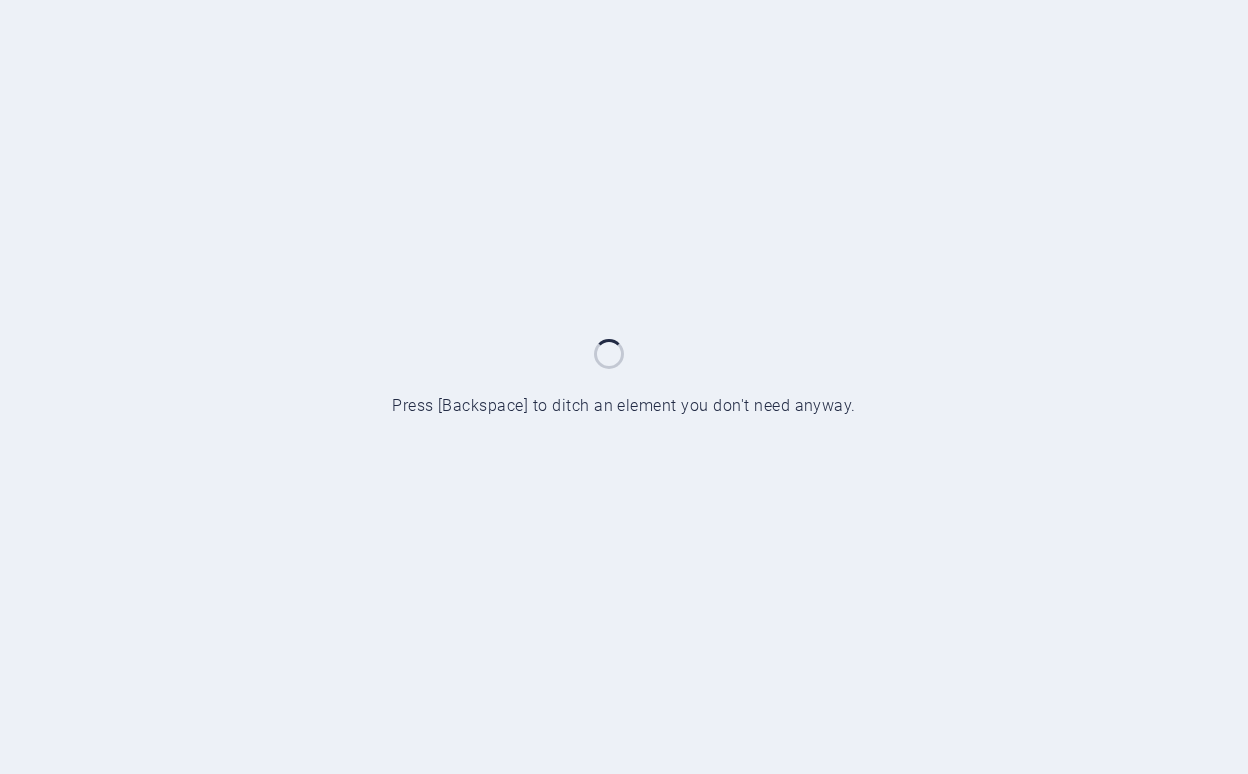 scroll, scrollTop: 0, scrollLeft: 0, axis: both 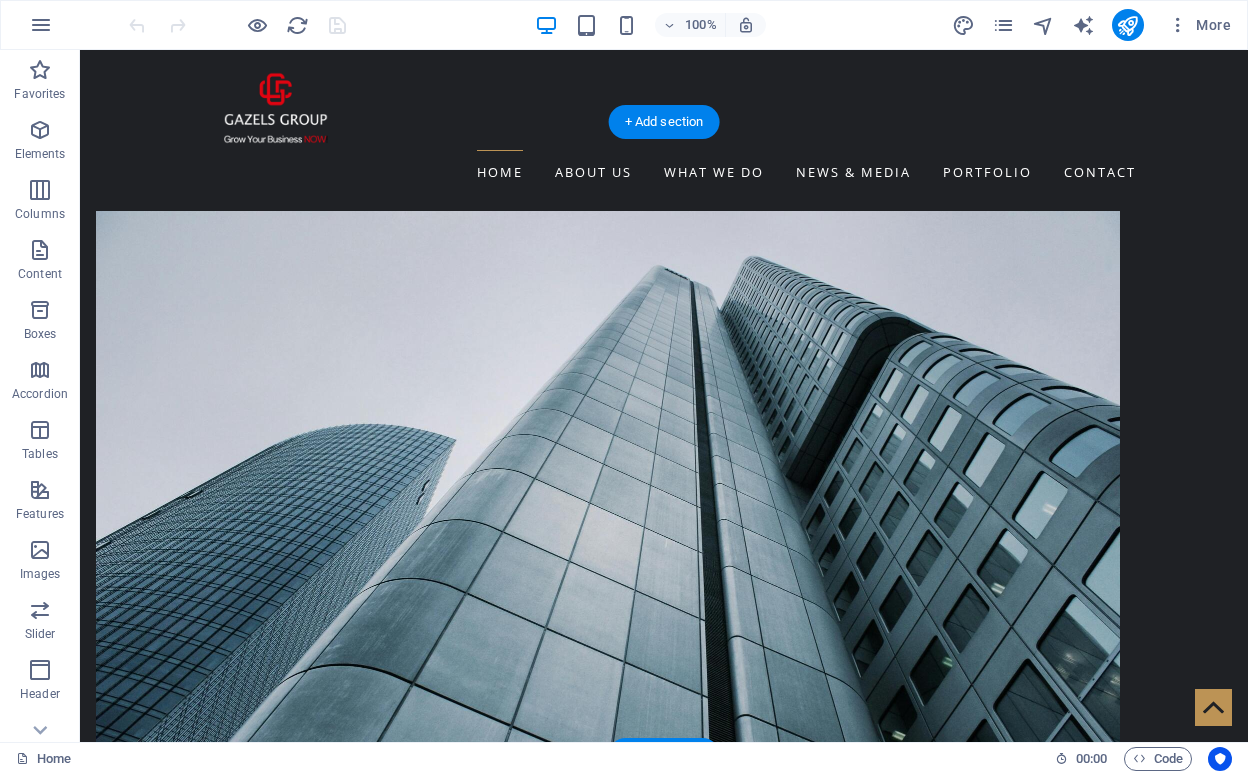 click at bounding box center [664, 1801] 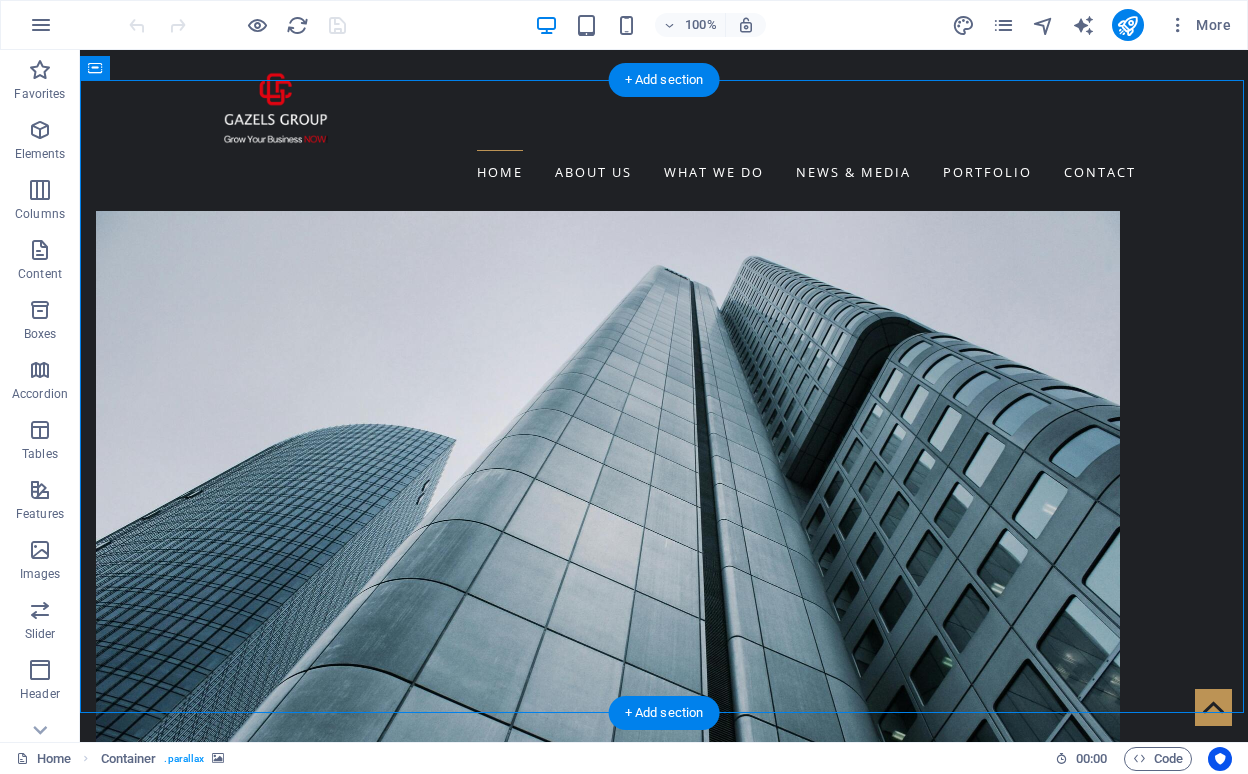 scroll, scrollTop: 1487, scrollLeft: 0, axis: vertical 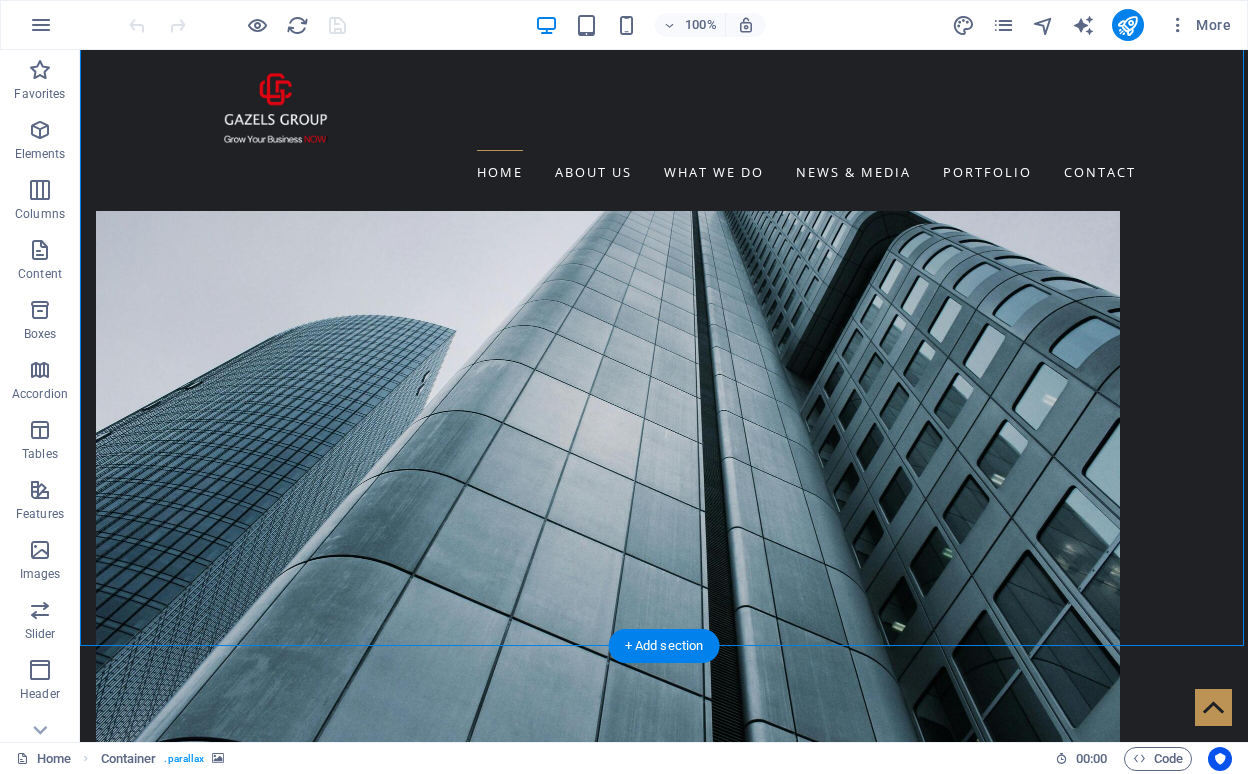 click at bounding box center (664, 1746) 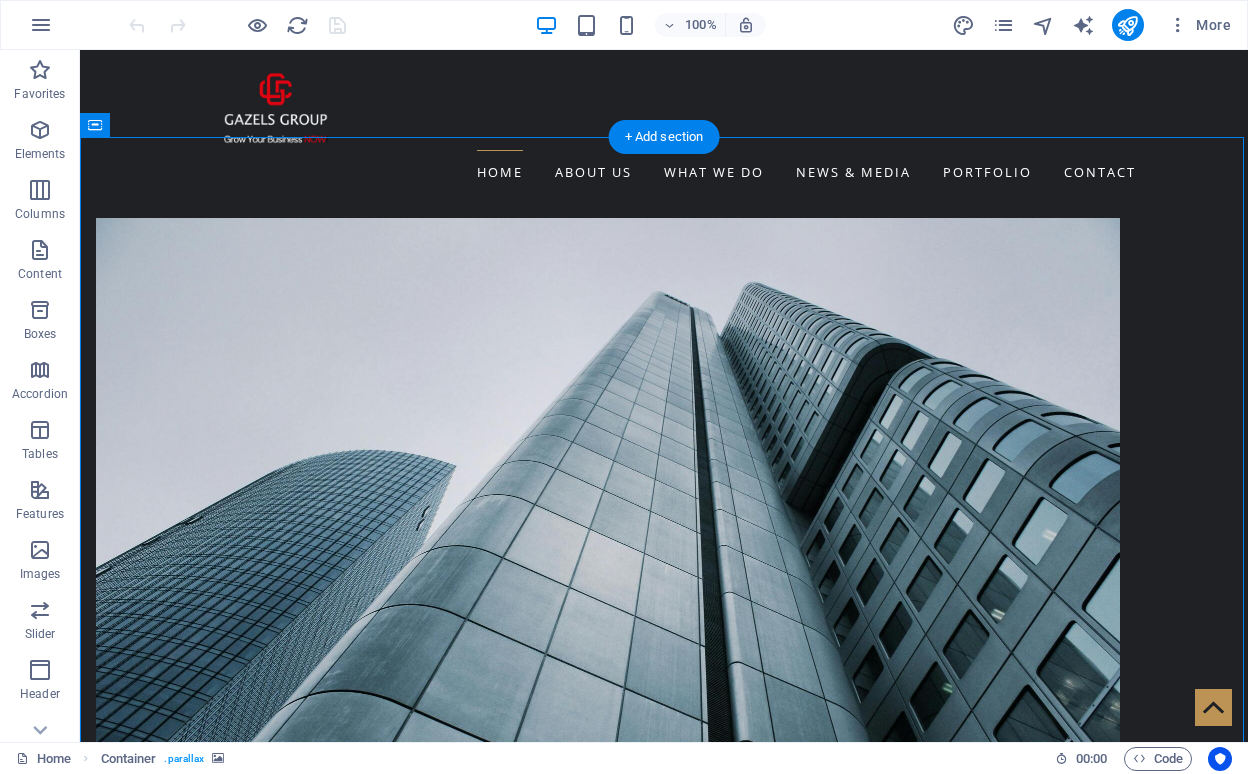 scroll, scrollTop: 1343, scrollLeft: 0, axis: vertical 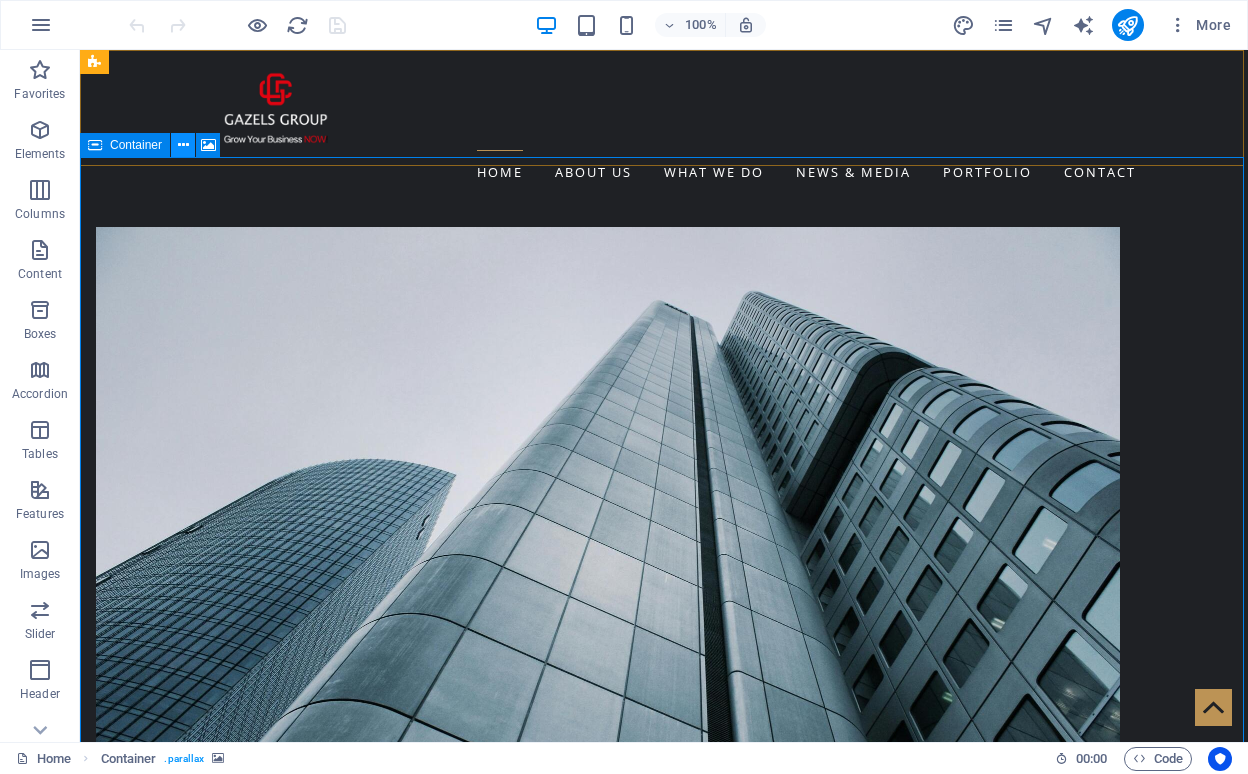 click at bounding box center [183, 145] 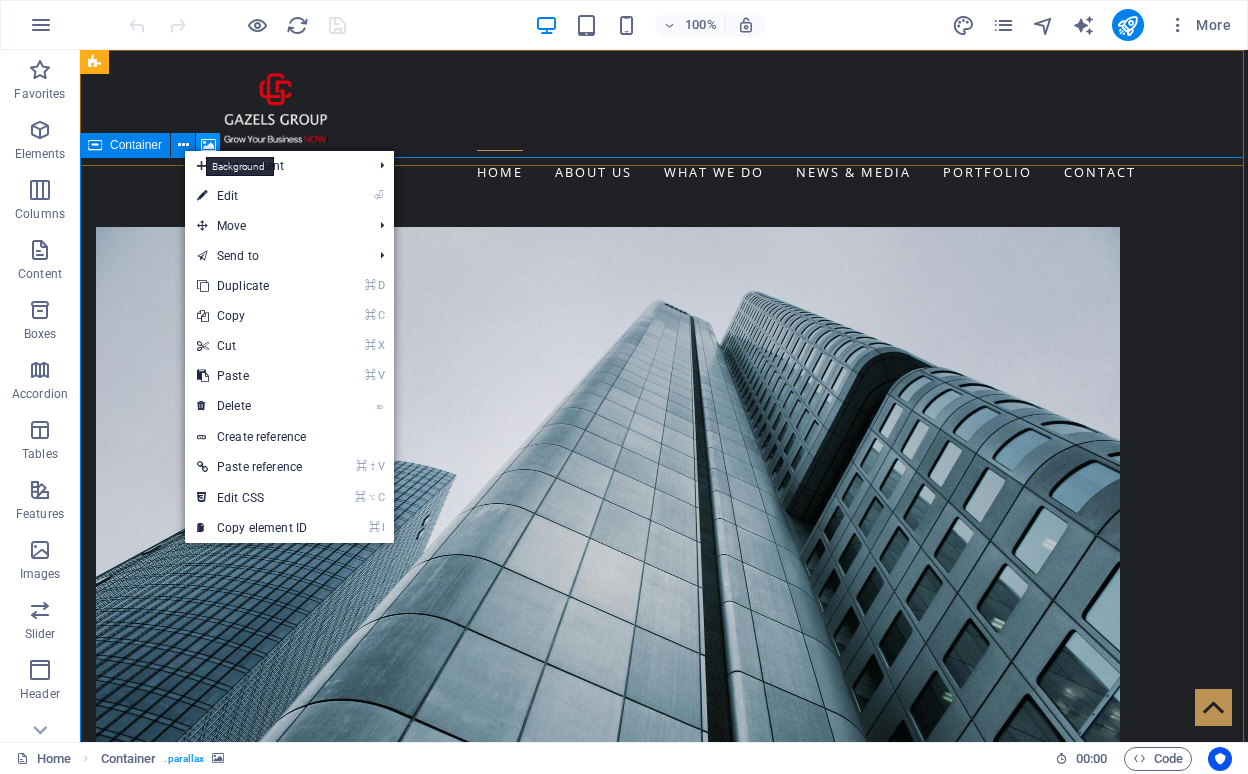 click at bounding box center (208, 145) 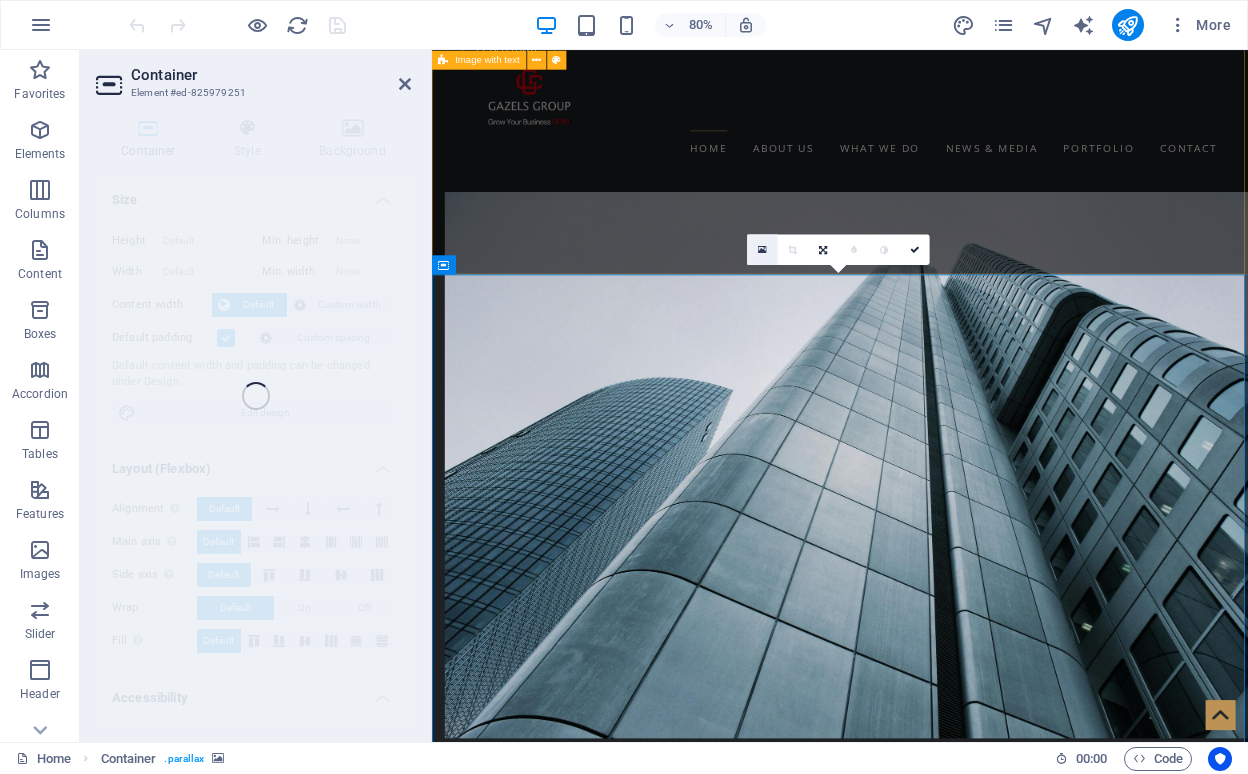click at bounding box center [762, 249] 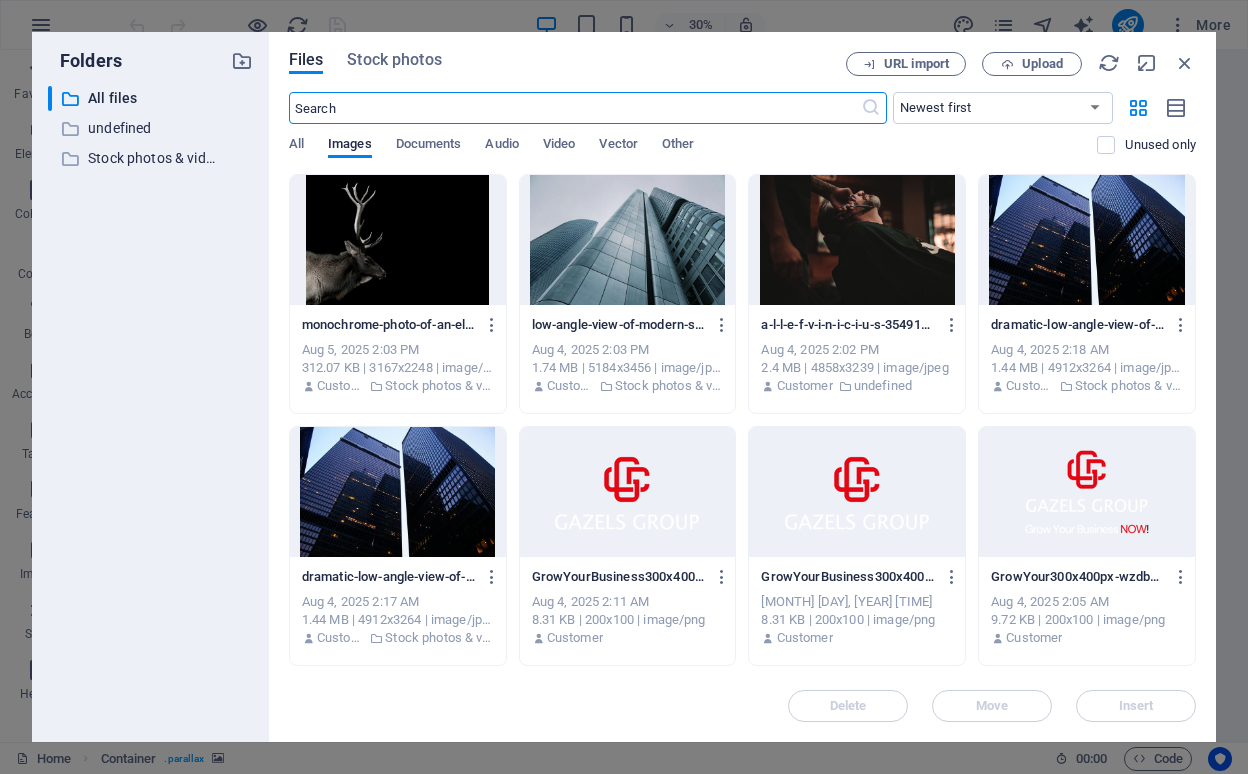 click at bounding box center [575, 108] 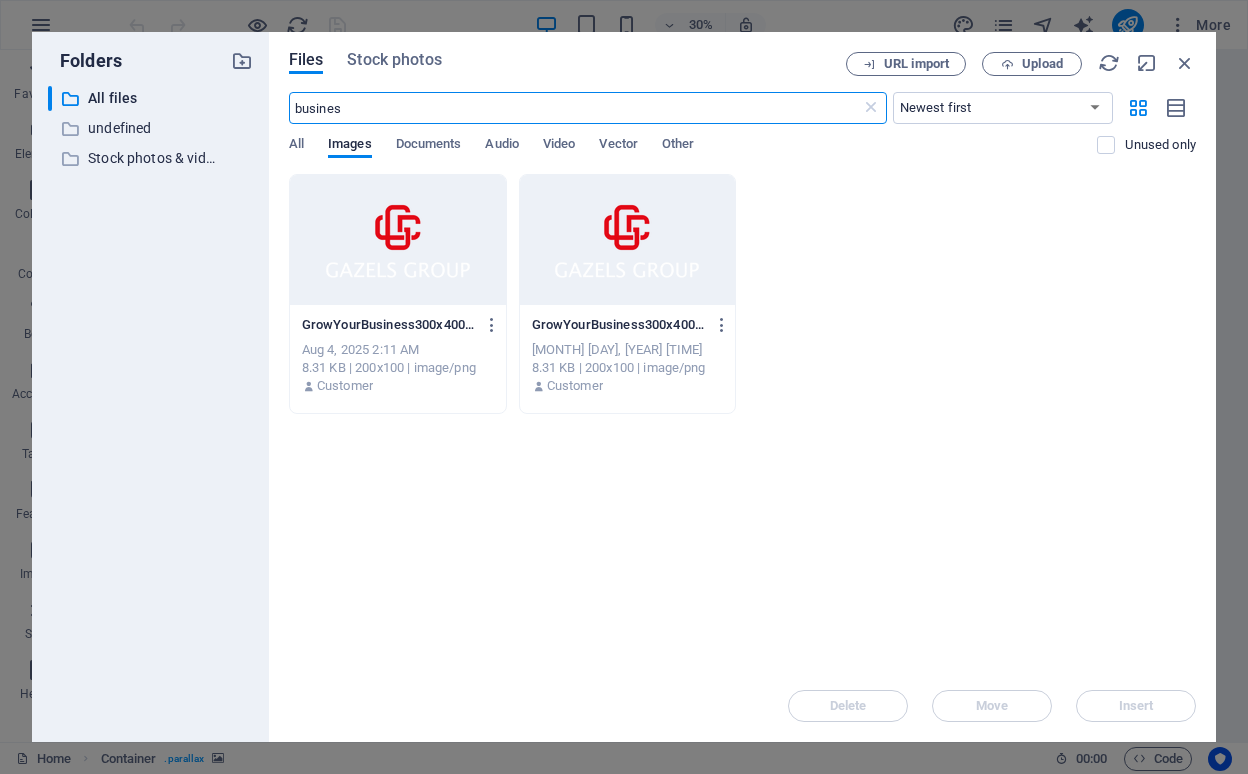 type on "business" 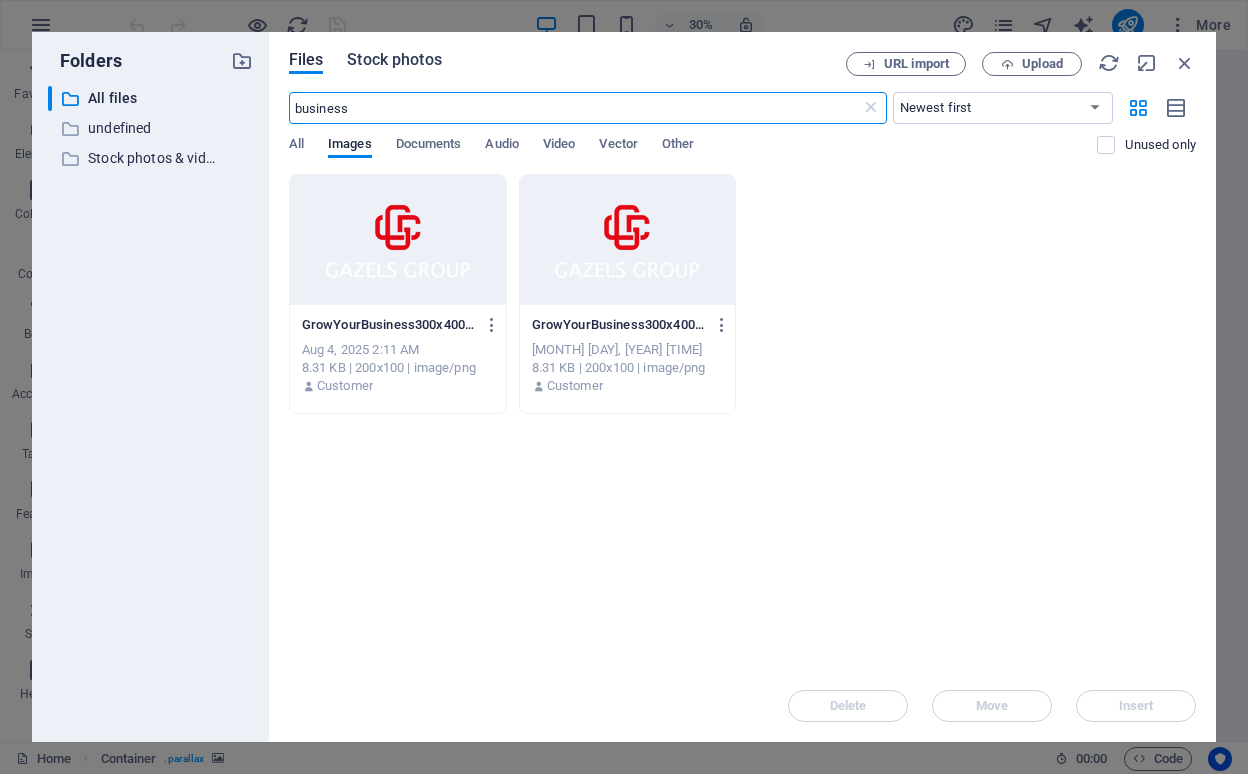 click on "Stock photos" at bounding box center (394, 60) 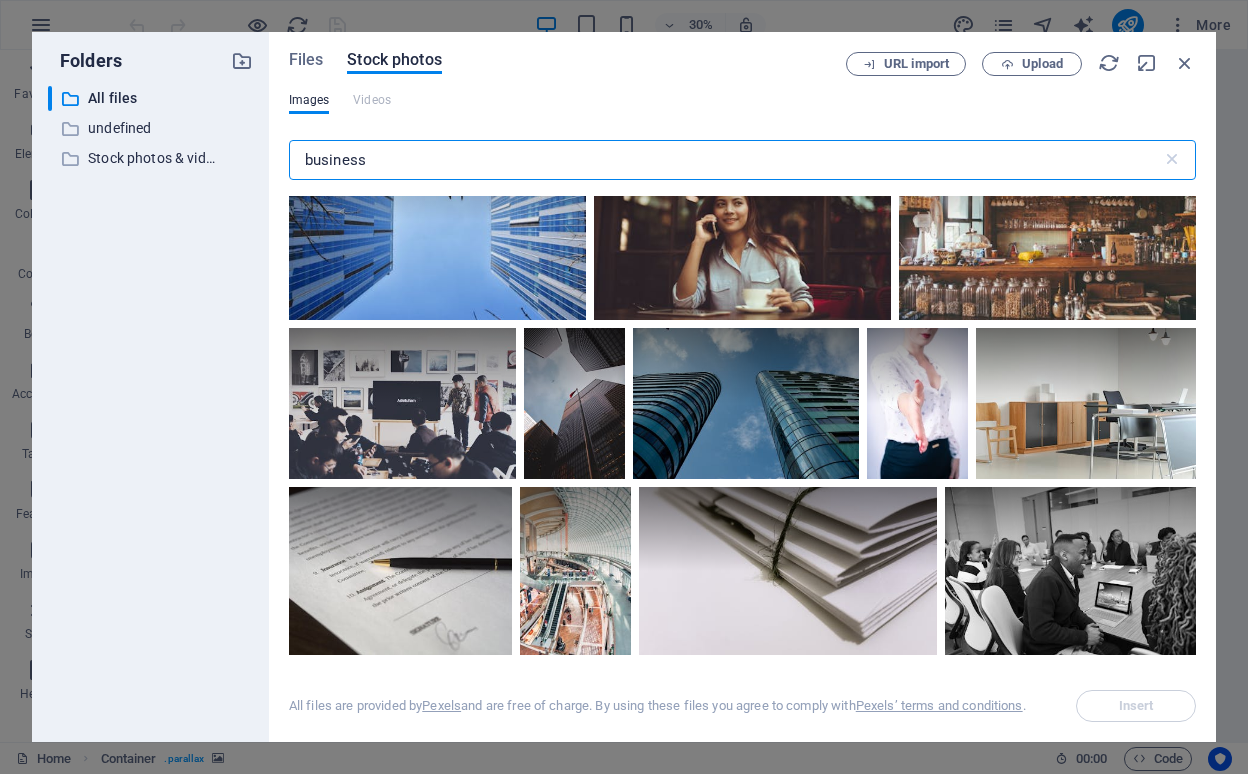 scroll, scrollTop: 2660, scrollLeft: 0, axis: vertical 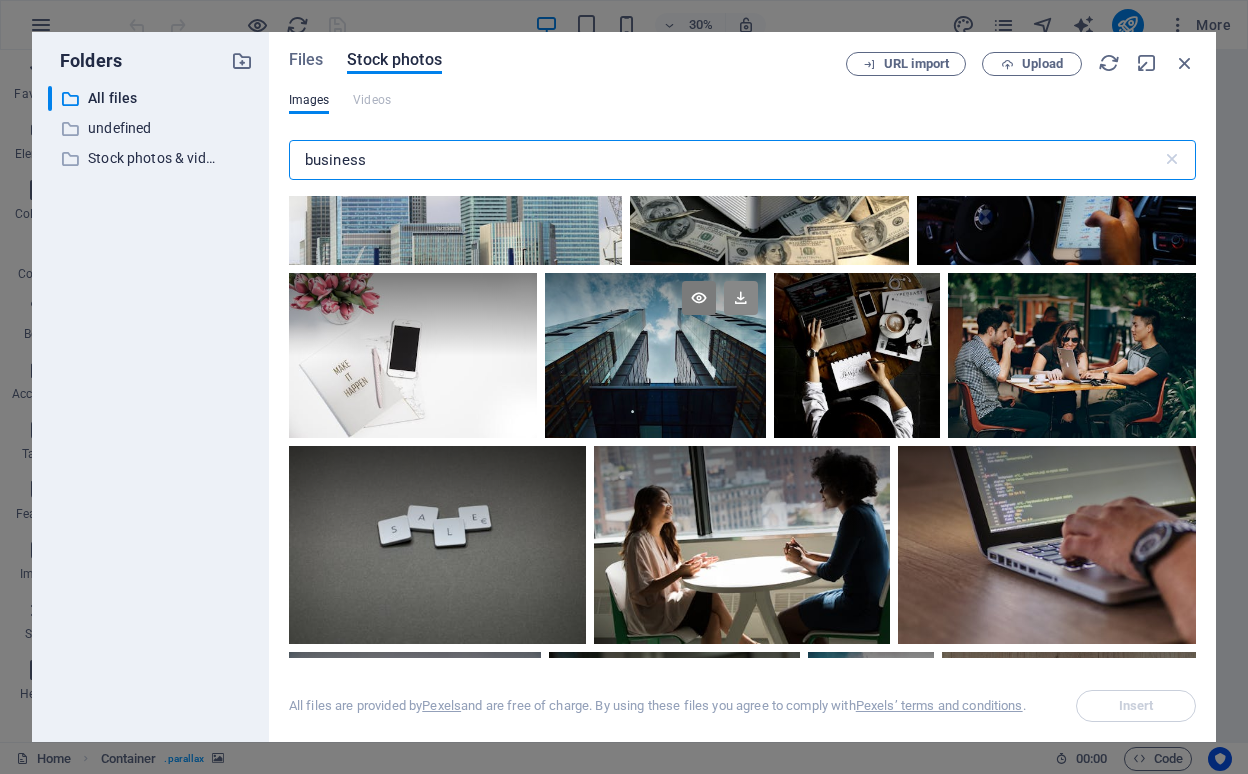 type on "business" 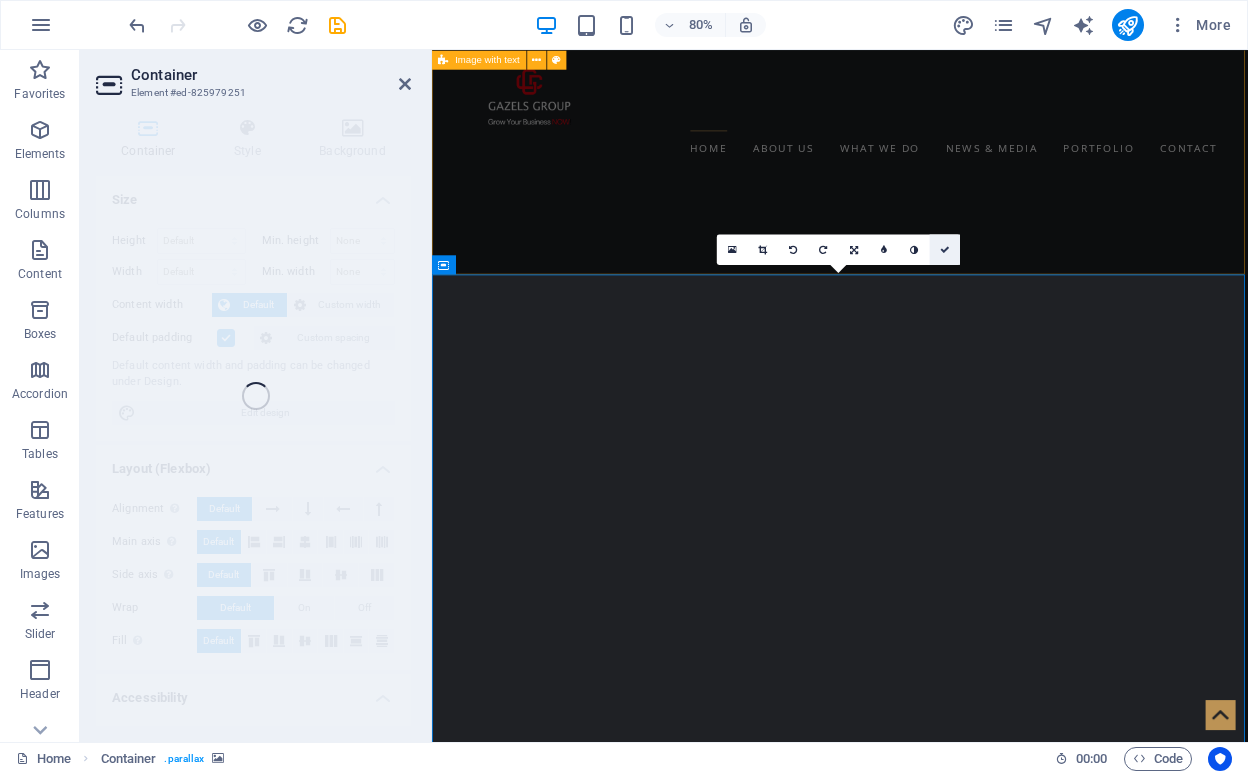 click at bounding box center [945, 249] 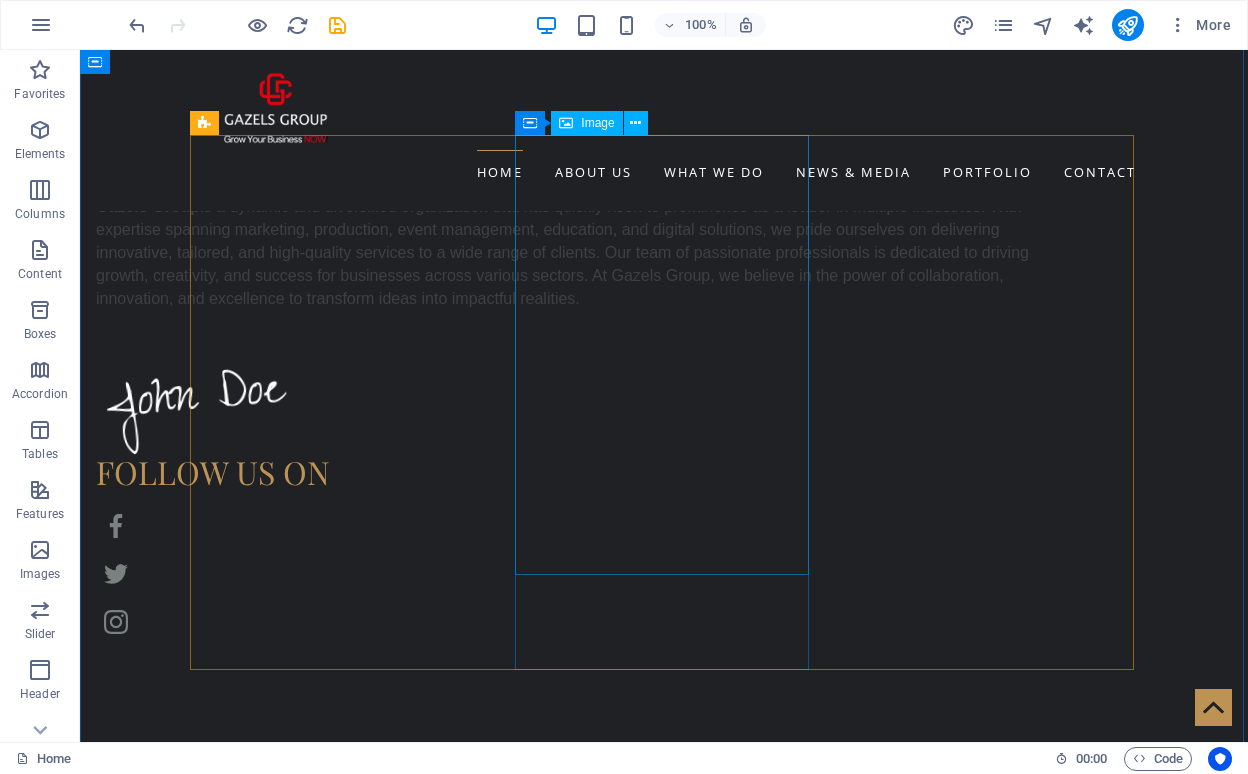 scroll, scrollTop: 2154, scrollLeft: 0, axis: vertical 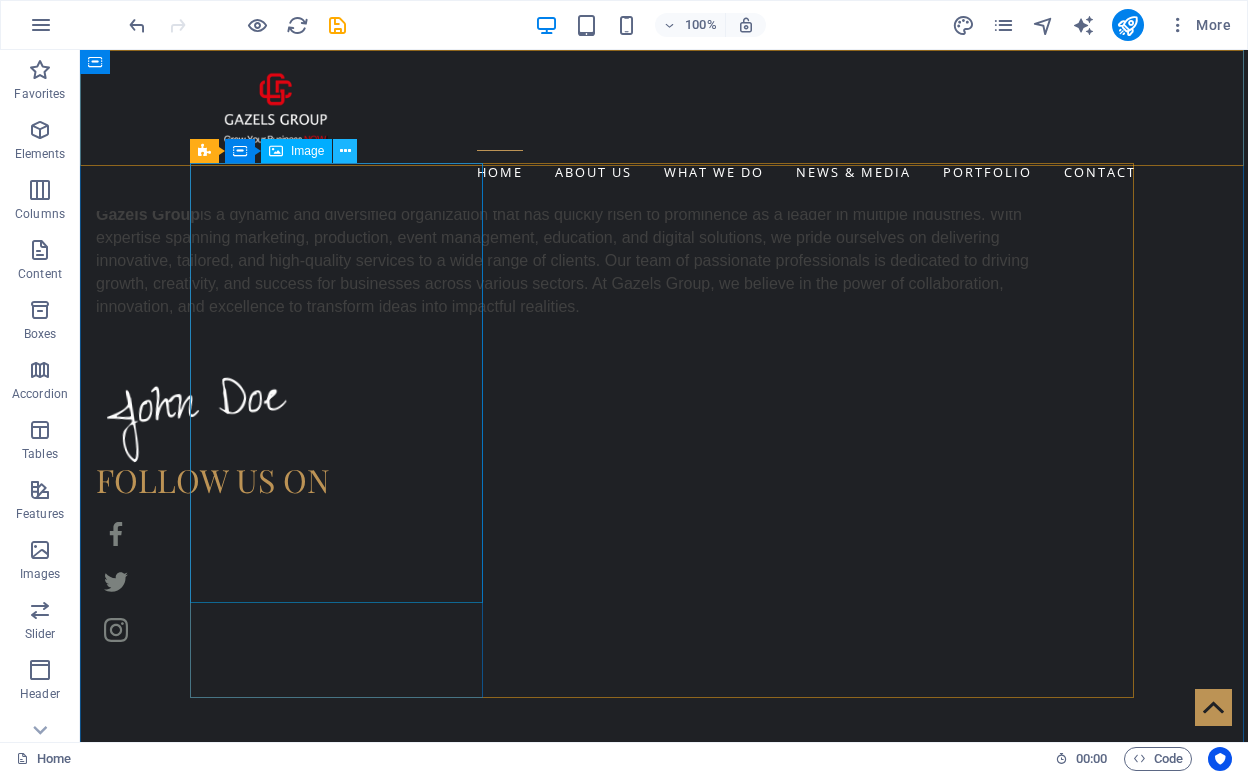click at bounding box center [345, 151] 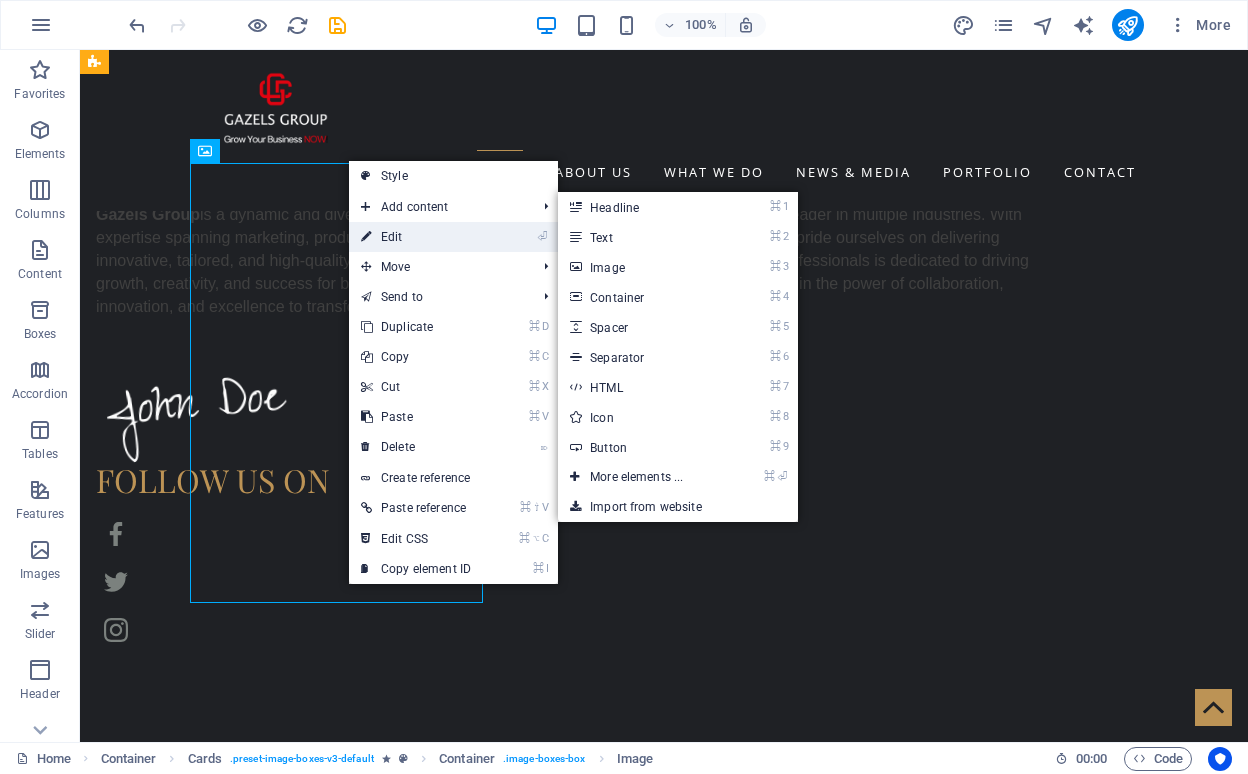 click on "⏎  Edit" at bounding box center [416, 237] 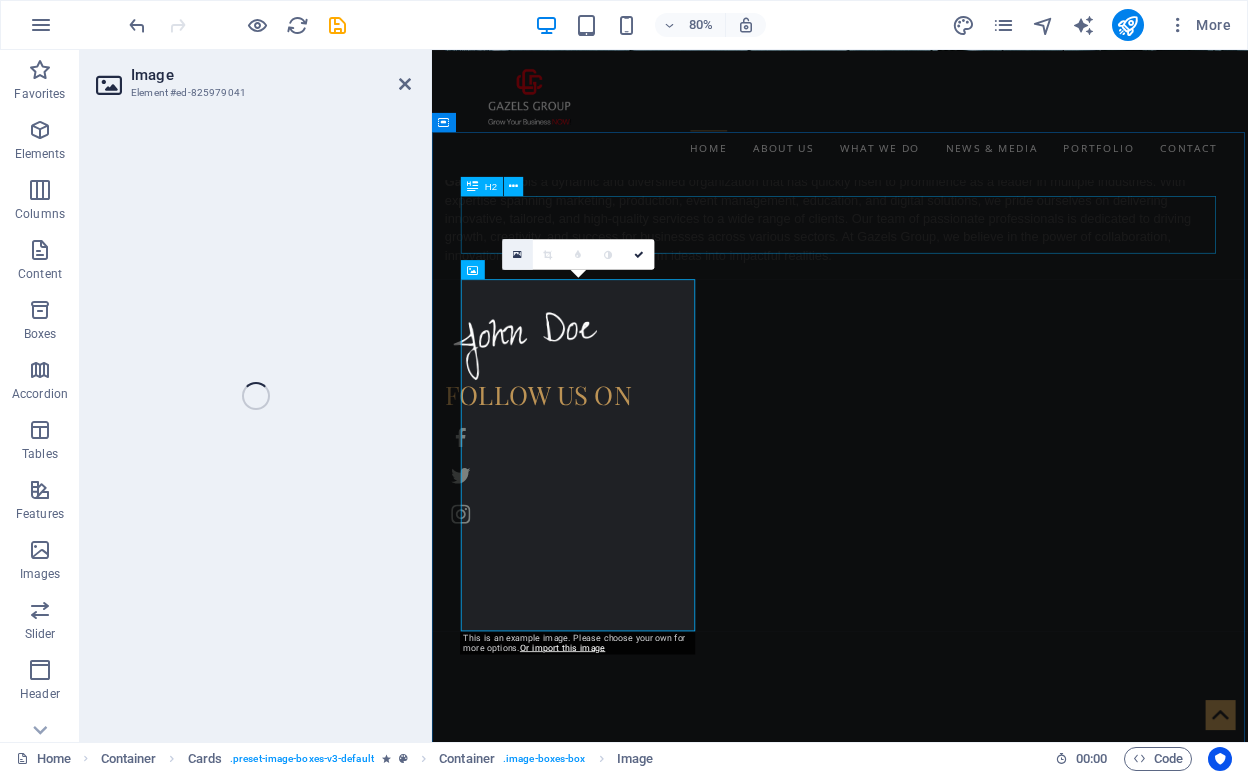 click at bounding box center (517, 254) 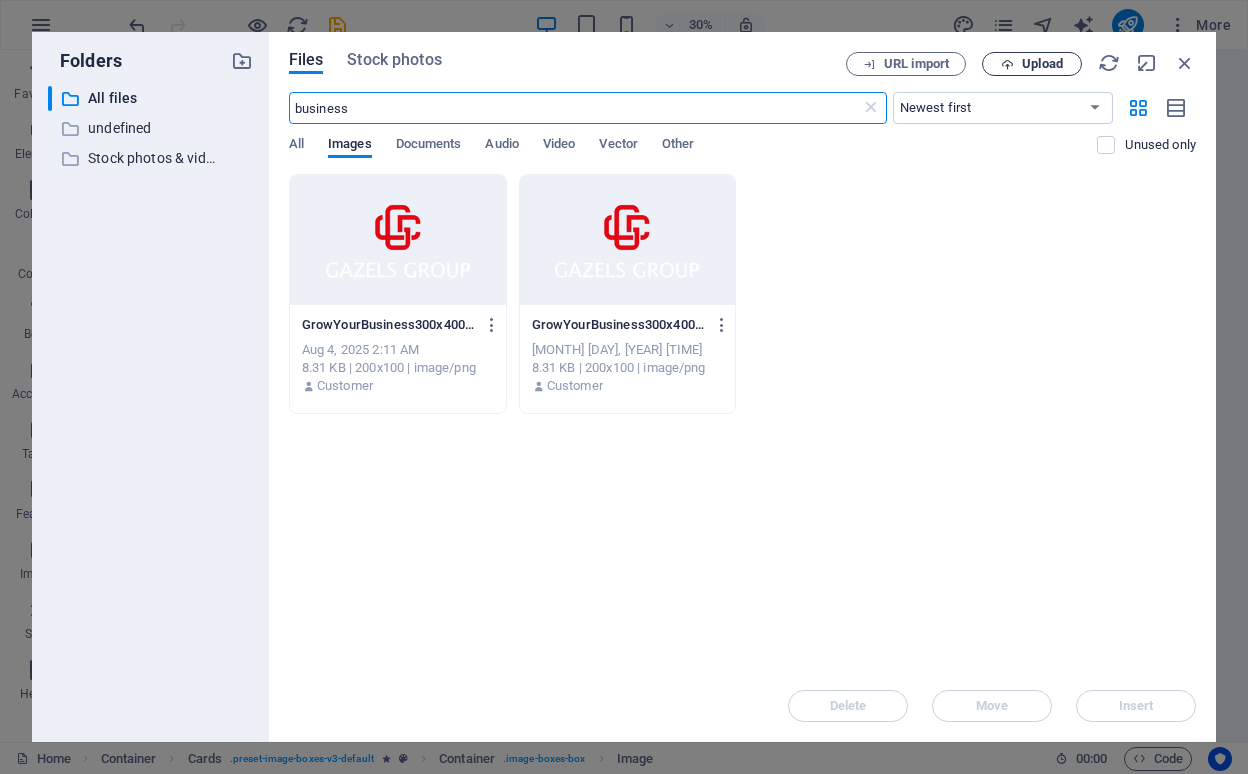 click at bounding box center (1007, 64) 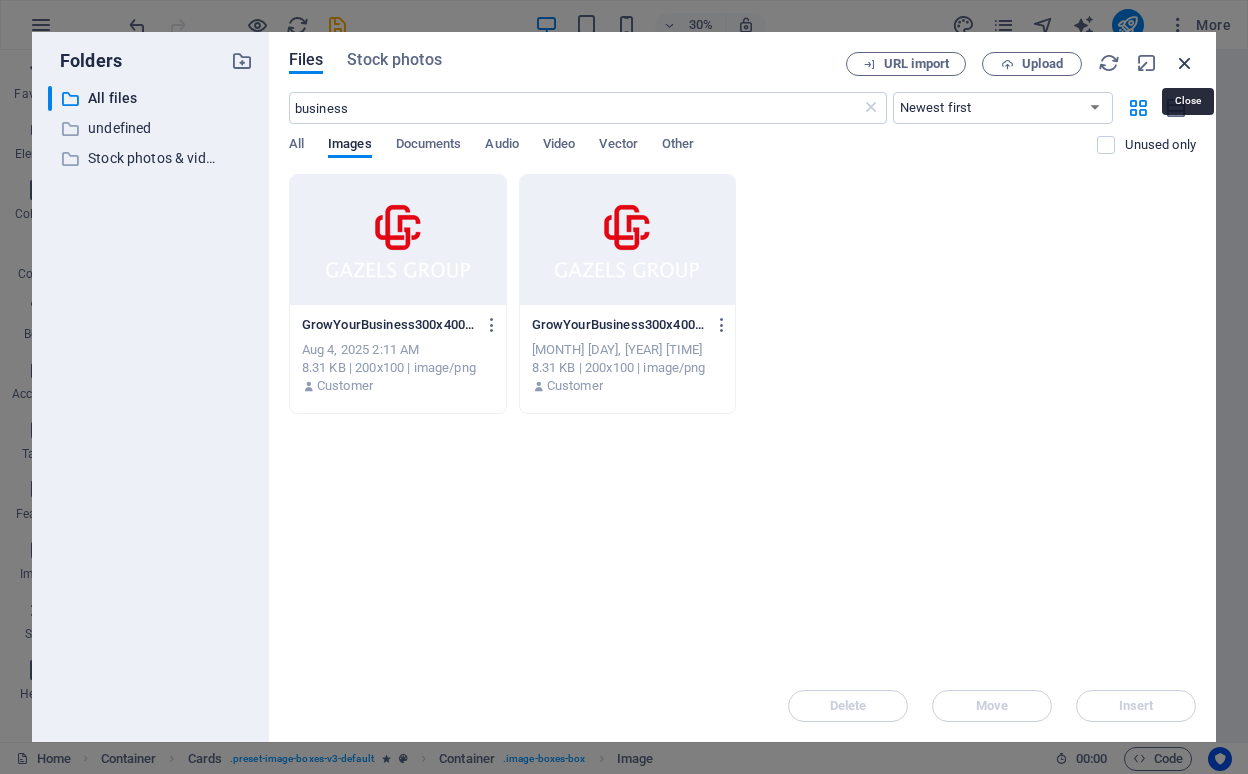 click at bounding box center (1185, 63) 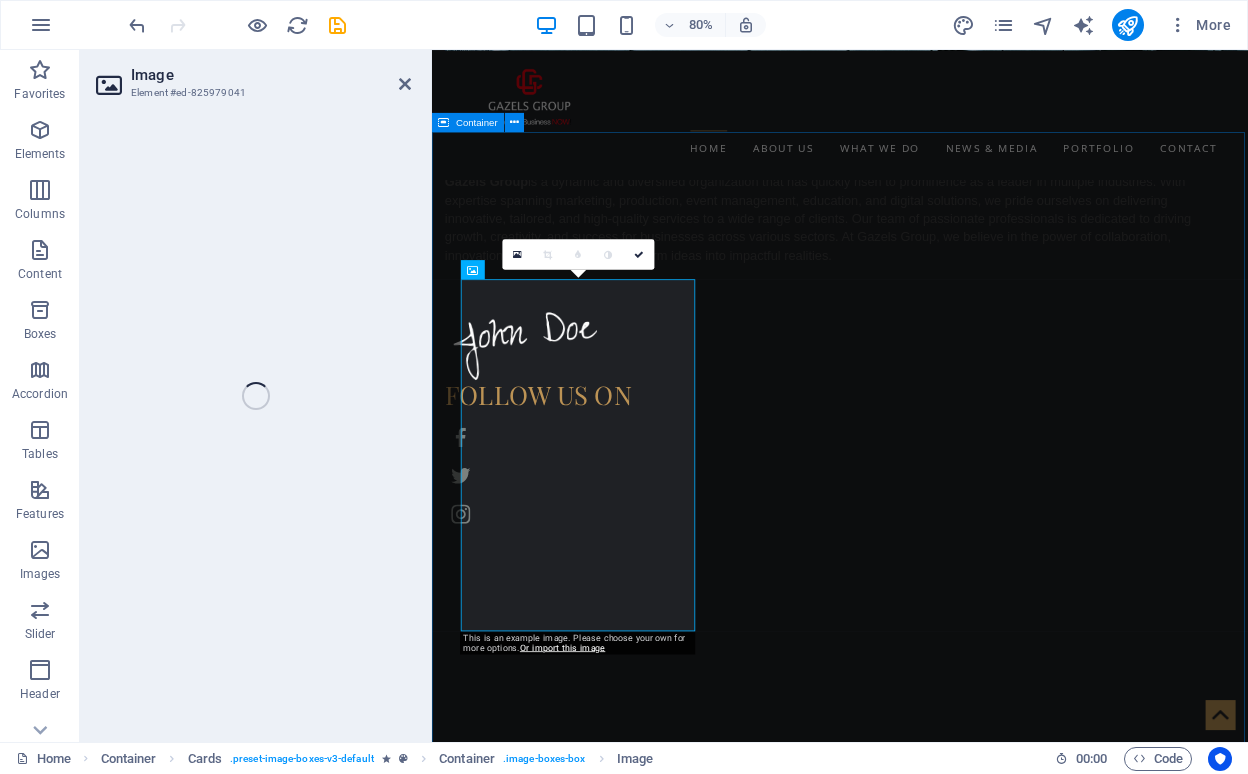 click on "Our Team Nuha gazel Founder & CEO  MAX FURY Restyling & Beard Expert TOM BEARDY Master Barber & Shave Expert More about us" at bounding box center (942, 7665) 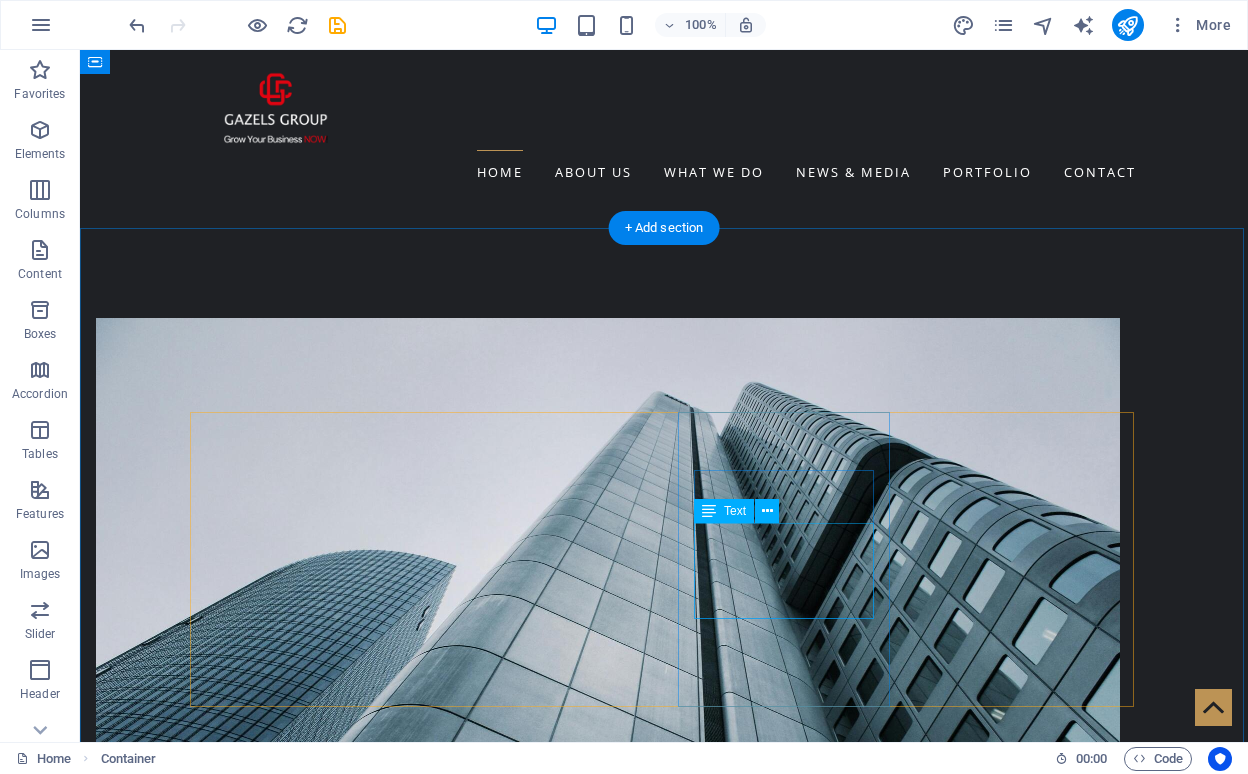scroll, scrollTop: 1244, scrollLeft: 0, axis: vertical 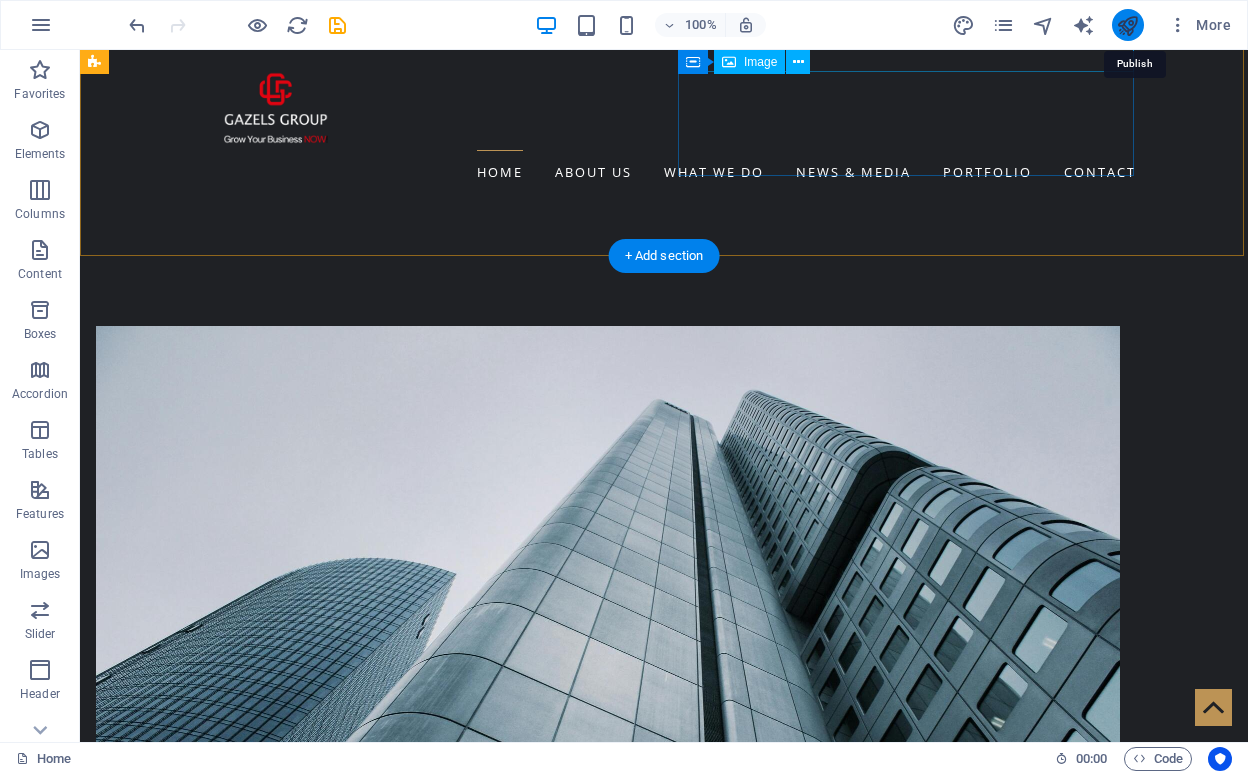 click at bounding box center (1128, 25) 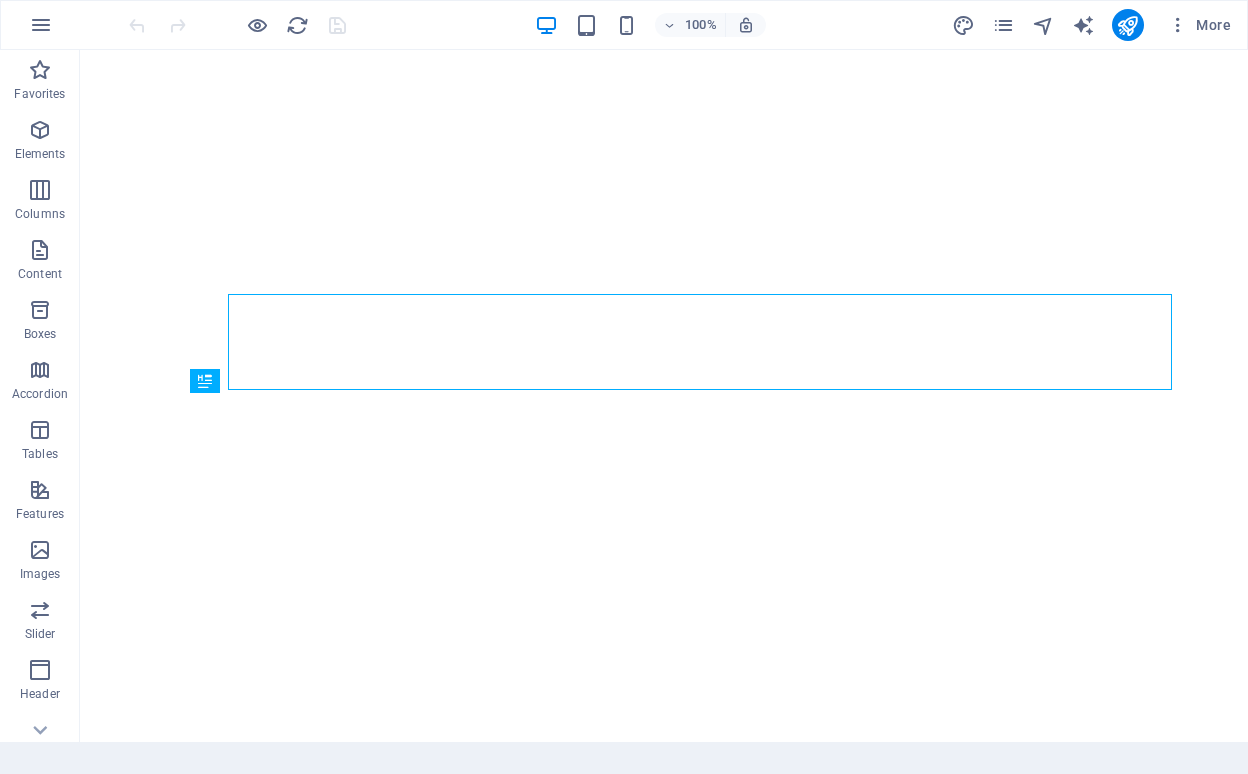 scroll, scrollTop: 0, scrollLeft: 0, axis: both 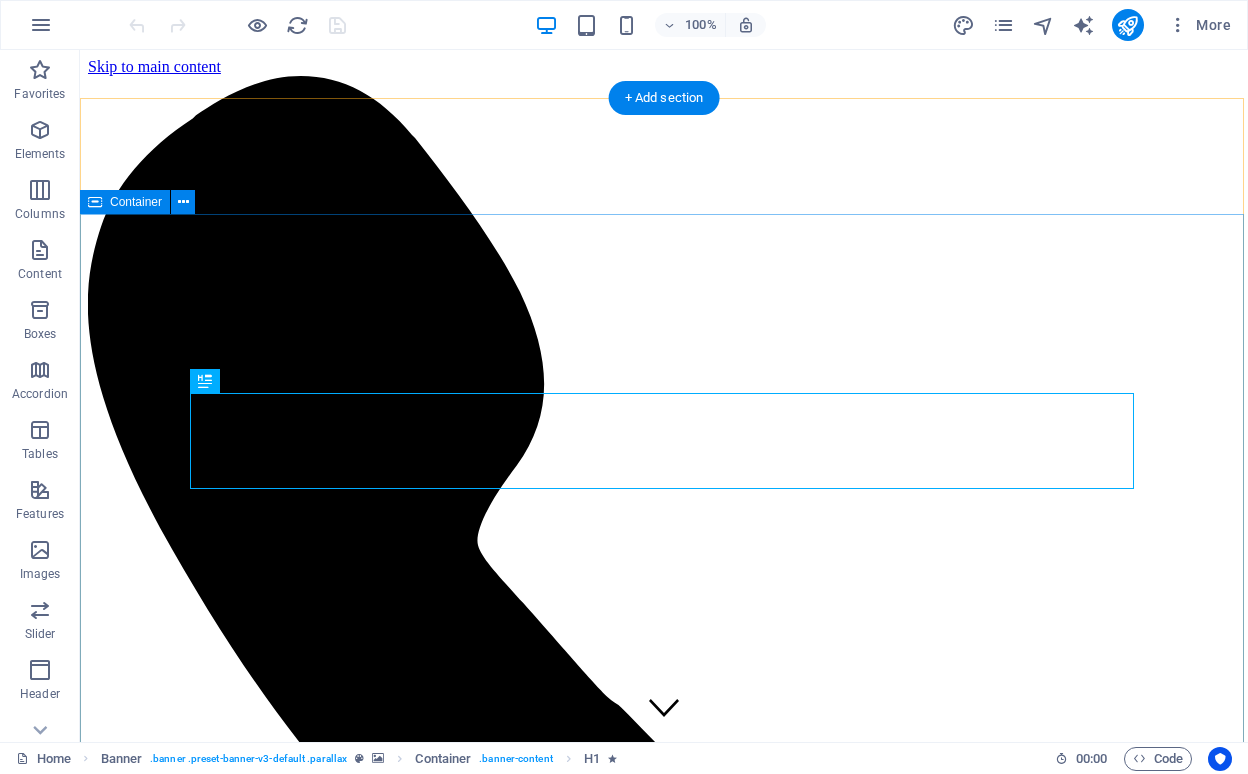 click on "Grow Your Business NOW! Where Vision Meets Precision Learn more" at bounding box center (664, 11334) 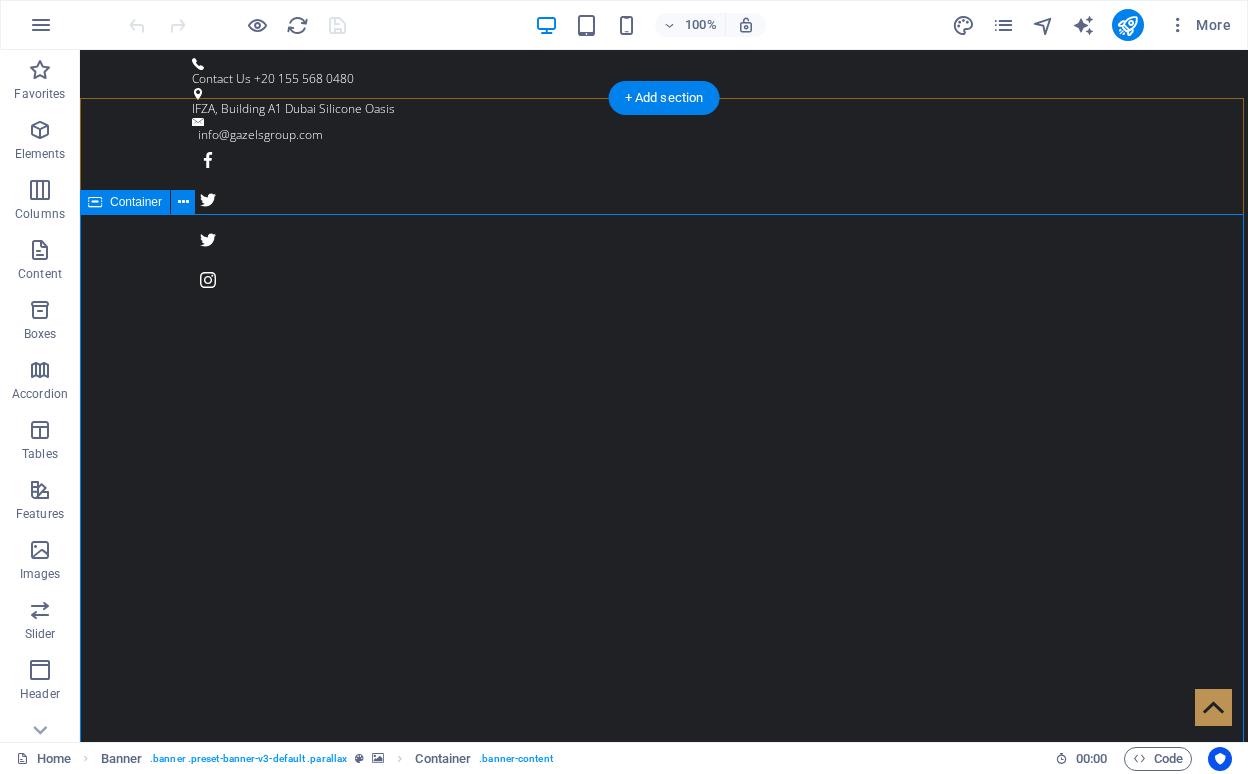 click on "Grow Your Business NOW! Where Vision Meets Precision Learn more" at bounding box center [664, 1346] 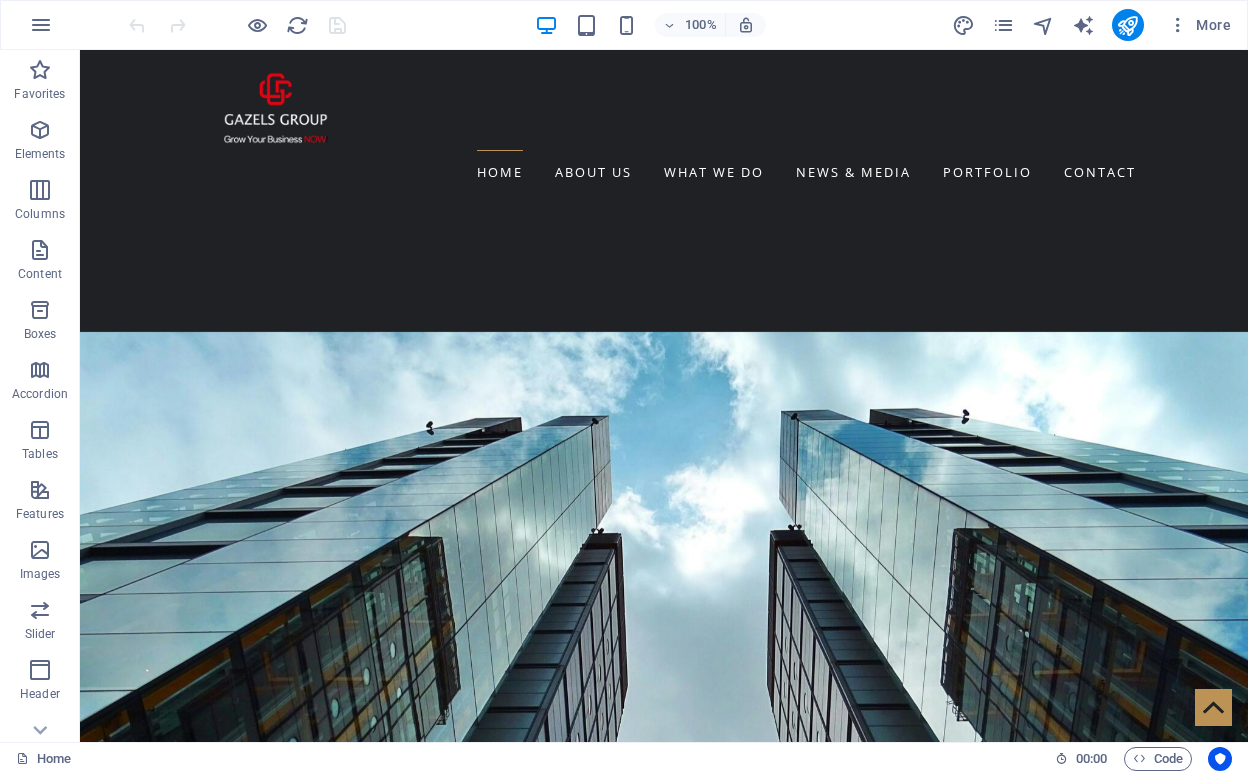 scroll, scrollTop: 2869, scrollLeft: 0, axis: vertical 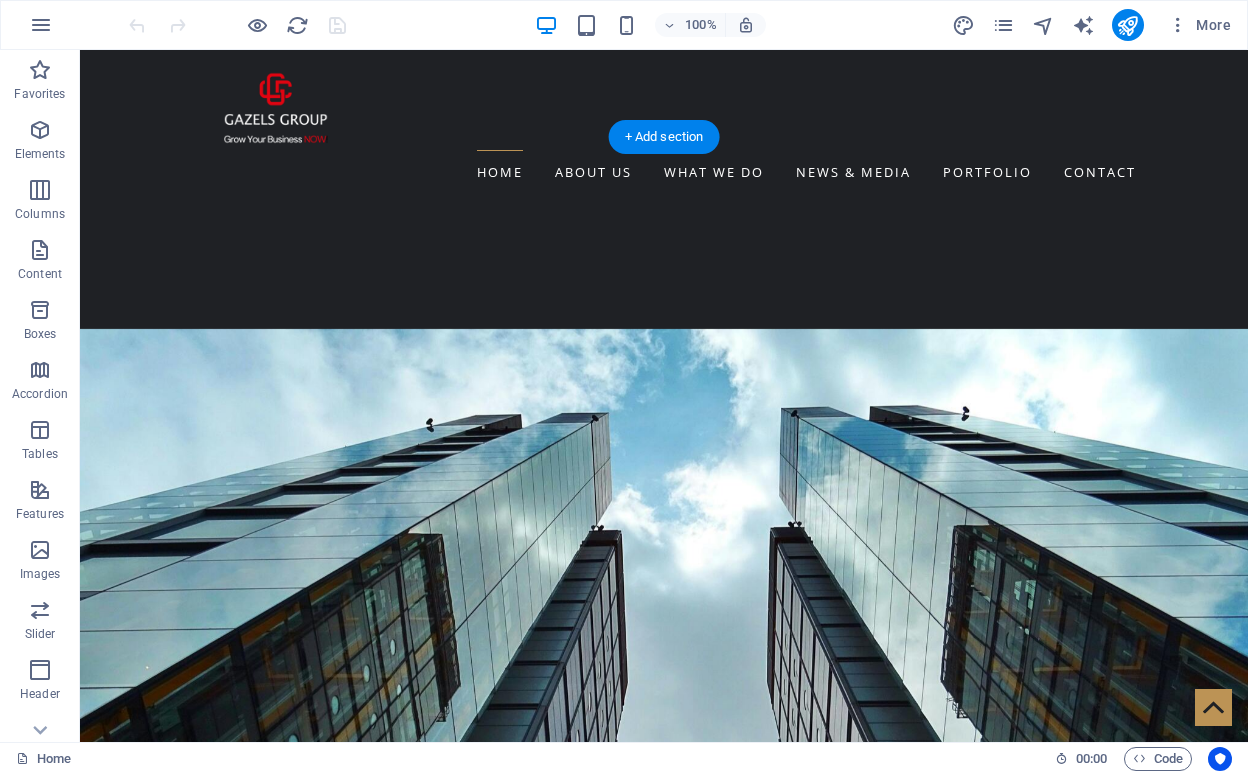 click at bounding box center (146, 13385) 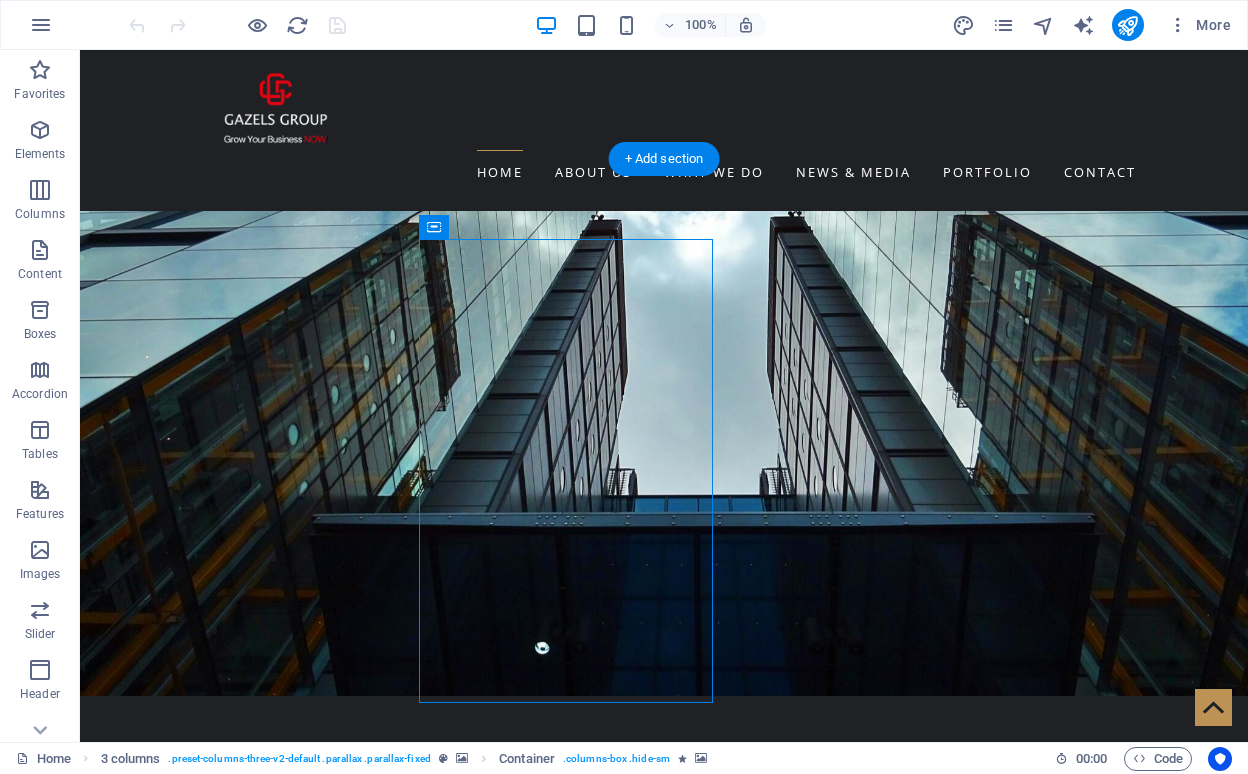 scroll, scrollTop: 2902, scrollLeft: 0, axis: vertical 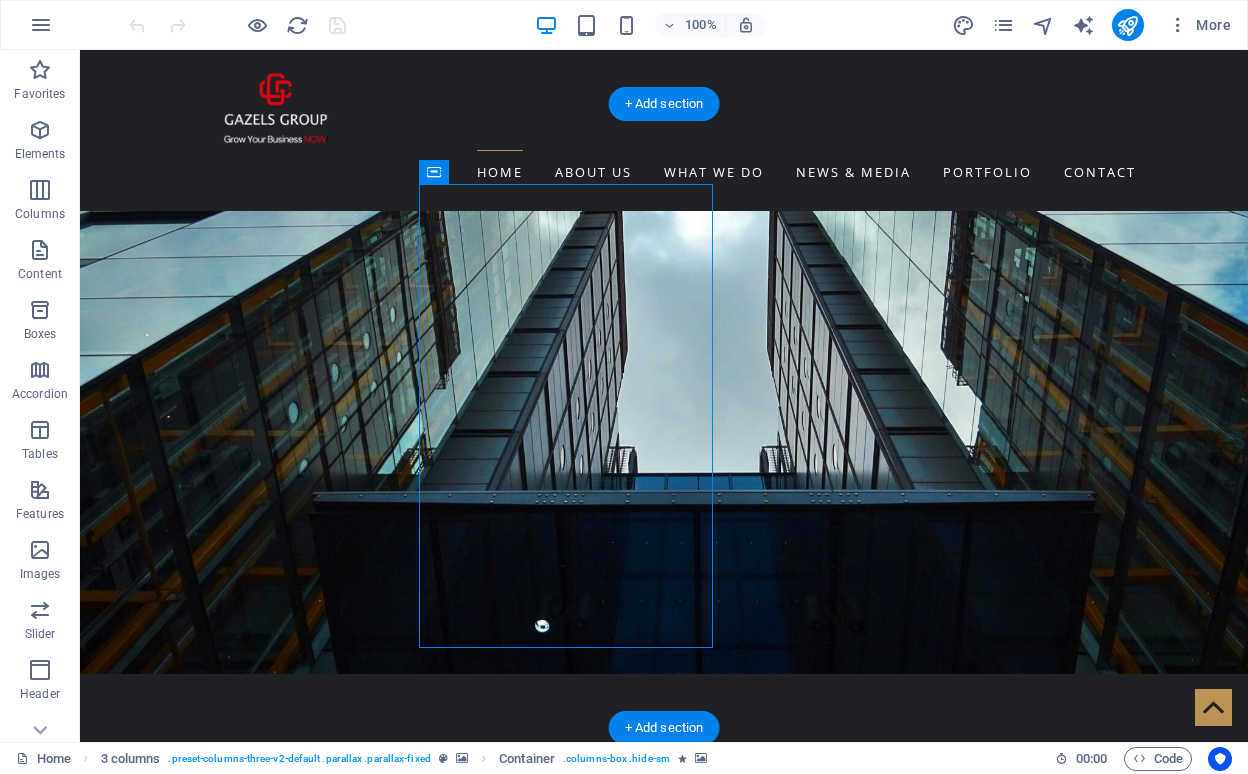 click at bounding box center (146, 13352) 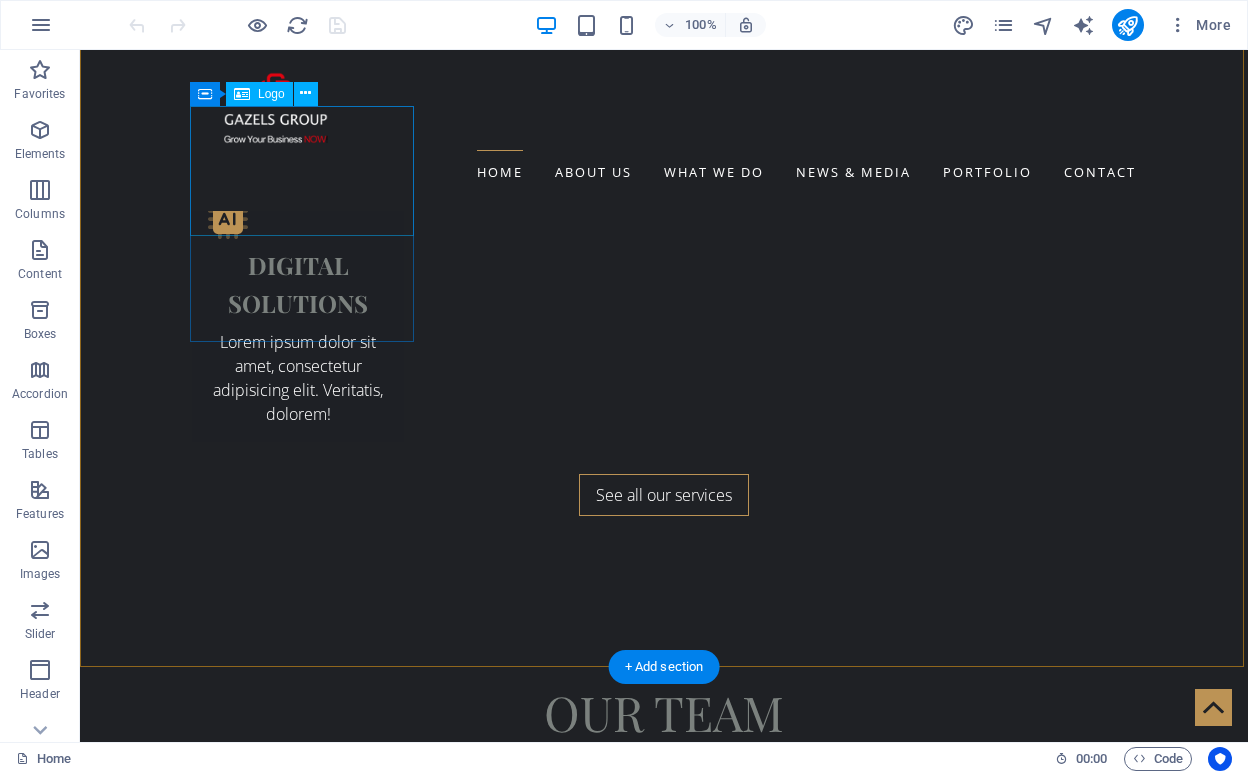 scroll, scrollTop: 4380, scrollLeft: 0, axis: vertical 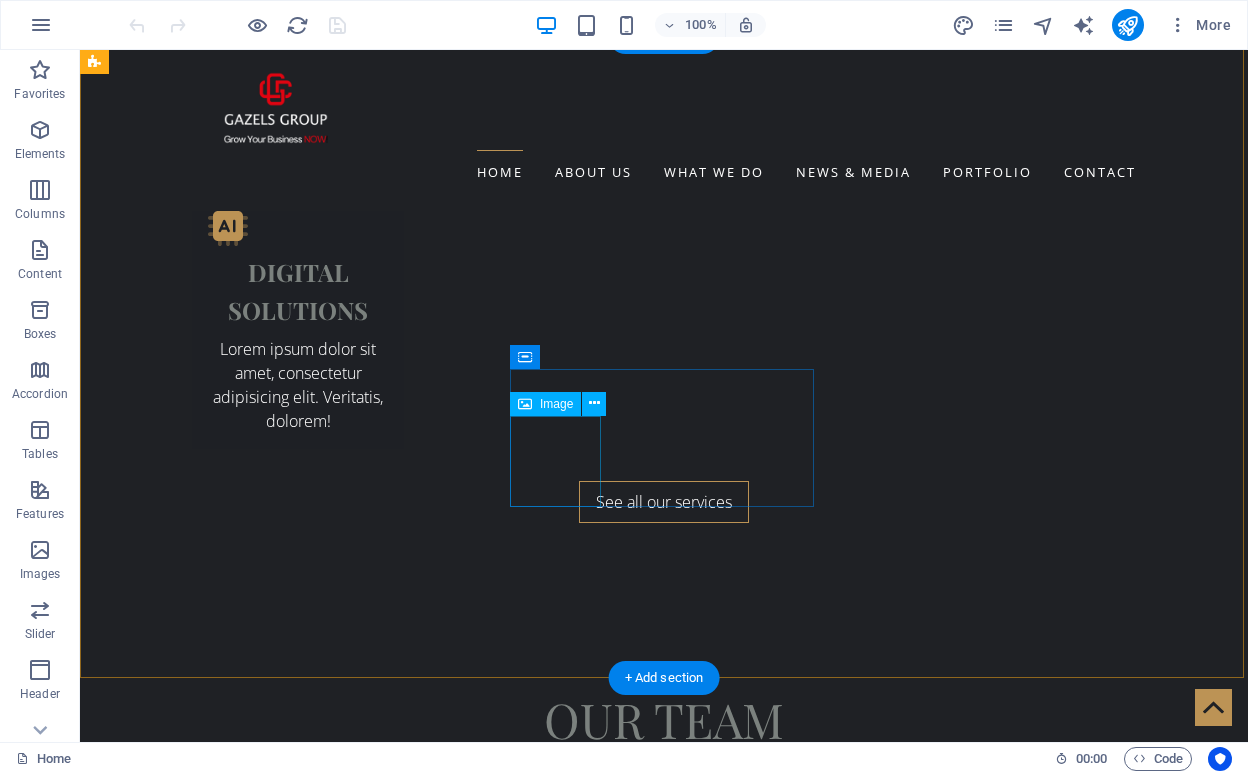 click at bounding box center (552, 16897) 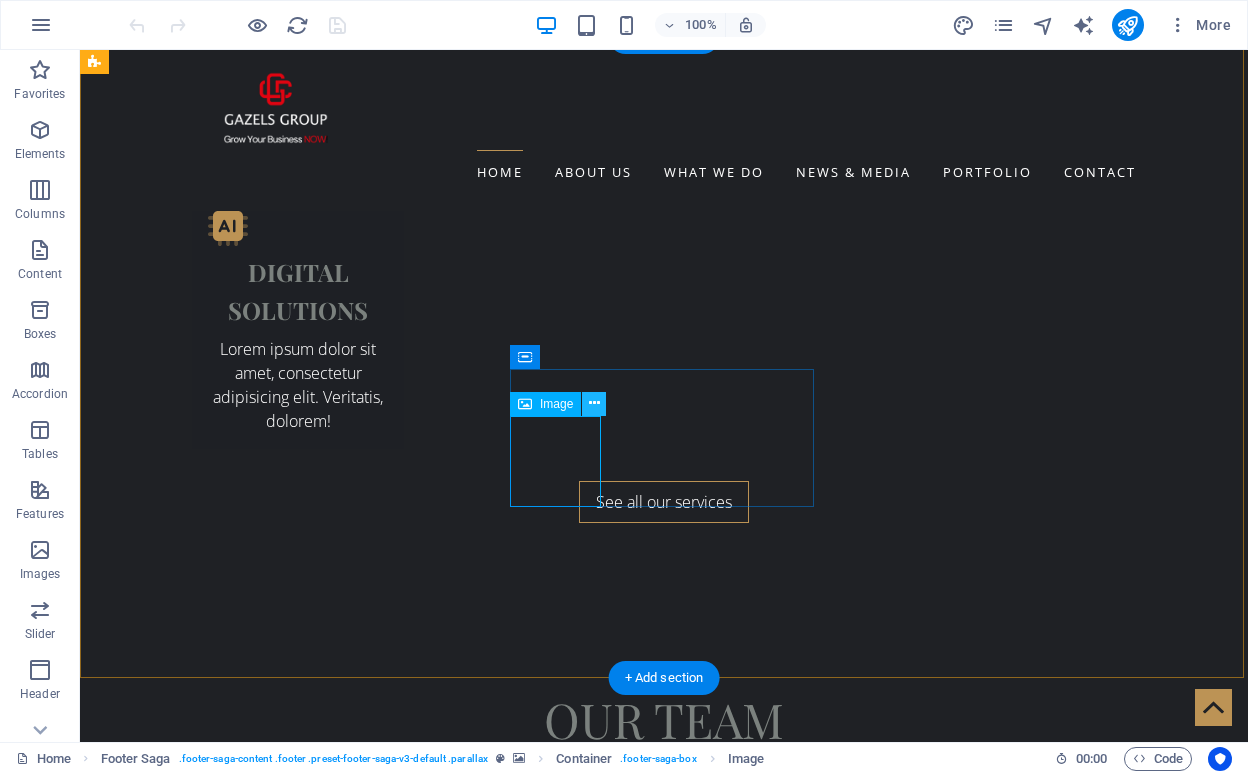 click at bounding box center [594, 403] 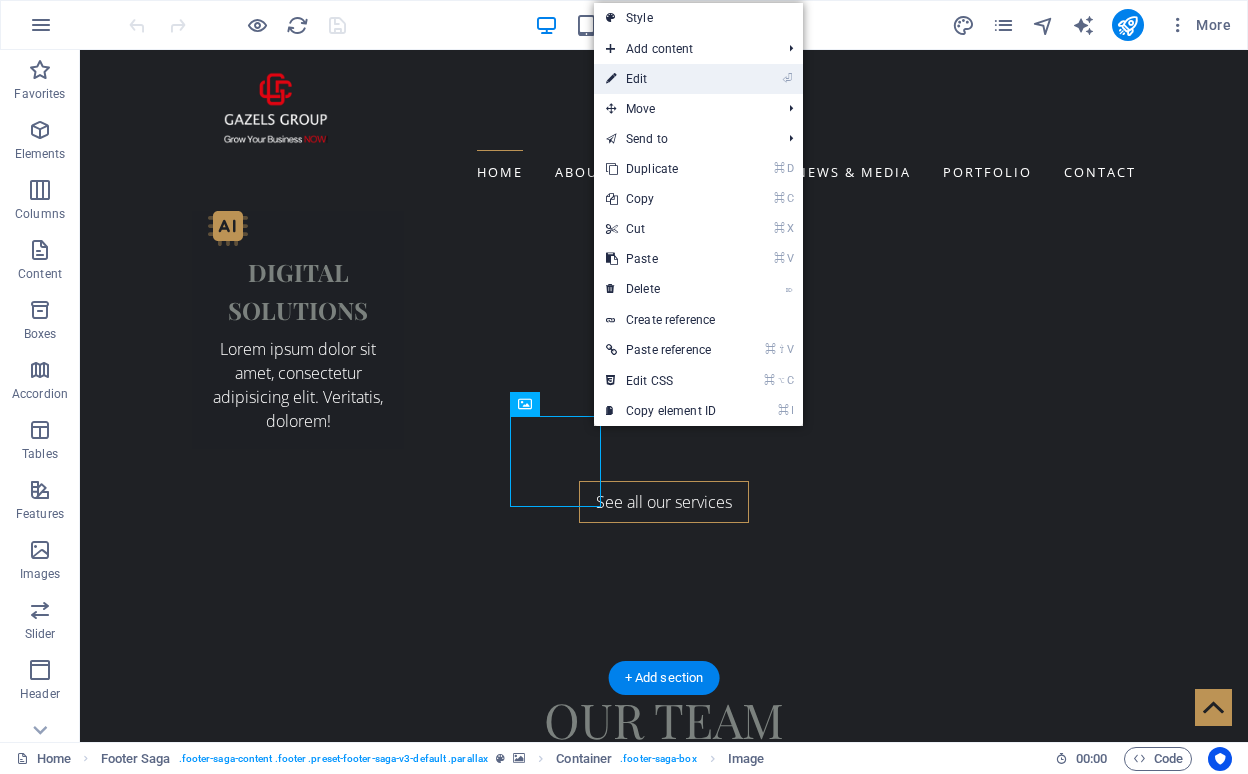 click on "⏎  Edit" at bounding box center (661, 79) 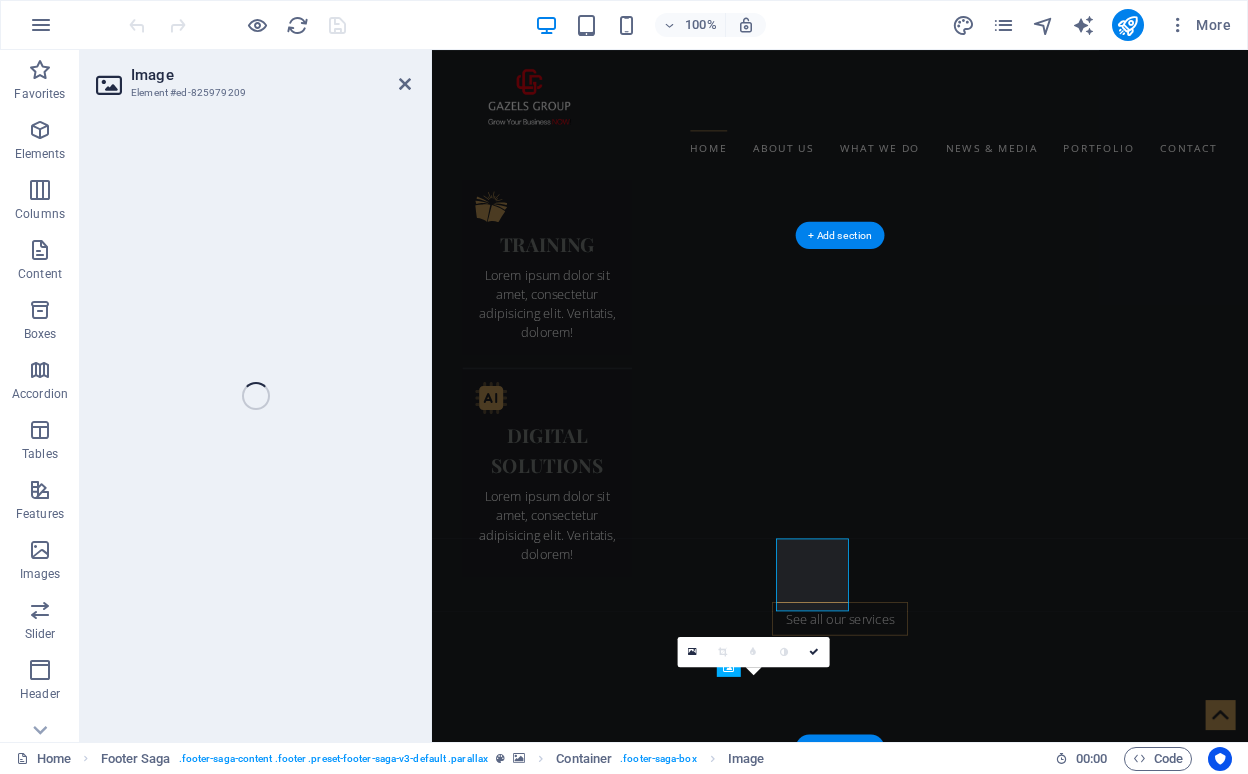 scroll, scrollTop: 4136, scrollLeft: 0, axis: vertical 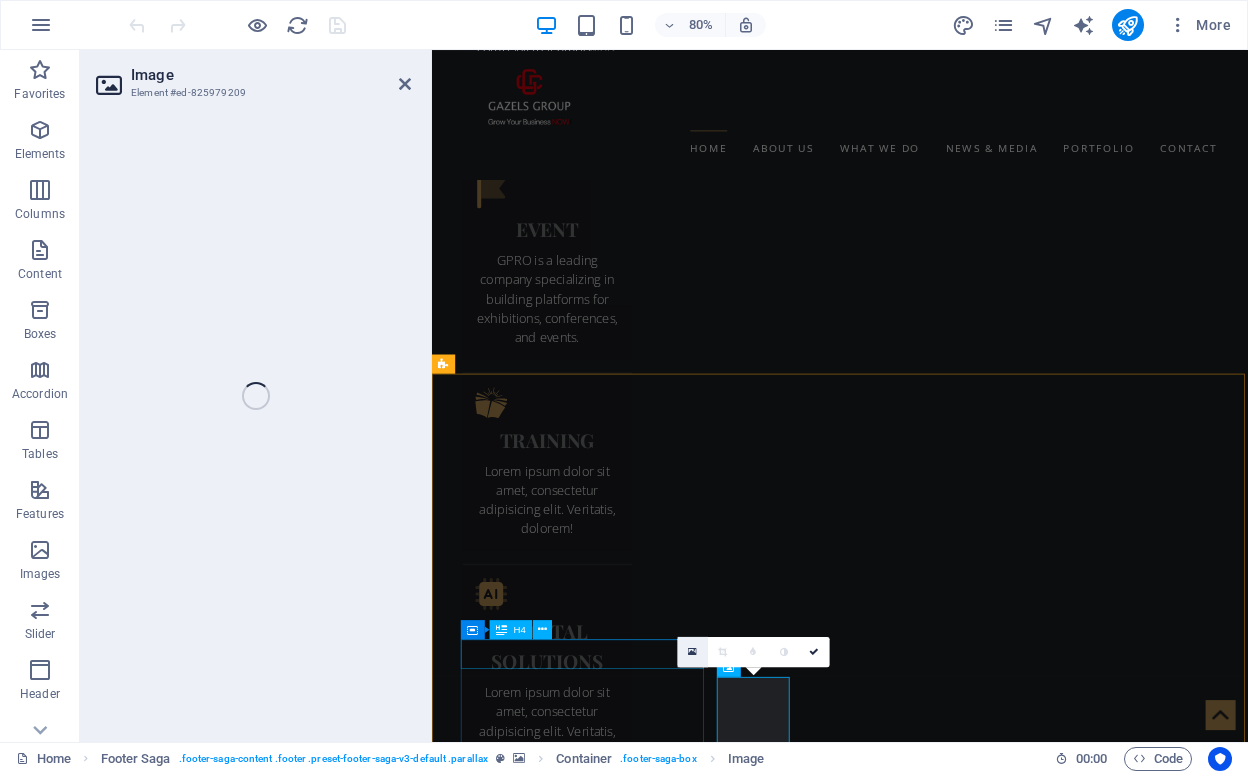 click at bounding box center [692, 651] 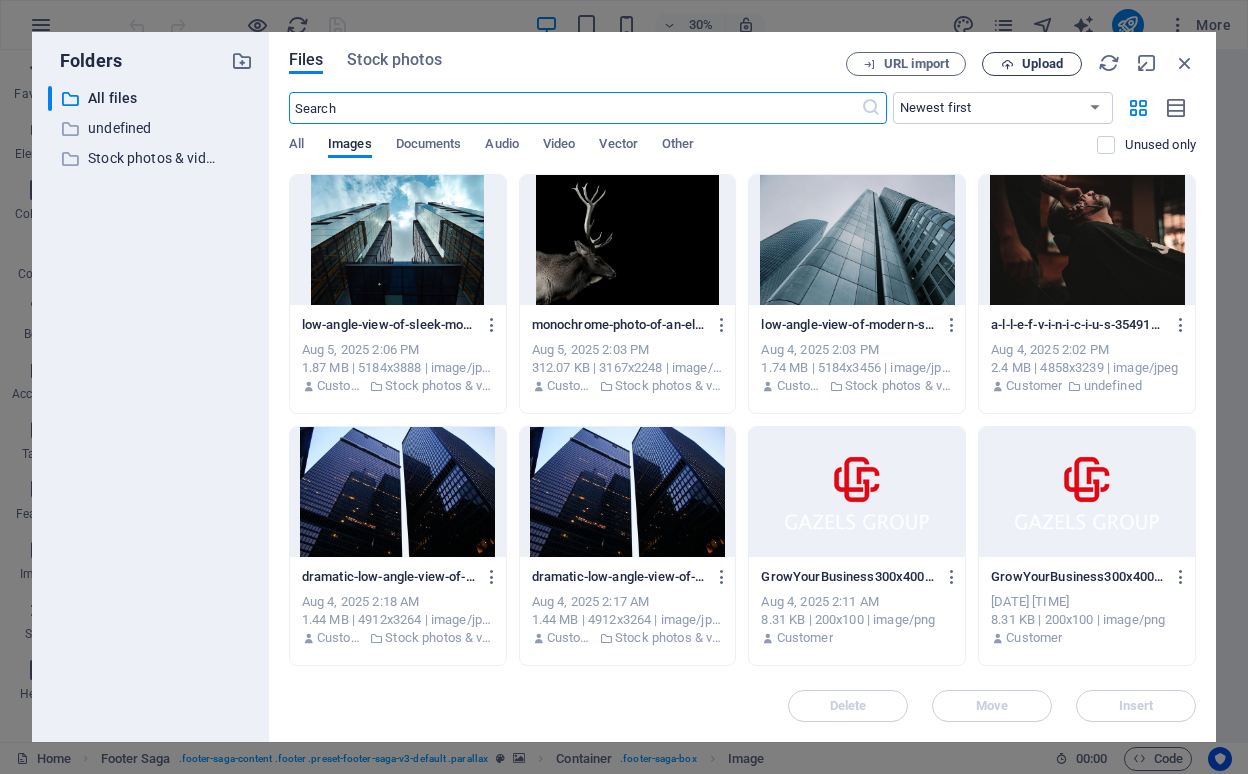 click on "Upload" at bounding box center (1042, 64) 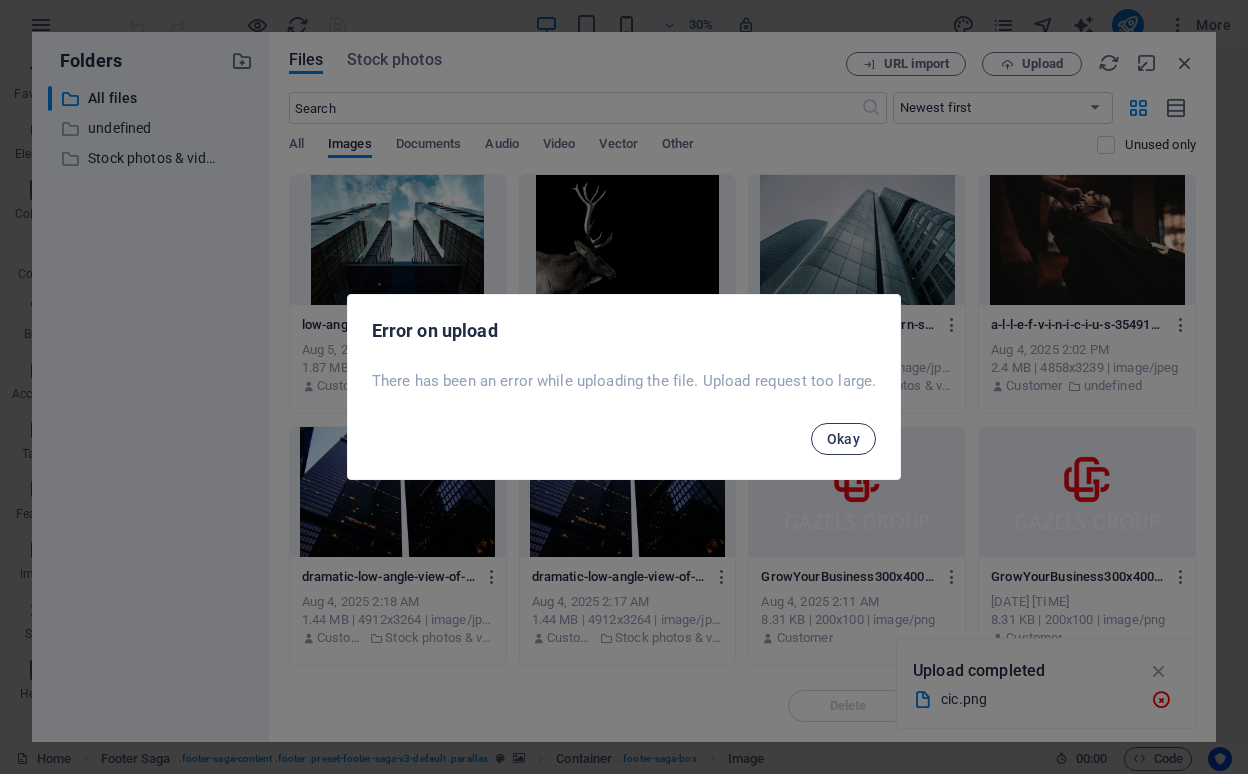 click on "Okay" at bounding box center [844, 439] 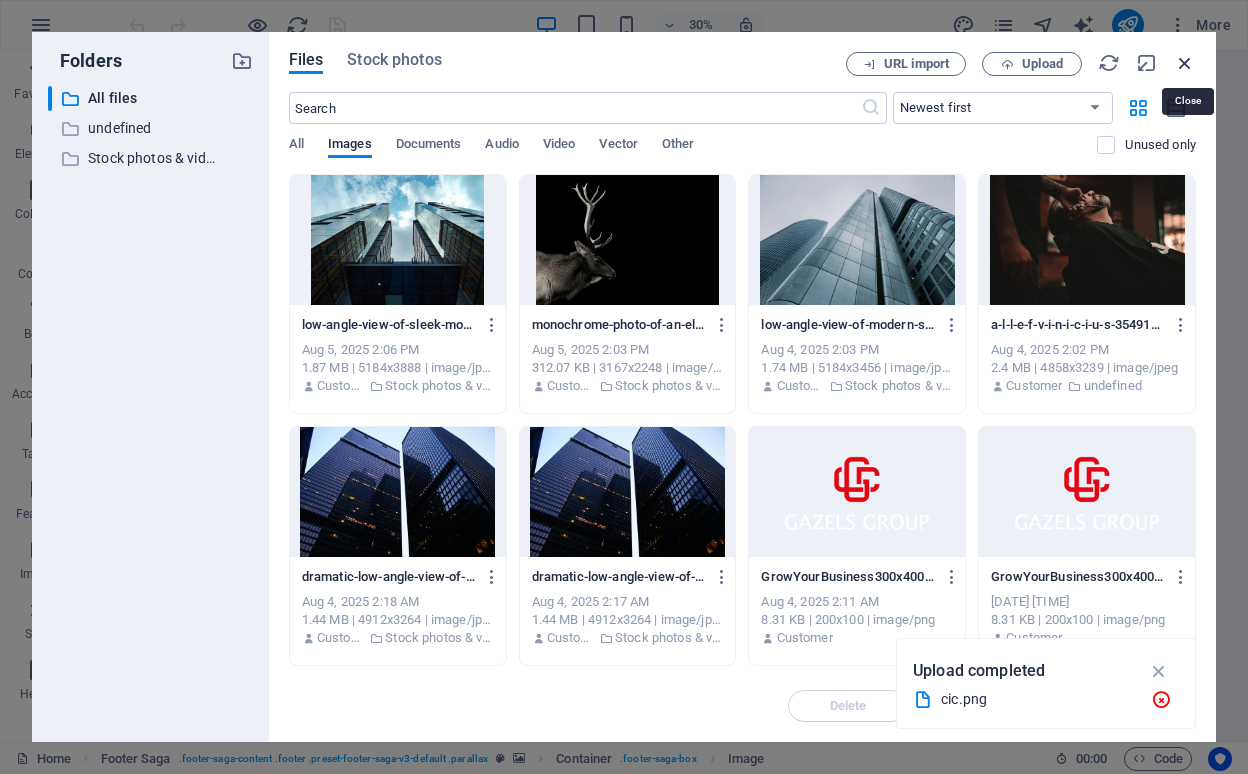 click at bounding box center [1185, 63] 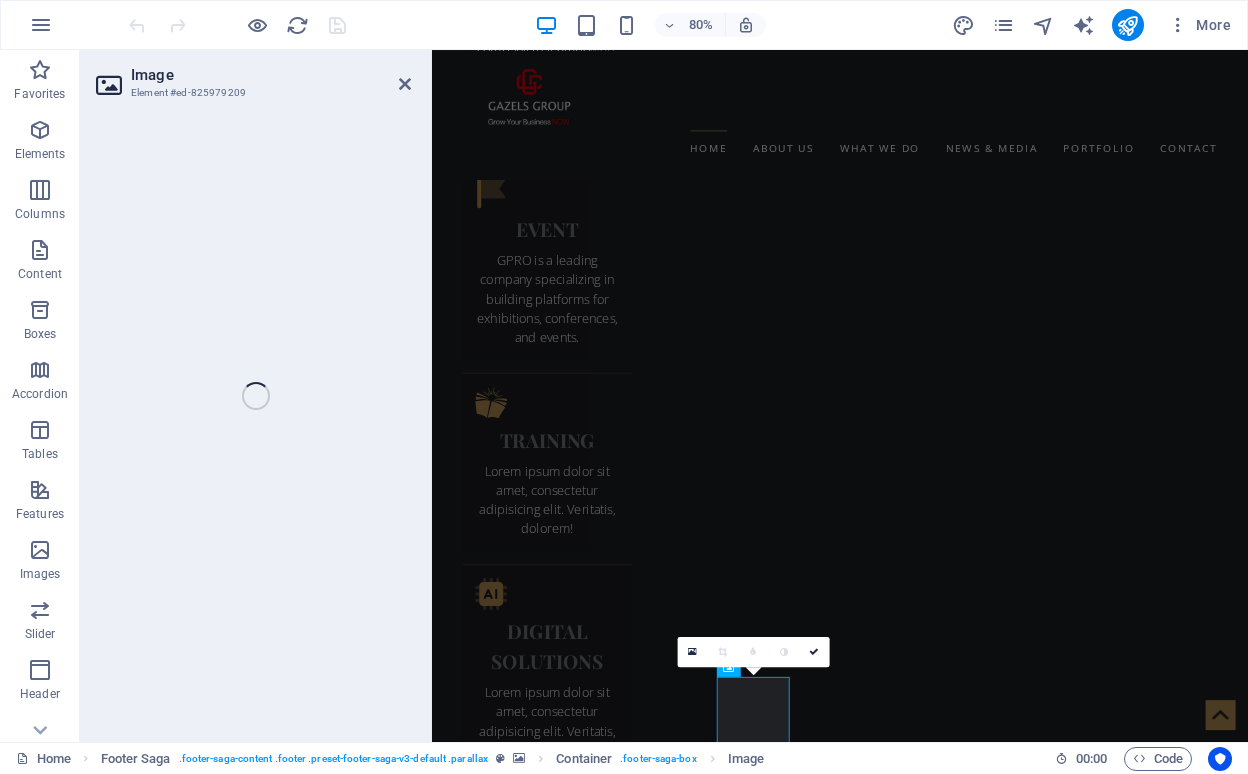 click on "Image Element #ed-825979209
H1   Banner   Banner   Container   Info Bar   Menu Bar   Menu   Image   Image with text   Container   Container   Boxes   Placeholder   3 columns   Container   Container   Opening Hours   Container   Text   Text   Text   Container   Opening Hours   Icon   Text   Text   Container   Gallery   Container   Opening Hours   Text   Button   Spacer   Gallery   Container   Logo   Footer Saga   Container   Text   Container   Image   Container 180 170 160 150 140 130 120 110 100 90 80 70 60 50 40 30 20 10 0 -10 -20 -30 -40 -50 -60 -70 -80 -90 -100 -110 -120 -130 -140 -150 -160 -170 This is an example image. Please choose your own for more options.  Or import this image 0   Logo   Unequal Columns   Container   H4   Container   Text   Container   H4" at bounding box center [664, 396] 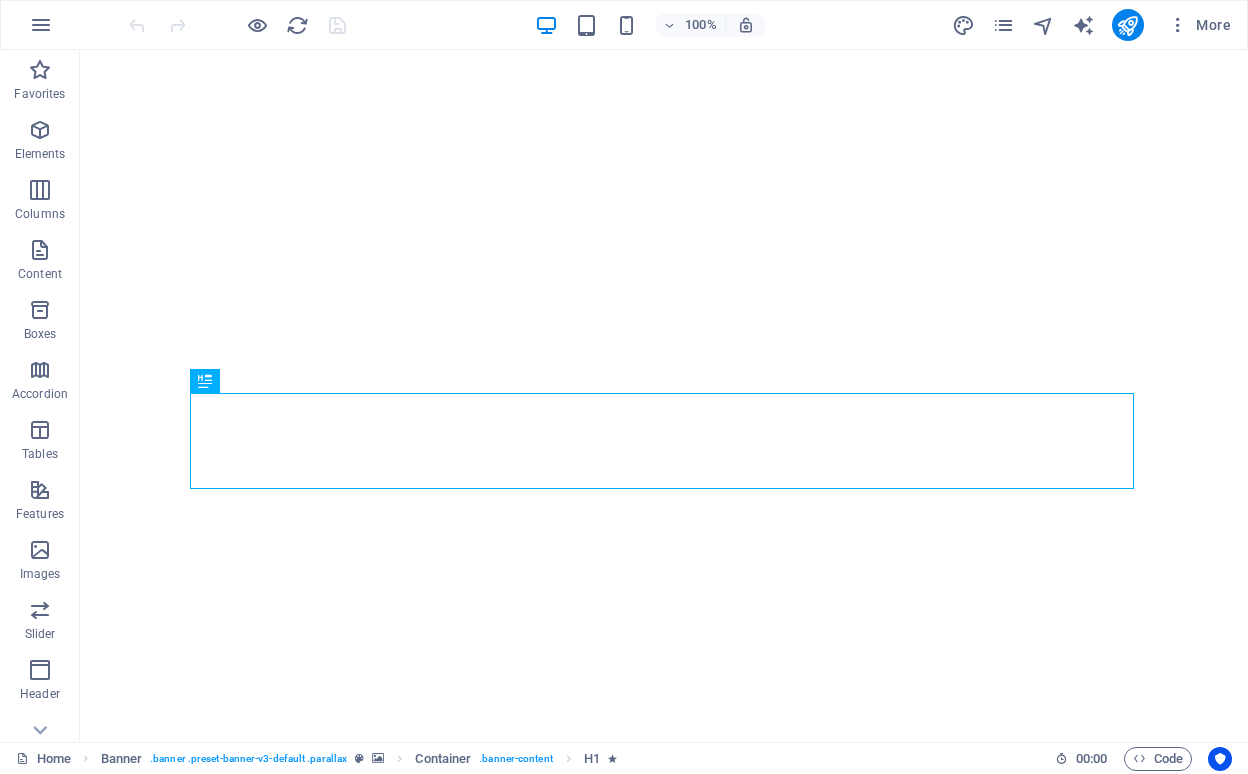 scroll, scrollTop: 0, scrollLeft: 0, axis: both 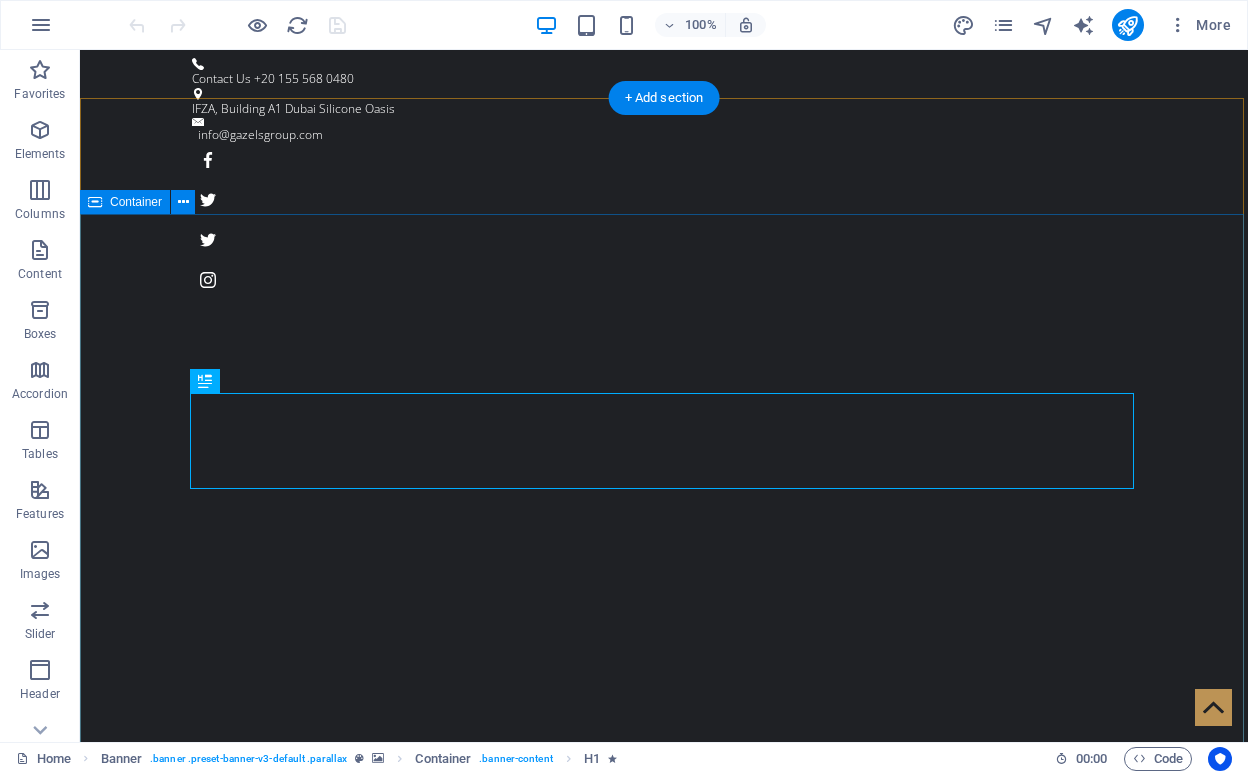 click on "Grow Your Business NOW! Where Vision Meets Precision Learn more" at bounding box center (664, 1346) 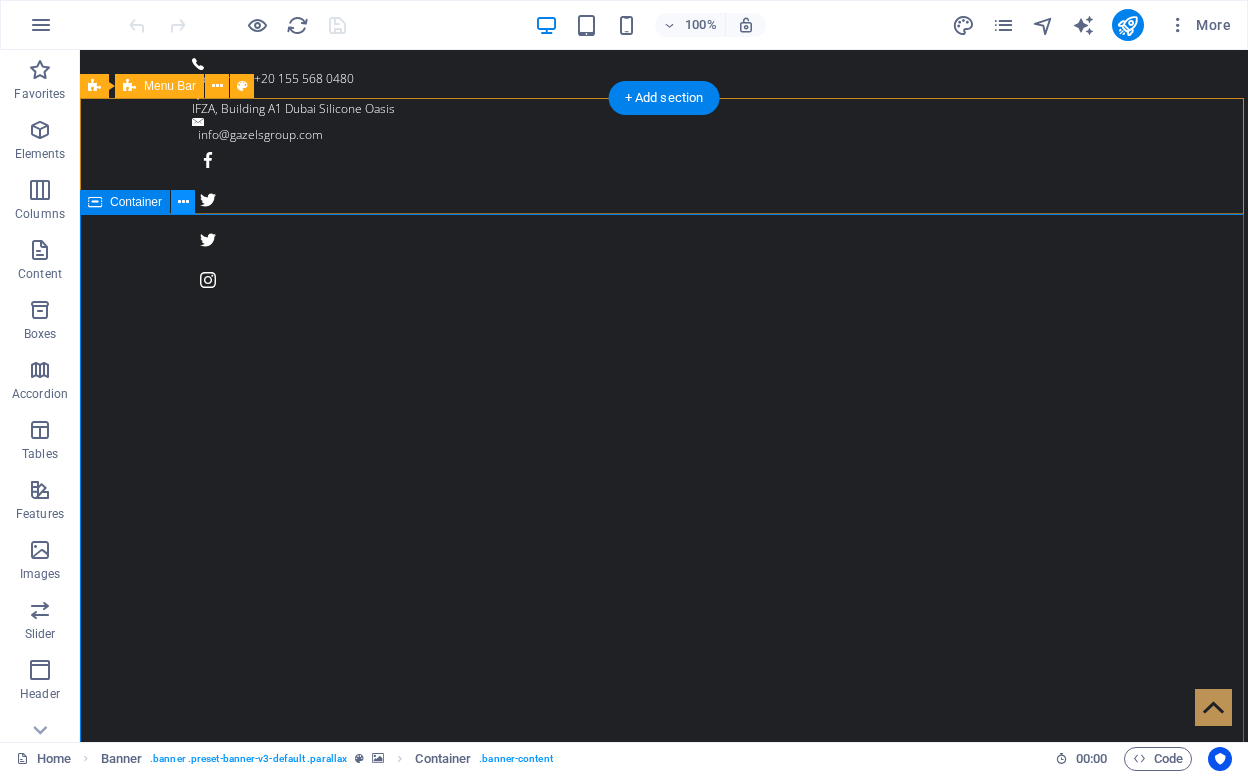 click at bounding box center (183, 202) 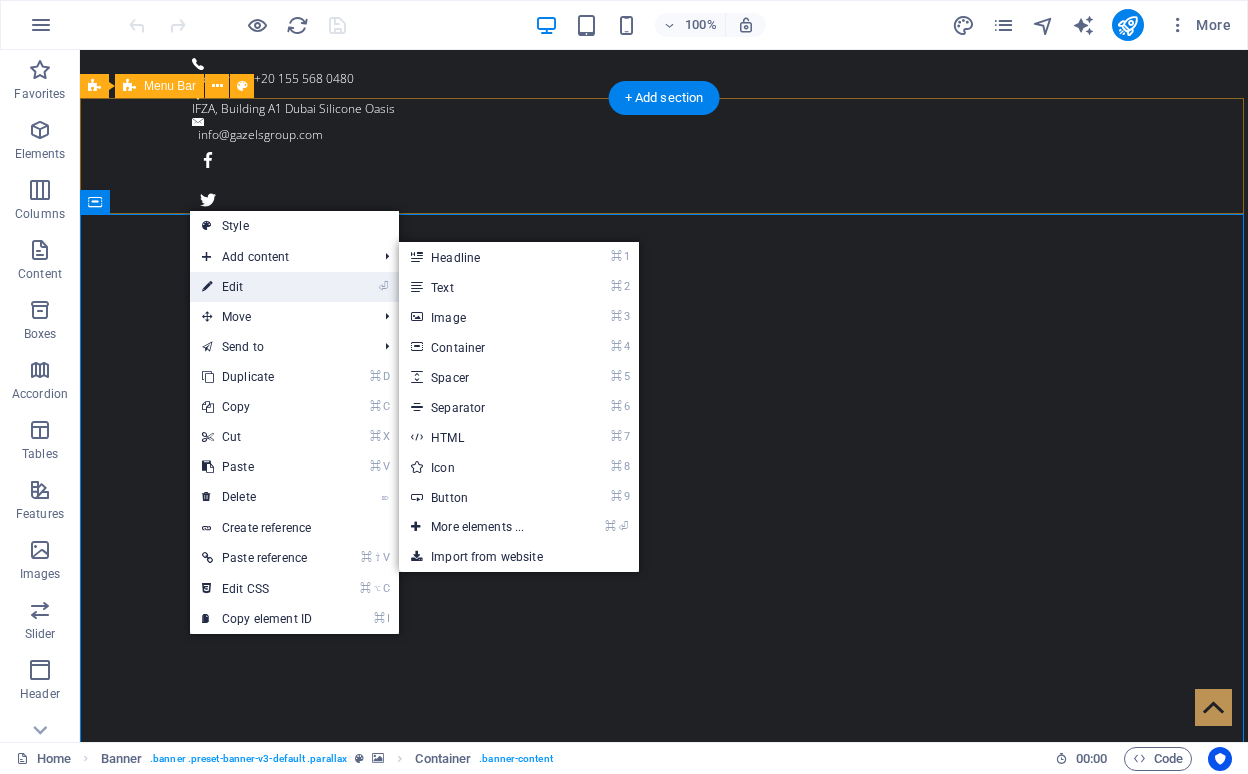 click on "⏎  Edit" at bounding box center [257, 287] 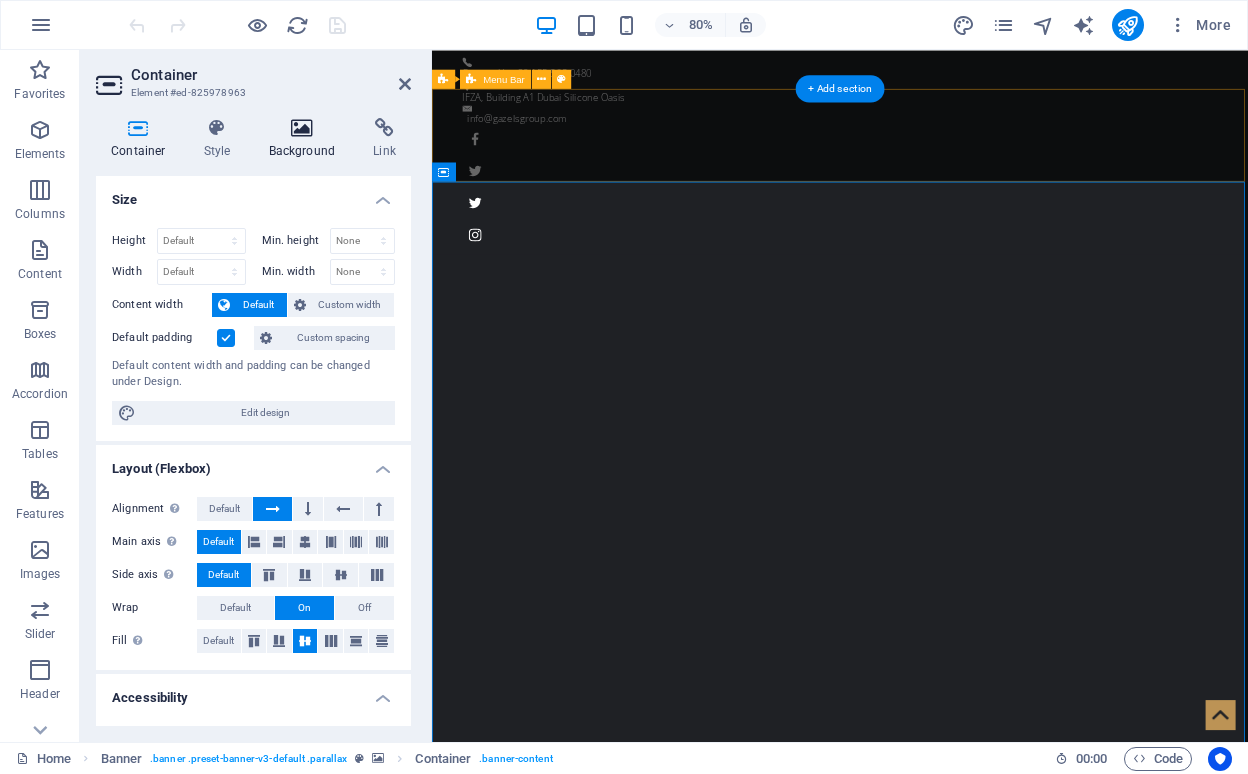click on "Background" at bounding box center [306, 139] 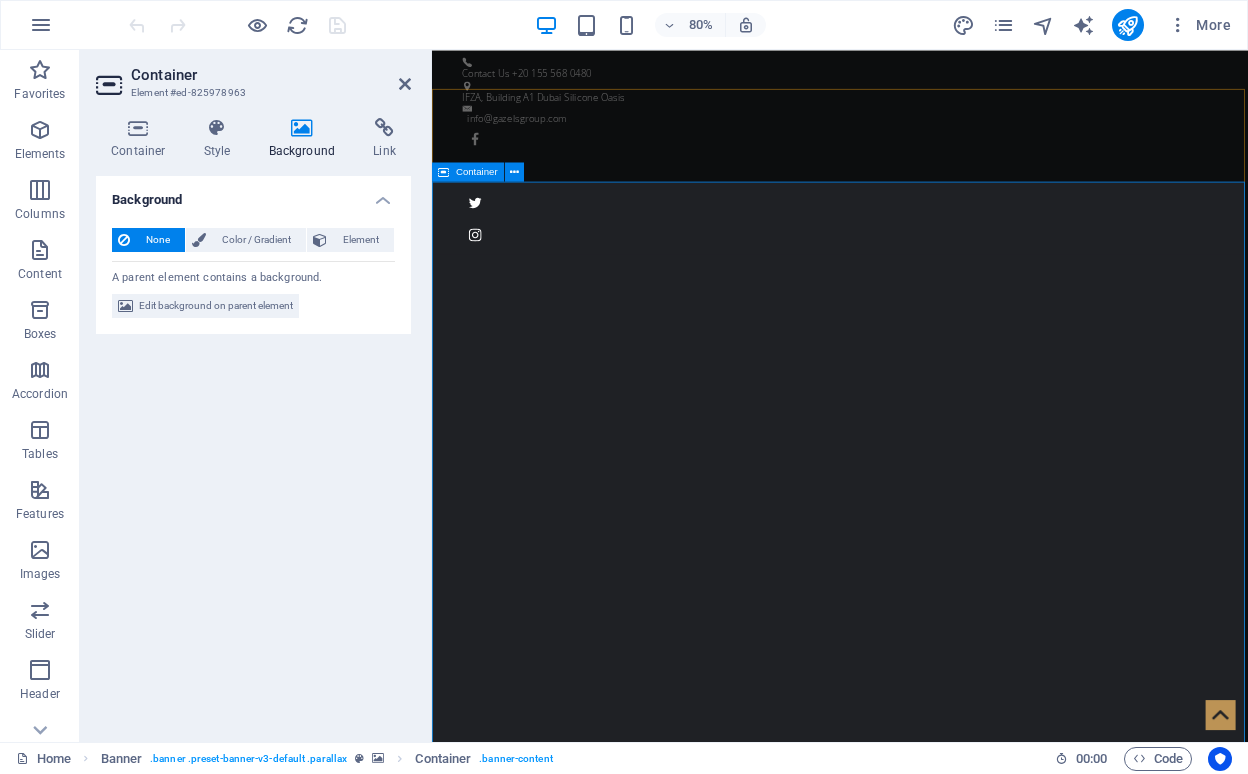 click on "Grow Your Business NOW! Where Vision Meets Precision Learn more" at bounding box center [942, 1346] 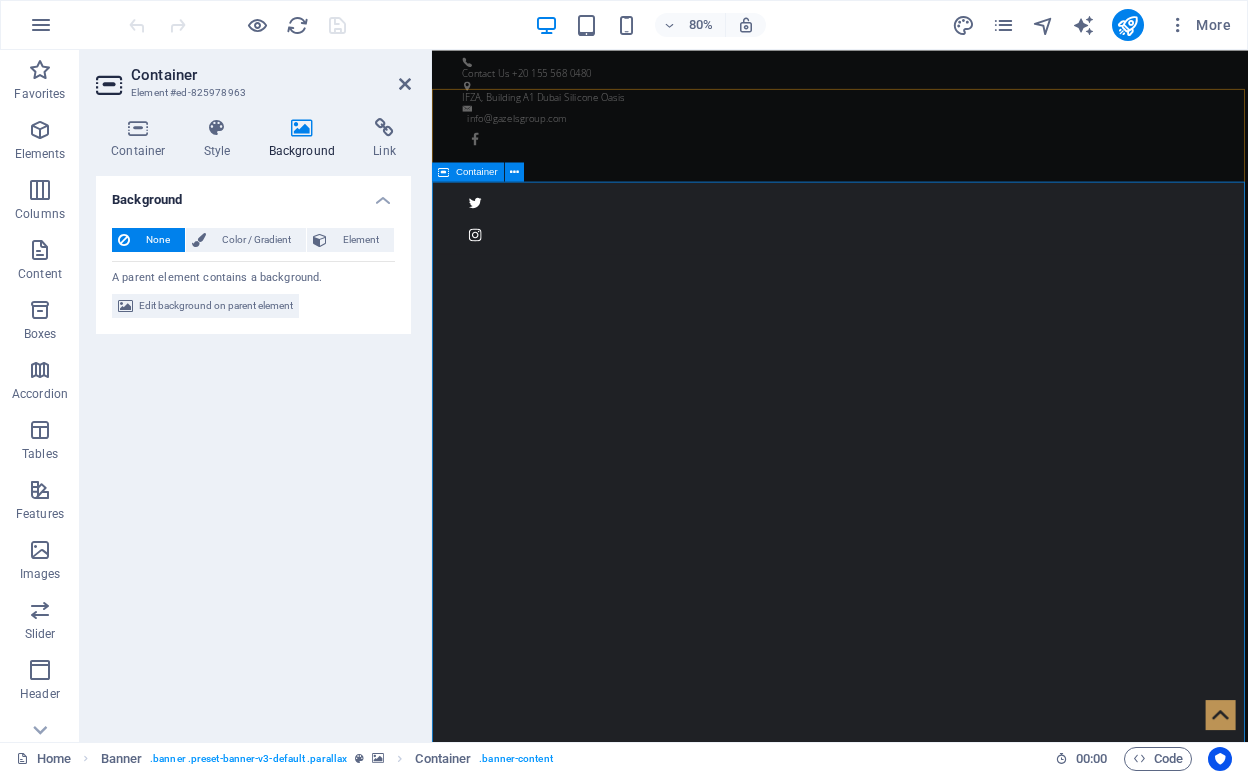 click on "Grow Your Business NOW! Where Vision Meets Precision Learn more" at bounding box center (942, 1346) 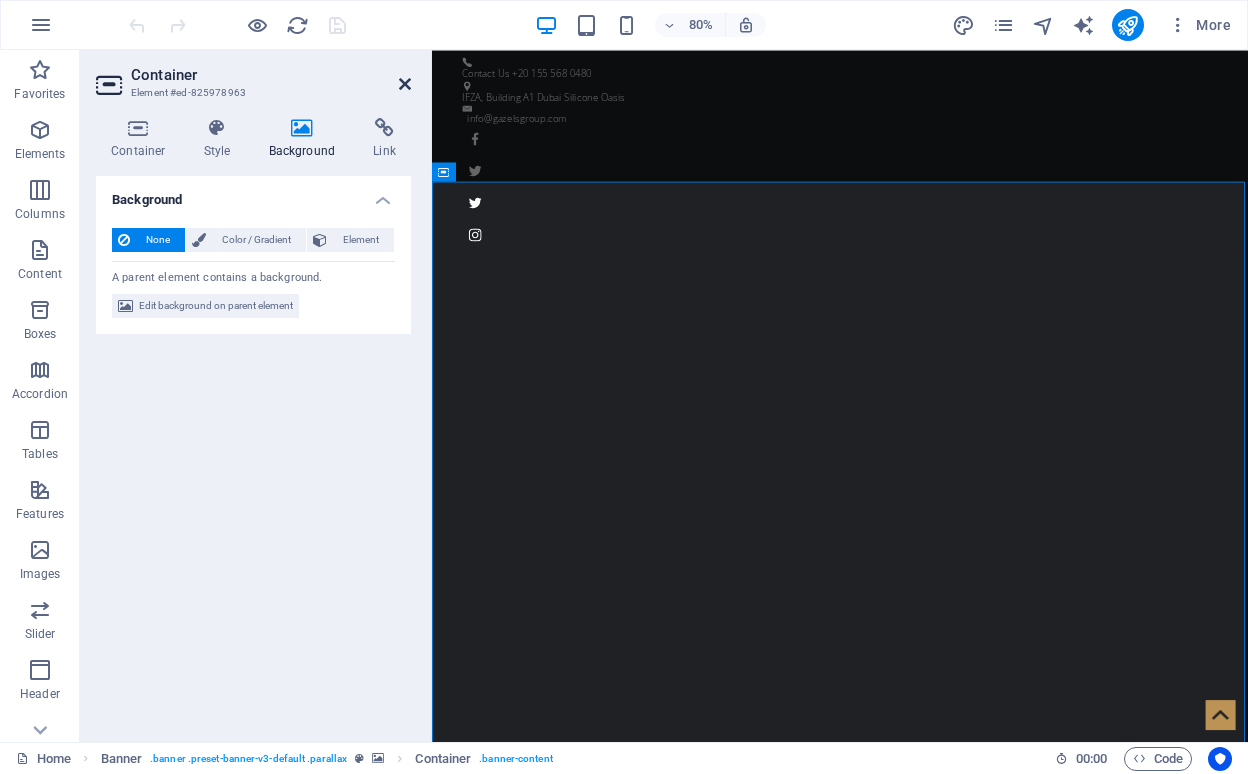 click at bounding box center (405, 84) 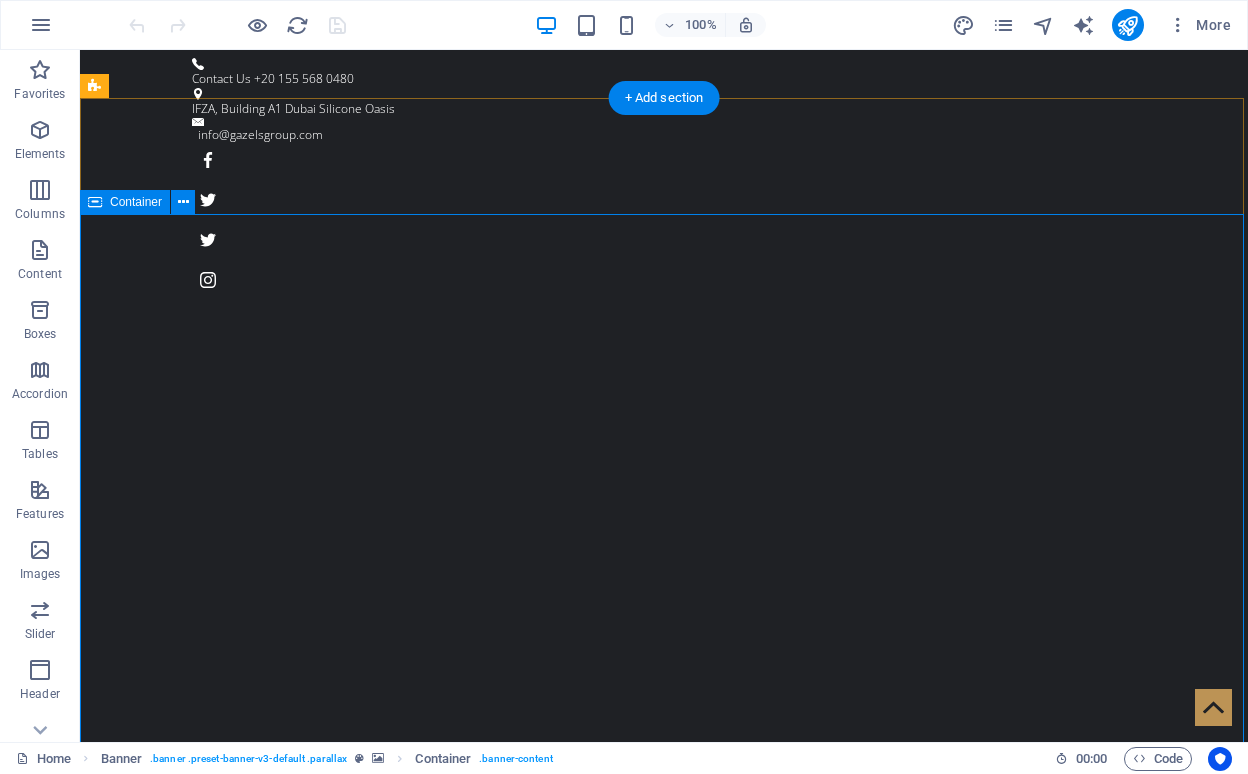 click on "Grow Your Business NOW! Where Vision Meets Precision Learn more" at bounding box center (664, 1346) 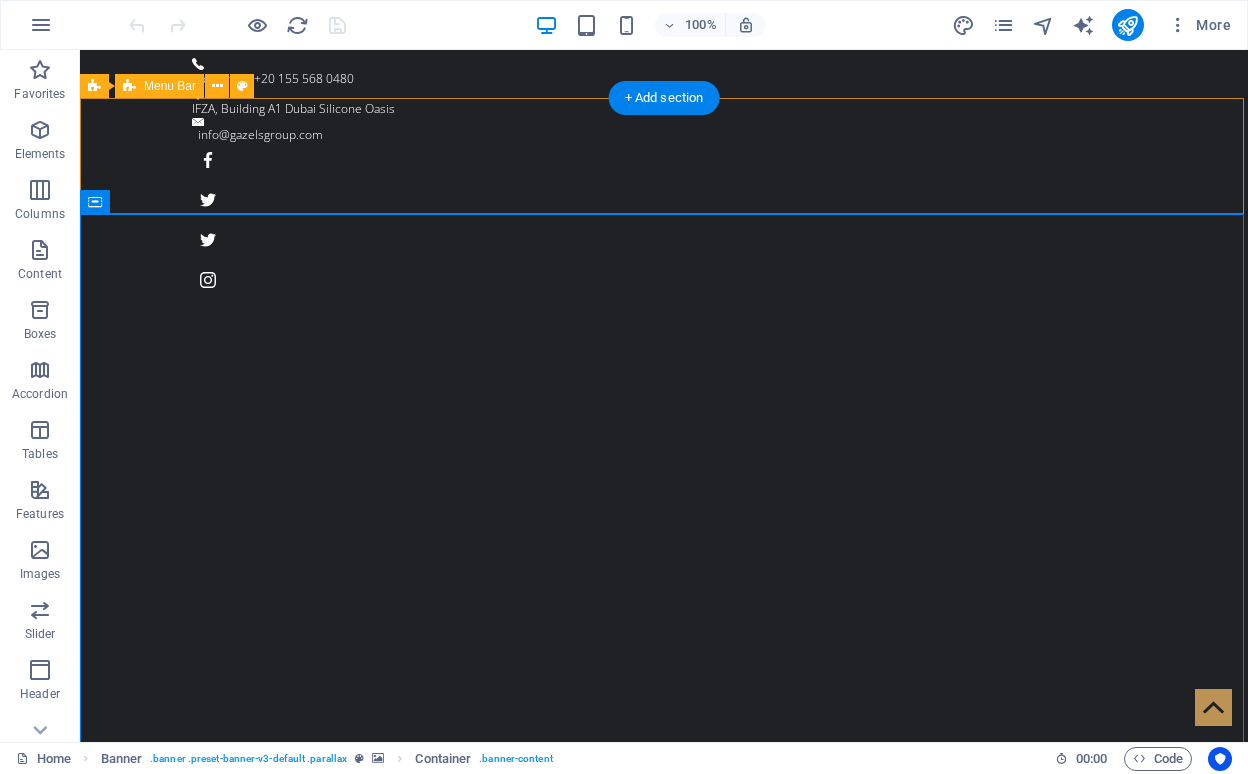 click on "Home About us WHAT WE DO NEWS & MEDIA PORTFOLIO Contact" at bounding box center (664, 1076) 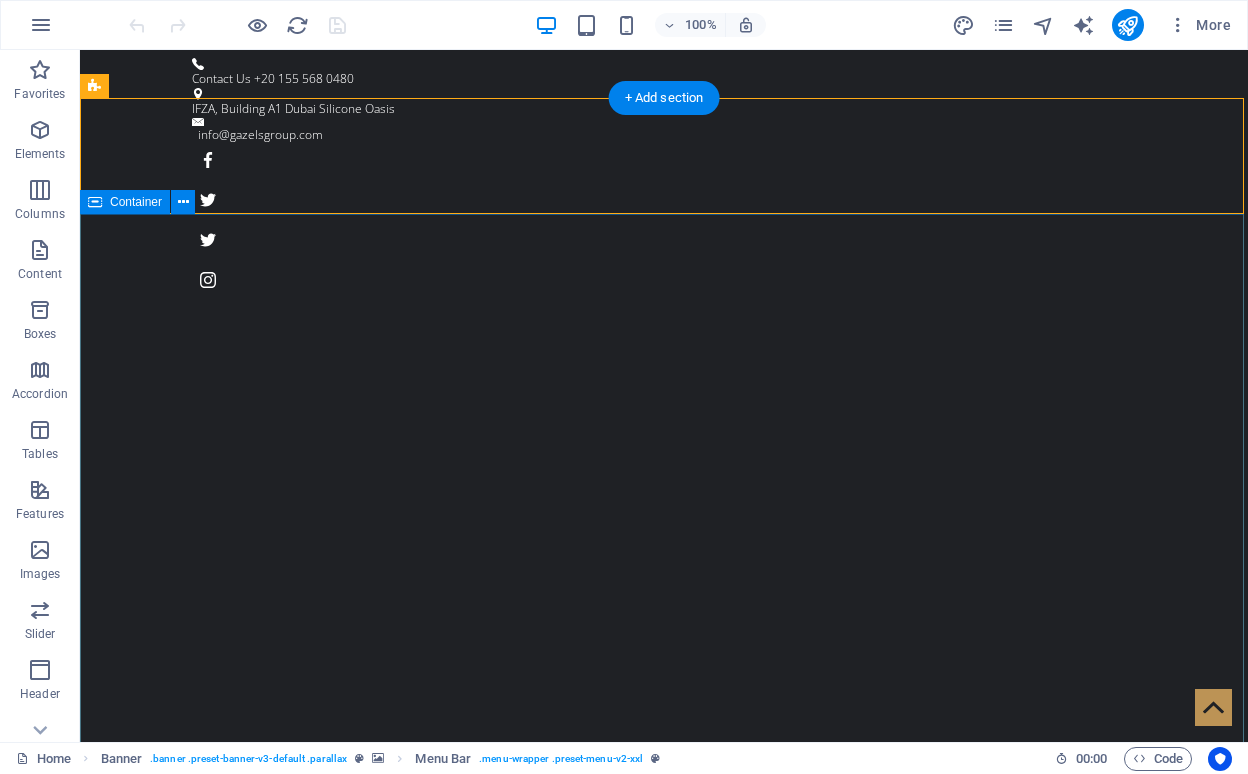 click on "Grow Your Business NOW! Where Vision Meets Precision Learn more" at bounding box center (664, 1346) 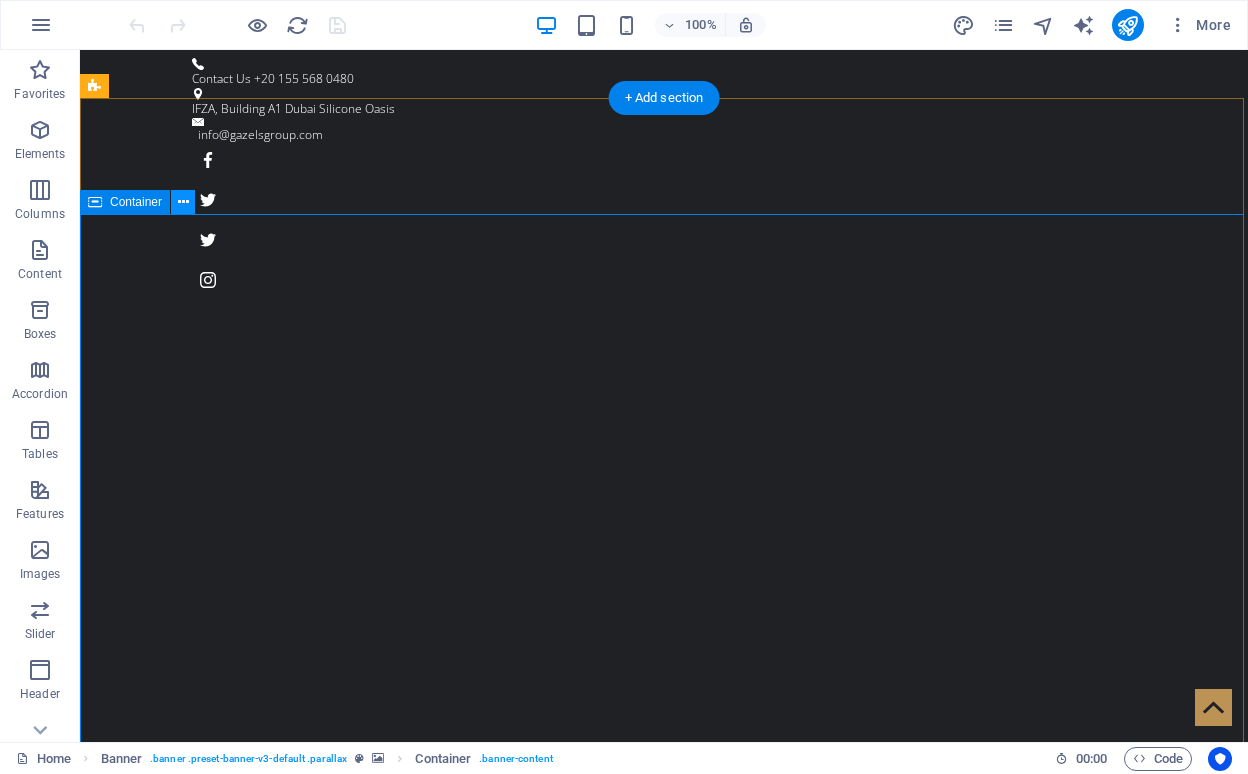 click at bounding box center (183, 202) 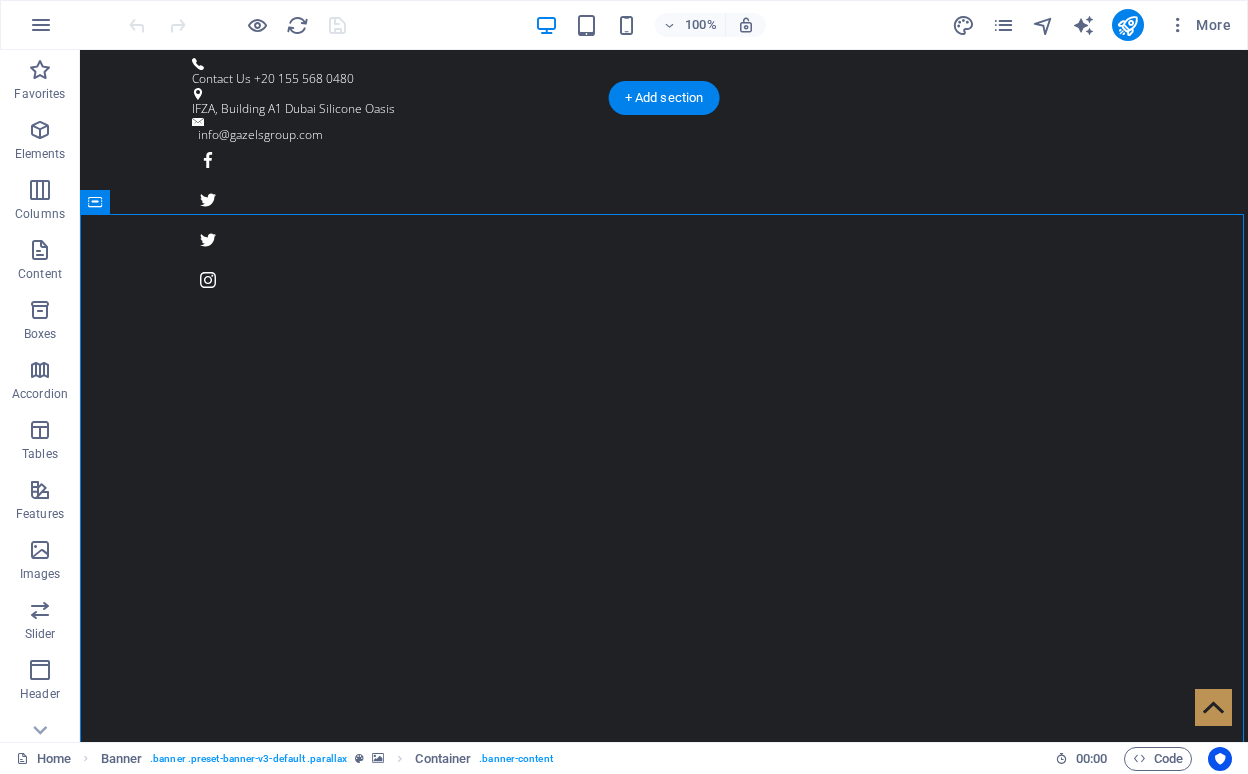 click on "Grow Your Business NOW! Where Vision Meets Precision Learn more" at bounding box center (664, 1346) 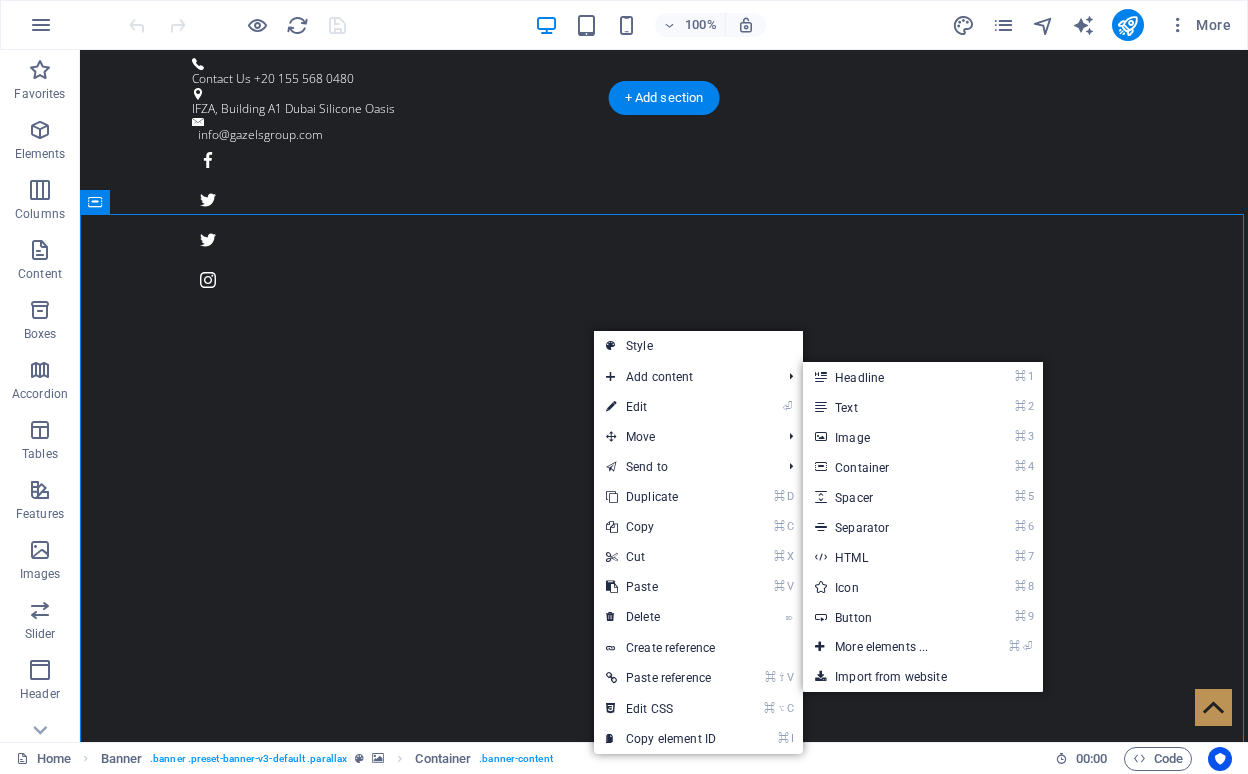 click on "Grow Your Business NOW! Where Vision Meets Precision Learn more" at bounding box center (664, 1346) 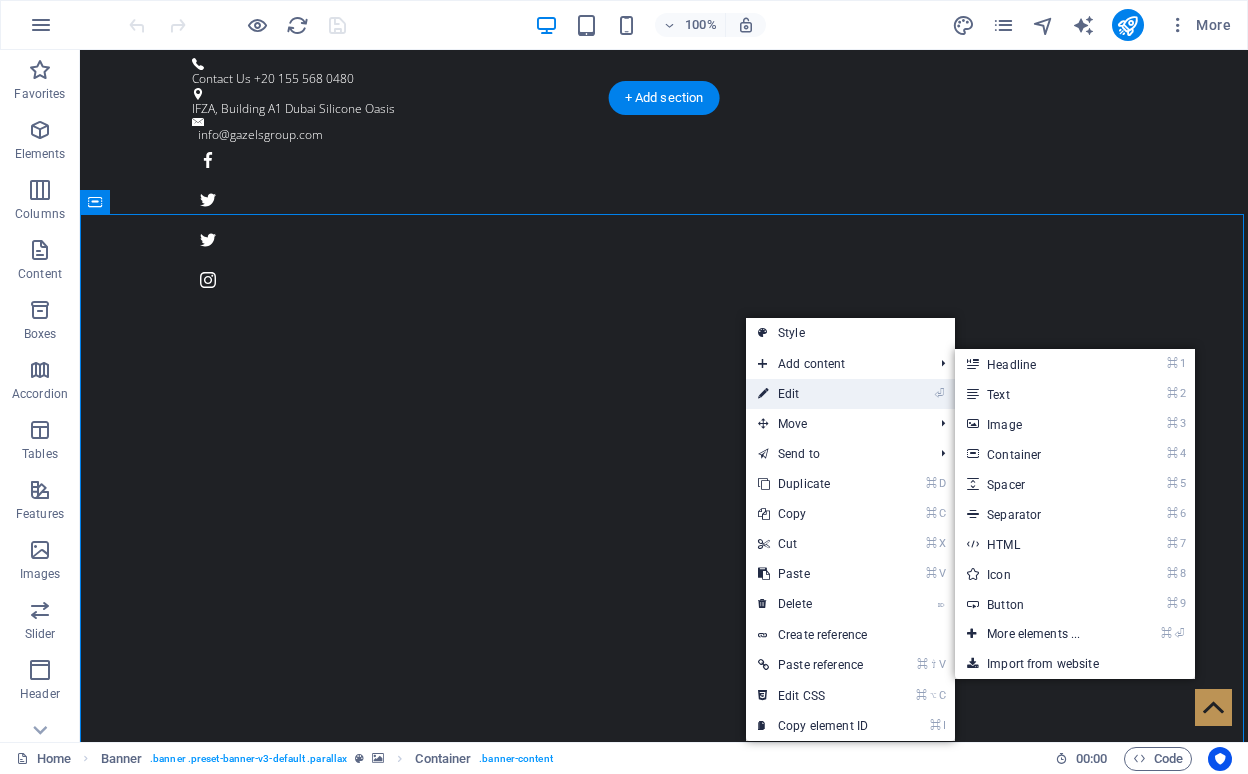 click on "⏎  Edit" at bounding box center [813, 394] 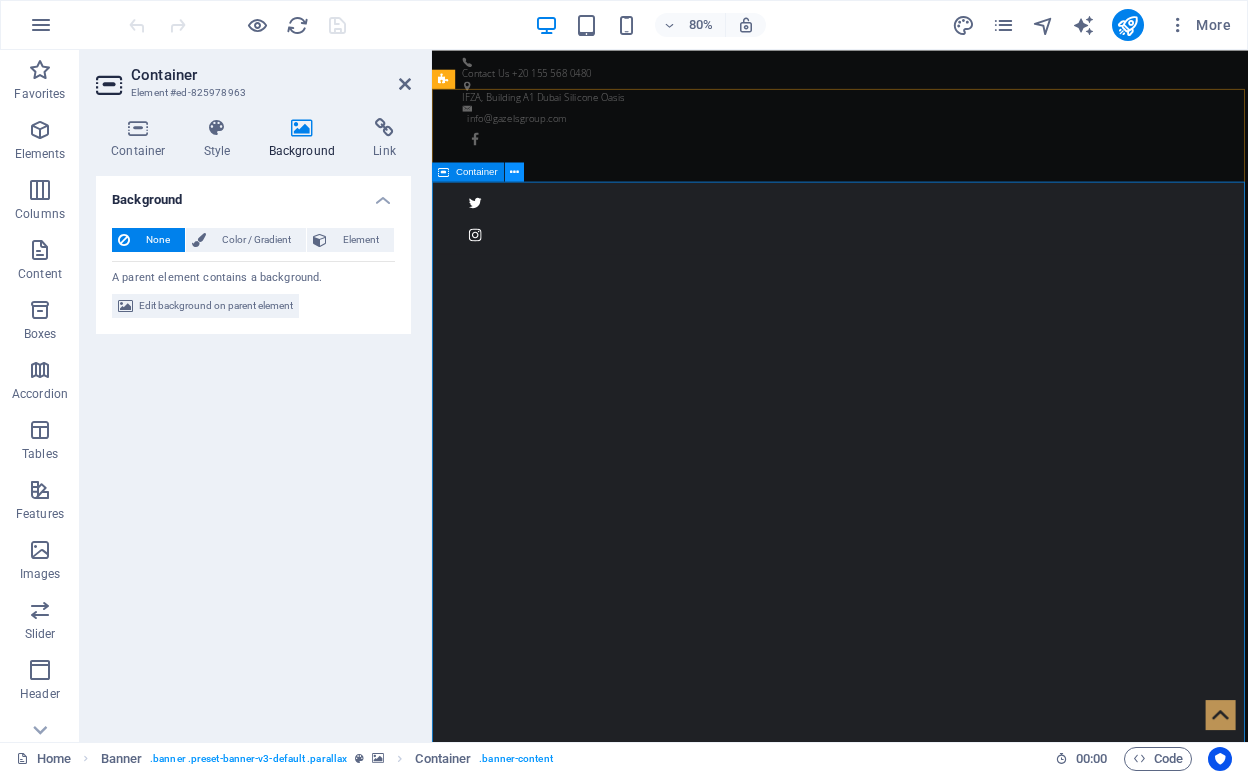 click at bounding box center [514, 171] 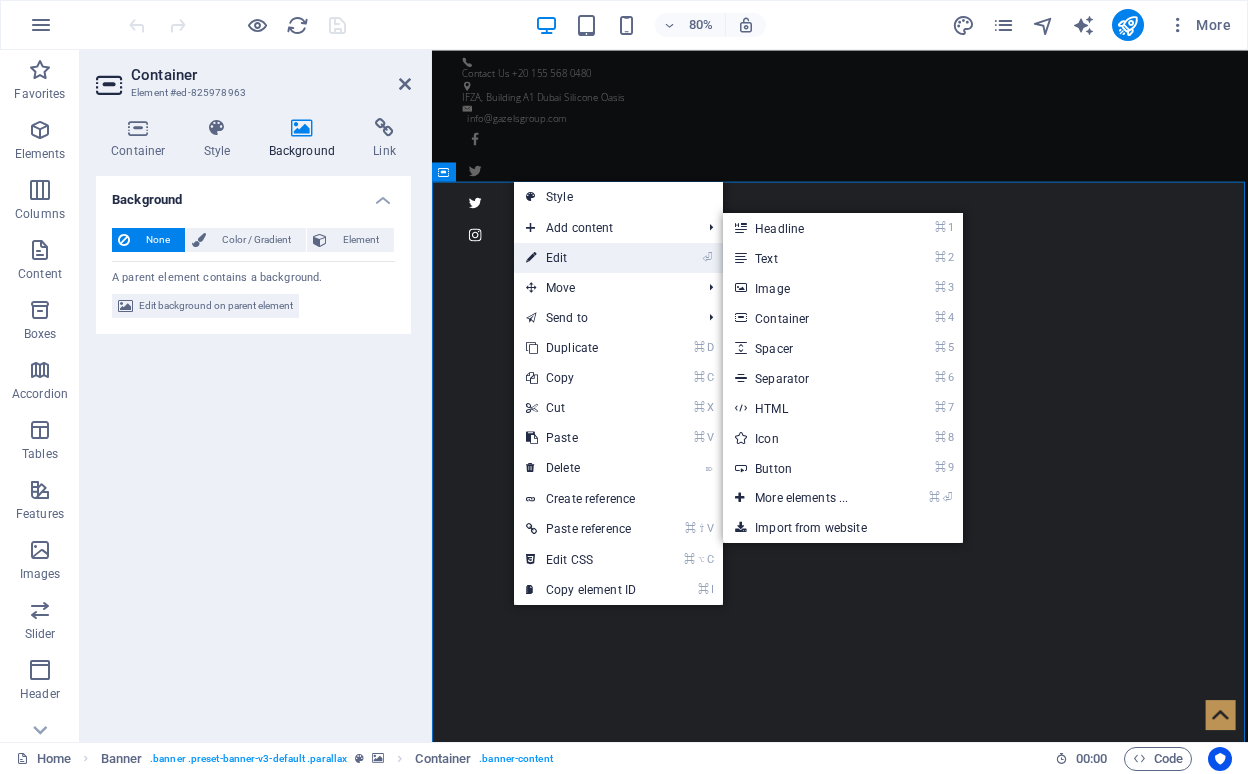 click on "⏎  Edit" at bounding box center [581, 258] 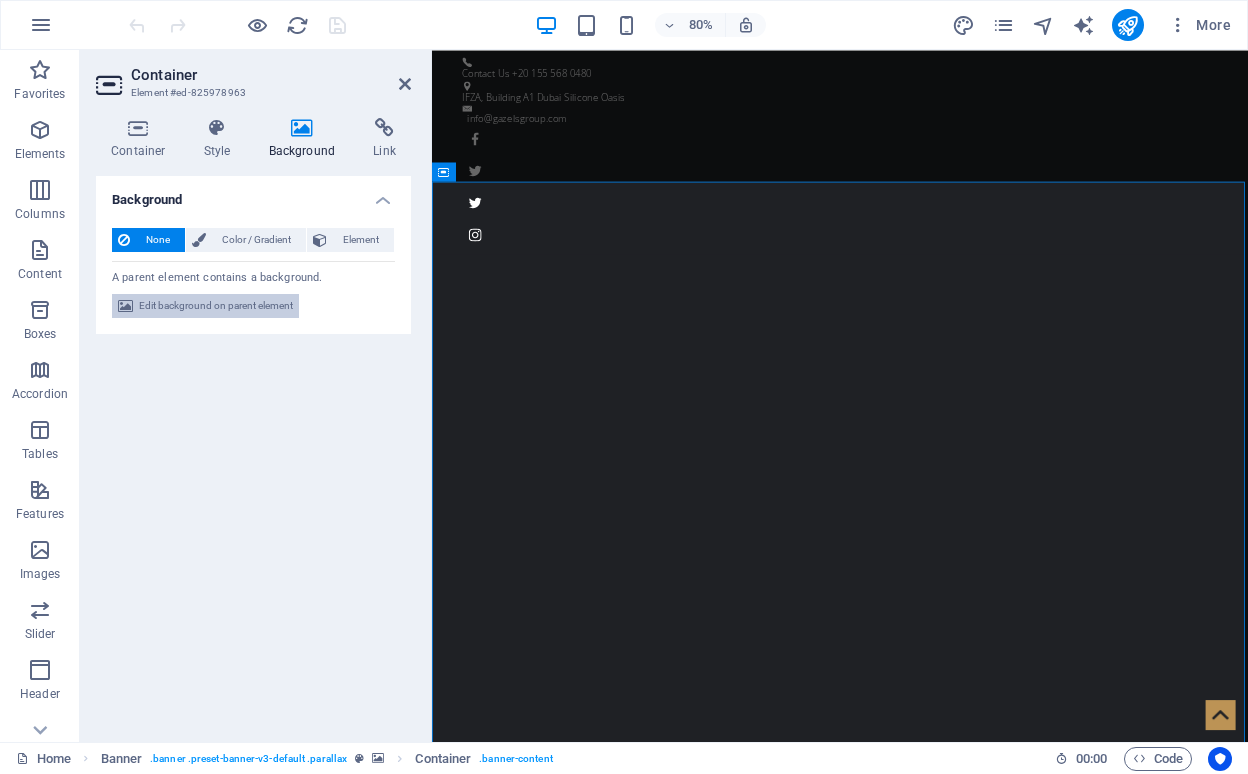 click on "Edit background on parent element" at bounding box center (216, 306) 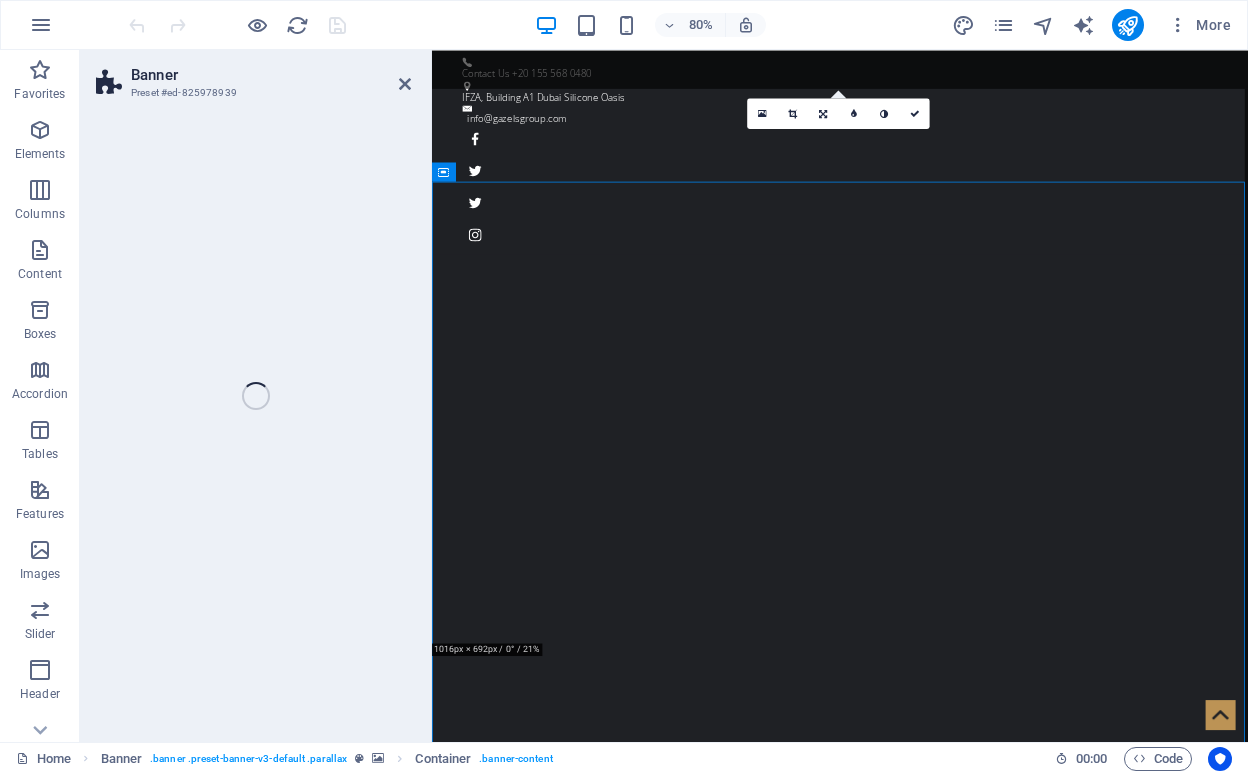 select on "vh" 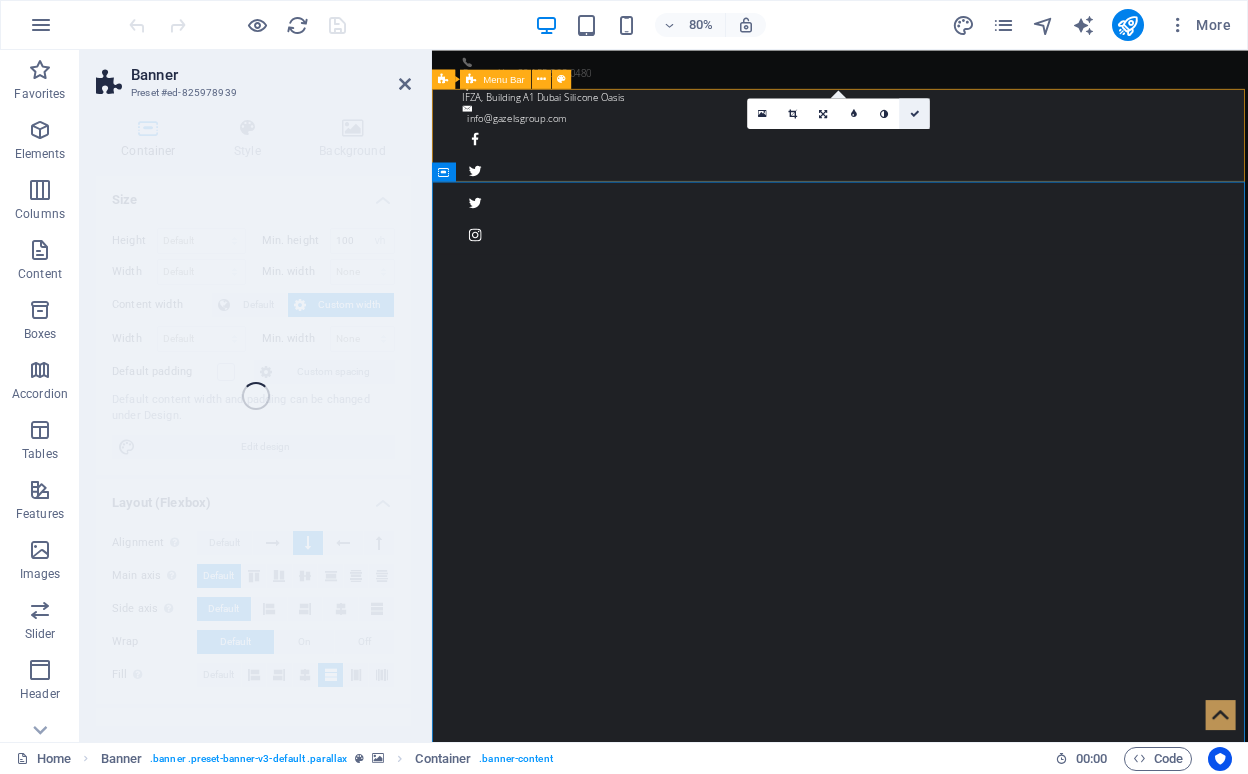 click at bounding box center [914, 113] 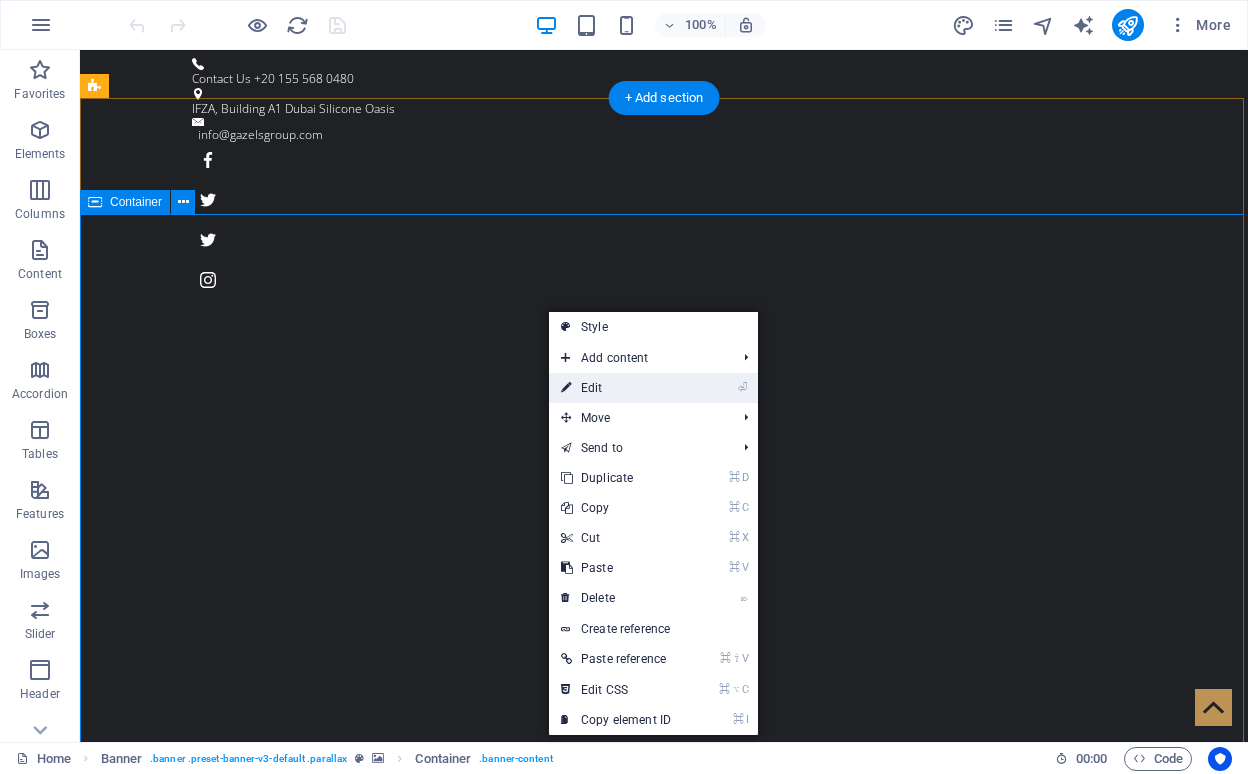 click on "⏎  Edit" at bounding box center (616, 388) 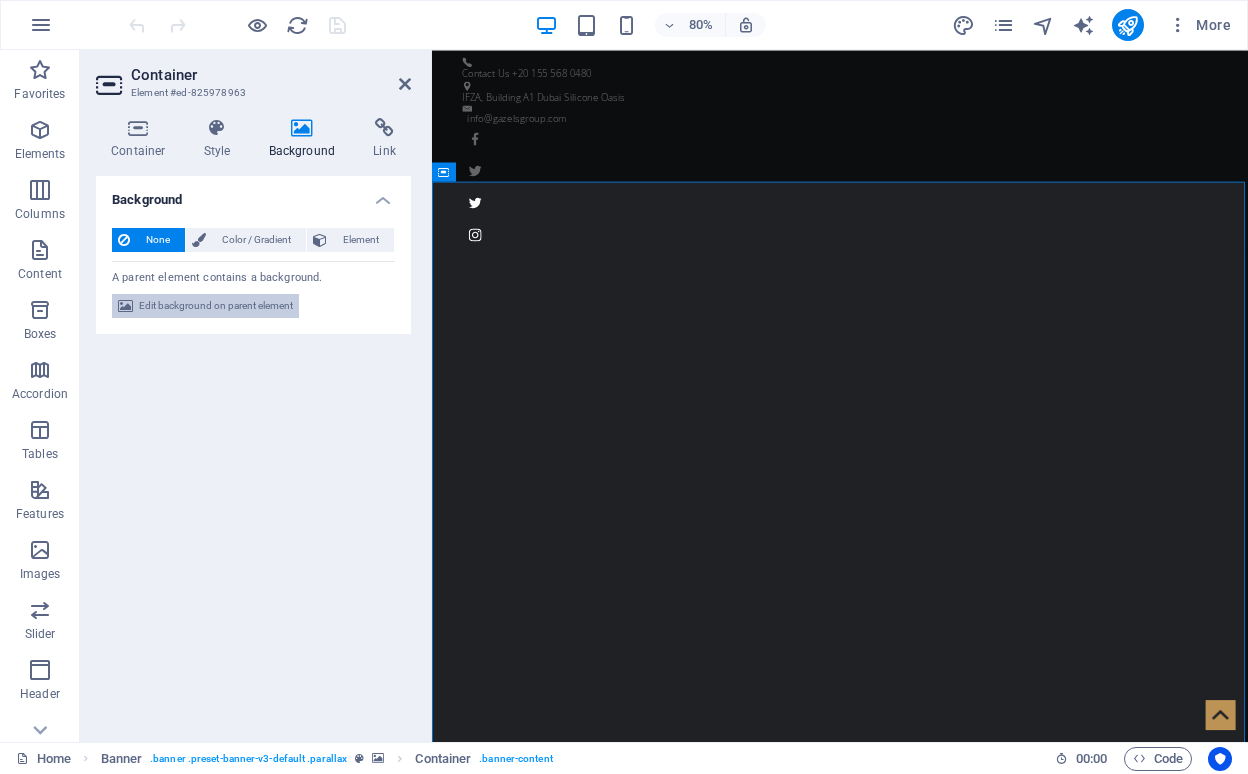 click on "Edit background on parent element" at bounding box center (216, 306) 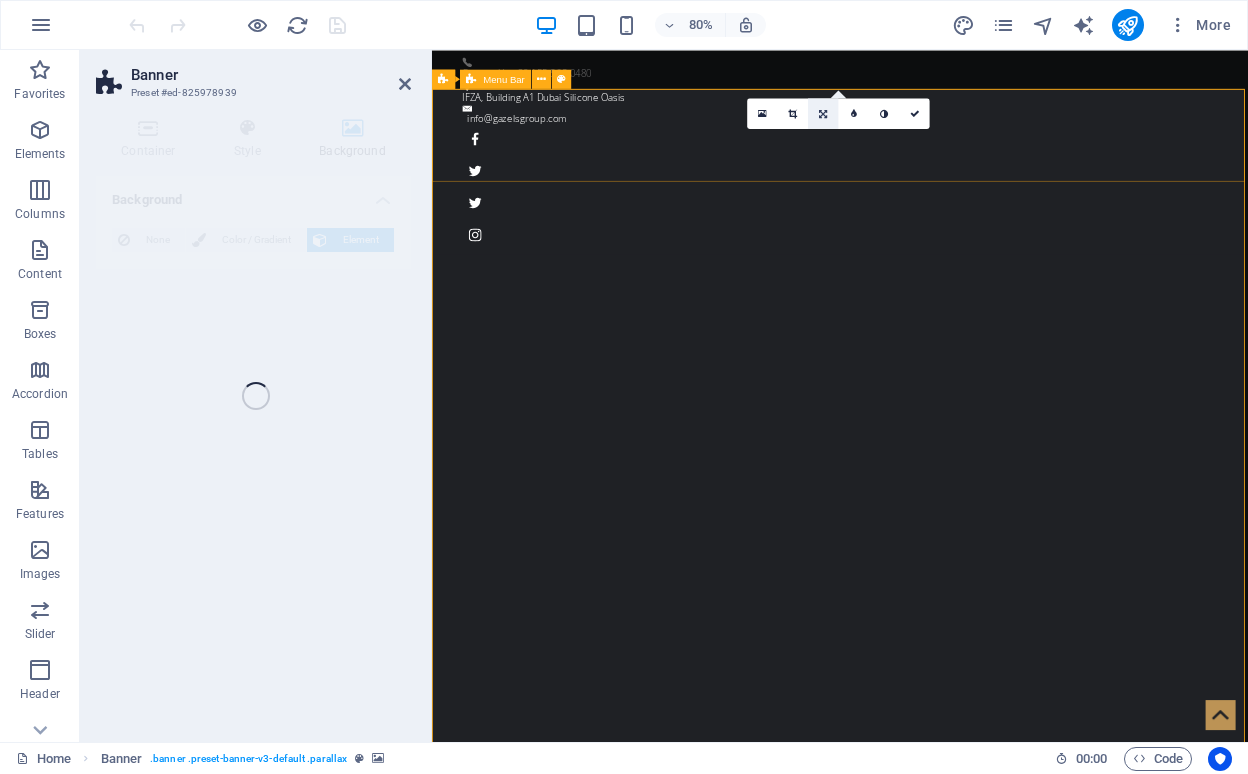 click at bounding box center [823, 113] 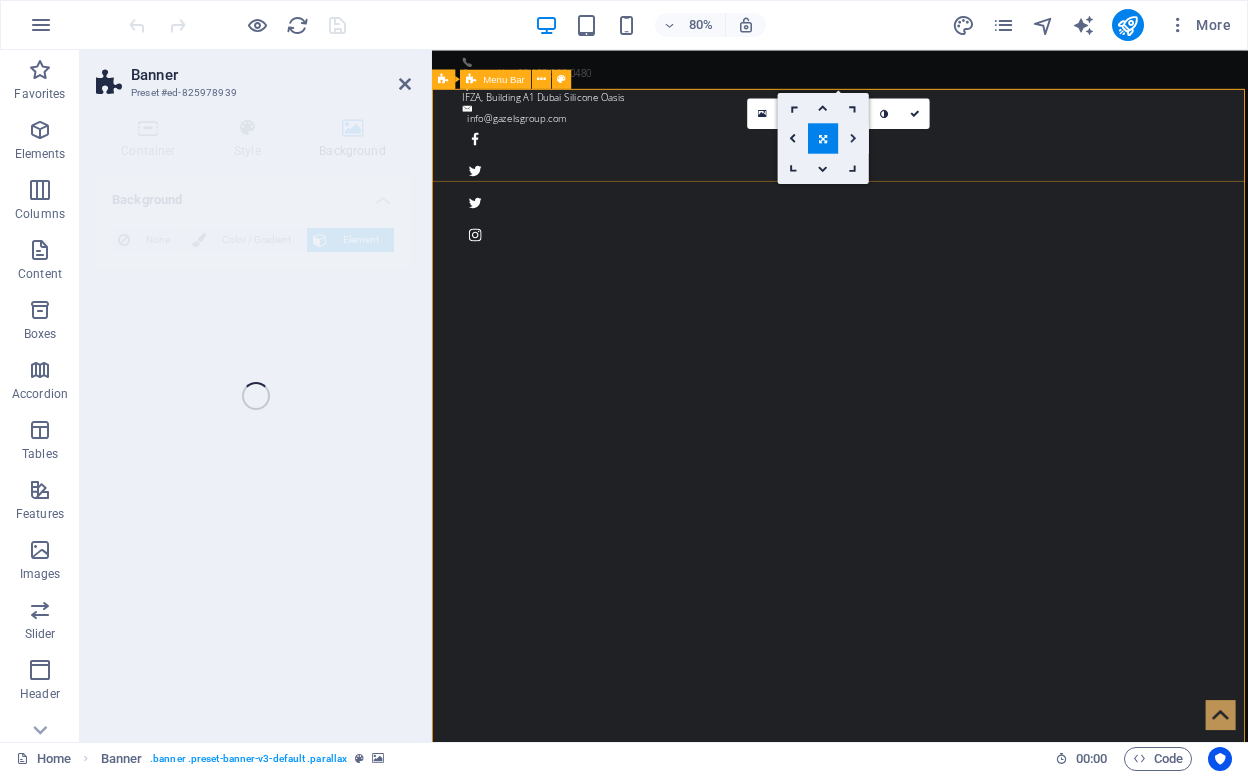 click at bounding box center (853, 138) 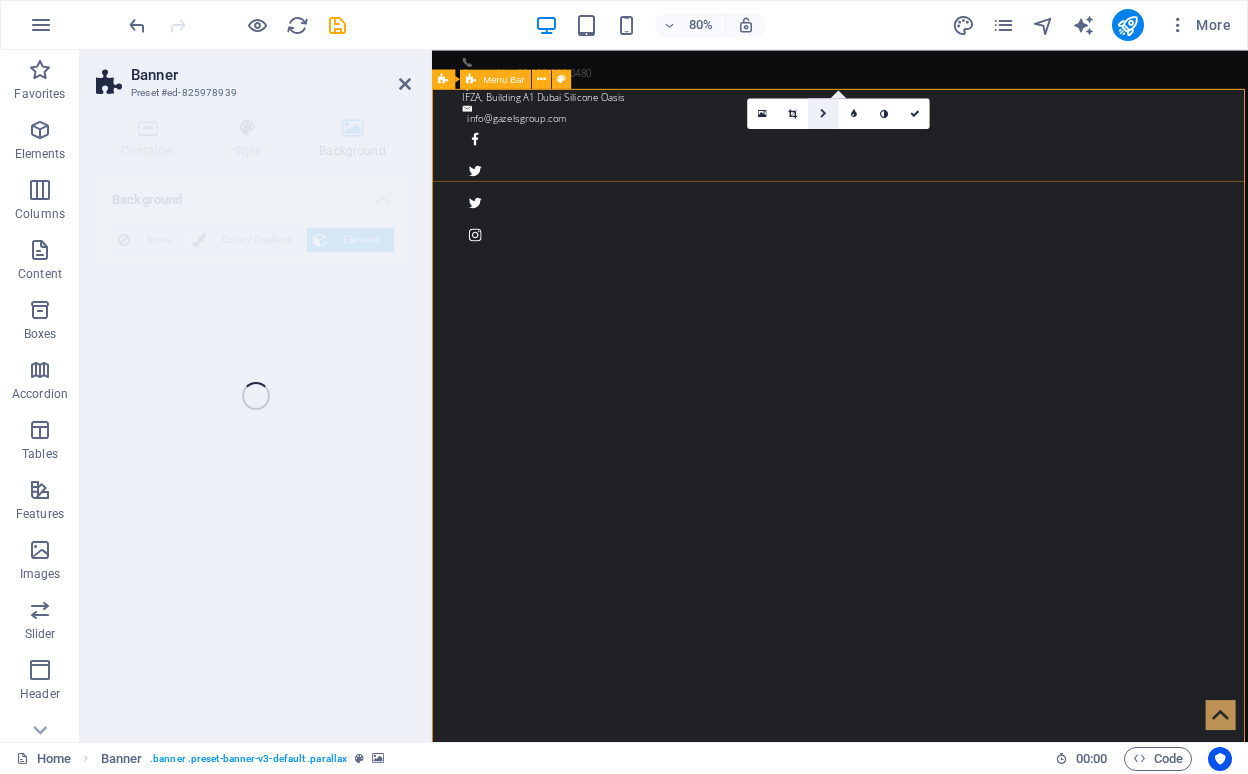 click at bounding box center (823, 113) 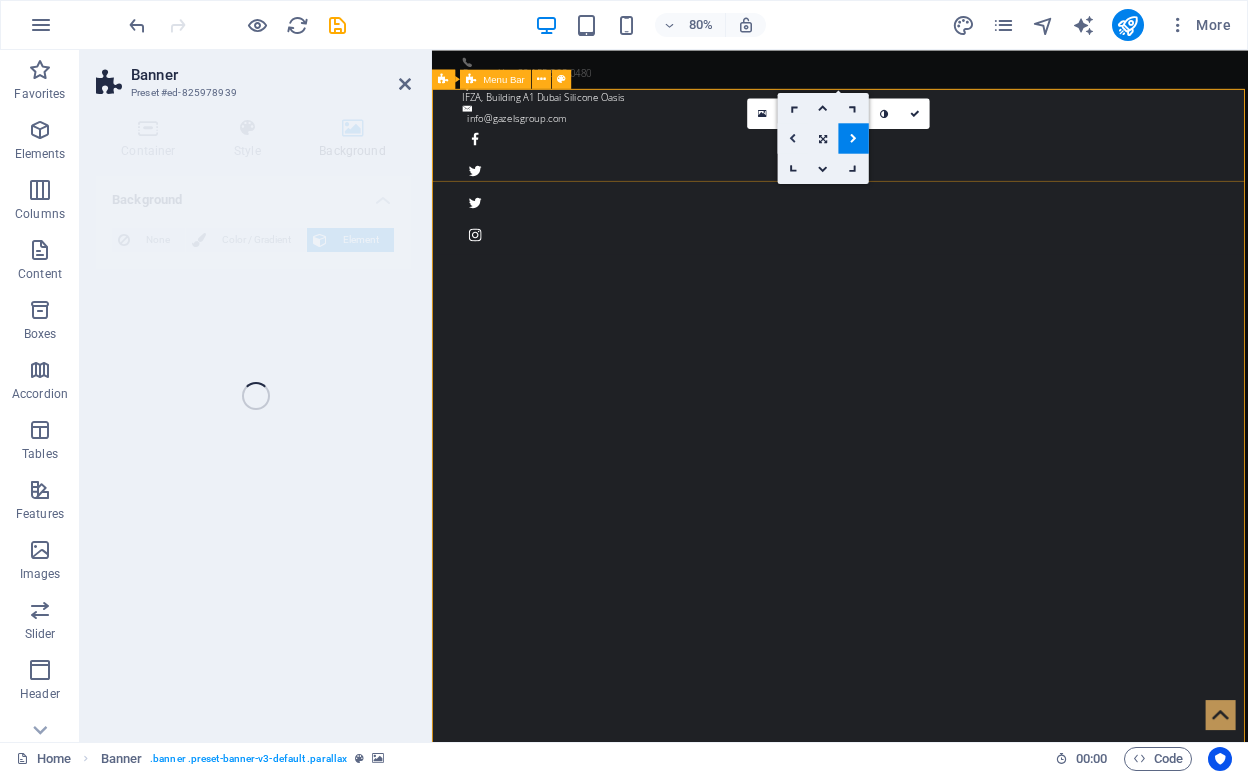 click at bounding box center (793, 138) 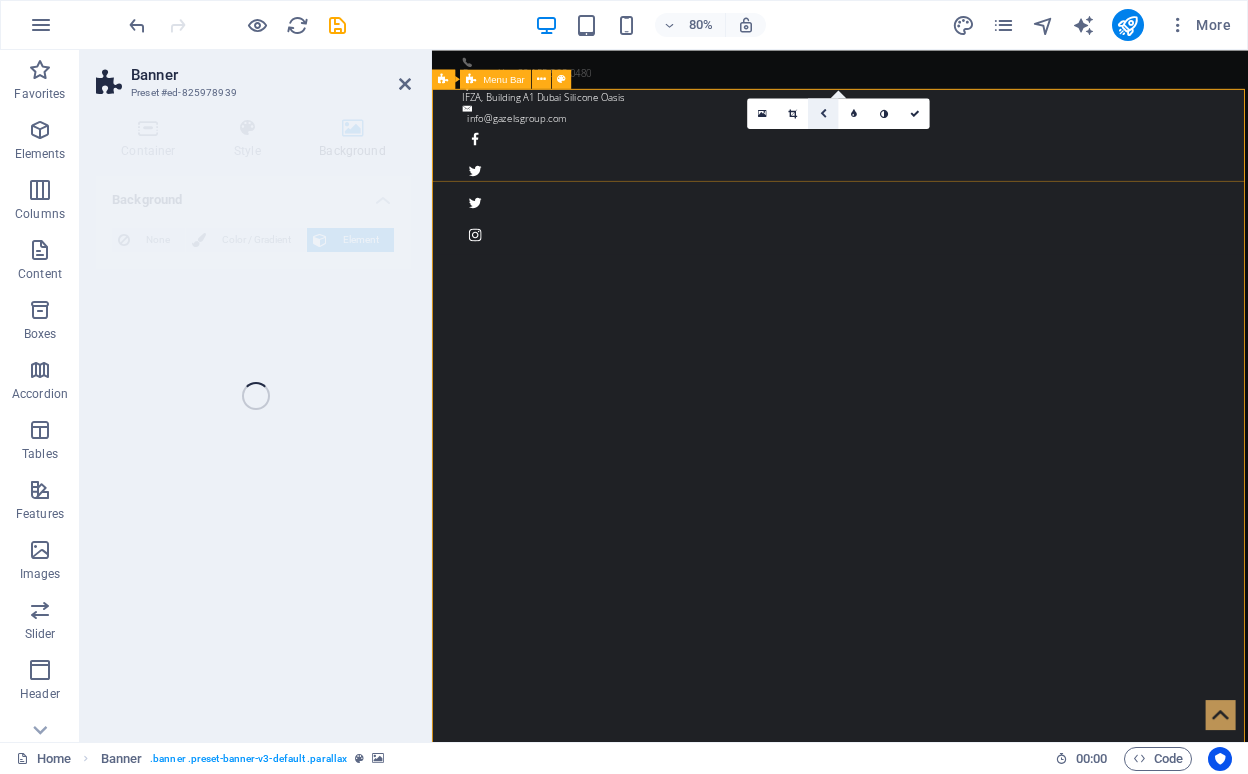 click at bounding box center [823, 113] 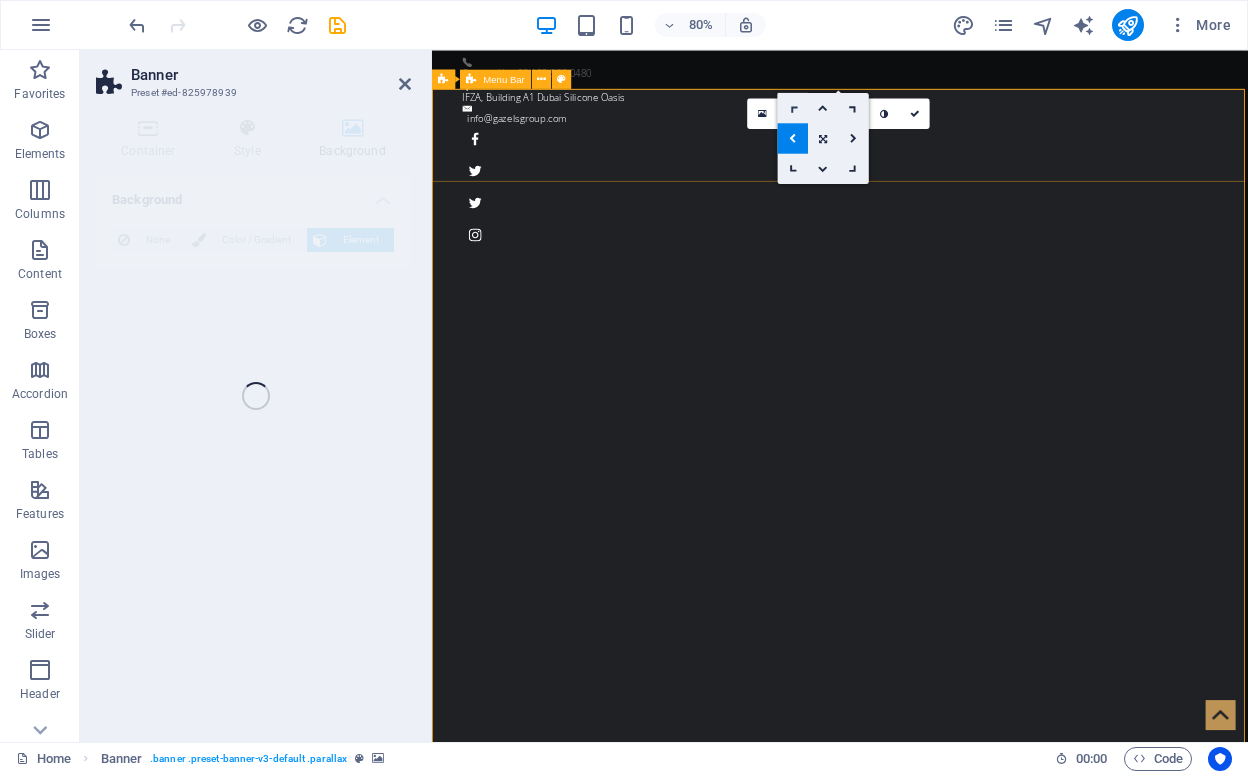 click at bounding box center [793, 108] 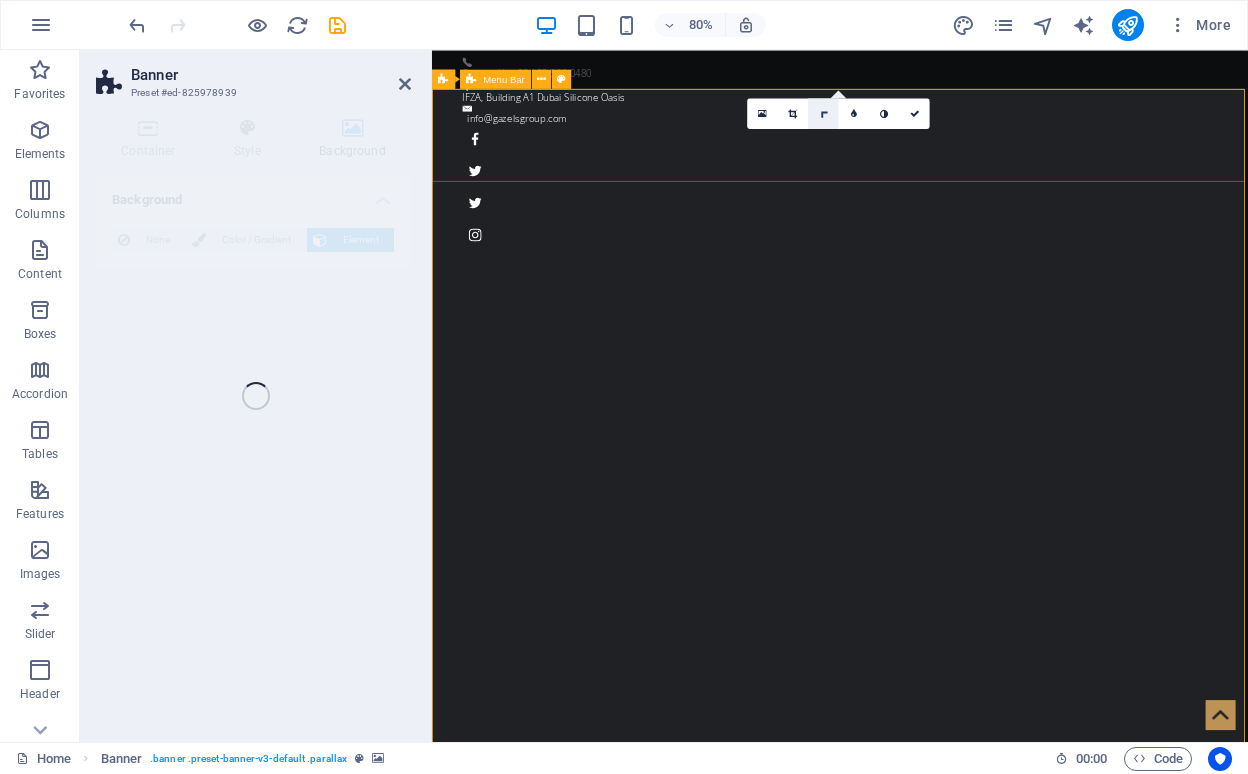 click at bounding box center [823, 113] 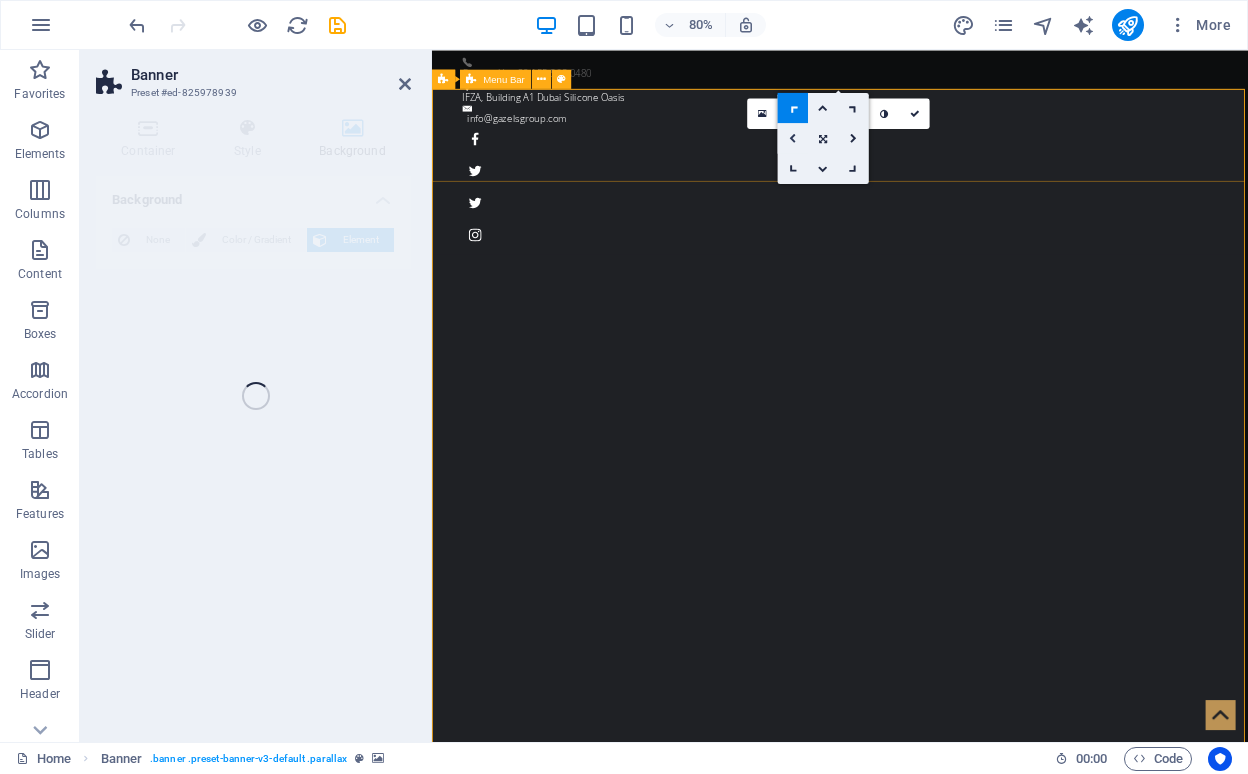 click at bounding box center [792, 138] 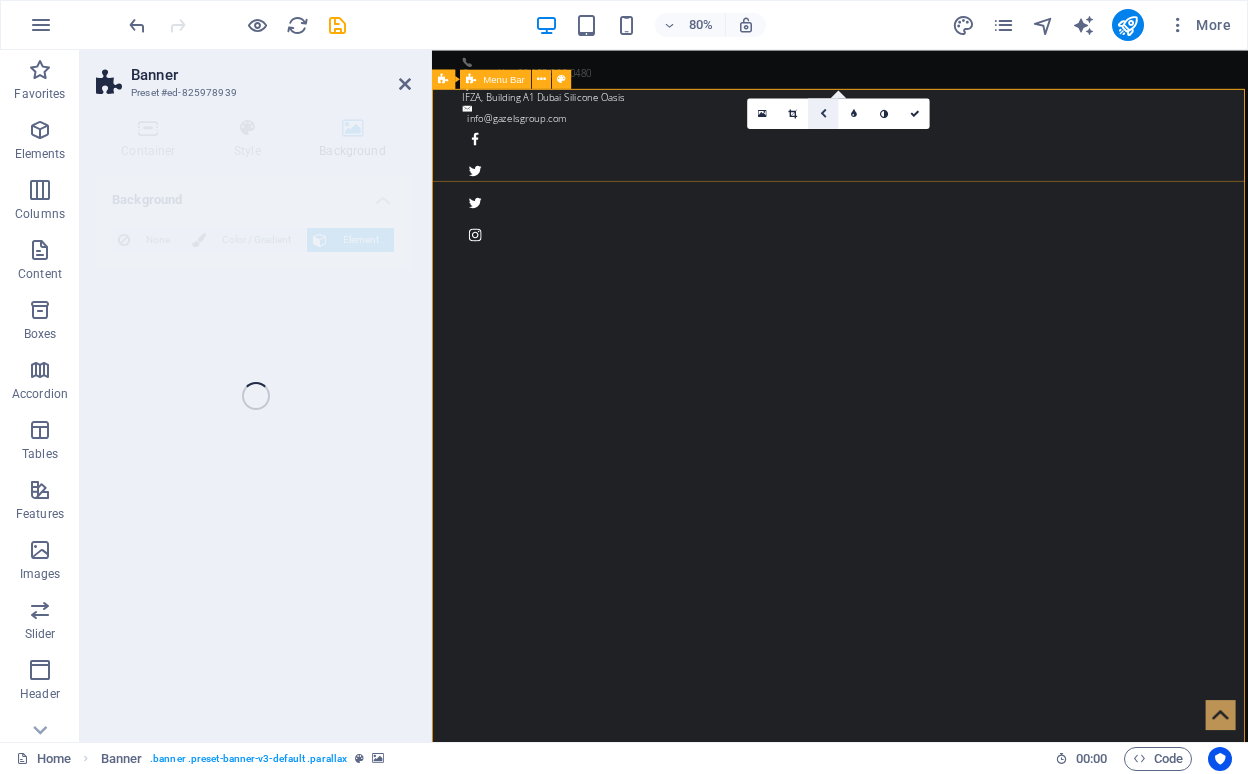 click at bounding box center [823, 113] 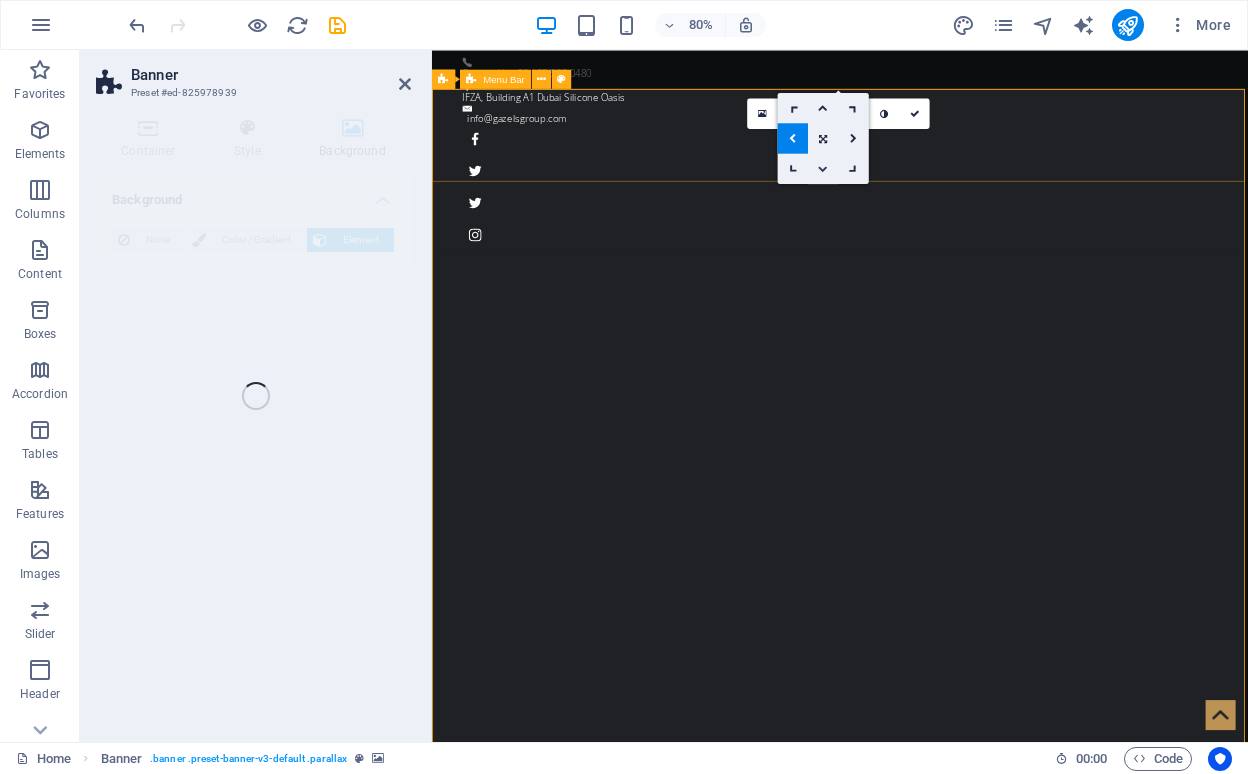 click at bounding box center (823, 168) 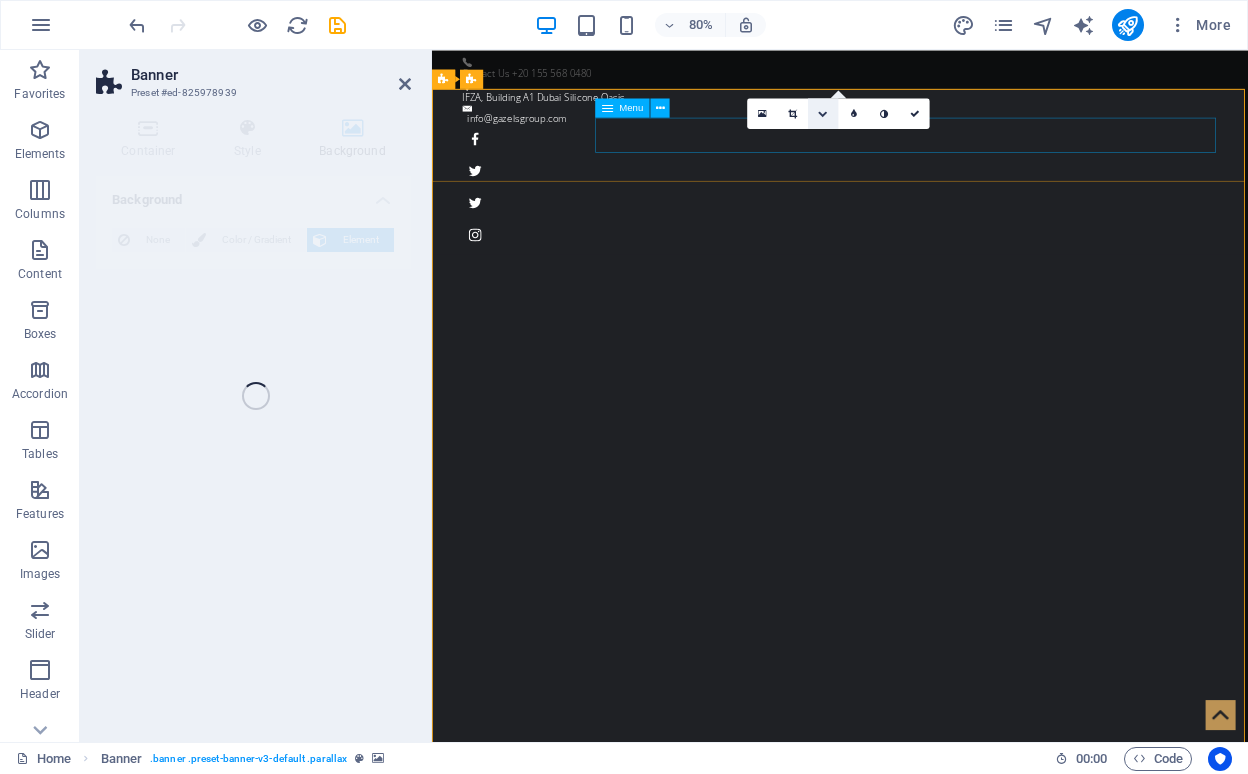 click at bounding box center [823, 113] 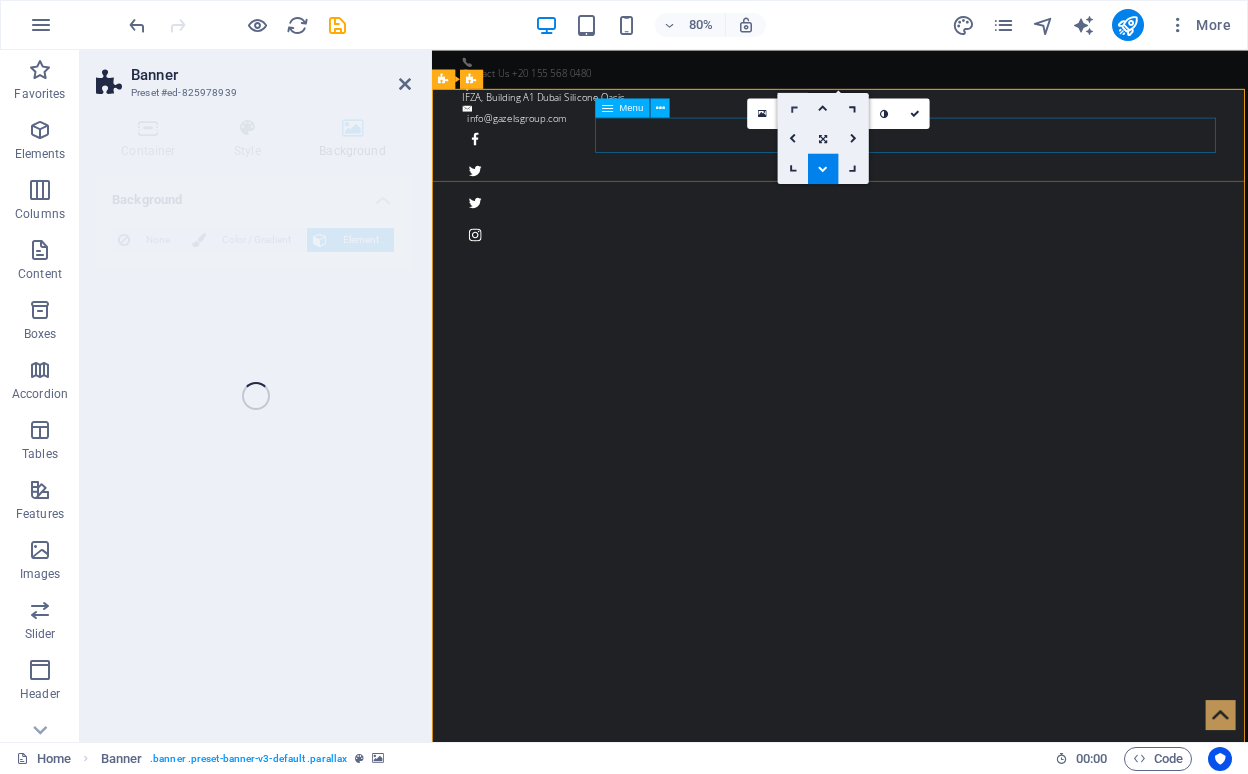 click at bounding box center (793, 108) 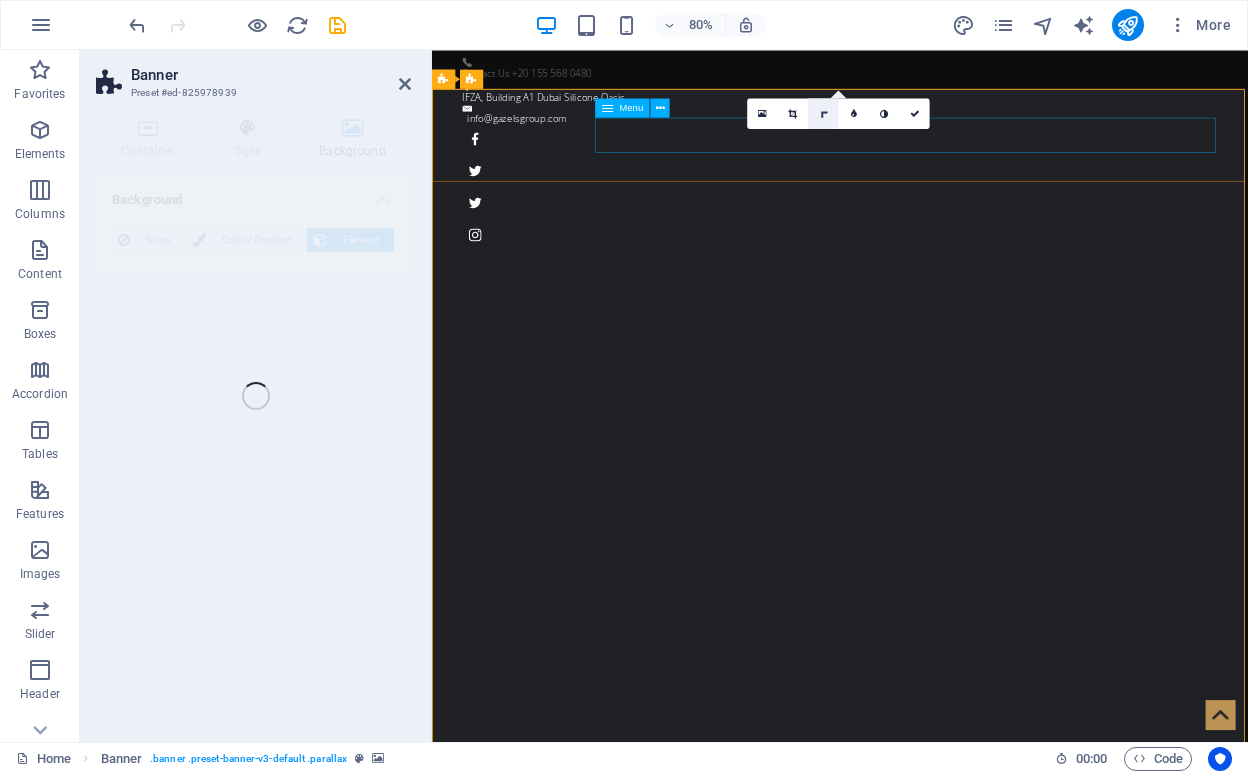 click at bounding box center [823, 113] 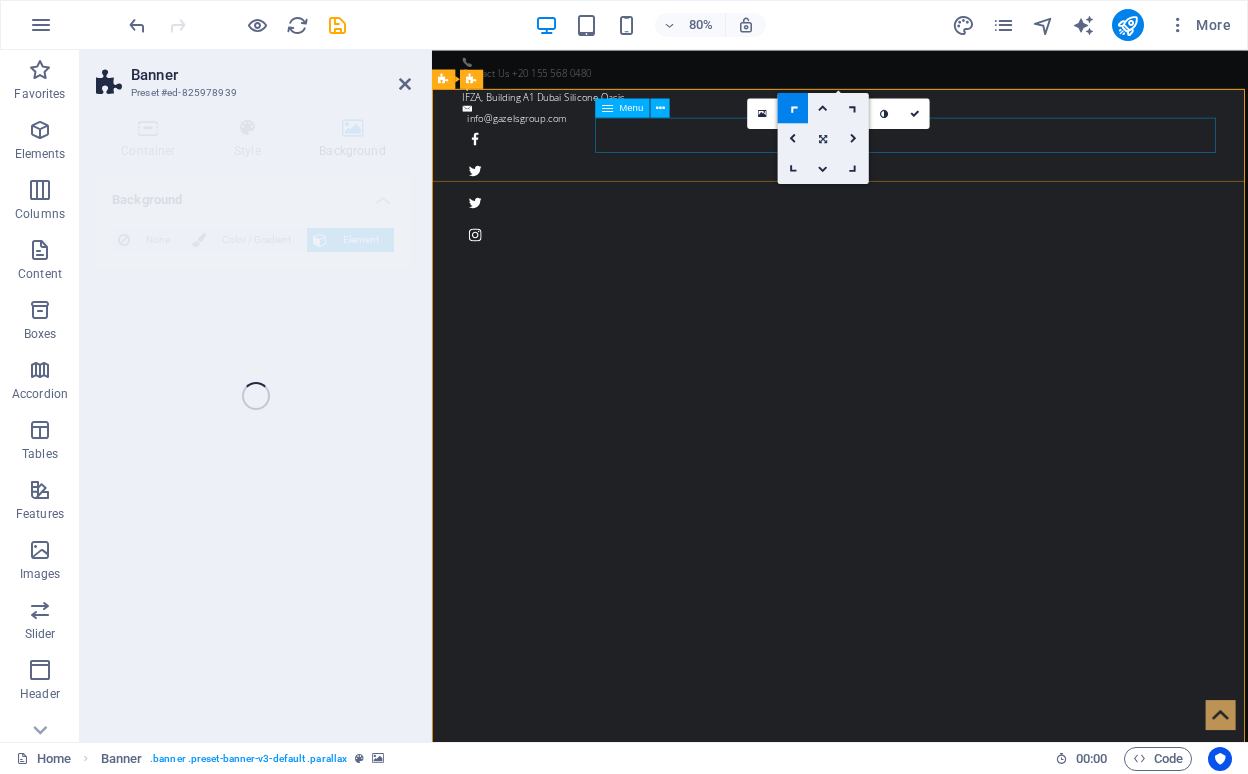 click at bounding box center [823, 138] 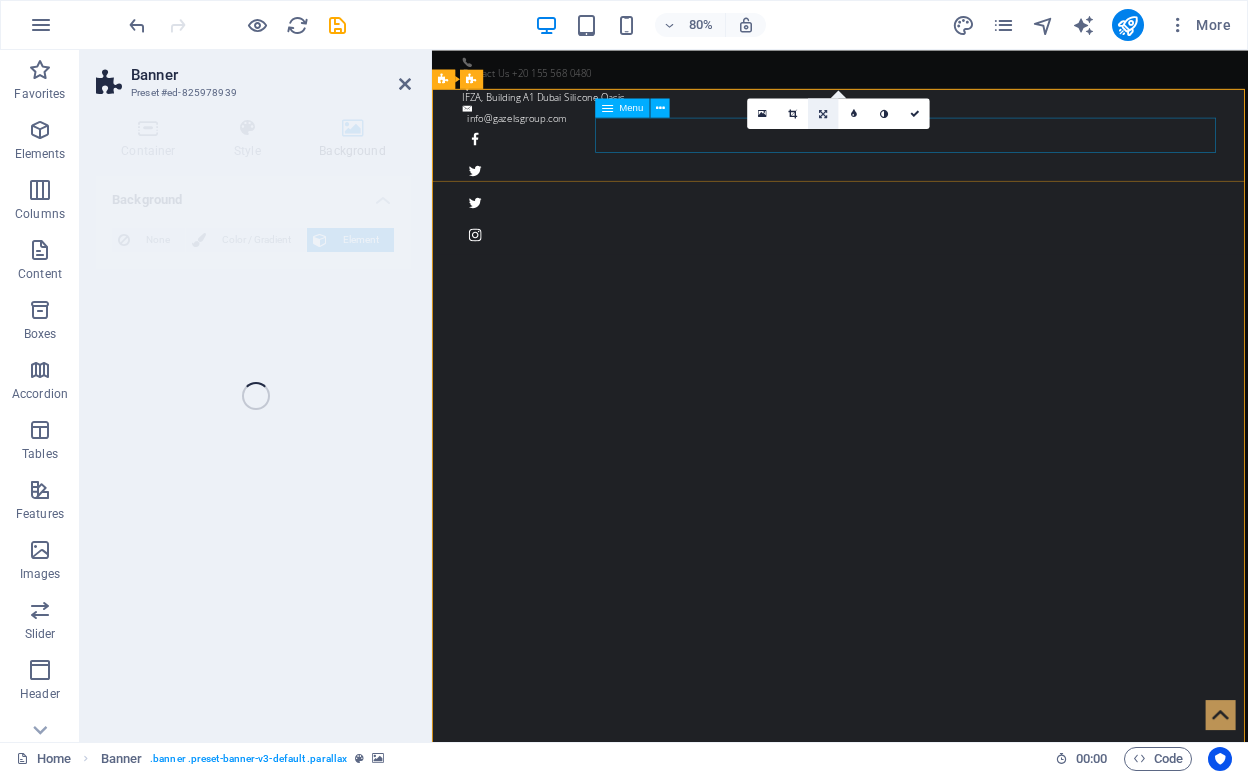 click at bounding box center [823, 113] 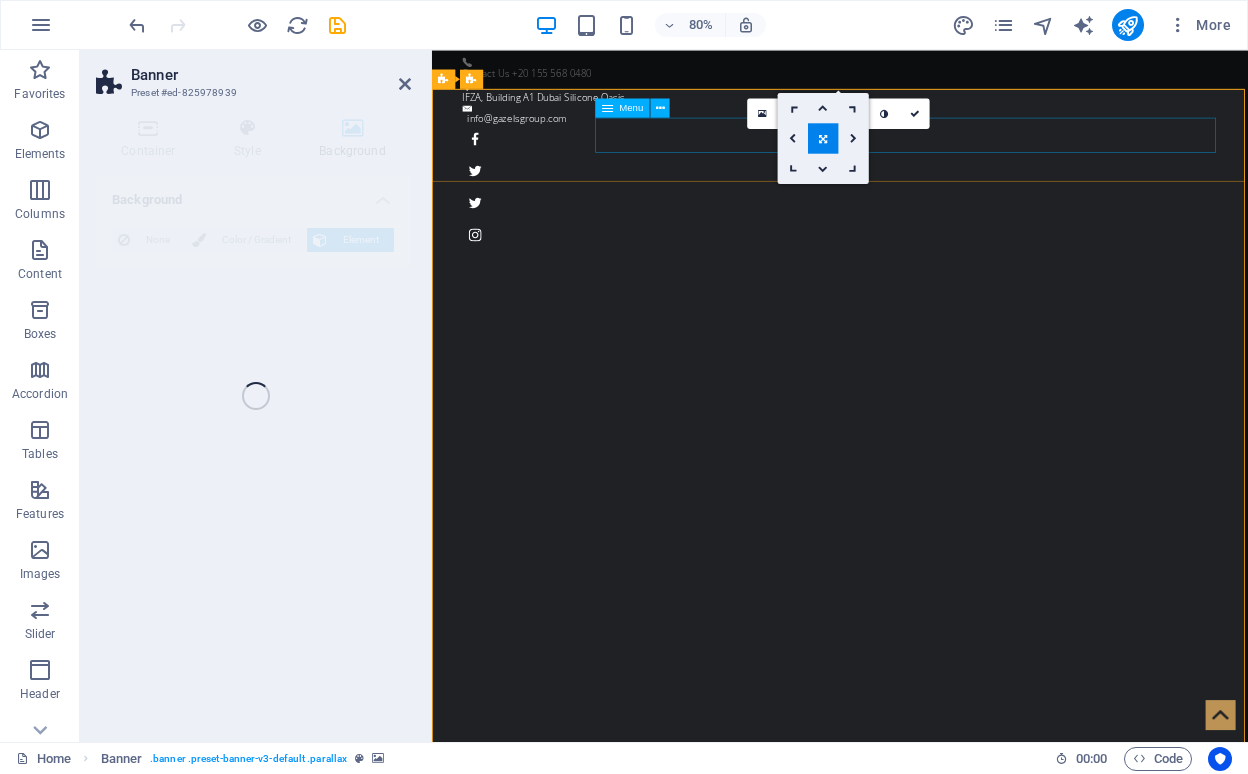 click at bounding box center (823, 138) 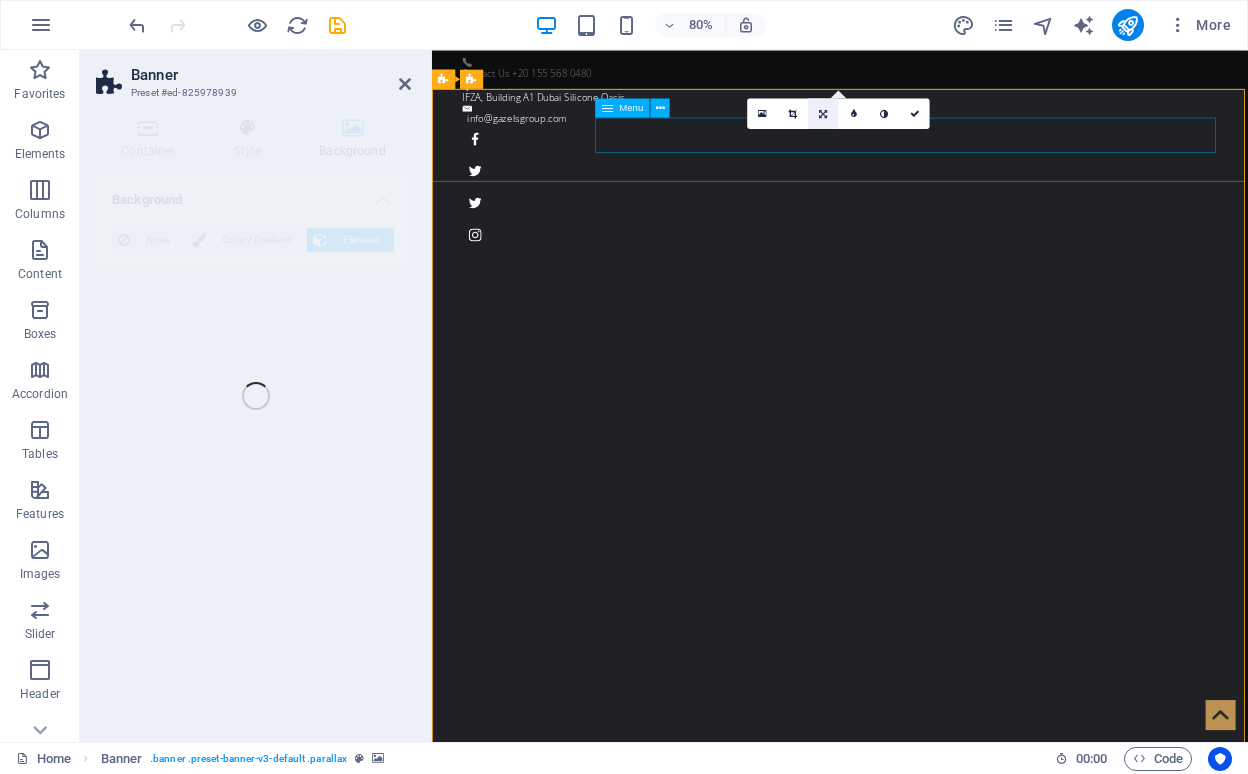 click at bounding box center (823, 113) 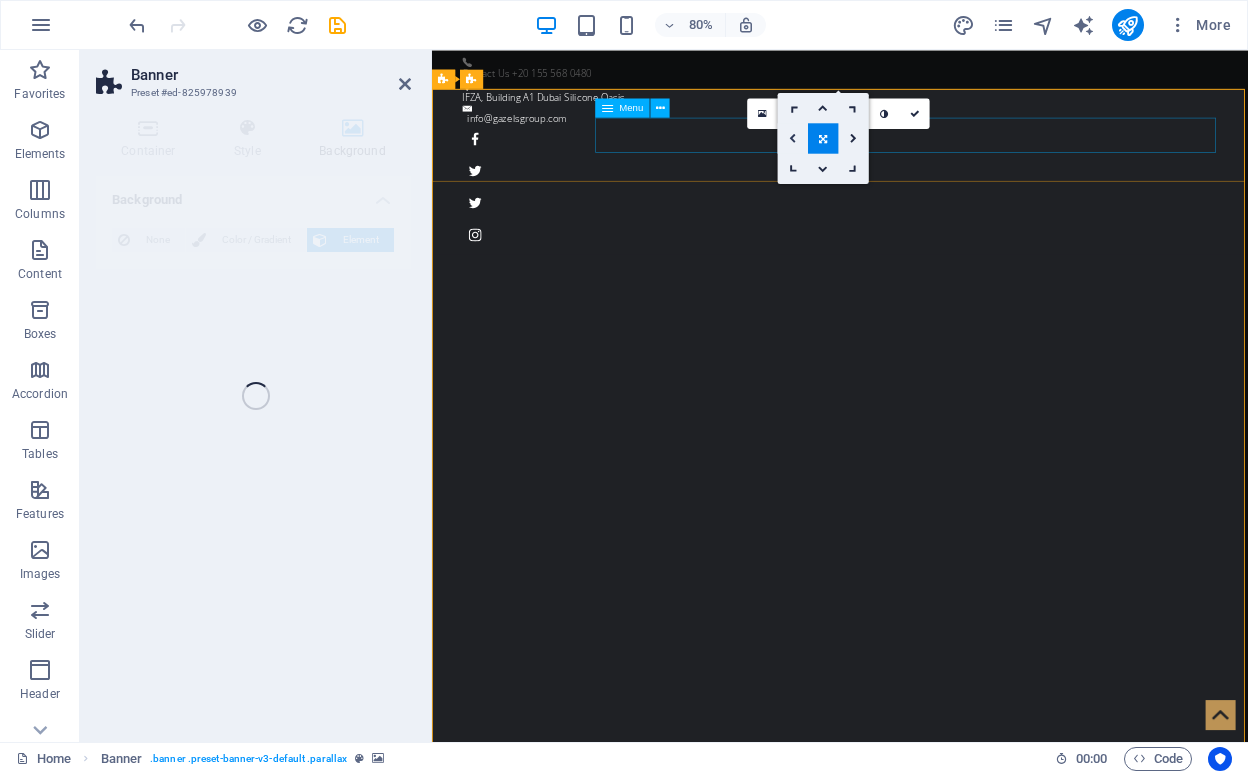 click at bounding box center (793, 138) 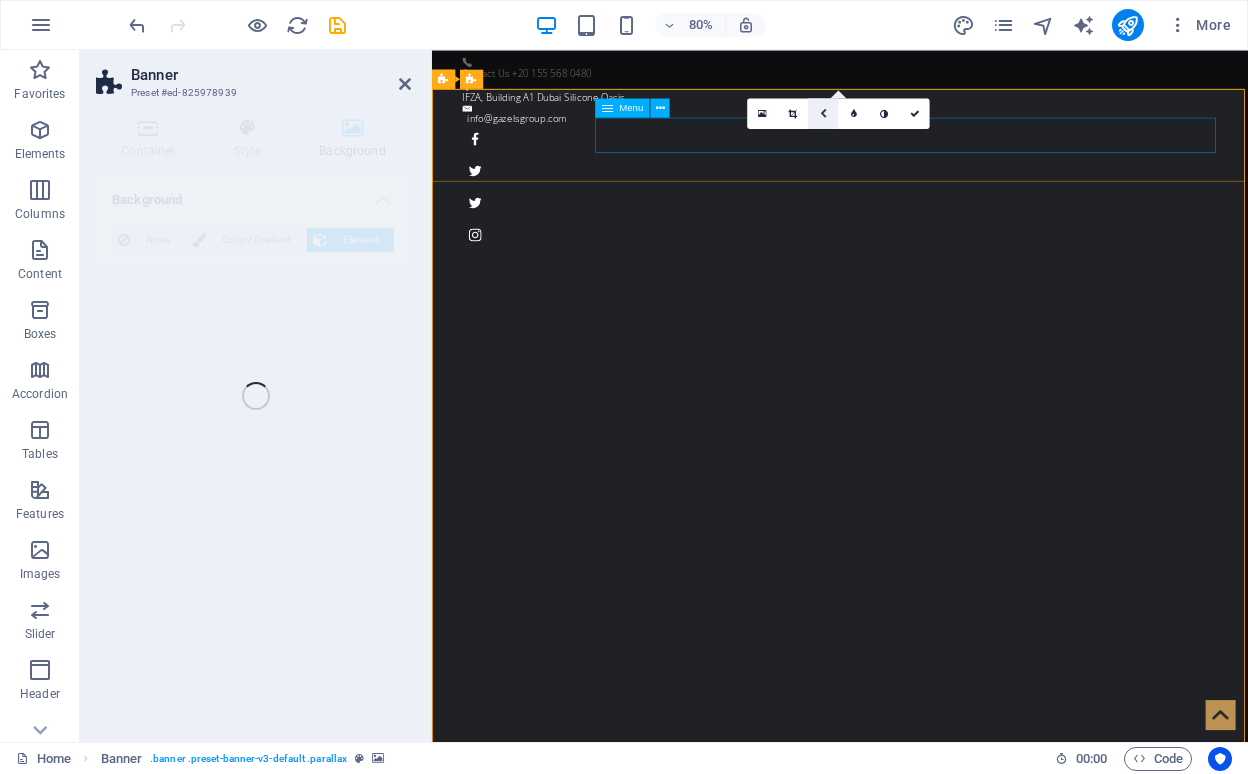 click at bounding box center (823, 113) 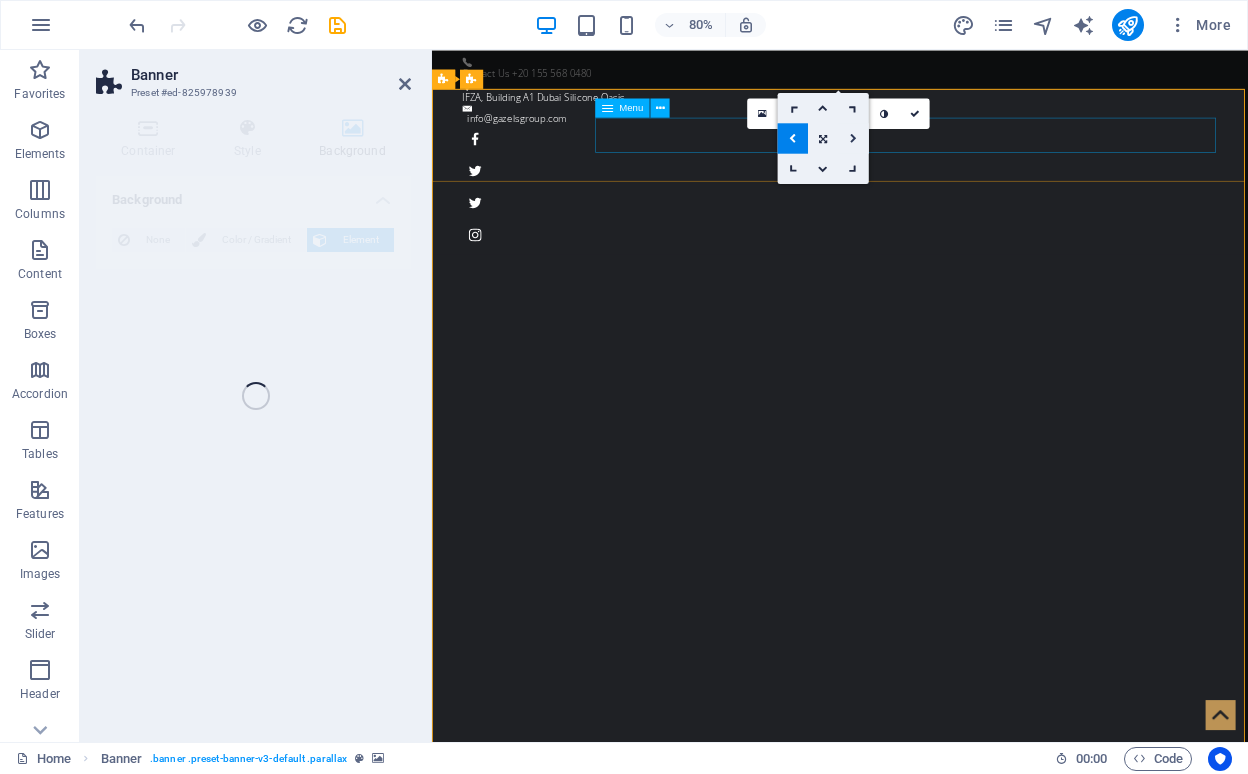 click at bounding box center (853, 138) 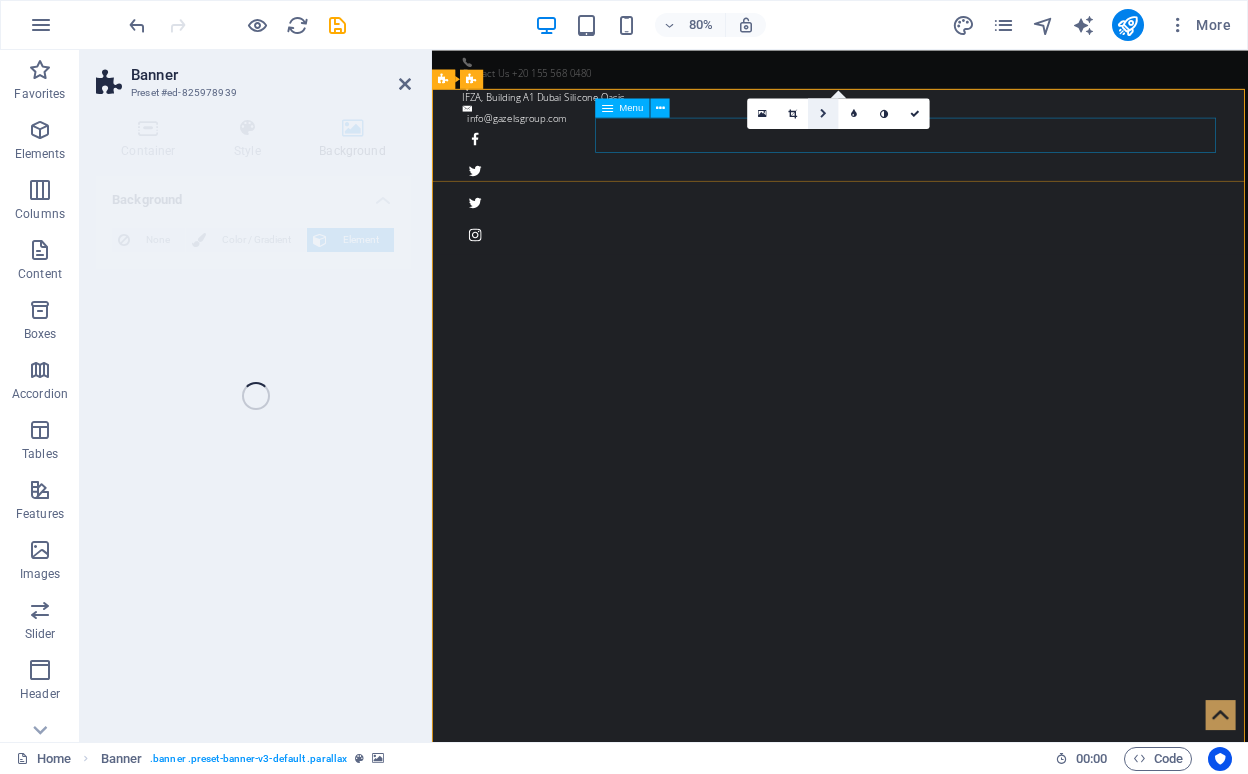 click at bounding box center [823, 113] 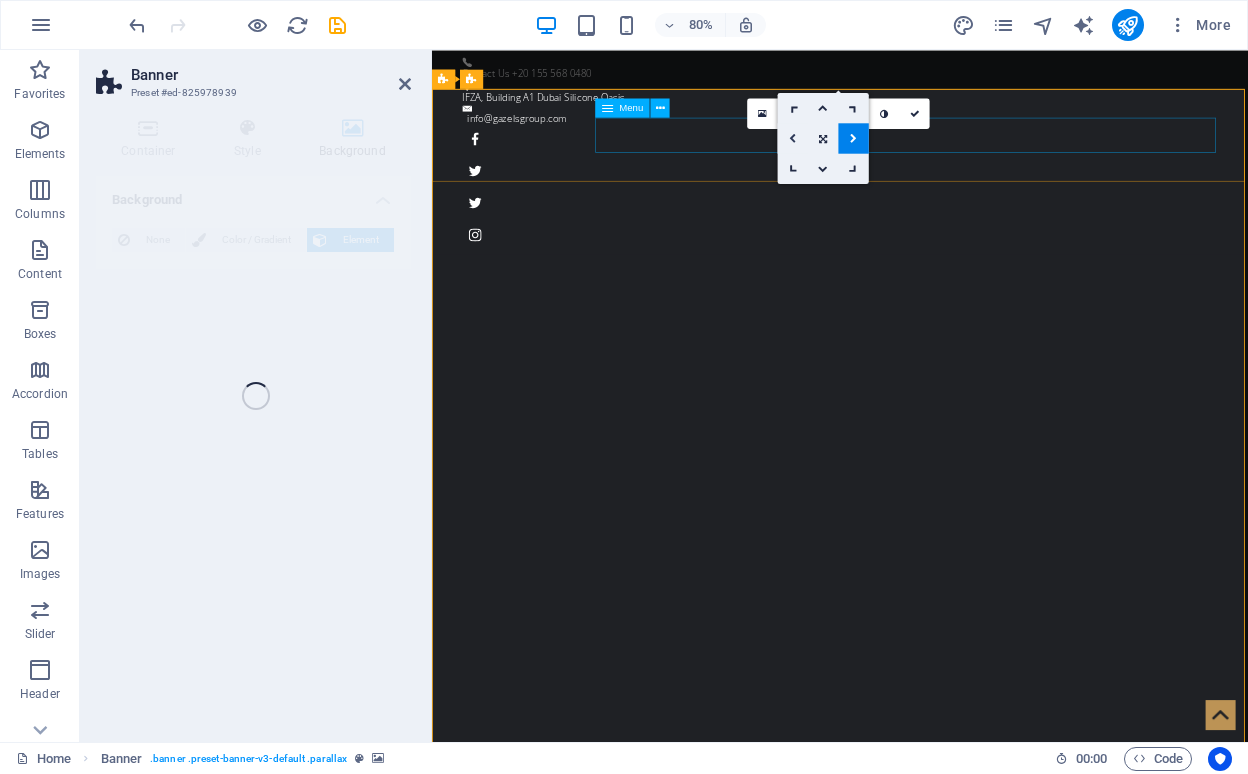 click at bounding box center [792, 138] 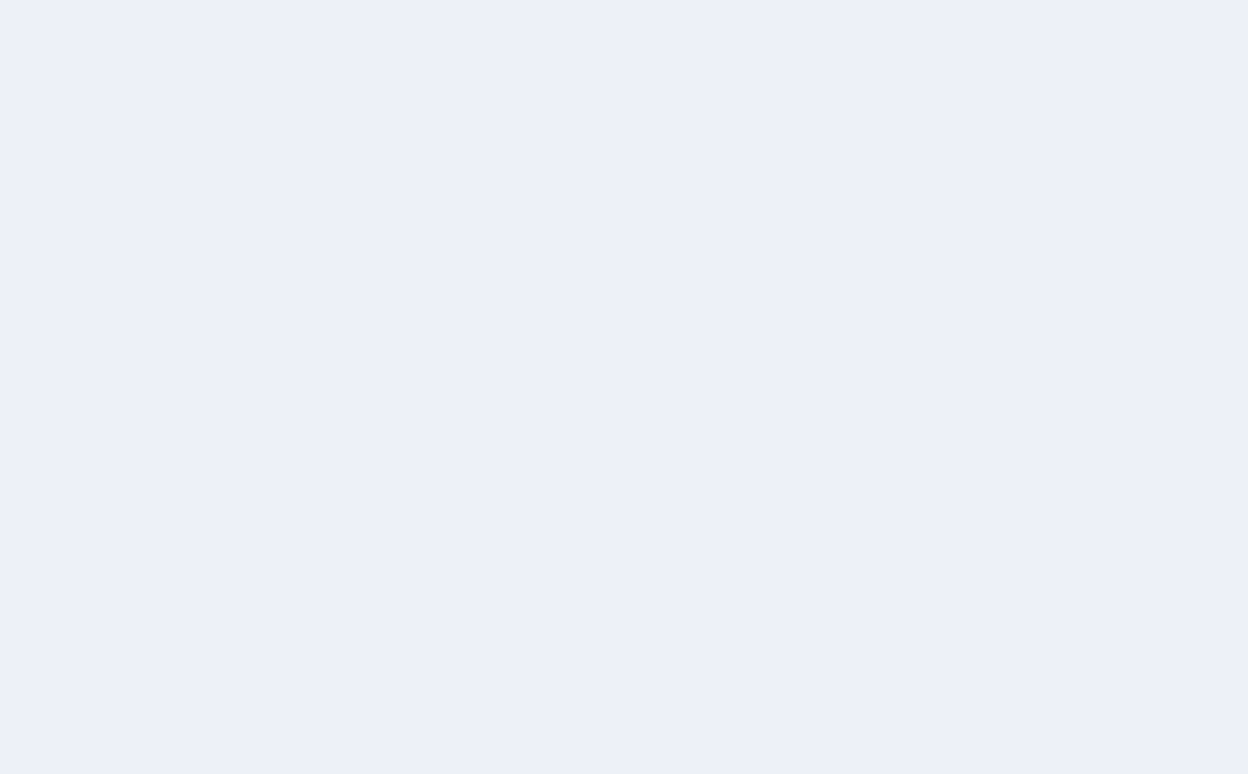 scroll, scrollTop: 0, scrollLeft: 0, axis: both 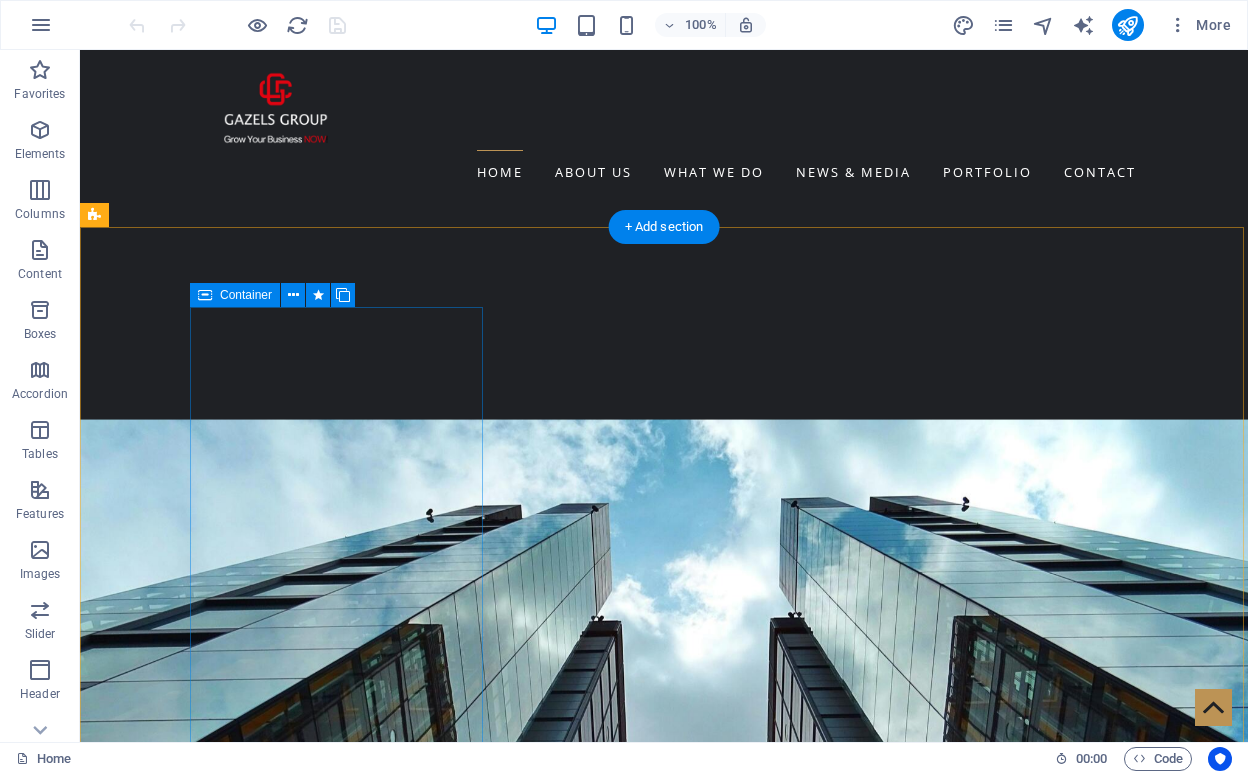 click at bounding box center (242, 12591) 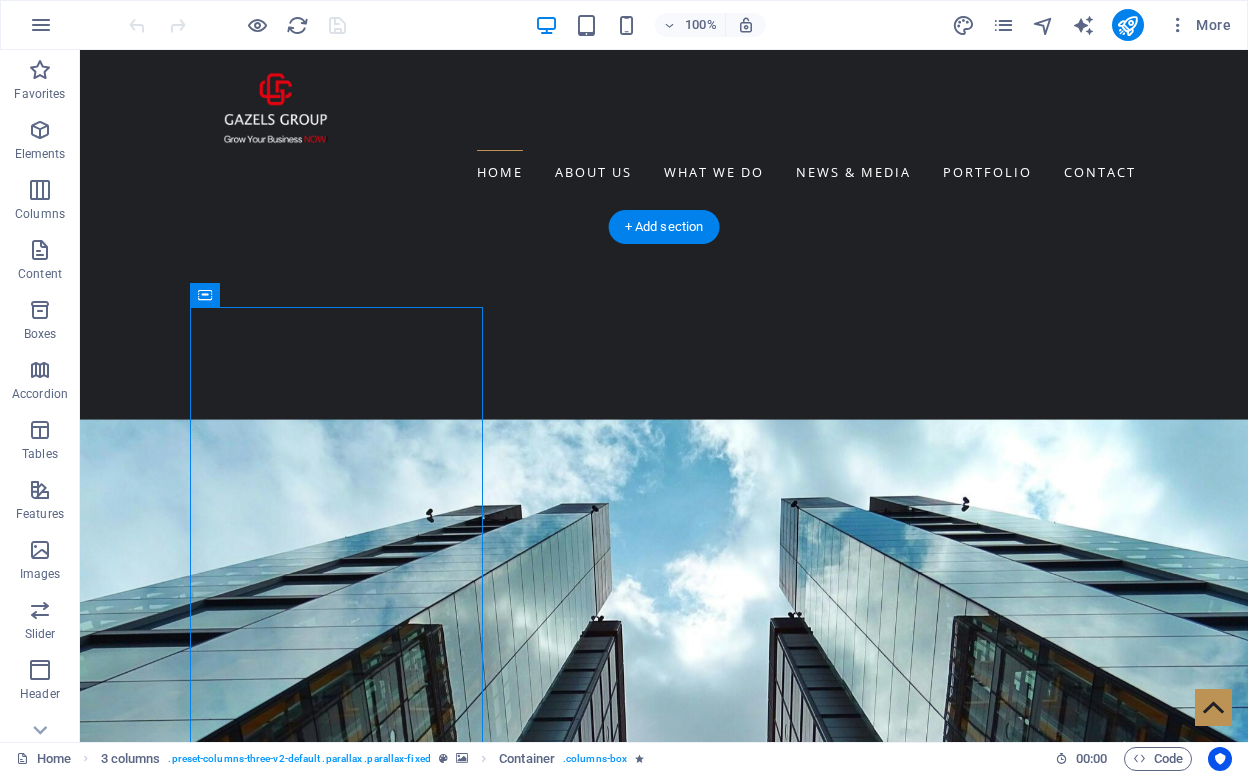 click at bounding box center (664, 12221) 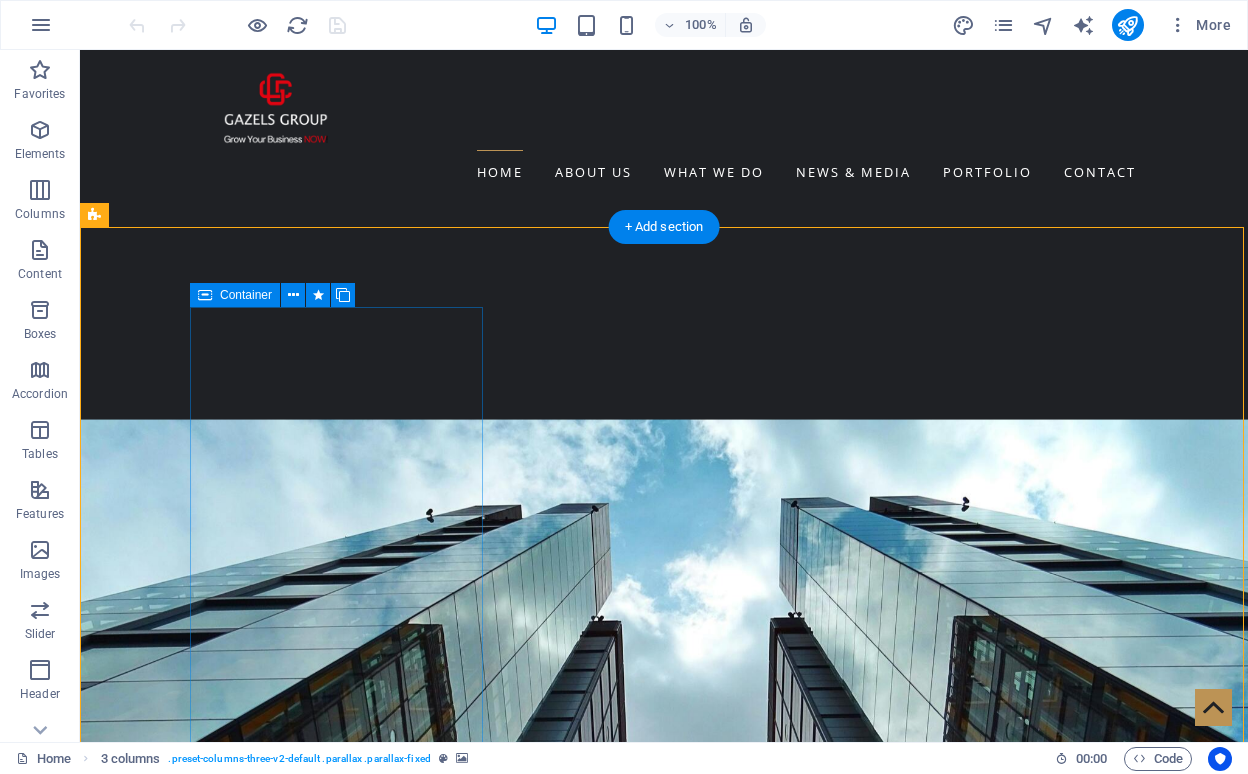 click at bounding box center (242, 12591) 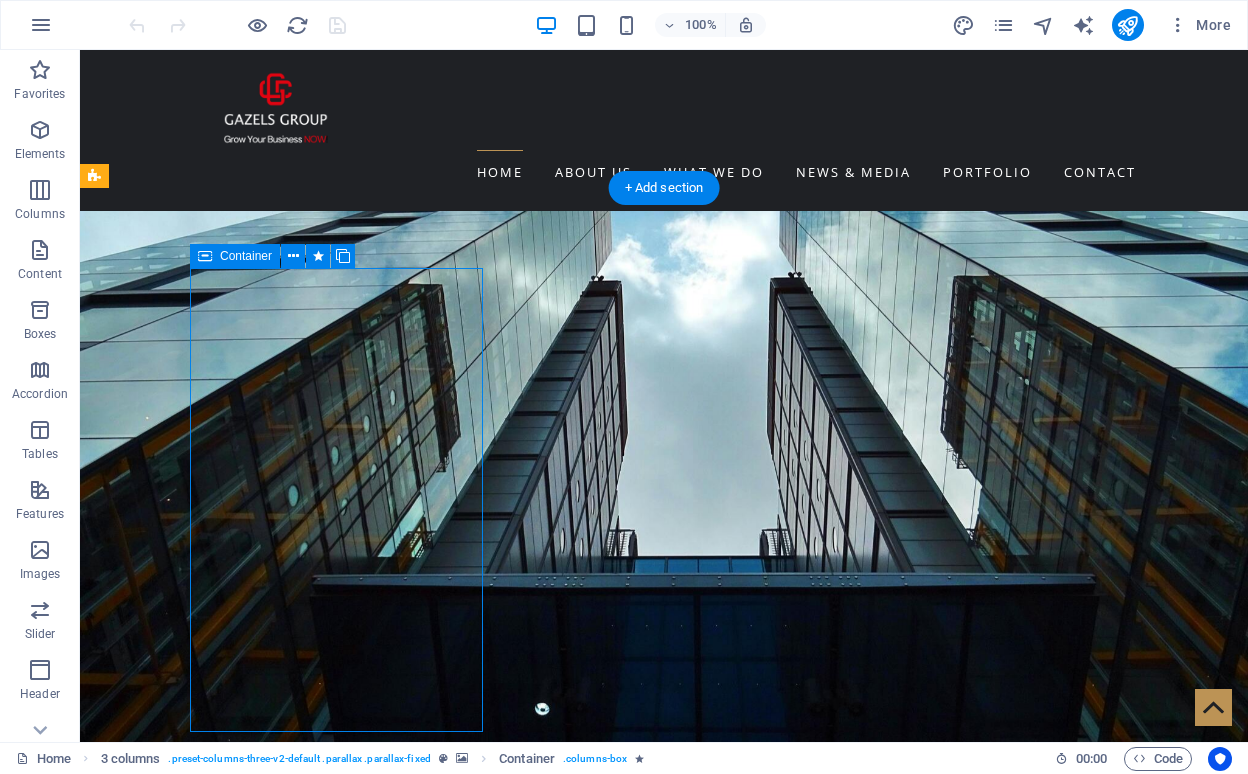 scroll, scrollTop: 2818, scrollLeft: 0, axis: vertical 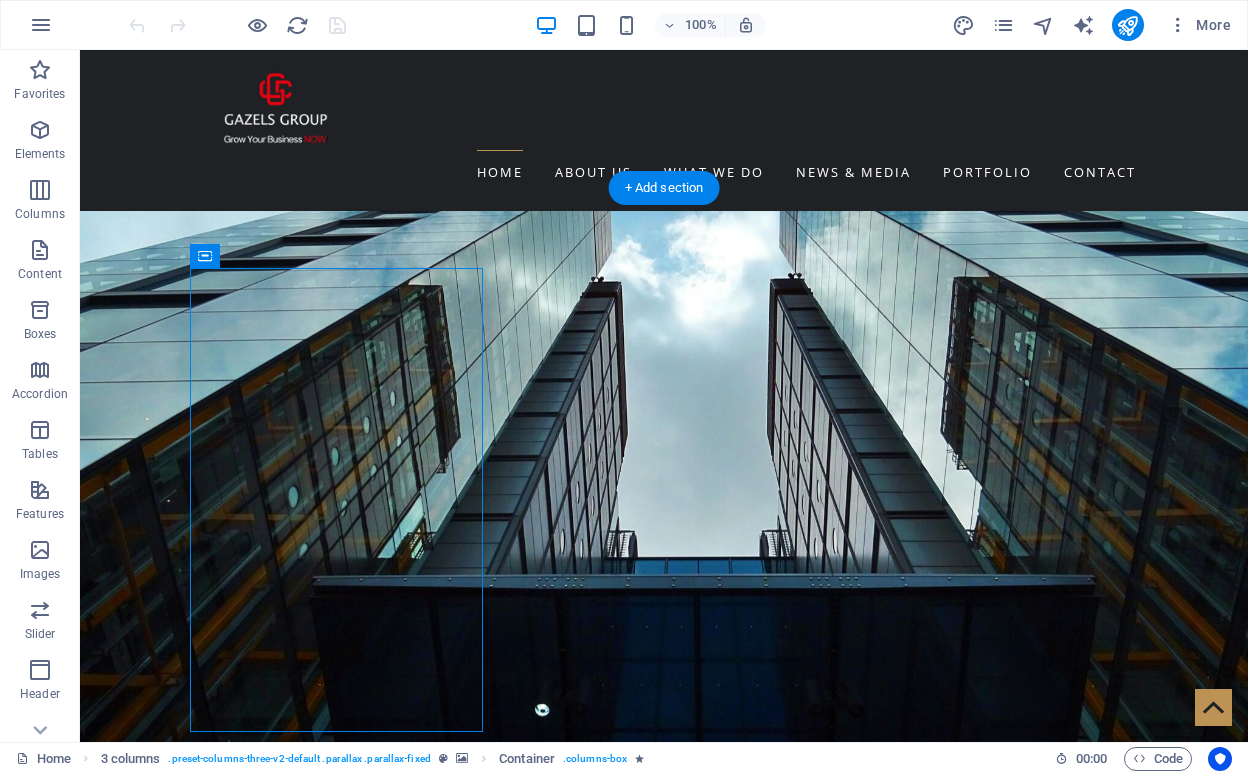 click at bounding box center [664, 12182] 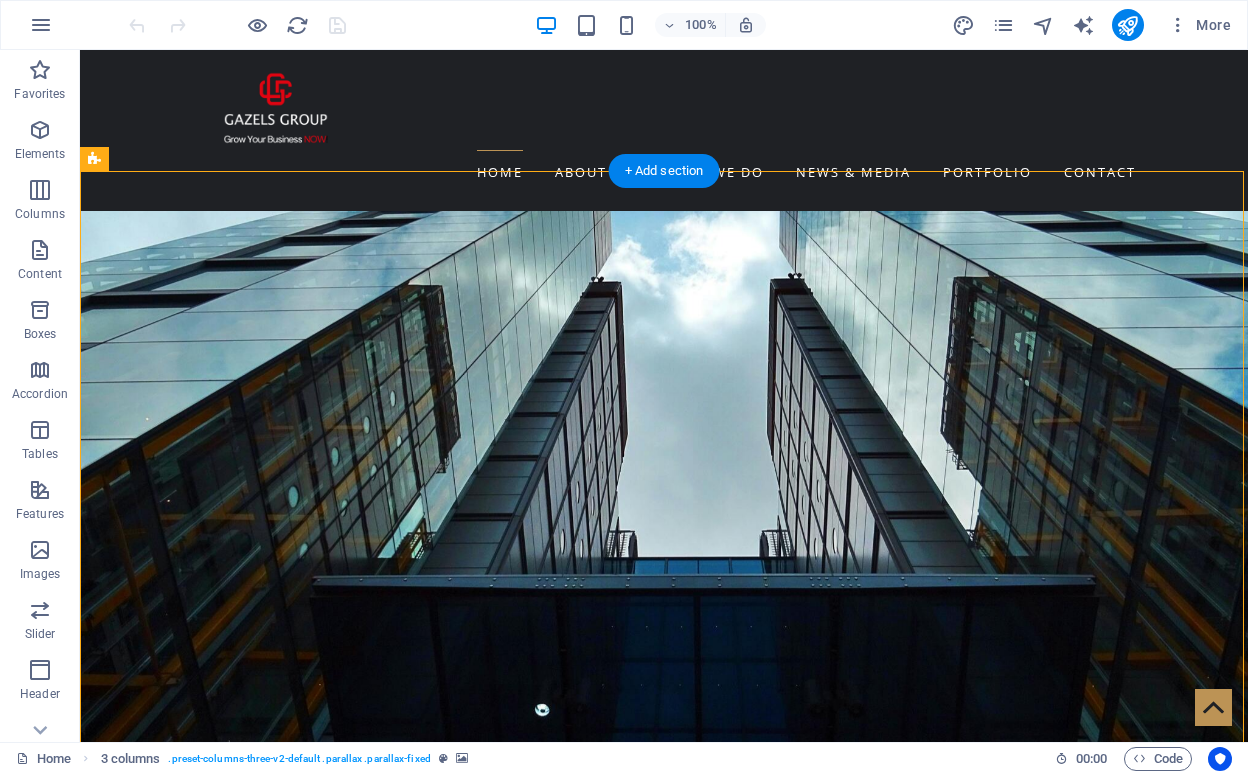 scroll, scrollTop: 2845, scrollLeft: 0, axis: vertical 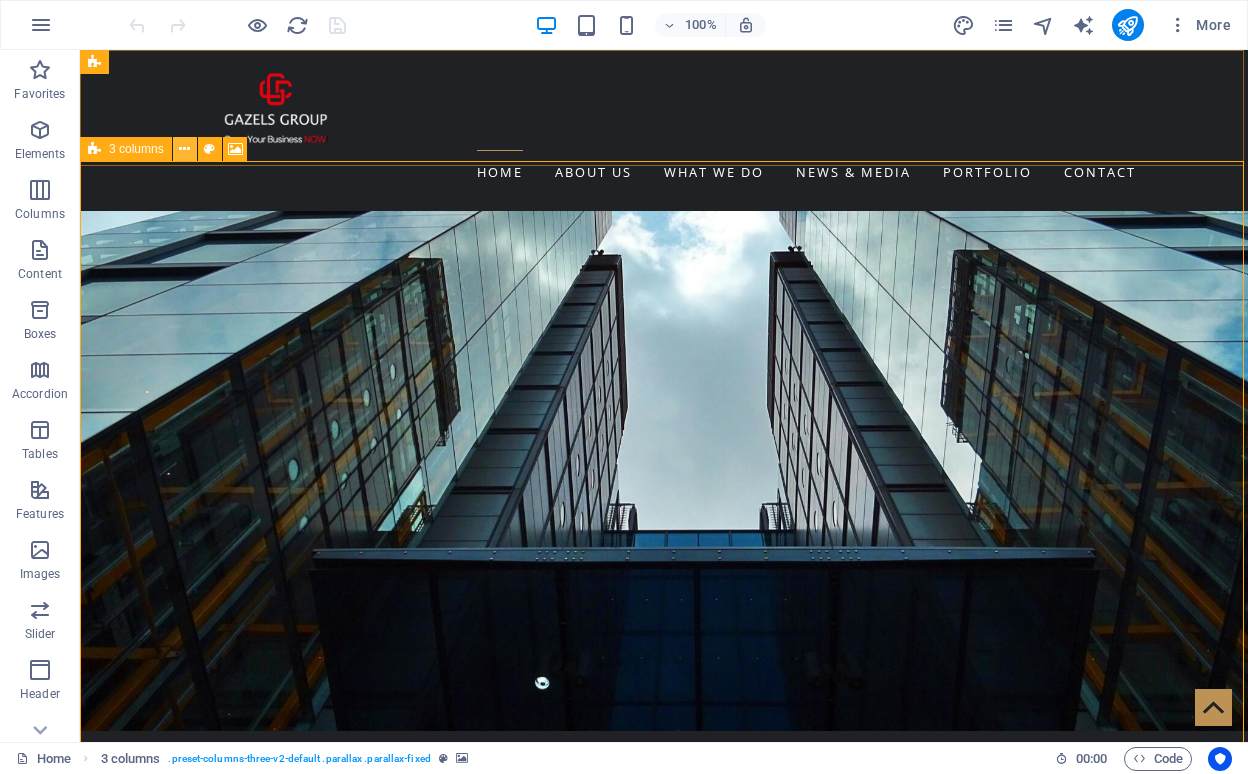 click at bounding box center [184, 149] 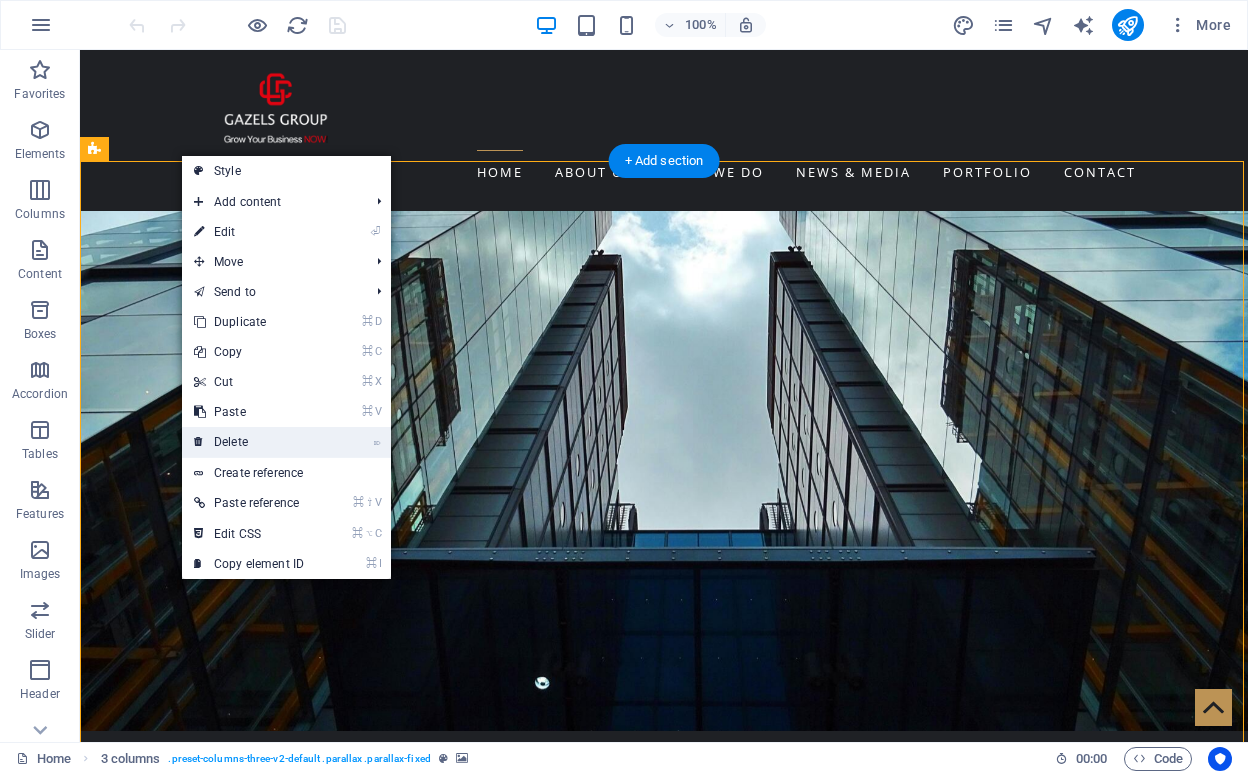 click on "⌦  Delete" at bounding box center [249, 442] 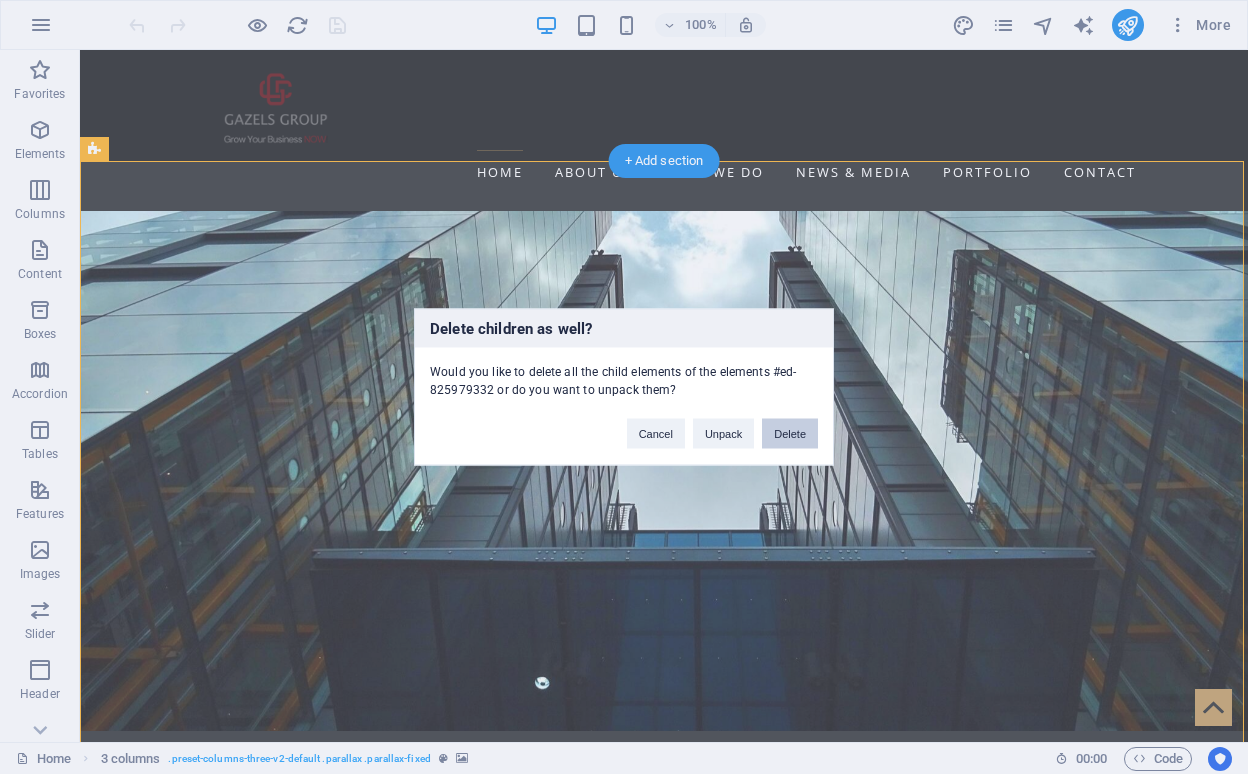 click on "Delete" at bounding box center [790, 434] 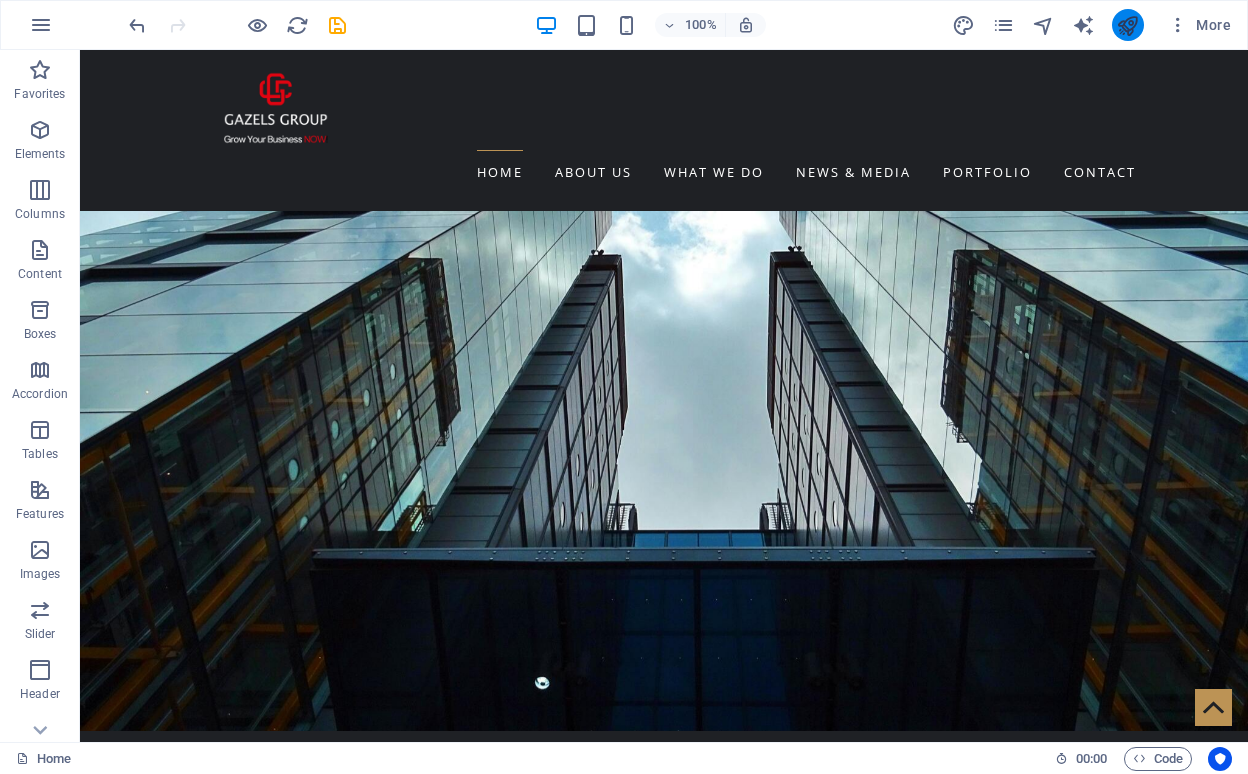 click at bounding box center [1127, 25] 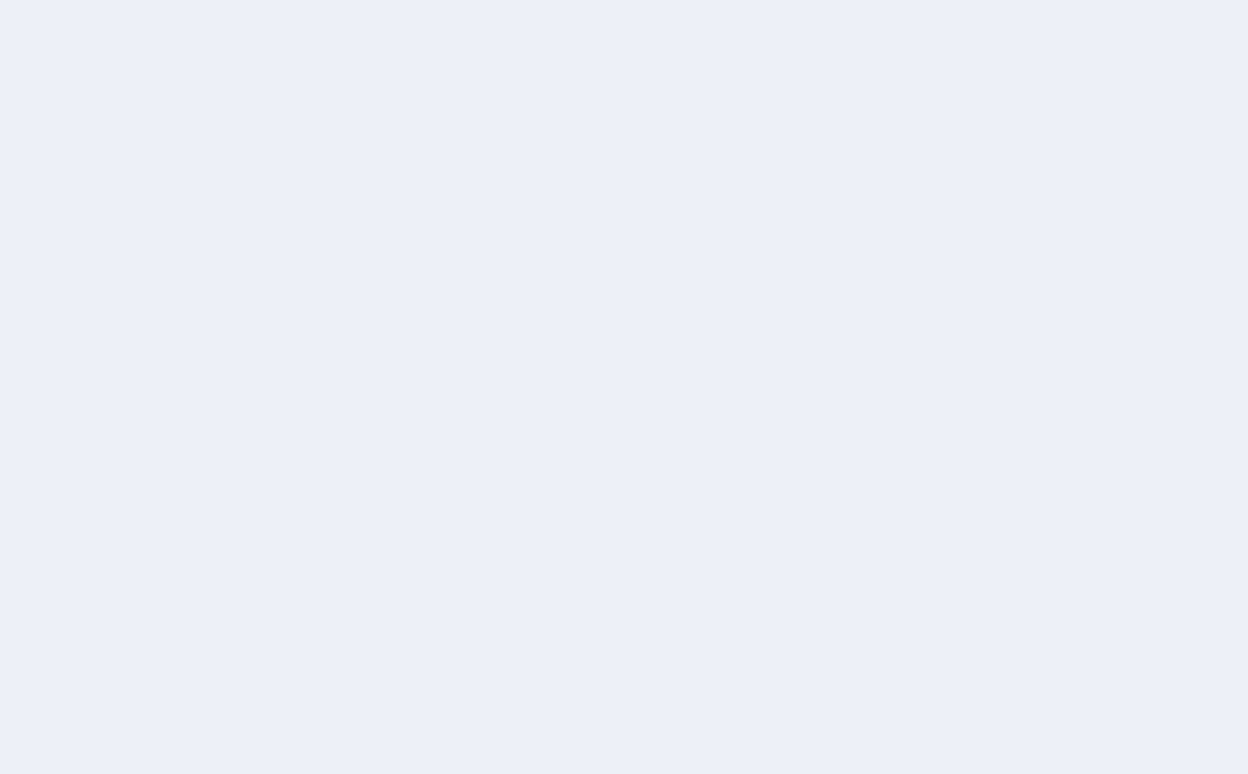 scroll, scrollTop: 0, scrollLeft: 0, axis: both 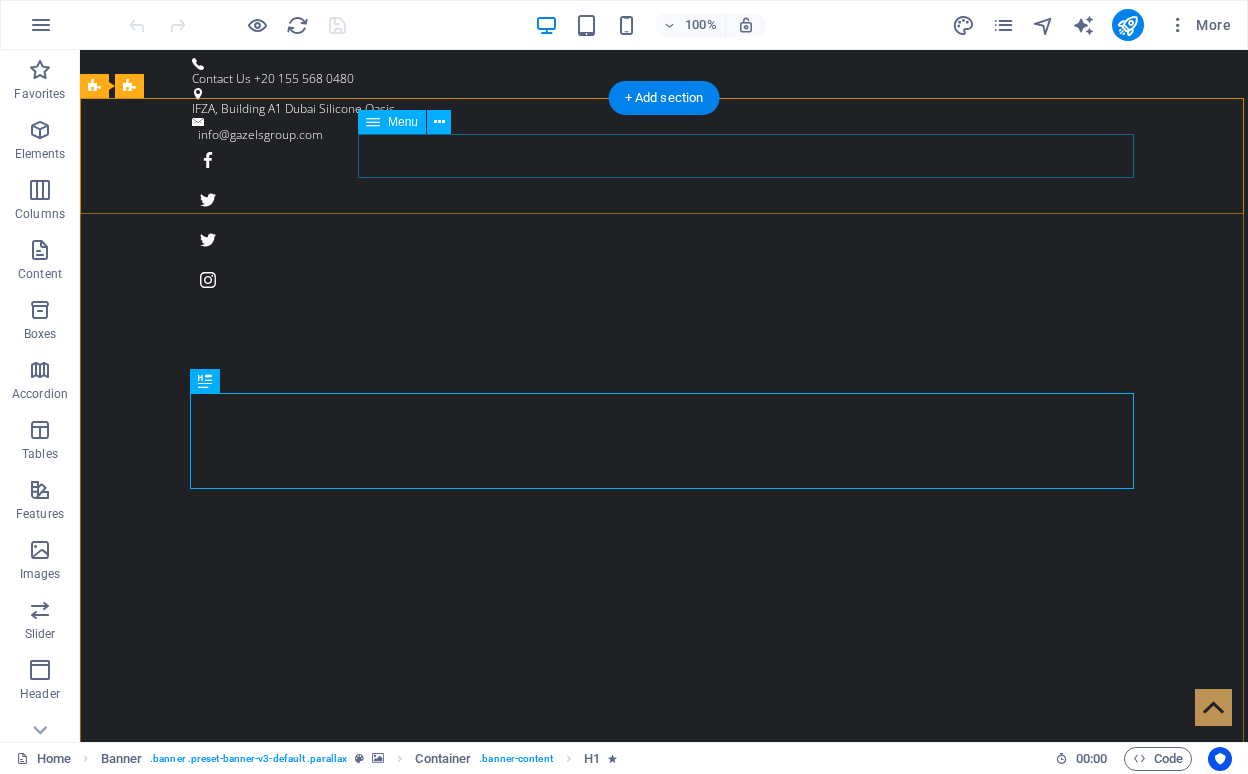 click on "Home About us WHAT WE DO NEWS & MEDIA PORTFOLIO Contact" at bounding box center (664, 1118) 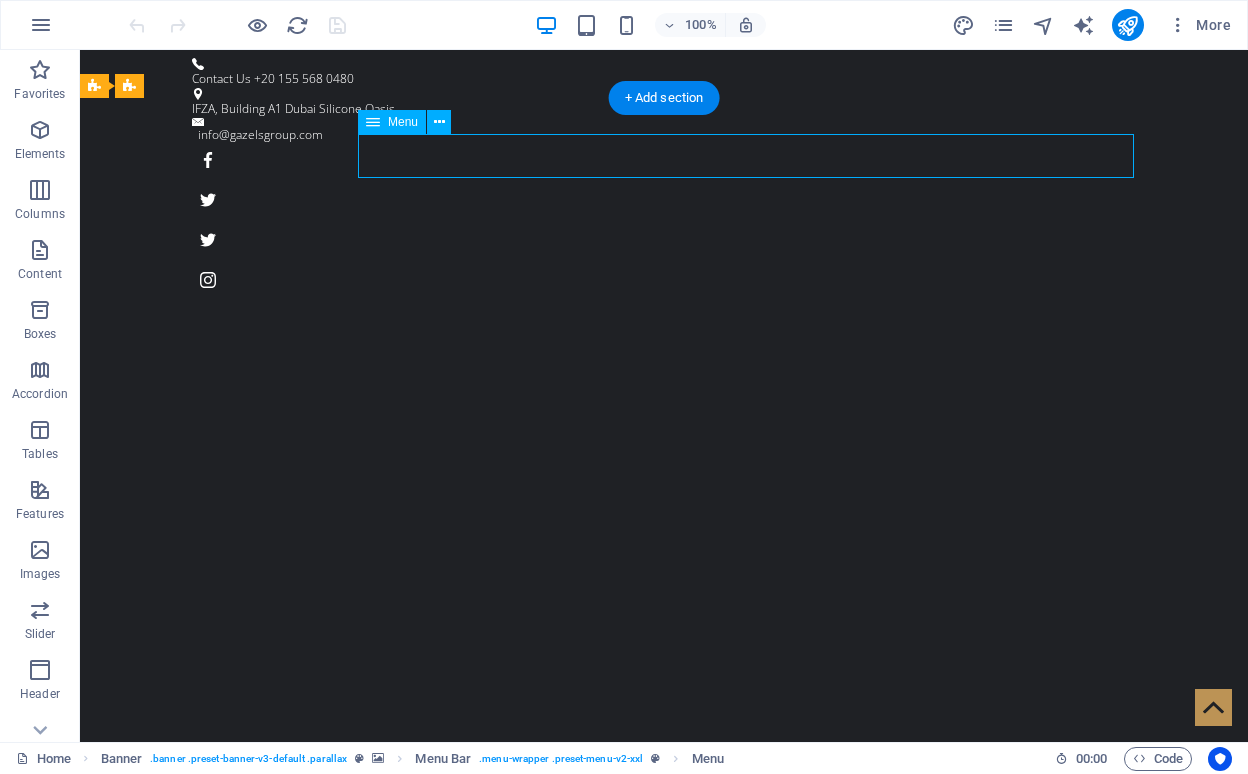 click on "Home About us WHAT WE DO NEWS & MEDIA PORTFOLIO Contact" at bounding box center [664, 1118] 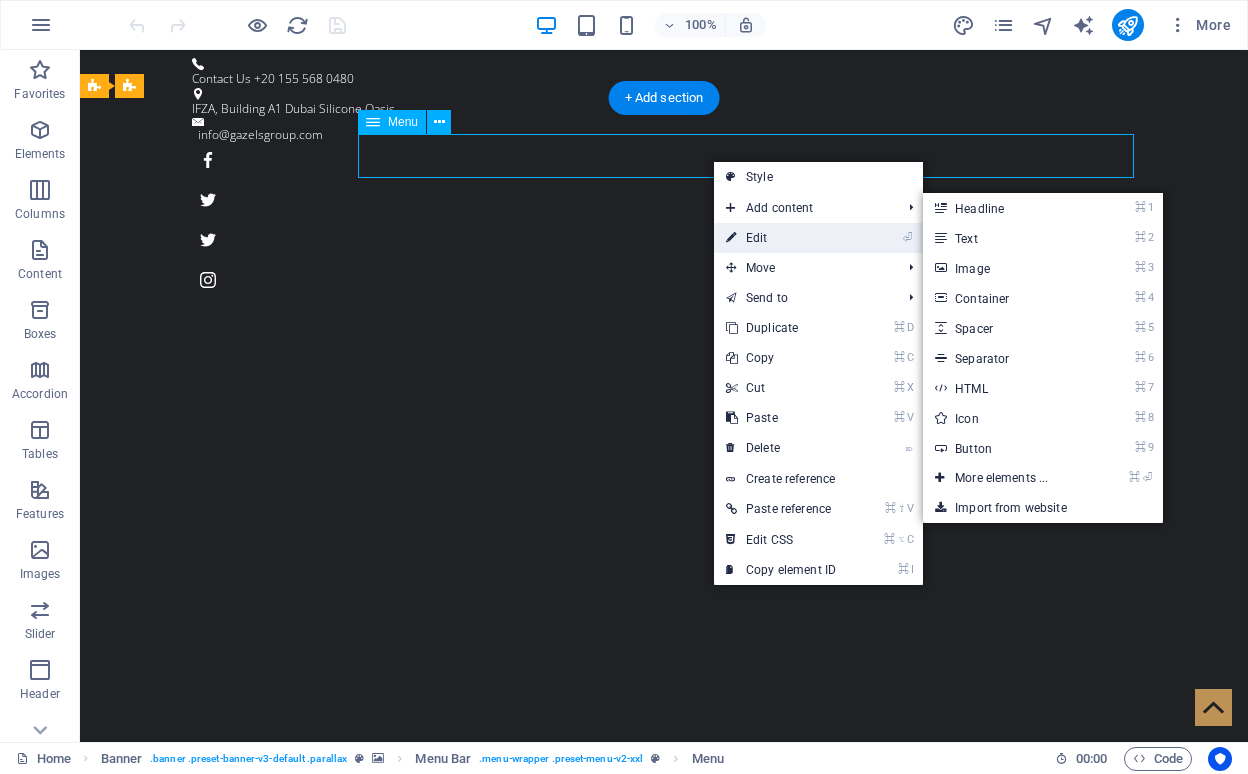 click on "⏎  Edit" at bounding box center (781, 238) 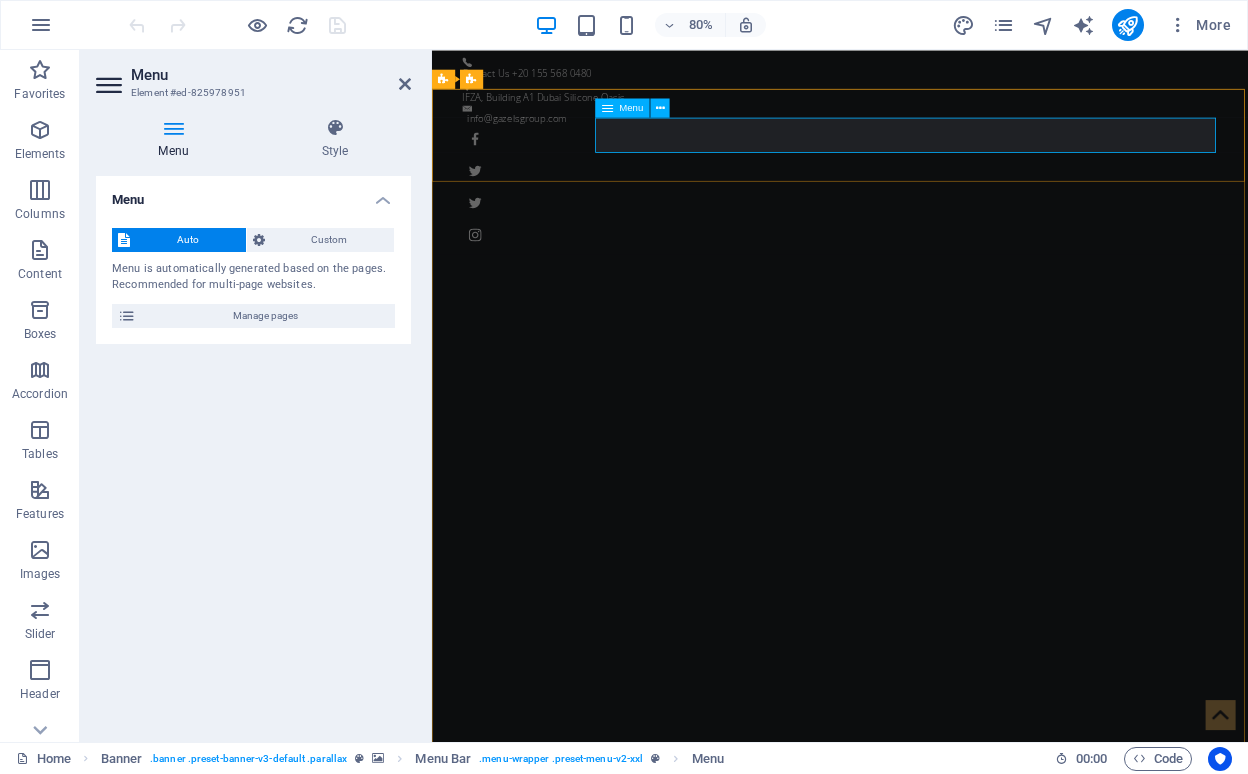 click on "Home About us WHAT WE DO NEWS & MEDIA PORTFOLIO Contact" at bounding box center [942, 1118] 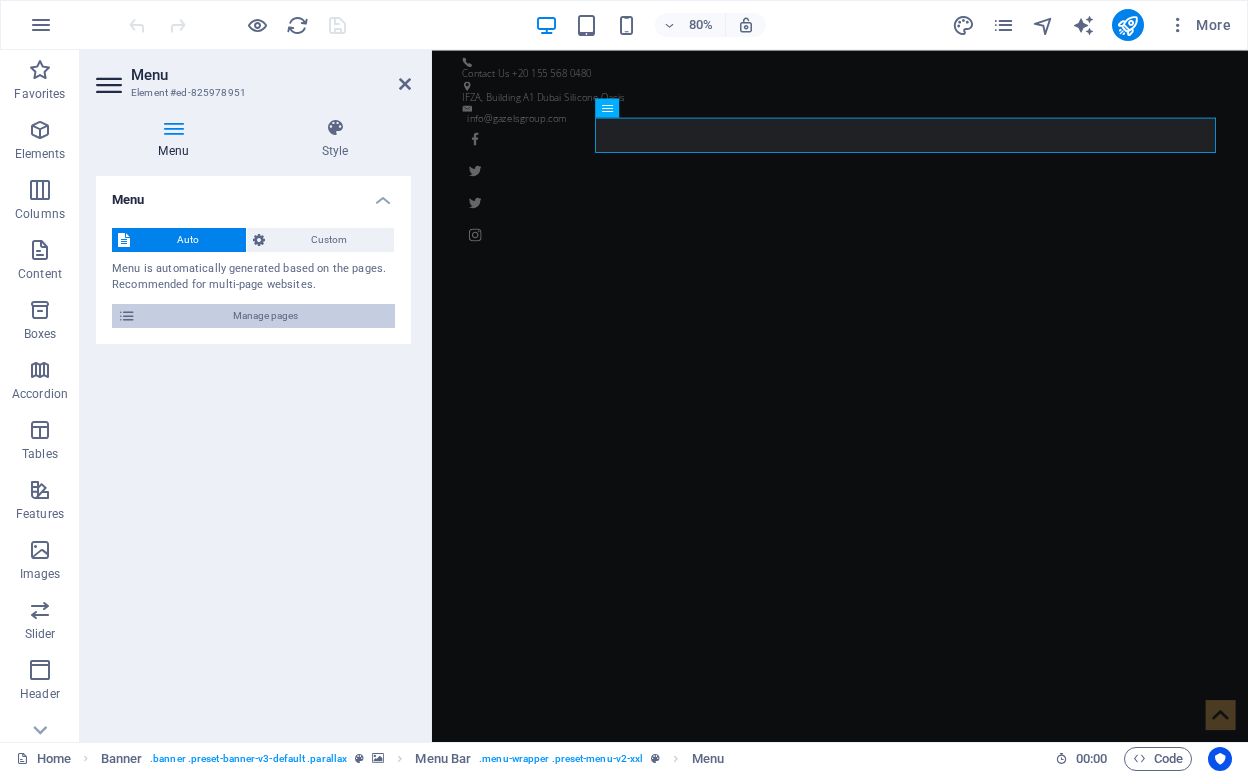 click on "Manage pages" at bounding box center (265, 316) 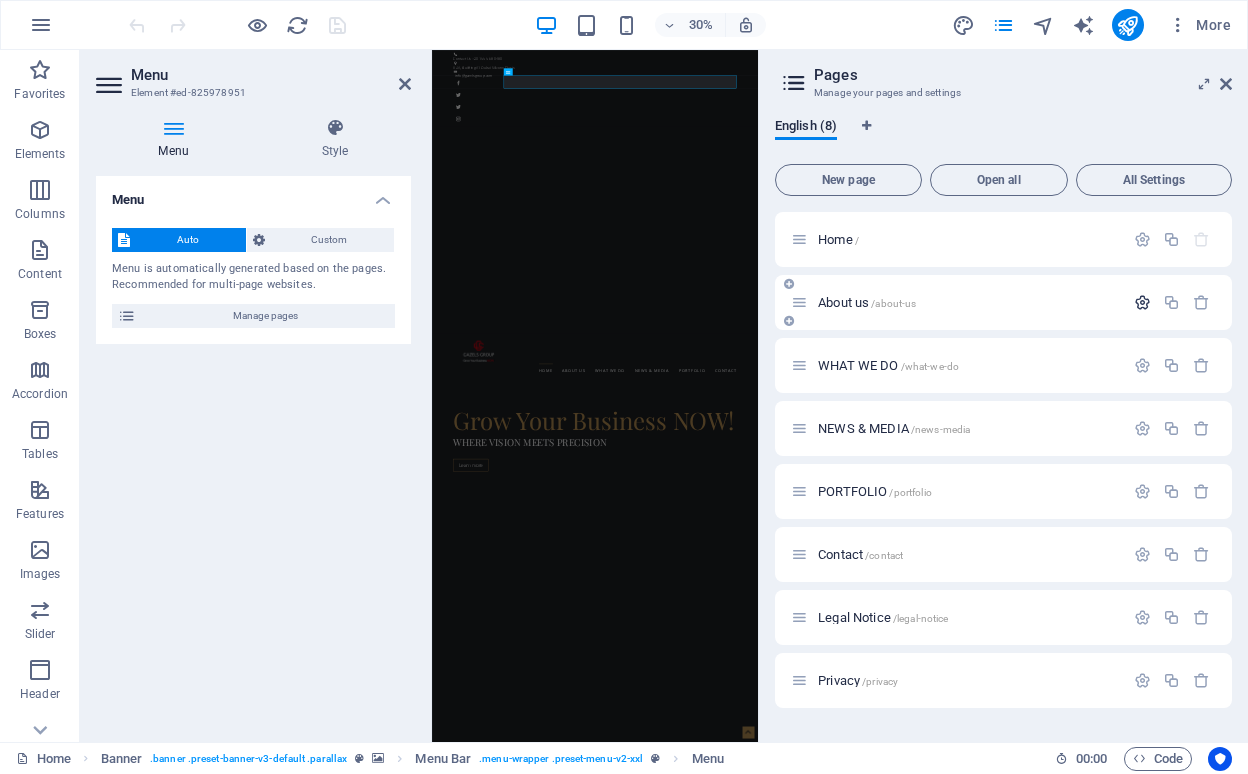click at bounding box center [1142, 302] 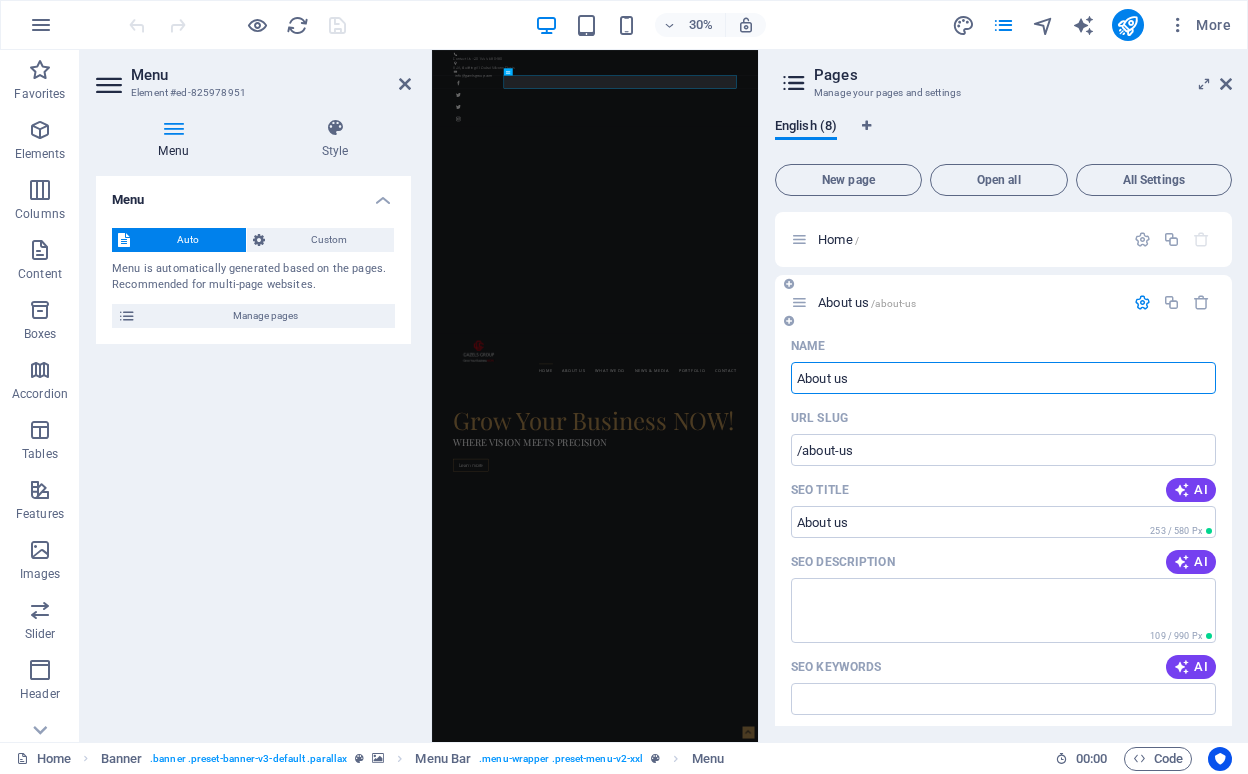 scroll, scrollTop: 0, scrollLeft: 0, axis: both 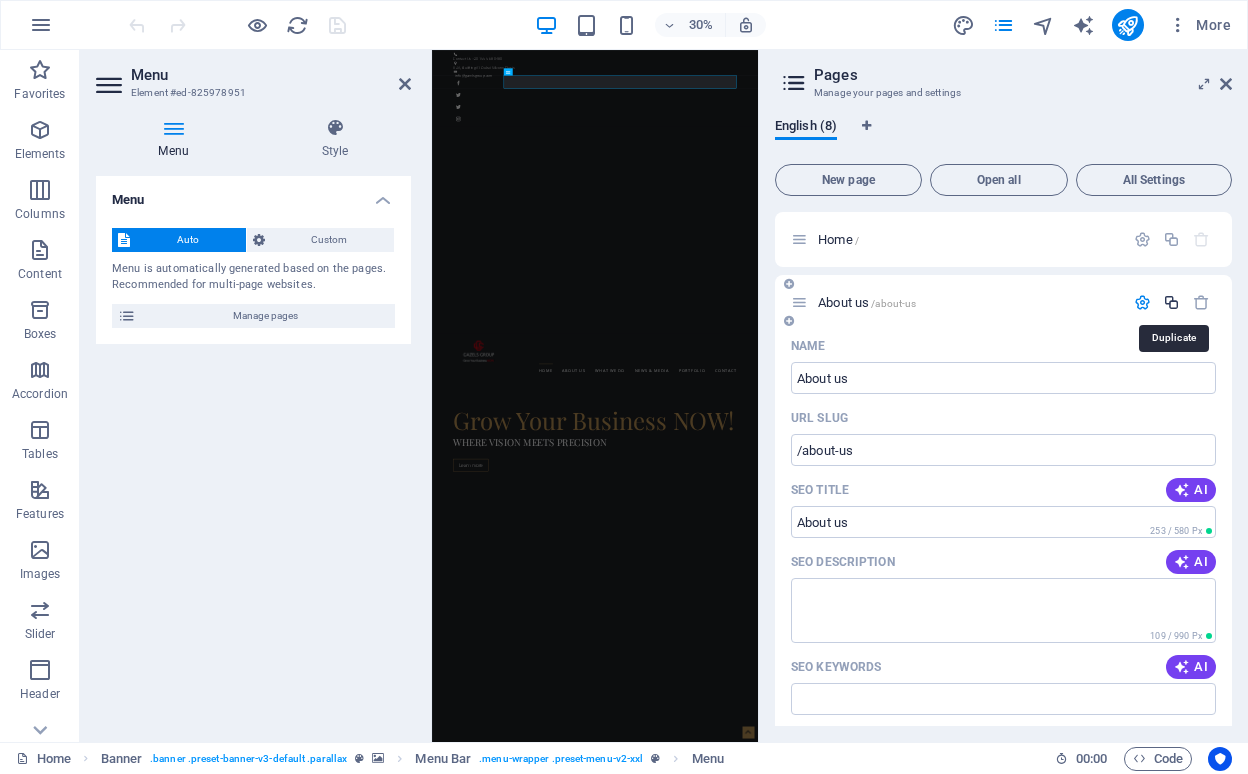 click at bounding box center [1171, 302] 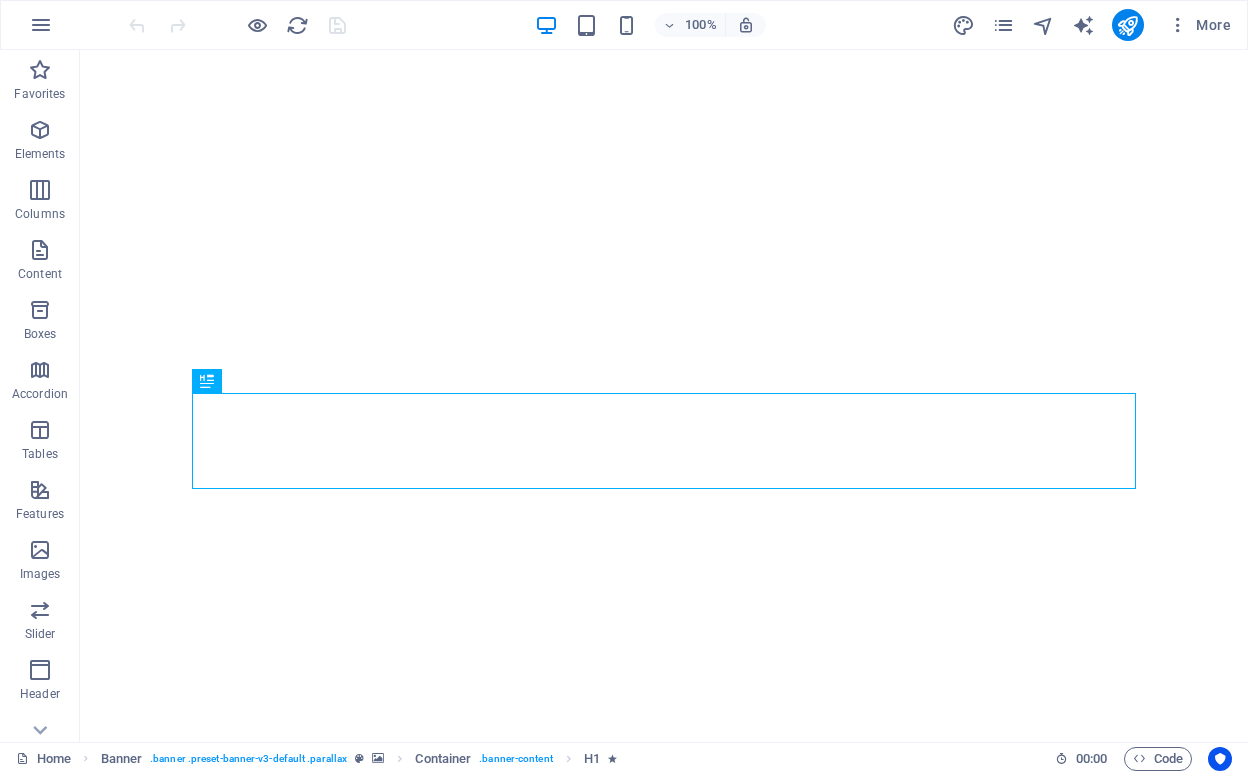 scroll, scrollTop: 0, scrollLeft: 0, axis: both 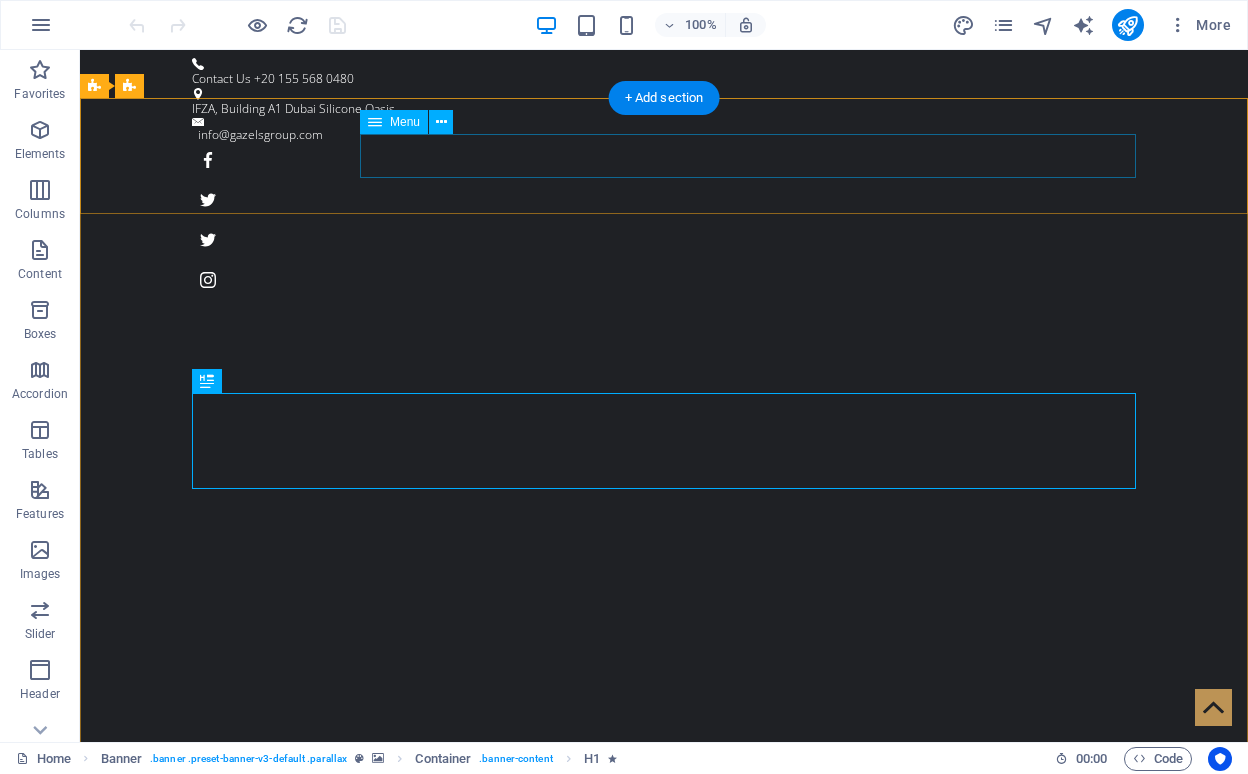 click on "Home About us WHAT WE DO NEWS & MEDIA PORTFOLIO Contact" at bounding box center [664, 1118] 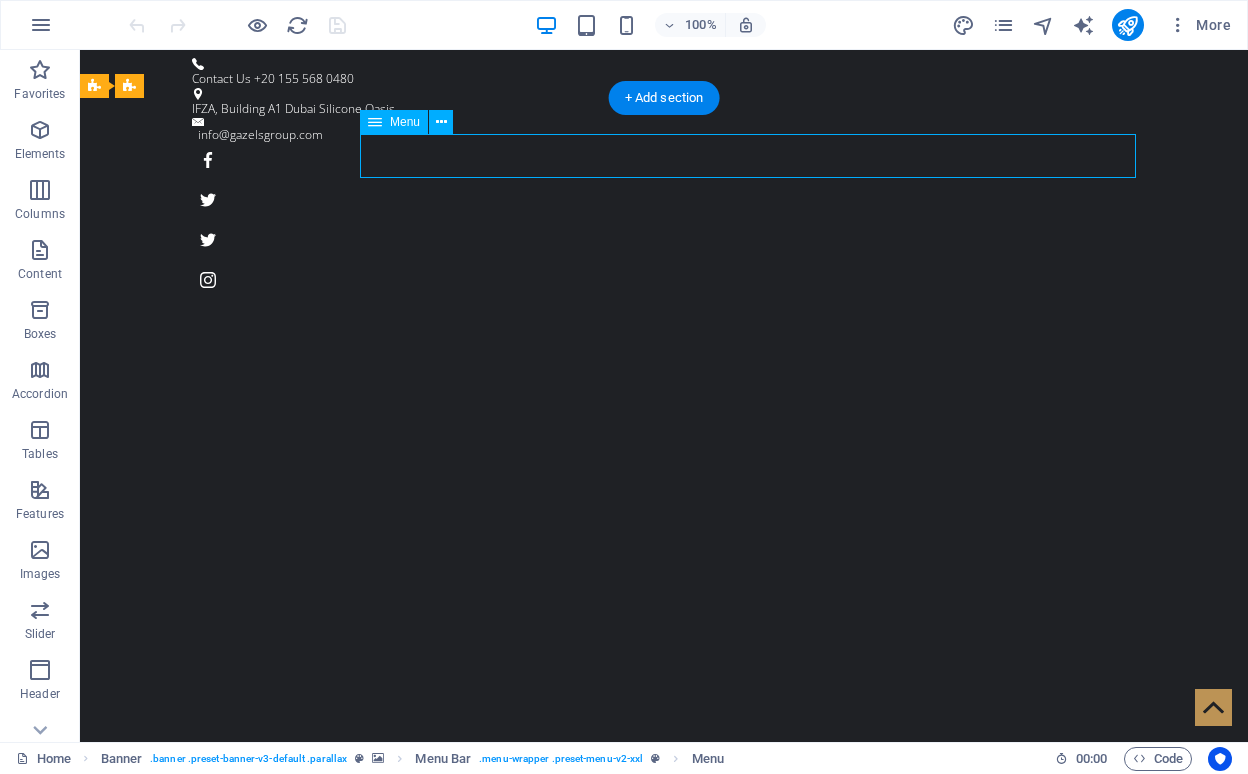 click on "Home About us WHAT WE DO NEWS & MEDIA PORTFOLIO Contact" at bounding box center [664, 1118] 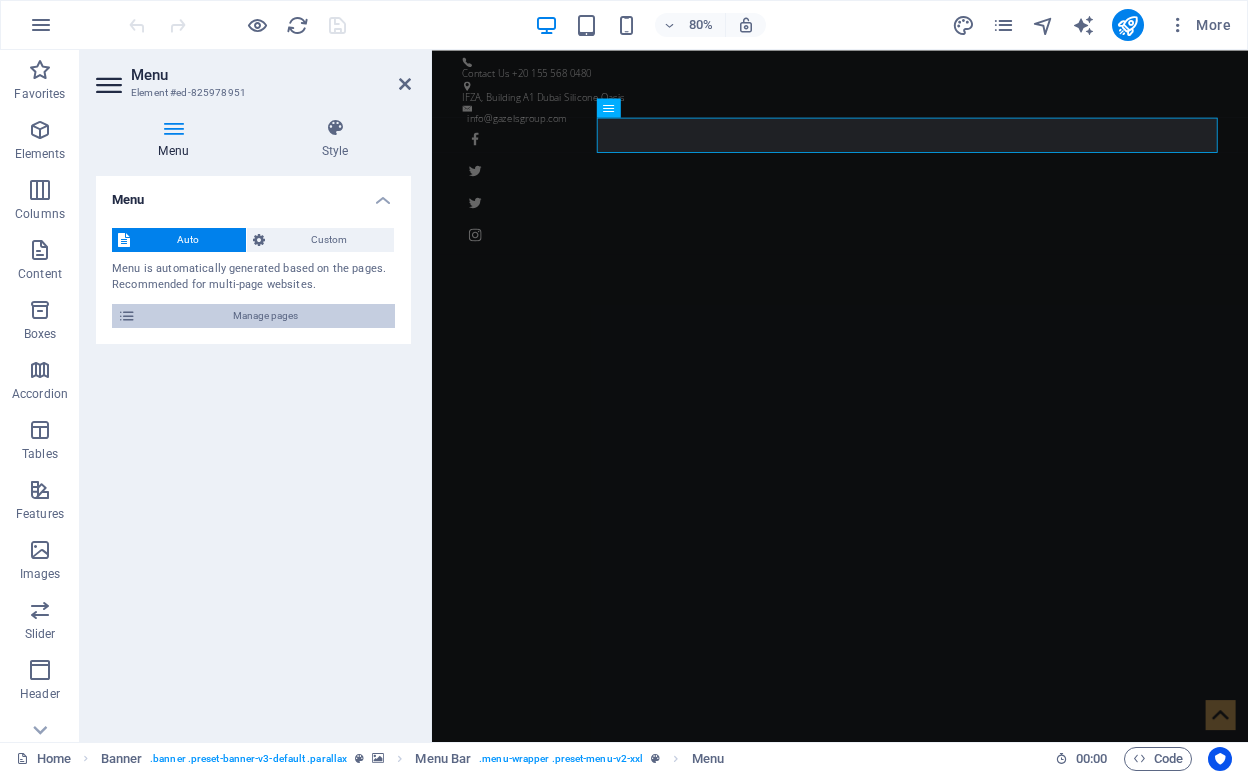 click on "Manage pages" at bounding box center (265, 316) 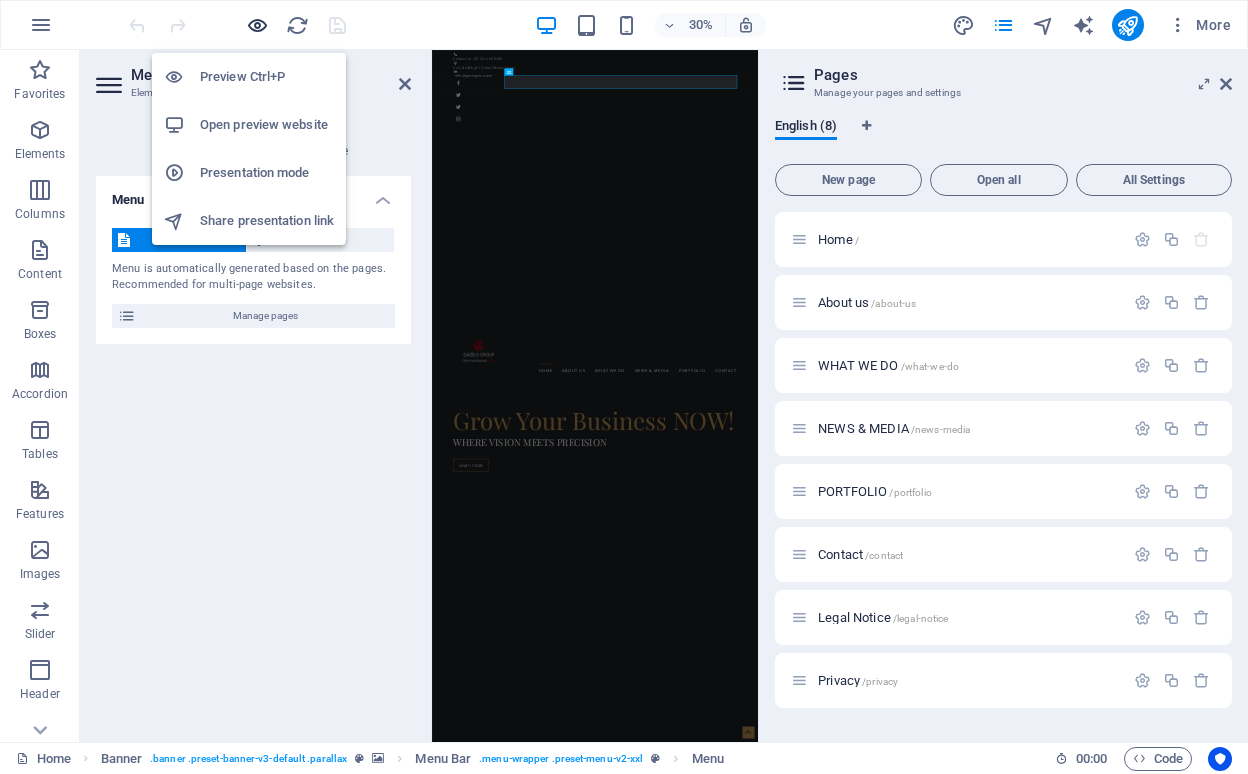 click at bounding box center (257, 25) 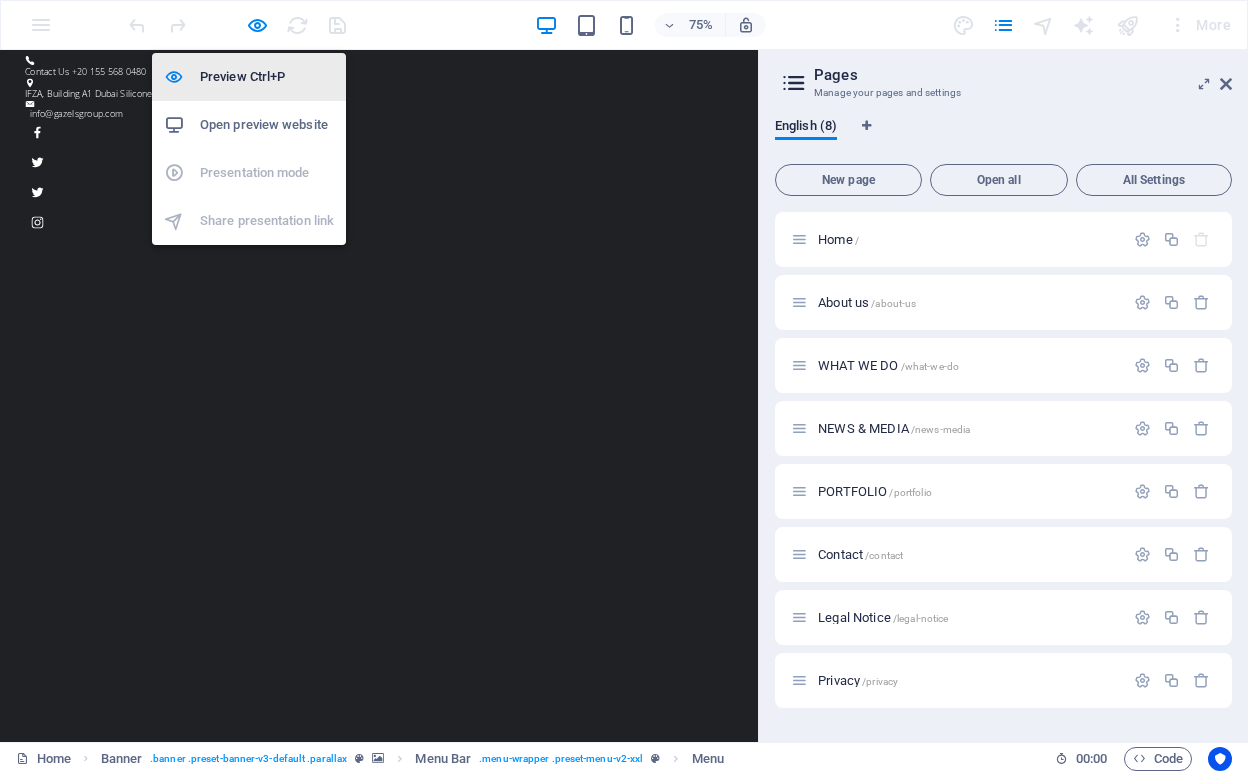 click on "Preview Ctrl+P" at bounding box center (267, 77) 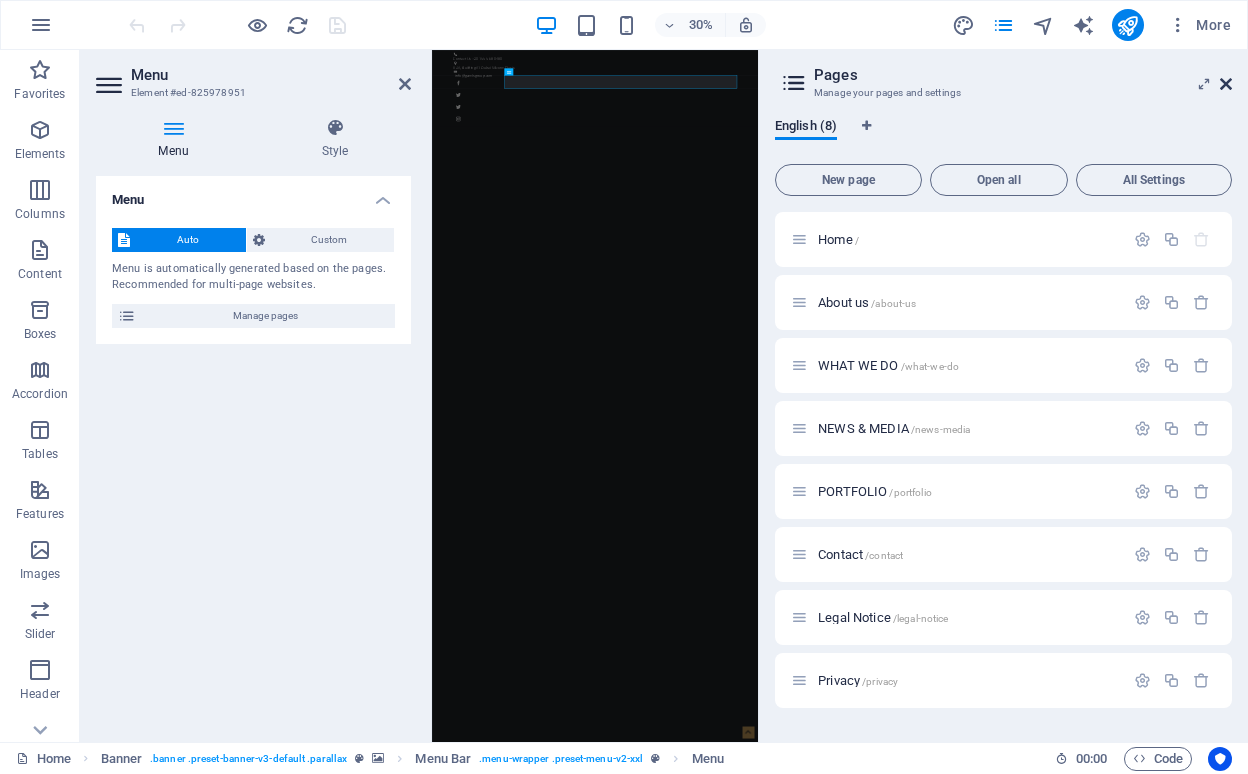 click at bounding box center (1226, 84) 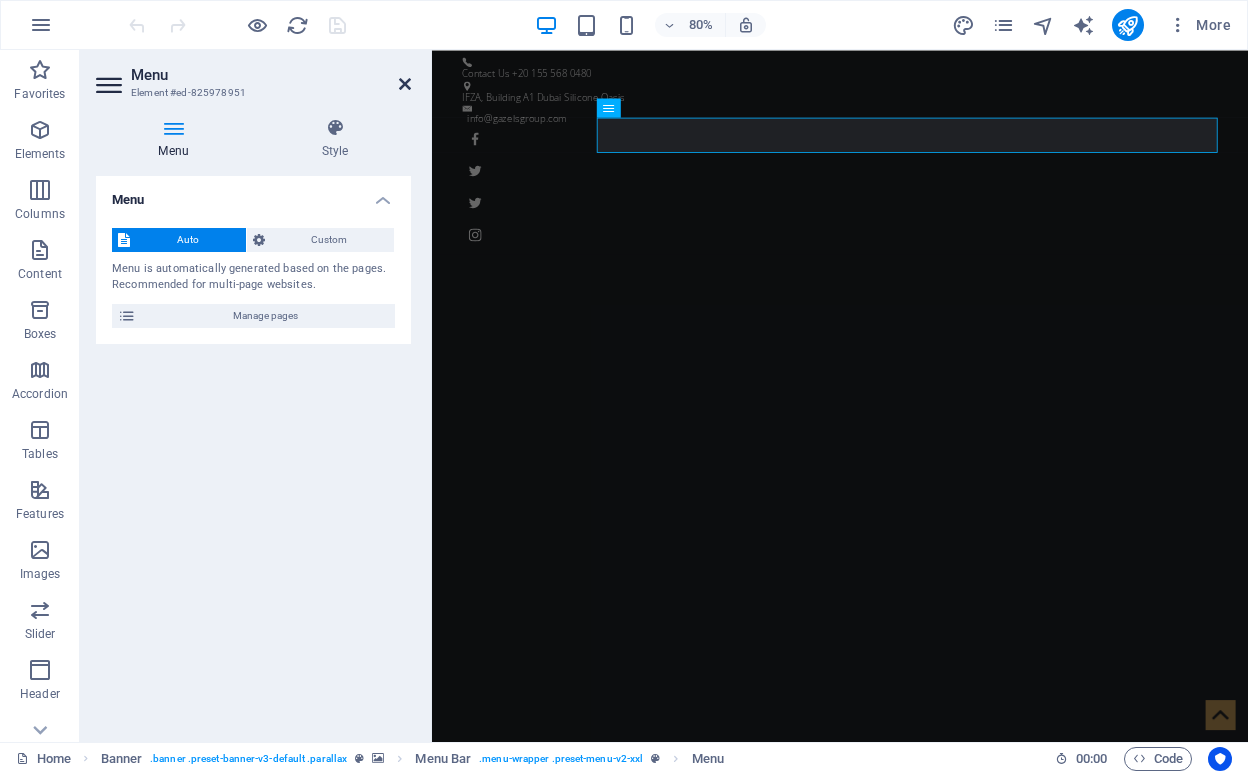 click at bounding box center (405, 84) 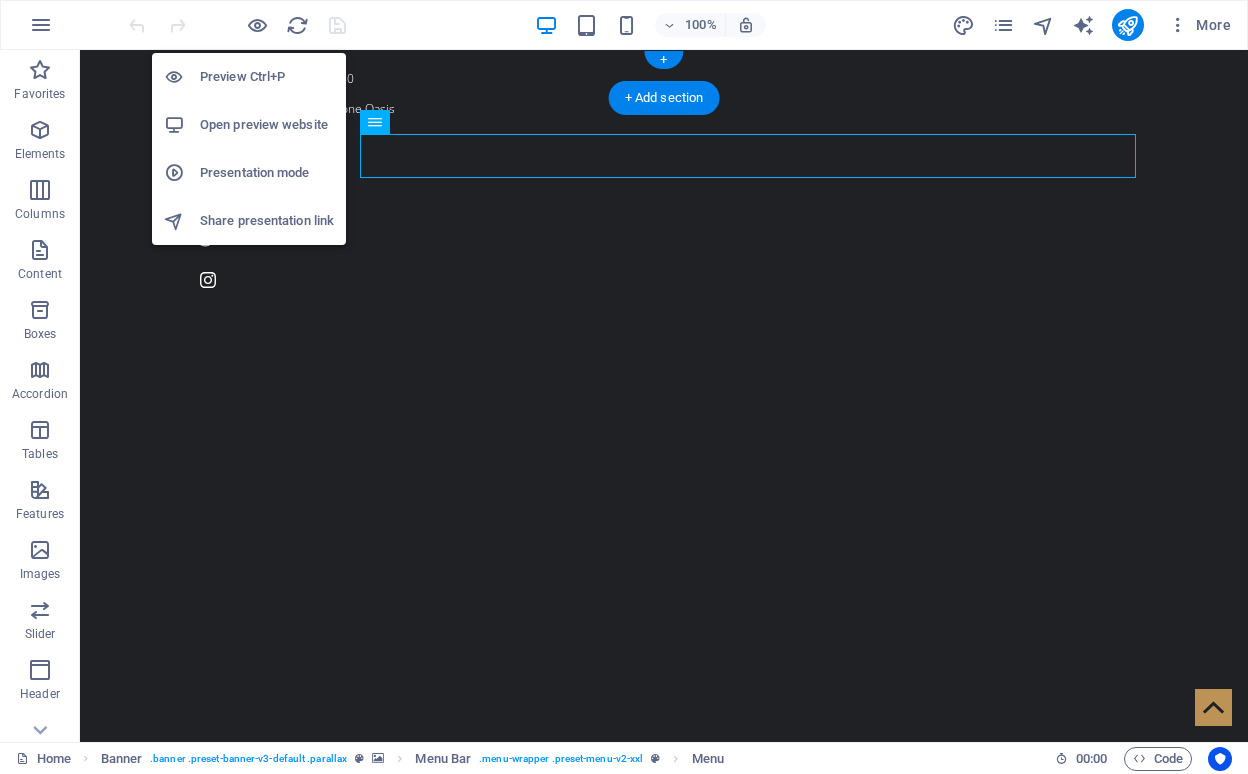 click on "Open preview website" at bounding box center [267, 125] 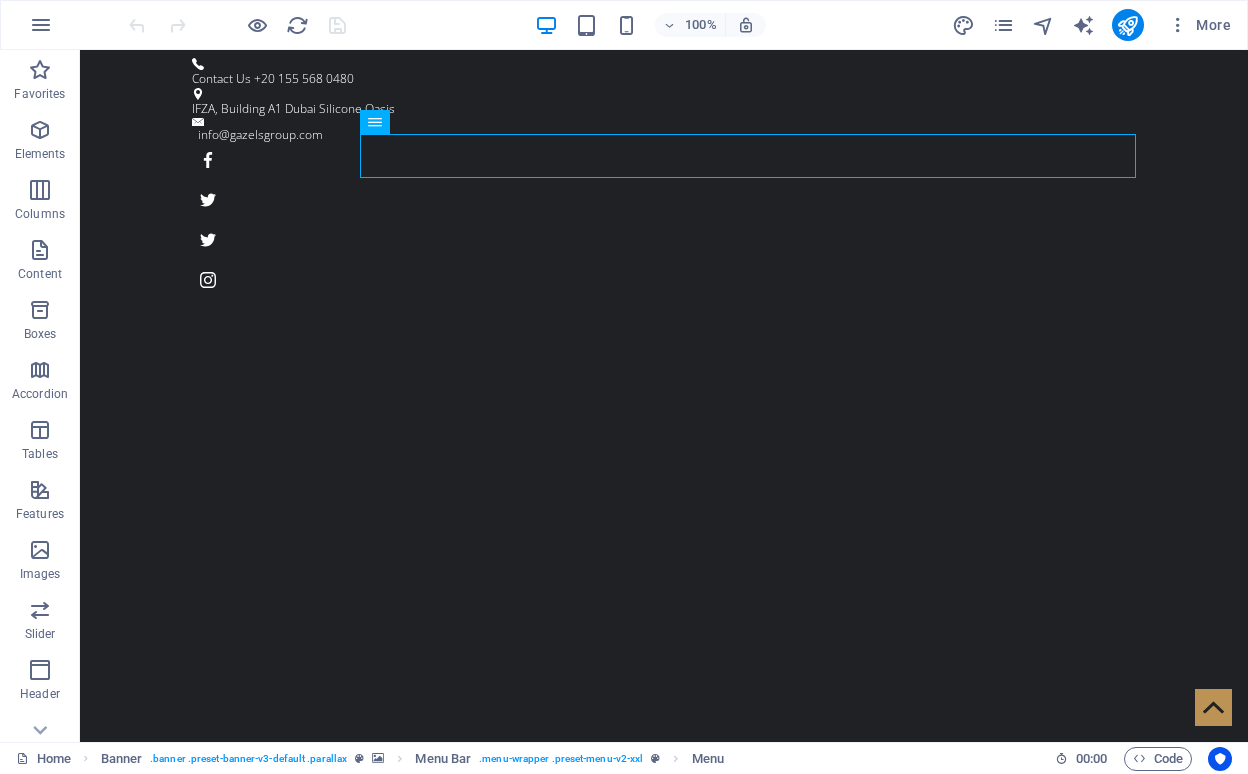 click at bounding box center (237, 25) 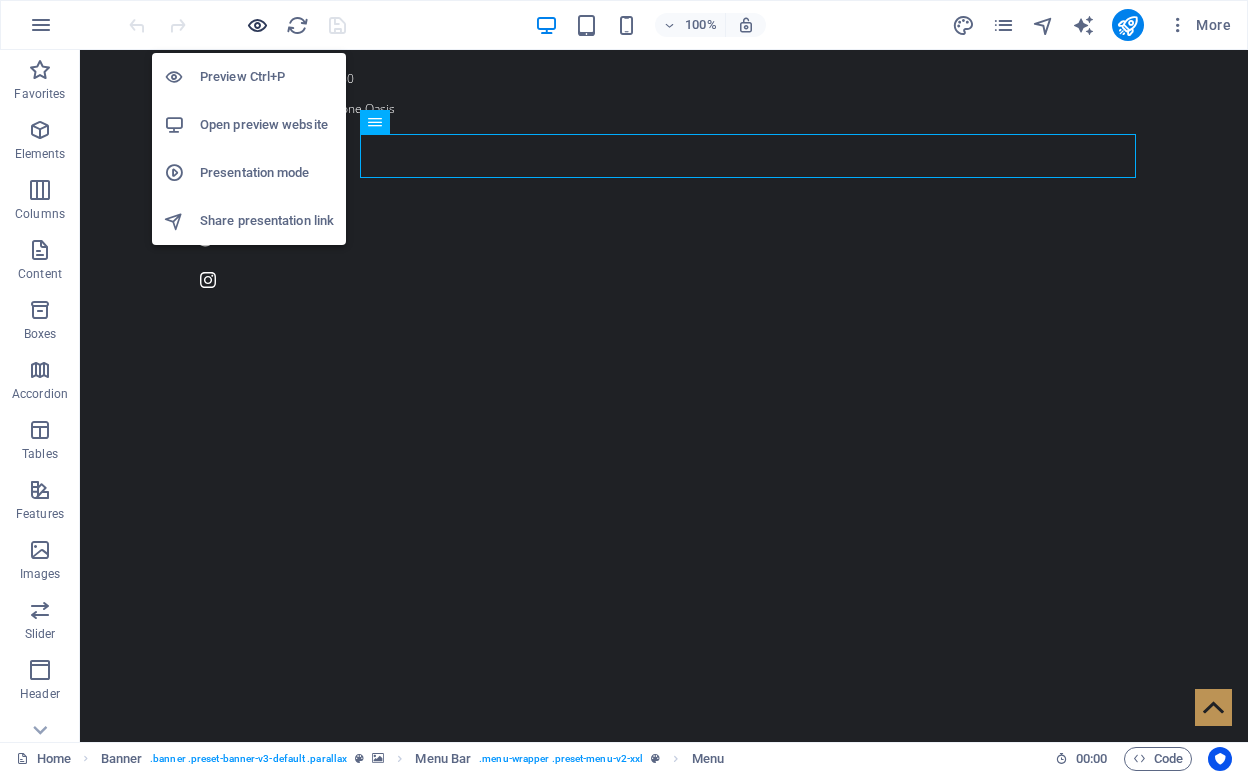 click at bounding box center [257, 25] 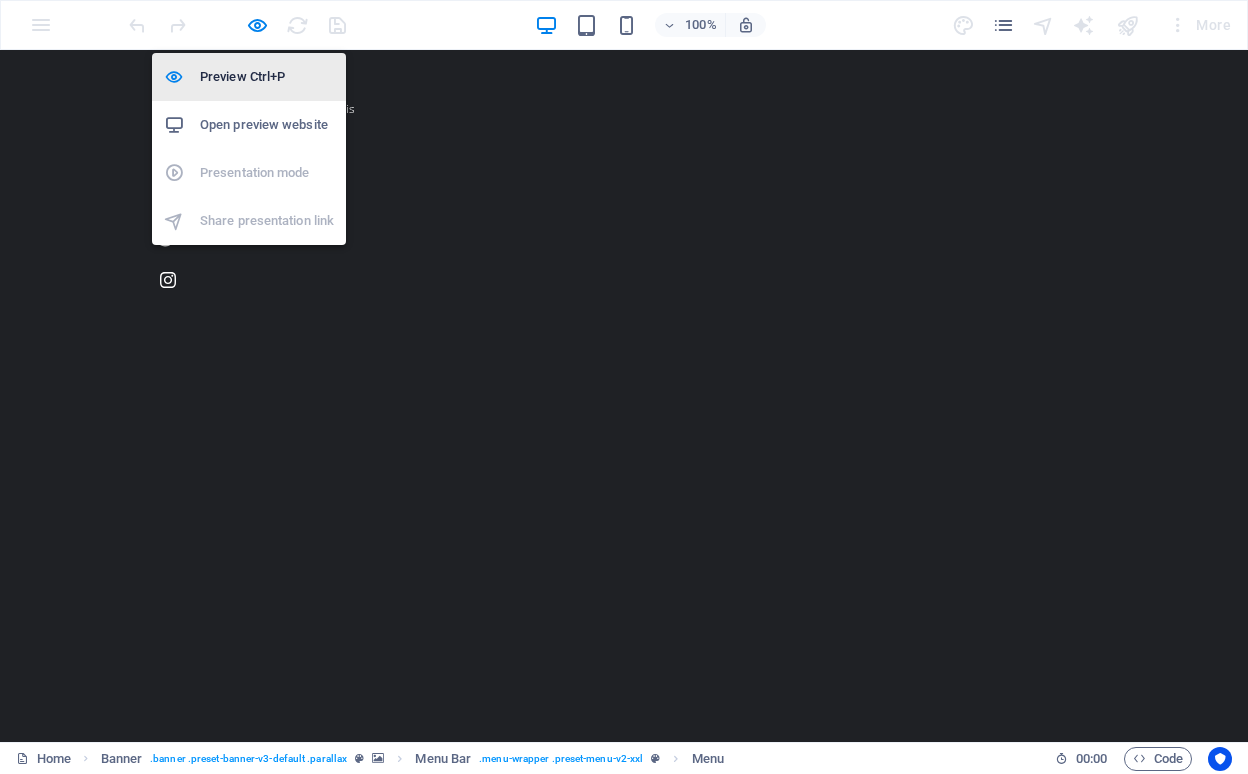 click on "Preview Ctrl+P" at bounding box center [267, 77] 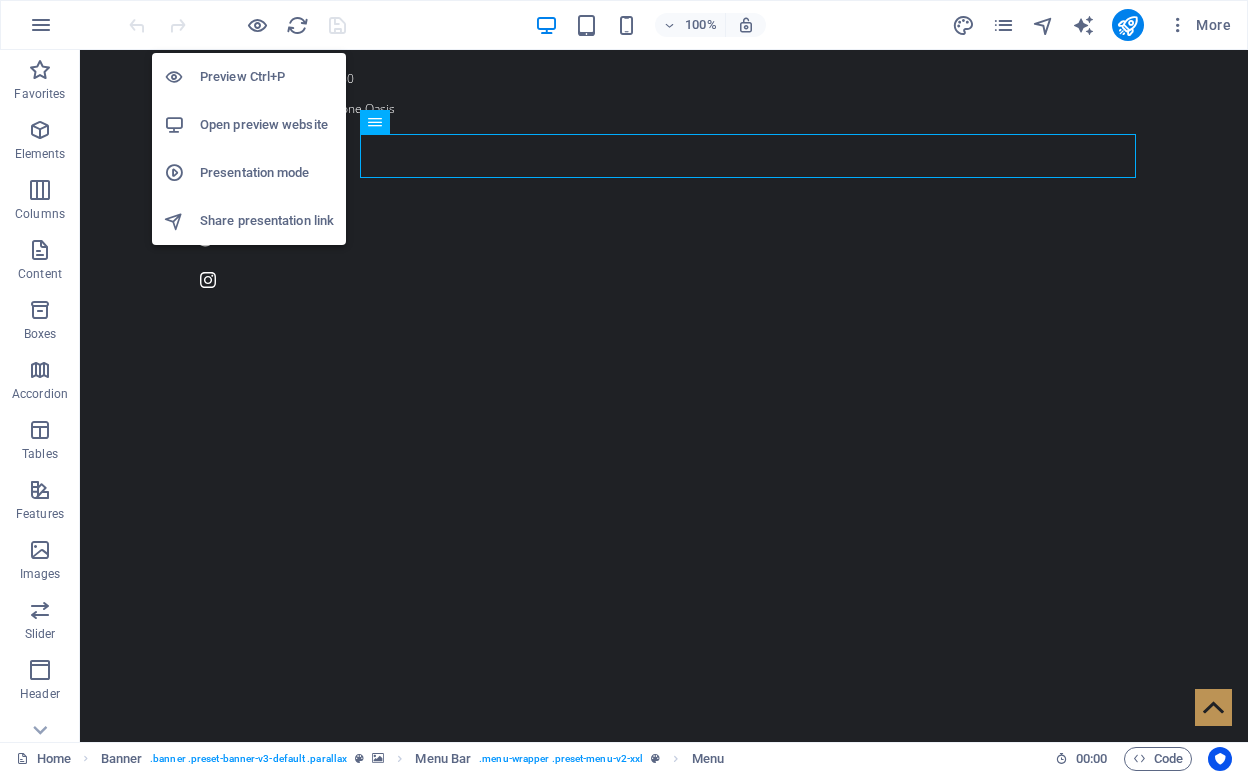 click on "Preview Ctrl+P" at bounding box center (267, 77) 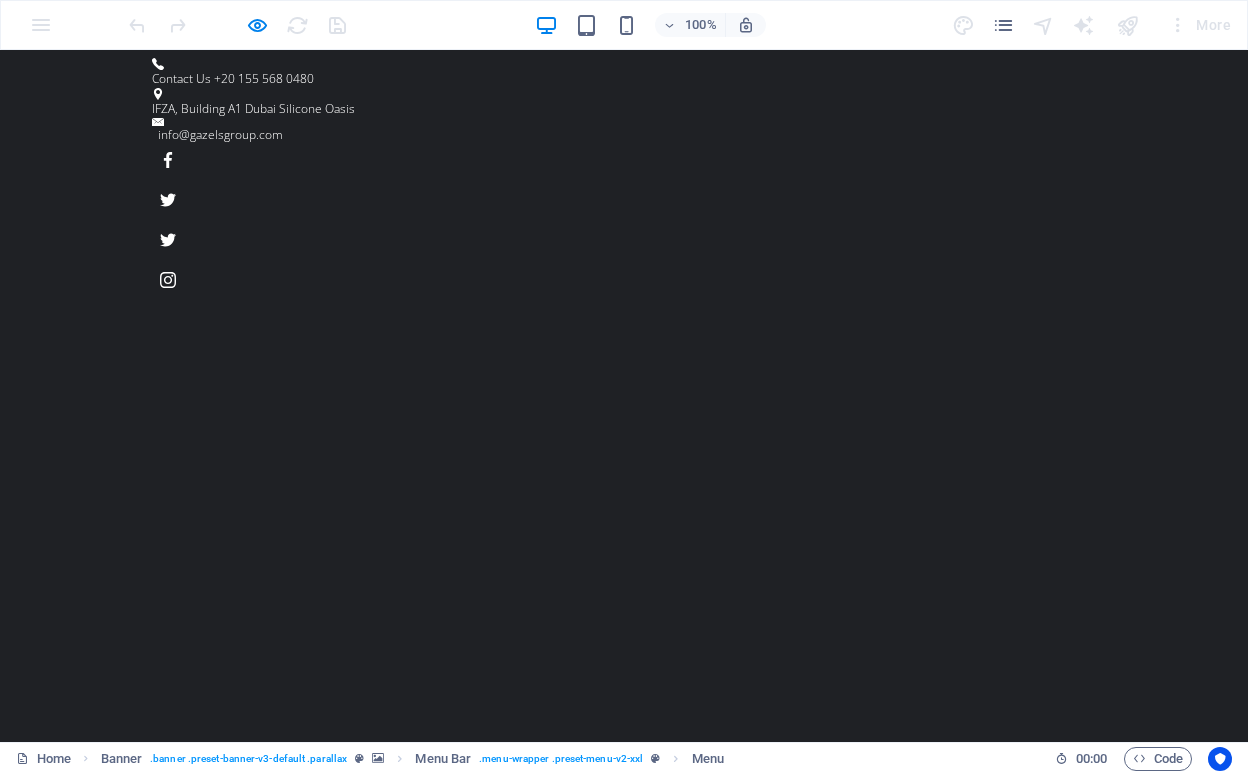 click on "WHAT WE DO" at bounding box center [674, 1118] 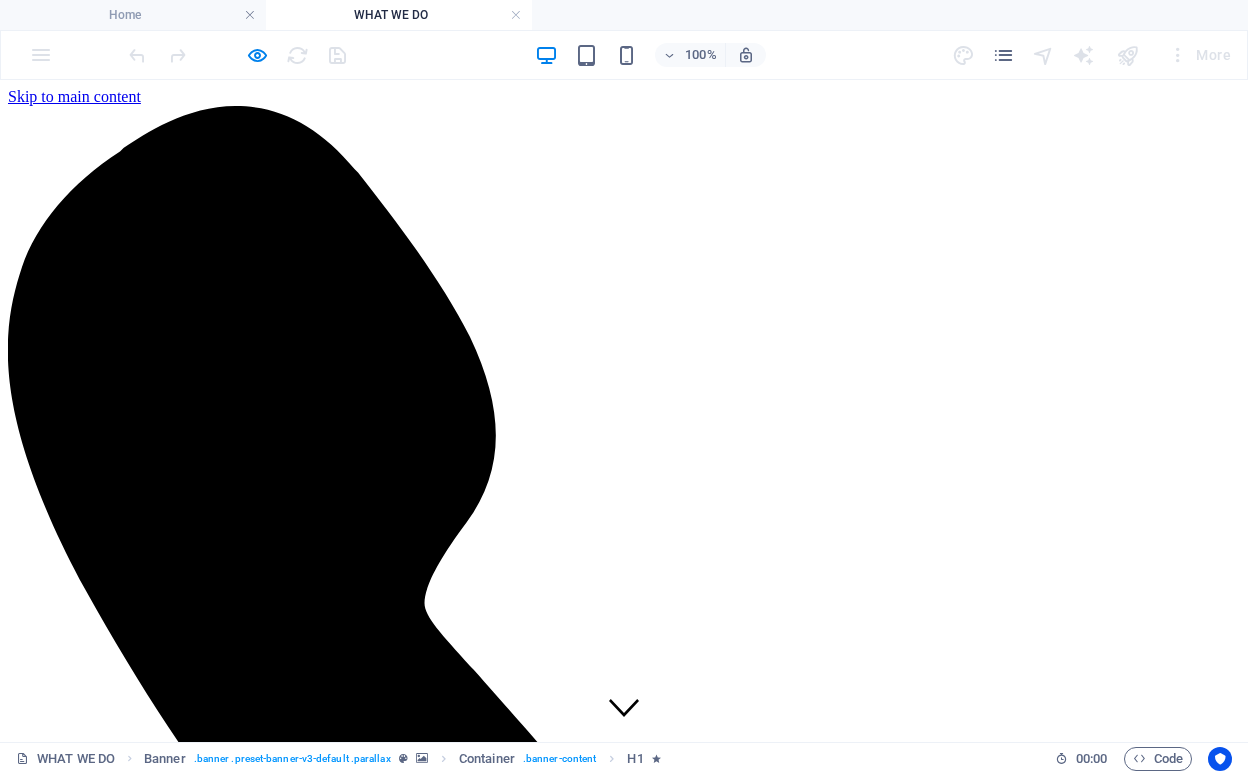 scroll, scrollTop: 0, scrollLeft: 0, axis: both 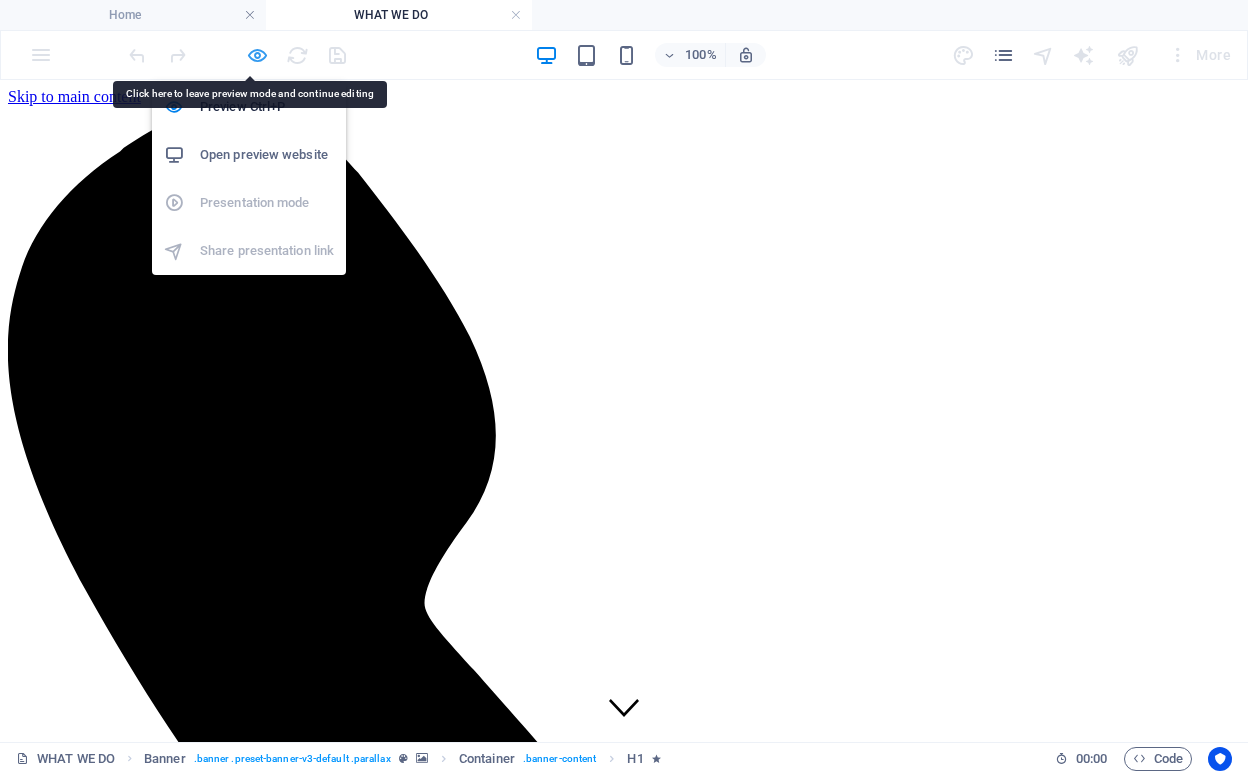 click at bounding box center (257, 55) 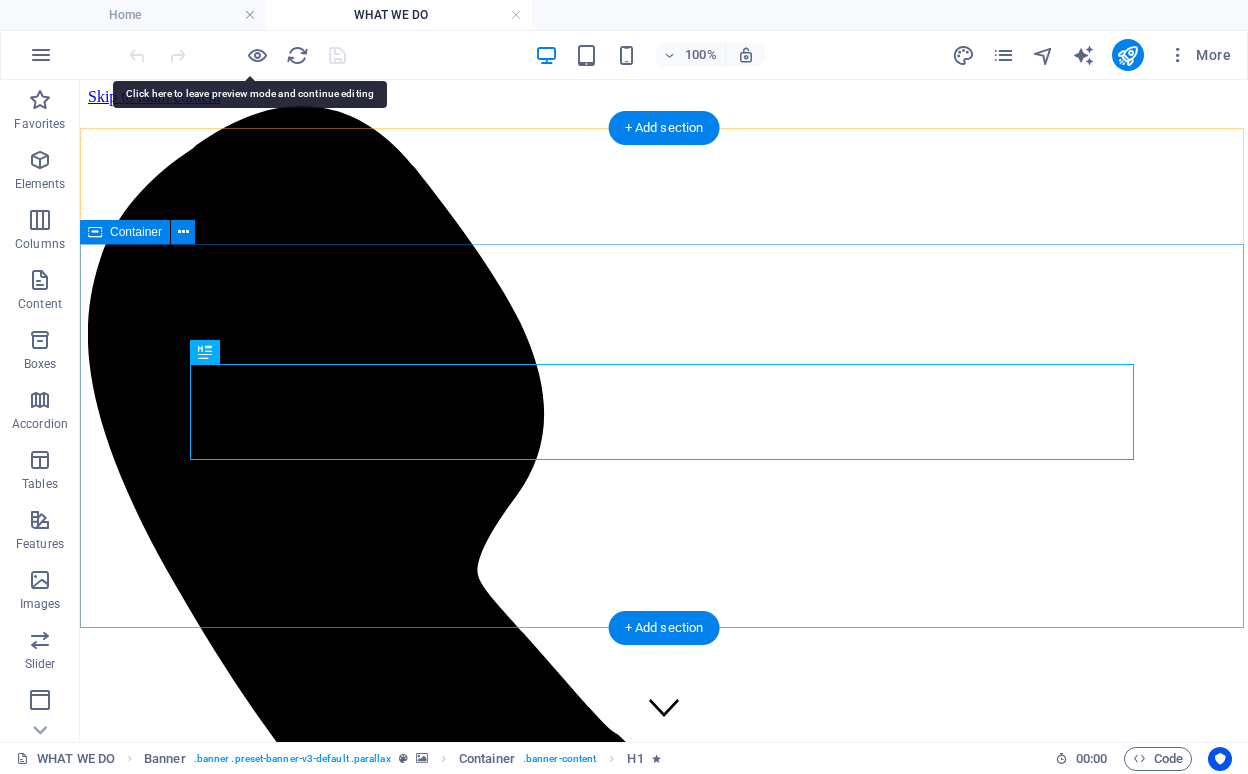 click on "Service Lorem ipsum dolor sit amet" at bounding box center [664, 11556] 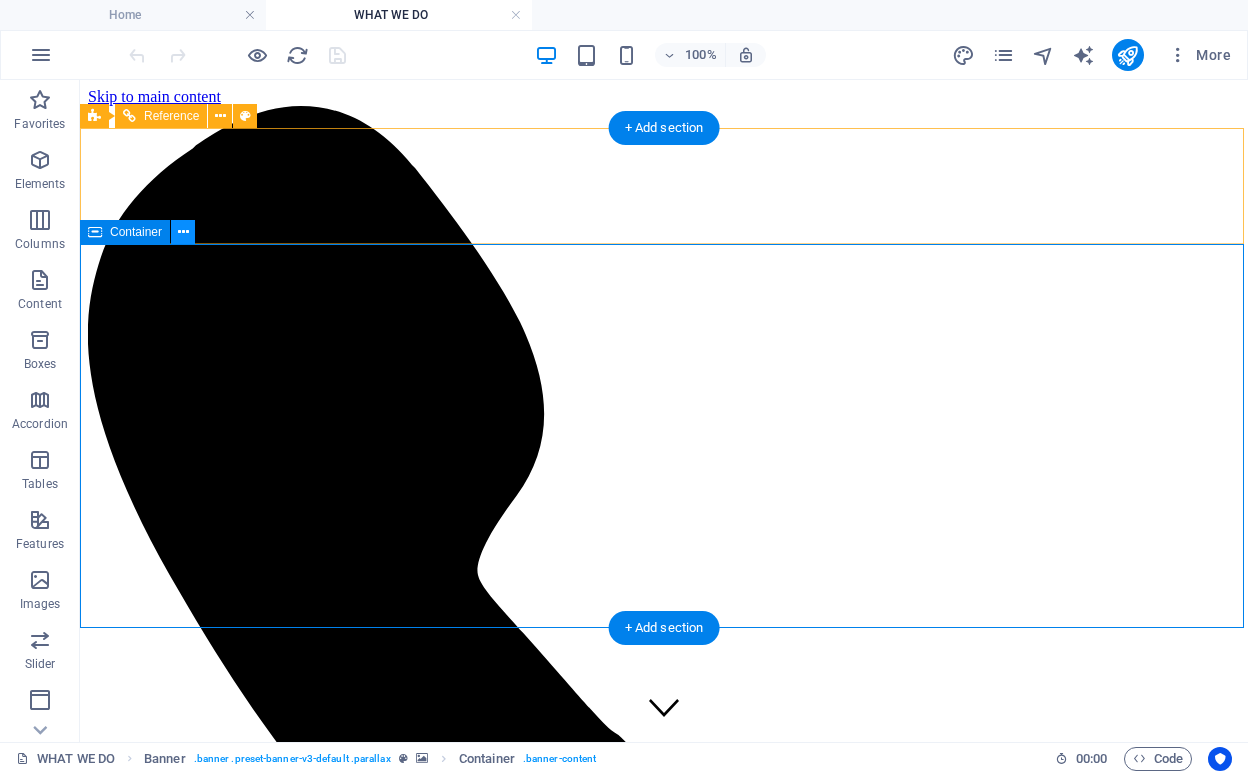 click at bounding box center (183, 232) 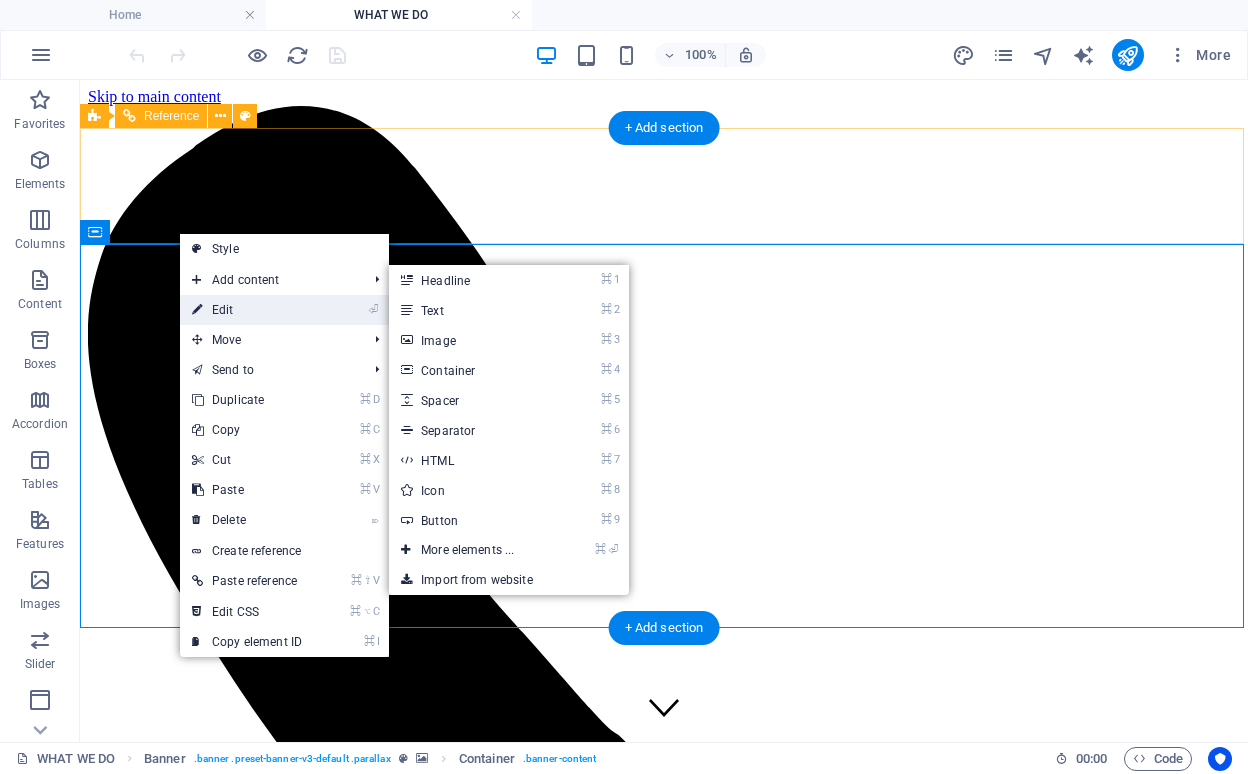 click on "⏎  Edit" at bounding box center [247, 310] 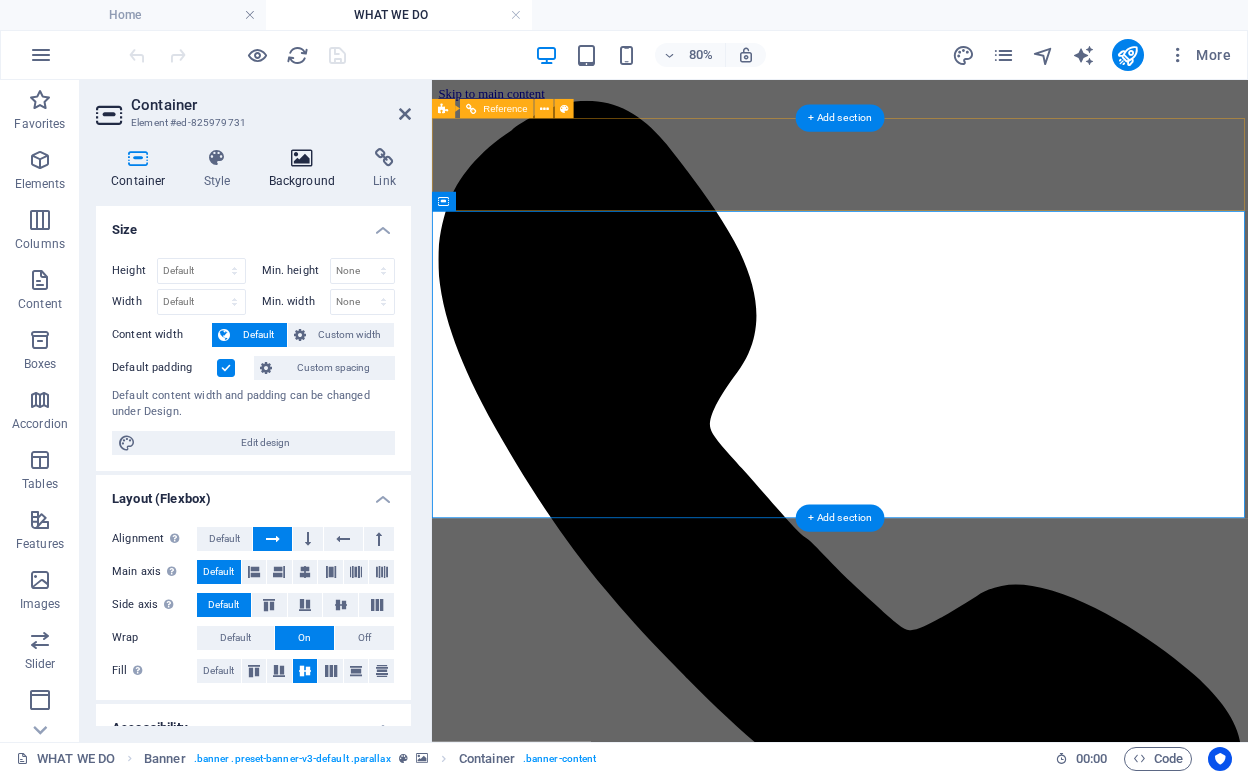 click on "Background" at bounding box center [306, 169] 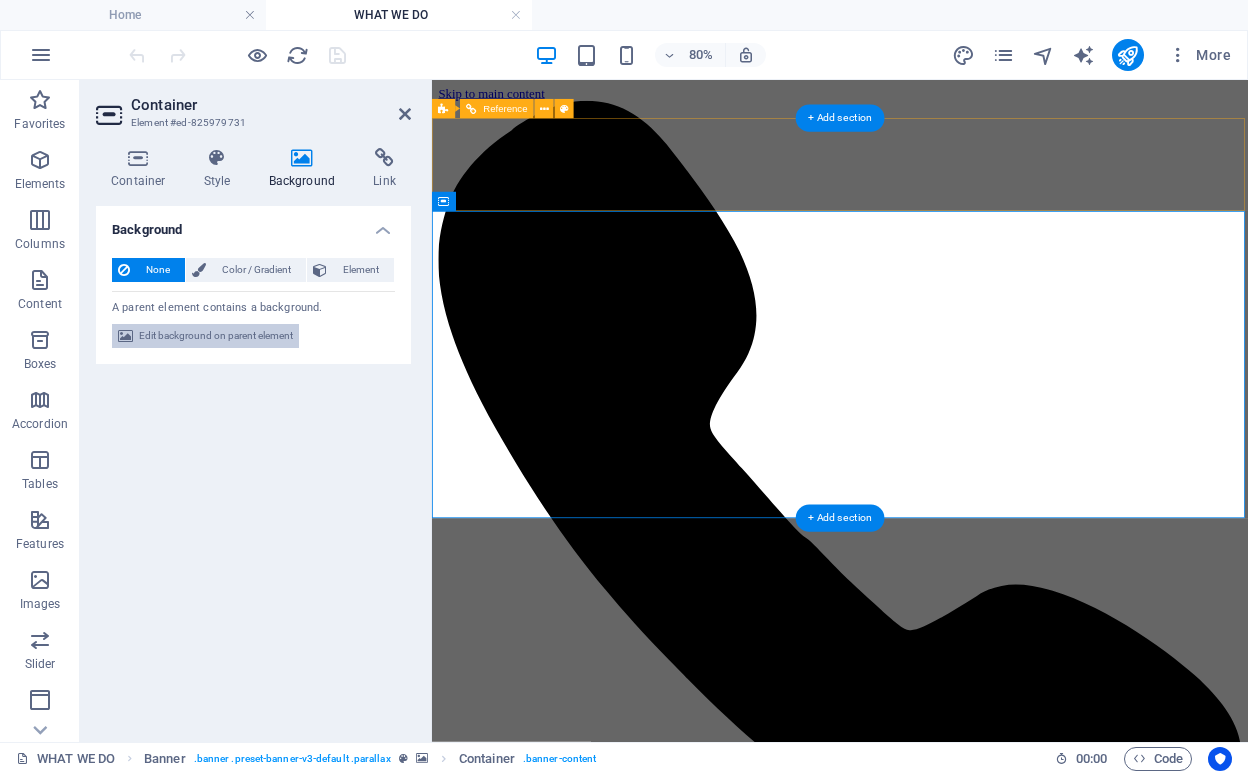 click on "Edit background on parent element" at bounding box center (216, 336) 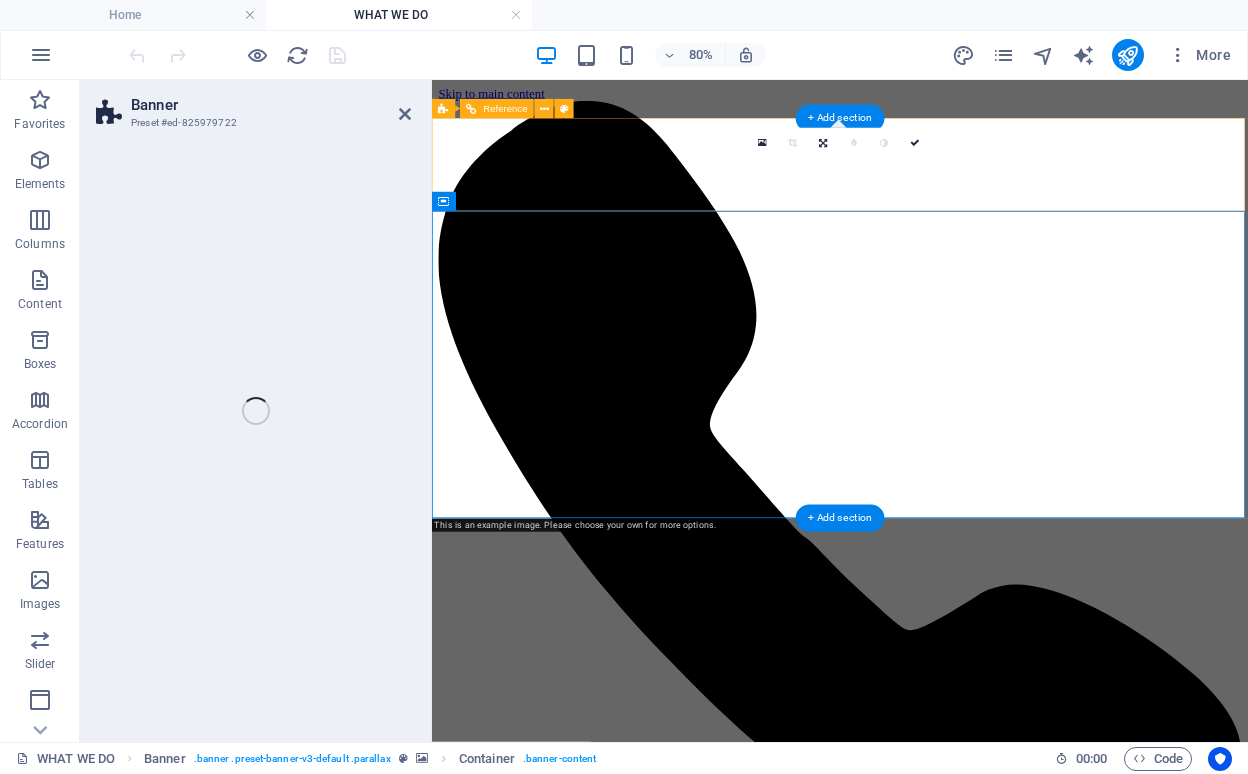 select on "vh" 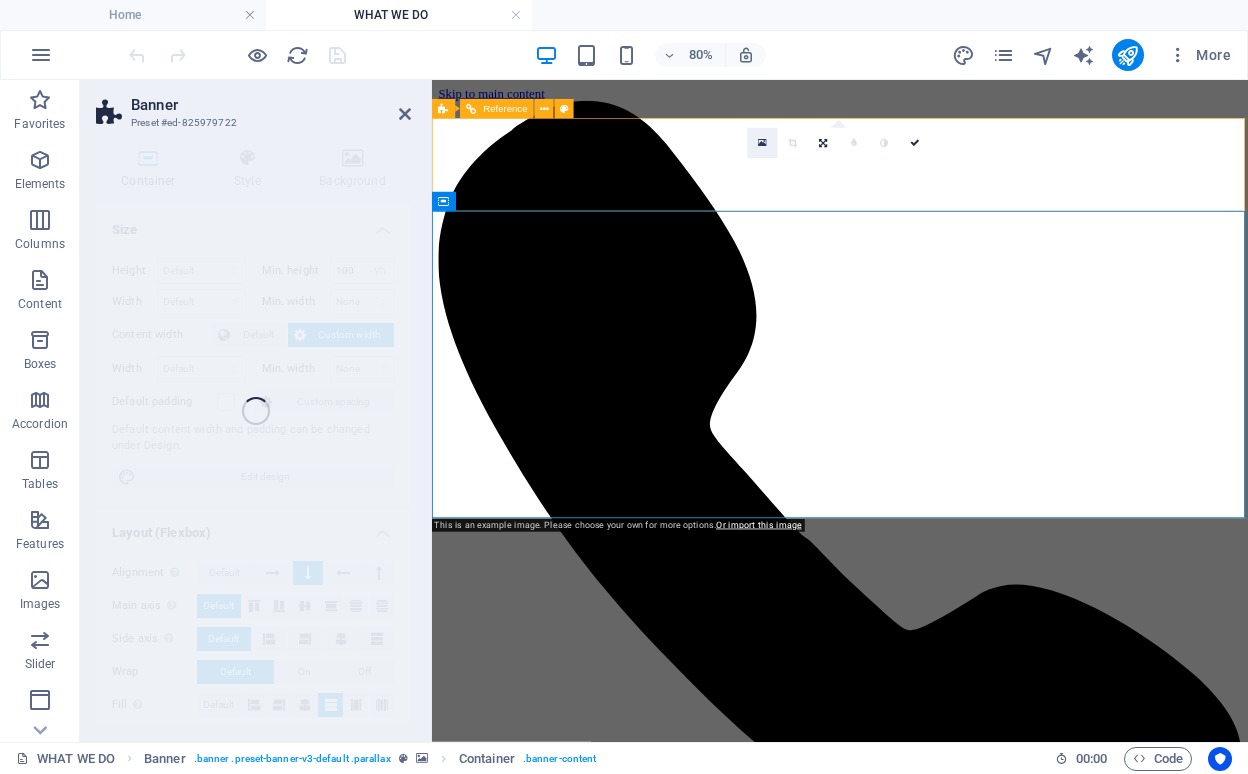 click at bounding box center (762, 143) 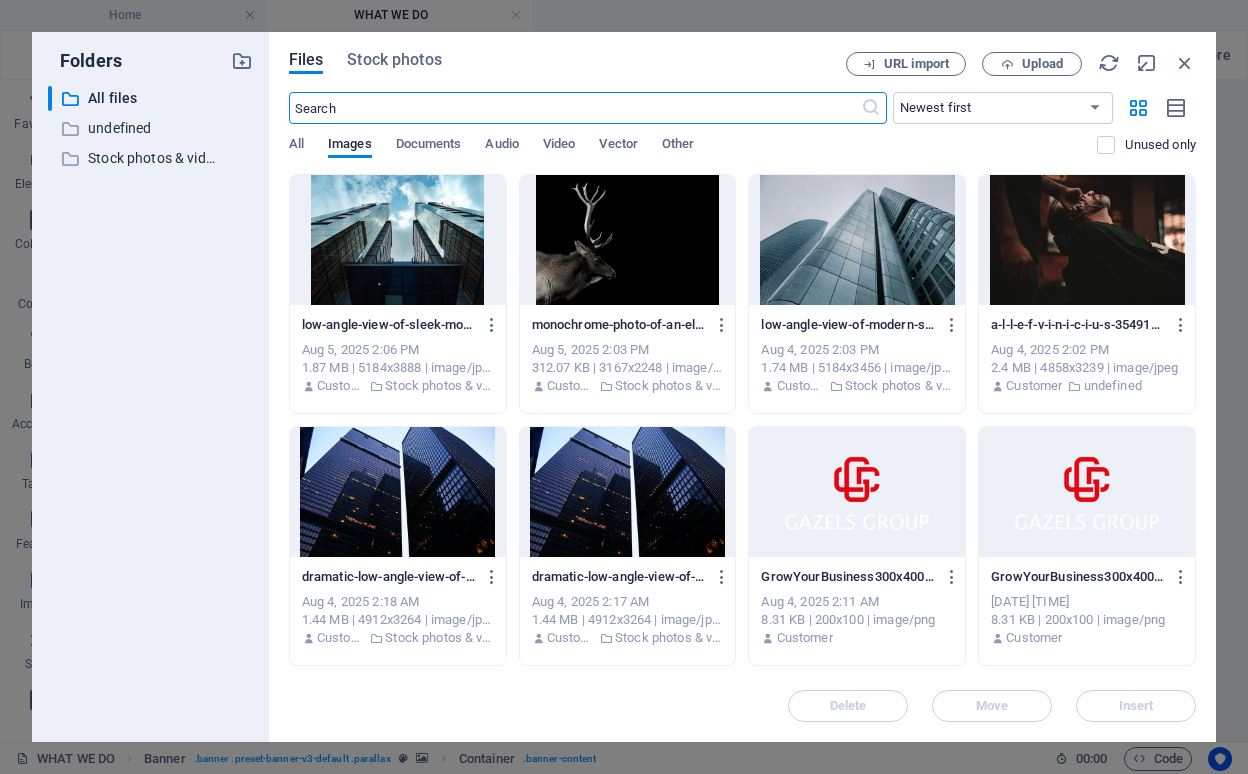 click at bounding box center (628, 492) 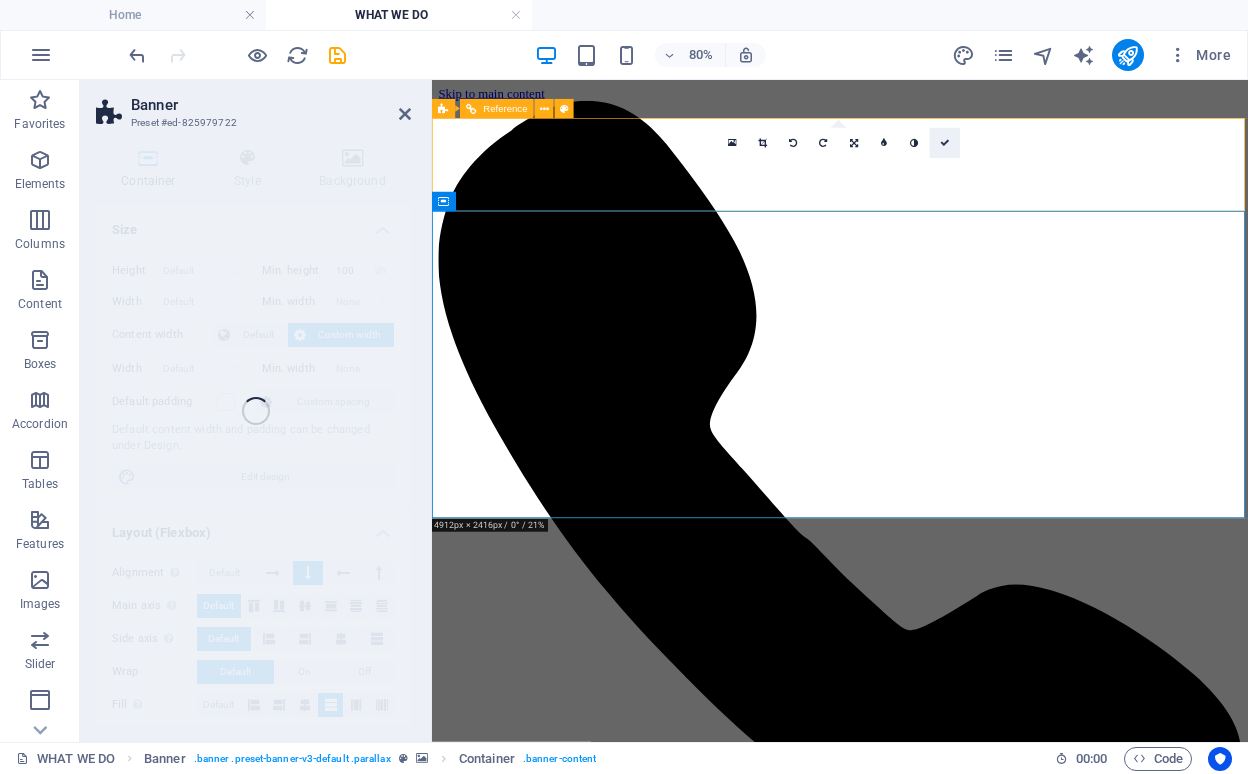 click at bounding box center [945, 143] 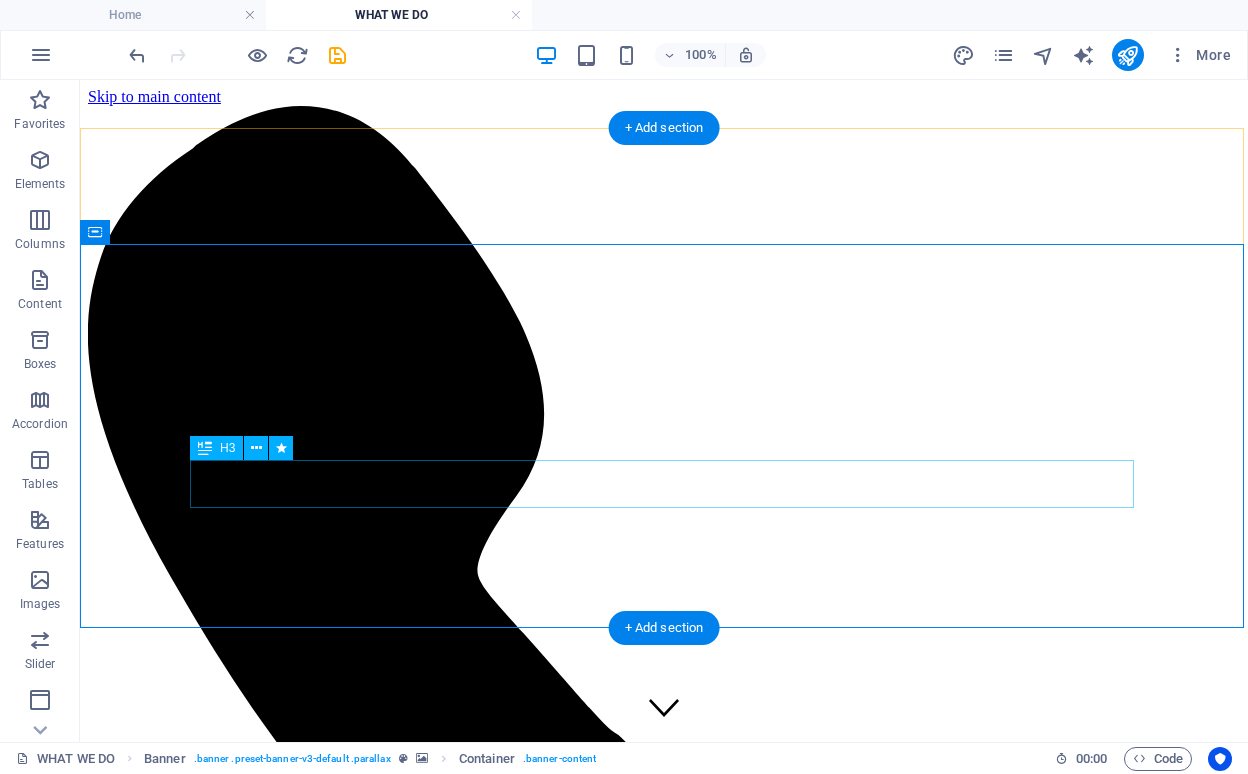 click on "Lorem ipsum dolor sit amet" at bounding box center [664, 11670] 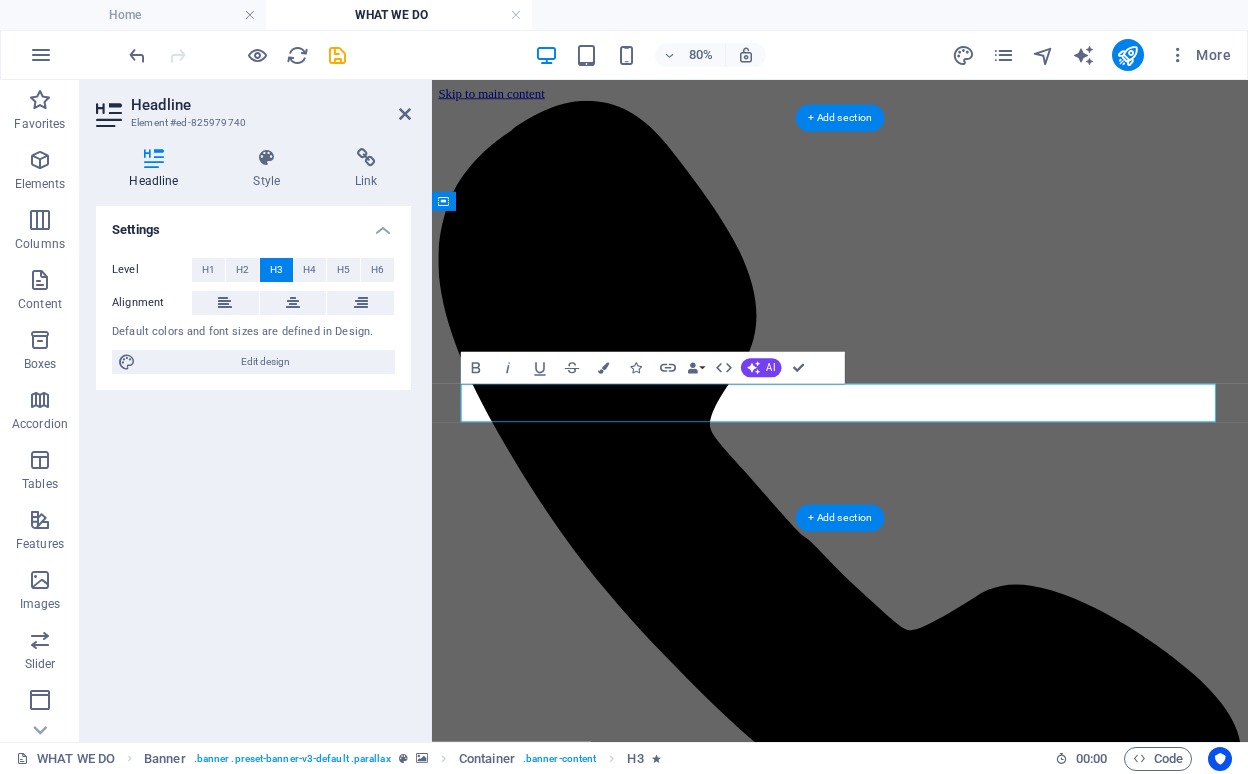 type 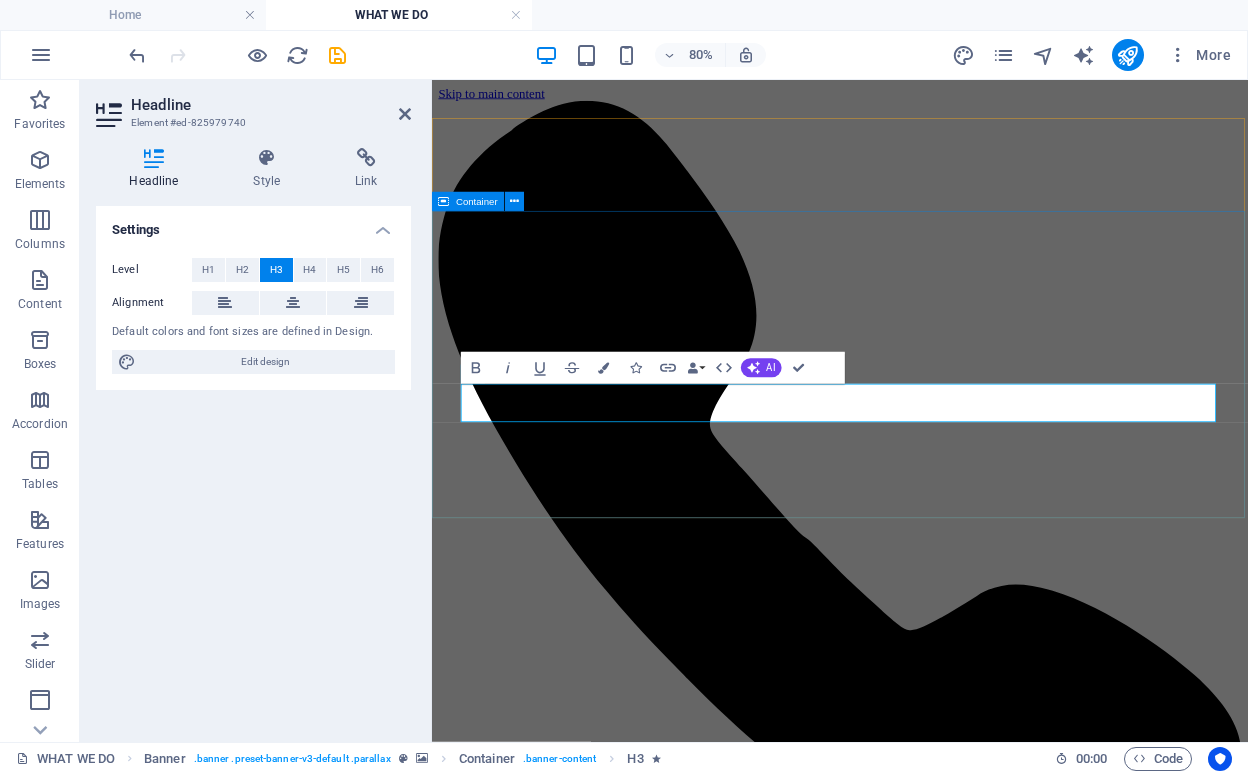 click on "Service Grow your business NOW!" at bounding box center [942, 10302] 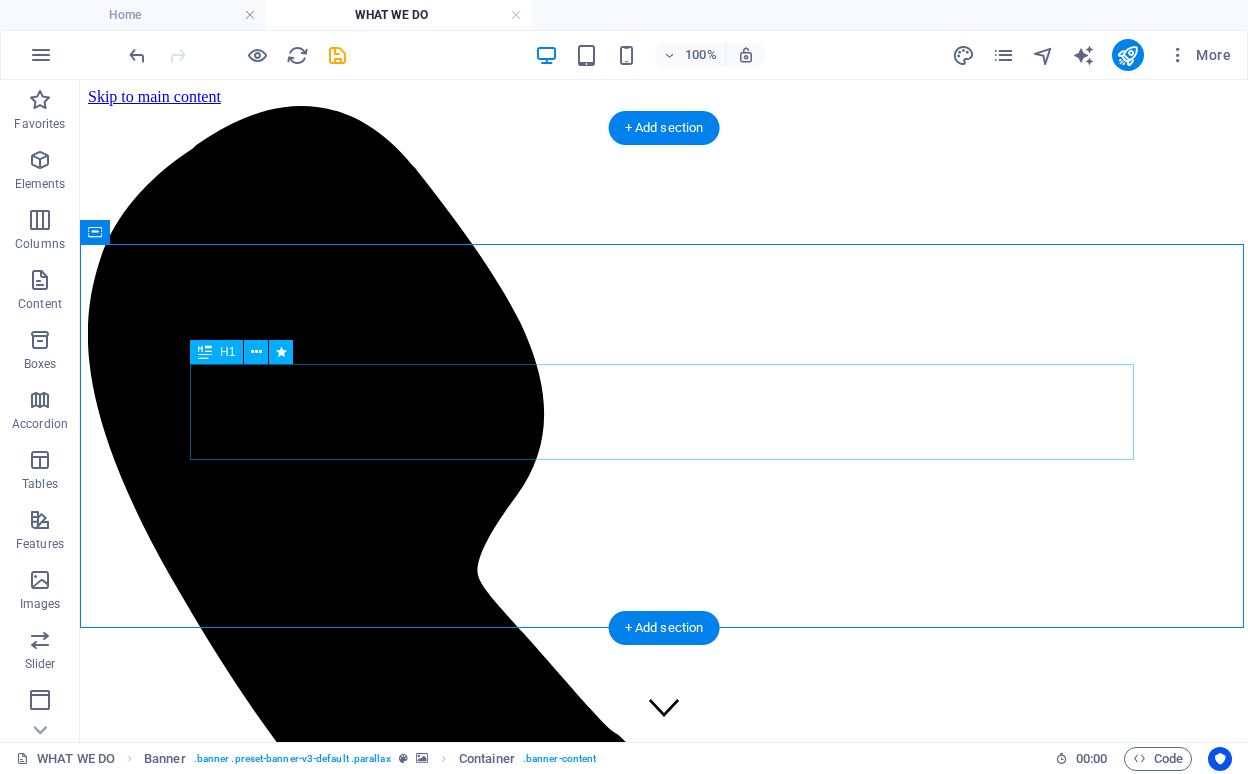 click on "Service" at bounding box center (664, 11535) 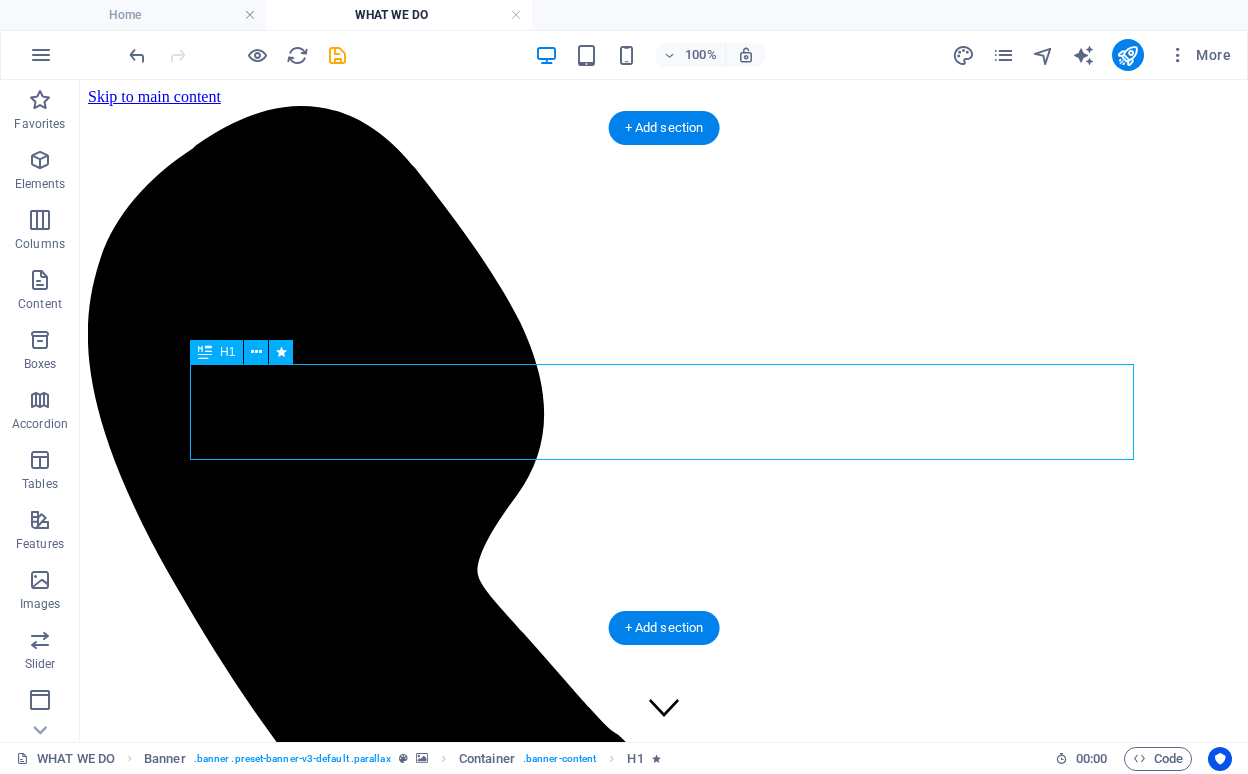 click on "Service" at bounding box center (664, 11535) 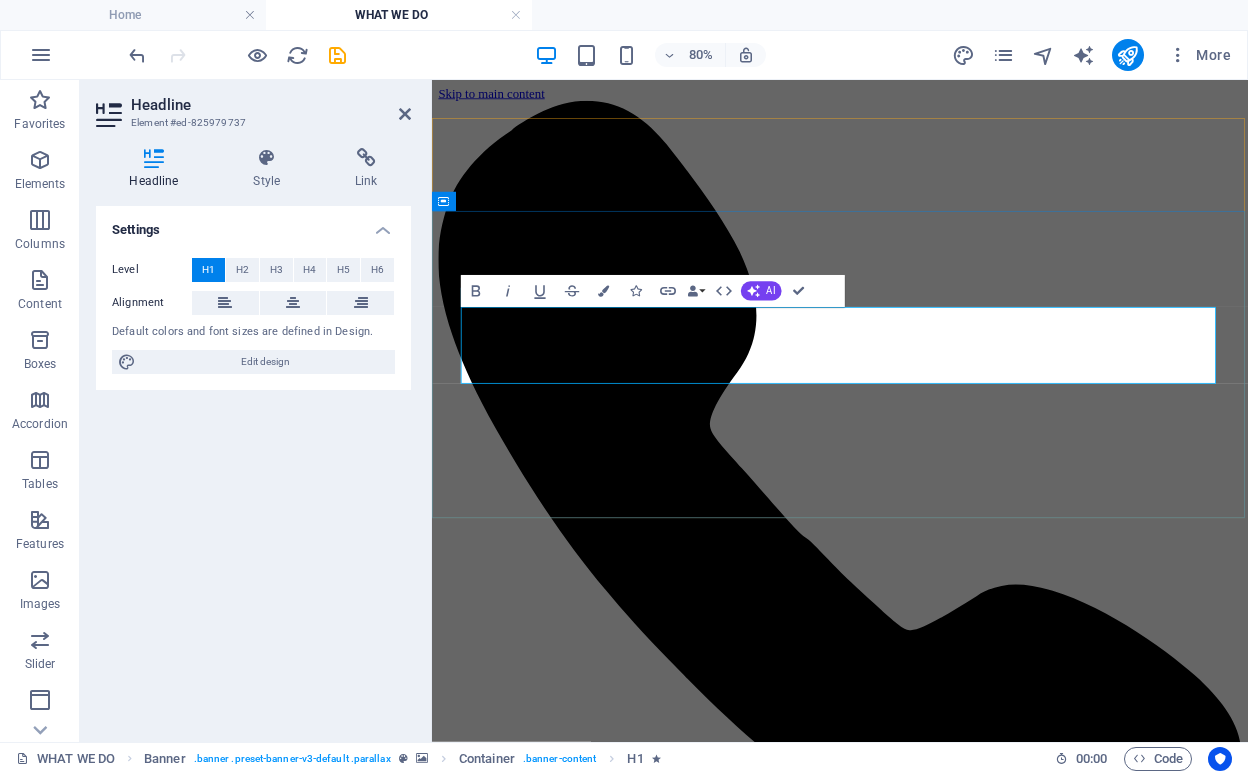click on "Service" at bounding box center (942, 10199) 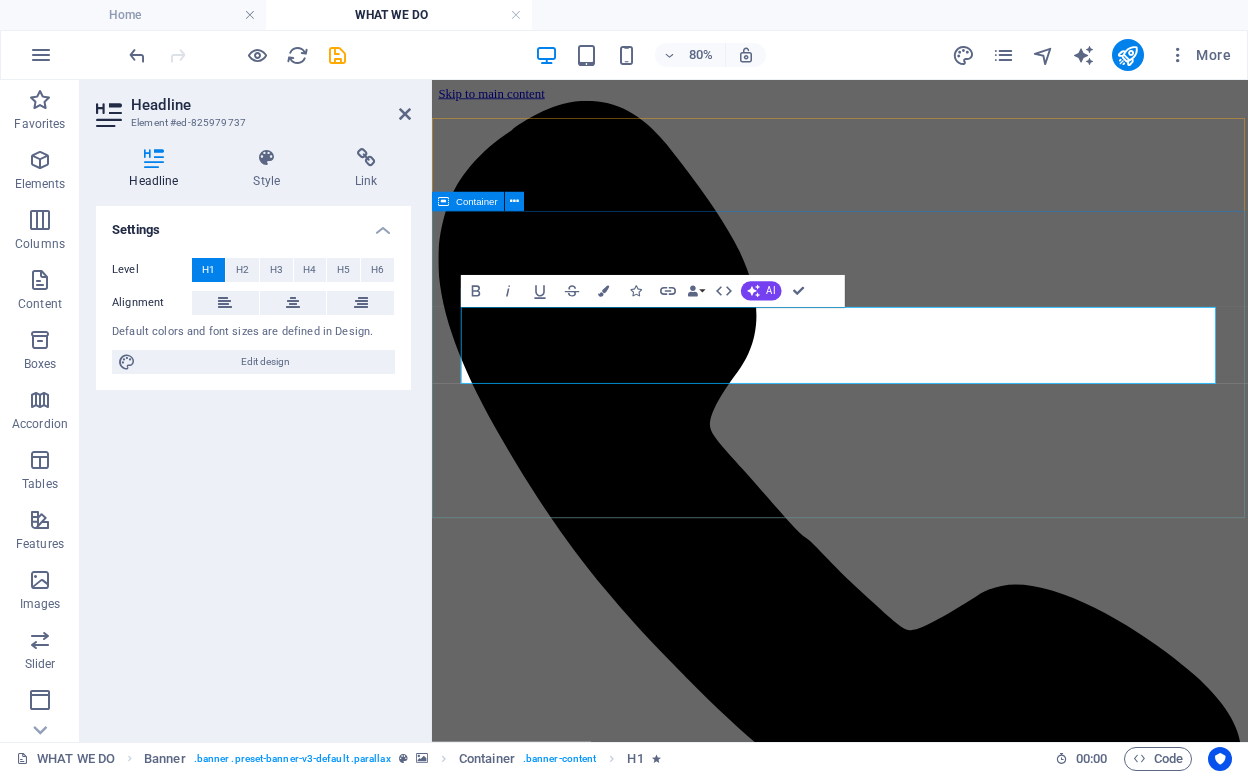 click on "Our Services Grow your business NOW!" at bounding box center (942, 10302) 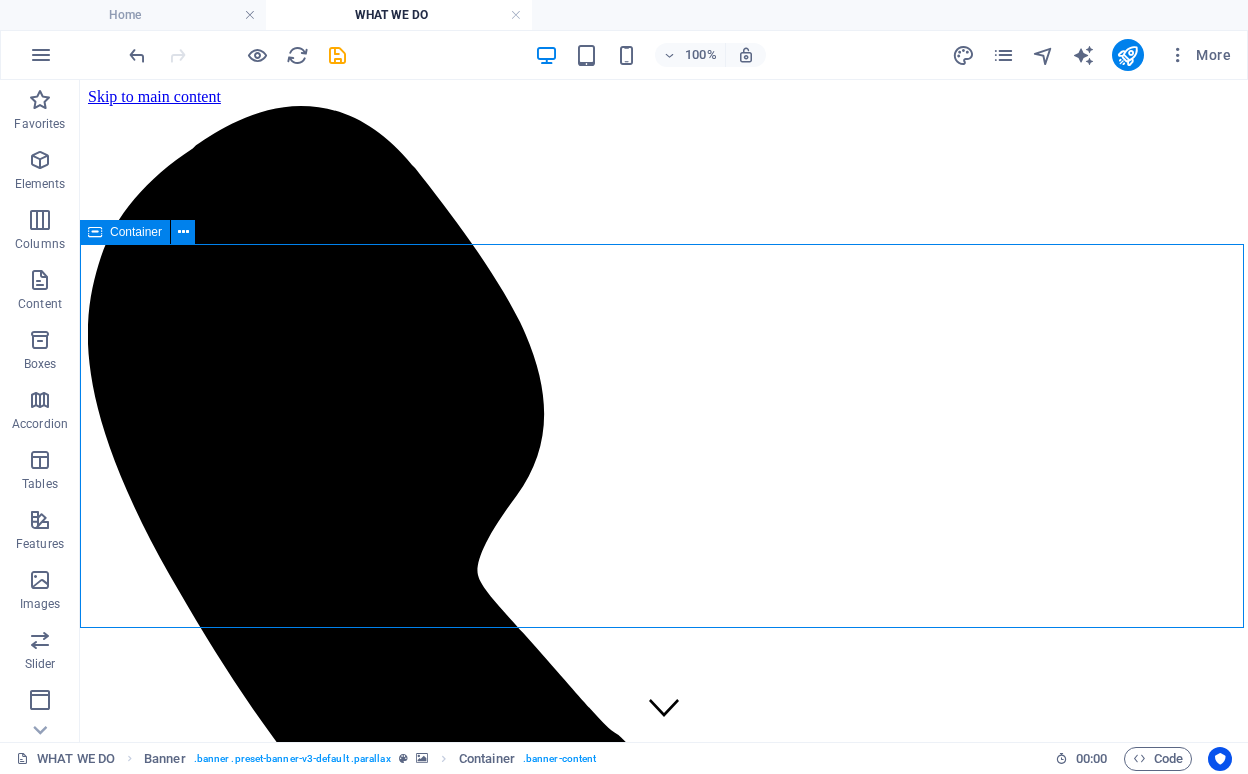 click on "Our Services" at bounding box center (664, 11535) 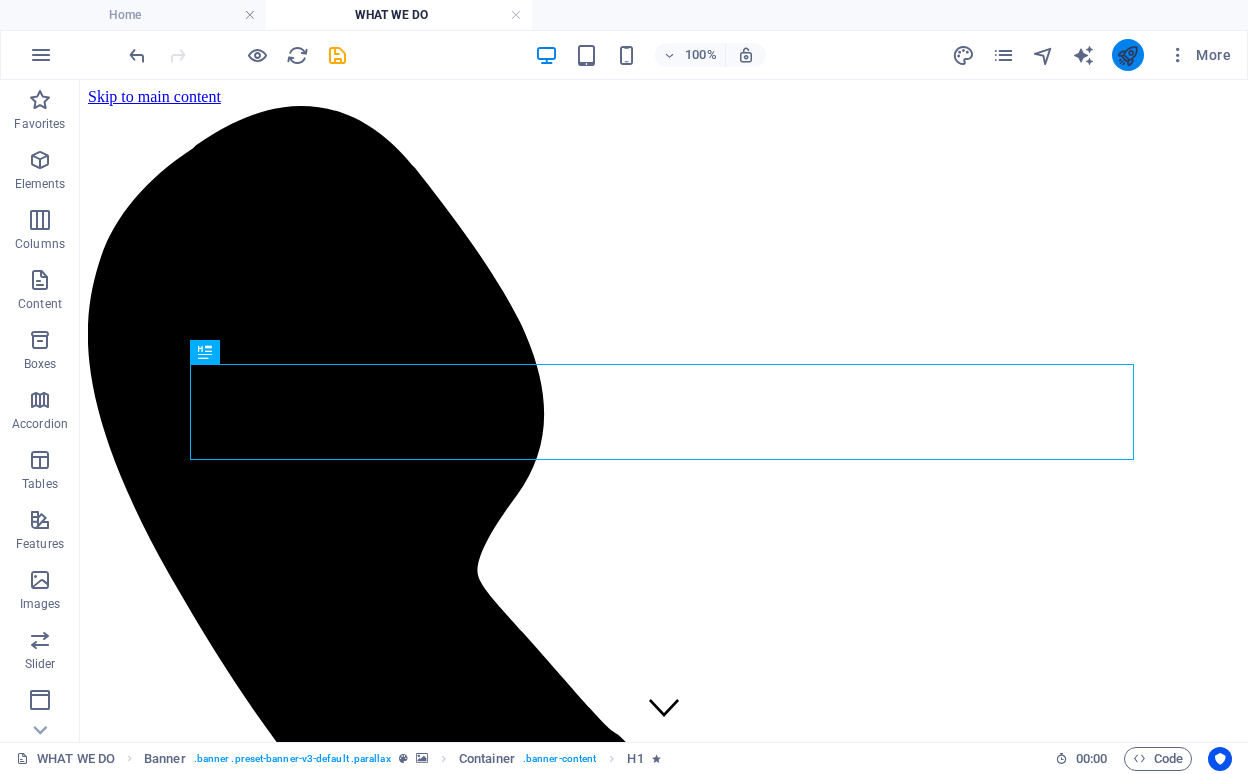 click at bounding box center (1128, 55) 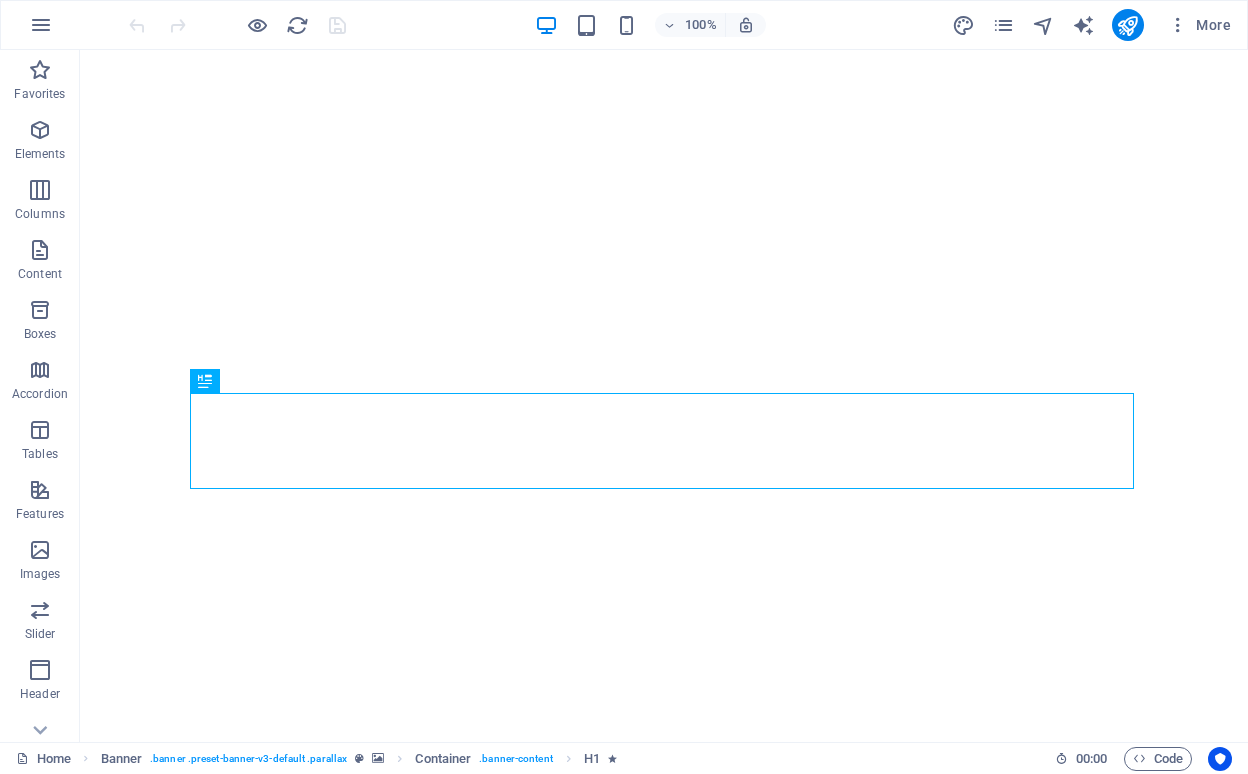 scroll, scrollTop: 0, scrollLeft: 0, axis: both 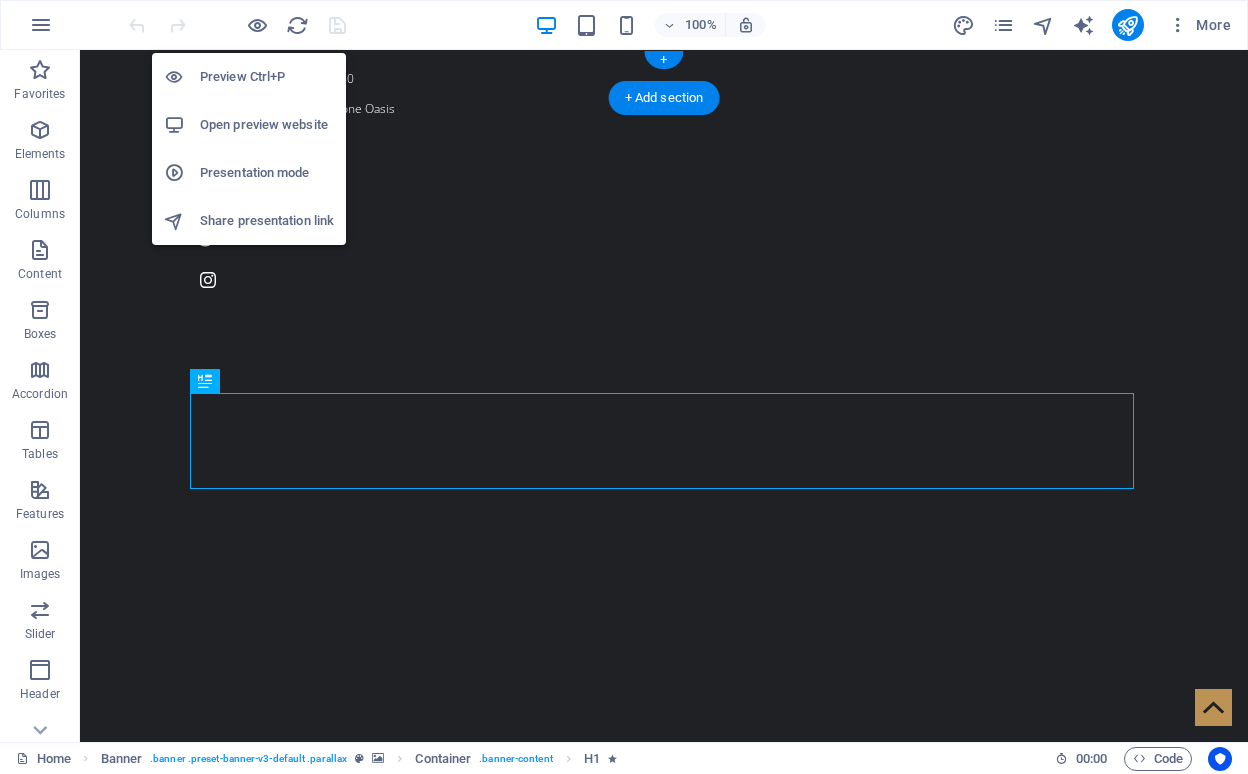 click on "Preview Ctrl+P" at bounding box center (267, 77) 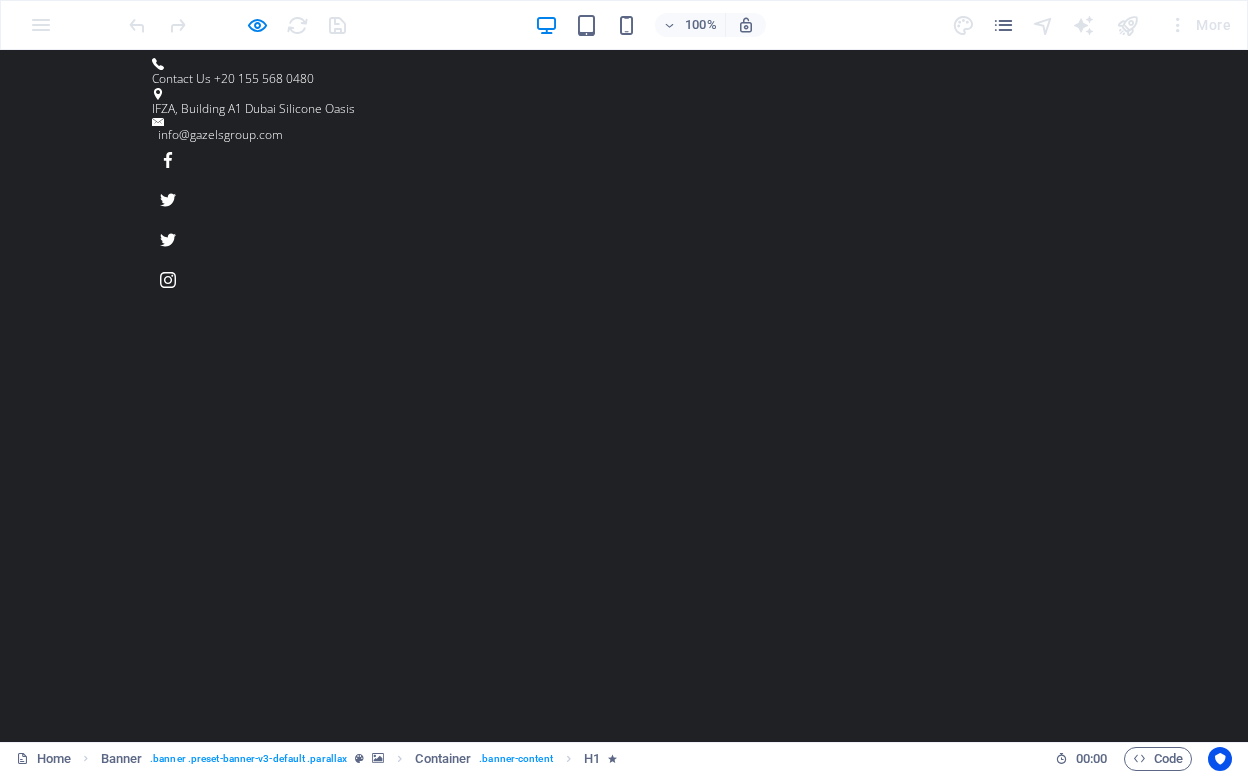 click on "WHAT WE DO" at bounding box center [674, 1118] 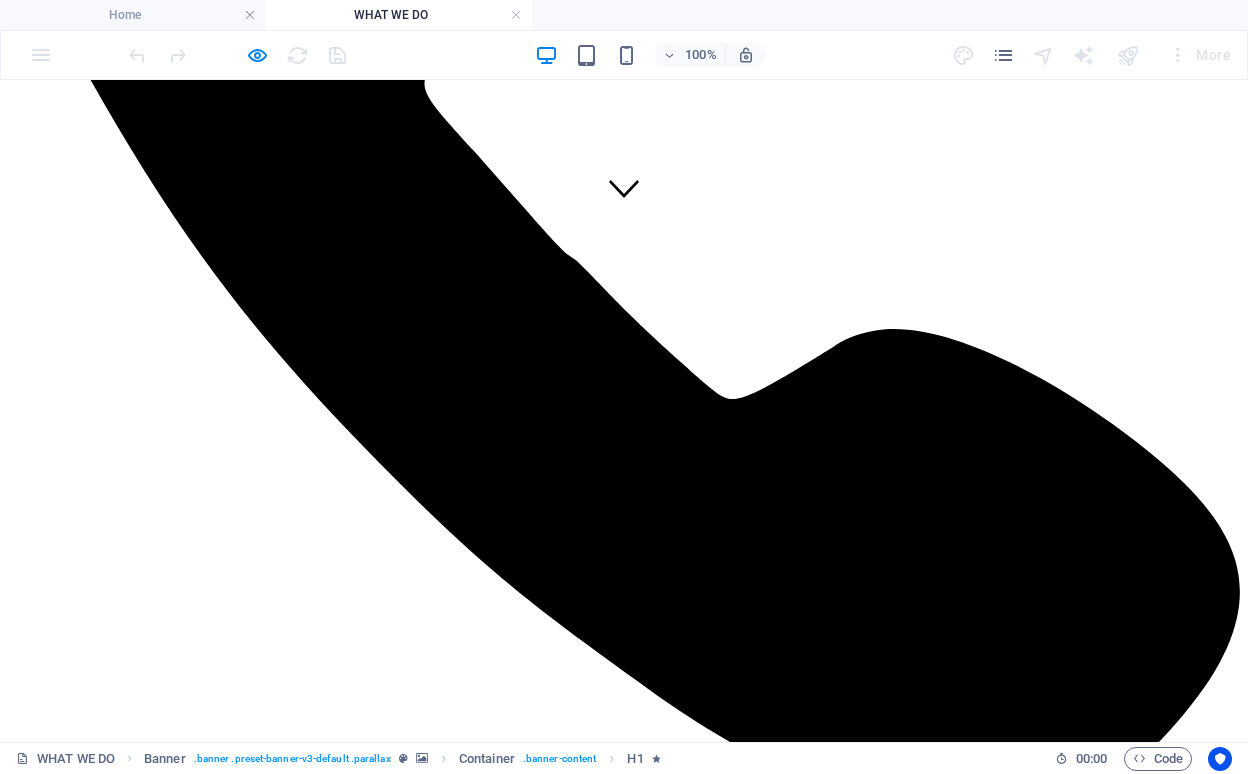 scroll, scrollTop: 522, scrollLeft: 0, axis: vertical 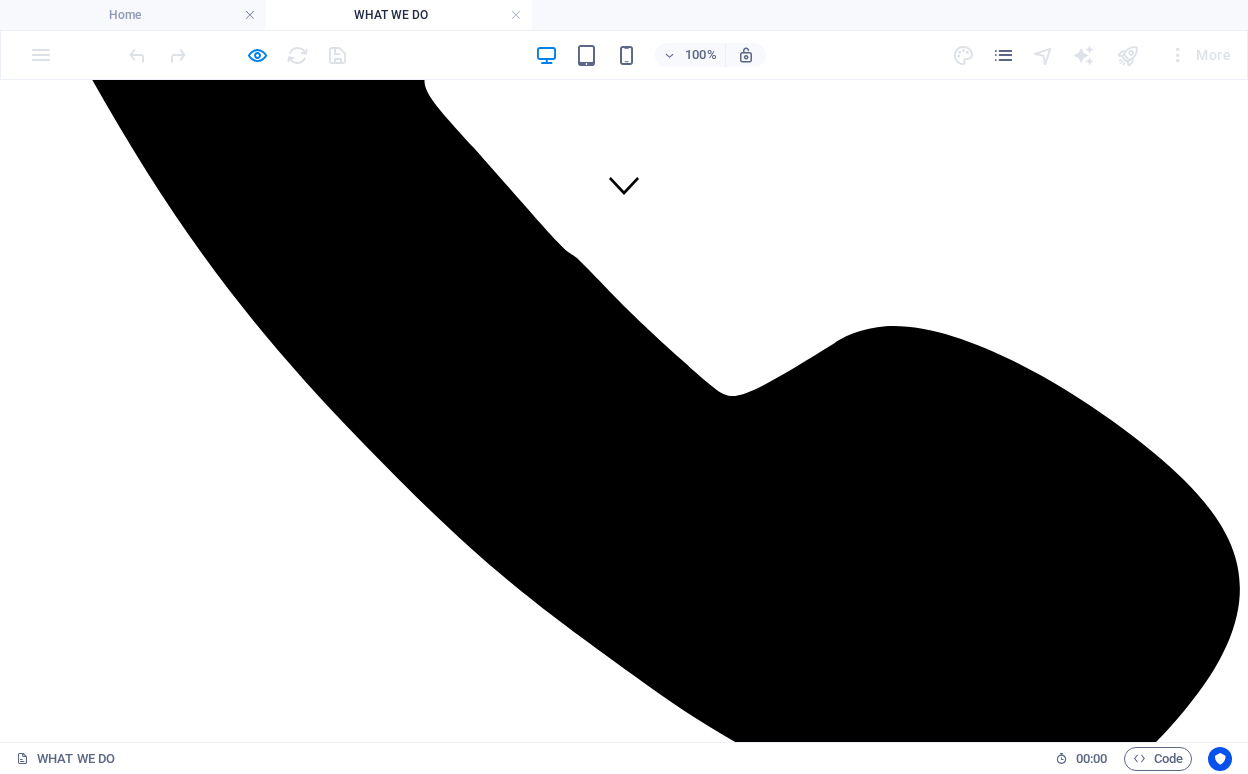 click at bounding box center [624, 12107] 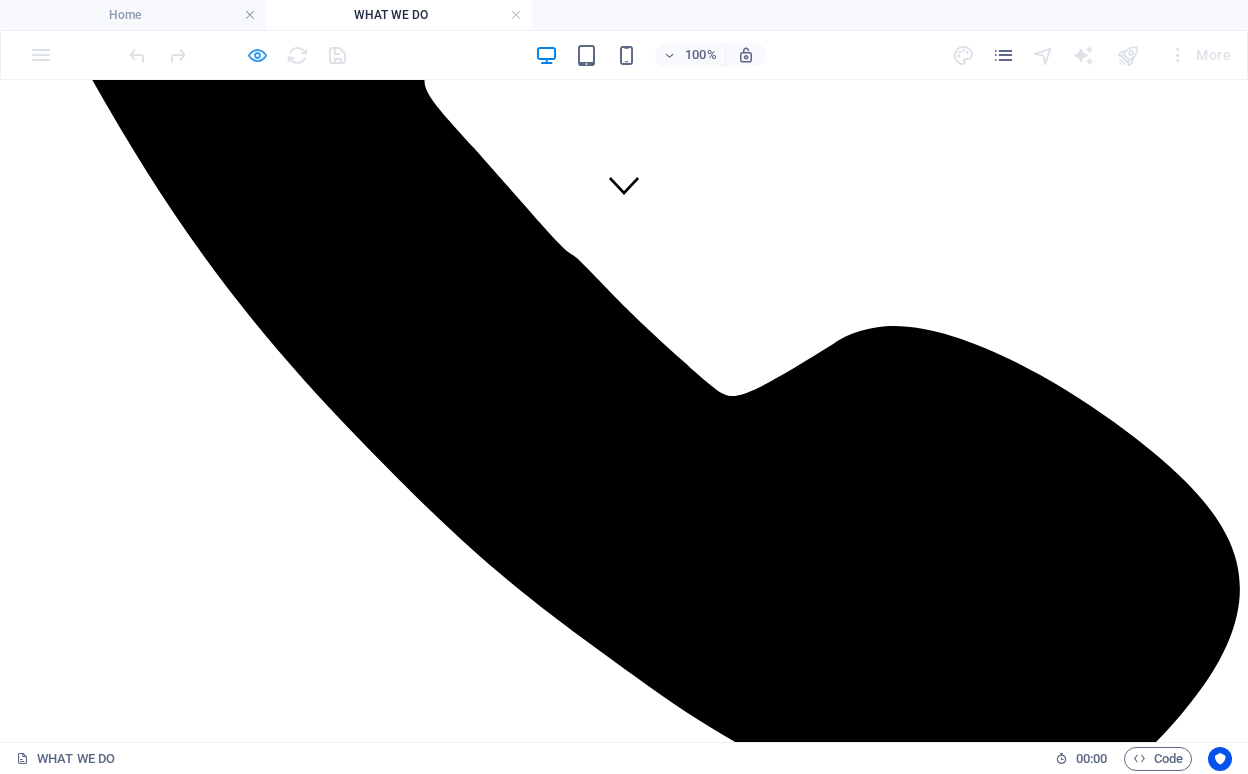 click at bounding box center [257, 55] 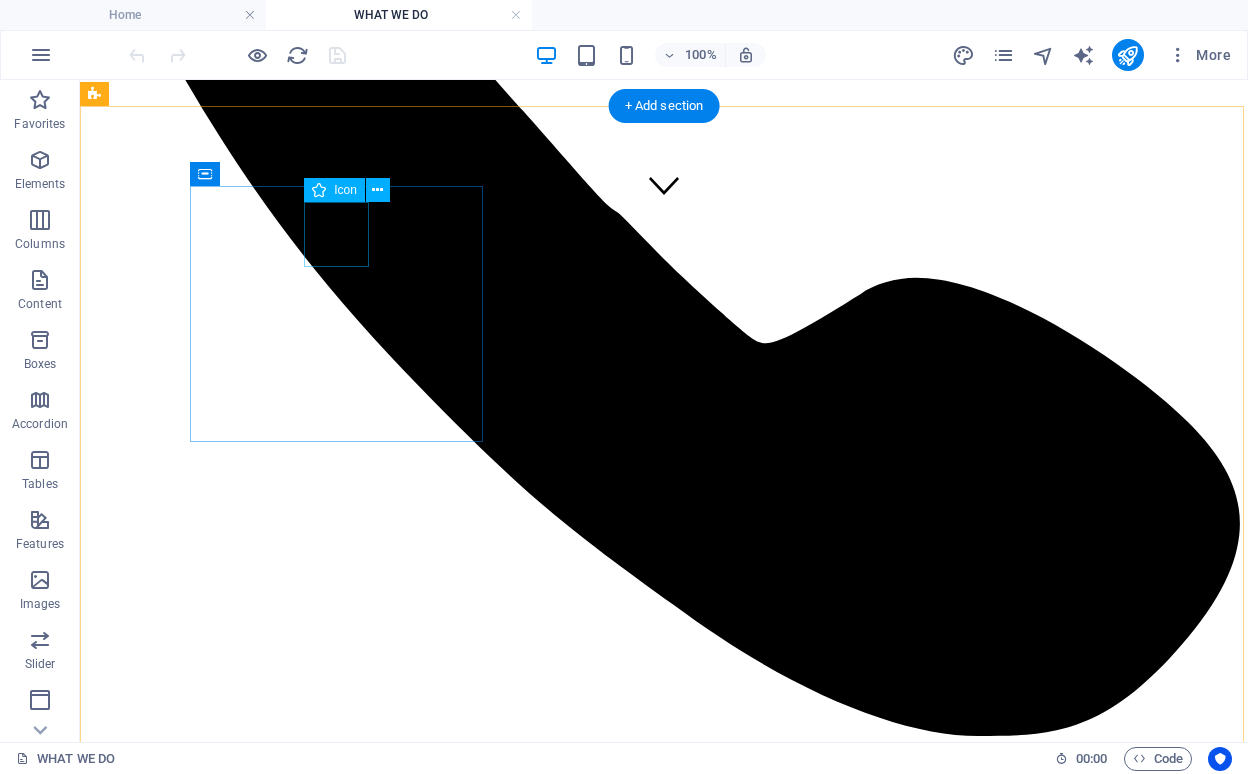 click at bounding box center [664, 11384] 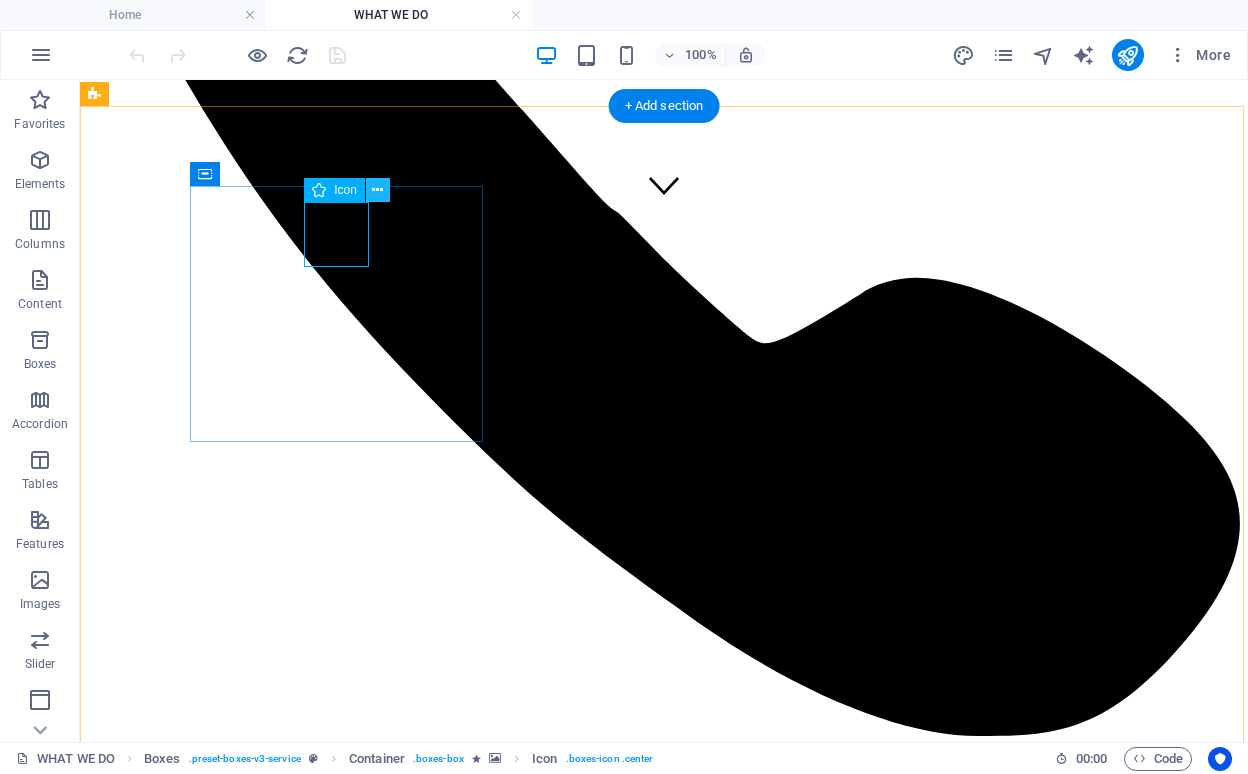 click at bounding box center [377, 190] 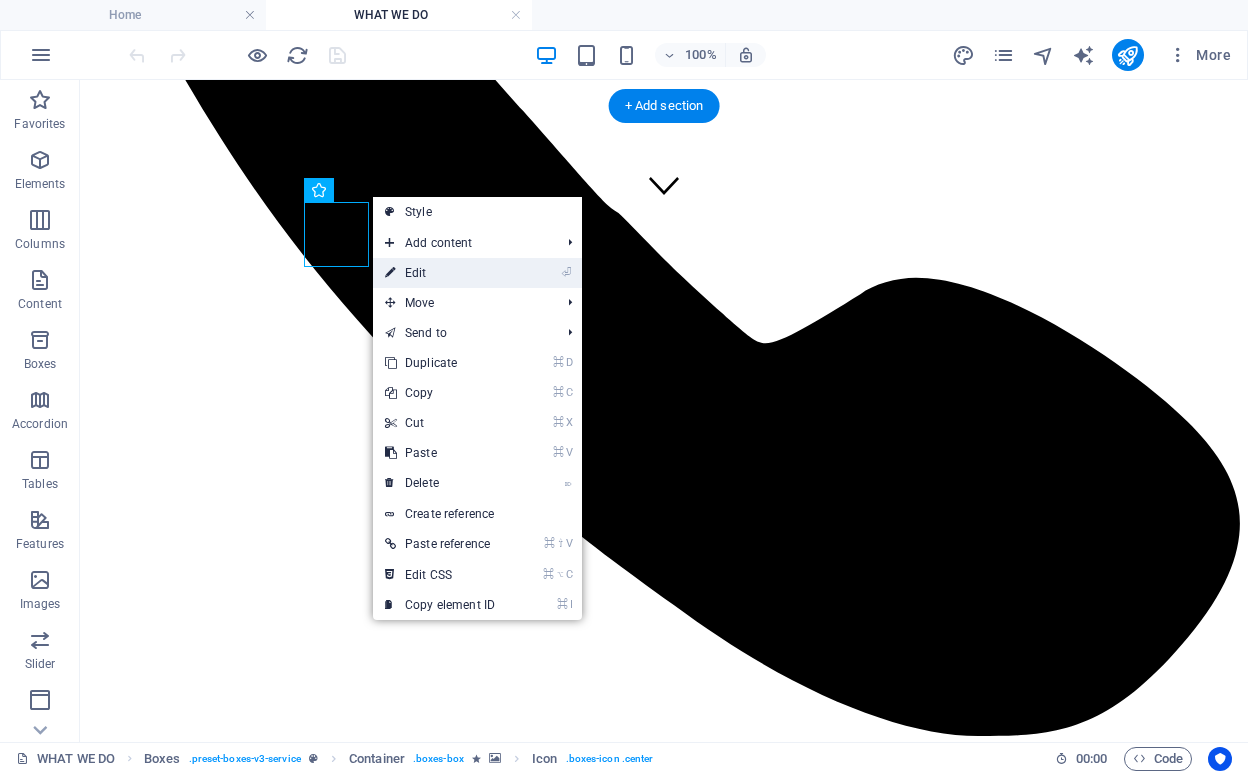 click on "⏎  Edit" at bounding box center [440, 273] 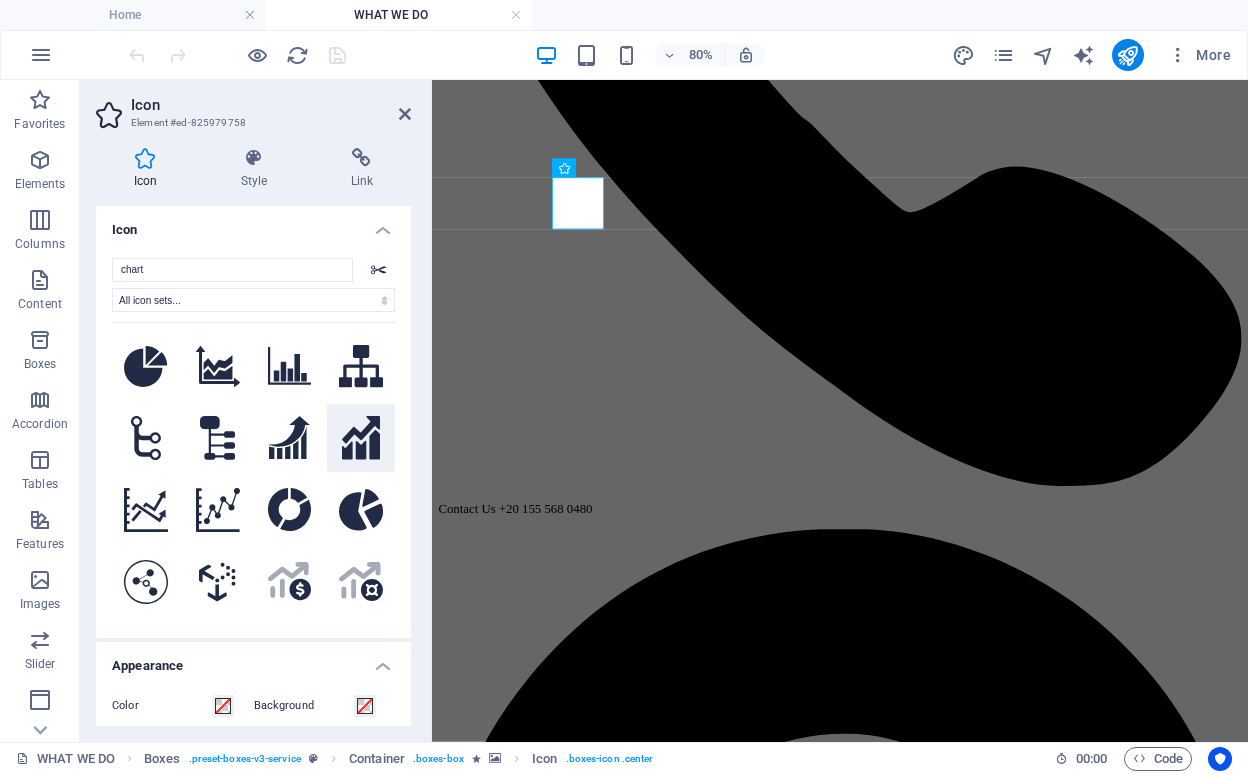 type on "chart" 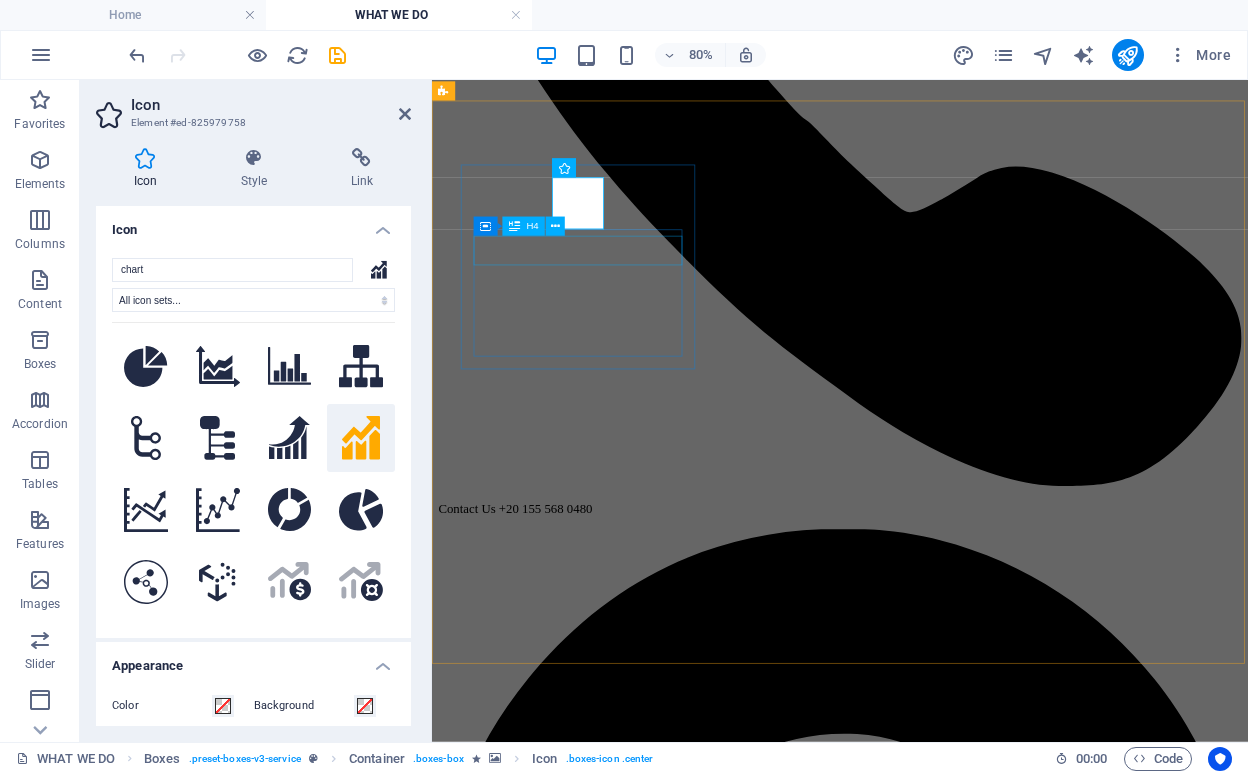 click on "HairCut" at bounding box center [942, 10196] 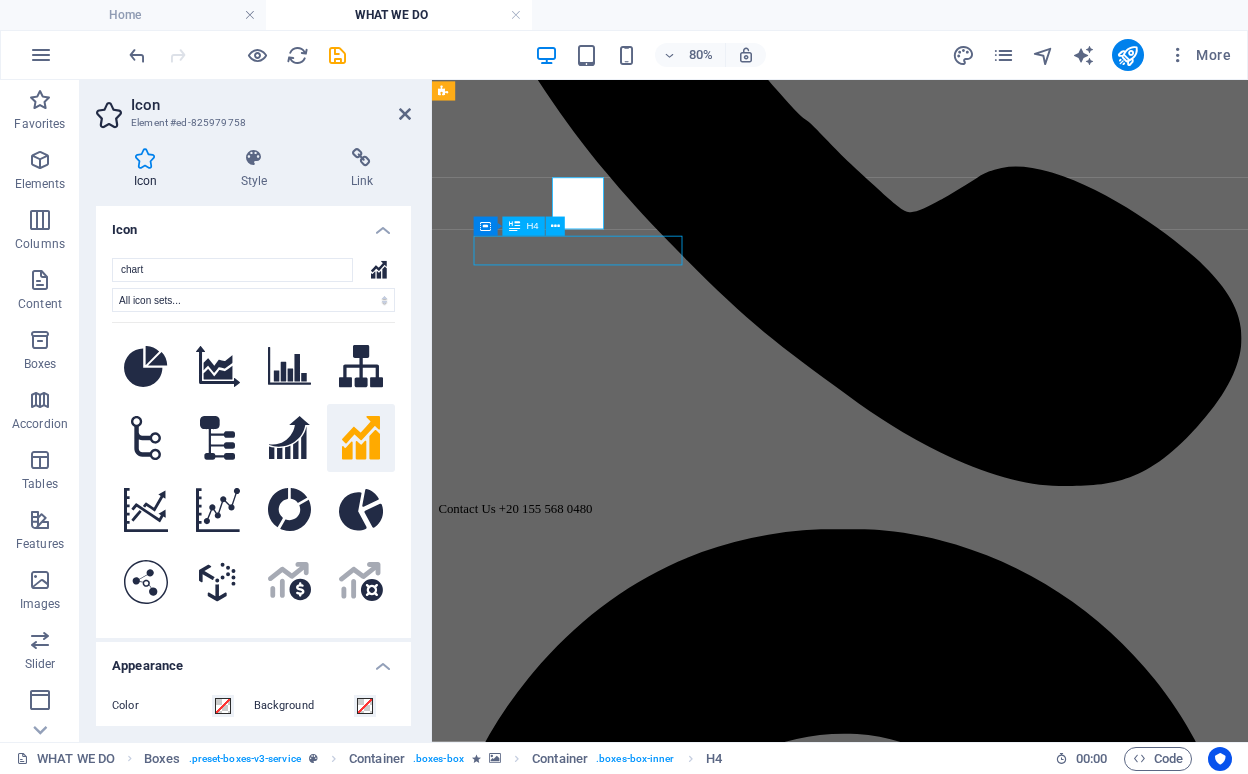 click at bounding box center (942, 10295) 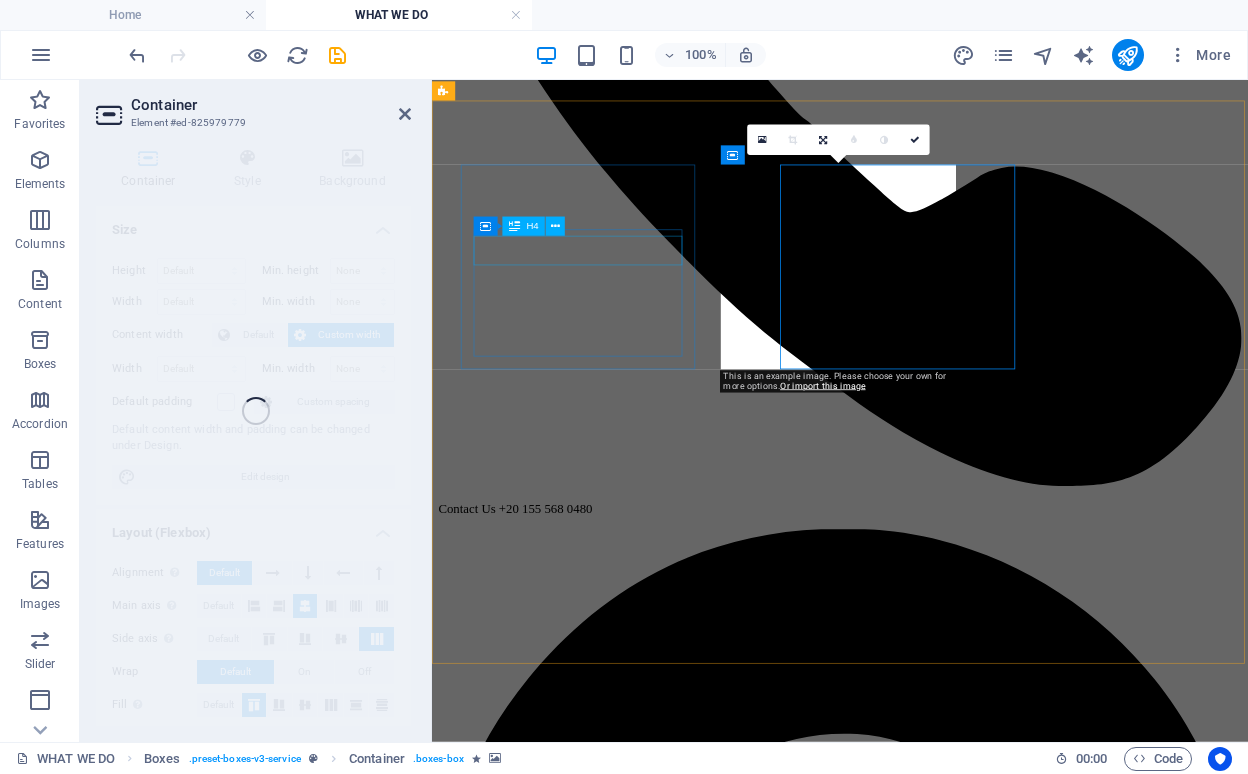 click on "HairCut" at bounding box center [942, 10196] 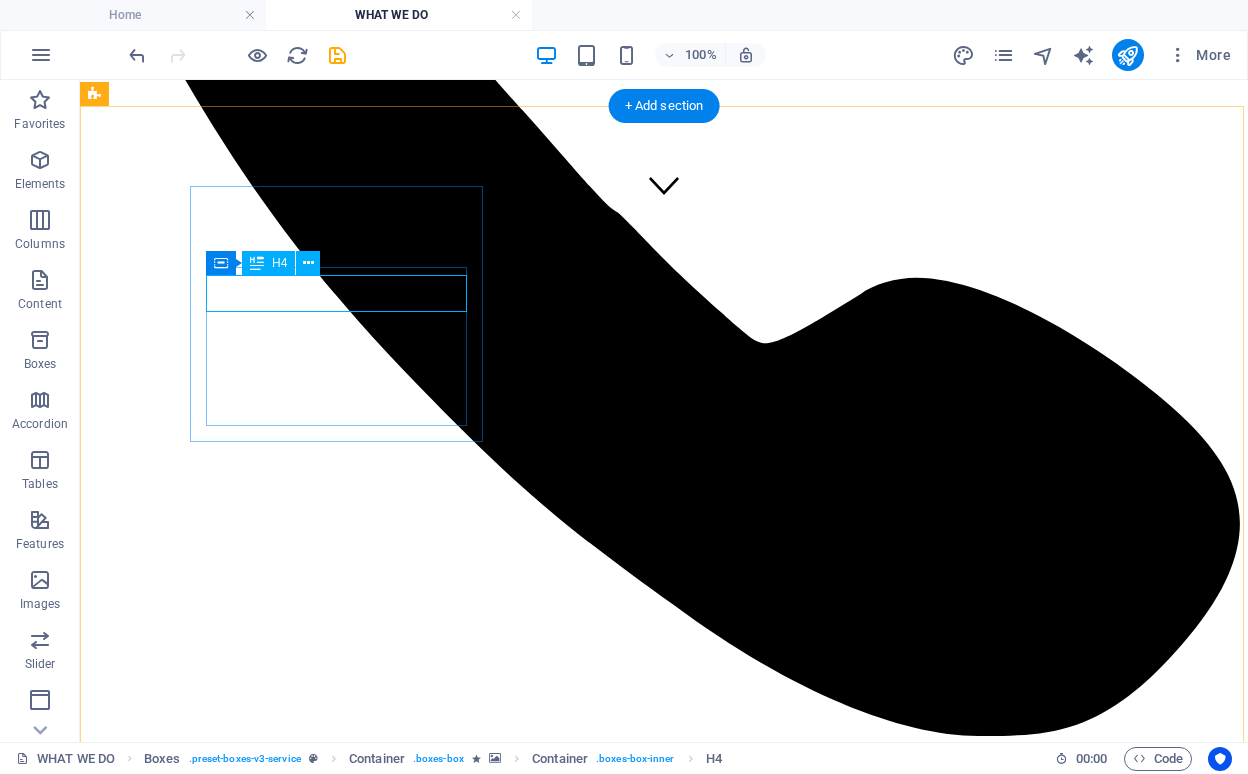 click on "HairCut" at bounding box center (664, 11533) 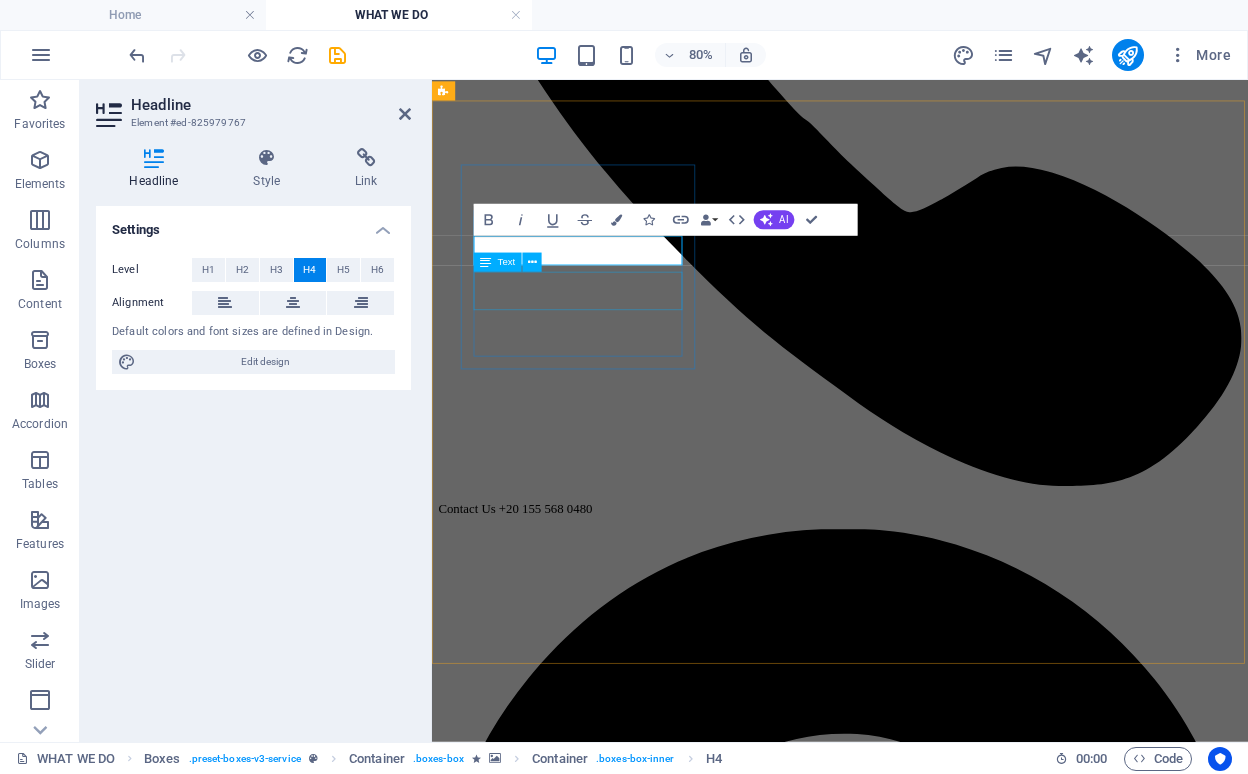 type 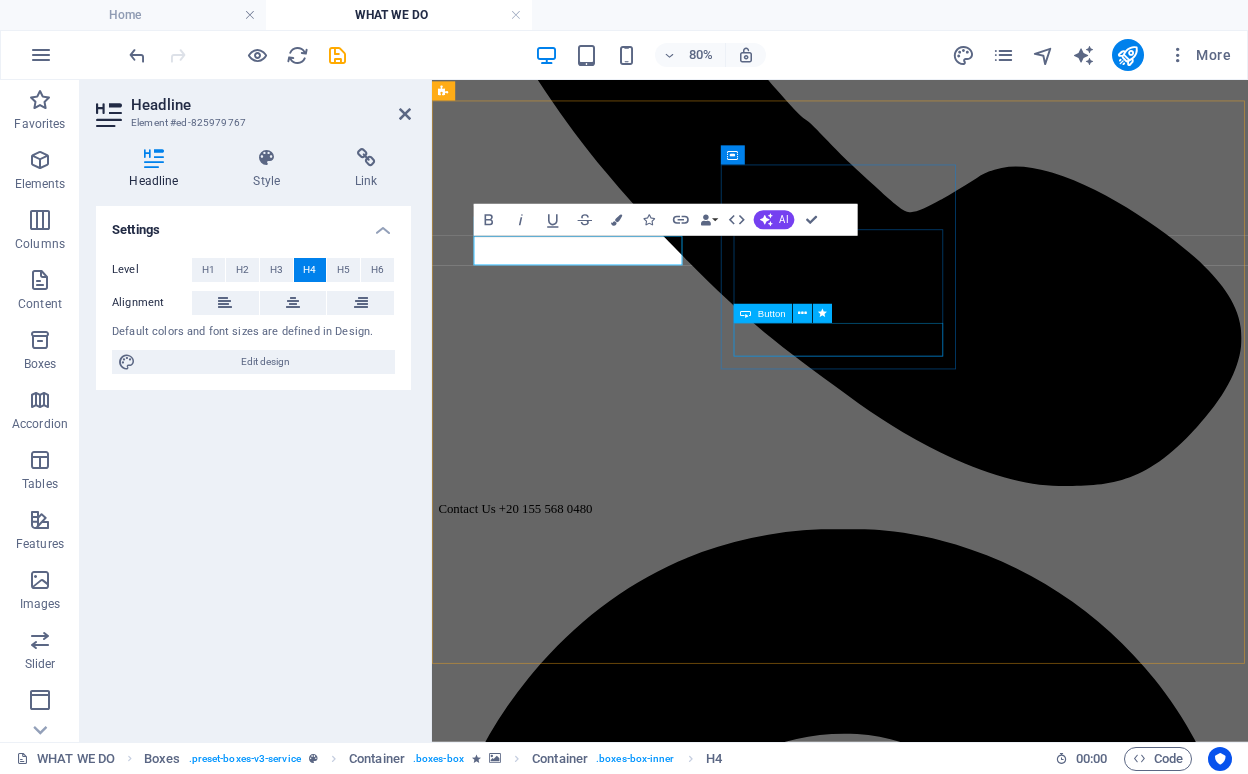 click on "Pricing" at bounding box center [942, 10739] 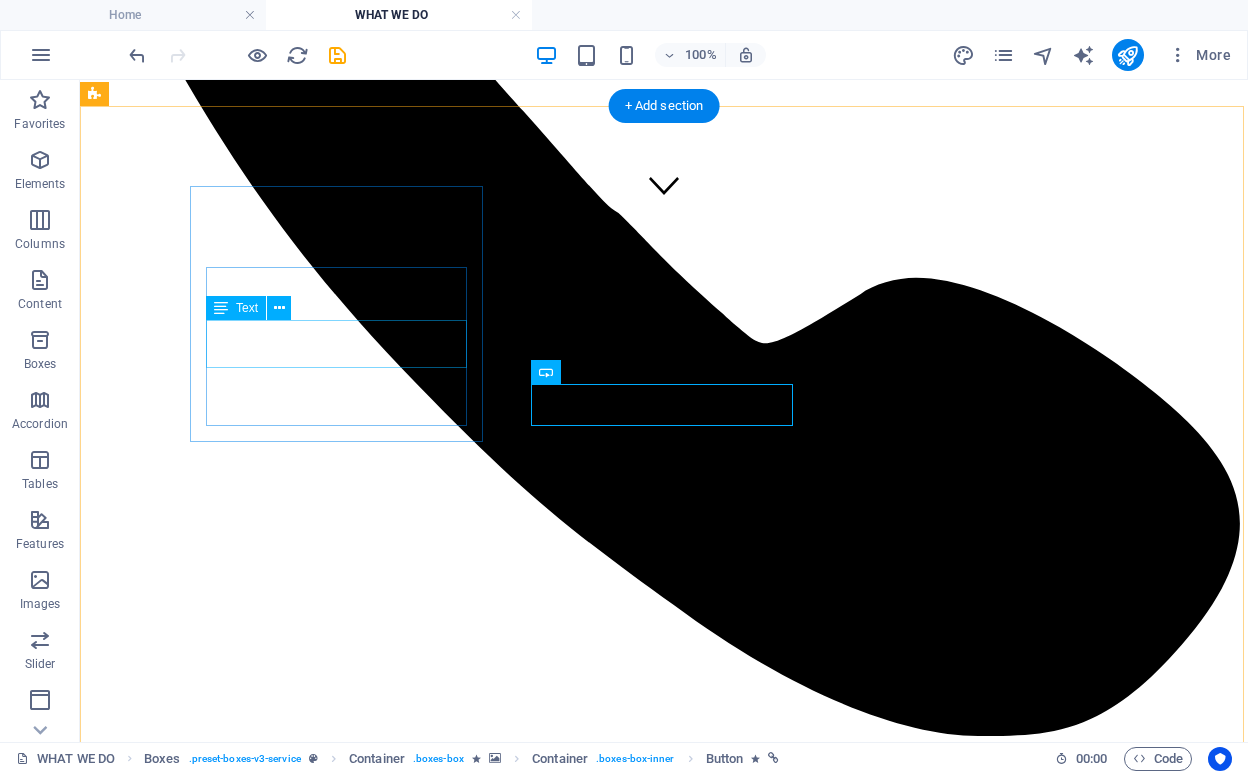 click on "Lorem ipsum dolor sit amet, consectetur adipisicing elit. Veritatis, dolorem!" at bounding box center [664, 11489] 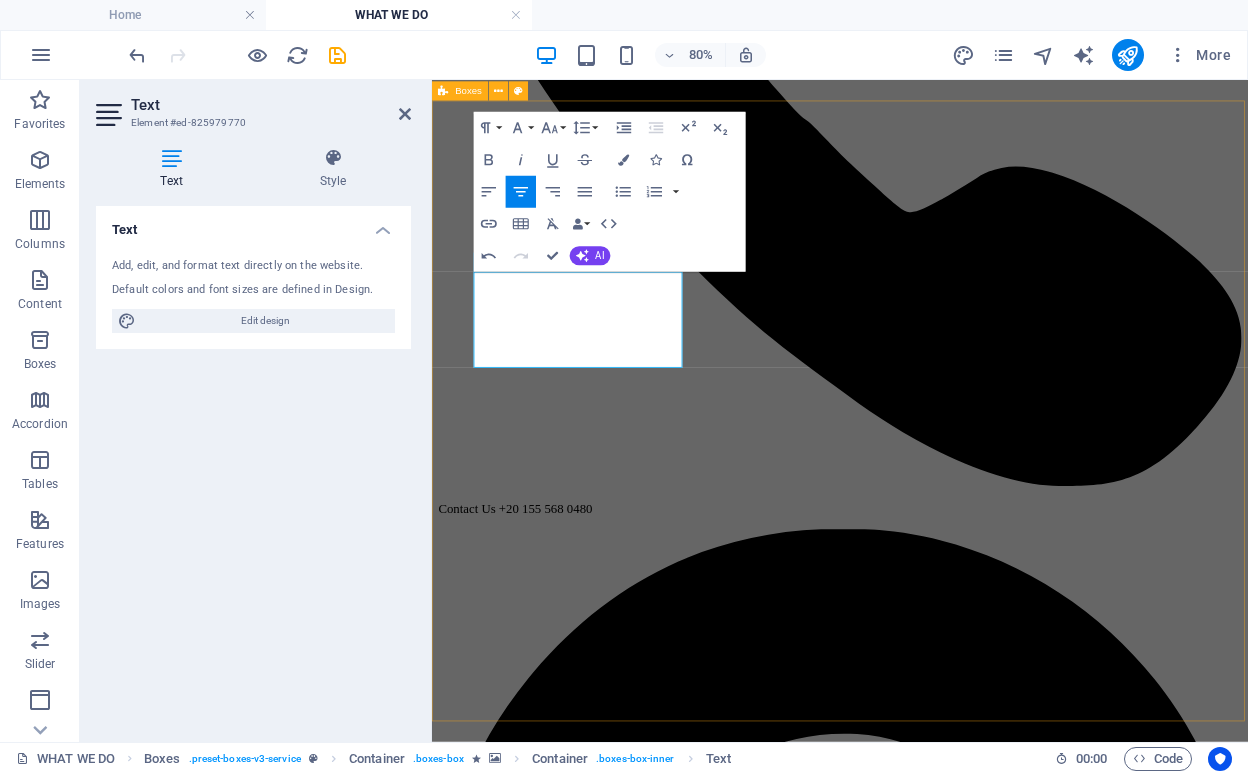 click at bounding box center [942, 11444] 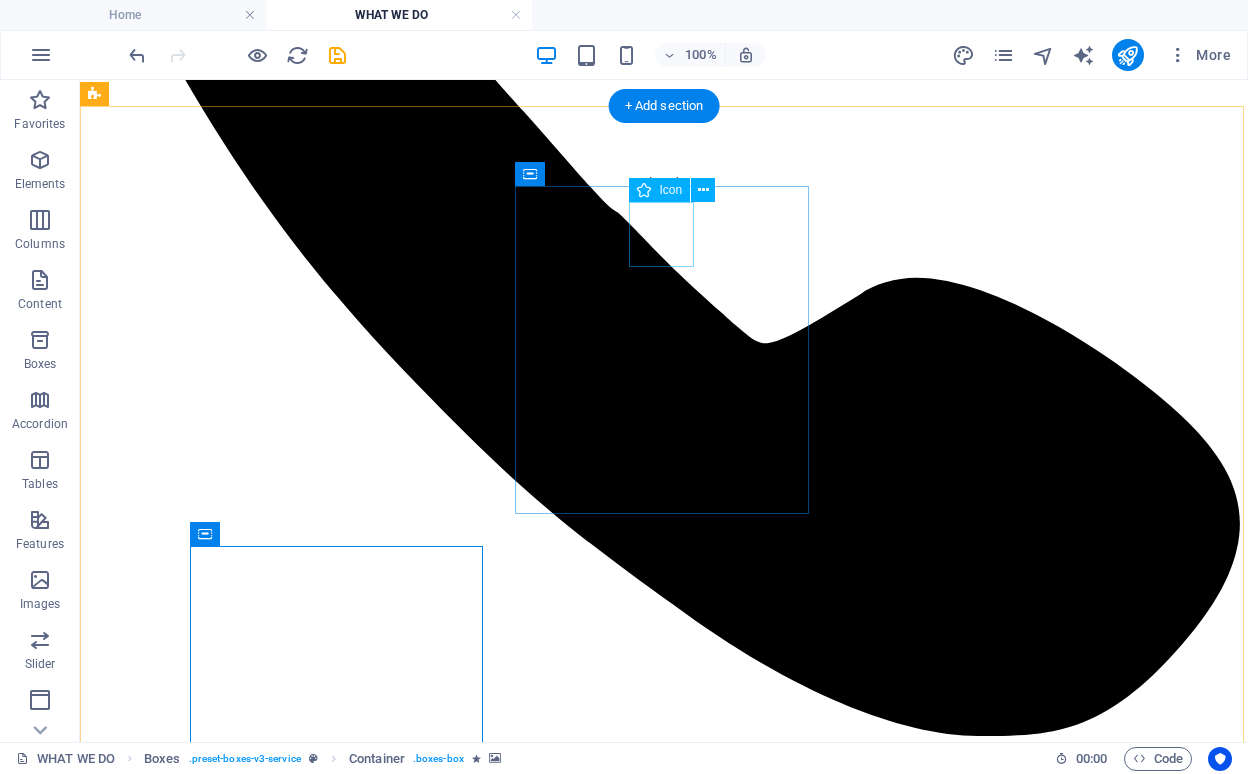 click at bounding box center (664, 12008) 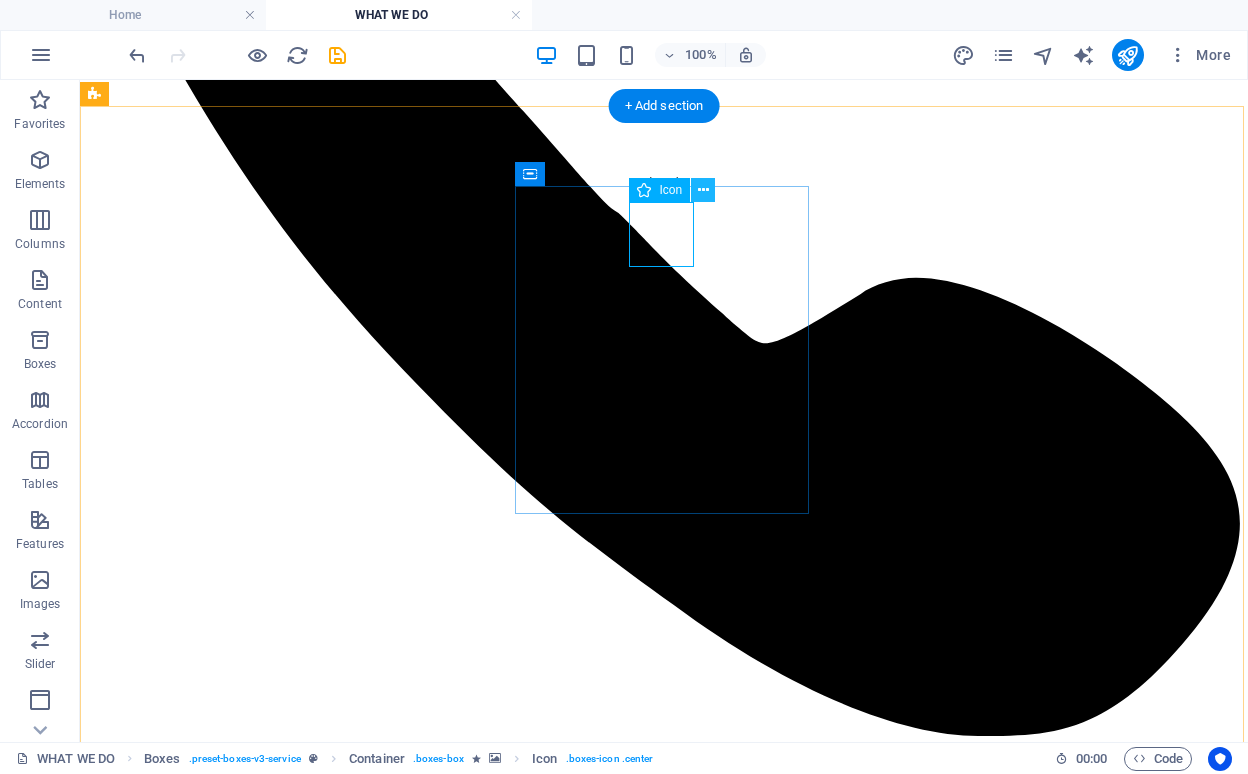 click at bounding box center [703, 190] 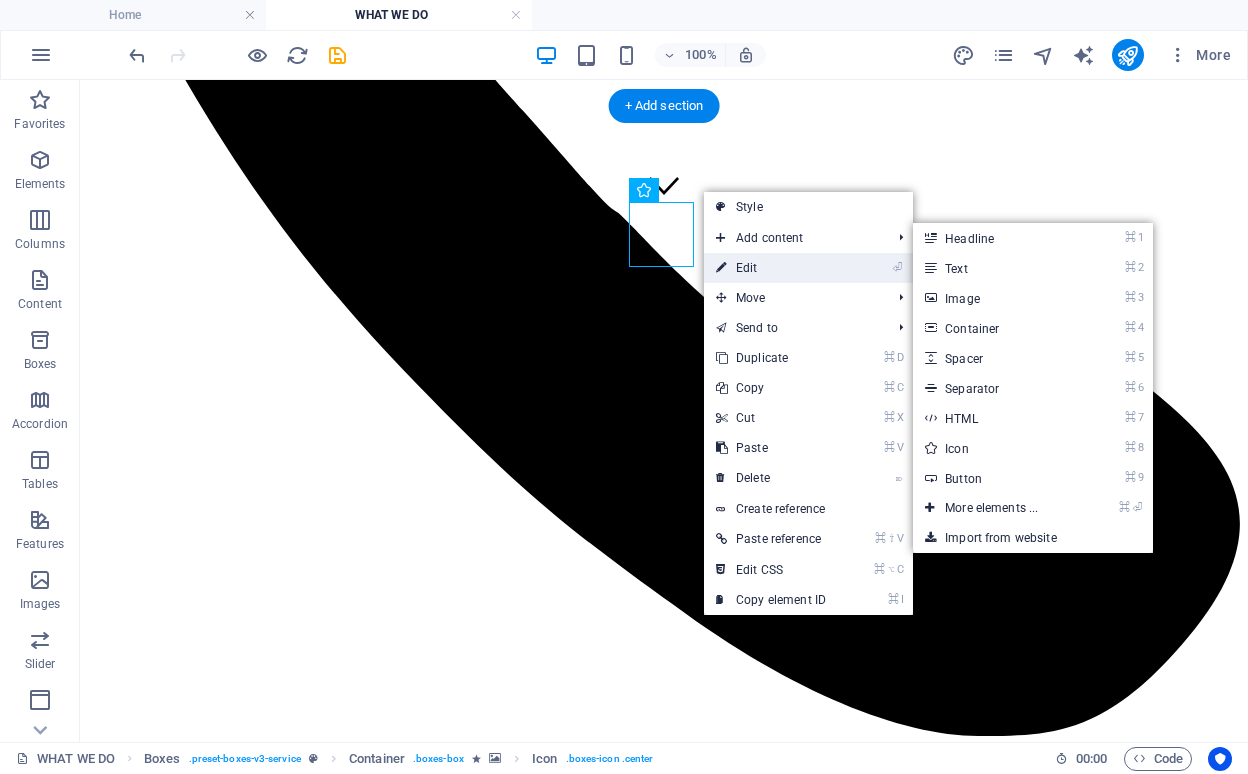 click on "⏎  Edit" at bounding box center (771, 268) 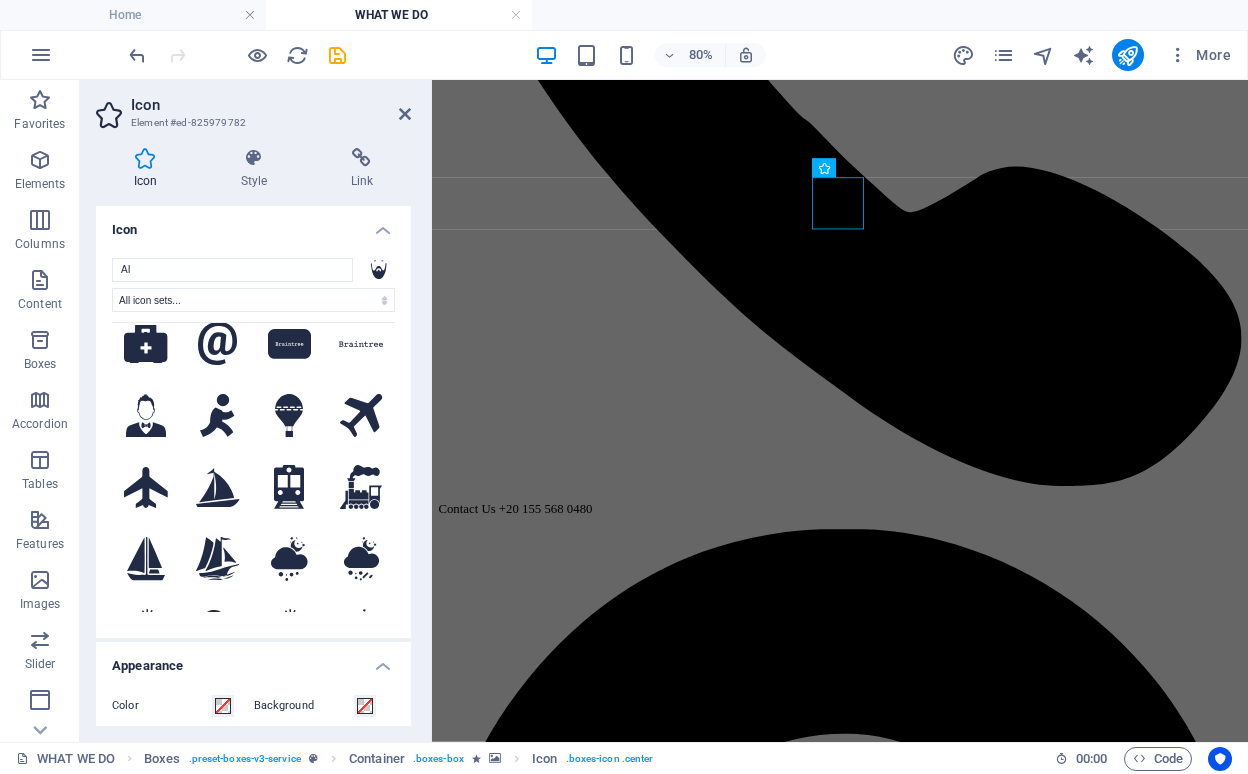 scroll, scrollTop: 792, scrollLeft: 0, axis: vertical 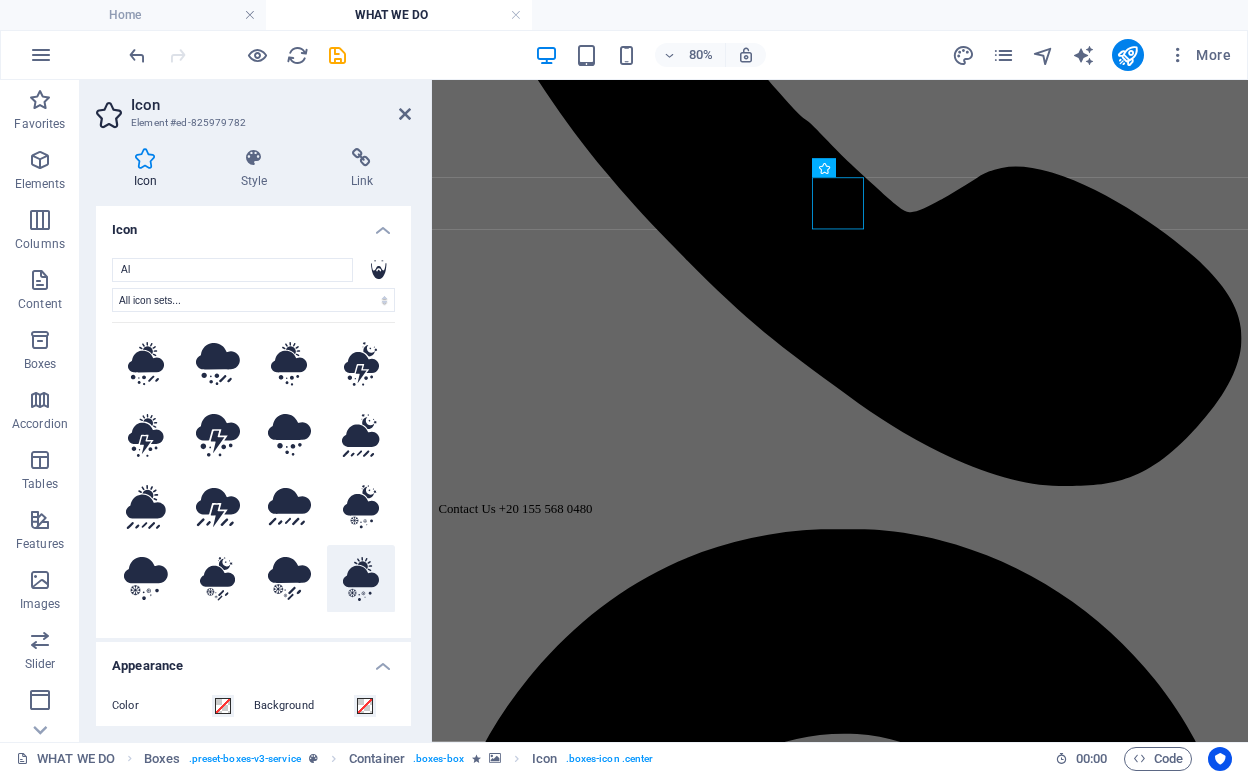 type on "AI" 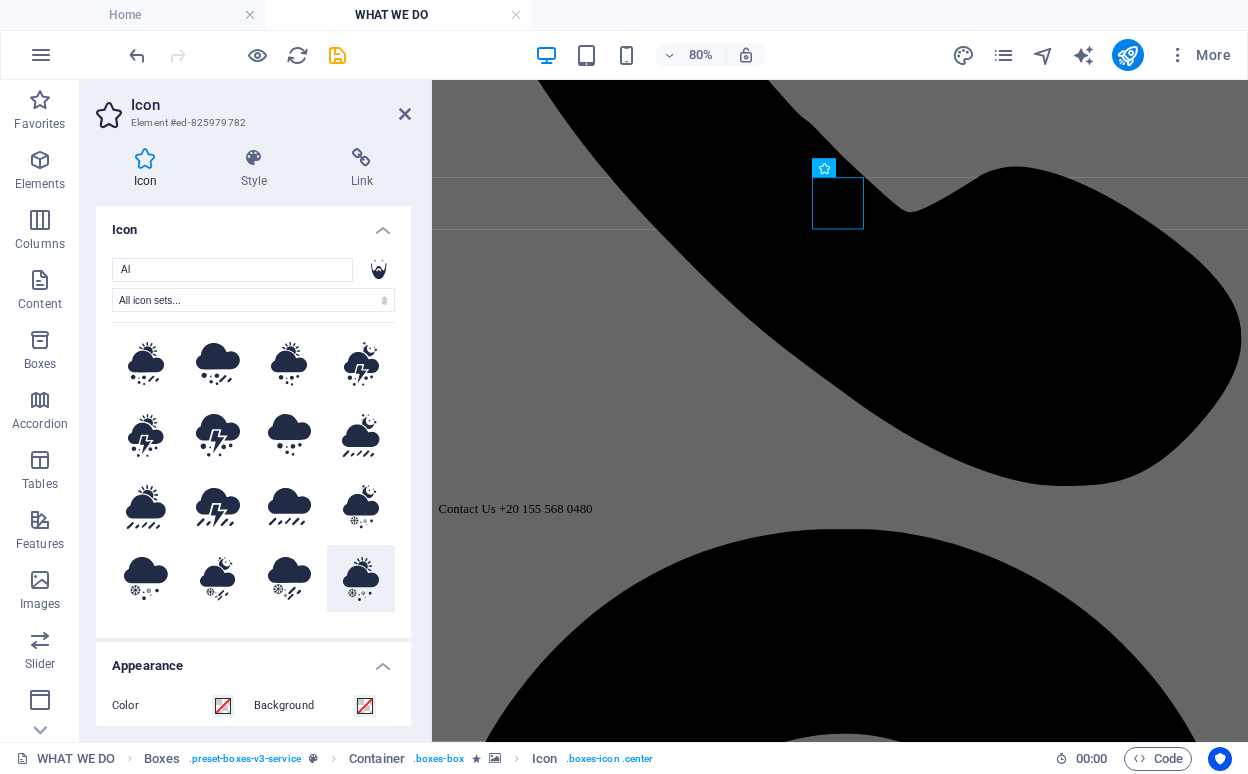 click at bounding box center (361, 579) 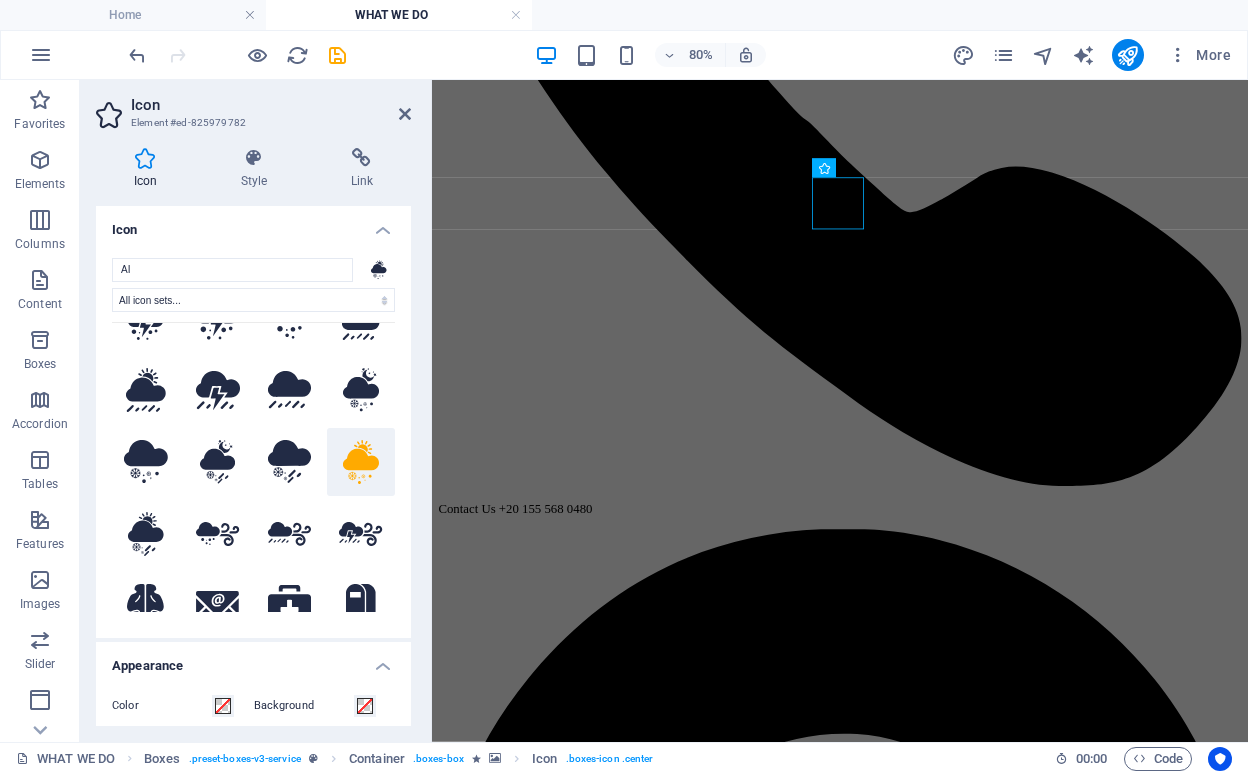 scroll, scrollTop: 922, scrollLeft: 0, axis: vertical 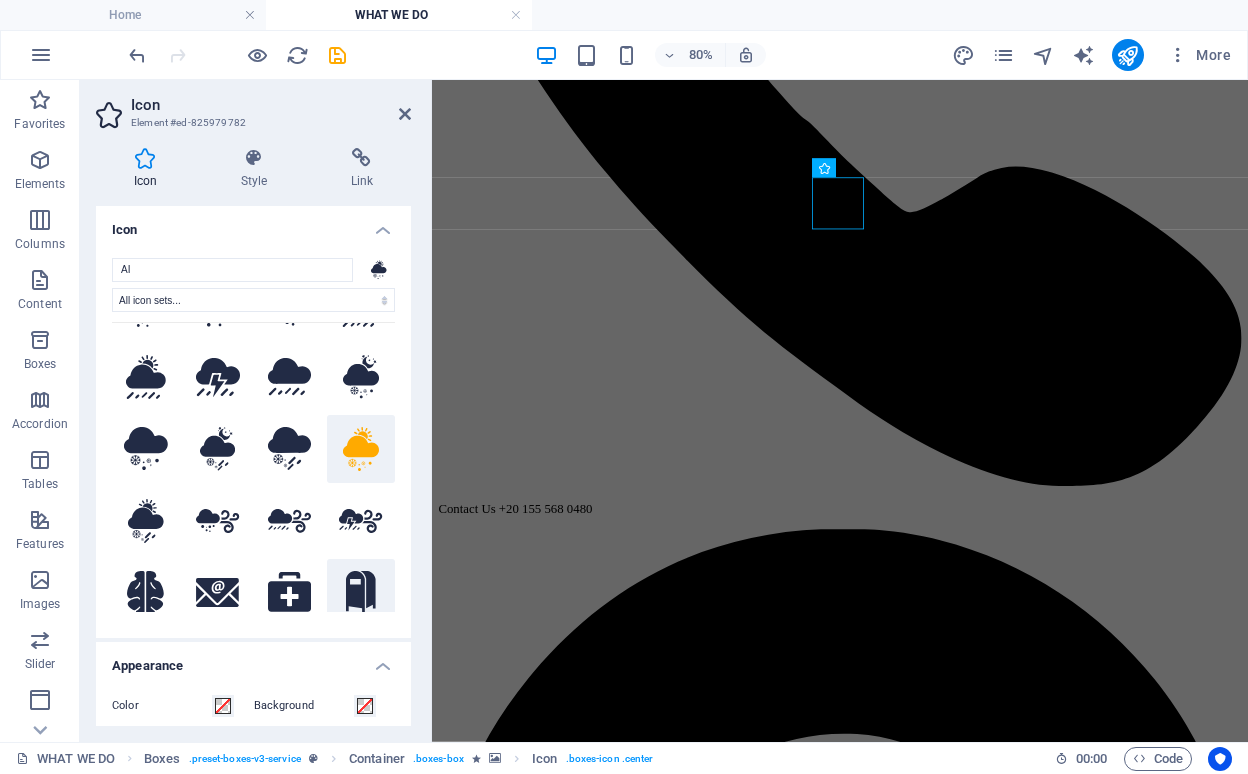 click at bounding box center [361, 593] 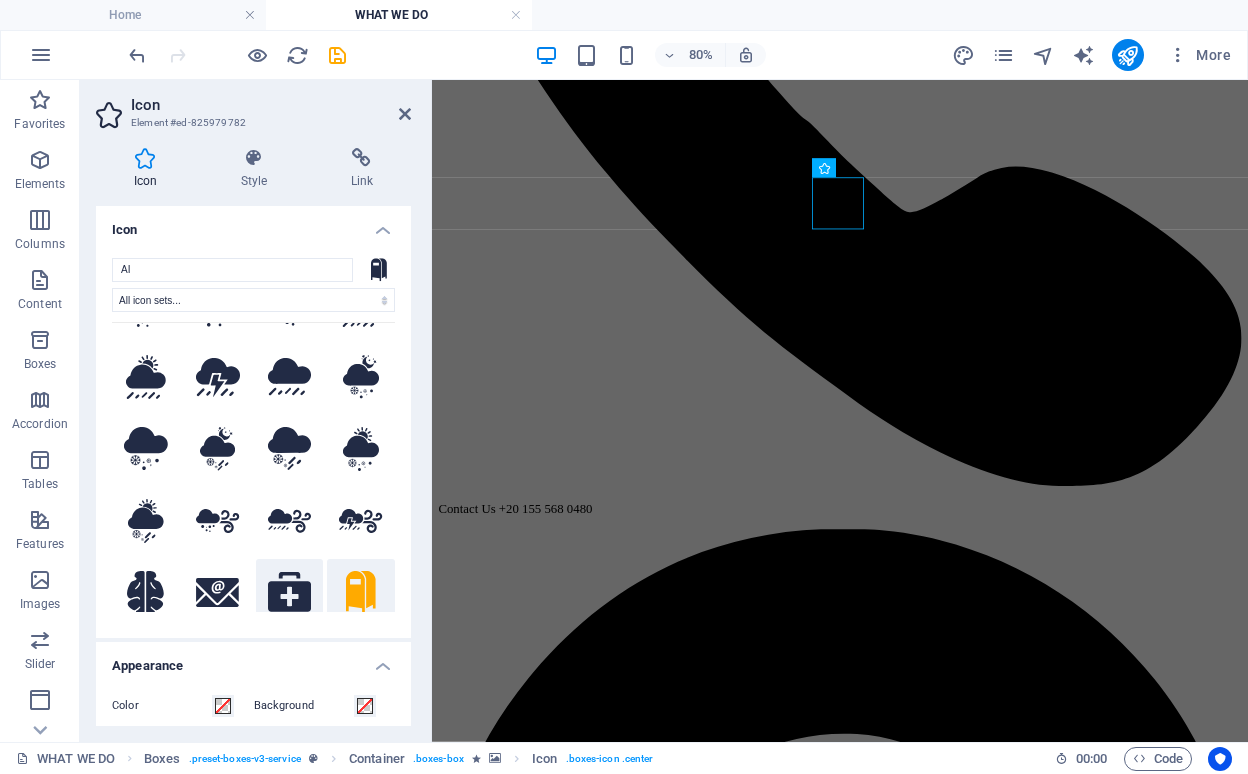 click at bounding box center (290, 593) 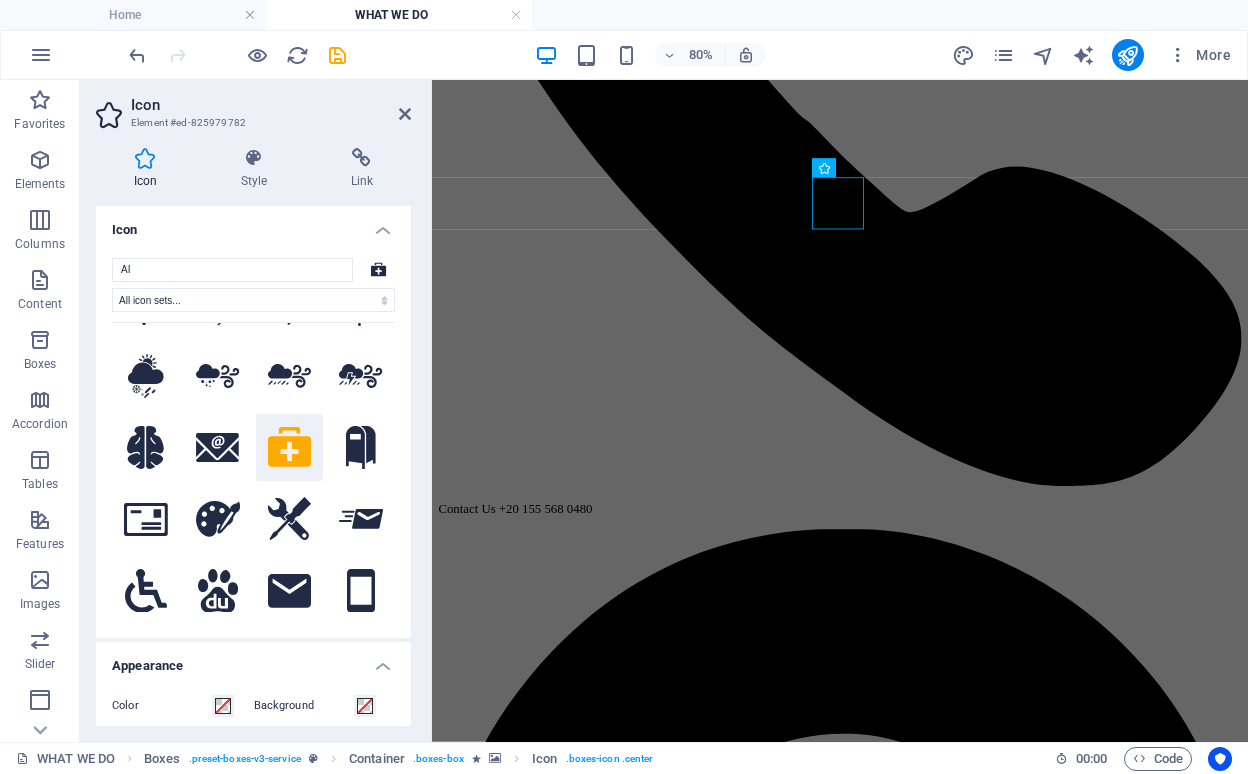 scroll, scrollTop: 1075, scrollLeft: 0, axis: vertical 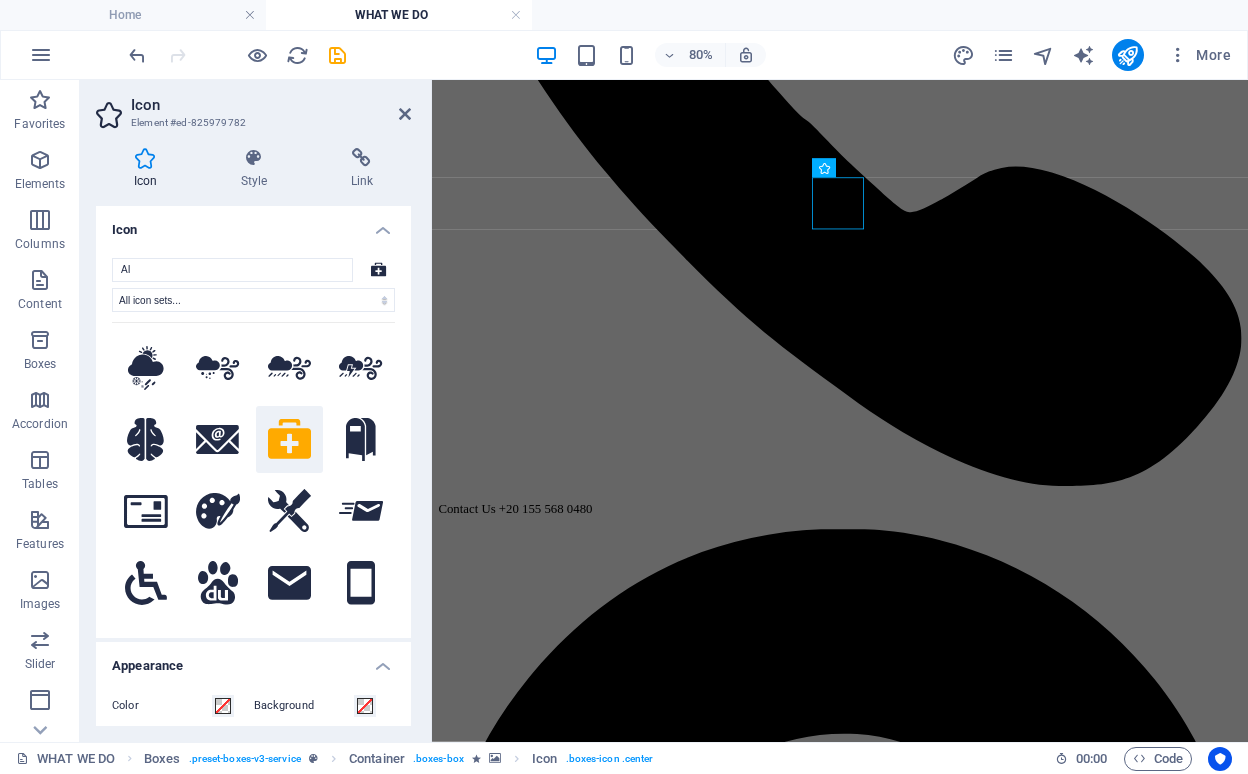 click on ".fa-secondary{opacity:.4} .fa-secondary{opacity:.4} .fa-secondary{opacity:.4} .fa-secondary{opacity:.4} .fa-secondary{opacity:.4} .fa-secondary{opacity:.4} .fa-secondary{opacity:.4} .fa-secondary{opacity:.4} .fa-secondary{opacity:.4} .fa-secondary{opacity:.4} .fa-secondary{opacity:.4} .fa-secondary{opacity:.4} .fa-secondary{opacity:.4} .fa-secondary{opacity:.4} .fa-secondary{opacity:.4} .fa-secondary{opacity:.4} .fa-secondary{opacity:.4} .fa-secondary{opacity:.4} .fa-secondary{opacity:.4} .fa-secondary{opacity:.4} .fa-secondary{opacity:.4} .fa-secondary{opacity:.4} .fa-secondary{opacity:.4} .fa-secondary{opacity:.4} .fa-secondary{opacity:.4} .fa-secondary{opacity:.4} .fa-secondary{opacity:.4} .fa-secondary{opacity:.4} .fa-secondary{opacity:.4} .fa-secondary{opacity:.4} .fa-secondary{opacity:.4} .fa-secondary{opacity:.4} .fa-secondary{opacity:.4} .fa-secondary{opacity:.4} .fa-secondary{opacity:.4} .fa-secondary{opacity:.4} .fa-secondary{opacity:.4} .fa-secondary{opacity:.4} .fa-secondary{opacity:.4}" at bounding box center [253, 467] 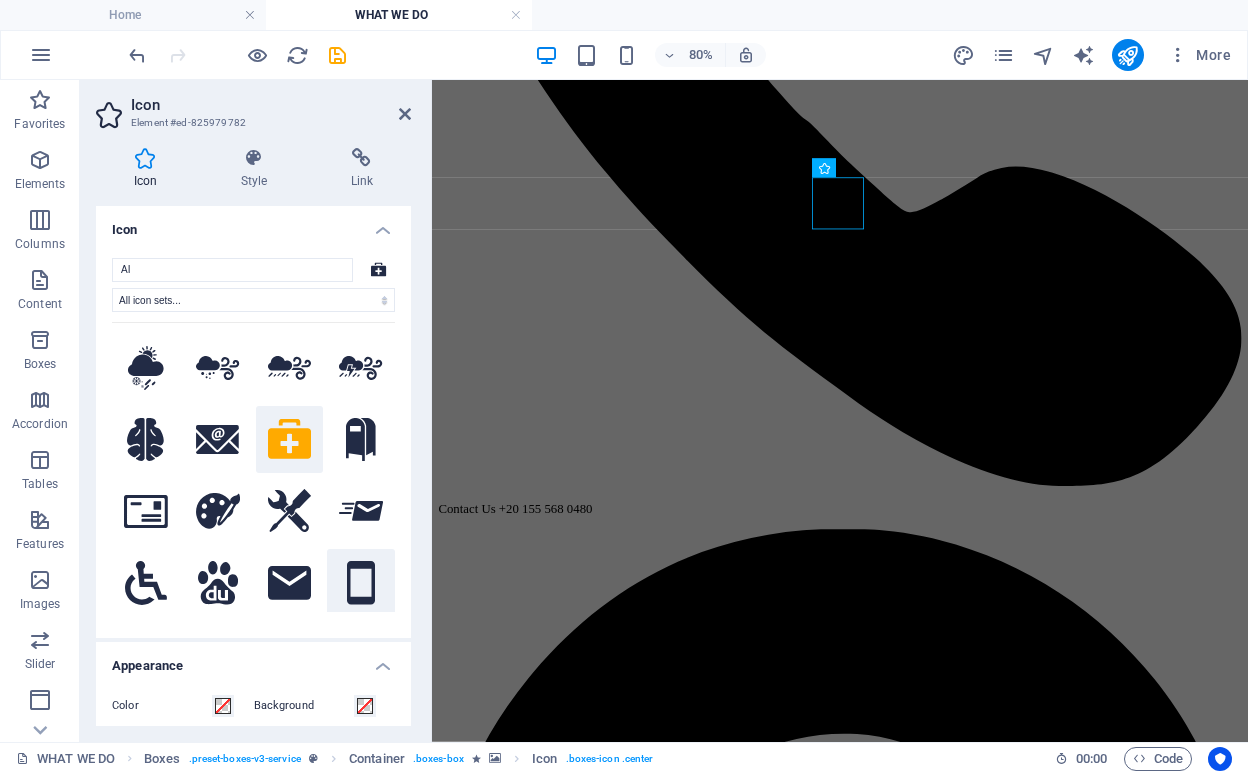 click at bounding box center (361, 583) 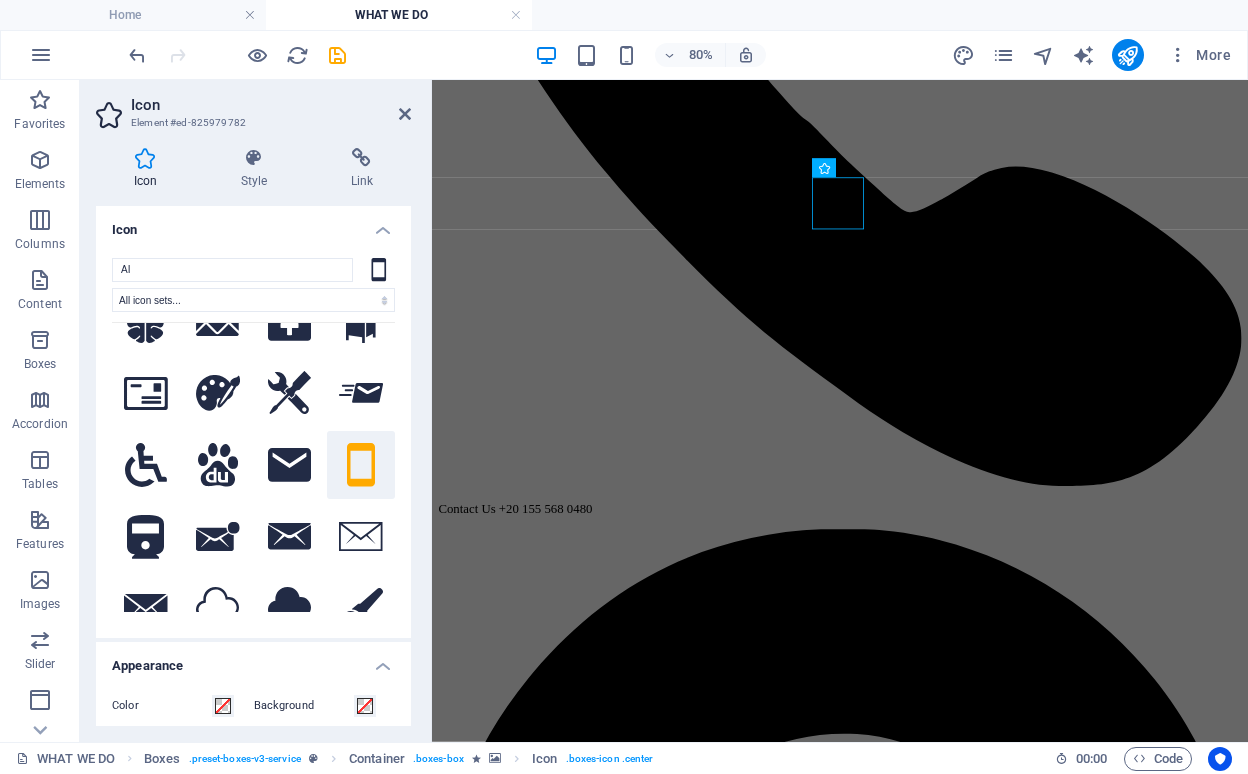 scroll, scrollTop: 1240, scrollLeft: 0, axis: vertical 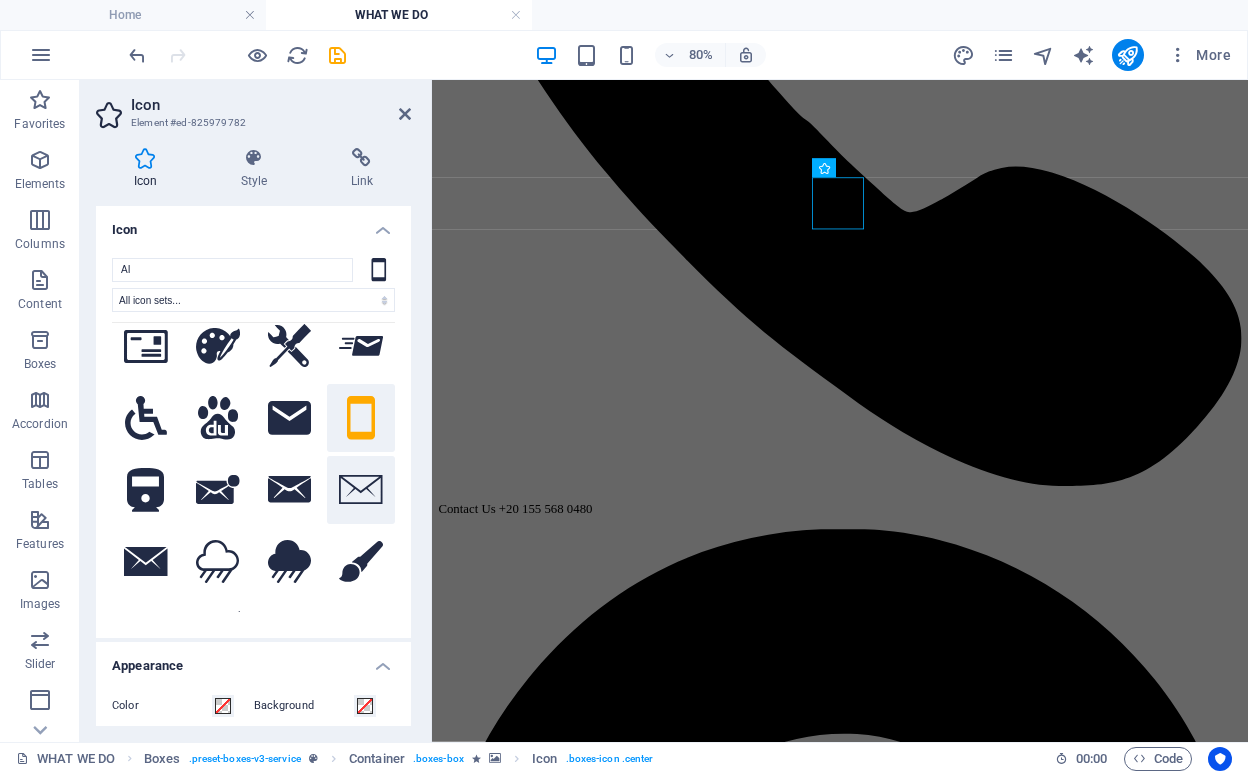 click at bounding box center [361, 490] 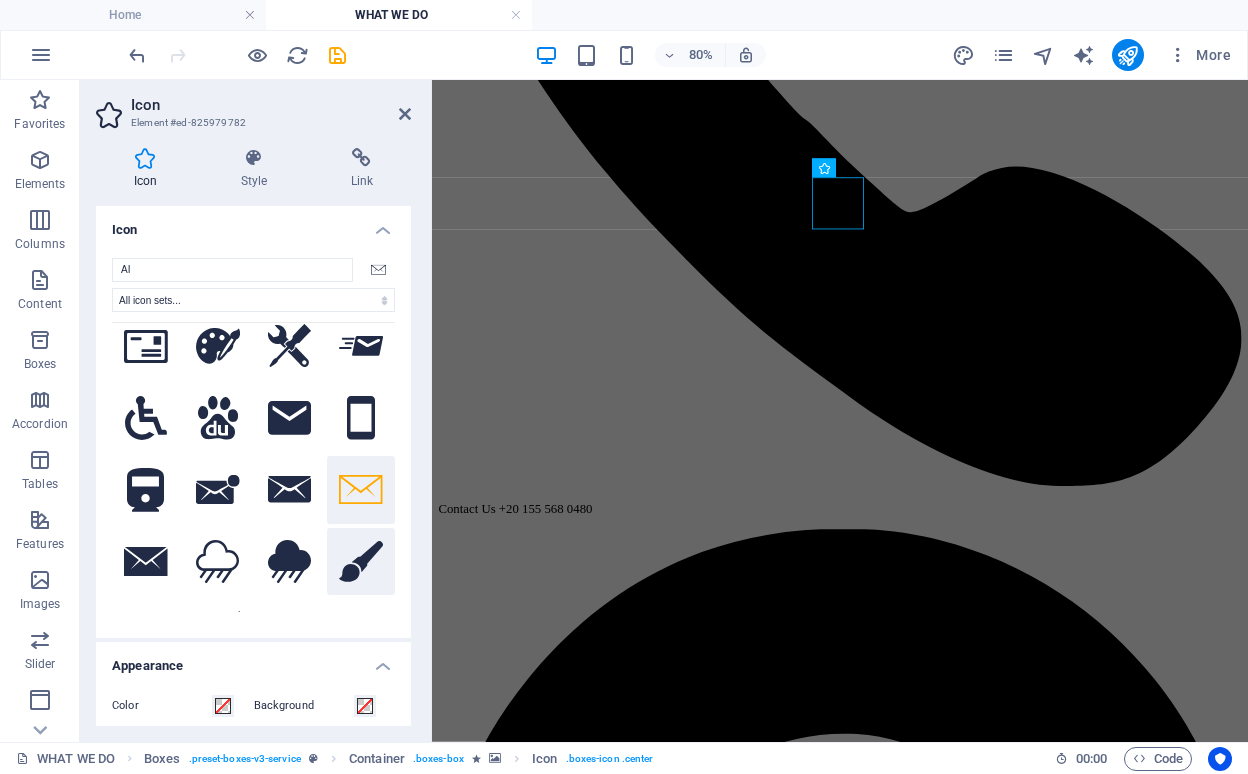 click at bounding box center [361, 562] 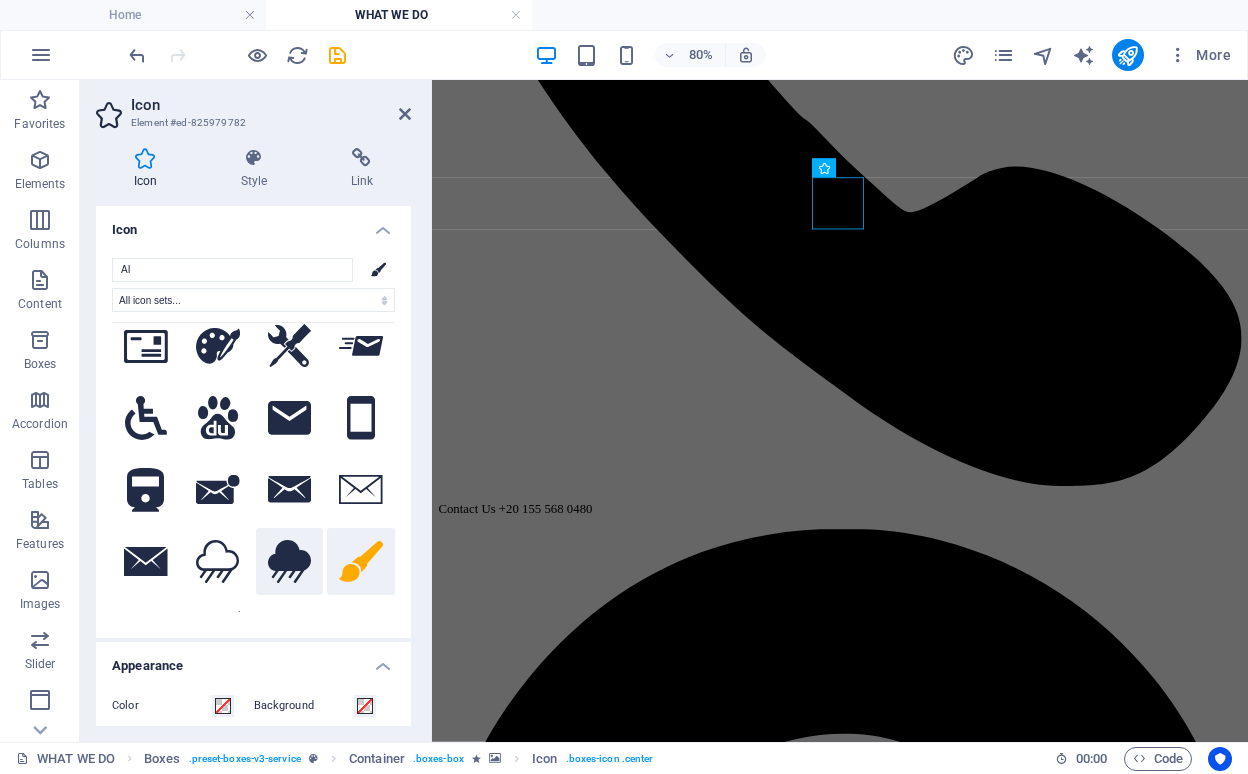 click at bounding box center (290, 562) 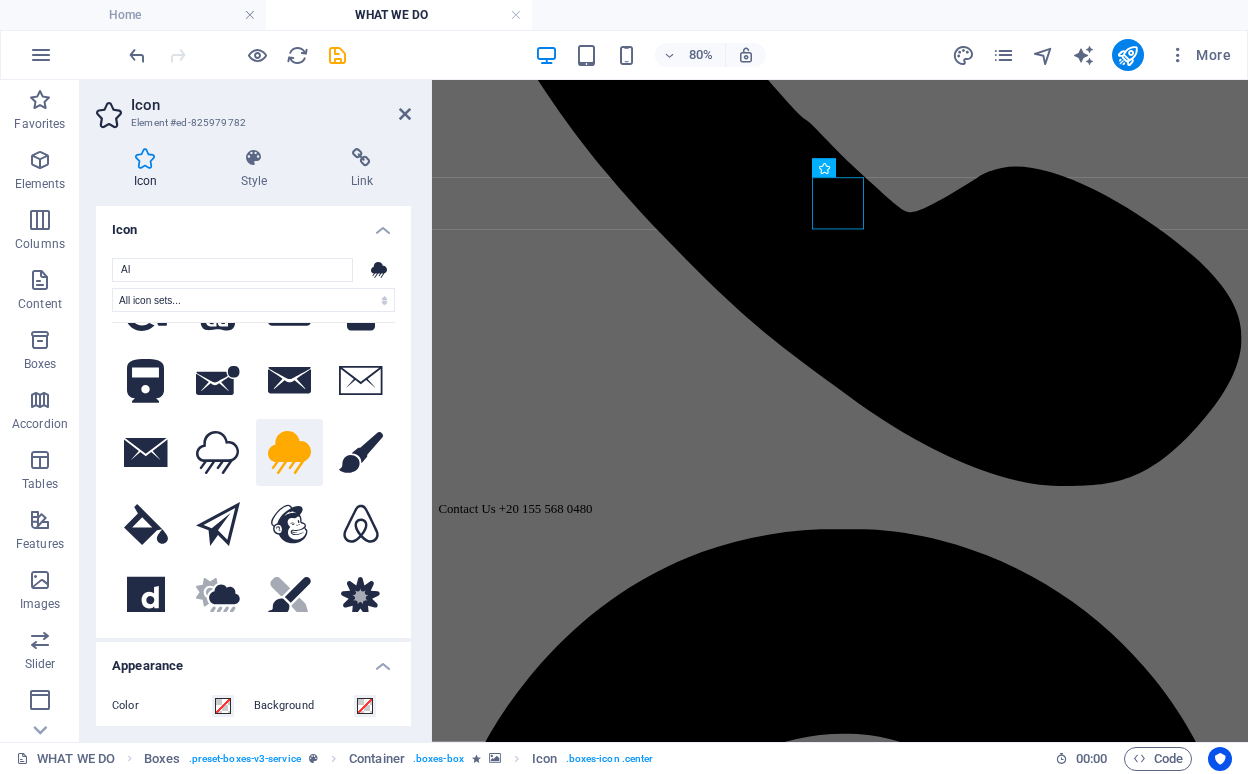 scroll, scrollTop: 1362, scrollLeft: 0, axis: vertical 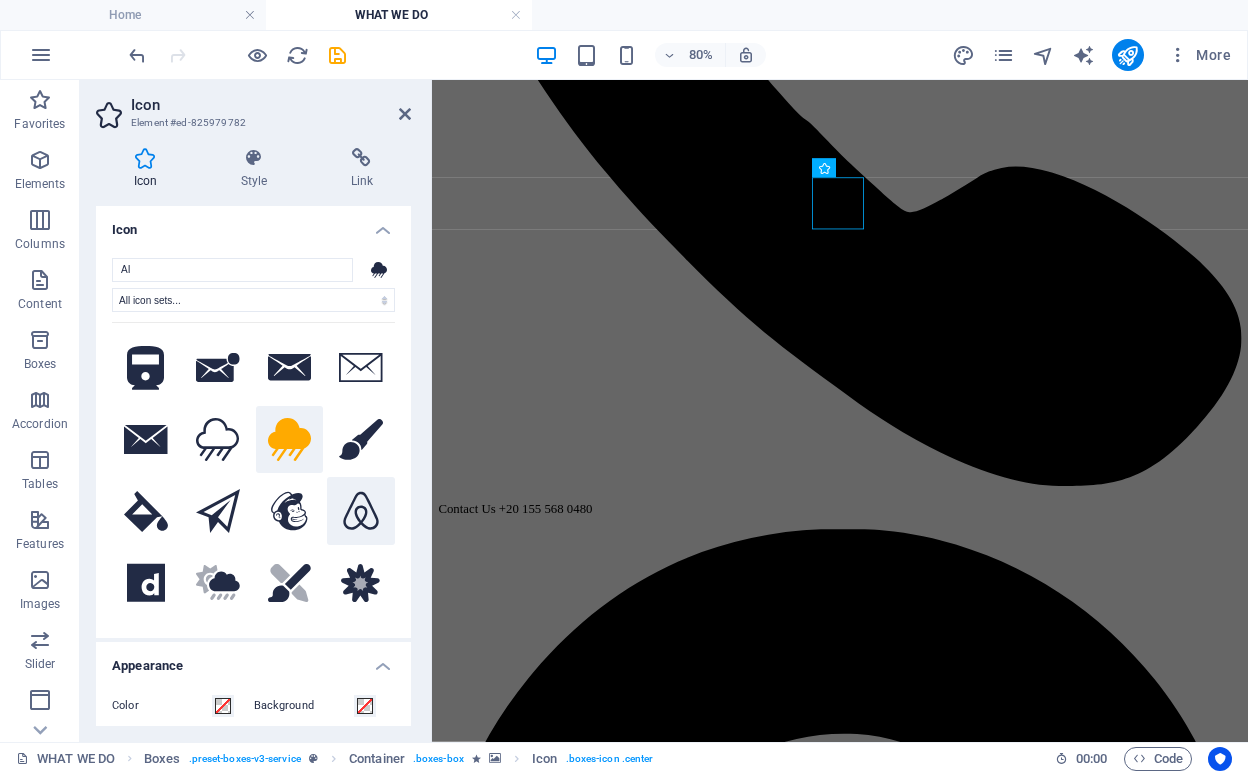 click at bounding box center (361, 511) 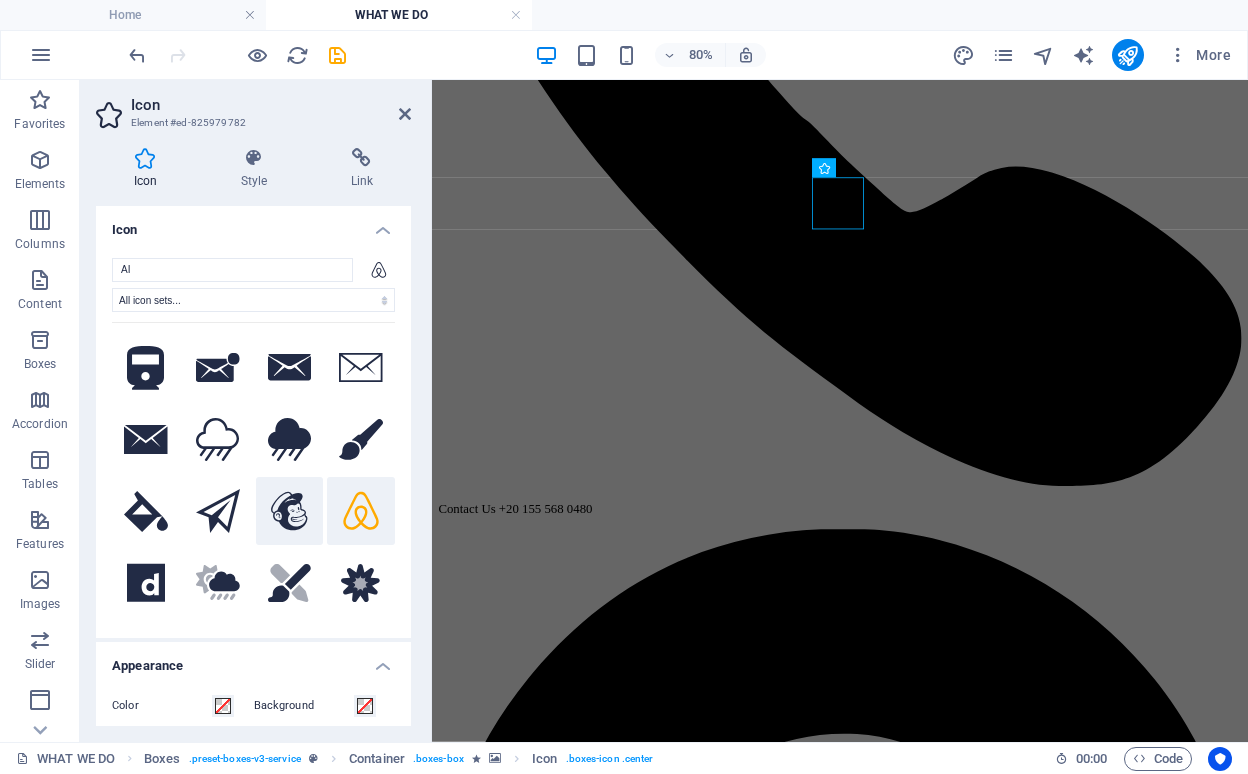 click at bounding box center [290, 511] 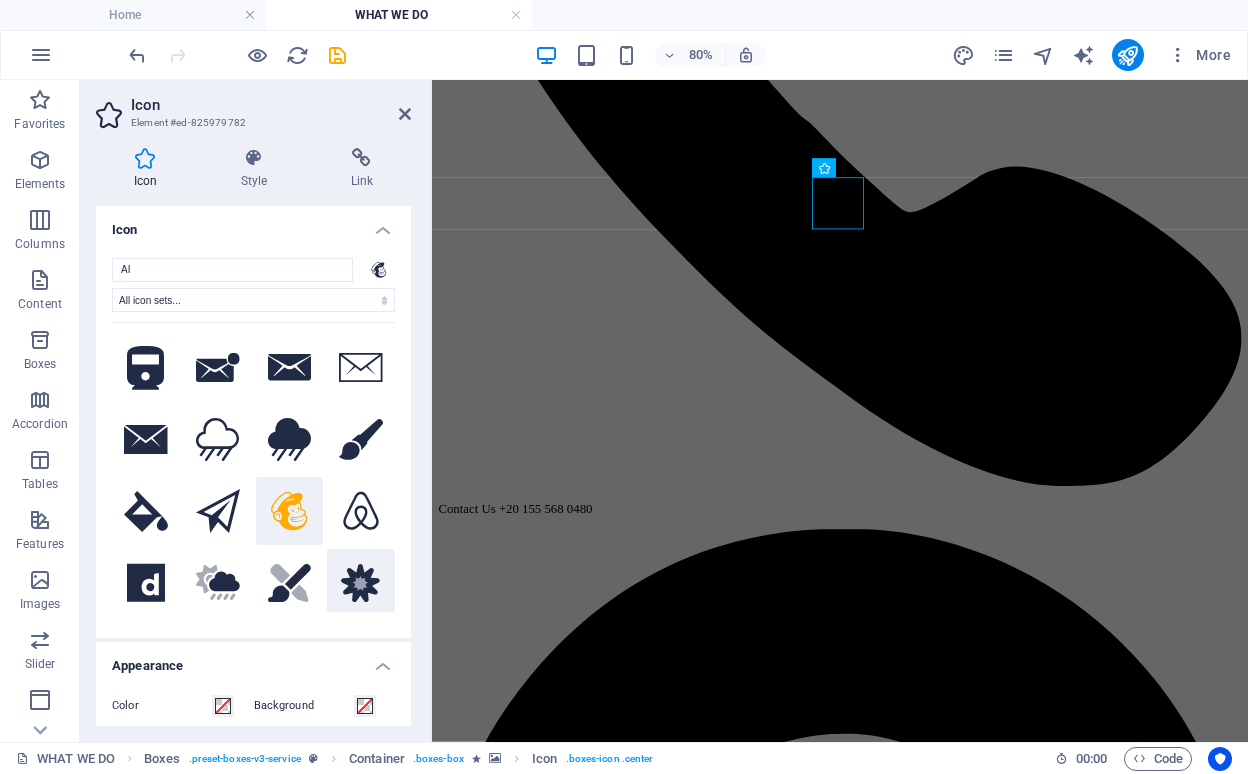 click on ".fa-secondary{opacity:.4}" at bounding box center [361, 583] 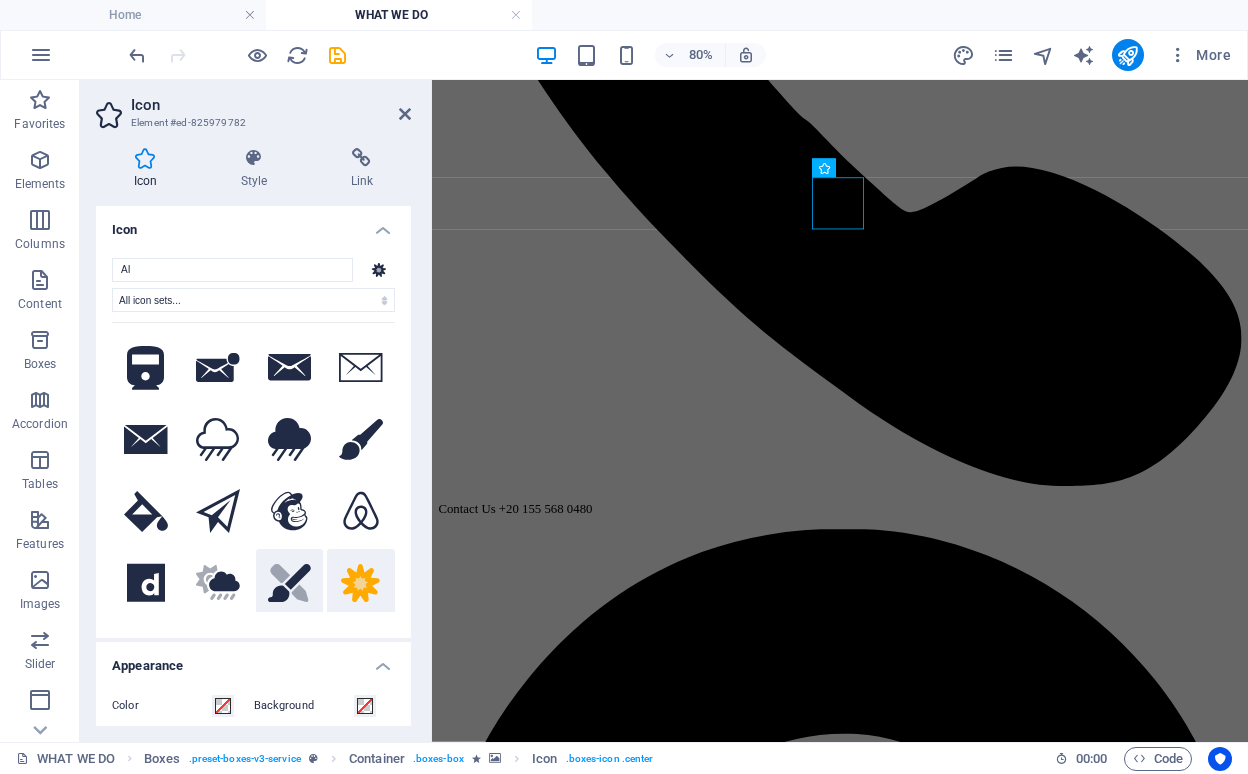 click on ".fa-secondary{opacity:.4}" at bounding box center [290, 583] 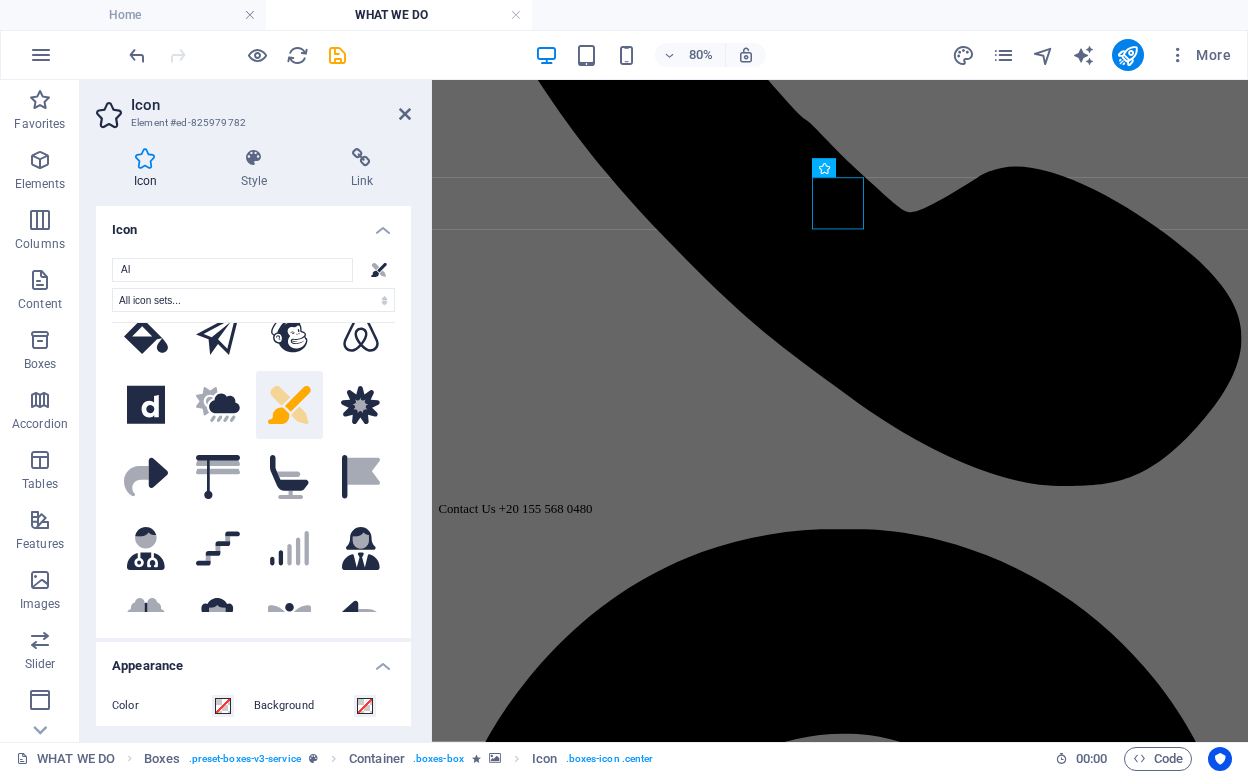 scroll, scrollTop: 1544, scrollLeft: 0, axis: vertical 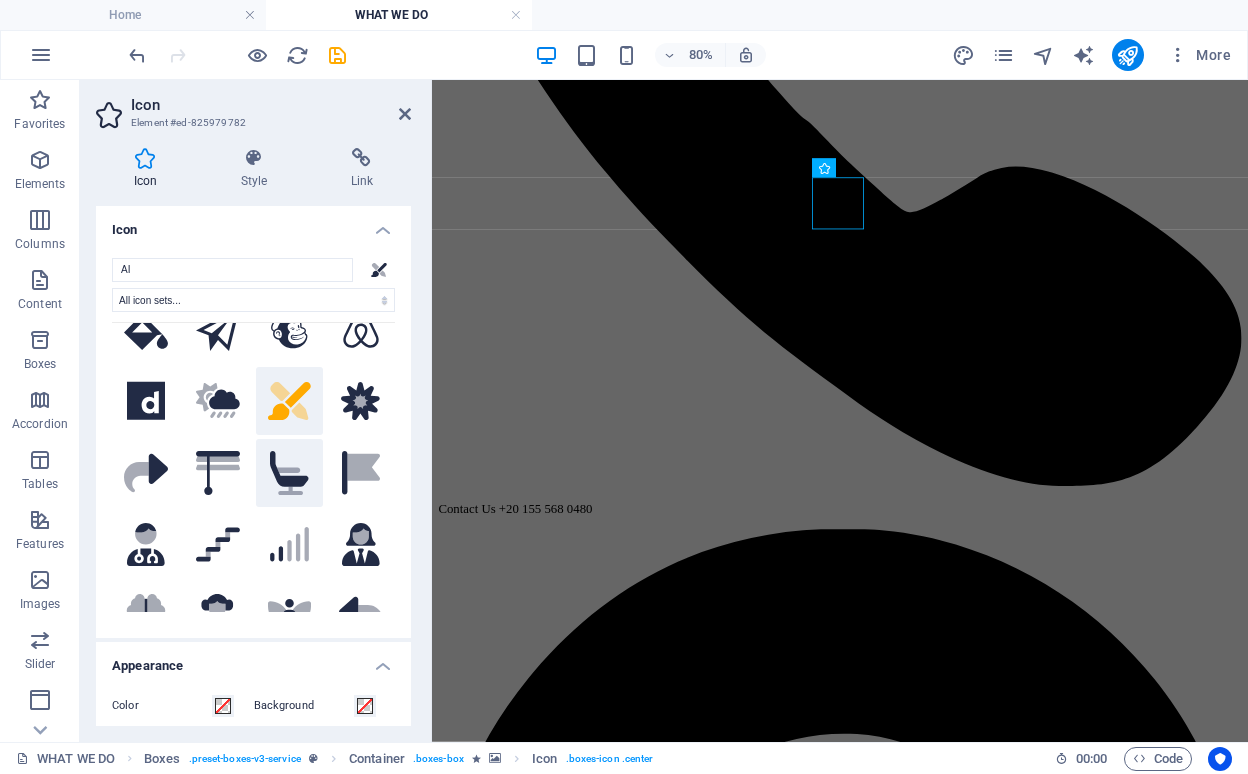 click on ".fa-secondary{opacity:.4}" at bounding box center (290, 473) 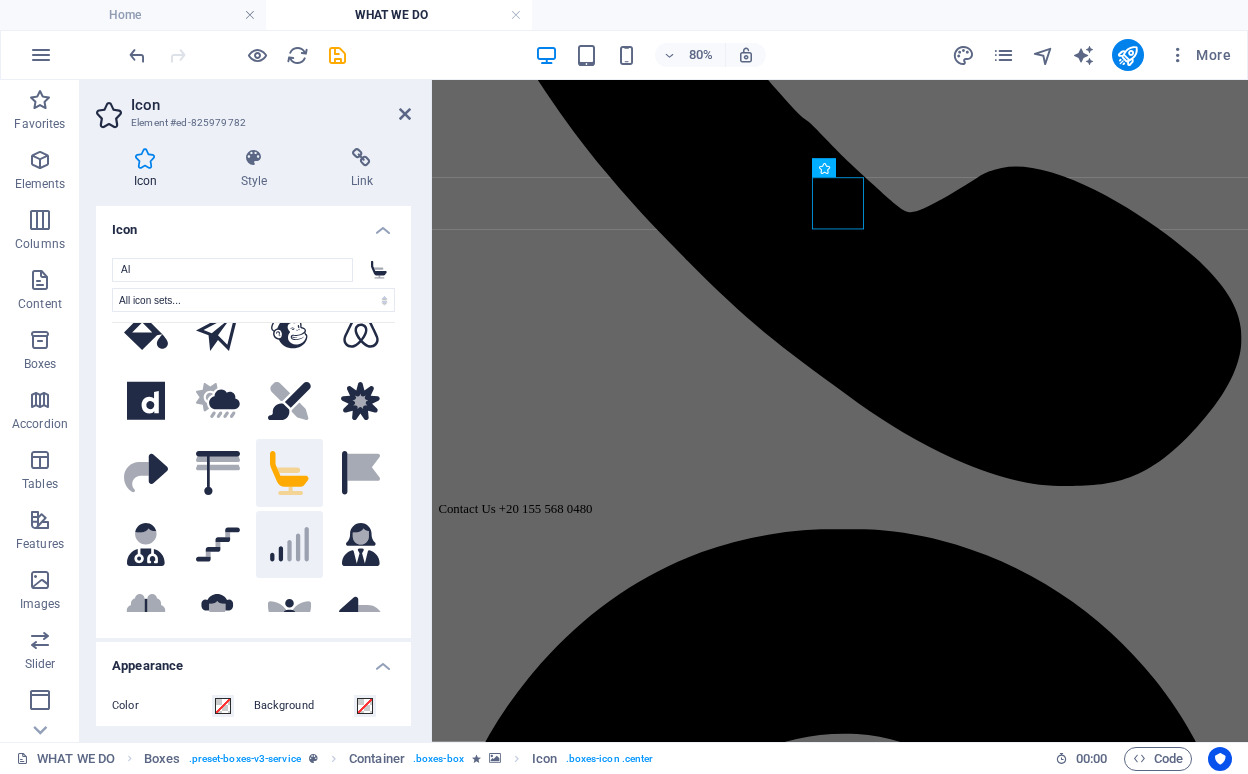 click on ".fa-secondary{opacity:.4}" at bounding box center (290, 545) 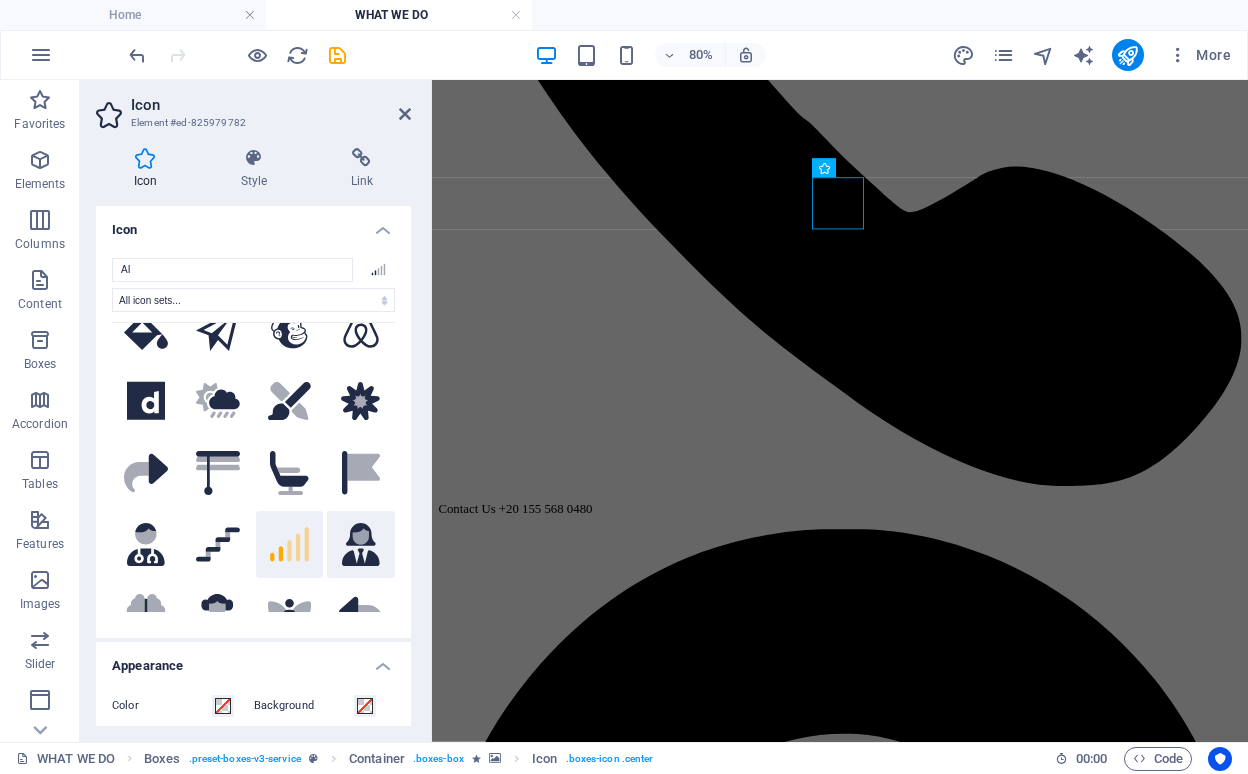 click on ".fa-secondary{opacity:.4}" at bounding box center (361, 545) 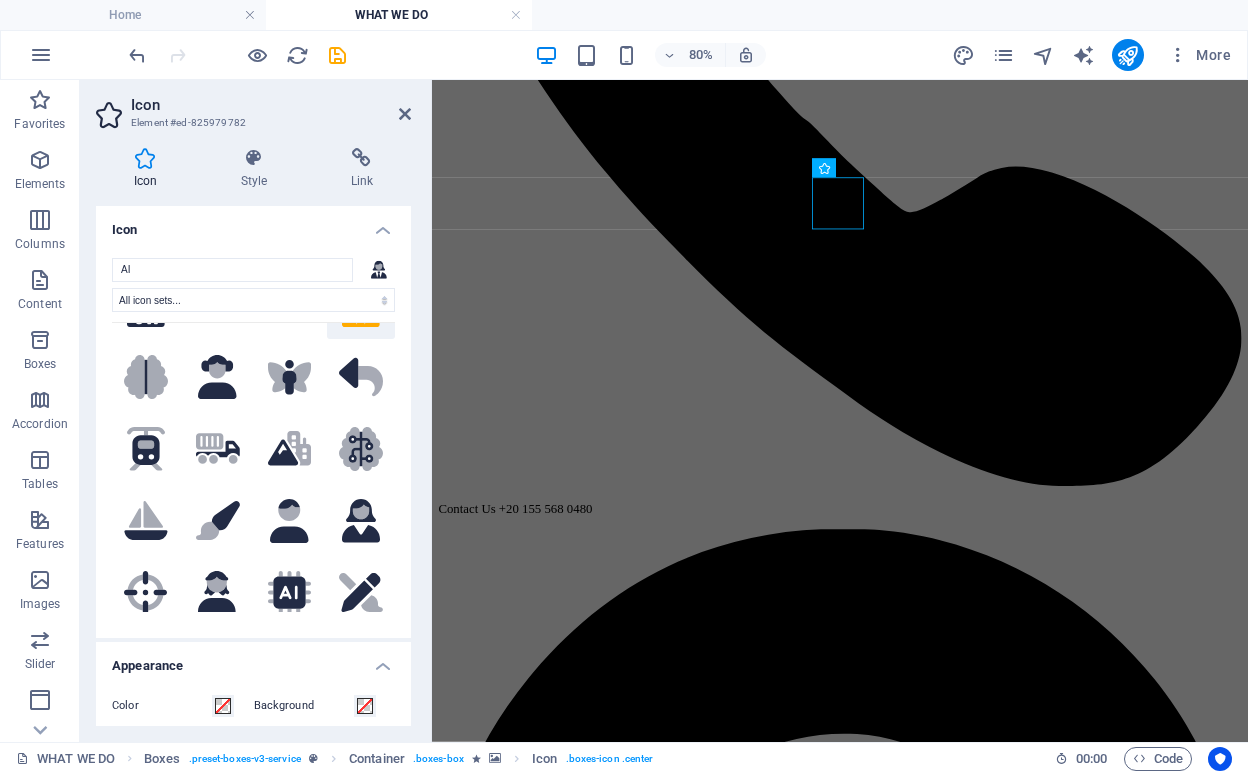scroll, scrollTop: 1830, scrollLeft: 0, axis: vertical 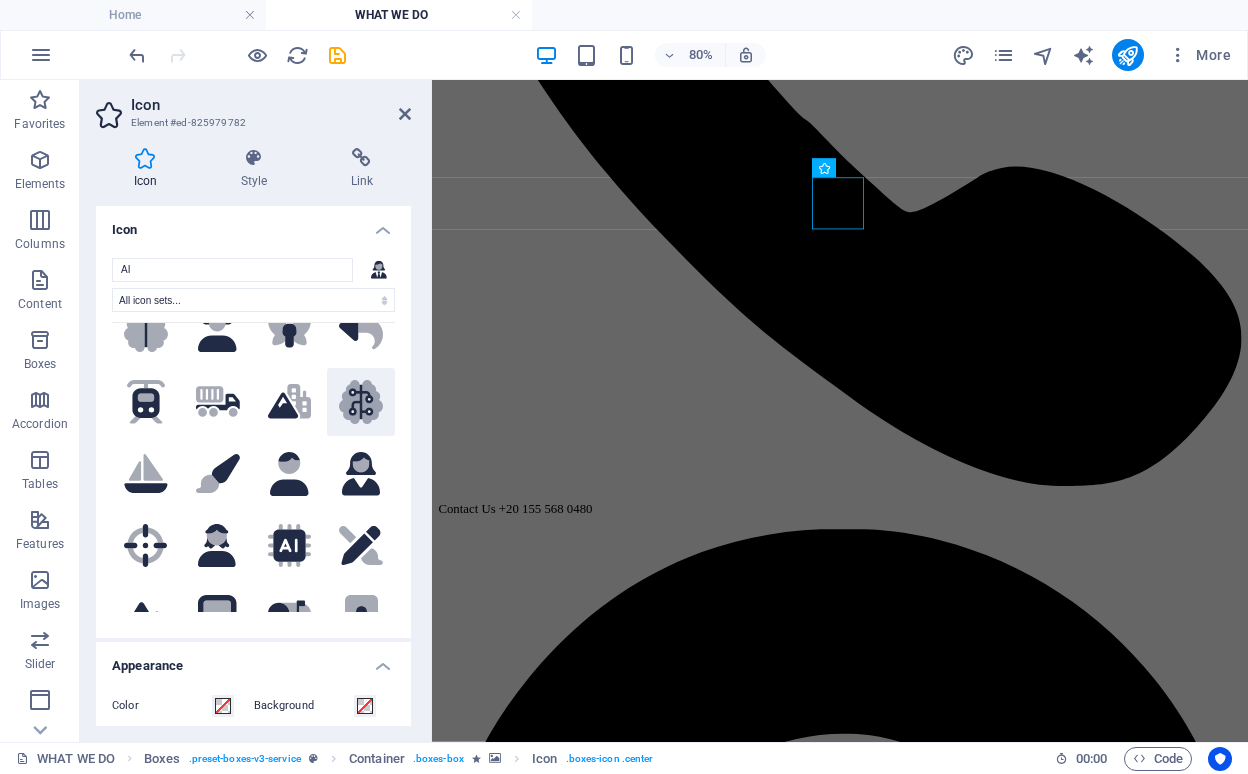 click on ".fa-secondary{opacity:.4}" at bounding box center [361, 402] 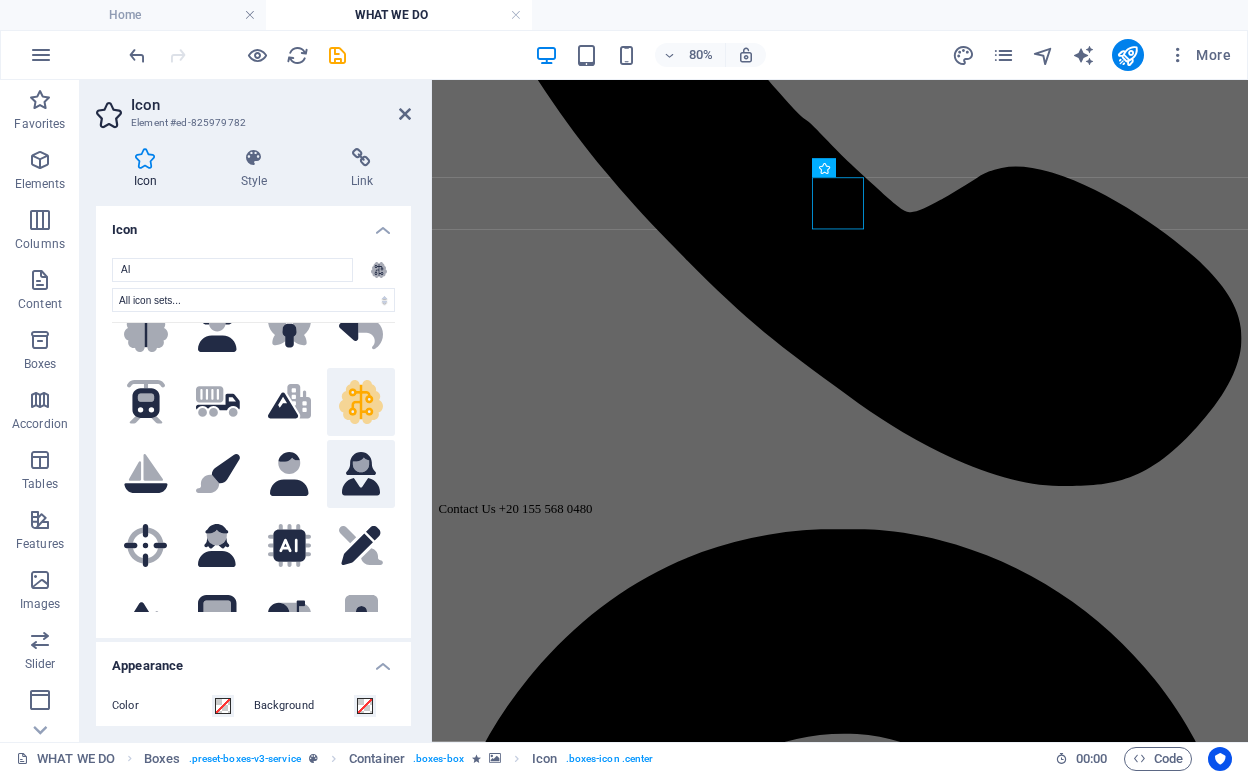 click on ".fa-secondary{opacity:.4}" at bounding box center [361, 474] 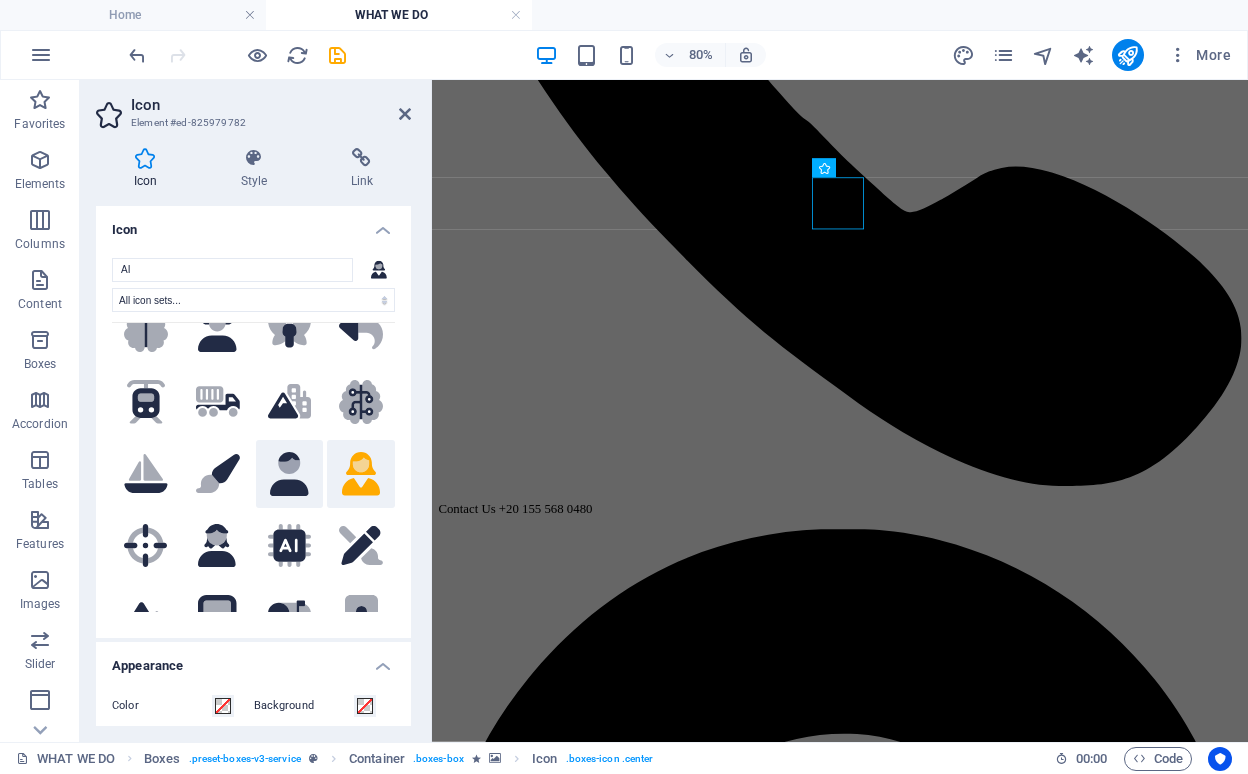 click on ".fa-secondary{opacity:.4}" at bounding box center (290, 474) 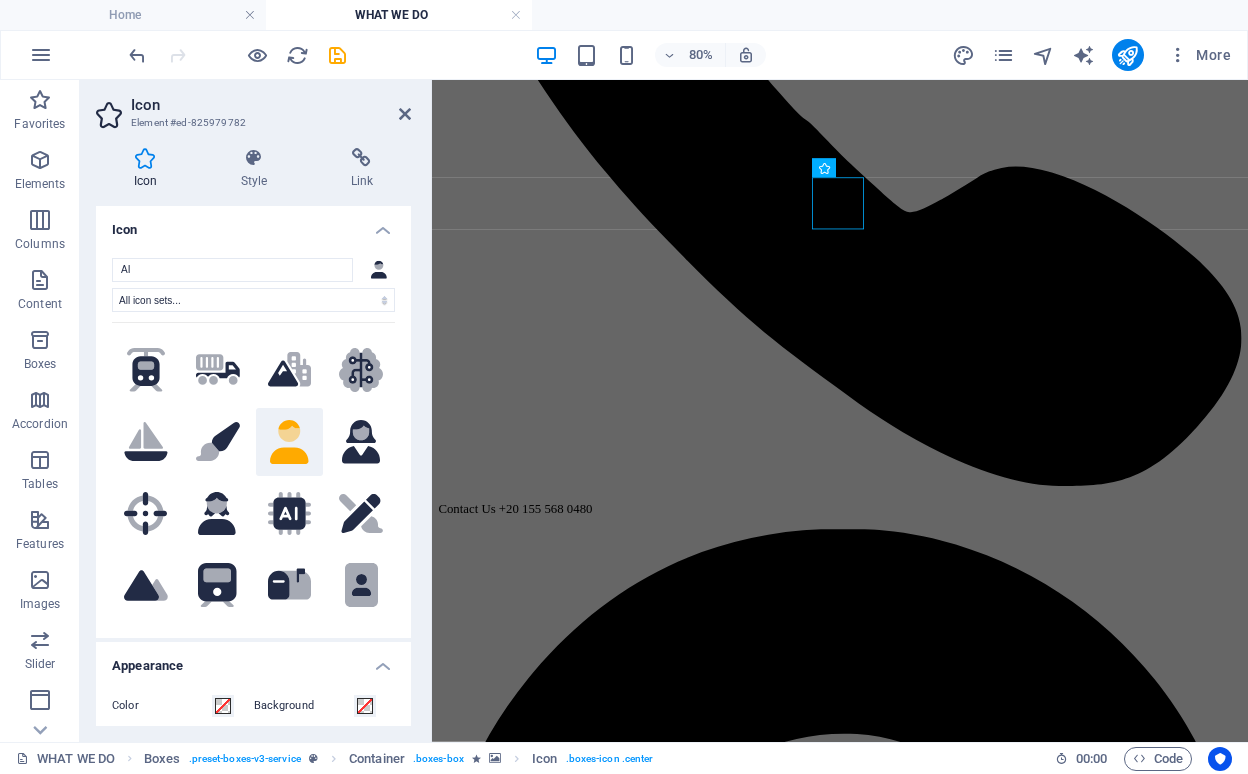 scroll, scrollTop: 1864, scrollLeft: 0, axis: vertical 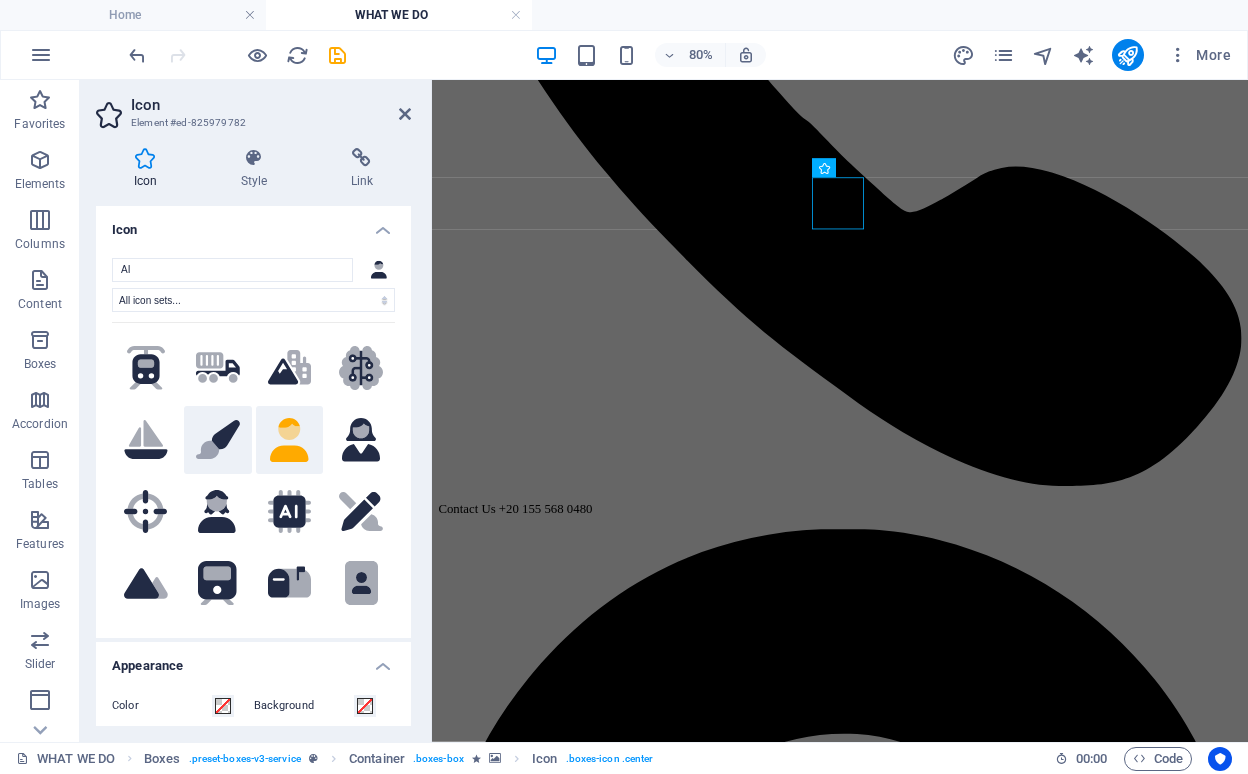 click on ".fa-secondary{opacity:.4}" at bounding box center [218, 440] 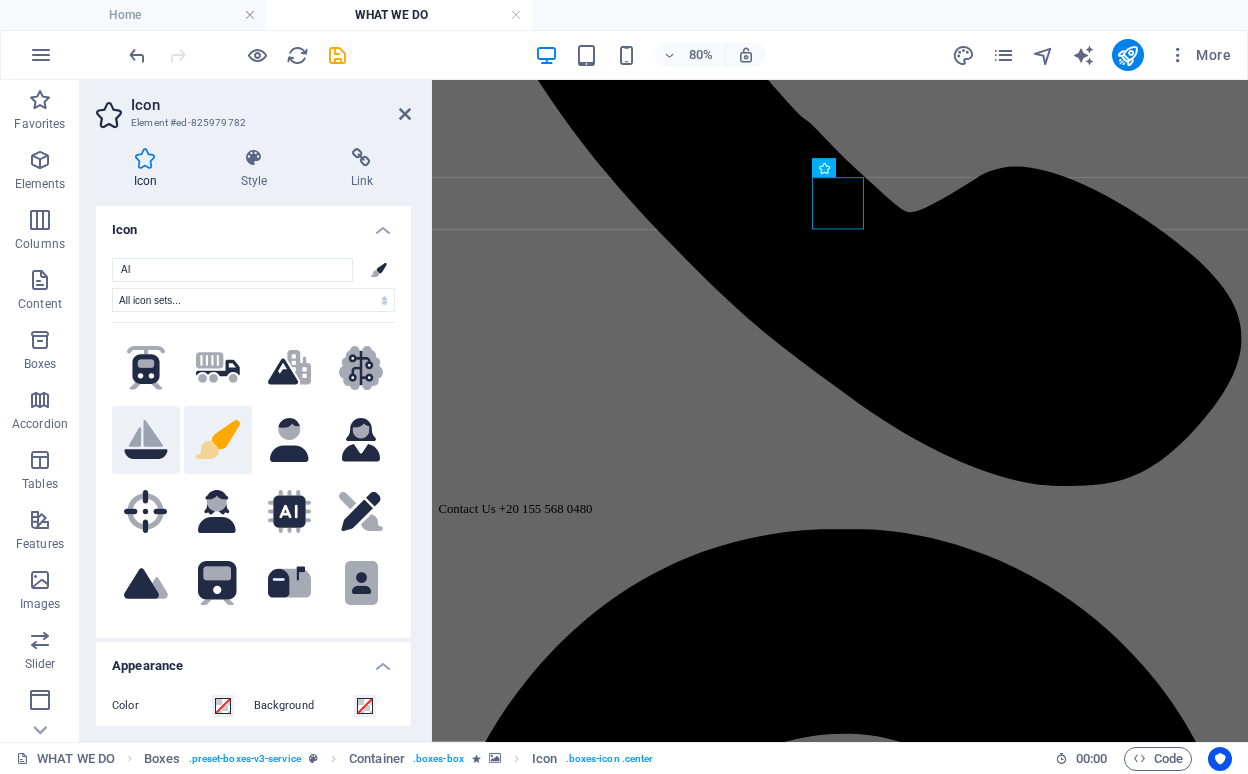 click on ".fa-secondary{opacity:.4}" at bounding box center (146, 440) 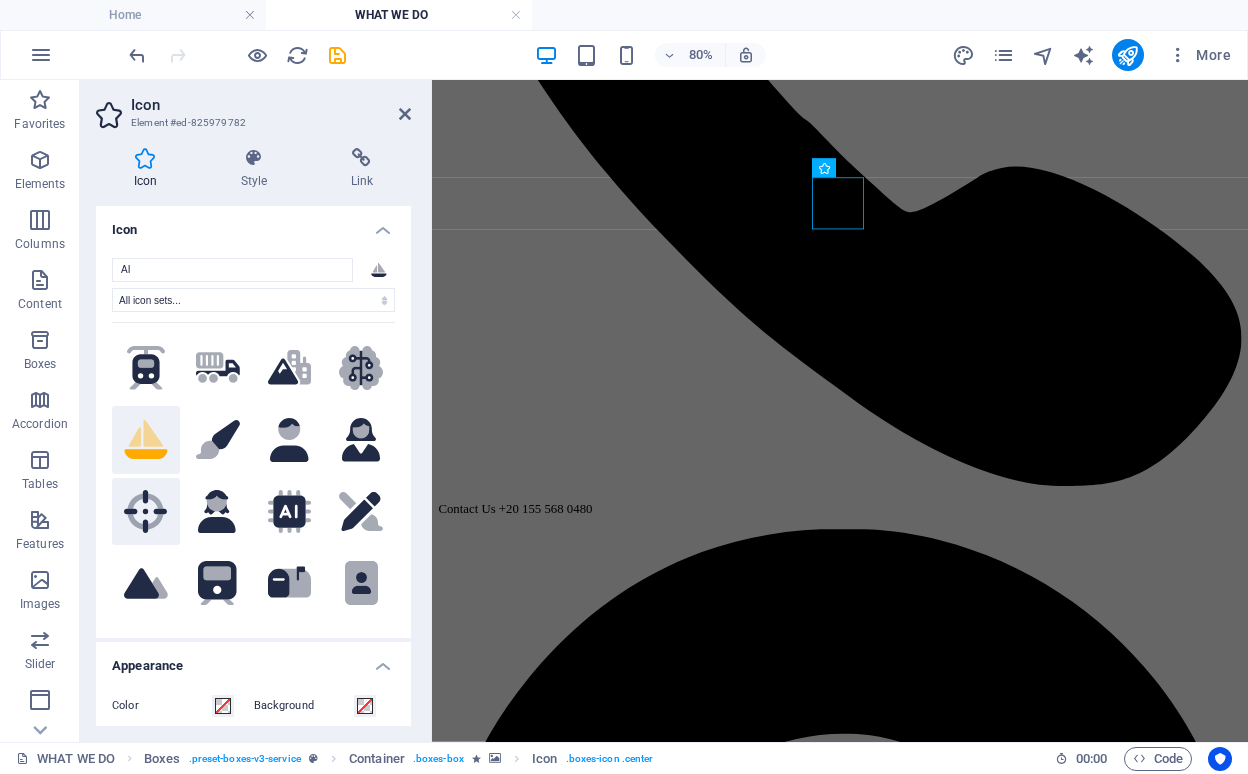 click on ".fa-secondary{opacity:.4}" at bounding box center (146, 512) 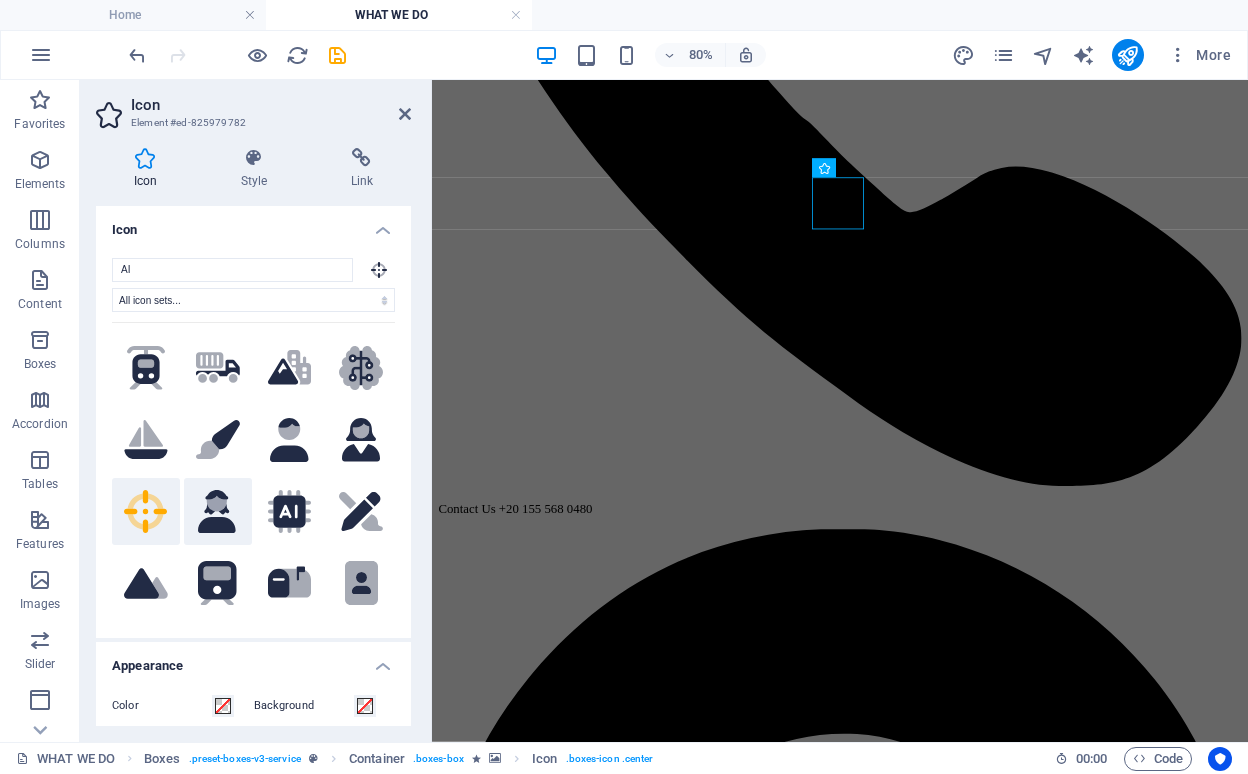 click on ".fa-secondary{opacity:.4}" at bounding box center [218, 512] 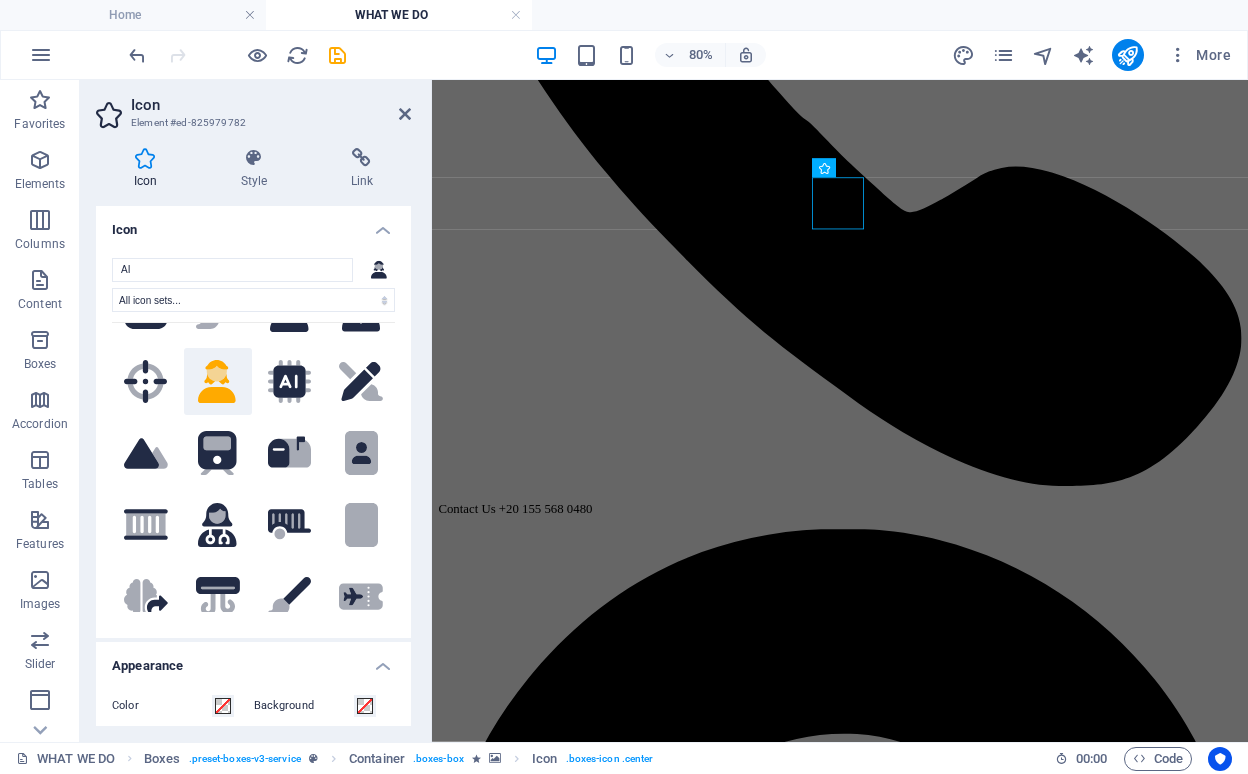 scroll, scrollTop: 1998, scrollLeft: 0, axis: vertical 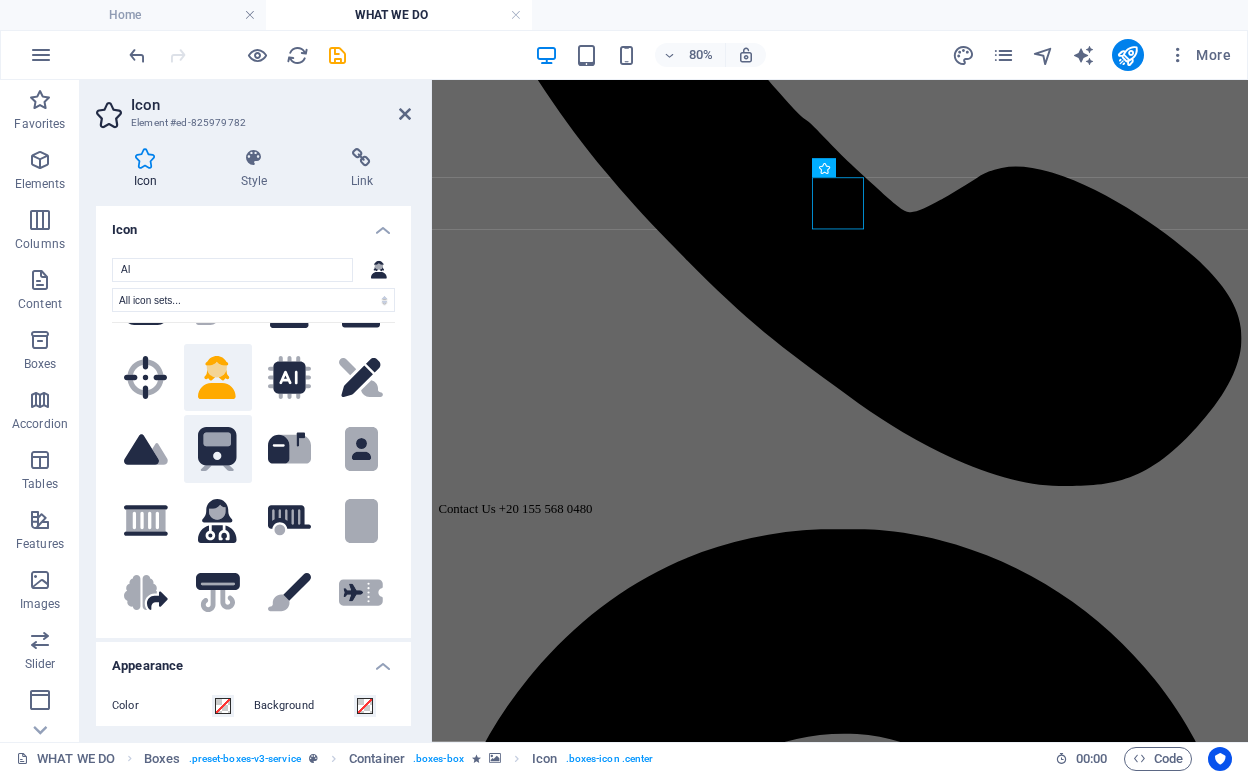 click on ".fa-secondary{opacity:.4}" at bounding box center [218, 449] 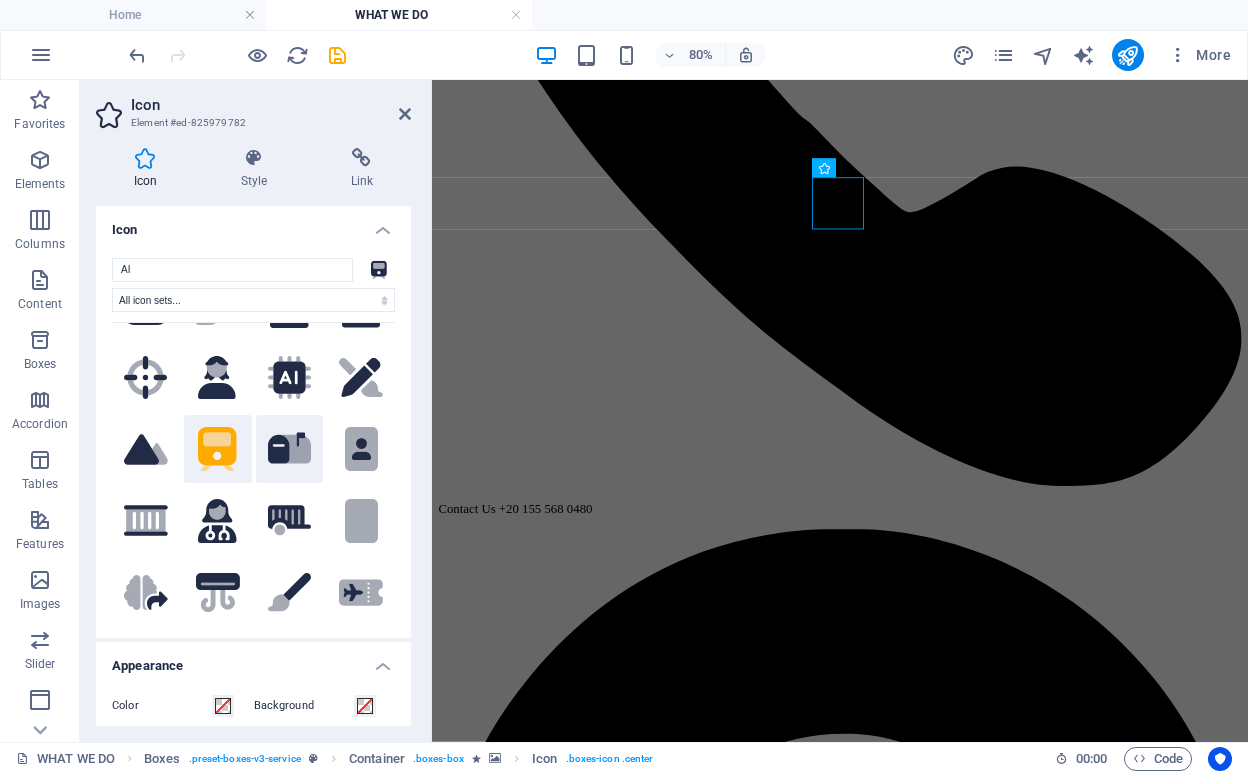 click on ".fa-secondary{opacity:.4}" at bounding box center [290, 449] 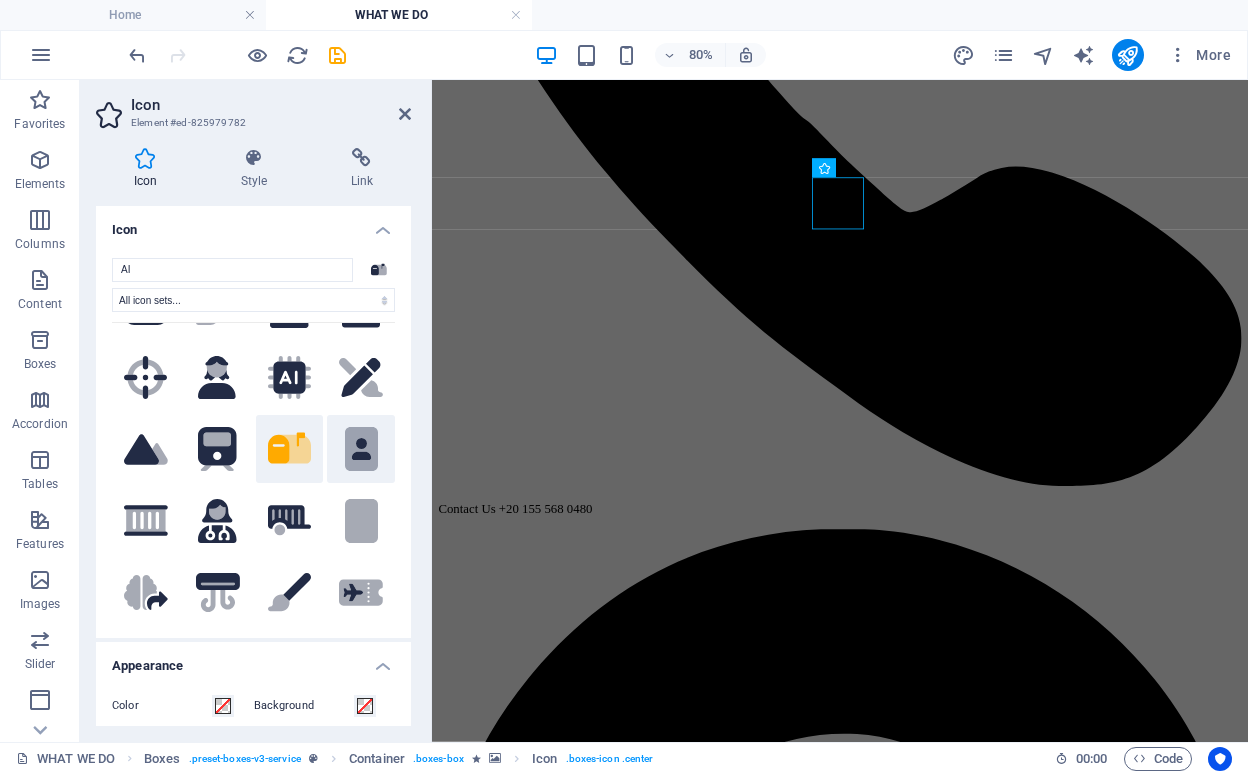 click on ".fa-secondary{opacity:.4}" at bounding box center (361, 449) 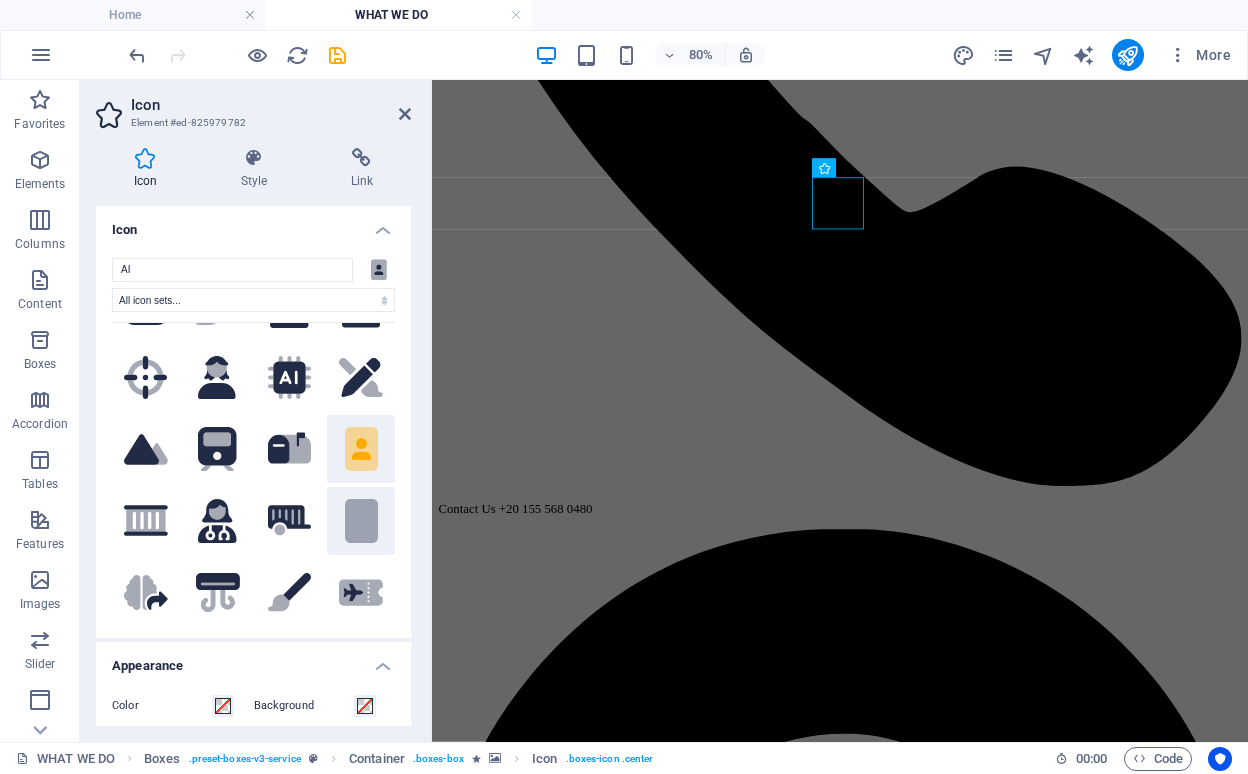 click on ".fa-secondary{opacity:.4}" at bounding box center [361, 521] 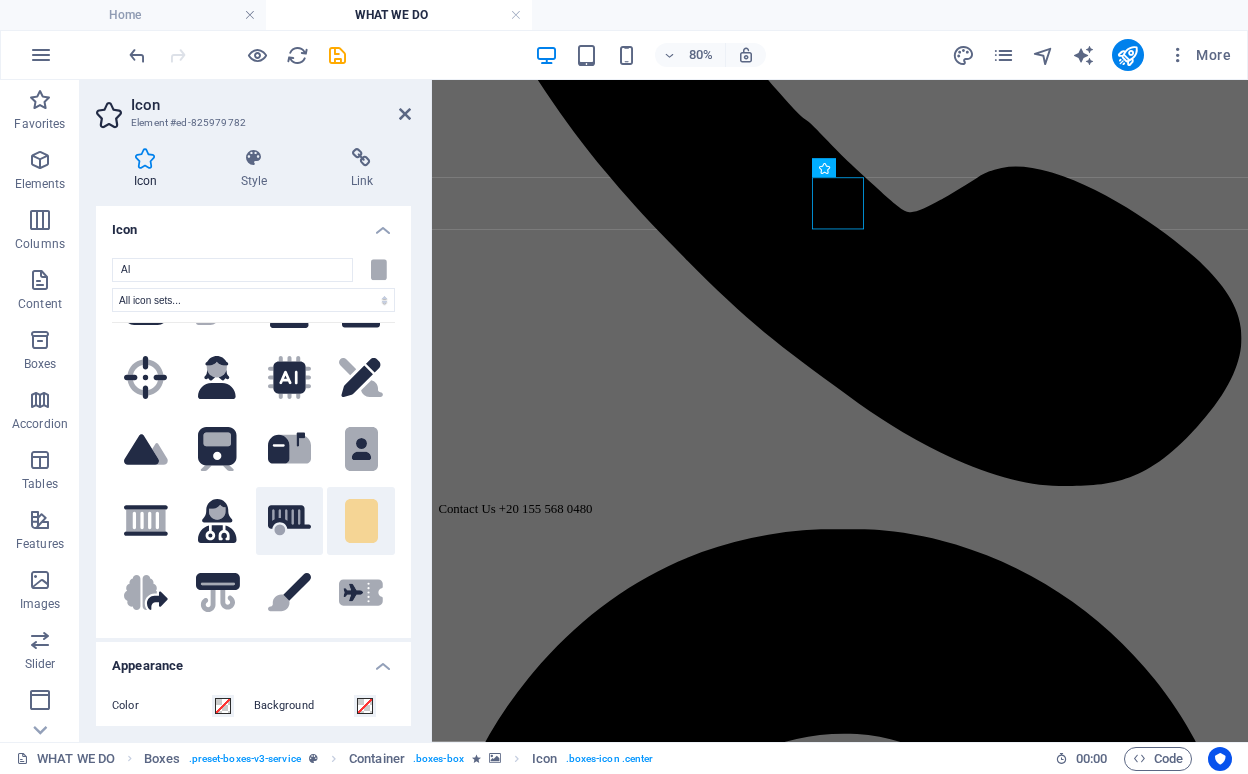 click on ".fa-secondary{opacity:.4}" at bounding box center [290, 521] 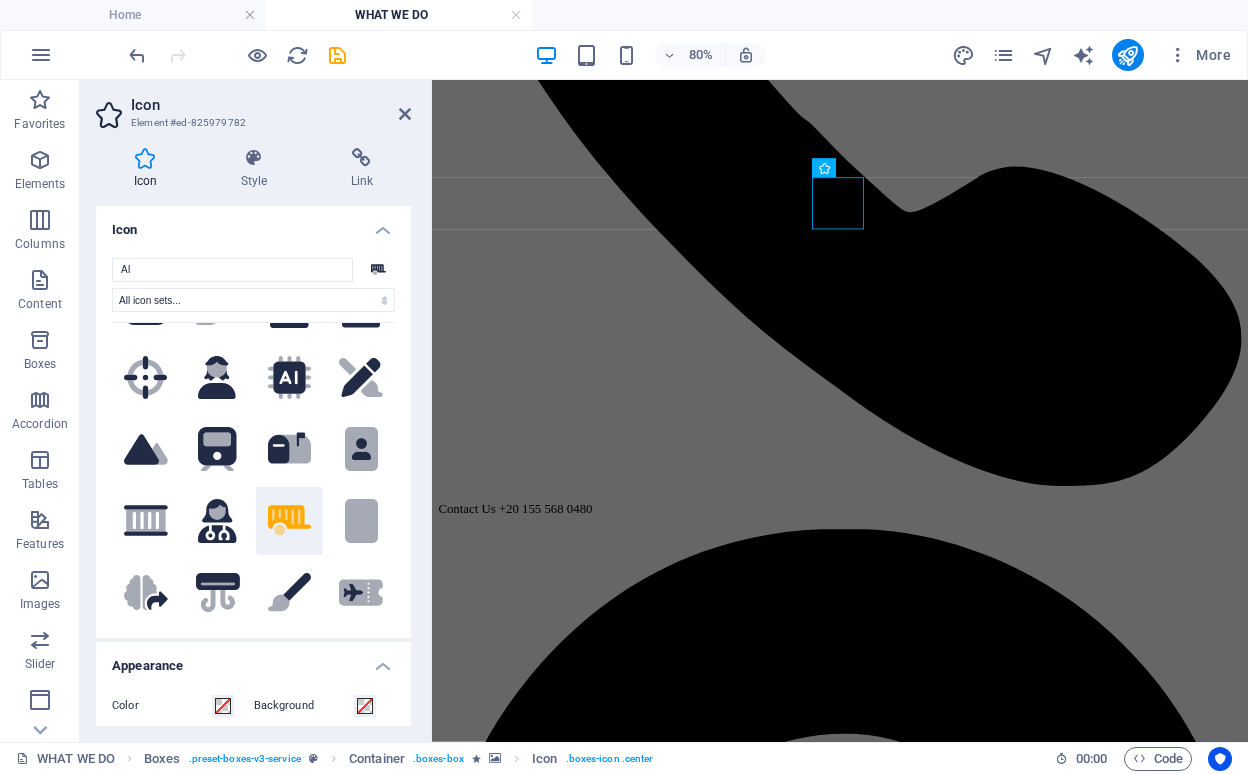 click on ".fa-secondary{opacity:.4} .fa-secondary{opacity:.4} .fa-secondary{opacity:.4} .fa-secondary{opacity:.4} .fa-secondary{opacity:.4} .fa-secondary{opacity:.4} .fa-secondary{opacity:.4} .fa-secondary{opacity:.4} .fa-secondary{opacity:.4} .fa-secondary{opacity:.4} .fa-secondary{opacity:.4} .fa-secondary{opacity:.4} .fa-secondary{opacity:.4} .fa-secondary{opacity:.4} .fa-secondary{opacity:.4} .fa-secondary{opacity:.4} .fa-secondary{opacity:.4} .fa-secondary{opacity:.4} .fa-secondary{opacity:.4} .fa-secondary{opacity:.4} .fa-secondary{opacity:.4} .fa-secondary{opacity:.4} .fa-secondary{opacity:.4} .fa-secondary{opacity:.4} .fa-secondary{opacity:.4} .fa-secondary{opacity:.4} .fa-secondary{opacity:.4} .fa-secondary{opacity:.4} .fa-secondary{opacity:.4} .fa-secondary{opacity:.4} .fa-secondary{opacity:.4} .fa-secondary{opacity:.4} .fa-secondary{opacity:.4} .fa-secondary{opacity:.4} .fa-secondary{opacity:.4} .fa-secondary{opacity:.4} .fa-secondary{opacity:.4} .fa-secondary{opacity:.4} .fa-secondary{opacity:.4}" at bounding box center (253, 467) 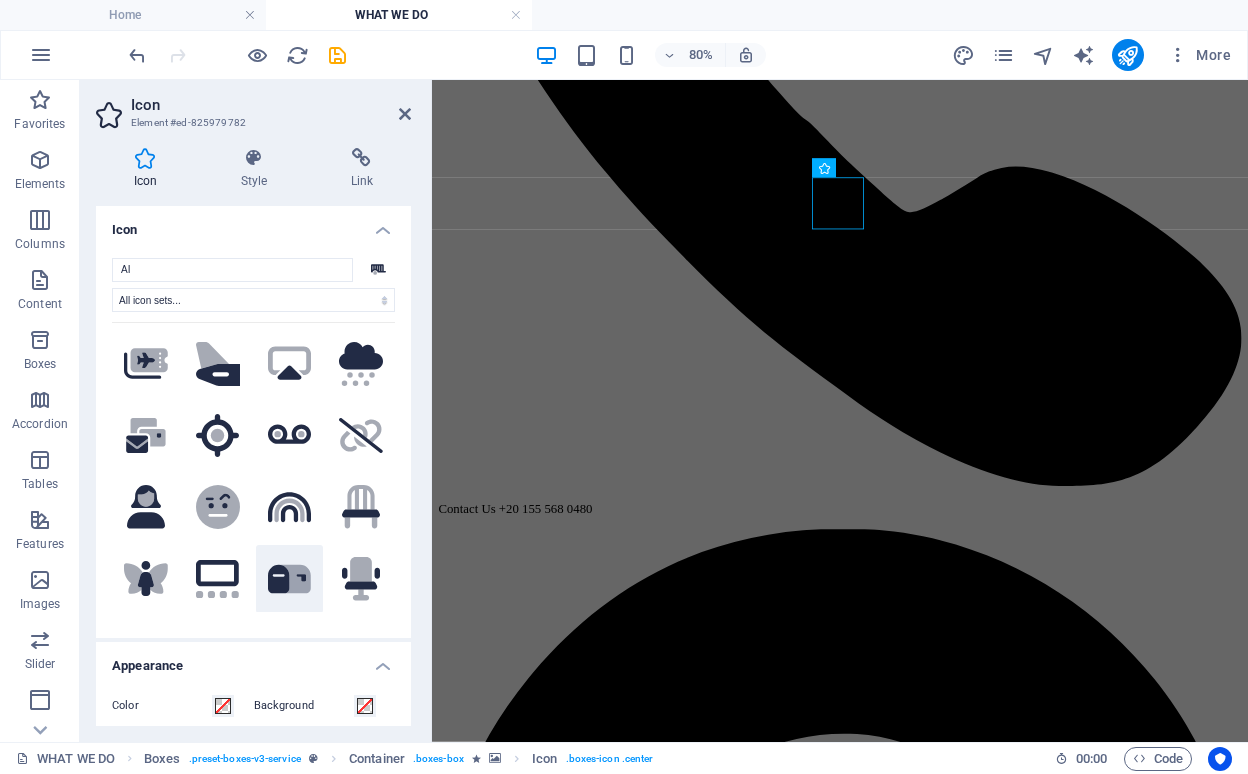 scroll, scrollTop: 2533, scrollLeft: 0, axis: vertical 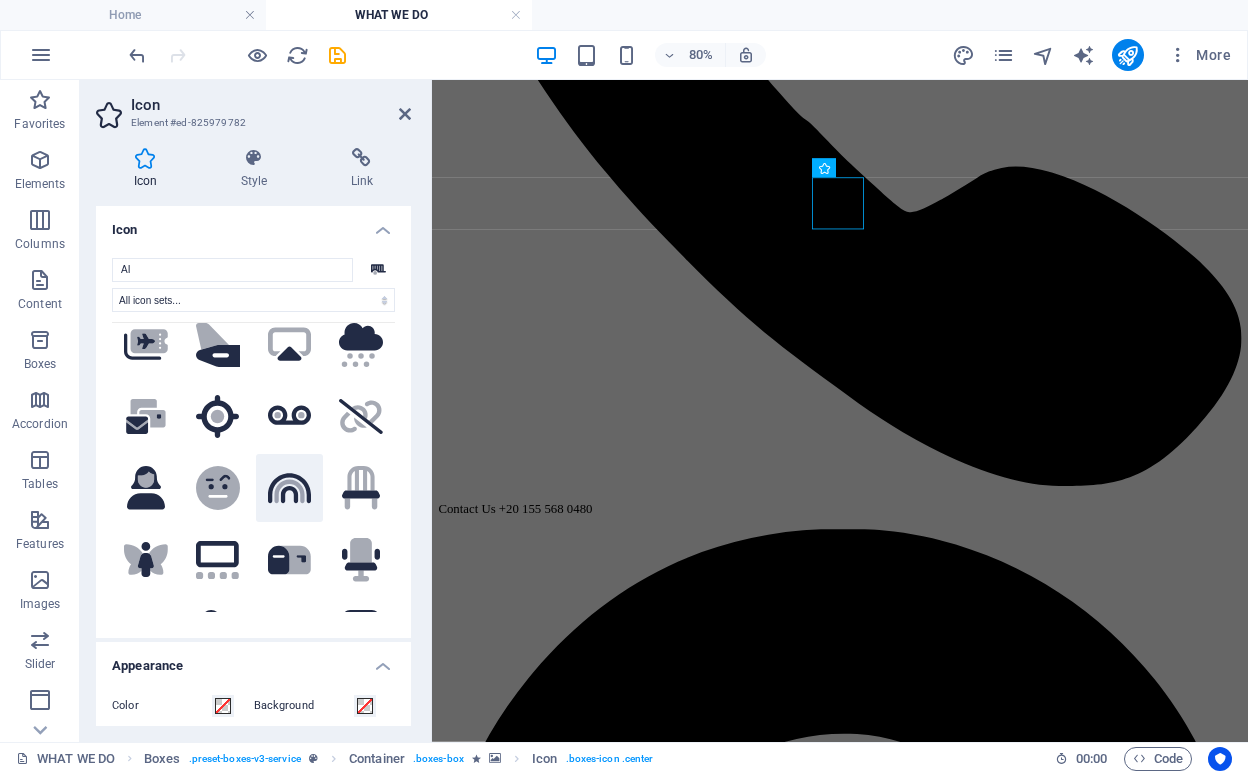 click on ".fa-secondary{opacity:.4}" at bounding box center (290, 488) 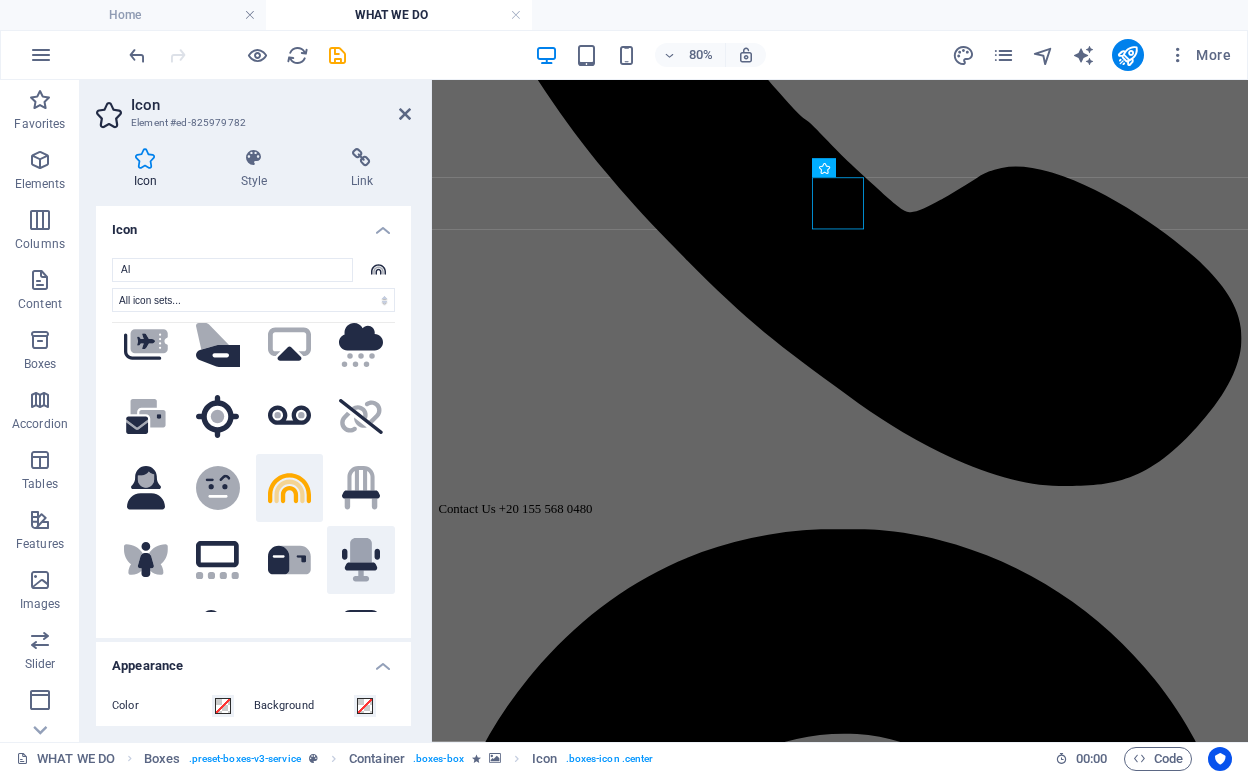 click on ".fa-secondary{opacity:.4}" at bounding box center (361, 560) 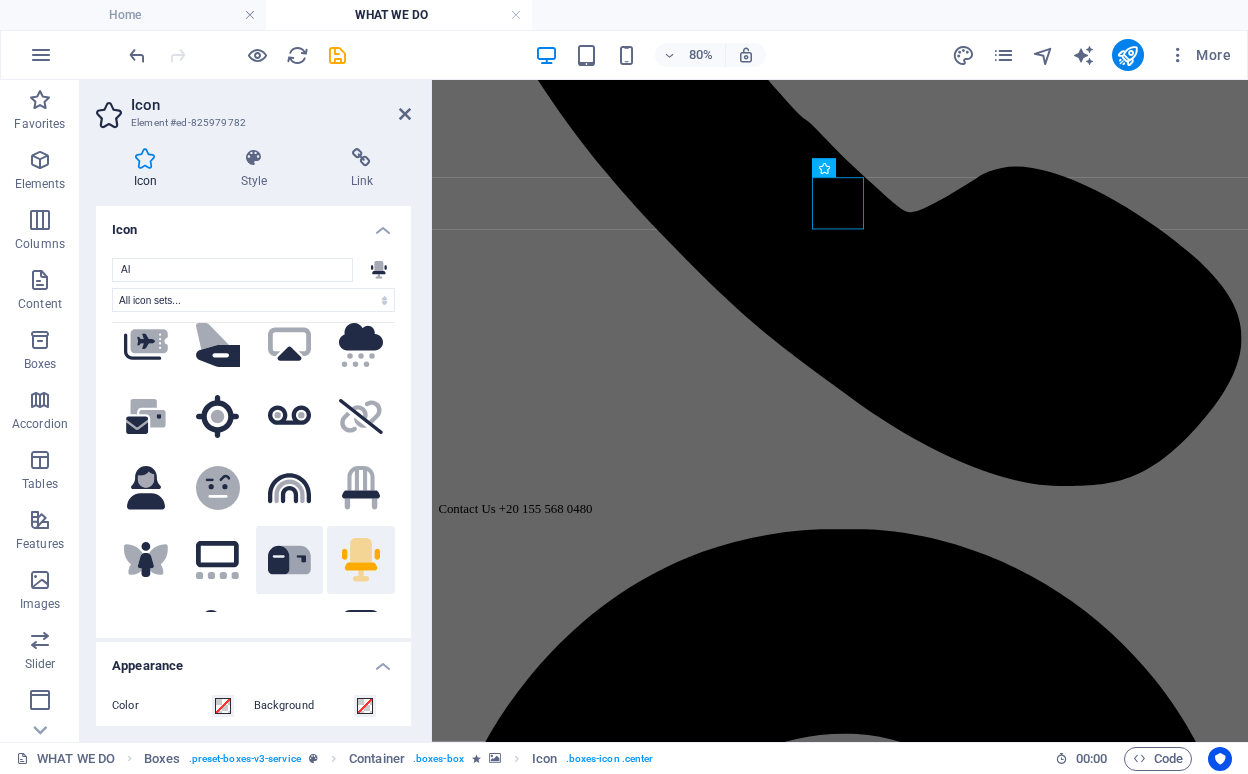 click on ".fa-secondary{opacity:.4}" at bounding box center (290, 560) 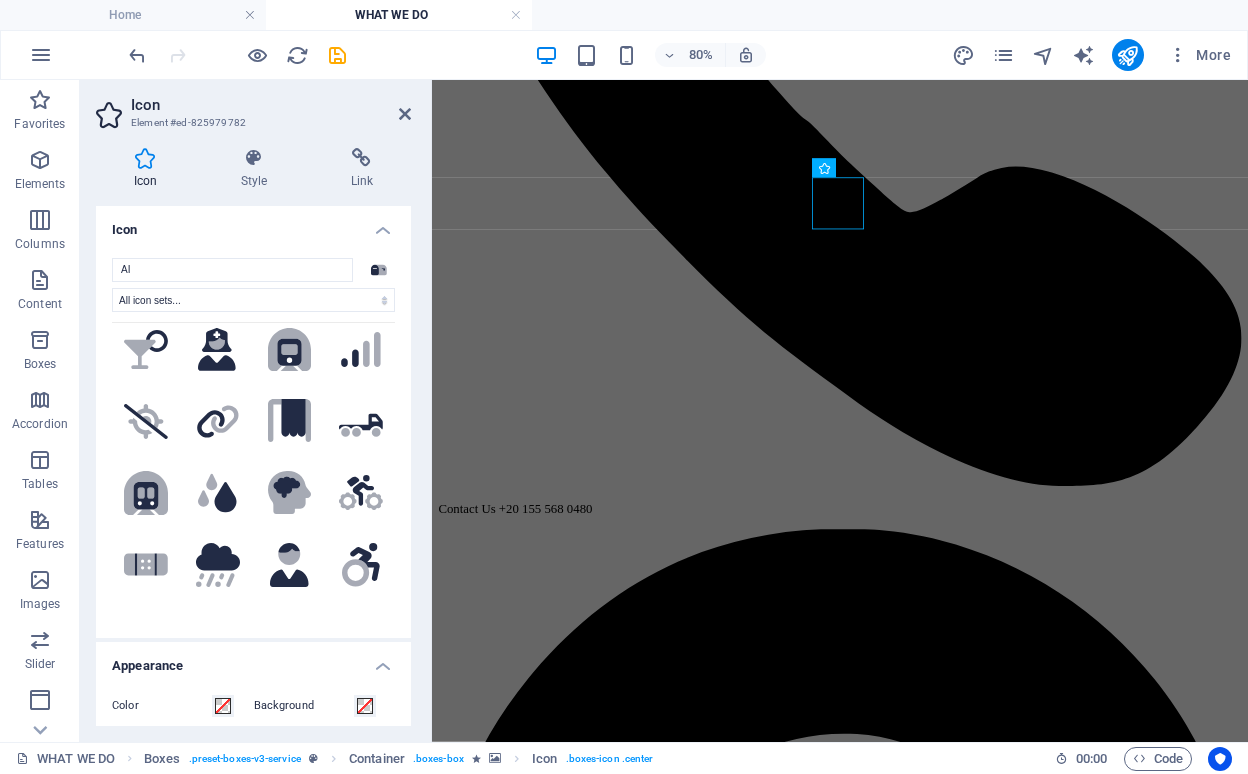 scroll, scrollTop: 2916, scrollLeft: 0, axis: vertical 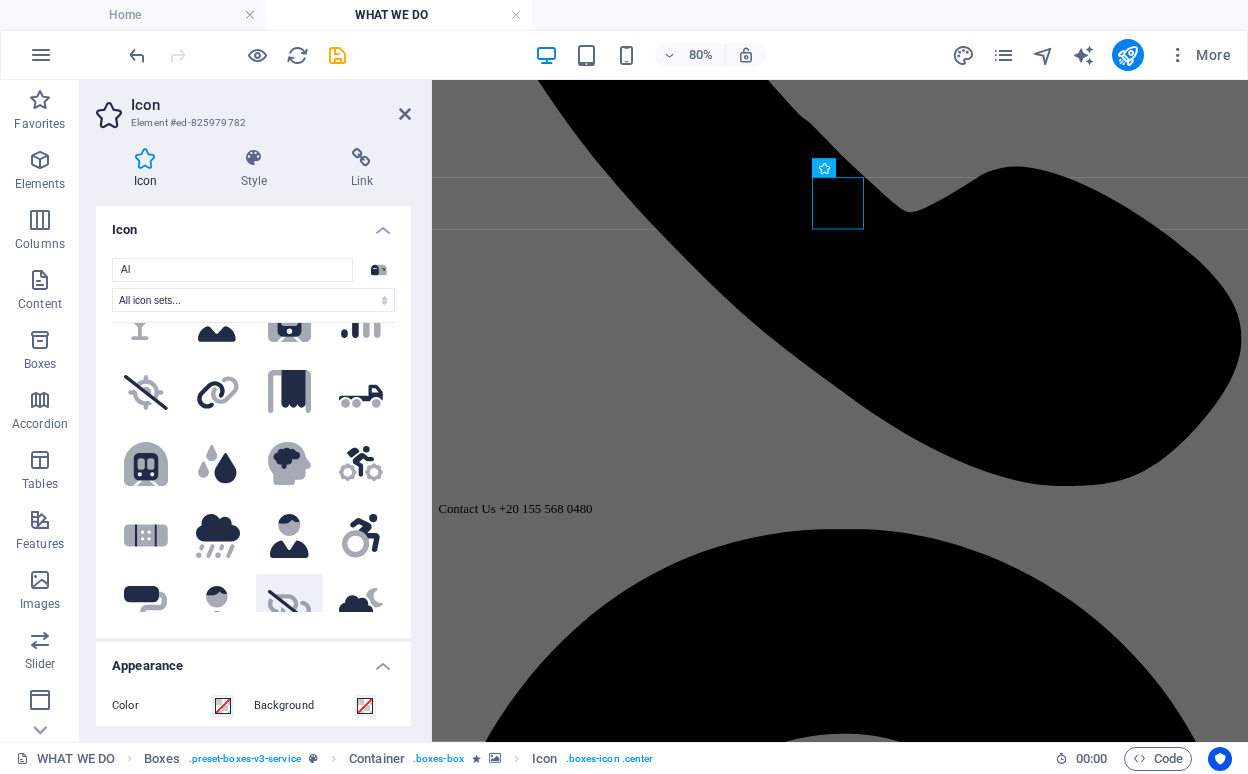 click on ".fa-secondary{opacity:.4}" at bounding box center [290, 608] 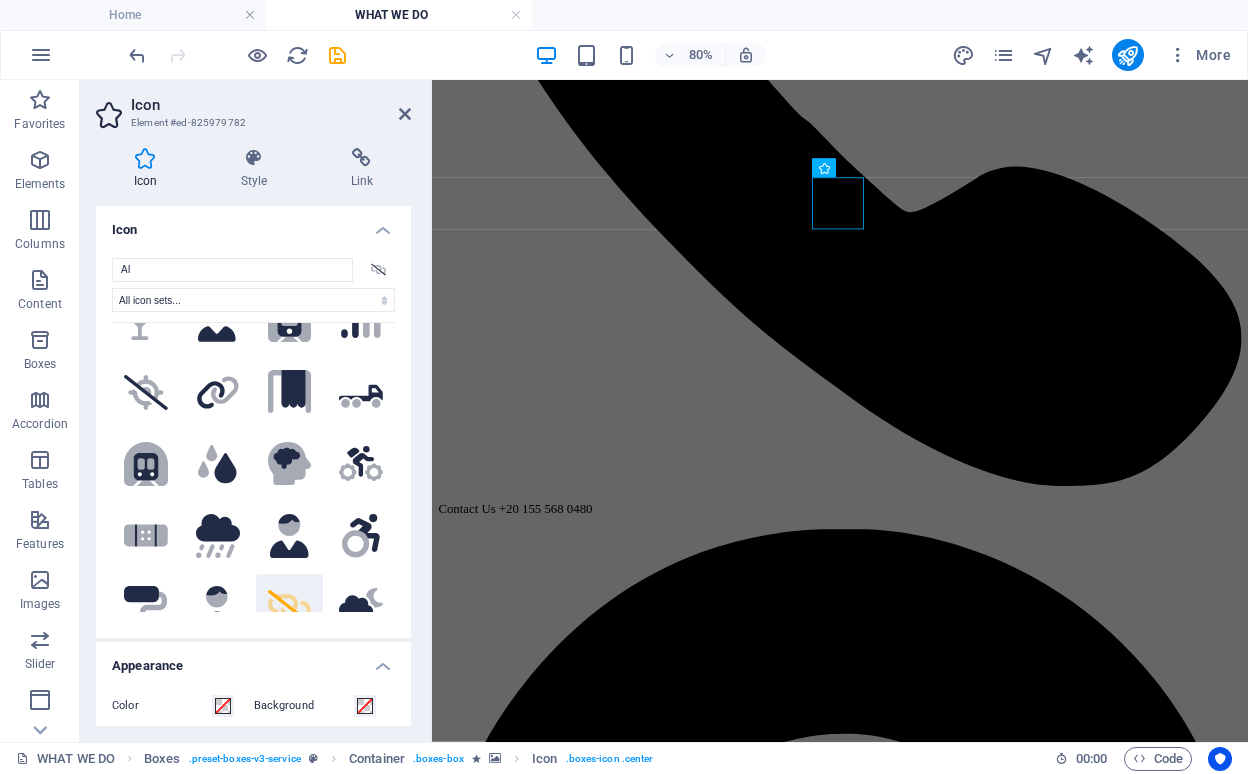click on ".fa-secondary{opacity:.4} .fa-secondary{opacity:.4} .fa-secondary{opacity:.4} .fa-secondary{opacity:.4} .fa-secondary{opacity:.4} .fa-secondary{opacity:.4} .fa-secondary{opacity:.4} .fa-secondary{opacity:.4} .fa-secondary{opacity:.4} .fa-secondary{opacity:.4} .fa-secondary{opacity:.4} .fa-secondary{opacity:.4} .fa-secondary{opacity:.4} .fa-secondary{opacity:.4} .fa-secondary{opacity:.4} .fa-secondary{opacity:.4} .fa-secondary{opacity:.4} .fa-secondary{opacity:.4} .fa-secondary{opacity:.4} .fa-secondary{opacity:.4} .fa-secondary{opacity:.4} .fa-secondary{opacity:.4} .fa-secondary{opacity:.4} .fa-secondary{opacity:.4} .fa-secondary{opacity:.4} .fa-secondary{opacity:.4} .fa-secondary{opacity:.4} .fa-secondary{opacity:.4} .fa-secondary{opacity:.4} .fa-secondary{opacity:.4} .fa-secondary{opacity:.4} .fa-secondary{opacity:.4} .fa-secondary{opacity:.4} .fa-secondary{opacity:.4} .fa-secondary{opacity:.4} .fa-secondary{opacity:.4} .fa-secondary{opacity:.4} .fa-secondary{opacity:.4} .fa-secondary{opacity:.4}" at bounding box center [253, 467] 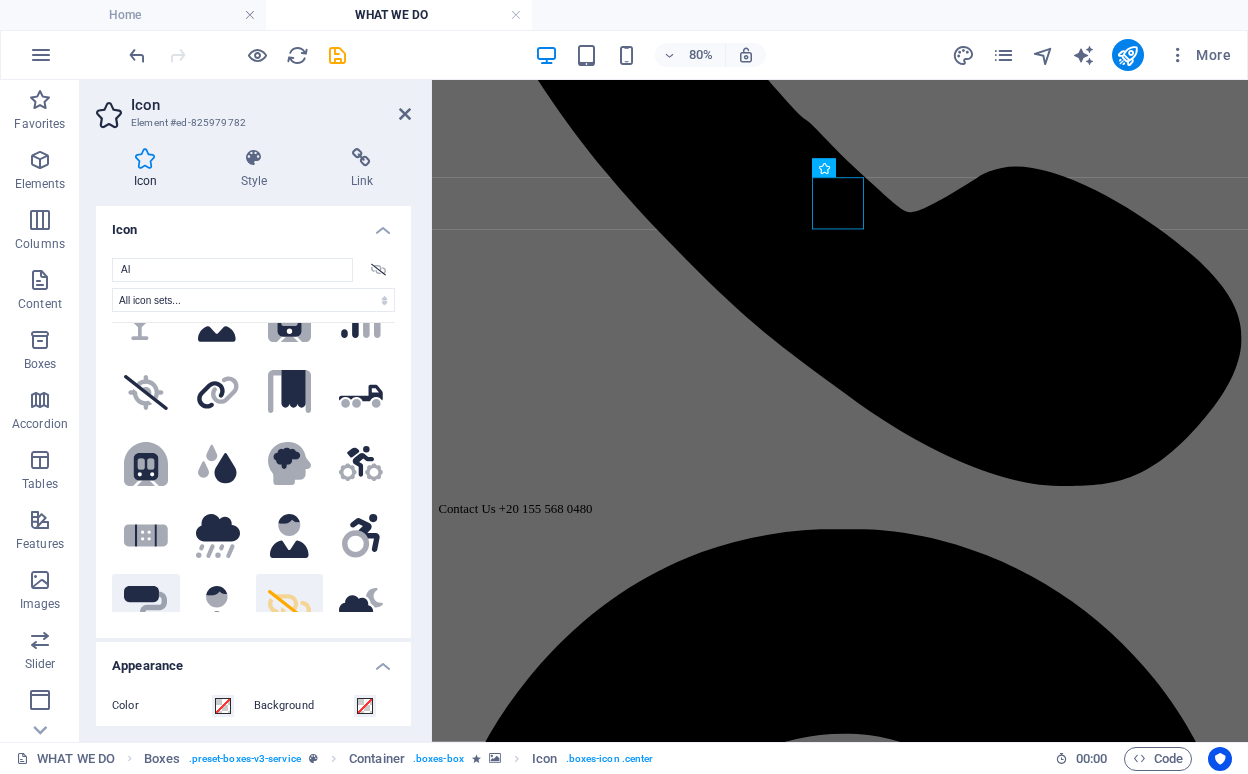 click on ".fa-secondary{opacity:.4}" at bounding box center [146, 608] 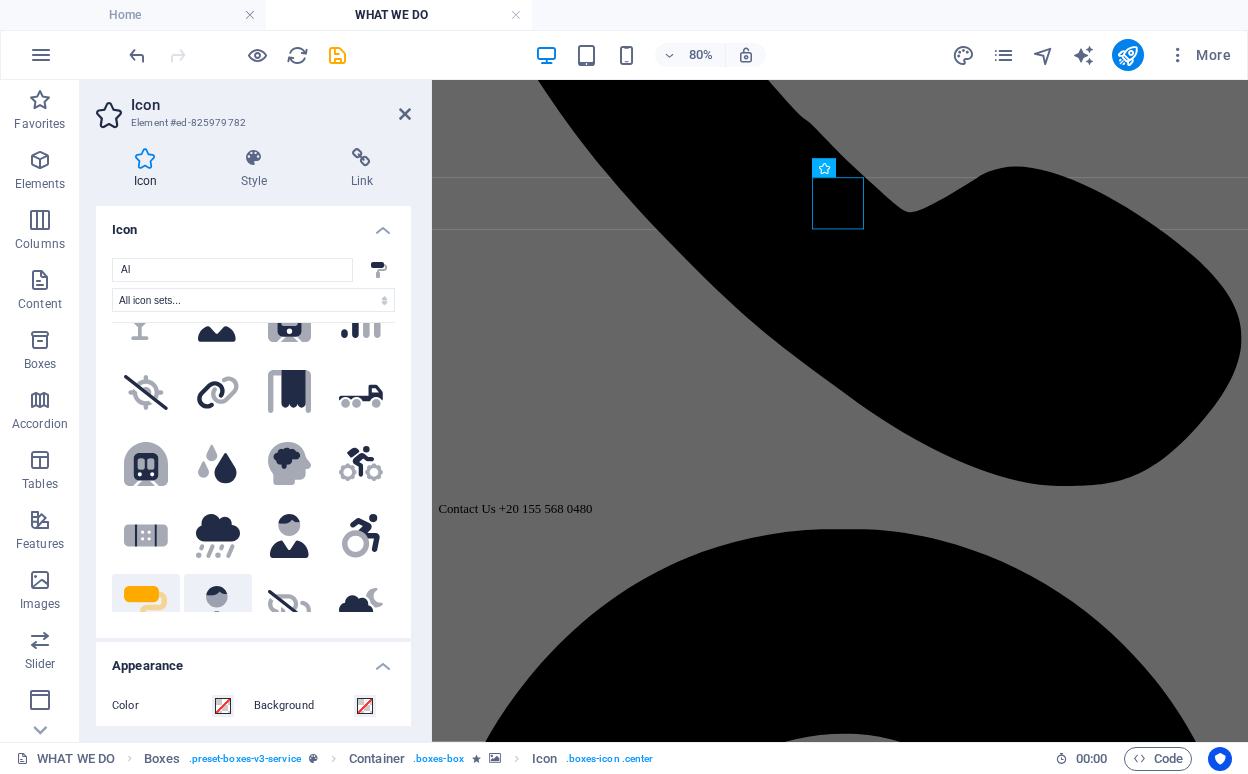 click on ".fa-secondary{opacity:.4}" at bounding box center (218, 608) 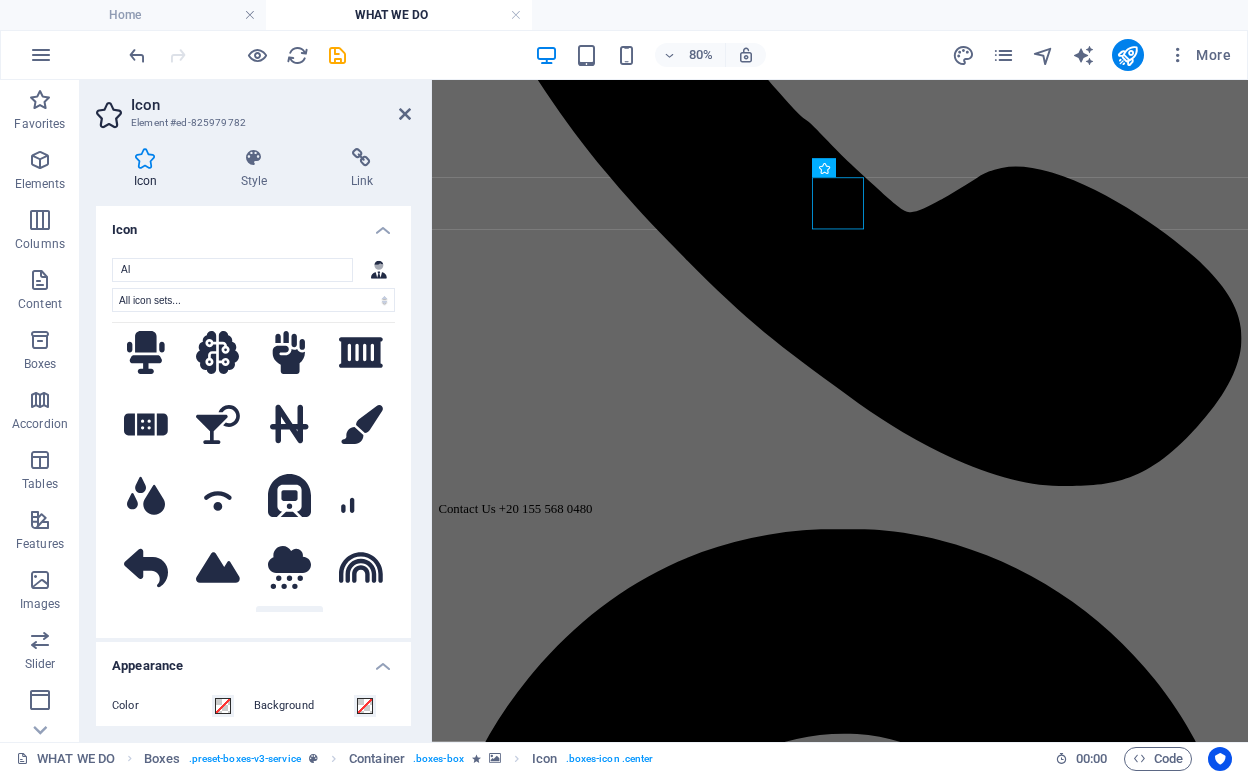 scroll, scrollTop: 3765, scrollLeft: 0, axis: vertical 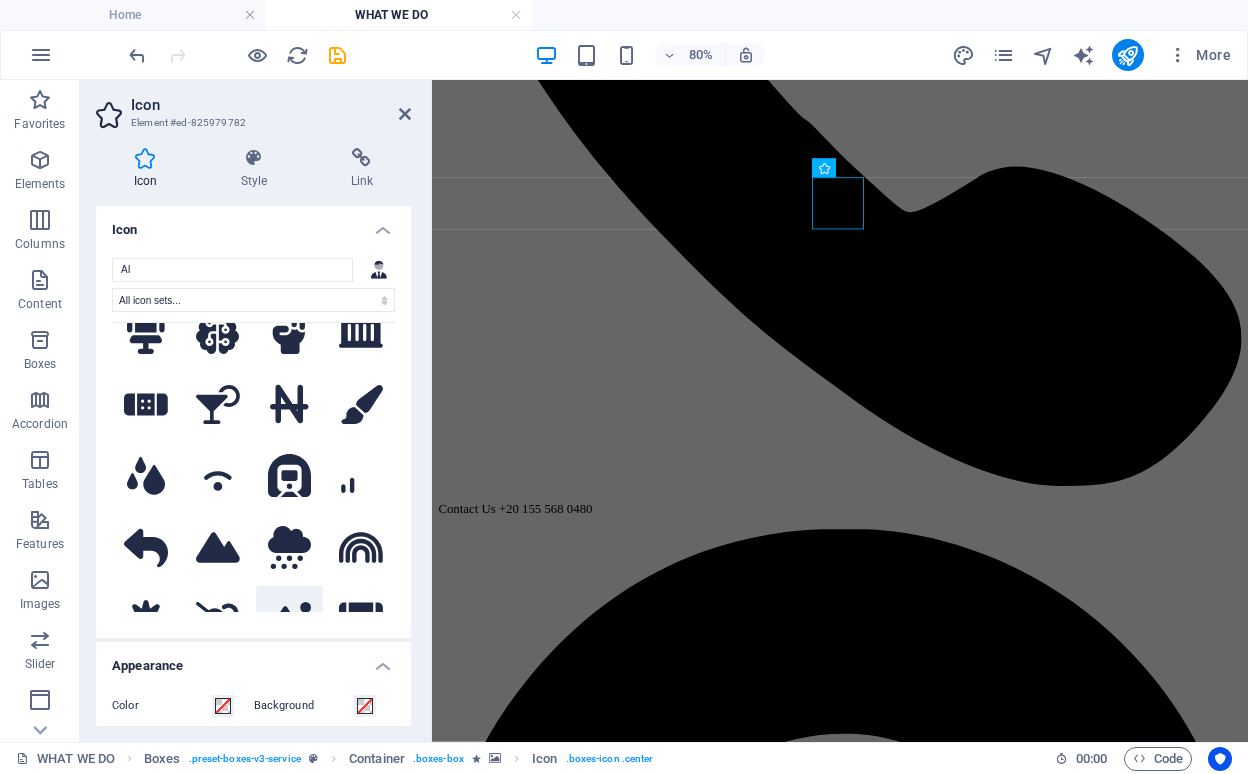 click at bounding box center [290, 620] 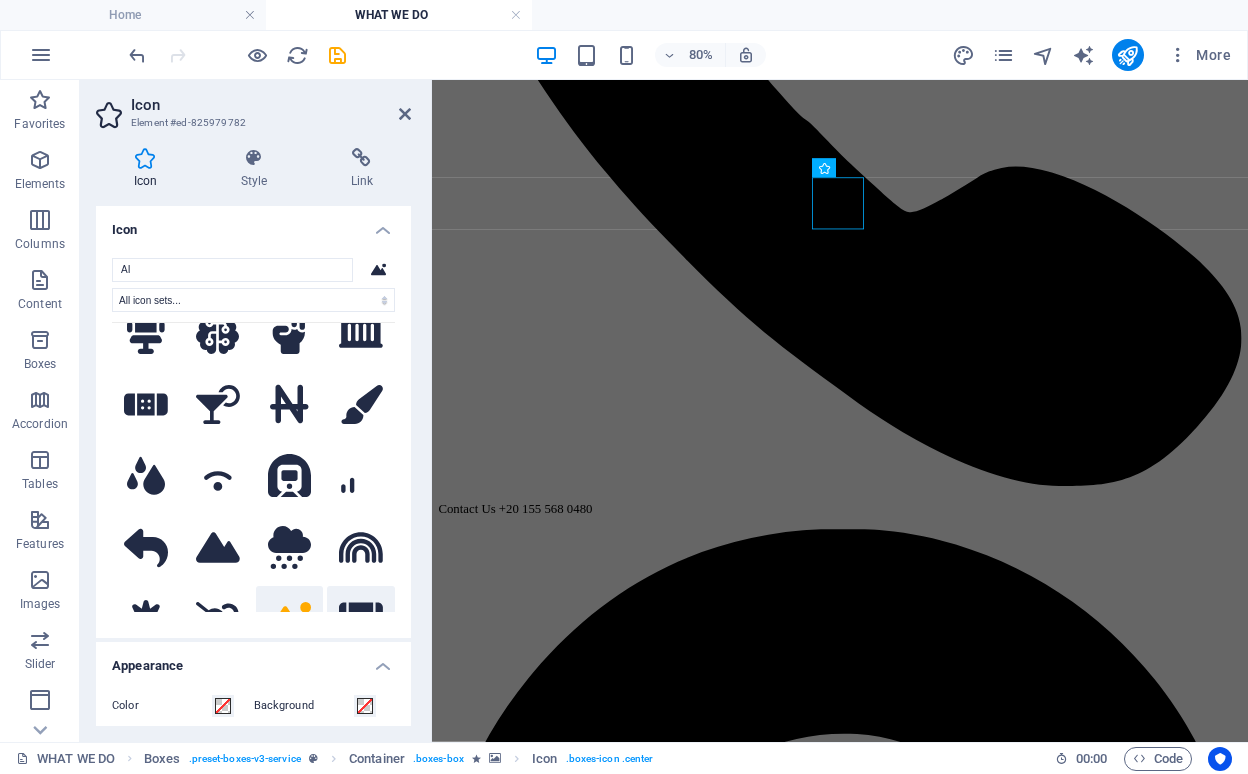 click at bounding box center [361, 620] 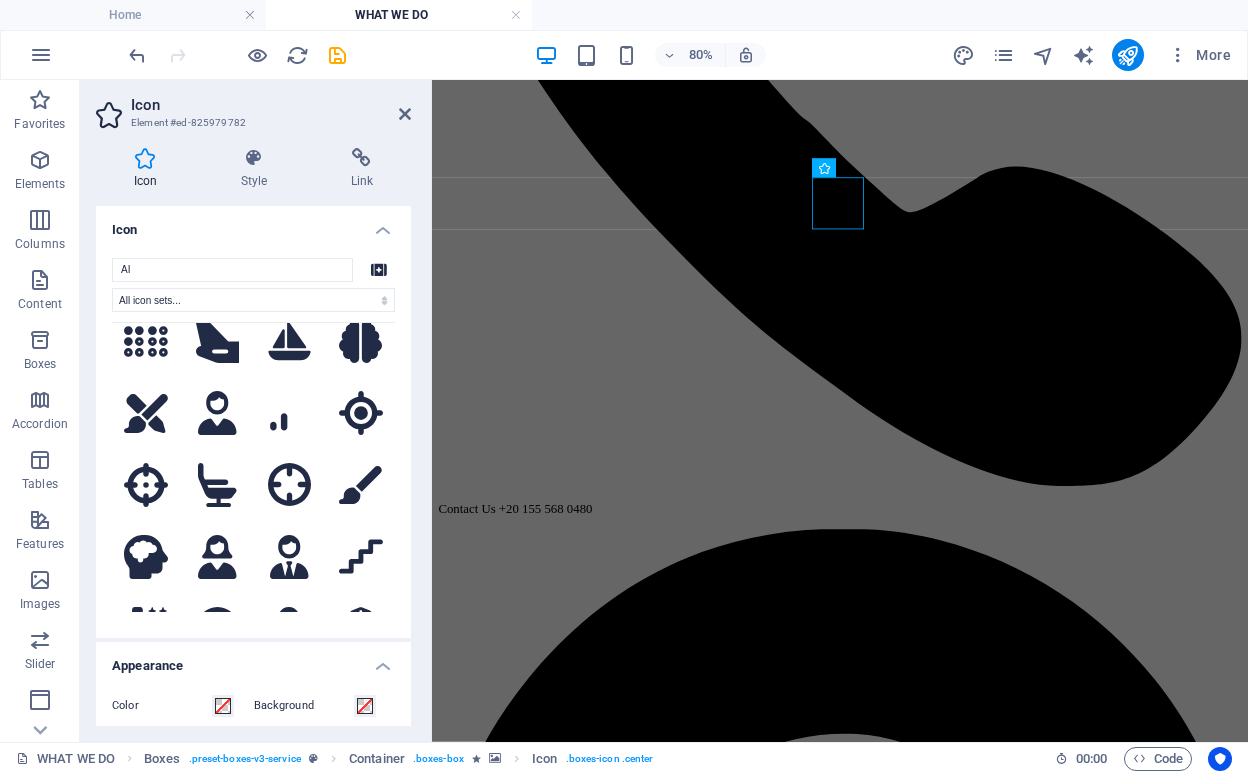 scroll, scrollTop: 4570, scrollLeft: 0, axis: vertical 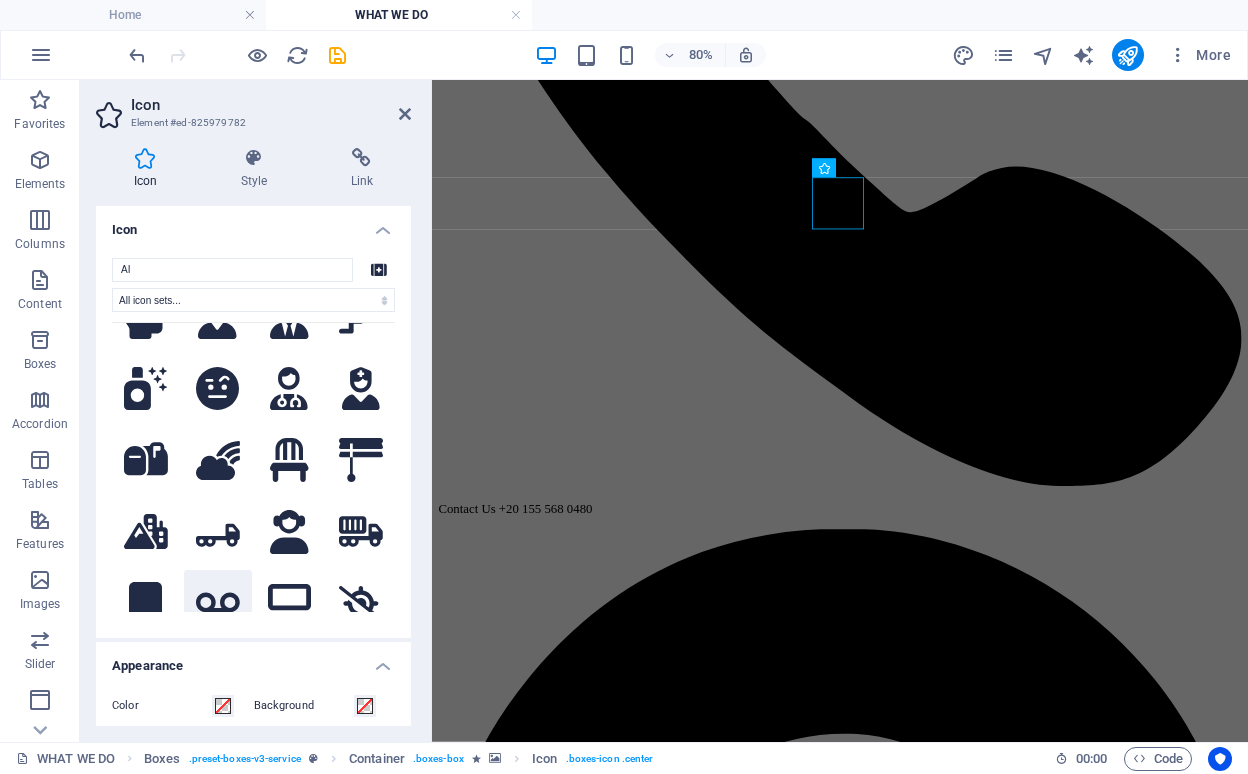 click at bounding box center [218, 604] 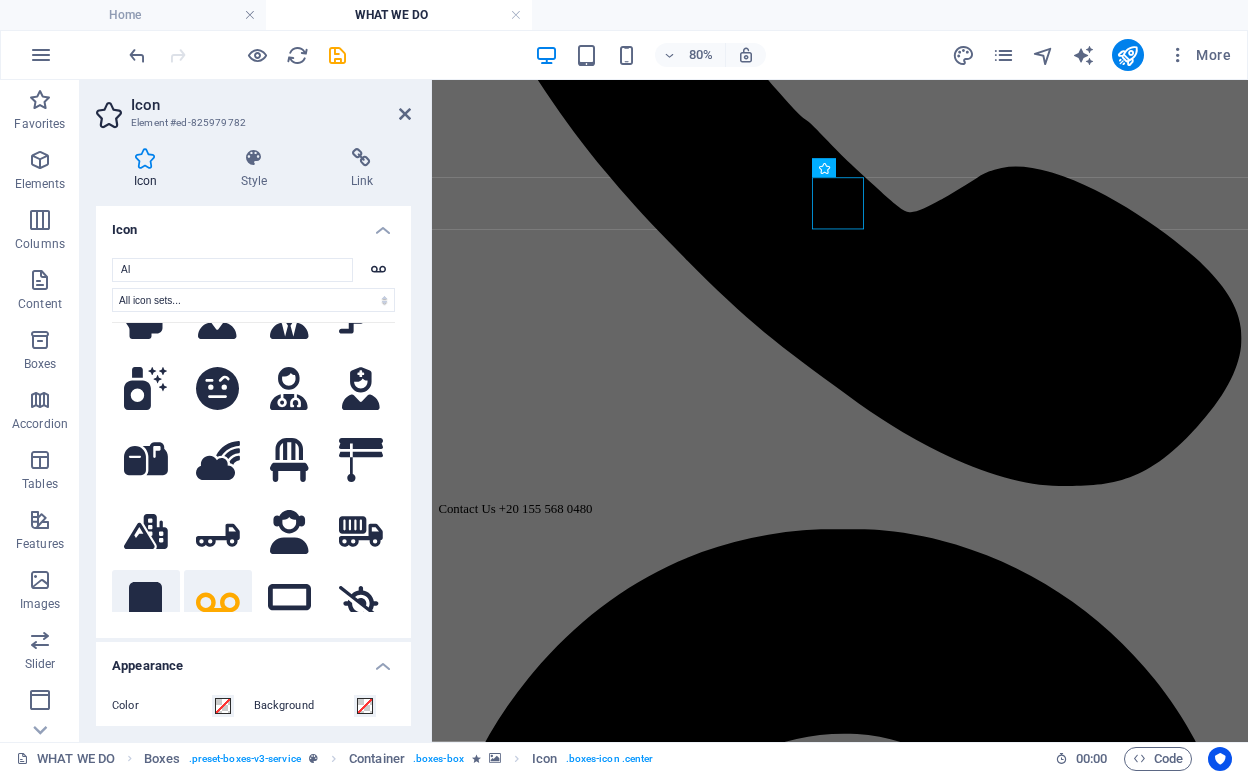 click at bounding box center (146, 604) 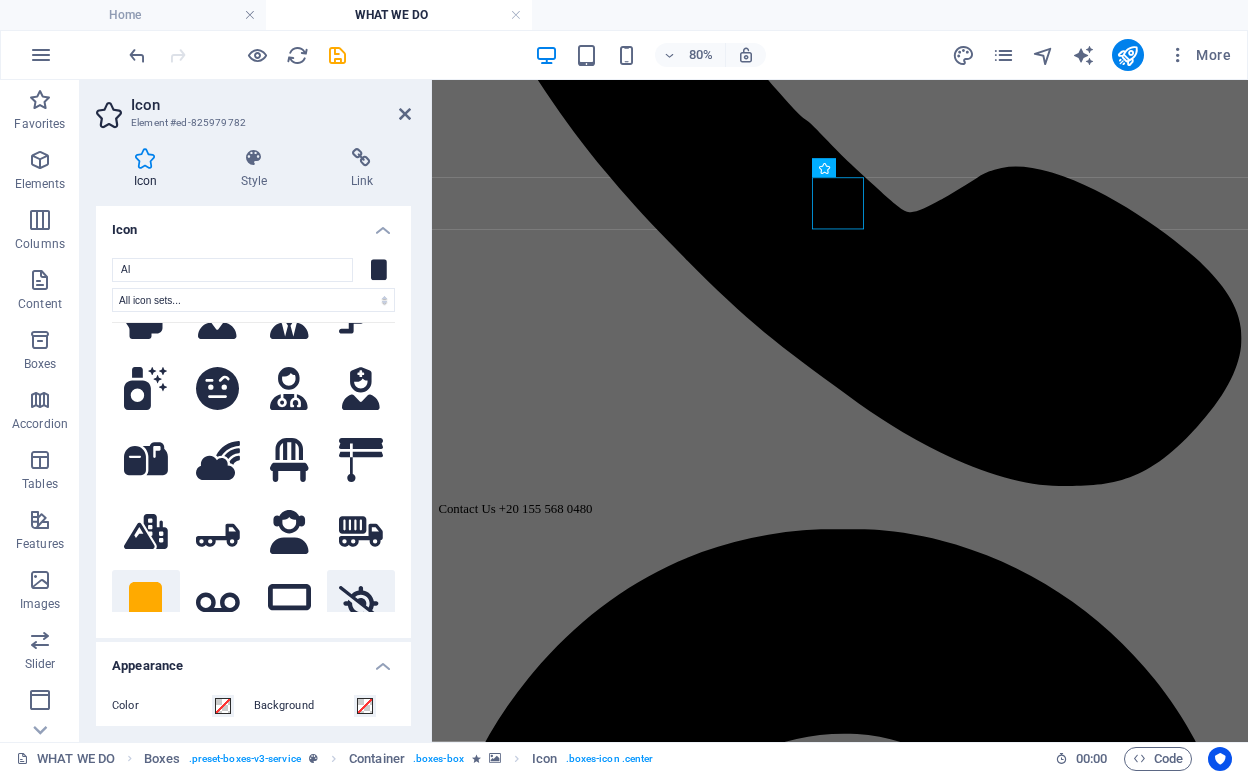 click at bounding box center (361, 604) 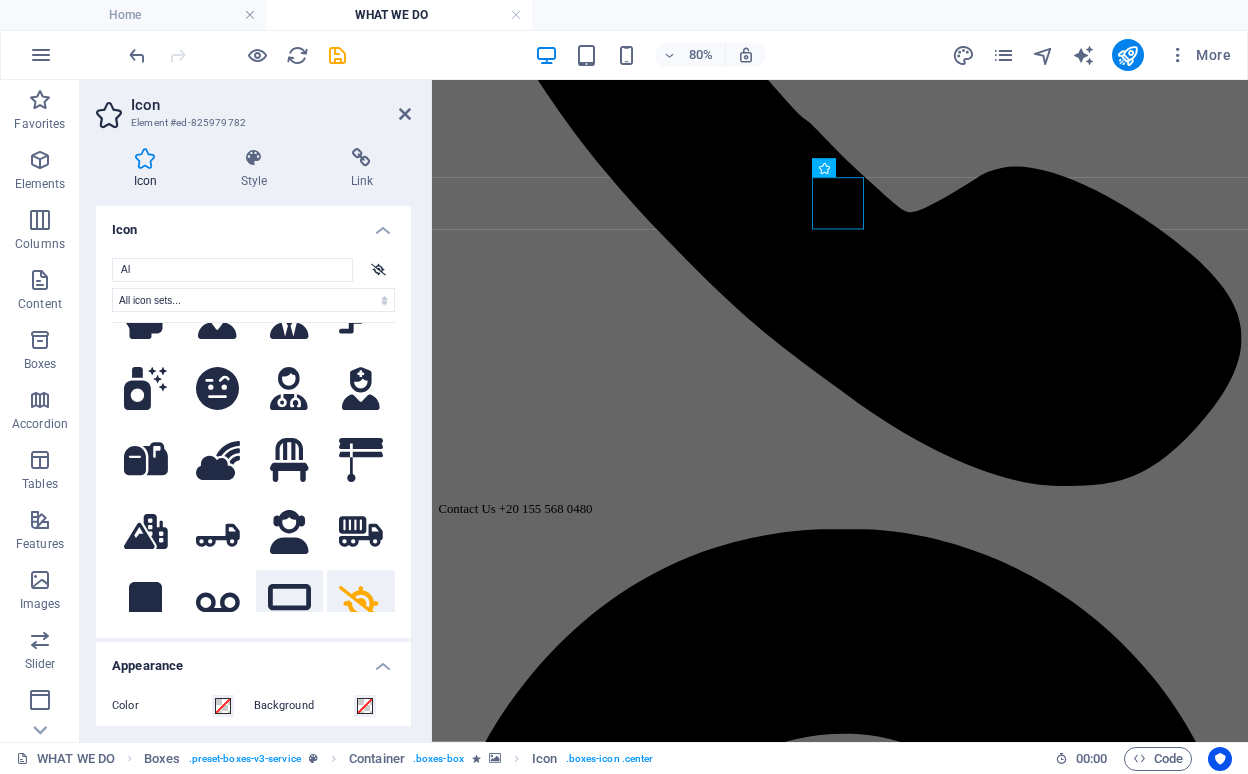 click at bounding box center (290, 604) 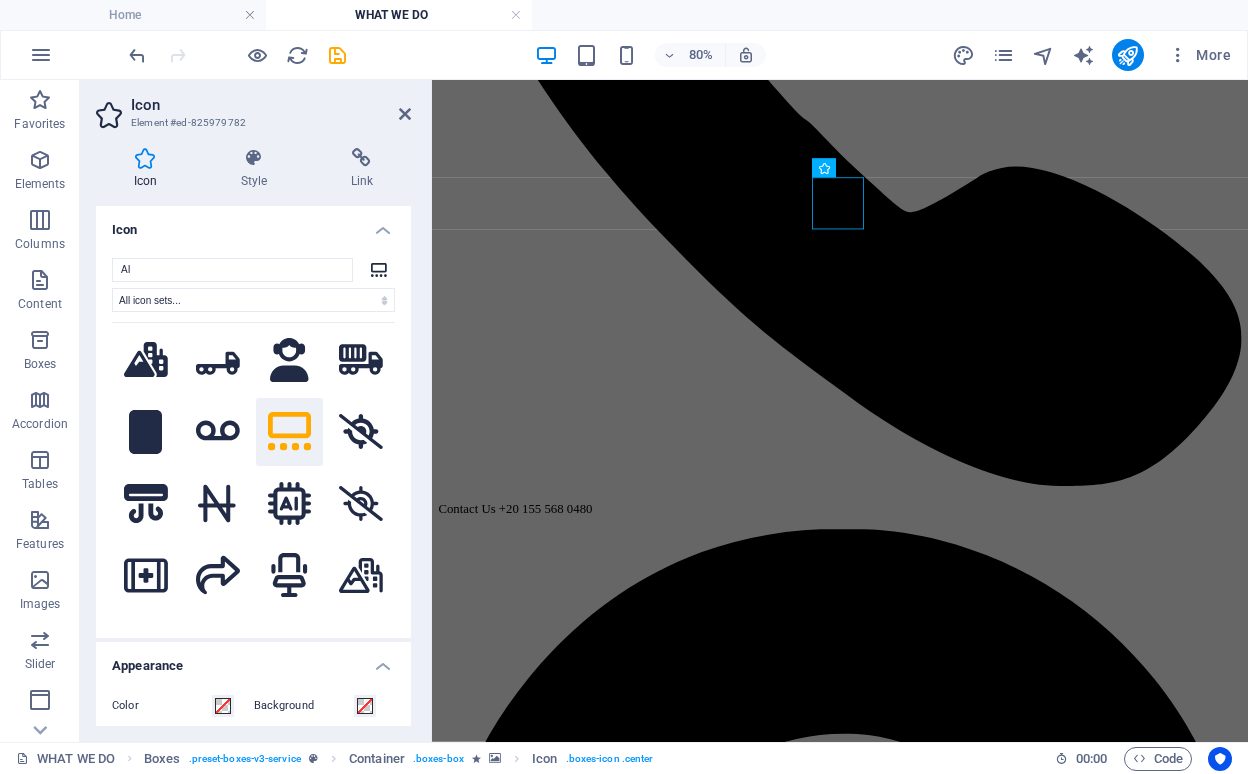 scroll, scrollTop: 5039, scrollLeft: 0, axis: vertical 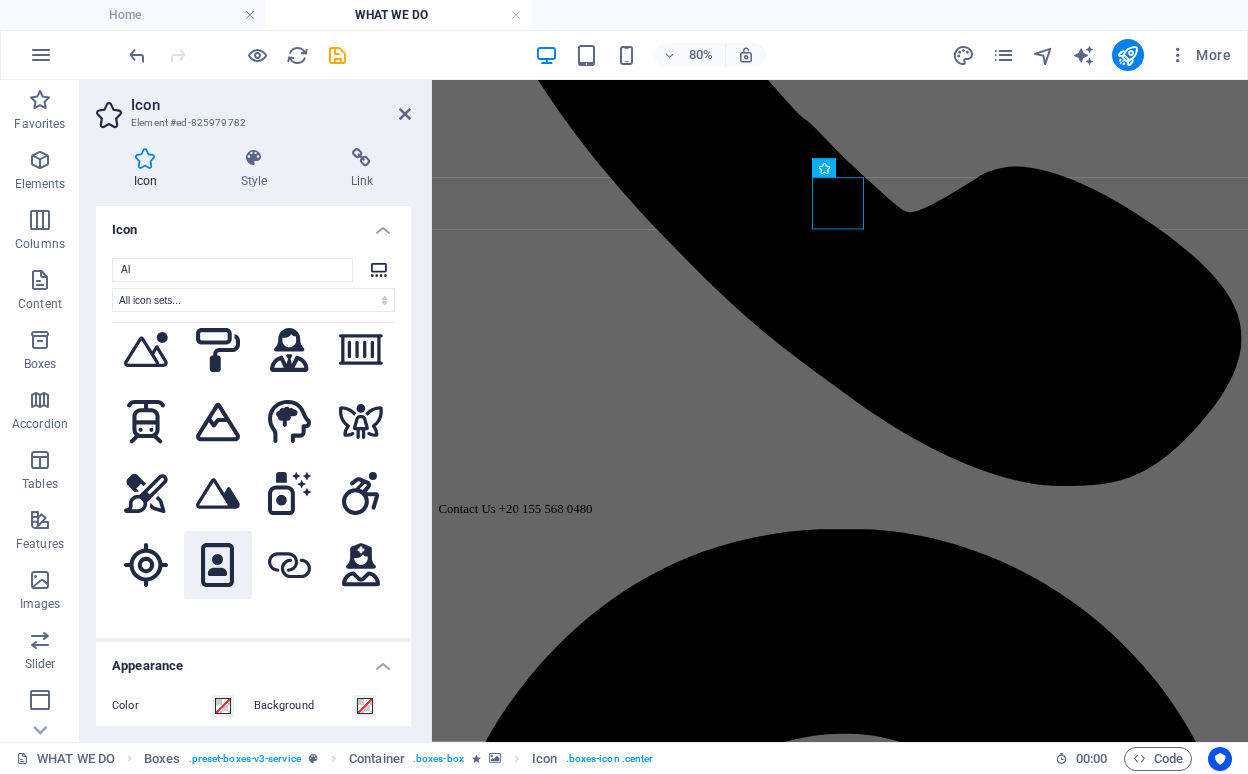 click at bounding box center (218, 565) 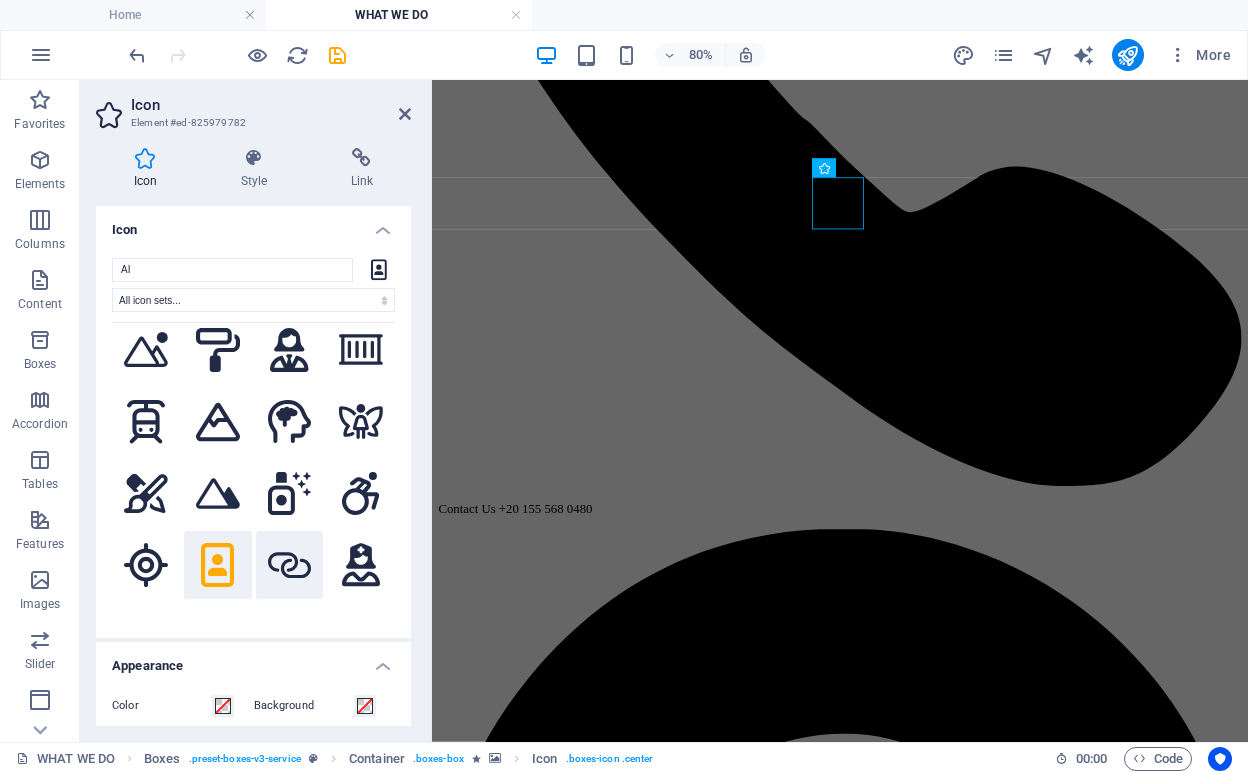 click at bounding box center (290, 565) 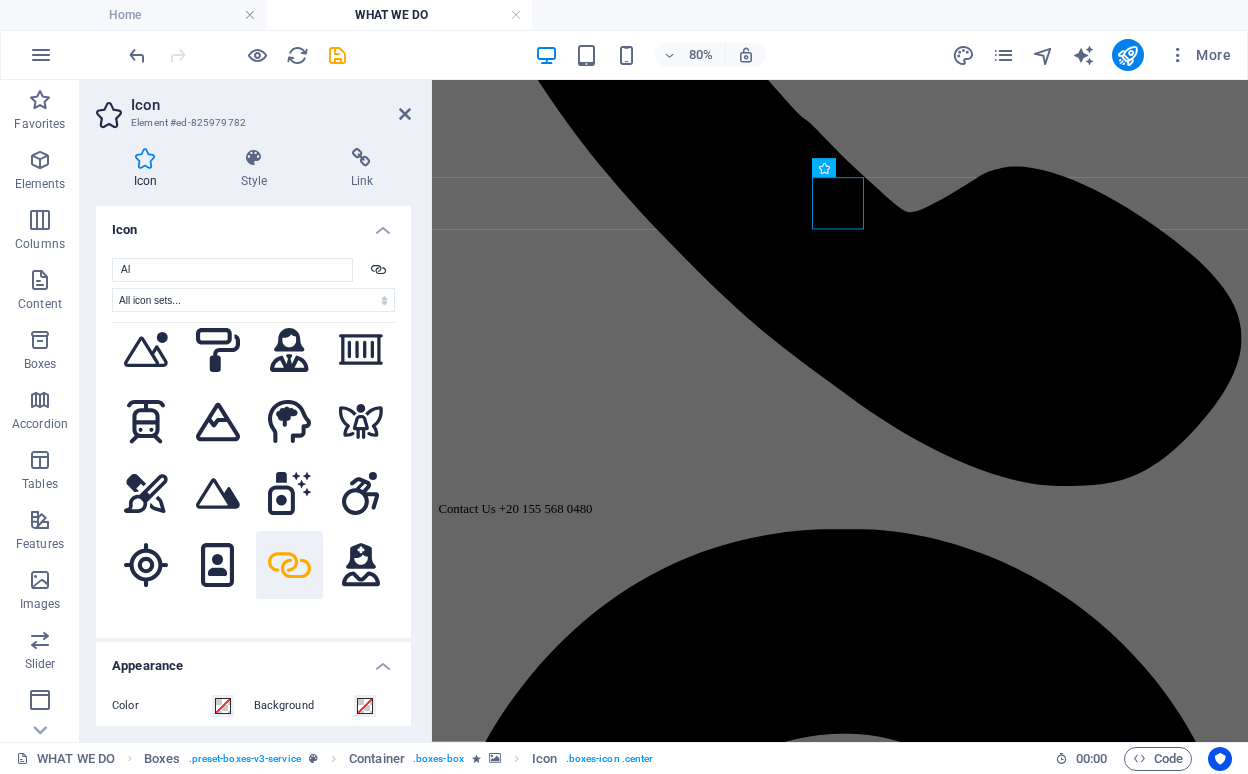 click at bounding box center (290, 709) 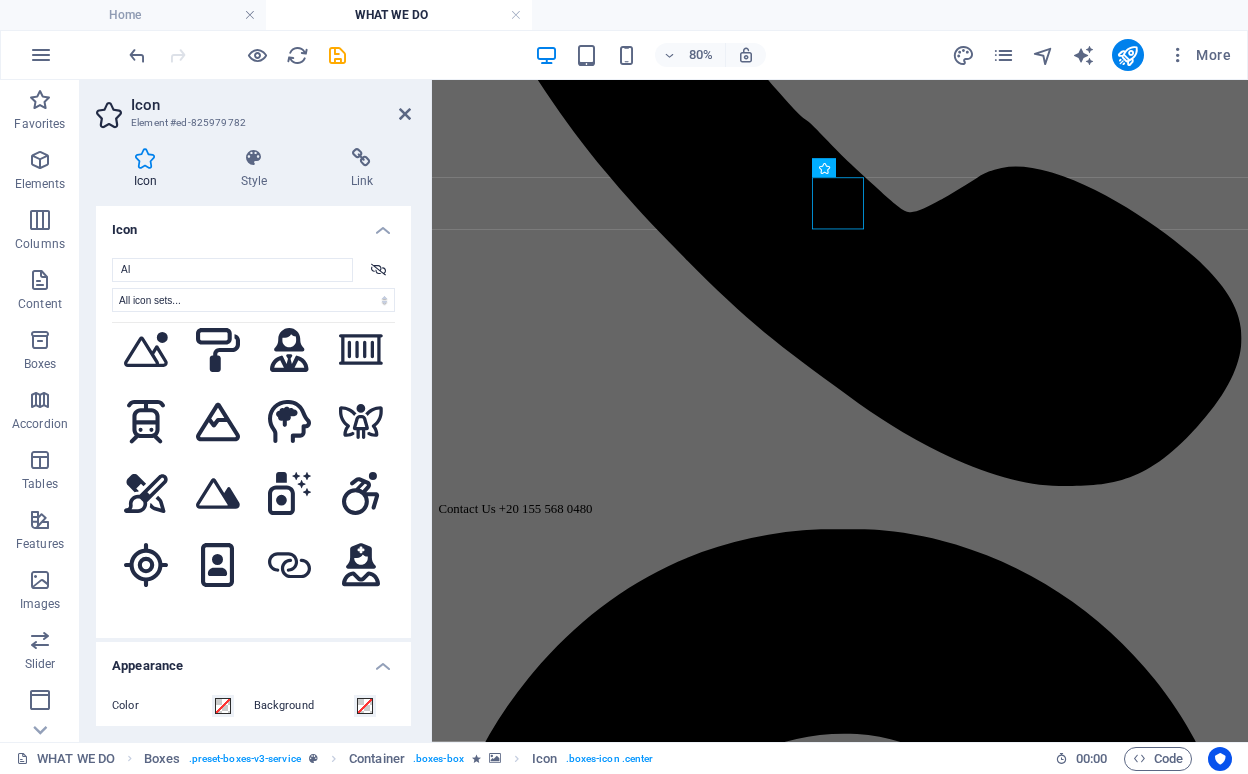click at bounding box center (218, 709) 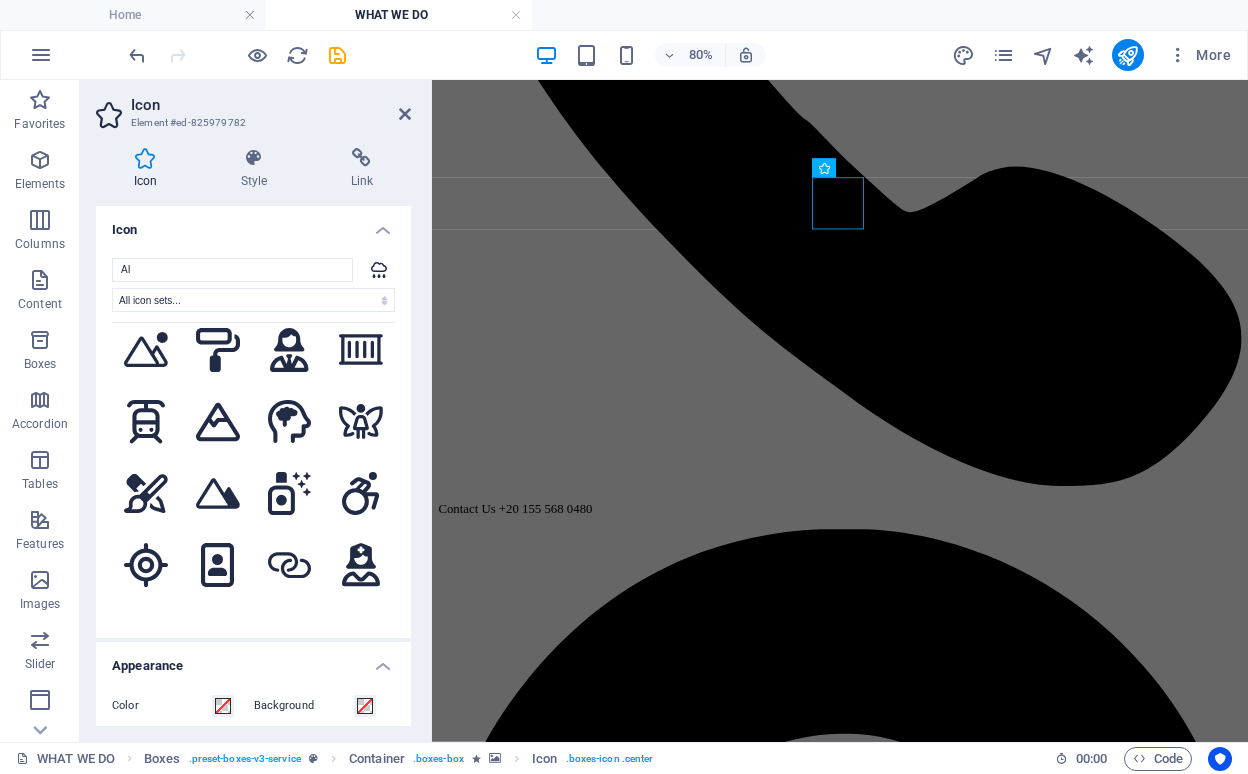 click at bounding box center (146, 709) 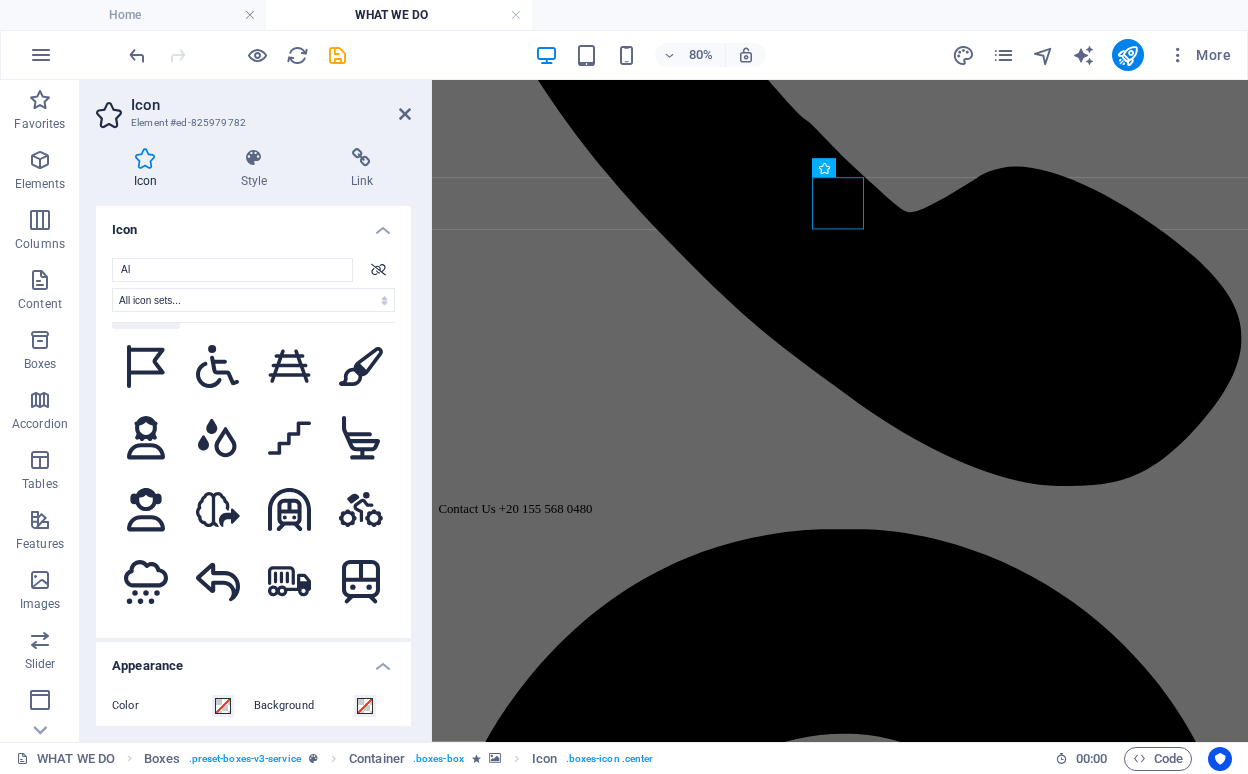 scroll, scrollTop: 5531, scrollLeft: 0, axis: vertical 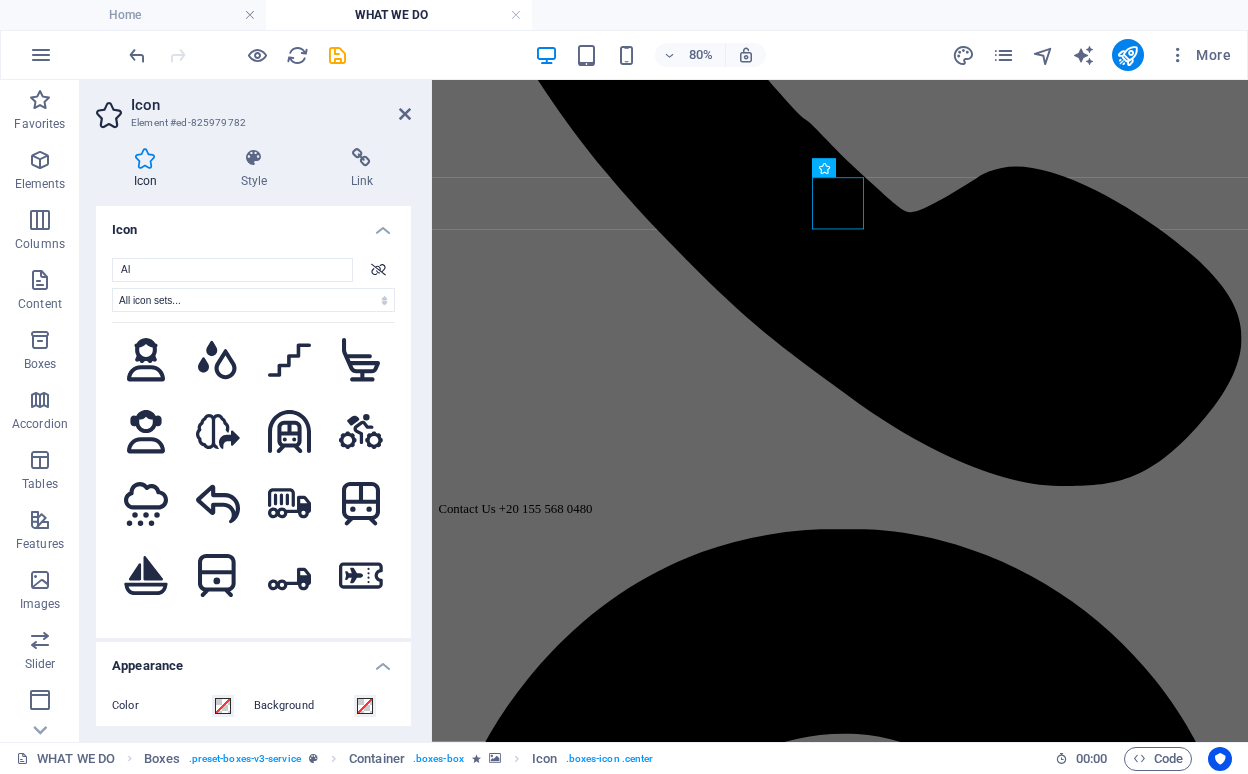 click at bounding box center (218, 647) 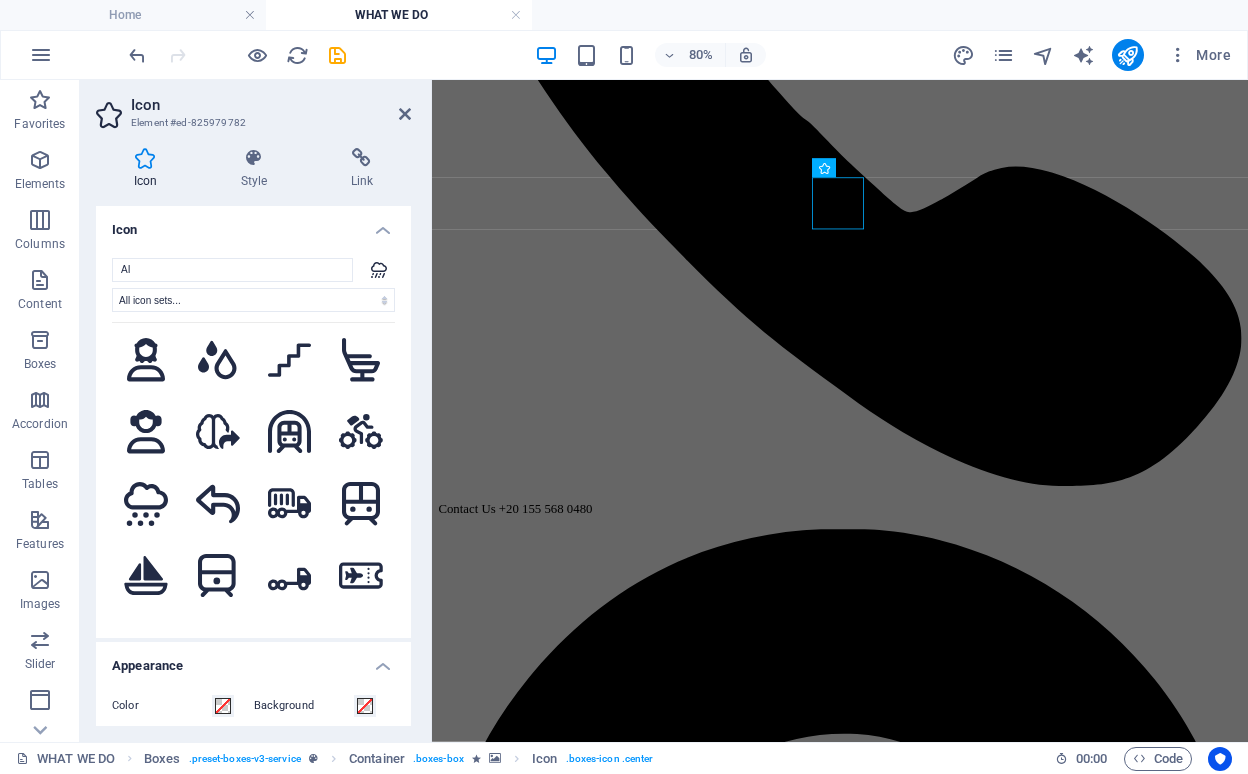 click at bounding box center [290, 647] 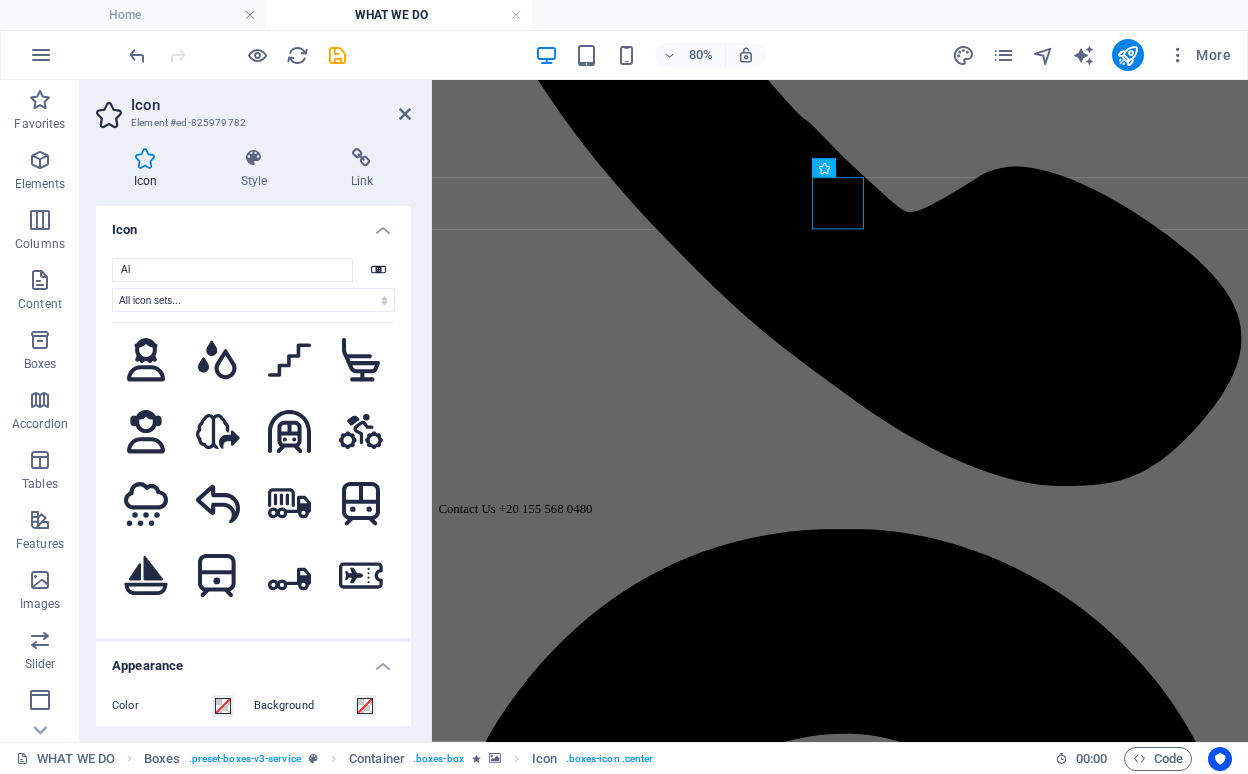 click at bounding box center (361, 647) 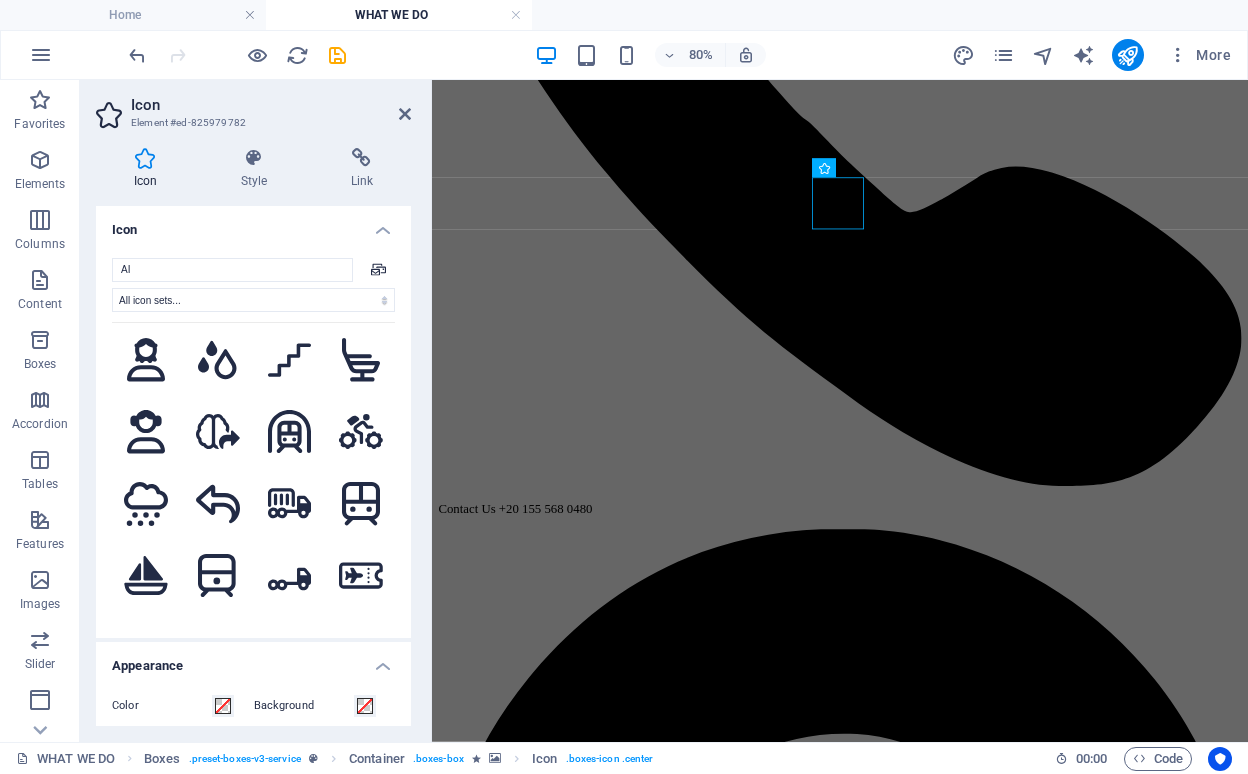 click at bounding box center [361, 719] 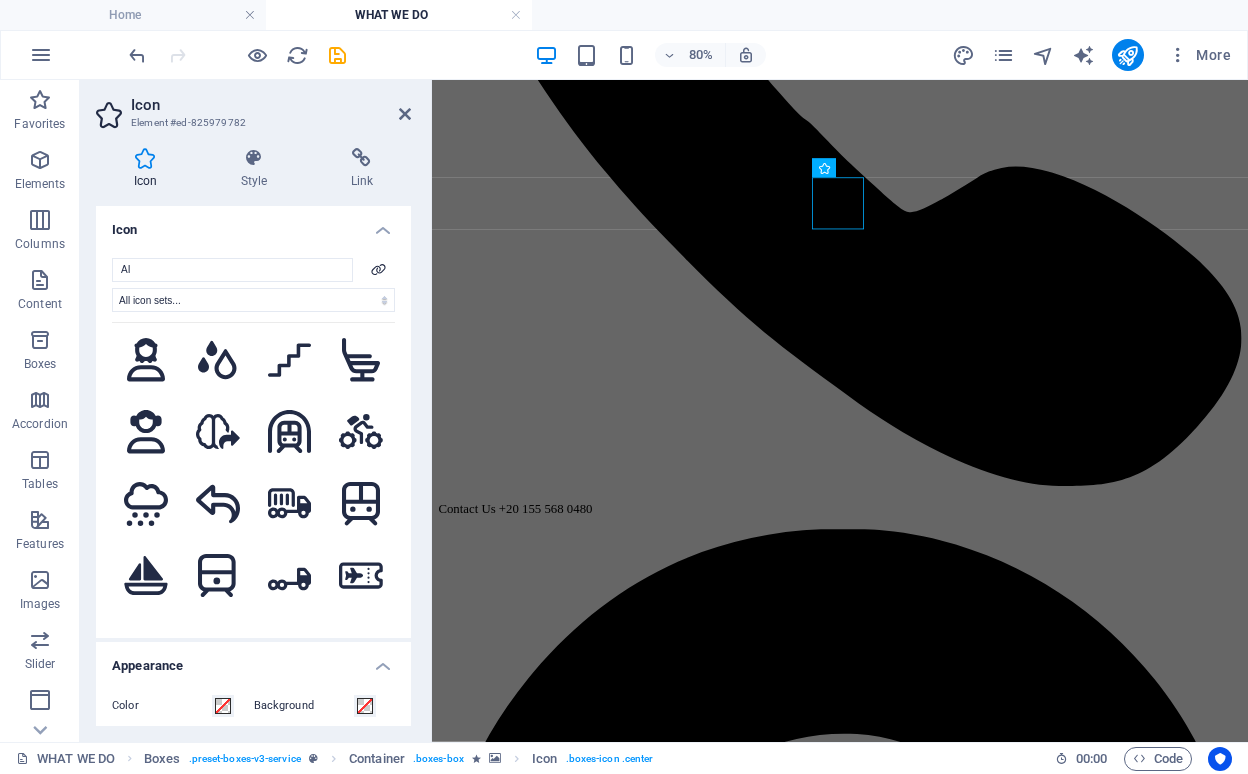 click at bounding box center (290, 719) 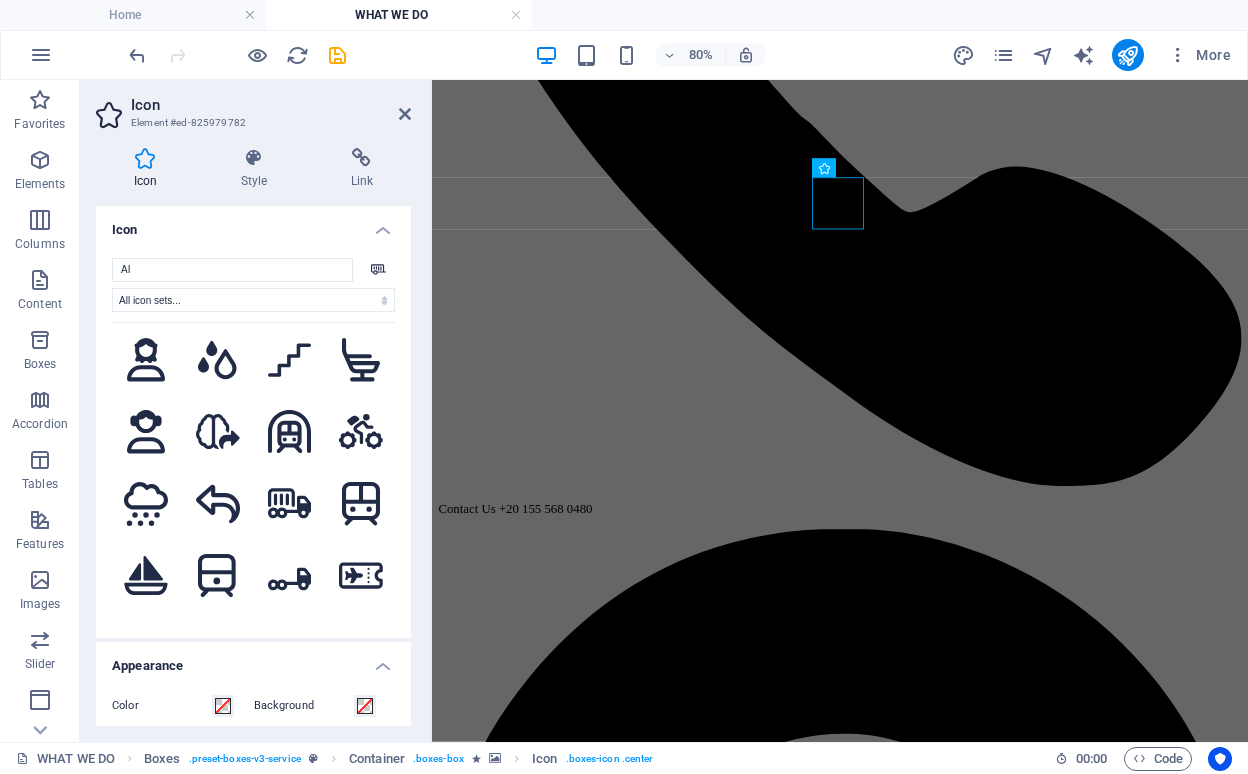 click at bounding box center (218, 719) 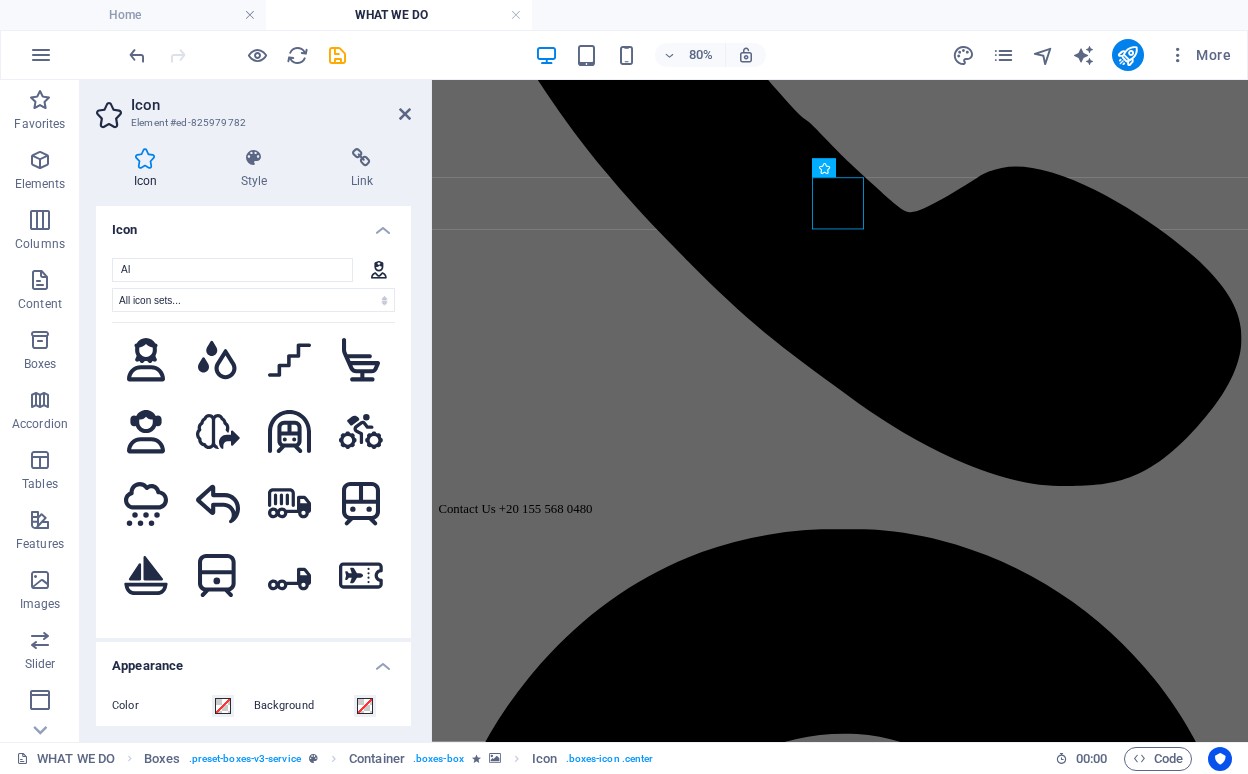 click at bounding box center (146, 719) 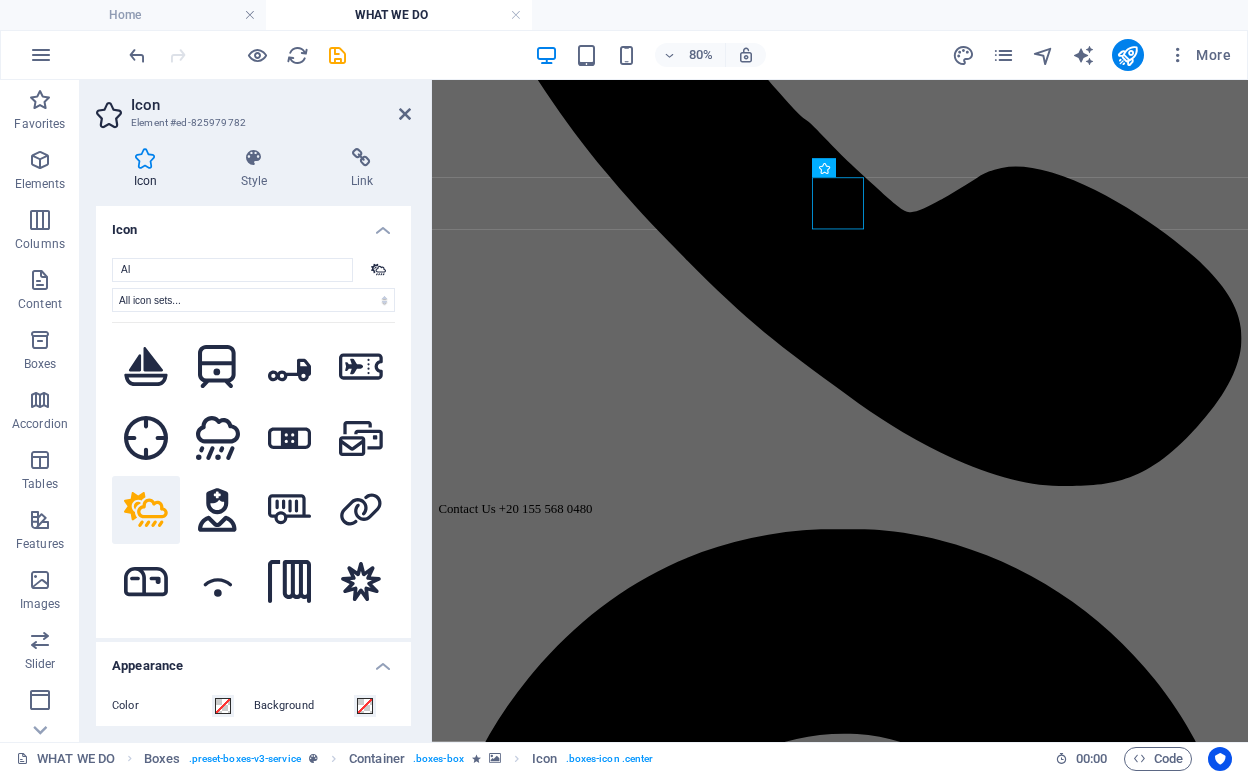 scroll, scrollTop: 5749, scrollLeft: 0, axis: vertical 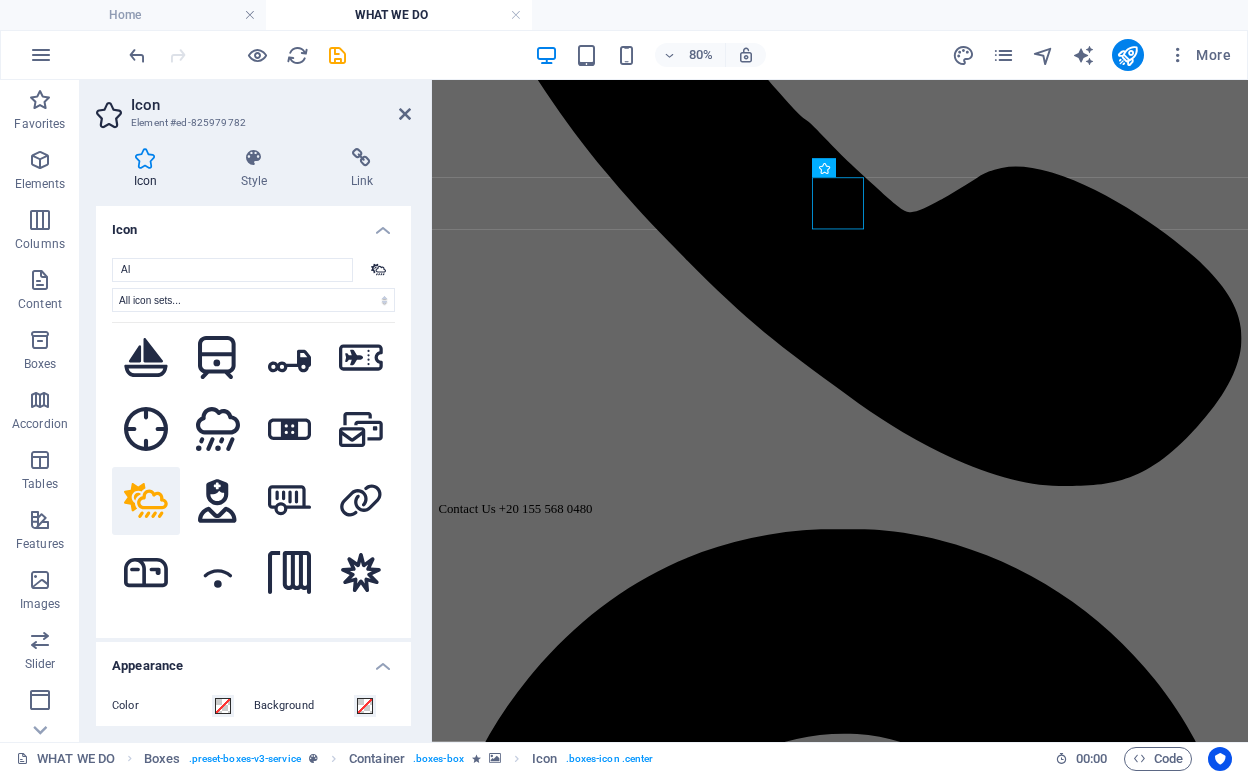 click on ".fa-secondary{opacity:.4} .fa-secondary{opacity:.4} .fa-secondary{opacity:.4} .fa-secondary{opacity:.4} .fa-secondary{opacity:.4} .fa-secondary{opacity:.4} .fa-secondary{opacity:.4} .fa-secondary{opacity:.4} .fa-secondary{opacity:.4} .fa-secondary{opacity:.4} .fa-secondary{opacity:.4} .fa-secondary{opacity:.4} .fa-secondary{opacity:.4} .fa-secondary{opacity:.4} .fa-secondary{opacity:.4} .fa-secondary{opacity:.4} .fa-secondary{opacity:.4} .fa-secondary{opacity:.4} .fa-secondary{opacity:.4} .fa-secondary{opacity:.4} .fa-secondary{opacity:.4} .fa-secondary{opacity:.4} .fa-secondary{opacity:.4} .fa-secondary{opacity:.4} .fa-secondary{opacity:.4} .fa-secondary{opacity:.4} .fa-secondary{opacity:.4} .fa-secondary{opacity:.4} .fa-secondary{opacity:.4} .fa-secondary{opacity:.4} .fa-secondary{opacity:.4} .fa-secondary{opacity:.4} .fa-secondary{opacity:.4} .fa-secondary{opacity:.4} .fa-secondary{opacity:.4} .fa-secondary{opacity:.4} .fa-secondary{opacity:.4} .fa-secondary{opacity:.4} .fa-secondary{opacity:.4}" at bounding box center [253, 467] 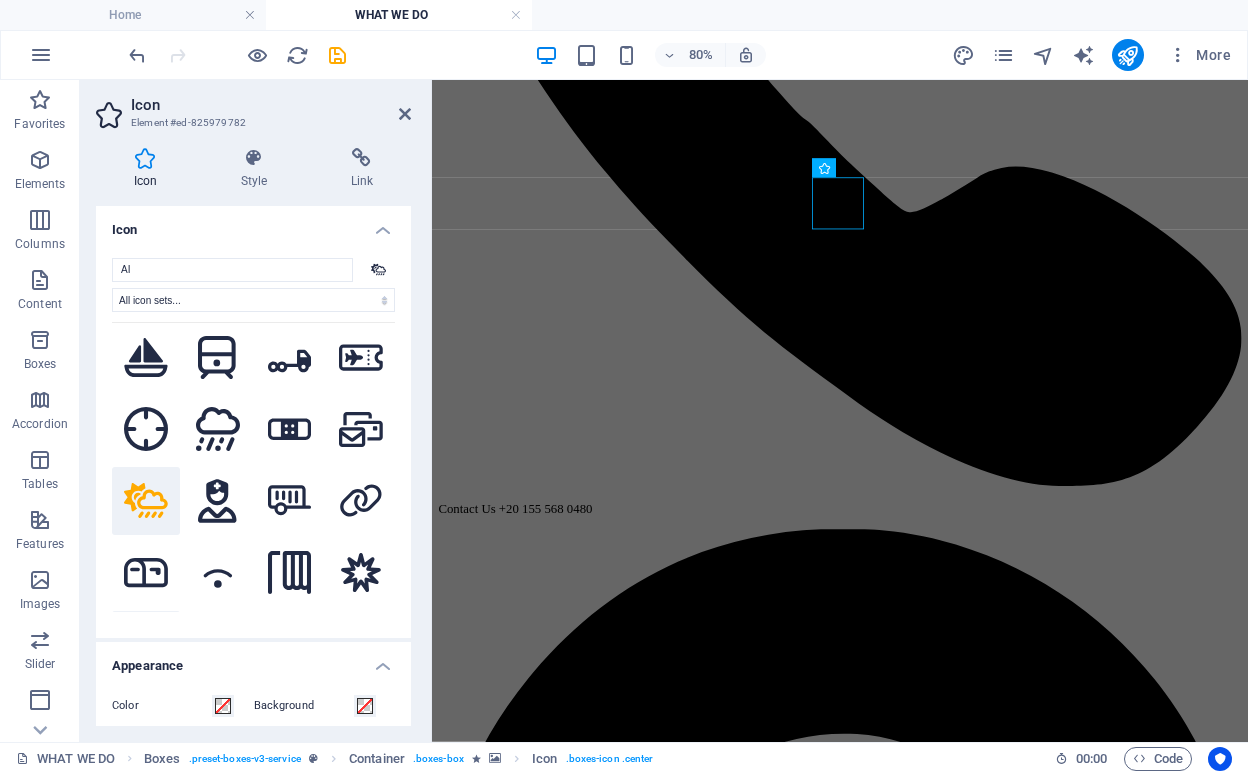 click at bounding box center [146, 645] 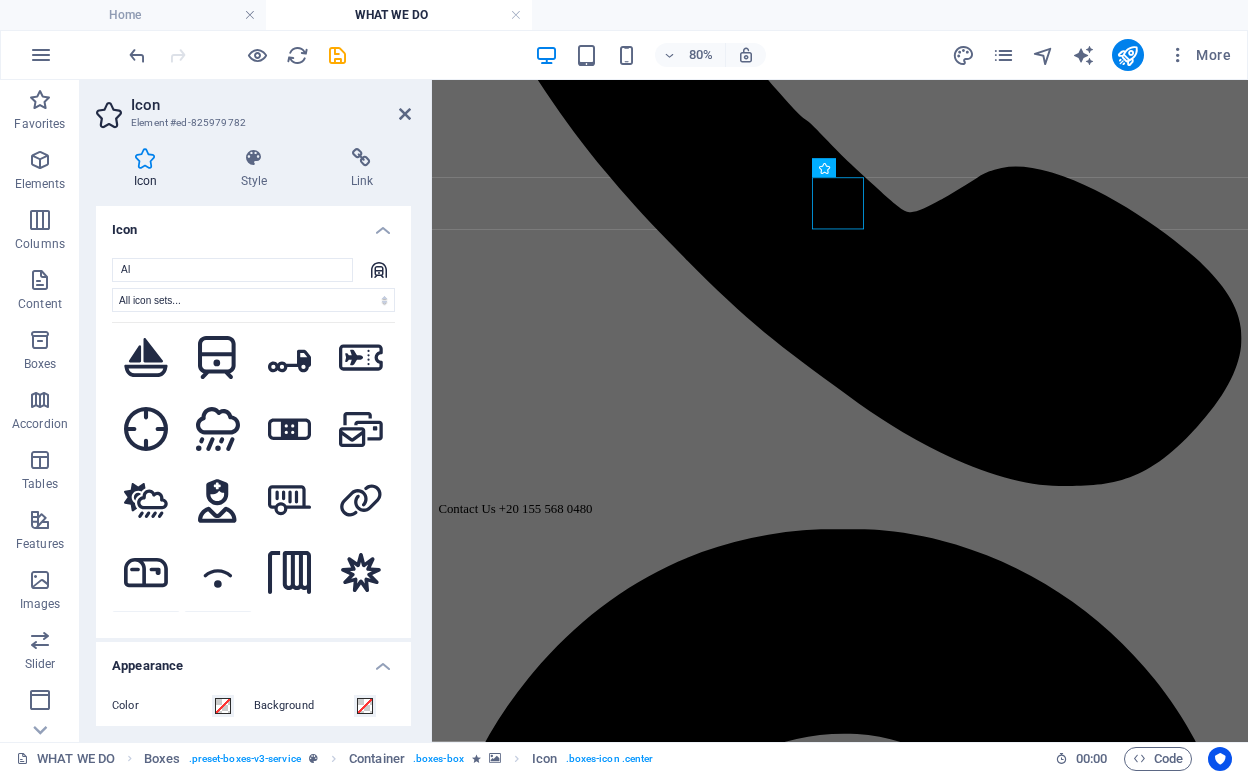 click at bounding box center [218, 645] 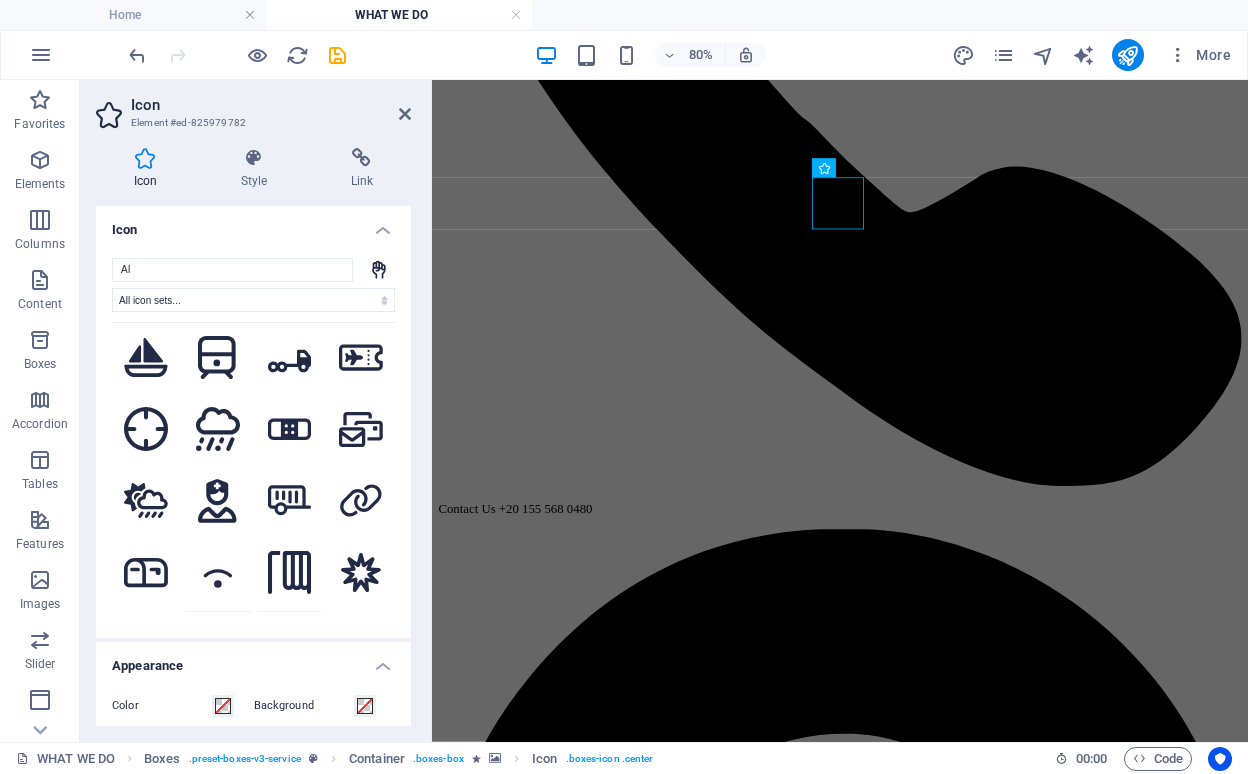 click at bounding box center [290, 645] 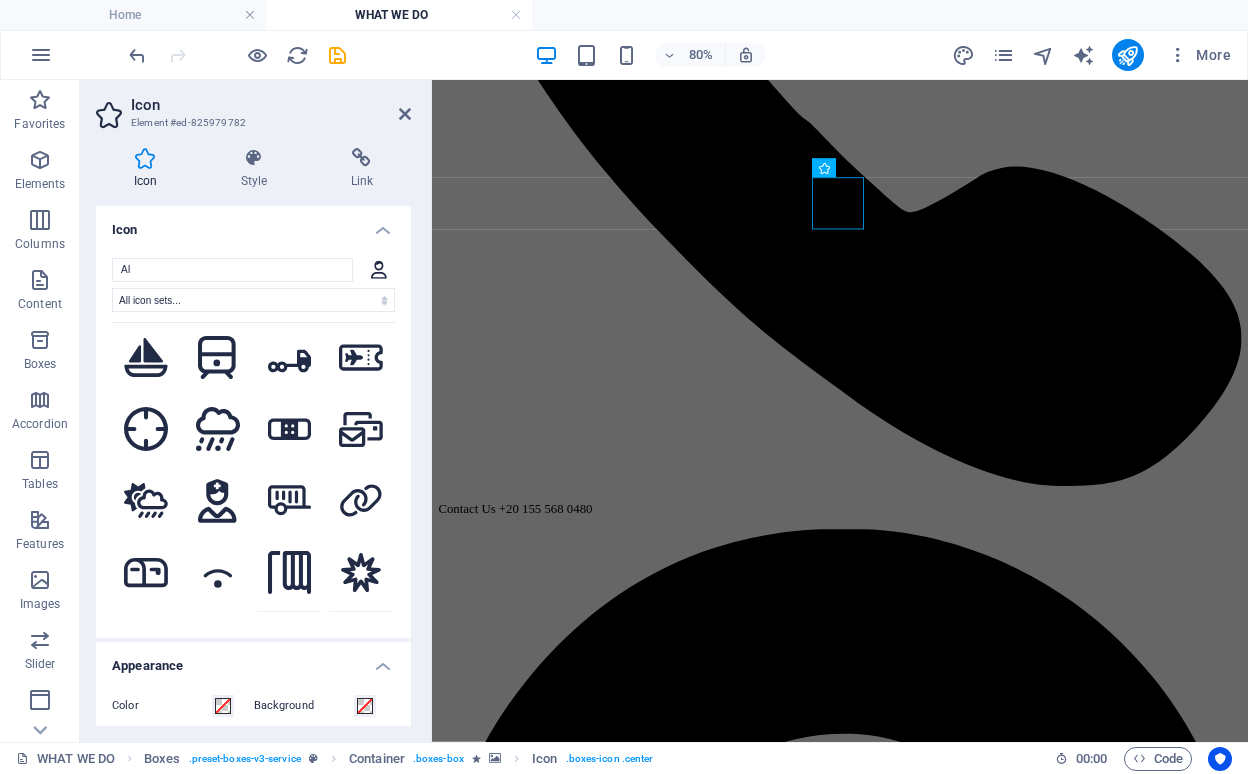 click at bounding box center [361, 645] 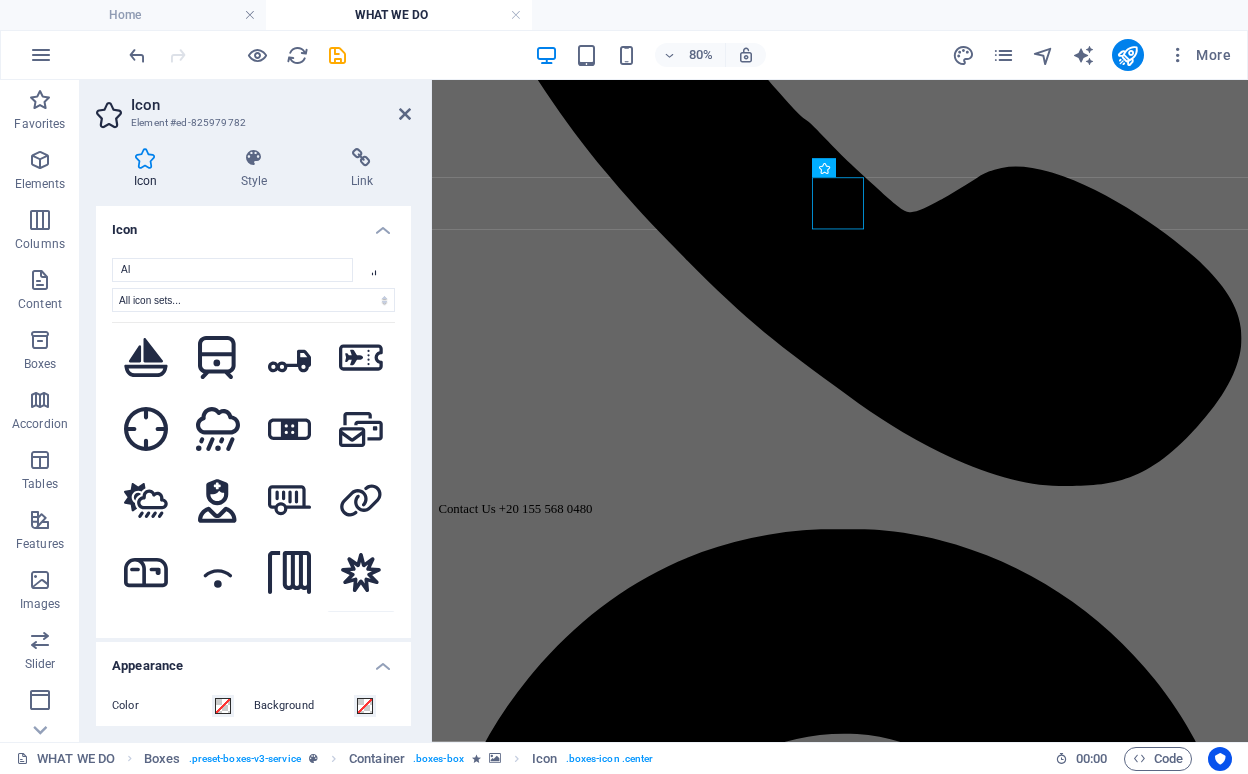 click at bounding box center [361, 716] 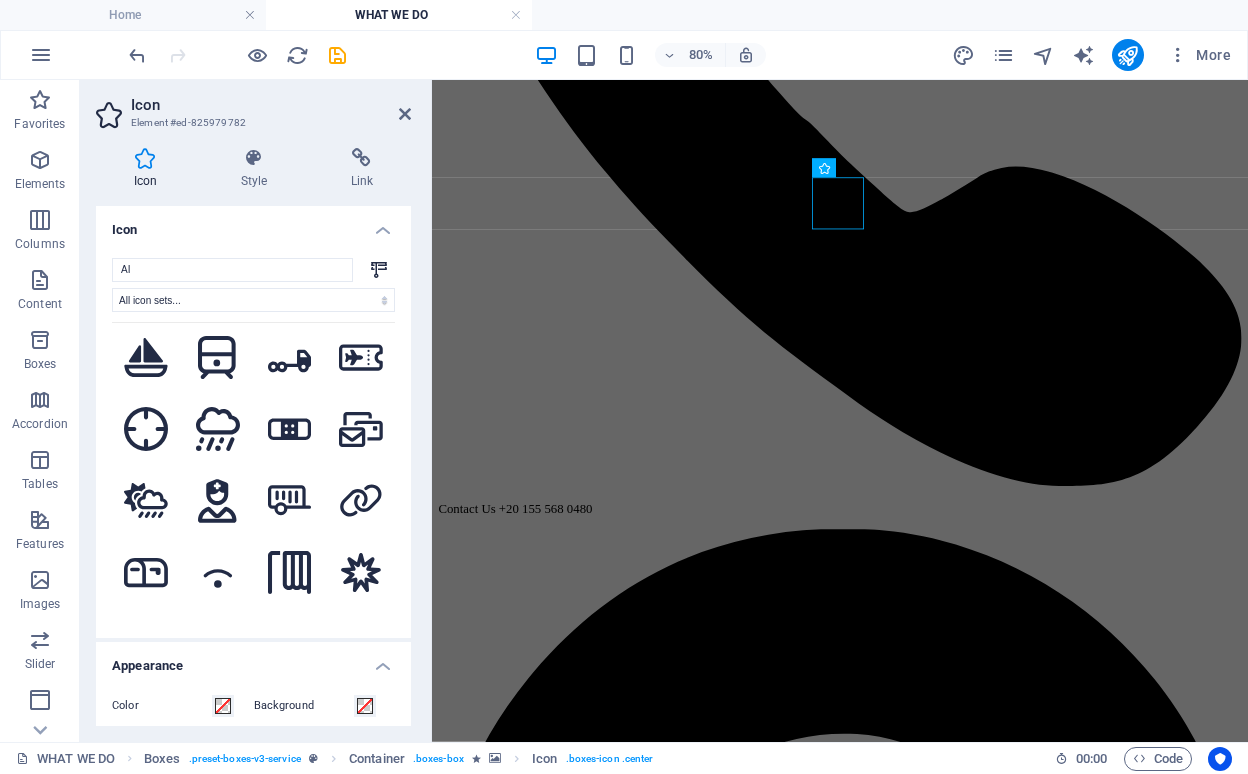 click at bounding box center [290, 716] 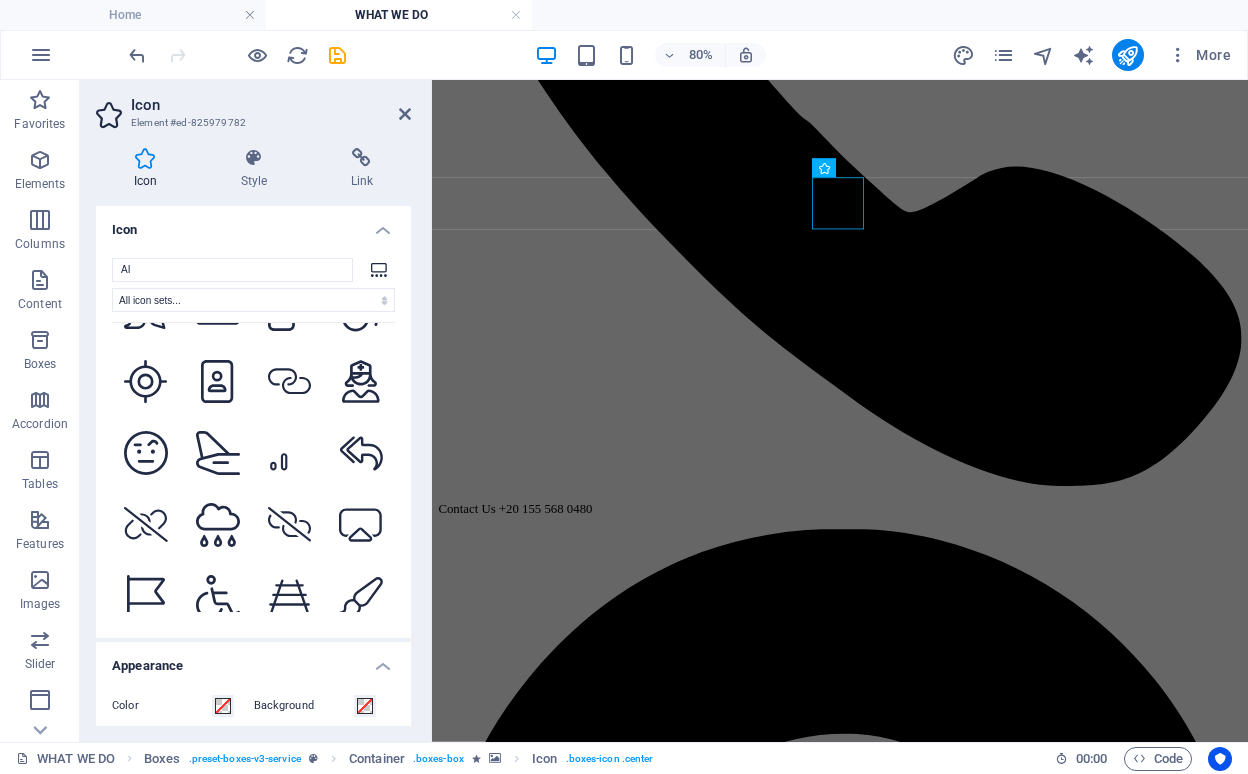 scroll, scrollTop: 7040, scrollLeft: 0, axis: vertical 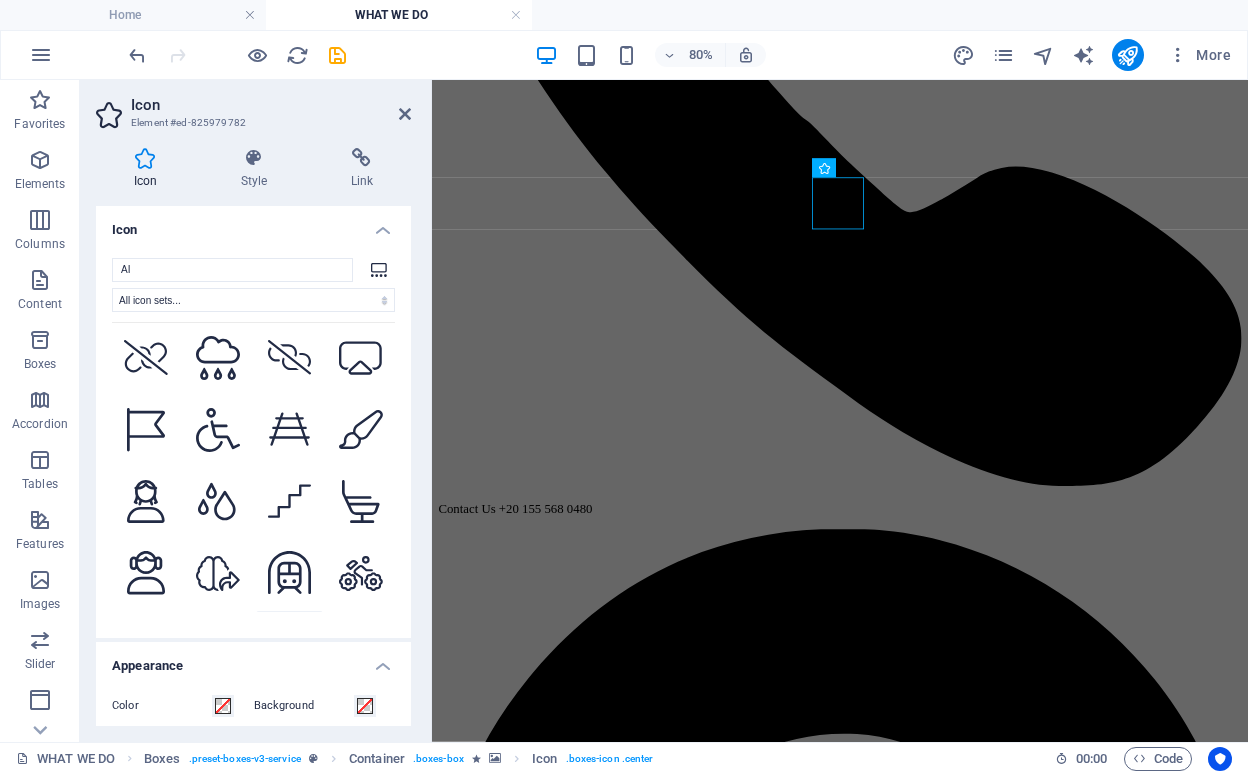 click at bounding box center [290, 645] 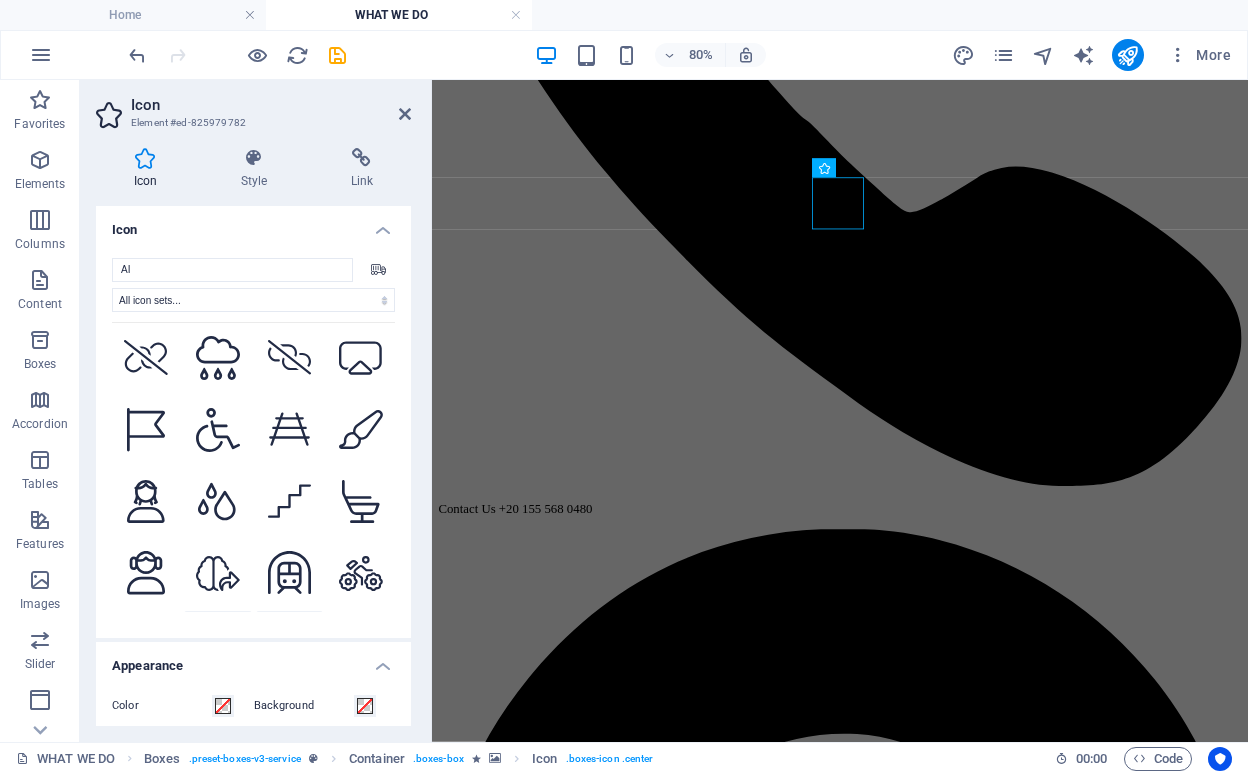 click at bounding box center [218, 645] 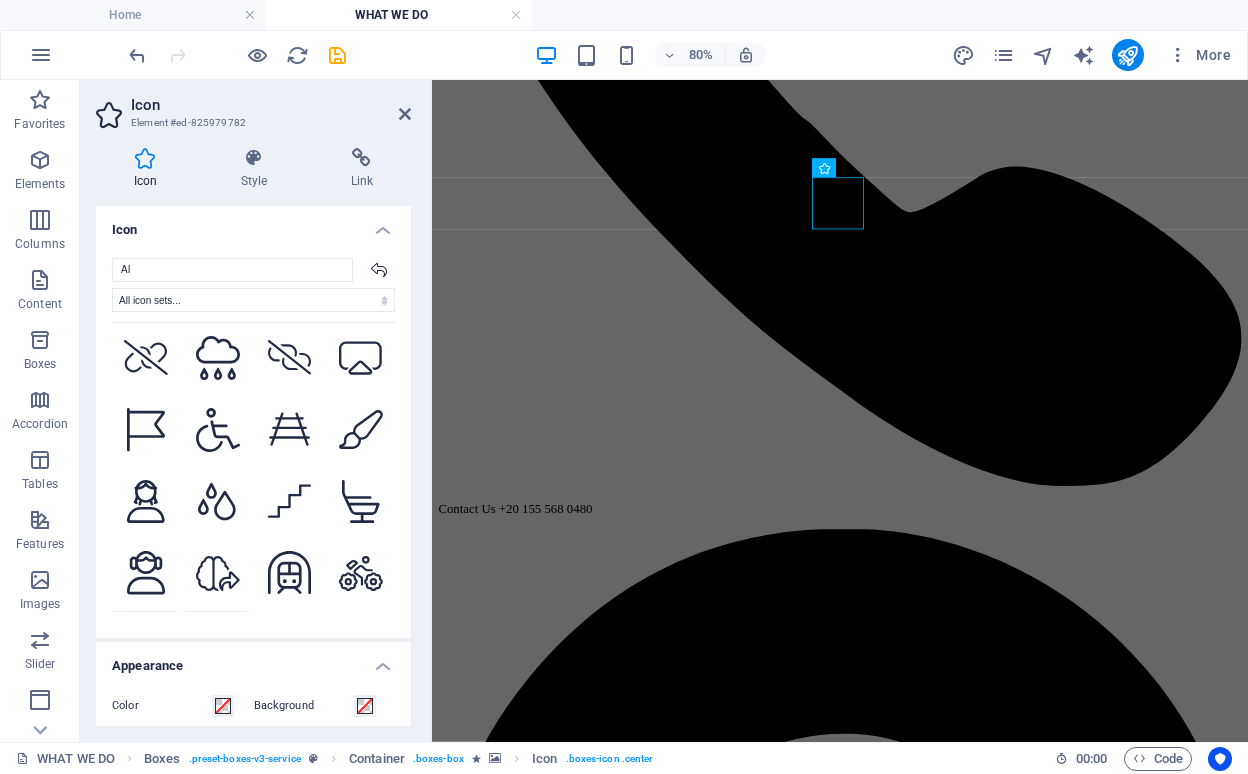 click at bounding box center [146, 645] 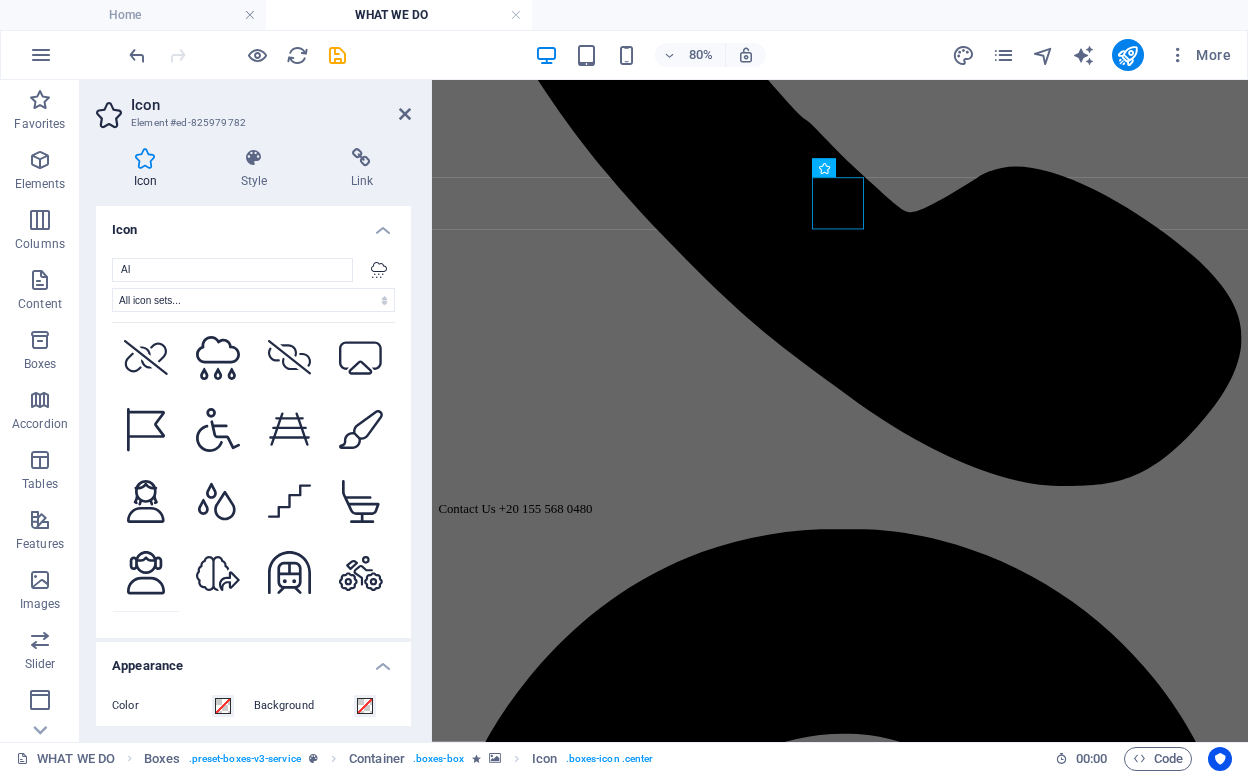 click at bounding box center (146, 717) 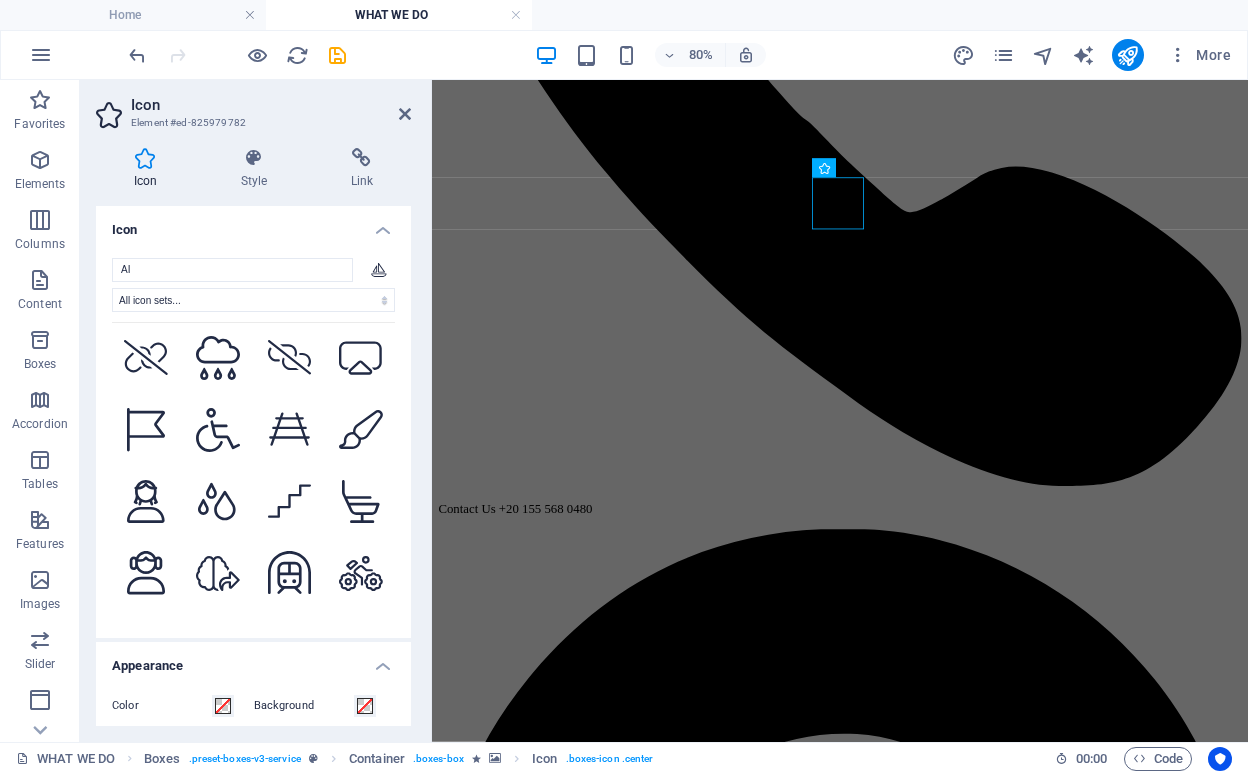 click at bounding box center [218, 717] 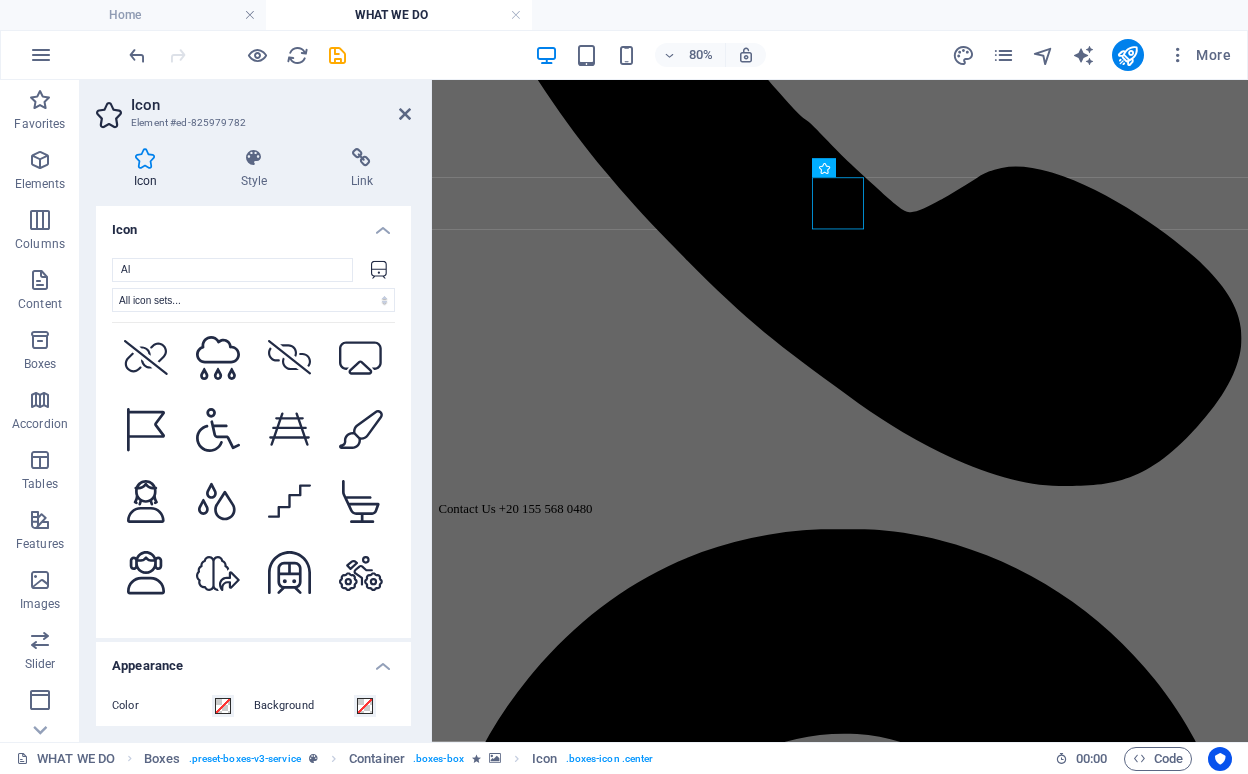 click at bounding box center (290, 717) 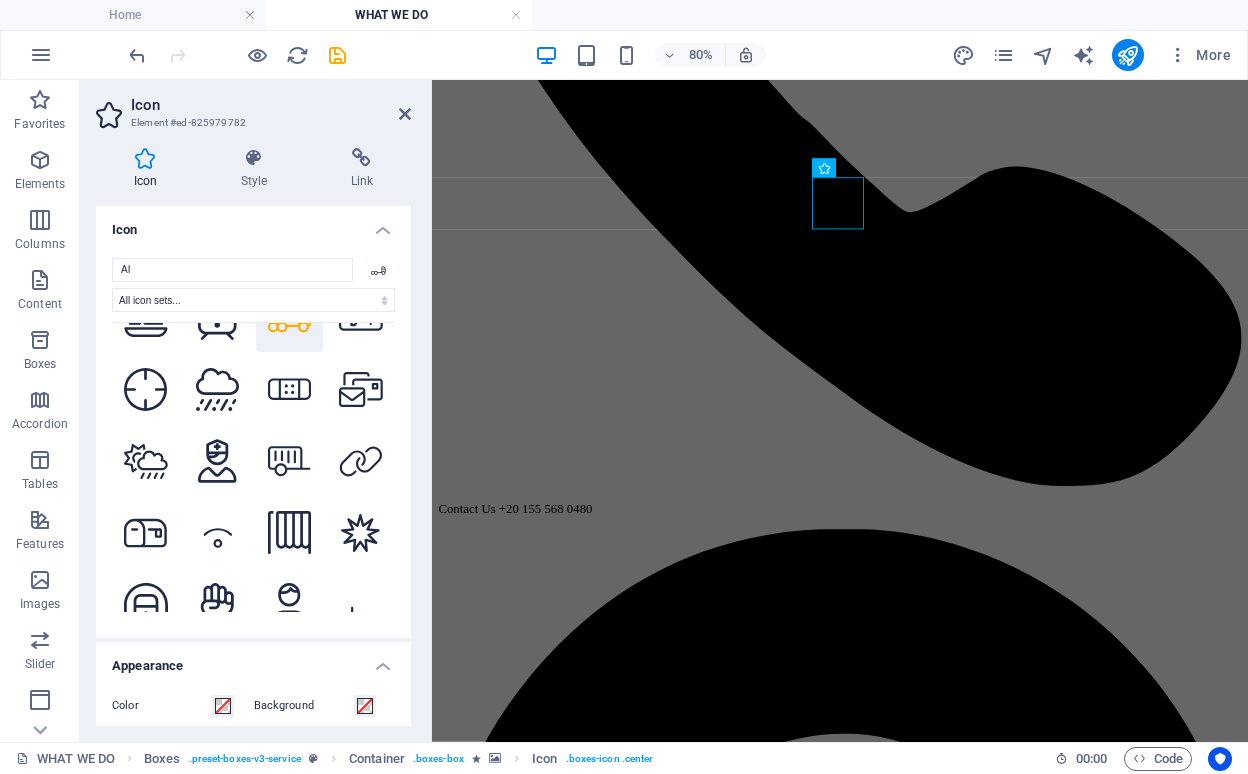 scroll, scrollTop: 7593, scrollLeft: 0, axis: vertical 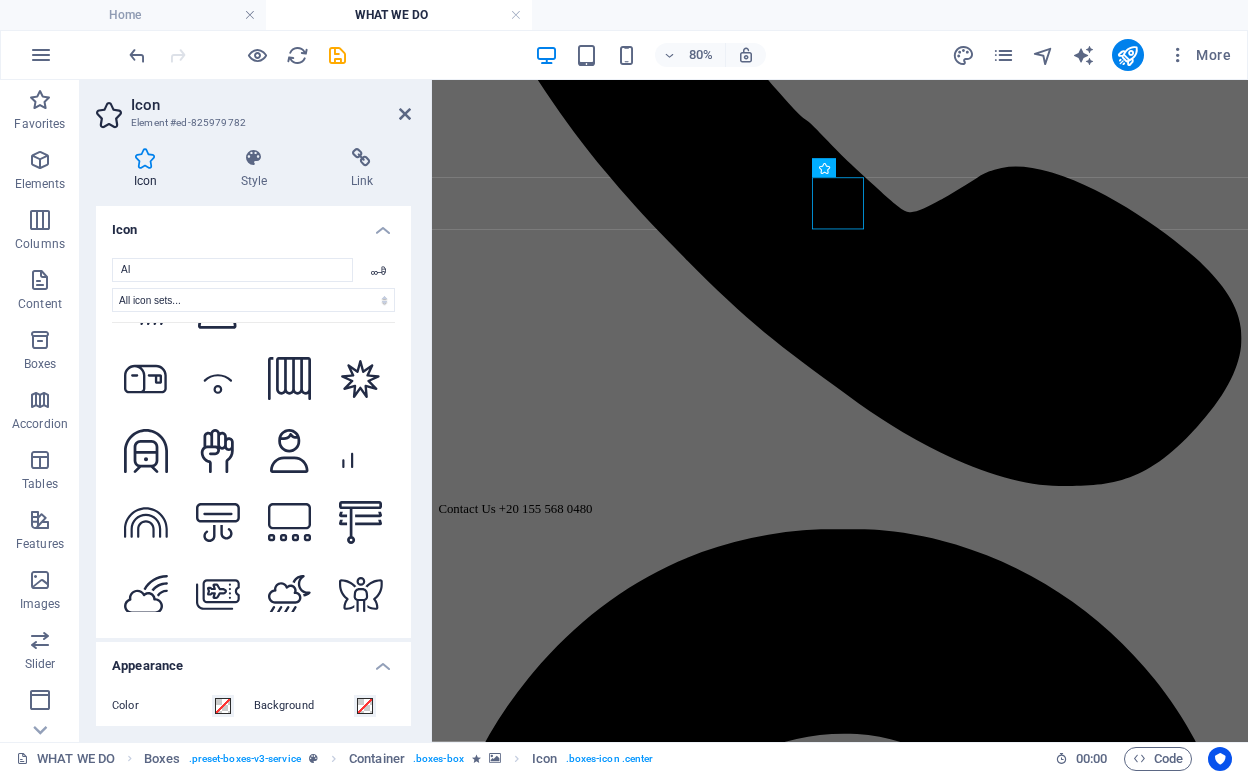 click at bounding box center (218, 666) 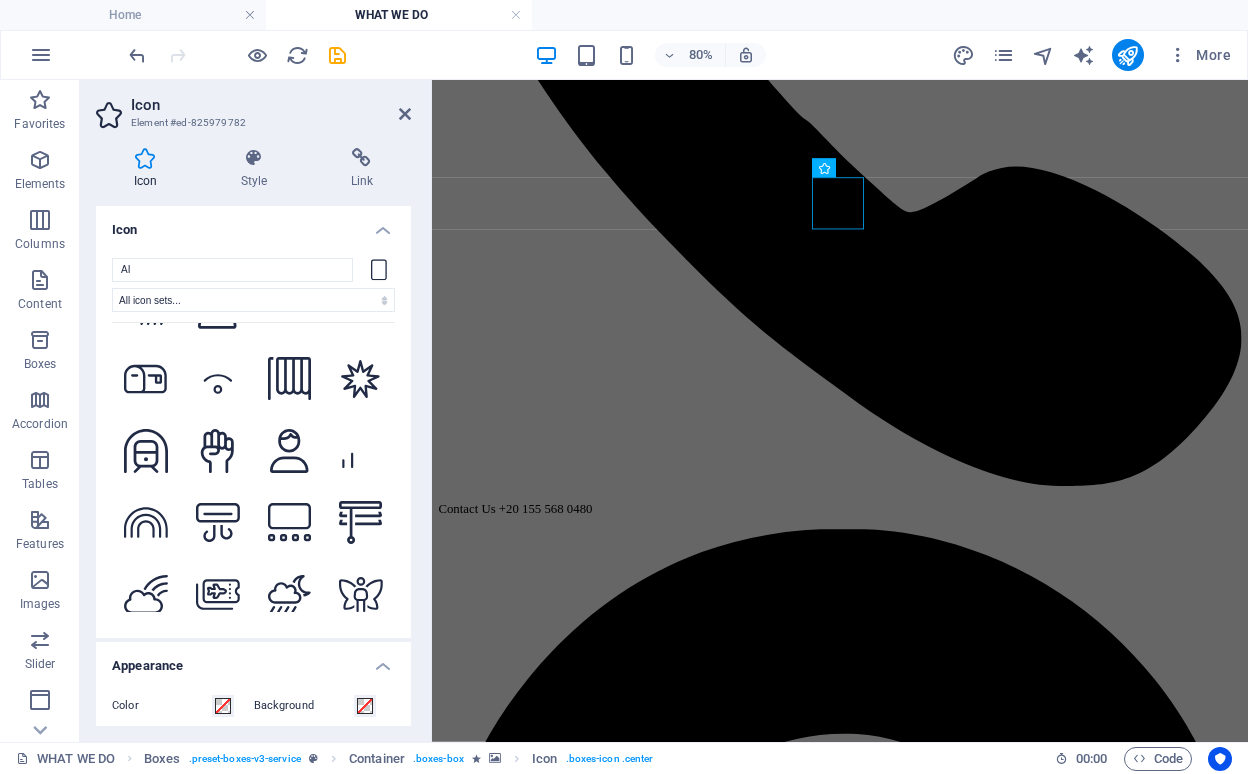click at bounding box center [146, 666] 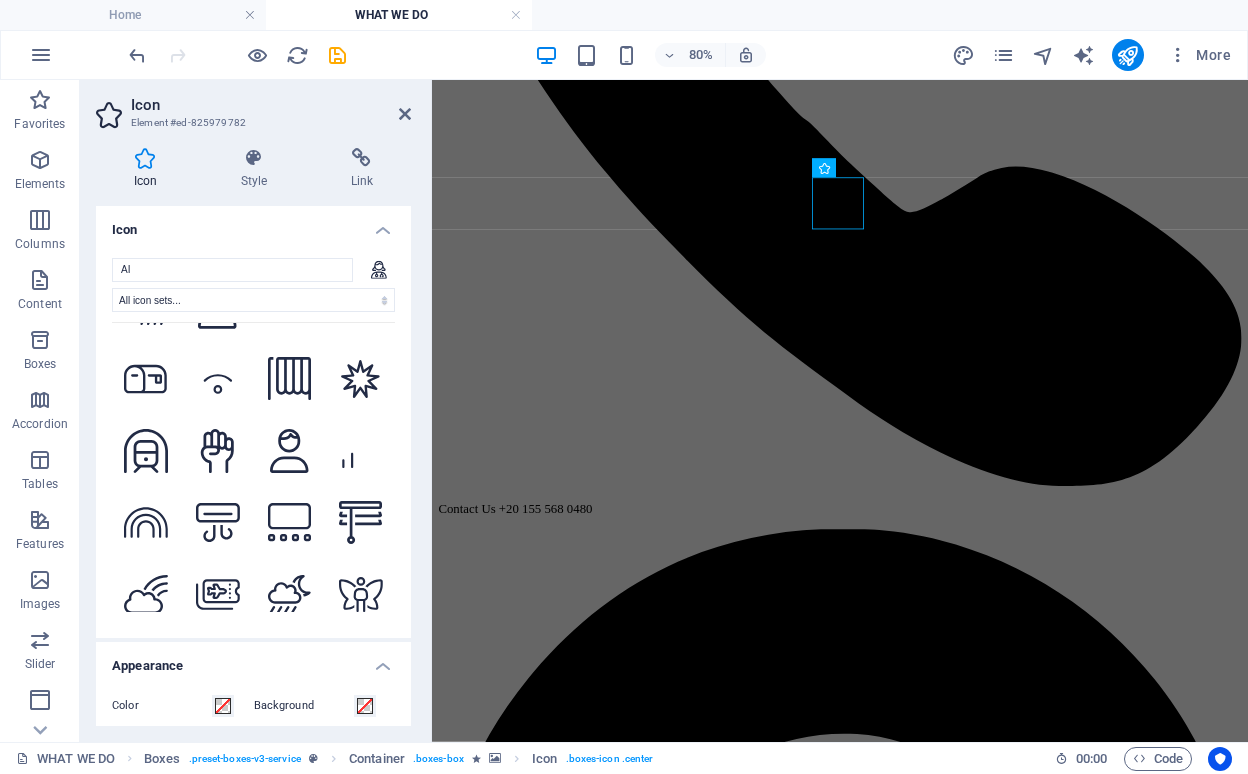 click at bounding box center [290, 666] 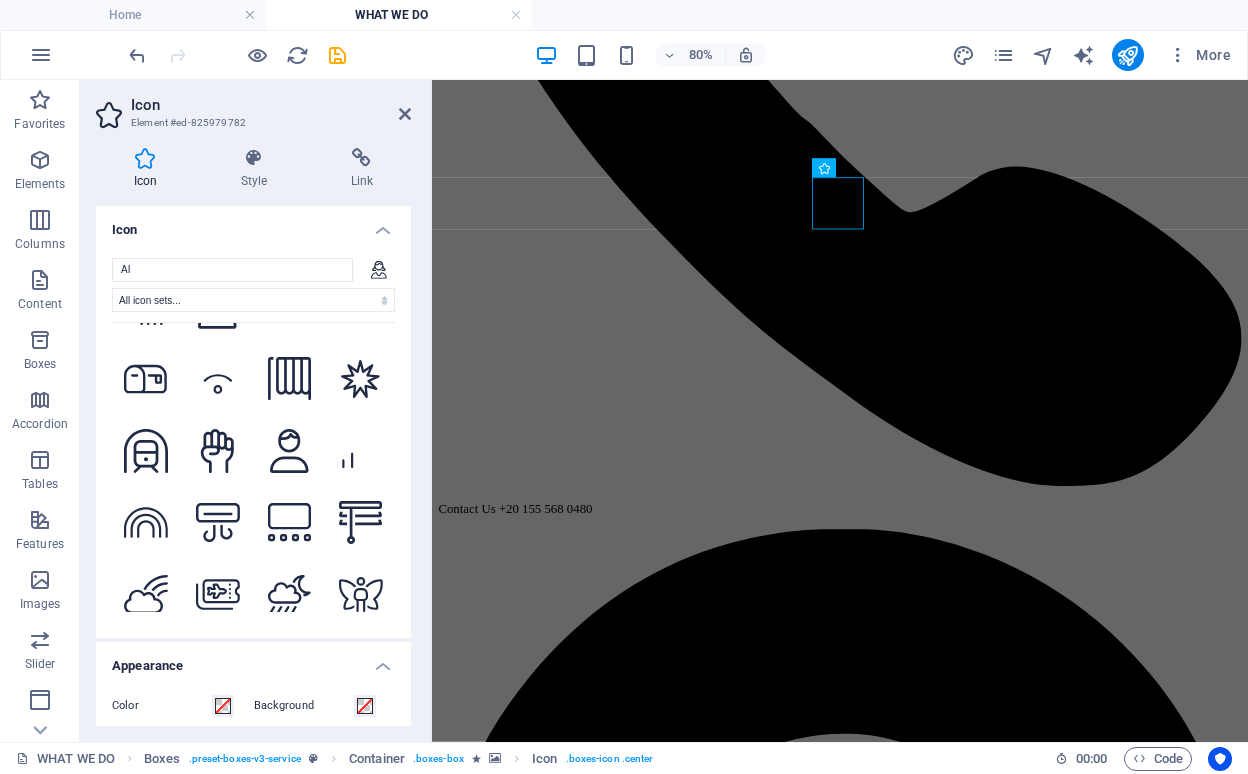 click on "AI All icon sets... IcoFont Ionicons FontAwesome Brands FontAwesome Duotone FontAwesome Solid FontAwesome Regular FontAwesome Light FontAwesome Thin FontAwesome Sharp Solid FontAwesome Sharp Regular FontAwesome Sharp Light FontAwesome Sharp Thin .fa-secondary{opacity:.4} .fa-secondary{opacity:.4} .fa-secondary{opacity:.4} .fa-secondary{opacity:.4} .fa-secondary{opacity:.4} .fa-secondary{opacity:.4} .fa-secondary{opacity:.4} .fa-secondary{opacity:.4} .fa-secondary{opacity:.4} .fa-secondary{opacity:.4} .fa-secondary{opacity:.4} .fa-secondary{opacity:.4} .fa-secondary{opacity:.4} .fa-secondary{opacity:.4} .fa-secondary{opacity:.4} .fa-secondary{opacity:.4} .fa-secondary{opacity:.4} .fa-secondary{opacity:.4} .fa-secondary{opacity:.4} .fa-secondary{opacity:.4} .fa-secondary{opacity:.4} .fa-secondary{opacity:.4} .fa-secondary{opacity:.4} .fa-secondary{opacity:.4} .fa-secondary{opacity:.4} .fa-secondary{opacity:.4} .fa-secondary{opacity:.4} .fa-secondary{opacity:.4} .fa-secondary{opacity:.4}" at bounding box center [253, 440] 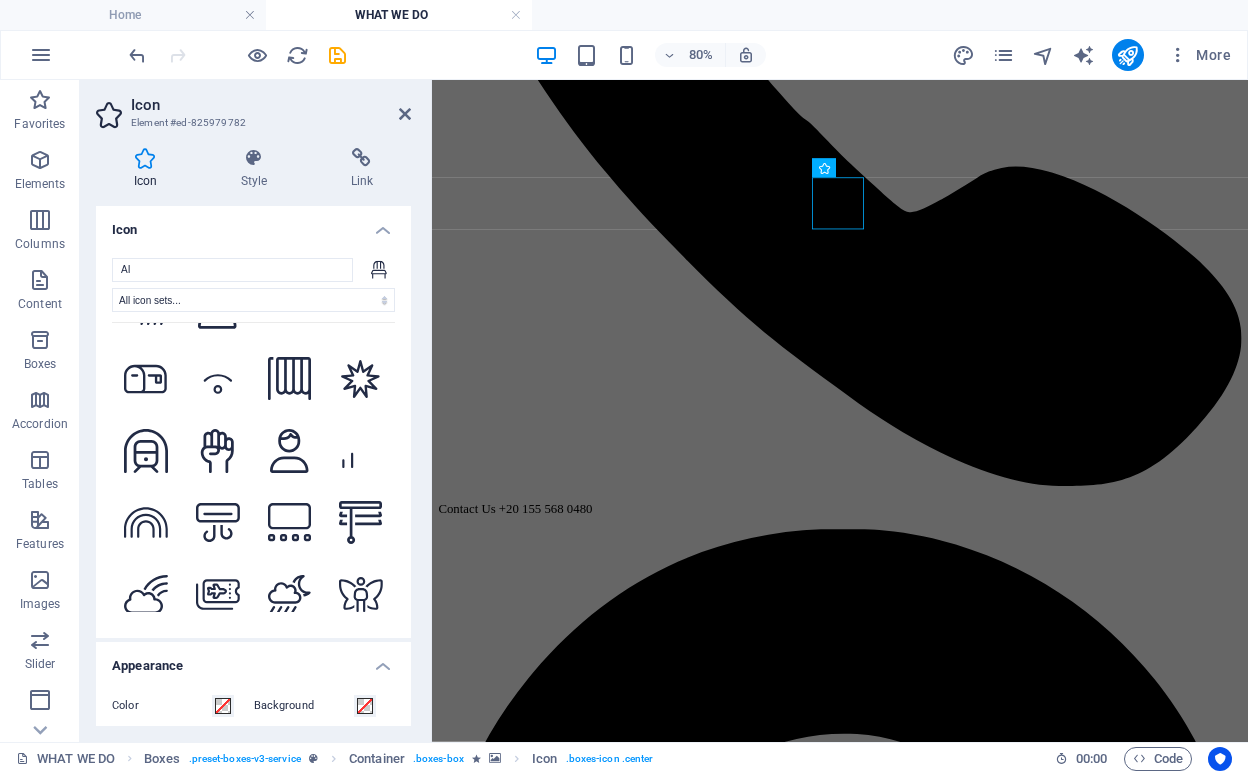 click at bounding box center [290, 738] 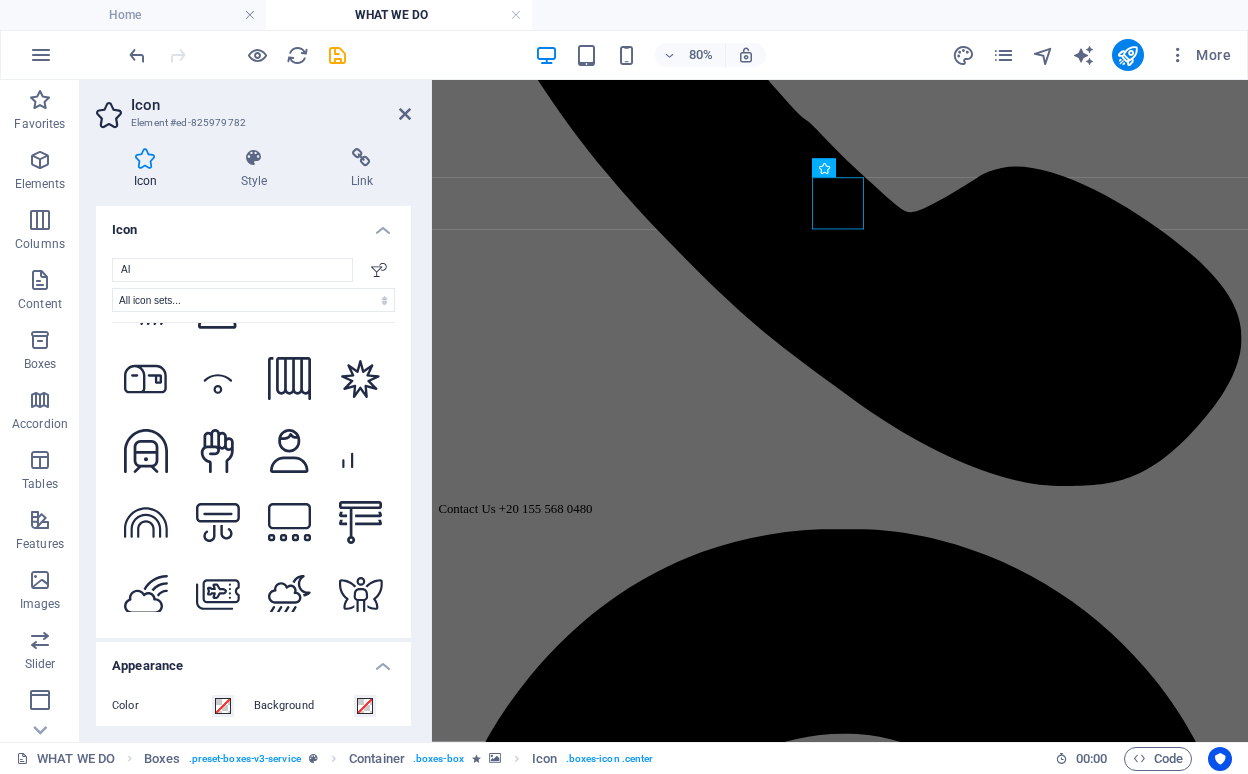 click at bounding box center [218, 738] 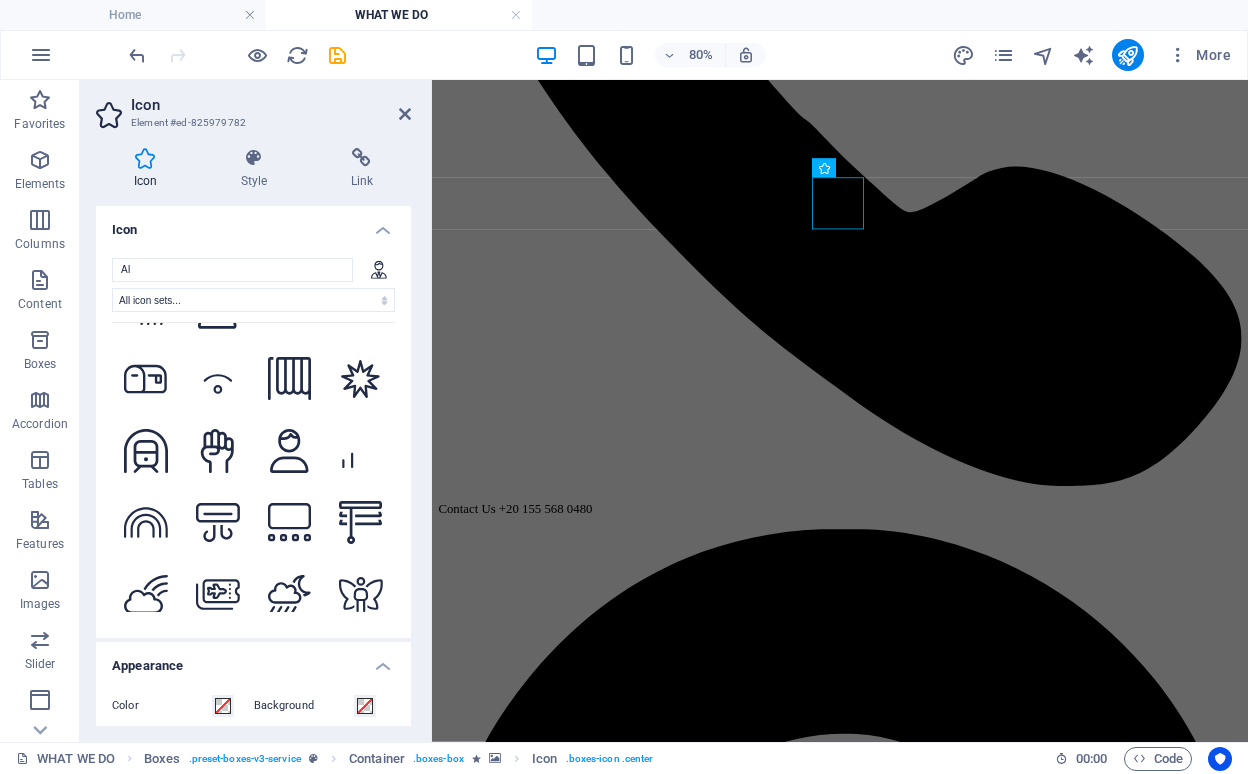 click at bounding box center (146, 738) 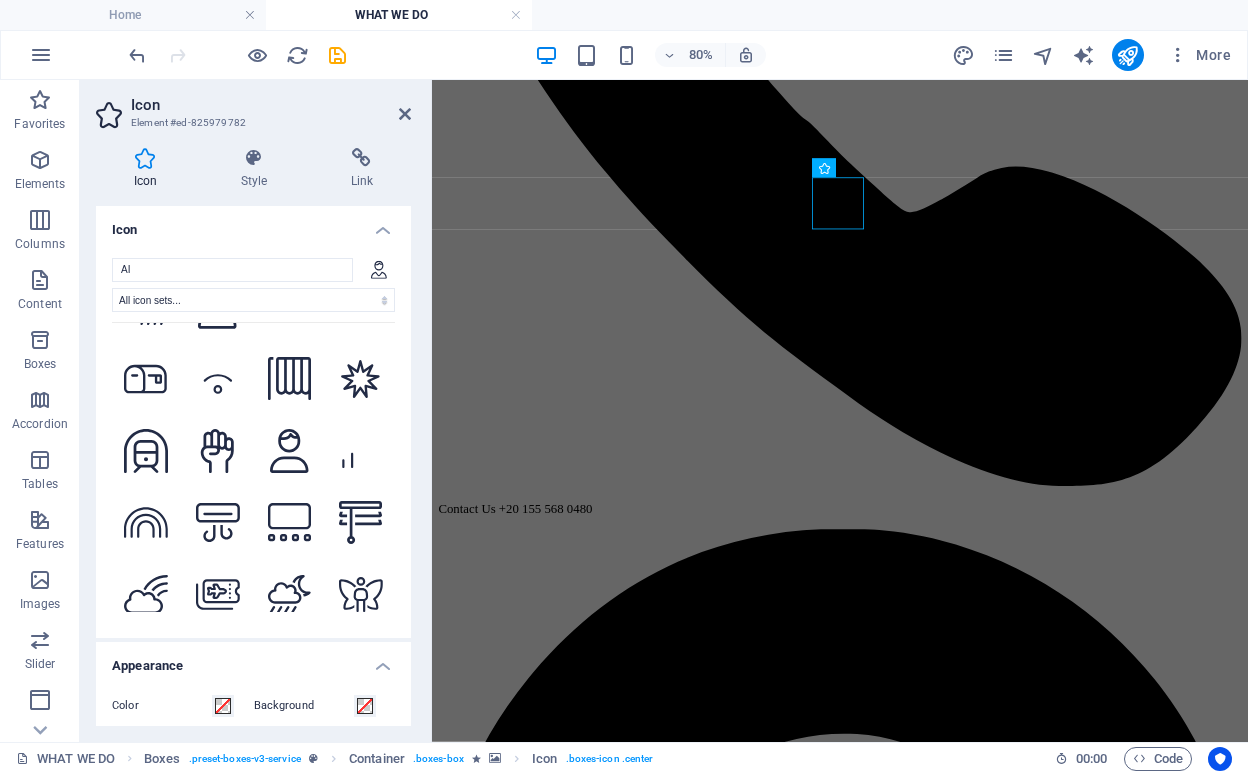click at bounding box center [146, 810] 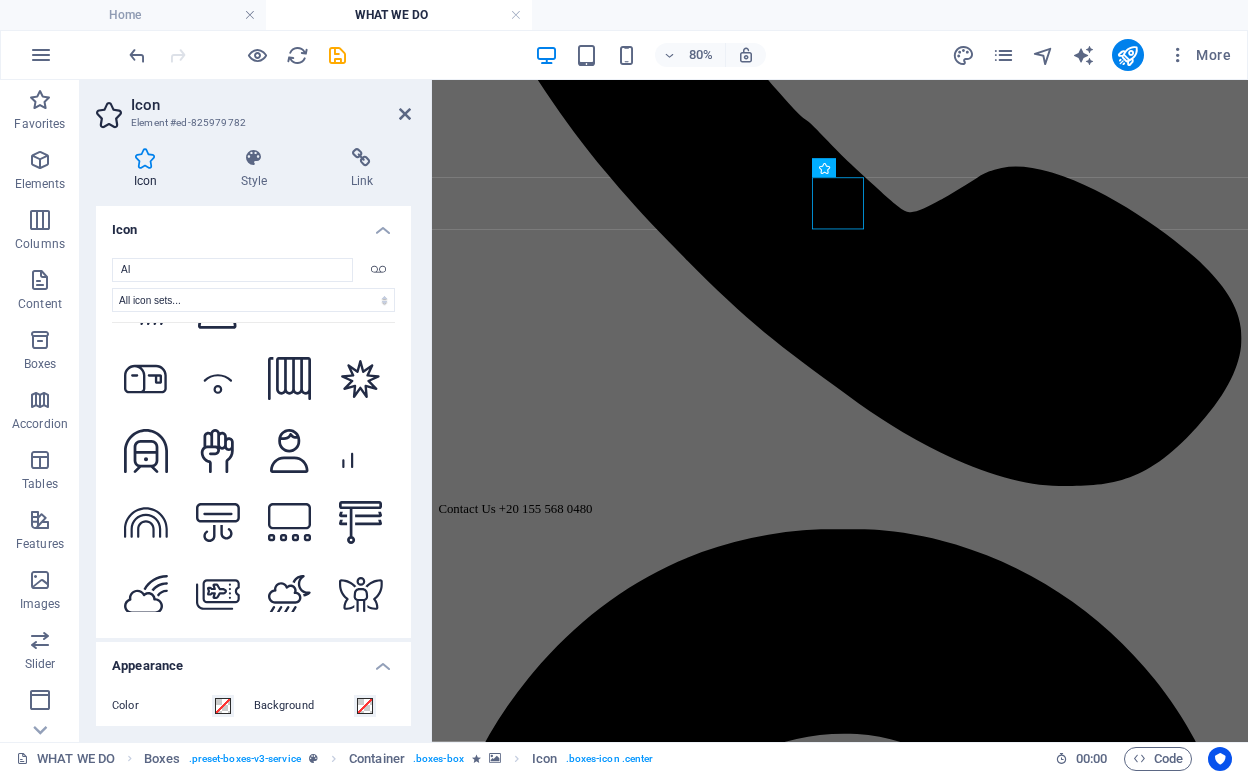 click at bounding box center [290, 810] 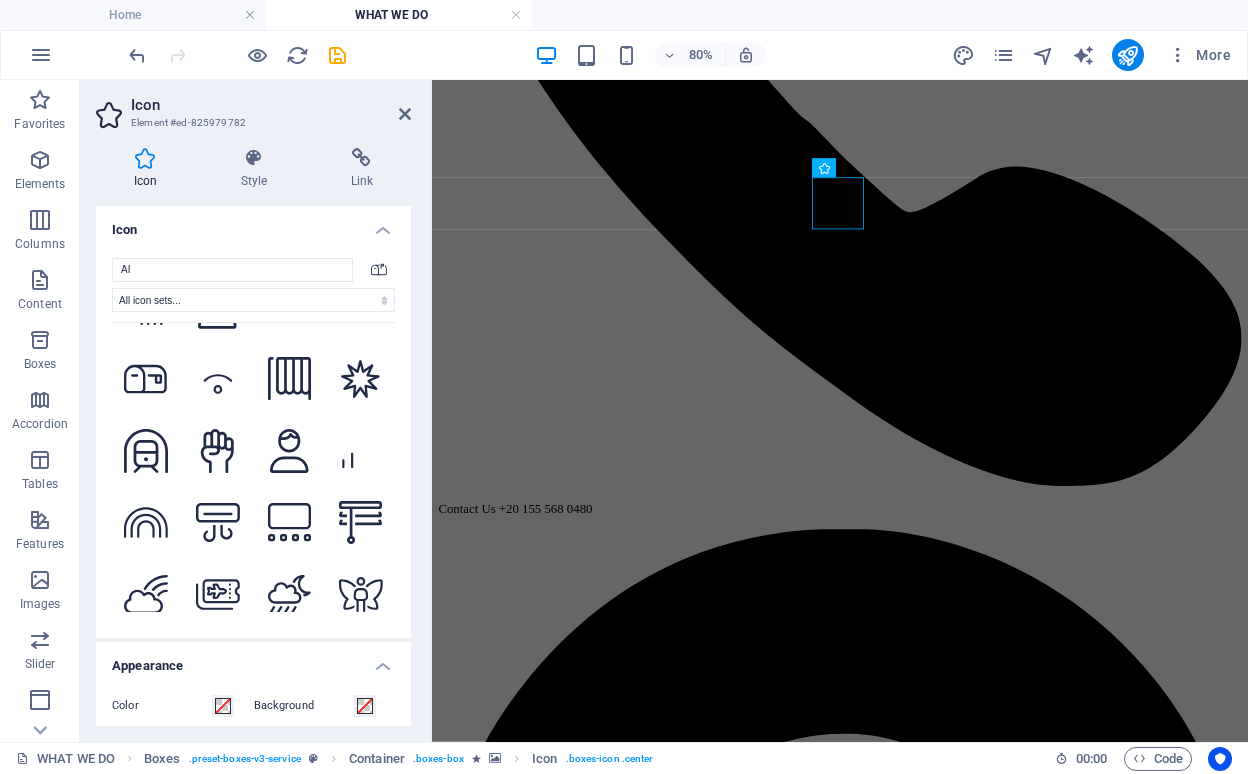 click on ".fa-secondary{opacity:.4} .fa-secondary{opacity:.4} .fa-secondary{opacity:.4} .fa-secondary{opacity:.4} .fa-secondary{opacity:.4} .fa-secondary{opacity:.4} .fa-secondary{opacity:.4} .fa-secondary{opacity:.4} .fa-secondary{opacity:.4} .fa-secondary{opacity:.4} .fa-secondary{opacity:.4} .fa-secondary{opacity:.4} .fa-secondary{opacity:.4} .fa-secondary{opacity:.4} .fa-secondary{opacity:.4} .fa-secondary{opacity:.4} .fa-secondary{opacity:.4} .fa-secondary{opacity:.4} .fa-secondary{opacity:.4} .fa-secondary{opacity:.4} .fa-secondary{opacity:.4} .fa-secondary{opacity:.4} .fa-secondary{opacity:.4} .fa-secondary{opacity:.4} .fa-secondary{opacity:.4} .fa-secondary{opacity:.4} .fa-secondary{opacity:.4} .fa-secondary{opacity:.4} .fa-secondary{opacity:.4} .fa-secondary{opacity:.4} .fa-secondary{opacity:.4} .fa-secondary{opacity:.4} .fa-secondary{opacity:.4} .fa-secondary{opacity:.4} .fa-secondary{opacity:.4} .fa-secondary{opacity:.4} .fa-secondary{opacity:.4} .fa-secondary{opacity:.4} .fa-secondary{opacity:.4}" at bounding box center [253, 467] 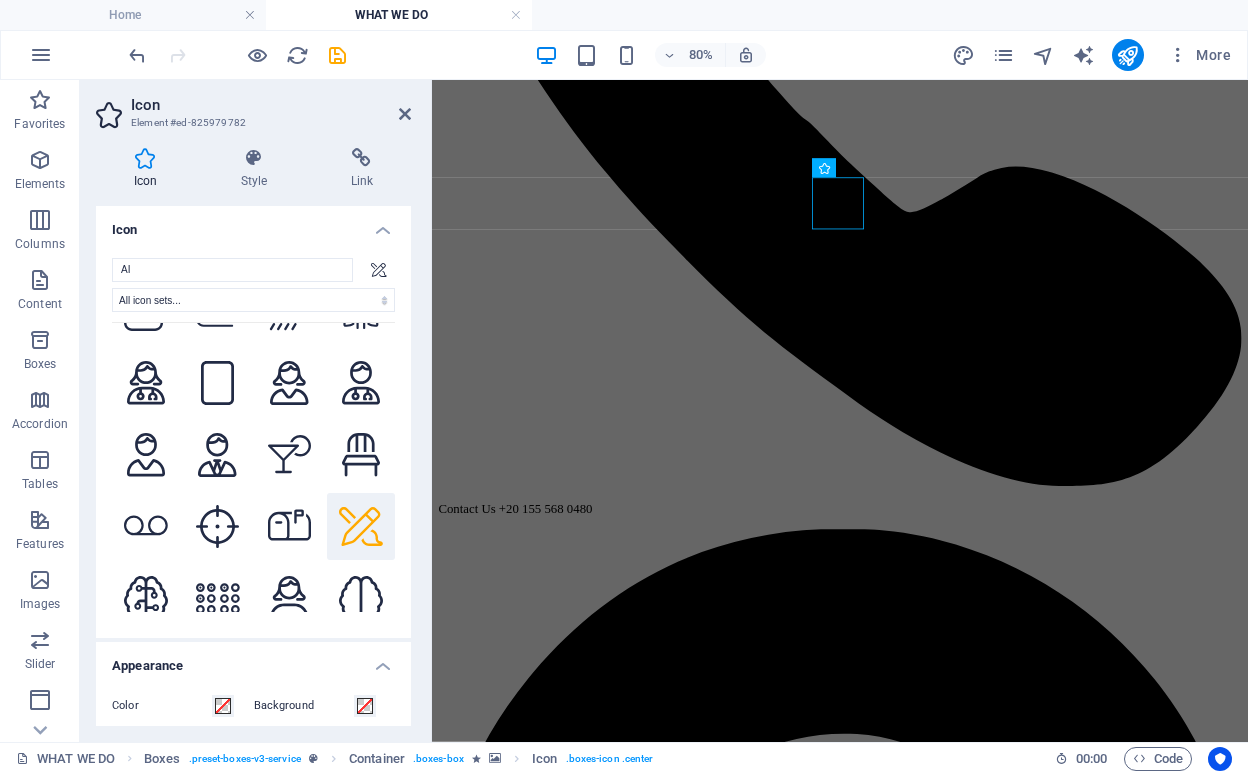 scroll, scrollTop: 7883, scrollLeft: 0, axis: vertical 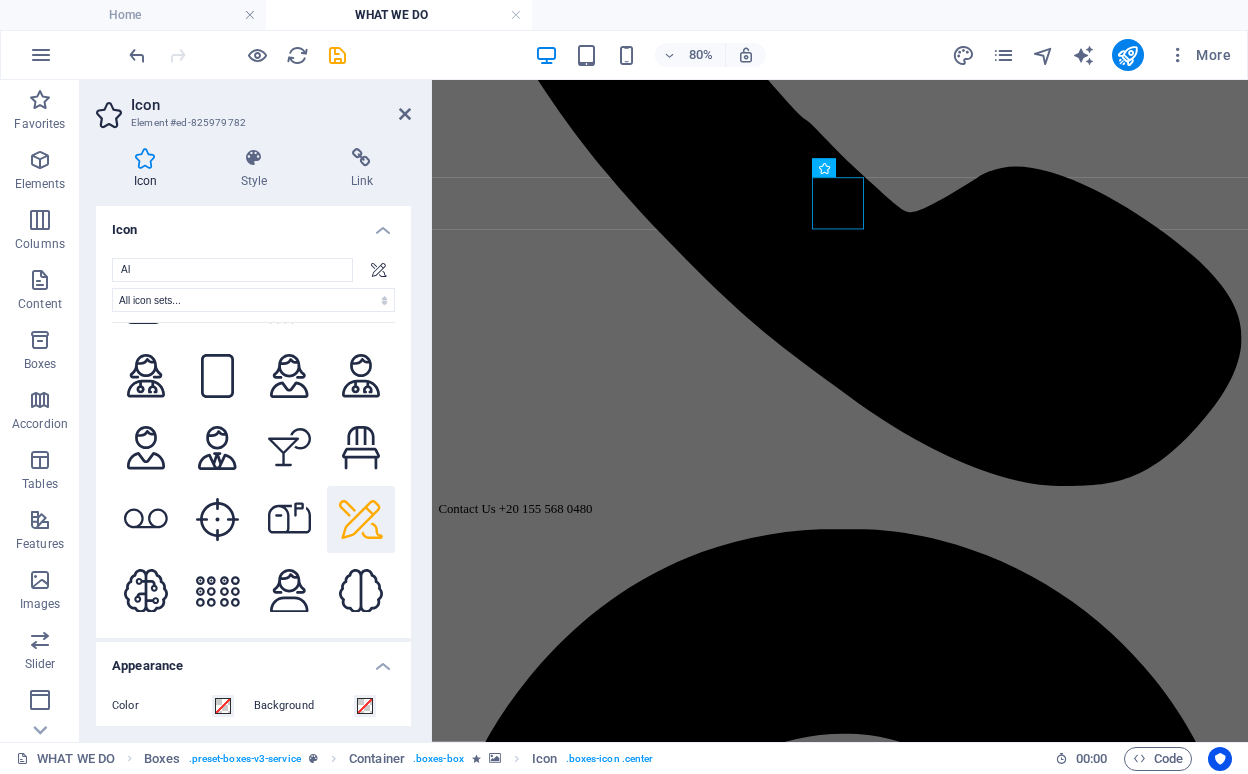 click on ".fa-secondary{opacity:.4} .fa-secondary{opacity:.4} .fa-secondary{opacity:.4} .fa-secondary{opacity:.4} .fa-secondary{opacity:.4} .fa-secondary{opacity:.4} .fa-secondary{opacity:.4} .fa-secondary{opacity:.4} .fa-secondary{opacity:.4} .fa-secondary{opacity:.4} .fa-secondary{opacity:.4} .fa-secondary{opacity:.4} .fa-secondary{opacity:.4} .fa-secondary{opacity:.4} .fa-secondary{opacity:.4} .fa-secondary{opacity:.4} .fa-secondary{opacity:.4} .fa-secondary{opacity:.4} .fa-secondary{opacity:.4} .fa-secondary{opacity:.4} .fa-secondary{opacity:.4} .fa-secondary{opacity:.4} .fa-secondary{opacity:.4} .fa-secondary{opacity:.4} .fa-secondary{opacity:.4} .fa-secondary{opacity:.4} .fa-secondary{opacity:.4} .fa-secondary{opacity:.4} .fa-secondary{opacity:.4} .fa-secondary{opacity:.4} .fa-secondary{opacity:.4} .fa-secondary{opacity:.4} .fa-secondary{opacity:.4} .fa-secondary{opacity:.4} .fa-secondary{opacity:.4} .fa-secondary{opacity:.4} .fa-secondary{opacity:.4} .fa-secondary{opacity:.4} .fa-secondary{opacity:.4}" at bounding box center (253, 467) 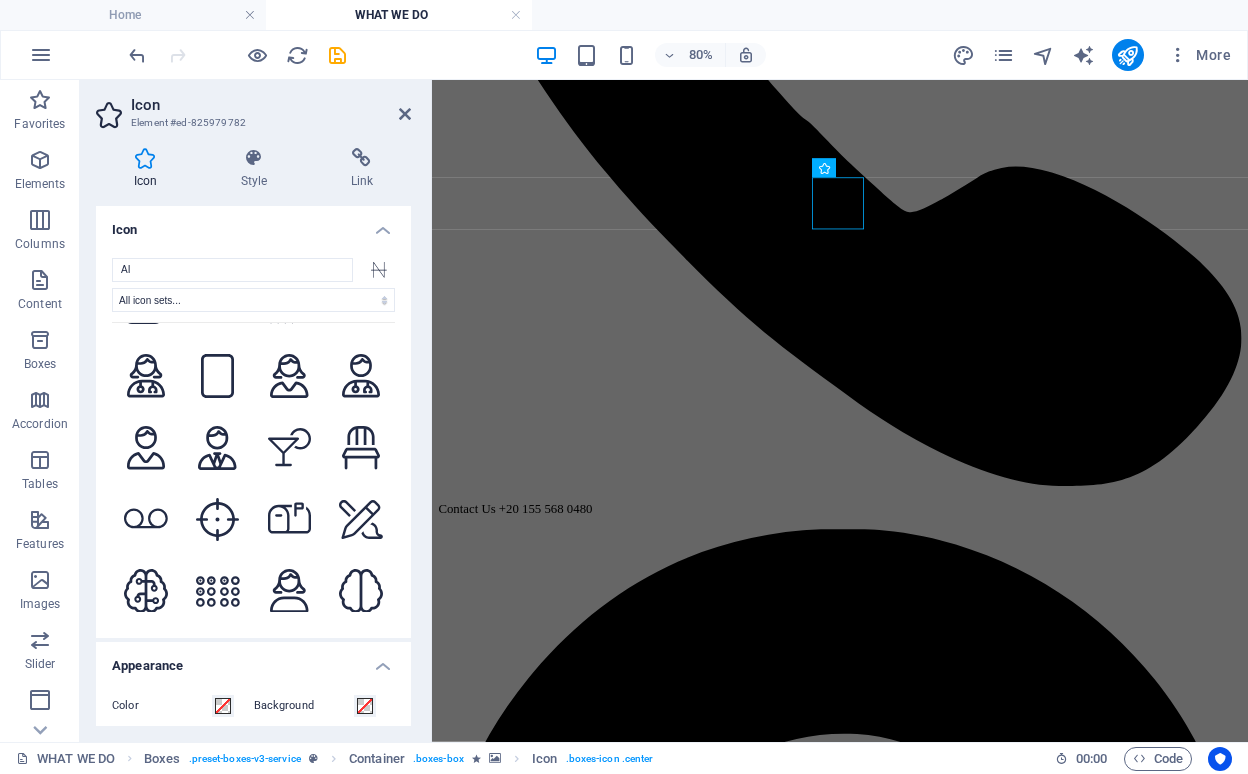 click at bounding box center [146, 663] 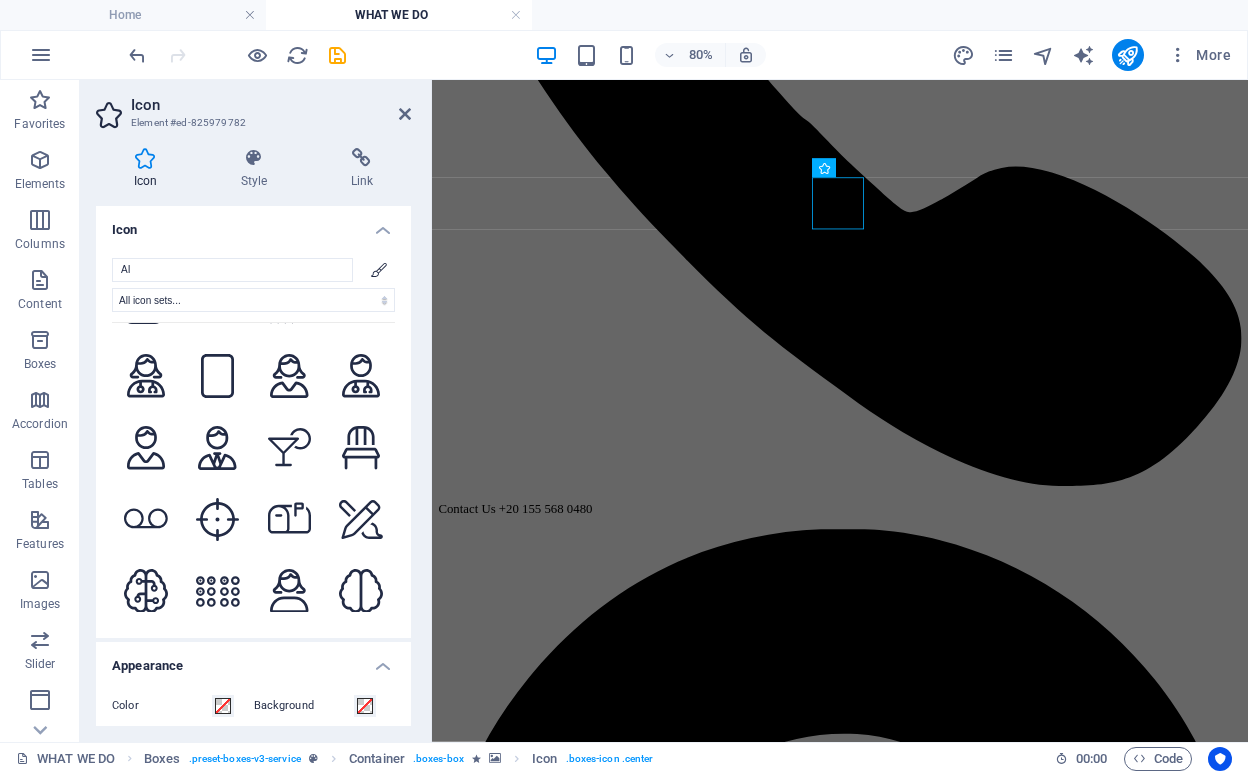 click at bounding box center (146, 735) 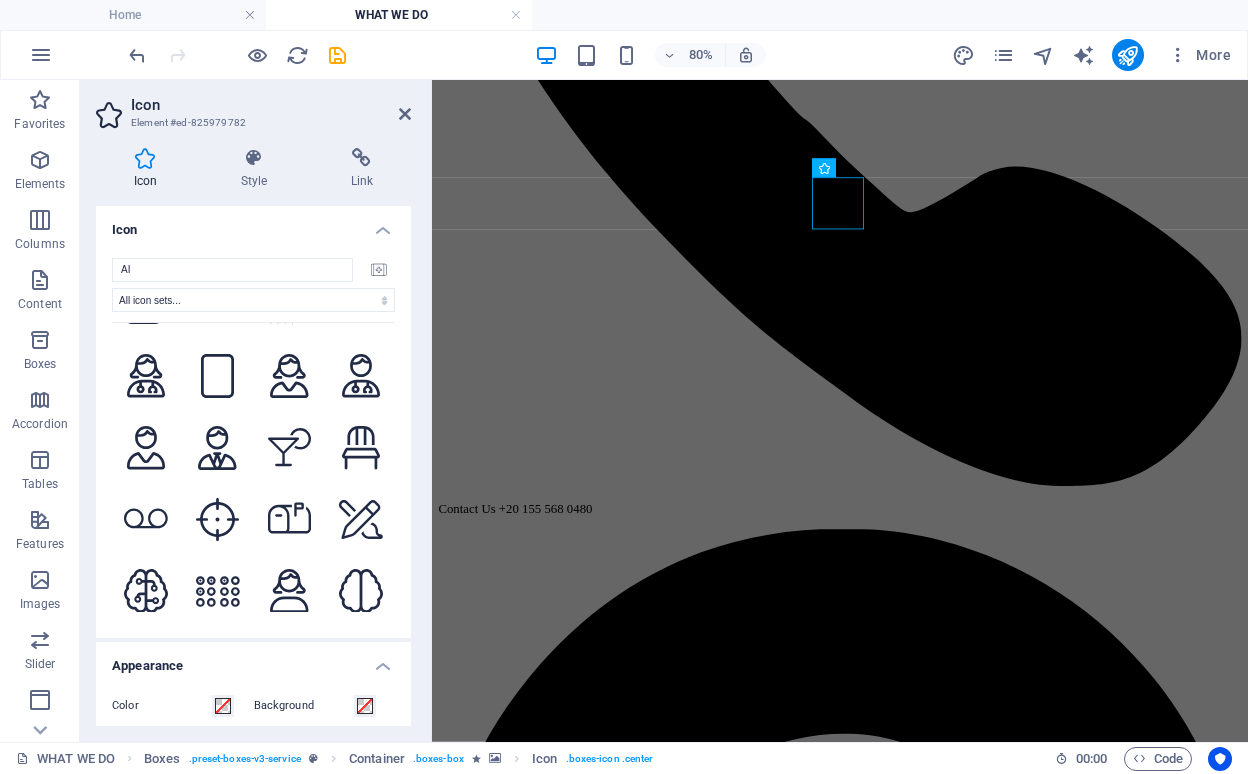 click at bounding box center [290, 735] 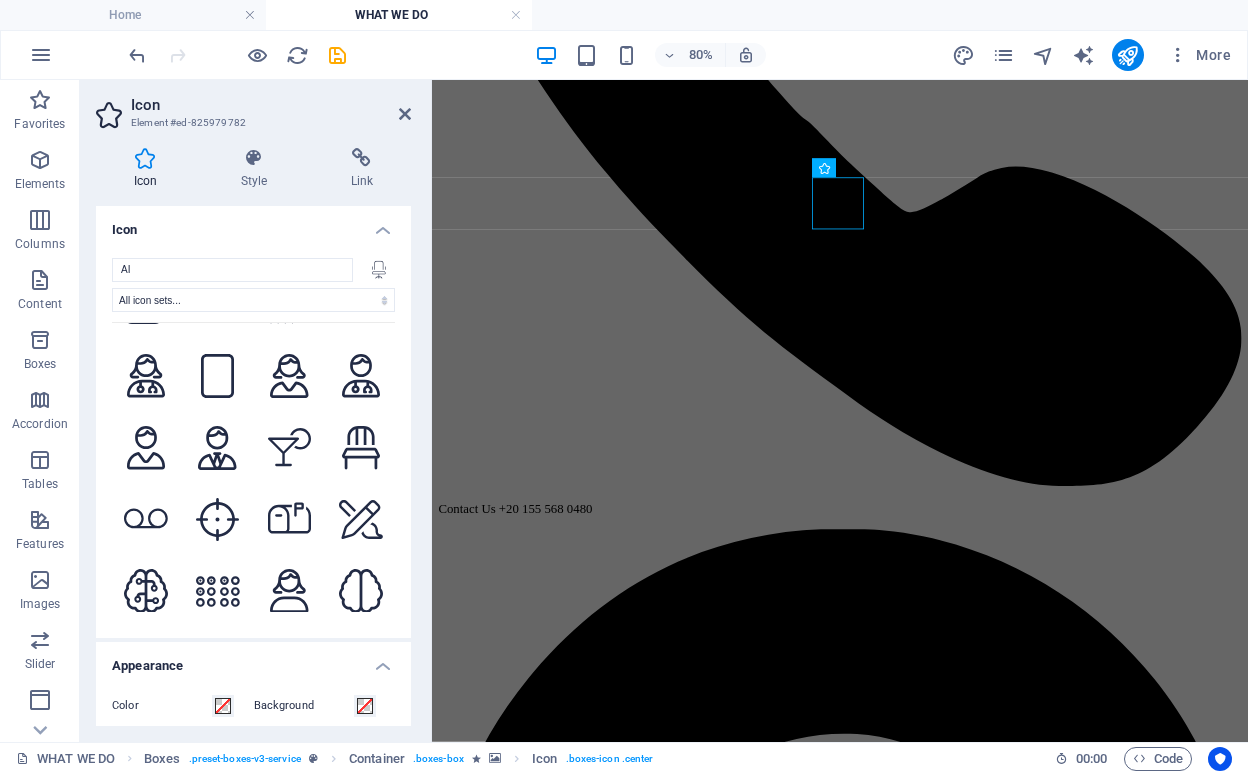 click at bounding box center [361, 735] 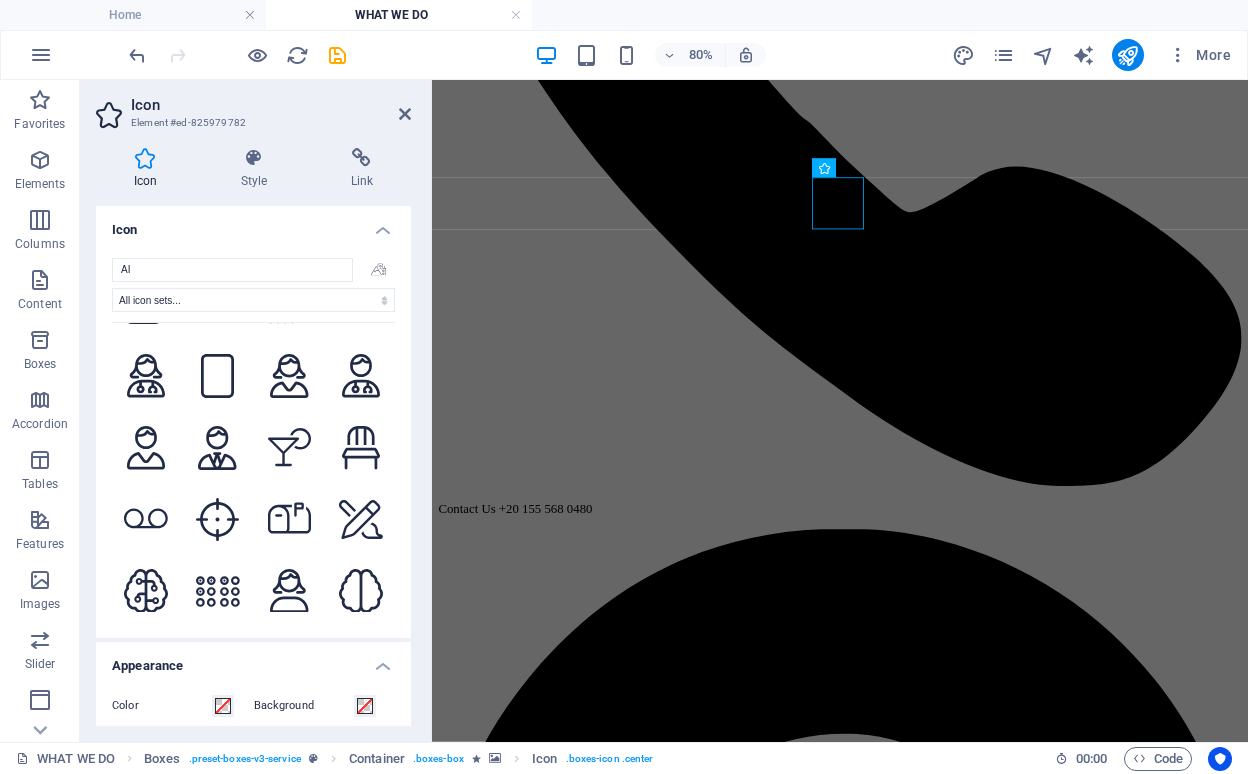 click at bounding box center [361, 807] 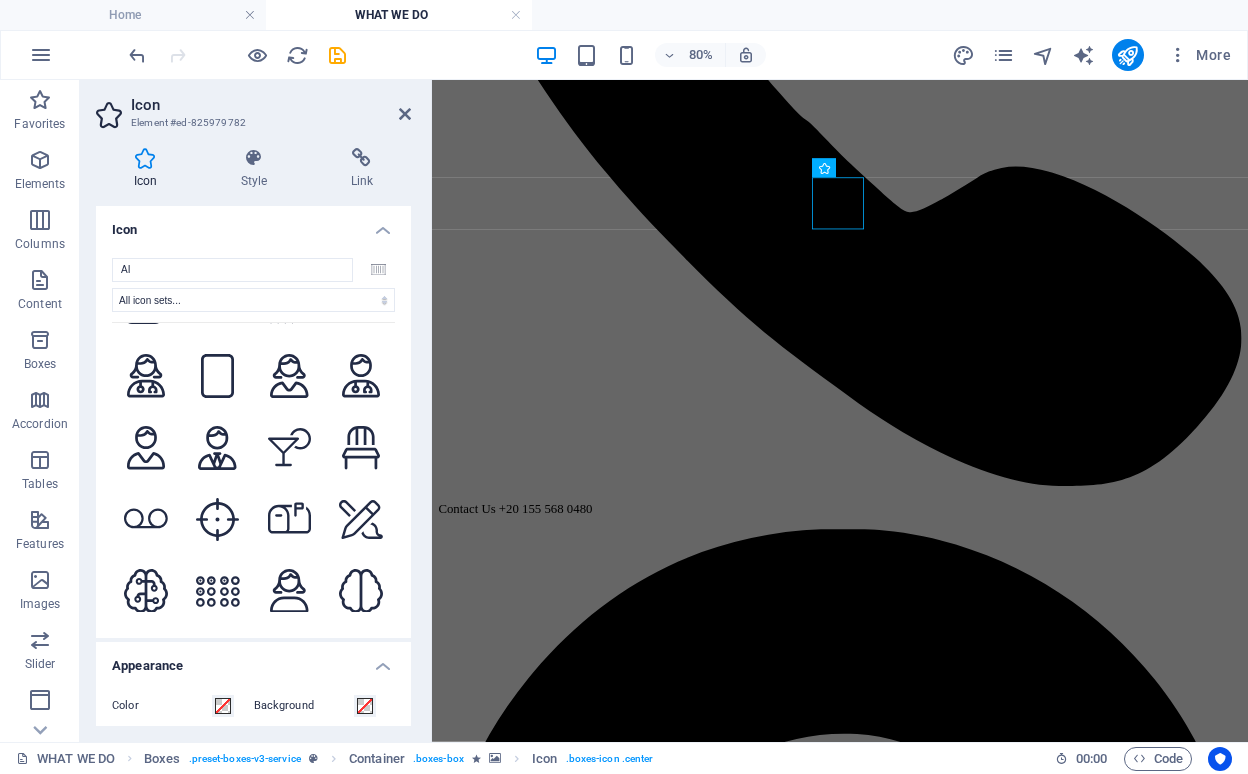 click at bounding box center [290, 807] 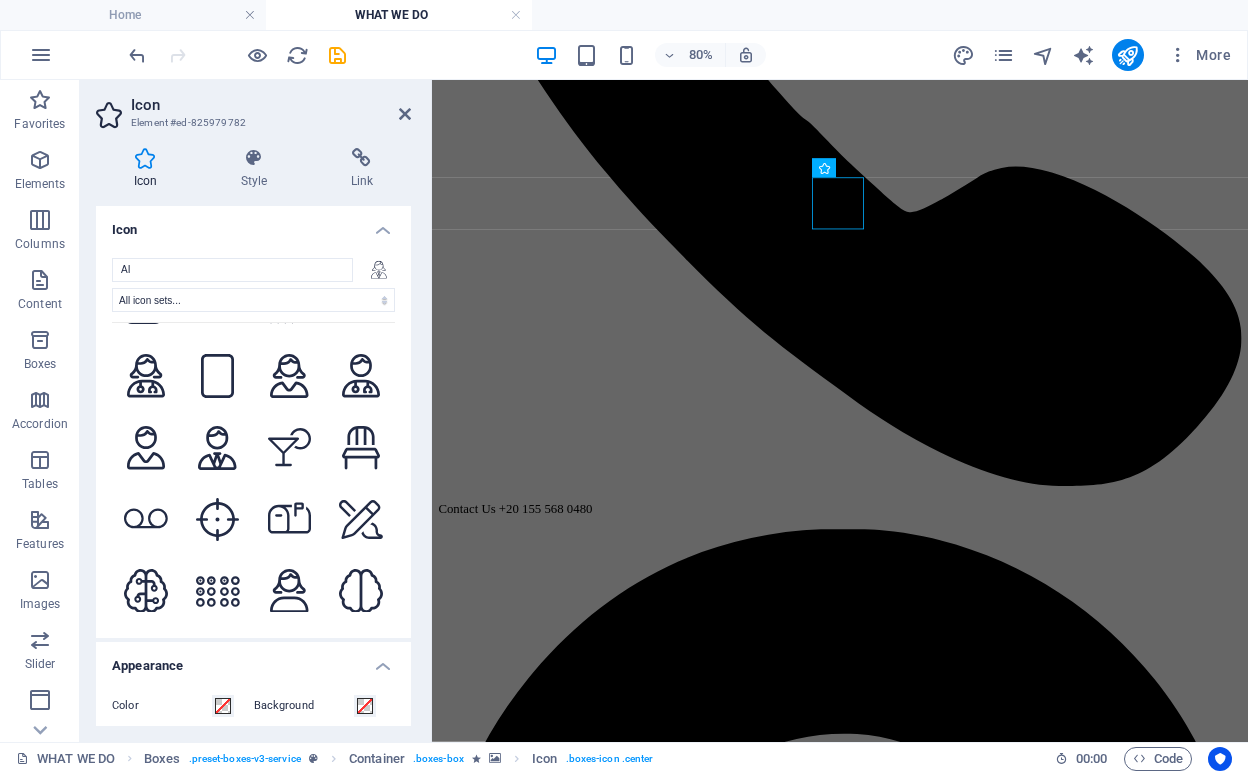 click at bounding box center [218, 807] 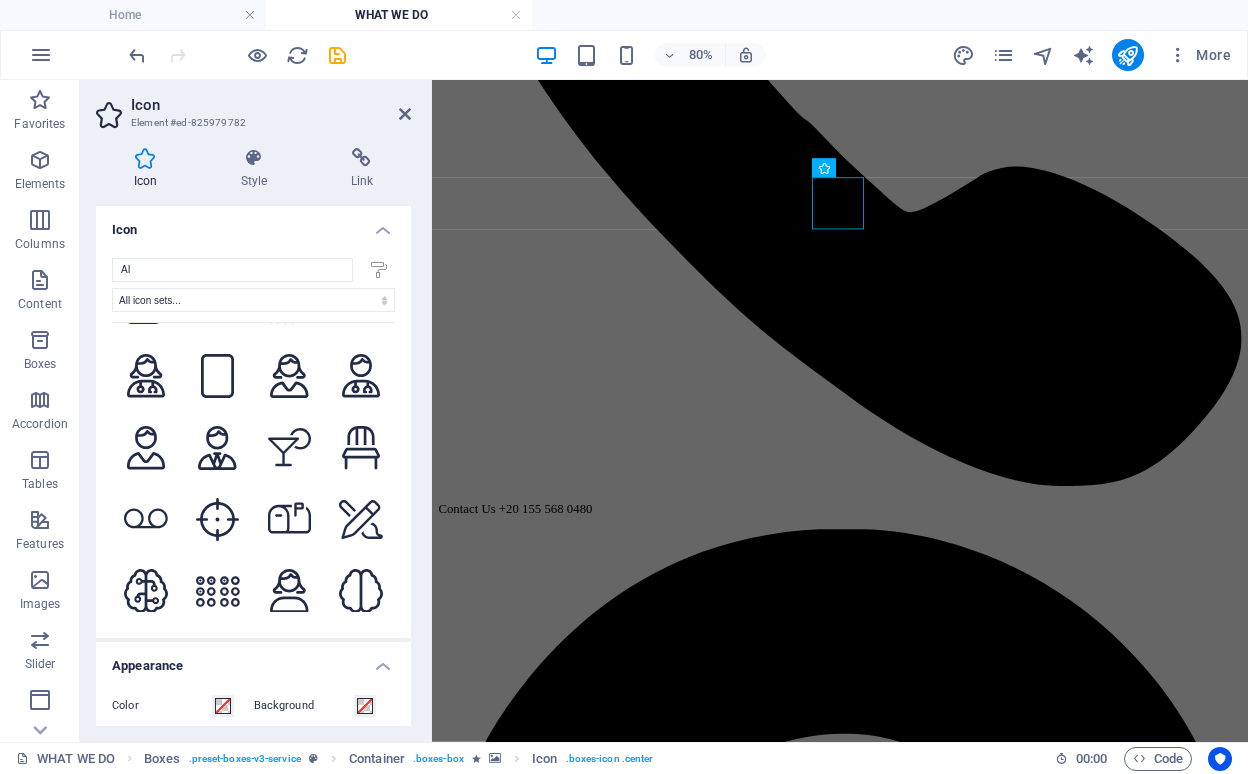 click at bounding box center (146, 807) 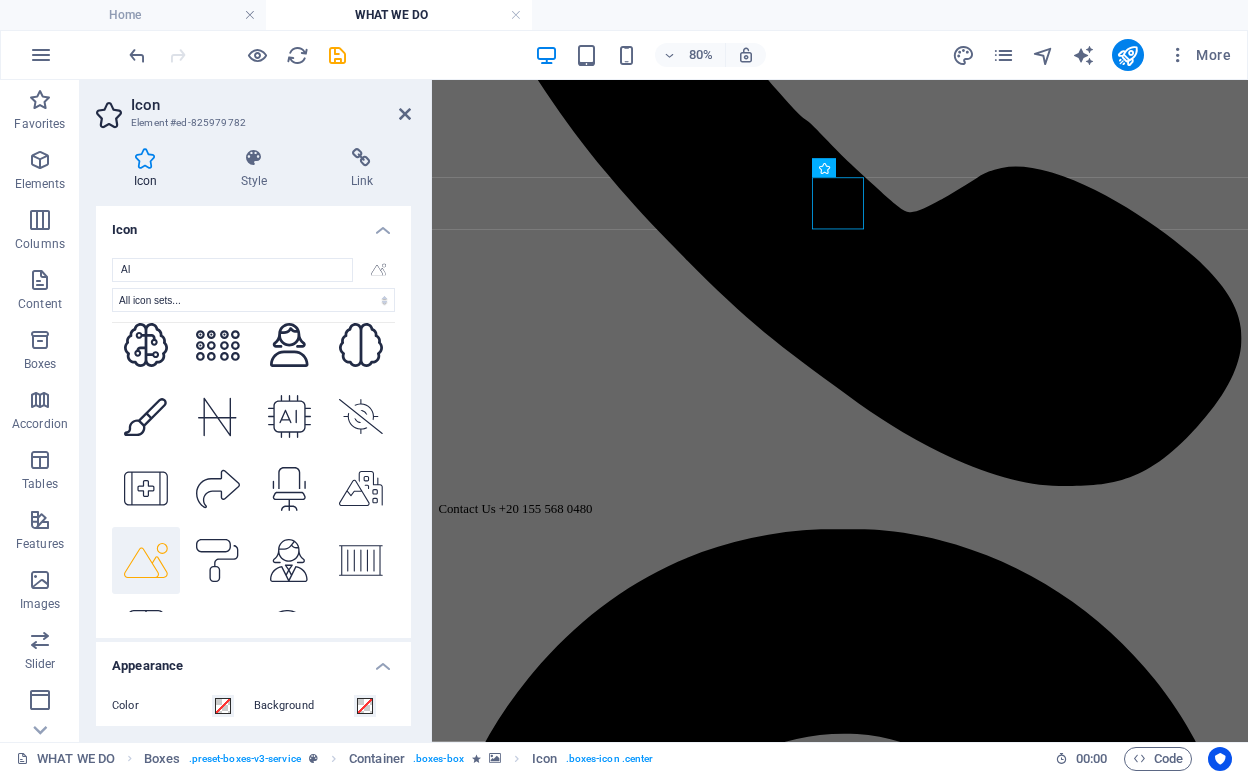 scroll, scrollTop: 8196, scrollLeft: 0, axis: vertical 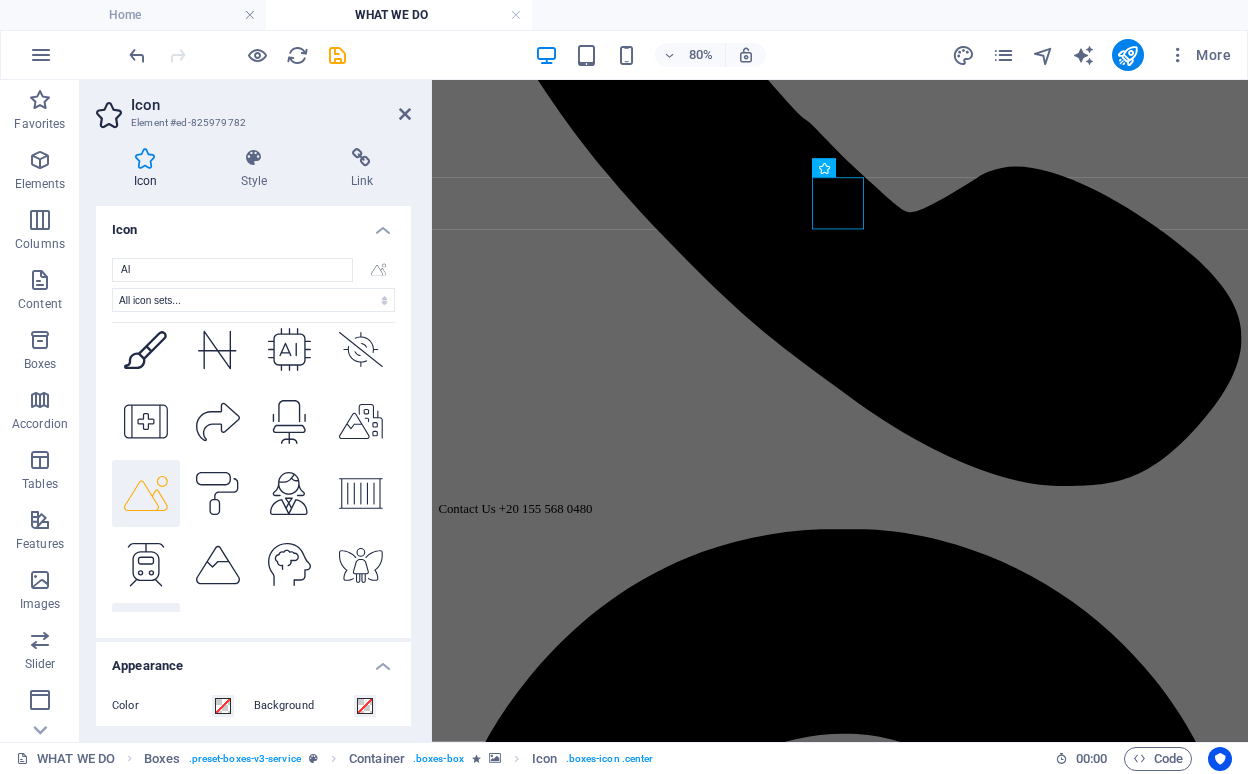 click at bounding box center (146, 637) 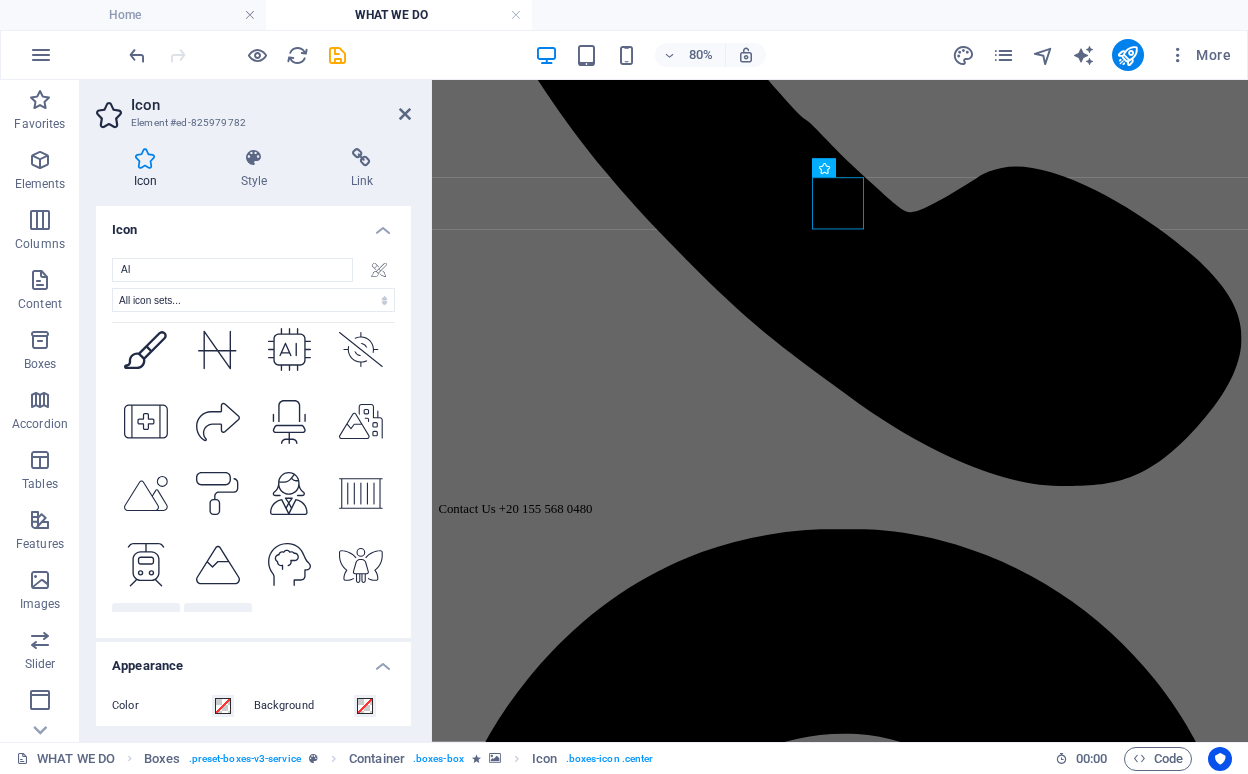 click at bounding box center (218, 637) 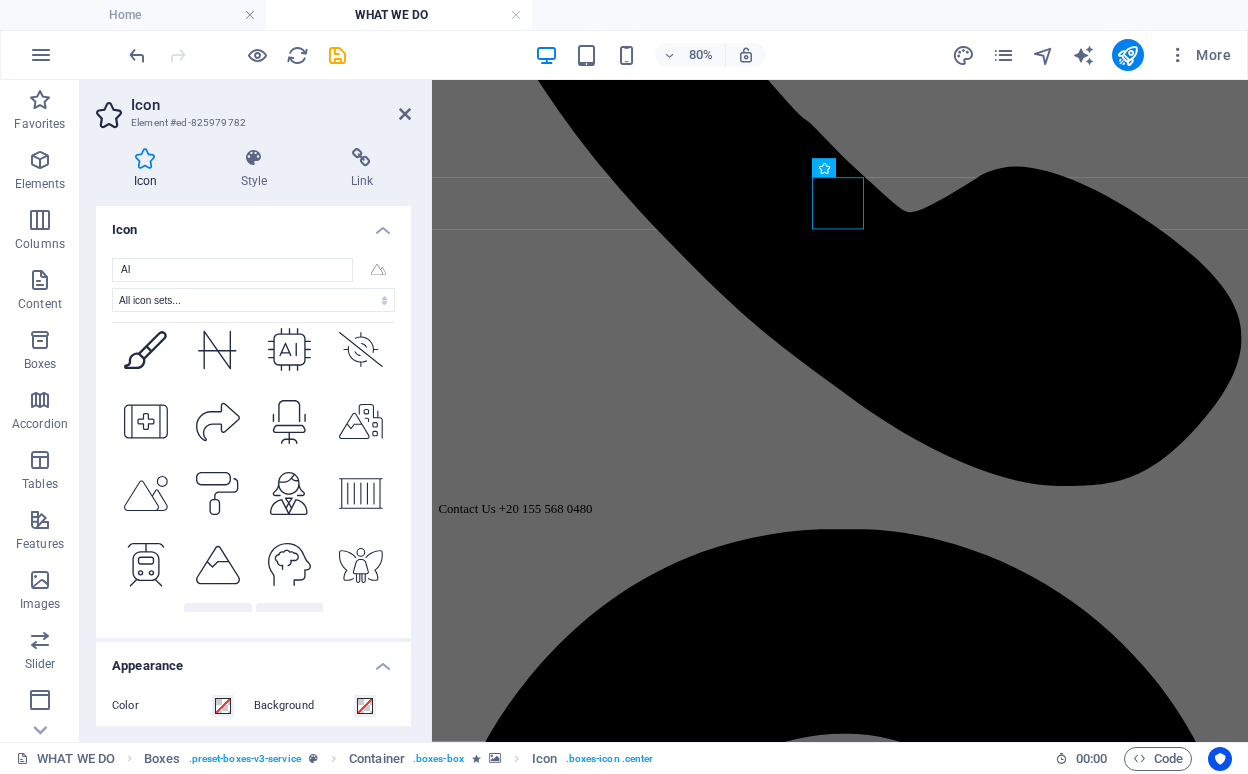click at bounding box center [290, 637] 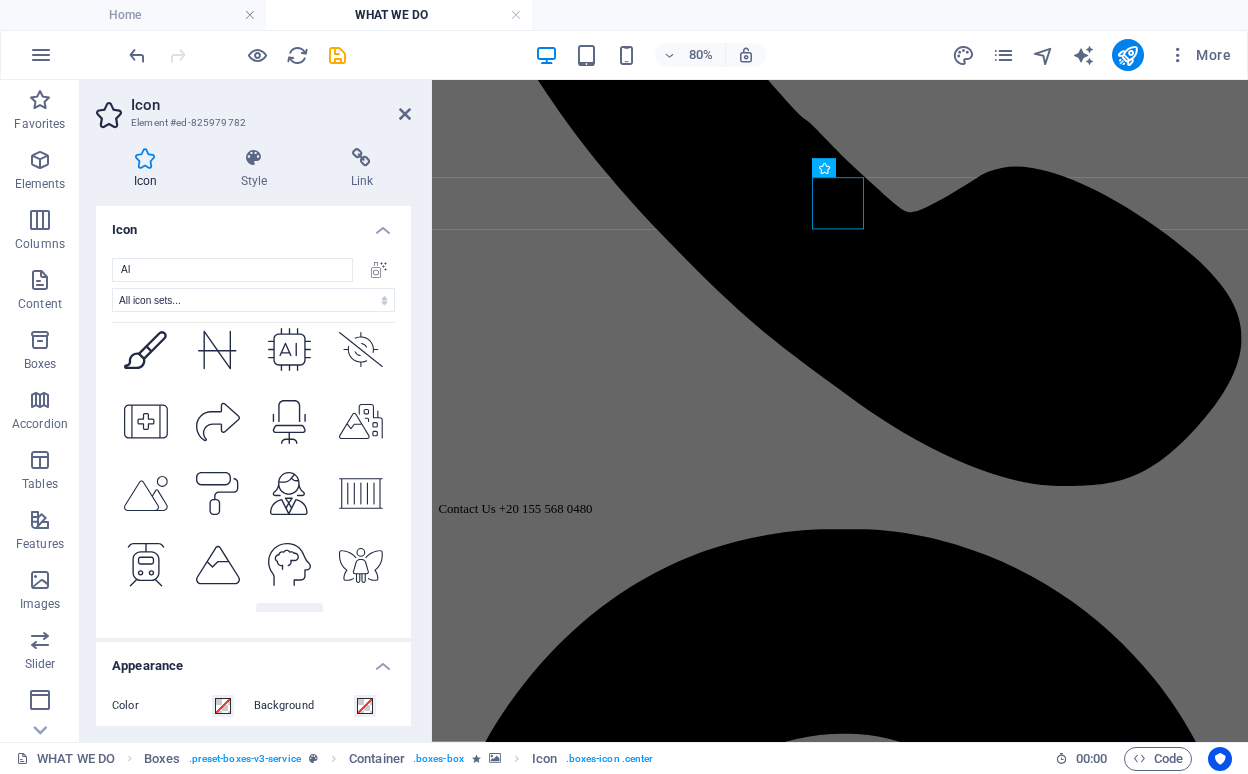 click at bounding box center [218, 709] 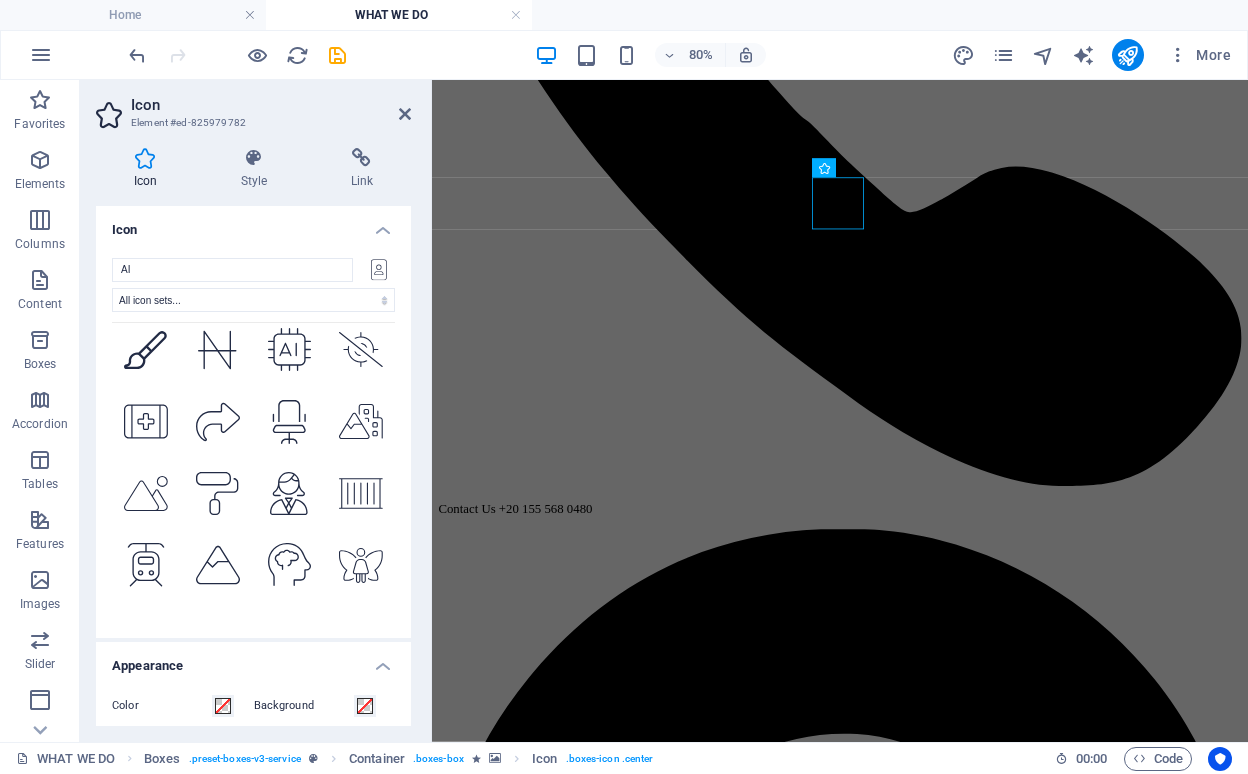 click at bounding box center (146, 709) 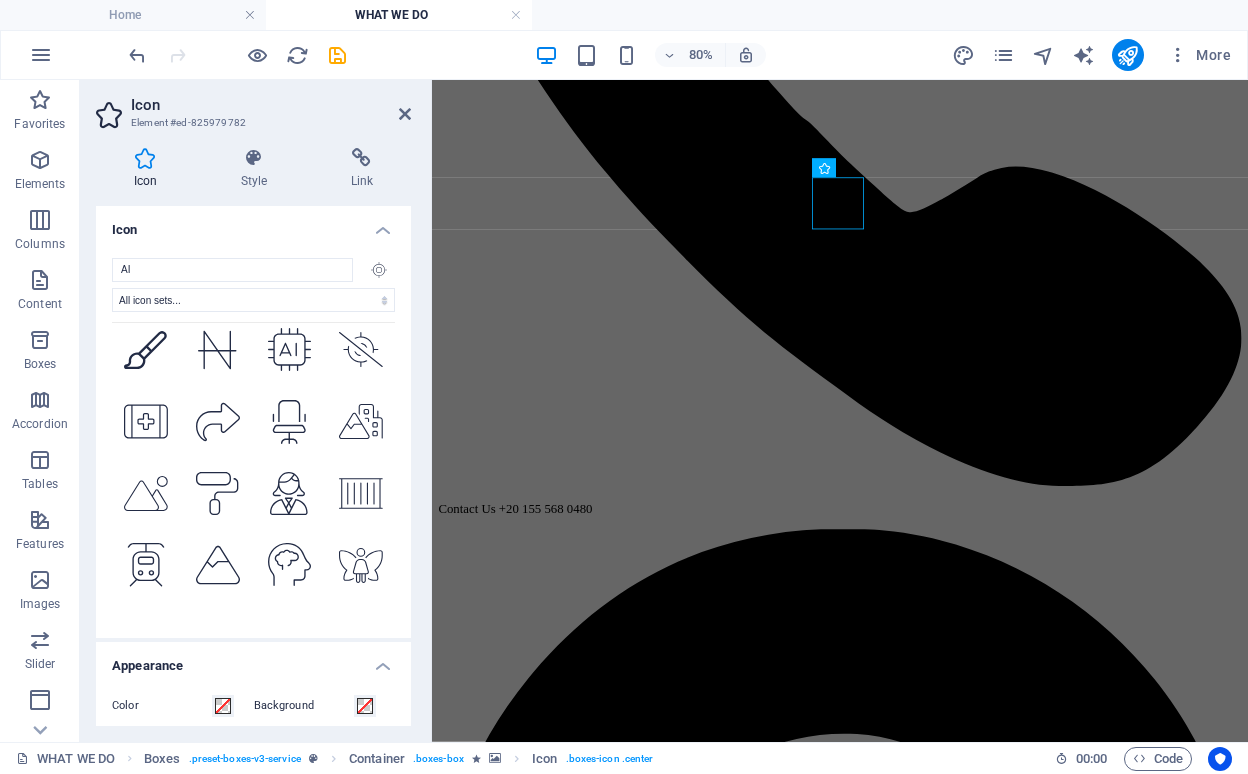 click at bounding box center (146, 781) 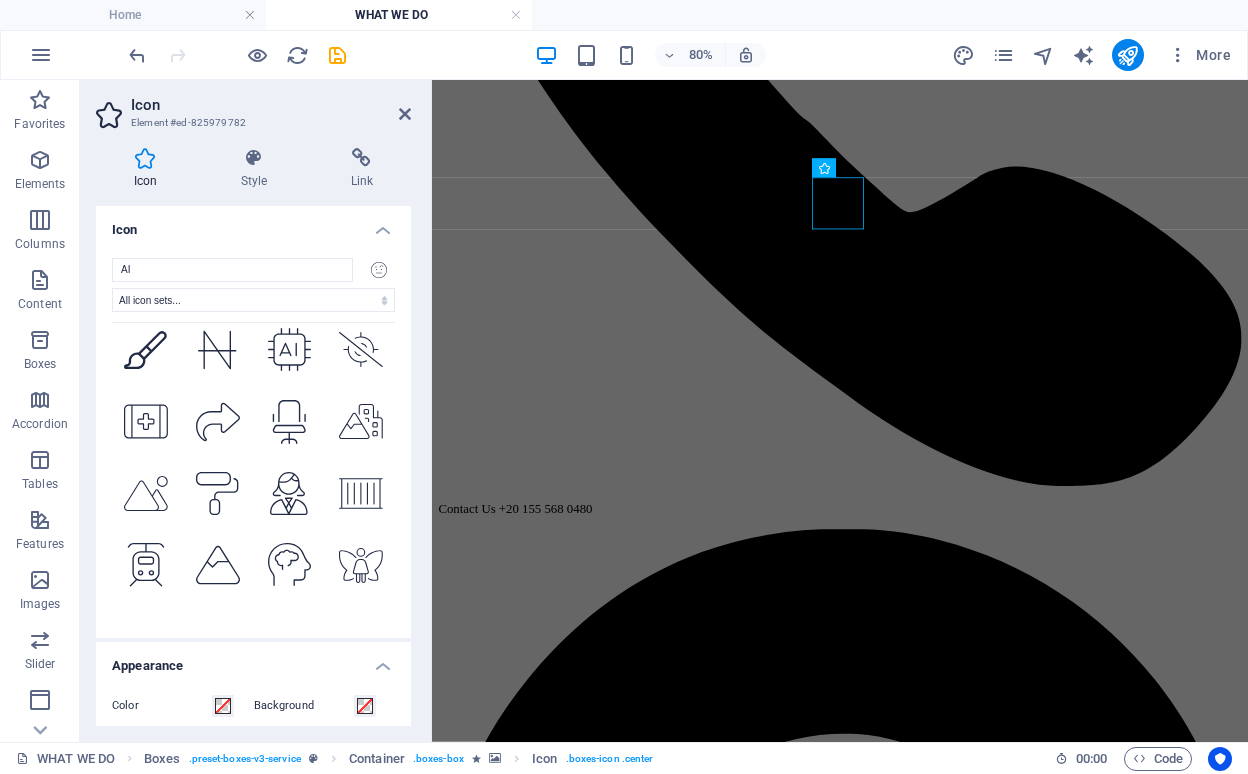 click at bounding box center [218, 781] 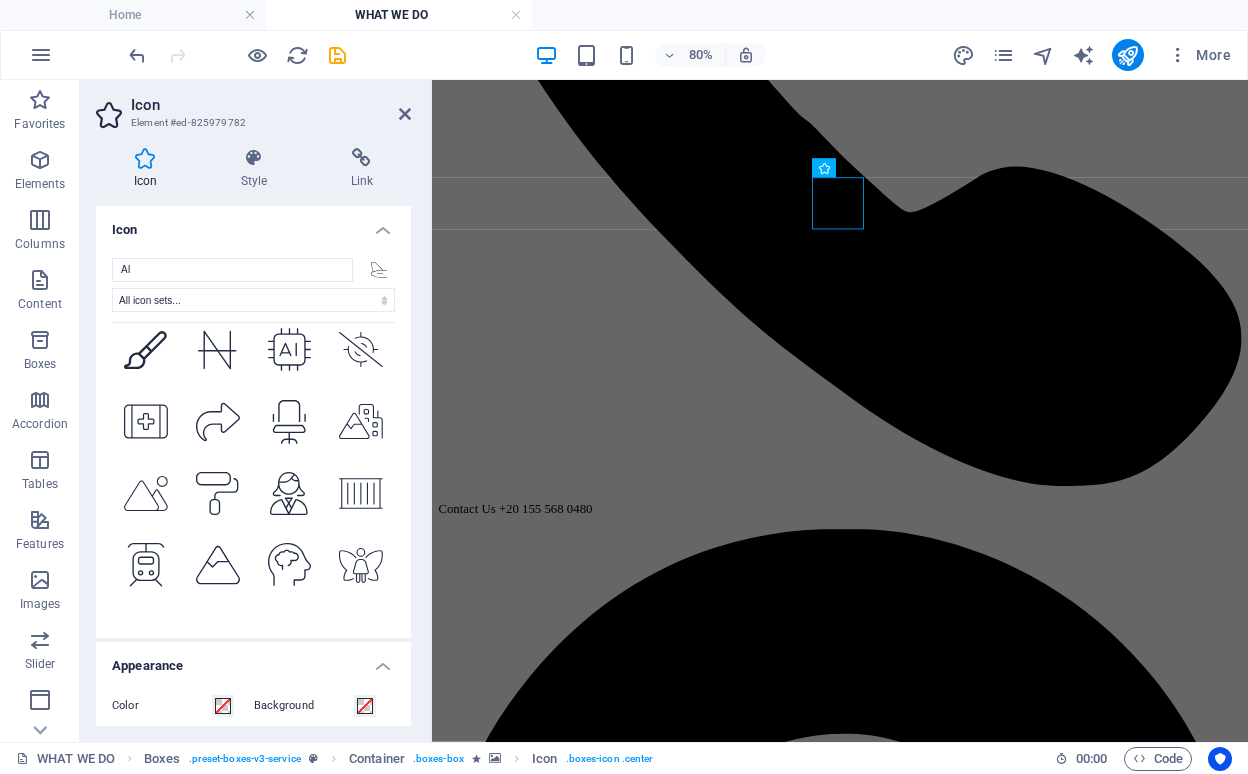 click at bounding box center (290, 781) 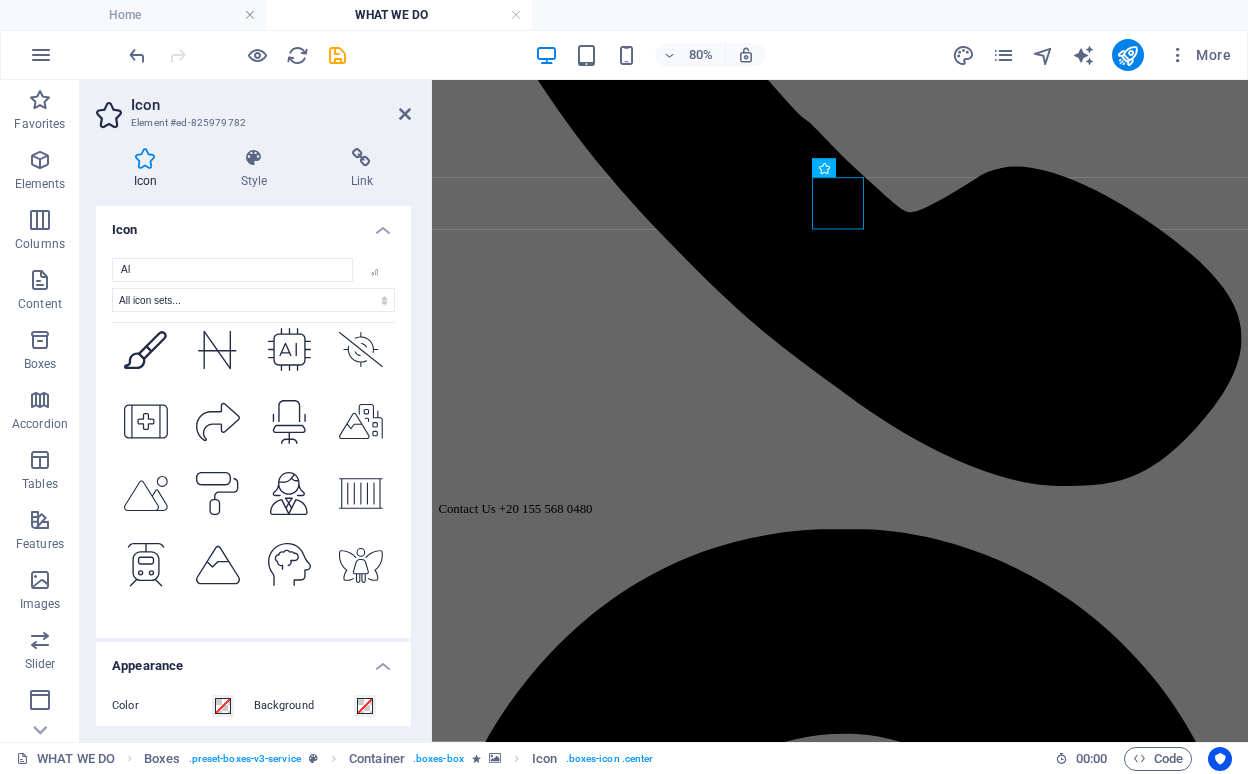 click at bounding box center (361, 781) 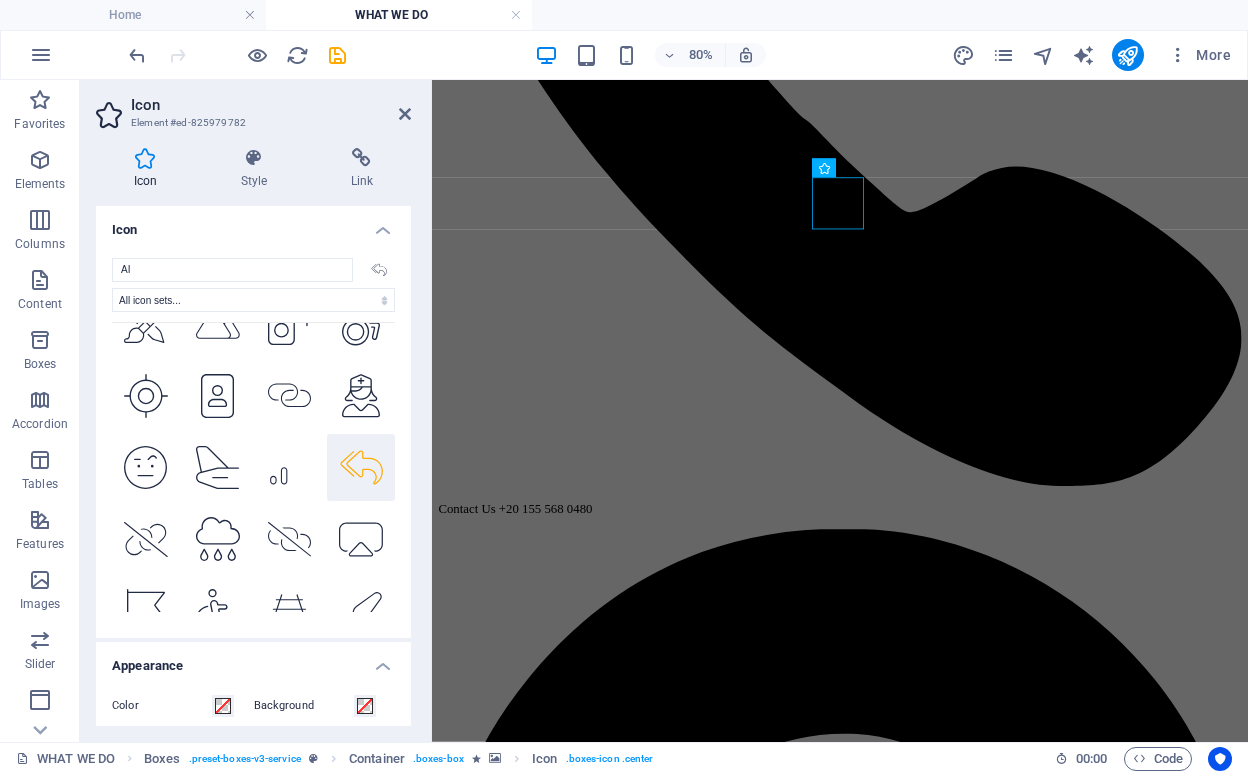 click at bounding box center (290, 683) 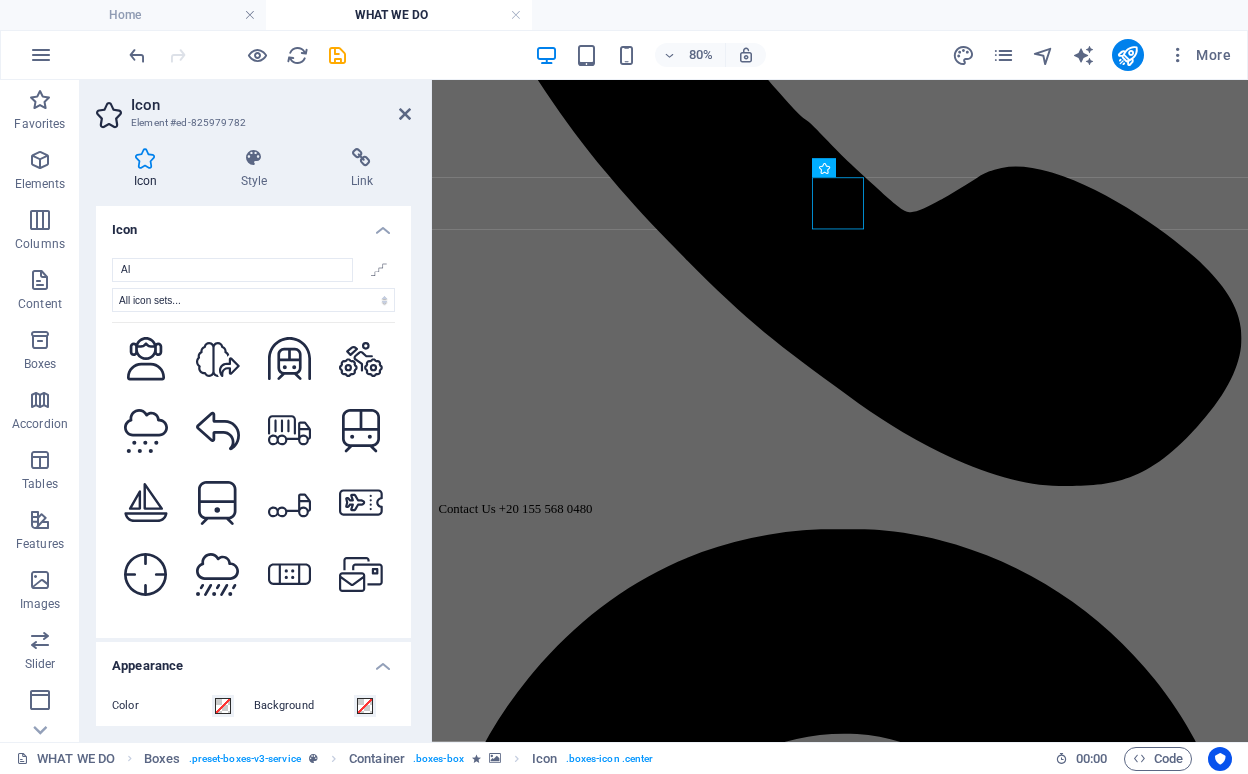 scroll, scrollTop: 7173, scrollLeft: 0, axis: vertical 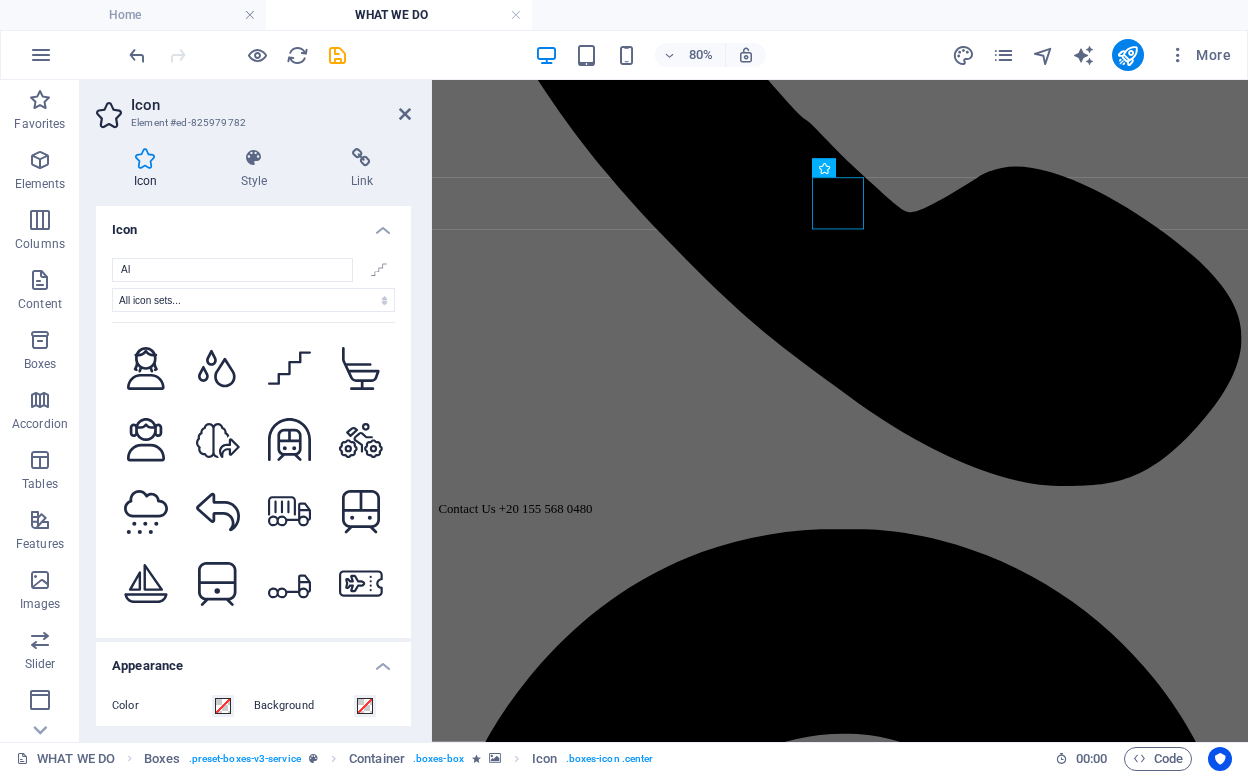 click at bounding box center (218, 727) 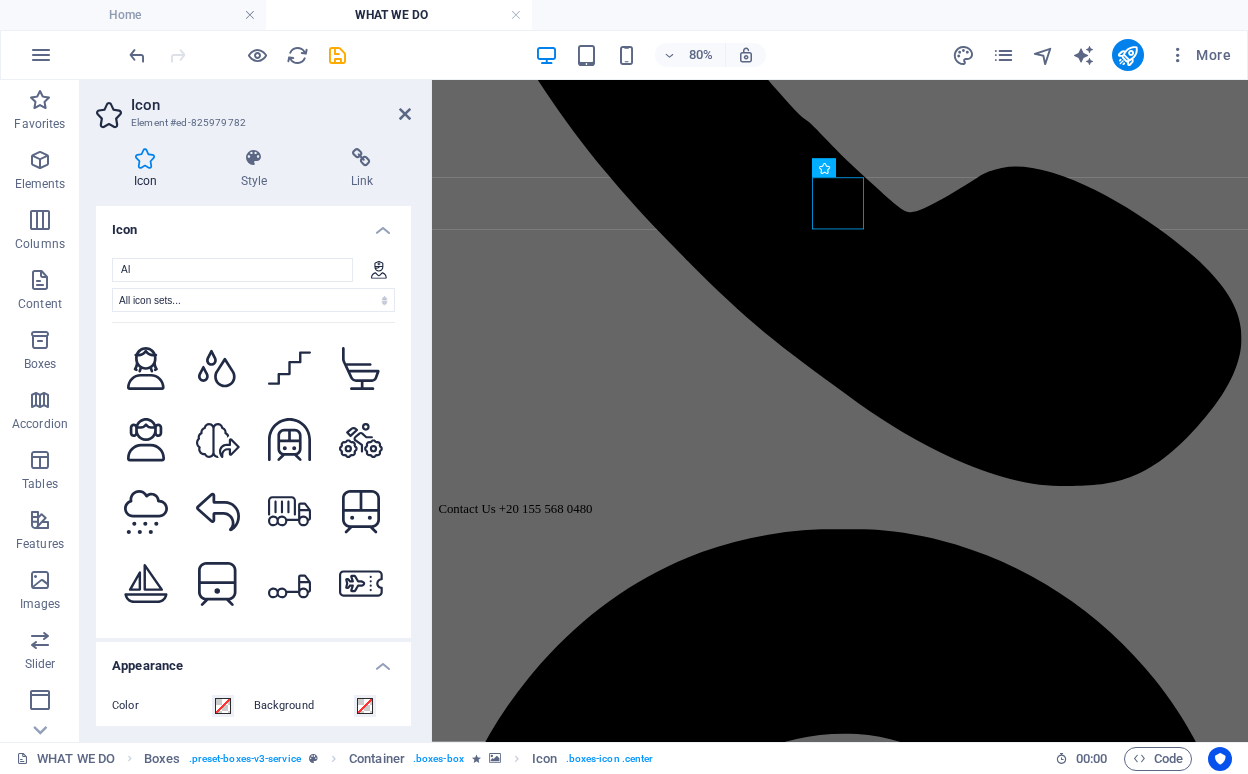 click at bounding box center (218, 656) 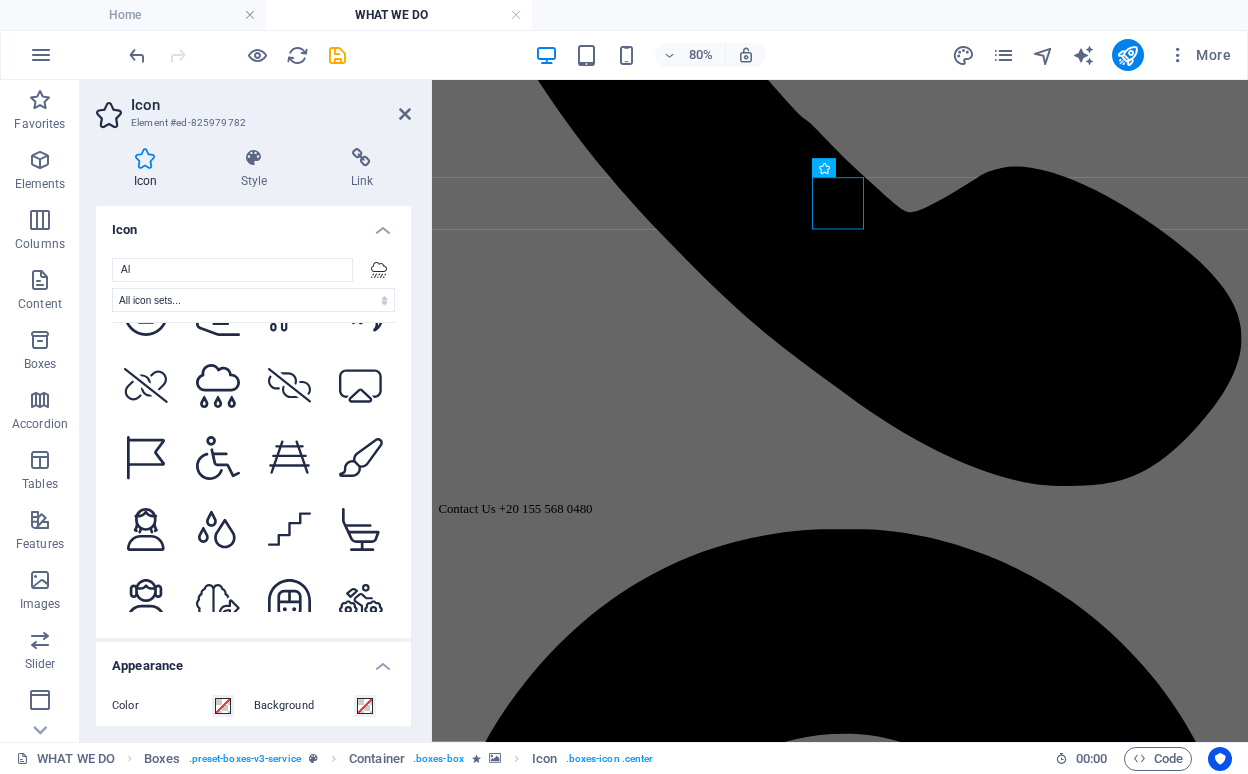 scroll, scrollTop: 6957, scrollLeft: 0, axis: vertical 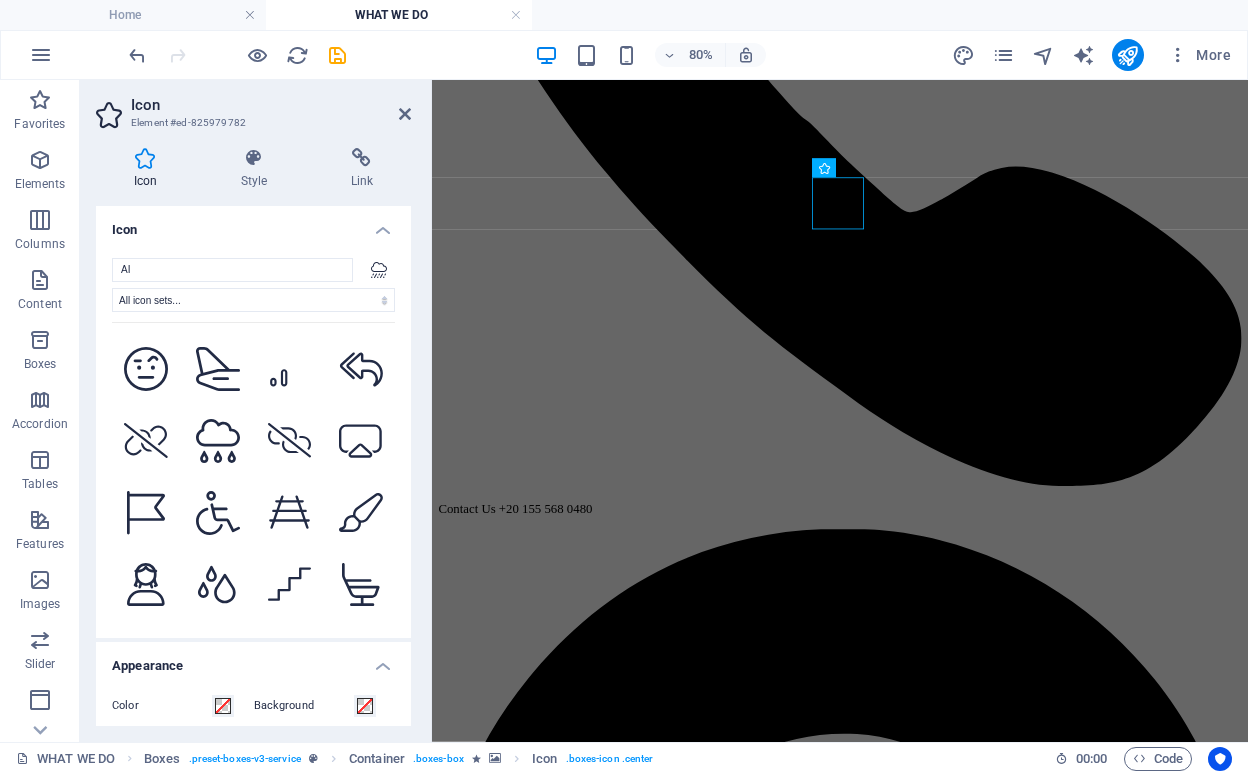 click at bounding box center (218, 728) 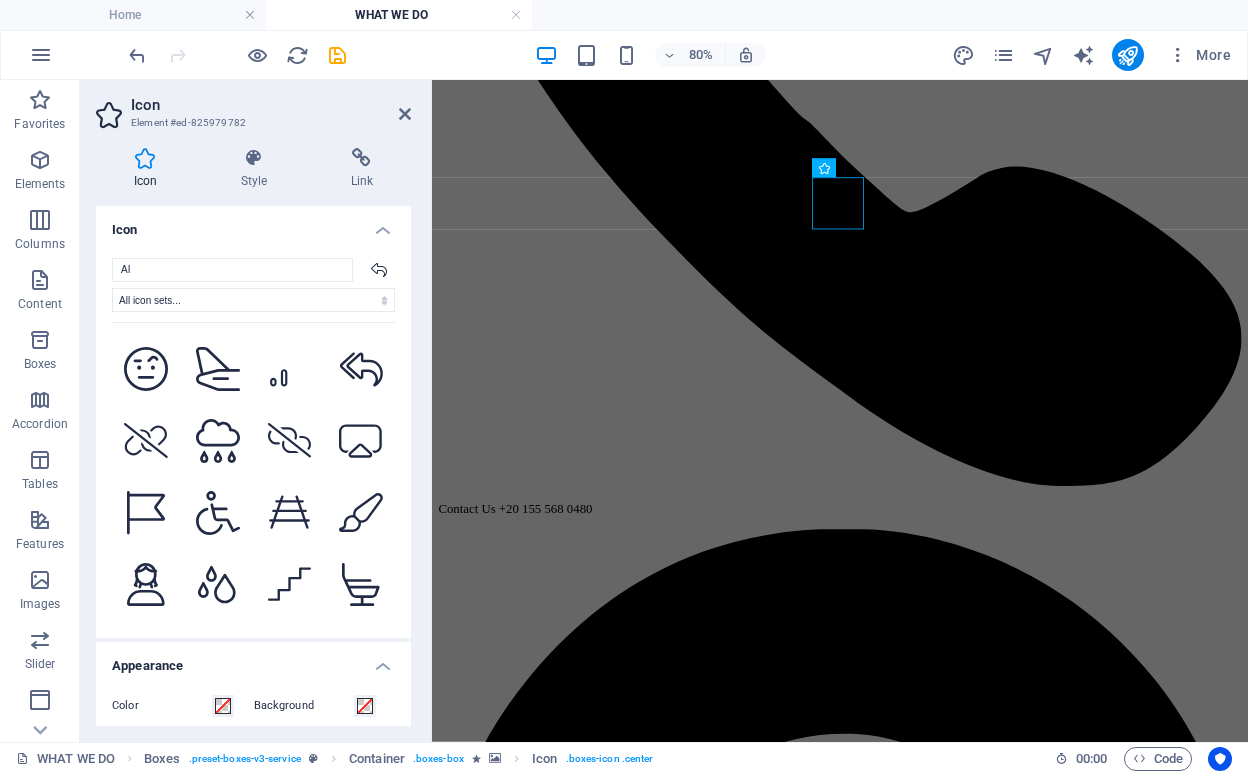 click at bounding box center (146, 656) 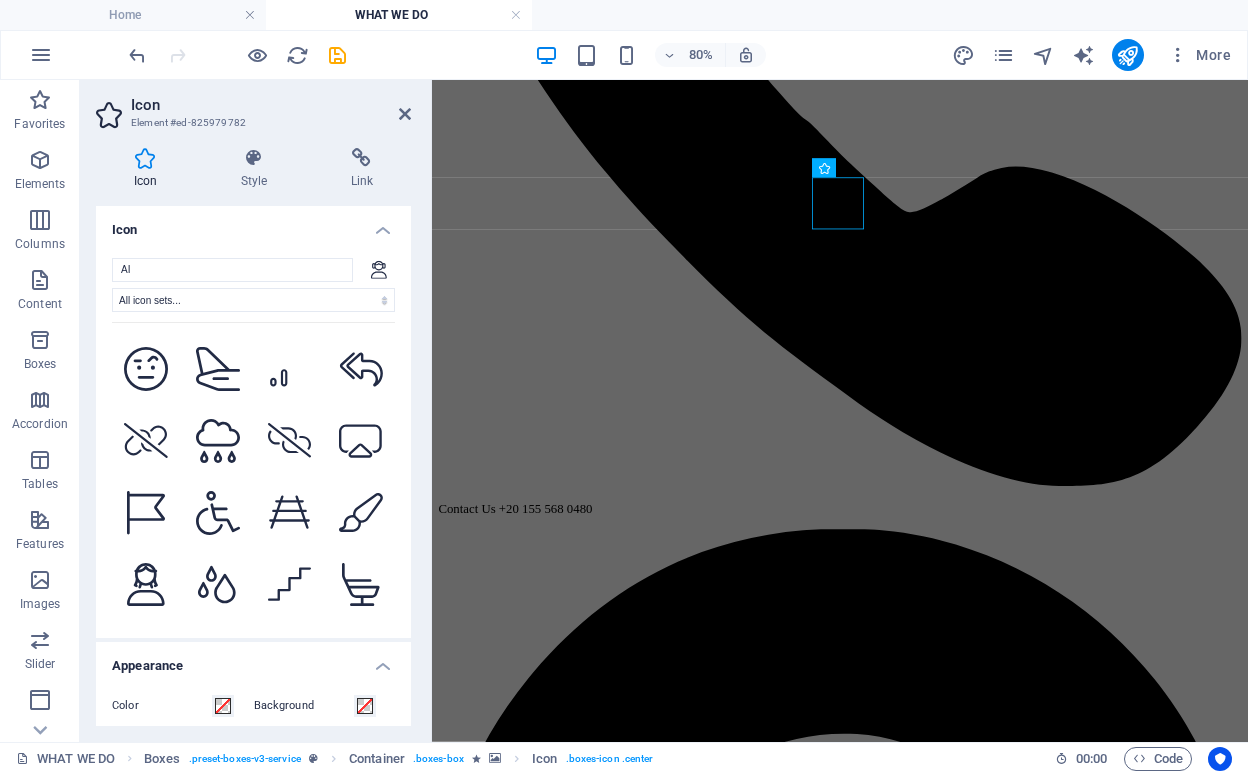 click at bounding box center [218, 656] 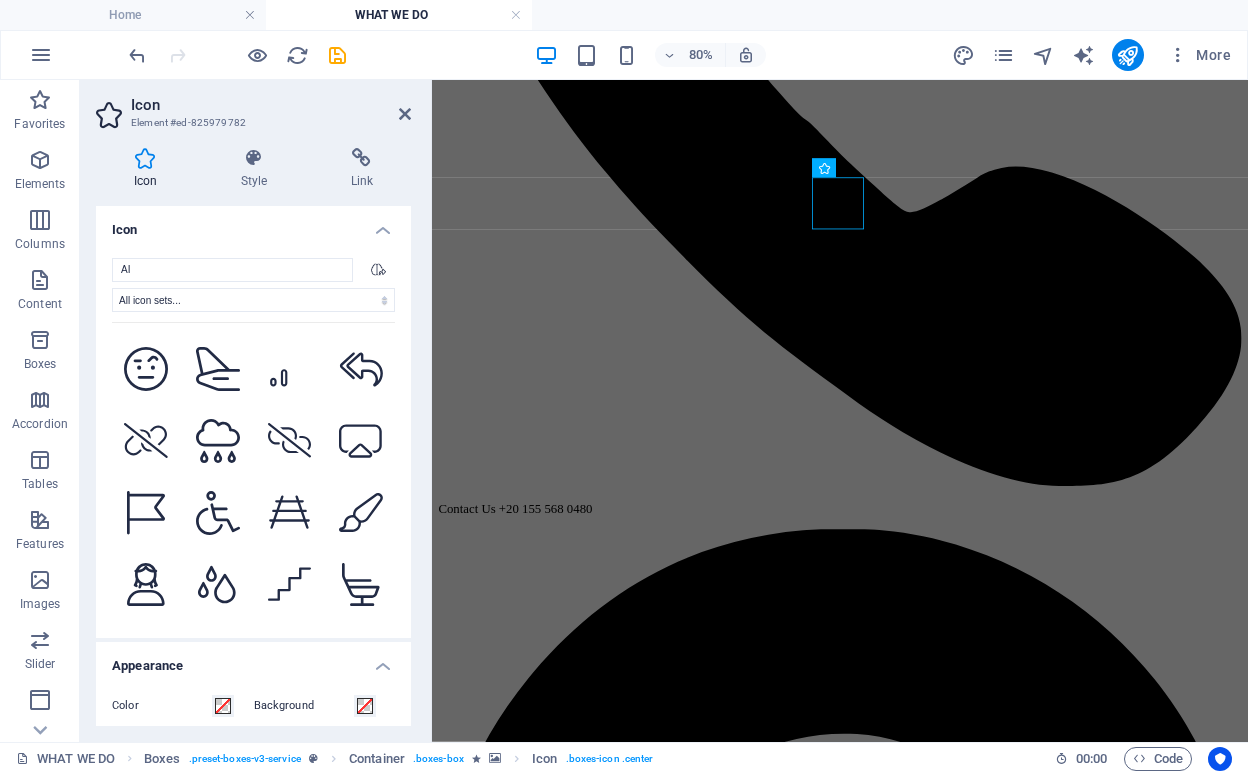 click at bounding box center (290, 656) 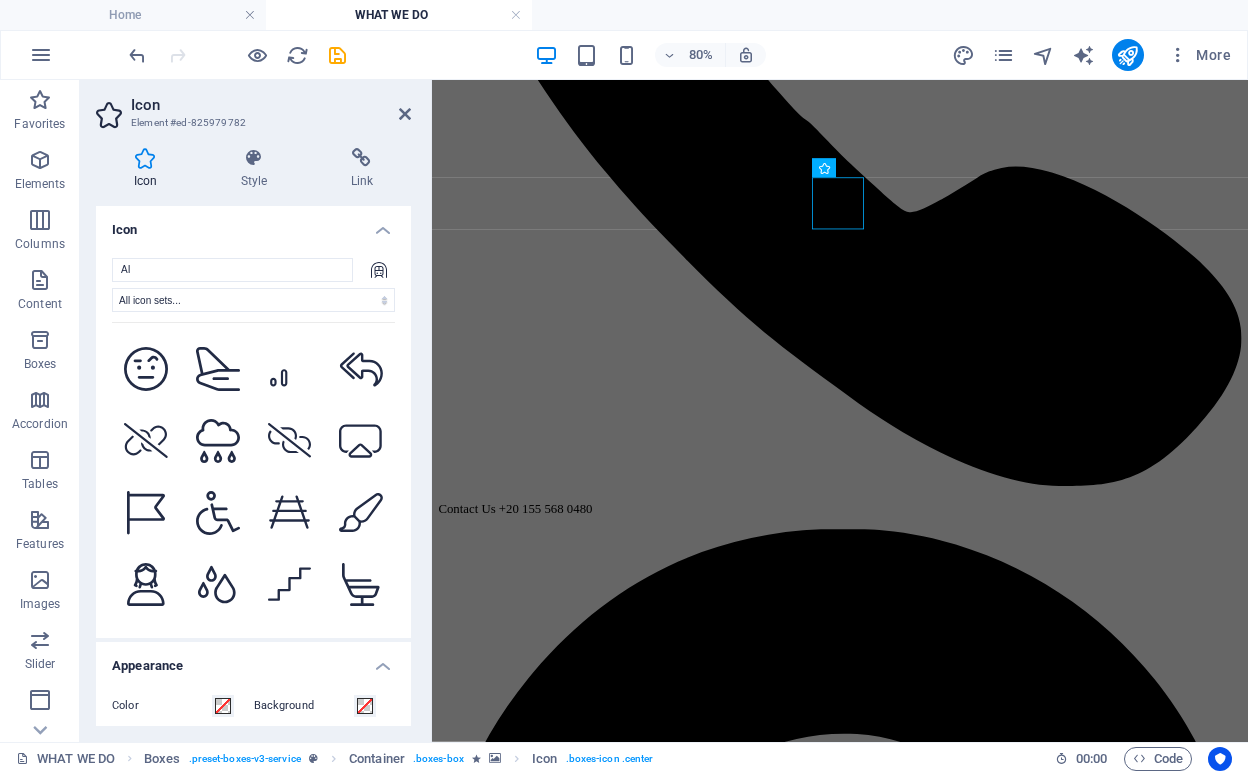 click at bounding box center (361, 656) 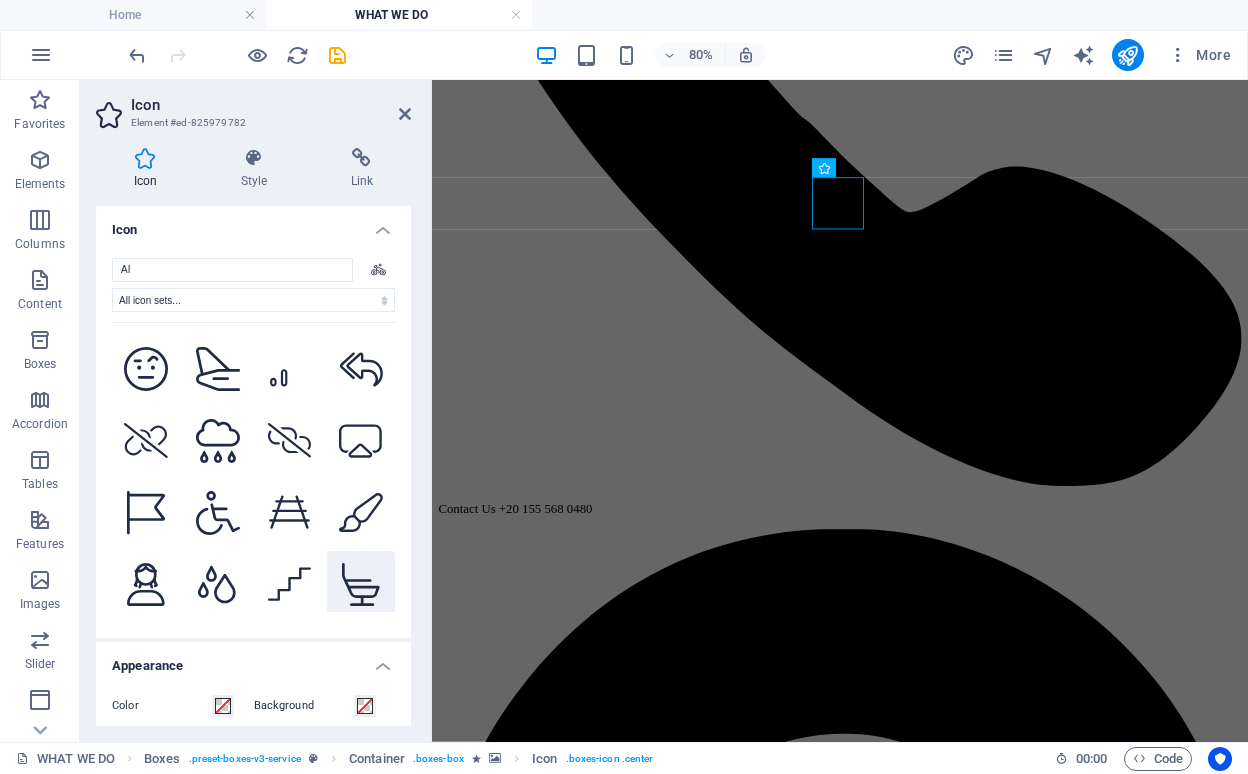 click at bounding box center [361, 585] 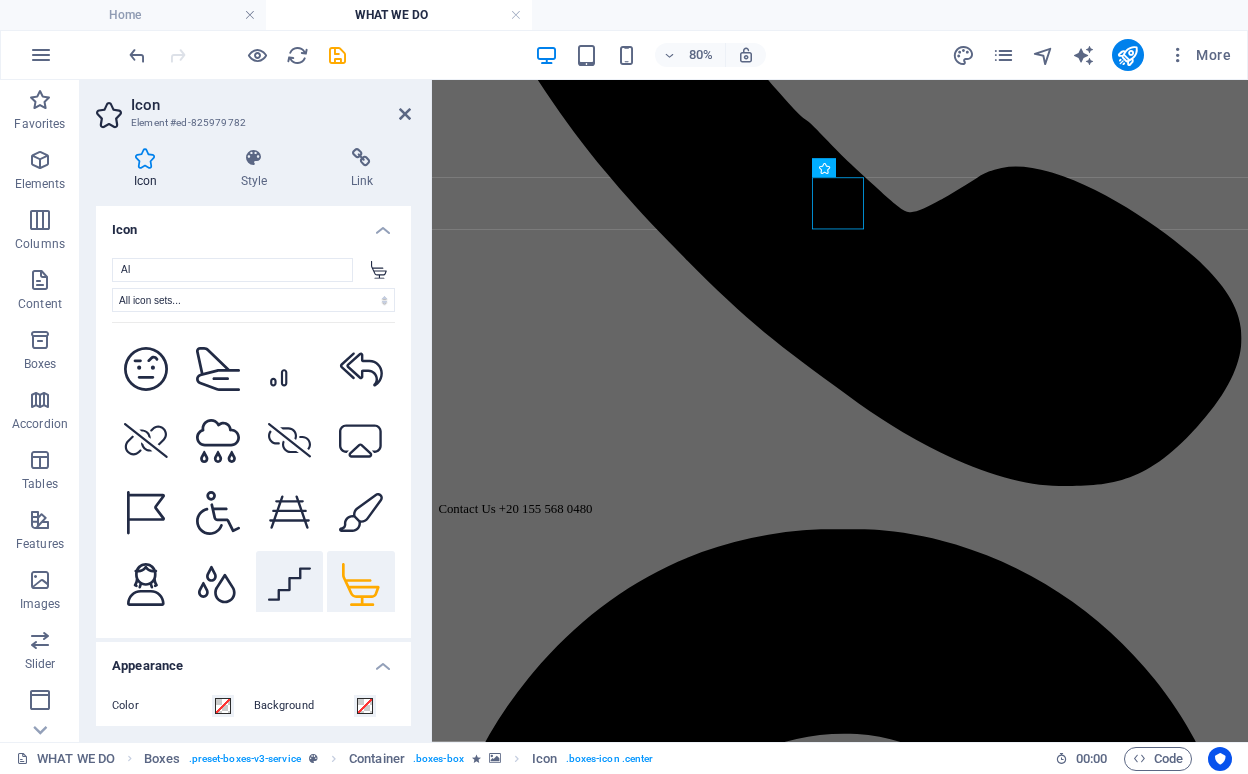 click at bounding box center (290, 585) 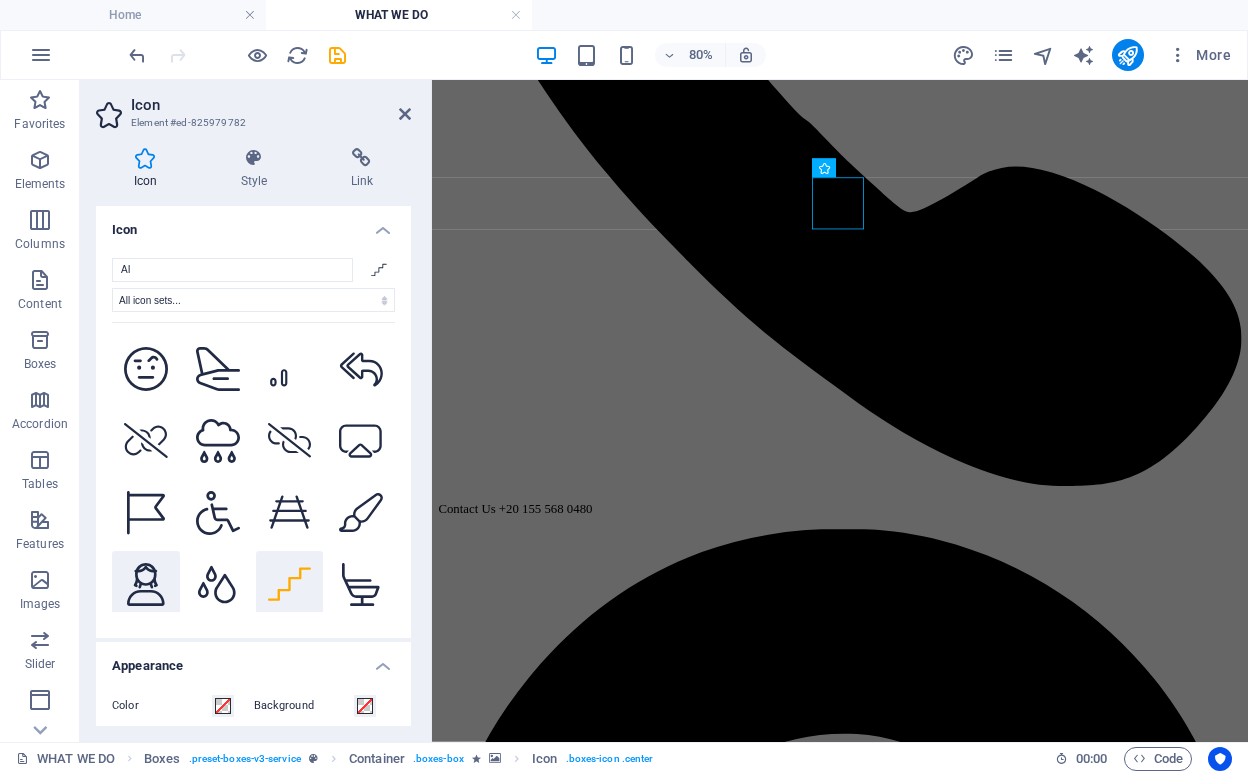 click at bounding box center [146, 585] 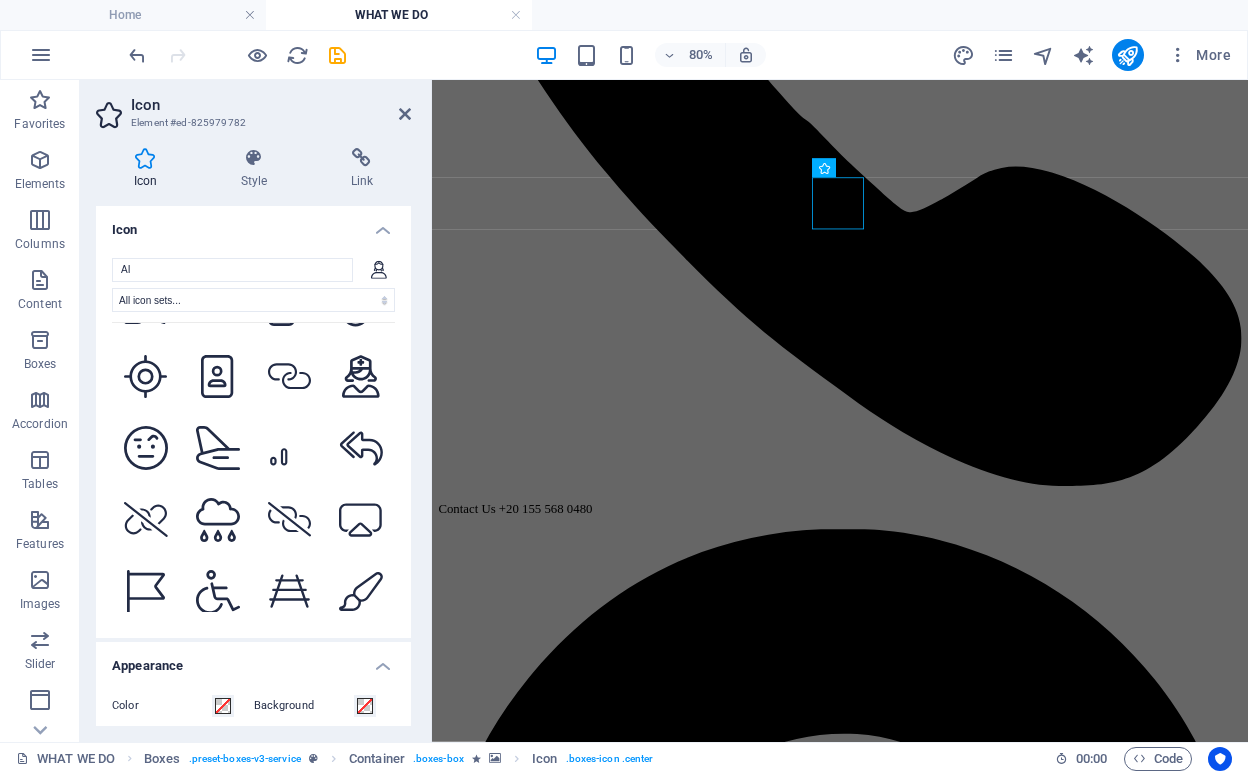 scroll, scrollTop: 6876, scrollLeft: 0, axis: vertical 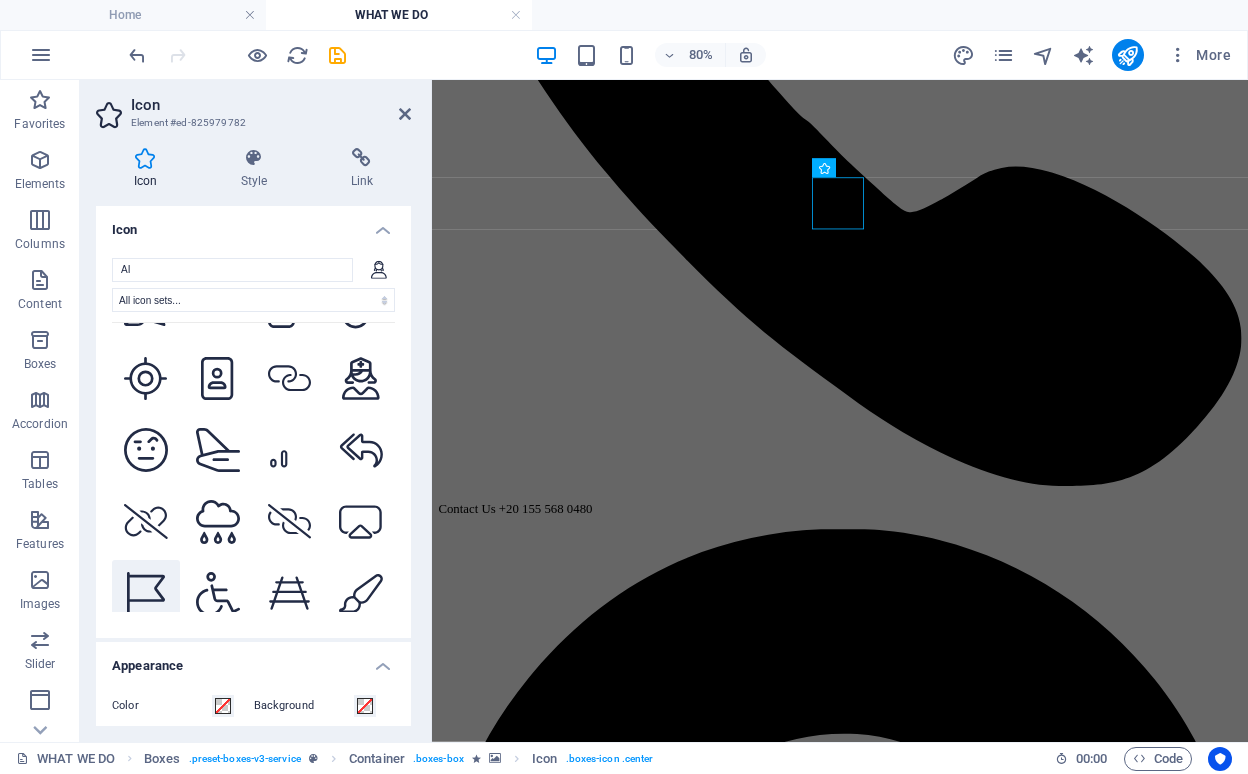 click at bounding box center [146, 594] 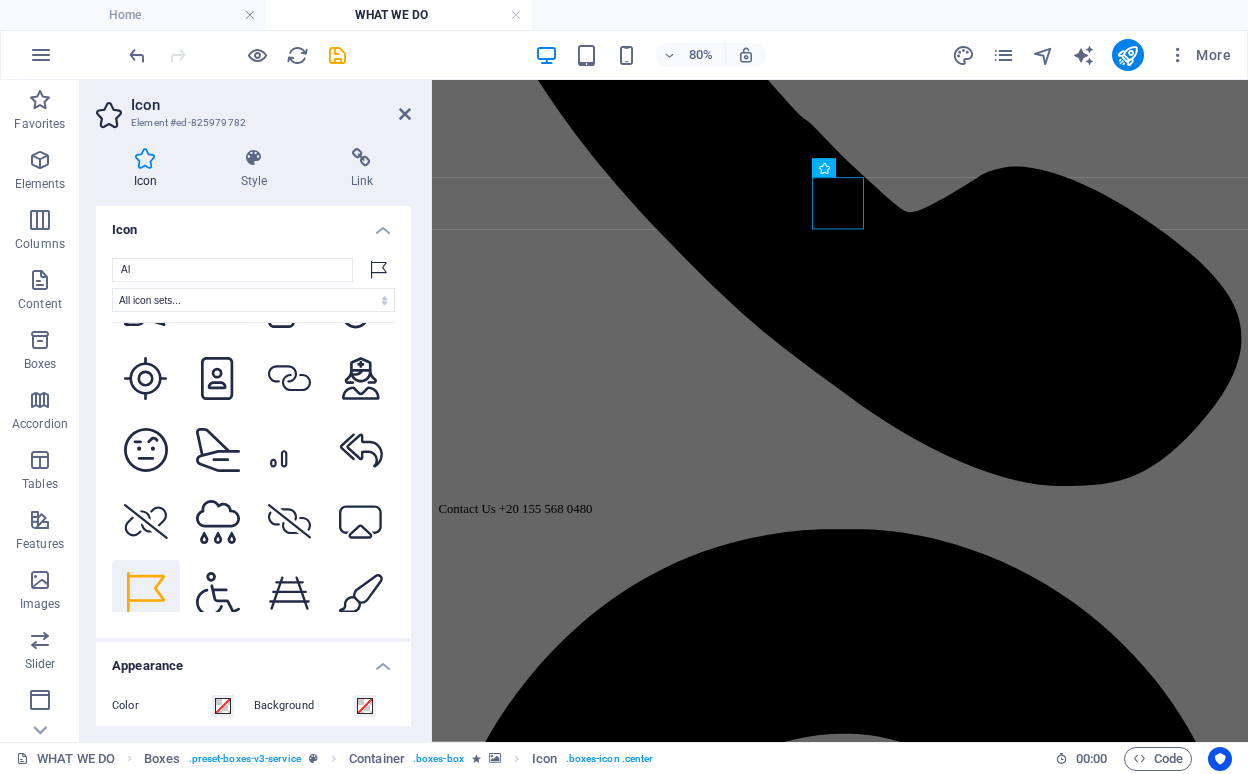 click at bounding box center [942, 10393] 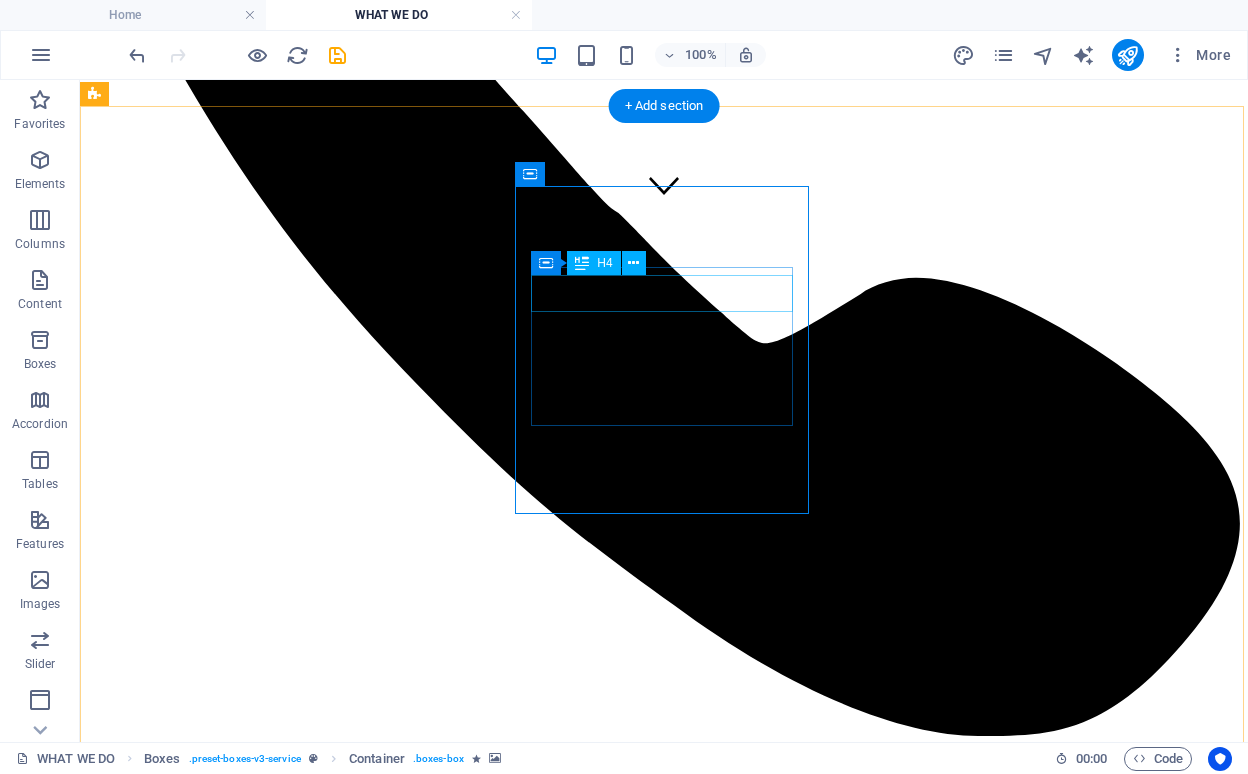 click on "Beard Trim" at bounding box center [664, 12156] 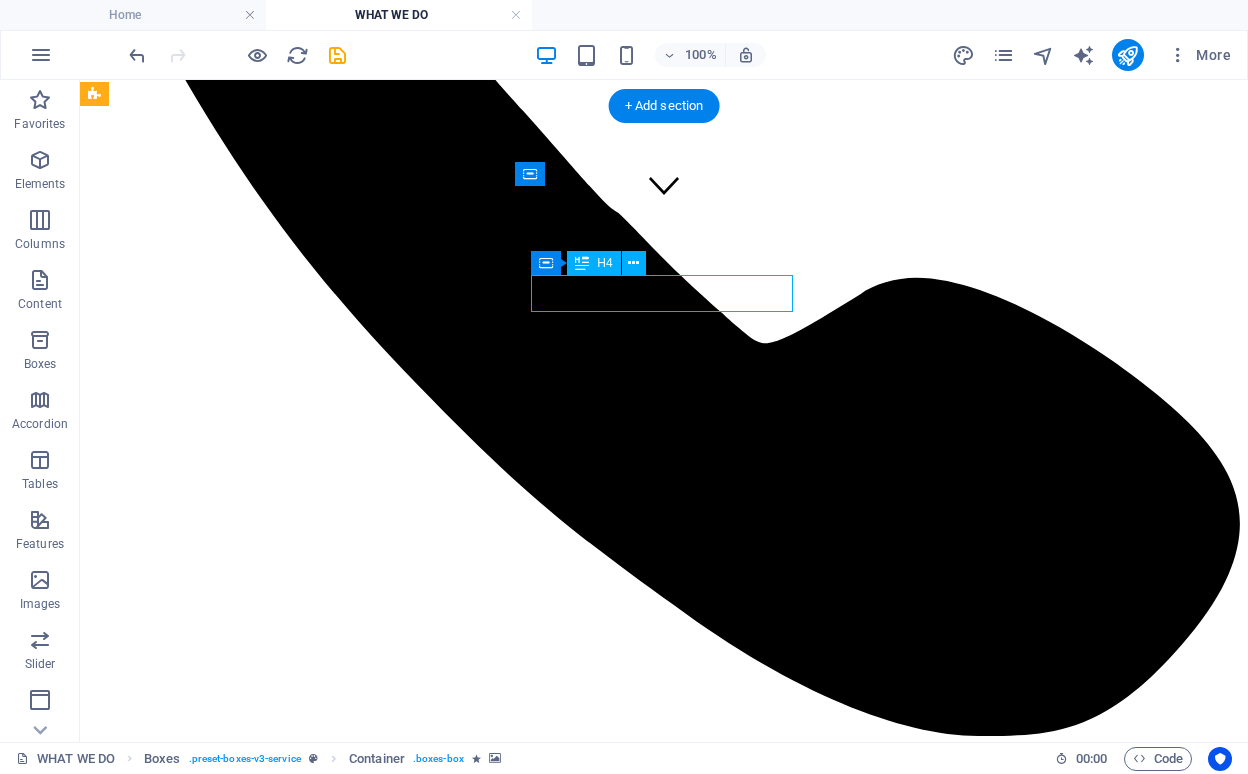 click on "Beard Trim" at bounding box center (664, 12156) 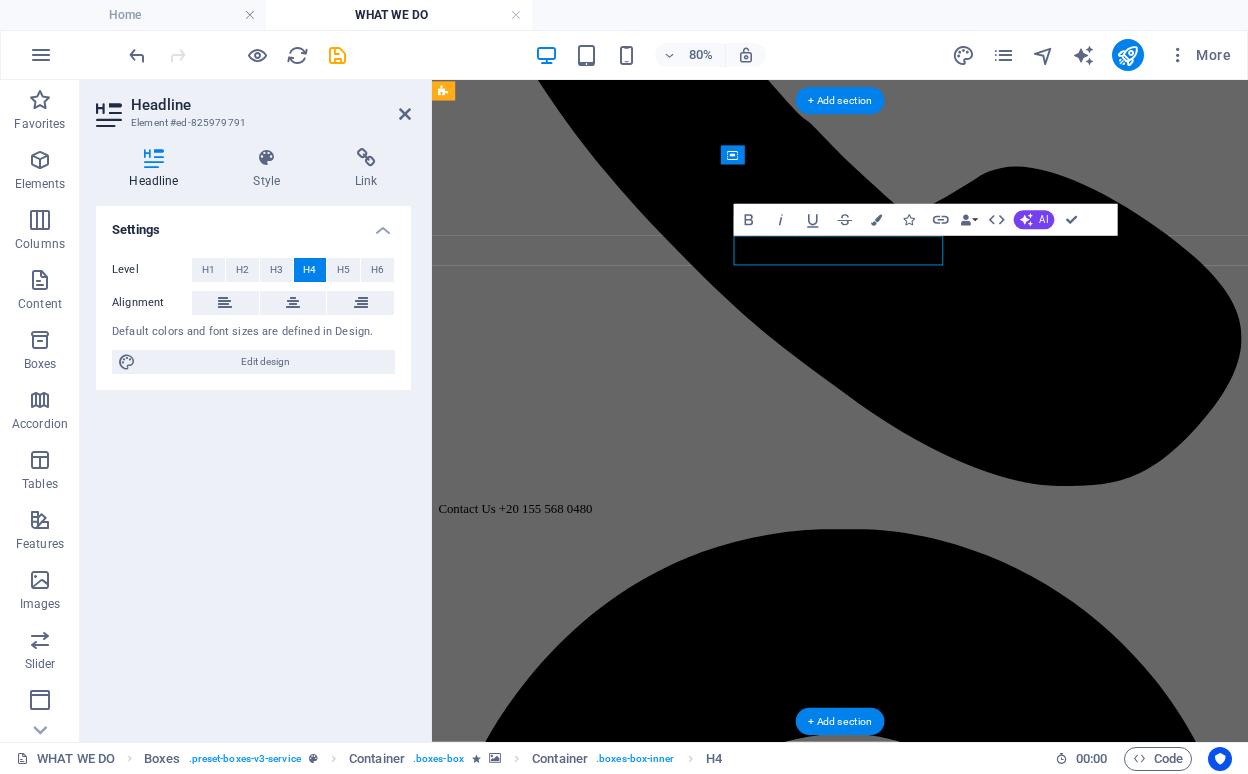 type 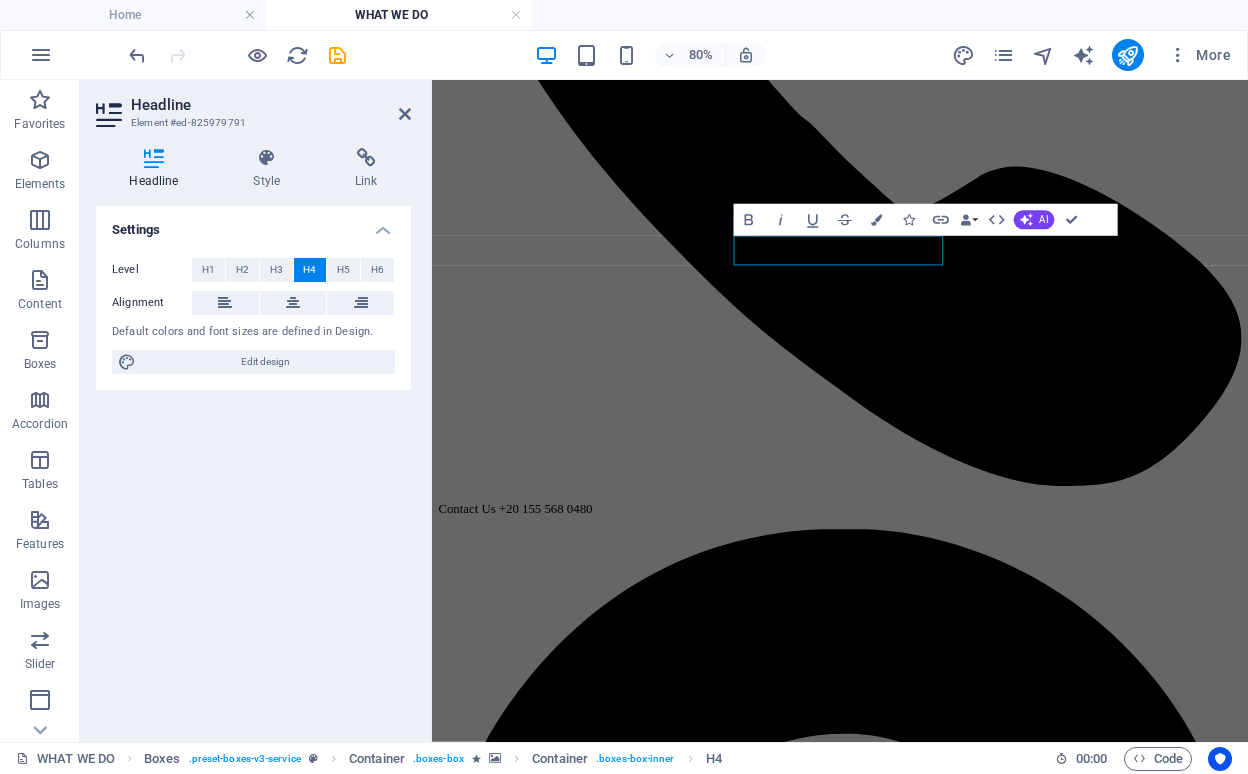 click at bounding box center [942, 11897] 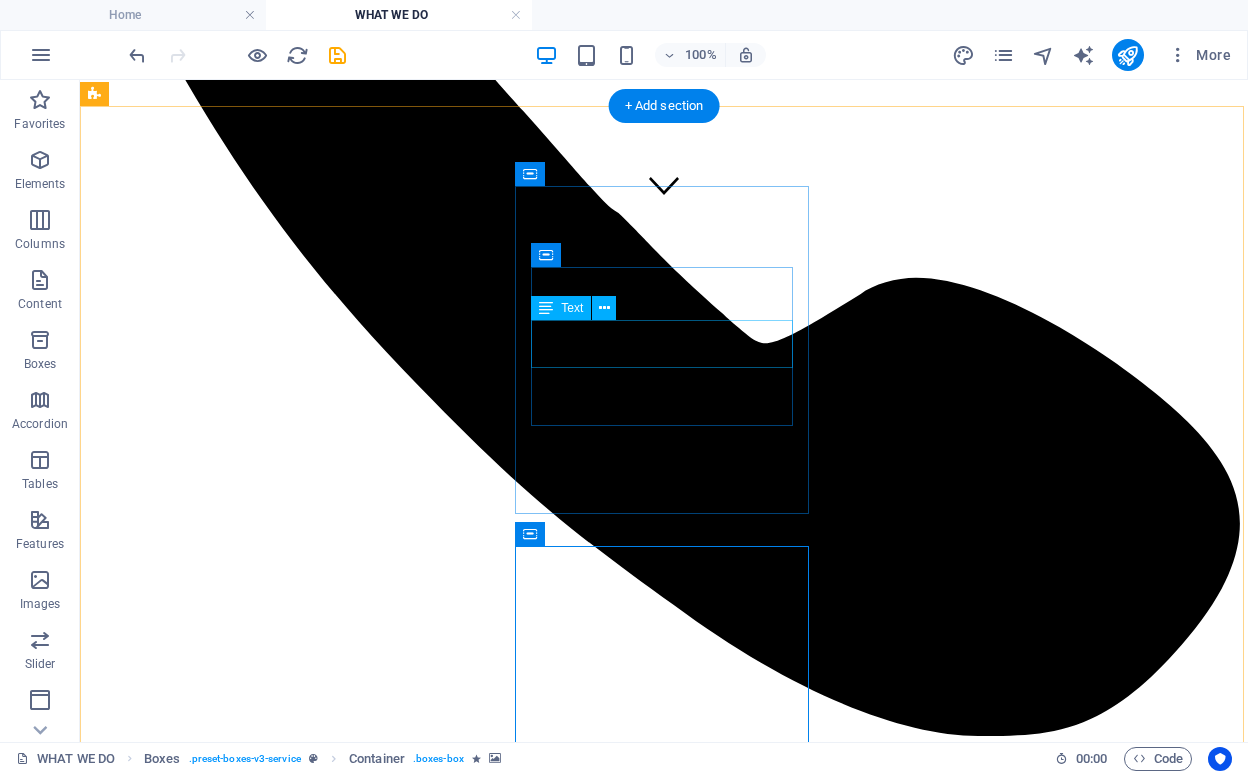 click on "Lorem ipsum dolor sit amet, consectetur adipisicing elit. Veritatis, dolorem!" at bounding box center (664, 12112) 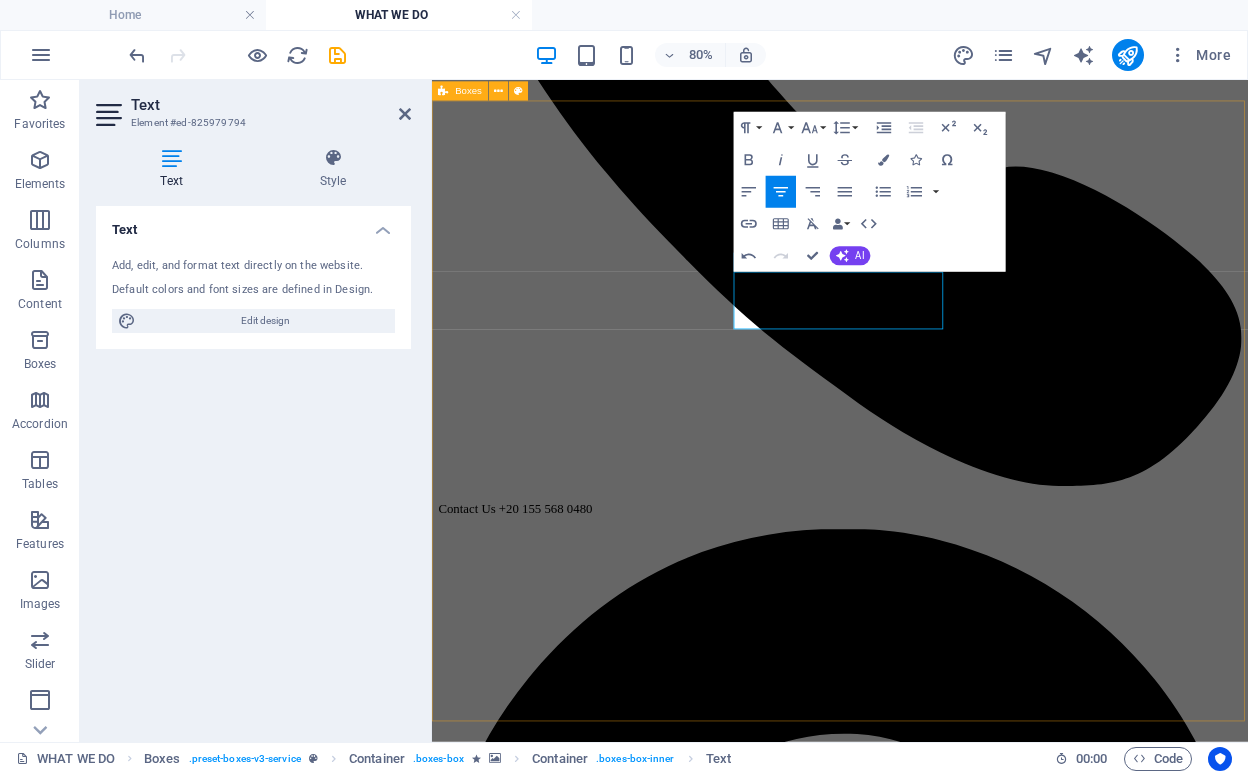 click at bounding box center [942, 10393] 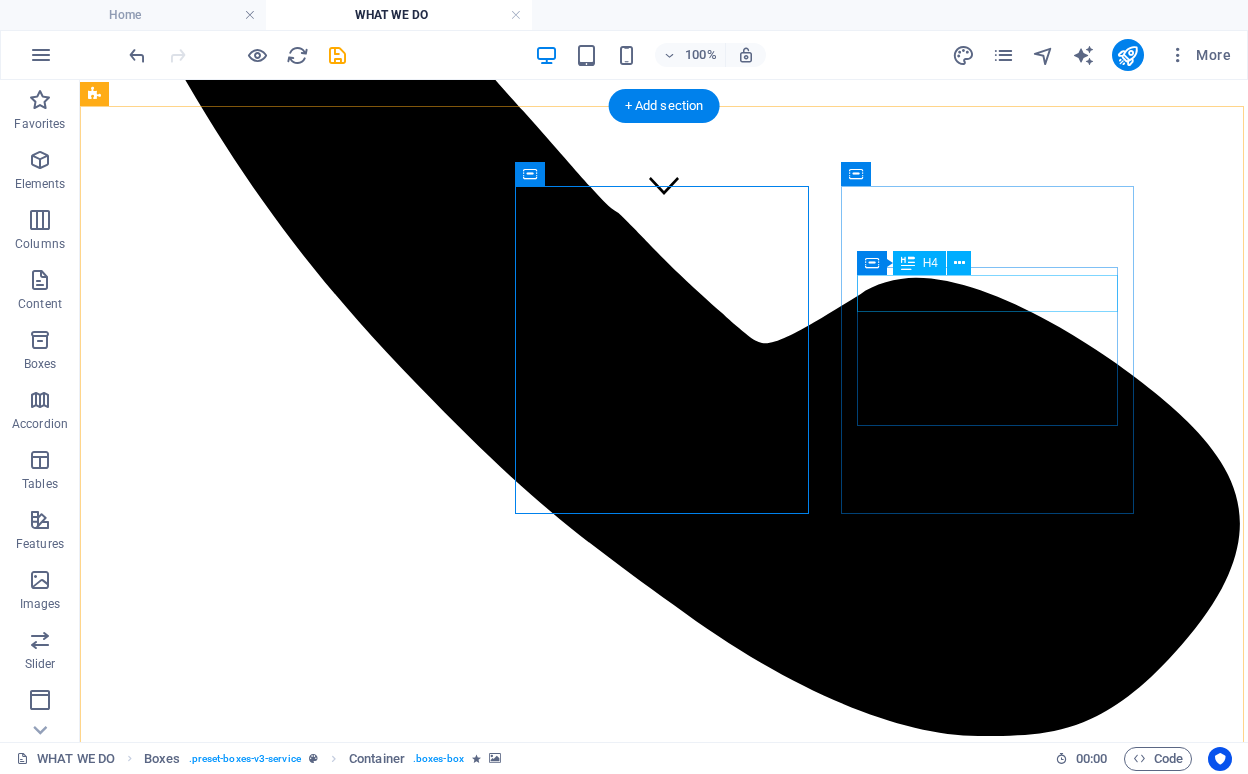 click on "Styling" at bounding box center [664, 12603] 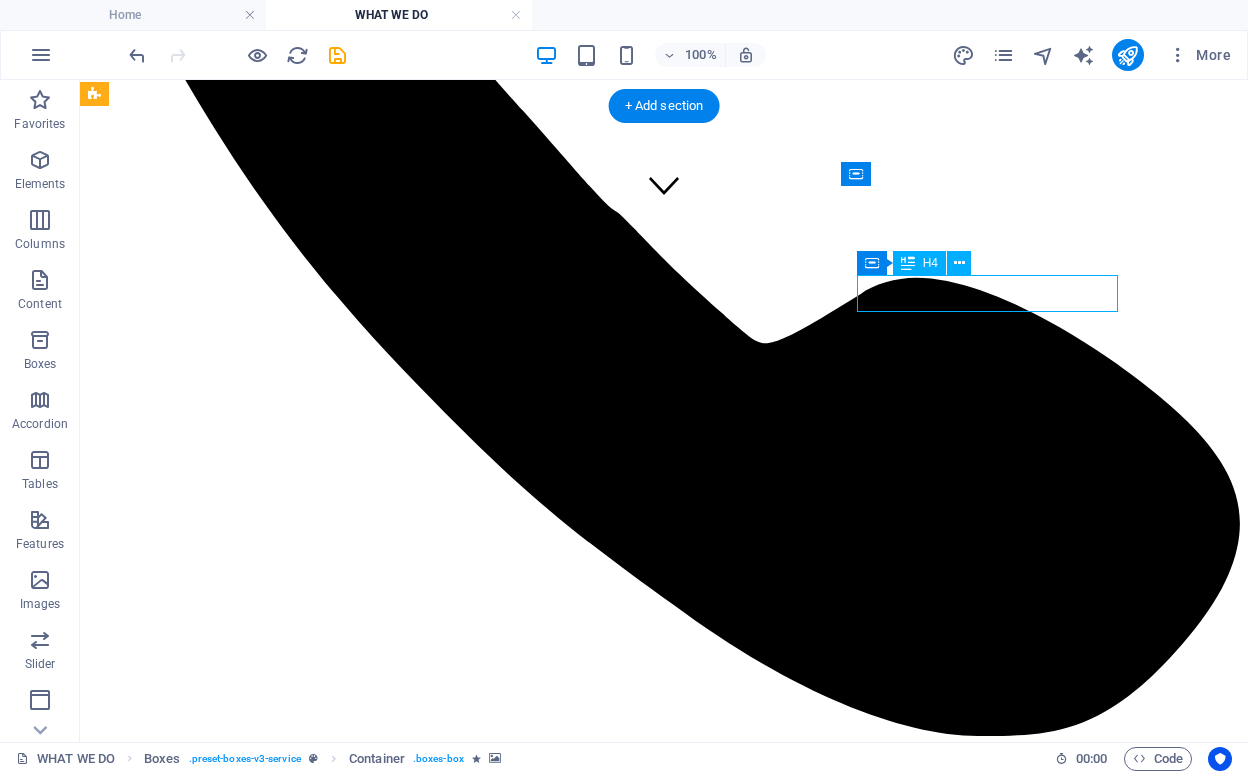 click on "Styling" at bounding box center (664, 12603) 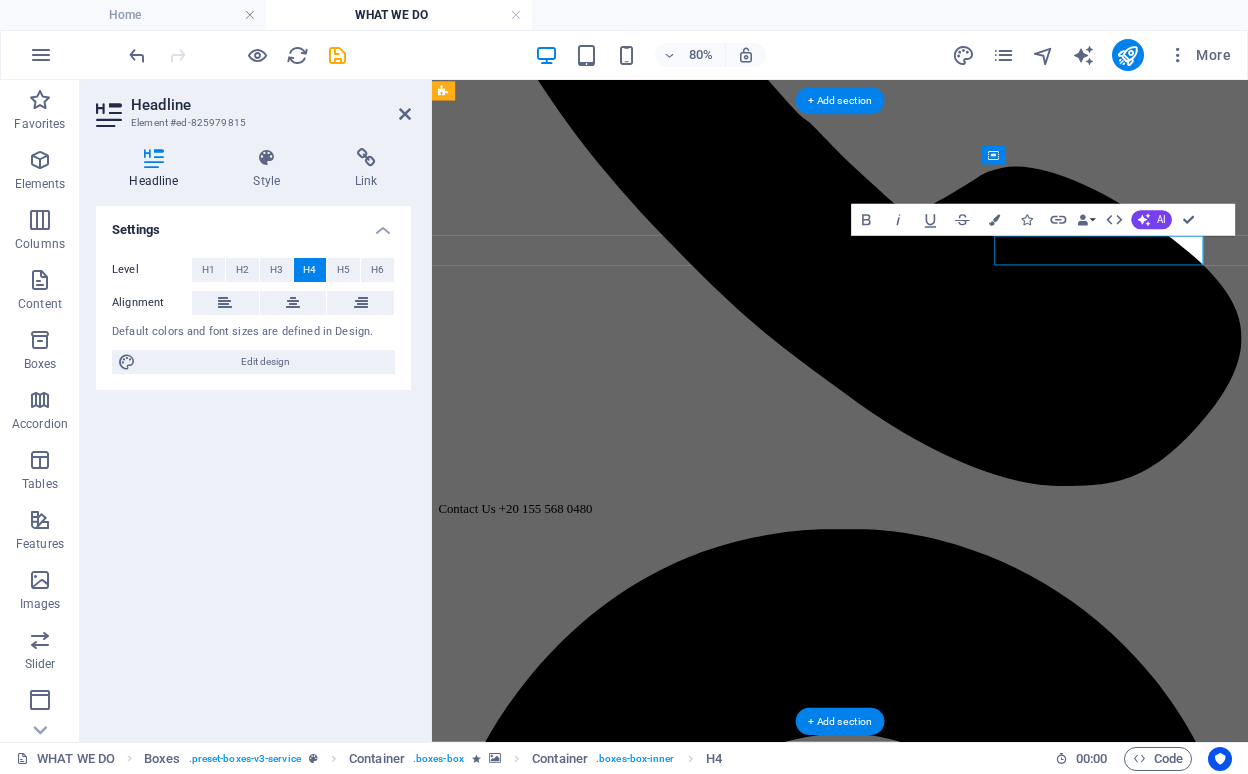 type 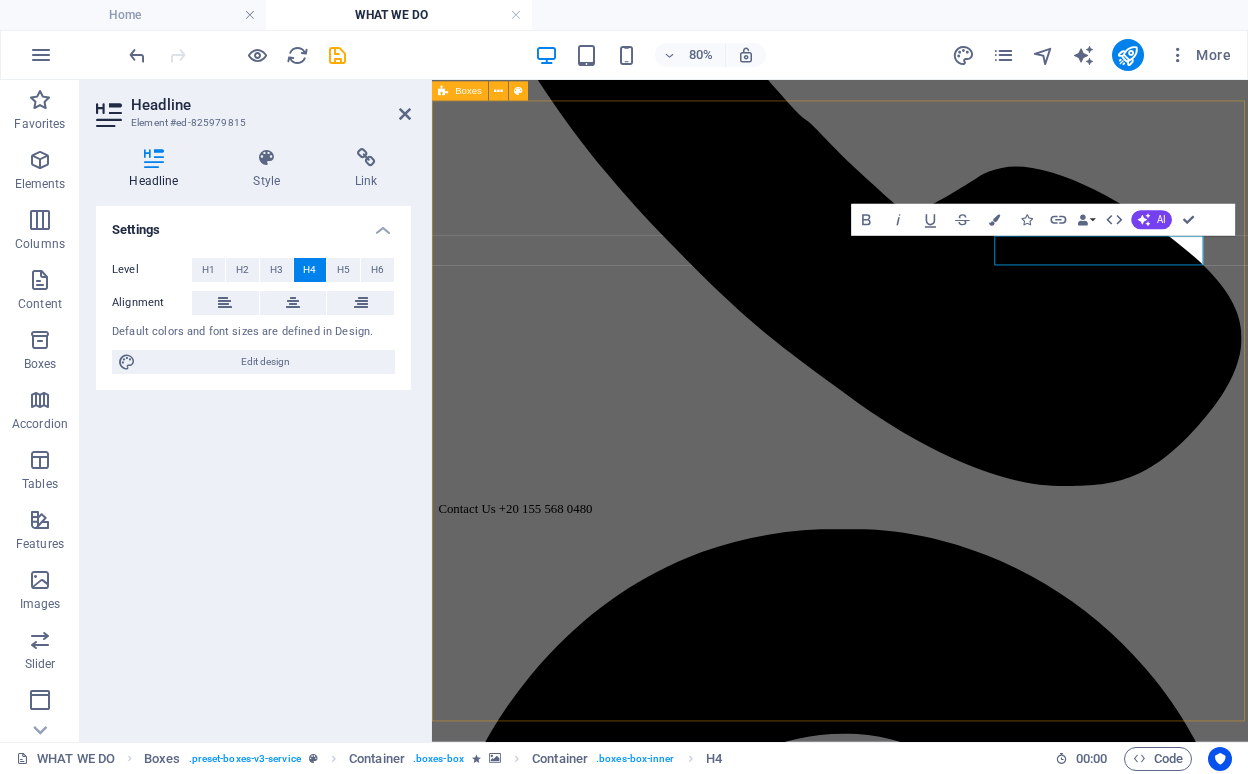 click on "Marketing Gazels Marketing Consultancy is a dynamic and innovative marketing company that empowers businesses to achieve their goals through strategic marketing solutions.  Pricing Event GPRO is a leading company specializing in building platforms for exhibitions, conferences, and events. Pricing Training Lorem ipsum dolor sit amet, consectetur adipisicing elit. Veritatis, dolorem! Pricing Shaves Lorem ipsum dolor sit amet, consectetur adipisicing elit. Veritatis, dolorem! Pricing Children Lorem ipsum dolor sit amet, consectetur adipisicing elit. Veritatis, dolorem! Pricing Specials Lorem ipsum dolor sit amet, consectetur adipisicing elit. Veritatis, dolorem! Pricing" at bounding box center (942, 11324) 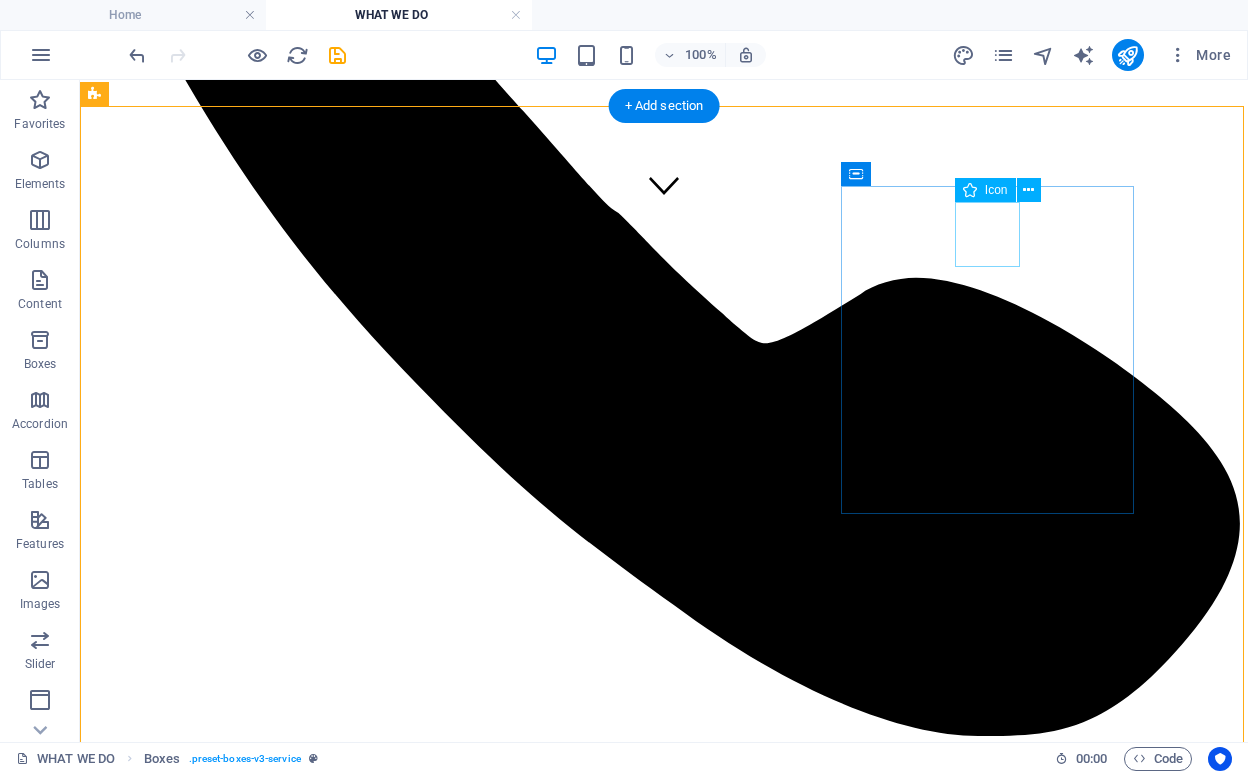 click at bounding box center (664, 12537) 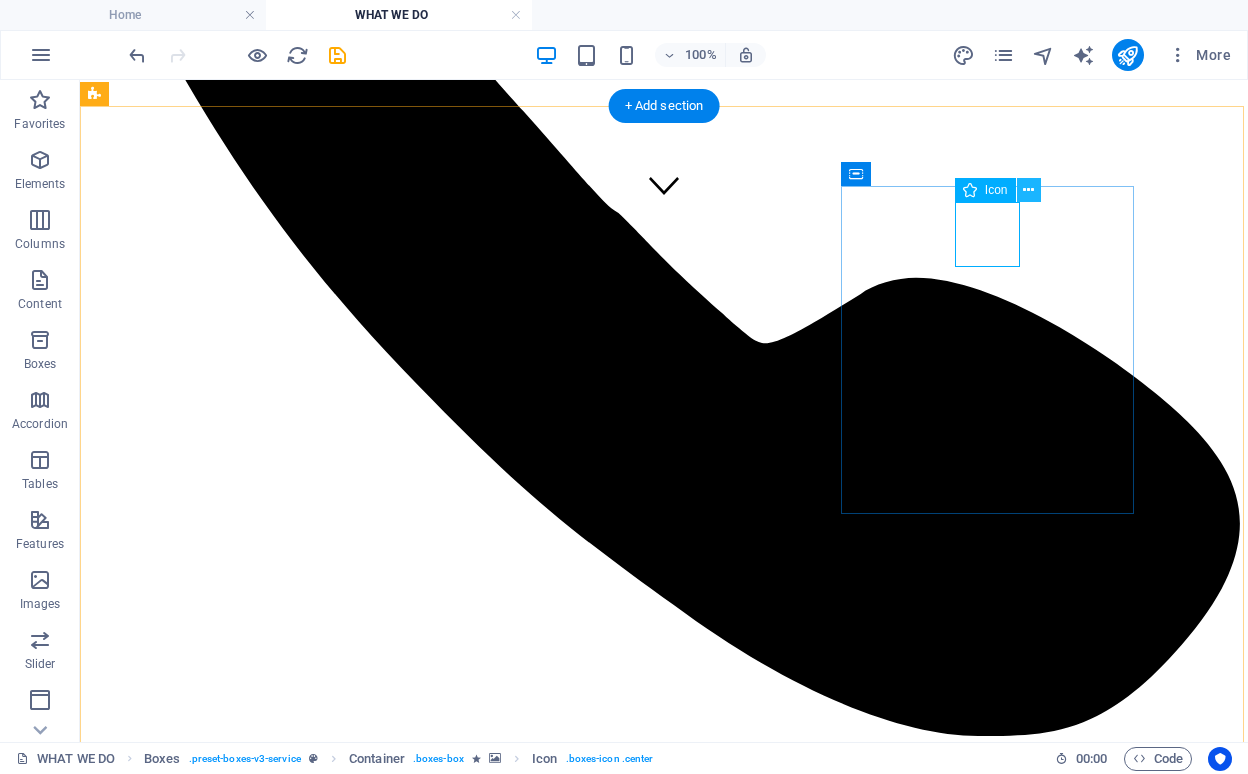 click at bounding box center [1028, 190] 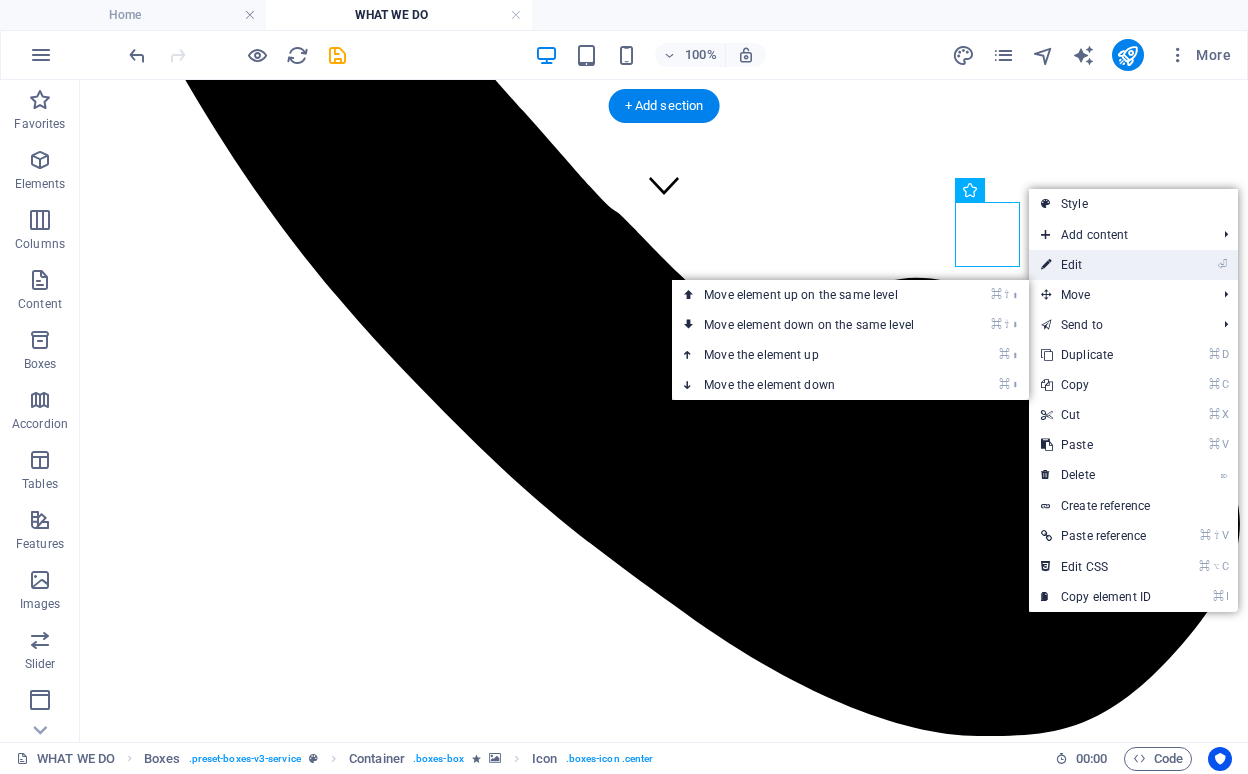 click on "⏎  Edit" at bounding box center (1096, 265) 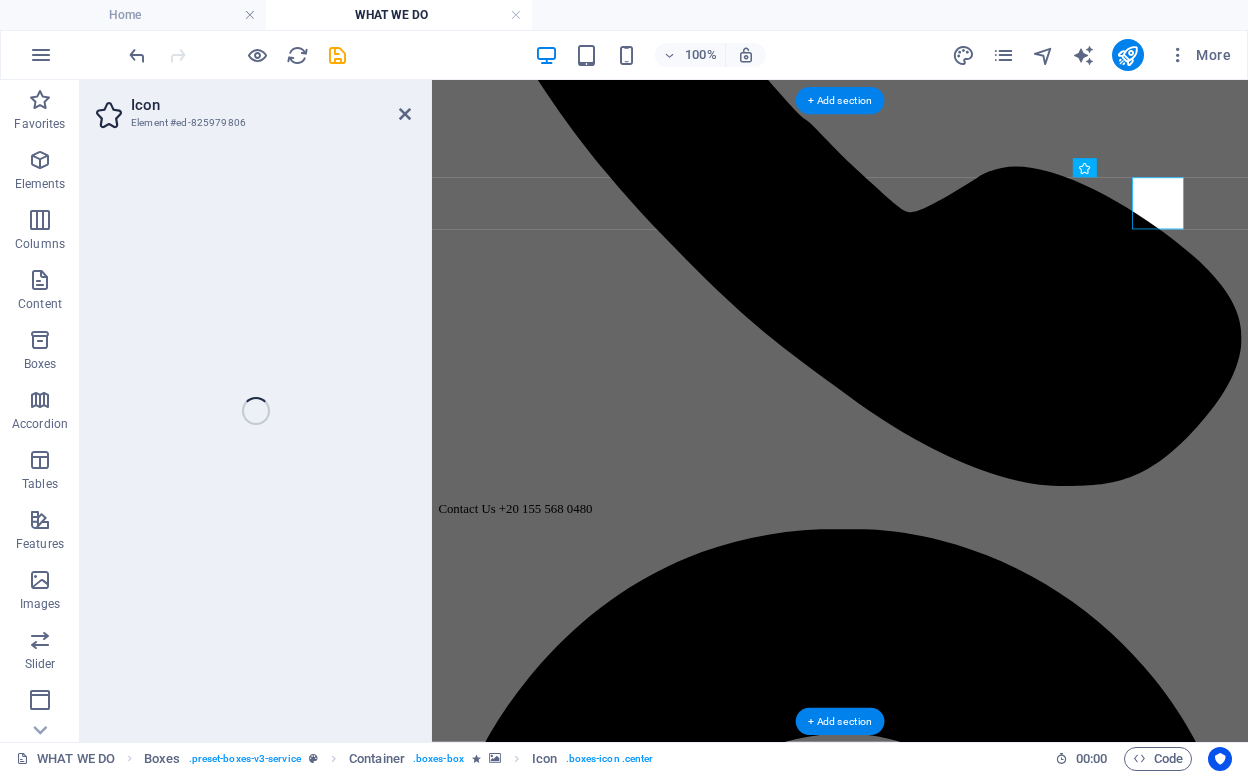 select on "xMidYMid" 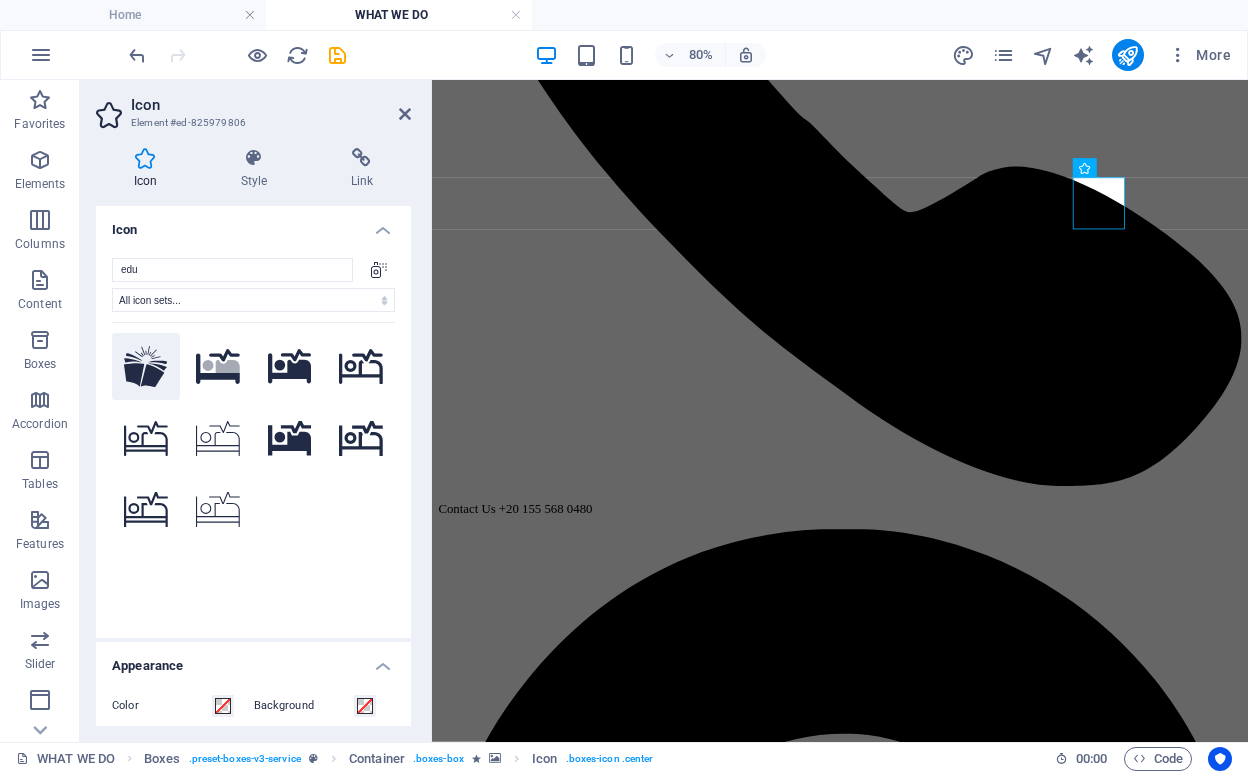 type on "edu" 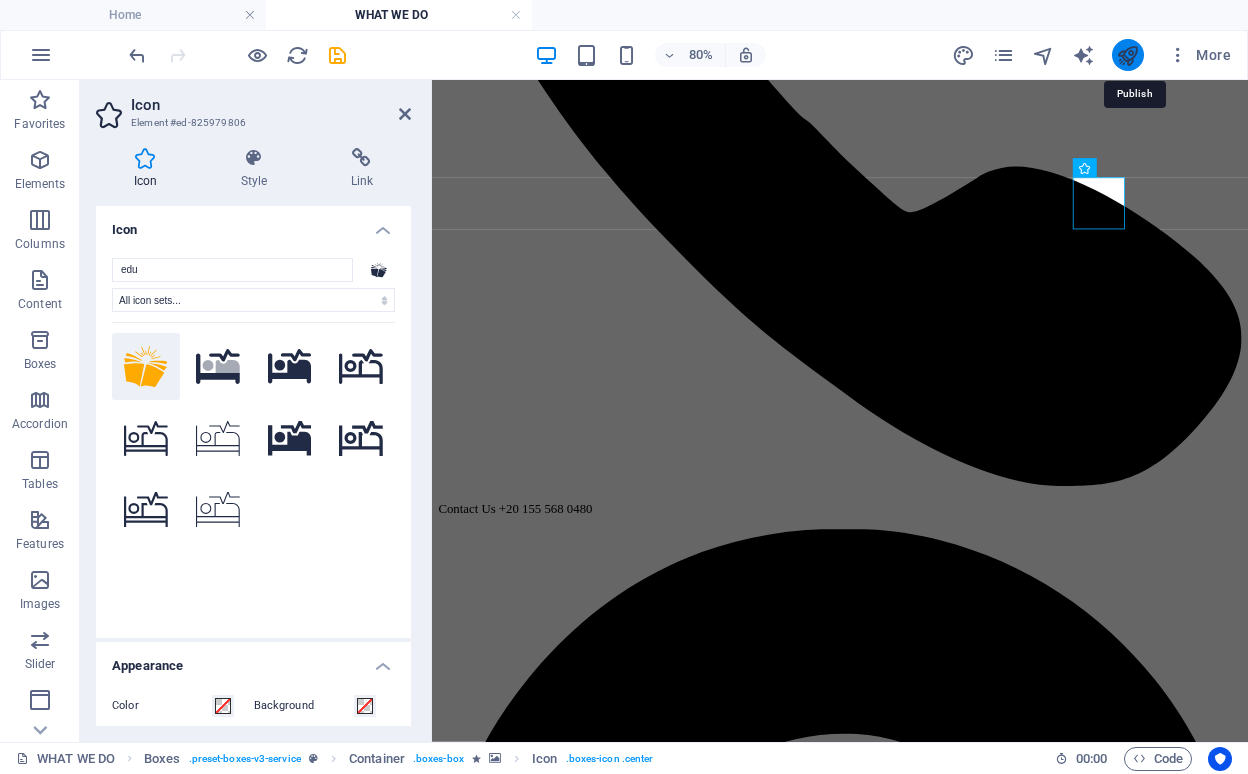 click at bounding box center (1127, 55) 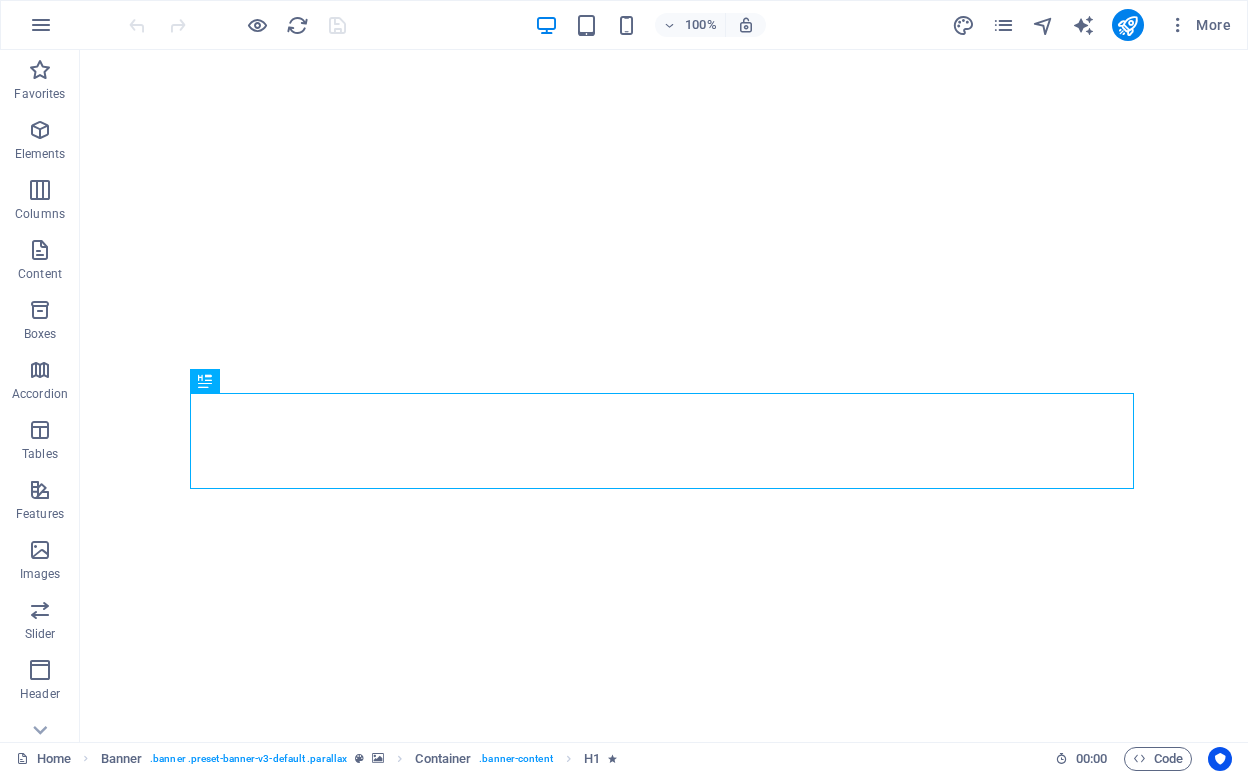 scroll, scrollTop: 0, scrollLeft: 0, axis: both 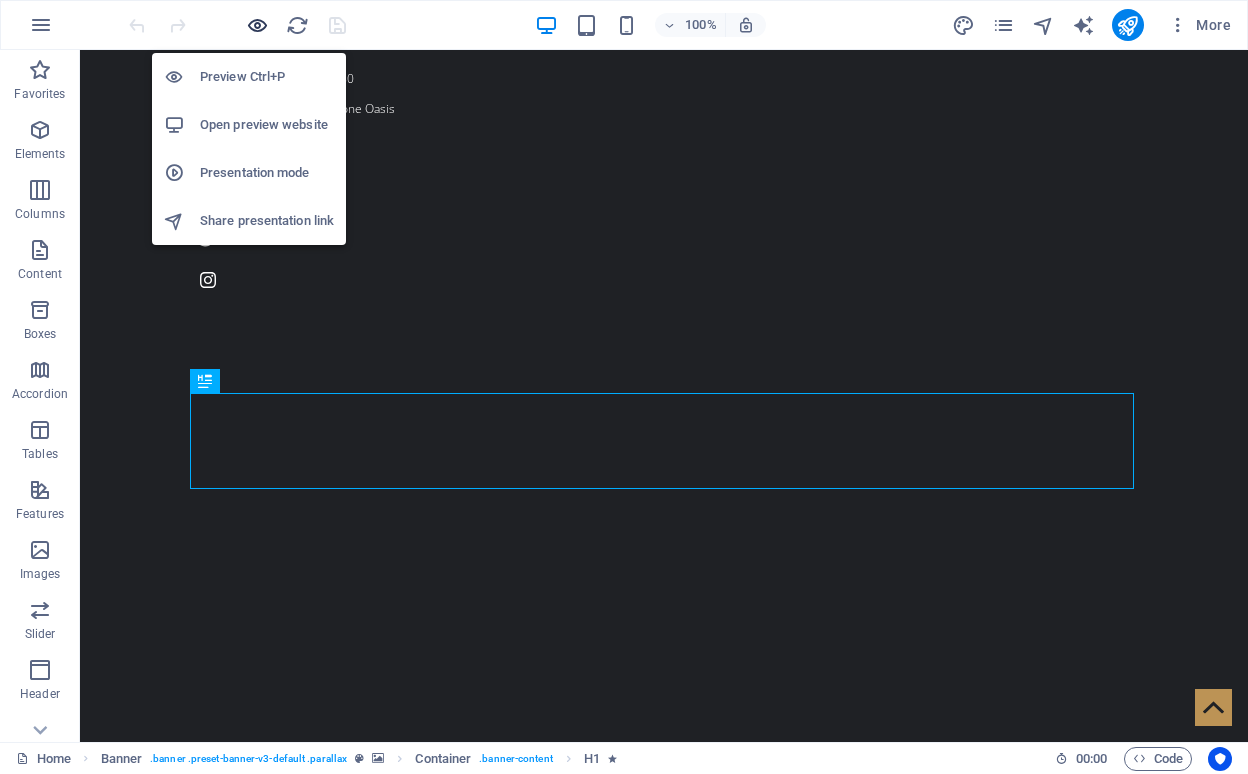 click at bounding box center (257, 25) 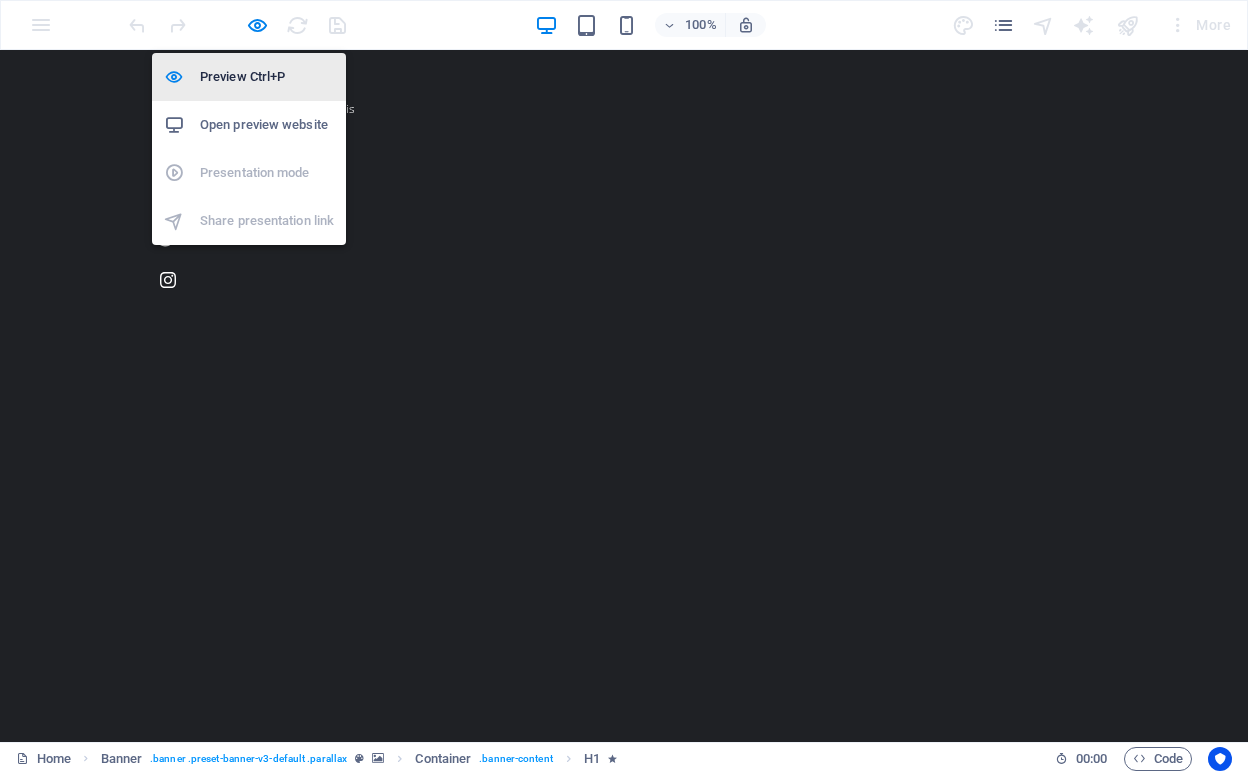 click on "Preview Ctrl+P" at bounding box center [267, 77] 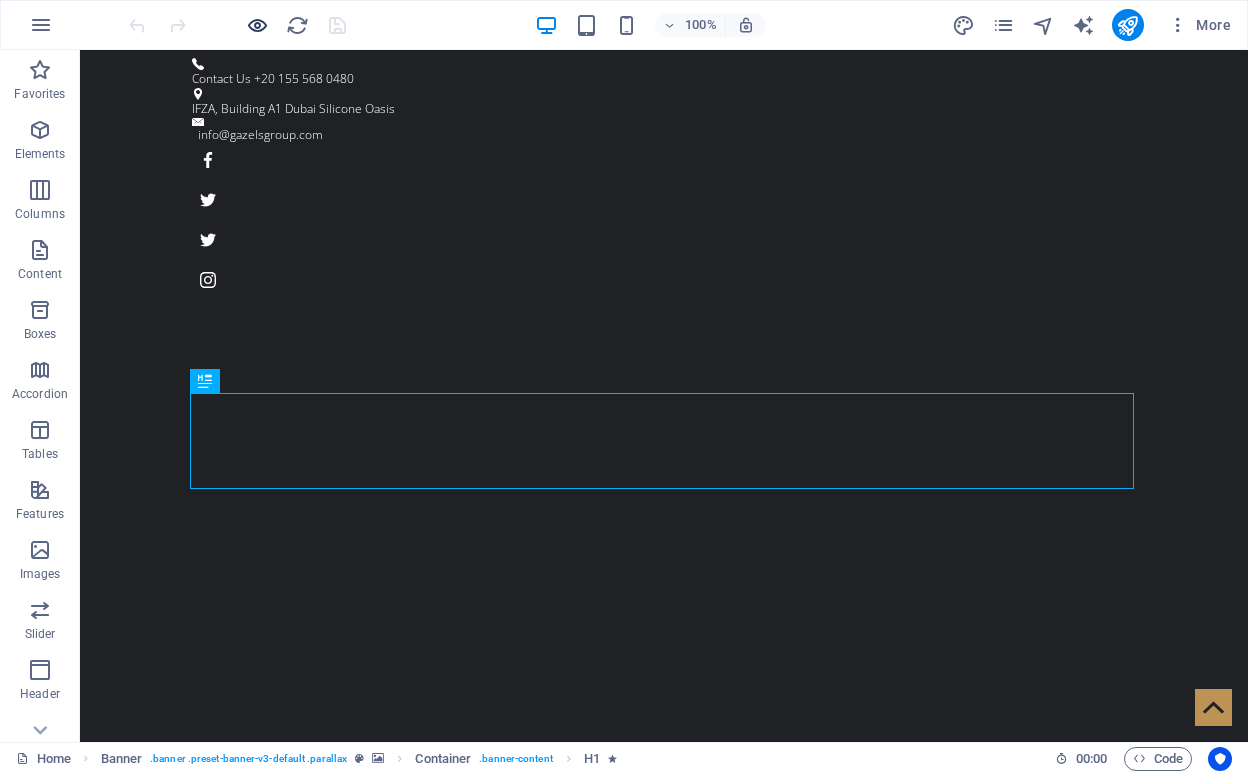click at bounding box center [257, 25] 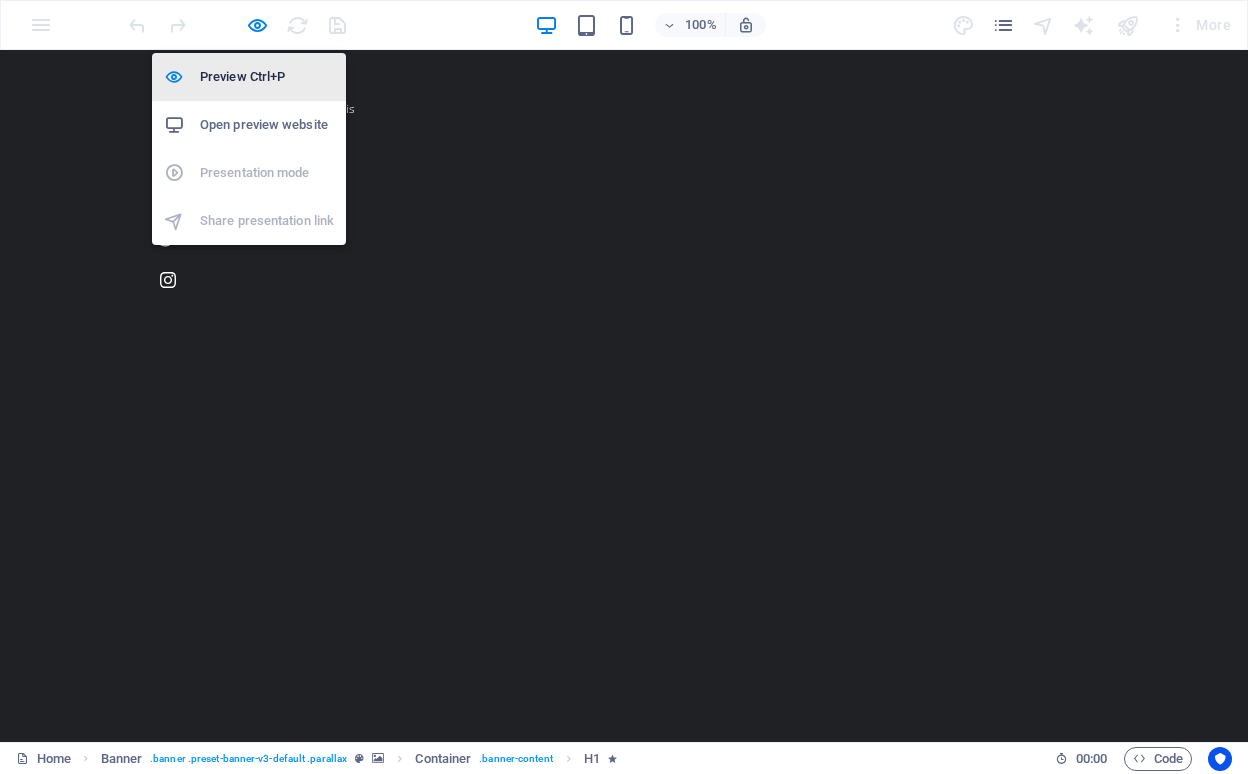 click on "Preview Ctrl+P" at bounding box center (267, 77) 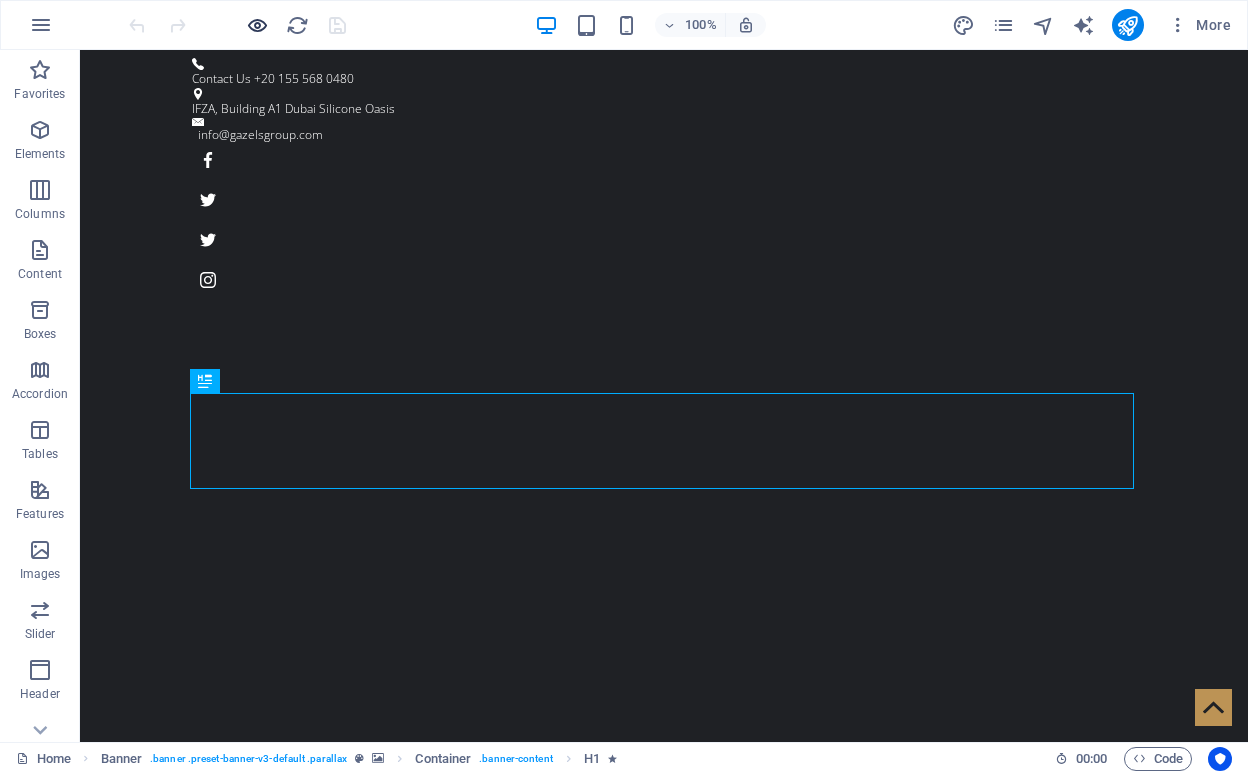 click at bounding box center (257, 25) 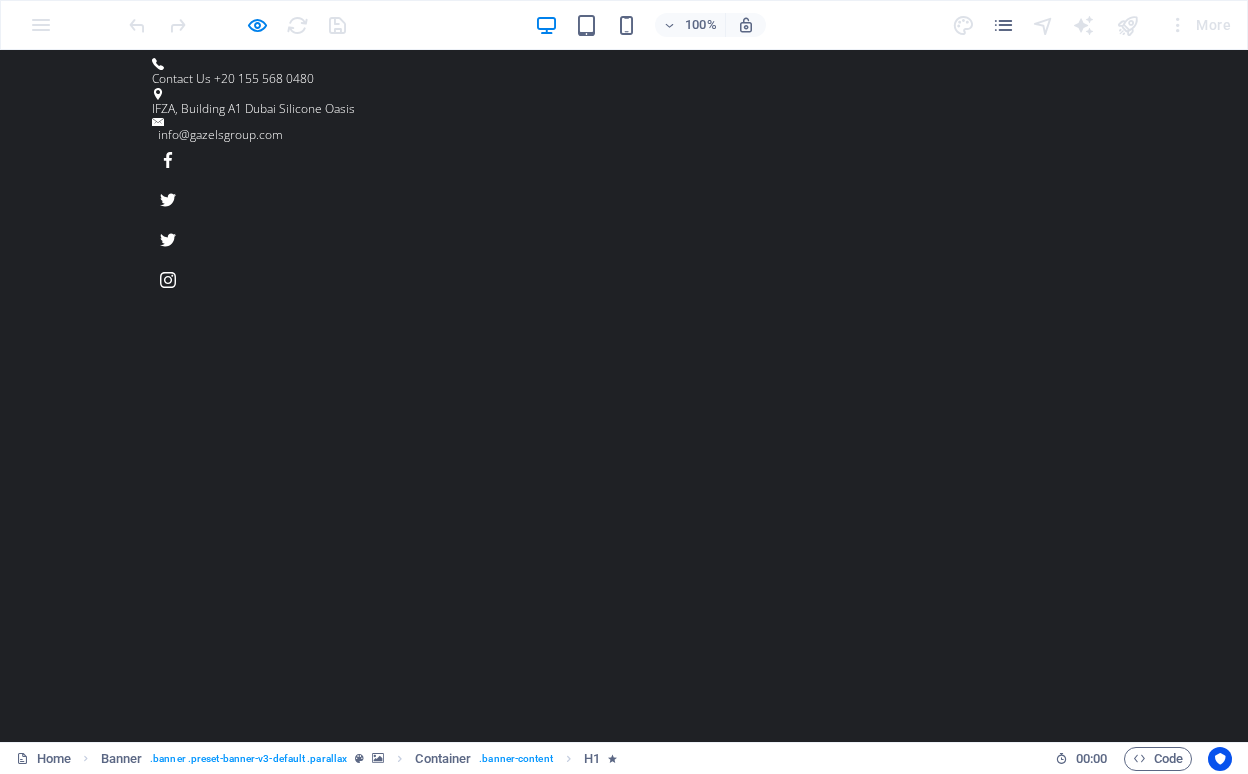 click on "WHAT WE DO" at bounding box center (674, 1118) 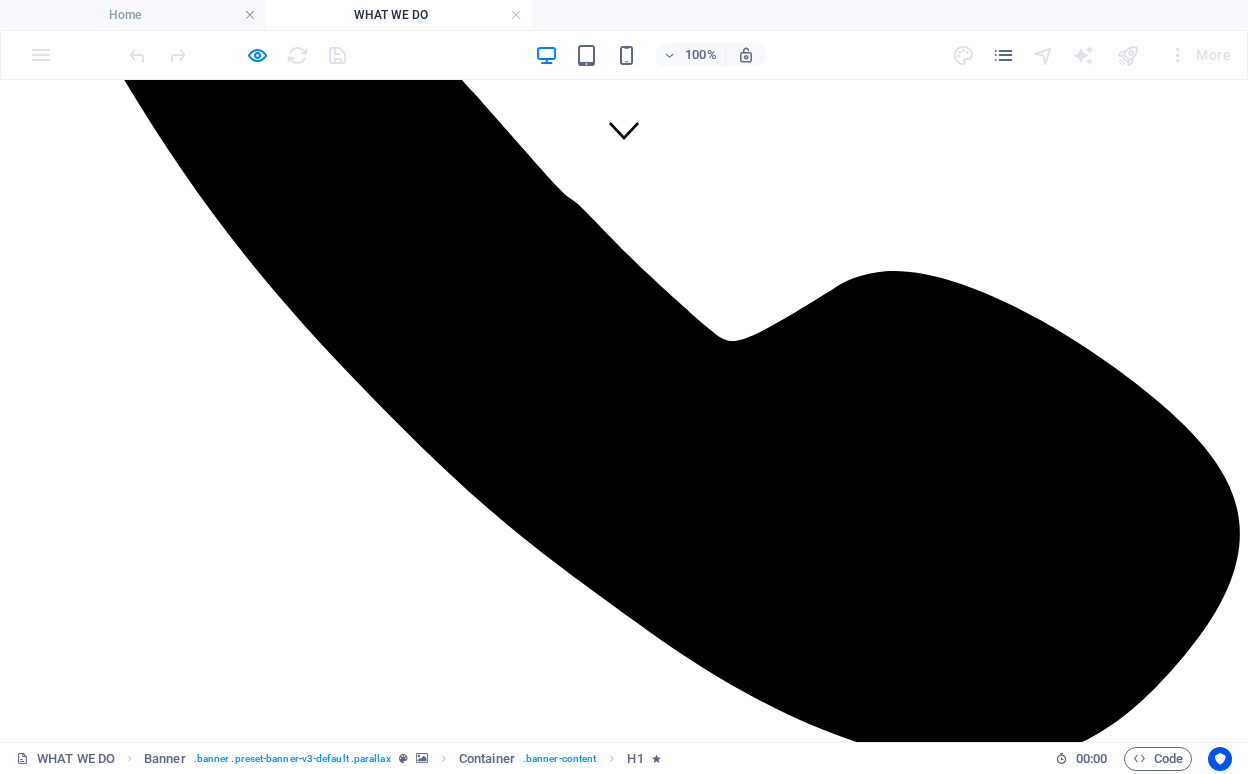 scroll, scrollTop: 575, scrollLeft: 0, axis: vertical 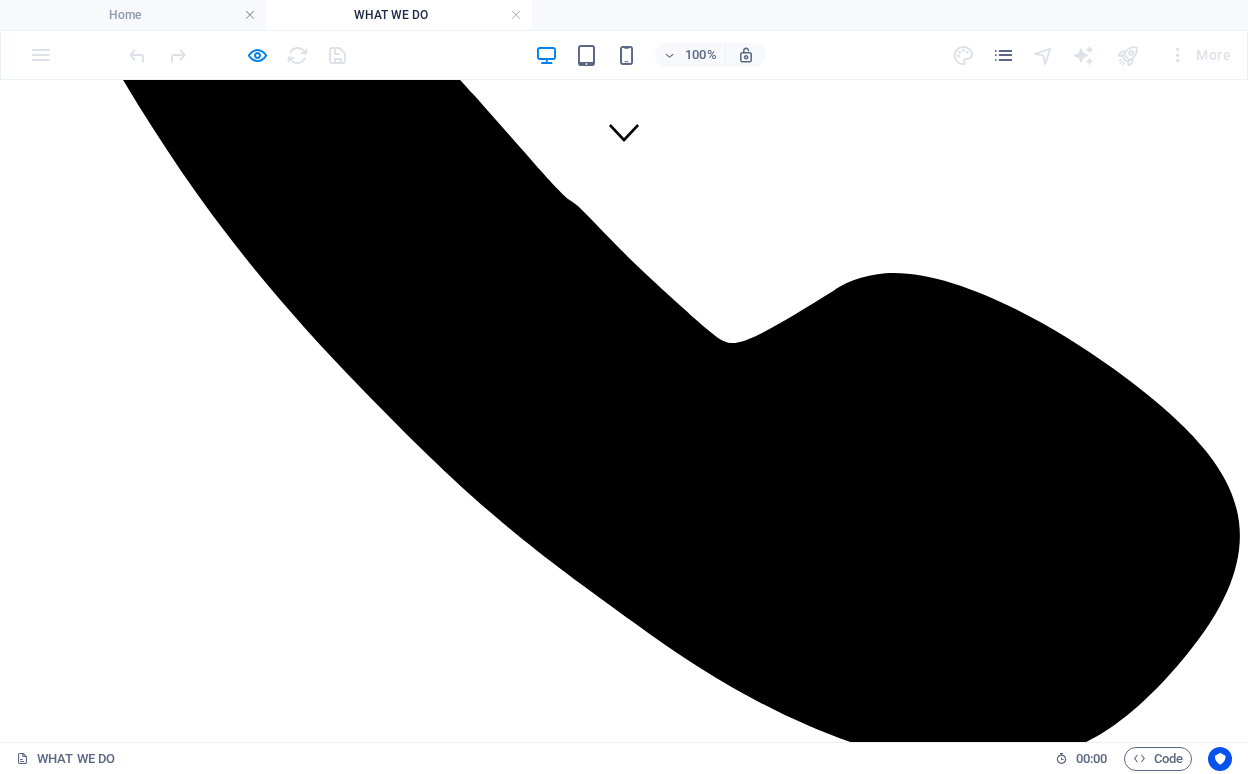 click on "Pricing" at bounding box center (624, 12285) 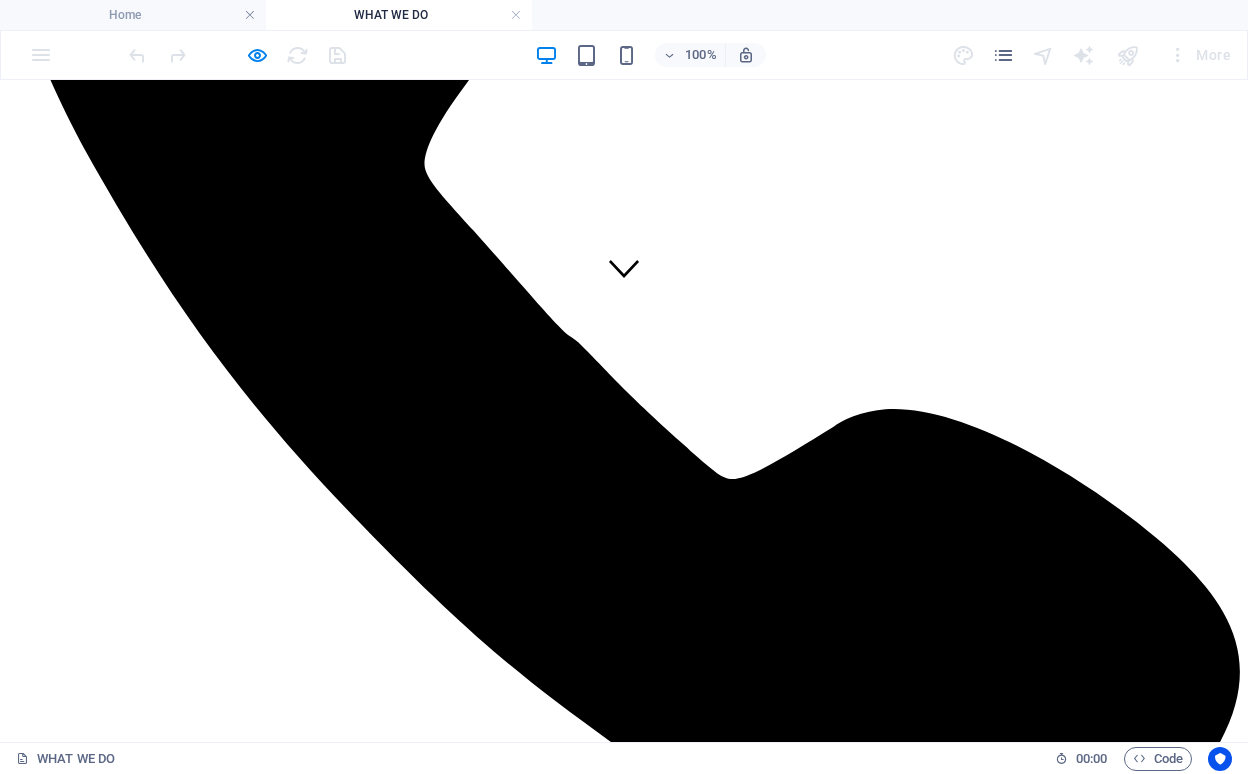 scroll, scrollTop: 435, scrollLeft: 0, axis: vertical 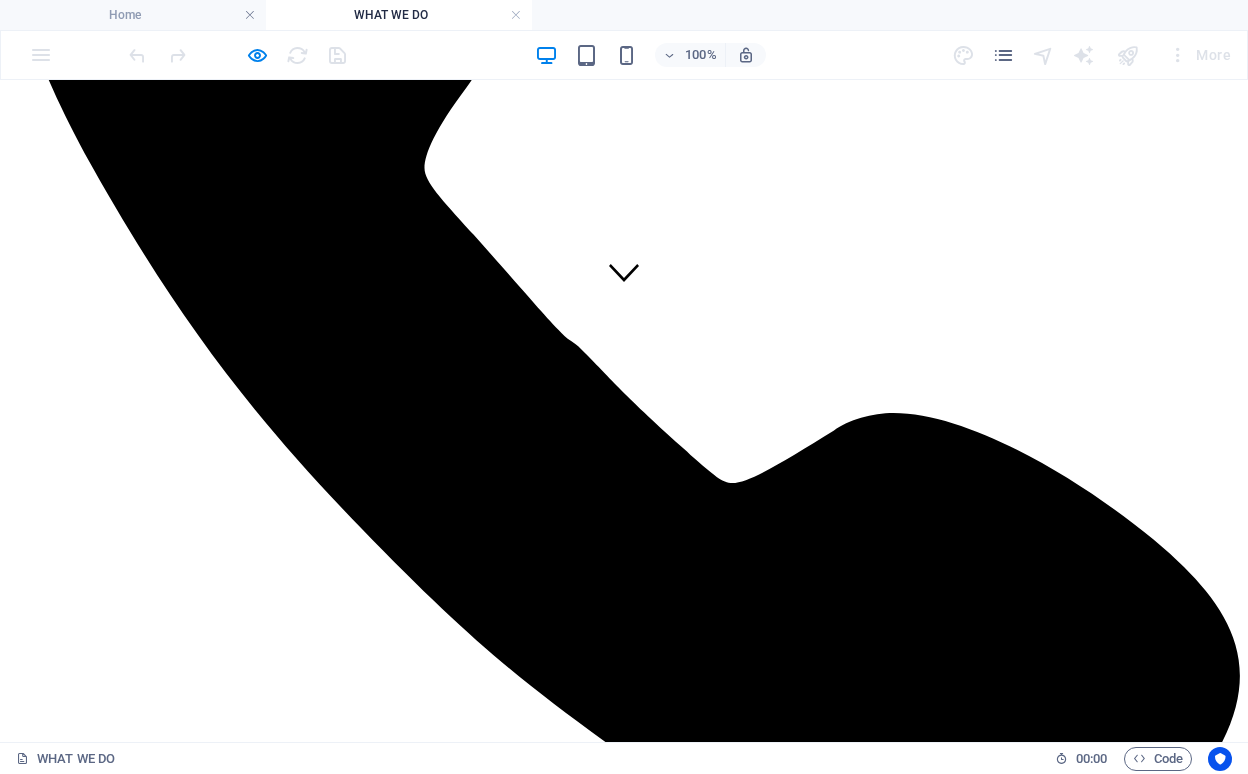 click at bounding box center (624, 11904) 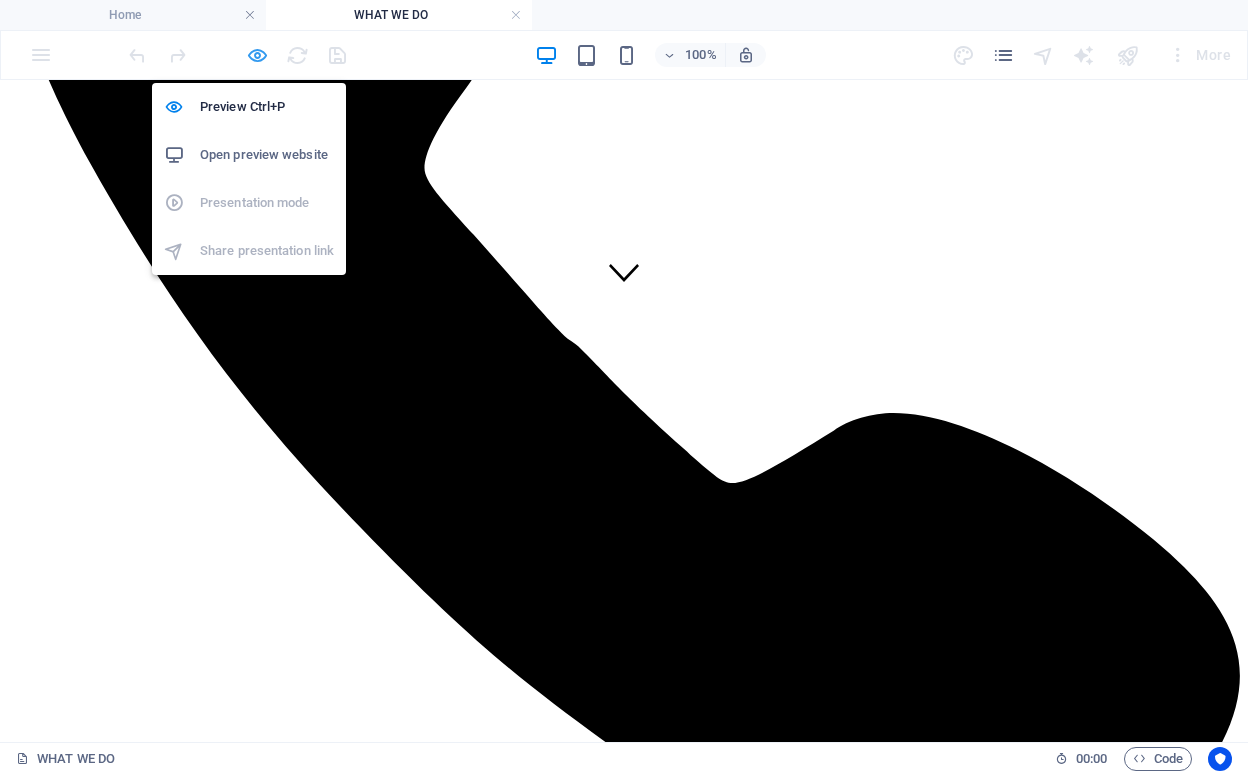 click at bounding box center (257, 55) 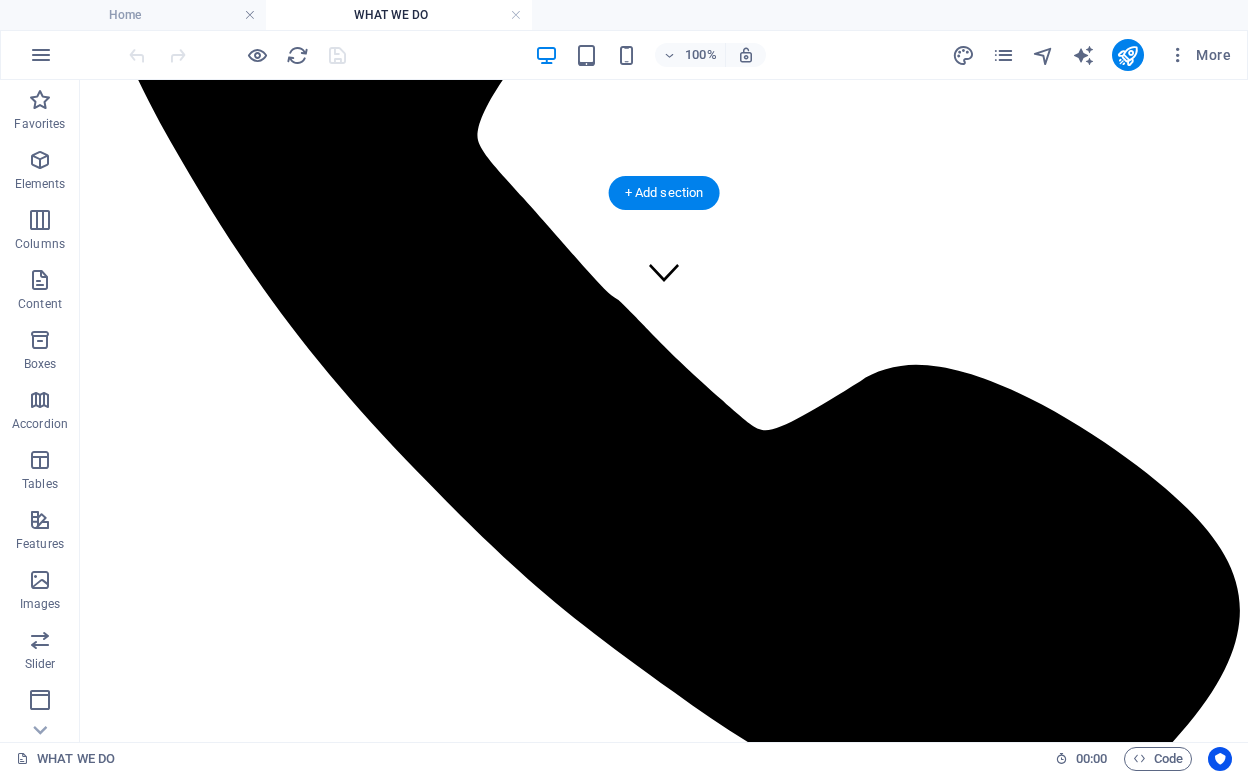 click at bounding box center [664, 11181] 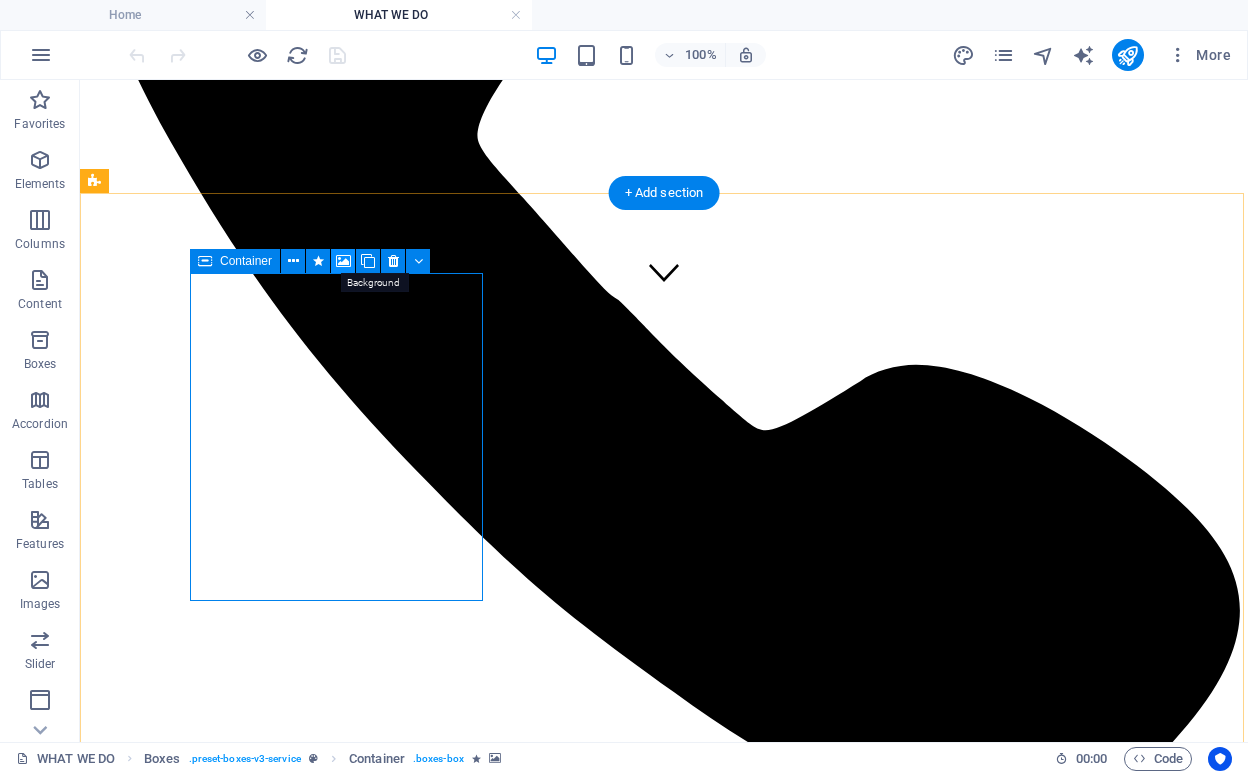 click at bounding box center (343, 261) 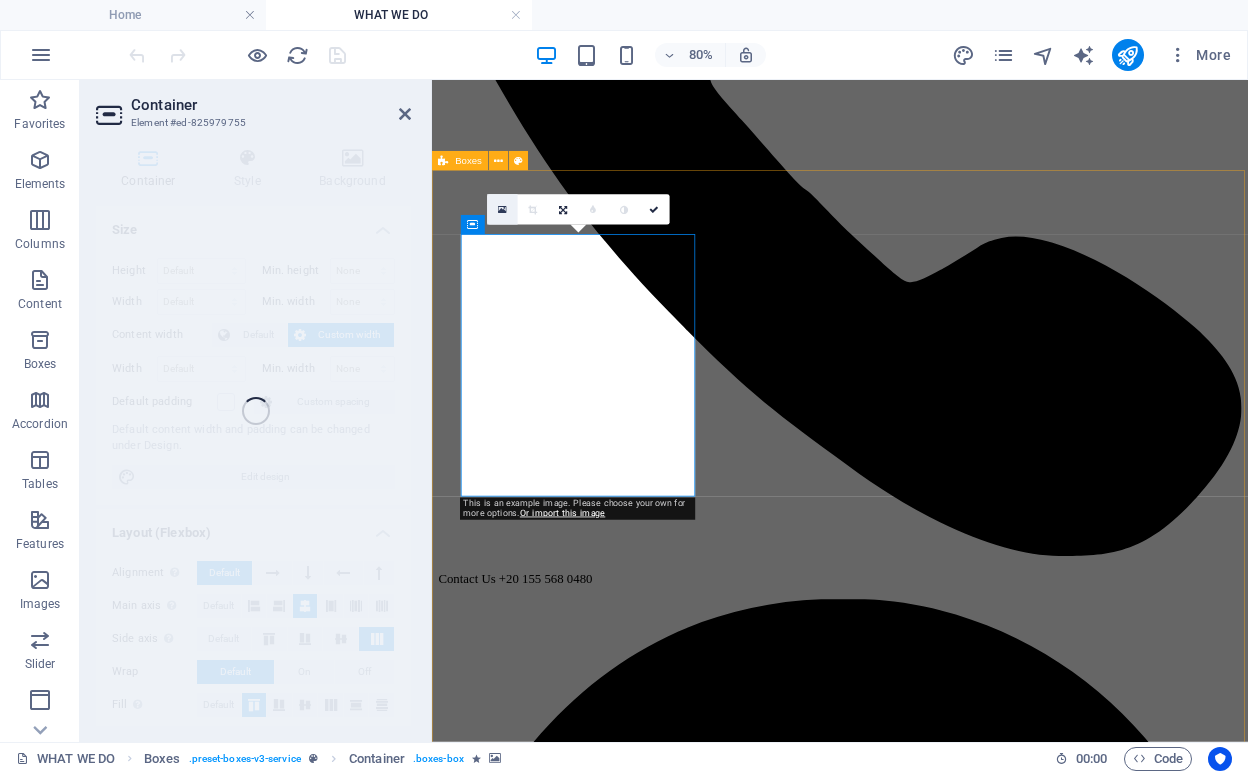 click at bounding box center (502, 209) 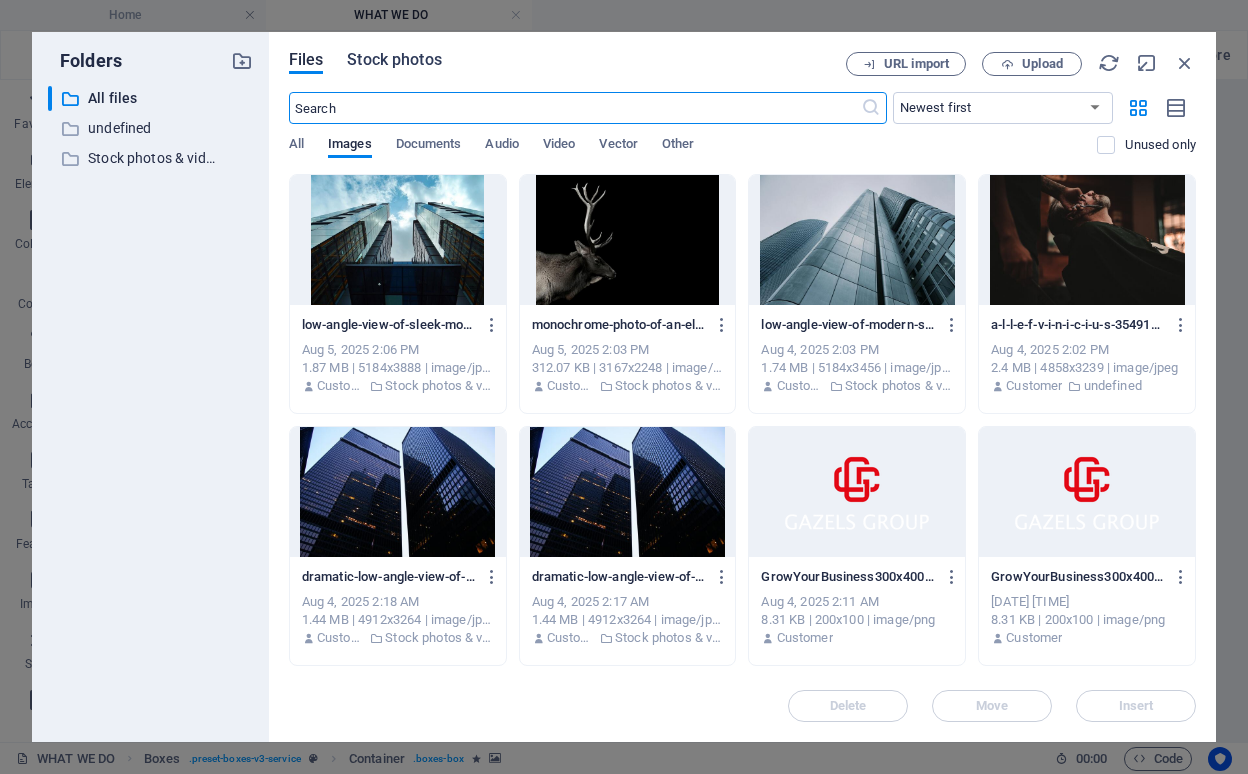 click on "Stock photos" at bounding box center (394, 60) 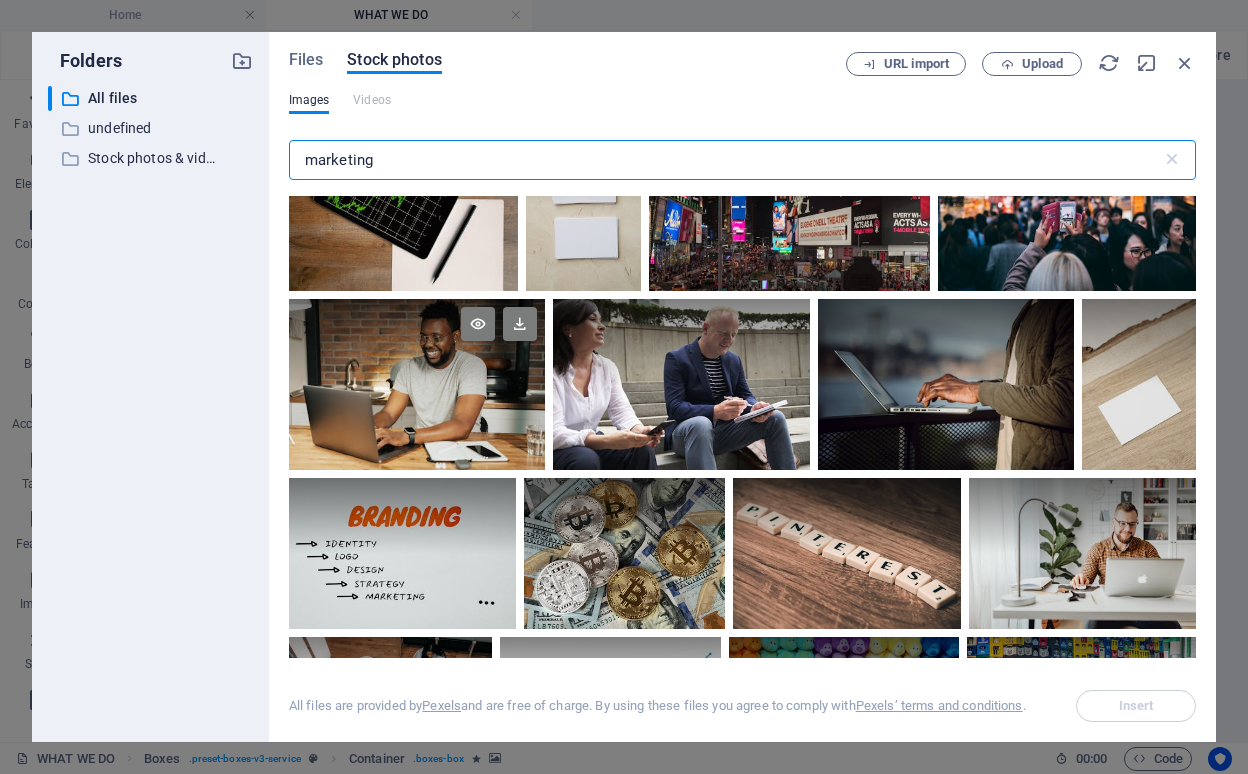 scroll, scrollTop: 2700, scrollLeft: 0, axis: vertical 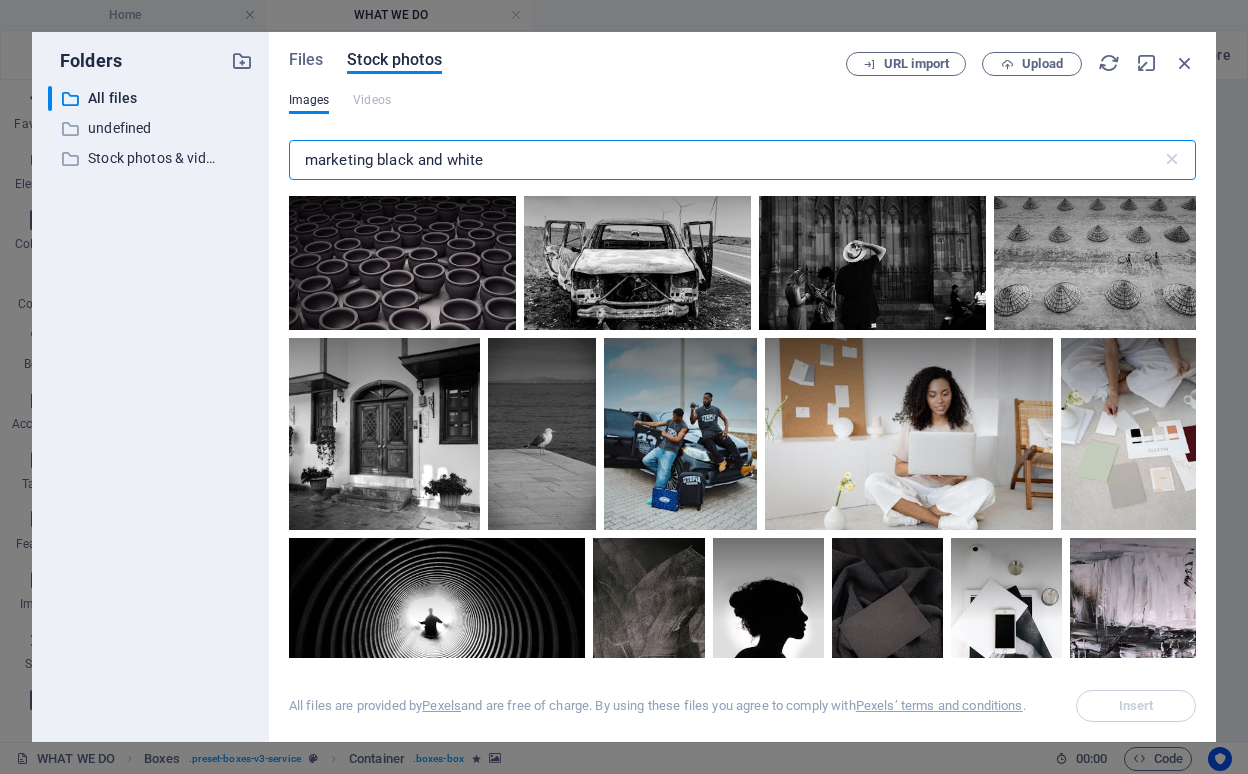 drag, startPoint x: 378, startPoint y: 164, endPoint x: 296, endPoint y: 159, distance: 82.1523 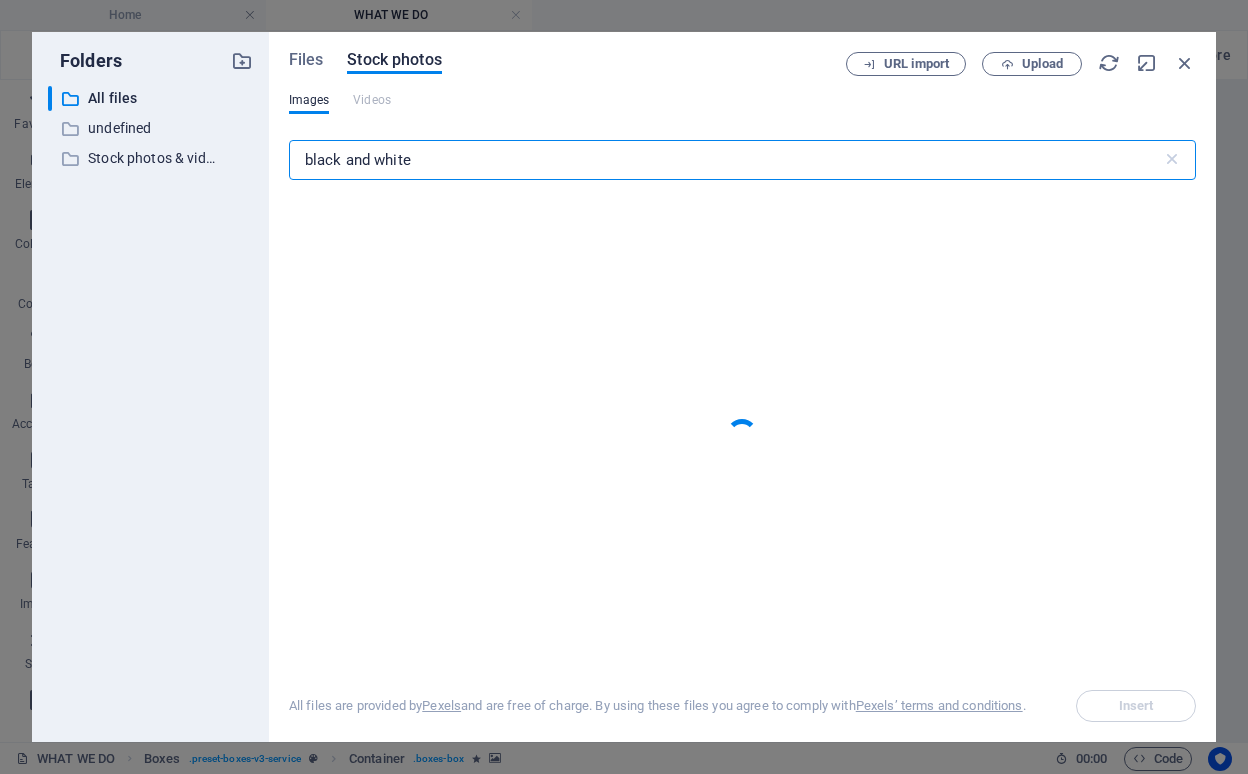 click on "black and white" at bounding box center [725, 160] 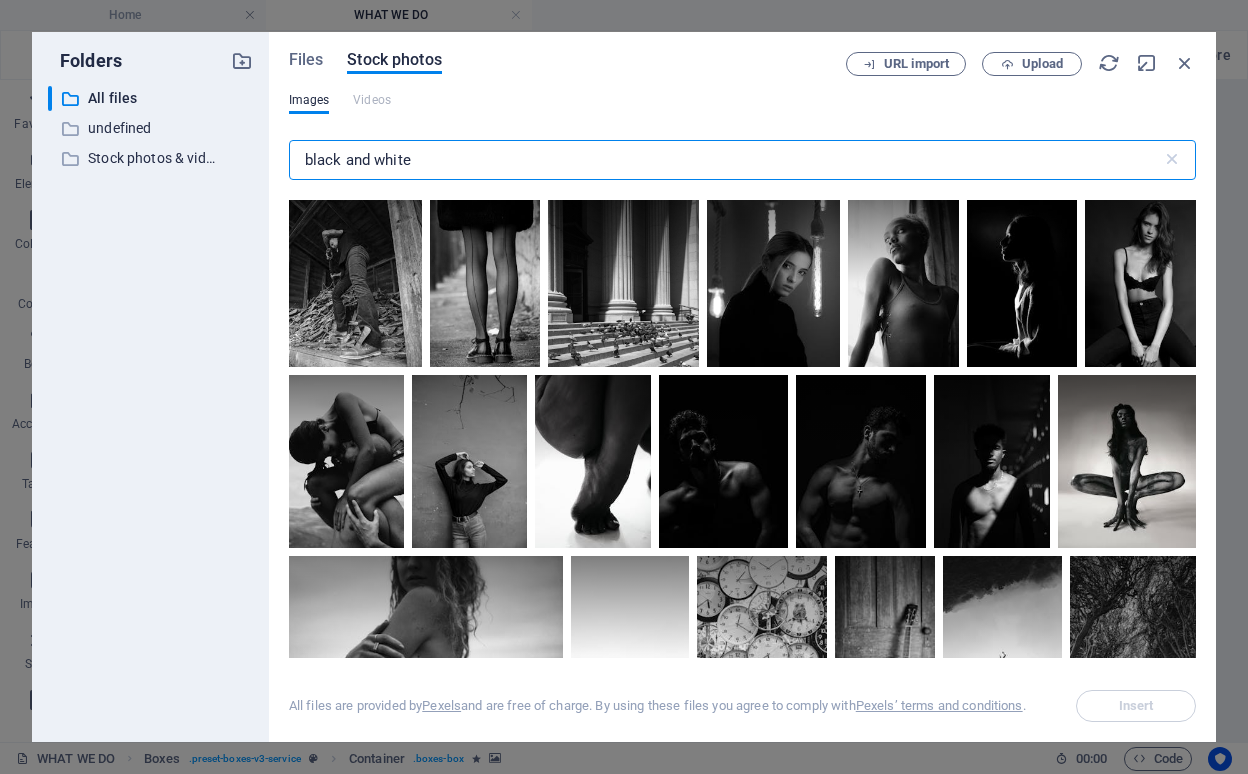 scroll, scrollTop: 1055, scrollLeft: 0, axis: vertical 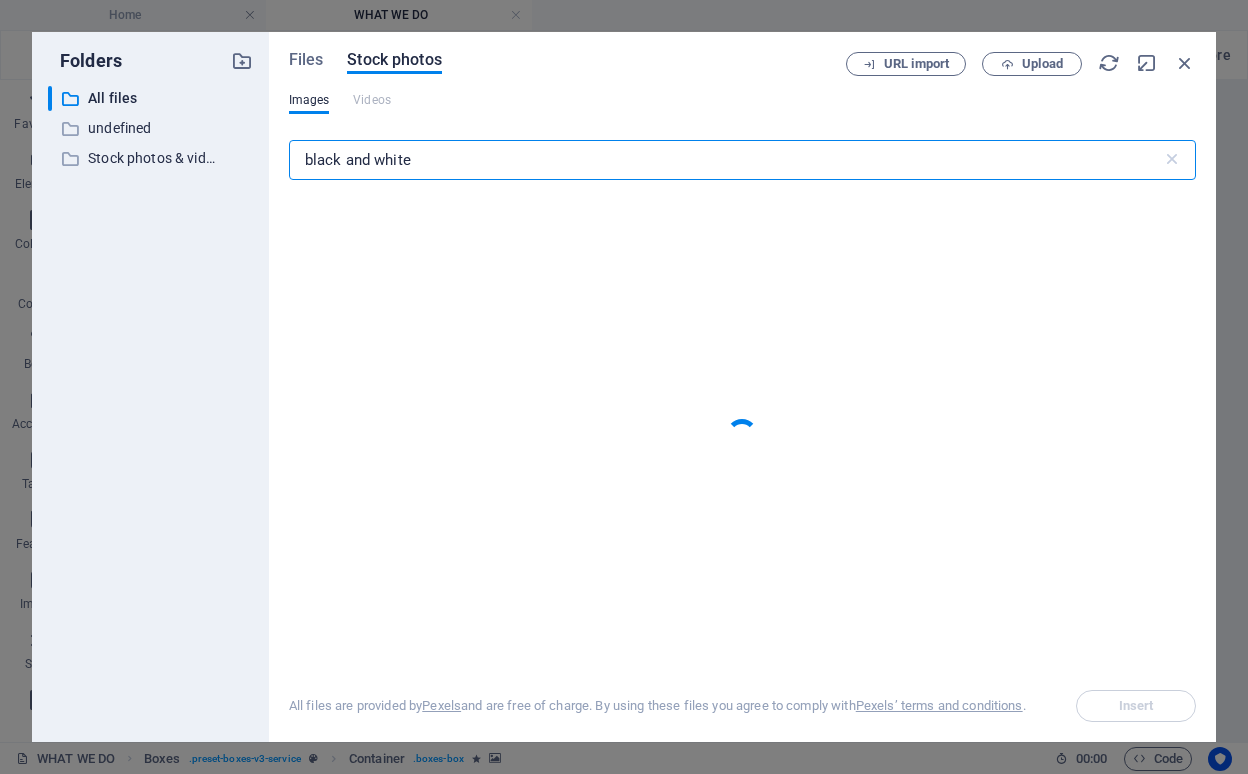 paste on "marketing" 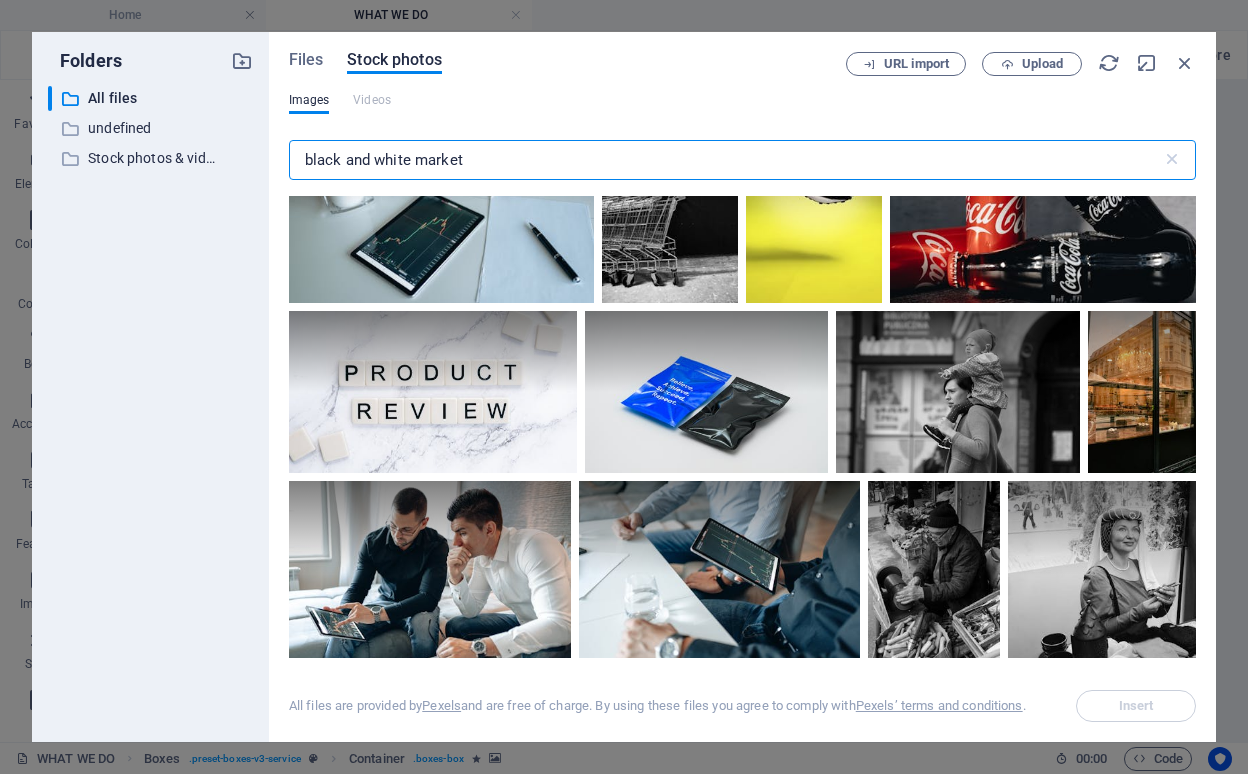 scroll, scrollTop: 3046, scrollLeft: 0, axis: vertical 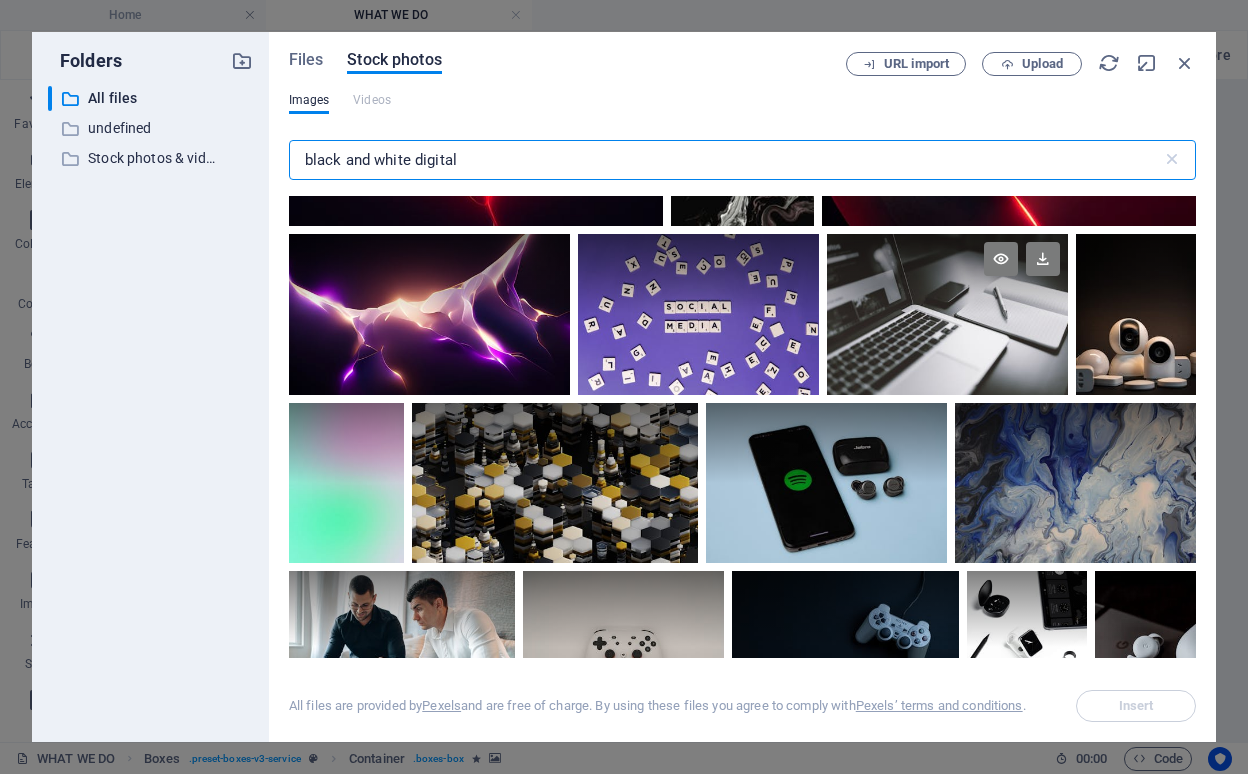 type on "black and white digital" 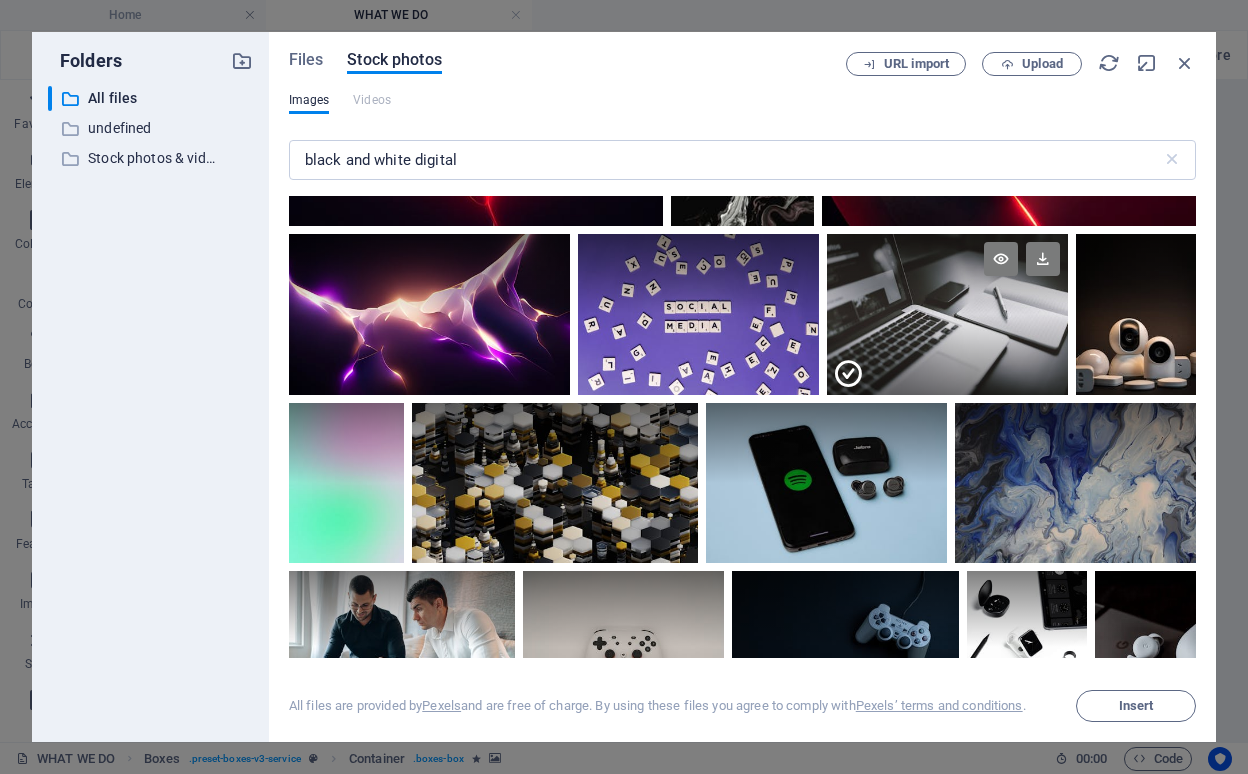 click at bounding box center (947, 274) 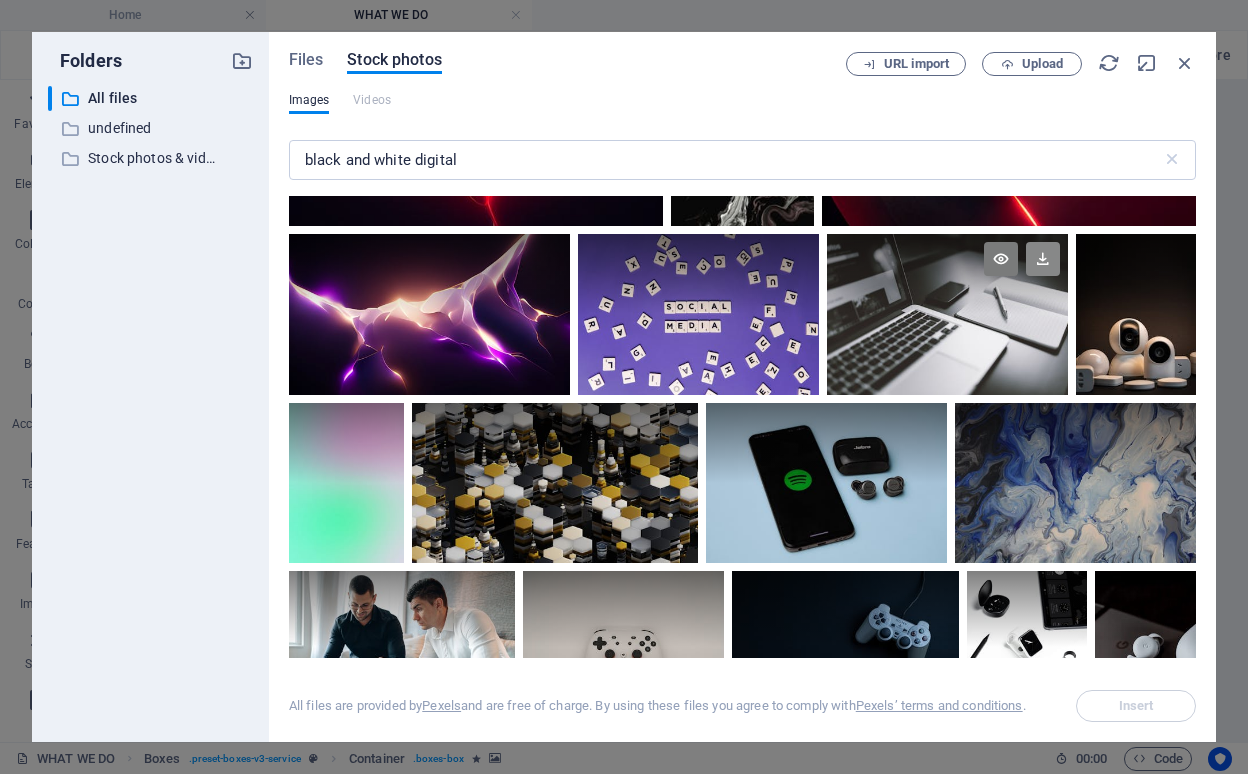click at bounding box center (1043, 259) 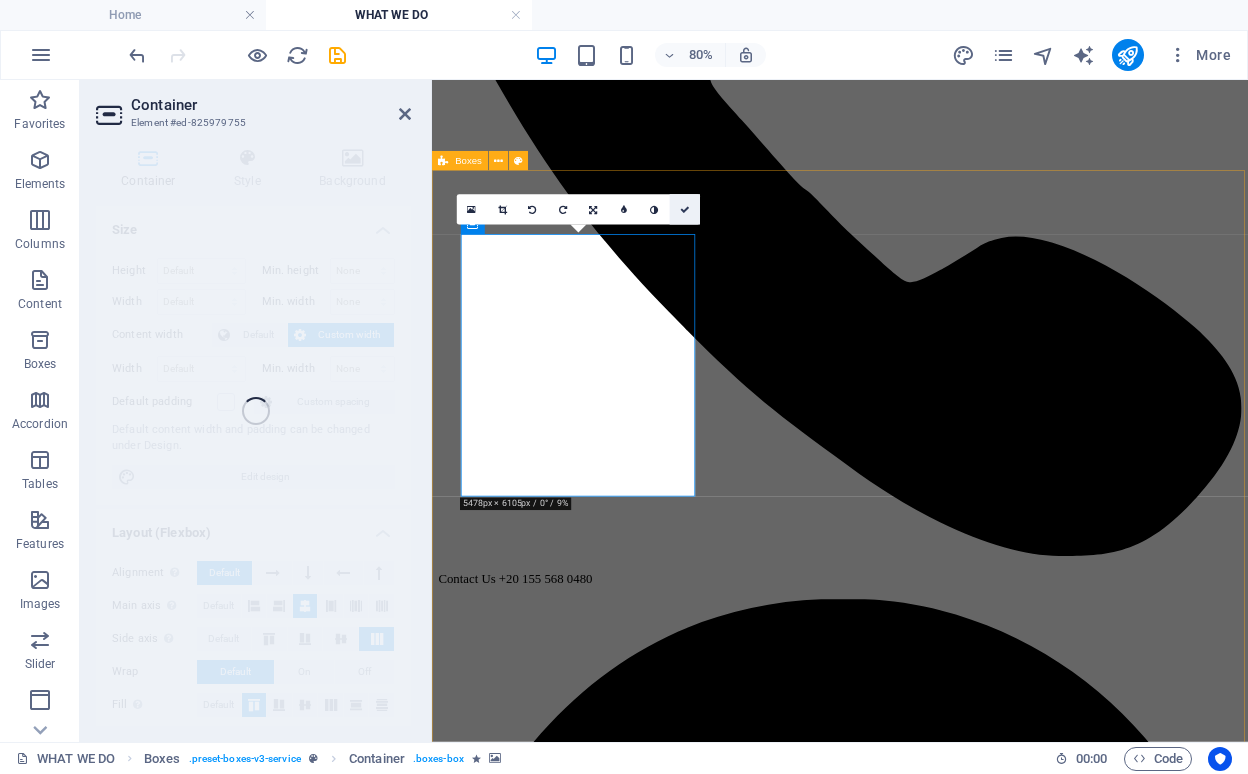 click at bounding box center (684, 209) 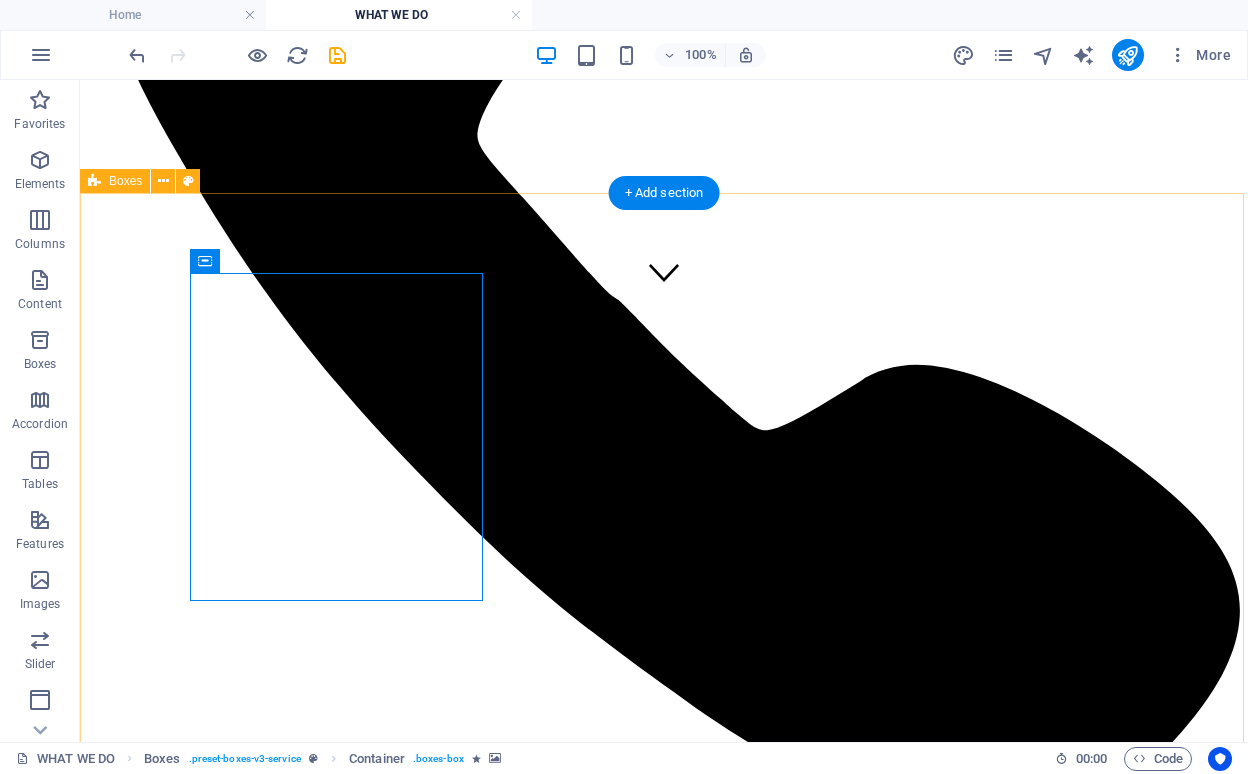 click at bounding box center [664, 11816] 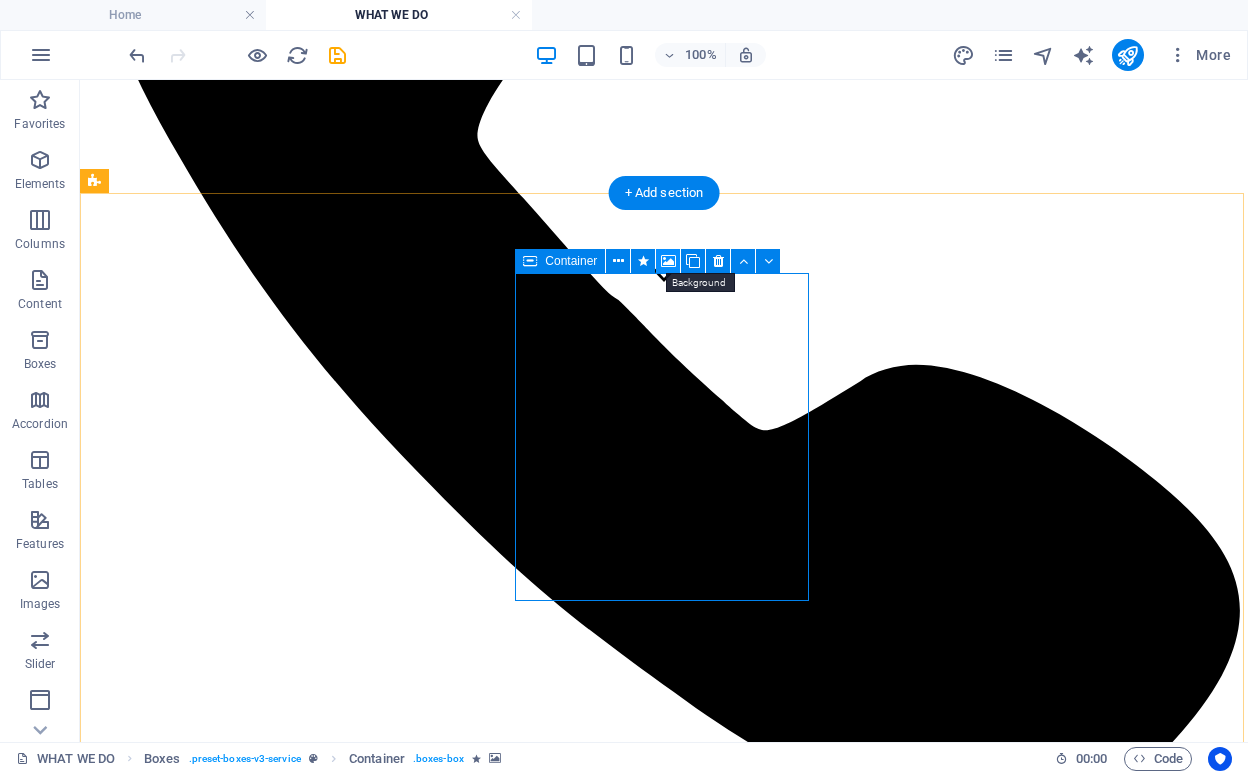 click at bounding box center (668, 261) 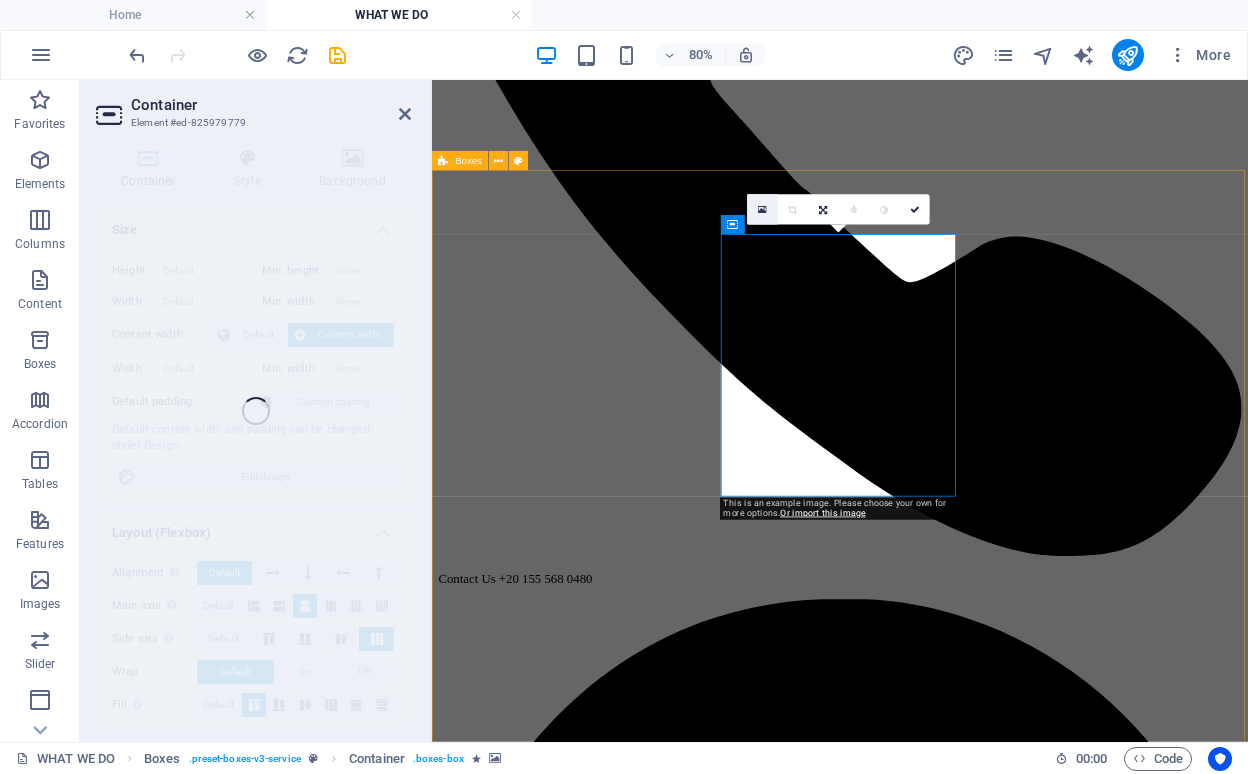 click at bounding box center (762, 209) 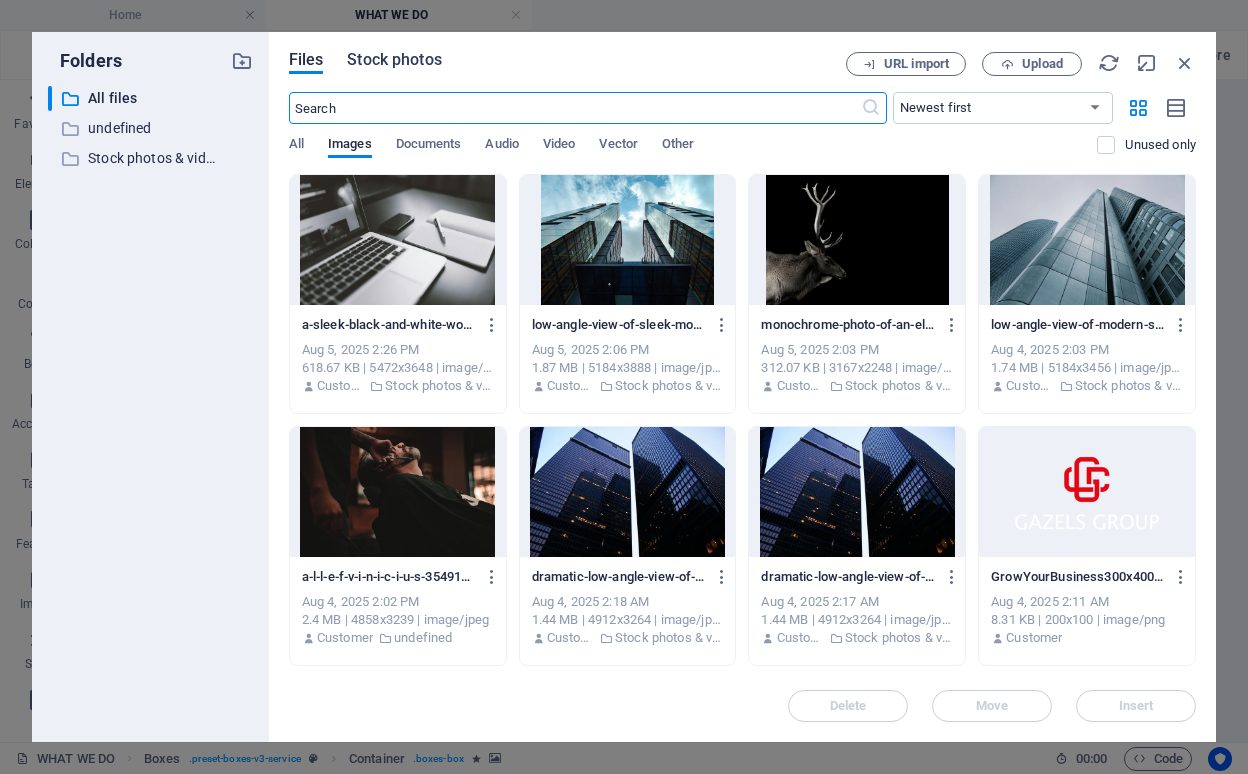 click on "Stock photos" at bounding box center [394, 60] 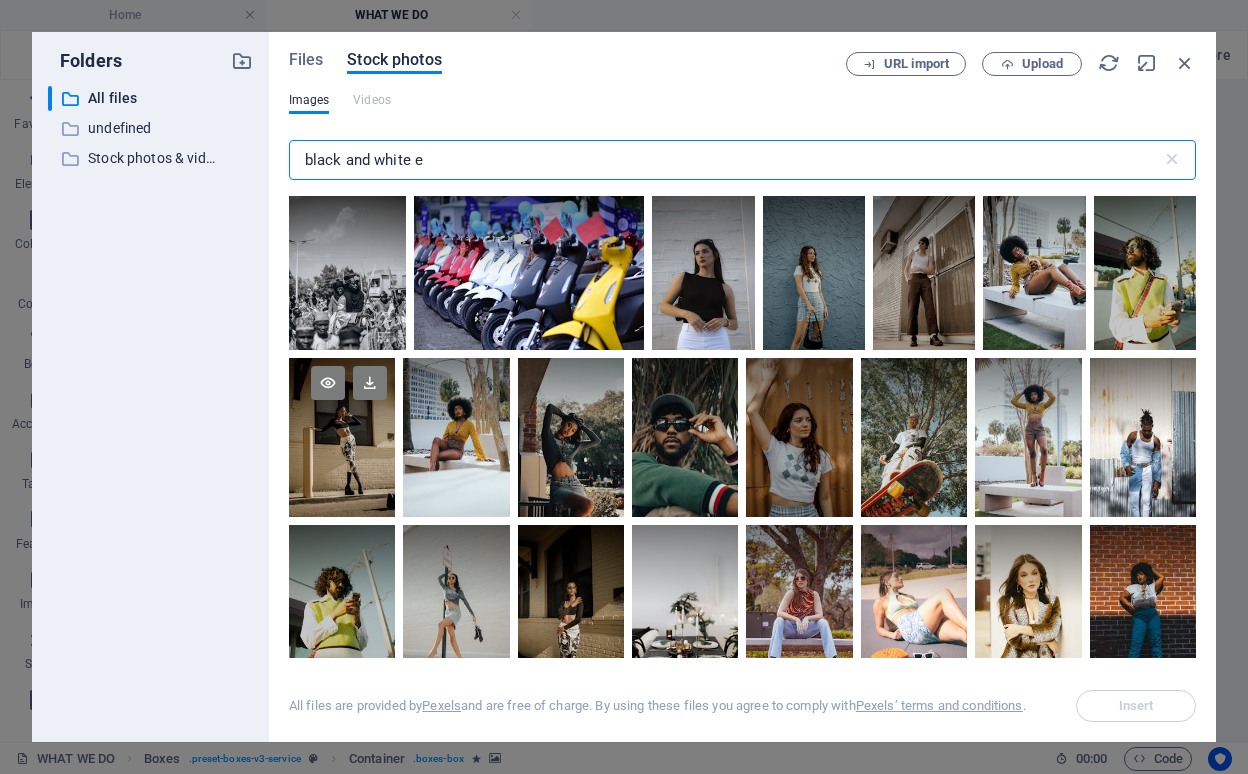 scroll, scrollTop: 0, scrollLeft: 0, axis: both 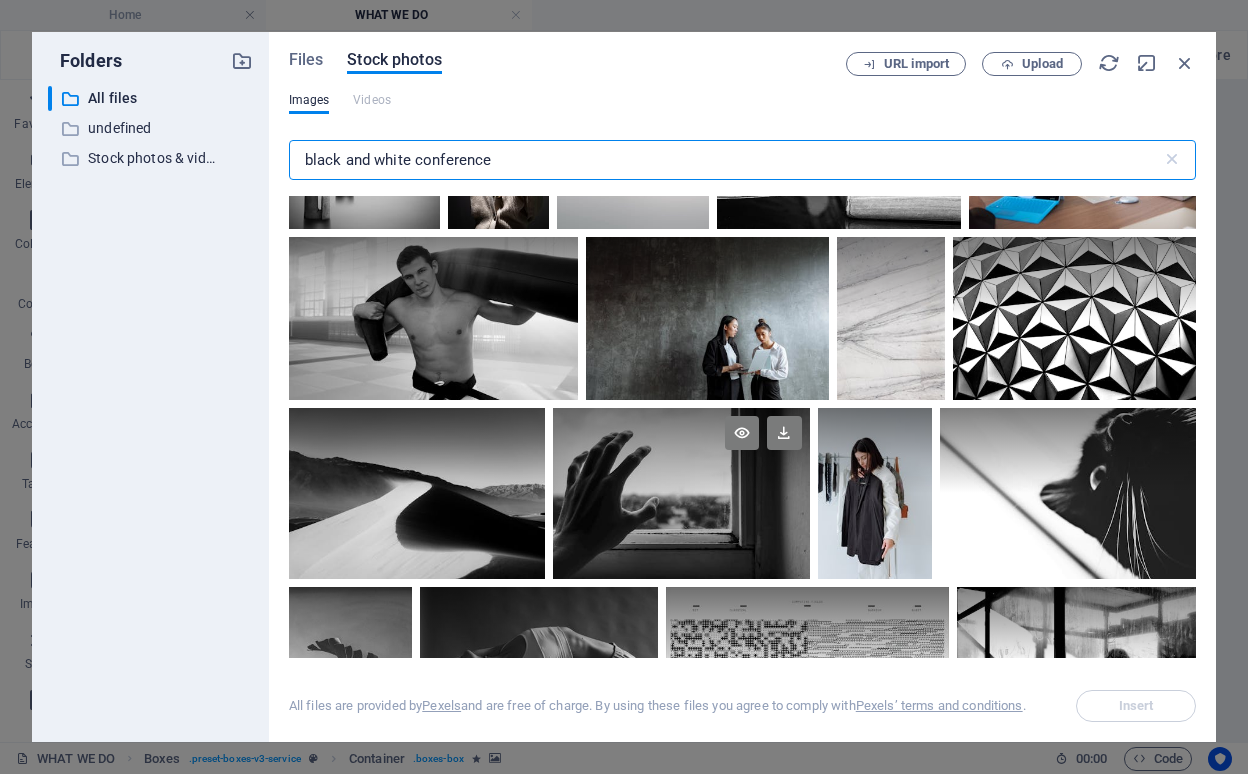 type on "black and white conference" 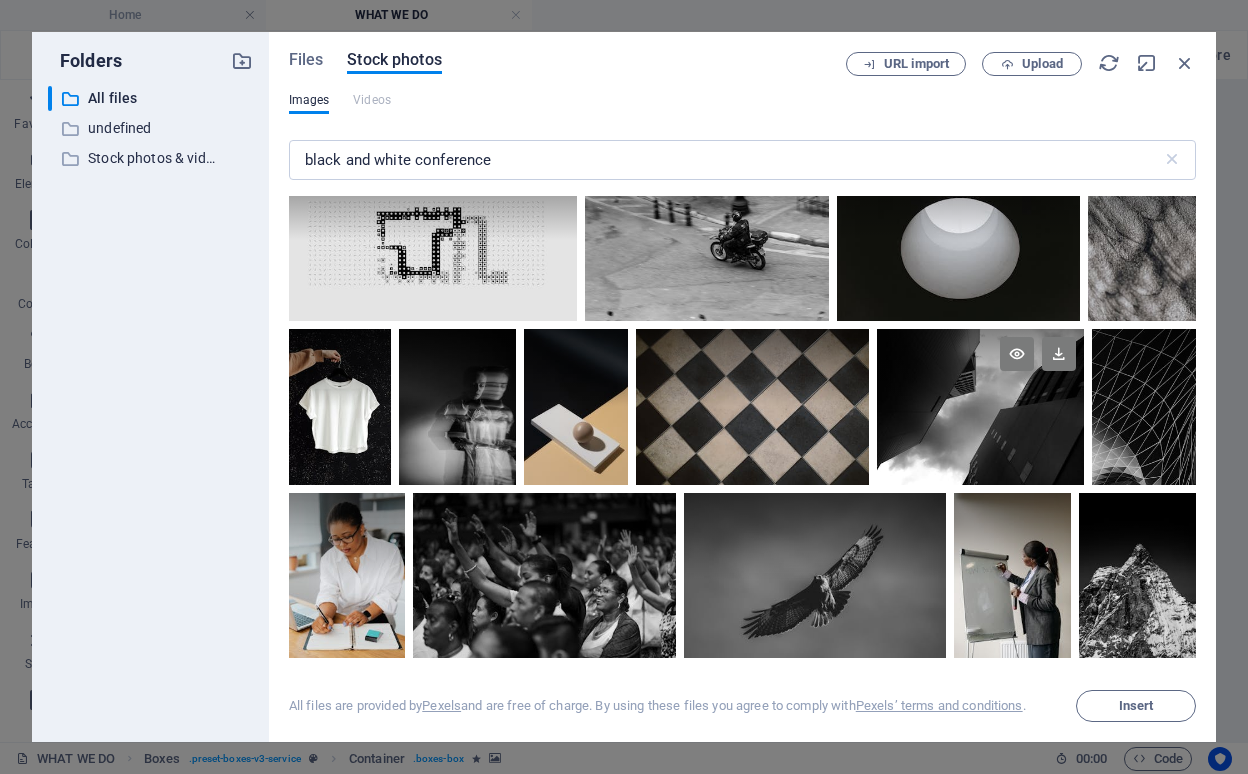scroll, scrollTop: 6141, scrollLeft: 0, axis: vertical 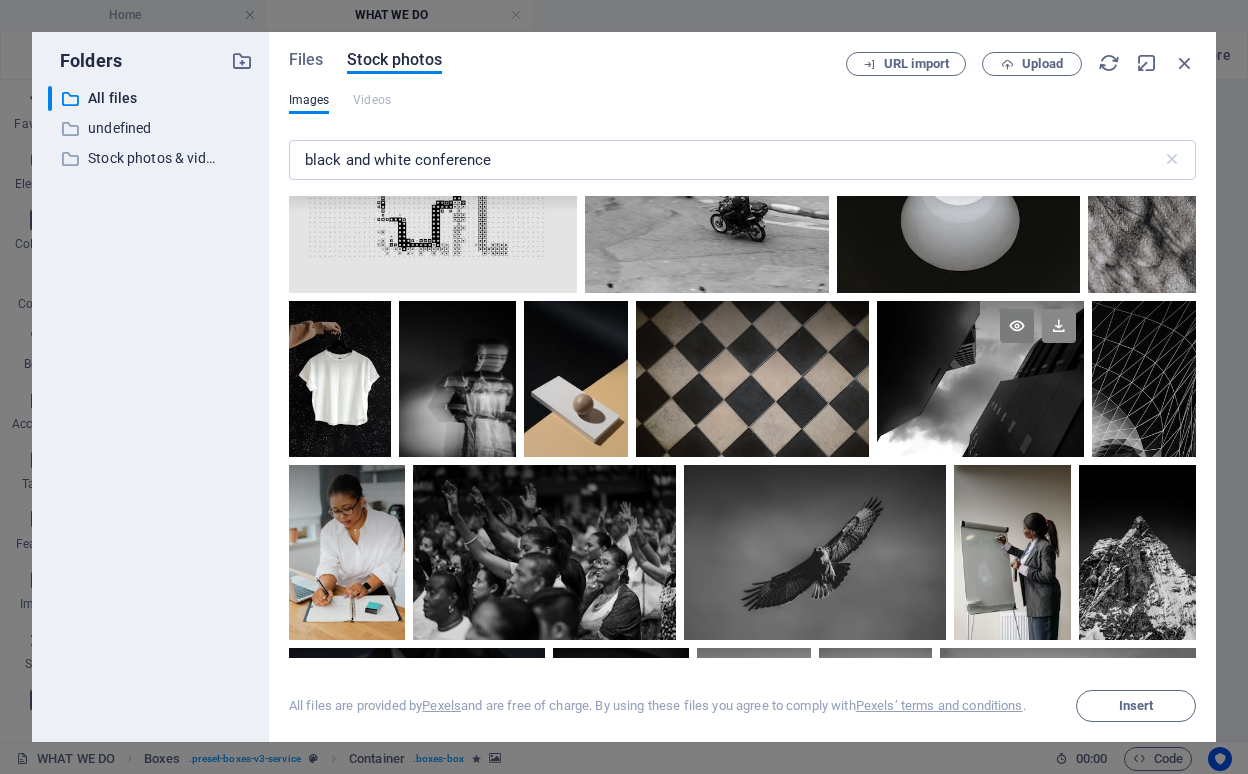click at bounding box center (1059, 326) 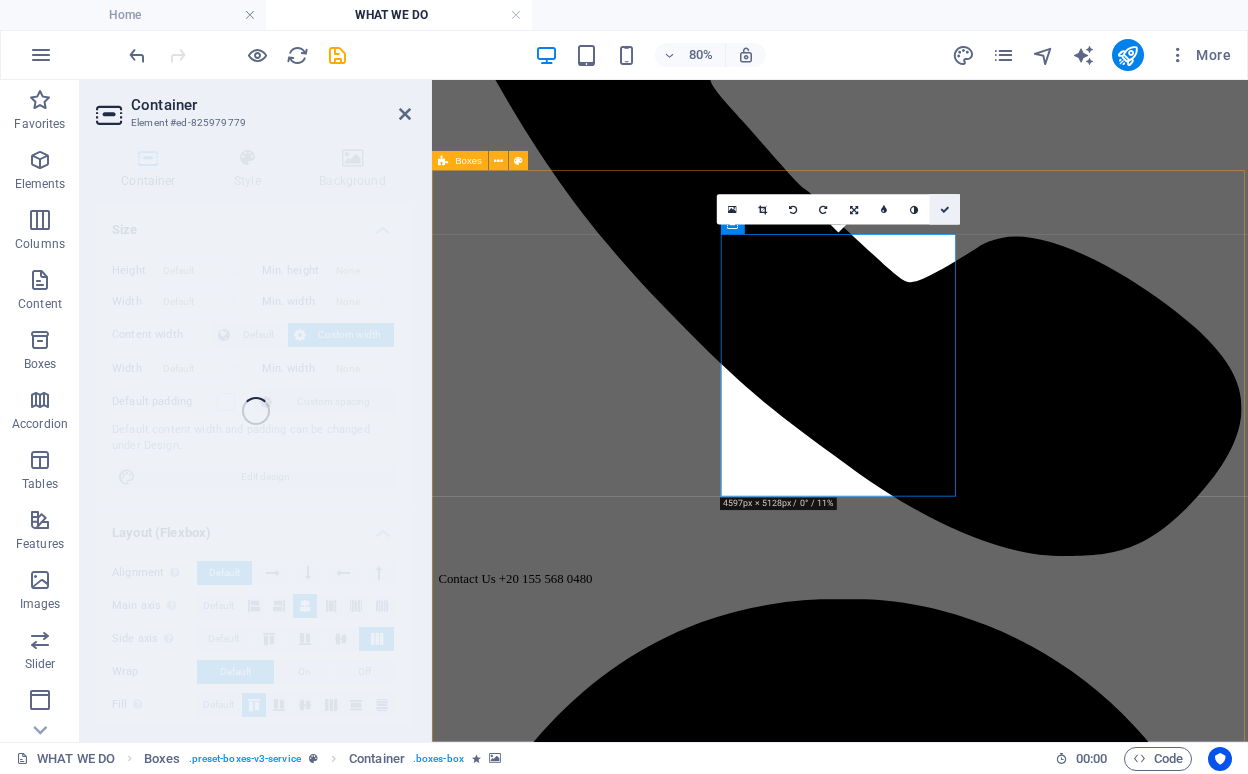 click at bounding box center (945, 209) 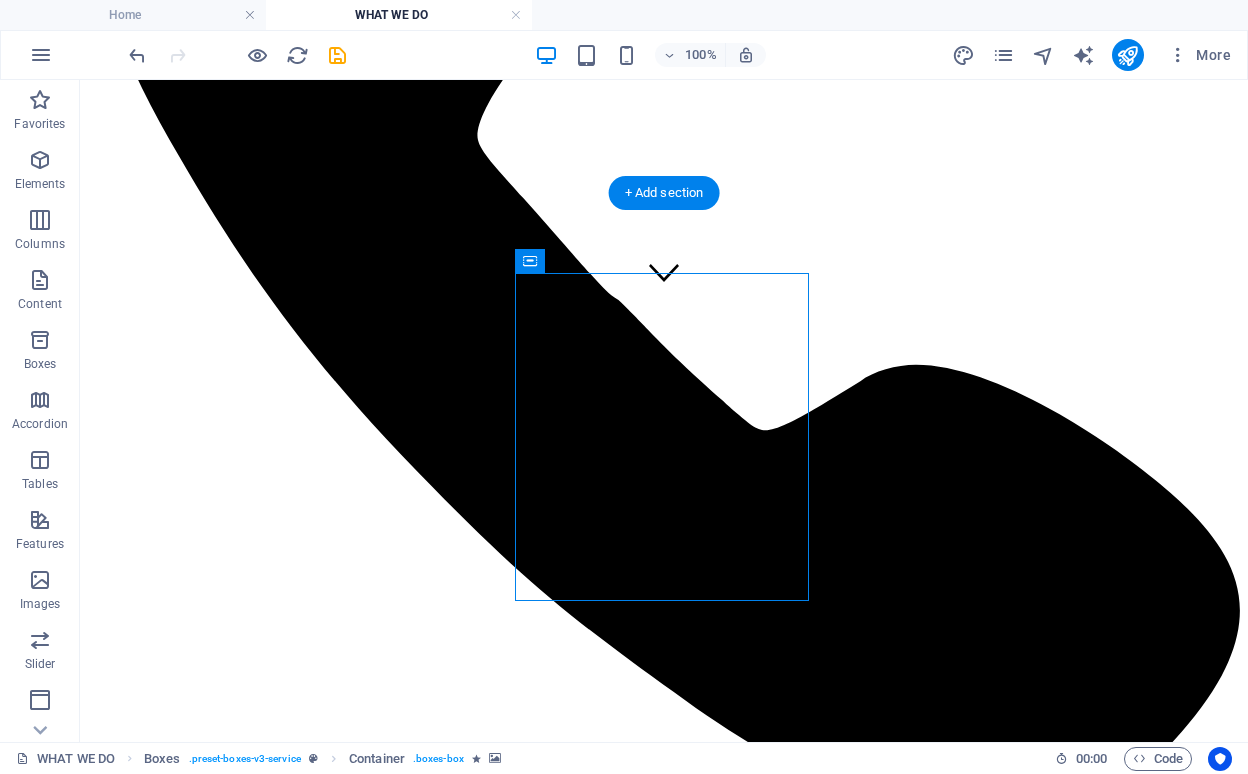 click at bounding box center [664, 12345] 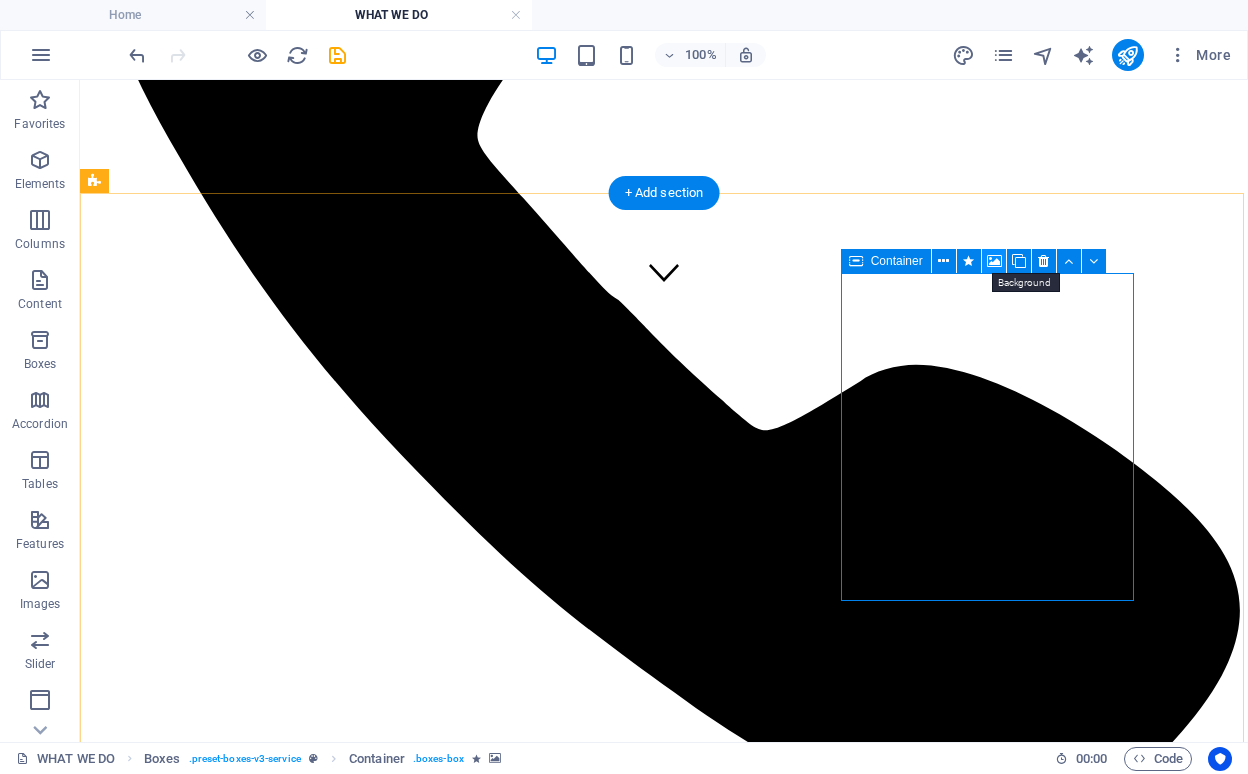 click at bounding box center [994, 261] 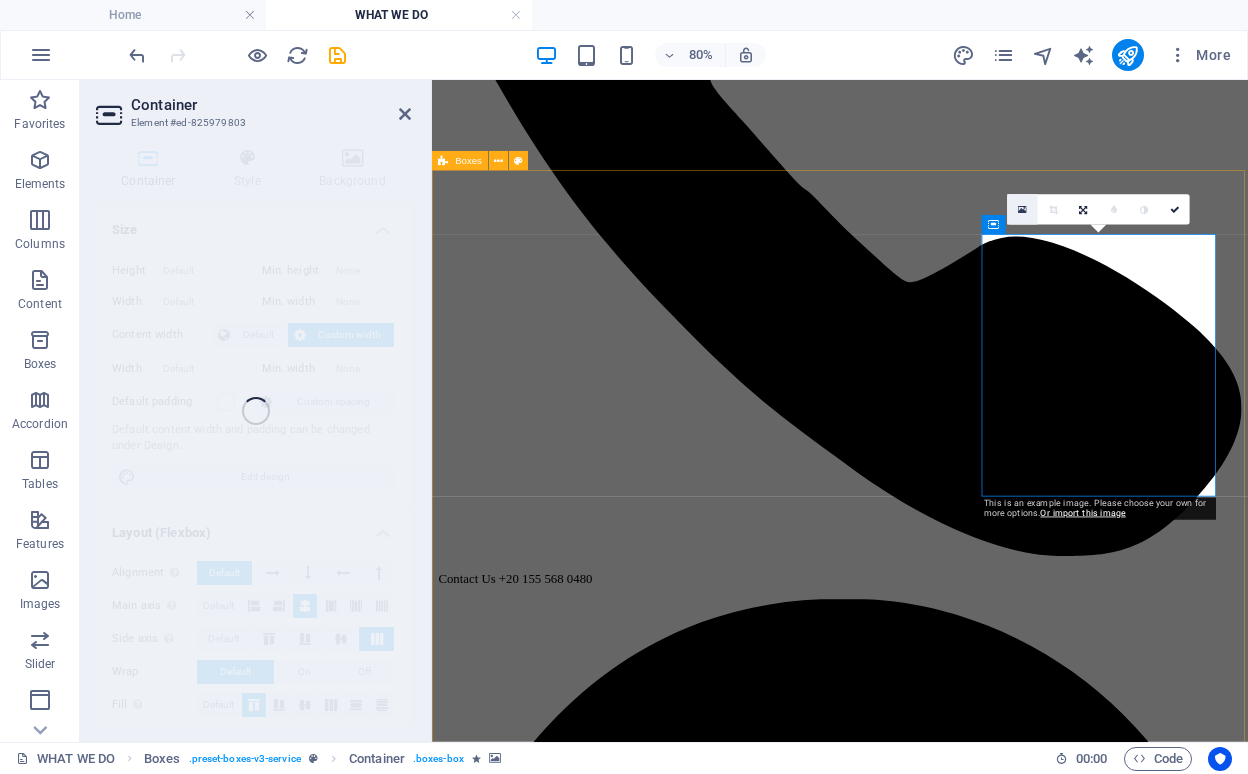 click at bounding box center [1022, 209] 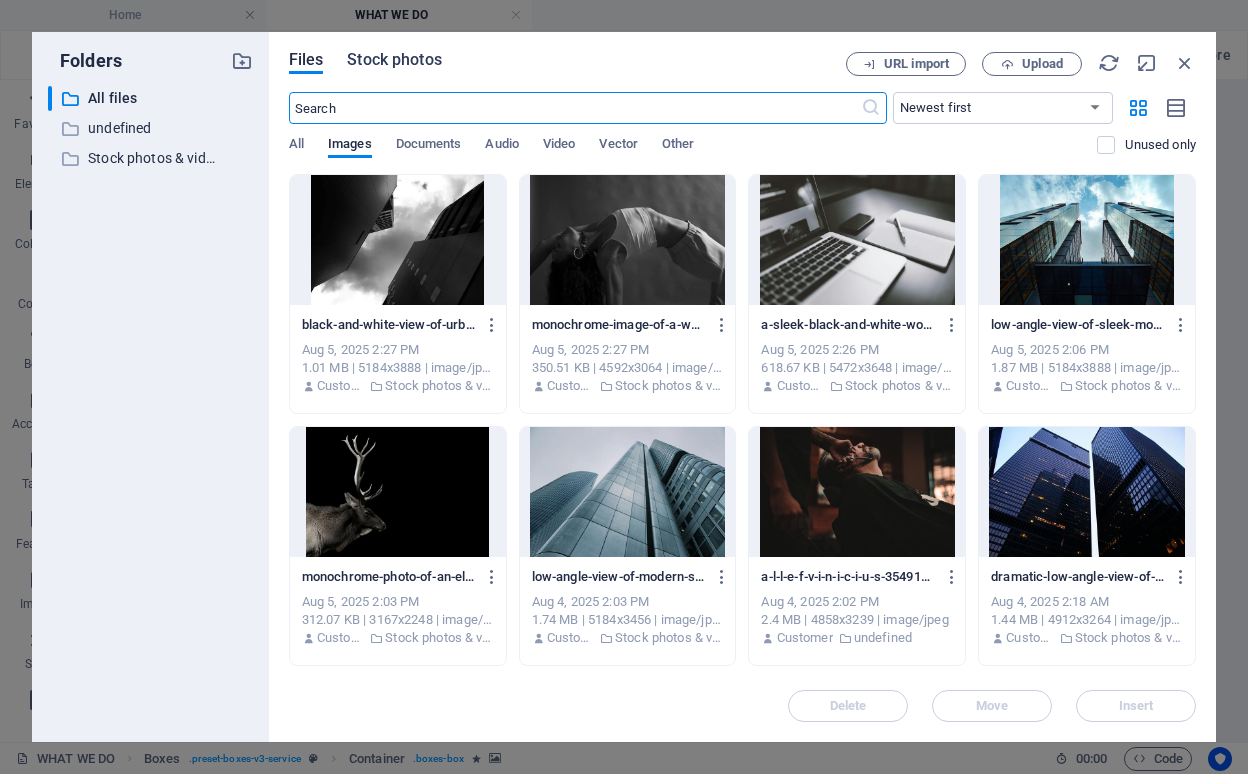 click on "Stock photos" at bounding box center (394, 60) 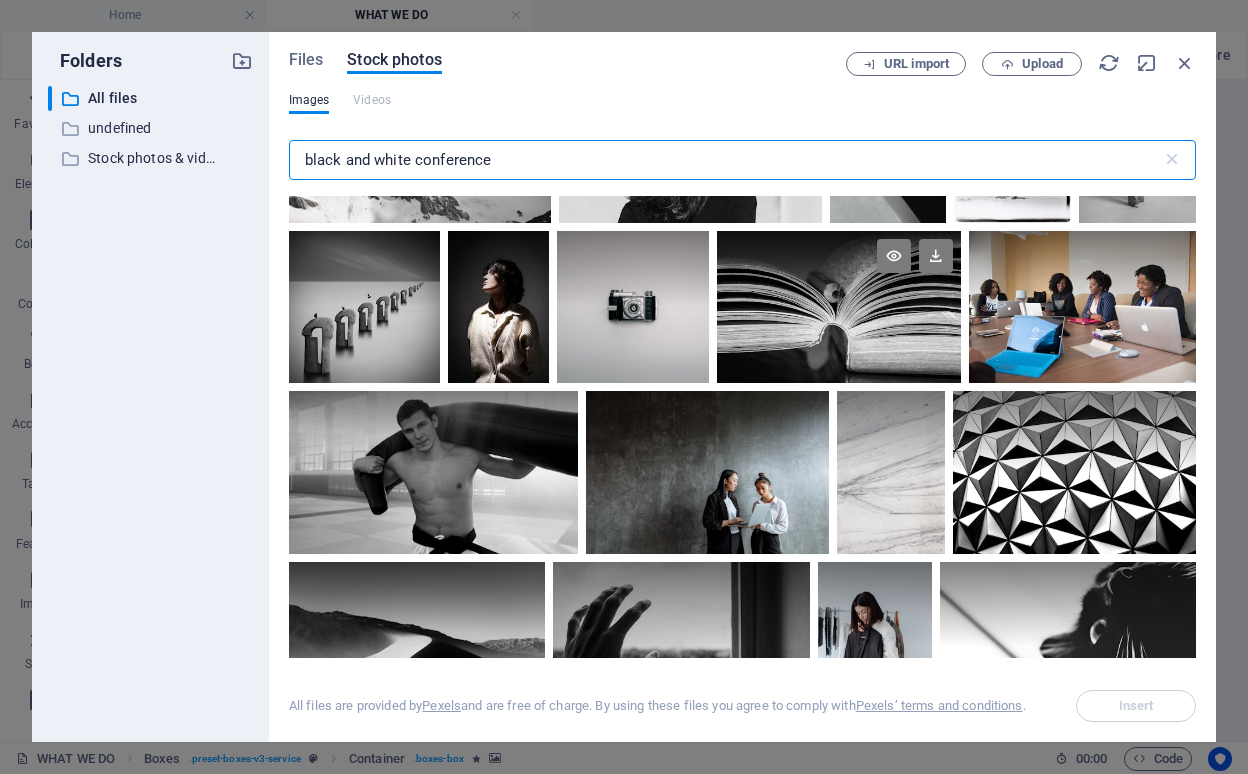 scroll, scrollTop: 3094, scrollLeft: 0, axis: vertical 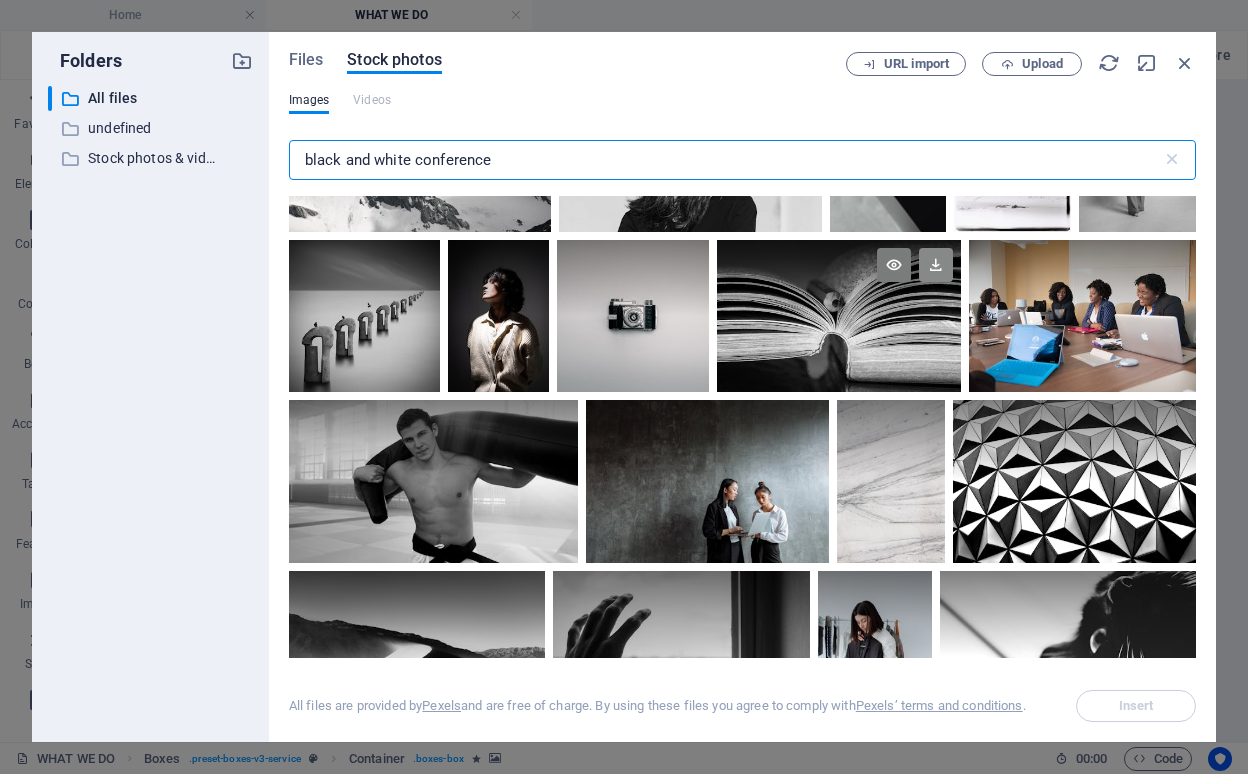 click at bounding box center [936, 265] 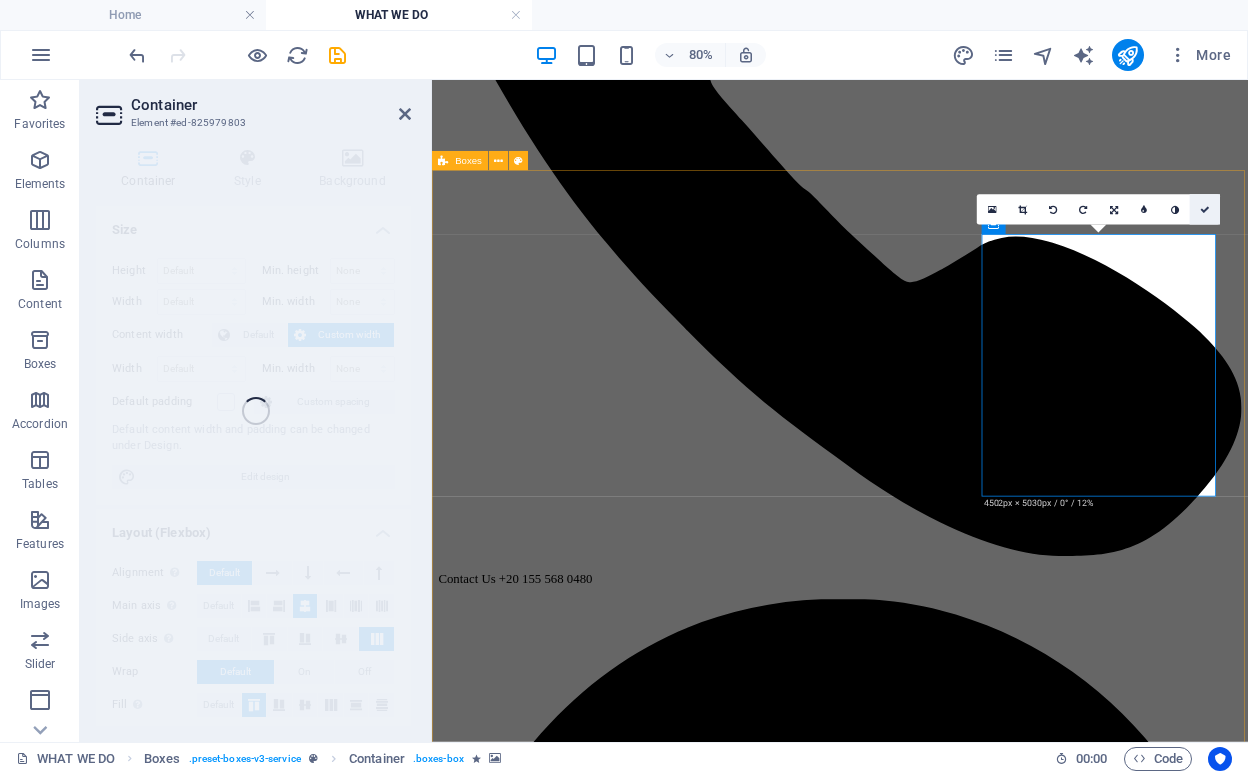 click at bounding box center (1205, 209) 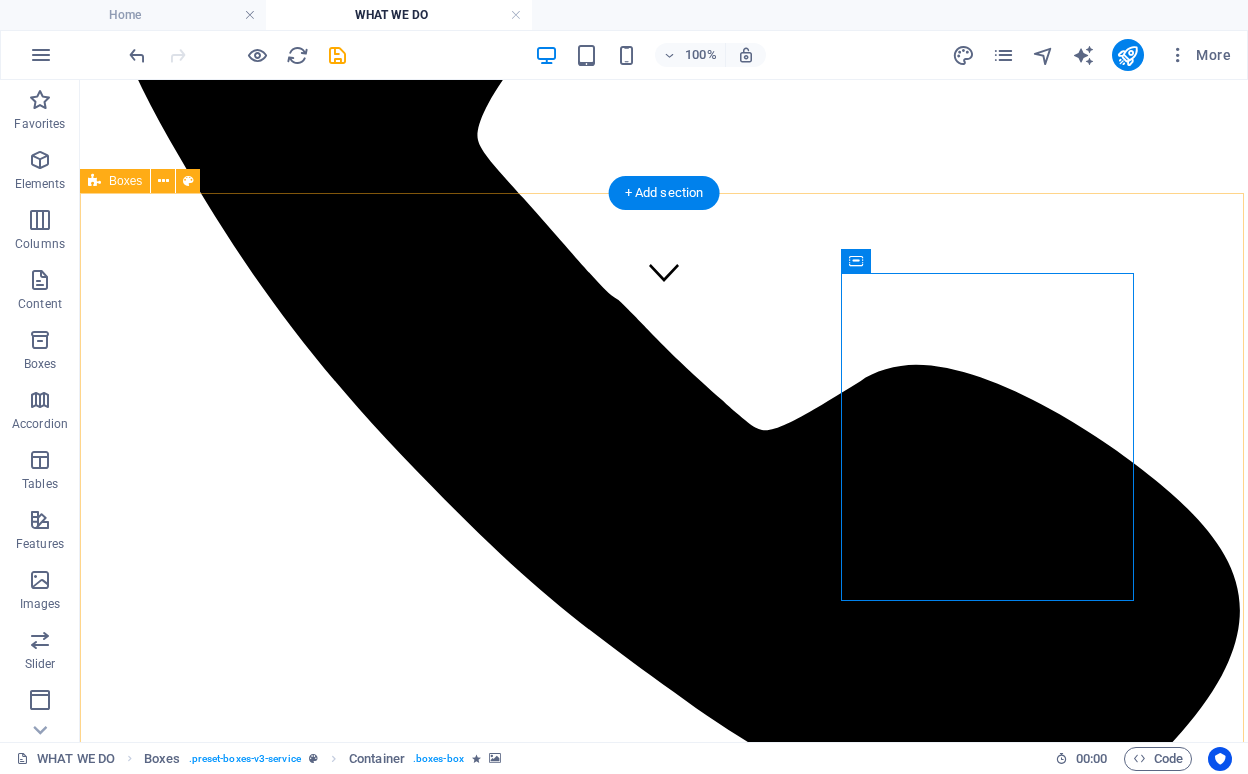 click at bounding box center [664, 11816] 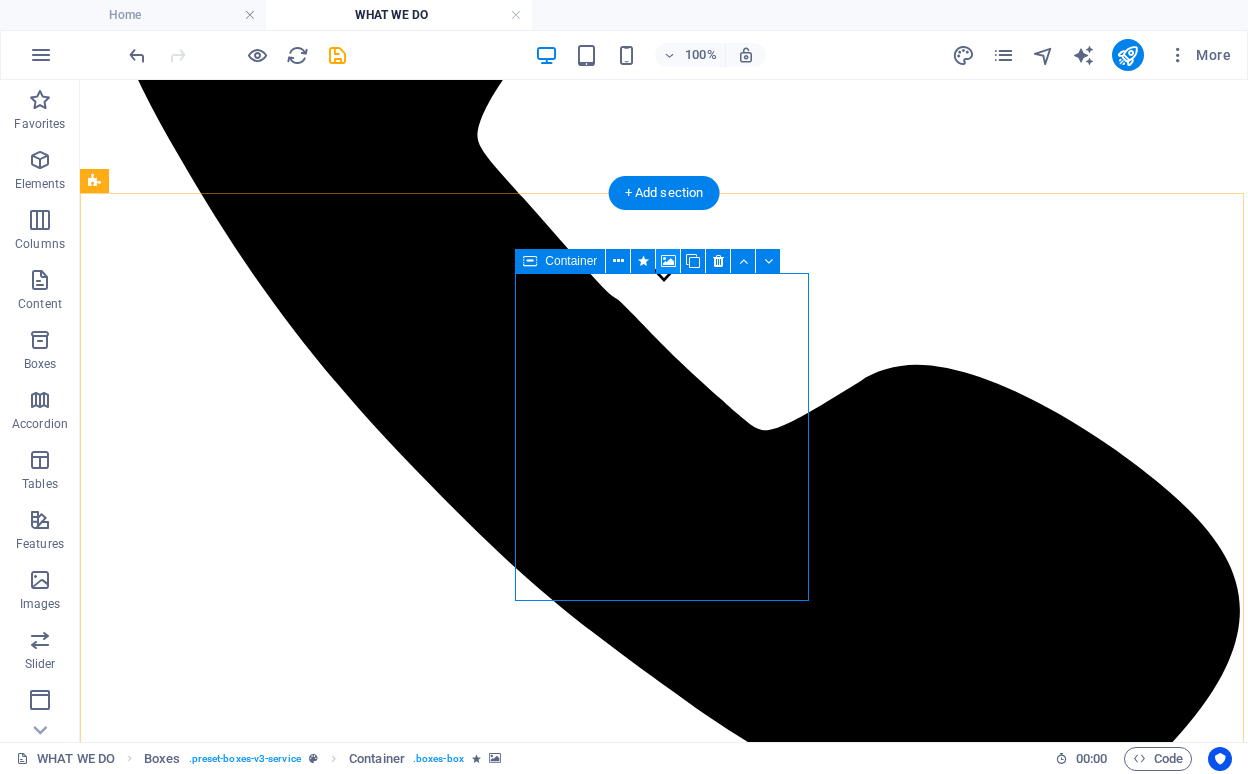 click at bounding box center [668, 261] 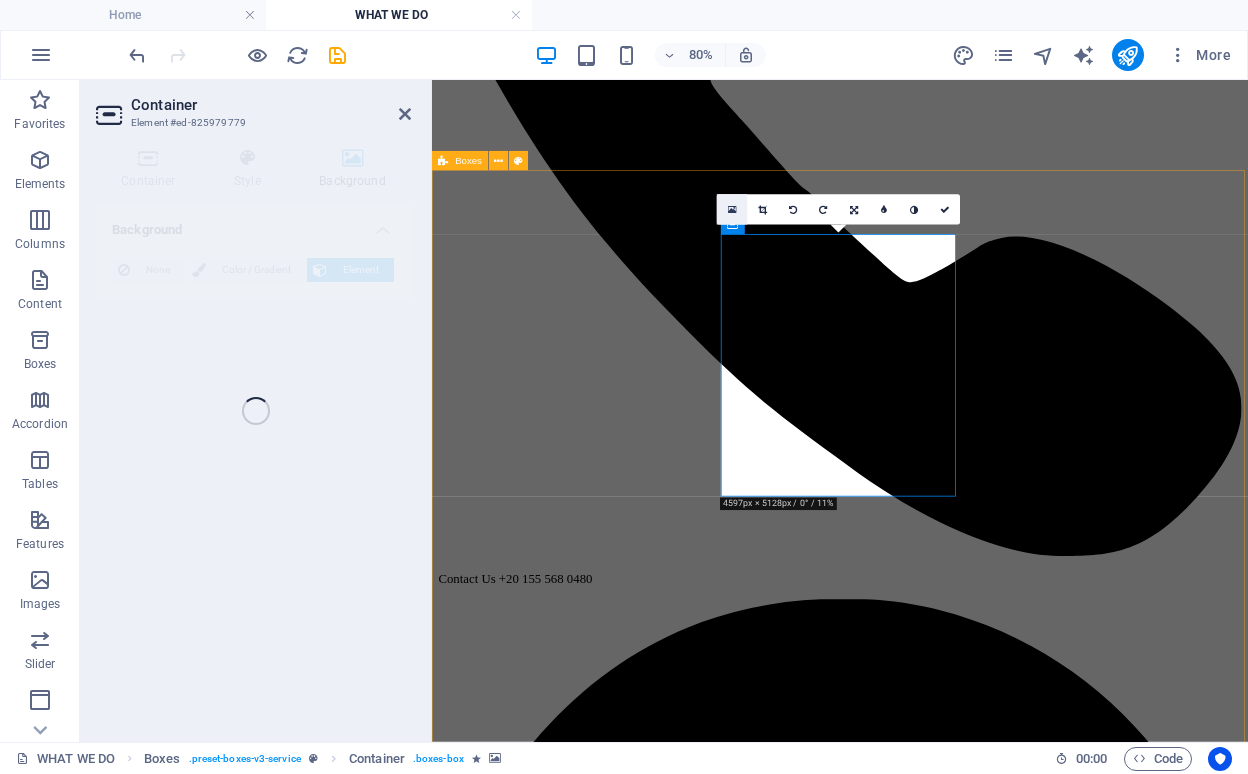 click at bounding box center [732, 209] 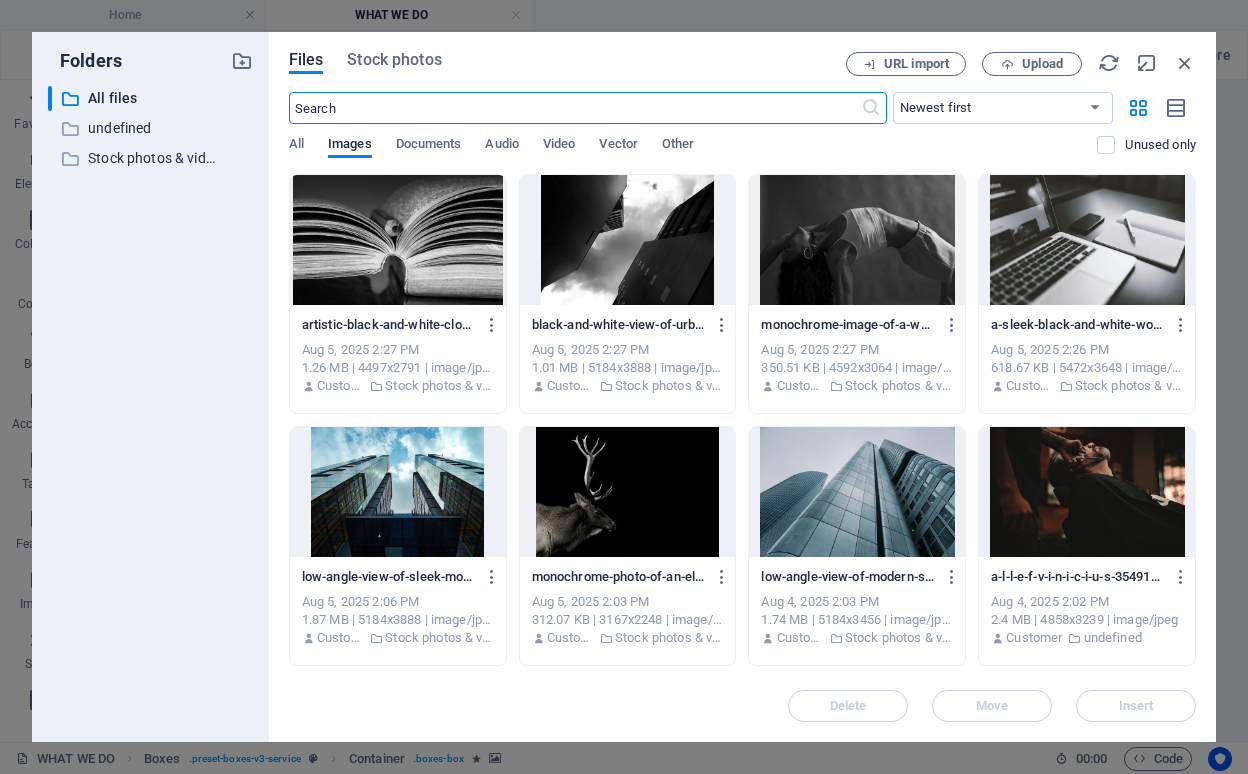 click at bounding box center (628, 240) 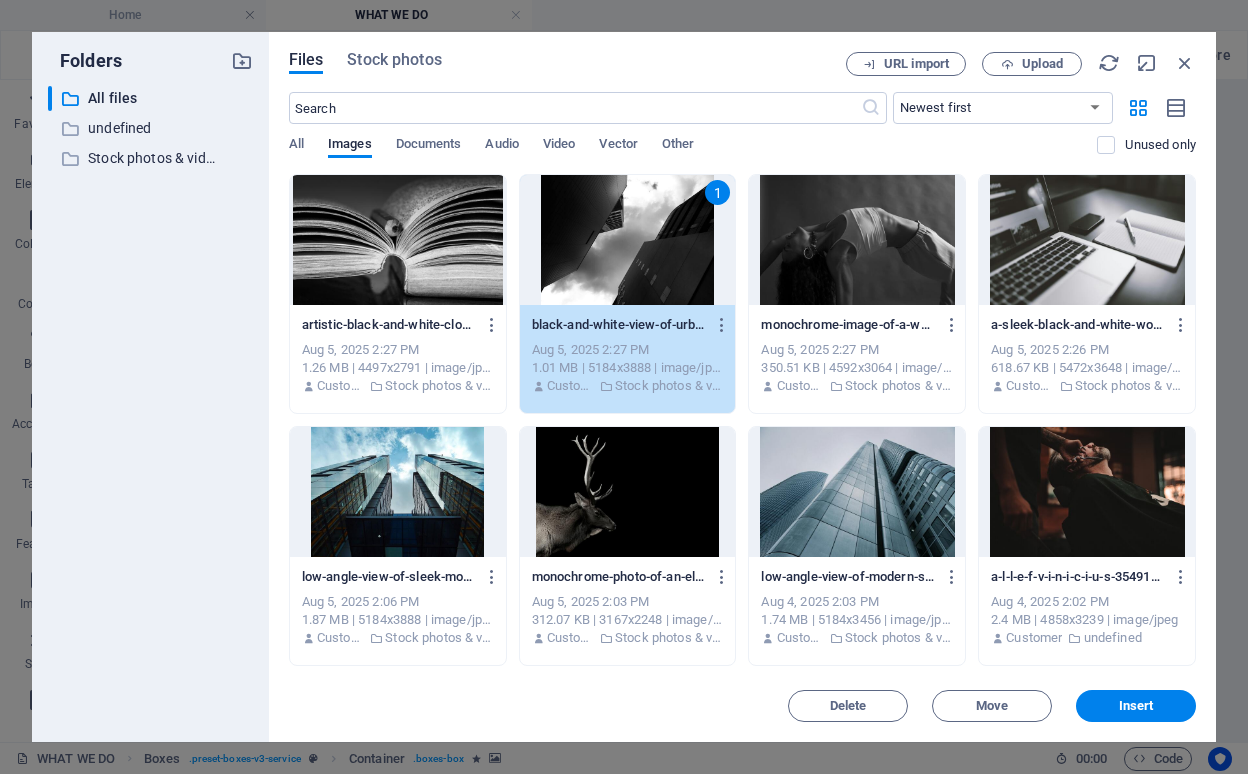 click on "1" at bounding box center [628, 240] 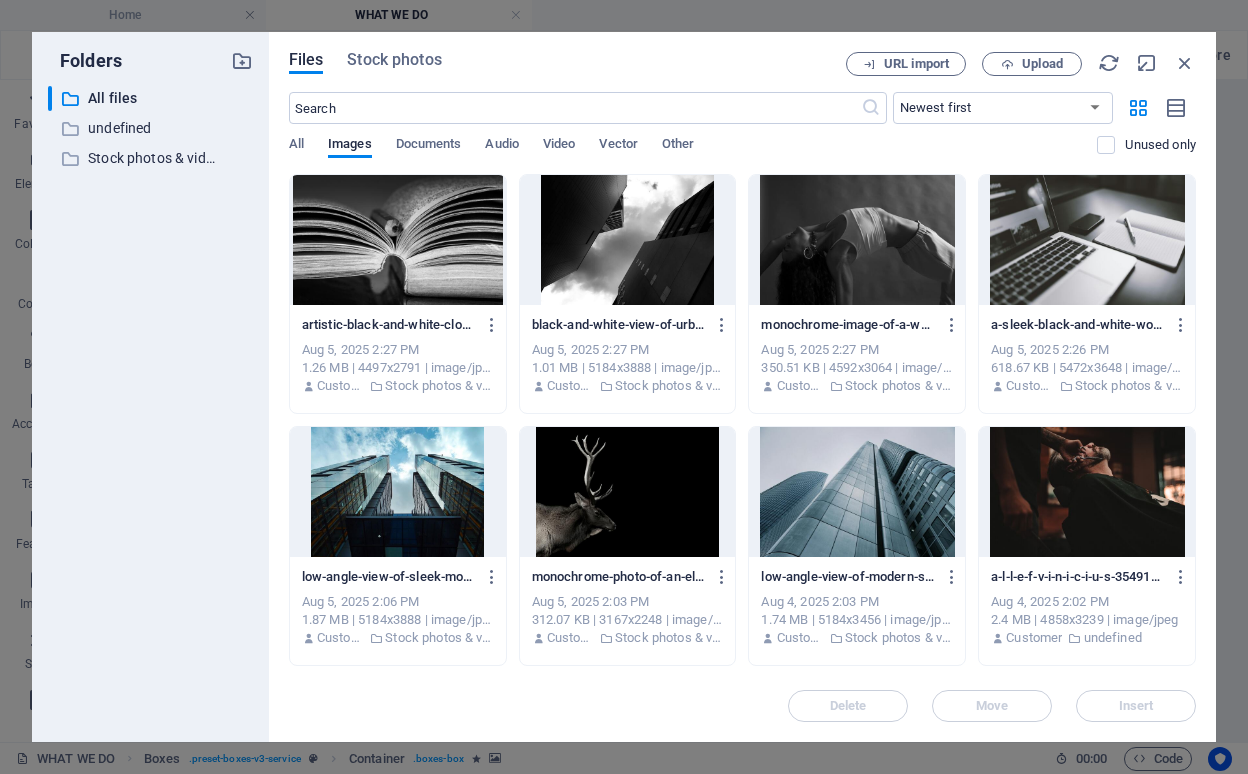 click at bounding box center [628, 240] 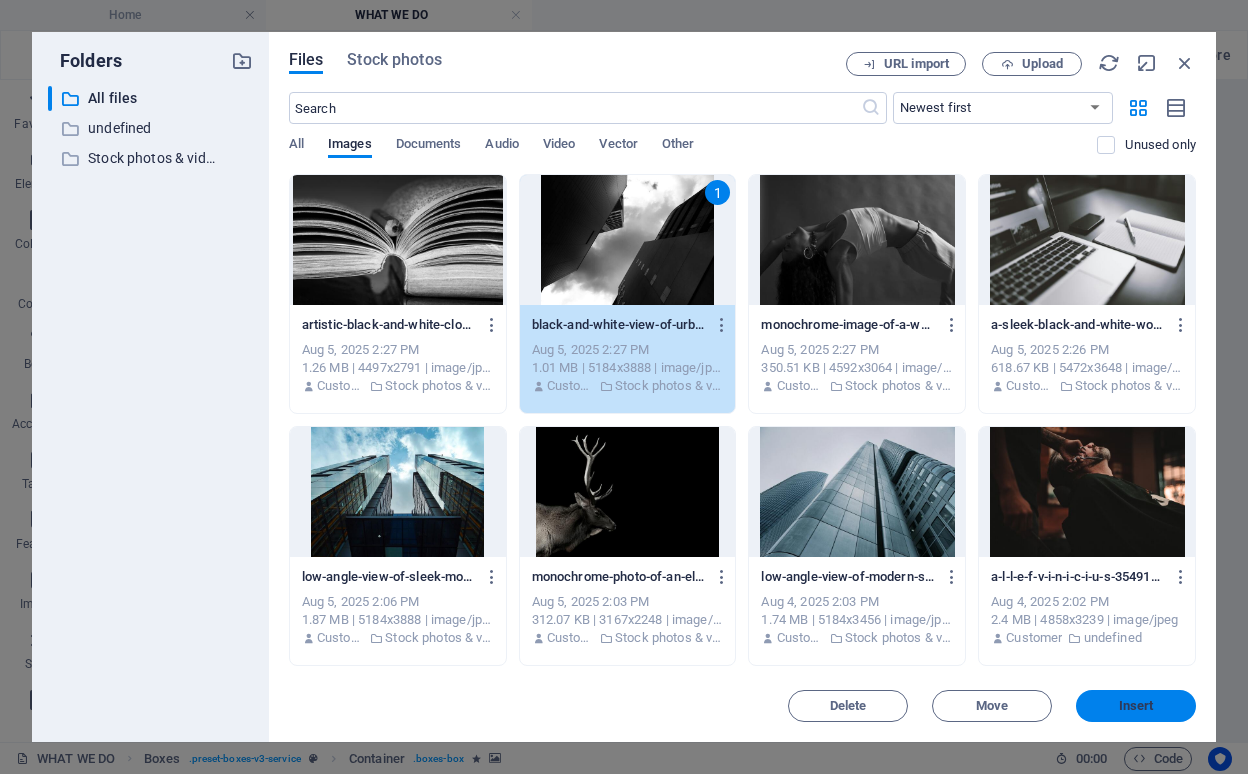 click on "Insert" at bounding box center [1136, 706] 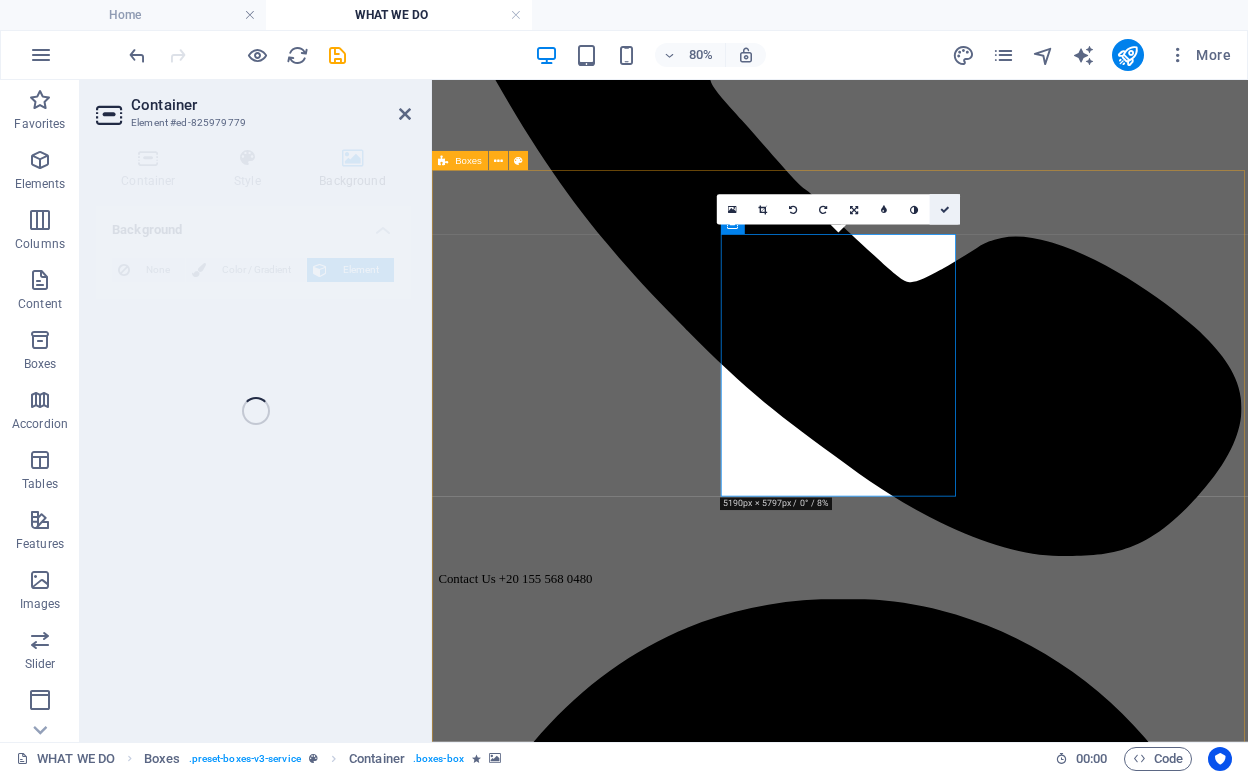 click at bounding box center [945, 210] 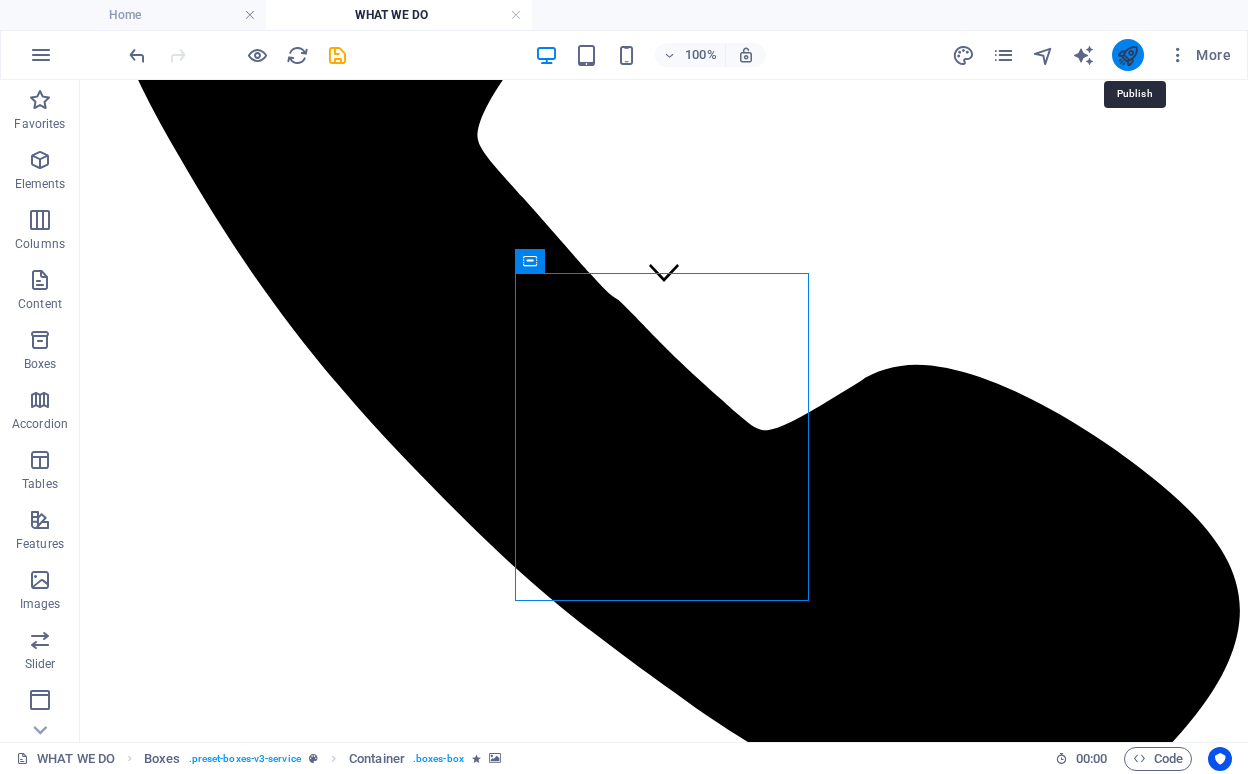 click at bounding box center [1127, 55] 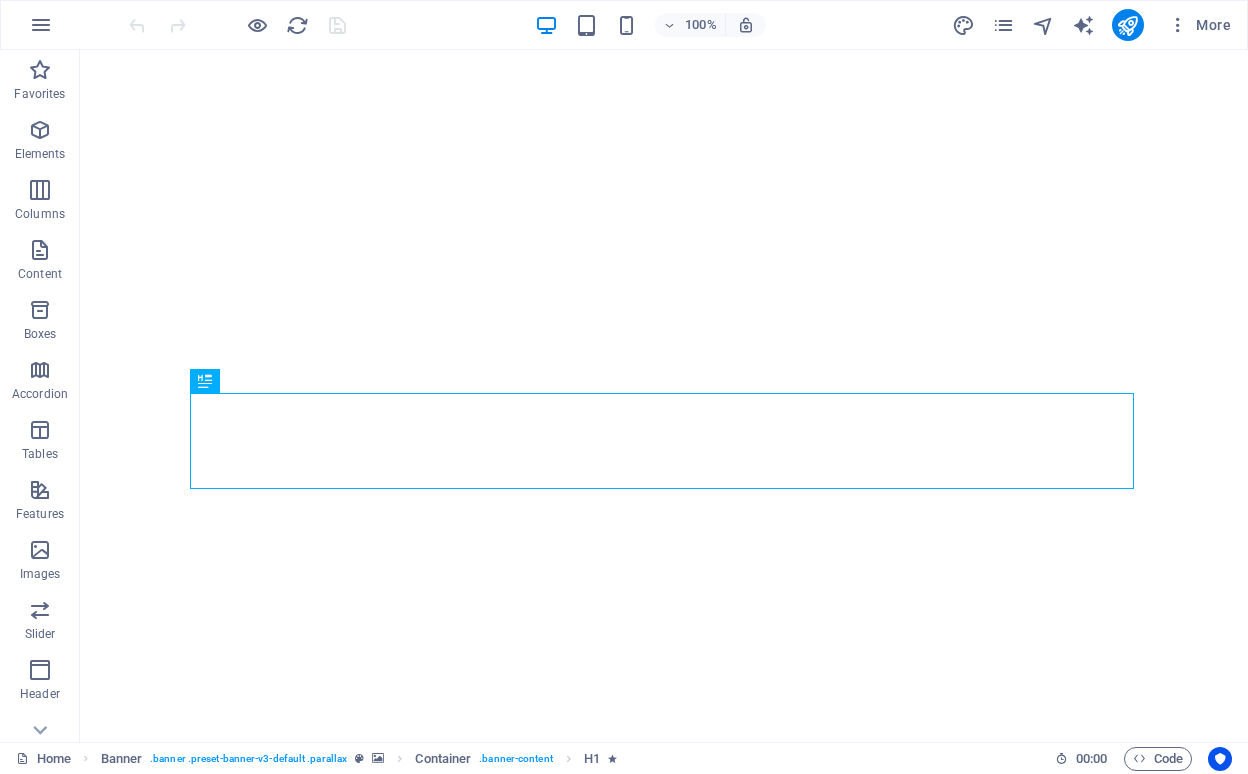 scroll, scrollTop: 0, scrollLeft: 0, axis: both 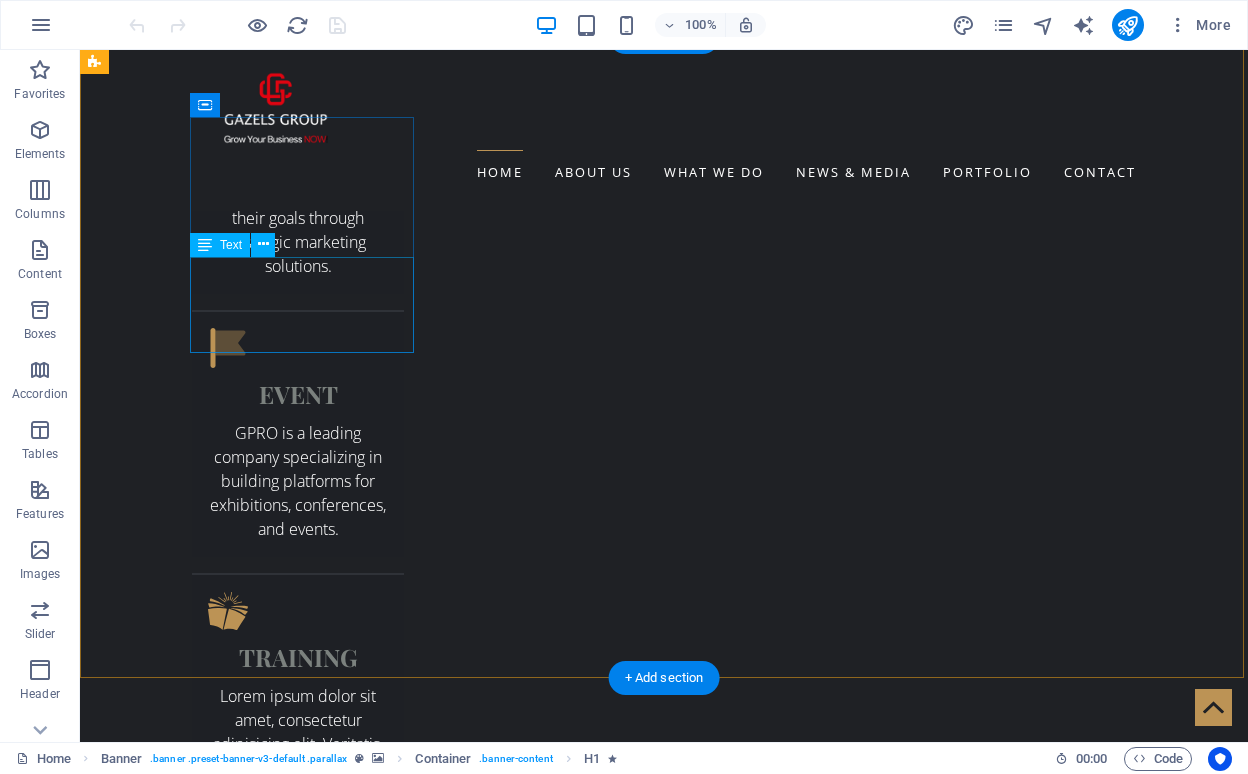 click on "Lorem ipsum dolor sit amet, consectetuer adipiscing elit. Aenean commodo ligula eget dolor." at bounding box center (568, 13188) 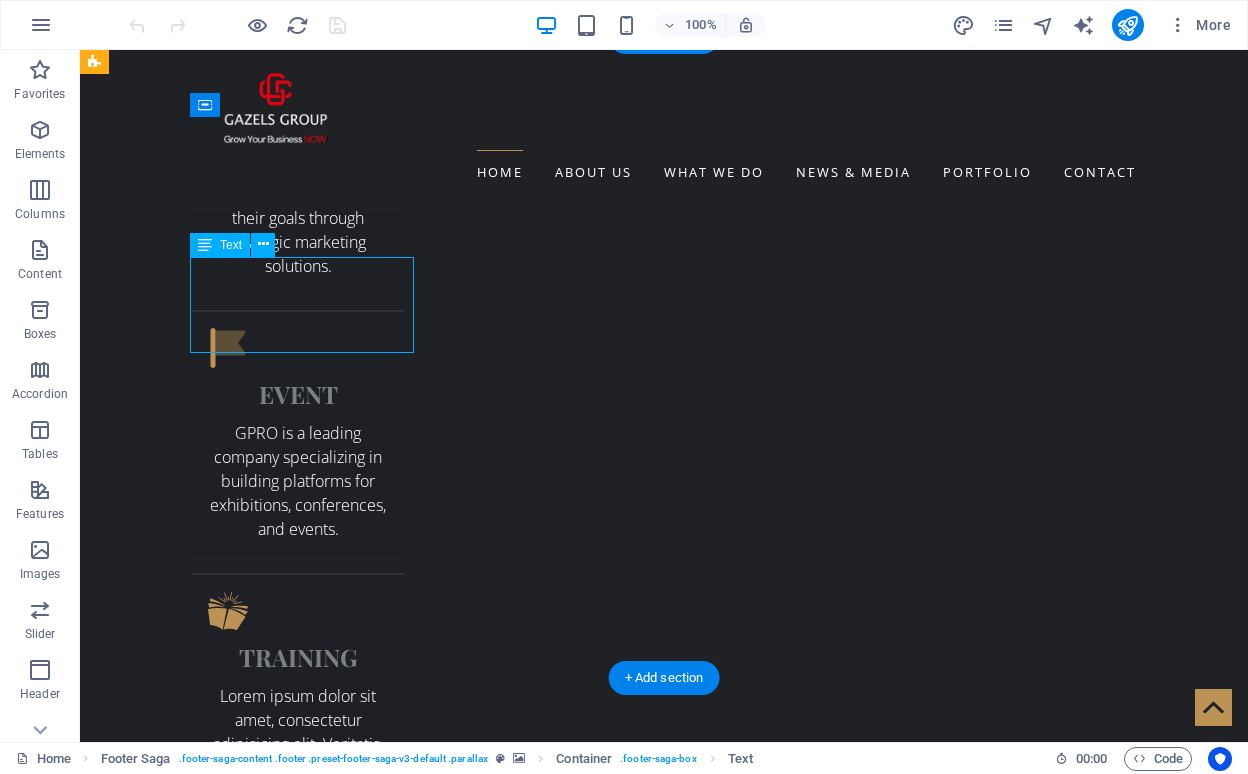 click on "Lorem ipsum dolor sit amet, consectetuer adipiscing elit. Aenean commodo ligula eget dolor." at bounding box center [568, 13188] 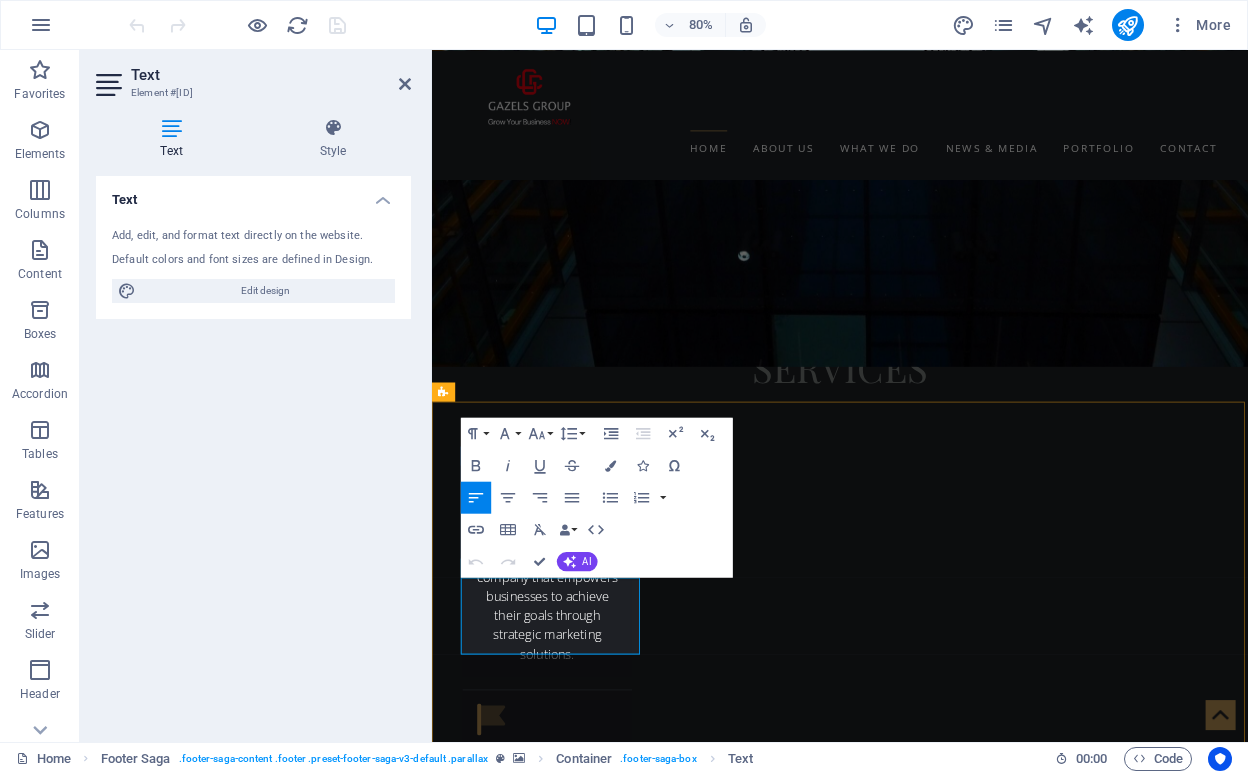 click on "Lorem ipsum dolor sit amet, consectetuer adipiscing elit. Aenean commodo ligula eget dolor." at bounding box center (920, 13812) 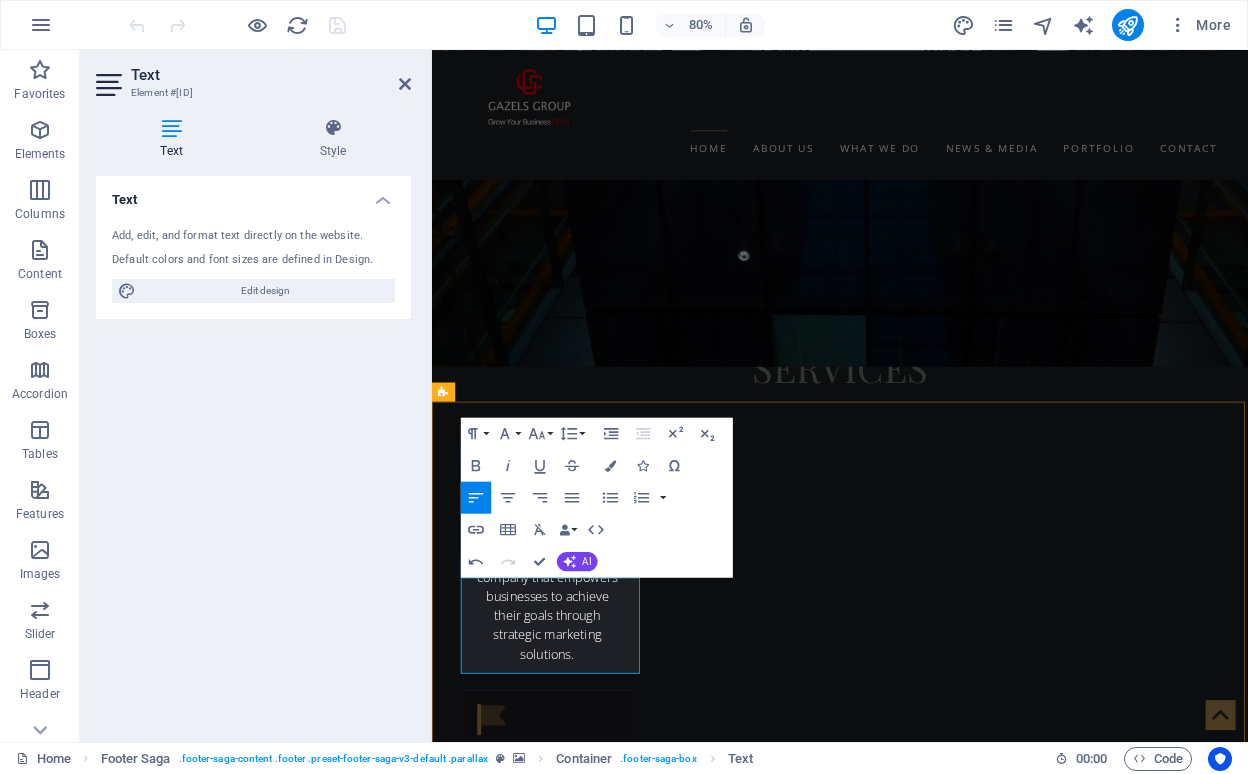 click on "Lorem  [COMPANY] is a dynamic and diversified organization that has quickly risen to prominence as a leader in multiple industries." at bounding box center (920, 13824) 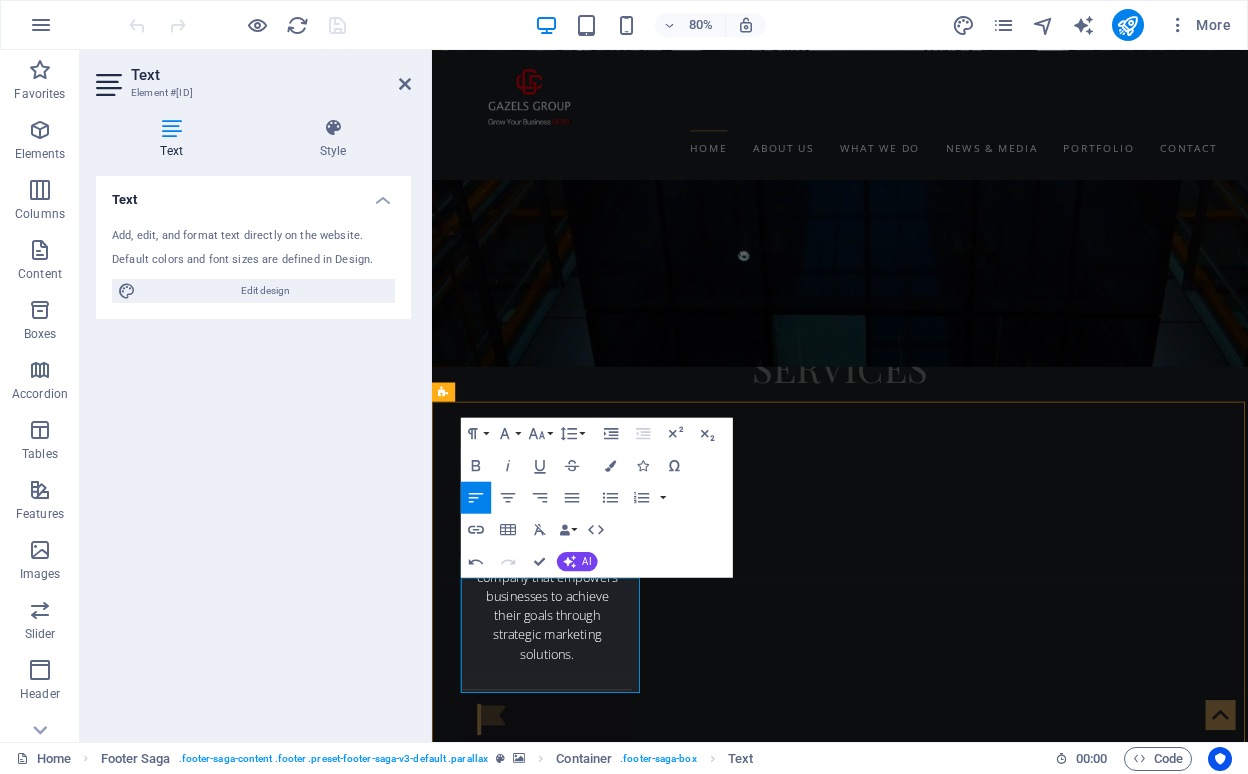 click on "Lorem [COMPANY] is a dynamic  [COMPANY] is a dynamic and diversified organization that has quickly risen to prominence as a leader in multiple industries." at bounding box center [920, 13849] 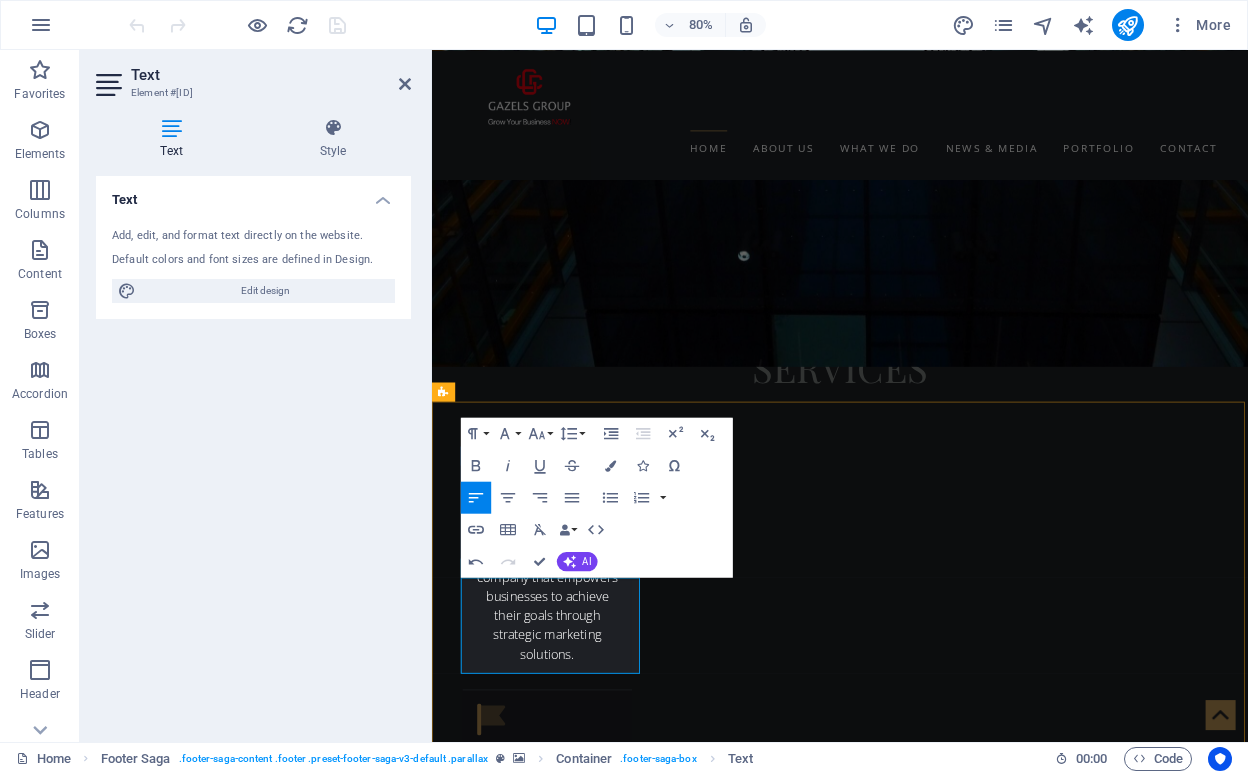 click on "Lorem [COMPANY] is a dynamic  ​ and diversified organization that has quickly risen to prominence as a leader in multiple industries." at bounding box center [920, 13824] 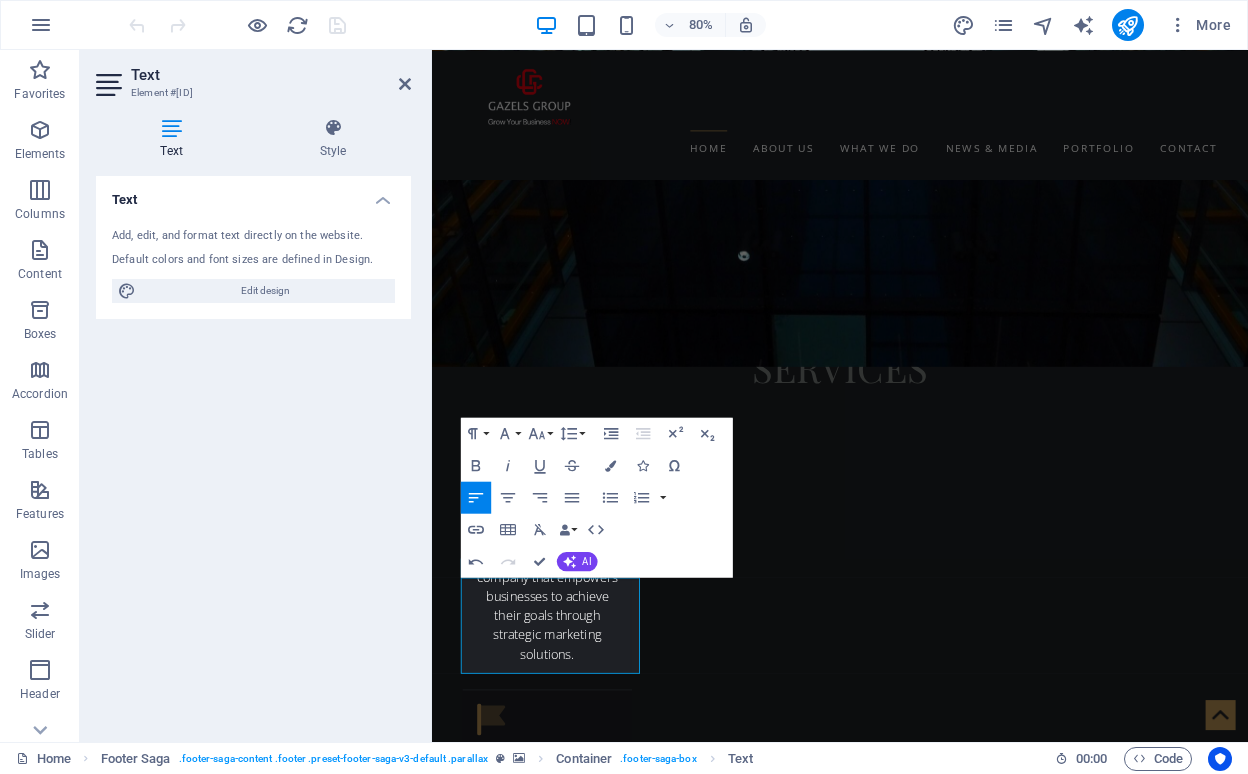 click at bounding box center (942, 12572) 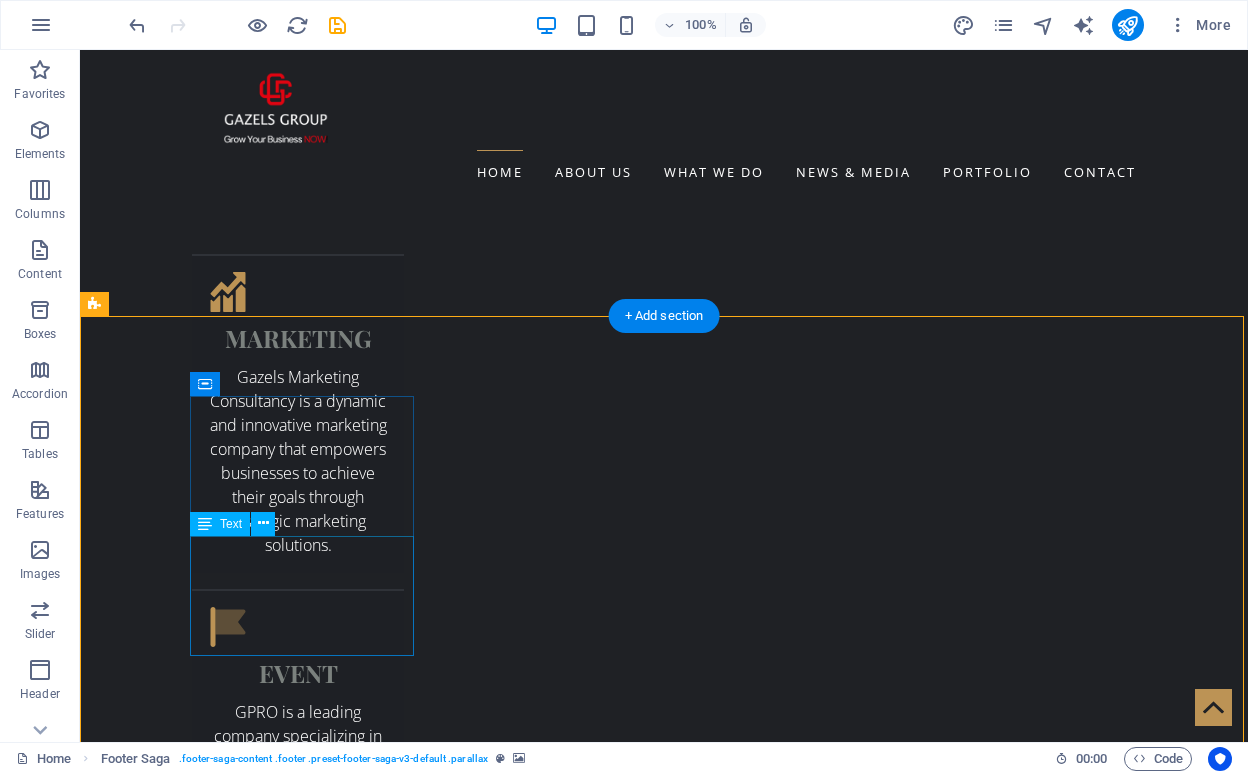 click on "Lorem [COMPANY] is a dynamic and  and diversified organization that has quickly risen to prominence as a leader in multiple industries." at bounding box center [568, 13492] 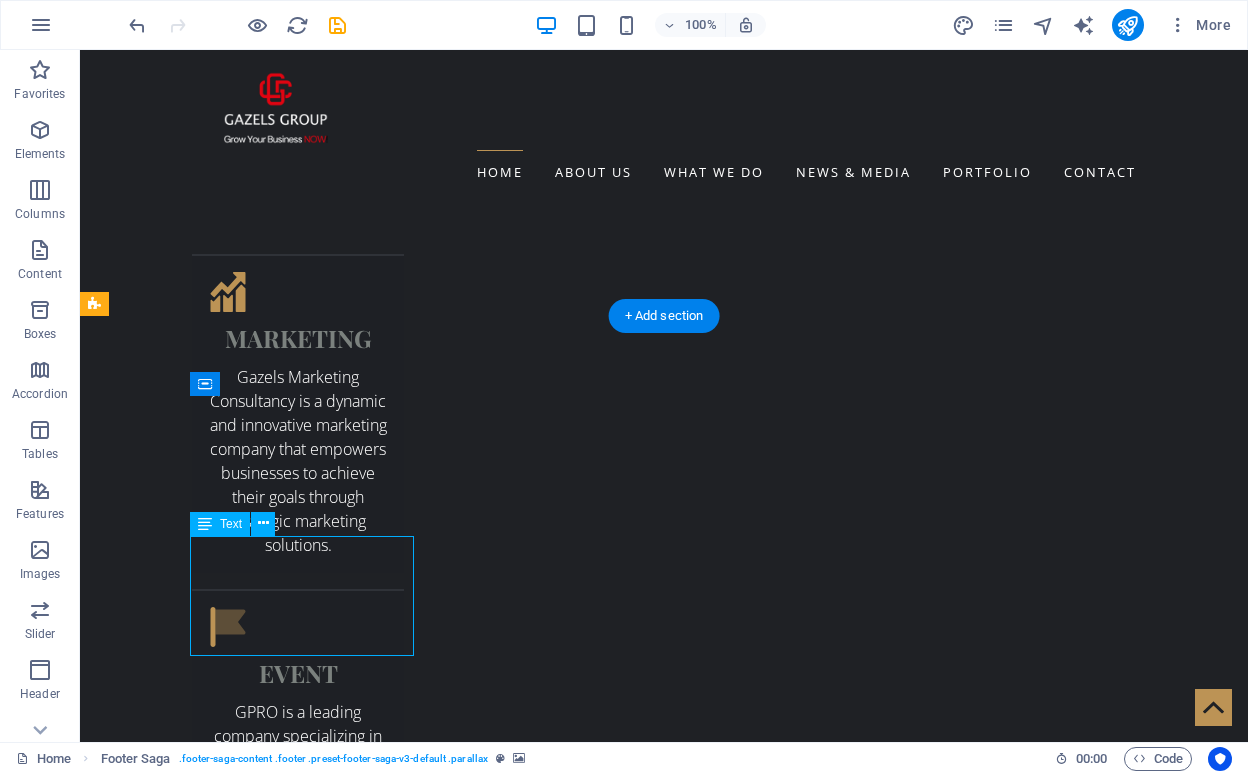 click on "Lorem [COMPANY] is a dynamic and  and diversified organization that has quickly risen to prominence as a leader in multiple industries." at bounding box center [568, 13492] 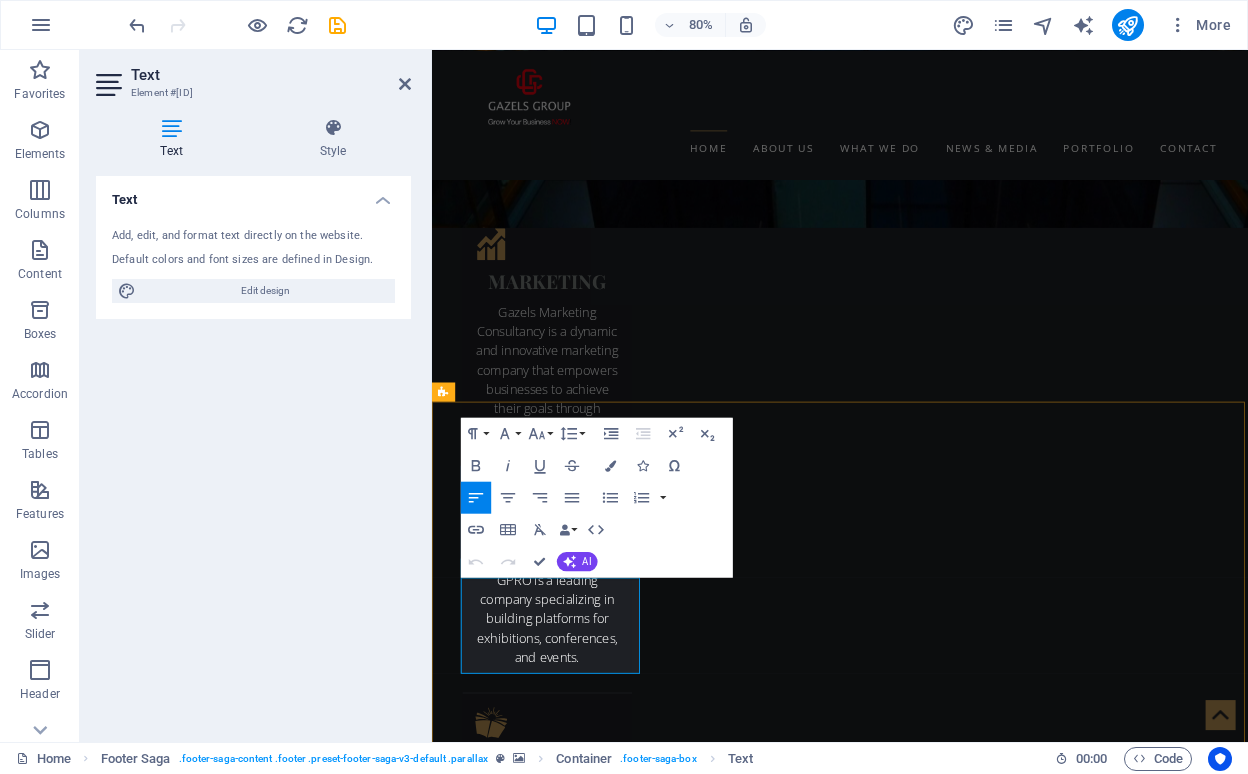 click on "and diversified organization that has quickly risen to prominence as a leader in multiple industries." 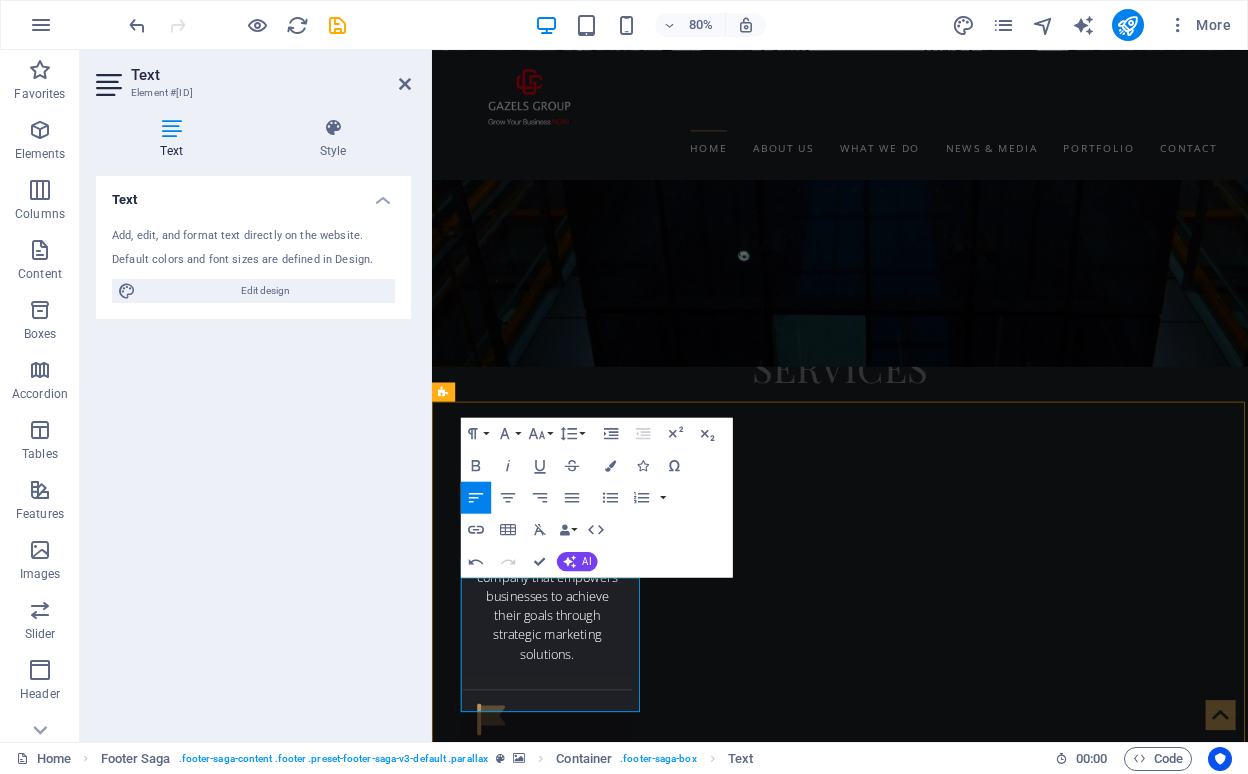 drag, startPoint x: 616, startPoint y: 816, endPoint x: 605, endPoint y: 770, distance: 47.296936 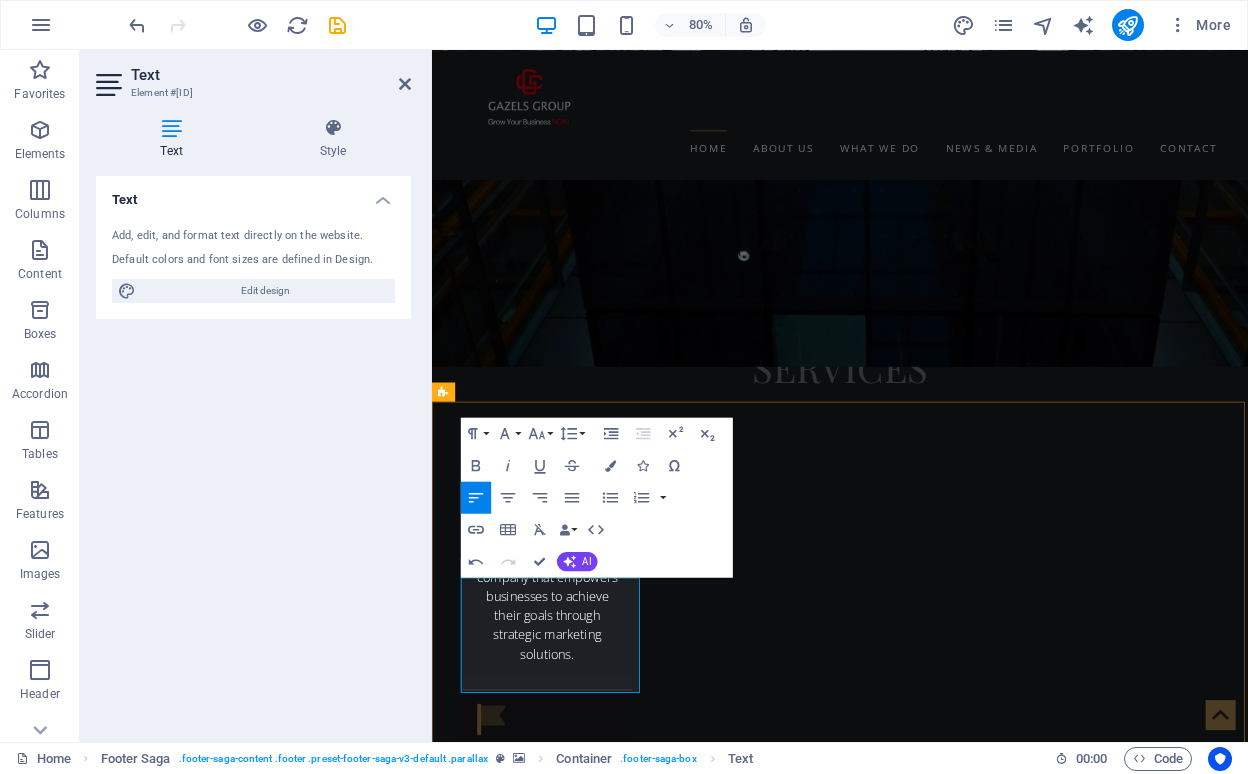 drag, startPoint x: 605, startPoint y: 770, endPoint x: 606, endPoint y: 800, distance: 30.016663 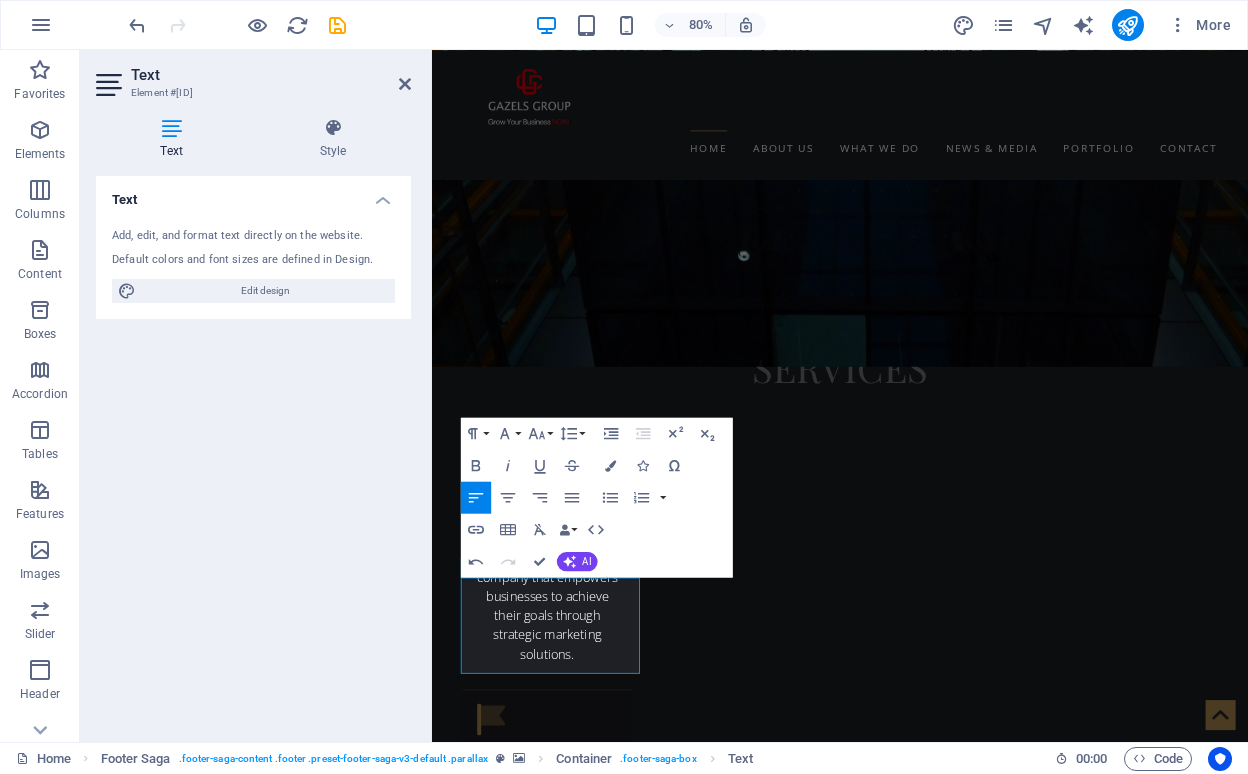 drag, startPoint x: 605, startPoint y: 820, endPoint x: 468, endPoint y: 816, distance: 137.05838 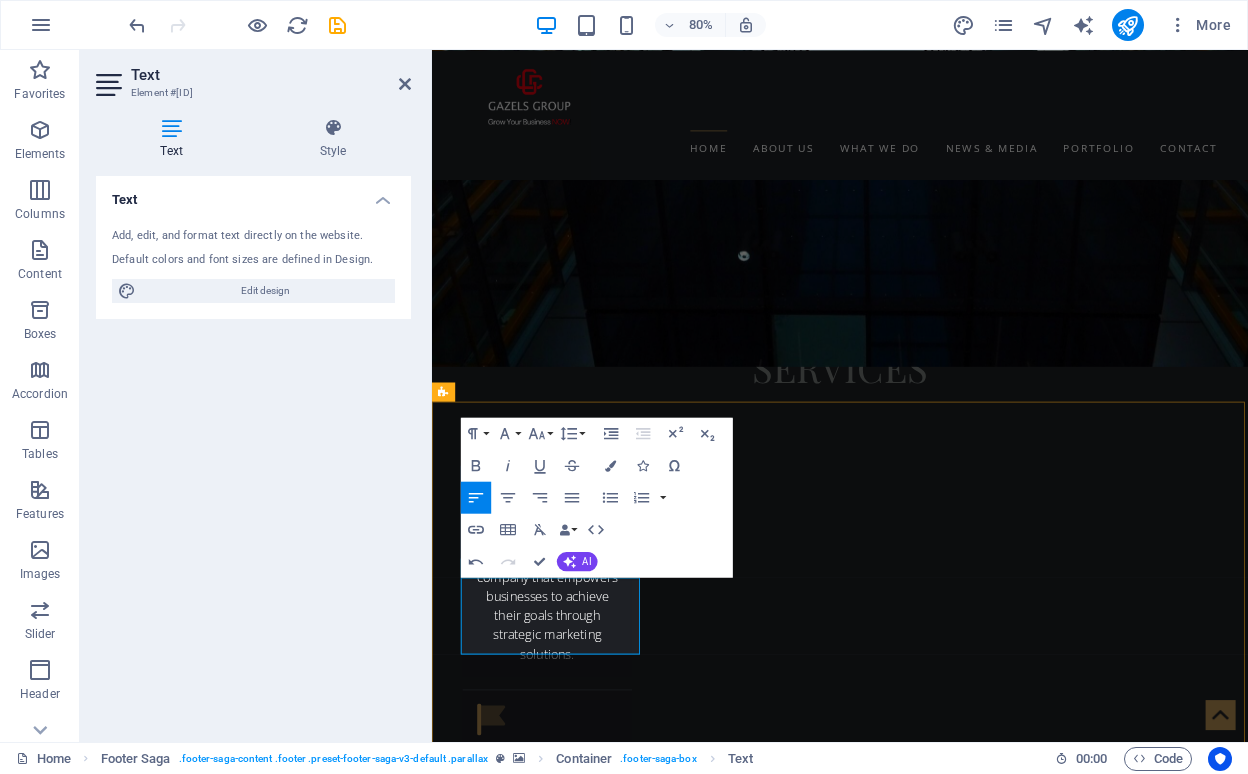 click on "Lorem Gazels Group is a dynamic and diversified organization that has quickly risen to prominence as a leader in multiple industries." at bounding box center [920, 13812] 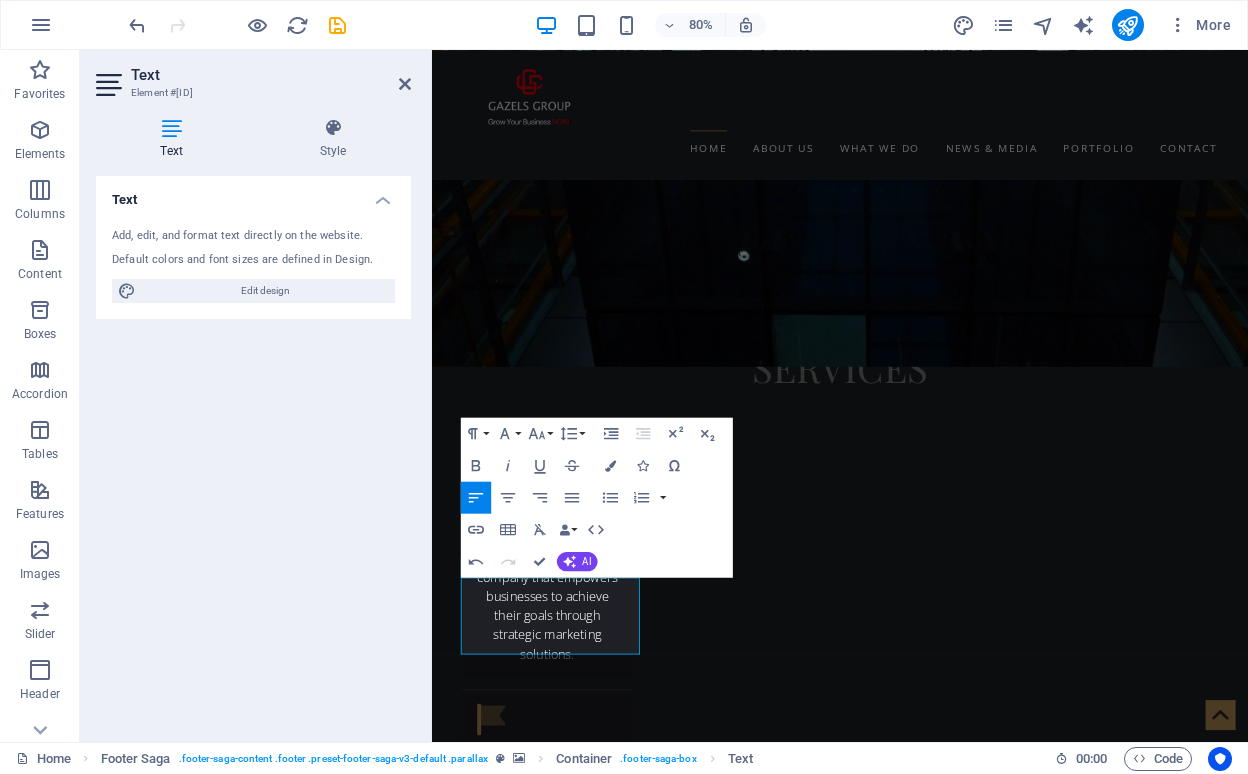 click at bounding box center [942, 12566] 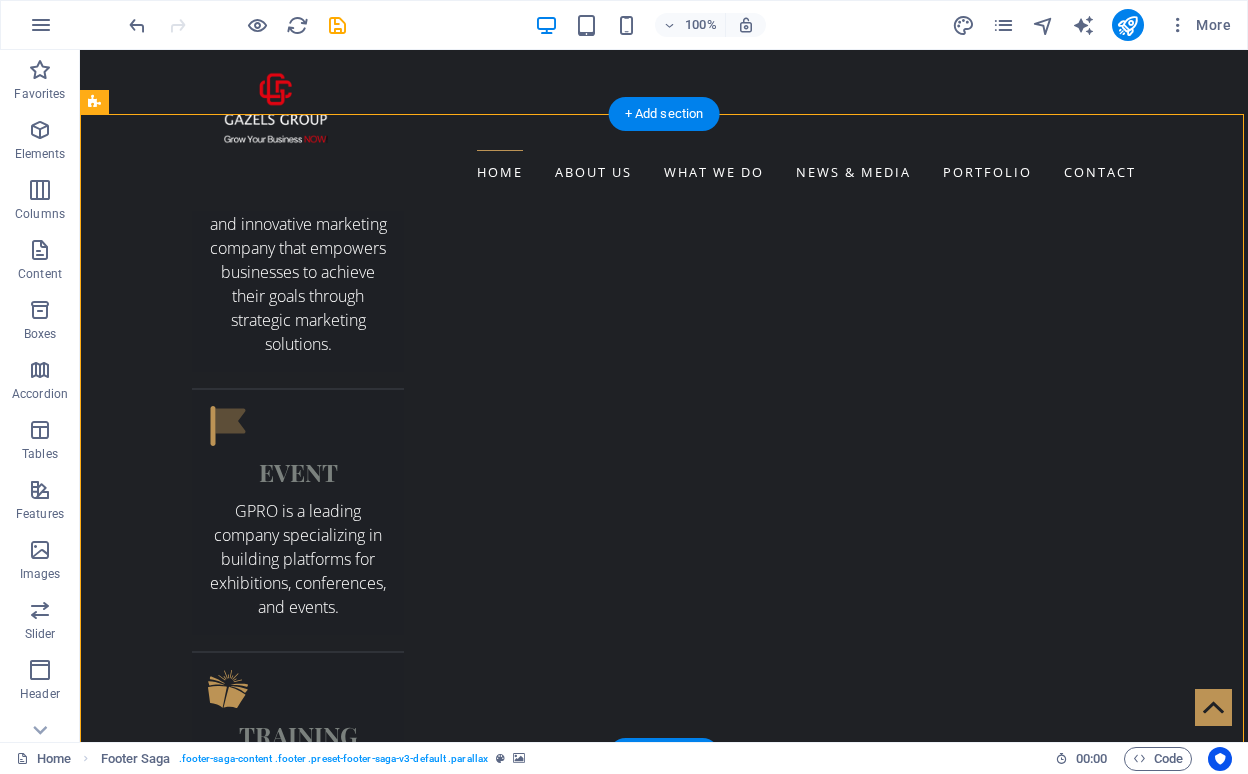 scroll, scrollTop: 3685, scrollLeft: 0, axis: vertical 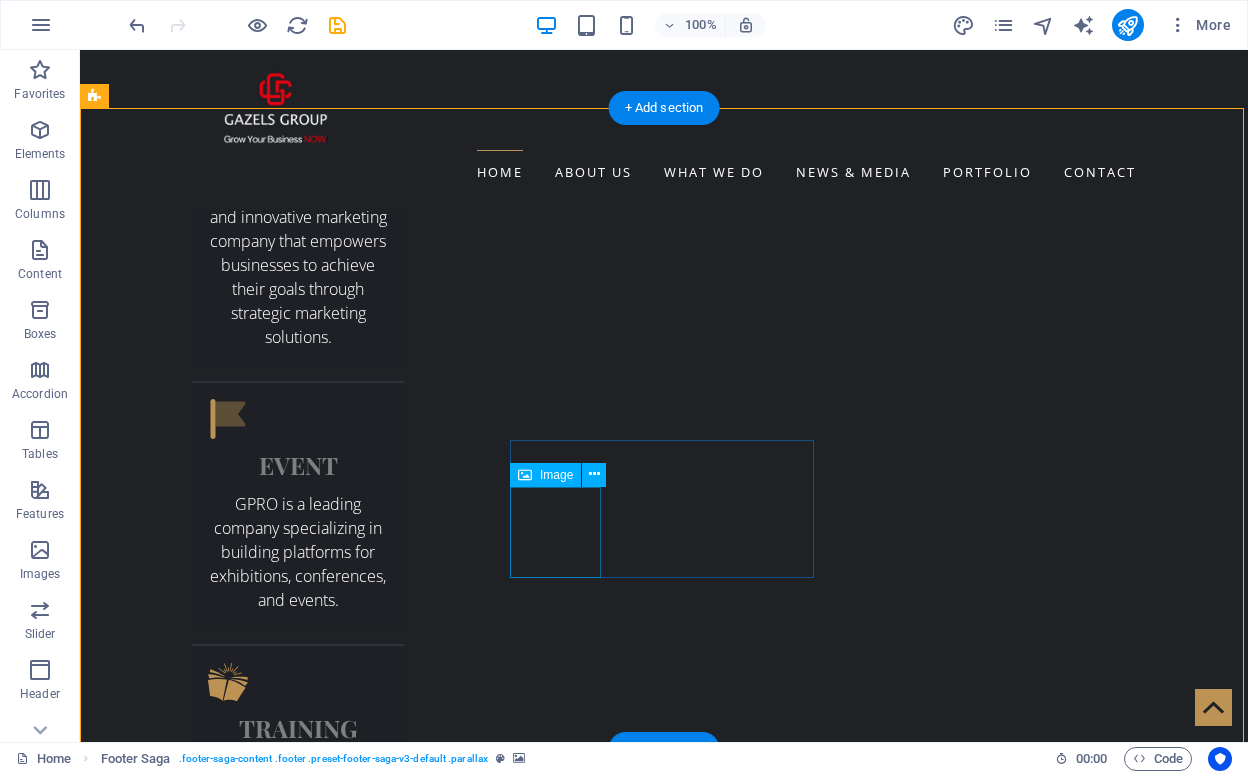 click at bounding box center (552, 15043) 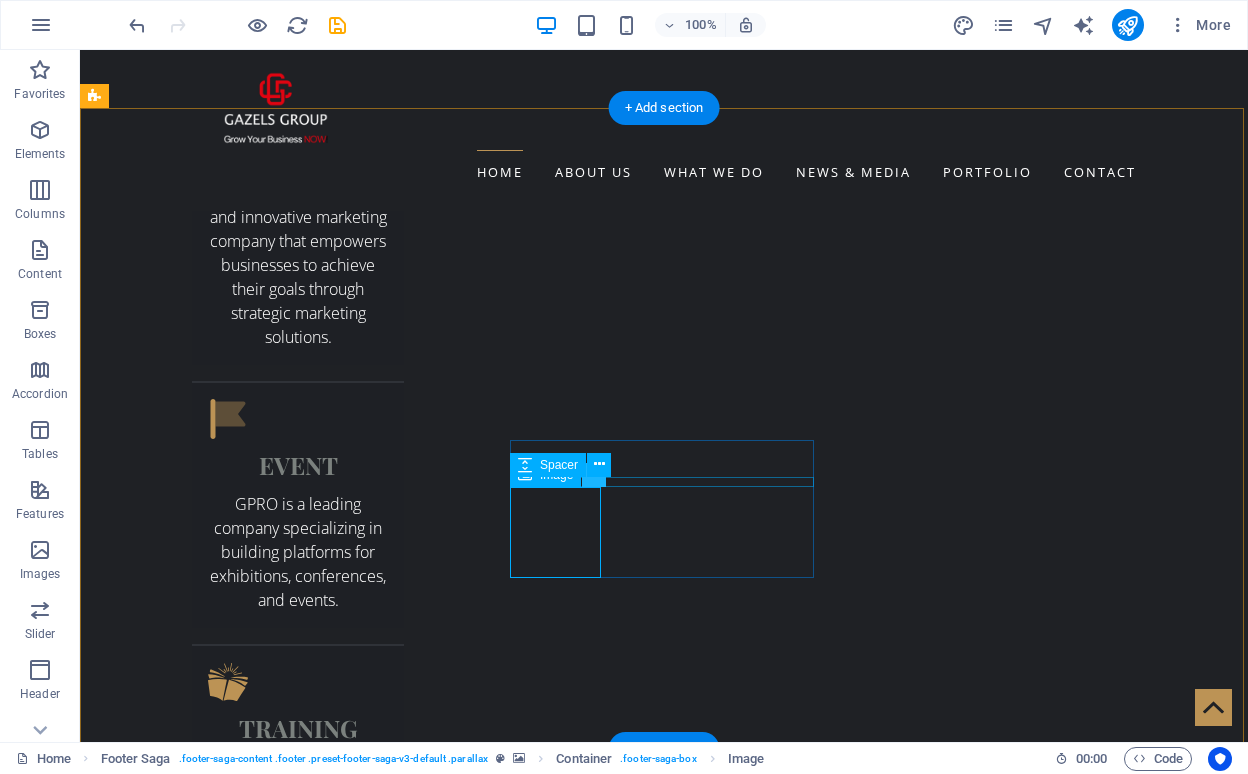 click at bounding box center (594, 474) 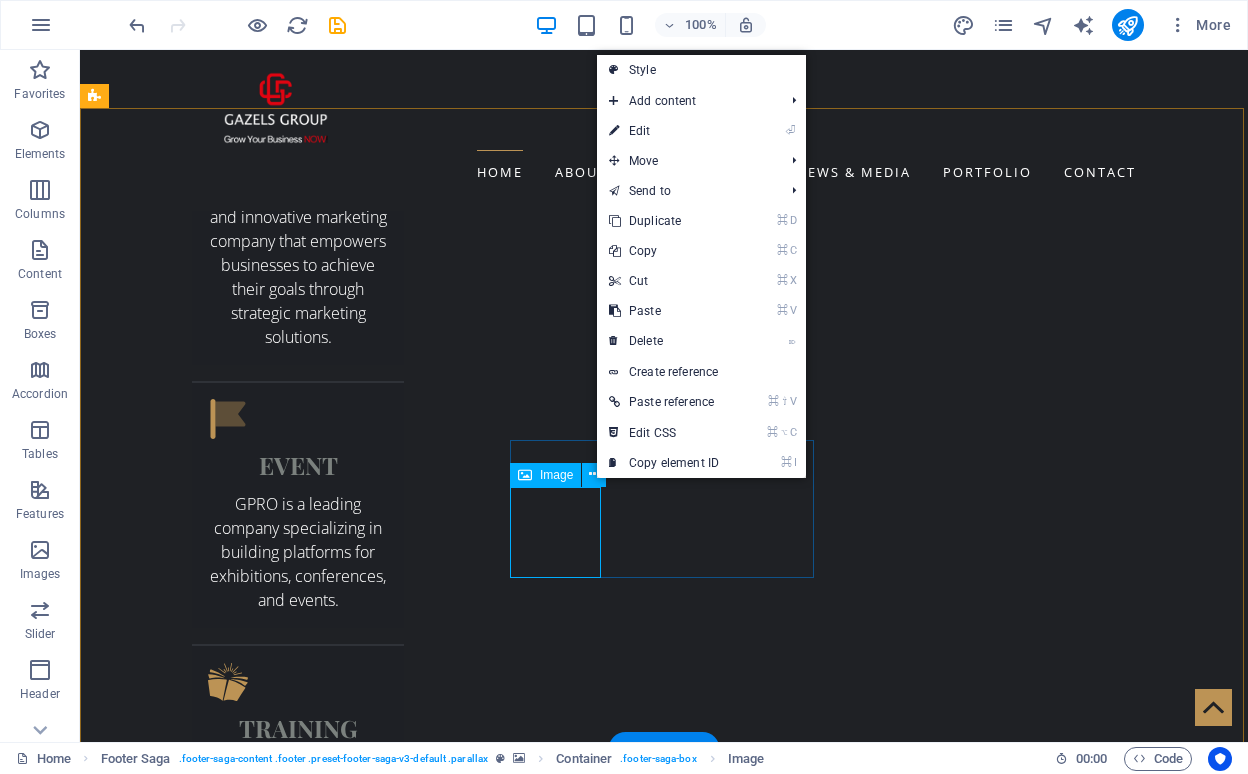 click at bounding box center [552, 15043] 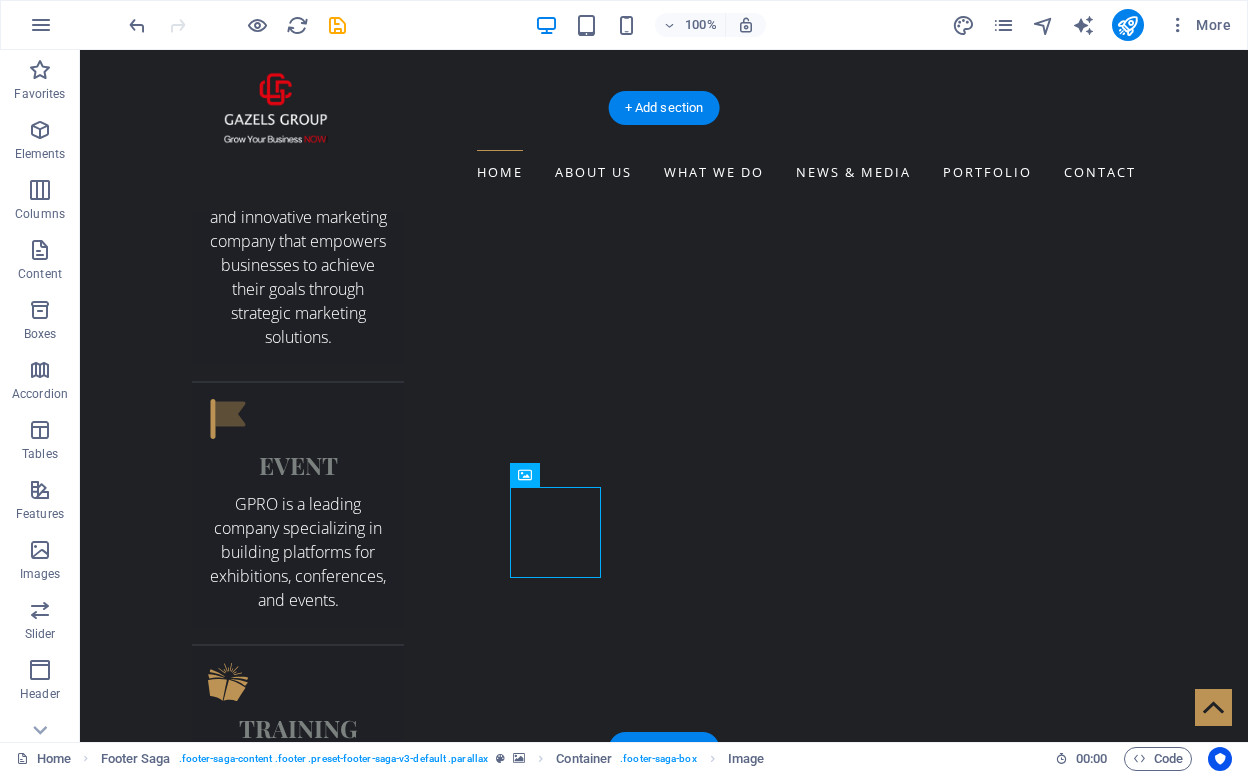 click at bounding box center (664, 12246) 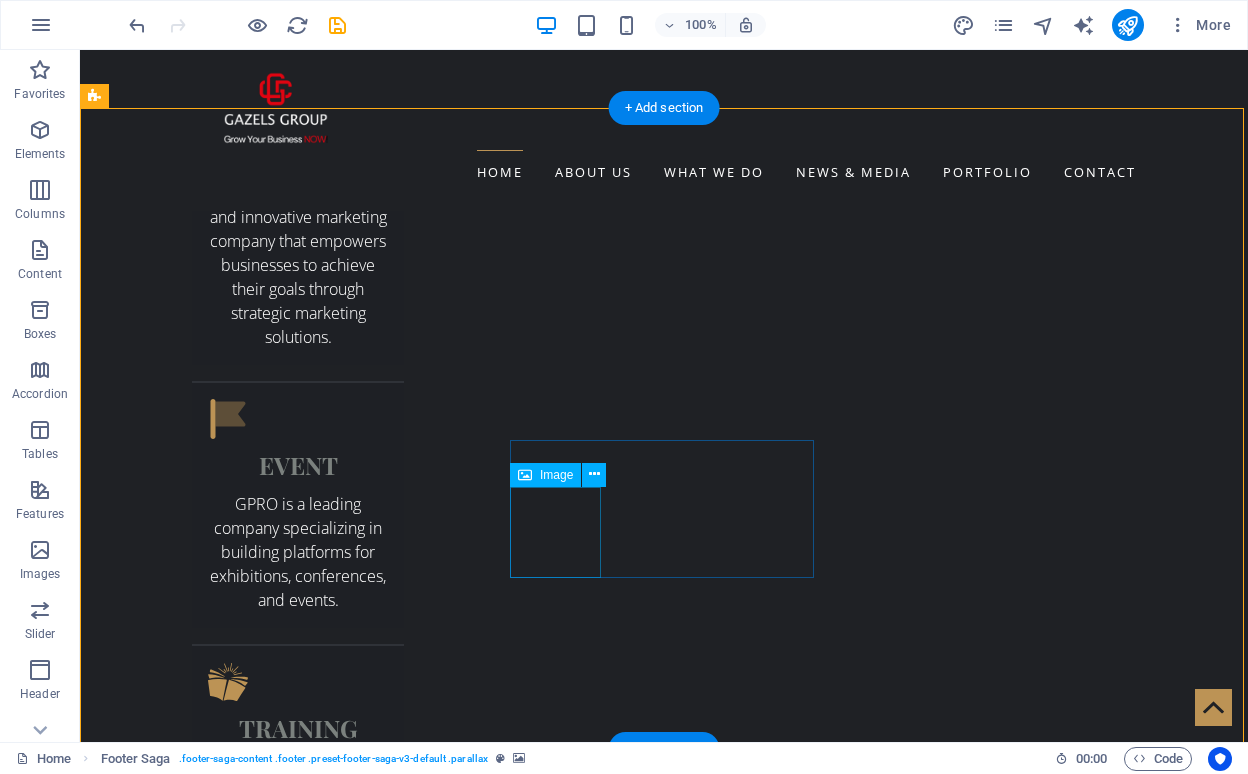 click at bounding box center [552, 15043] 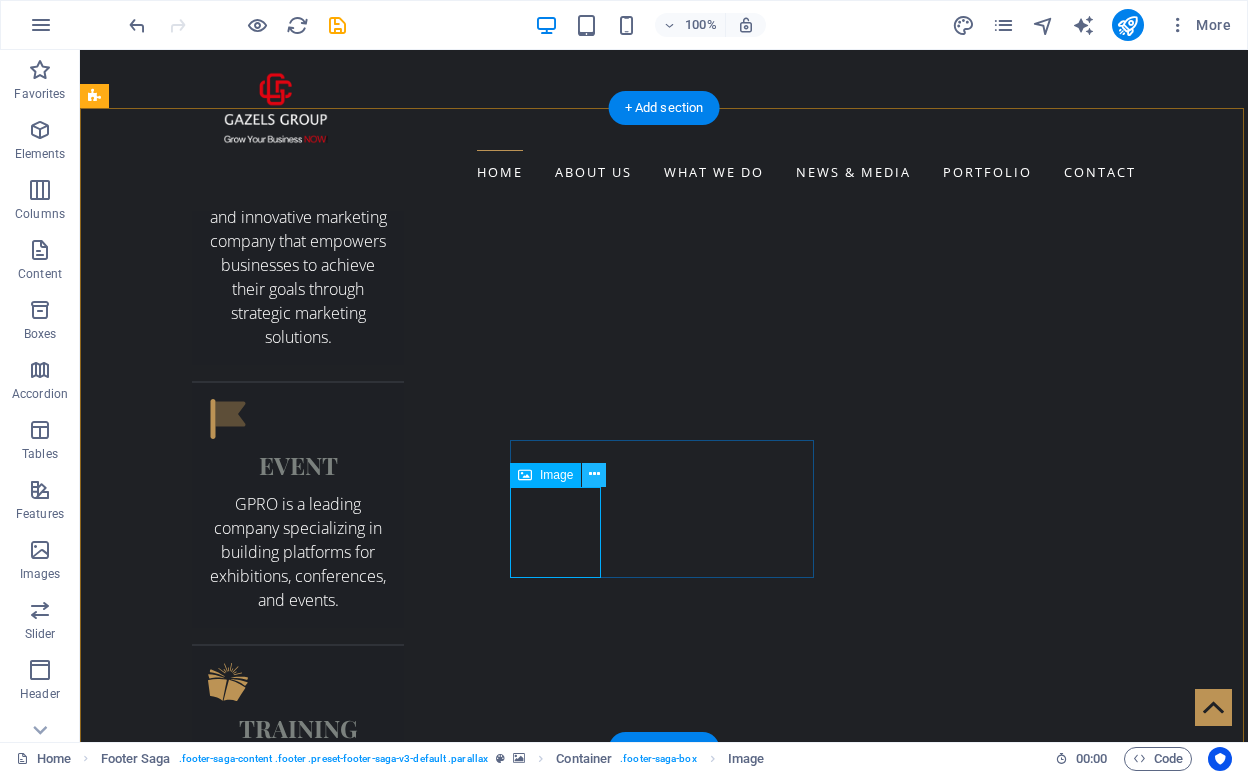 click at bounding box center [594, 474] 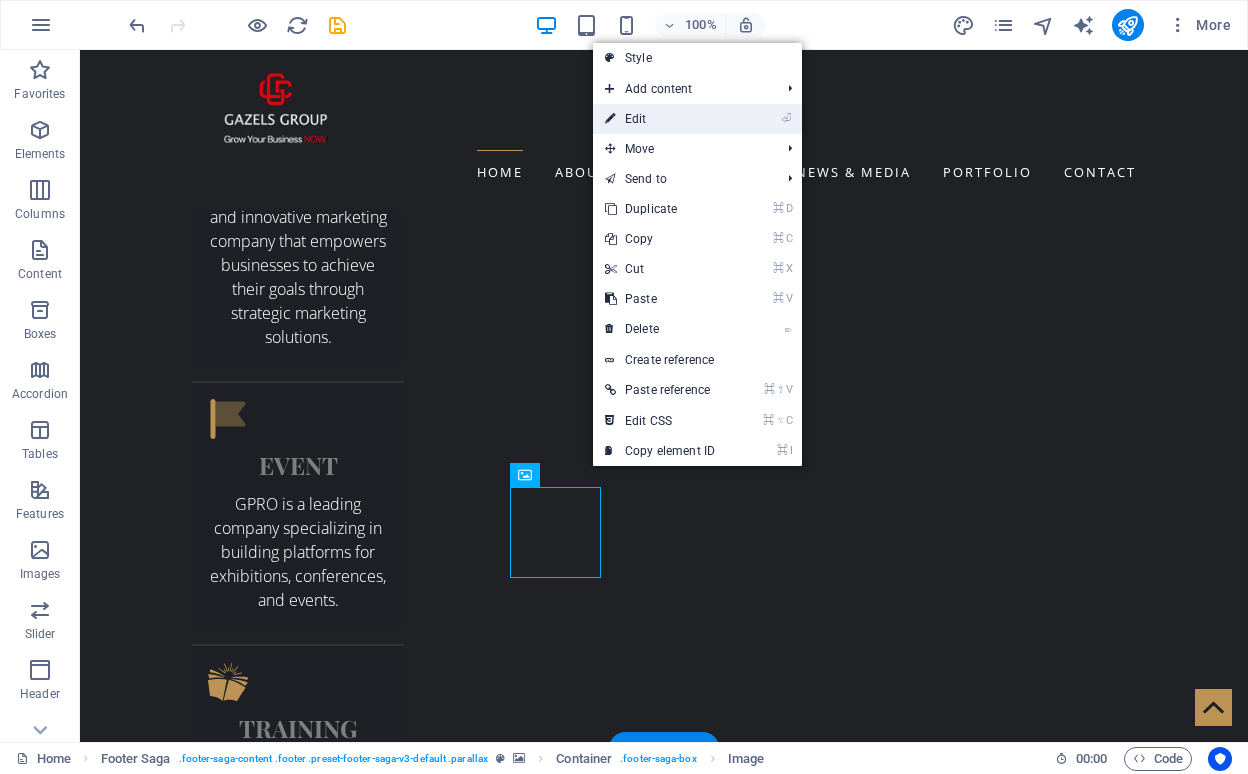 click on "⏎  Edit" at bounding box center [697, 119] 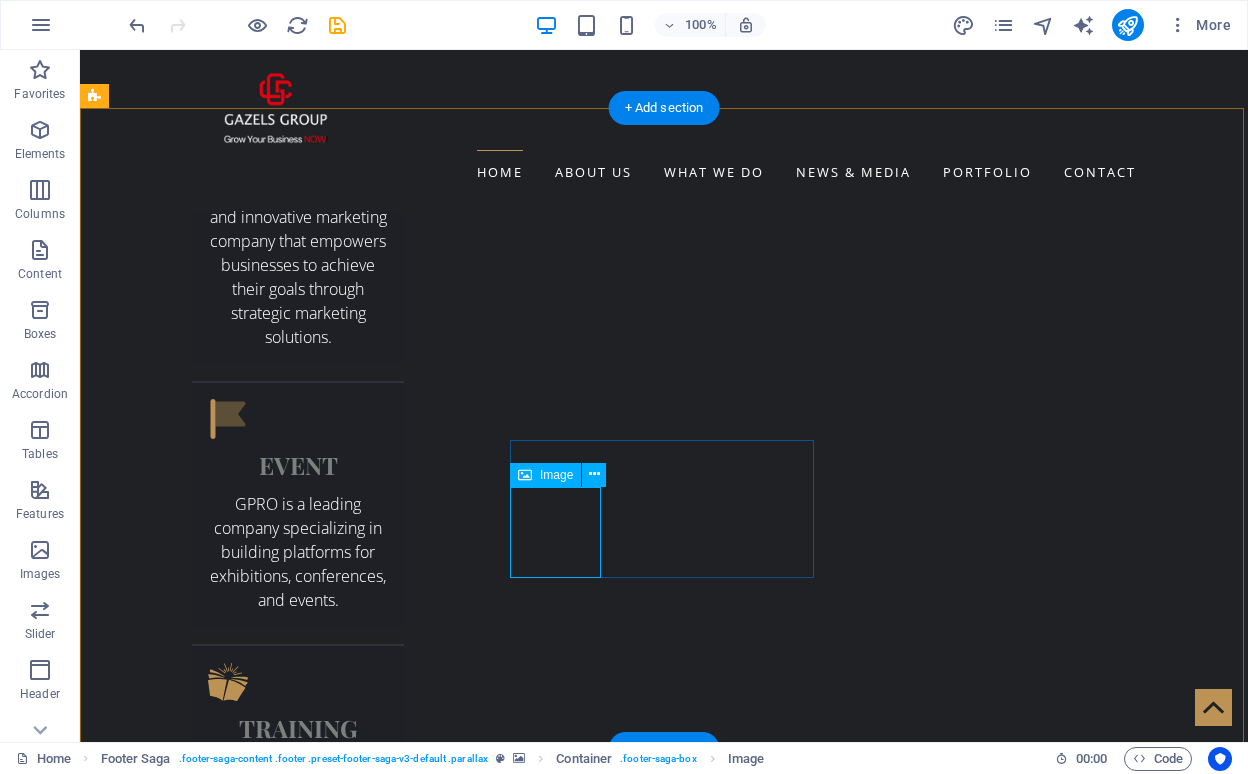 click on "Image" at bounding box center [556, 475] 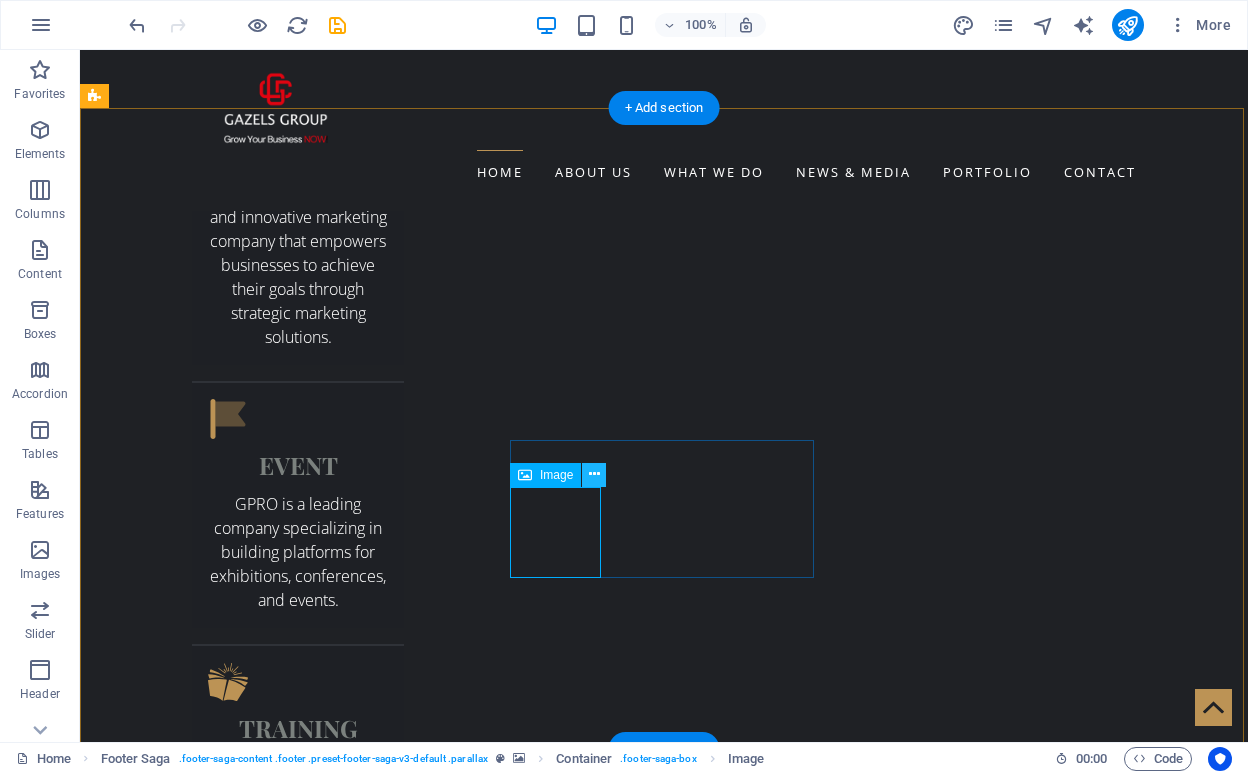 click at bounding box center (594, 474) 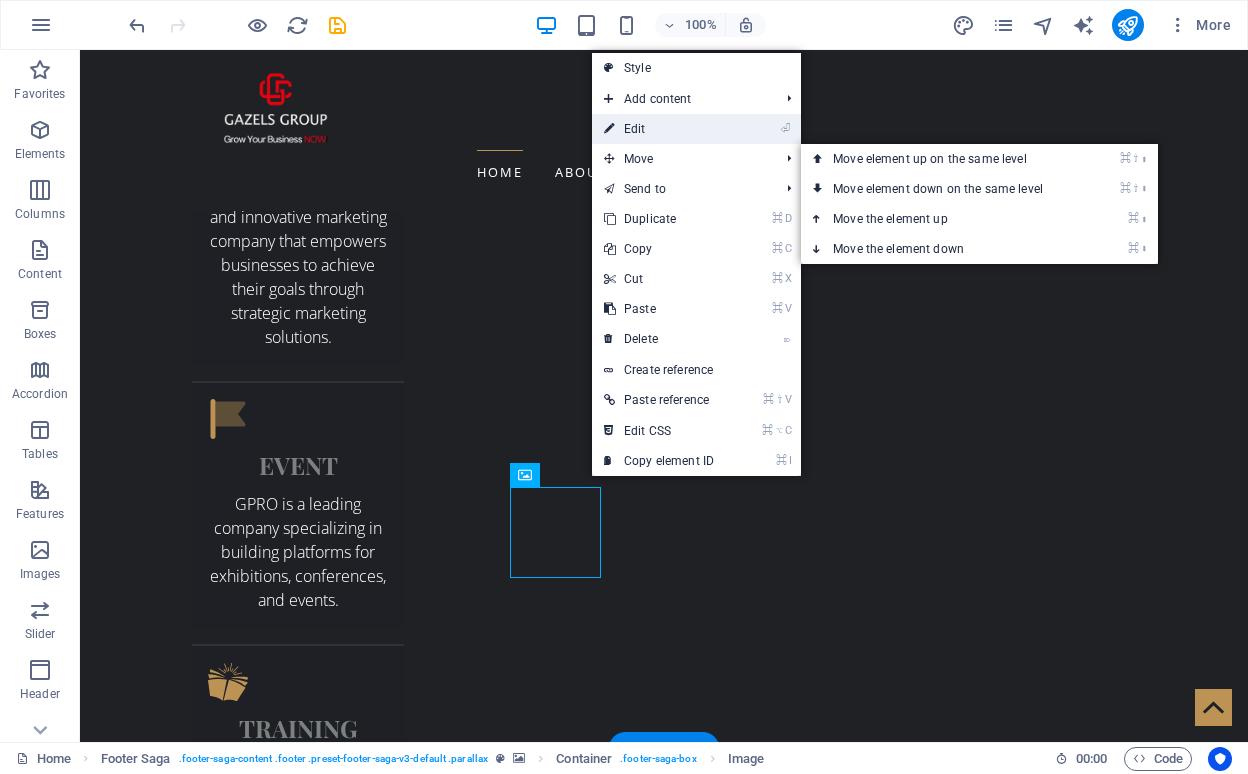 click on "⏎  Edit" at bounding box center (659, 129) 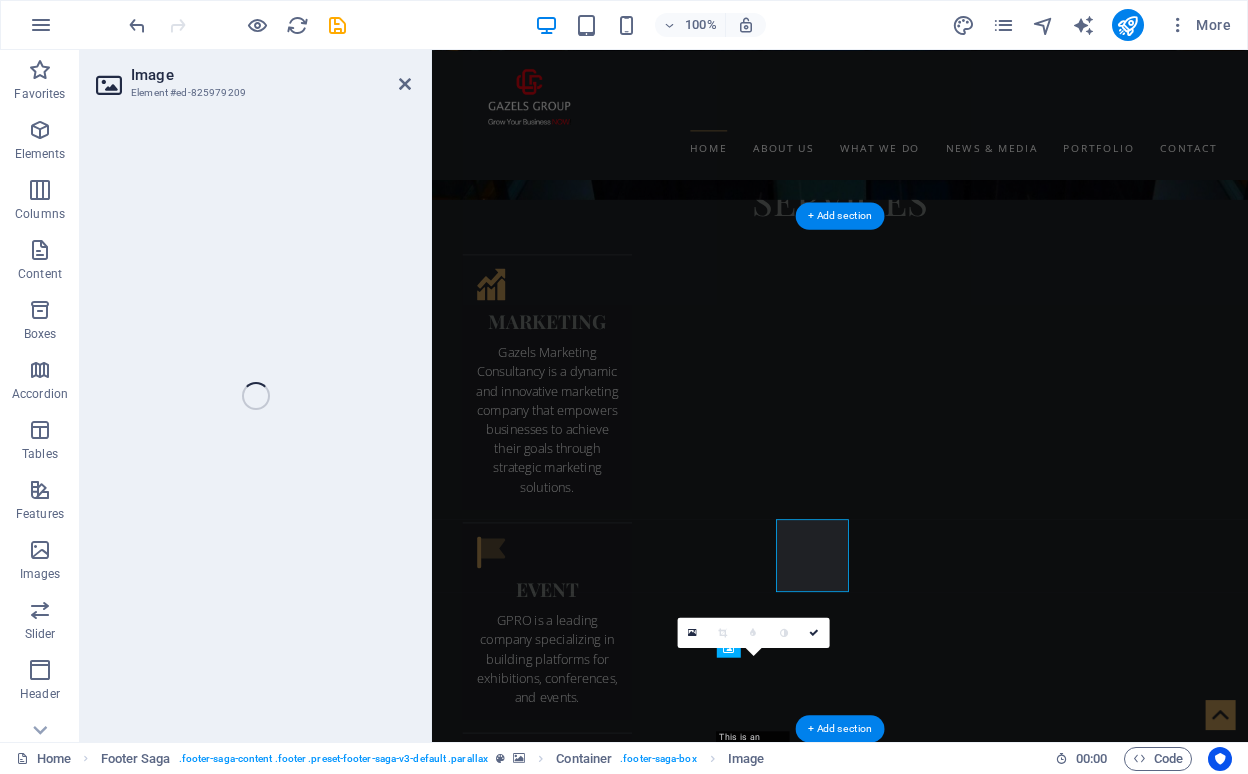 scroll, scrollTop: 3536, scrollLeft: 0, axis: vertical 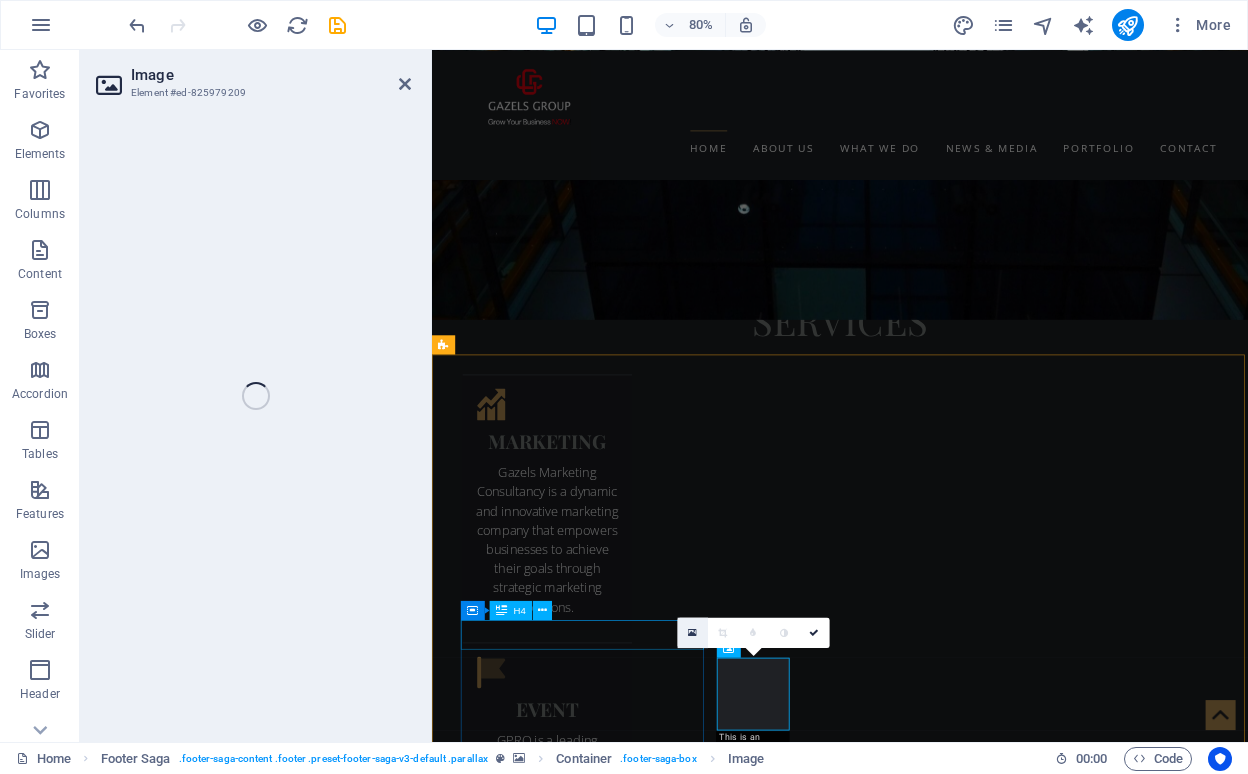 click at bounding box center [692, 632] 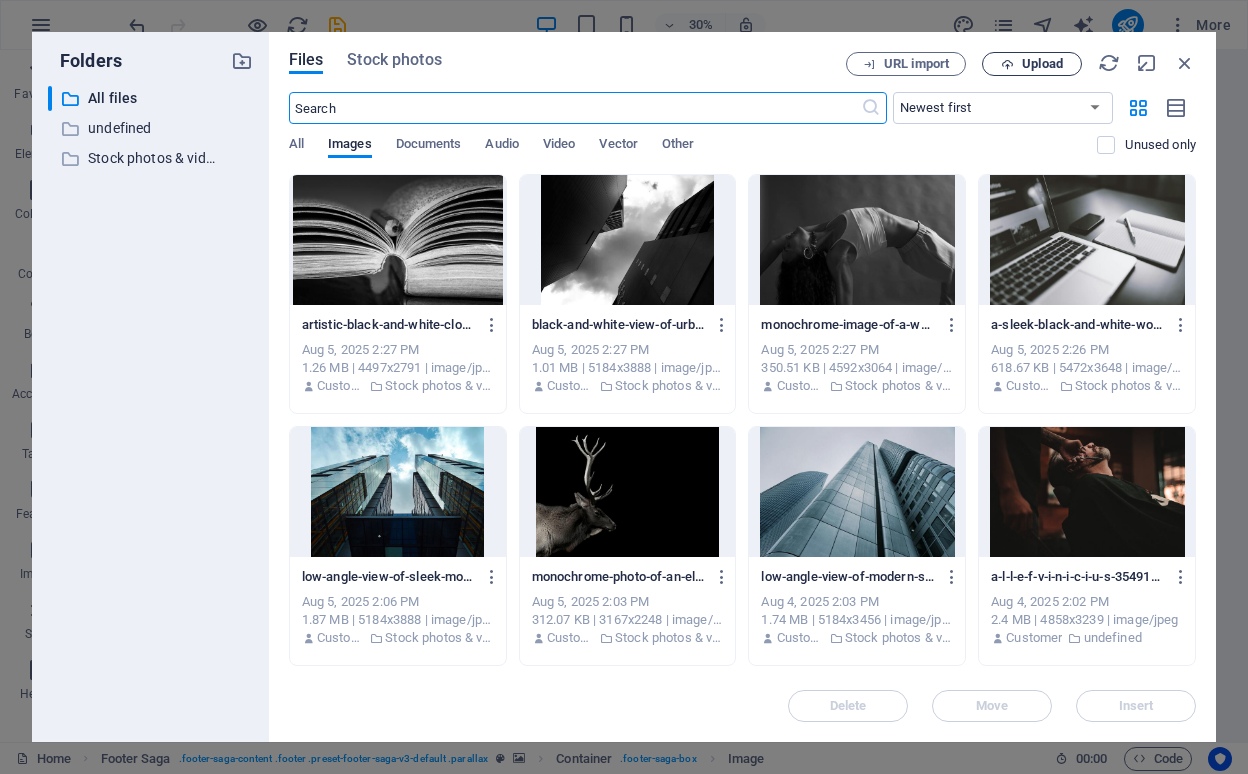click on "Upload" at bounding box center (1042, 64) 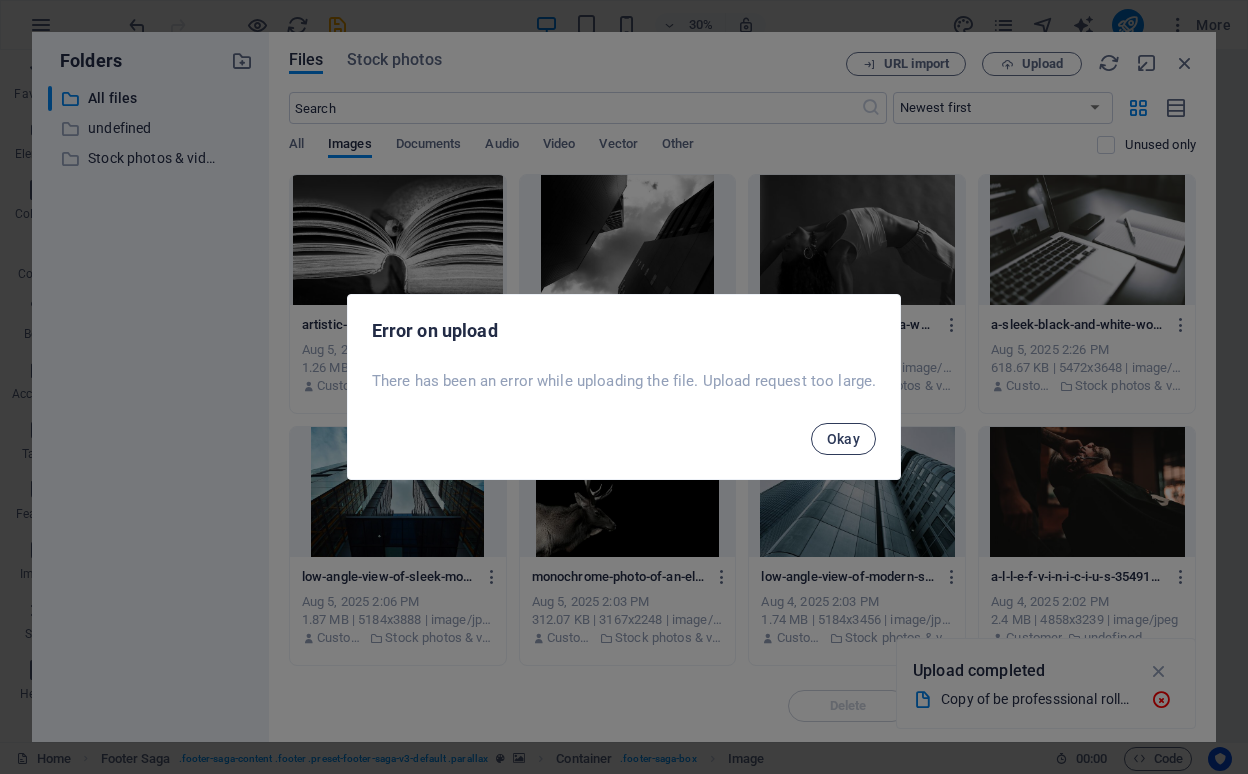 click on "Okay" at bounding box center [844, 439] 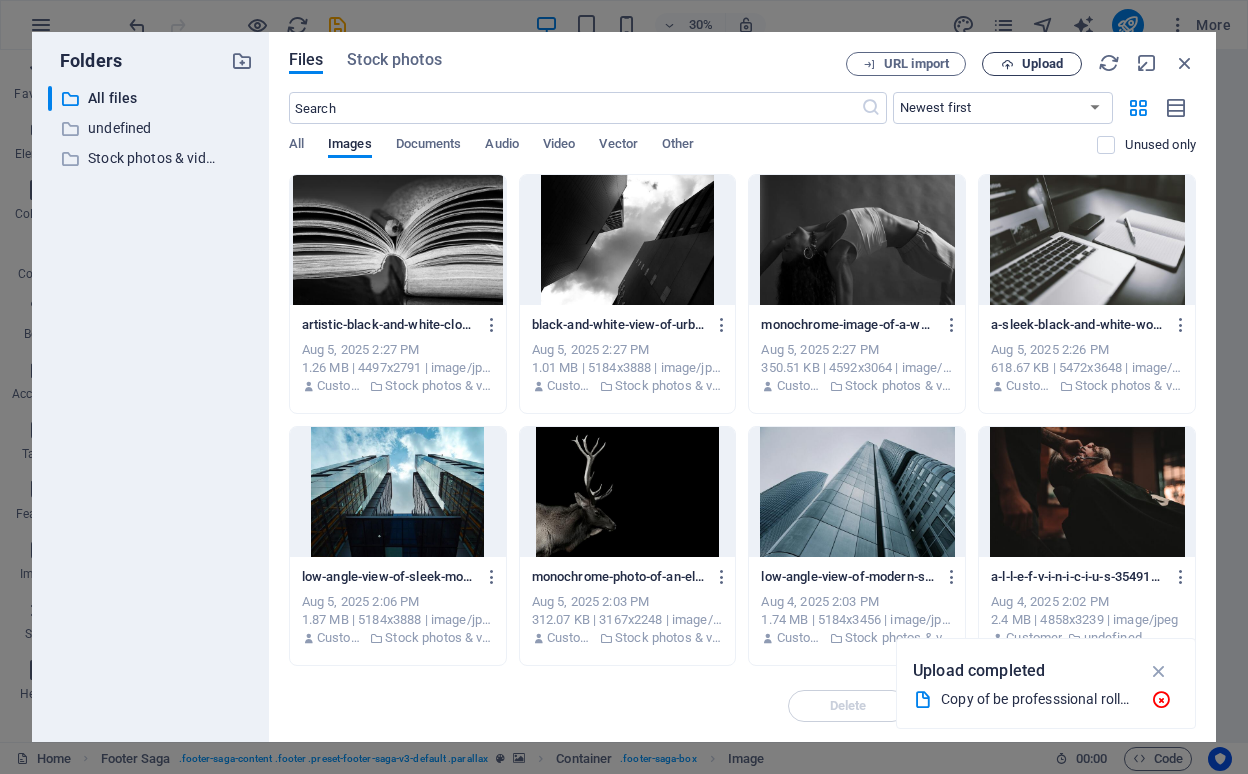 click on "Upload" at bounding box center (1042, 64) 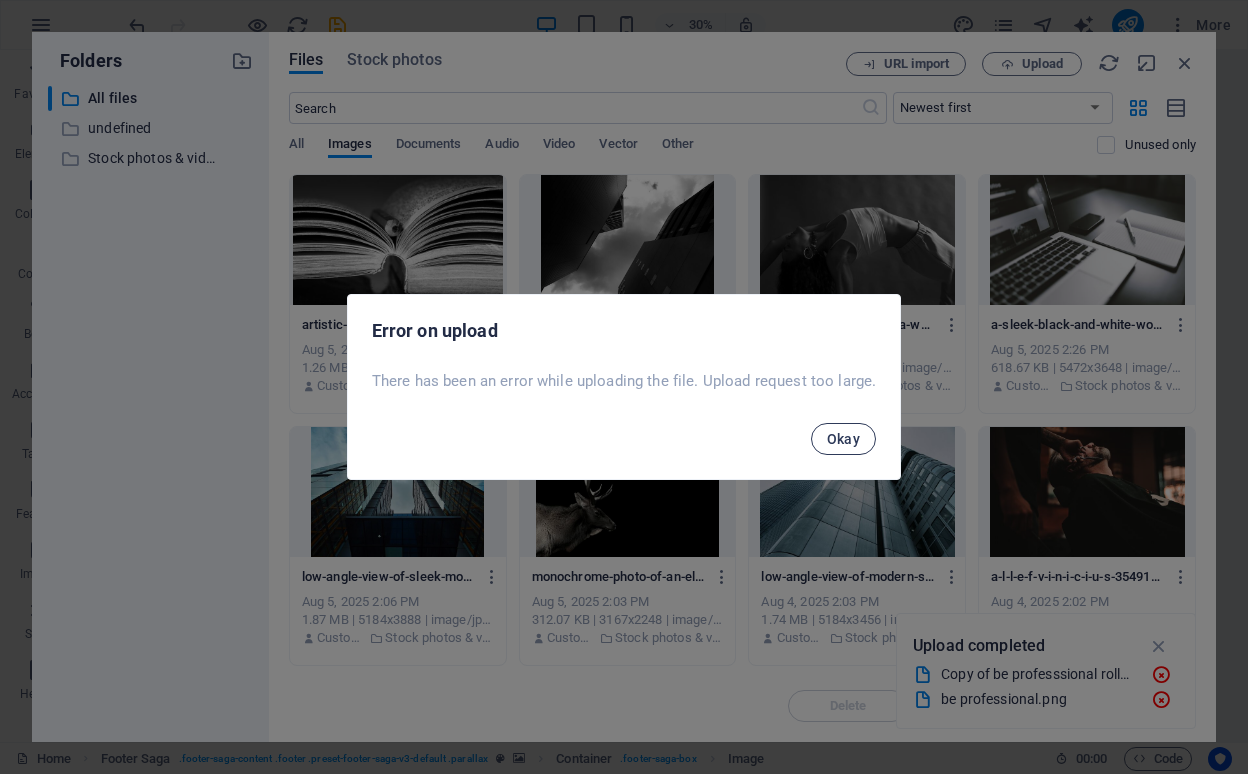 click on "Okay" at bounding box center (844, 439) 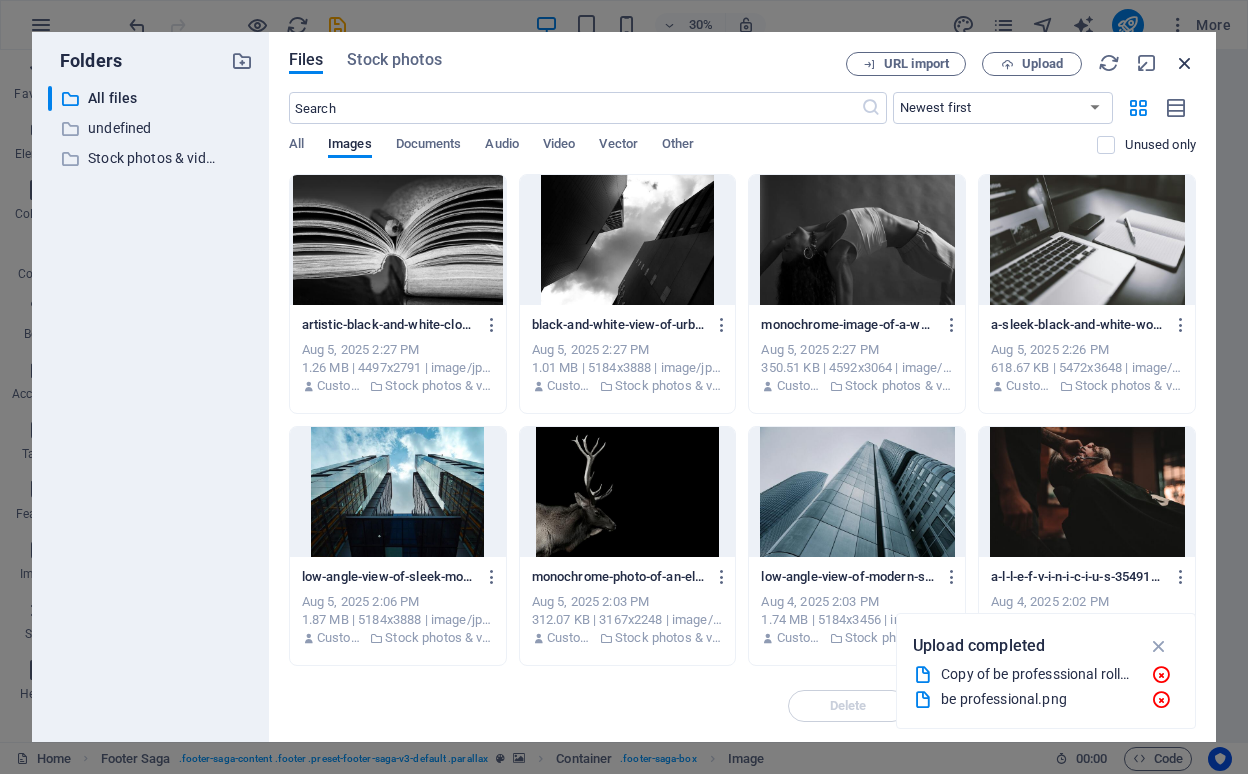 click at bounding box center (1185, 63) 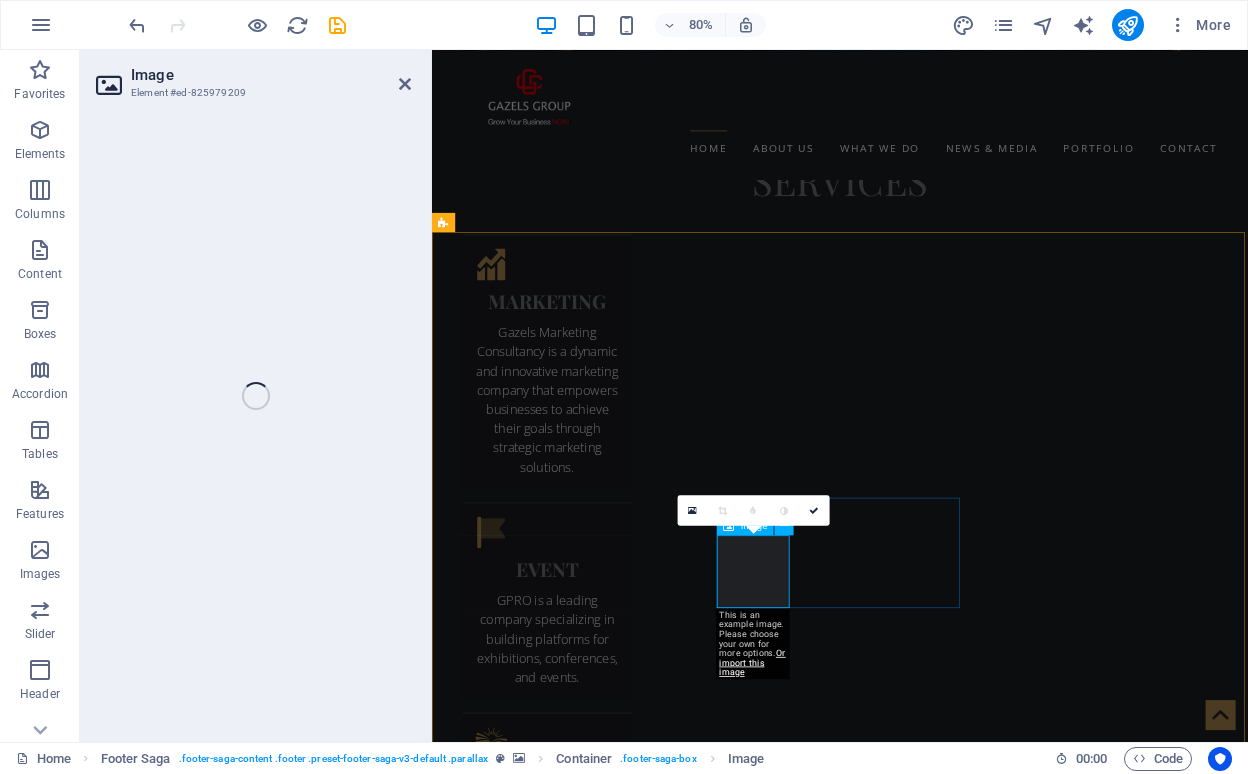 scroll, scrollTop: 3717, scrollLeft: 0, axis: vertical 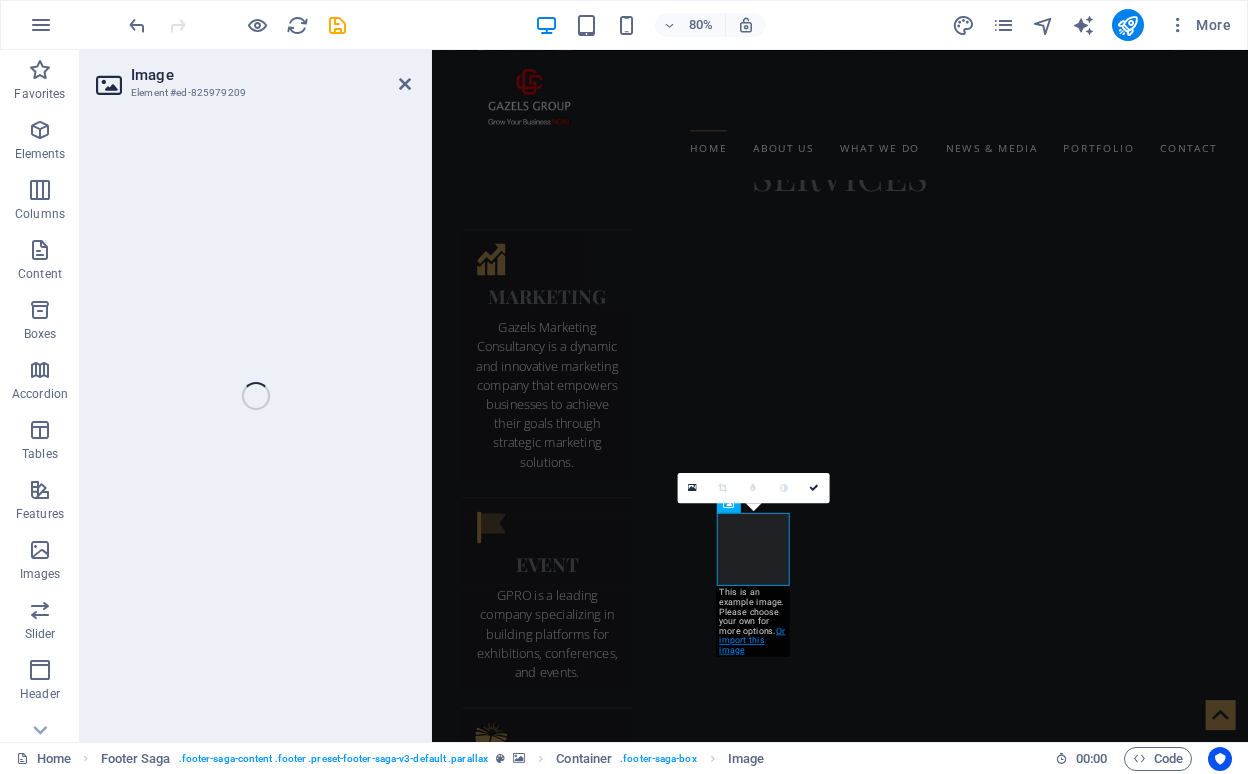 click on "Or import this image" at bounding box center [752, 640] 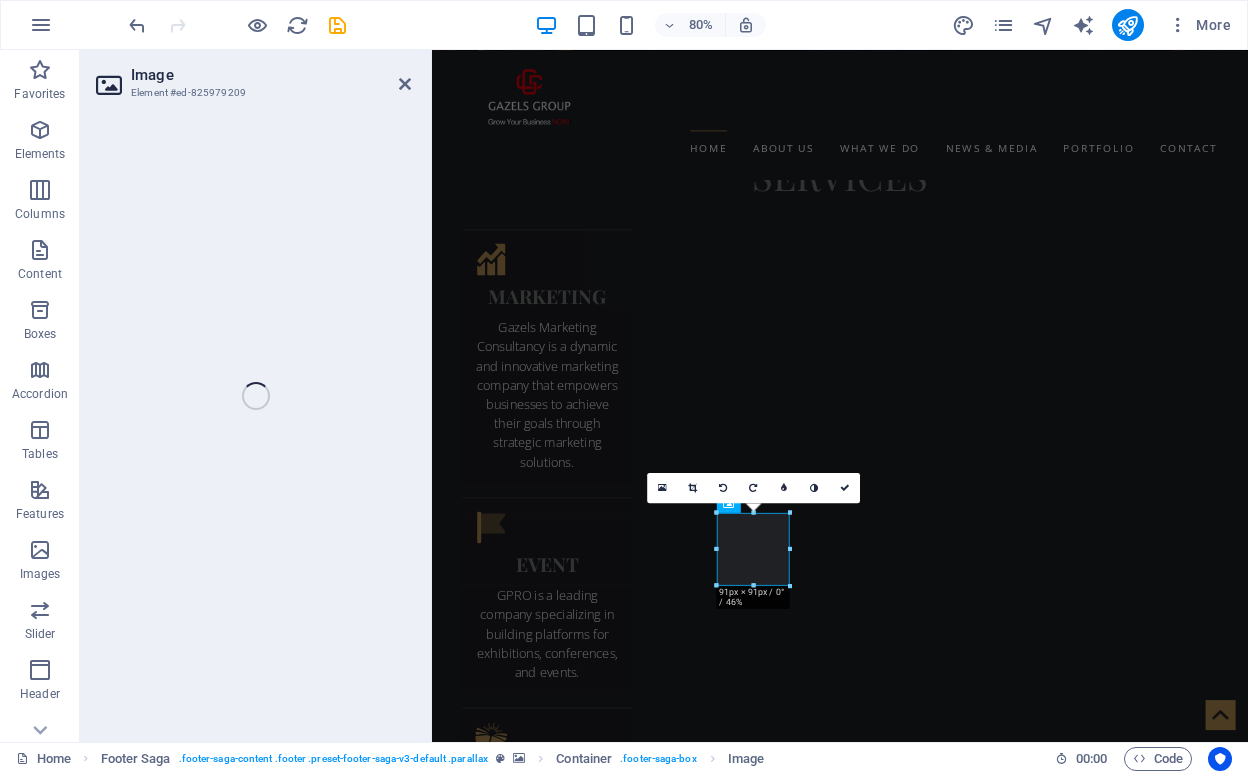 click at bounding box center (942, 12446) 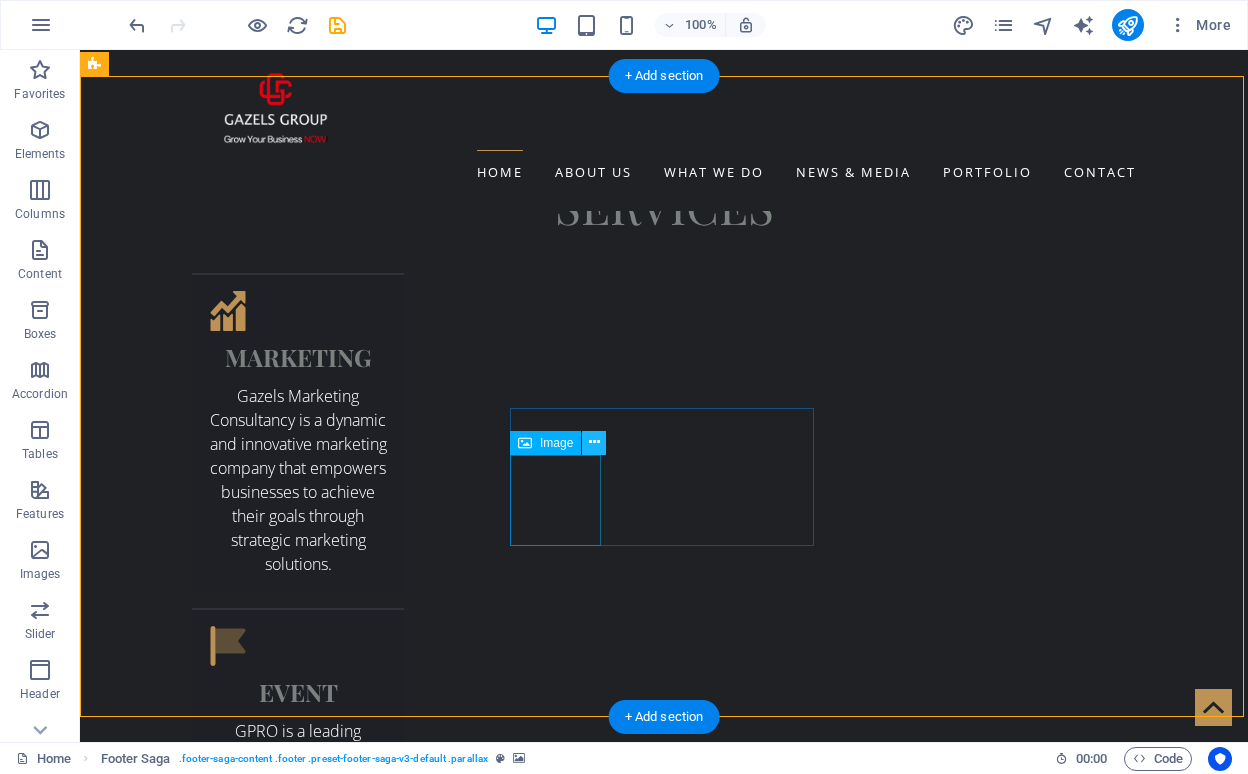 click at bounding box center [594, 442] 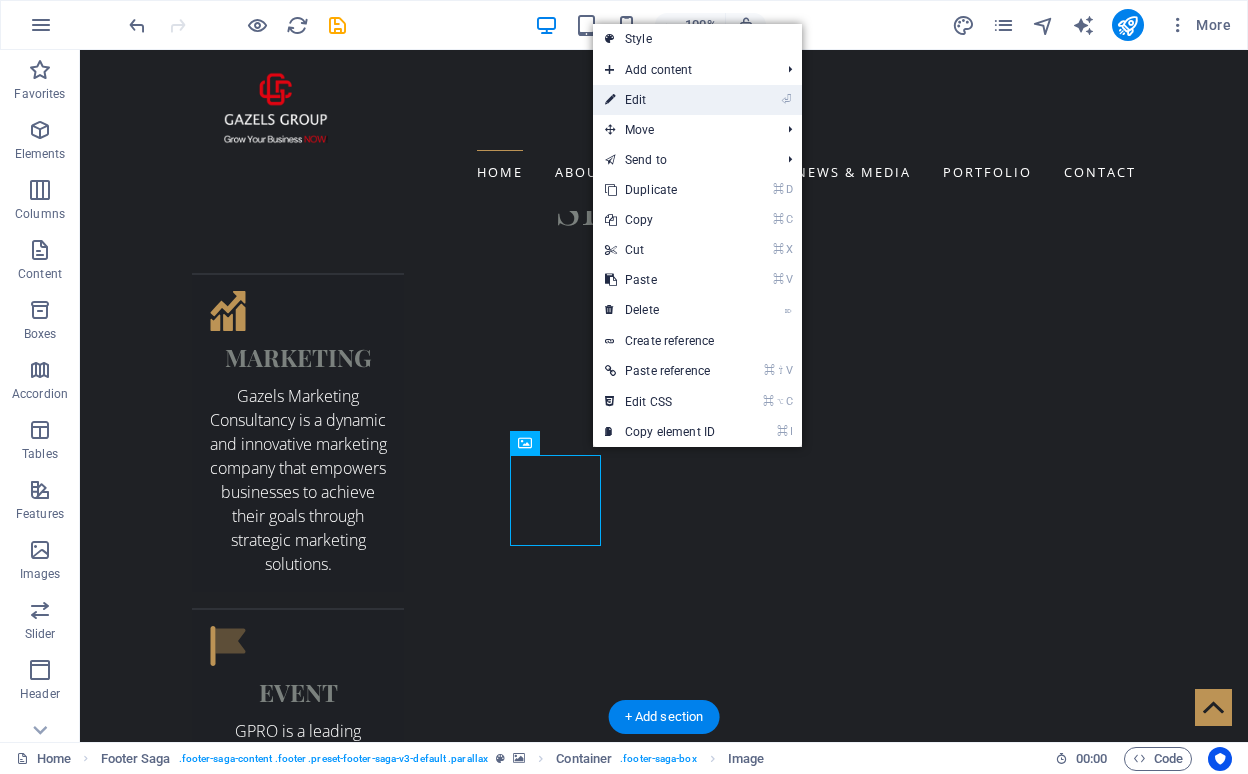 click on "⏎  Edit" at bounding box center (660, 100) 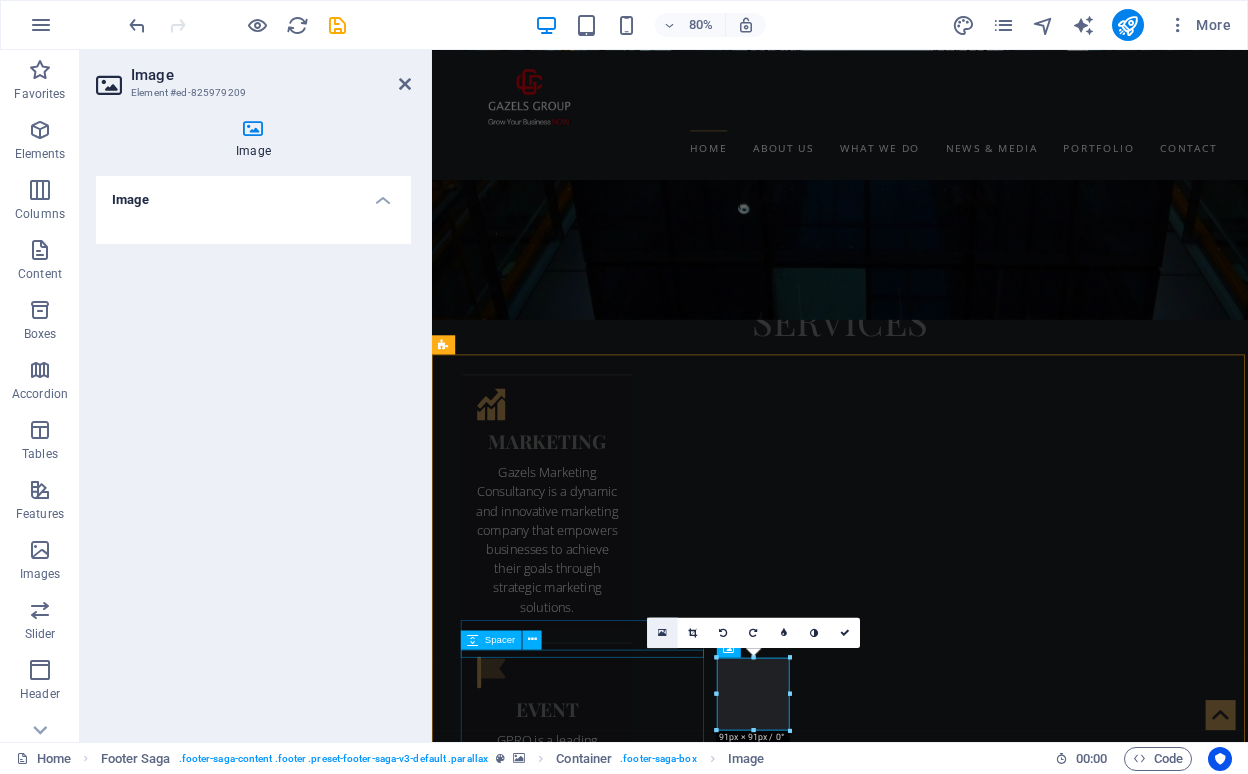 click at bounding box center [662, 632] 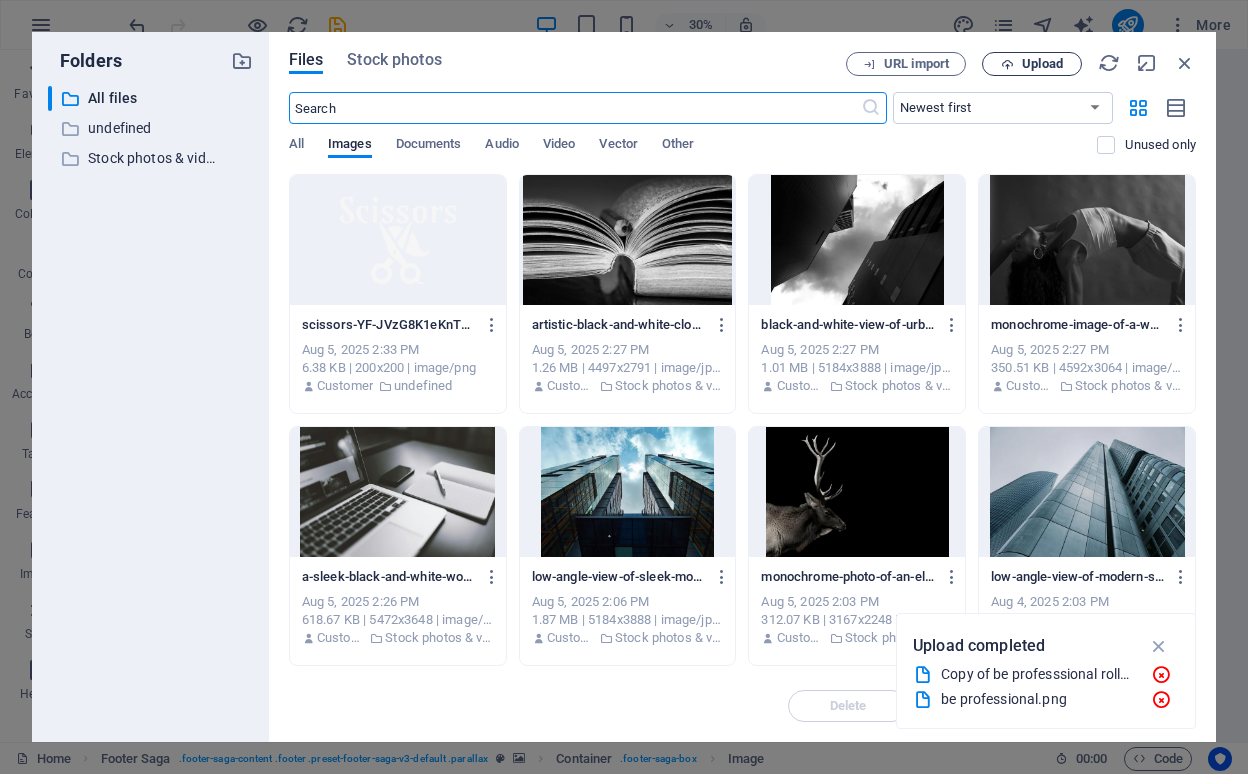 click on "Upload" at bounding box center [1042, 64] 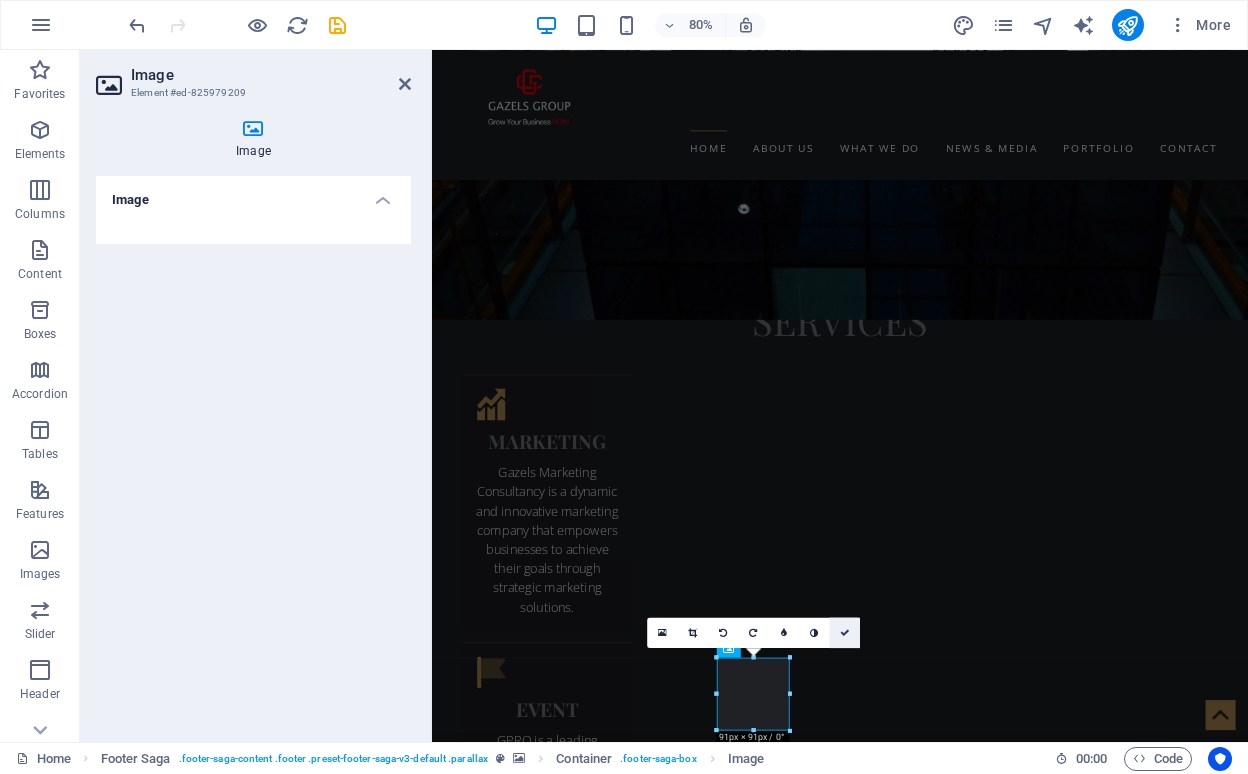 click at bounding box center (844, 632) 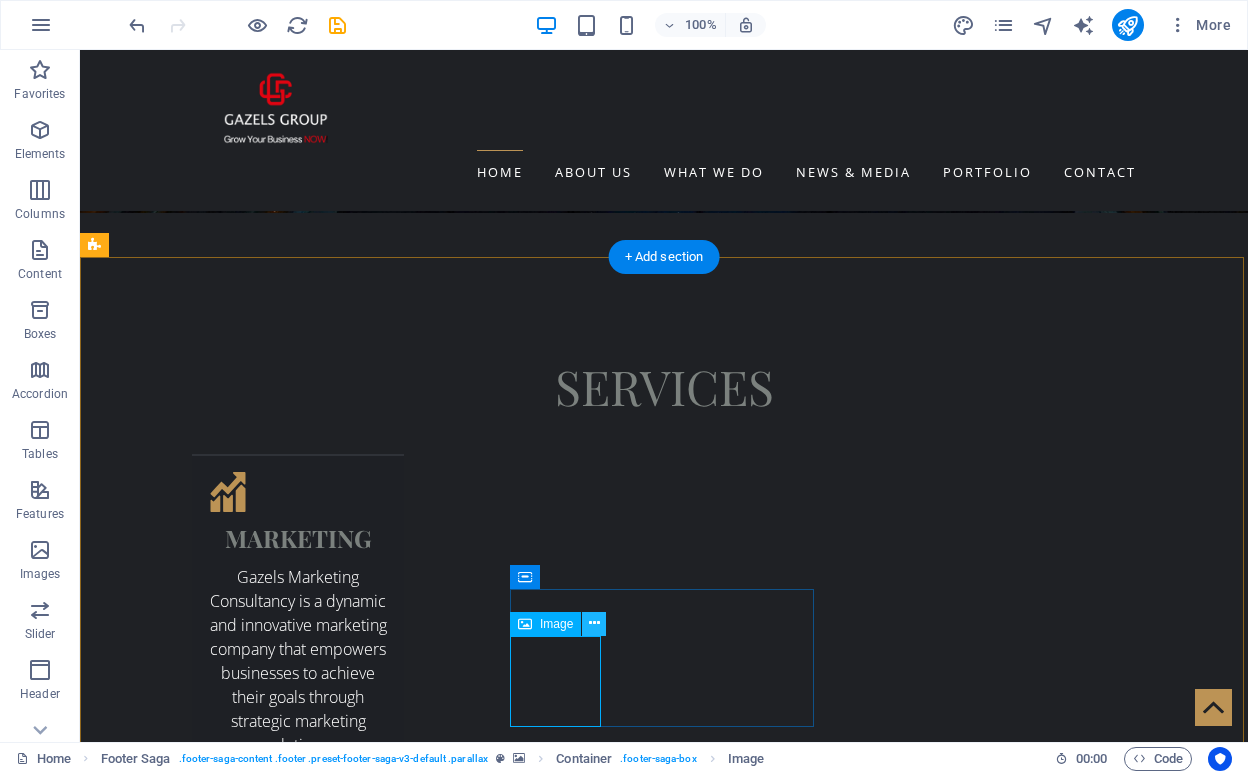 click at bounding box center [594, 624] 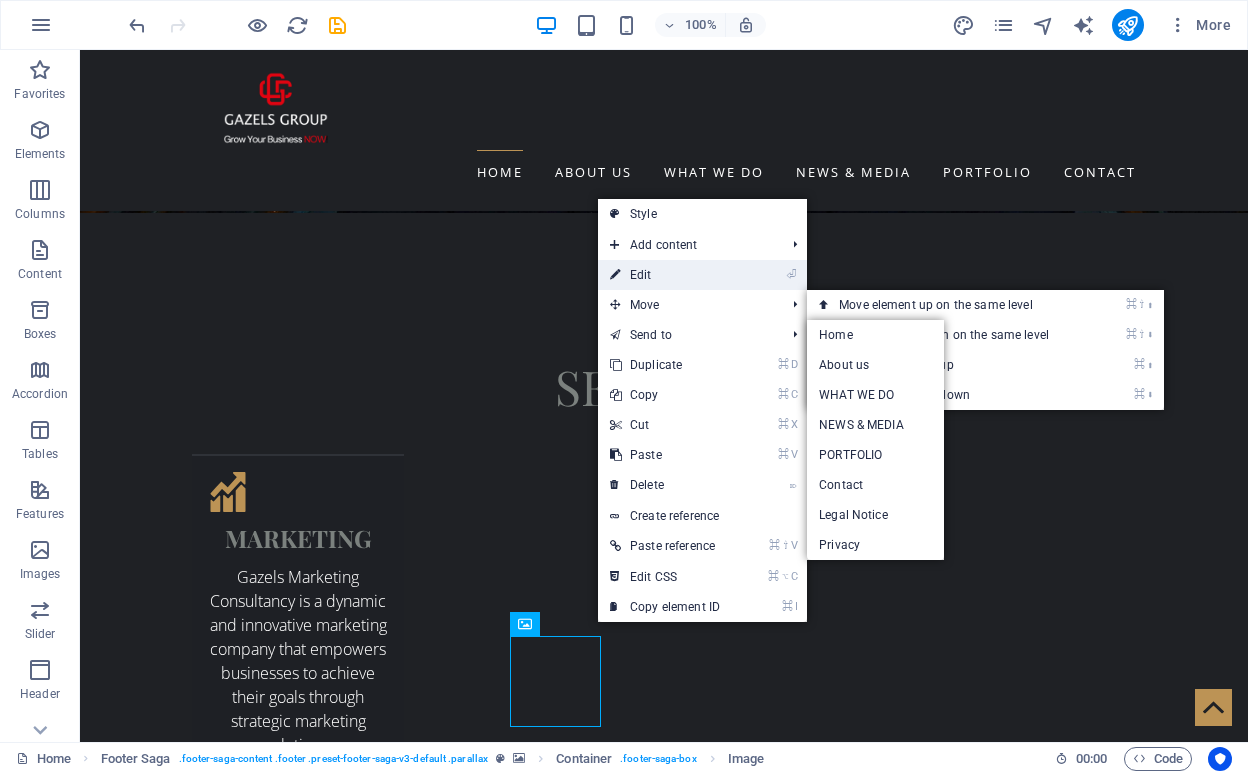 click on "⏎  Edit" at bounding box center (665, 275) 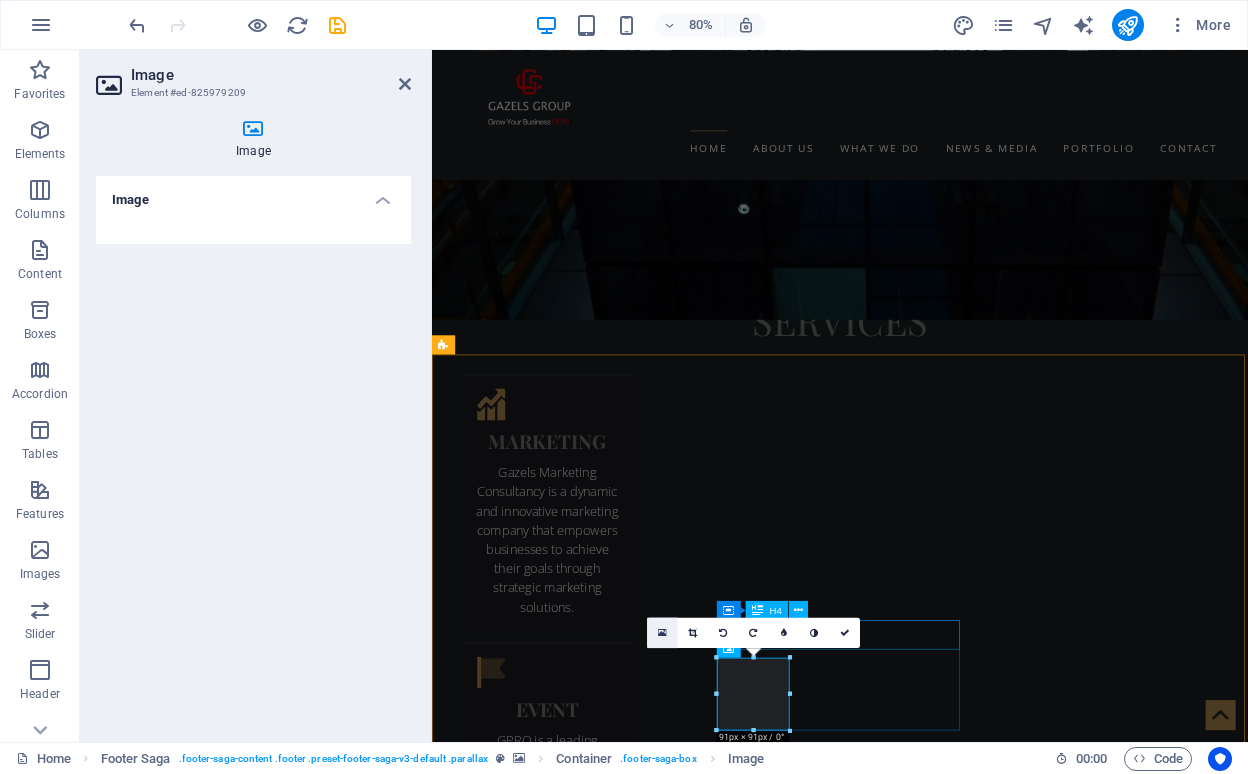 click at bounding box center (662, 632) 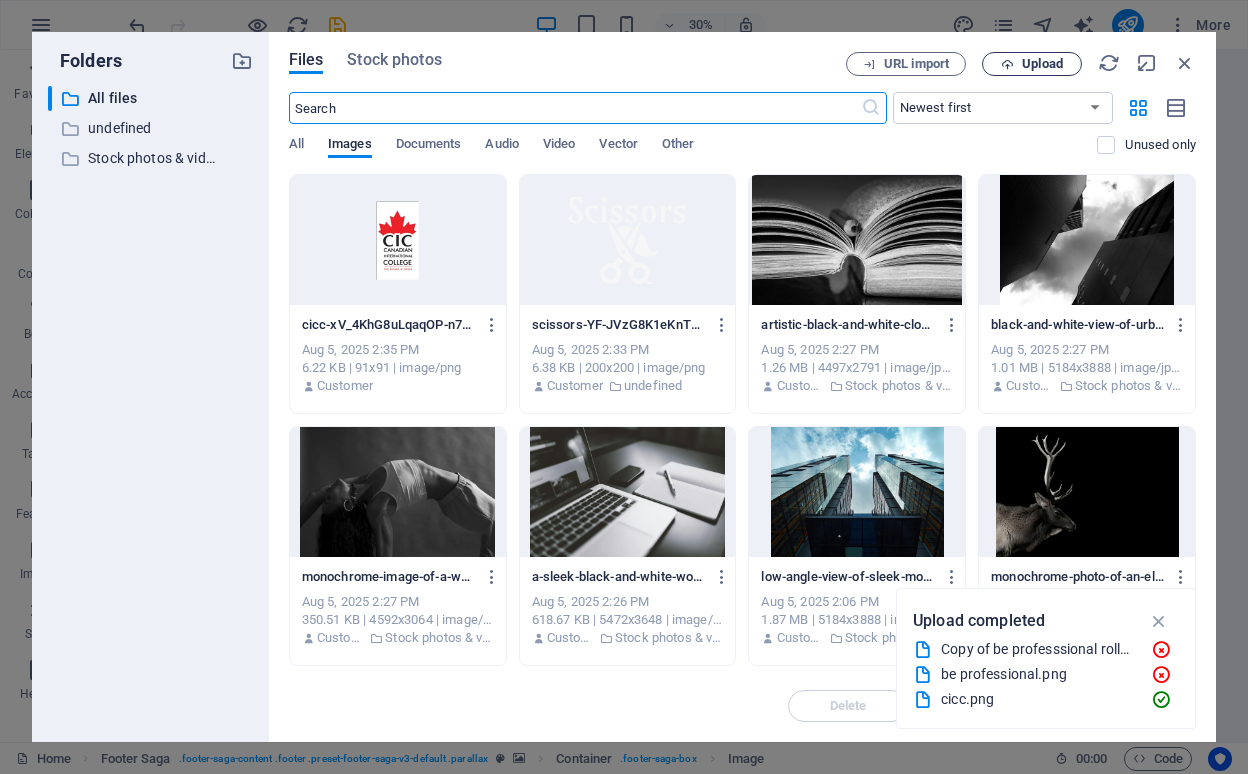 click on "Upload" at bounding box center [1042, 64] 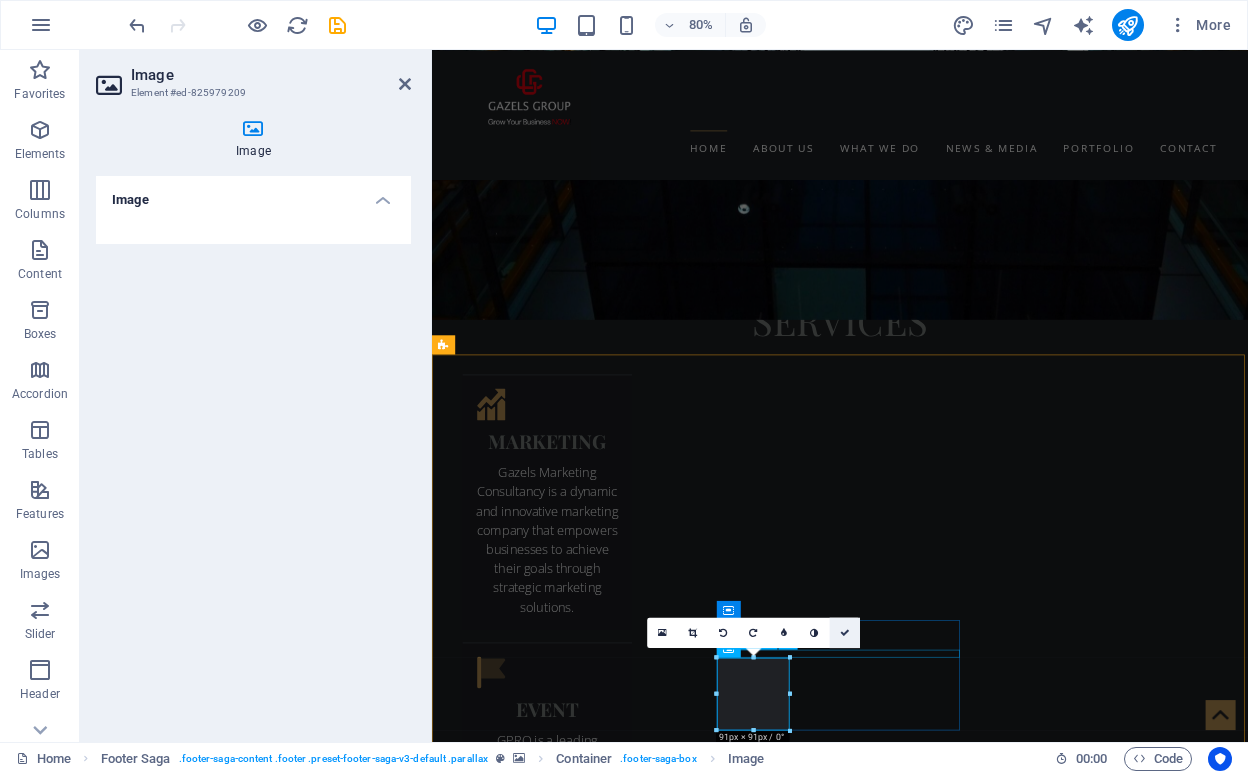 click at bounding box center [844, 632] 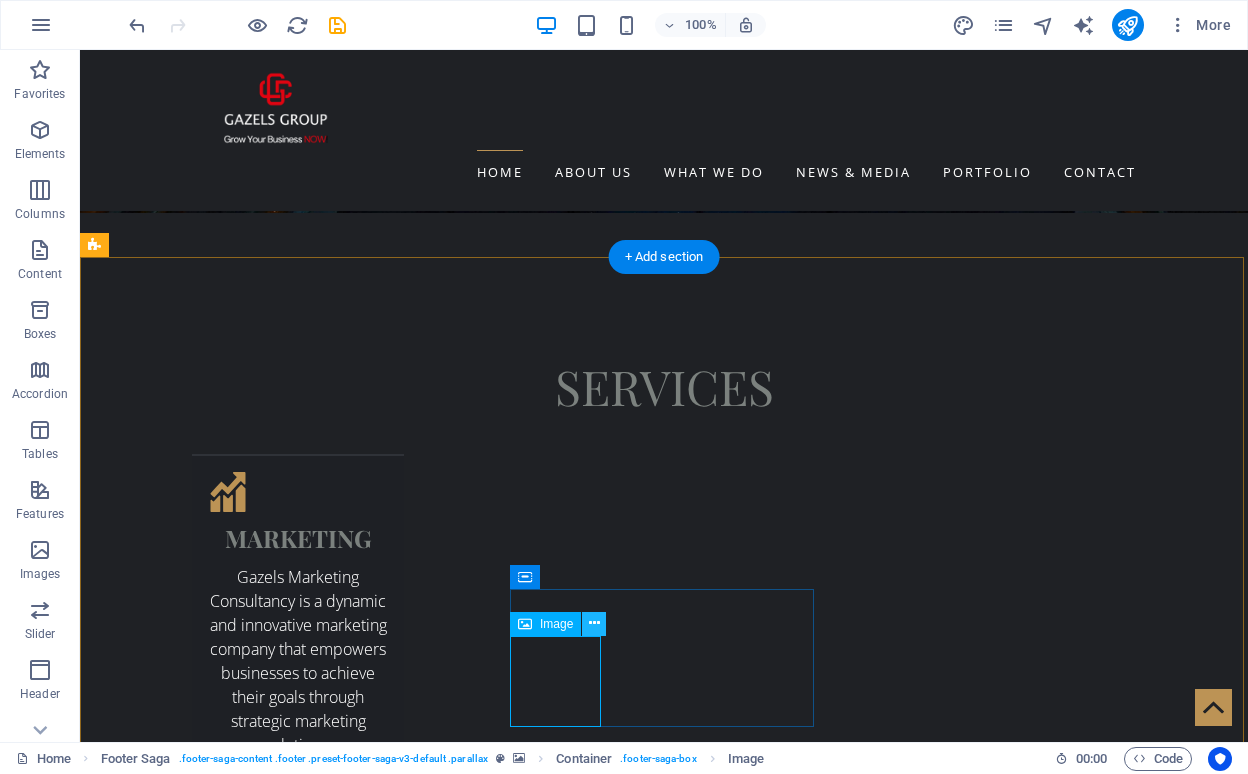 click at bounding box center [594, 623] 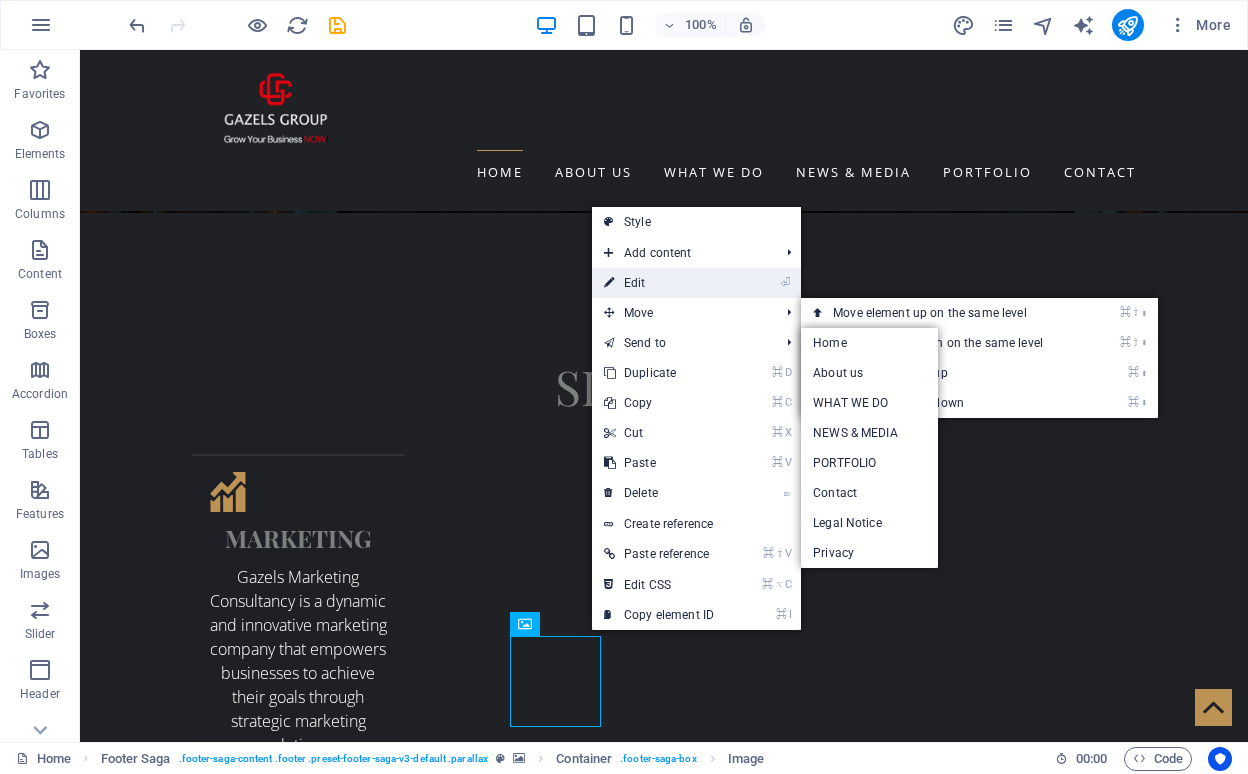 click on "⏎  Edit" at bounding box center [659, 283] 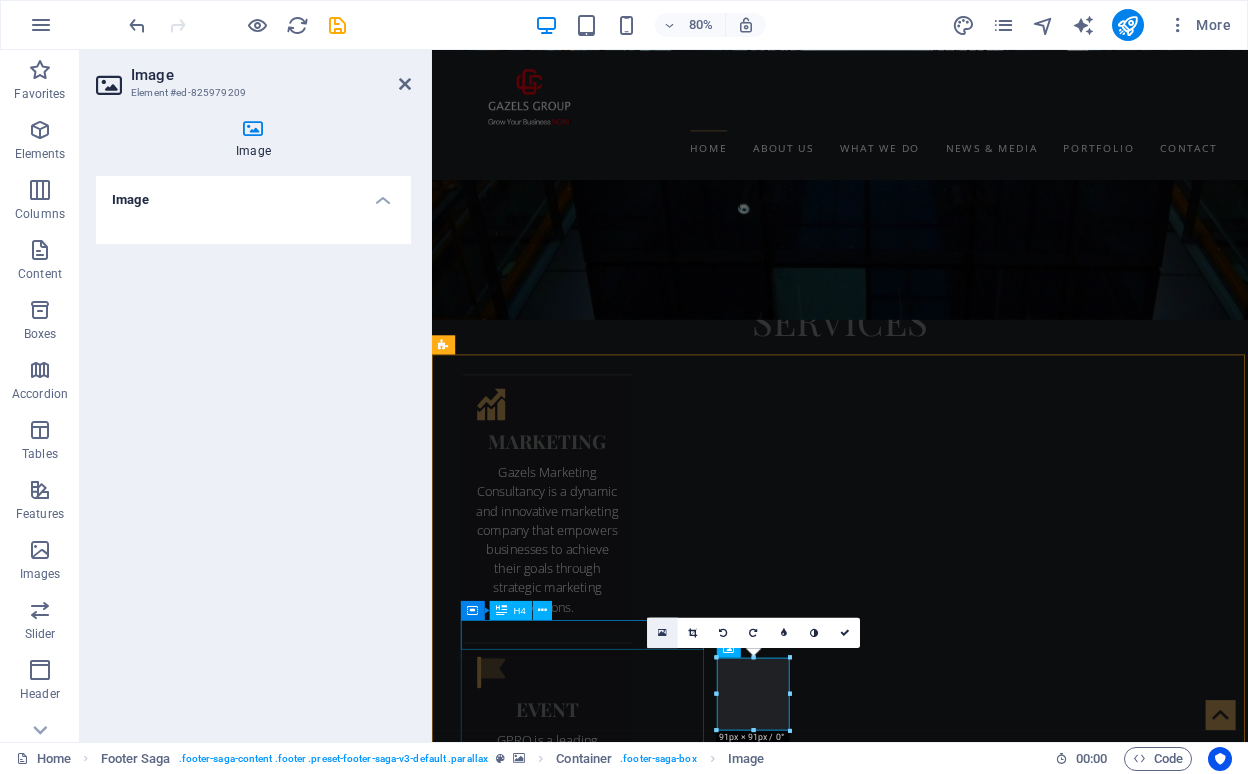 click at bounding box center (662, 632) 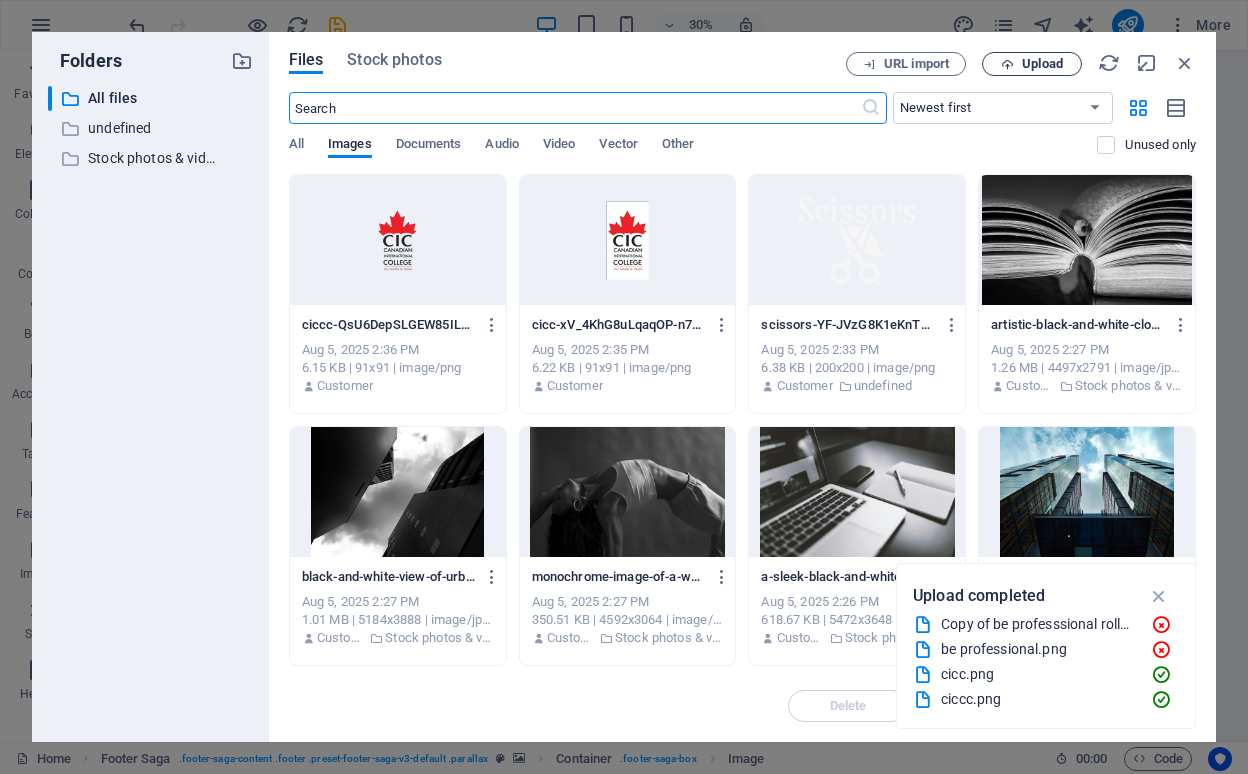 click on "Upload" at bounding box center [1042, 64] 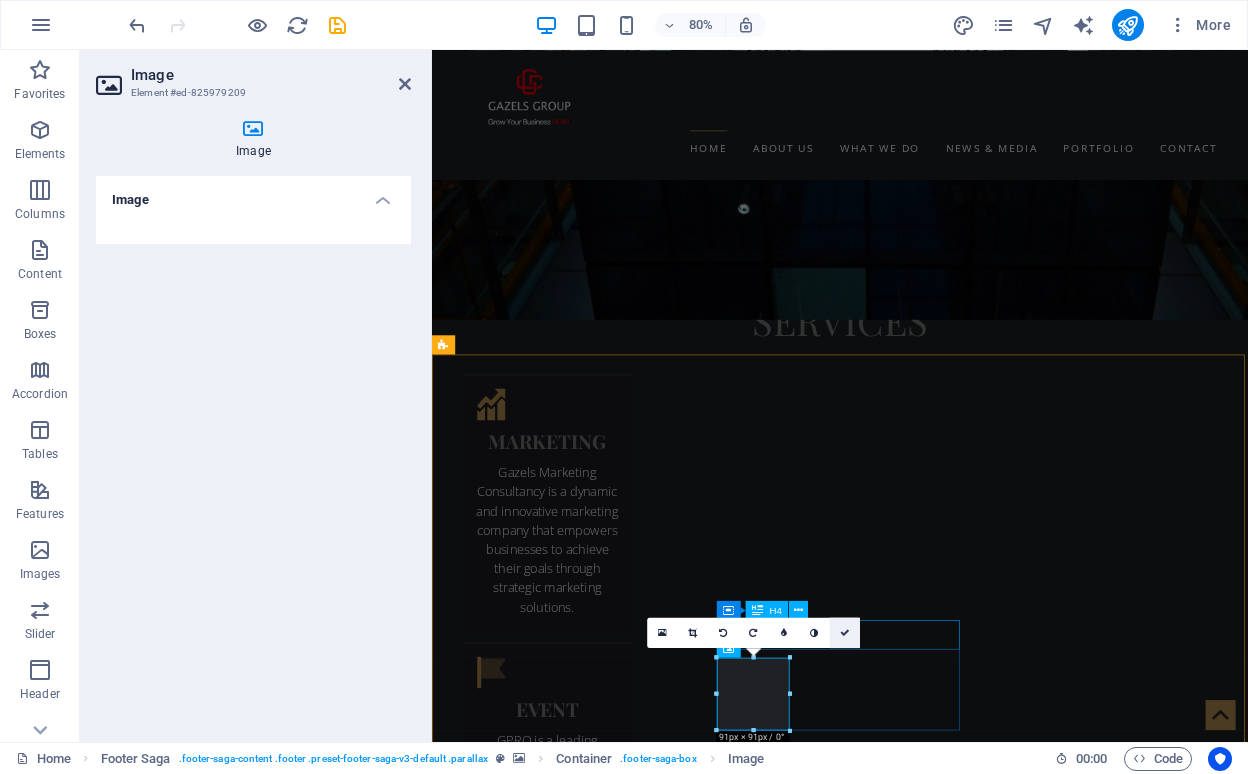 click at bounding box center [845, 632] 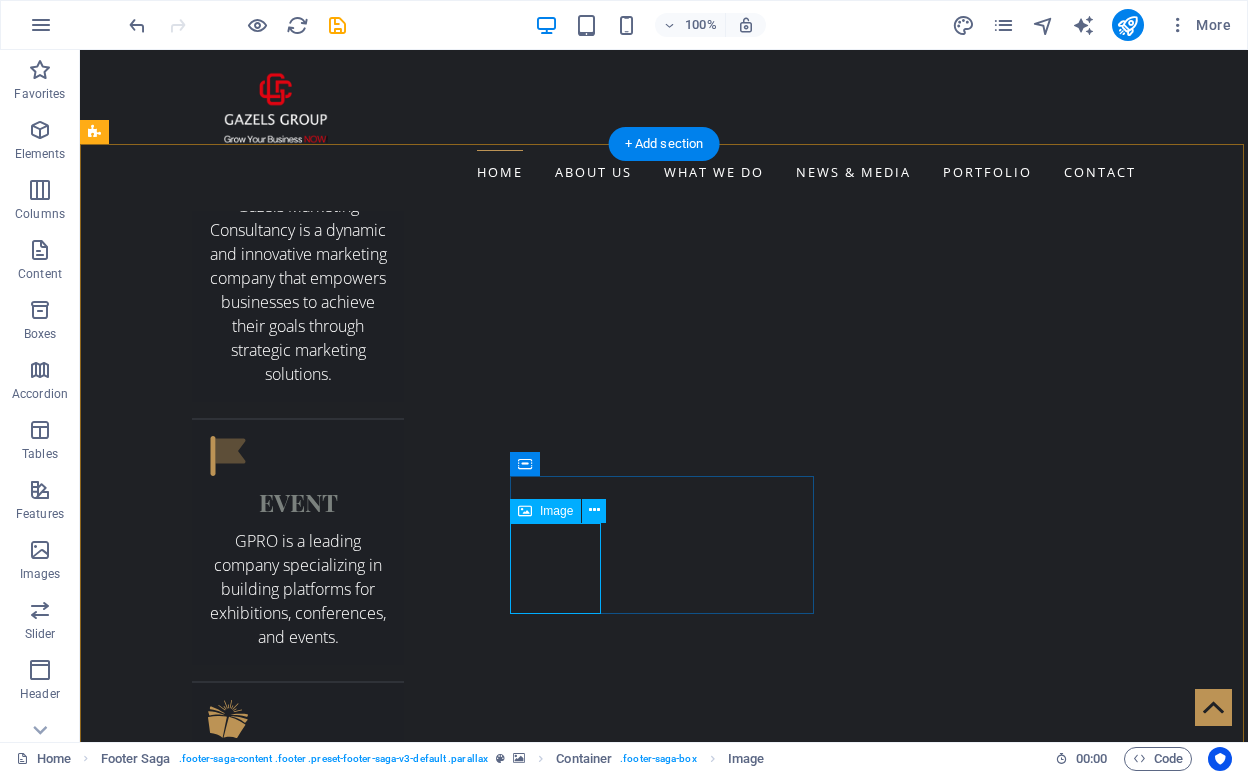 scroll, scrollTop: 3649, scrollLeft: 0, axis: vertical 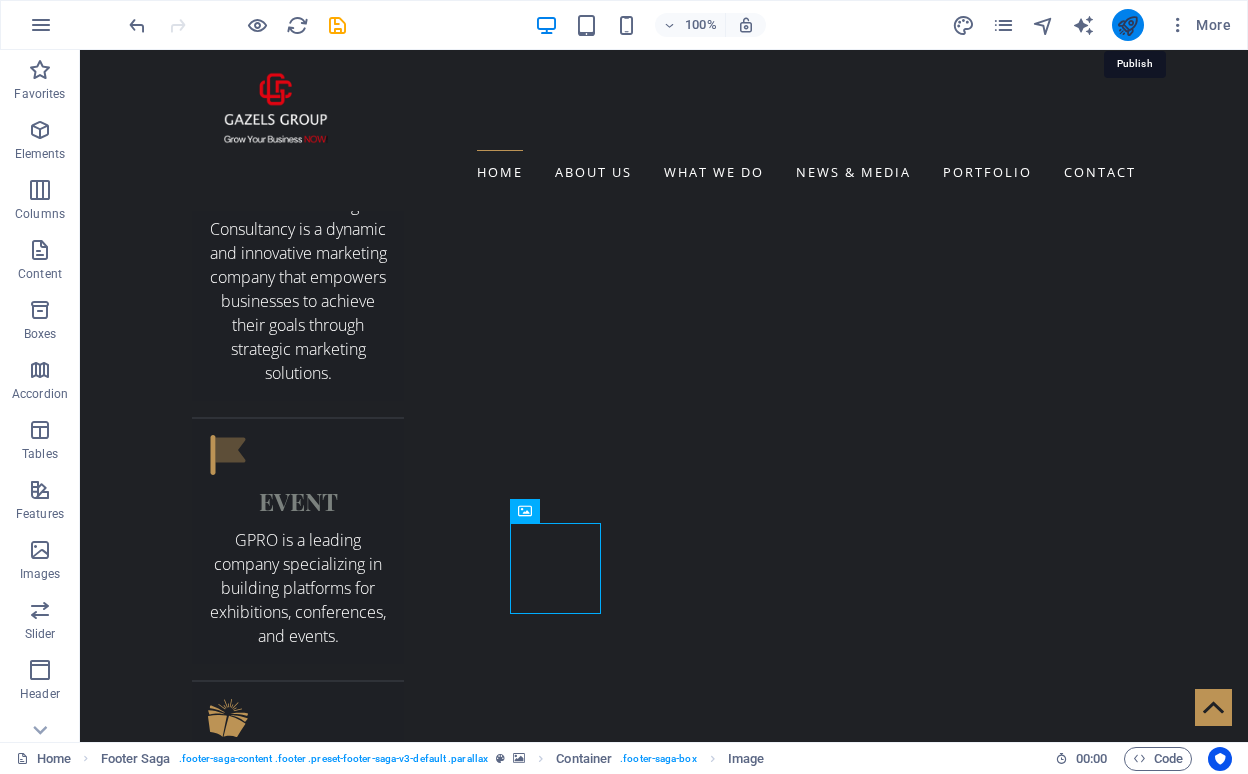 click at bounding box center (1127, 25) 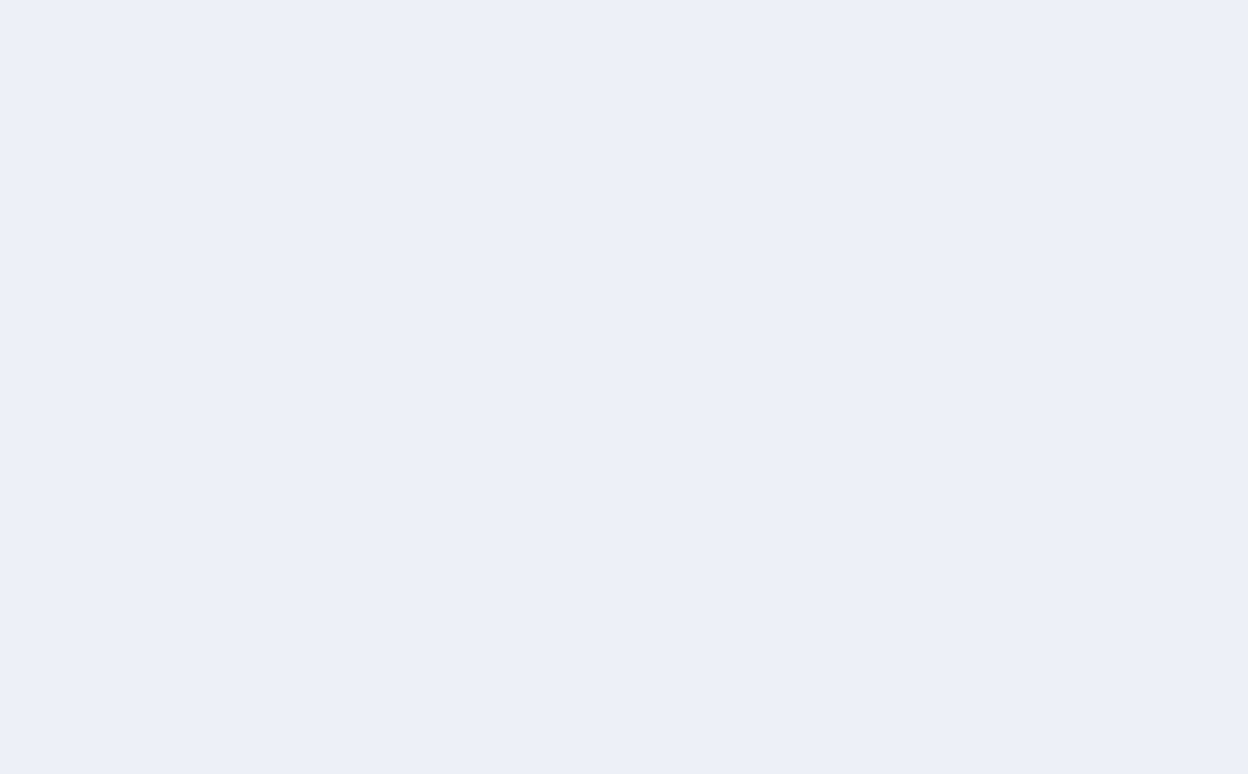 scroll, scrollTop: 0, scrollLeft: 0, axis: both 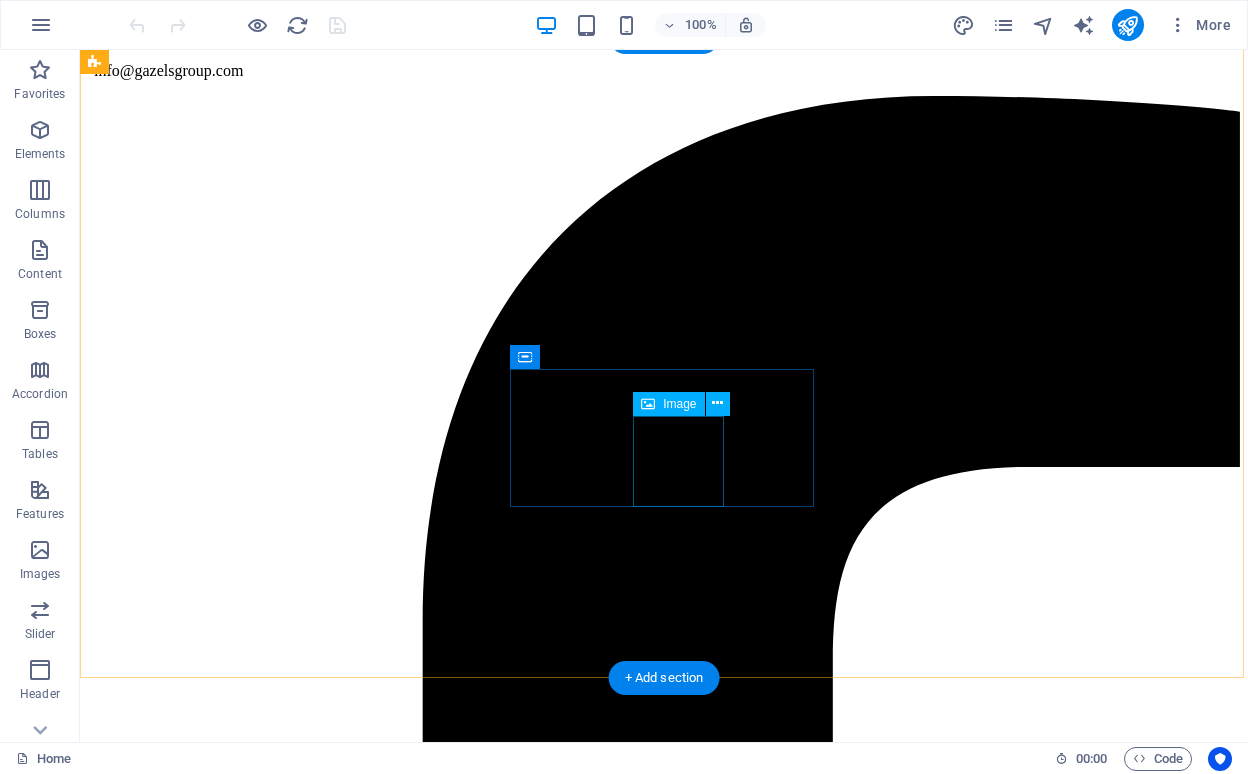click at bounding box center (664, 50939) 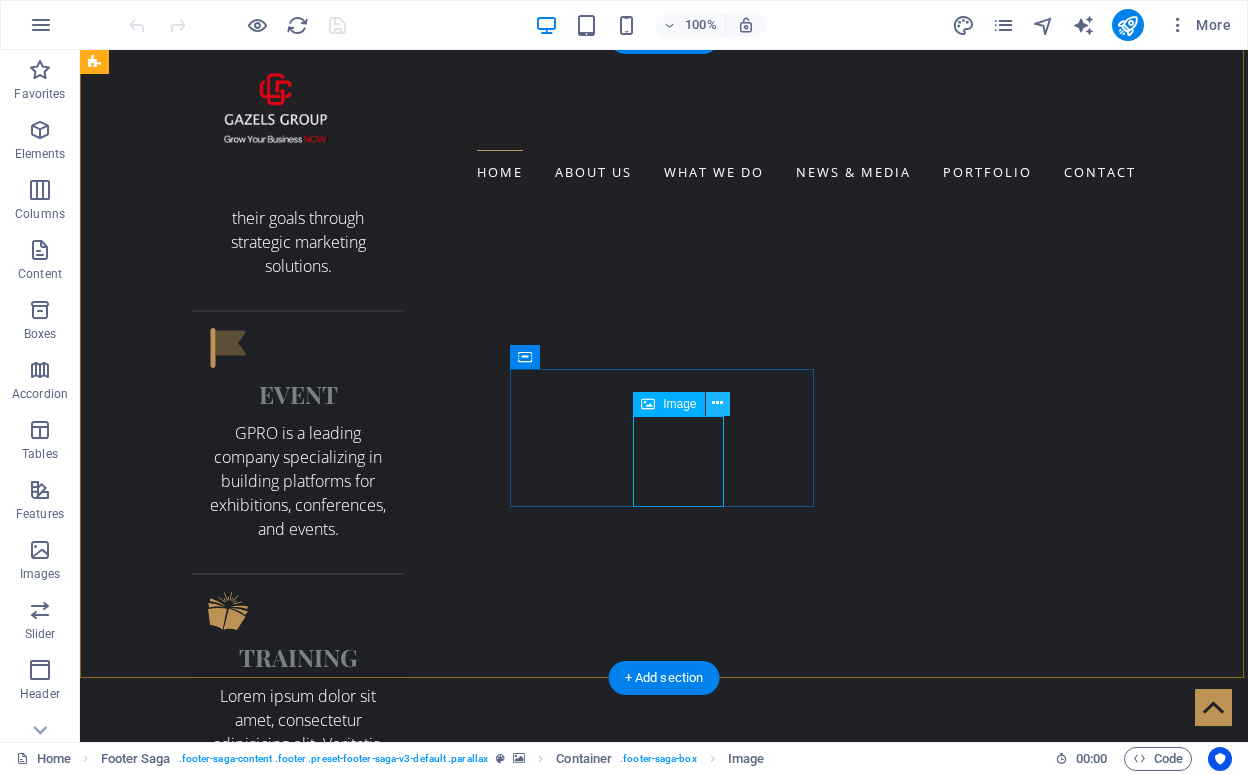 click at bounding box center (717, 403) 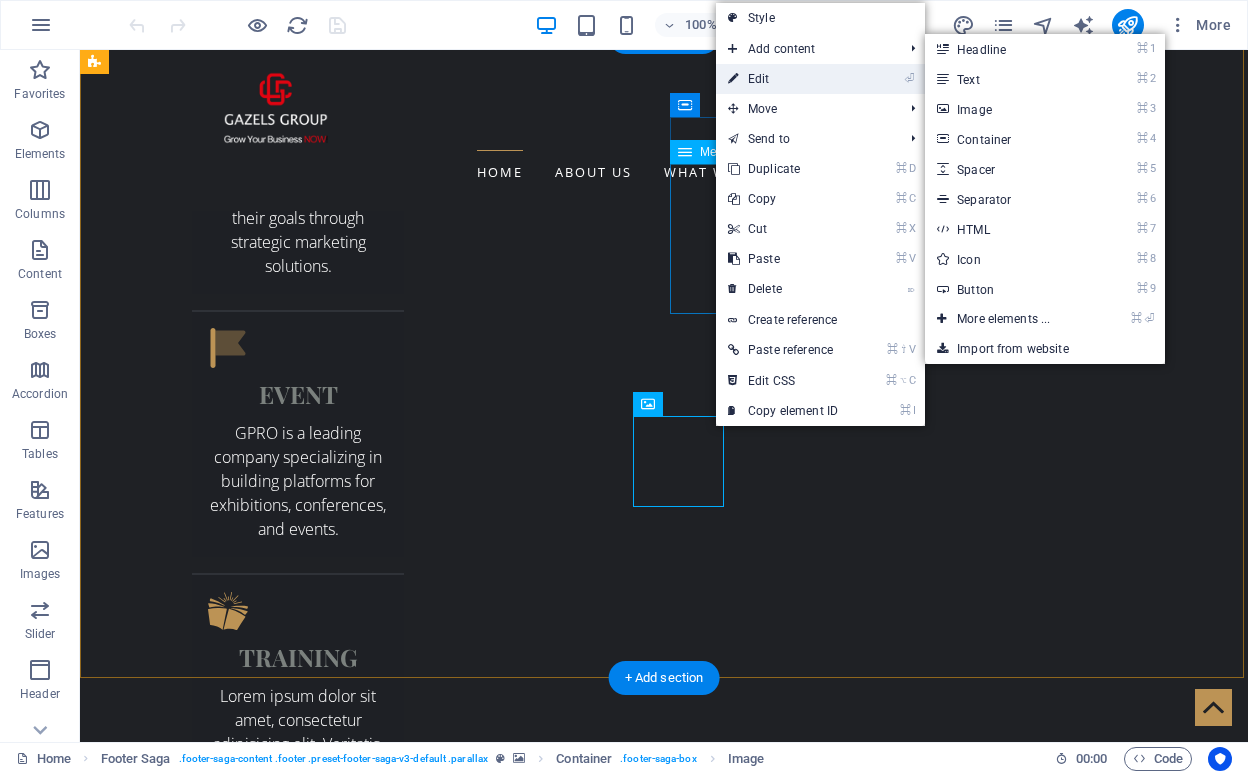 click on "⏎  Edit" at bounding box center [783, 79] 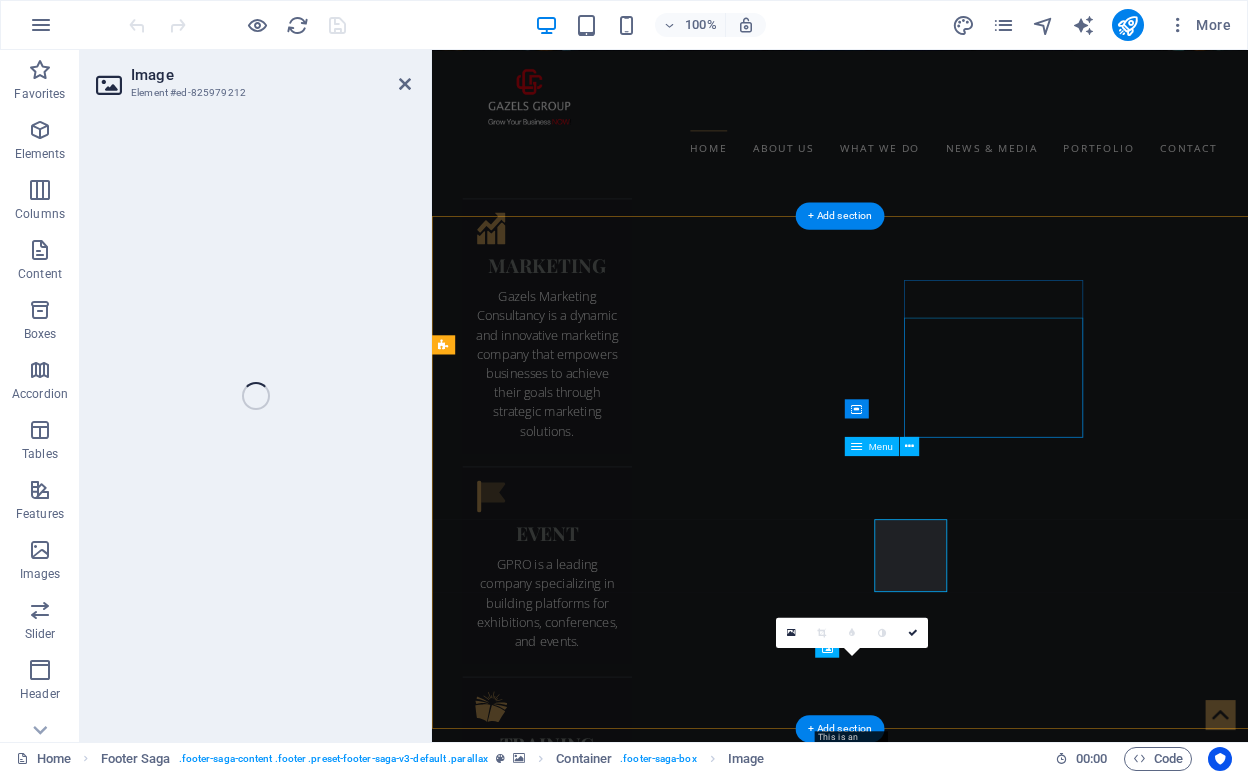 scroll, scrollTop: 3536, scrollLeft: 0, axis: vertical 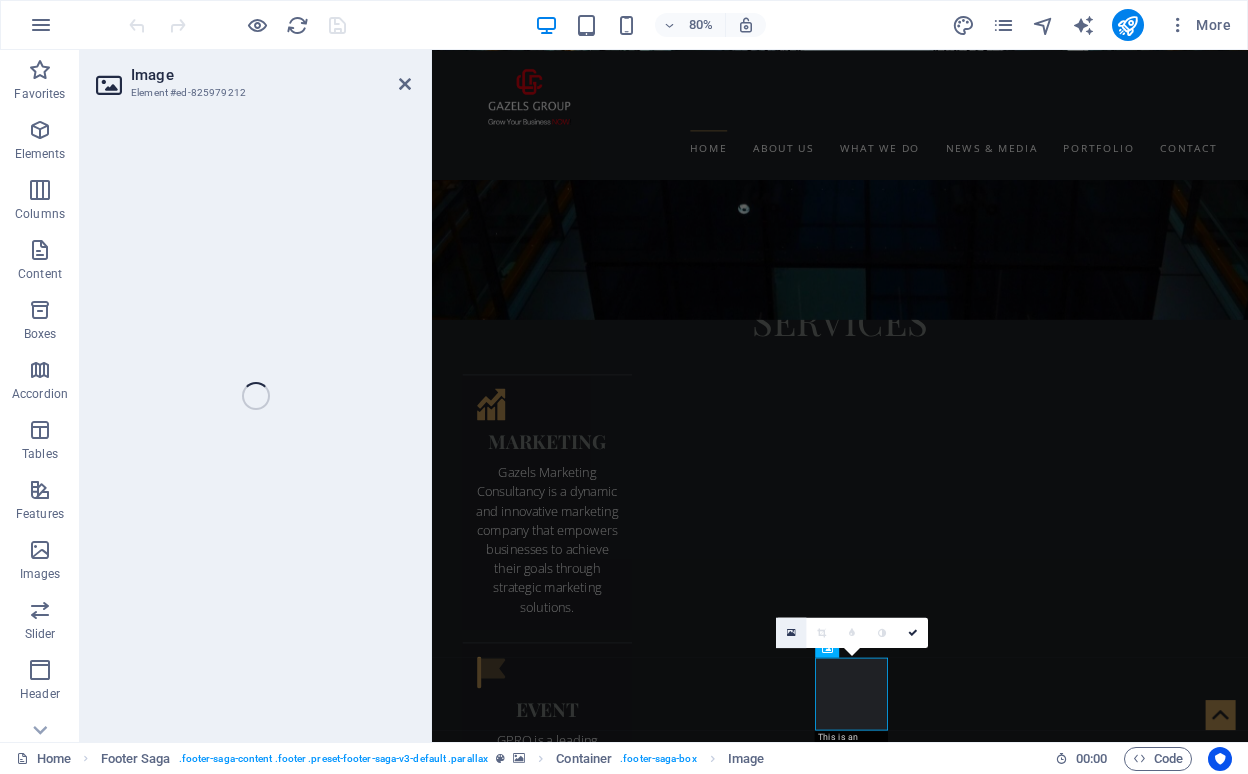 click at bounding box center (791, 632) 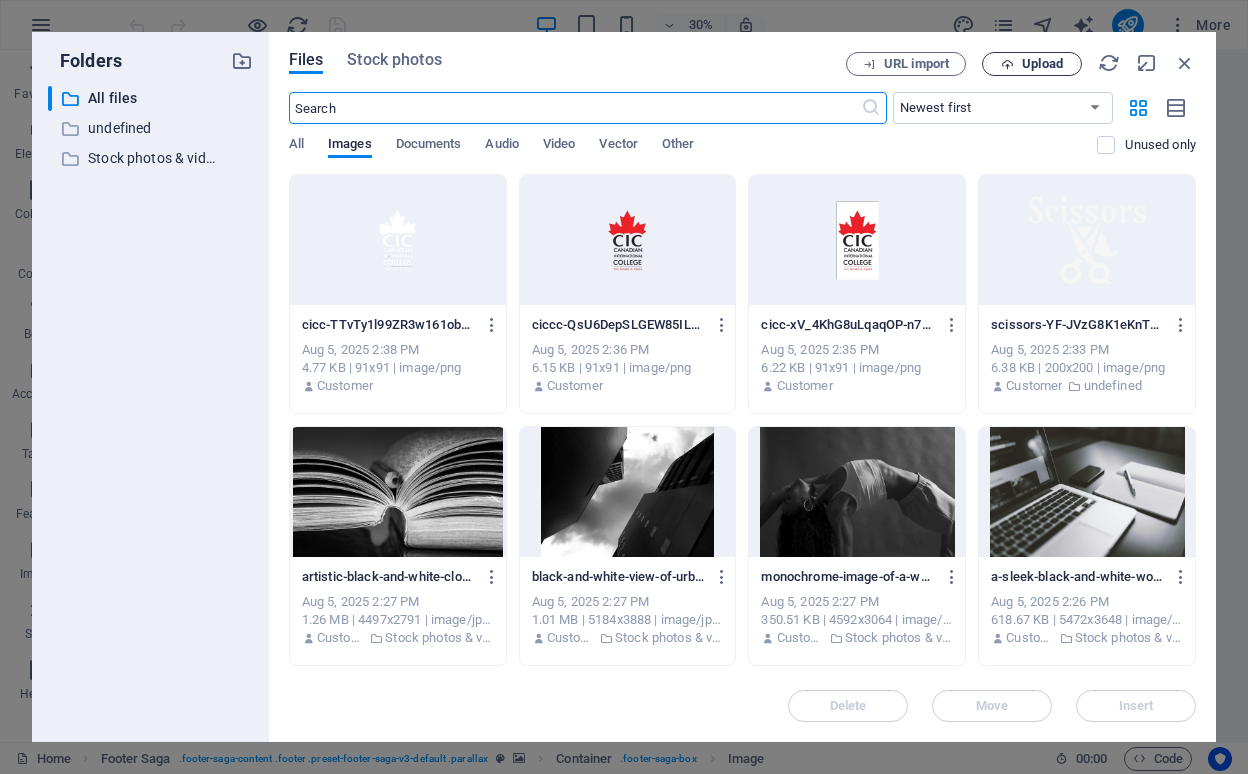 click on "Upload" at bounding box center [1042, 64] 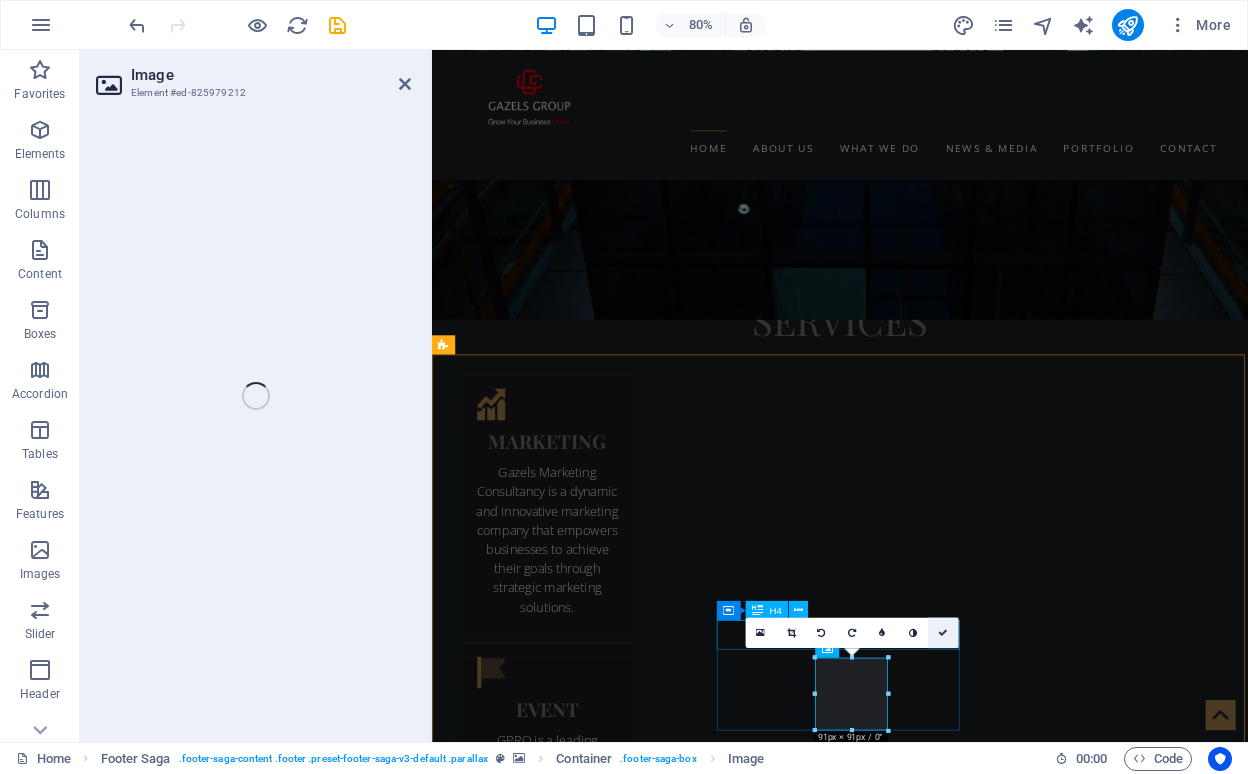 click at bounding box center [943, 632] 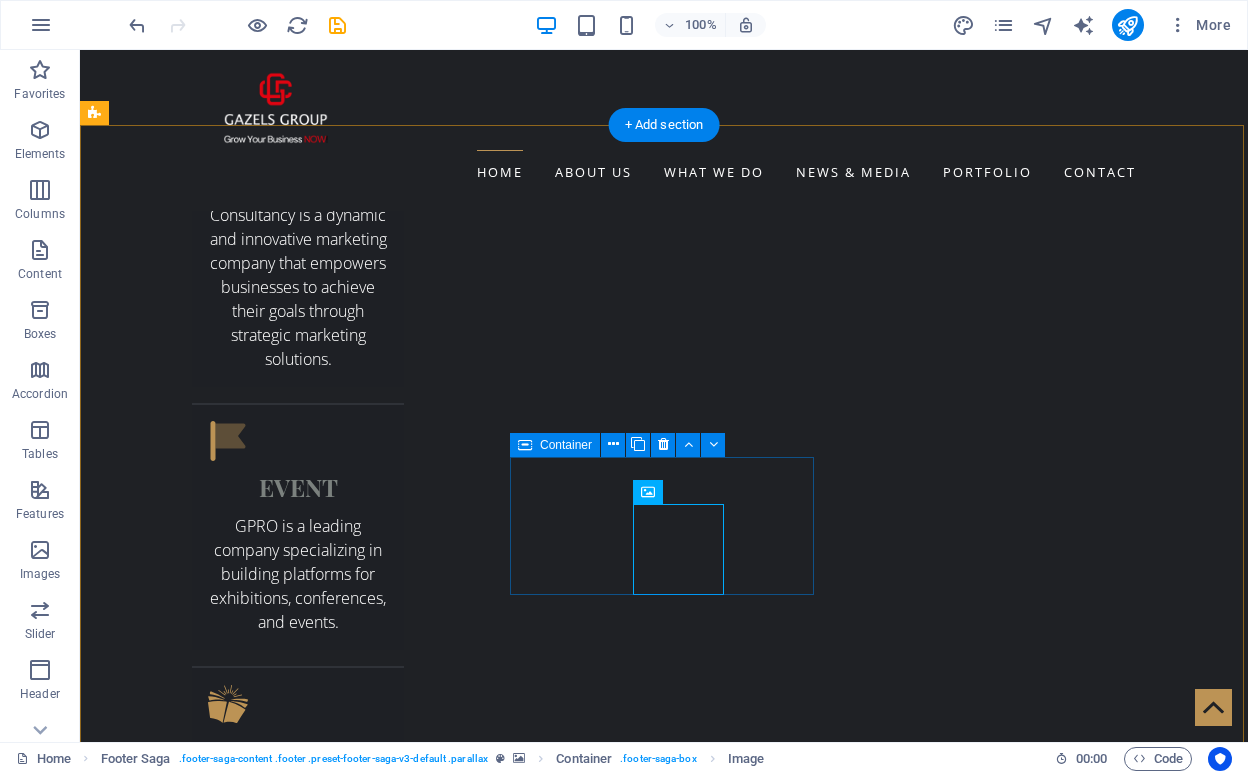 scroll, scrollTop: 3670, scrollLeft: 0, axis: vertical 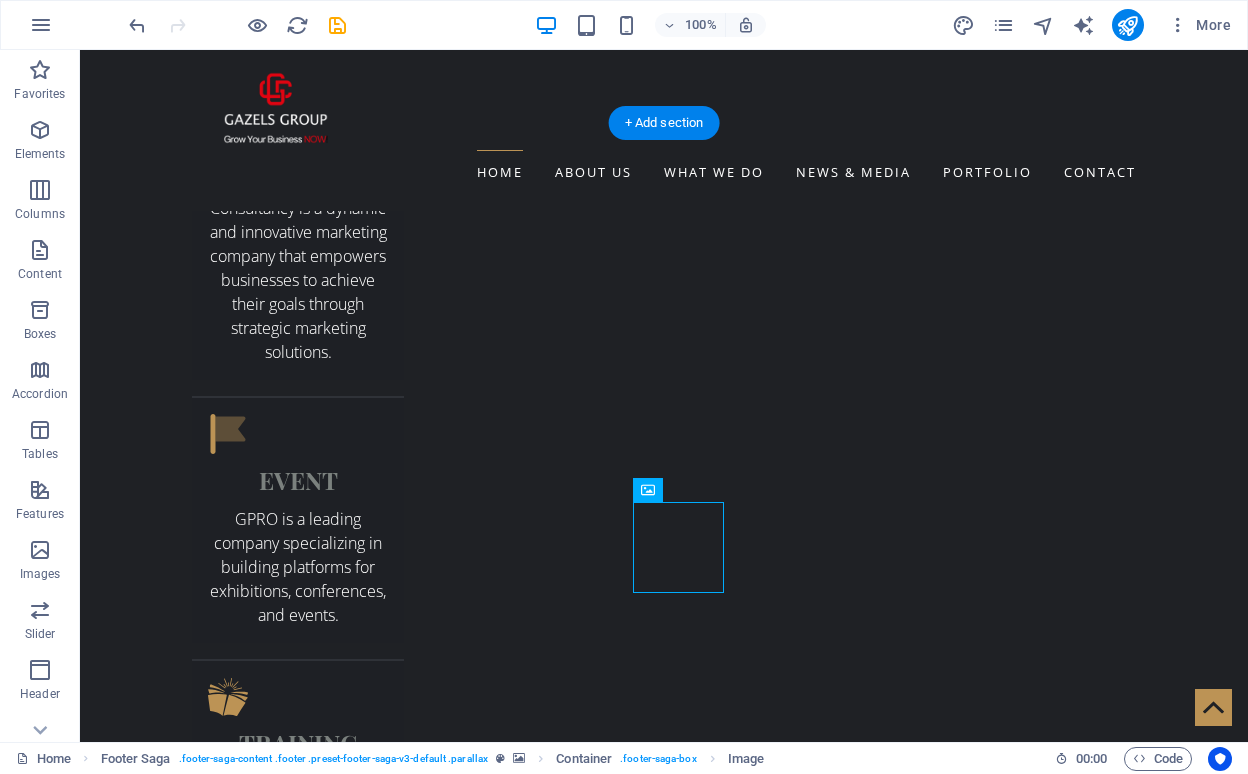 click at bounding box center [664, 12254] 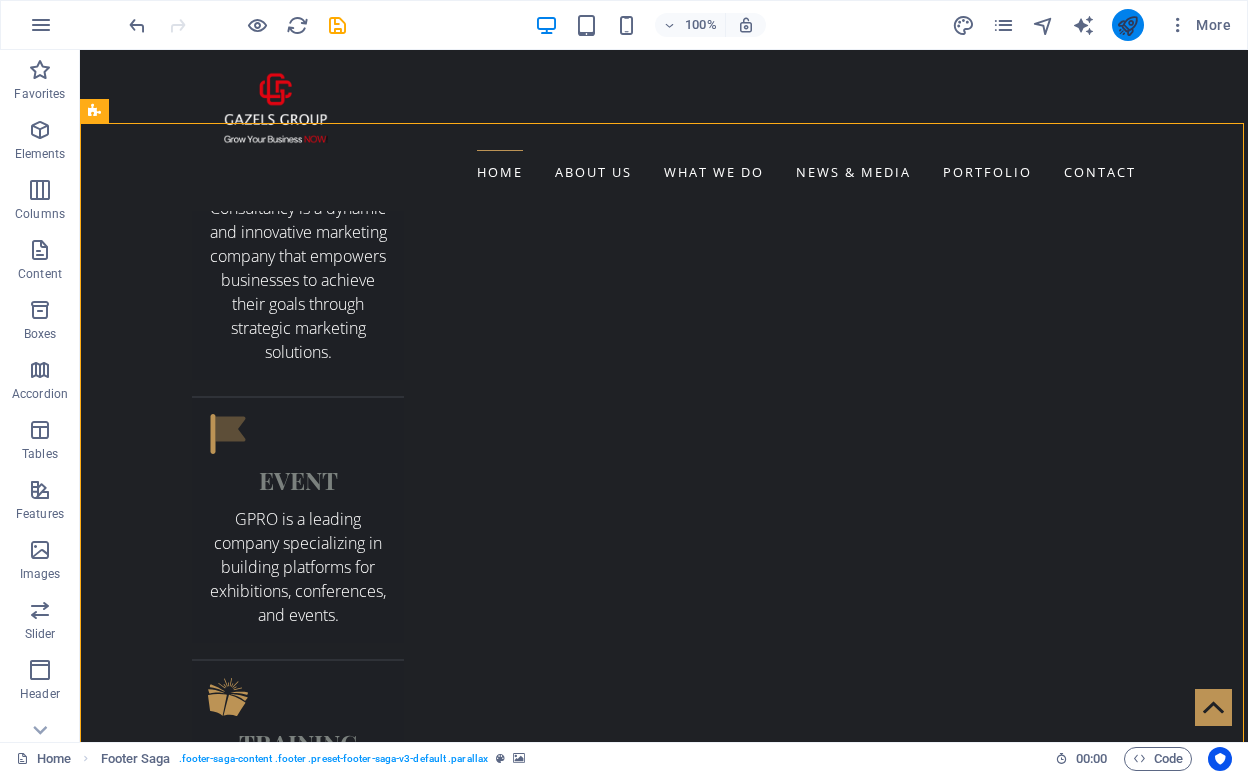 click at bounding box center [1128, 25] 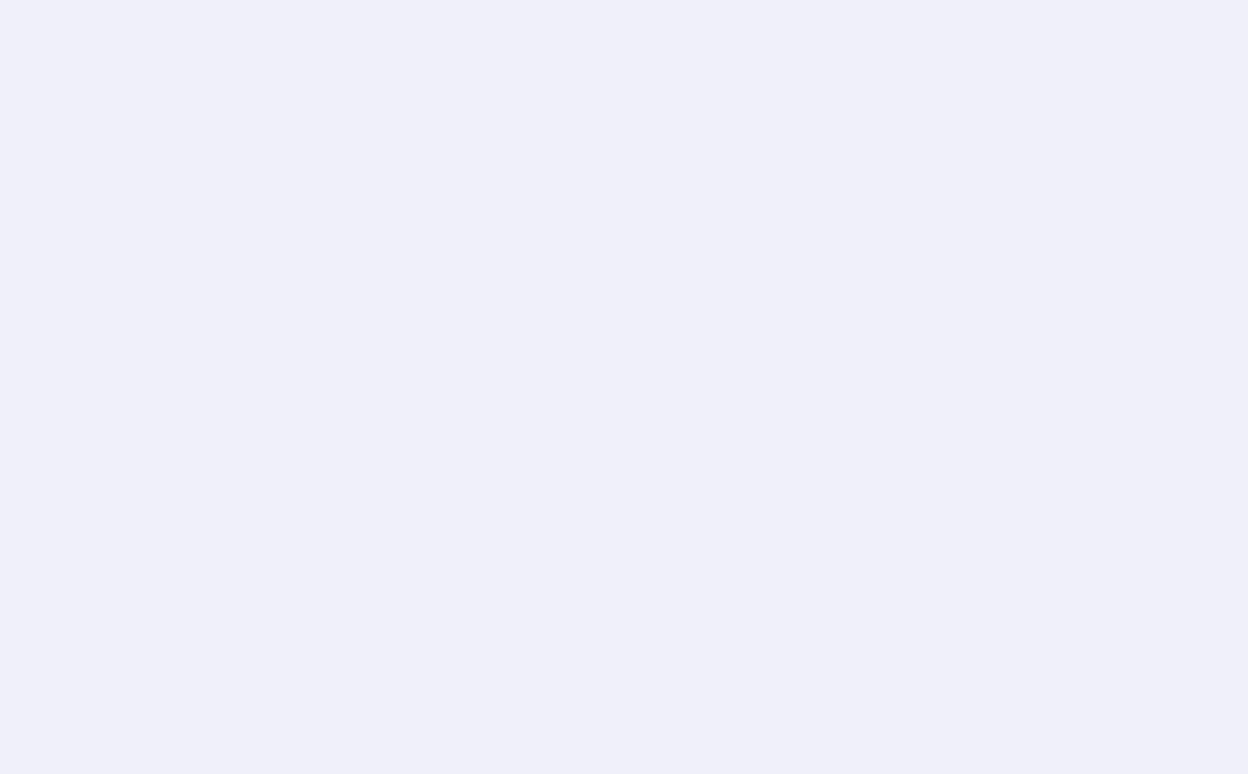 scroll, scrollTop: 0, scrollLeft: 0, axis: both 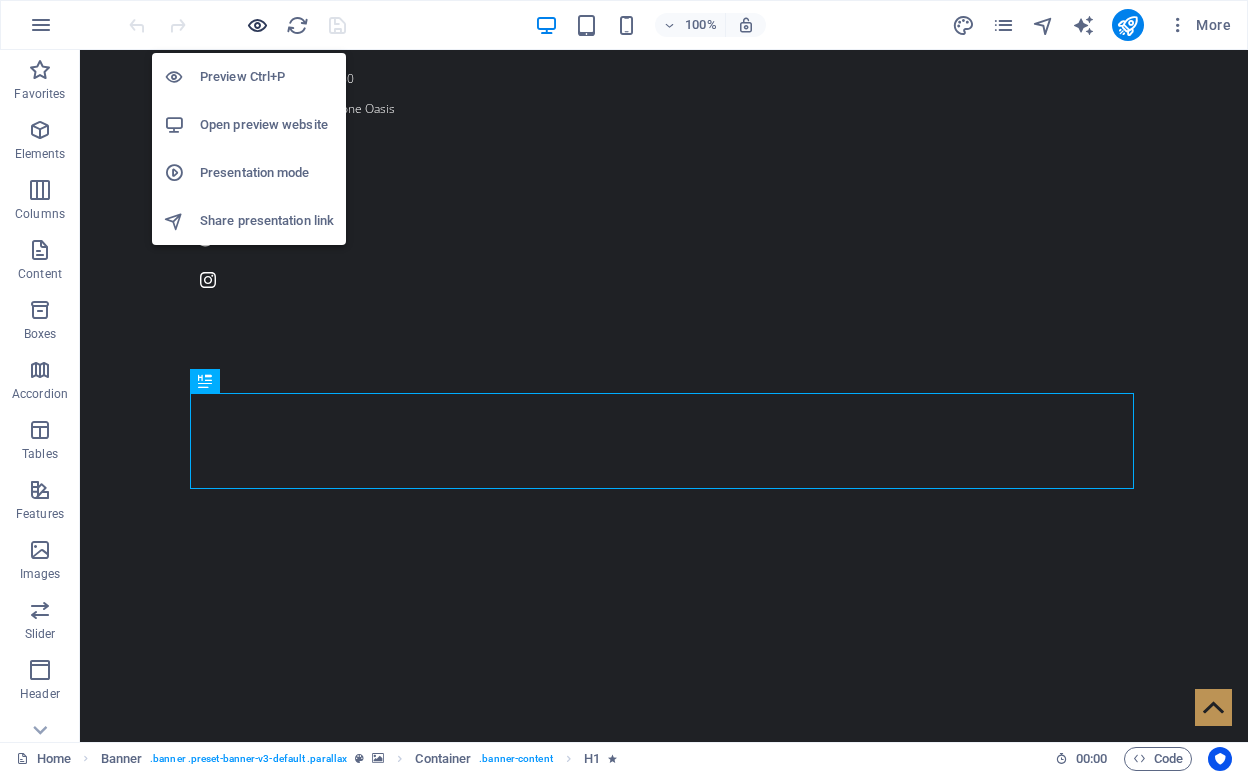 click at bounding box center [257, 25] 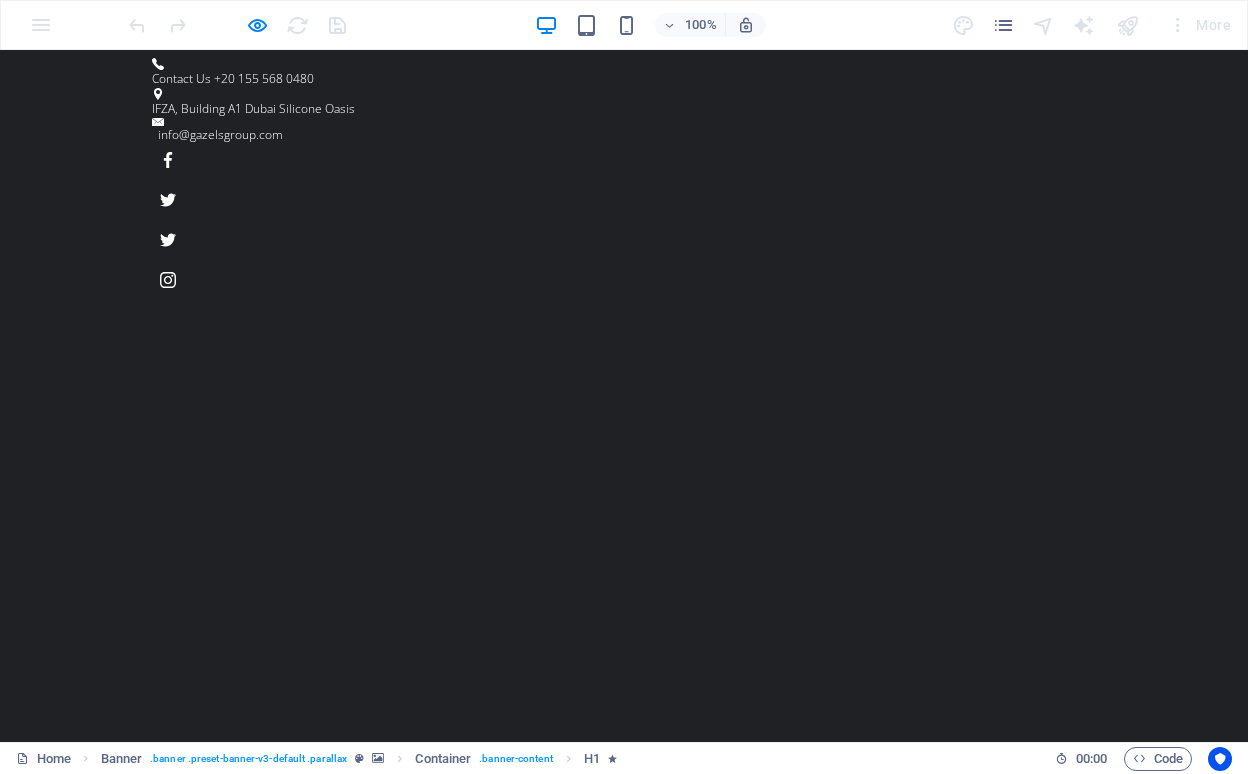 click on "About us" at bounding box center [553, 1118] 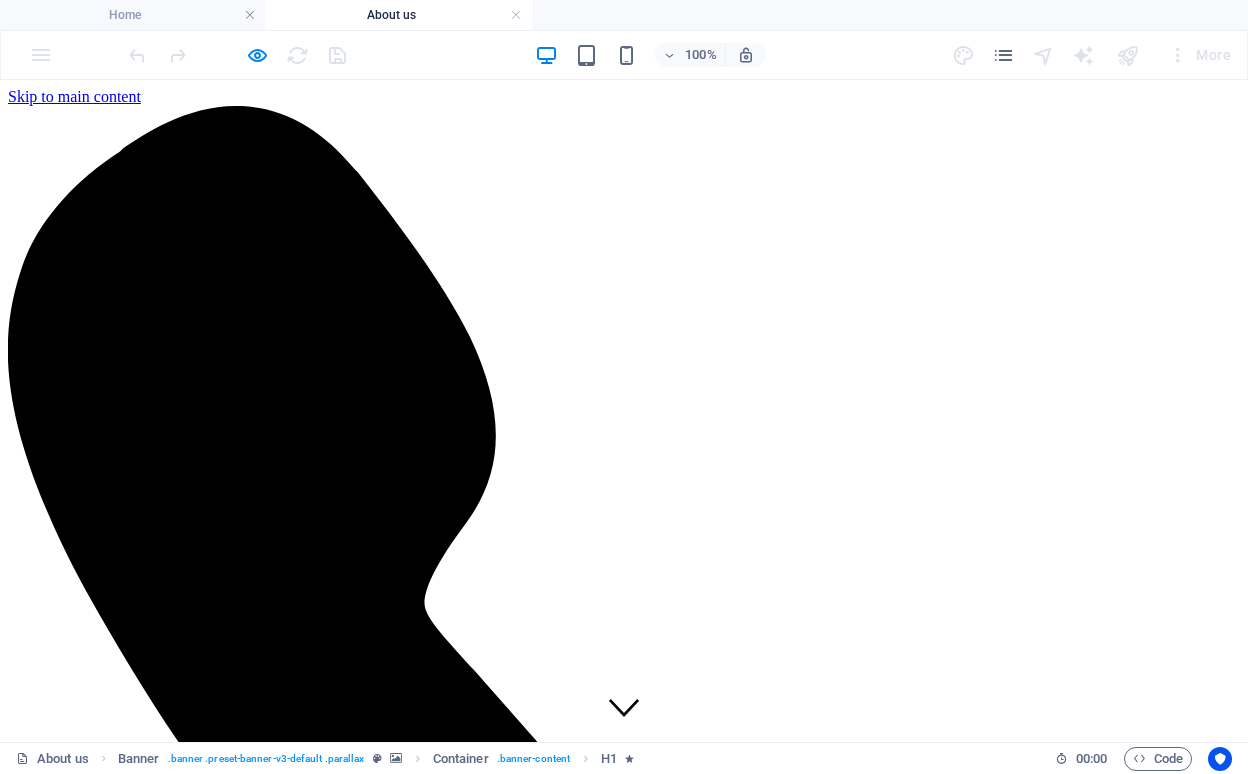 scroll, scrollTop: 0, scrollLeft: 0, axis: both 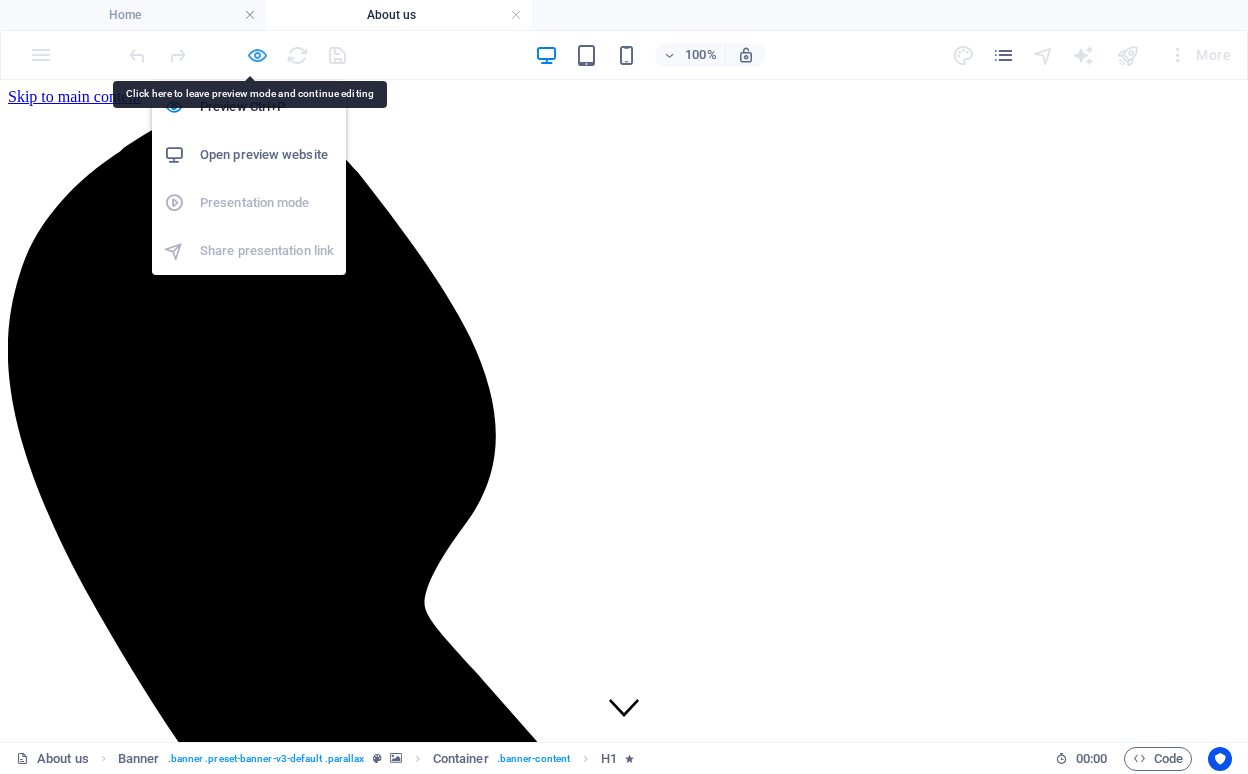 click at bounding box center [257, 55] 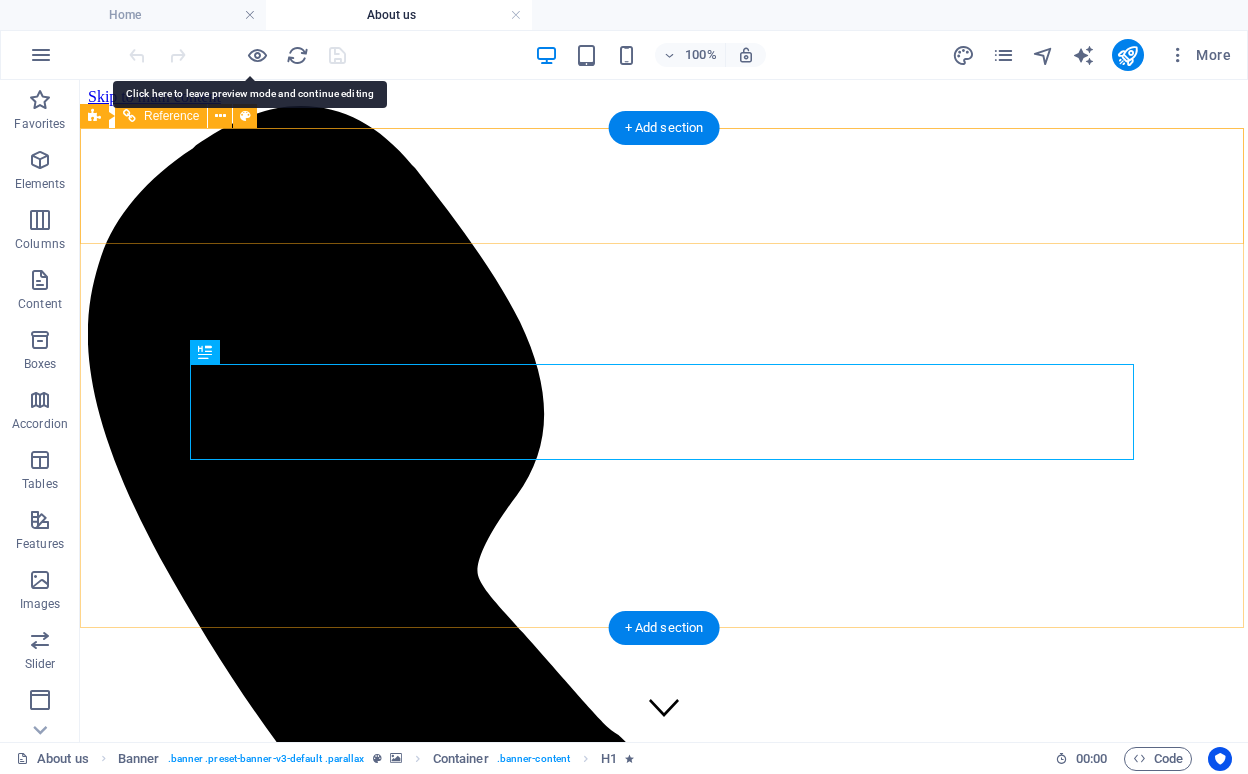 click on "Home About us WHAT WE DO NEWS & MEDIA PORTFOLIO Contact" at bounding box center [664, 9895] 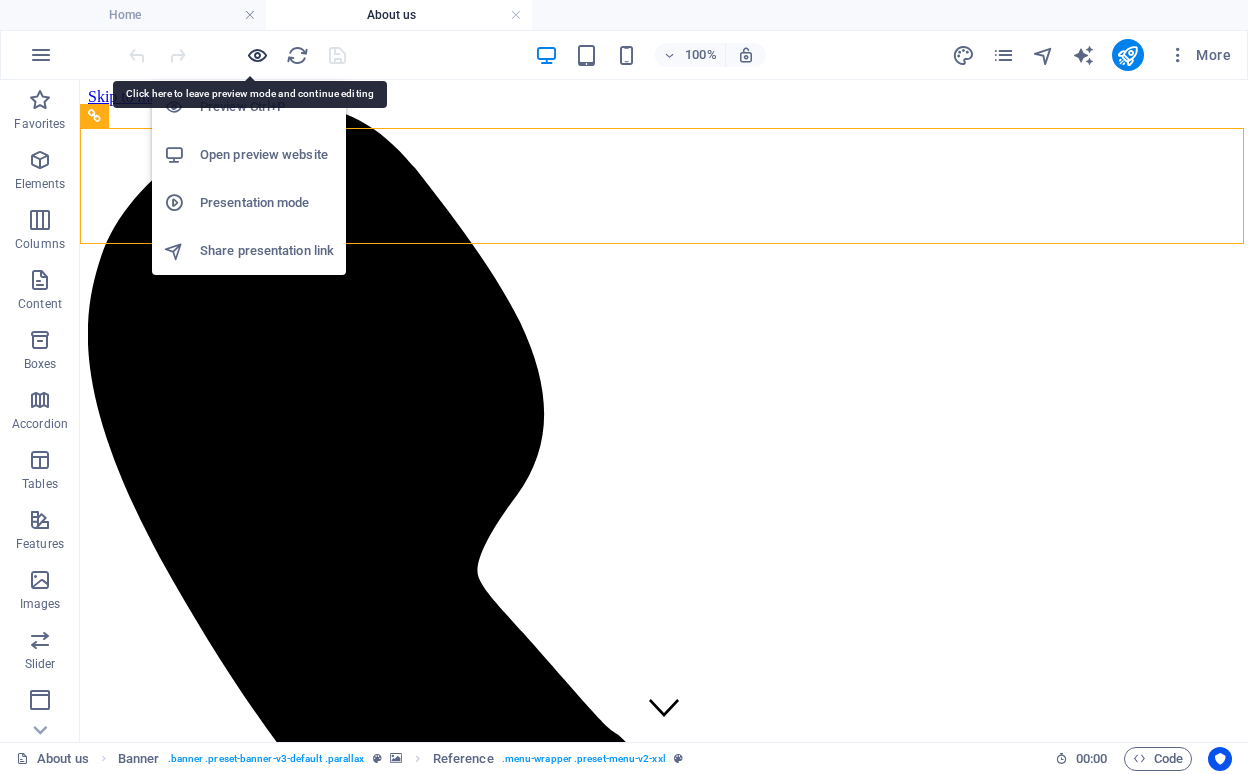 click at bounding box center [257, 55] 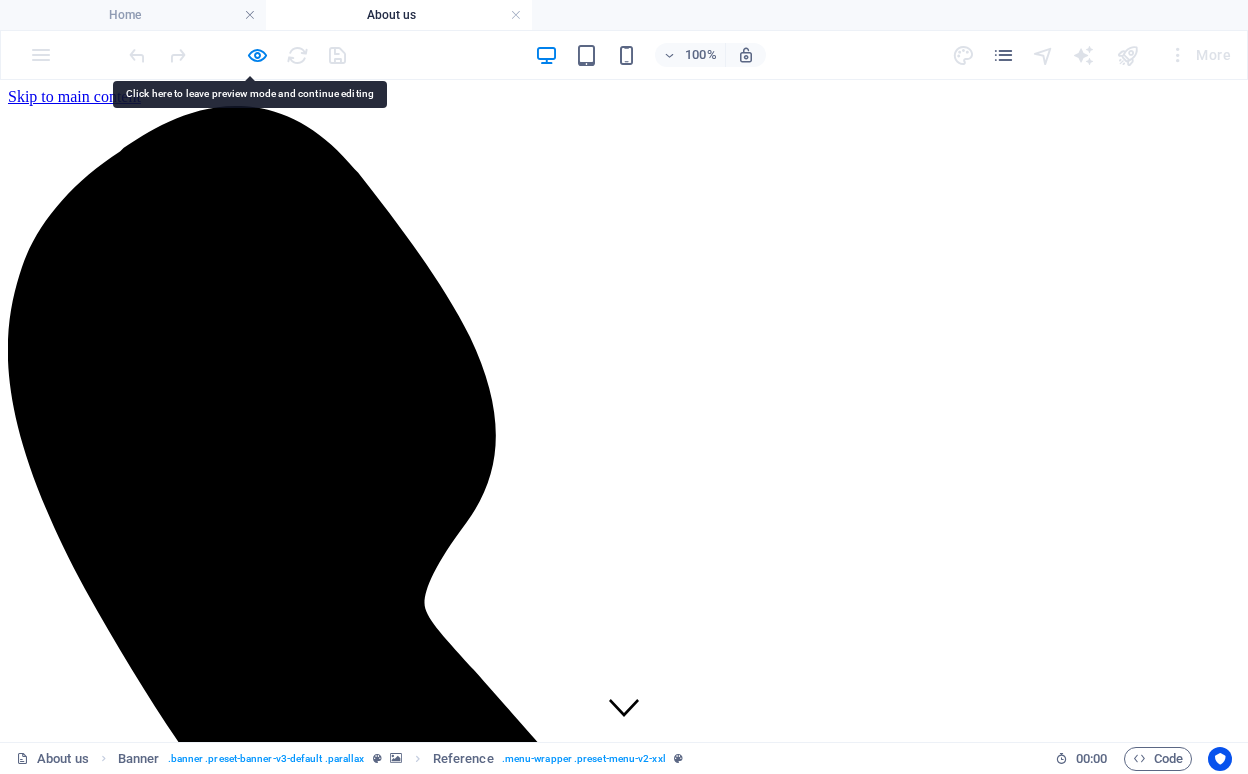 click on "WHAT WE DO" at bounding box center [99, 10502] 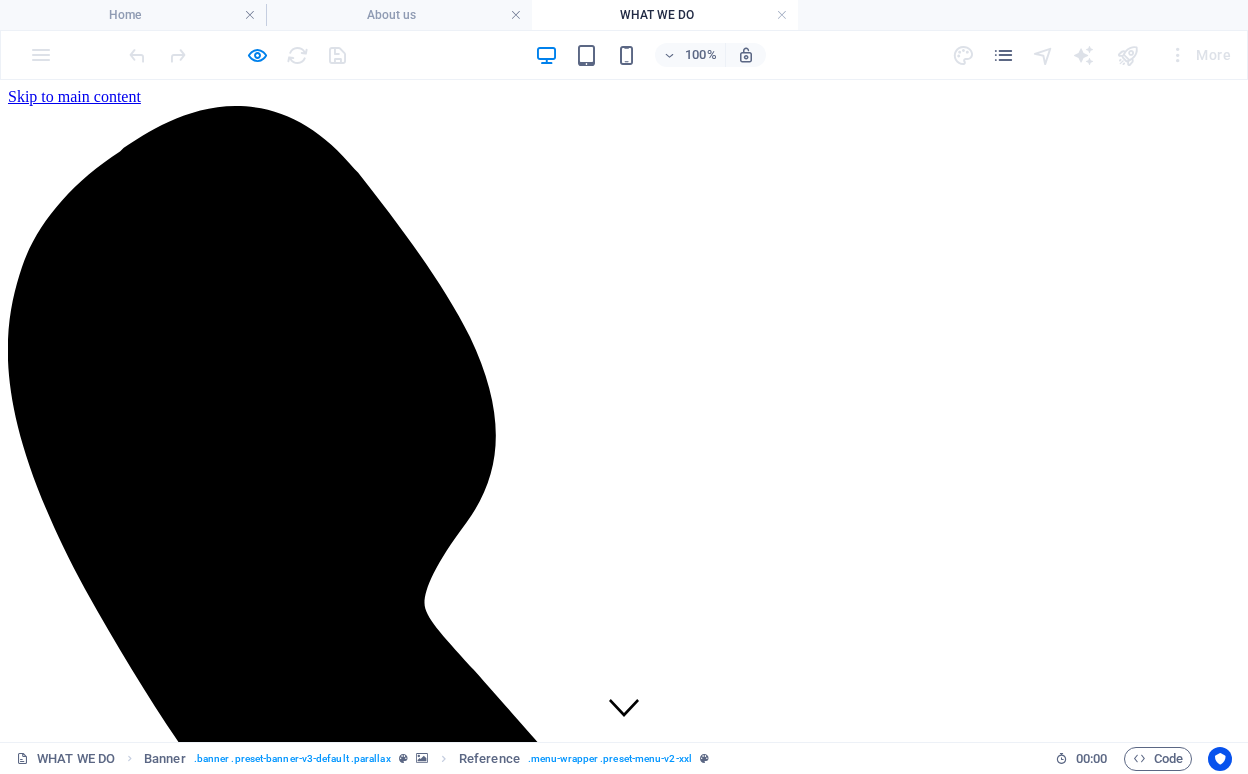 scroll, scrollTop: 0, scrollLeft: 0, axis: both 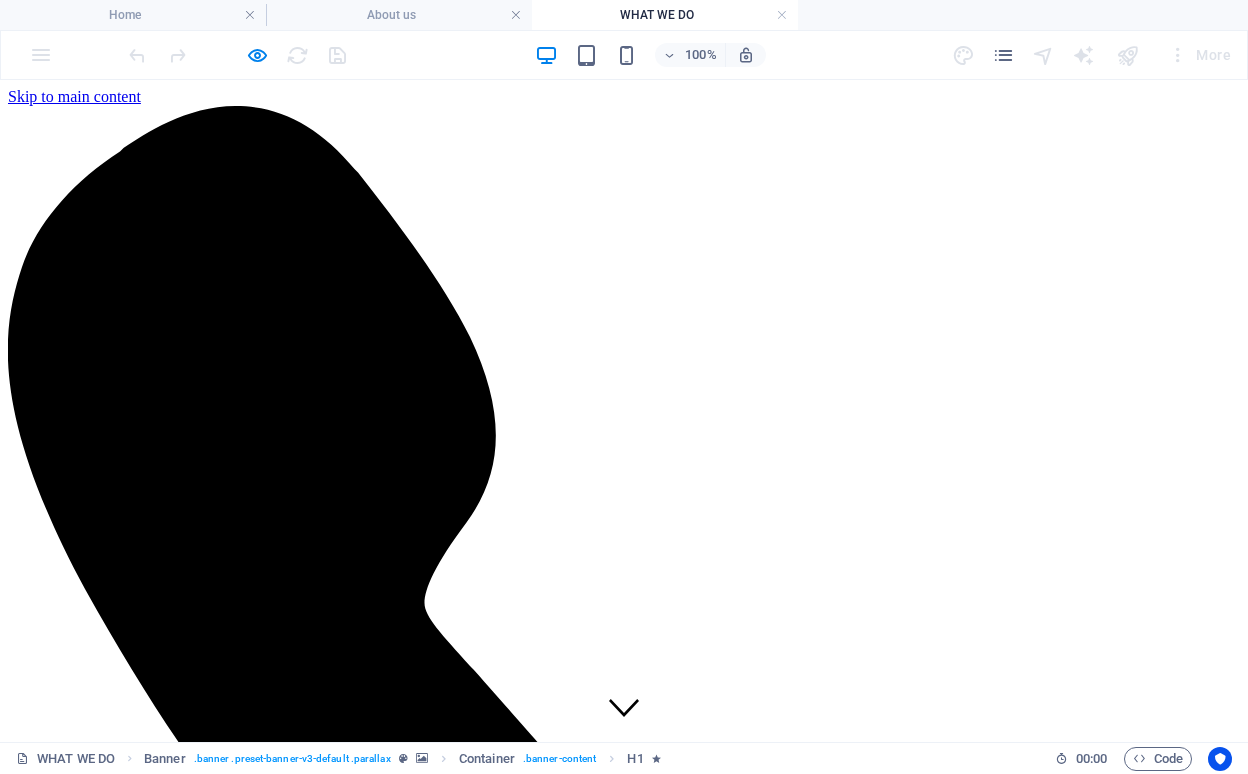 click on "Our Services" at bounding box center (624, 12258) 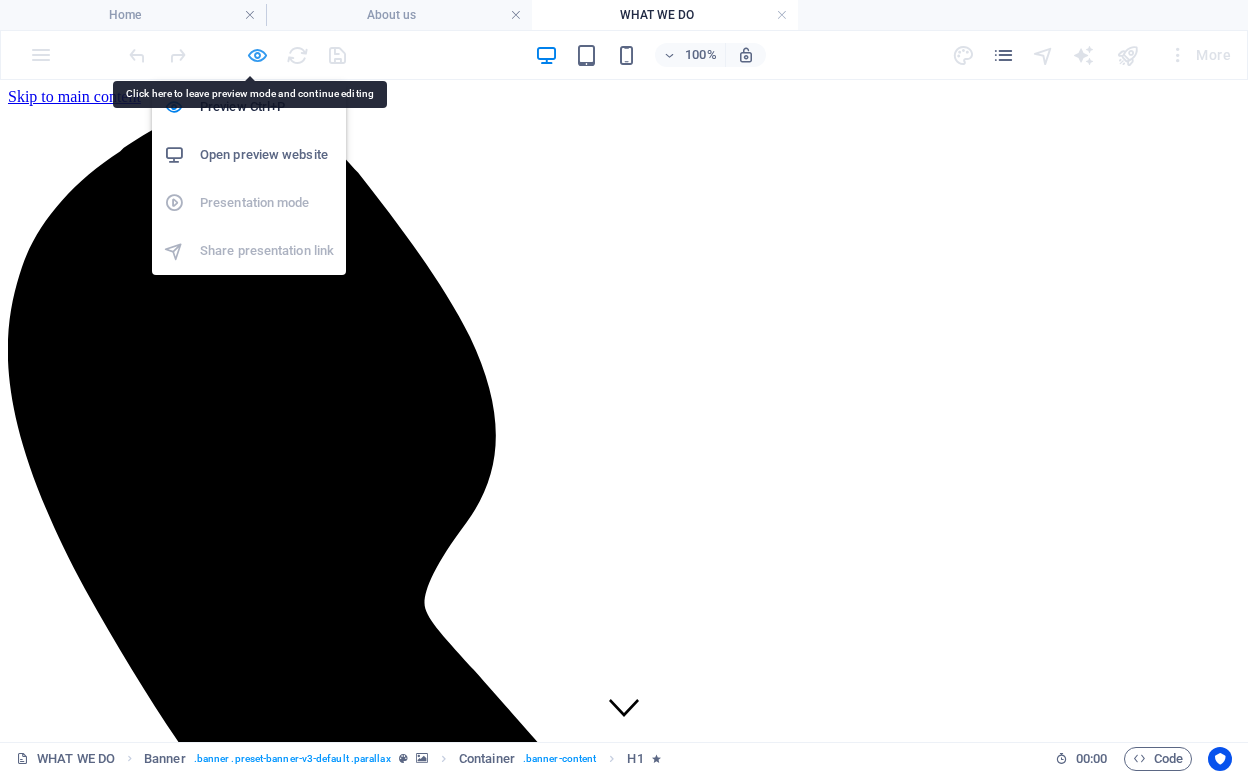 click at bounding box center [257, 55] 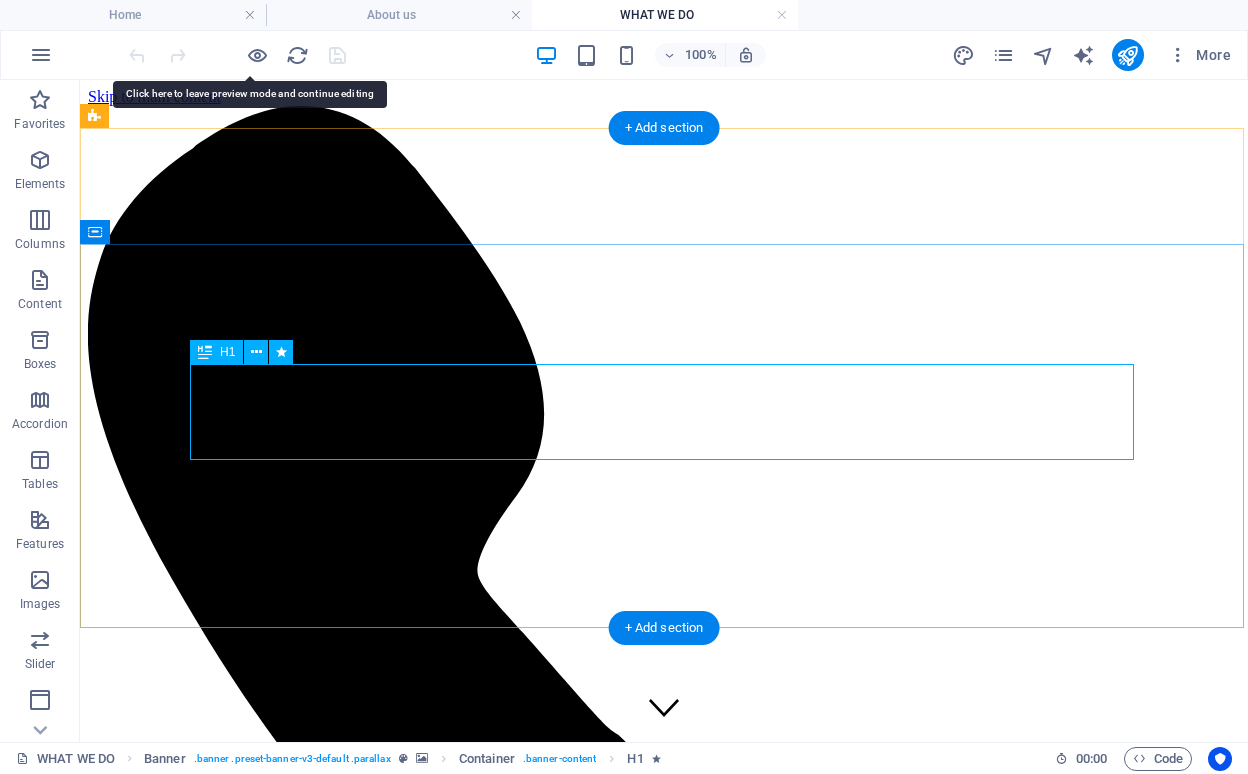 click on "Our Services" at bounding box center [664, 11535] 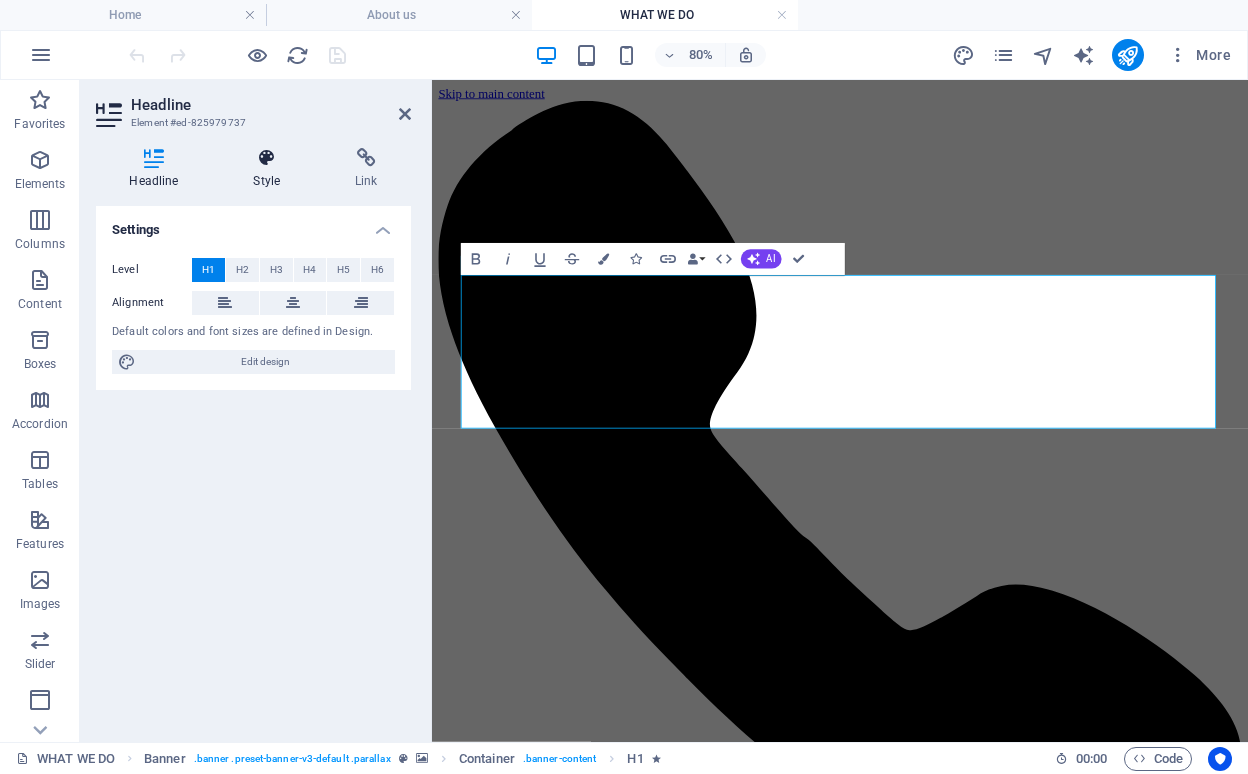 click on "Style" at bounding box center [271, 169] 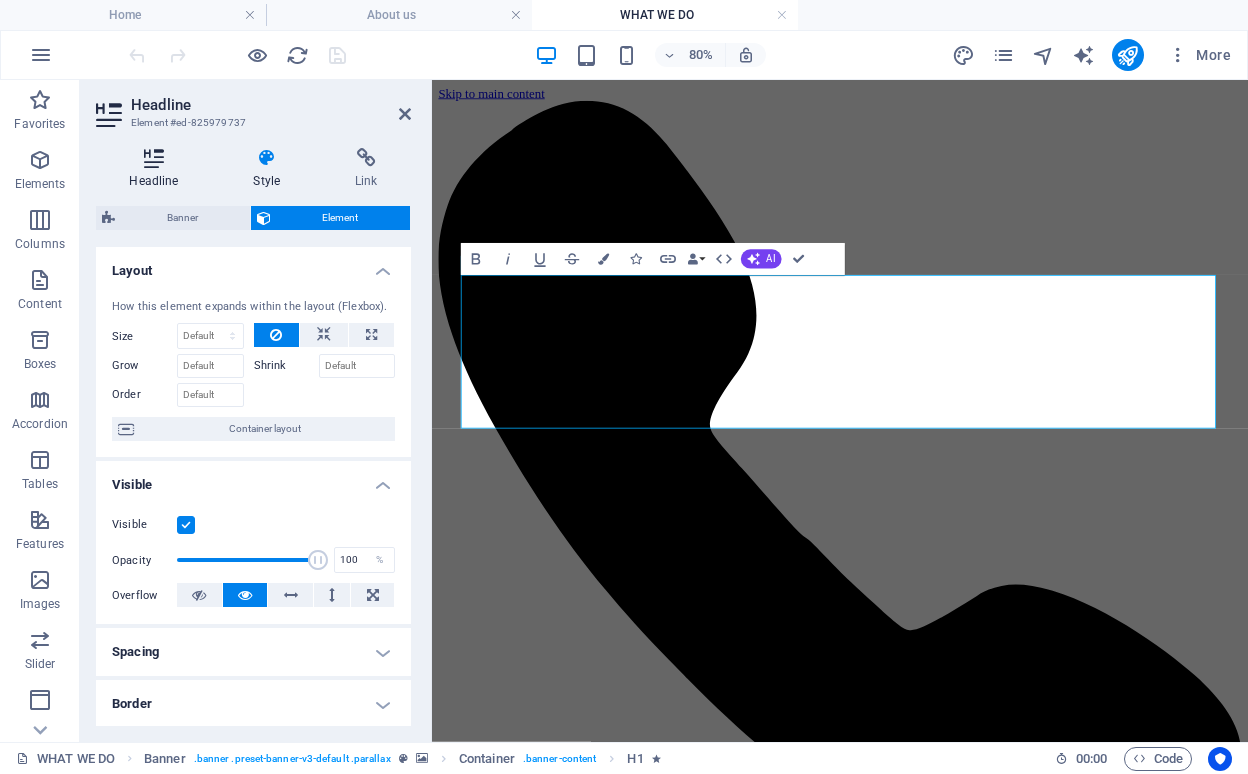 scroll, scrollTop: 0, scrollLeft: 0, axis: both 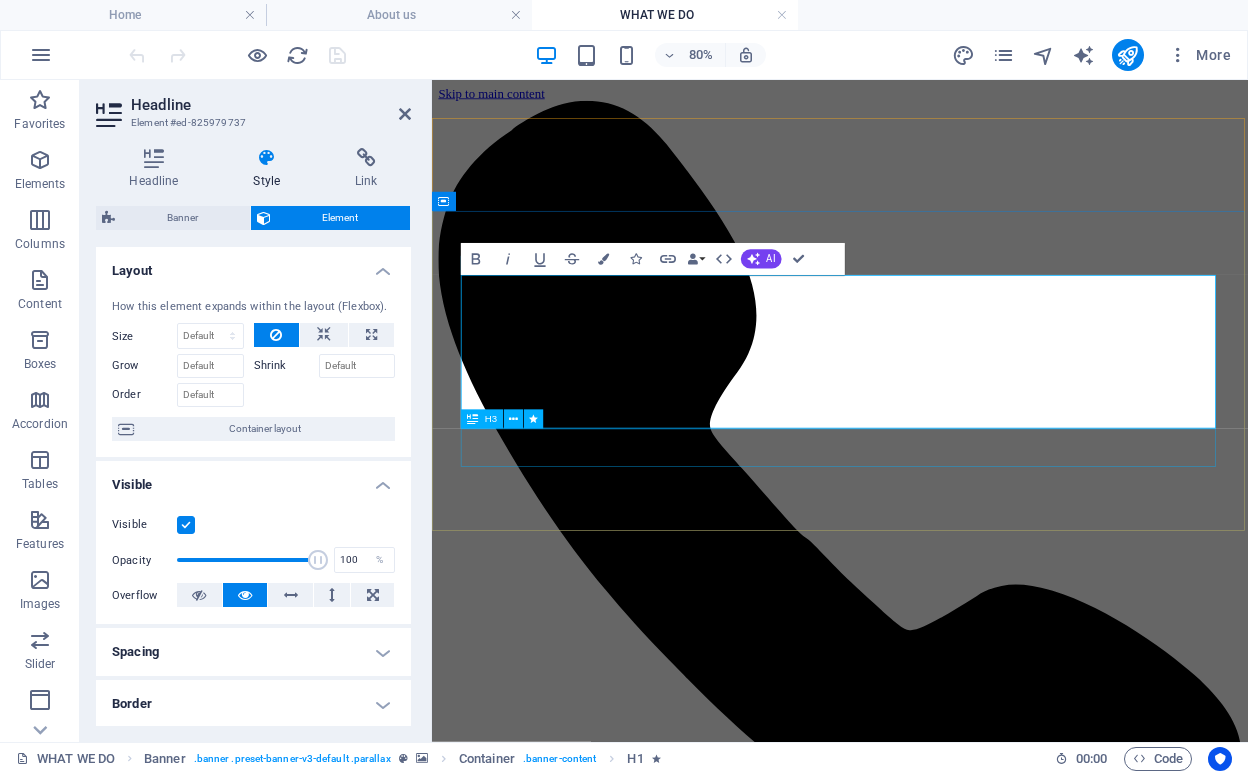 click on "Grow your business NOW!" at bounding box center [942, 10341] 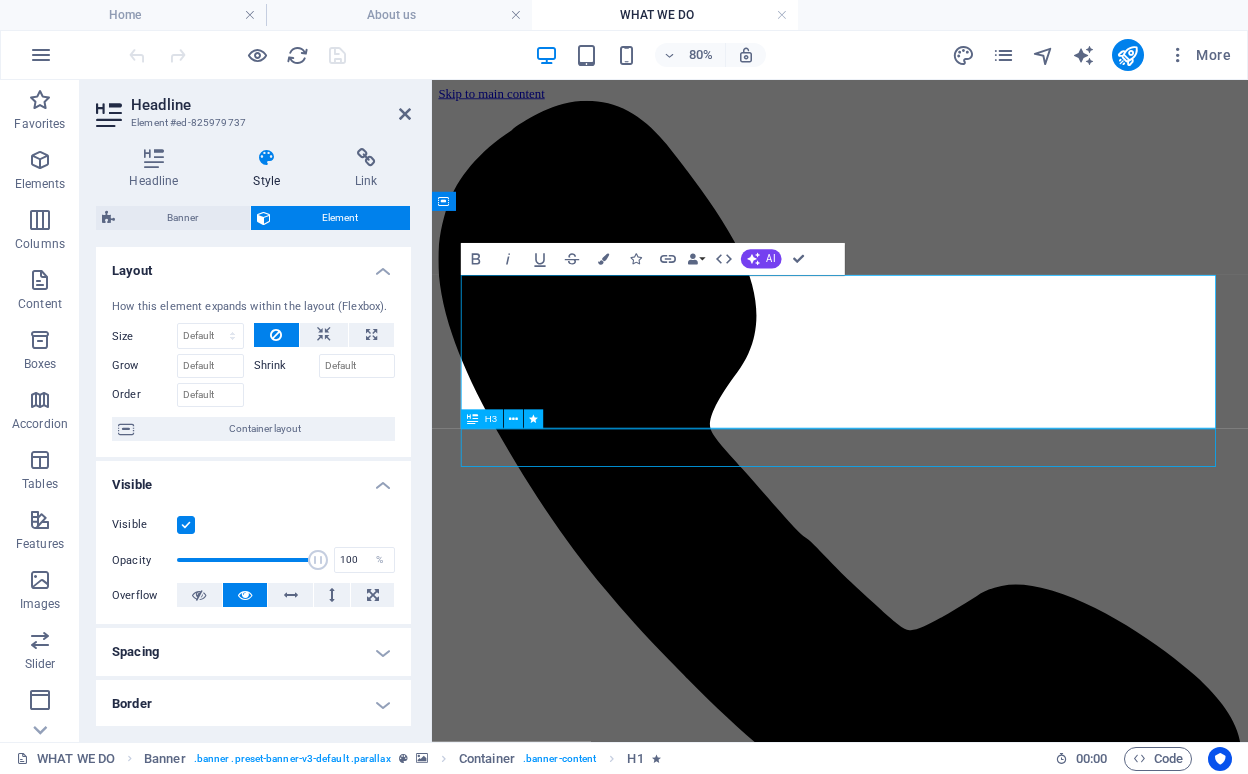 click on "Grow your business NOW!" at bounding box center (942, 10341) 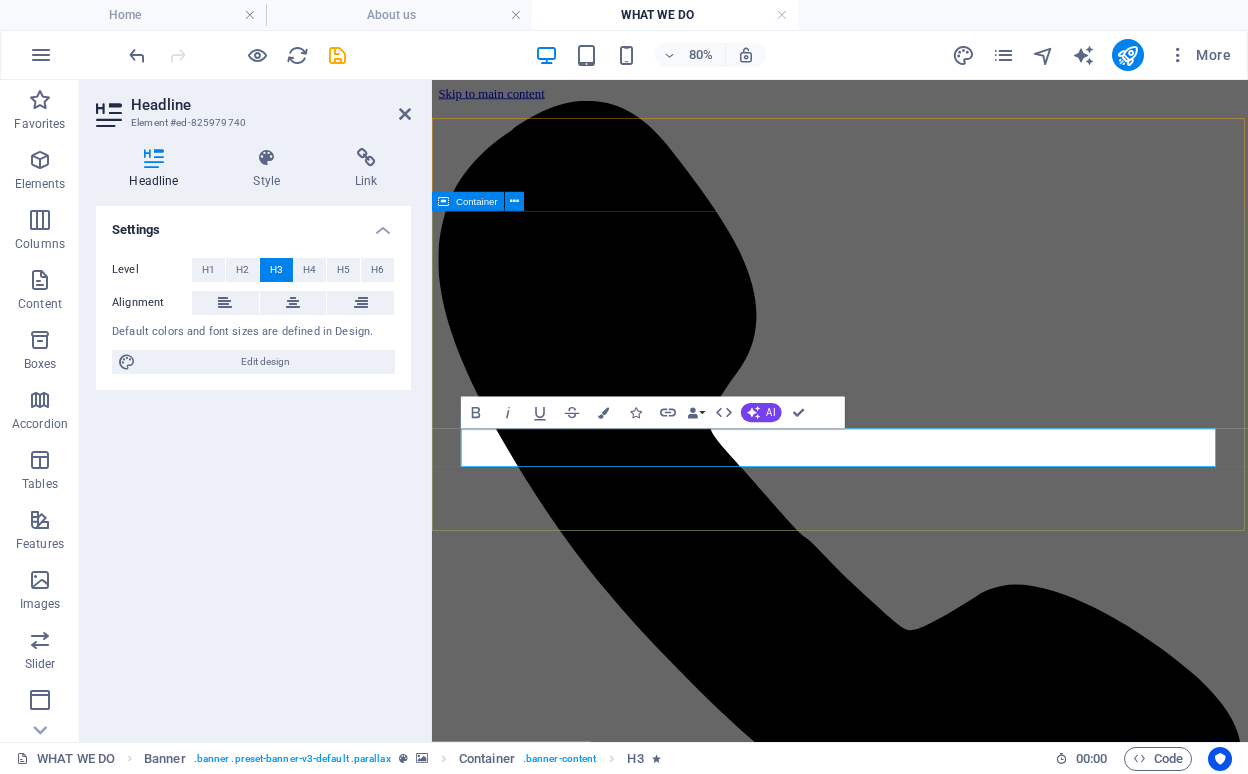 click on "Let’s Know More About Our Services See How Can We Help You" at bounding box center (942, 10310) 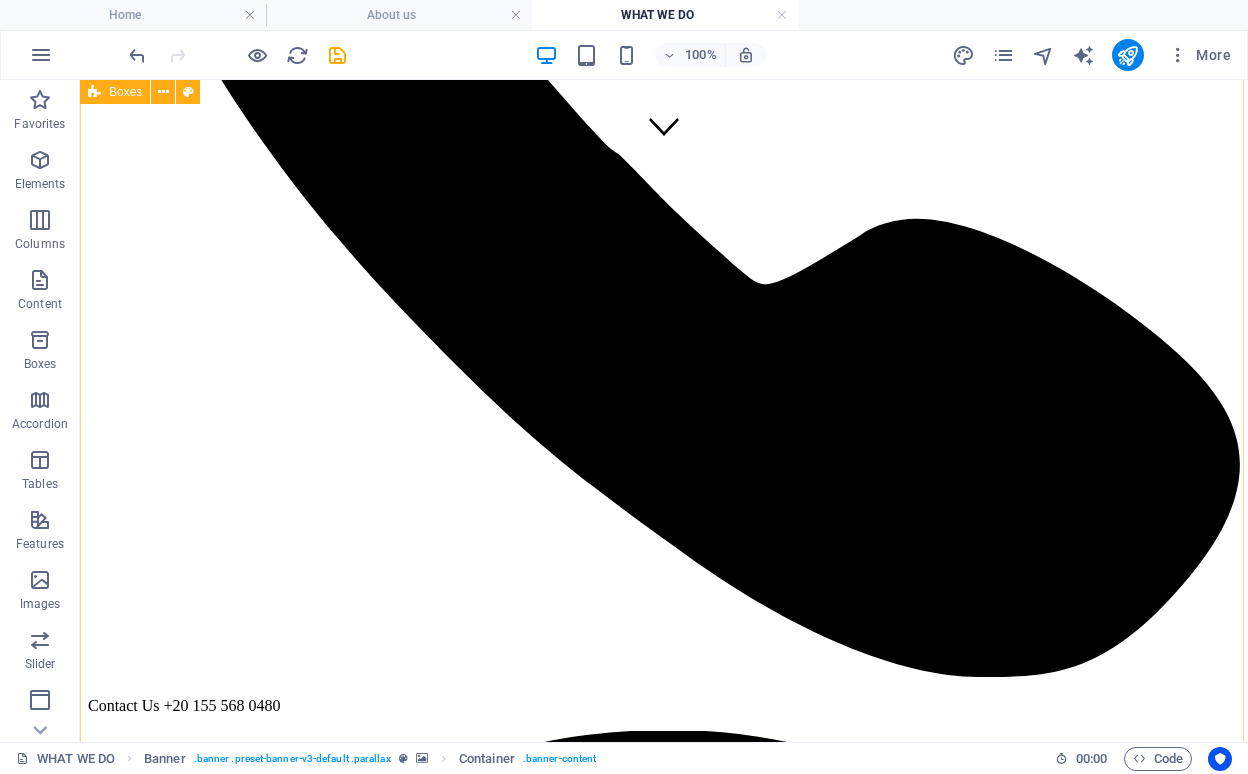 scroll, scrollTop: 578, scrollLeft: 0, axis: vertical 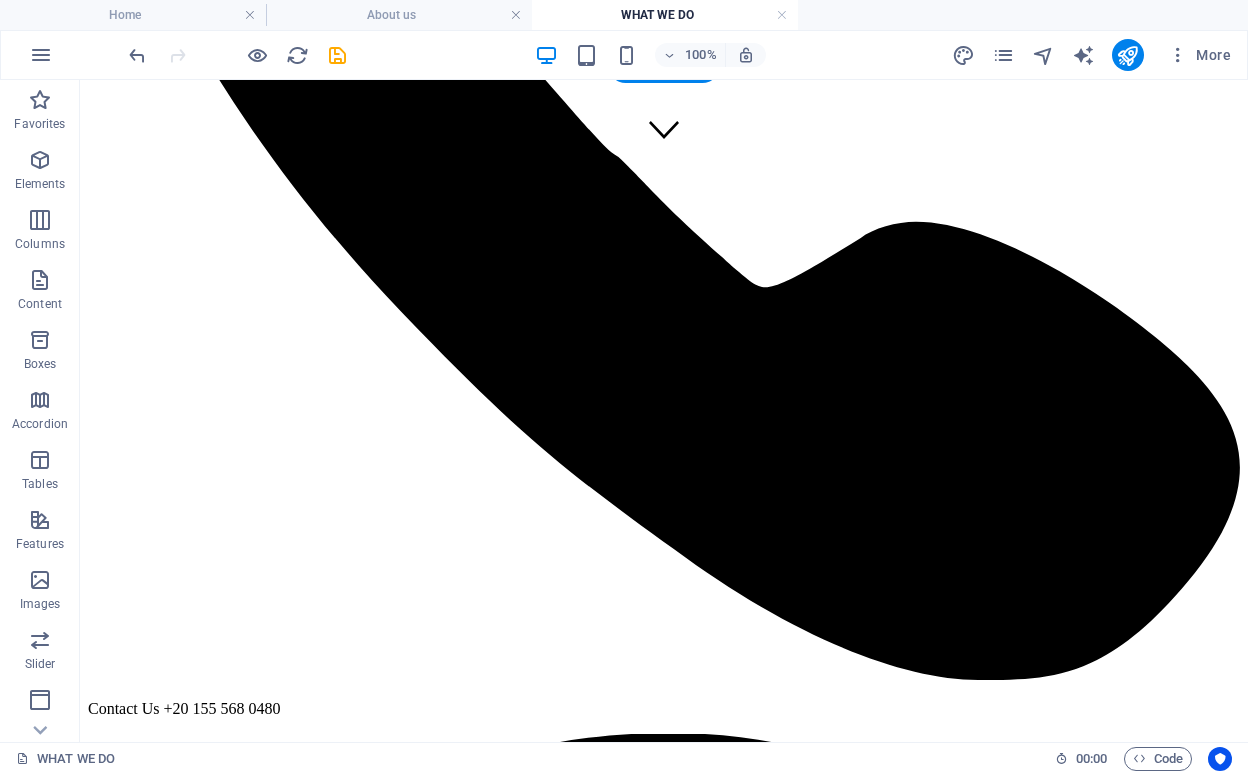 click at bounding box center [664, 12653] 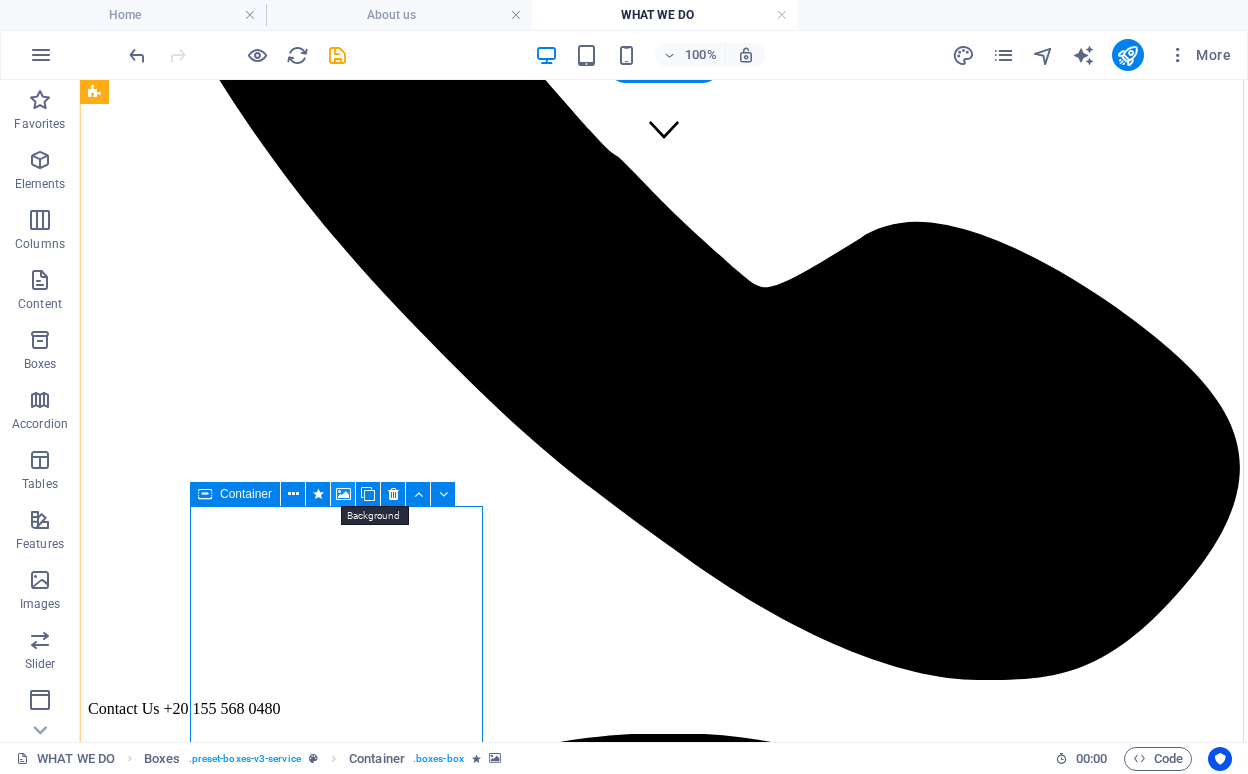 click at bounding box center [343, 494] 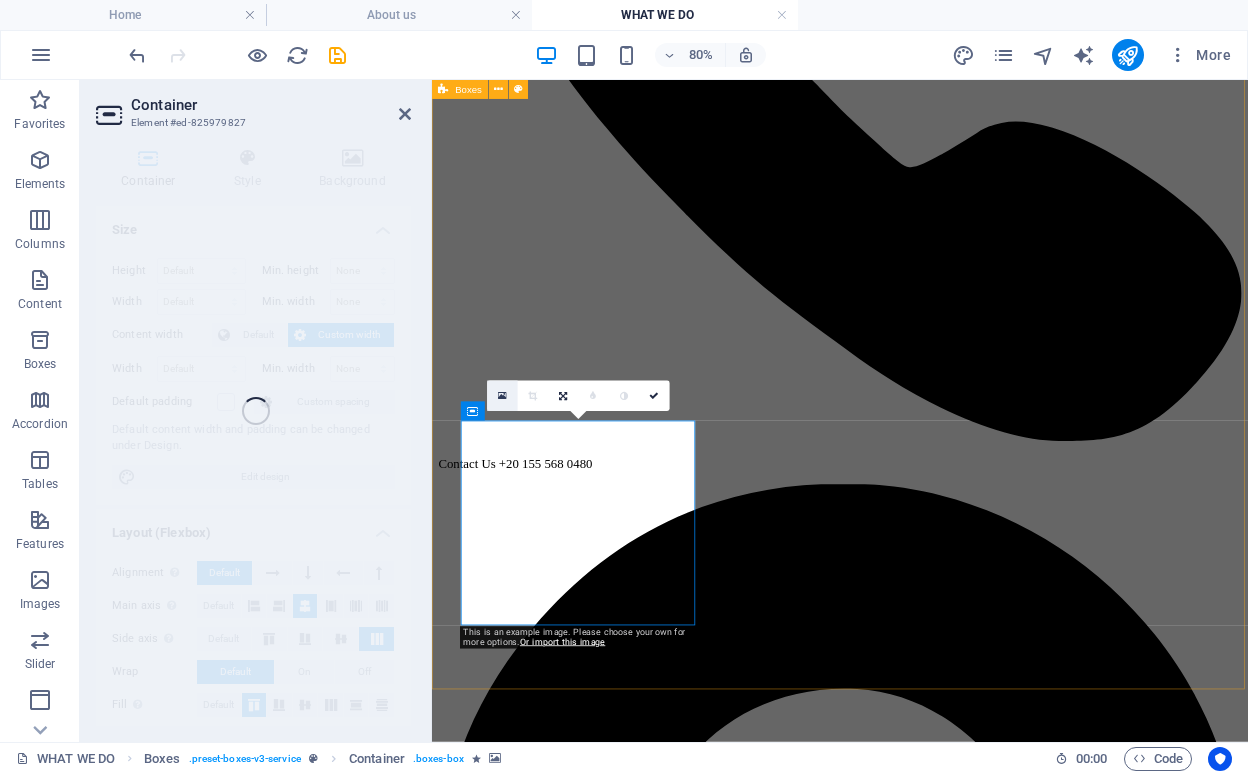 click at bounding box center [502, 395] 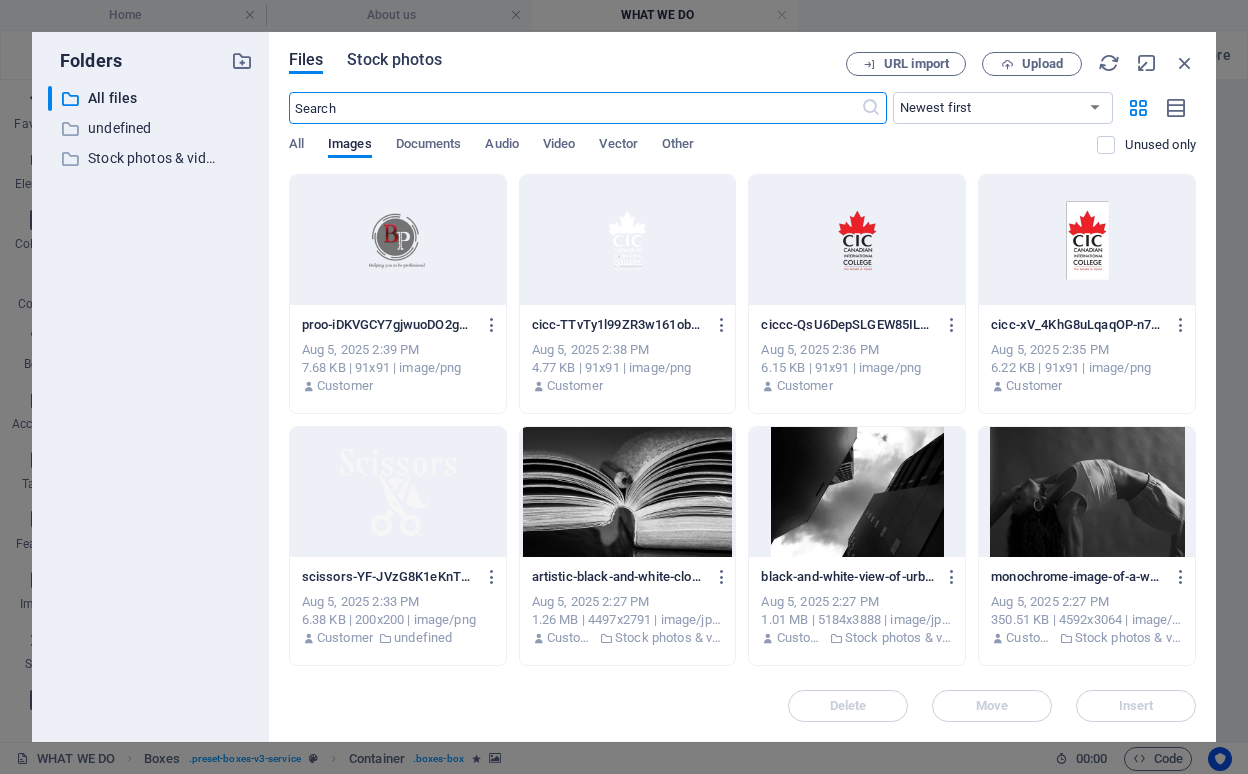 click on "Stock photos" at bounding box center (394, 60) 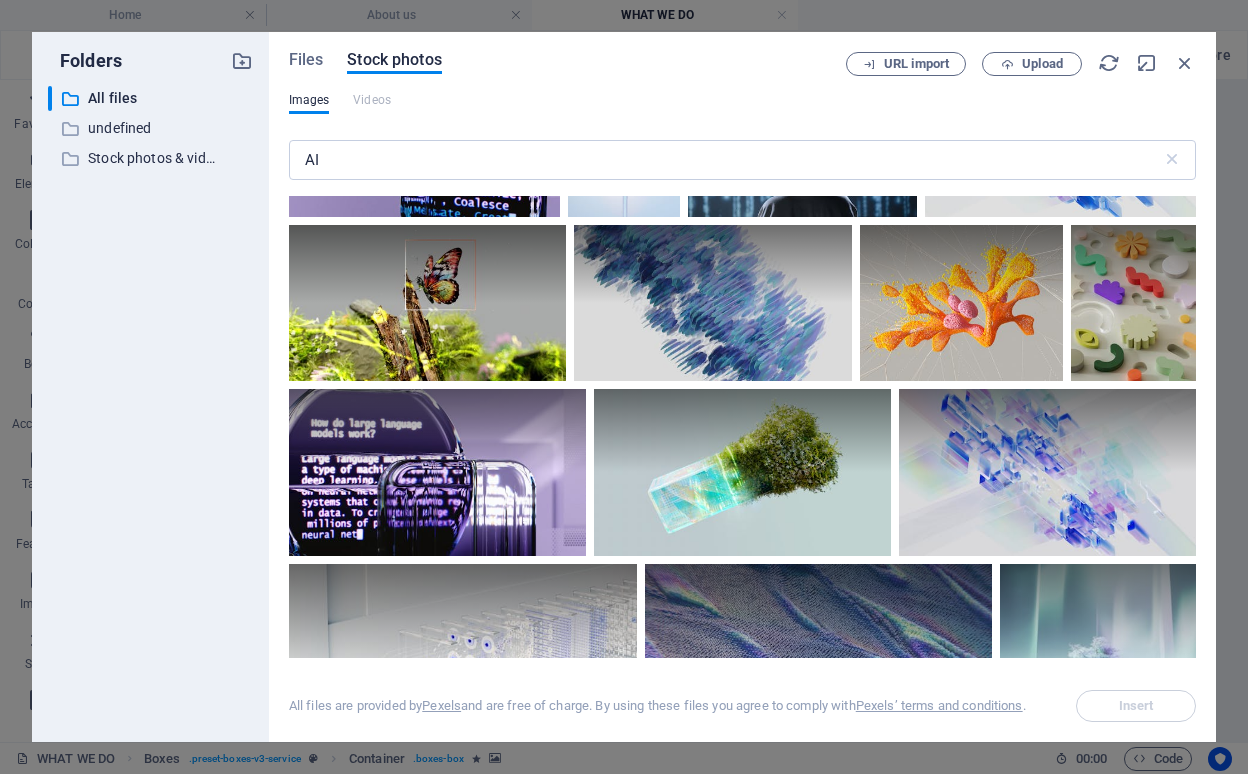 scroll, scrollTop: 1933, scrollLeft: 0, axis: vertical 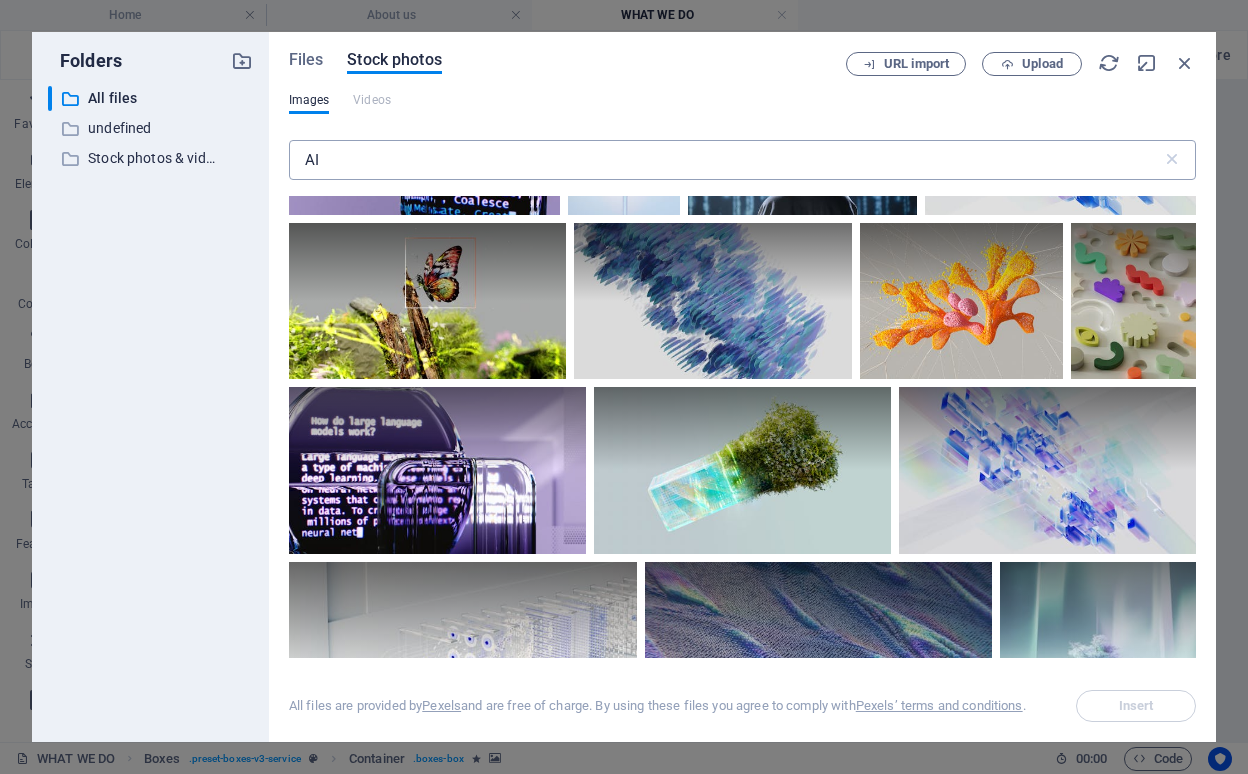 click on "AI" at bounding box center [725, 160] 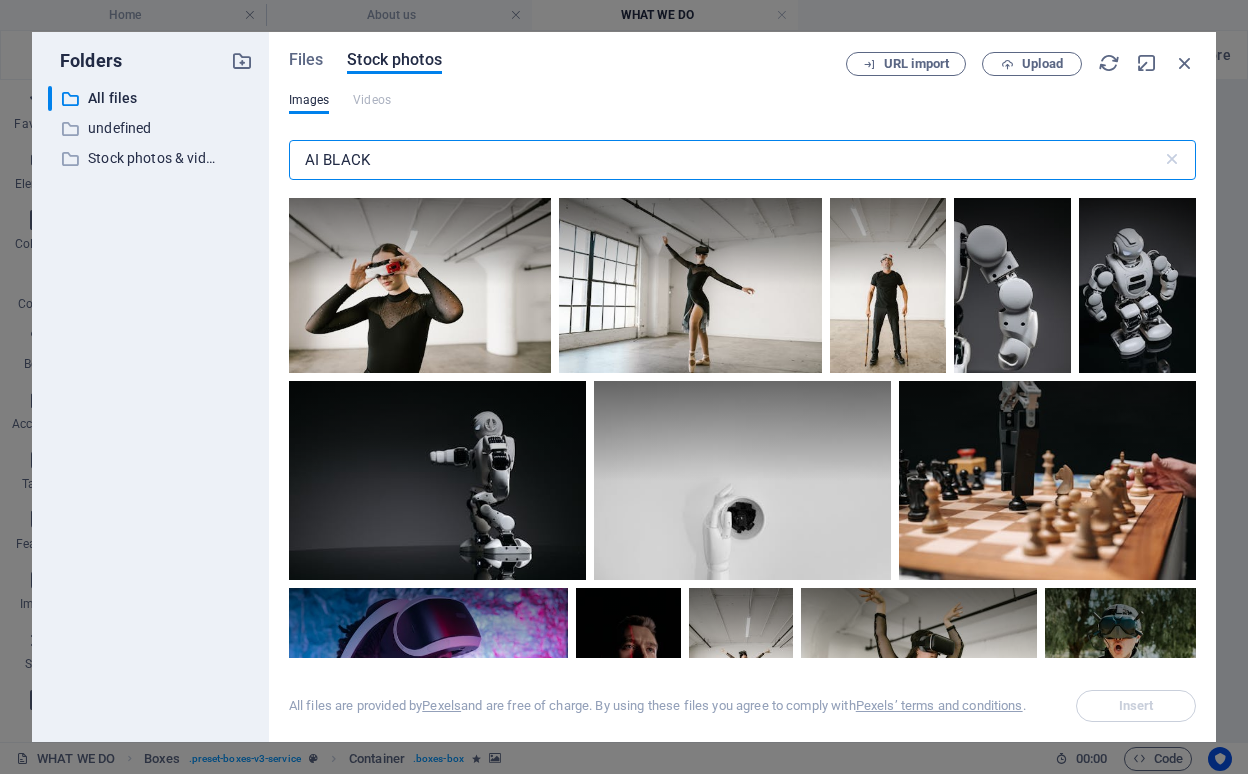 scroll, scrollTop: 6100, scrollLeft: 0, axis: vertical 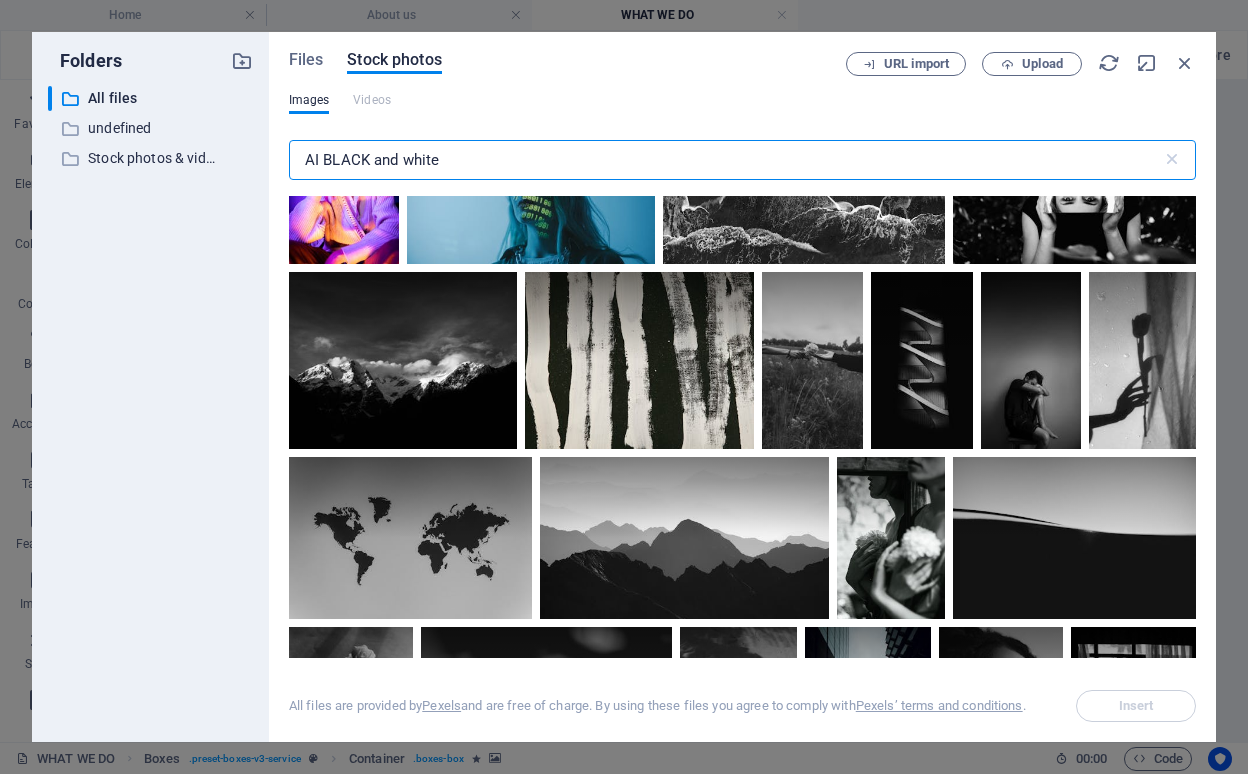 drag, startPoint x: 322, startPoint y: 162, endPoint x: 274, endPoint y: 162, distance: 48 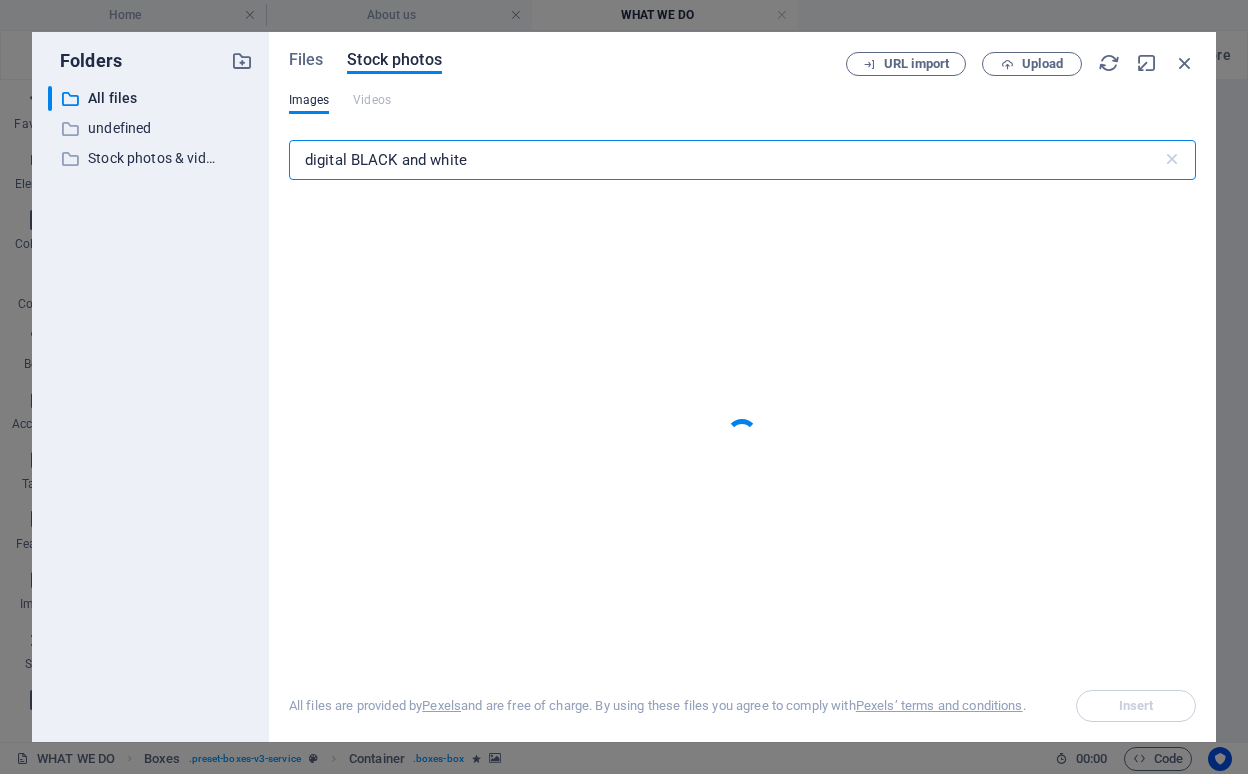 click on "digital BLACK and white" at bounding box center (725, 160) 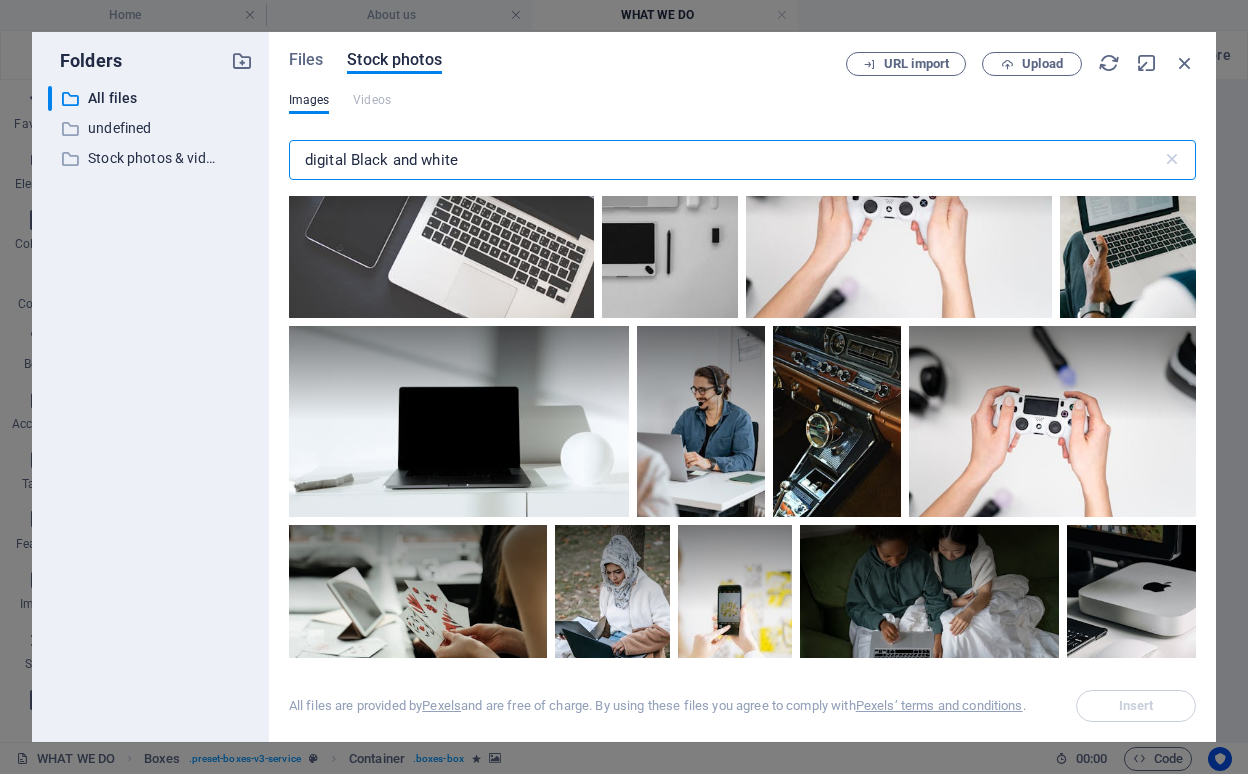 scroll, scrollTop: 1283, scrollLeft: 0, axis: vertical 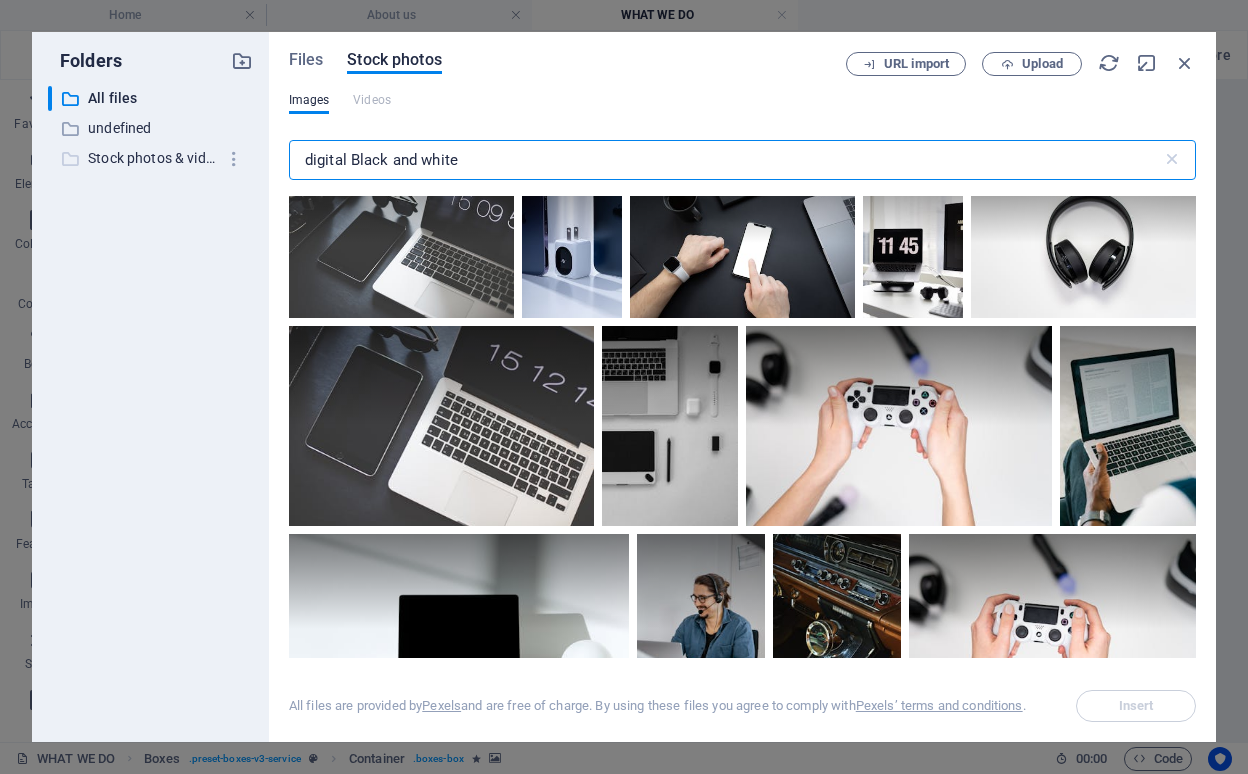 drag, startPoint x: 348, startPoint y: 164, endPoint x: 246, endPoint y: 163, distance: 102.0049 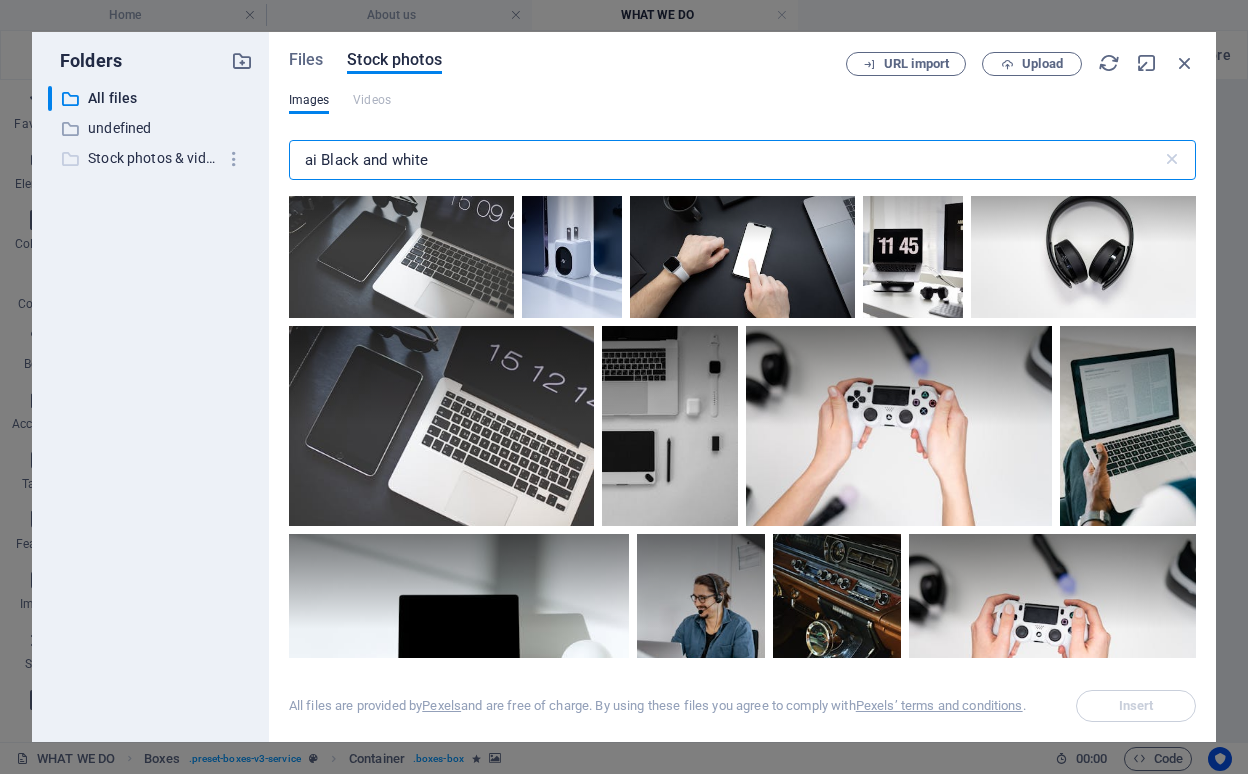 type on "ai Black and white" 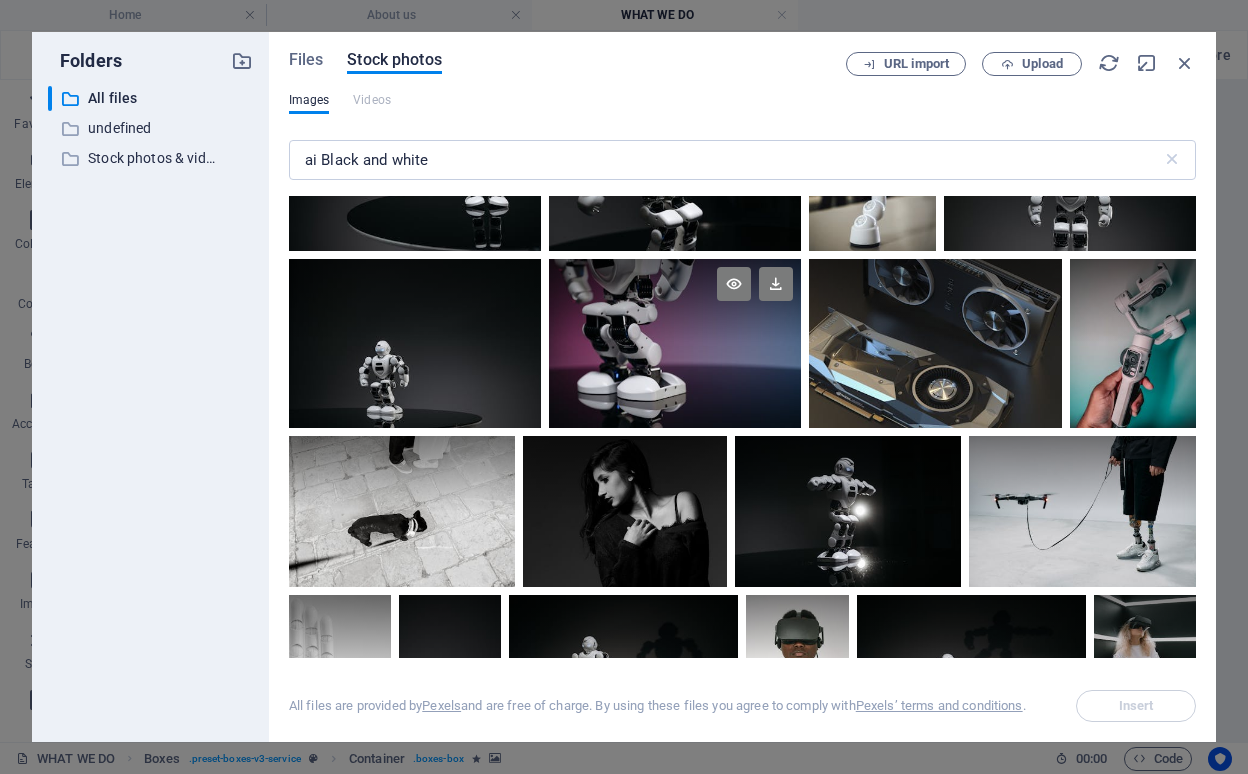 scroll, scrollTop: 673, scrollLeft: 0, axis: vertical 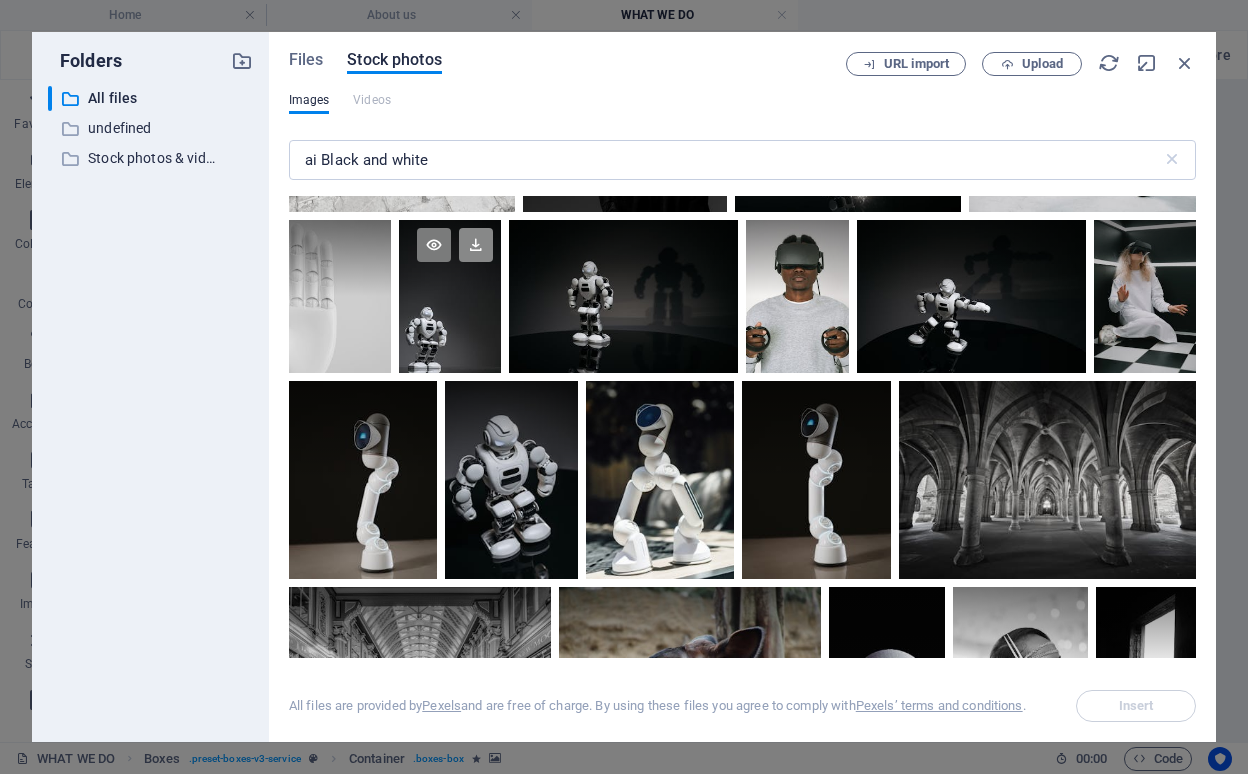 click at bounding box center [476, 245] 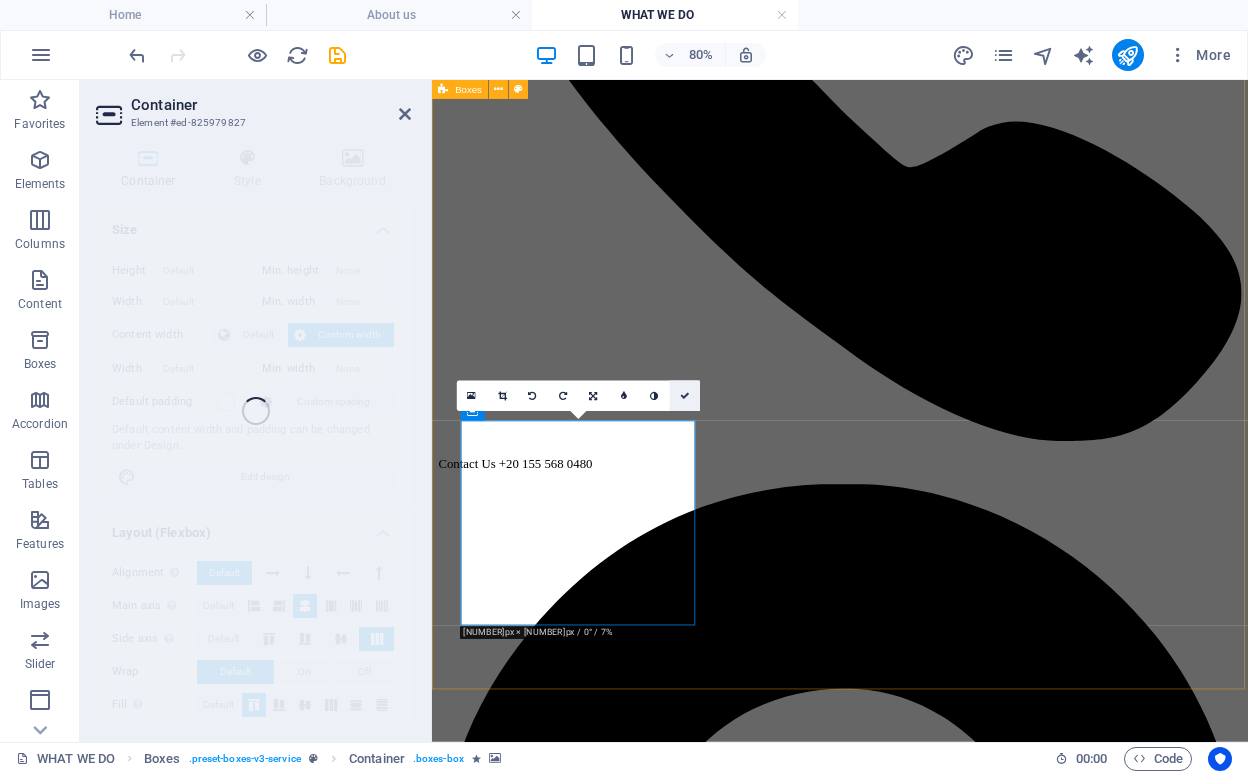 click at bounding box center [685, 396] 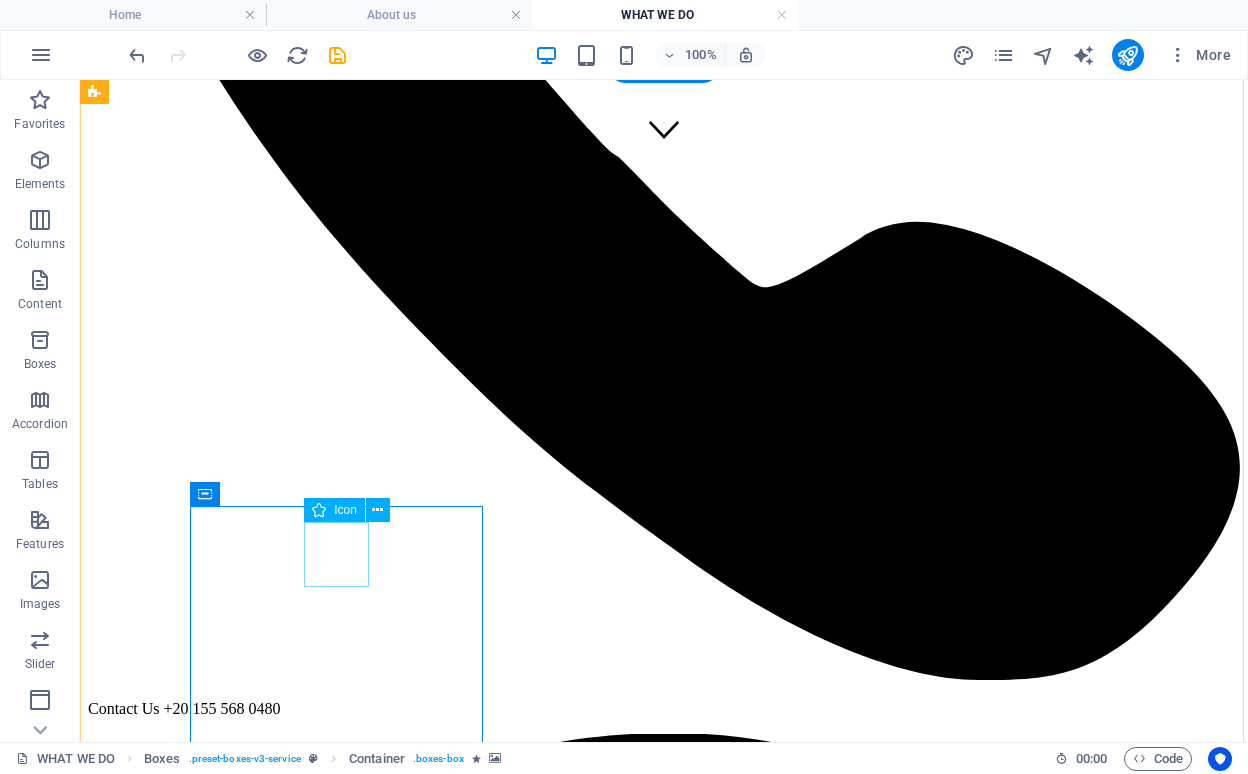 click at bounding box center [664, 13026] 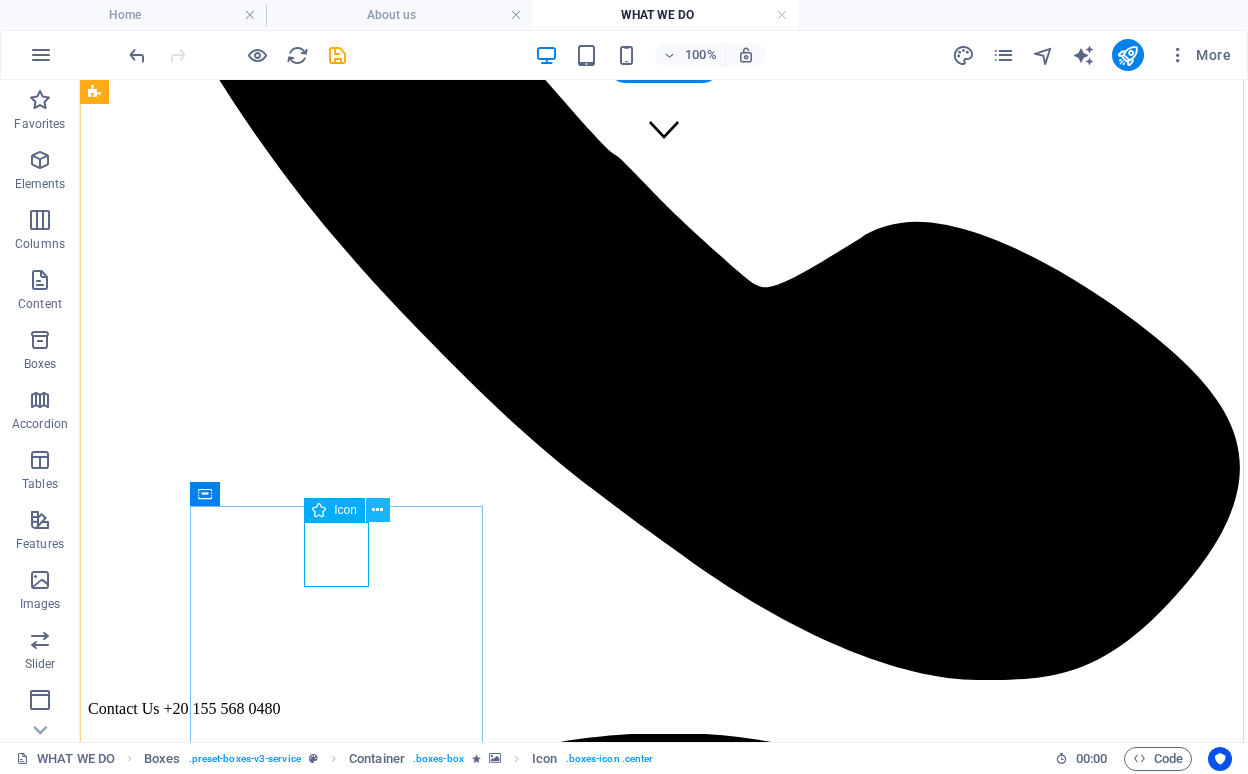click at bounding box center [377, 510] 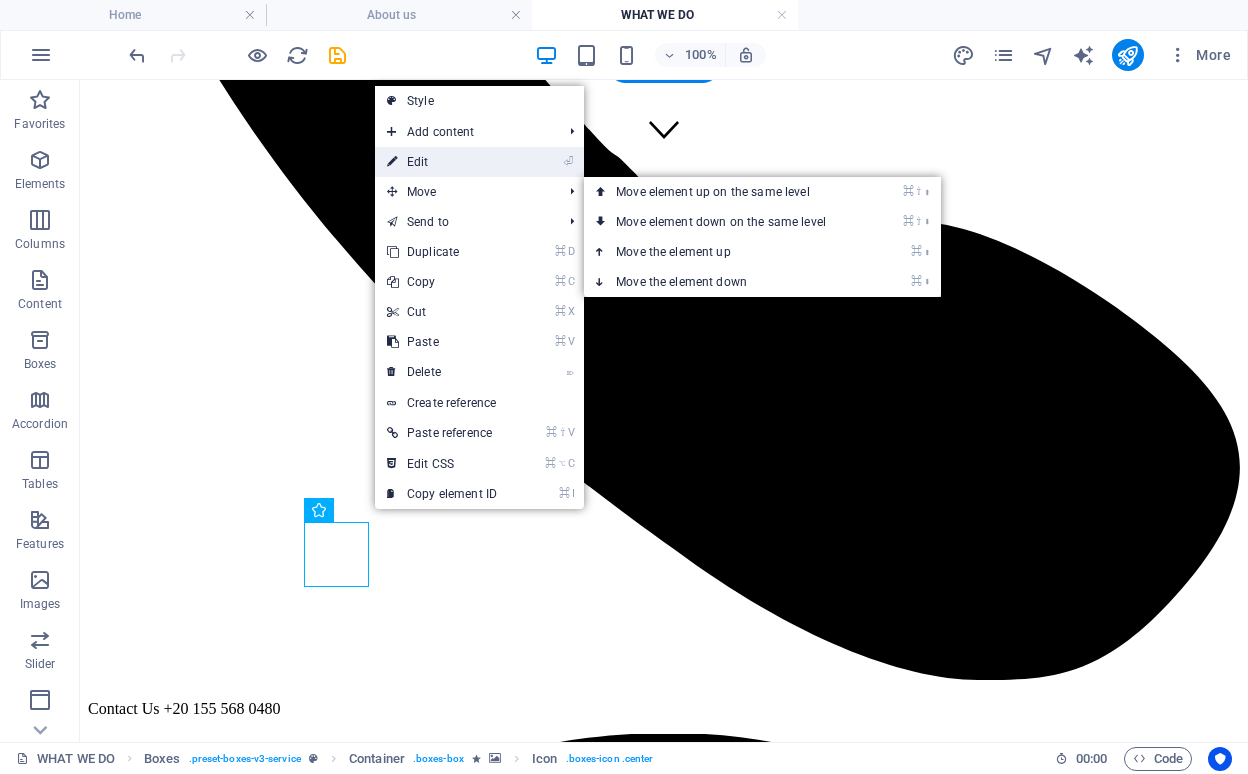 click on "⏎  Edit" at bounding box center [442, 162] 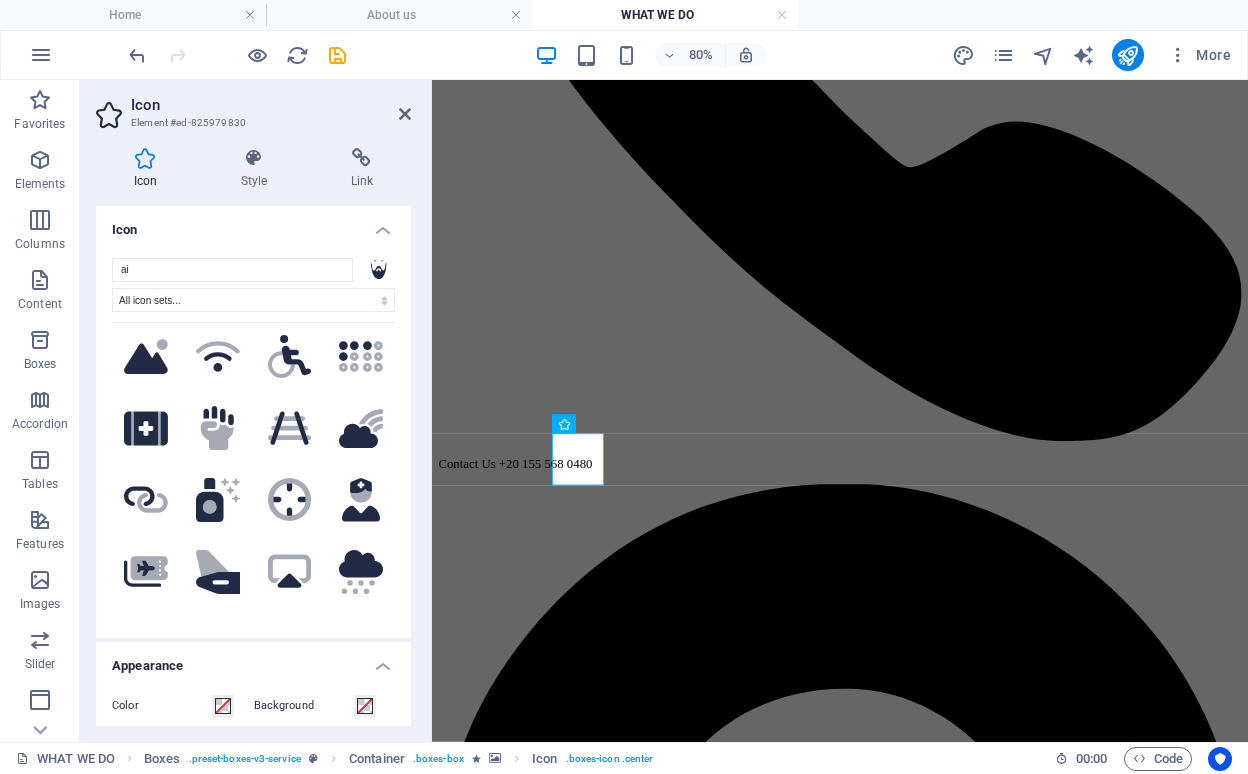 scroll, scrollTop: 3034, scrollLeft: 0, axis: vertical 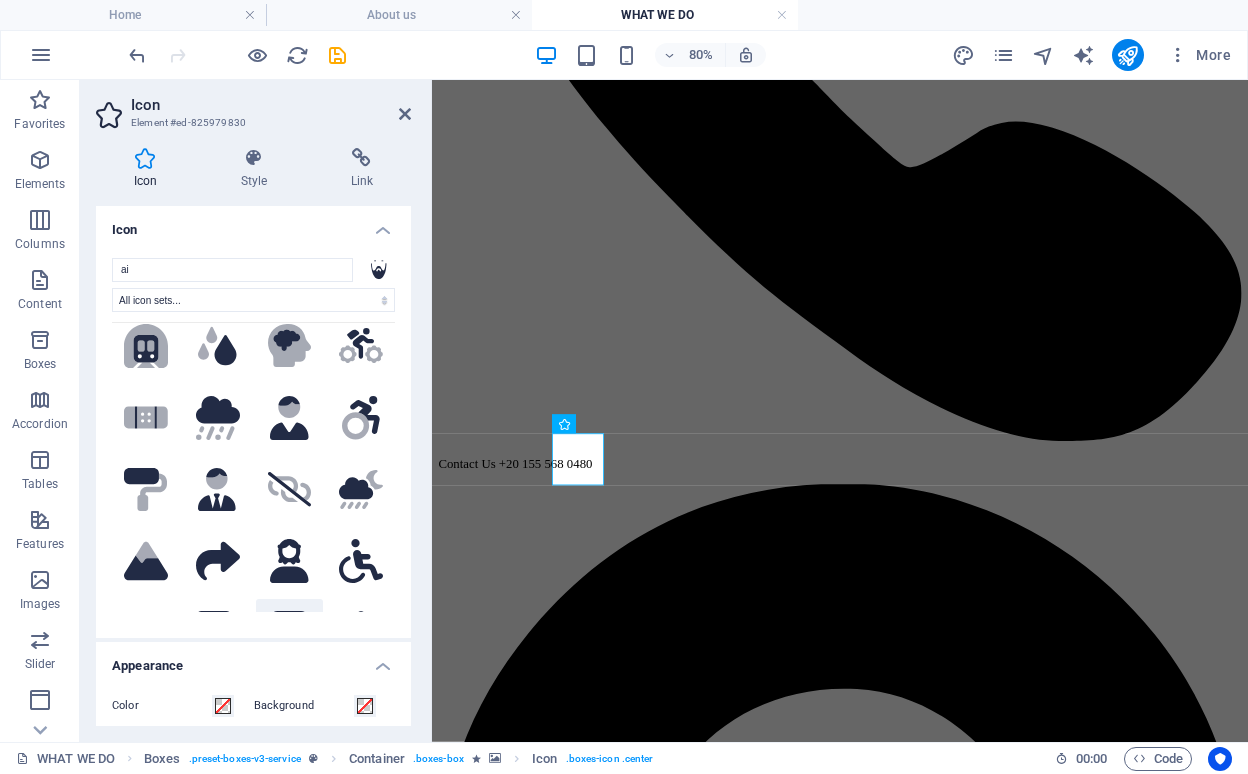 type on "ai" 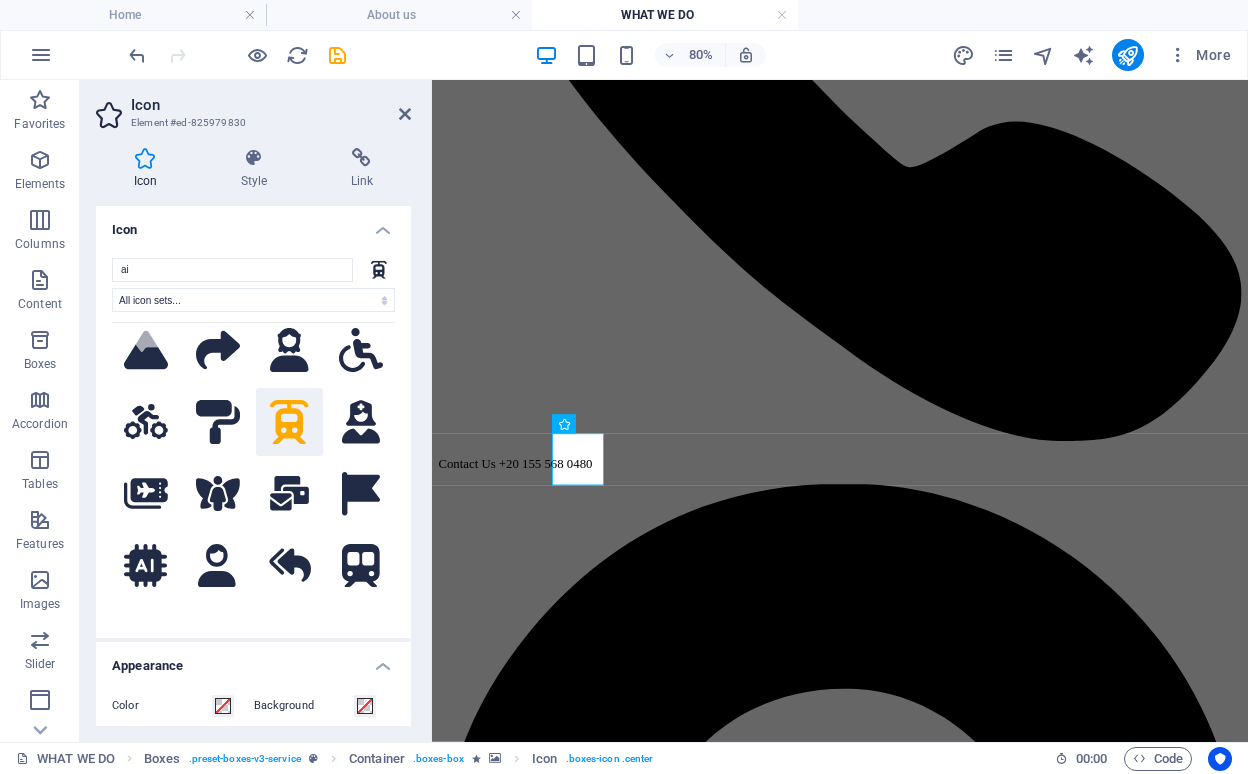 scroll, scrollTop: 3269, scrollLeft: 0, axis: vertical 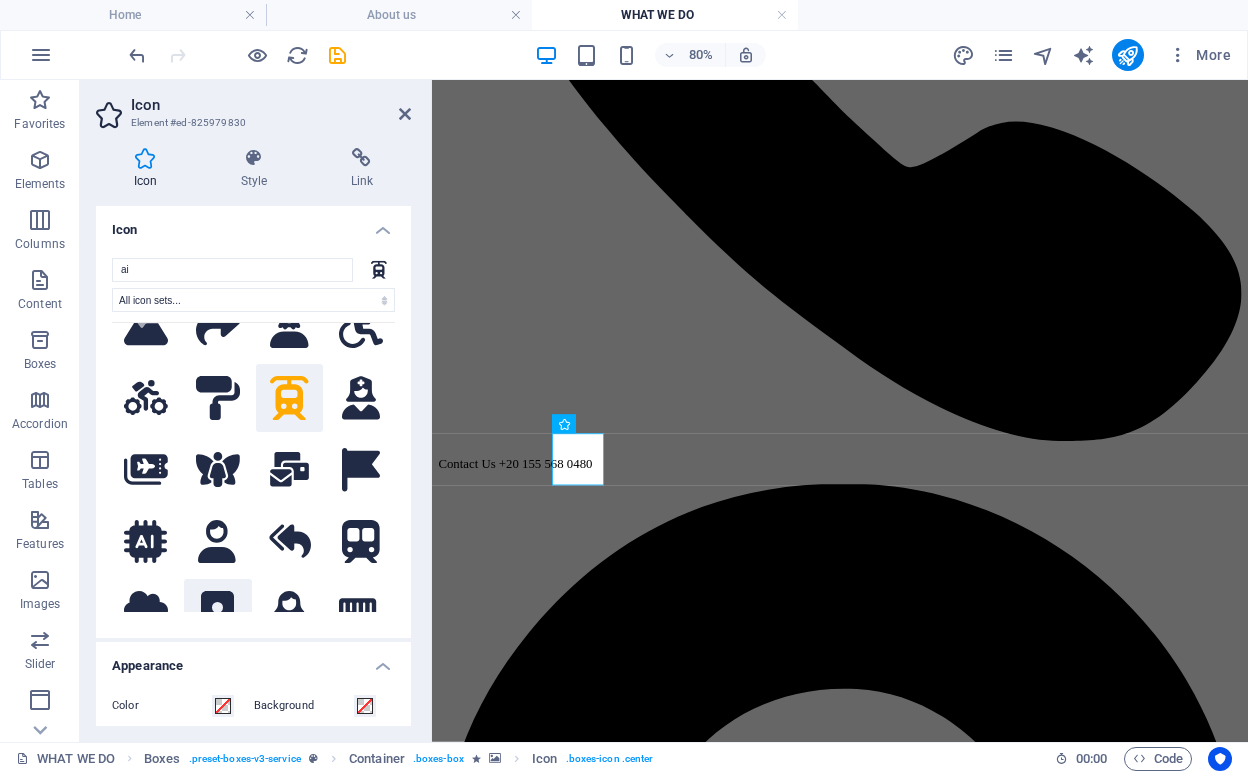 click at bounding box center (218, 613) 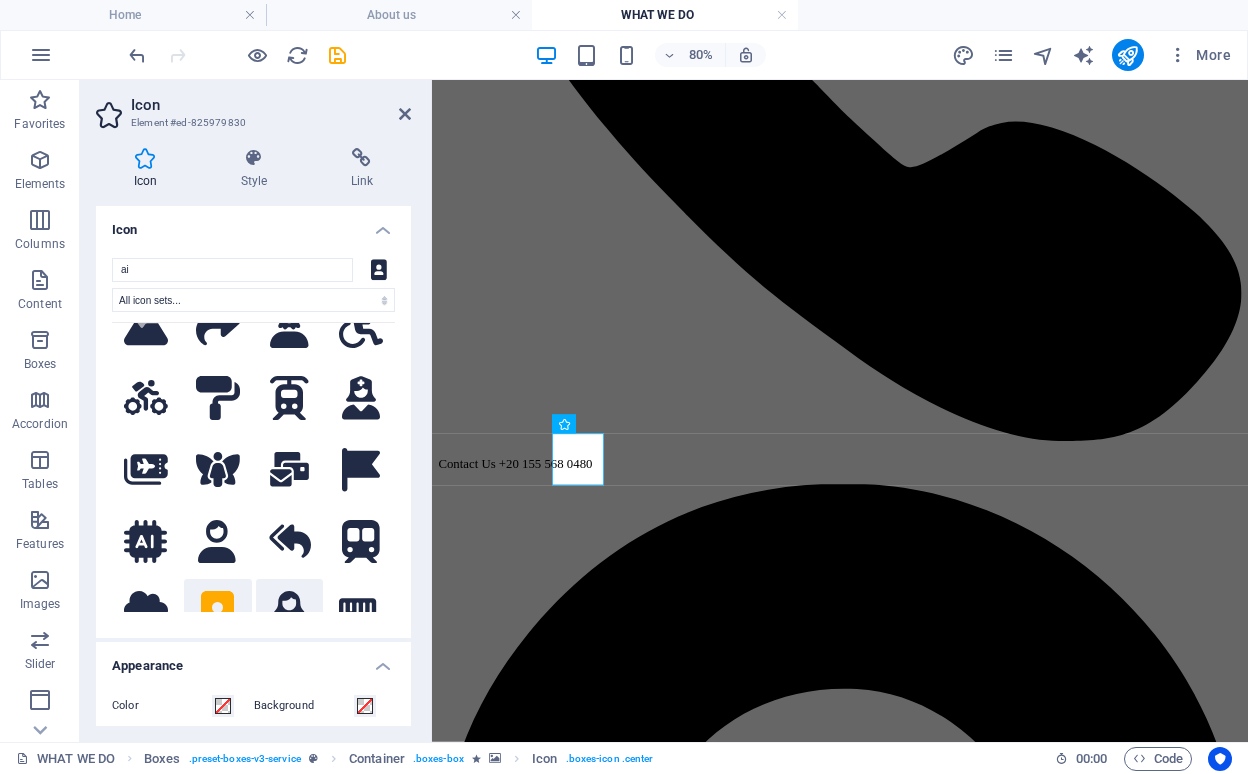 click at bounding box center [290, 613] 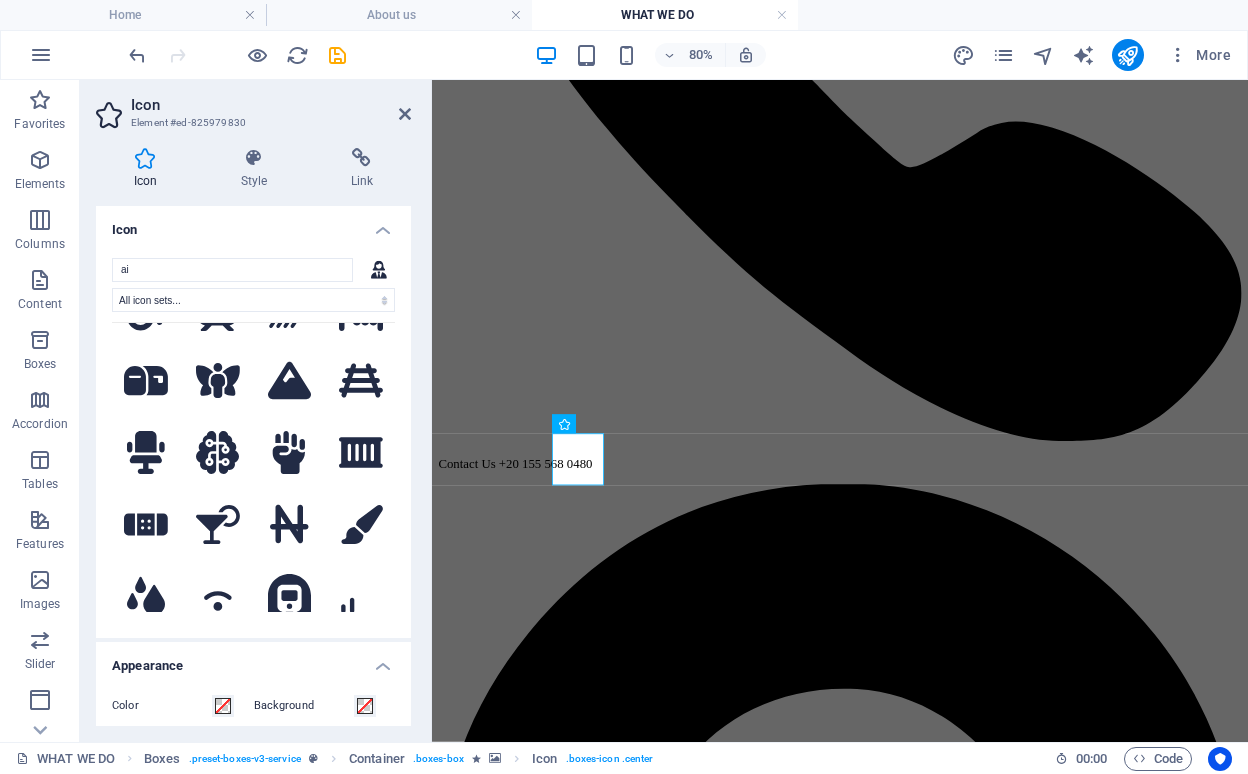 scroll, scrollTop: 3789, scrollLeft: 0, axis: vertical 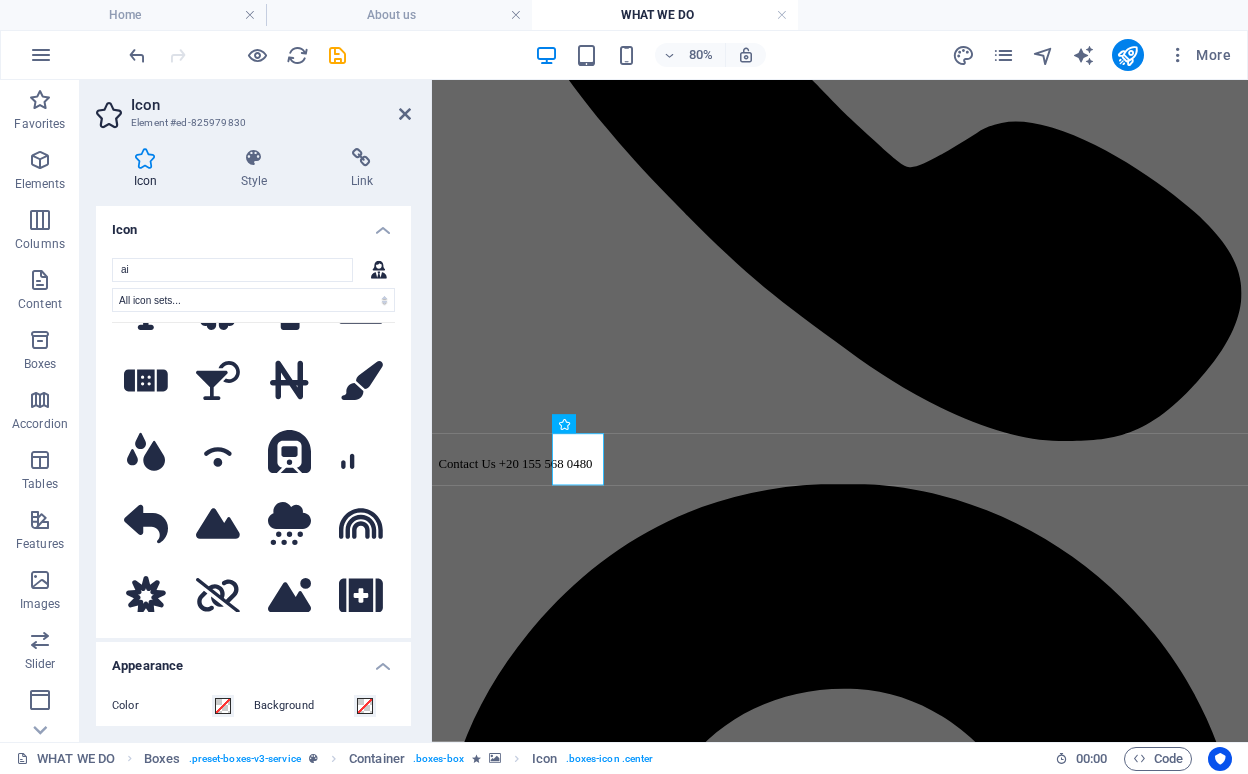 click at bounding box center [290, 667] 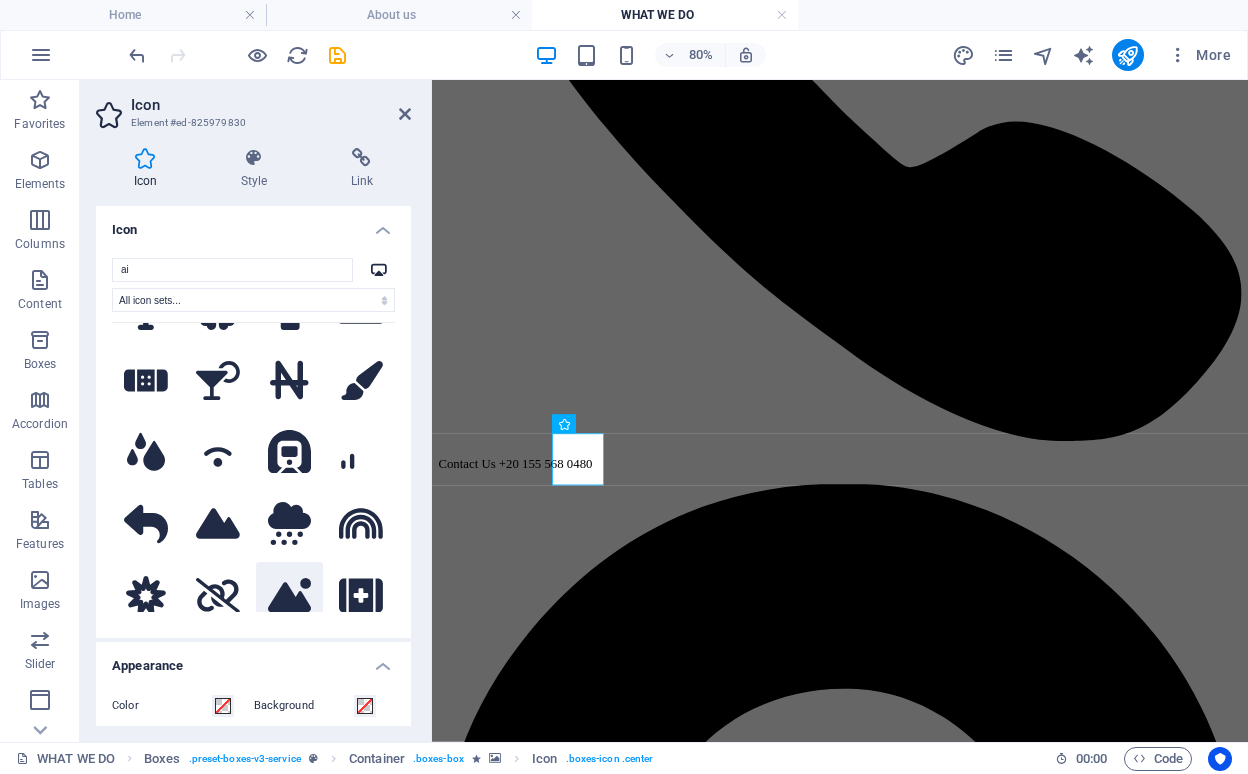 click at bounding box center [290, 596] 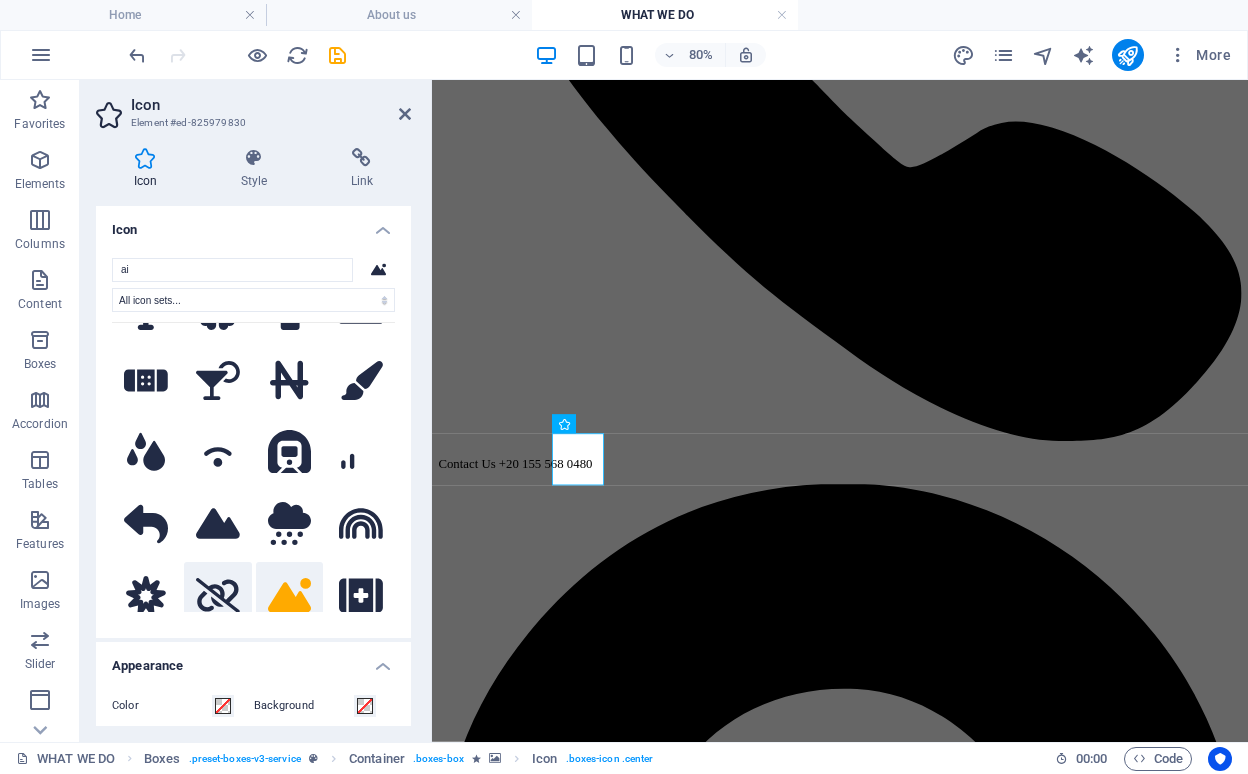click at bounding box center [218, 596] 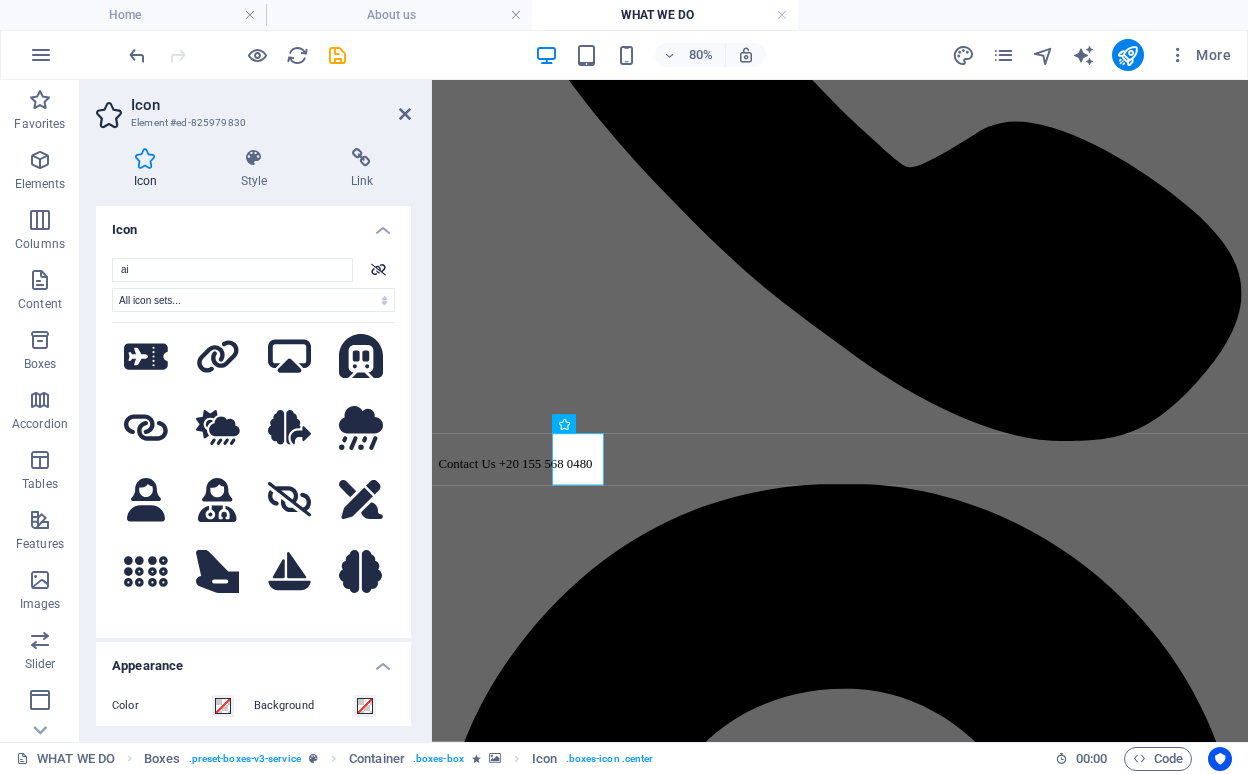 scroll, scrollTop: 4119, scrollLeft: 0, axis: vertical 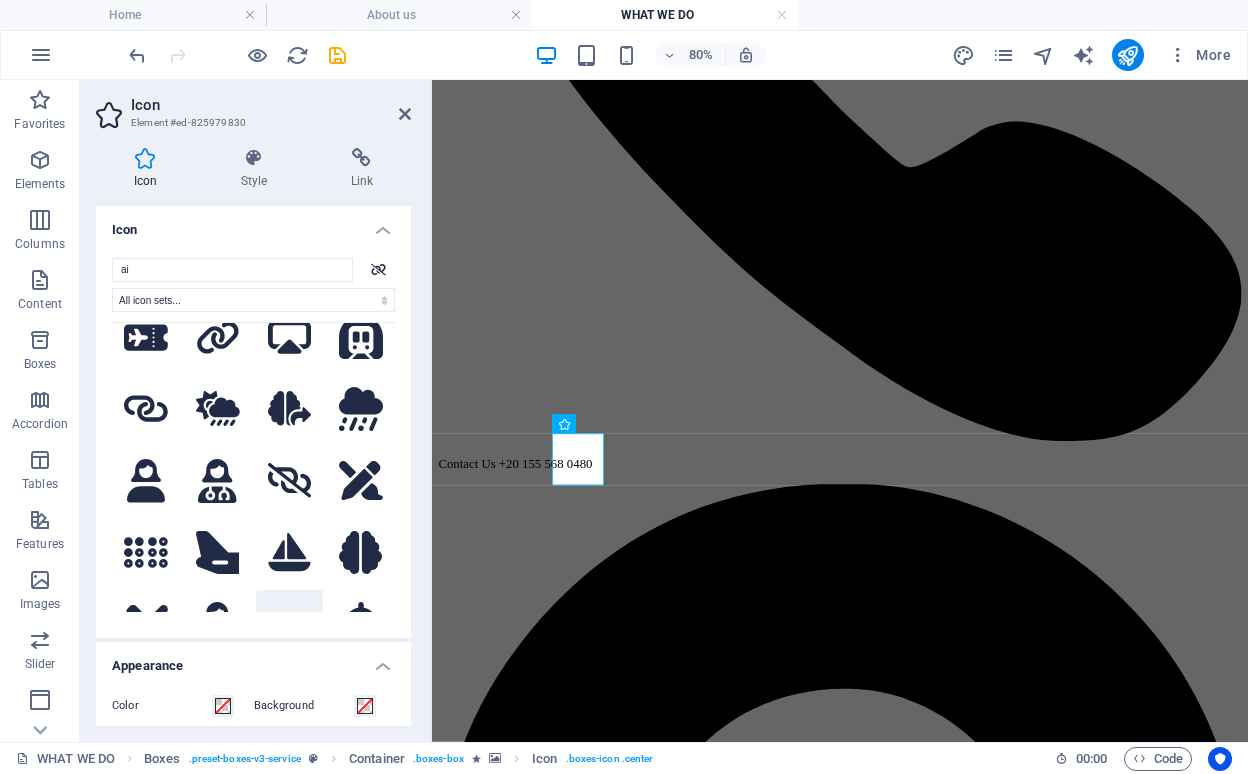 click at bounding box center [290, 624] 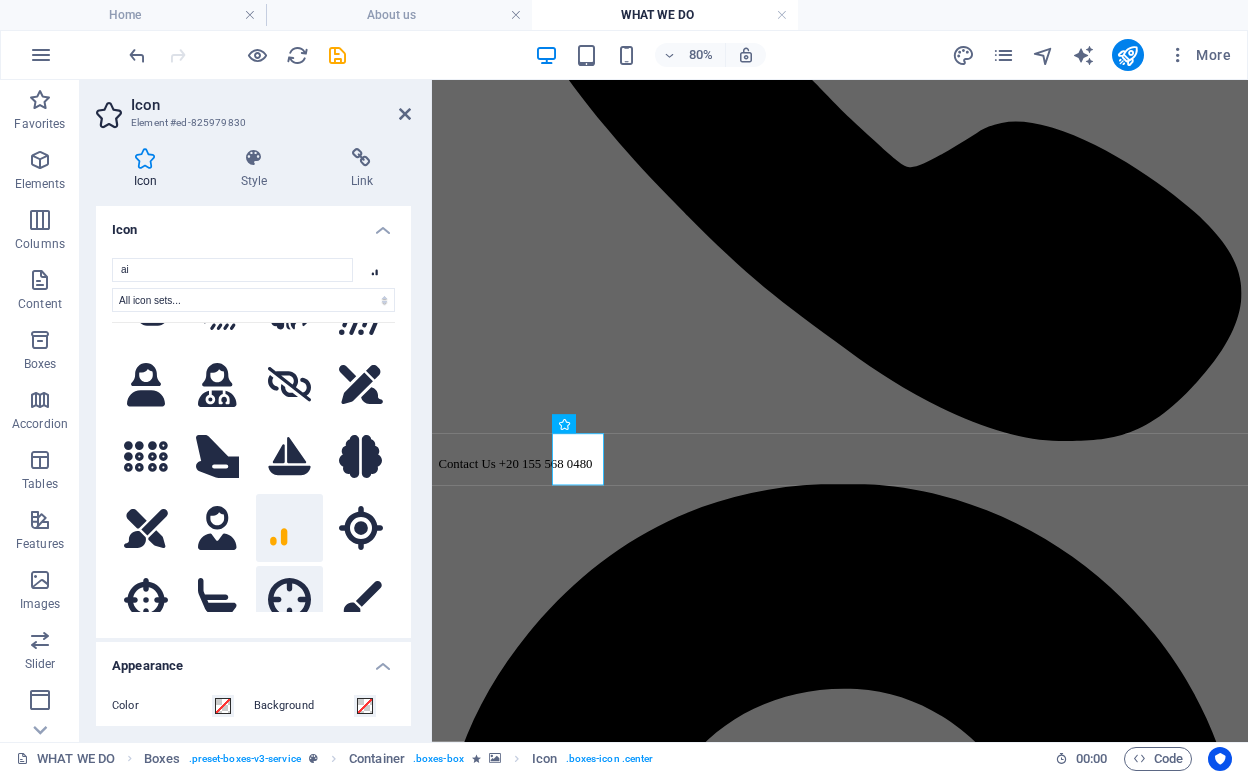 scroll, scrollTop: 4248, scrollLeft: 0, axis: vertical 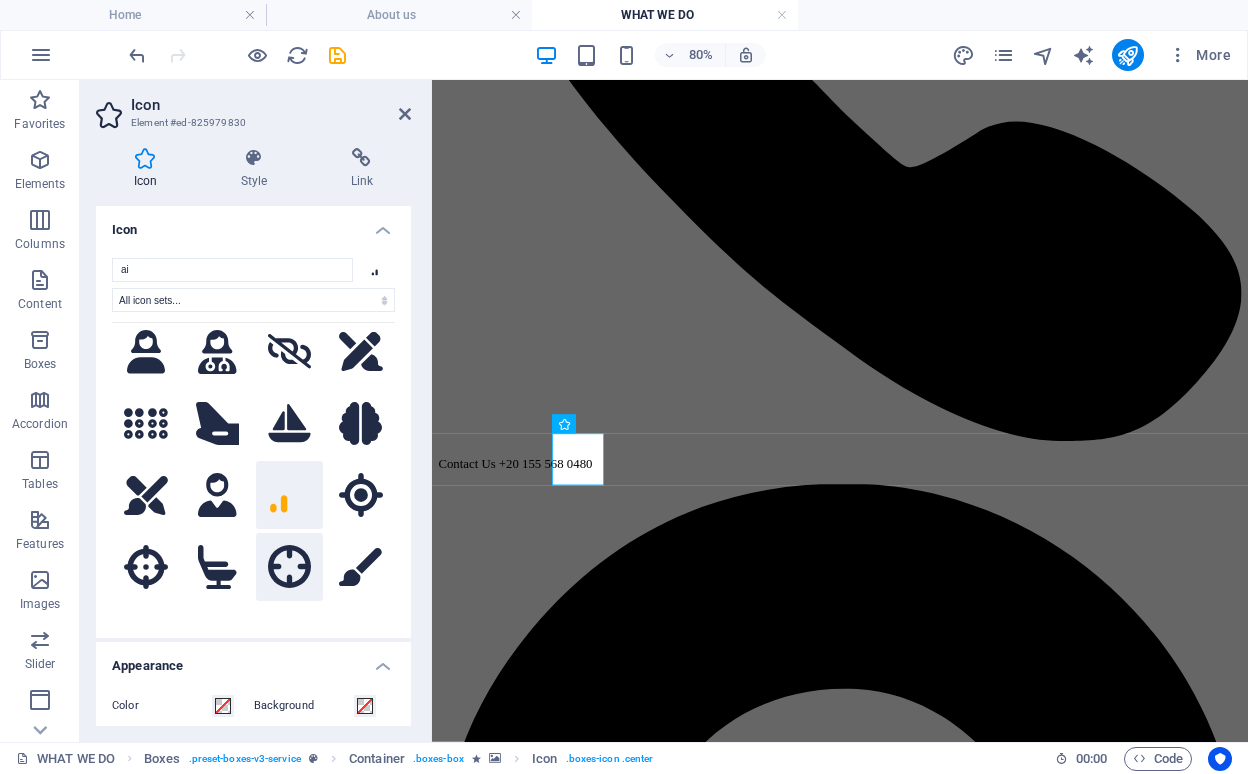 click at bounding box center (290, 567) 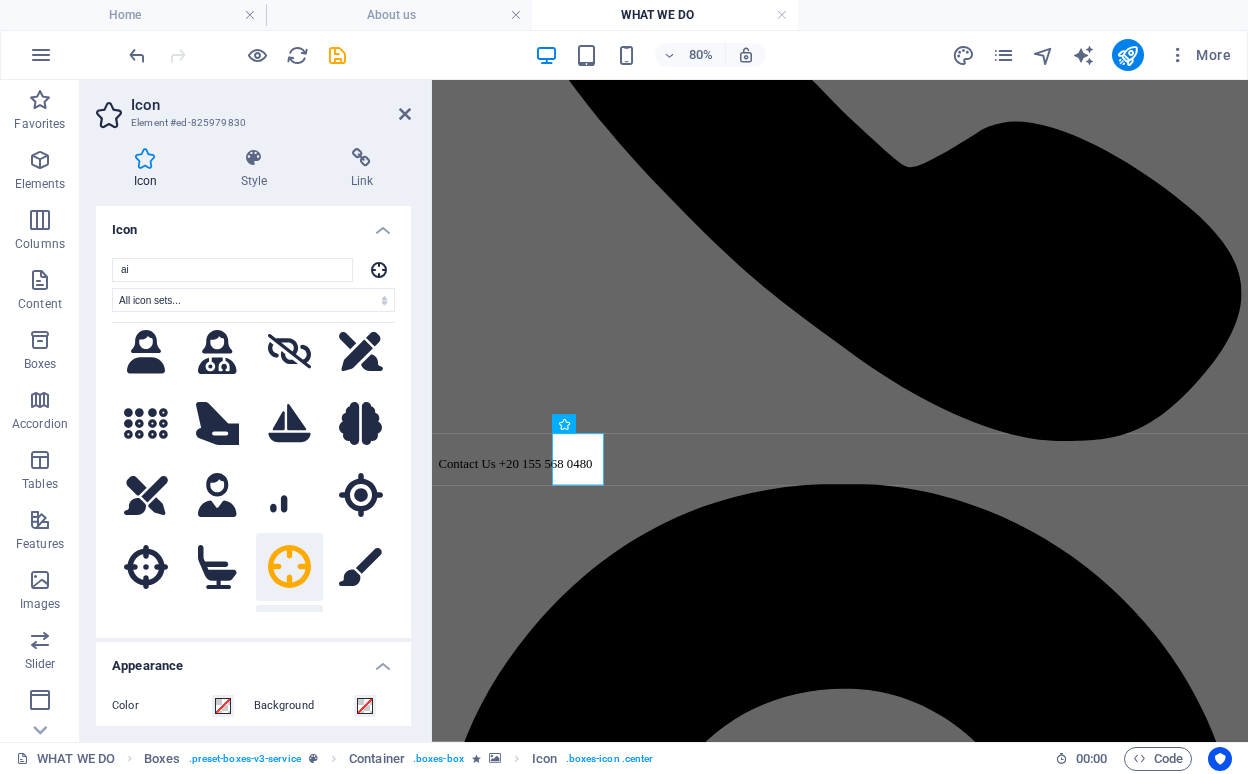 click at bounding box center [290, 639] 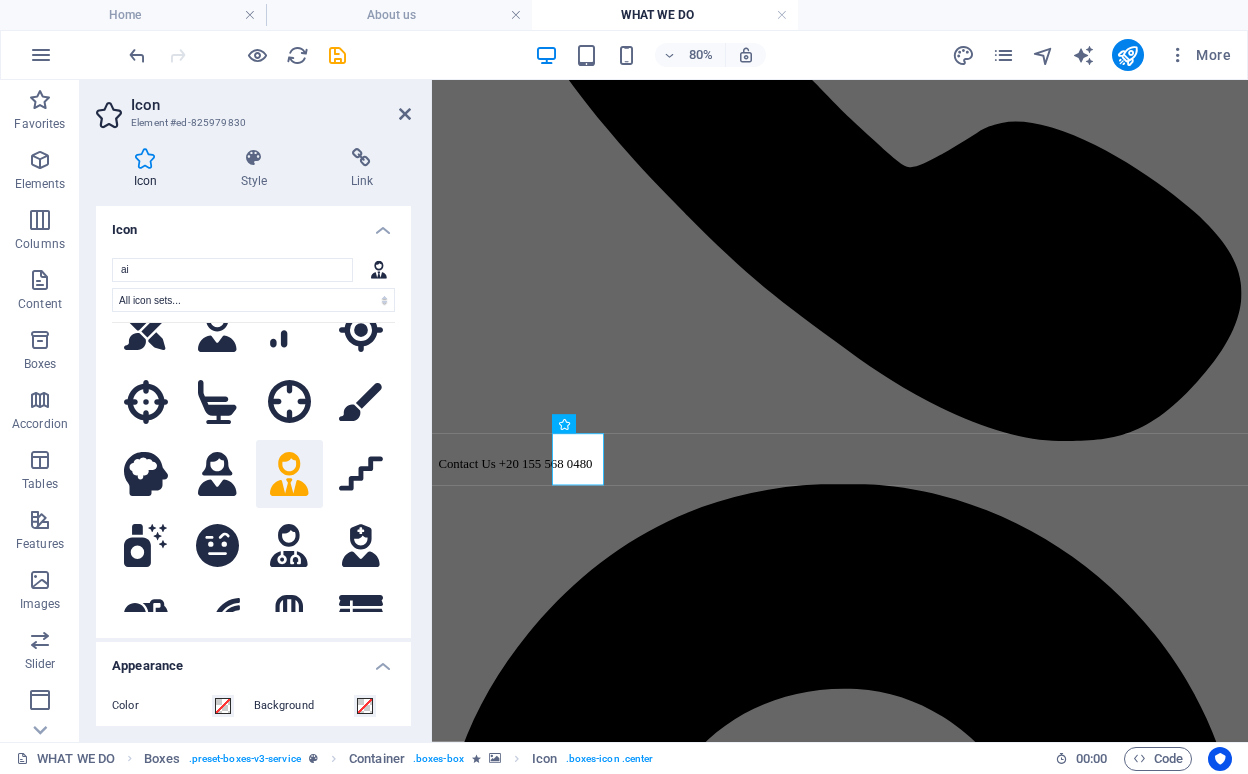 scroll, scrollTop: 4429, scrollLeft: 0, axis: vertical 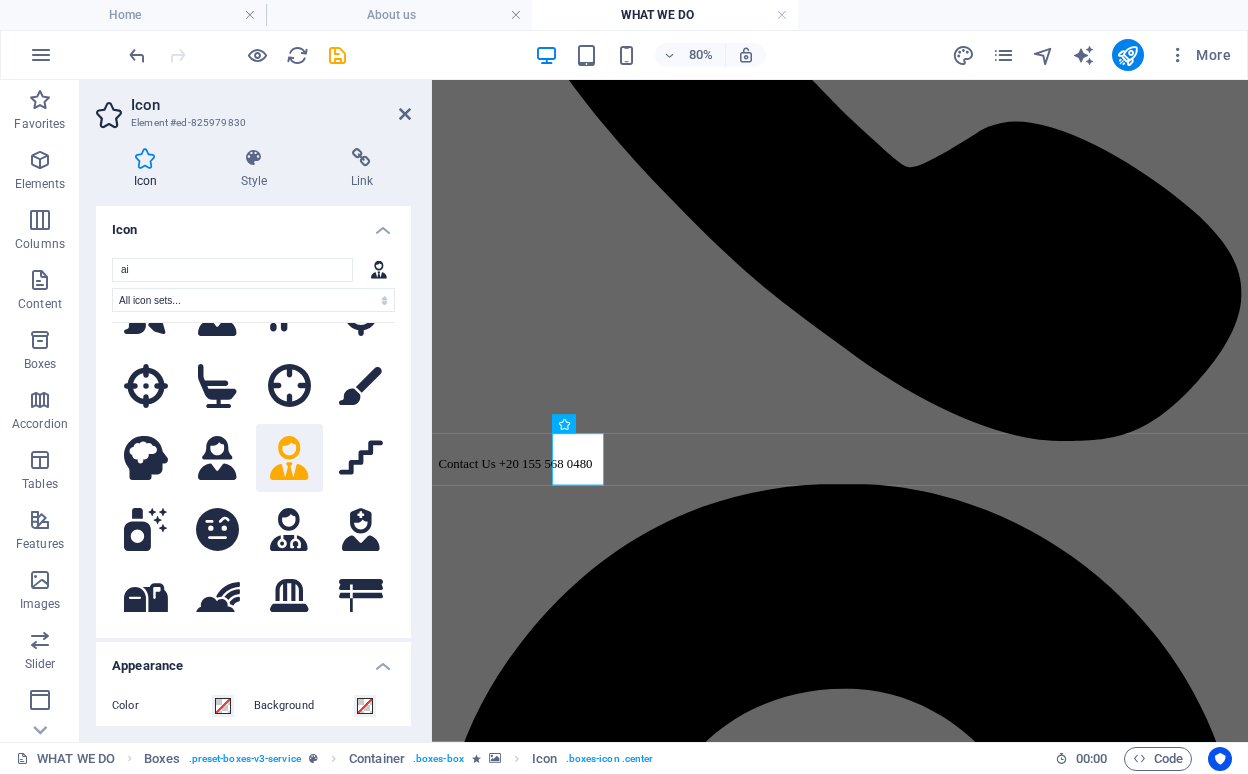 click at bounding box center (290, 673) 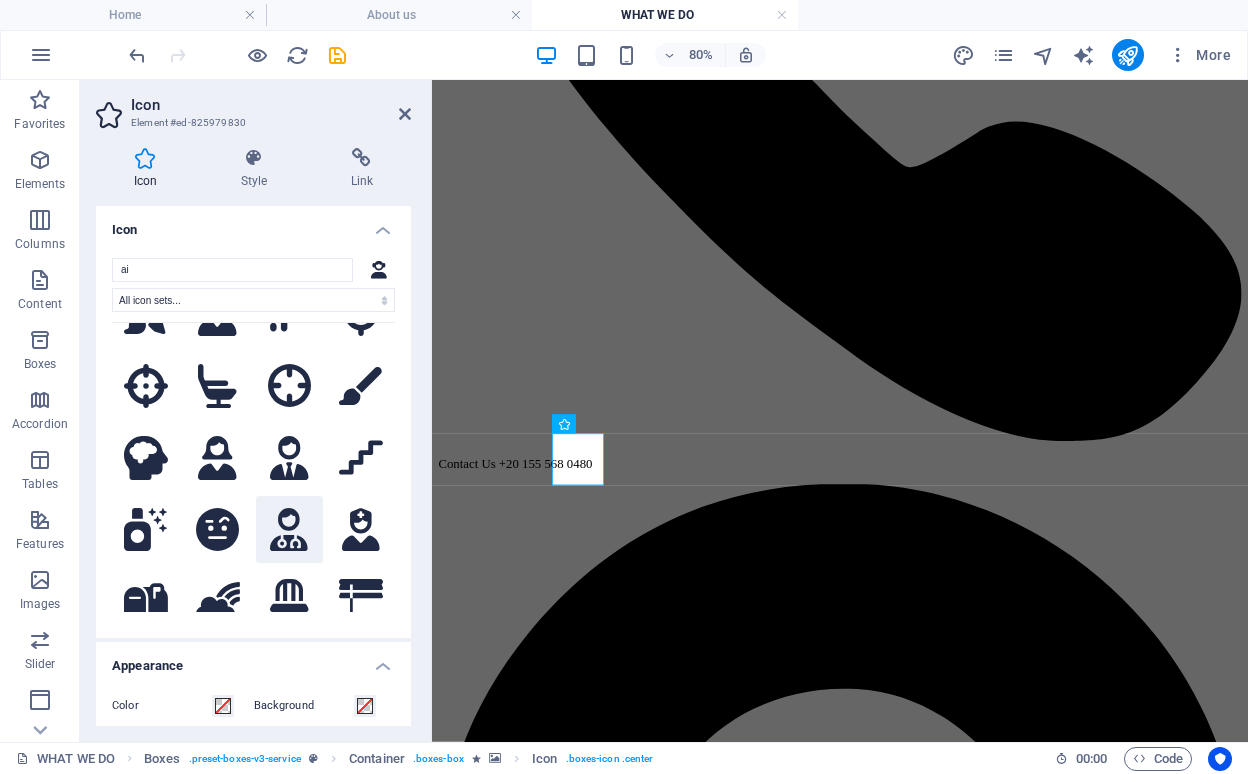 click at bounding box center [290, 530] 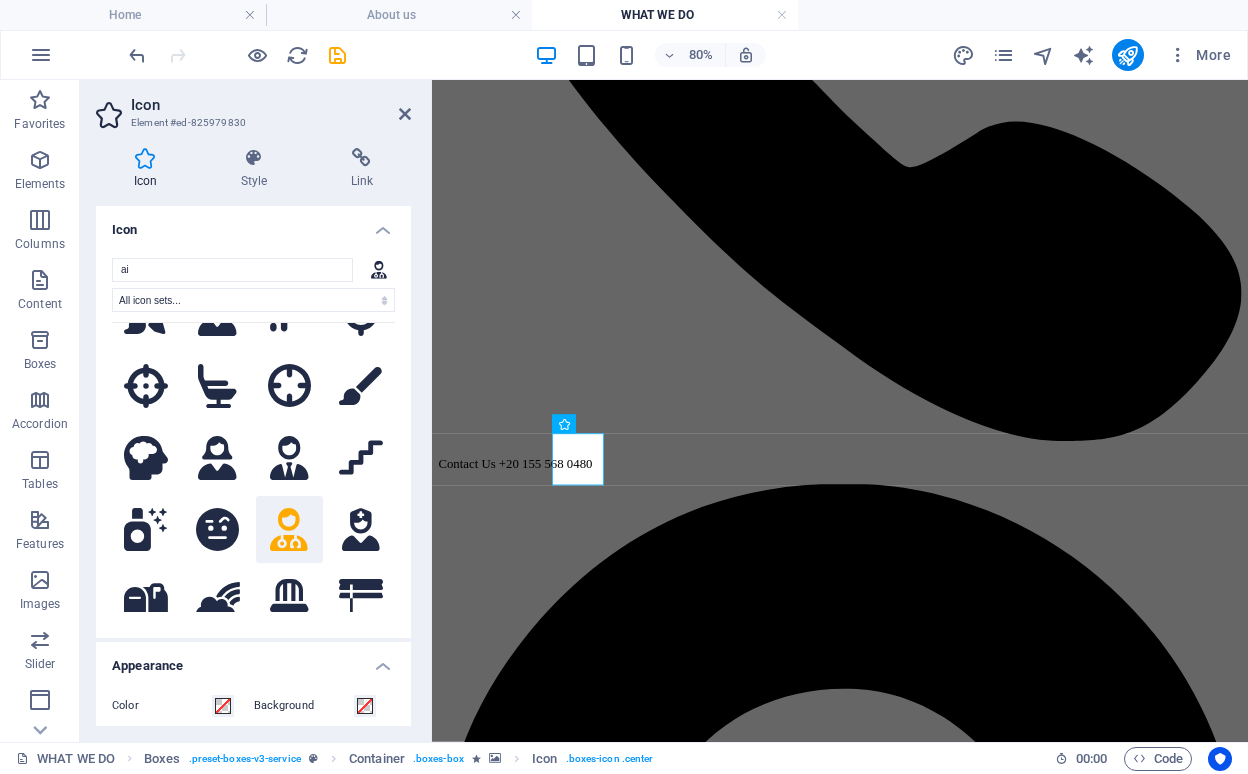 click on ".fa-secondary{opacity:.4} .fa-secondary{opacity:.4} .fa-secondary{opacity:.4} .fa-secondary{opacity:.4} .fa-secondary{opacity:.4} .fa-secondary{opacity:.4} .fa-secondary{opacity:.4} .fa-secondary{opacity:.4} .fa-secondary{opacity:.4} .fa-secondary{opacity:.4} .fa-secondary{opacity:.4} .fa-secondary{opacity:.4} .fa-secondary{opacity:.4} .fa-secondary{opacity:.4} .fa-secondary{opacity:.4} .fa-secondary{opacity:.4} .fa-secondary{opacity:.4} .fa-secondary{opacity:.4} .fa-secondary{opacity:.4} .fa-secondary{opacity:.4} .fa-secondary{opacity:.4} .fa-secondary{opacity:.4} .fa-secondary{opacity:.4} .fa-secondary{opacity:.4} .fa-secondary{opacity:.4} .fa-secondary{opacity:.4} .fa-secondary{opacity:.4} .fa-secondary{opacity:.4} .fa-secondary{opacity:.4} .fa-secondary{opacity:.4} .fa-secondary{opacity:.4} .fa-secondary{opacity:.4} .fa-secondary{opacity:.4} .fa-secondary{opacity:.4} .fa-secondary{opacity:.4} .fa-secondary{opacity:.4} .fa-secondary{opacity:.4} .fa-secondary{opacity:.4} .fa-secondary{opacity:.4}" at bounding box center [253, 467] 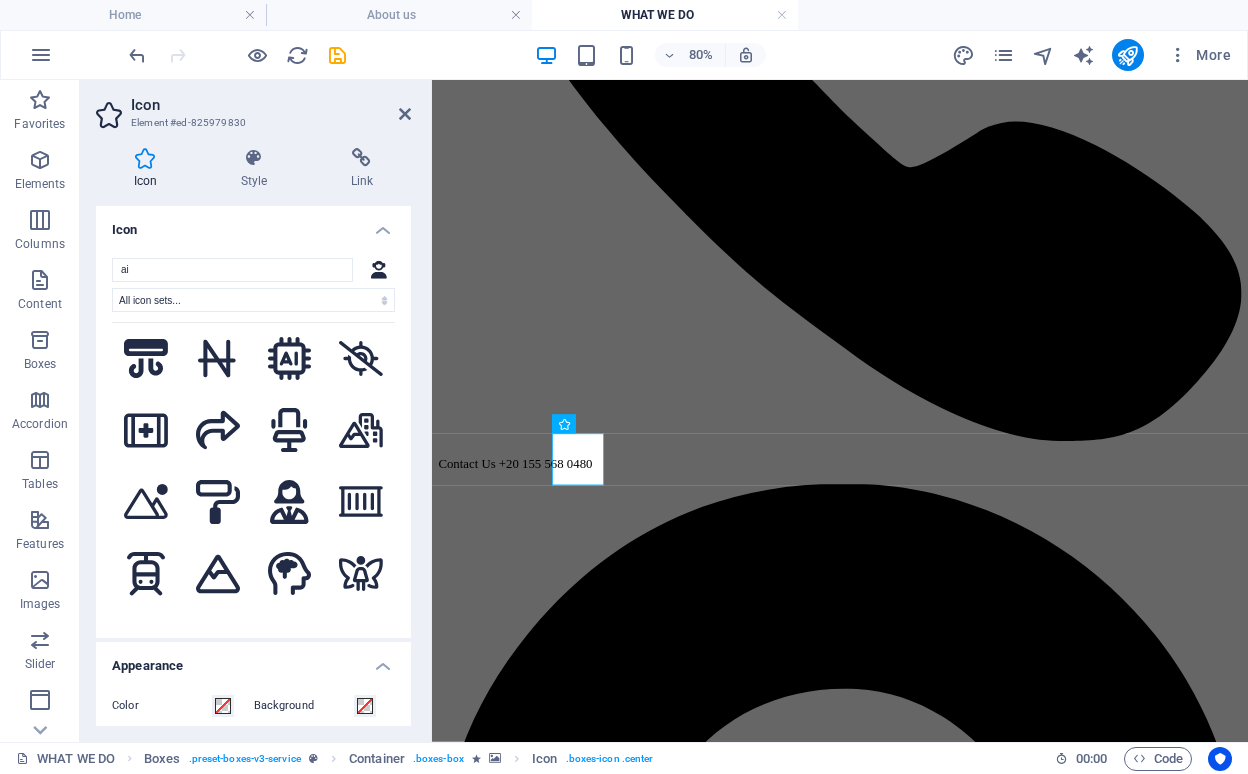 scroll, scrollTop: 4891, scrollLeft: 0, axis: vertical 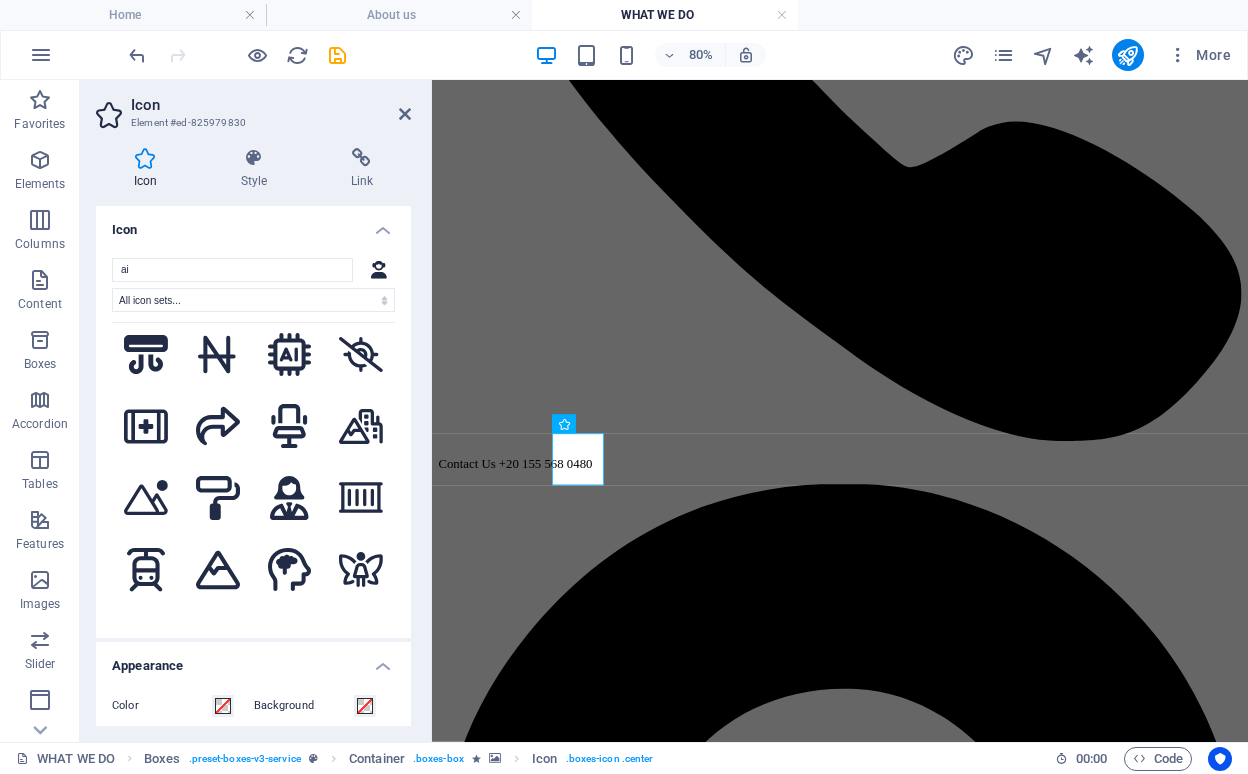 click at bounding box center (290, 713) 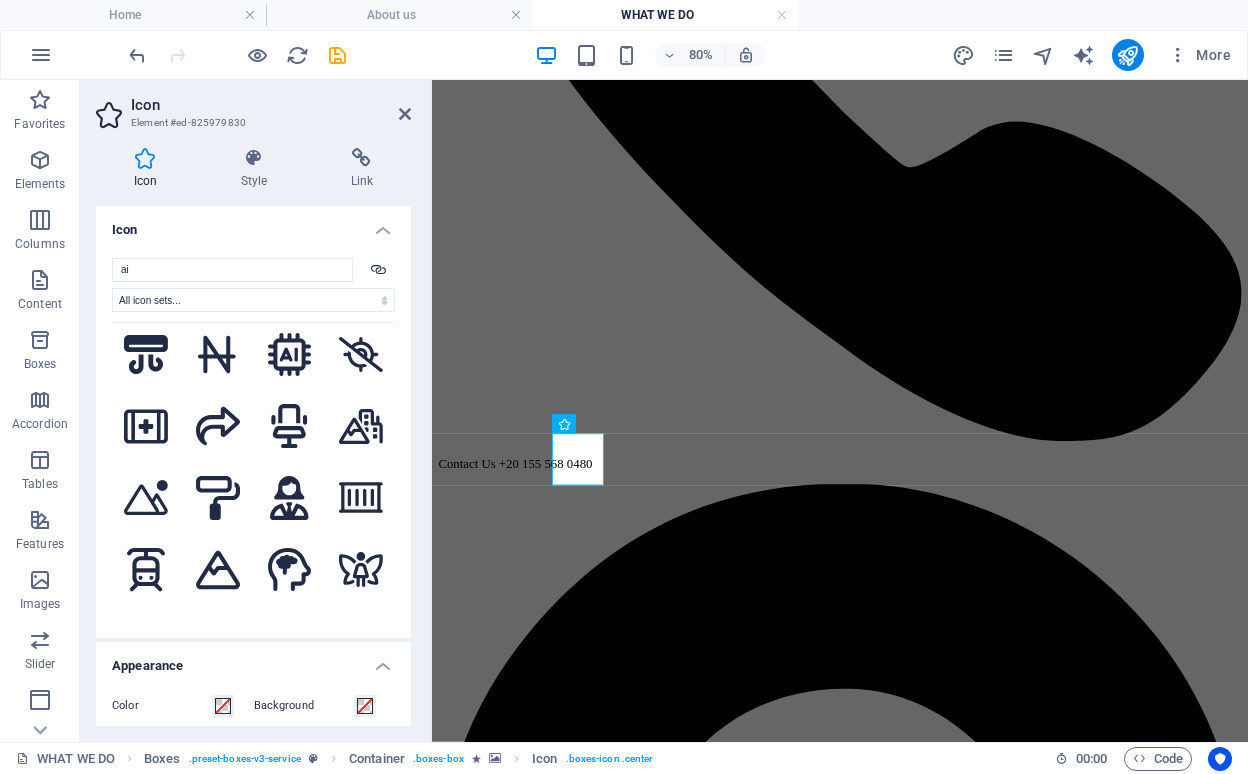 scroll, scrollTop: 5090, scrollLeft: 0, axis: vertical 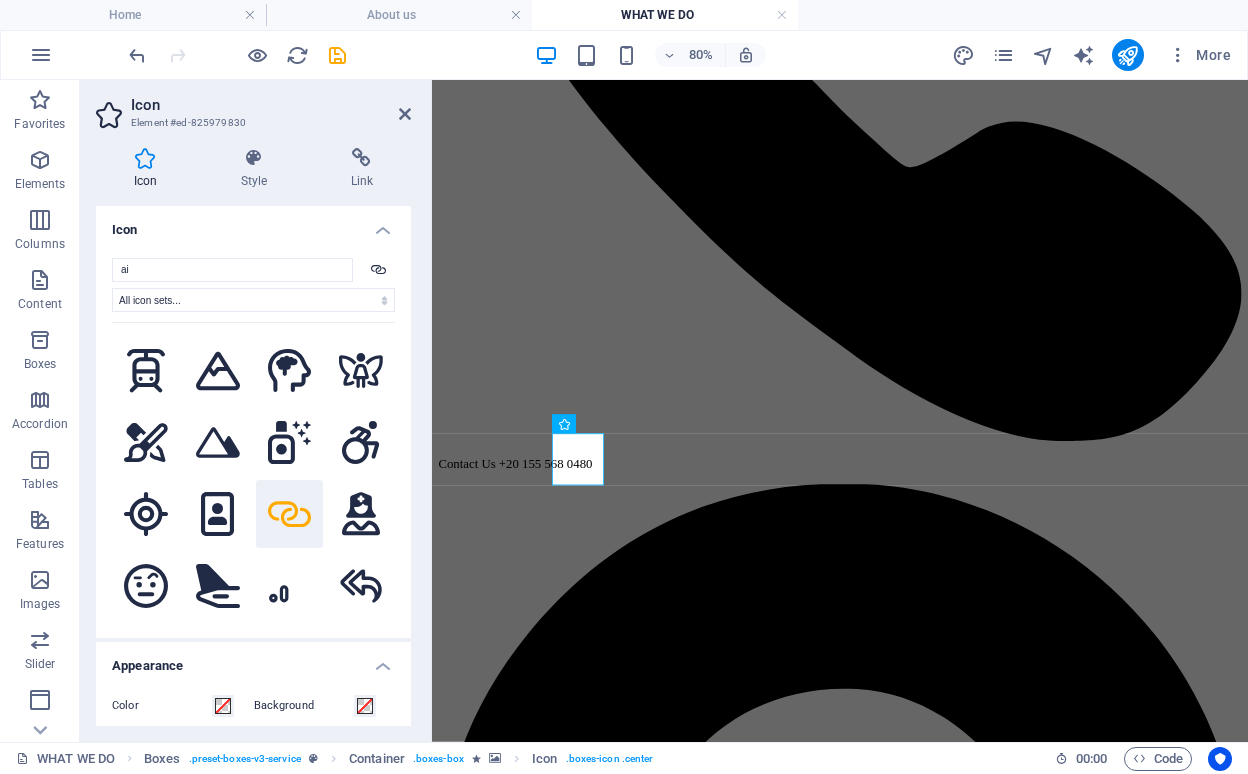click at bounding box center (290, 658) 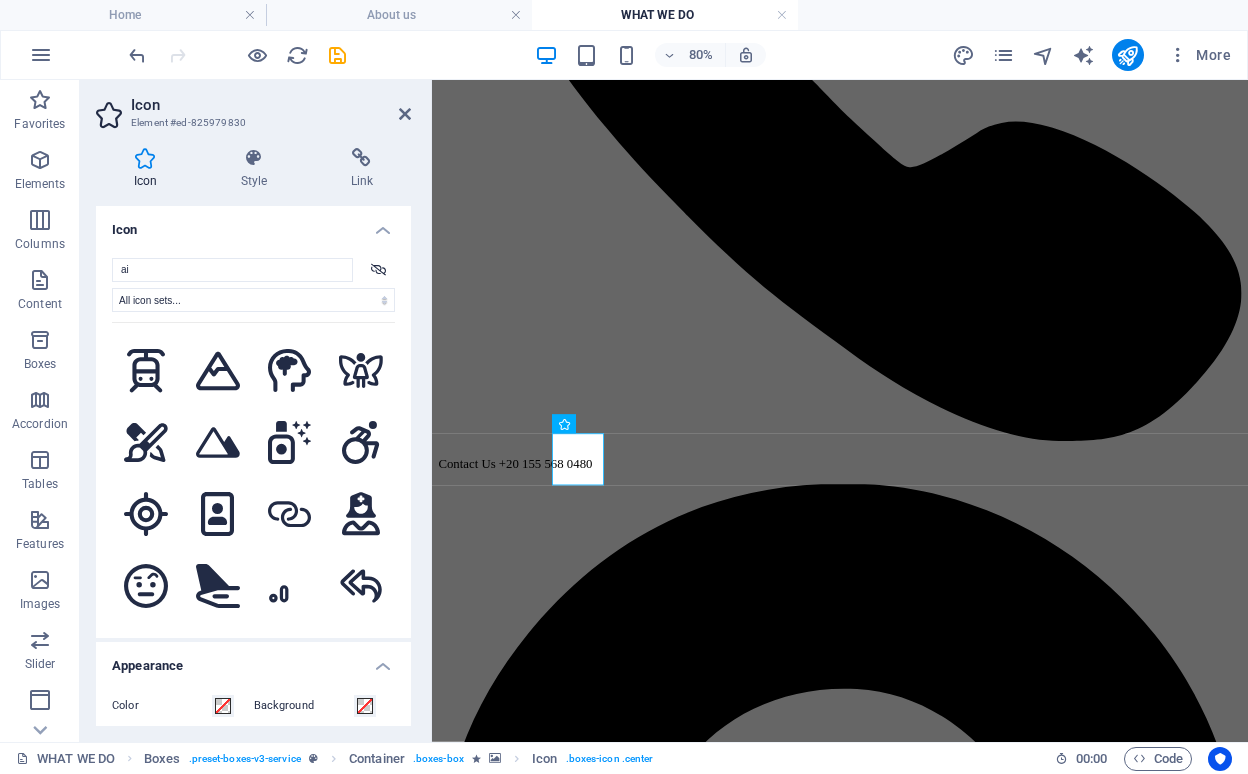 click at bounding box center [218, 658] 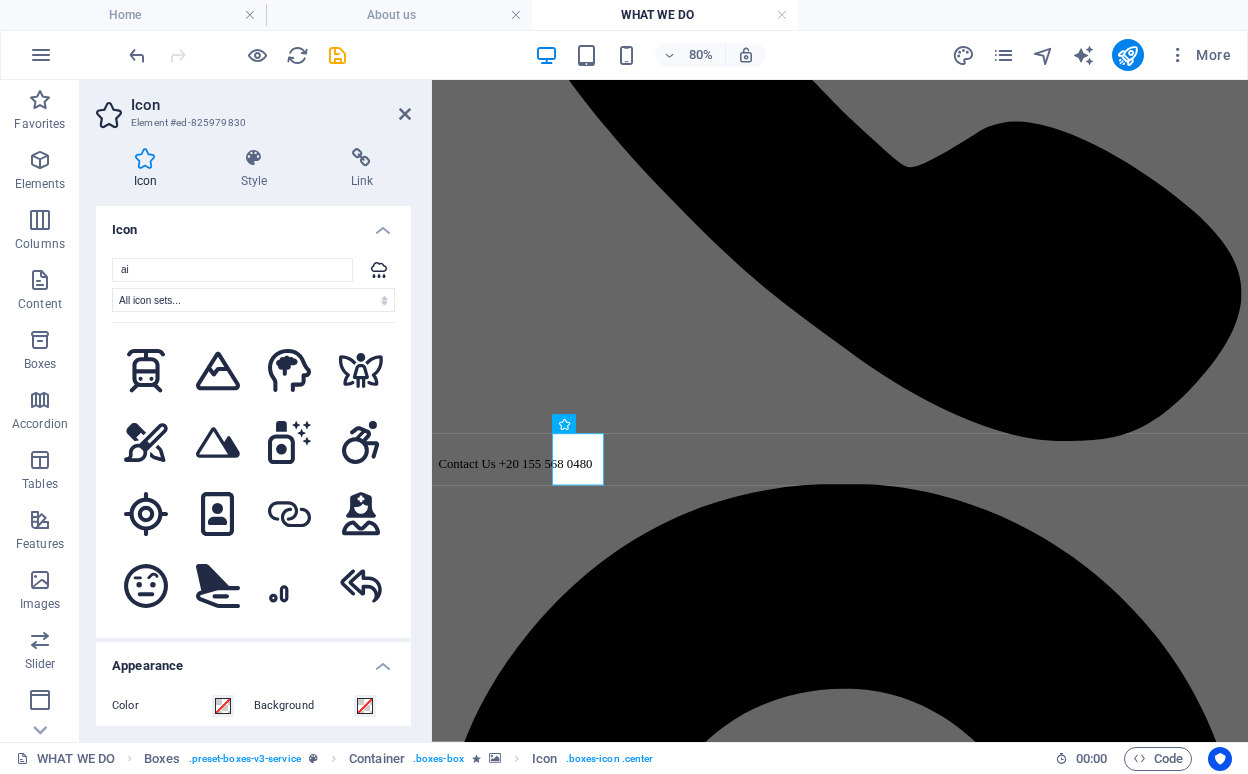 click at bounding box center (290, 730) 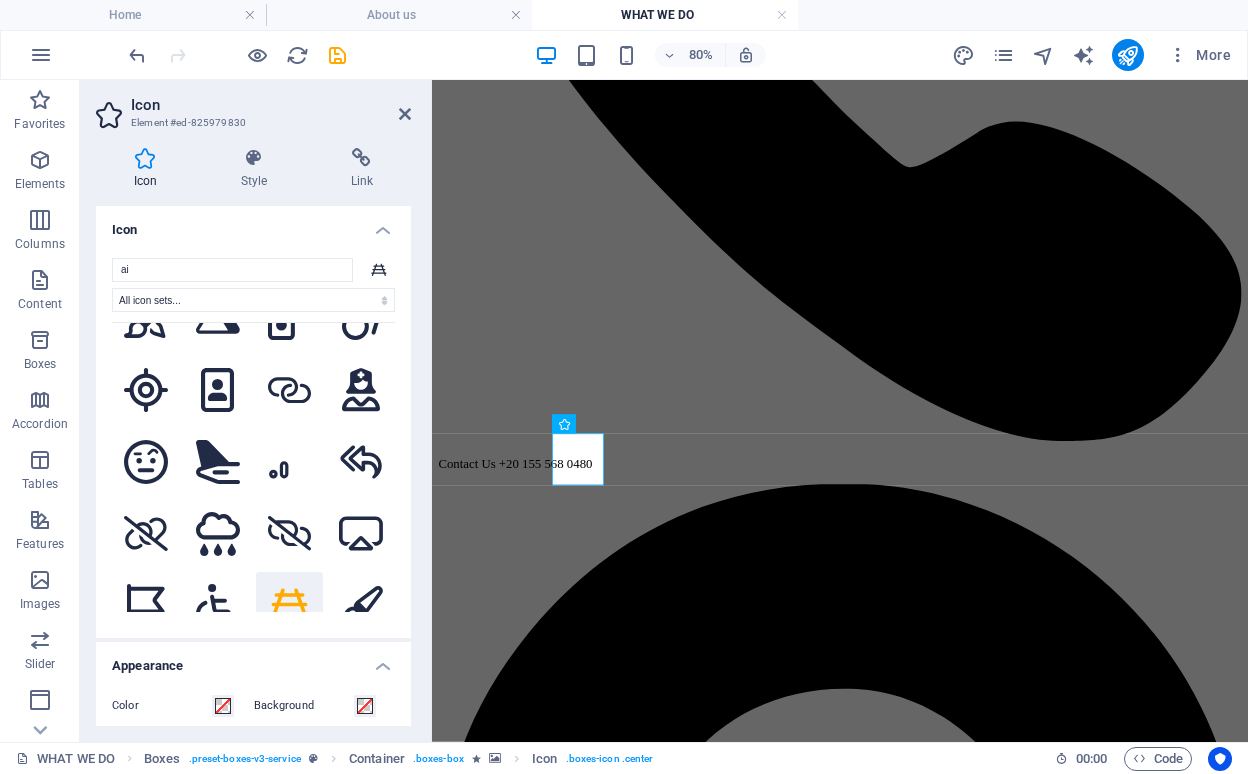 scroll, scrollTop: 5285, scrollLeft: 0, axis: vertical 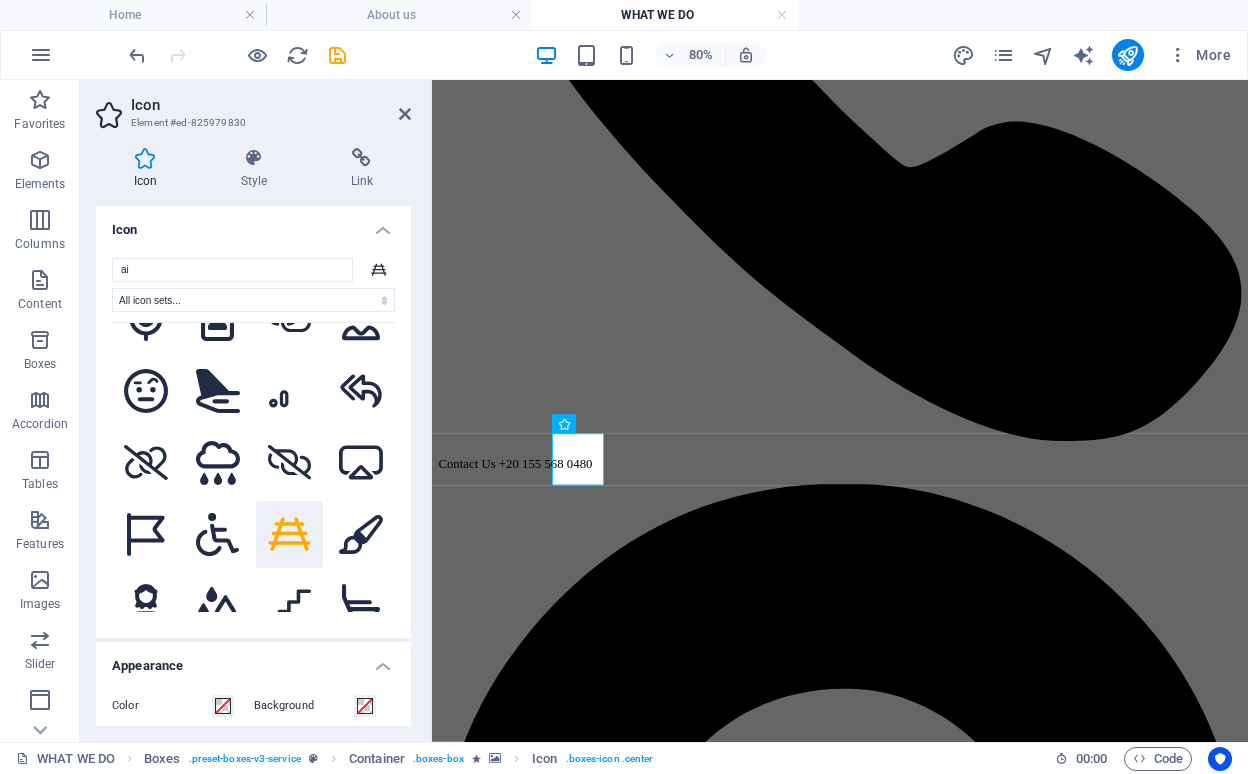 click at bounding box center (361, 678) 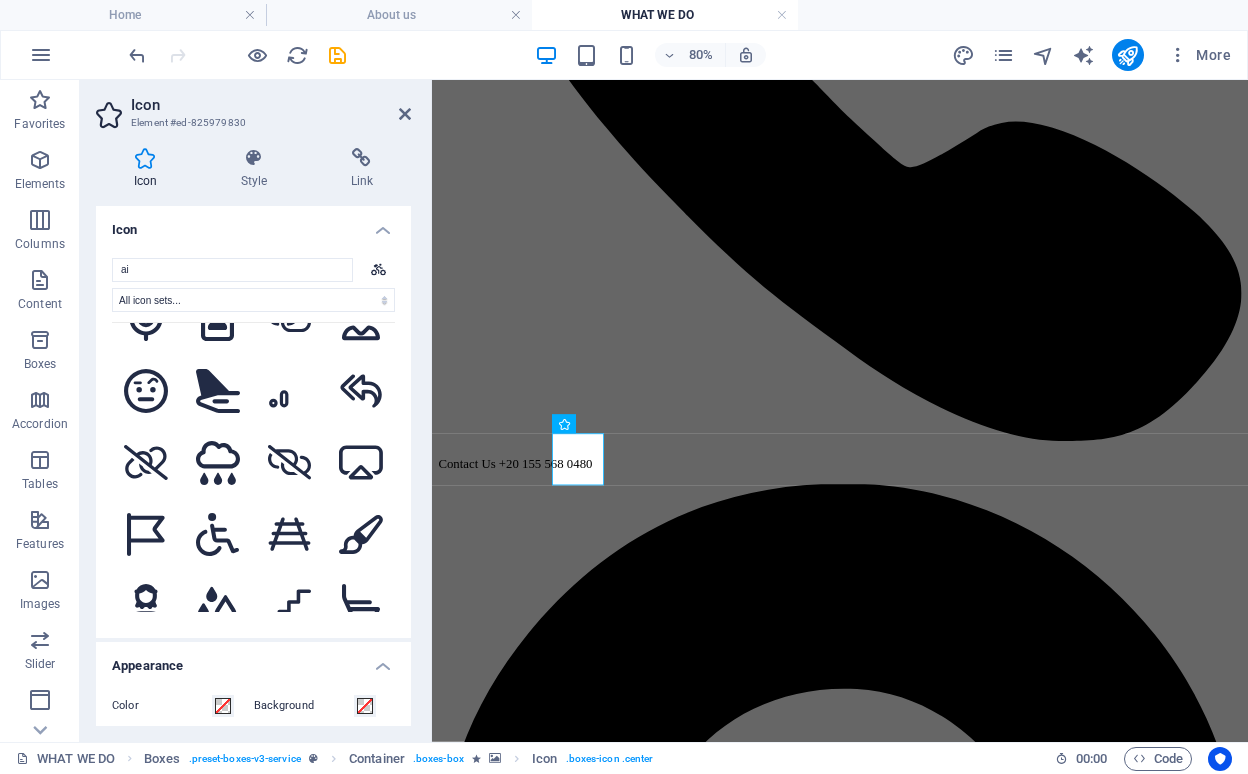 click at bounding box center (290, 678) 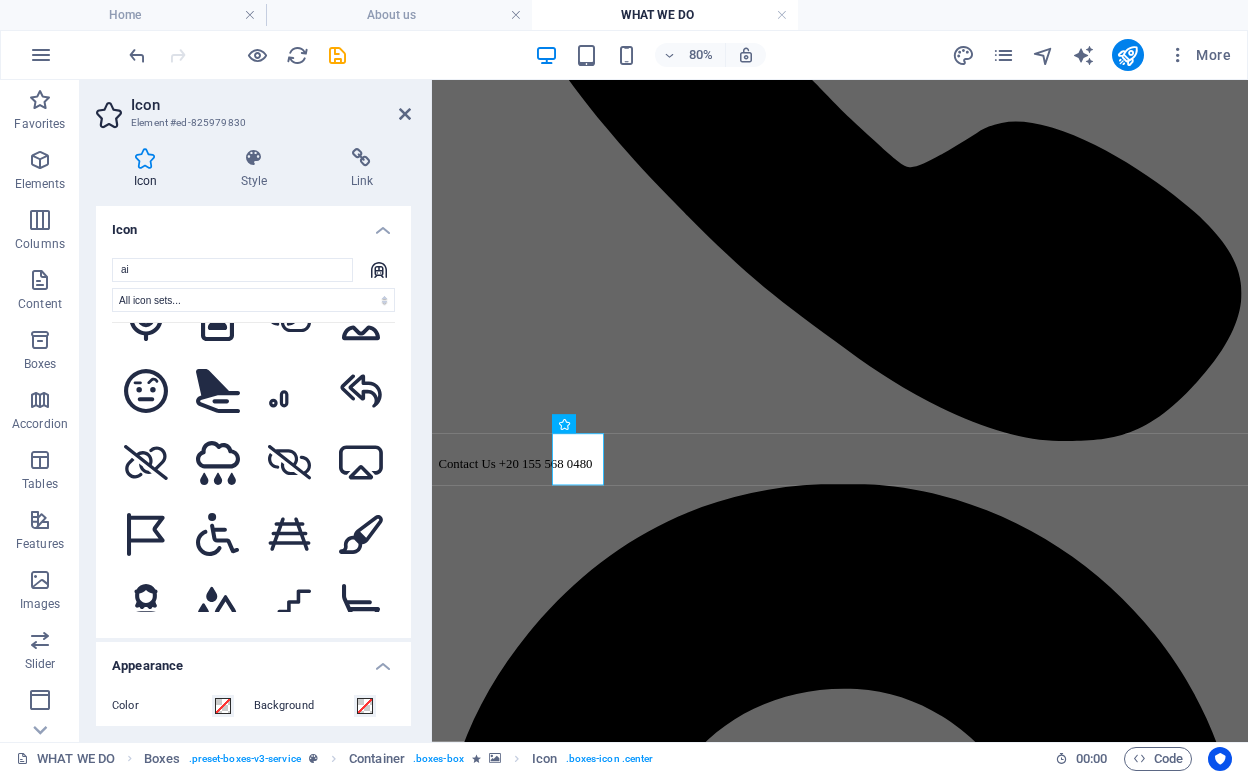 scroll, scrollTop: 5621, scrollLeft: 0, axis: vertical 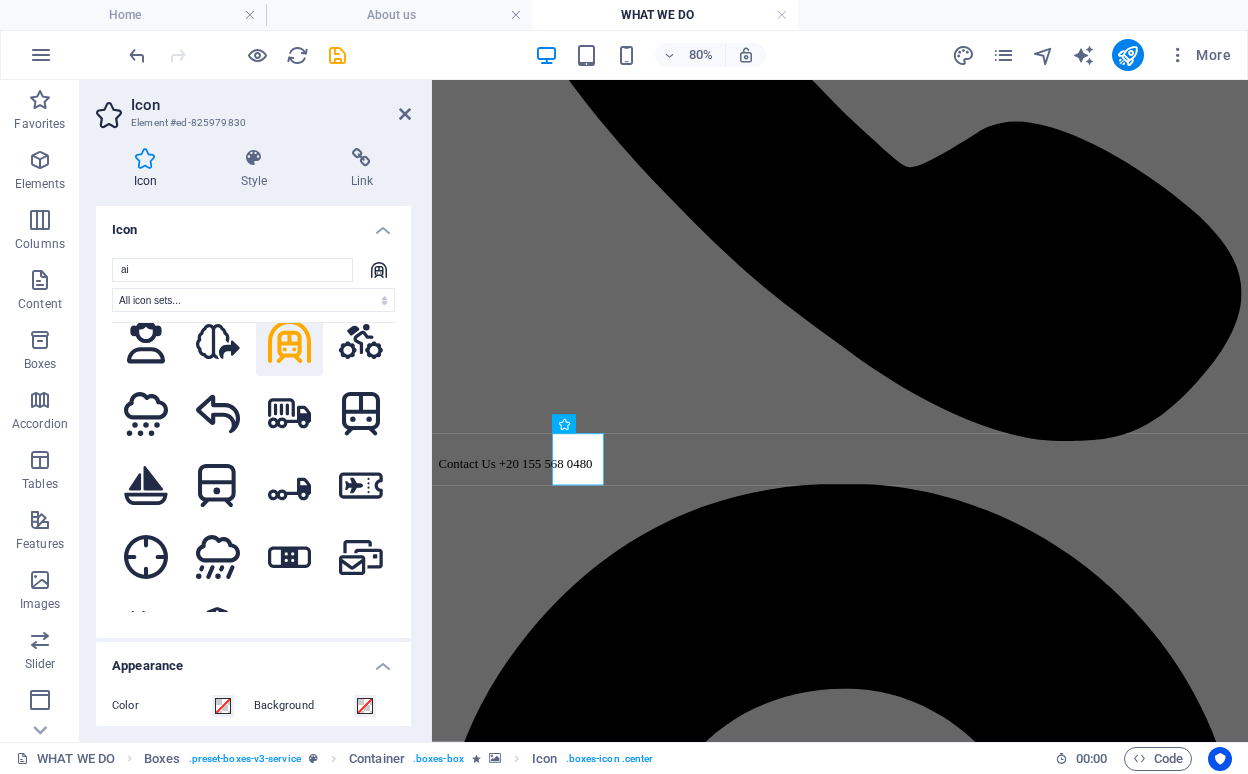click on ".fa-secondary{opacity:.4} .fa-secondary{opacity:.4} .fa-secondary{opacity:.4} .fa-secondary{opacity:.4} .fa-secondary{opacity:.4} .fa-secondary{opacity:.4} .fa-secondary{opacity:.4} .fa-secondary{opacity:.4} .fa-secondary{opacity:.4} .fa-secondary{opacity:.4} .fa-secondary{opacity:.4} .fa-secondary{opacity:.4} .fa-secondary{opacity:.4} .fa-secondary{opacity:.4} .fa-secondary{opacity:.4} .fa-secondary{opacity:.4} .fa-secondary{opacity:.4} .fa-secondary{opacity:.4} .fa-secondary{opacity:.4} .fa-secondary{opacity:.4} .fa-secondary{opacity:.4} .fa-secondary{opacity:.4} .fa-secondary{opacity:.4} .fa-secondary{opacity:.4} .fa-secondary{opacity:.4} .fa-secondary{opacity:.4} .fa-secondary{opacity:.4} .fa-secondary{opacity:.4} .fa-secondary{opacity:.4} .fa-secondary{opacity:.4} .fa-secondary{opacity:.4} .fa-secondary{opacity:.4} .fa-secondary{opacity:.4} .fa-secondary{opacity:.4} .fa-secondary{opacity:.4} .fa-secondary{opacity:.4} .fa-secondary{opacity:.4} .fa-secondary{opacity:.4} .fa-secondary{opacity:.4}" at bounding box center [253, 467] 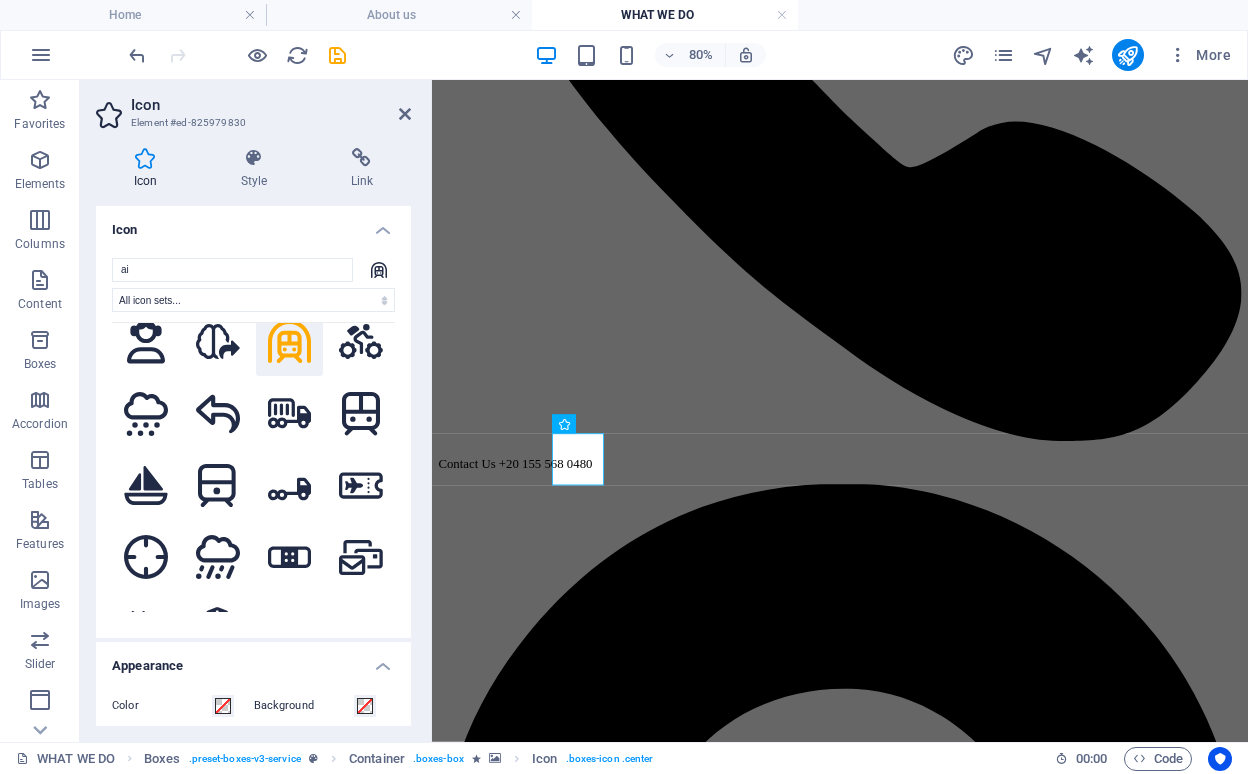click at bounding box center [290, 701] 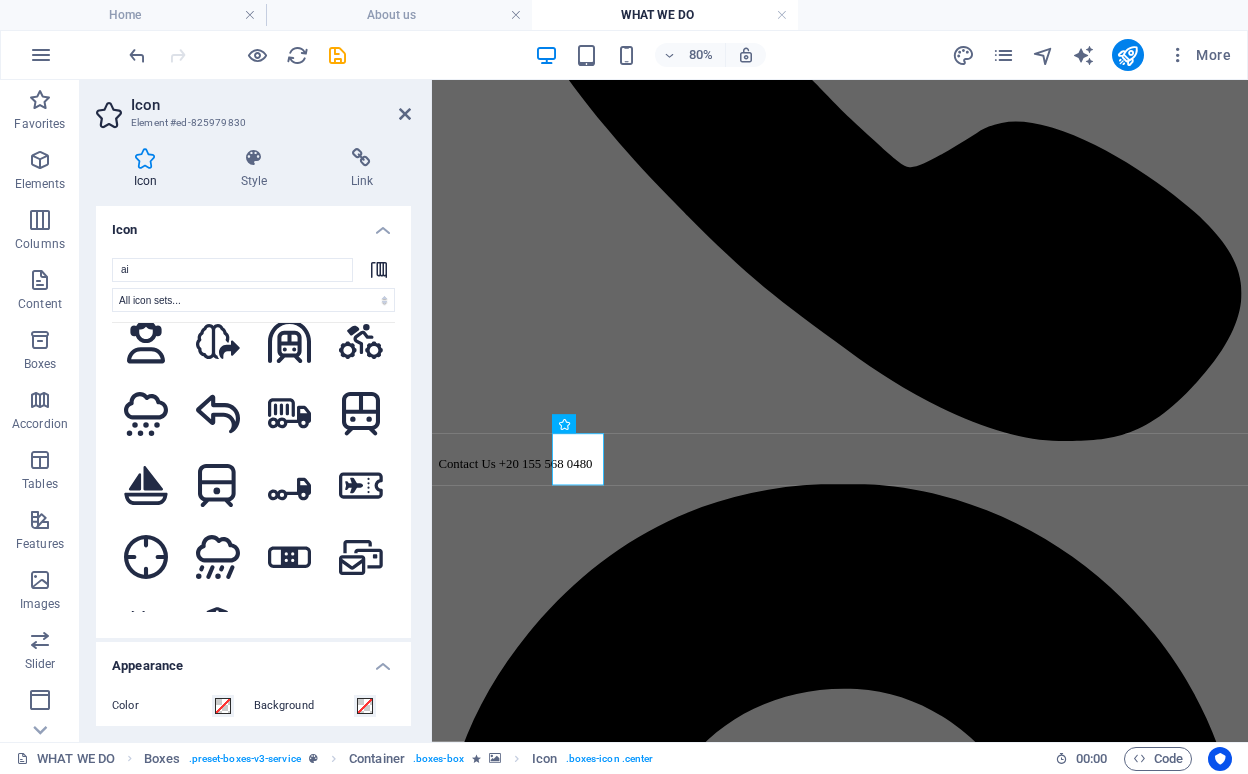 scroll, scrollTop: 5923, scrollLeft: 0, axis: vertical 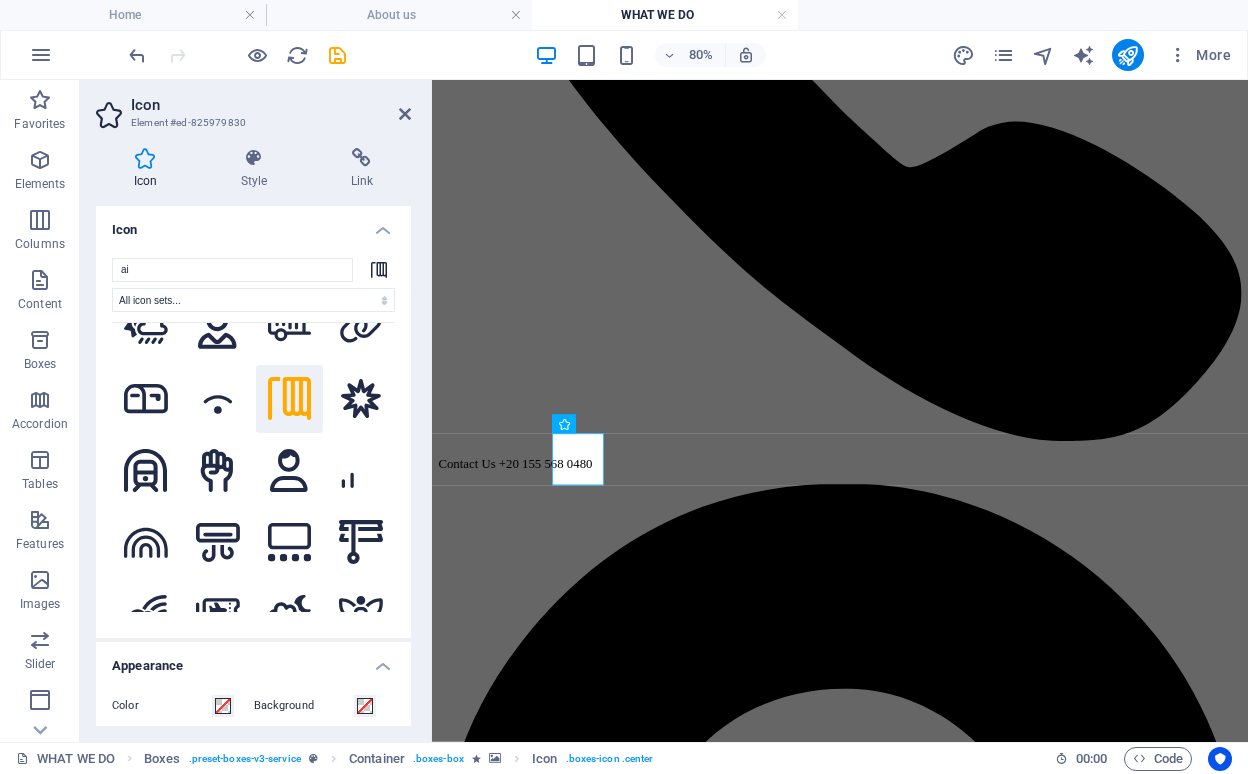 click on ".fa-secondary{opacity:.4} .fa-secondary{opacity:.4} .fa-secondary{opacity:.4} .fa-secondary{opacity:.4} .fa-secondary{opacity:.4} .fa-secondary{opacity:.4} .fa-secondary{opacity:.4} .fa-secondary{opacity:.4} .fa-secondary{opacity:.4} .fa-secondary{opacity:.4} .fa-secondary{opacity:.4} .fa-secondary{opacity:.4} .fa-secondary{opacity:.4} .fa-secondary{opacity:.4} .fa-secondary{opacity:.4} .fa-secondary{opacity:.4} .fa-secondary{opacity:.4} .fa-secondary{opacity:.4} .fa-secondary{opacity:.4} .fa-secondary{opacity:.4} .fa-secondary{opacity:.4} .fa-secondary{opacity:.4} .fa-secondary{opacity:.4} .fa-secondary{opacity:.4} .fa-secondary{opacity:.4} .fa-secondary{opacity:.4} .fa-secondary{opacity:.4} .fa-secondary{opacity:.4} .fa-secondary{opacity:.4} .fa-secondary{opacity:.4} .fa-secondary{opacity:.4} .fa-secondary{opacity:.4} .fa-secondary{opacity:.4} .fa-secondary{opacity:.4} .fa-secondary{opacity:.4} .fa-secondary{opacity:.4} .fa-secondary{opacity:.4} .fa-secondary{opacity:.4} .fa-secondary{opacity:.4}" at bounding box center (253, 467) 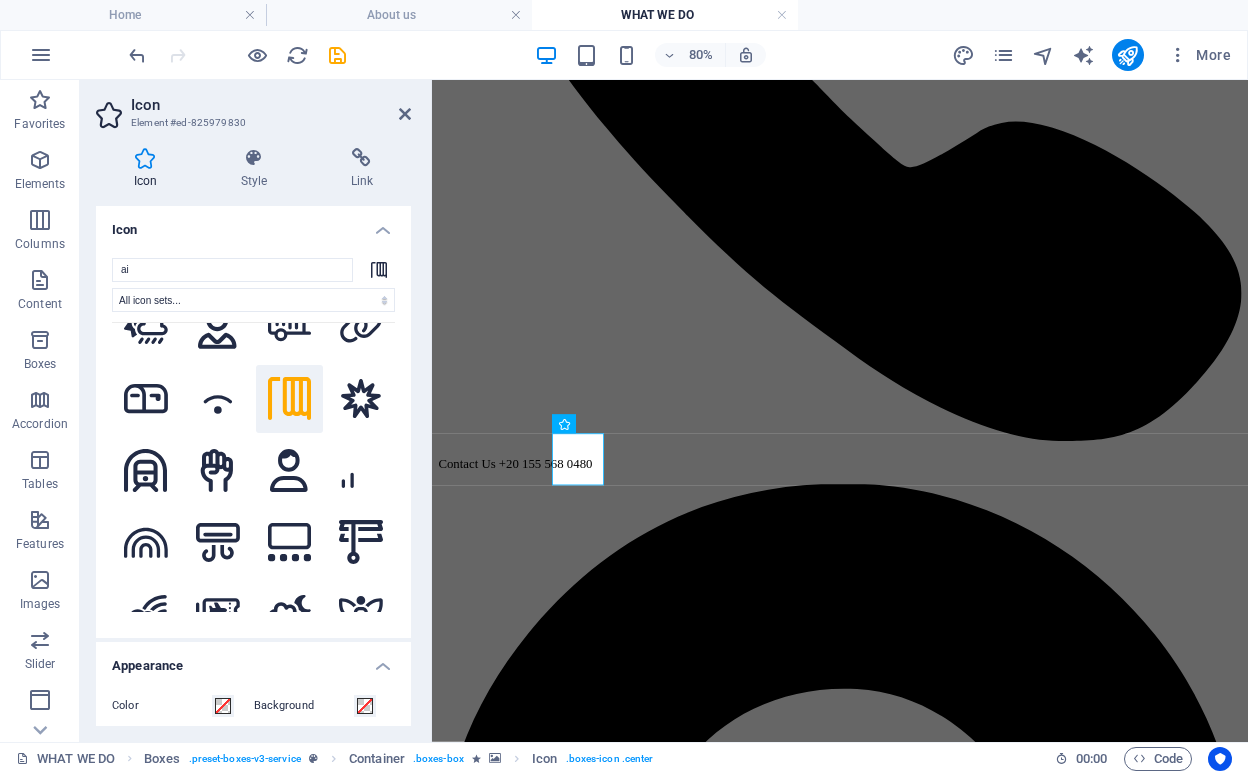 click at bounding box center (290, 686) 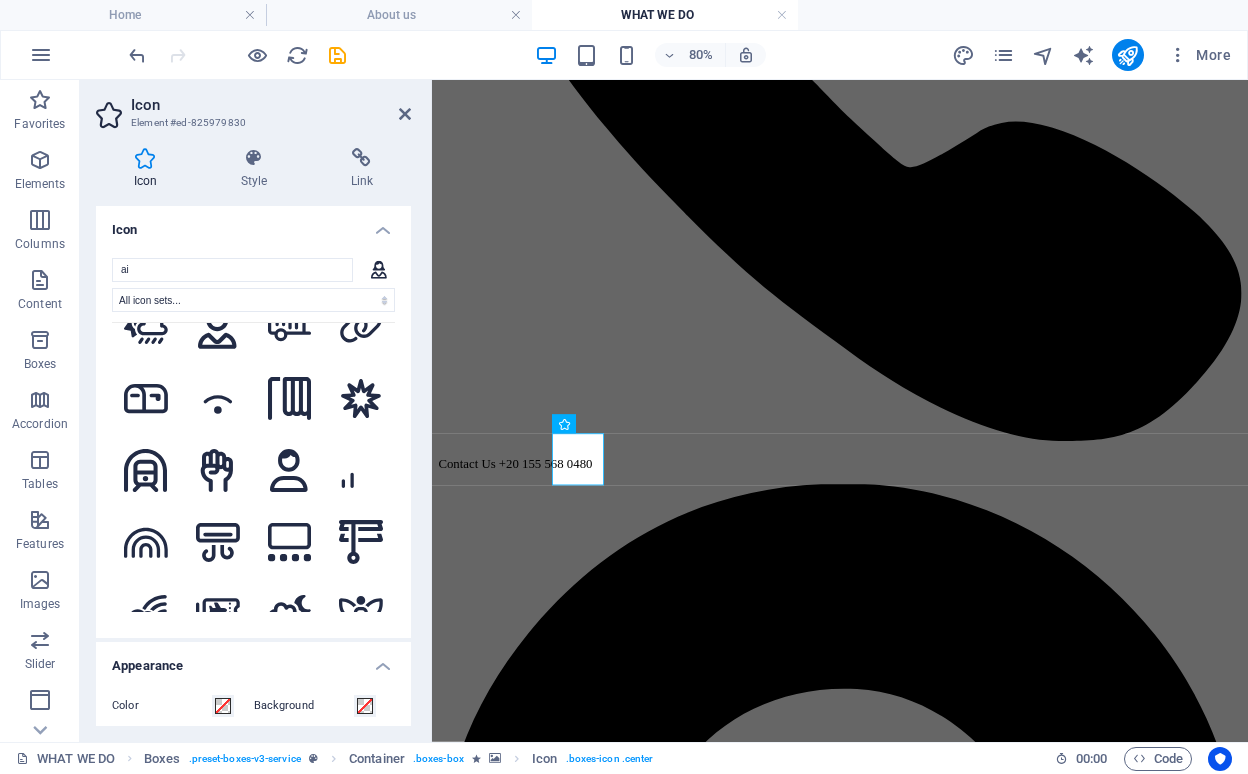 scroll, scrollTop: 6147, scrollLeft: 0, axis: vertical 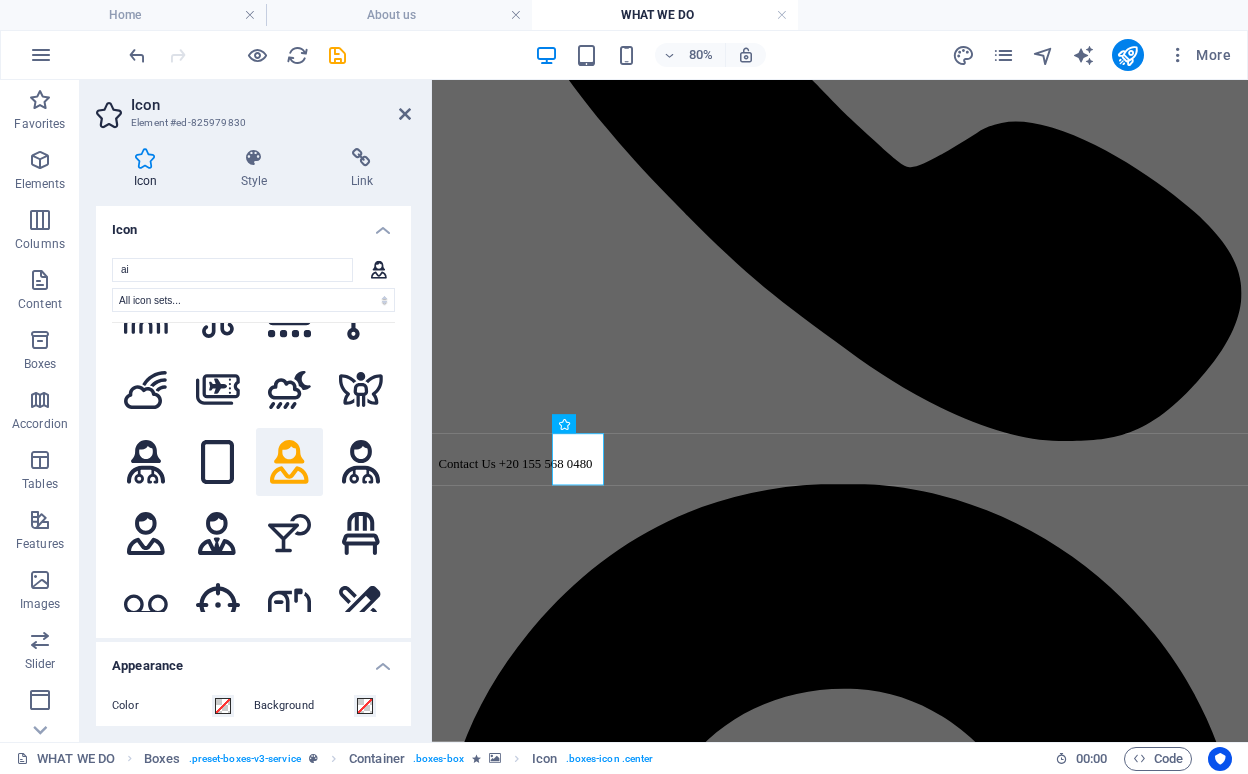 click at bounding box center (290, 677) 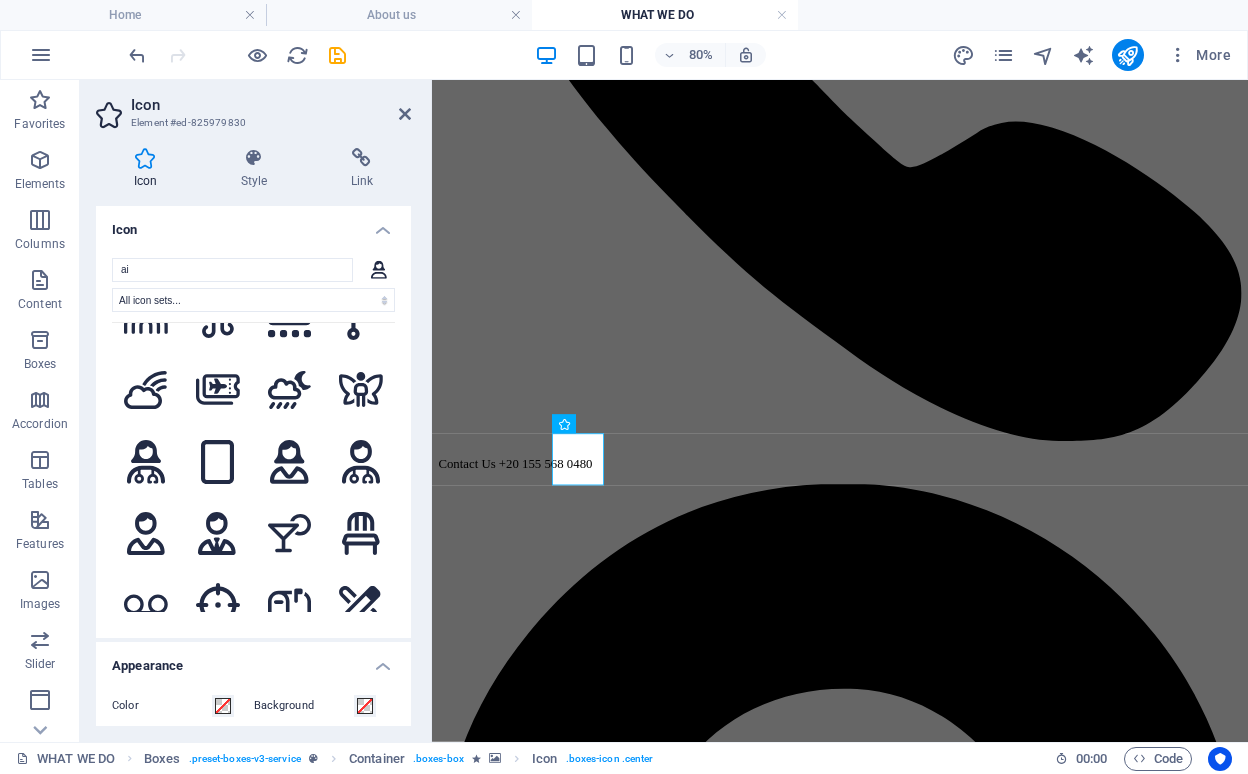 click at bounding box center (290, 749) 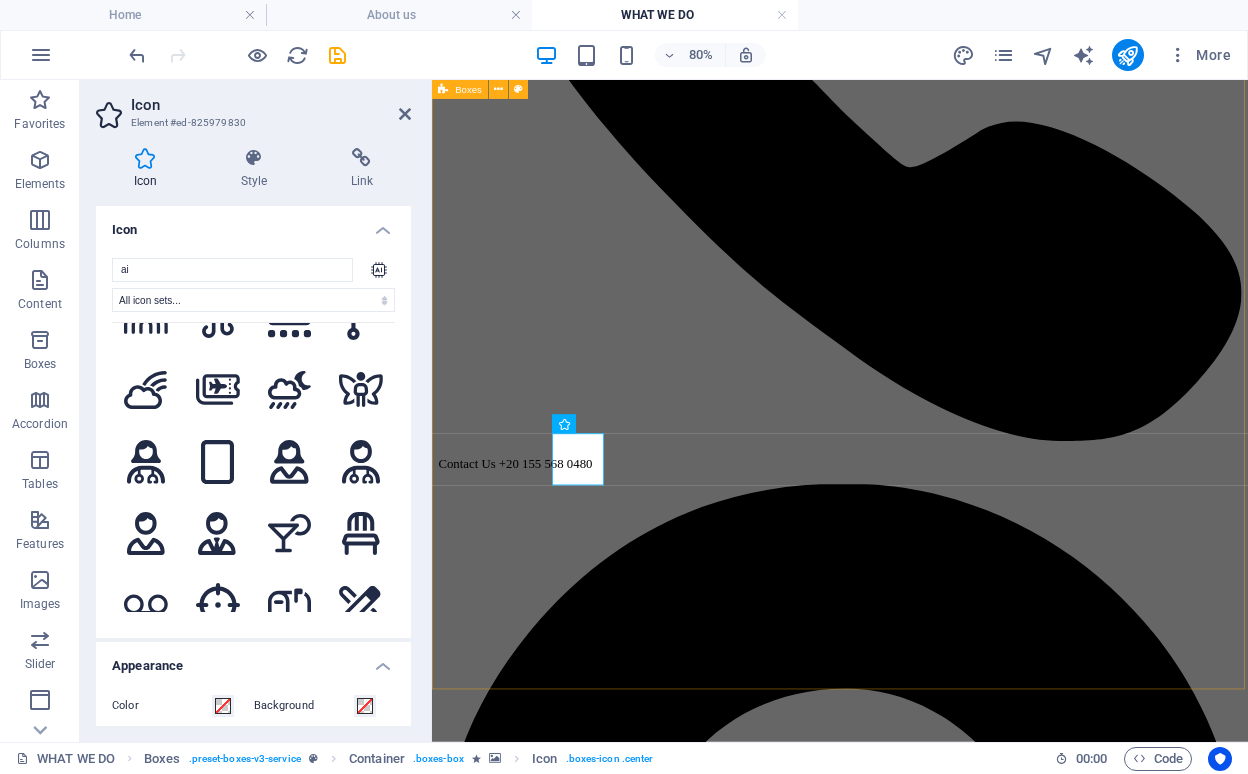 click on "Marketing Gazels Marketing Consultancy is a dynamic and innovative marketing company that empowers businesses to achieve their goals through strategic marketing solutions.  Pricing Event GPRO is a leading company specializing in building platforms for exhibitions, conferences, and events. Pricing Training Lorem ipsum dolor sit amet, consectetur adipisicing elit. Veritatis, dolorem! Pricing Shaves Lorem ipsum dolor sit amet, consectetur adipisicing elit. Veritatis, dolorem! Pricing Children Lorem ipsum dolor sit amet, consectetur adipisicing elit. Veritatis, dolorem! Pricing Specials Lorem ipsum dolor sit amet, consectetur adipisicing elit. Veritatis, dolorem! Pricing" at bounding box center (942, 11276) 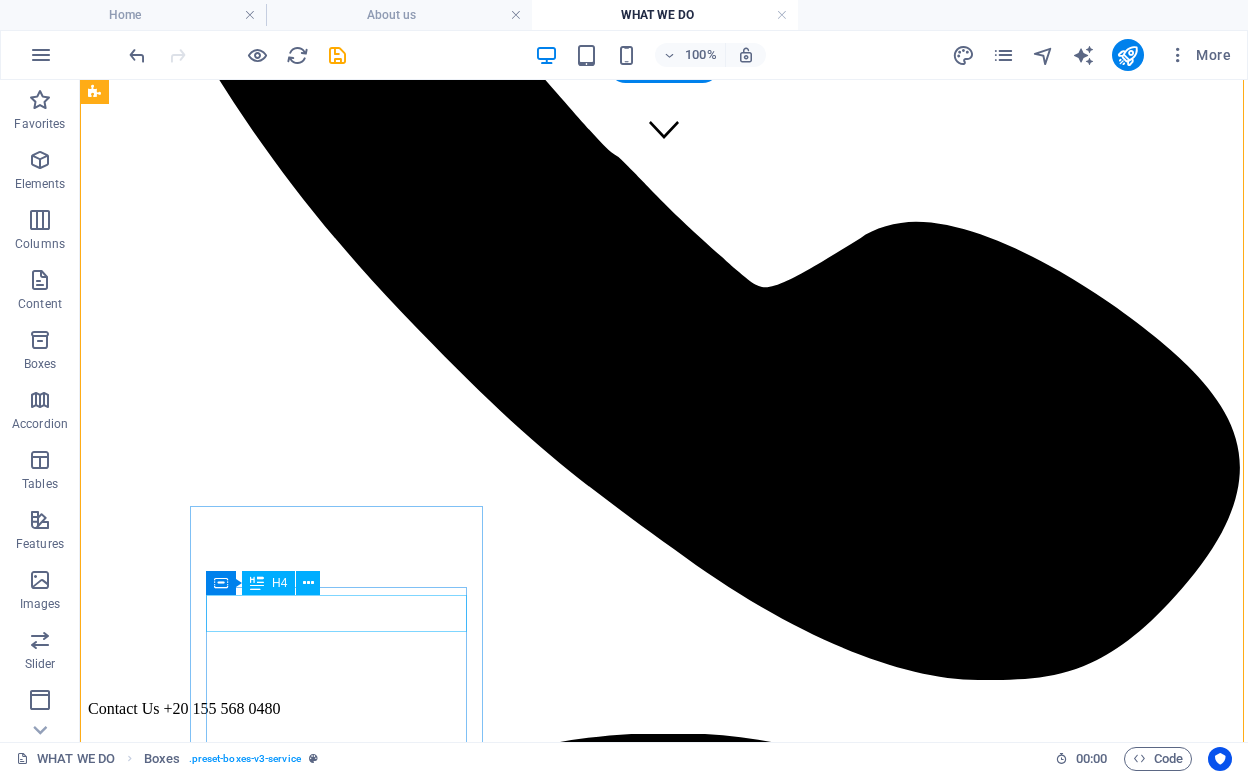 click on "Shaves" at bounding box center (664, 13091) 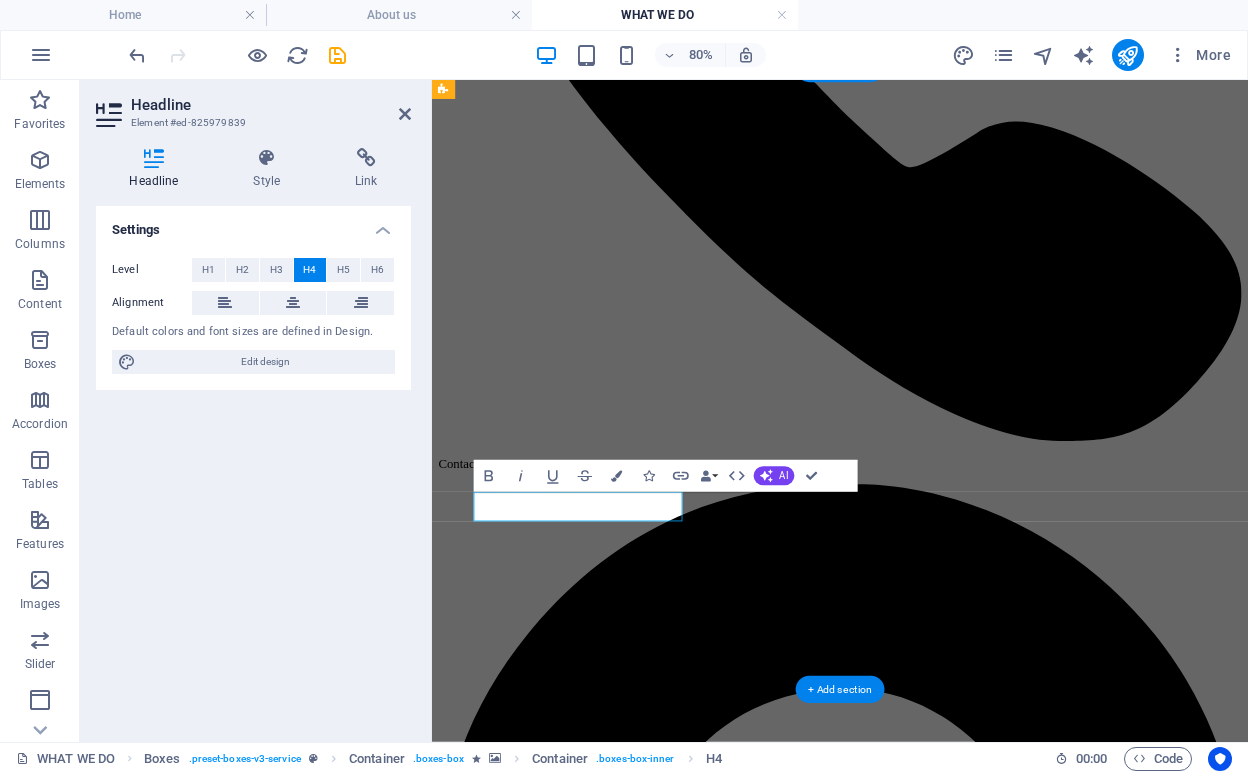 type 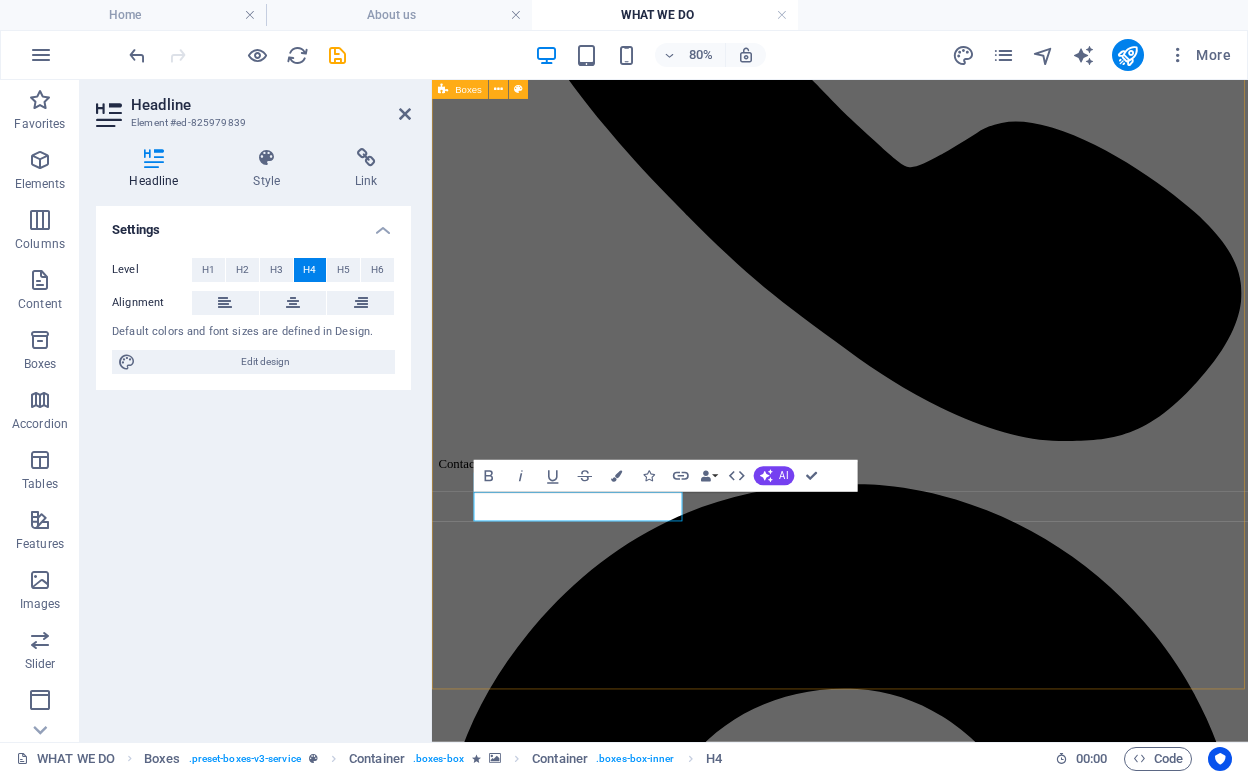 click at bounding box center (942, 11400) 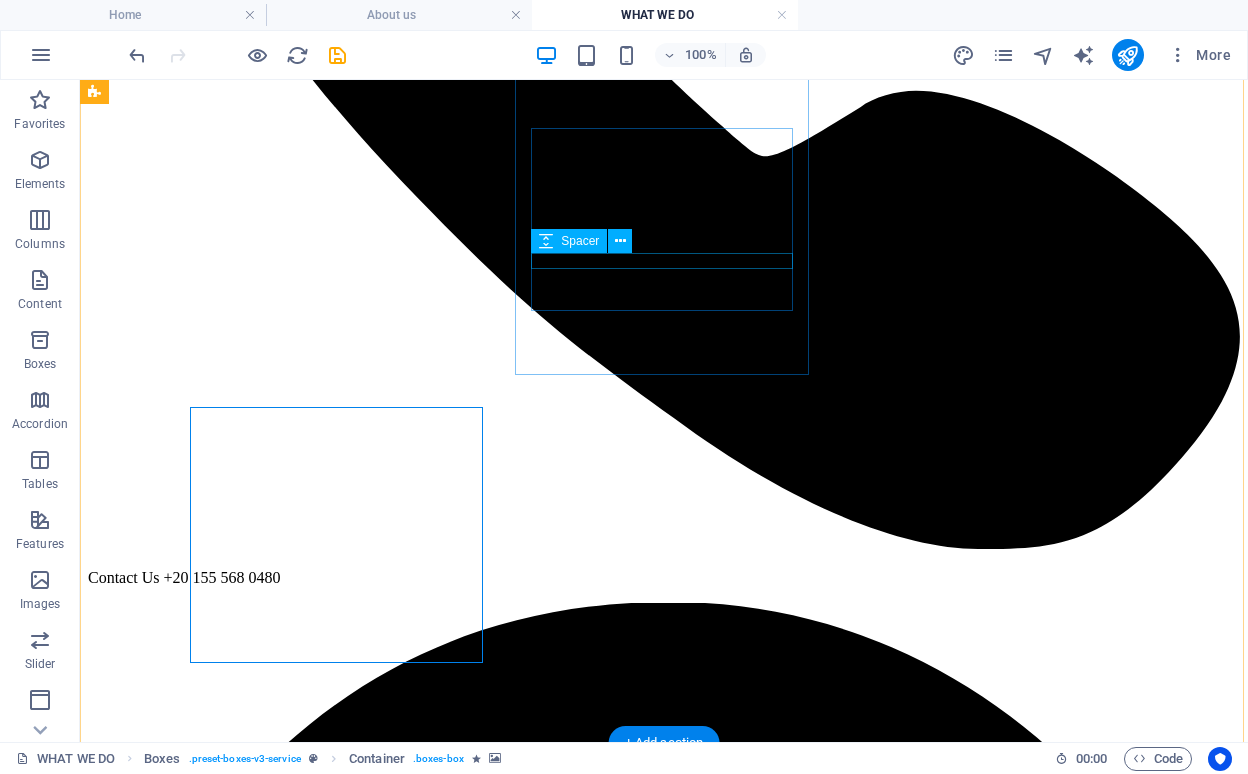 scroll, scrollTop: 728, scrollLeft: 0, axis: vertical 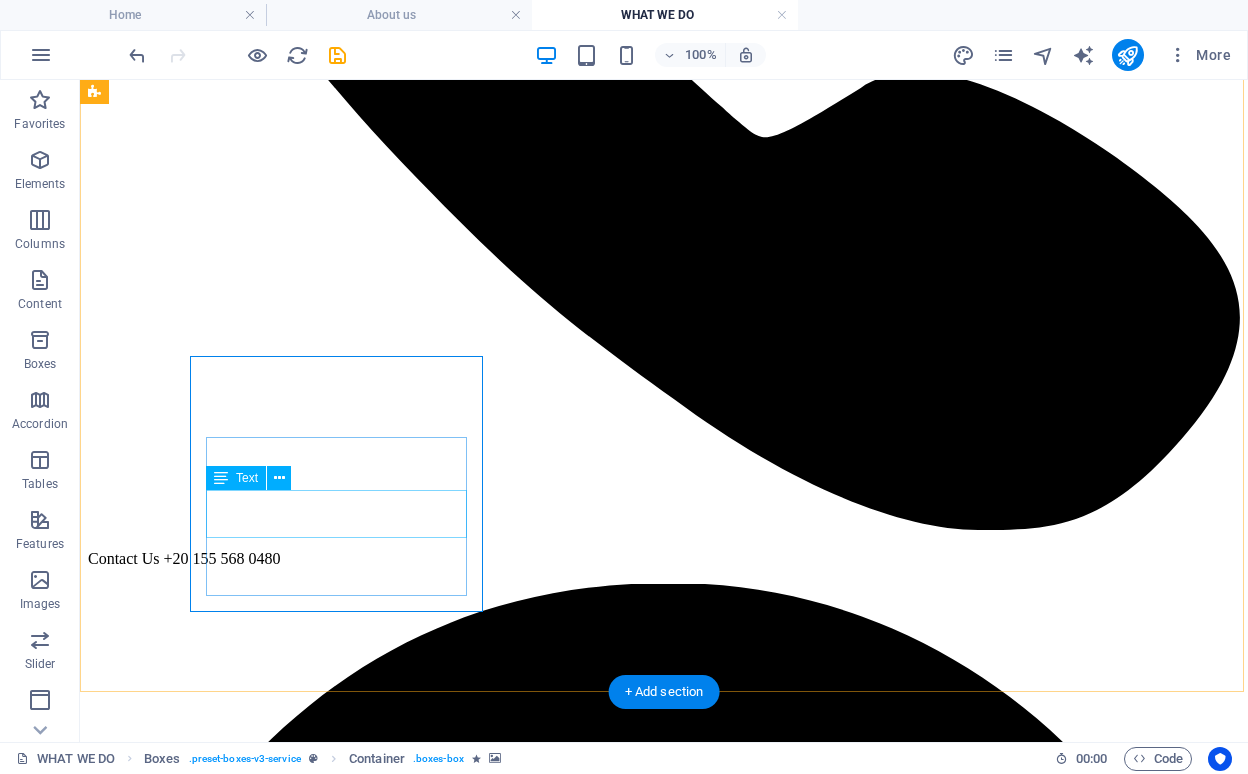 click on "Lorem ipsum dolor sit amet, consectetur adipisicing elit. Veritatis, dolorem!" at bounding box center (664, 12898) 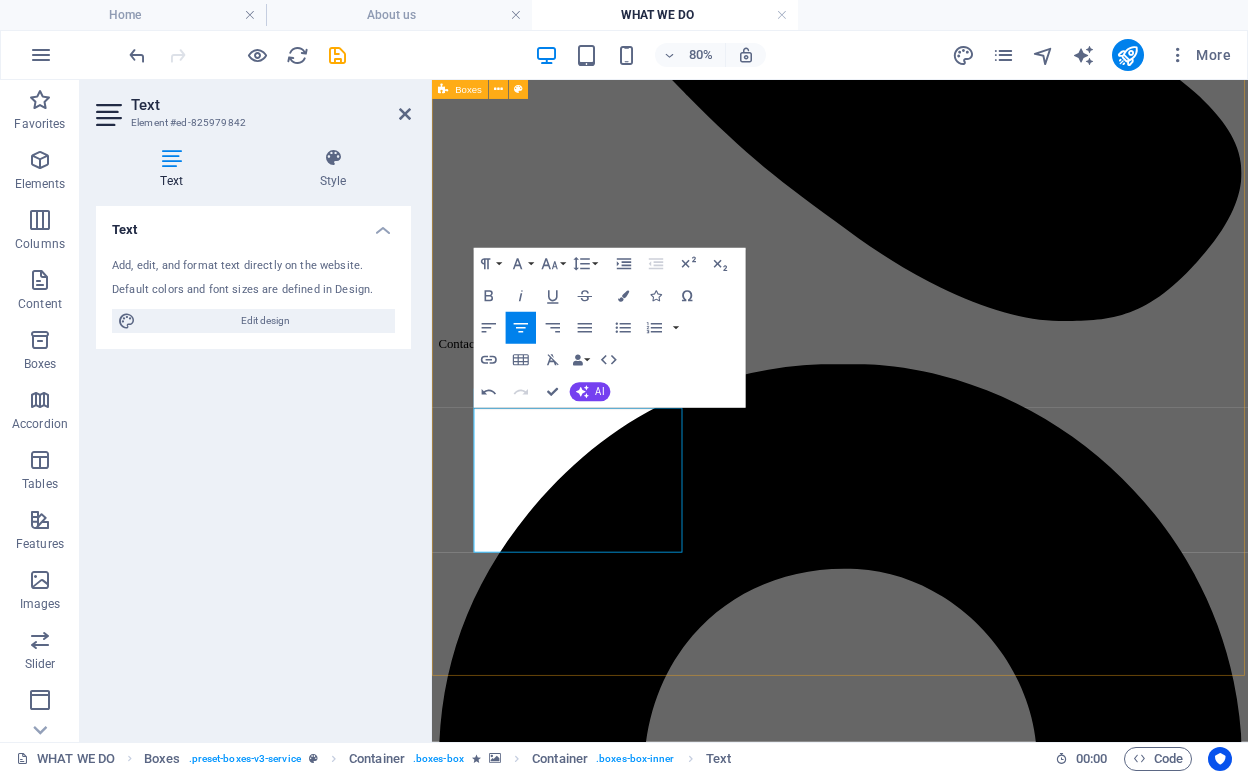 click on "Marketing Gazels Marketing Consultancy is a dynamic and innovative marketing company that empowers businesses to achieve their goals through strategic marketing solutions.  Pricing Event GPRO is a leading company specializing in building platforms for exhibitions, conferences, and events. Pricing Training Lorem ipsum dolor sit amet, consectetur adipisicing elit. Veritatis, dolorem! Pricing Digital services We deliver cutting-edge digital services, including web development, app creation, SEO, and social media management. Our goal is to help businesses thrive in the digital landscape with tailored, future-ready solutions. Pricing Children Lorem ipsum dolor sit amet, consectetur adipisicing elit. Veritatis, dolorem! Pricing Specials Lorem ipsum dolor sit amet, consectetur adipisicing elit. Veritatis, dolorem! Pricing" at bounding box center (942, 11338) 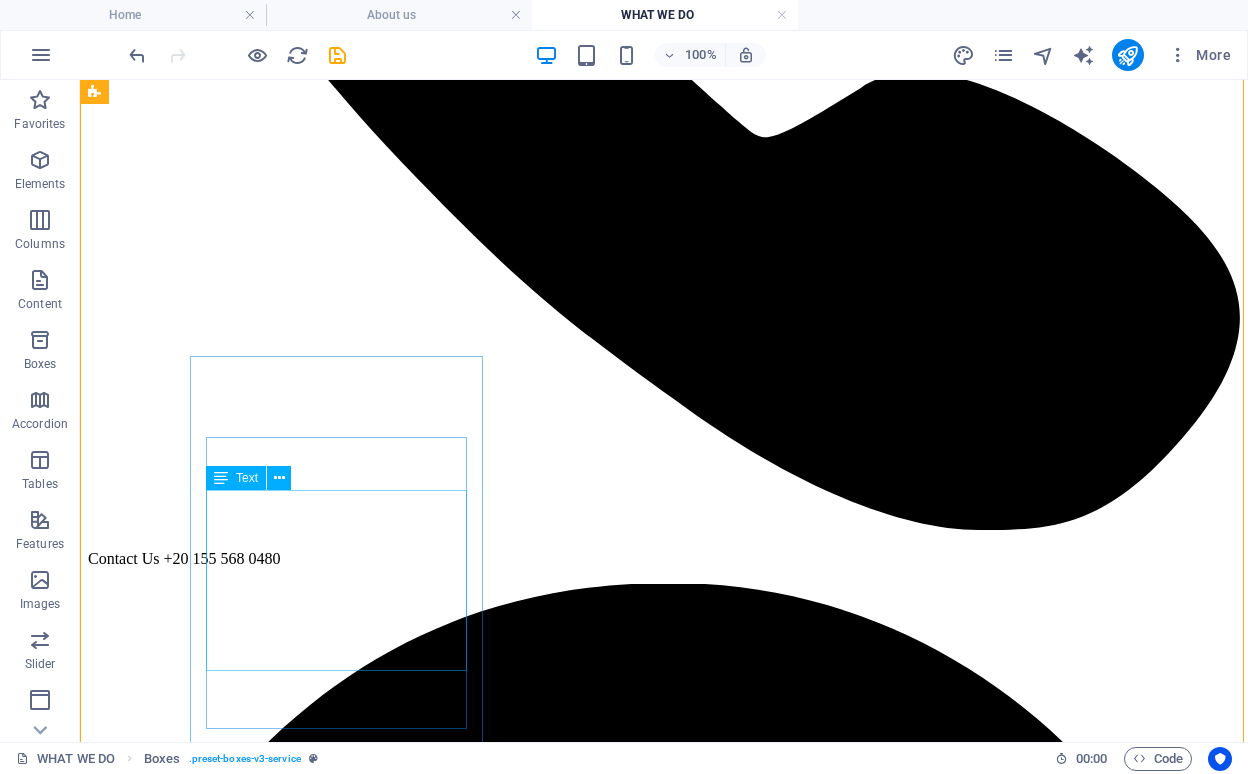 click on "We deliver cutting-edge digital services, including web development, app creation, SEO, and social media management. Our goal is to help businesses thrive in the digital landscape with tailored, future-ready solutions." at bounding box center (664, 13044) 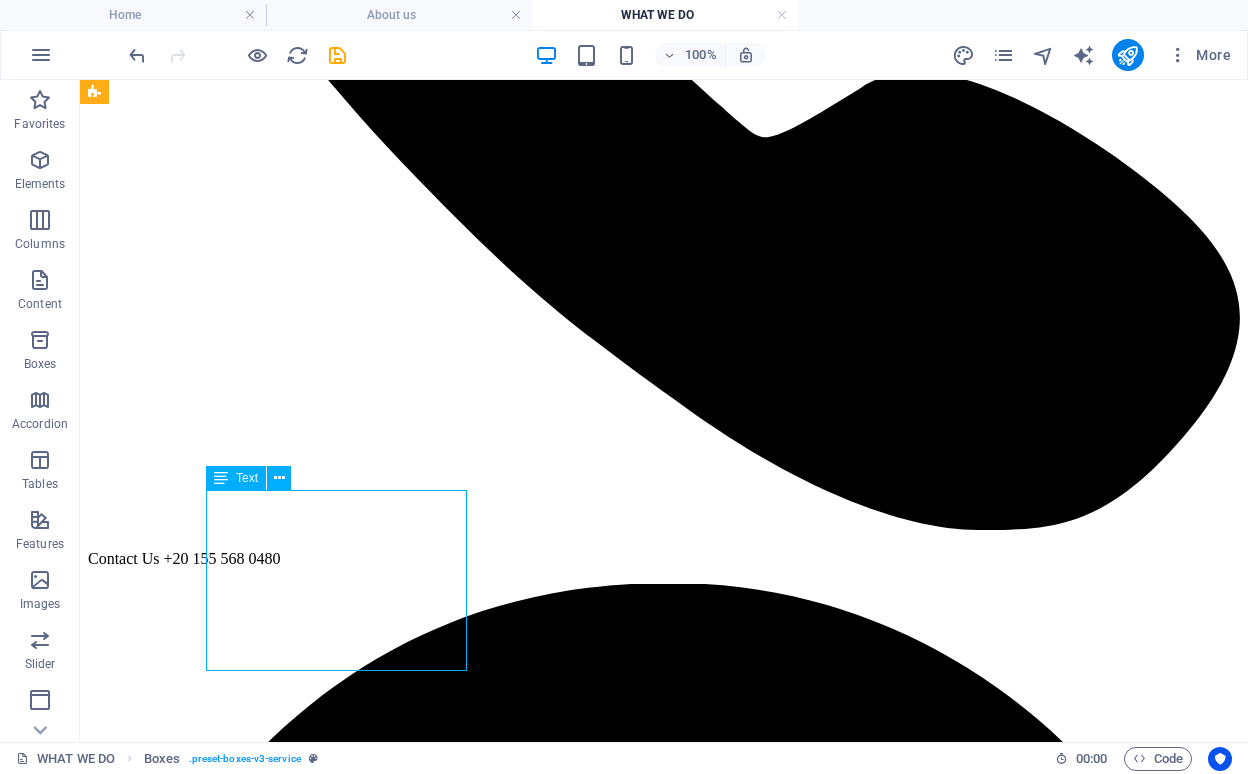 click on "We deliver cutting-edge digital services, including web development, app creation, SEO, and social media management. Our goal is to help businesses thrive in the digital landscape with tailored, future-ready solutions." at bounding box center (664, 13044) 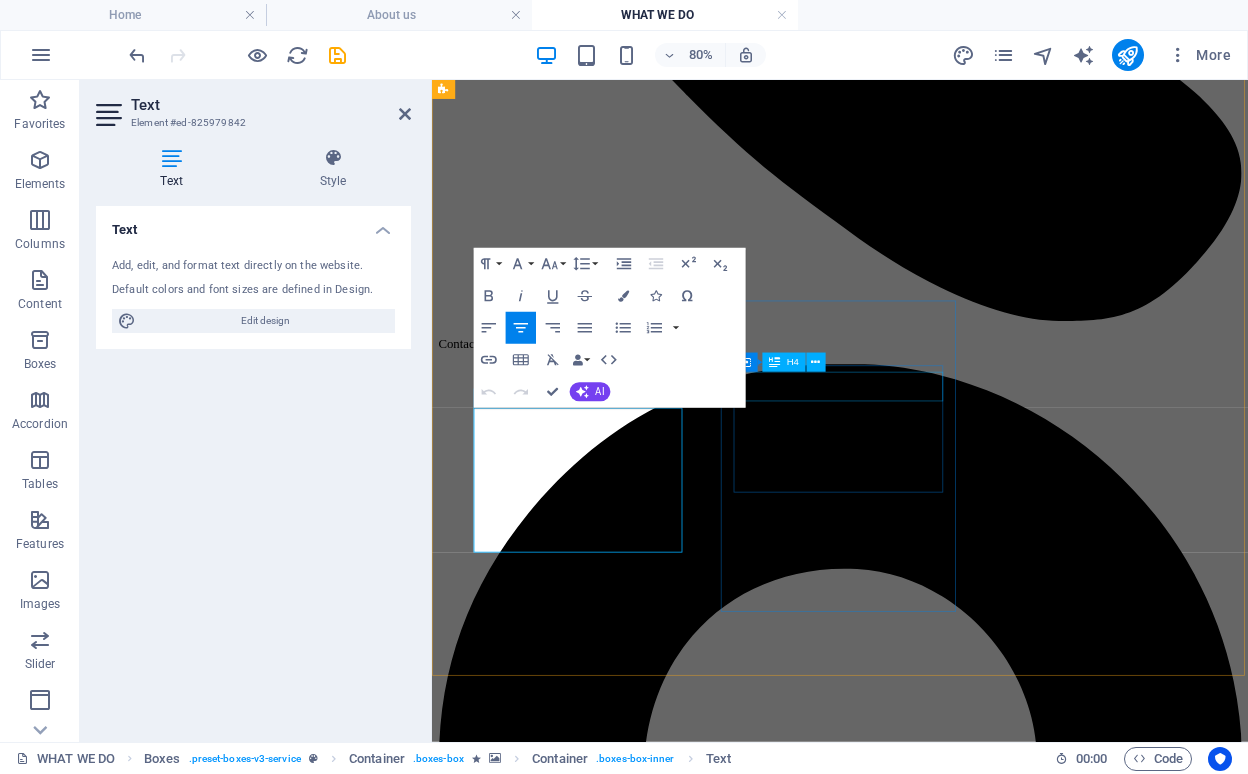 click on "Children" at bounding box center [942, 12348] 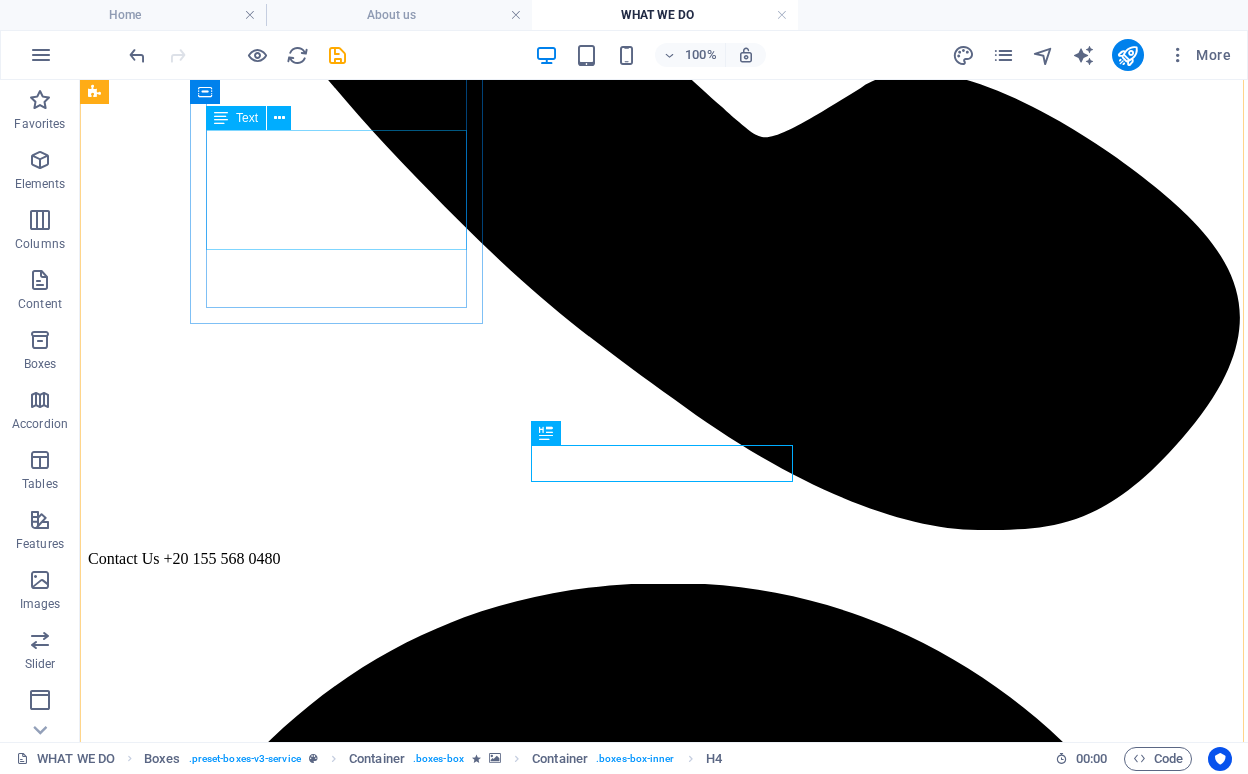 click on "Gazels Marketing Consultancy is a dynamic and innovative marketing company that empowers businesses to achieve their goals through strategic marketing solutions." at bounding box center [664, 11376] 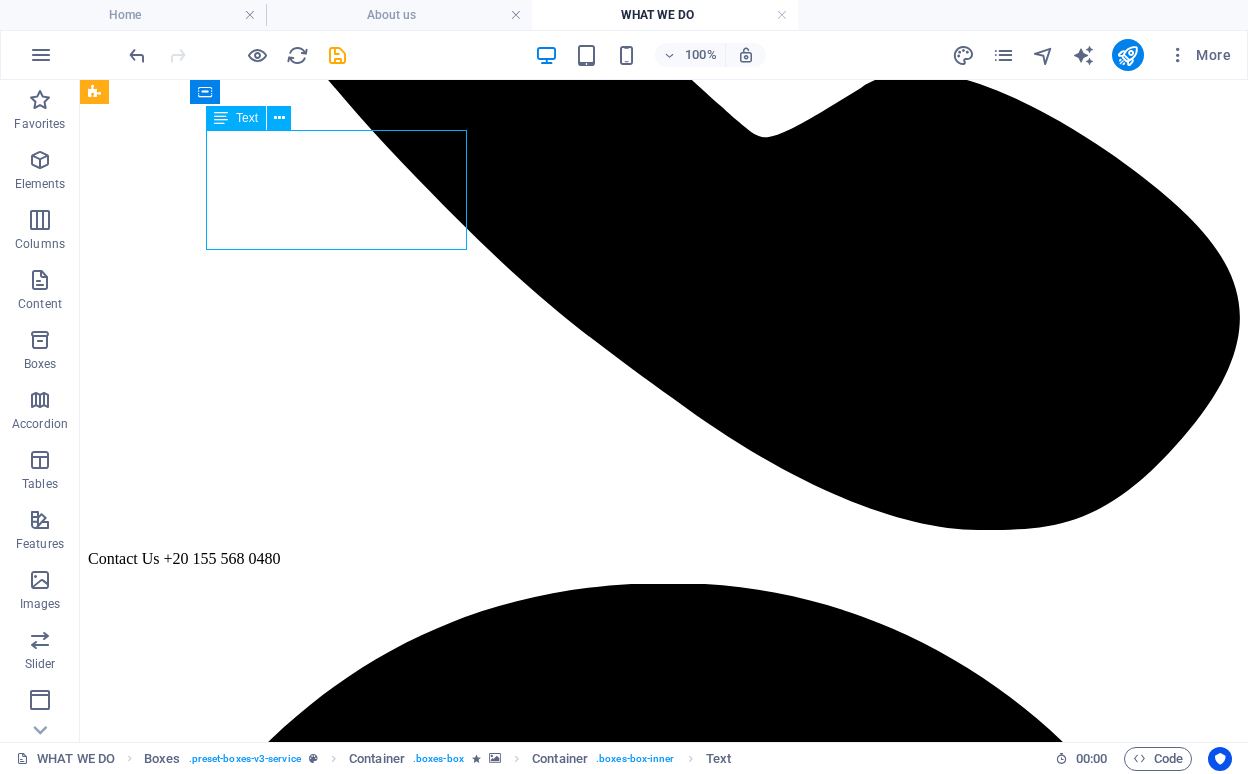 click on "Gazels Marketing Consultancy is a dynamic and innovative marketing company that empowers businesses to achieve their goals through strategic marketing solutions." at bounding box center (664, 11376) 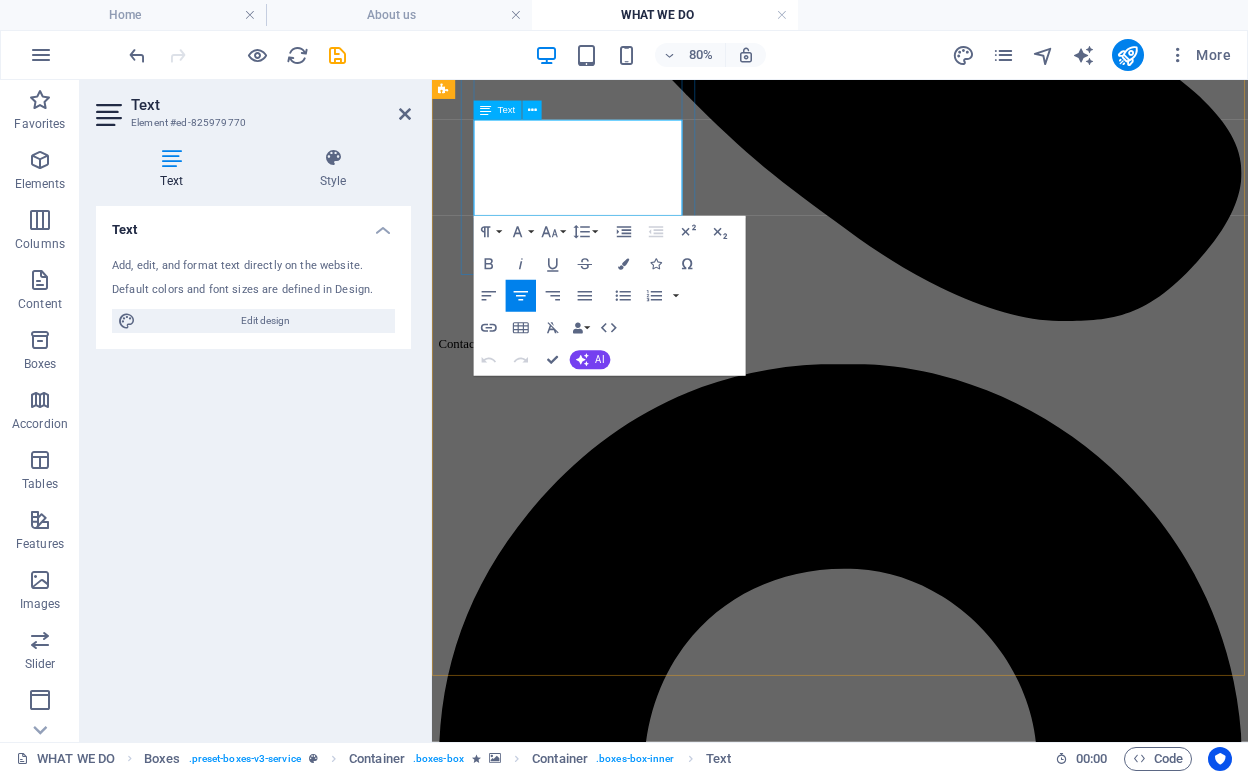 click on "Gazels Marketing Consultancy is a dynamic and innovative marketing company that empowers businesses to achieve their goals through strategic marketing solutions." at bounding box center (918, 10040) 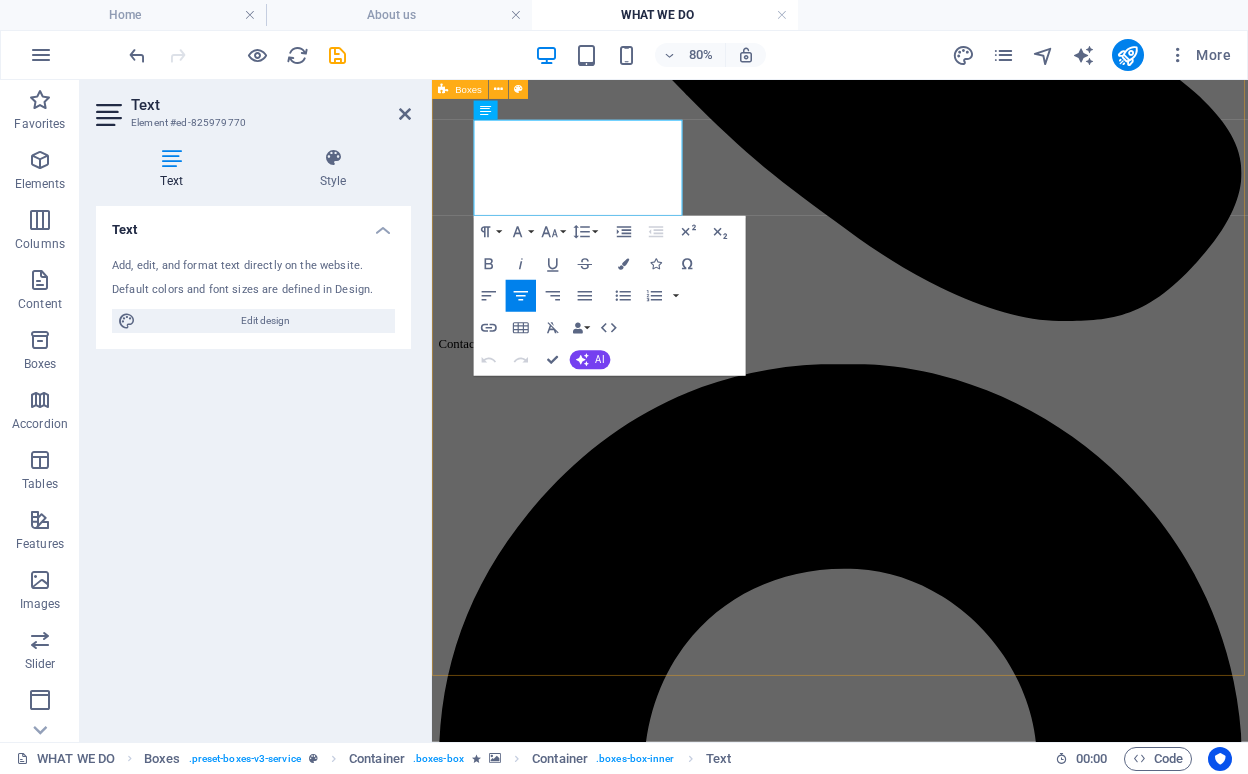 click on "Pricing" at bounding box center (942, 12437) 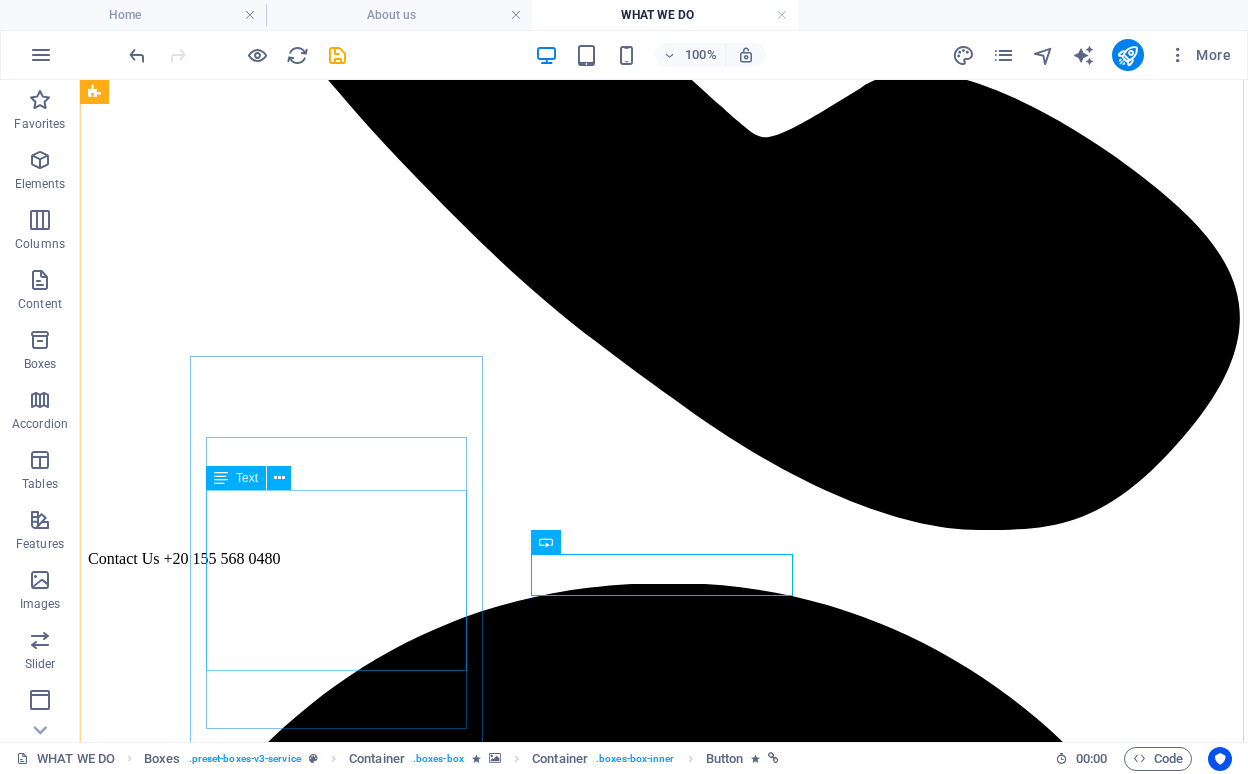 click on "We deliver cutting-edge digital services, including web development, app creation, SEO, and social media management. Our goal is to help businesses thrive in the digital landscape with tailored, future-ready solutions." at bounding box center (664, 13044) 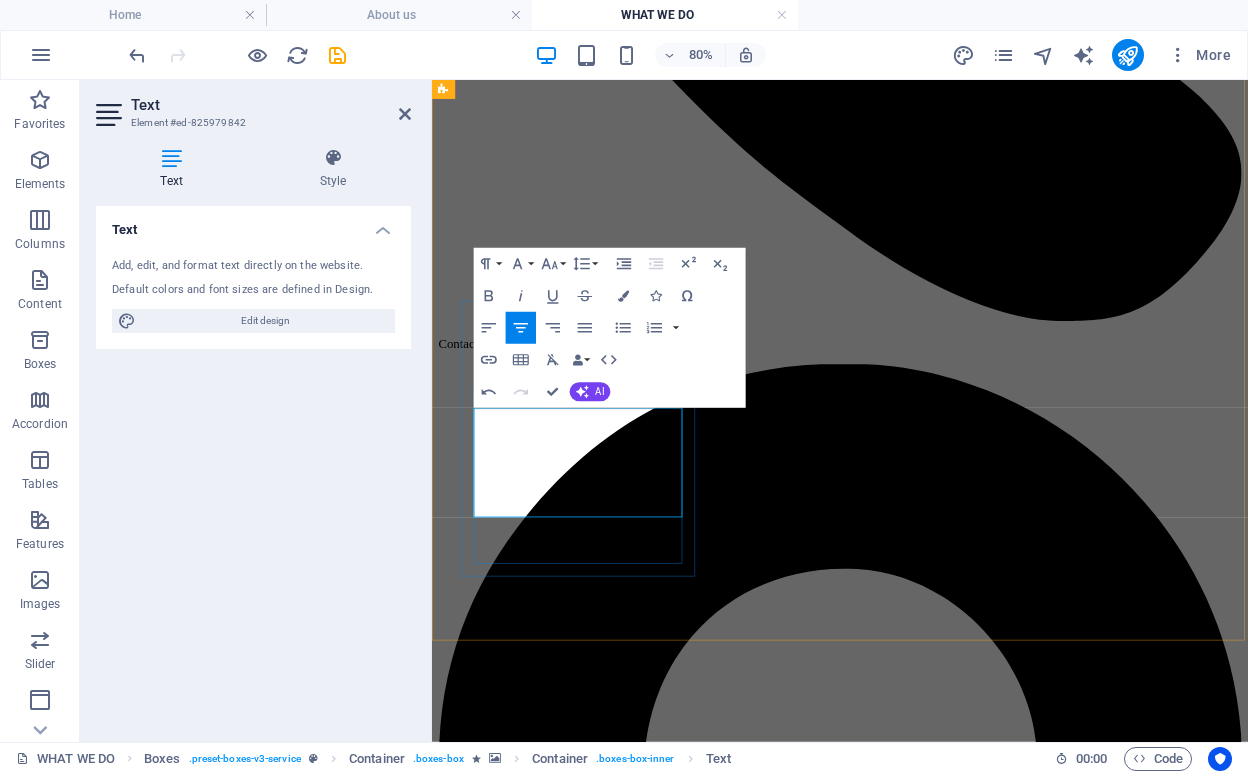 drag, startPoint x: 697, startPoint y: 608, endPoint x: 552, endPoint y: 523, distance: 168.07736 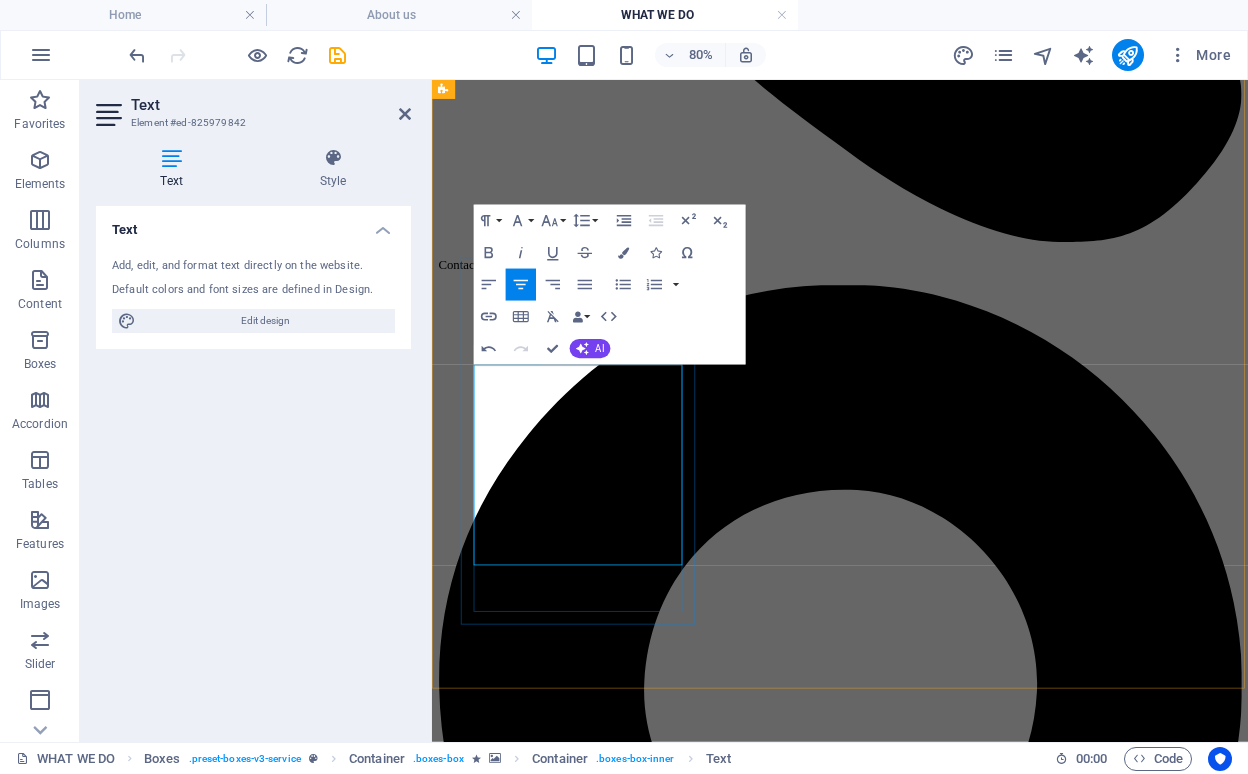 scroll, scrollTop: 829, scrollLeft: 0, axis: vertical 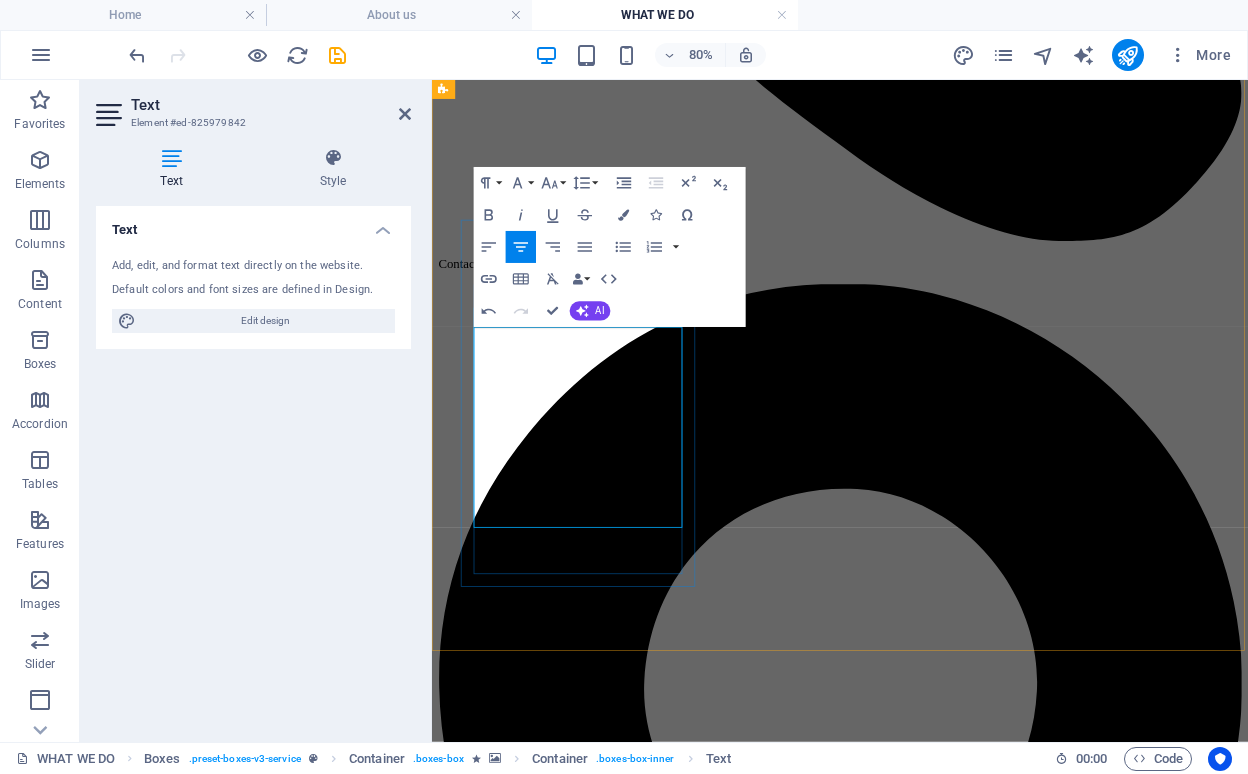 click on "Gazels" at bounding box center (942, 11749) 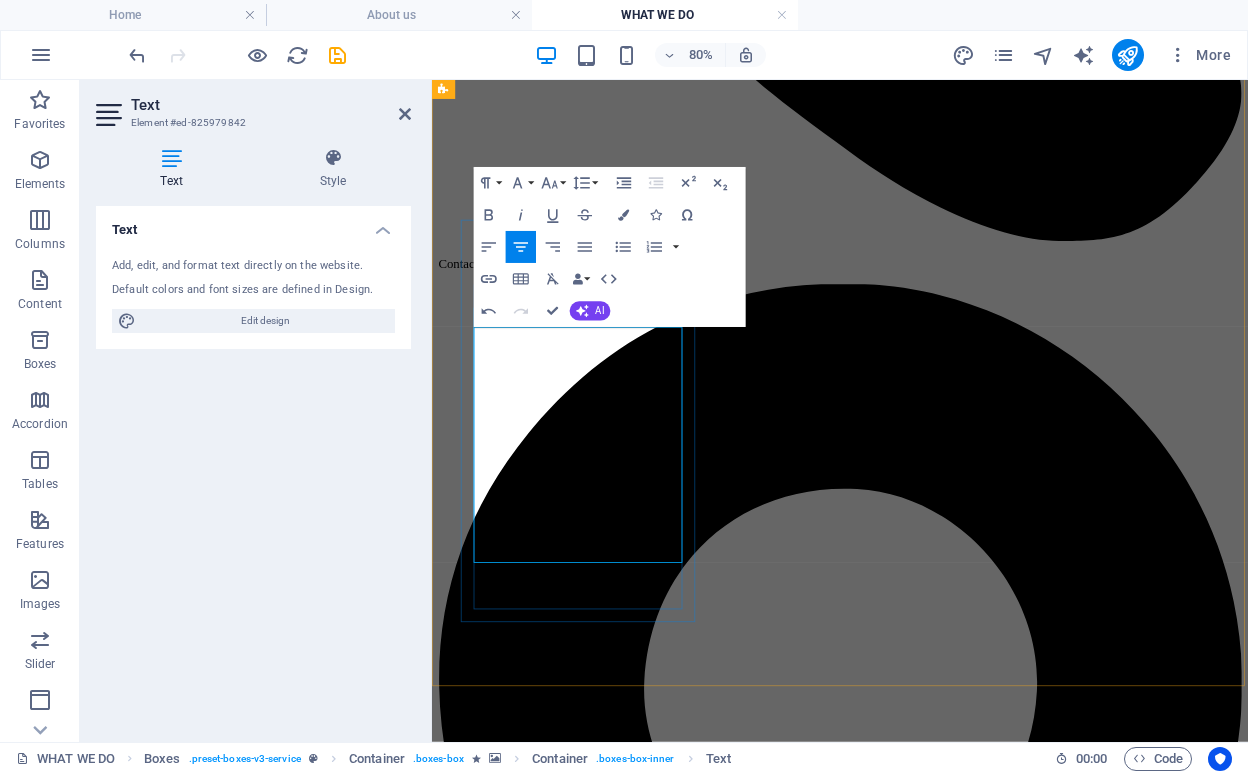 click on "Gazels We deliver cutting-edge digital services including web development, app creation  on" at bounding box center [763, 11793] 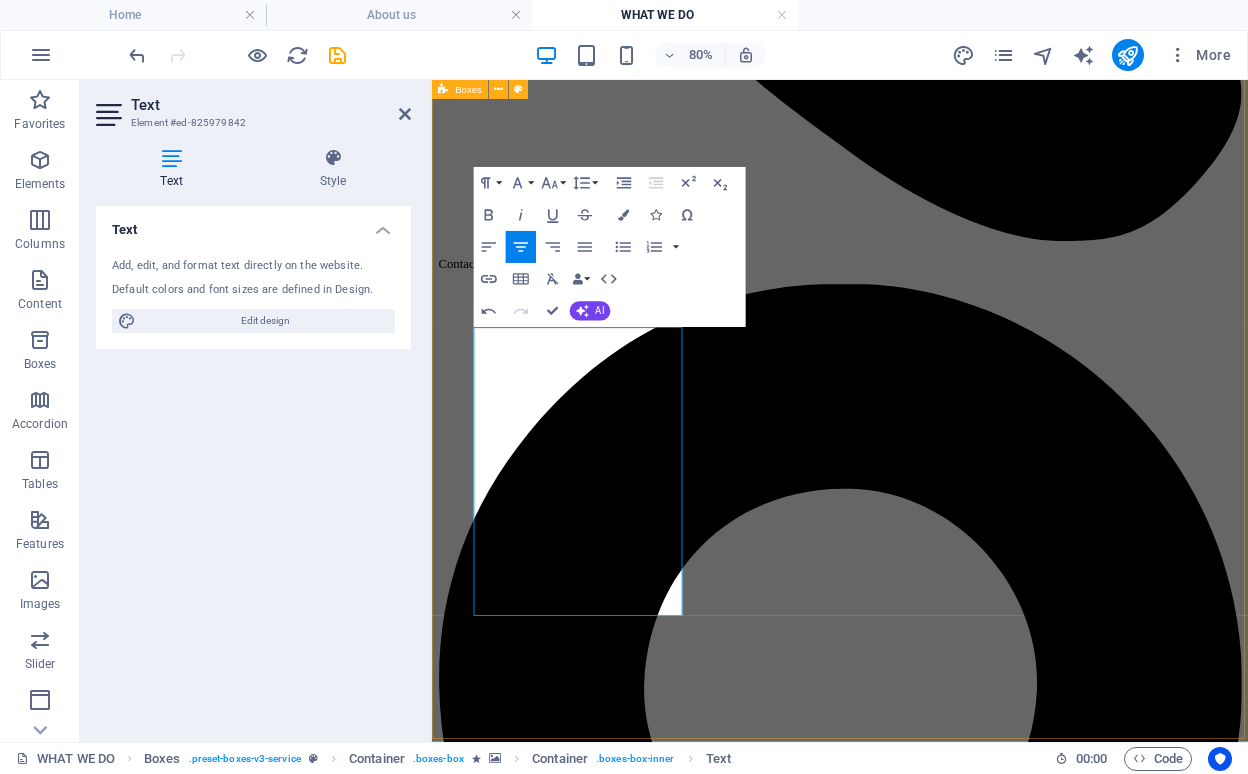 drag, startPoint x: 677, startPoint y: 699, endPoint x: 480, endPoint y: 545, distance: 250.04999 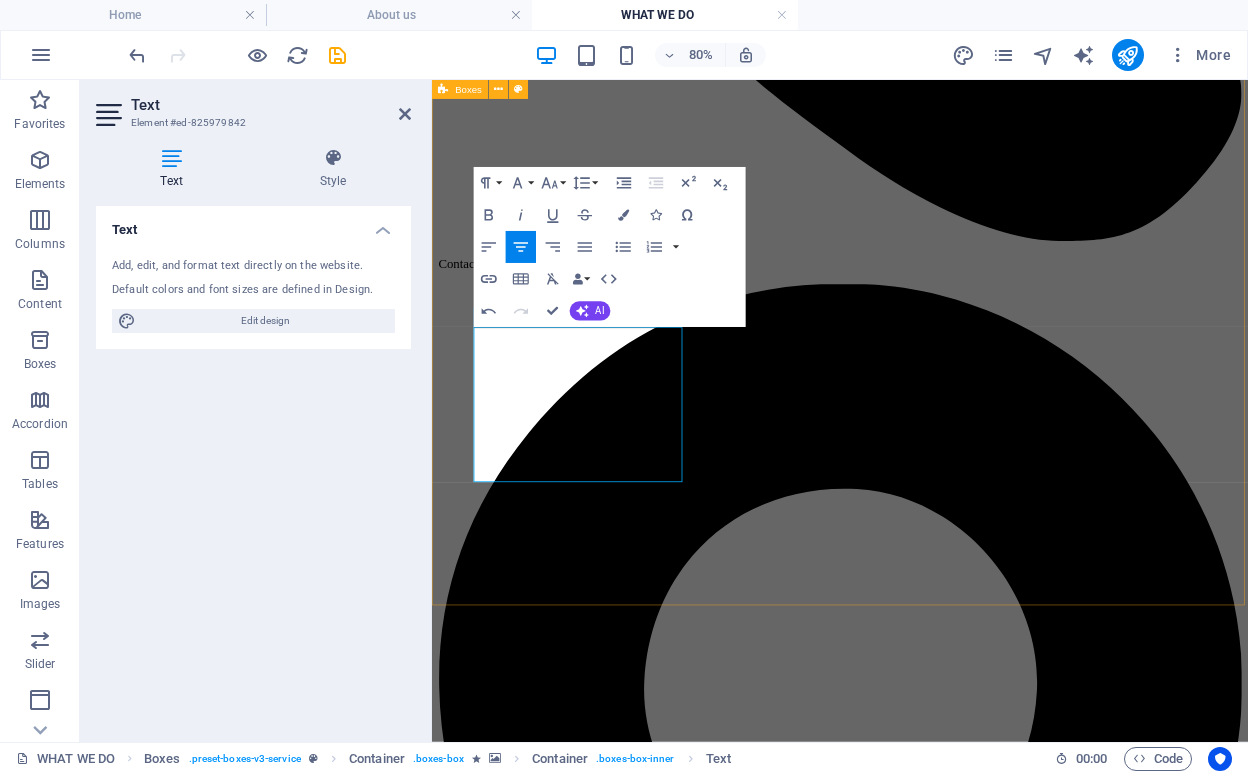 click on "Marketing Gazels Marketing Consultancy is a dynamic and innovative marketing company that empowers businesses to achieve their goals through strategic marketing solutions.  Pricing Event GPRO is a leading company specializing in building platforms for exhibitions, conferences, and events. Pricing Training Lorem ipsum dolor sit amet, consectetur adipisicing elit. Veritatis, dolorem! Pricing Digital services We deliver cutting-edge digital services including web development, app creation, SEO, and social media management. Our goal is to help businesses thrive in the digital landscape with tailored, future-ready solutions. Pricing Children Lorem ipsum dolor sit amet, consectetur adipisicing elit. Veritatis, dolorem! Pricing Specials Lorem ipsum dolor sit amet, consectetur adipisicing elit. Veritatis, dolorem! Pricing" at bounding box center [942, 11275] 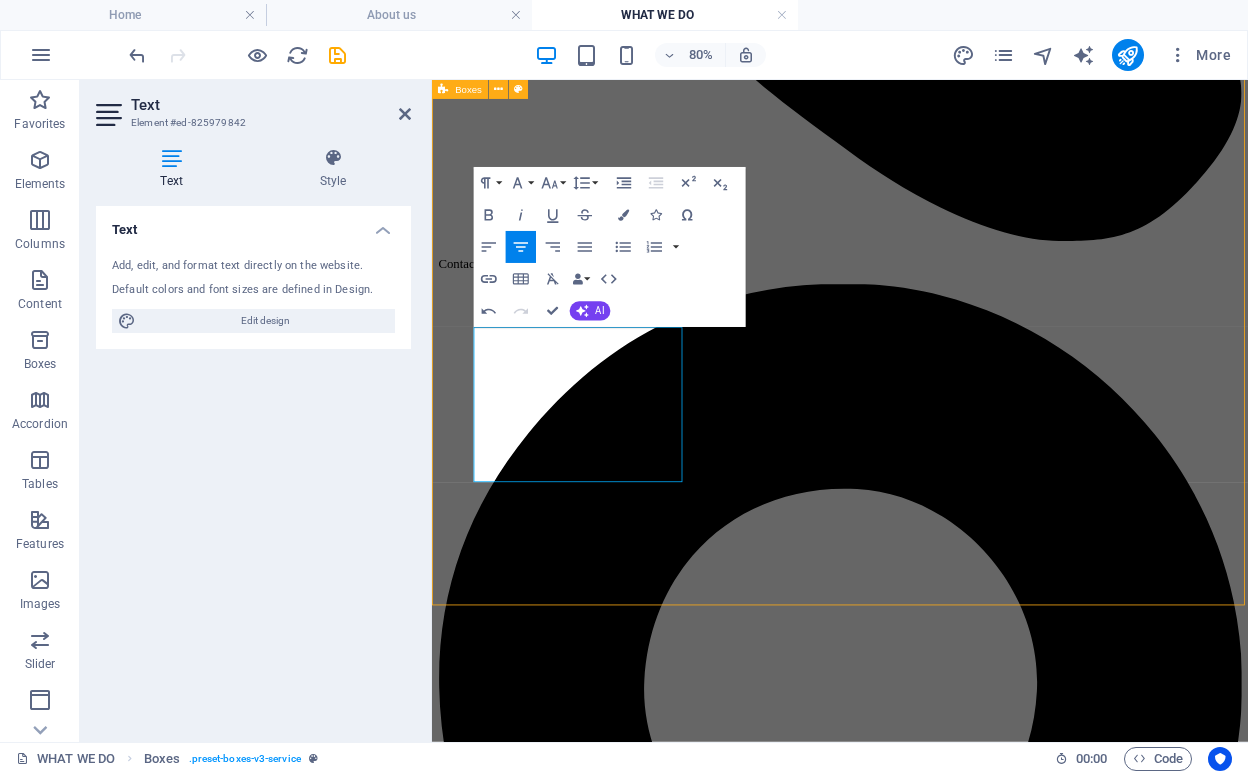 click at bounding box center (942, 11809) 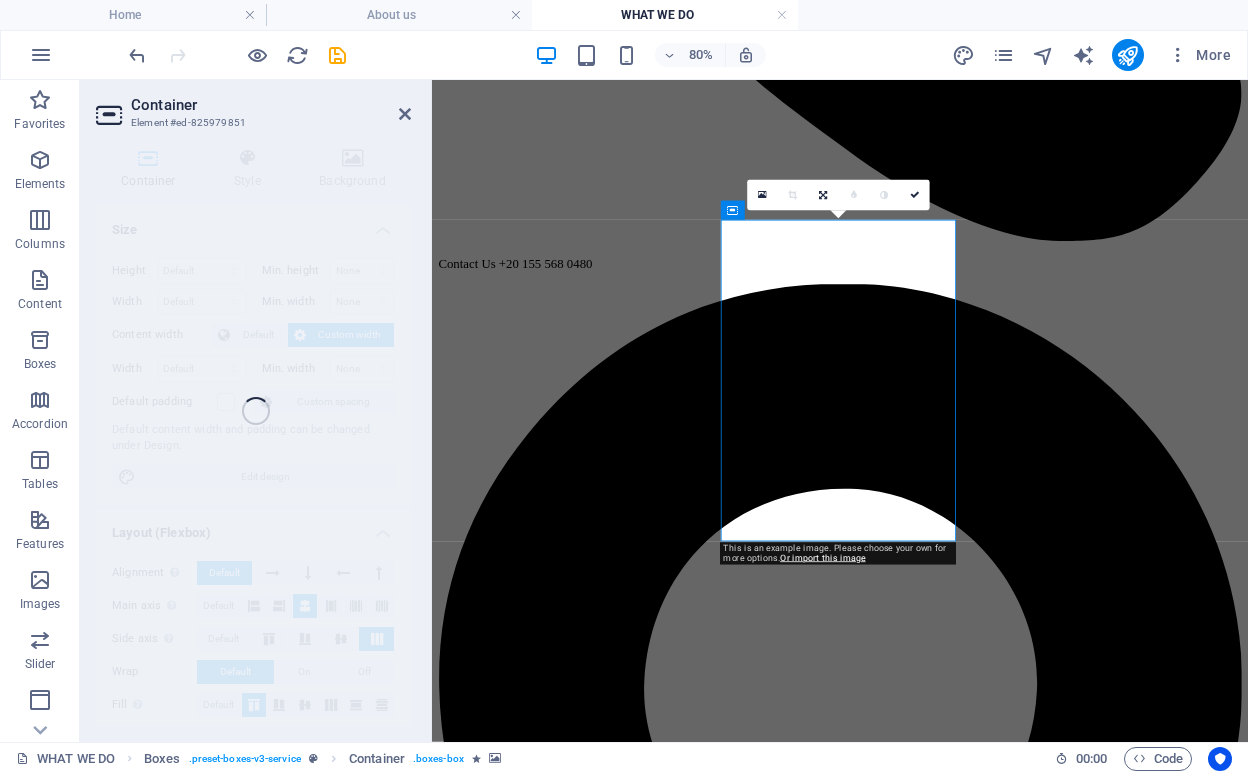 click at bounding box center (942, 12945) 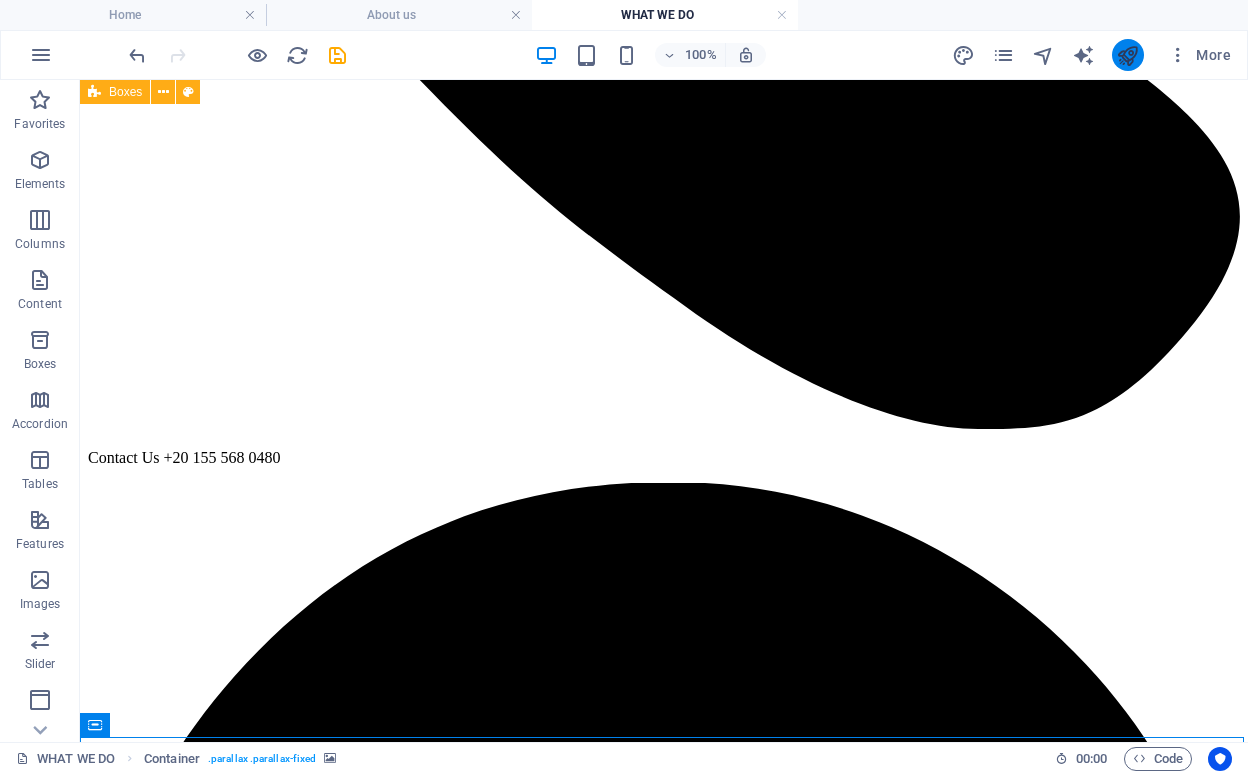 click at bounding box center [1128, 55] 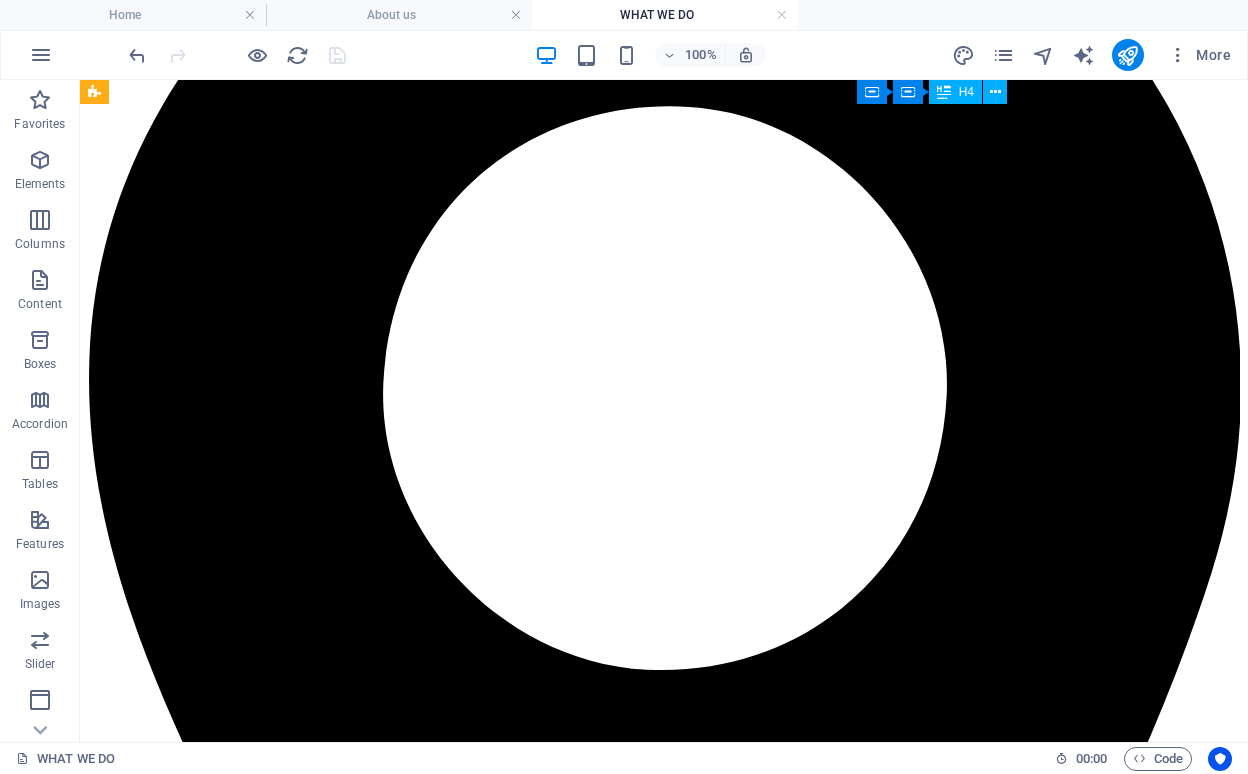 scroll, scrollTop: 1509, scrollLeft: 0, axis: vertical 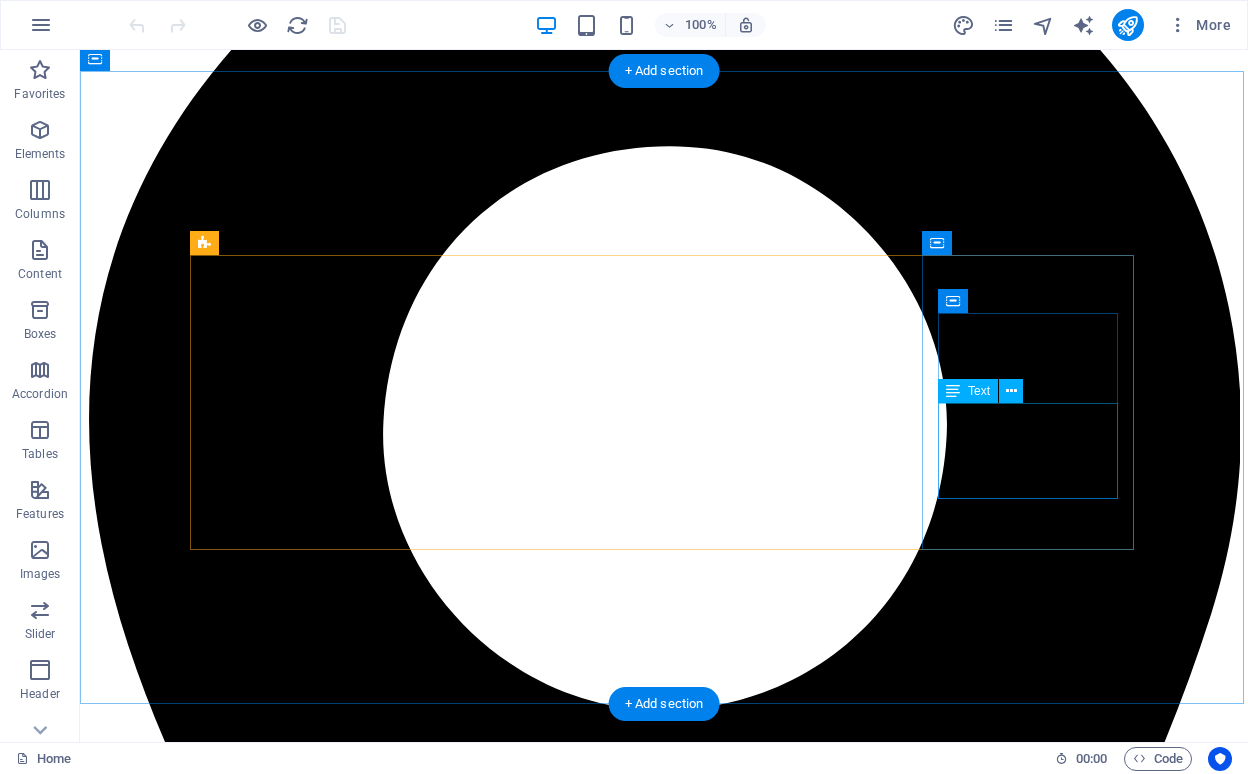 click on "Lorem ipsum dolor sit amet, consectetur adipisicing elit. Veritatis, dolorem!" at bounding box center [664, 21736] 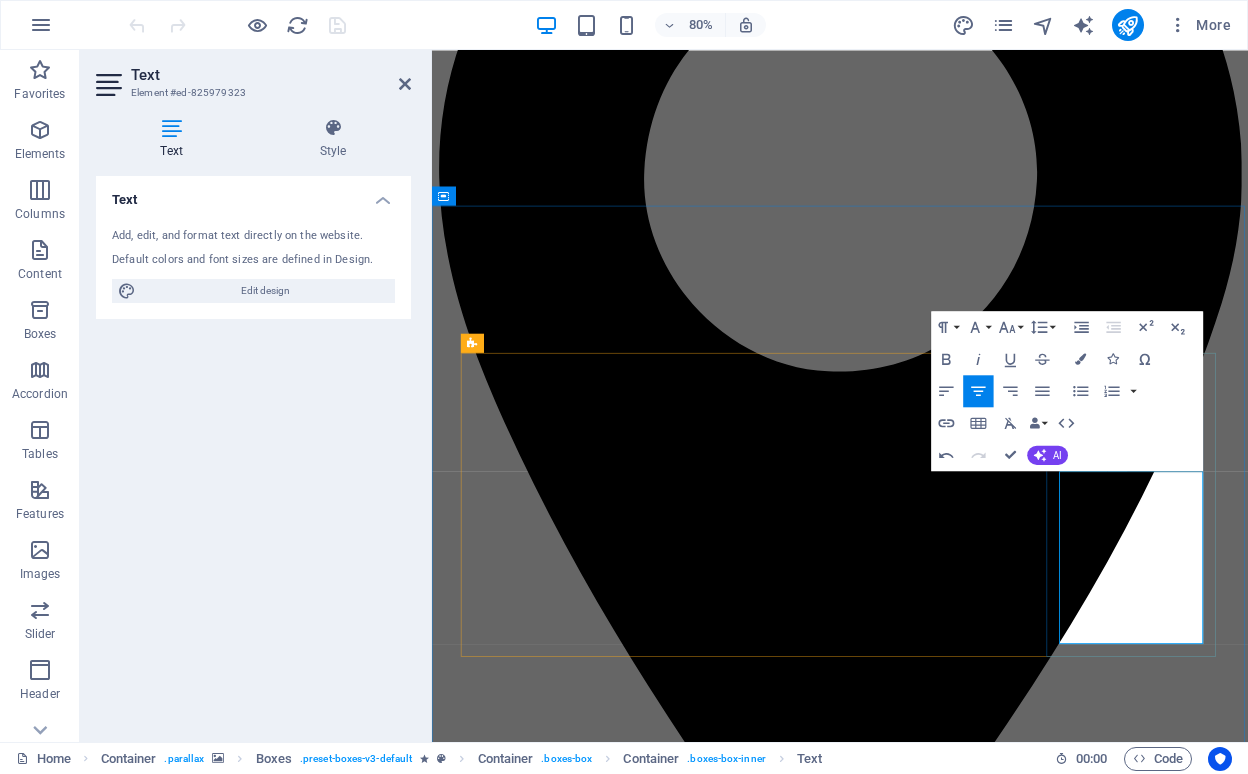 click on "Training Lorem ipsum dolor sit amet, consectetur adipisicing elit. Veritatis, dolorem!" at bounding box center (942, 17953) 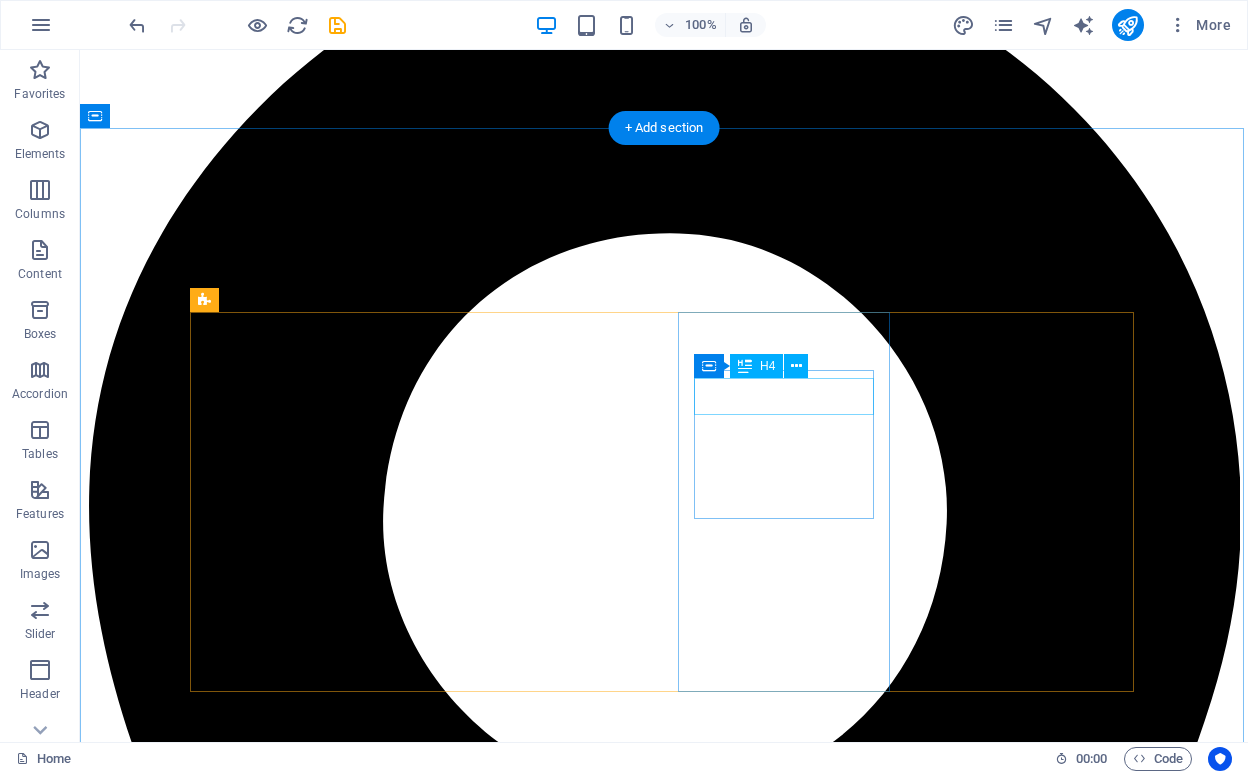 scroll, scrollTop: 1402, scrollLeft: 0, axis: vertical 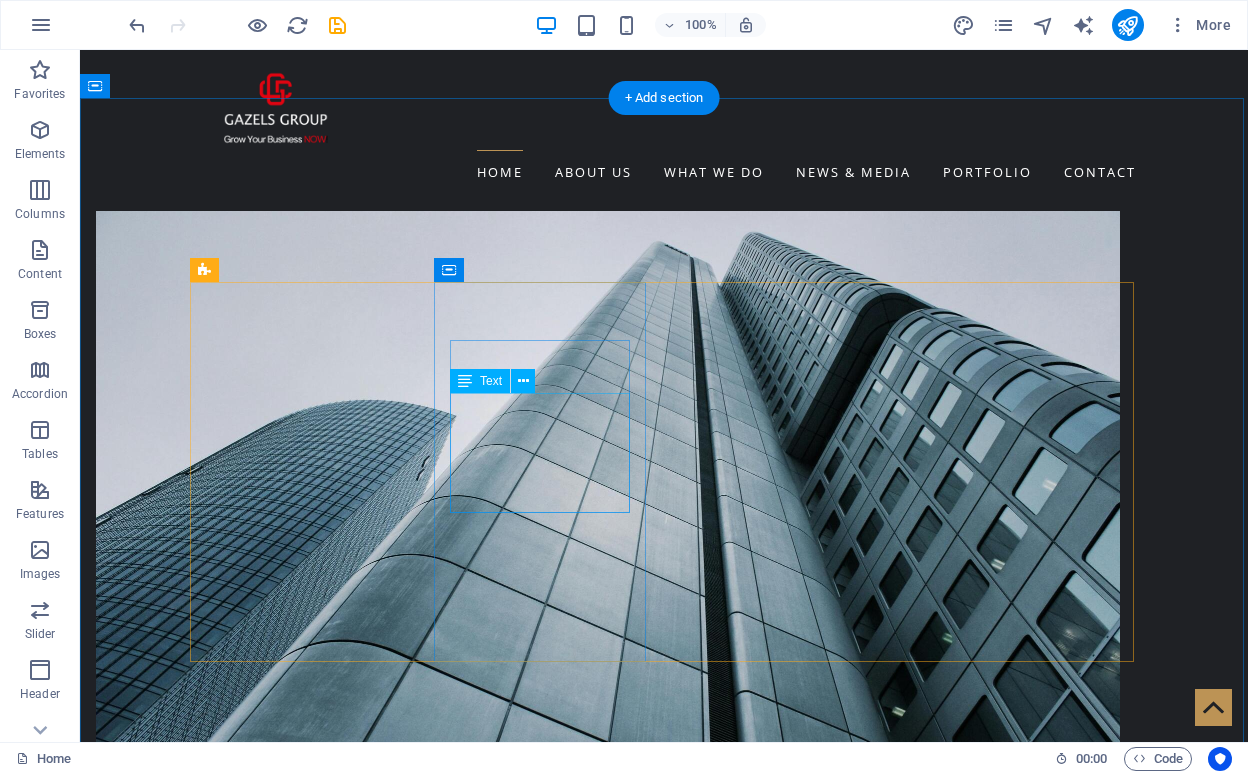 click on "GPRO is a leading company specializing in building platforms for exhibitions, conferences, and events." at bounding box center (298, 2877) 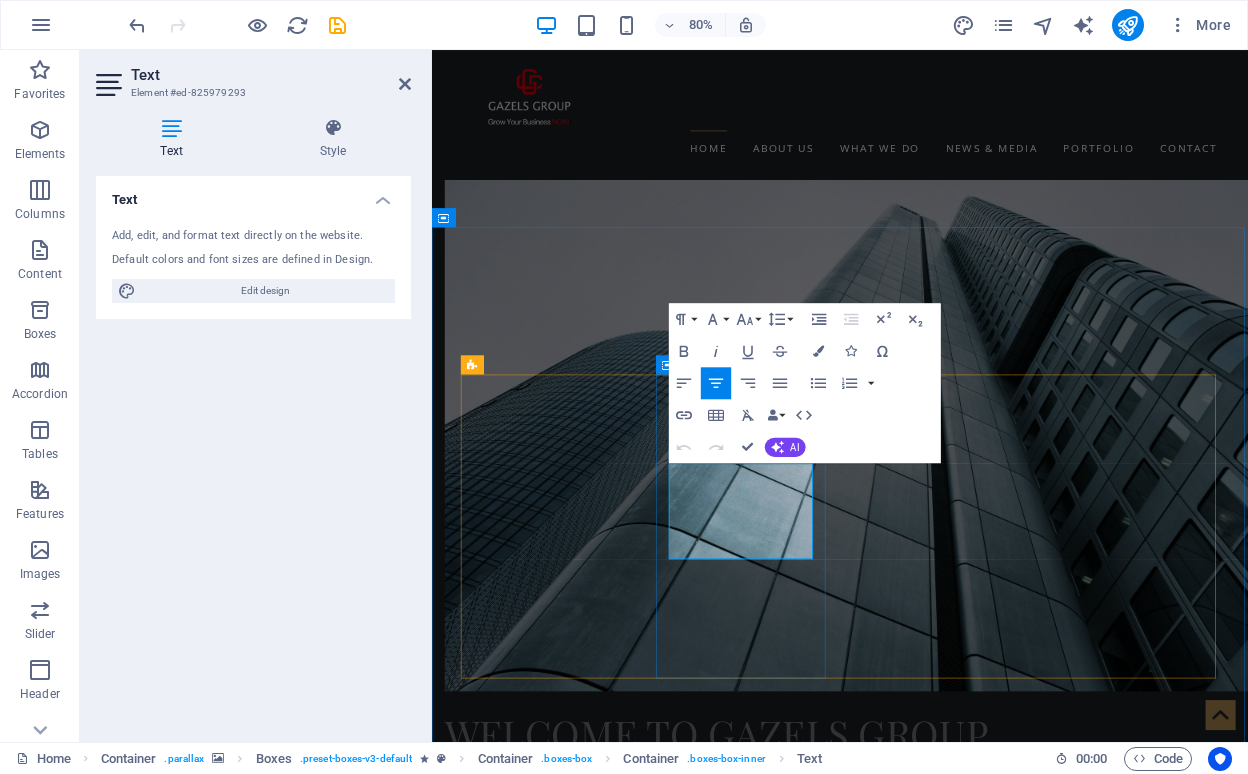 click on "GPRO is a leading company specializing in building platforms for exhibitions, conferences, and events." at bounding box center [576, 2877] 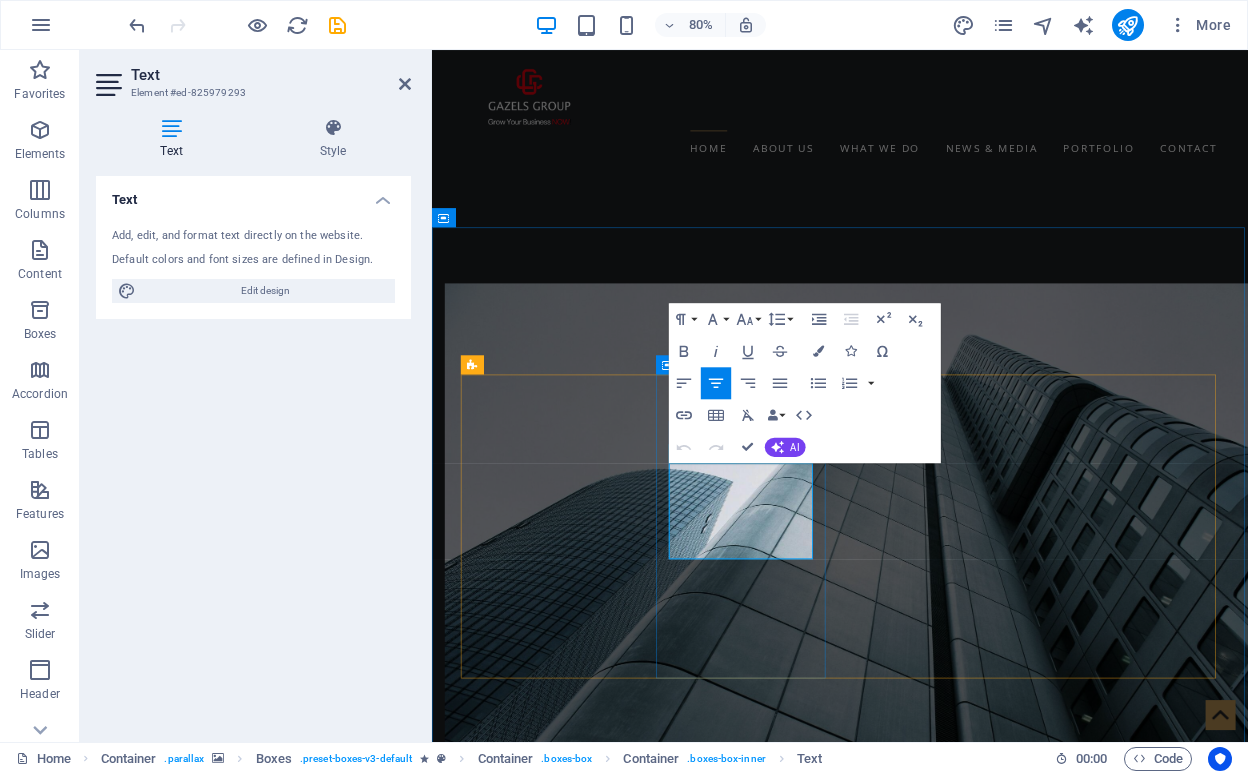 type 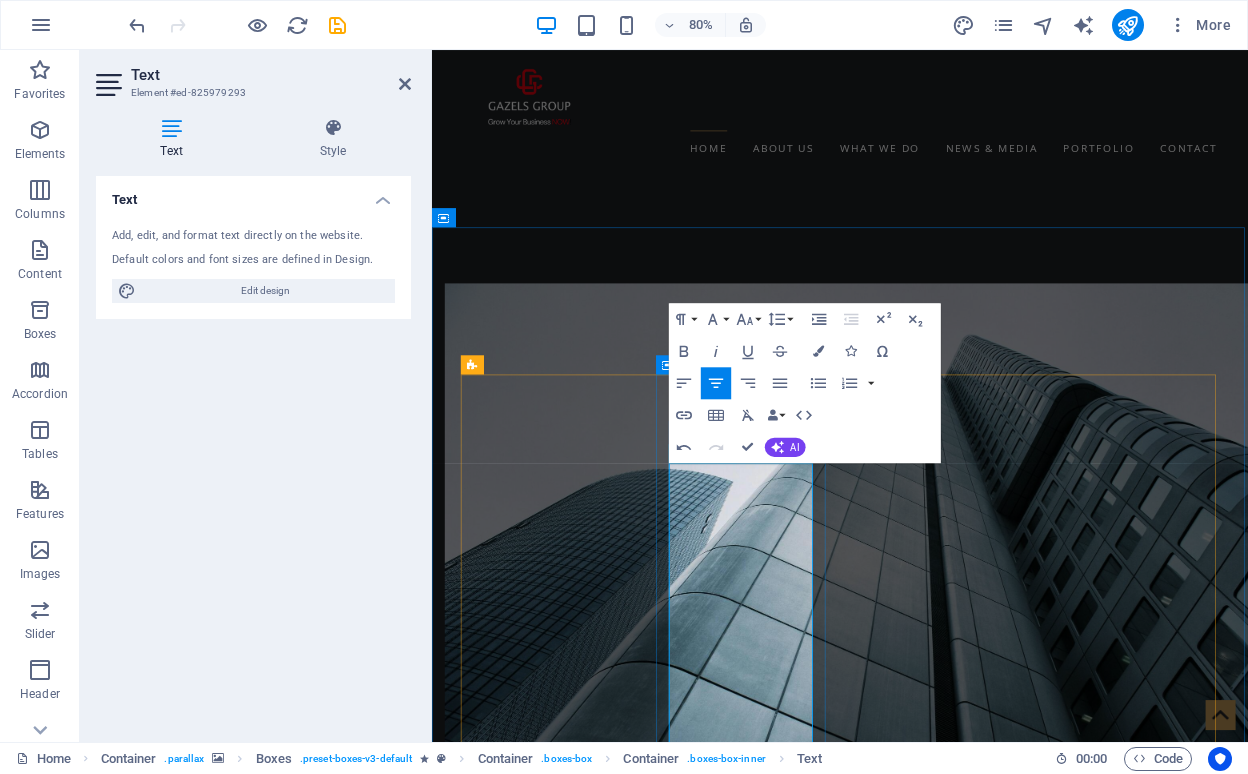 click on "GPRO is a leading company specializing in building platforms for exhibitions, conferences, and events." at bounding box center [576, 3223] 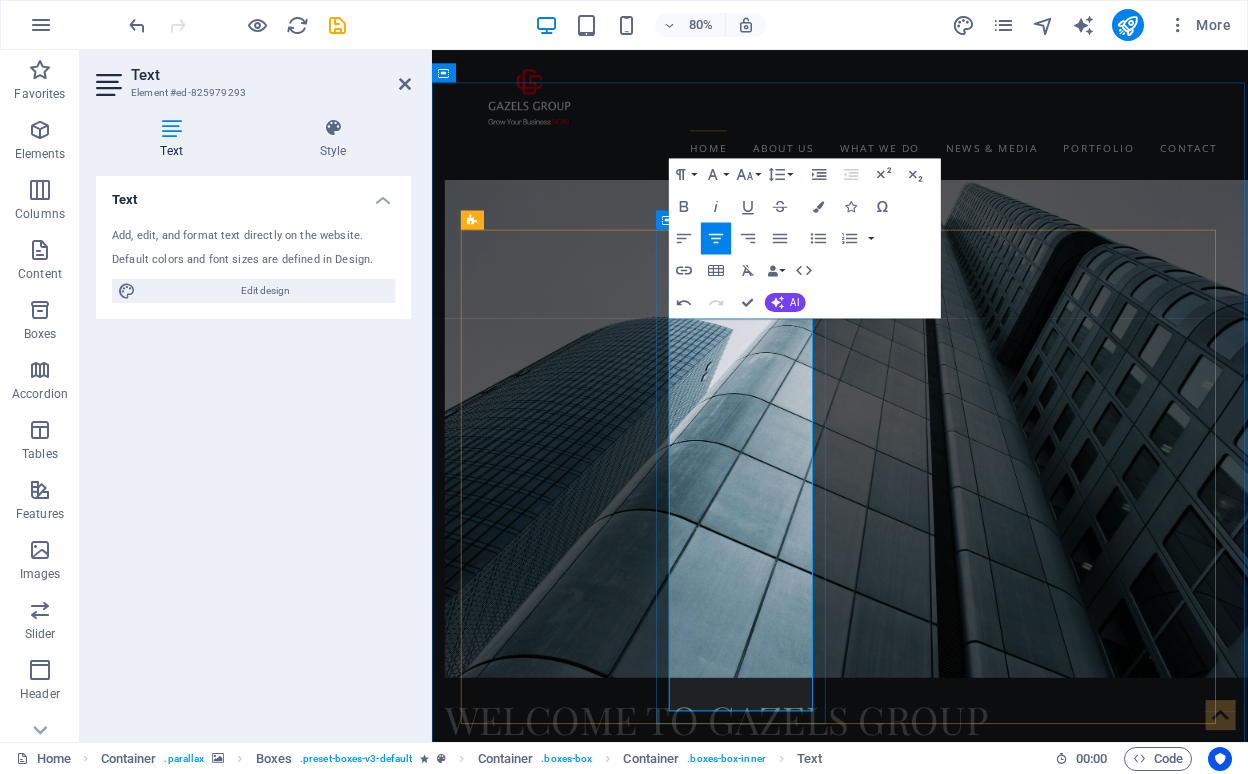 scroll, scrollTop: 1594, scrollLeft: 0, axis: vertical 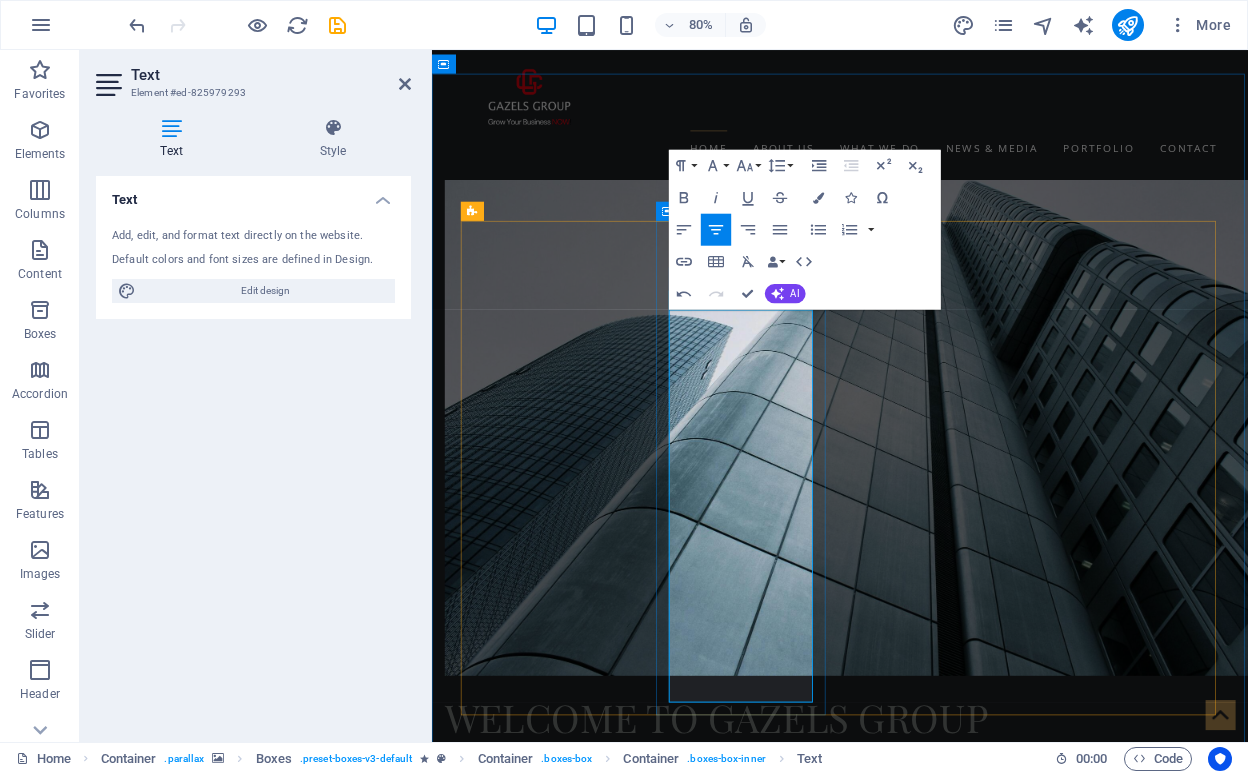 drag, startPoint x: 845, startPoint y: 739, endPoint x: 736, endPoint y: 656, distance: 137.00365 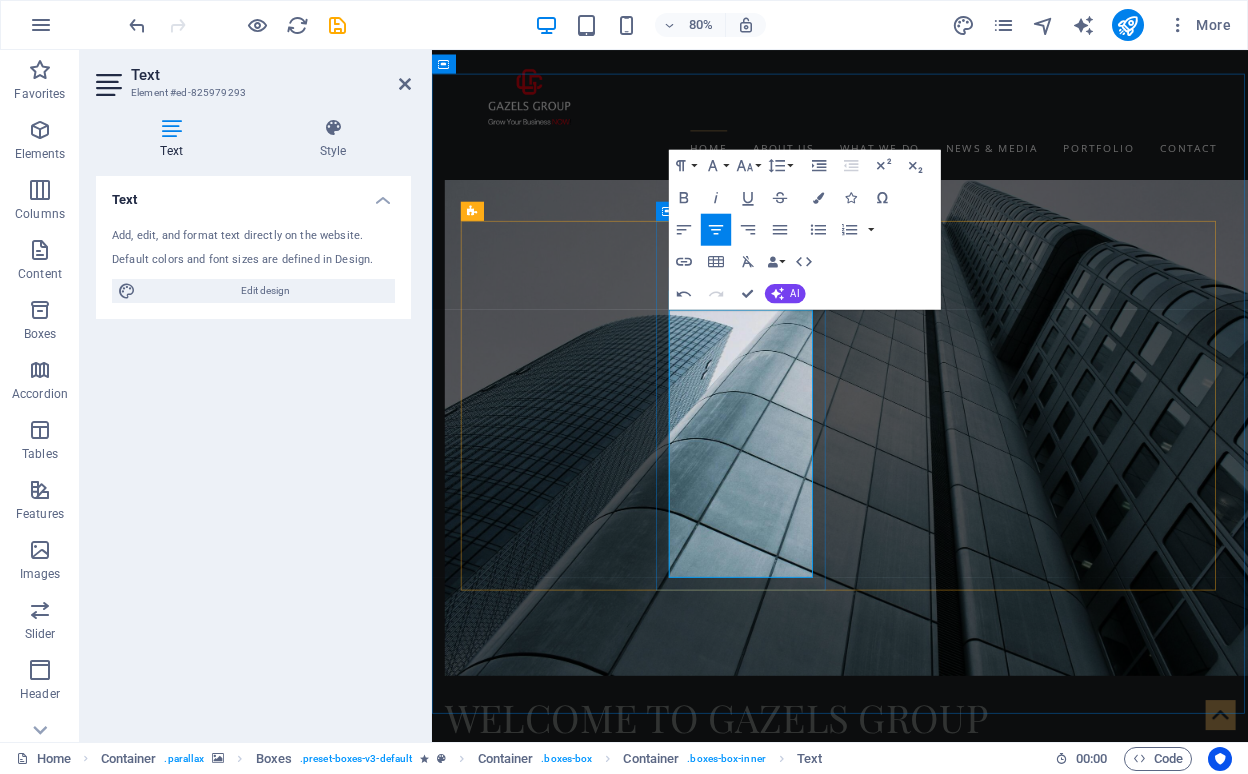 click on "GPRO is a leading company specializing in building platforms for exhibitions, conferences, and events. With our unwavering commitment to excellence, accuracy, and success, we are your strategic partner from idea to sale," at bounding box center [576, 3046] 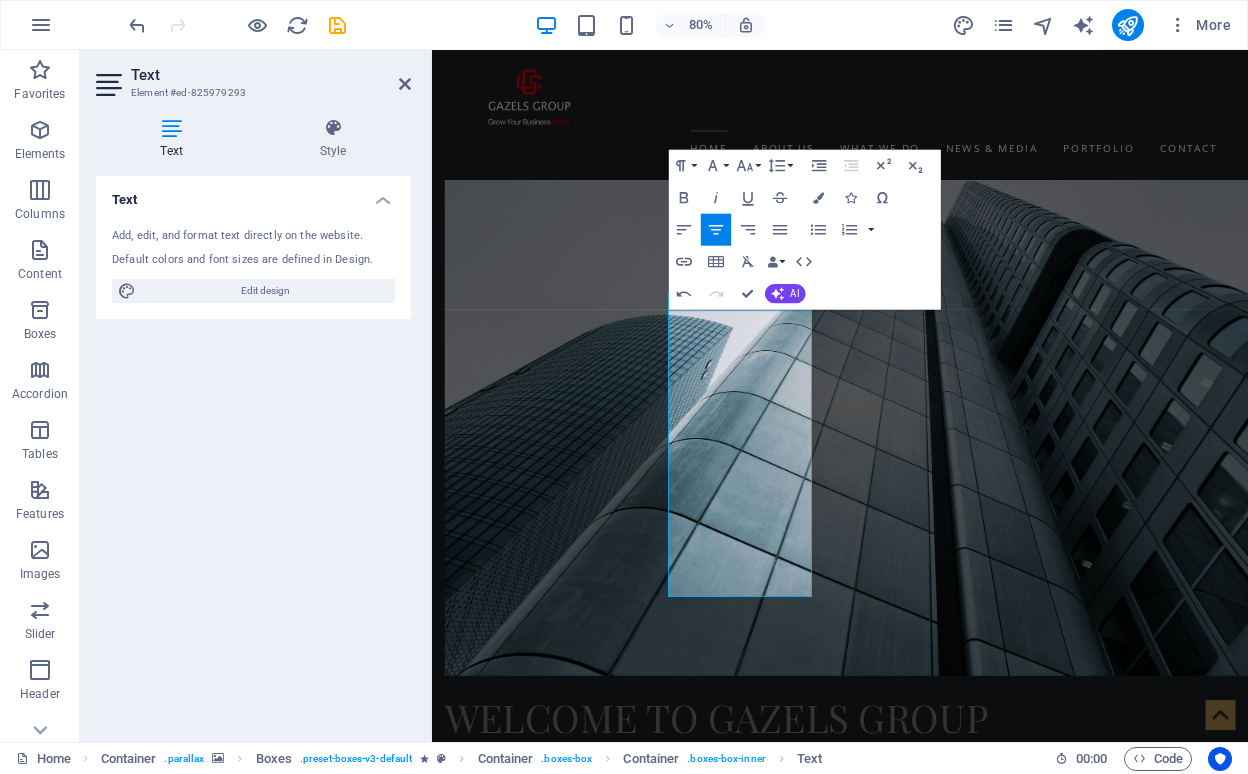 scroll, scrollTop: 0, scrollLeft: 1, axis: horizontal 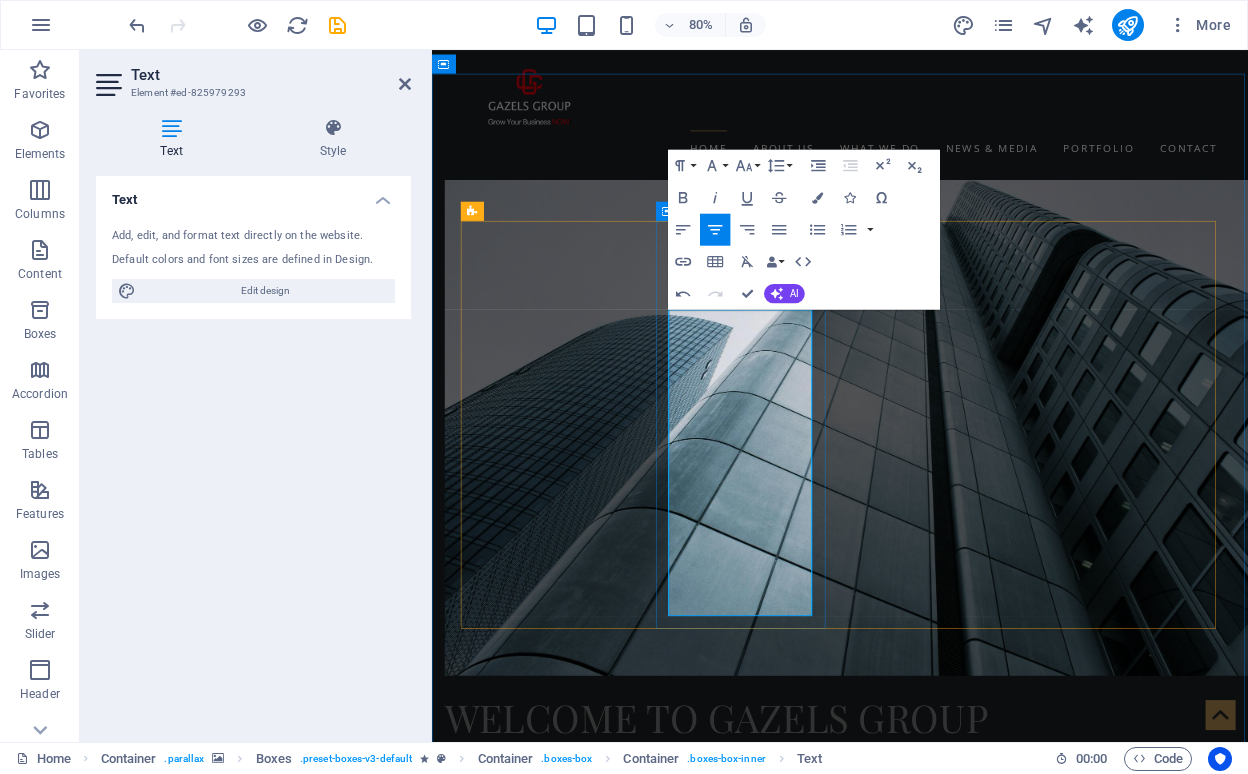 drag, startPoint x: 903, startPoint y: 708, endPoint x: 748, endPoint y: 701, distance: 155.15799 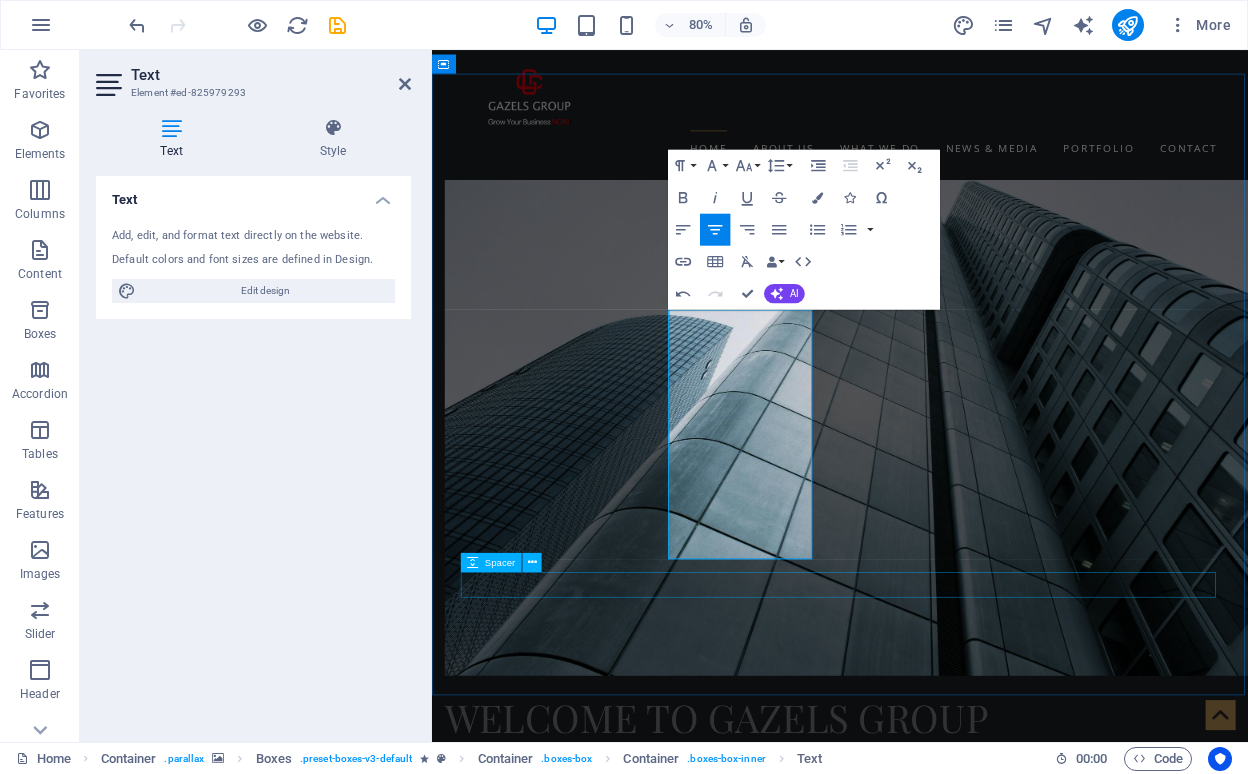 click at bounding box center (942, 3894) 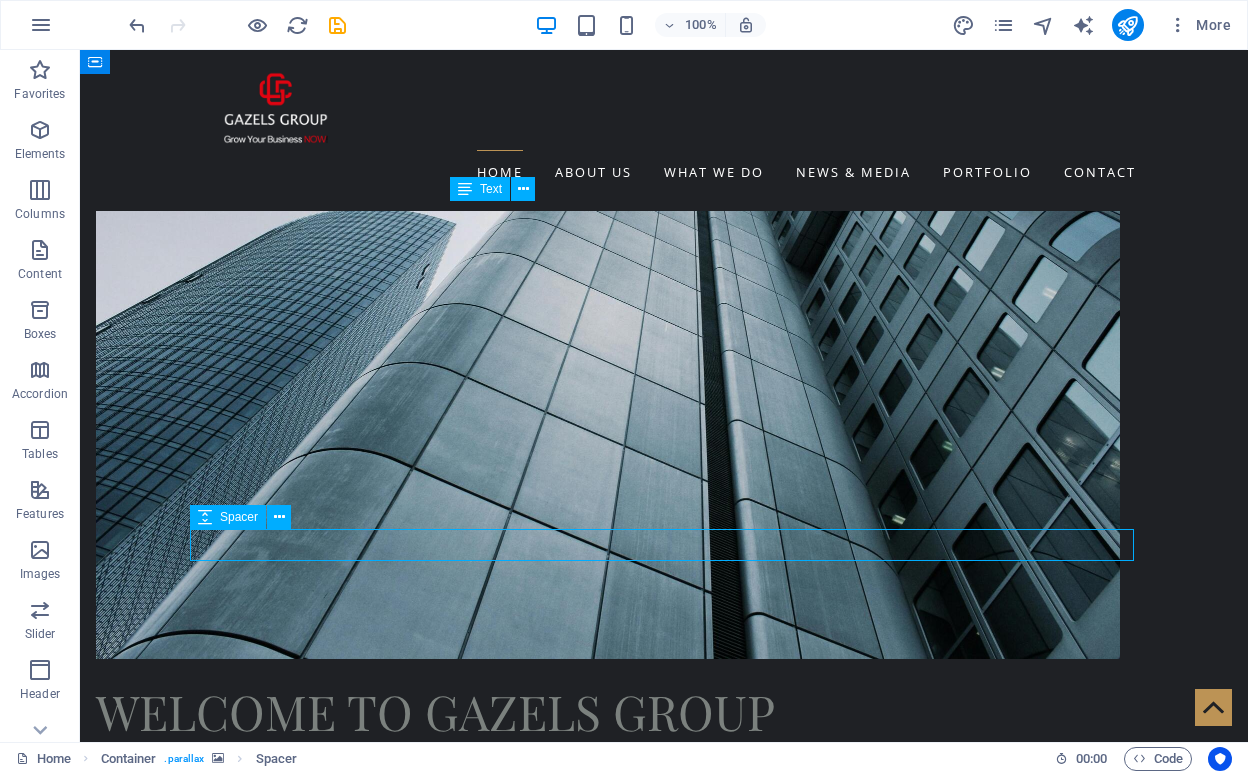 scroll, scrollTop: 0, scrollLeft: 0, axis: both 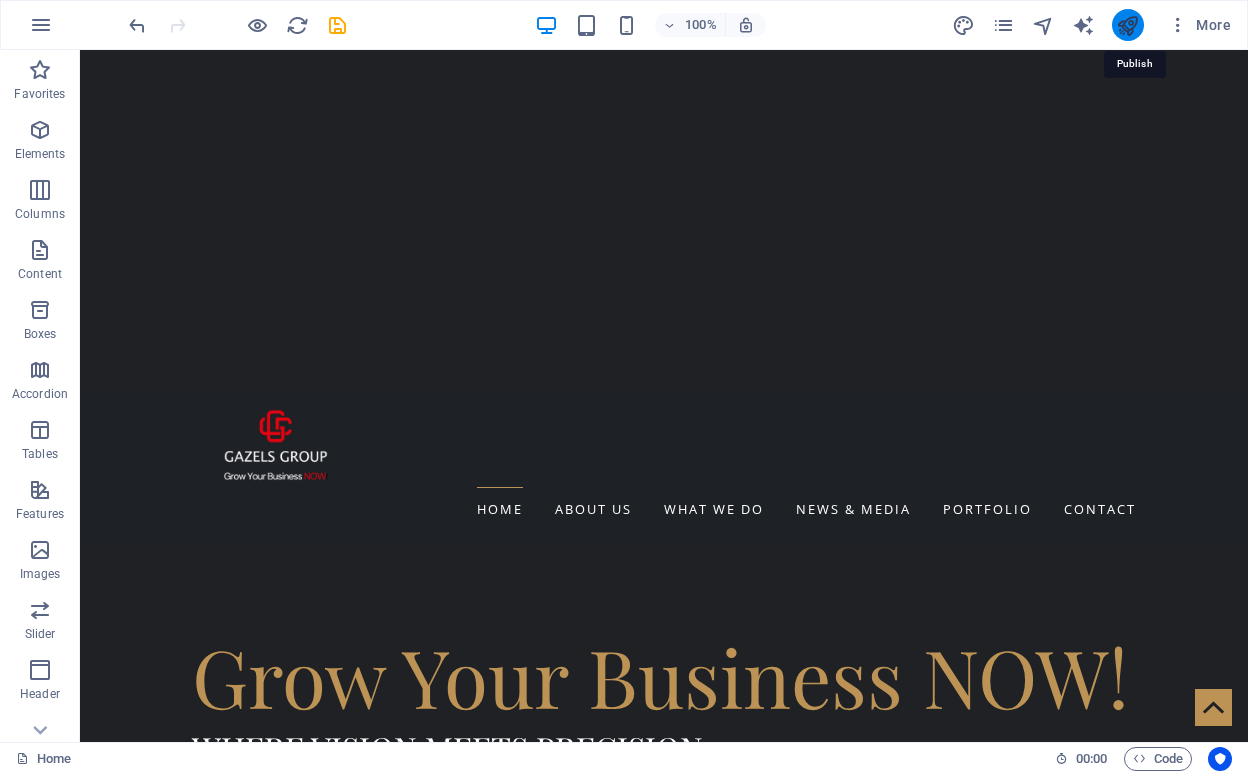 click at bounding box center (1127, 25) 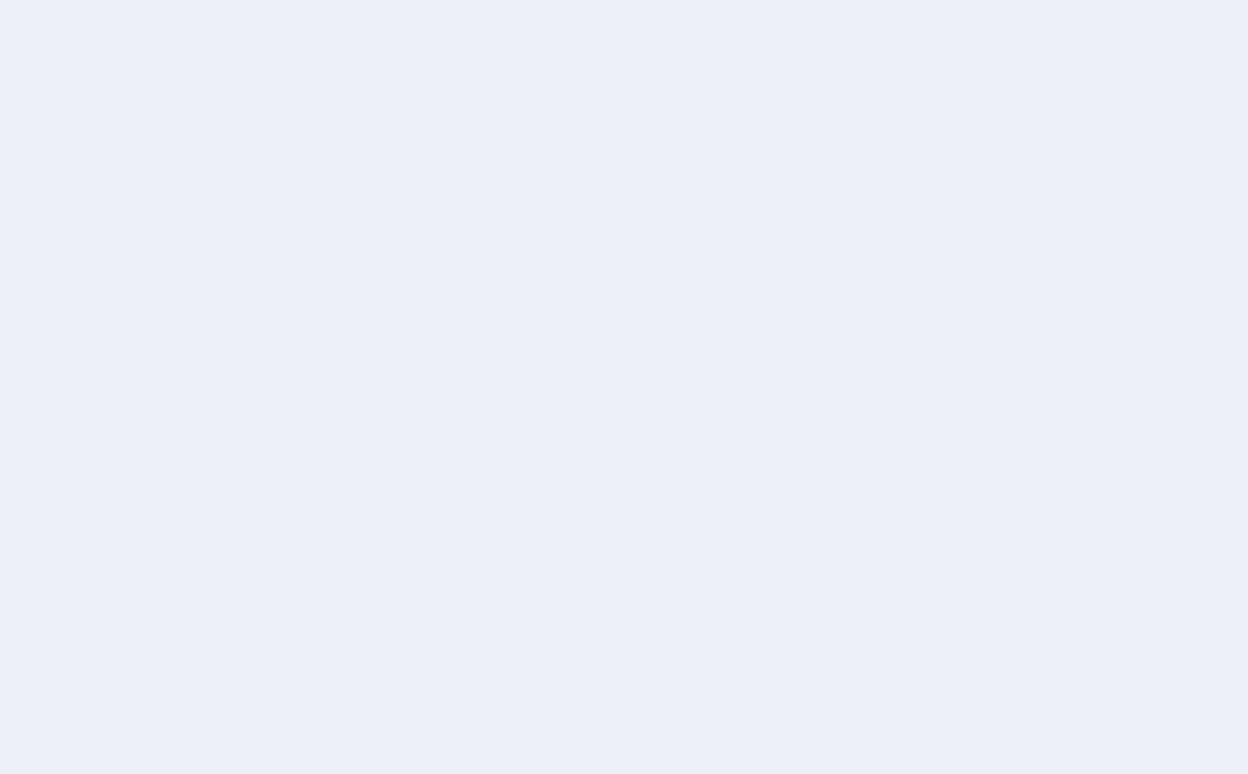 scroll, scrollTop: 0, scrollLeft: 0, axis: both 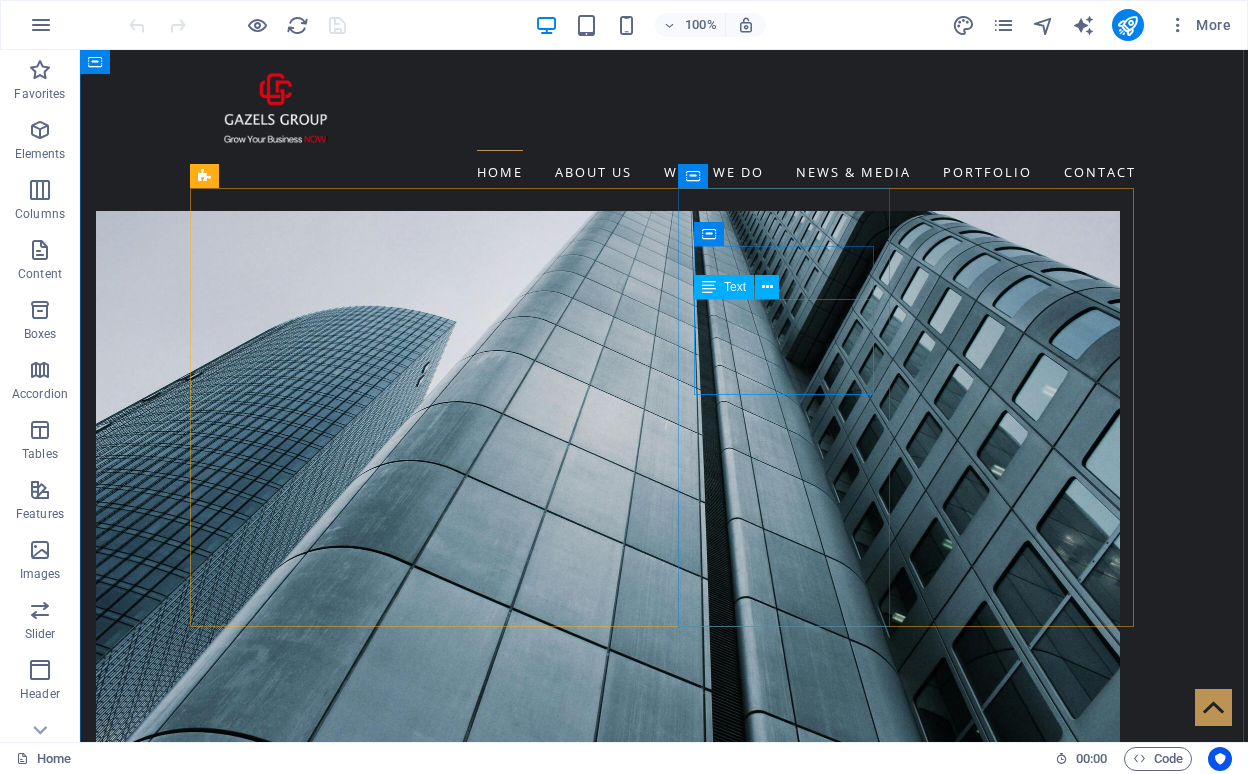 click on "Lorem ipsum dolor sit amet, consectetur adipisicing elit. Veritatis, dolorem!" at bounding box center [298, 3256] 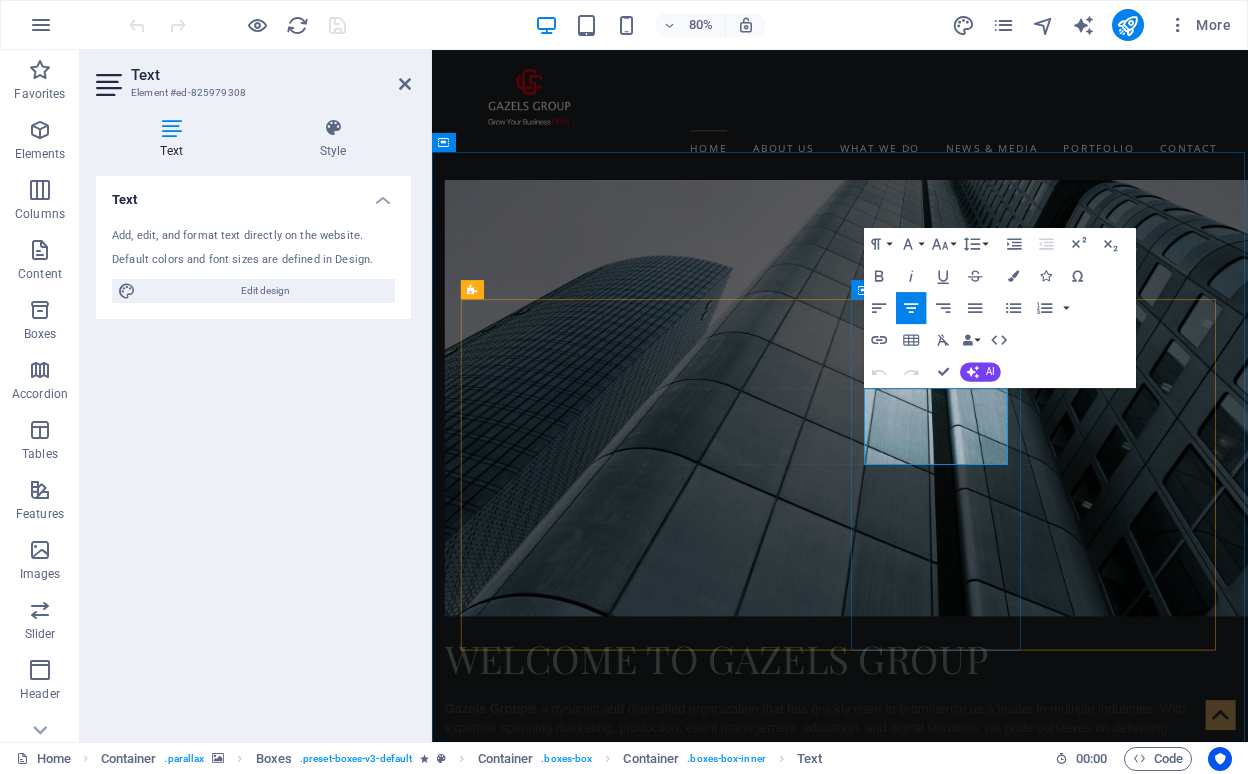 drag, startPoint x: 1110, startPoint y: 563, endPoint x: 1036, endPoint y: 489, distance: 104.6518 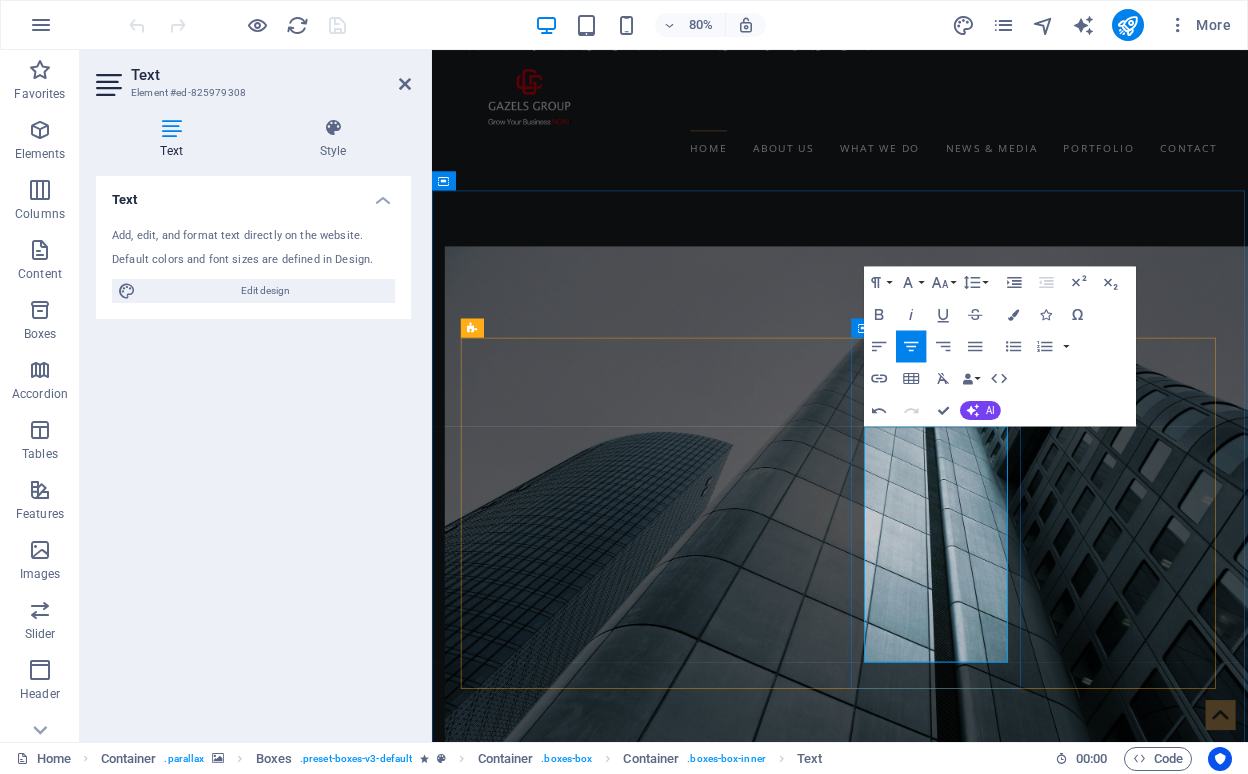 scroll, scrollTop: 1460, scrollLeft: 0, axis: vertical 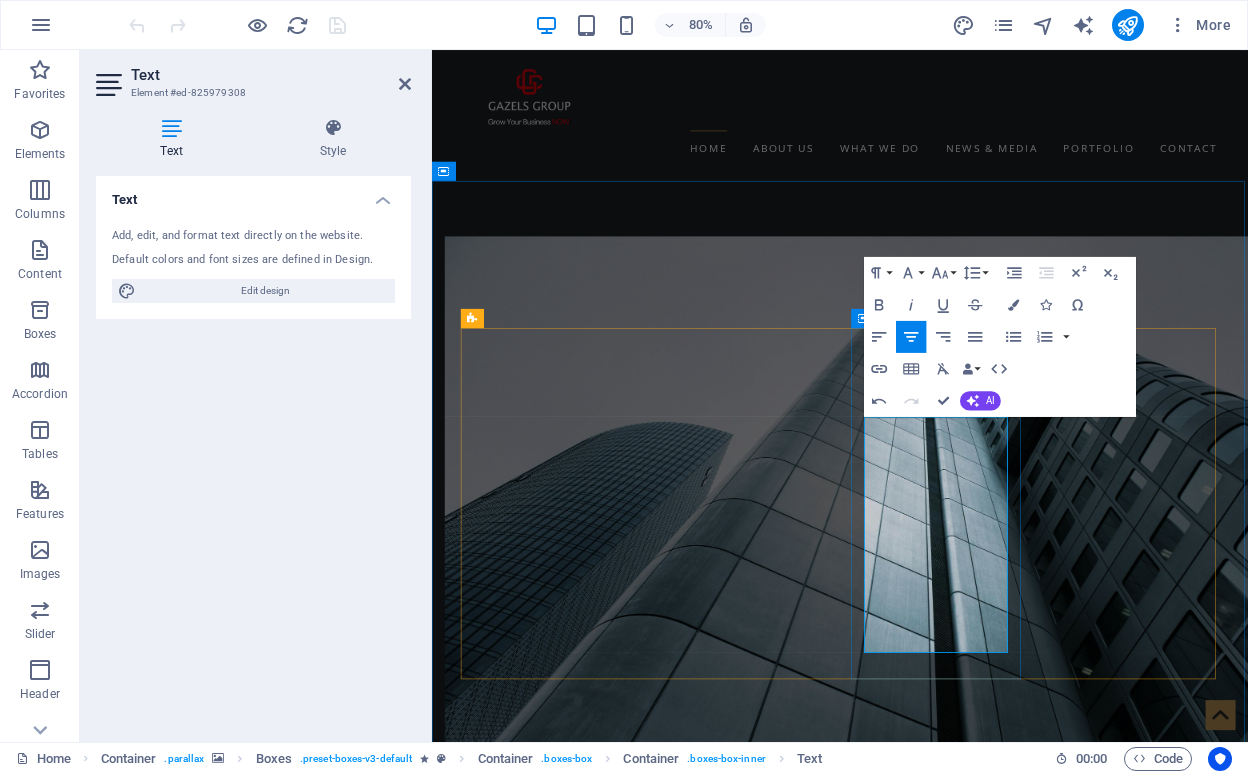 click on "Lorem" at bounding box center [576, 3515] 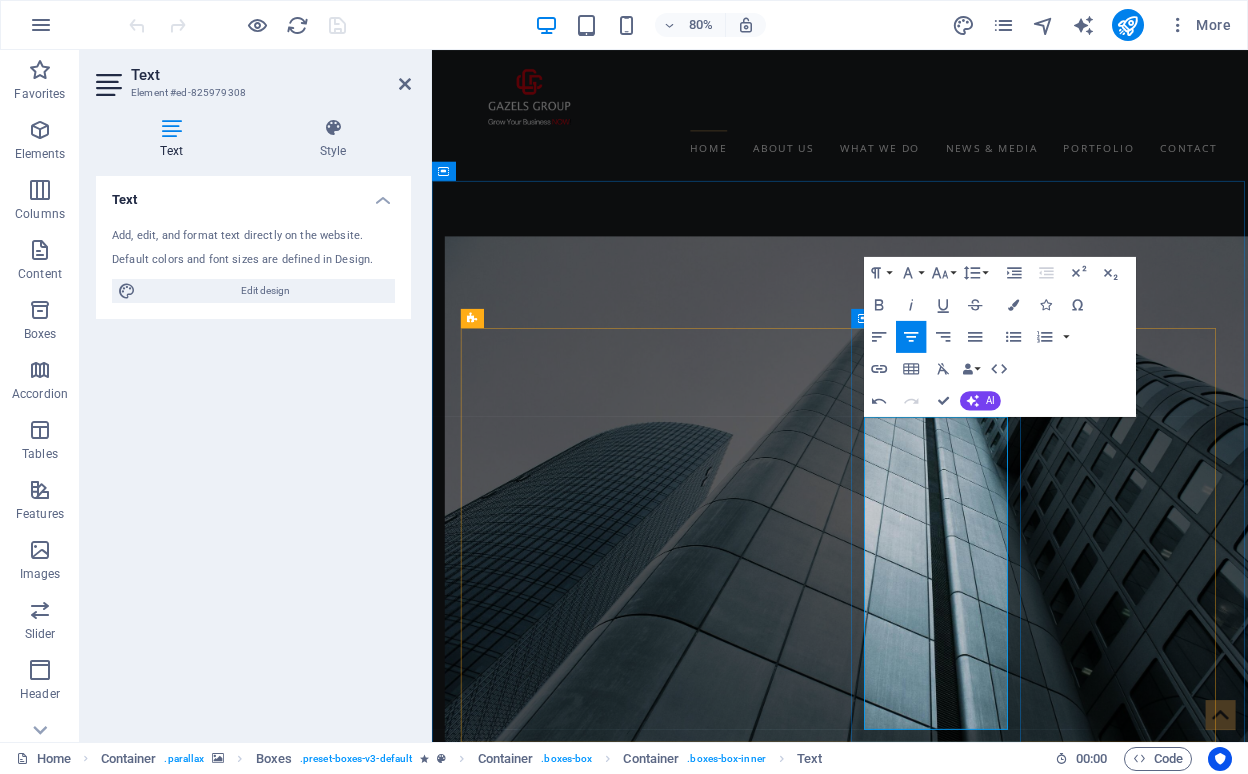 drag, startPoint x: 1086, startPoint y: 746, endPoint x: 992, endPoint y: 654, distance: 131.52946 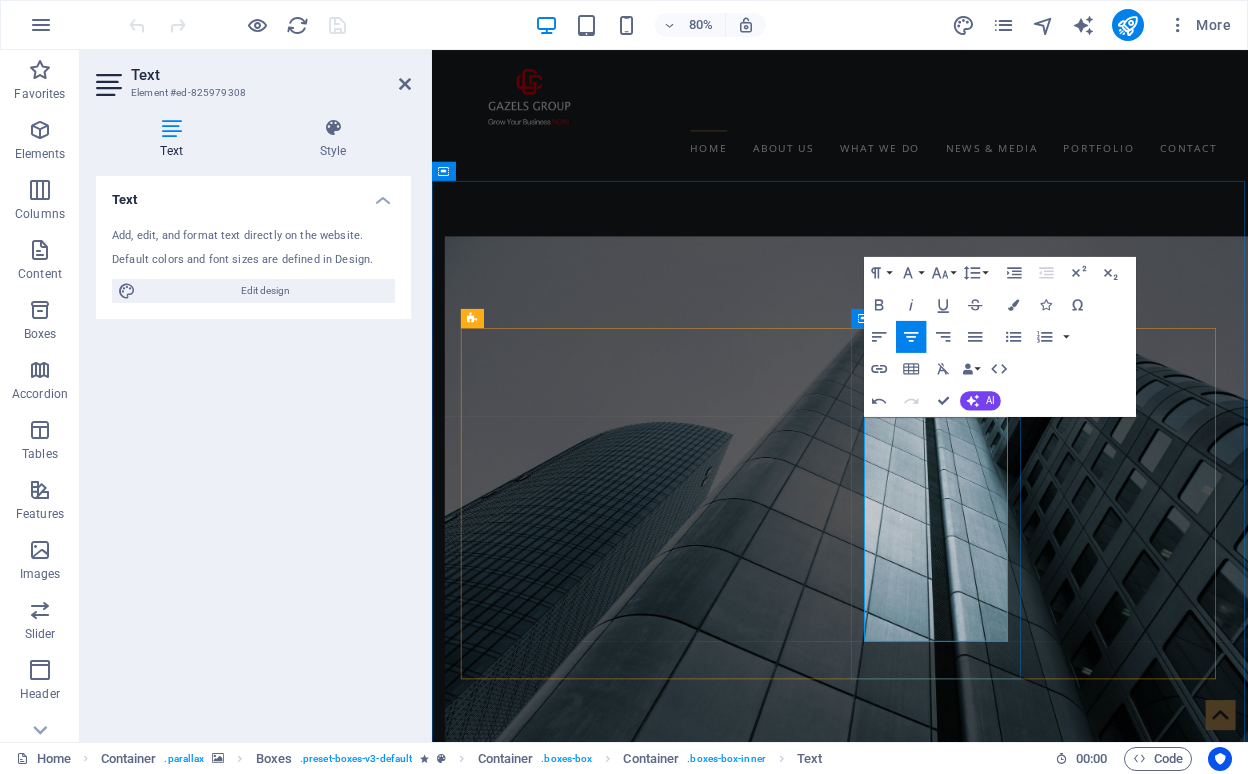 click on "Lorem We provide innovative educational programs, training, and resources designed to empower individuals" at bounding box center [576, 3563] 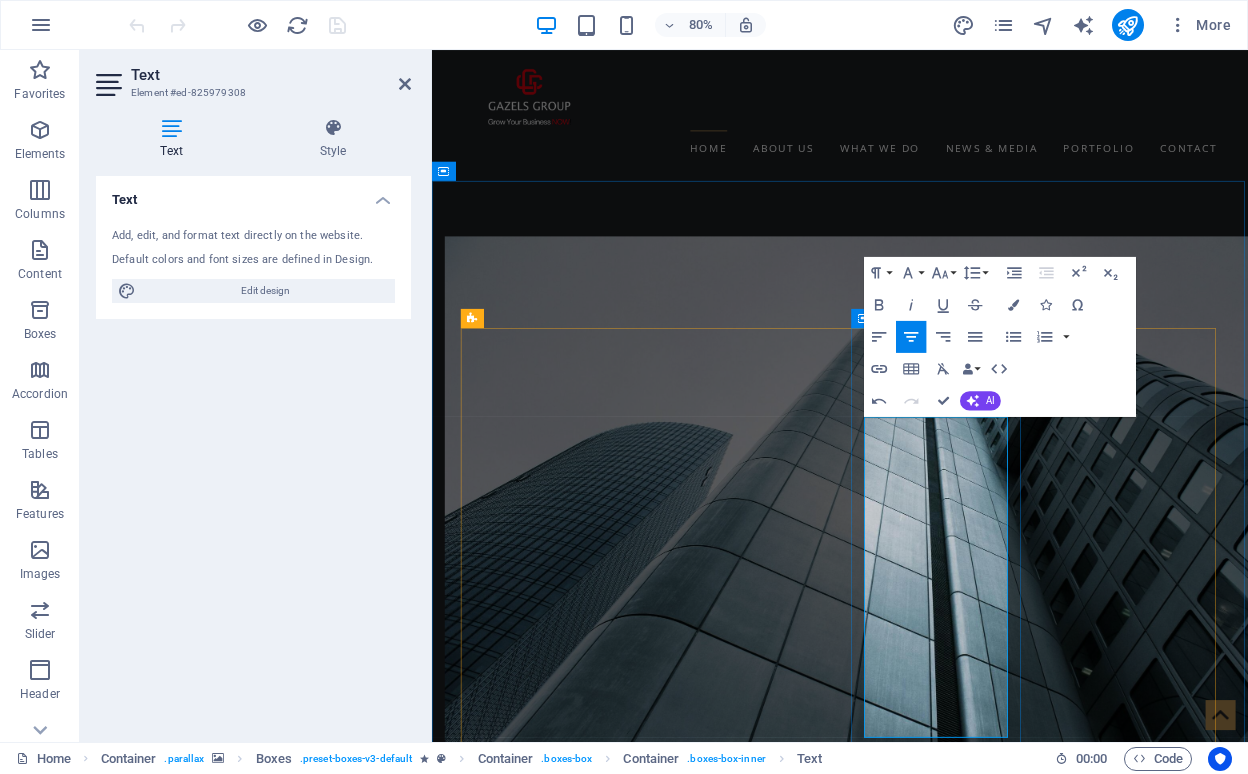 drag, startPoint x: 1110, startPoint y: 874, endPoint x: 986, endPoint y: 773, distance: 159.92812 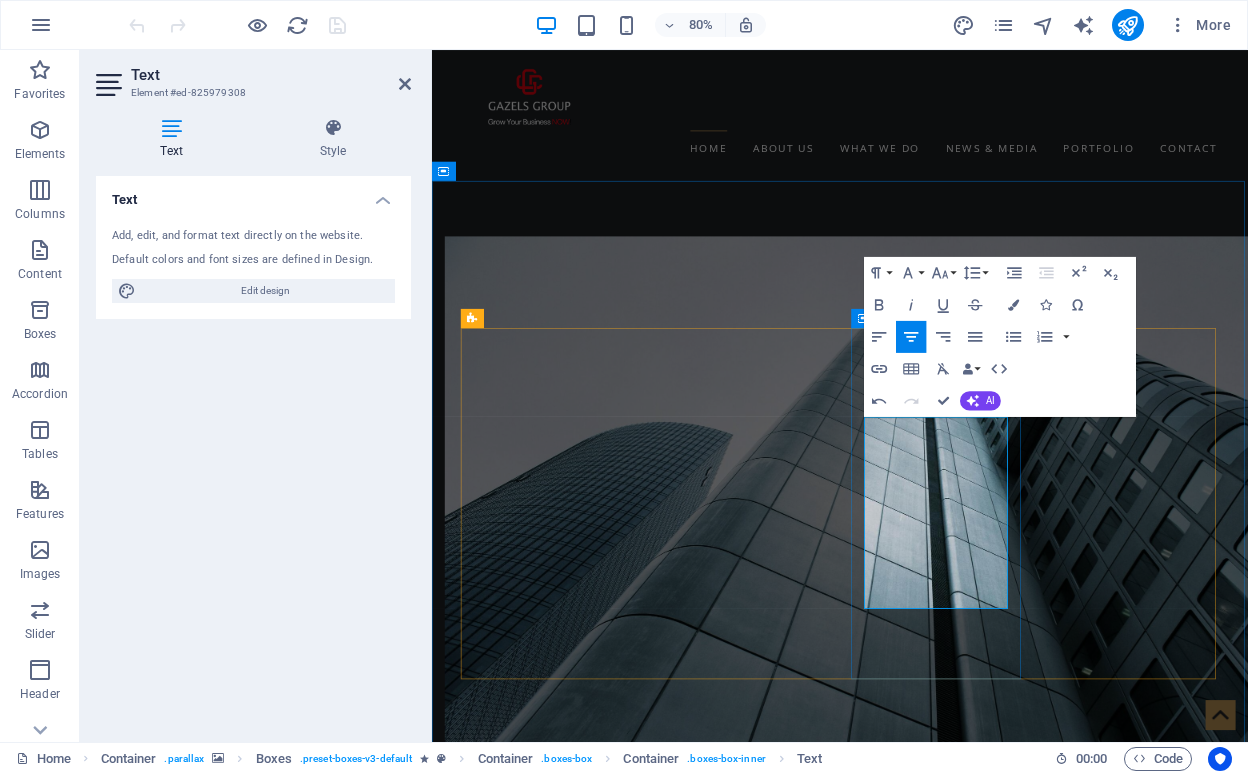 click on "Lorem We provide innovative educational programs, training, and resources designed to empower individuals and organizations. Our solutions focus con skill development, knowledge enhancement, and lifelong learning." at bounding box center (576, 3623) 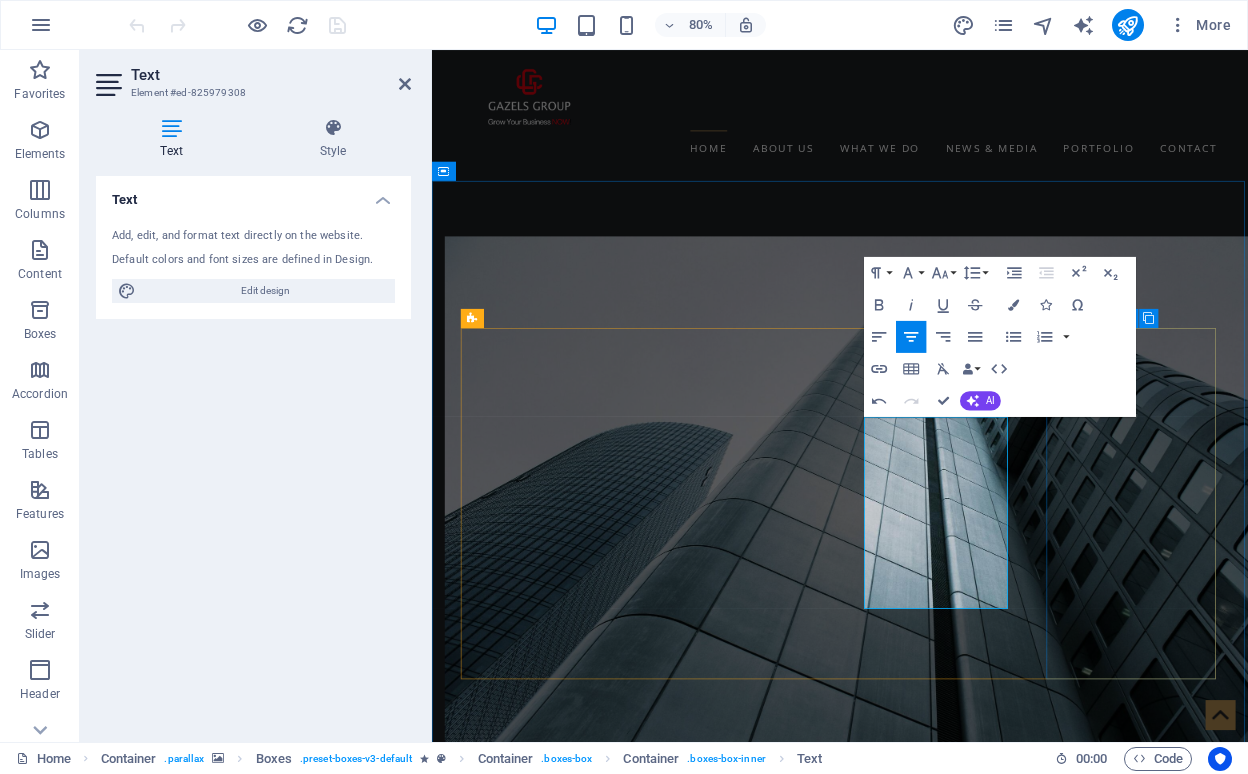 click on ".fa-secondary{opacity:.4} Digital solutions We deliver cutting-edge digital services including web development, app creation, SEO, and social media management. Our goal is to help businesses thrive in the digital landscape with tailored, future-ready solutions." at bounding box center (576, 3965) 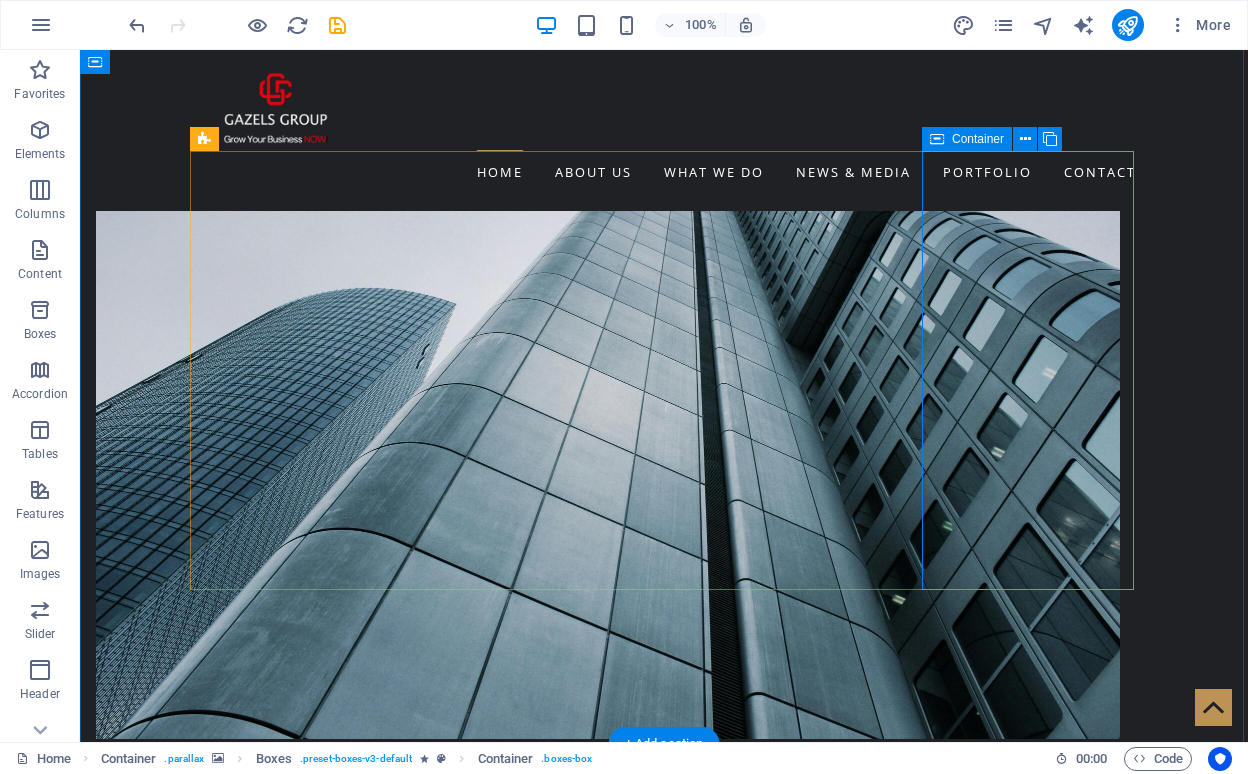 scroll, scrollTop: 1545, scrollLeft: 0, axis: vertical 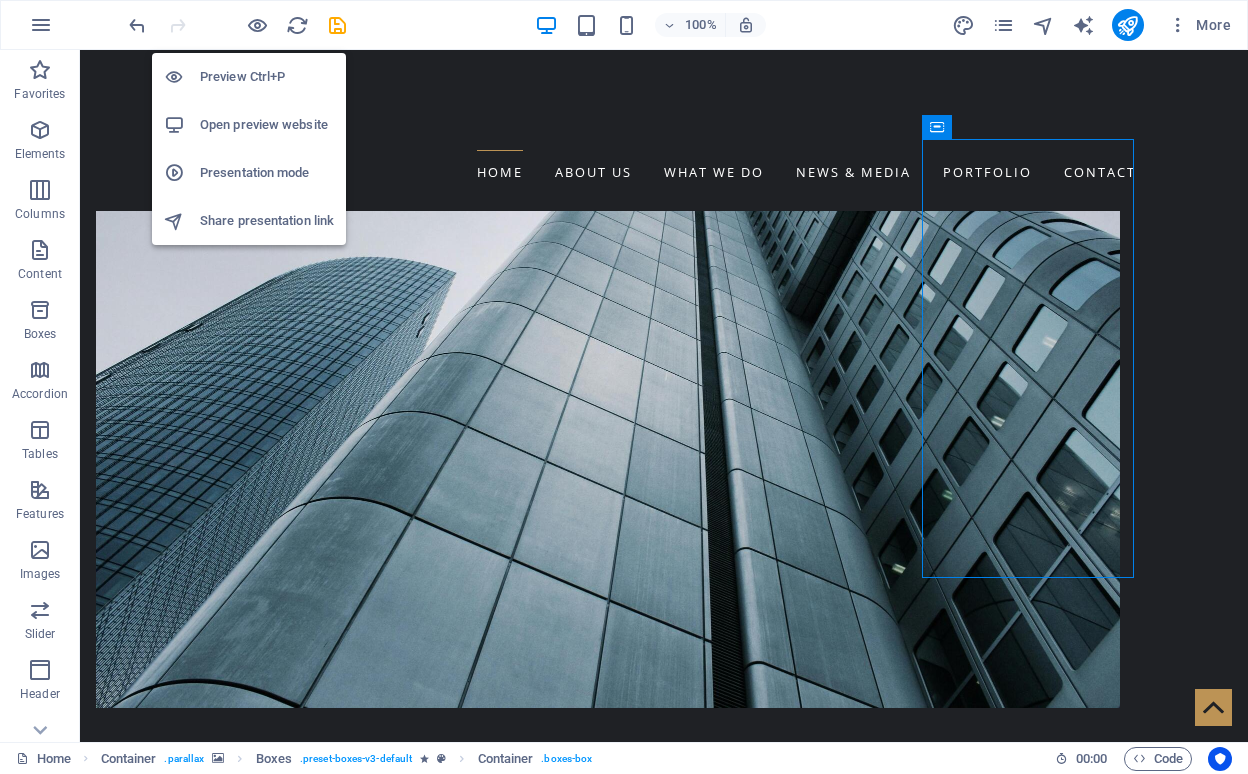 click on "Preview Ctrl+P" at bounding box center (267, 77) 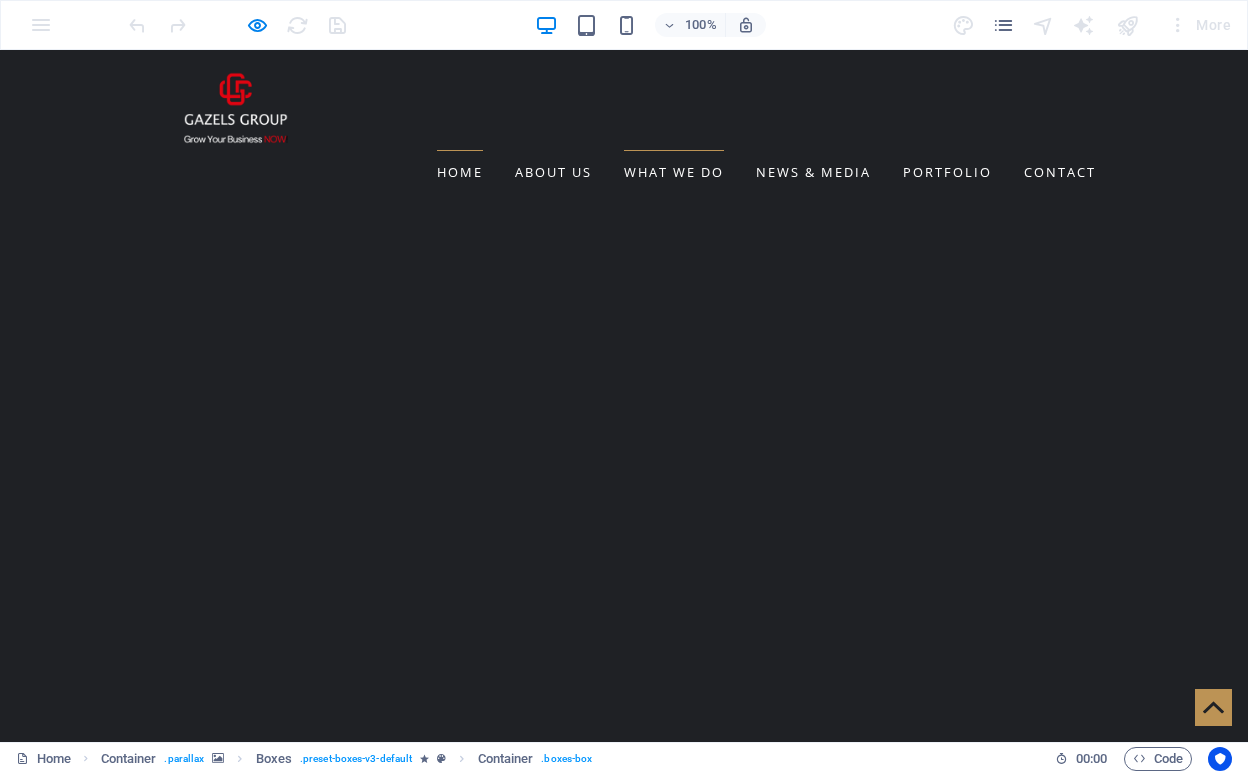 click on "WHAT WE DO" at bounding box center (674, 172) 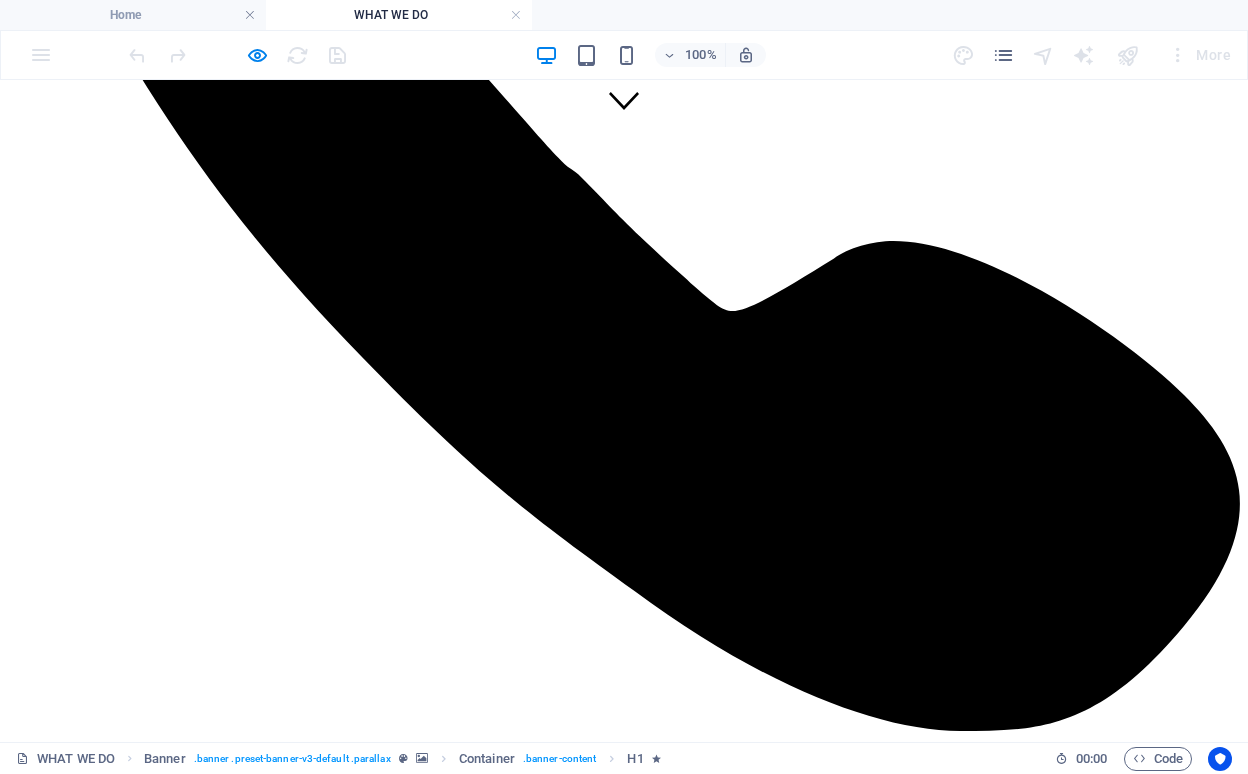 scroll, scrollTop: 609, scrollLeft: 0, axis: vertical 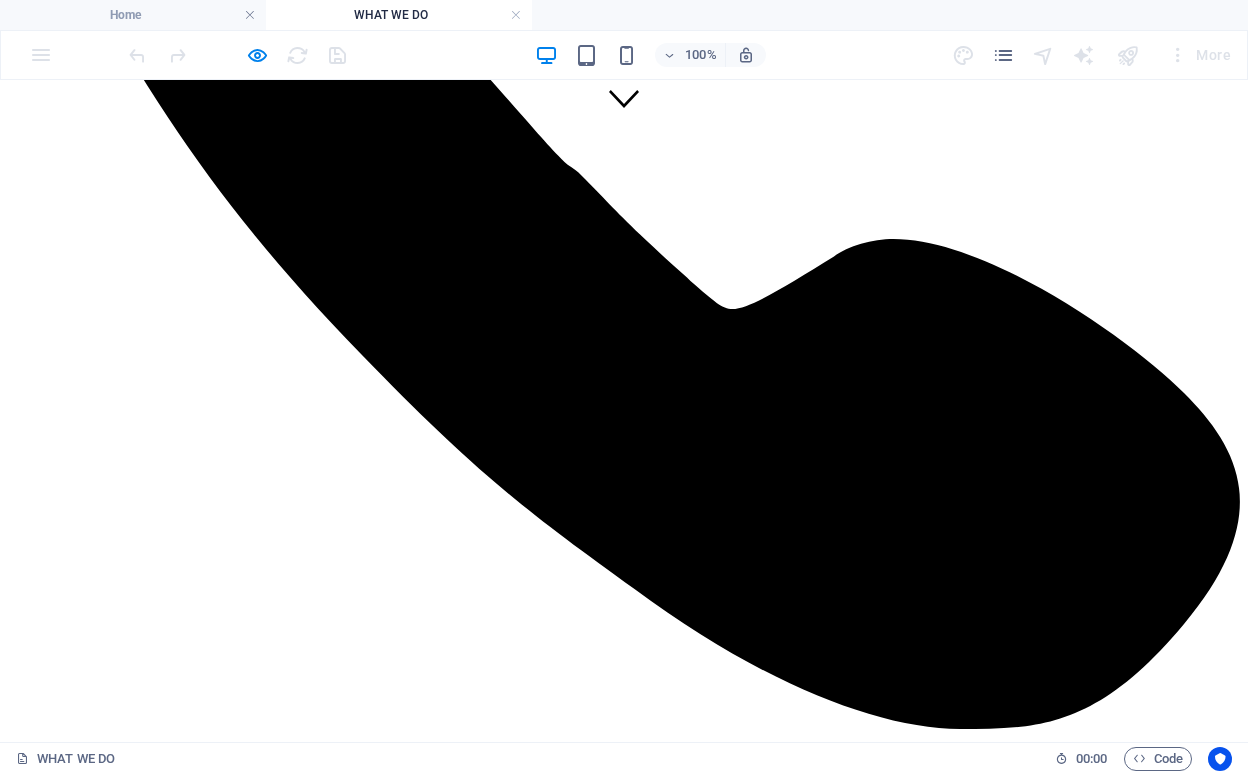 click on "Lorem ipsum dolor sit amet, consectetur adipisicing elit. Veritatis, dolorem!" at bounding box center [624, 13264] 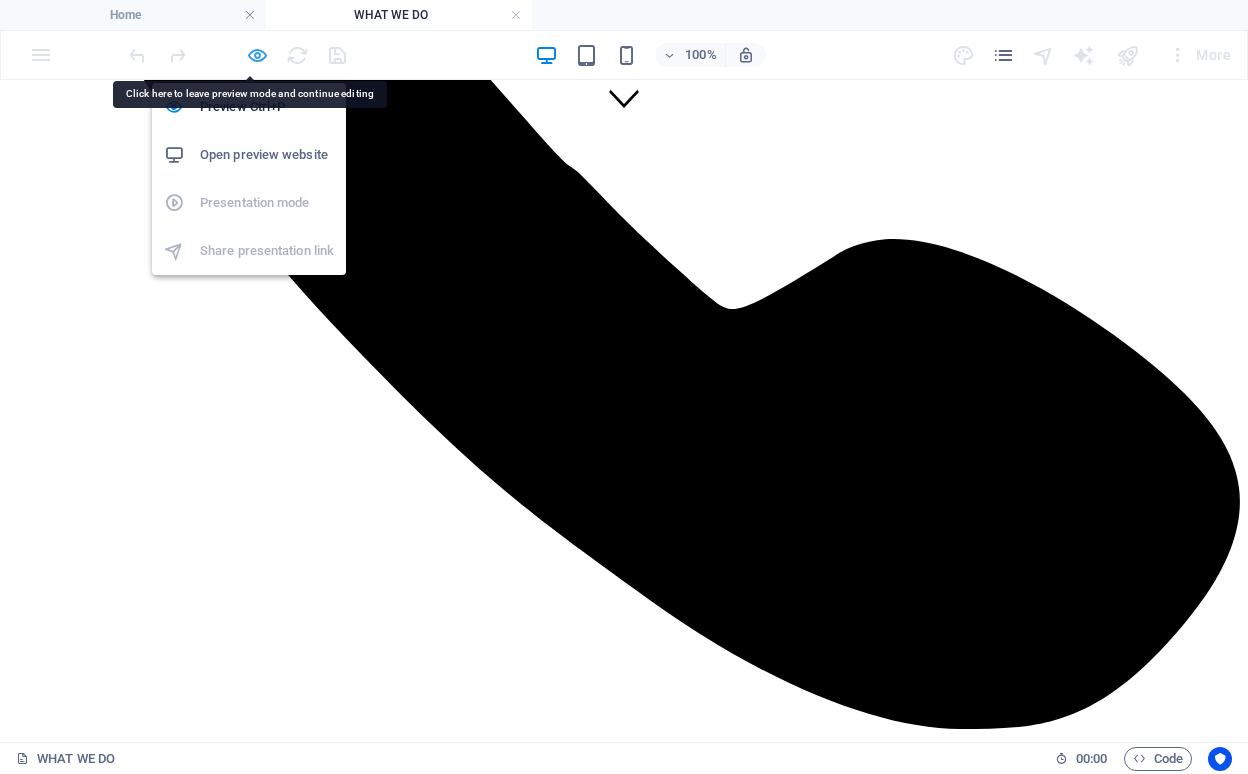 click at bounding box center [257, 55] 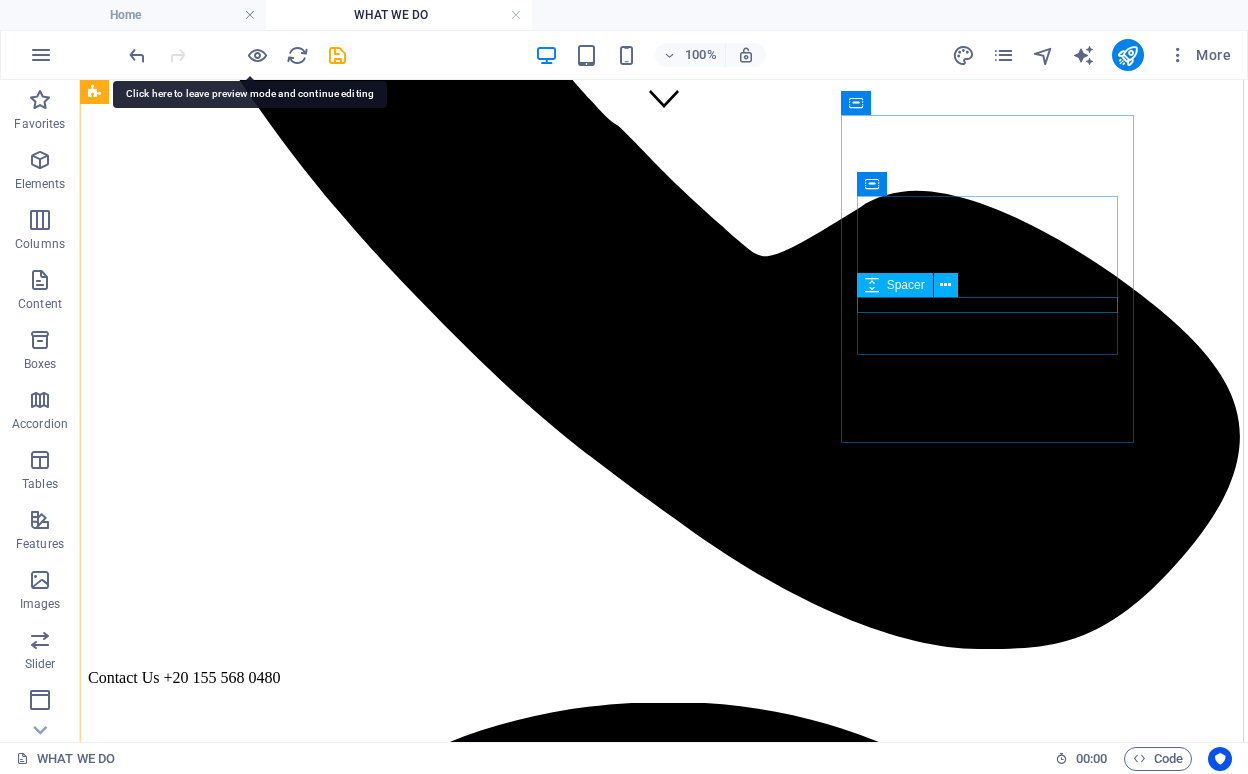 click on "Spacer" at bounding box center (914, 285) 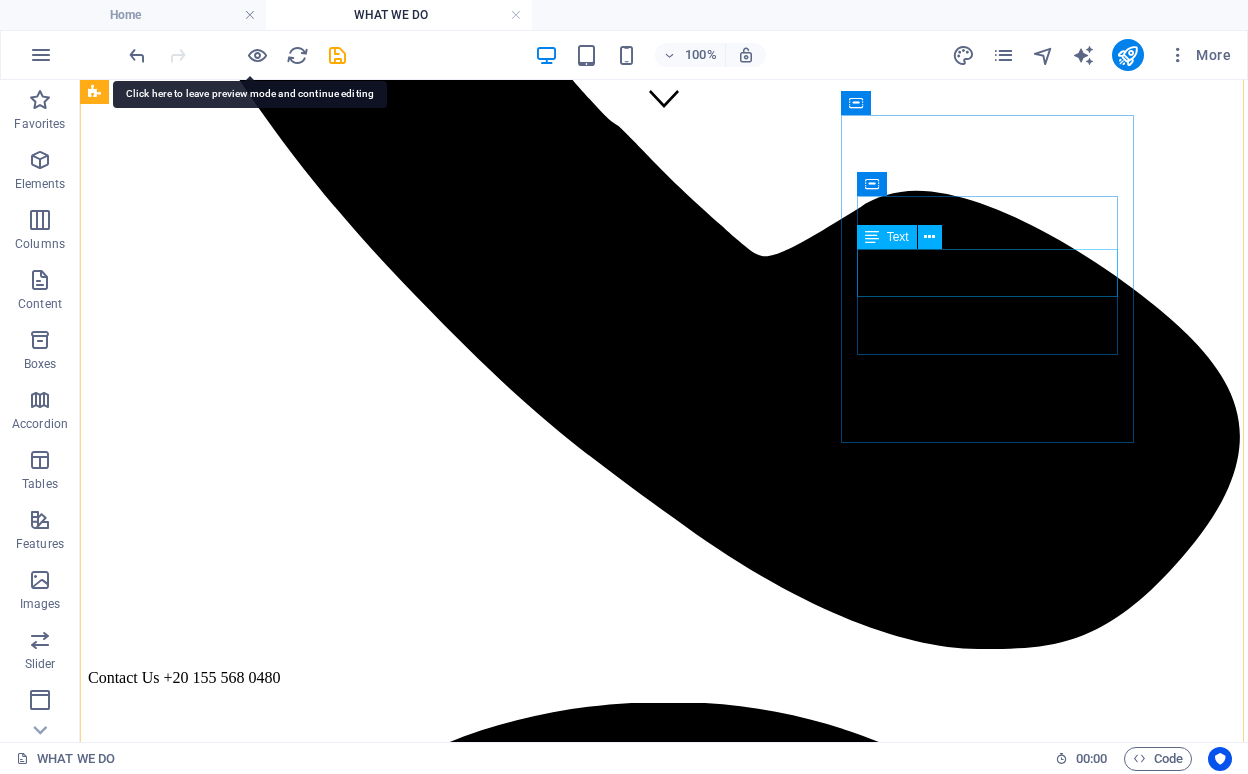 click on "Lorem ipsum dolor sit amet, consectetur adipisicing elit. Veritatis, dolorem!" at bounding box center (664, 12563) 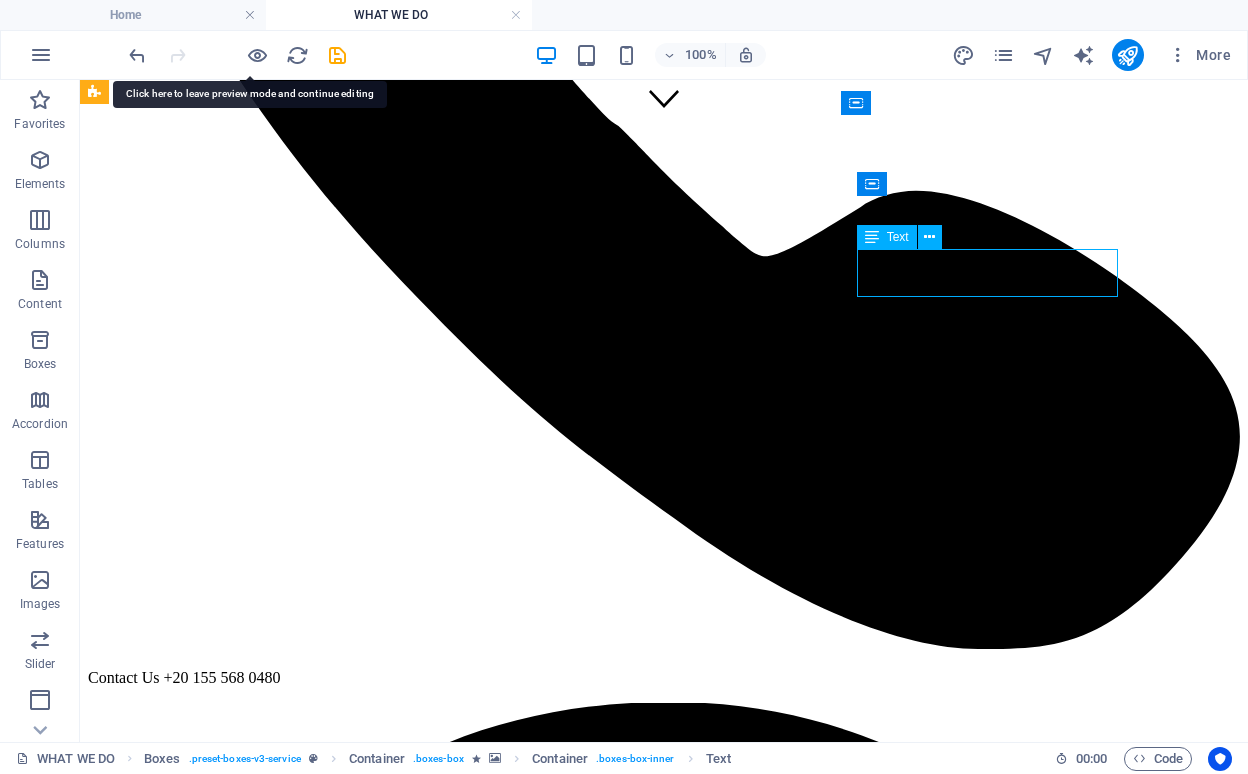click on "Lorem ipsum dolor sit amet, consectetur adipisicing elit. Veritatis, dolorem!" at bounding box center (664, 12563) 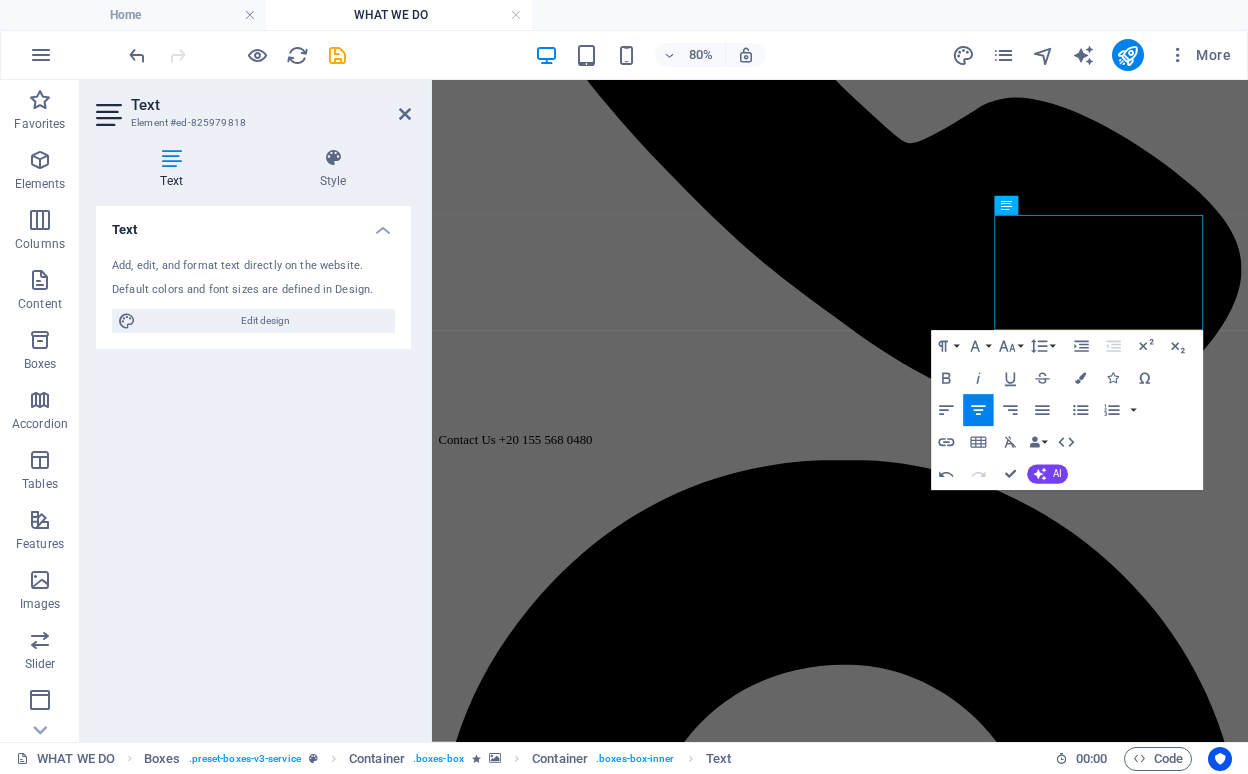 click at bounding box center (942, 10338) 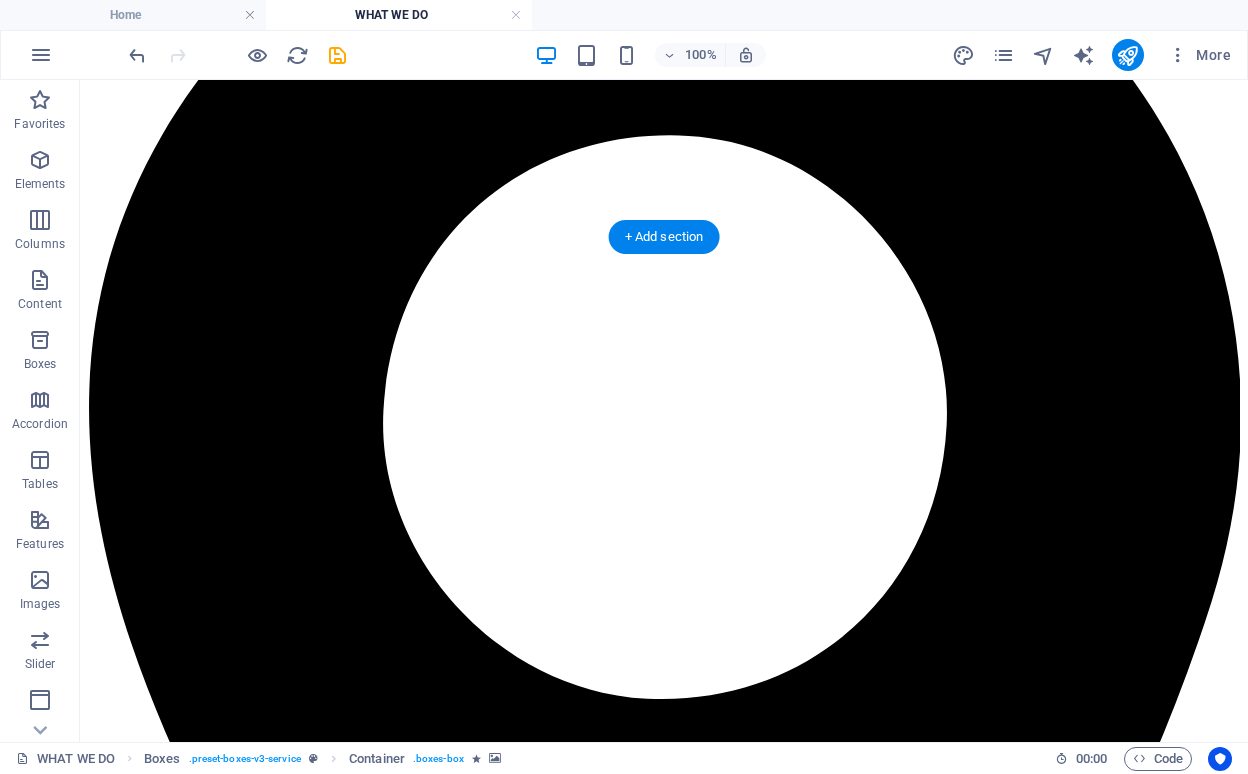 scroll, scrollTop: 1501, scrollLeft: 0, axis: vertical 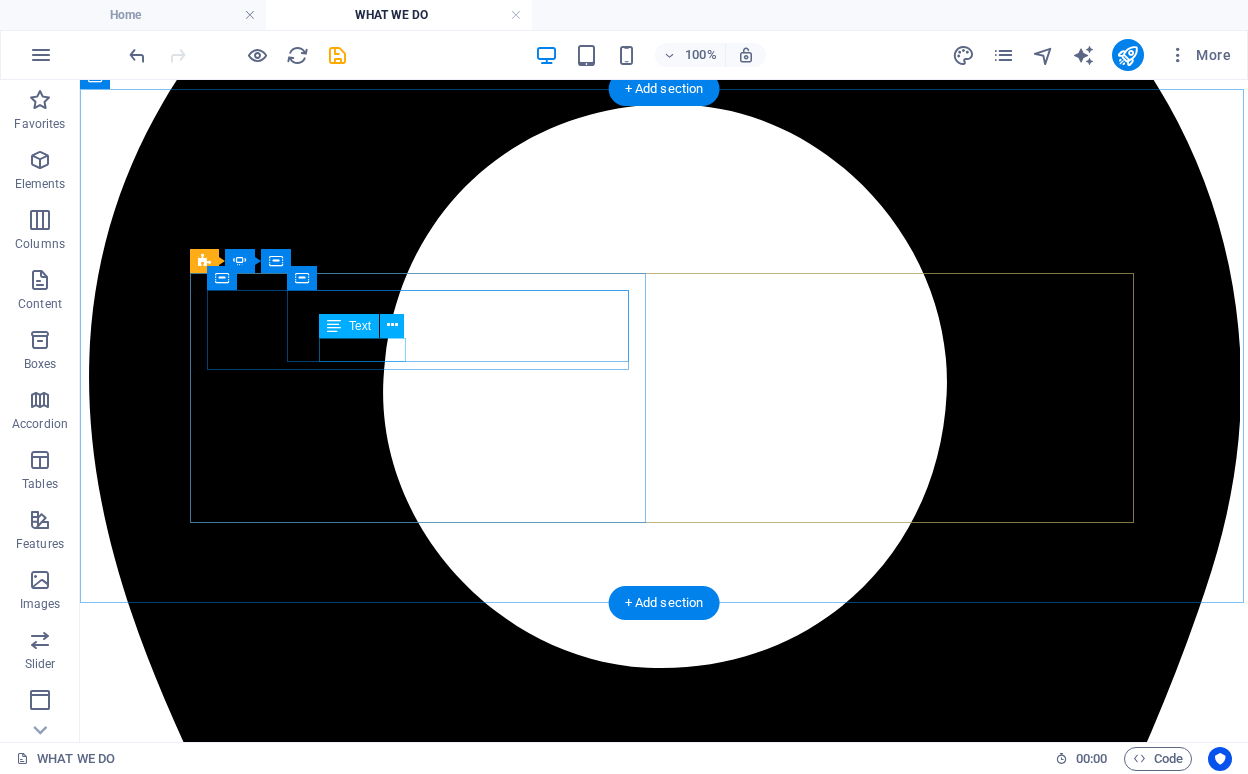 click on ""Top service"" at bounding box center (-1556, 15345) 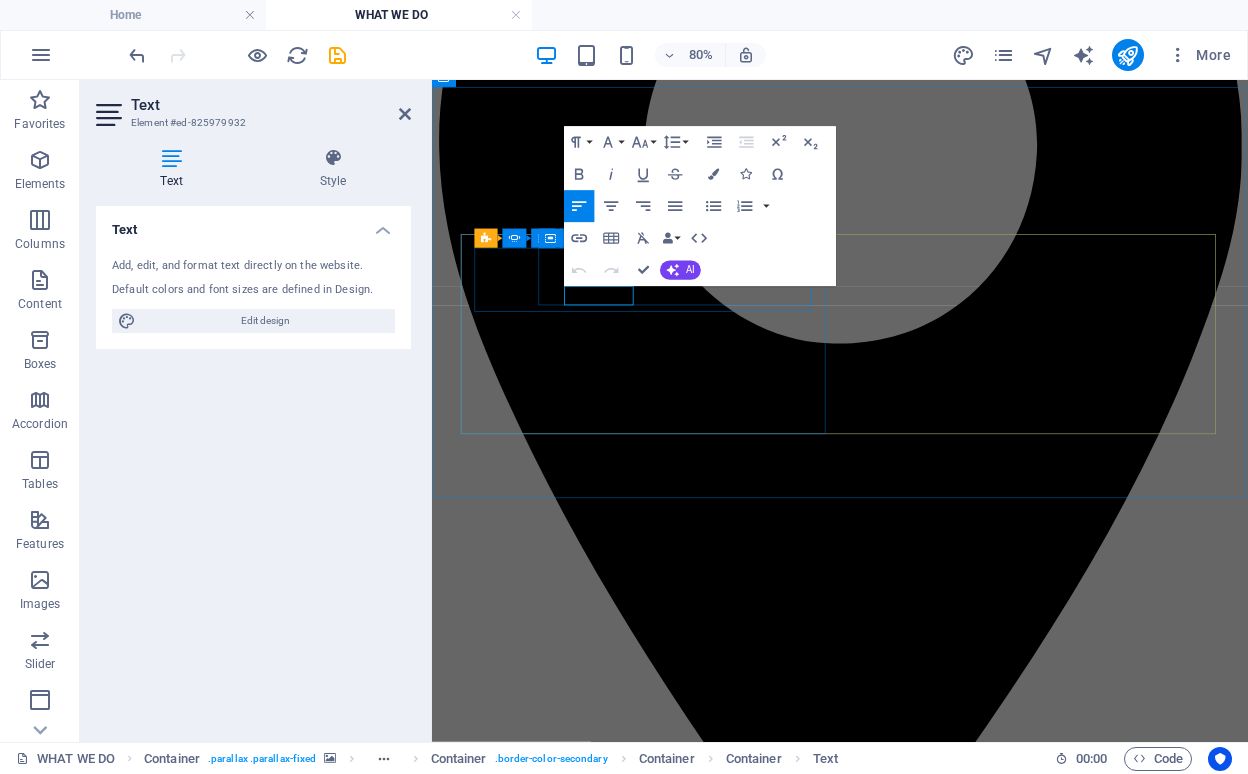 click on ""Top service"" at bounding box center (-1204, 14009) 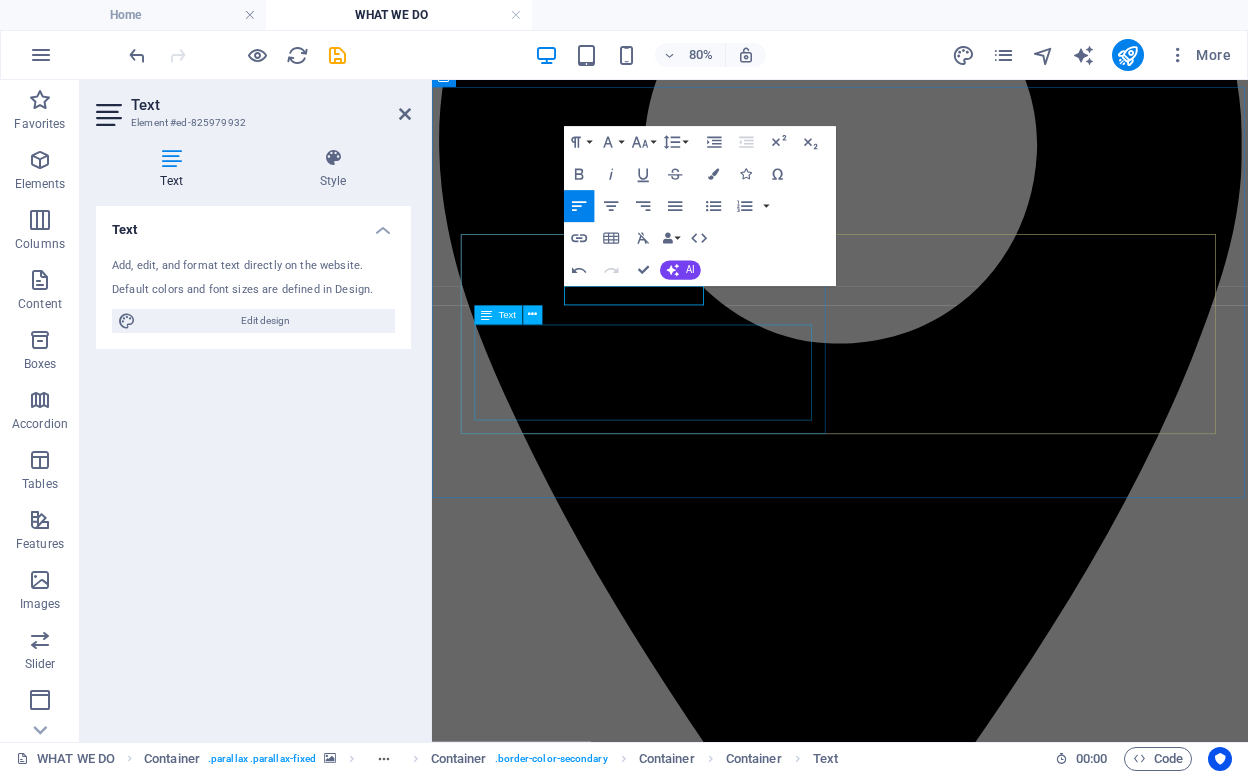 click on "Lorem Ipsum  is simply dummy text of the printing and typesetting industry. Lorem Ipsum has been the industry's standard dummy text ever since the 1500s, when an unknown printer took a galley of type and scrambled it to make a type specimen book." at bounding box center (-1220, 14194) 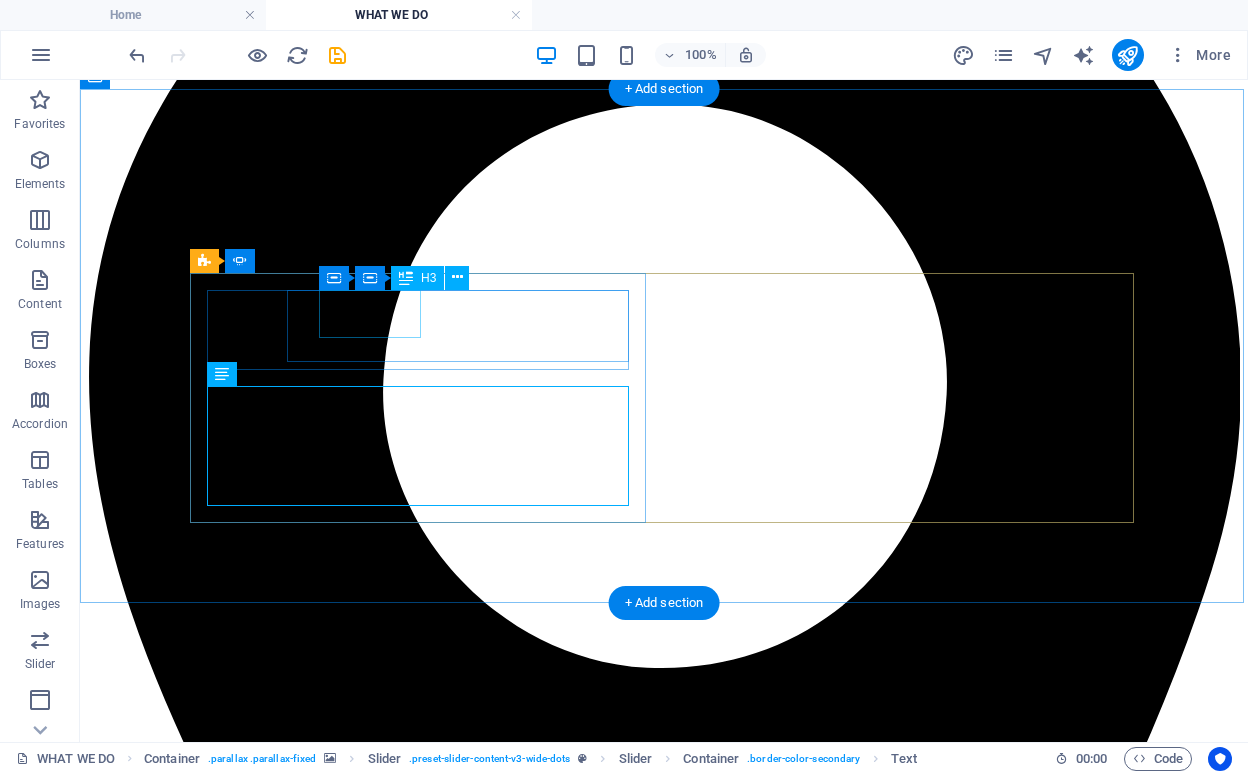 click on "Rob J." at bounding box center (-1556, 15307) 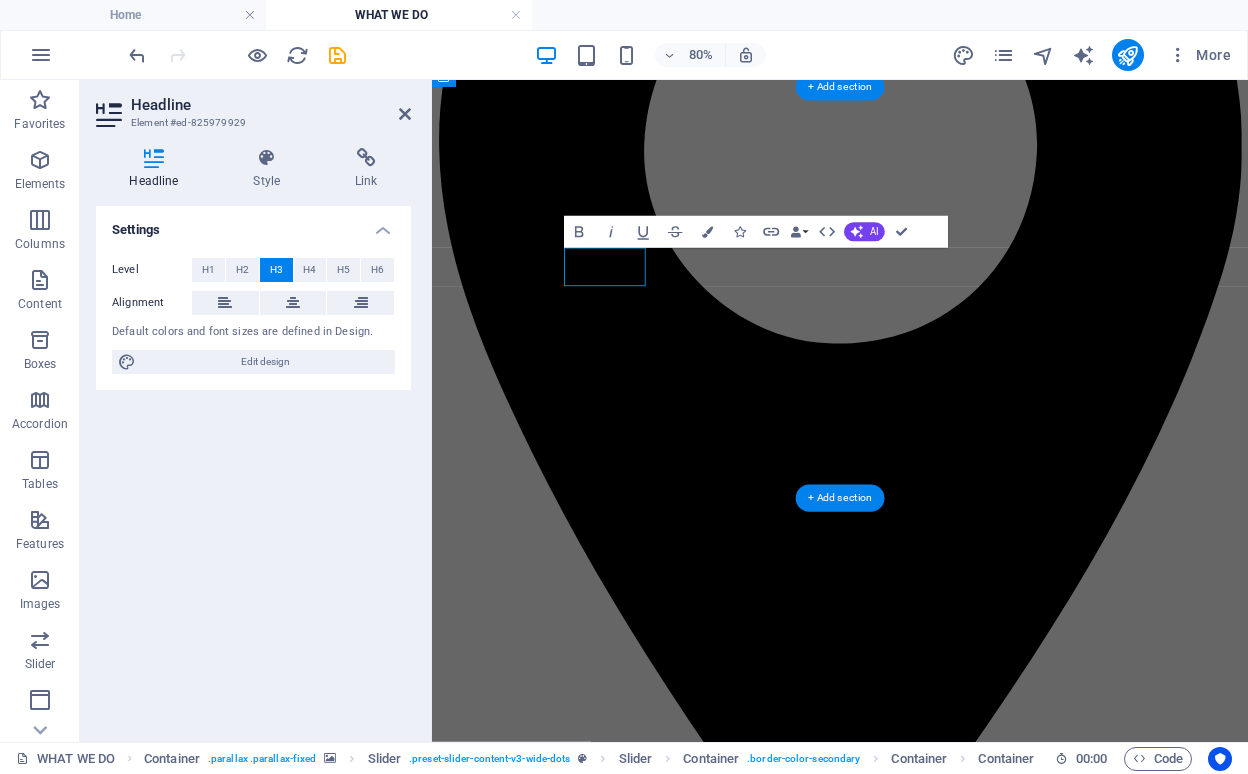 type 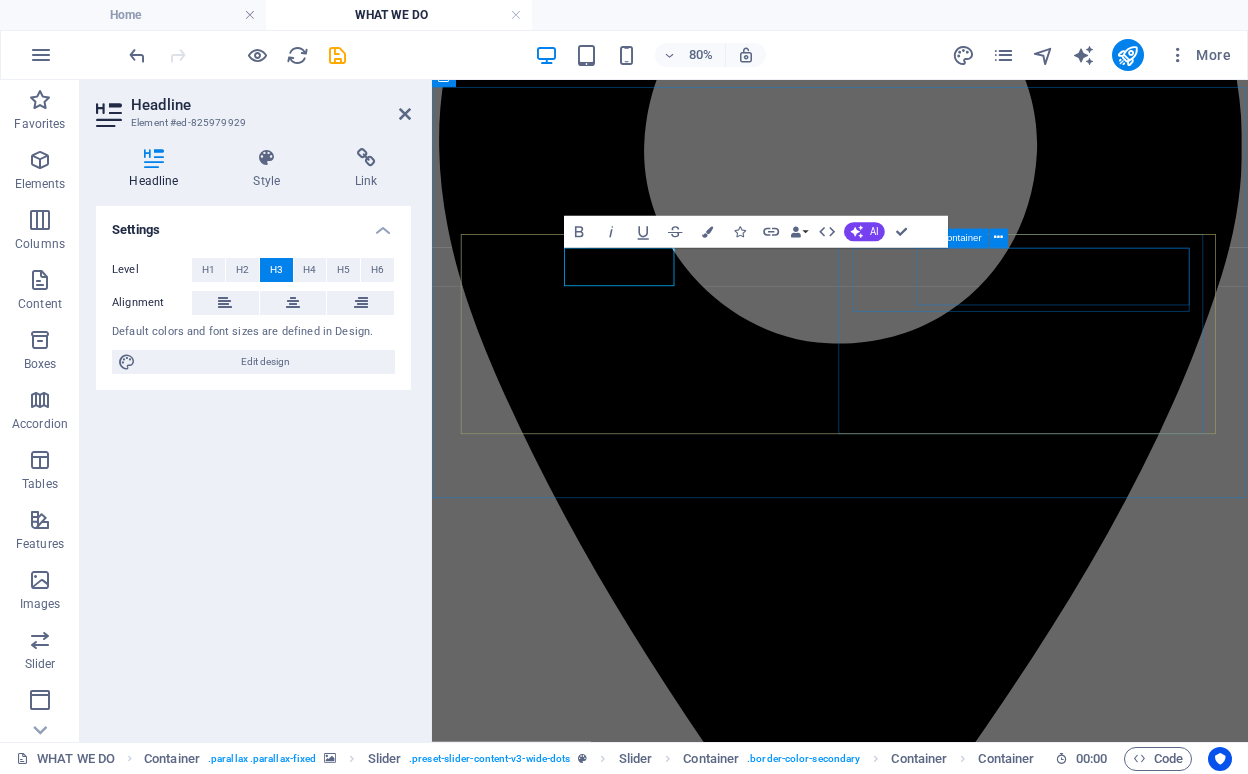 click on "Paul A. "Favorite Barber"" at bounding box center [-1220, 14421] 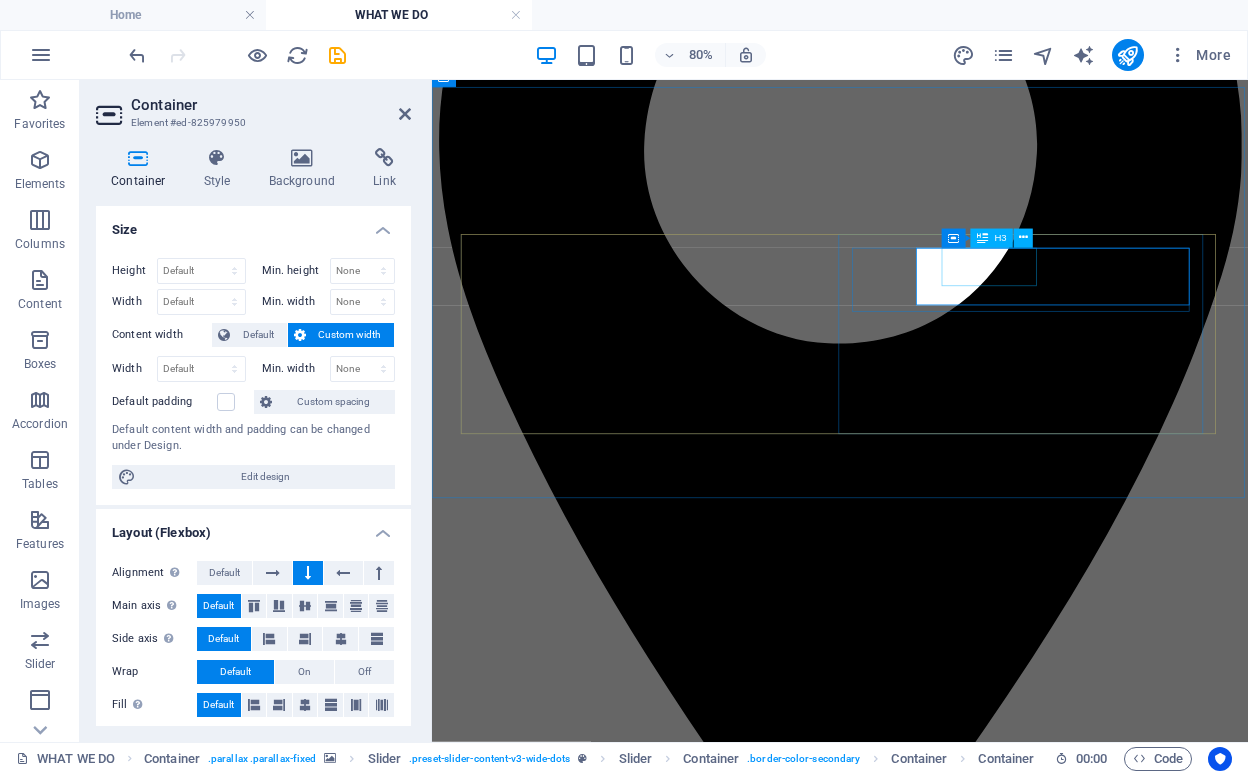 click on "Paul A." at bounding box center (-1204, 14320) 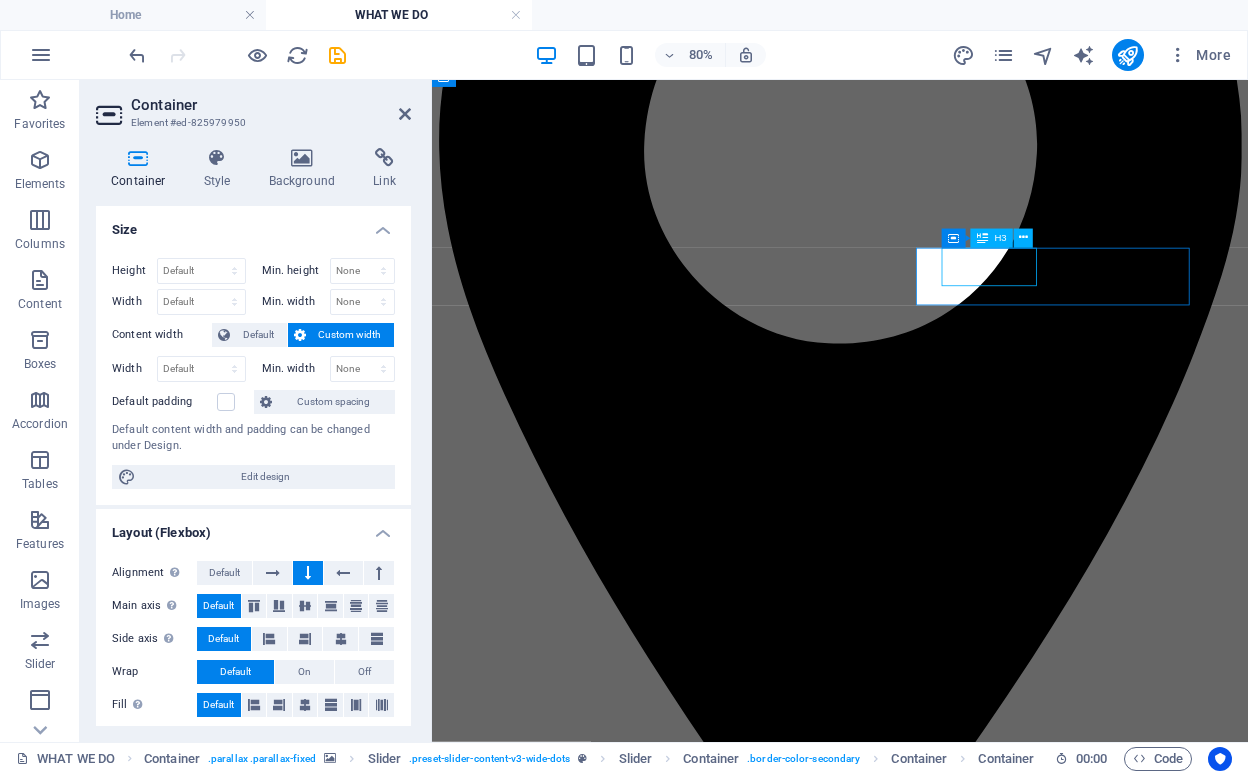click on "Paul A." at bounding box center [-1204, 14320] 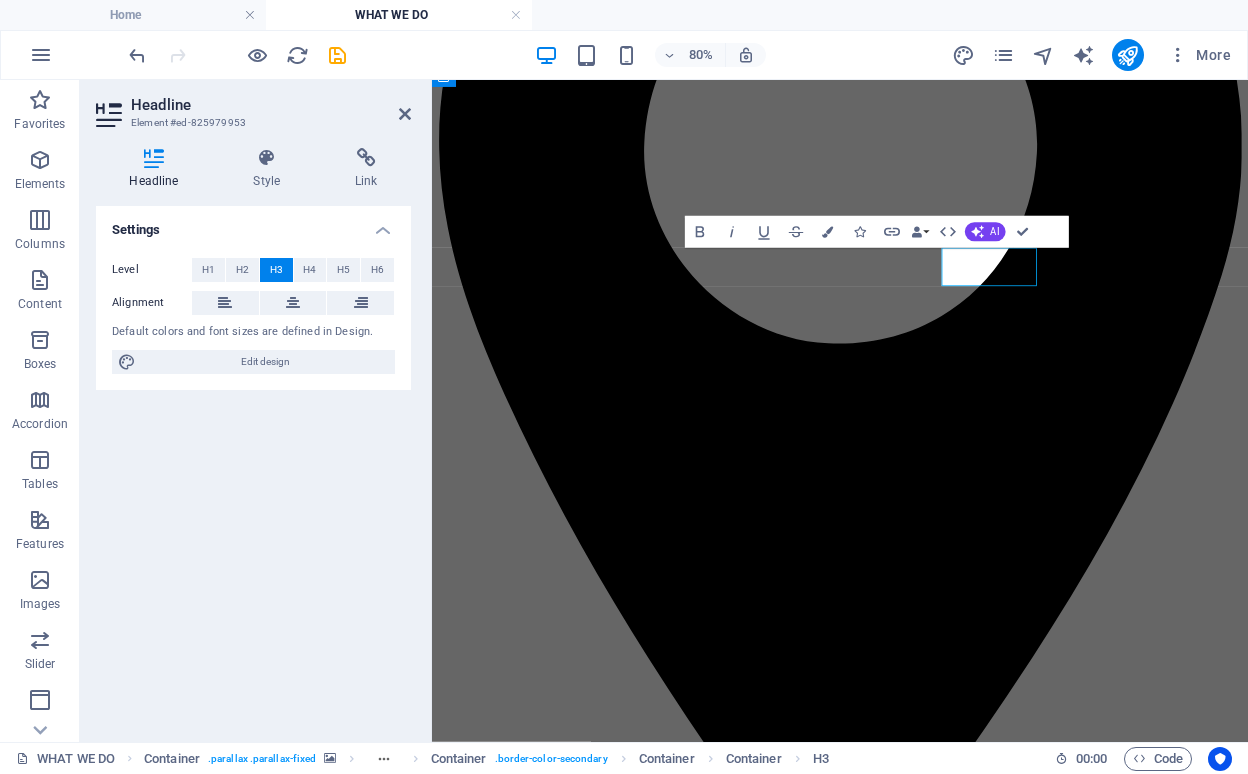 type 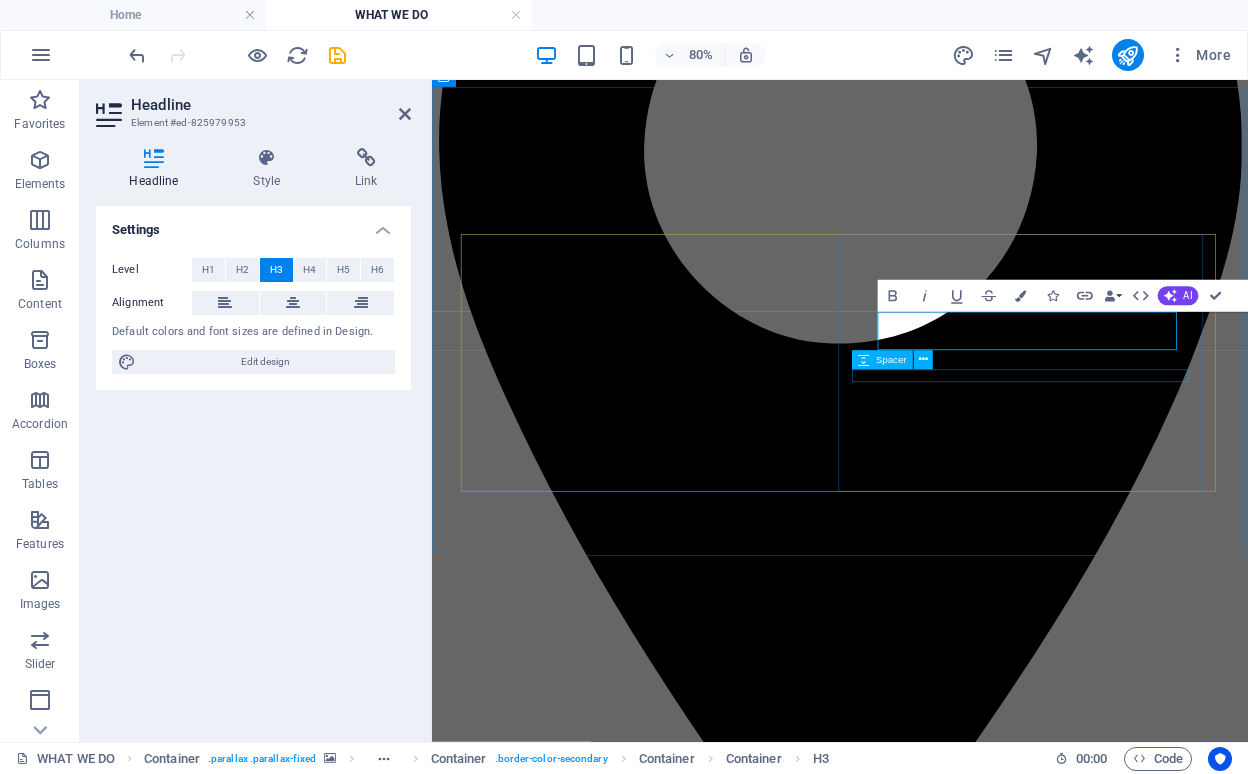 click at bounding box center (-1220, 14475) 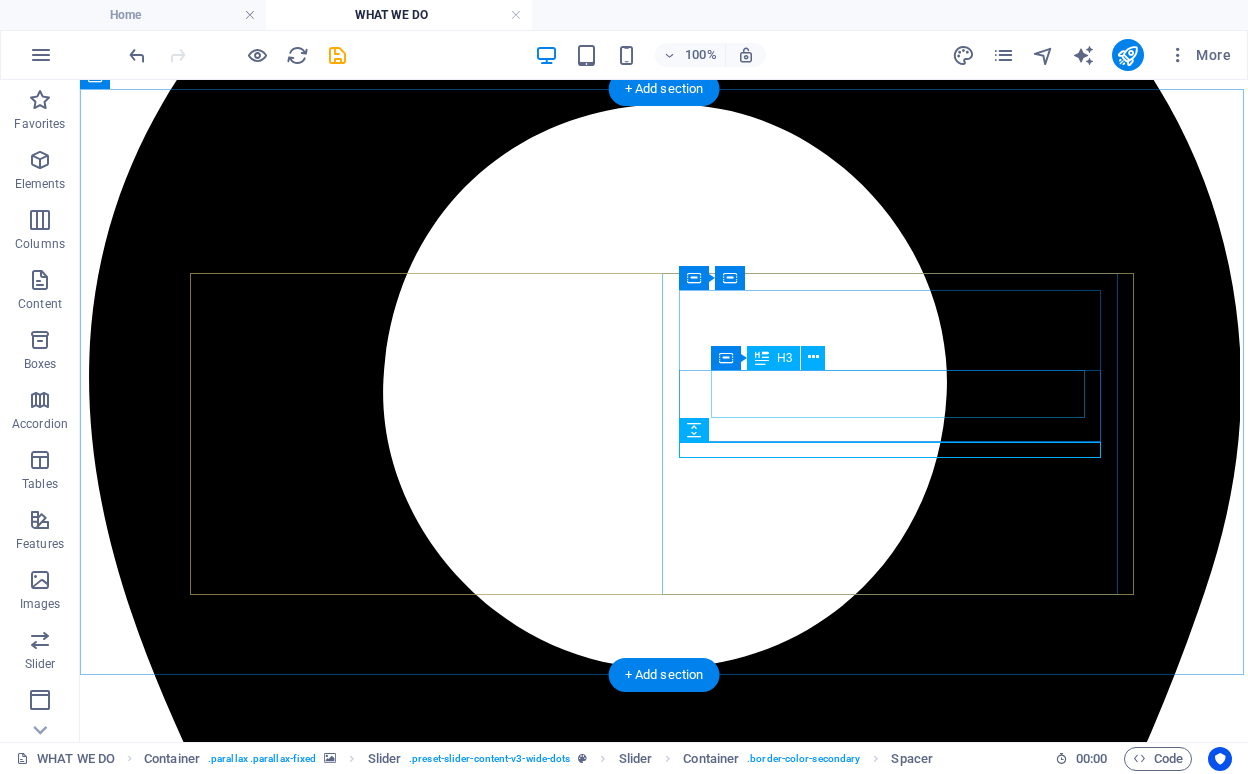 click on "Mohamed Elmenoufy "Favorite Barber"" at bounding box center (-1572, 15674) 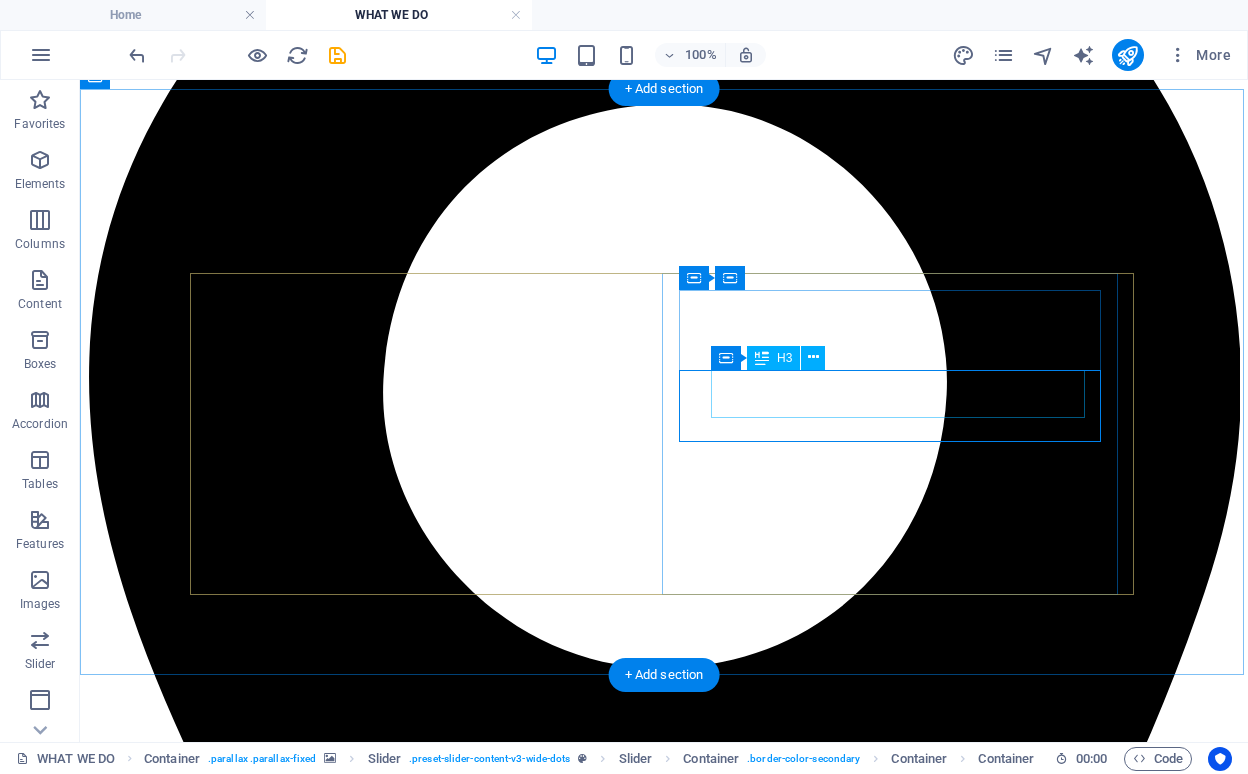 click on "Mohamed Elmenoufy" at bounding box center [-1556, 15656] 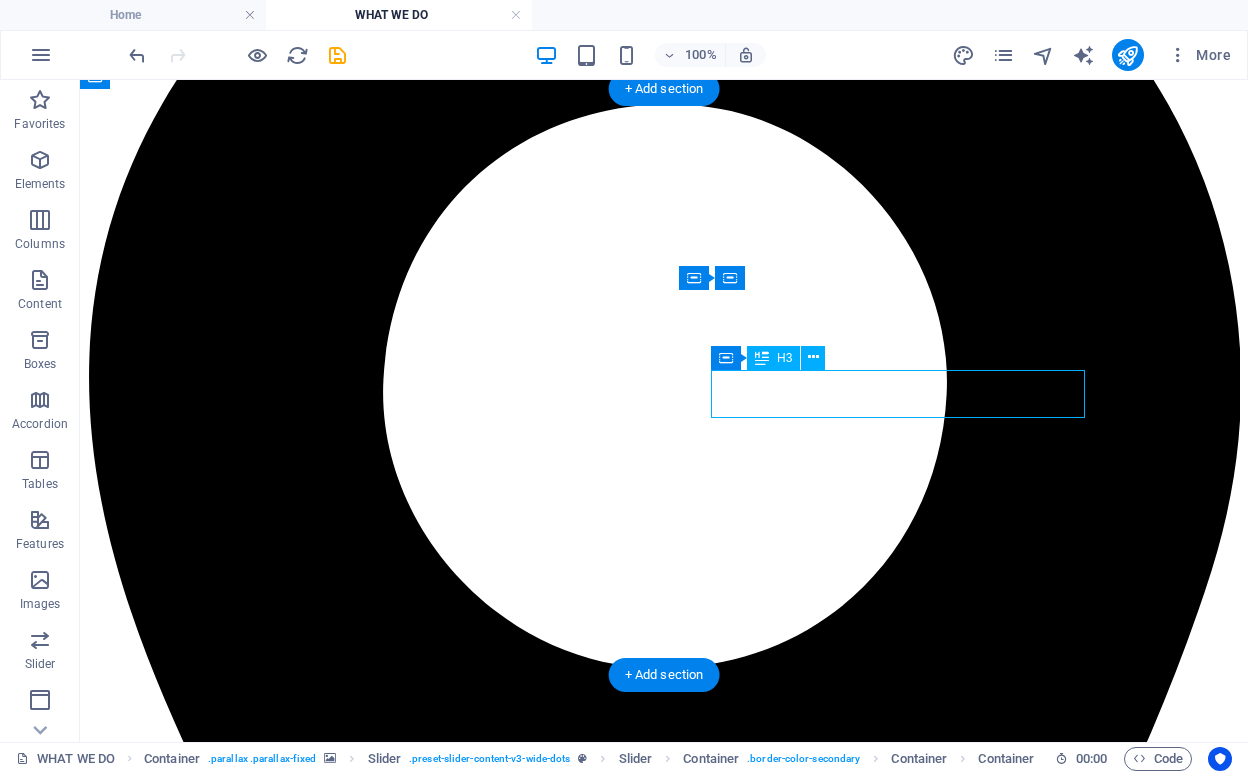 click on "Mohamed Elmenoufy" at bounding box center [-1556, 15656] 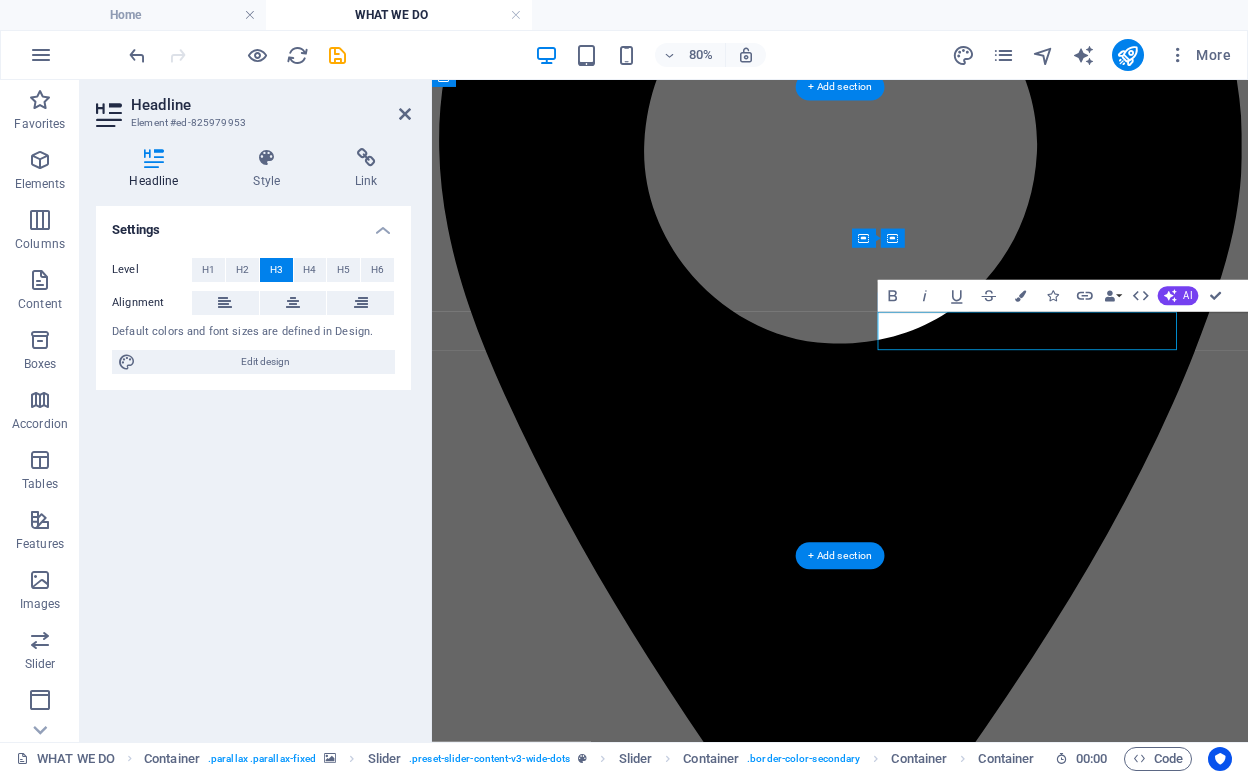 click on "Lorem Ipsum  is simply dummy text of the printing and typesetting industry. Lorem Ipsum has been the industry's standard dummy text ever since the 1500s, when an unknown printer took a galley of type and scrambled it to make a type specimen book." at bounding box center [-1220, 14461] 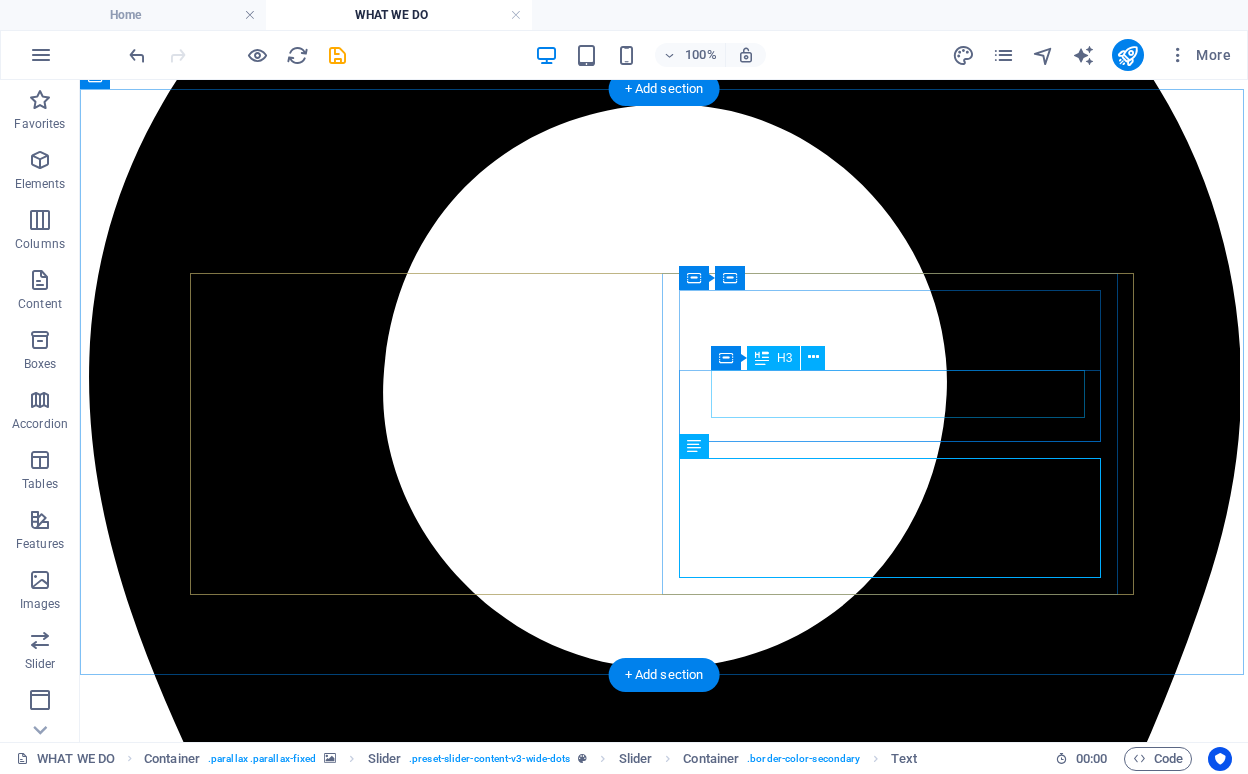 click on "Mohamed Elmenoufy" at bounding box center [-1556, 15656] 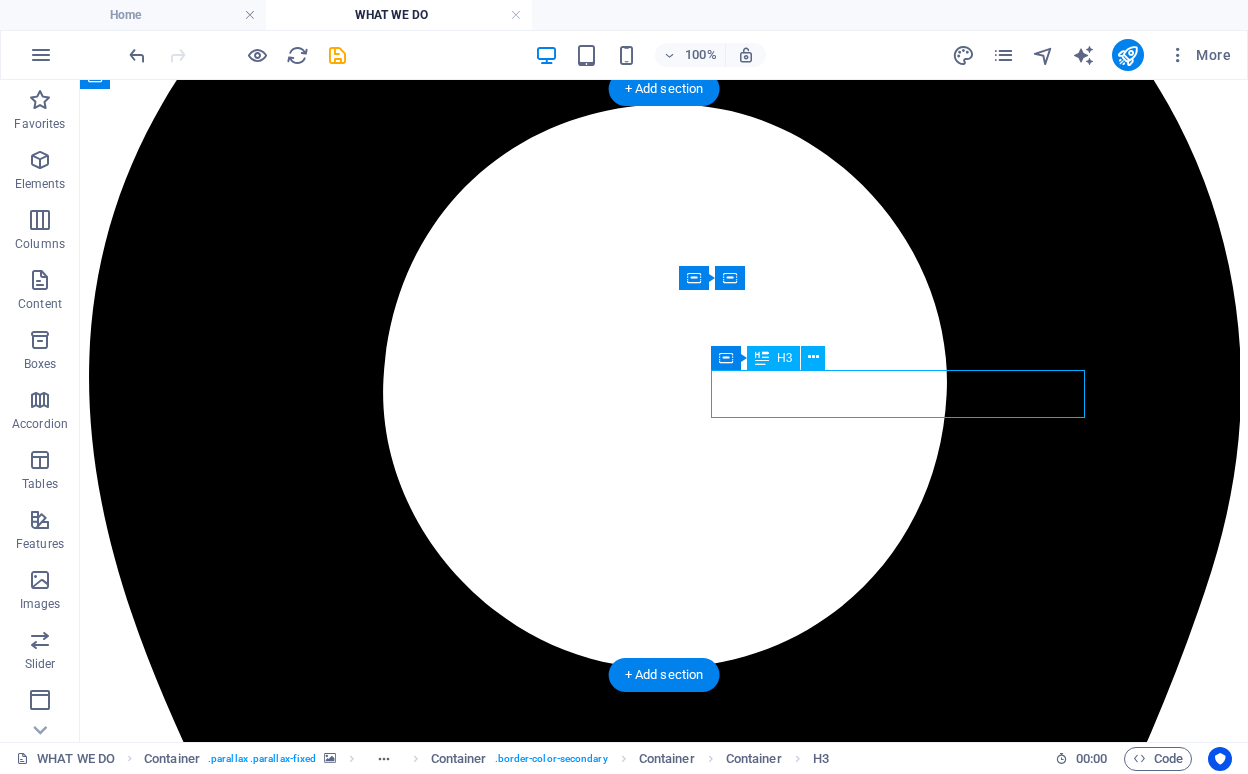 click on "Mohamed Elmenoufy" at bounding box center (-1556, 15656) 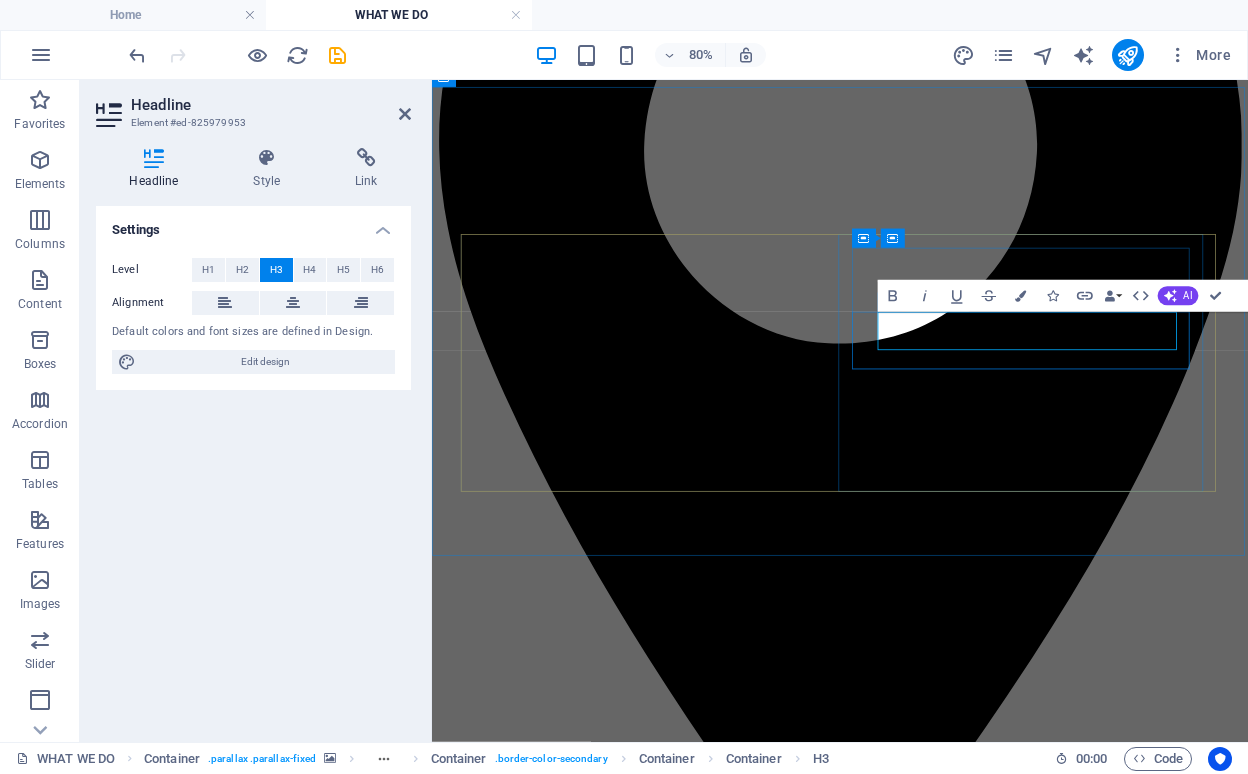 drag, startPoint x: 1172, startPoint y: 403, endPoint x: 1348, endPoint y: 403, distance: 176 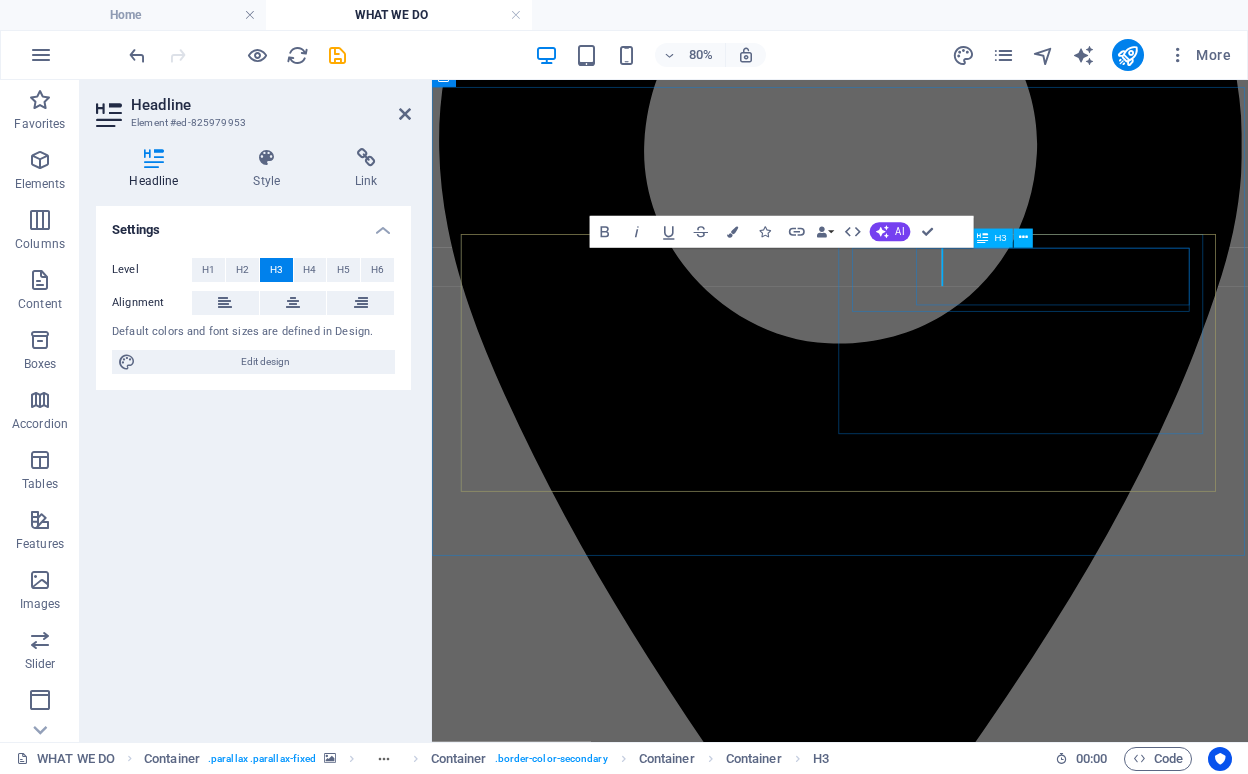 type 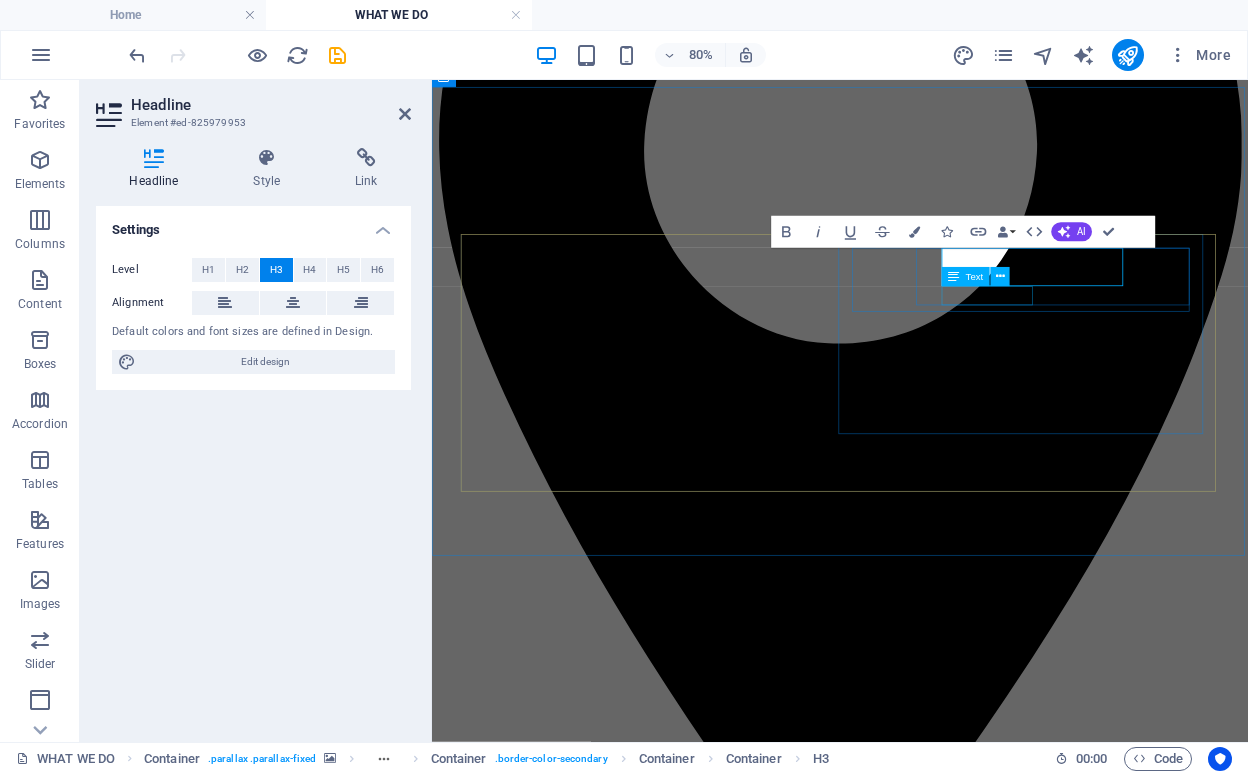 click on ""Favorite Barber"" at bounding box center (-1204, 14442) 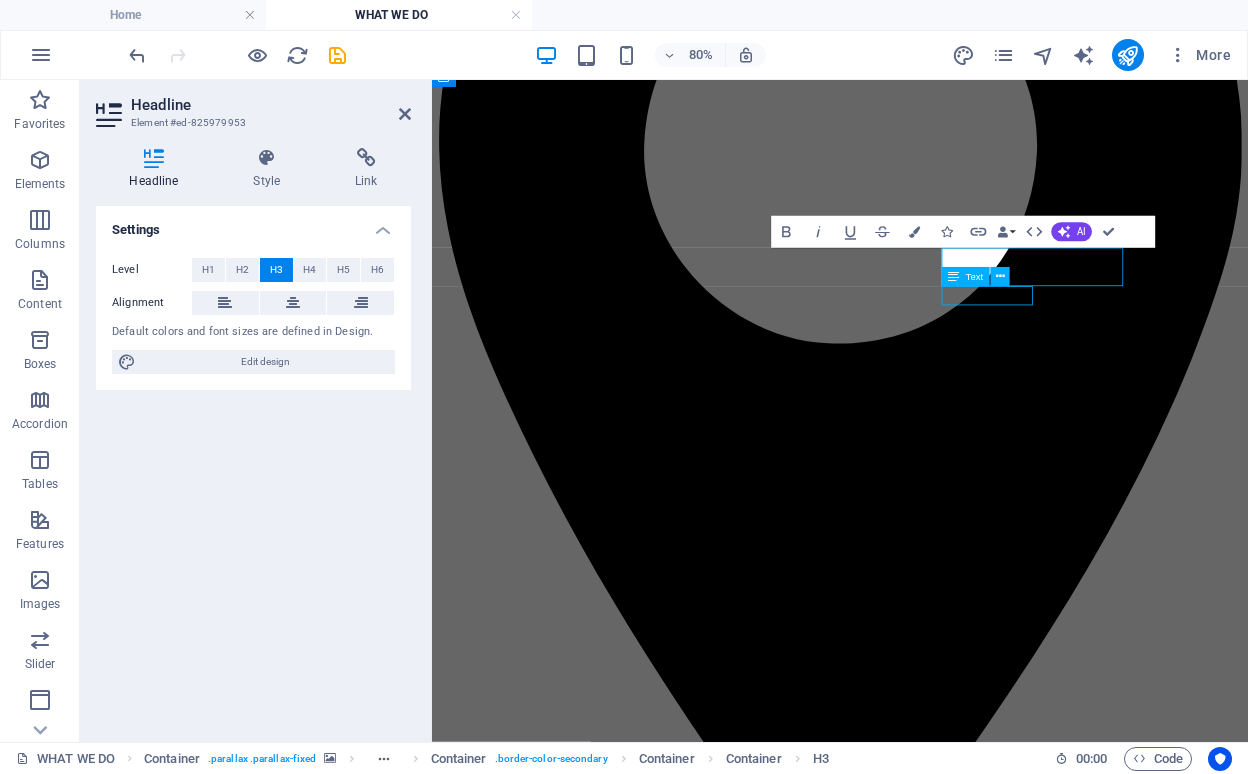 click on ""Favorite Barber"" at bounding box center (-1204, 14442) 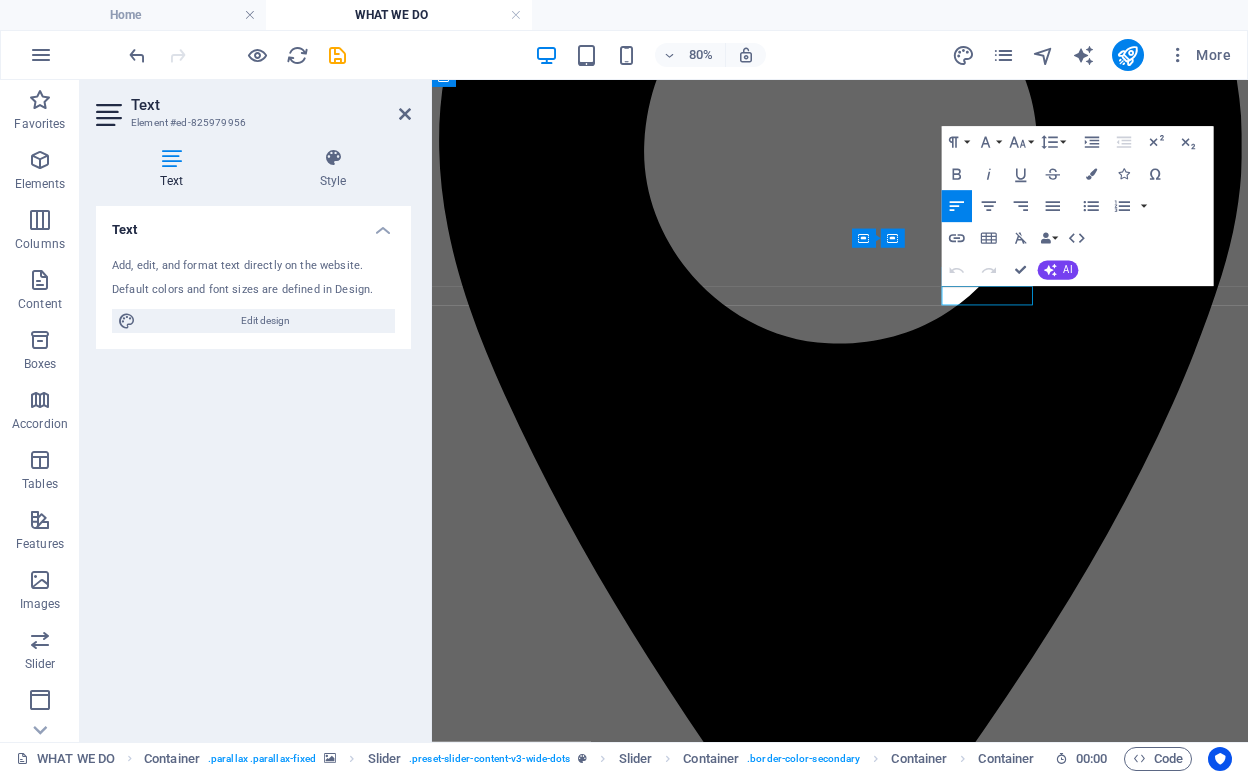 click on ""Favorite Barber"" at bounding box center [-1204, 14359] 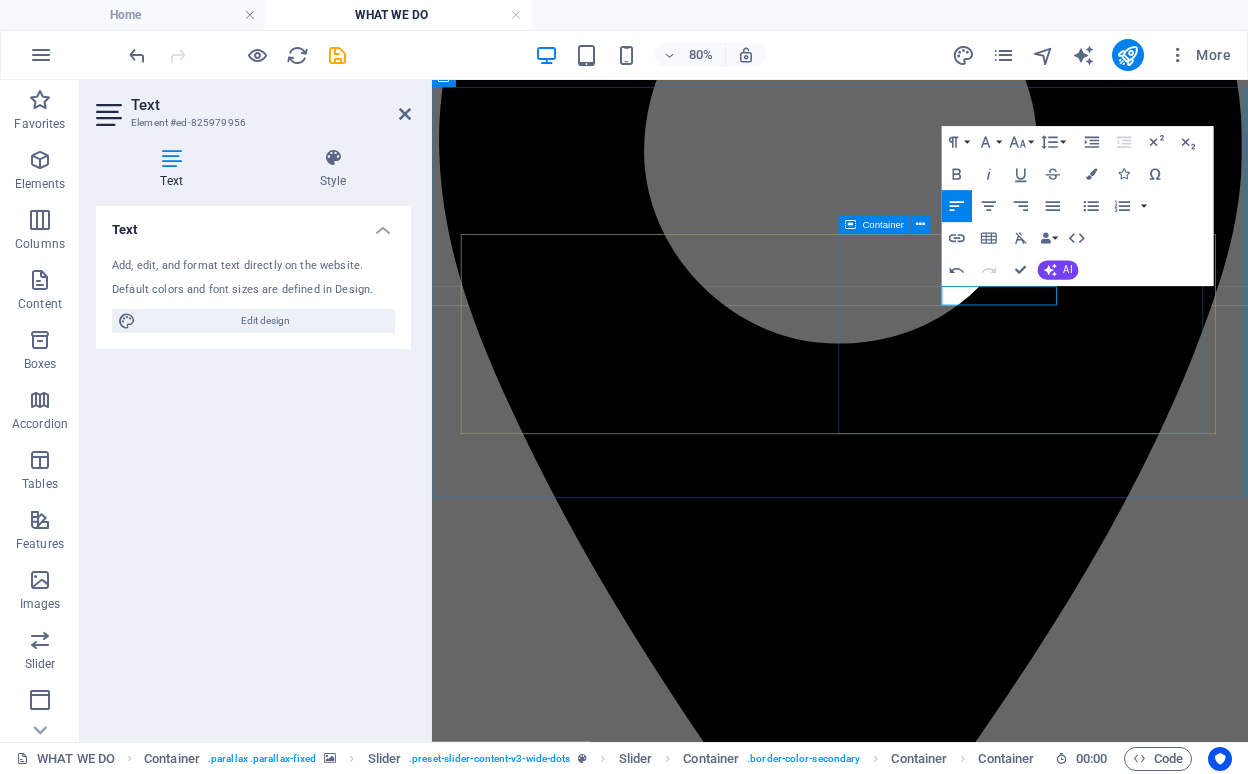 click on "alaa Elqady Board Member at CIC Lorem Ipsum  is simply dummy text of the printing and typesetting industry. Lorem Ipsum has been the industry's standard dummy text ever since the 1500s, when an unknown printer took a galley of type and scrambled it to make a type specimen book." at bounding box center [-1220, 14446] 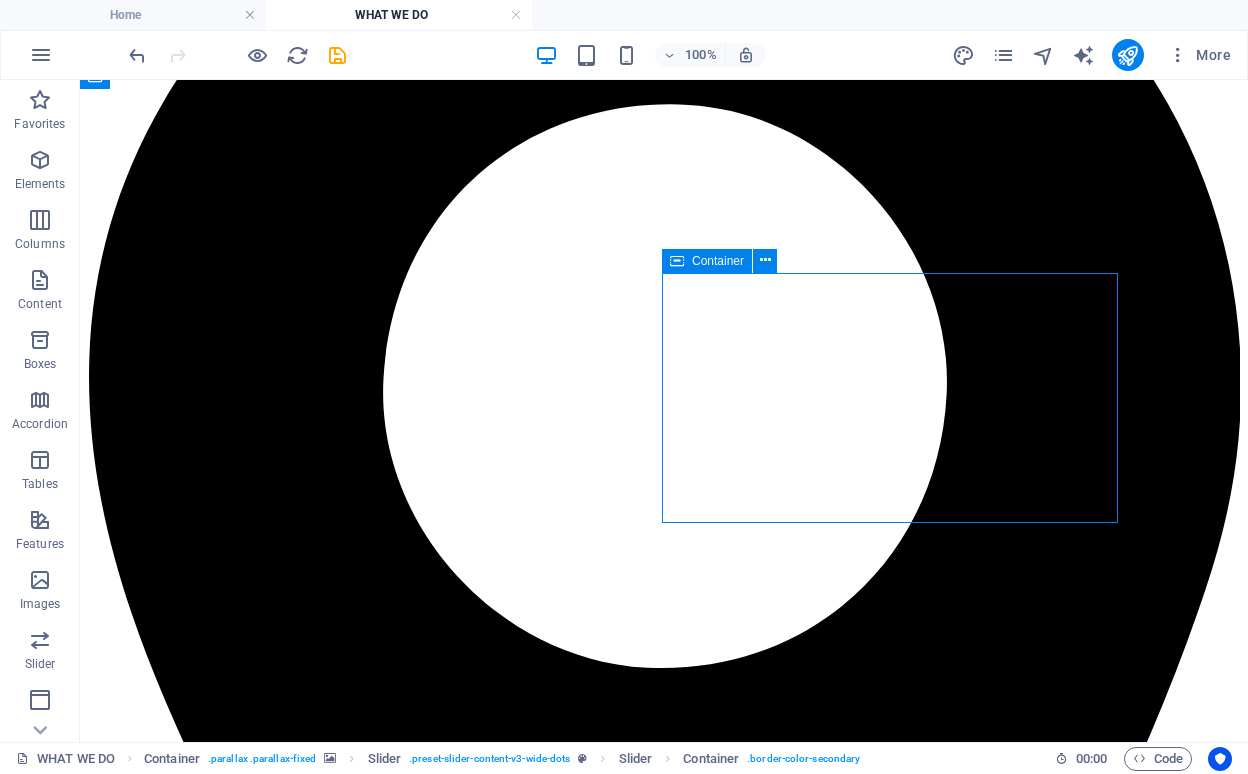click on "Lorem Ipsum  is simply dummy text of the printing and typesetting industry. Lorem Ipsum has been the industry's standard dummy text ever since the 1500s, when an unknown printer took a galley of type and scrambled it to make a type specimen book." at bounding box center [-1572, 15797] 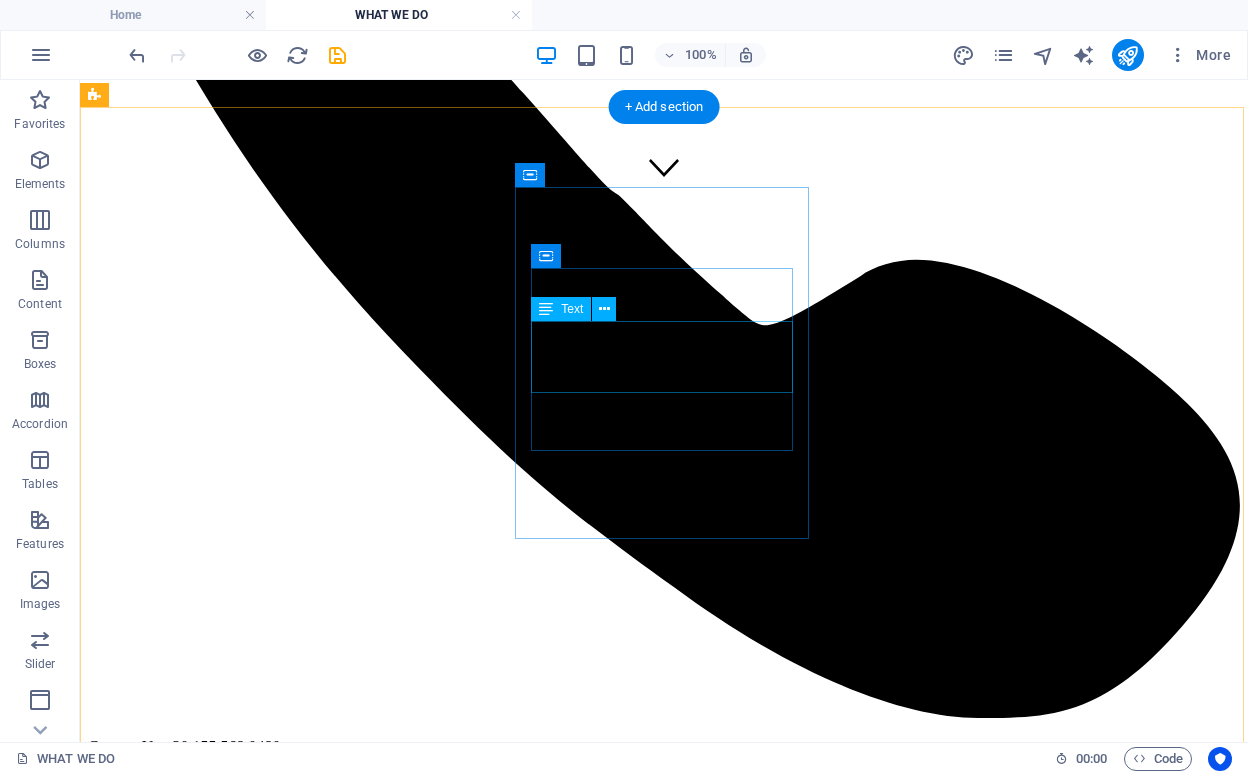 scroll, scrollTop: 529, scrollLeft: 0, axis: vertical 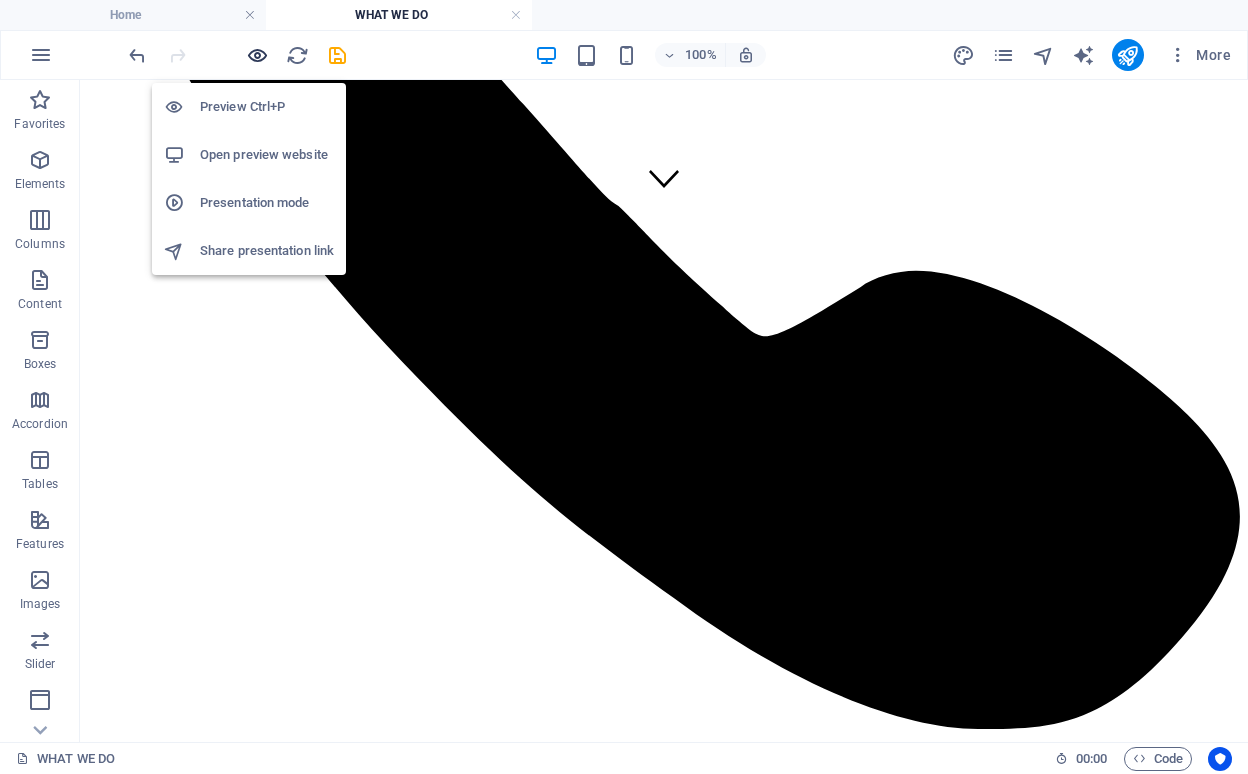 click at bounding box center [257, 55] 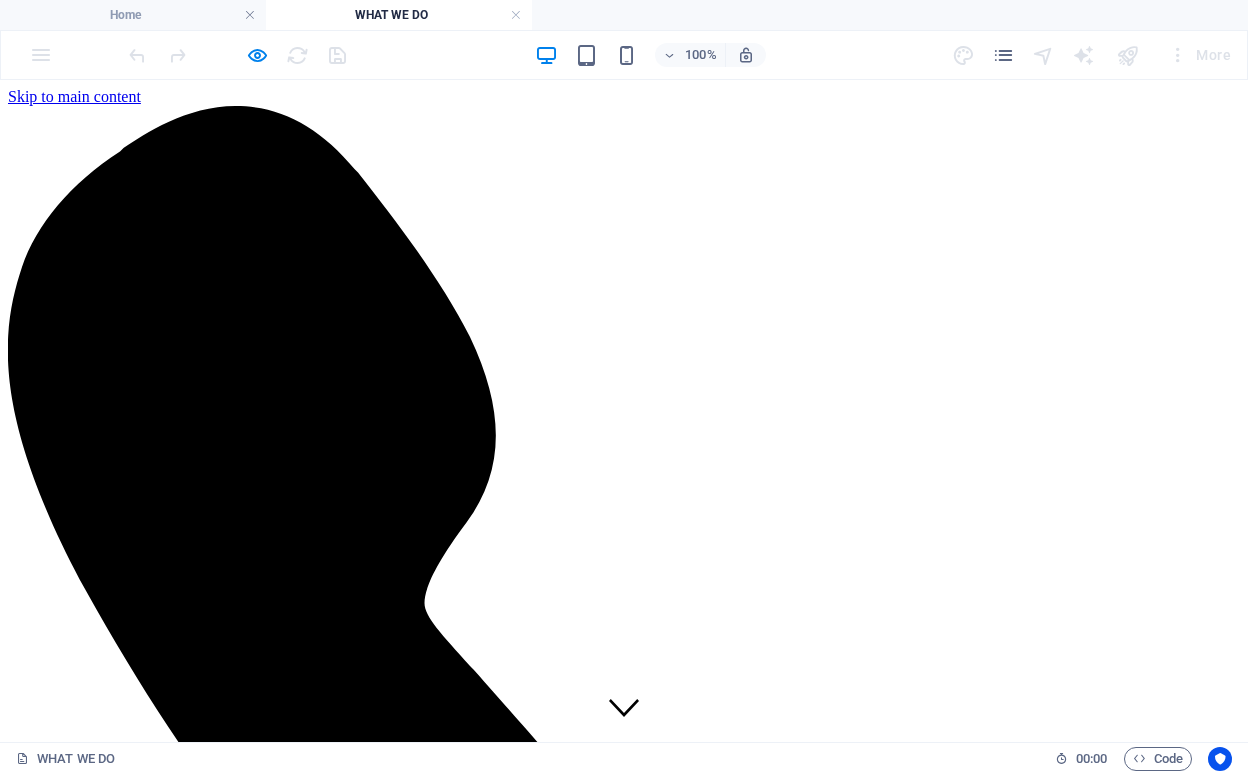 scroll, scrollTop: 0, scrollLeft: 0, axis: both 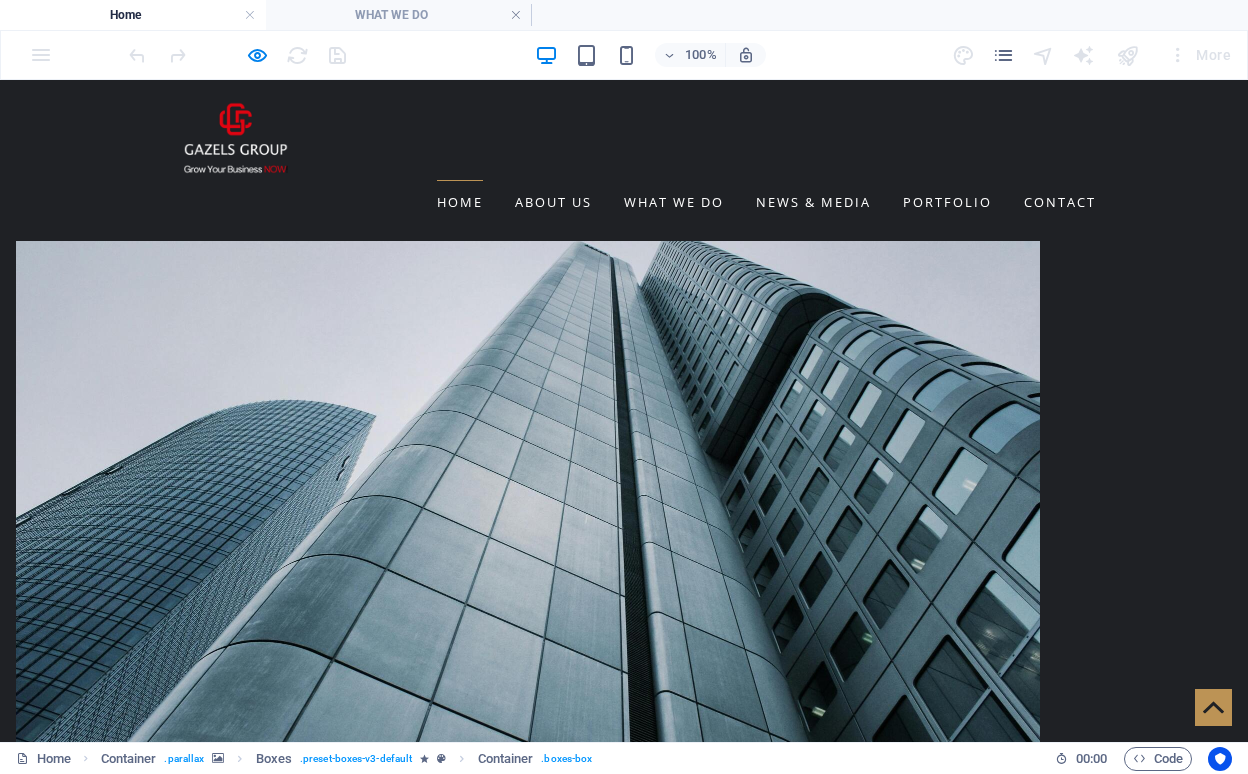 click 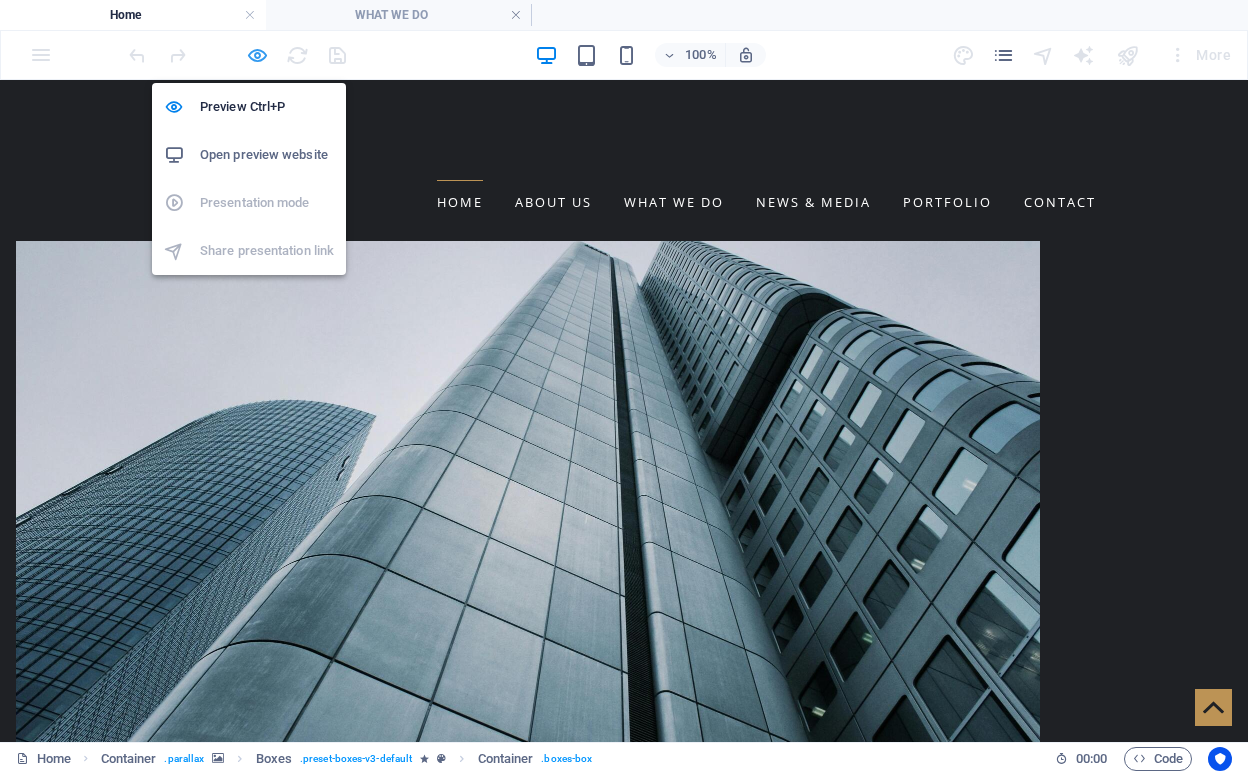 click at bounding box center (257, 55) 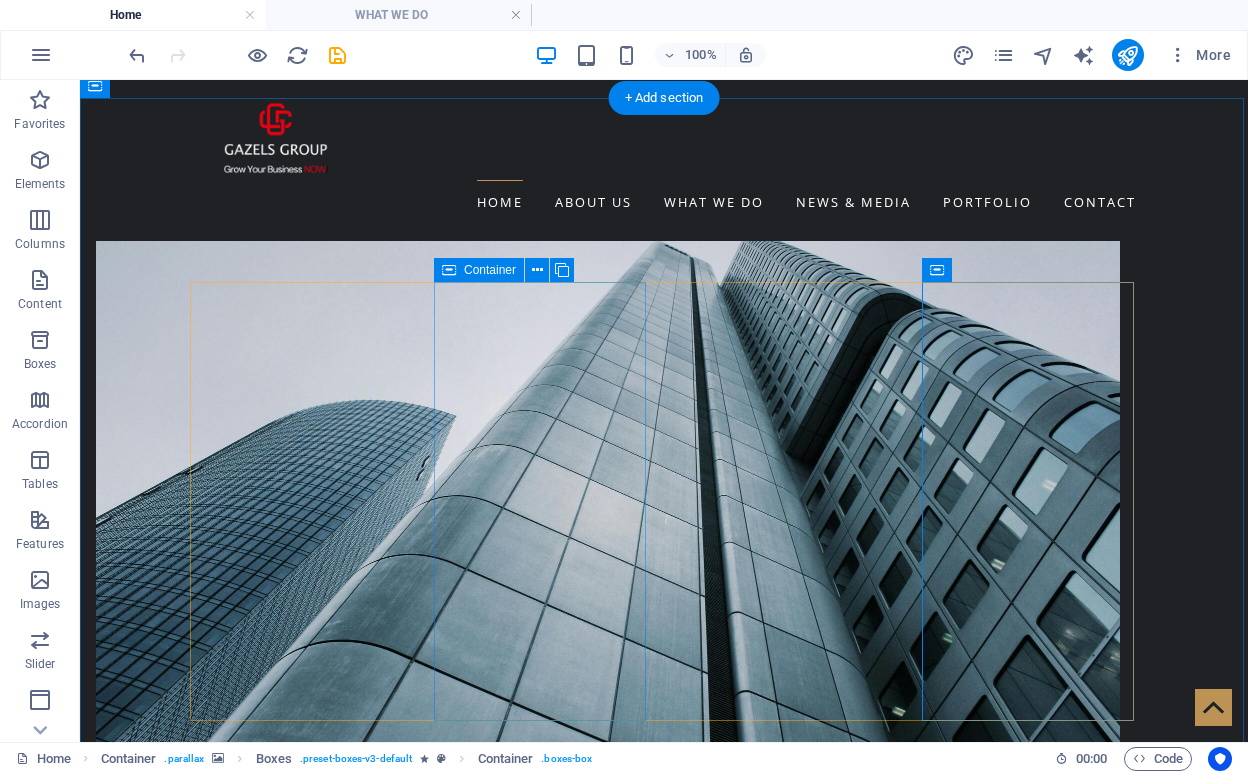 click on ".fa-secondary{opacity:.4}" at bounding box center (298, 2759) 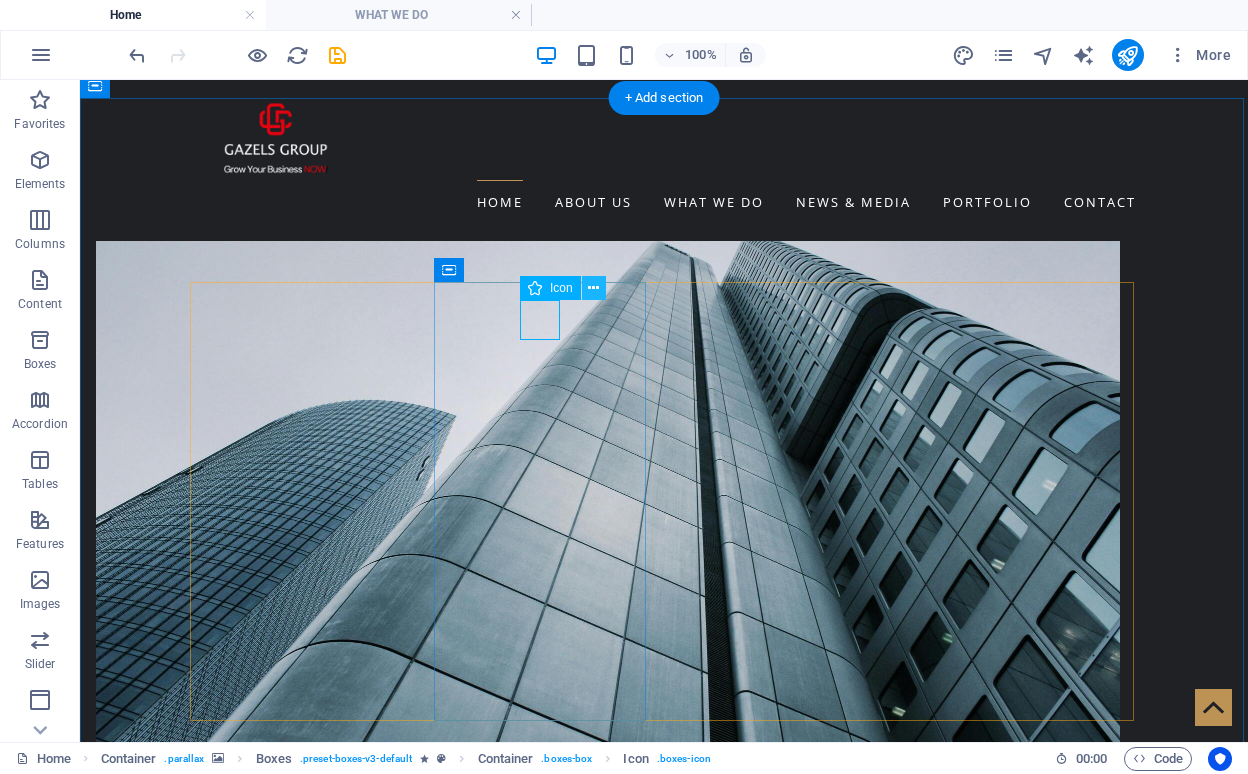 click at bounding box center [594, 288] 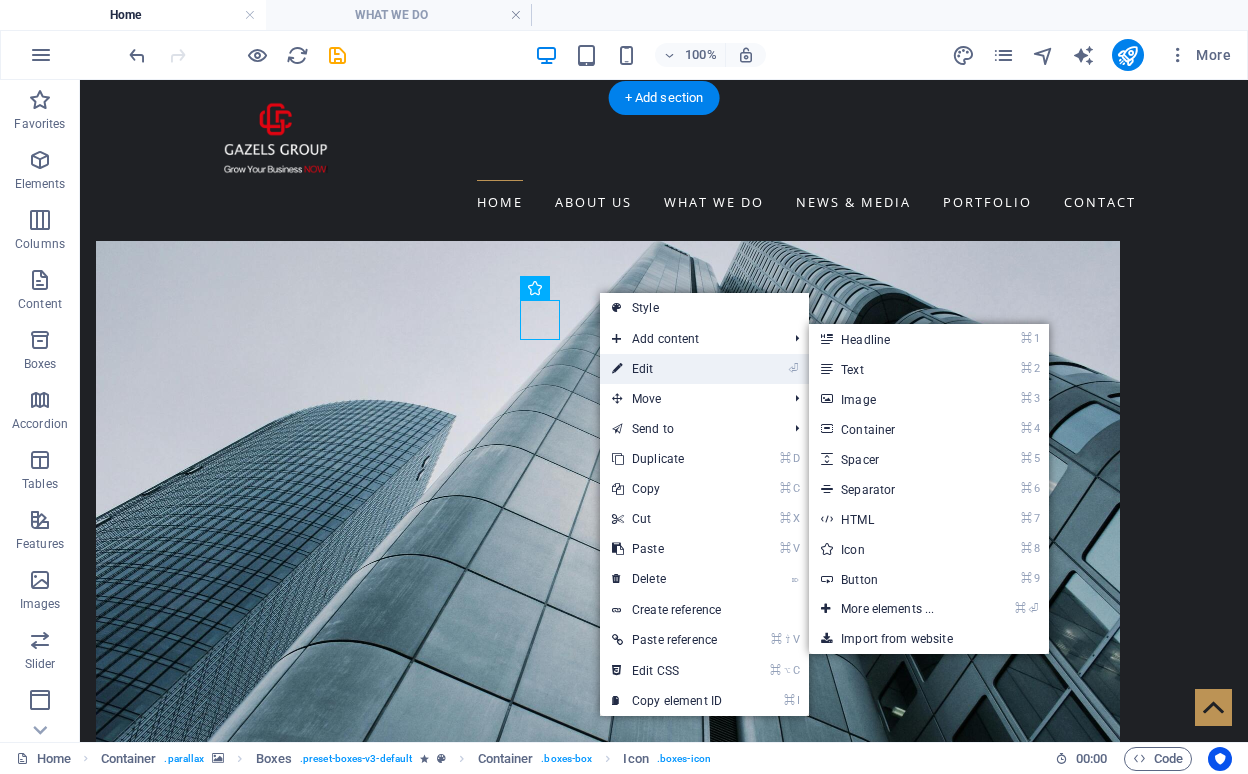 click on "⏎  Edit" at bounding box center [667, 369] 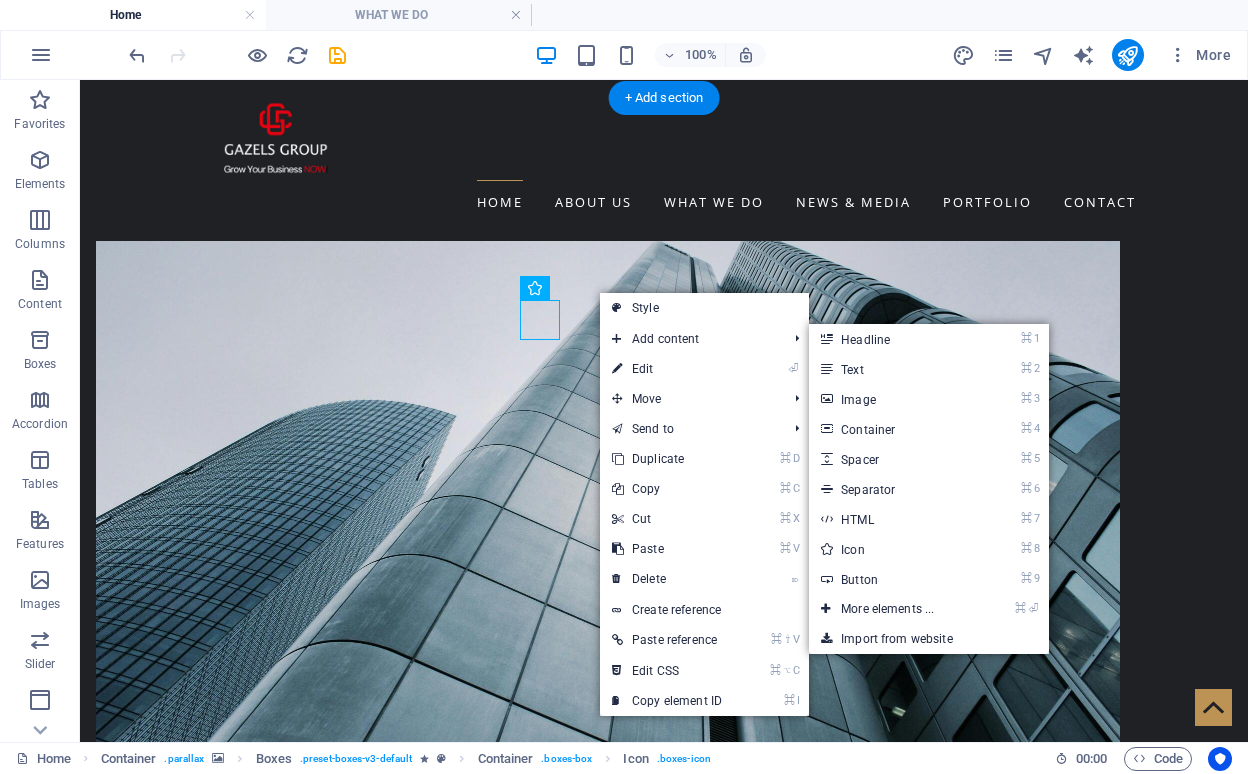 select on "xMidYMid" 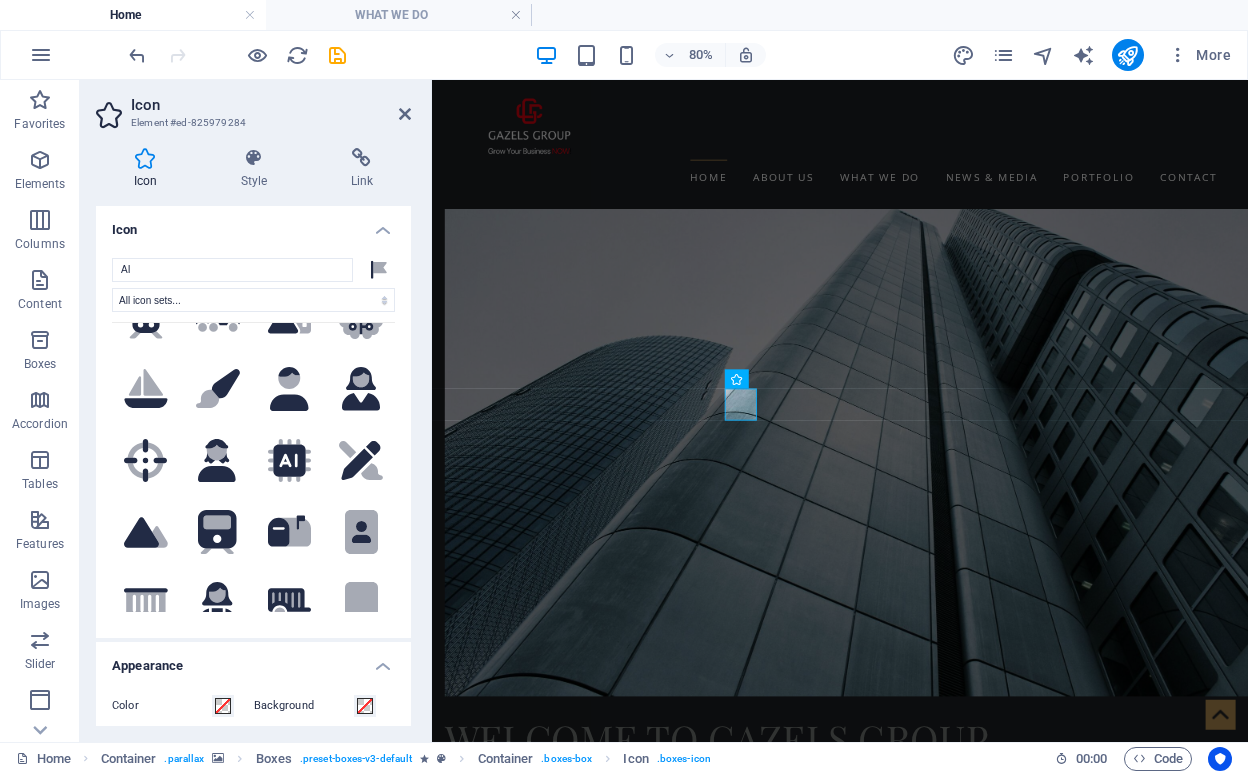 scroll, scrollTop: 2825, scrollLeft: 0, axis: vertical 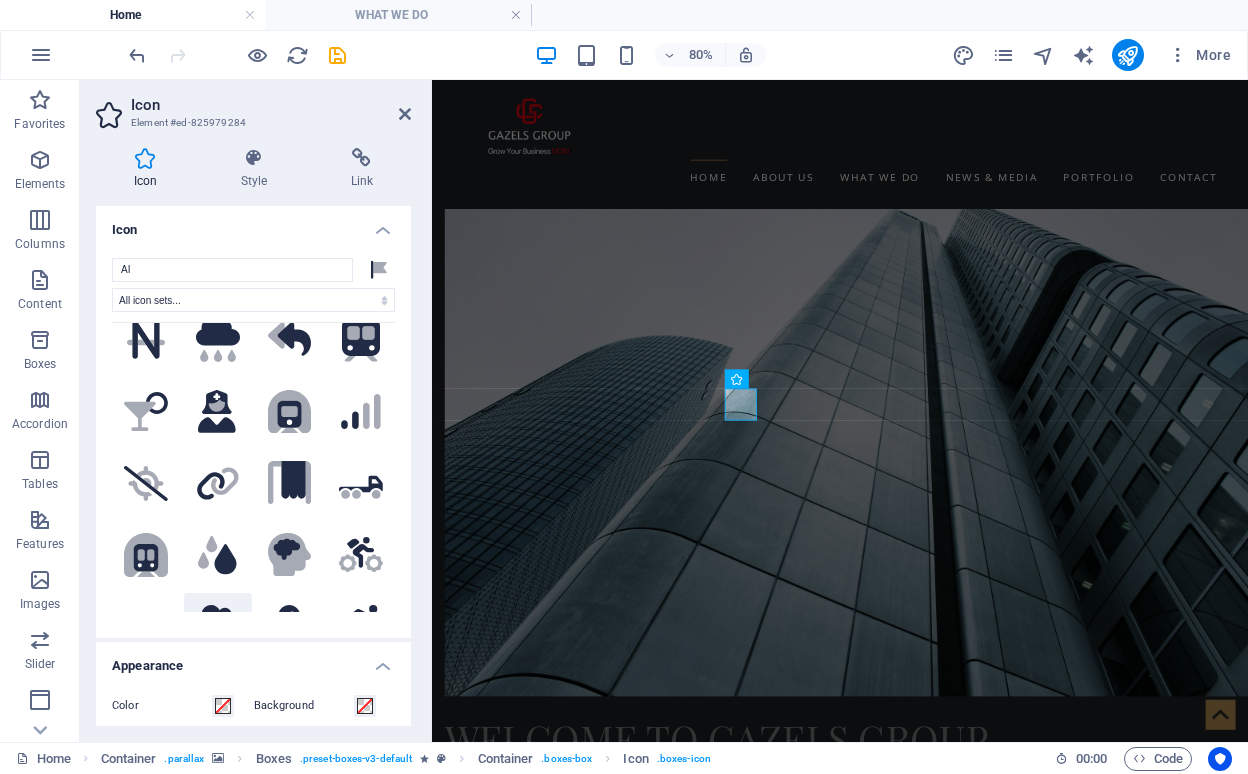 type on "AI" 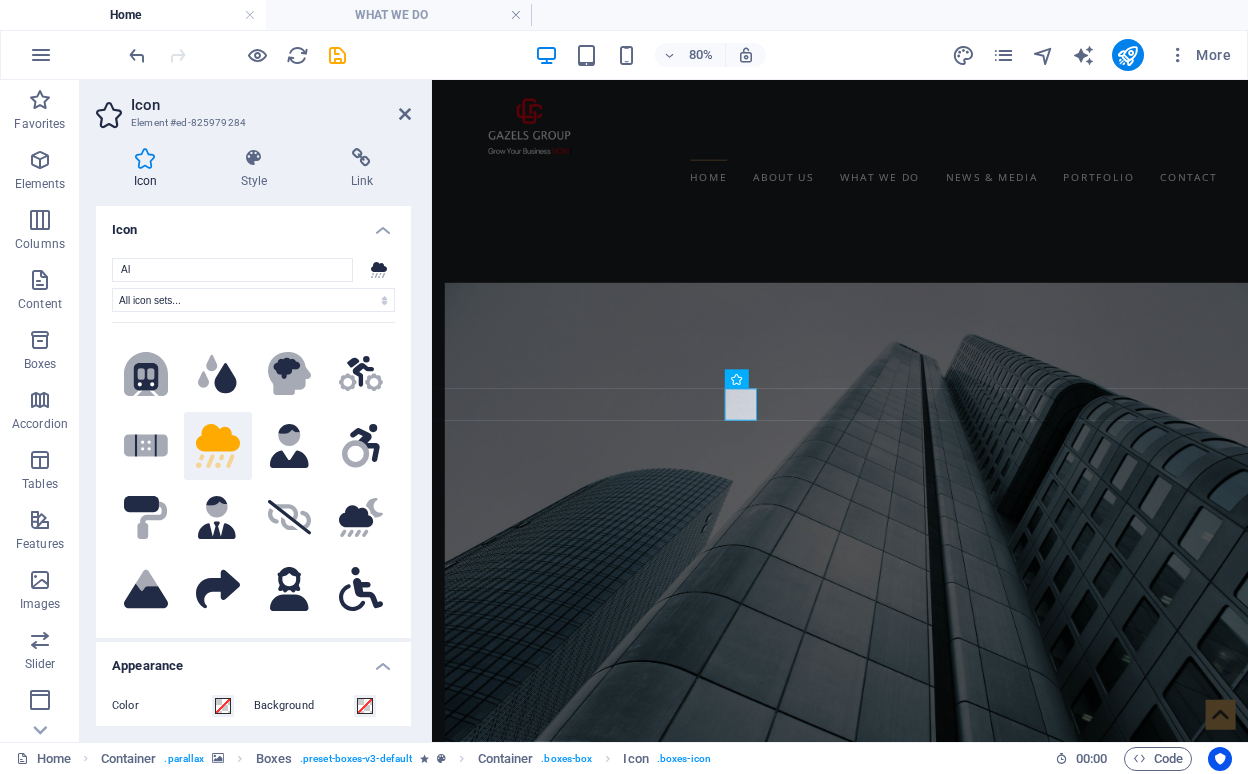 scroll, scrollTop: 3080, scrollLeft: 0, axis: vertical 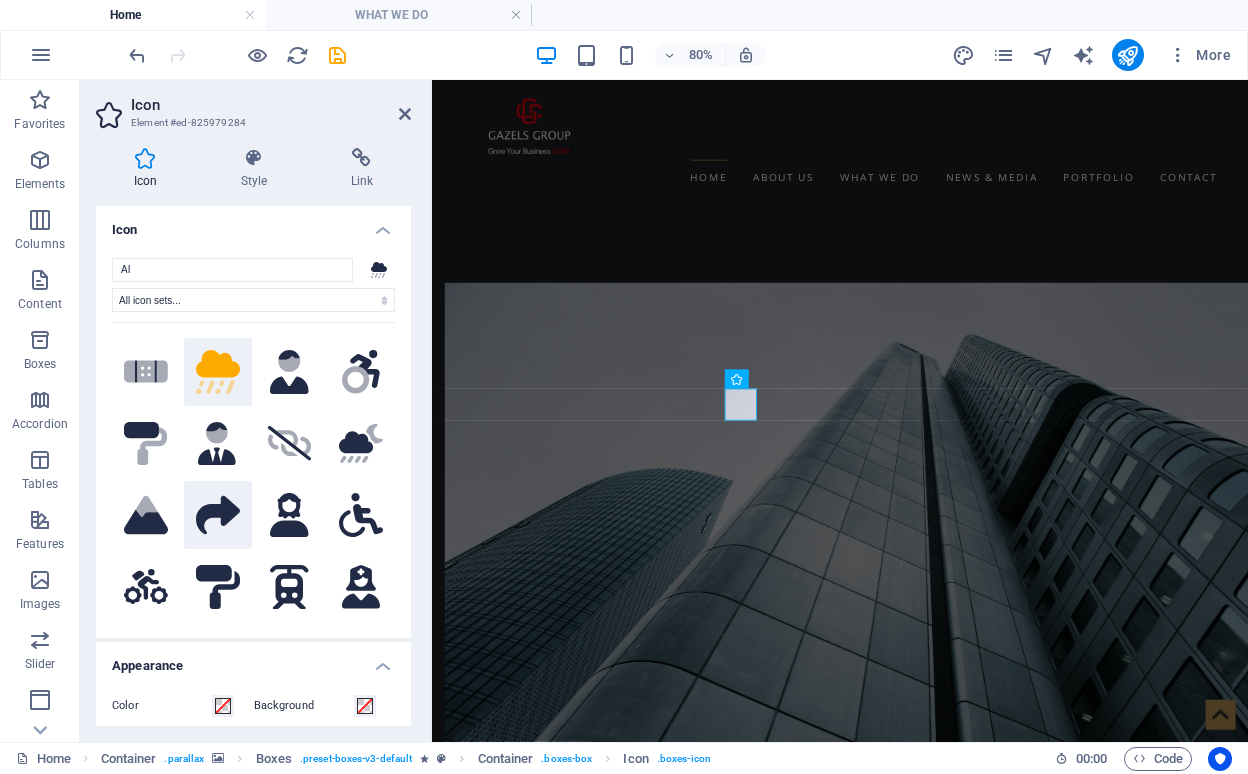 click at bounding box center (218, 515) 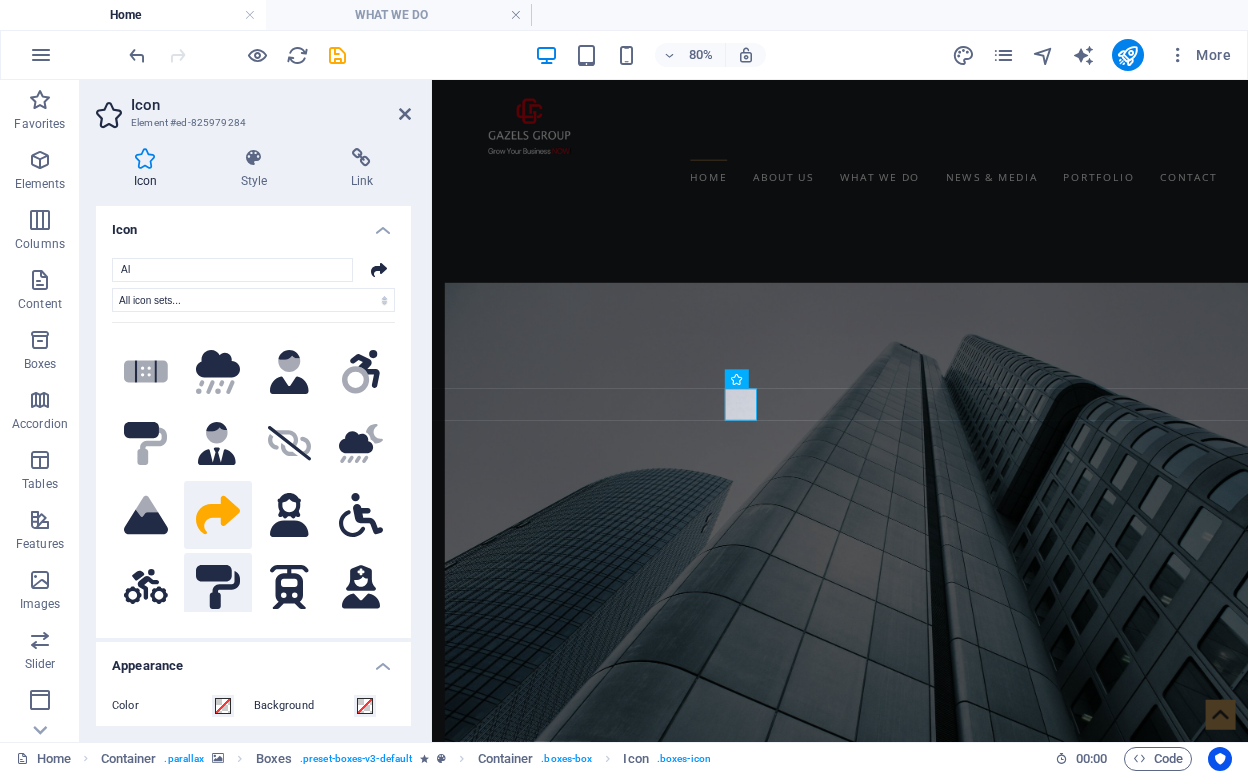 click at bounding box center [218, 587] 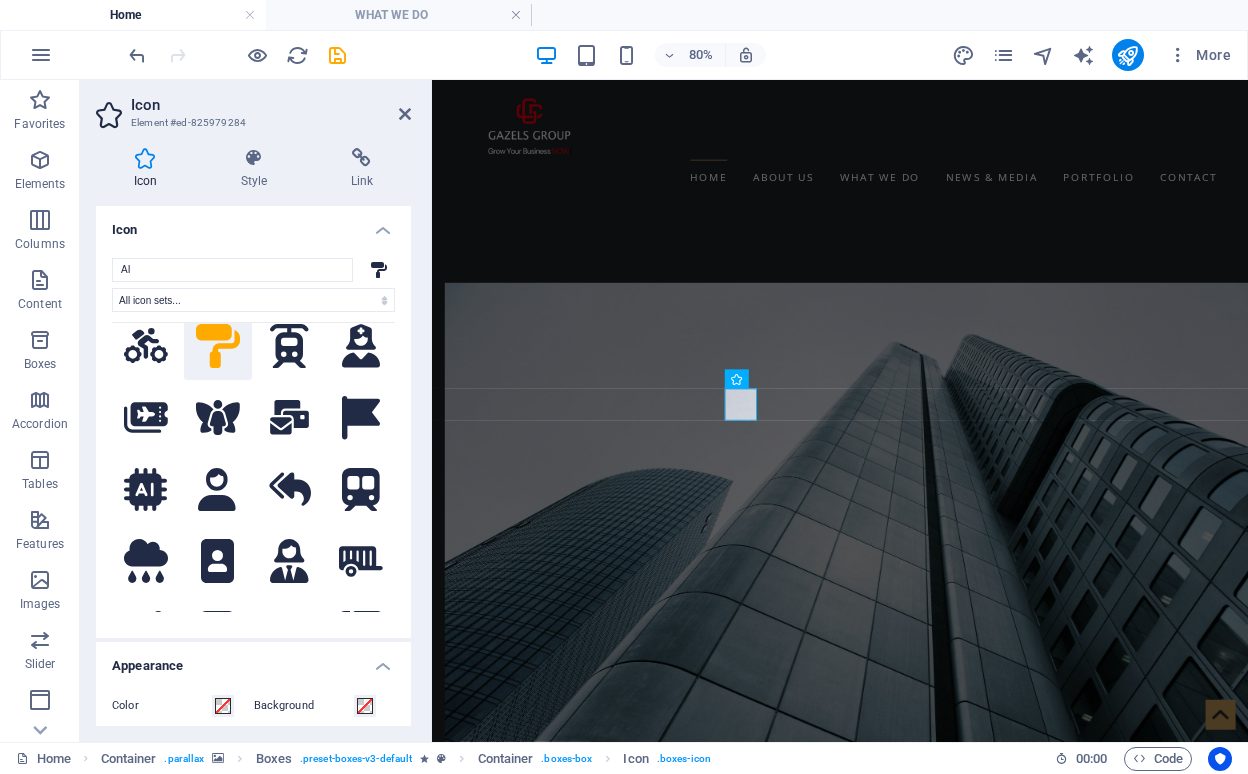 scroll, scrollTop: 3336, scrollLeft: 0, axis: vertical 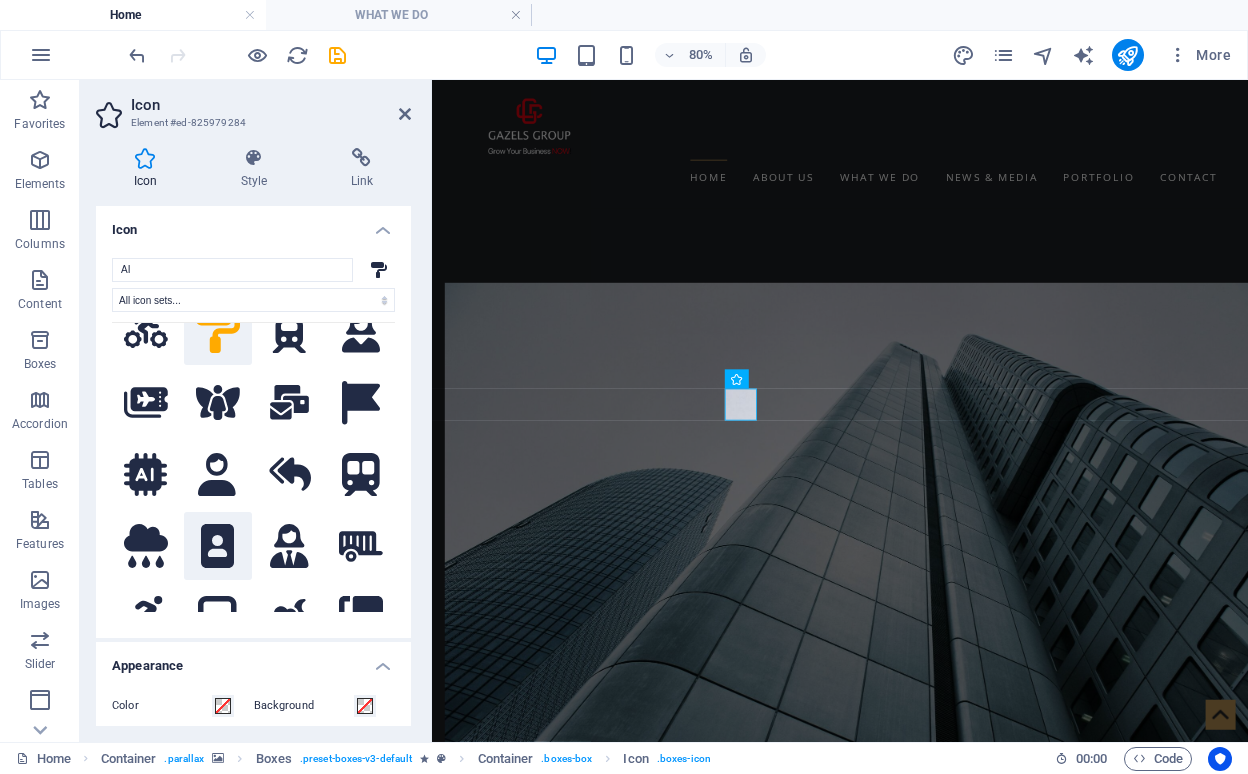 click at bounding box center (218, 546) 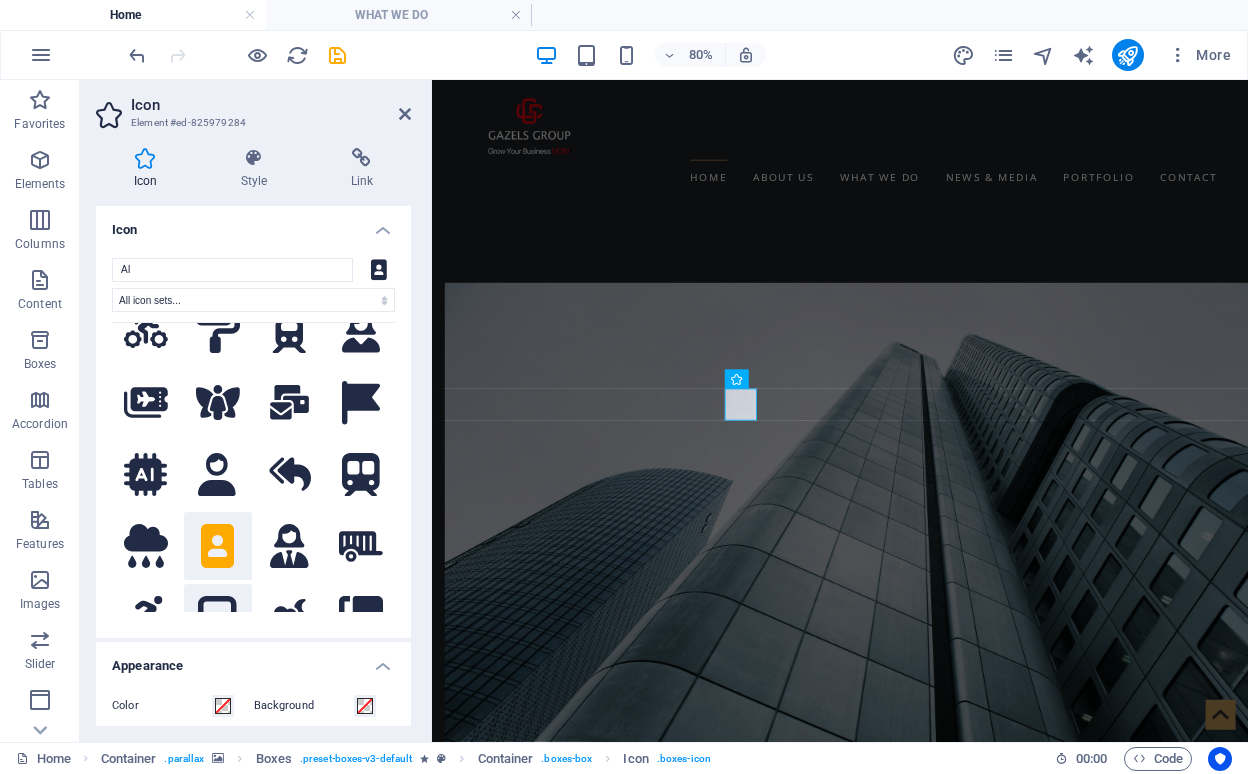 click at bounding box center [218, 618] 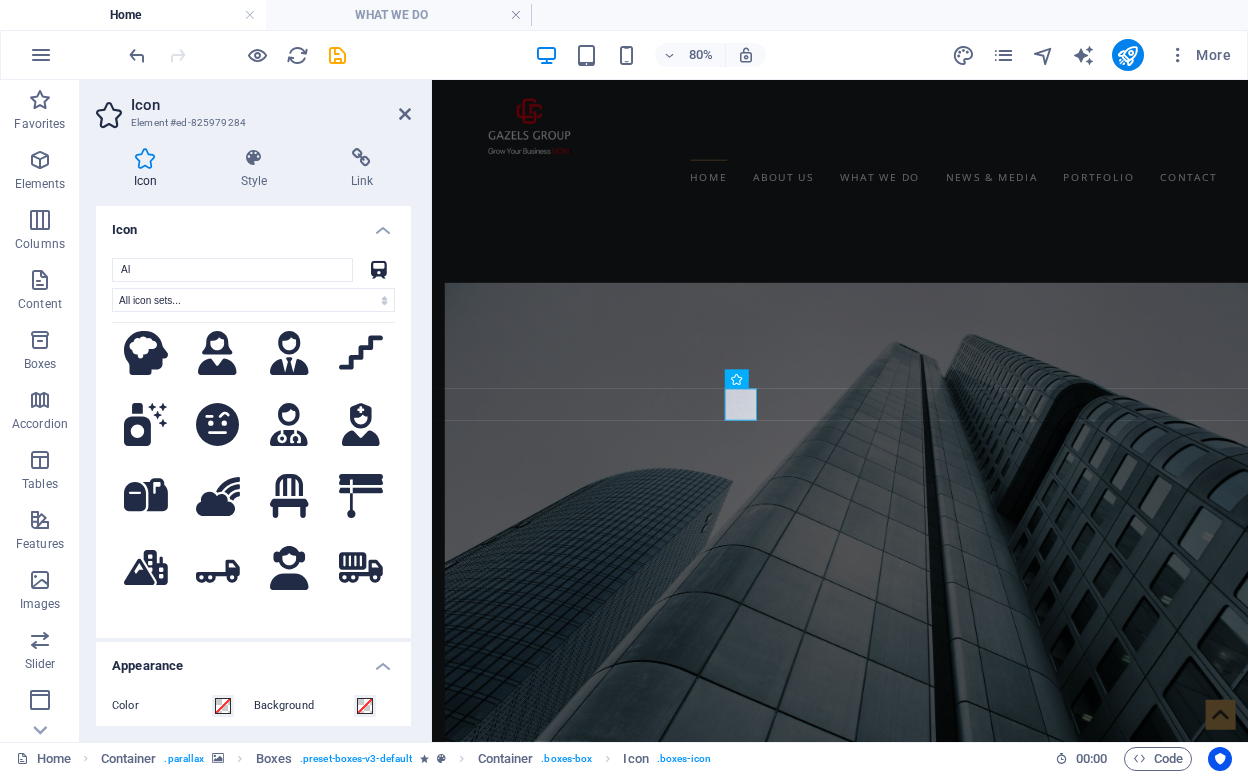 scroll, scrollTop: 4700, scrollLeft: 0, axis: vertical 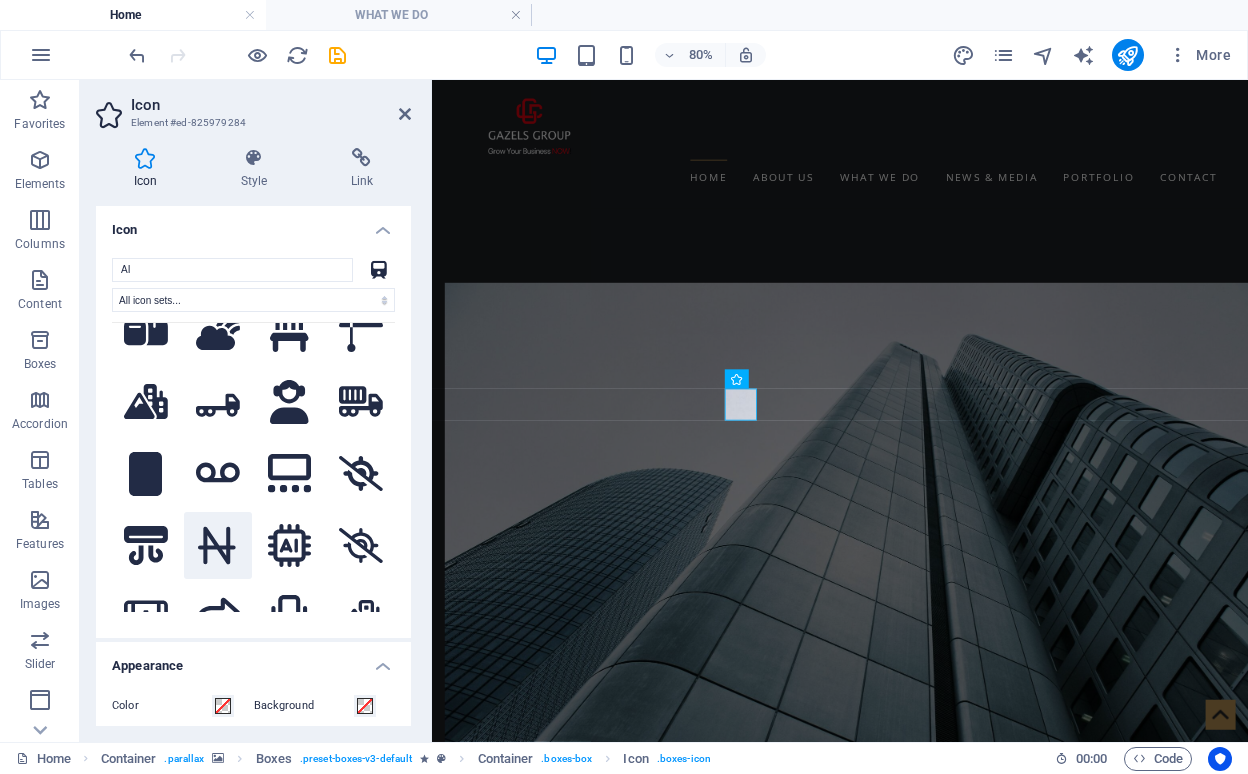 click at bounding box center [218, 546] 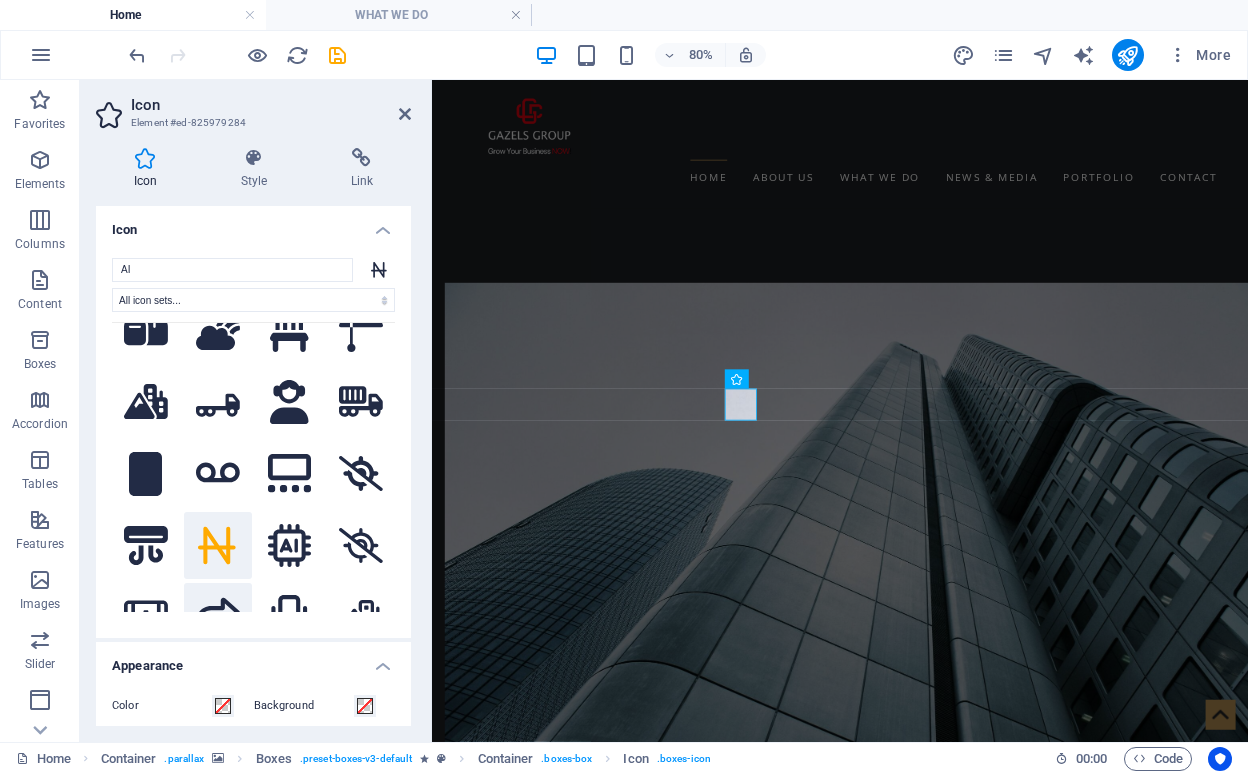 click at bounding box center (218, 617) 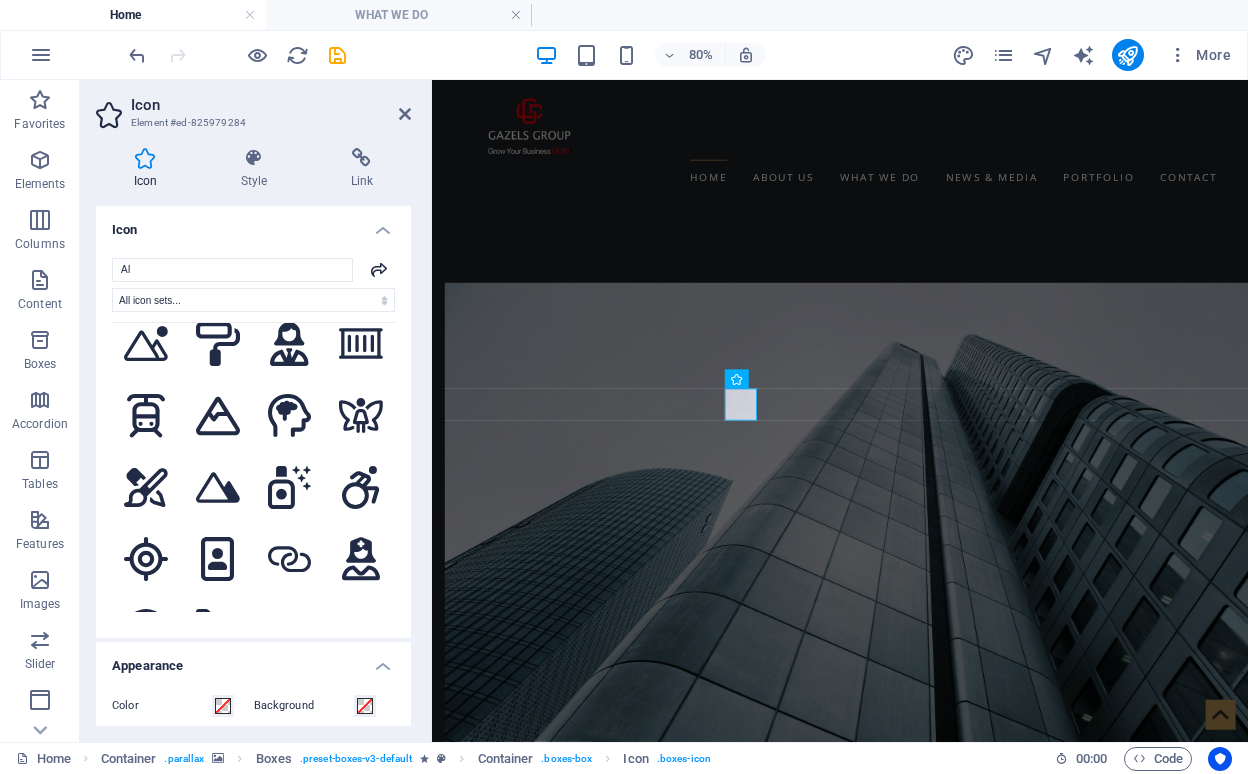 scroll, scrollTop: 5403, scrollLeft: 0, axis: vertical 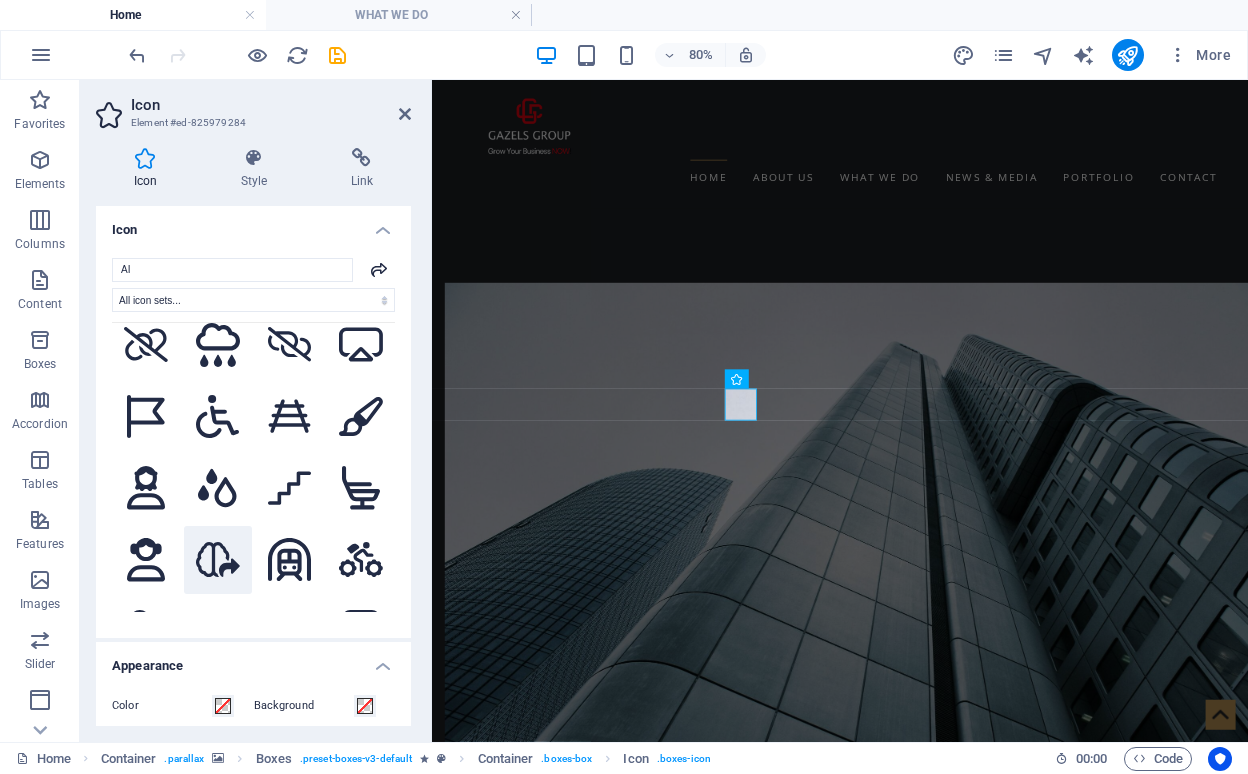 click at bounding box center [218, 560] 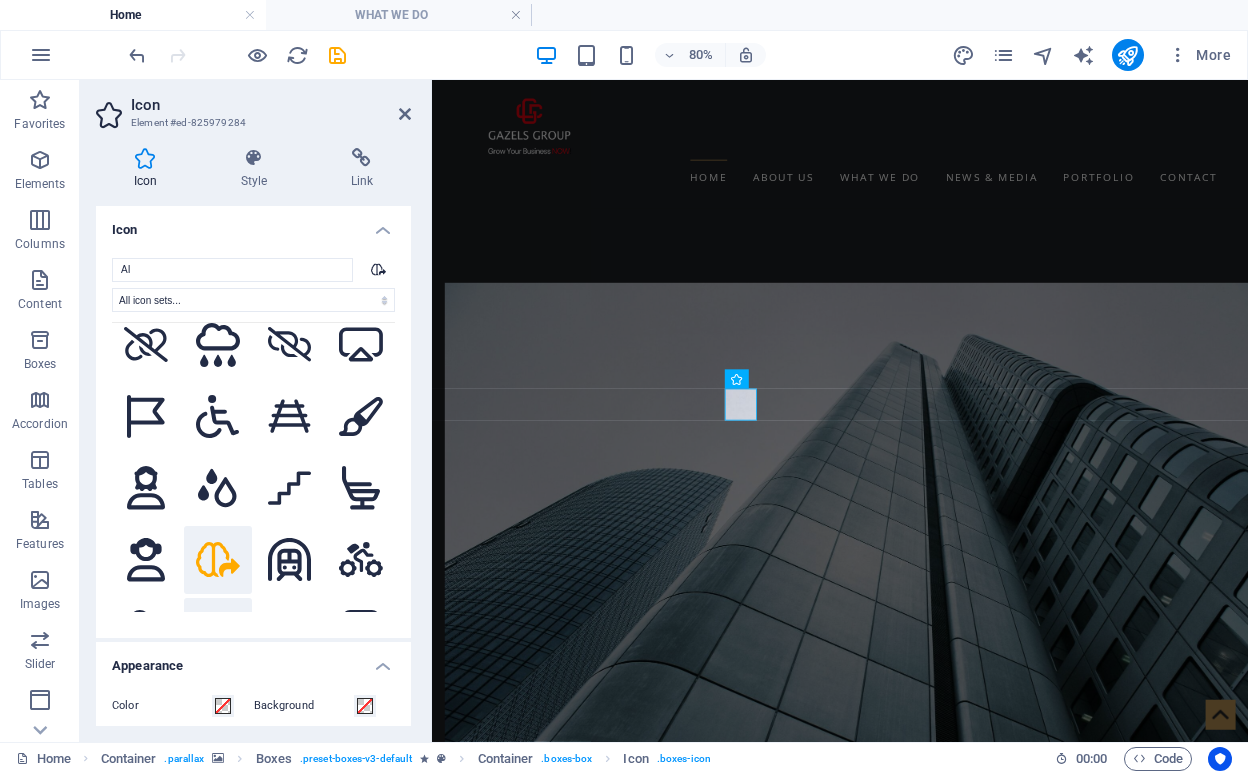 click at bounding box center (218, 632) 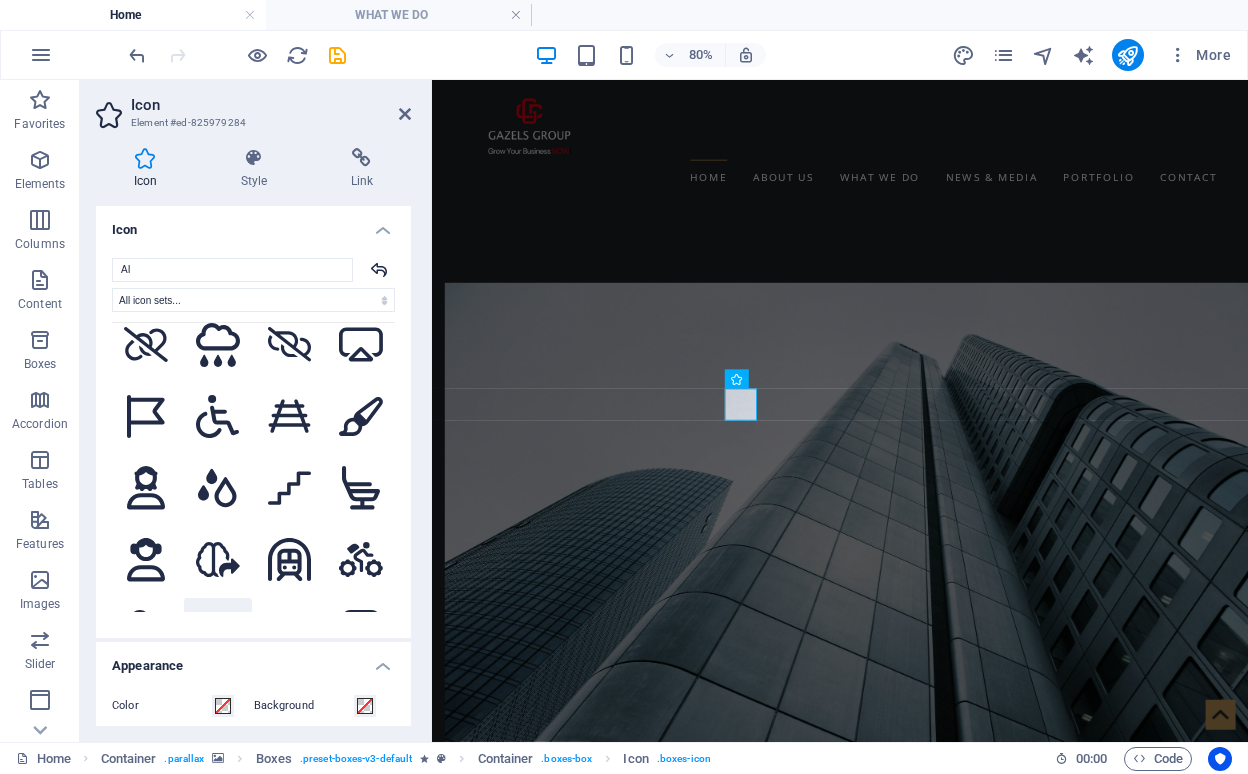 click at bounding box center (218, 704) 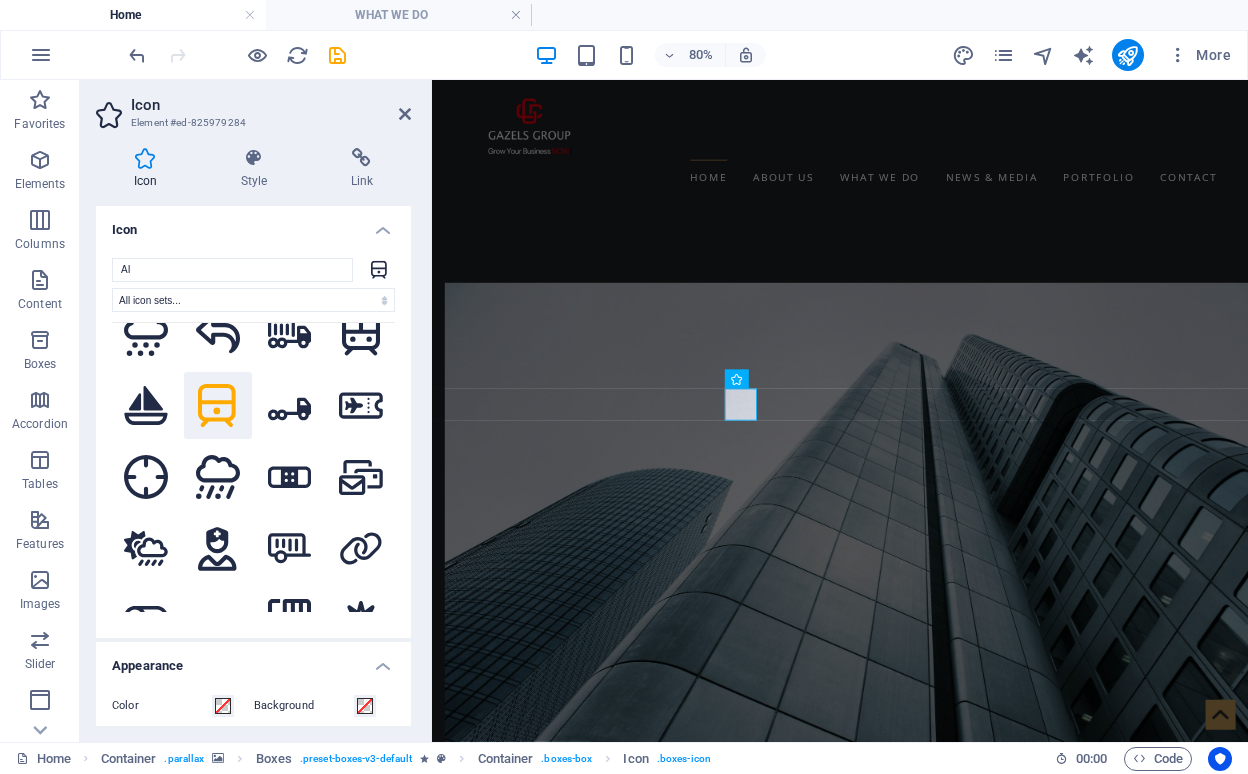 scroll, scrollTop: 5961, scrollLeft: 0, axis: vertical 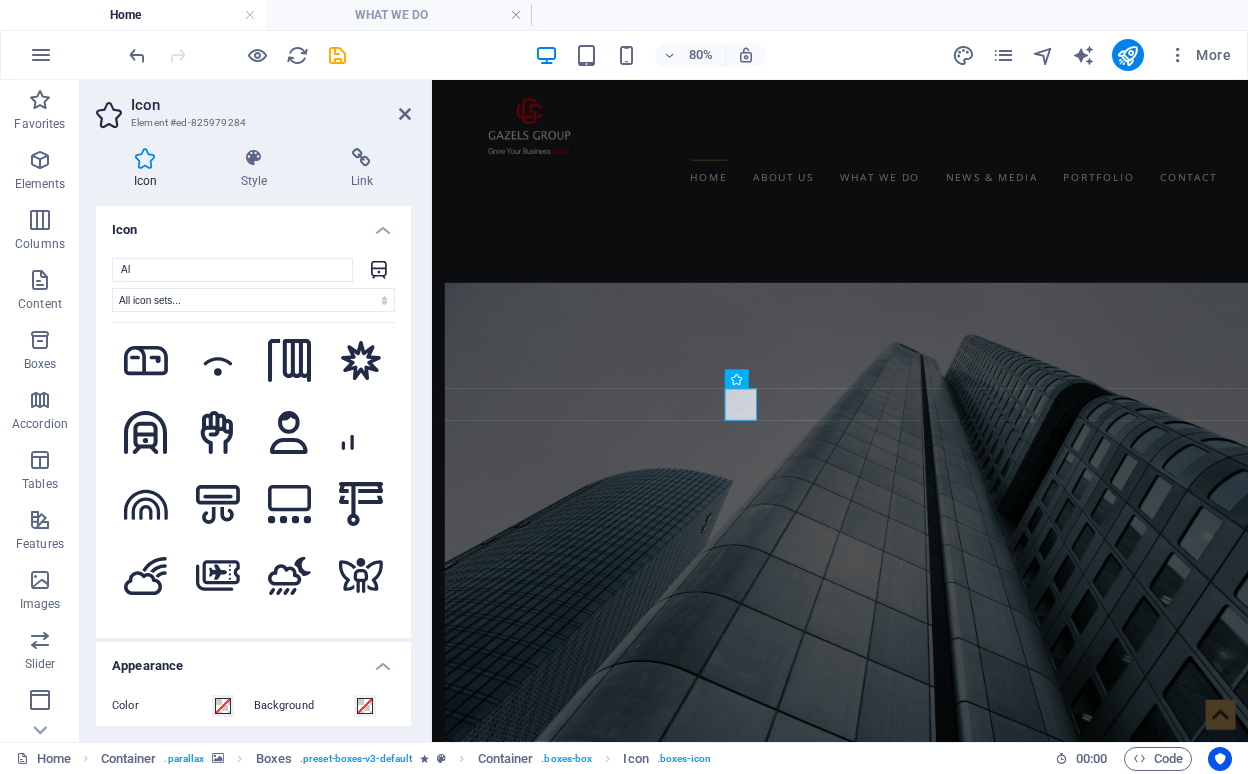 click at bounding box center (218, 648) 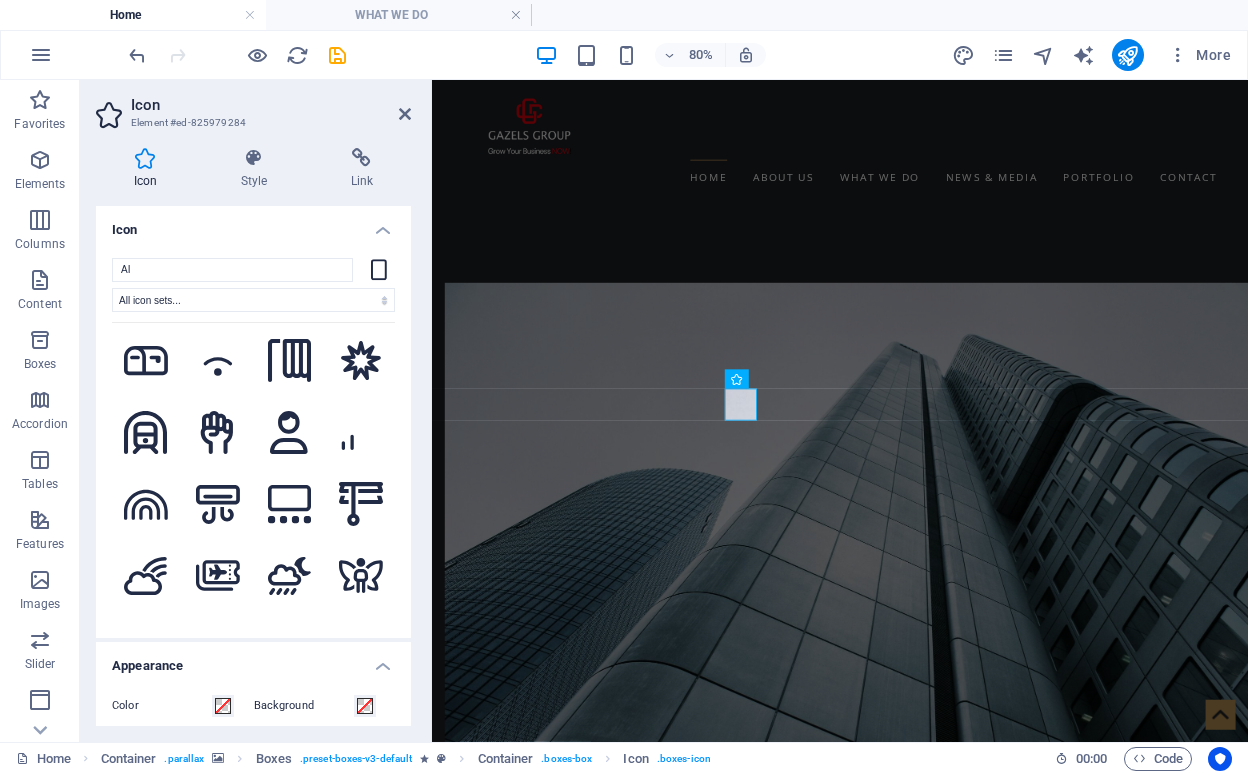 click at bounding box center [218, 720] 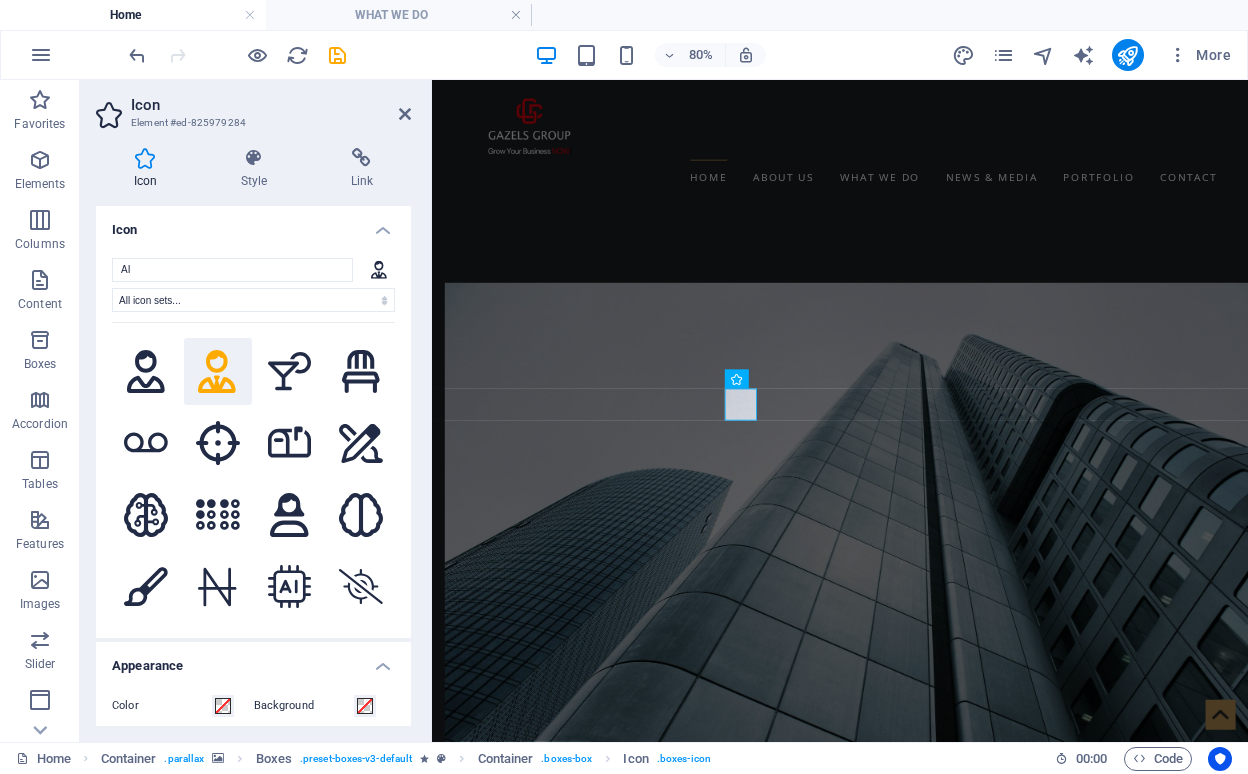 scroll, scrollTop: 6493, scrollLeft: 0, axis: vertical 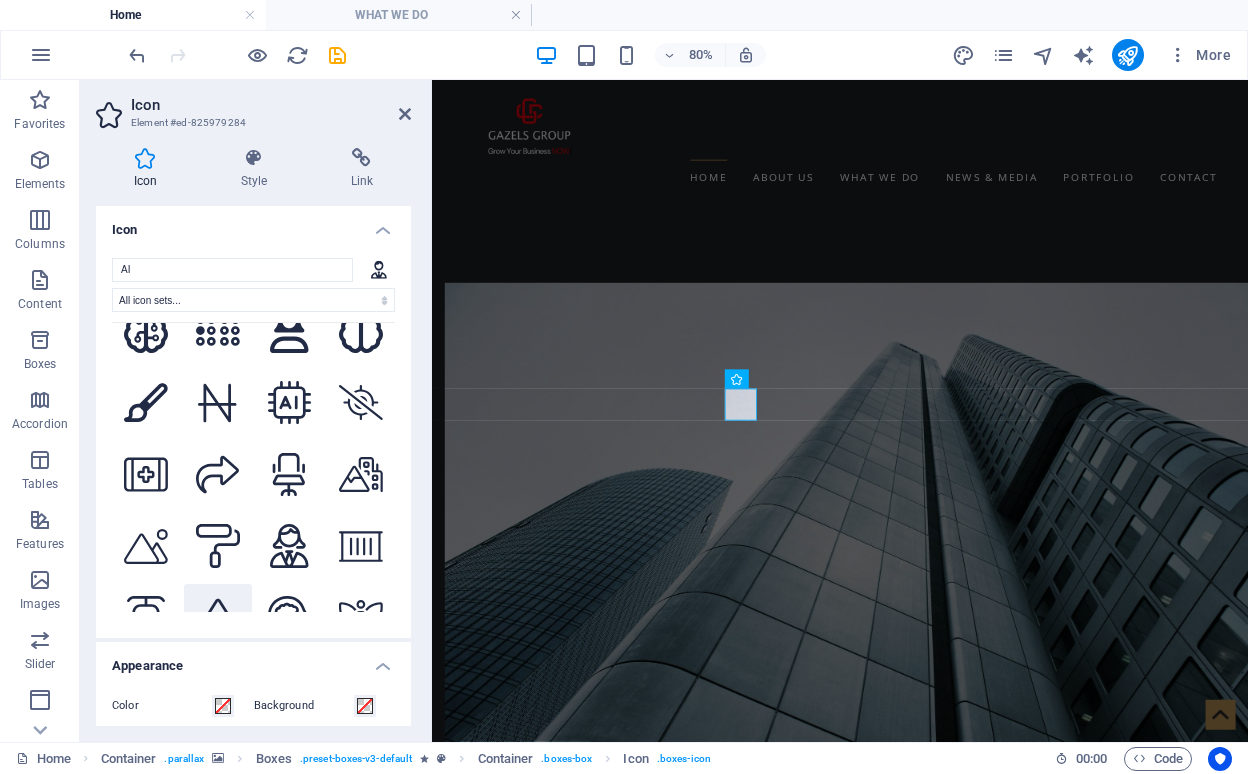 click at bounding box center (218, 618) 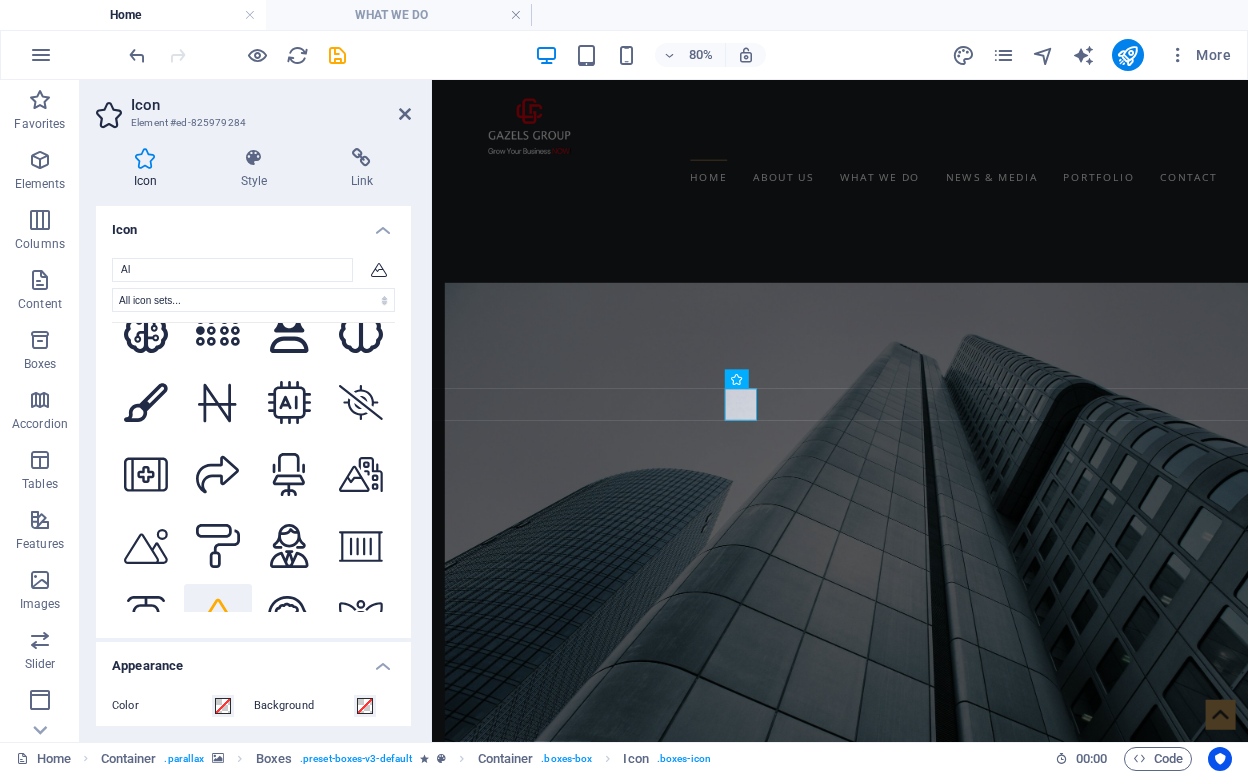 click at bounding box center (218, 690) 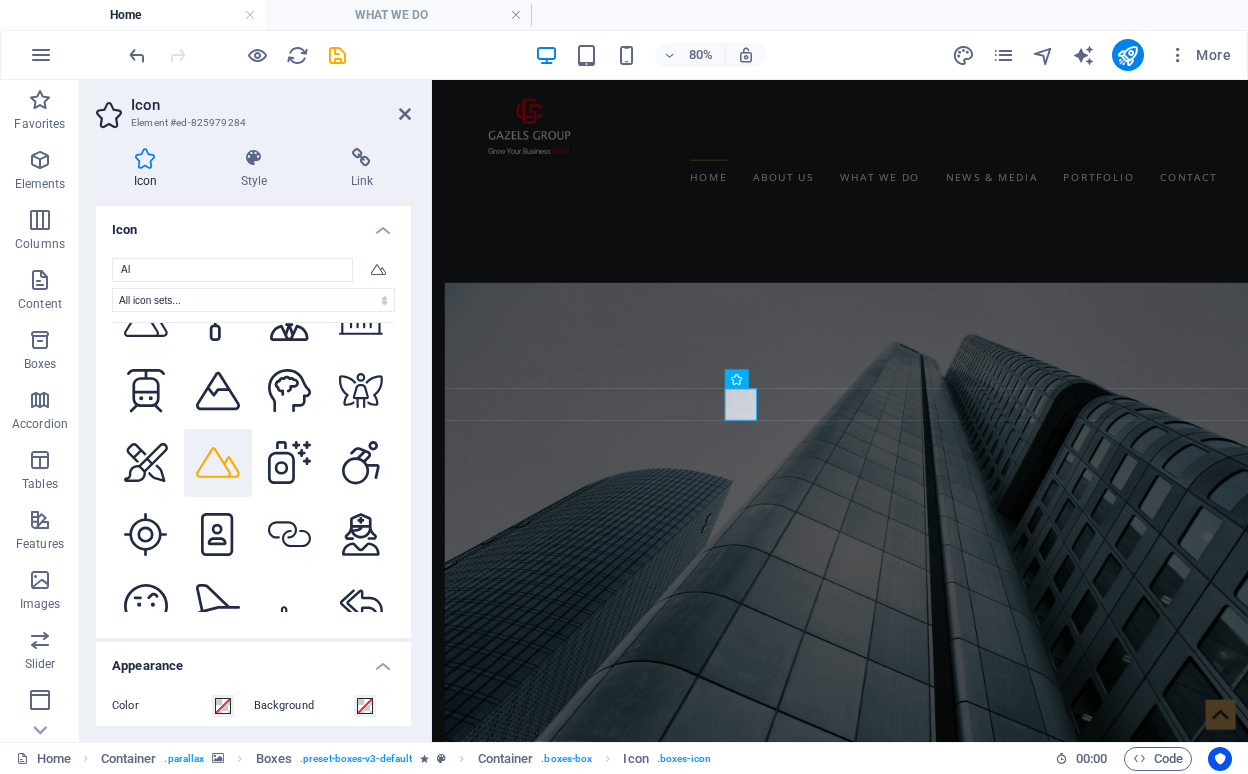 scroll, scrollTop: 6842, scrollLeft: 0, axis: vertical 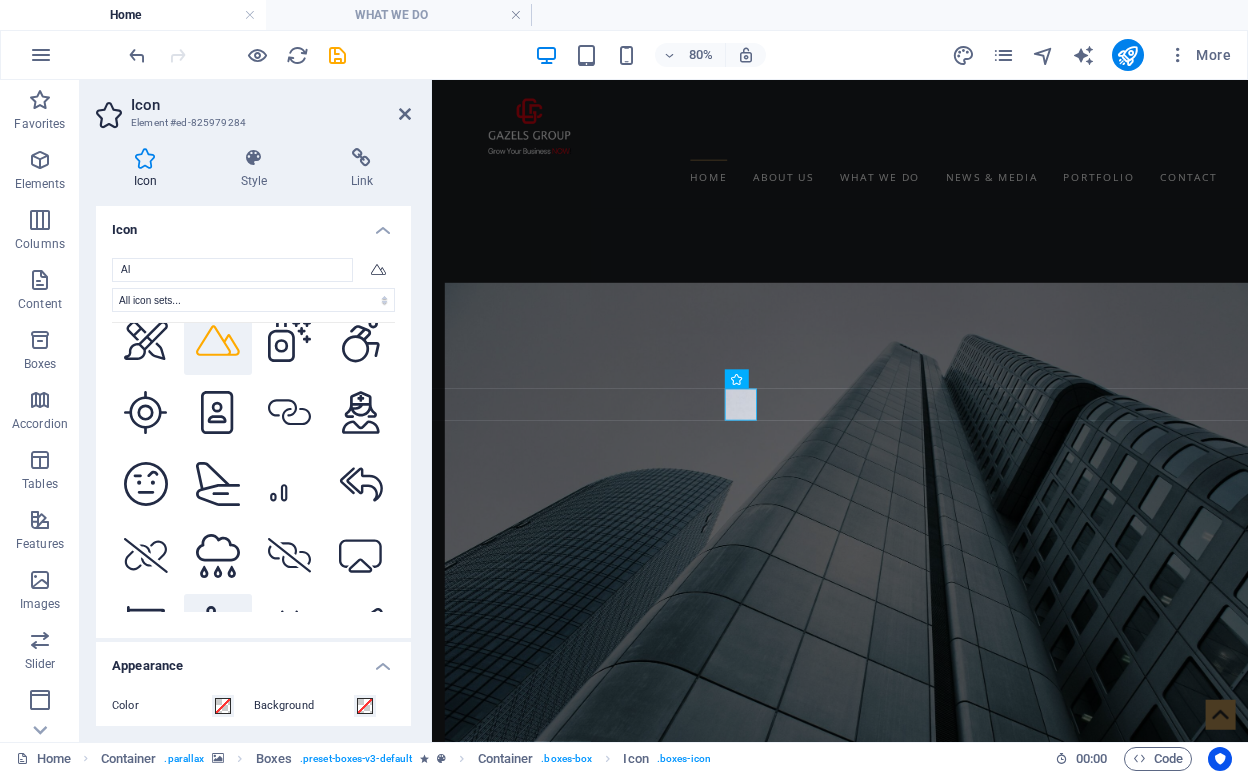 click at bounding box center (218, 628) 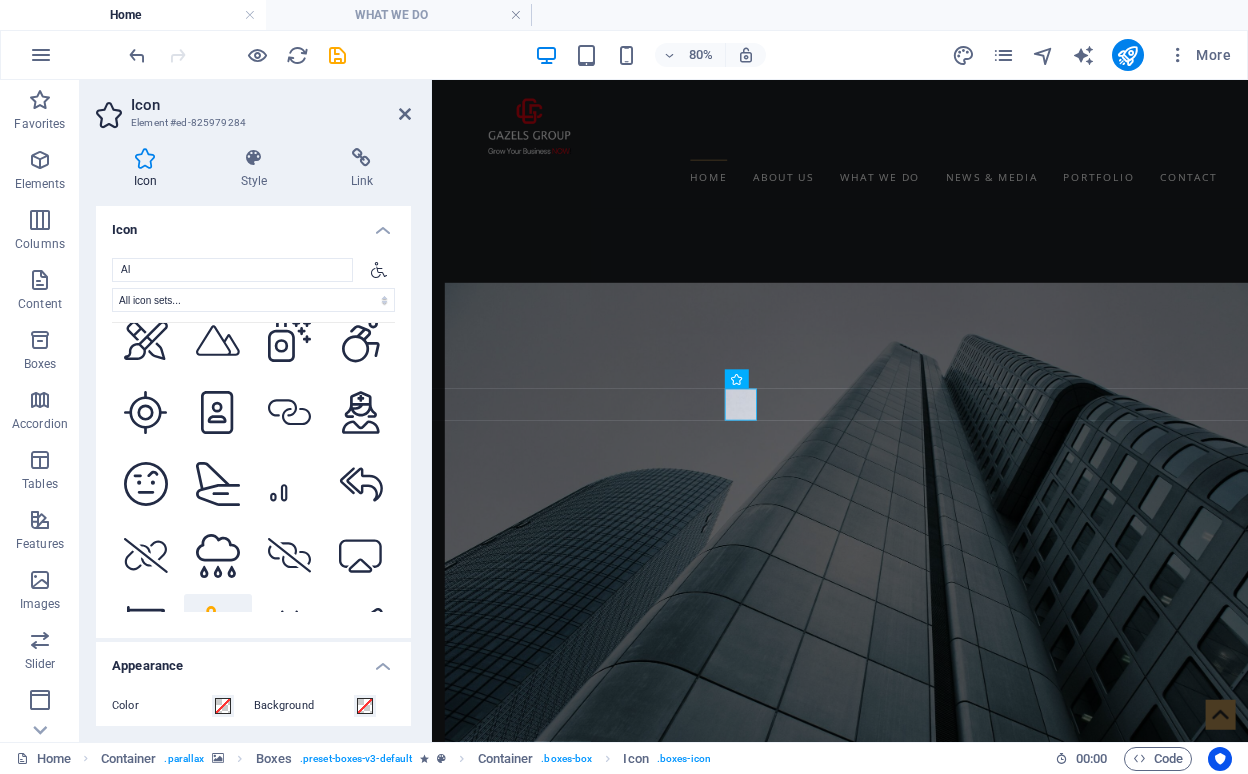 click at bounding box center (218, 700) 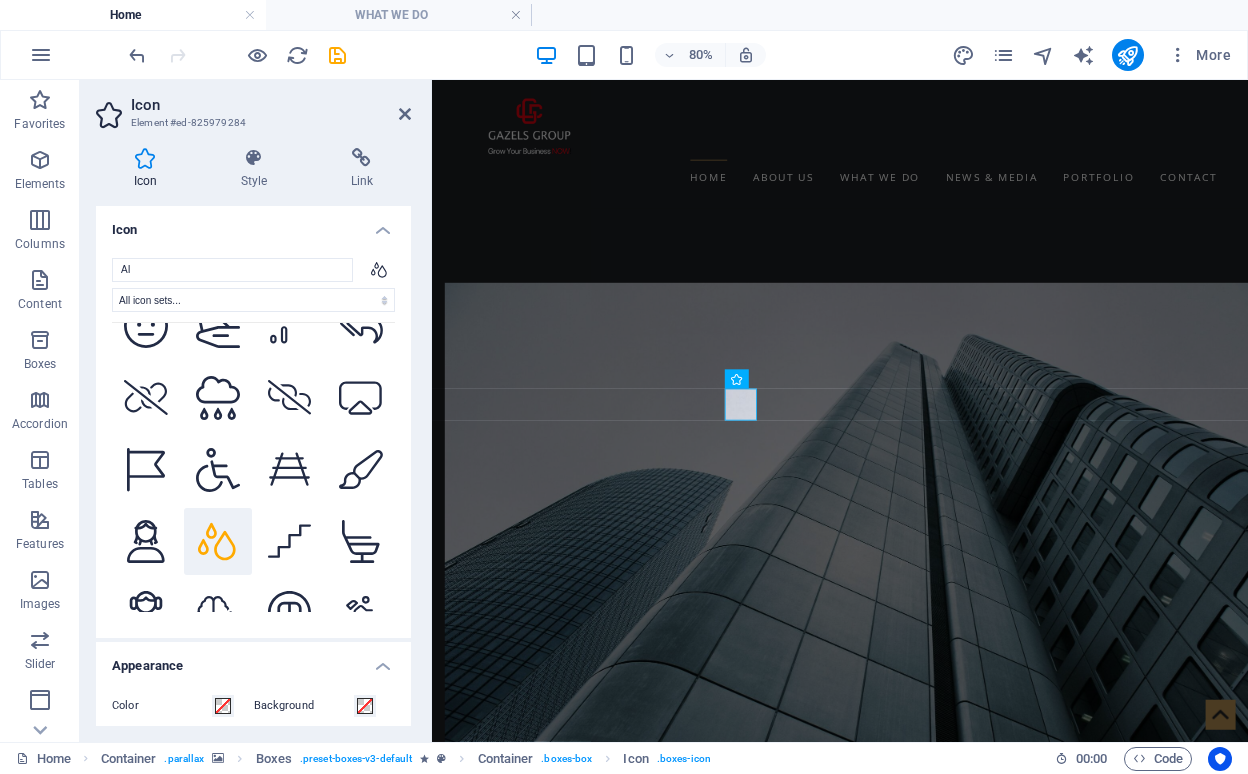 scroll, scrollTop: 7028, scrollLeft: 0, axis: vertical 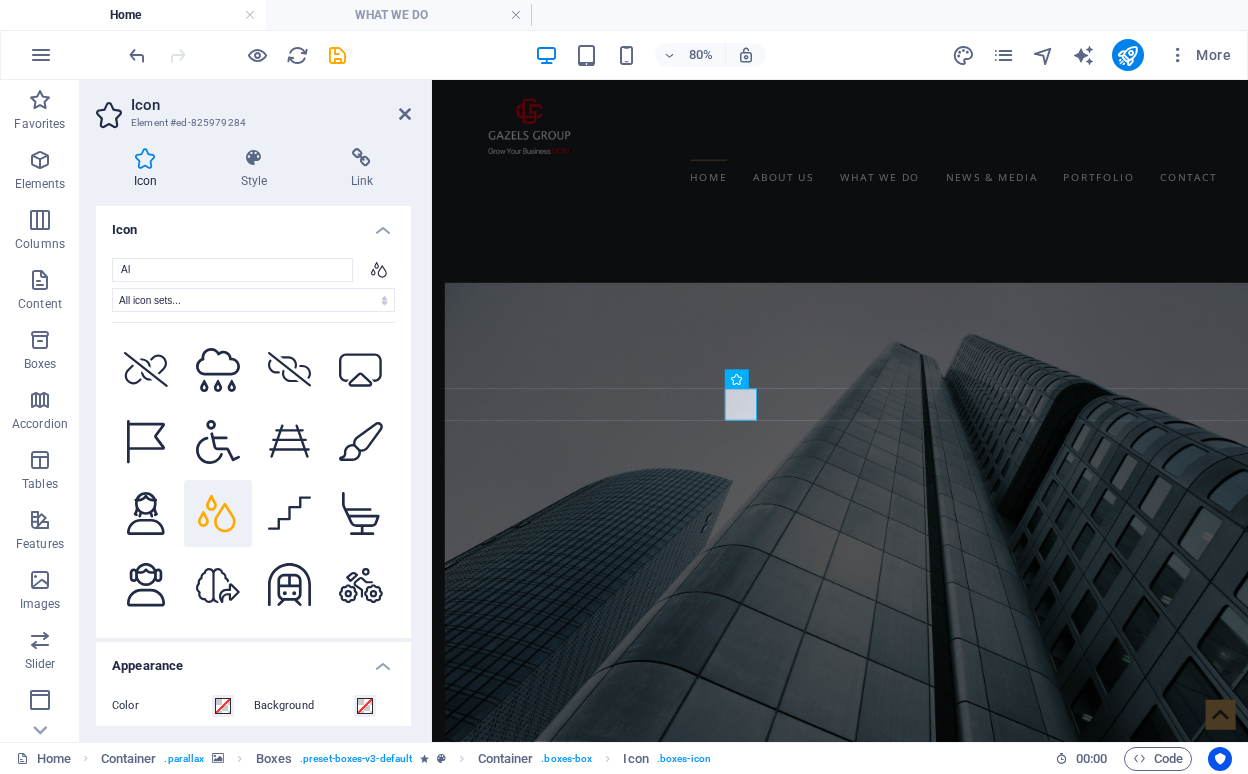 click at bounding box center [218, 657] 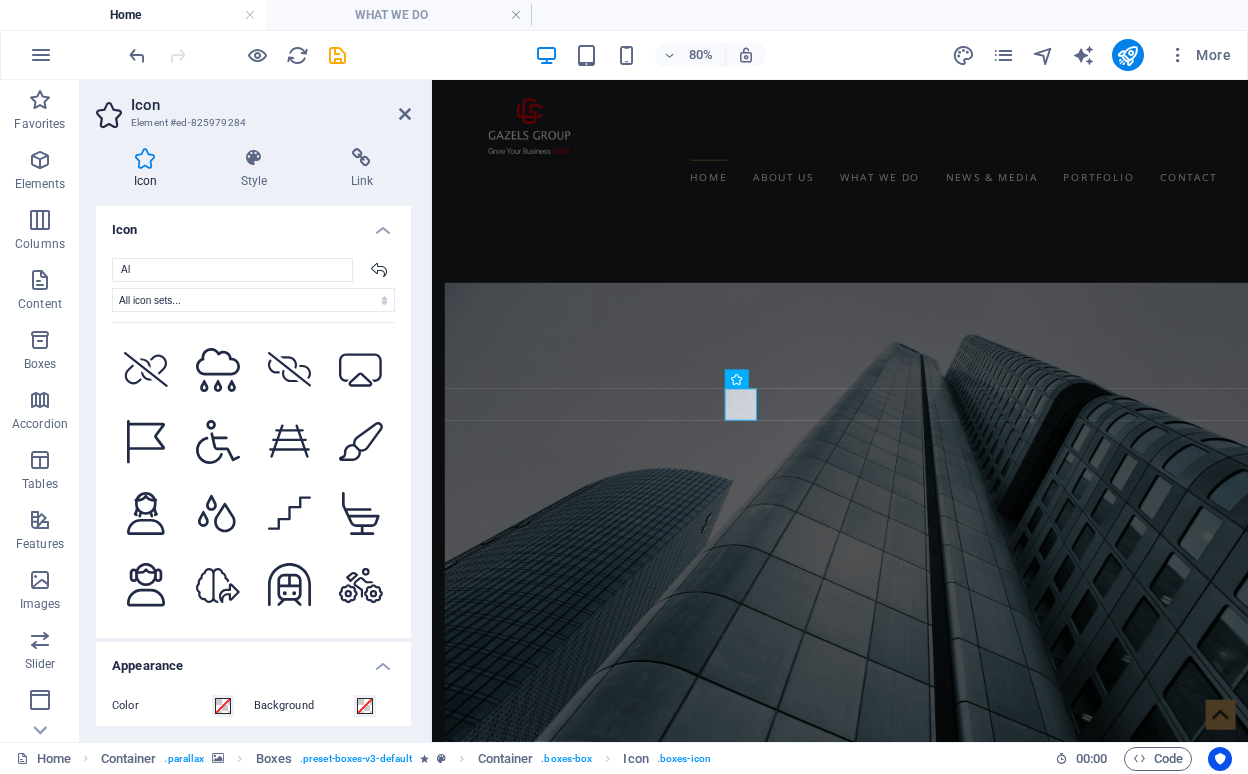 click at bounding box center (218, 729) 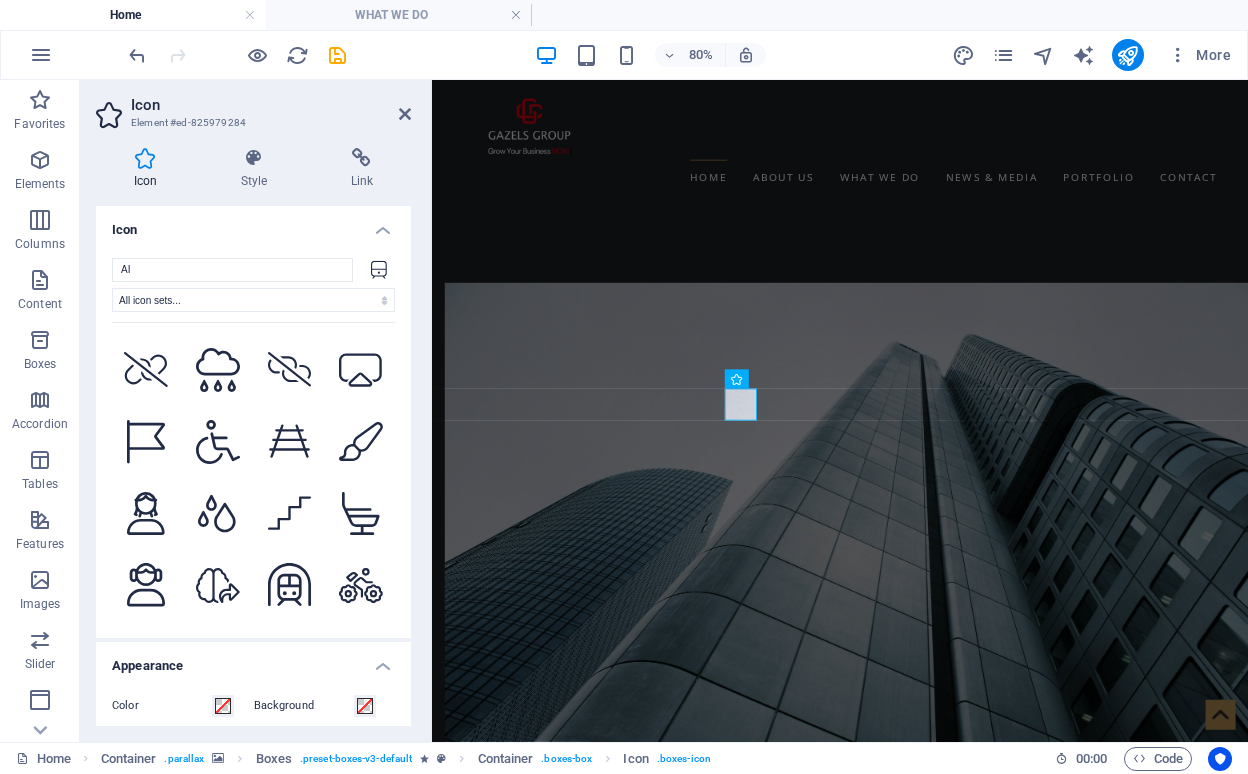 click at bounding box center (218, 801) 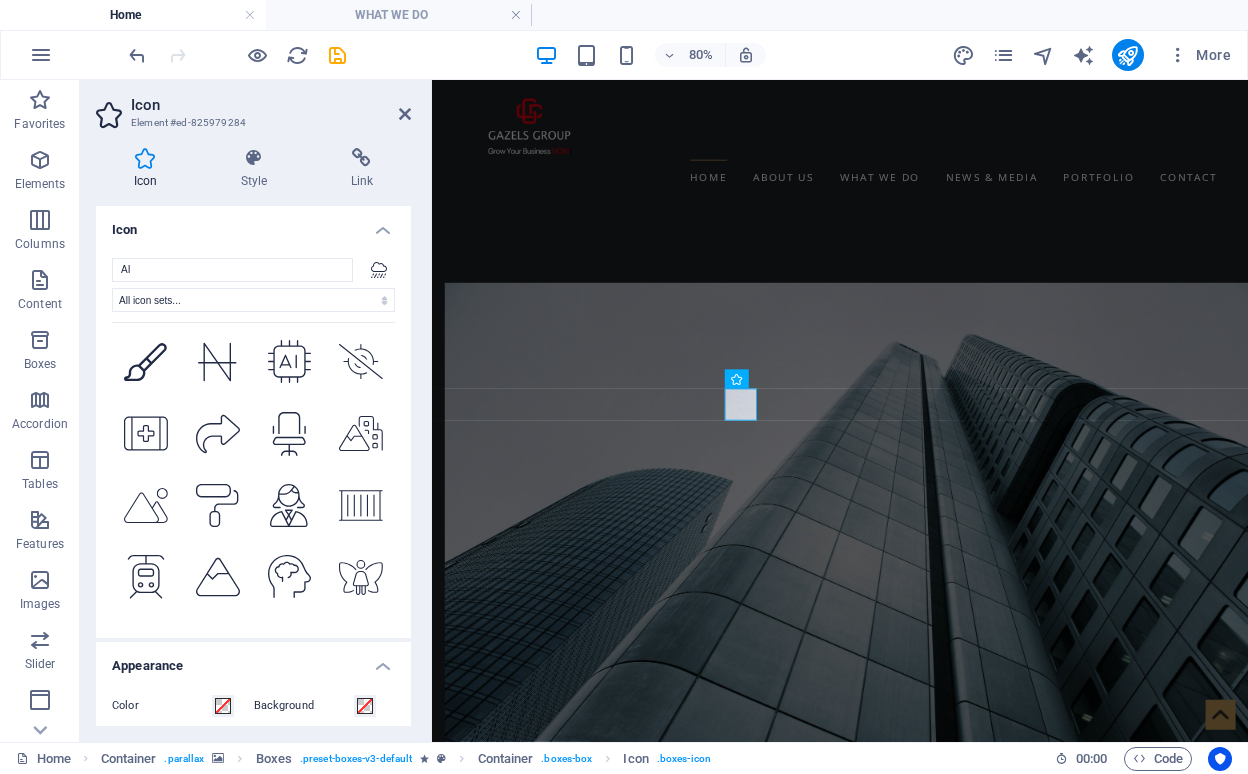 scroll, scrollTop: 8266, scrollLeft: 0, axis: vertical 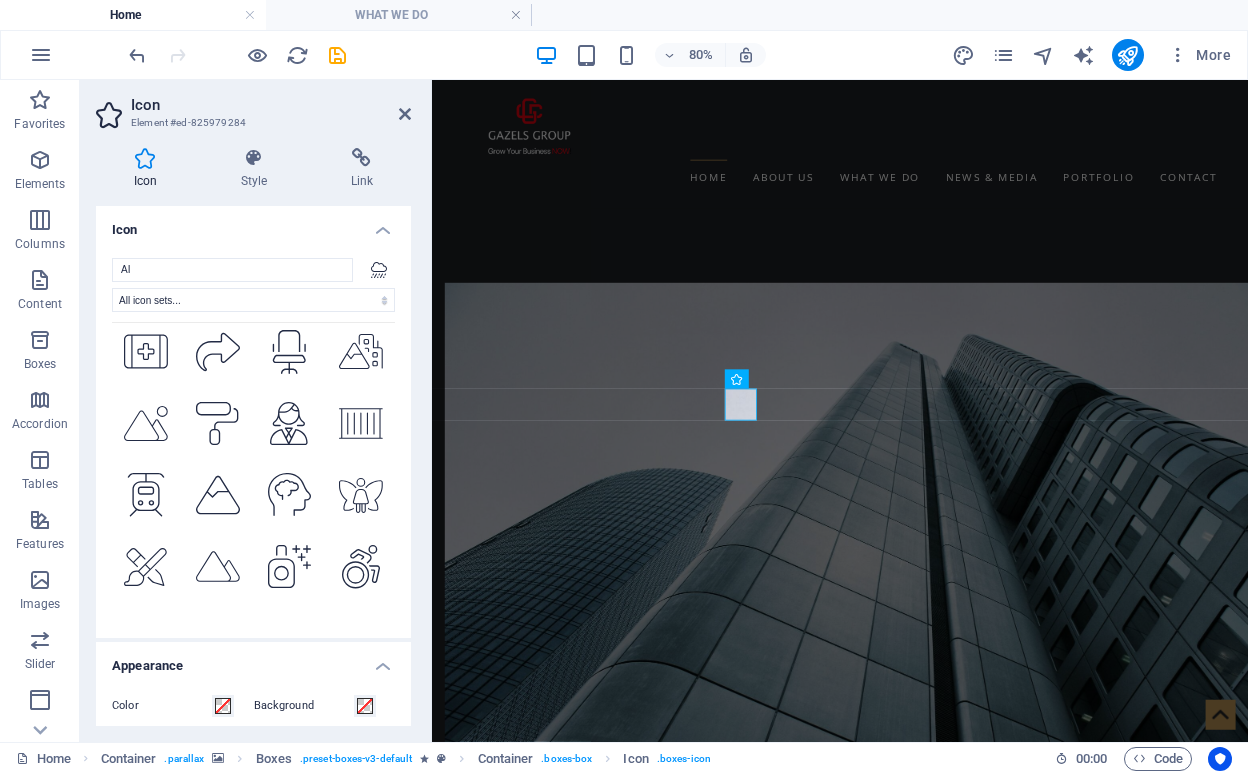 click at bounding box center [218, 711] 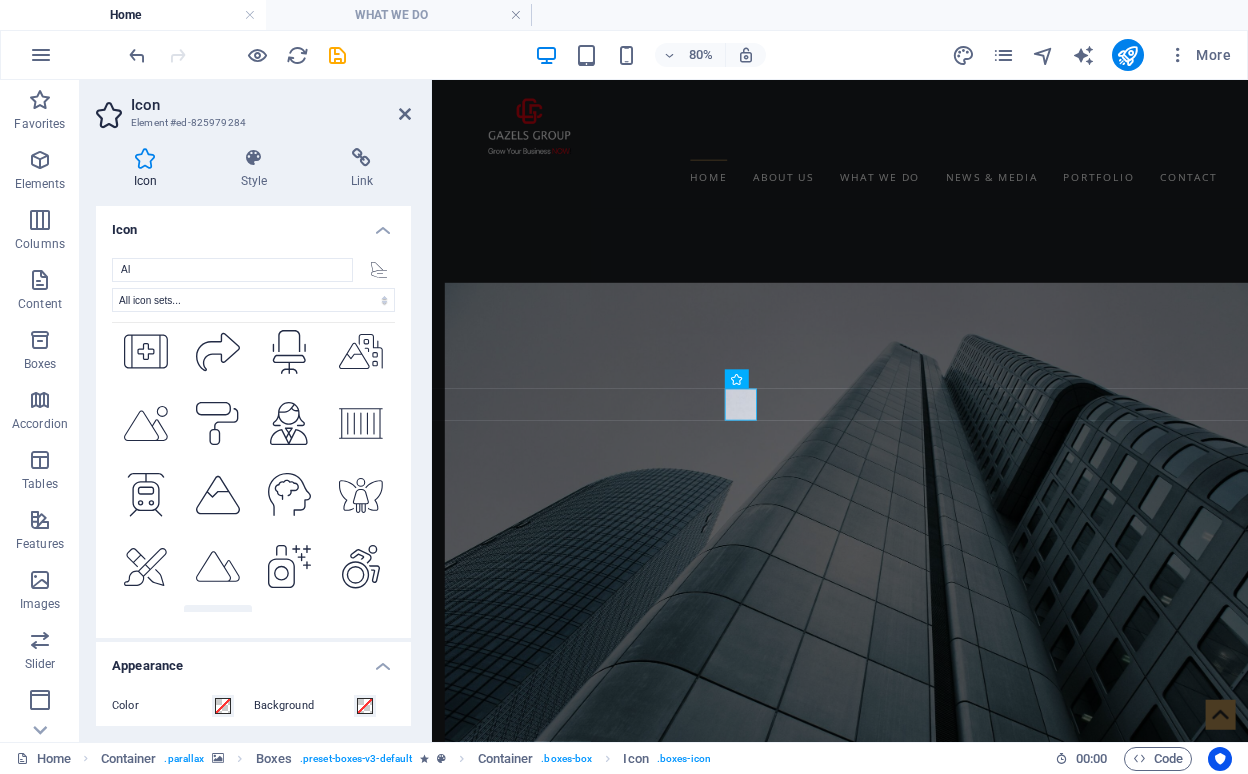 click at bounding box center (218, 639) 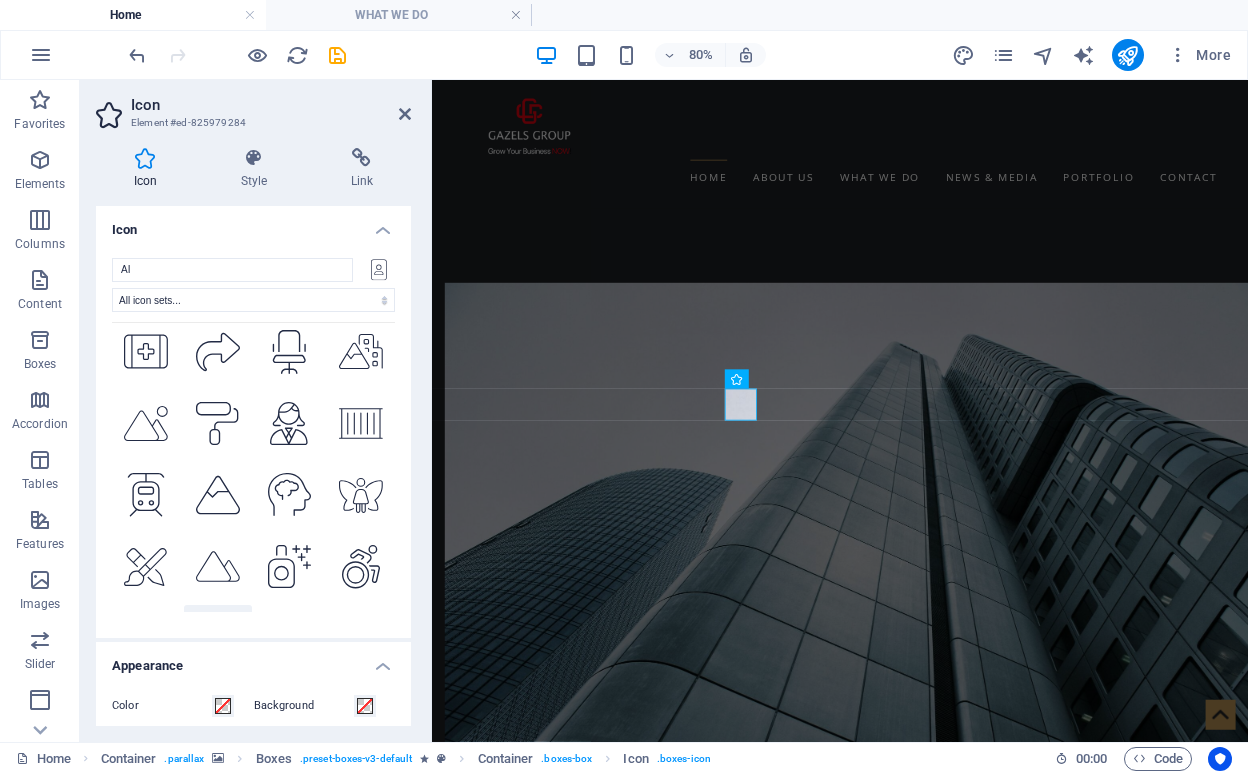 click on ".fa-secondary{opacity:.4} .fa-secondary{opacity:.4} .fa-secondary{opacity:.4} .fa-secondary{opacity:.4} .fa-secondary{opacity:.4} .fa-secondary{opacity:.4} .fa-secondary{opacity:.4} .fa-secondary{opacity:.4} .fa-secondary{opacity:.4} .fa-secondary{opacity:.4} .fa-secondary{opacity:.4} .fa-secondary{opacity:.4} .fa-secondary{opacity:.4} .fa-secondary{opacity:.4} .fa-secondary{opacity:.4} .fa-secondary{opacity:.4} .fa-secondary{opacity:.4} .fa-secondary{opacity:.4} .fa-secondary{opacity:.4} .fa-secondary{opacity:.4} .fa-secondary{opacity:.4} .fa-secondary{opacity:.4} .fa-secondary{opacity:.4} .fa-secondary{opacity:.4} .fa-secondary{opacity:.4} .fa-secondary{opacity:.4} .fa-secondary{opacity:.4} .fa-secondary{opacity:.4} .fa-secondary{opacity:.4} .fa-secondary{opacity:.4} .fa-secondary{opacity:.4} .fa-secondary{opacity:.4} .fa-secondary{opacity:.4} .fa-secondary{opacity:.4} .fa-secondary{opacity:.4} .fa-secondary{opacity:.4} .fa-secondary{opacity:.4} .fa-secondary{opacity:.4} .fa-secondary{opacity:.4}" at bounding box center [253, 467] 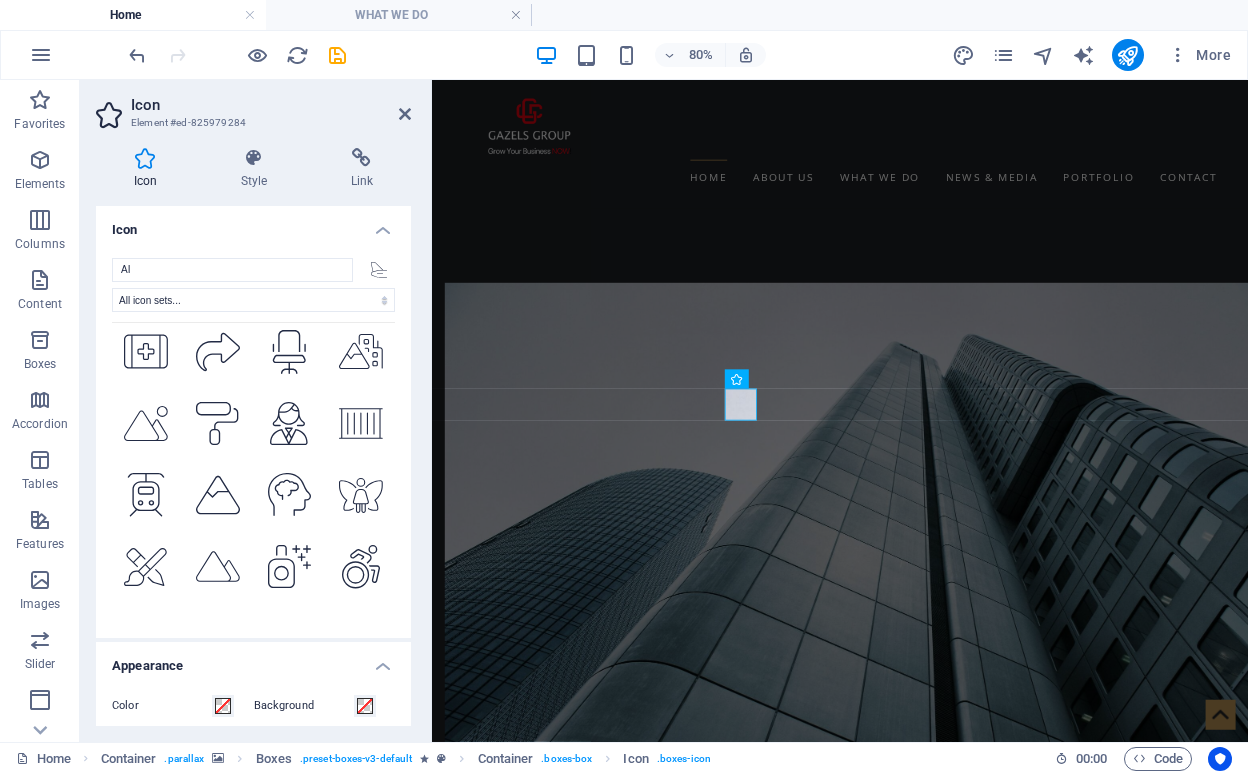 click at bounding box center [218, 782] 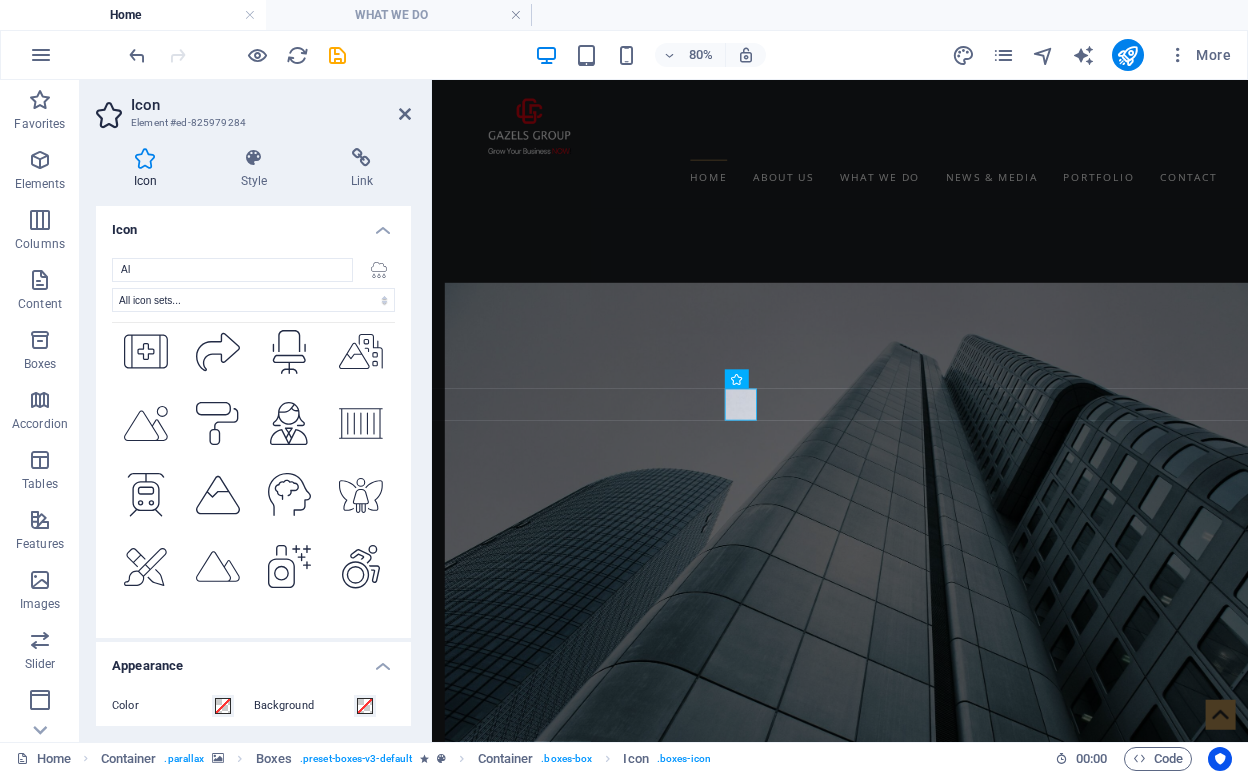 click at bounding box center (146, 711) 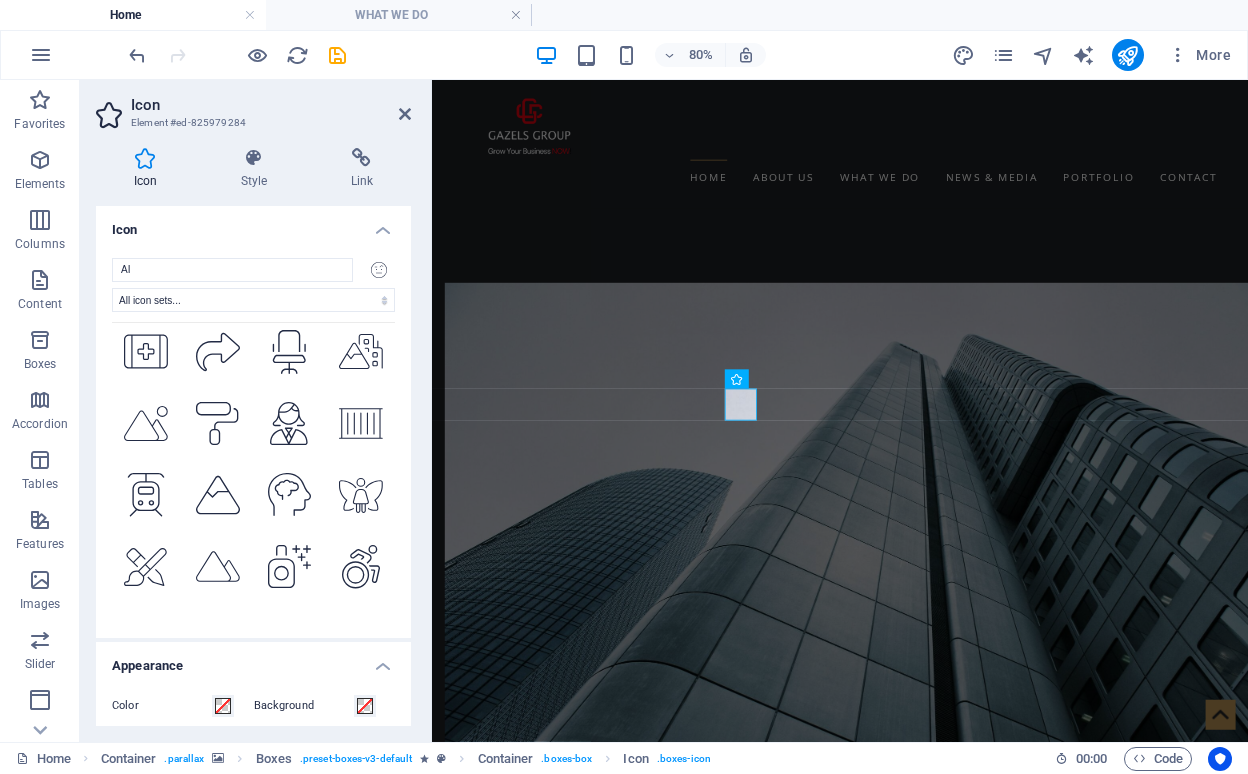 click at bounding box center (146, 782) 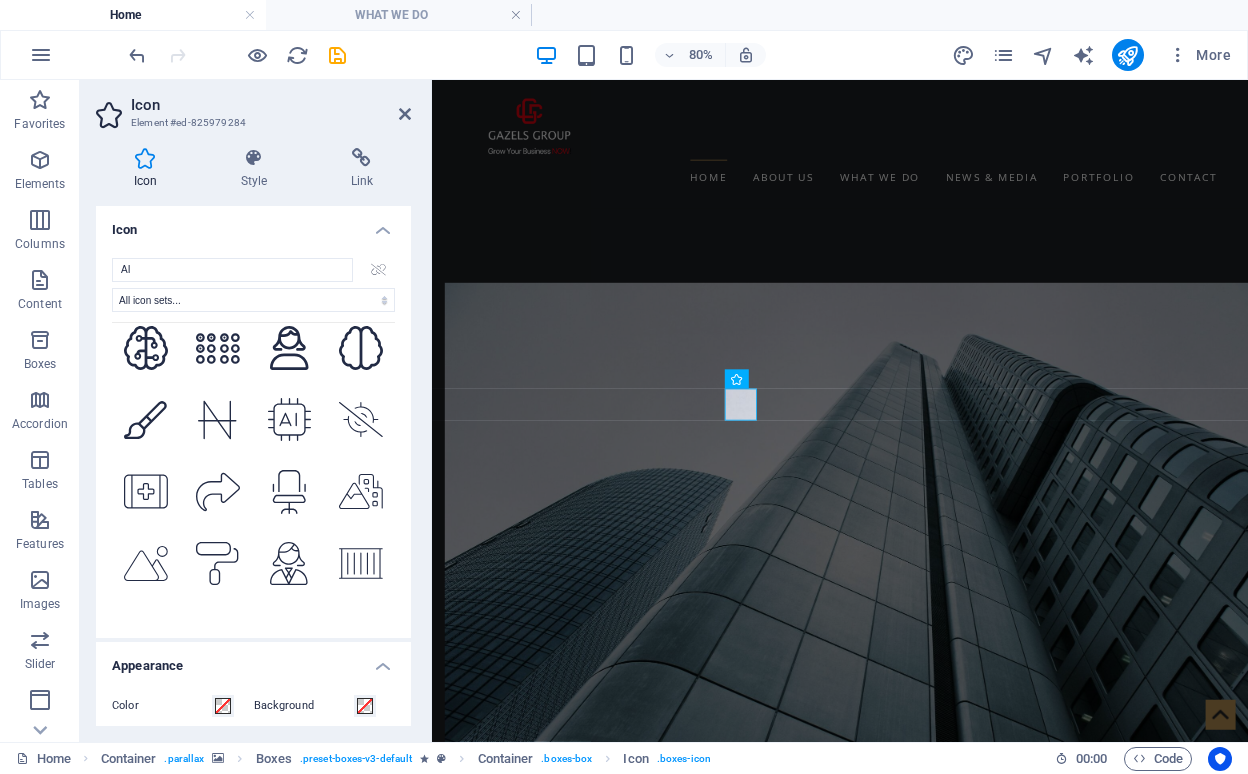 scroll, scrollTop: 7910, scrollLeft: 0, axis: vertical 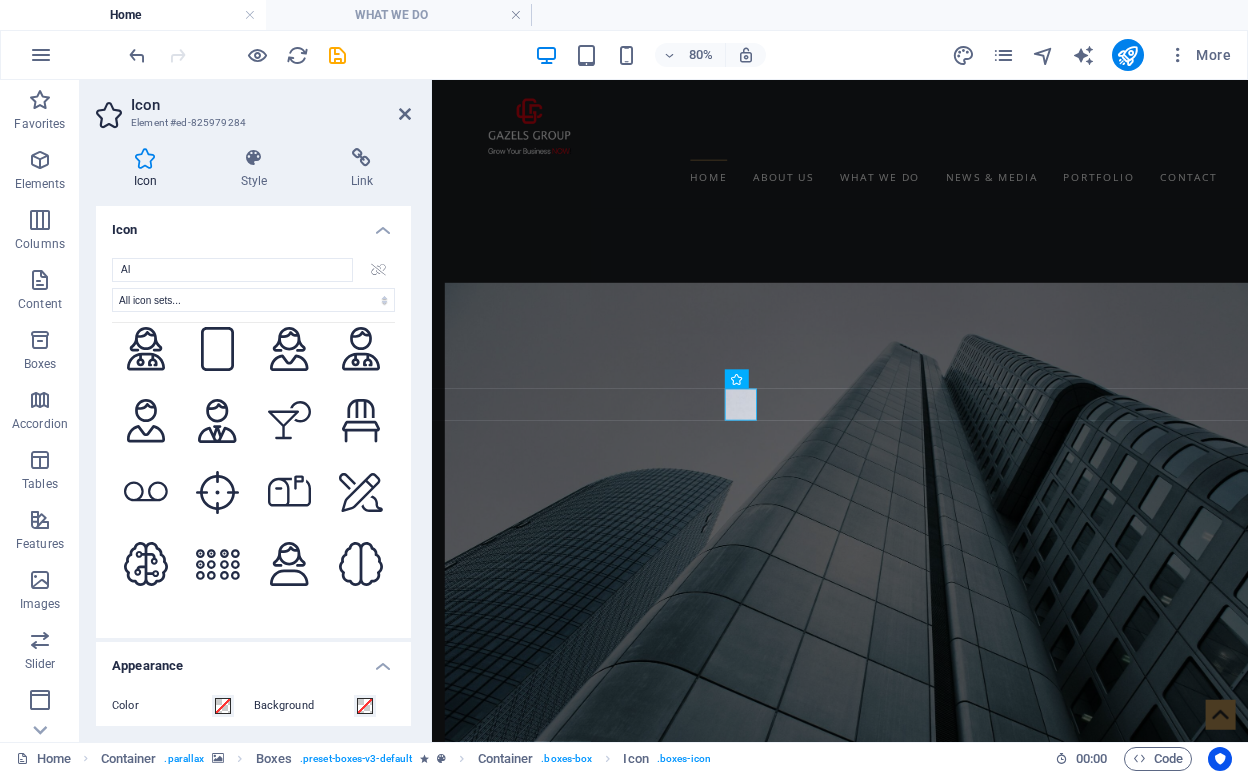 click at bounding box center [146, 708] 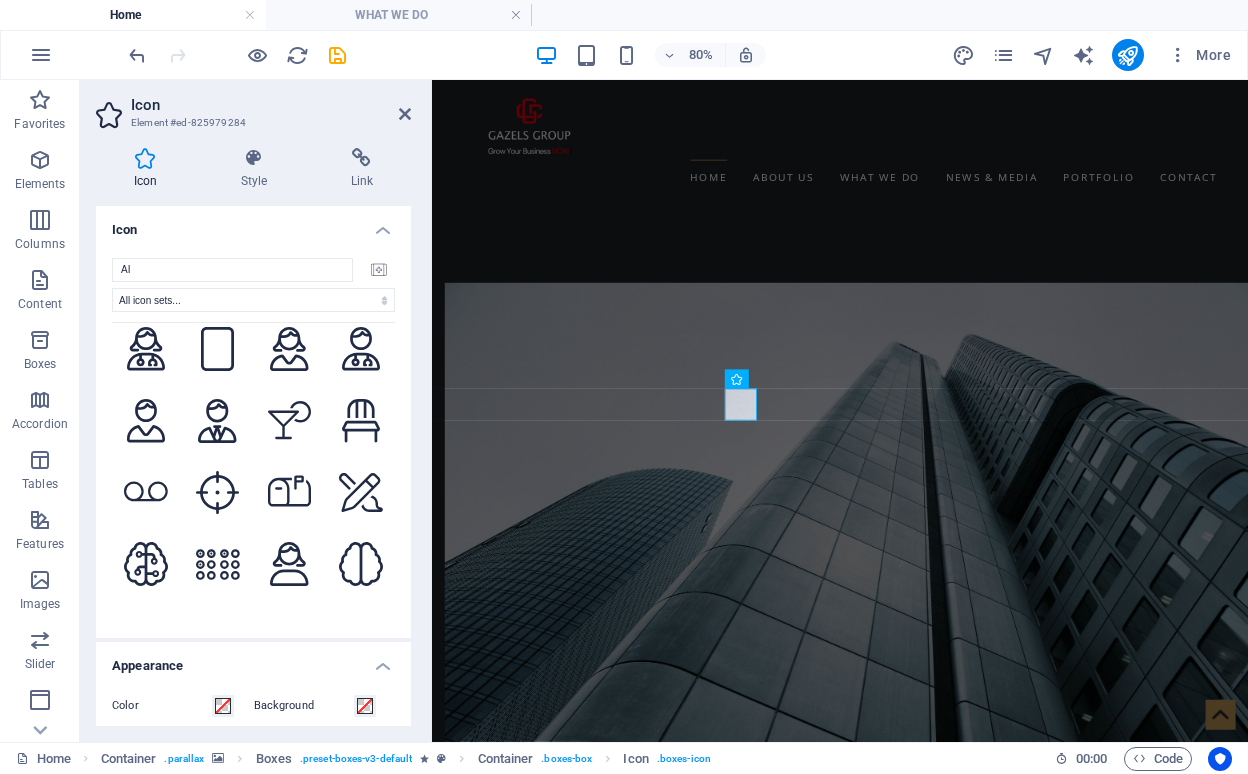 click at bounding box center [218, 708] 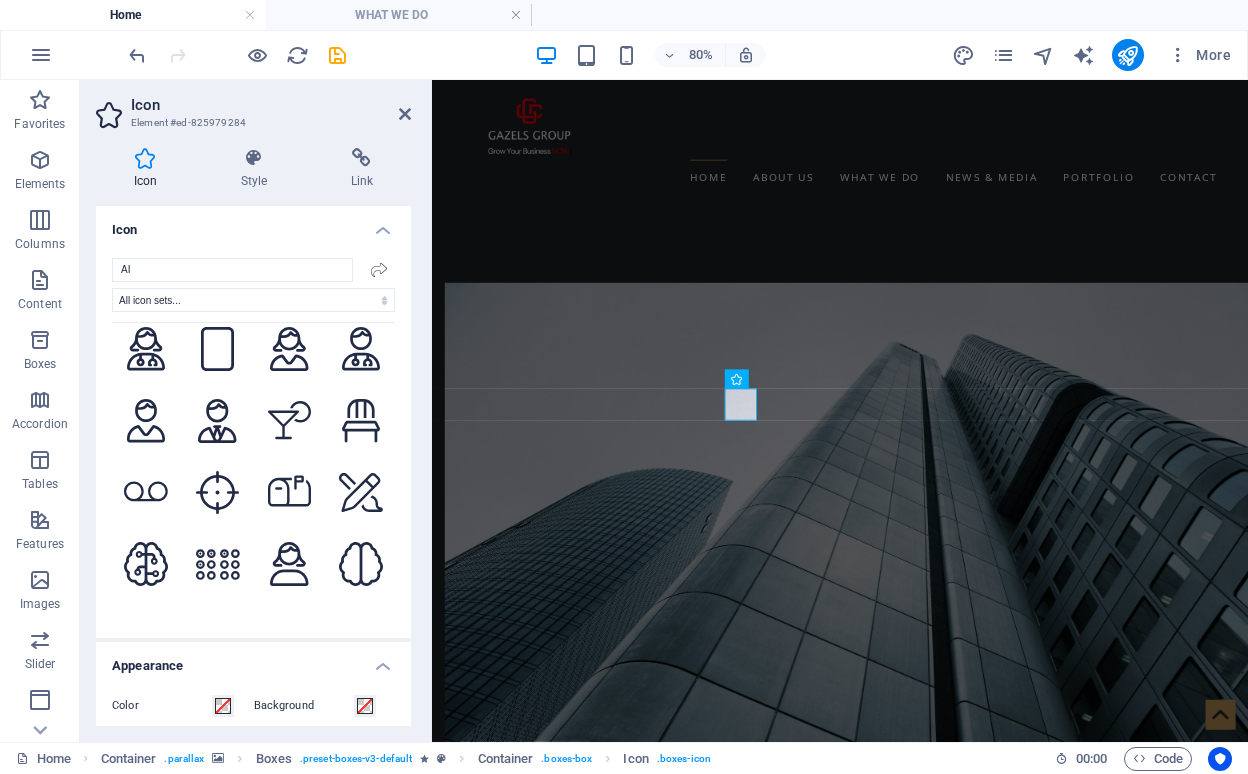 click at bounding box center (290, 708) 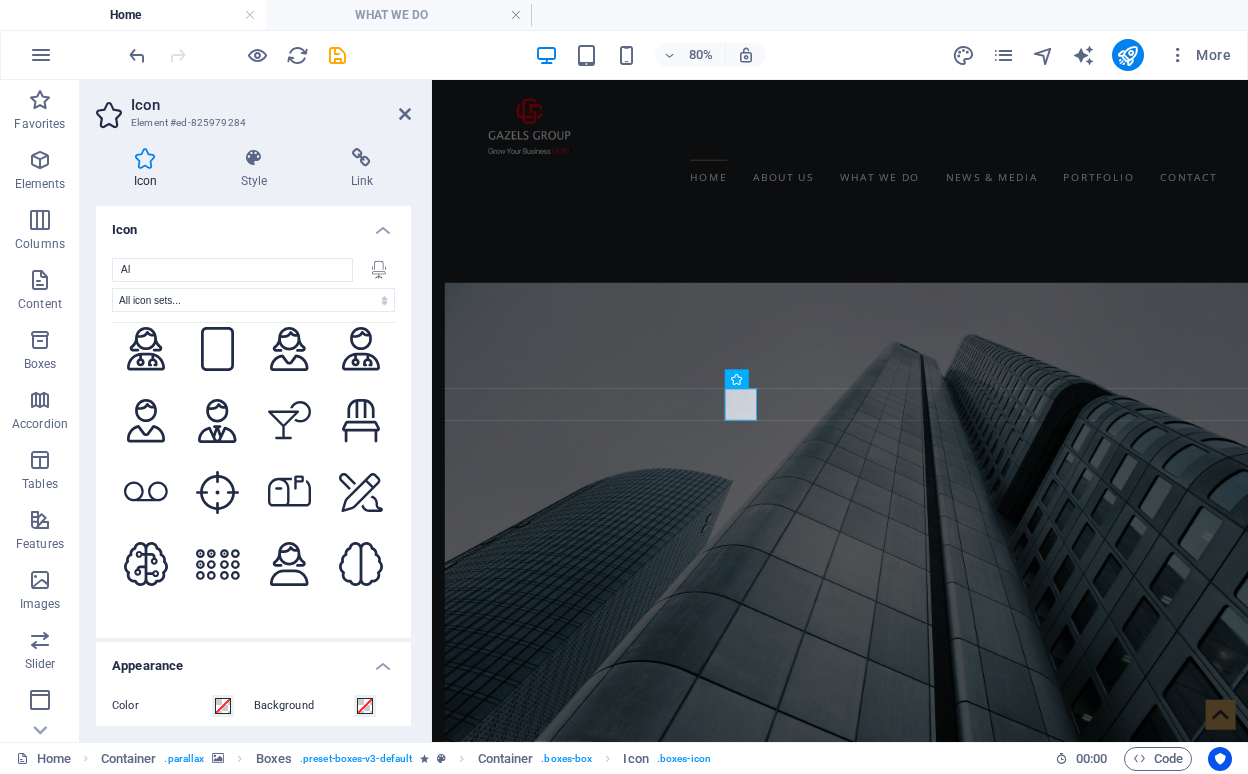 click at bounding box center (361, 708) 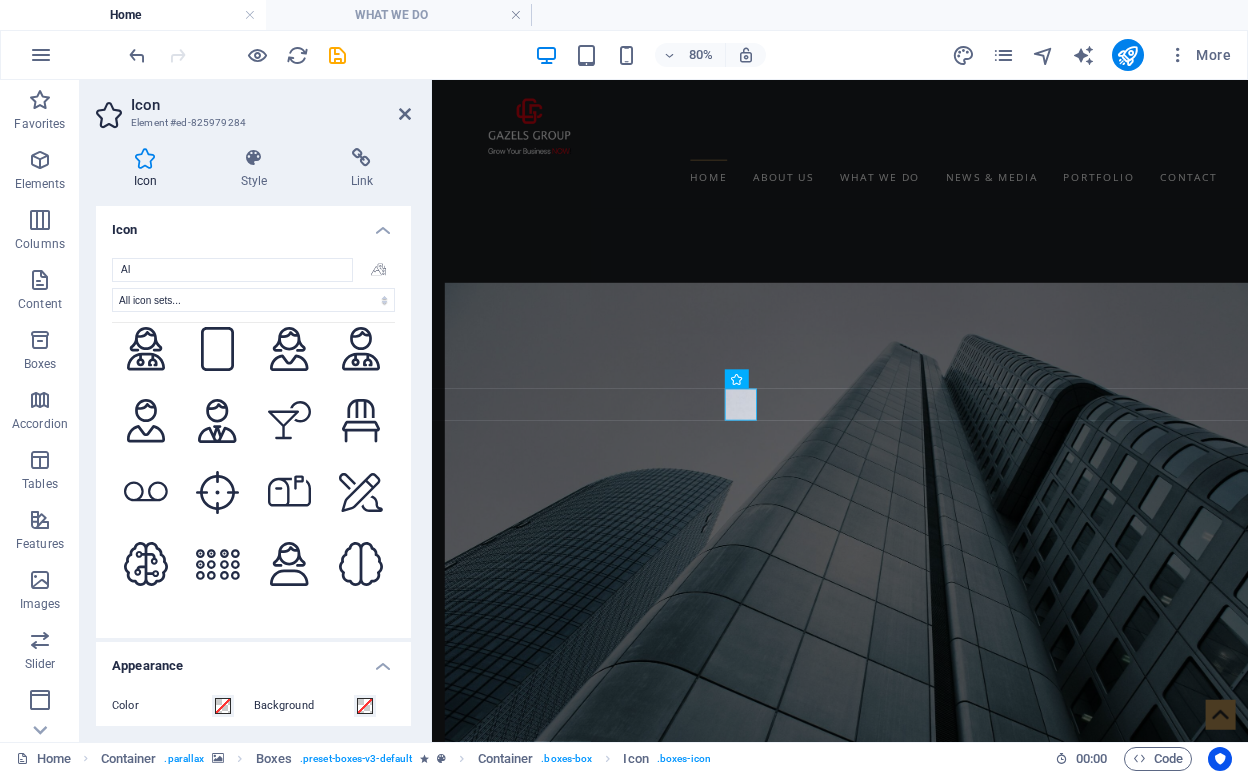 click at bounding box center [361, 780] 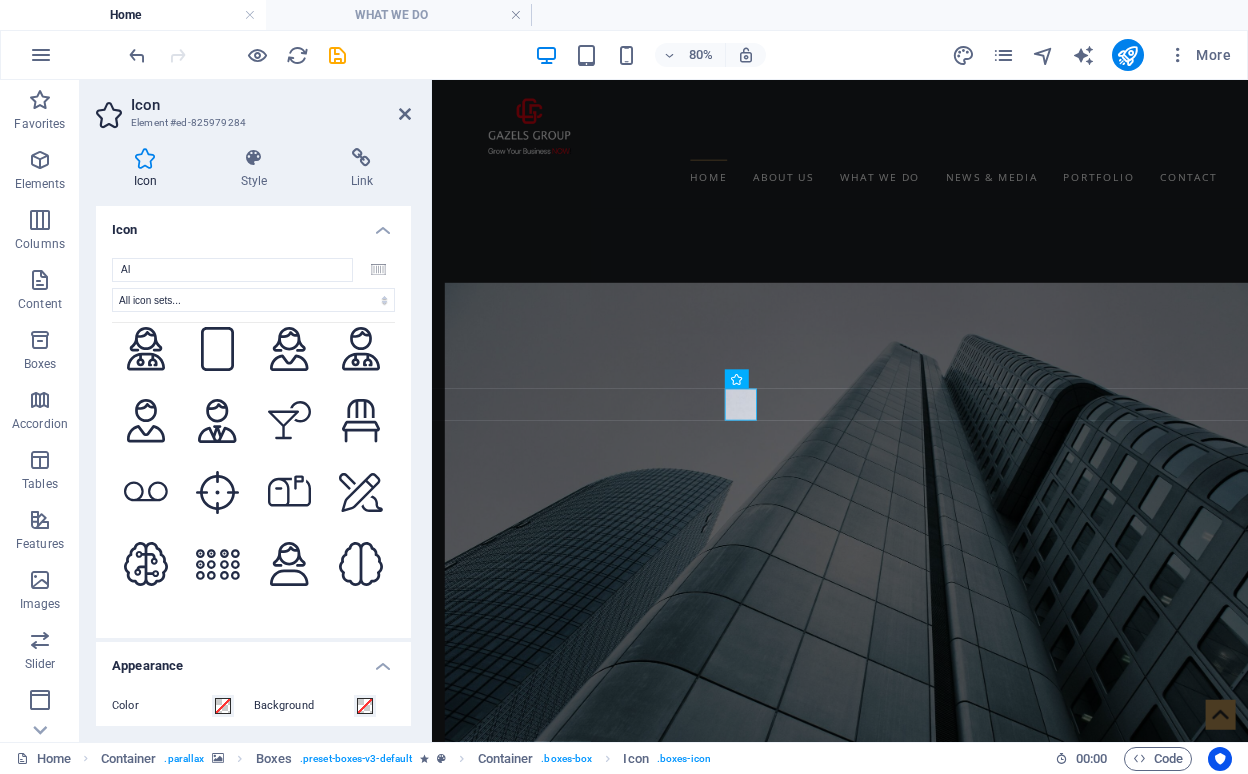 click at bounding box center [290, 780] 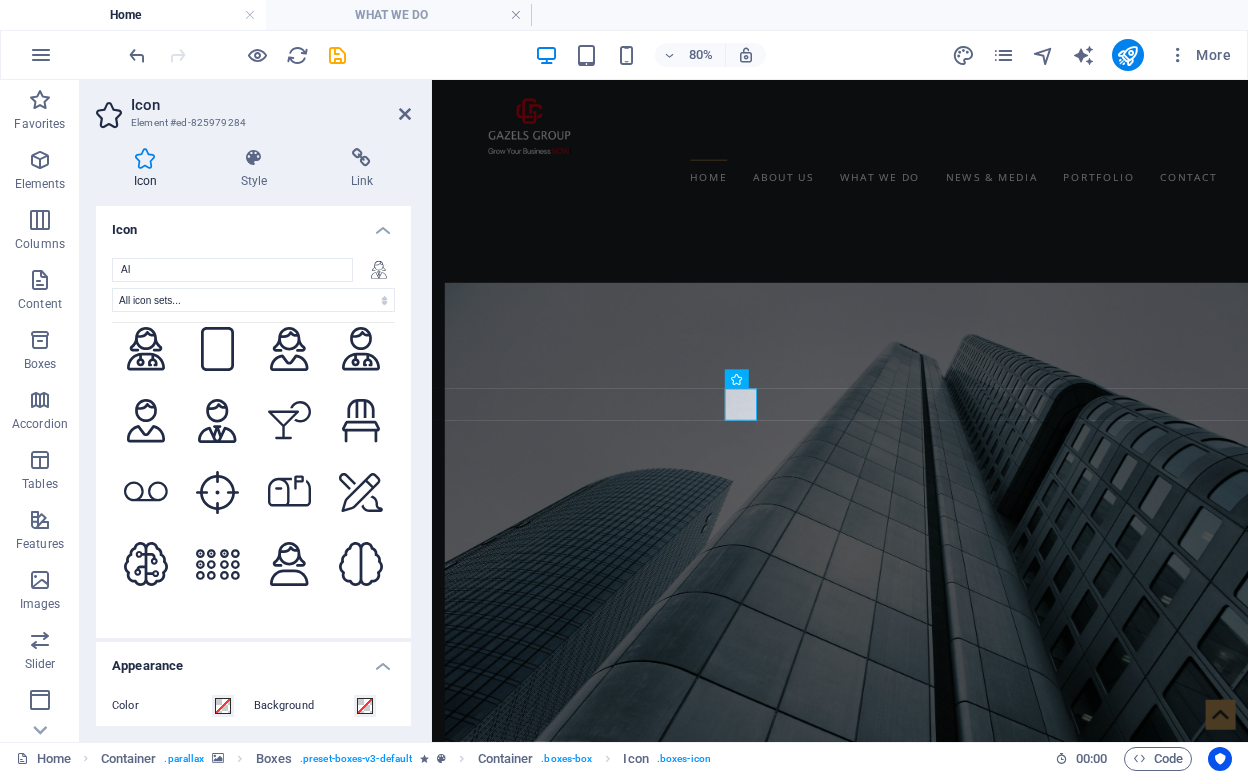 click at bounding box center [218, 780] 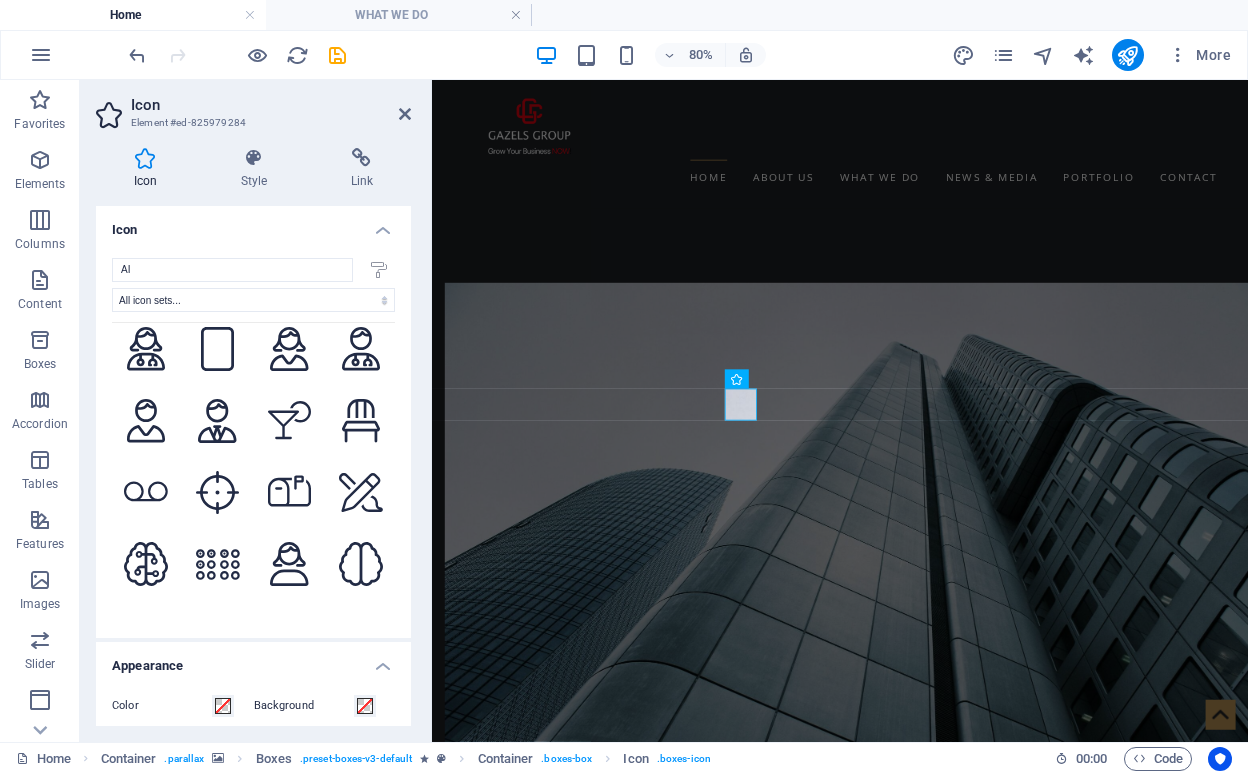 click at bounding box center [146, 780] 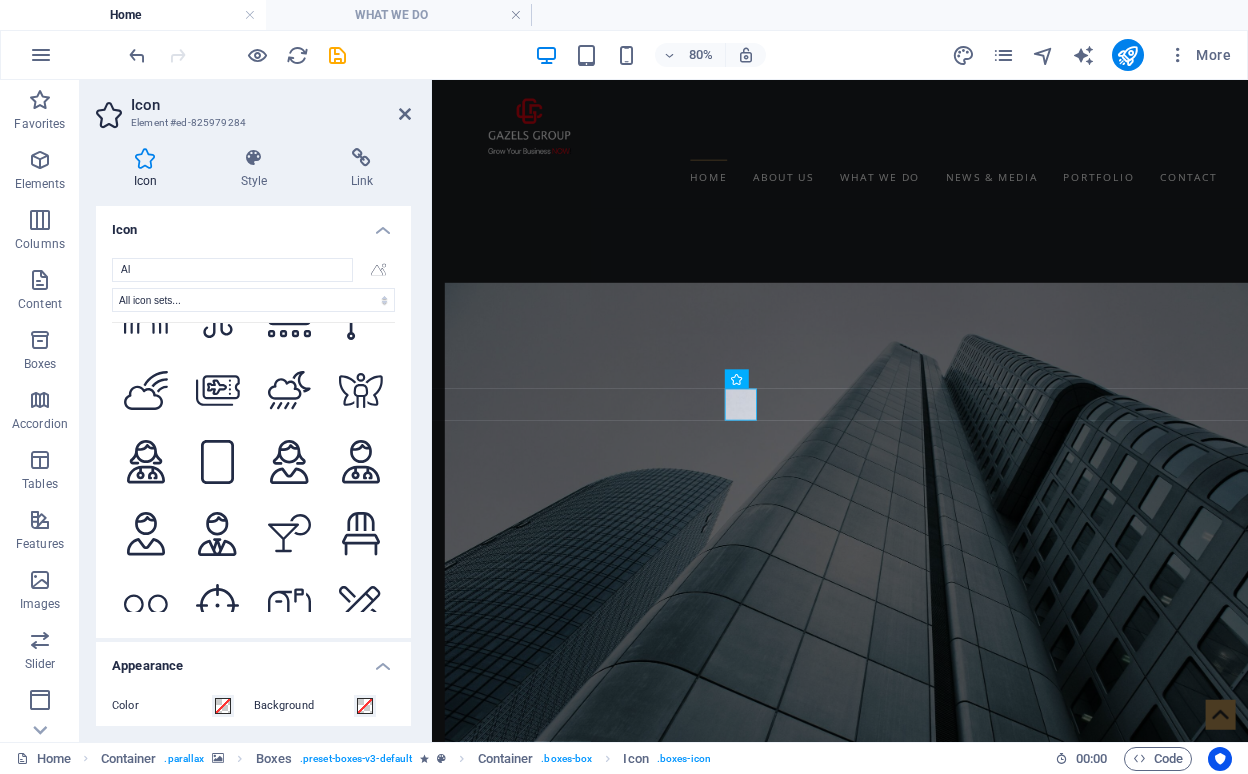 scroll, scrollTop: 7703, scrollLeft: 0, axis: vertical 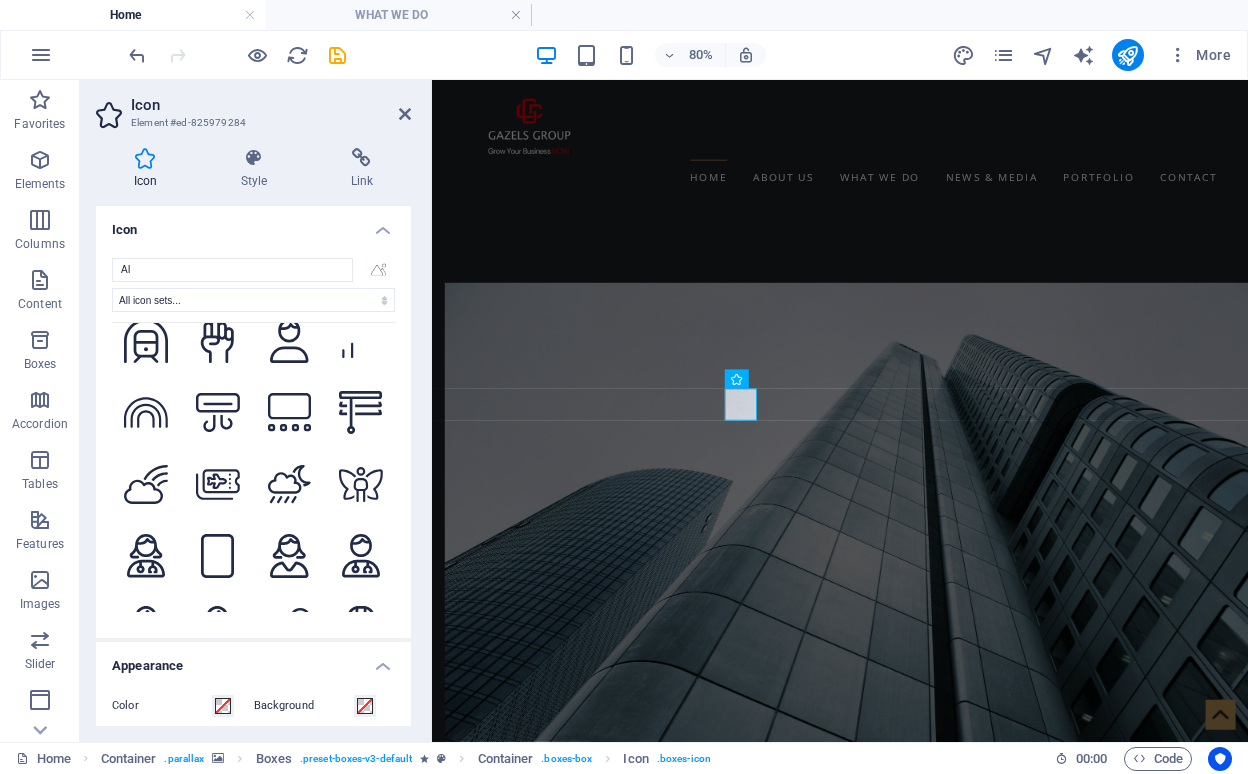 click at bounding box center (218, 771) 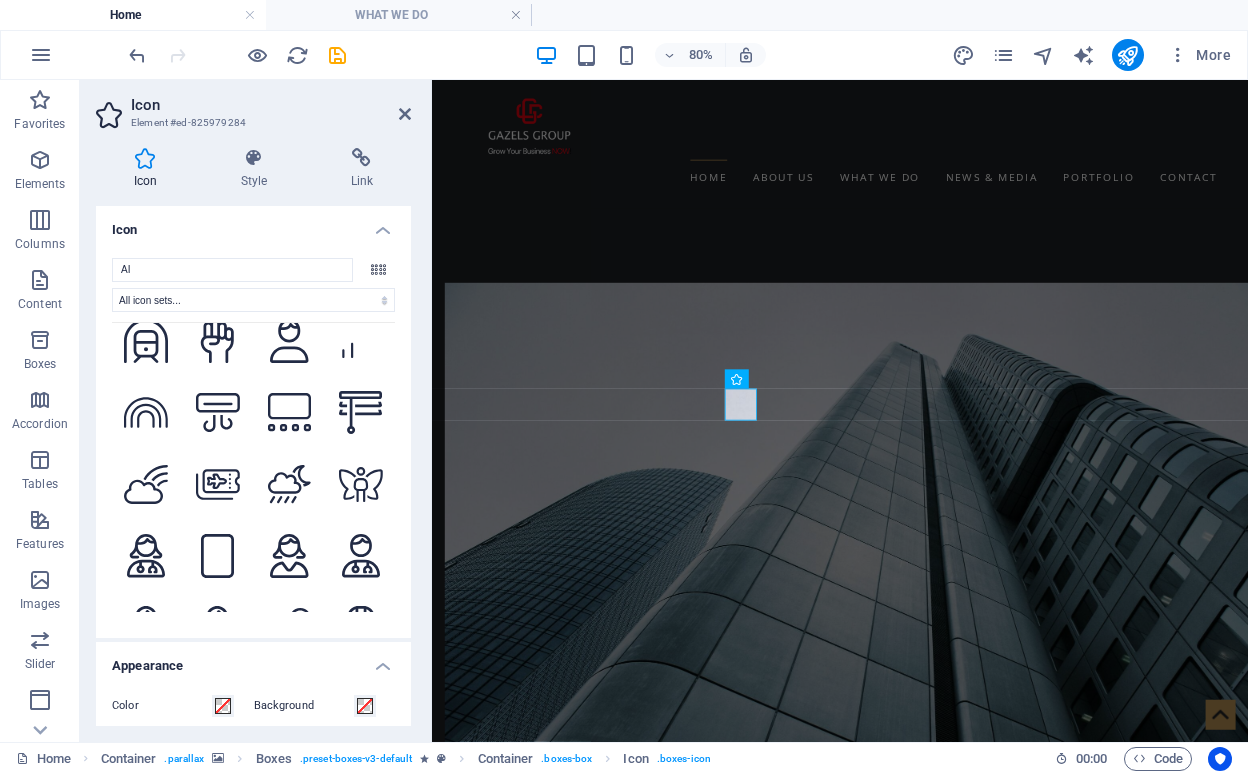 click at bounding box center [218, 700] 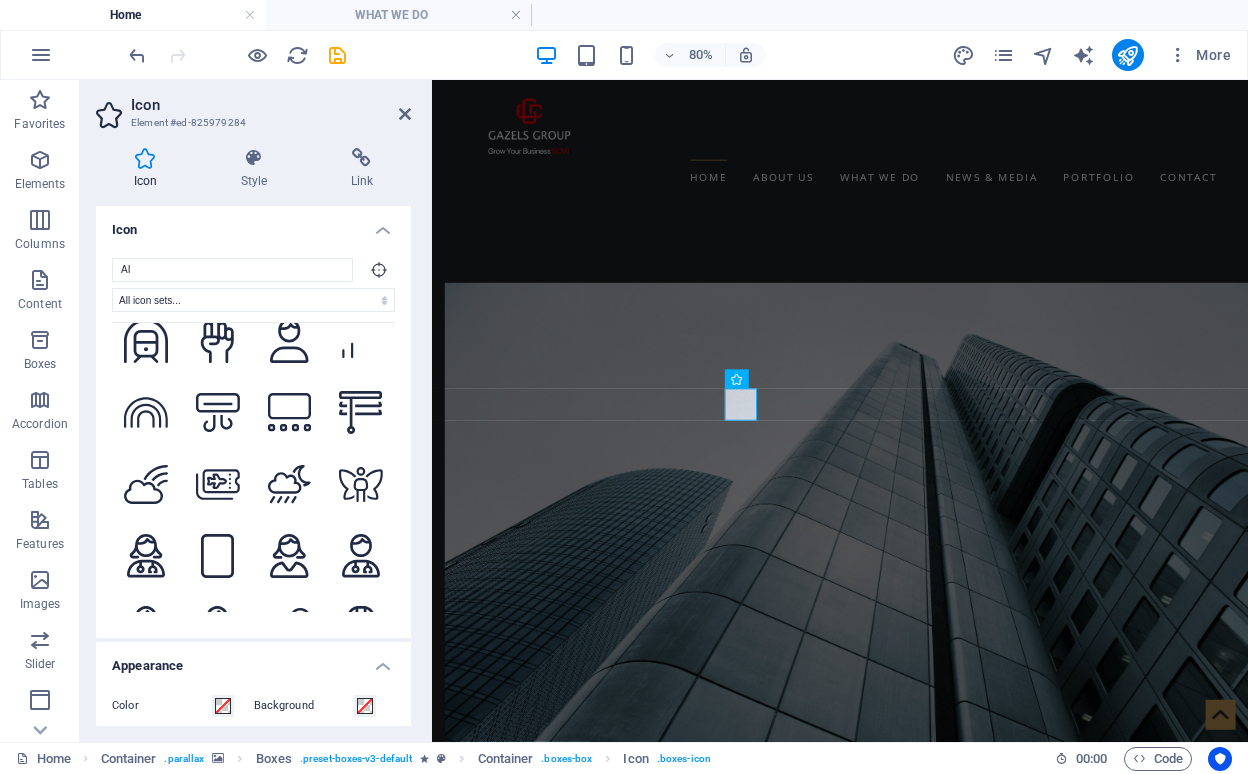 click at bounding box center [146, 700] 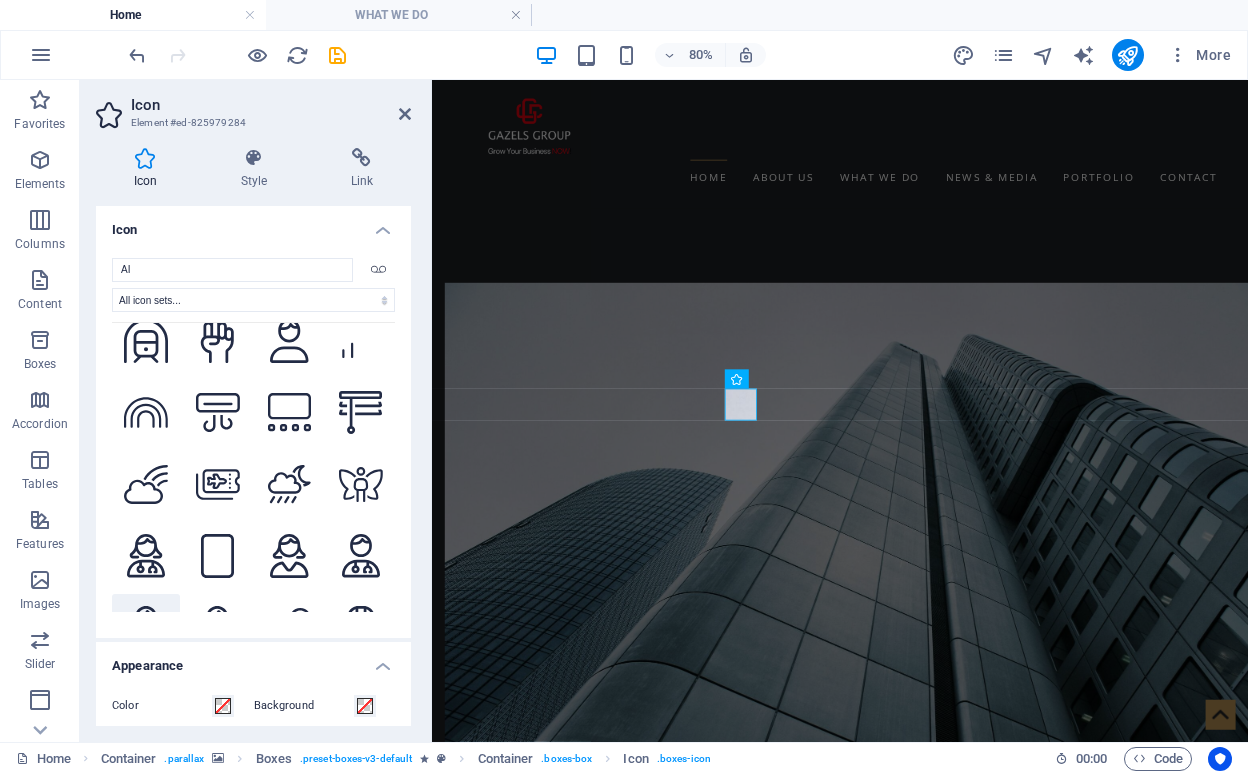 click at bounding box center [146, 628] 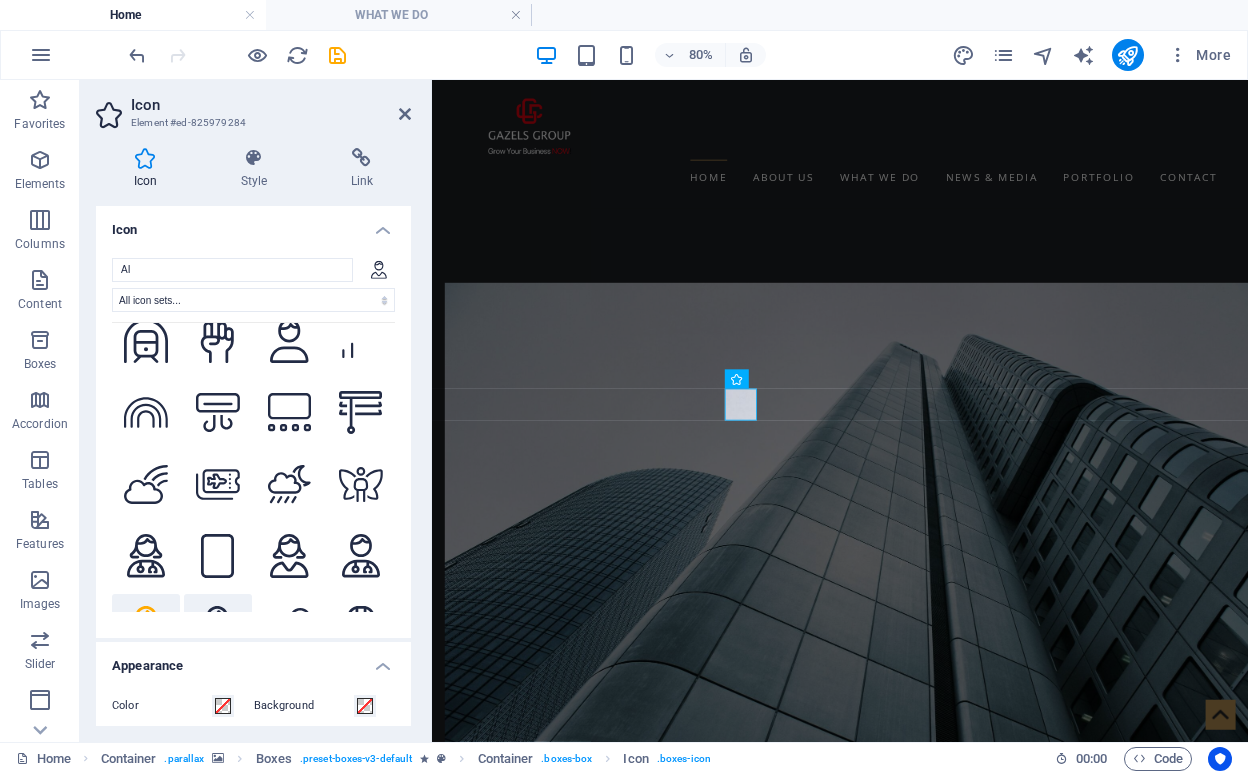 click at bounding box center (218, 628) 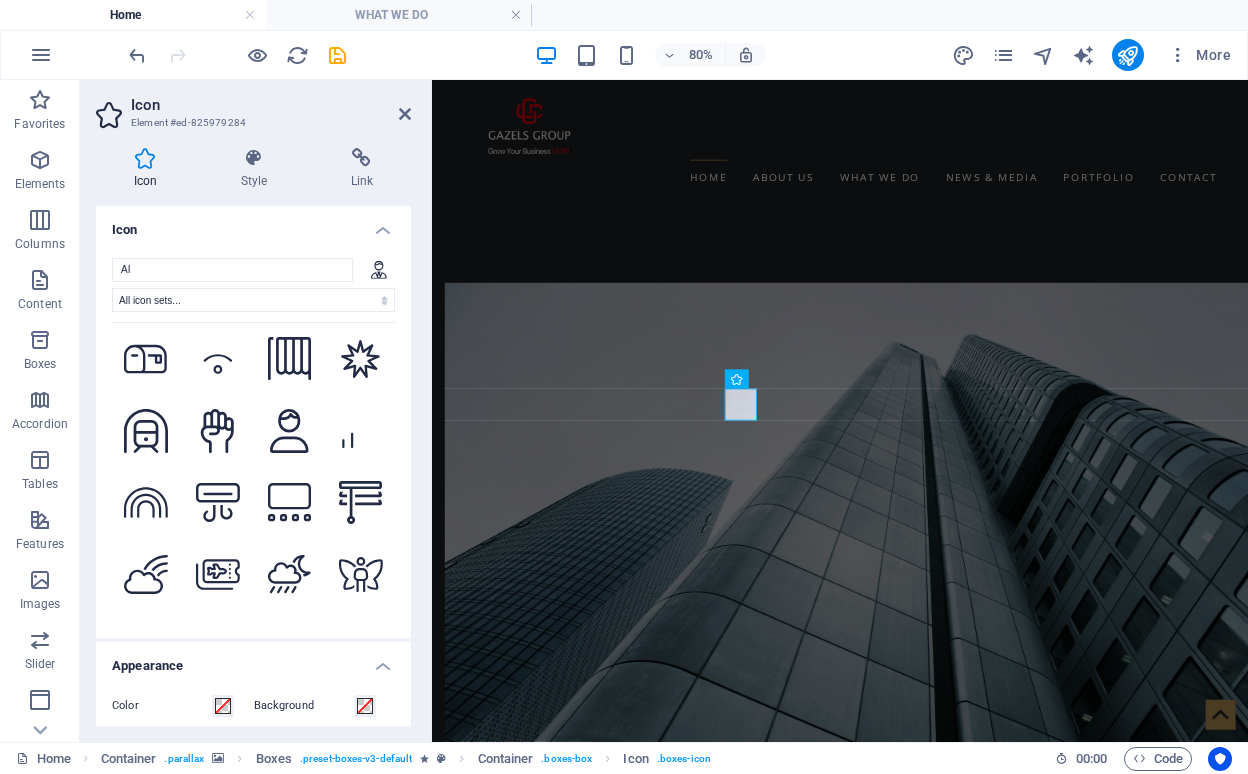 scroll, scrollTop: 7588, scrollLeft: 0, axis: vertical 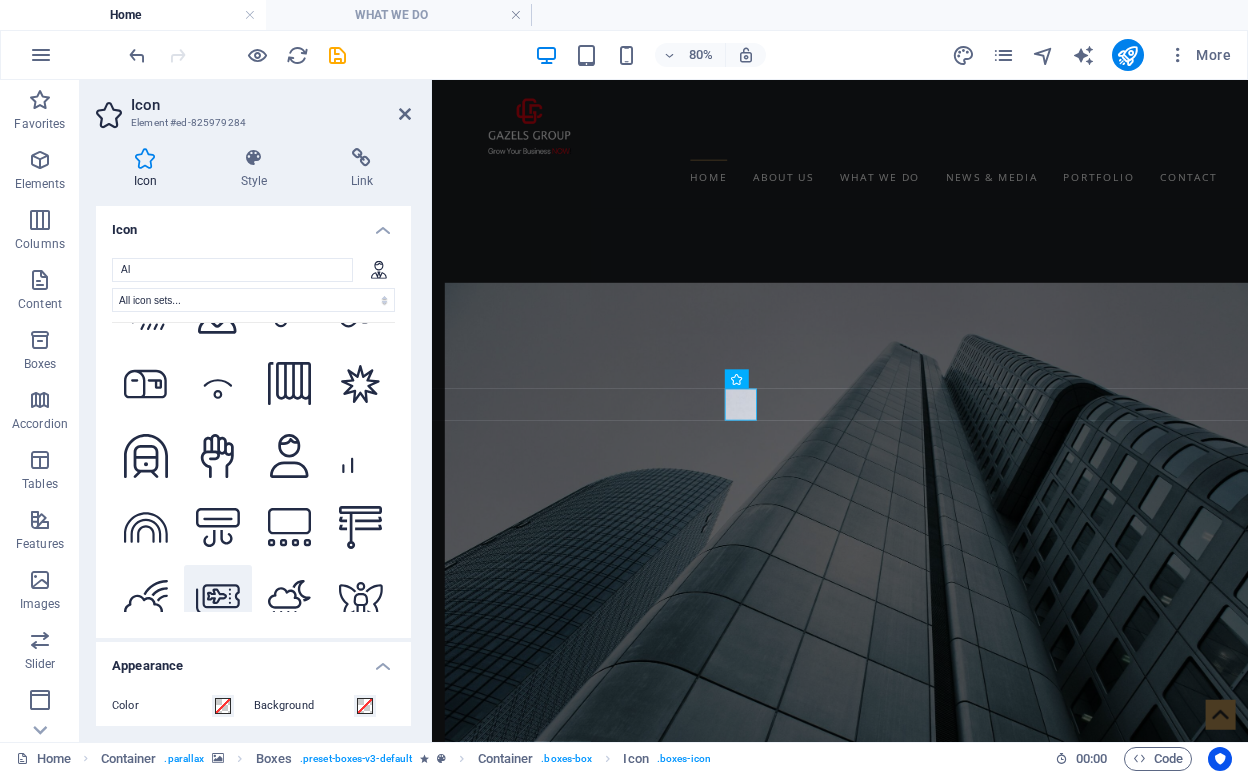 click at bounding box center [218, 599] 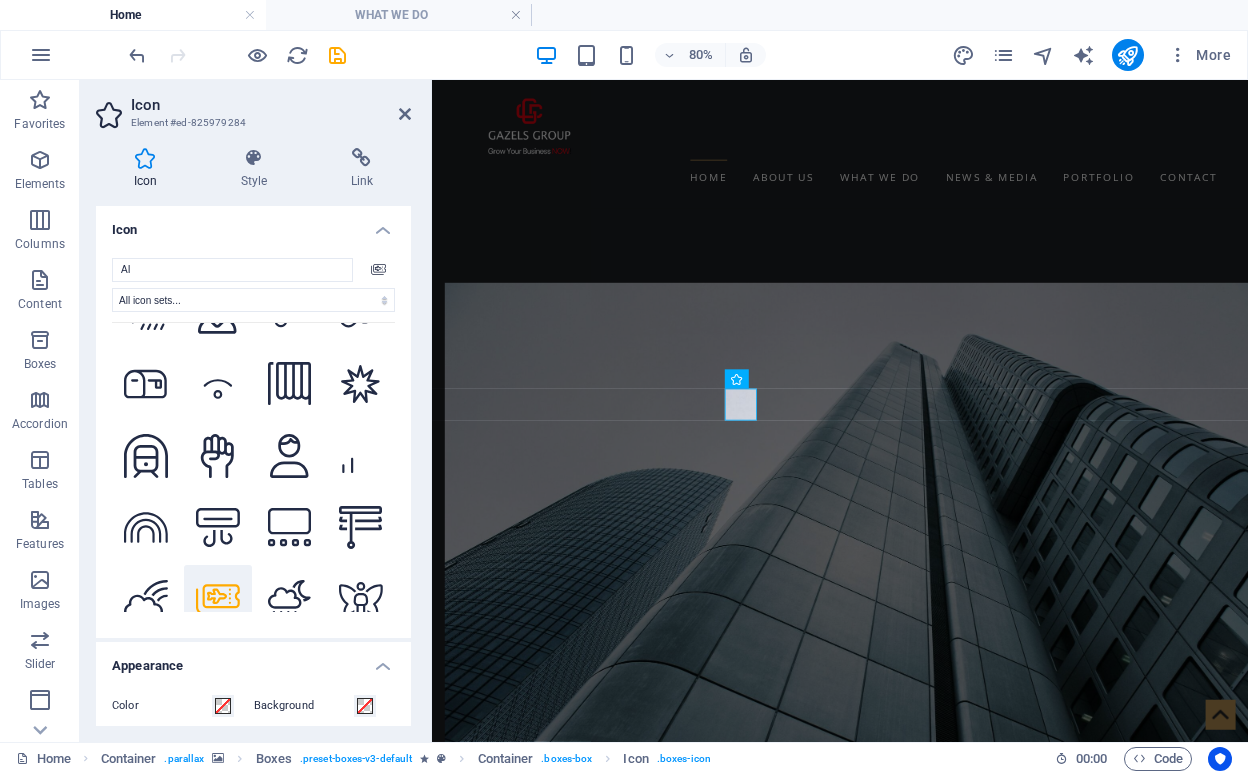 click at bounding box center (218, 671) 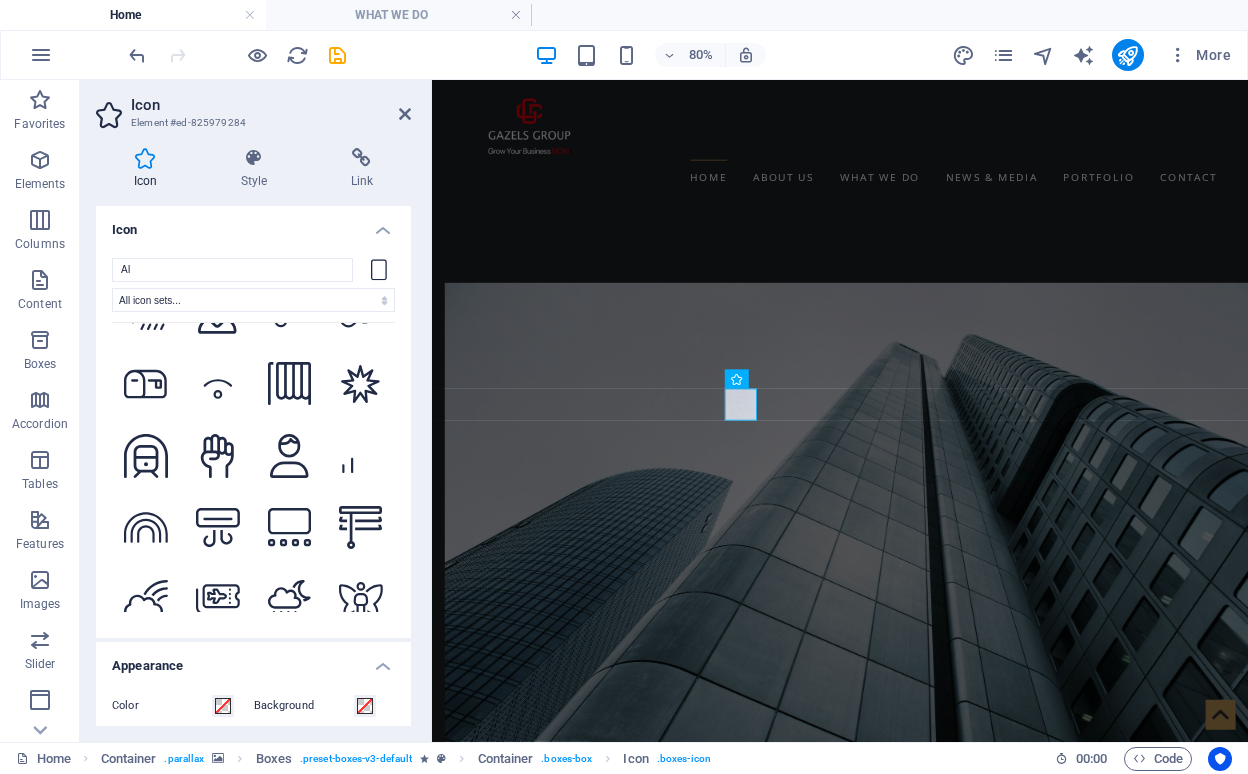 click at bounding box center [146, 671] 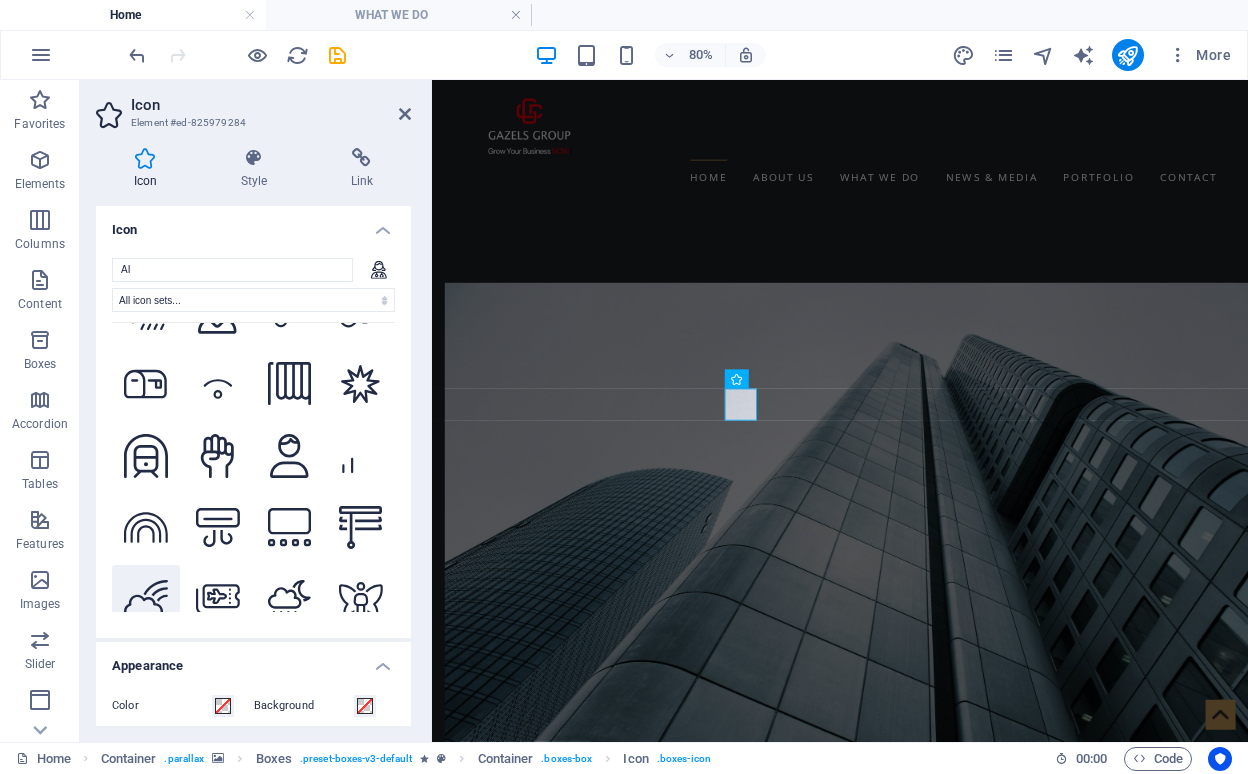 click at bounding box center [146, 599] 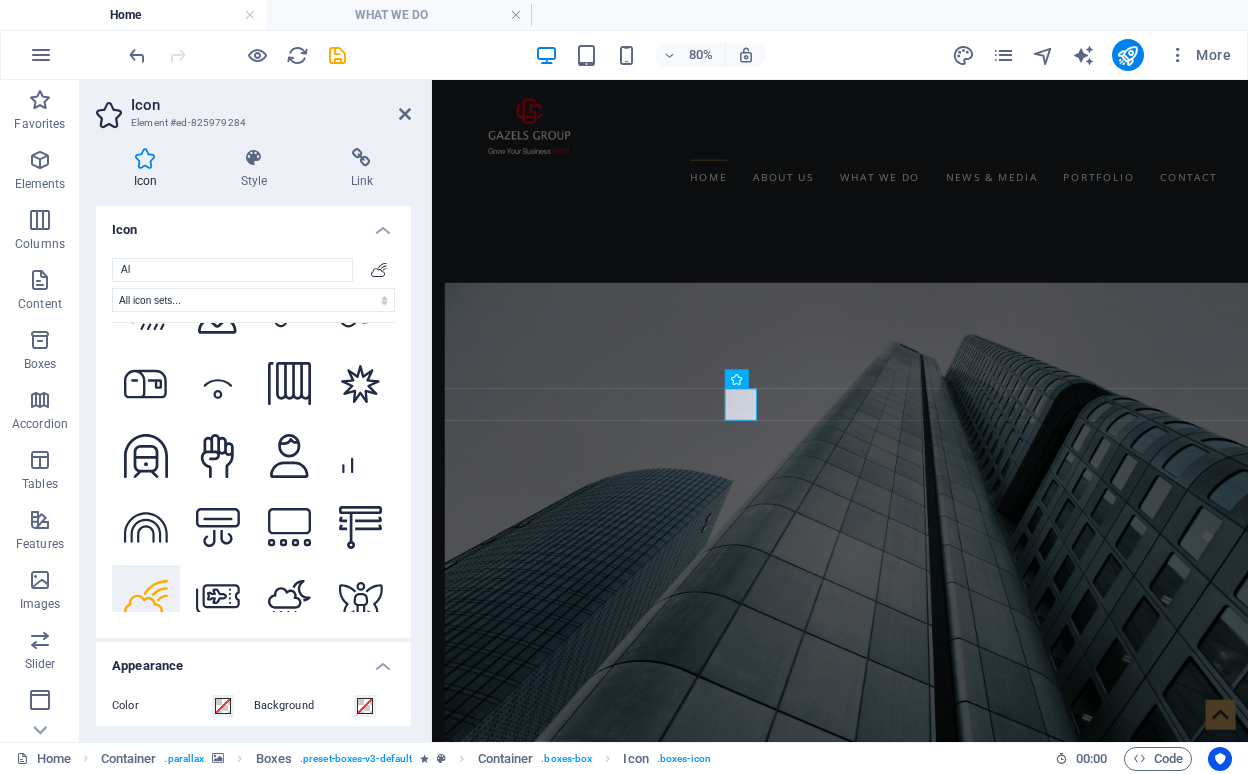 click at bounding box center [290, 671] 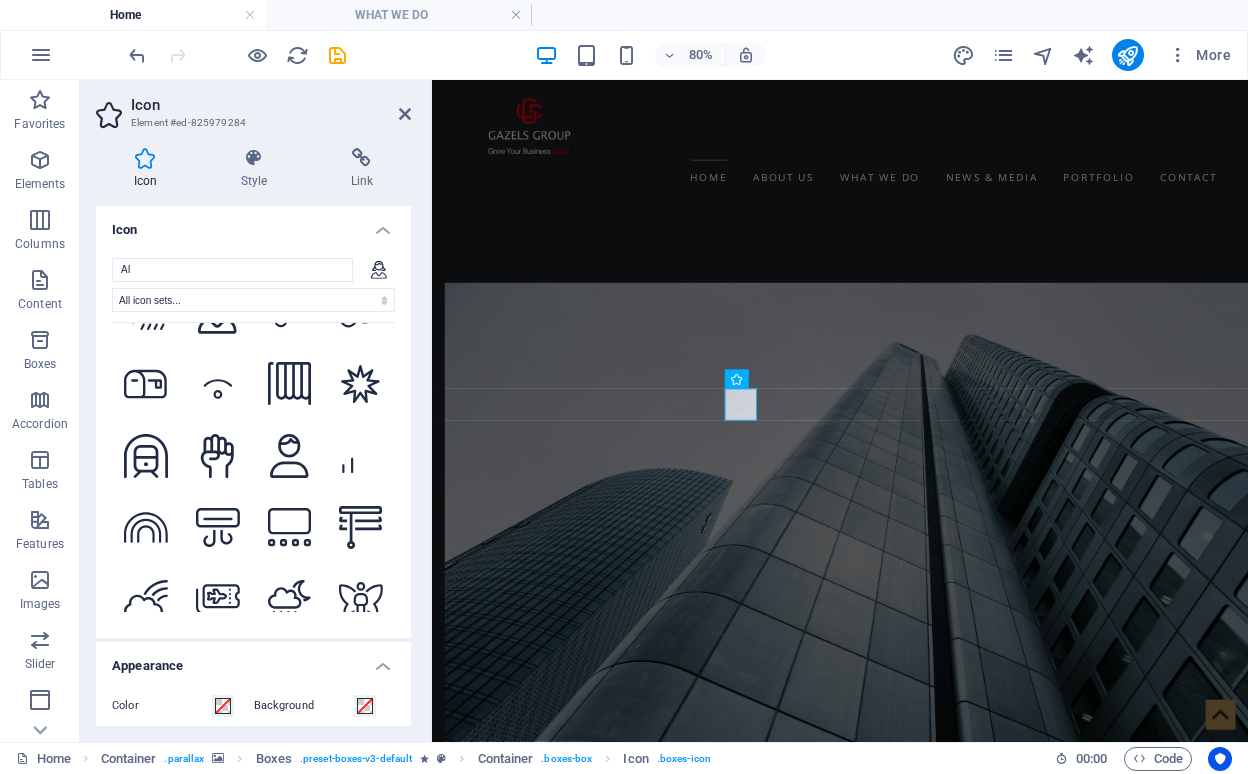 click at bounding box center [361, 671] 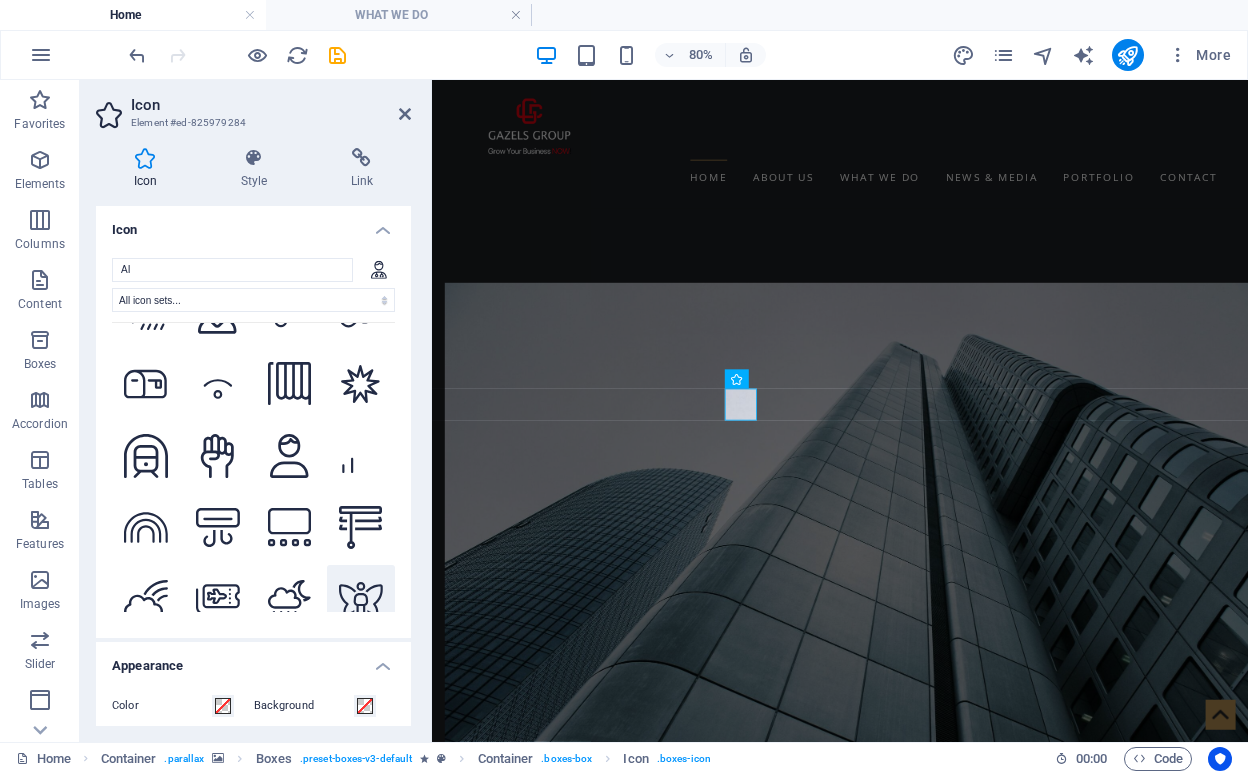 click at bounding box center (361, 599) 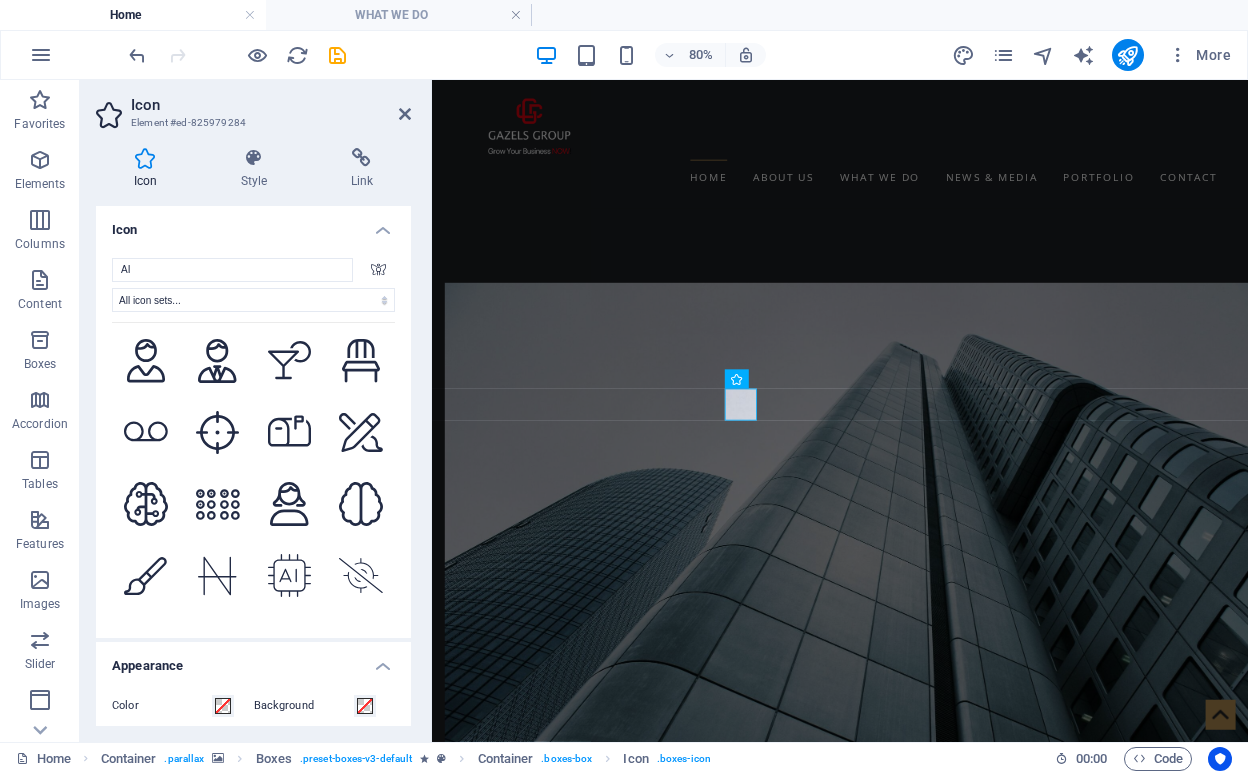 scroll, scrollTop: 8113, scrollLeft: 0, axis: vertical 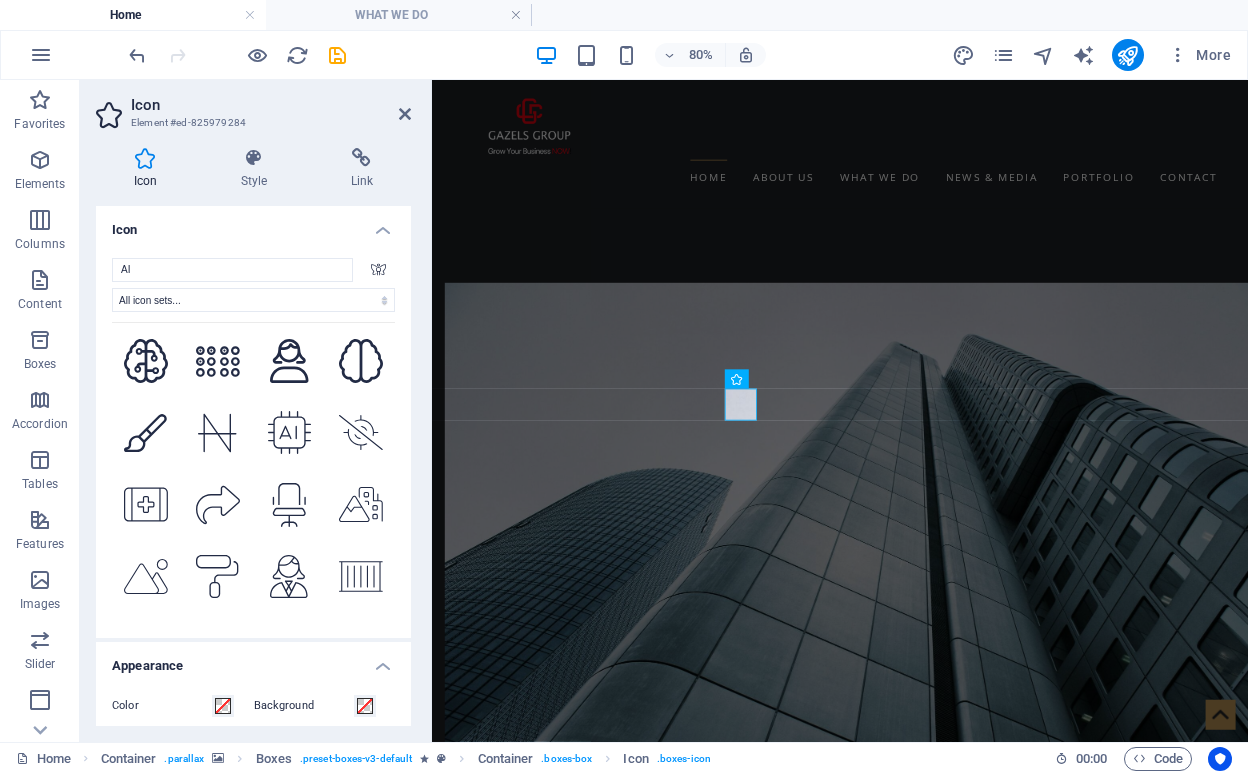 click at bounding box center [290, 720] 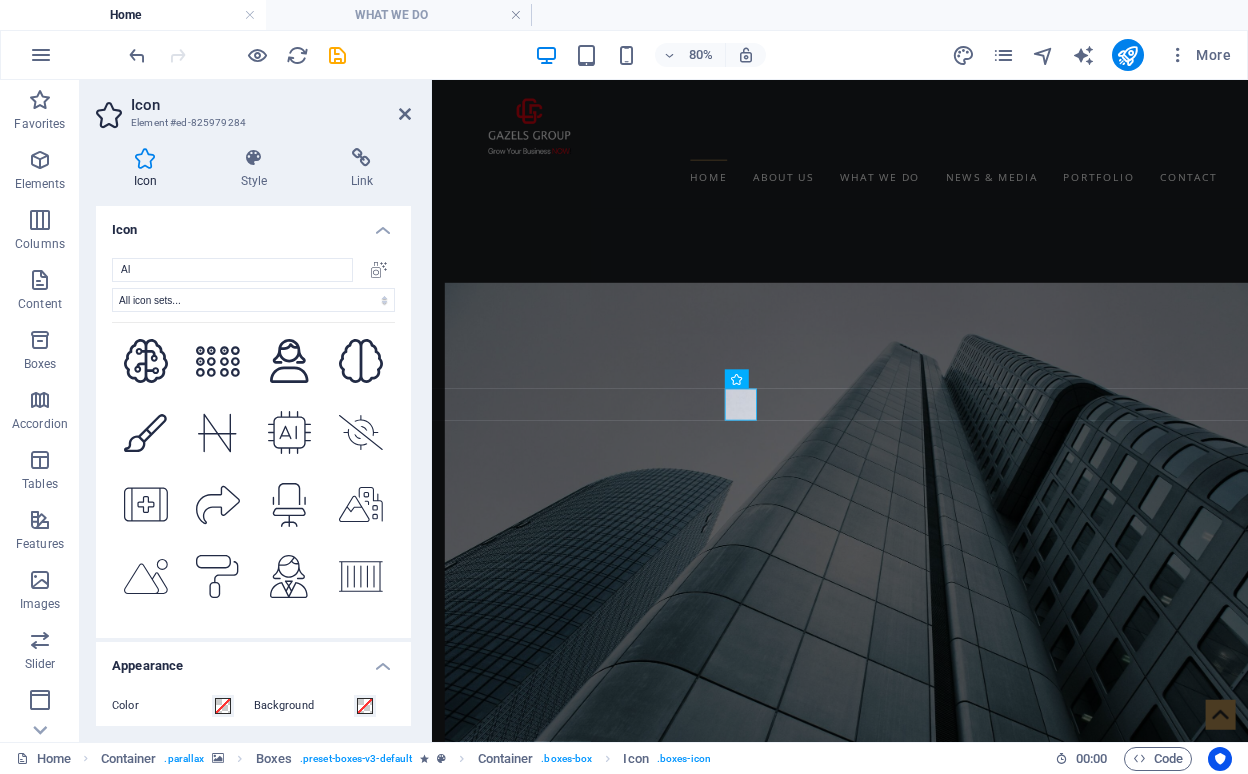 click at bounding box center (218, 720) 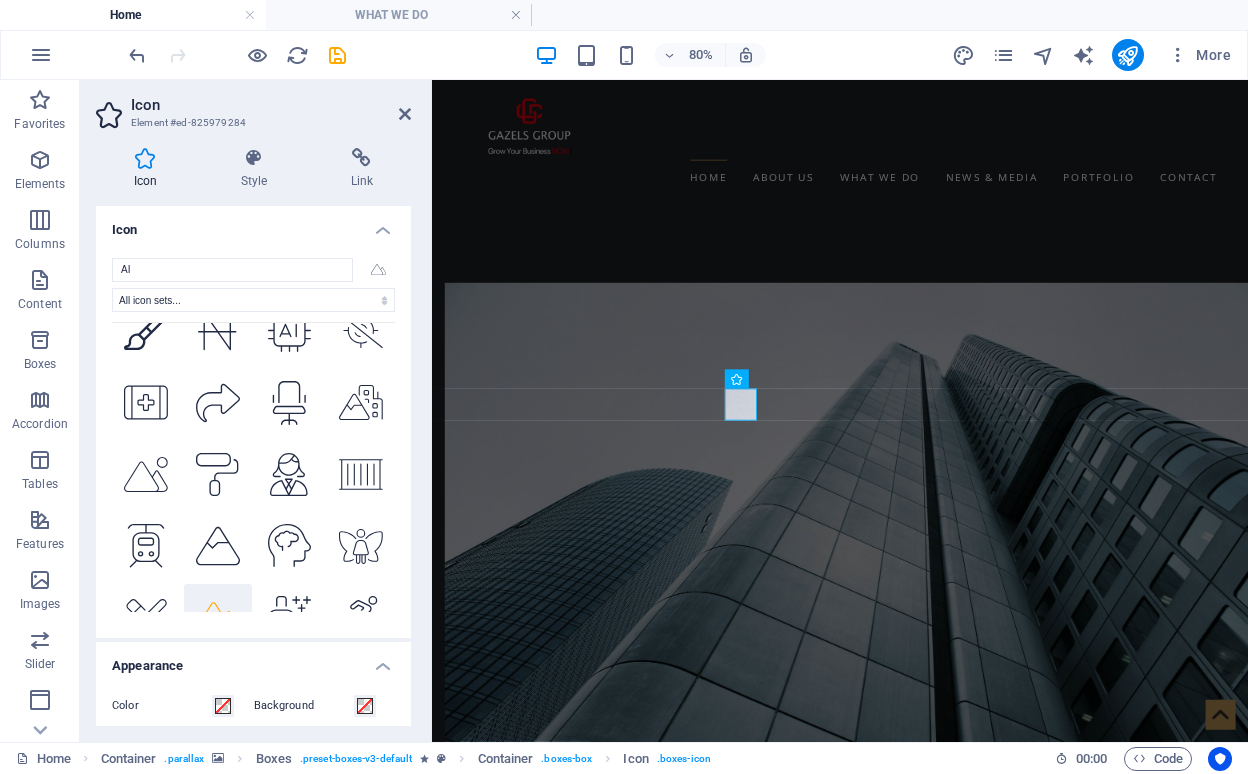 scroll, scrollTop: 8240, scrollLeft: 0, axis: vertical 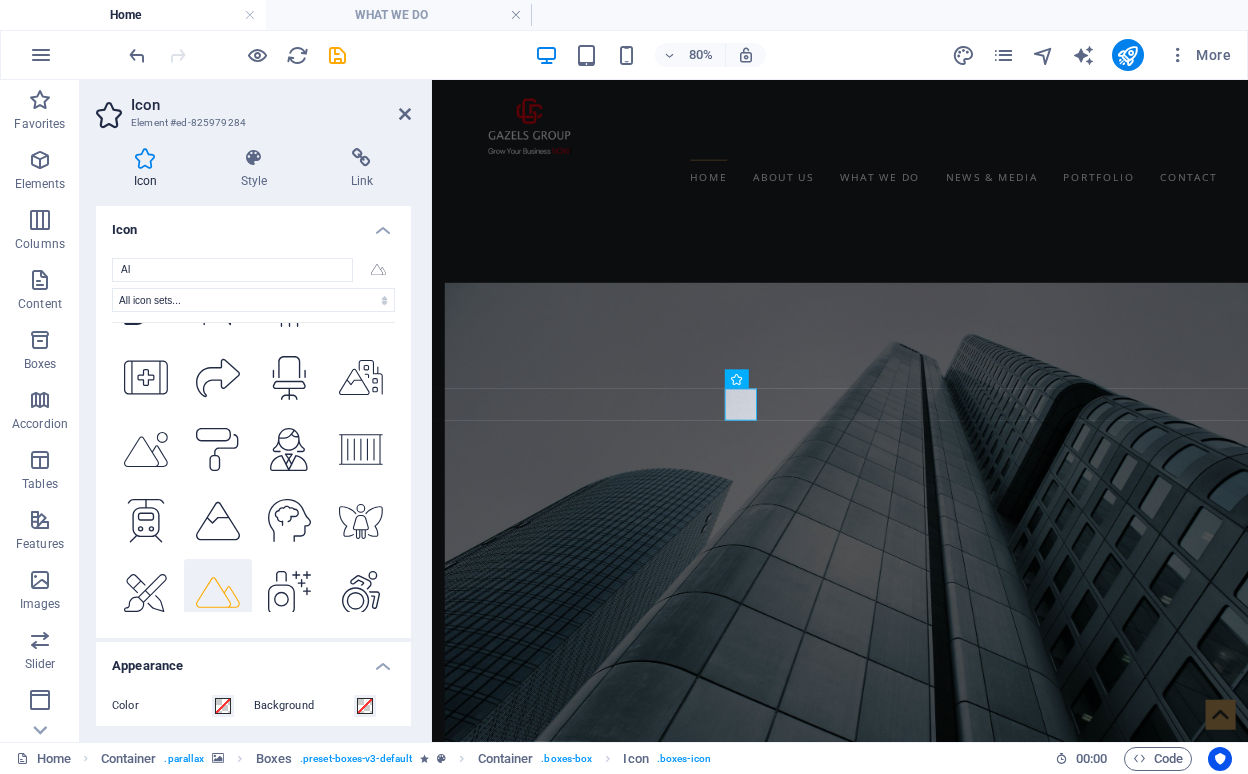 click at bounding box center (218, 665) 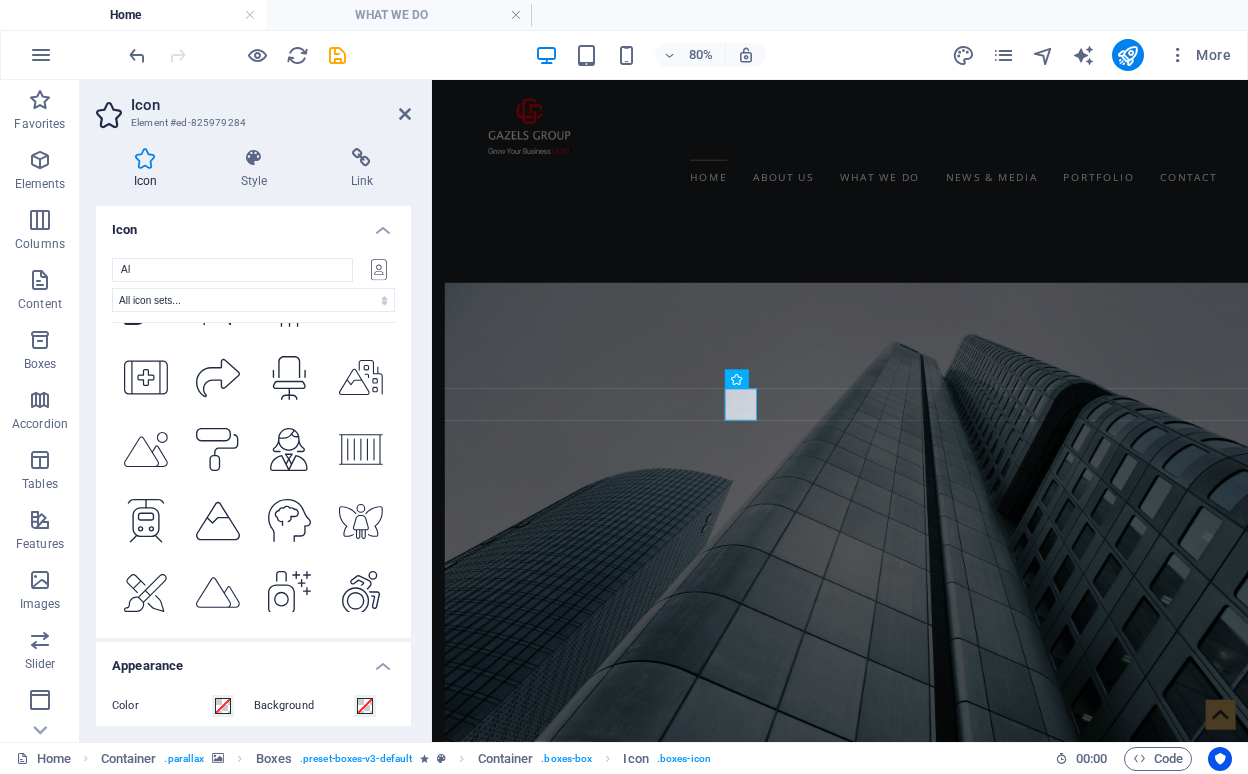 click at bounding box center [290, 665] 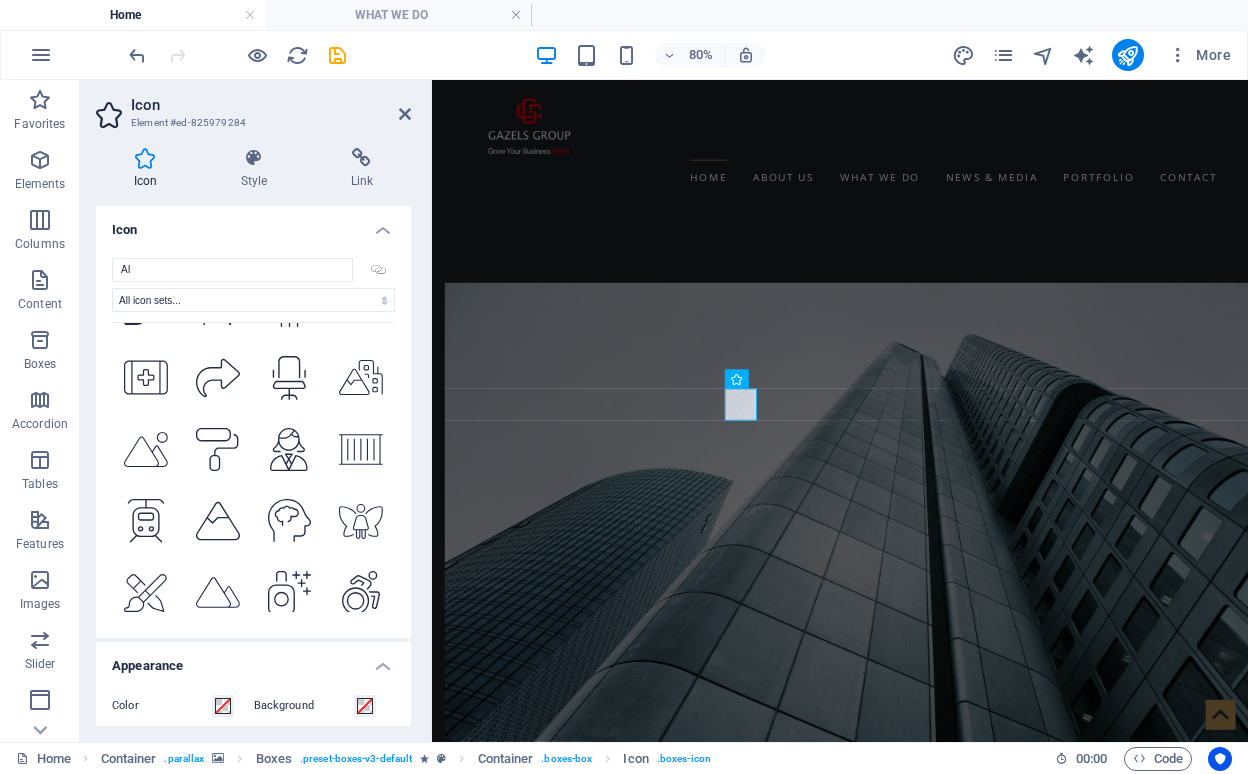 click at bounding box center [361, 665] 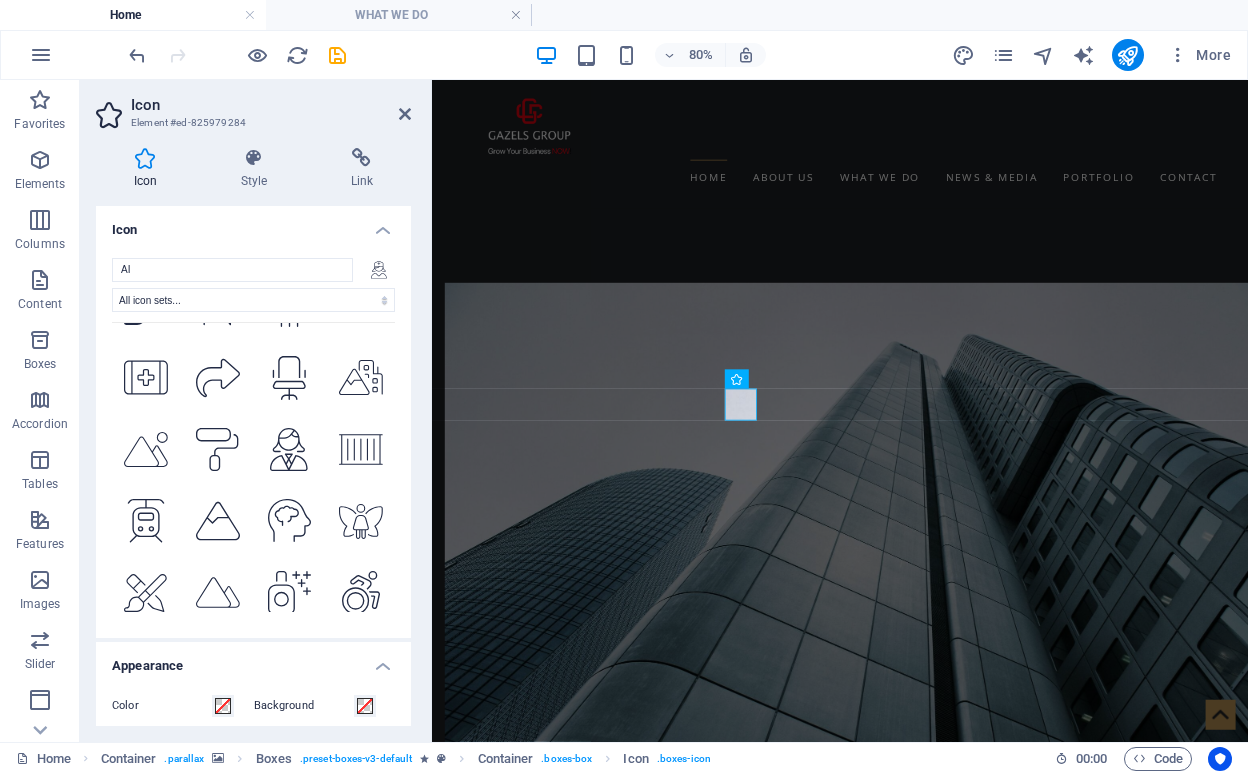 click at bounding box center [361, 737] 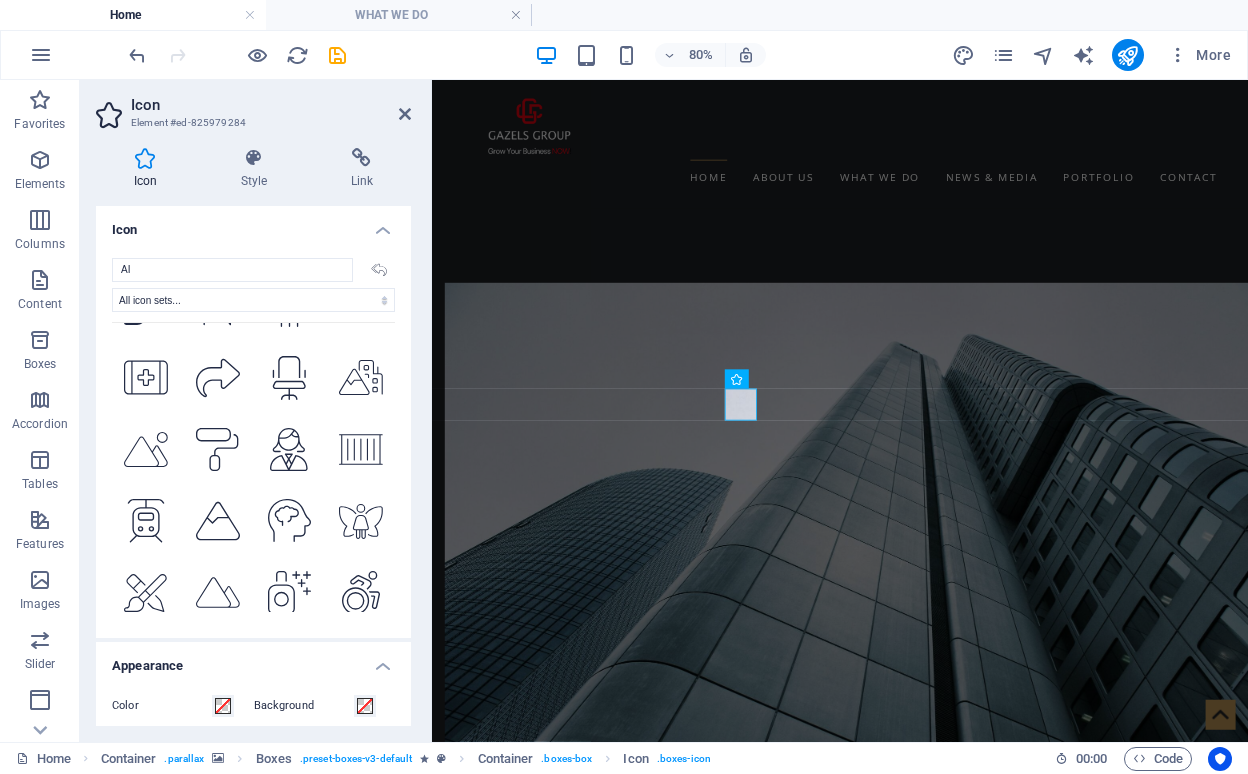 click at bounding box center [290, 737] 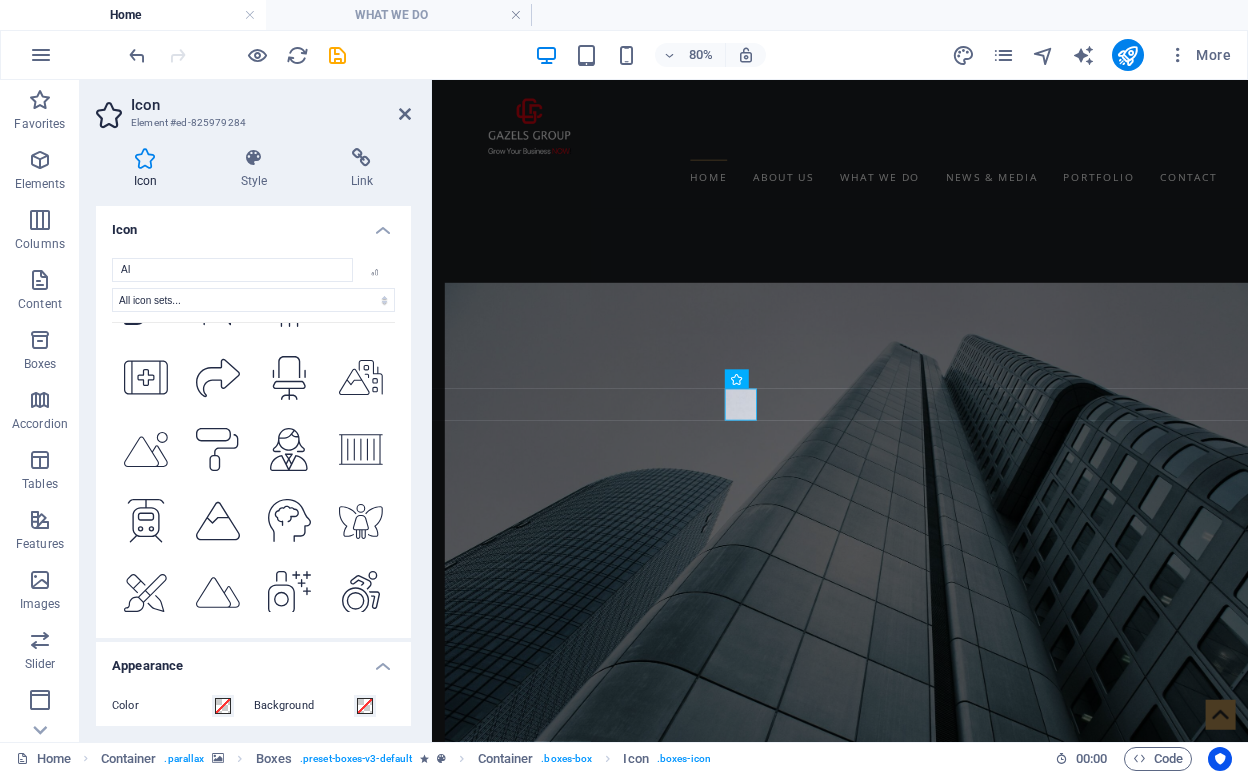 click at bounding box center [218, 737] 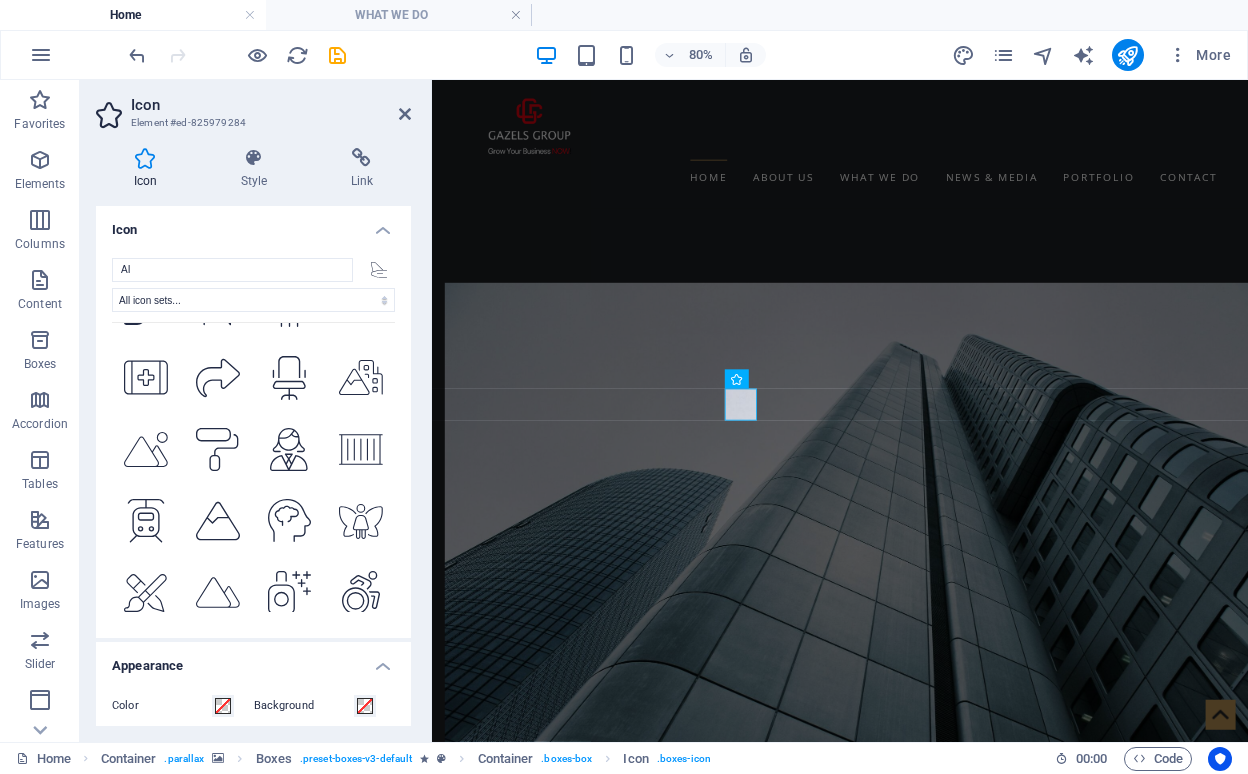 click at bounding box center [218, 808] 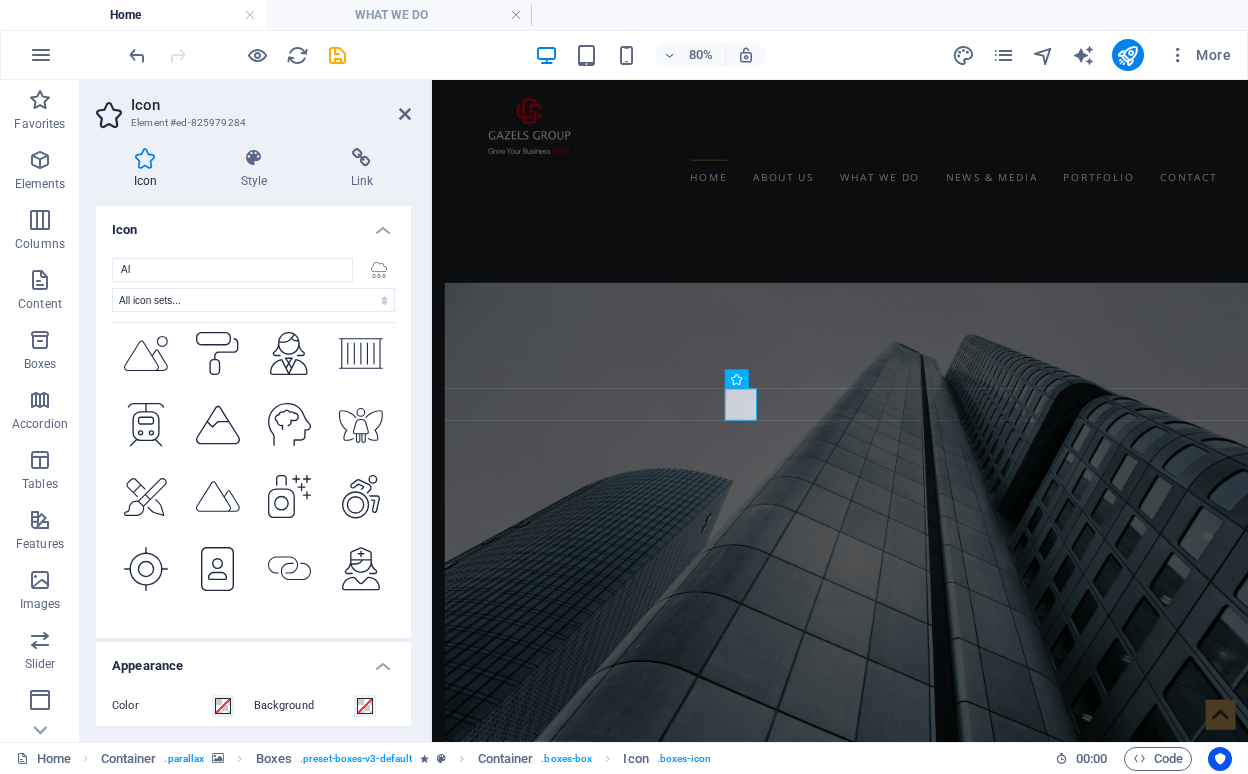 scroll, scrollTop: 8338, scrollLeft: 0, axis: vertical 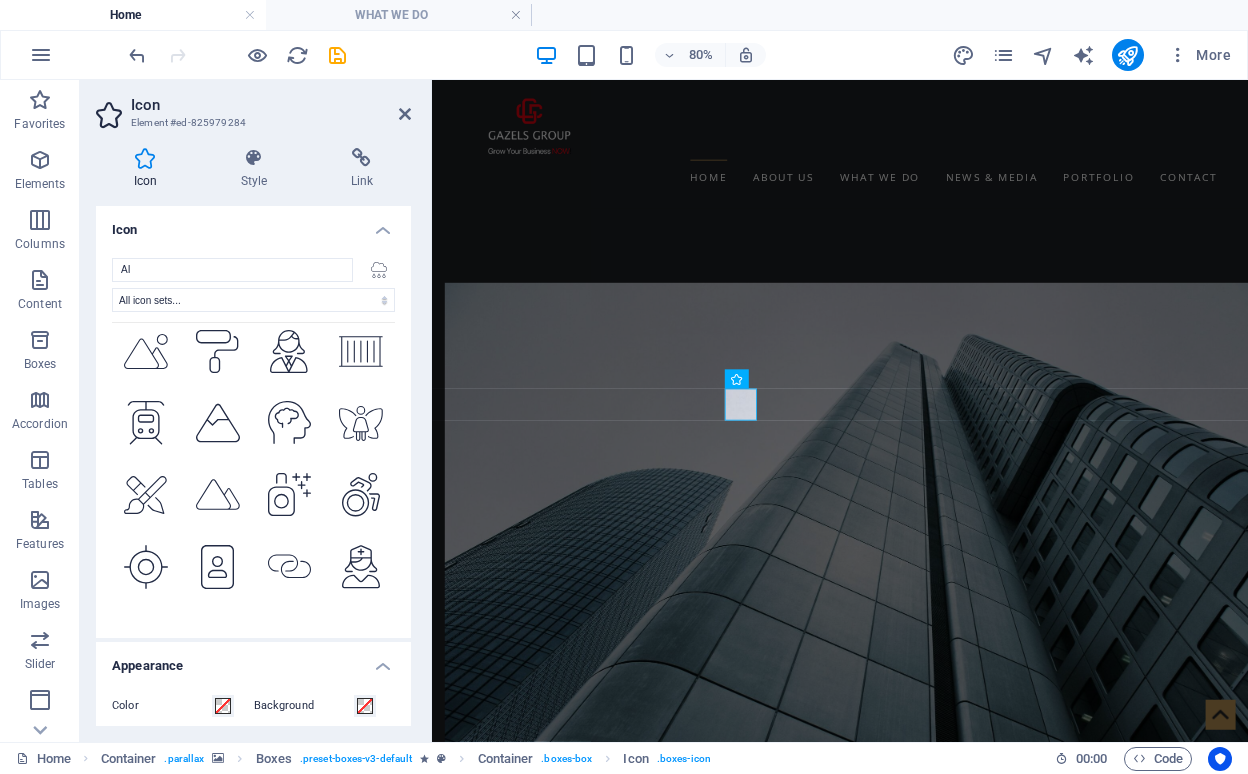 click at bounding box center [146, 710] 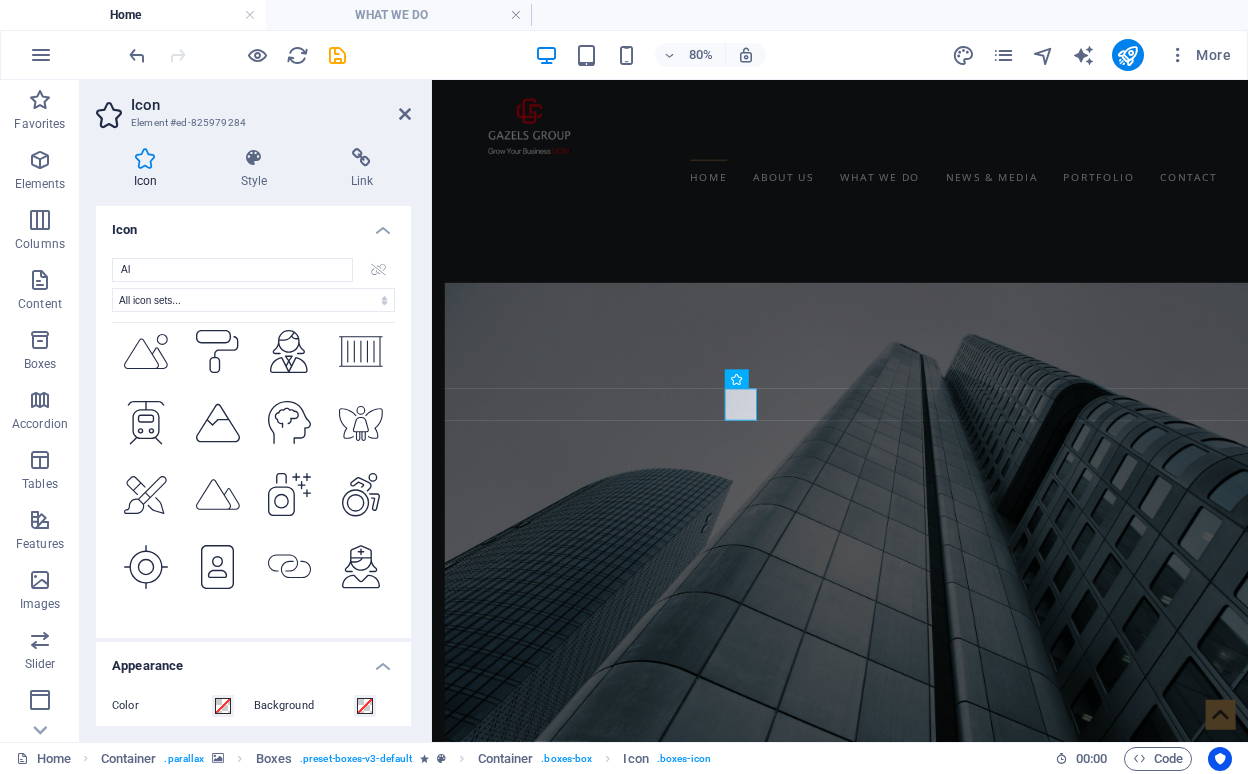 click at bounding box center (290, 710) 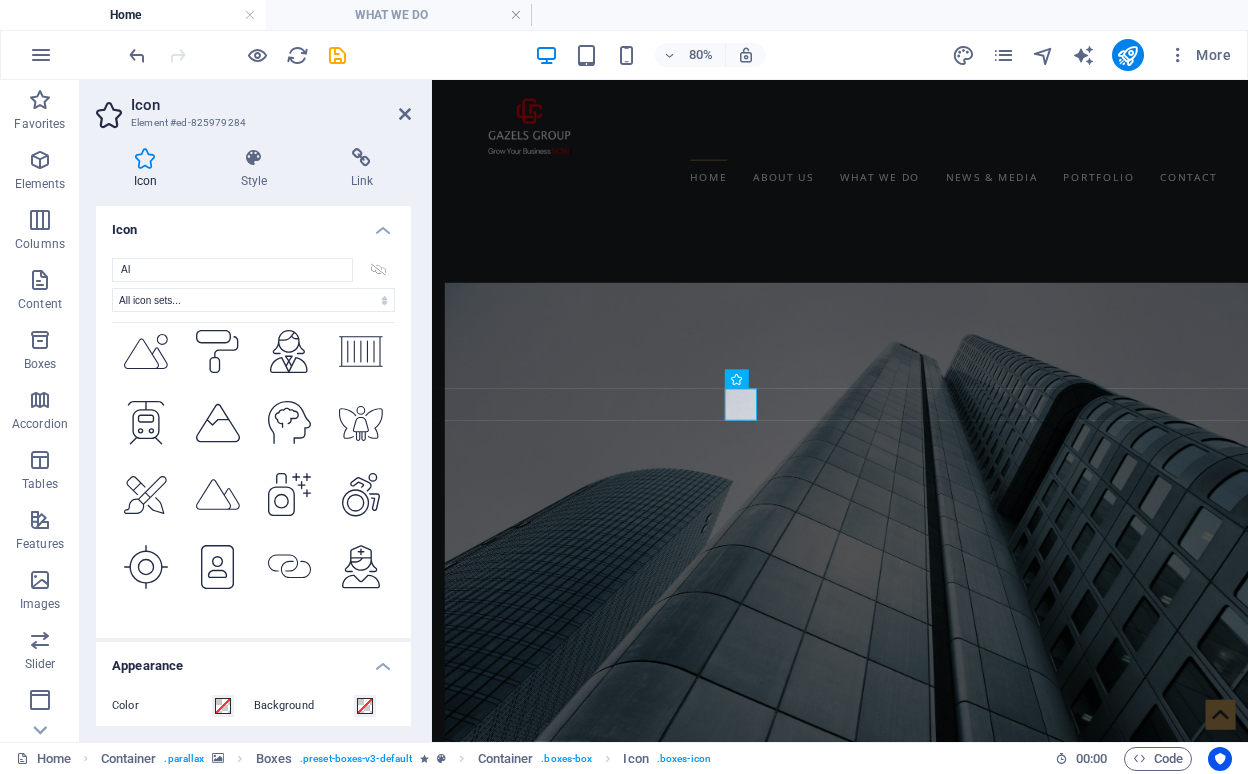 click at bounding box center (361, 710) 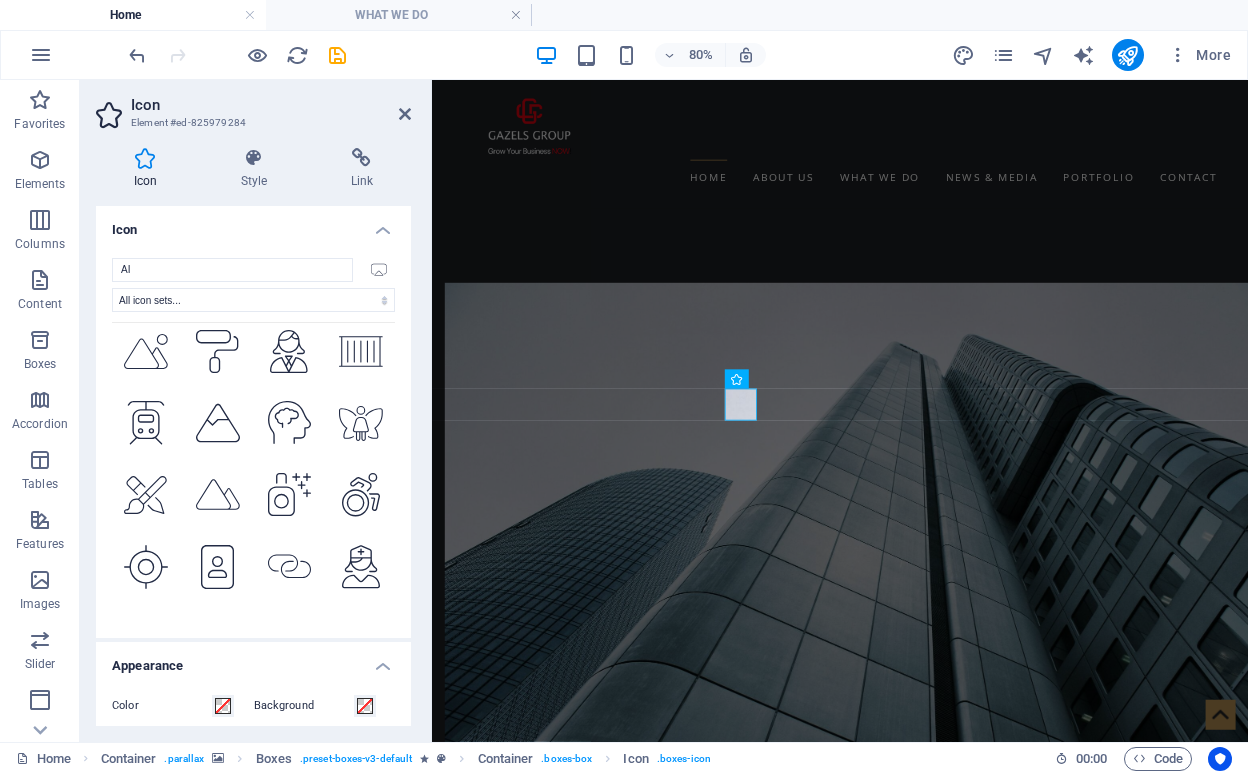 click at bounding box center [361, 782] 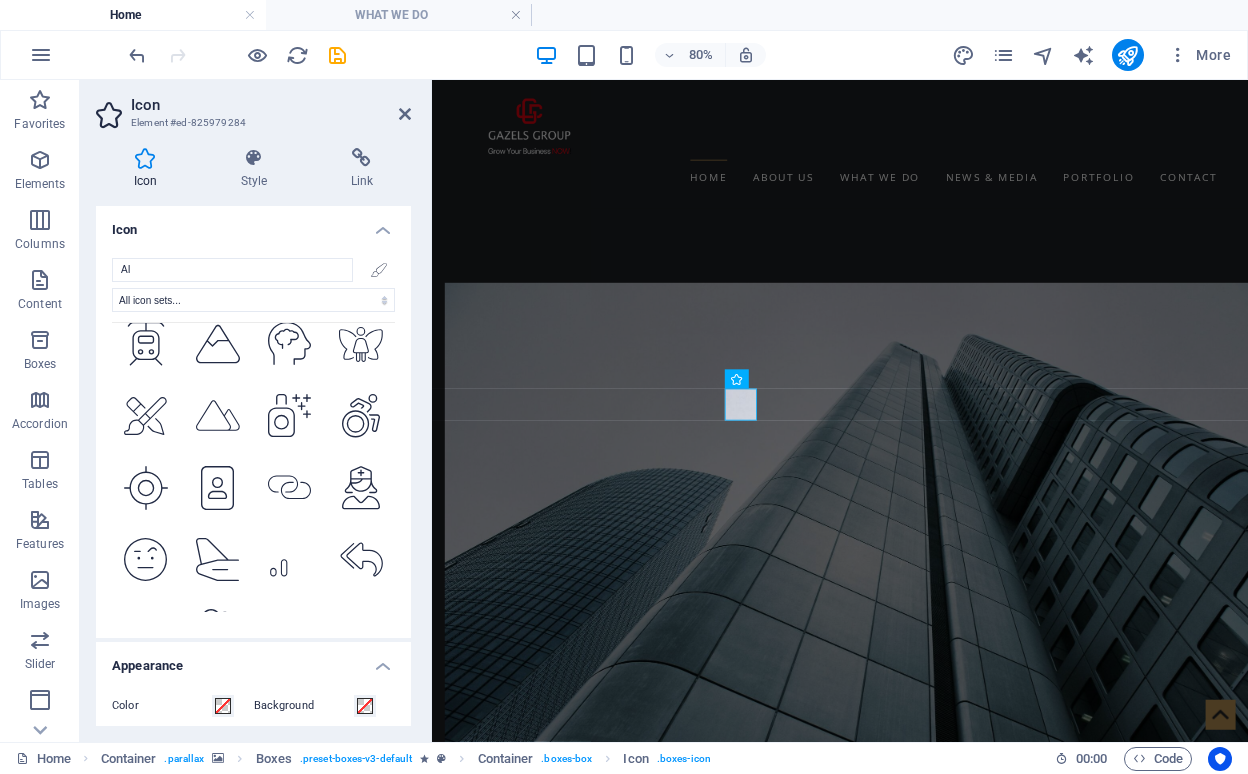 scroll, scrollTop: 8433, scrollLeft: 0, axis: vertical 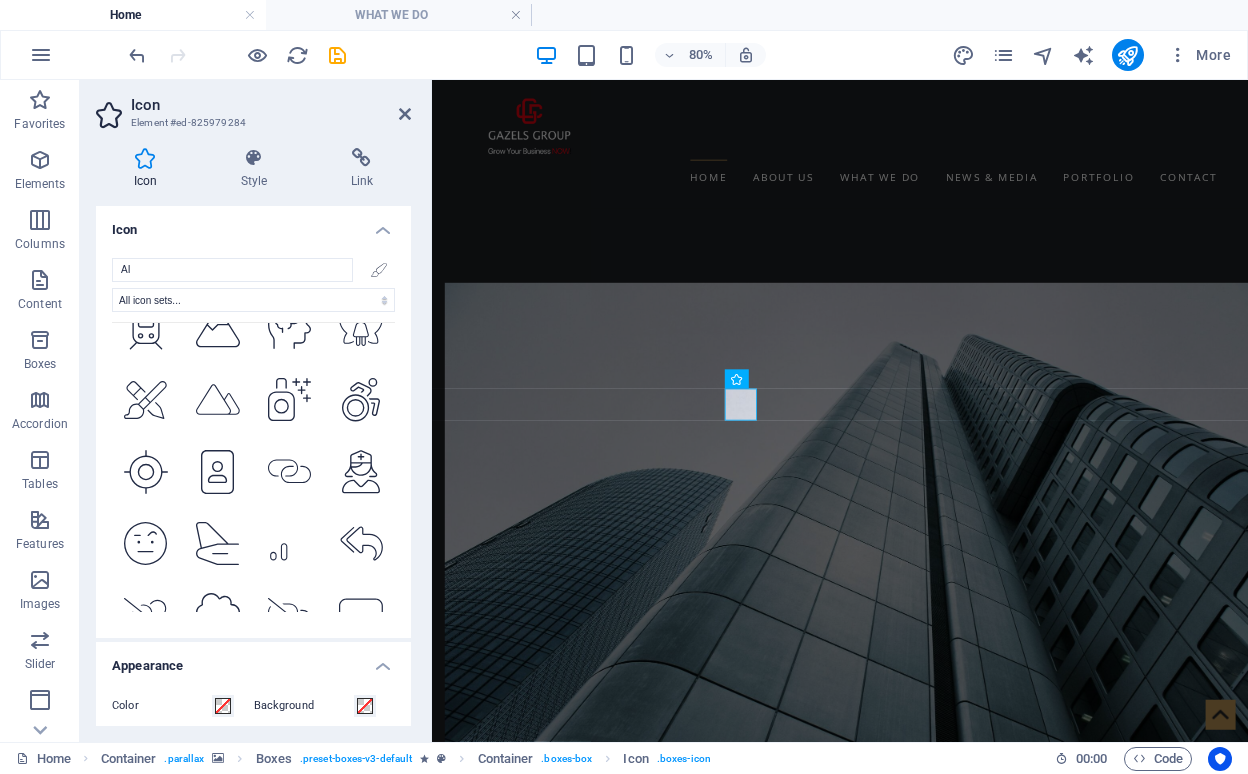 click at bounding box center [361, 759] 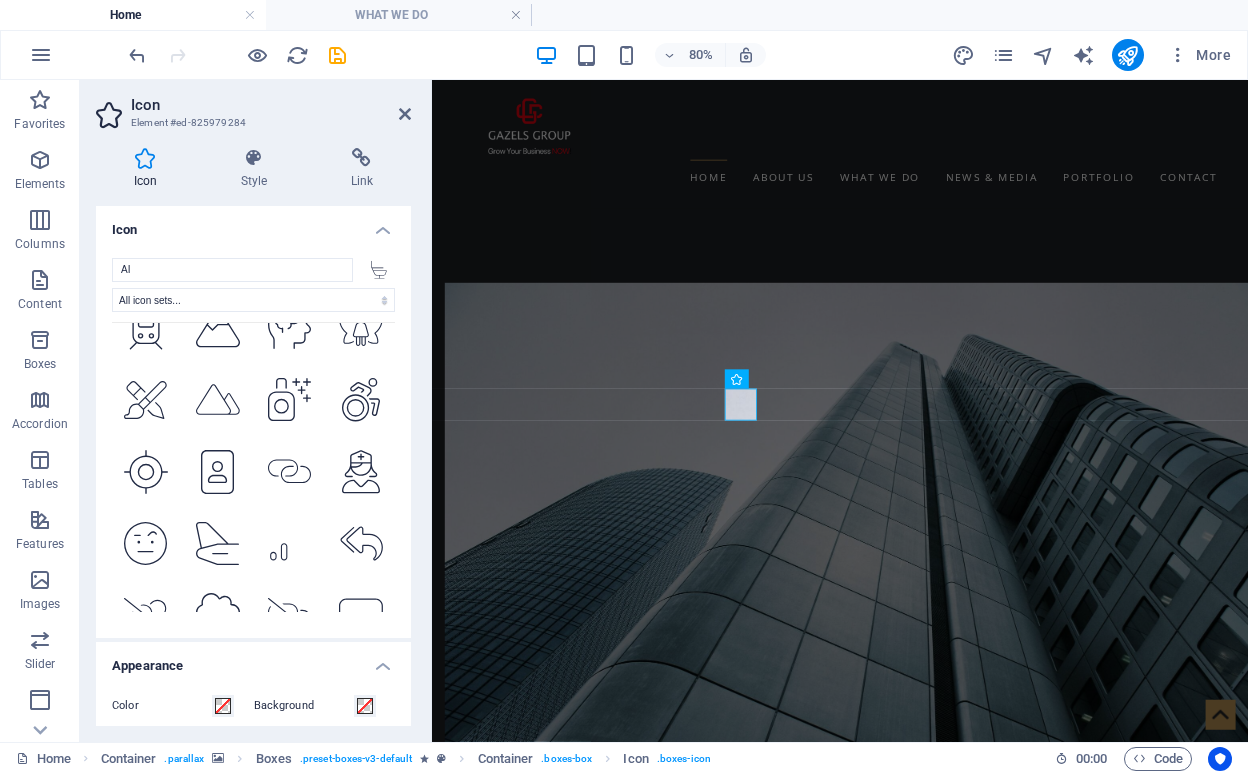 click at bounding box center (290, 687) 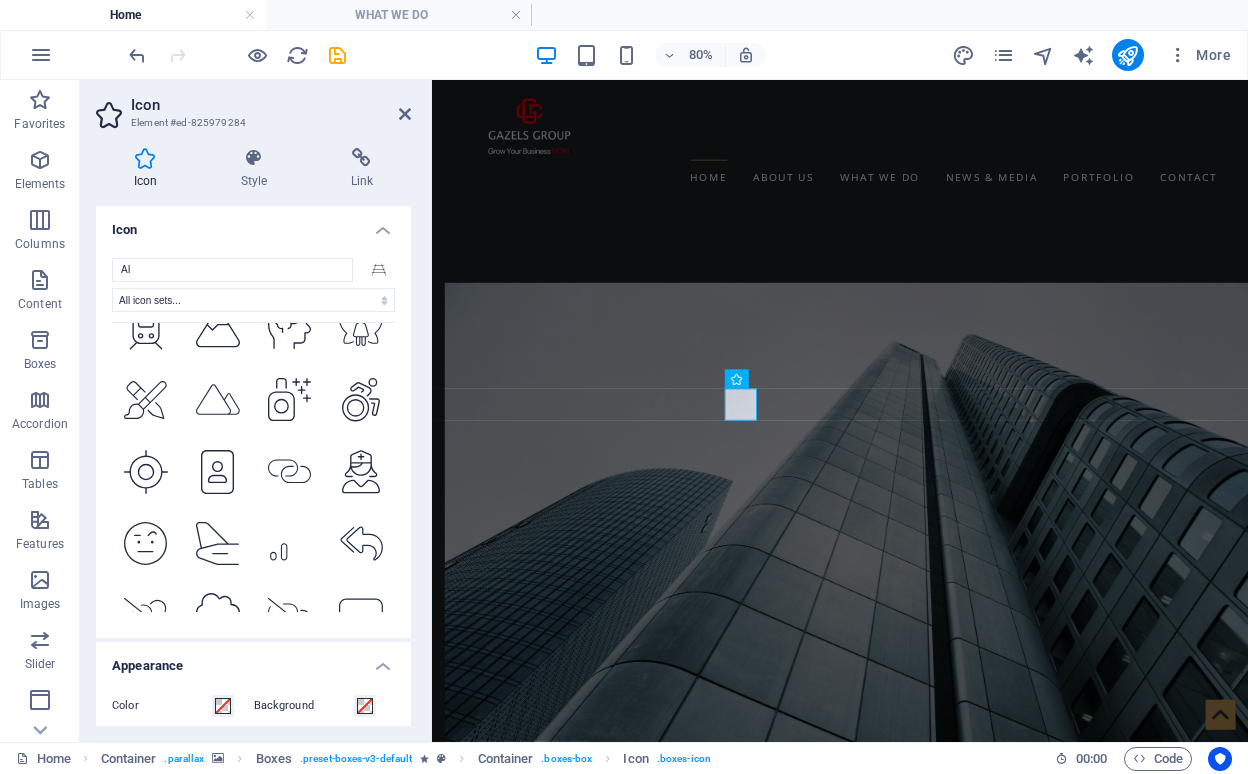 click at bounding box center [218, 759] 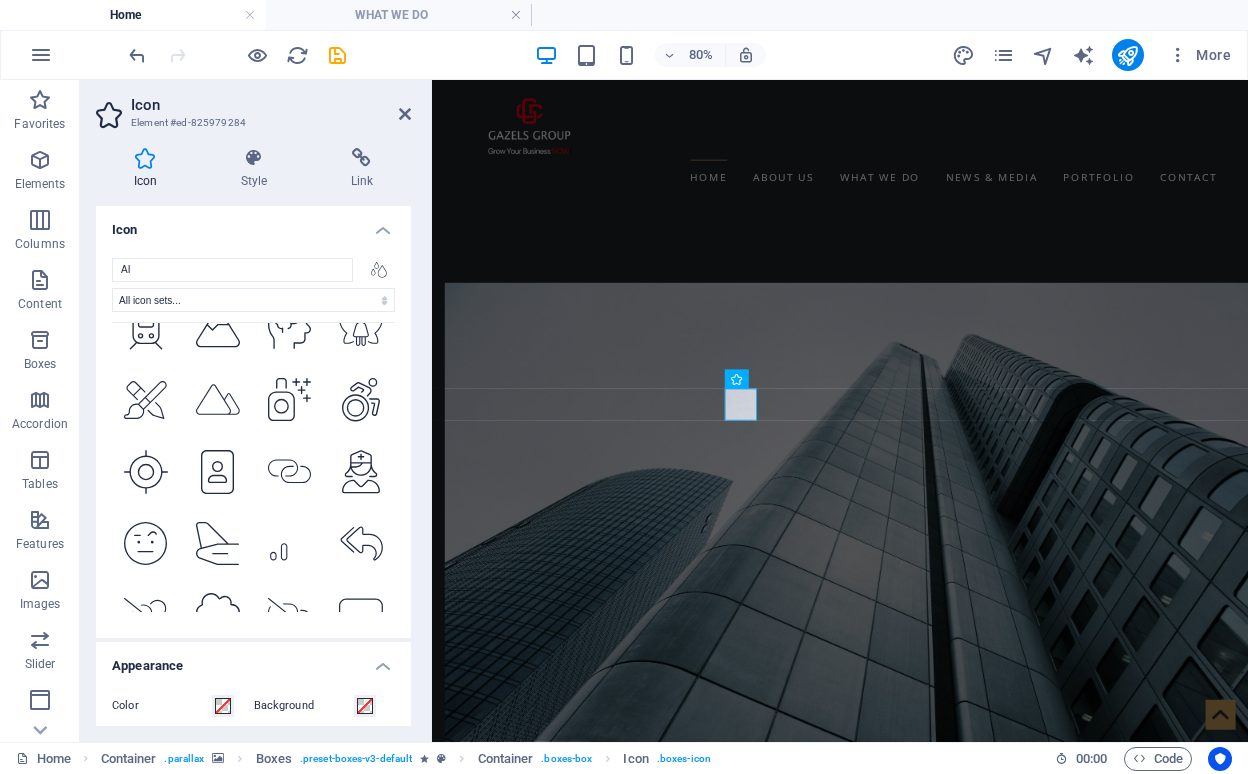 click at bounding box center (146, 759) 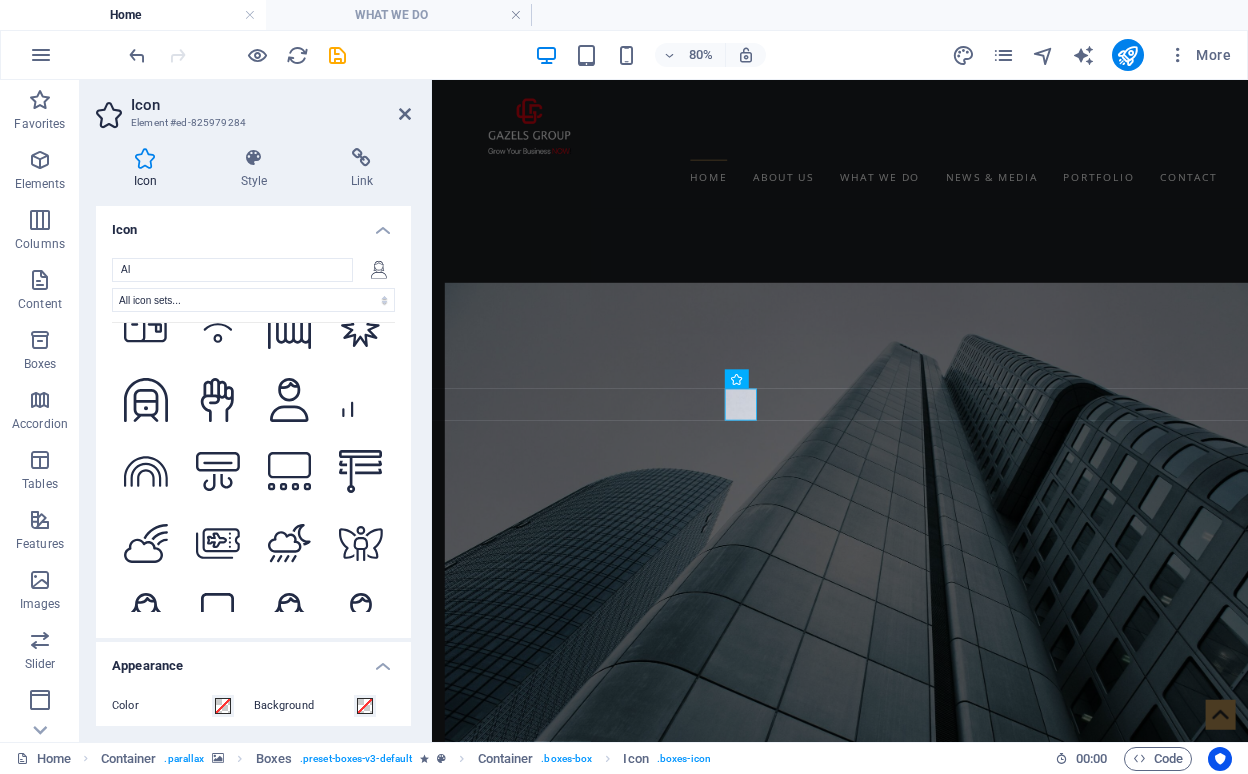 scroll, scrollTop: 7583, scrollLeft: 0, axis: vertical 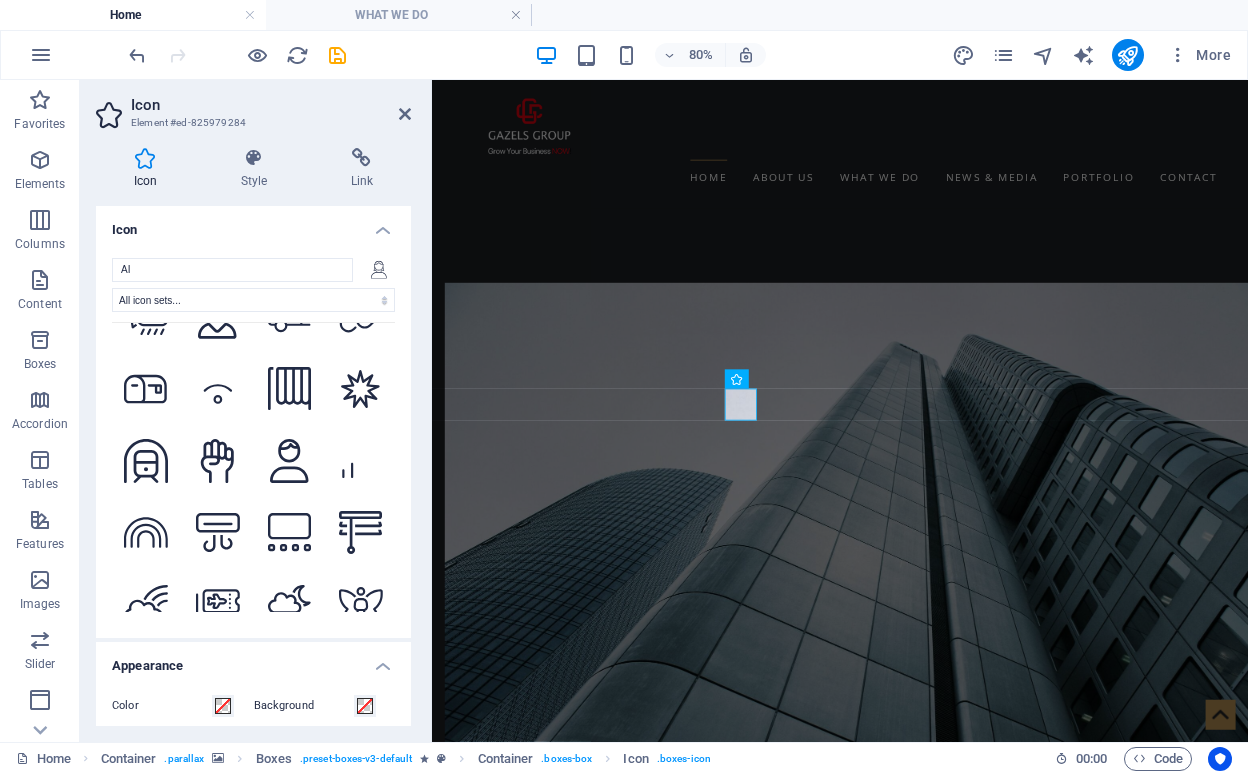 click at bounding box center (146, 676) 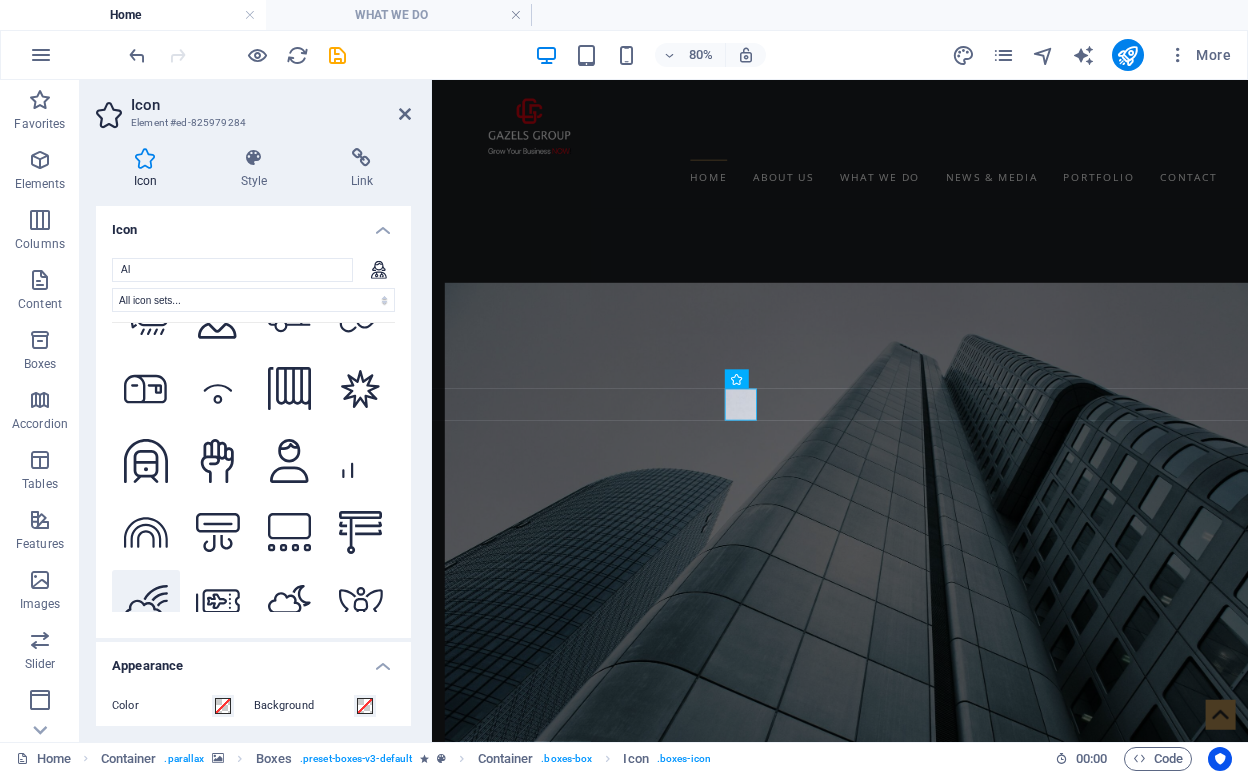 click at bounding box center (146, 604) 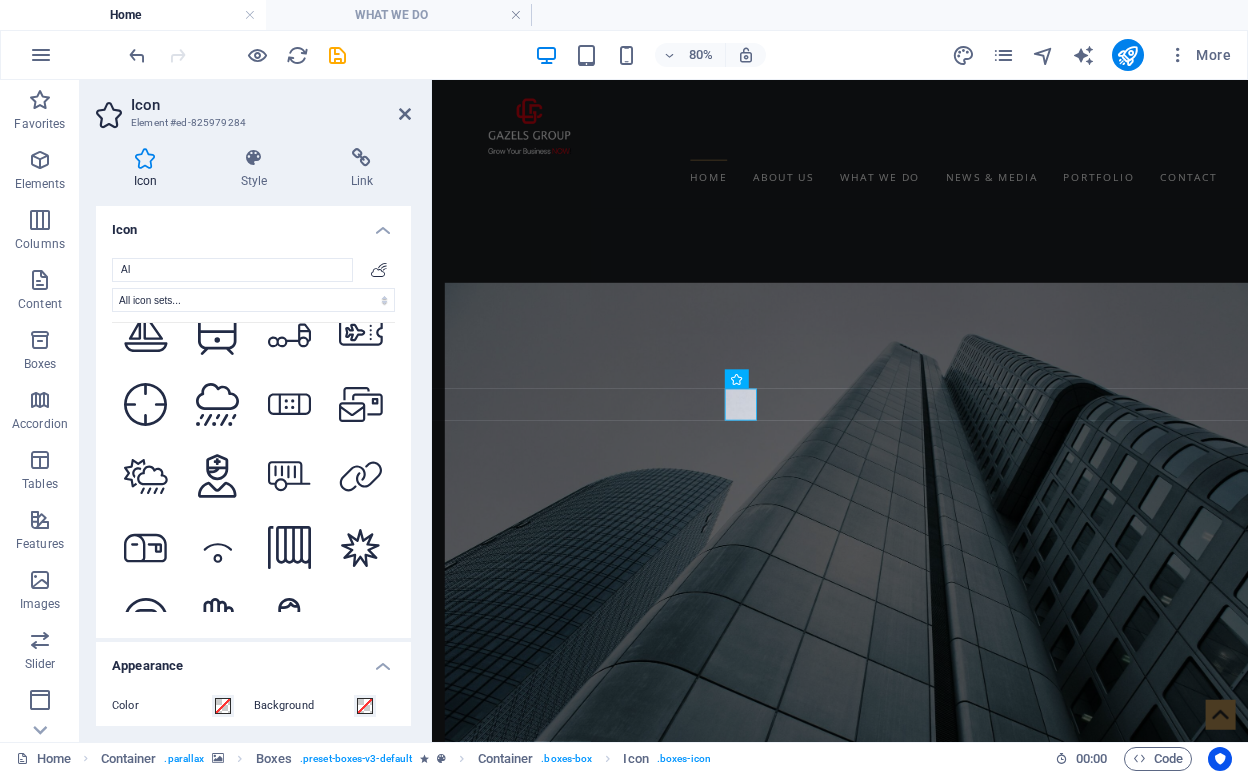 scroll, scrollTop: 7386, scrollLeft: 0, axis: vertical 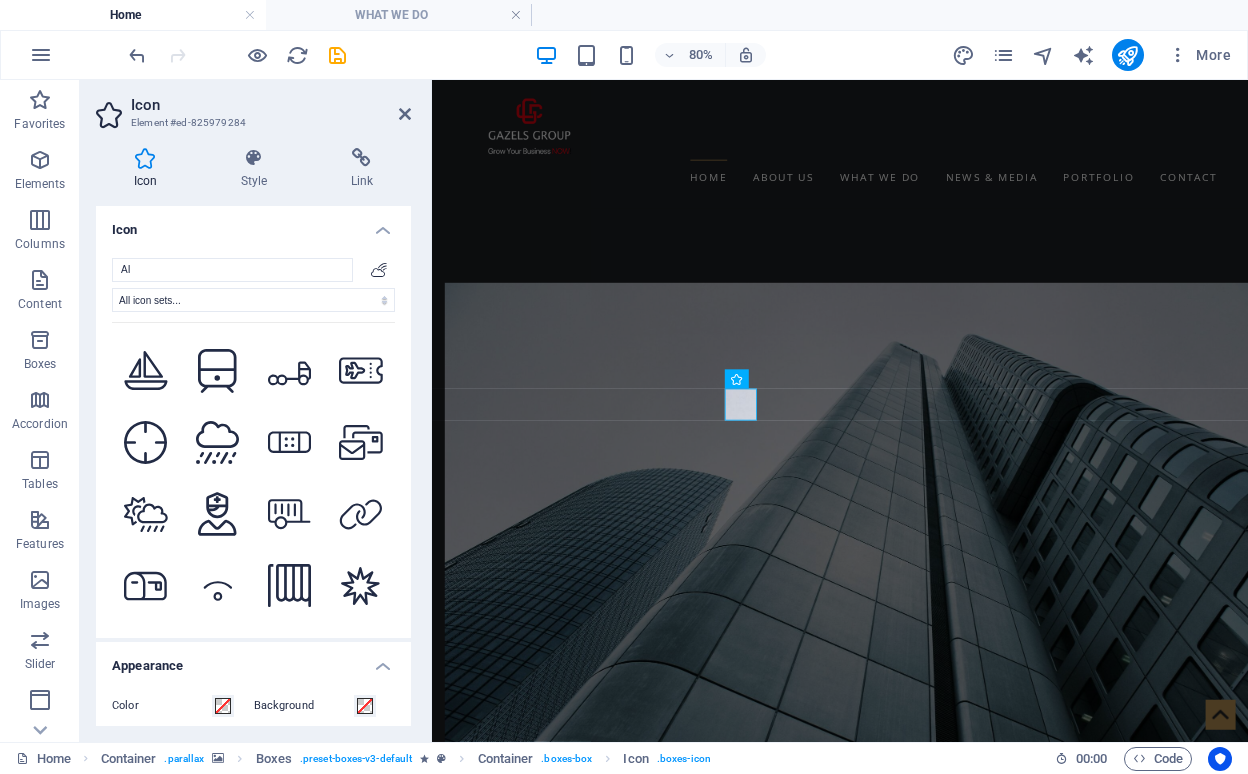 click at bounding box center [146, 658] 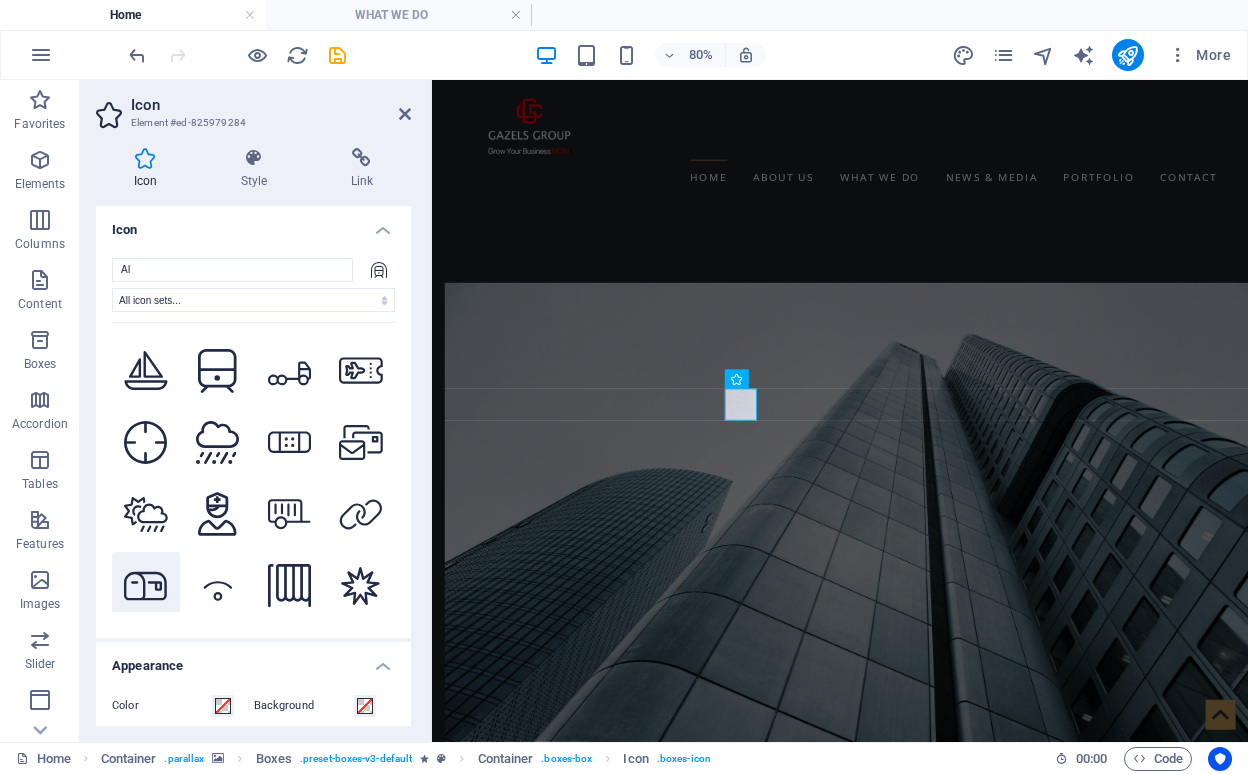 click at bounding box center [146, 586] 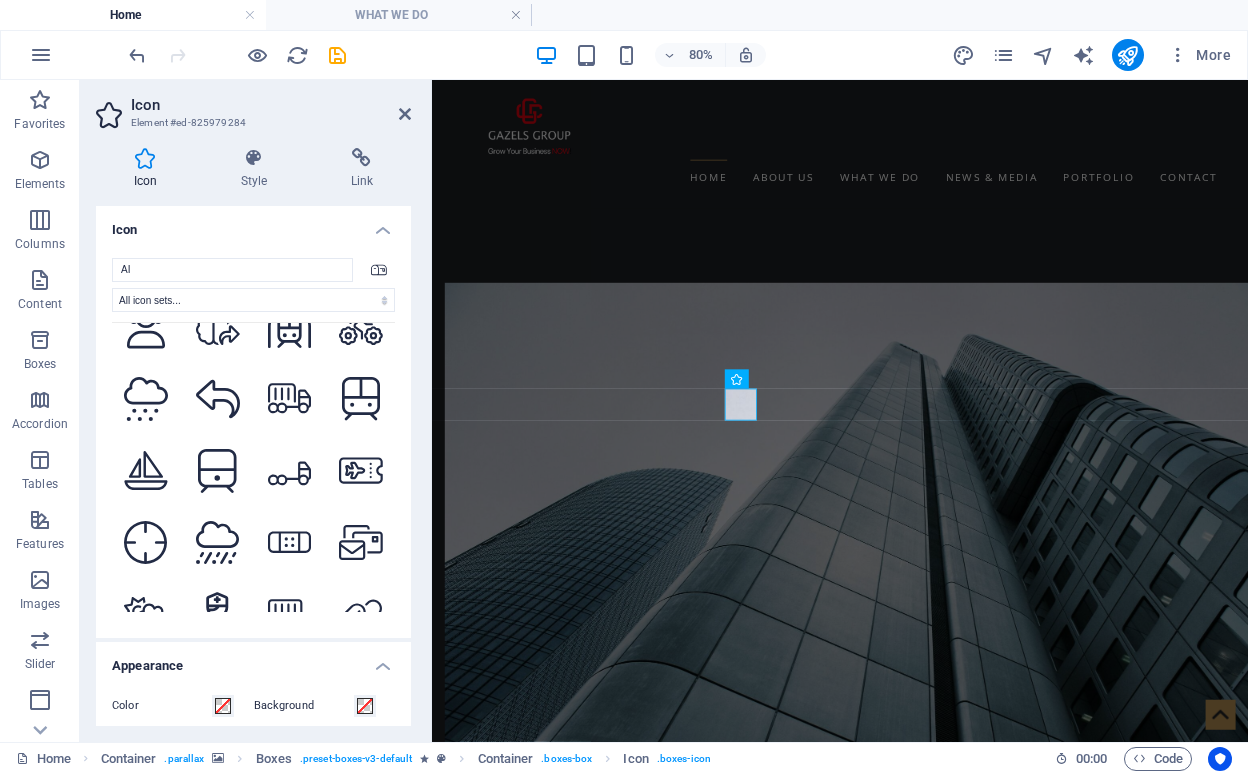 scroll, scrollTop: 7260, scrollLeft: 0, axis: vertical 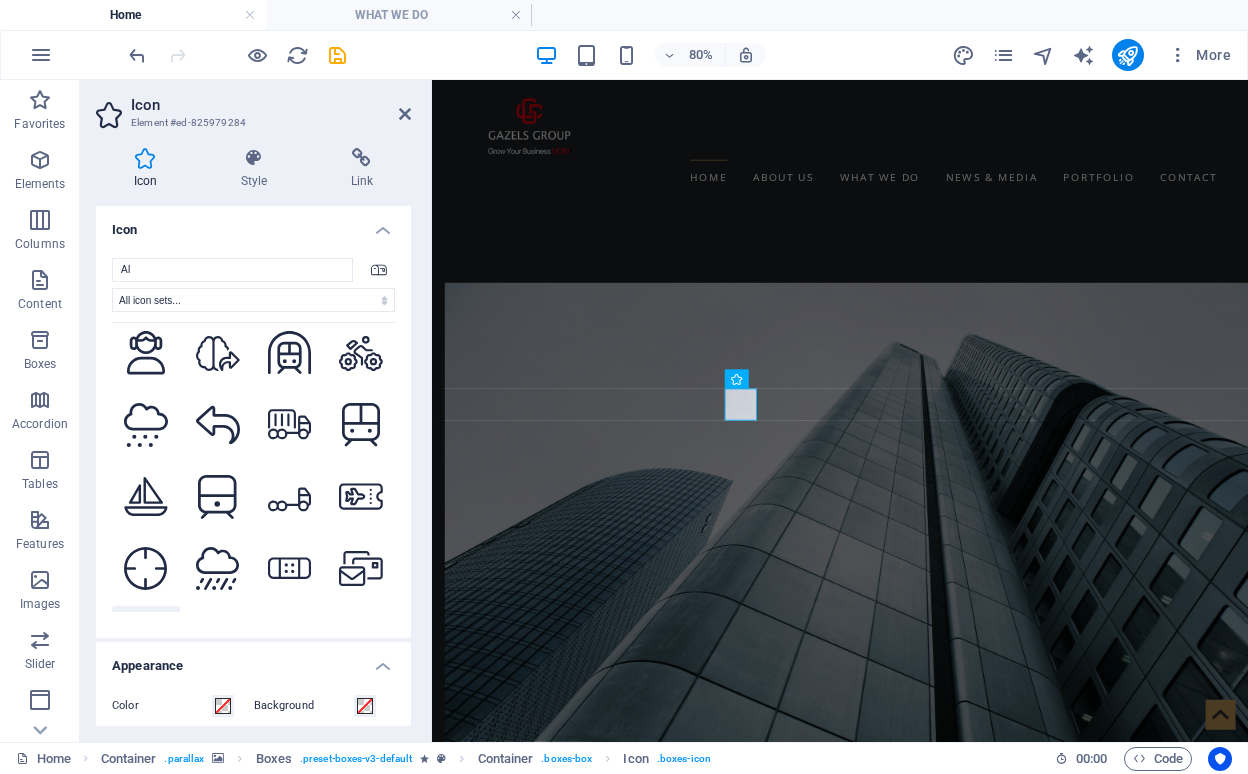 click at bounding box center (146, 640) 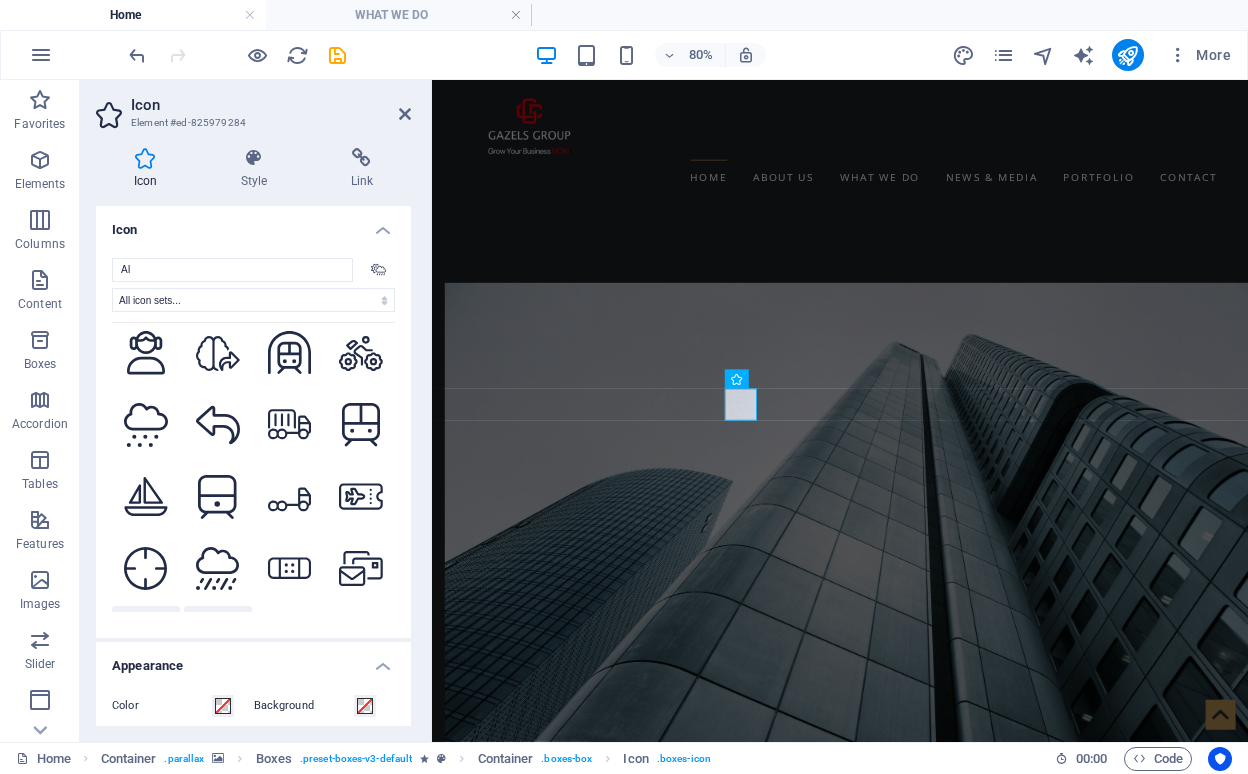 click at bounding box center (218, 640) 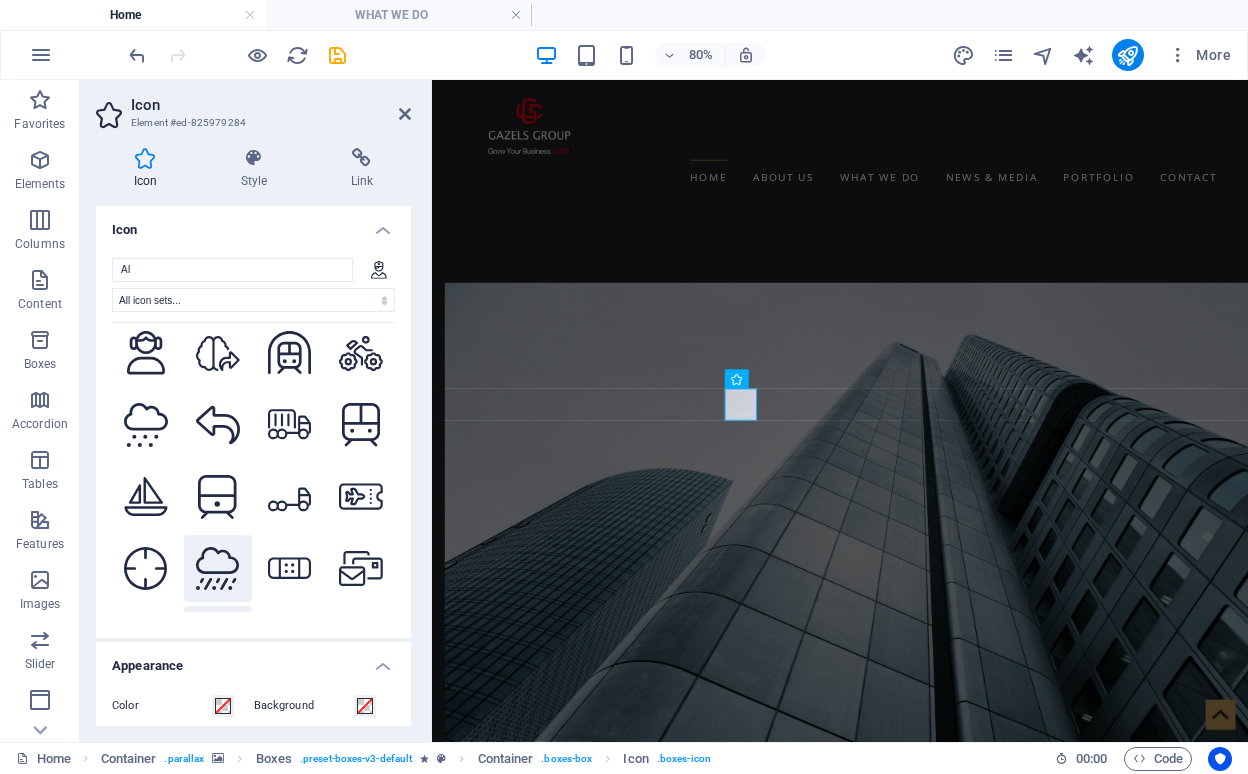 click at bounding box center [218, 569] 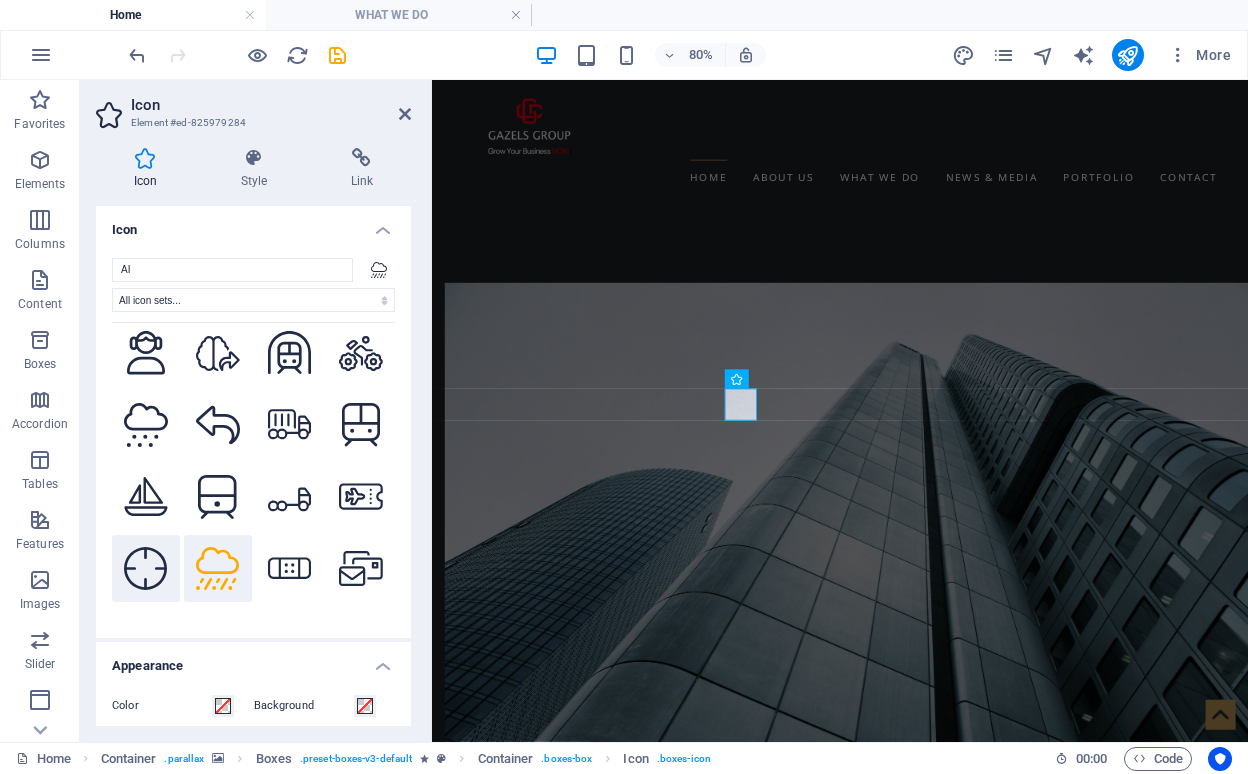 click at bounding box center [146, 569] 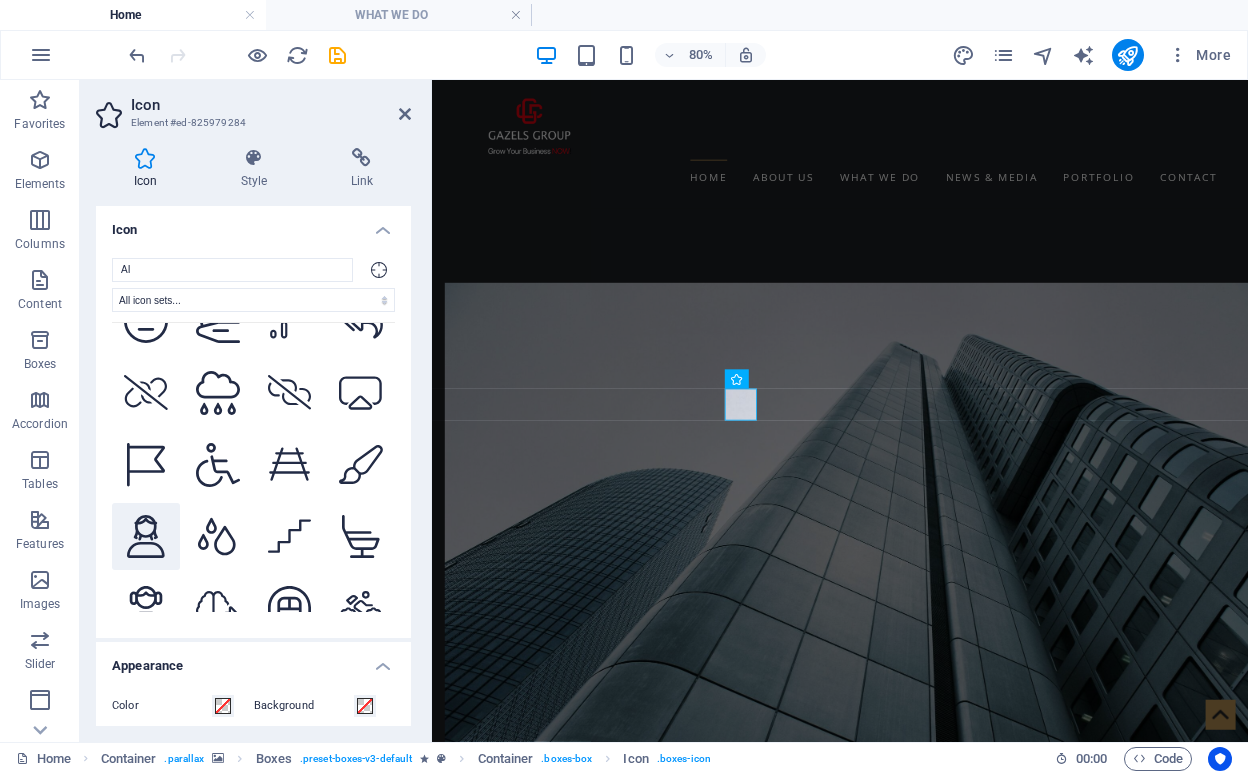 scroll, scrollTop: 6890, scrollLeft: 0, axis: vertical 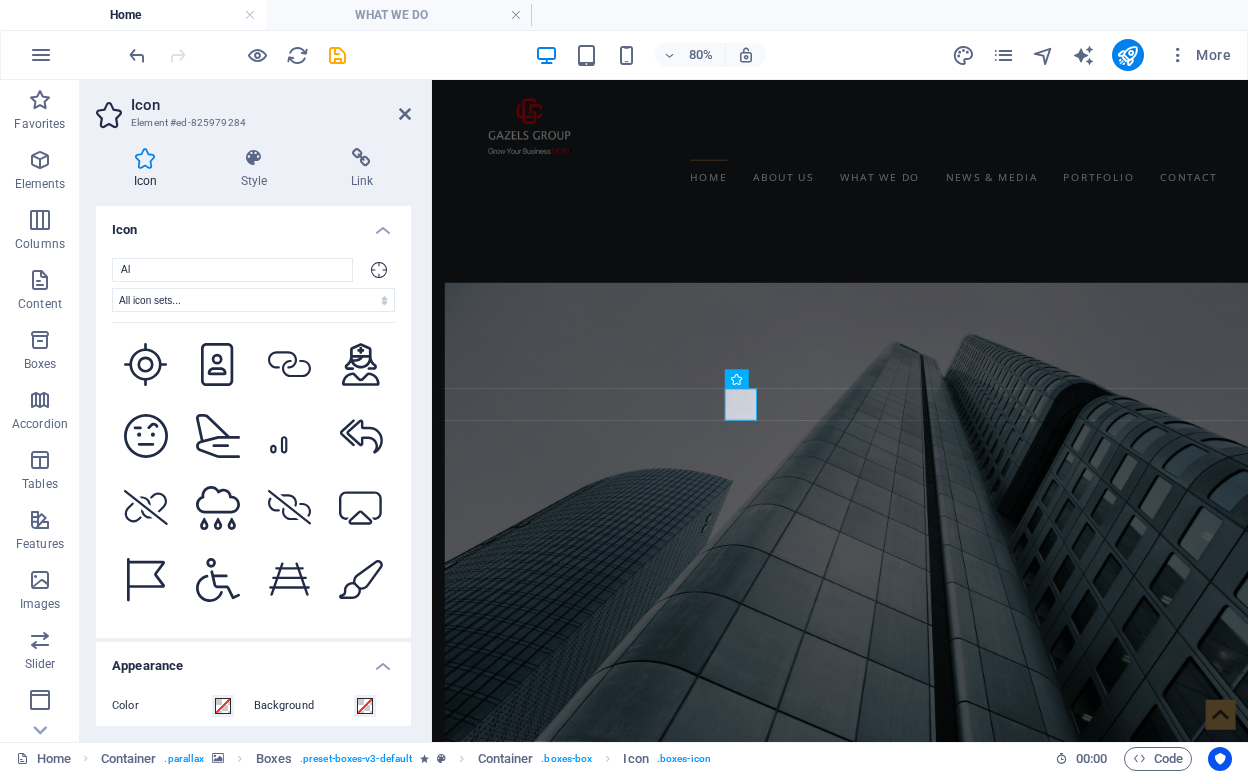 click on ".fa-secondary{opacity:.4} .fa-secondary{opacity:.4} .fa-secondary{opacity:.4} .fa-secondary{opacity:.4} .fa-secondary{opacity:.4} .fa-secondary{opacity:.4} .fa-secondary{opacity:.4} .fa-secondary{opacity:.4} .fa-secondary{opacity:.4} .fa-secondary{opacity:.4} .fa-secondary{opacity:.4} .fa-secondary{opacity:.4} .fa-secondary{opacity:.4} .fa-secondary{opacity:.4} .fa-secondary{opacity:.4} .fa-secondary{opacity:.4} .fa-secondary{opacity:.4} .fa-secondary{opacity:.4} .fa-secondary{opacity:.4} .fa-secondary{opacity:.4} .fa-secondary{opacity:.4} .fa-secondary{opacity:.4} .fa-secondary{opacity:.4} .fa-secondary{opacity:.4} .fa-secondary{opacity:.4} .fa-secondary{opacity:.4} .fa-secondary{opacity:.4} .fa-secondary{opacity:.4} .fa-secondary{opacity:.4} .fa-secondary{opacity:.4} .fa-secondary{opacity:.4} .fa-secondary{opacity:.4} .fa-secondary{opacity:.4} .fa-secondary{opacity:.4} .fa-secondary{opacity:.4} .fa-secondary{opacity:.4} .fa-secondary{opacity:.4} .fa-secondary{opacity:.4} .fa-secondary{opacity:.4}" at bounding box center [253, 467] 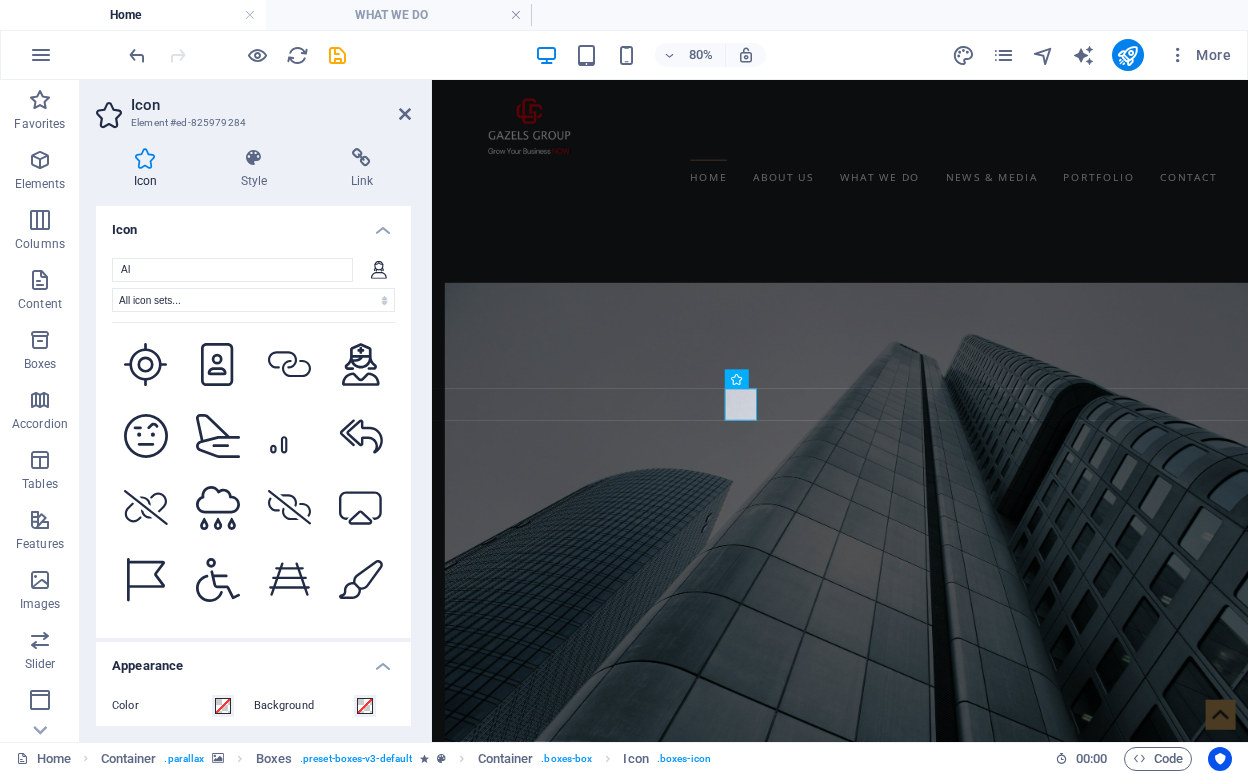 click at bounding box center (218, 652) 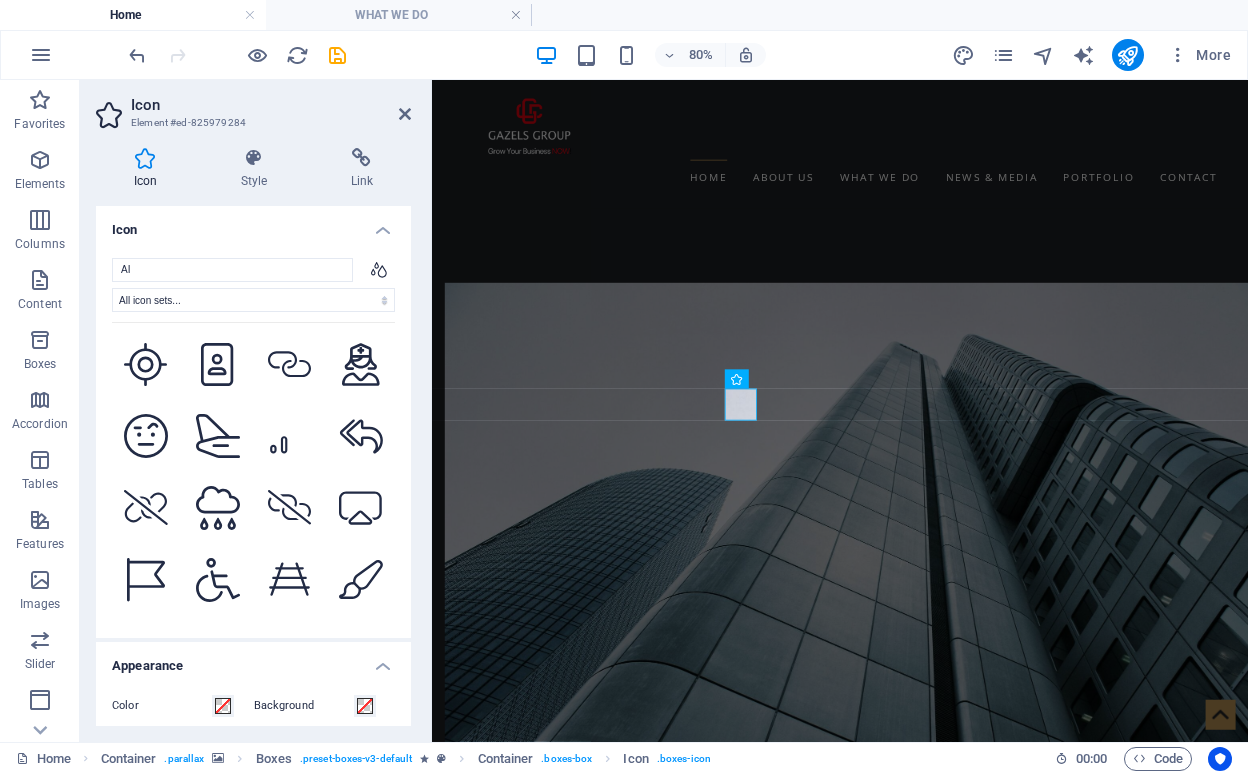 click at bounding box center [361, 652] 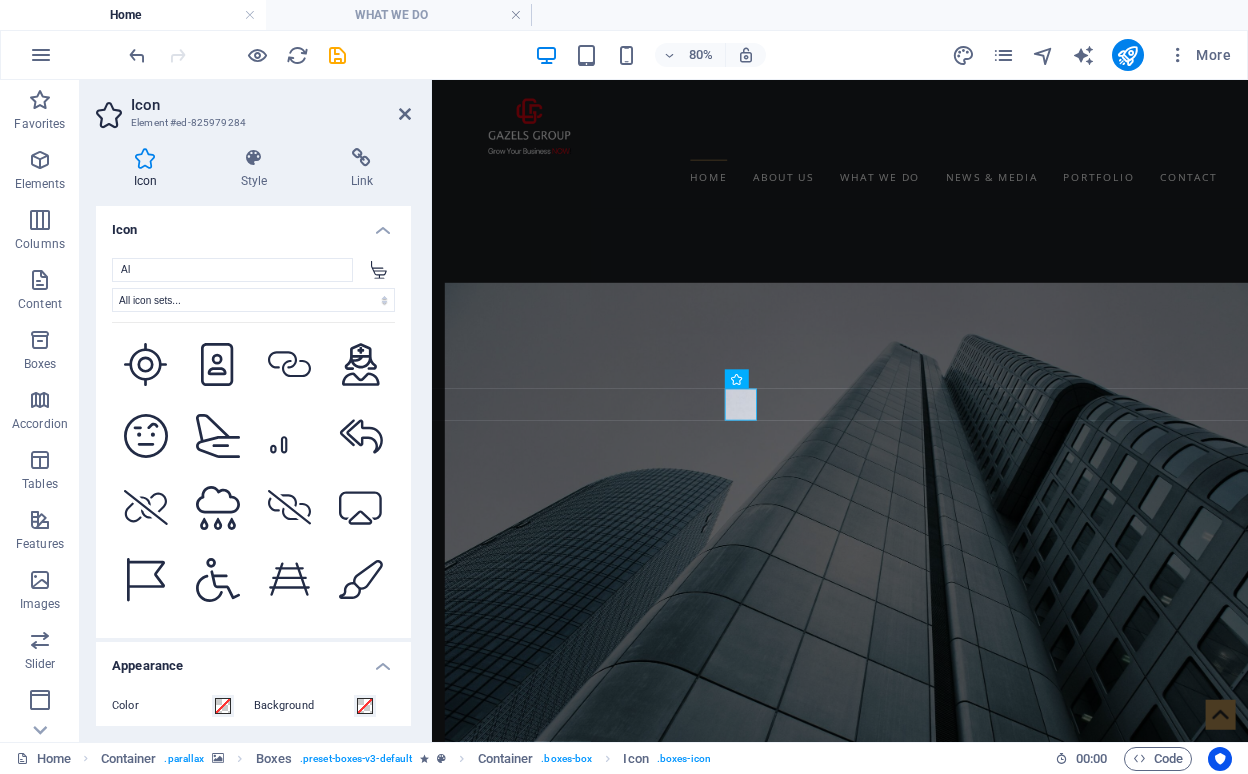 click at bounding box center [361, 723] 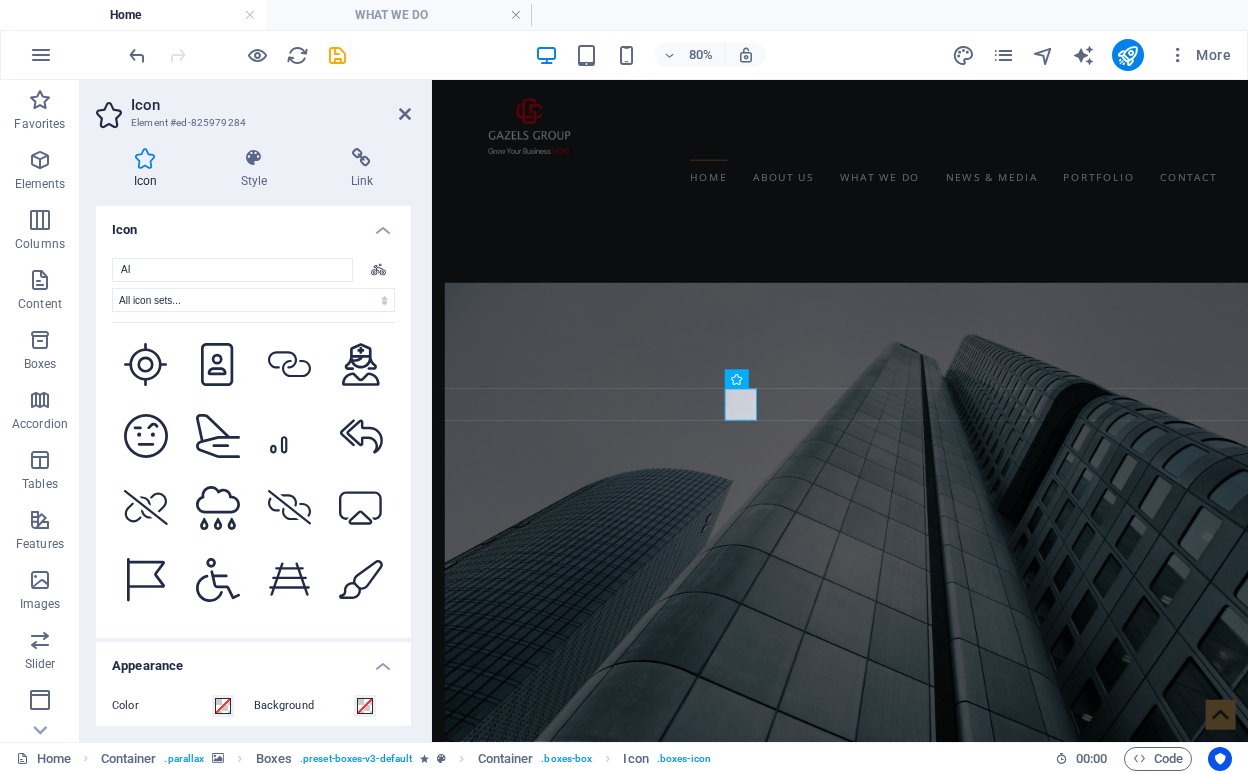 click at bounding box center (290, 723) 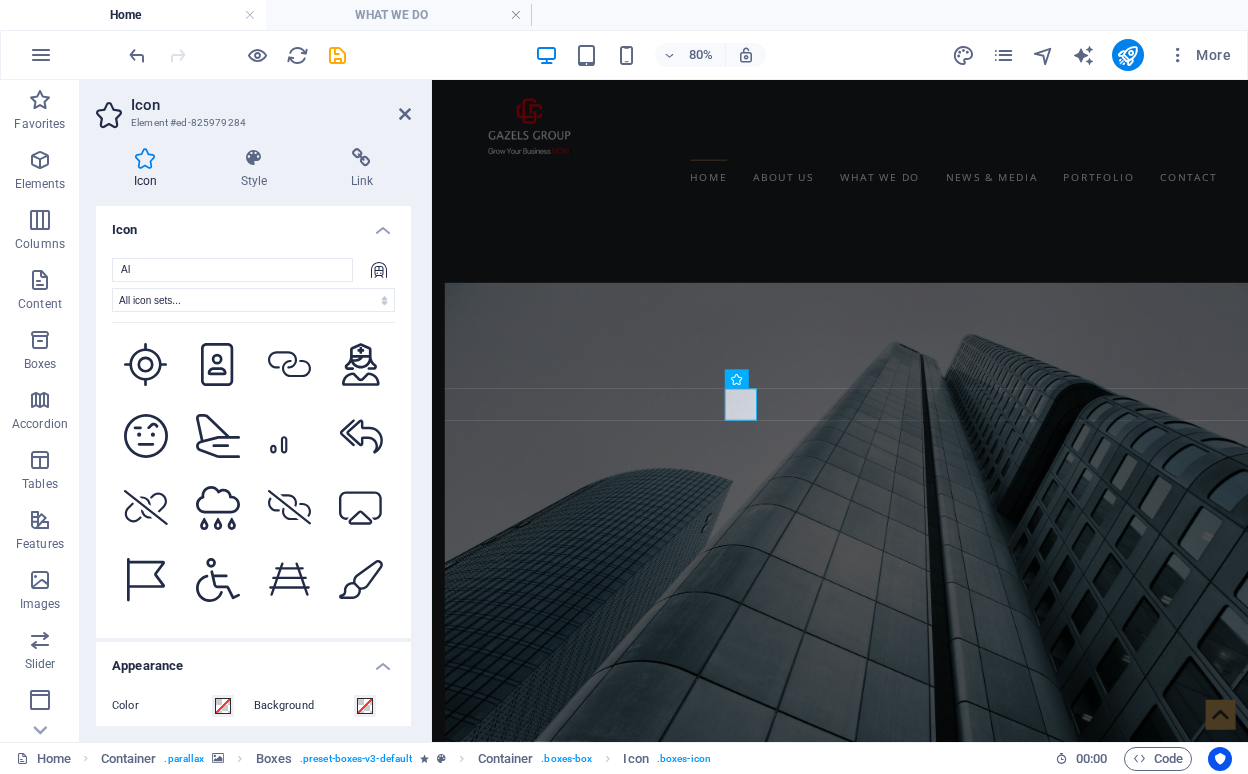 click at bounding box center [218, 723] 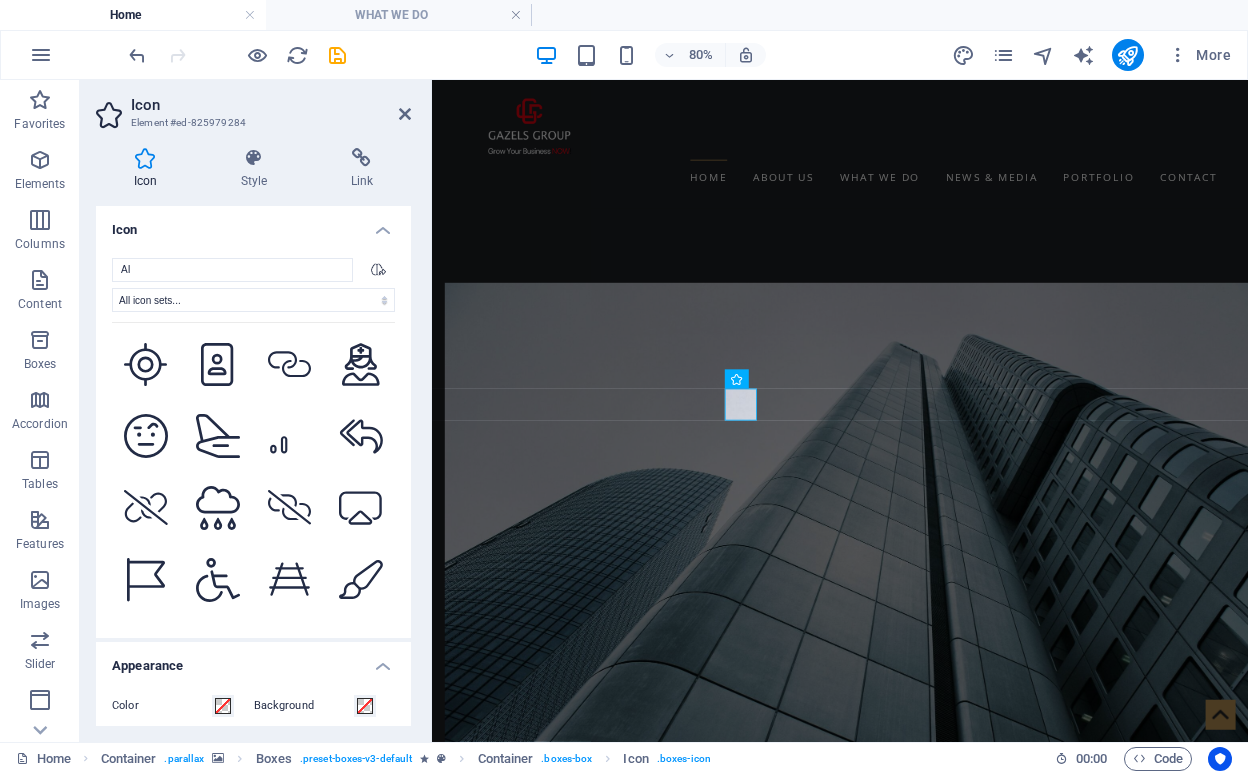 click at bounding box center [146, 723] 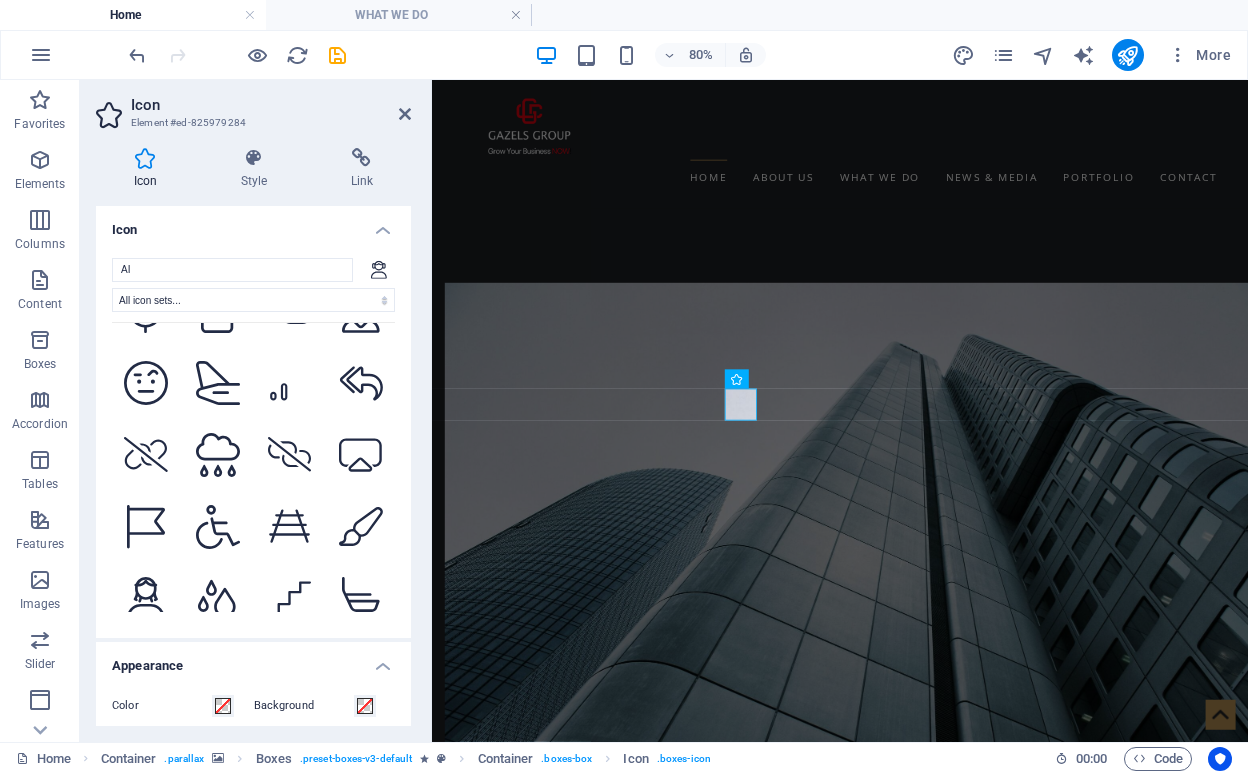 scroll, scrollTop: 6957, scrollLeft: 0, axis: vertical 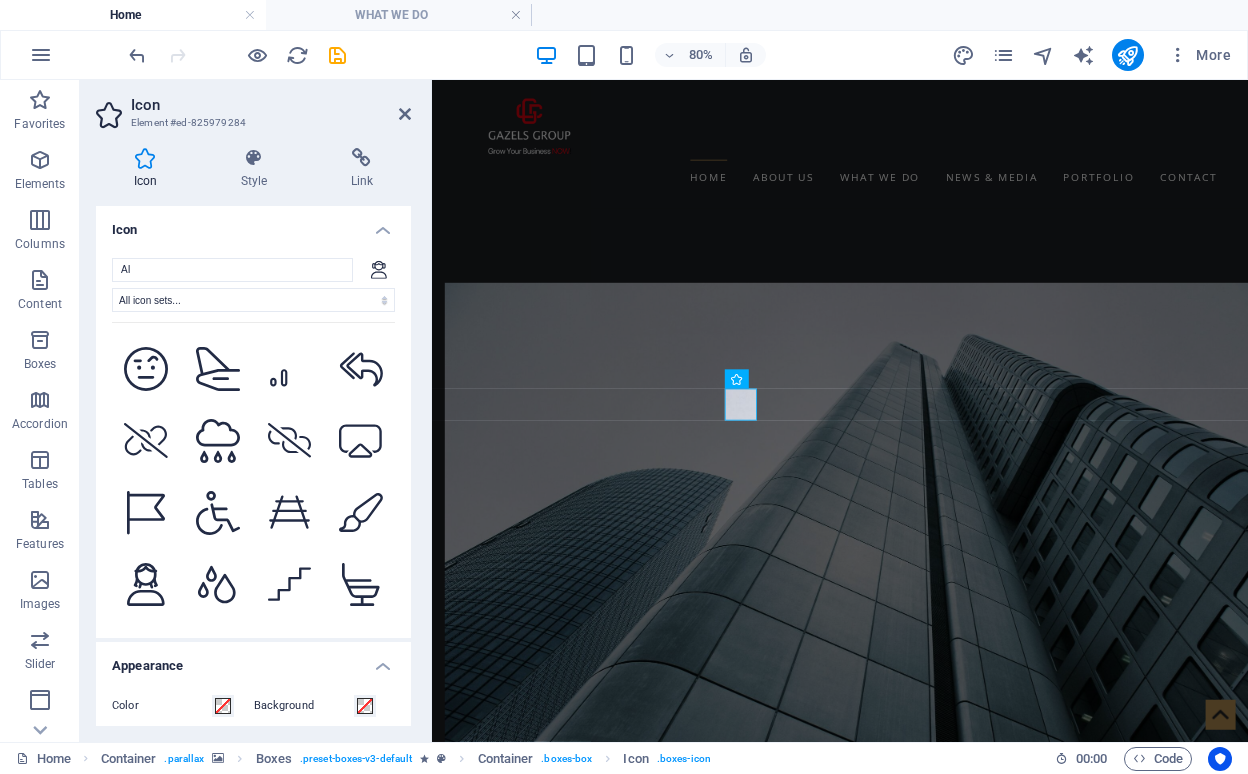 click at bounding box center [146, 728] 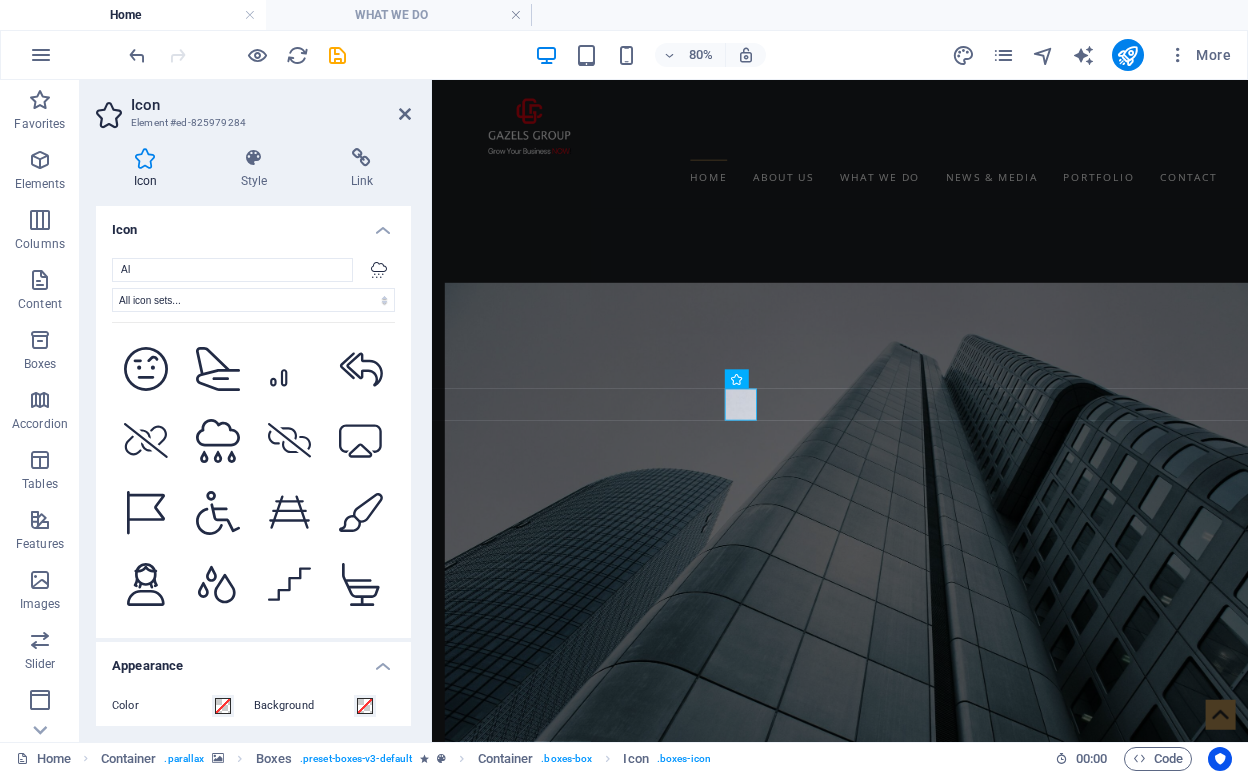 click at bounding box center [218, 728] 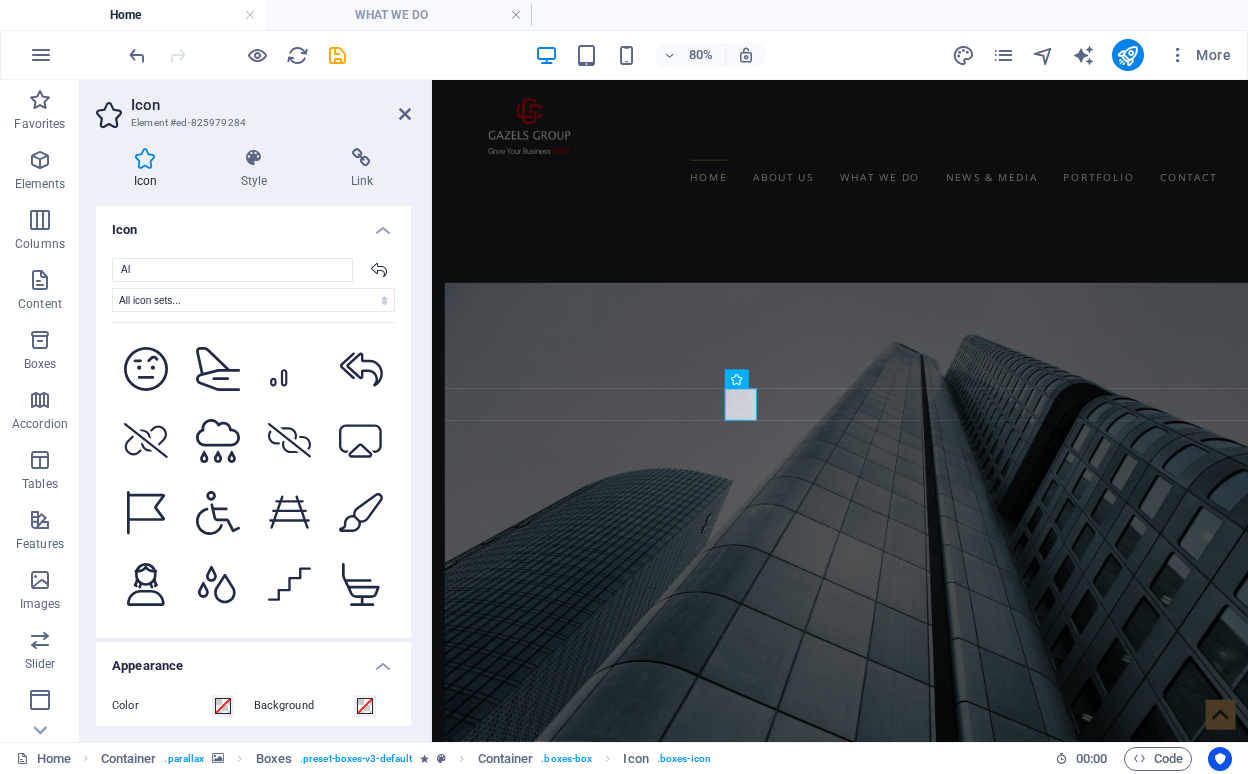 click at bounding box center (290, 728) 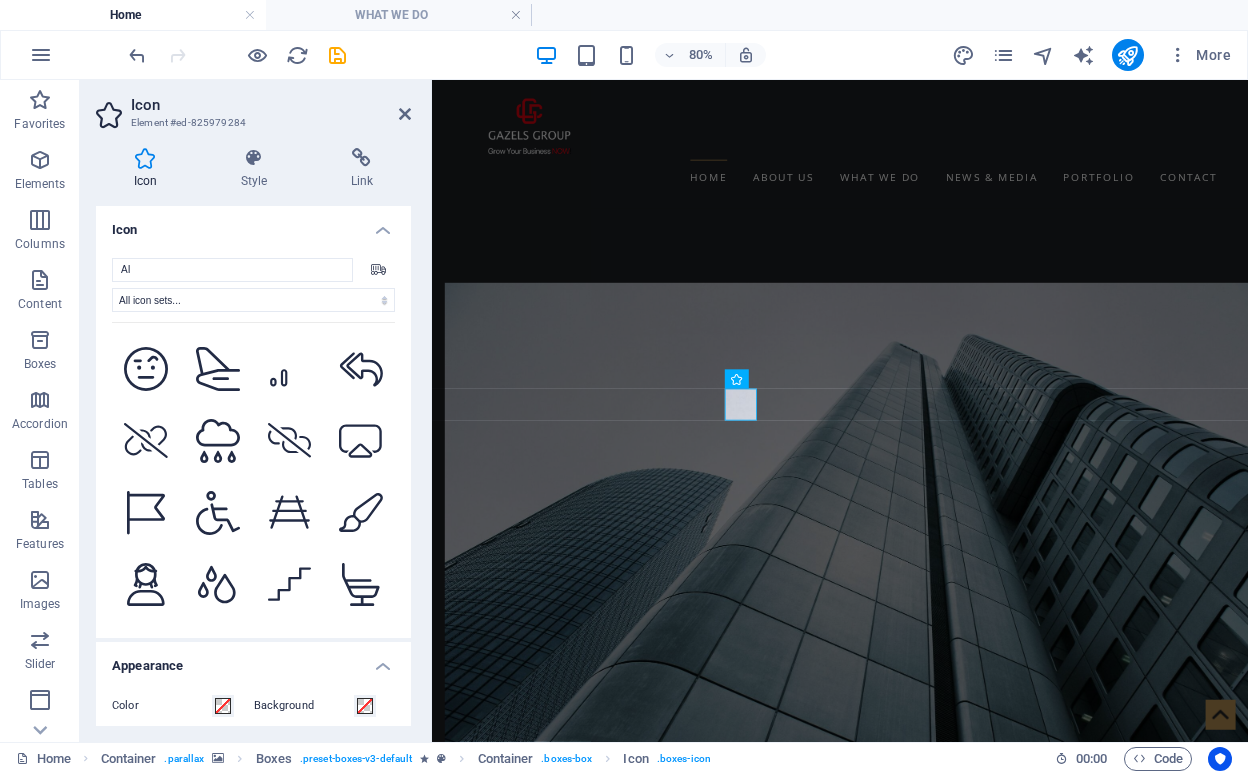 click at bounding box center [361, 728] 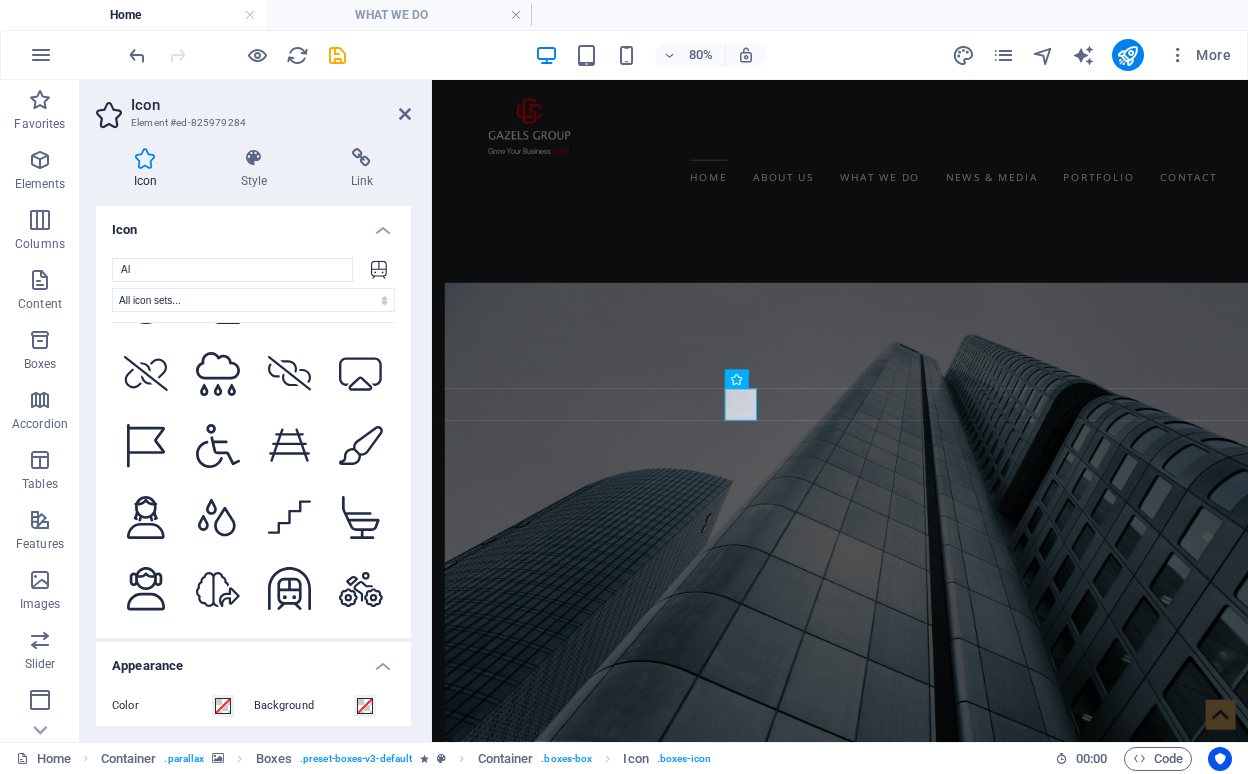 scroll, scrollTop: 7025, scrollLeft: 0, axis: vertical 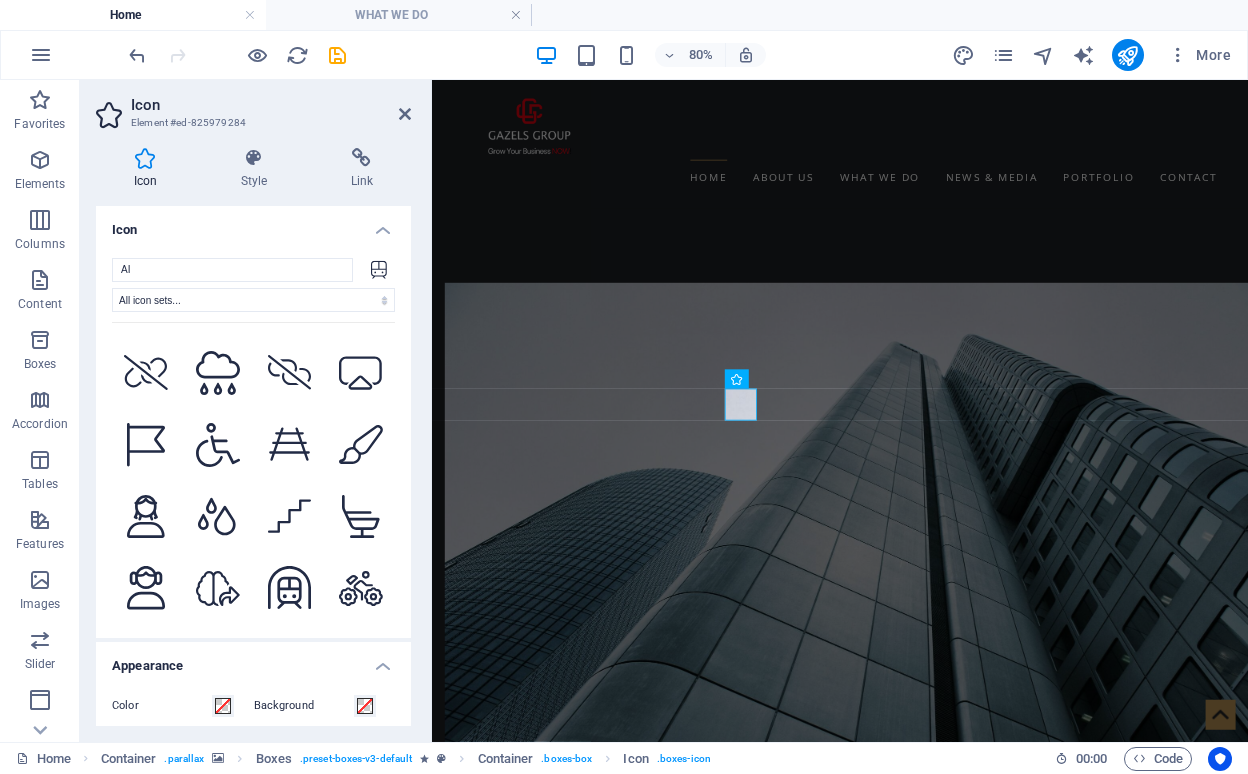 click at bounding box center (361, 732) 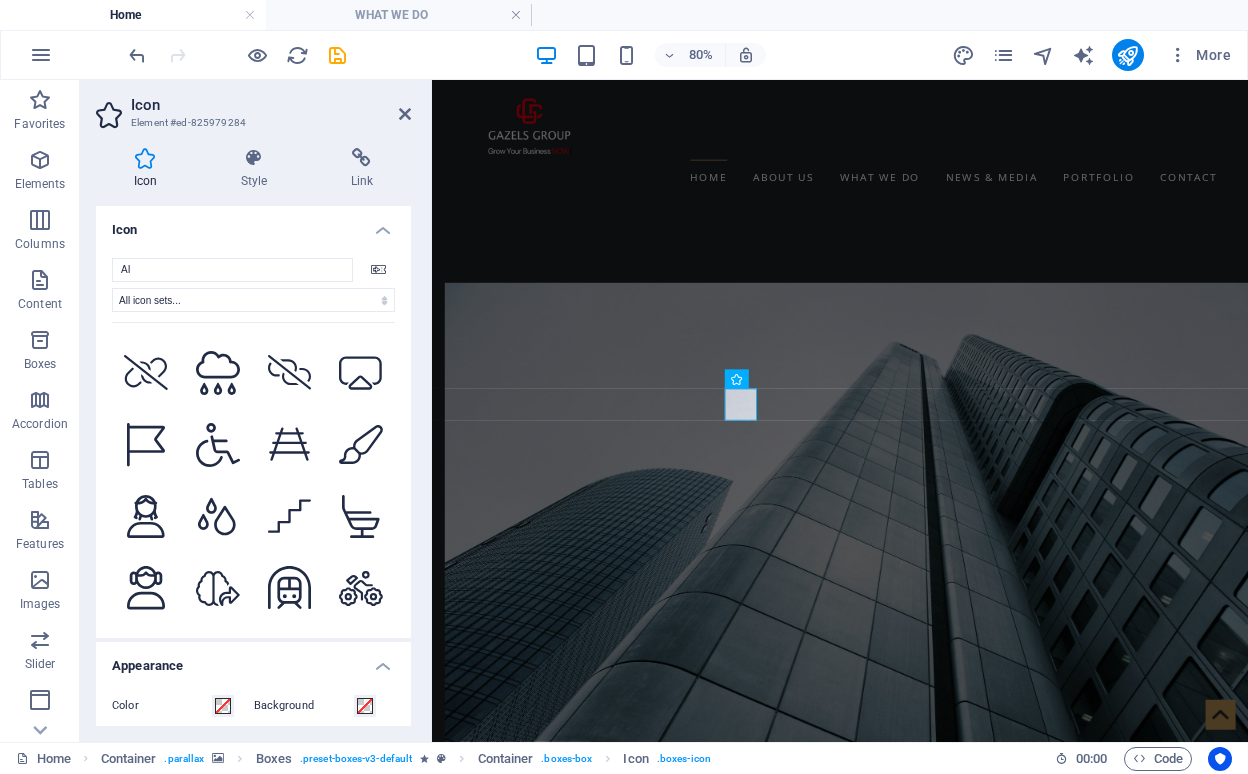 click at bounding box center [290, 732] 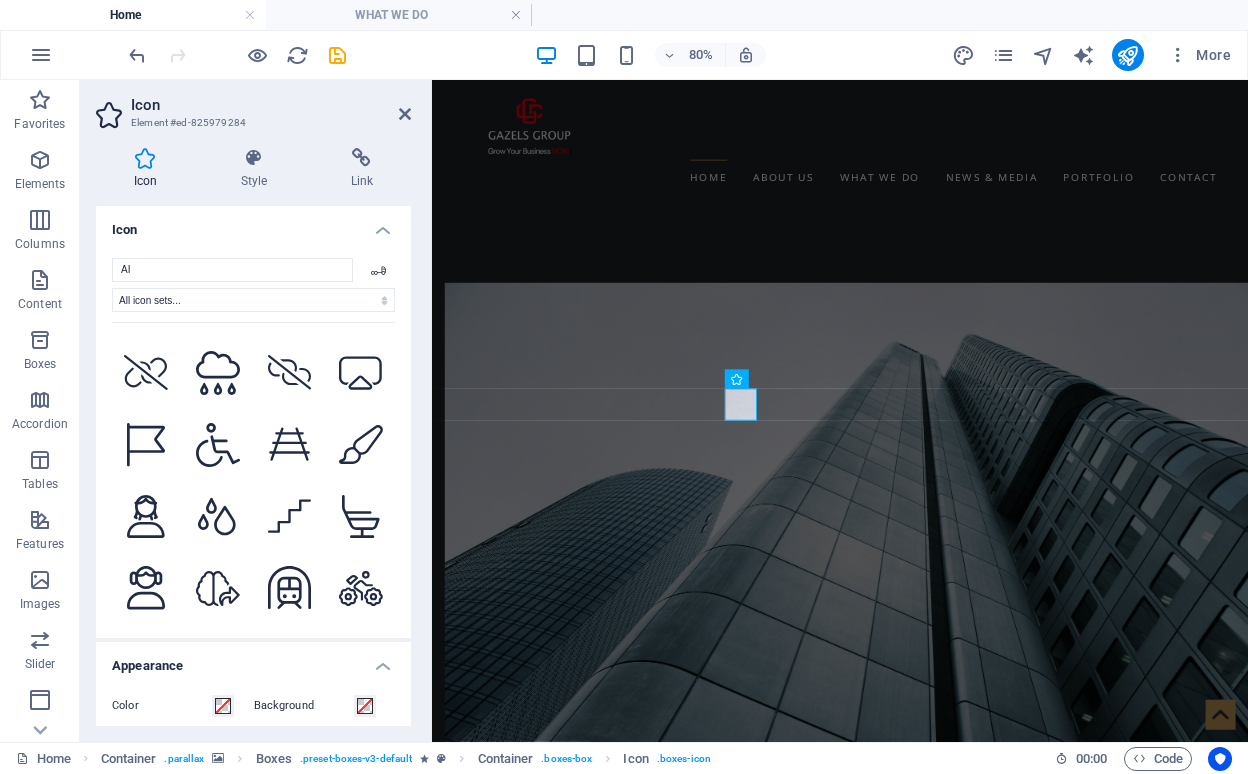 click at bounding box center (218, 732) 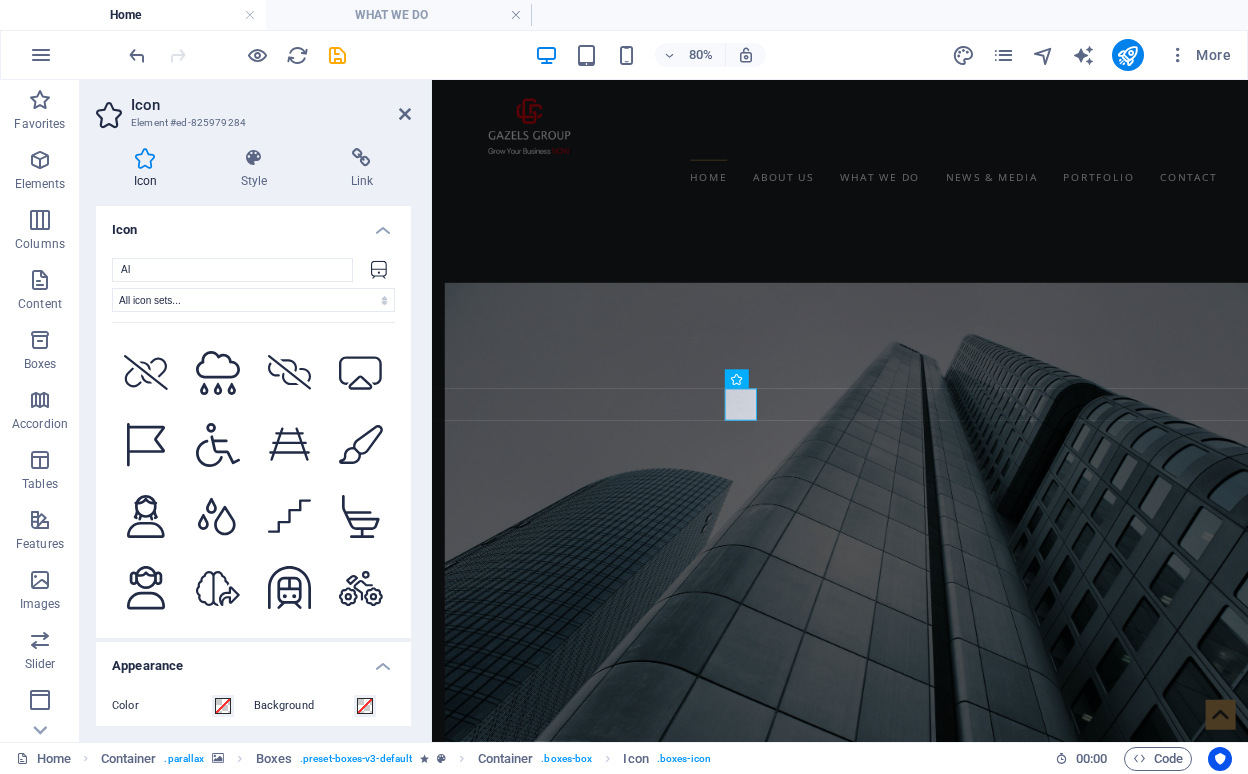 click at bounding box center (146, 732) 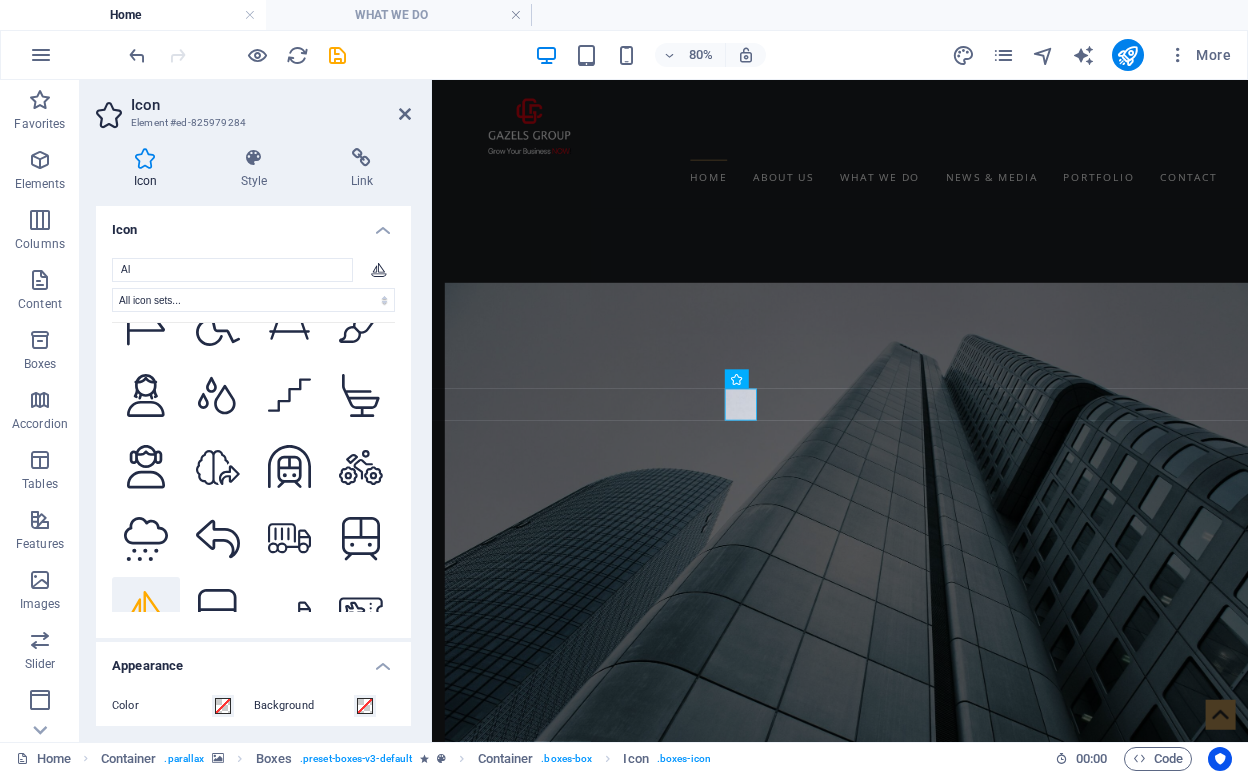 scroll, scrollTop: 7157, scrollLeft: 0, axis: vertical 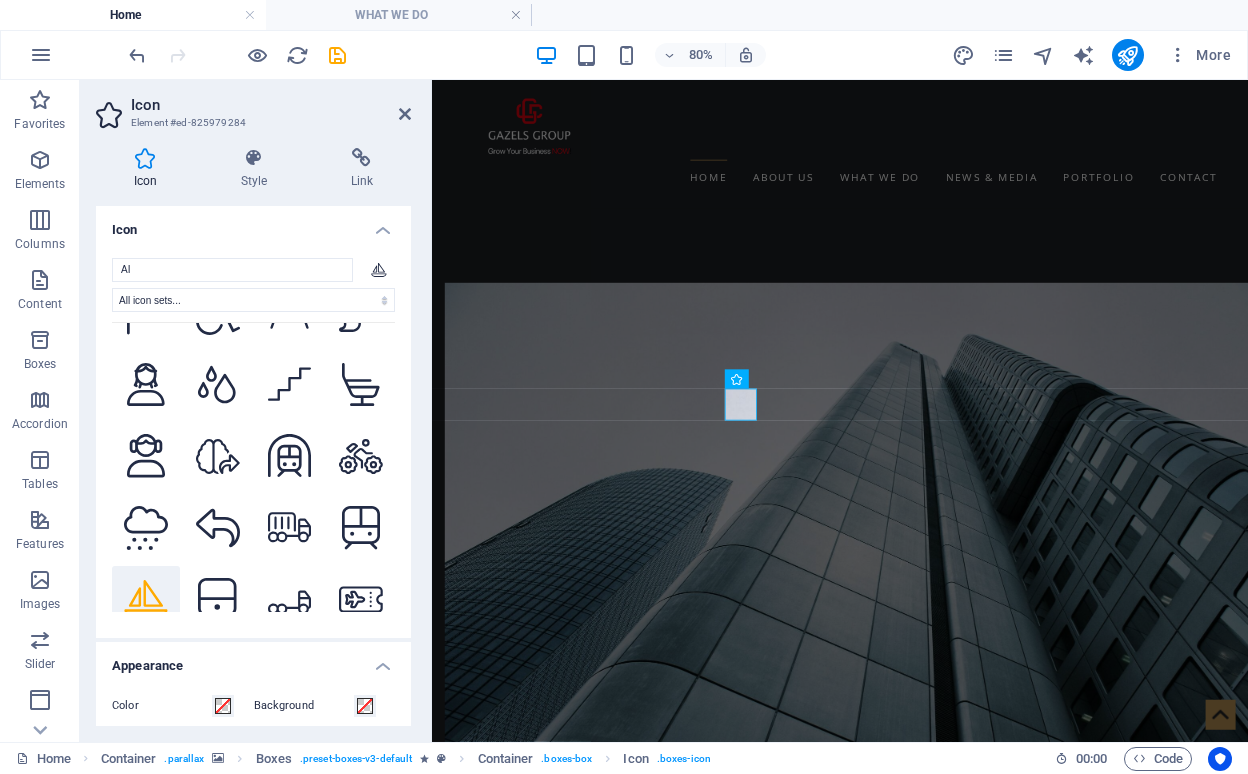 click at bounding box center (146, 672) 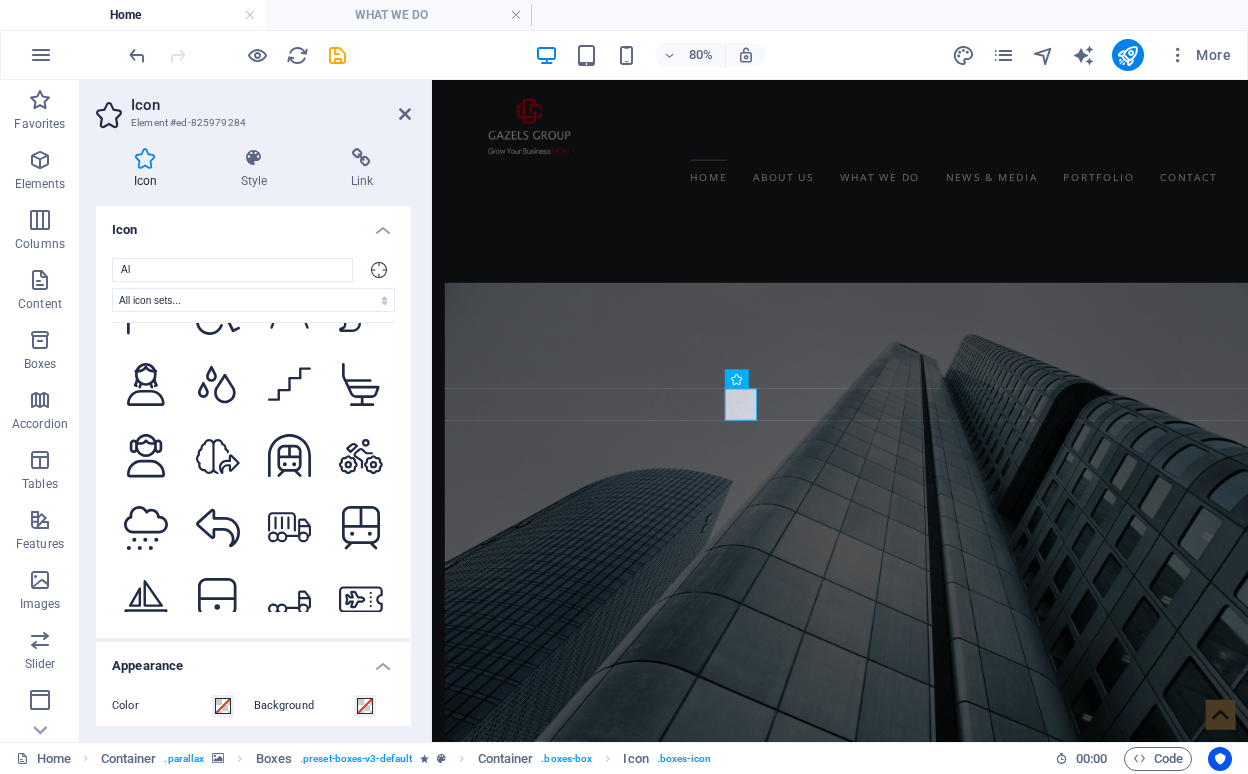 click at bounding box center (218, 672) 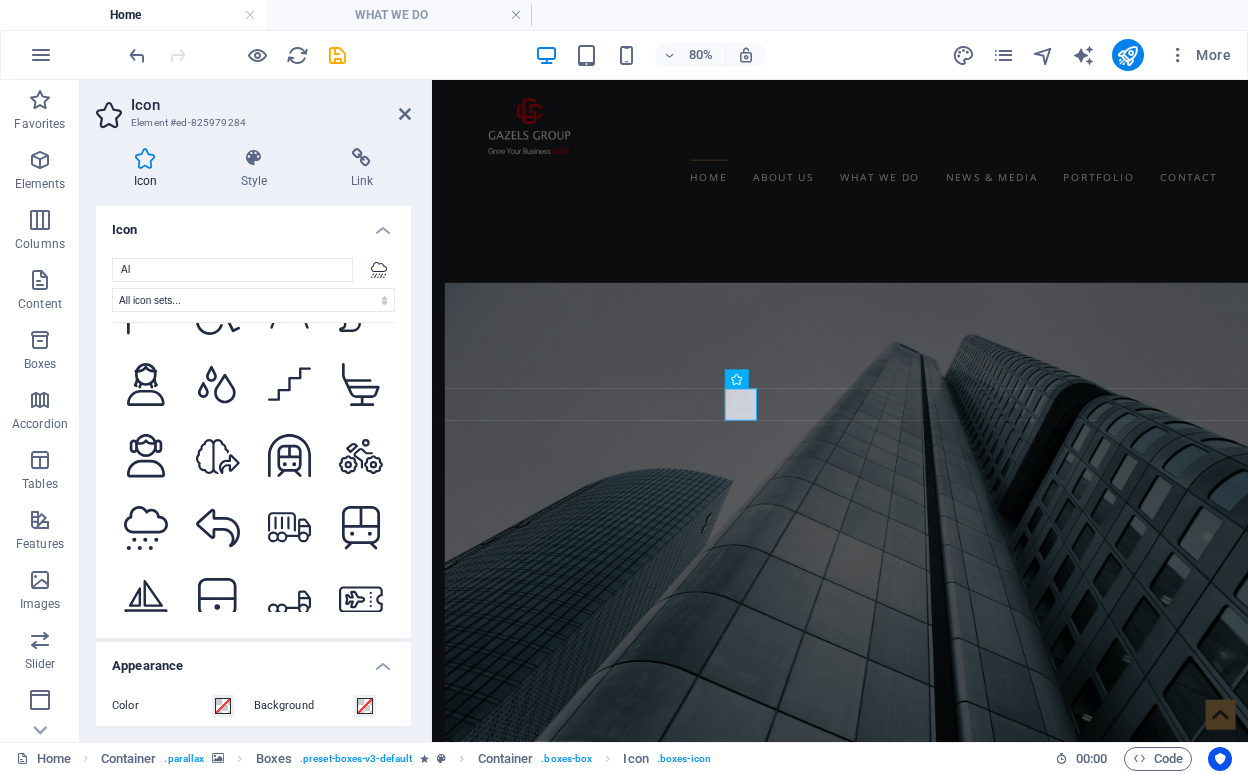click on ".fa-secondary{opacity:.4} .fa-secondary{opacity:.4} .fa-secondary{opacity:.4} .fa-secondary{opacity:.4} .fa-secondary{opacity:.4} .fa-secondary{opacity:.4} .fa-secondary{opacity:.4} .fa-secondary{opacity:.4} .fa-secondary{opacity:.4} .fa-secondary{opacity:.4} .fa-secondary{opacity:.4} .fa-secondary{opacity:.4} .fa-secondary{opacity:.4} .fa-secondary{opacity:.4} .fa-secondary{opacity:.4} .fa-secondary{opacity:.4} .fa-secondary{opacity:.4} .fa-secondary{opacity:.4} .fa-secondary{opacity:.4} .fa-secondary{opacity:.4} .fa-secondary{opacity:.4} .fa-secondary{opacity:.4} .fa-secondary{opacity:.4} .fa-secondary{opacity:.4} .fa-secondary{opacity:.4} .fa-secondary{opacity:.4} .fa-secondary{opacity:.4} .fa-secondary{opacity:.4} .fa-secondary{opacity:.4} .fa-secondary{opacity:.4} .fa-secondary{opacity:.4} .fa-secondary{opacity:.4} .fa-secondary{opacity:.4} .fa-secondary{opacity:.4} .fa-secondary{opacity:.4} .fa-secondary{opacity:.4} .fa-secondary{opacity:.4} .fa-secondary{opacity:.4} .fa-secondary{opacity:.4}" at bounding box center [253, 467] 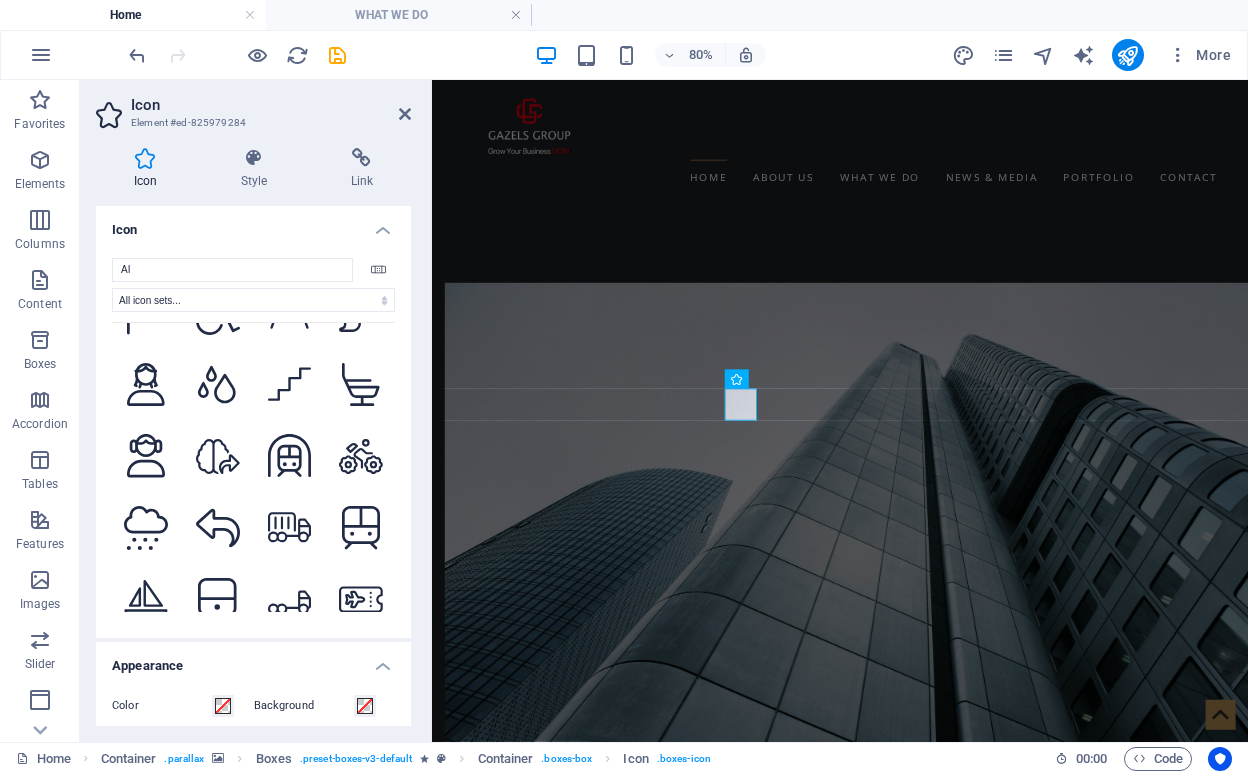 click at bounding box center (361, 672) 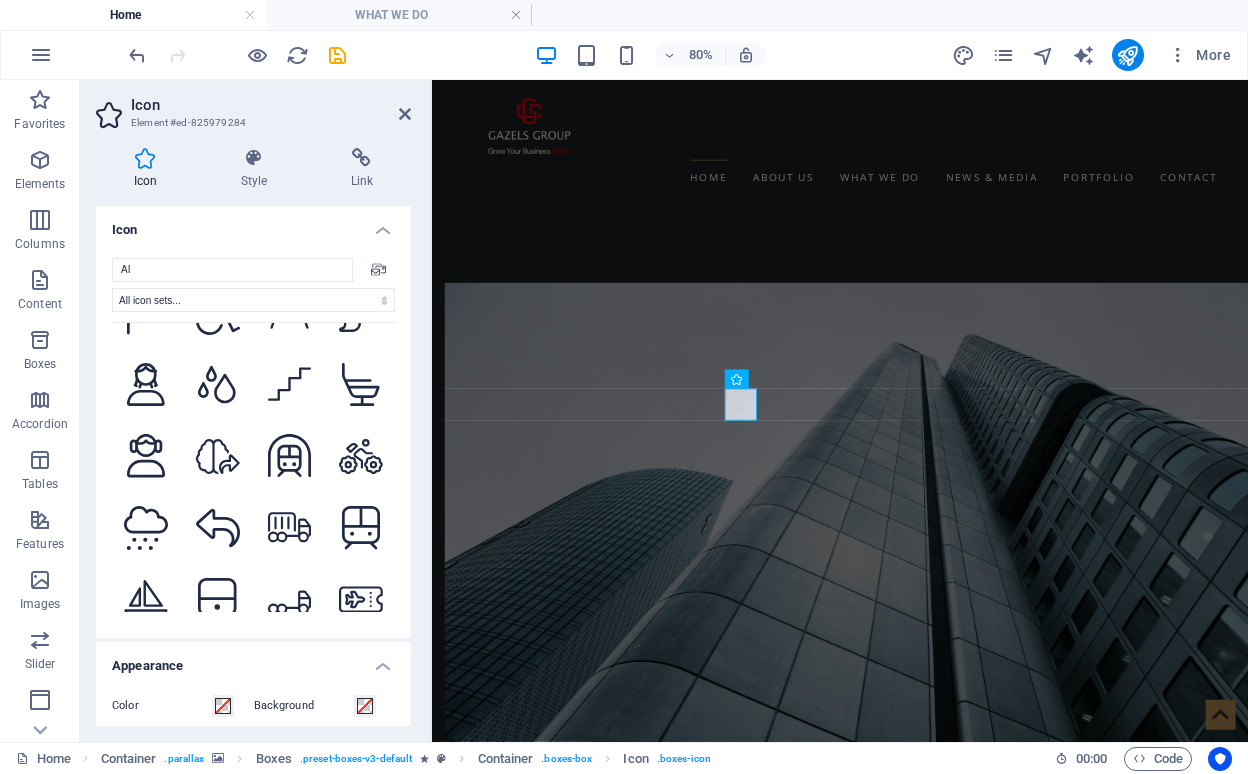 scroll, scrollTop: 7252, scrollLeft: 0, axis: vertical 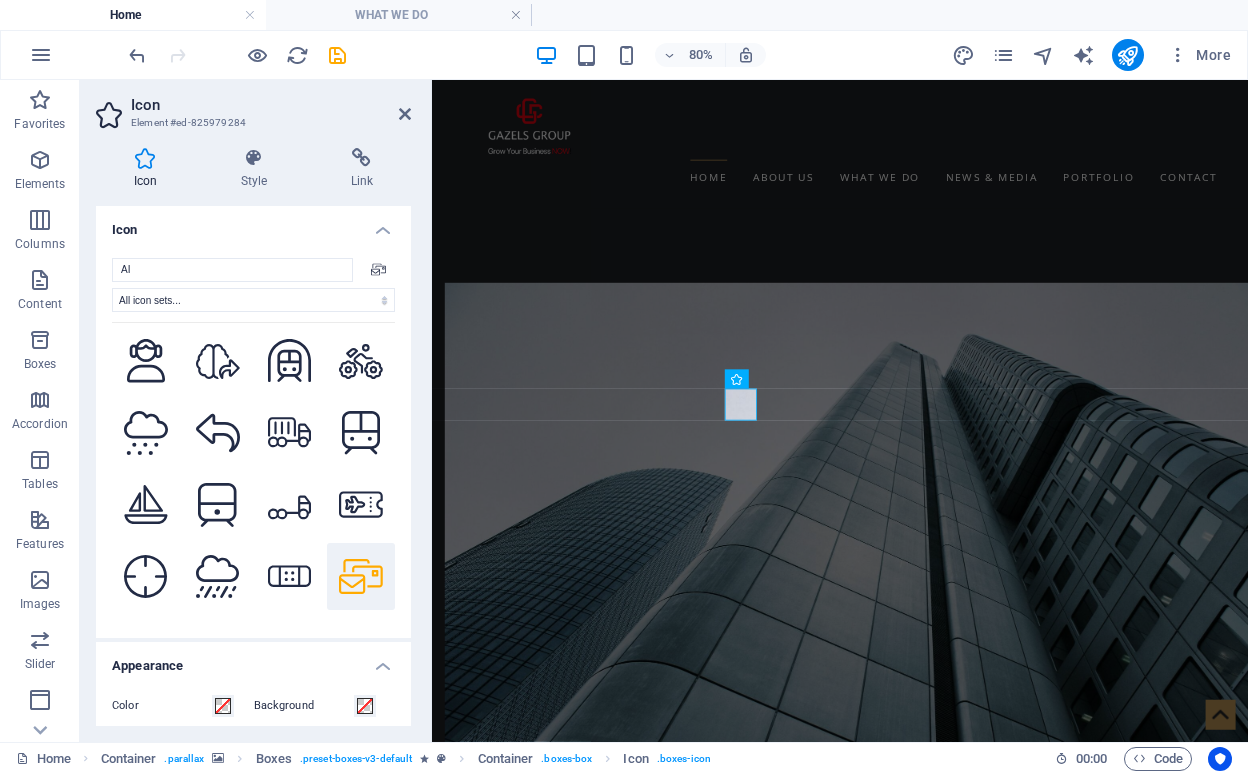 click at bounding box center [361, 648] 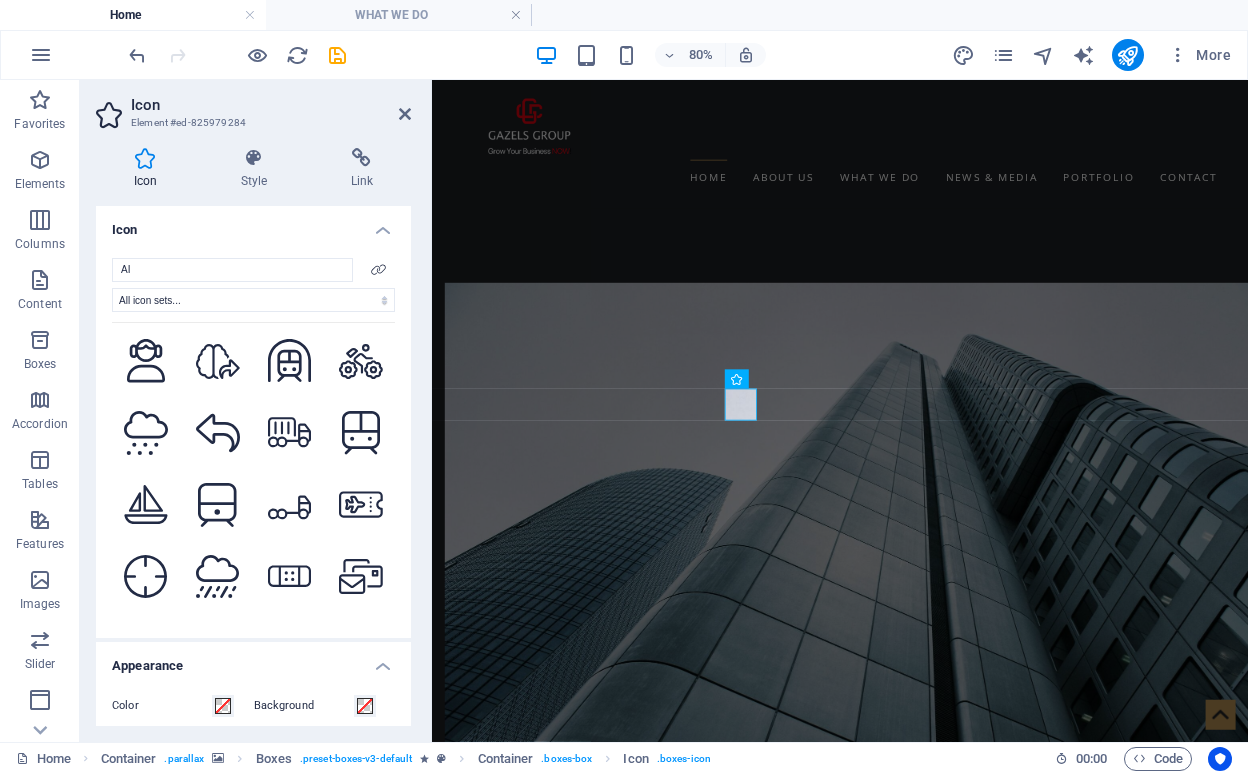 click at bounding box center [290, 648] 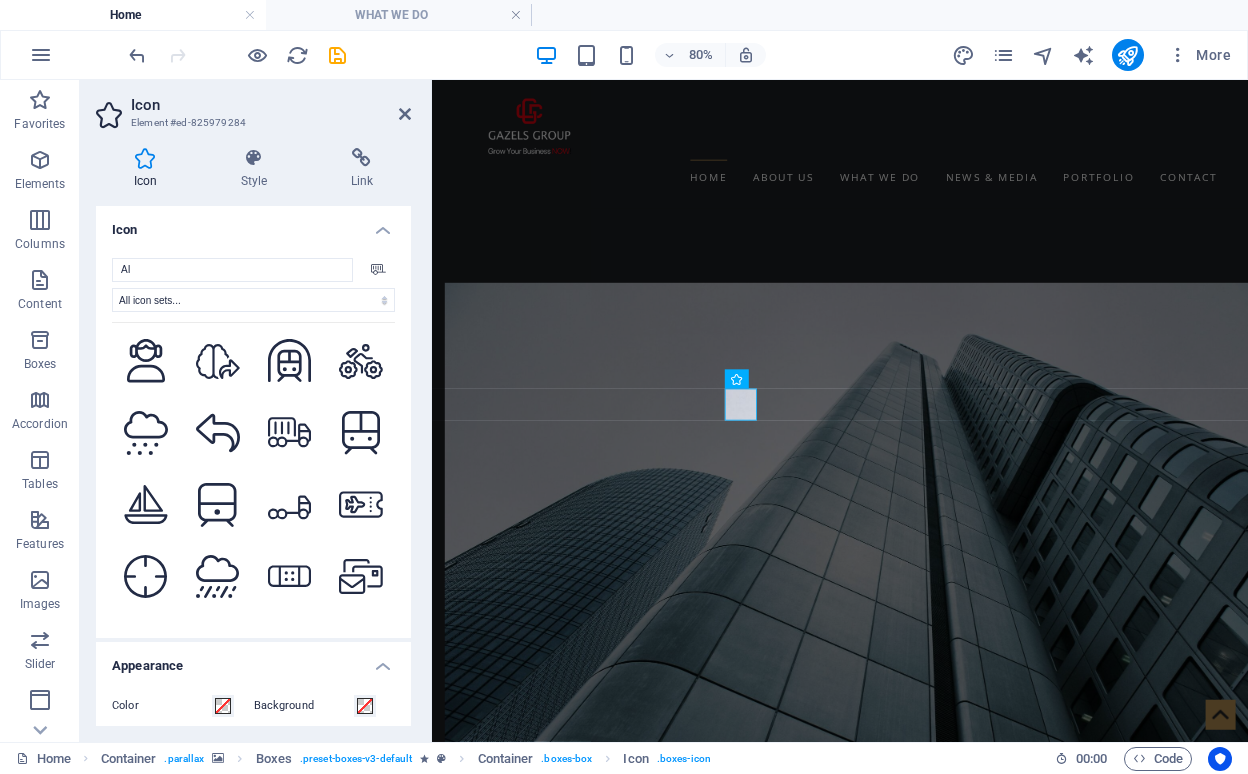 click at bounding box center (218, 648) 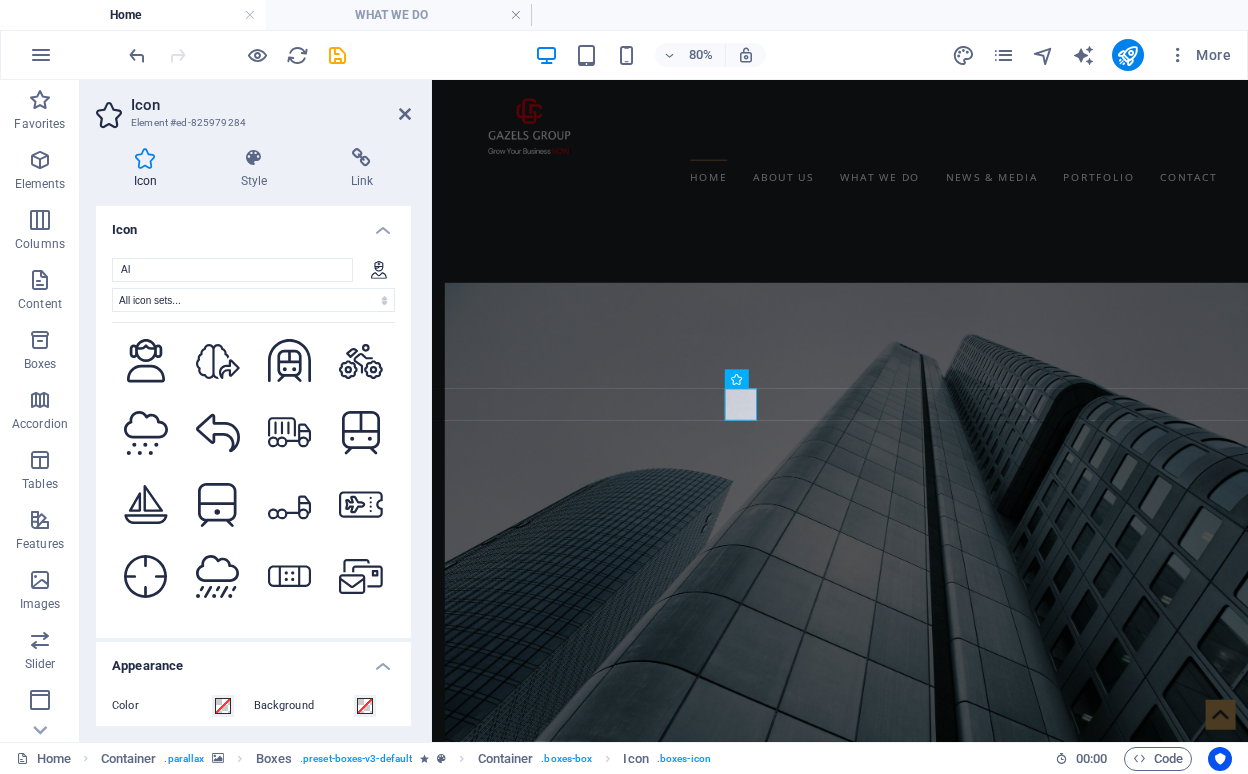 click at bounding box center [146, 648] 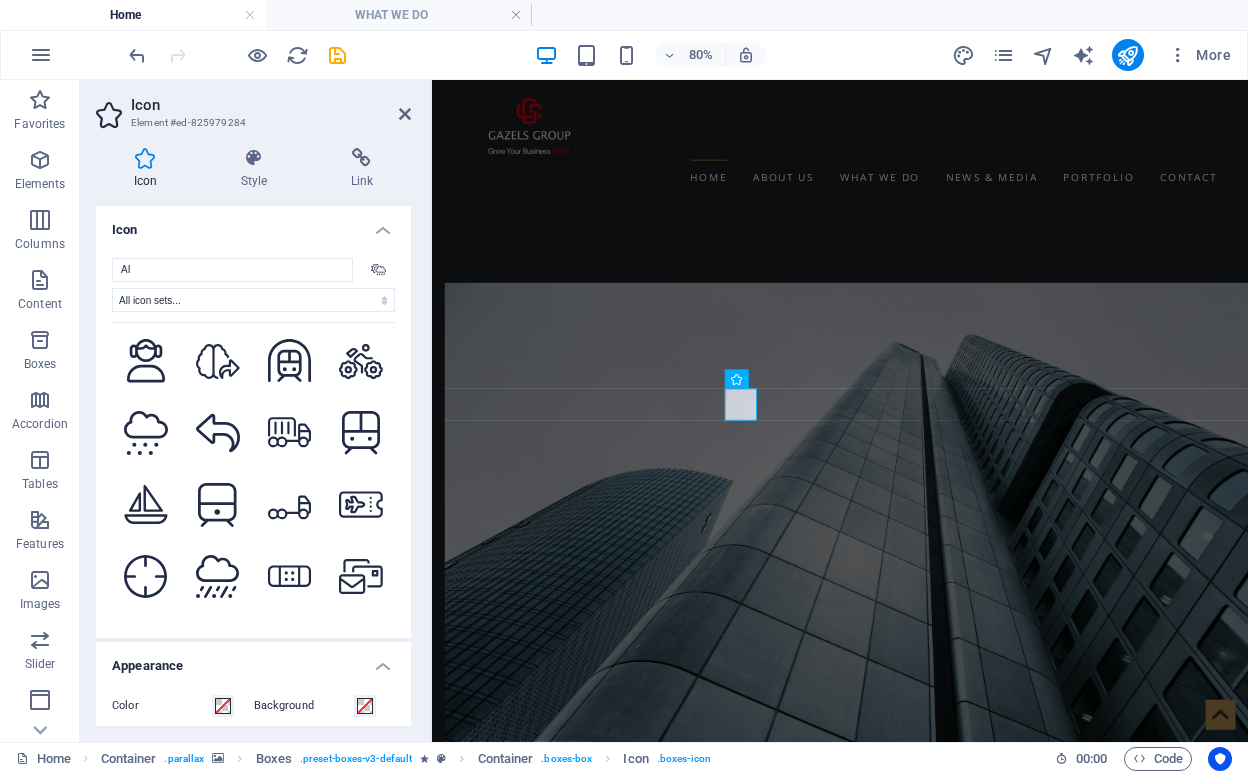 click at bounding box center (146, 720) 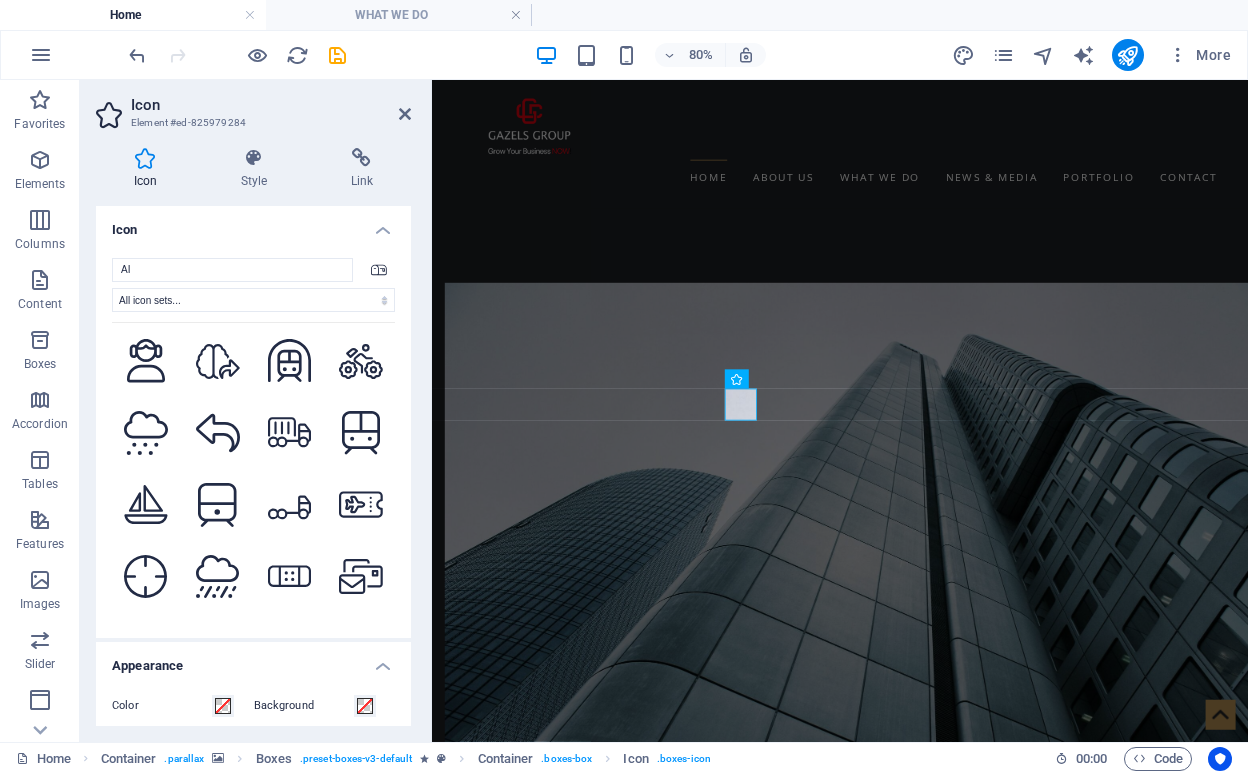 click at bounding box center (218, 720) 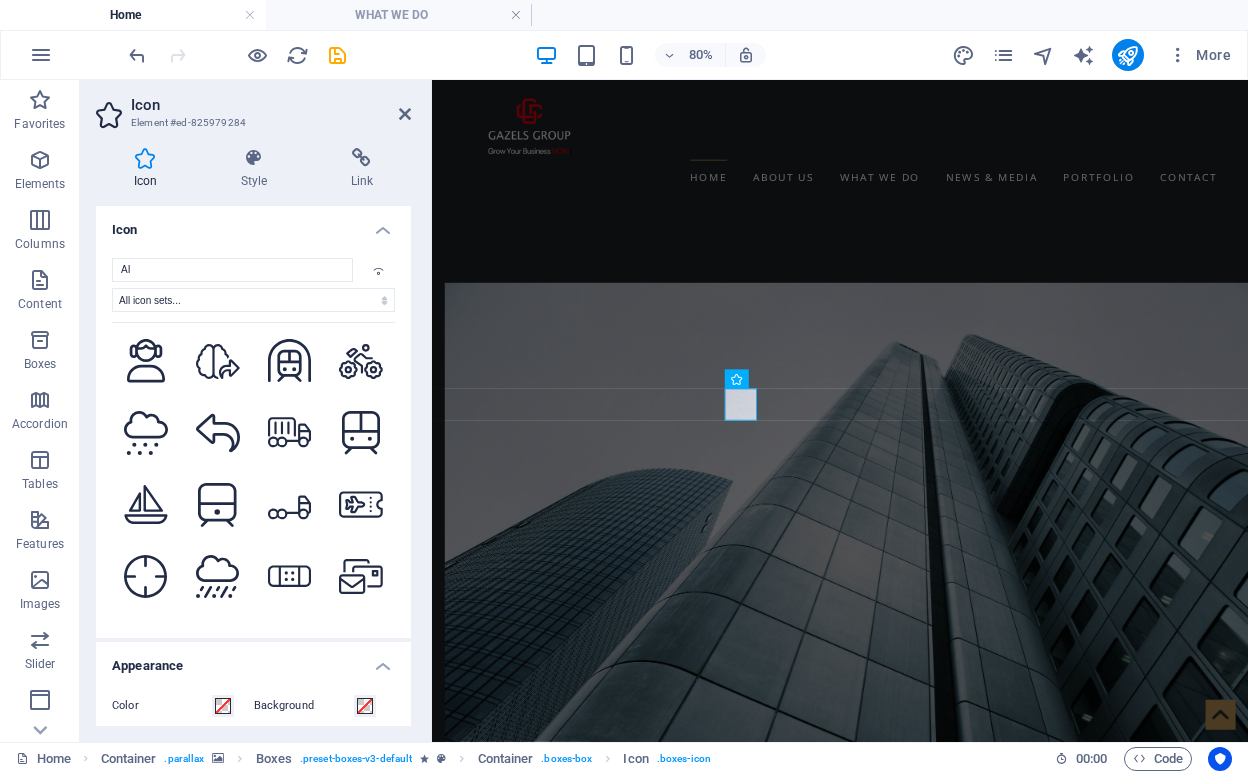 click at bounding box center (361, 720) 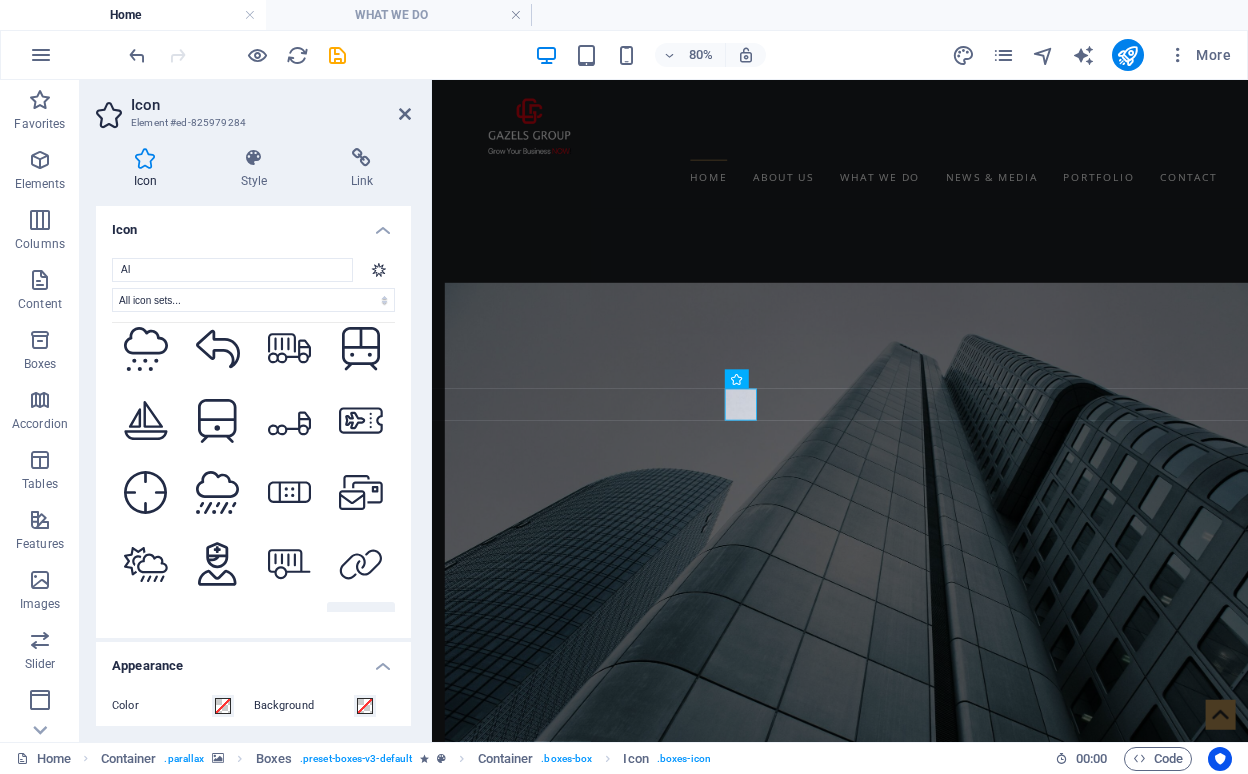 scroll, scrollTop: 7354, scrollLeft: 0, axis: vertical 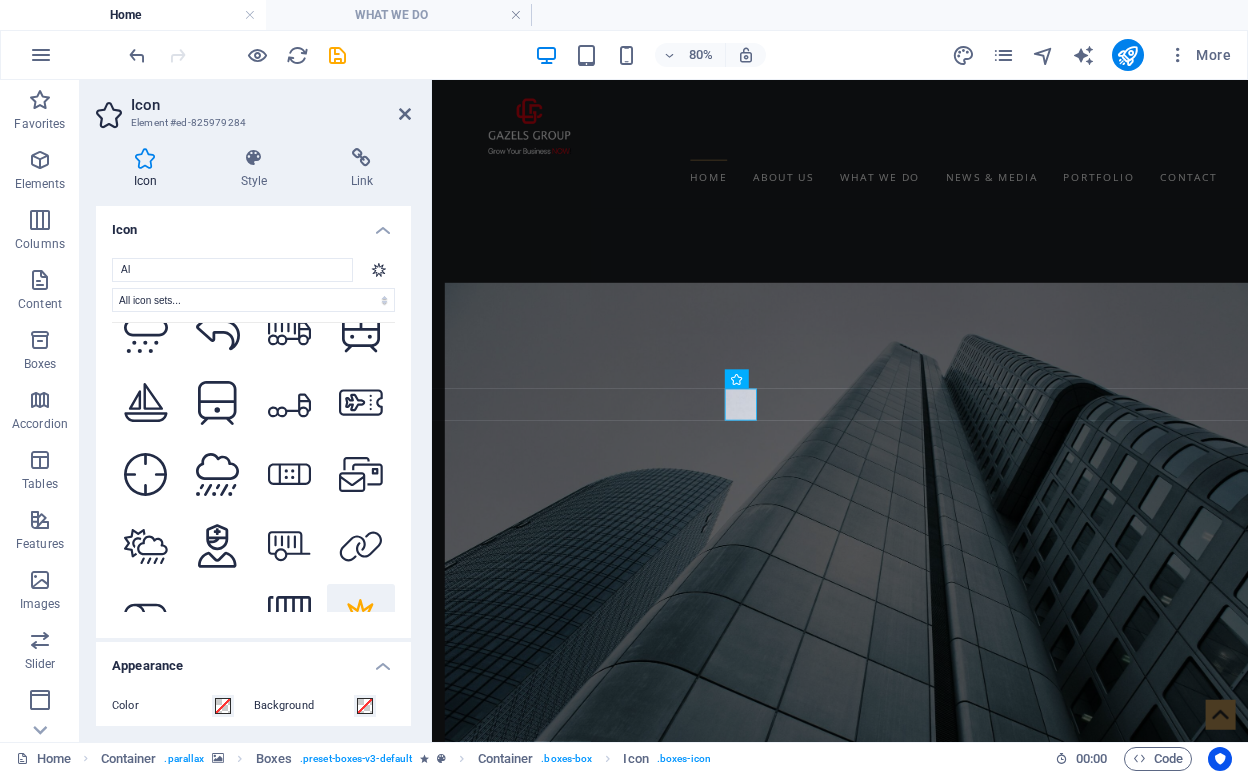 click at bounding box center (361, 690) 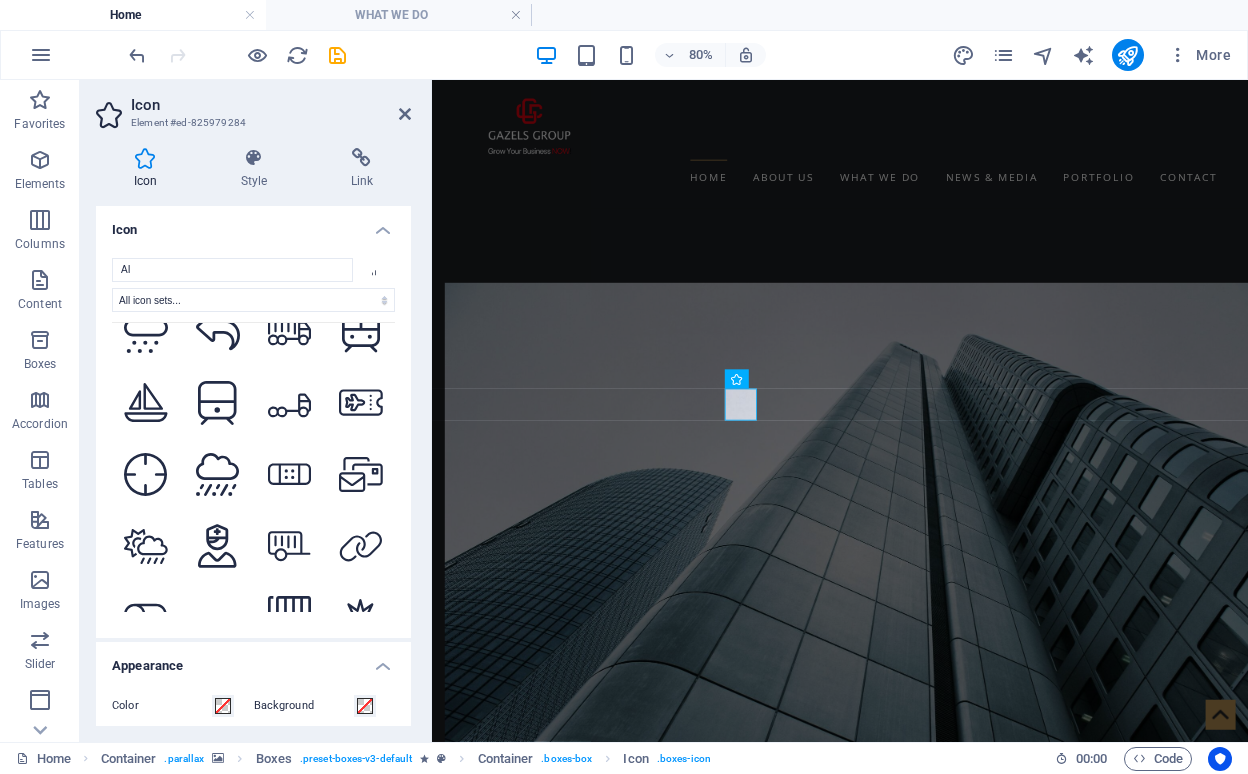 click at bounding box center [290, 690] 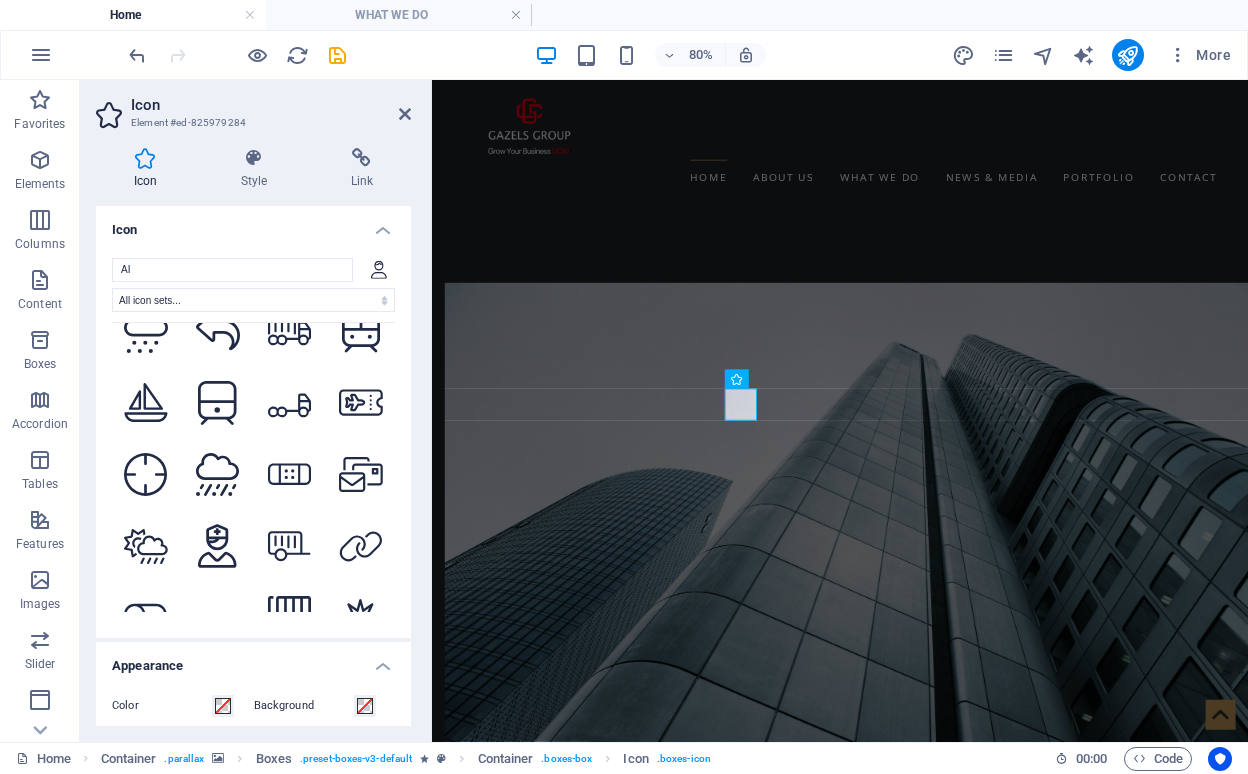 click at bounding box center [218, 690] 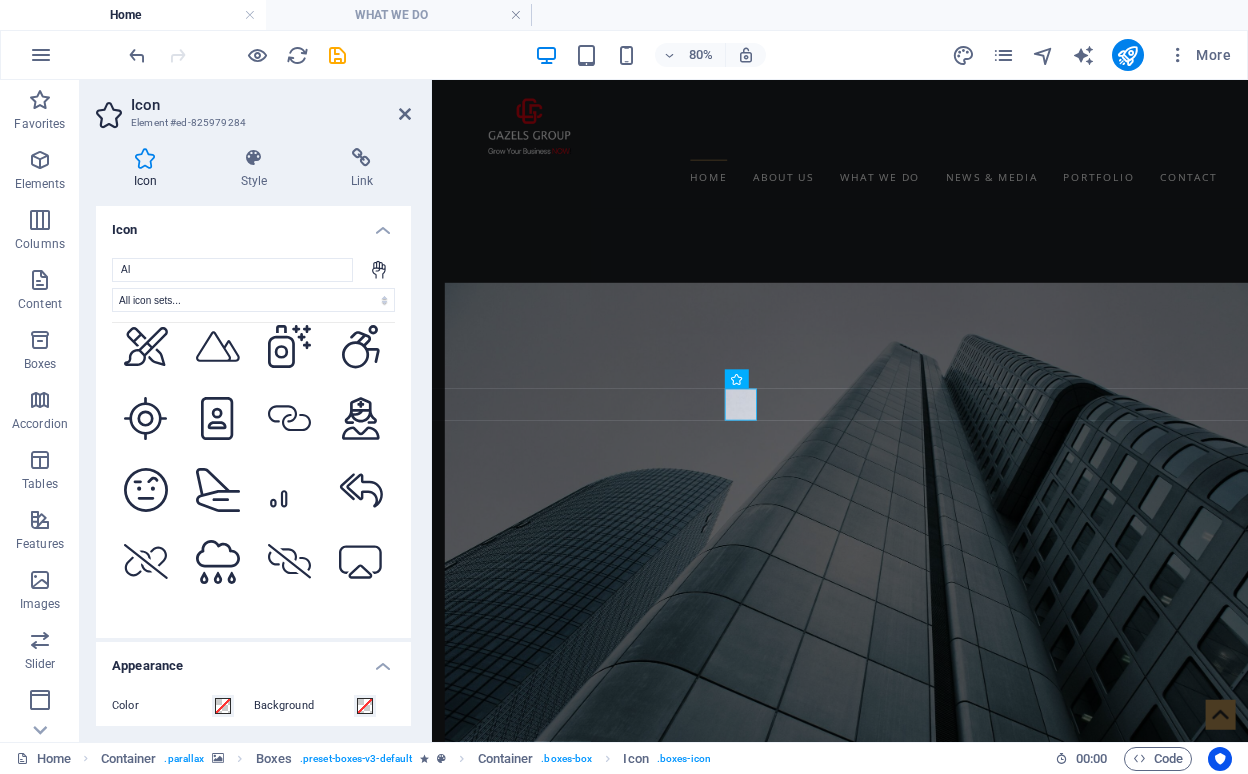 scroll, scrollTop: 6716, scrollLeft: 0, axis: vertical 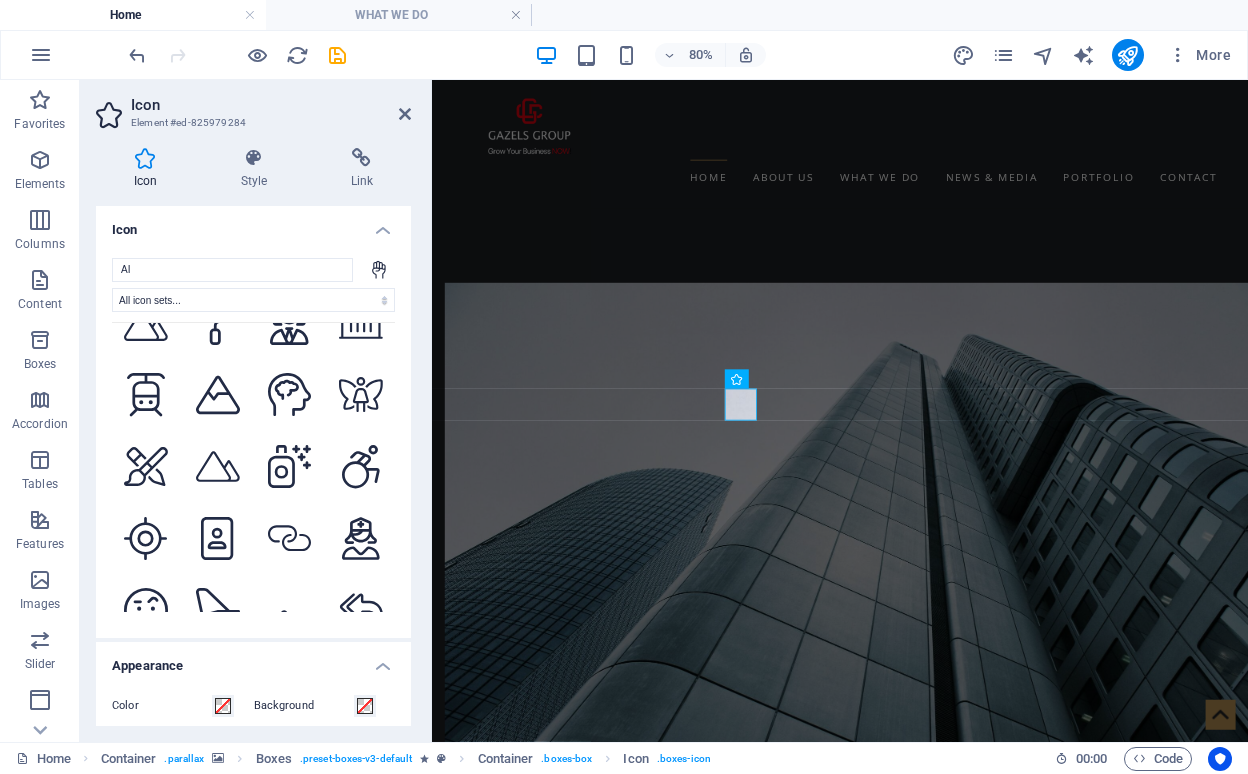 click at bounding box center [146, 682] 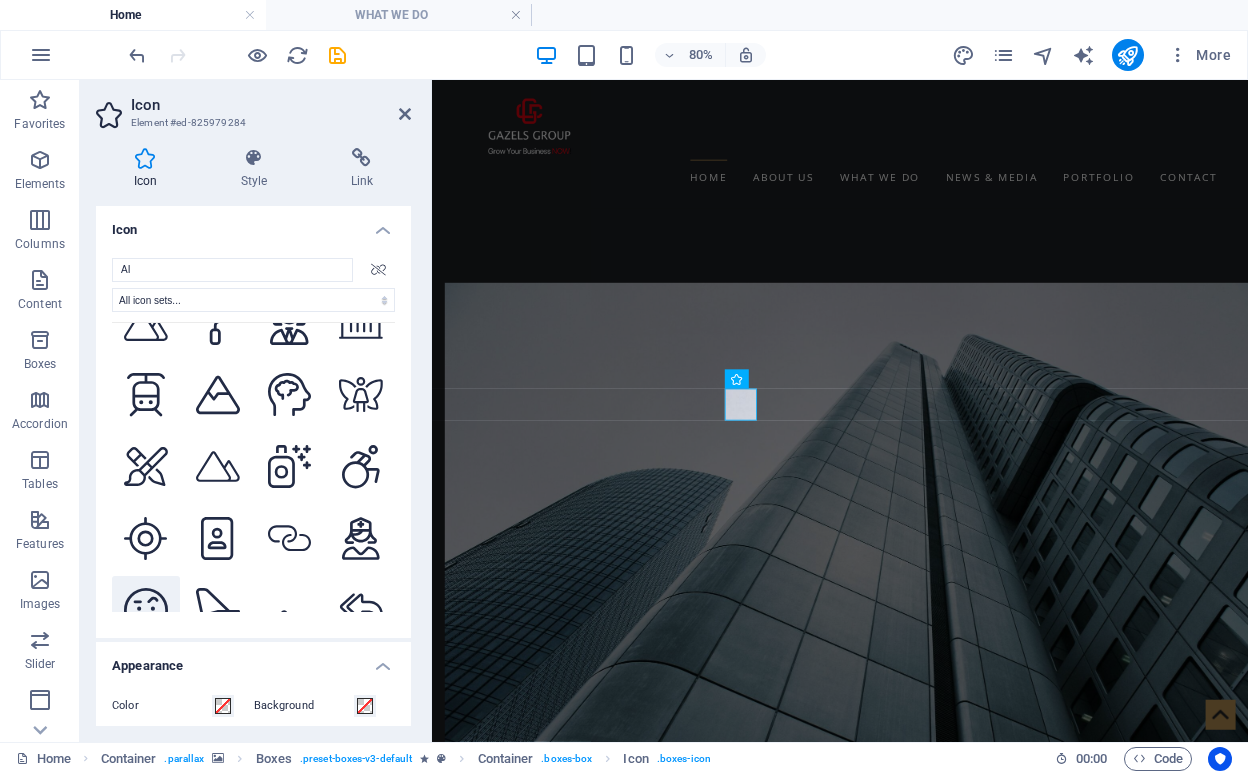 click at bounding box center (146, 610) 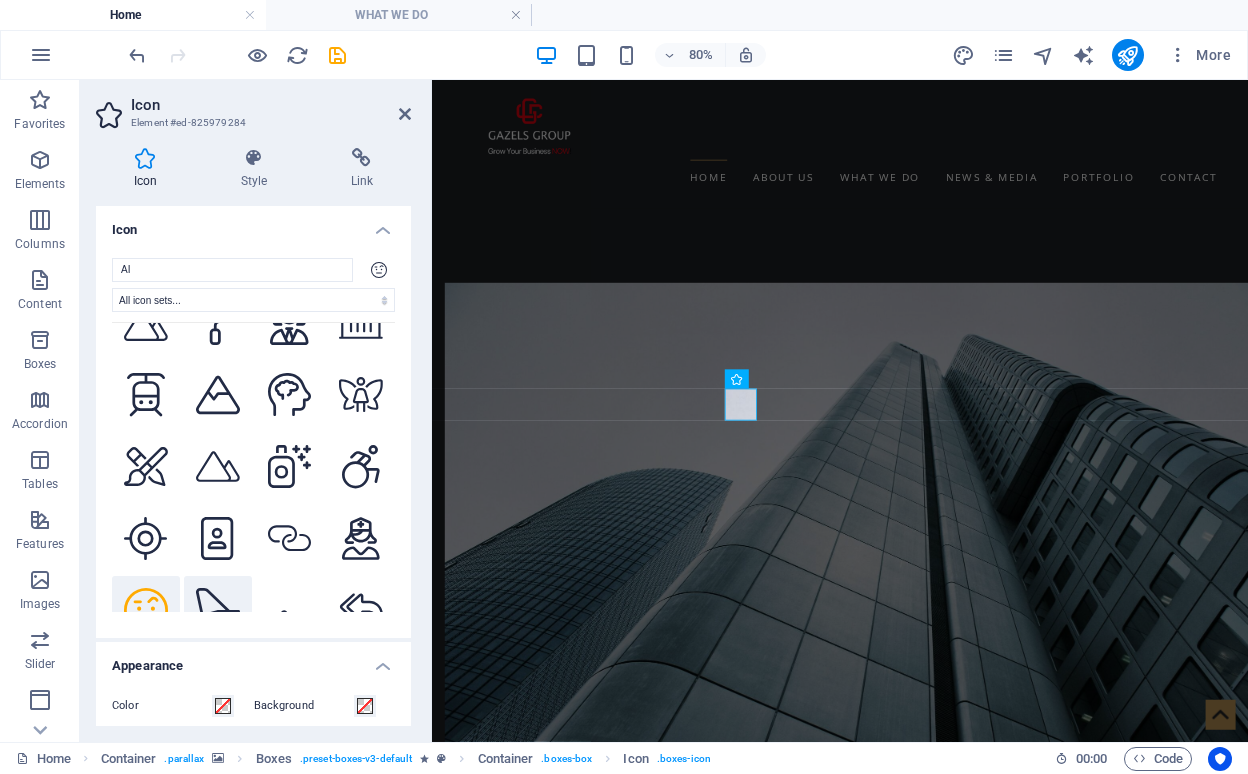 click at bounding box center [218, 610] 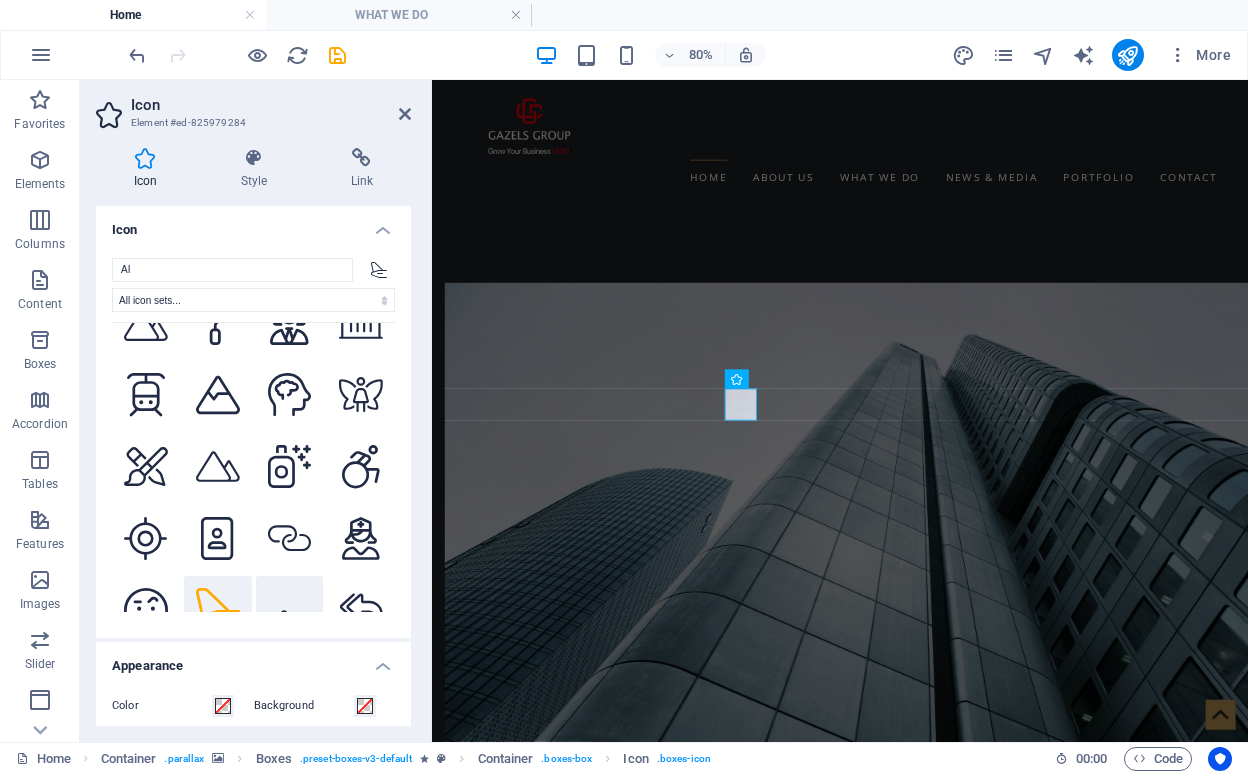 click at bounding box center (290, 610) 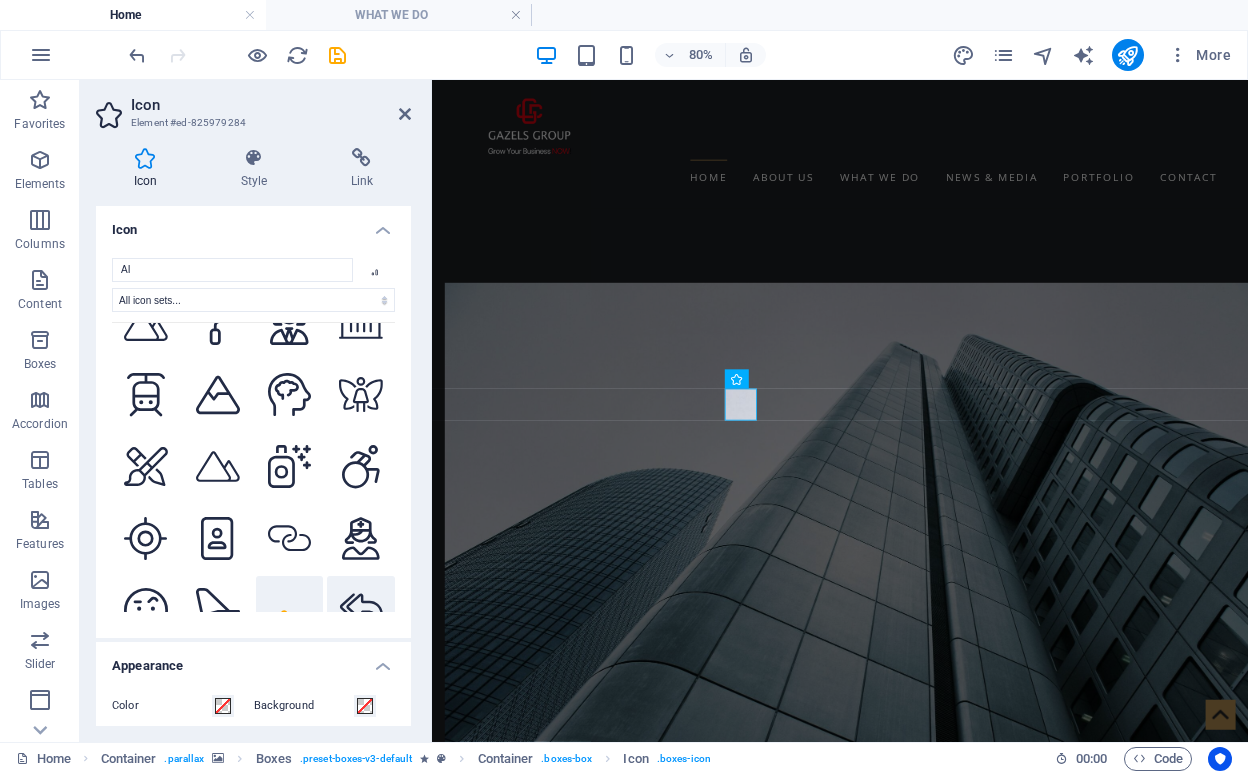 click at bounding box center (361, 610) 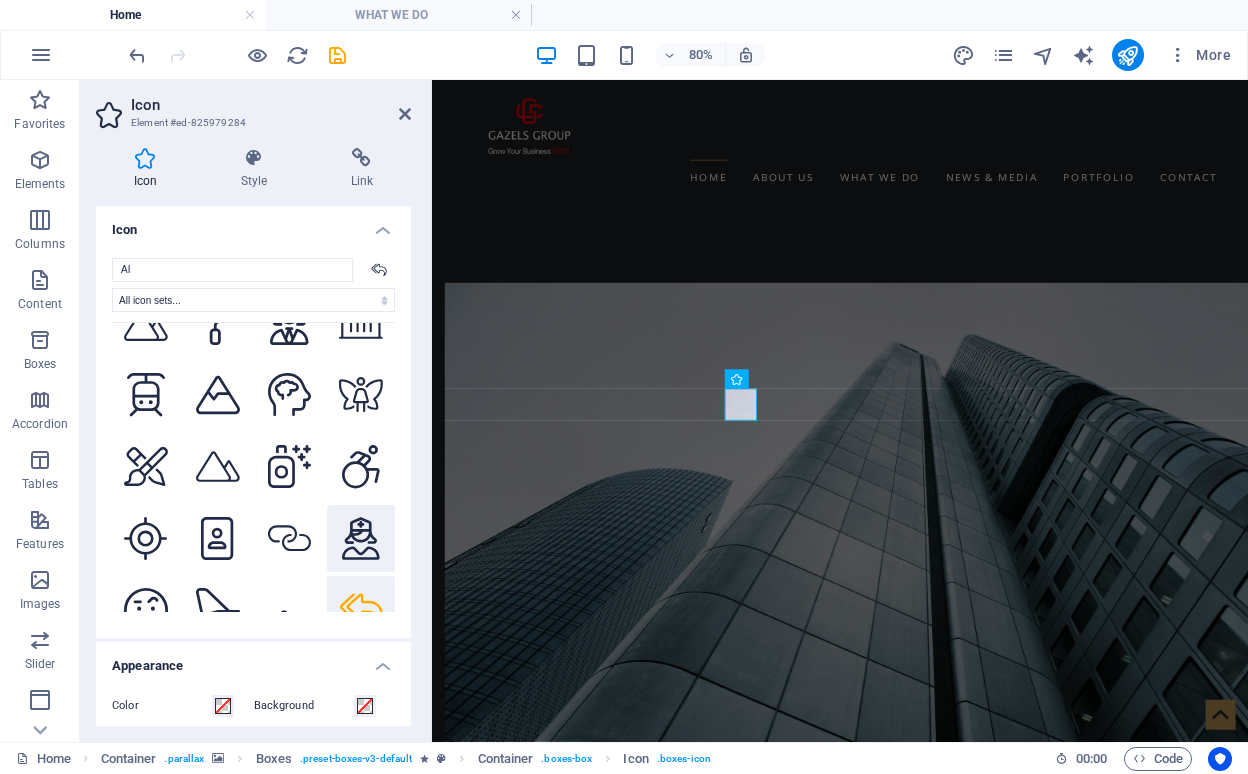 click at bounding box center [361, 539] 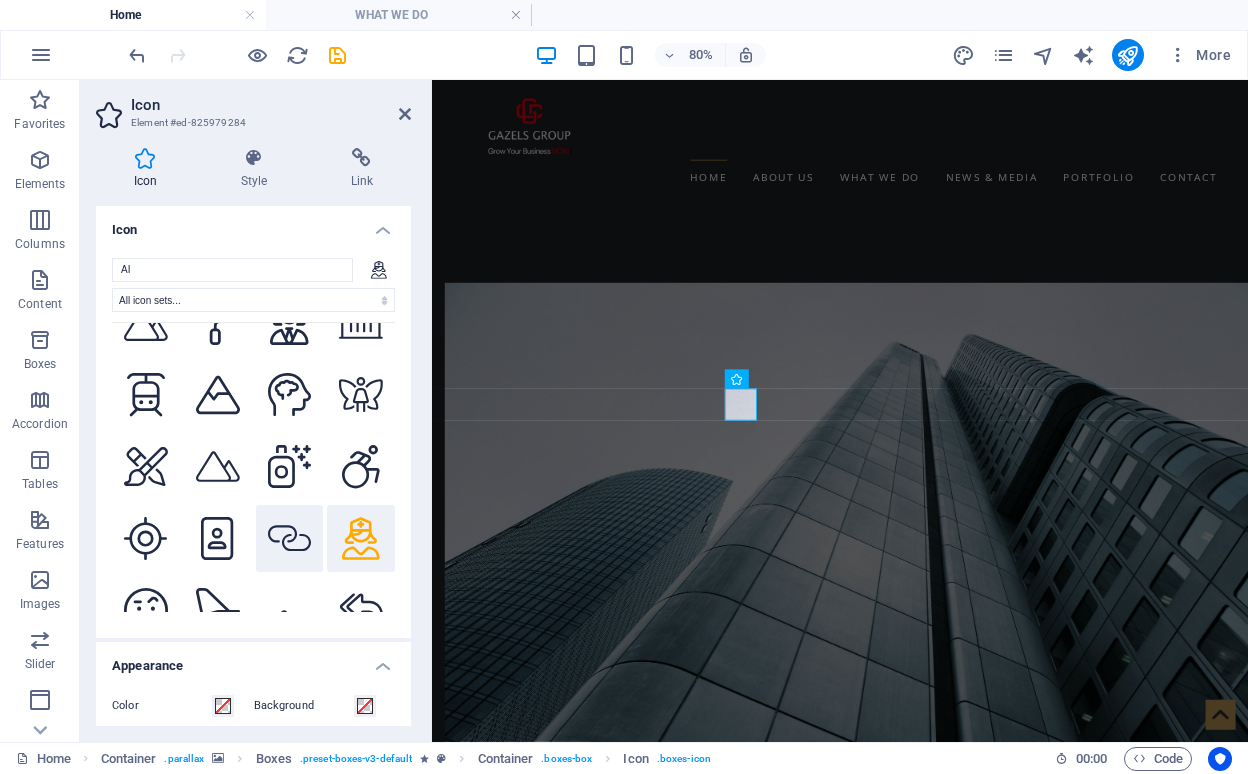 click at bounding box center (290, 539) 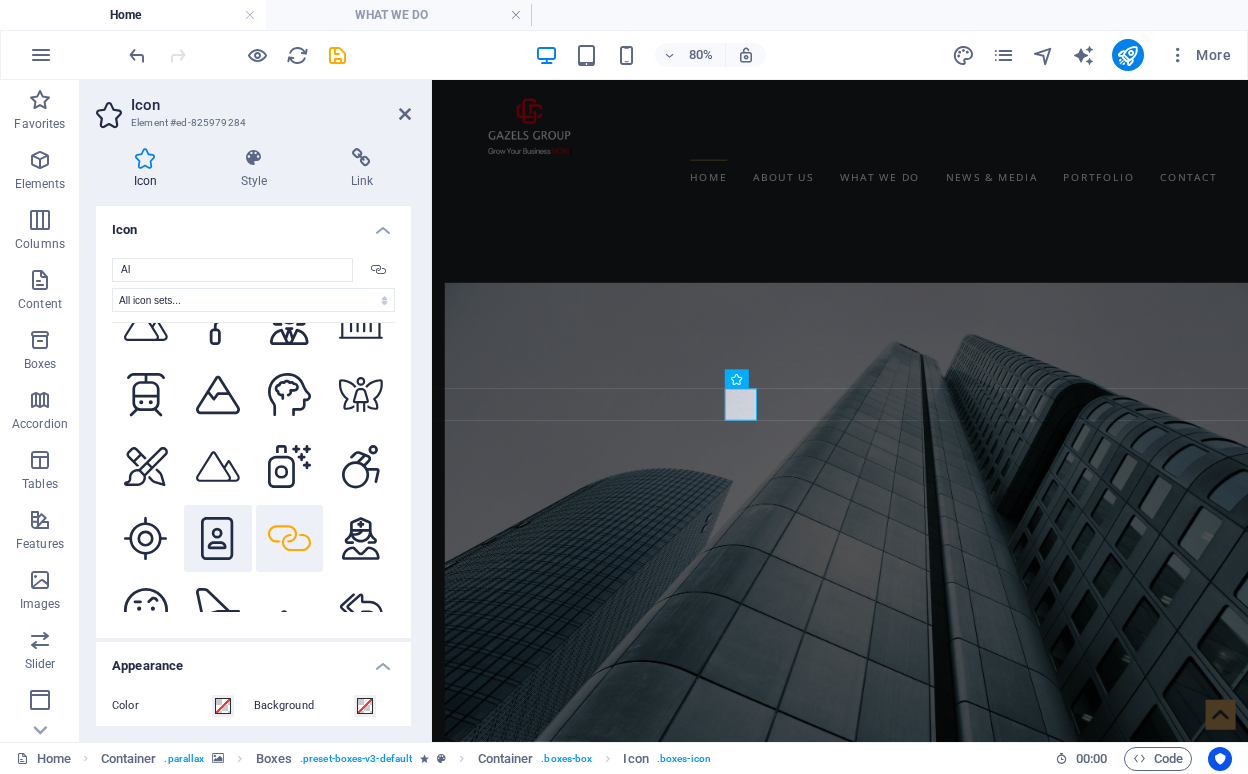 click at bounding box center (218, 539) 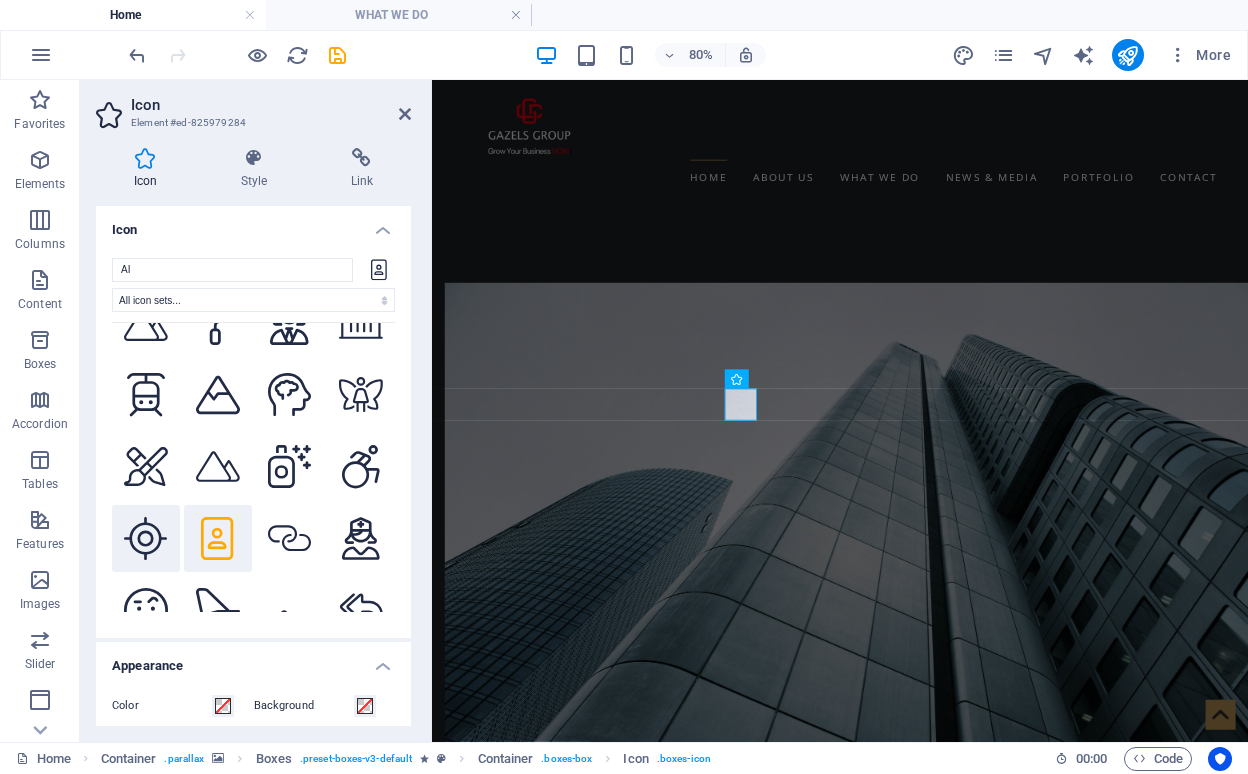 click at bounding box center [146, 539] 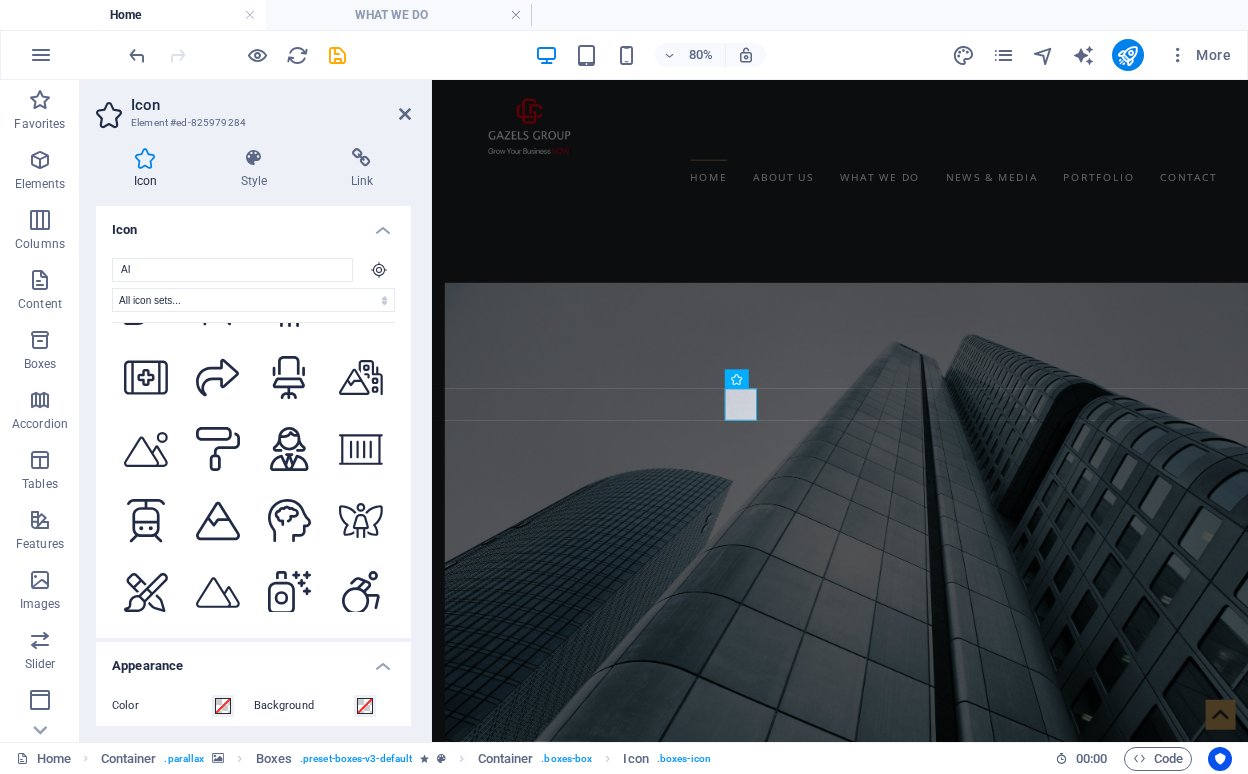 scroll, scrollTop: 6587, scrollLeft: 0, axis: vertical 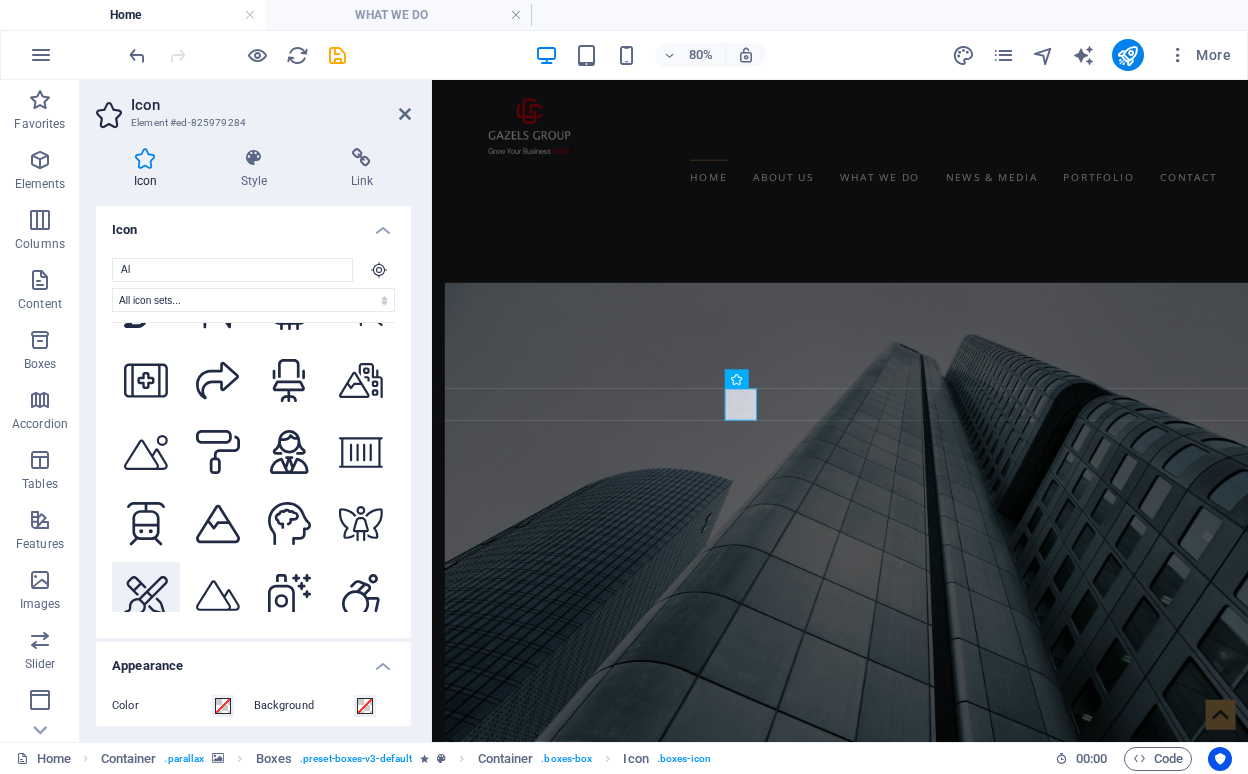 click at bounding box center [146, 596] 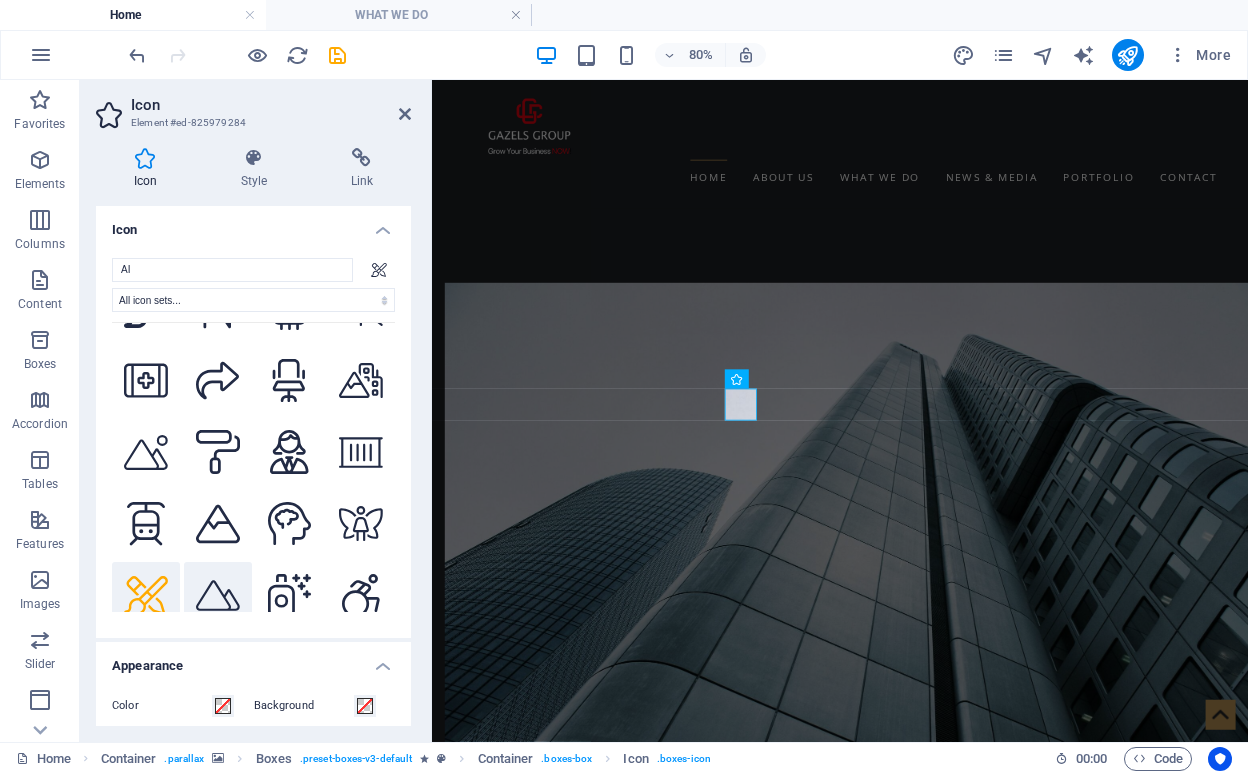 click at bounding box center (218, 596) 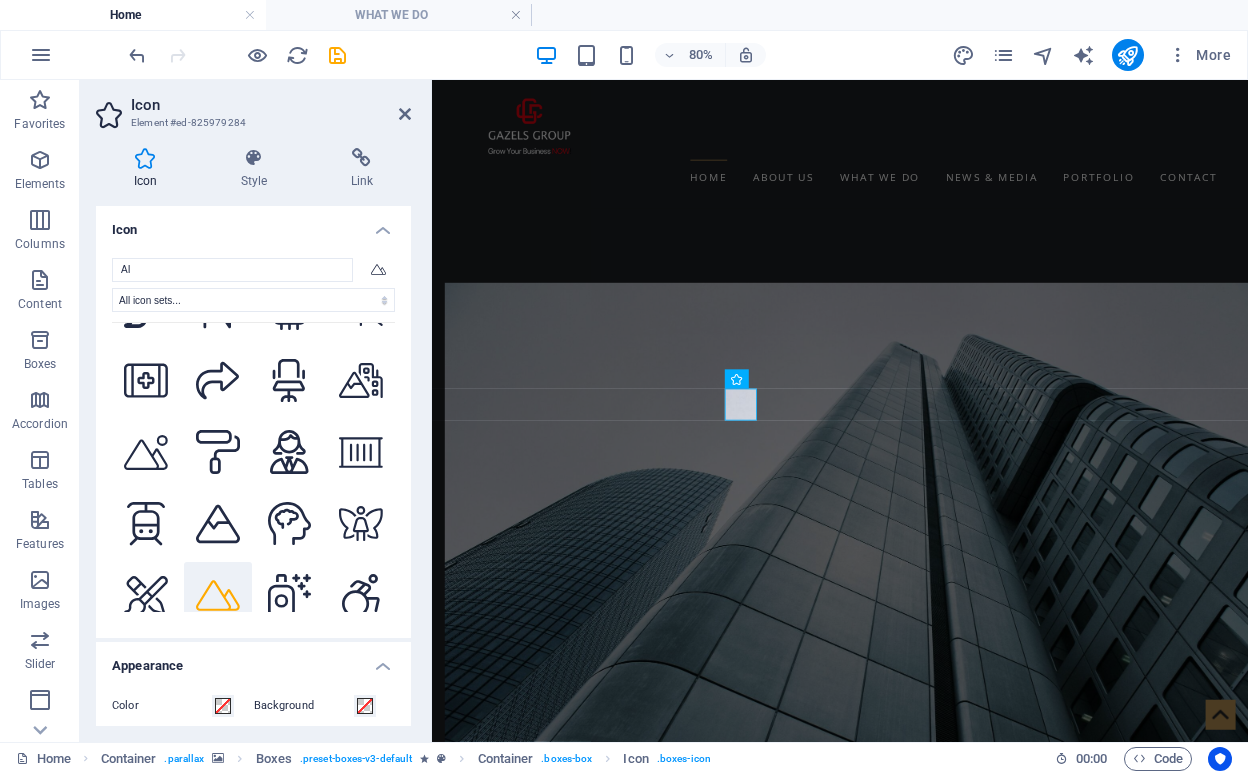 click on ".fa-secondary{opacity:.4} .fa-secondary{opacity:.4} .fa-secondary{opacity:.4} .fa-secondary{opacity:.4} .fa-secondary{opacity:.4} .fa-secondary{opacity:.4} .fa-secondary{opacity:.4} .fa-secondary{opacity:.4} .fa-secondary{opacity:.4} .fa-secondary{opacity:.4} .fa-secondary{opacity:.4} .fa-secondary{opacity:.4} .fa-secondary{opacity:.4} .fa-secondary{opacity:.4} .fa-secondary{opacity:.4} .fa-secondary{opacity:.4} .fa-secondary{opacity:.4} .fa-secondary{opacity:.4} .fa-secondary{opacity:.4} .fa-secondary{opacity:.4} .fa-secondary{opacity:.4} .fa-secondary{opacity:.4} .fa-secondary{opacity:.4} .fa-secondary{opacity:.4} .fa-secondary{opacity:.4} .fa-secondary{opacity:.4} .fa-secondary{opacity:.4} .fa-secondary{opacity:.4} .fa-secondary{opacity:.4} .fa-secondary{opacity:.4} .fa-secondary{opacity:.4} .fa-secondary{opacity:.4} .fa-secondary{opacity:.4} .fa-secondary{opacity:.4} .fa-secondary{opacity:.4} .fa-secondary{opacity:.4} .fa-secondary{opacity:.4} .fa-secondary{opacity:.4} .fa-secondary{opacity:.4}" at bounding box center [253, 467] 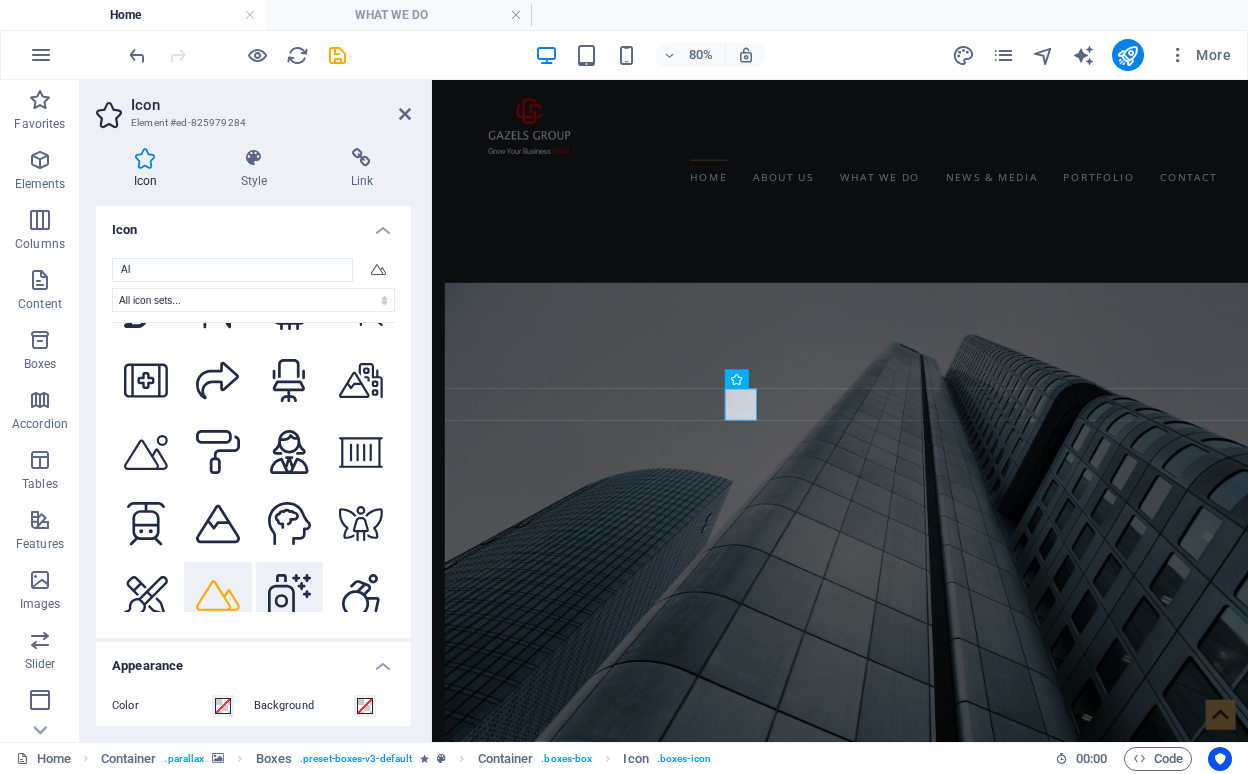 click at bounding box center (290, 596) 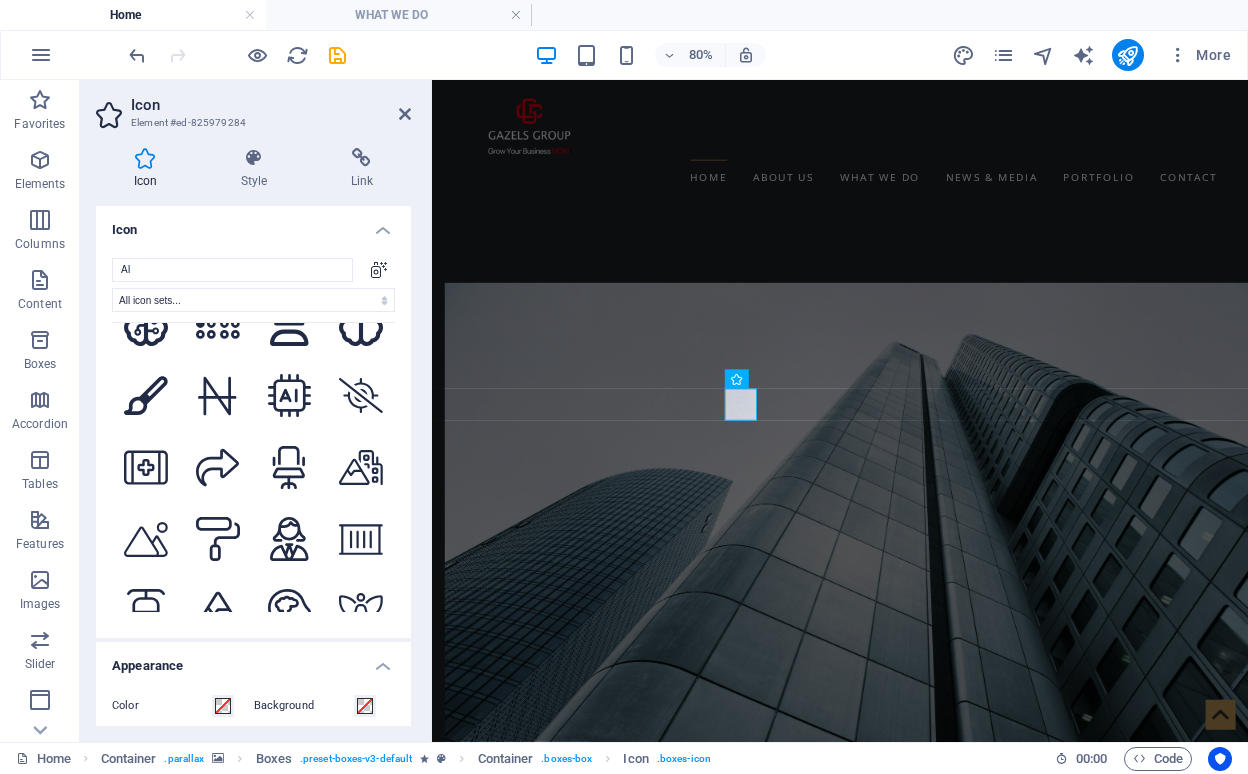 scroll, scrollTop: 6474, scrollLeft: 0, axis: vertical 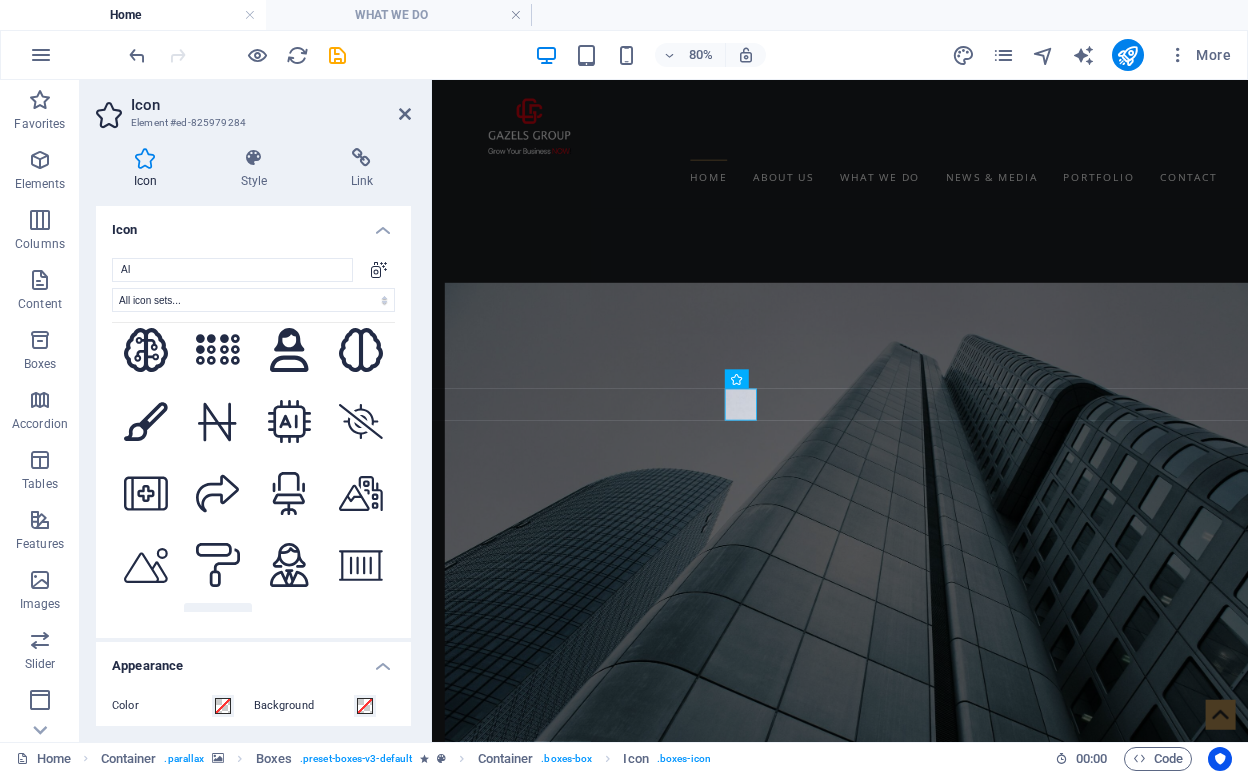click at bounding box center (218, 637) 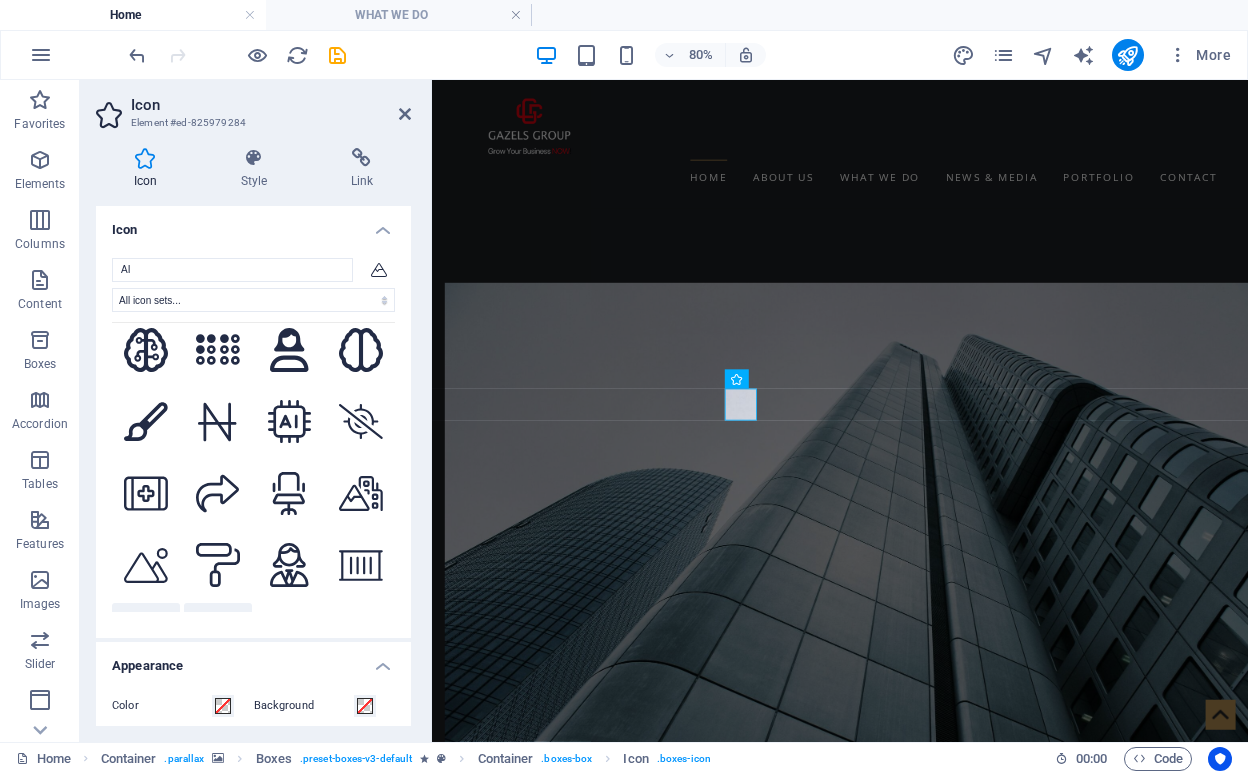 click at bounding box center (146, 637) 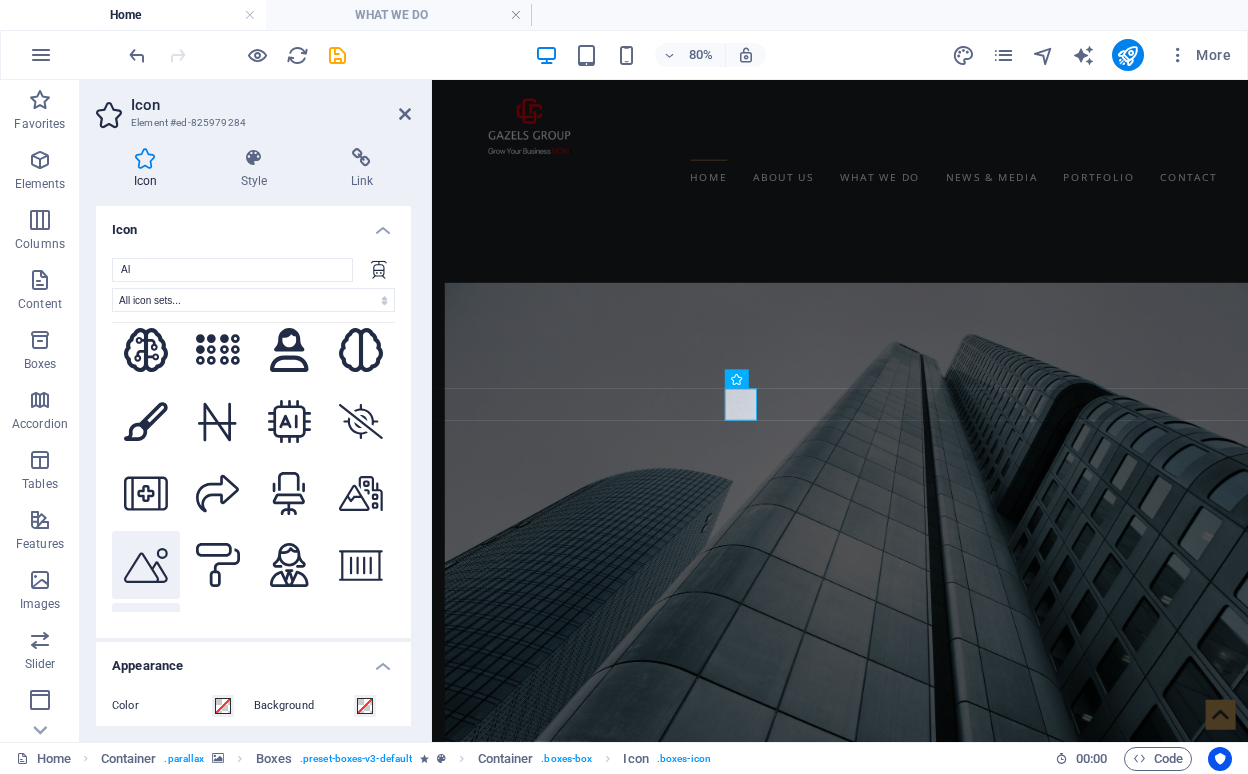 click at bounding box center [146, 565] 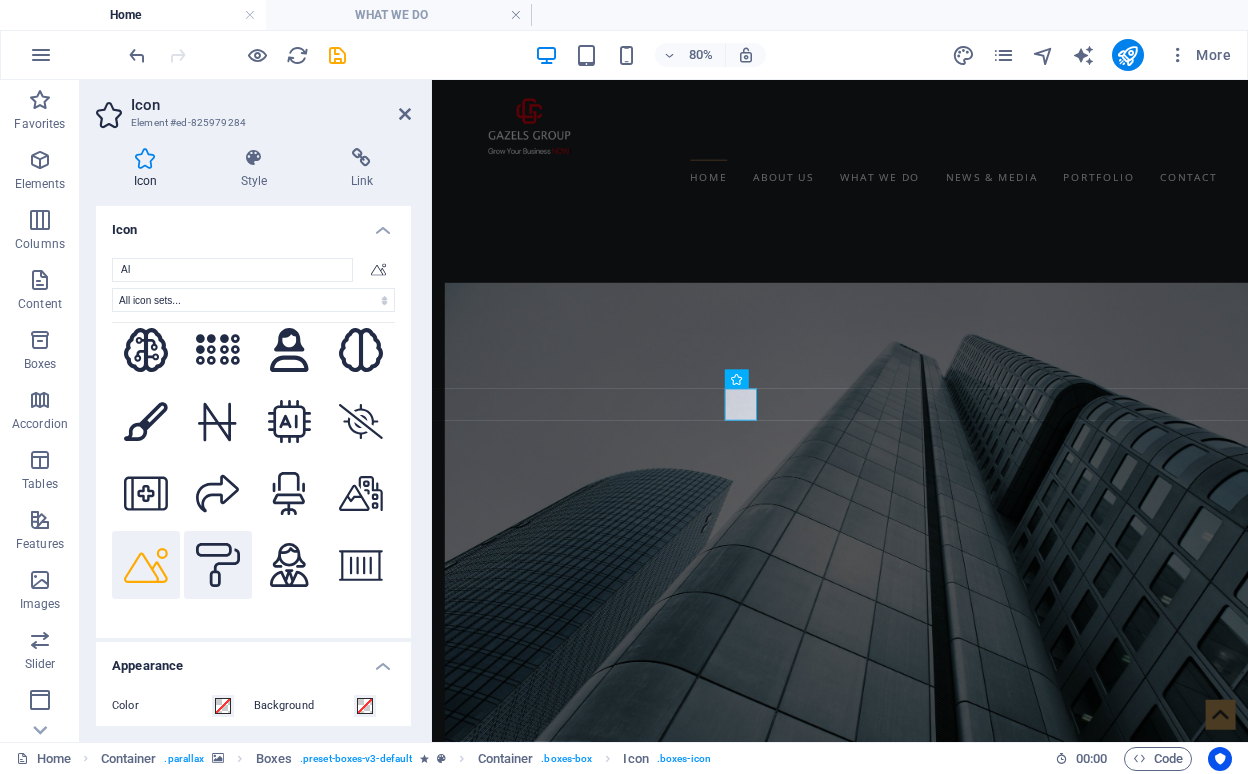 click at bounding box center [218, 565] 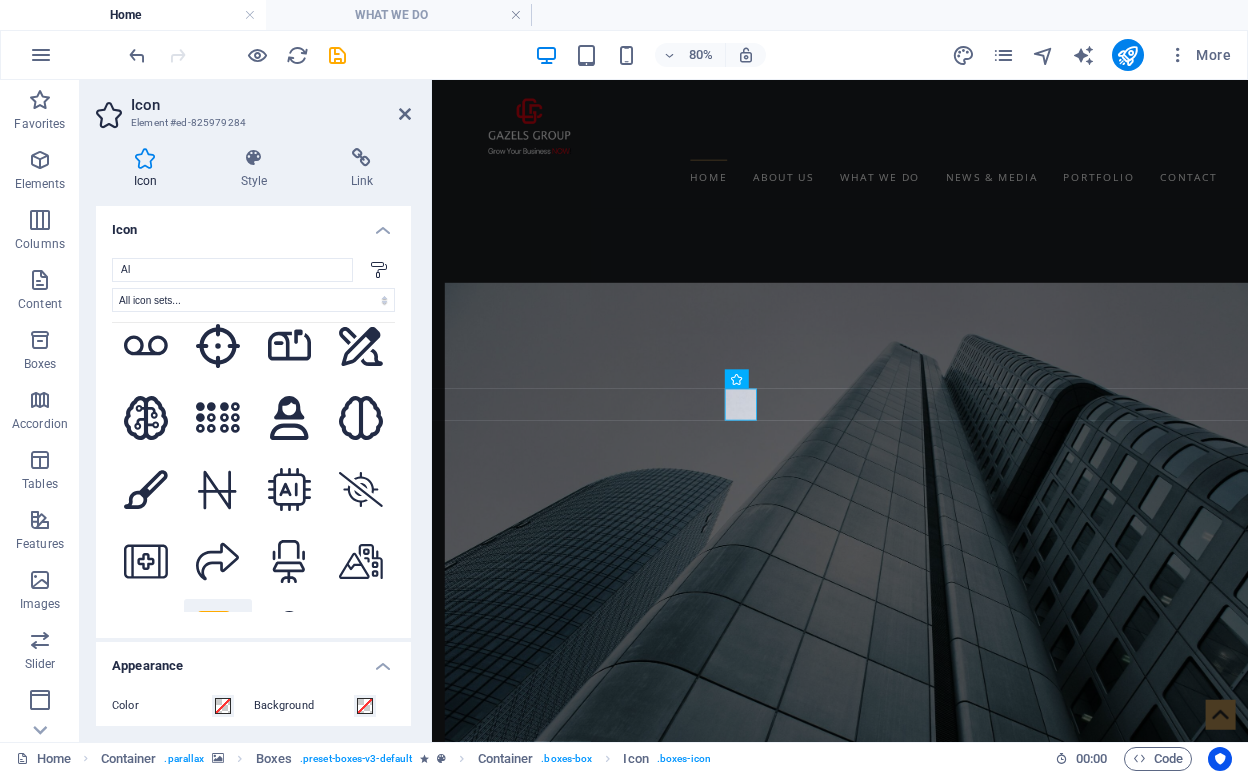 scroll, scrollTop: 6405, scrollLeft: 0, axis: vertical 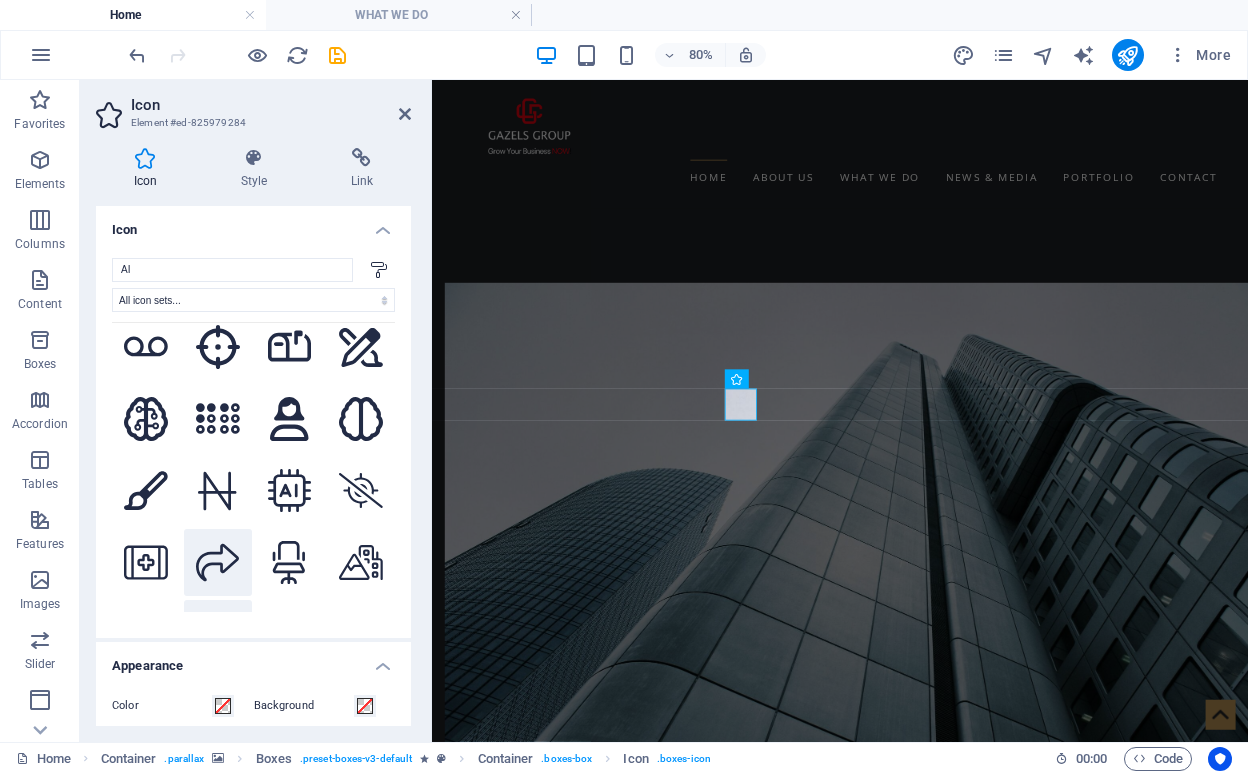 click at bounding box center (218, 563) 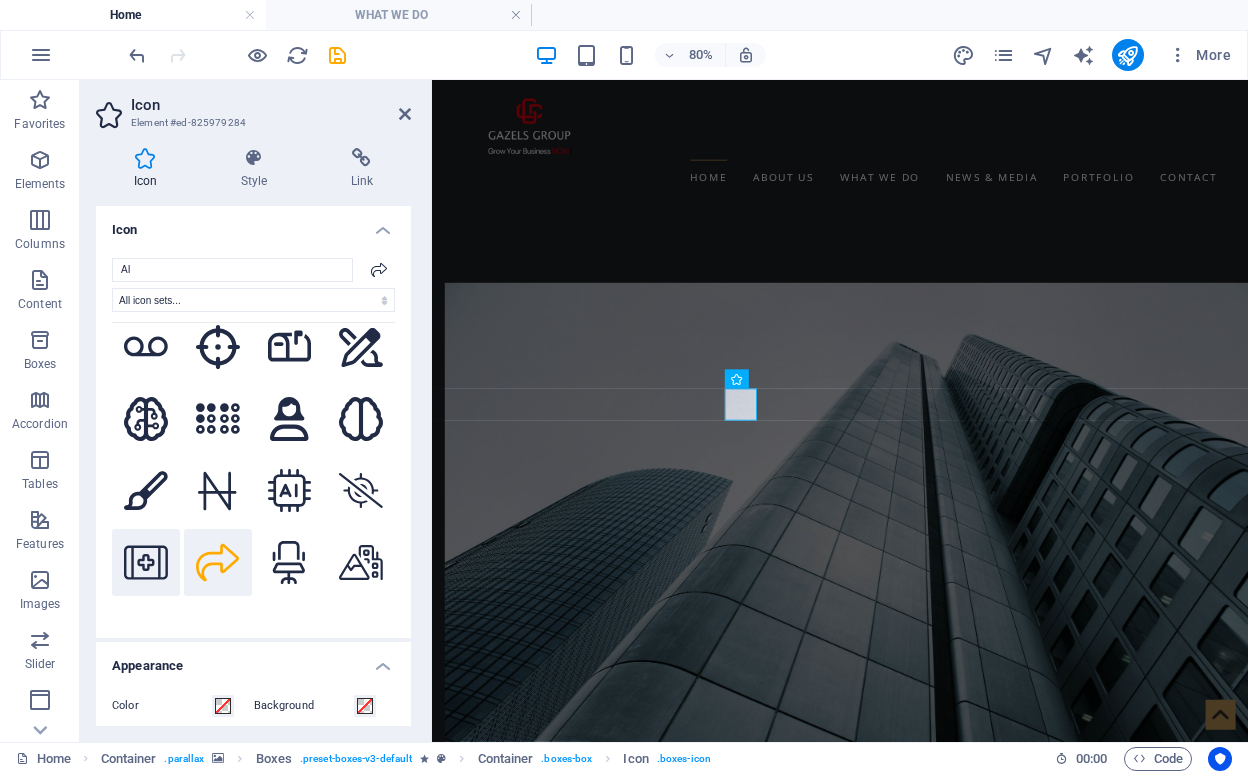 click at bounding box center [146, 563] 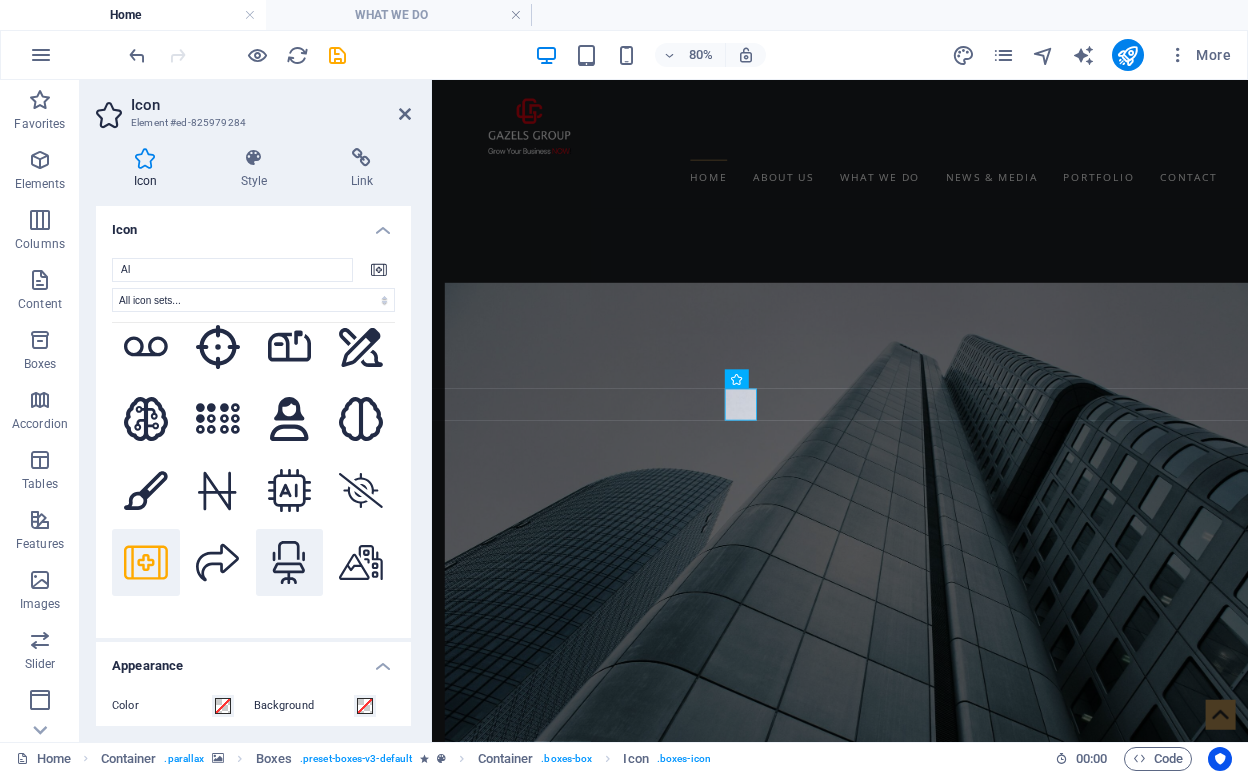 click at bounding box center (290, 563) 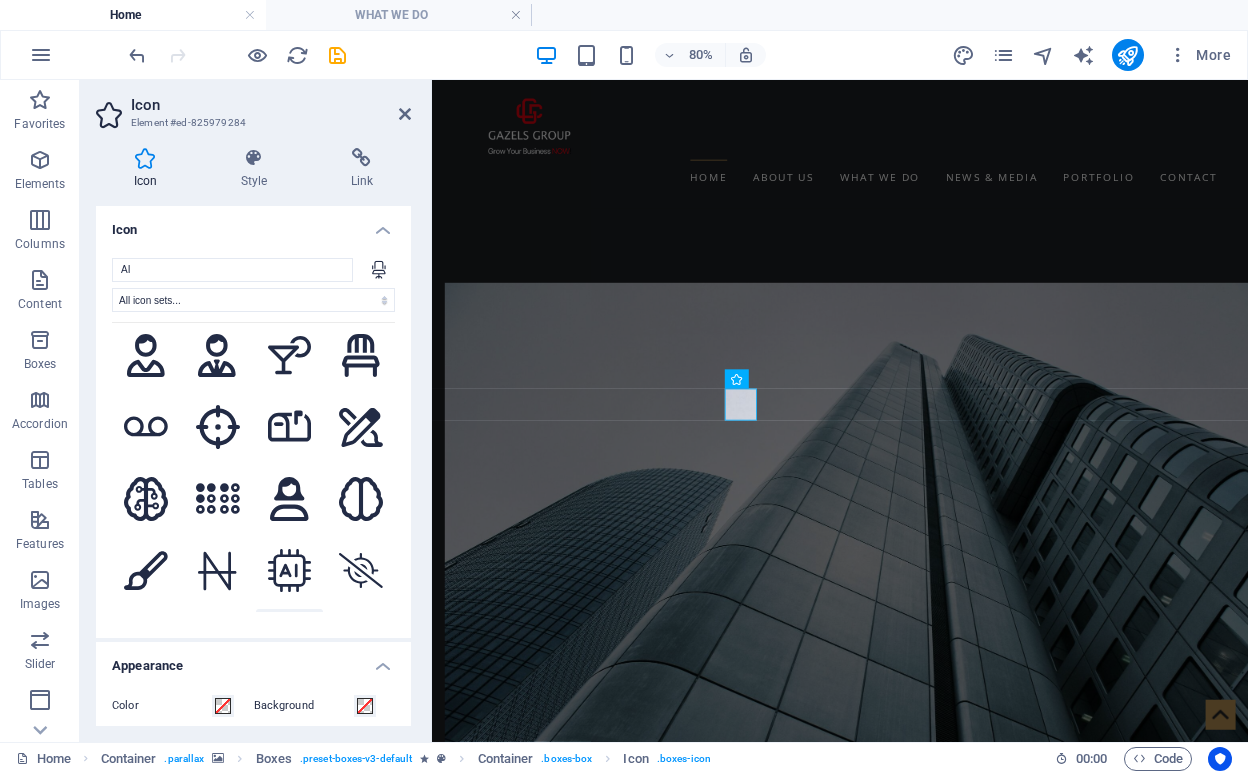 scroll, scrollTop: 6263, scrollLeft: 0, axis: vertical 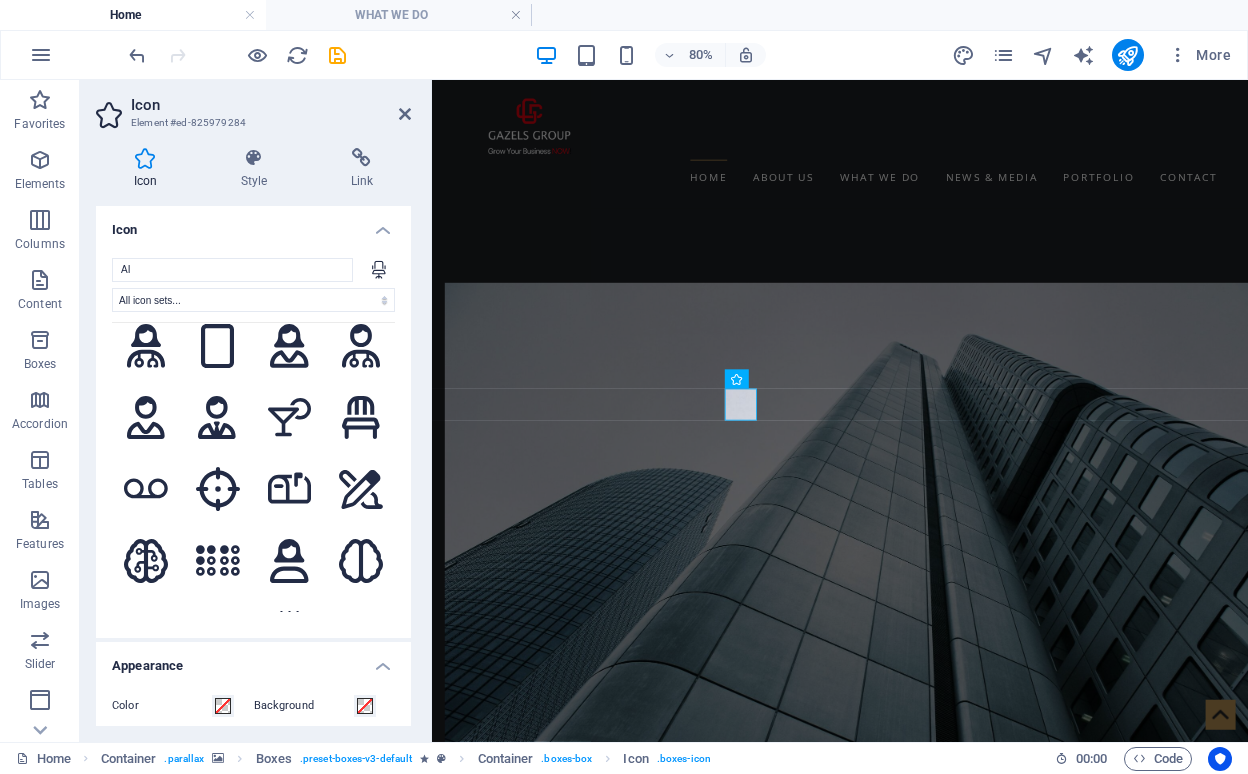 click on ".fa-secondary{opacity:.4} .fa-secondary{opacity:.4} .fa-secondary{opacity:.4} .fa-secondary{opacity:.4} .fa-secondary{opacity:.4} .fa-secondary{opacity:.4} .fa-secondary{opacity:.4} .fa-secondary{opacity:.4} .fa-secondary{opacity:.4} .fa-secondary{opacity:.4} .fa-secondary{opacity:.4} .fa-secondary{opacity:.4} .fa-secondary{opacity:.4} .fa-secondary{opacity:.4} .fa-secondary{opacity:.4} .fa-secondary{opacity:.4} .fa-secondary{opacity:.4} .fa-secondary{opacity:.4} .fa-secondary{opacity:.4} .fa-secondary{opacity:.4} .fa-secondary{opacity:.4} .fa-secondary{opacity:.4} .fa-secondary{opacity:.4} .fa-secondary{opacity:.4} .fa-secondary{opacity:.4} .fa-secondary{opacity:.4} .fa-secondary{opacity:.4} .fa-secondary{opacity:.4} .fa-secondary{opacity:.4} .fa-secondary{opacity:.4} .fa-secondary{opacity:.4} .fa-secondary{opacity:.4} .fa-secondary{opacity:.4} .fa-secondary{opacity:.4} .fa-secondary{opacity:.4} .fa-secondary{opacity:.4} .fa-secondary{opacity:.4} .fa-secondary{opacity:.4} .fa-secondary{opacity:.4}" at bounding box center (253, 467) 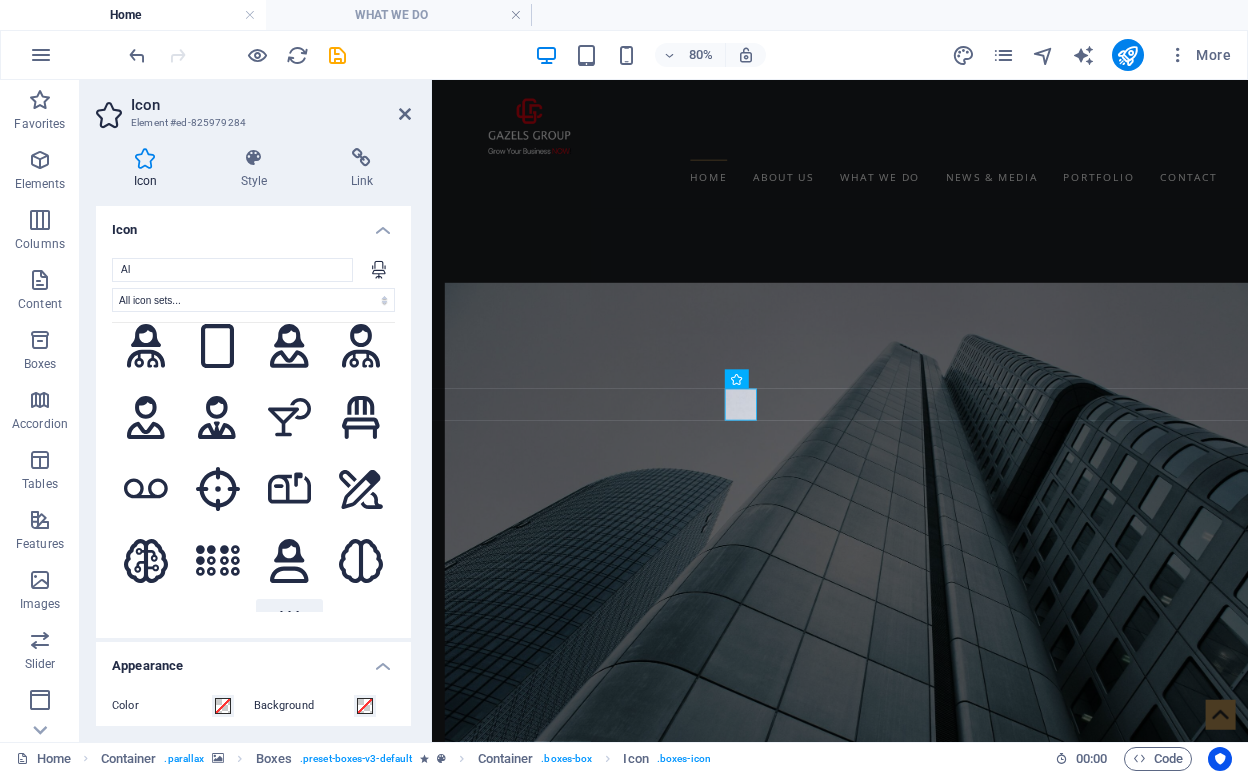 click at bounding box center (290, 633) 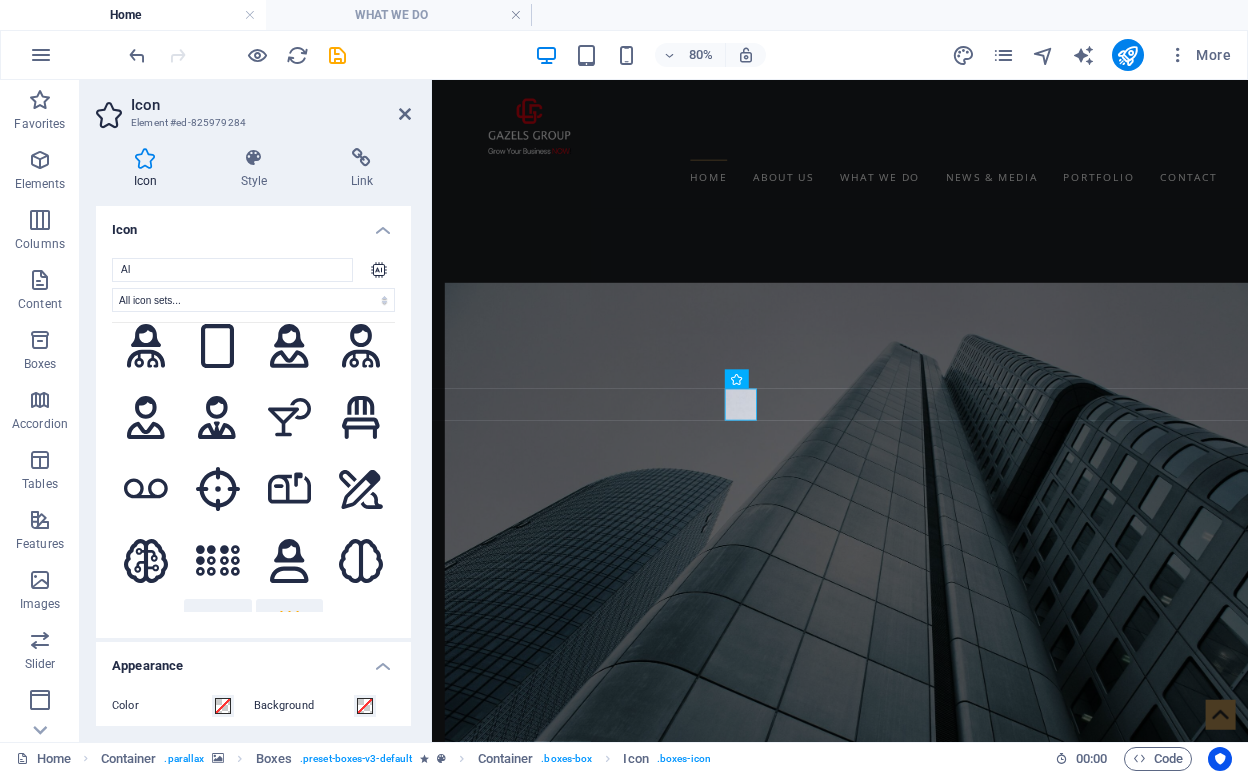 click at bounding box center (218, 633) 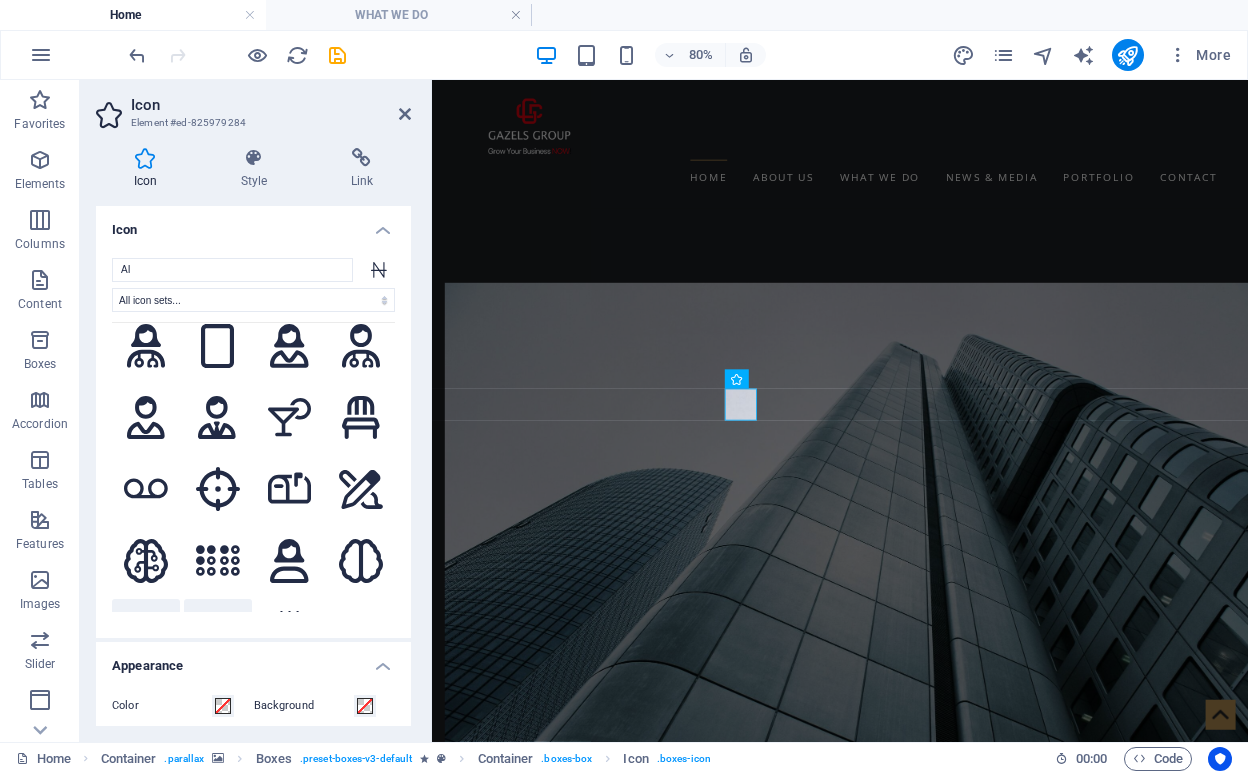 click at bounding box center (146, 633) 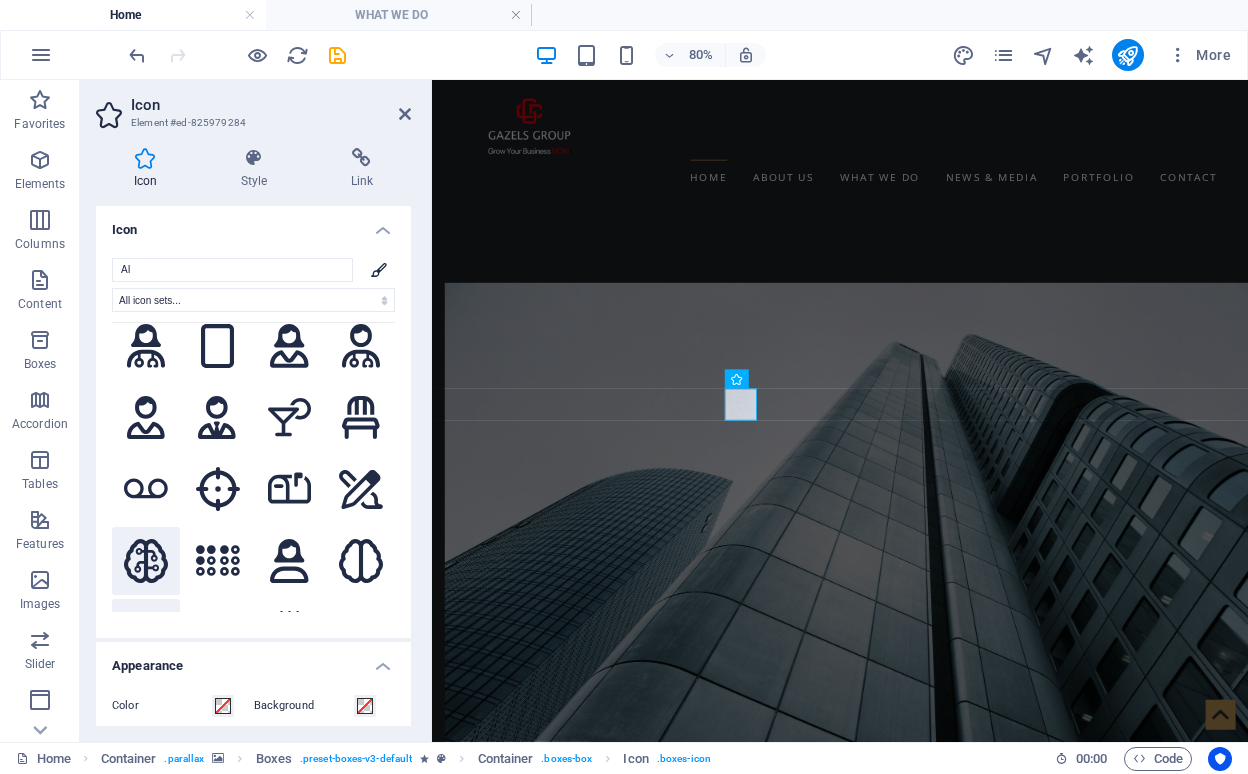 click at bounding box center (146, 561) 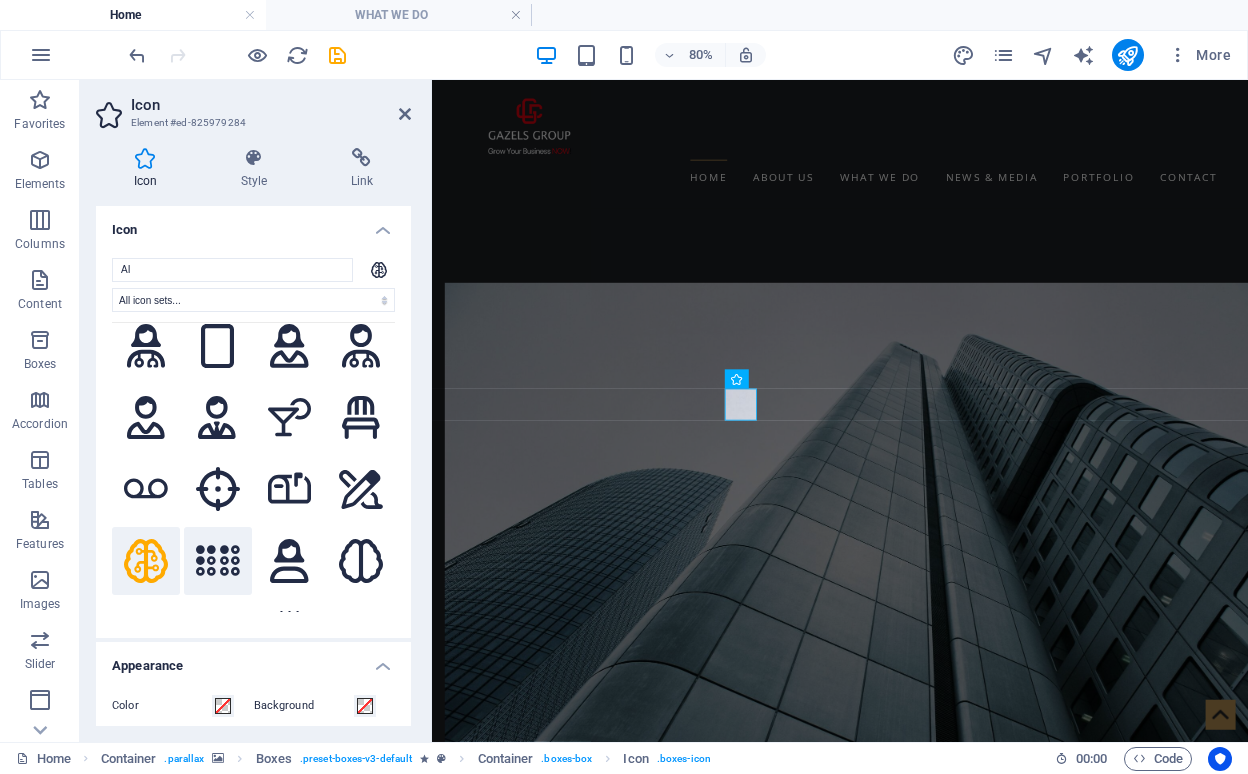 click at bounding box center [218, 561] 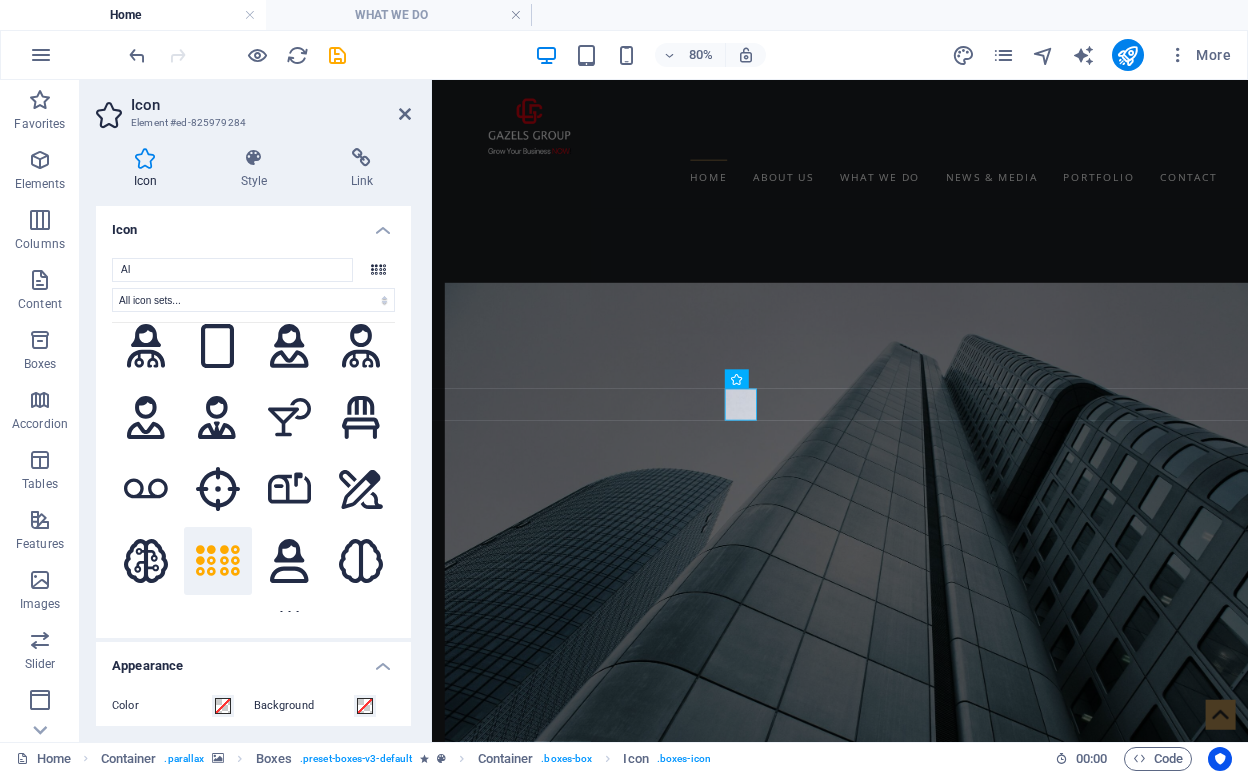 scroll, scrollTop: 6200, scrollLeft: 0, axis: vertical 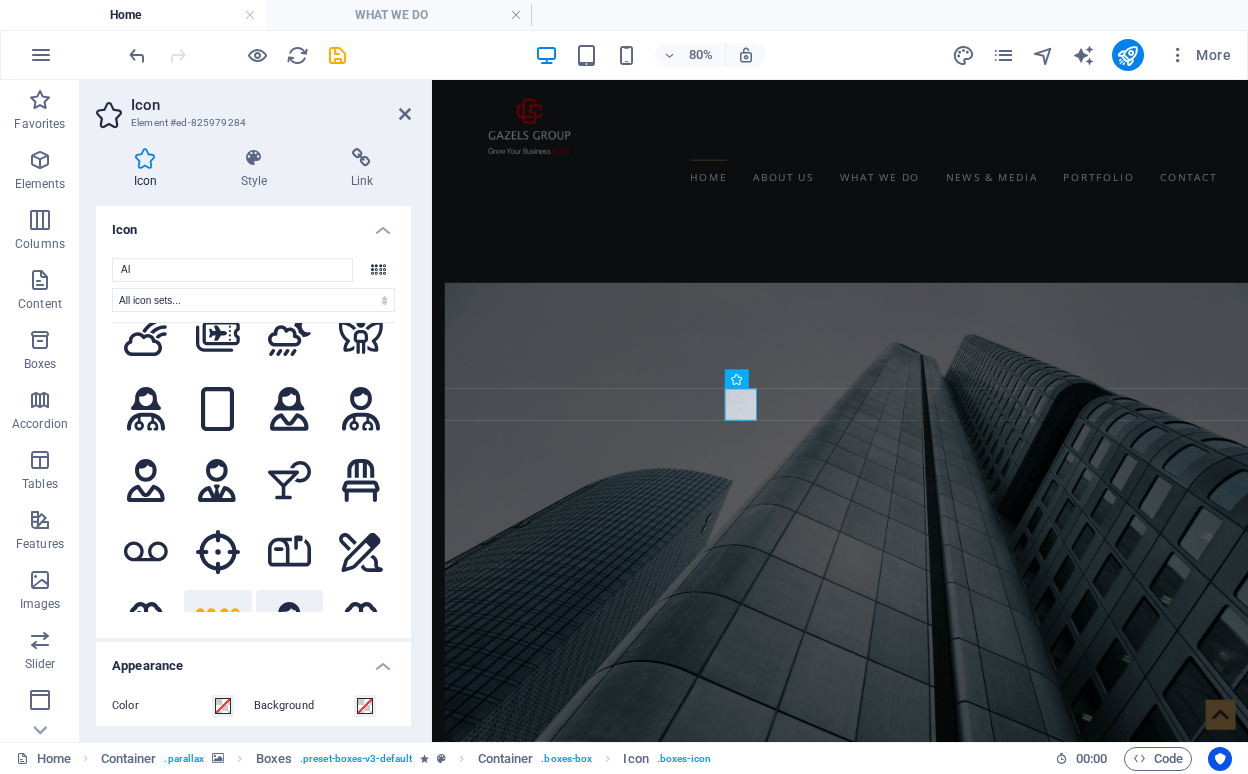 click at bounding box center (290, 624) 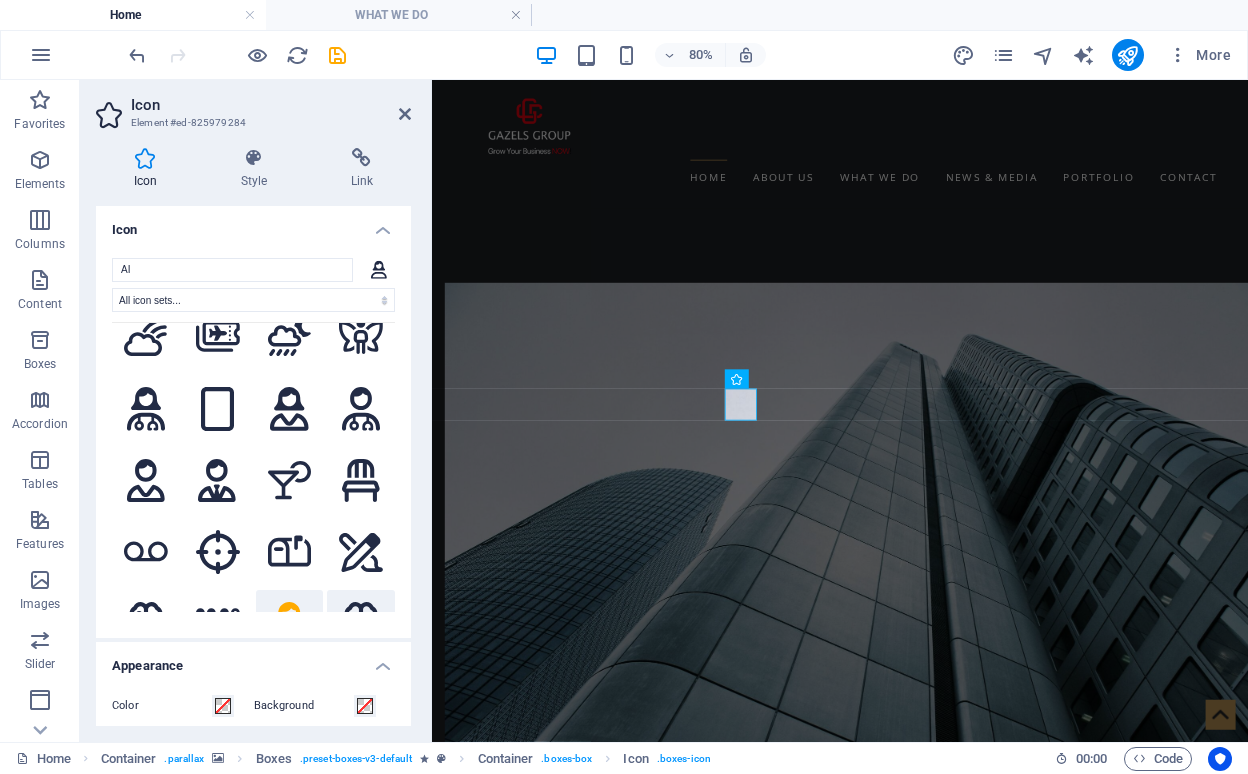 click at bounding box center (361, 624) 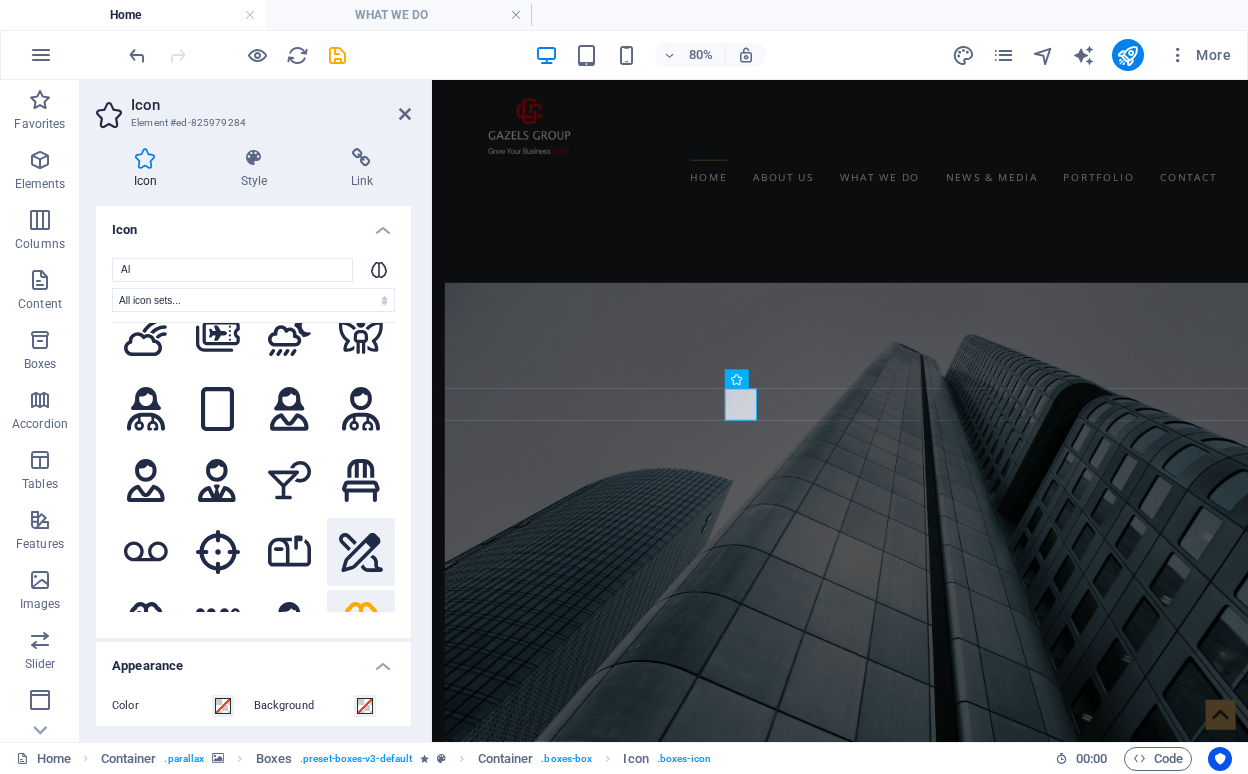 click at bounding box center [361, 552] 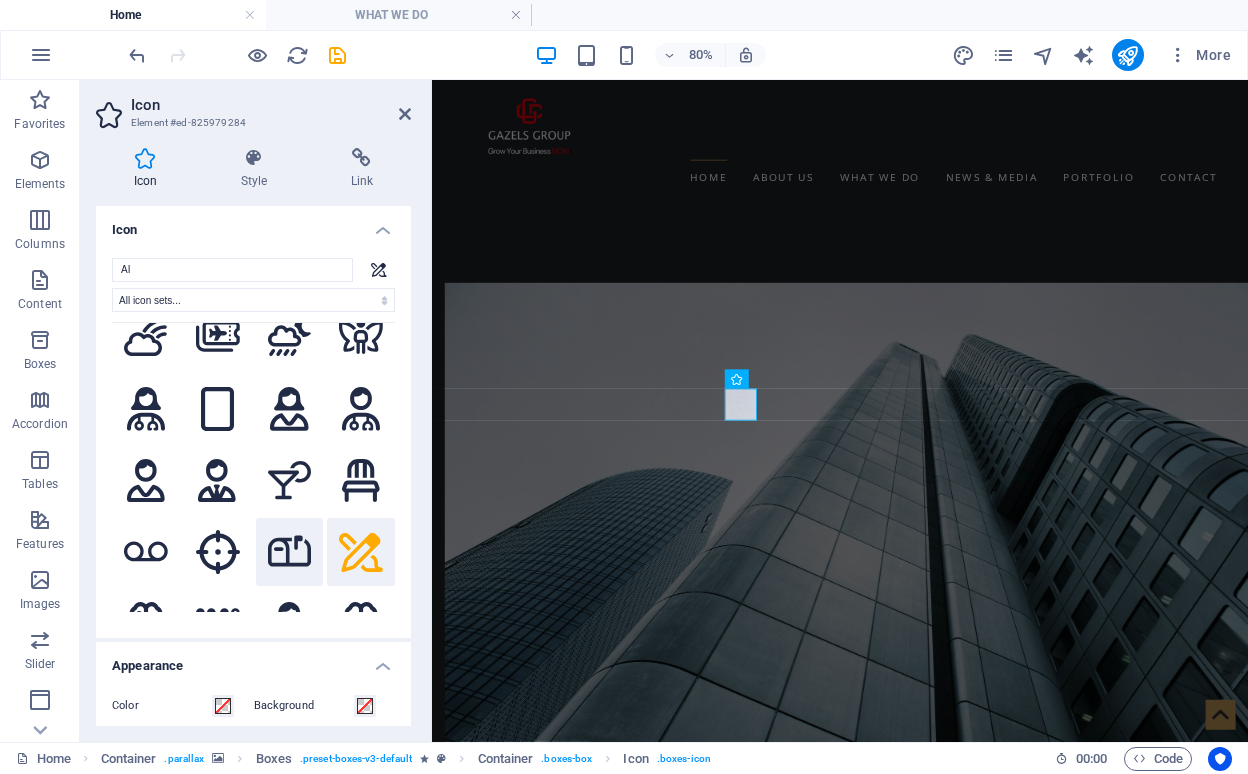 click at bounding box center (290, 552) 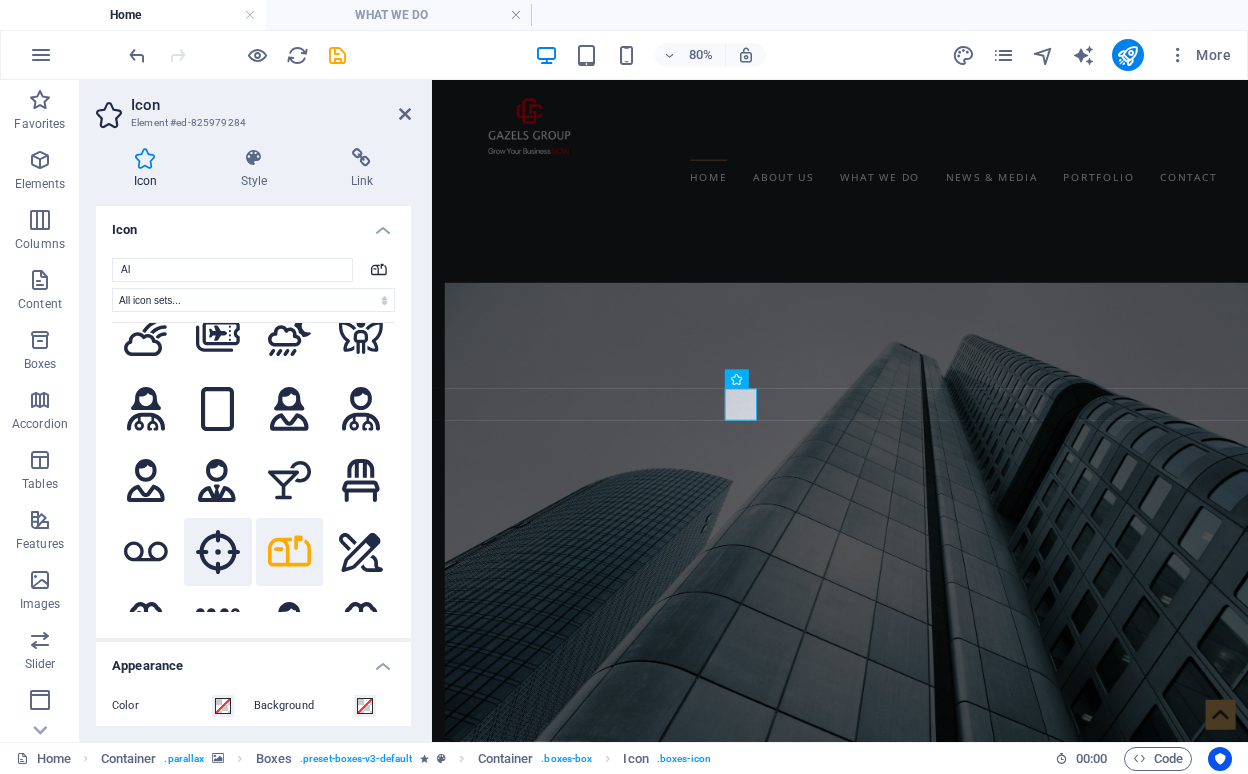 click at bounding box center (218, 552) 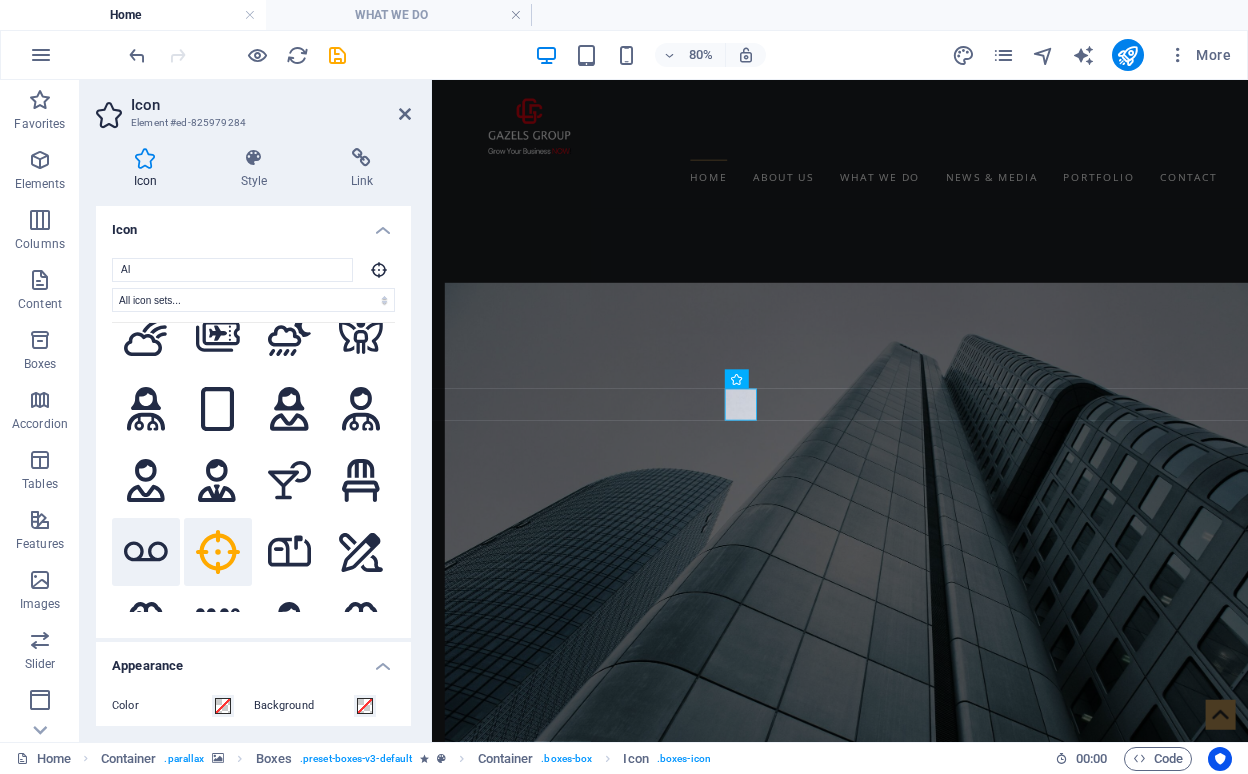 click at bounding box center [146, 552] 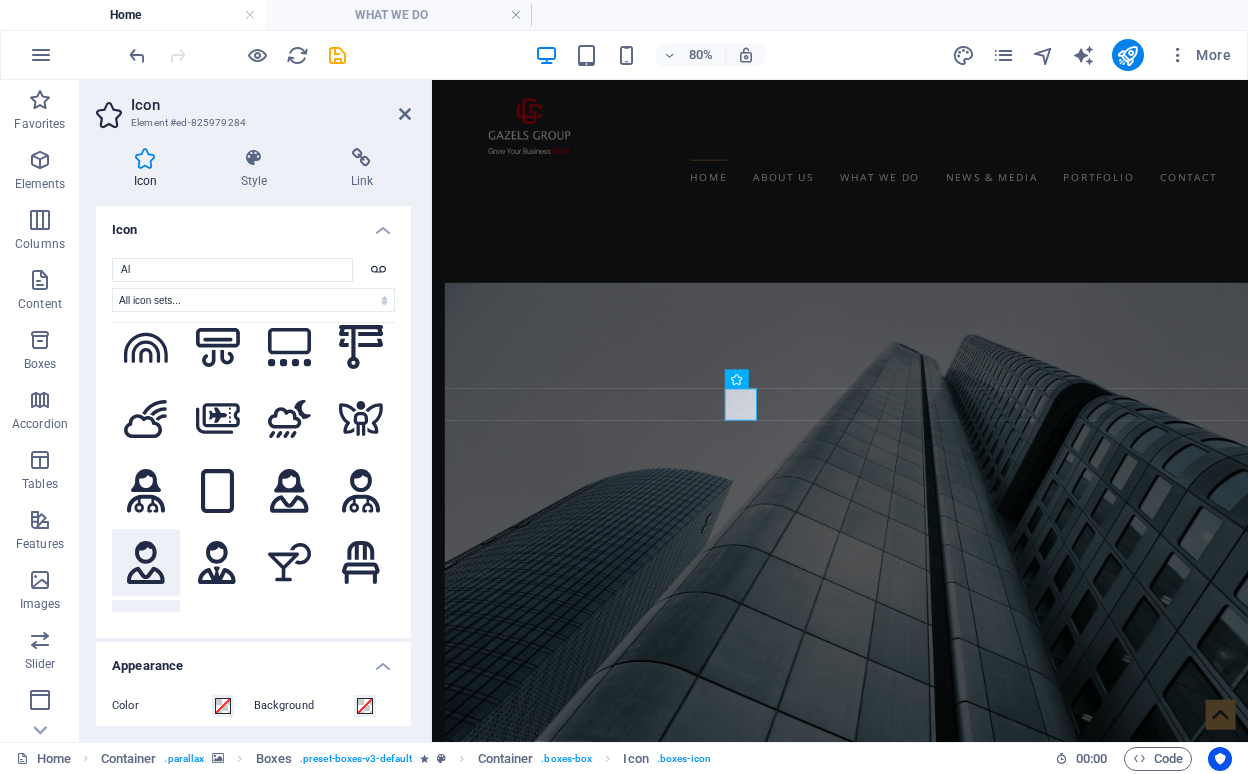 scroll, scrollTop: 6107, scrollLeft: 0, axis: vertical 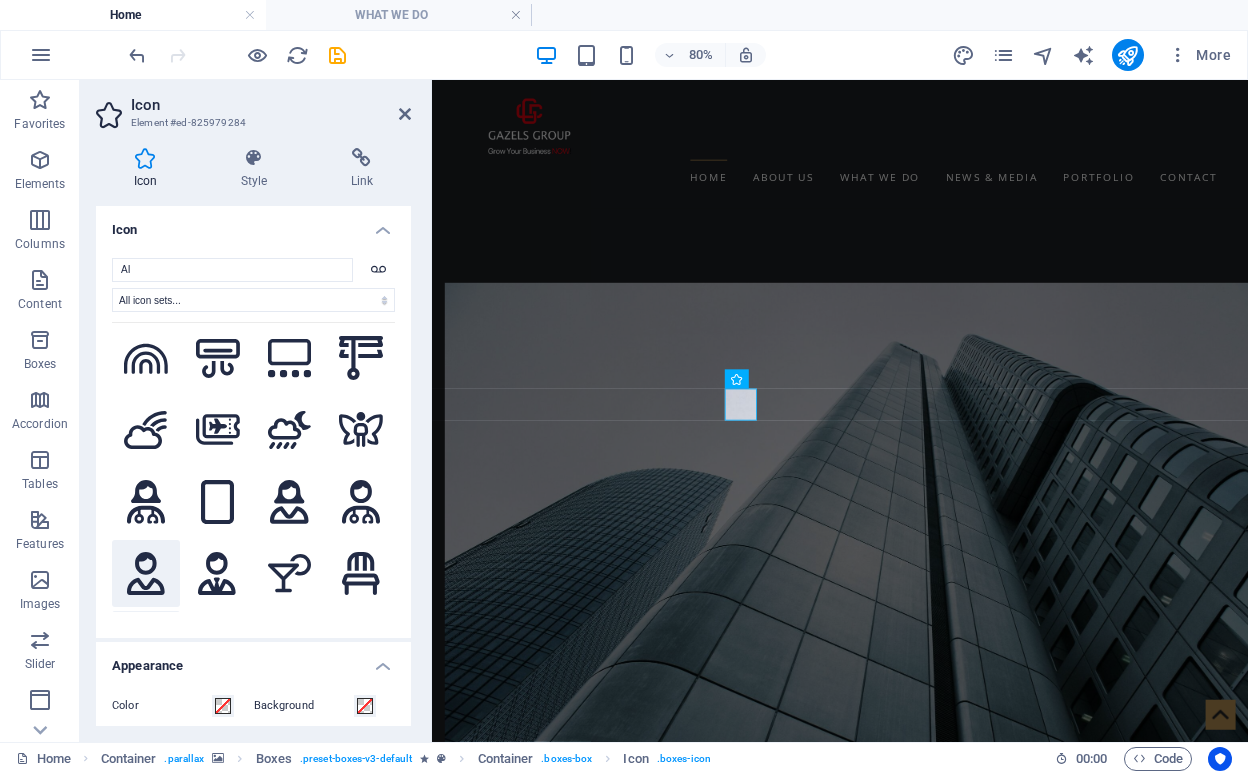 click at bounding box center [146, 574] 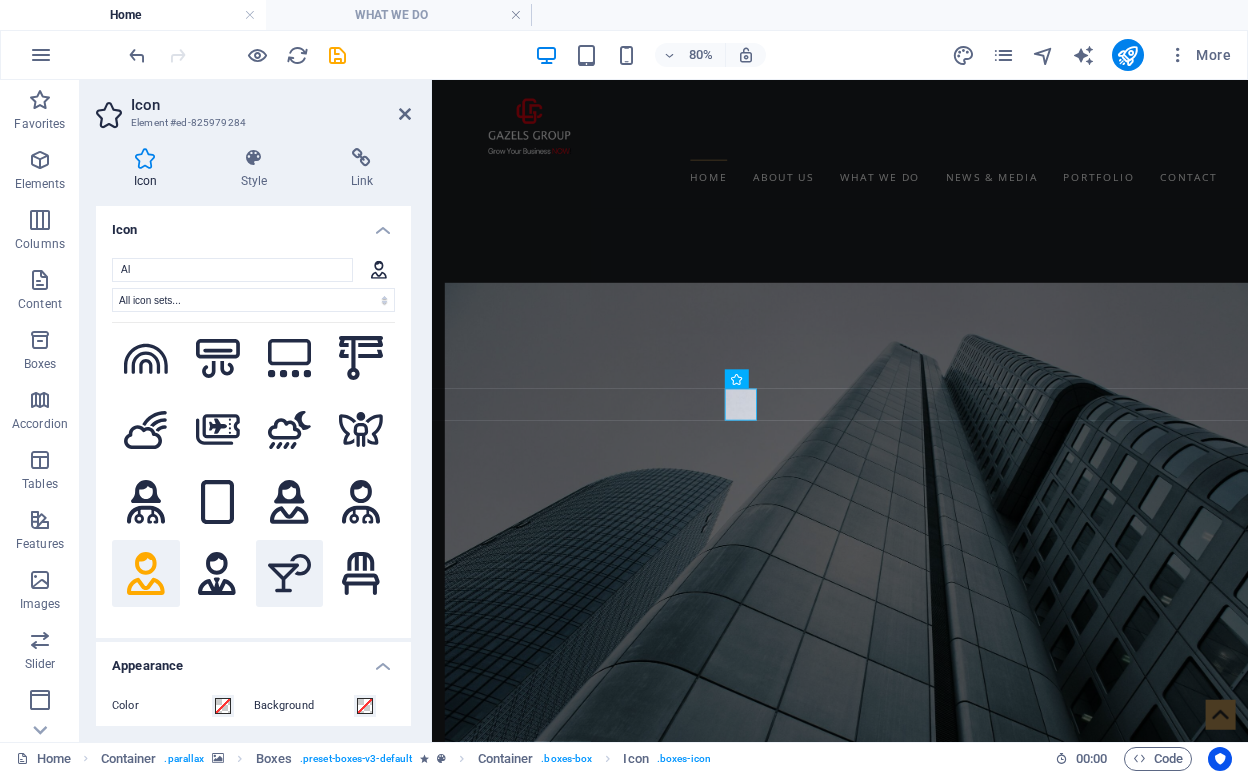 click at bounding box center (290, 574) 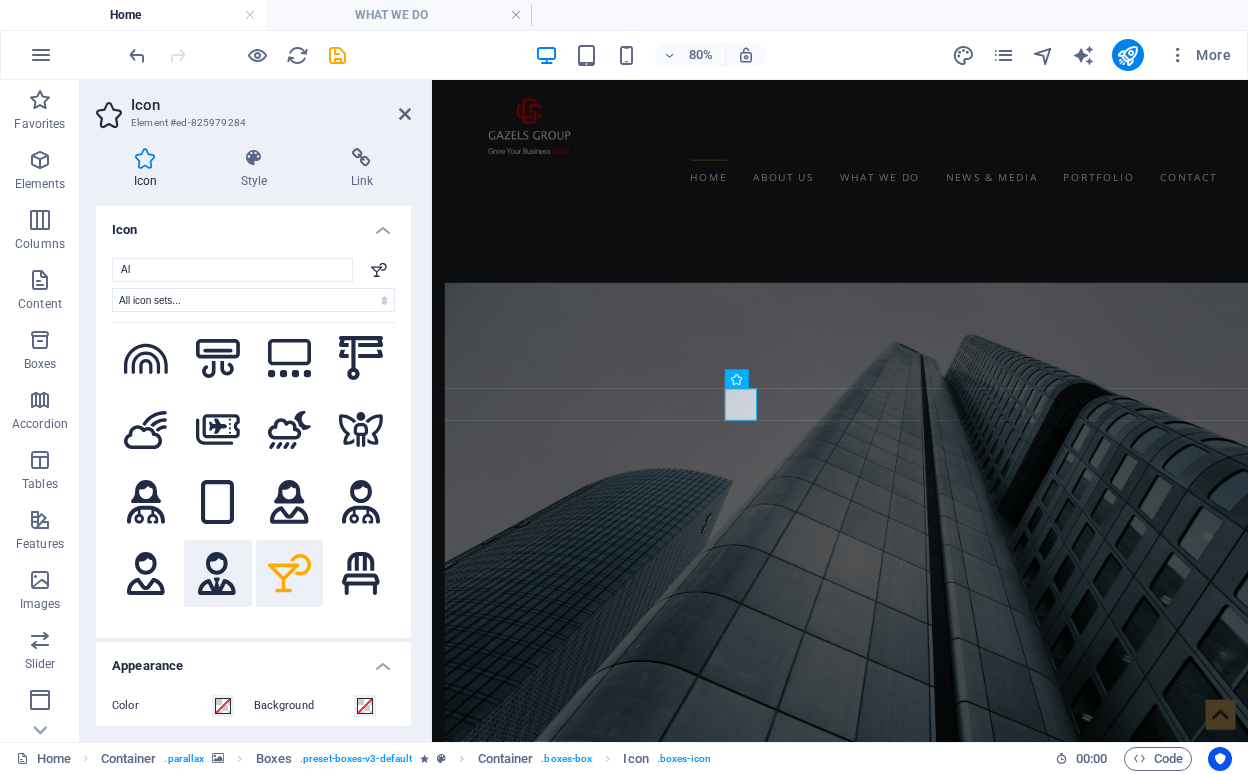click at bounding box center (218, 574) 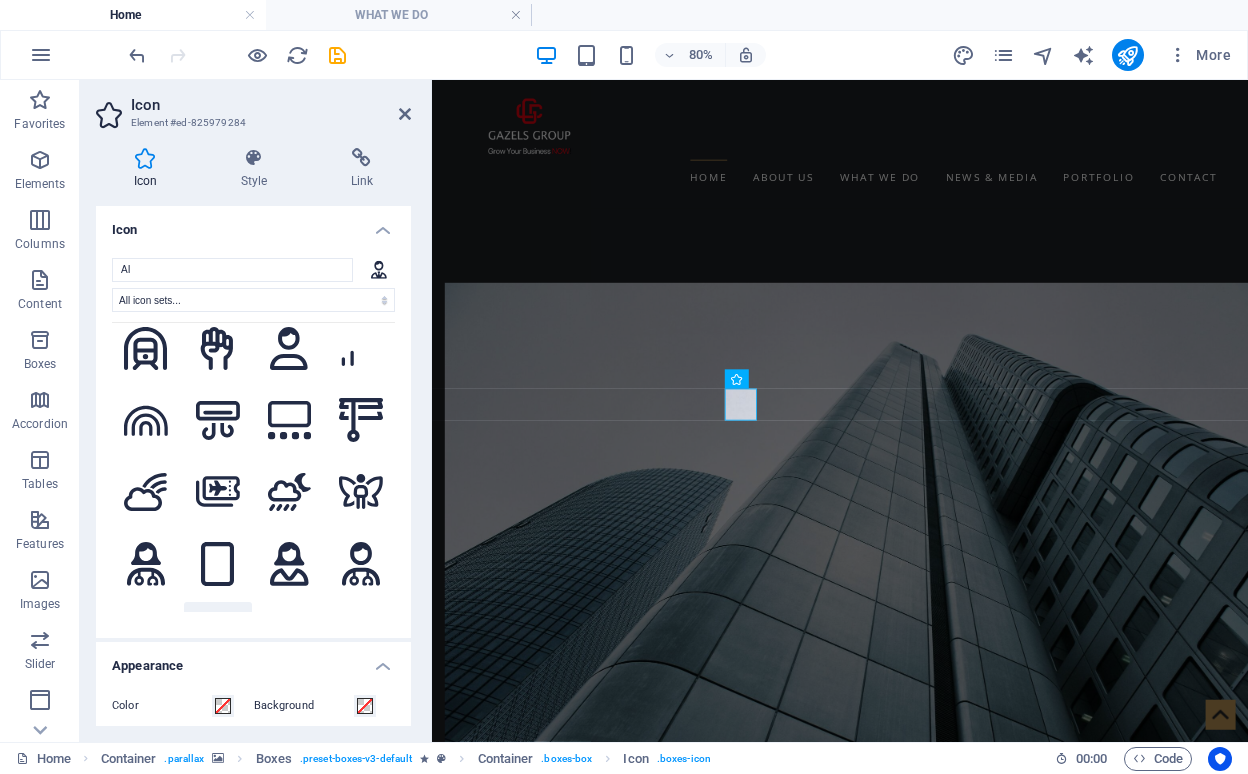 scroll, scrollTop: 6039, scrollLeft: 0, axis: vertical 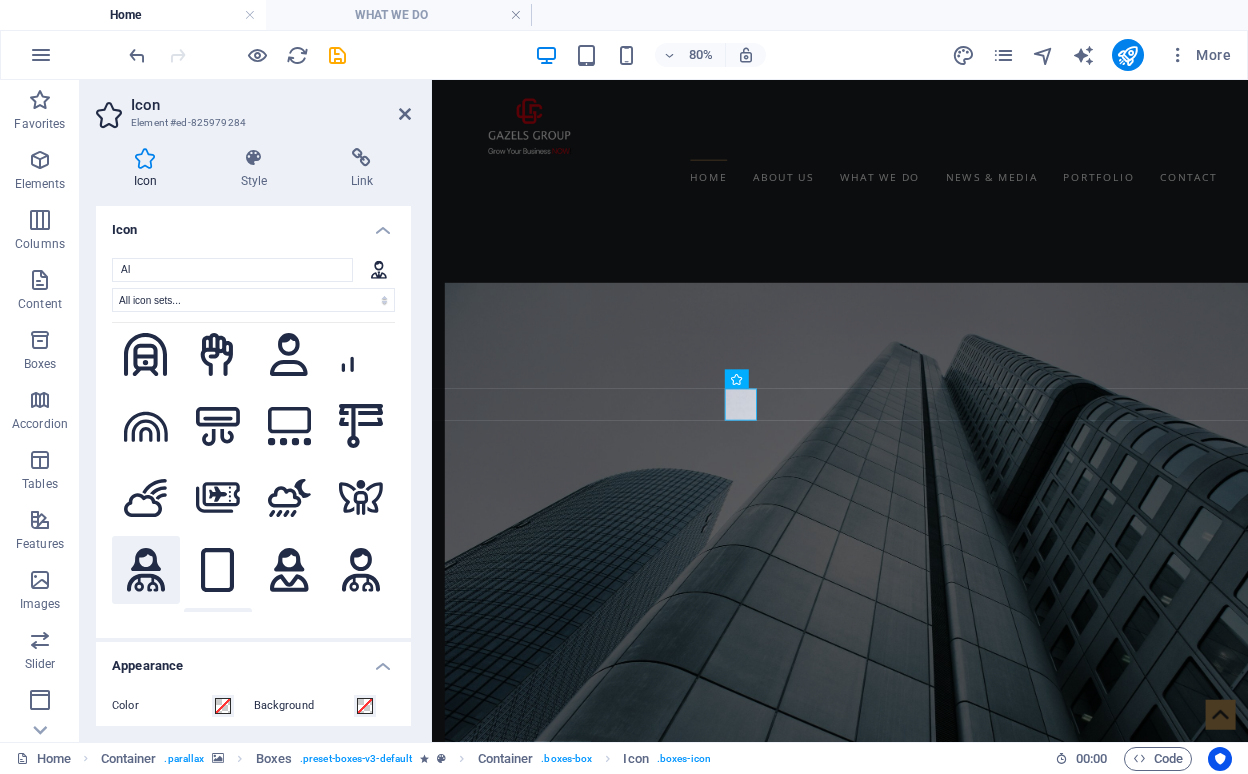 click at bounding box center [146, 570] 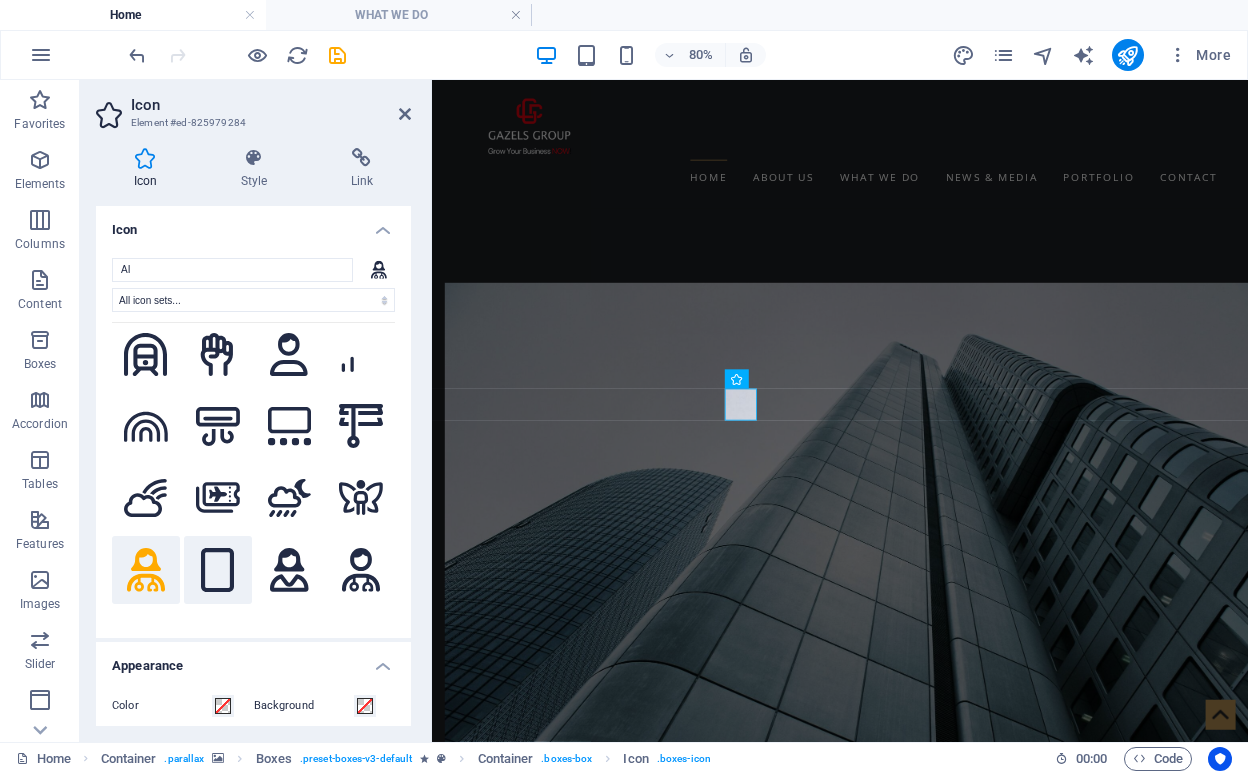 click at bounding box center (218, 570) 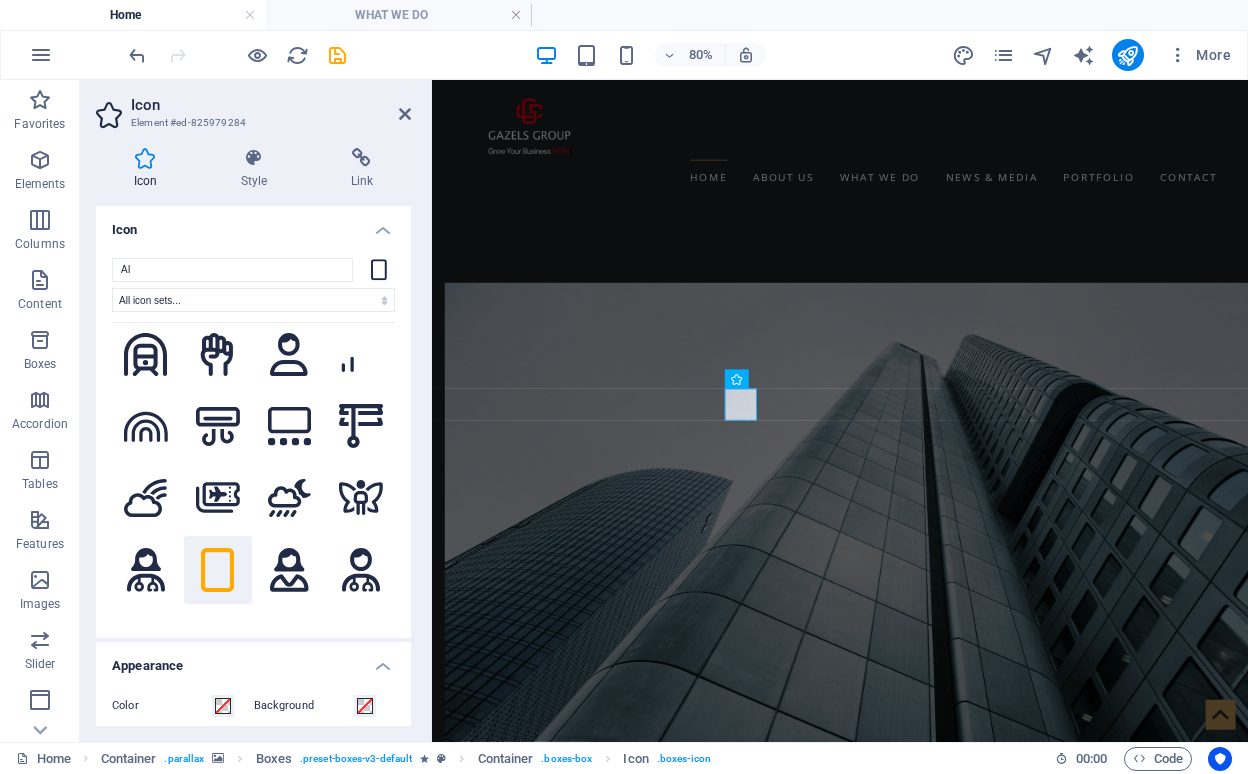 click on ".fa-secondary{opacity:.4} .fa-secondary{opacity:.4} .fa-secondary{opacity:.4} .fa-secondary{opacity:.4} .fa-secondary{opacity:.4} .fa-secondary{opacity:.4} .fa-secondary{opacity:.4} .fa-secondary{opacity:.4} .fa-secondary{opacity:.4} .fa-secondary{opacity:.4} .fa-secondary{opacity:.4} .fa-secondary{opacity:.4} .fa-secondary{opacity:.4} .fa-secondary{opacity:.4} .fa-secondary{opacity:.4} .fa-secondary{opacity:.4} .fa-secondary{opacity:.4} .fa-secondary{opacity:.4} .fa-secondary{opacity:.4} .fa-secondary{opacity:.4} .fa-secondary{opacity:.4} .fa-secondary{opacity:.4} .fa-secondary{opacity:.4} .fa-secondary{opacity:.4} .fa-secondary{opacity:.4} .fa-secondary{opacity:.4} .fa-secondary{opacity:.4} .fa-secondary{opacity:.4} .fa-secondary{opacity:.4} .fa-secondary{opacity:.4} .fa-secondary{opacity:.4} .fa-secondary{opacity:.4} .fa-secondary{opacity:.4} .fa-secondary{opacity:.4} .fa-secondary{opacity:.4} .fa-secondary{opacity:.4} .fa-secondary{opacity:.4} .fa-secondary{opacity:.4} .fa-secondary{opacity:.4}" at bounding box center [253, 467] 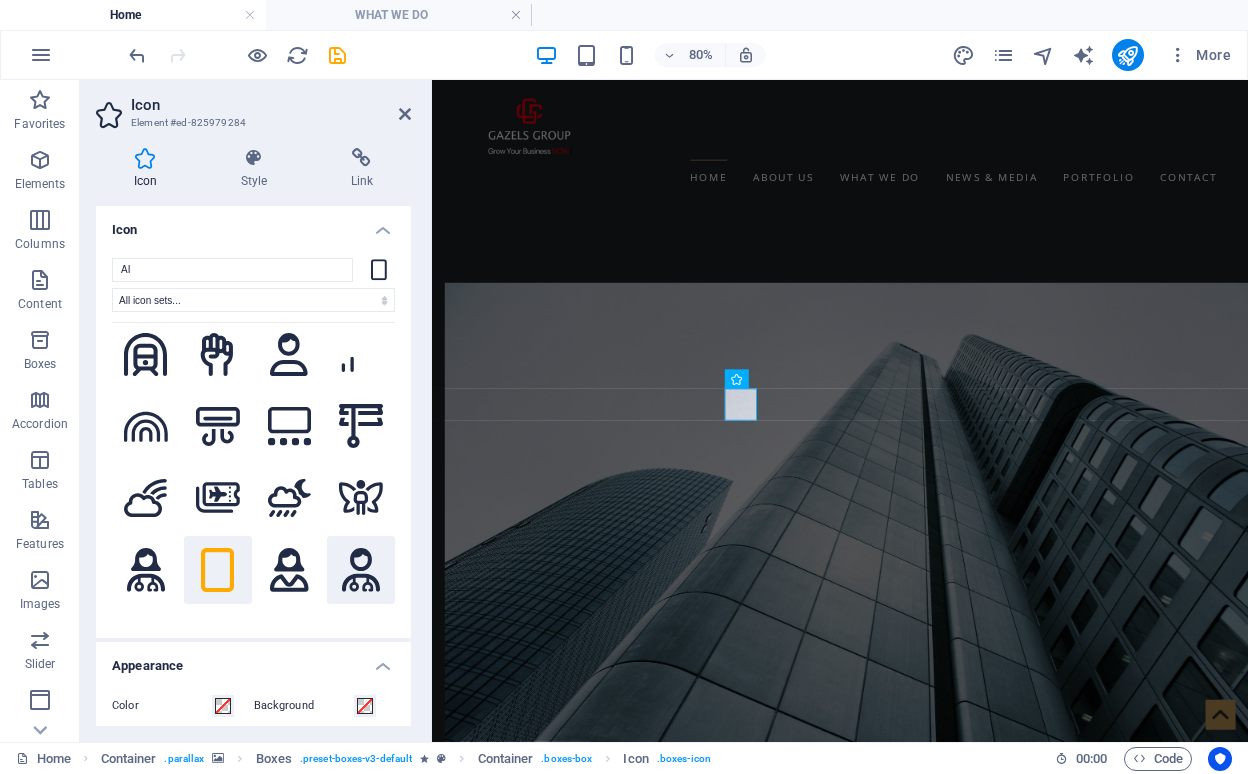 click at bounding box center [361, 570] 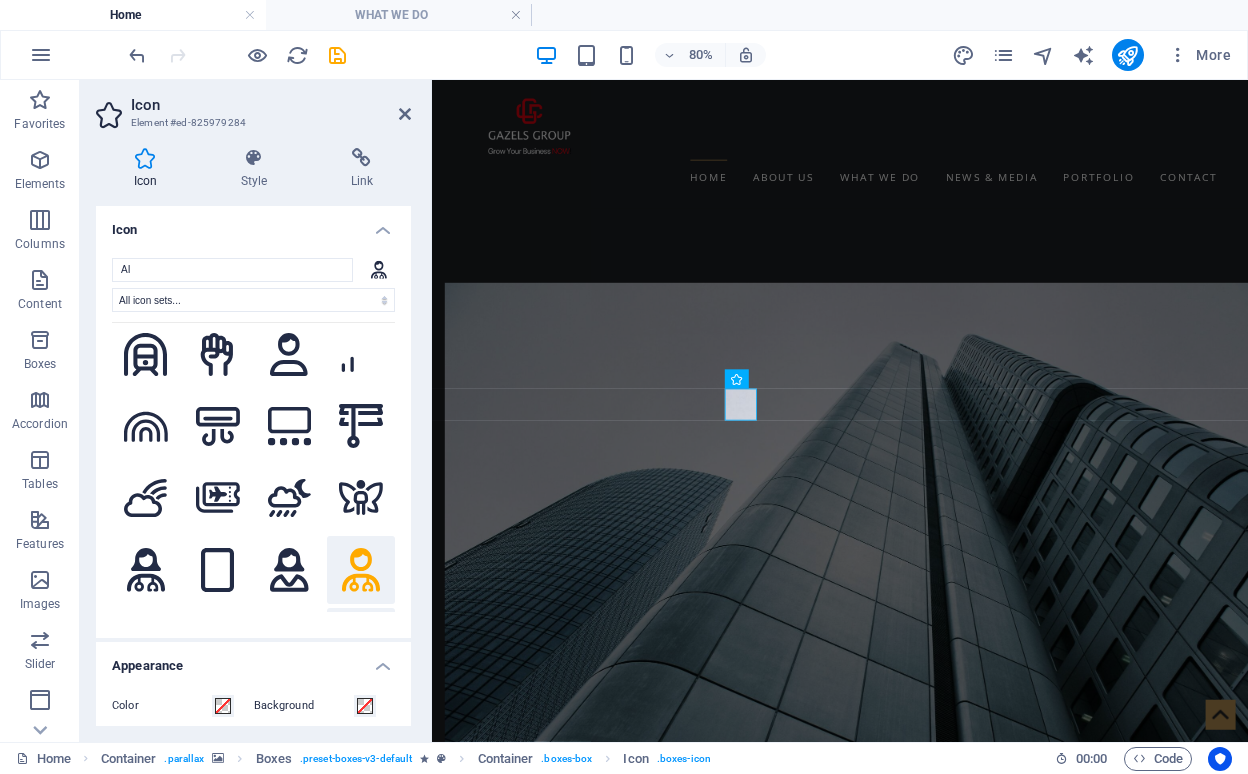 click at bounding box center (361, 642) 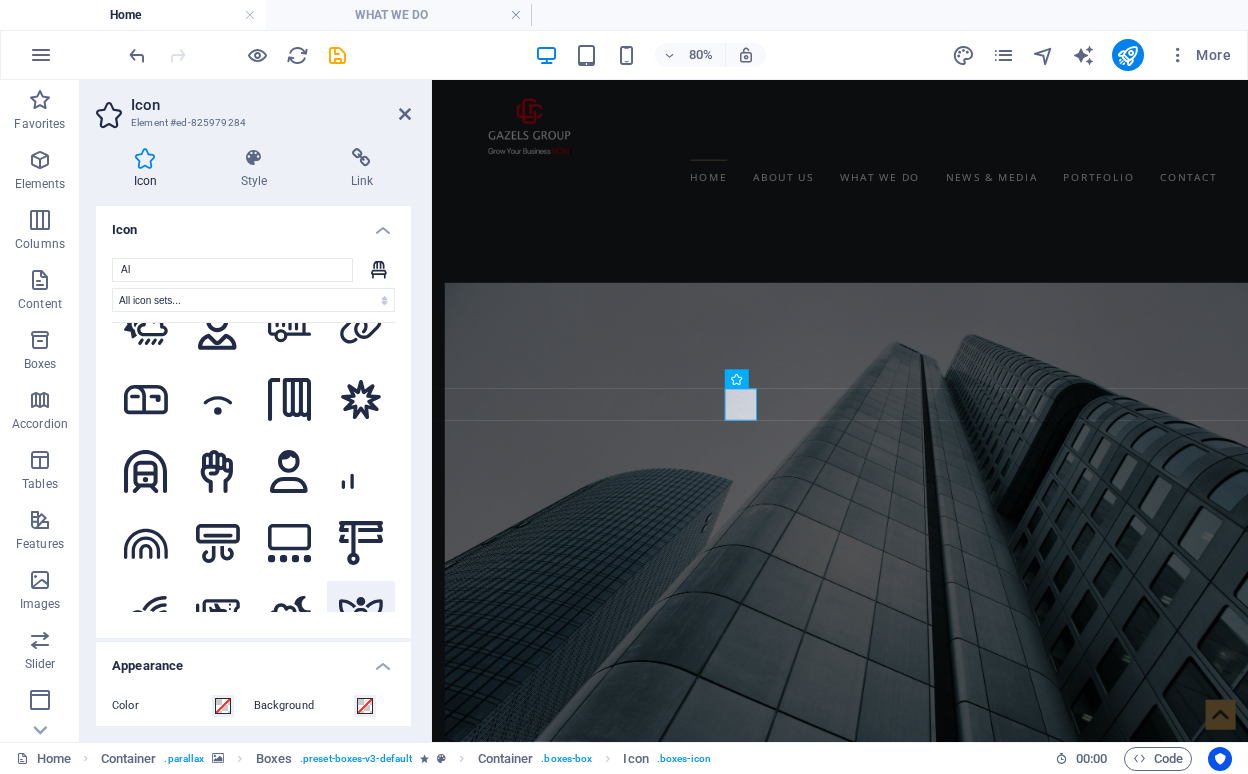 scroll, scrollTop: 5910, scrollLeft: 0, axis: vertical 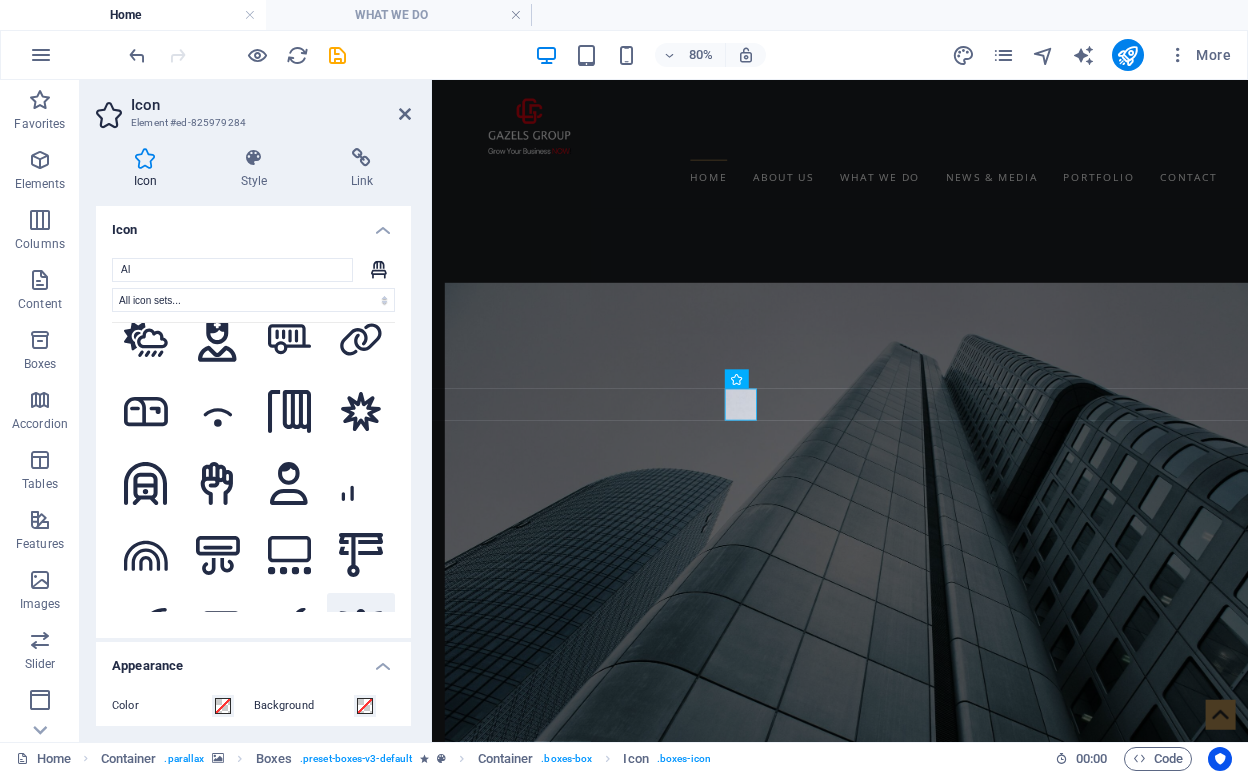click at bounding box center [361, 627] 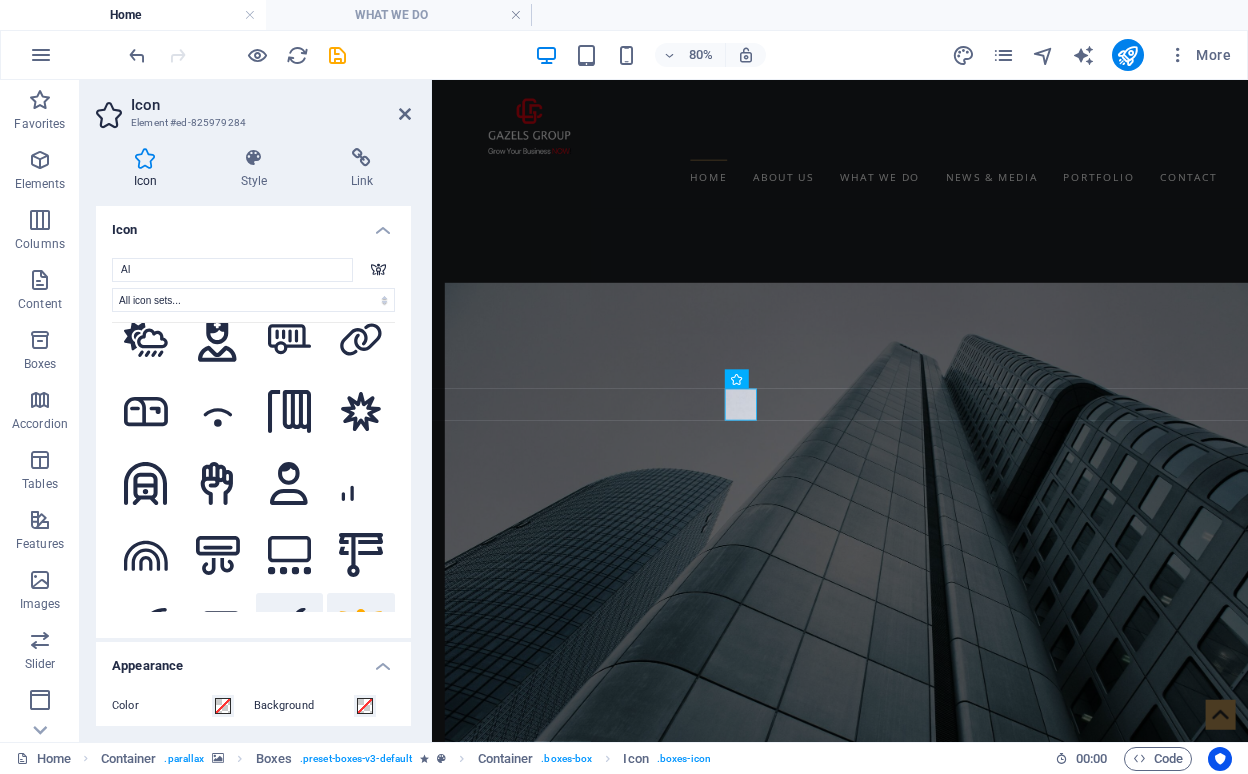 click at bounding box center [290, 627] 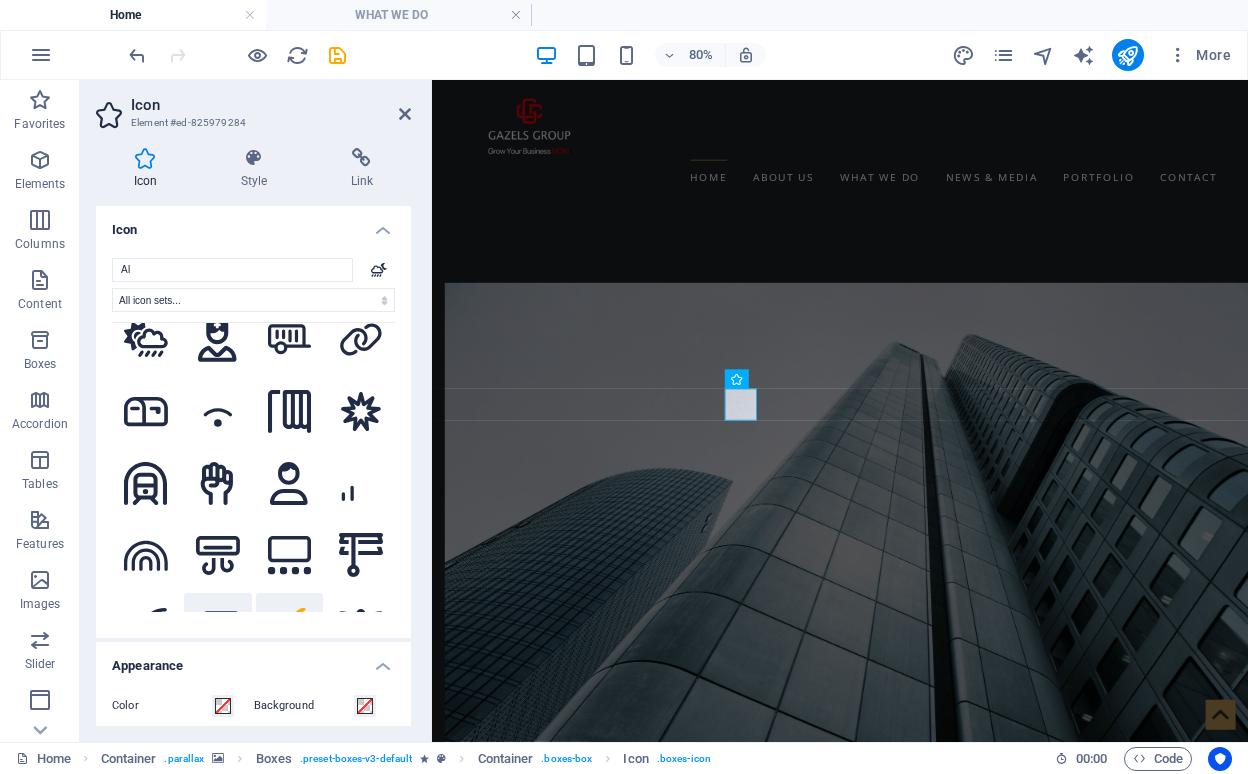 click at bounding box center (218, 627) 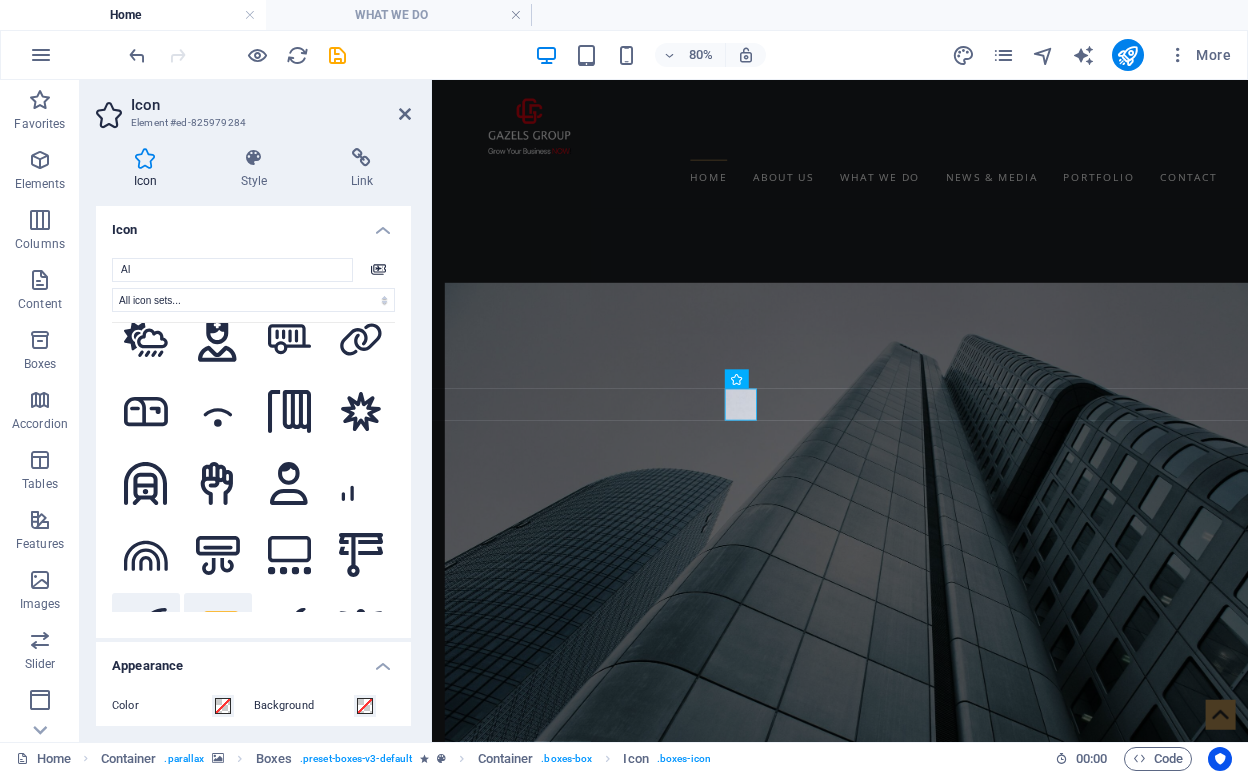 click at bounding box center [146, 627] 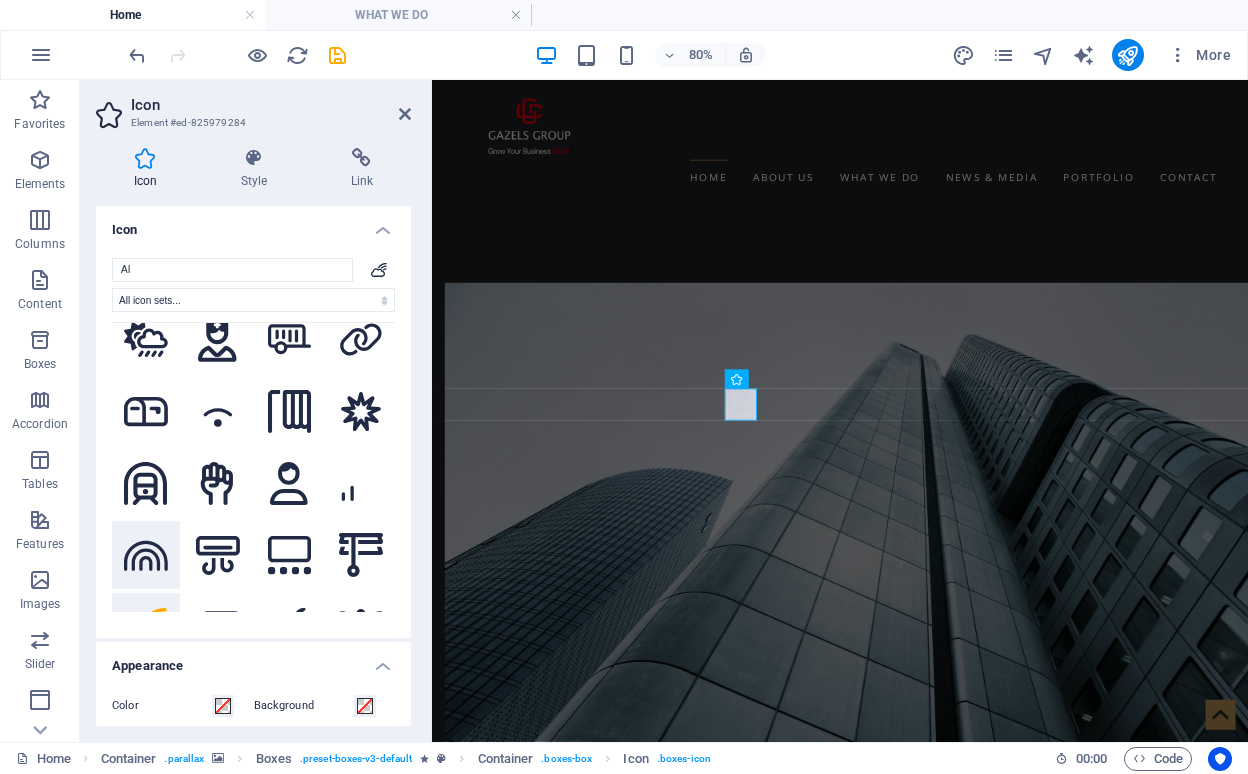 click at bounding box center [146, 555] 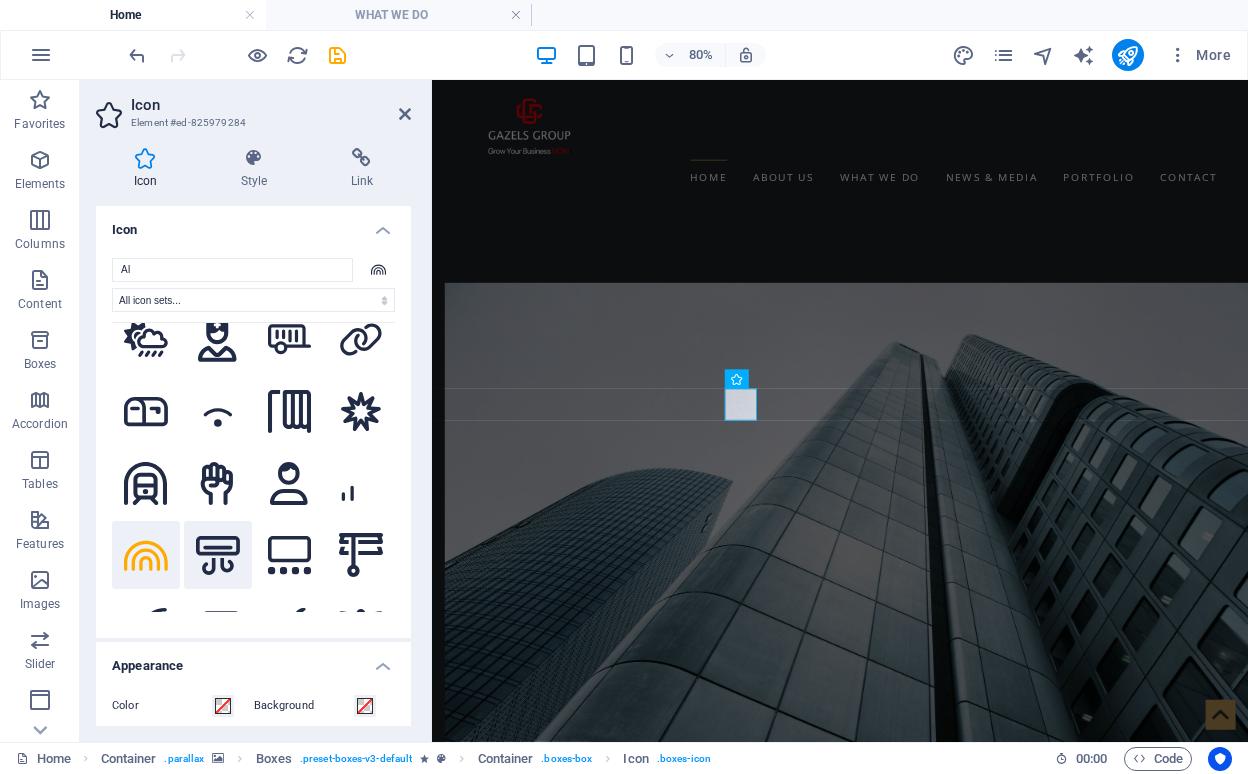 click at bounding box center [218, 555] 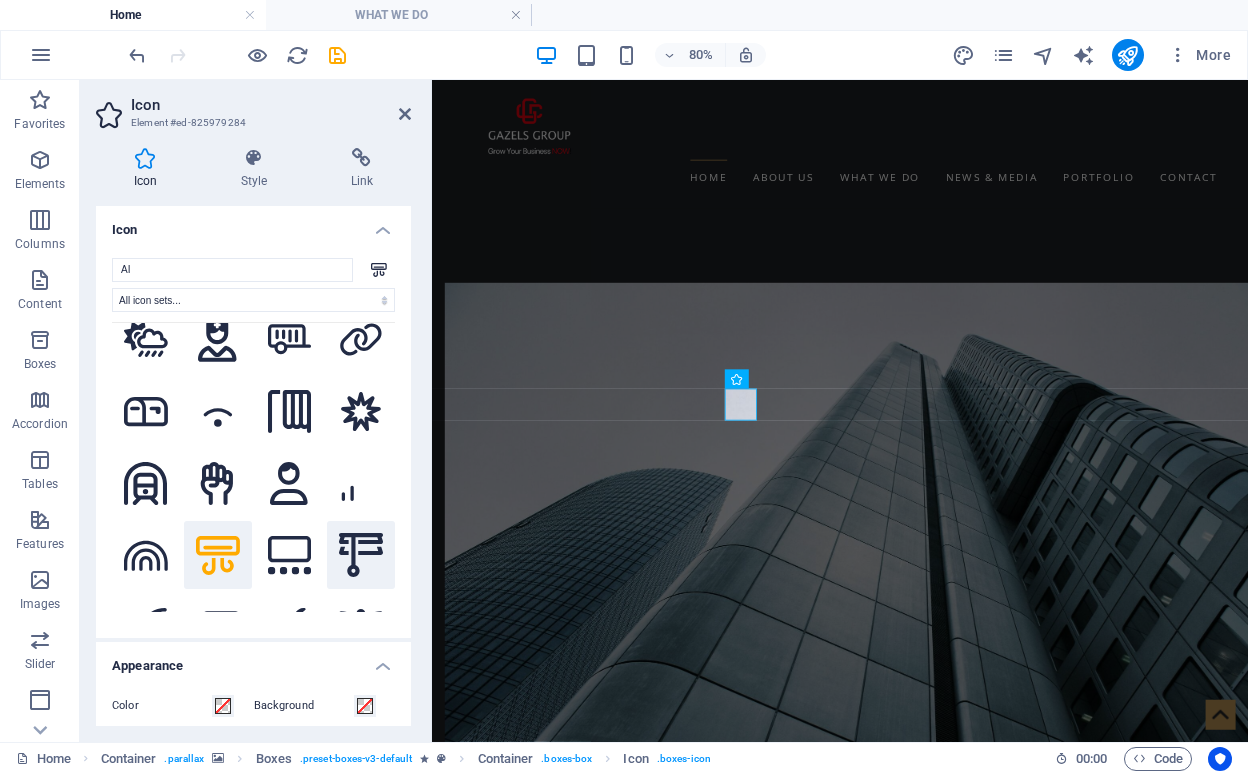 click at bounding box center [361, 555] 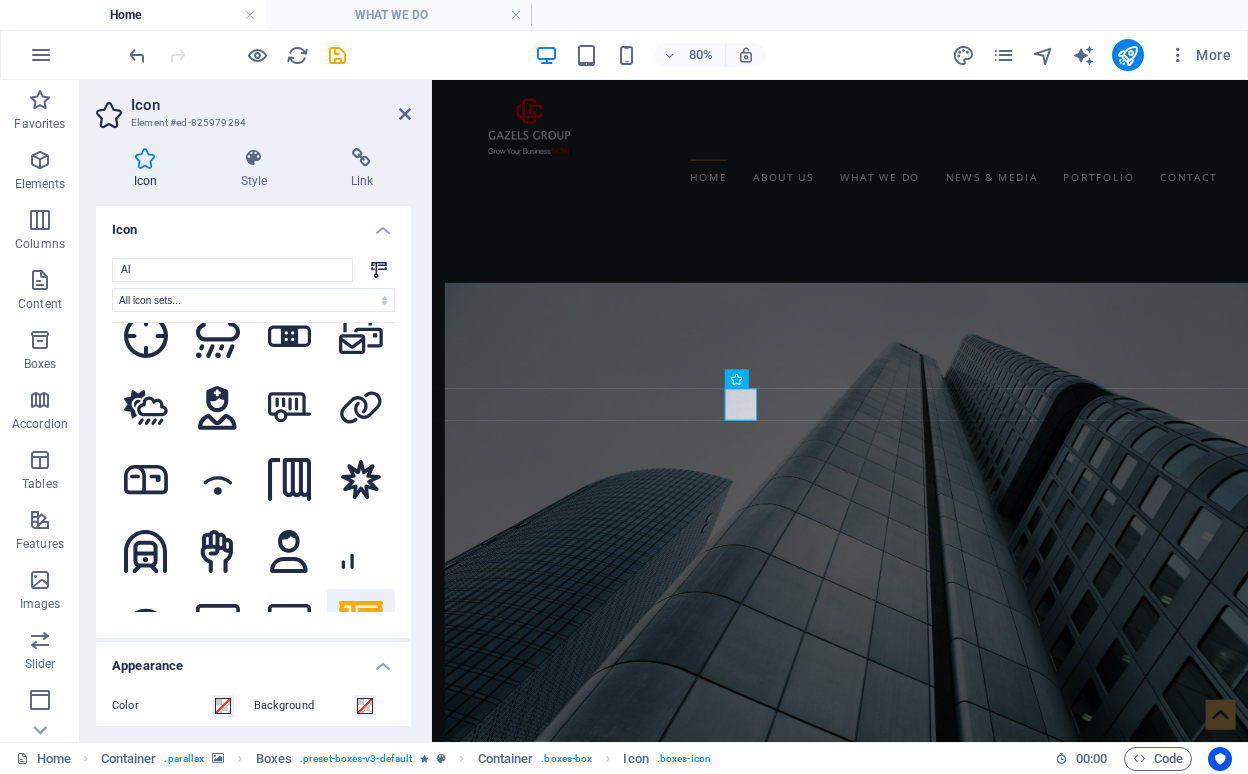 scroll, scrollTop: 5833, scrollLeft: 0, axis: vertical 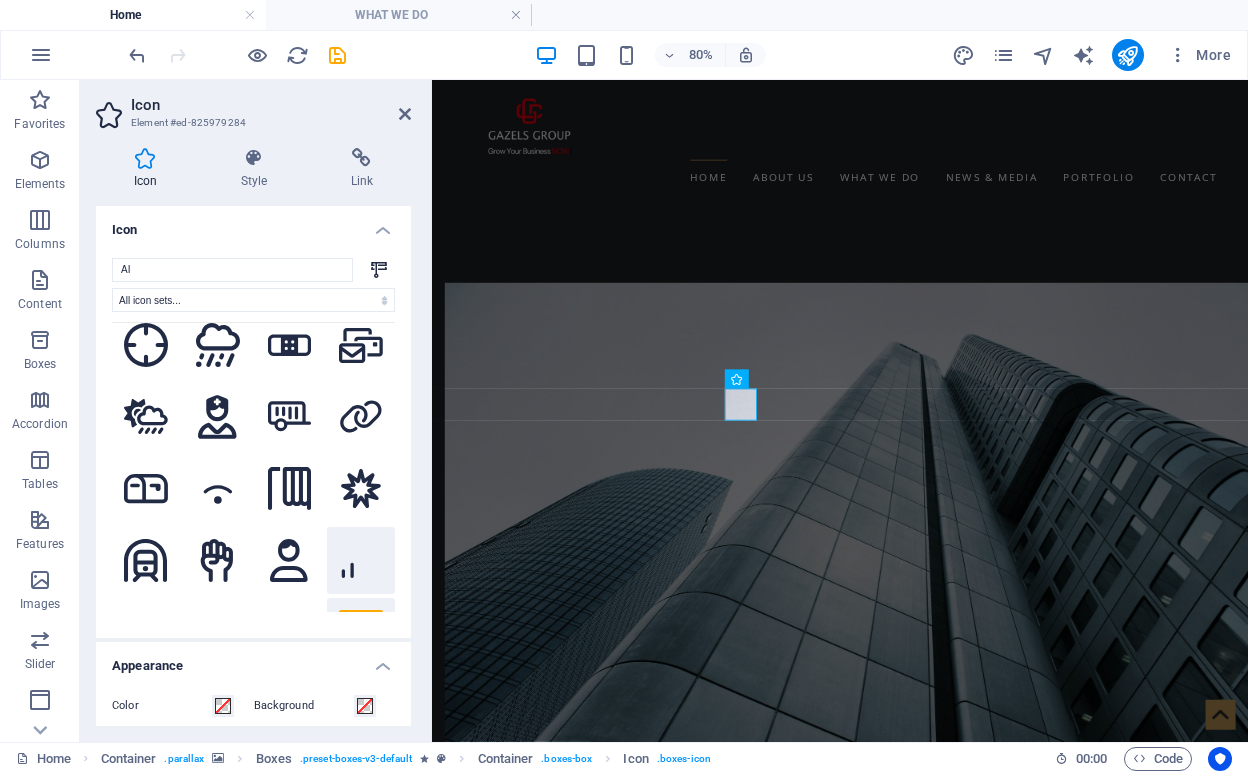 click at bounding box center [361, 561] 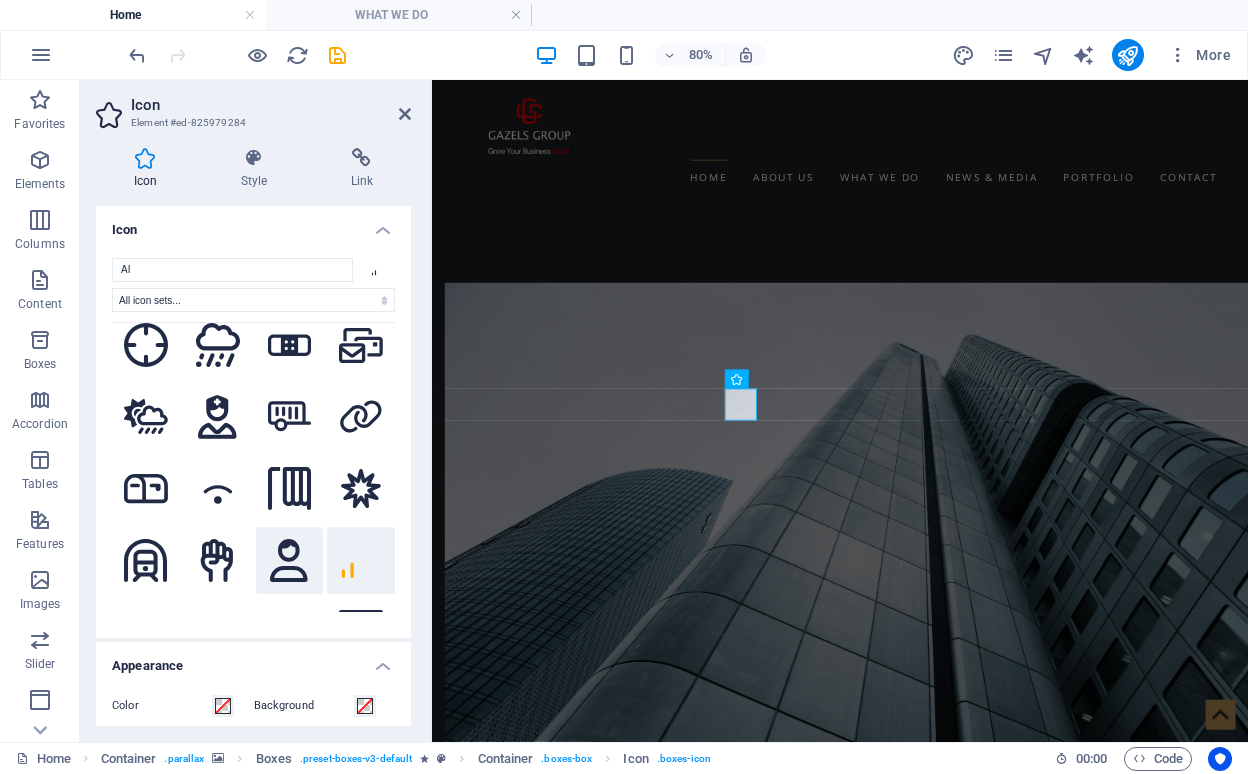 click at bounding box center [290, 561] 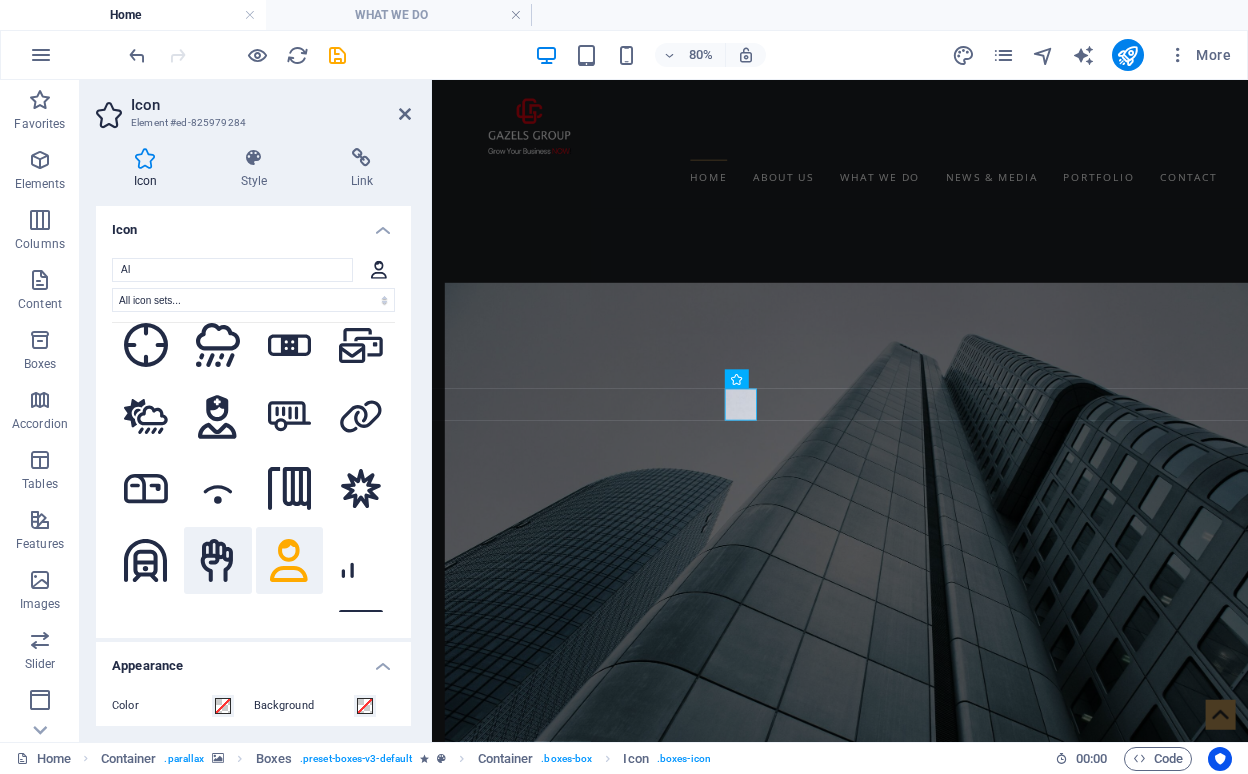 click at bounding box center [218, 561] 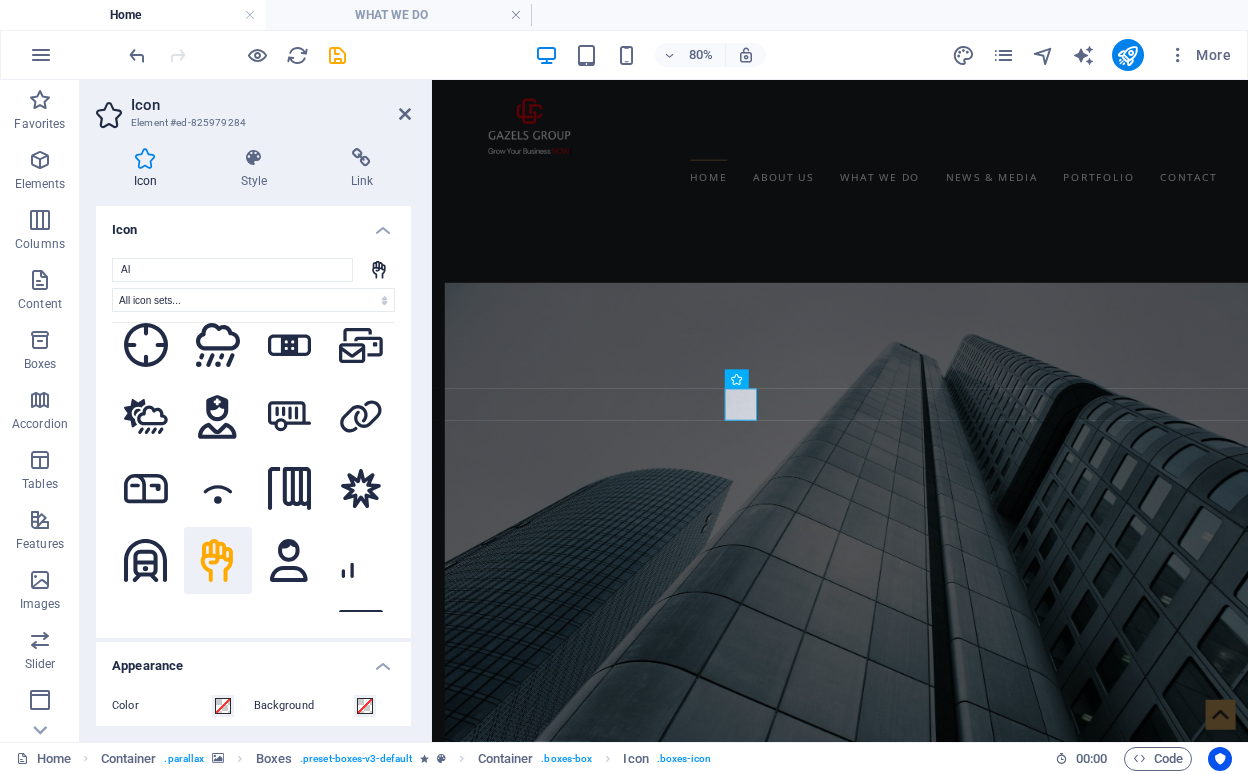 click at bounding box center (218, 561) 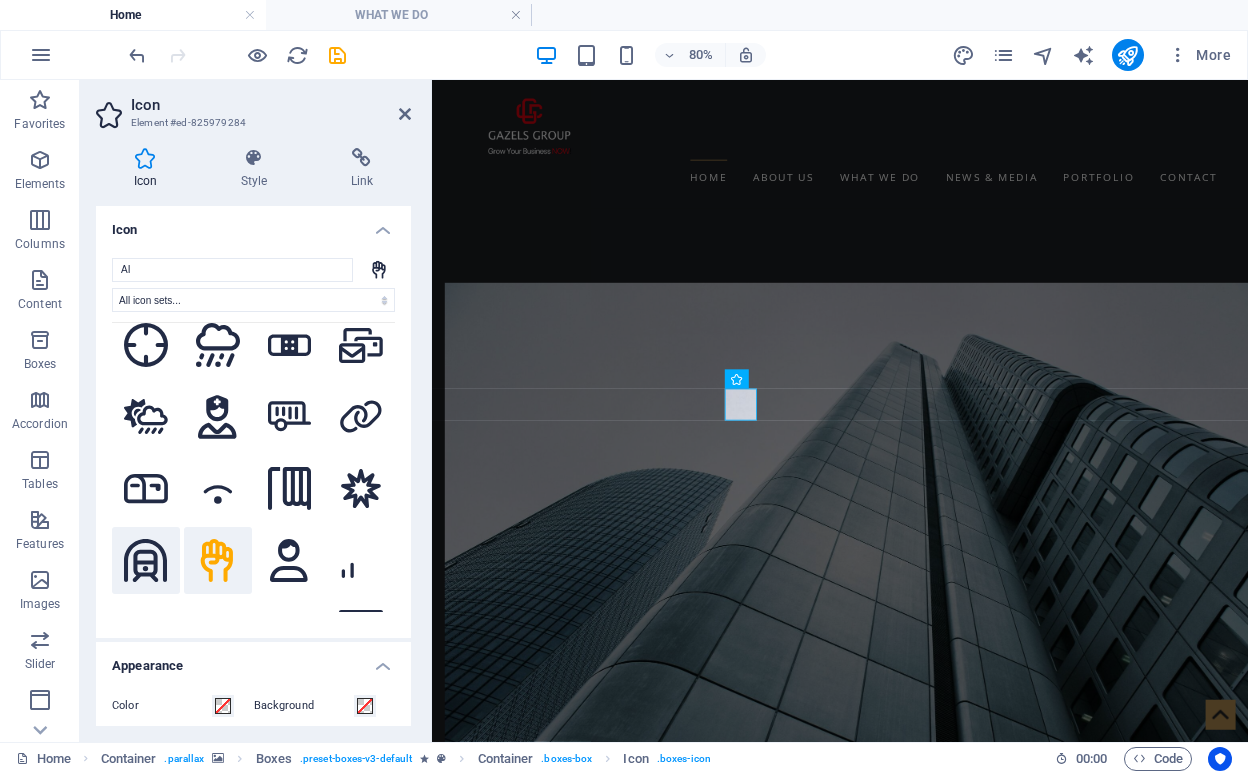 click at bounding box center (146, 561) 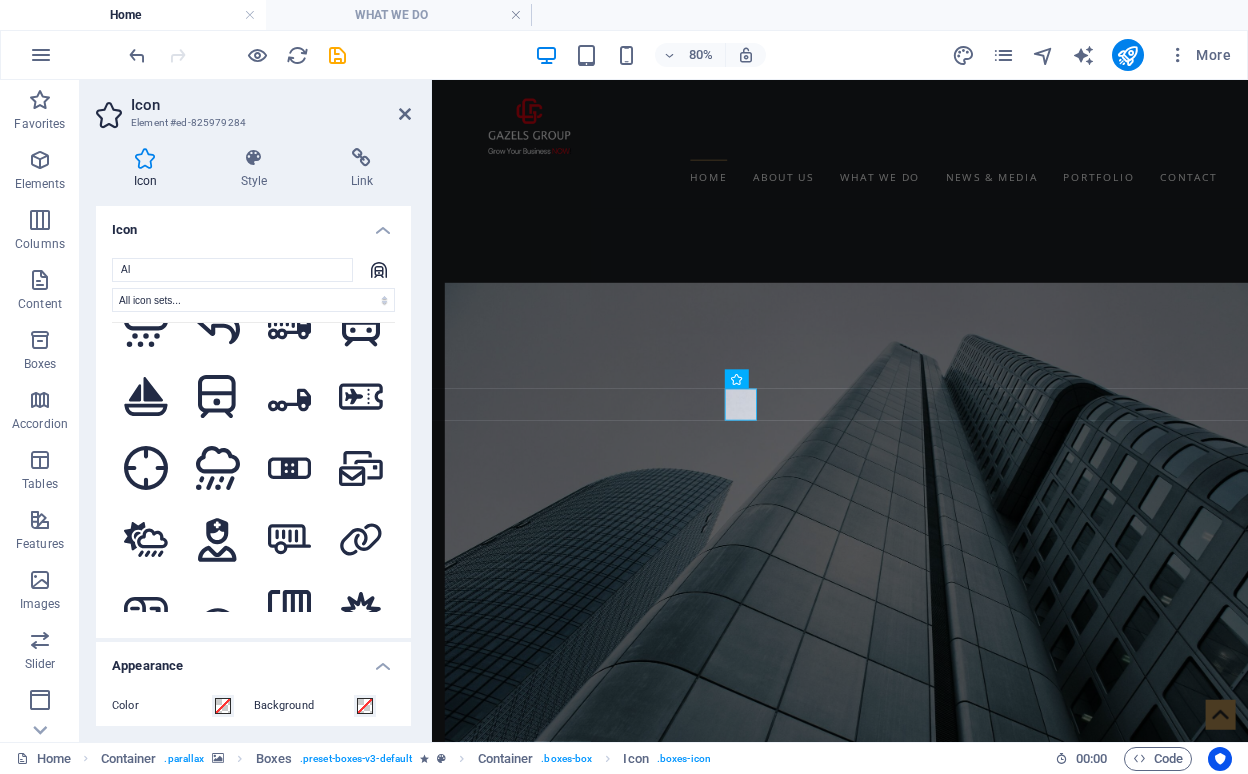 scroll, scrollTop: 5700, scrollLeft: 0, axis: vertical 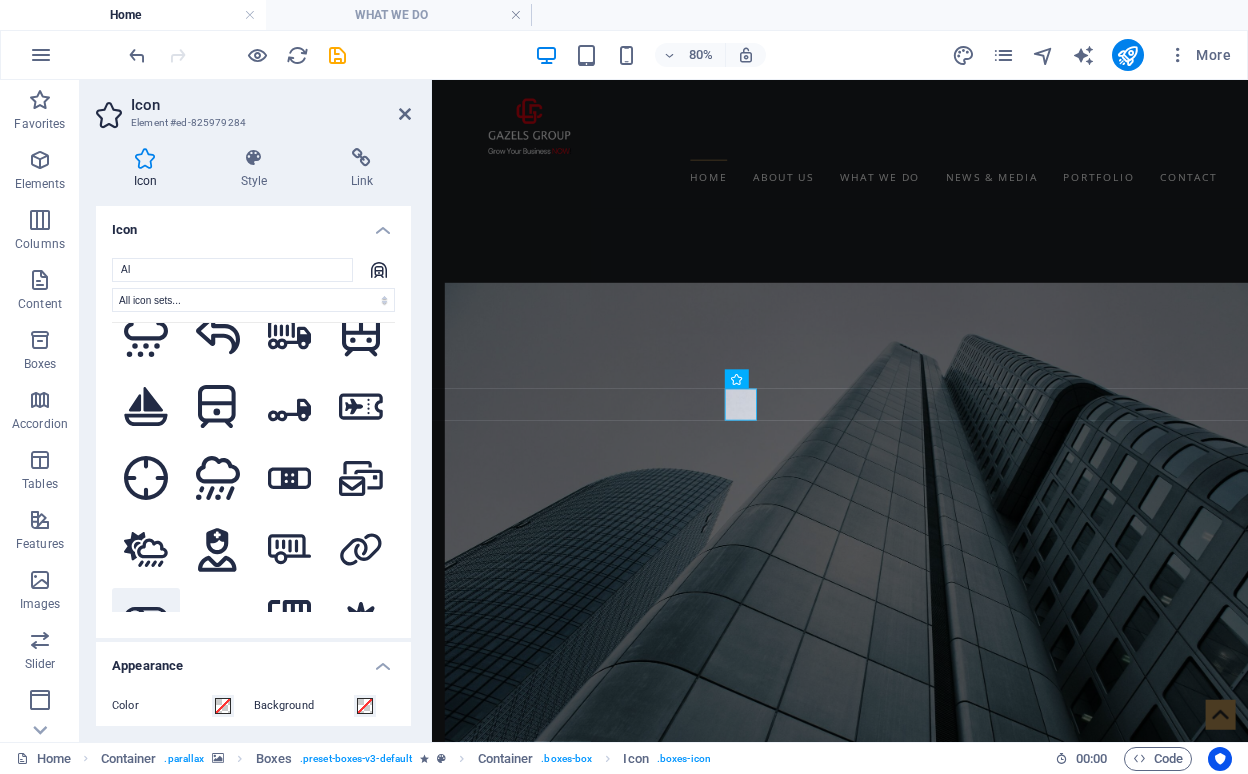click at bounding box center [146, 622] 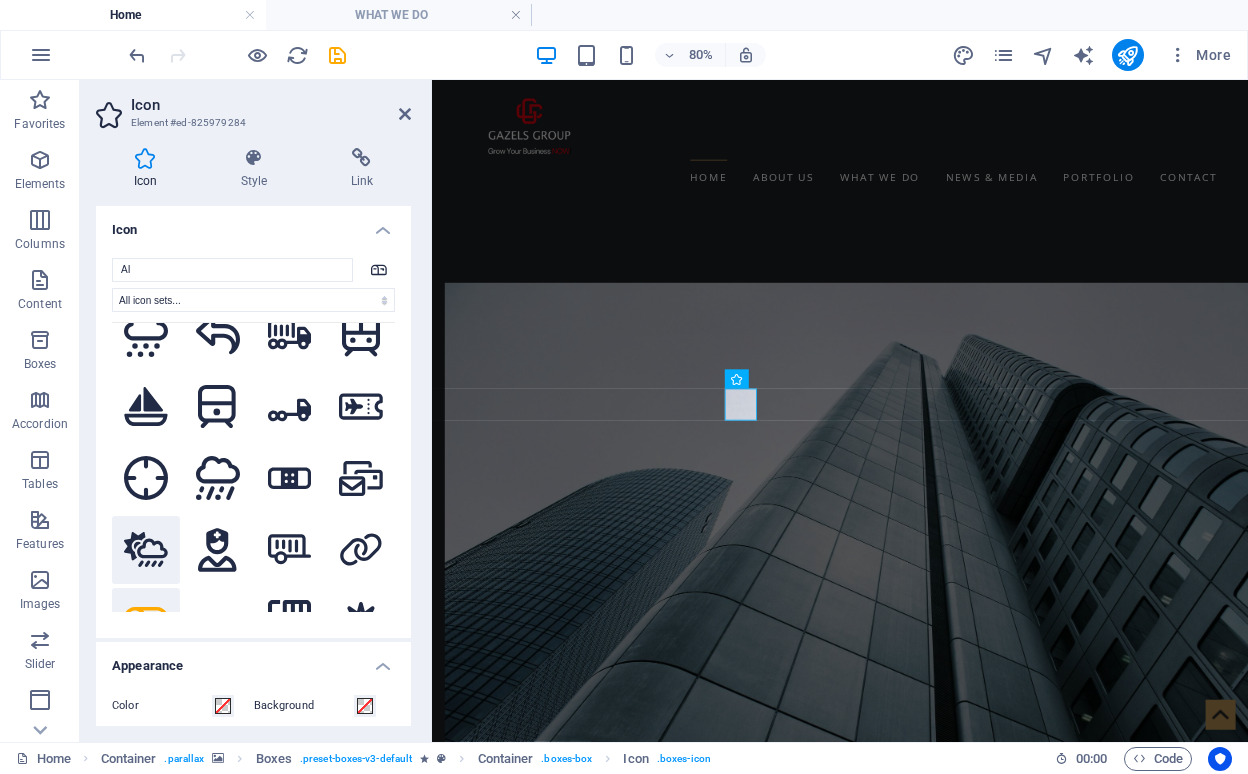 click at bounding box center (146, 550) 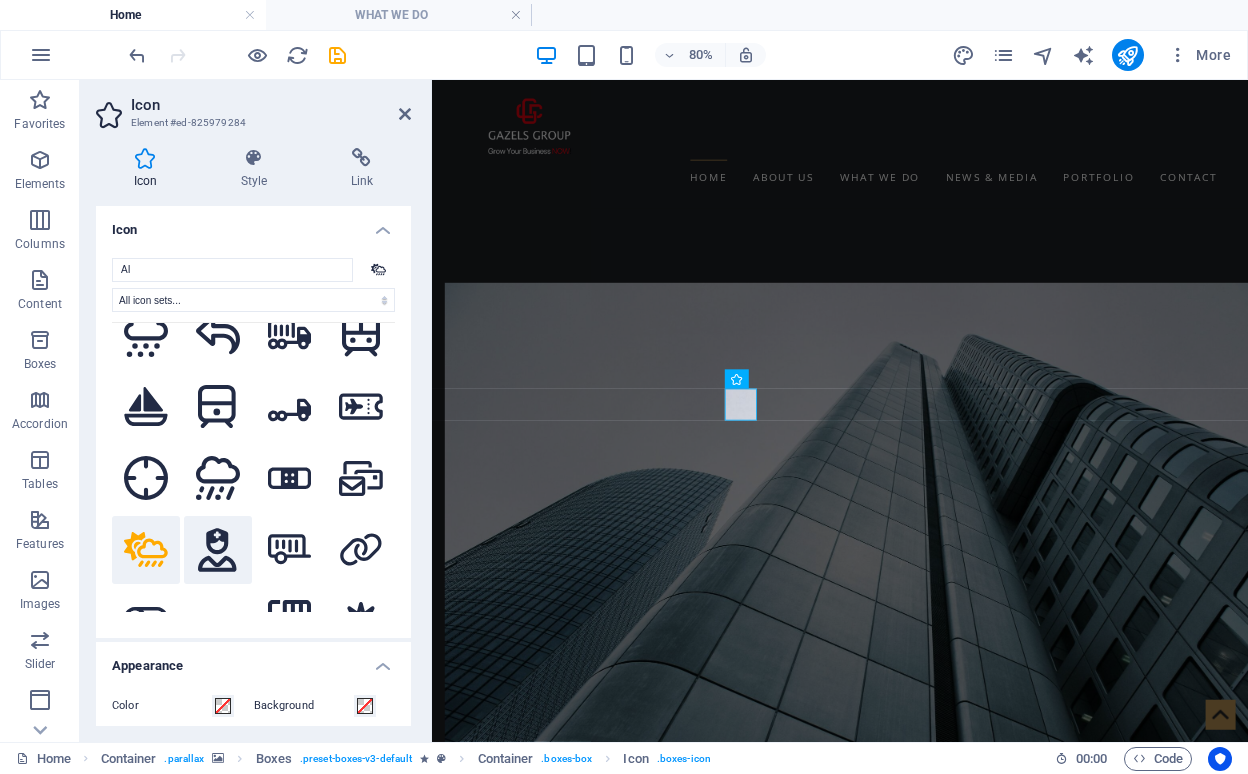 click at bounding box center (218, 550) 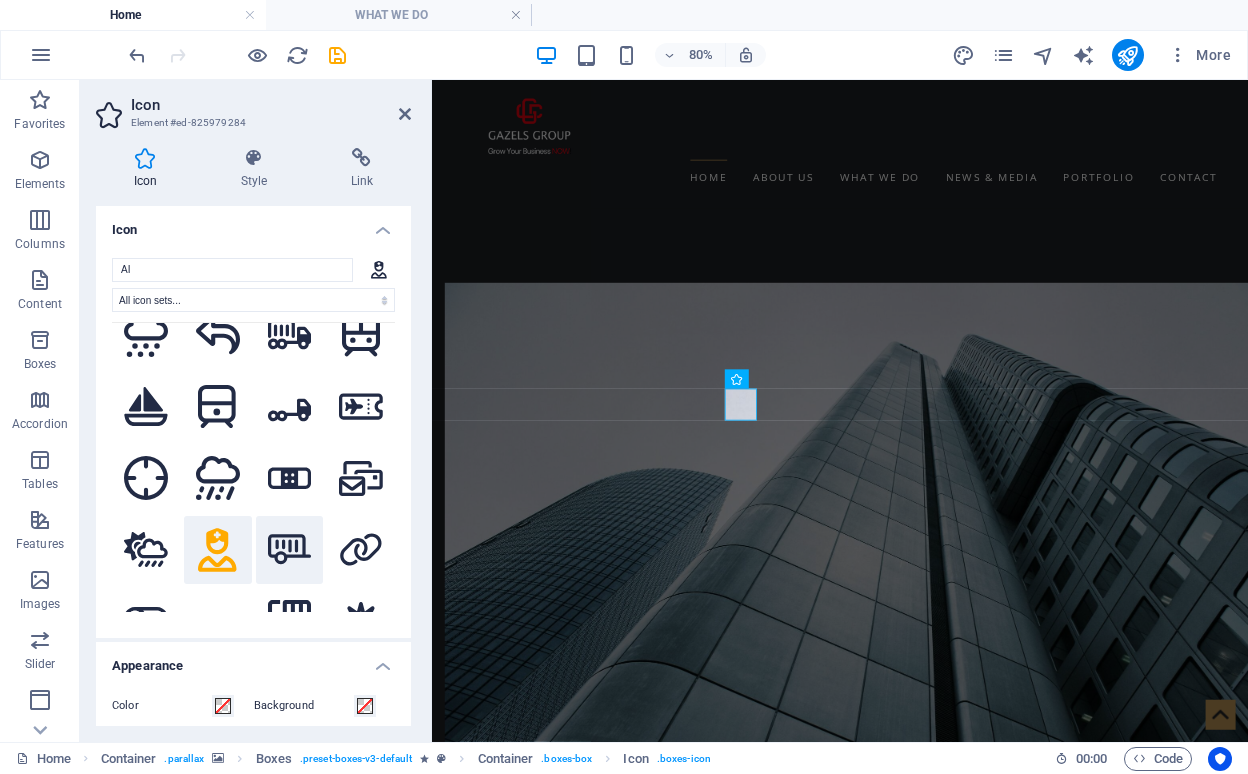click at bounding box center [290, 550] 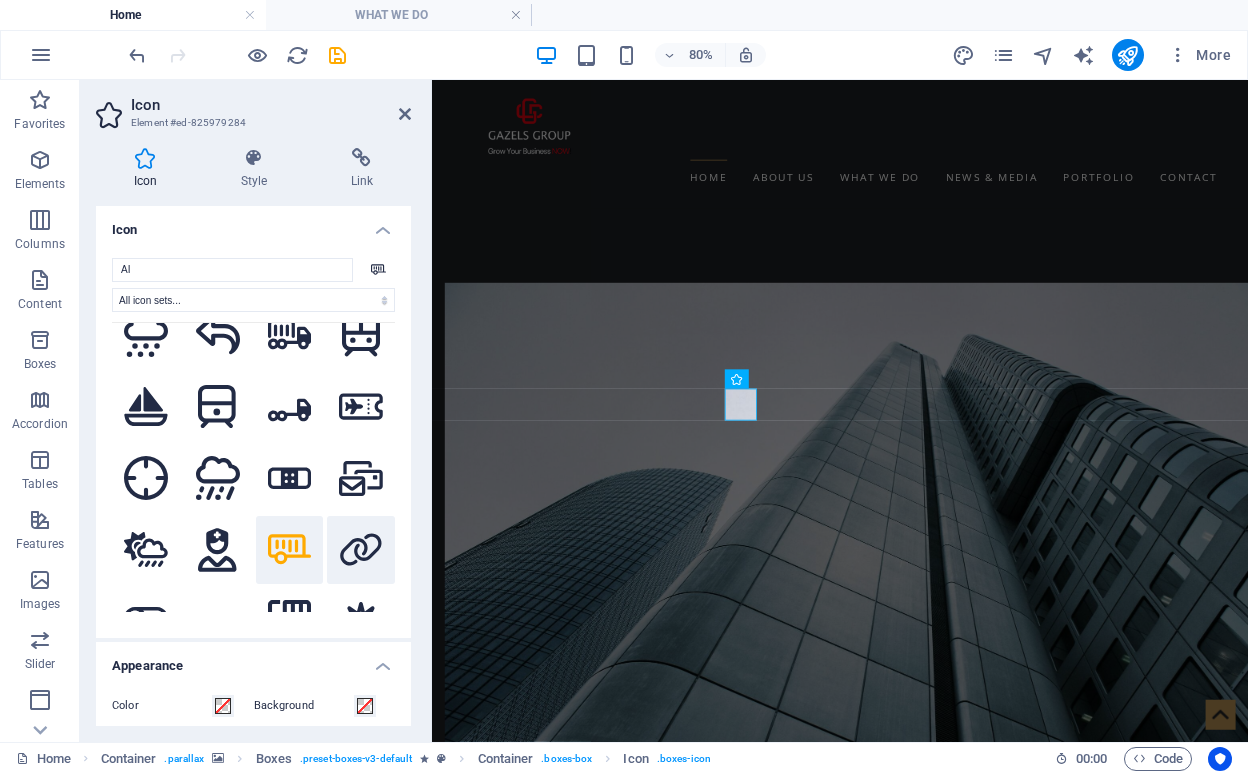 click at bounding box center [361, 550] 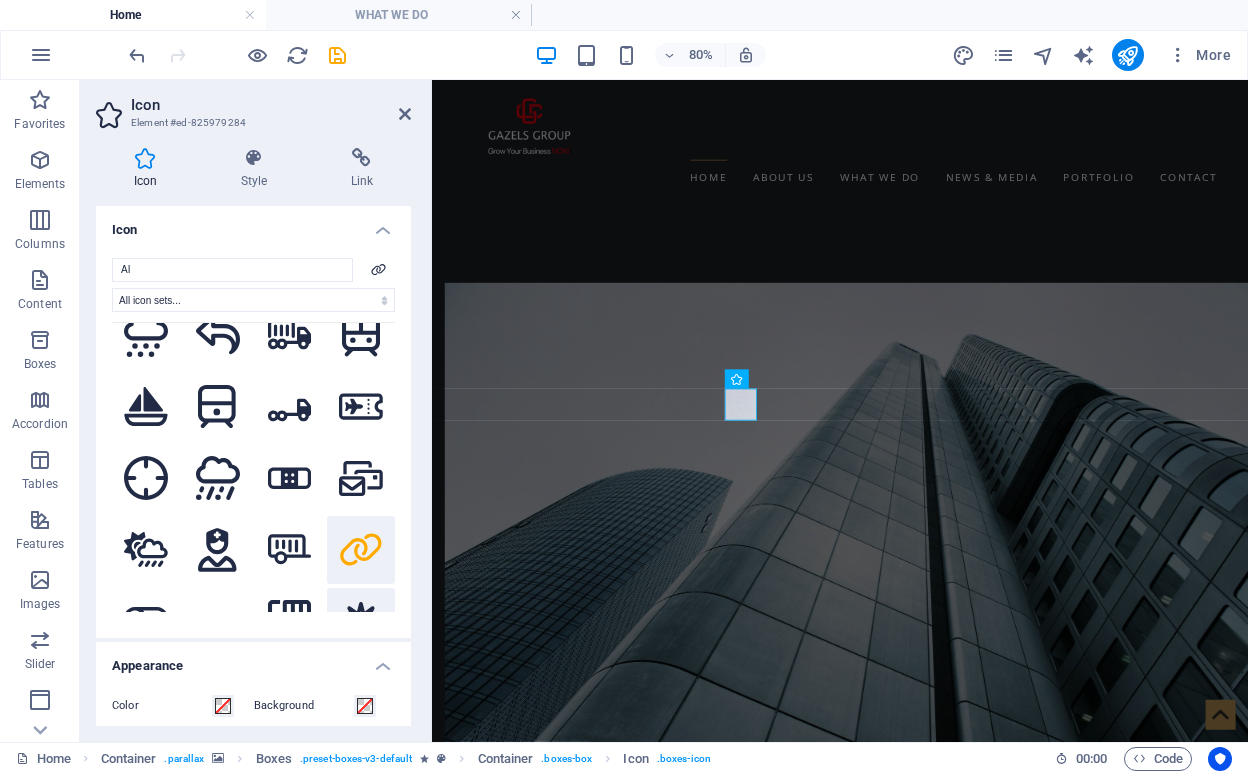 click at bounding box center [361, 622] 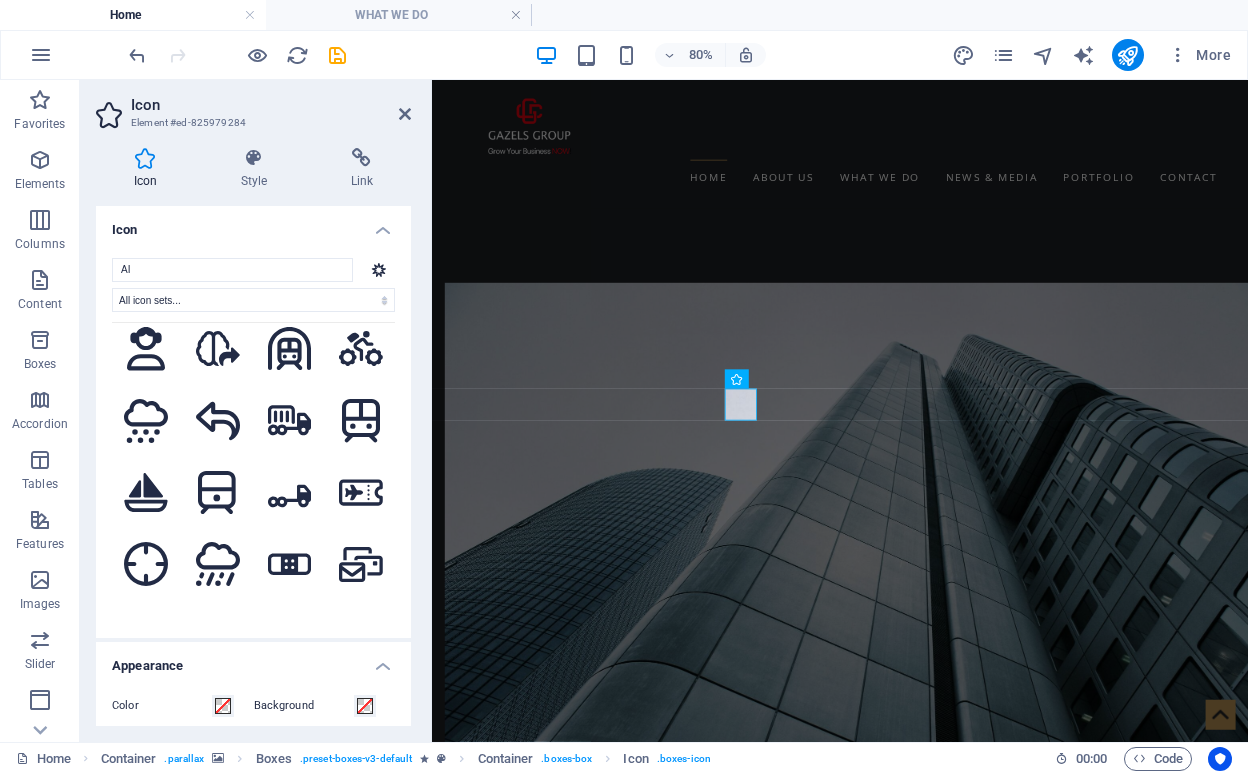 scroll, scrollTop: 5557, scrollLeft: 0, axis: vertical 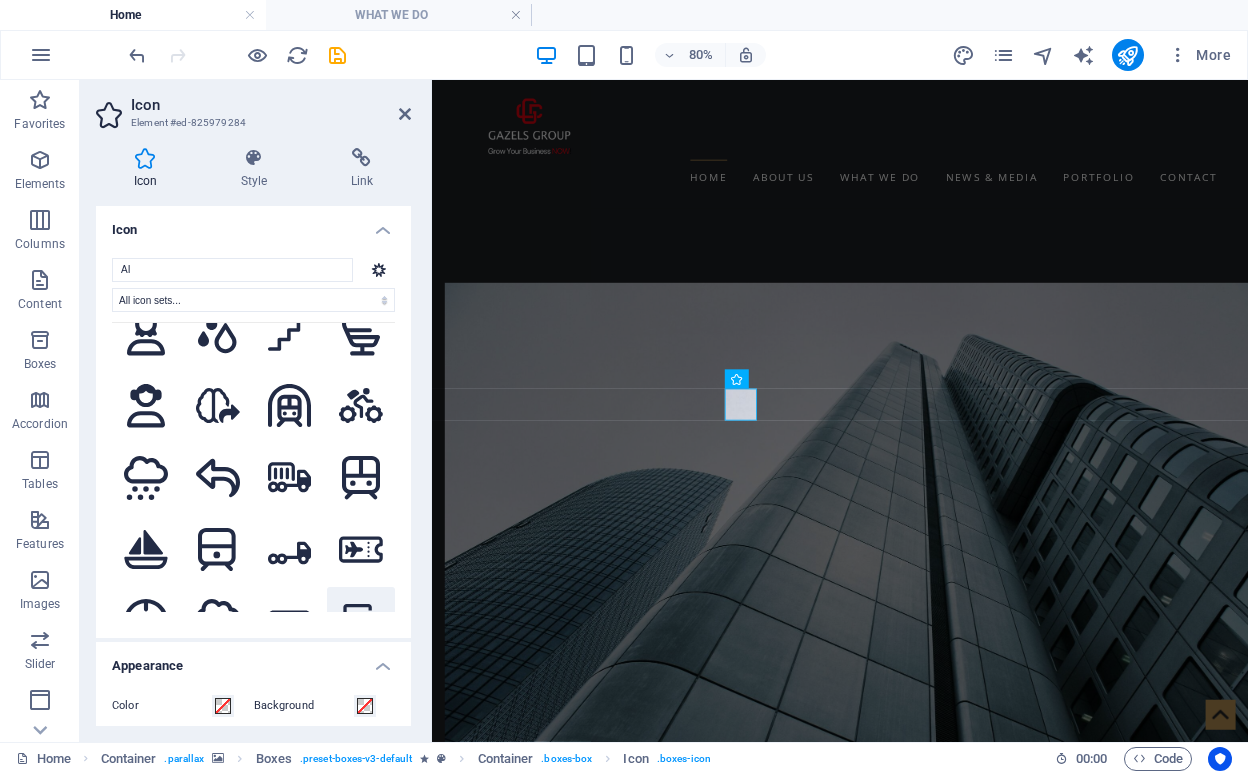 click at bounding box center (361, 621) 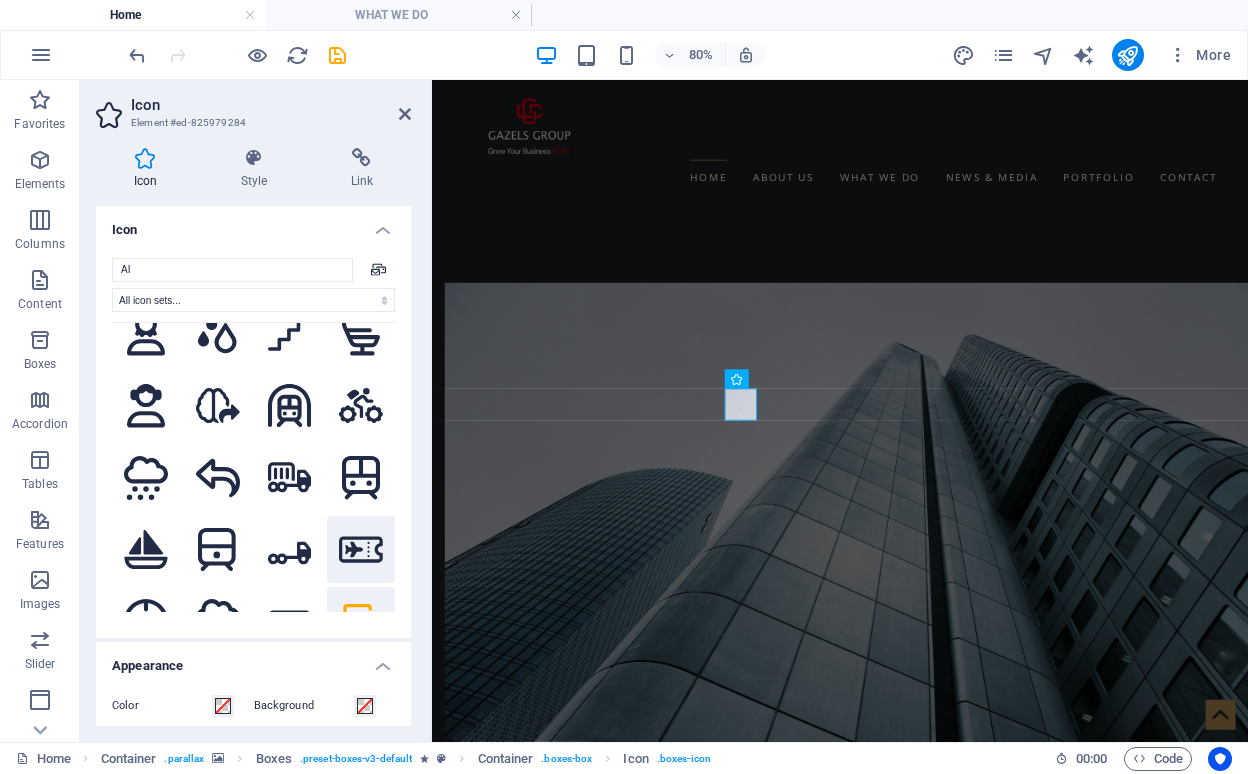 click at bounding box center [361, 550] 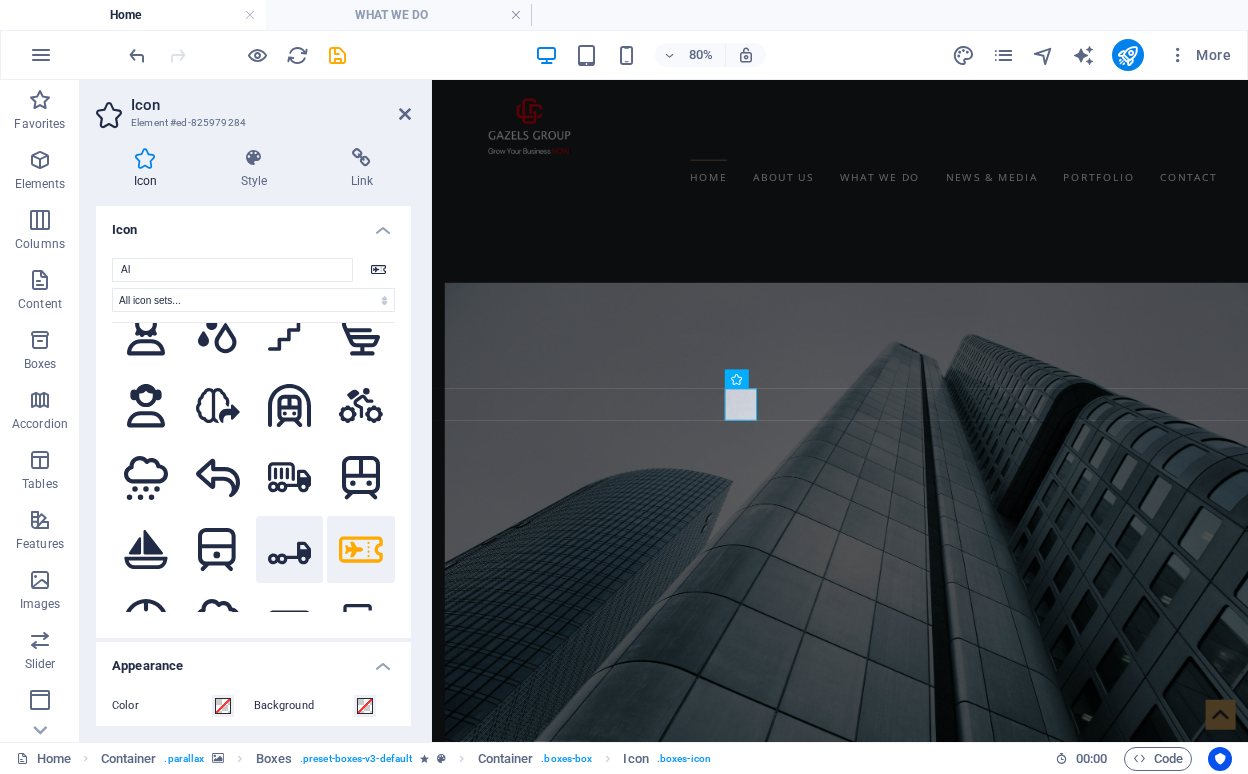 click at bounding box center [290, 550] 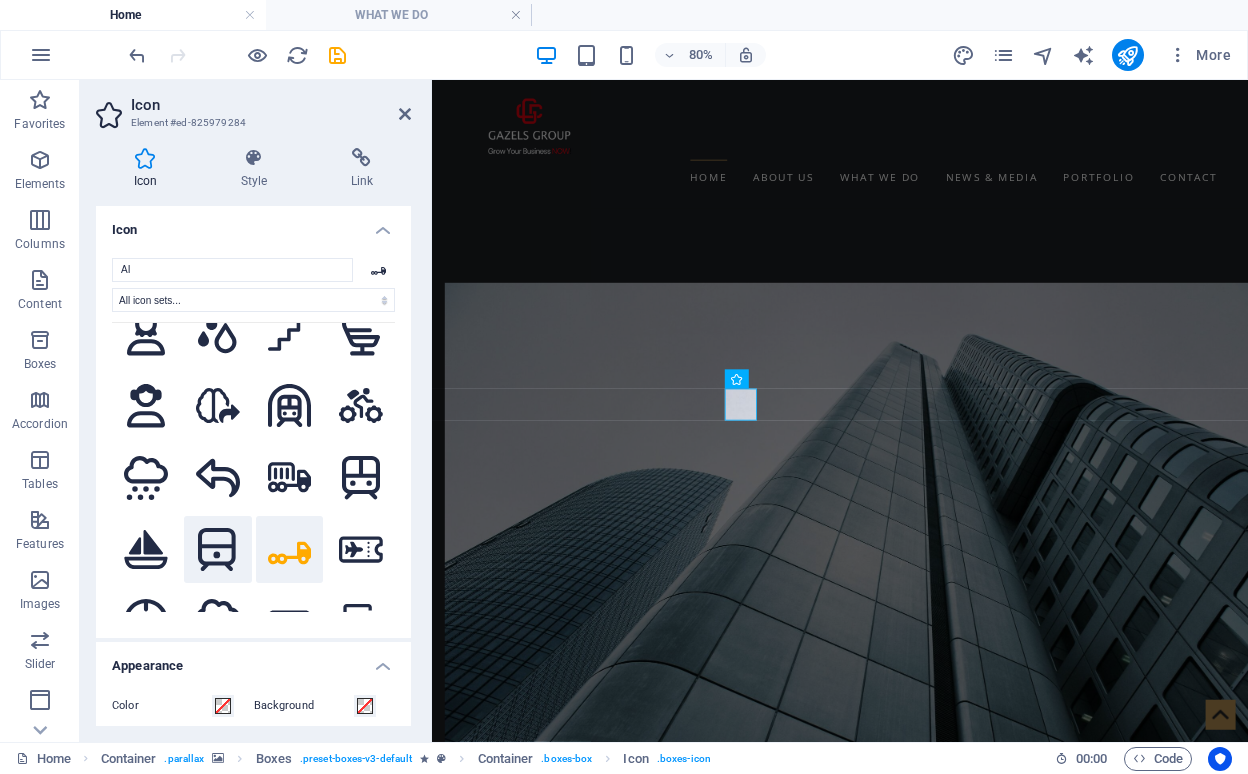 click at bounding box center [218, 550] 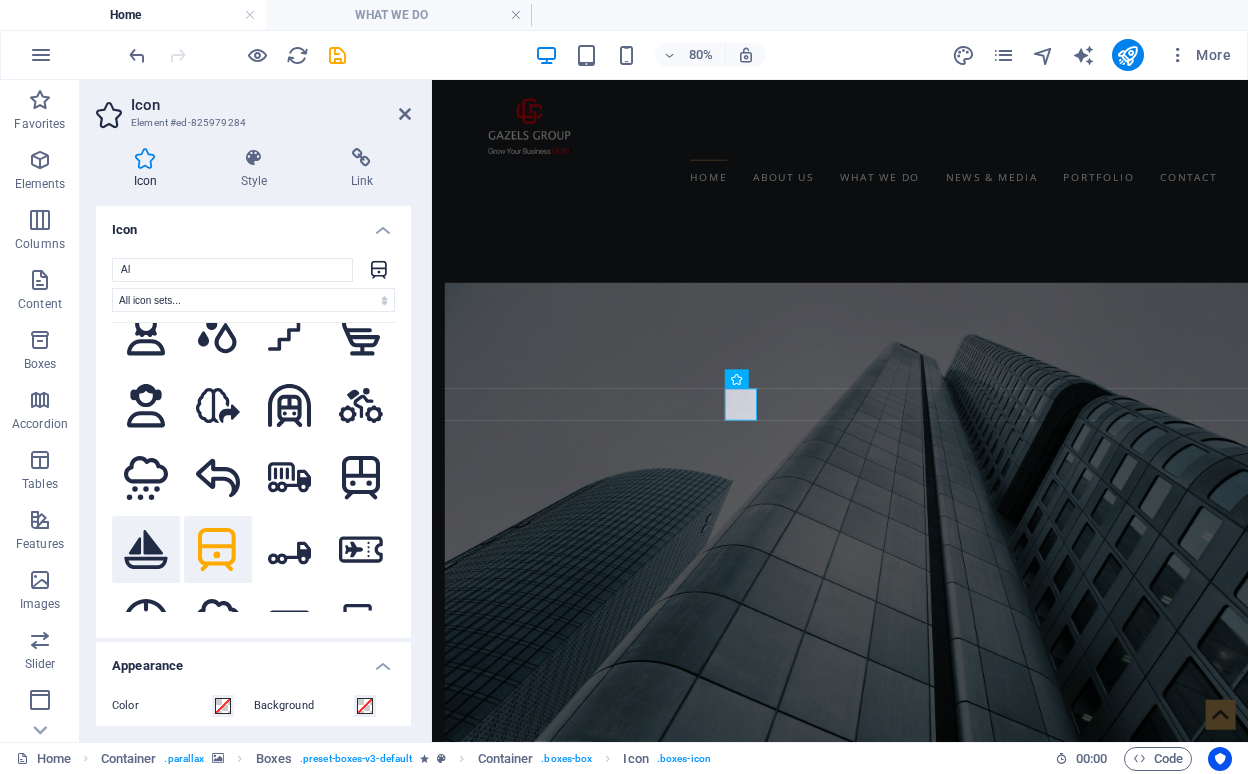 click at bounding box center [146, 550] 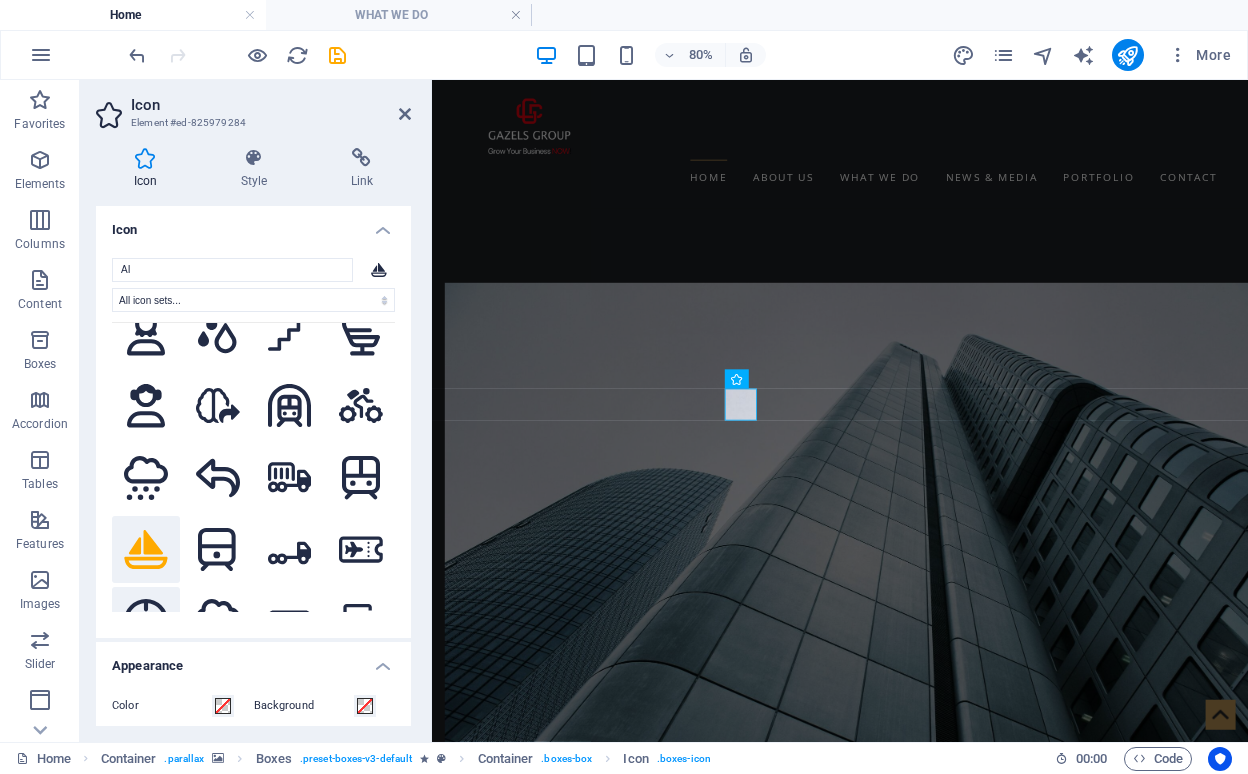 click at bounding box center [146, 621] 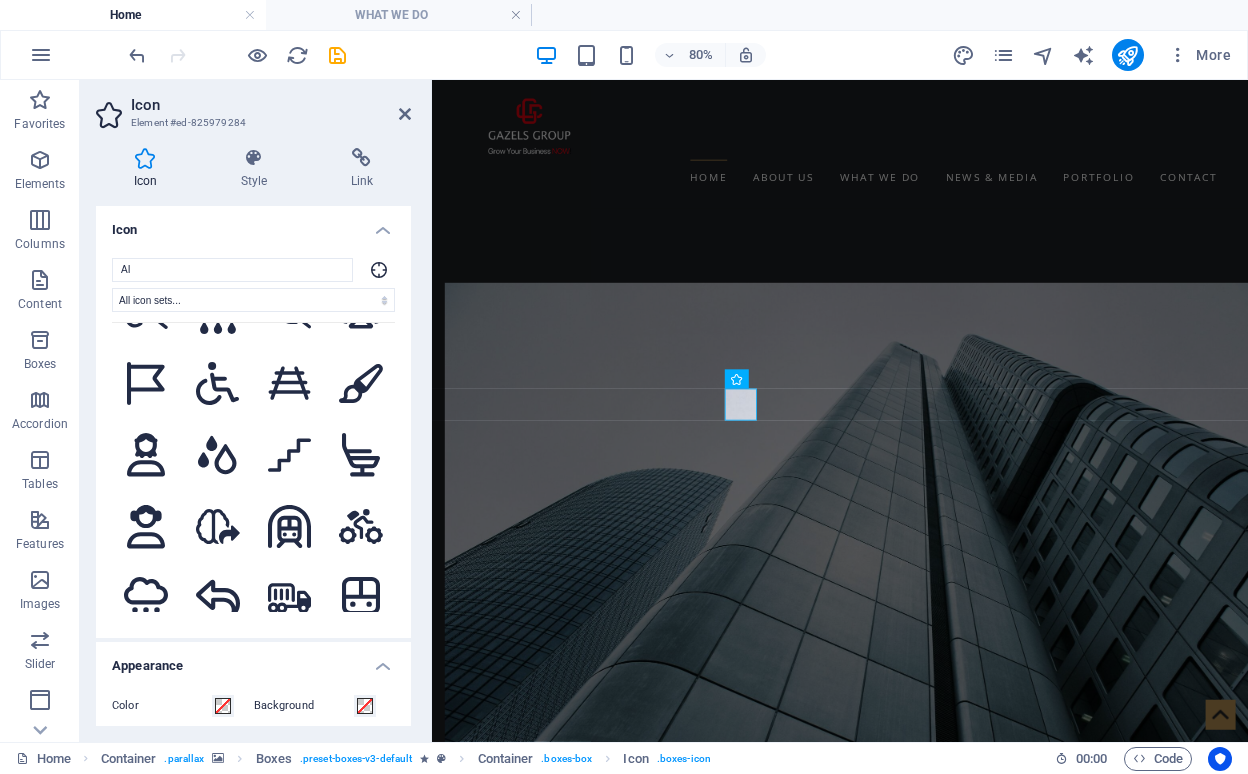 scroll, scrollTop: 5409, scrollLeft: 0, axis: vertical 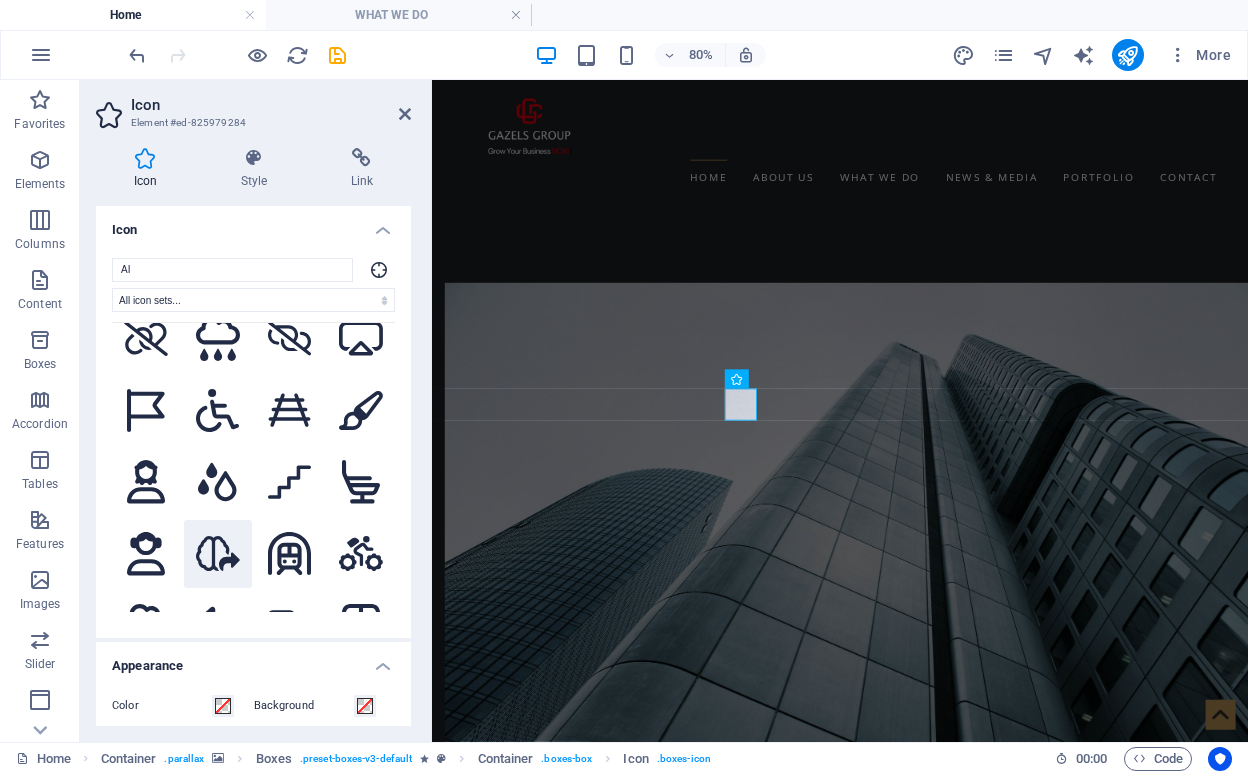 click at bounding box center [218, 554] 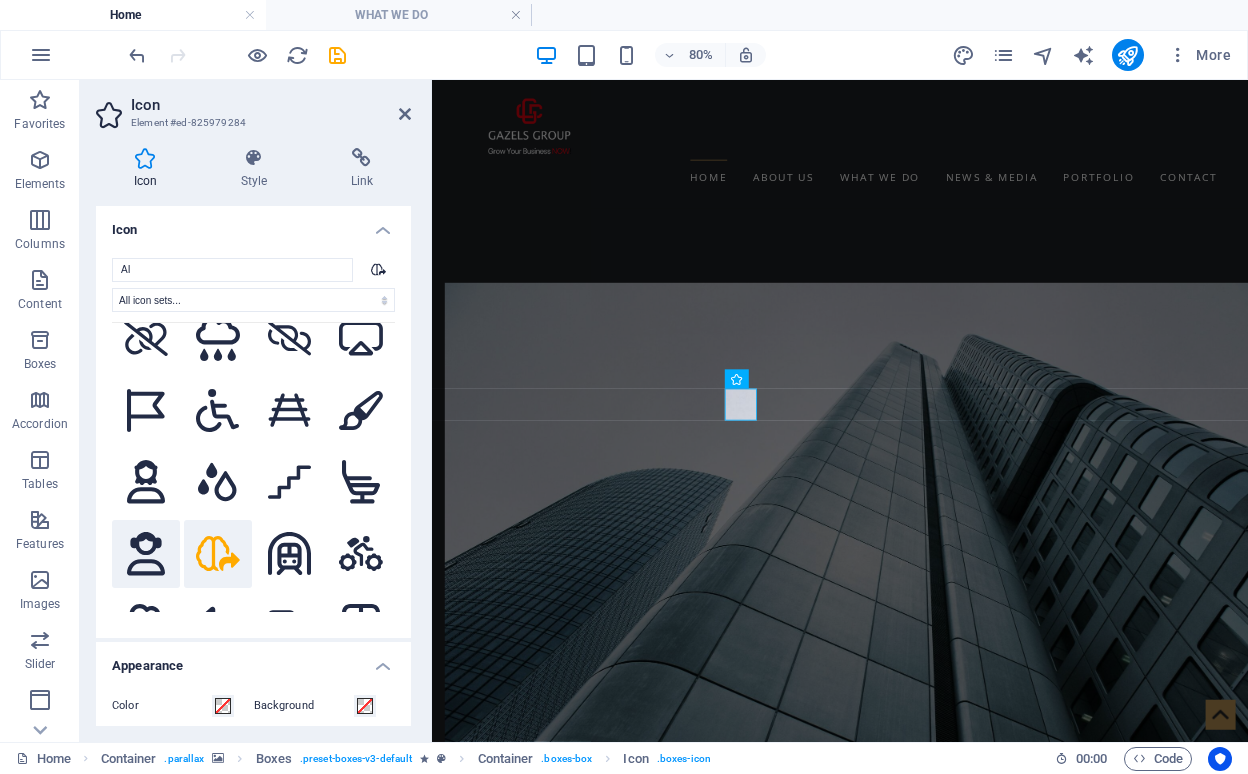 click at bounding box center (146, 554) 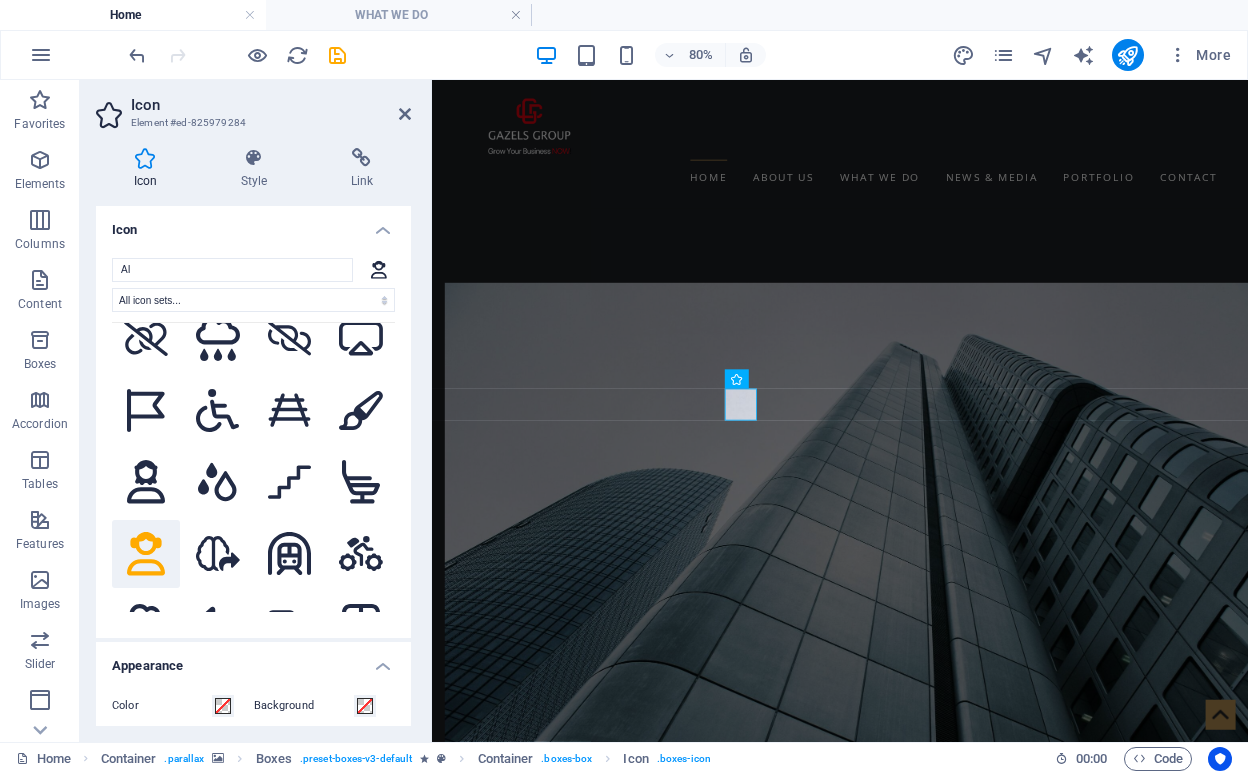 scroll, scrollTop: 5357, scrollLeft: 0, axis: vertical 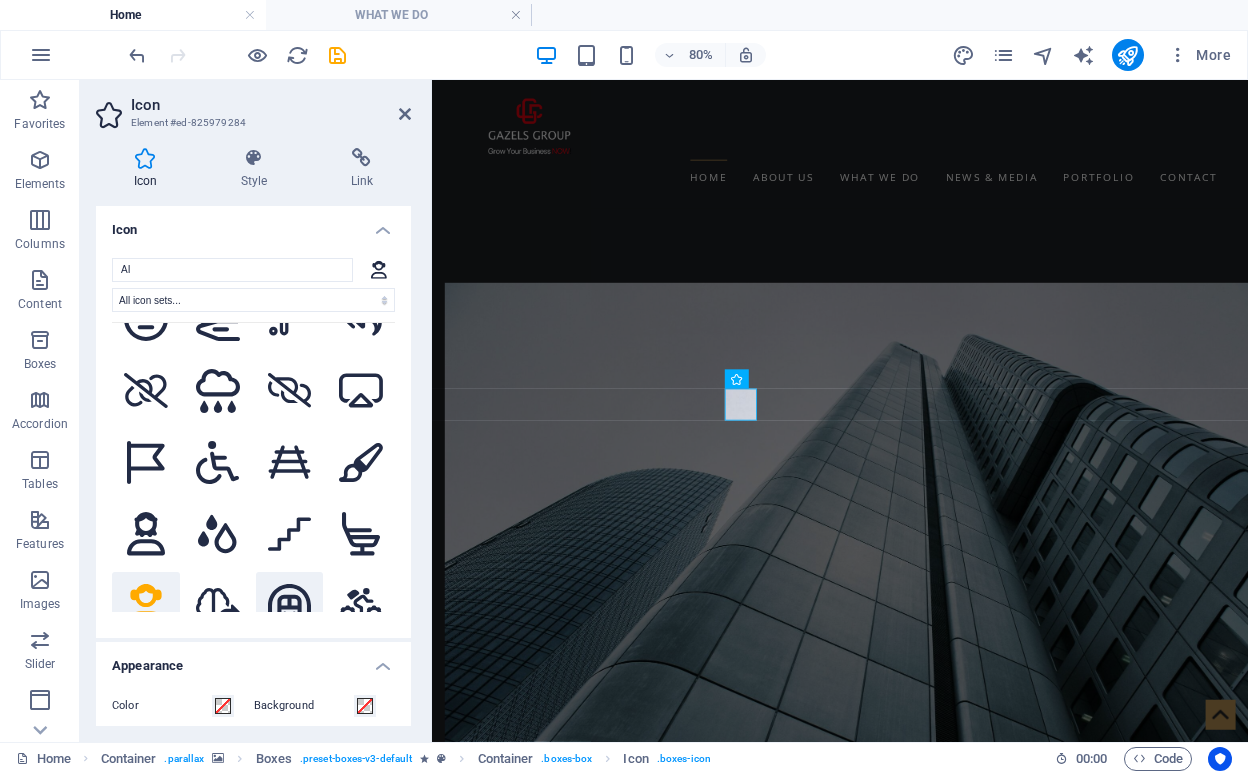 click at bounding box center (290, 606) 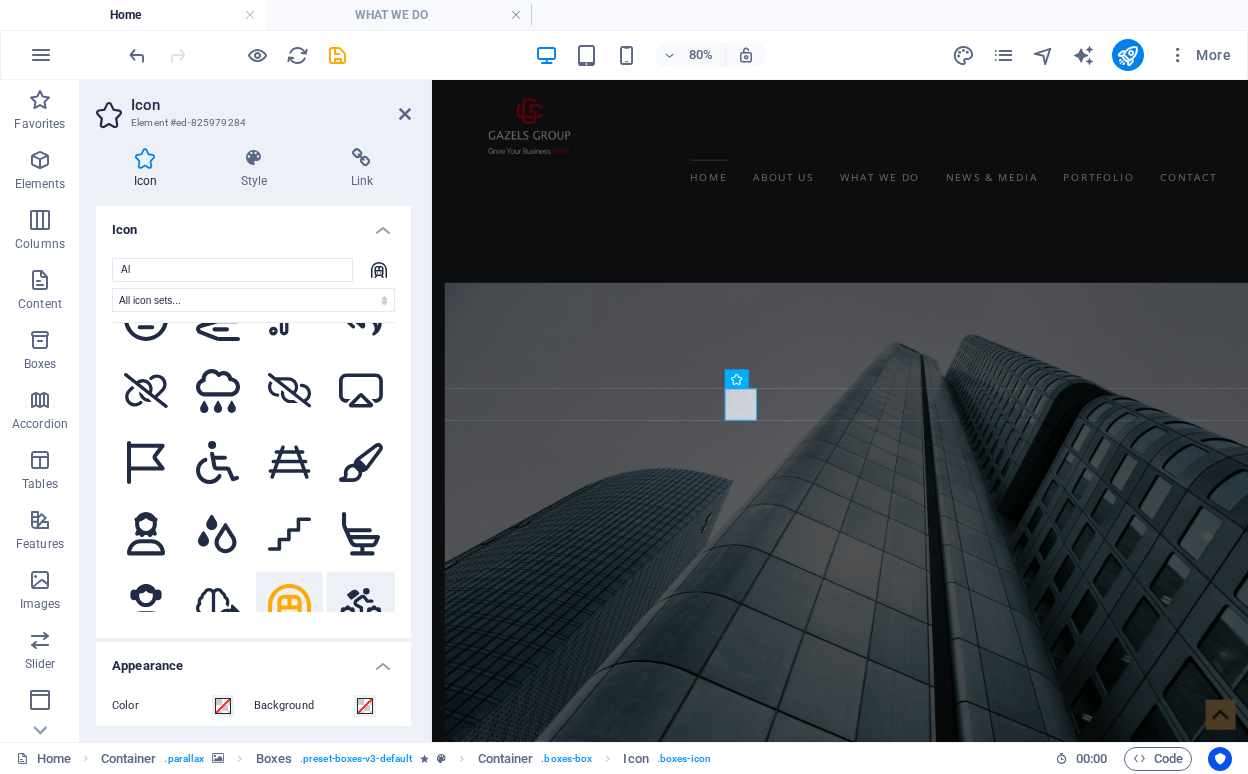 click at bounding box center [361, 606] 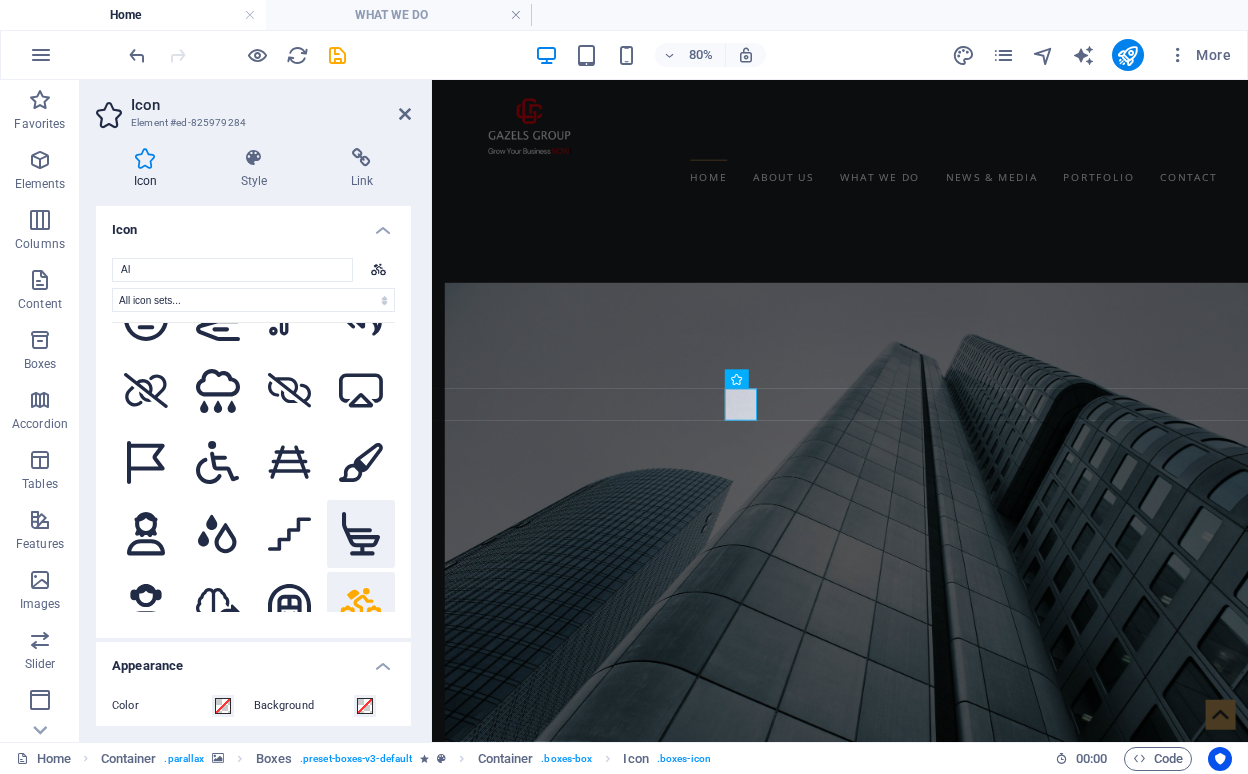 click at bounding box center (361, 534) 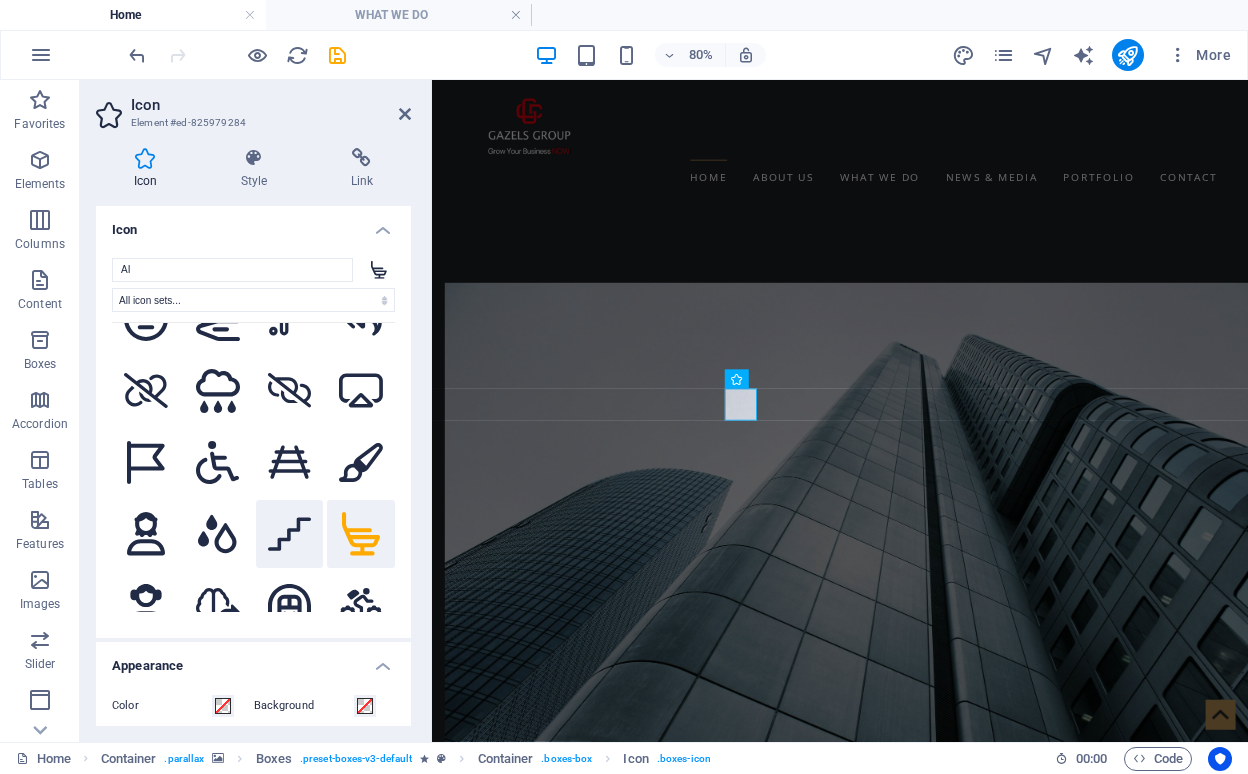 click at bounding box center [290, 534] 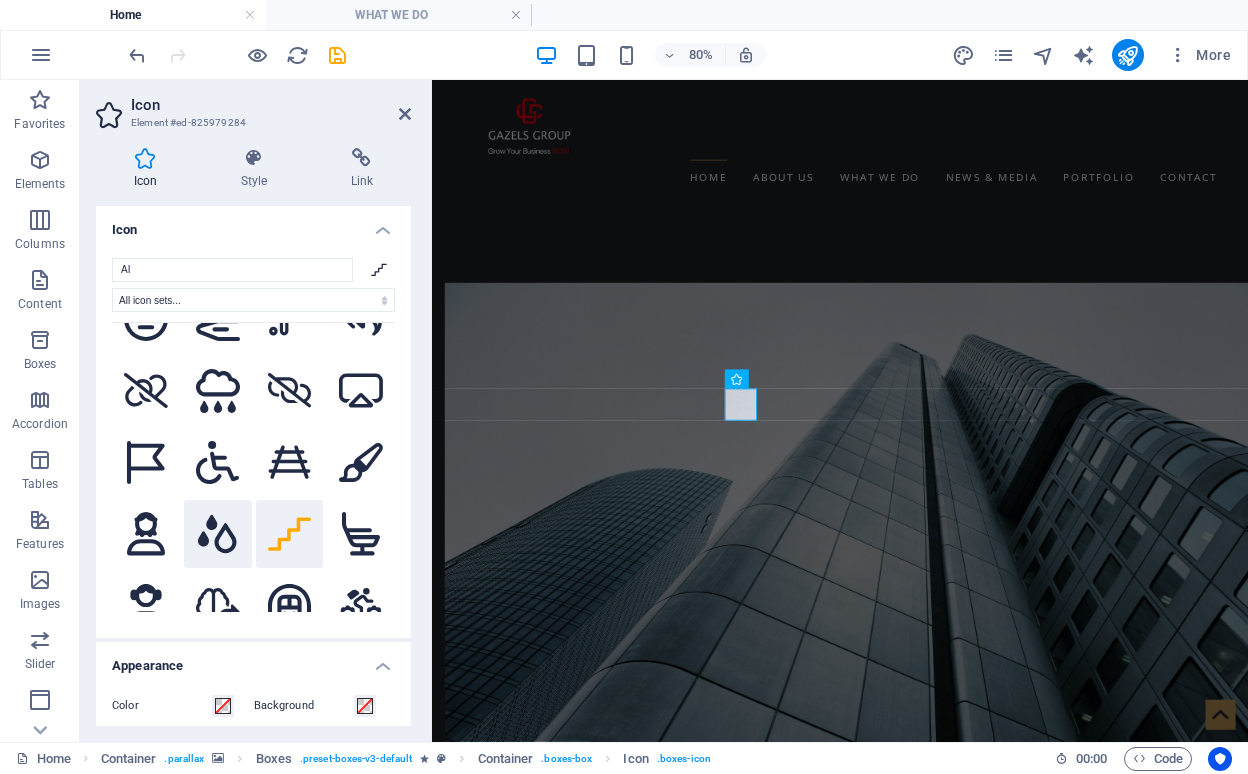 click at bounding box center [218, 534] 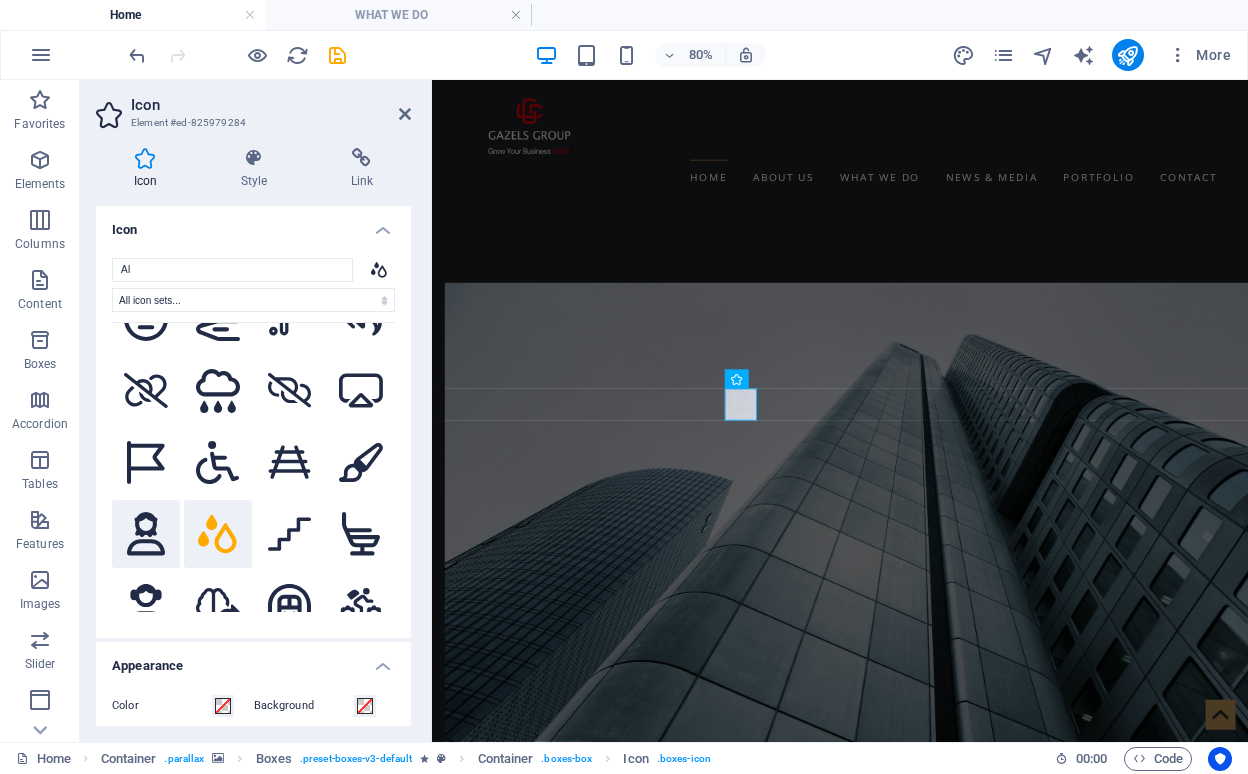 click at bounding box center [146, 534] 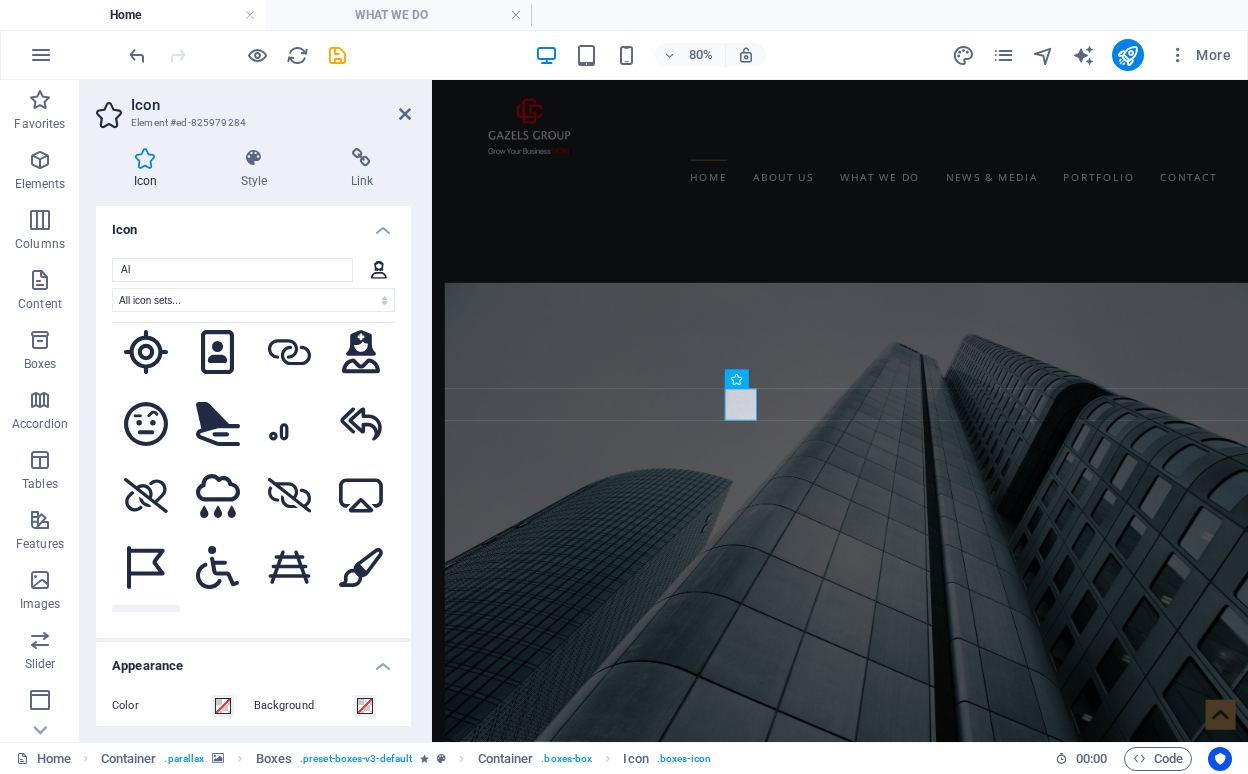 scroll, scrollTop: 5250, scrollLeft: 0, axis: vertical 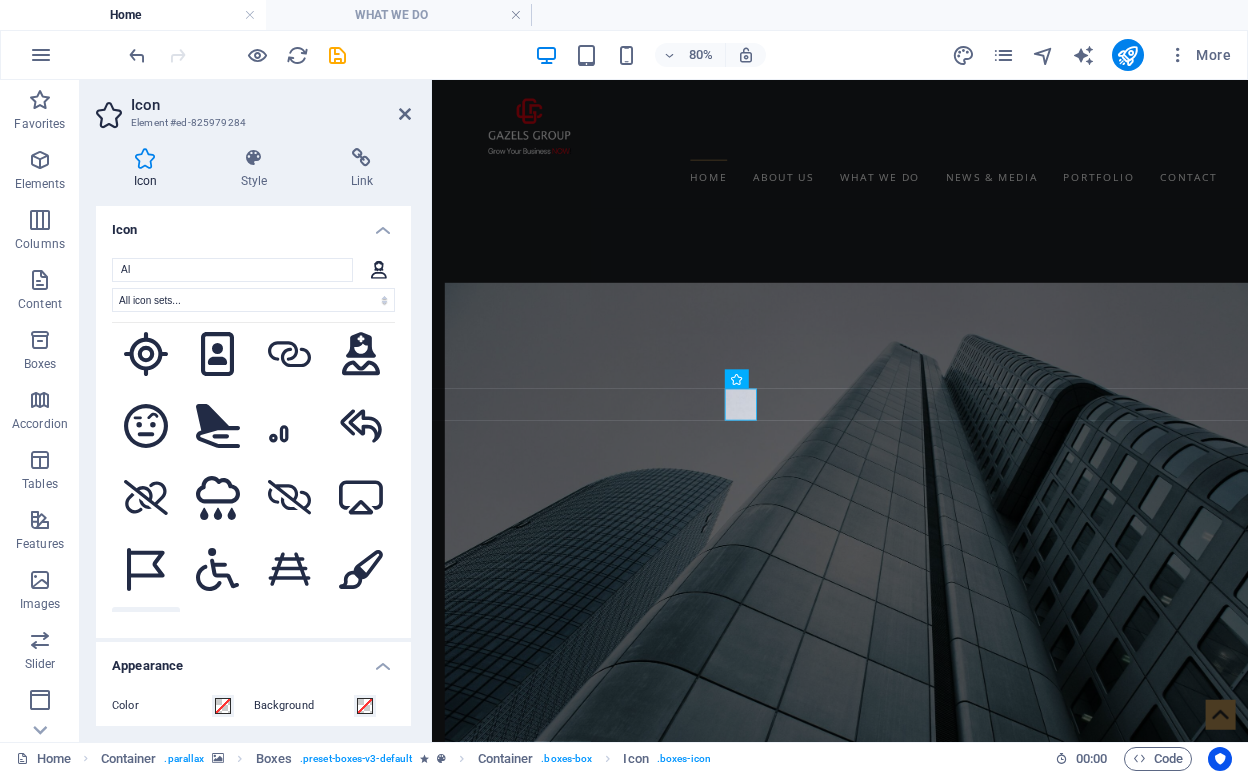 click on ".fa-secondary{opacity:.4} .fa-secondary{opacity:.4} .fa-secondary{opacity:.4} .fa-secondary{opacity:.4} .fa-secondary{opacity:.4} .fa-secondary{opacity:.4} .fa-secondary{opacity:.4} .fa-secondary{opacity:.4} .fa-secondary{opacity:.4} .fa-secondary{opacity:.4} .fa-secondary{opacity:.4} .fa-secondary{opacity:.4} .fa-secondary{opacity:.4} .fa-secondary{opacity:.4} .fa-secondary{opacity:.4} .fa-secondary{opacity:.4} .fa-secondary{opacity:.4} .fa-secondary{opacity:.4} .fa-secondary{opacity:.4} .fa-secondary{opacity:.4} .fa-secondary{opacity:.4} .fa-secondary{opacity:.4} .fa-secondary{opacity:.4} .fa-secondary{opacity:.4} .fa-secondary{opacity:.4} .fa-secondary{opacity:.4} .fa-secondary{opacity:.4} .fa-secondary{opacity:.4} .fa-secondary{opacity:.4} .fa-secondary{opacity:.4} .fa-secondary{opacity:.4} .fa-secondary{opacity:.4} .fa-secondary{opacity:.4} .fa-secondary{opacity:.4} .fa-secondary{opacity:.4} .fa-secondary{opacity:.4} .fa-secondary{opacity:.4} .fa-secondary{opacity:.4} .fa-secondary{opacity:.4}" at bounding box center (253, 467) 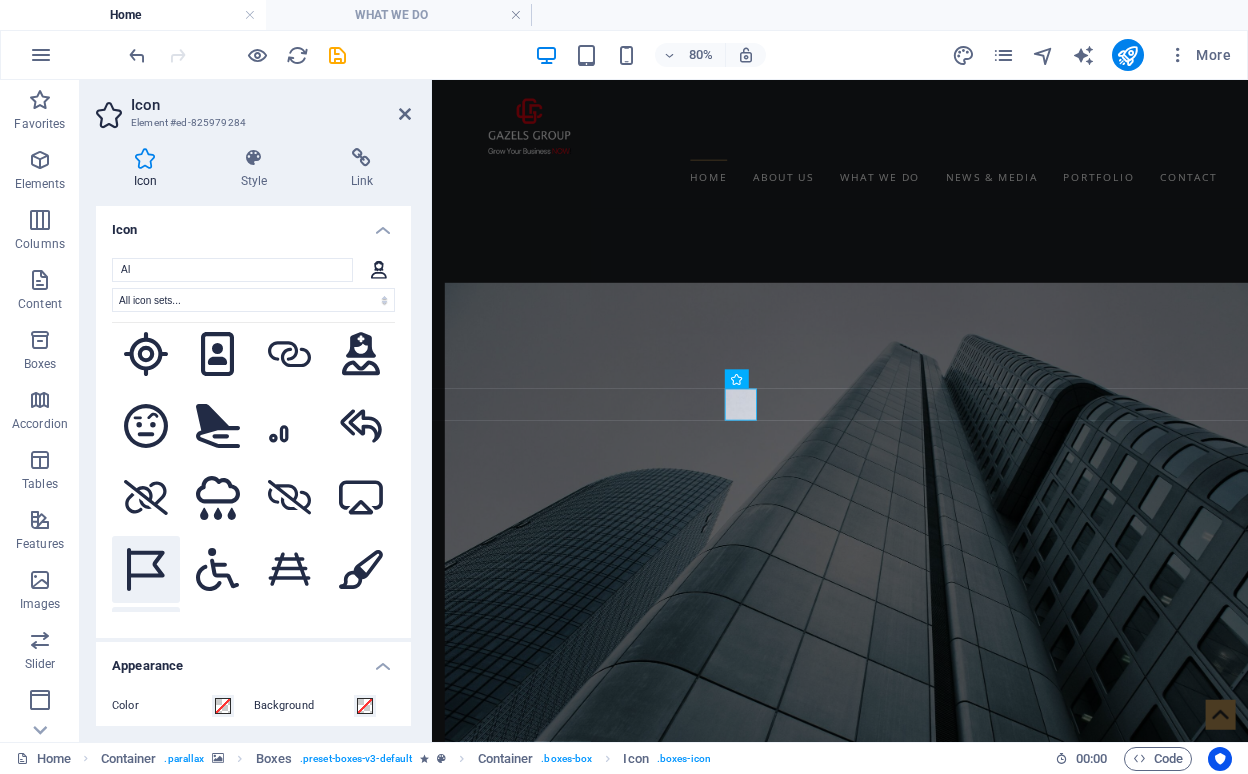 click at bounding box center [146, 570] 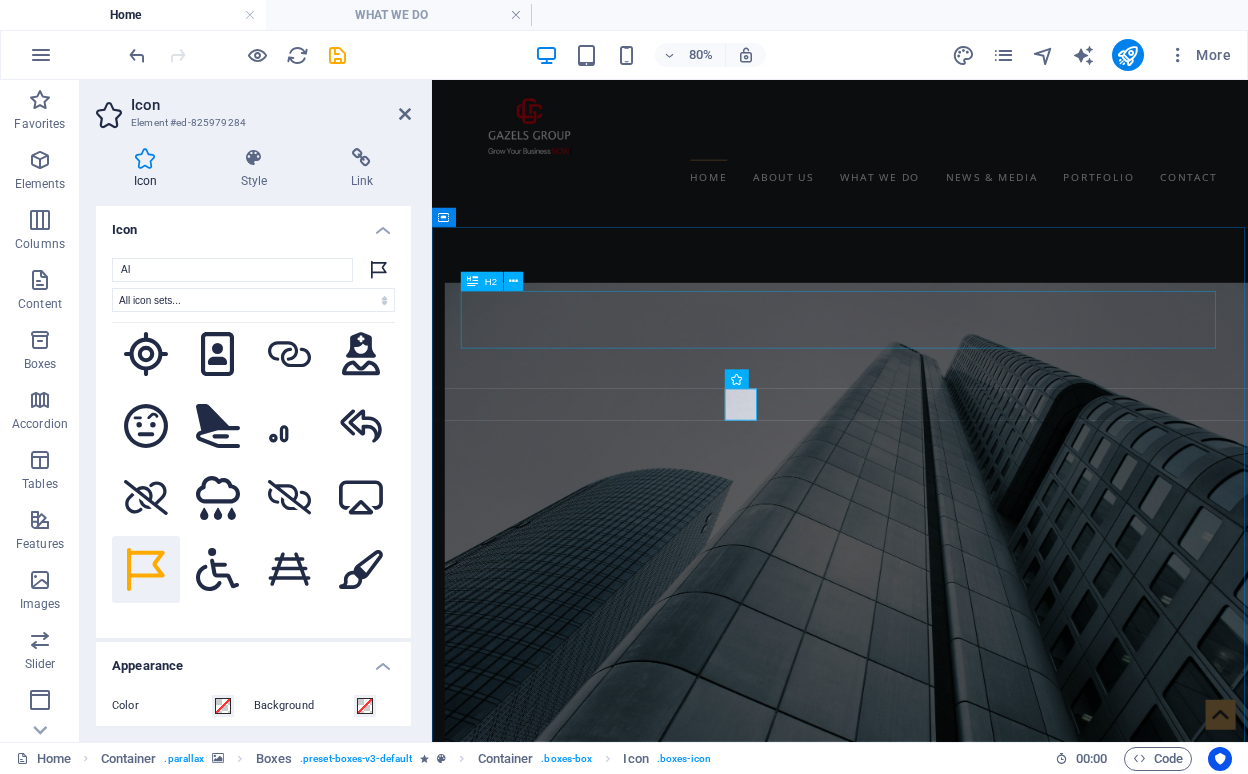 click on "SERVICES" at bounding box center (942, 2567) 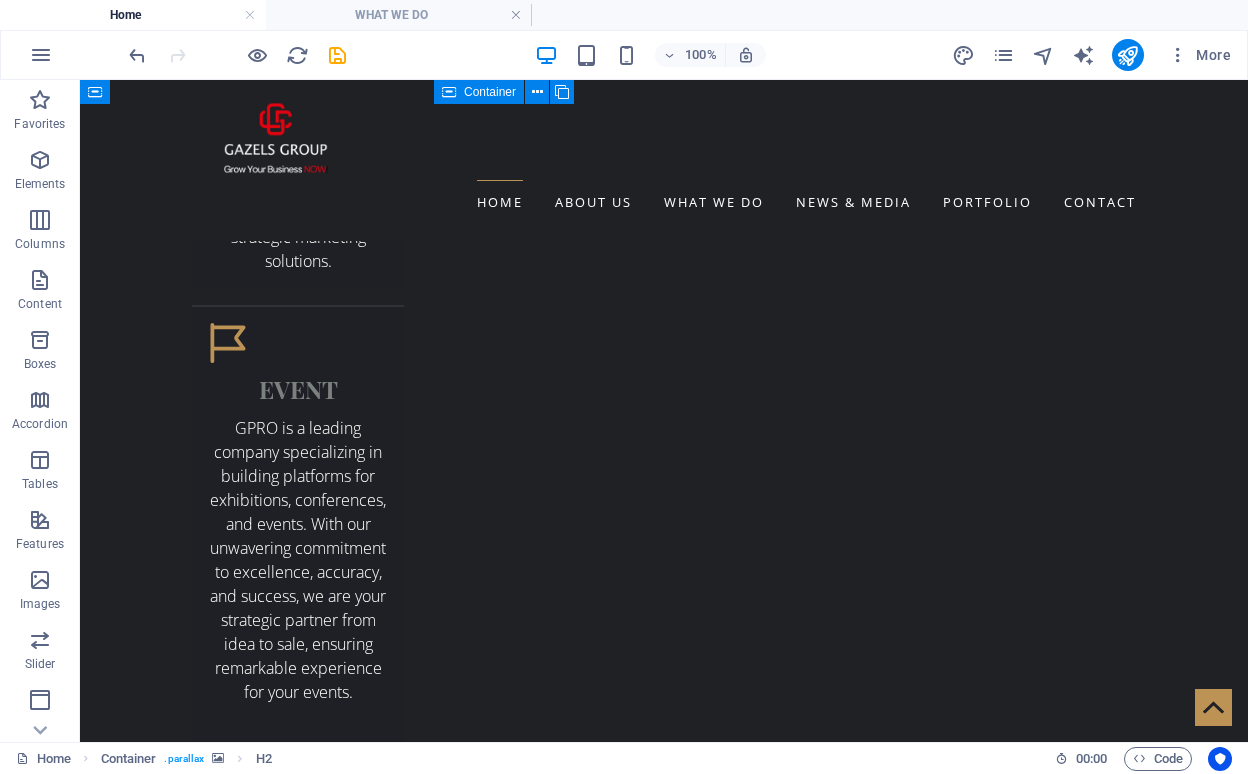 scroll, scrollTop: 3810, scrollLeft: 0, axis: vertical 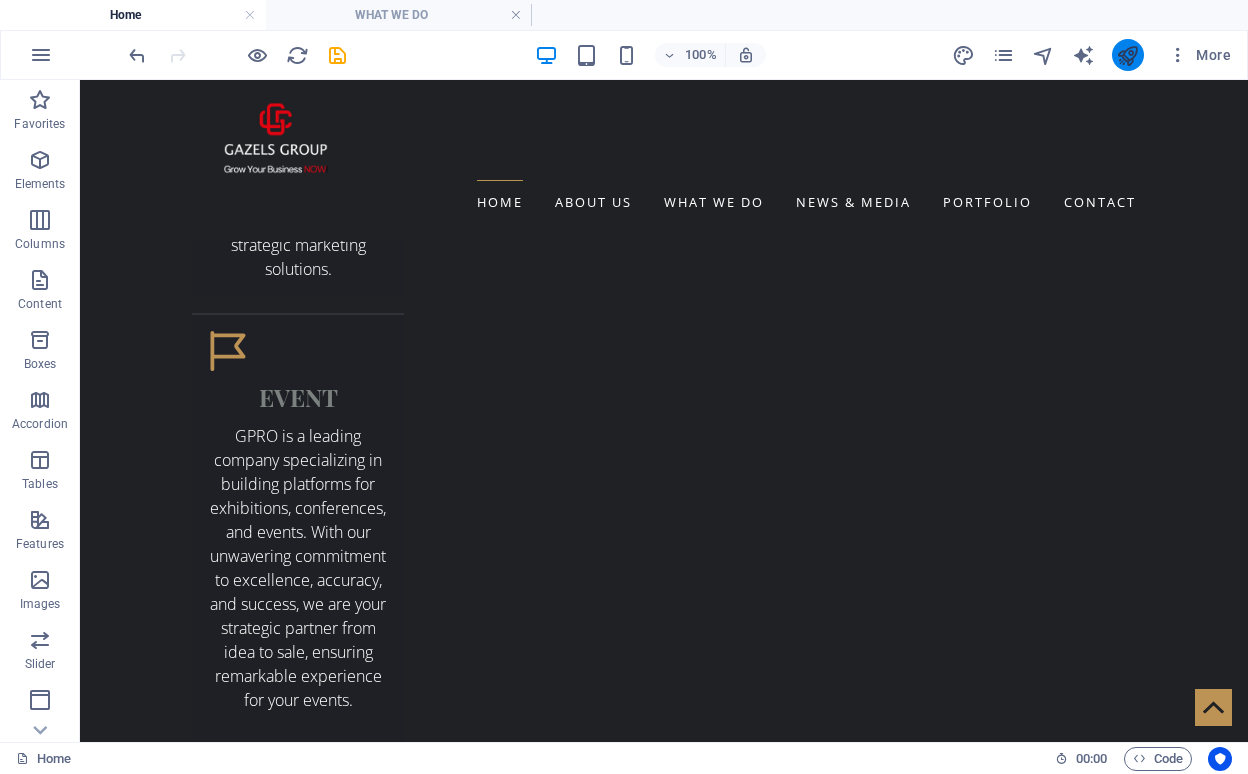 click at bounding box center (1128, 55) 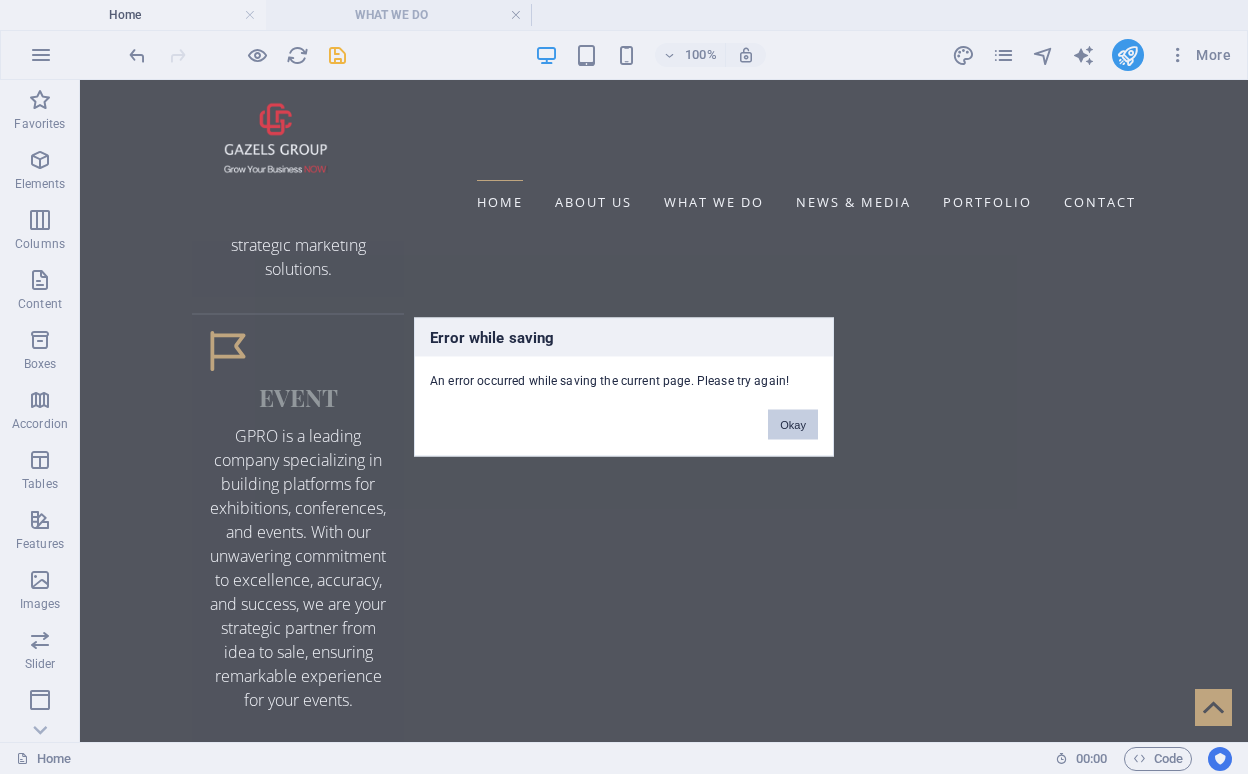 click on "Okay" at bounding box center (793, 425) 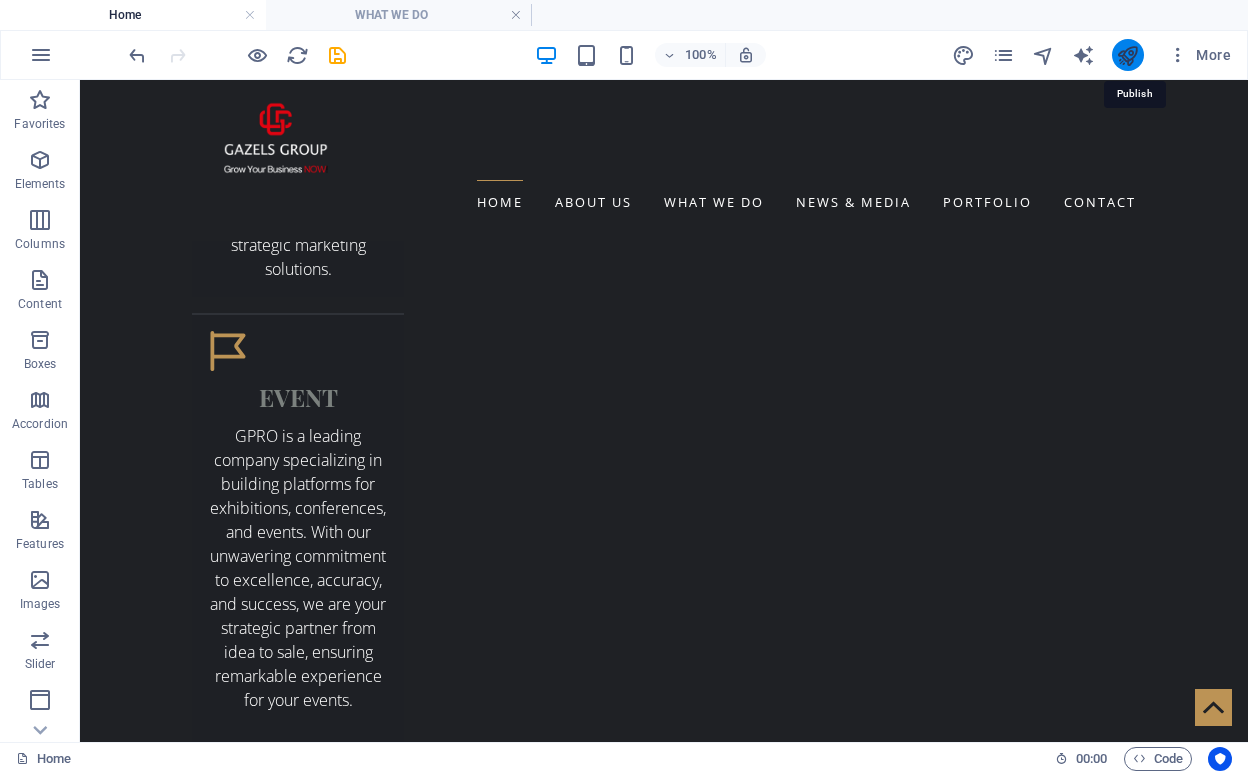 click at bounding box center (1127, 55) 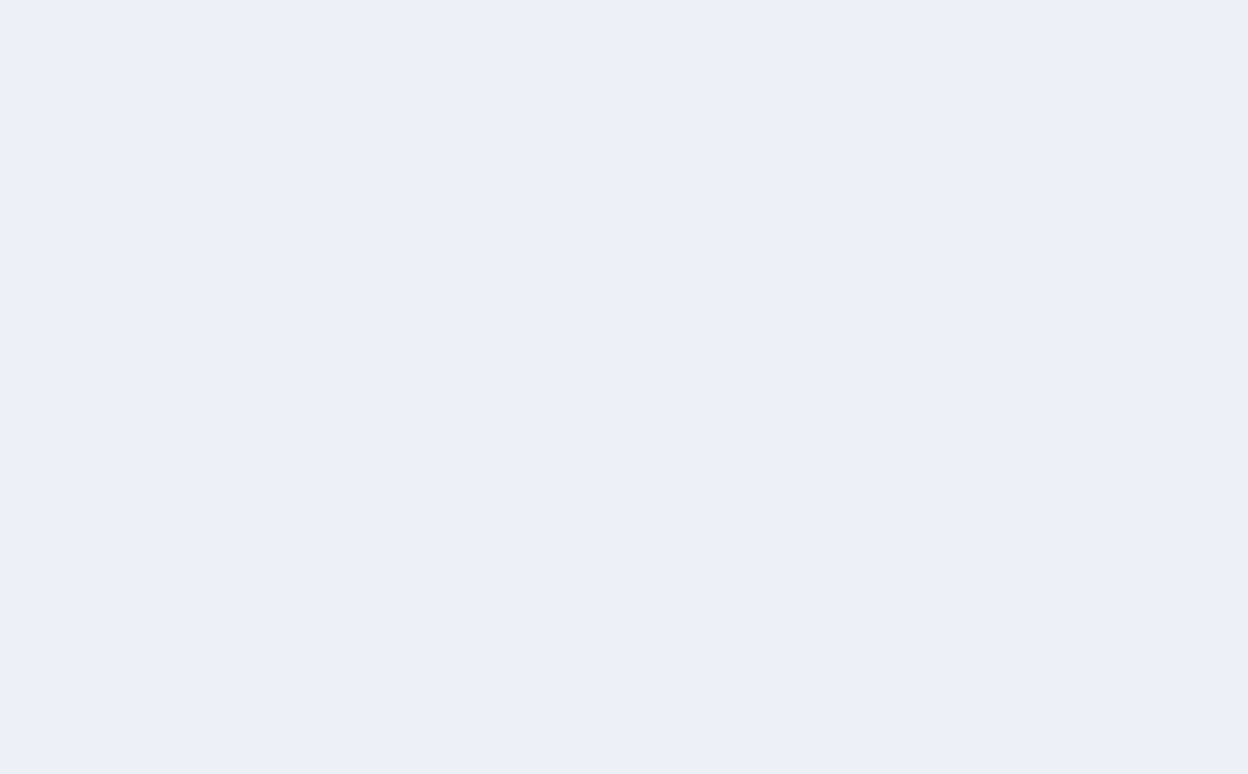 scroll, scrollTop: 0, scrollLeft: 0, axis: both 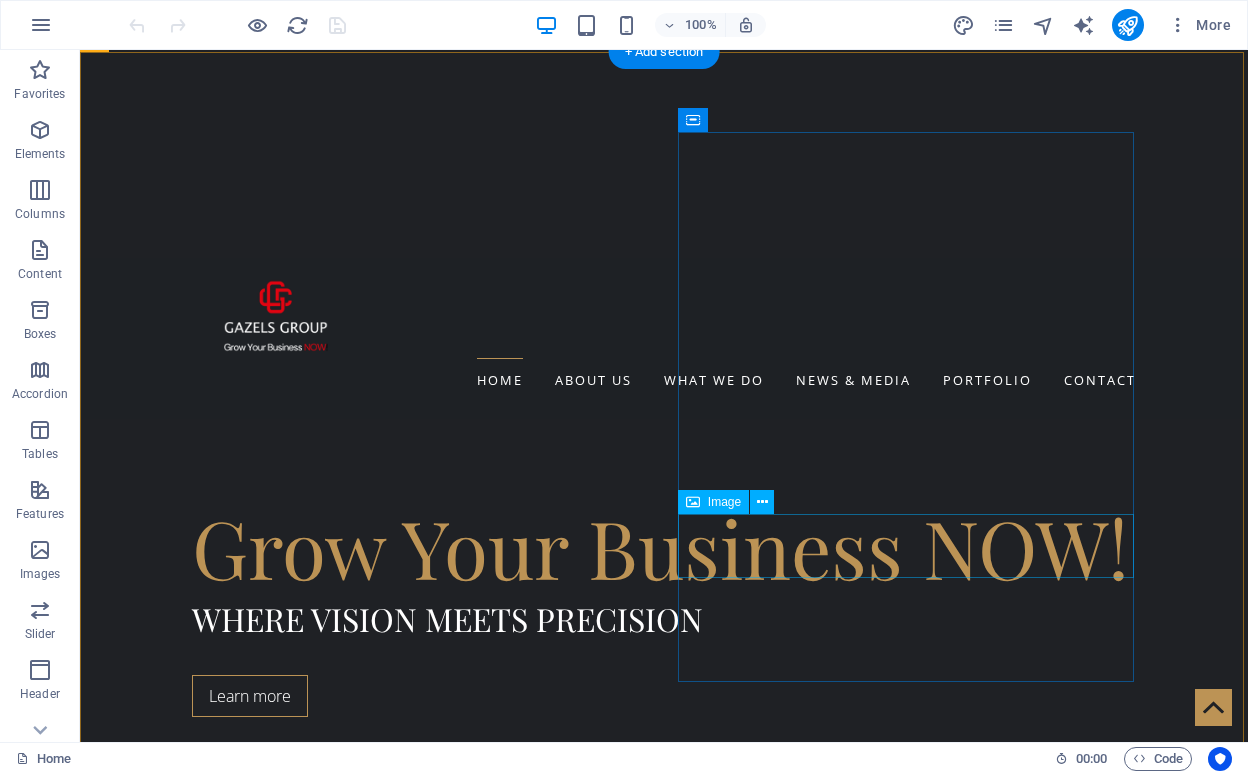 click at bounding box center [568, 1846] 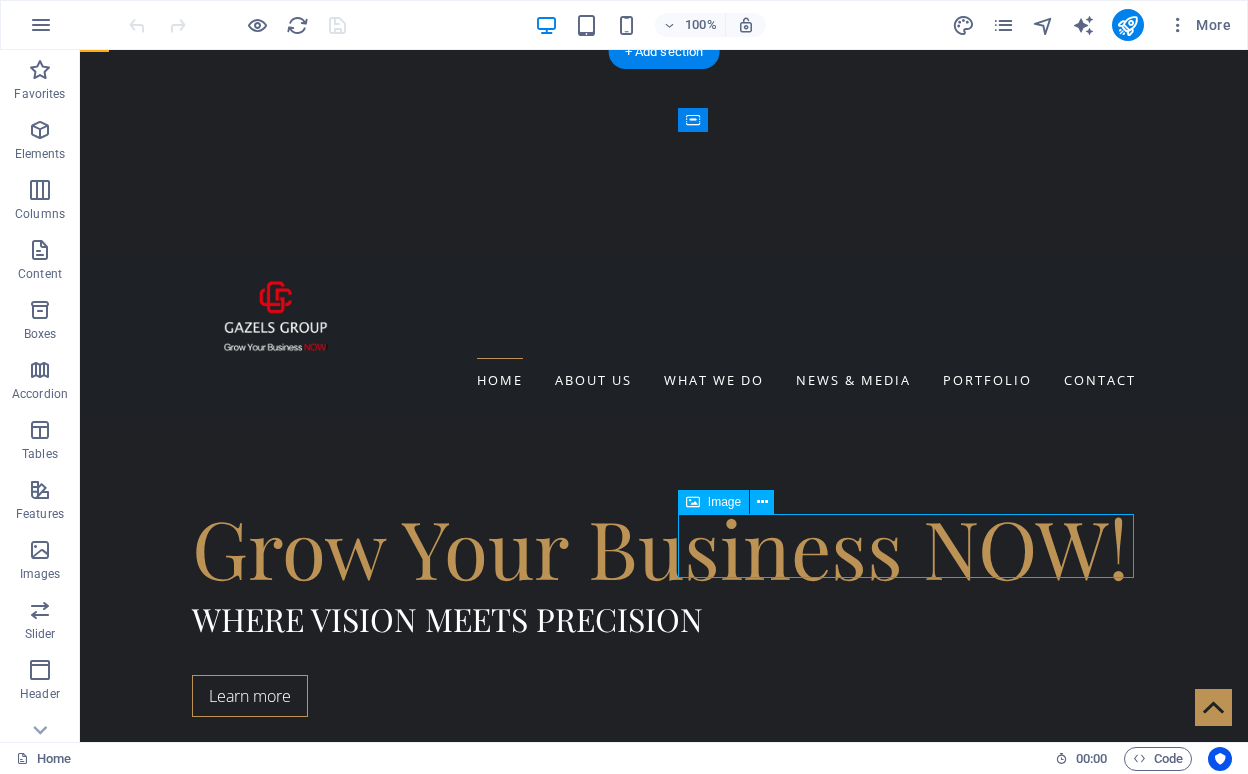 click at bounding box center (568, 1846) 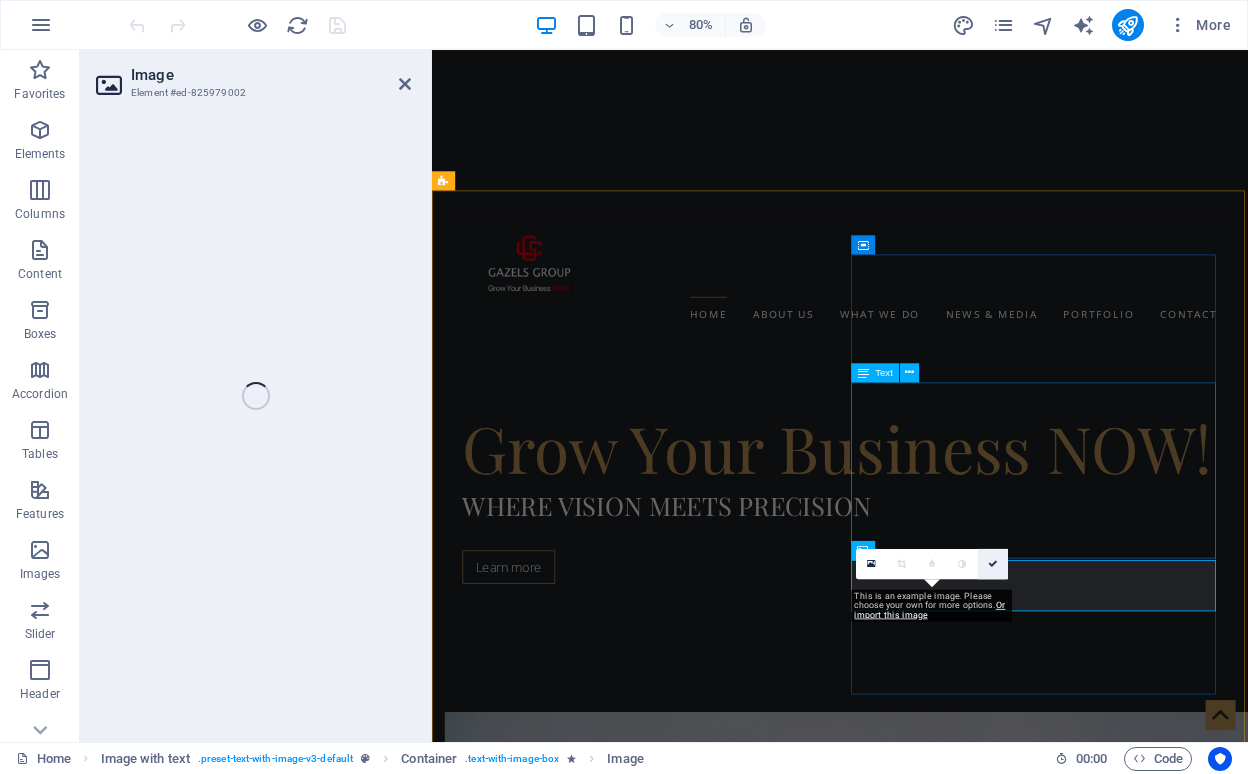 click at bounding box center [993, 563] 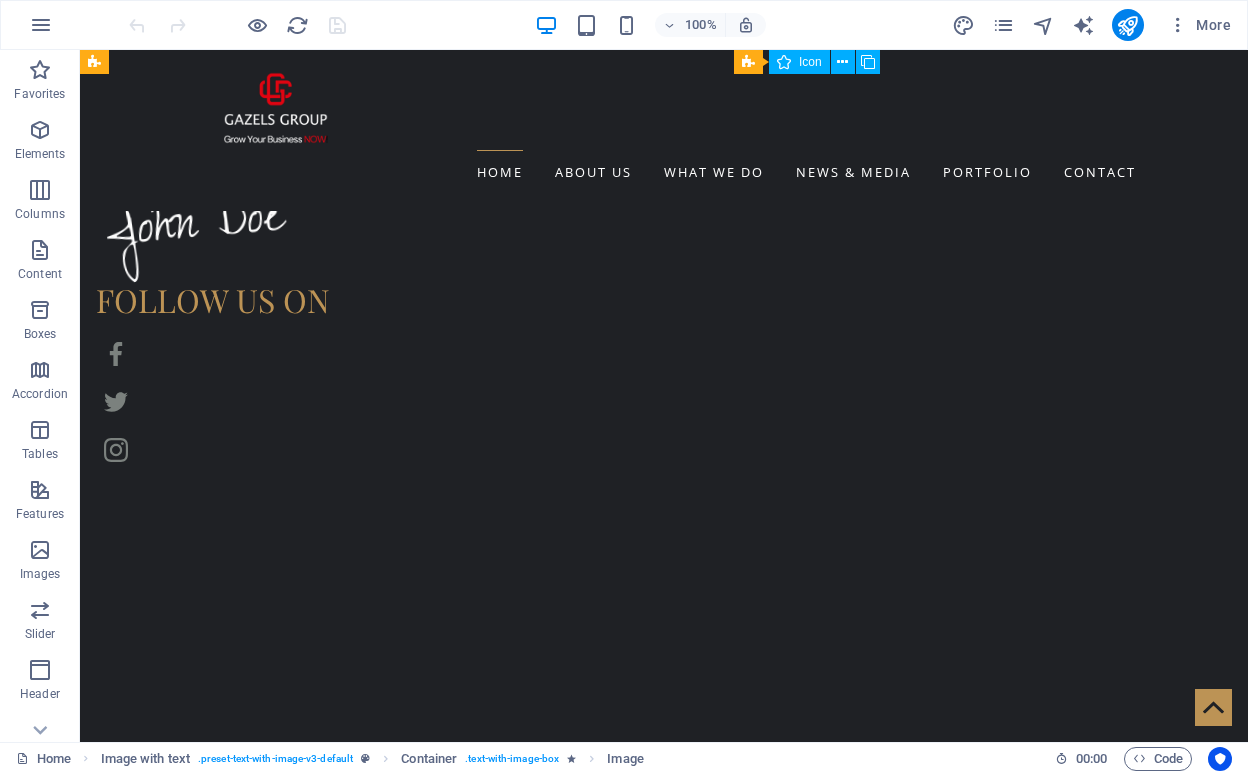 scroll, scrollTop: 2351, scrollLeft: 0, axis: vertical 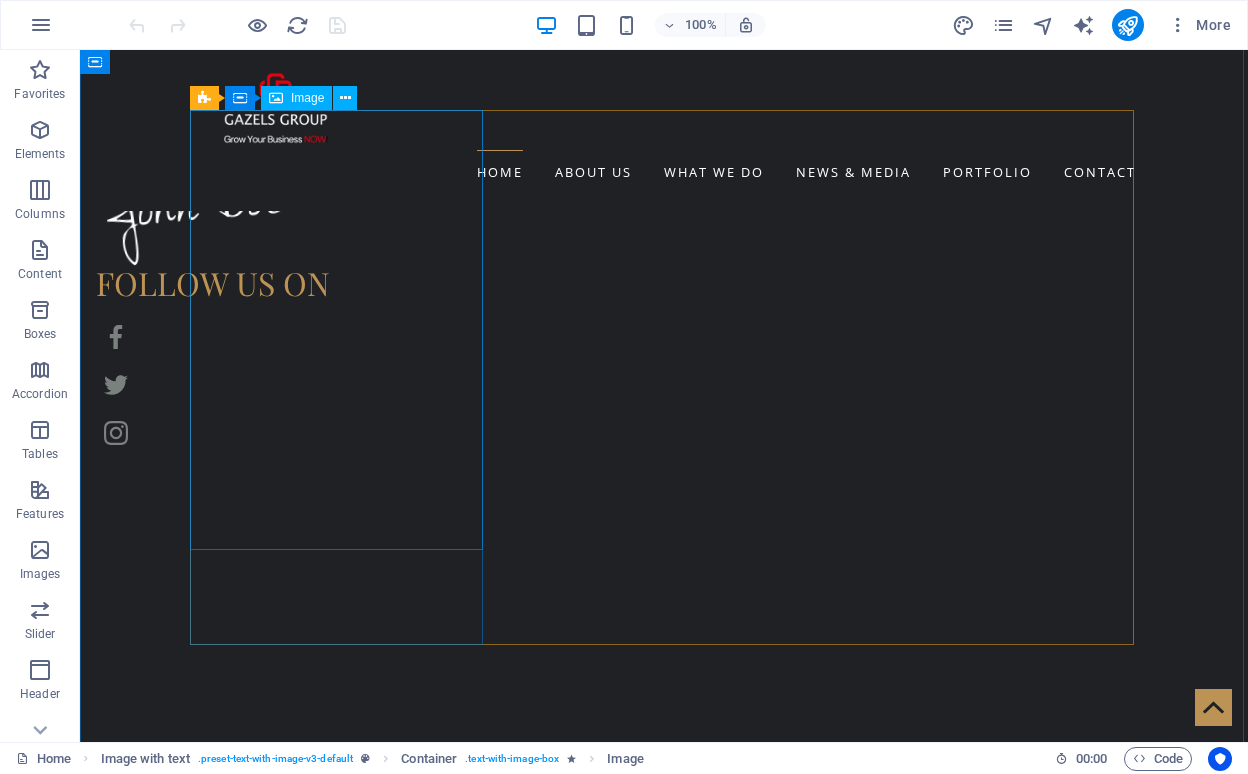 click at bounding box center [338, 4996] 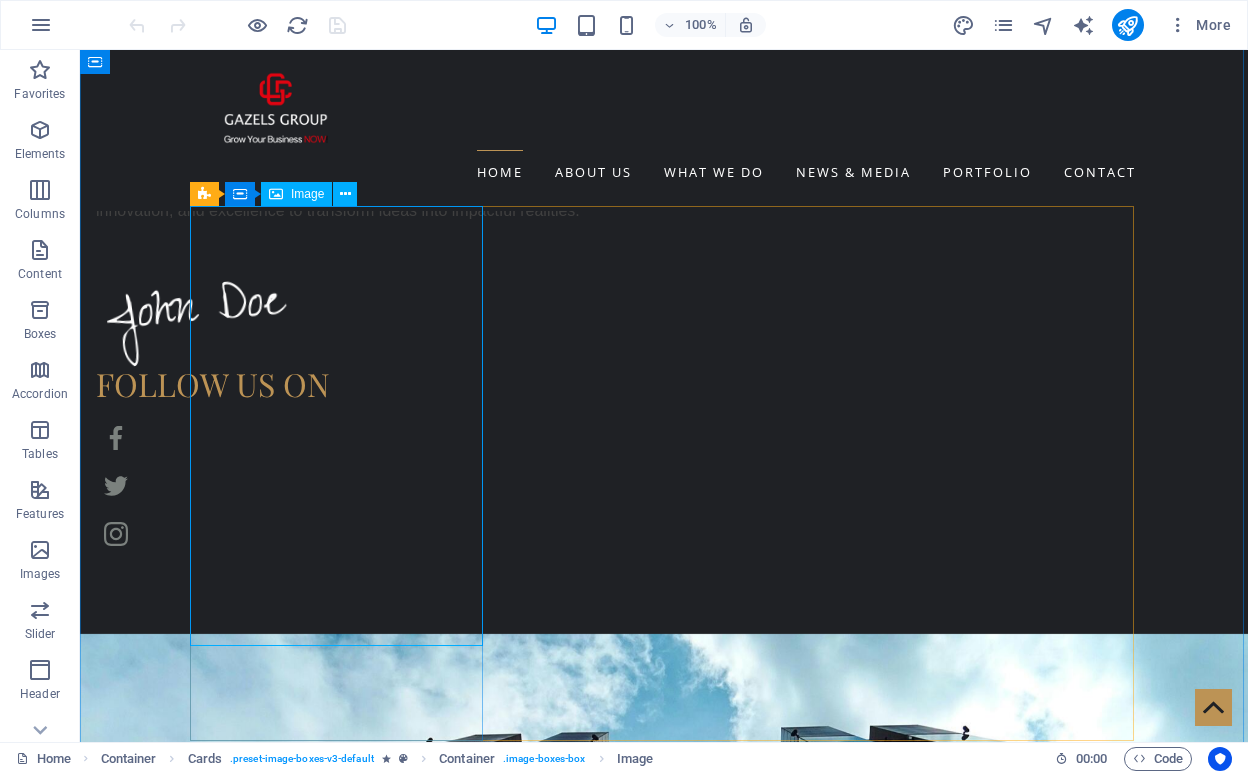 scroll, scrollTop: 2245, scrollLeft: 0, axis: vertical 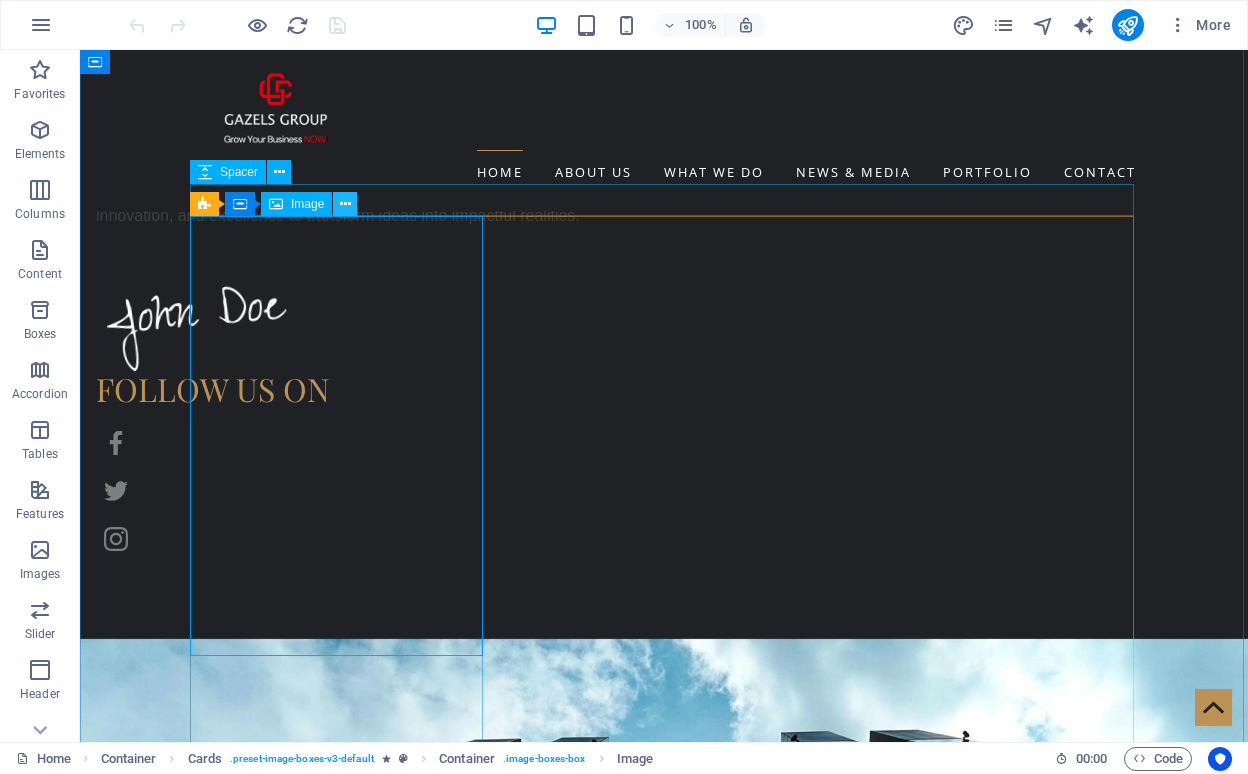 click at bounding box center [345, 204] 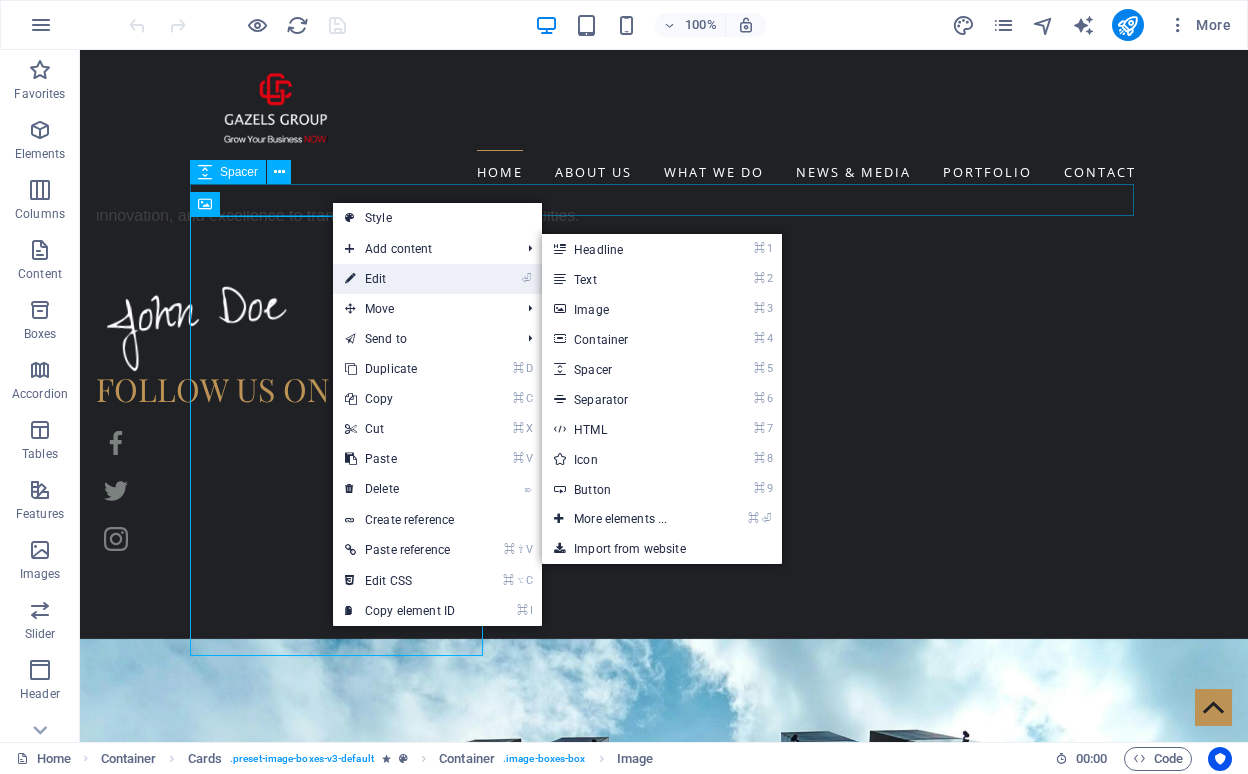 click on "⏎  Edit" at bounding box center (400, 279) 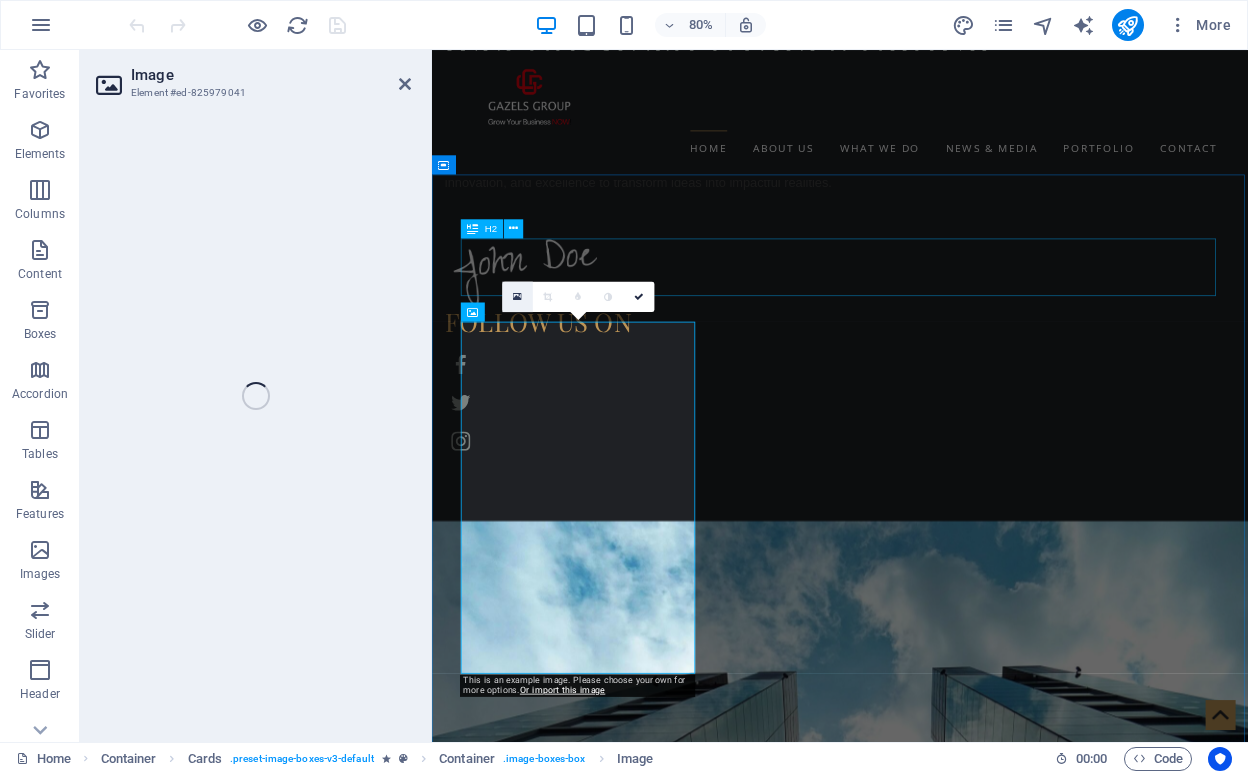 click at bounding box center [517, 296] 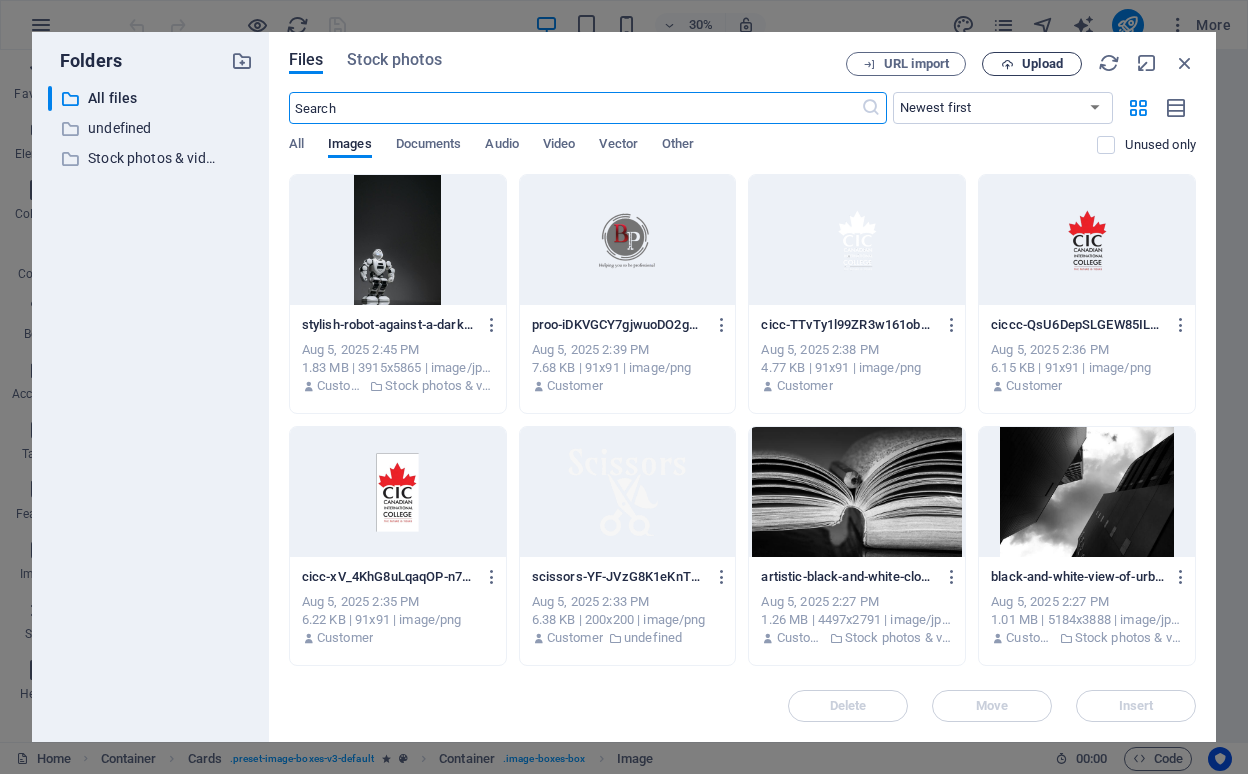 click on "Upload" at bounding box center [1032, 64] 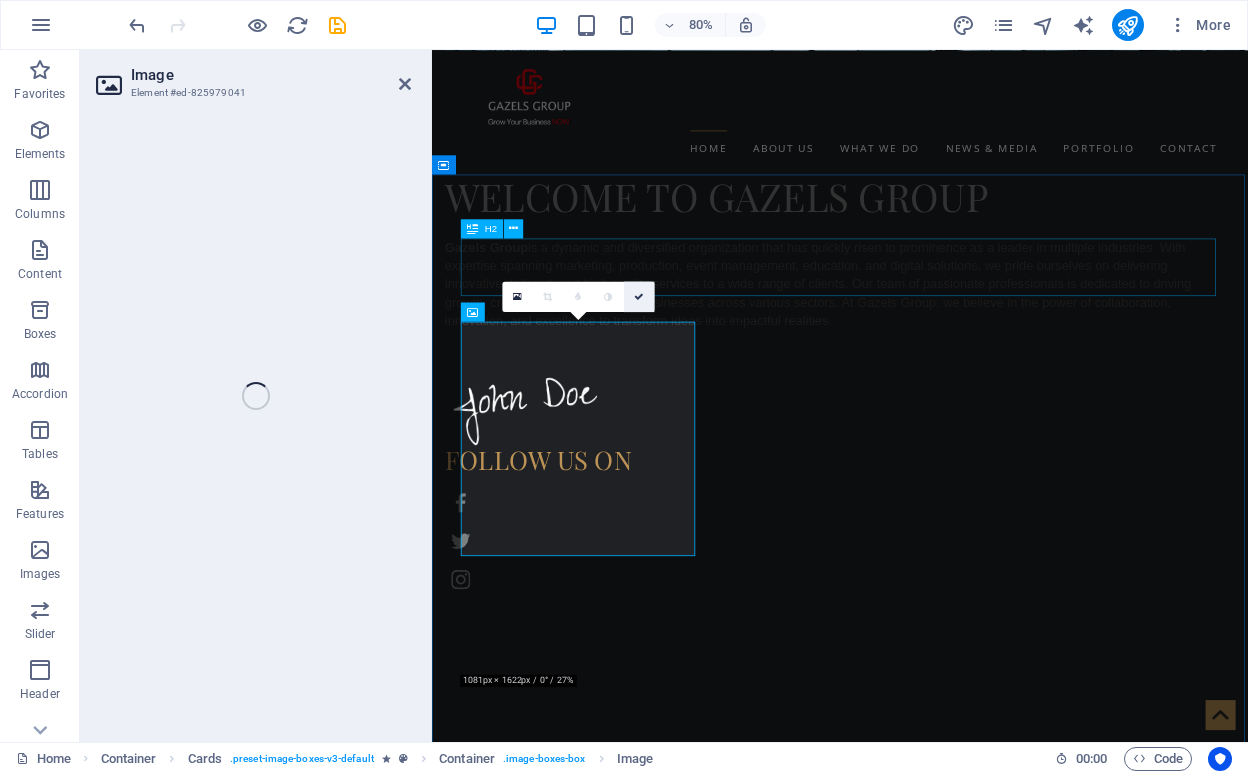 click at bounding box center (639, 296) 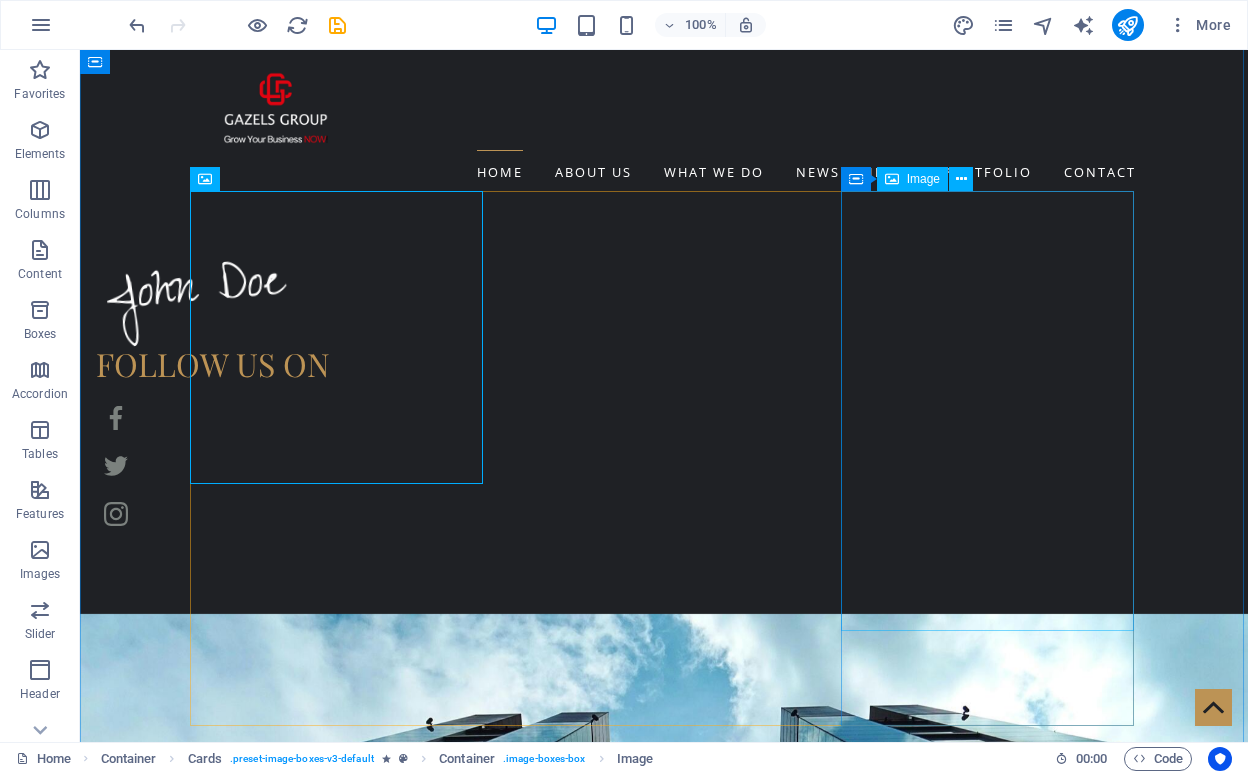 scroll, scrollTop: 2268, scrollLeft: 0, axis: vertical 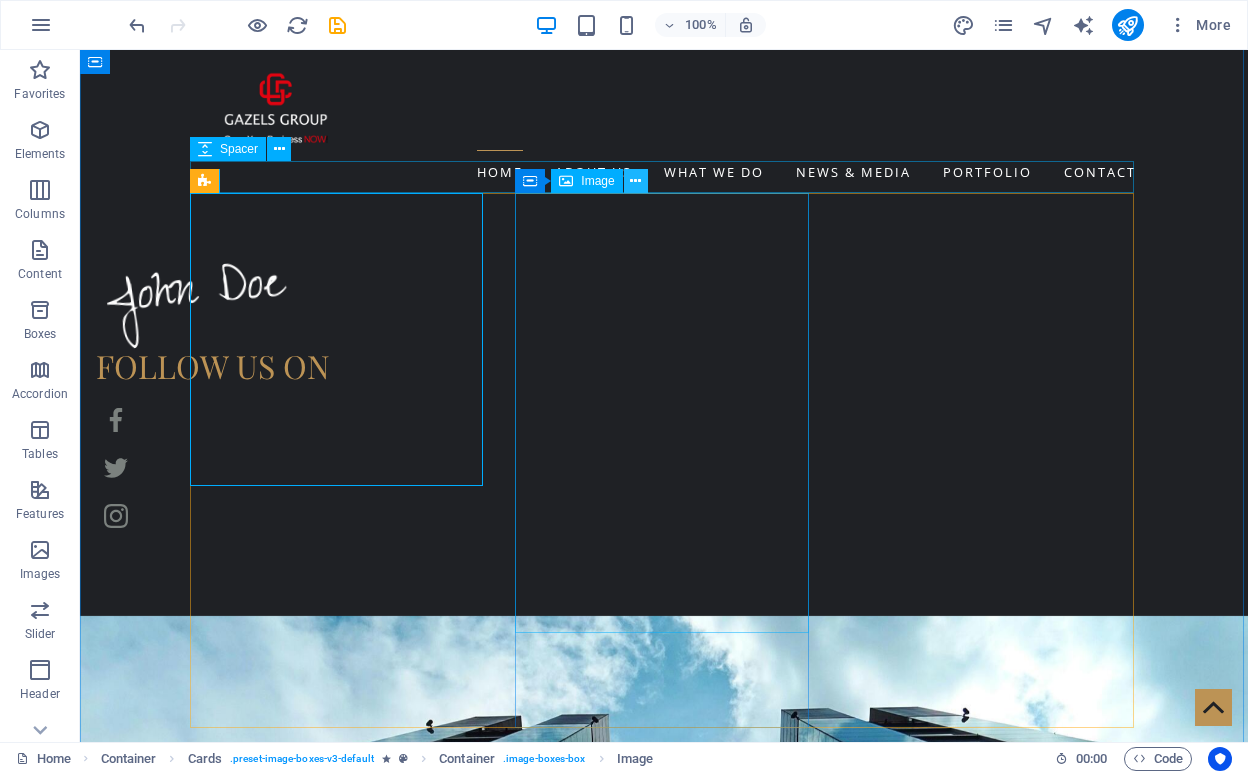 click at bounding box center (636, 181) 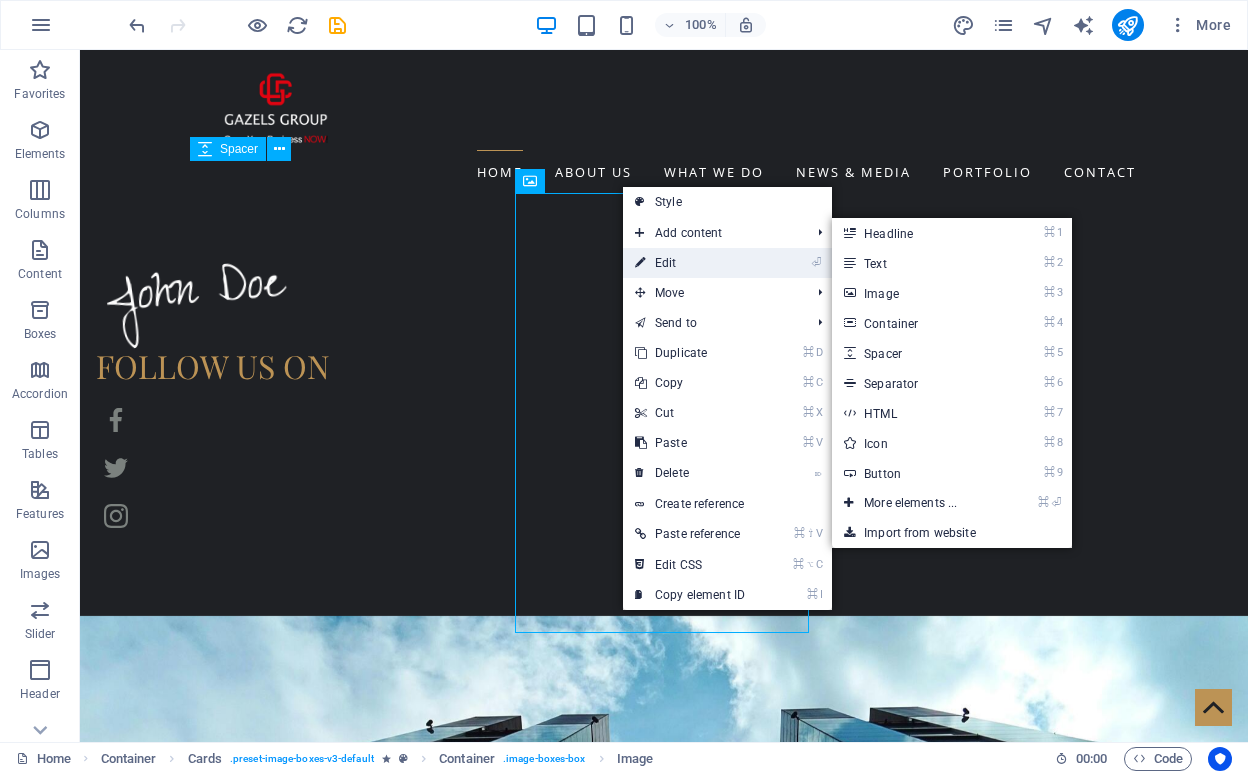 click on "⏎  Edit" at bounding box center [690, 263] 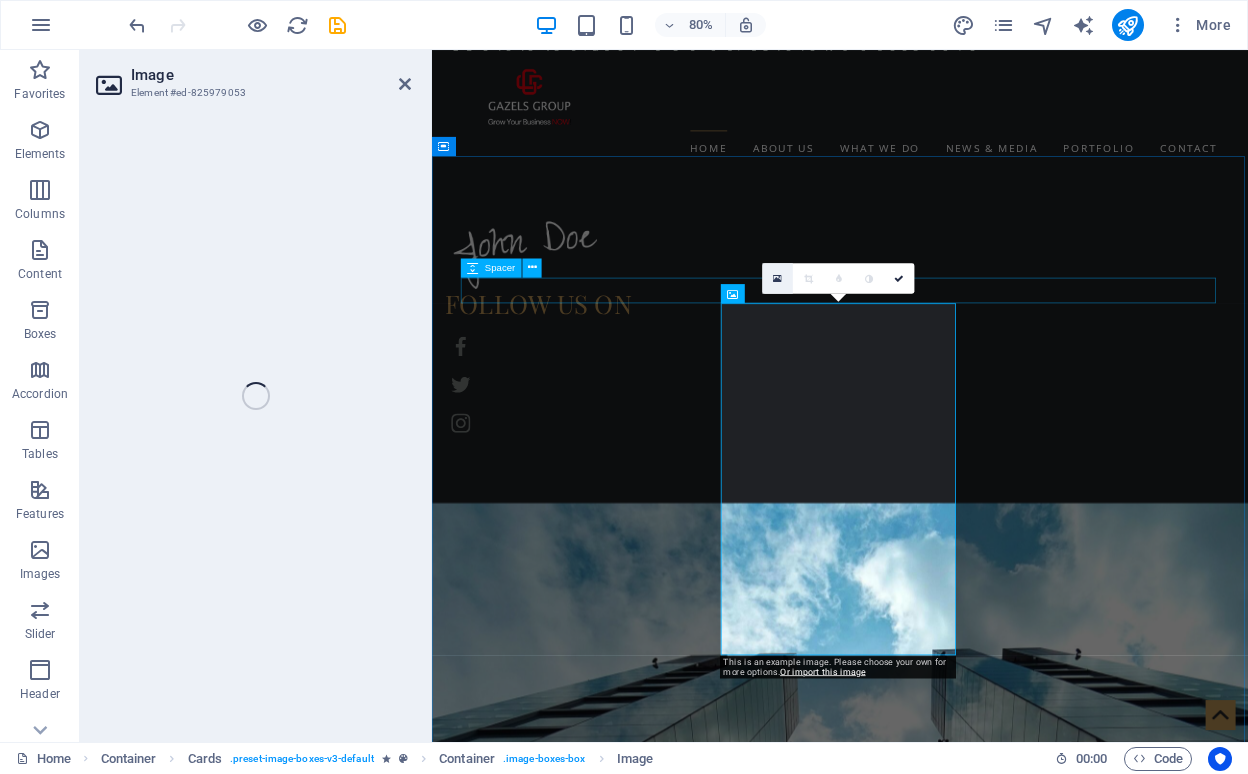 click at bounding box center [777, 278] 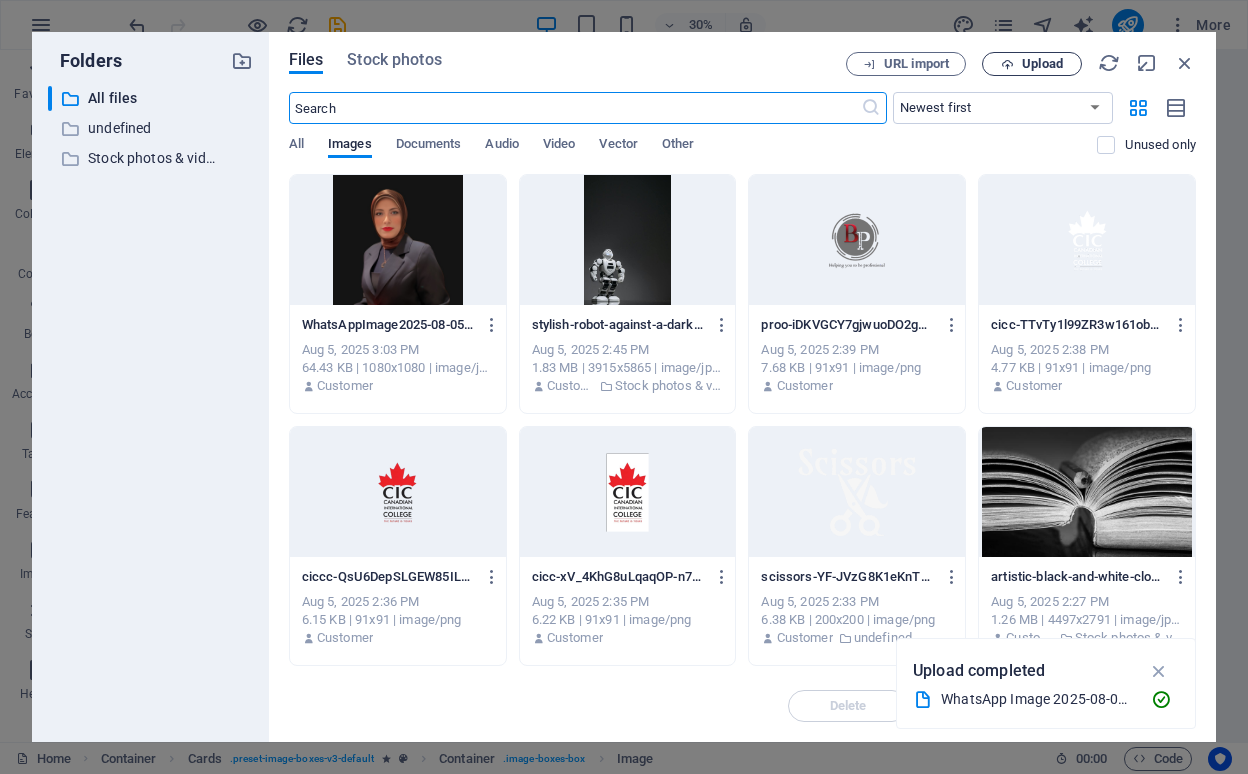 click on "Upload" at bounding box center (1042, 64) 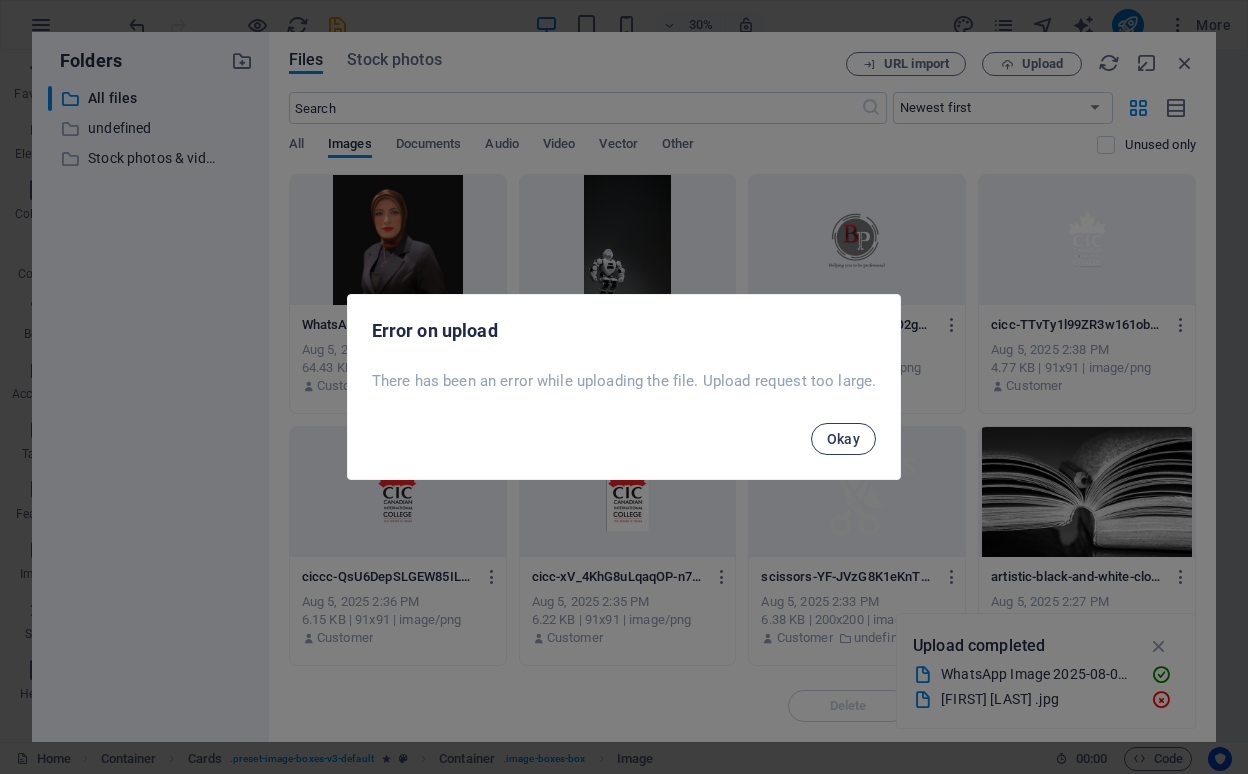 click on "Okay" at bounding box center [844, 439] 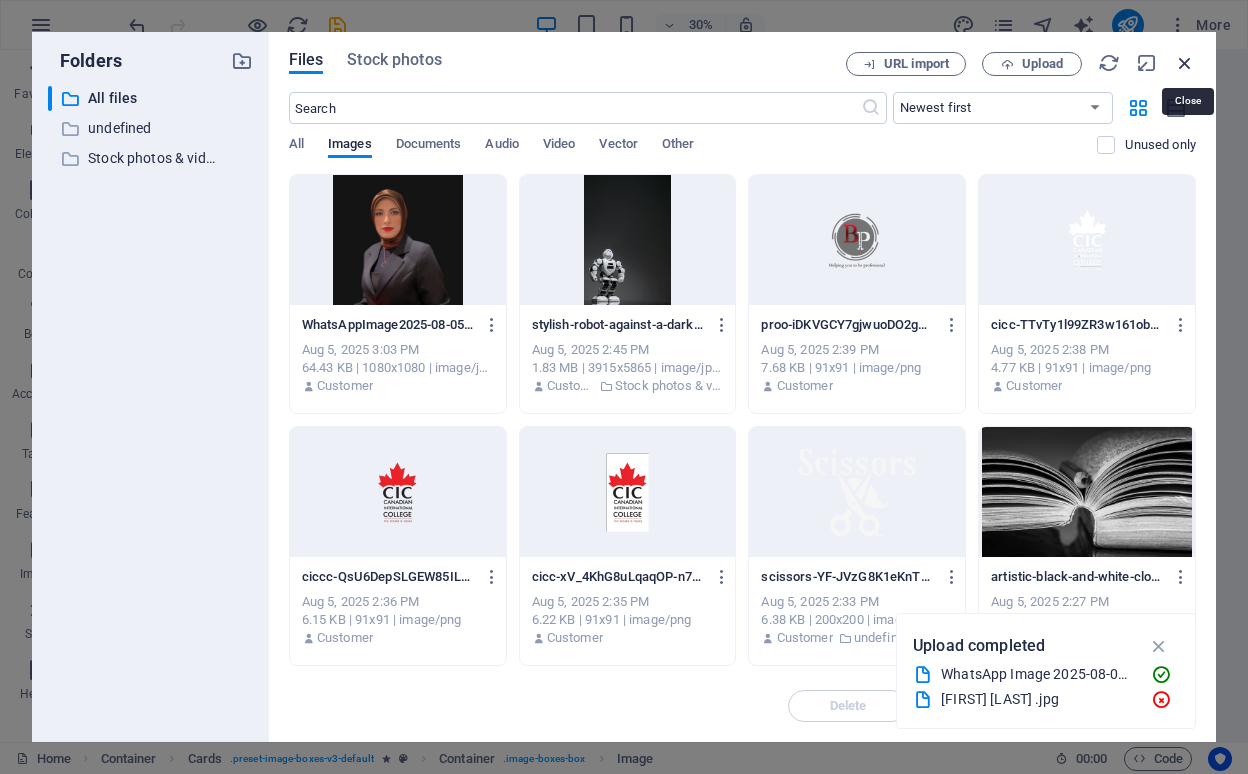 click at bounding box center [1185, 63] 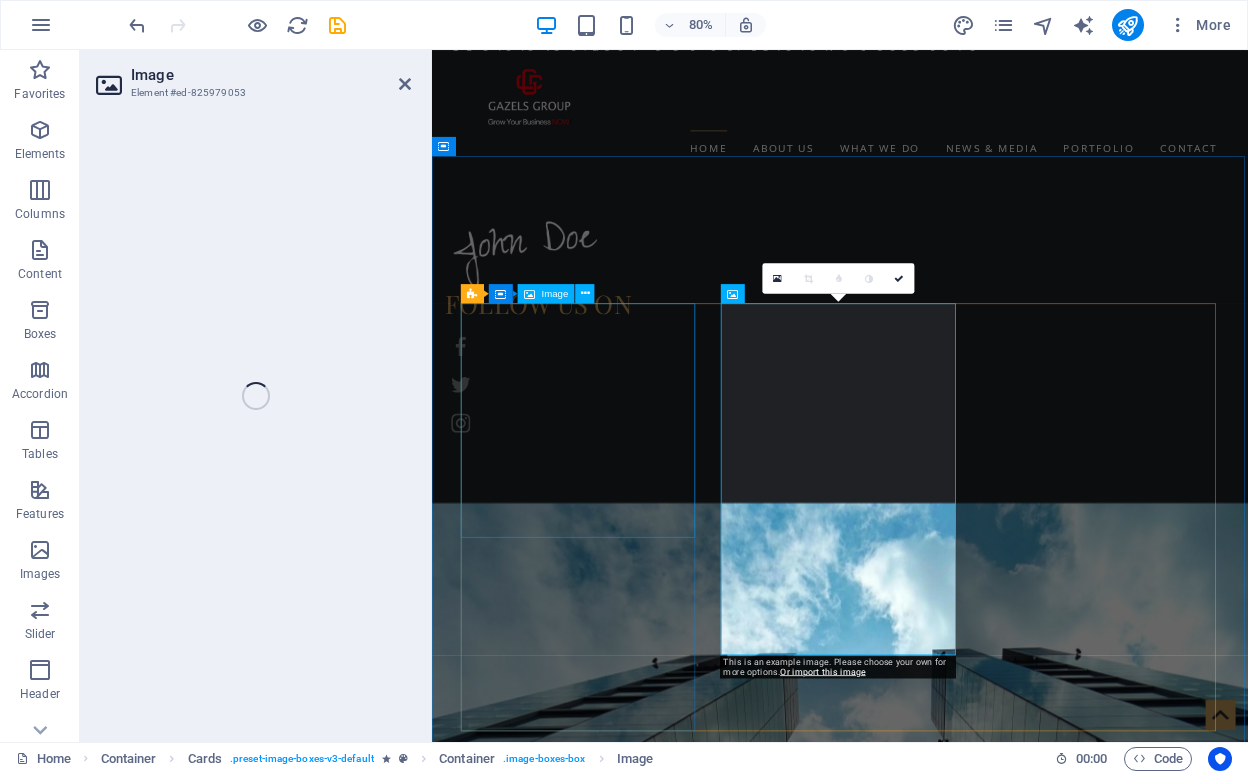 click at bounding box center (616, 3967) 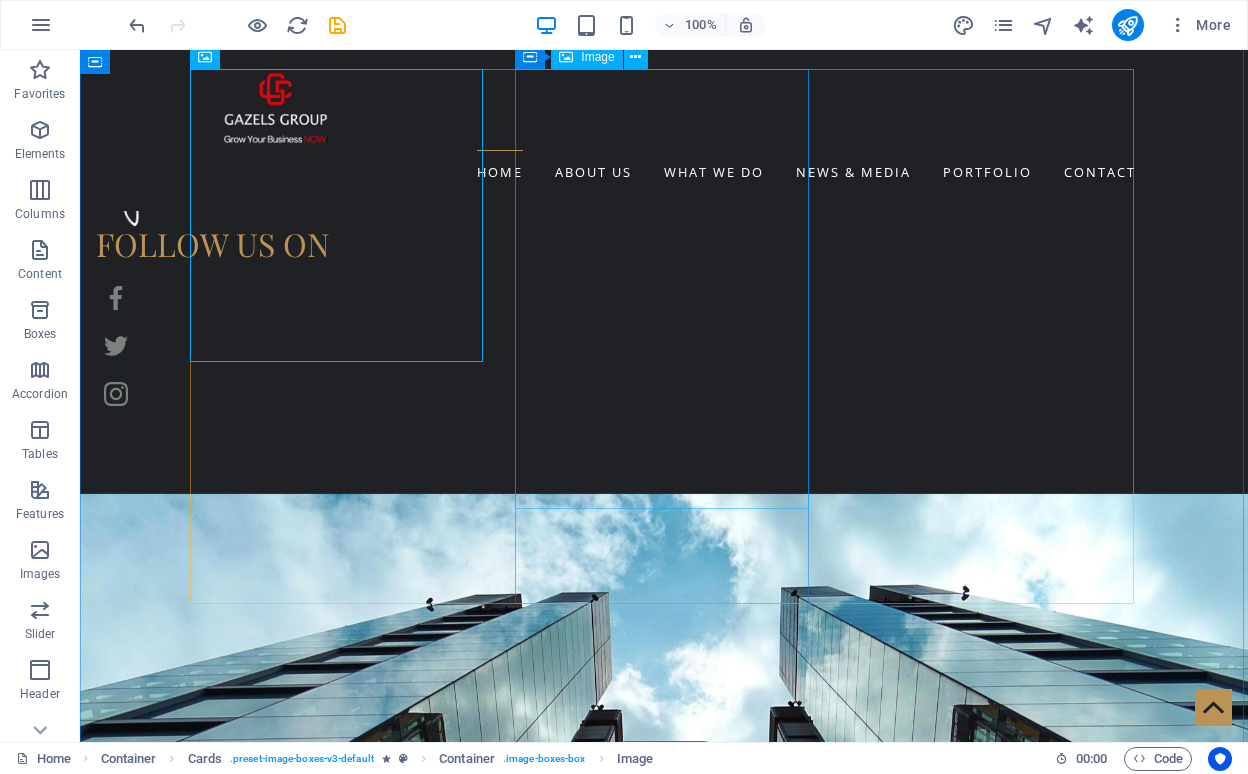 scroll, scrollTop: 2392, scrollLeft: 0, axis: vertical 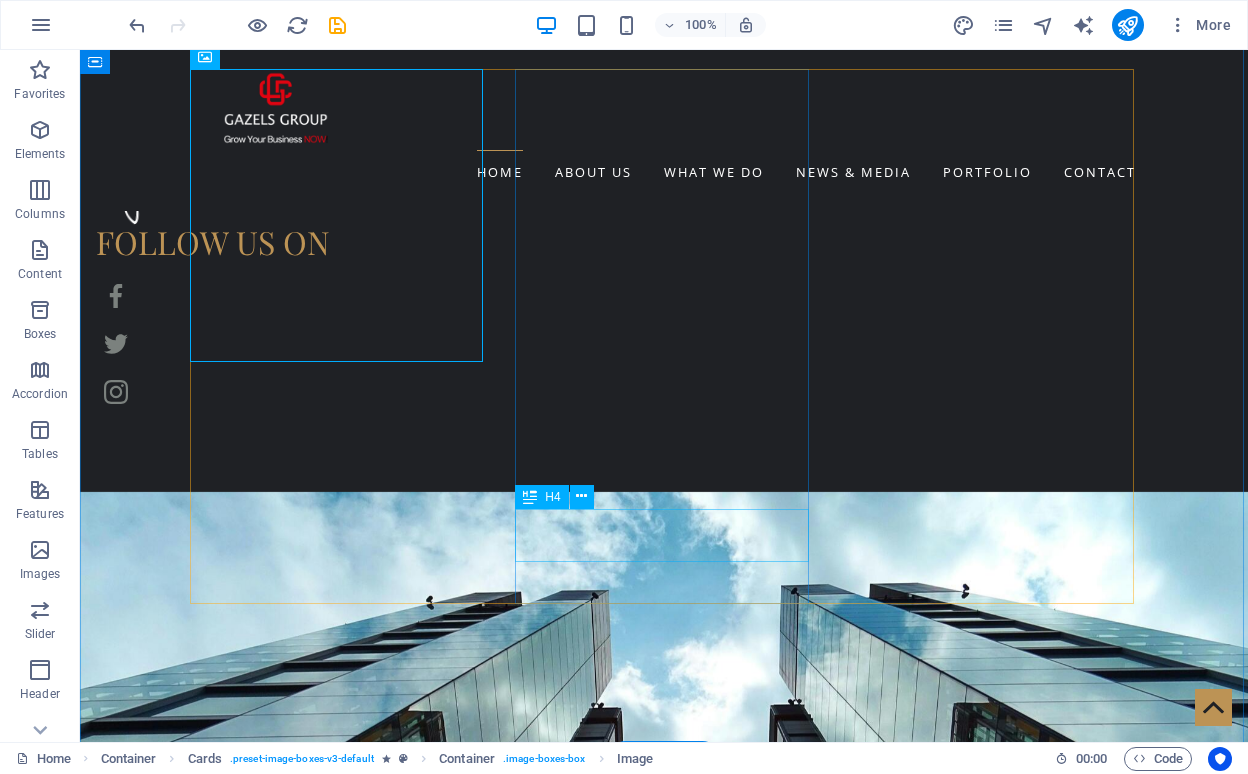 click on "MAX FURY" at bounding box center [338, 6056] 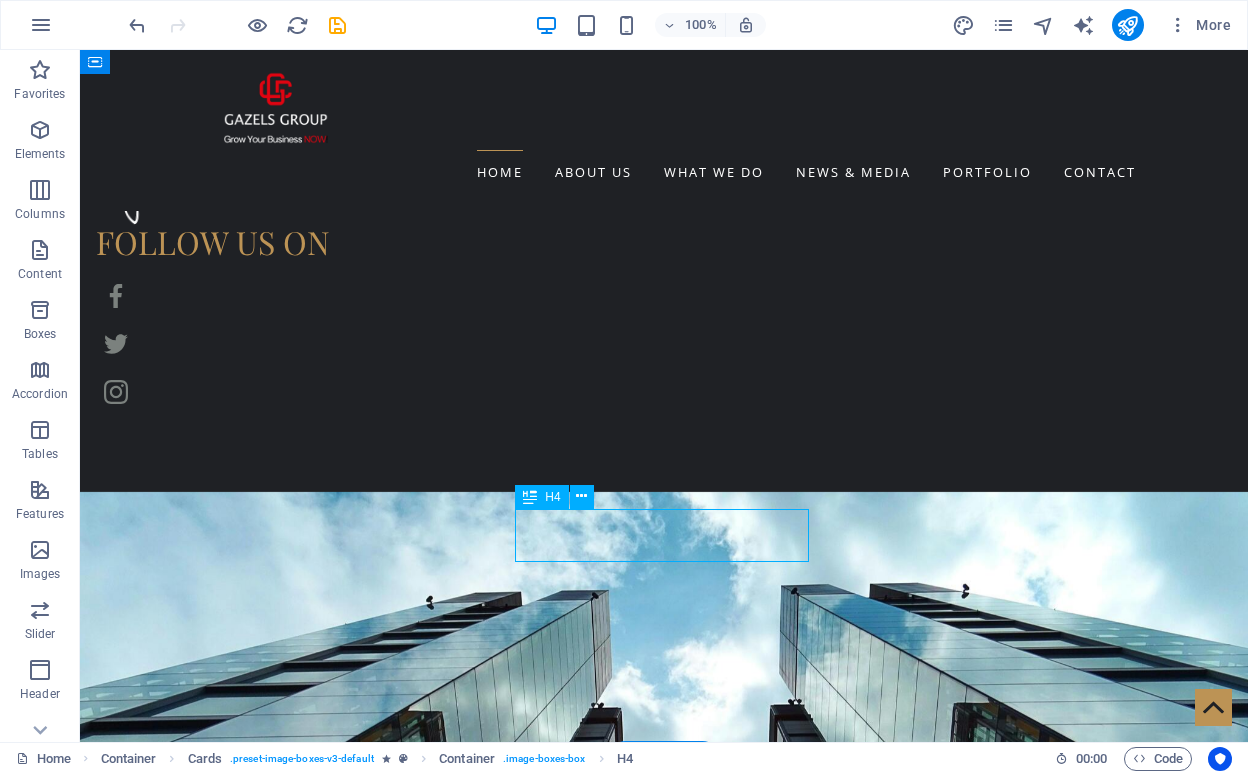 click on "MAX FURY" at bounding box center (338, 6056) 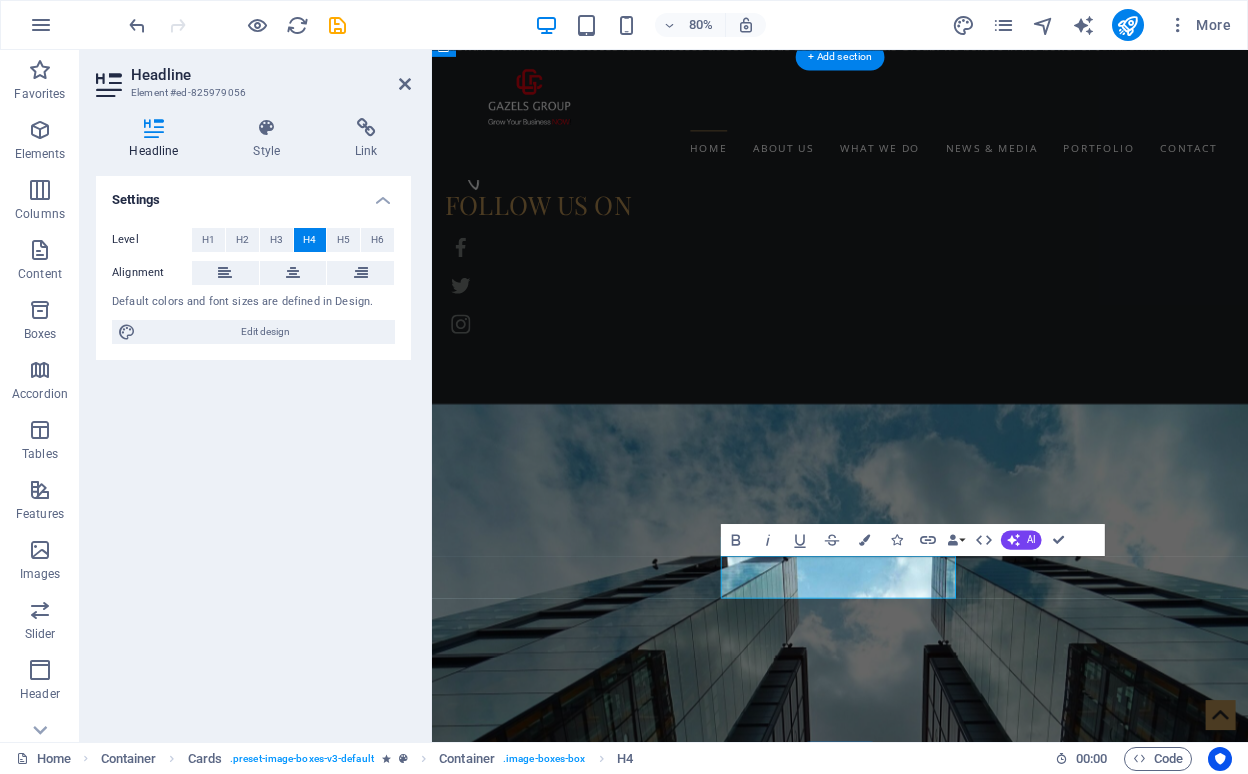 type 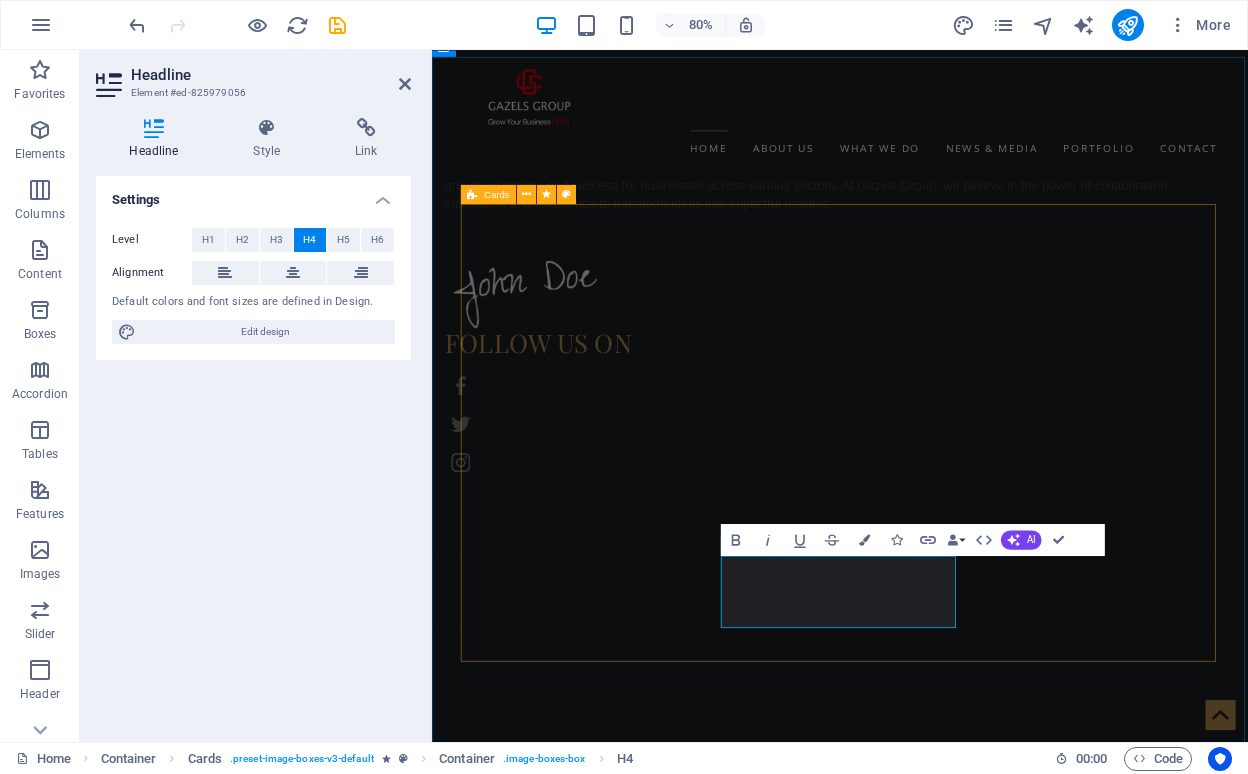 click on "[FIRST] [LAST] Founder & CEO [FIRST] [LAST] Restyling & Beard Expert TOM BEARDY Master Barber & Shave Expert" at bounding box center (942, 7116) 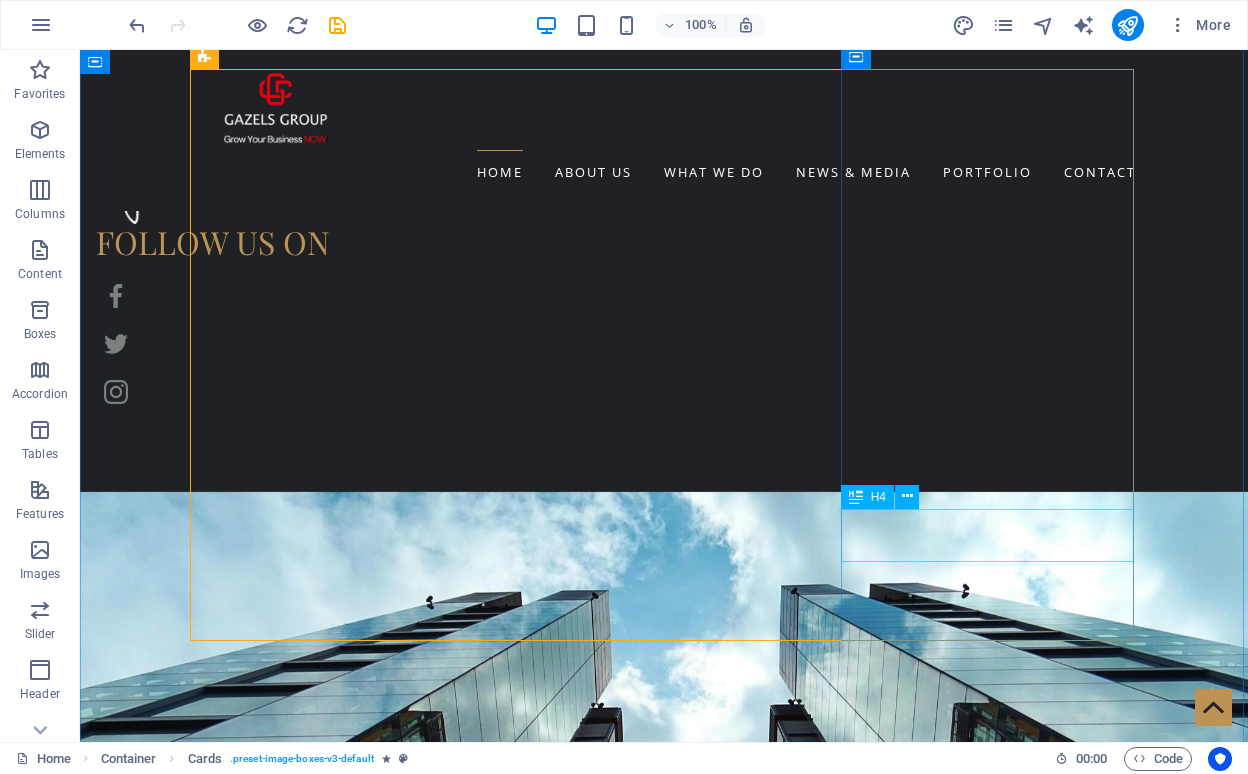 click on "TOM BEARDY" at bounding box center (338, 10342) 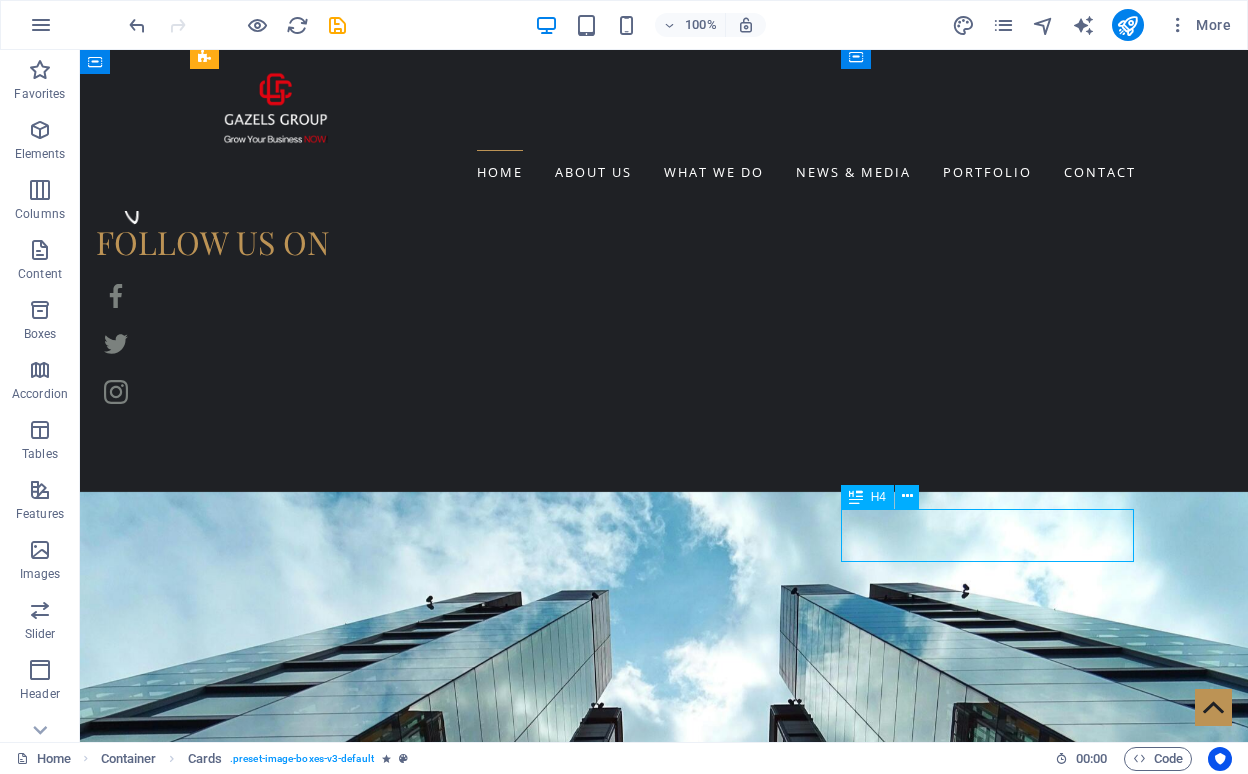 click on "TOM BEARDY" at bounding box center [338, 10342] 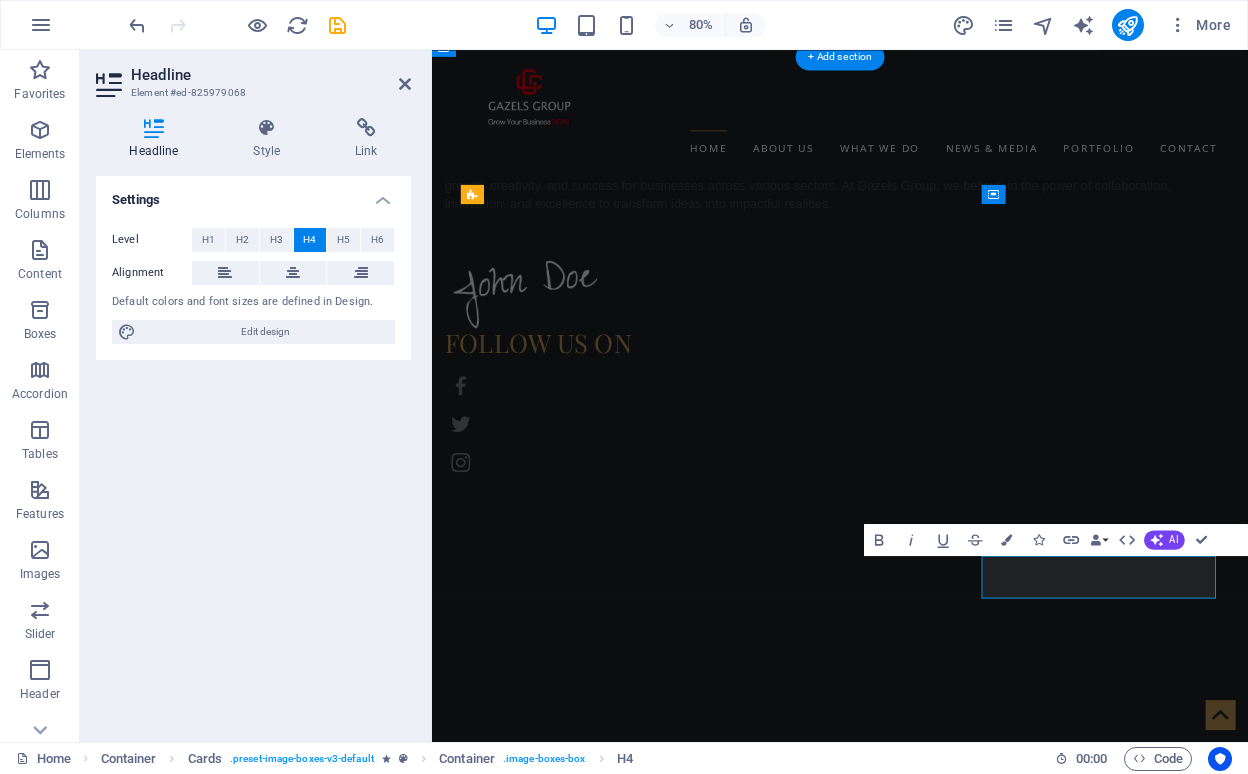 type 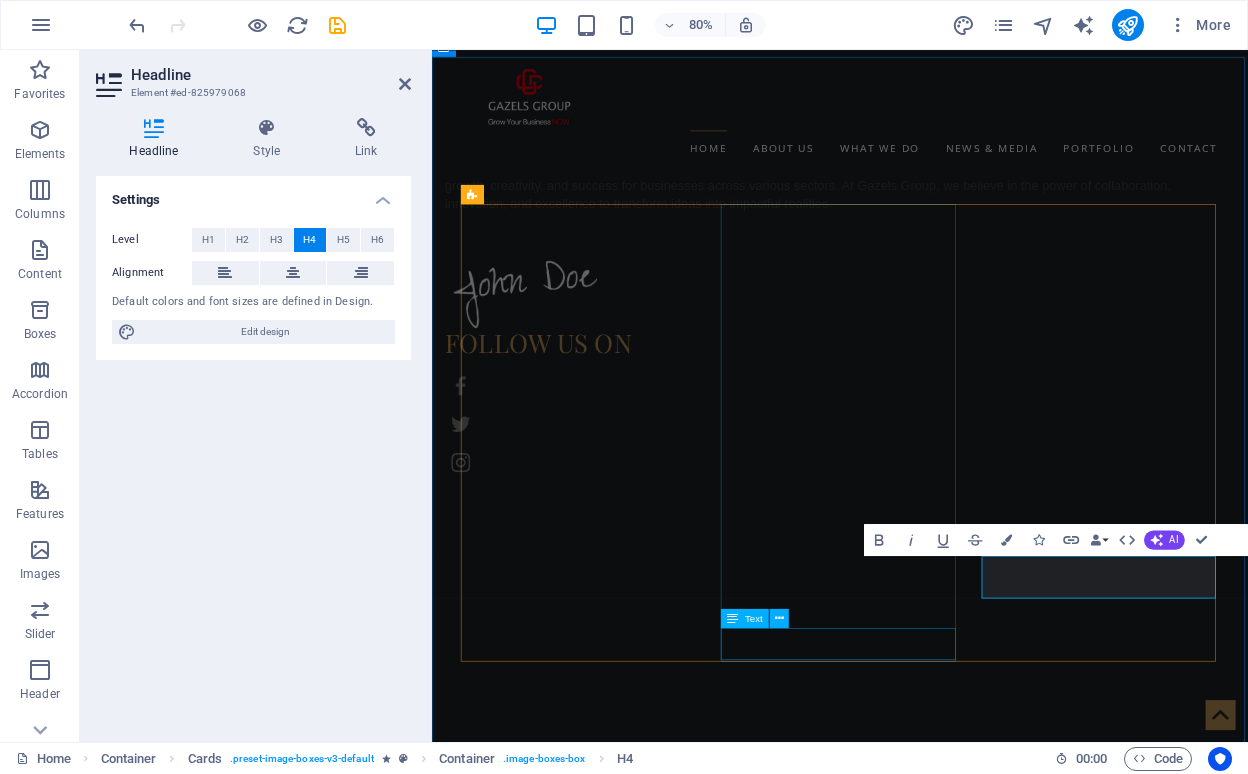 click on "Restyling & Beard Expert" at bounding box center [616, 6362] 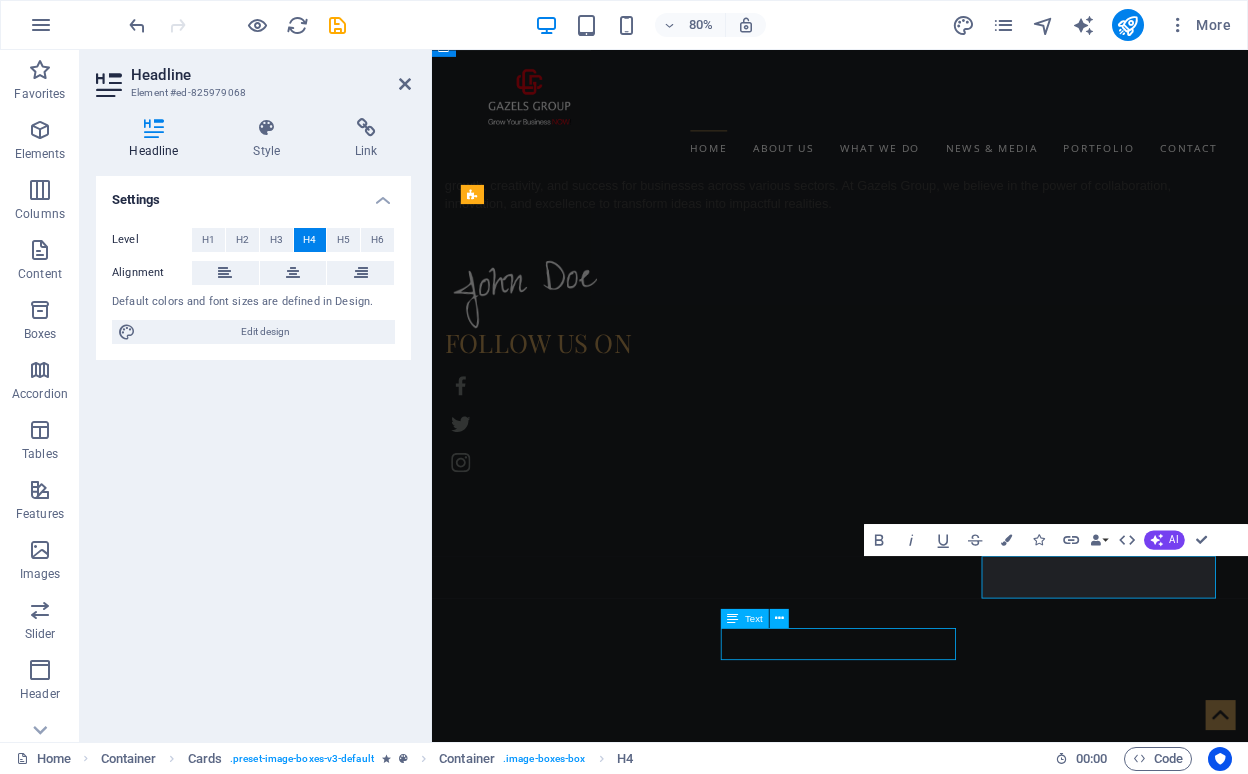 click on "Restyling & Beard Expert" at bounding box center [616, 6362] 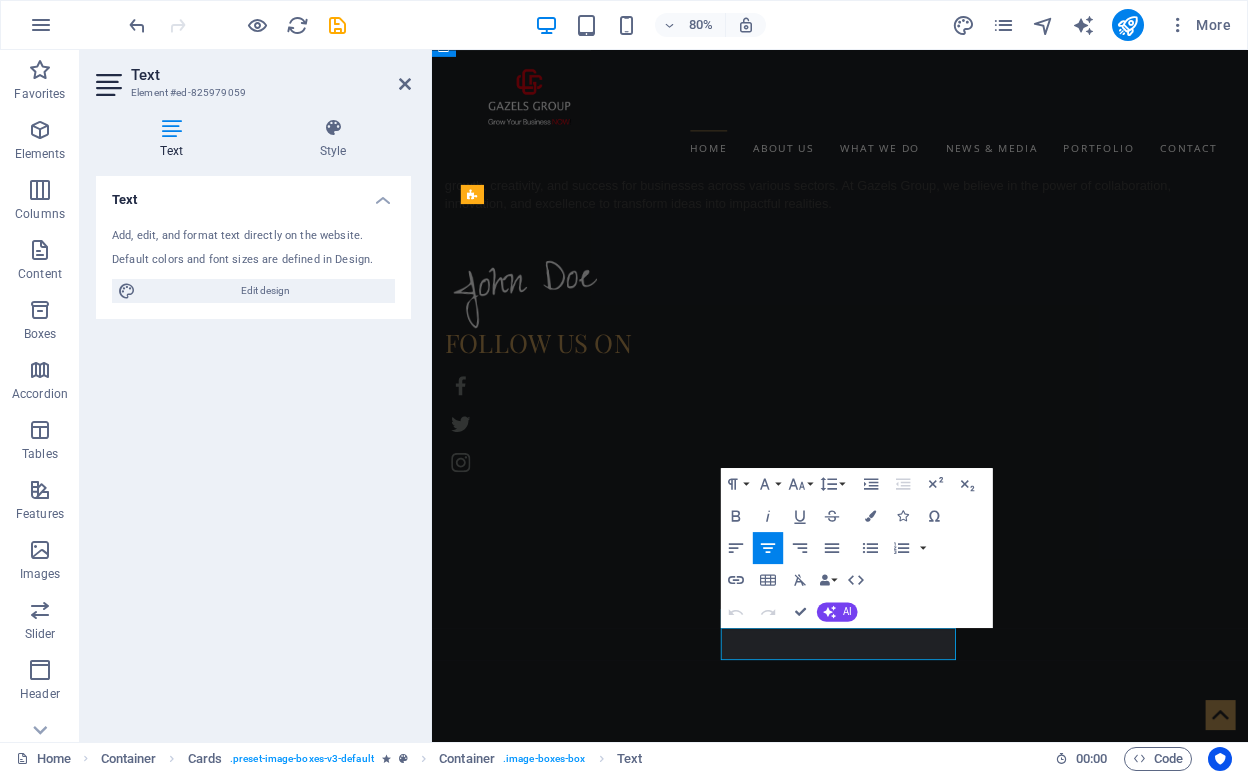 type 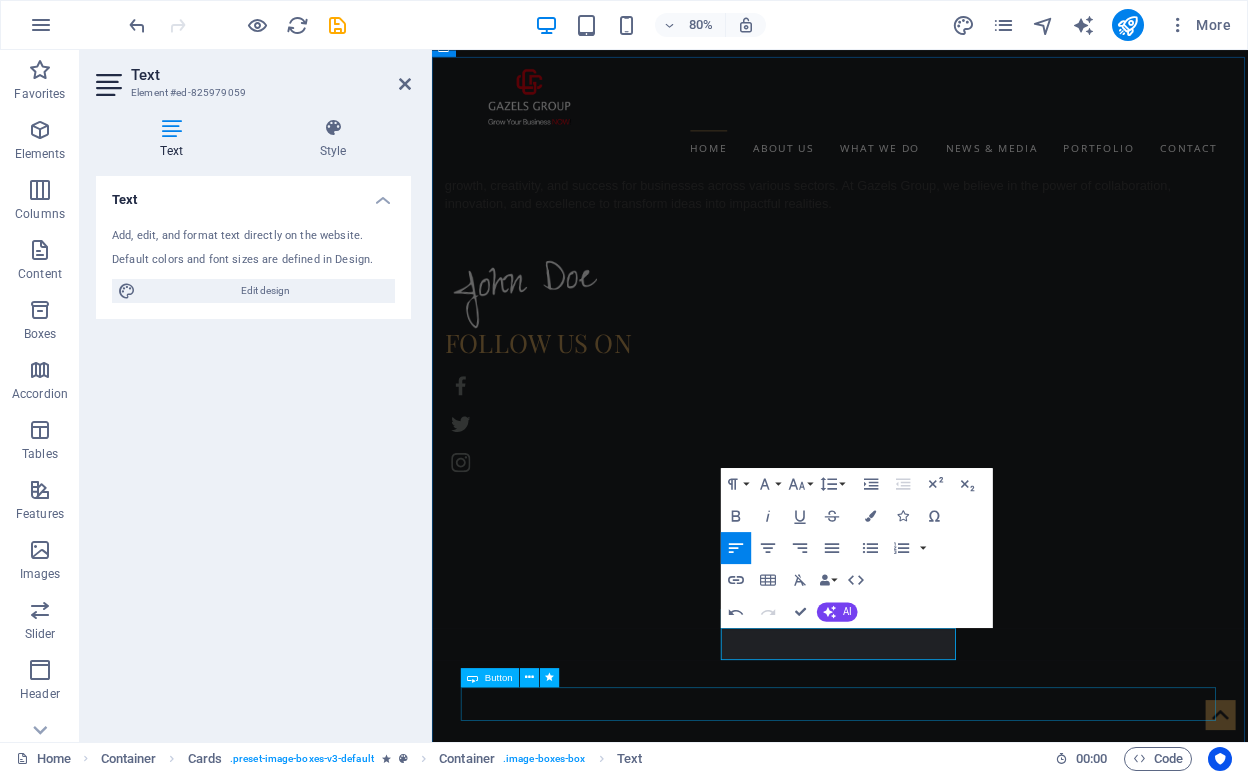 click on "More about us" at bounding box center [942, 10723] 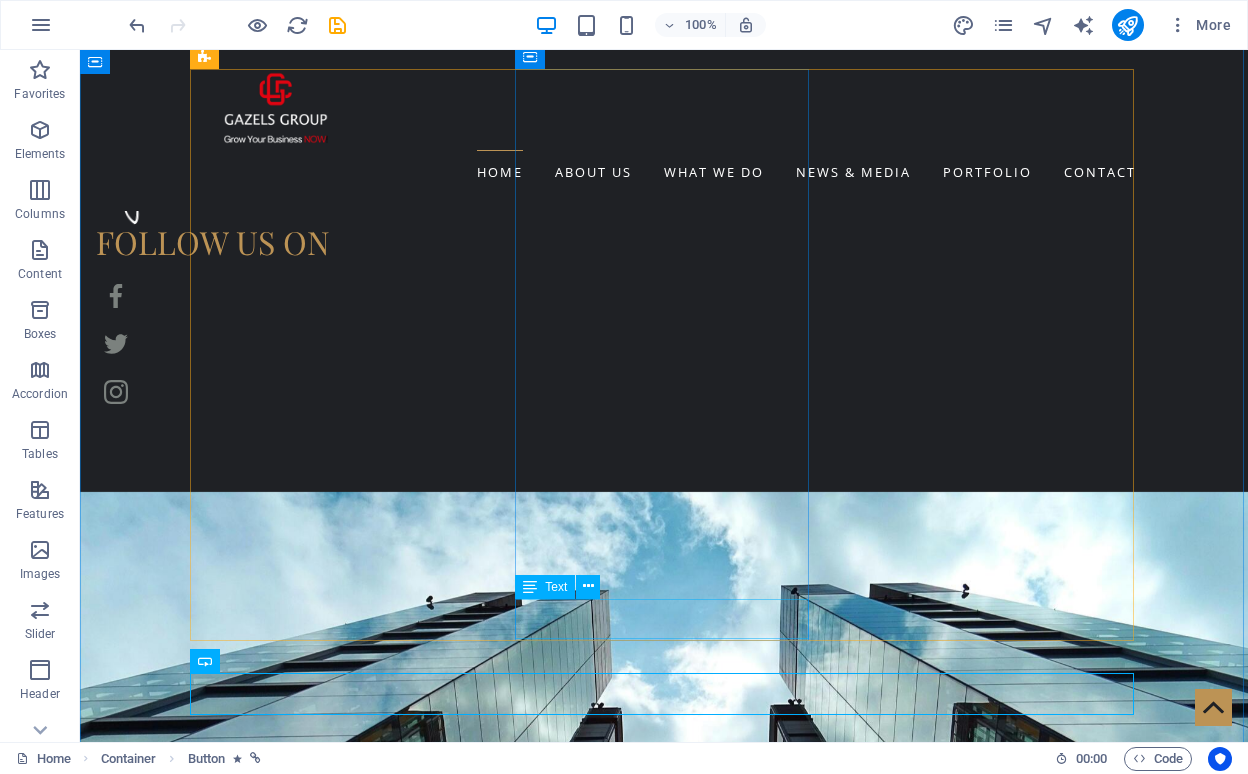 click on "Director of student activities" at bounding box center (338, 6103) 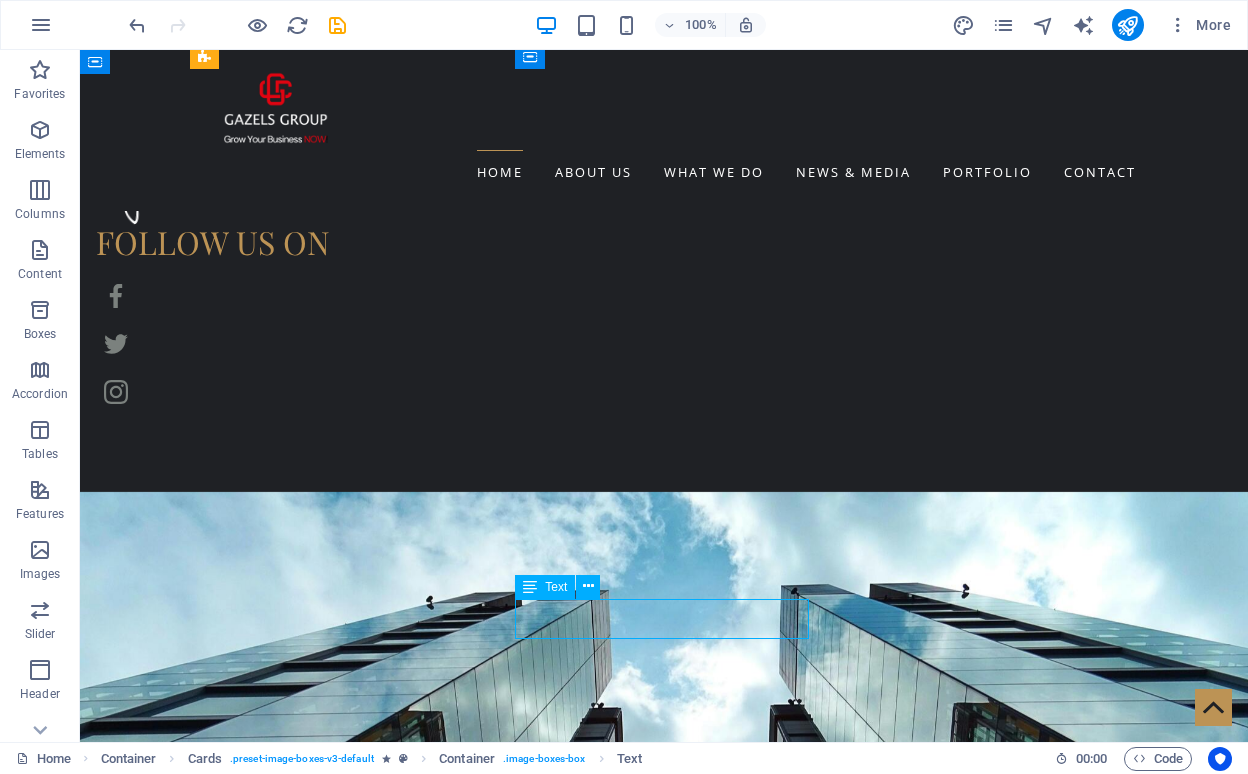 click on "Director of student activities" at bounding box center [338, 6103] 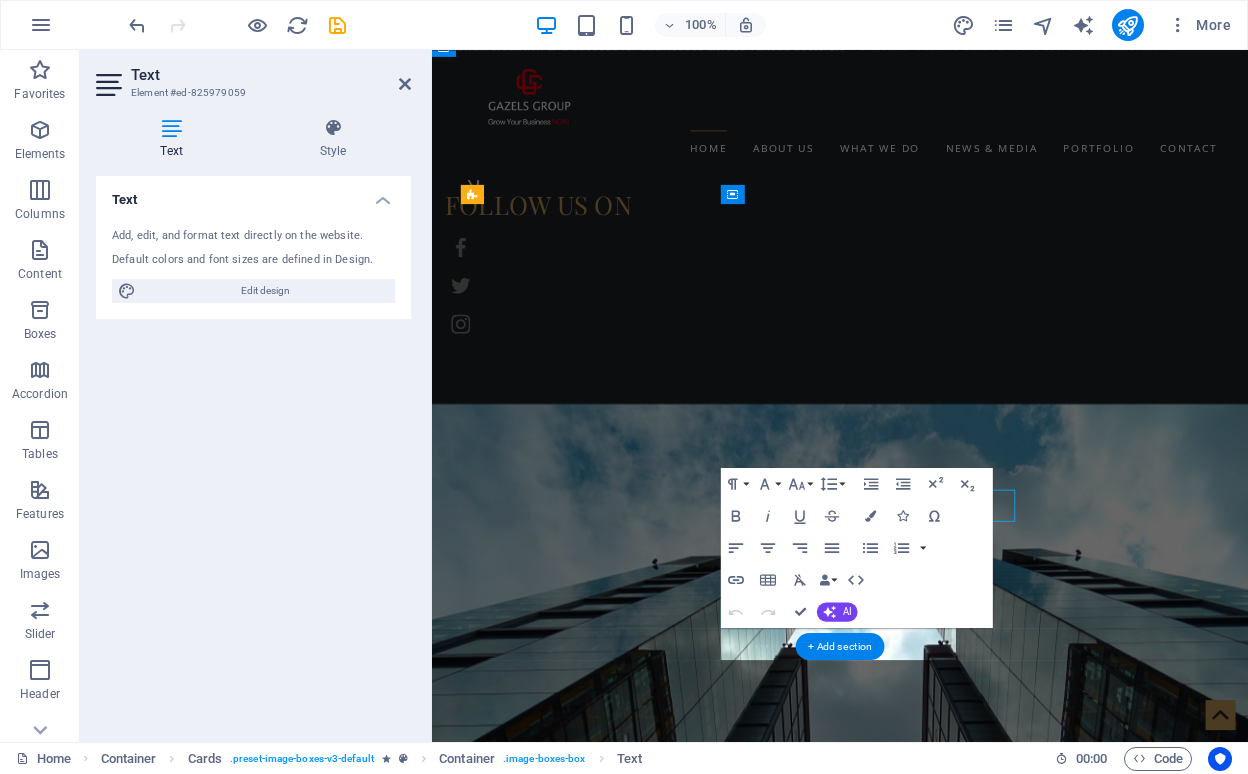 click on "[FIRST] [LAST] Founder & CEO" at bounding box center (616, 3890) 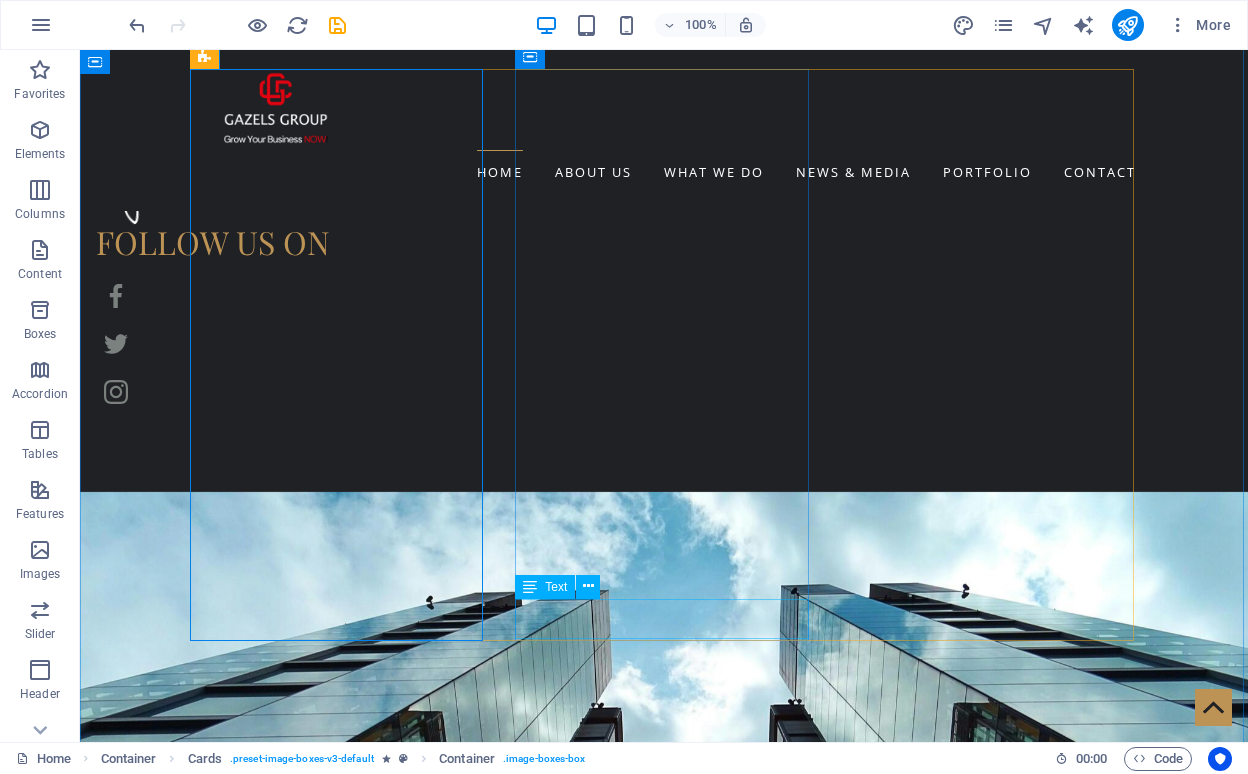click on "Director of student activities" at bounding box center (338, 6103) 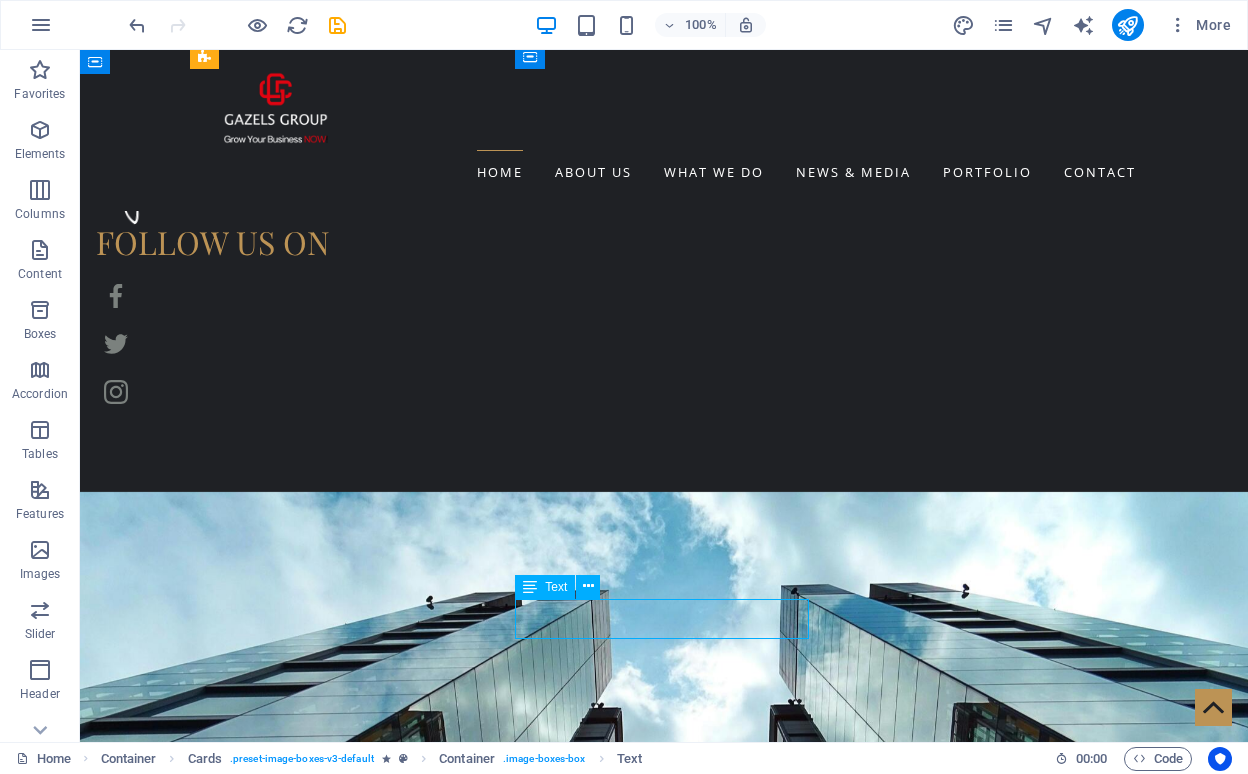 click on "Director of student activities" at bounding box center [338, 6103] 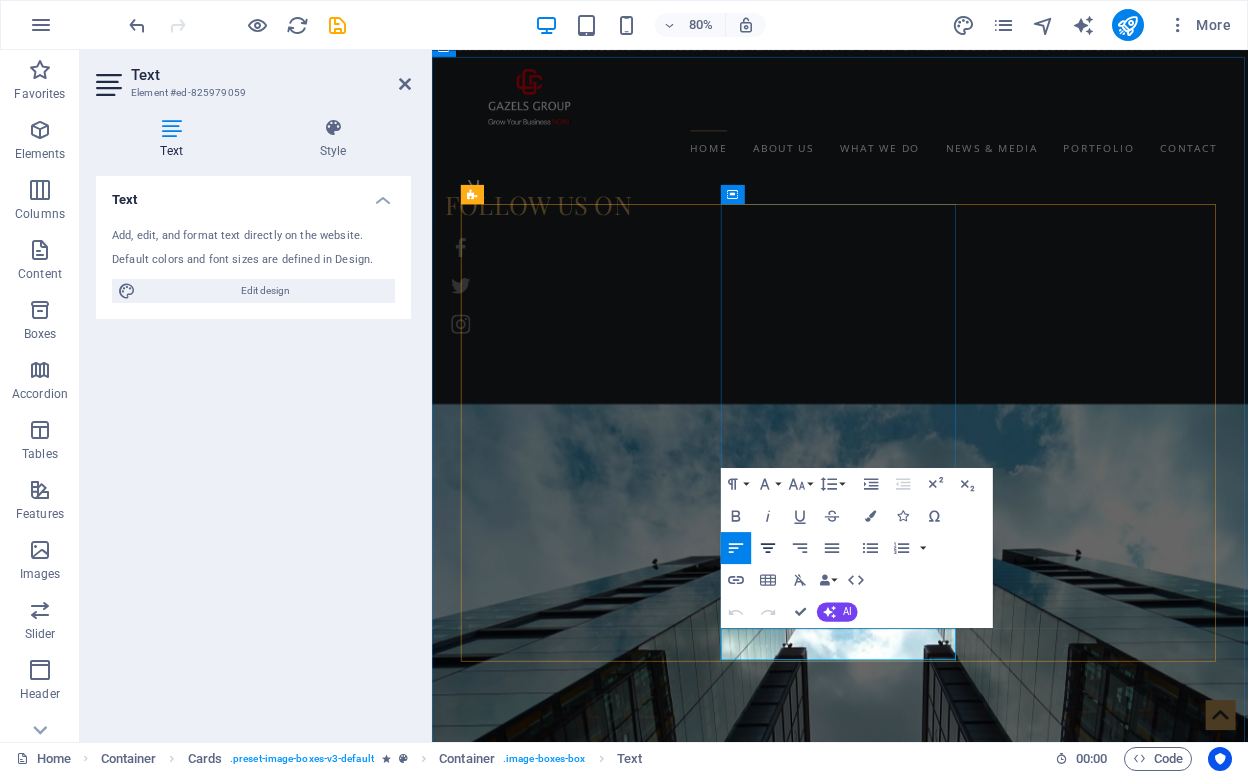 click 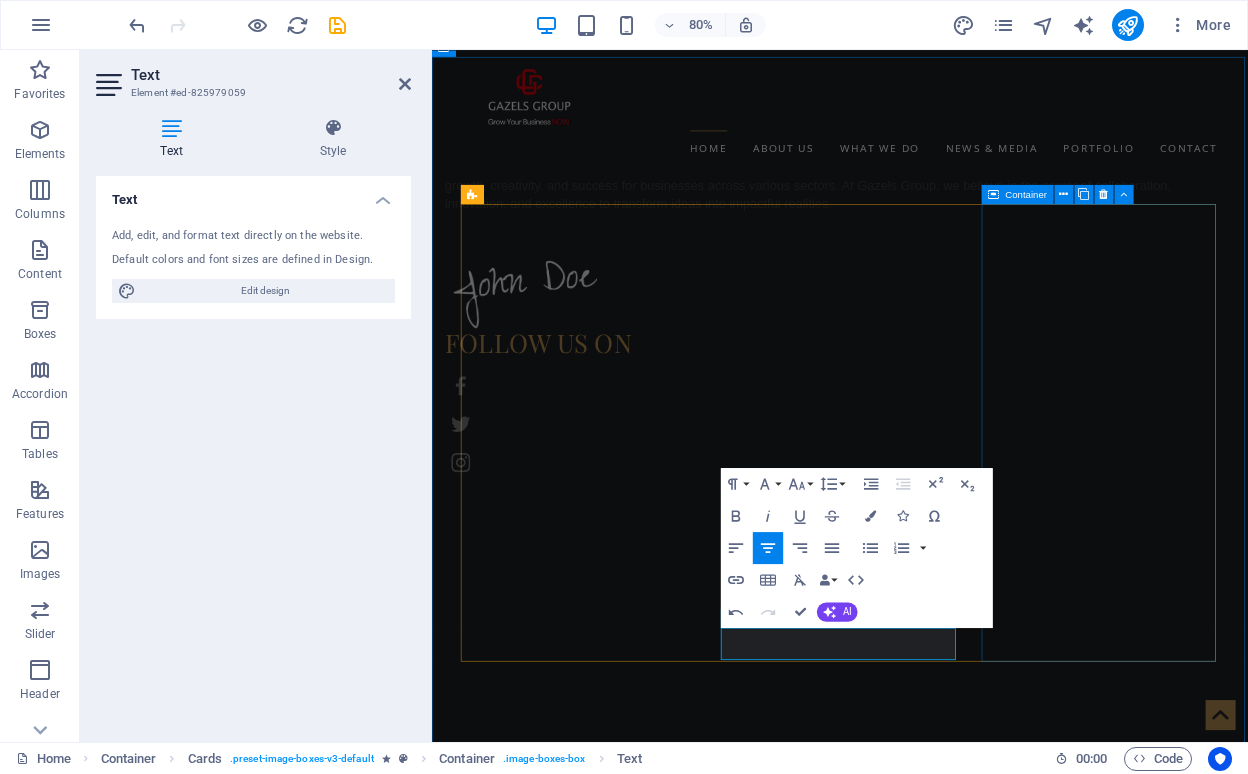 click on "[FIRST] [LAST] Master Barber & Shave Expert" at bounding box center (616, 8535) 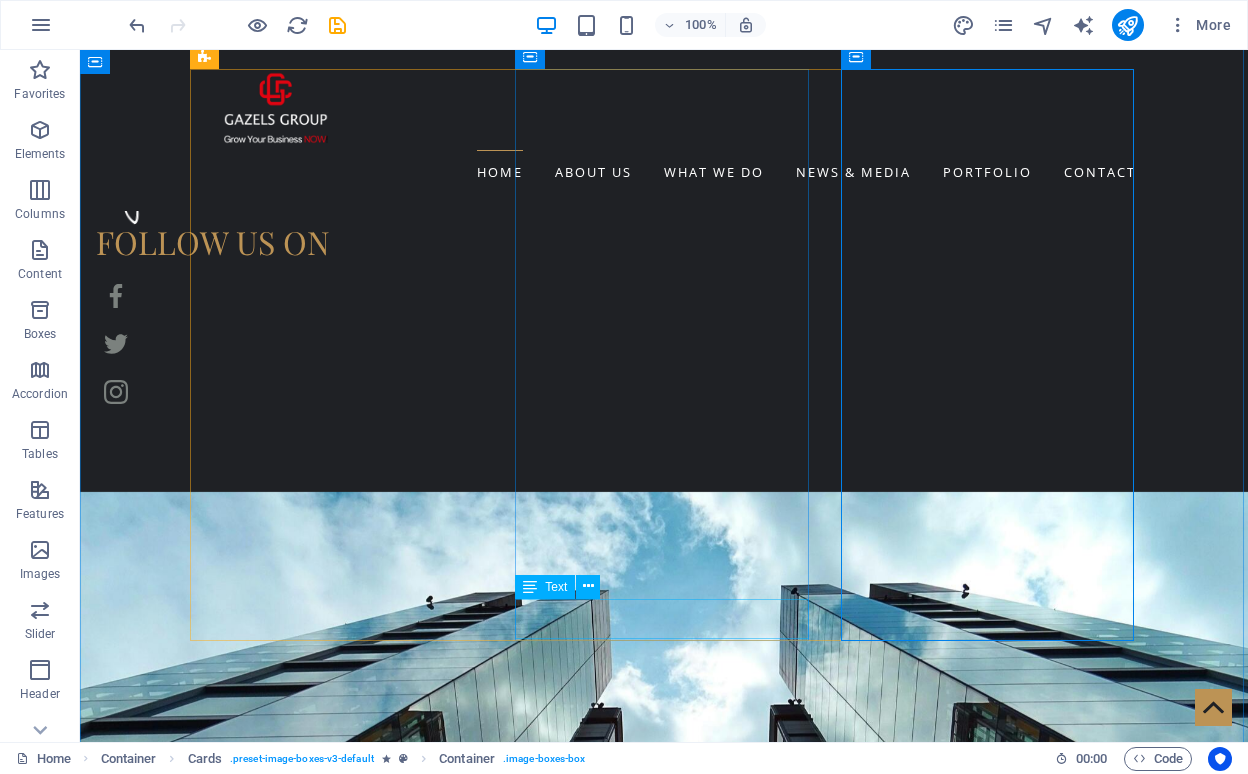 click on "Director of student activities" at bounding box center [338, 6103] 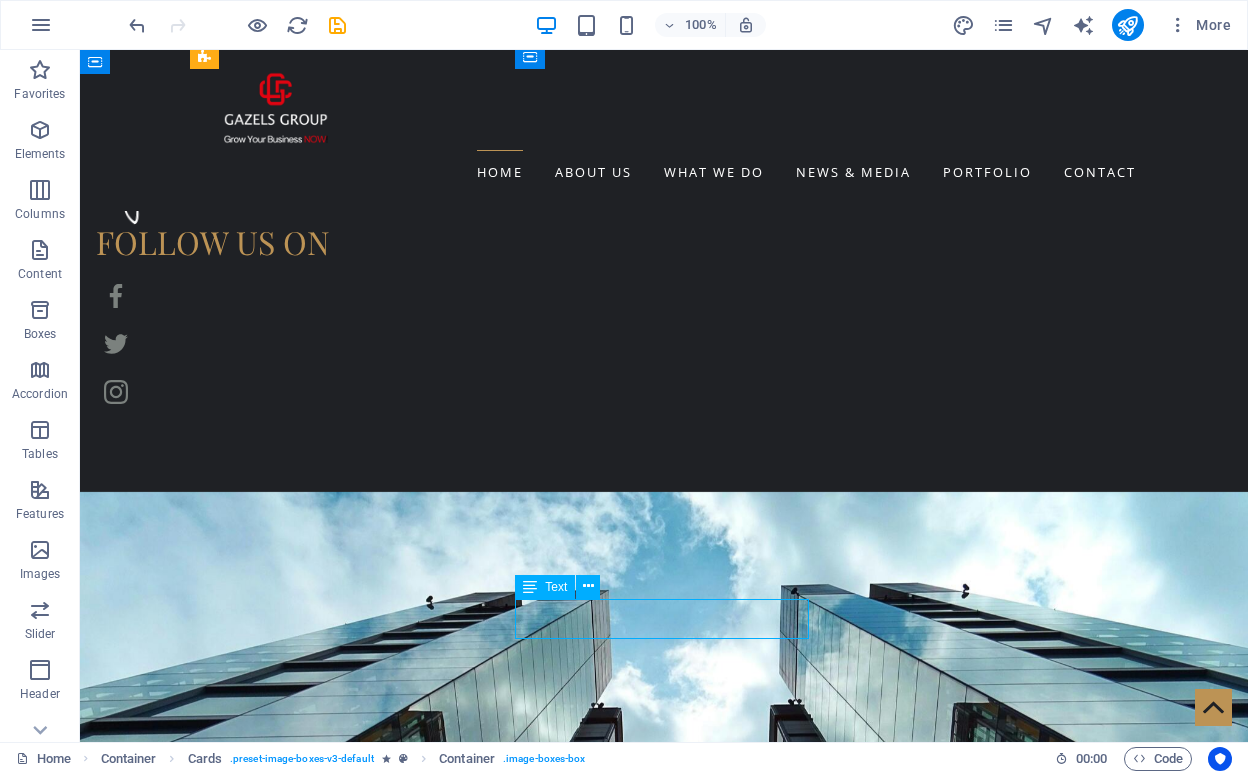 click on "Director of student activities" at bounding box center (338, 6103) 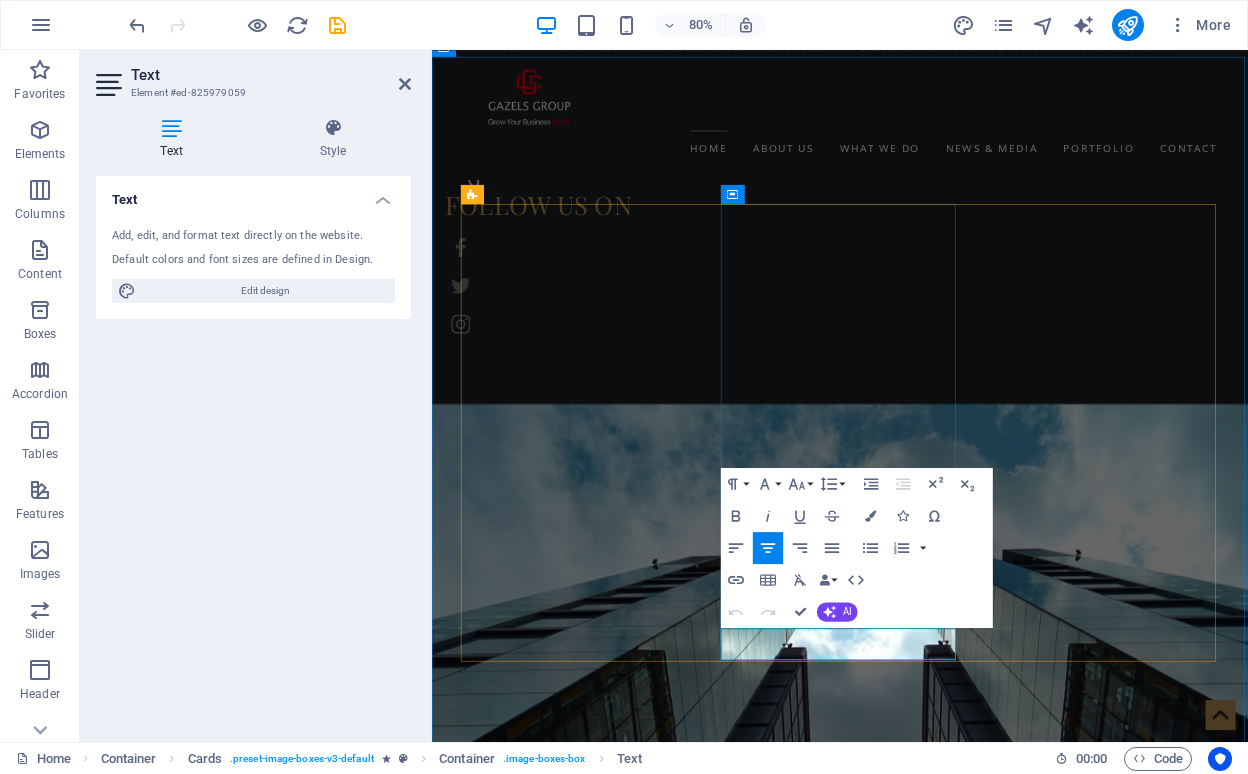 click on "Director of student activities" at bounding box center [616, 6095] 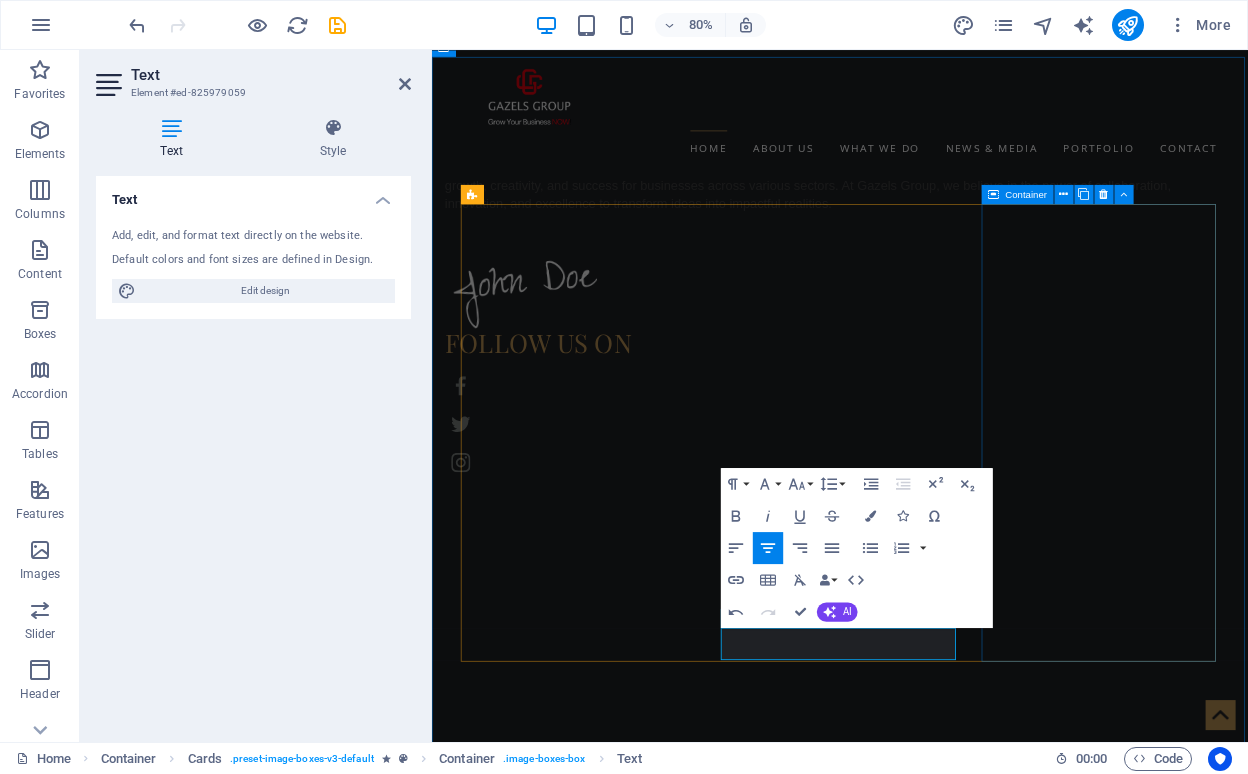 click on "[FIRST] [LAST] Master Barber & Shave Expert" at bounding box center (616, 8535) 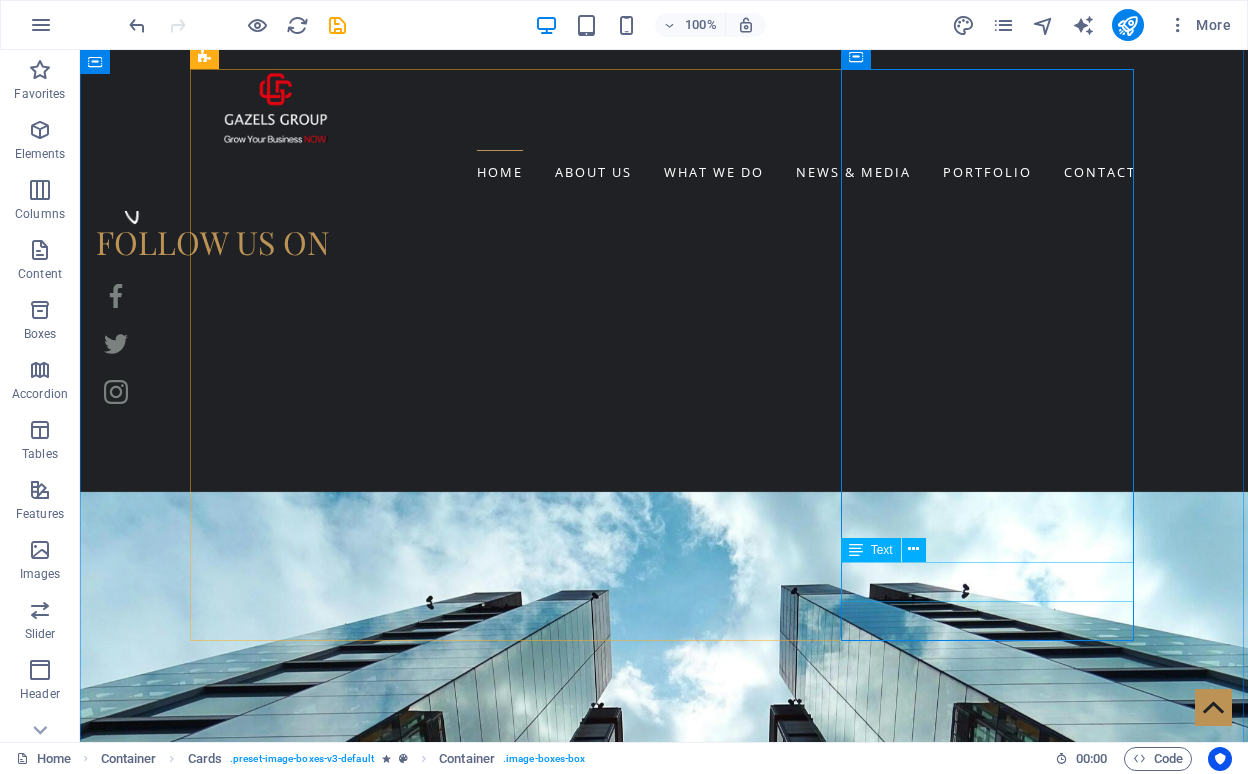 click on "Master Barber & Shave Expert" at bounding box center (338, 10389) 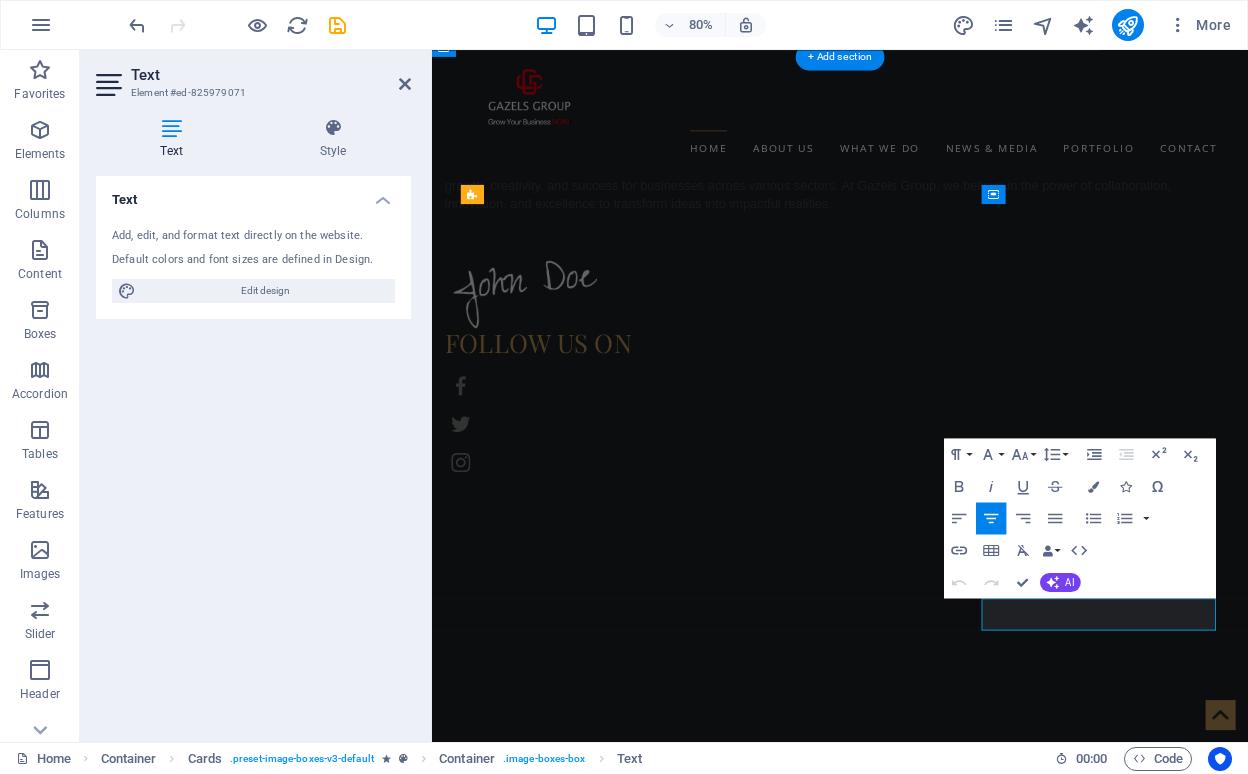 type 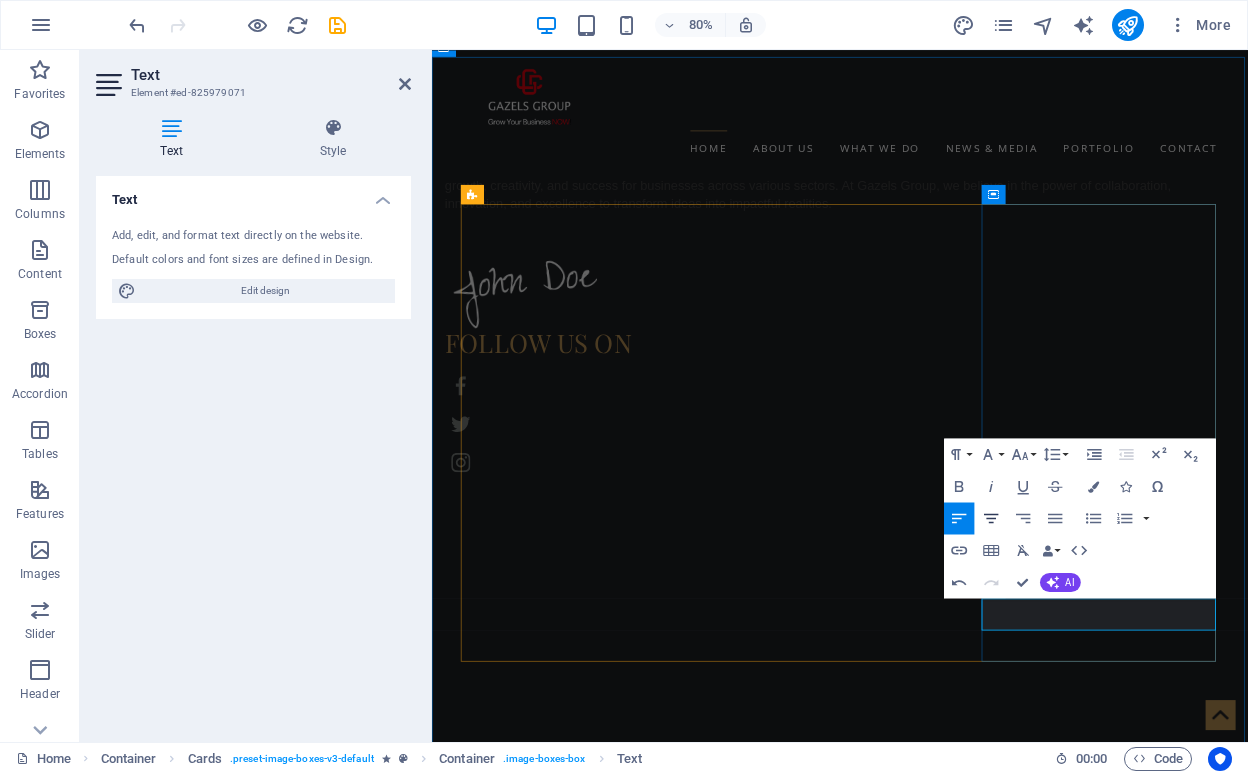 click on "Align Center" at bounding box center [991, 518] 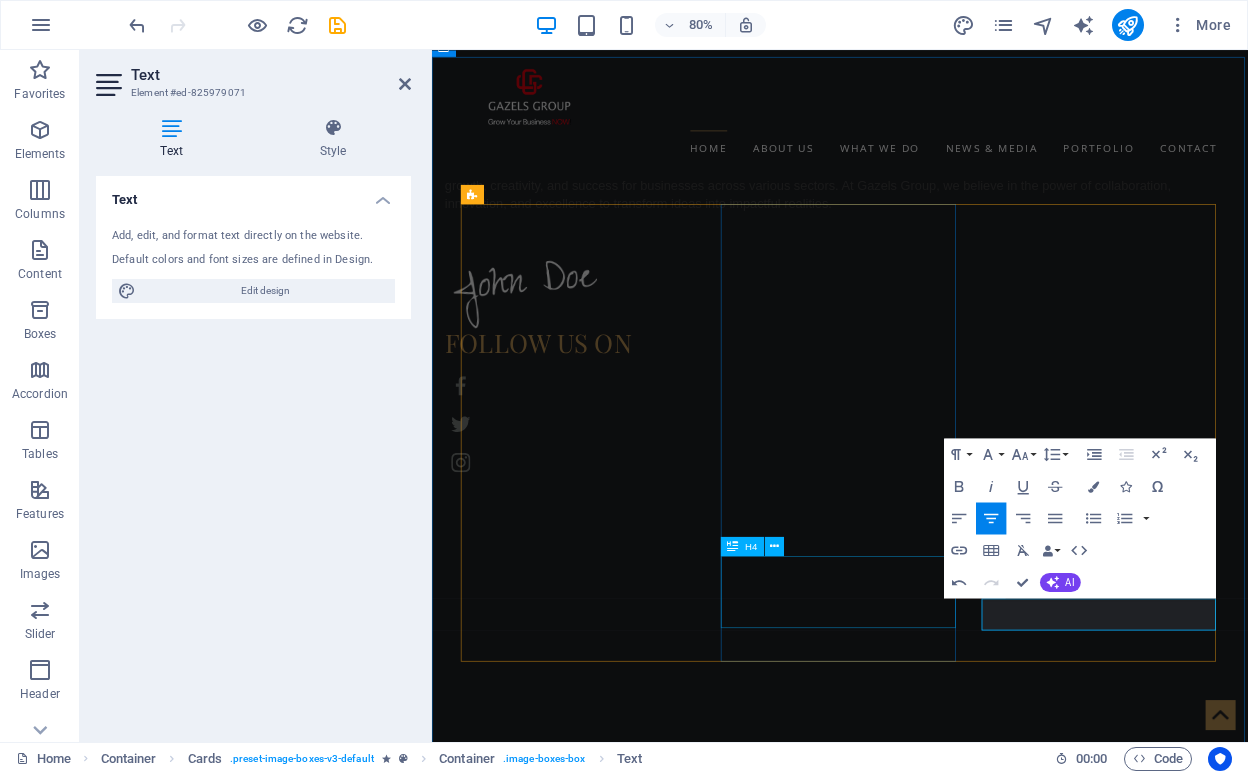 click on "[FIRST] [LAST]" at bounding box center (616, 6315) 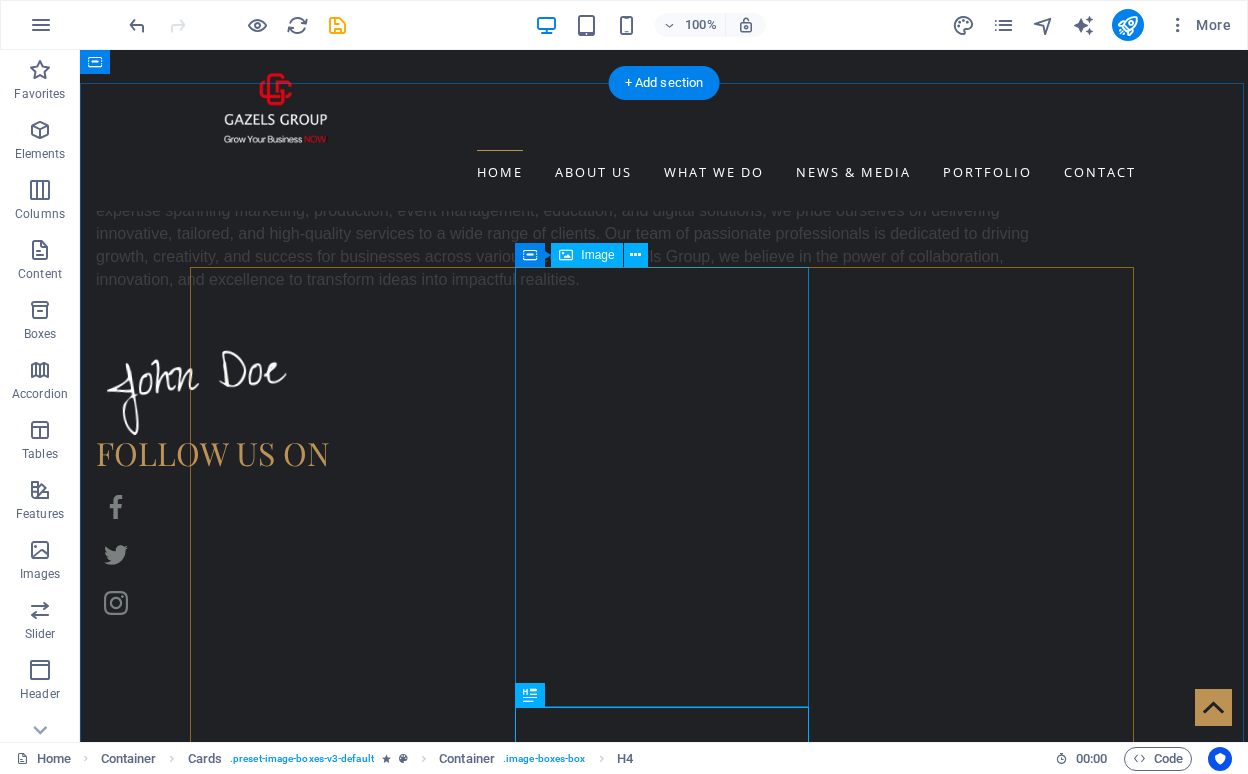 scroll, scrollTop: 2174, scrollLeft: 0, axis: vertical 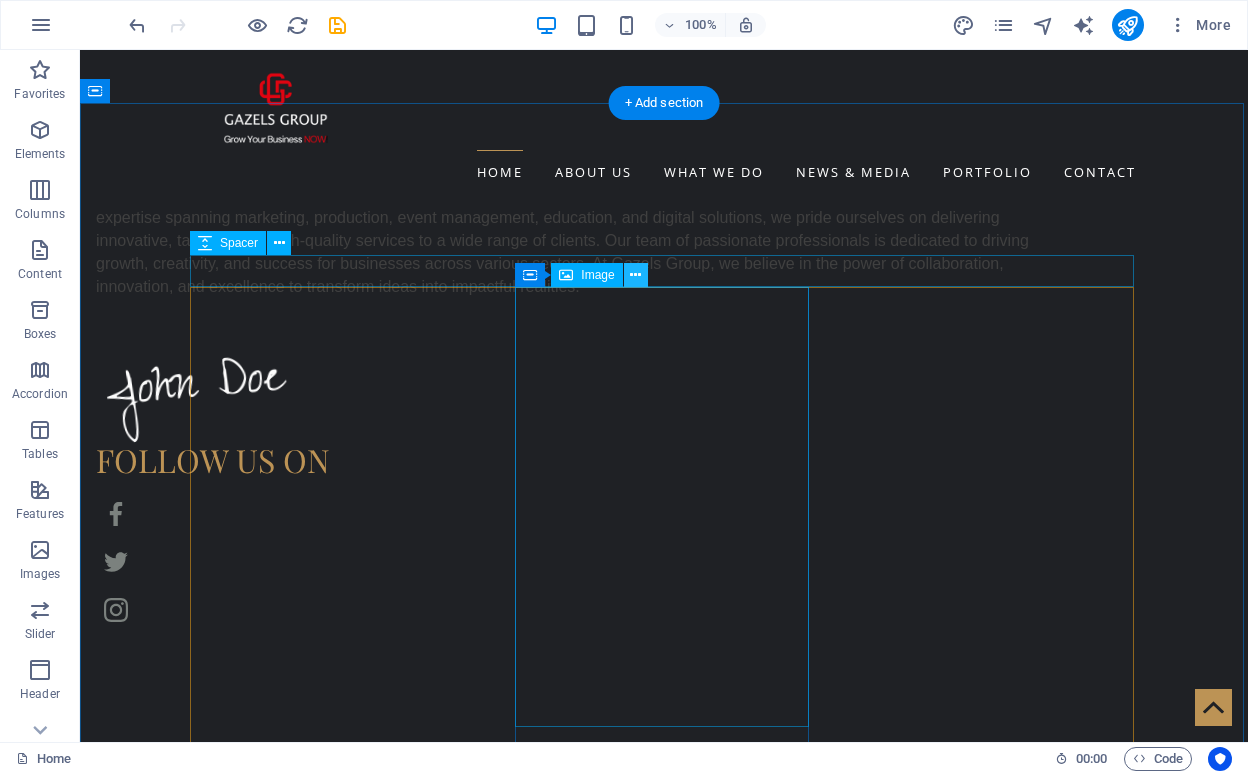 click at bounding box center [635, 275] 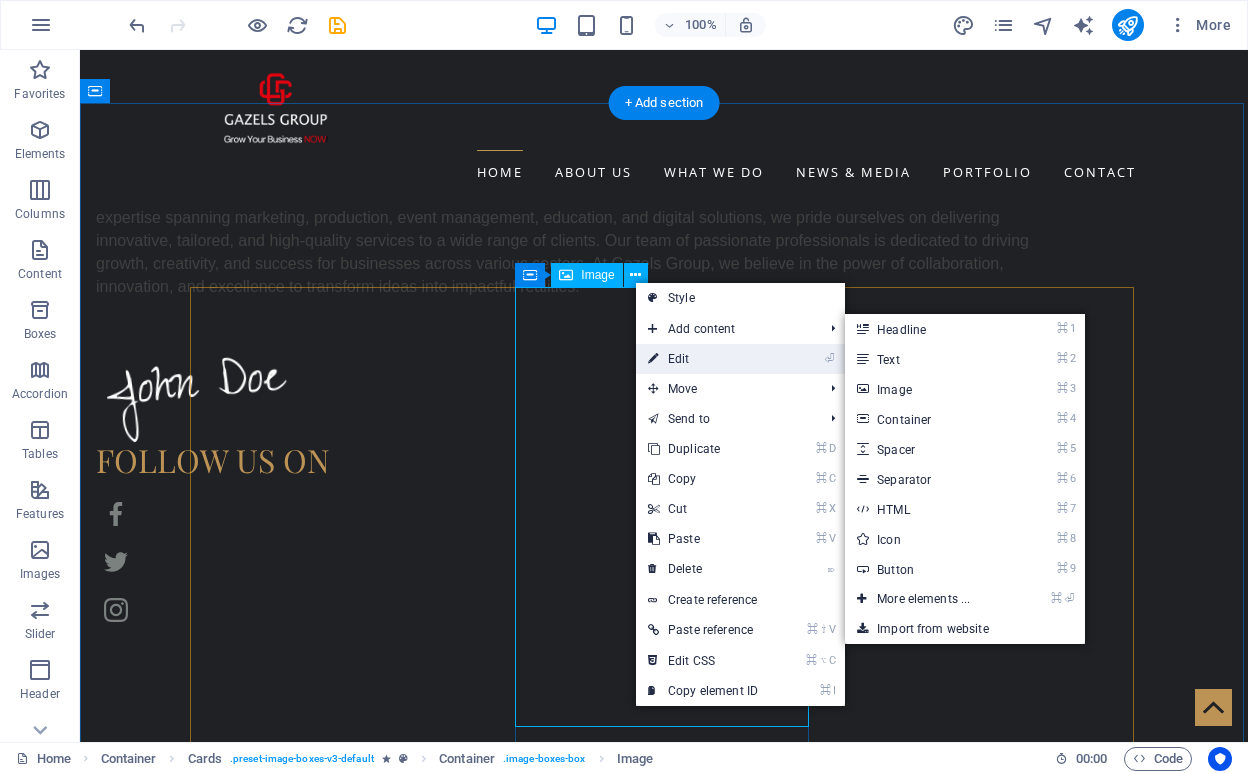 click on "⏎  Edit" at bounding box center (703, 359) 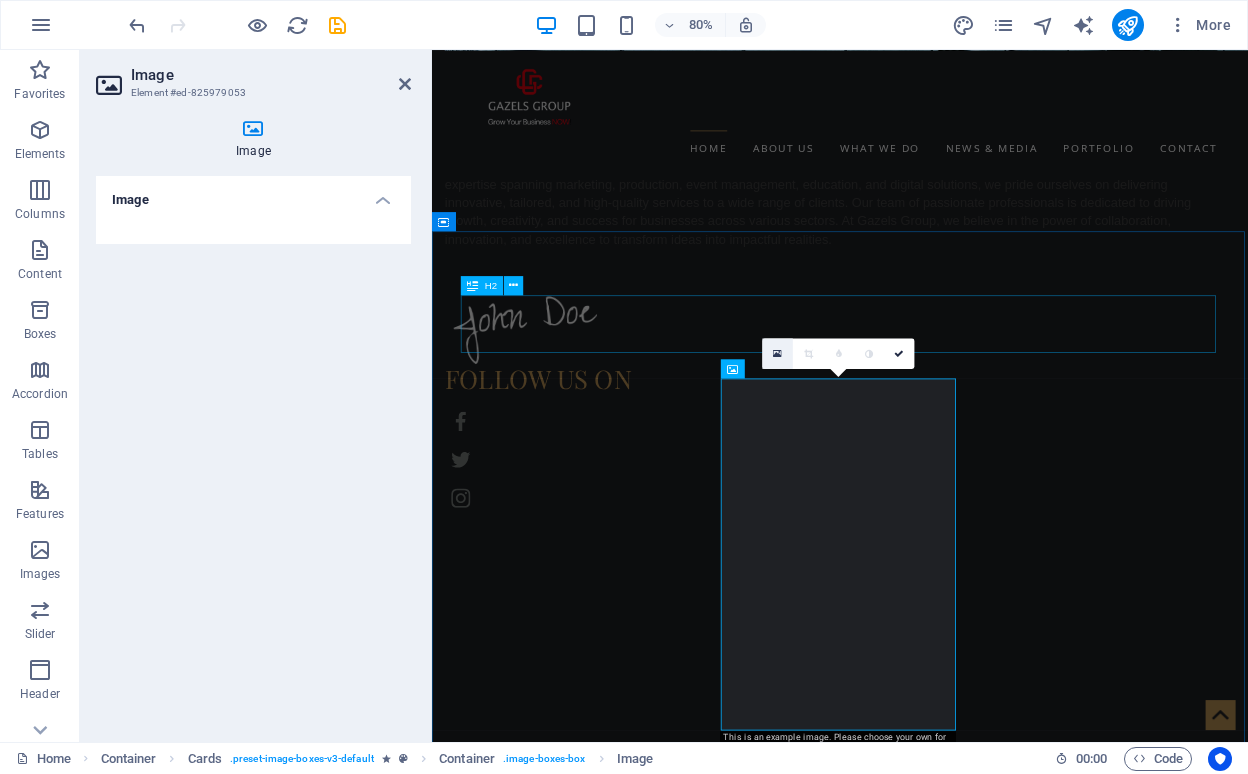 click at bounding box center [777, 353] 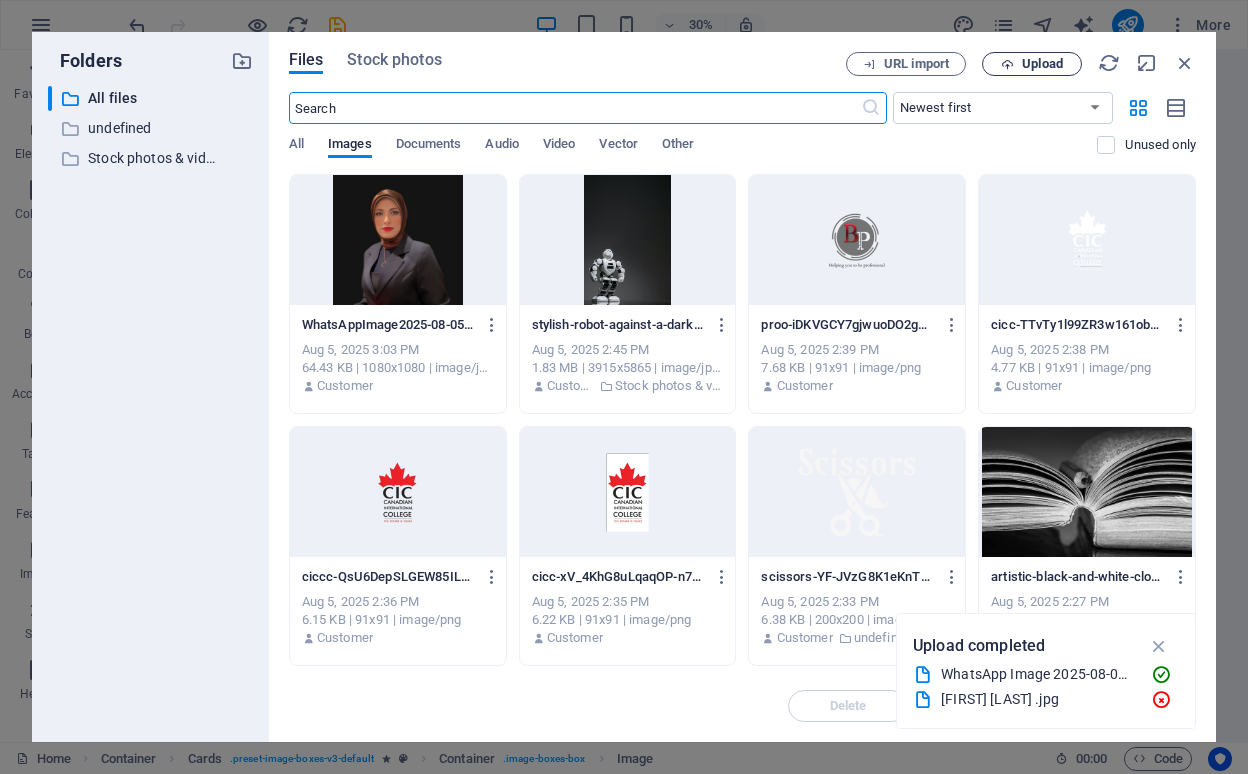 click on "Upload" at bounding box center (1042, 64) 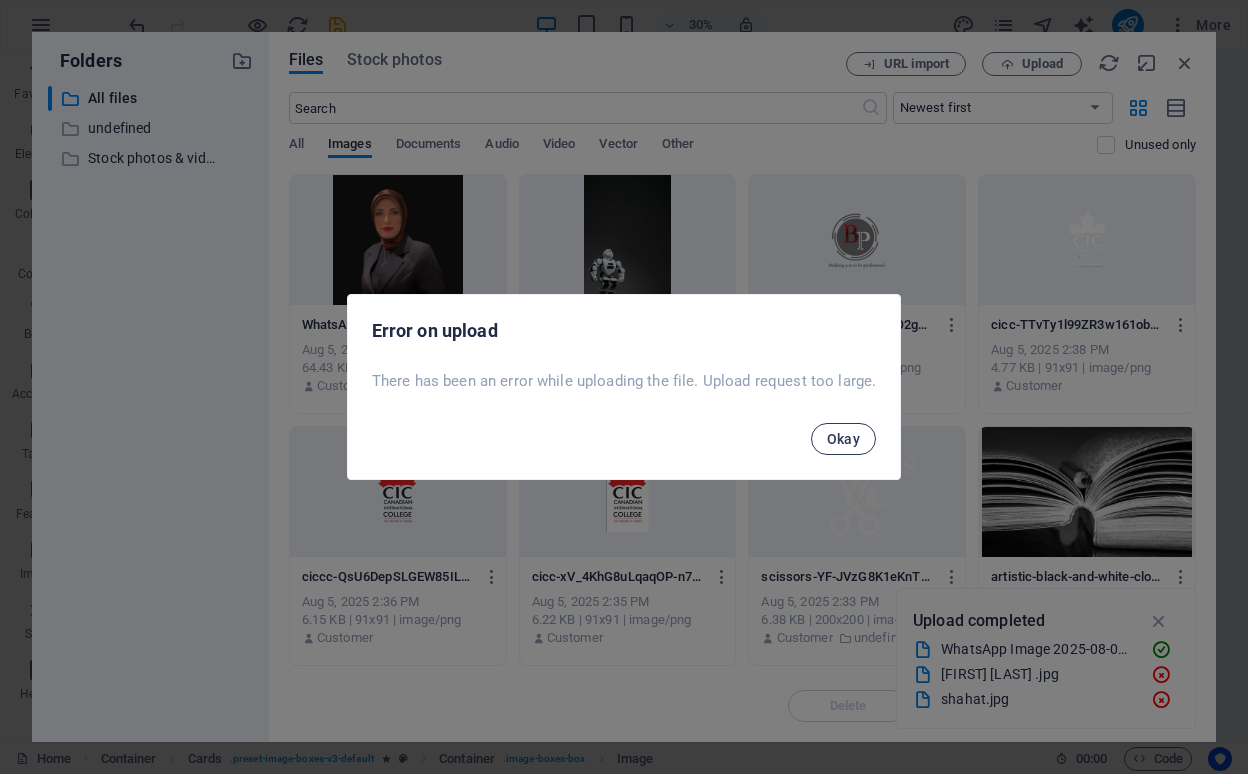 click on "Okay" at bounding box center [844, 439] 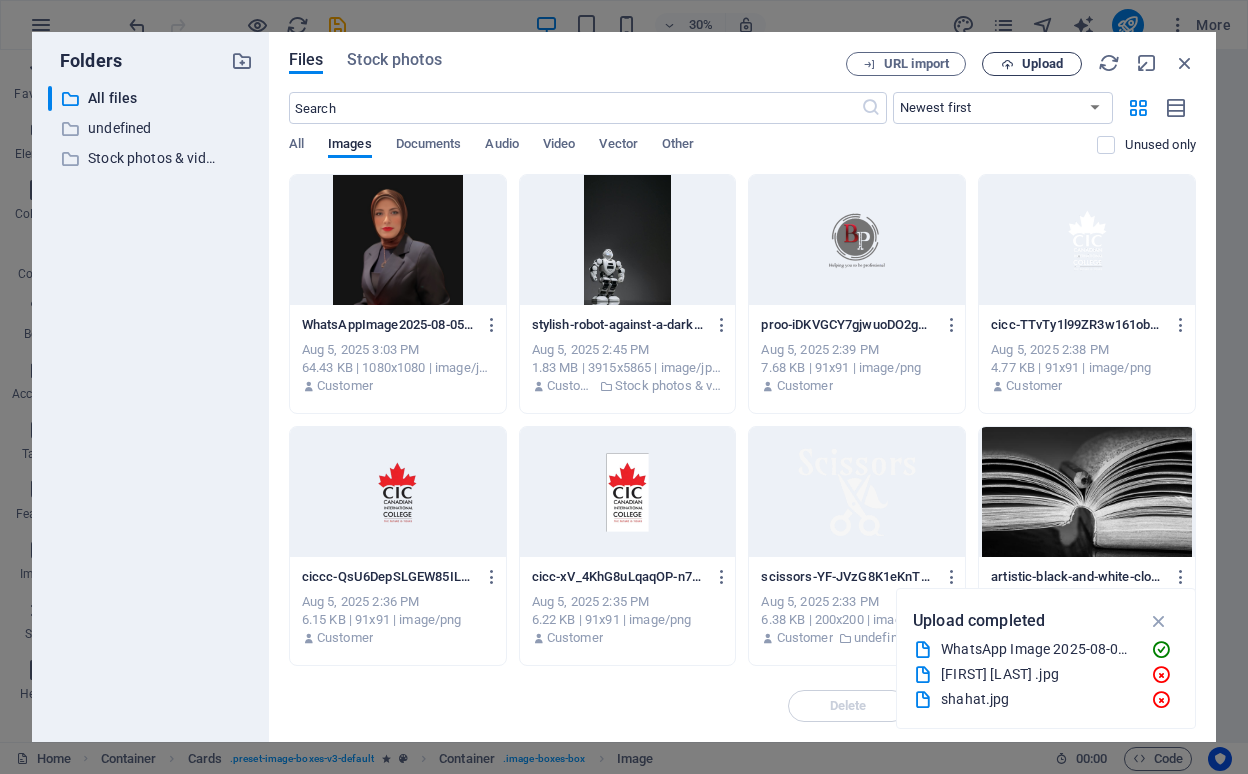 click on "Upload" at bounding box center (1032, 64) 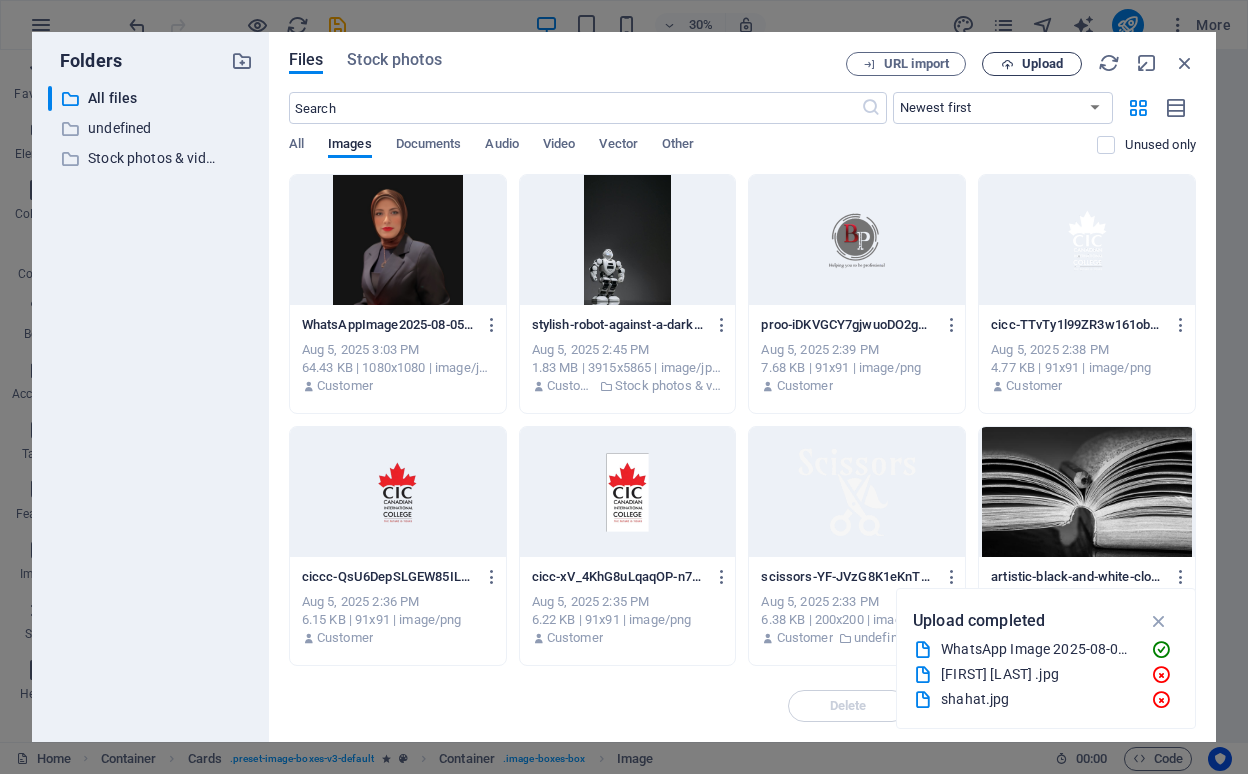 click on "Upload" at bounding box center [1042, 64] 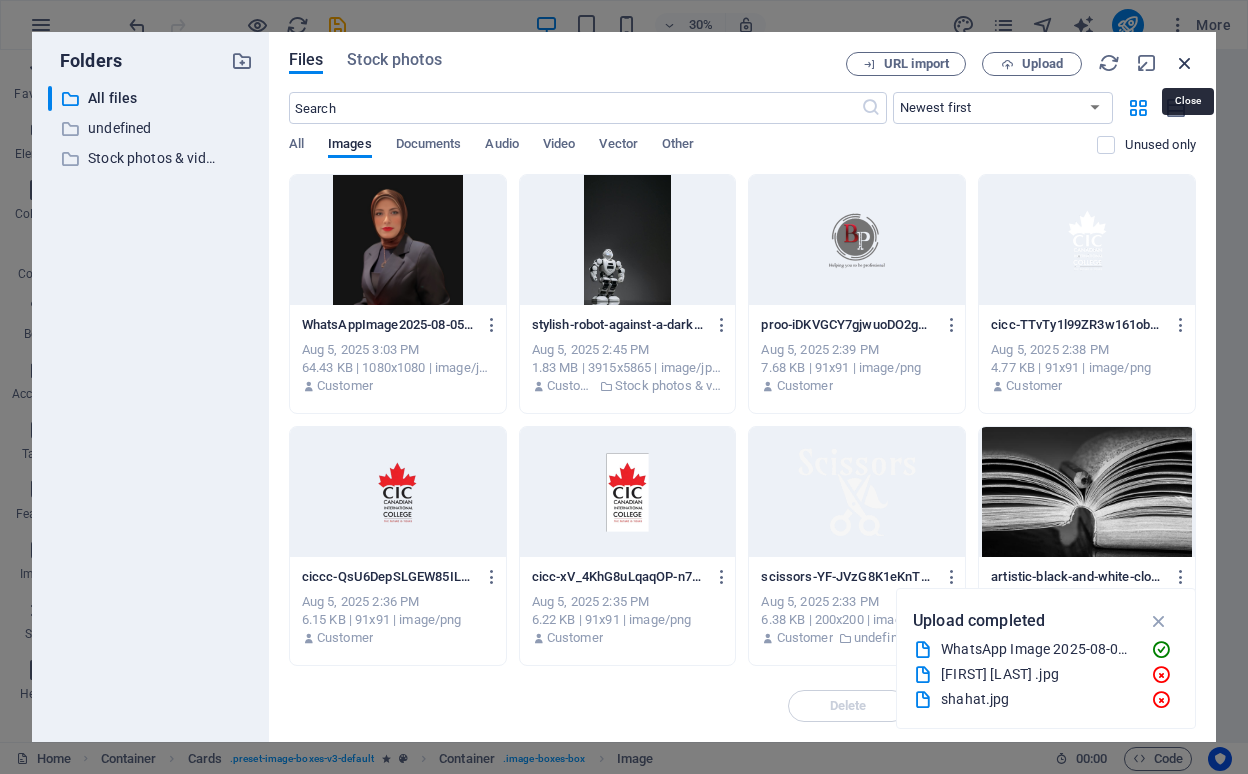 click at bounding box center (1185, 63) 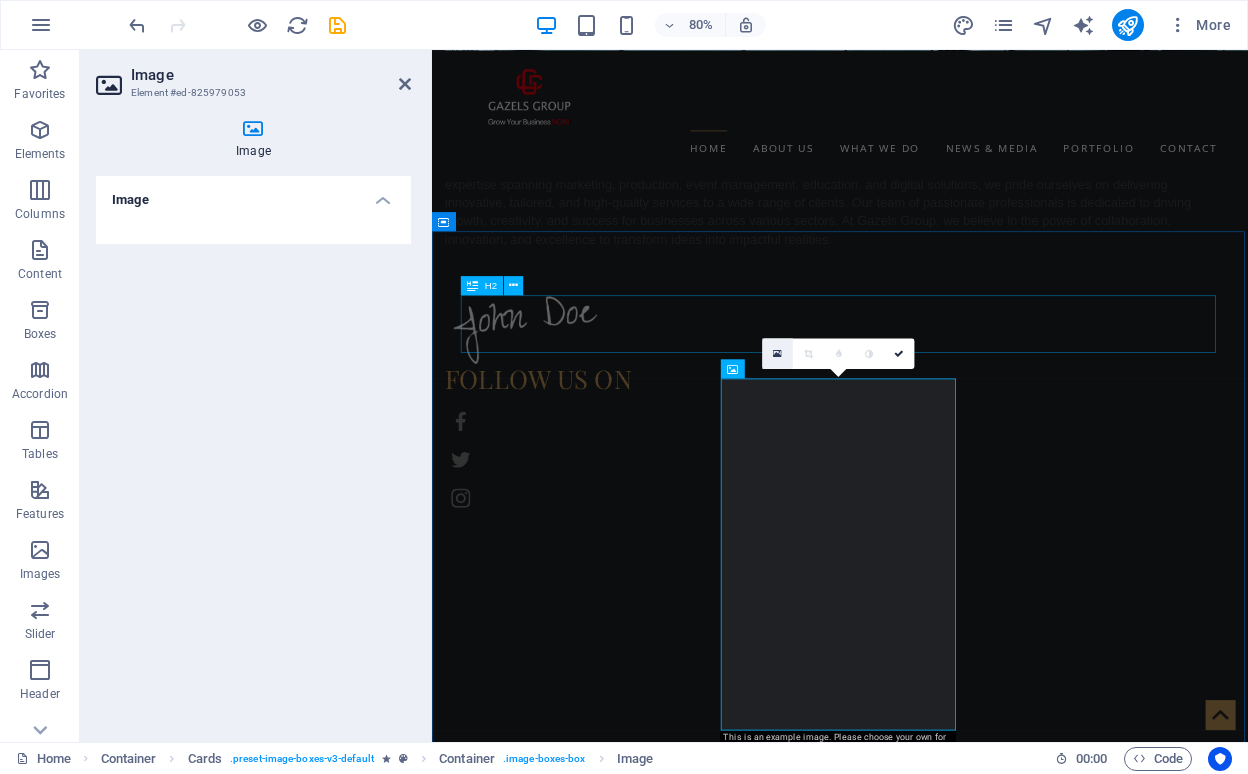 click at bounding box center [777, 353] 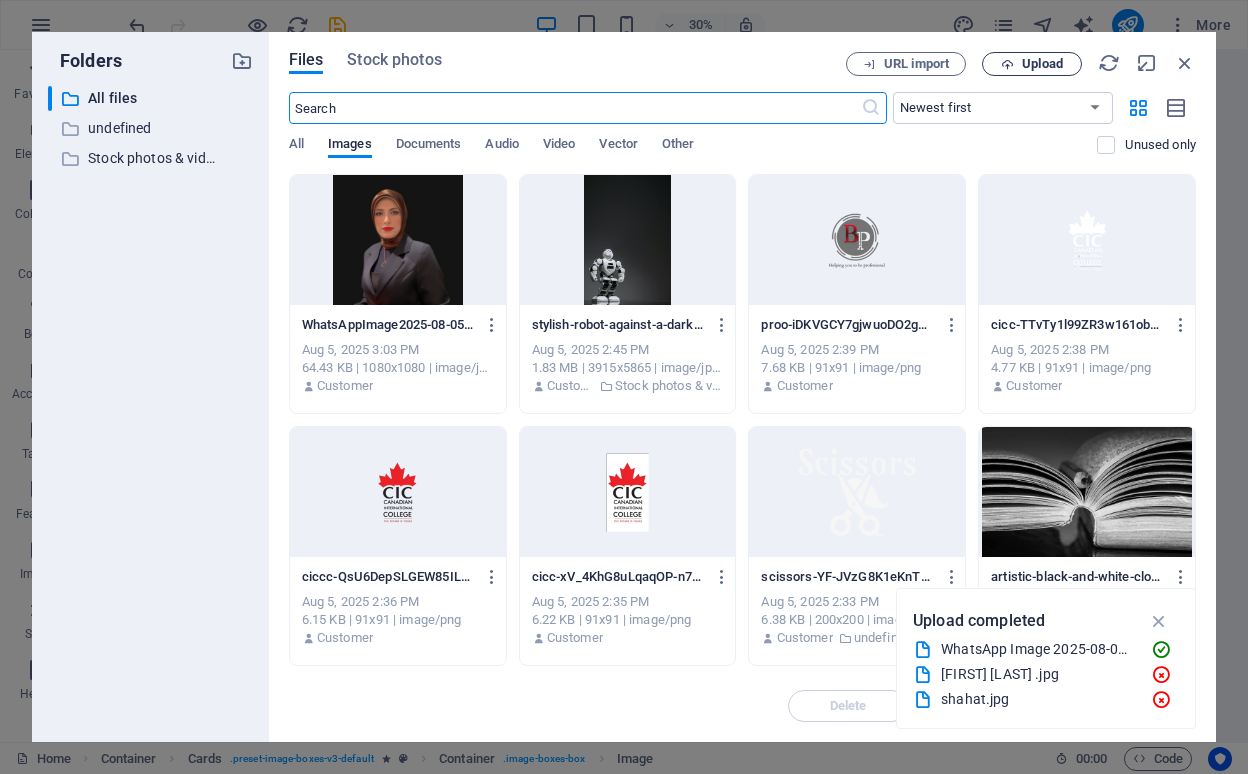 click on "Upload" at bounding box center (1032, 64) 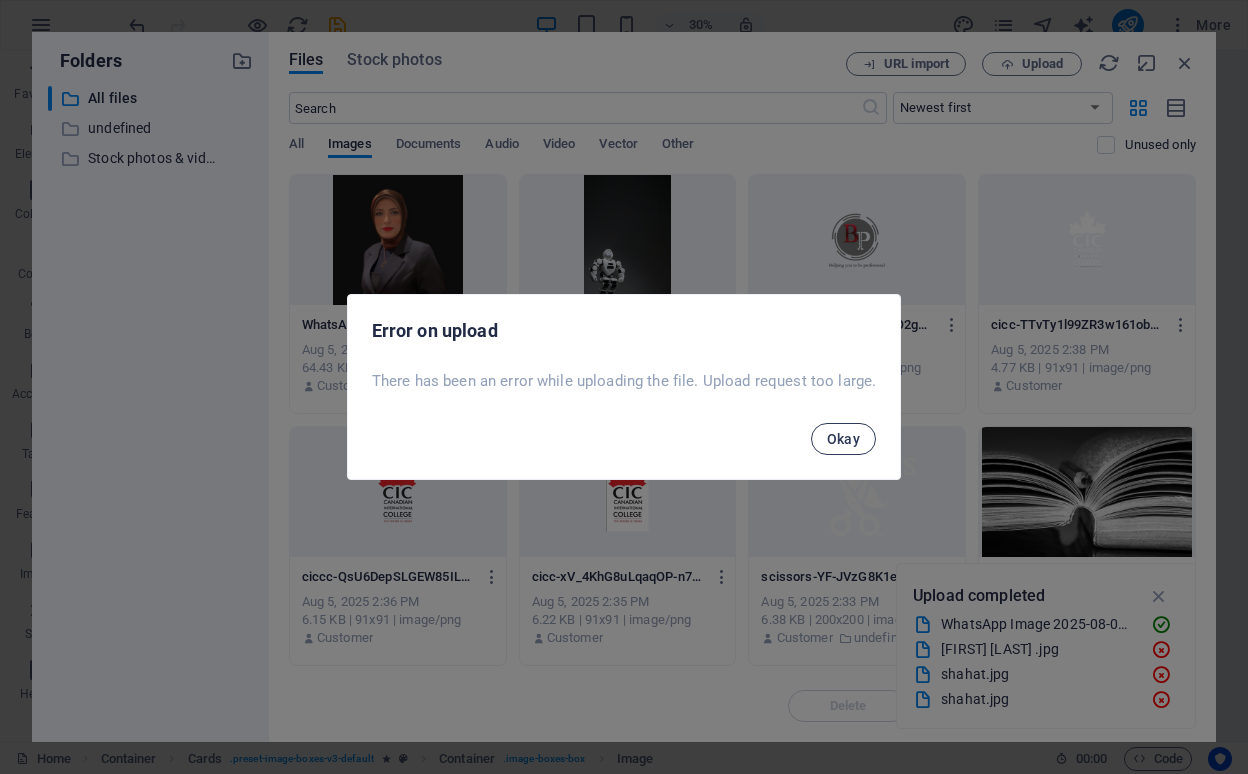 click on "Okay" at bounding box center [844, 439] 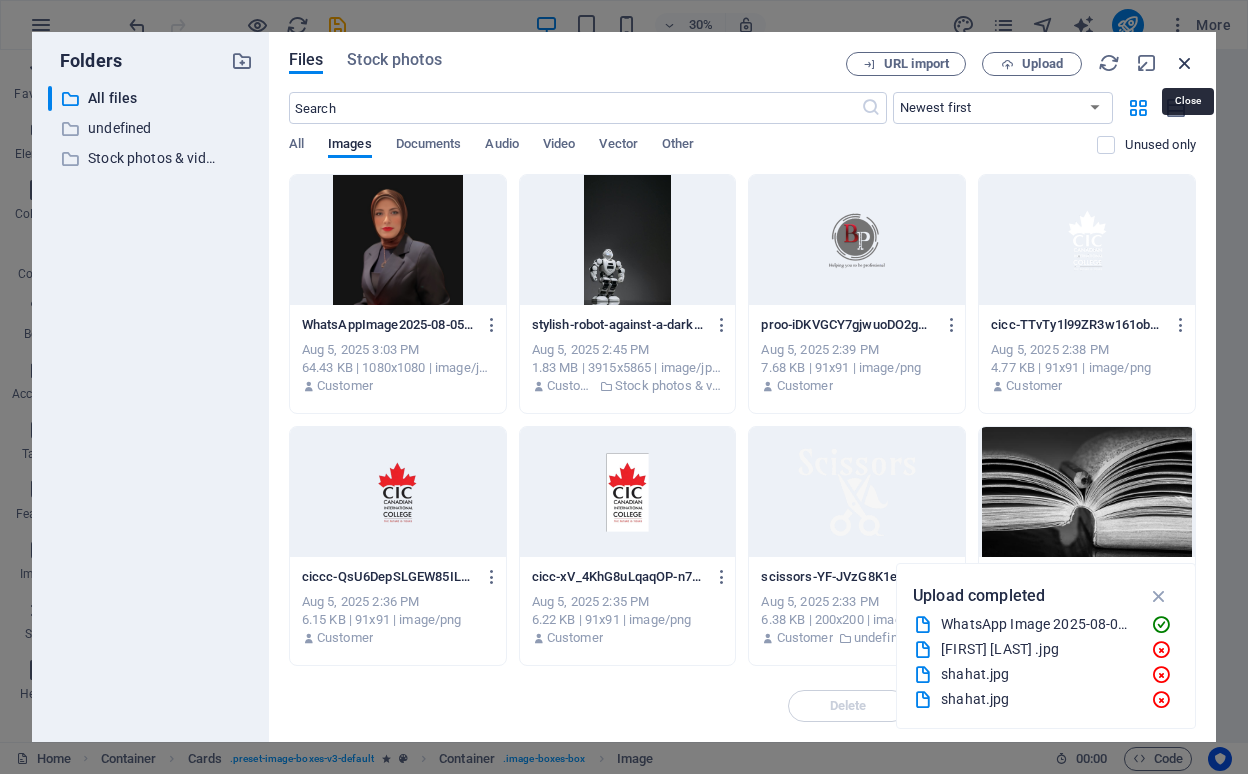 click at bounding box center [1185, 63] 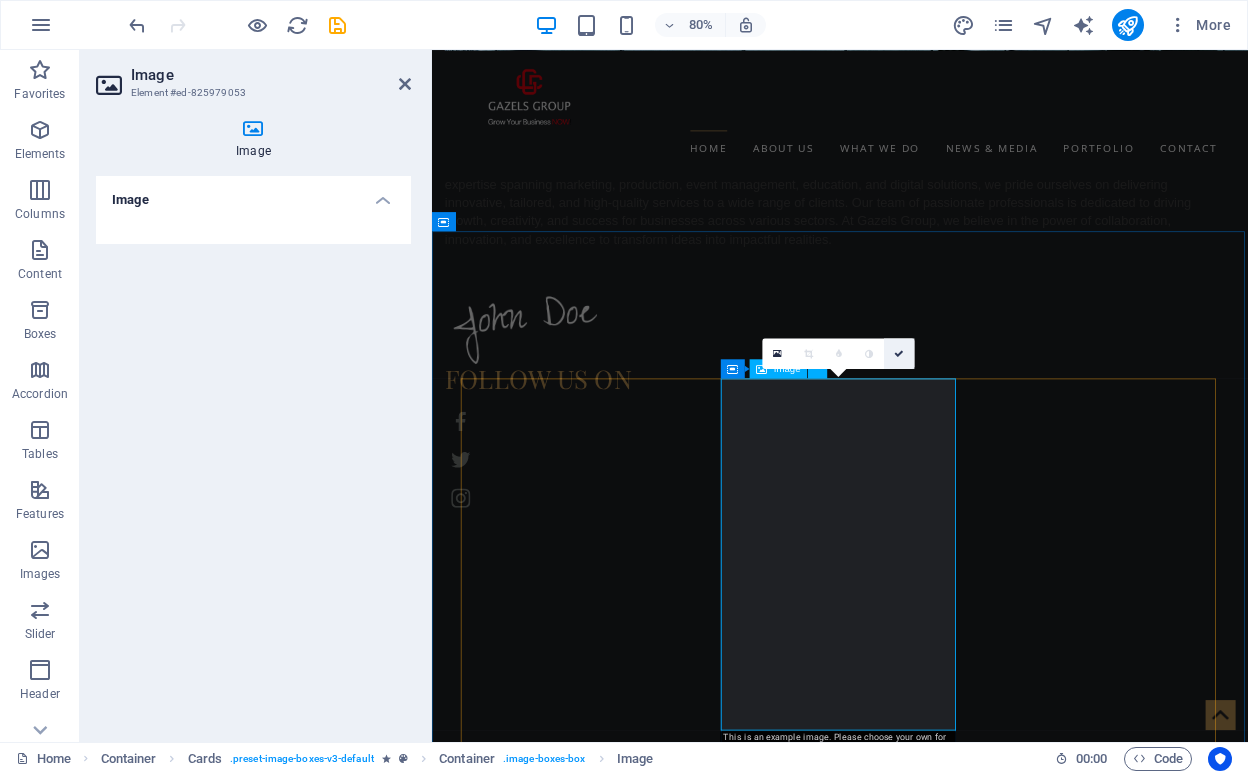 click at bounding box center [899, 353] 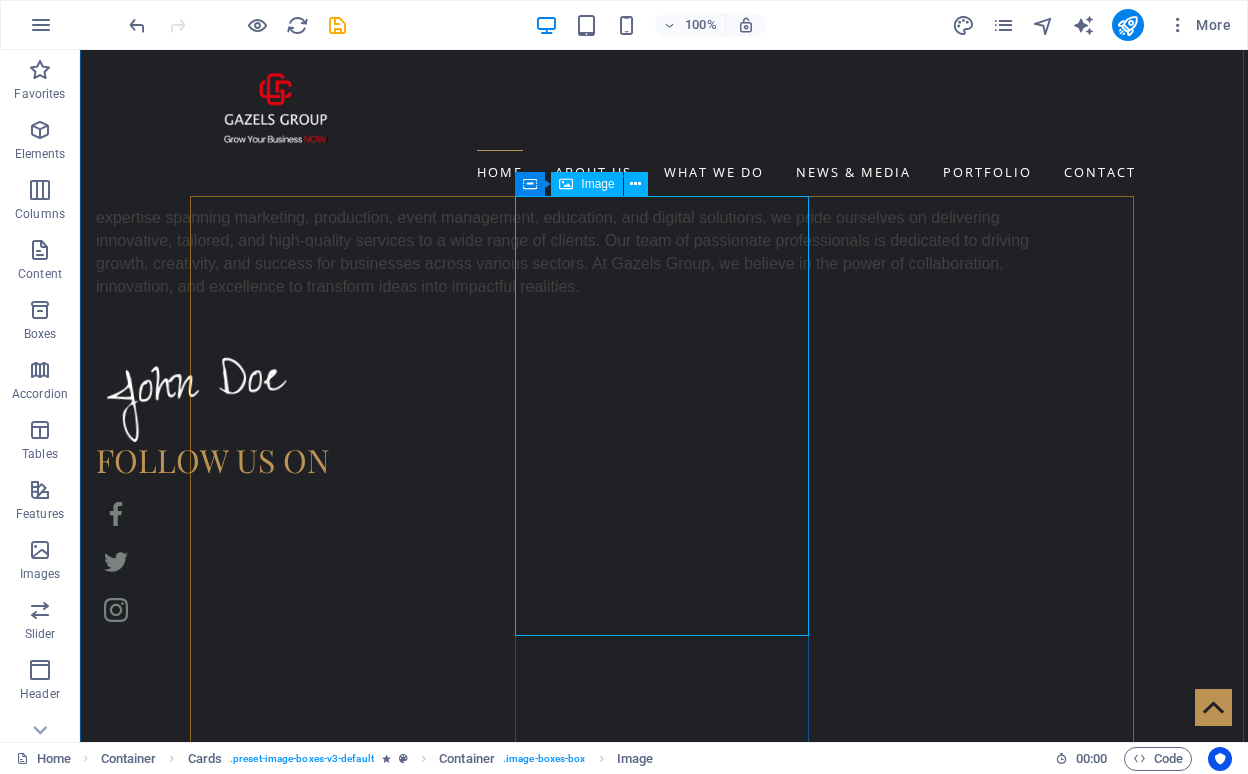 scroll, scrollTop: 2343, scrollLeft: 0, axis: vertical 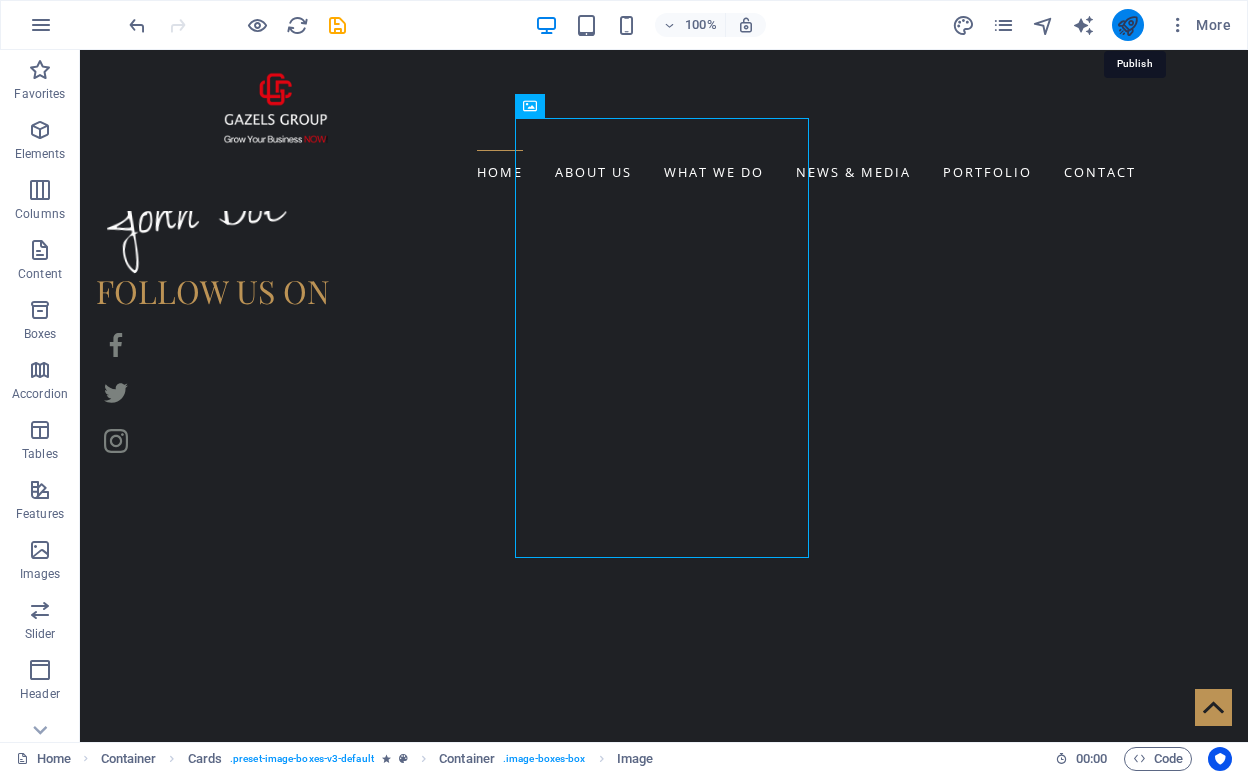 click at bounding box center (1127, 25) 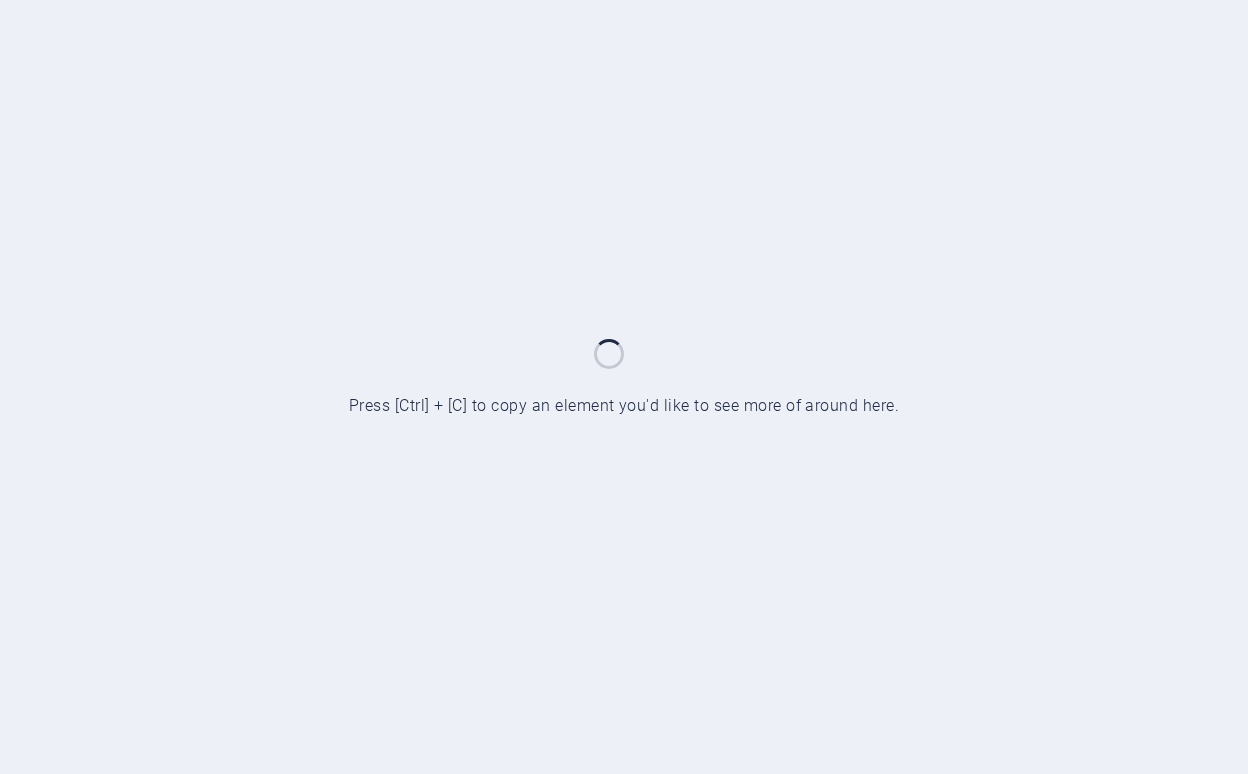 scroll, scrollTop: 0, scrollLeft: 0, axis: both 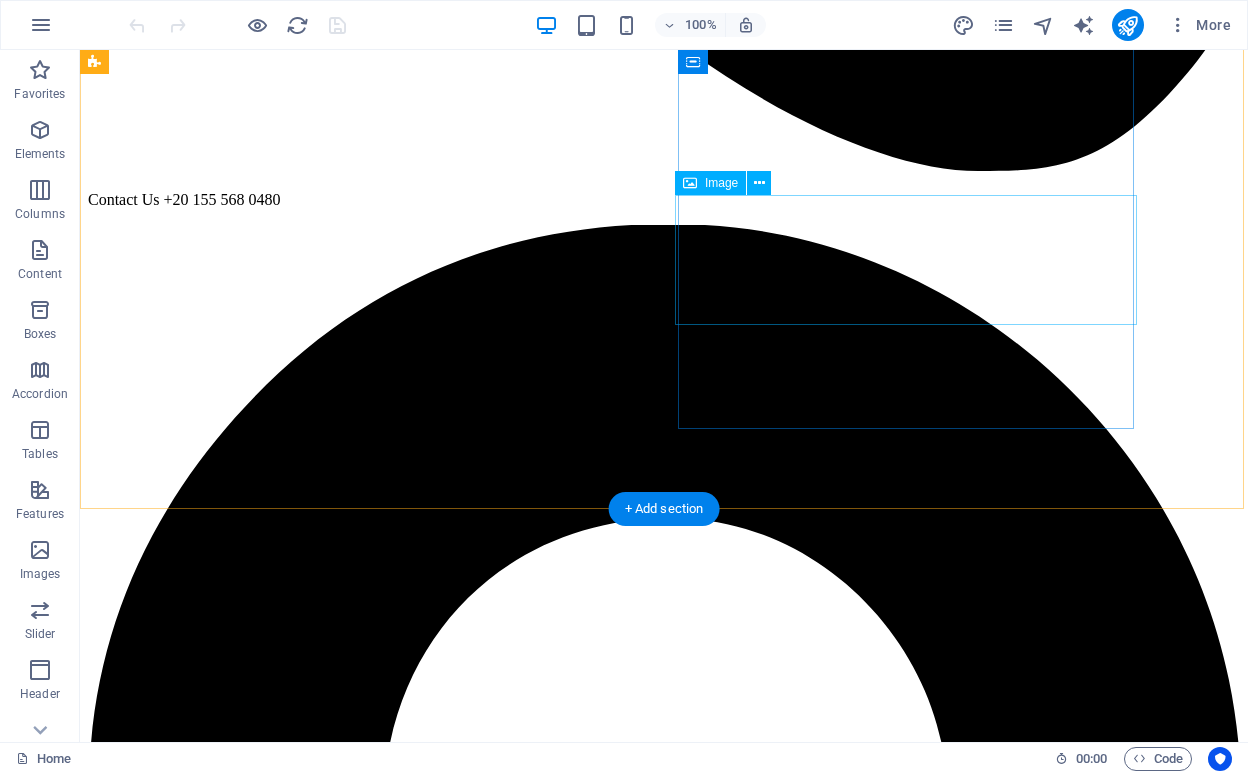 click at bounding box center (664, 11617) 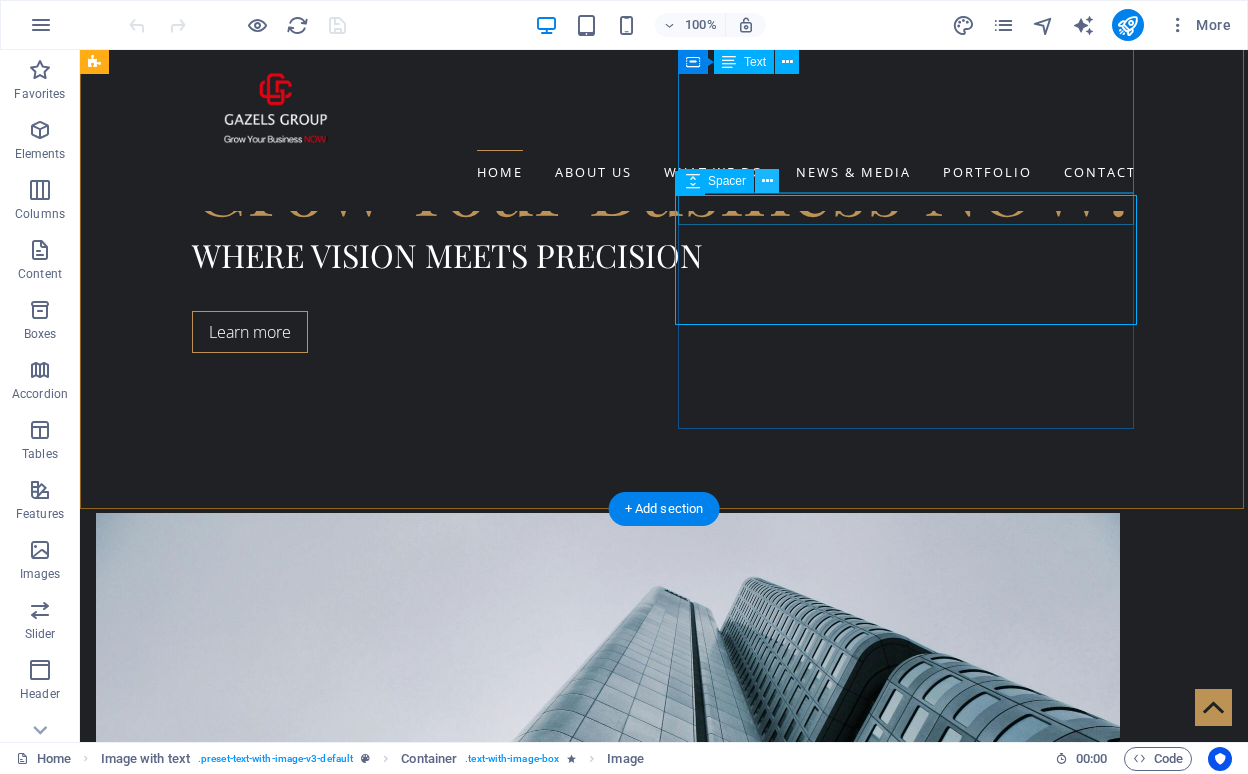 click at bounding box center [767, 181] 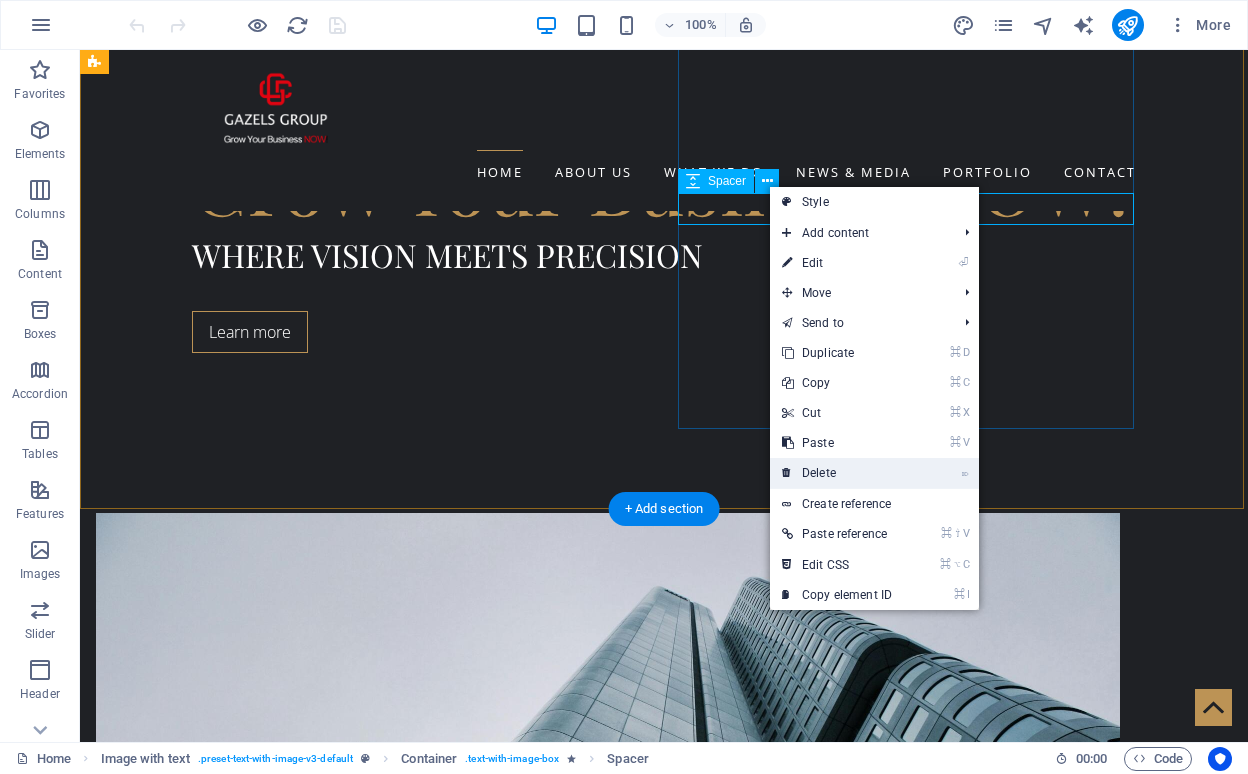 click on "⌦  Delete" at bounding box center [837, 473] 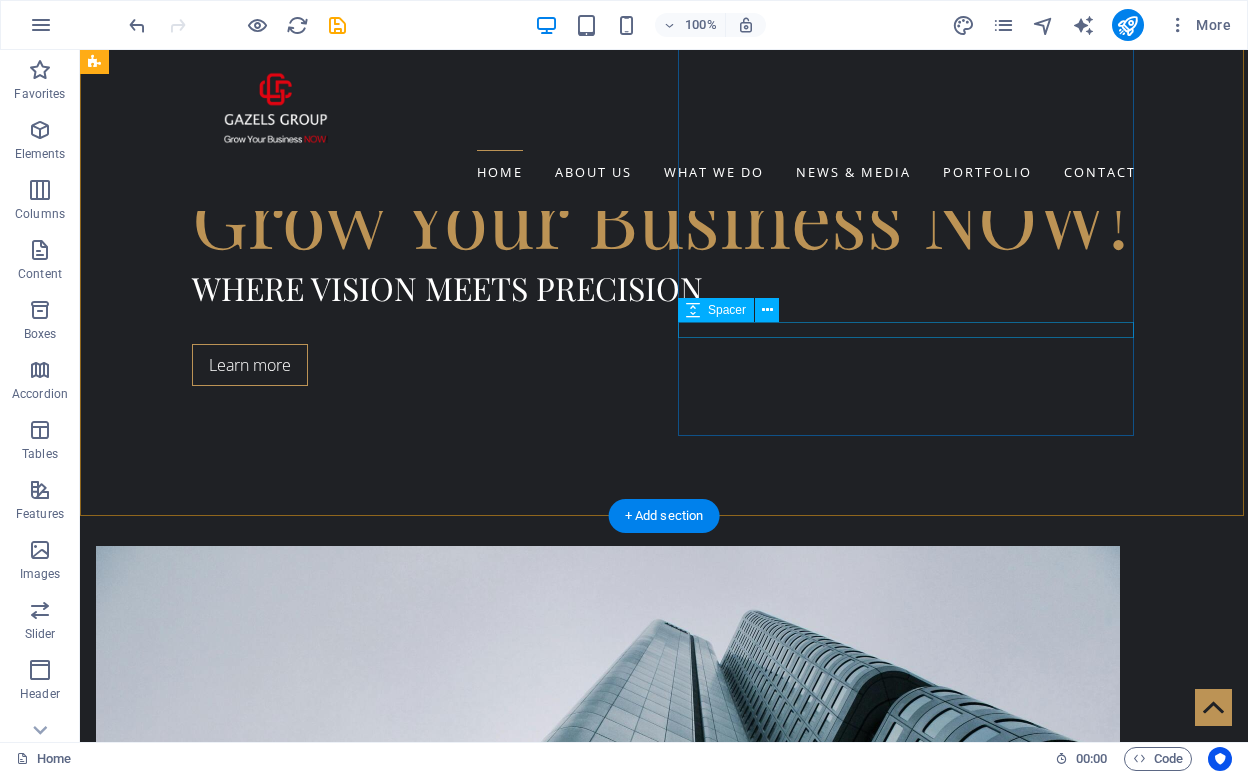 scroll, scrollTop: 1013, scrollLeft: 0, axis: vertical 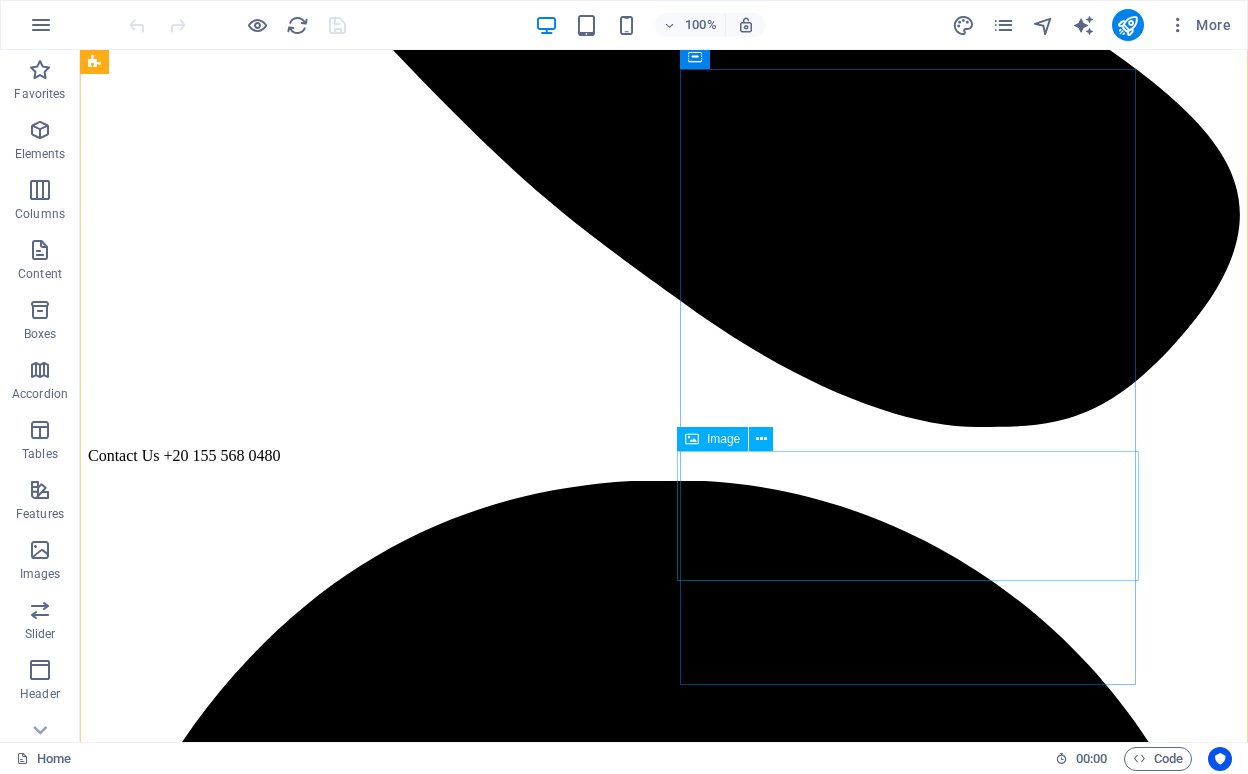 click at bounding box center [664, 11873] 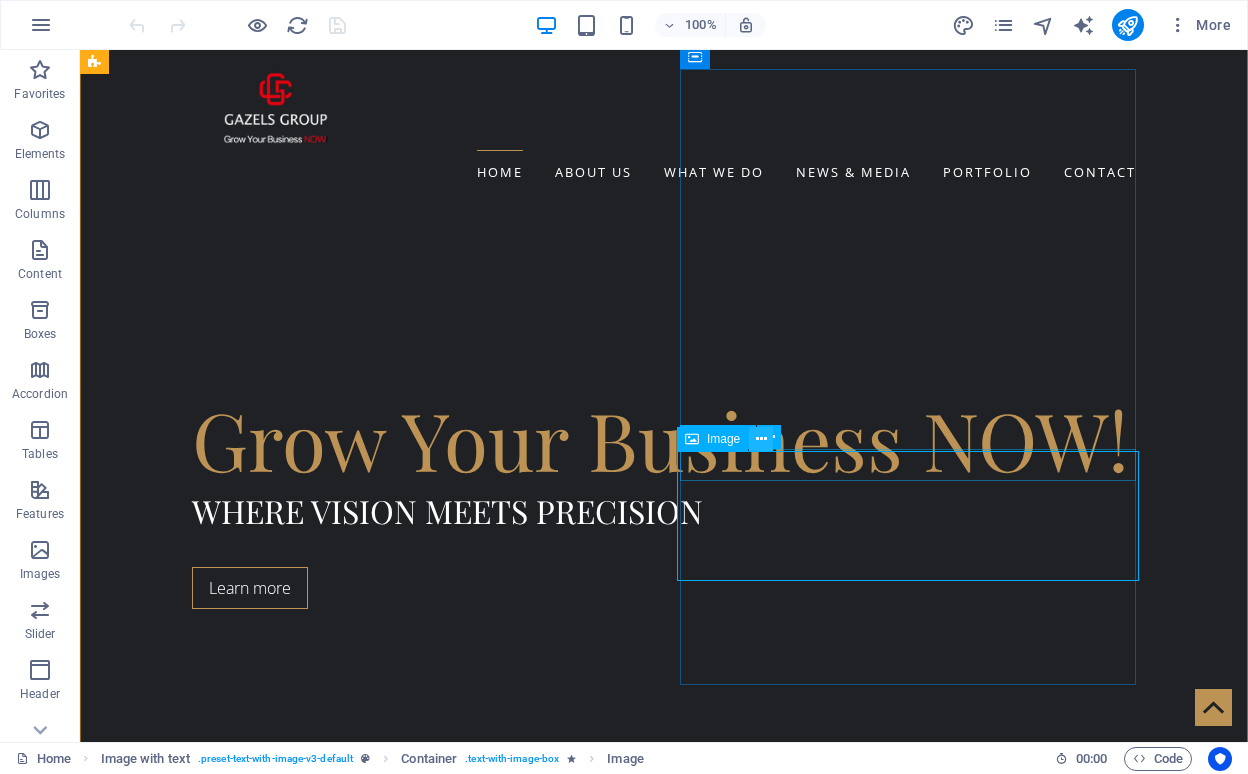 click at bounding box center [761, 439] 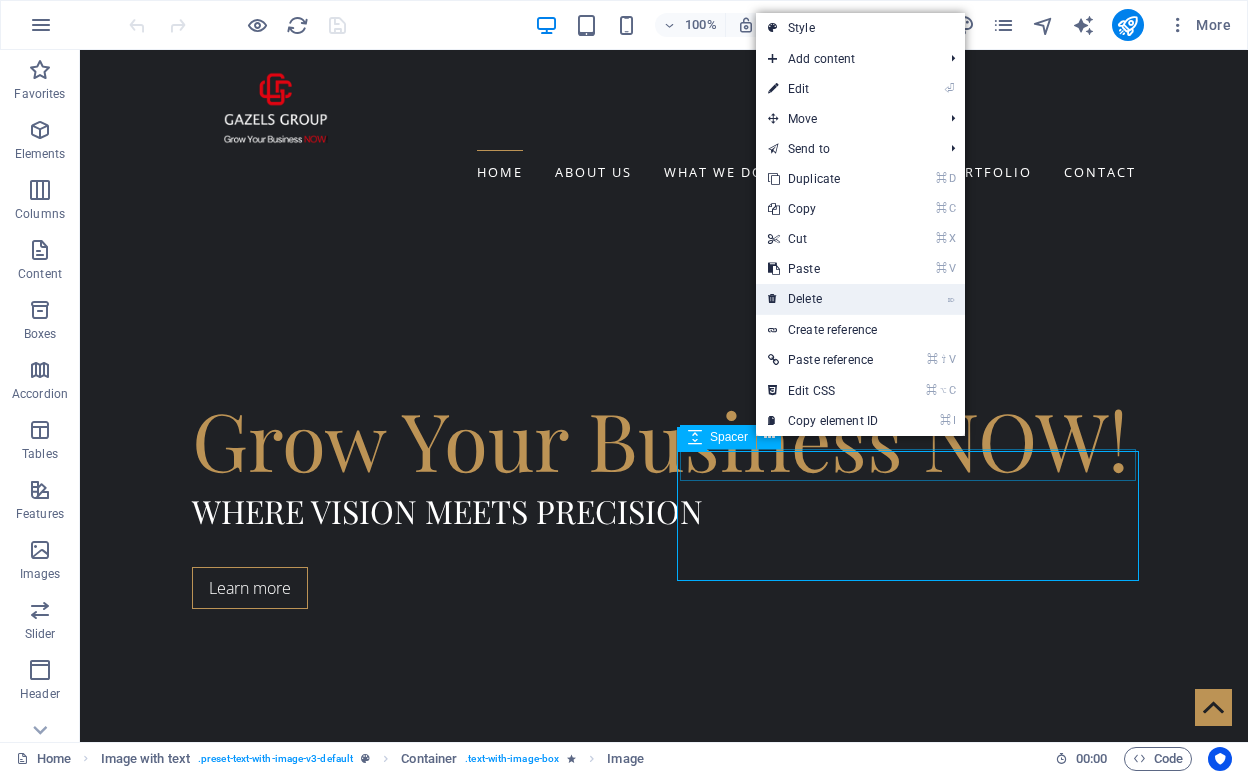 click on "⌦  Delete" at bounding box center (823, 299) 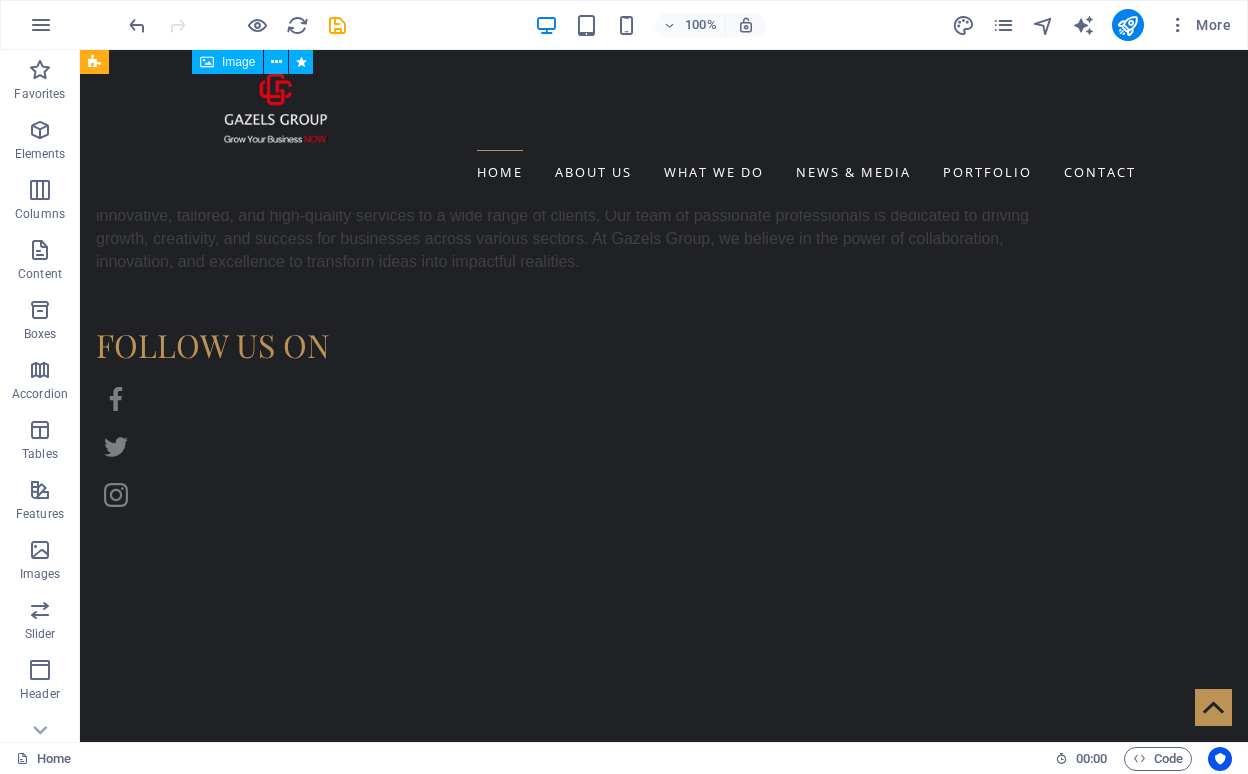 scroll, scrollTop: 2222, scrollLeft: 0, axis: vertical 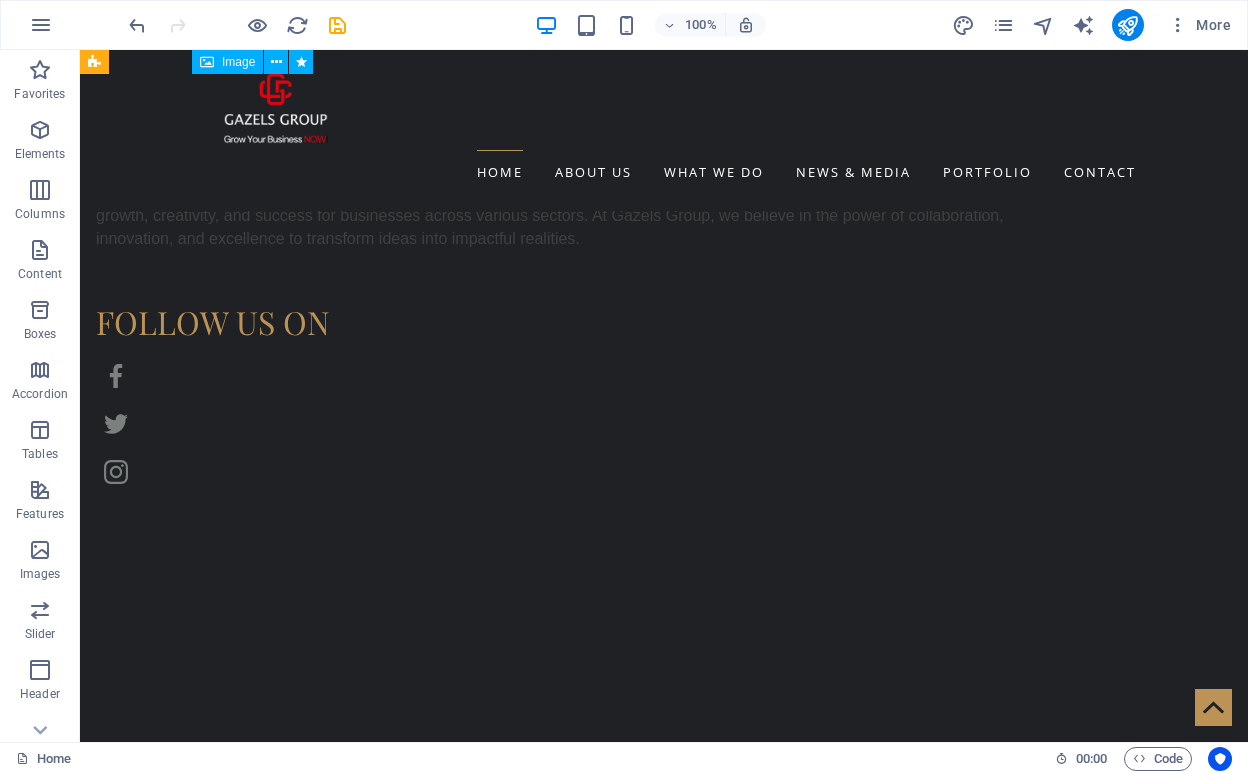 click at bounding box center (338, 5342) 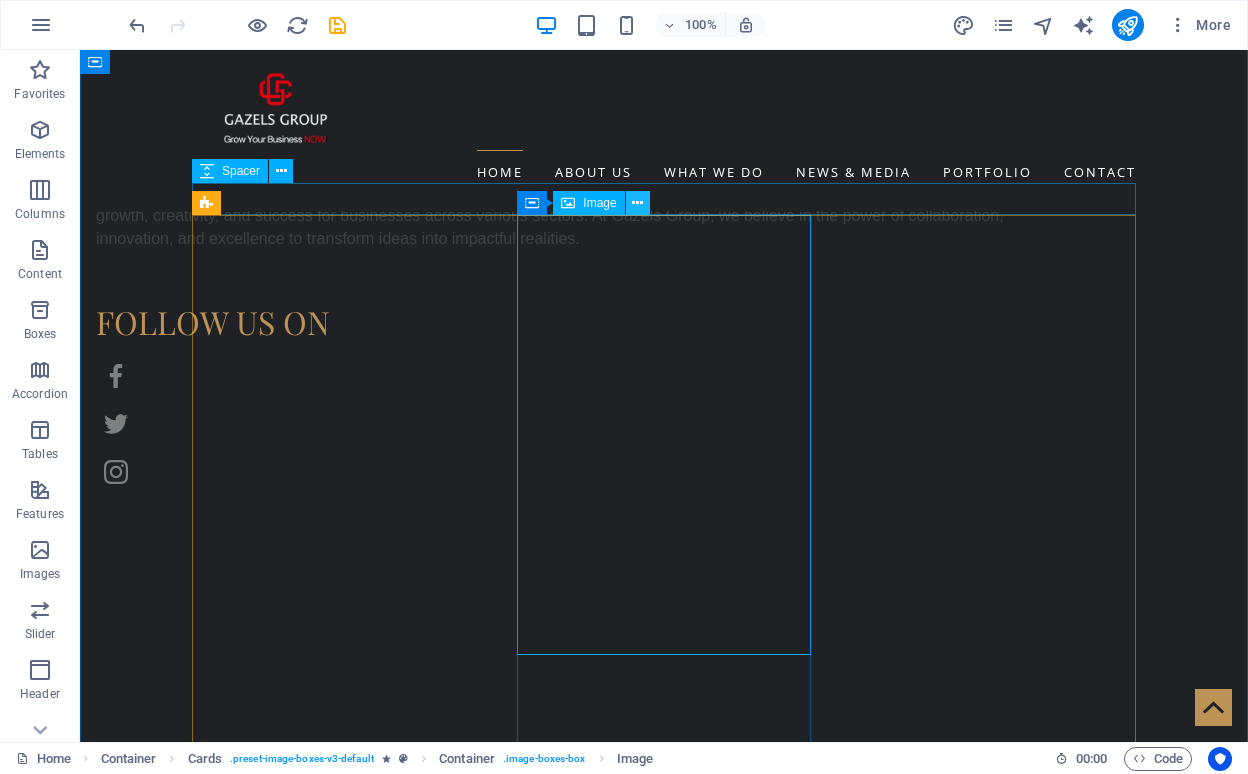 click at bounding box center (637, 203) 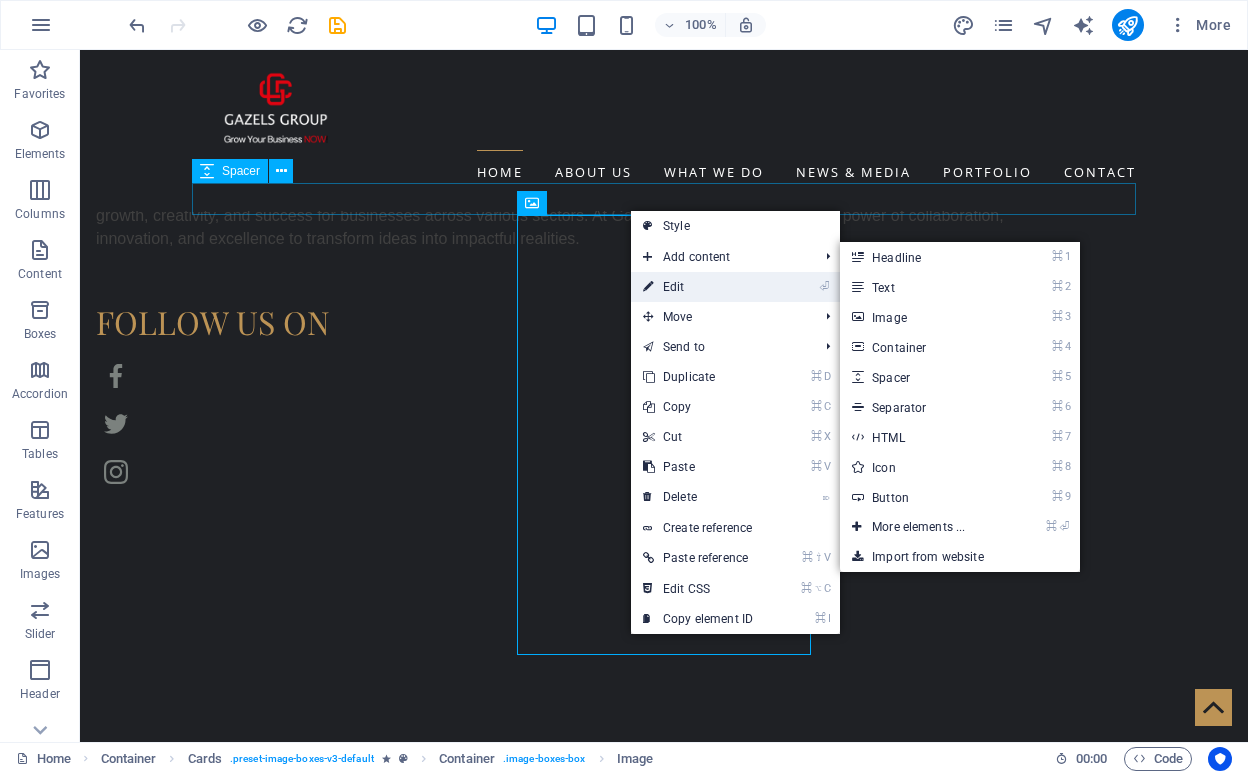 click on "⏎  Edit" at bounding box center (698, 287) 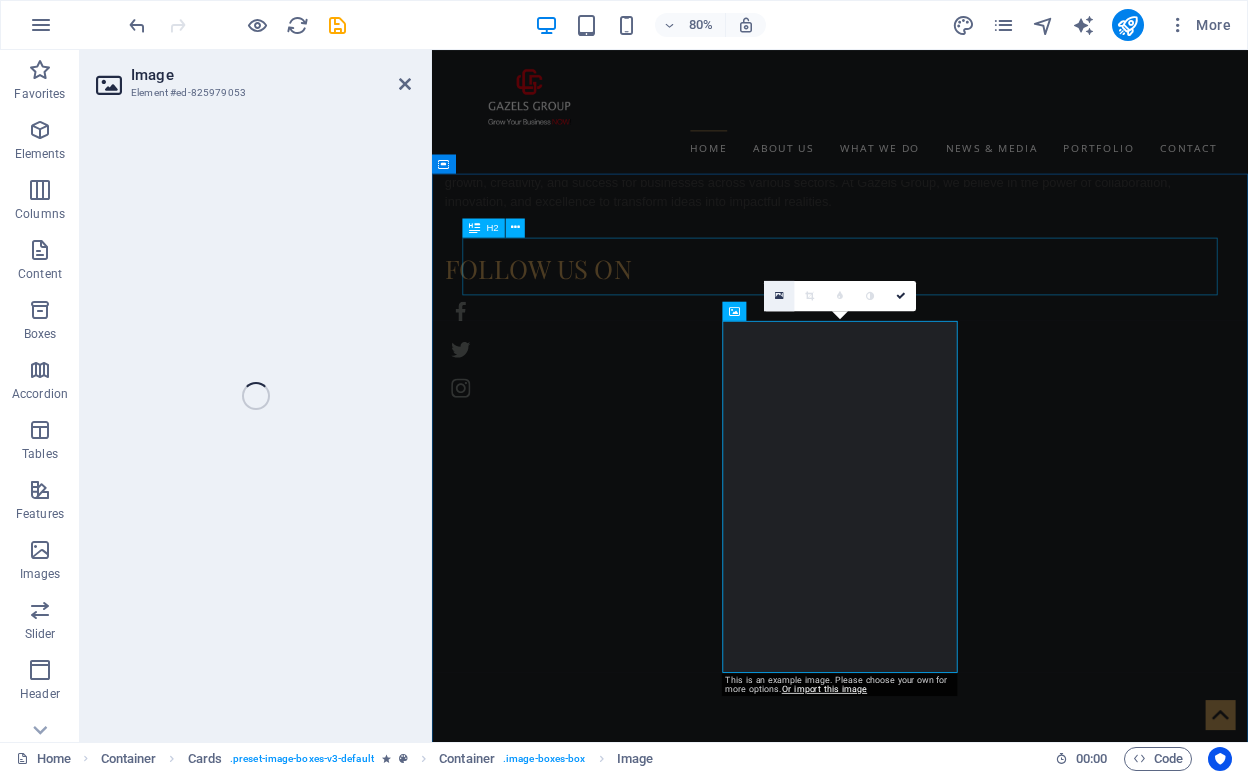 click at bounding box center (779, 295) 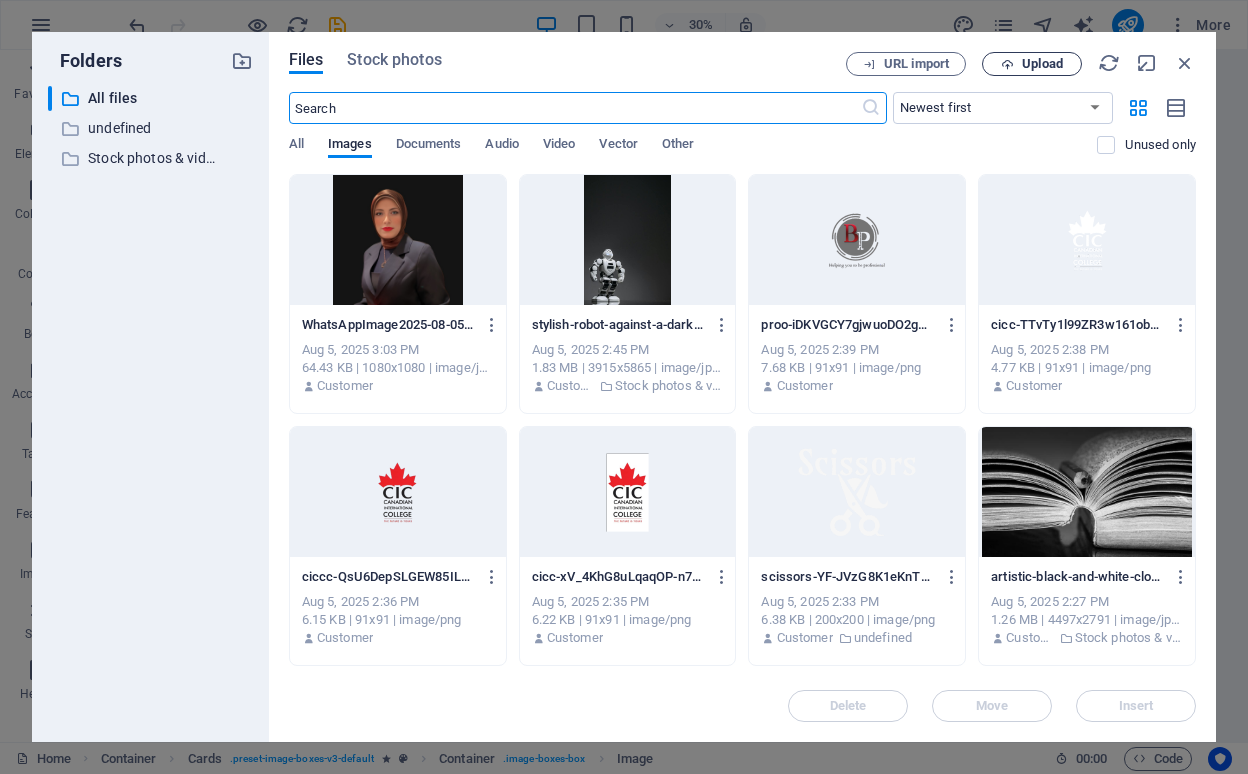 click on "Upload" at bounding box center (1042, 64) 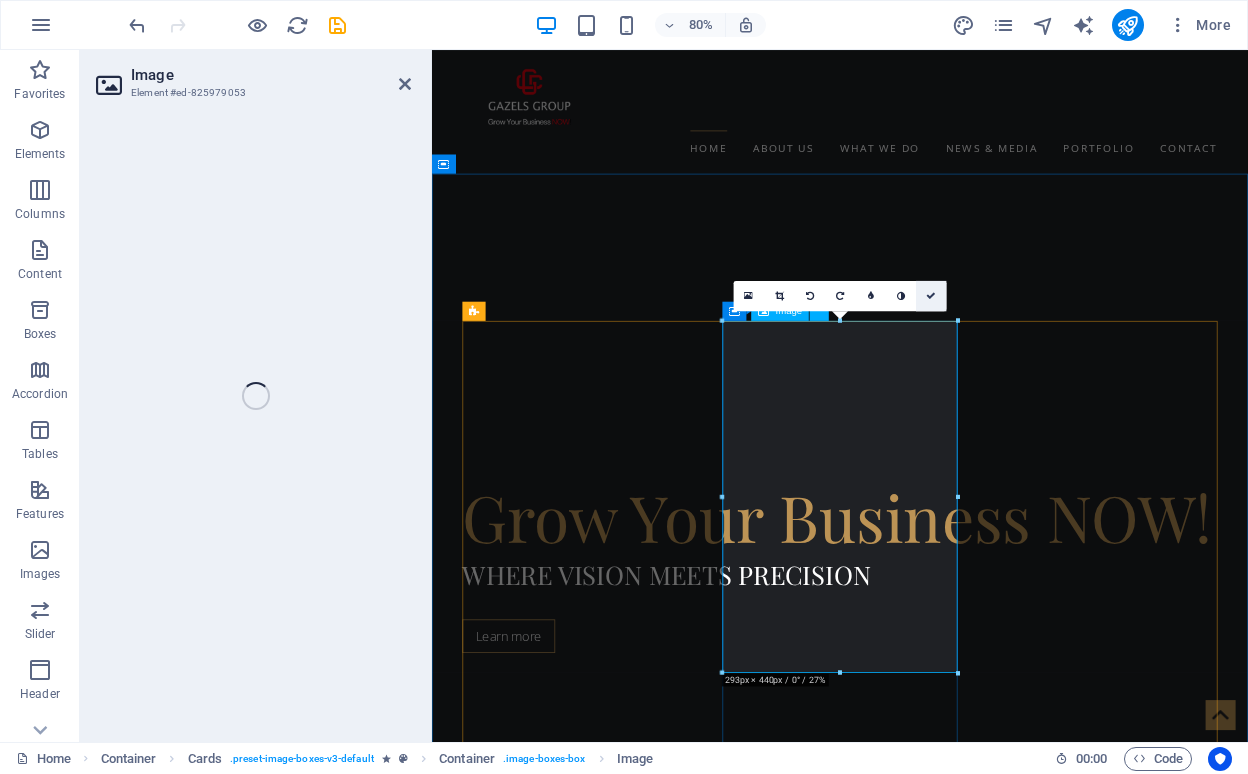 click at bounding box center (931, 296) 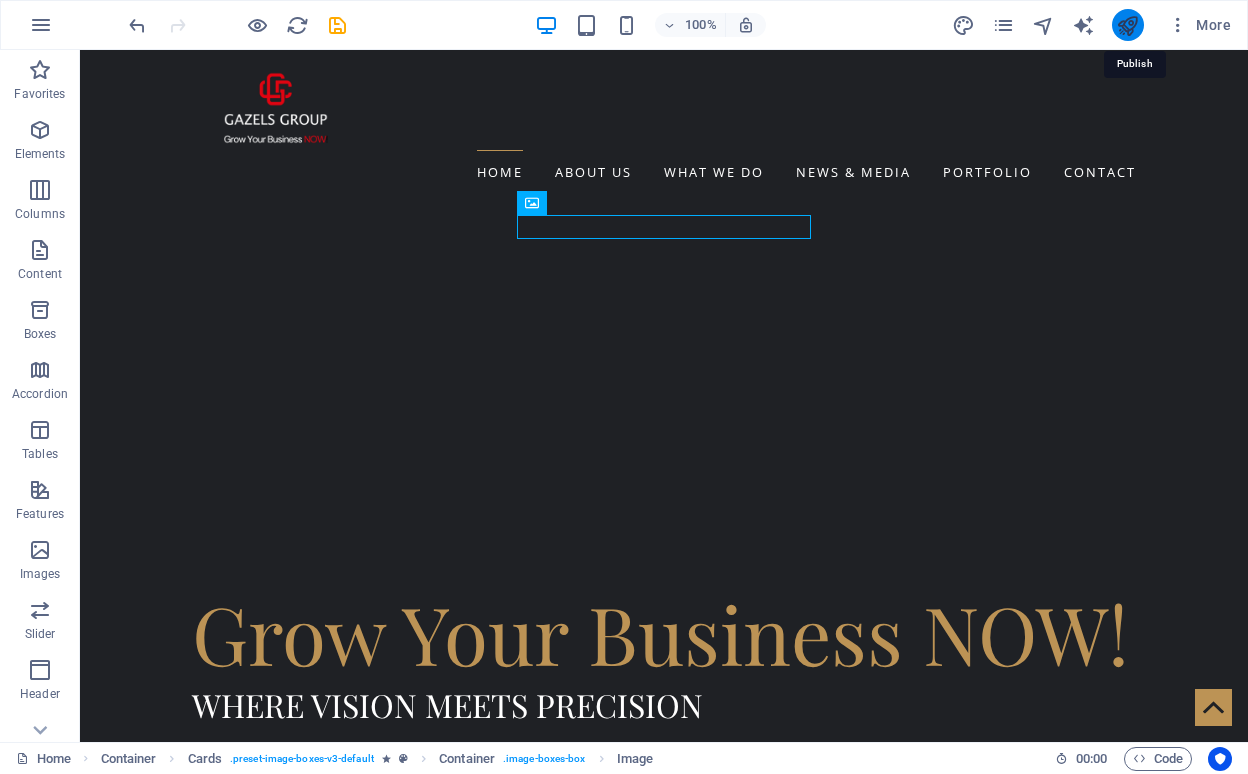 click at bounding box center (1127, 25) 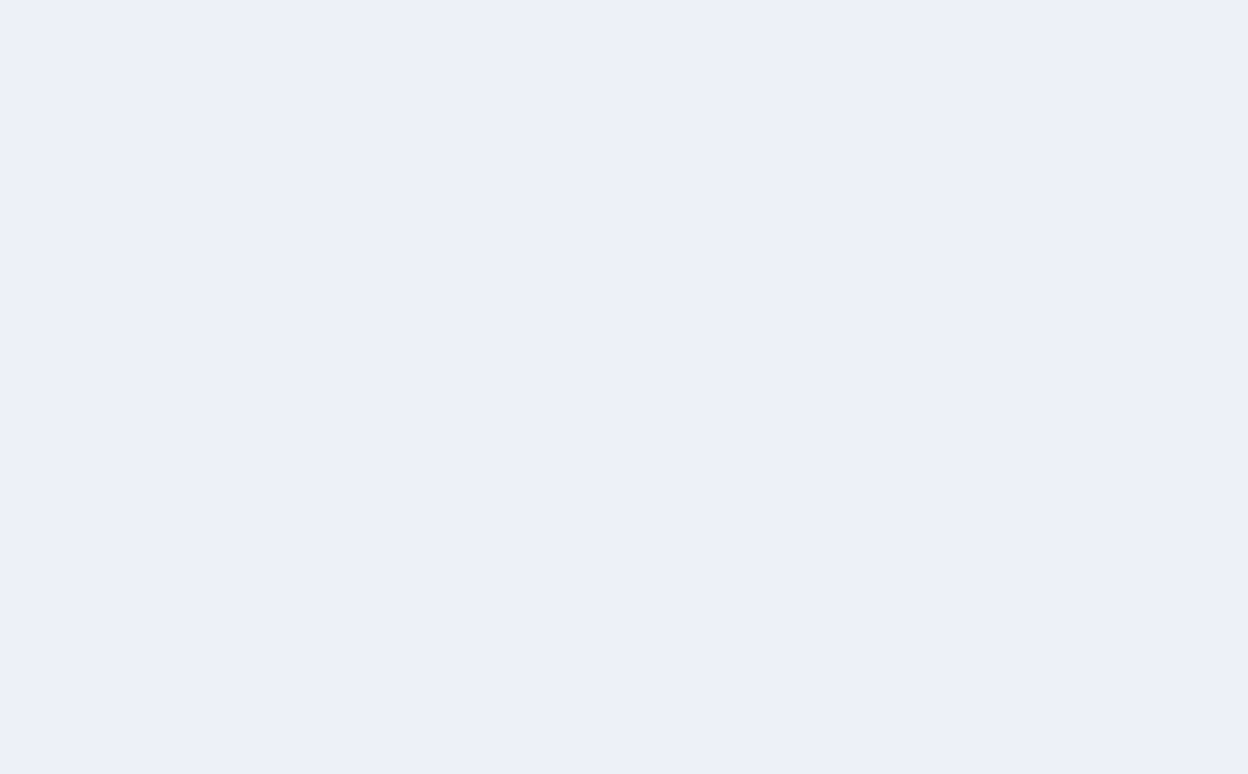 scroll, scrollTop: 0, scrollLeft: 0, axis: both 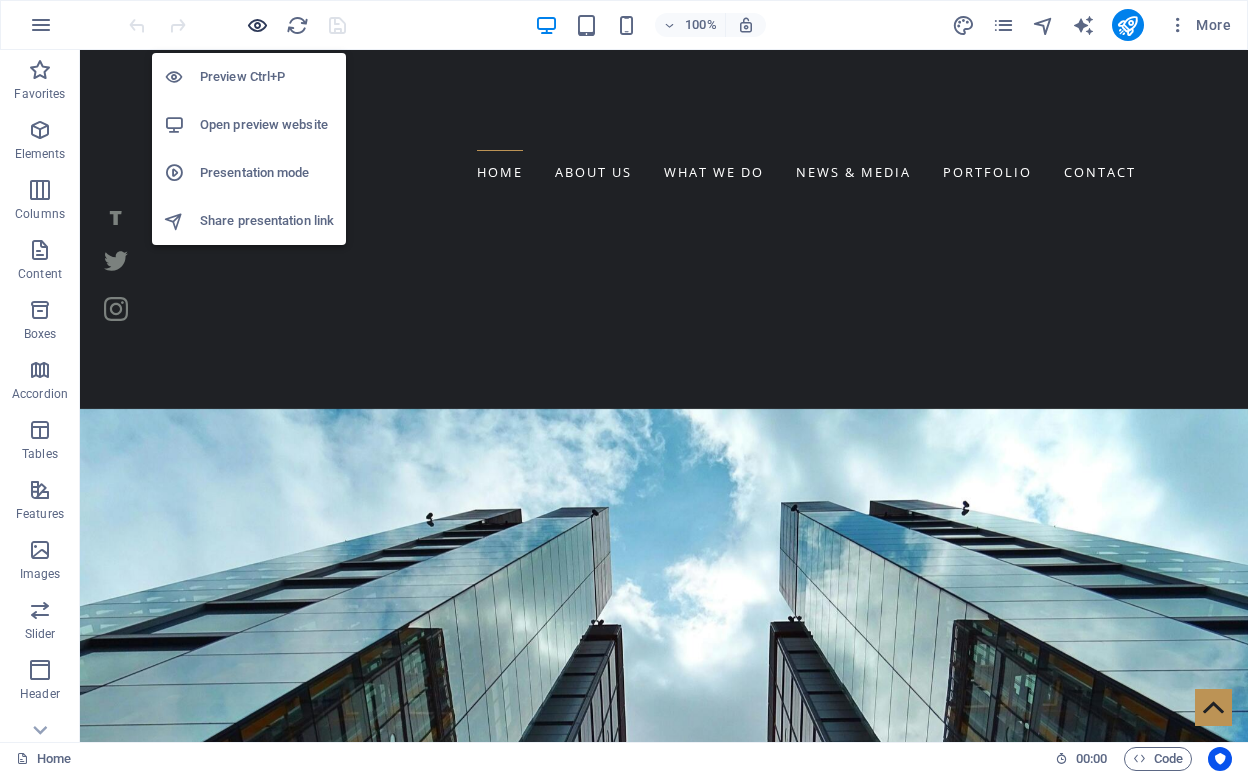 click at bounding box center (257, 25) 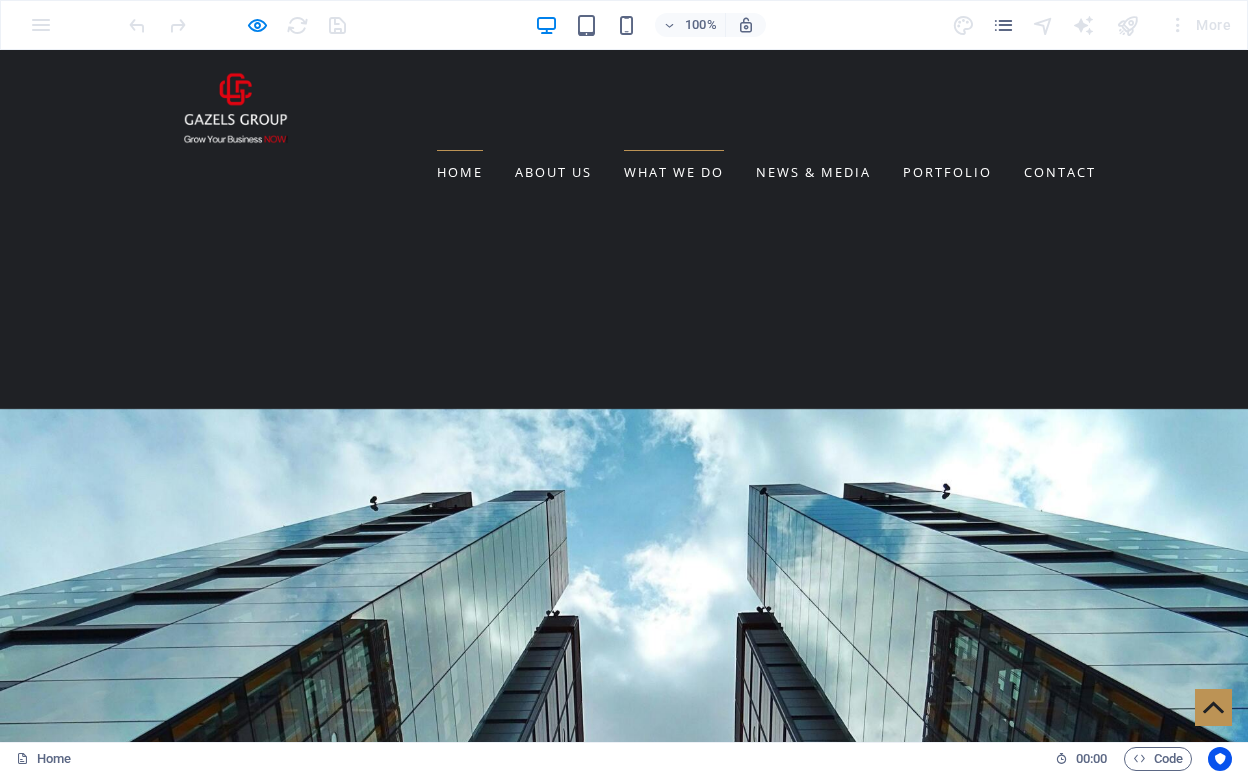 click on "WHAT WE DO" at bounding box center (674, 172) 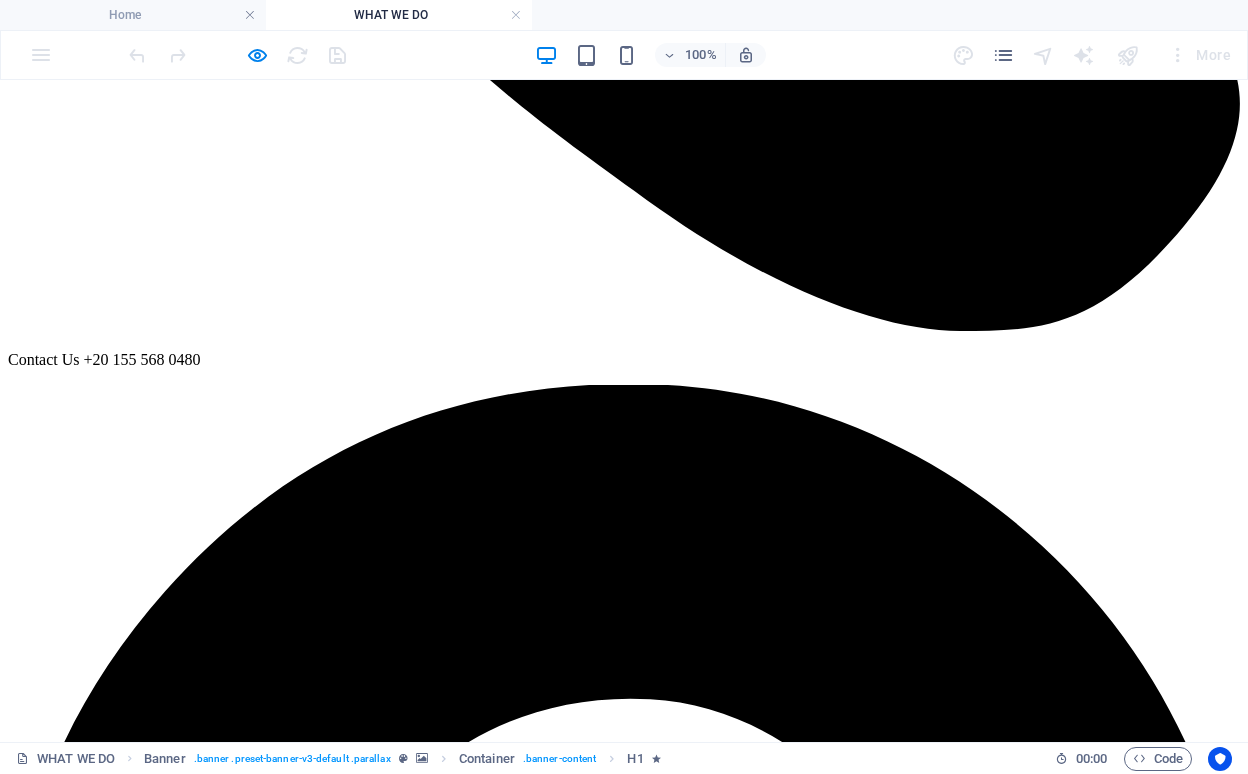 scroll, scrollTop: 892, scrollLeft: 0, axis: vertical 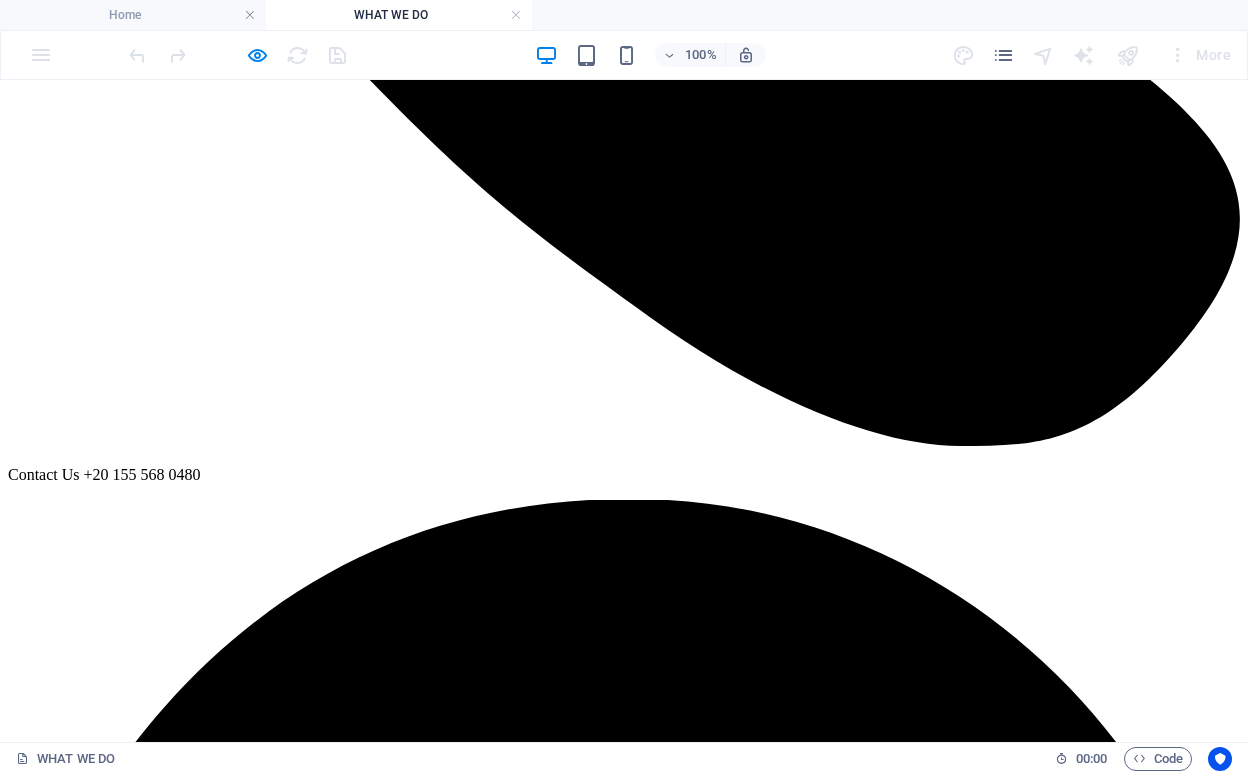 click on "Children" at bounding box center [624, 14291] 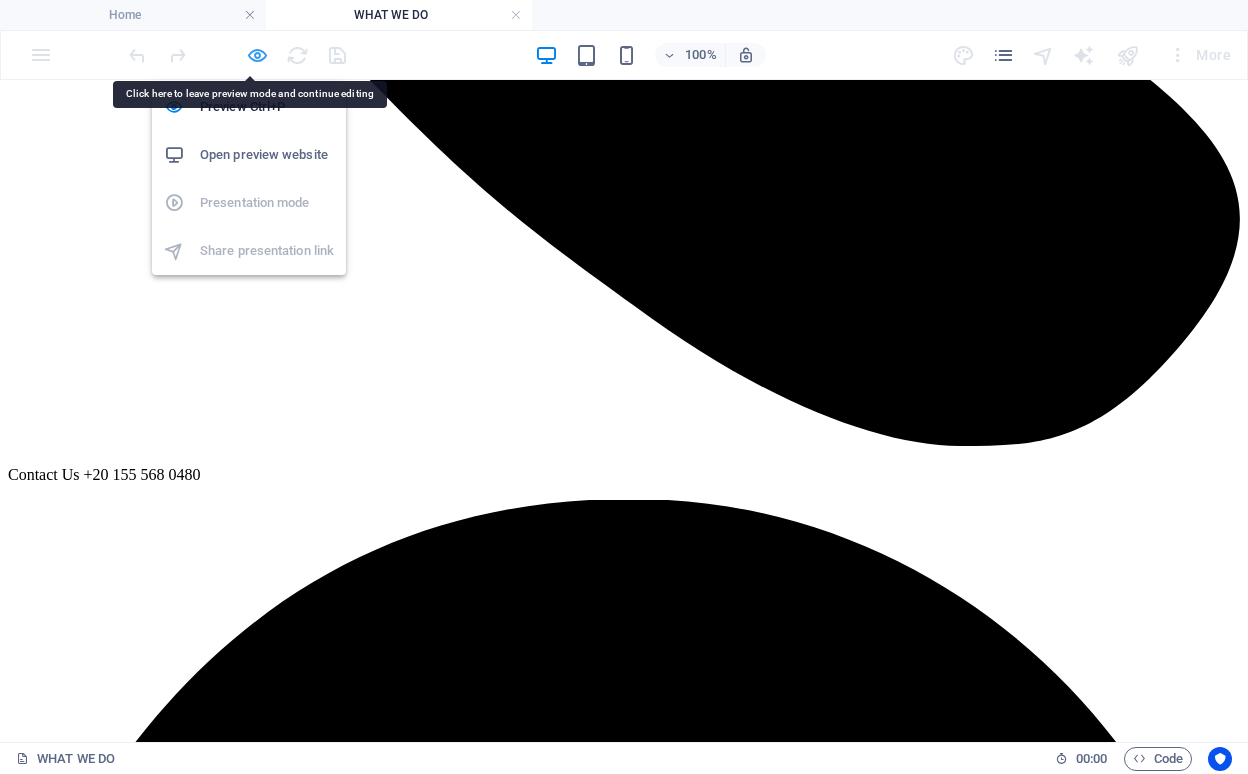 click at bounding box center (257, 55) 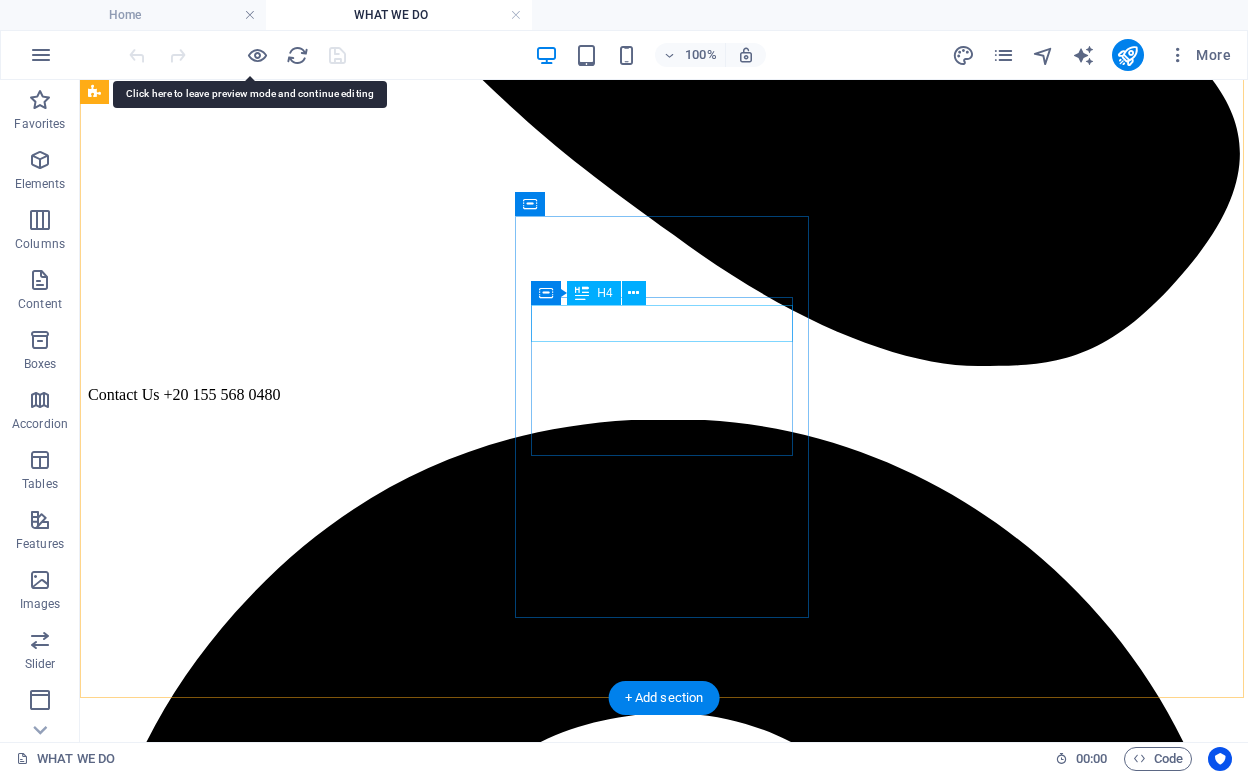click on "Children" at bounding box center [664, 13591] 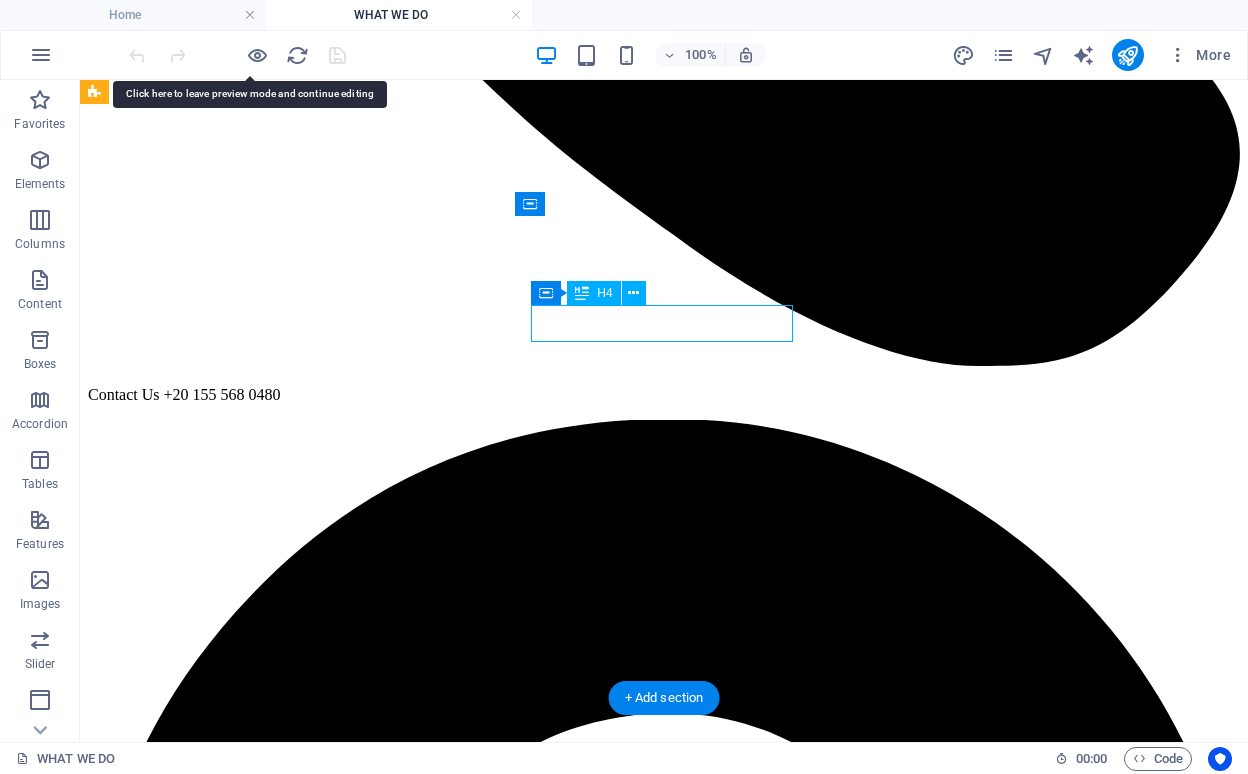 click on "Children" at bounding box center (664, 13591) 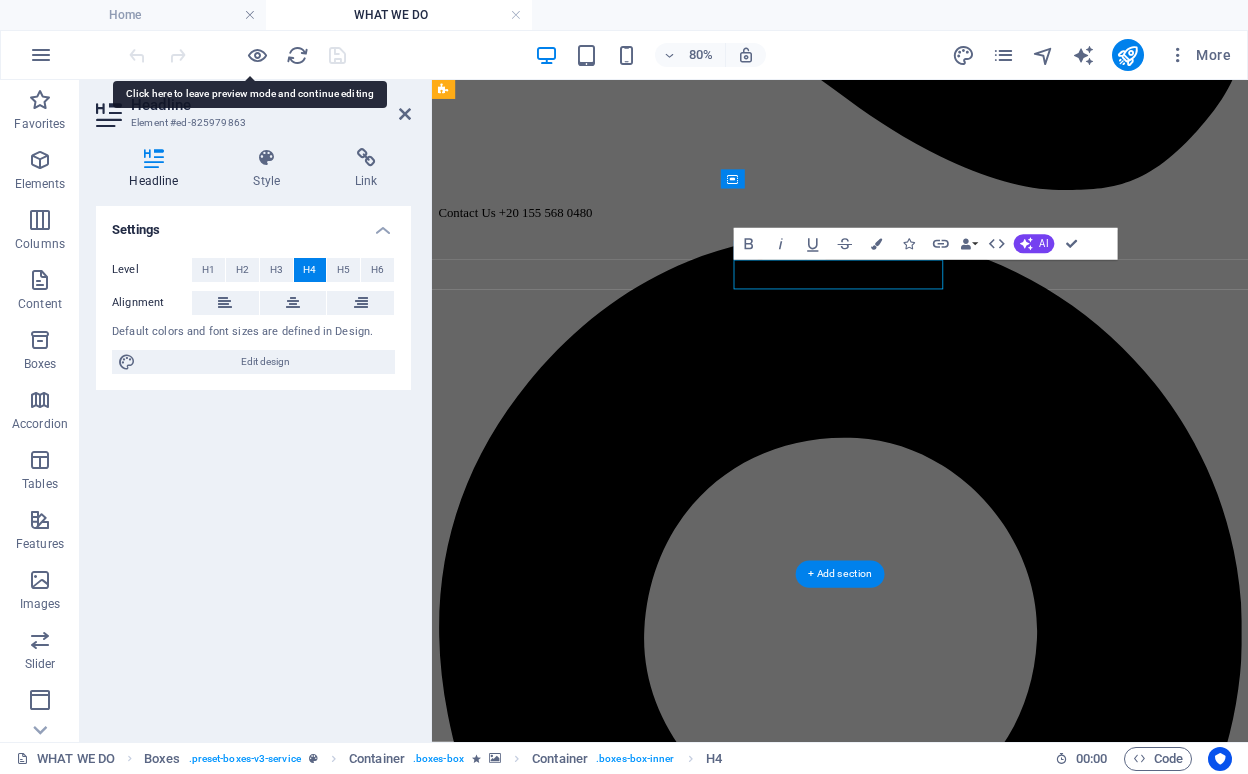 type 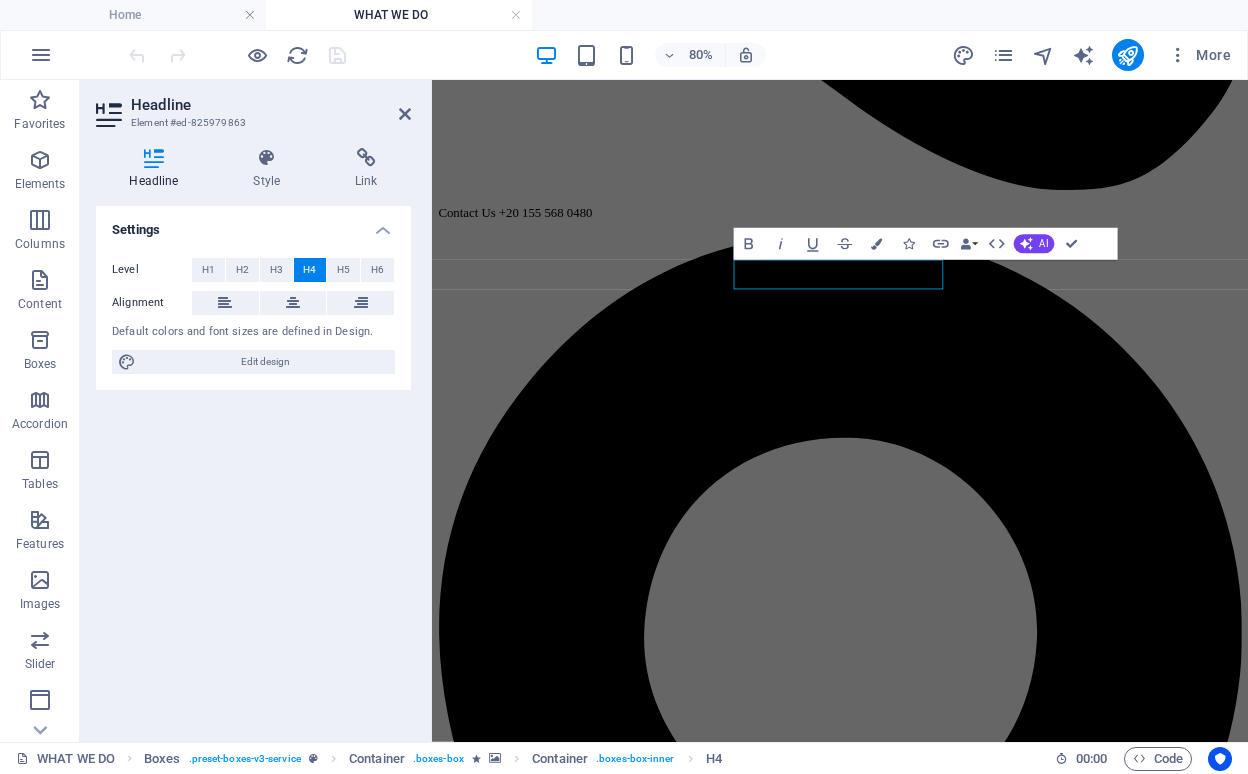 click at bounding box center (942, 11836) 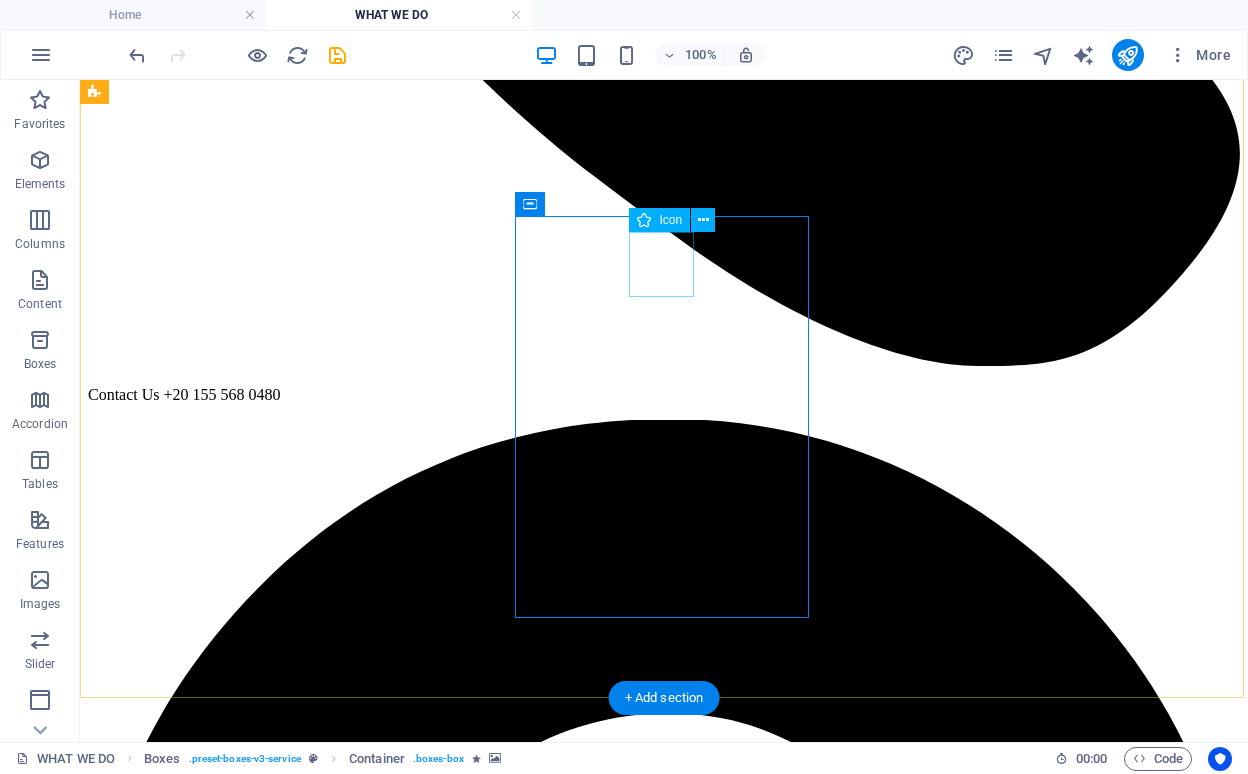 click at bounding box center (664, 13525) 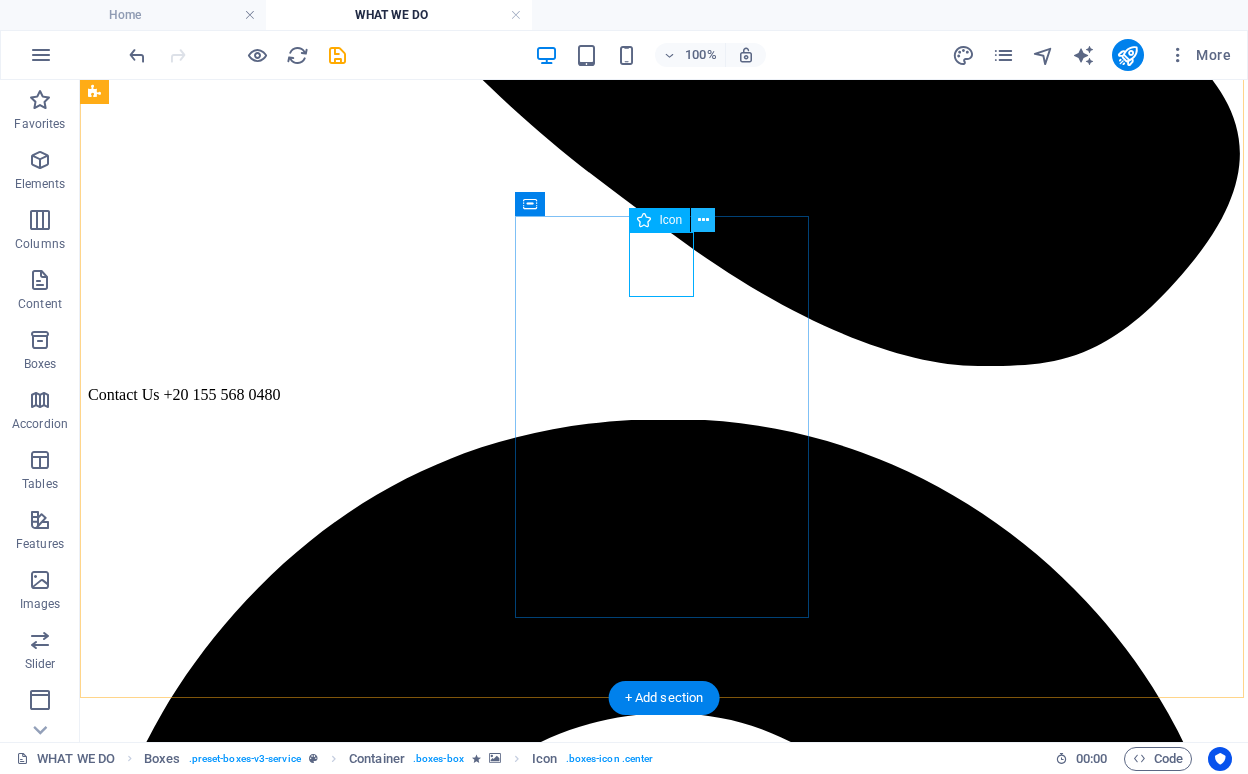 click at bounding box center (703, 220) 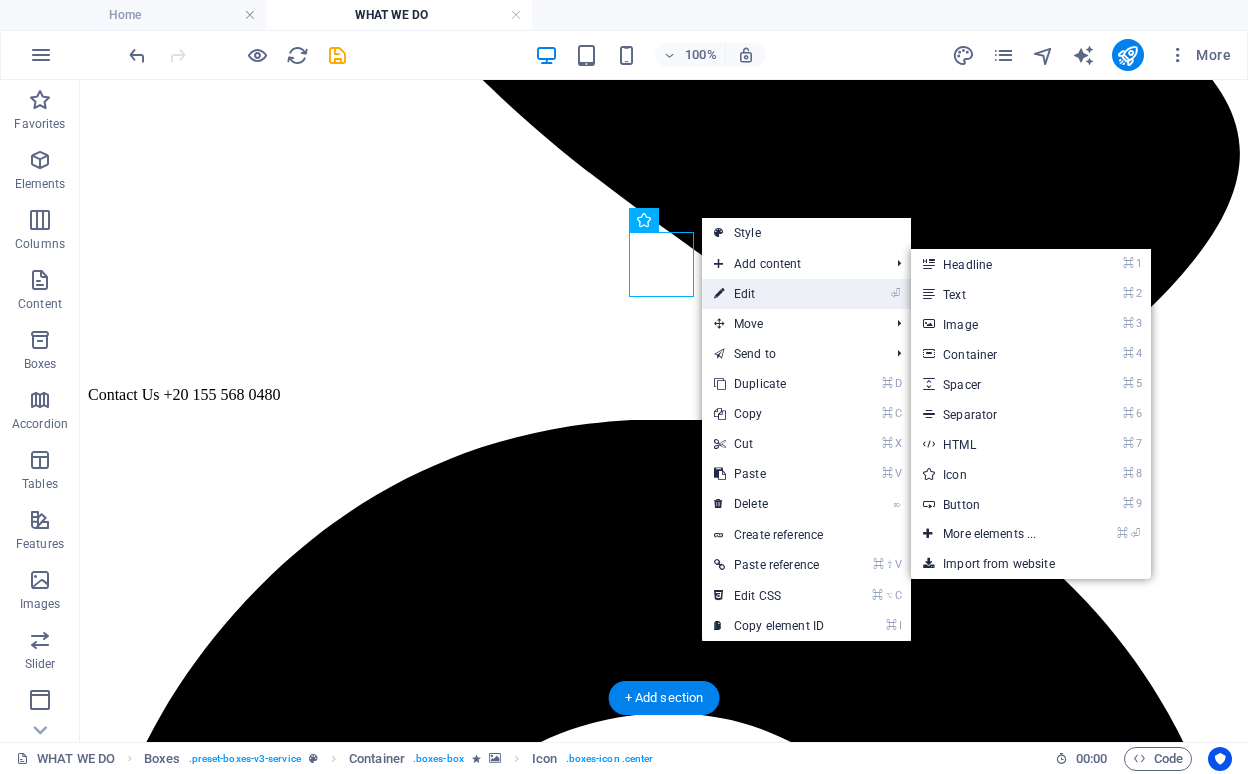 click on "⏎  Edit" at bounding box center (769, 294) 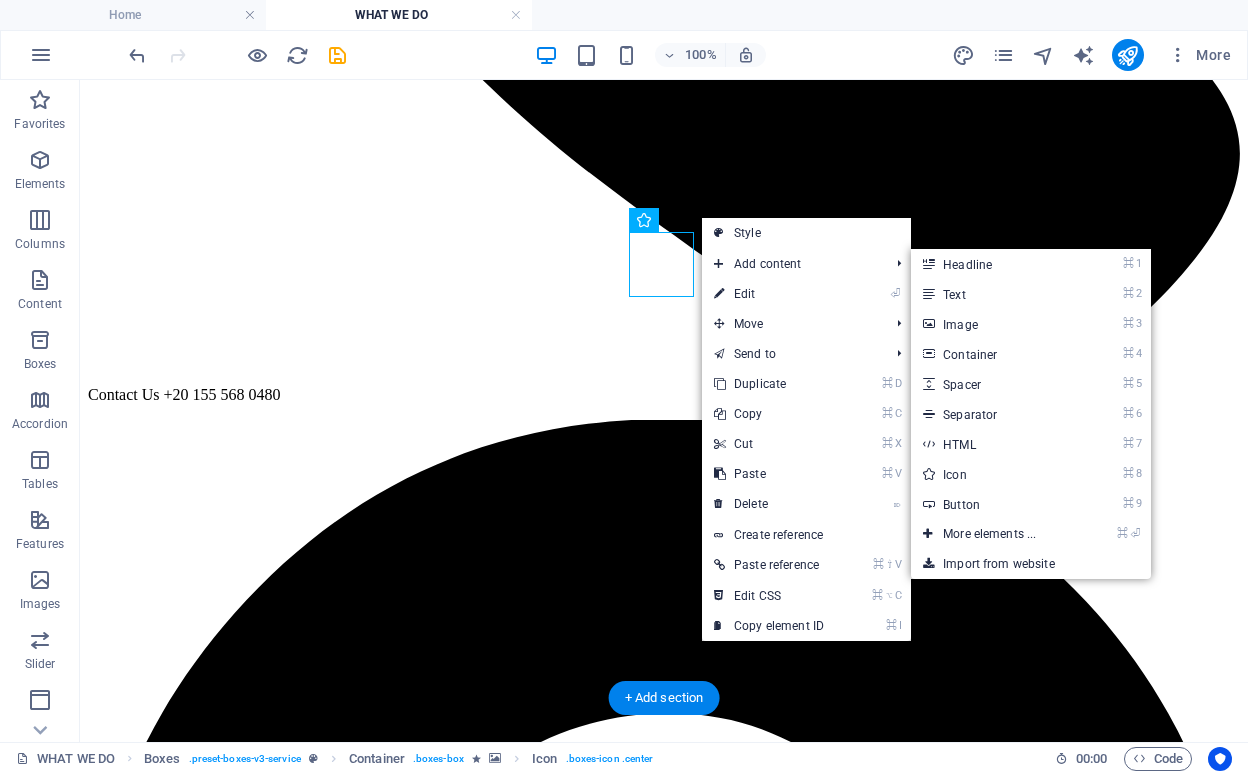 select on "xMidYMid" 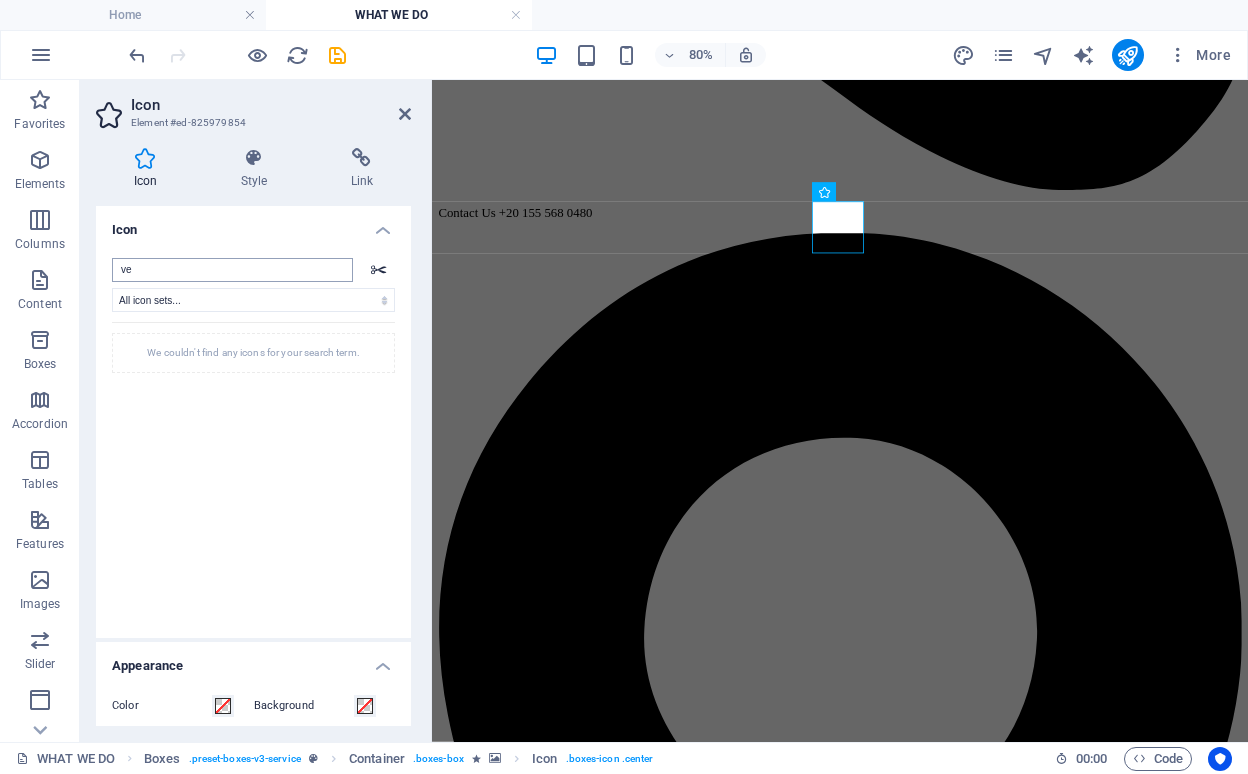 type on "v" 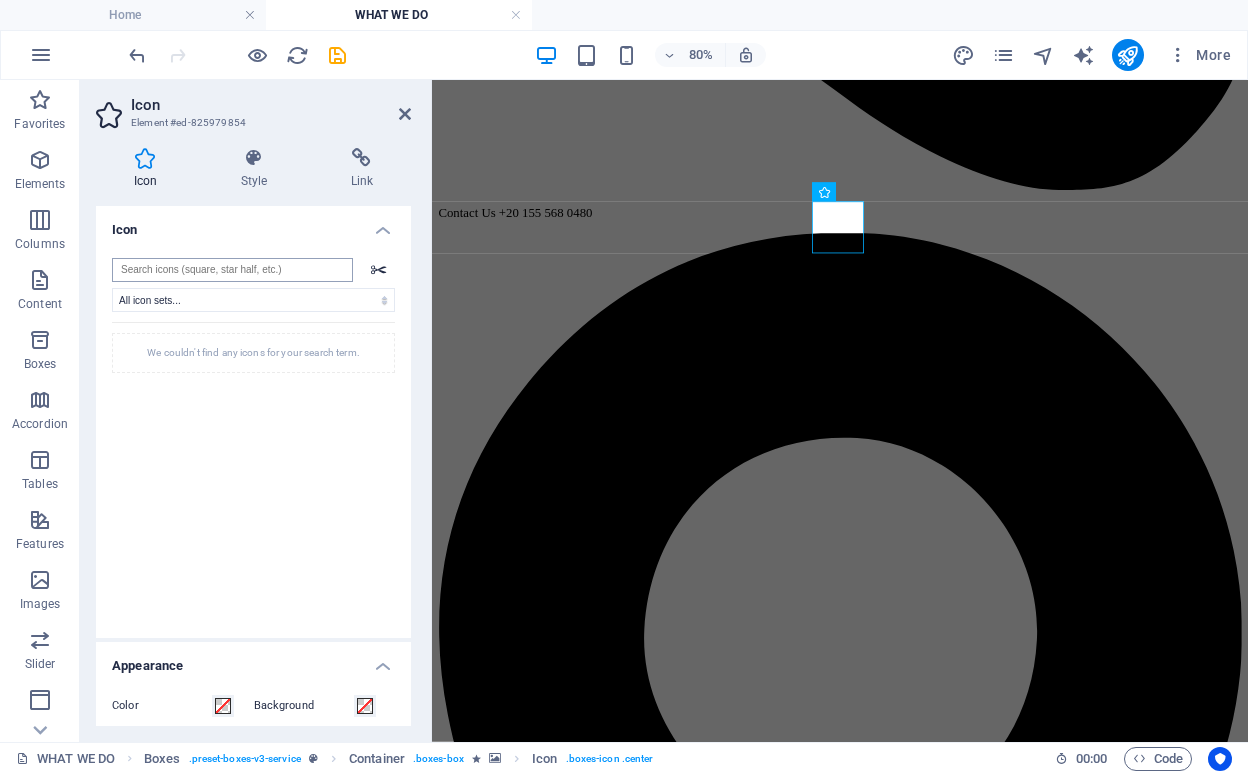 type on "i" 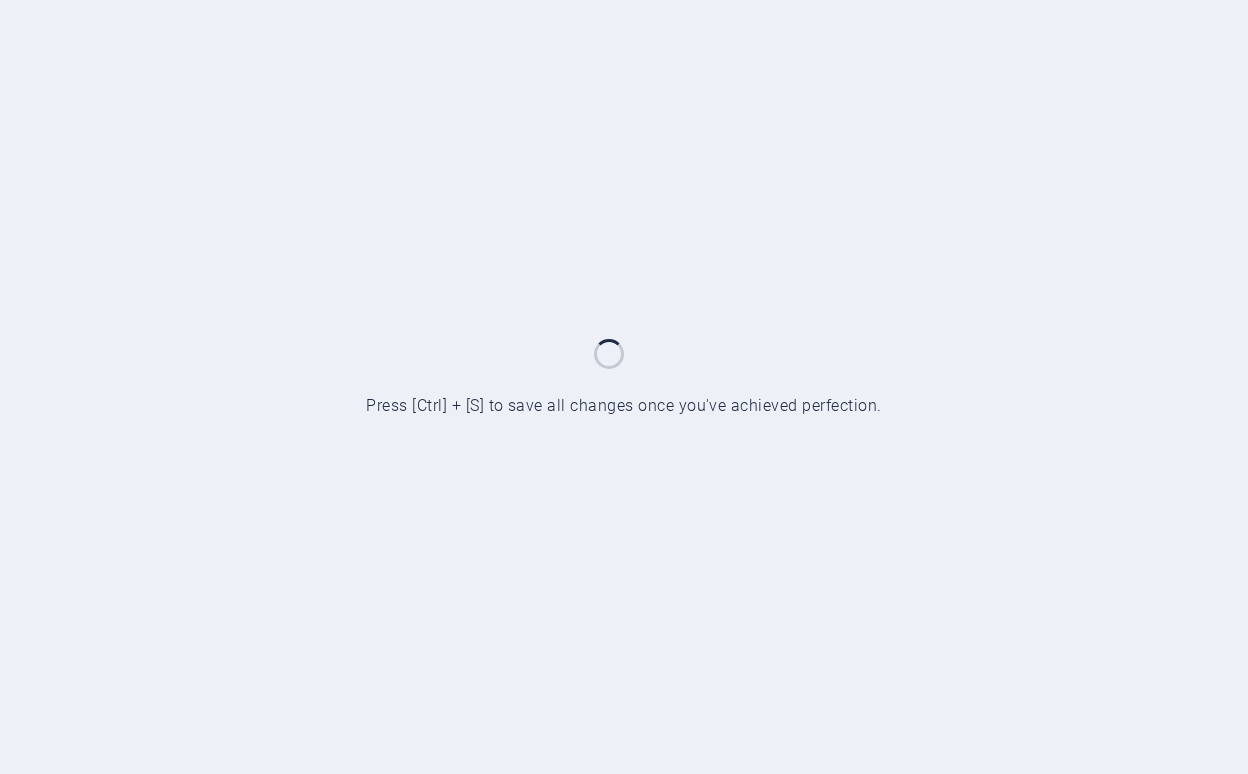 scroll, scrollTop: 0, scrollLeft: 0, axis: both 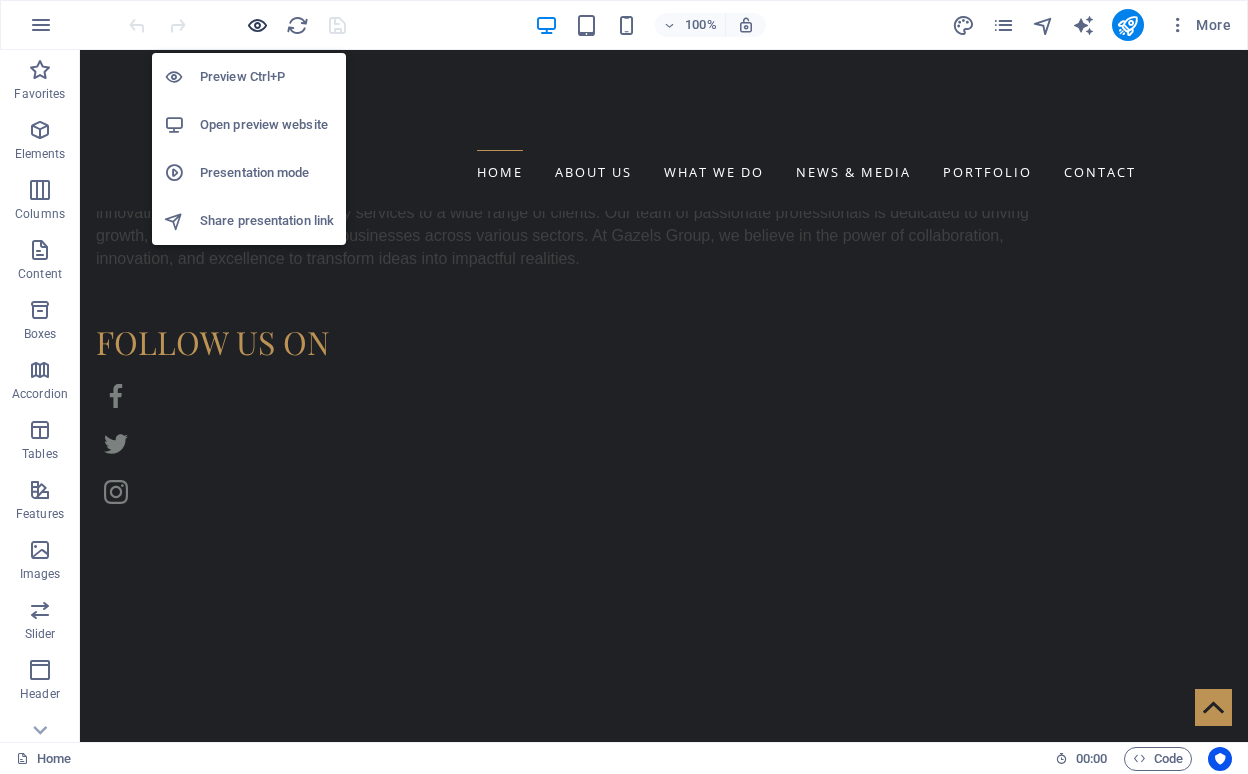 click at bounding box center [257, 25] 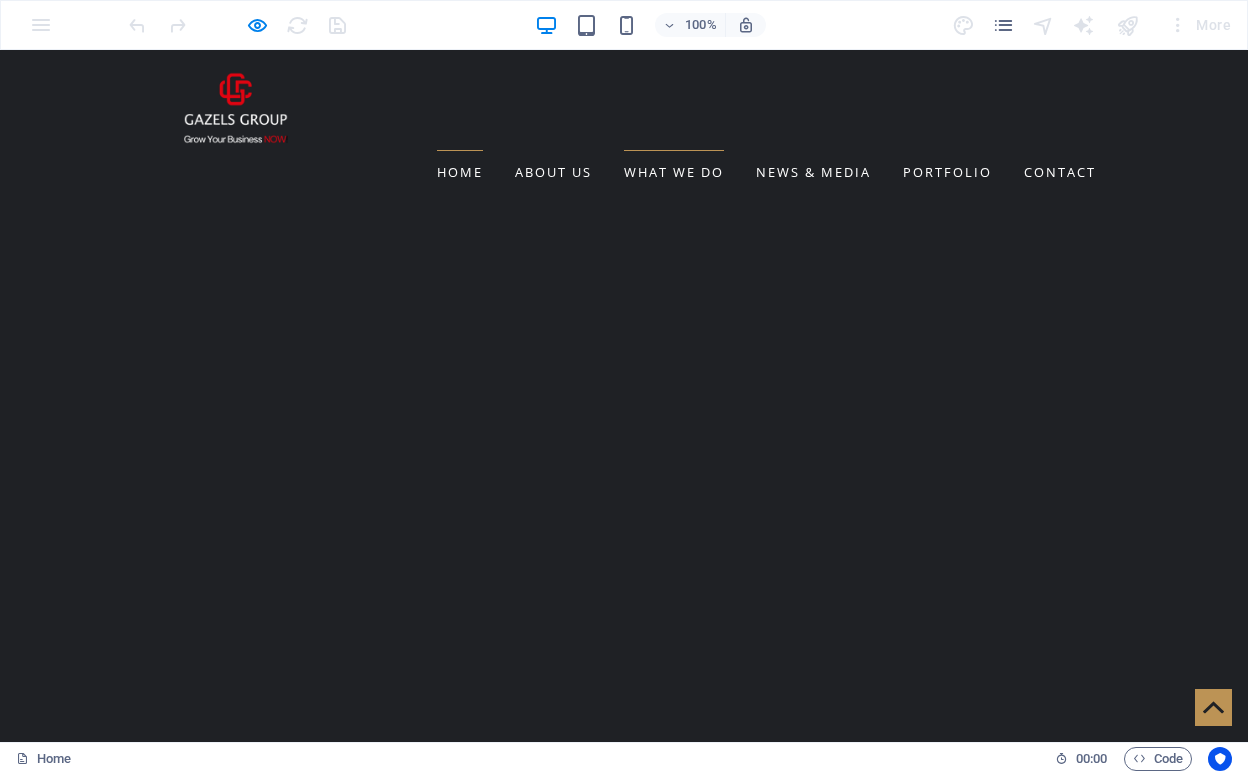 click on "WHAT WE DO" at bounding box center [674, 172] 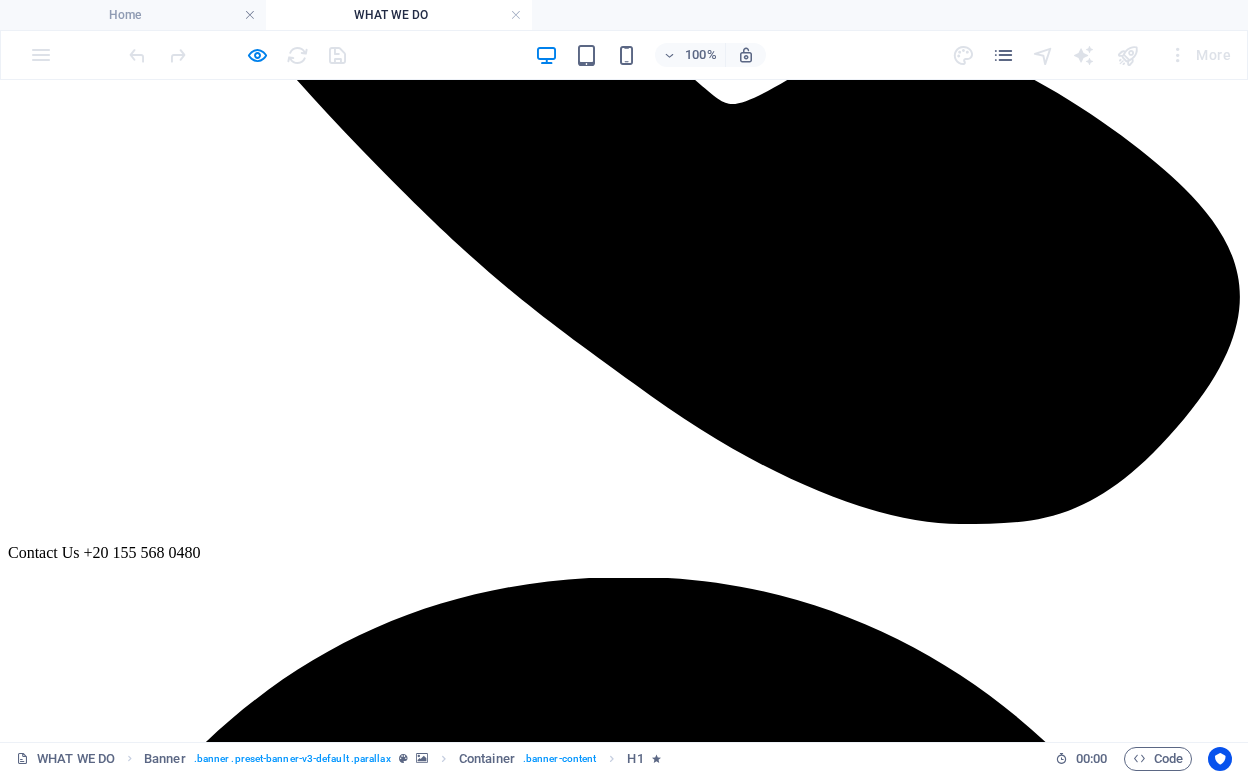 scroll, scrollTop: 821, scrollLeft: 0, axis: vertical 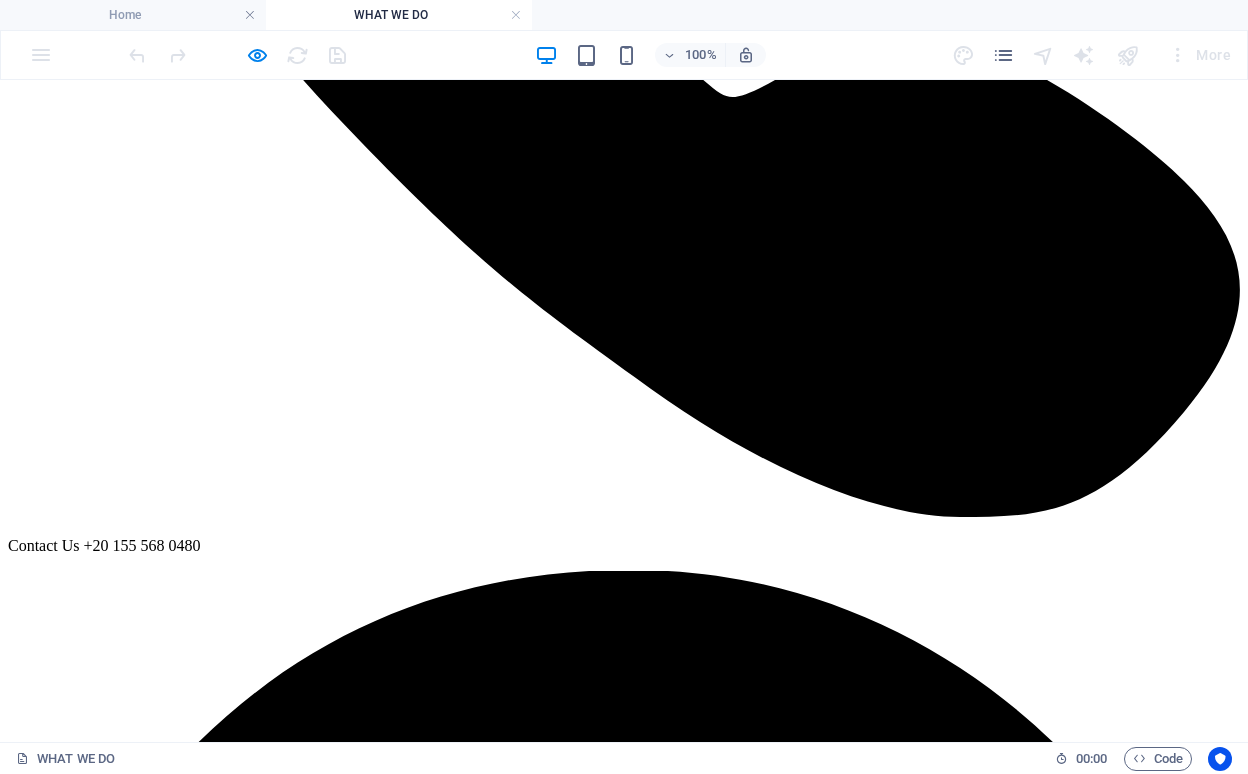click on "Children" at bounding box center [624, 14362] 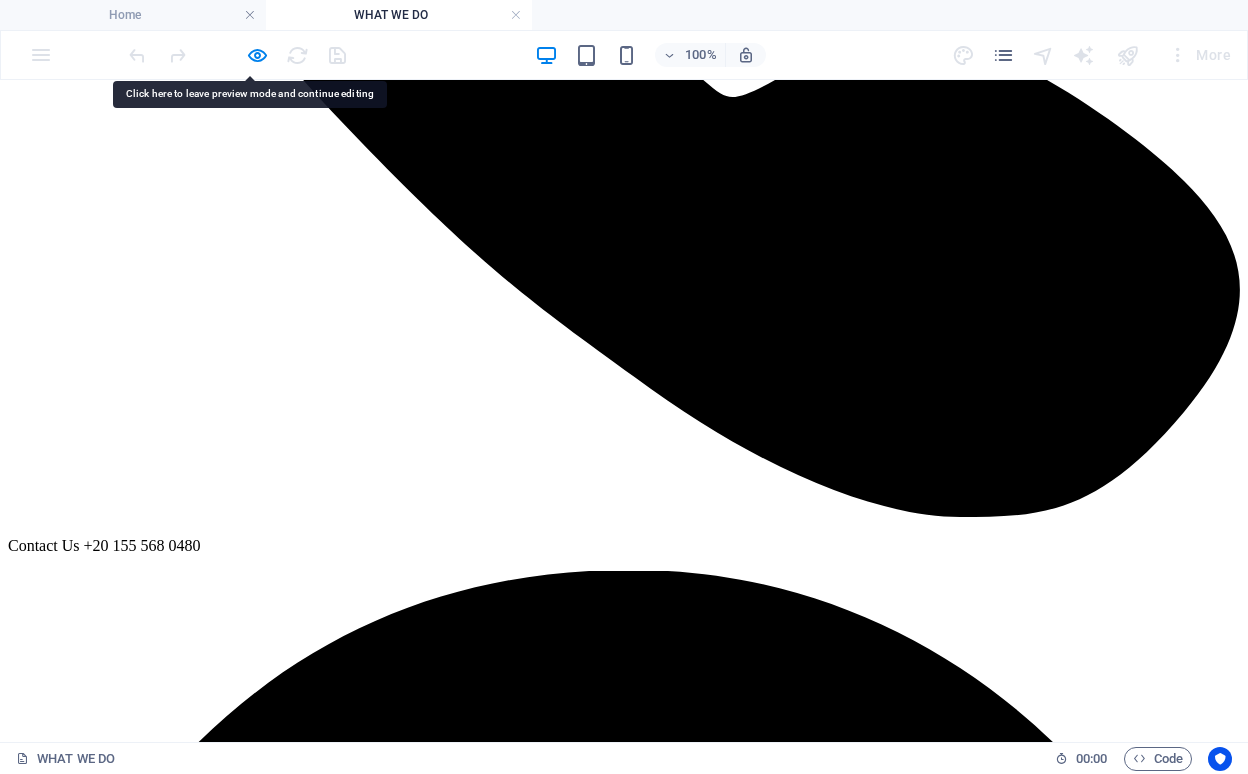 click on "Children" at bounding box center [624, 14362] 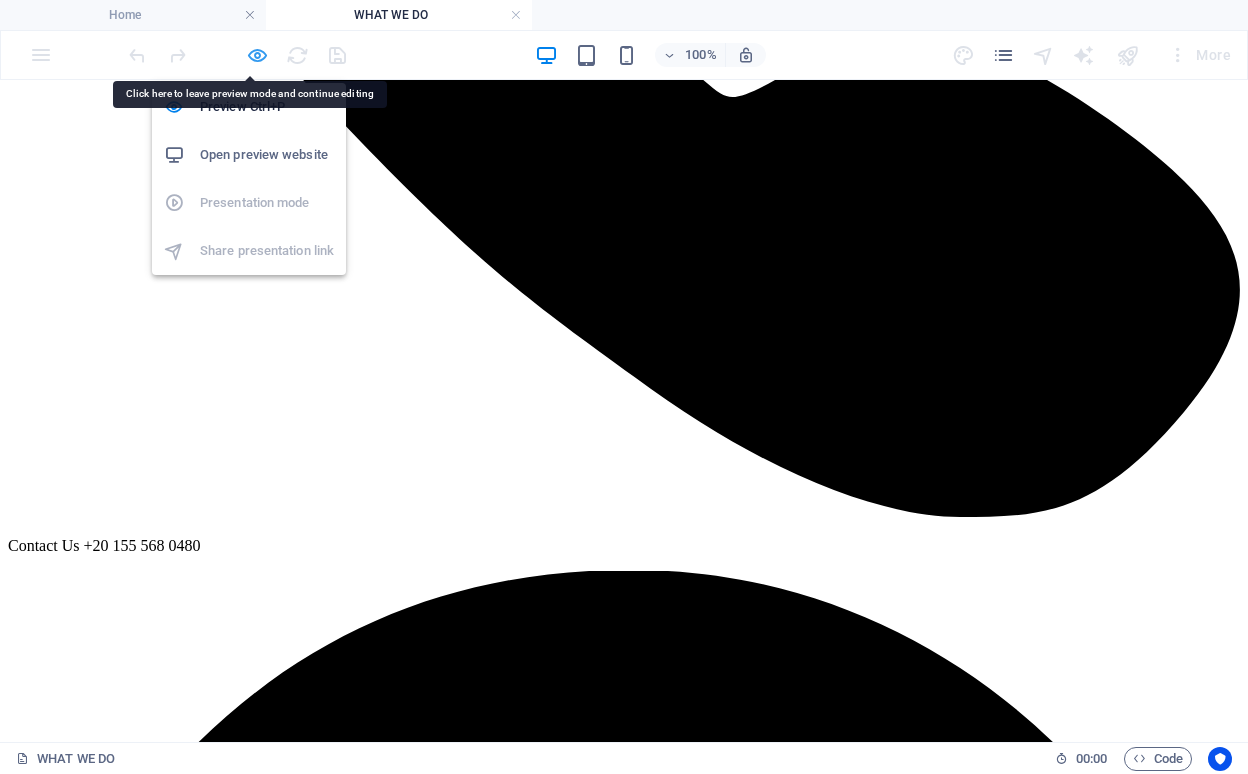 click at bounding box center [257, 55] 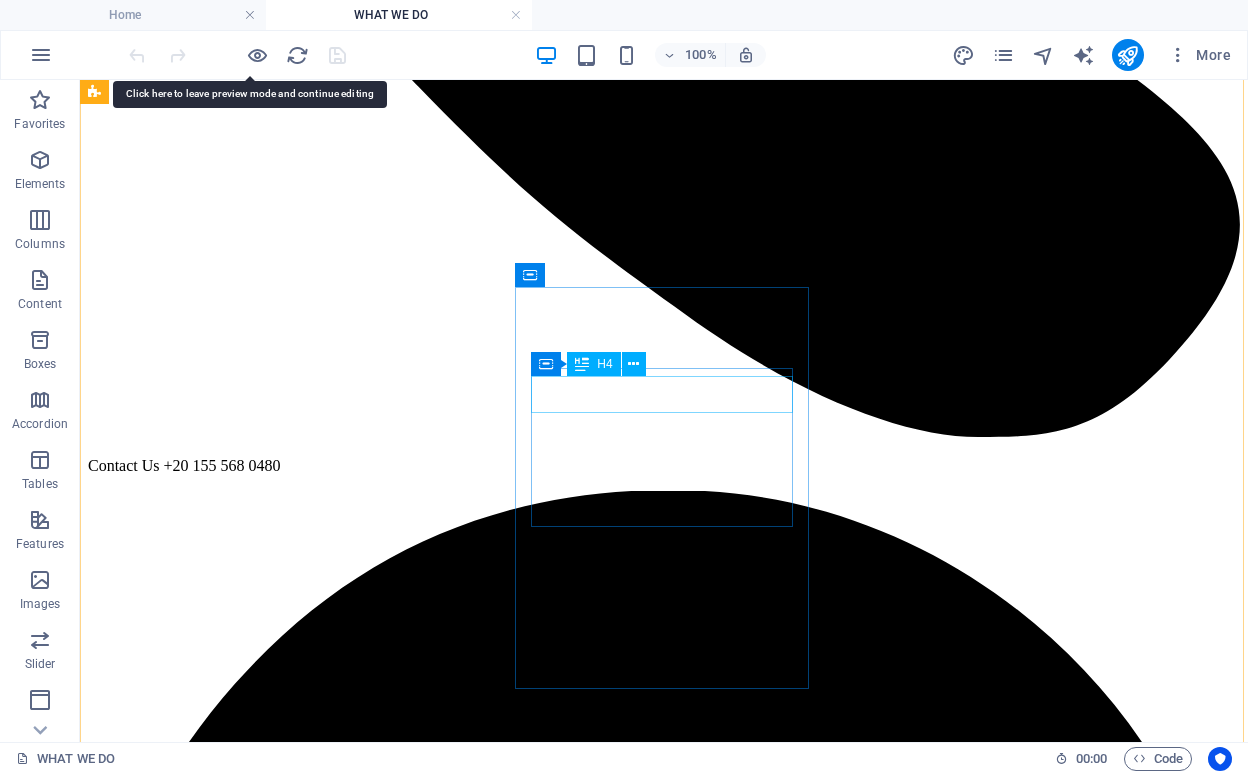 click on "Children" at bounding box center (664, 13662) 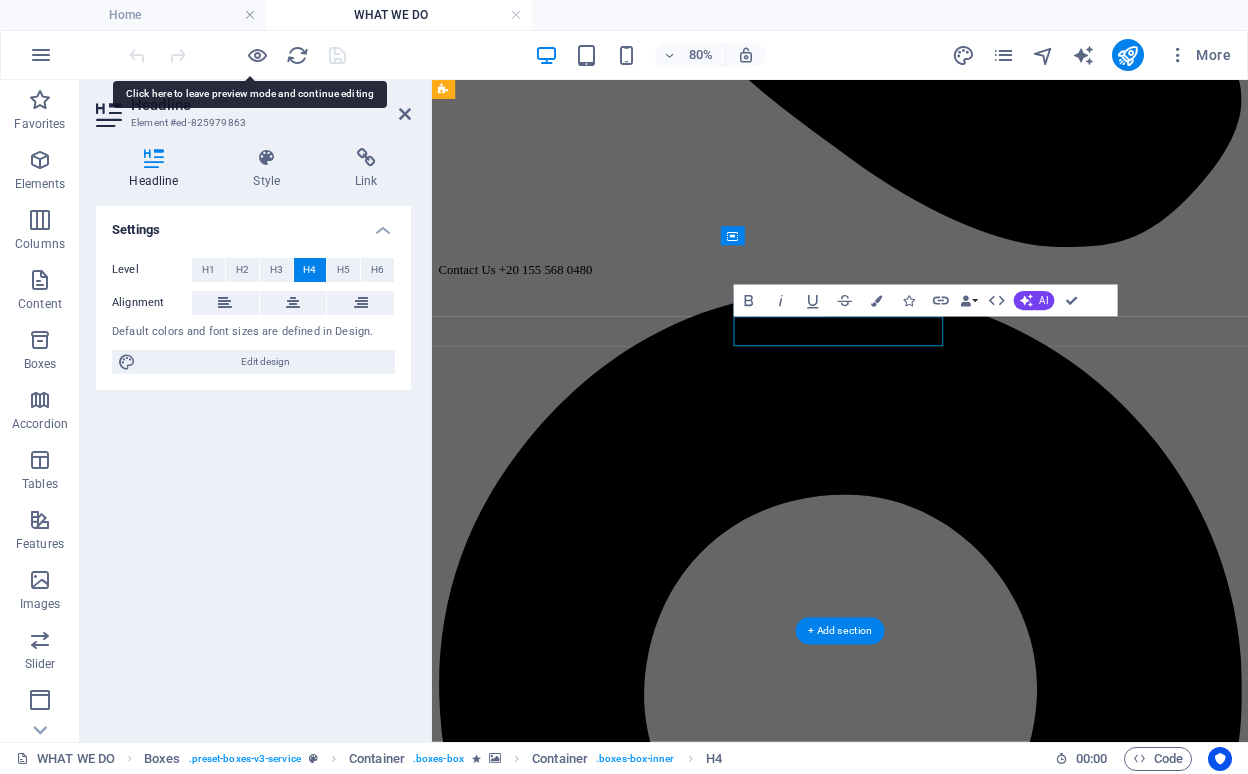 type 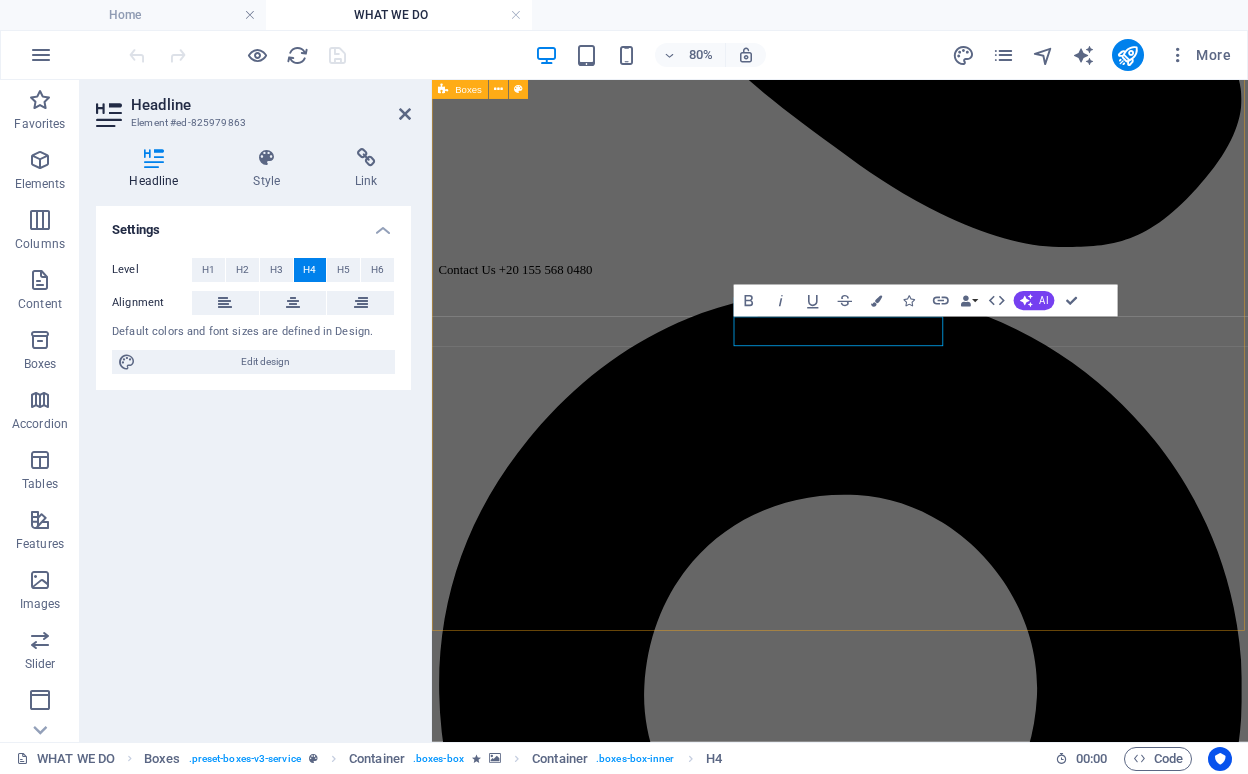 click at bounding box center (942, 11907) 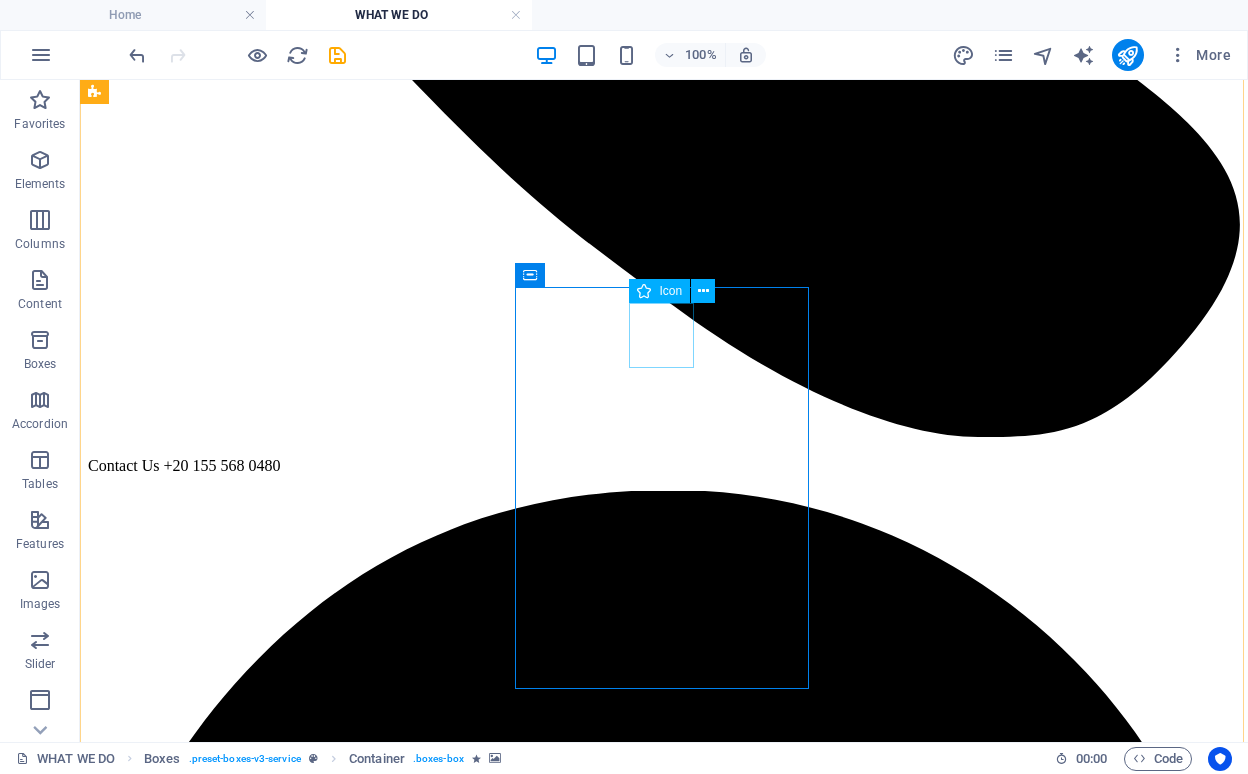 click at bounding box center (664, 13596) 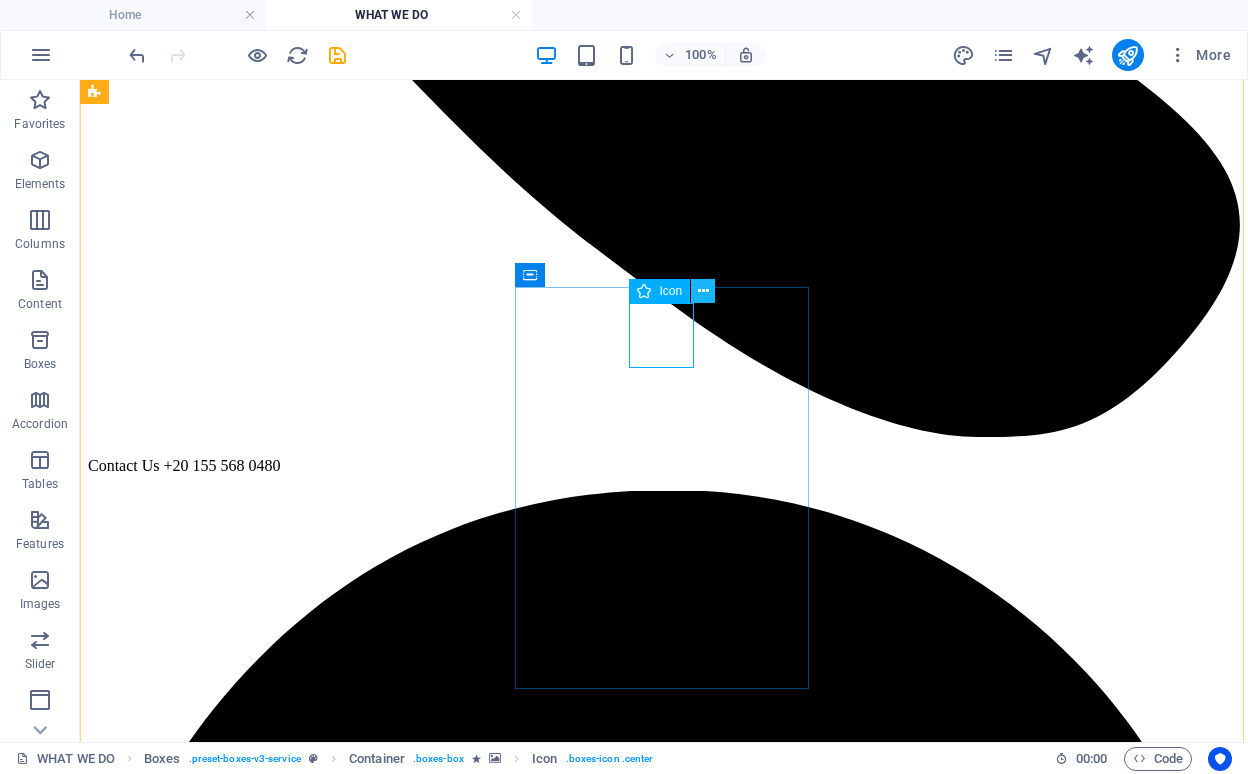 click at bounding box center [703, 291] 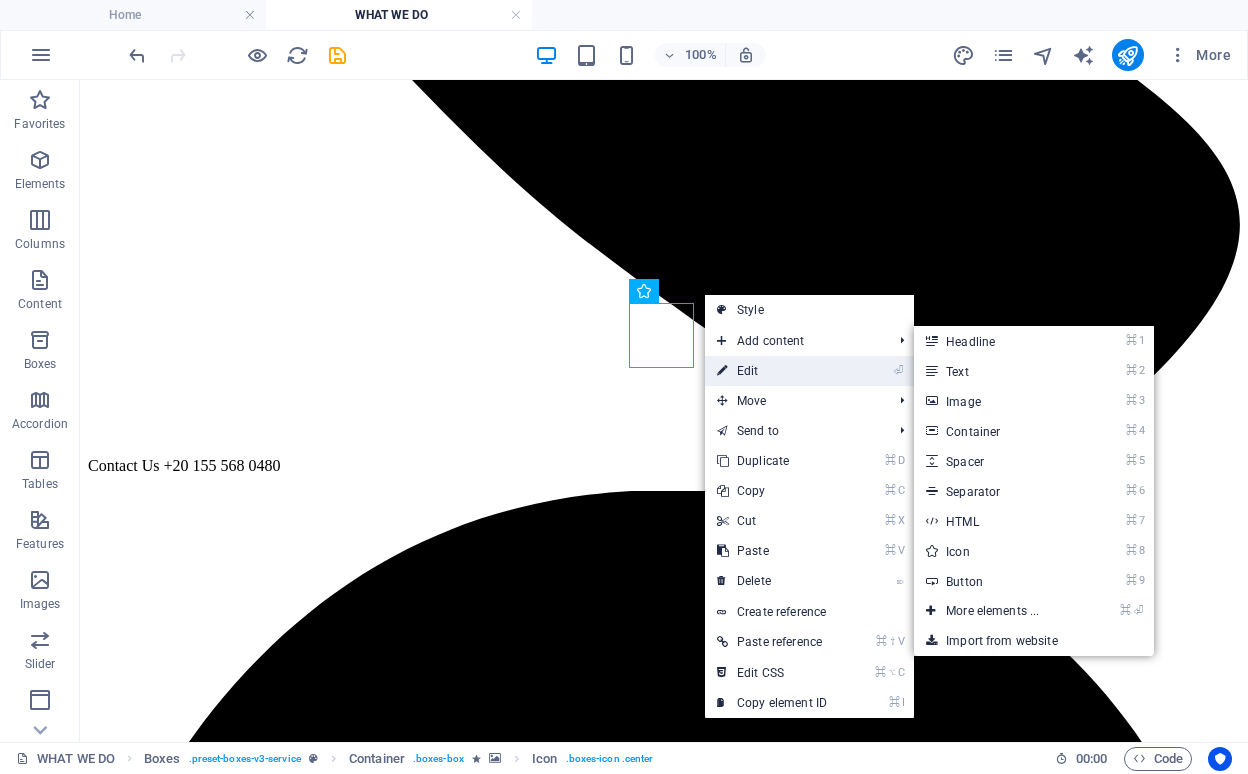 click on "⏎  Edit" at bounding box center (772, 371) 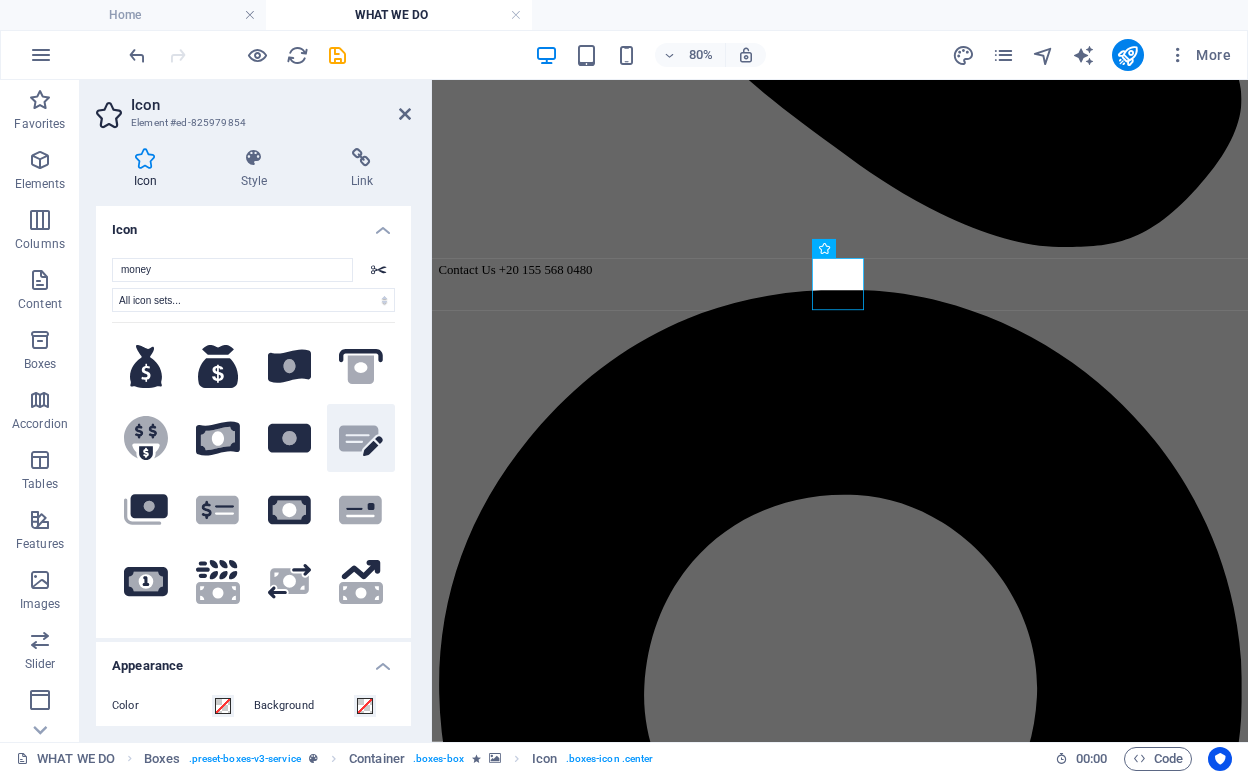 type on "money" 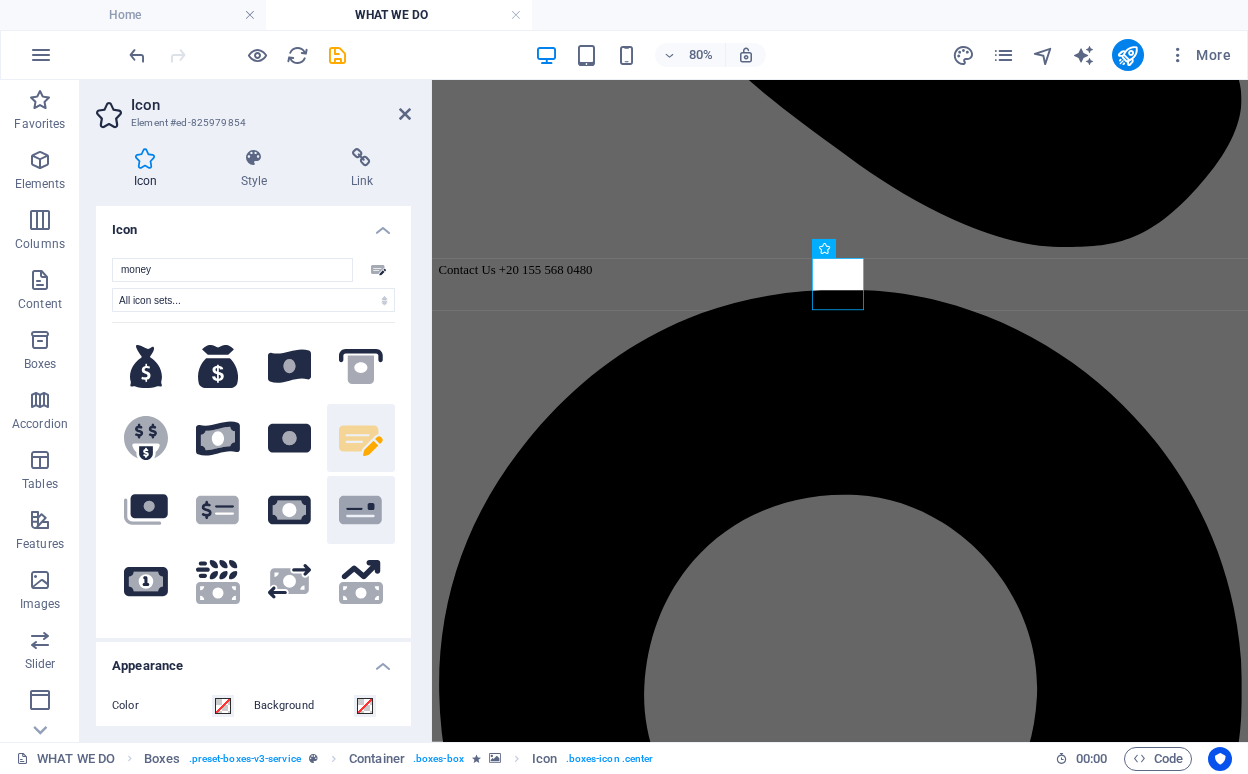 click on ".fa-secondary{opacity:.4}" at bounding box center (361, 510) 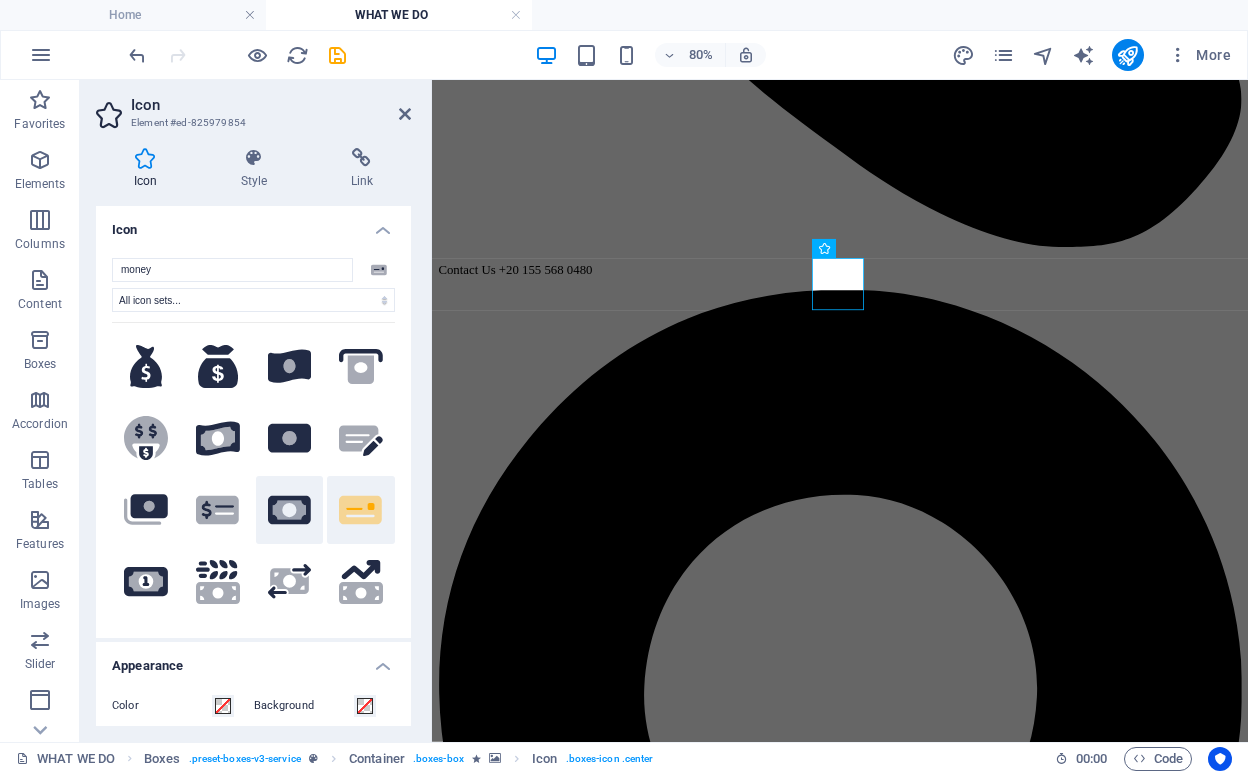 click on ".fa-secondary{opacity:.4}" at bounding box center (290, 510) 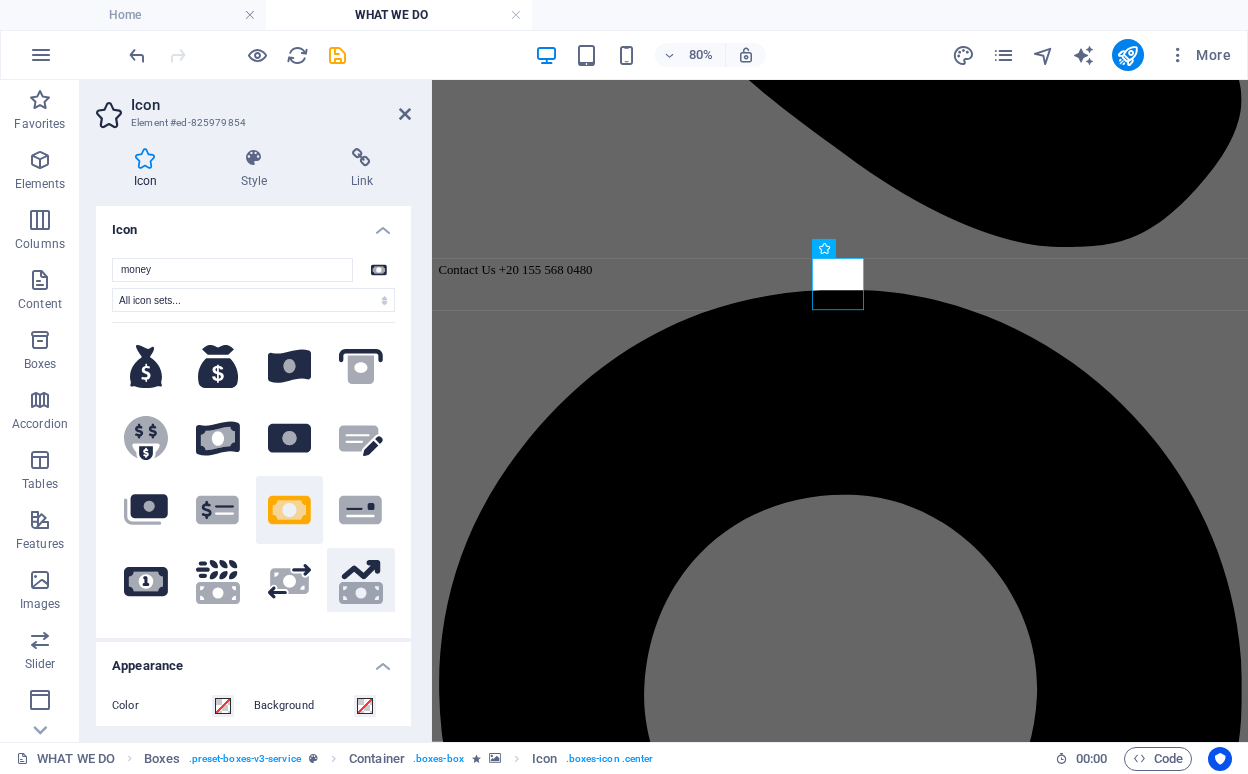 click on ".fa-secondary{opacity:.4}" at bounding box center (361, 582) 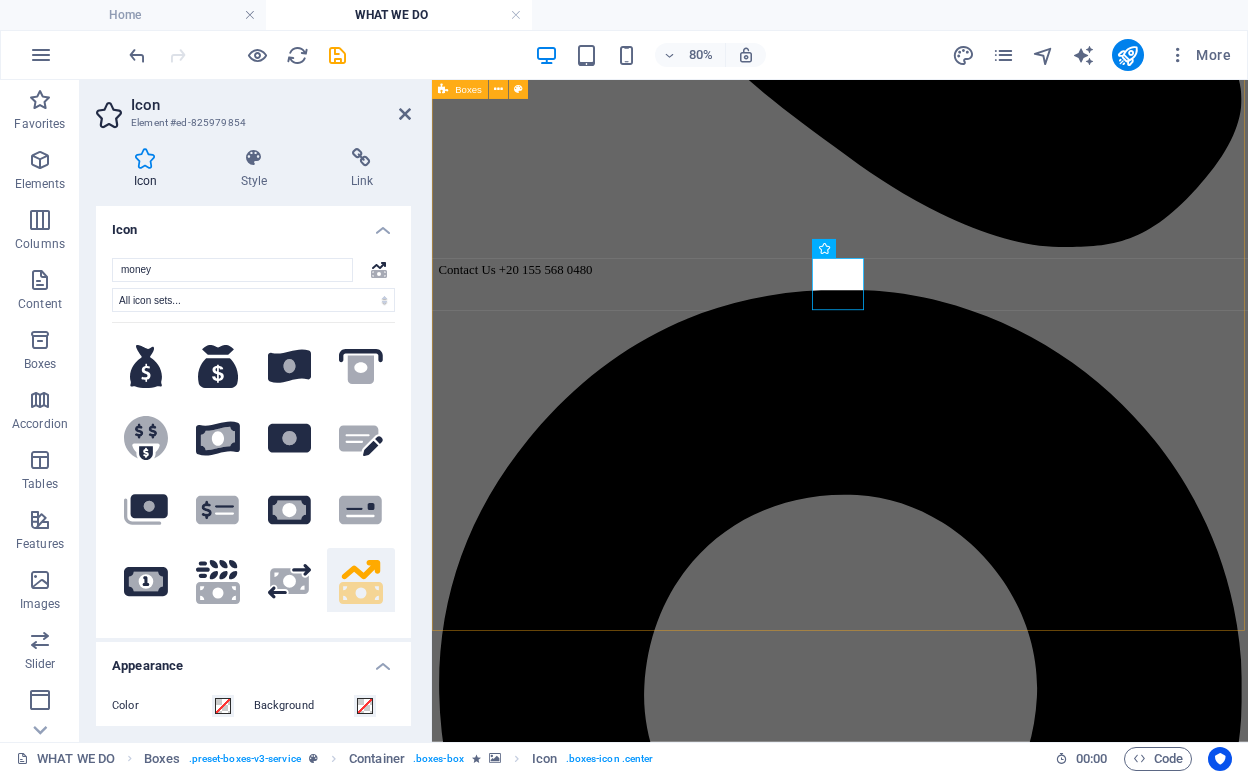 click on "Marketing Gazels Marketing Consultancy is a dynamic and innovative marketing company that empowers businesses to achieve their goals through strategic marketing solutions.  Pricing Event GPRO is a leading company specializing in building platforms for exhibitions, conferences, and events. Pricing Training We provide innovative educational programs, training, and resources designed to empower individuals and organizations. Our solutions focus con skill development, knowledge enhancement, and lifelong learning.  Pricing Digital services We deliver cutting-edge digital services including web development, app creation, SEO, and social media management. Our goal is to help businesses thrive in the digital landscape with tailored, future-ready solutions. Pricing .fa-secondary{opacity:.4} Venture Lorem ipsum dolor sit amet, consectetur adipisicing elit. Veritatis, dolorem! Pricing Specials Lorem ipsum dolor sit amet, consectetur adipisicing elit. Veritatis, dolorem! Pricing" at bounding box center (942, 11328) 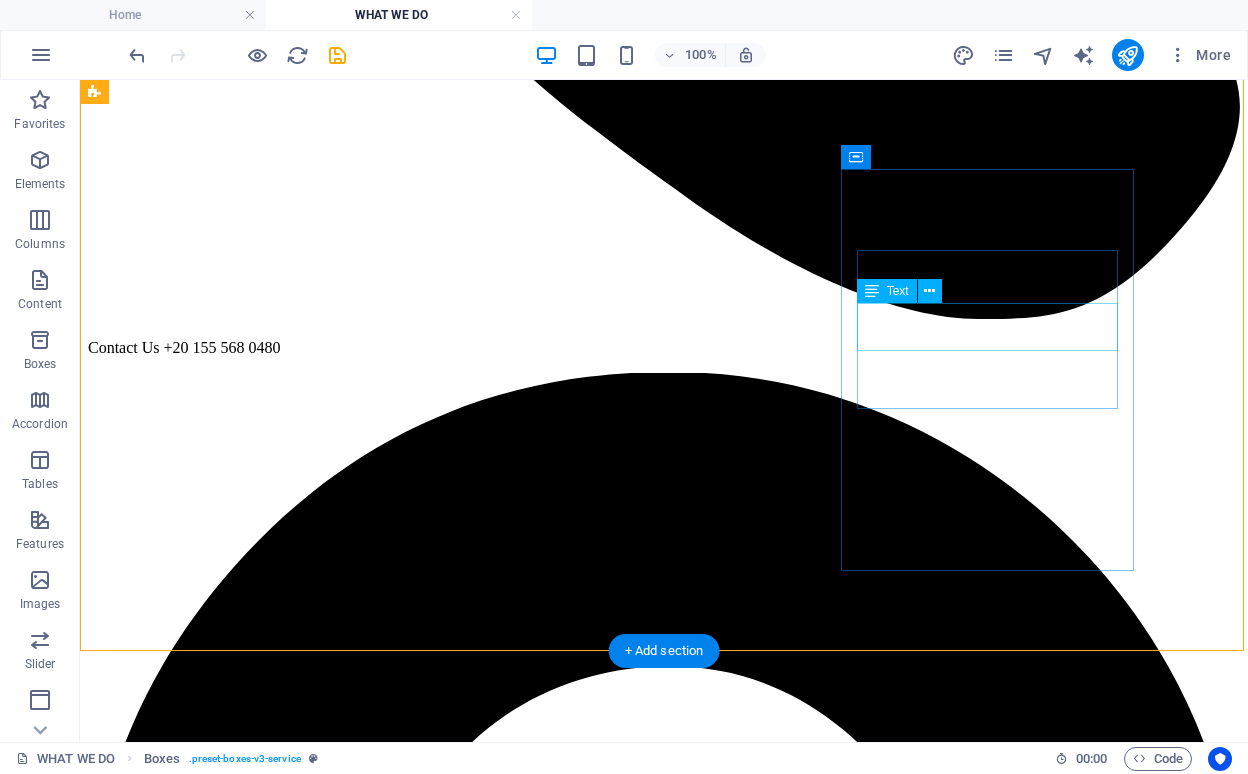 scroll, scrollTop: 936, scrollLeft: 0, axis: vertical 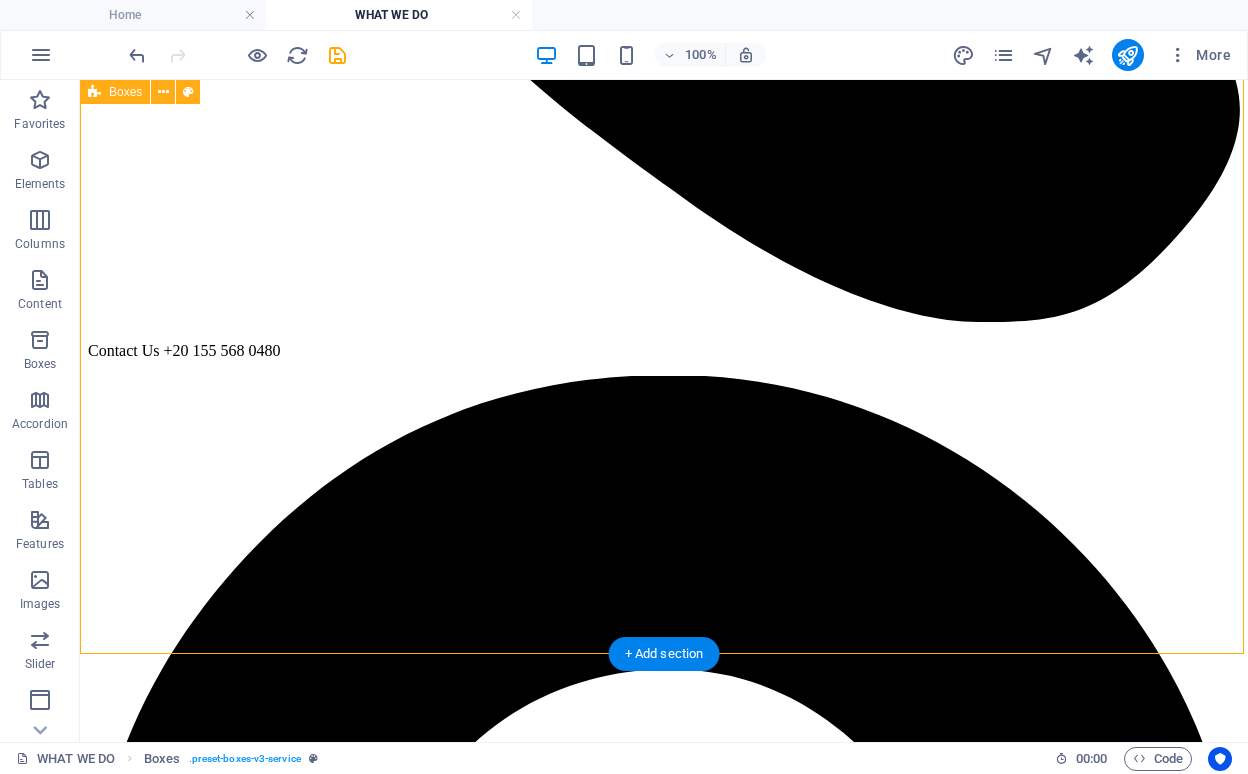 click at bounding box center [664, 13045] 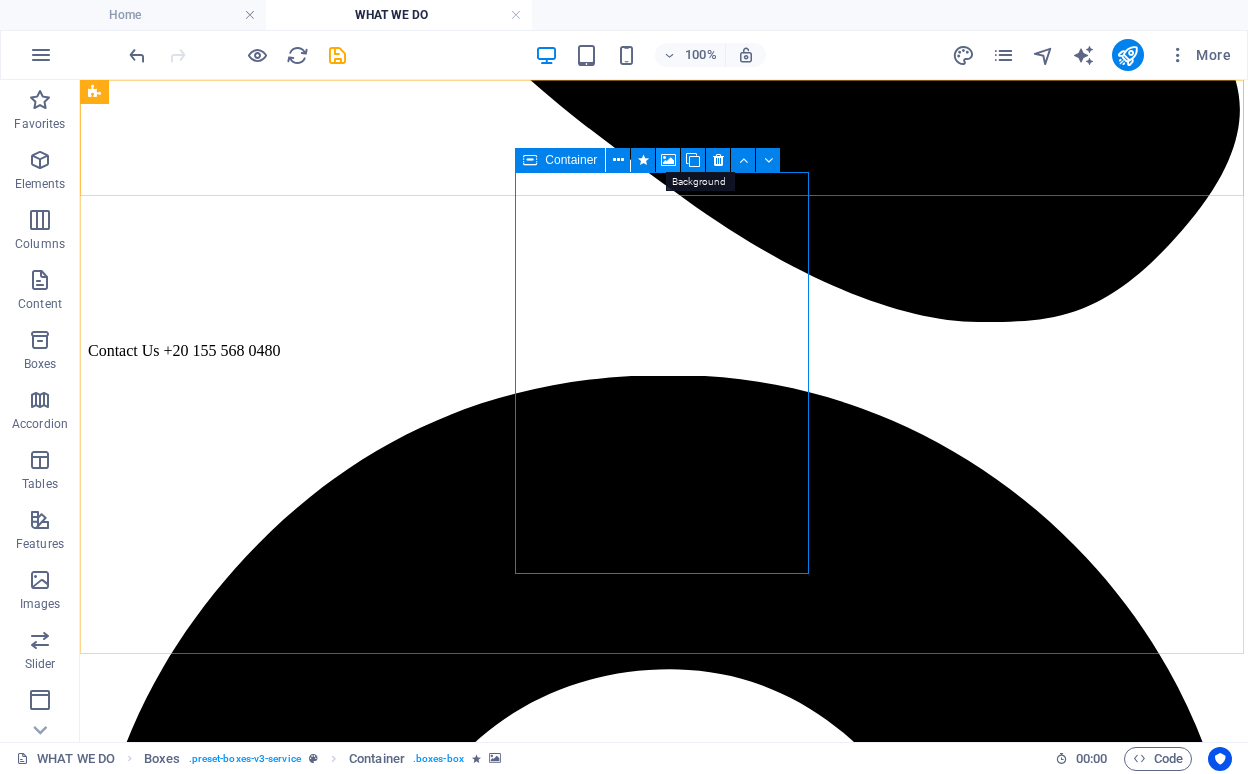 click at bounding box center [668, 160] 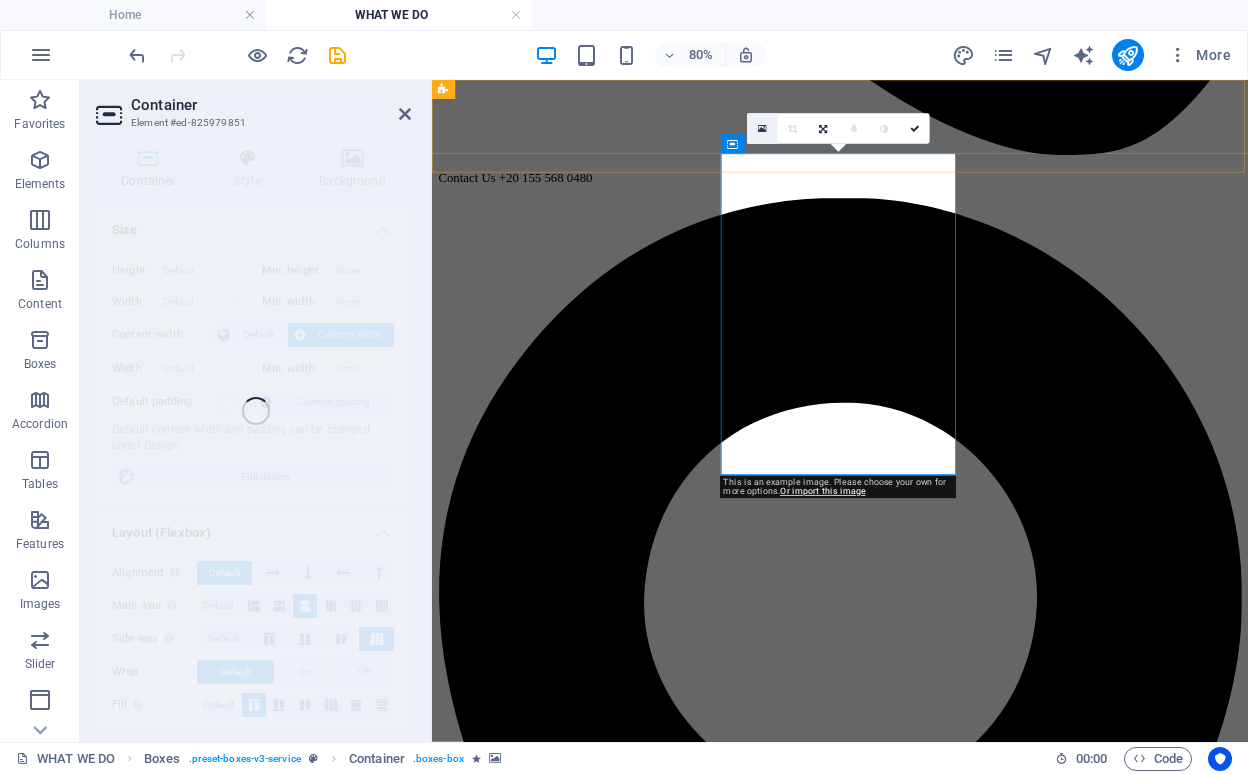 click at bounding box center [762, 128] 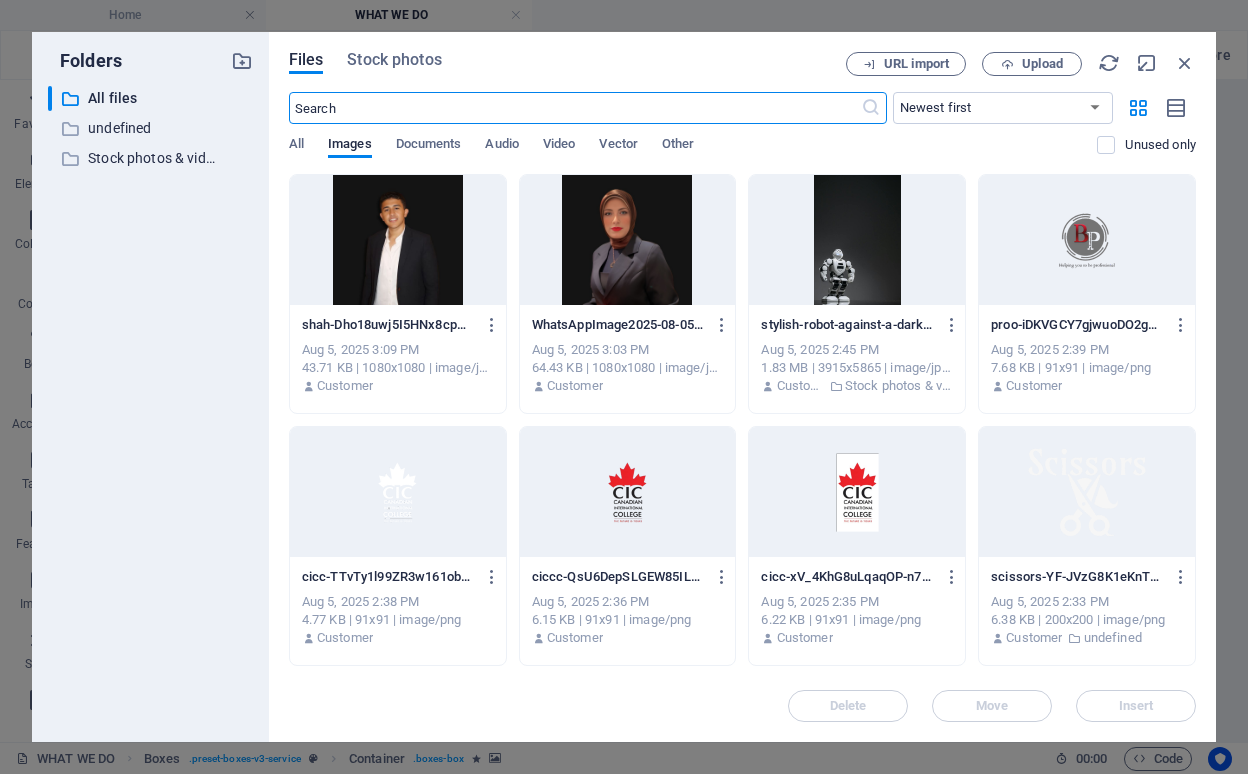 scroll, scrollTop: 793, scrollLeft: 0, axis: vertical 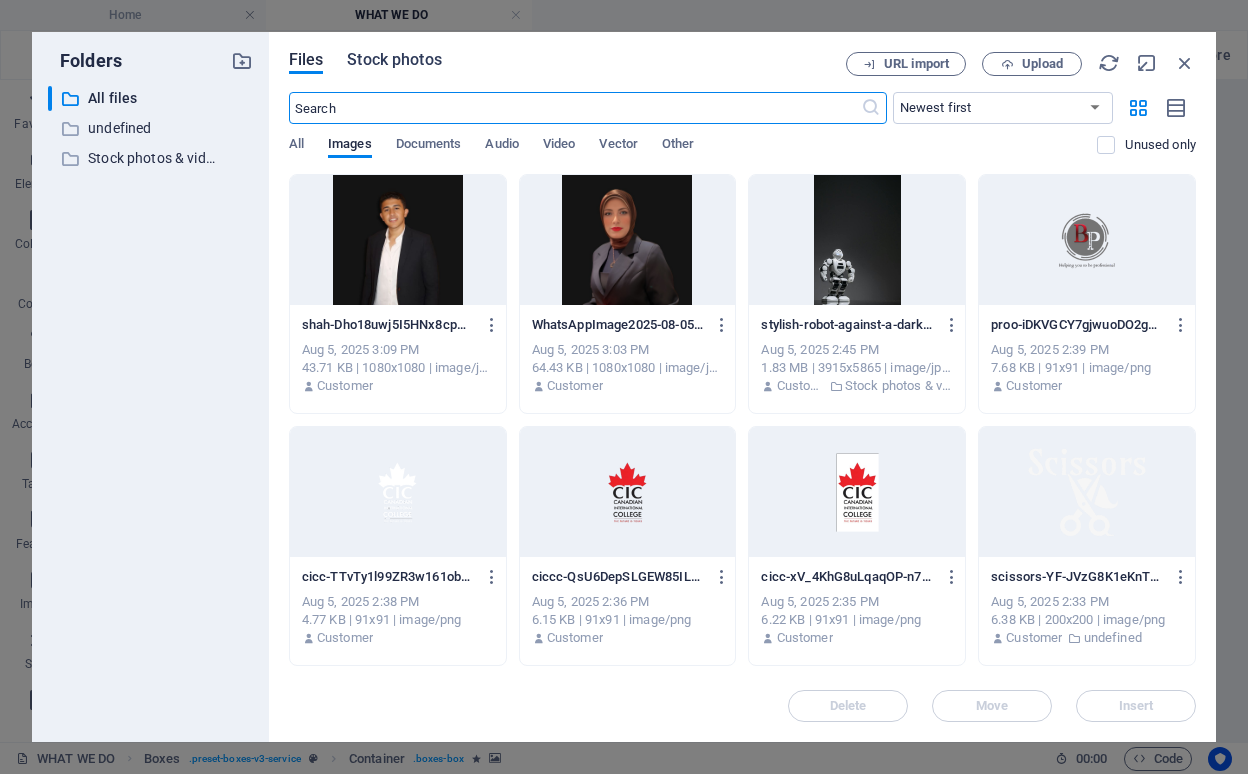 click on "Stock photos" at bounding box center (394, 60) 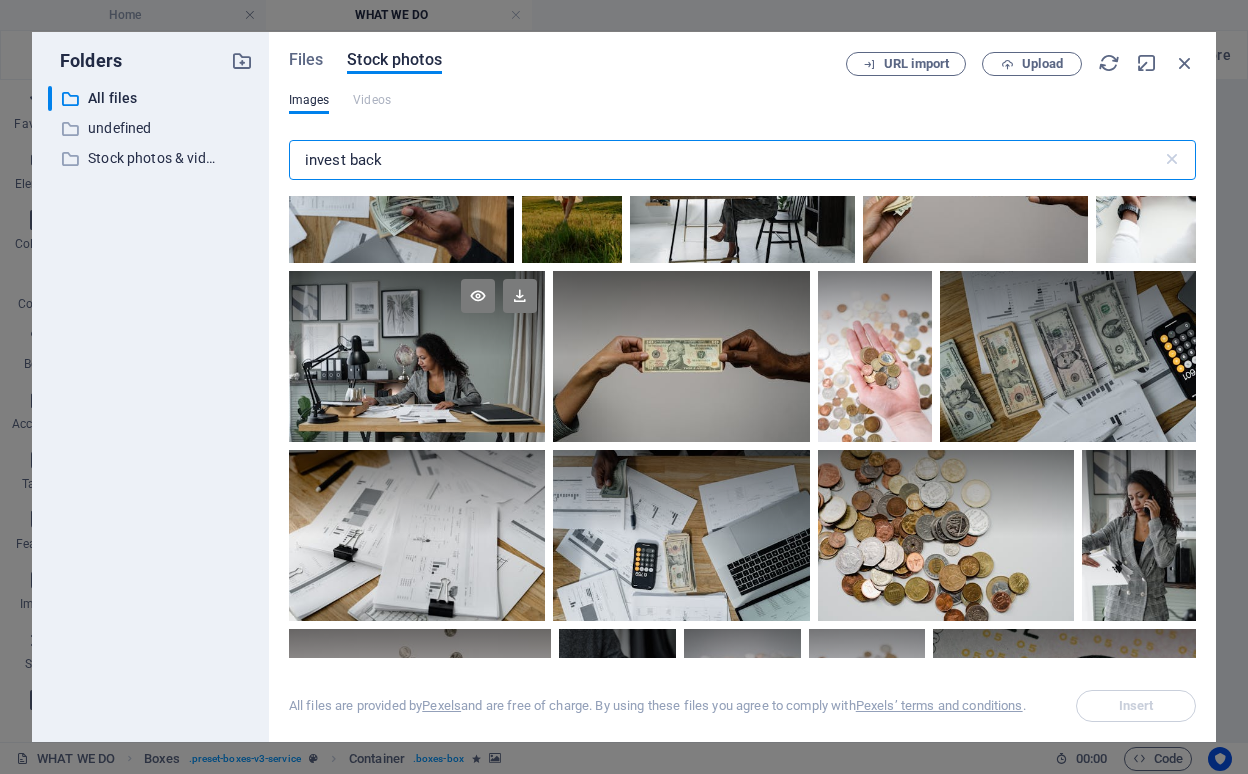 scroll, scrollTop: 146, scrollLeft: 0, axis: vertical 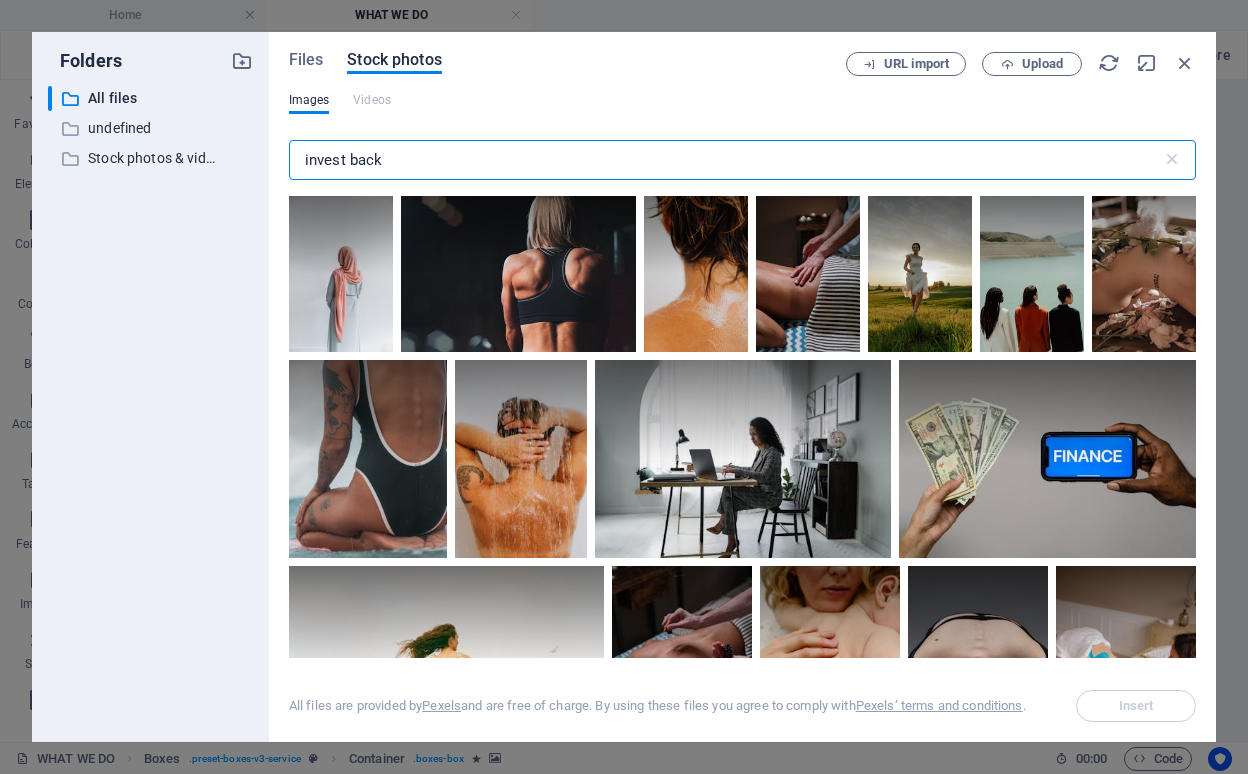 click on "invest back" at bounding box center (725, 160) 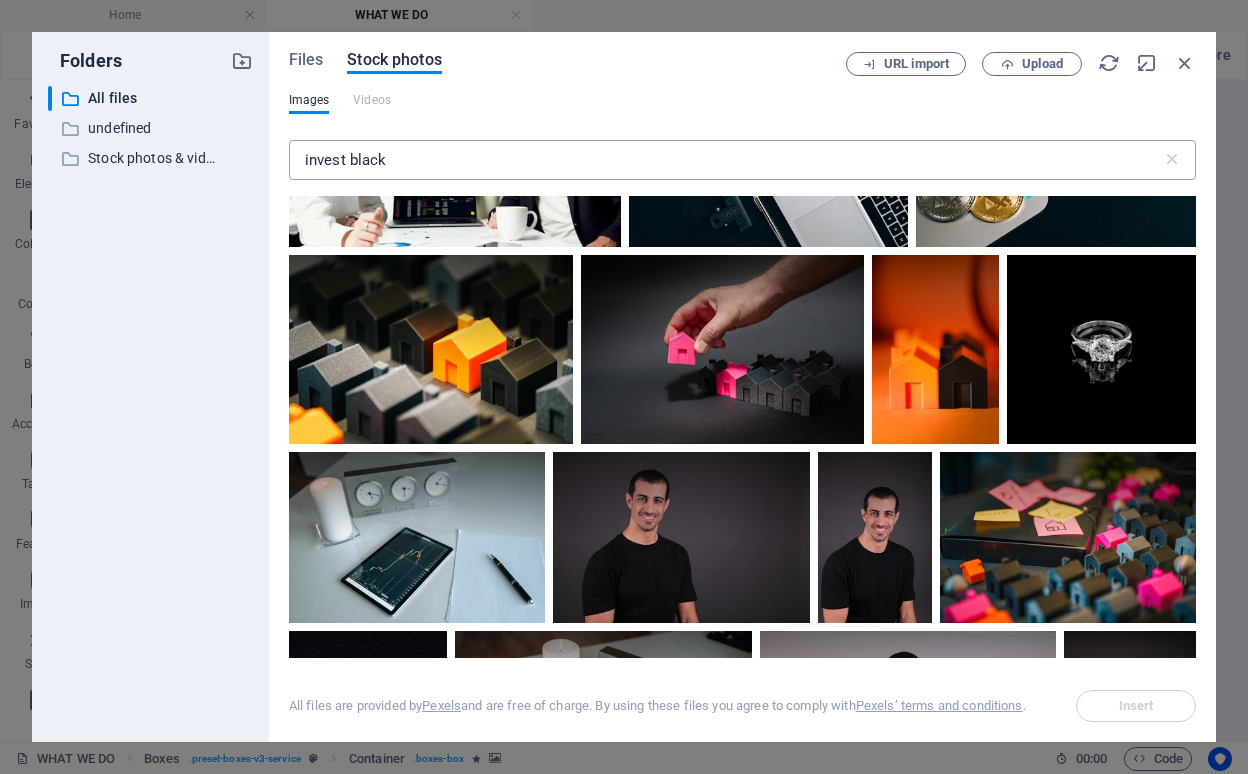 scroll, scrollTop: 1916, scrollLeft: 0, axis: vertical 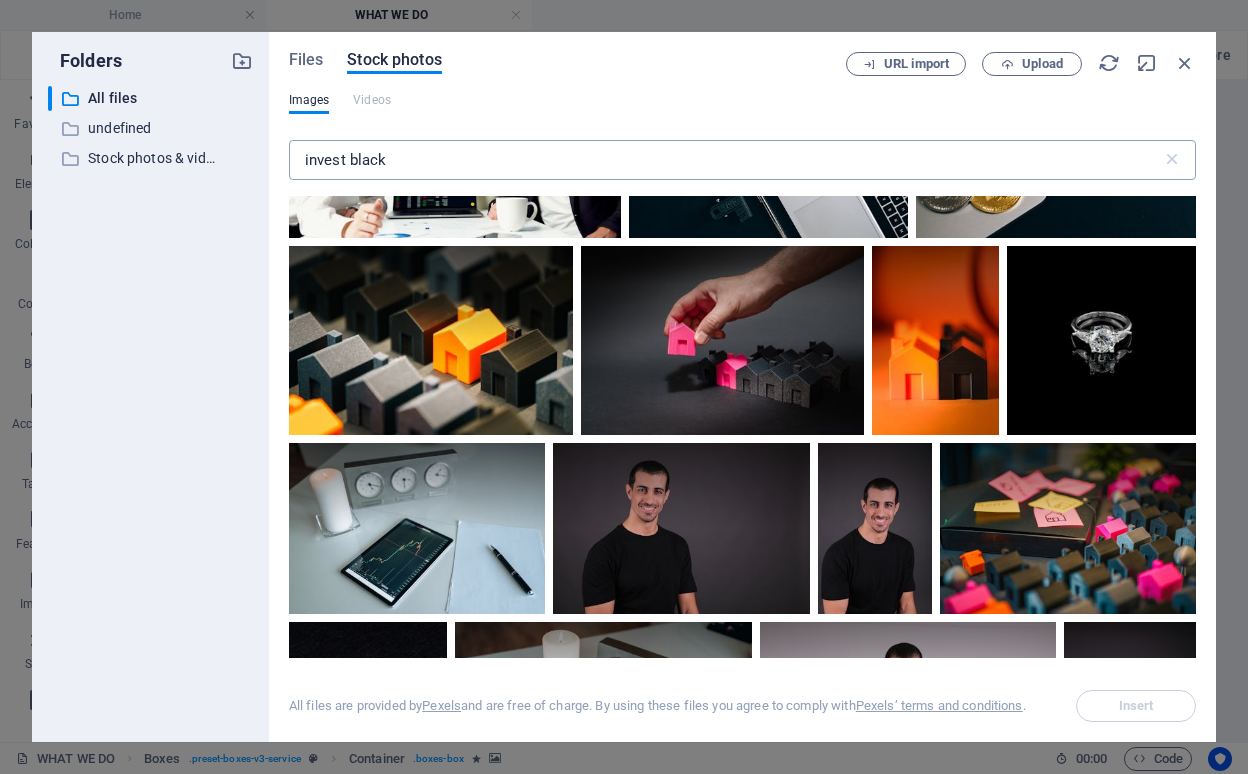 click on "invest black" at bounding box center (725, 160) 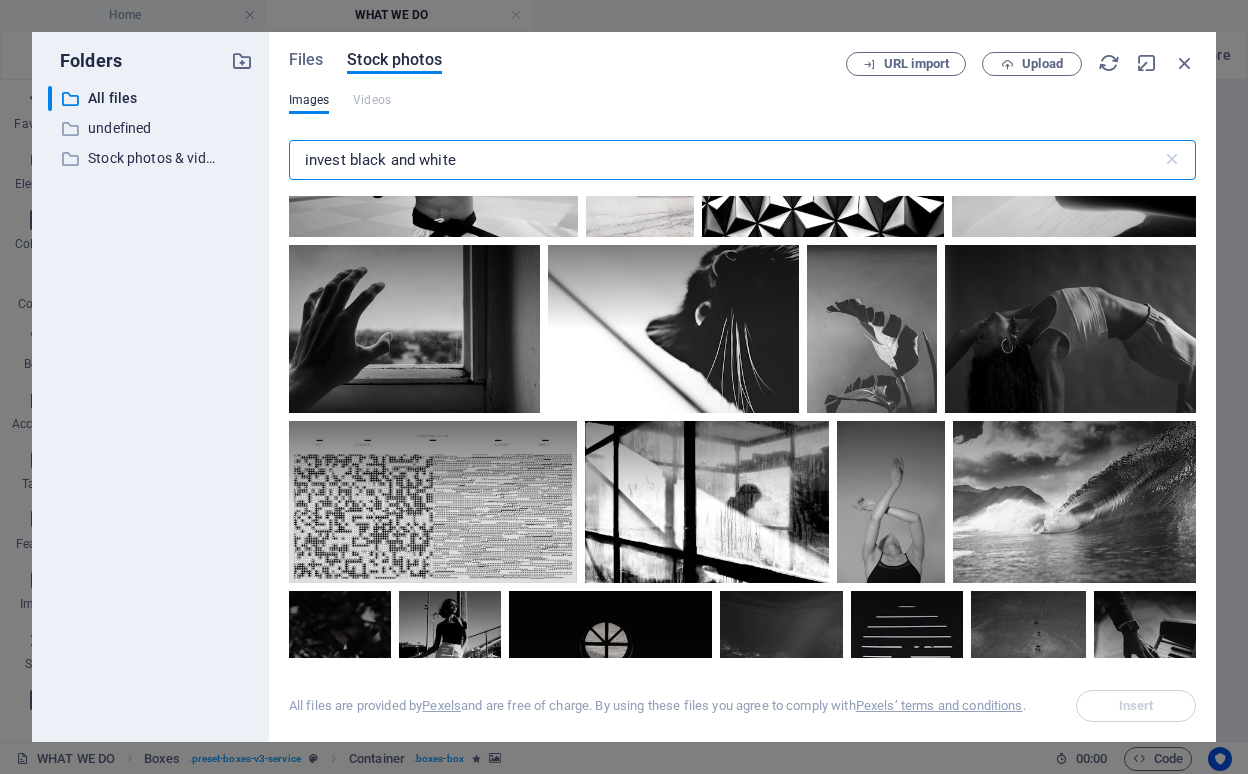 scroll, scrollTop: 3095, scrollLeft: 0, axis: vertical 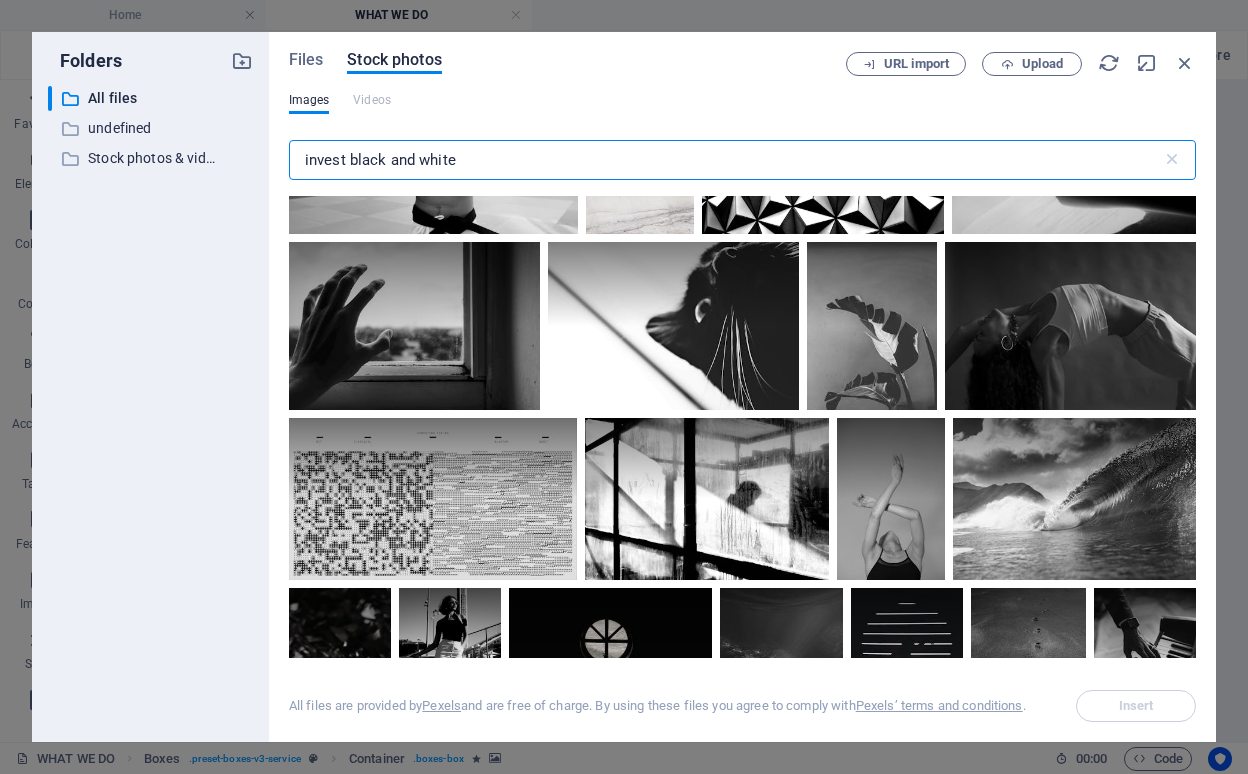 drag, startPoint x: 346, startPoint y: 170, endPoint x: 286, endPoint y: 168, distance: 60.033325 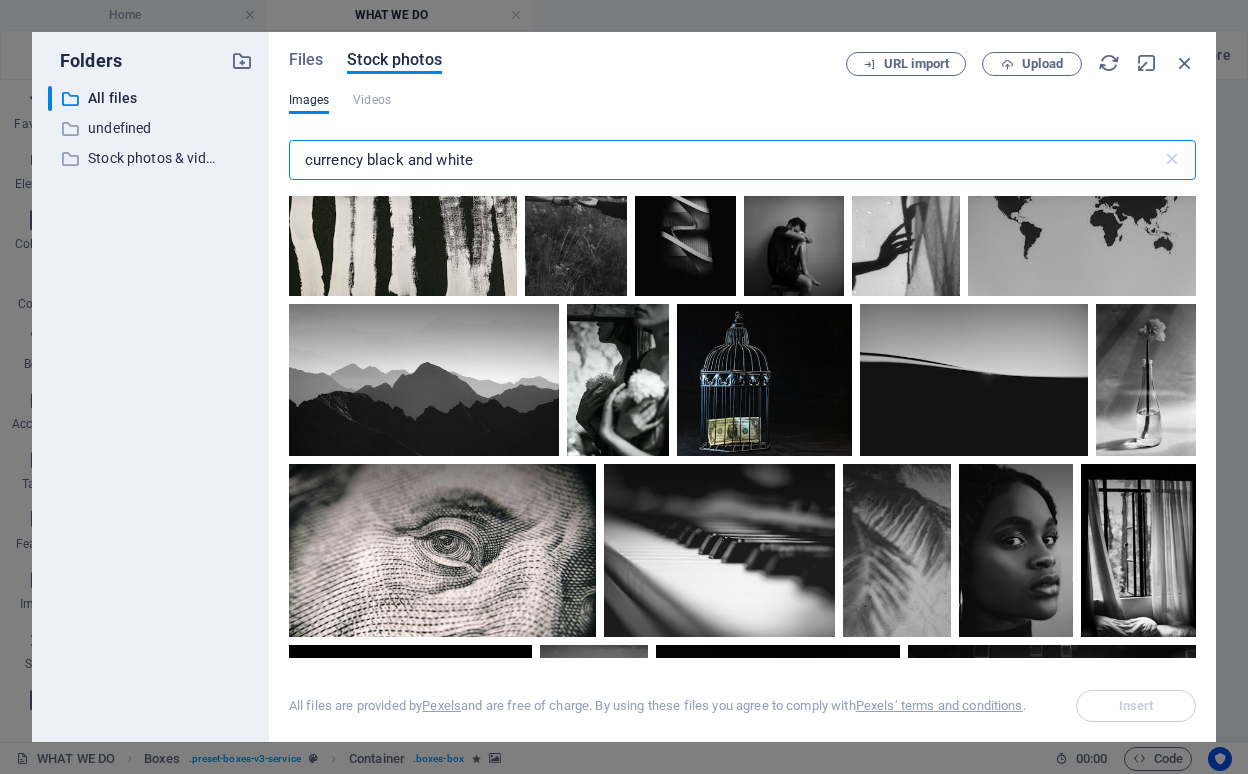 scroll, scrollTop: 1089, scrollLeft: 0, axis: vertical 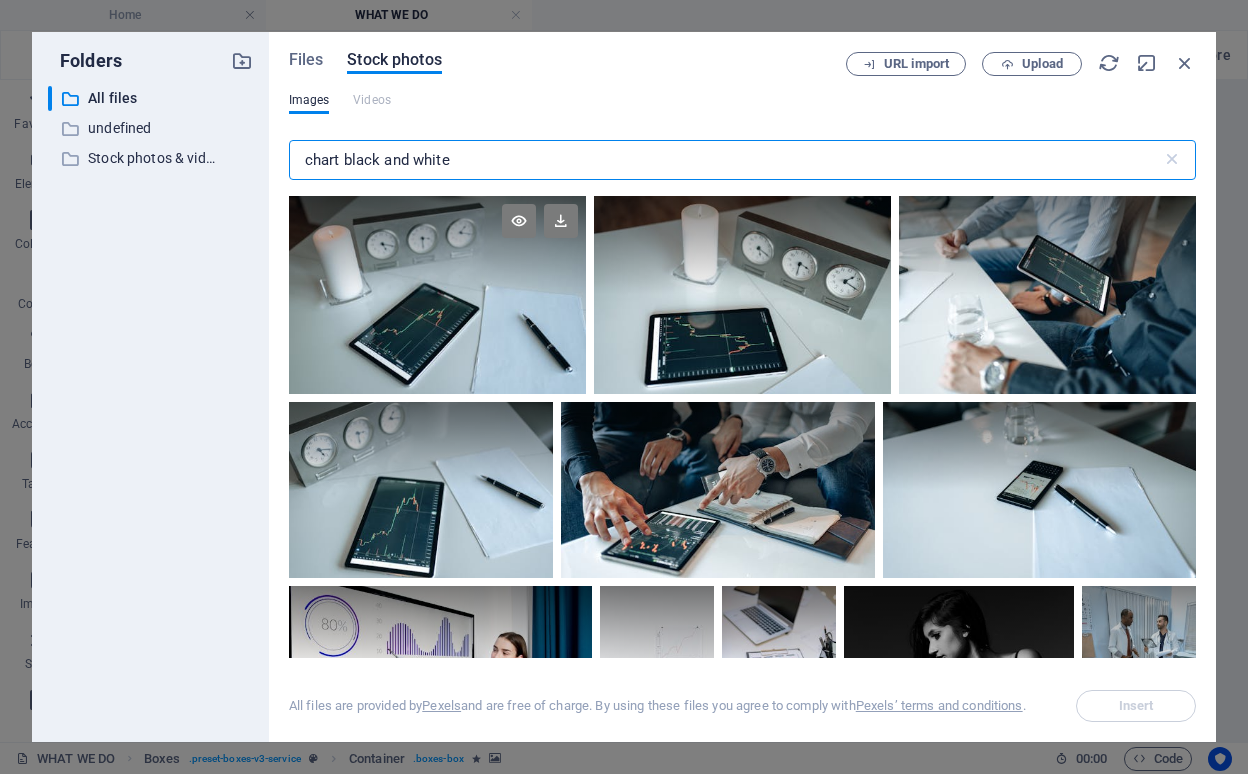 type on "chart black and white" 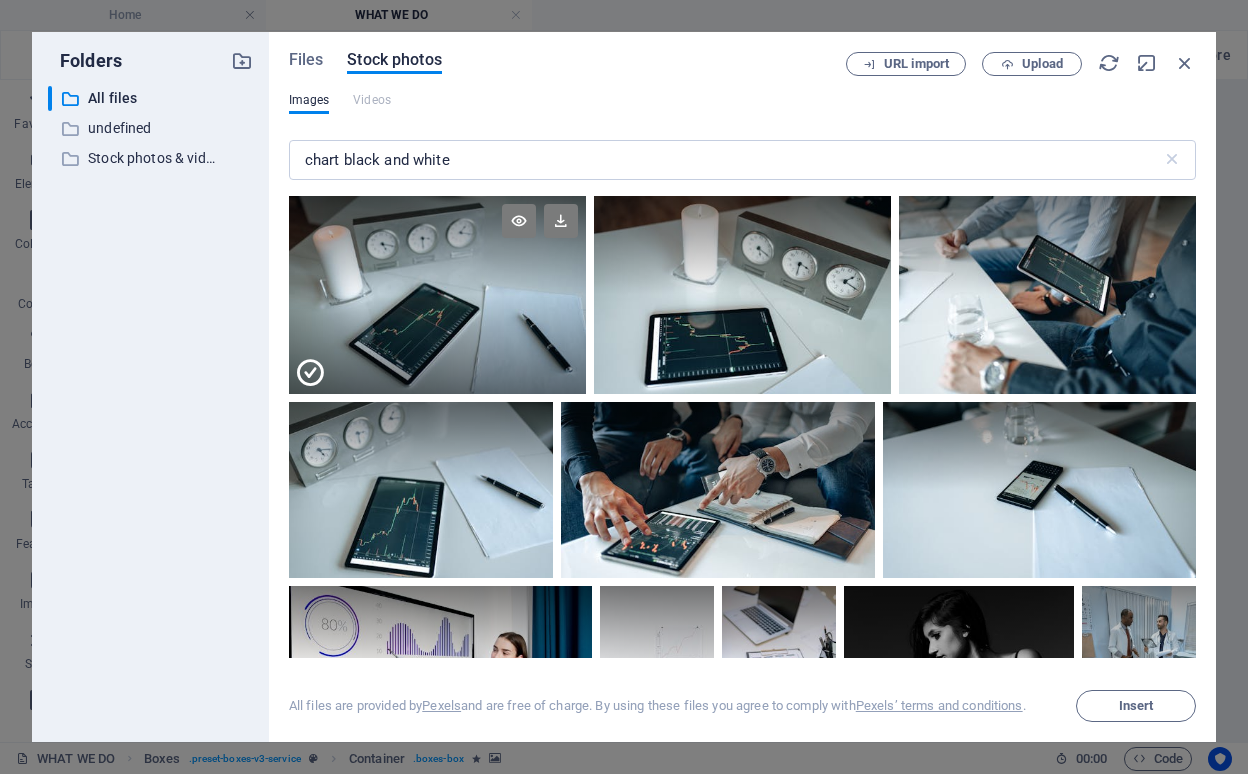 click at bounding box center (437, 344) 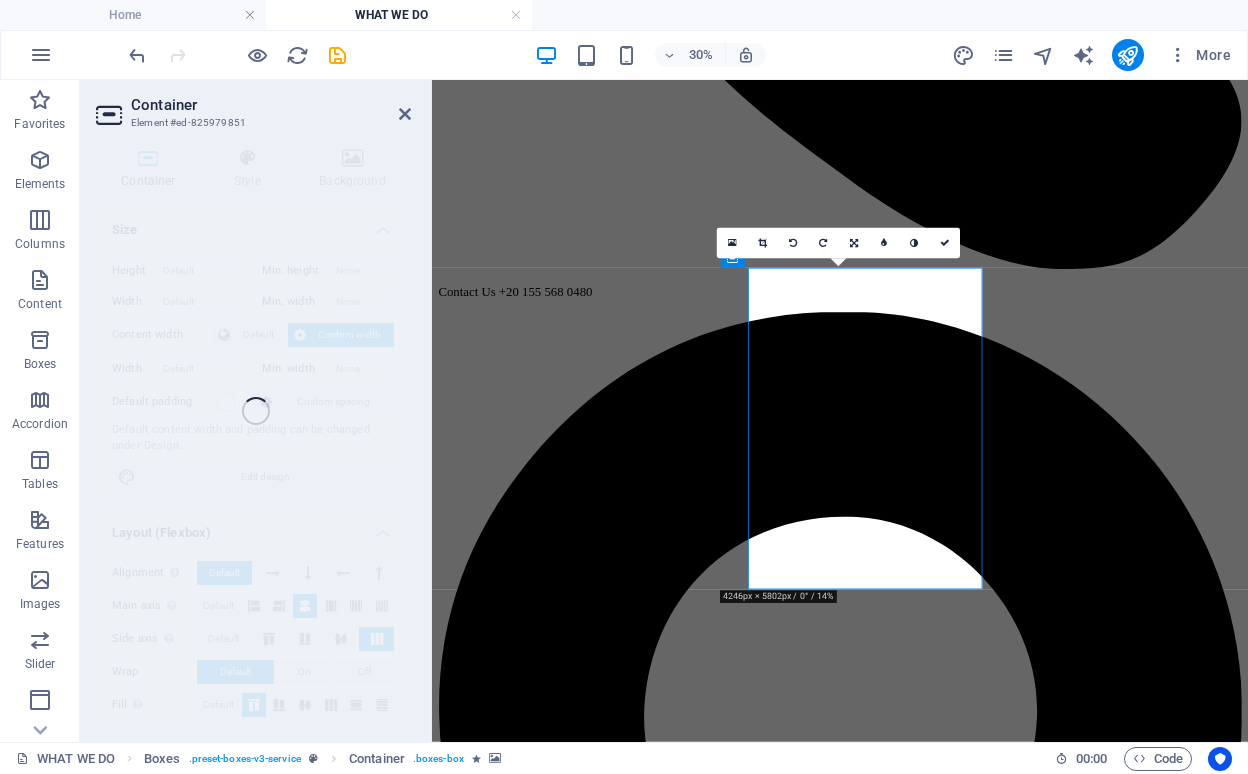 click at bounding box center (942, 13844) 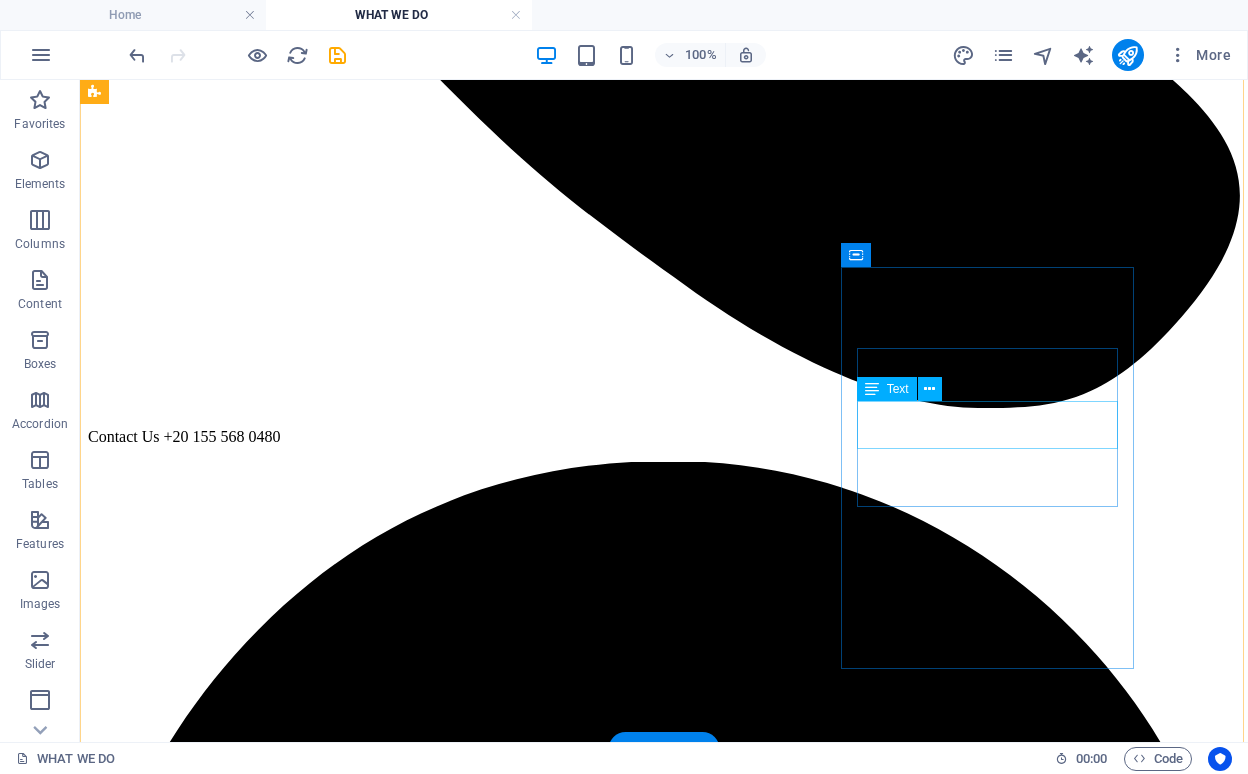 scroll, scrollTop: 852, scrollLeft: 0, axis: vertical 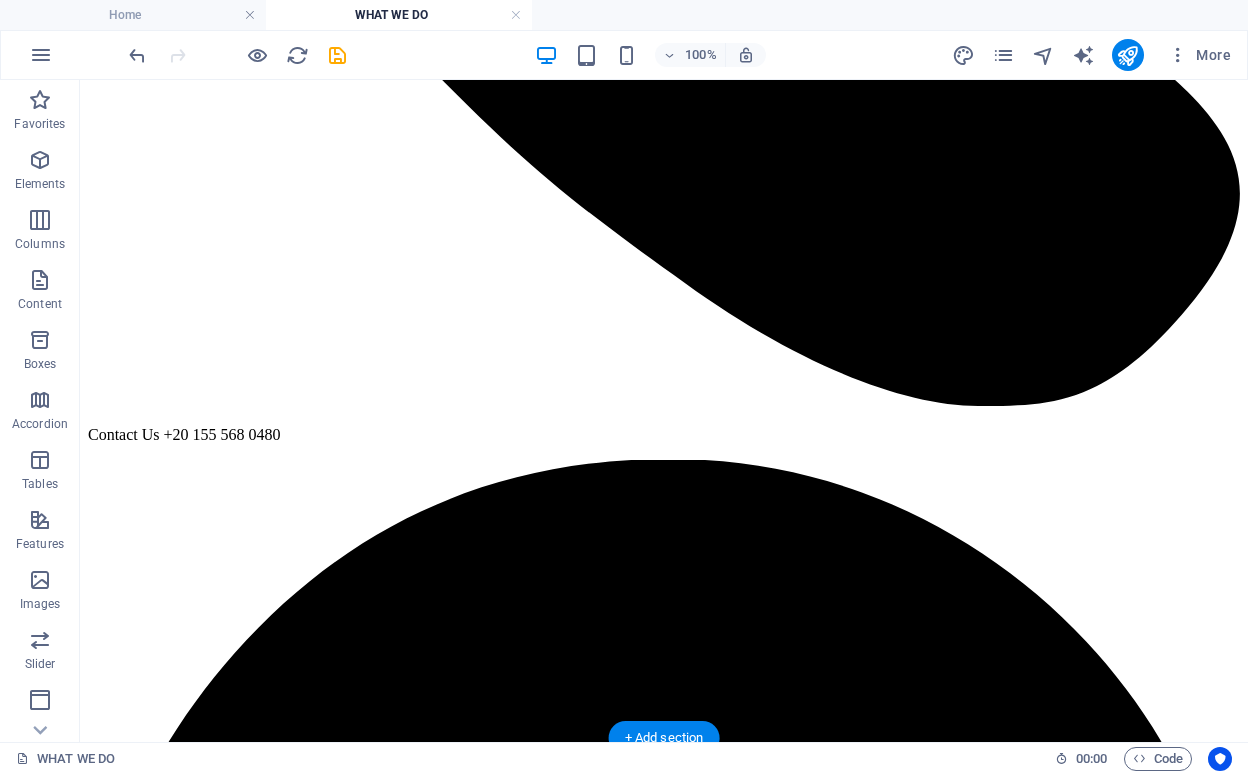 click at bounding box center [664, 13129] 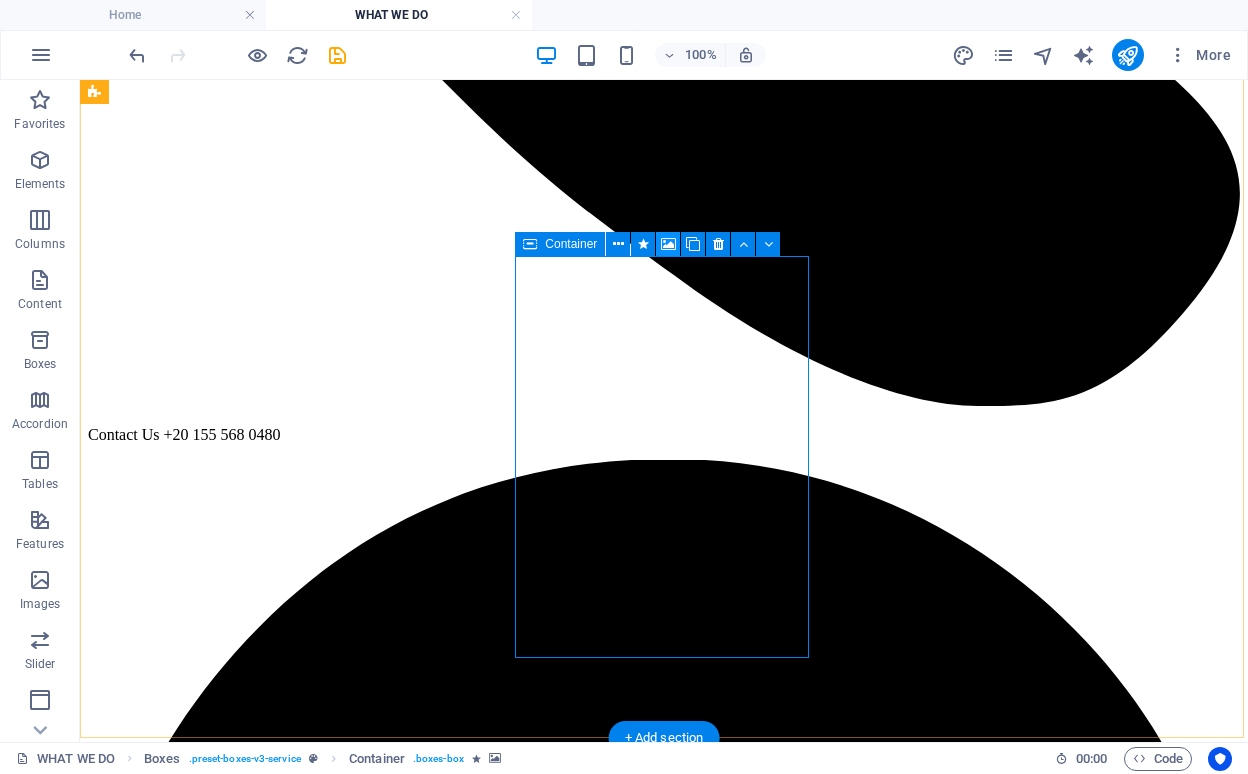 click at bounding box center [668, 244] 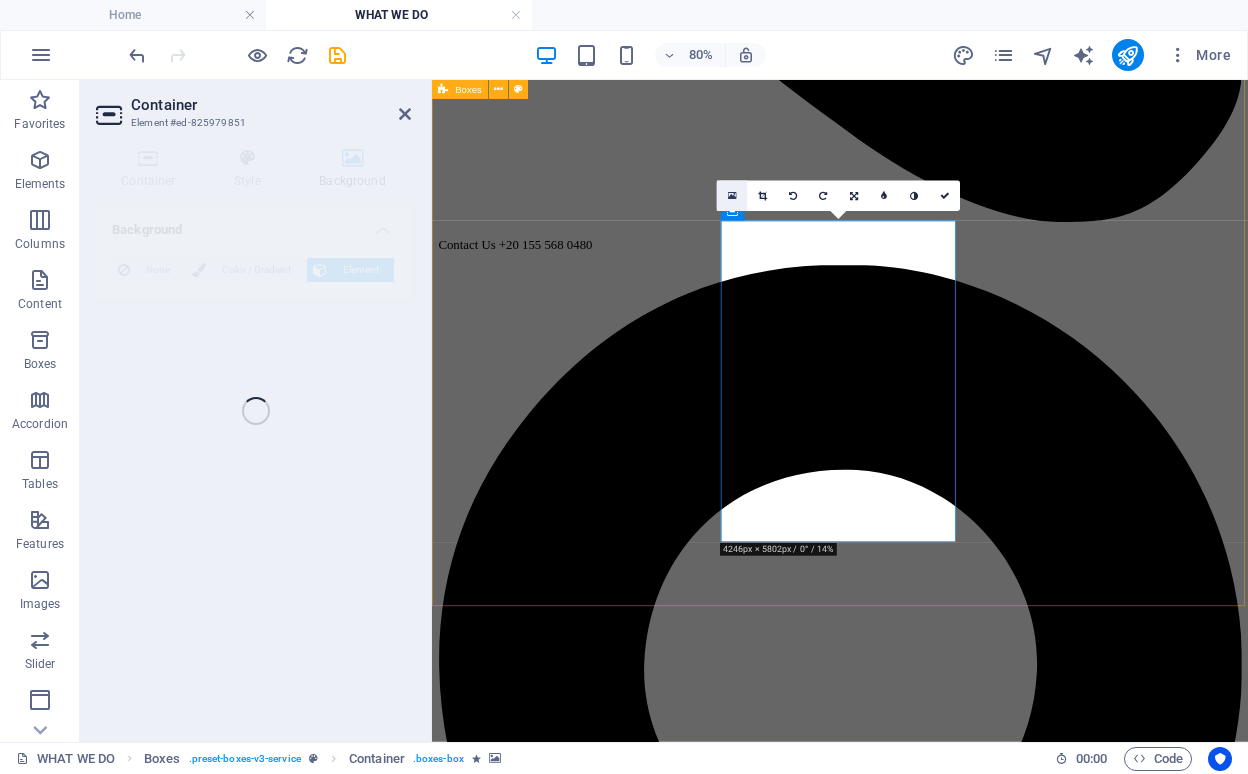 click at bounding box center [732, 195] 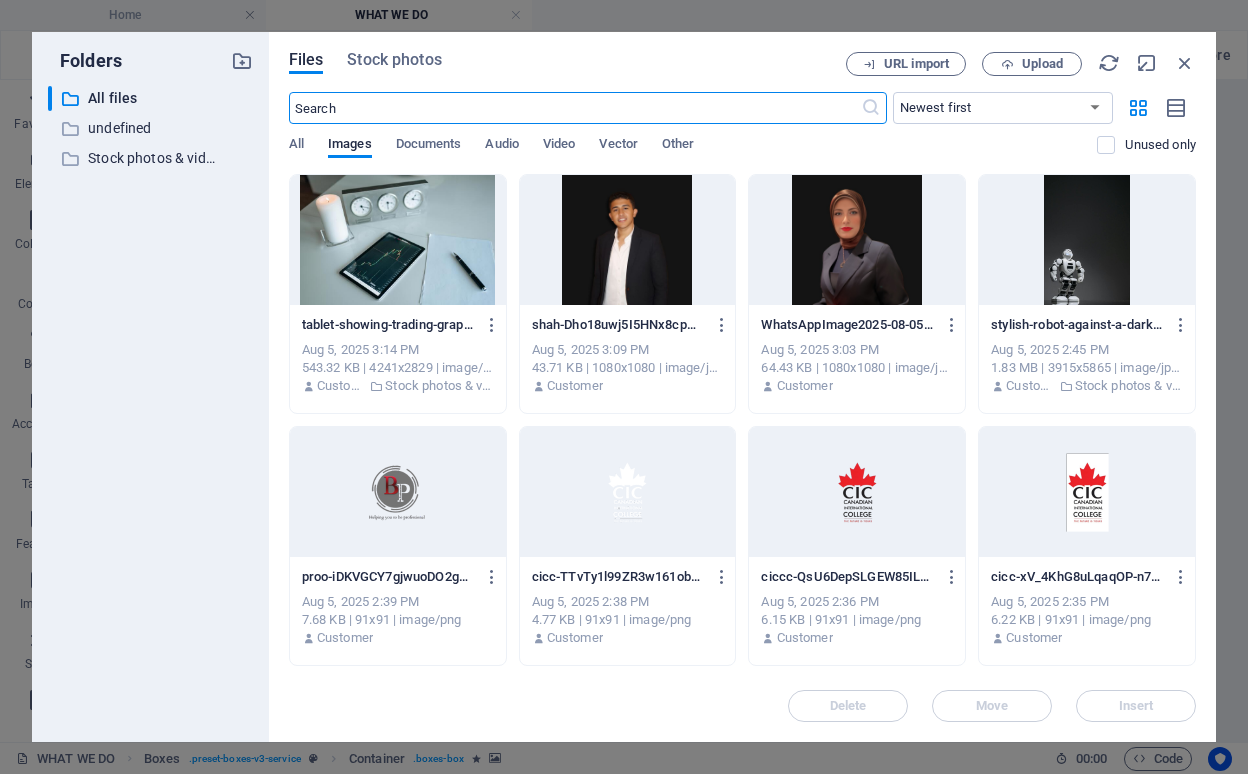 scroll, scrollTop: 793, scrollLeft: 0, axis: vertical 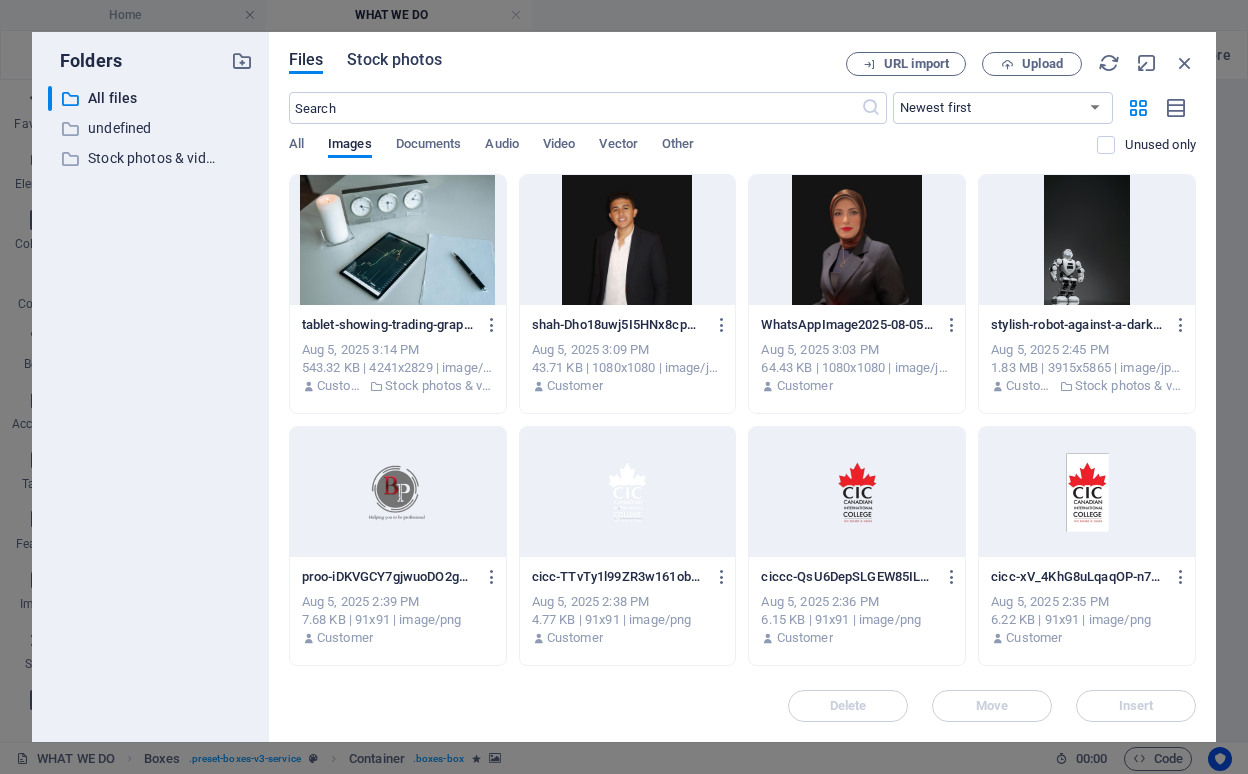 click on "Stock photos" at bounding box center [394, 60] 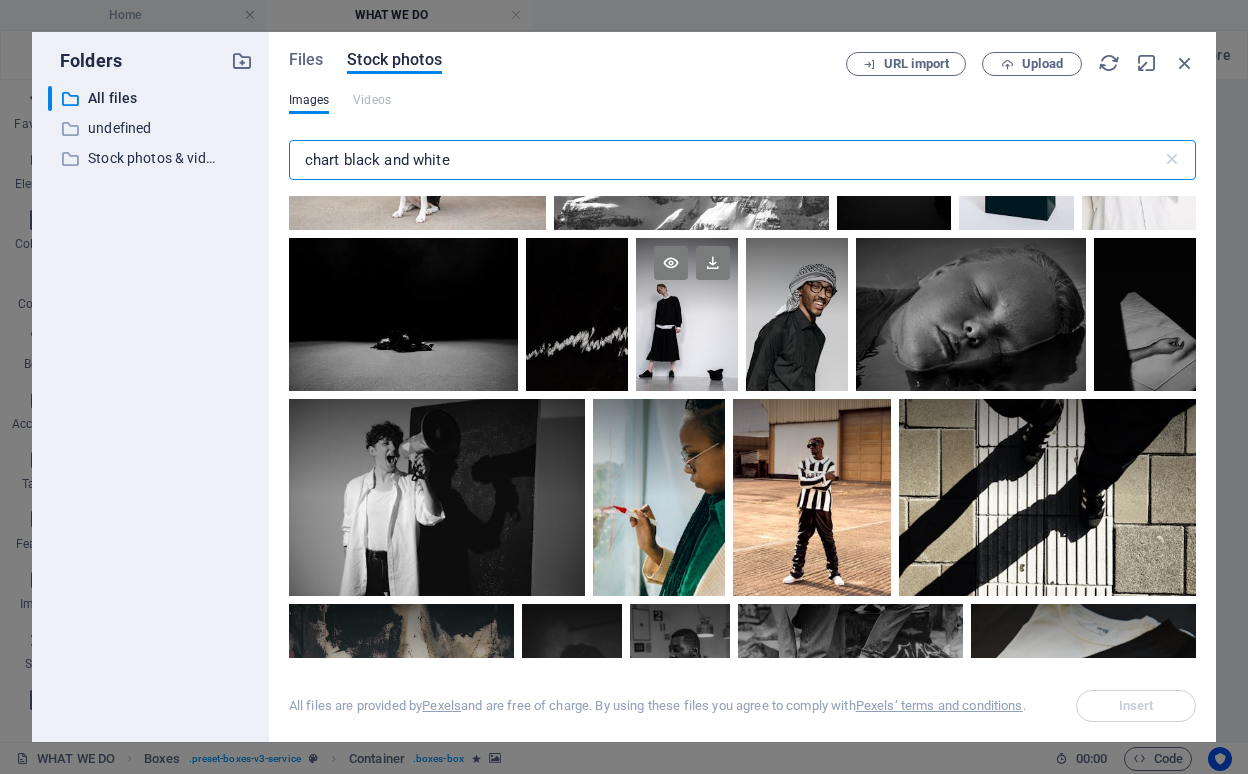 scroll, scrollTop: 10942, scrollLeft: 0, axis: vertical 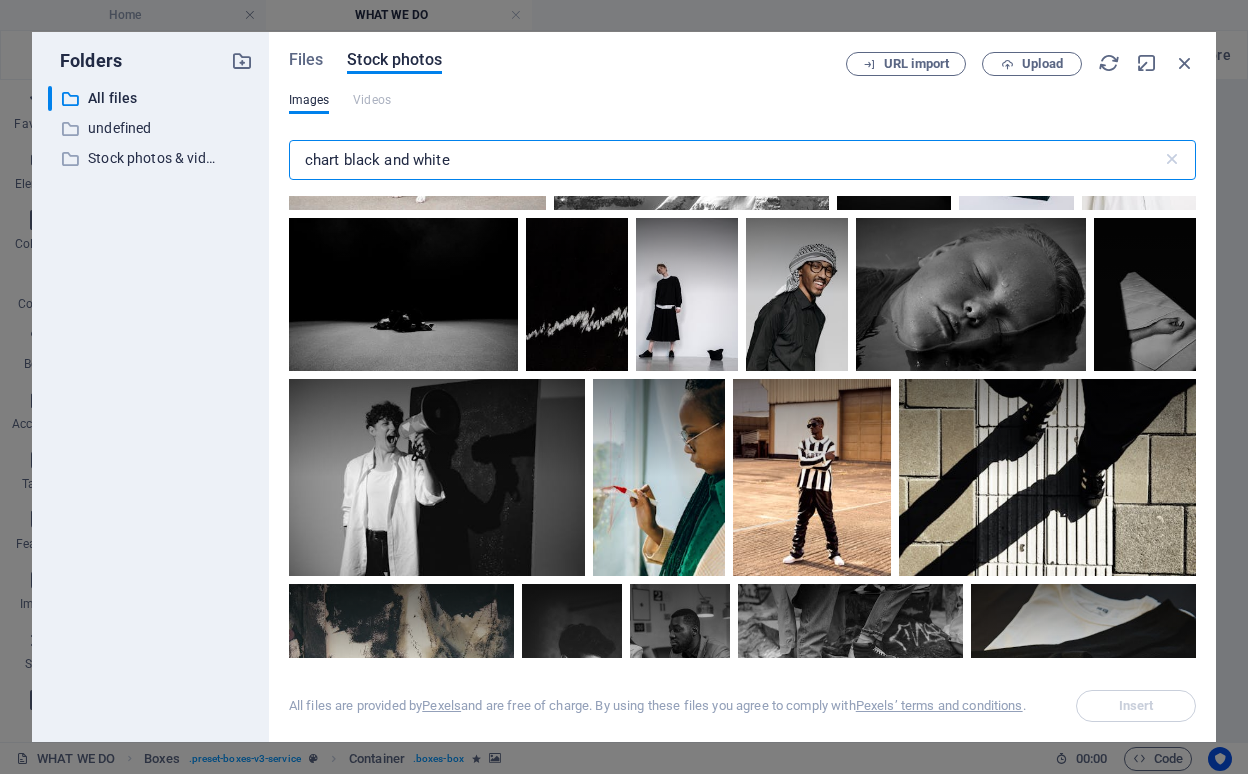 drag, startPoint x: 340, startPoint y: 161, endPoint x: 284, endPoint y: 160, distance: 56.008926 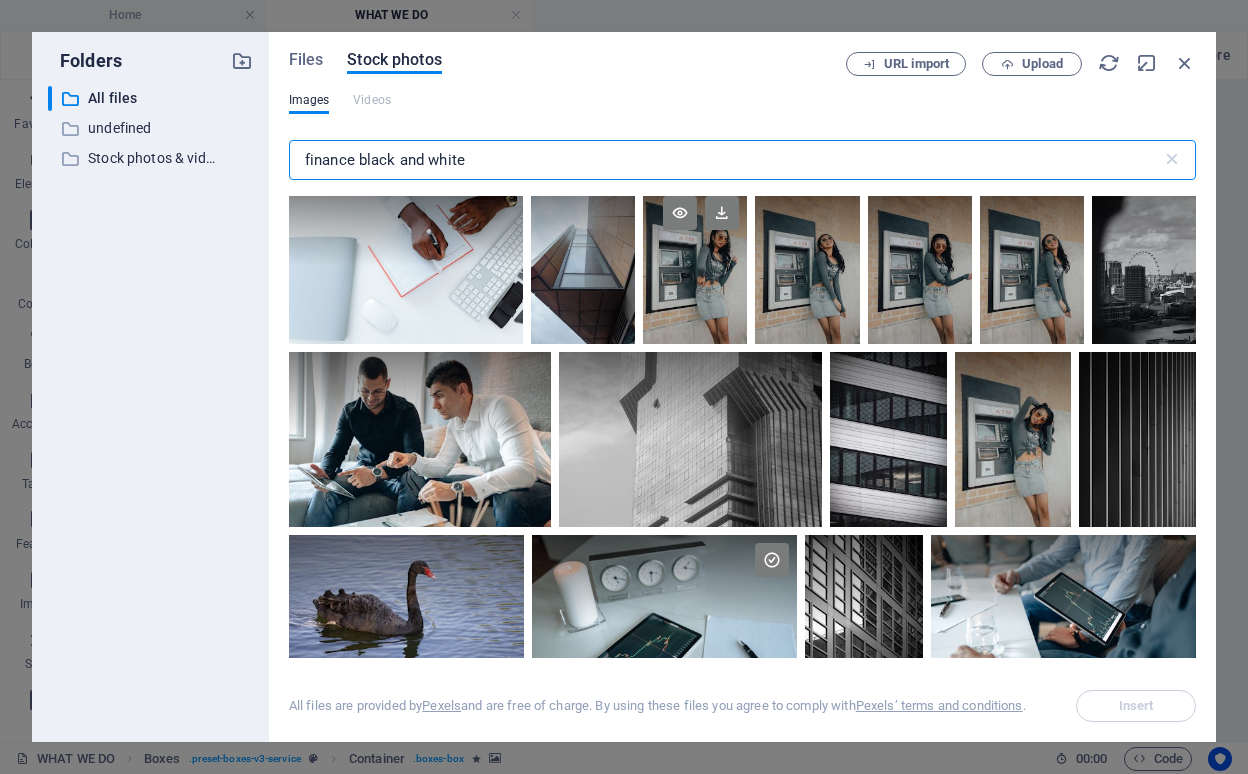 scroll, scrollTop: 198, scrollLeft: 0, axis: vertical 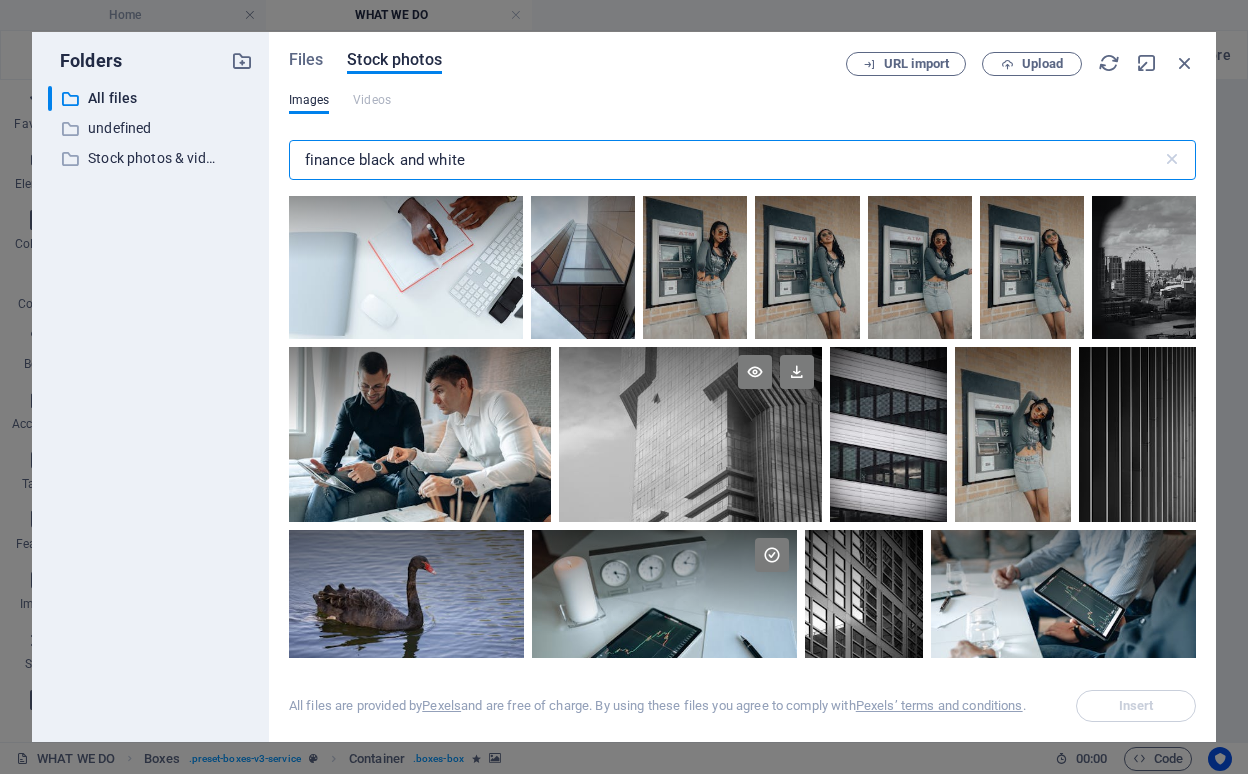 type on "finance black and white" 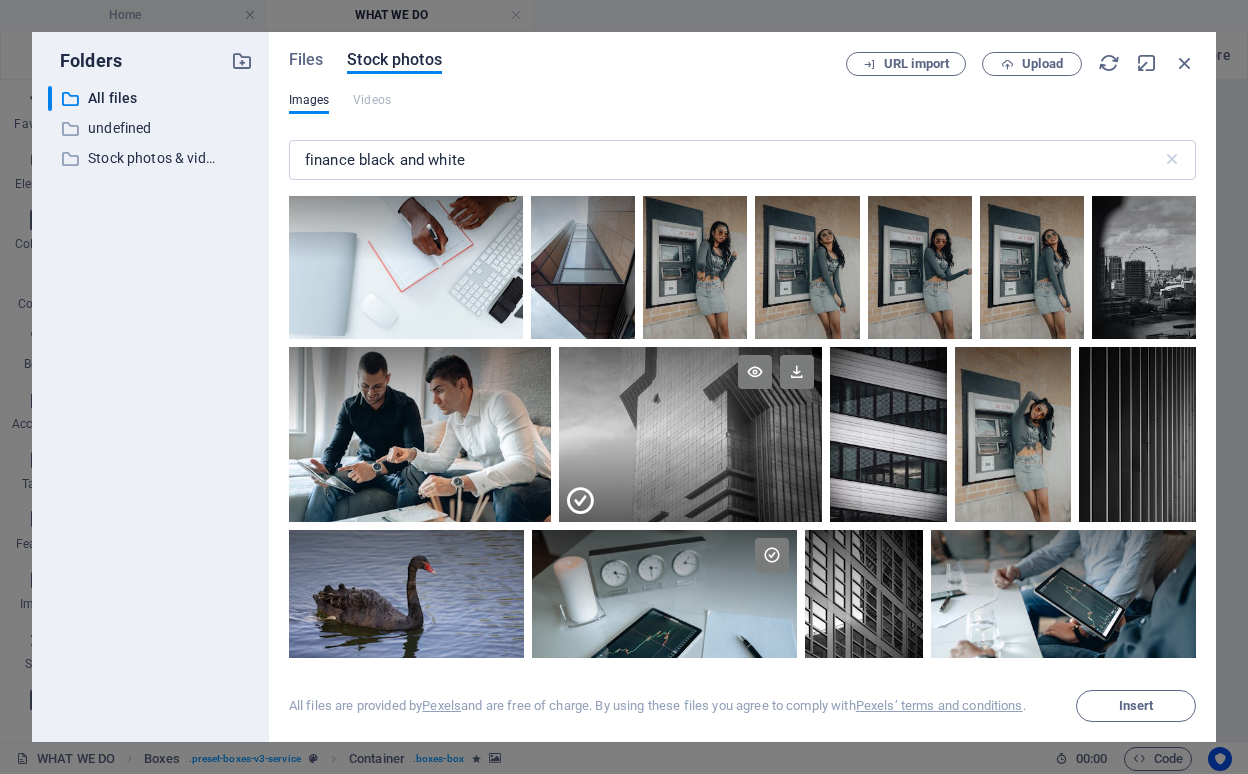 click at bounding box center (690, 479) 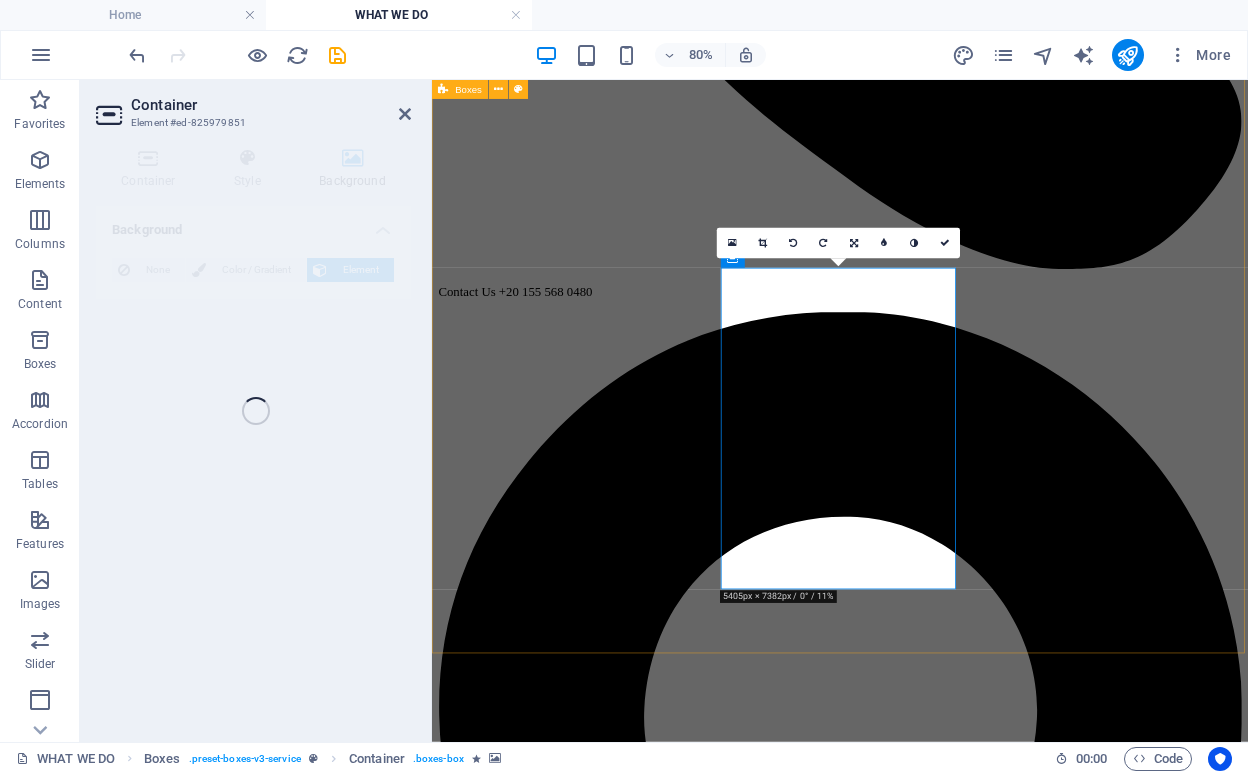 click on "Marketing Gazels Marketing Consultancy is a dynamic and innovative marketing company that empowers businesses to achieve their goals through strategic marketing solutions.  Pricing Event GPRO is a leading company specializing in building platforms for exhibitions, conferences, and events. Pricing Training We provide innovative educational programs, training, and resources designed to empower individuals and organizations. Our solutions focus con skill development, knowledge enhancement, and lifelong learning.  Pricing Digital services We deliver cutting-edge digital services including web development, app creation, SEO, and social media management. Our goal is to help businesses thrive in the digital landscape with tailored, future-ready solutions. Pricing .fa-secondary{opacity:.4} Venture Lorem ipsum dolor sit amet, consectetur adipisicing elit. Veritatis, dolorem! Pricing Specials Lorem ipsum dolor sit amet, consectetur adipisicing elit. Veritatis, dolorem! Pricing" at bounding box center (942, 12046) 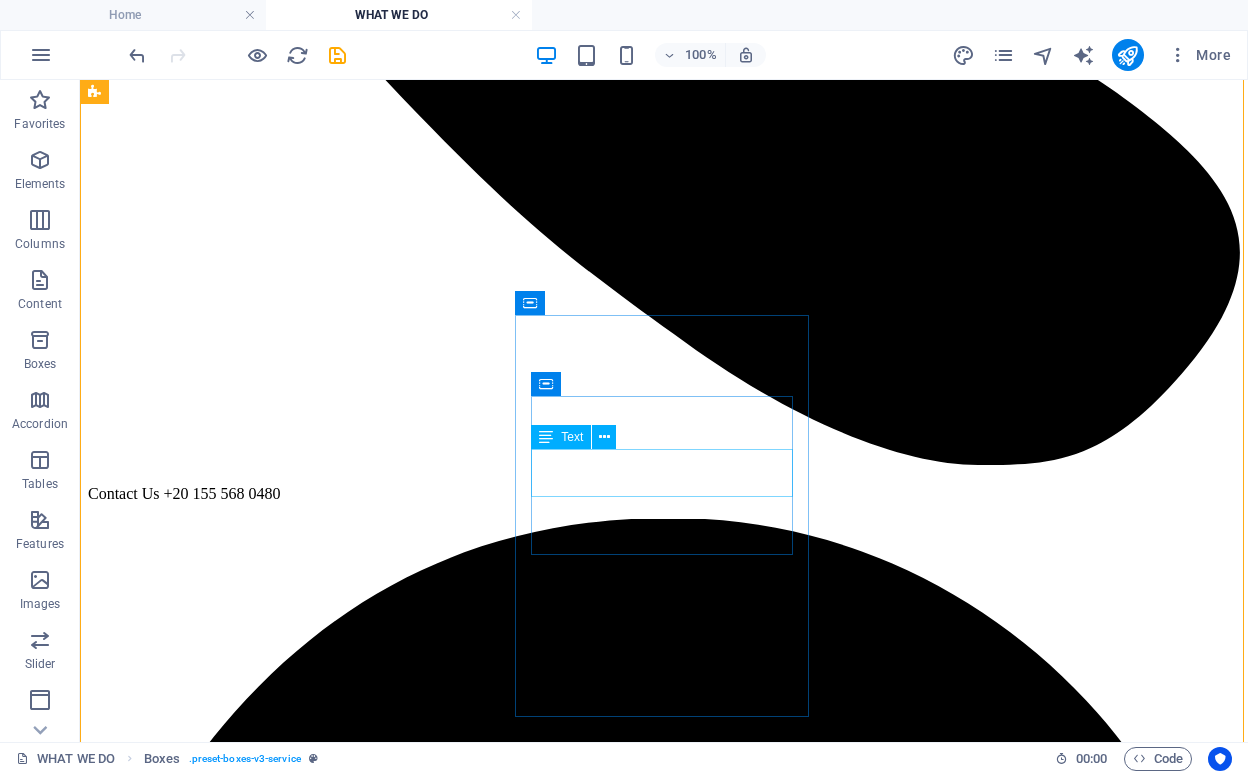 click on "Lorem ipsum dolor sit amet, consectetur adipisicing elit. Veritatis, dolorem!" at bounding box center (664, 13729) 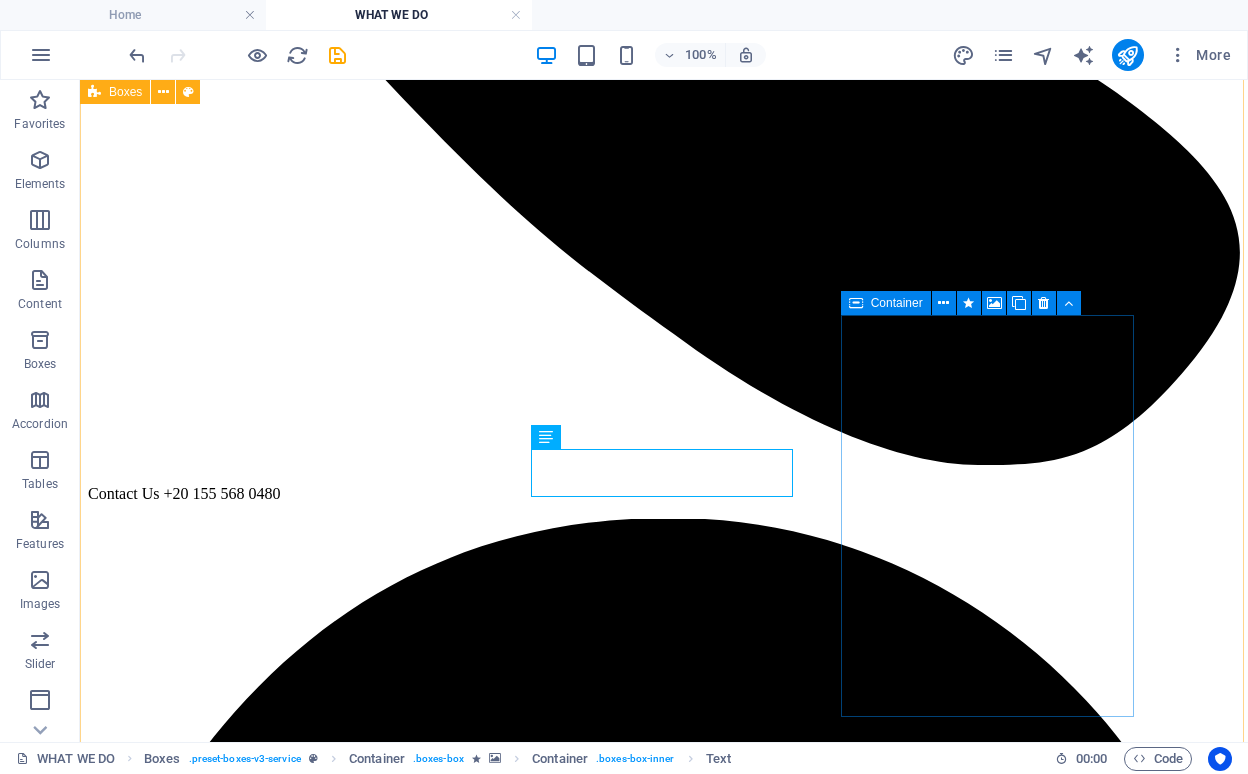 click on "Marketing Gazels Marketing Consultancy is a dynamic and innovative marketing company that empowers businesses to achieve their goals through strategic marketing solutions.  Pricing Event GPRO is a leading company specializing in building platforms for exhibitions, conferences, and events. Pricing Training We provide innovative educational programs, training, and resources designed to empower individuals and organizations. Our solutions focus con skill development, knowledge enhancement, and lifelong learning.  Pricing Digital services We deliver cutting-edge digital services including web development, app creation, SEO, and social media management. Our goal is to help businesses thrive in the digital landscape with tailored, future-ready solutions. Pricing .fa-secondary{opacity:.4} Venture Lorem ipsum dolor sit amet, consectetur adipisicing elit. Veritatis, dolorem! Pricing Specials Lorem ipsum dolor sit amet, consectetur adipisicing elit. Veritatis, dolorem! Pricing" at bounding box center (664, 12609) 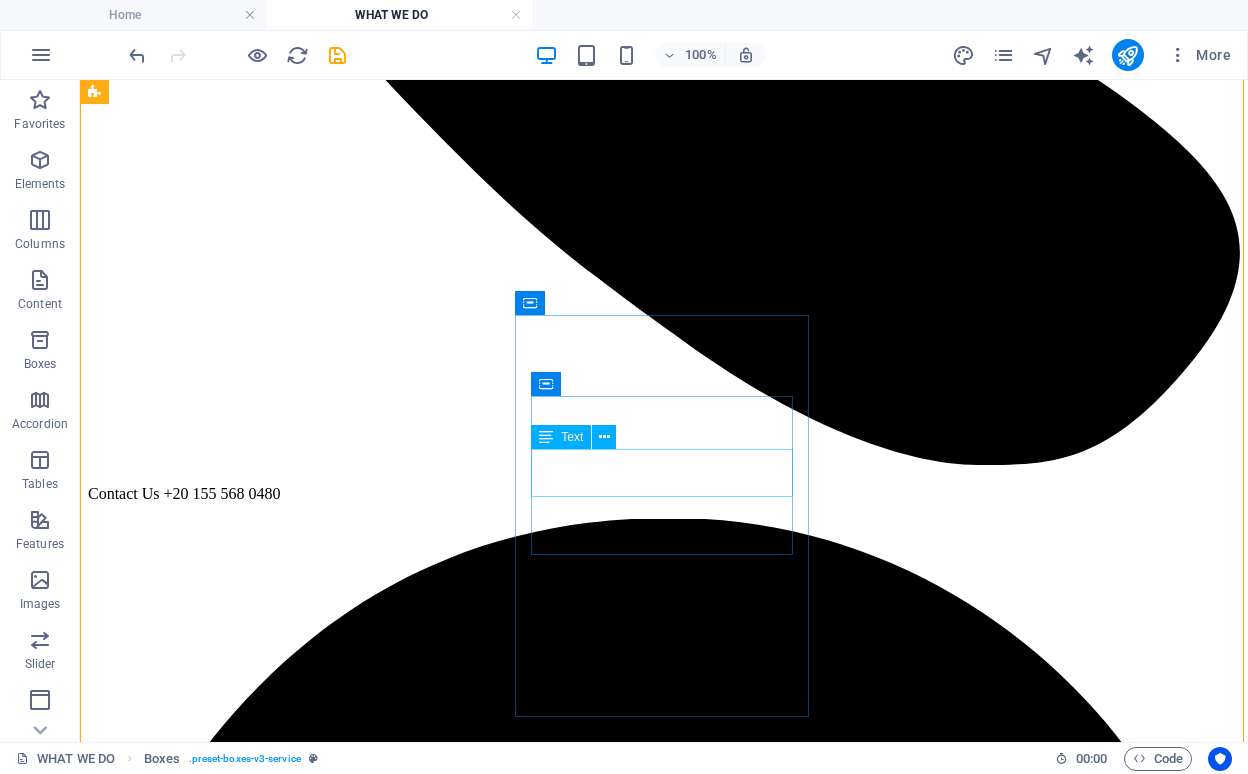 click on "Lorem ipsum dolor sit amet, consectetur adipisicing elit. Veritatis, dolorem!" at bounding box center (664, 13729) 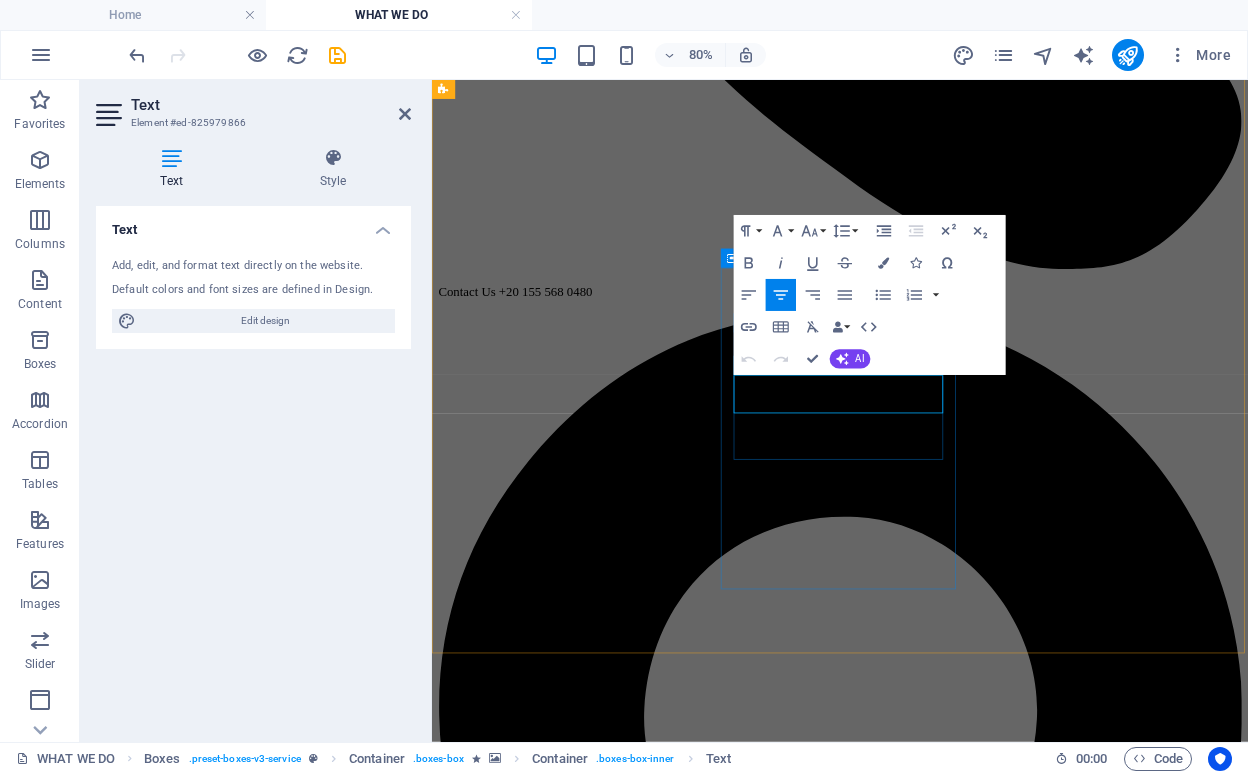 drag, startPoint x: 1055, startPoint y: 486, endPoint x: 868, endPoint y: 461, distance: 188.66373 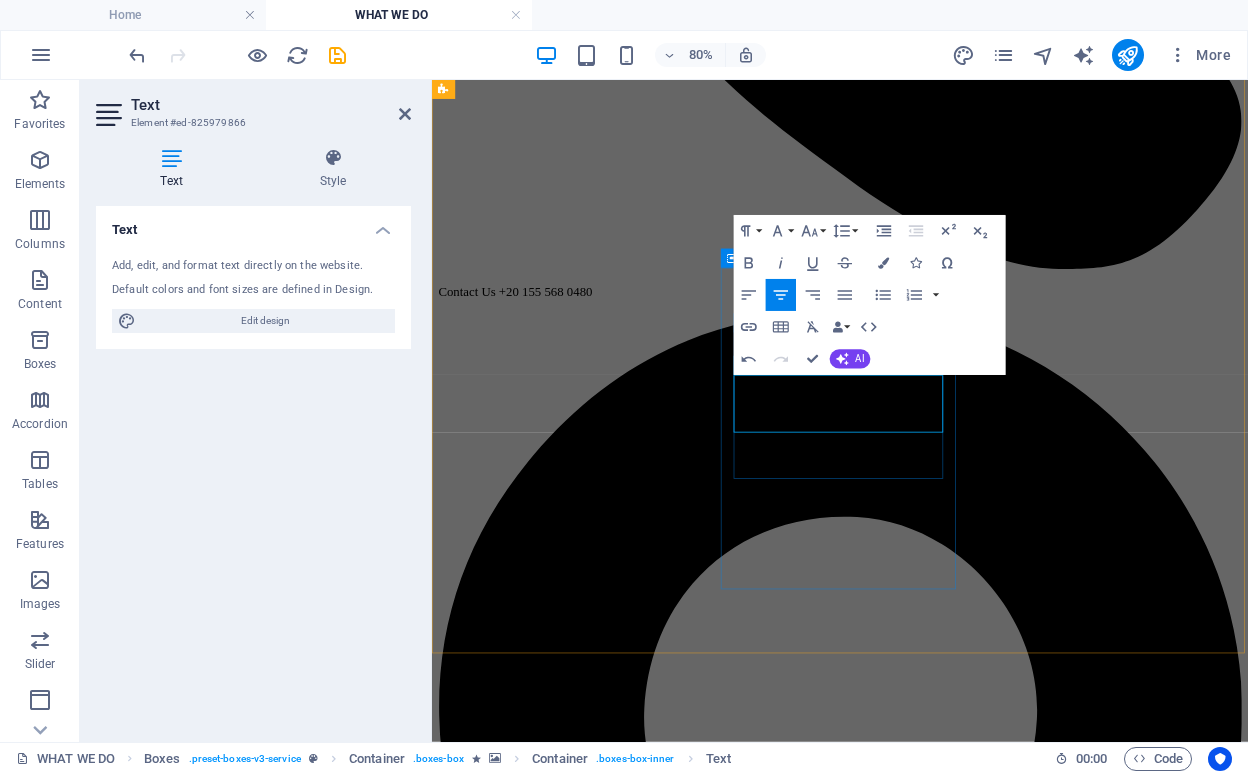 click on "drives innovation by investing in startups that shape a sustainable, knowledge-based economy." at bounding box center [781, 12476] 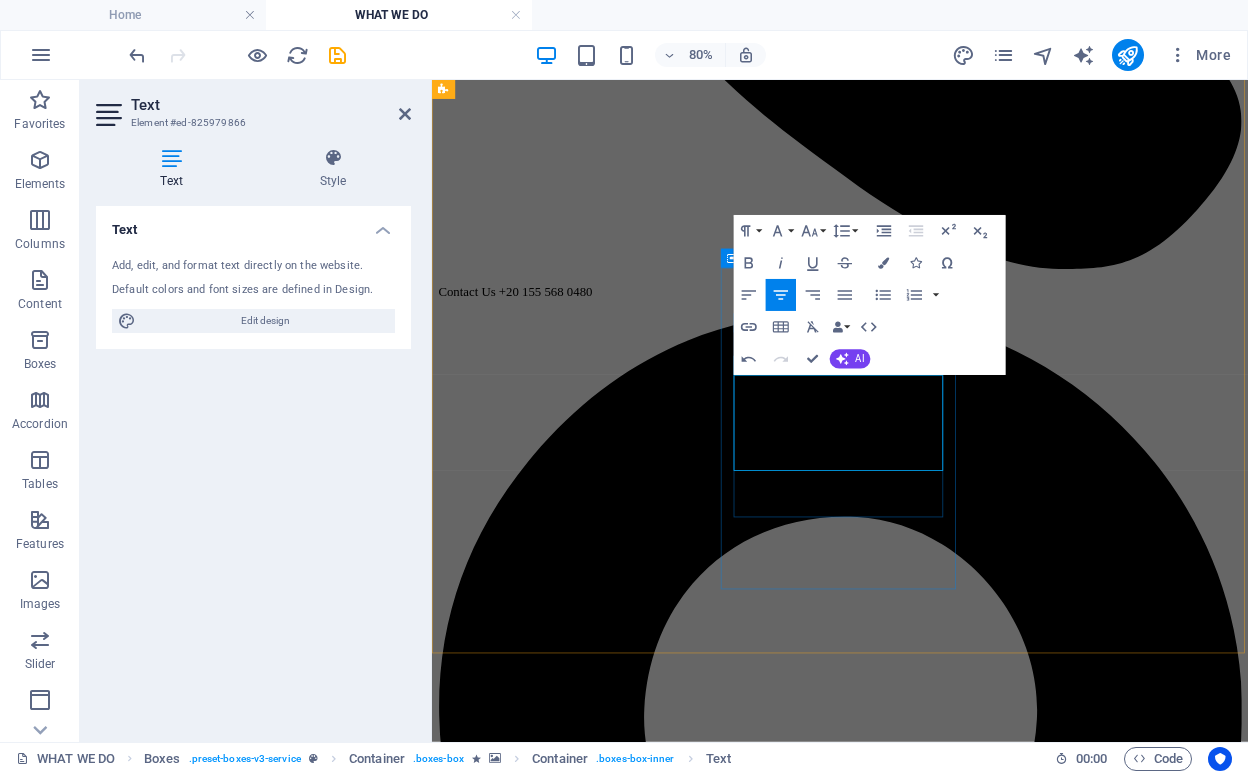 drag, startPoint x: 1067, startPoint y: 560, endPoint x: 920, endPoint y: 511, distance: 154.9516 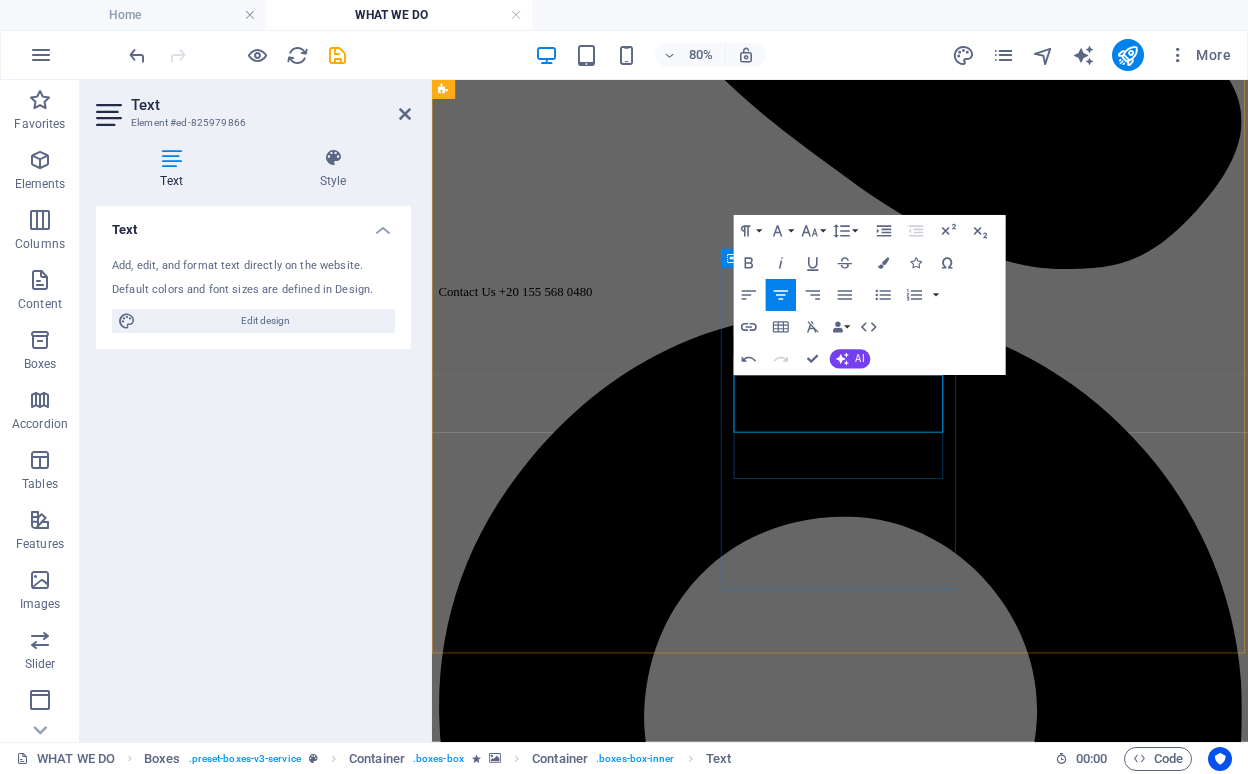 click on "Lorem We drives innovation by investing in startups that shape a sustainable, knowledge- based economy." at bounding box center [737, 12476] 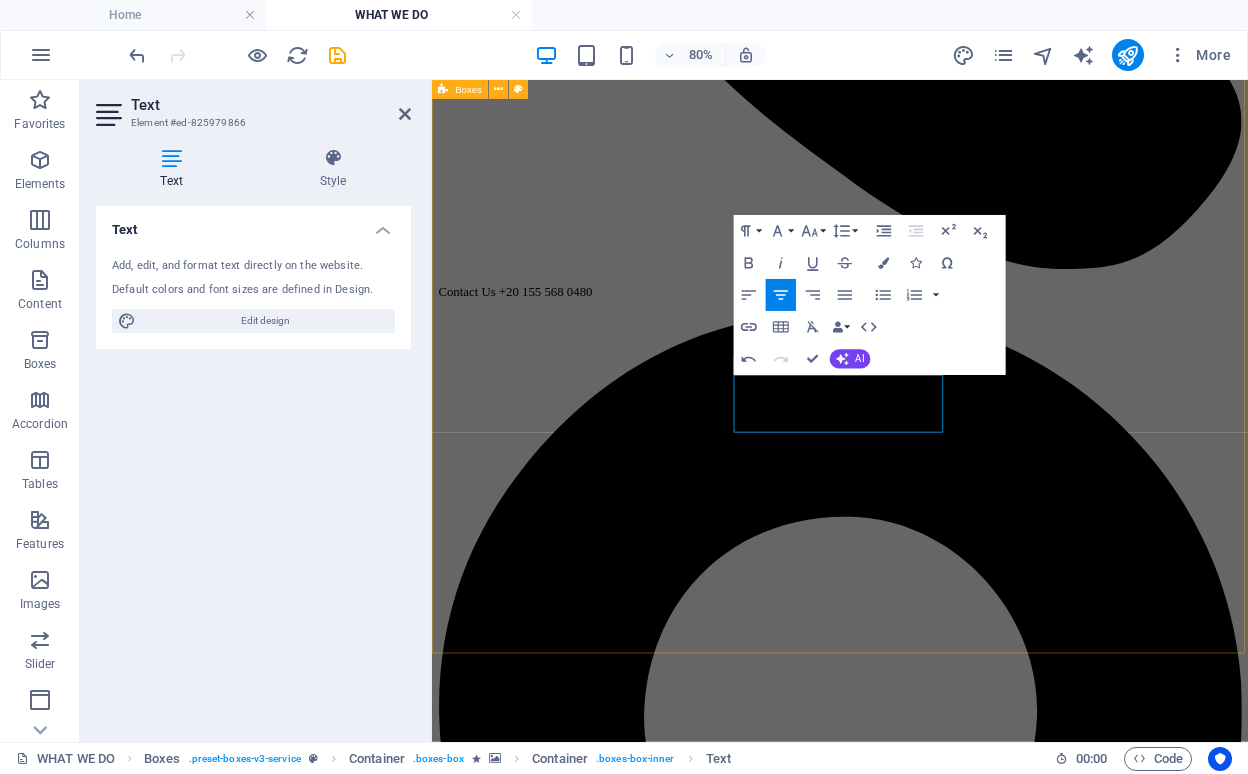 click at bounding box center [942, 12535] 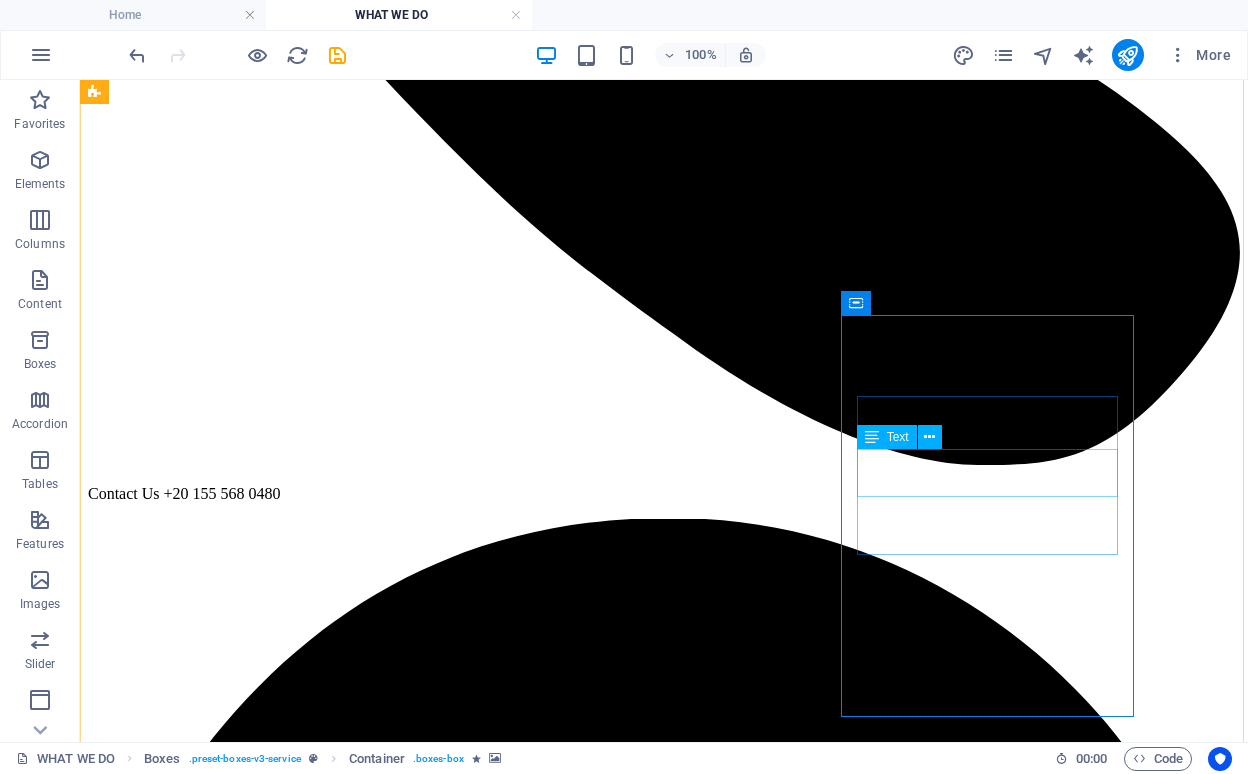 click on "Lorem ipsum dolor sit amet, consectetur adipisicing elit. Veritatis, dolorem!" at bounding box center (664, 14328) 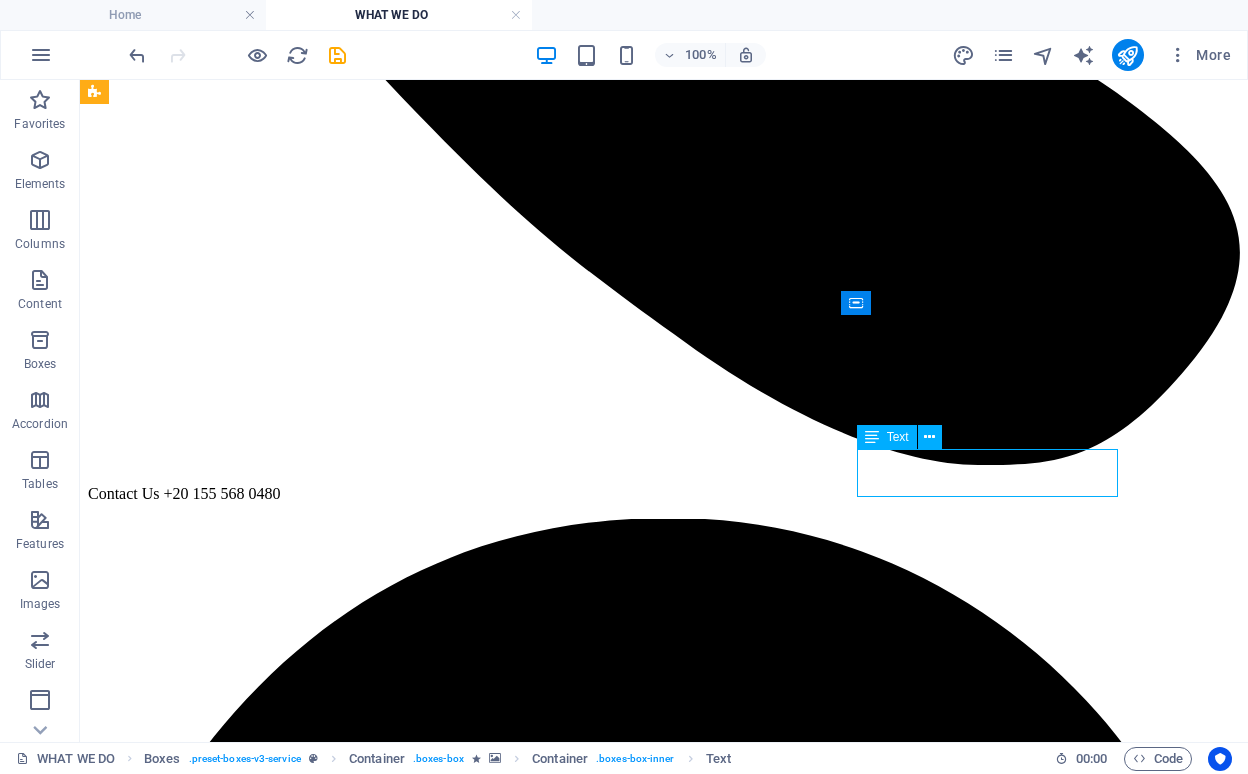 click on "Lorem ipsum dolor sit amet, consectetur adipisicing elit. Veritatis, dolorem!" at bounding box center [664, 14328] 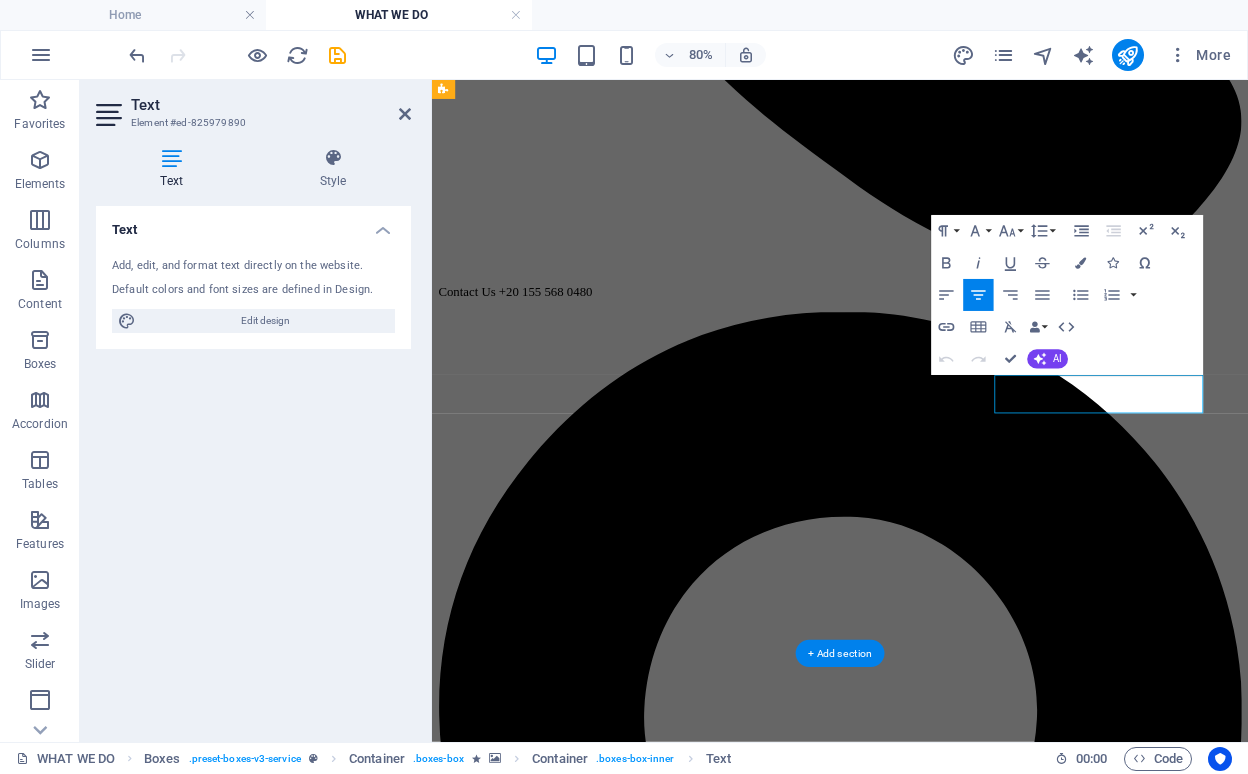 type 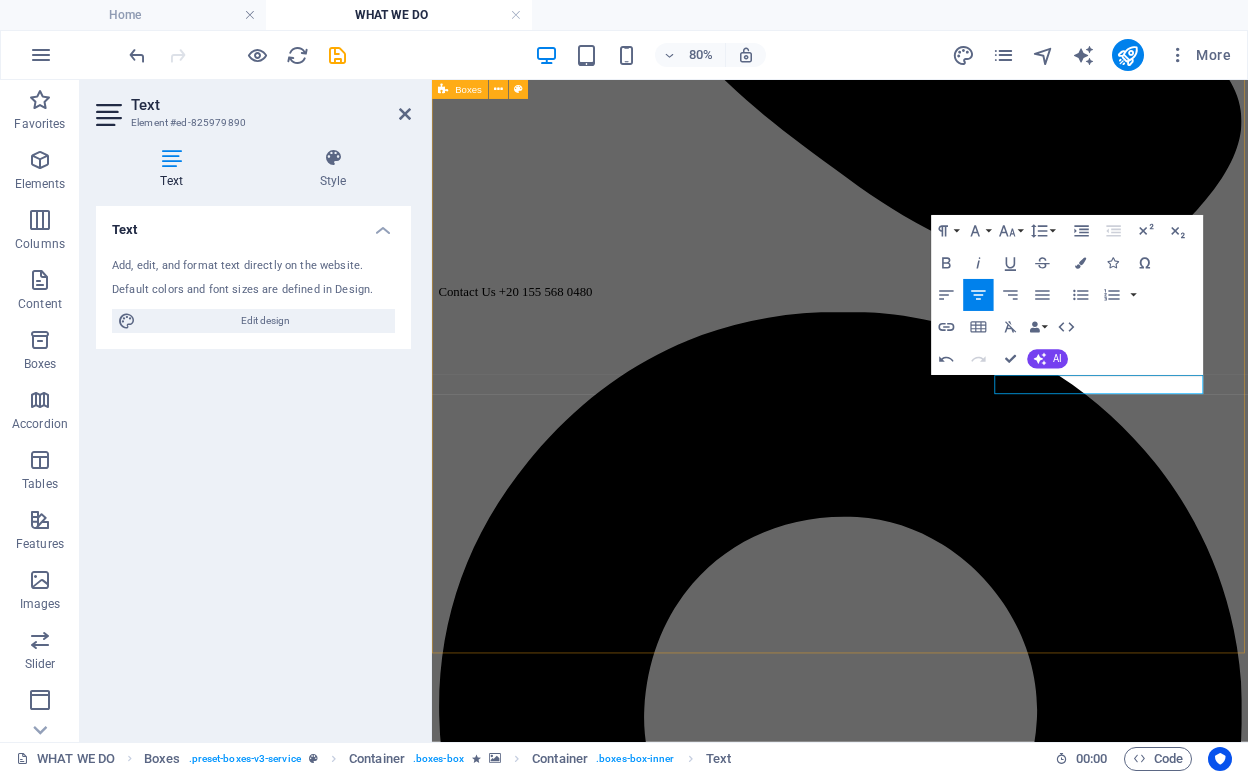 click on "Marketing Gazels Marketing Consultancy is a dynamic and innovative marketing company that empowers businesses to achieve their goals through strategic marketing solutions.  Pricing Event GPRO is a leading company specializing in building platforms for exhibitions, conferences, and events. Pricing Training We provide innovative educational programs, training, and resources designed to empower individuals and organizations. Our solutions focus con skill development, knowledge enhancement, and lifelong learning.  Pricing Digital services We deliver cutting-edge digital services including web development, app creation, SEO, and social media management. Our goal is to help businesses thrive in the digital landscape with tailored, future-ready solutions. Pricing .fa-secondary{opacity:.4} Venture We drives innovation by investing in startups that shape a sustainable, knowledge- based economy. Pricing Specials Discover our special services. Pricing" at bounding box center [942, 11356] 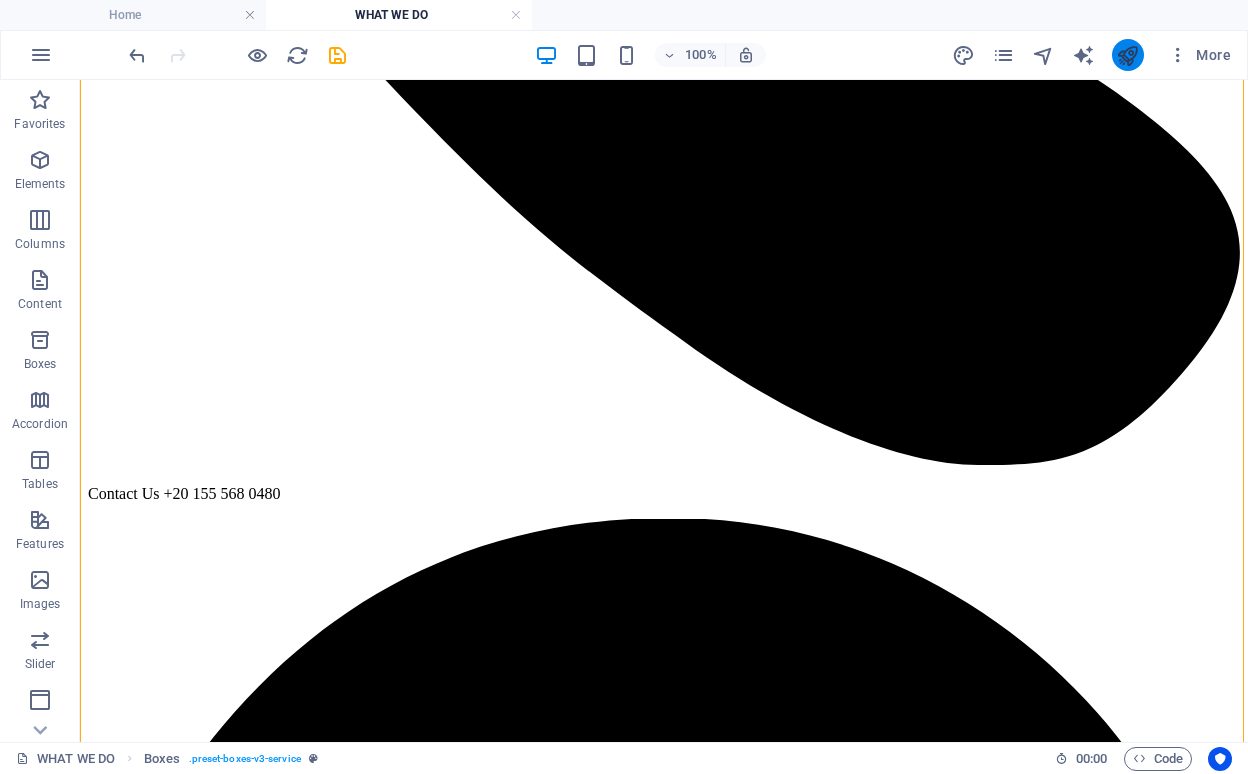 click at bounding box center [1127, 55] 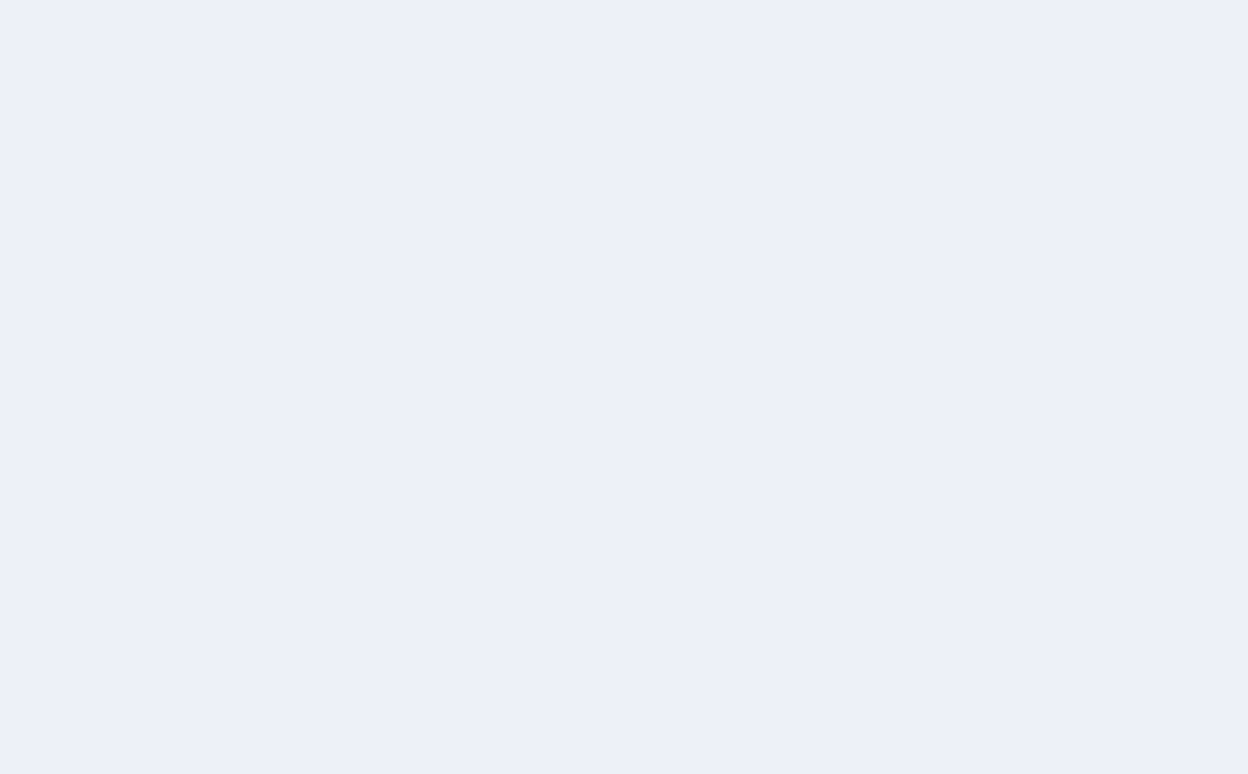 scroll, scrollTop: 0, scrollLeft: 0, axis: both 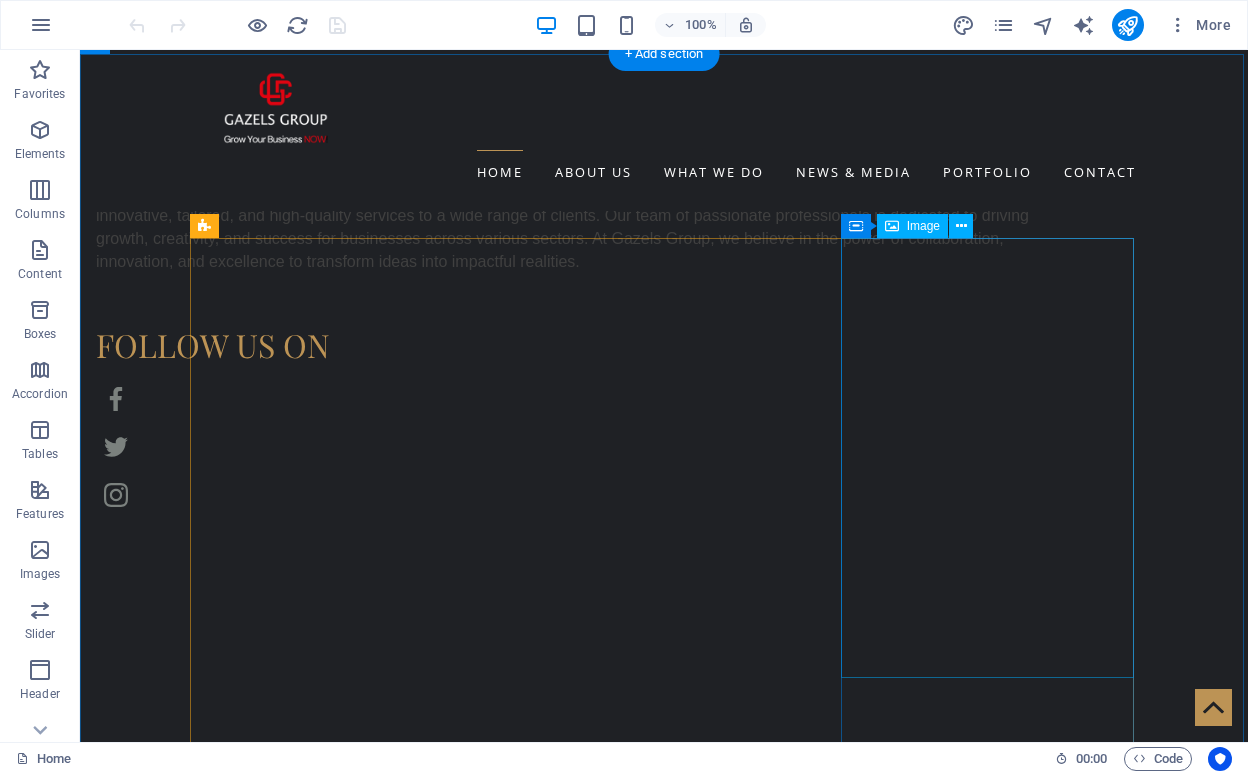 click at bounding box center (338, 7963) 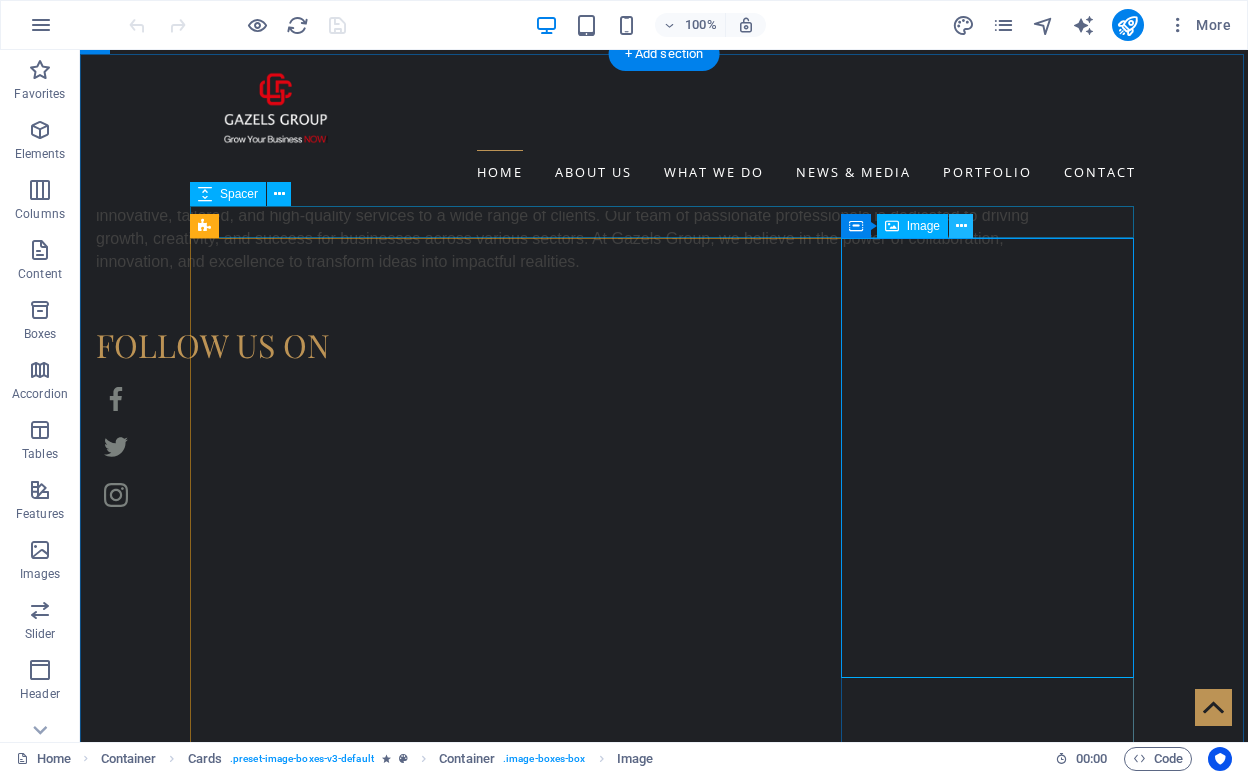 click at bounding box center [961, 226] 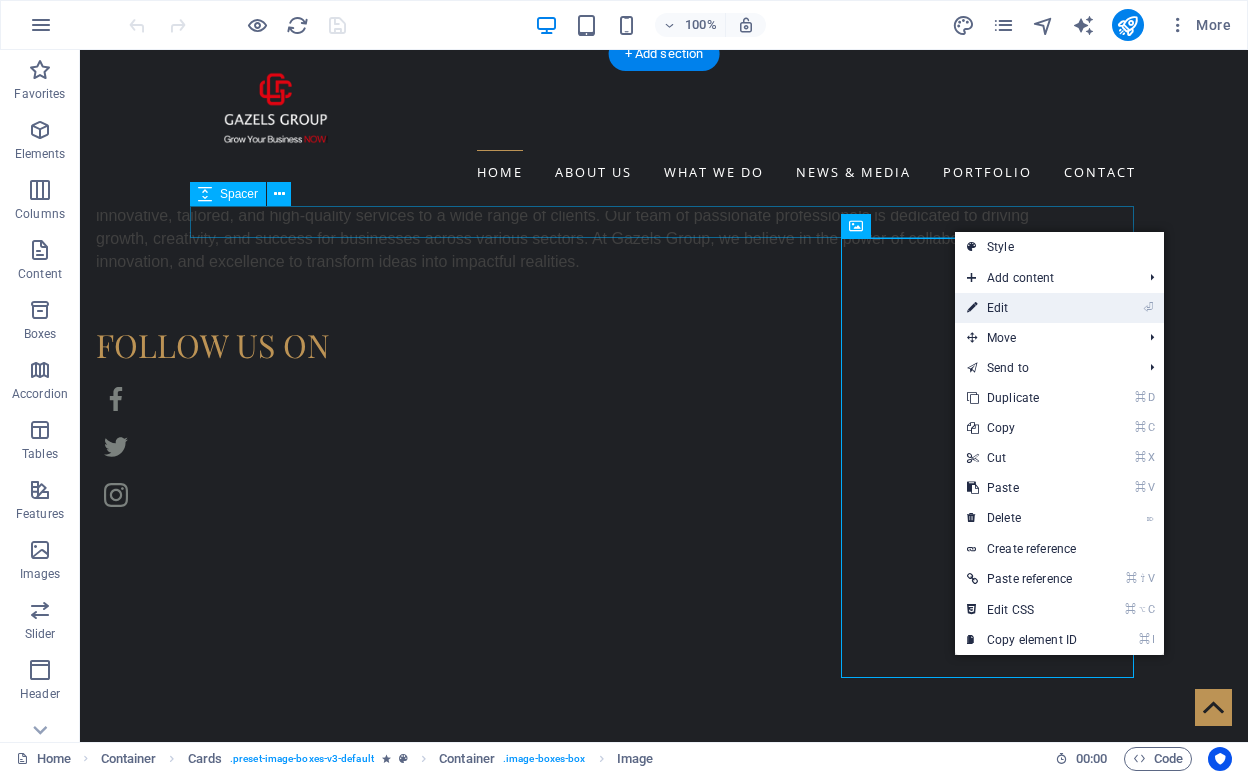 click at bounding box center [972, 308] 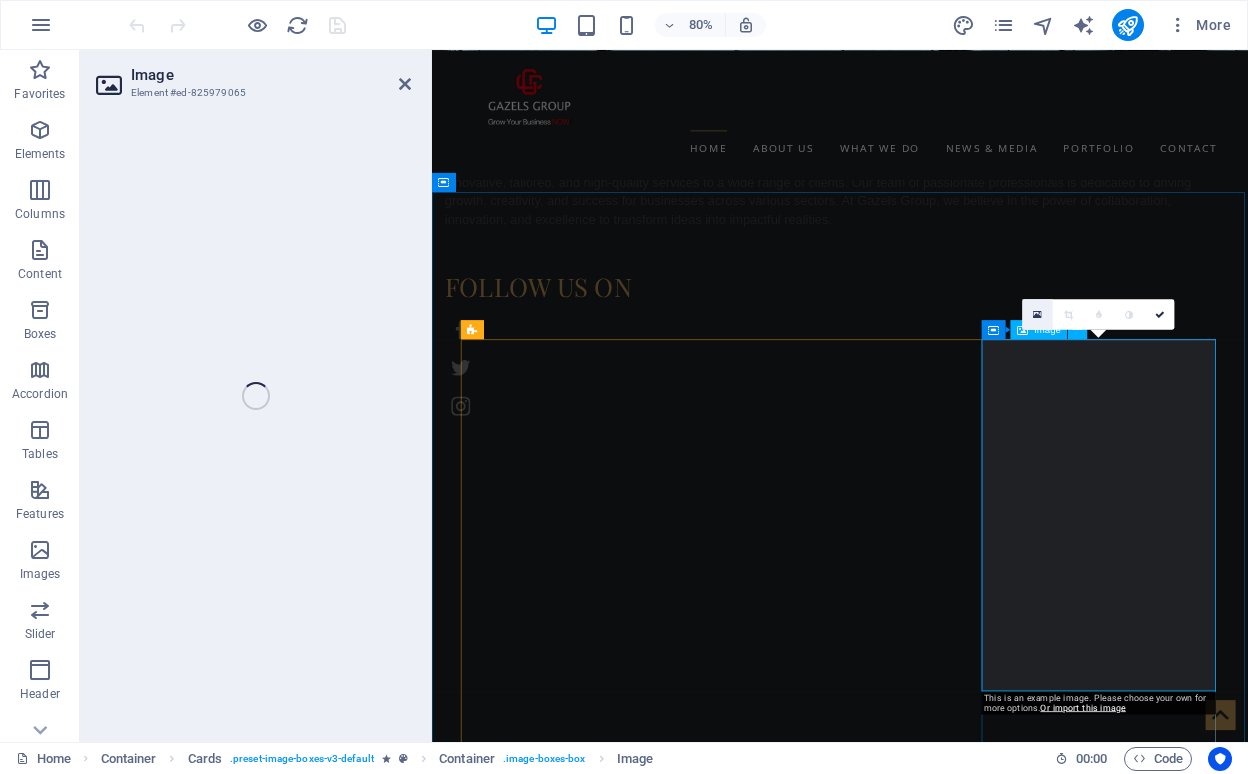click at bounding box center (1038, 314) 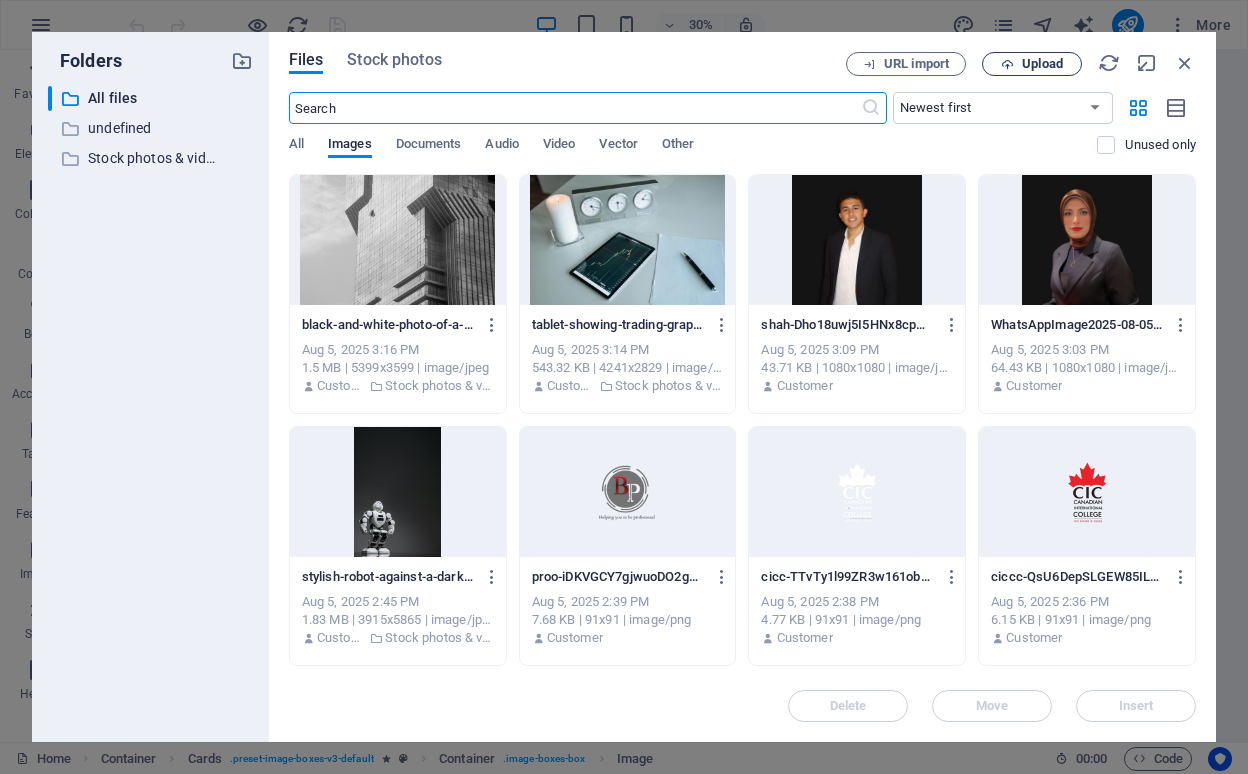 click at bounding box center (1007, 64) 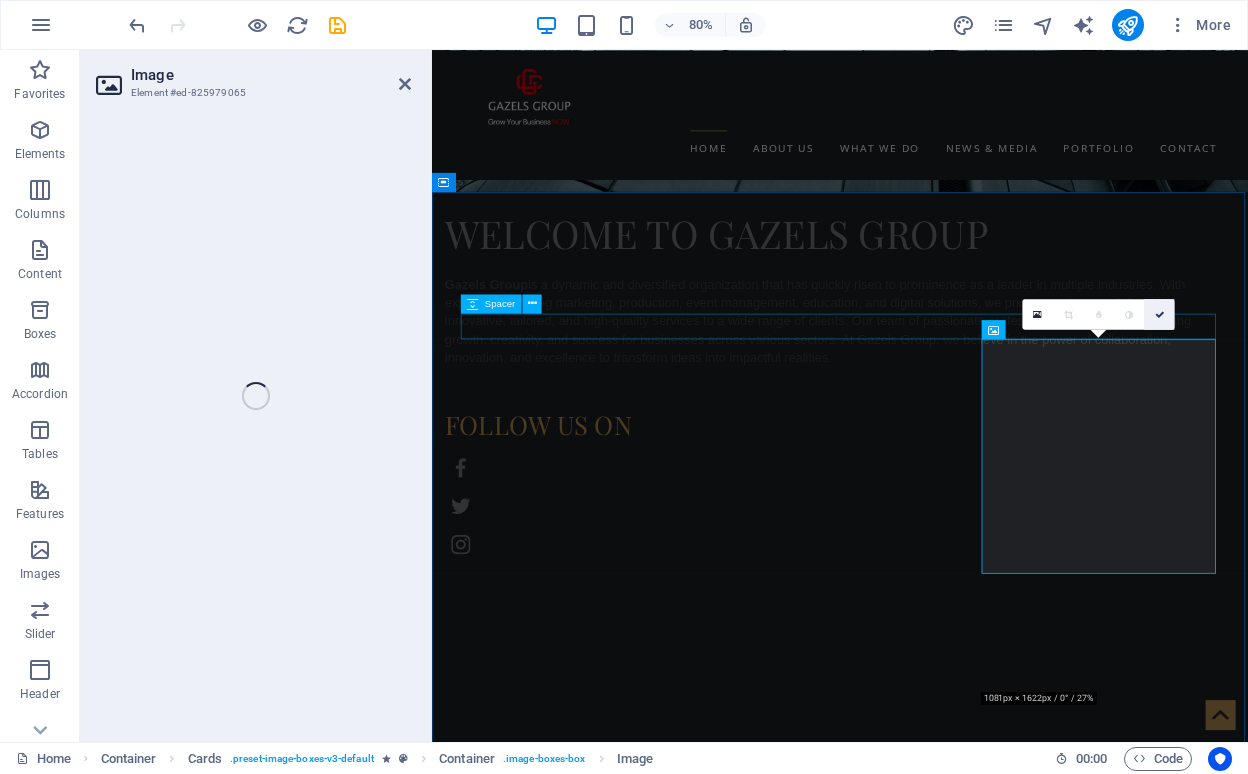 click at bounding box center [1159, 314] 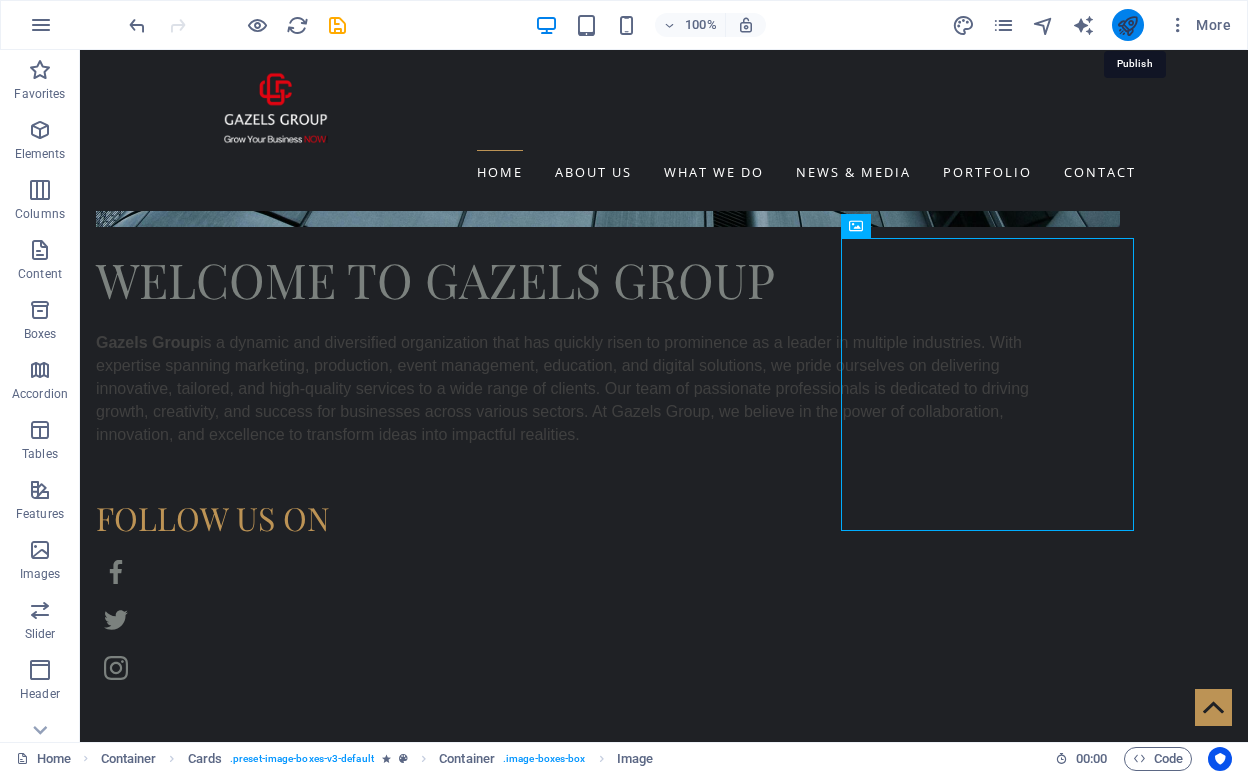 click at bounding box center [1127, 25] 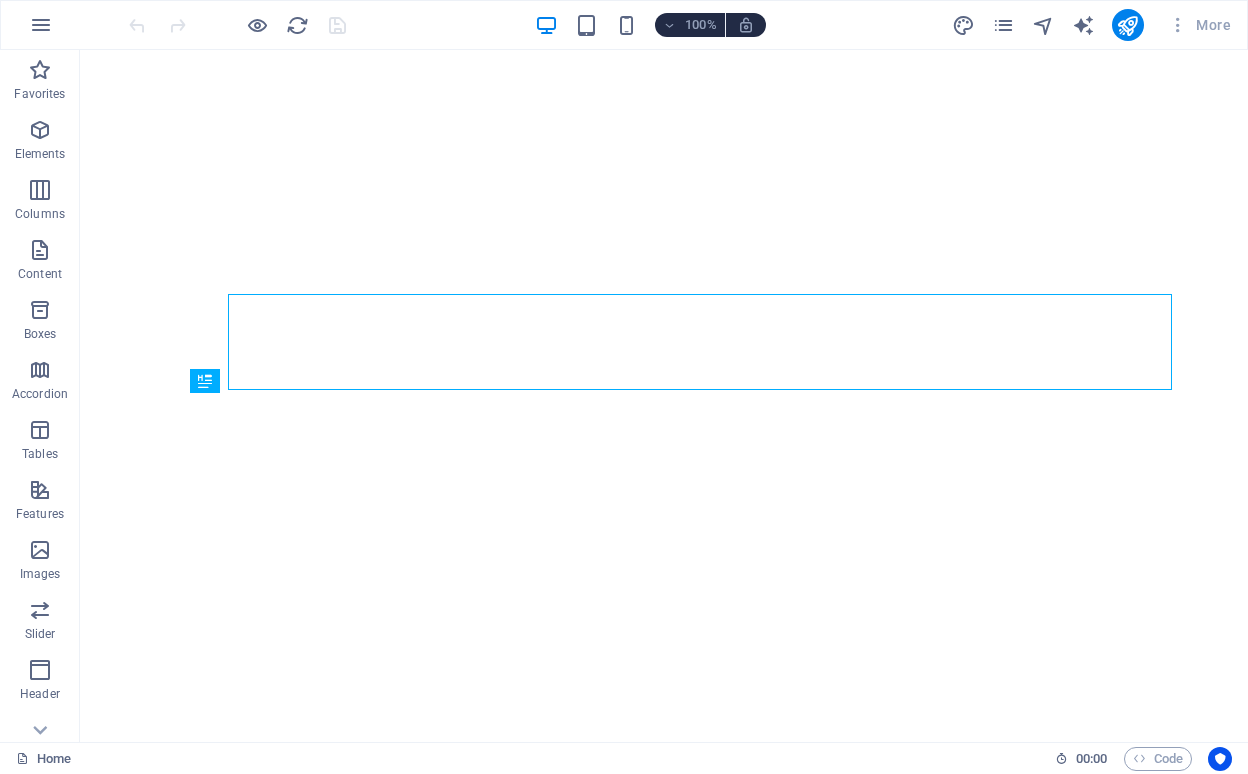 scroll, scrollTop: 0, scrollLeft: 0, axis: both 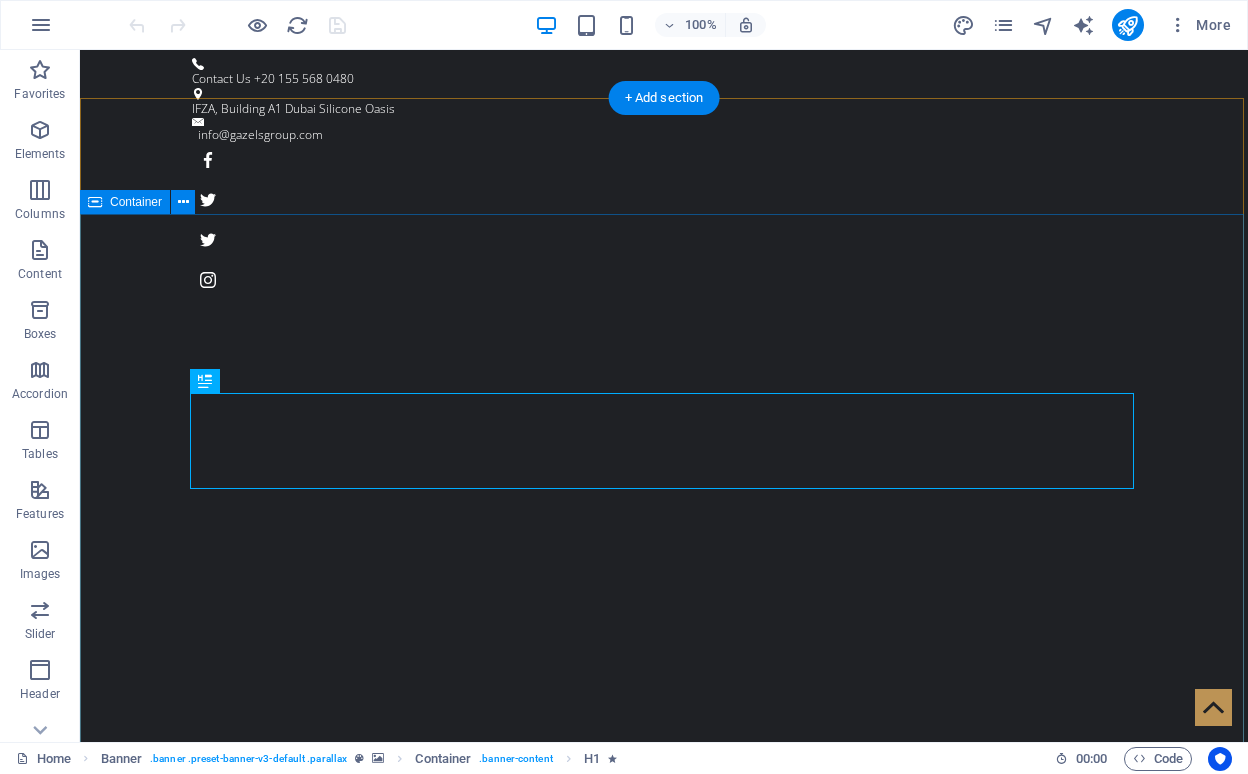 click on "Grow Your Business NOW! Where Vision Meets Precision Learn more" at bounding box center (664, 1346) 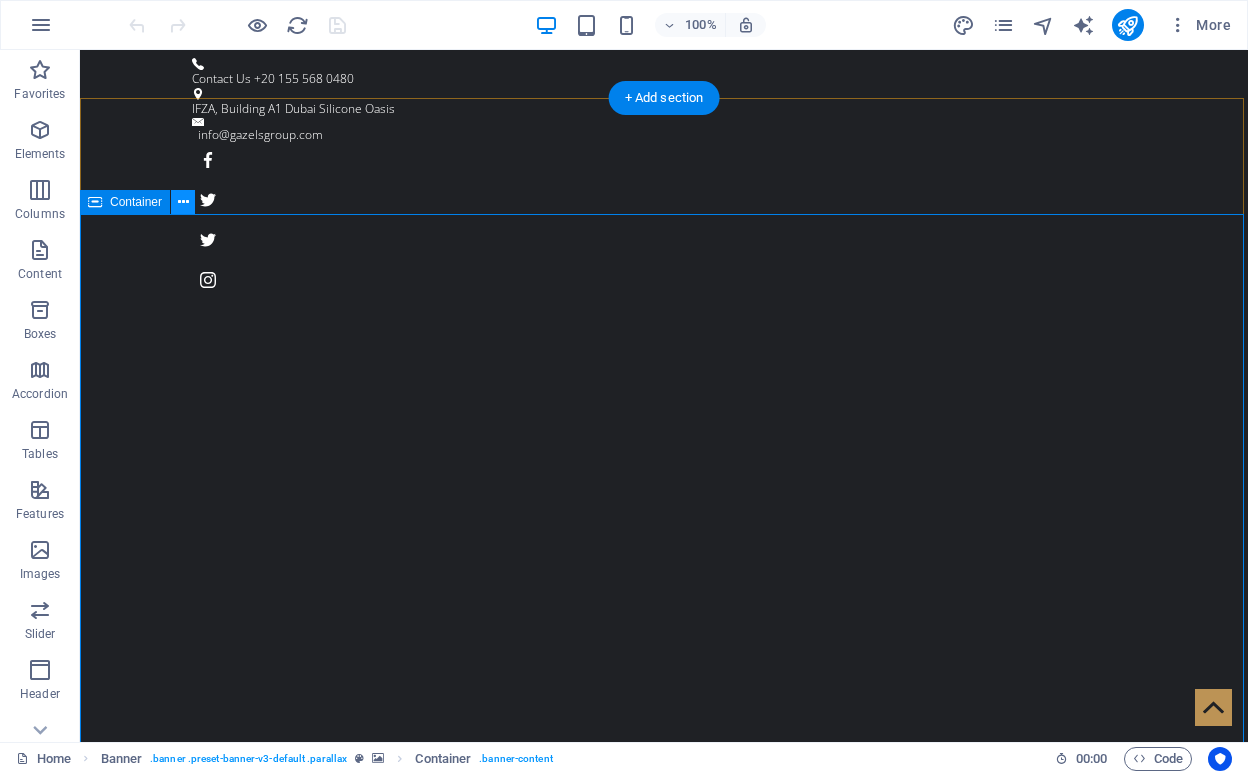 click at bounding box center [183, 202] 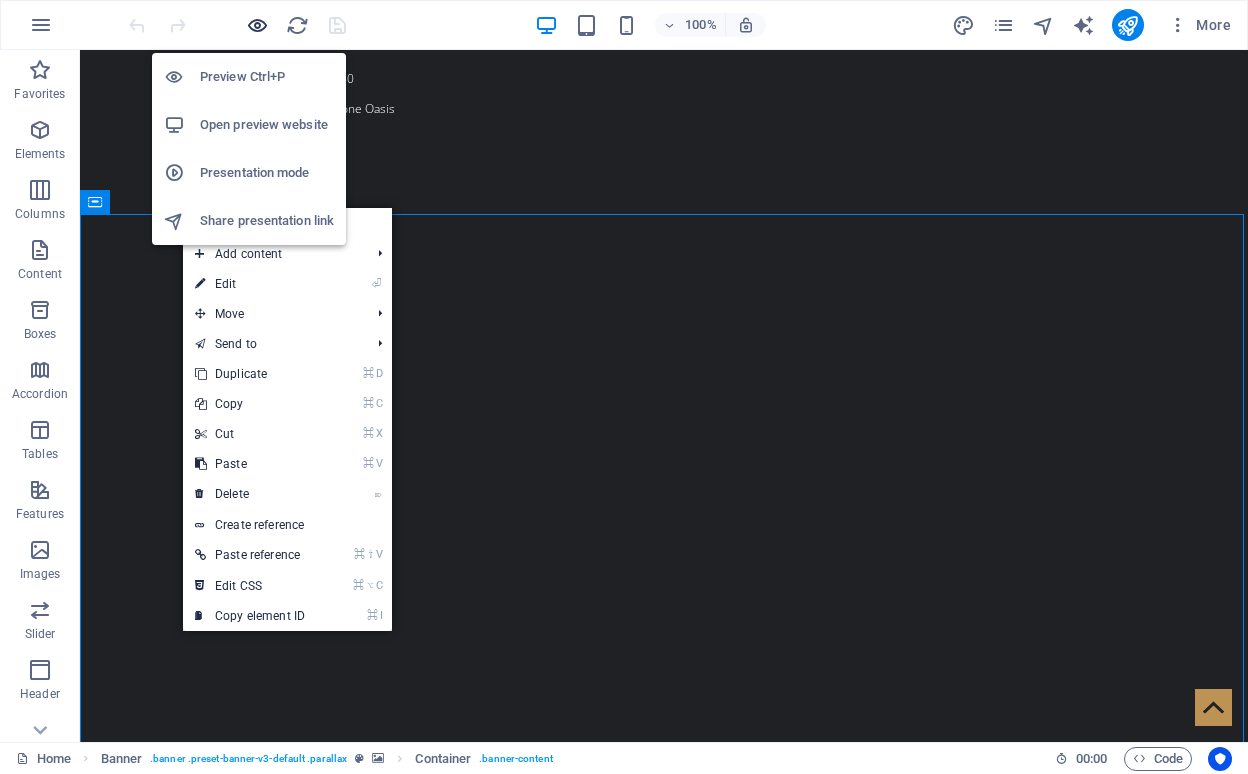 click at bounding box center (257, 25) 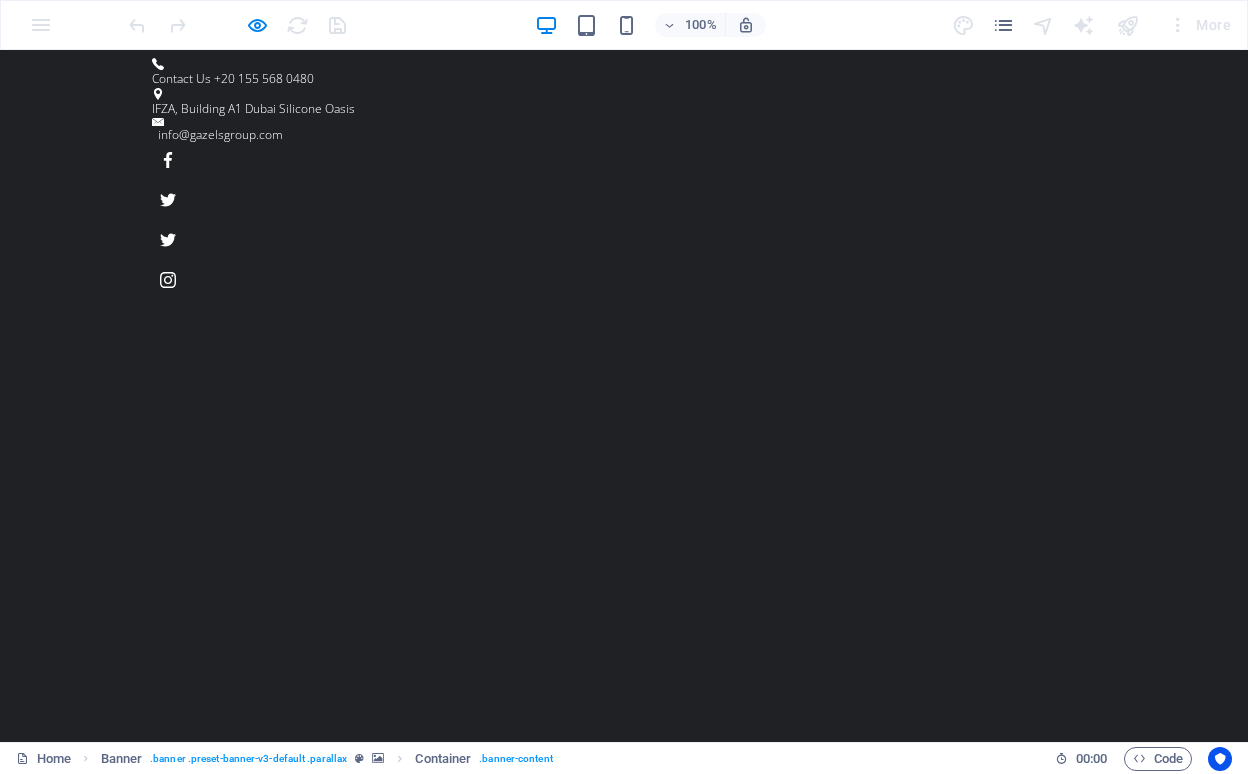 click on "About us" at bounding box center (553, 1118) 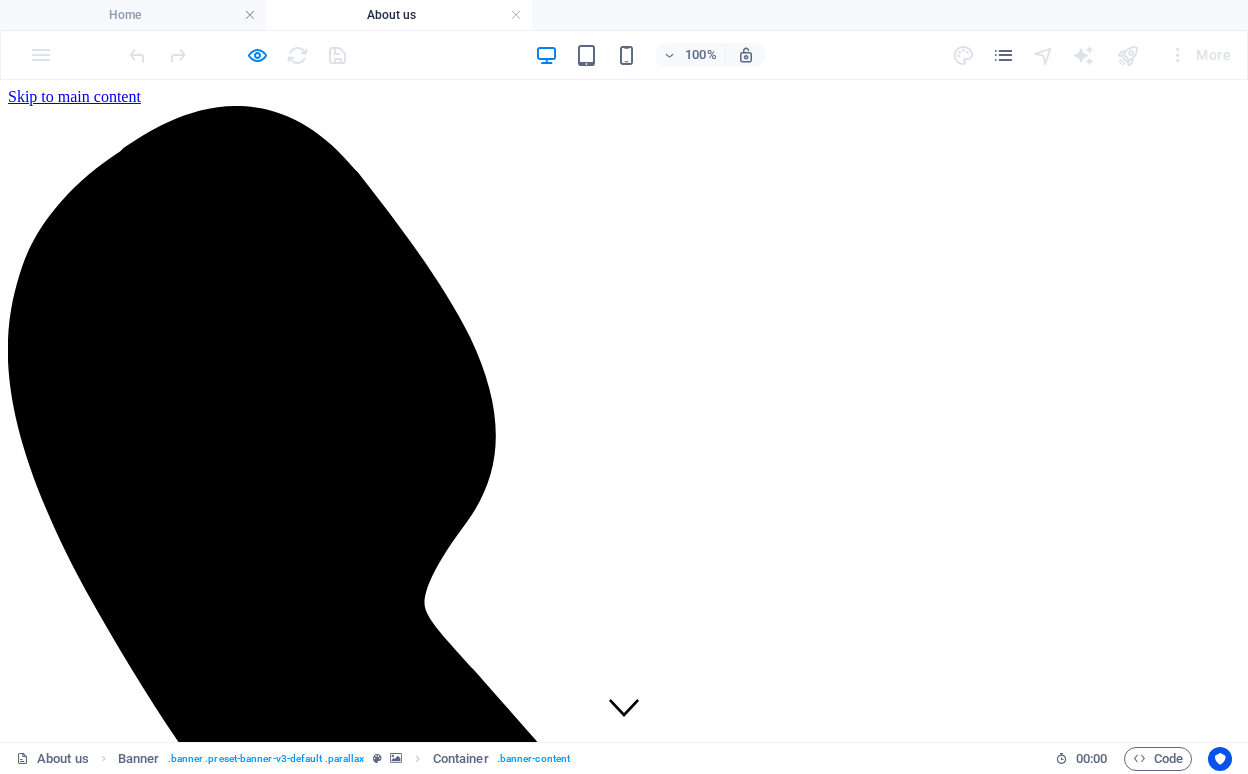 scroll, scrollTop: 0, scrollLeft: 0, axis: both 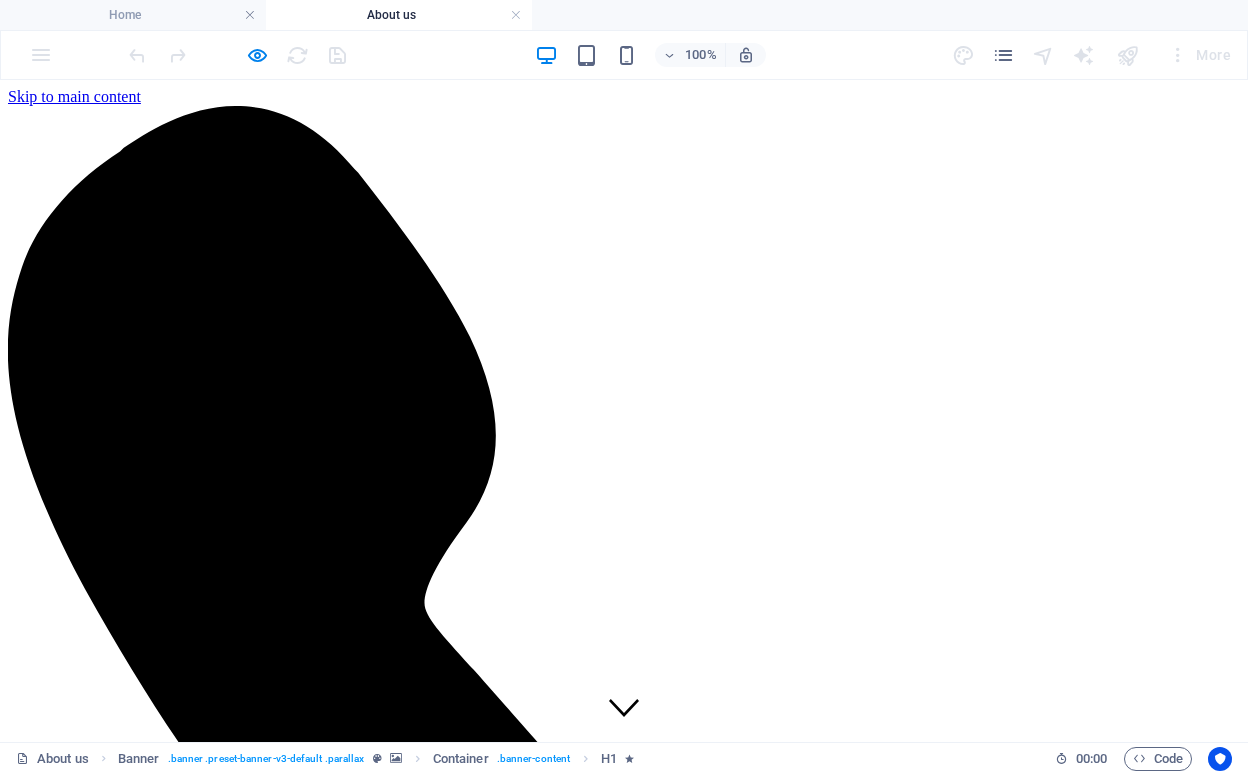 click on "About us Lorem ipsum dolor sit amet" at bounding box center [624, 12278] 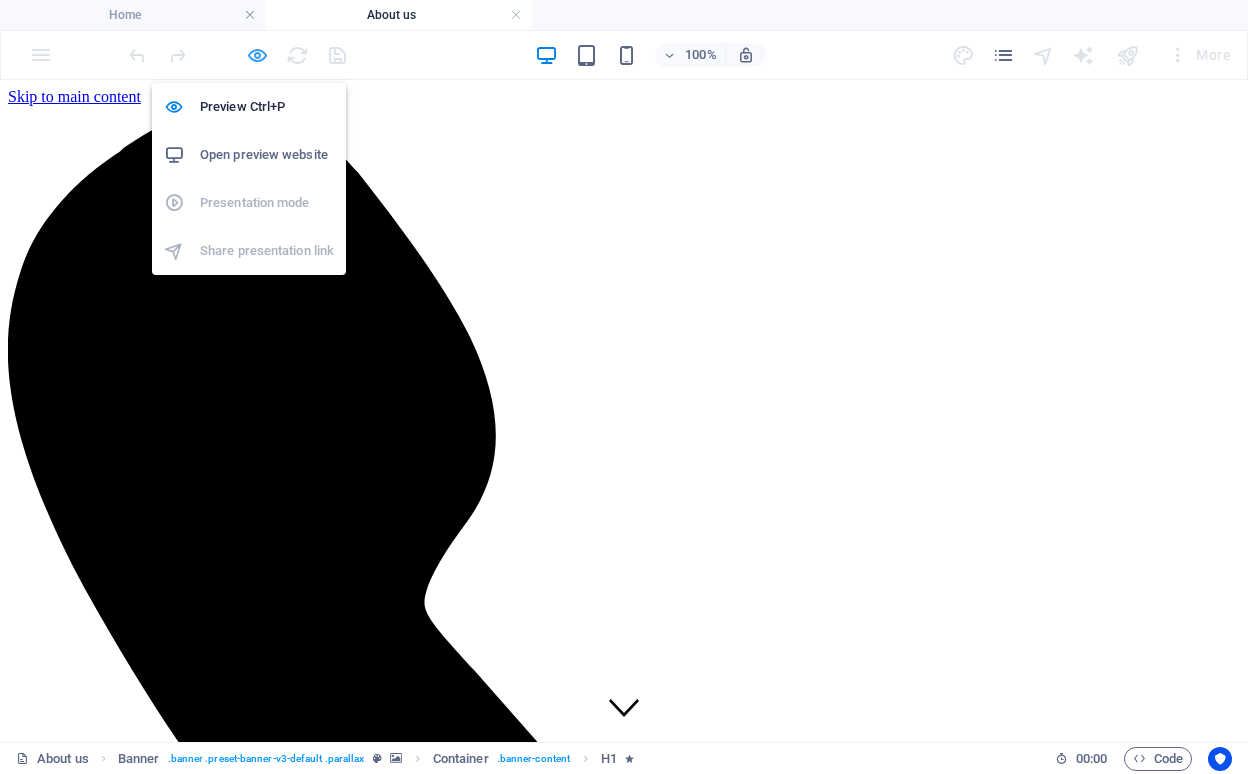 click at bounding box center [257, 55] 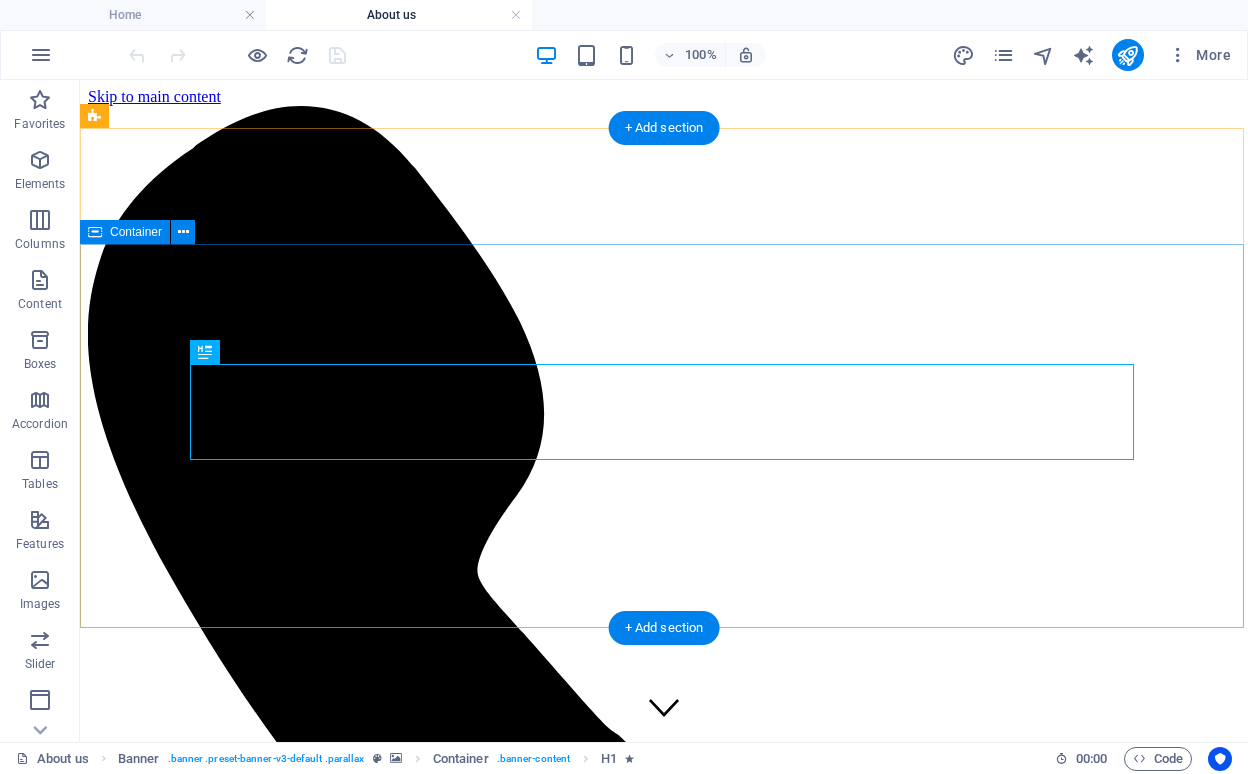 click on "About us Lorem ipsum dolor sit amet" at bounding box center [664, 11556] 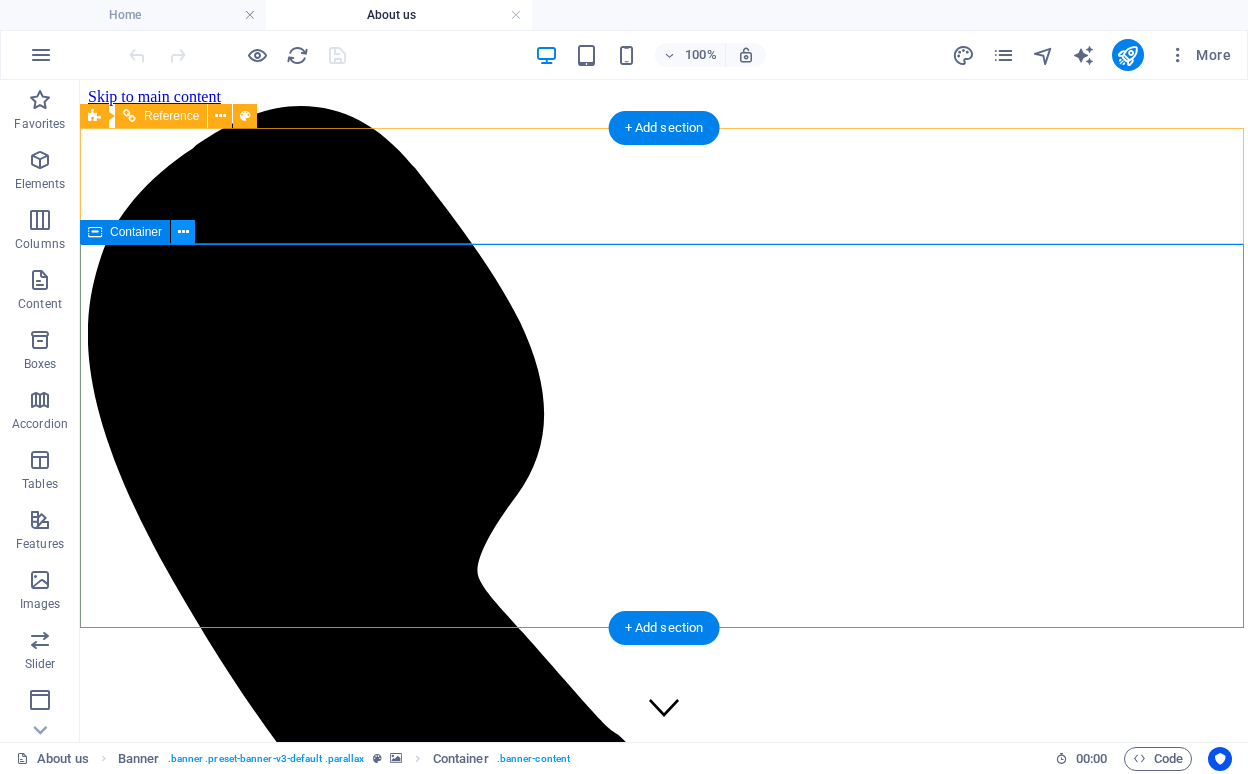 click at bounding box center [183, 232] 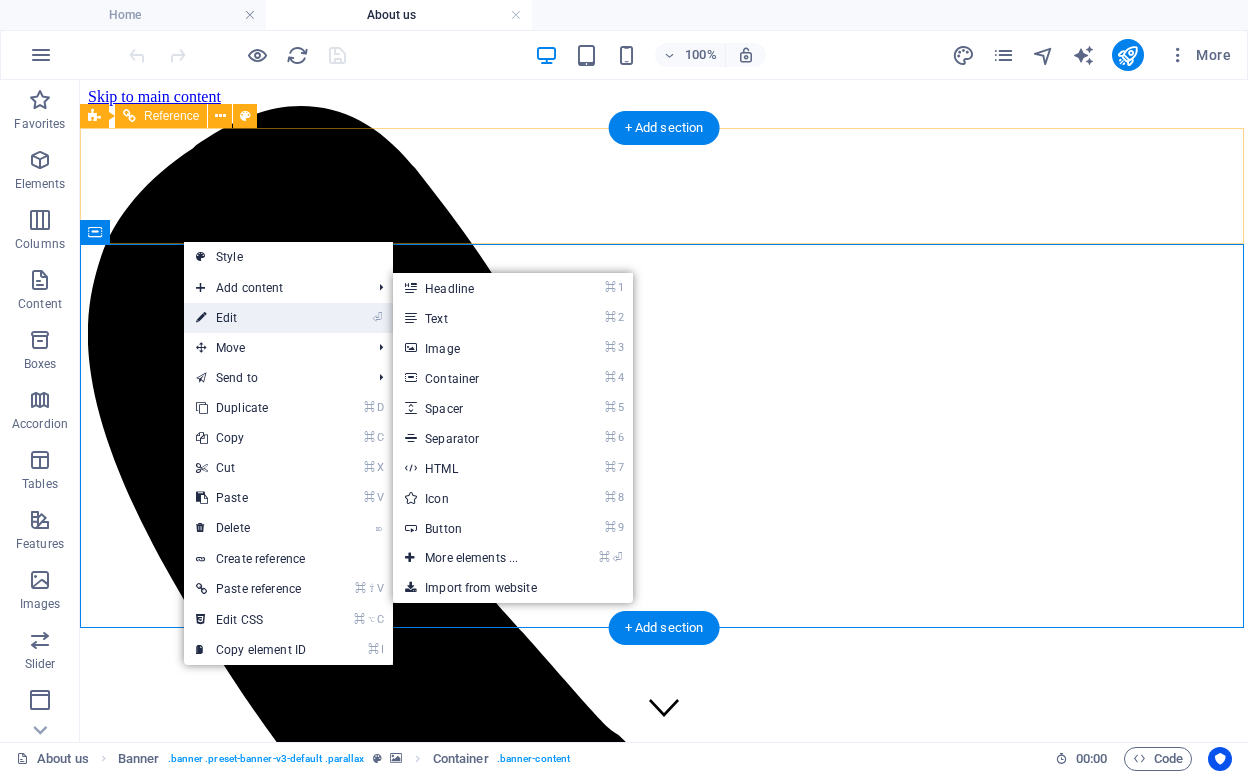click on "⏎  Edit" at bounding box center (251, 318) 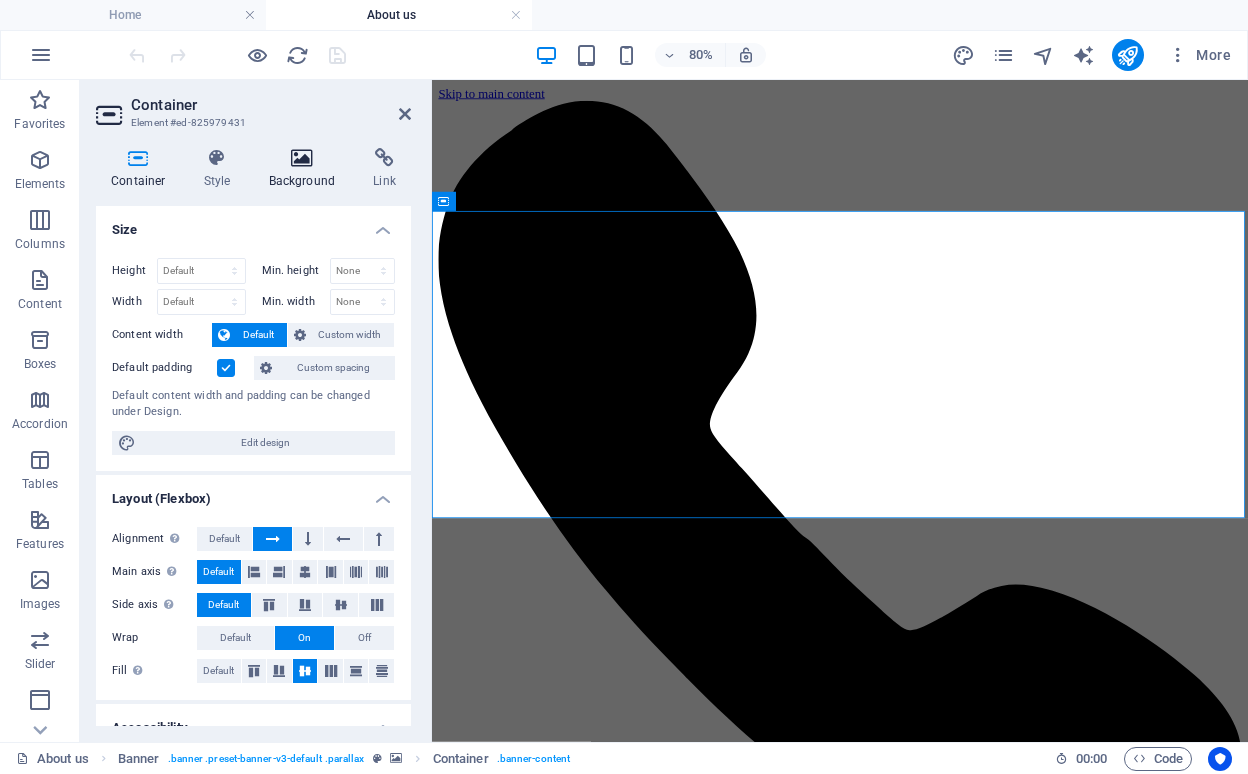 click on "Background" at bounding box center (306, 169) 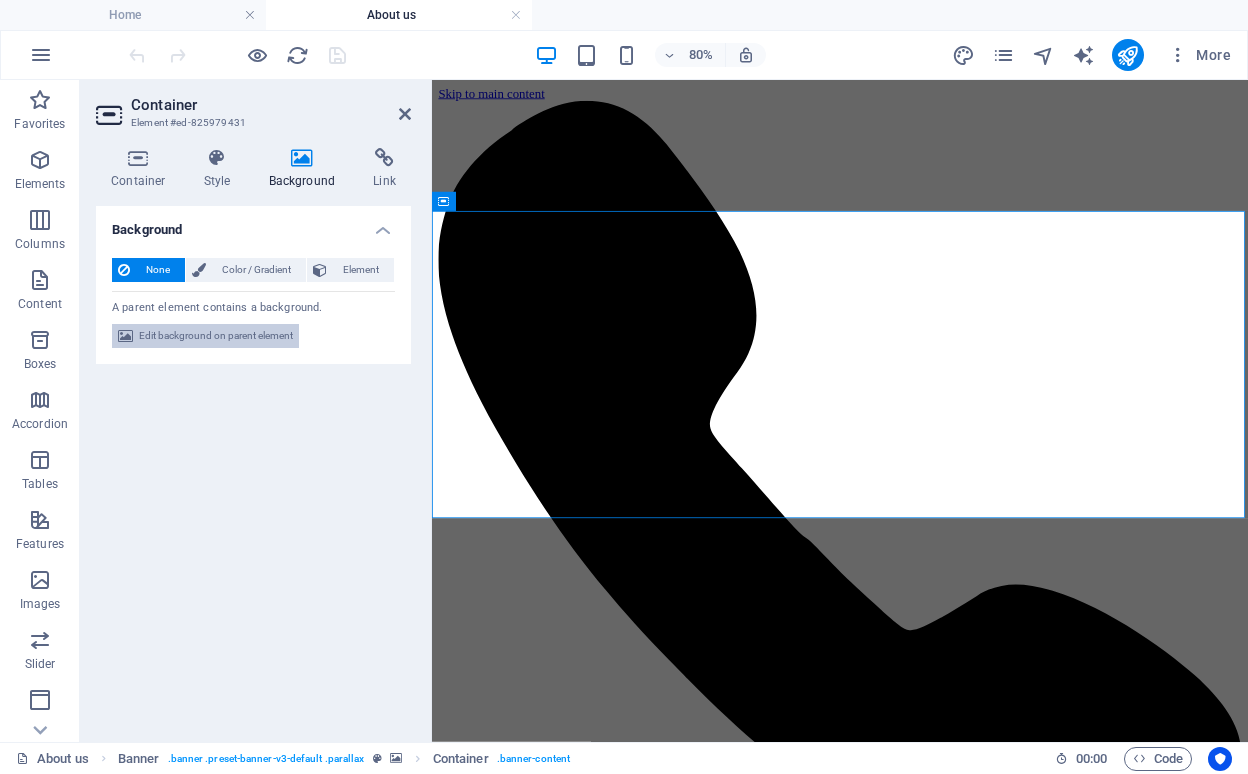 click on "Edit background on parent element" at bounding box center [216, 336] 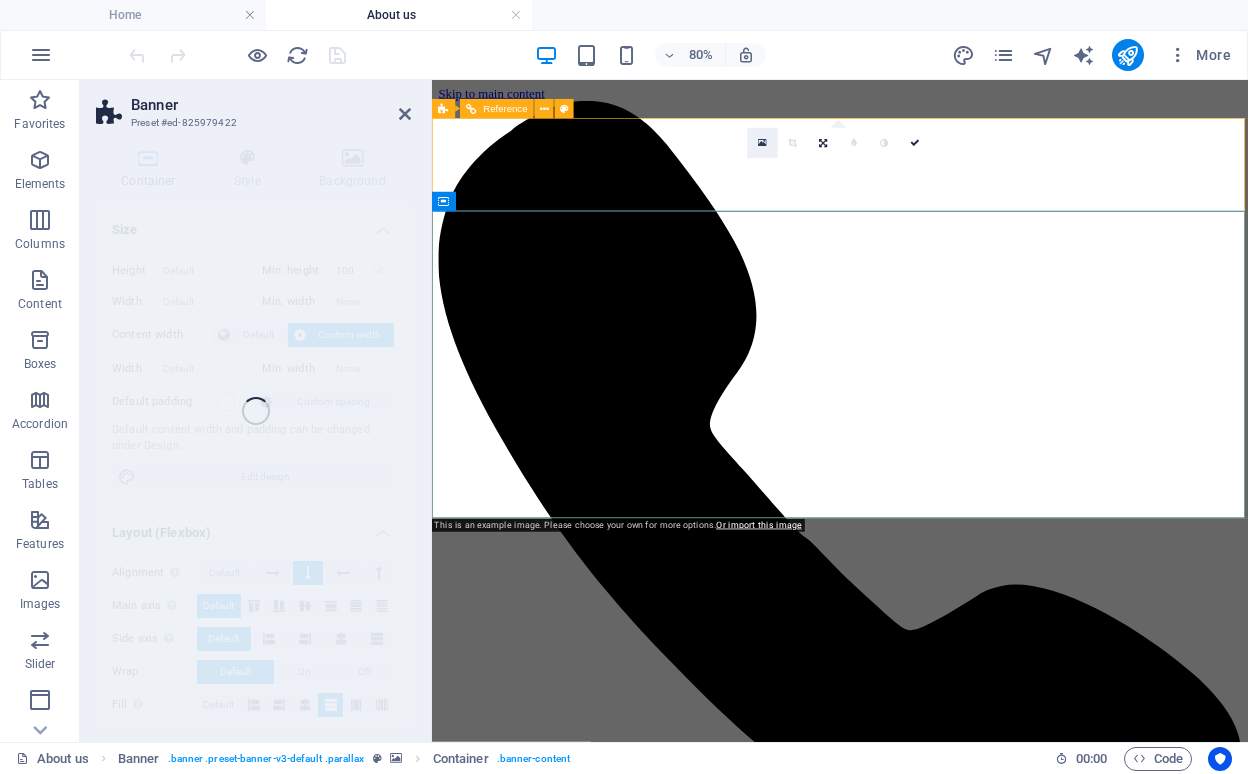click at bounding box center (762, 143) 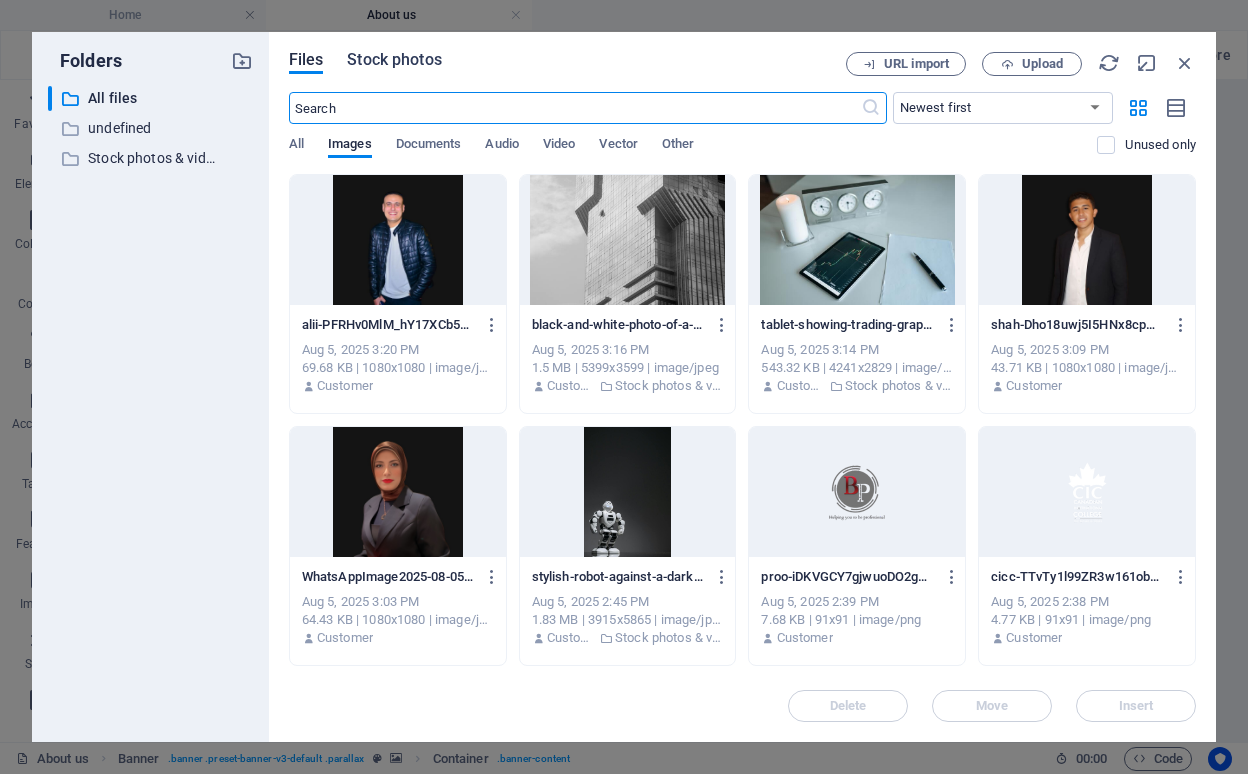 click on "Stock photos" at bounding box center [394, 60] 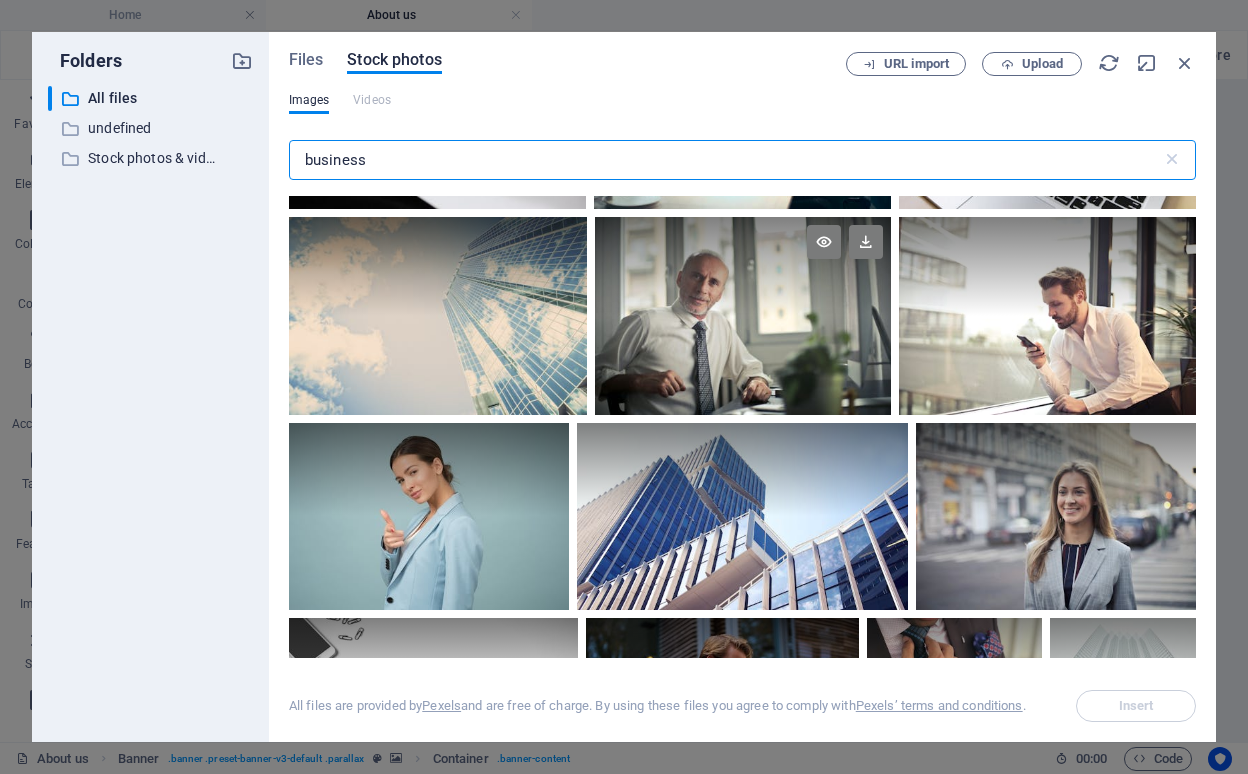 scroll, scrollTop: 596, scrollLeft: 0, axis: vertical 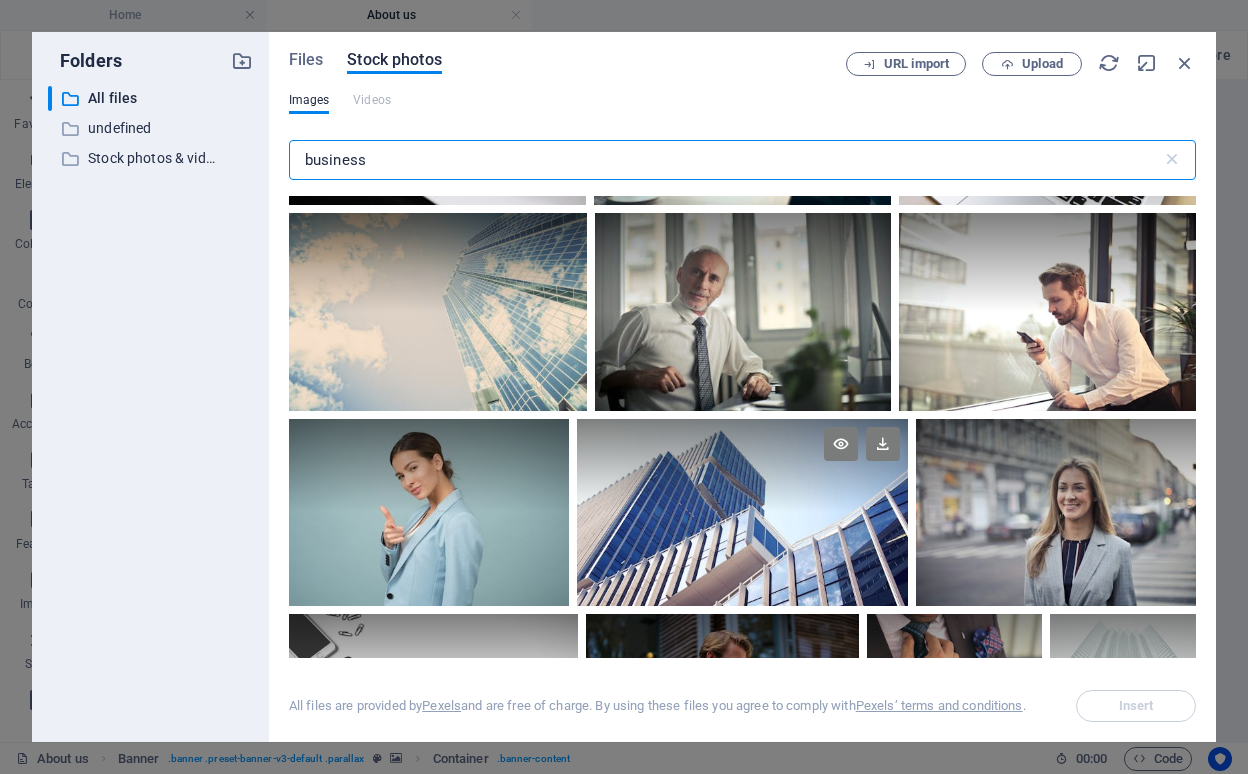 type on "business" 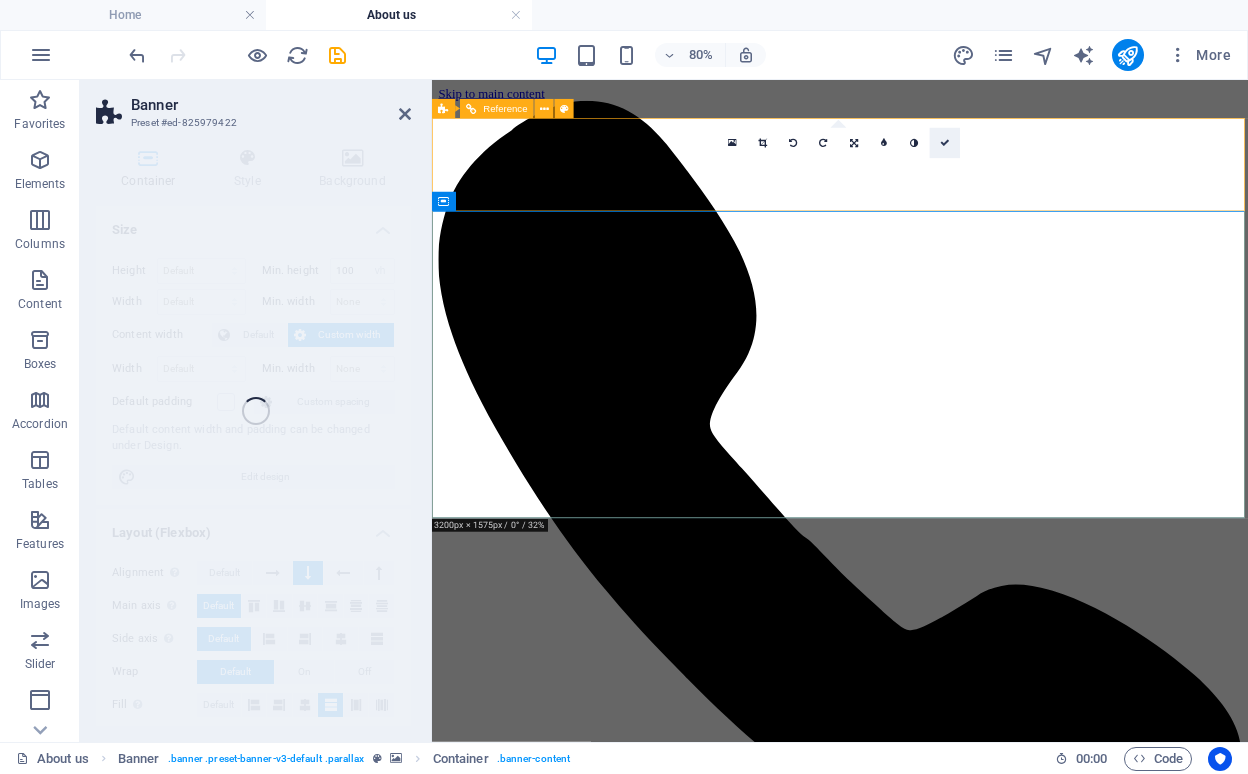 click at bounding box center [945, 143] 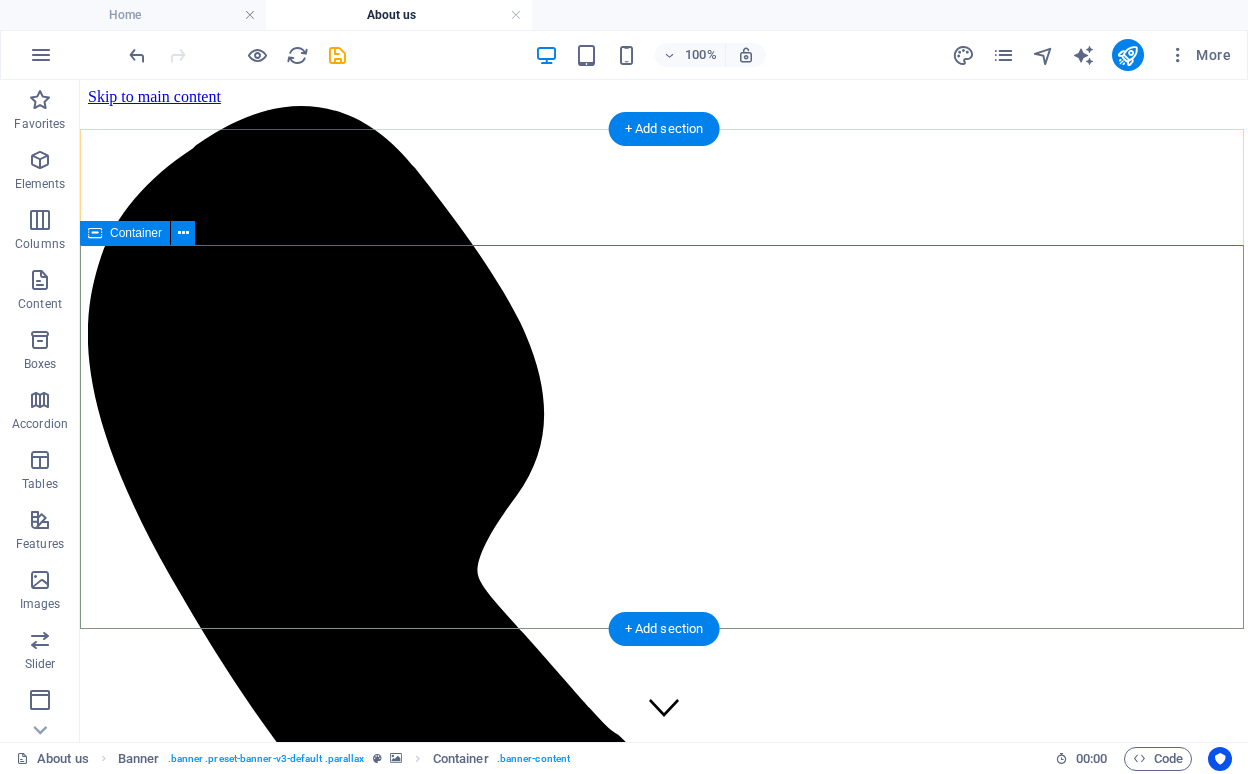 scroll, scrollTop: 0, scrollLeft: 0, axis: both 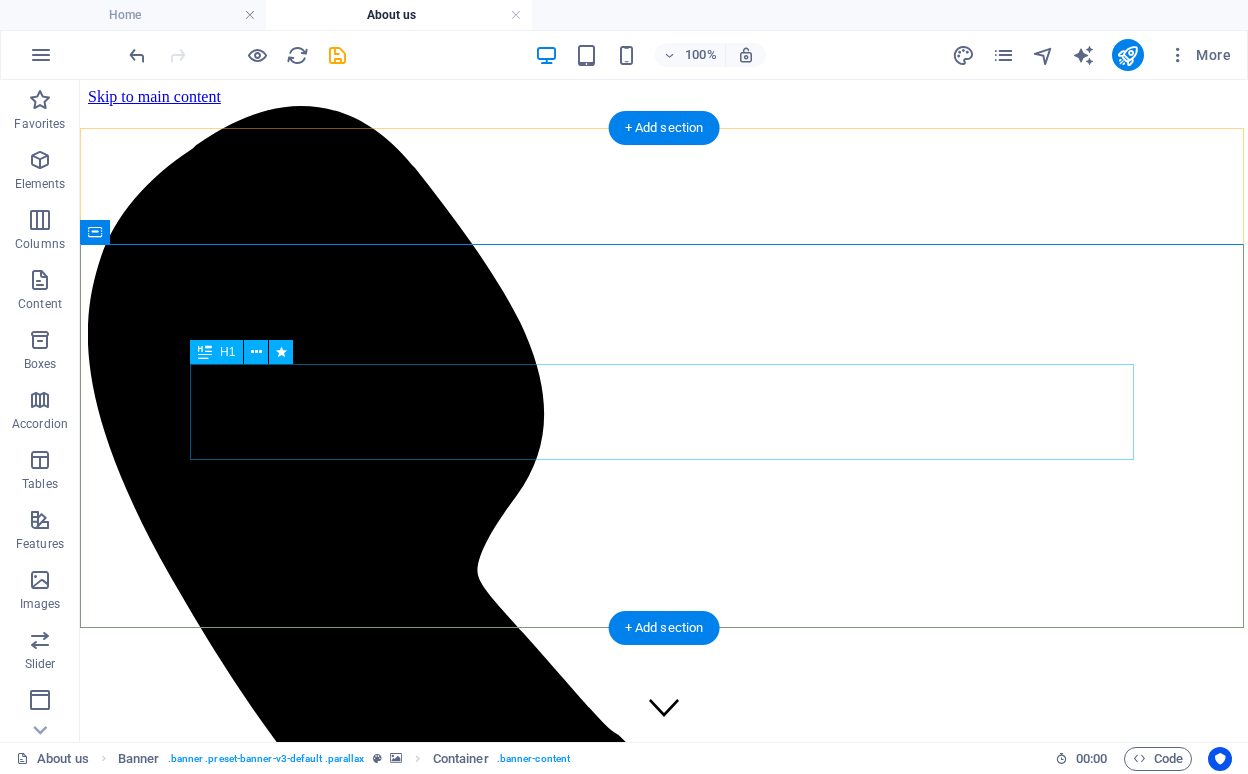 click on "About us" at bounding box center (664, 11535) 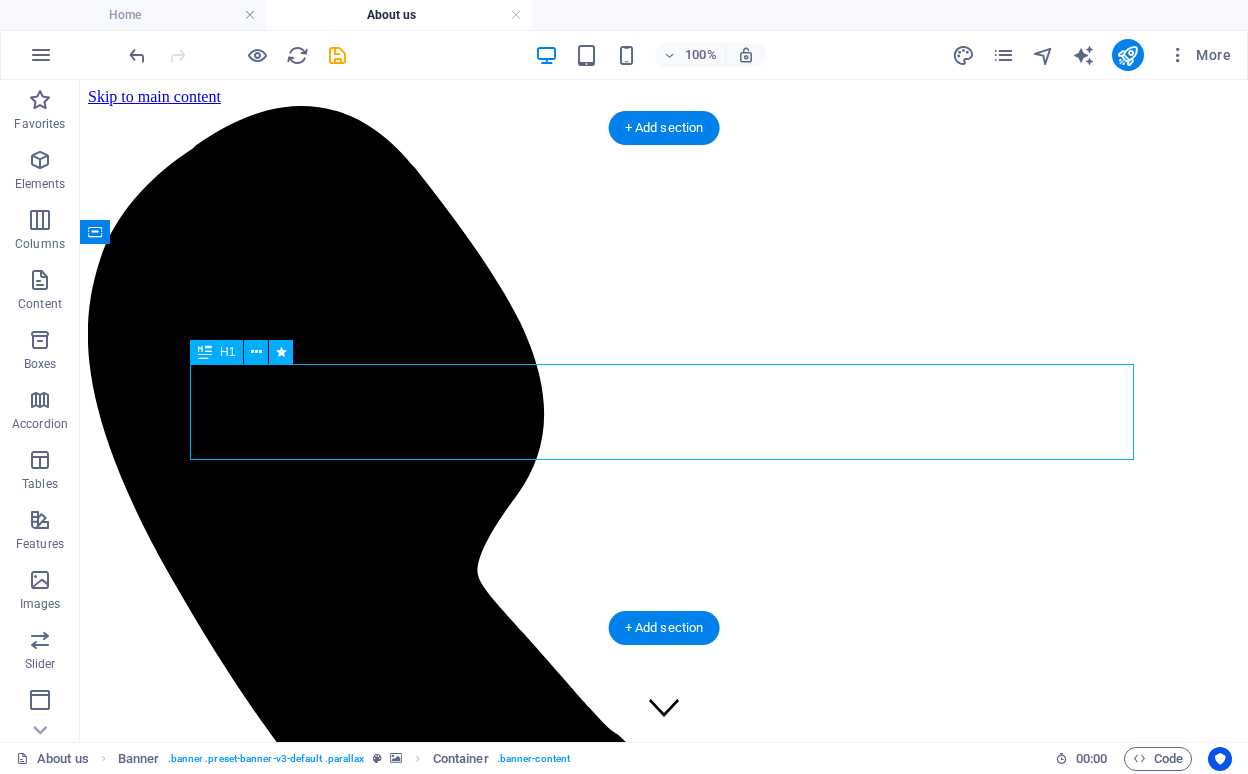 click on "About us" at bounding box center [664, 11535] 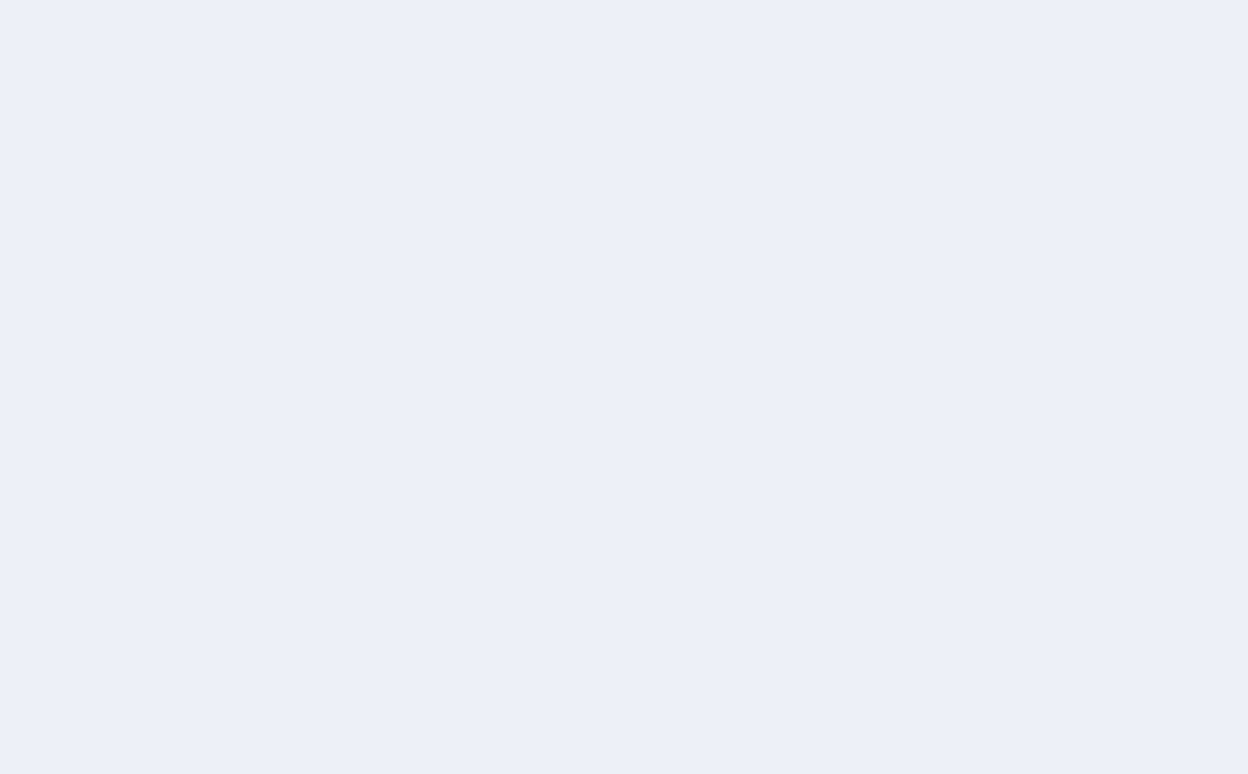 scroll, scrollTop: 0, scrollLeft: 0, axis: both 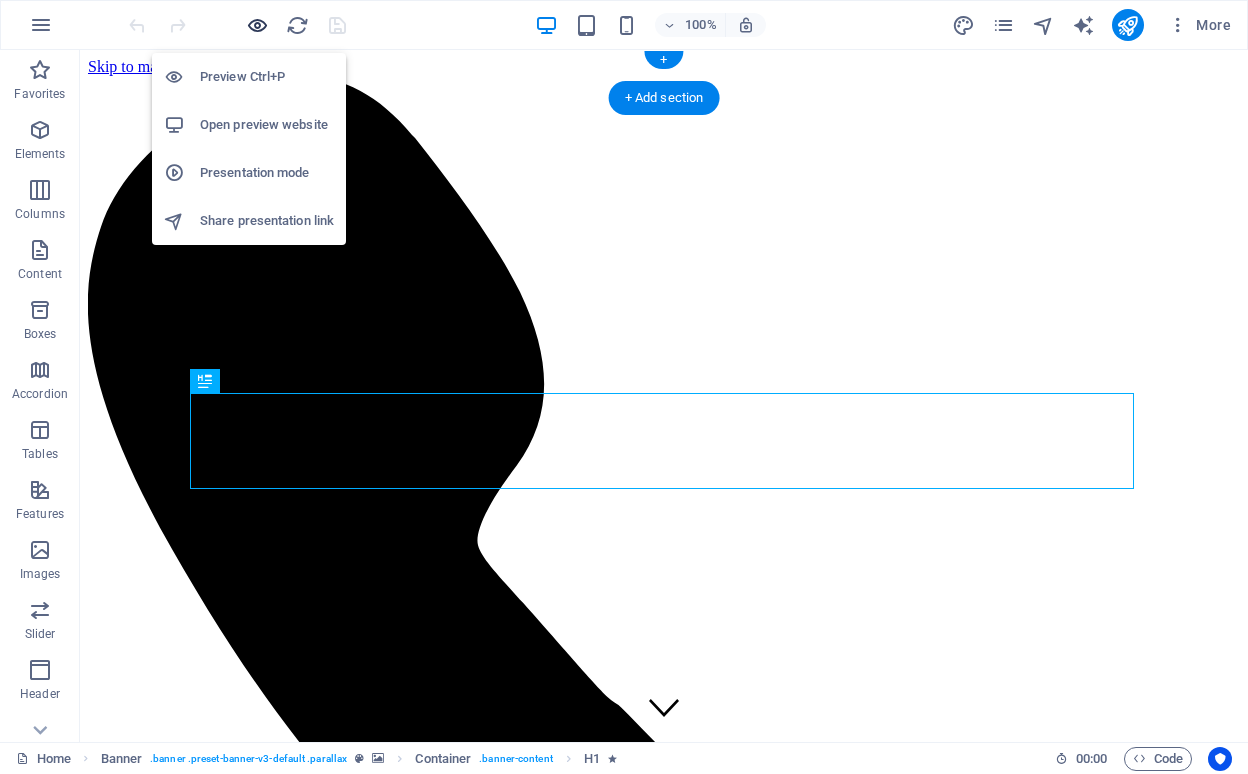 click at bounding box center (257, 25) 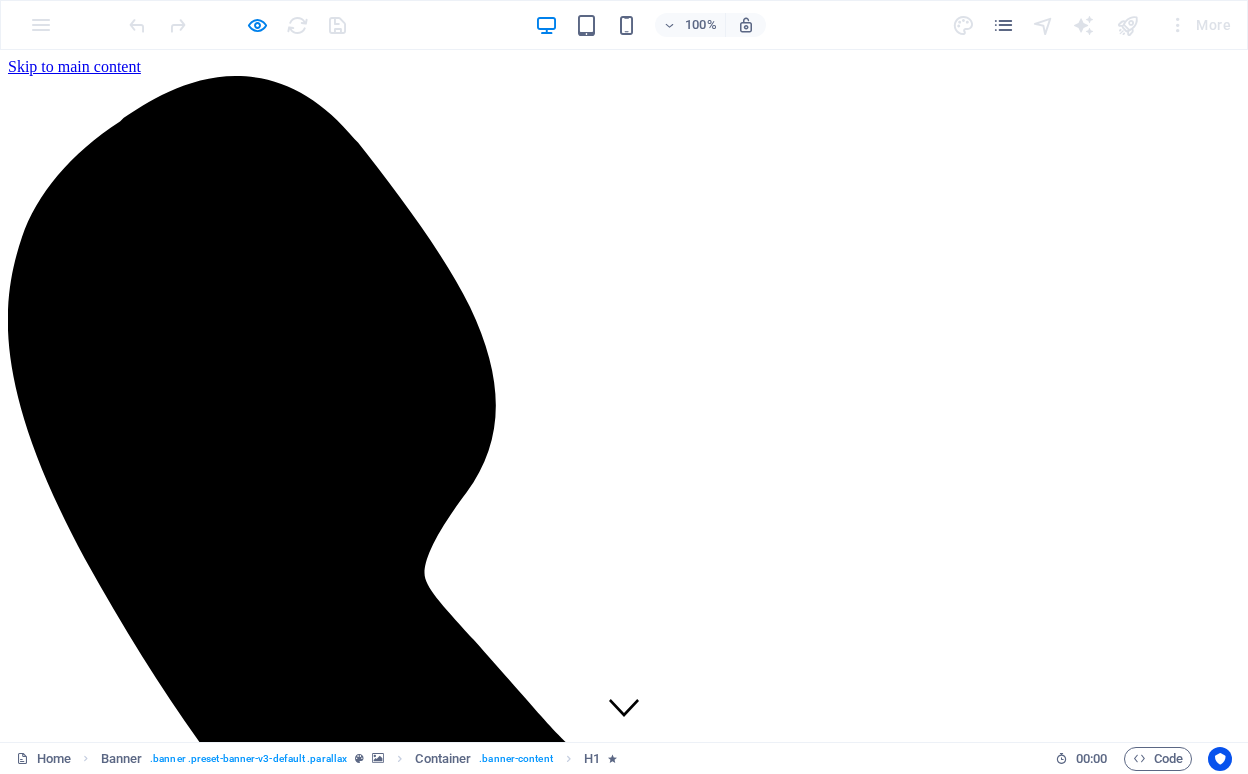 click on "About us" at bounding box center (77, 10565) 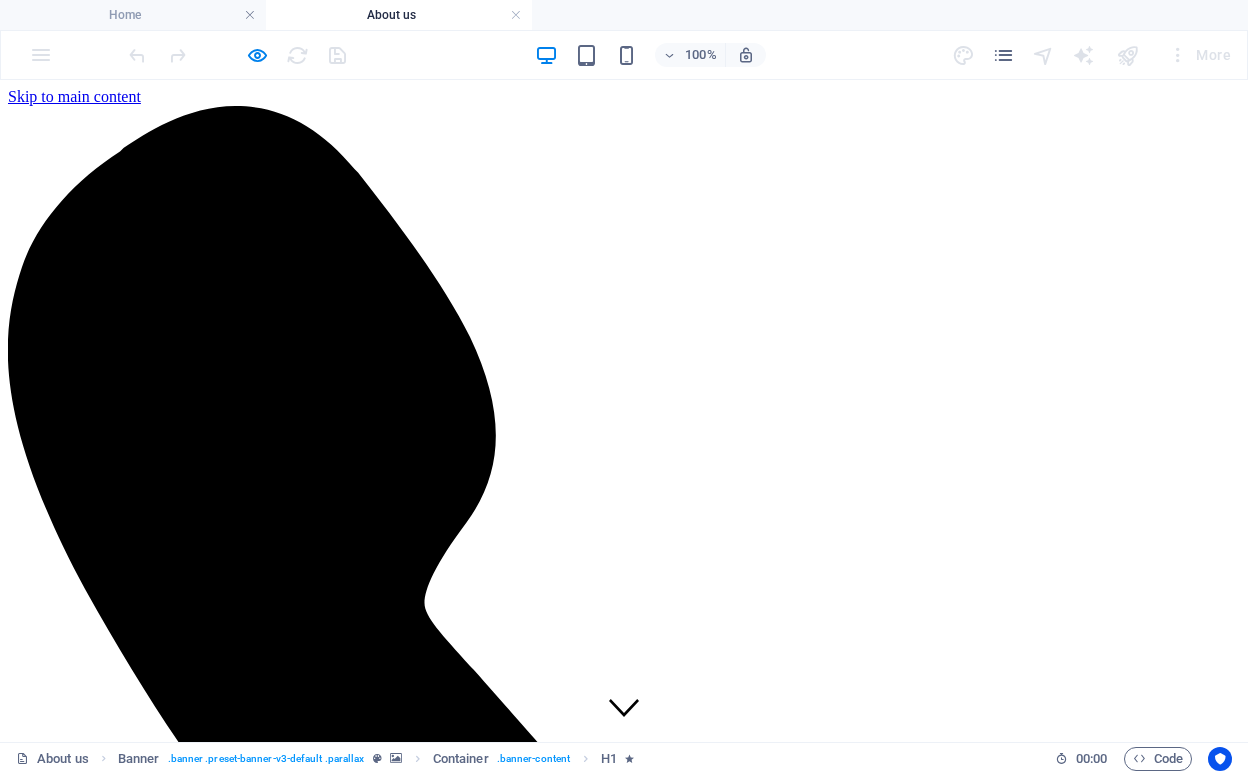 scroll, scrollTop: 0, scrollLeft: 0, axis: both 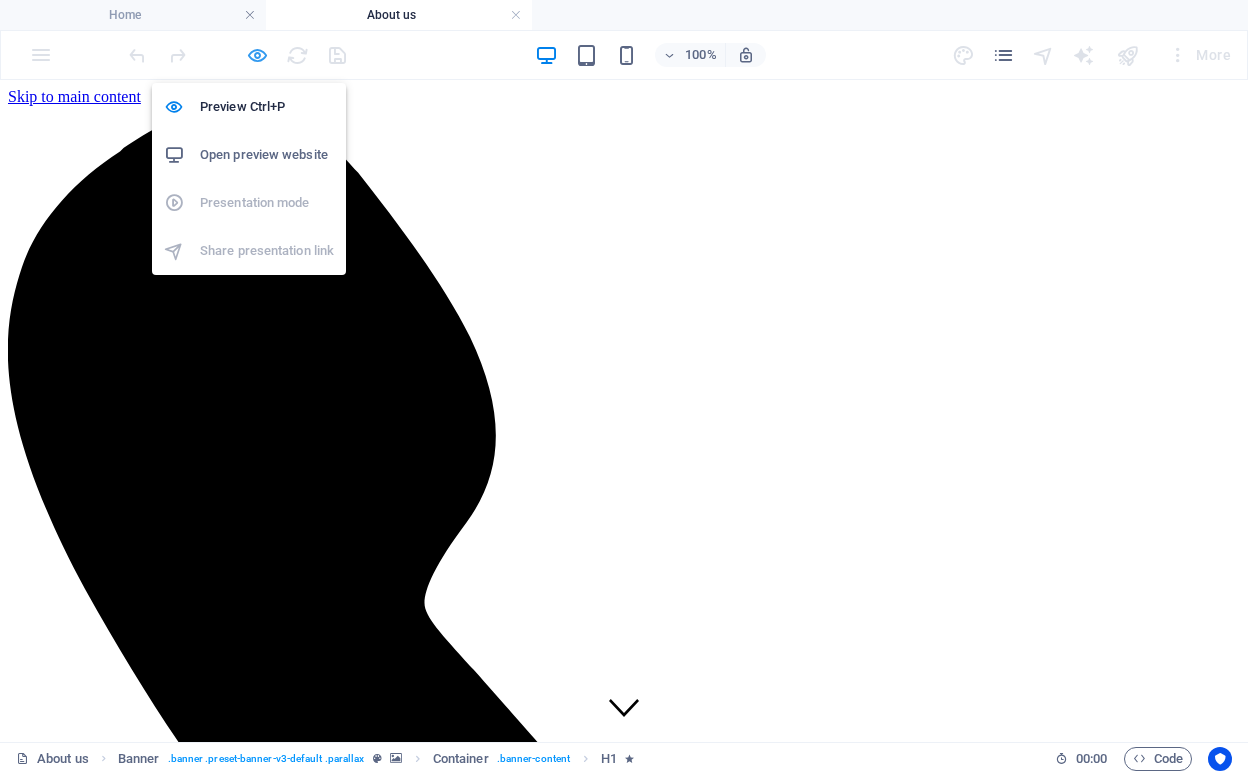 click at bounding box center (257, 55) 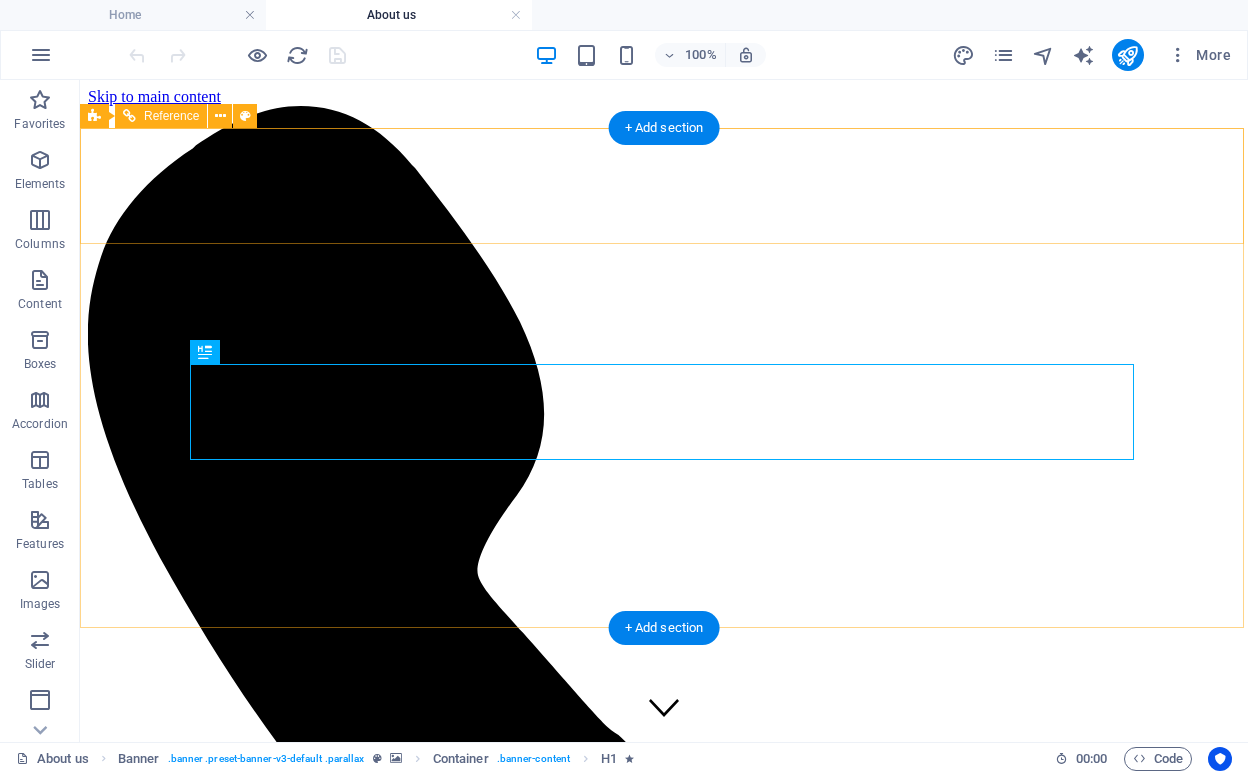 click on "About us Lorem ipsum dolor sit amet" at bounding box center (664, 11556) 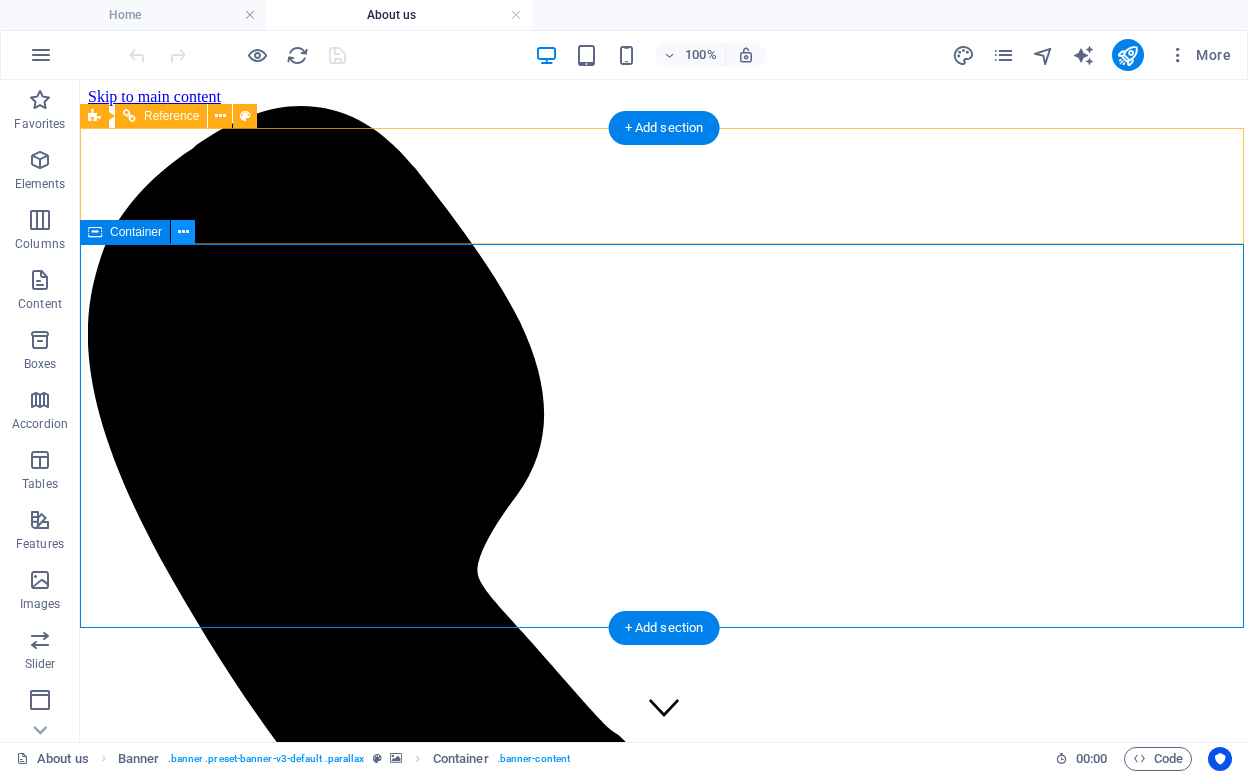 click at bounding box center (183, 232) 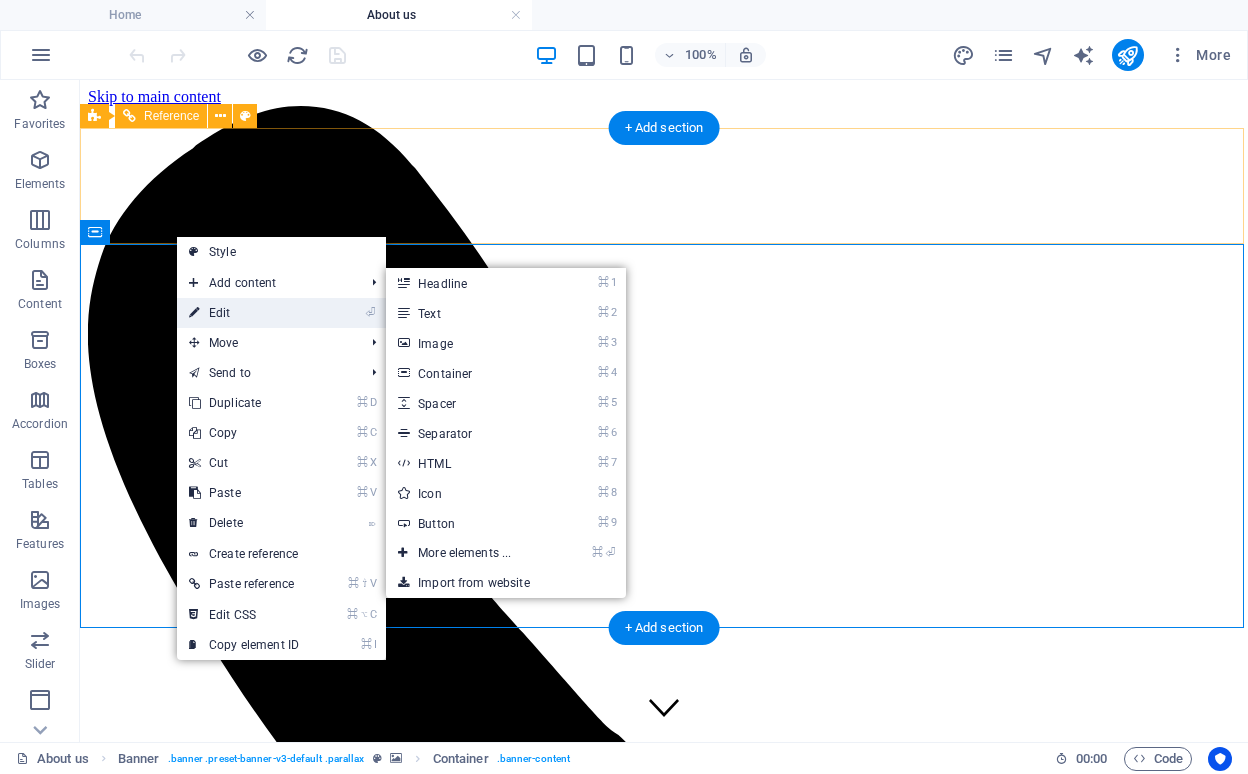 click on "⏎  Edit" at bounding box center [244, 313] 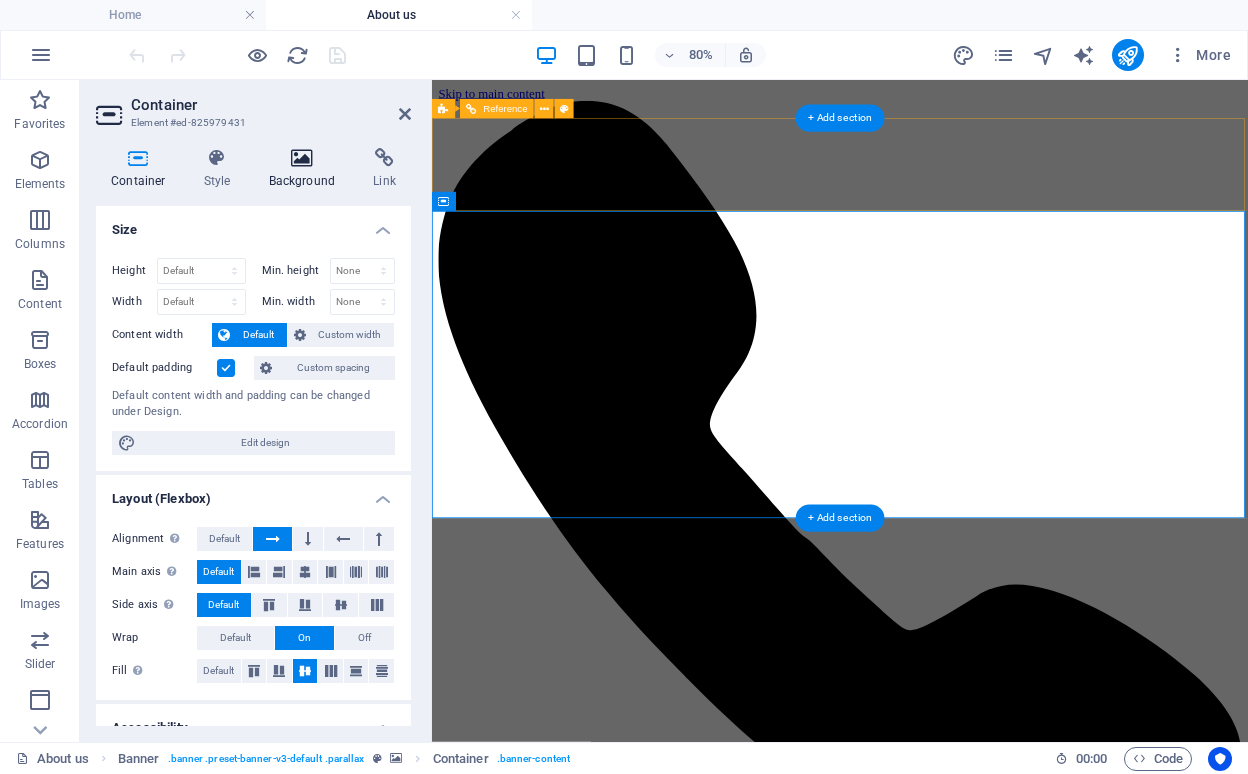 click at bounding box center (302, 158) 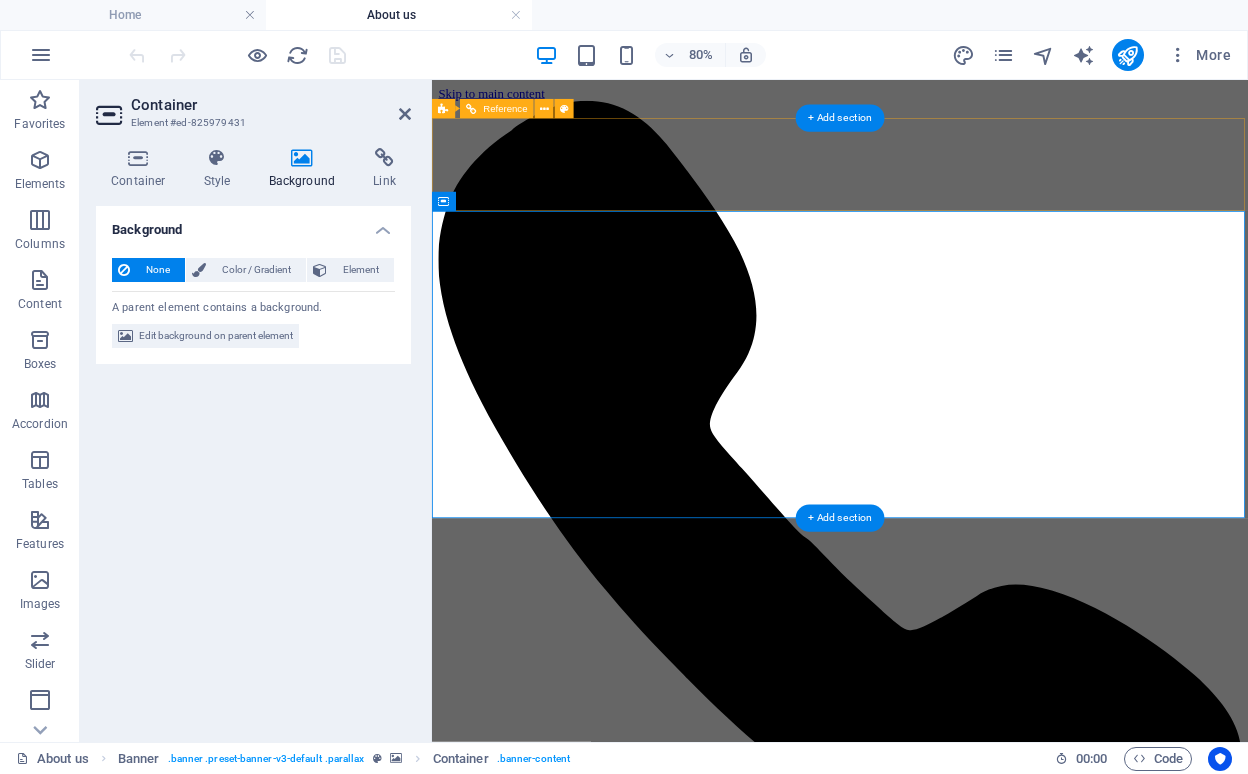 click on "None Color / Gradient Element Stretch background to full-width Color overlay Places an overlay over the background to colorize it Parallax 40 % Image Image slider Map Video YouTube Vimeo HTML Color Gradient Color A parent element contains a background. Edit background on parent element" at bounding box center (253, 303) 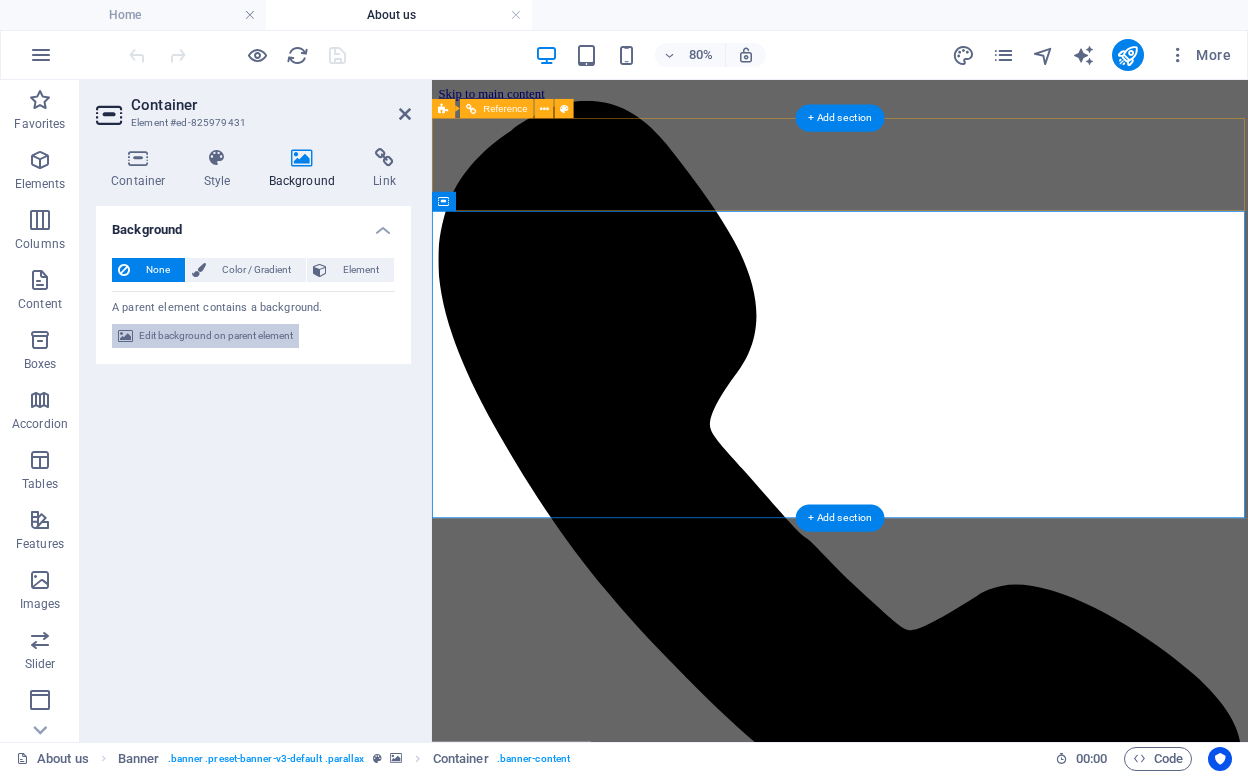 click on "Edit background on parent element" at bounding box center [216, 336] 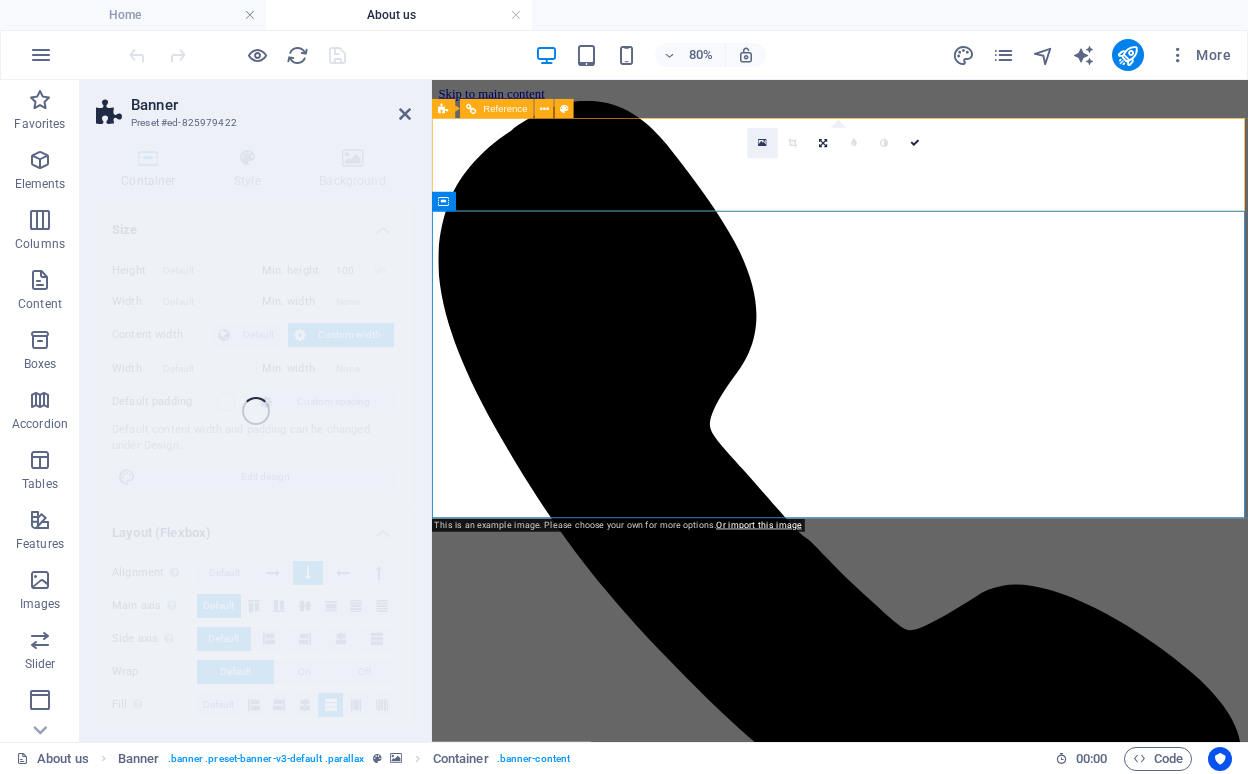 click at bounding box center (762, 143) 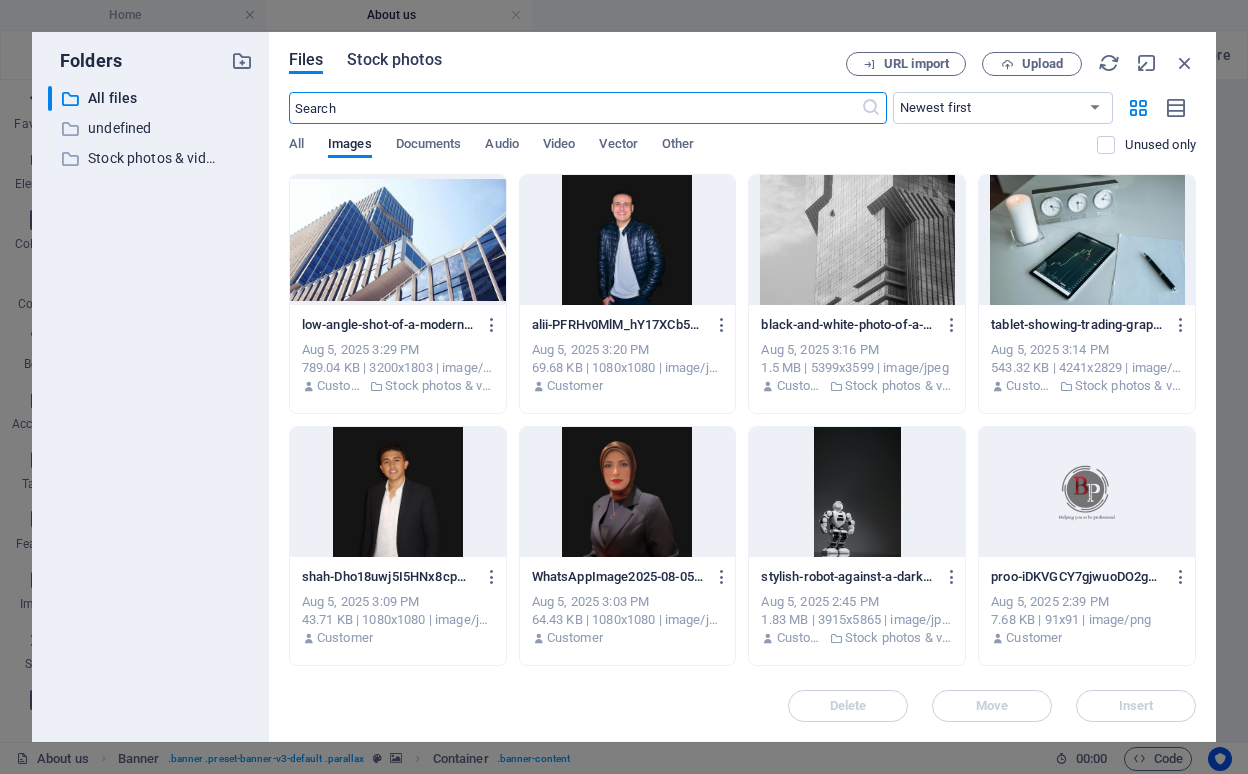 click on "Stock photos" at bounding box center [394, 60] 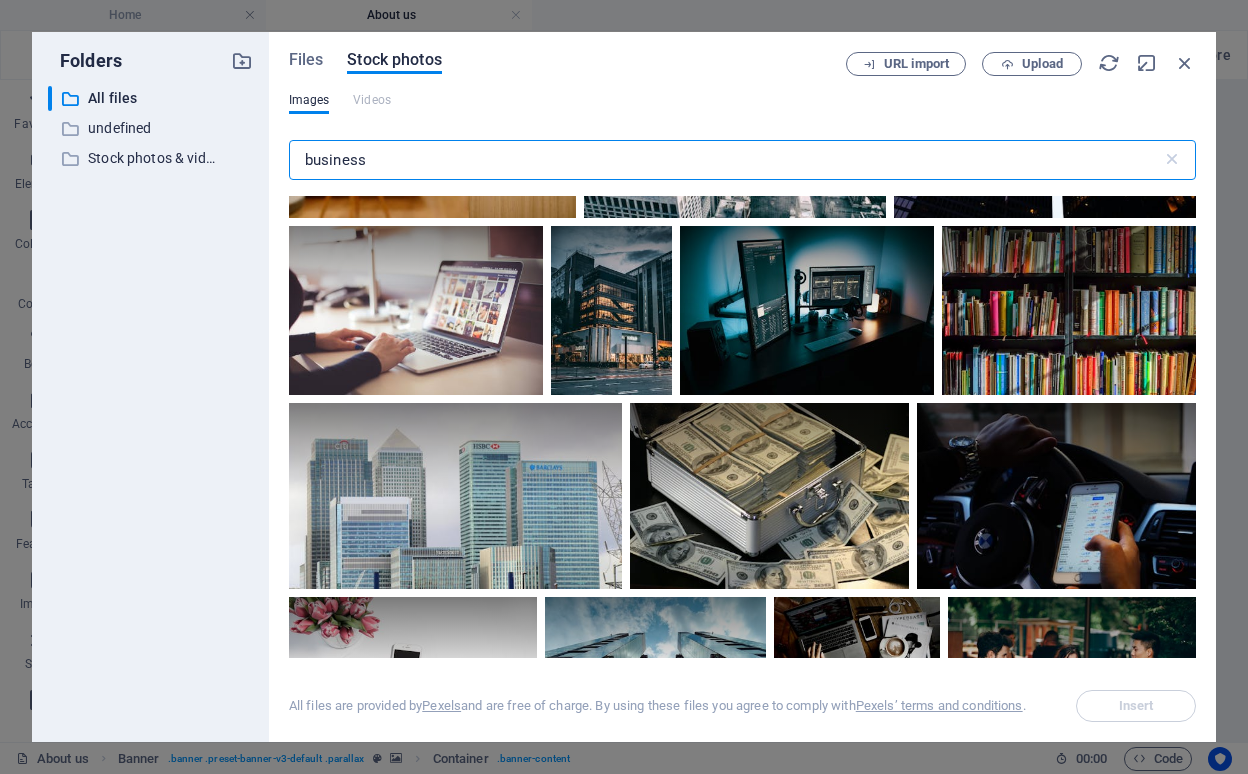 scroll, scrollTop: 2335, scrollLeft: 0, axis: vertical 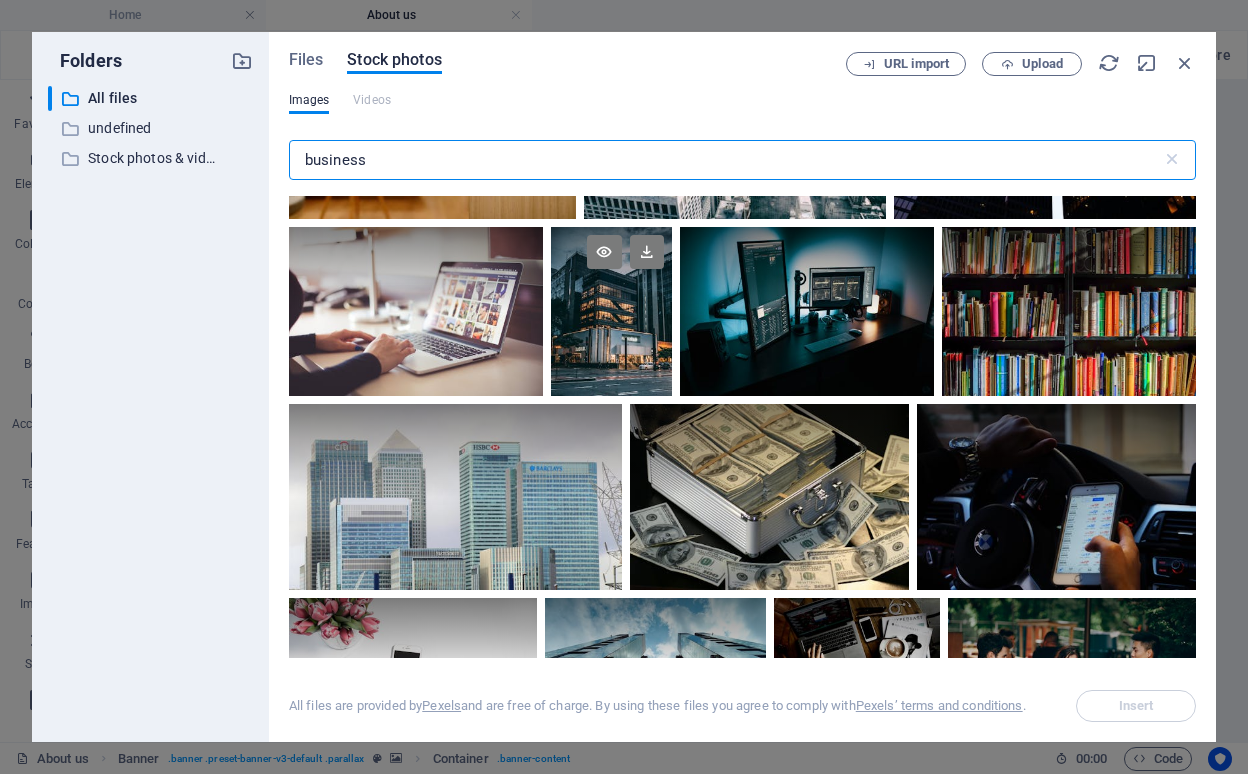 type on "business" 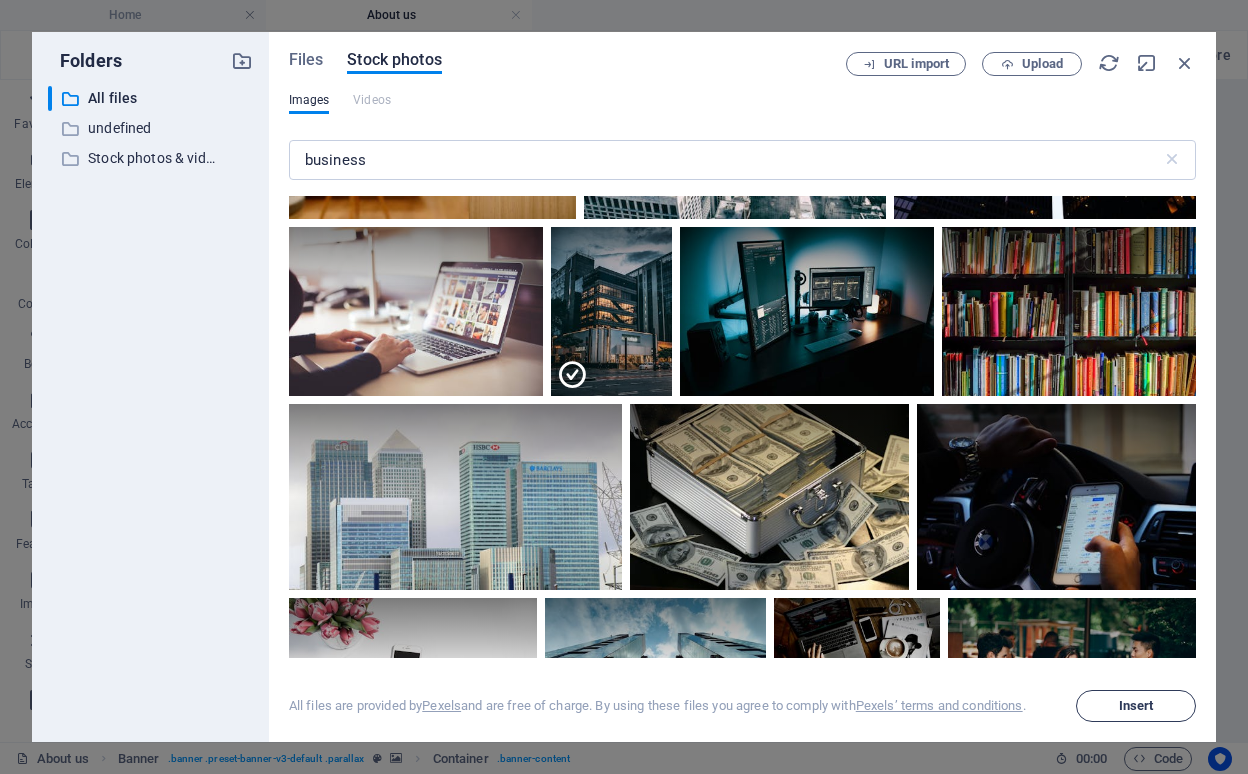 click on "Insert" at bounding box center [1136, 706] 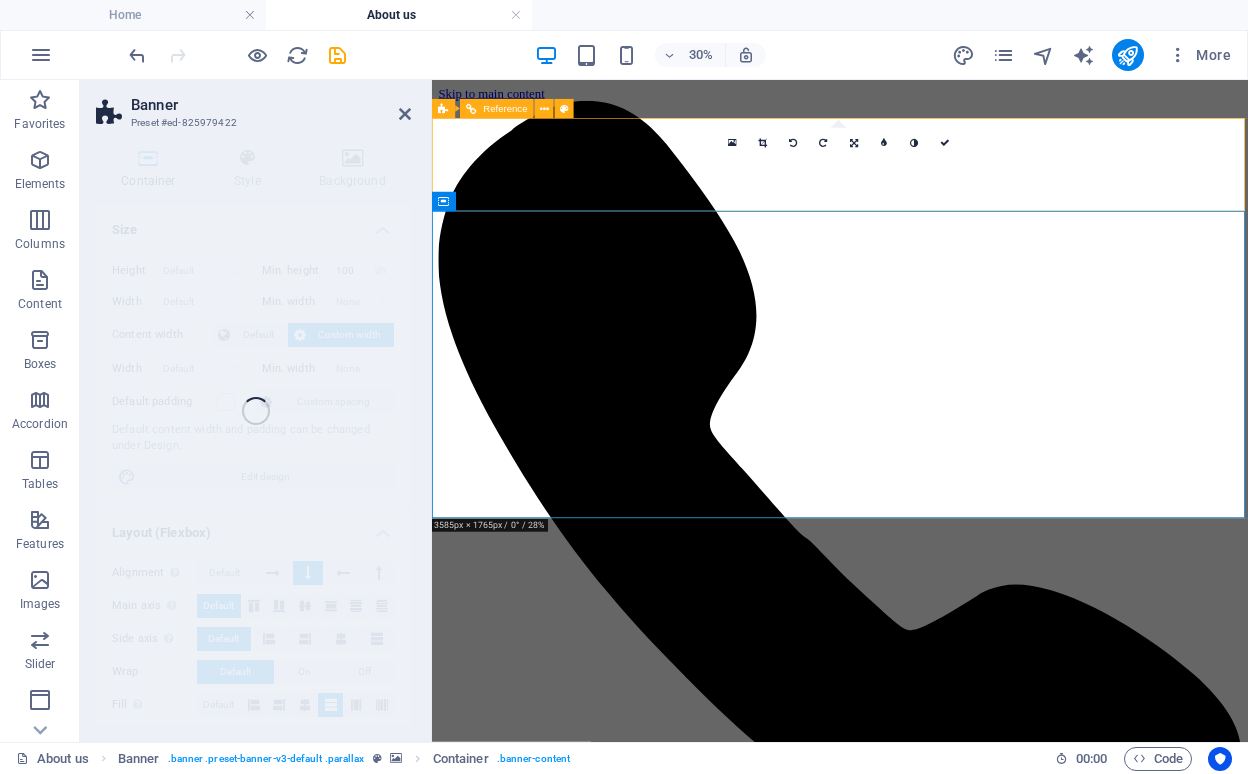 click on "Mon closed Tue 09:00 - 18:30  Wed 09:00 - 18:30 Thu 09:00 - 18:30 Fri 09:00 - 18:30 Sat 12:00 - 18:30 Sun closed" at bounding box center [942, 12441] 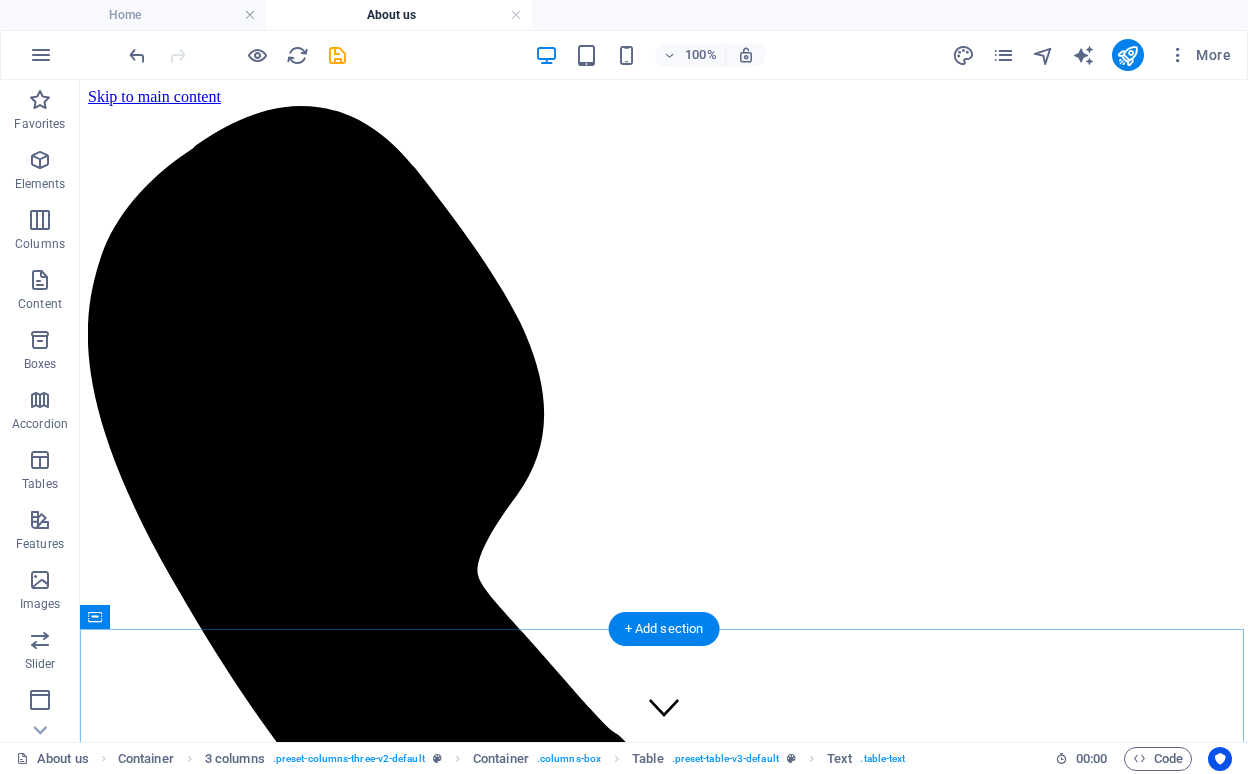 scroll, scrollTop: 0, scrollLeft: 0, axis: both 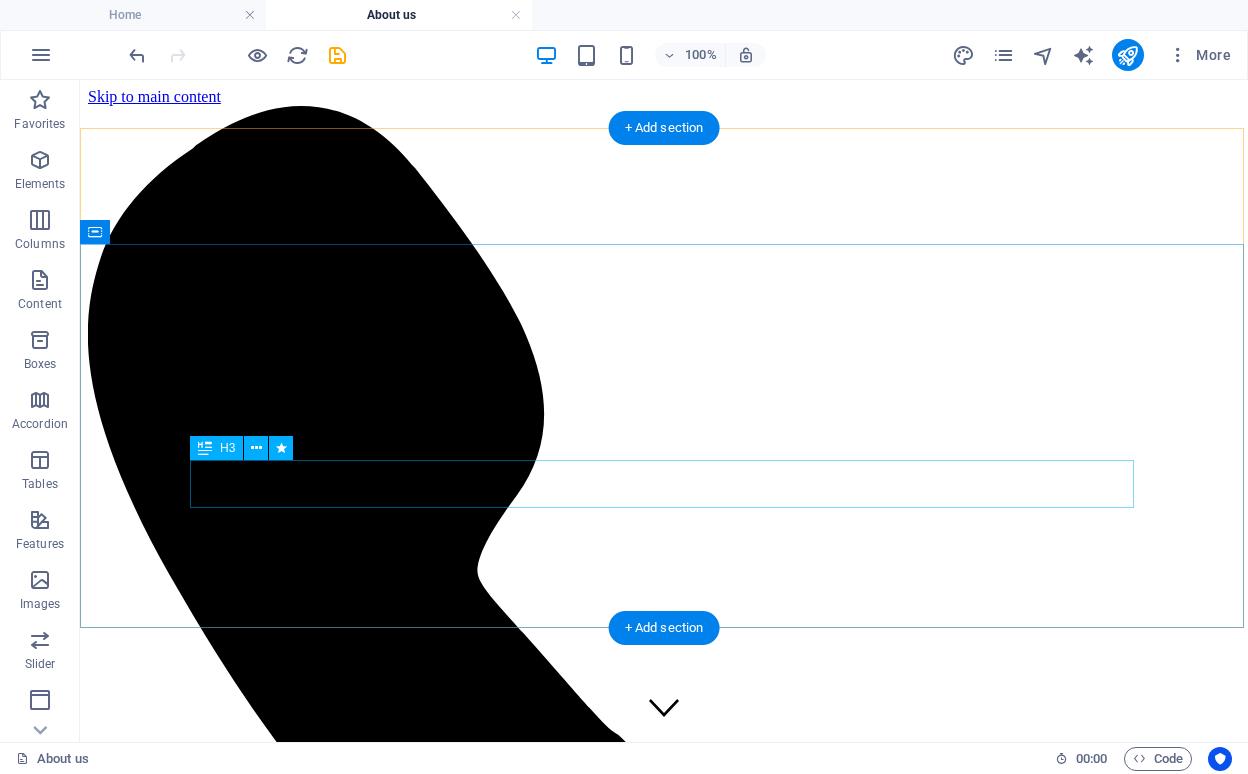 click on "Lorem ipsum dolor sit amet" at bounding box center [664, 11587] 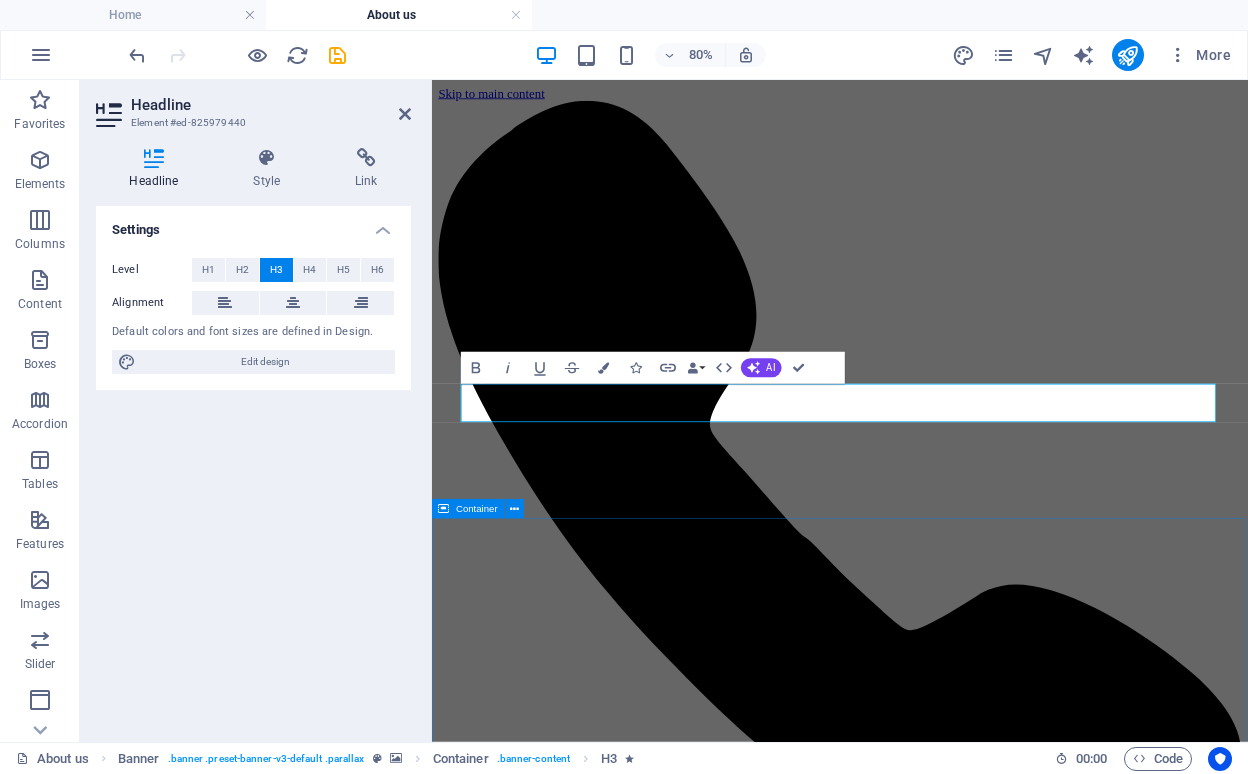 click on "We are Barber About Gentleman  Lorem ipsum dolor sit amet, consectetur adipisicing elit. Repellat, maiores, a libero atque assumenda praesentium cum magni odio dolor accusantium explicabo repudiandae molestiae itaque provident sit debitis aspernatur soluta deserunt incidunt ad cumque ex laboriosam. Distinctio, mollitia, molestias excepturi voluptatem veritatis iusto nam nulla.  Working hours Mon closed Tue 09:00 - 18:30  Wed 09:00 - 18:30 Thu 09:00 - 18:30 Fri 09:00 - 18:30 Sat 12:00 - 18:30 Sun closed Get an appointment" at bounding box center [942, 11123] 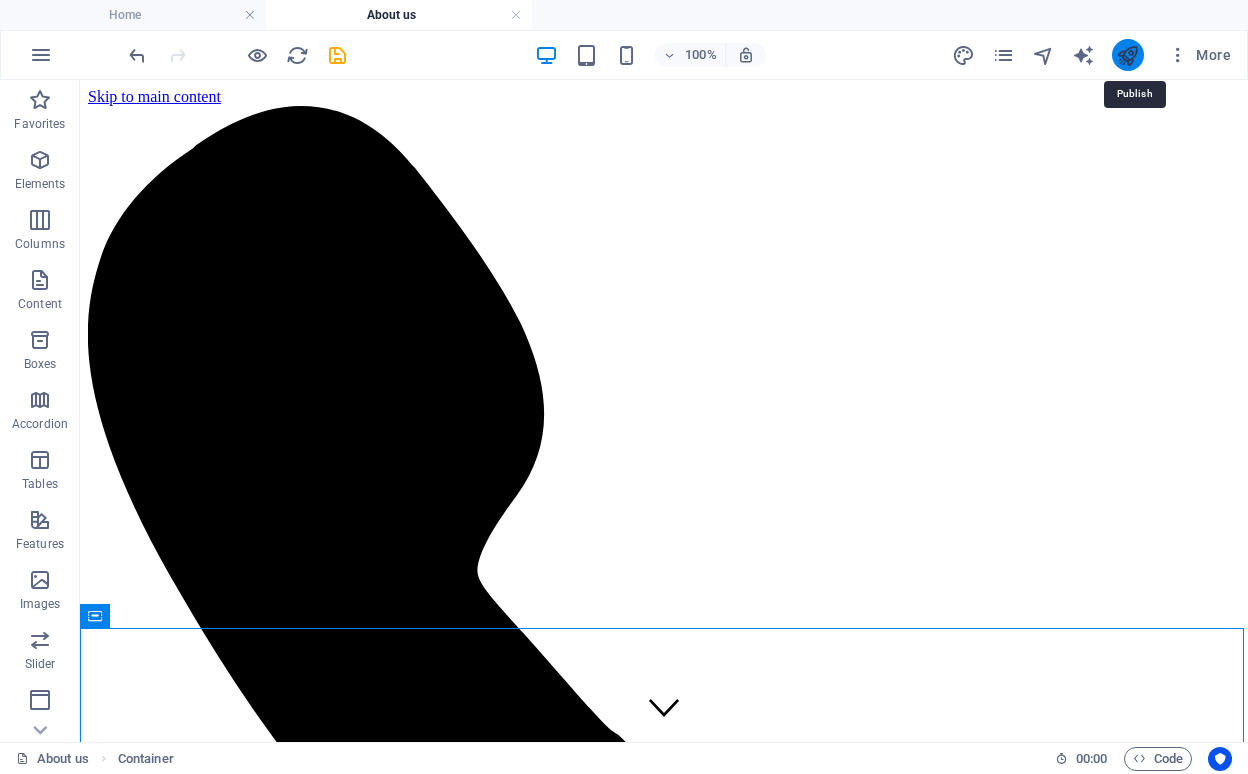 click at bounding box center (1127, 55) 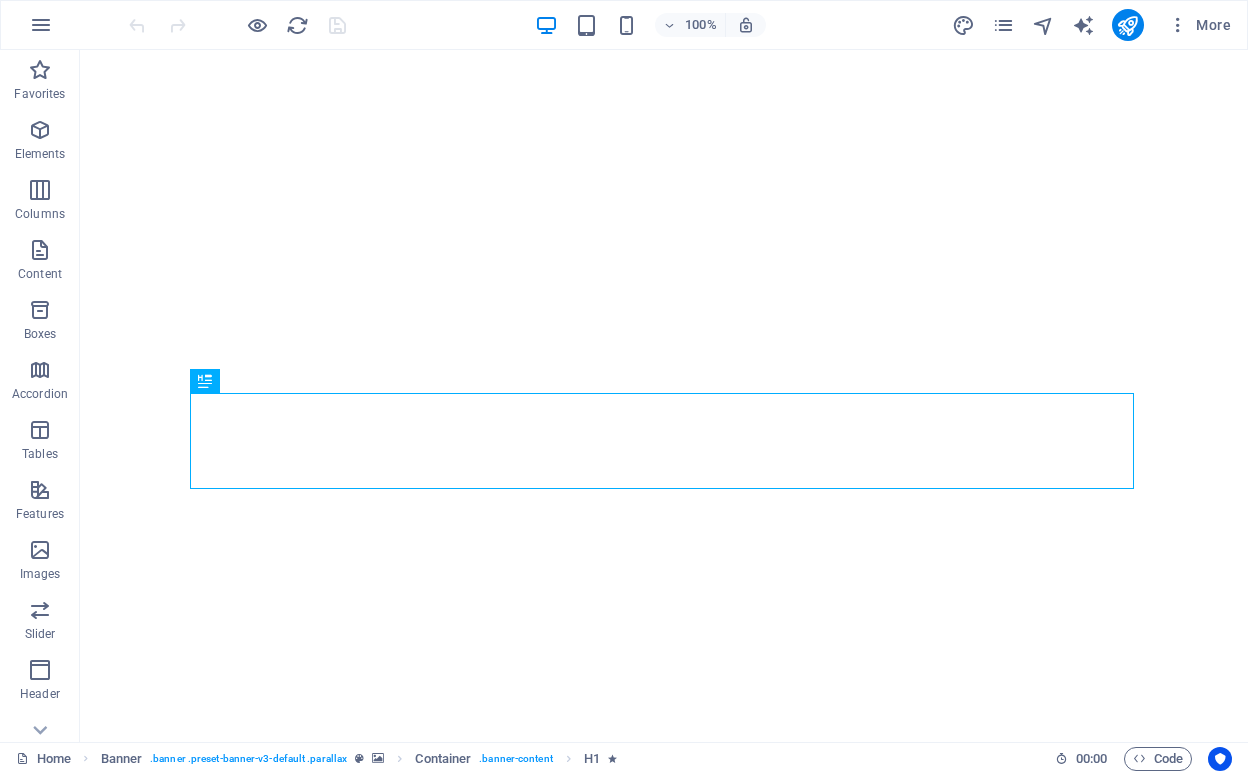 scroll, scrollTop: 0, scrollLeft: 0, axis: both 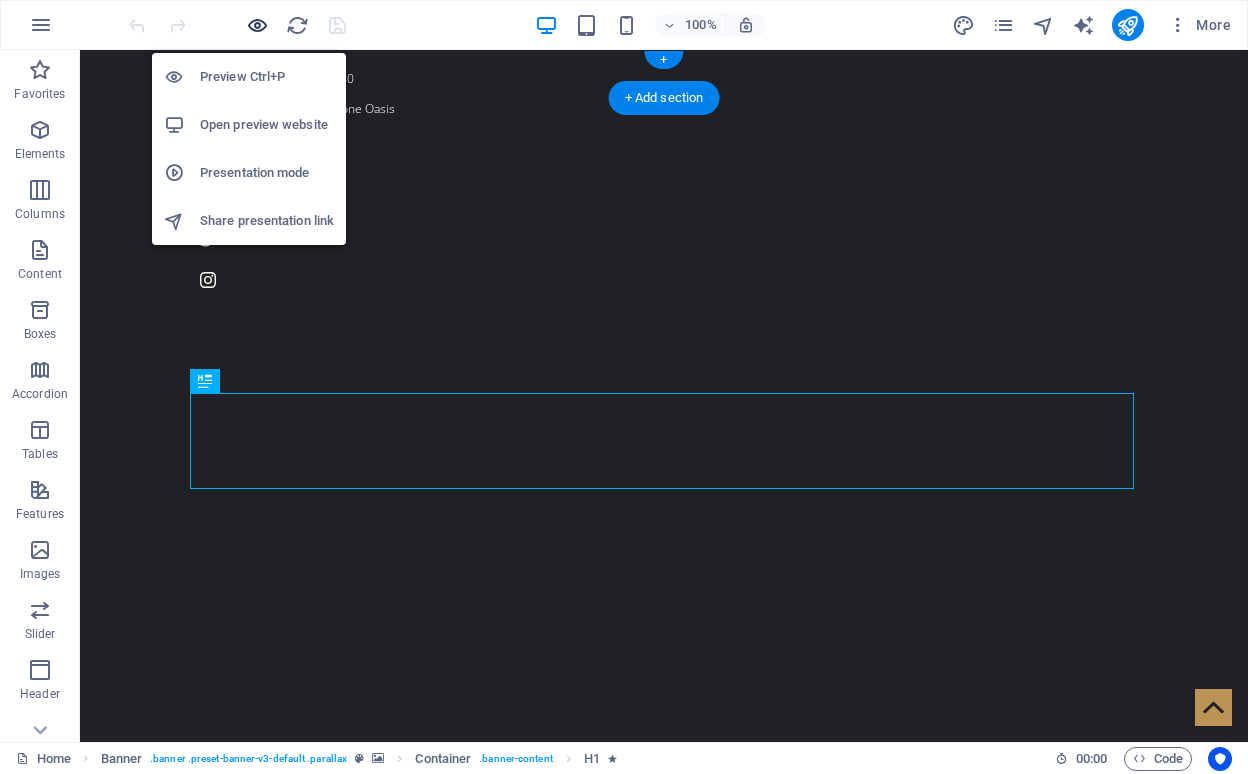 click at bounding box center [257, 25] 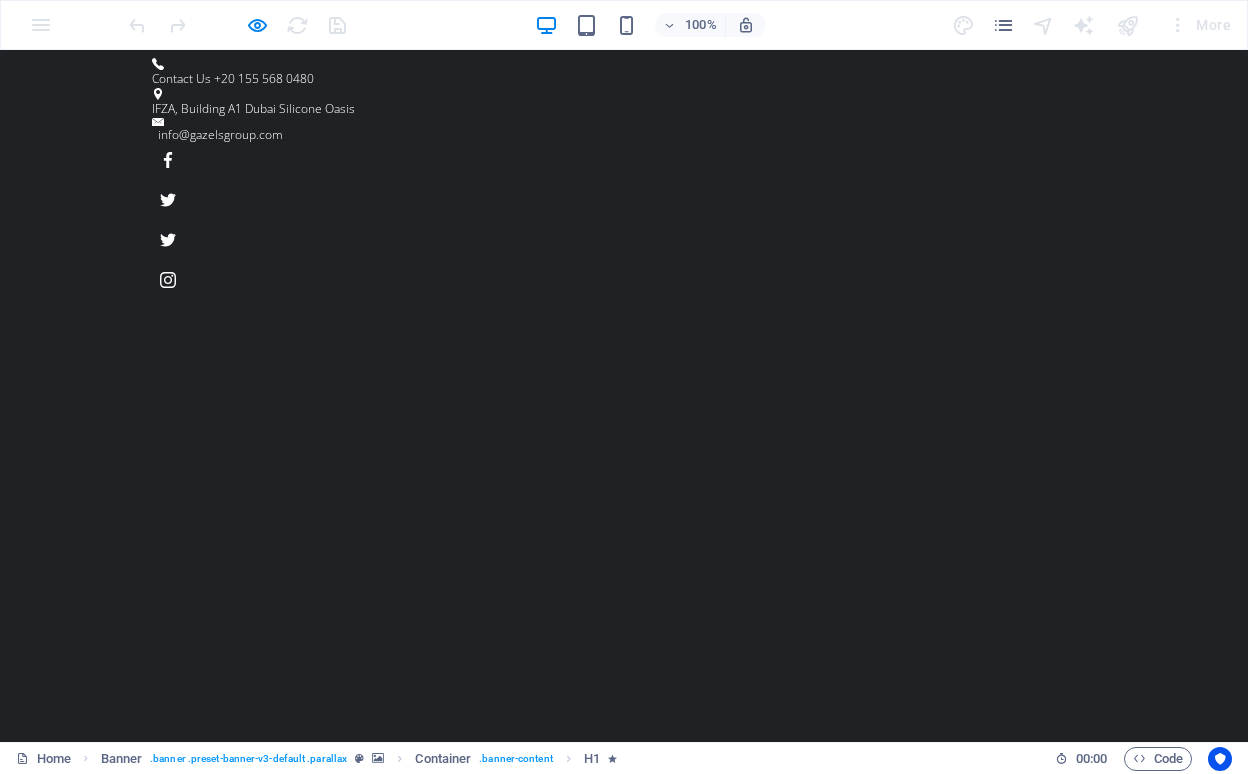 click on "About us" at bounding box center [553, 1118] 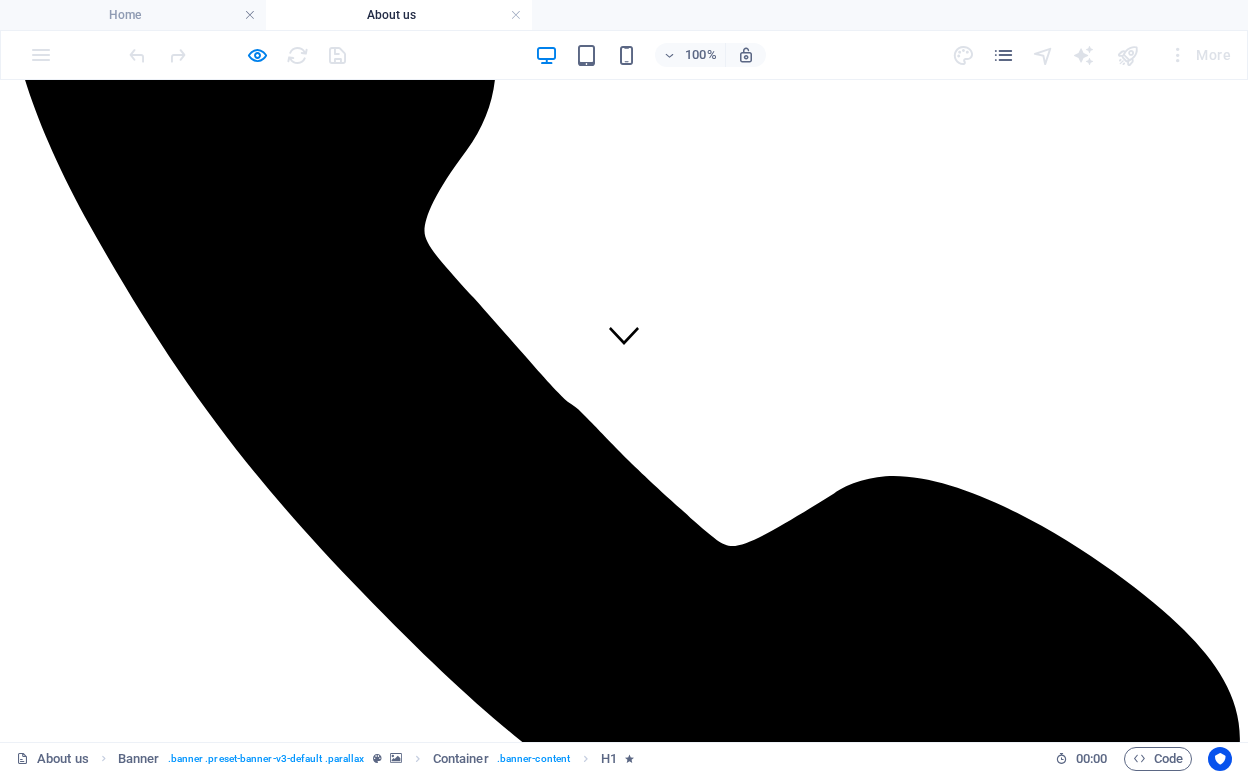 scroll, scrollTop: 414, scrollLeft: 0, axis: vertical 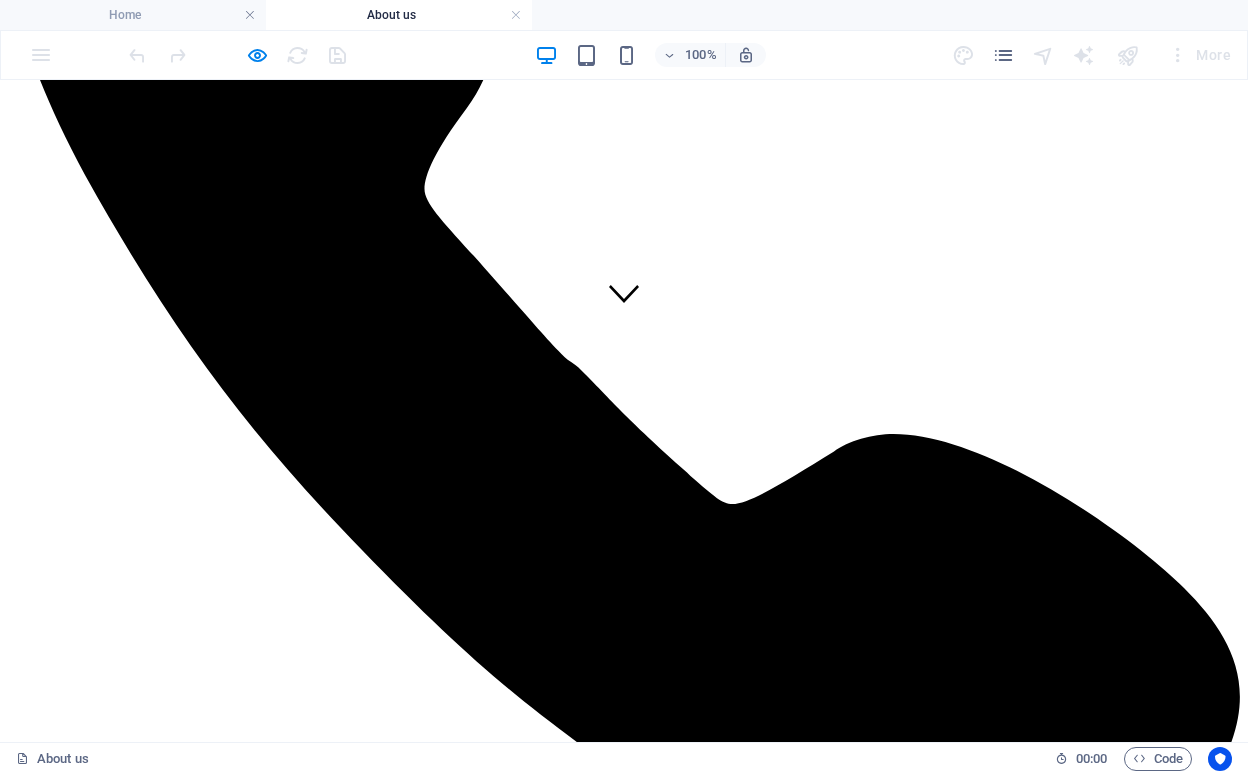 click on "We are Barber" at bounding box center [624, 11958] 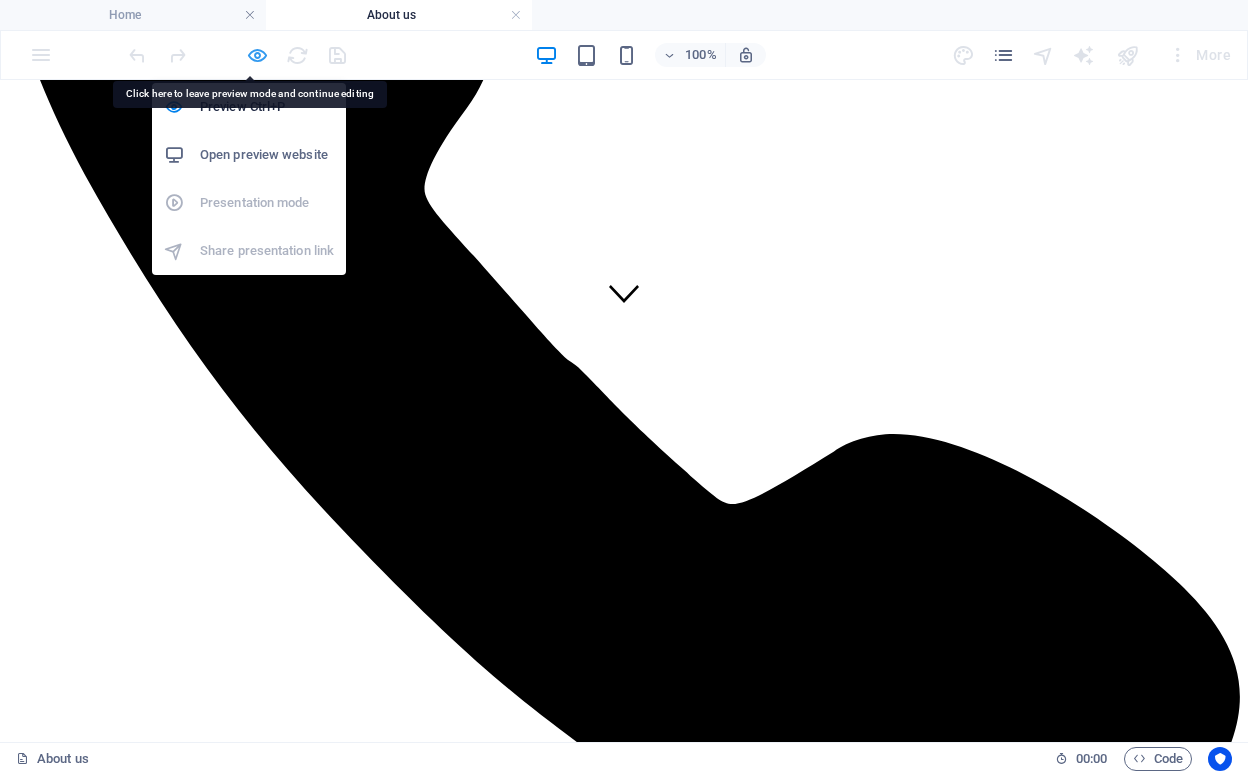 click at bounding box center (257, 55) 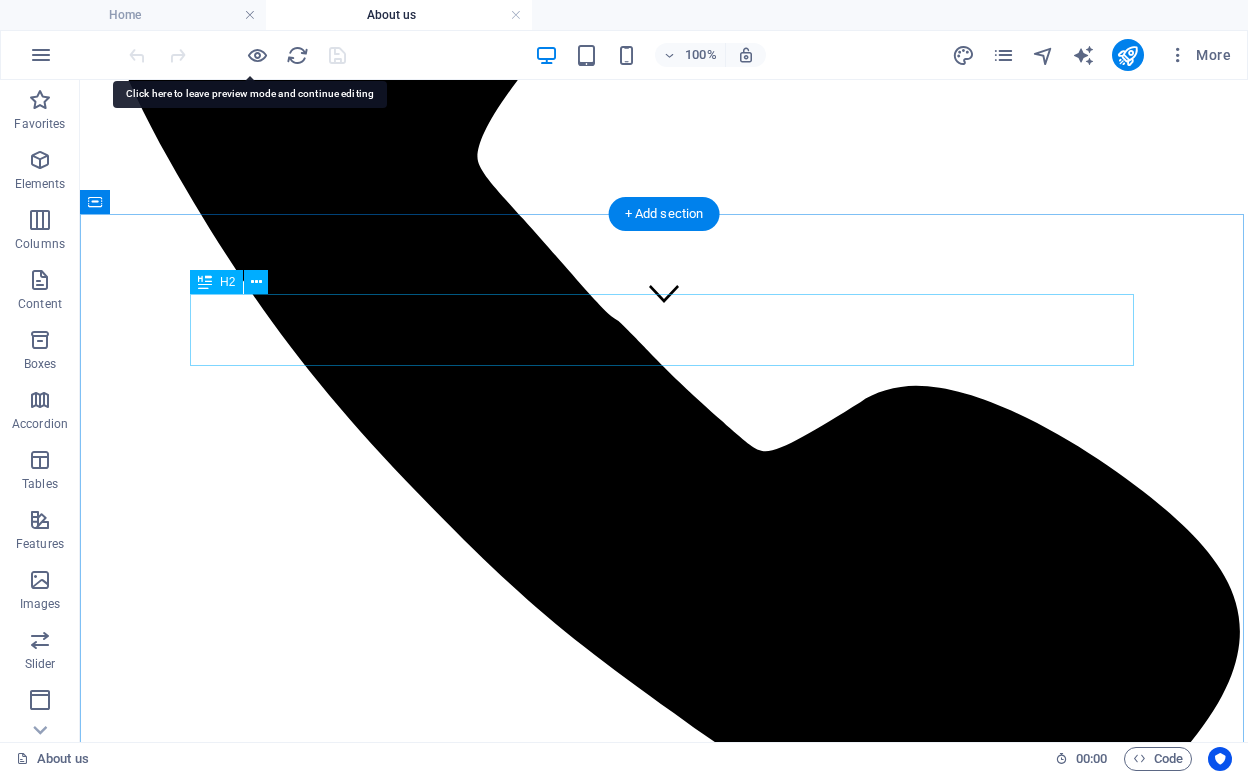 click on "We are Barber" at bounding box center (664, 11235) 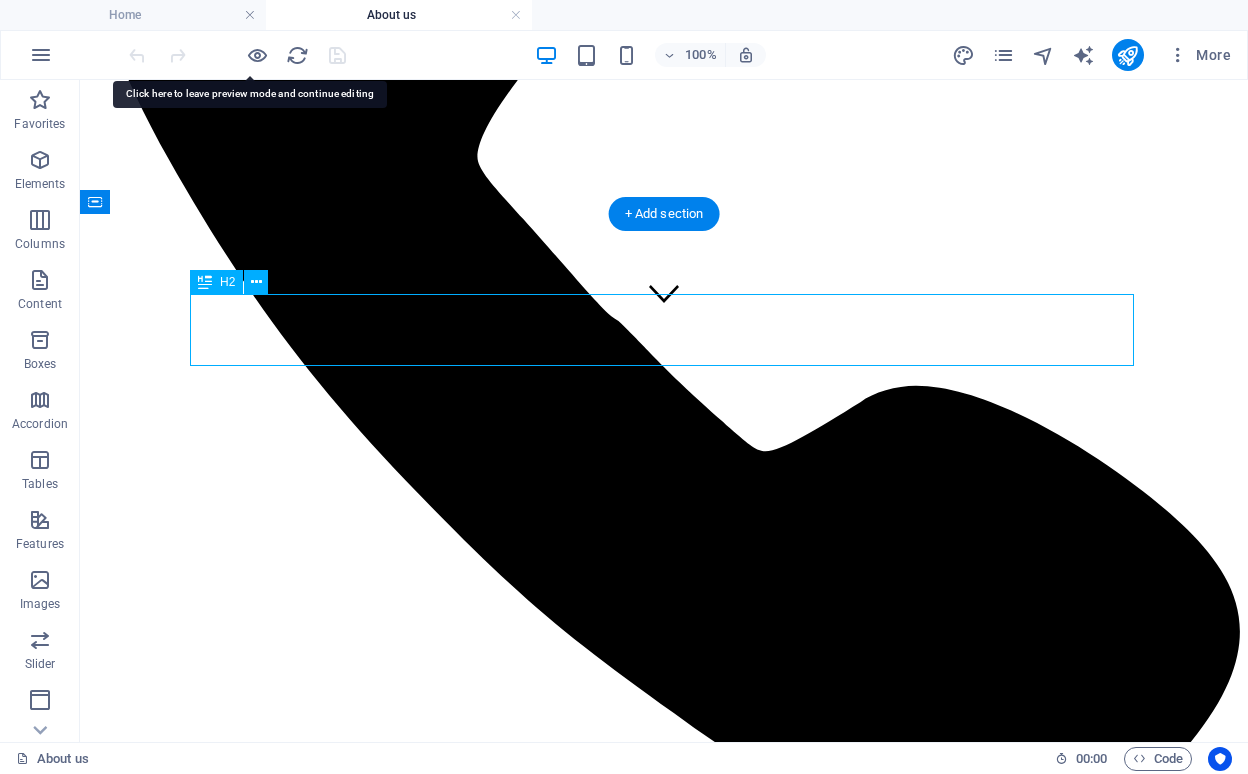 click on "We are Barber" at bounding box center (664, 11235) 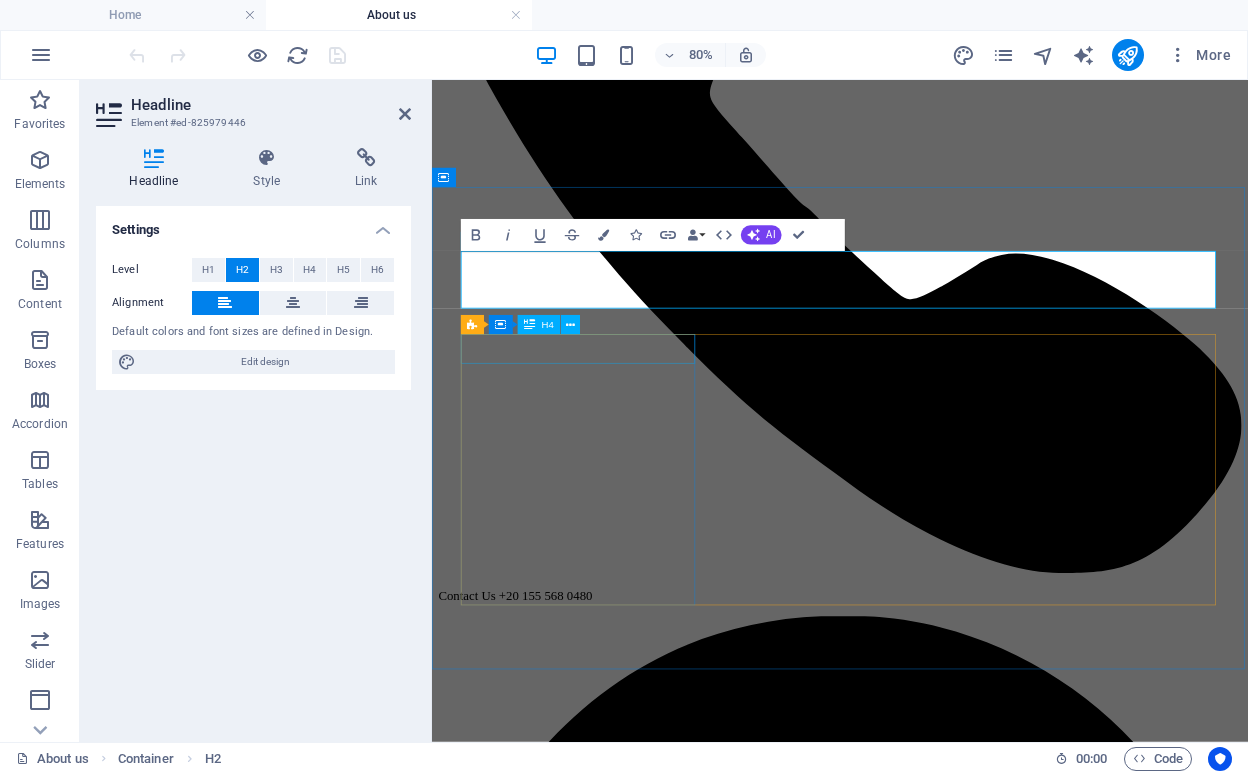 click on "About Gentleman" at bounding box center (942, 10078) 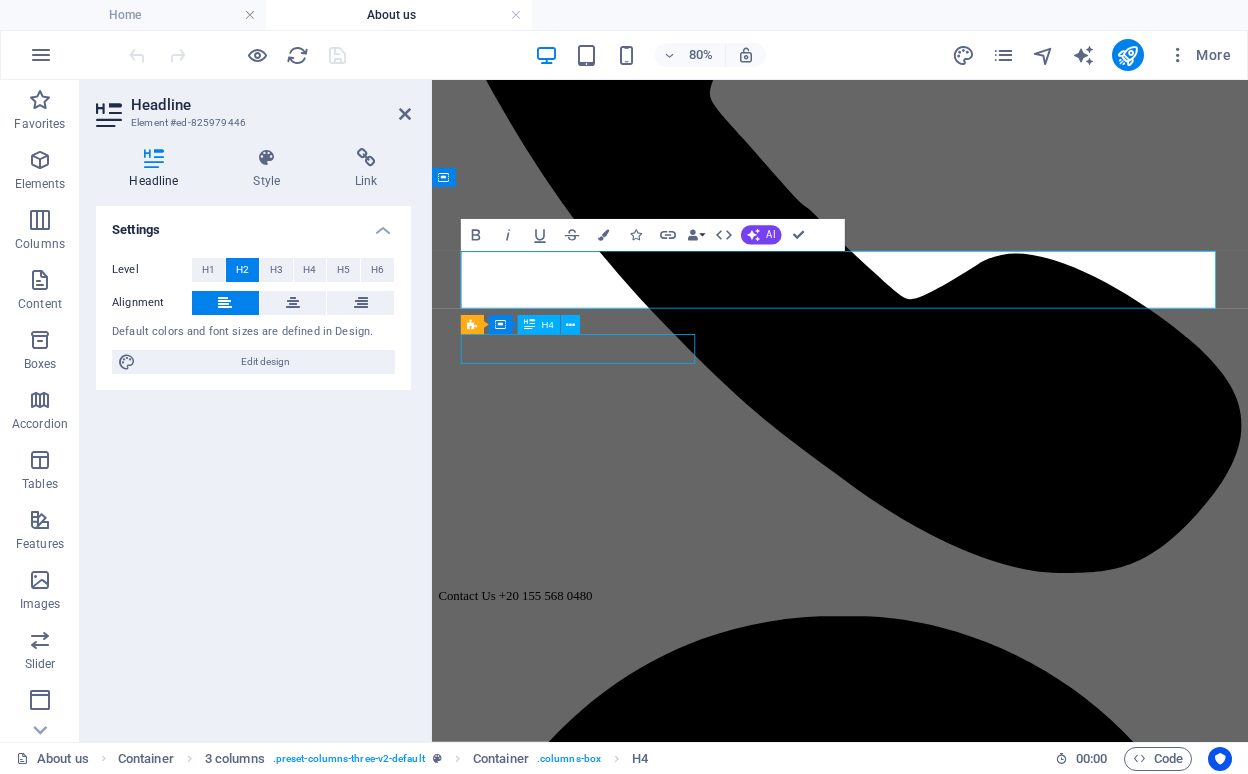 click on "About Gentleman" at bounding box center (942, 10078) 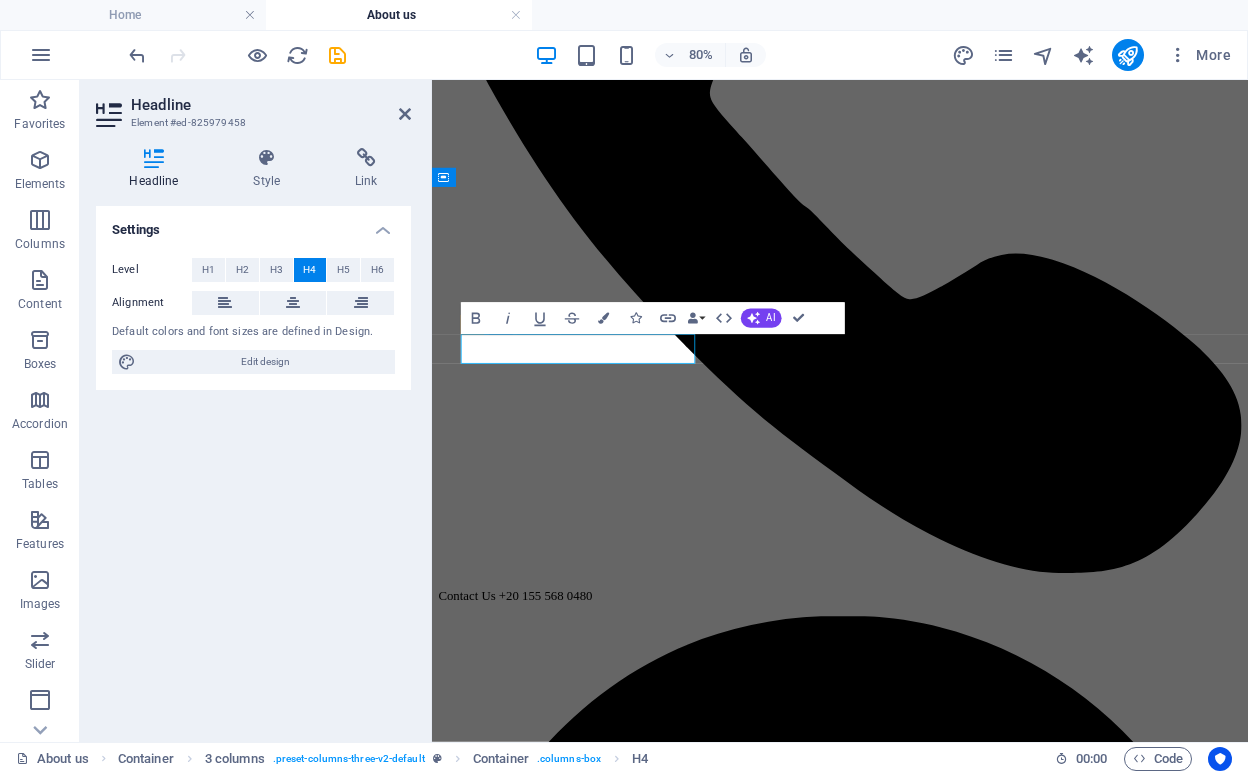 click on "About Gentleman" at bounding box center [501, 9994] 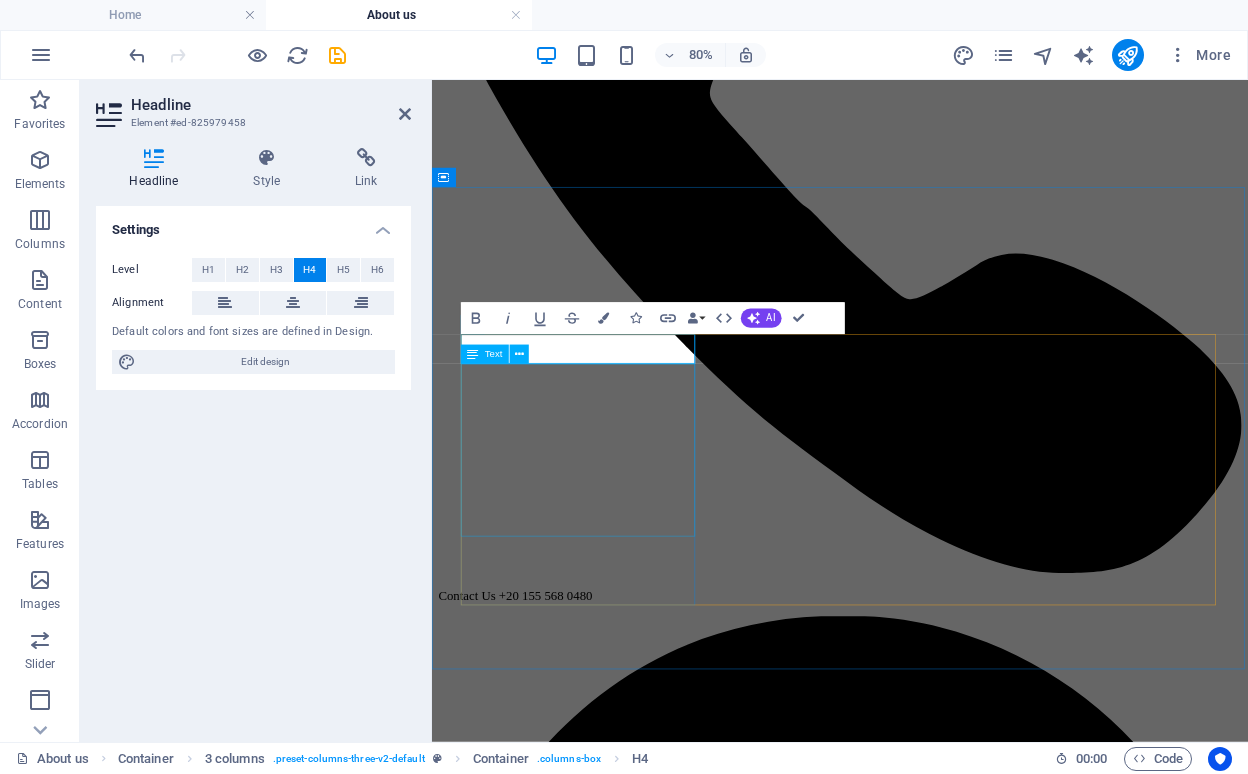 click on "Lorem ipsum dolor sit amet, consectetur adipisicing elit. Repellat, maiores, a libero atque assumenda praesentium cum magni odio dolor accusantium explicabo repudiandae molestiae itaque provident sit debitis aspernatur soluta deserunt incidunt ad cumque ex laboriosam. Distinctio, mollitia, molestias excepturi voluptatem veritatis iusto nam nulla." at bounding box center (942, 10135) 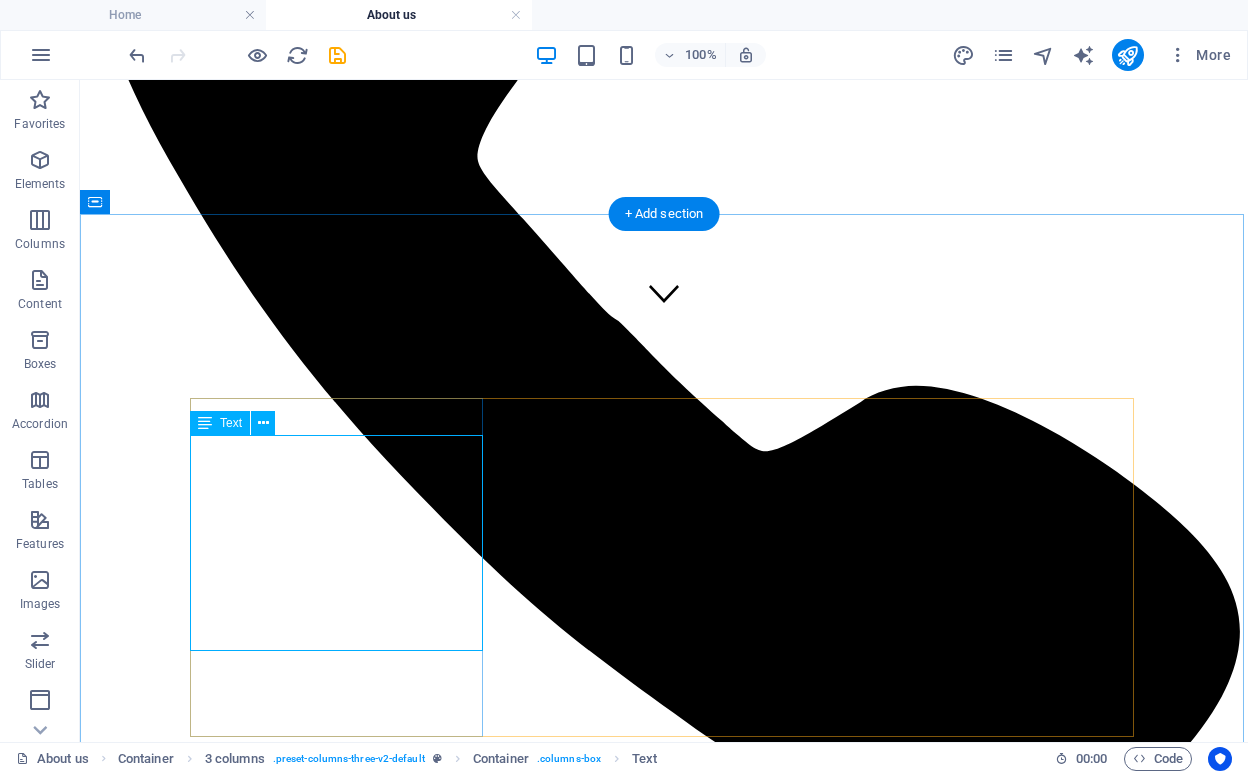 click on "Lorem ipsum dolor sit amet, consectetur adipisicing elit. Repellat, maiores, a libero atque assumenda praesentium cum magni odio dolor accusantium explicabo repudiandae molestiae itaque provident sit debitis aspernatur soluta deserunt incidunt ad cumque ex laboriosam. Distinctio, mollitia, molestias excepturi voluptatem veritatis iusto nam nulla." at bounding box center [664, 11380] 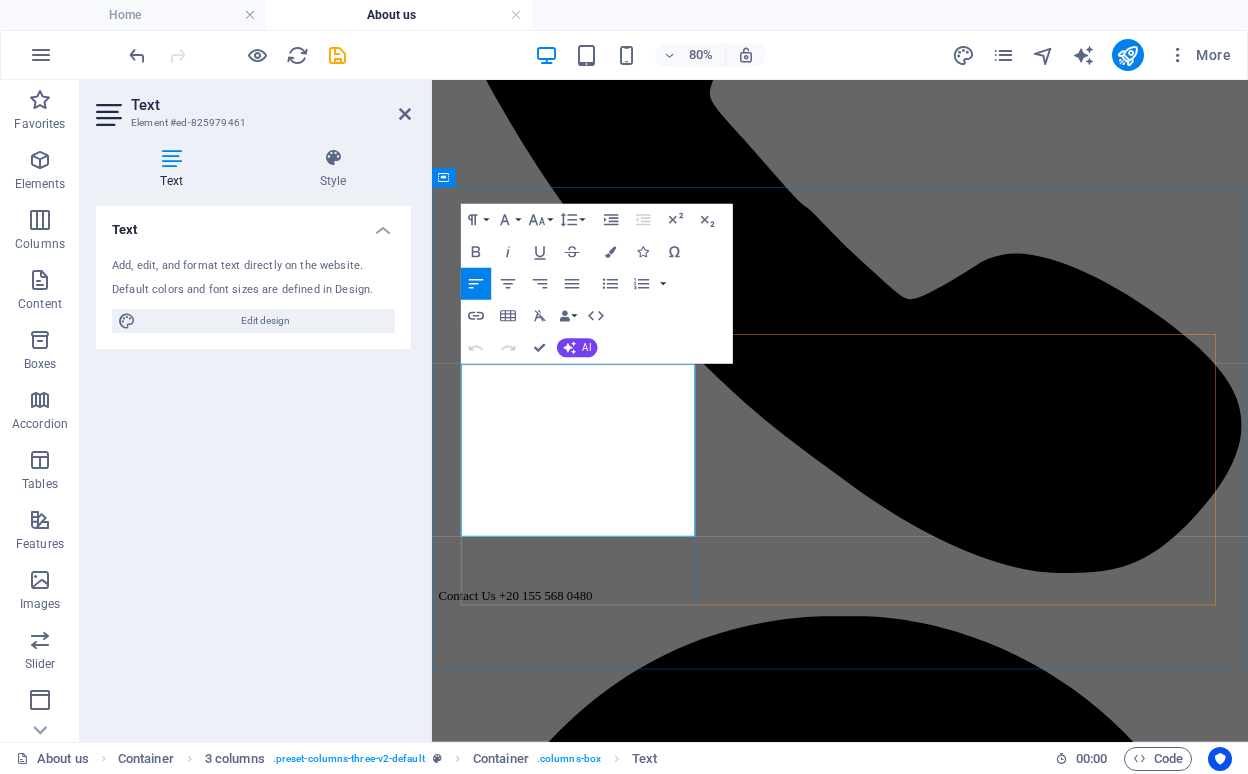 click on "Lorem ipsum dolor sit amet, consectetur adipisicing elit. Repellat, maiores, a libero atque assumenda praesentium cum magni odio dolor accusantium explicabo repudiandae molestiae itaque provident sit debitis aspernatur soluta deserunt incidunt ad cumque ex laboriosam. Distinctio, mollitia, molestias excepturi voluptatem veritatis iusto nam nulla." at bounding box center (942, 10052) 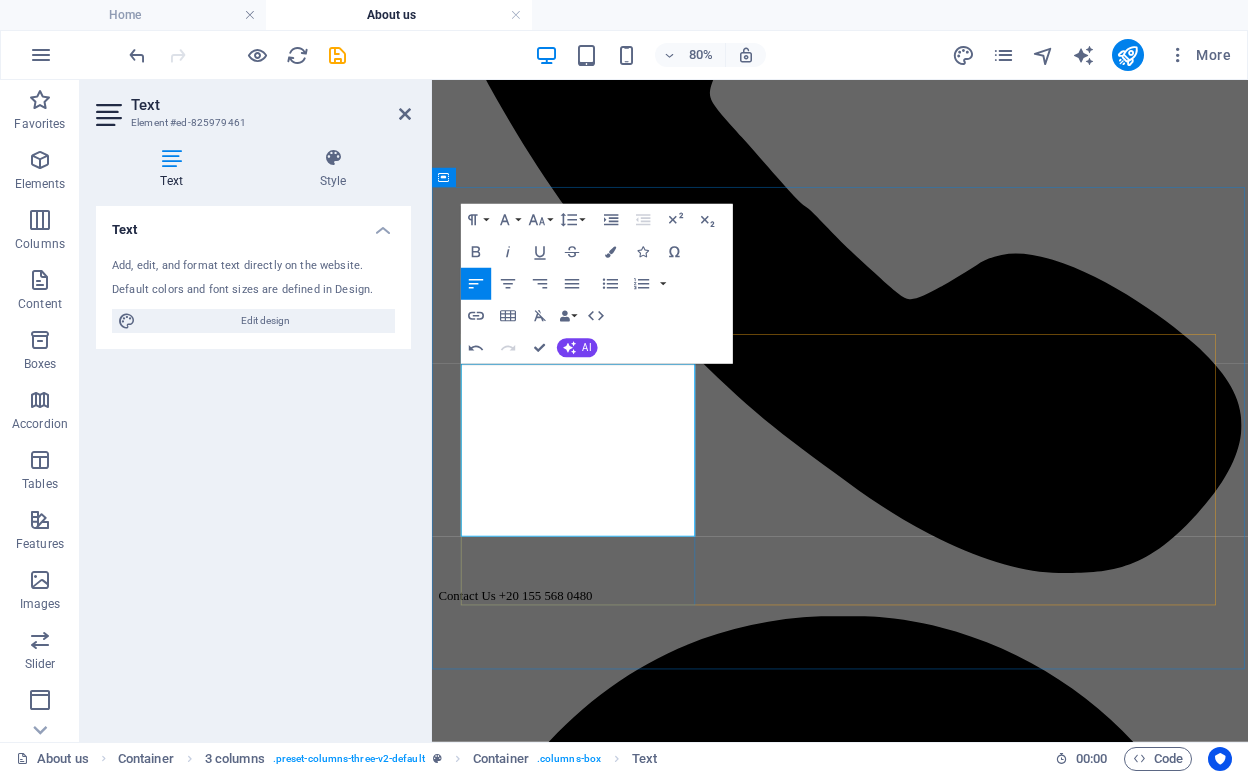 drag, startPoint x: 568, startPoint y: 643, endPoint x: 515, endPoint y: 455, distance: 195.32793 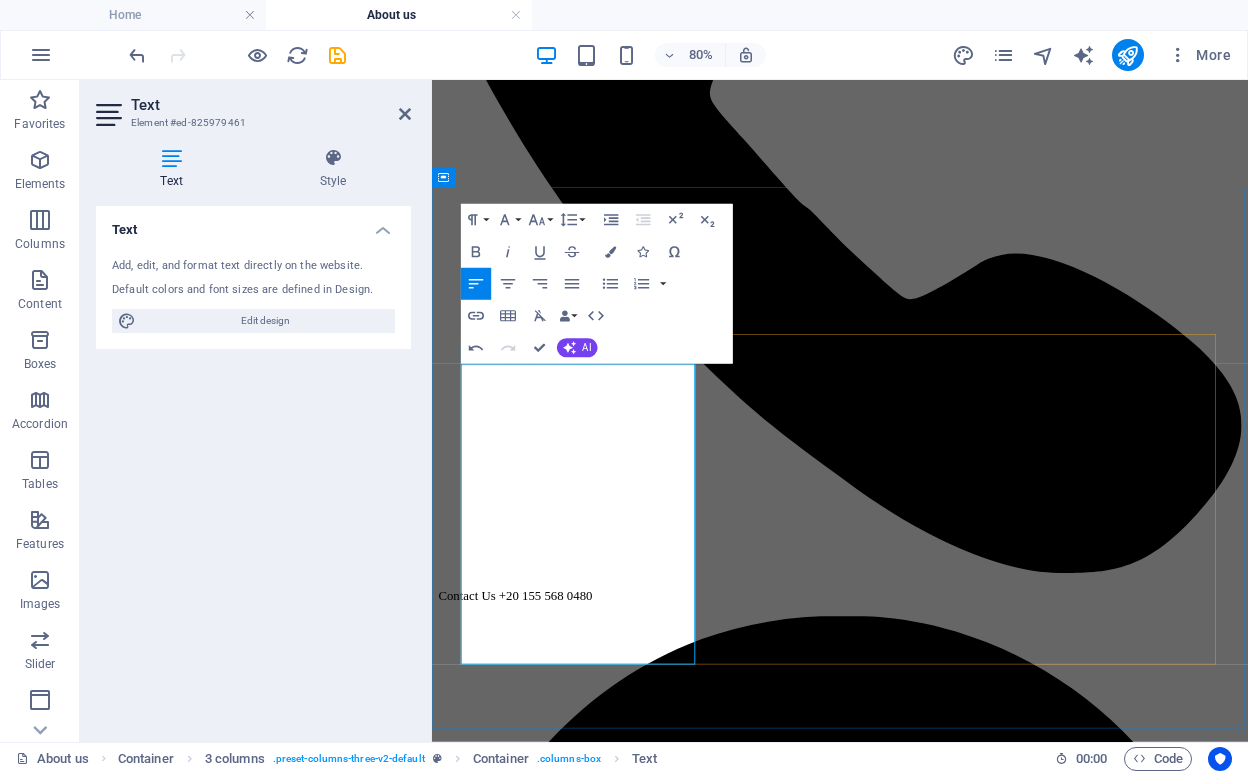 click on "Lorem" at bounding box center [942, 10117] 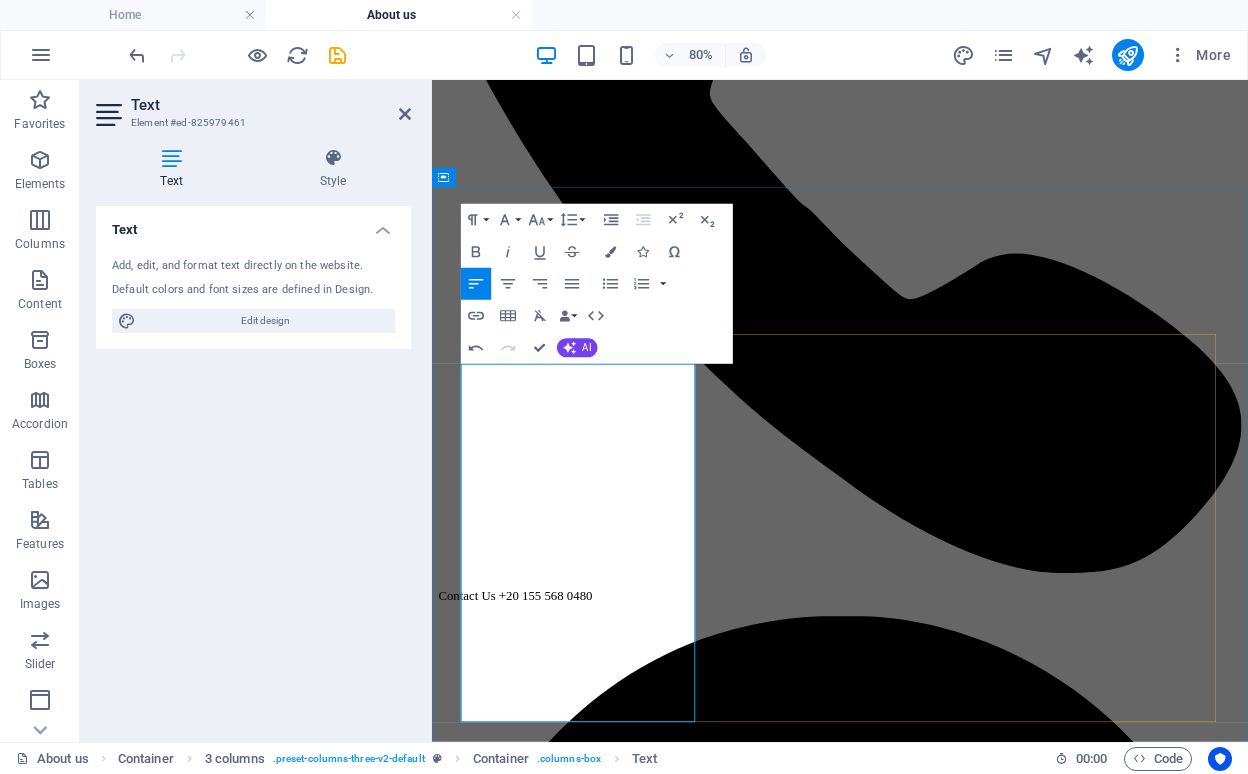 drag, startPoint x: 632, startPoint y: 515, endPoint x: 650, endPoint y: 494, distance: 27.658634 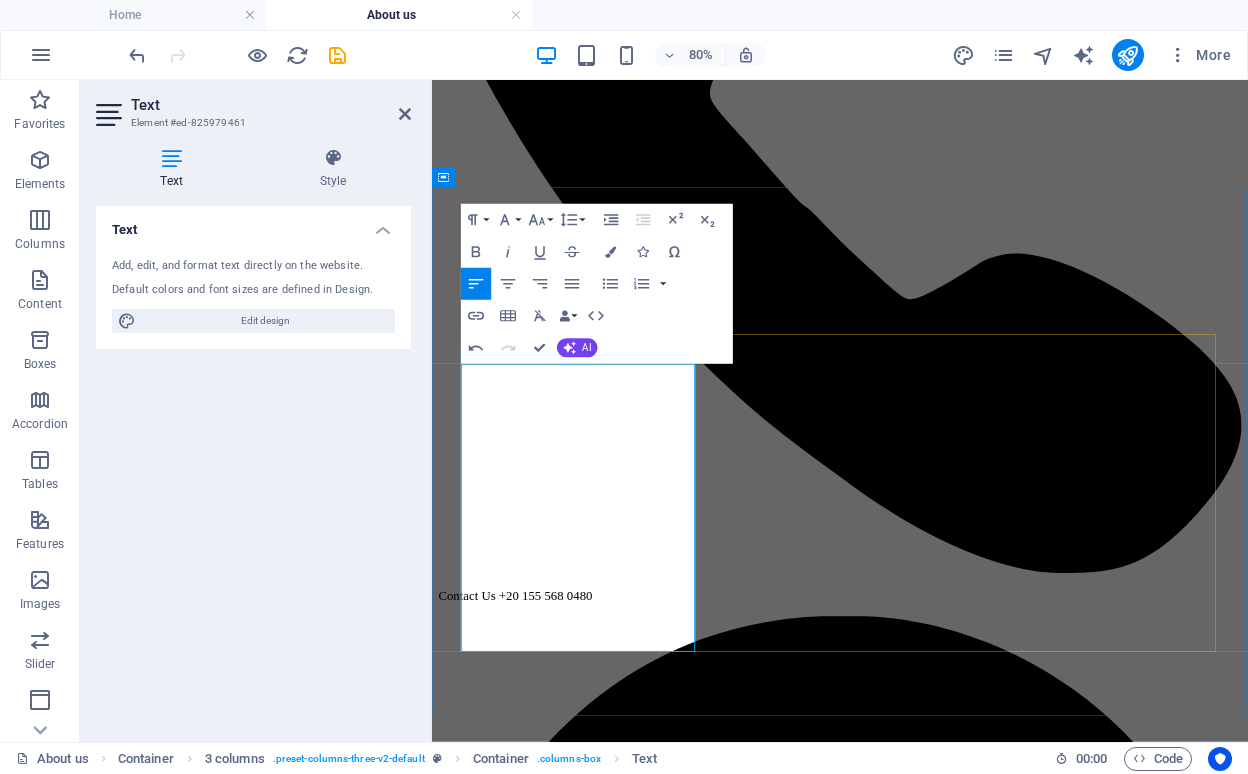 click on "Lorem Gazels Group is a dynamic and diversified organization that has quickly risen to prominence as a leader in multiple industries." at bounding box center [942, 10117] 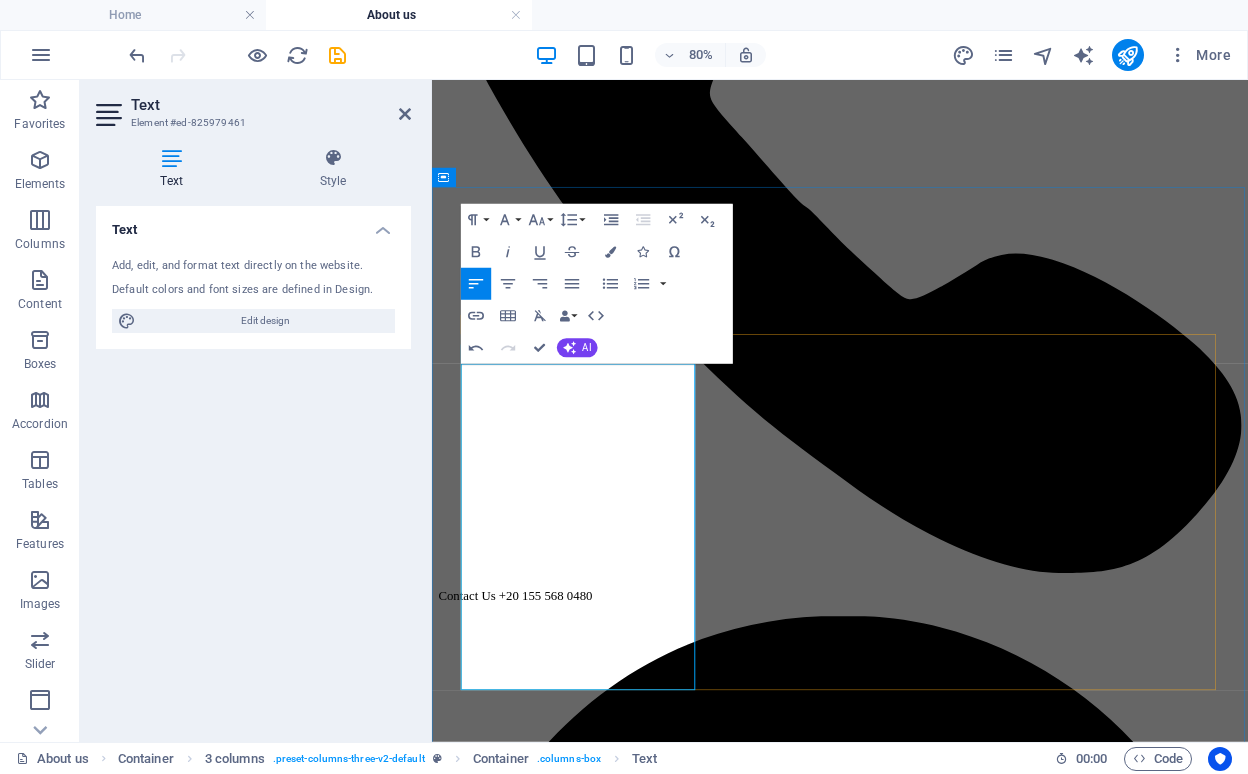 drag, startPoint x: 755, startPoint y: 633, endPoint x: 468, endPoint y: 596, distance: 289.37518 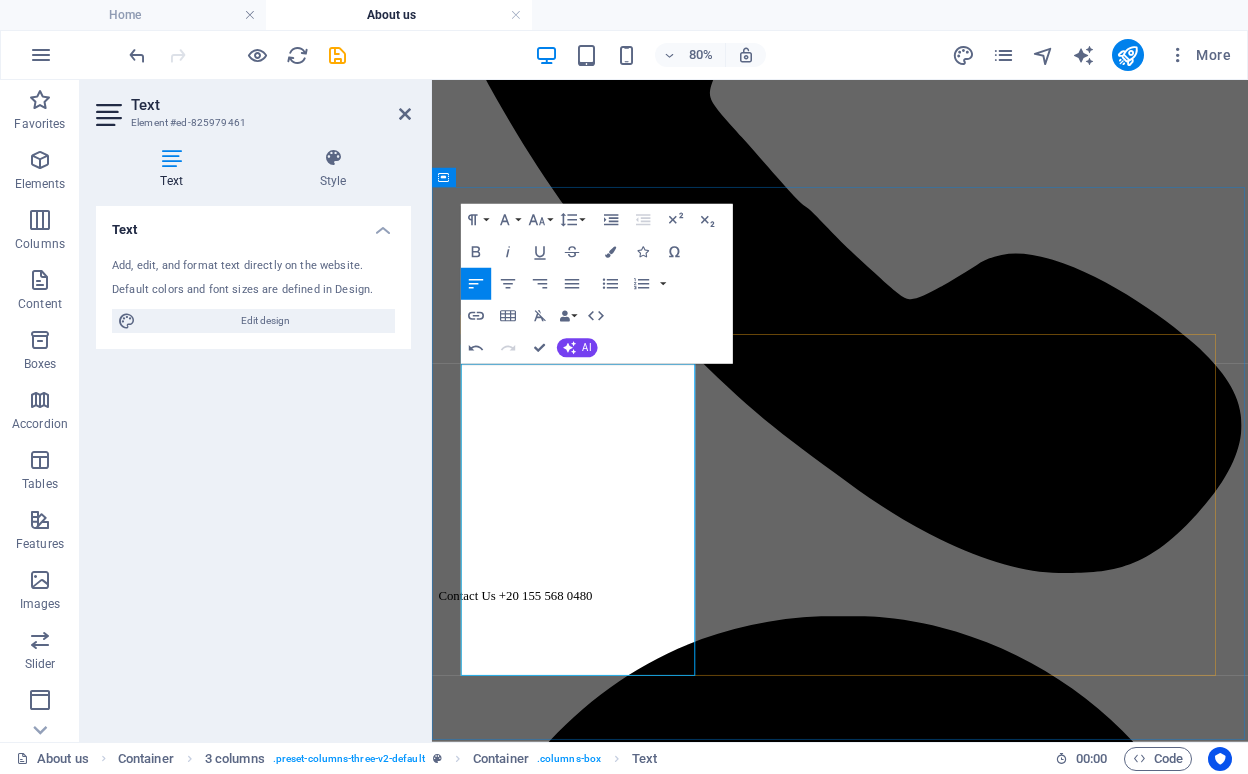 drag, startPoint x: 525, startPoint y: 685, endPoint x: 468, endPoint y: 636, distance: 75.16648 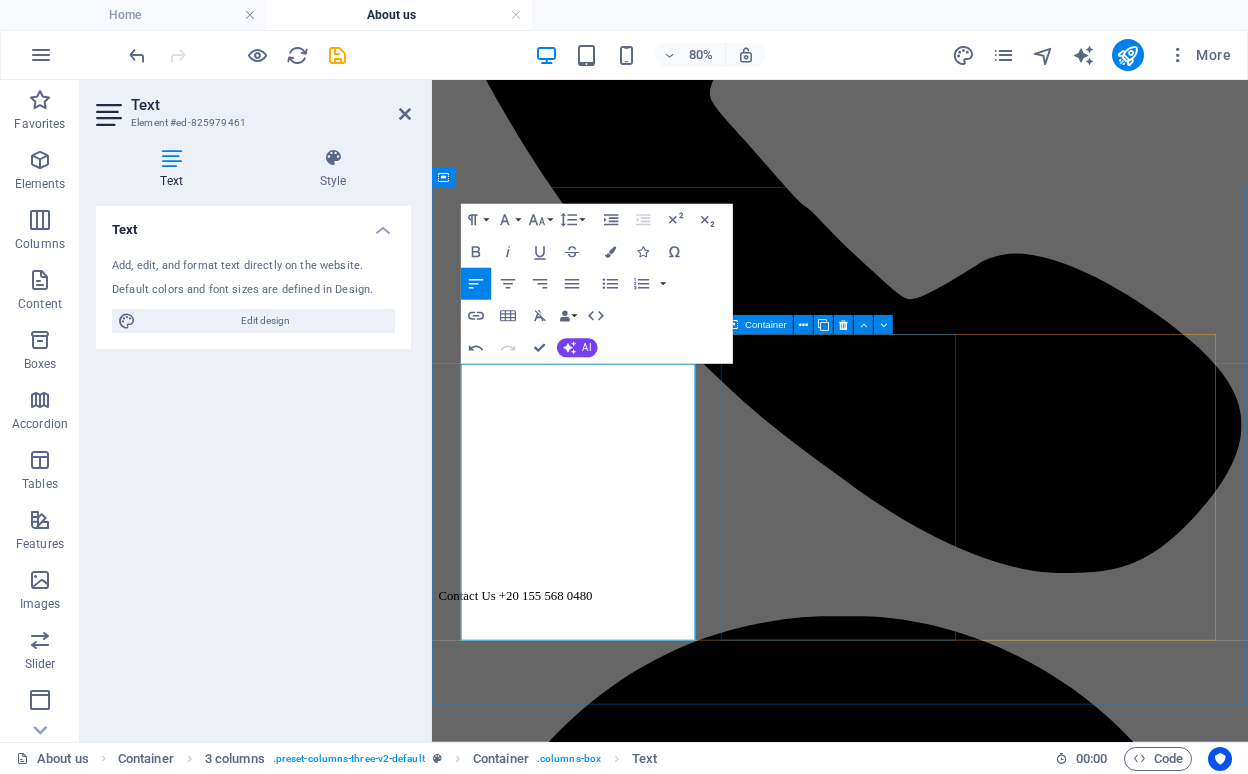 click on "WELCOME TO GAZELS GROUP About Gazels group Lorem Gazels Group is a dynamic and diversified organization that has quickly risen to prominence as a leader in multiple industries. With expertise spanning marketing, production, training, and digital solutions, web pride ourselves on delivering innovative, tailored, and high-quality services to a wide range of clients. Our team of passionate professionals is dedicated to driving growth, creativity, and success for businesses across various sectors. At Gazels Group, we believe in the power of collaboration, innovation, and excellence to transform ideas into impactful realities. Working hours Mon closed Tue 09:00 - 18:30  Wed 09:00 - 18:30 Thu 09:00 - 18:30 Fri 09:00 - 18:30 Sat 12:00 - 18:30 Sun closed Get an appointment" at bounding box center [942, 10731] 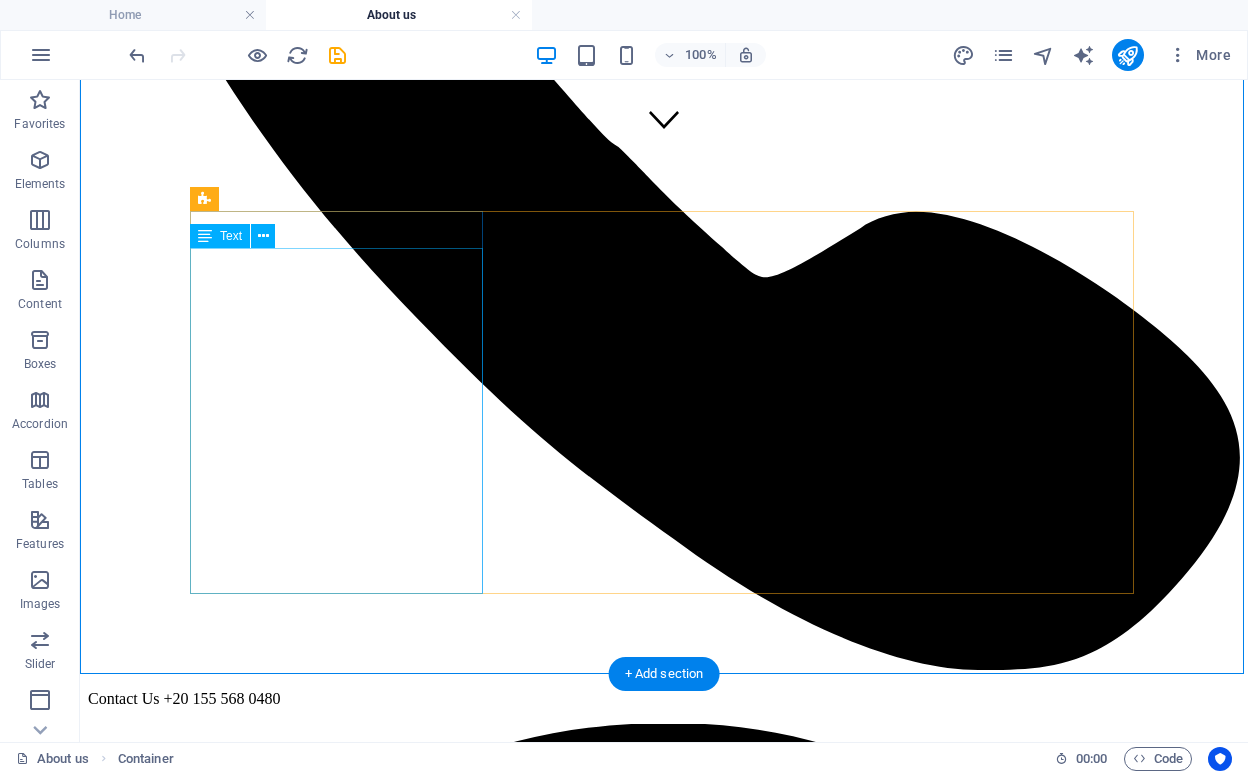 scroll, scrollTop: 600, scrollLeft: 0, axis: vertical 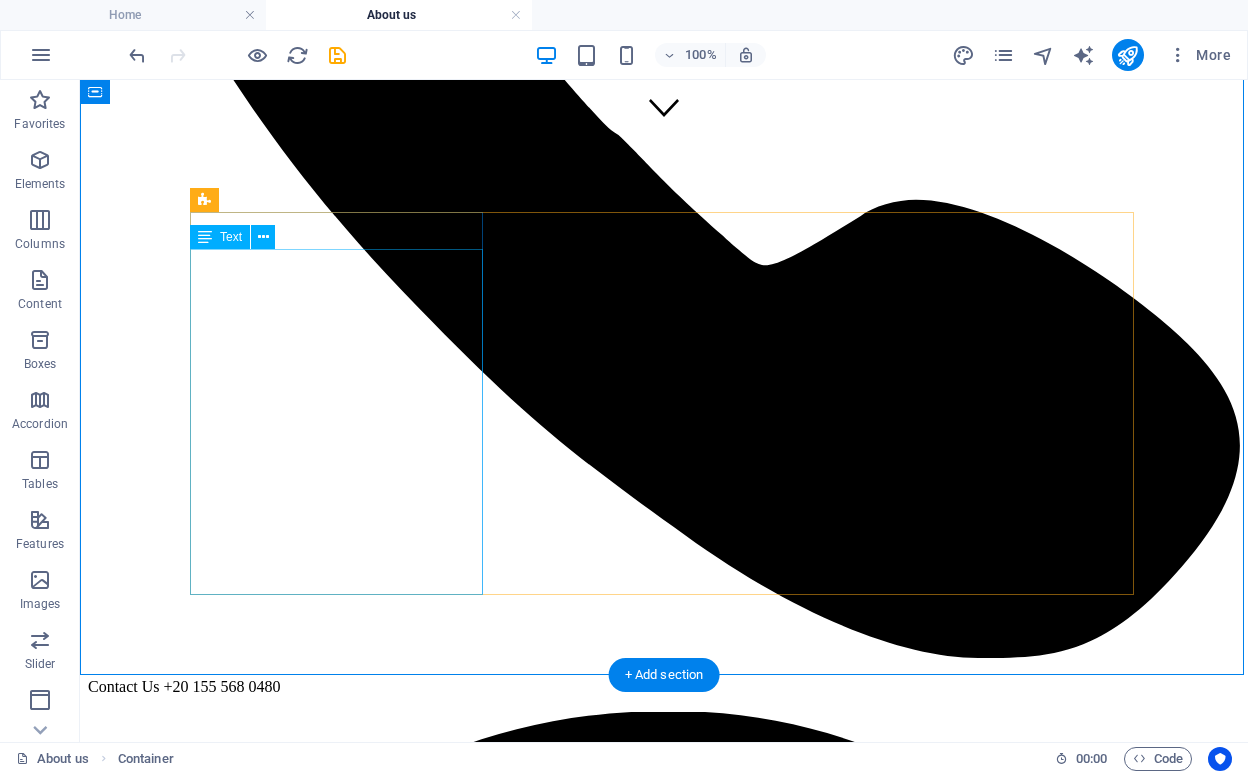 click on "Lorem Gazels Group is a dynamic and diversified organization that has quickly risen to prominence as a leader in multiple industries. With expertise spanning marketing, production, training, and digital solutions, web pride ourselves on delivering innovative, tailored, and high-quality services to a wide range of clients. Our team of passionate professionals is dedicated to driving growth, creativity, and success for businesses across various sectors. At Gazels Group, we believe in the power of collaboration, innovation, and excellence to transform ideas into impactful realities." at bounding box center [664, 11224] 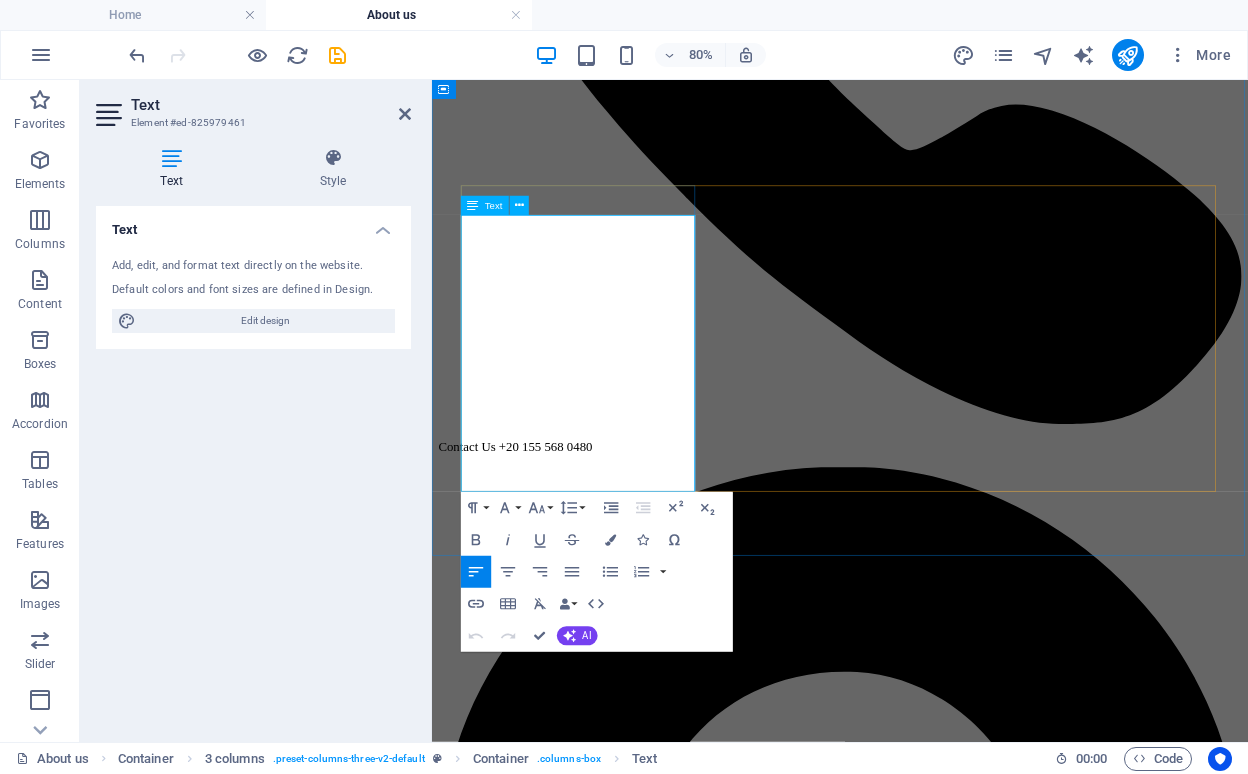 click on "Our team of passionate professionals is dedicated to driving growth, creativity, and success for businesses across various sectors. At Gazels Group, we believe in the power of collaboration, innovation, and excellence to transform ideas into impactful realities." at bounding box center [939, 9930] 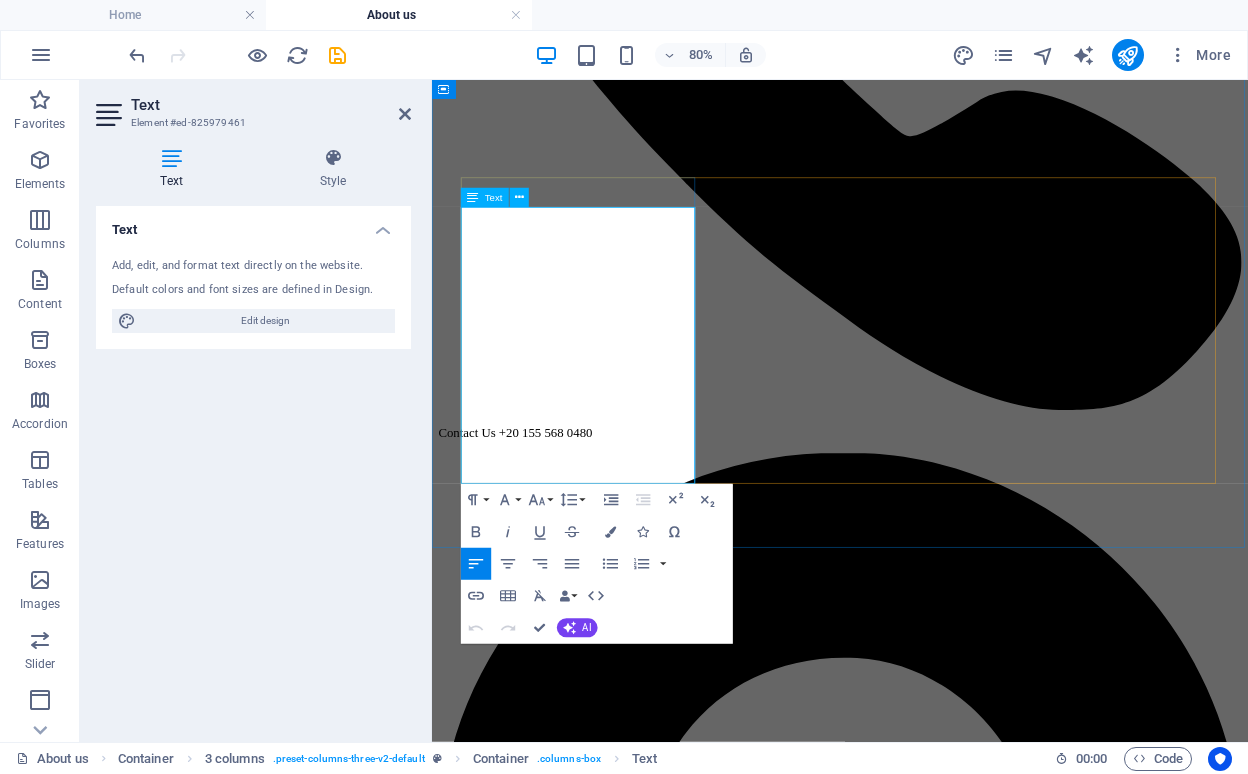 scroll, scrollTop: 620, scrollLeft: 0, axis: vertical 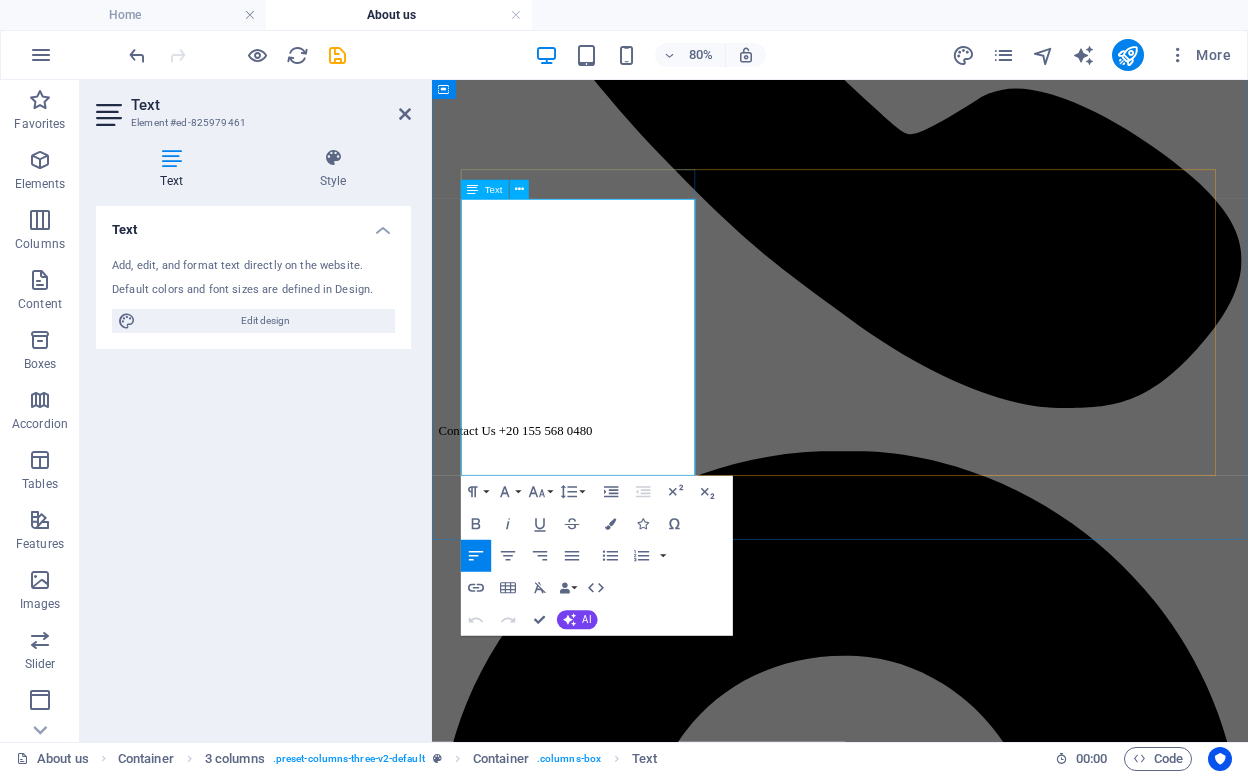 drag, startPoint x: 585, startPoint y: 500, endPoint x: 468, endPoint y: 436, distance: 133.36041 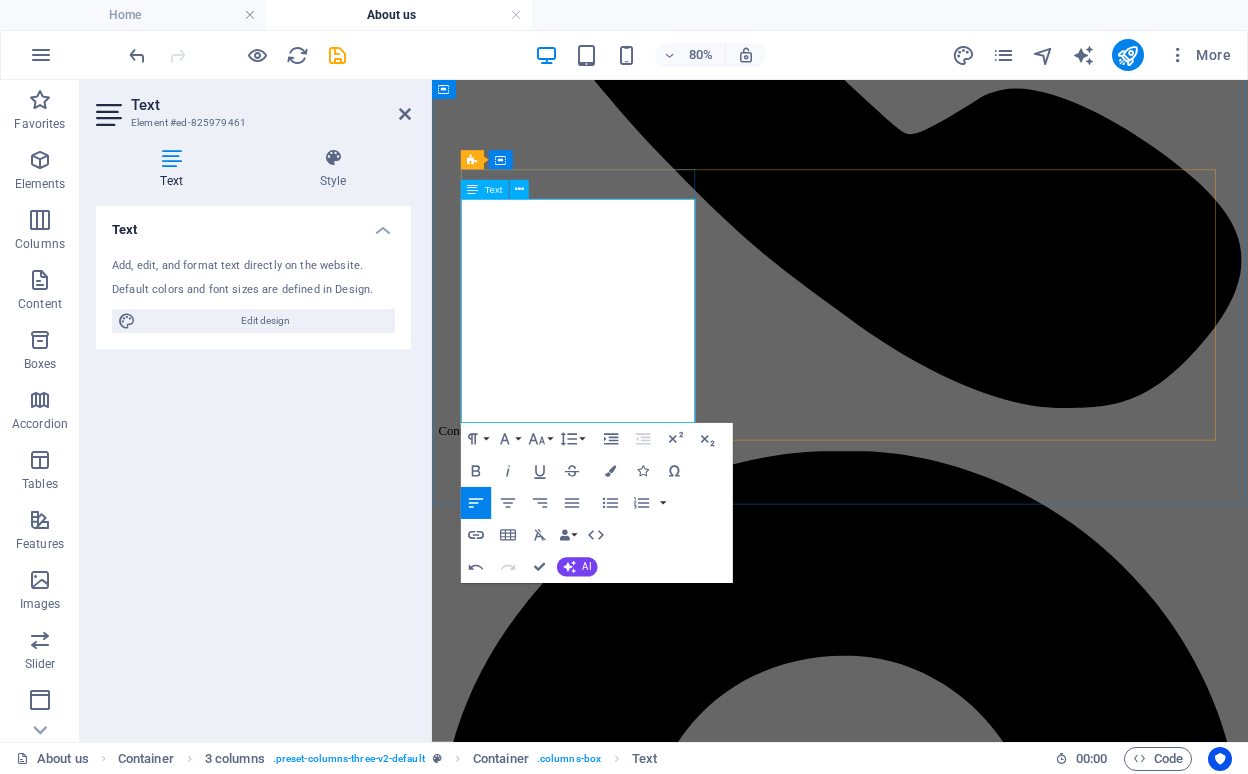 click on "Lorem Gazels Group is a dynamic and diversified organization that has quickly risen to prominence as a leader in multiple industries. With expertise spanning marketing, production, training, and digital solutions, web pride ourselves on delivering innovative, tailored, and high-quality services to a wide range of clients." at bounding box center [942, 9929] 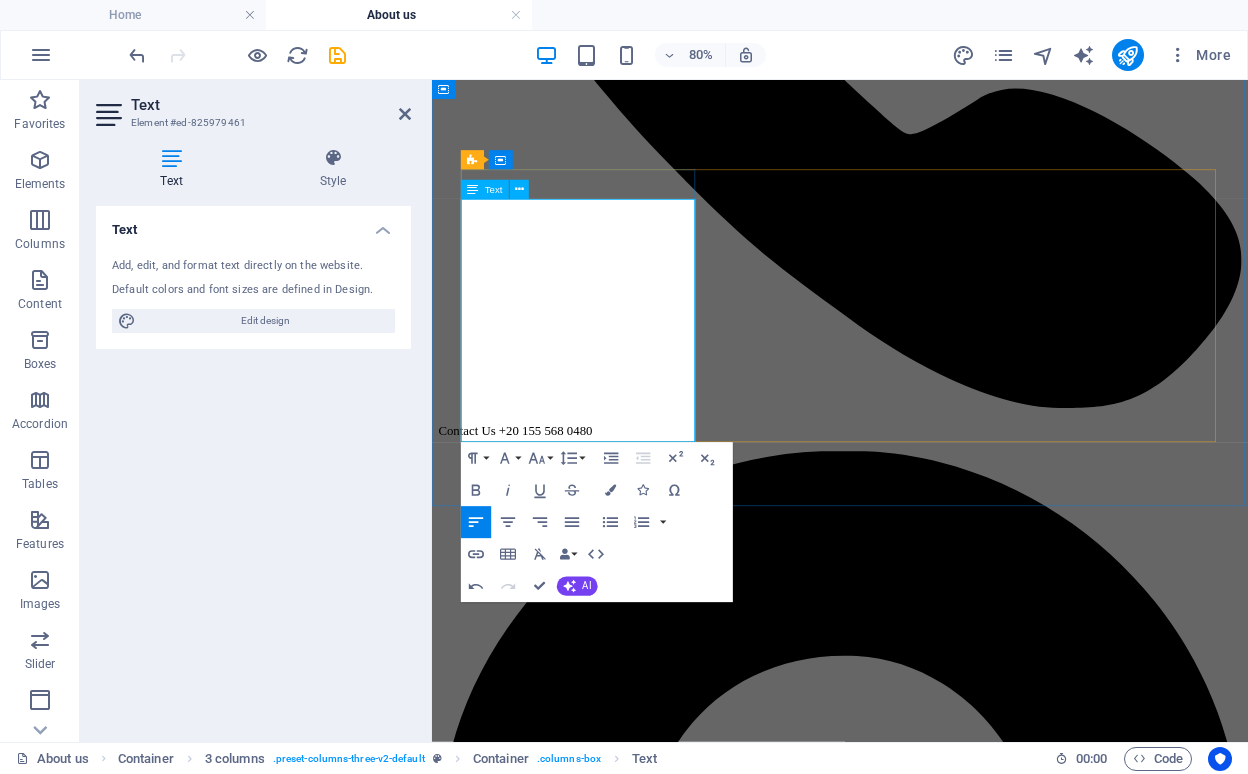 type 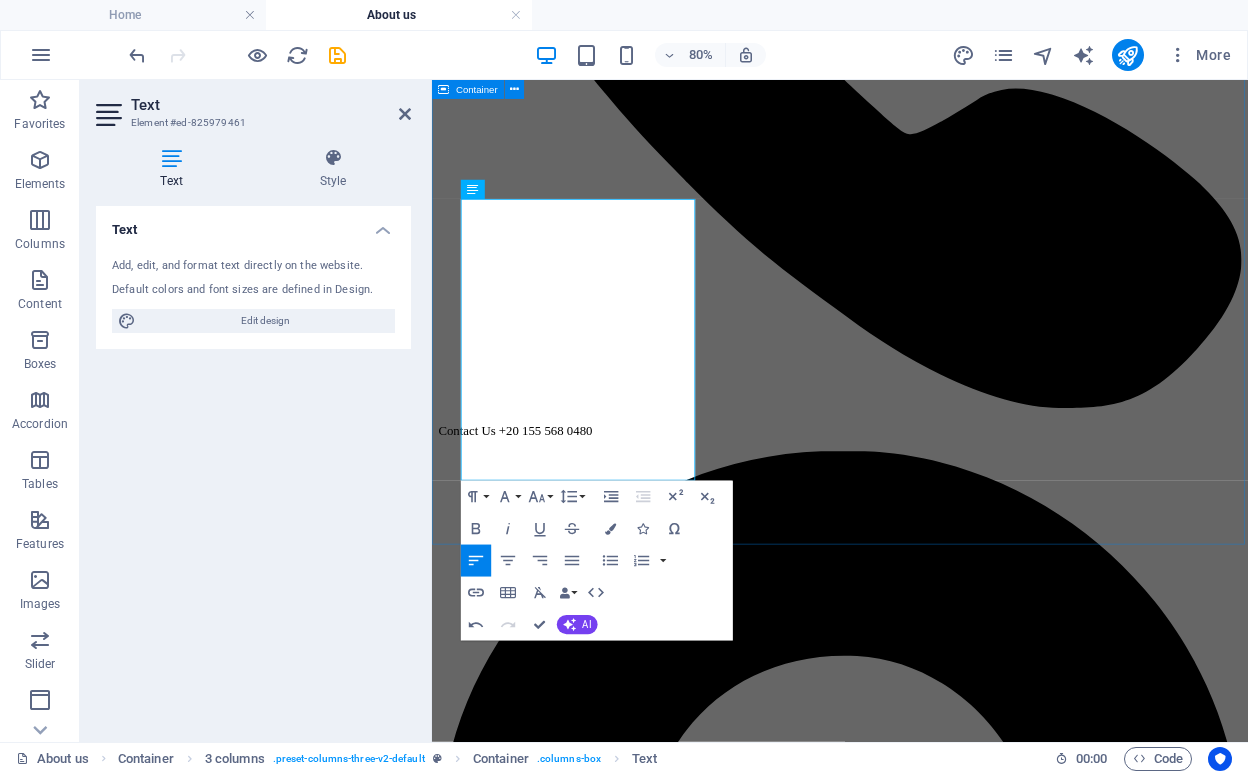 drag, startPoint x: 620, startPoint y: 574, endPoint x: 453, endPoint y: 508, distance: 179.56892 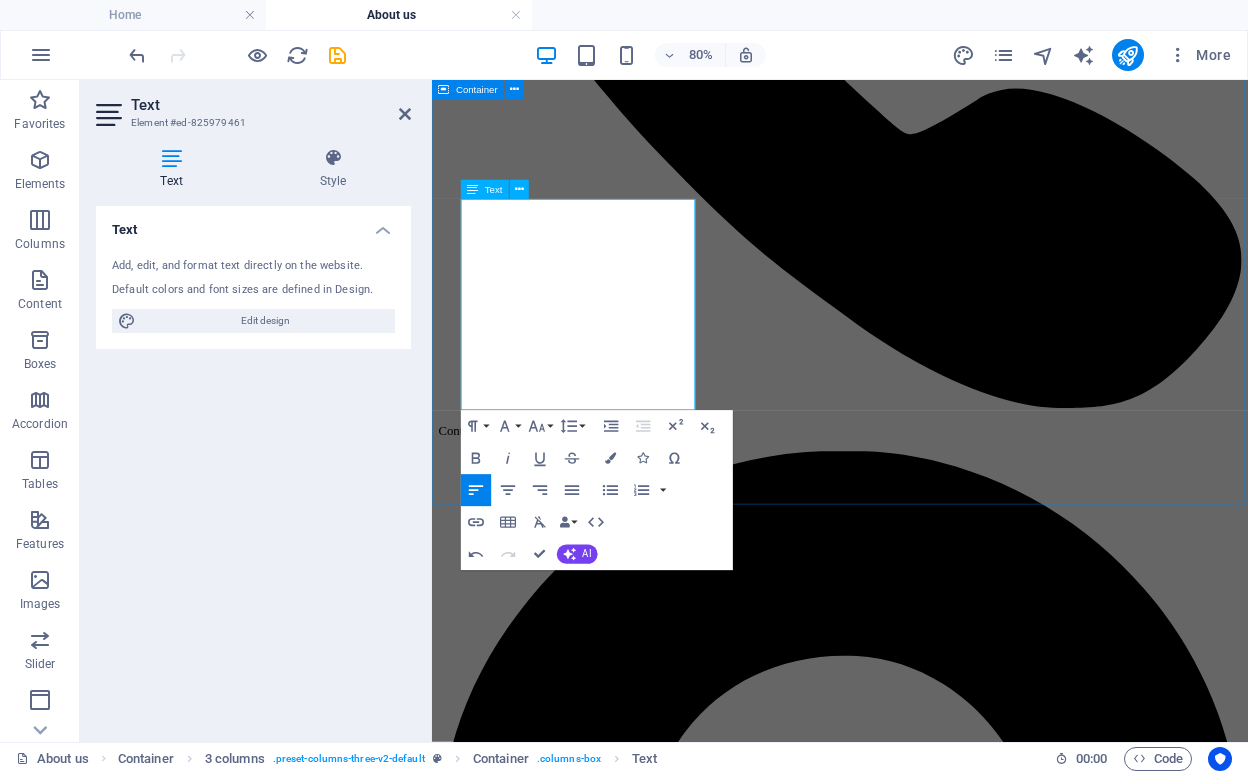 click on "WELCOME TO GAZELS GROUP About Gazels group Lorem Gazels Group is a dynamic and diversified organization that has quickly risen to prominence as a leader in multiple industries. With expertise spanning marketing, production, training, and digital solutions, web pride ourselves on delivering innovative, tailored, and high-quality services to a wide range of clients. At Gazels Group, we believe in the power of collaboration, innovation, and excellence to transform ideas into impactful realities. Working hours Mon closed Tue 09:00 - 18:30  Wed 09:00 - 18:30 Thu 09:00 - 18:30 Fri 09:00 - 18:30 Sat 12:00 - 18:30 Sun closed Get an appointment" at bounding box center [942, 10520] 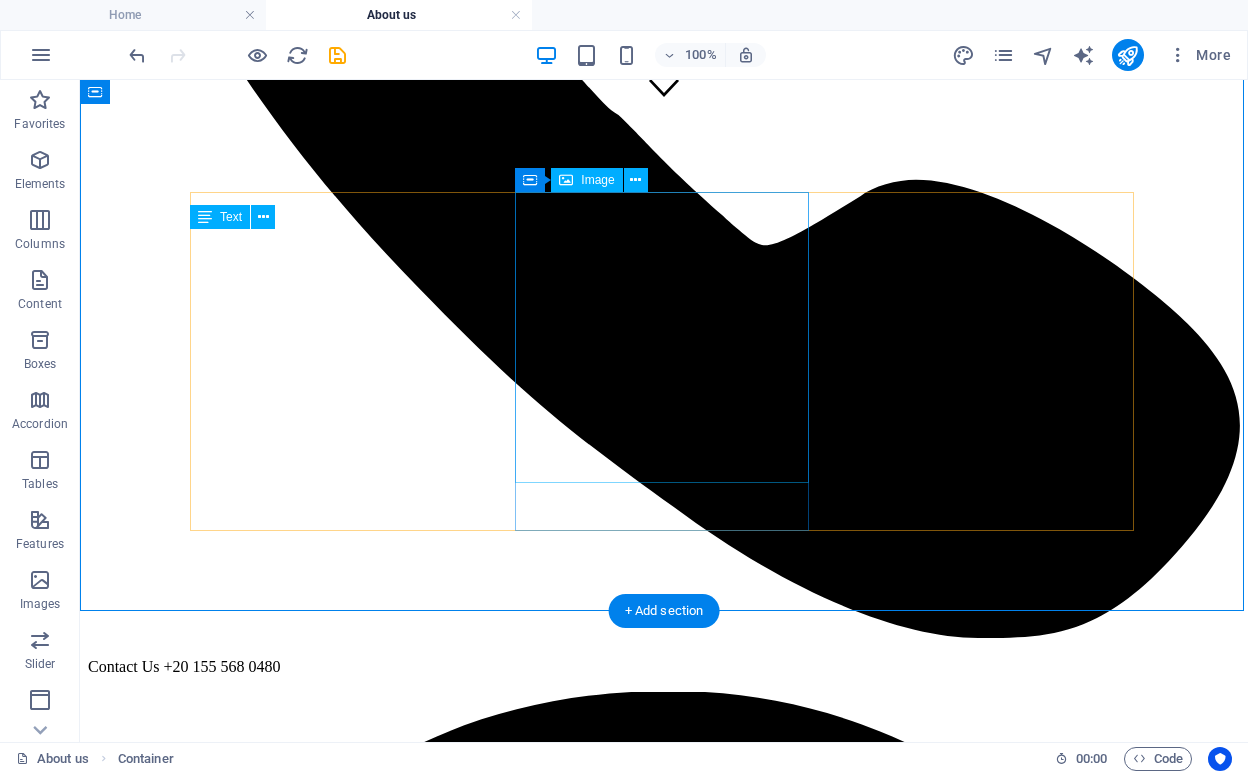 click at bounding box center [664, 11752] 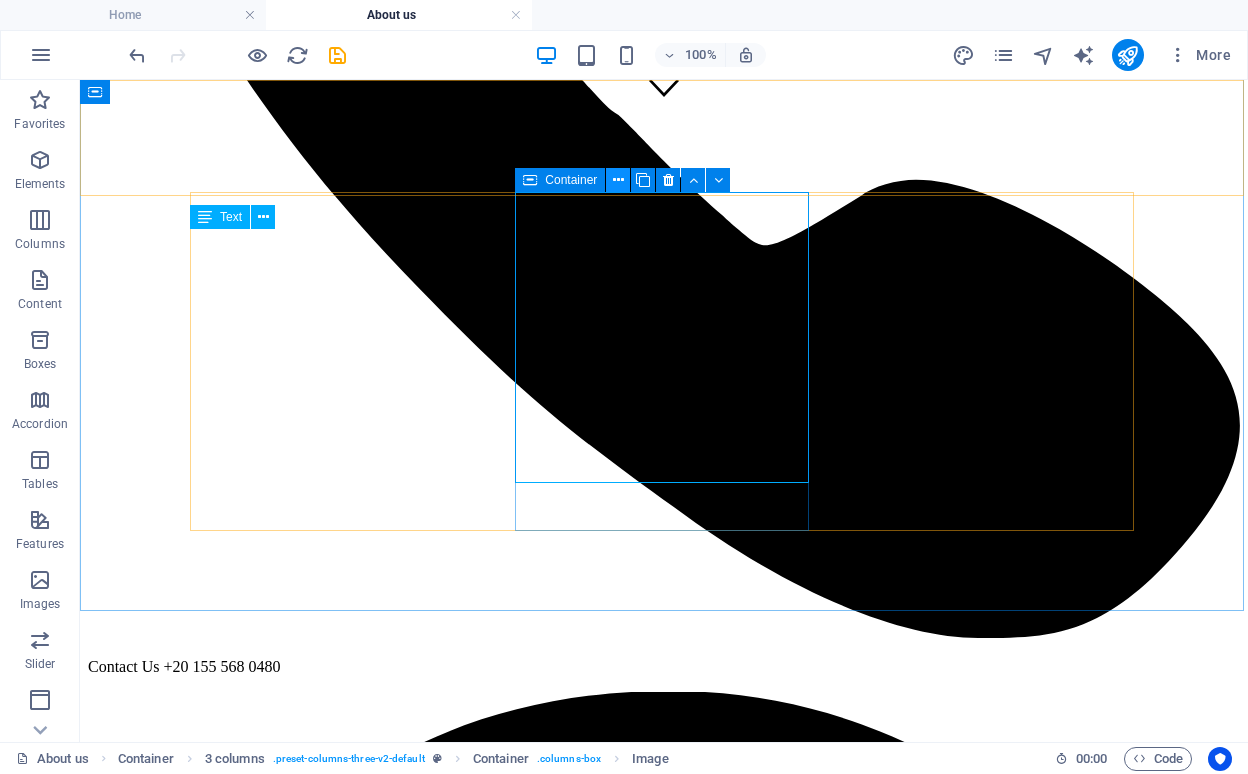 click at bounding box center [618, 180] 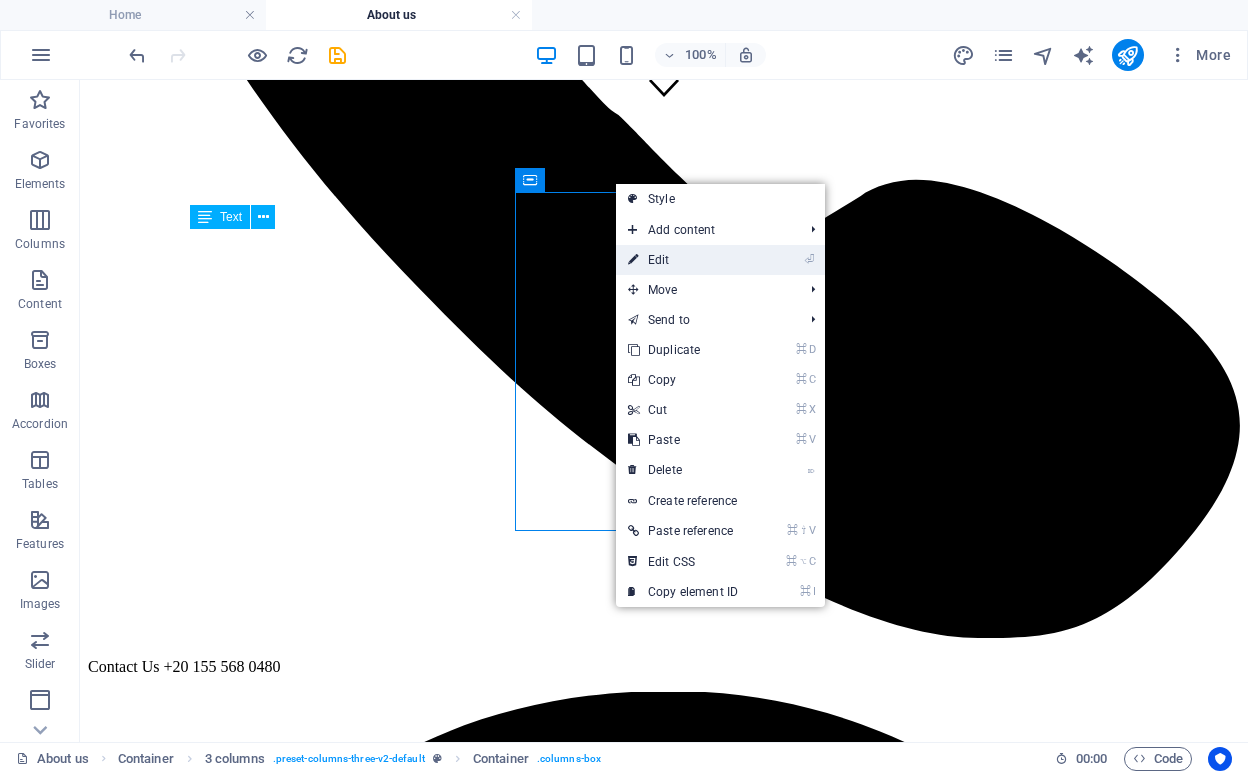 click on "⏎  Edit" at bounding box center (683, 260) 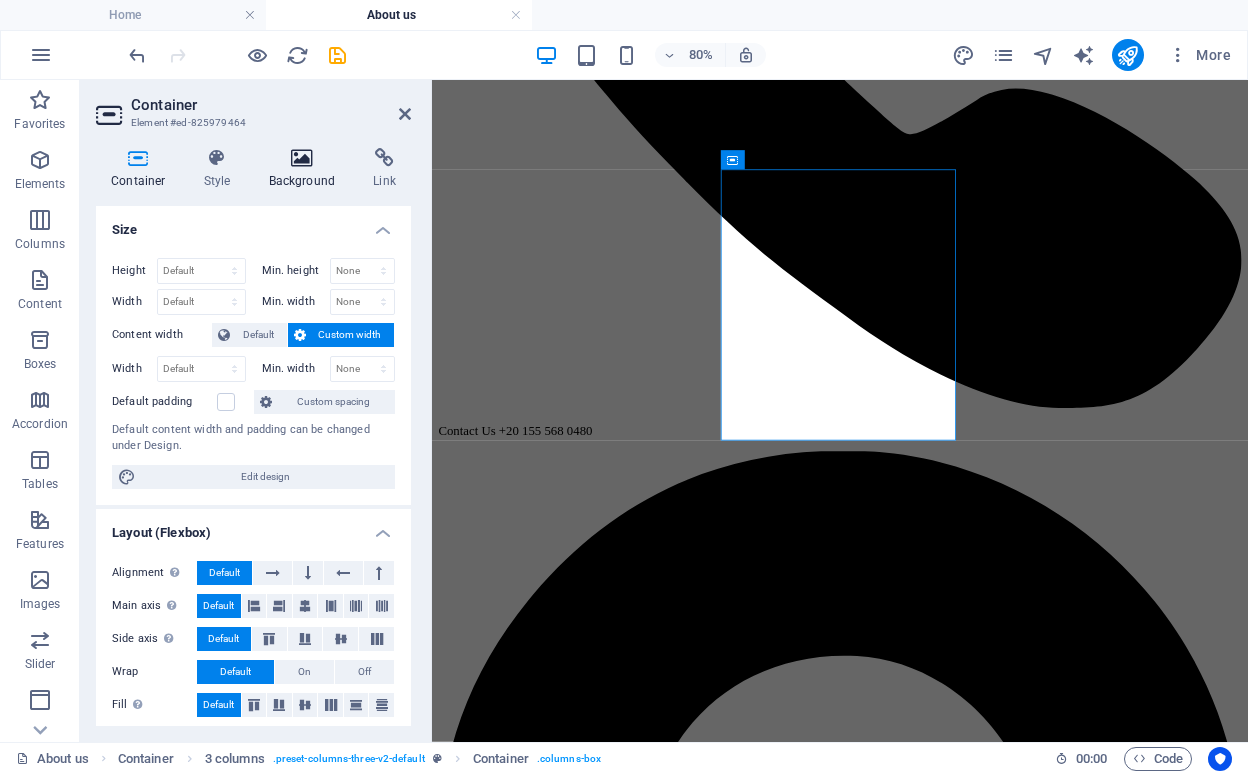 click on "Background" at bounding box center [306, 169] 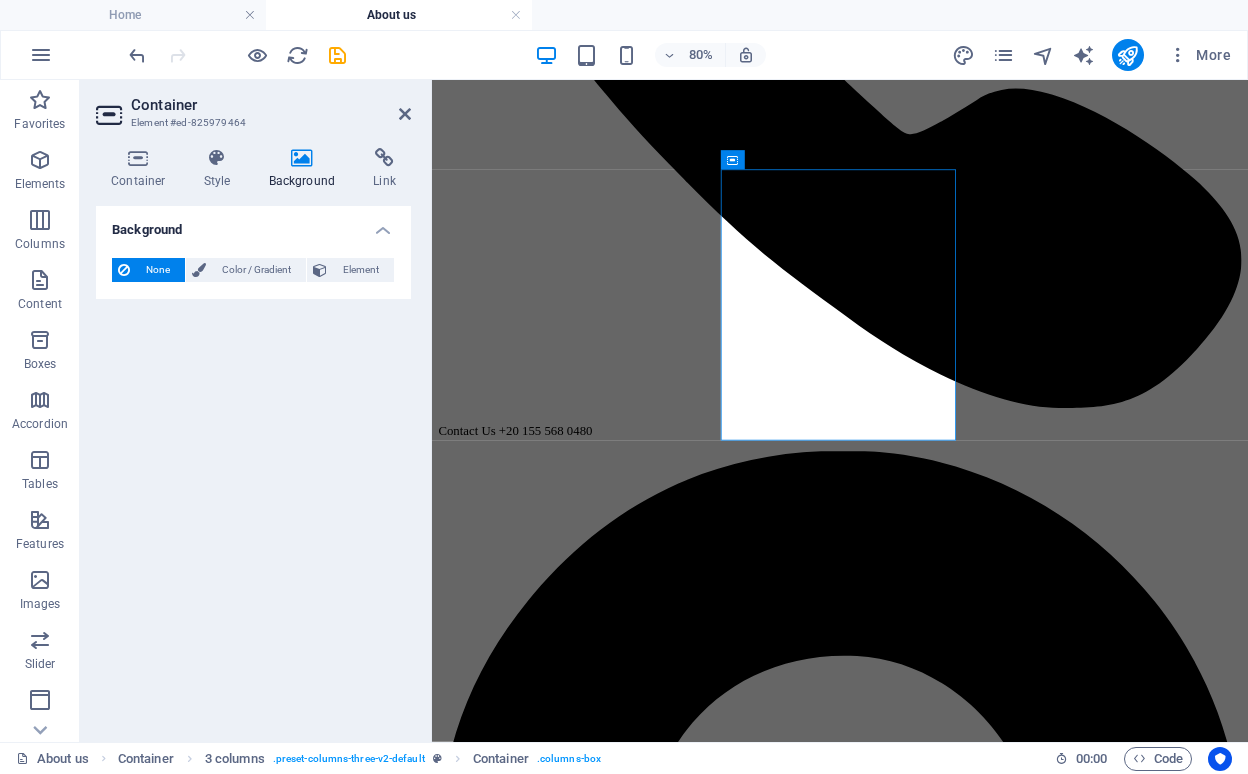 click on "None" at bounding box center [157, 270] 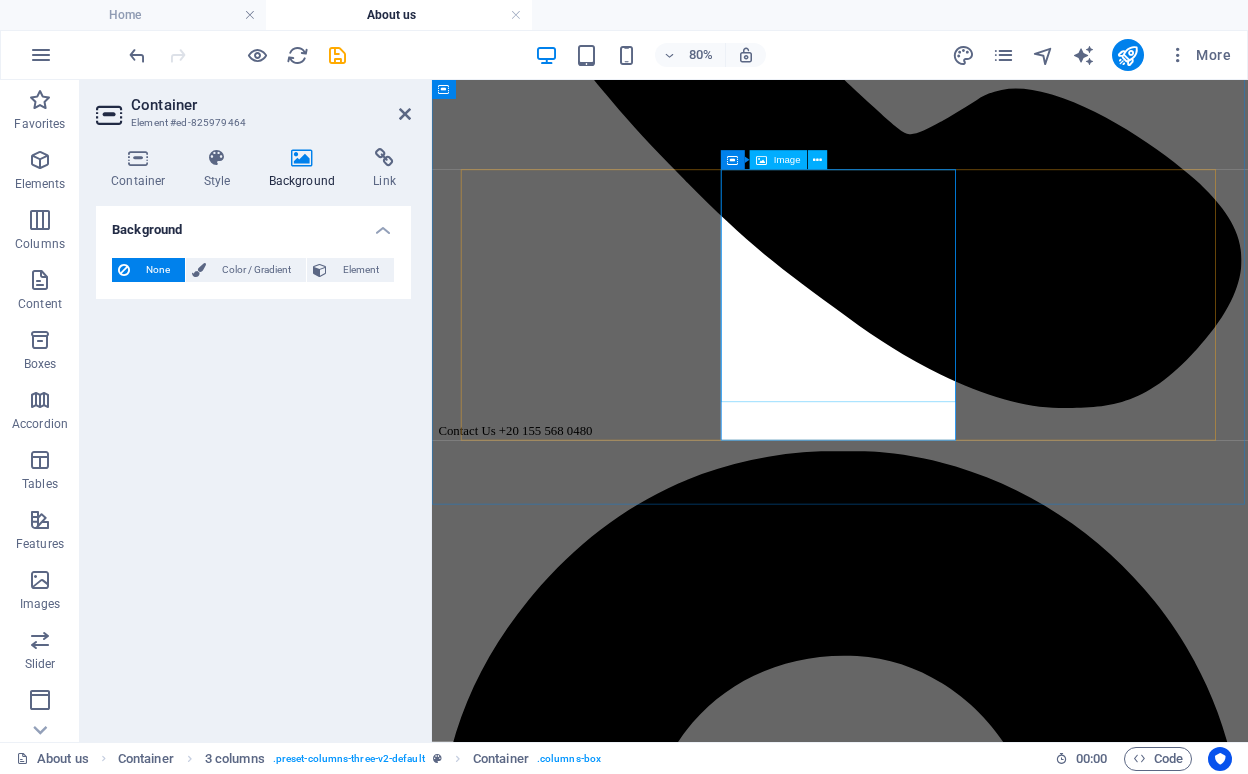 click at bounding box center (942, 10433) 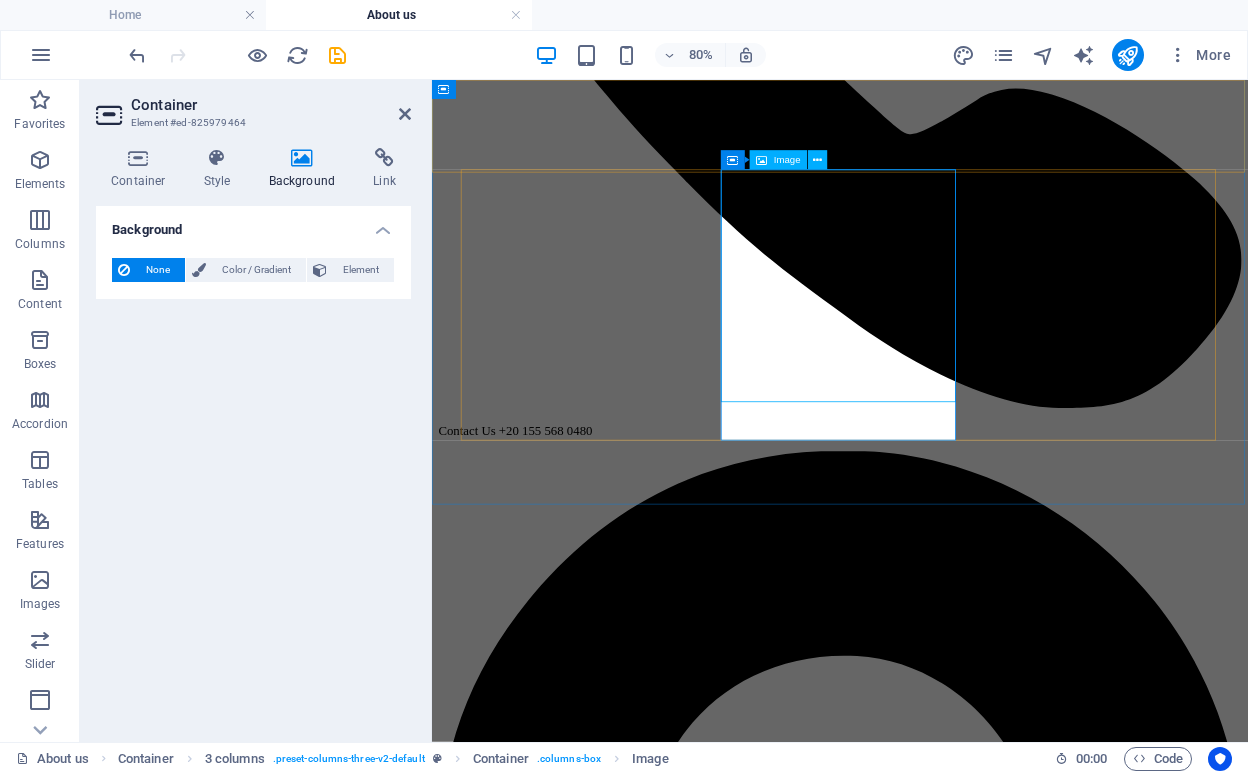 click on "Image" at bounding box center (787, 160) 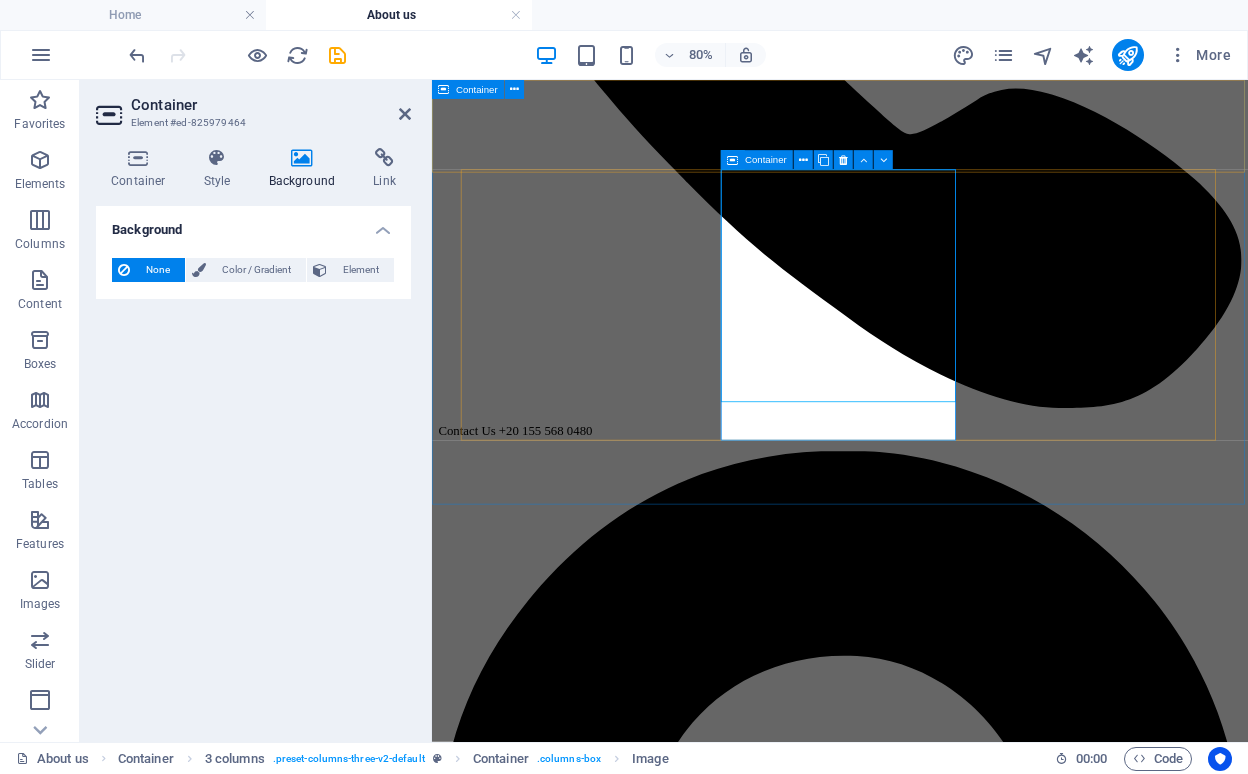 click at bounding box center (443, 89) 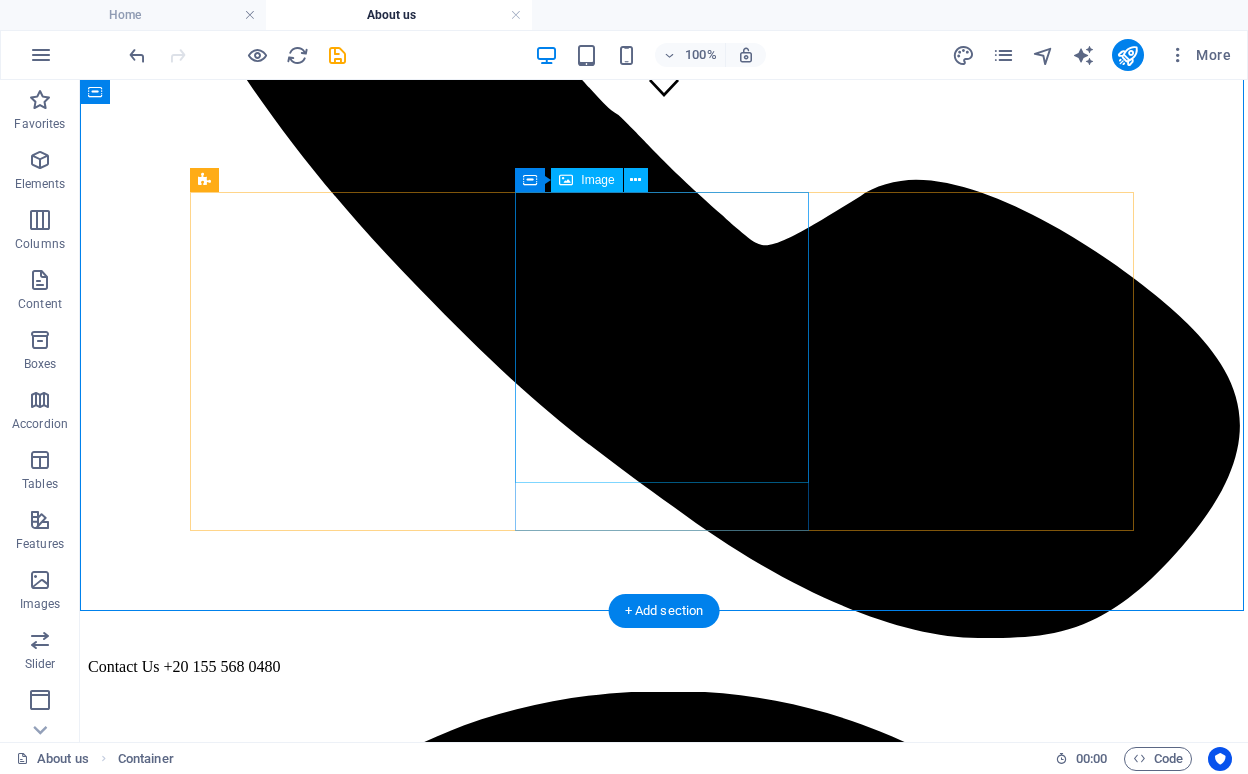 click at bounding box center [664, 11752] 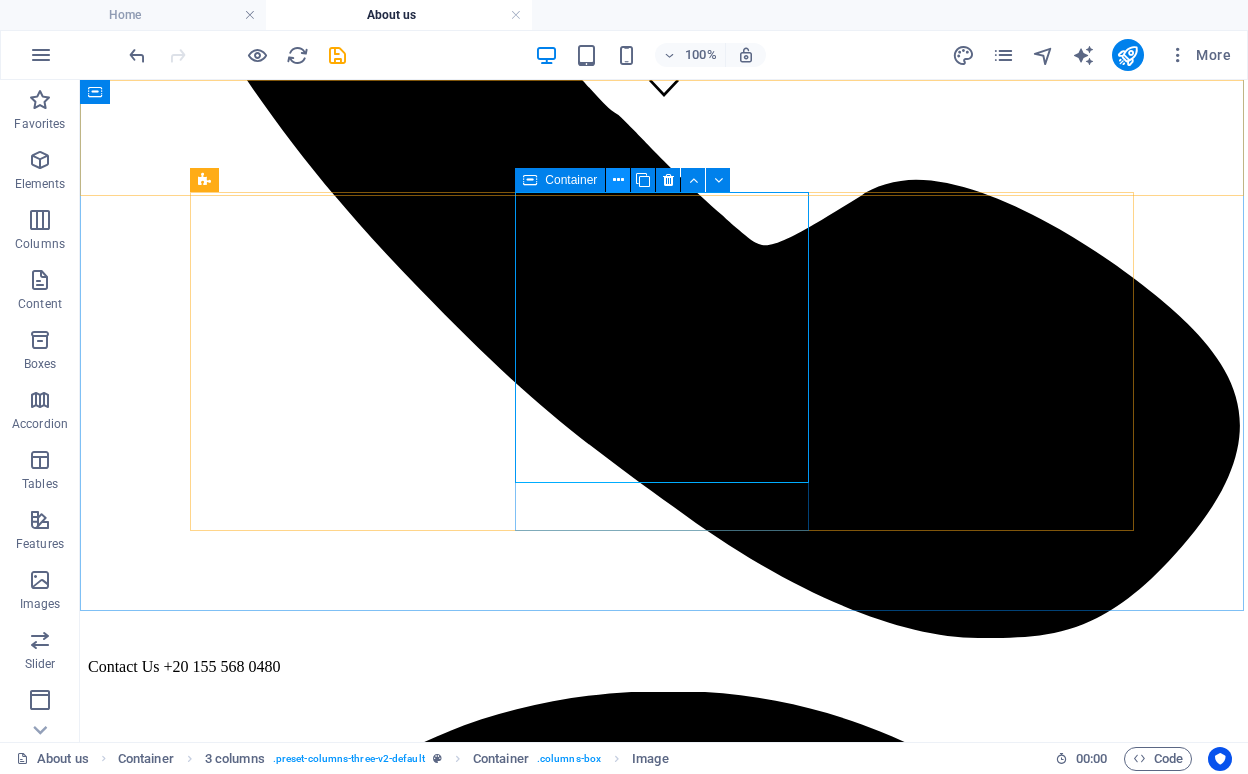click at bounding box center [618, 180] 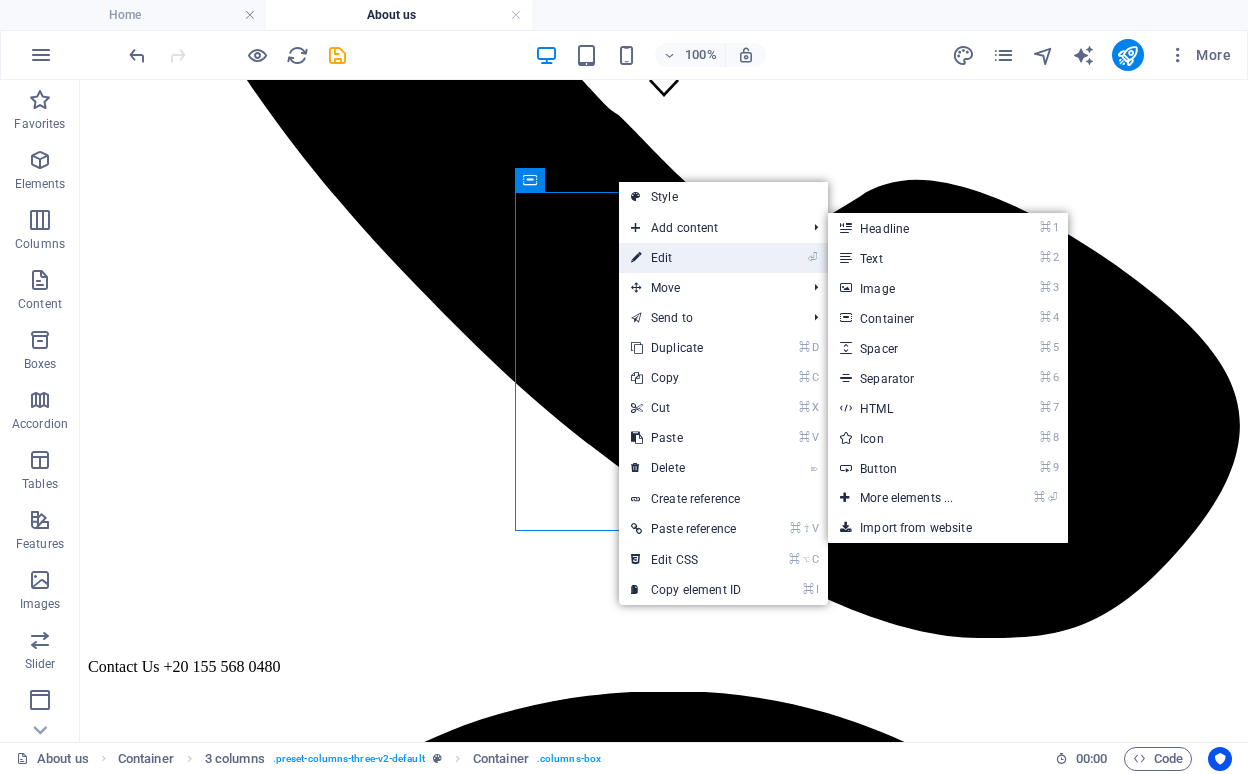 click on "⏎  Edit" at bounding box center (686, 258) 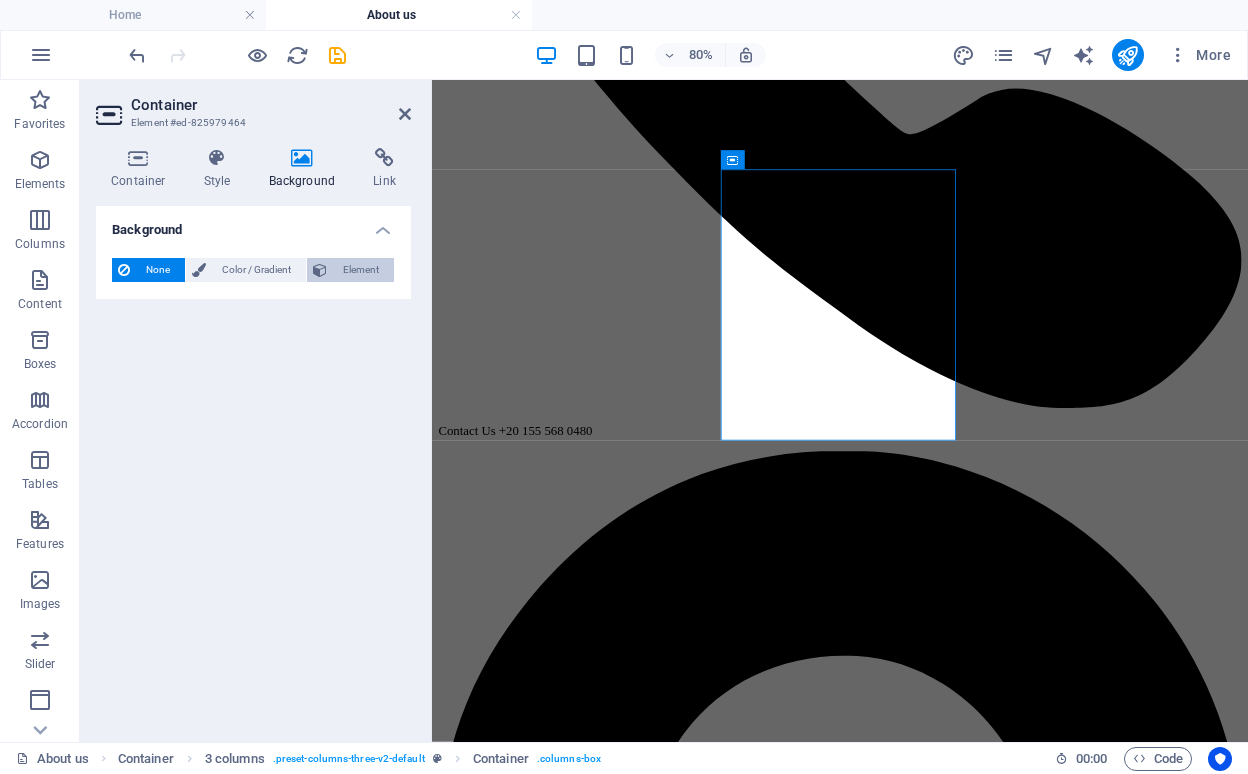click on "Element" at bounding box center [360, 270] 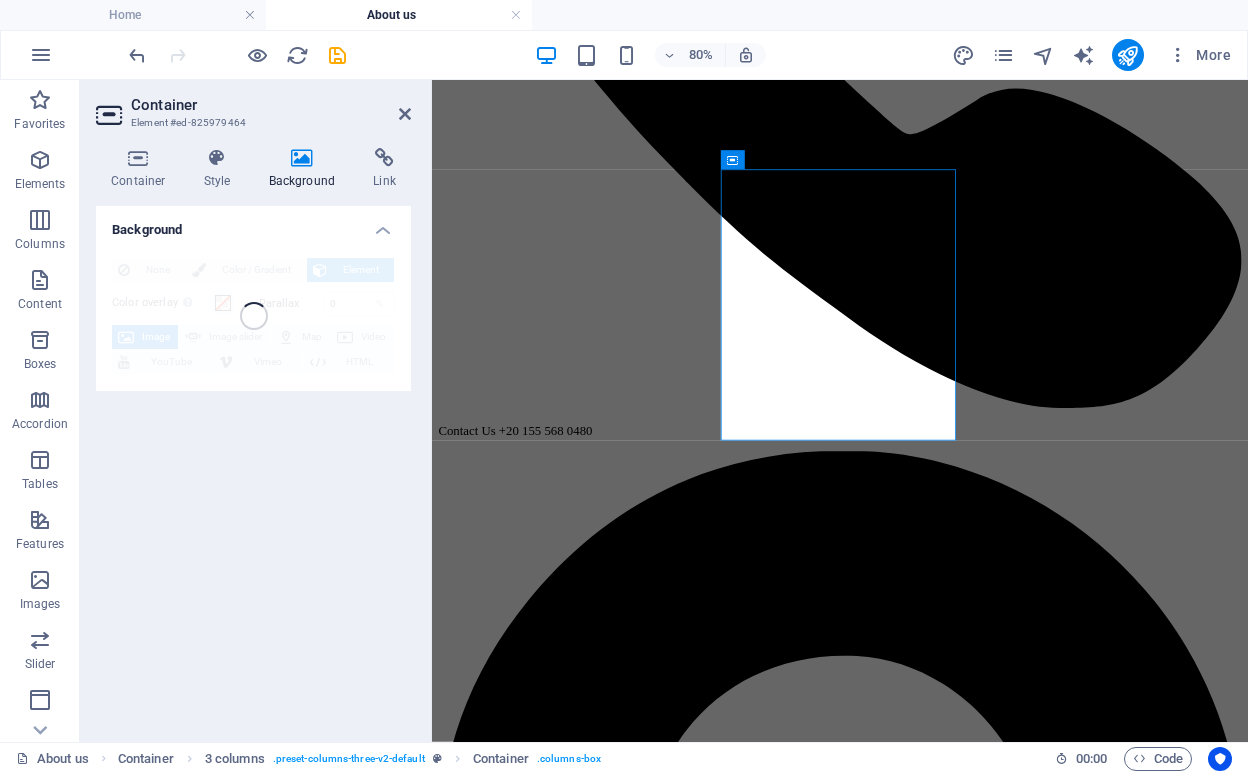 click on "Background" at bounding box center (253, 224) 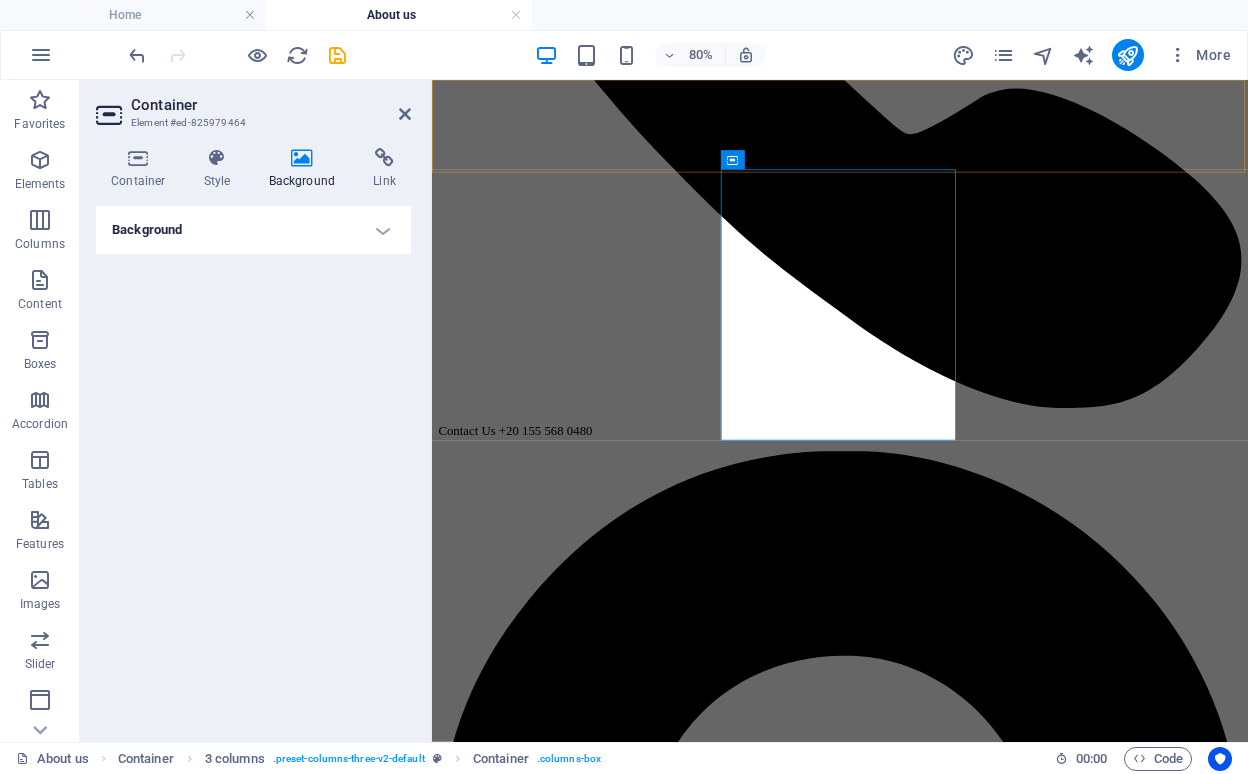 click on "Home About us WHAT WE DO NEWS & MEDIA PORTFOLIO Contact" at bounding box center (942, 8136) 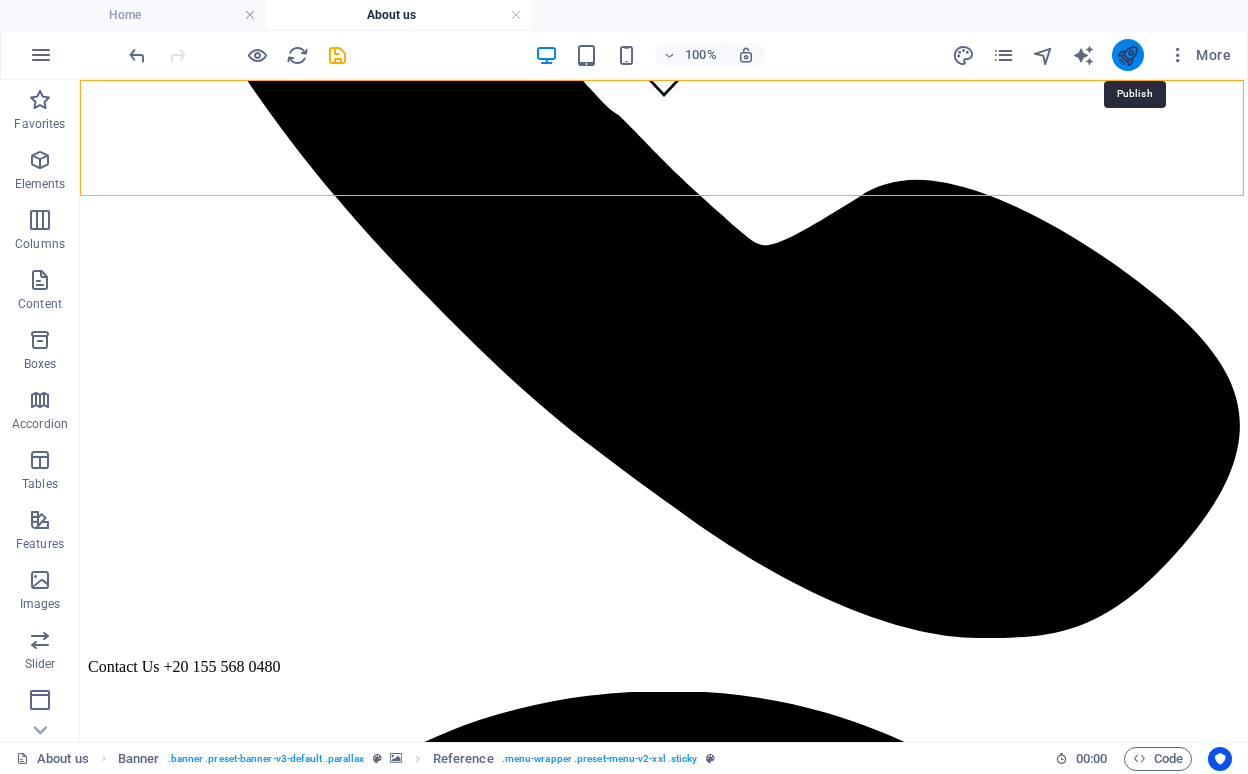 click at bounding box center (1127, 55) 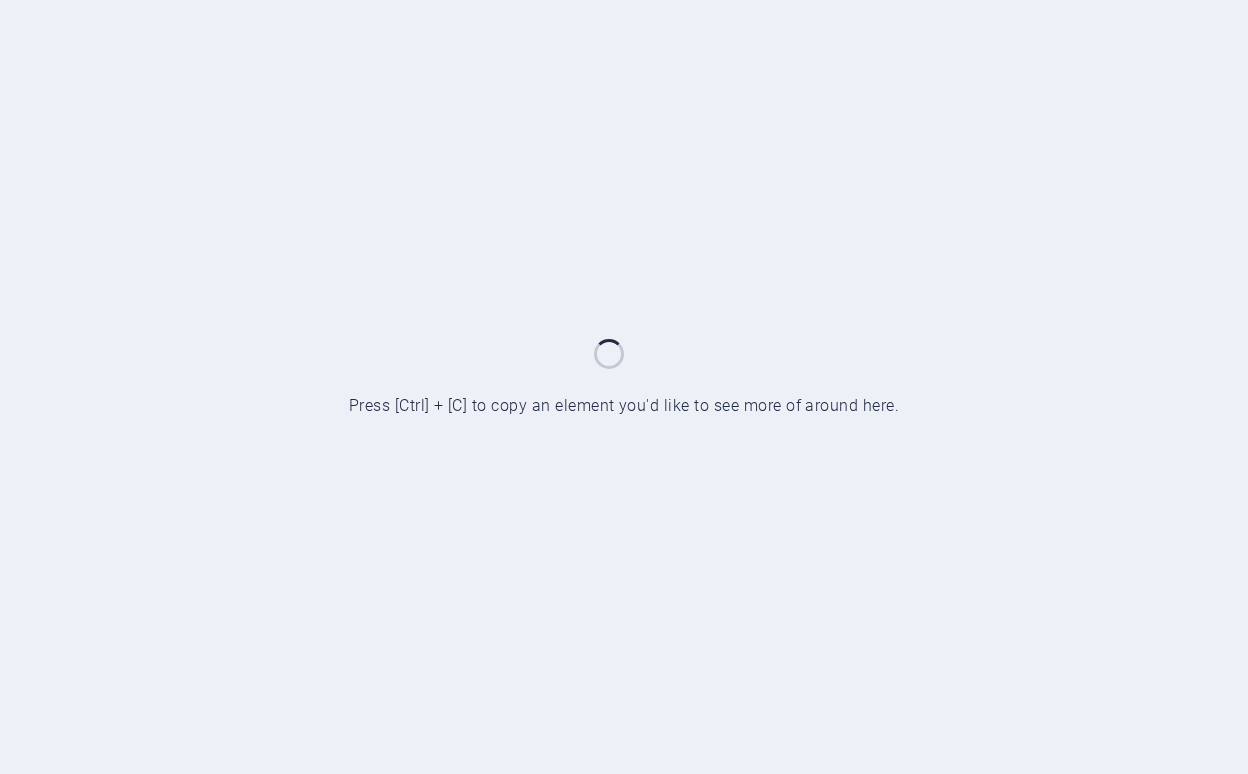 scroll, scrollTop: 0, scrollLeft: 0, axis: both 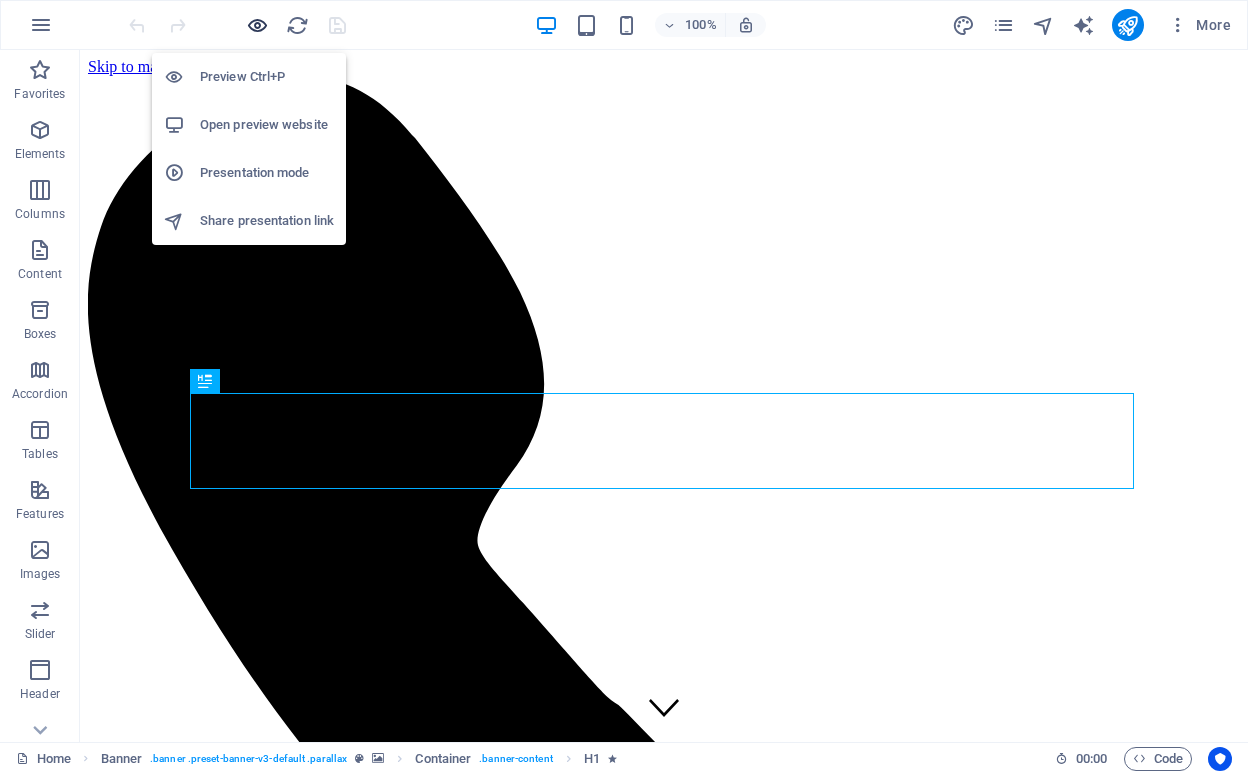 click at bounding box center (257, 25) 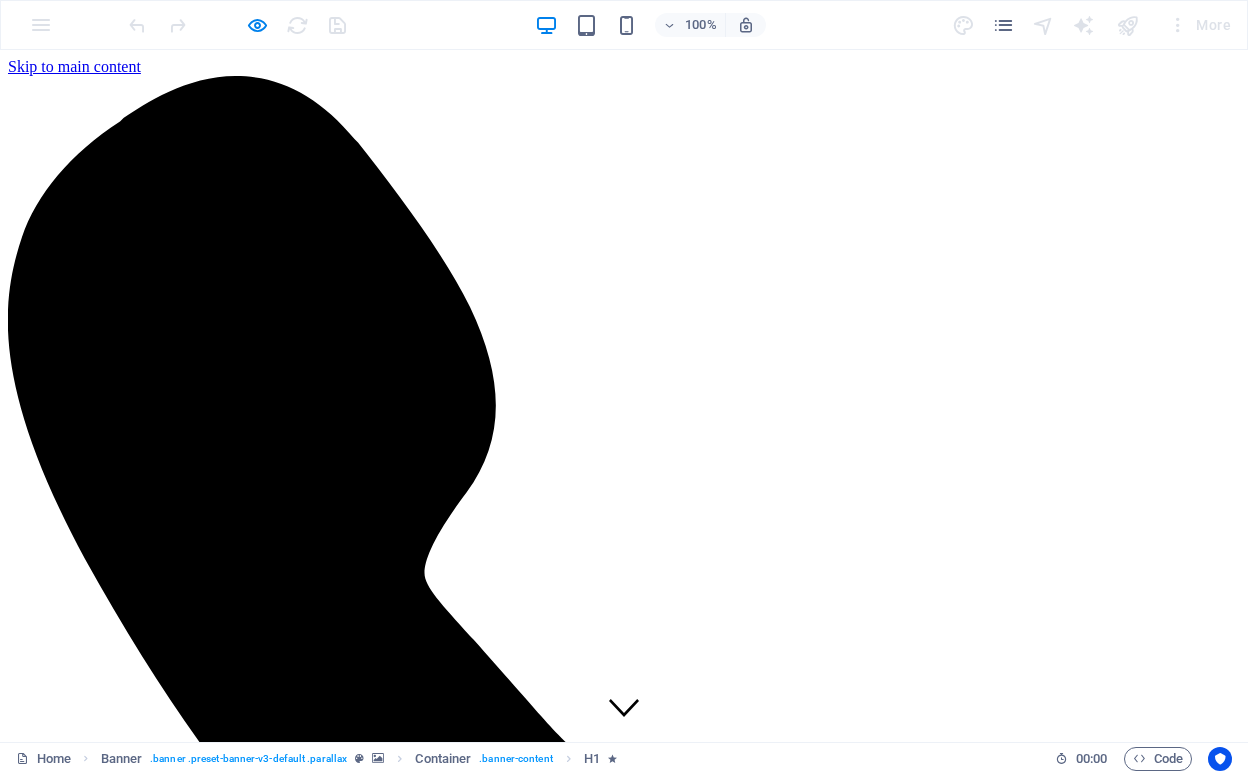 click on "About us" at bounding box center [77, 10565] 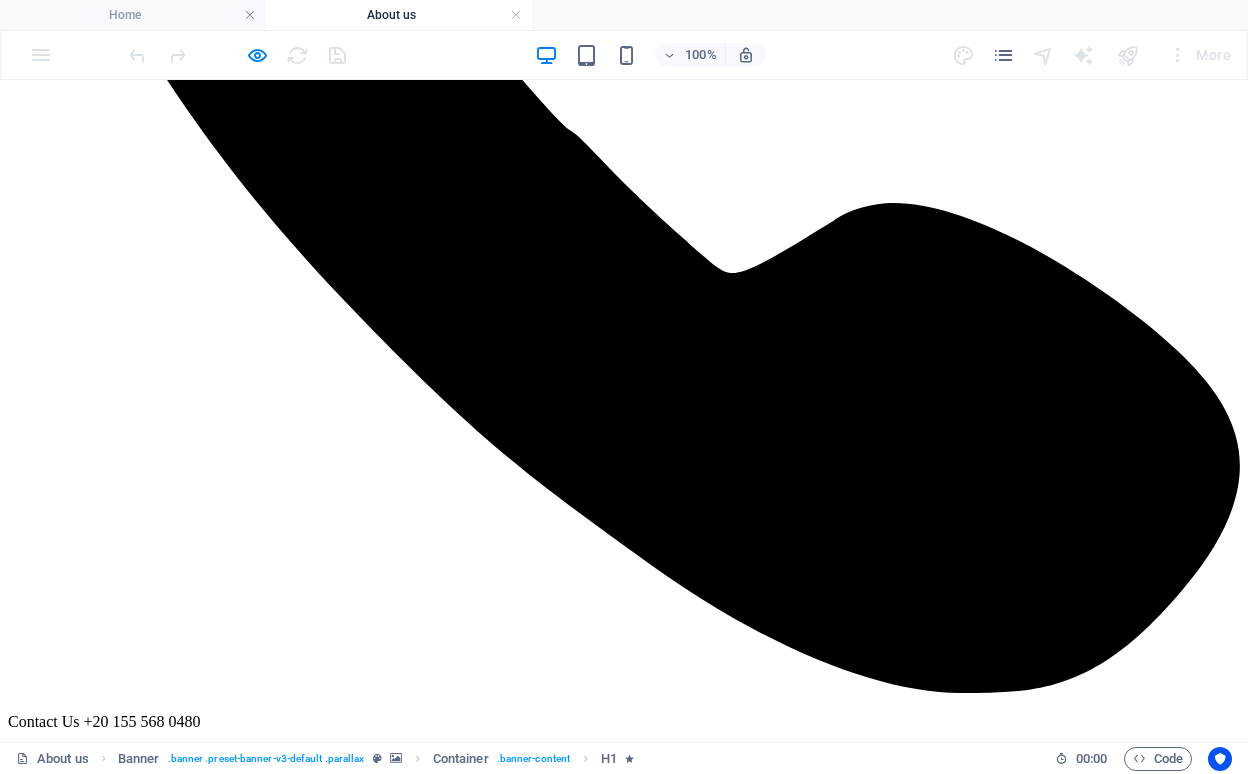 scroll, scrollTop: 644, scrollLeft: 0, axis: vertical 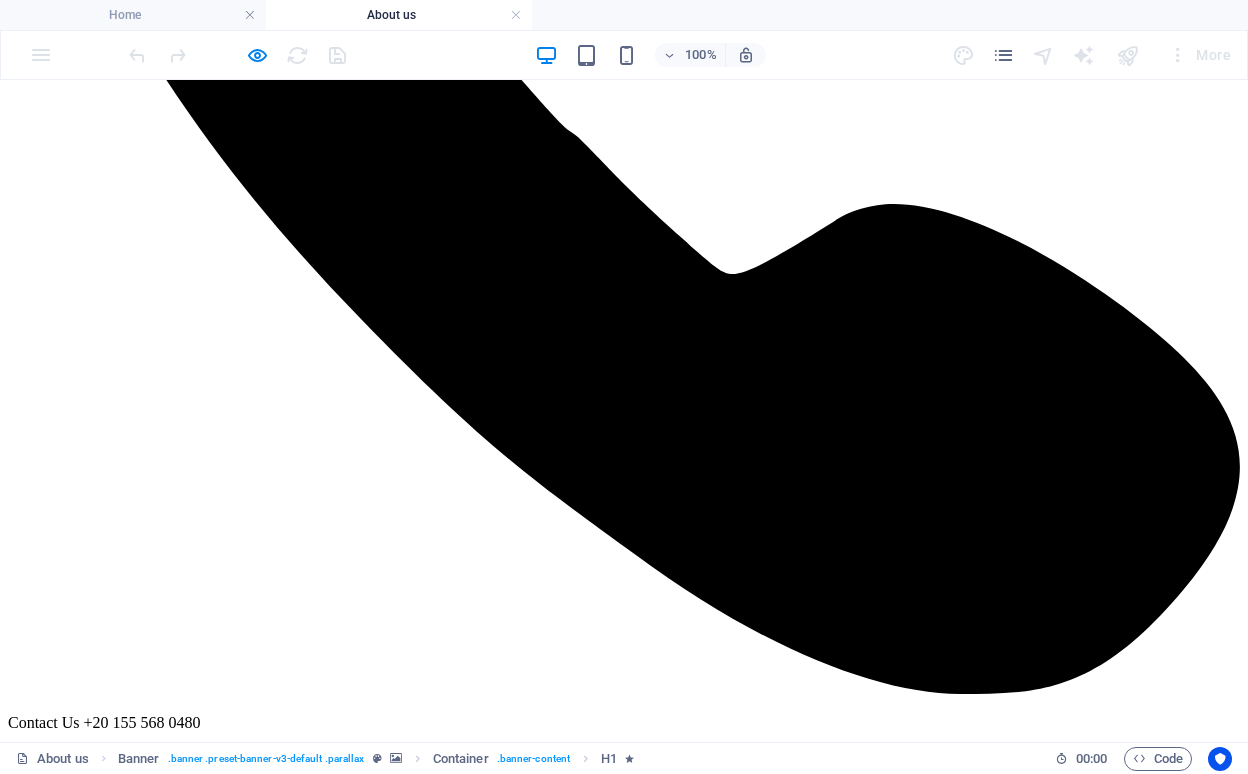 click on "Lorem Gazels Group is a dynamic and diversified organization that has quickly risen to prominence as a leader in multiple industries. With expertise spanning marketing, production, training, and digital solutions, web pride ourselves on delivering innovative, tailored, and high-quality services to a wide range of clients. At Gazels Group, we believe in the power of collaboration, innovation, and excellence to transform ideas into impactful realities." at bounding box center [624, 11889] 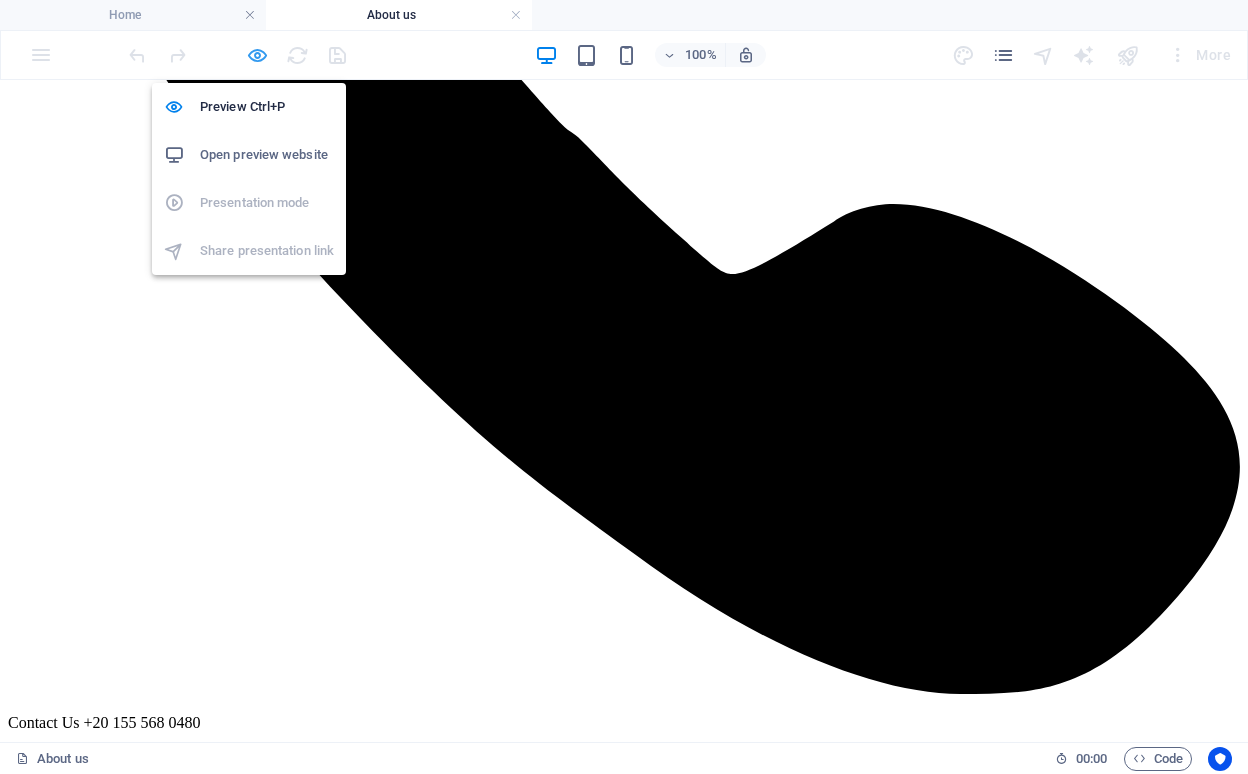 click at bounding box center (257, 55) 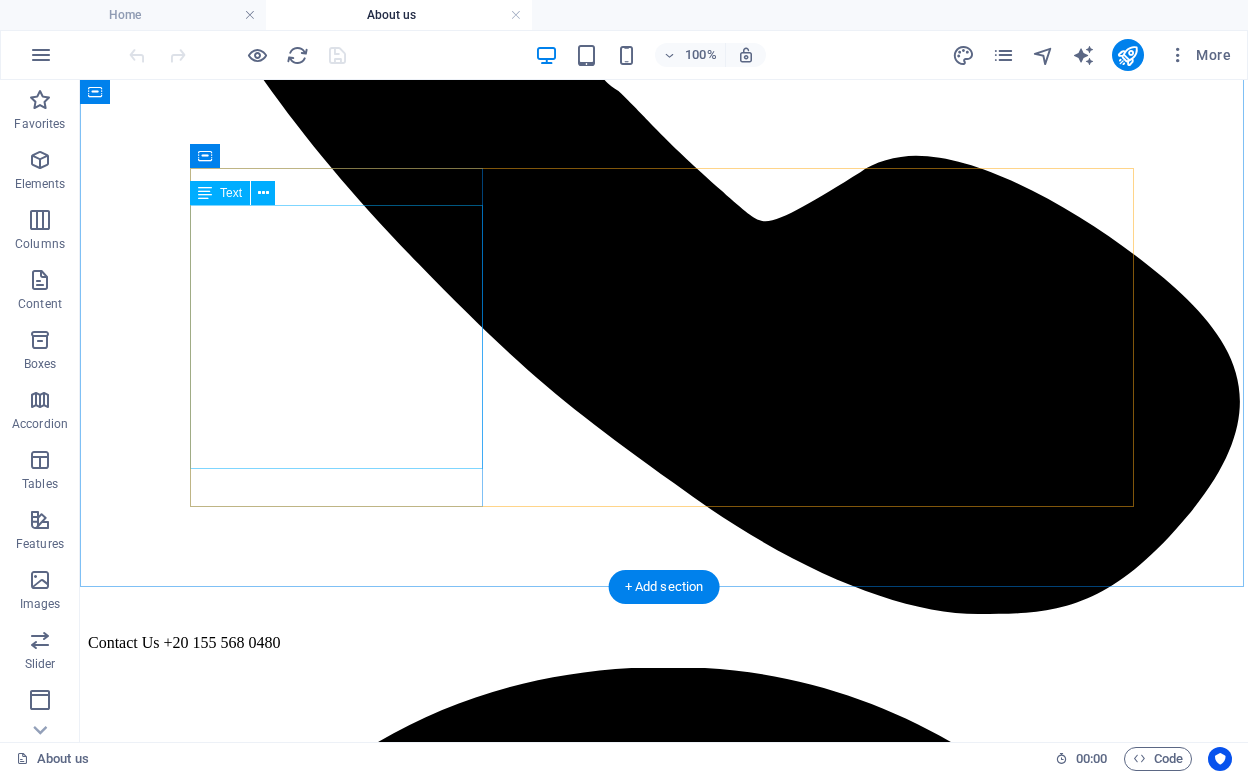 click on "Lorem Gazels Group is a dynamic and diversified organization that has quickly risen to prominence as a leader in multiple industries. With expertise spanning marketing, production, training, and digital solutions, web pride ourselves on delivering innovative, tailored, and high-quality services to a wide range of clients. At Gazels Group, we believe in the power of collaboration, innovation, and excellence to transform ideas into impactful realities." at bounding box center [664, 11167] 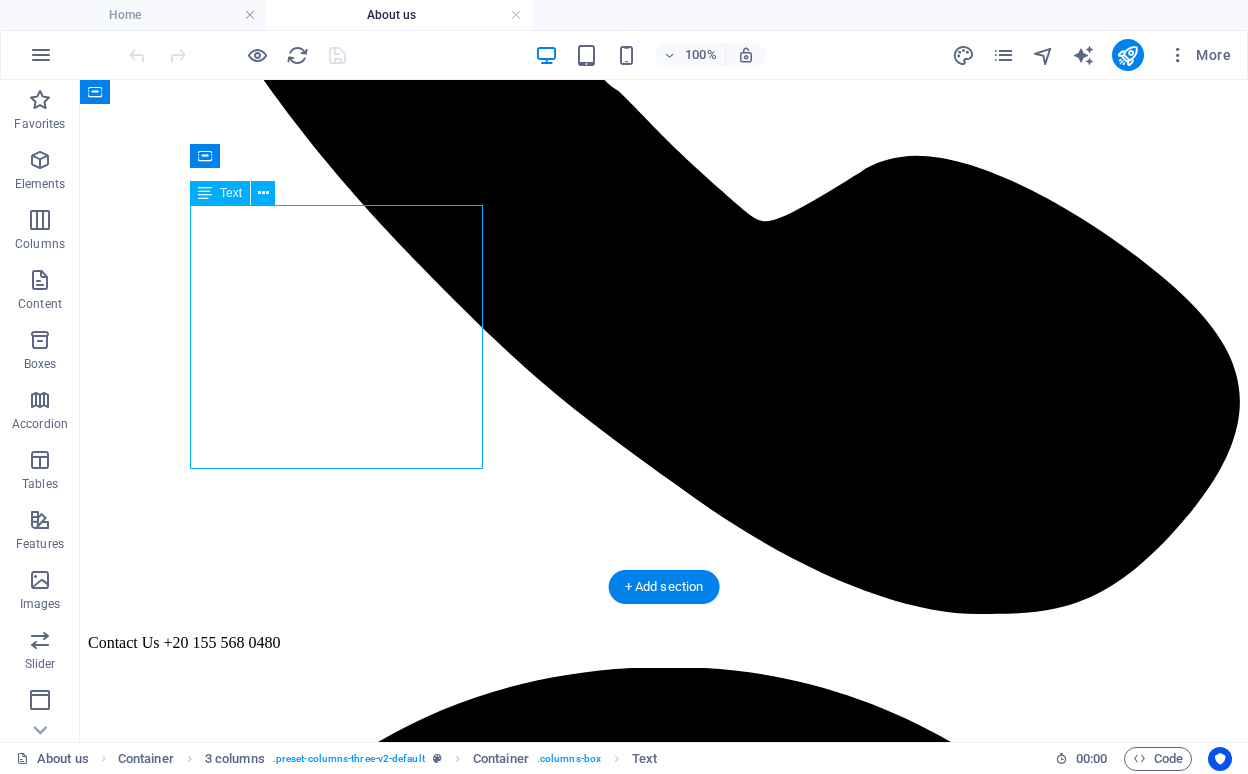 click on "Lorem Gazels Group is a dynamic and diversified organization that has quickly risen to prominence as a leader in multiple industries. With expertise spanning marketing, production, training, and digital solutions, web pride ourselves on delivering innovative, tailored, and high-quality services to a wide range of clients. At Gazels Group, we believe in the power of collaboration, innovation, and excellence to transform ideas into impactful realities." at bounding box center (664, 11167) 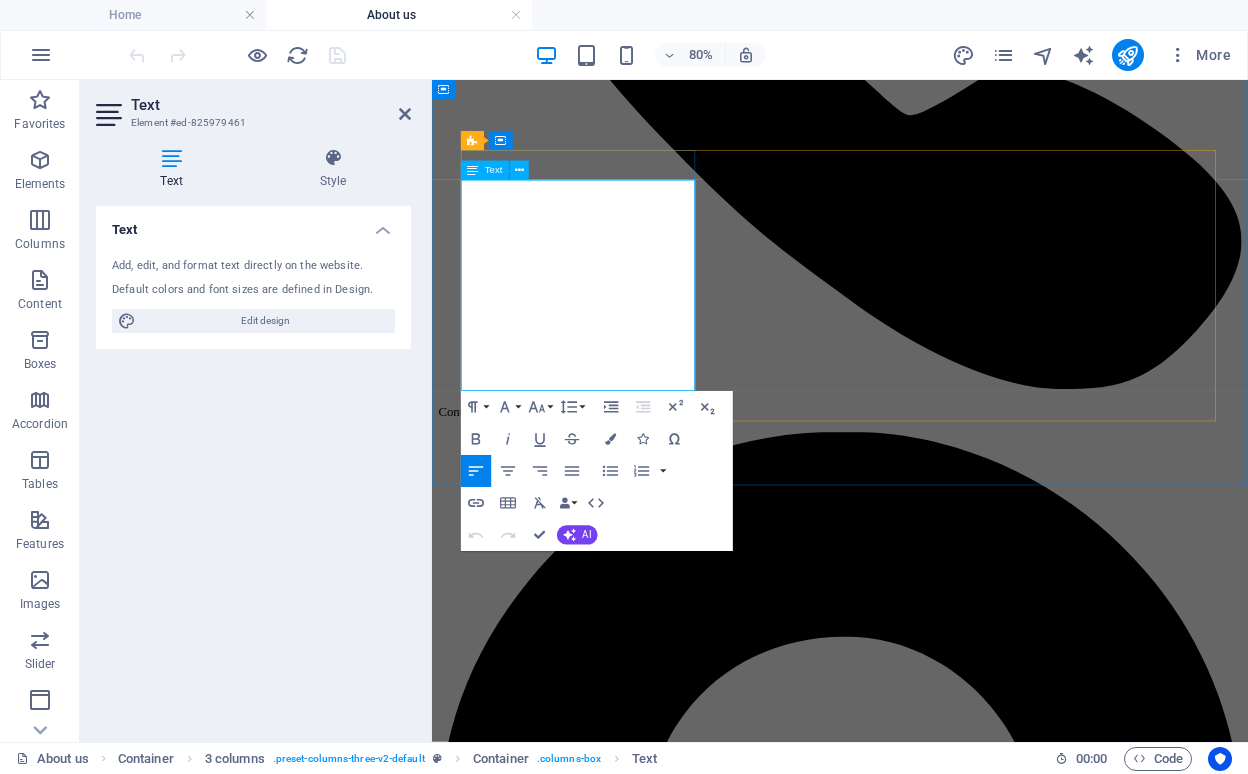 click on "Lorem Gazels Group is a dynamic and diversified organization that has quickly risen to prominence as a leader in multiple industries. With expertise spanning marketing, production, training, and digital solutions, web pride ourselves on delivering innovative, tailored, and high-quality services to a wide range of clients." at bounding box center (942, 9822) 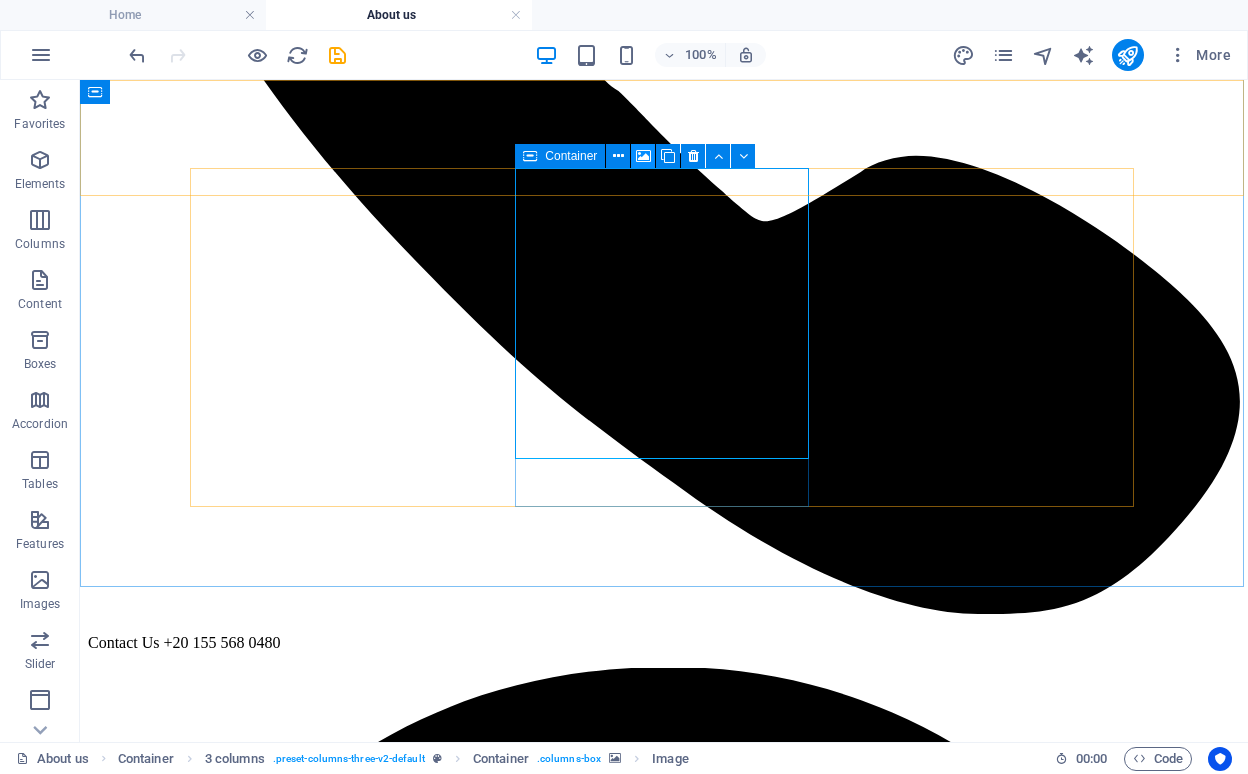 click at bounding box center (643, 156) 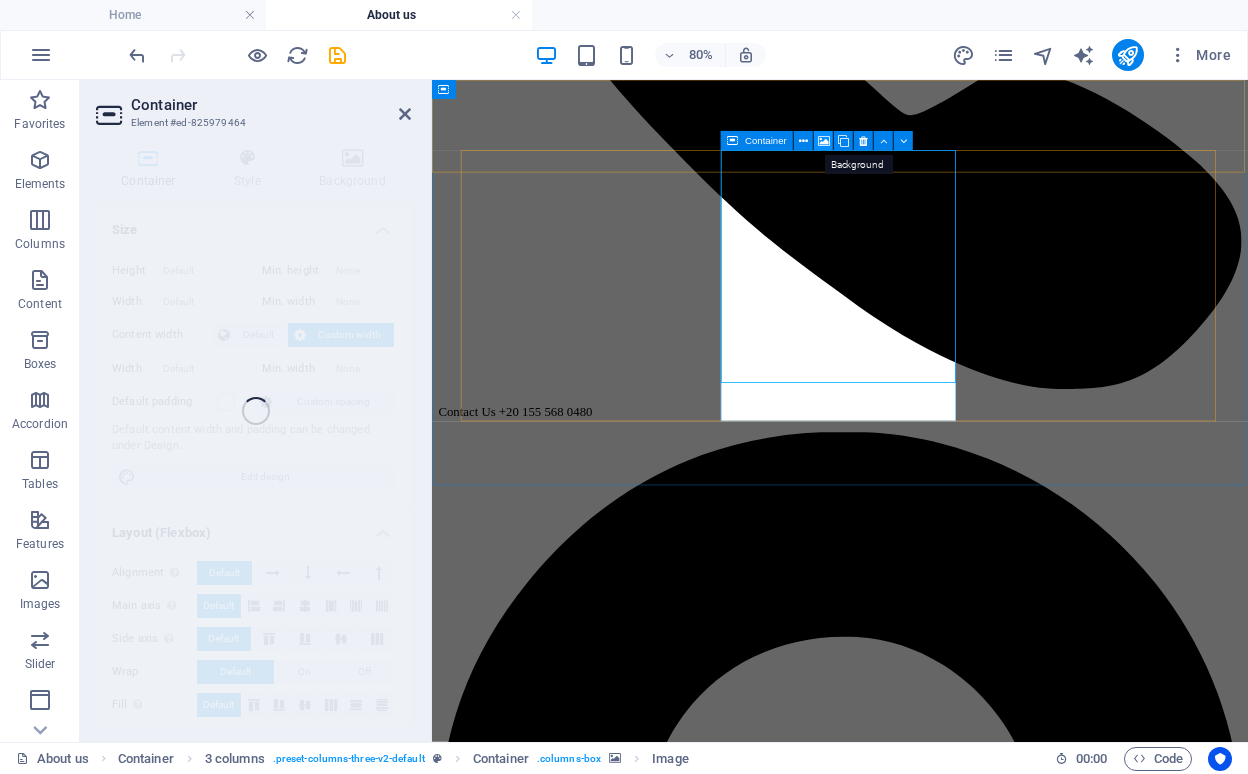 click at bounding box center [824, 140] 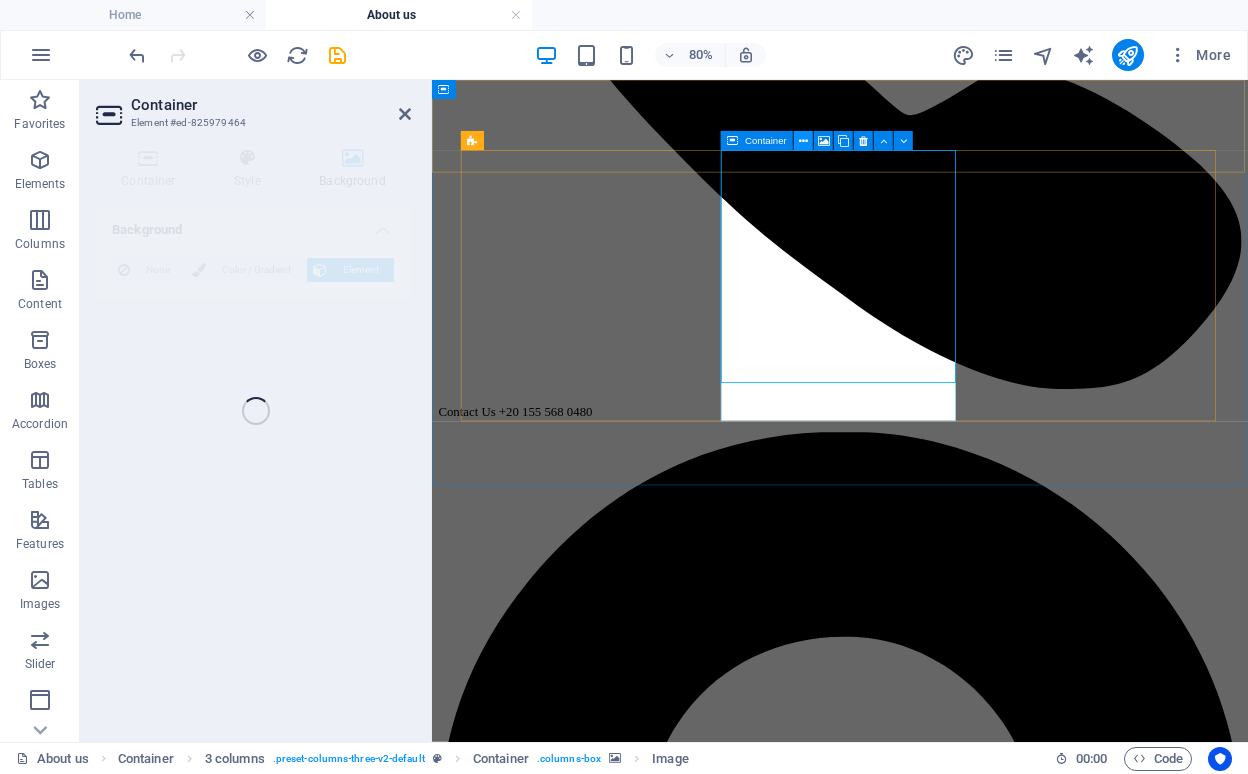 click at bounding box center (803, 140) 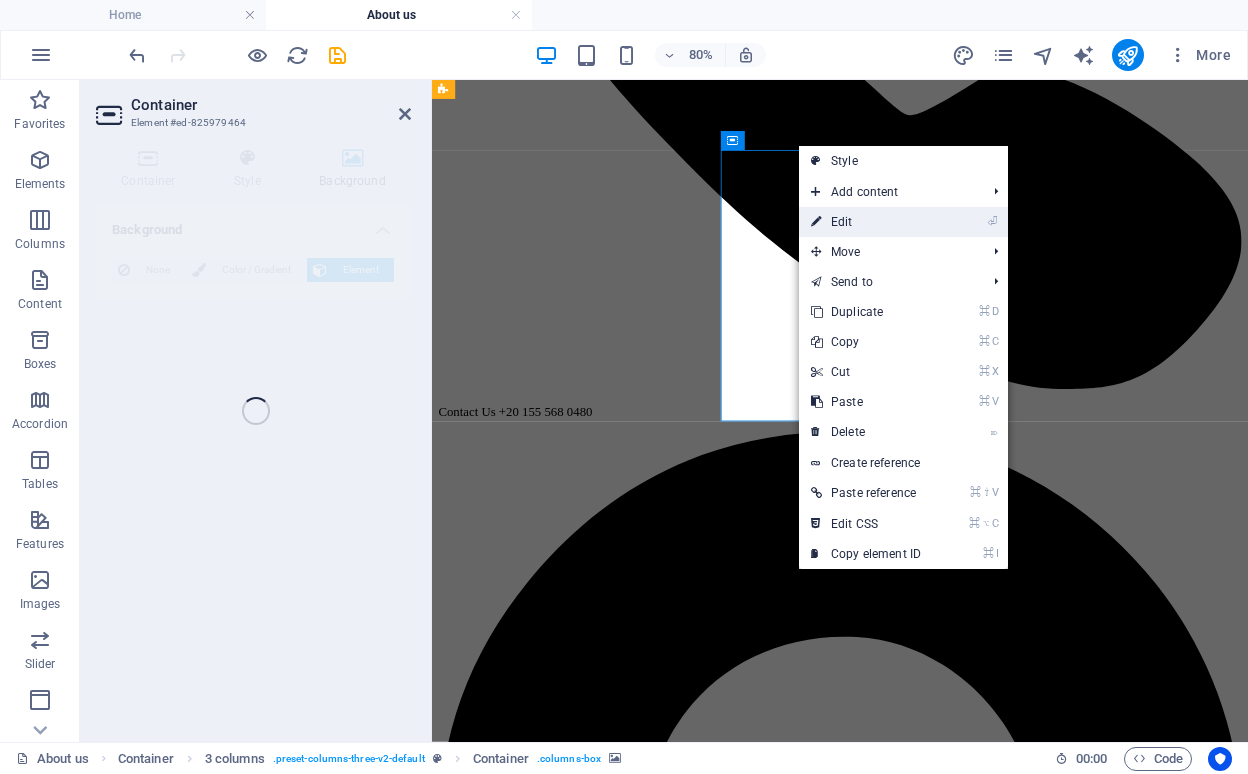 click on "⏎  Edit" at bounding box center (866, 222) 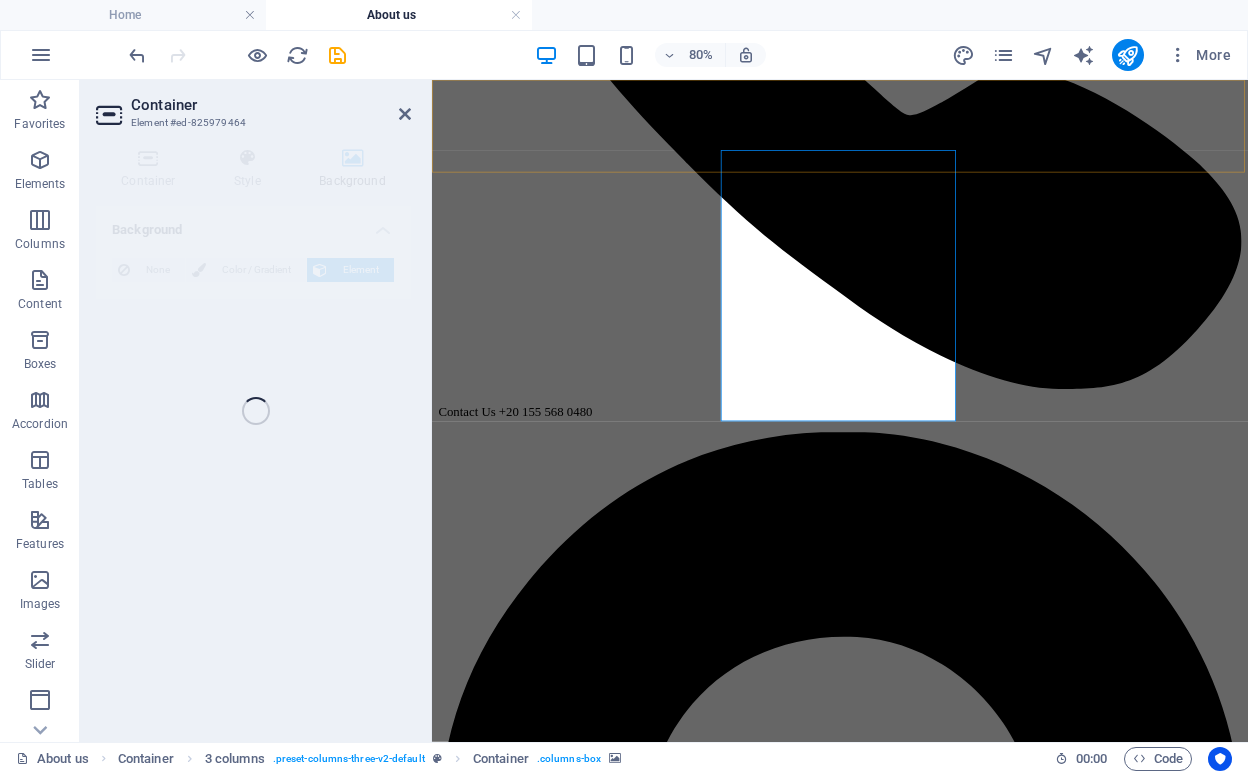 click on "Container Element #ed-825979464
Container Style Background Size Height Default px rem % vh vw Min. height None px rem % vh vw Width Default px rem % em vh vw Min. width None px rem % vh vw Content width Default Custom width Width Default px rem % em vh vw Min. width None px rem % vh vw Default padding Custom spacing Default content width and padding can be changed under Design. Edit design Layout (Flexbox) Alignment Determines the flex direction. Default Main axis Determine how elements should behave along the main axis inside this container (justify content). Default Side axis Control the vertical direction of the element inside of the container (align items). Default Wrap Default On Off Fill Controls the distances and direction of elements on the y-axis across several lines (align content). Default Accessibility ARIA helps assistive technologies (like screen readers) to understand the role, state, and behavior of web elements Role The ARIA role defines the purpose of an element.  None Alert" at bounding box center [664, 411] 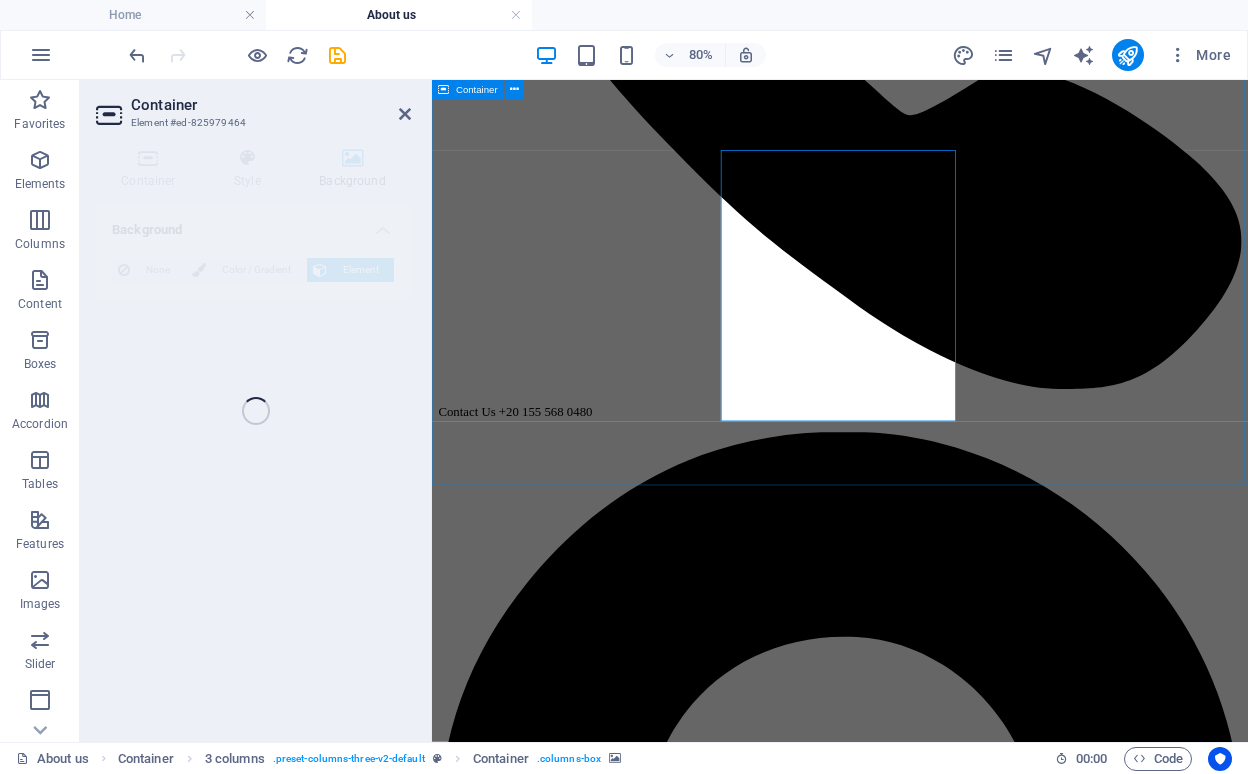 click on "WELCOME TO GAZELS GROUP About Gazels group Gazels Group is a dynamic and diversified organization that has quickly risen to prominence as a leader in multiple industries. With expertise spanning marketing, production, training, and digital solutions, web pride ourselves on delivering innovative, tailored, and high-quality services to a wide range of clients. At Gazels Group, we believe in the power of collaboration, innovation, and excellence to transform ideas into impactful realities. Working hours Mon closed Tue 09:00 - 18:30 Wed 09:00 - 18:30 Thu 09:00 - 18:30 Fri 09:00 - 18:30 Sat 12:00 - 18:30 Sun closed Get an appointment" at bounding box center [942, 10582] 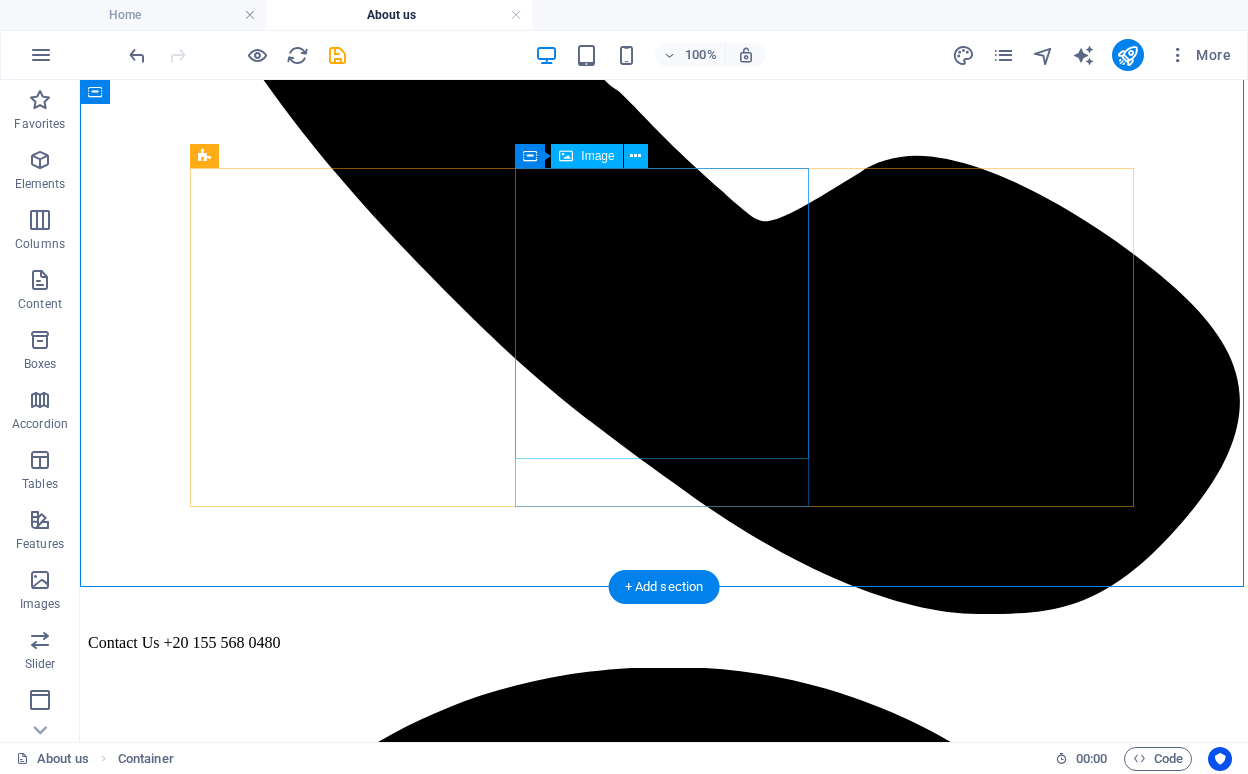 click at bounding box center (664, 12067) 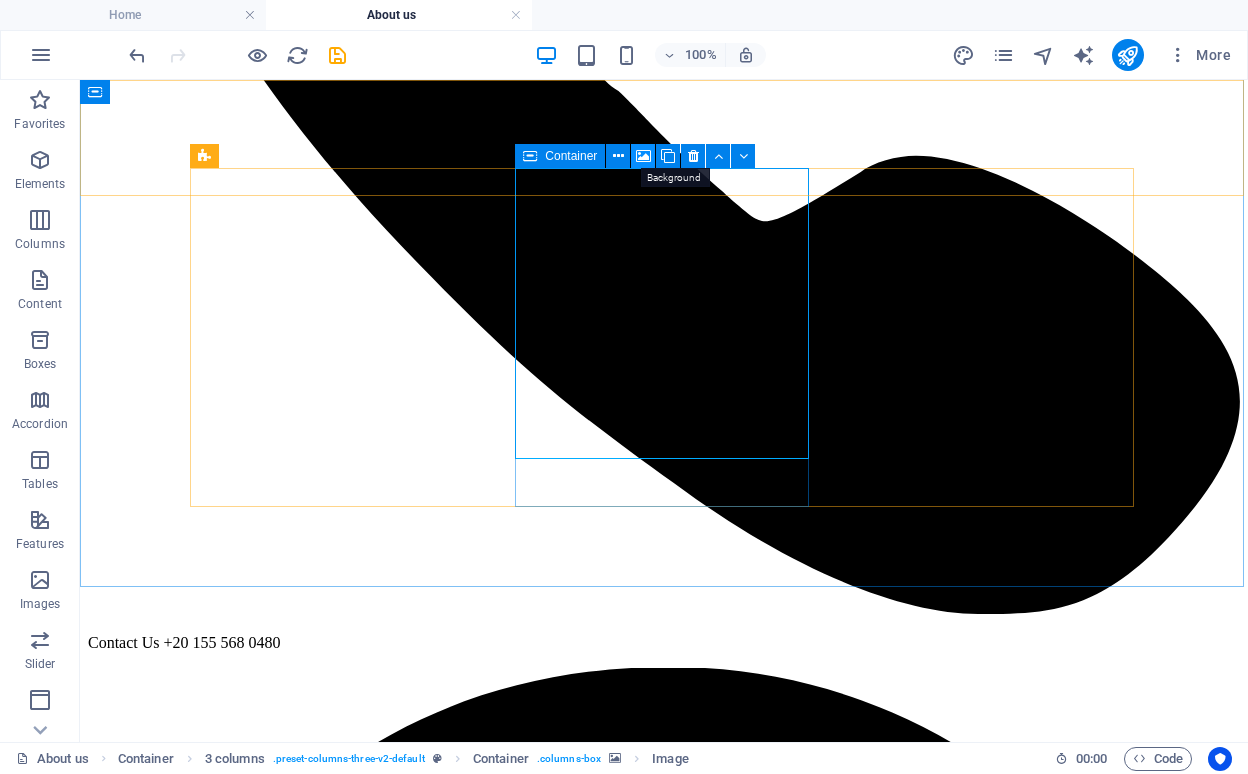 click at bounding box center [643, 156] 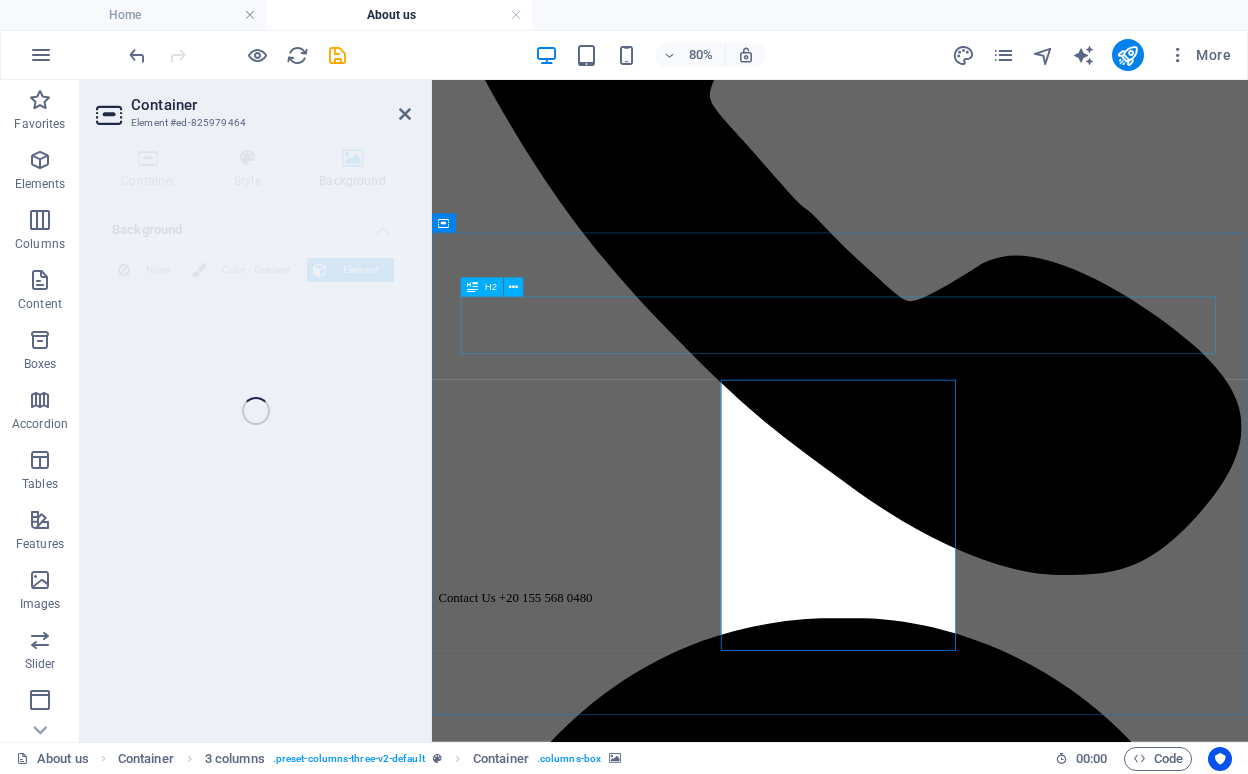 scroll, scrollTop: 319, scrollLeft: 0, axis: vertical 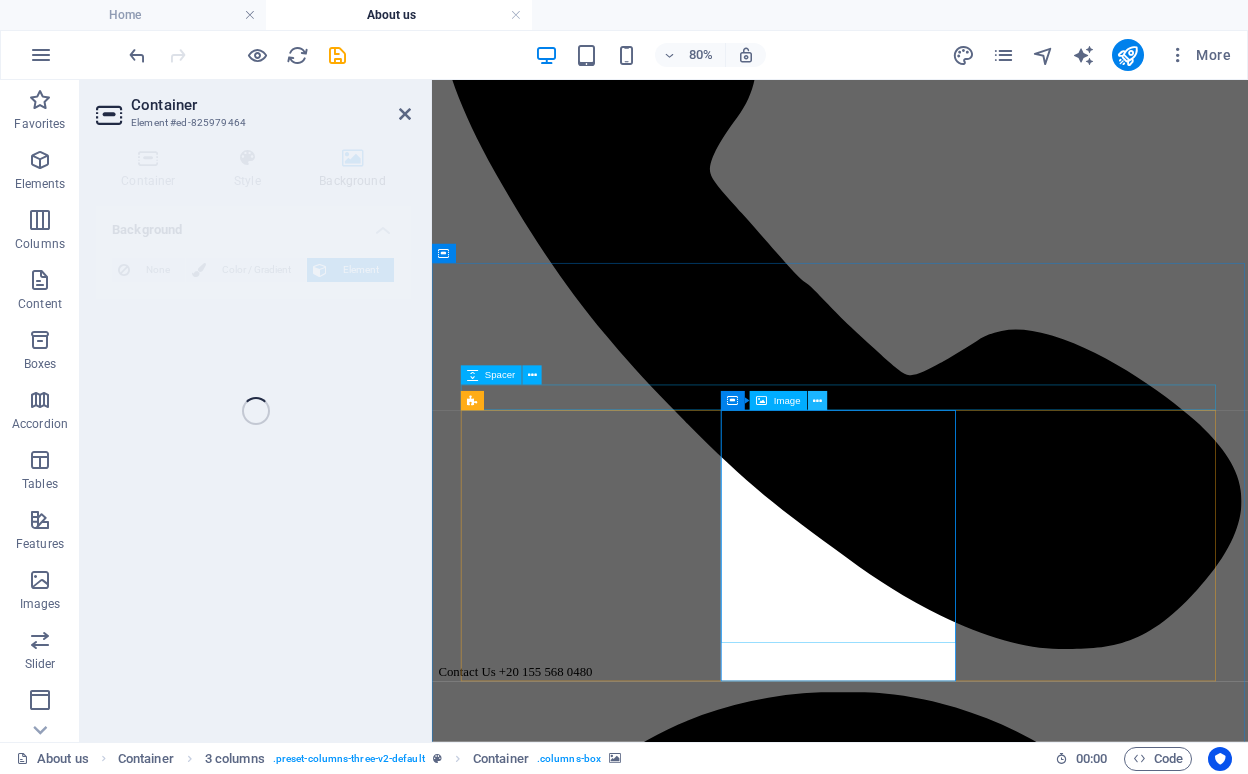 click at bounding box center (817, 400) 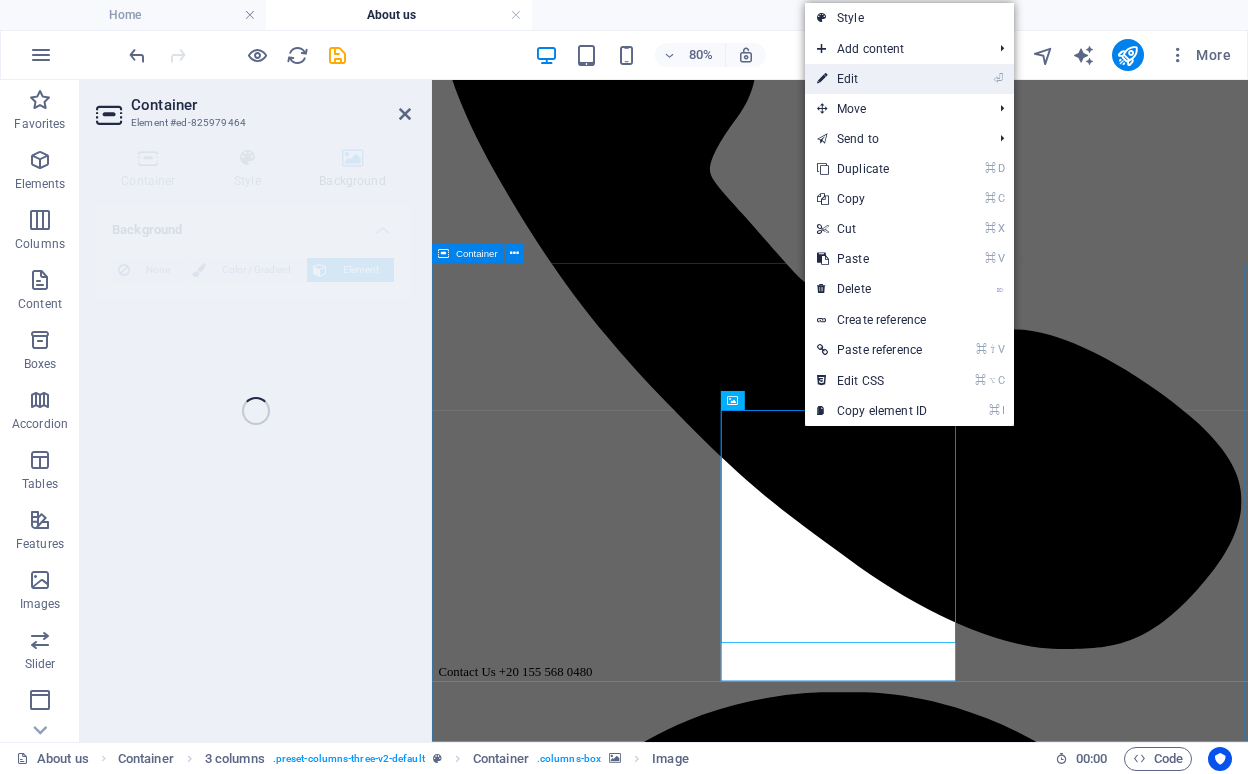 click on "⏎  Edit" at bounding box center (872, 79) 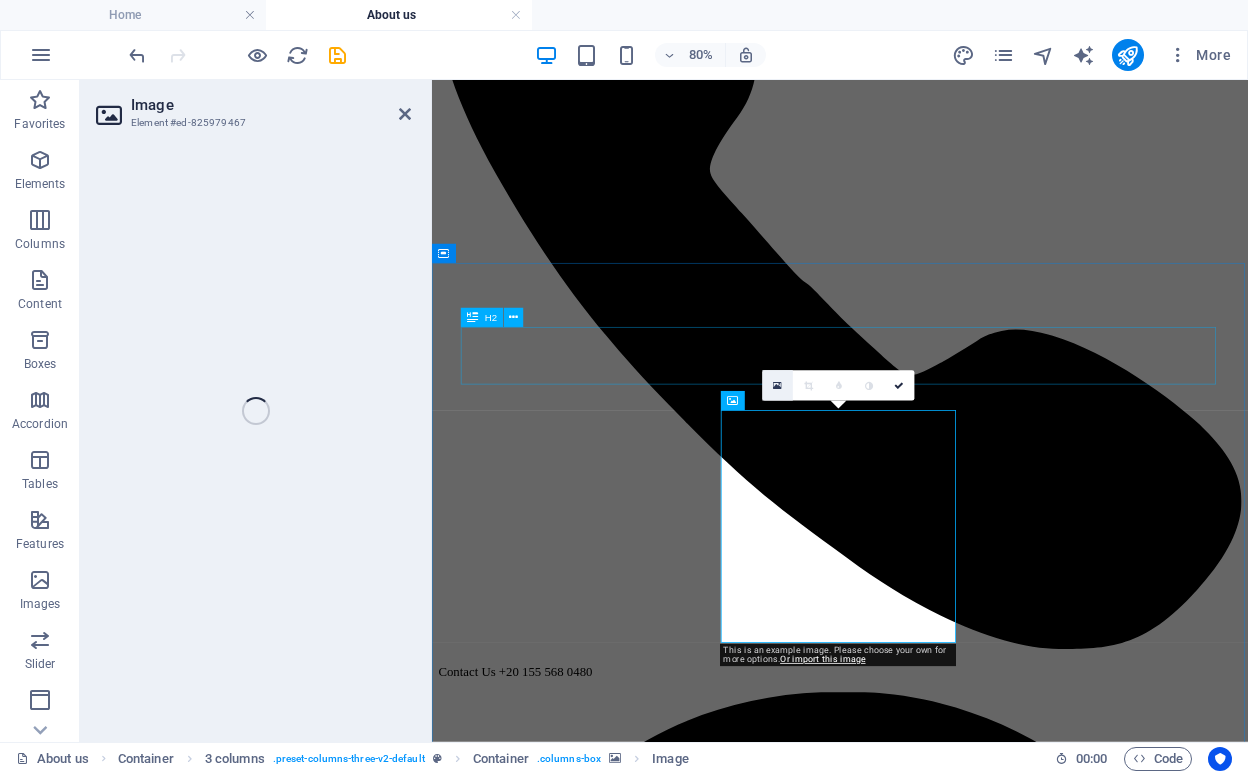 click at bounding box center [777, 385] 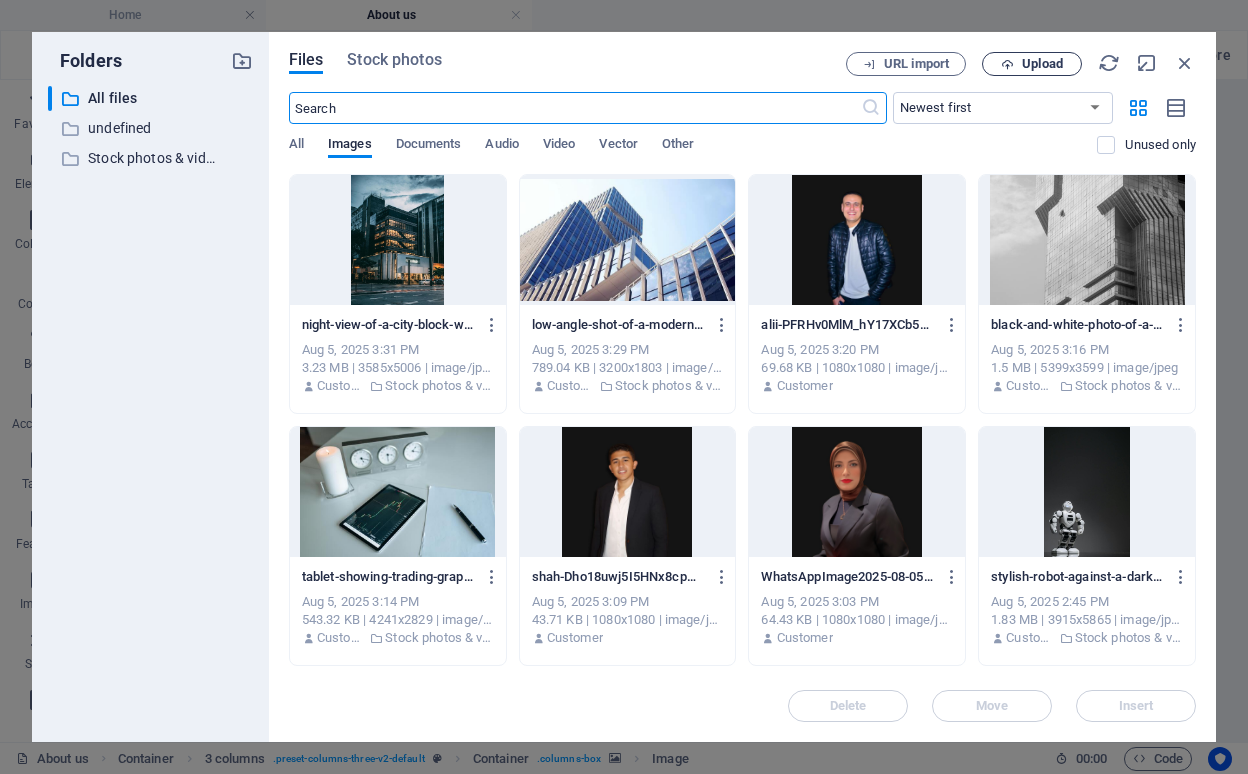 click on "Upload" at bounding box center [1032, 64] 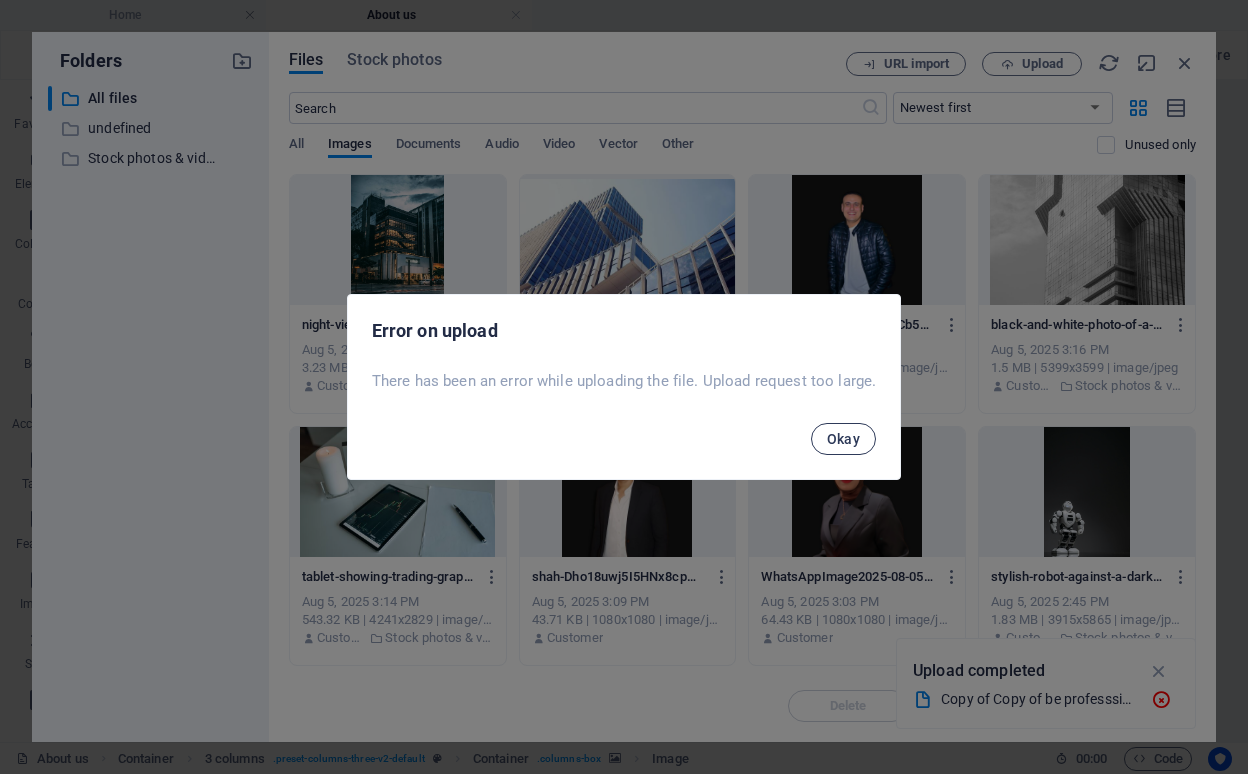 click on "Okay" at bounding box center [844, 439] 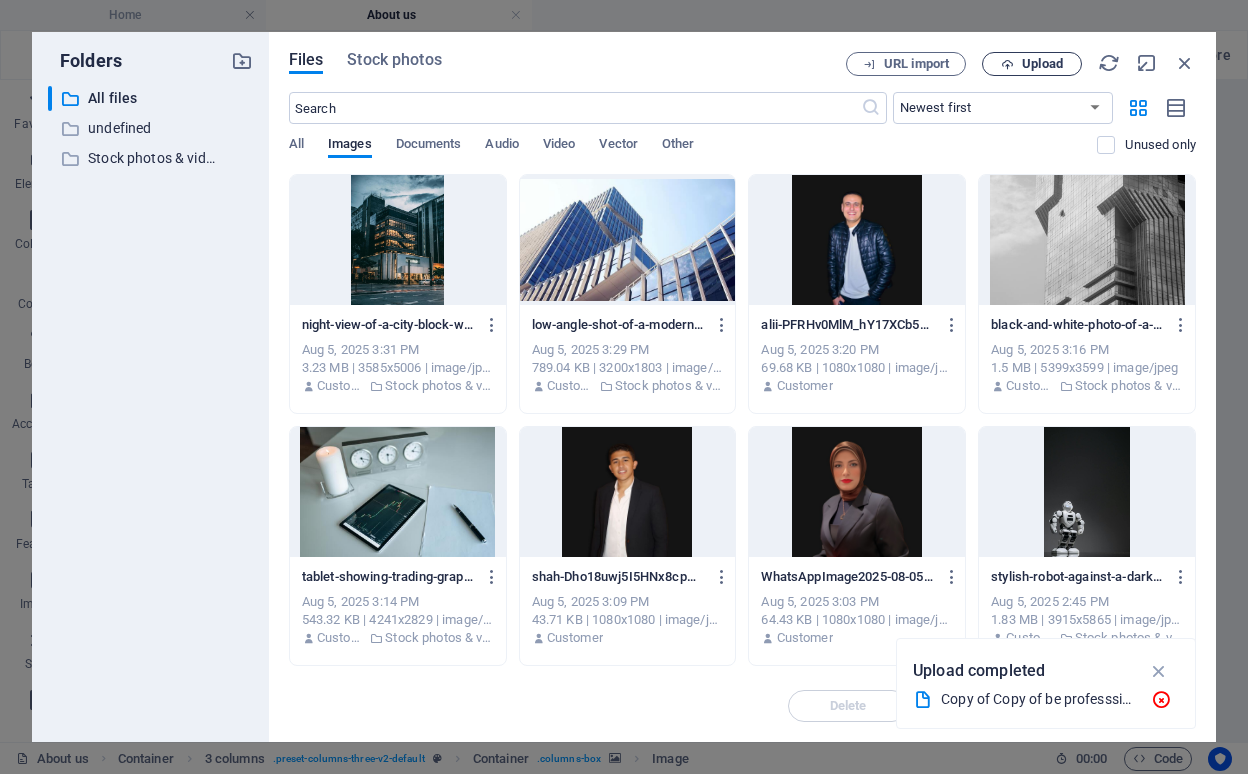 click on "Upload" at bounding box center [1032, 64] 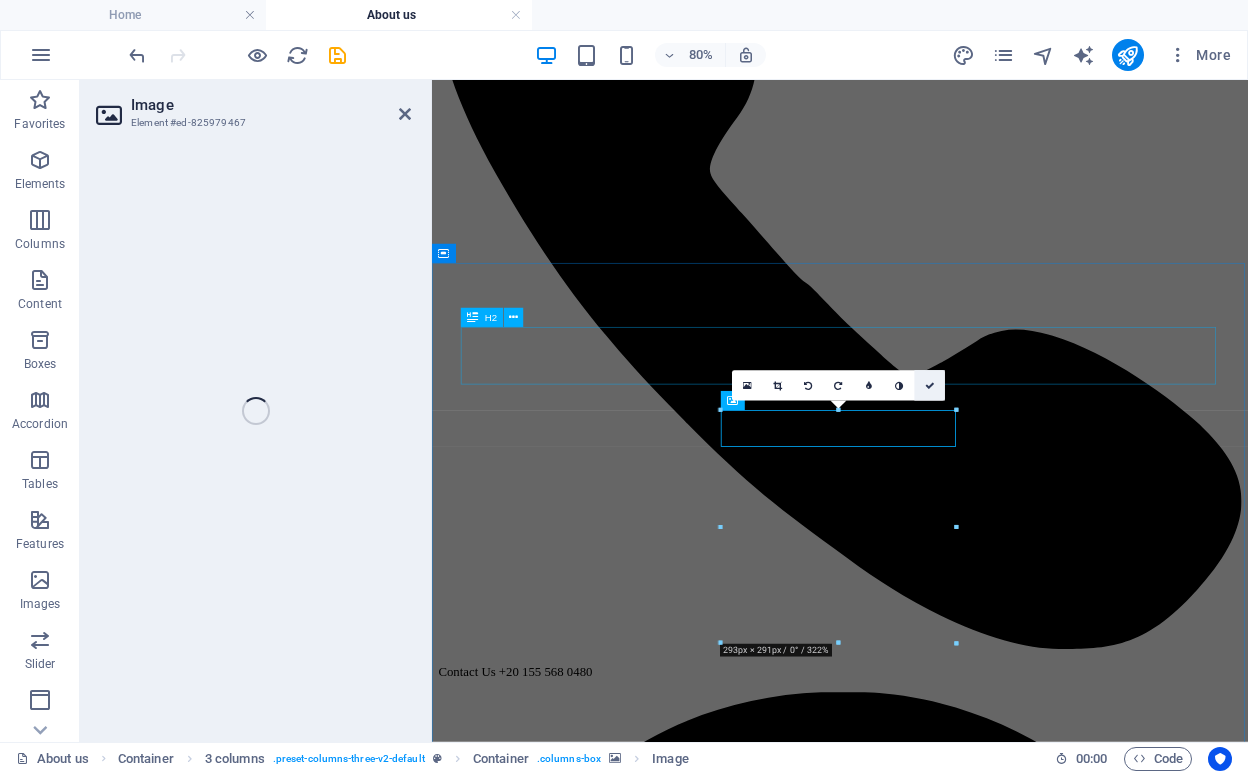 click at bounding box center [929, 385] 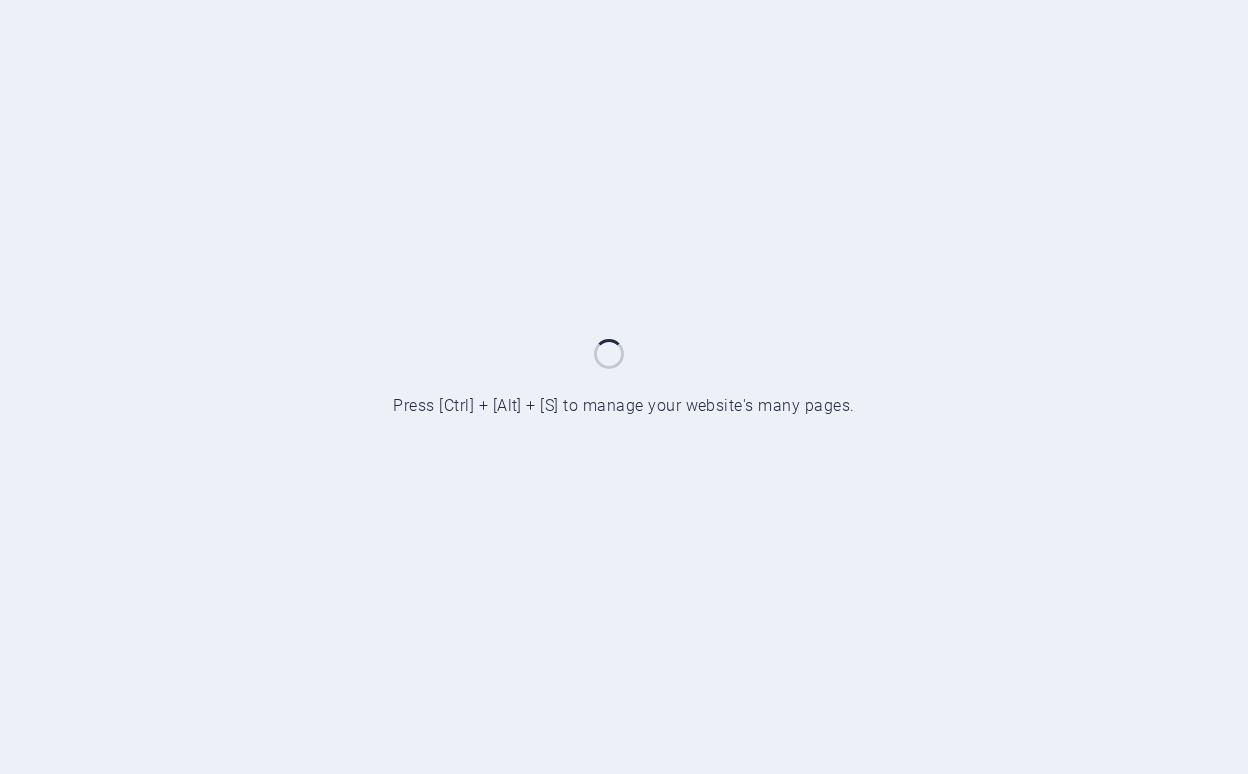 scroll, scrollTop: 0, scrollLeft: 0, axis: both 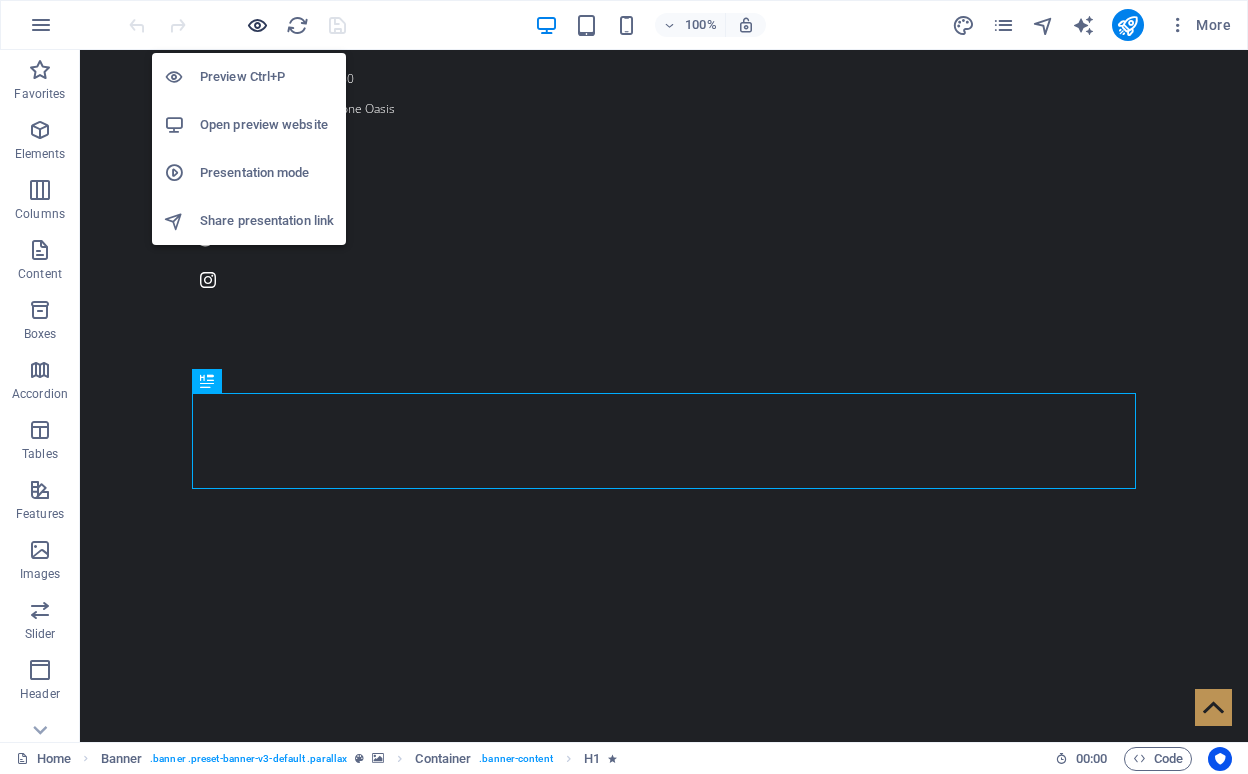 click at bounding box center (257, 25) 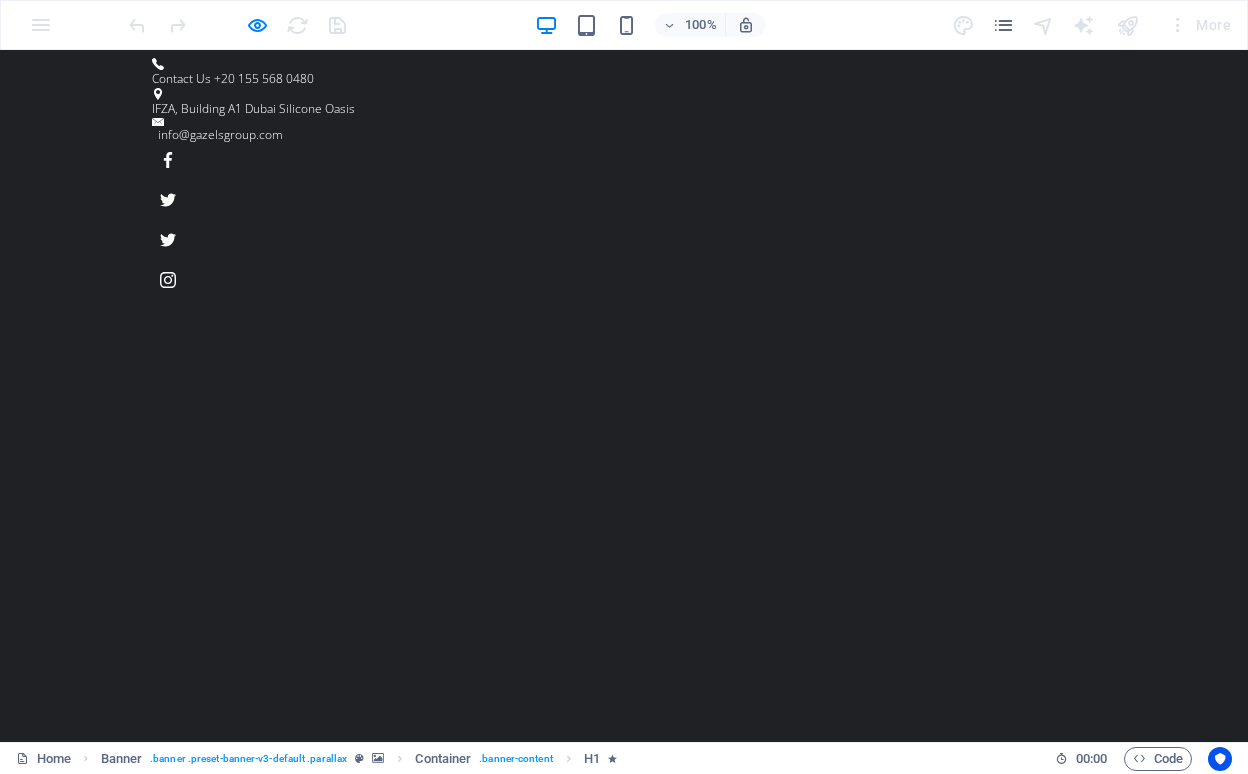 click on "About us" at bounding box center (553, 1118) 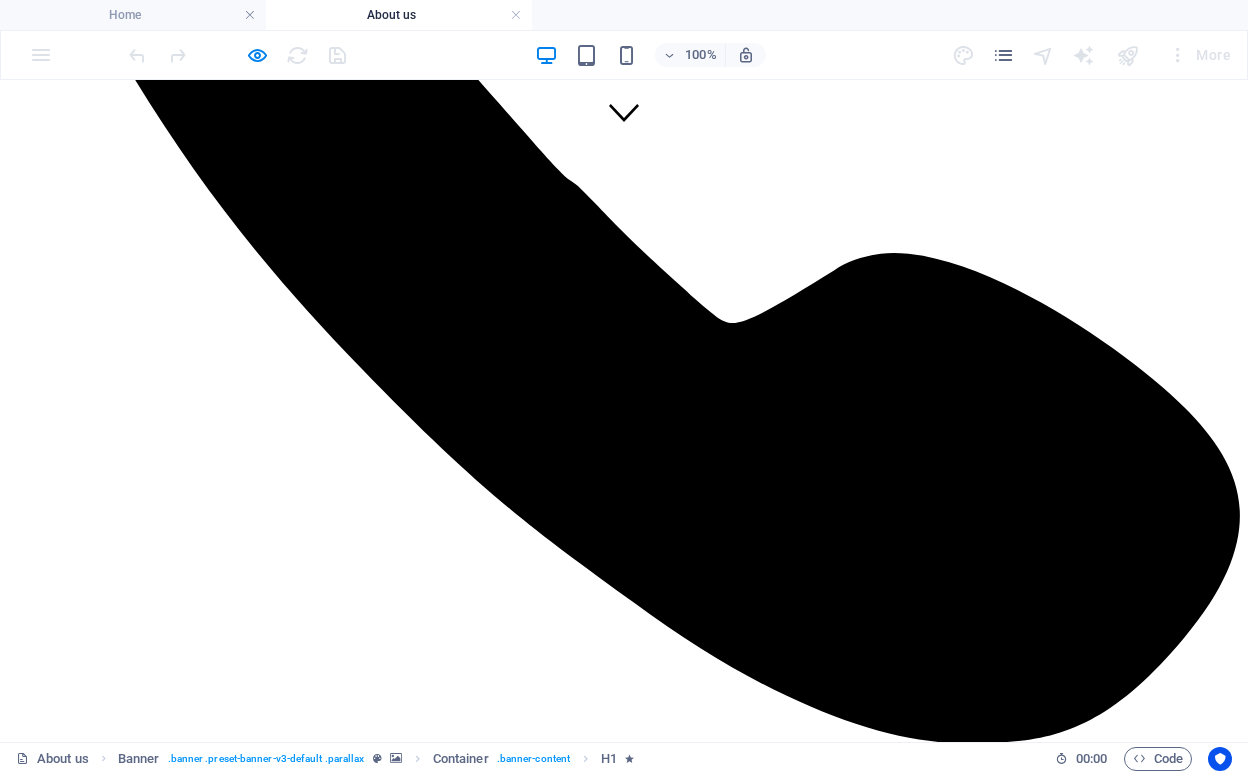 scroll, scrollTop: 592, scrollLeft: 0, axis: vertical 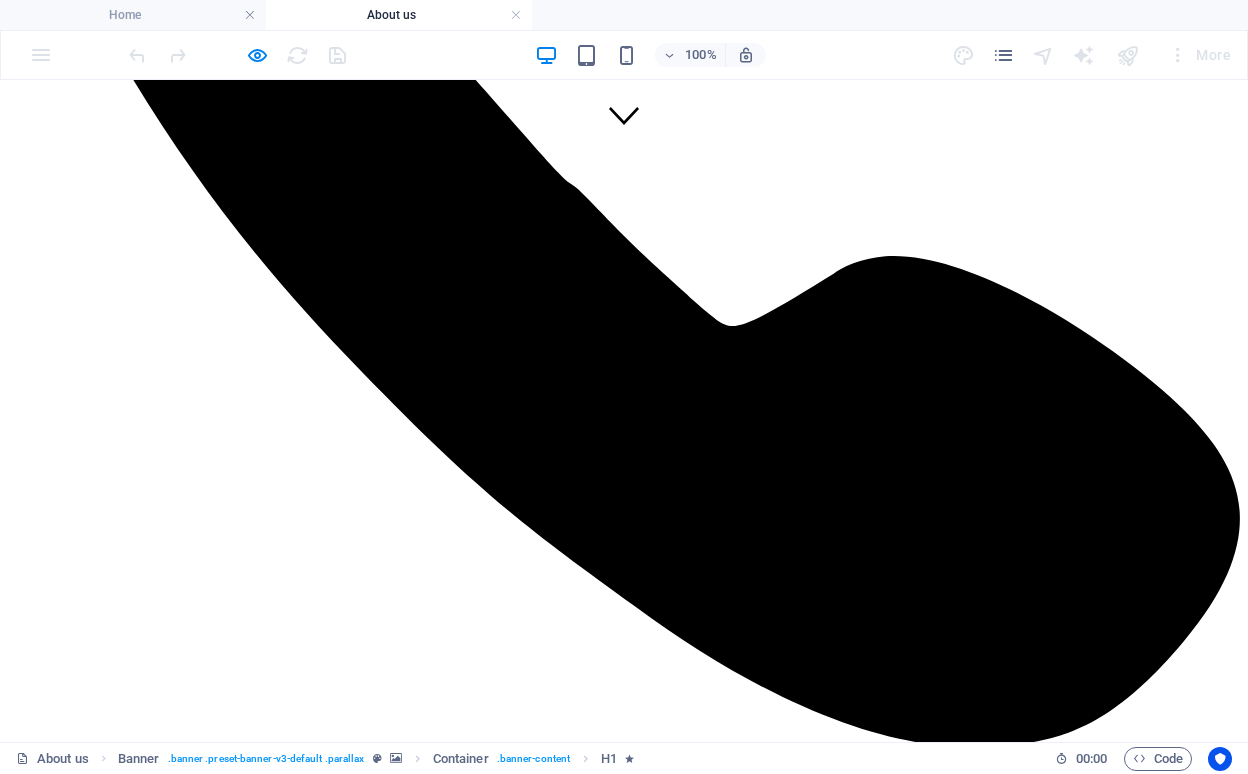 click at bounding box center (624, 12841) 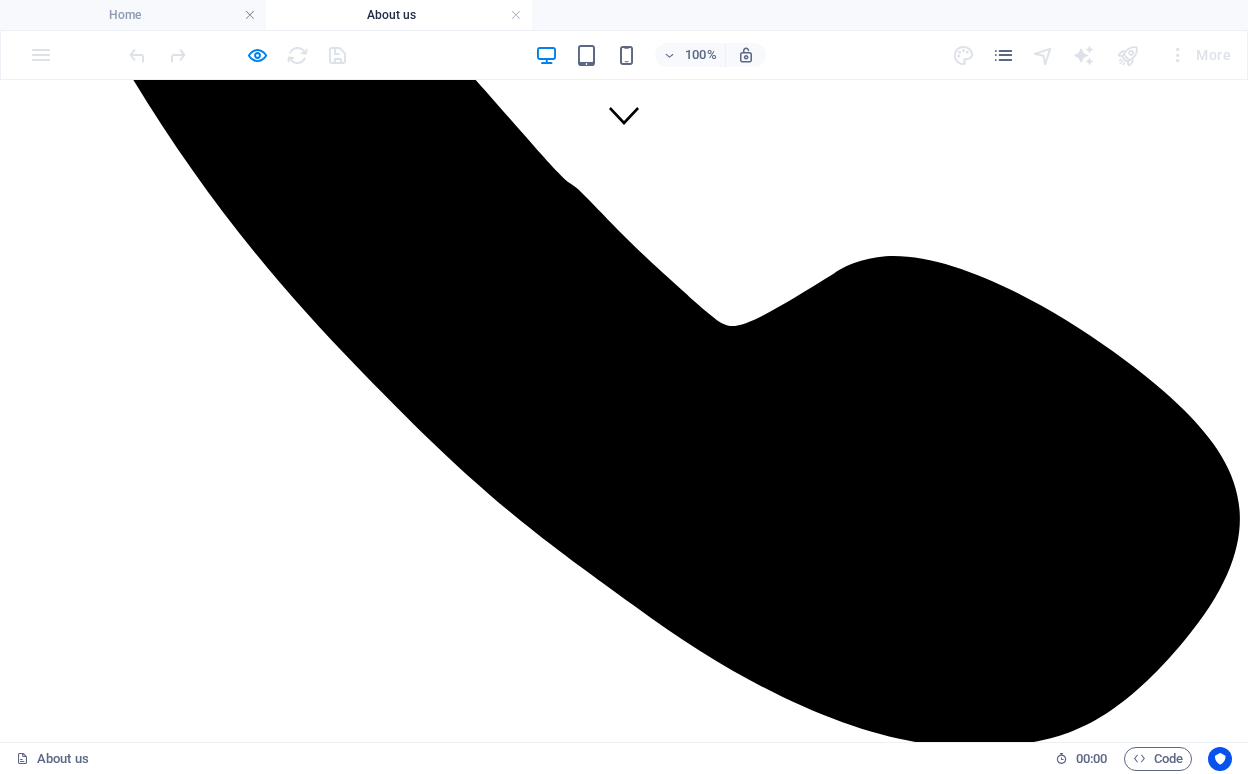 click at bounding box center (624, 12841) 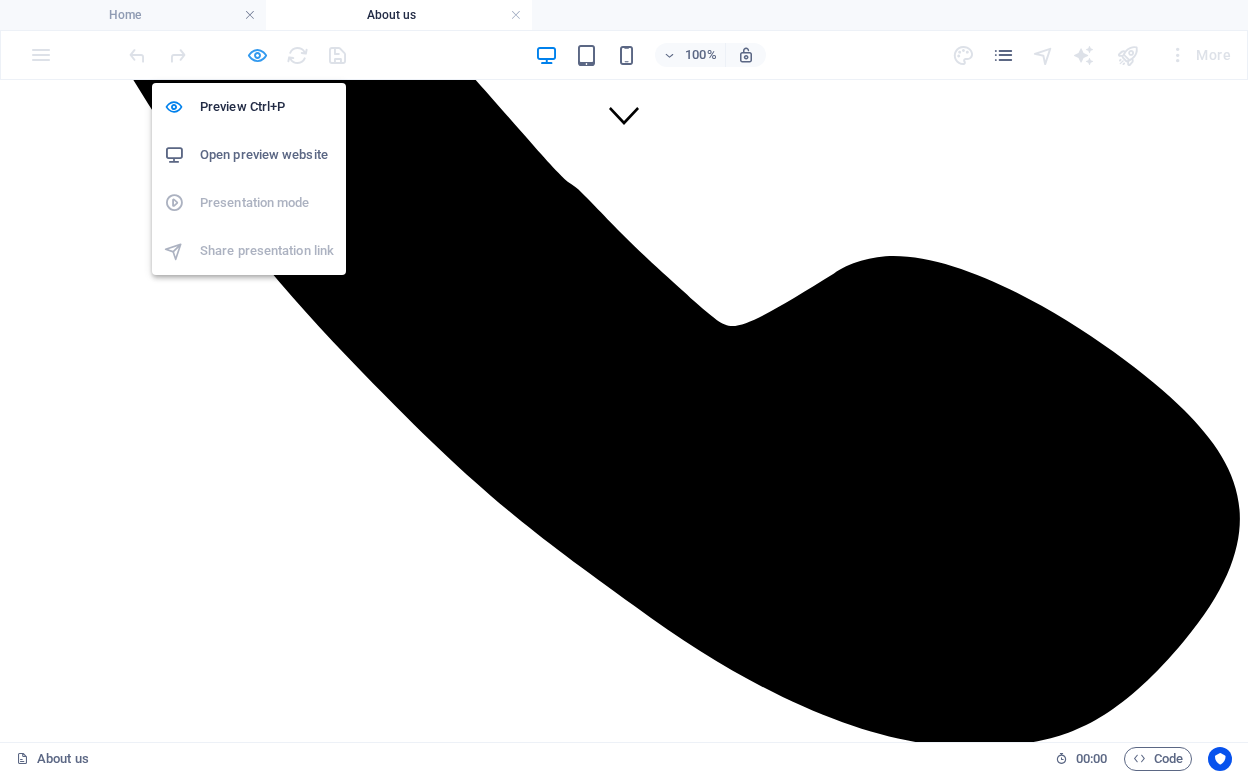 click at bounding box center [257, 55] 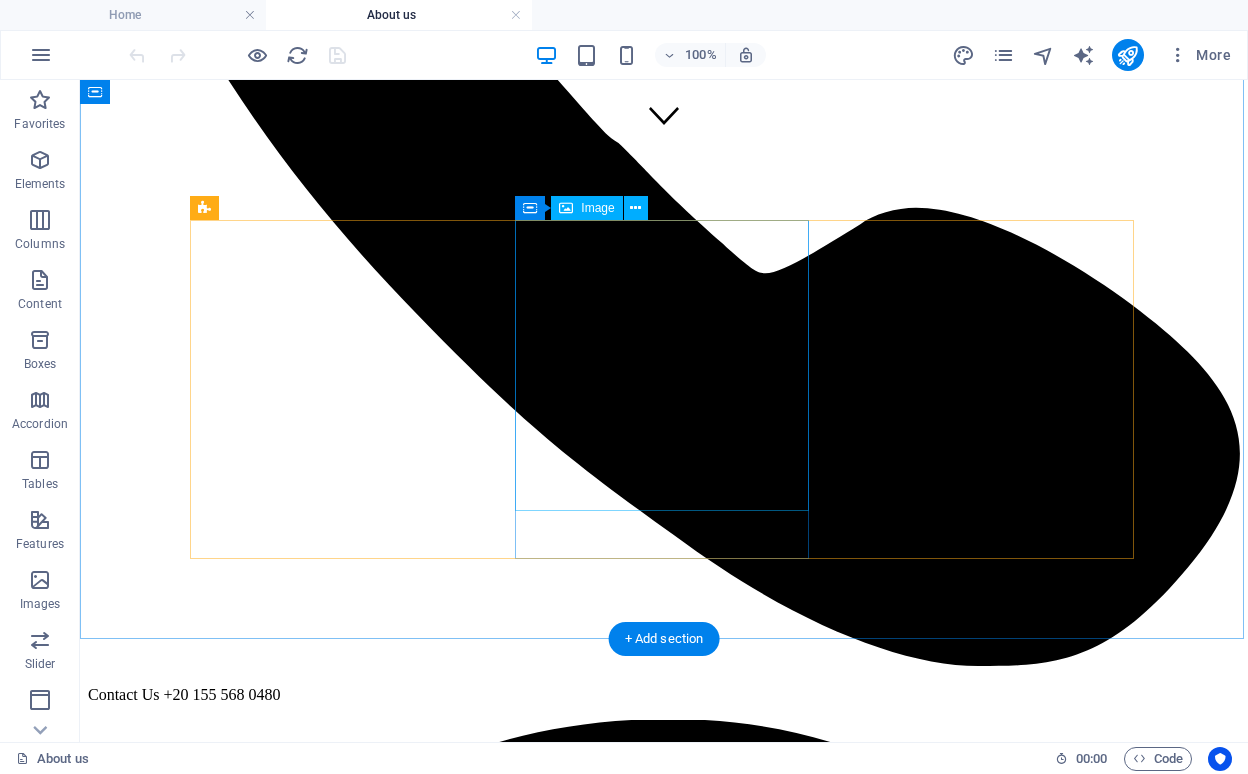 click at bounding box center [664, 12119] 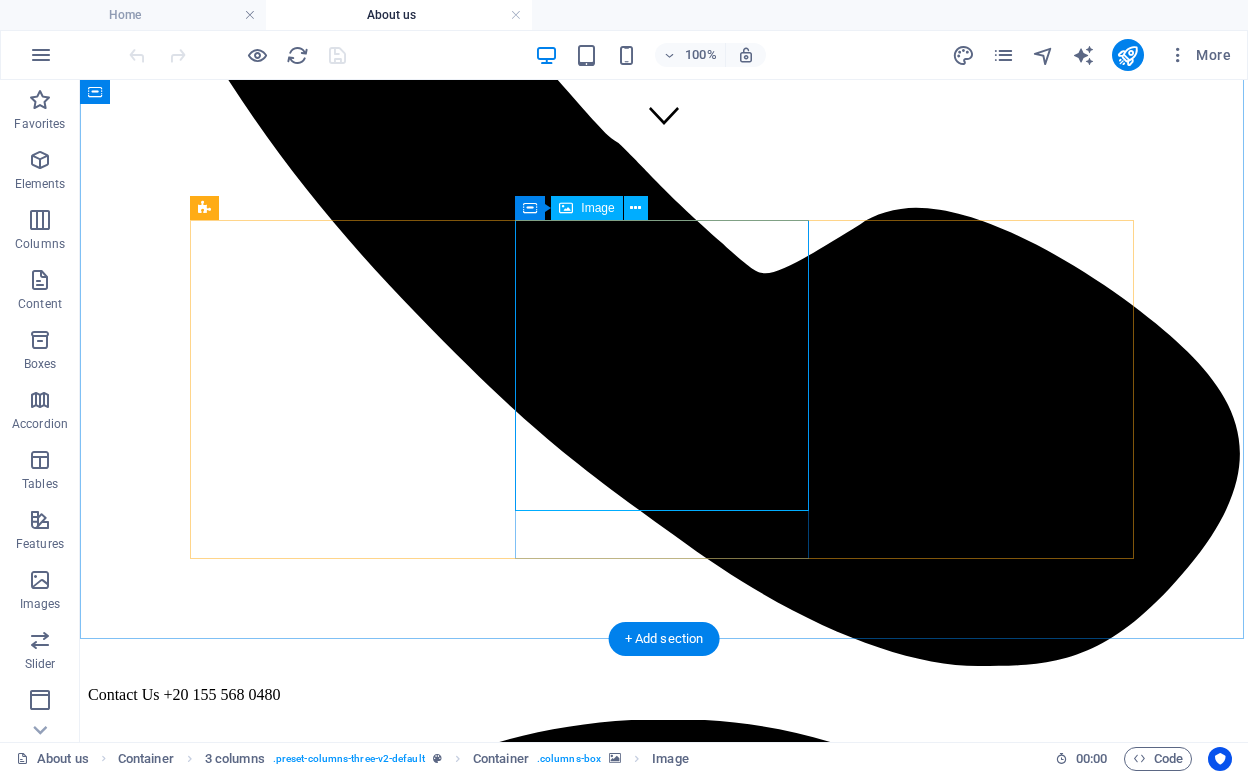 click on "Image" at bounding box center (597, 208) 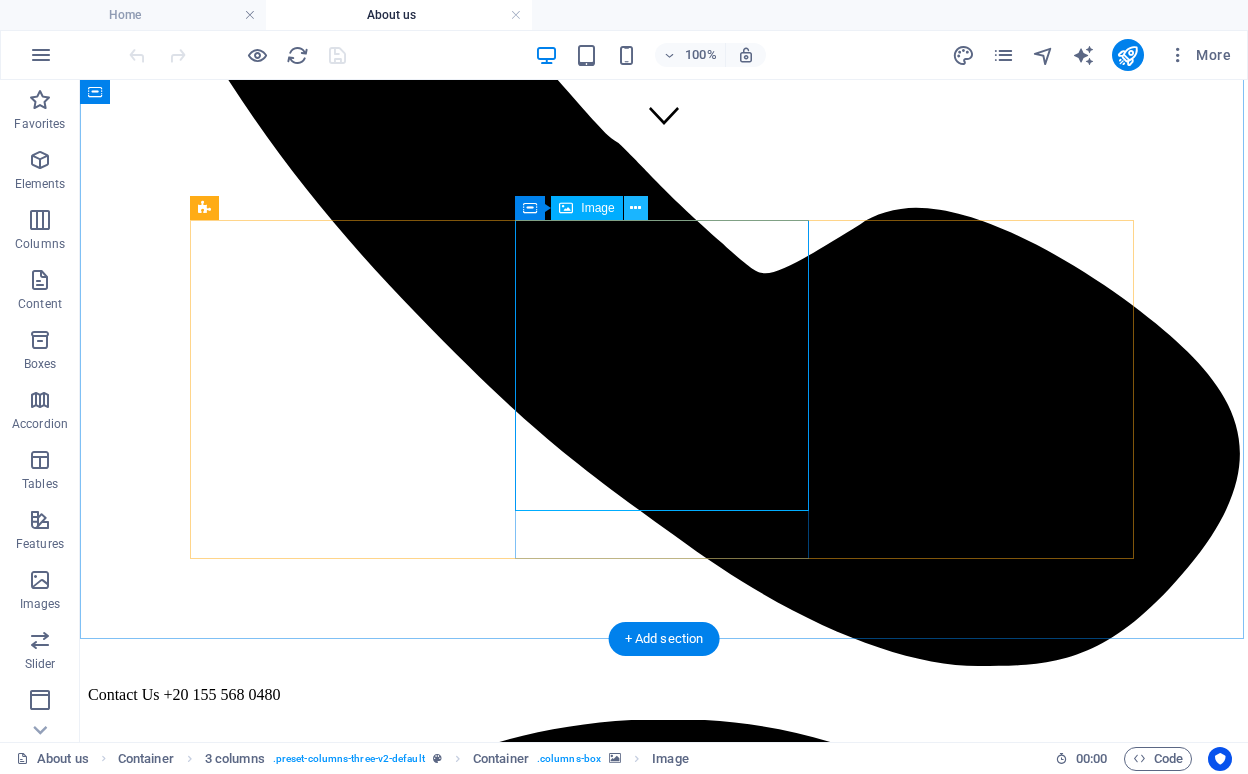 click at bounding box center (635, 208) 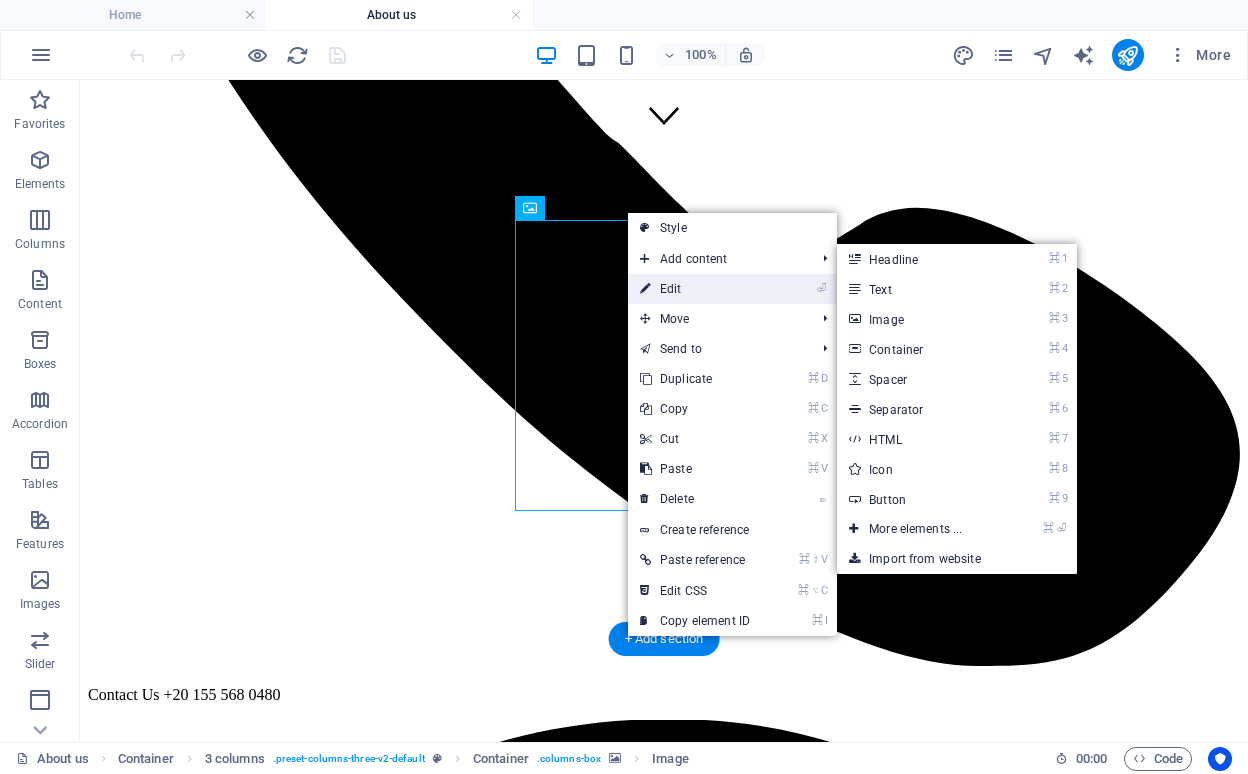click on "⏎  Edit" at bounding box center [695, 289] 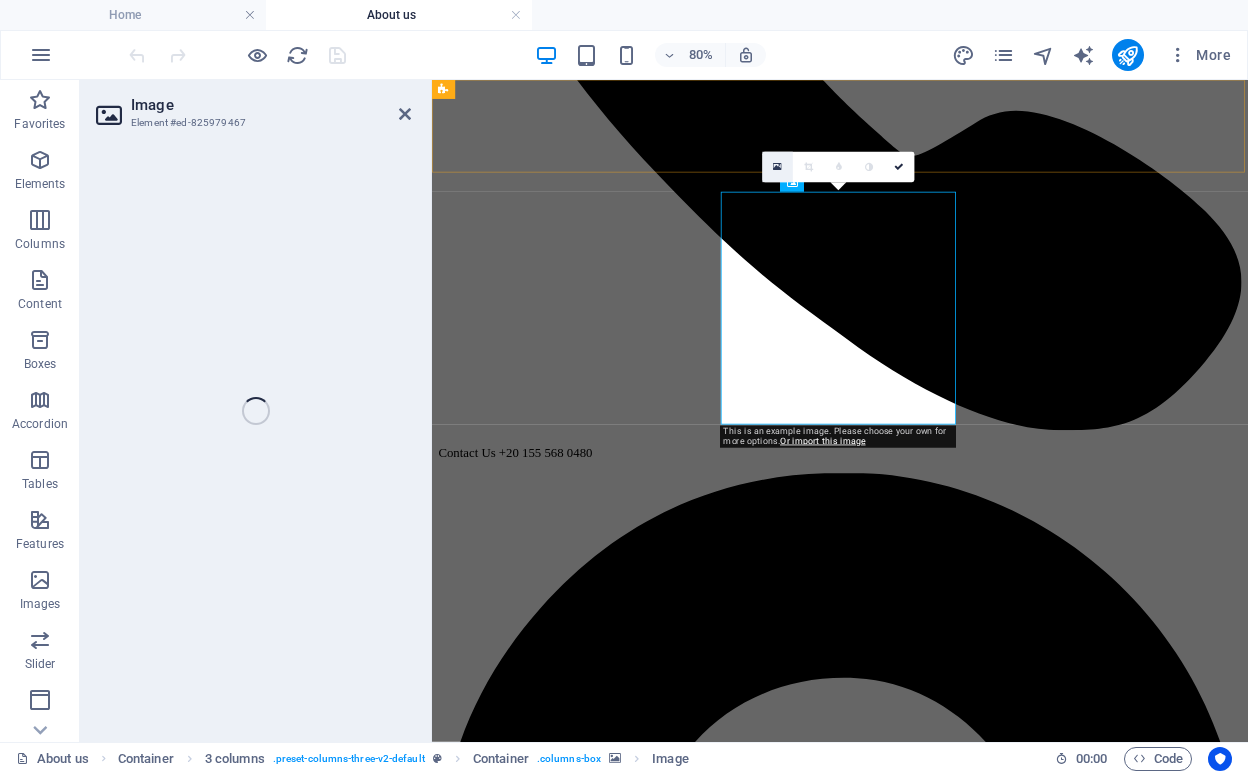 click at bounding box center (777, 167) 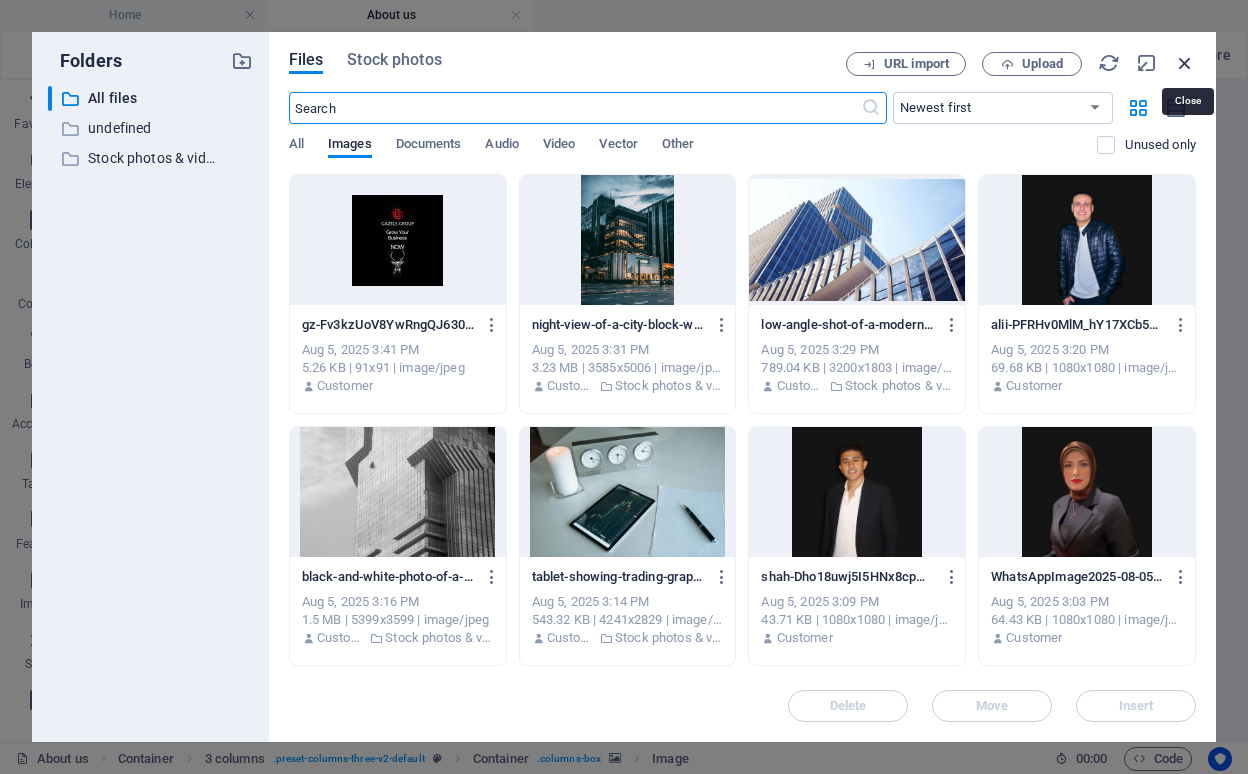 click at bounding box center [1185, 63] 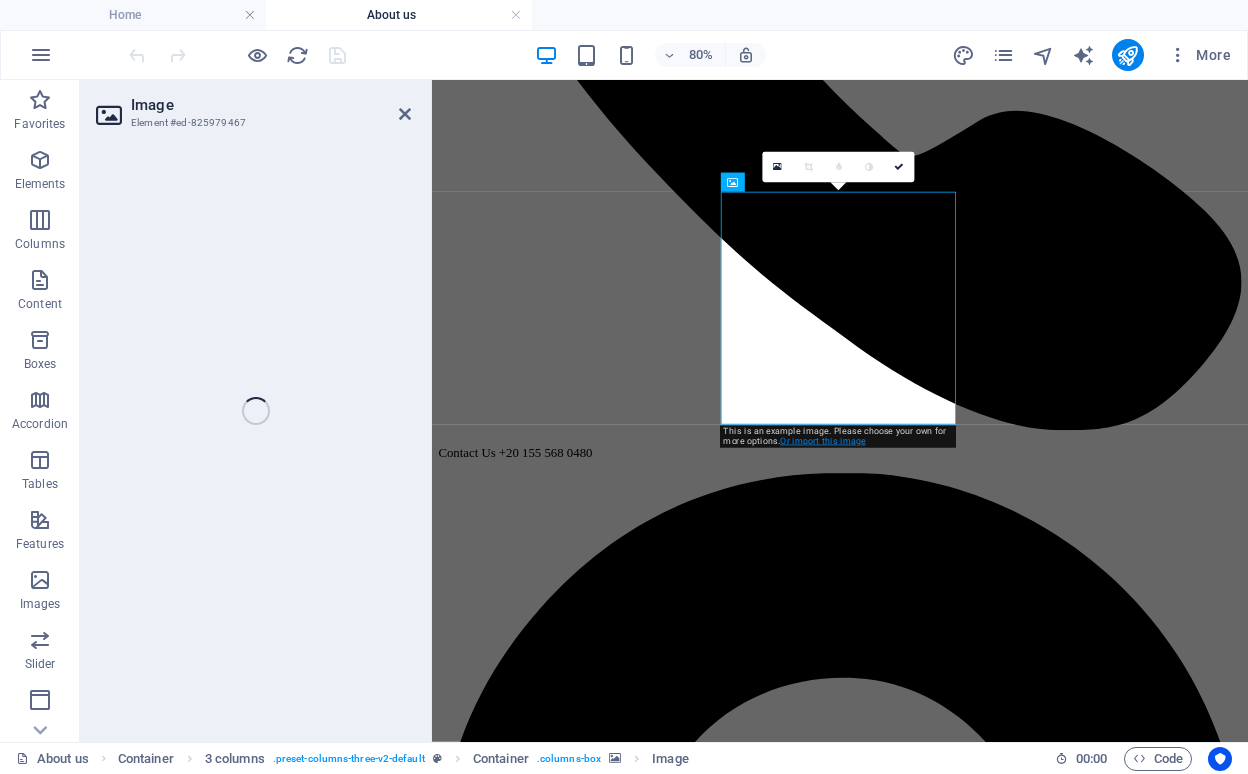 click on "Or import this image" at bounding box center (822, 441) 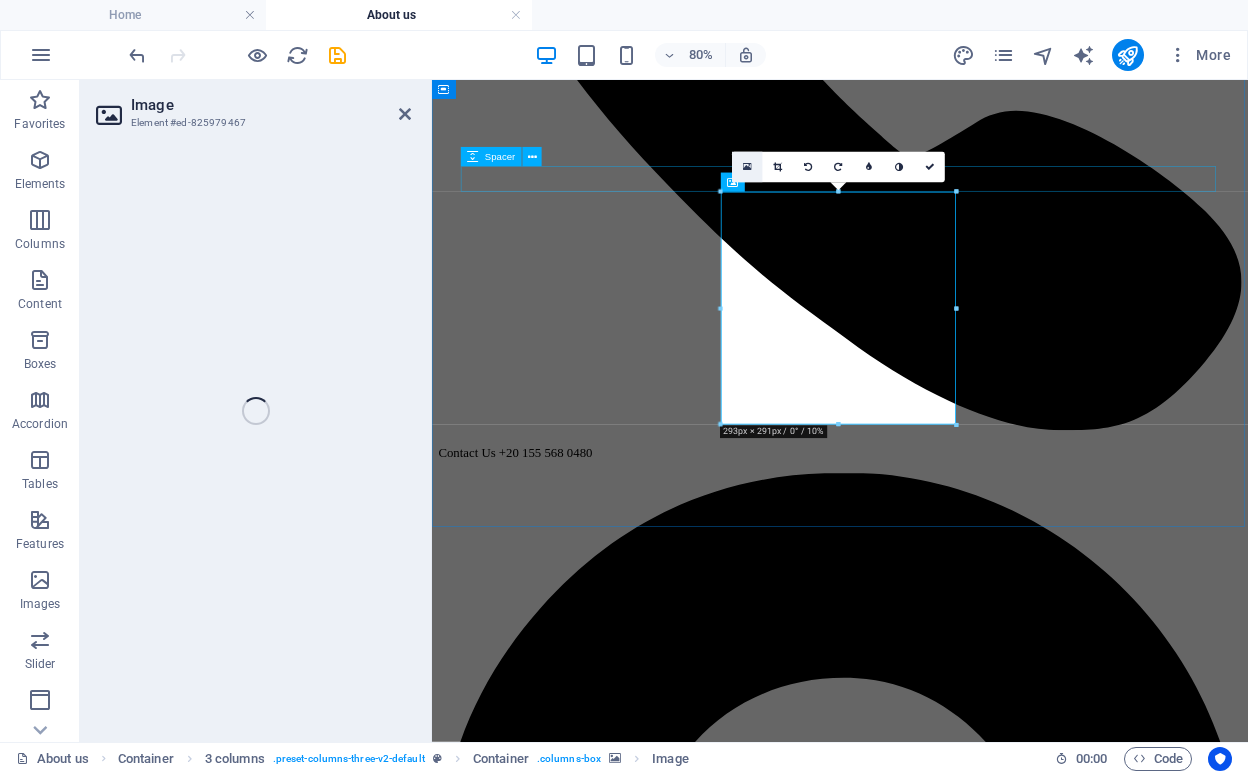 click at bounding box center [747, 167] 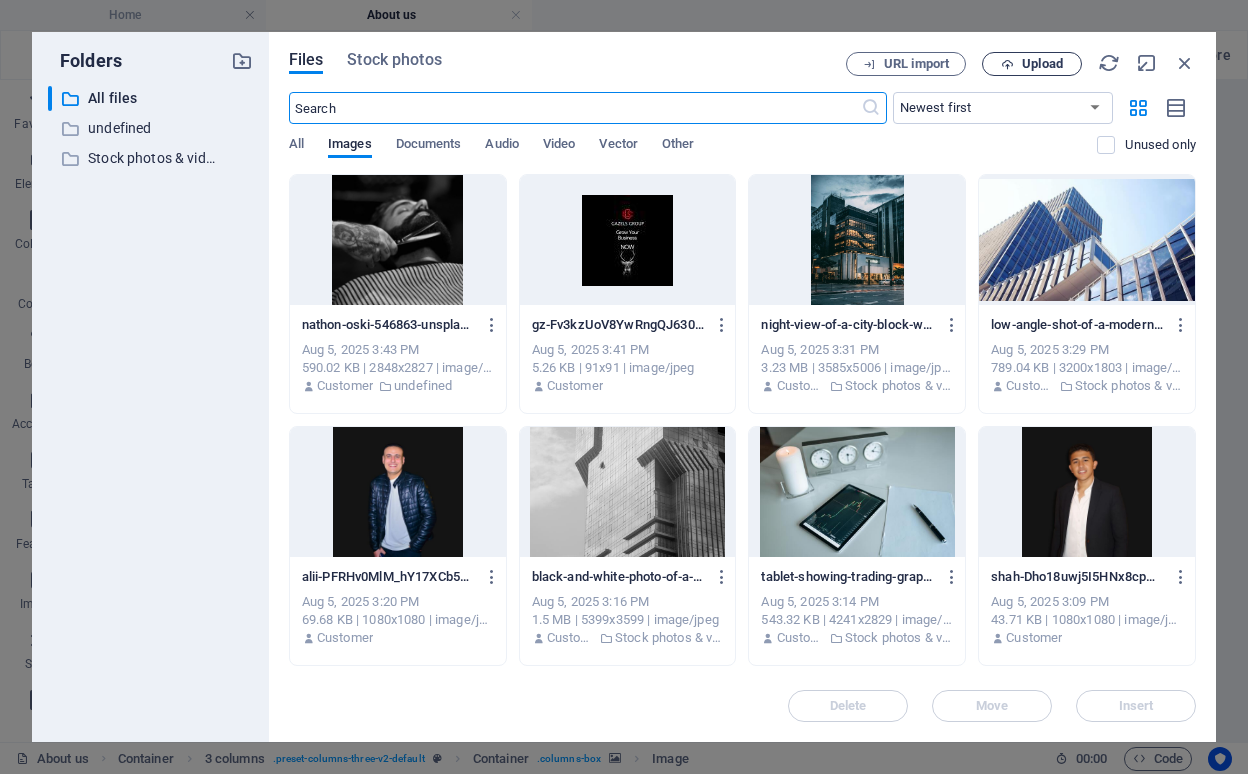 click on "Upload" at bounding box center (1032, 64) 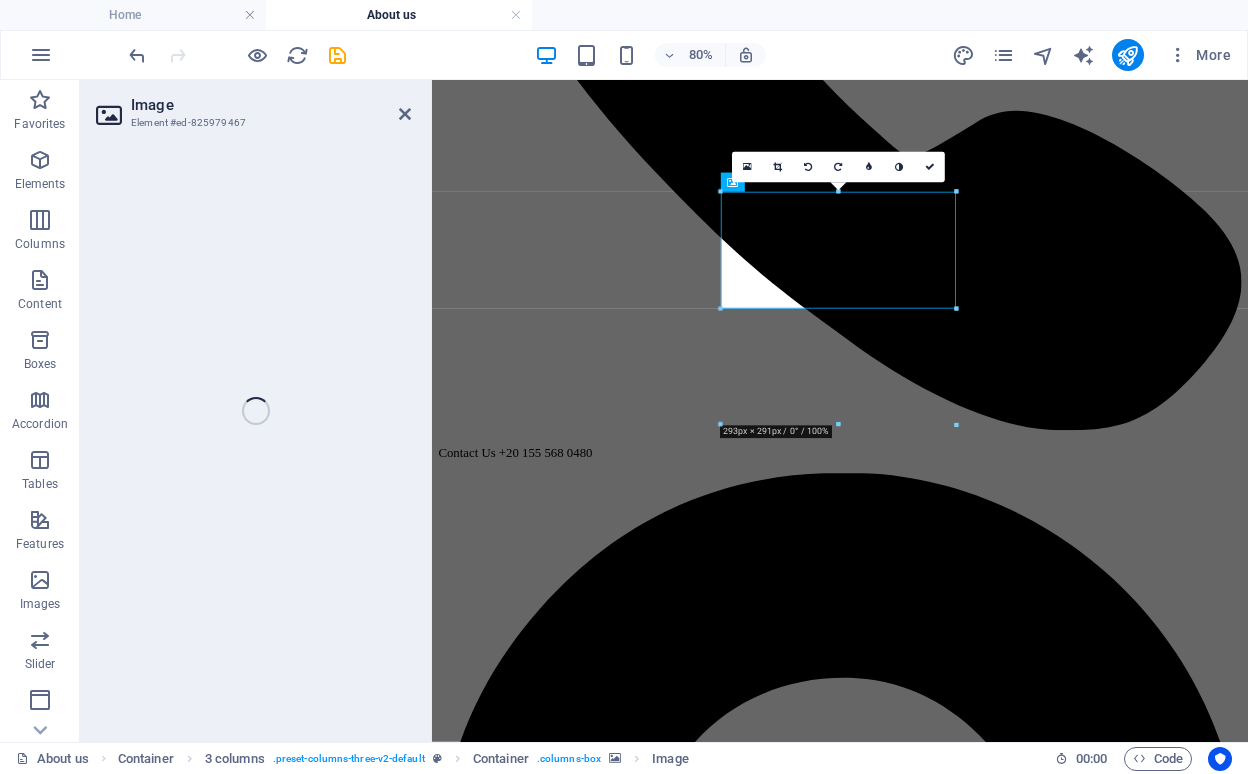 click at bounding box center [942, 10034] 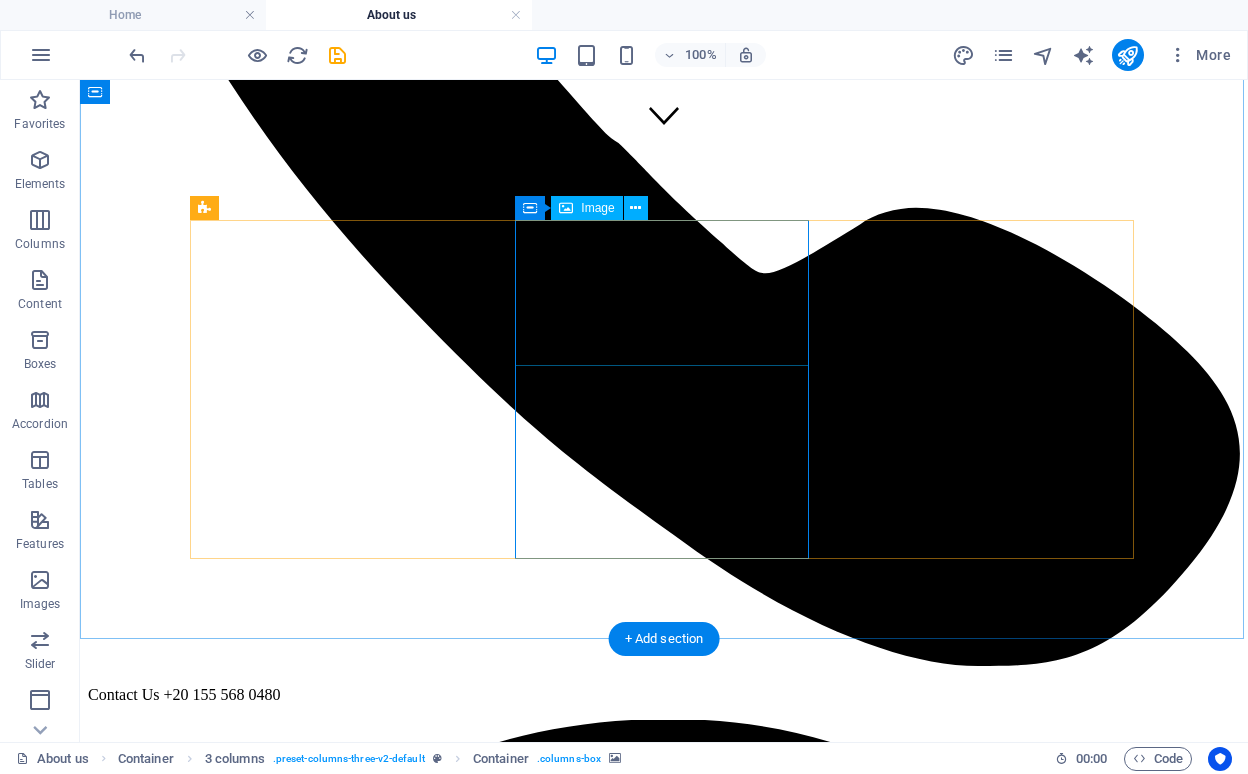 click at bounding box center [664, 11767] 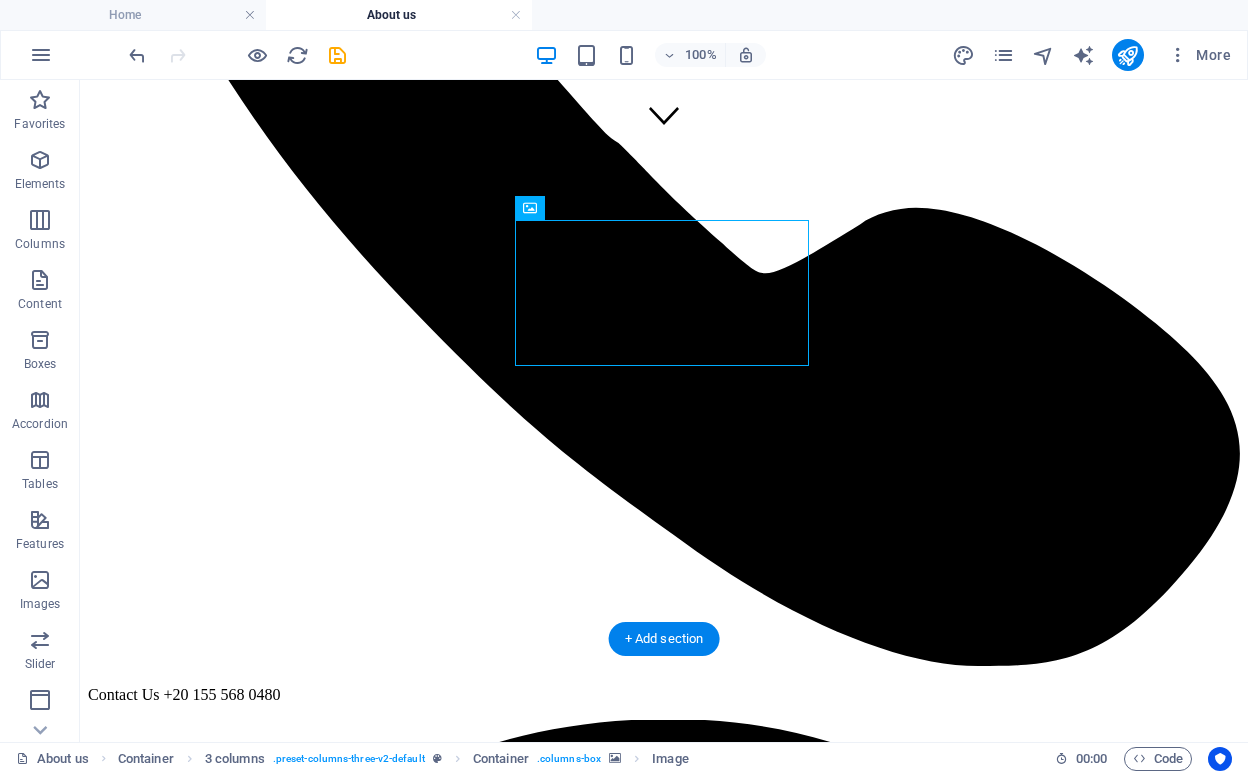 click at bounding box center [664, 11353] 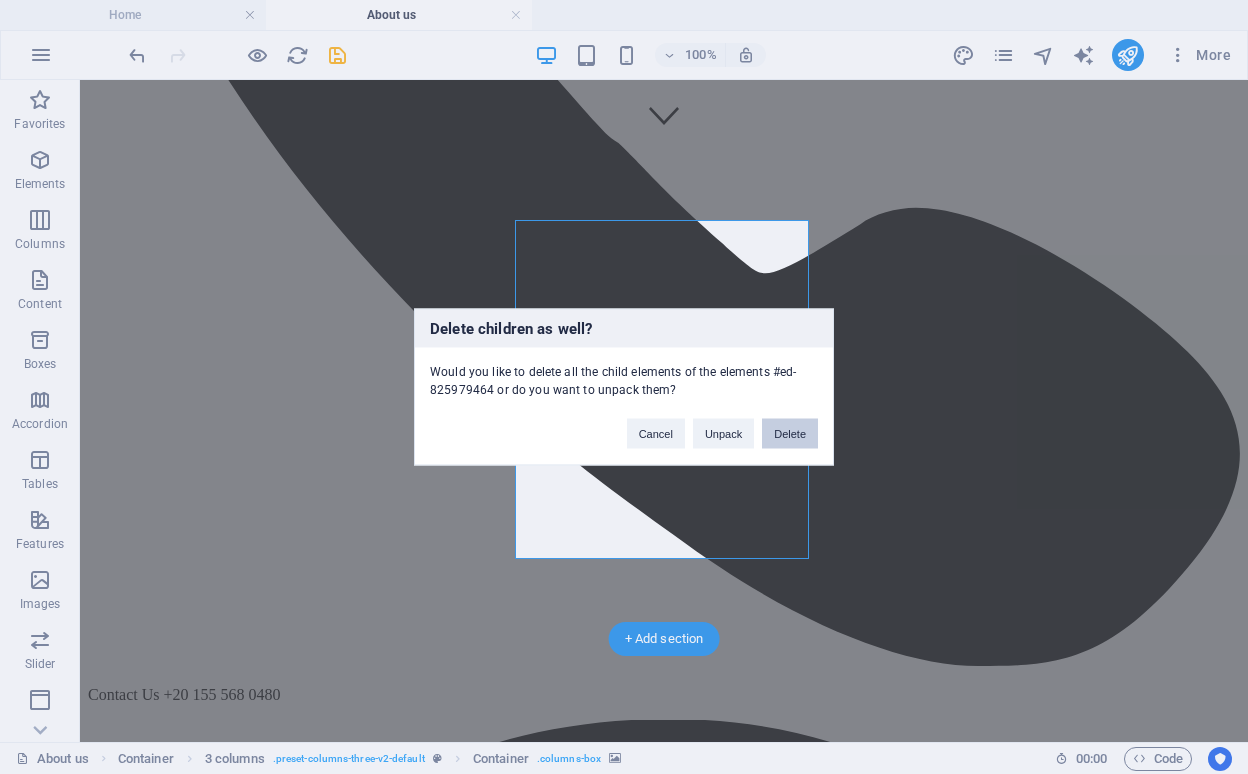 click on "Delete" at bounding box center [790, 434] 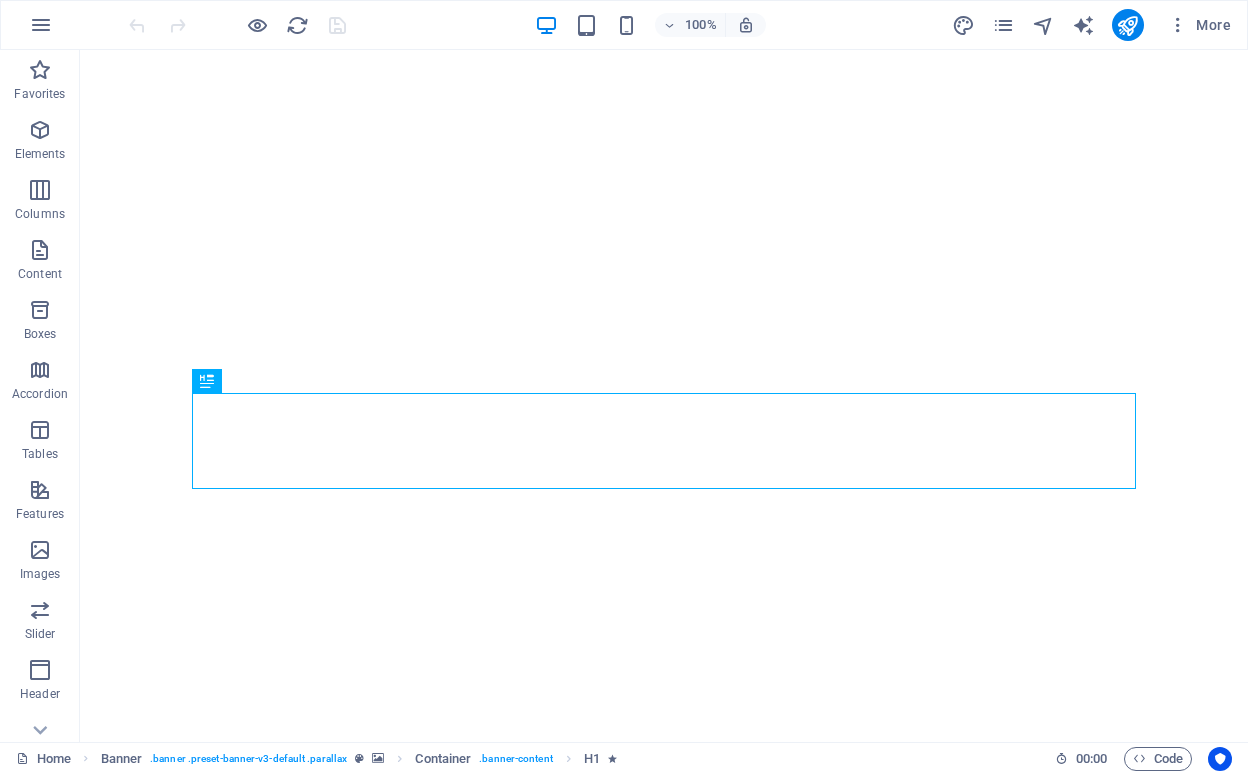 scroll, scrollTop: 0, scrollLeft: 0, axis: both 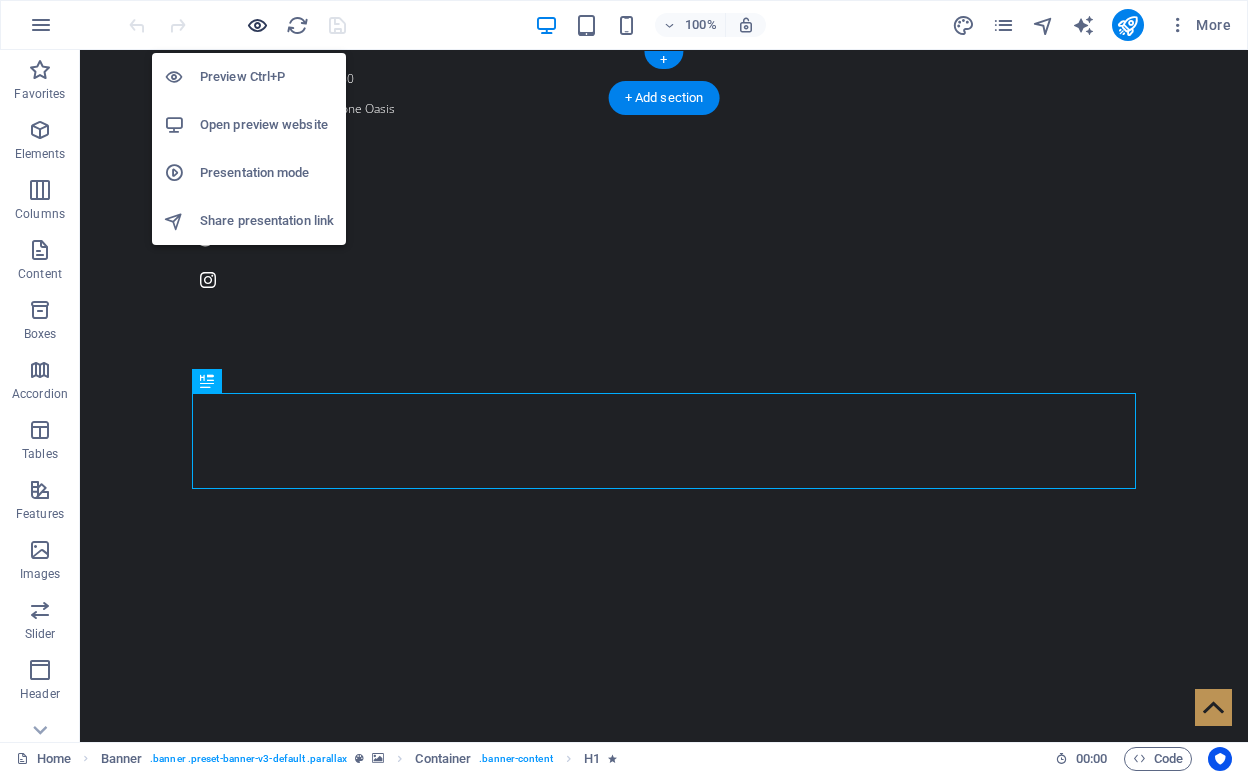click at bounding box center (257, 25) 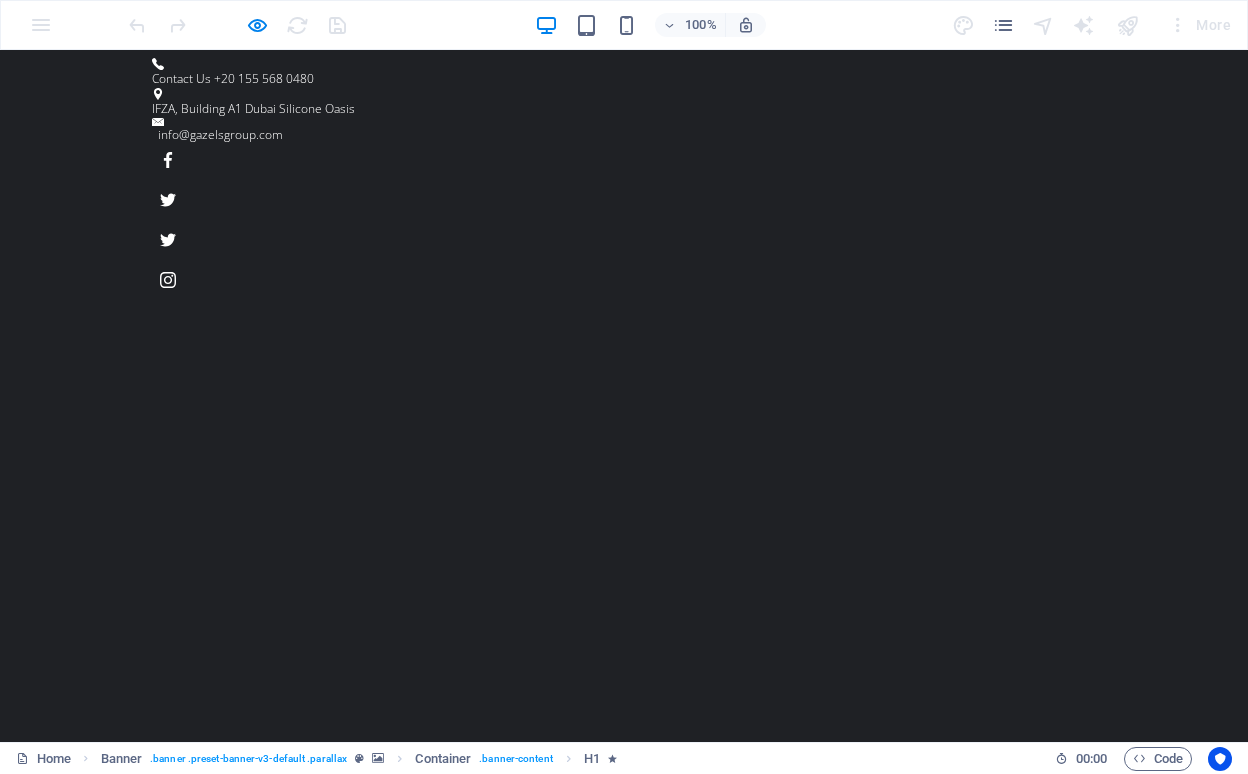 click on "About us" at bounding box center (553, 1118) 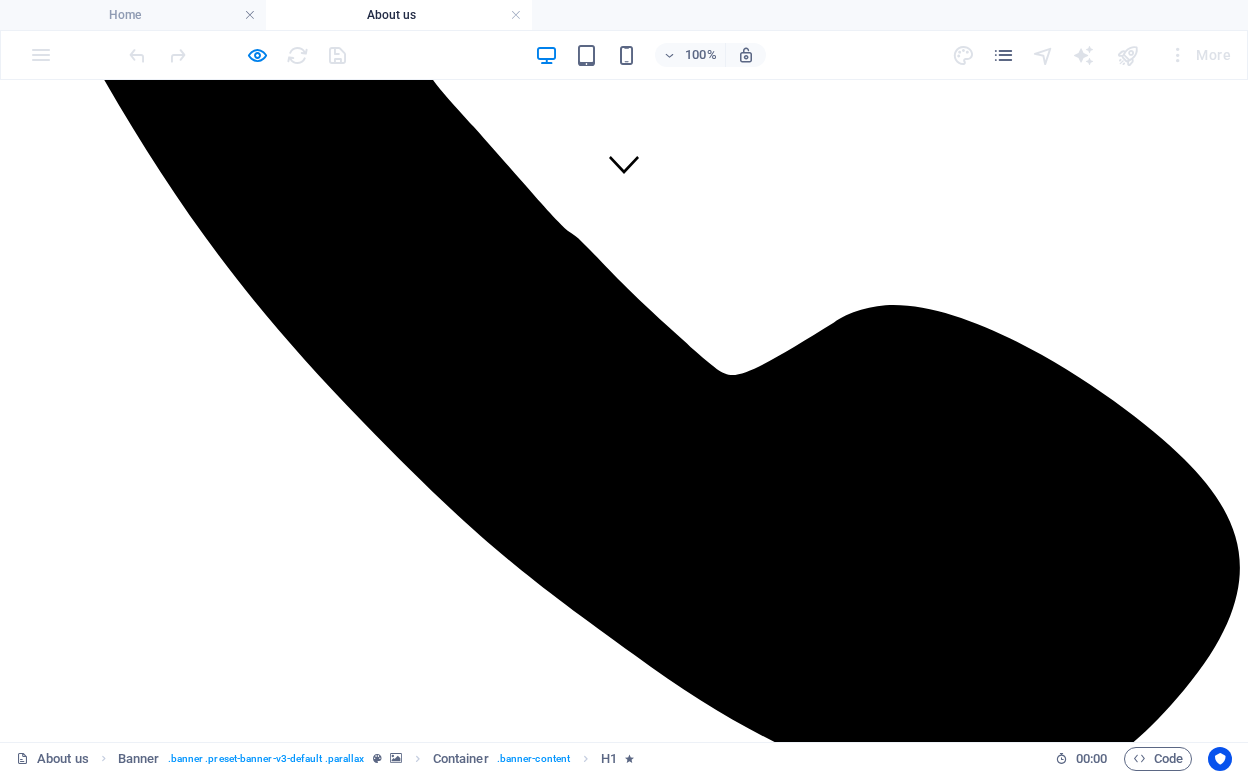 scroll, scrollTop: 457, scrollLeft: 0, axis: vertical 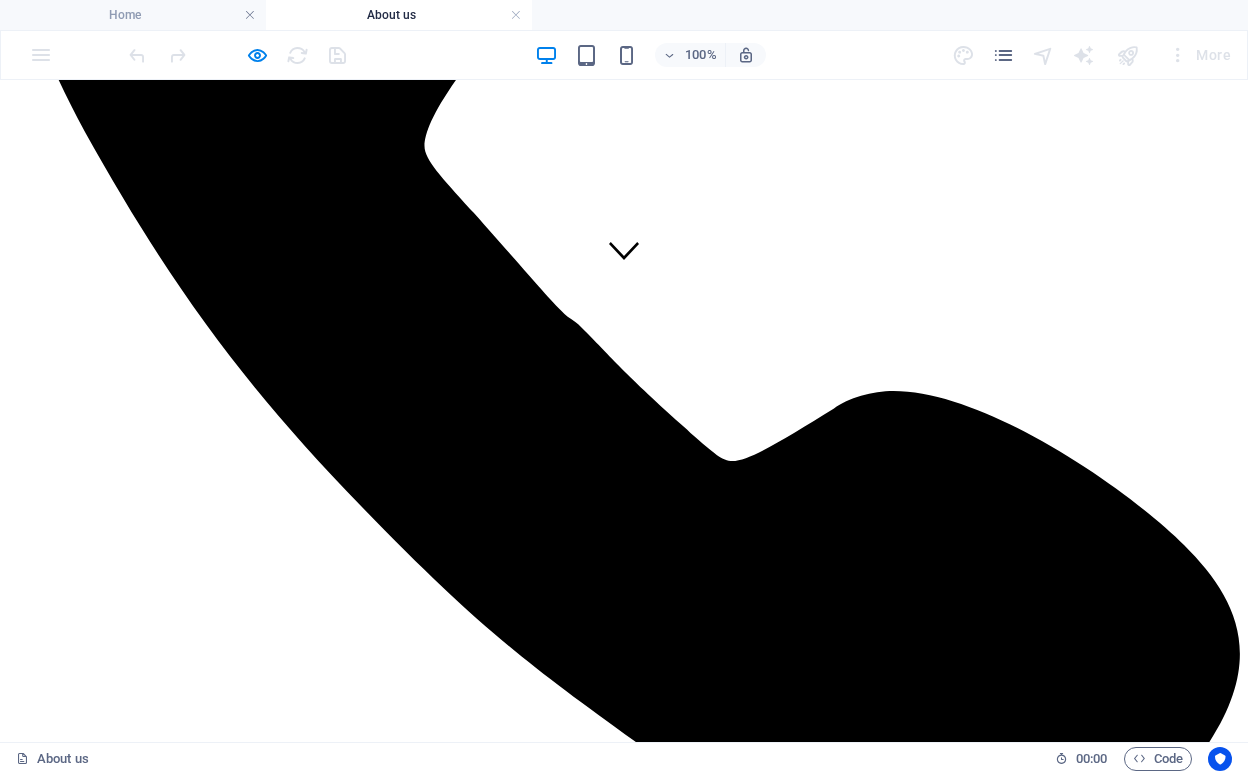 click at bounding box center [624, 12976] 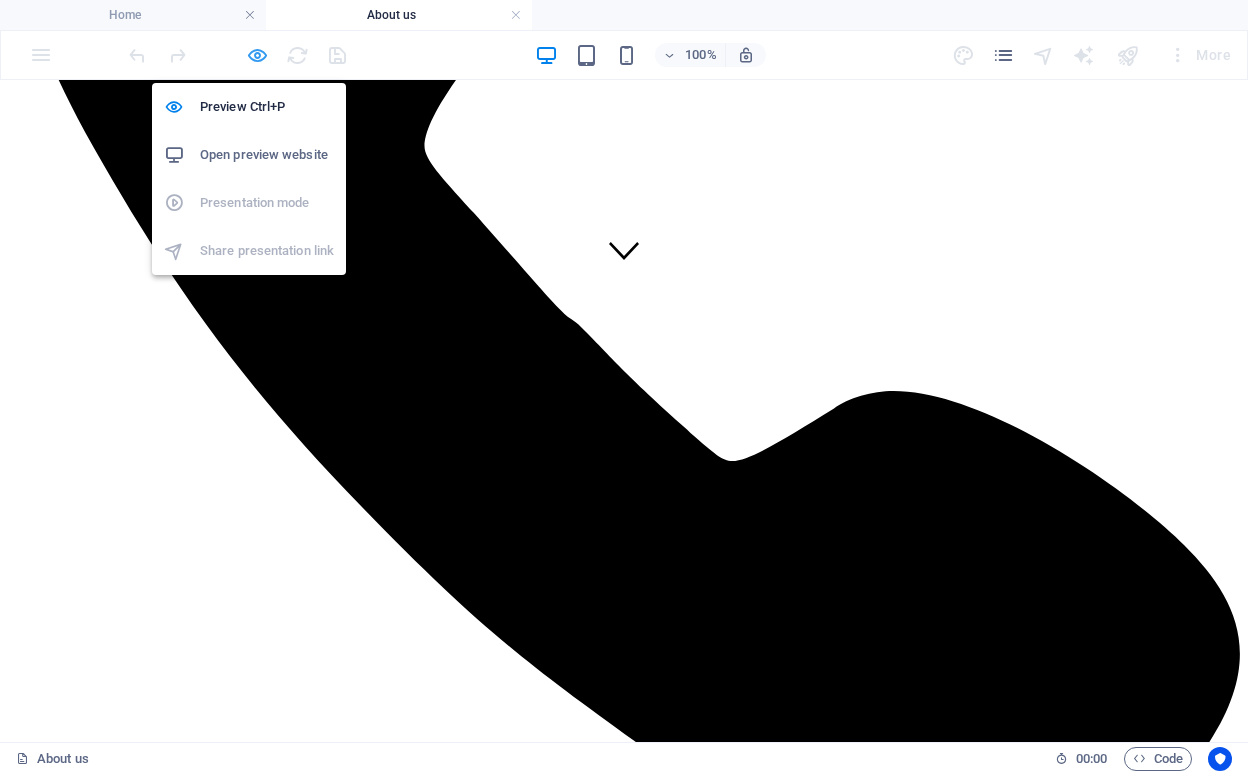 click at bounding box center [257, 55] 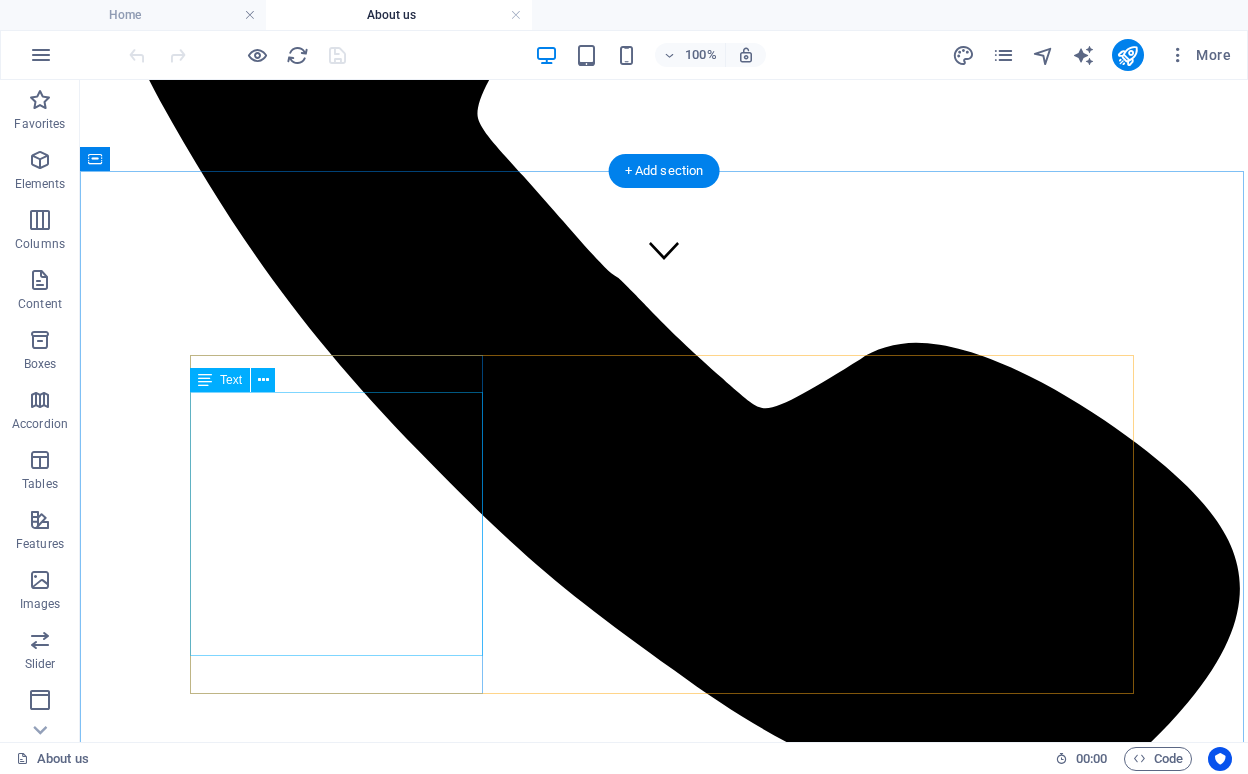 click on "Lorem Gazels Group is a dynamic and diversified organization that has quickly risen to prominence as a leader in multiple industries. With expertise spanning marketing, production, training, and digital solutions, web pride ourselves on delivering innovative, tailored, and high-quality services to a wide range of clients. At Gazels Group, we believe in the power of collaboration, innovation, and excellence to transform ideas into impactful realities." at bounding box center (664, 11354) 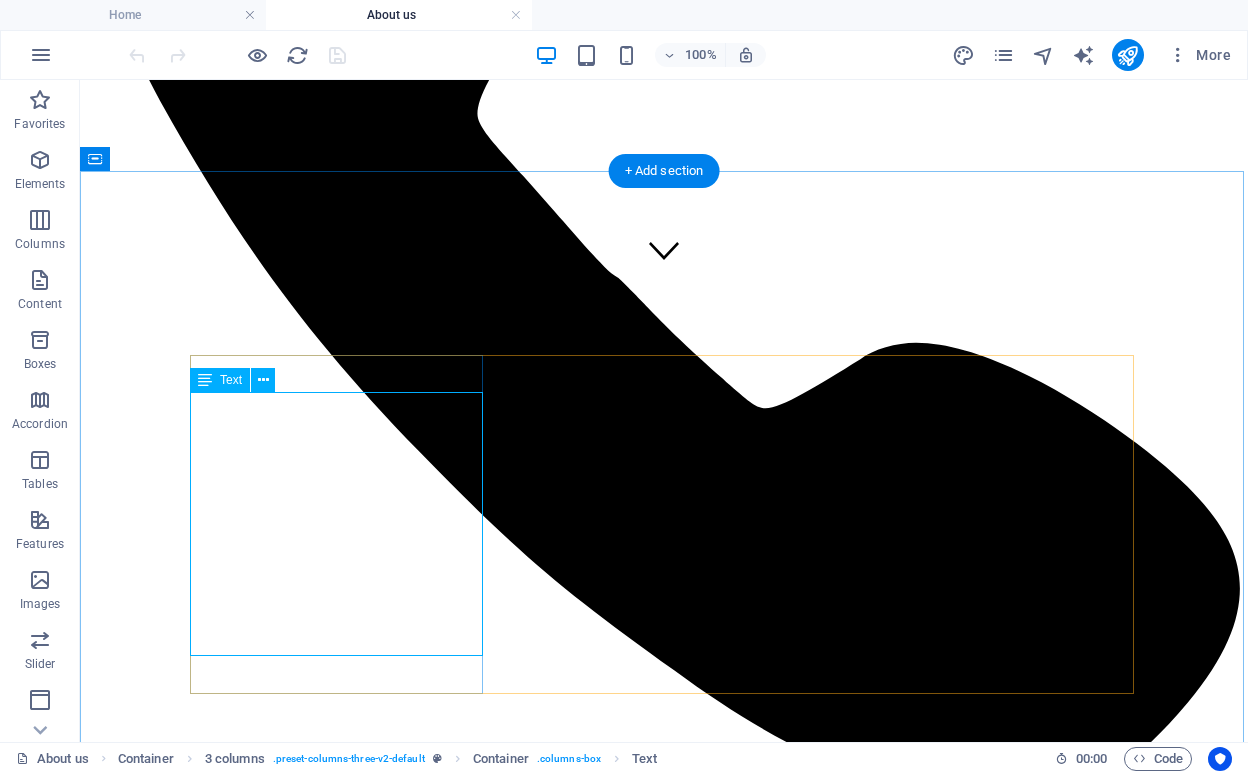 click on "Lorem Gazels Group is a dynamic and diversified organization that has quickly risen to prominence as a leader in multiple industries. With expertise spanning marketing, production, training, and digital solutions, web pride ourselves on delivering innovative, tailored, and high-quality services to a wide range of clients. At Gazels Group, we believe in the power of collaboration, innovation, and excellence to transform ideas into impactful realities." at bounding box center [664, 11354] 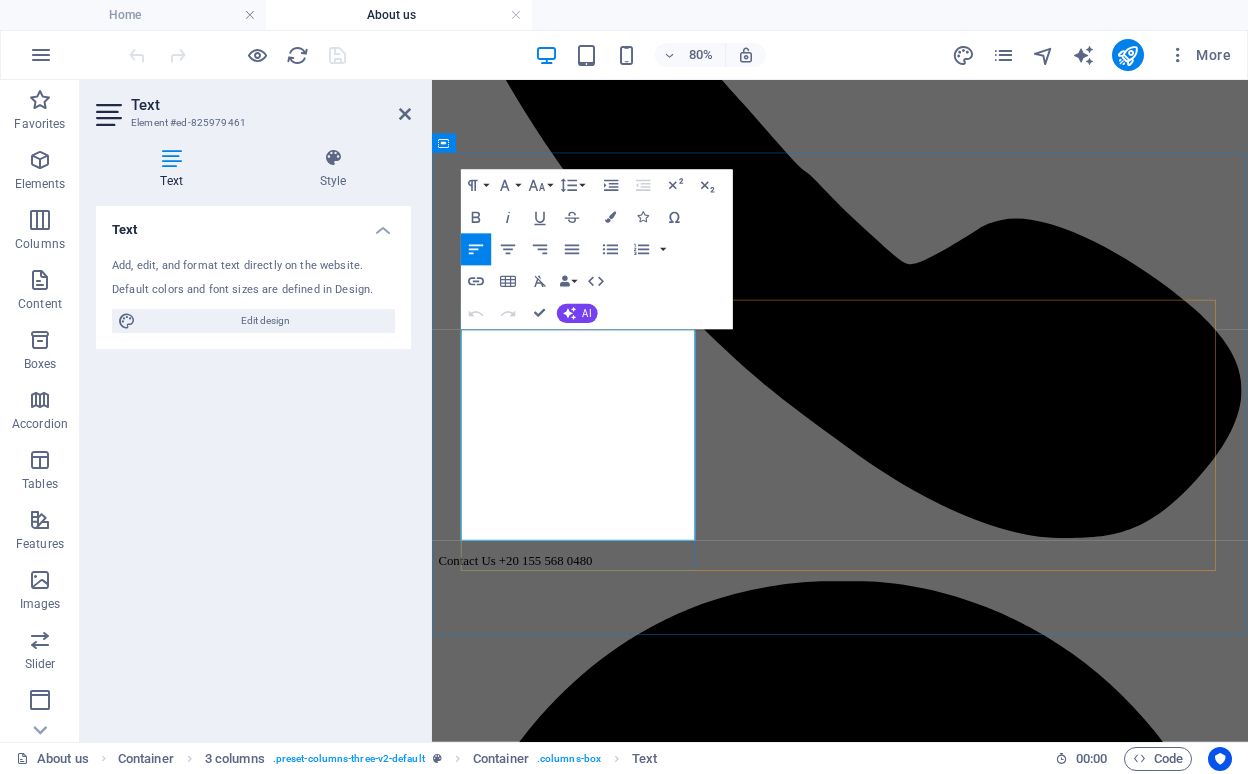 click on "Lorem Gazels Group is a dynamic and diversified organization that has quickly risen to prominence as a leader in multiple industries. With expertise spanning marketing, production, training, and digital solutions, web pride ourselves on delivering innovative, tailored, and high-quality services to a wide range of clients." at bounding box center (942, 10009) 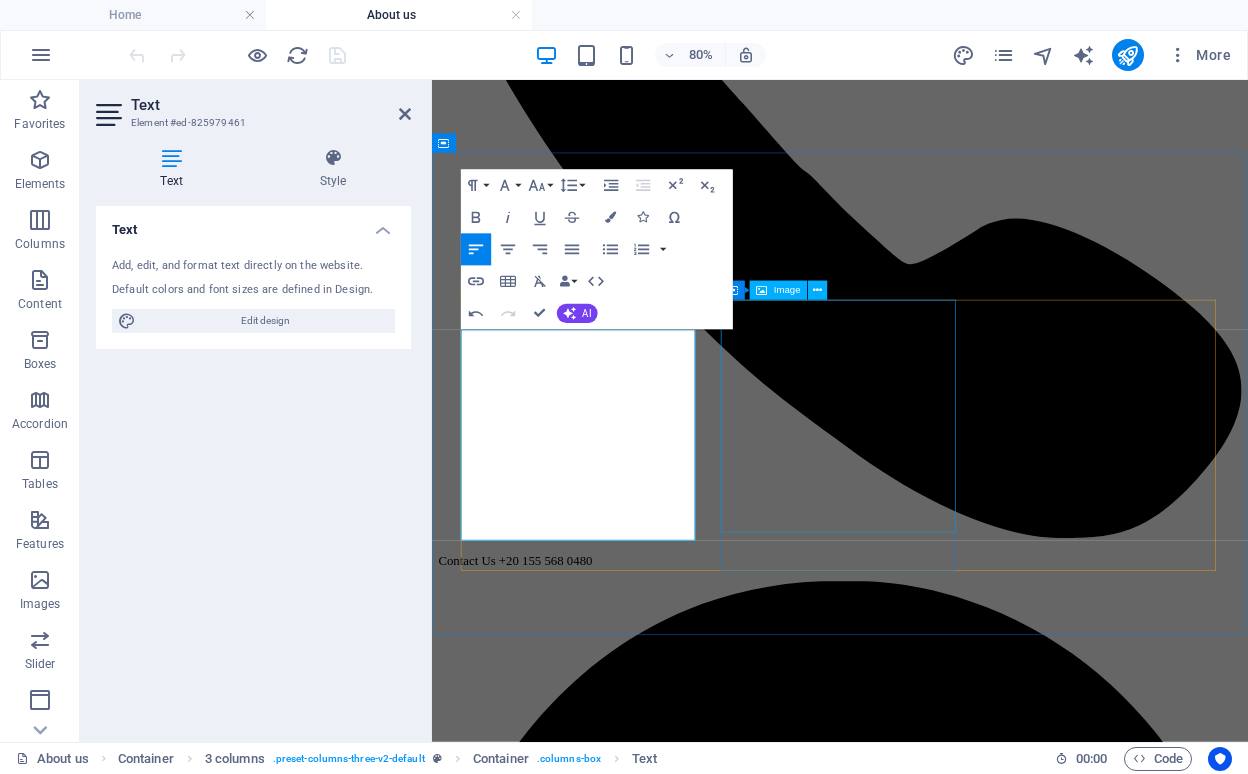 click at bounding box center (942, 11018) 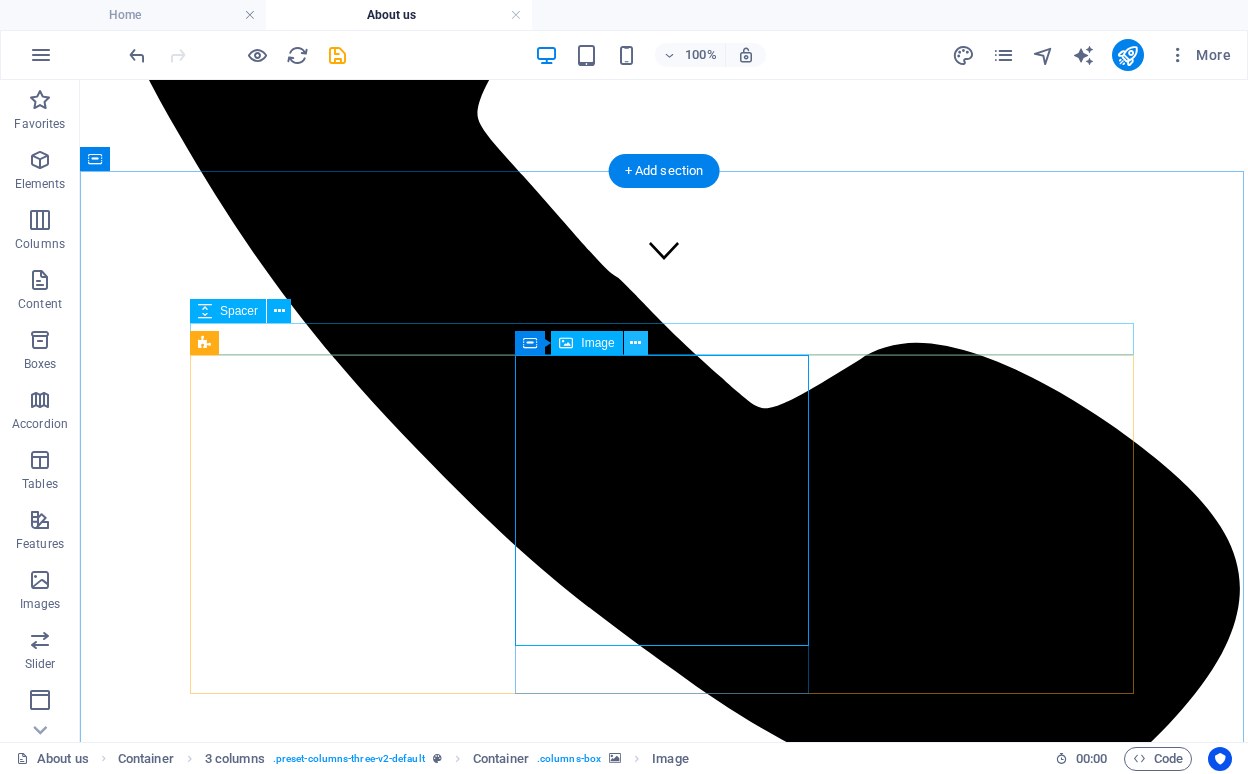 click at bounding box center (635, 343) 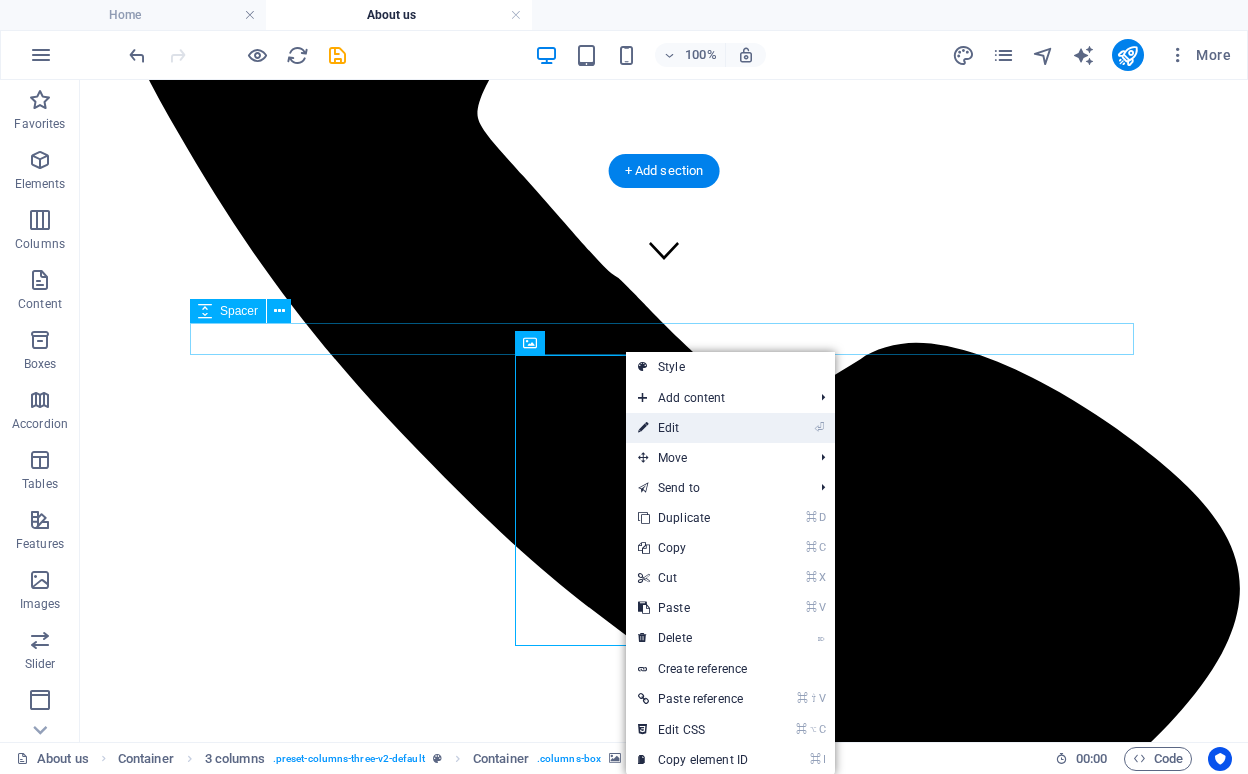 click on "⏎  Edit" at bounding box center (693, 428) 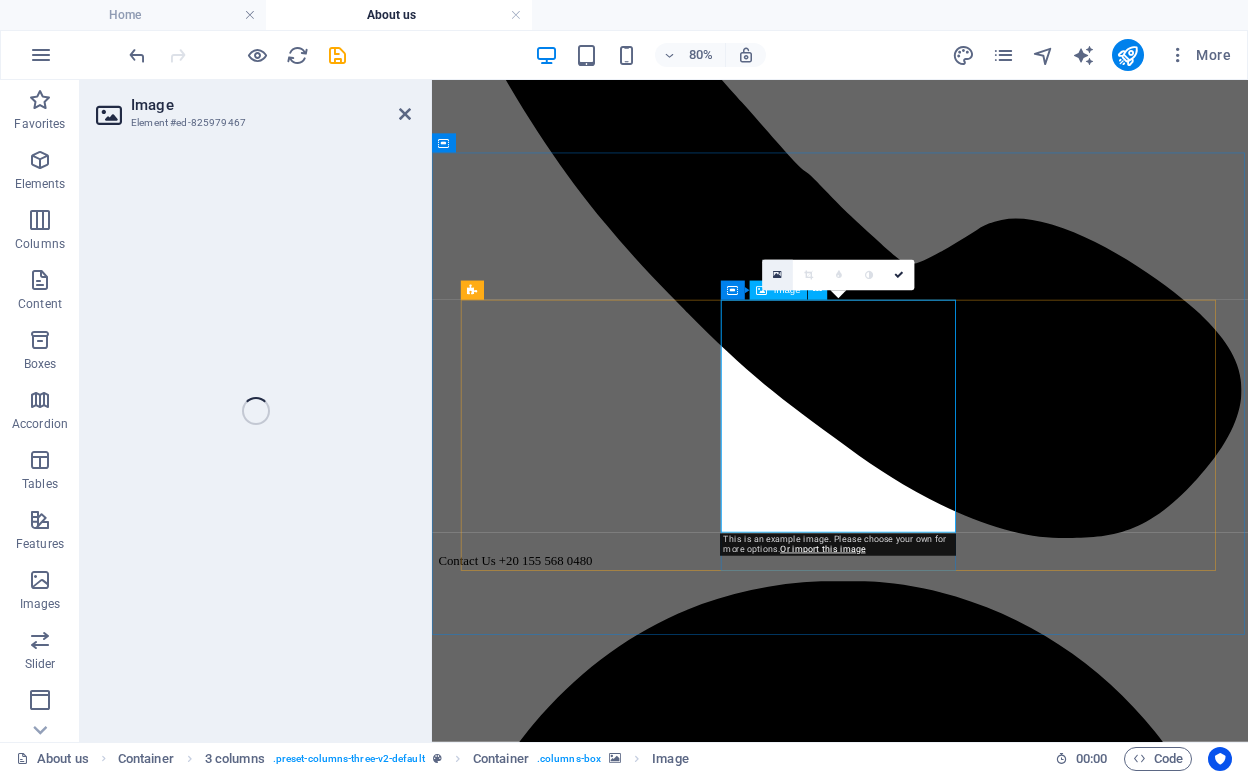 click at bounding box center [777, 275] 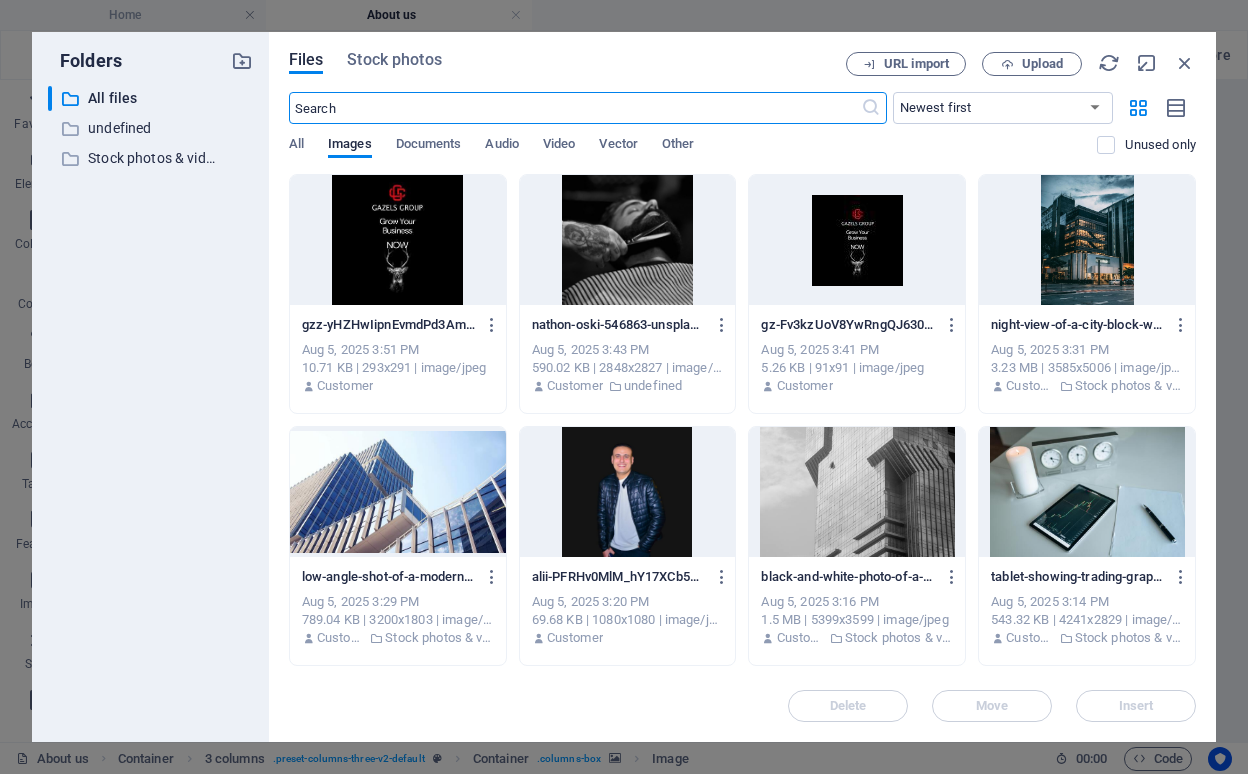 click at bounding box center (398, 240) 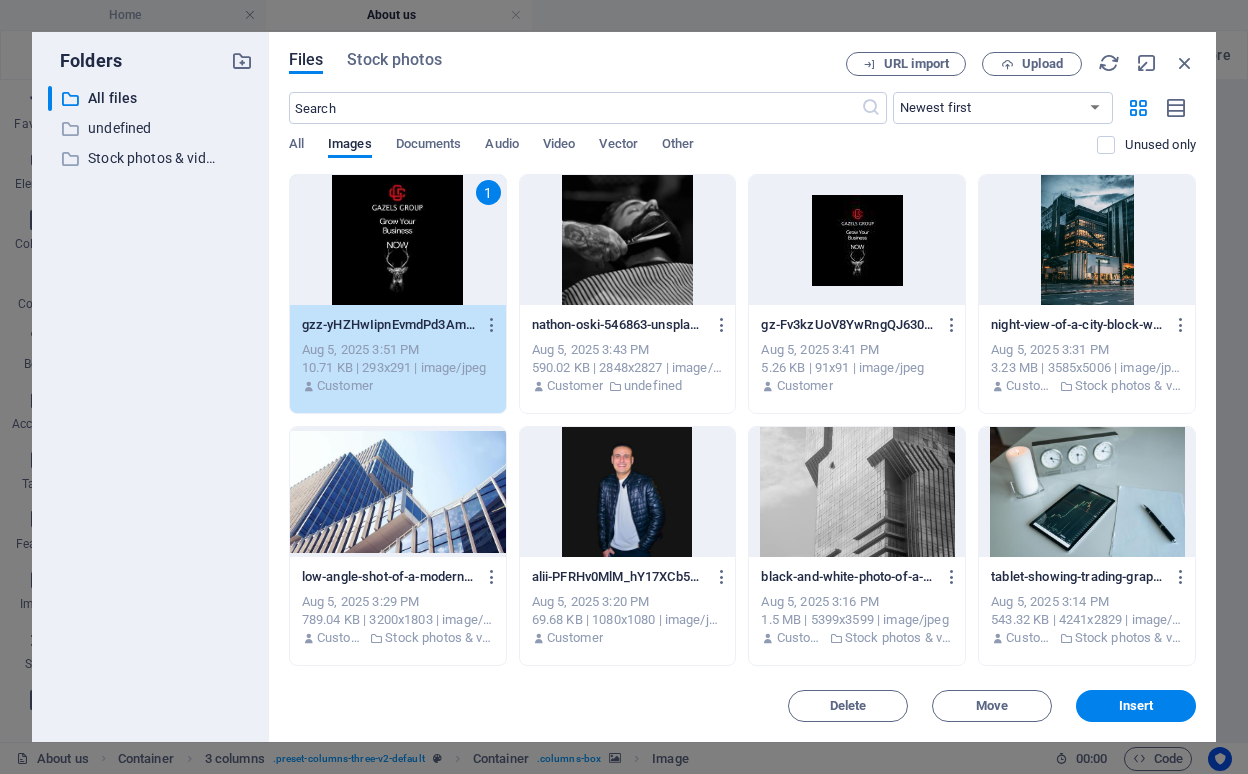 click on "1" at bounding box center [398, 240] 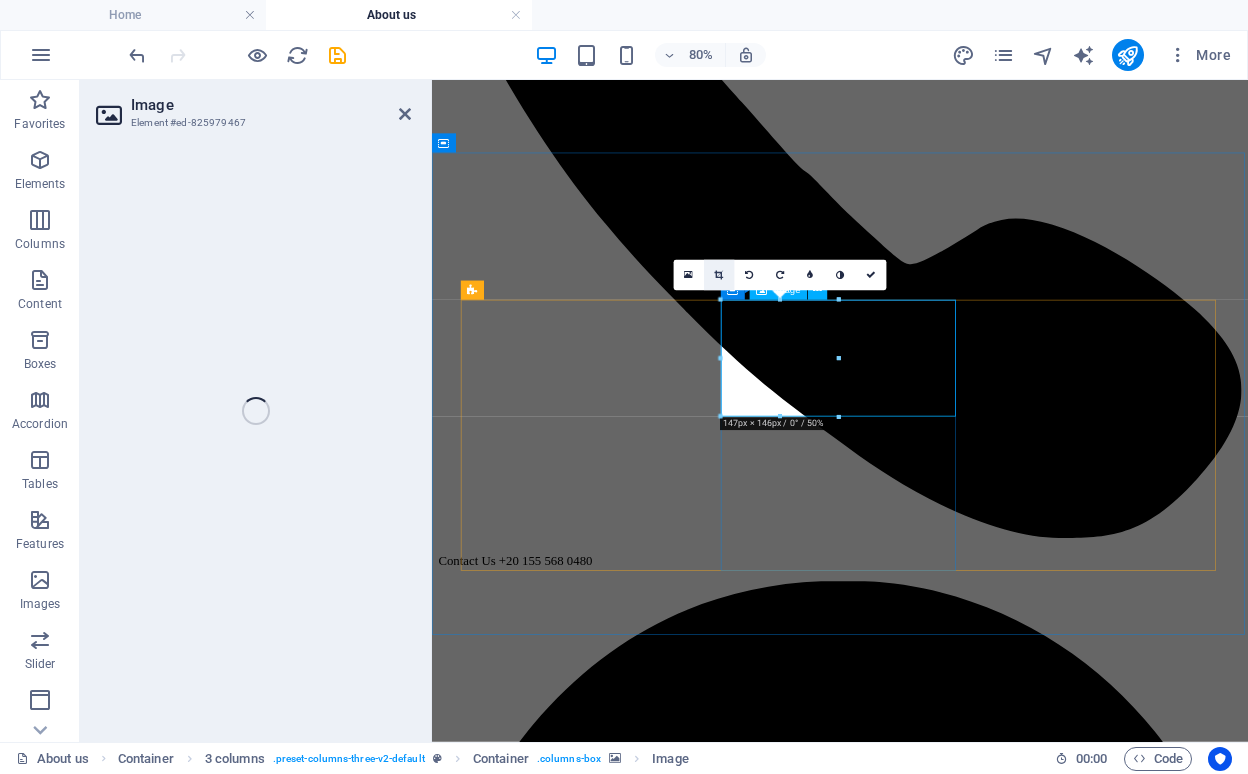 click at bounding box center [718, 275] 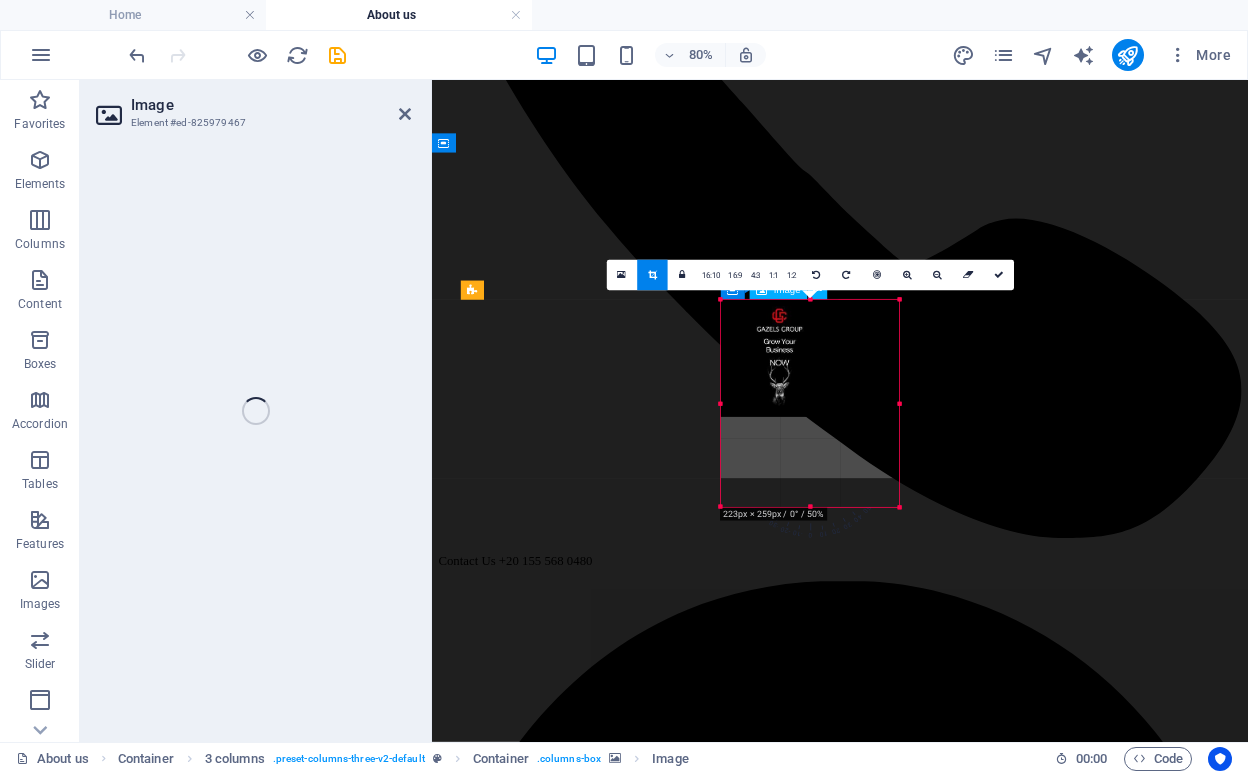 drag, startPoint x: 840, startPoint y: 420, endPoint x: 923, endPoint y: 540, distance: 145.9075 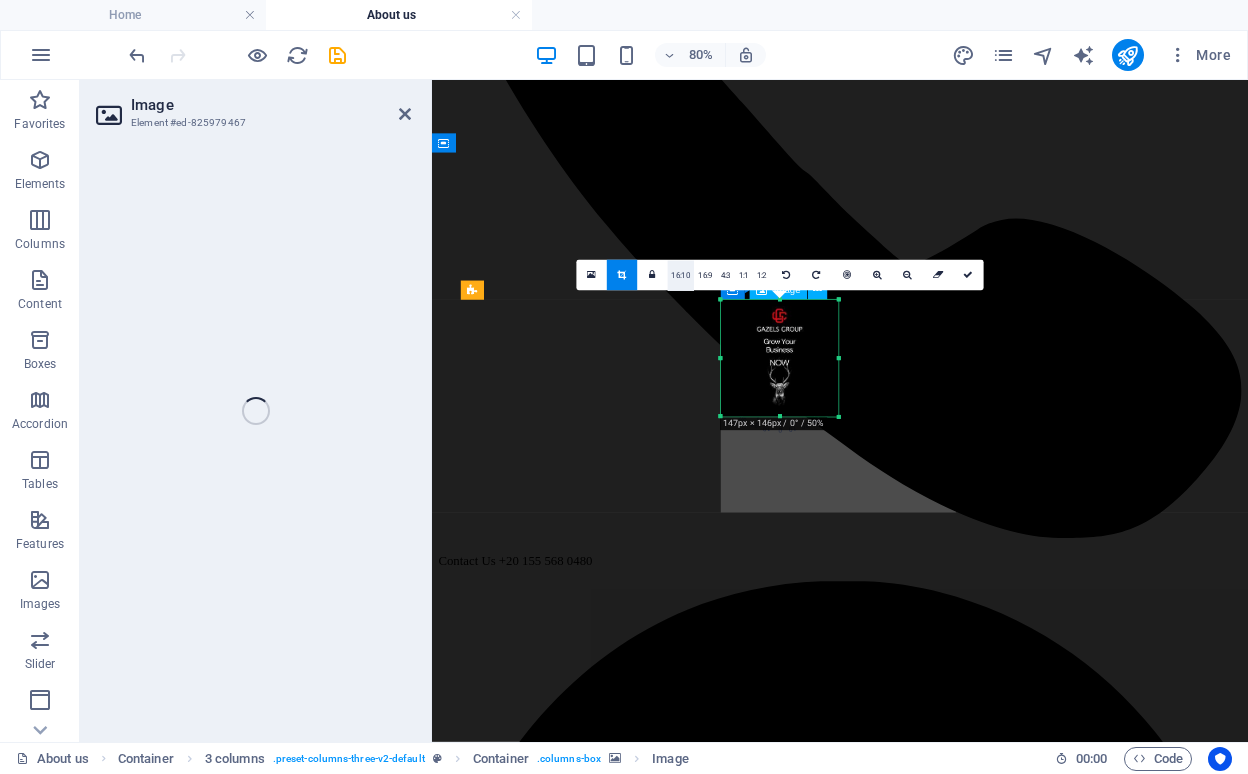 click on "16:10" at bounding box center (680, 276) 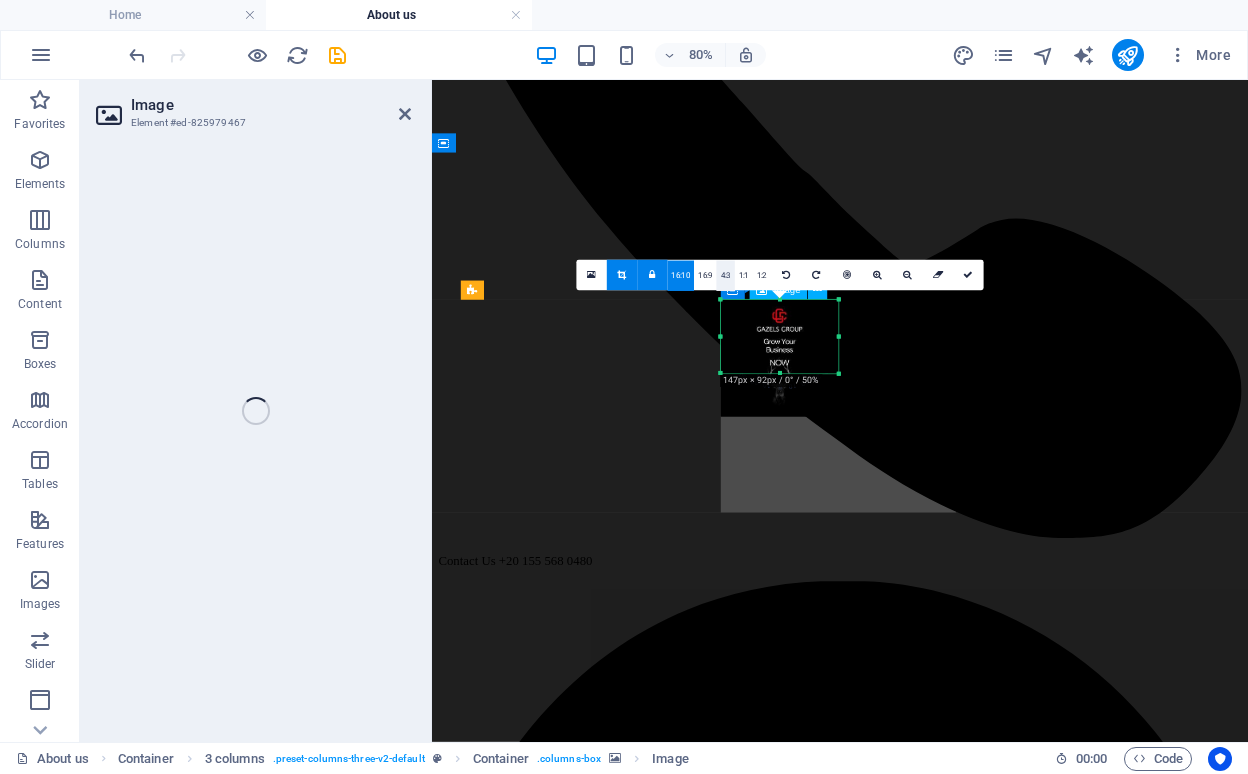 click on "4:3" at bounding box center [726, 276] 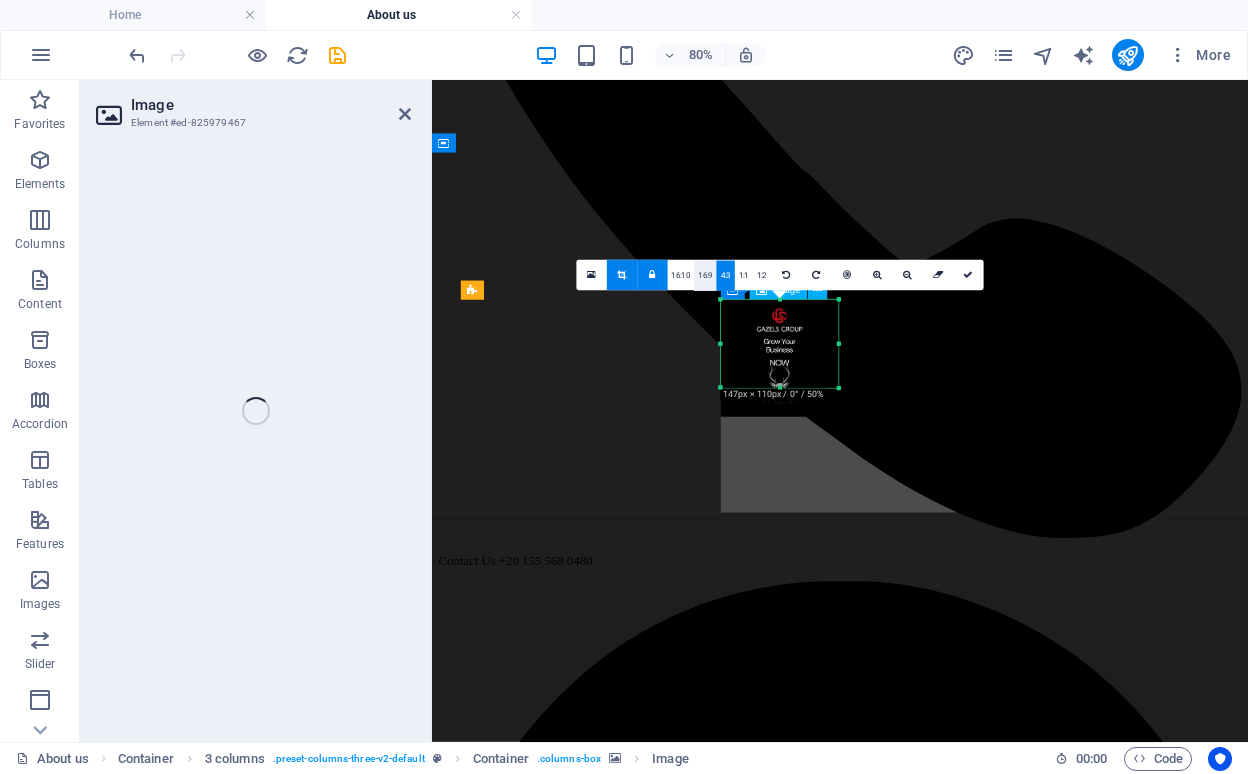 click on "16:9" at bounding box center (705, 276) 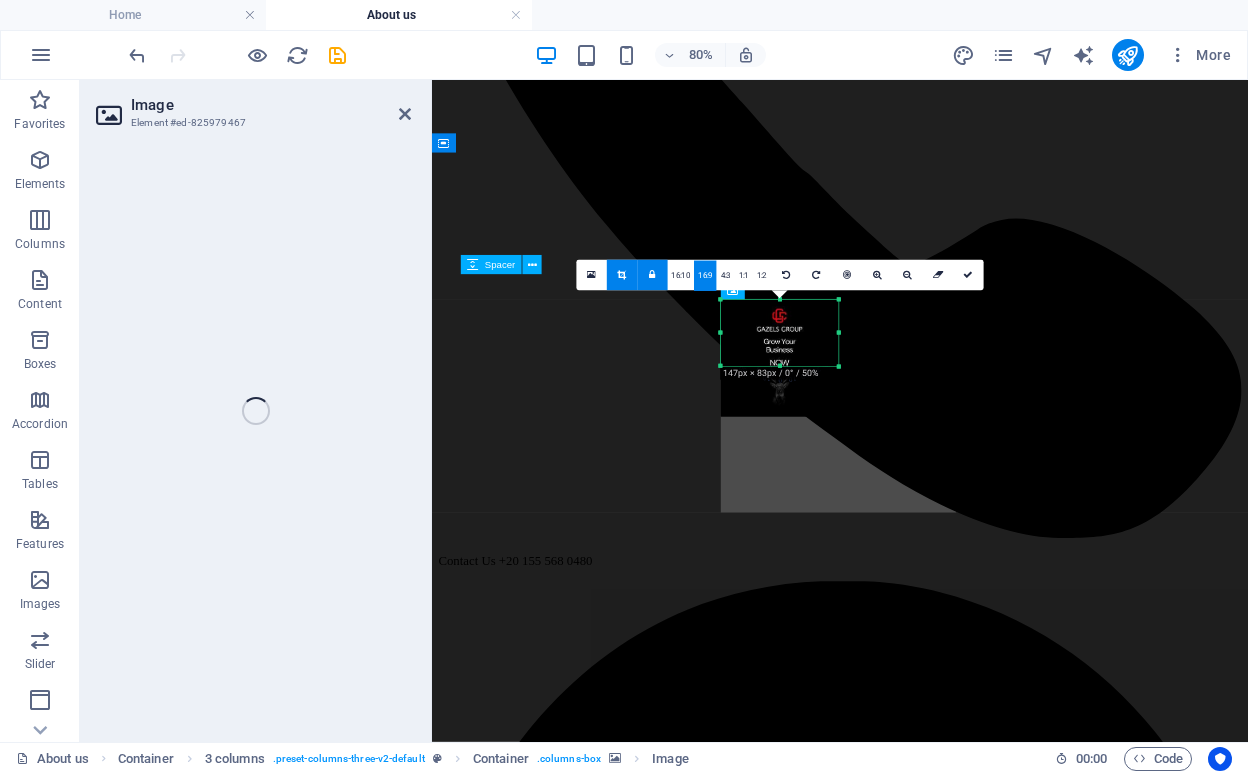 click at bounding box center [622, 275] 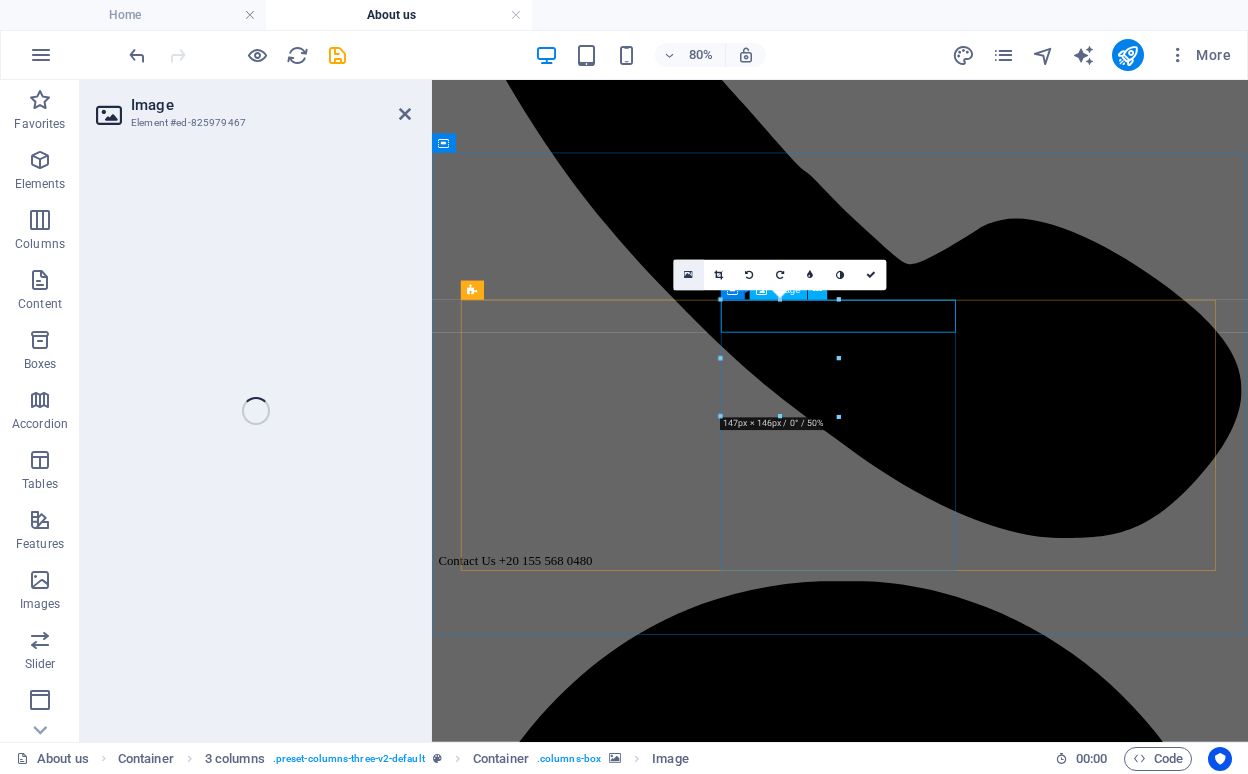 click at bounding box center [688, 275] 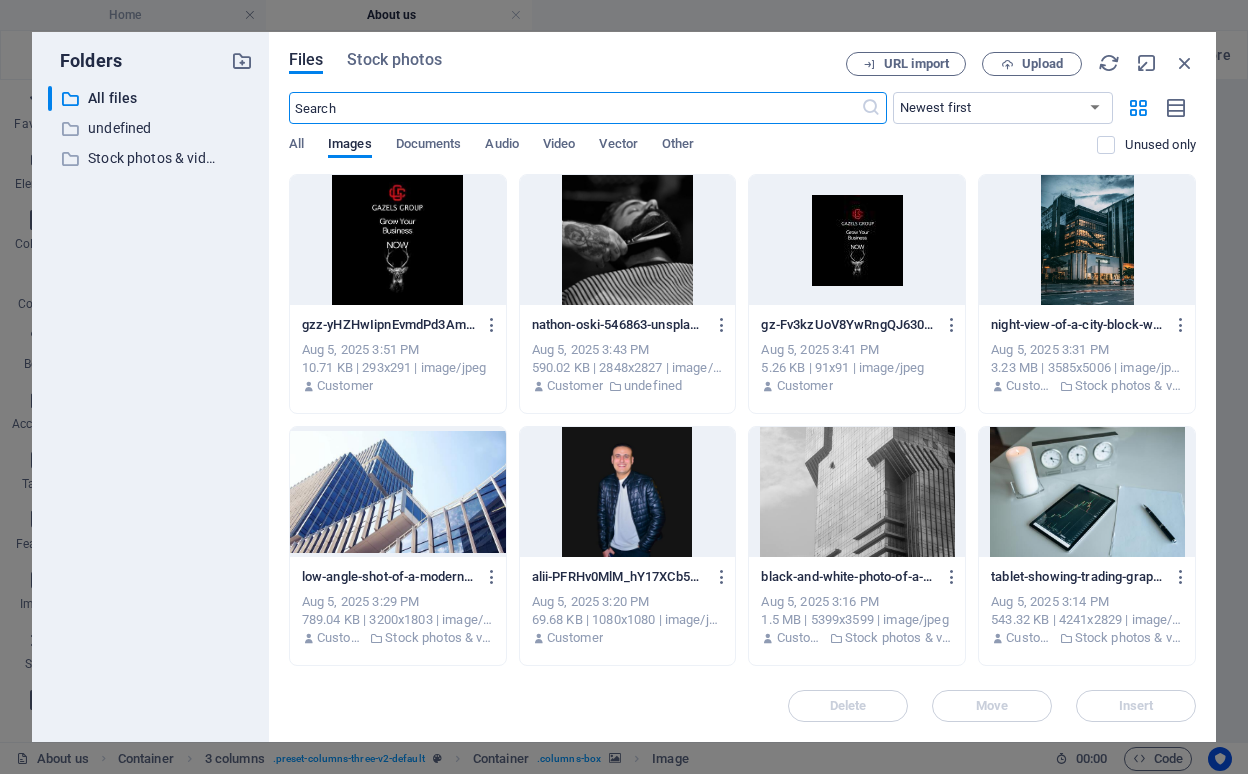 click at bounding box center [398, 240] 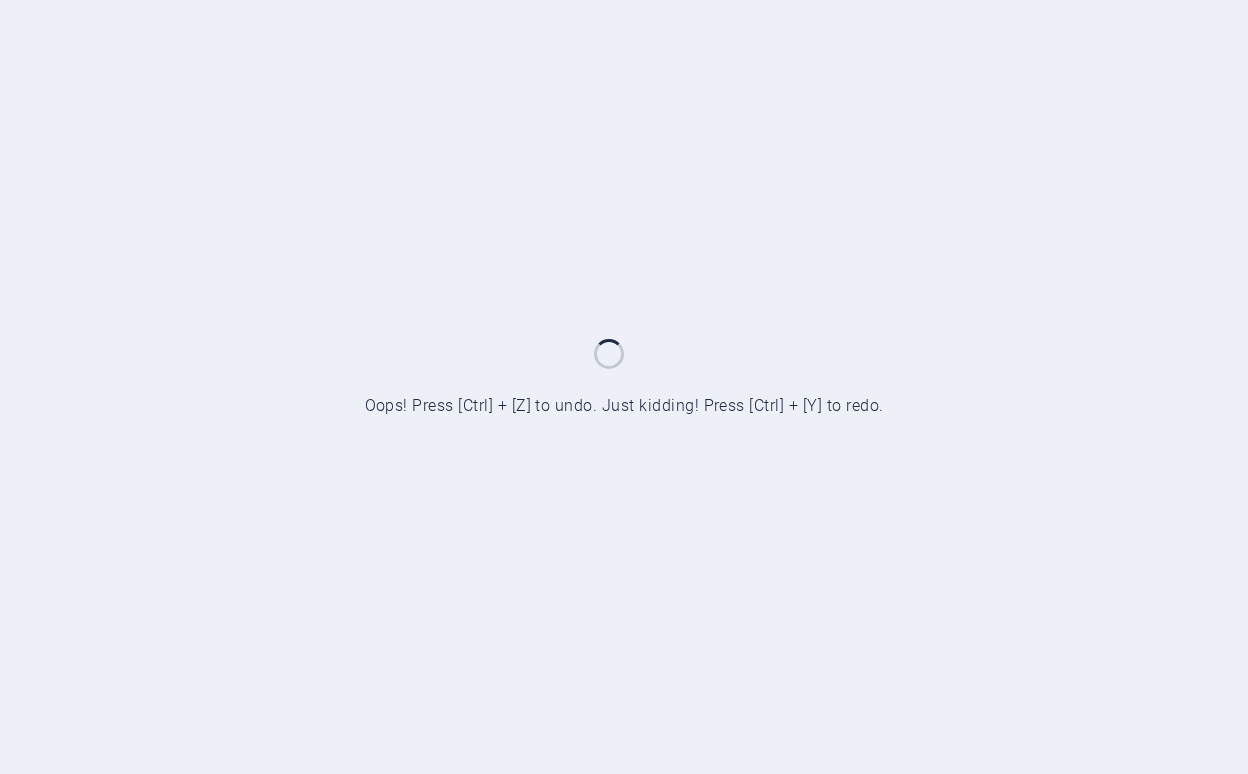scroll, scrollTop: 0, scrollLeft: 0, axis: both 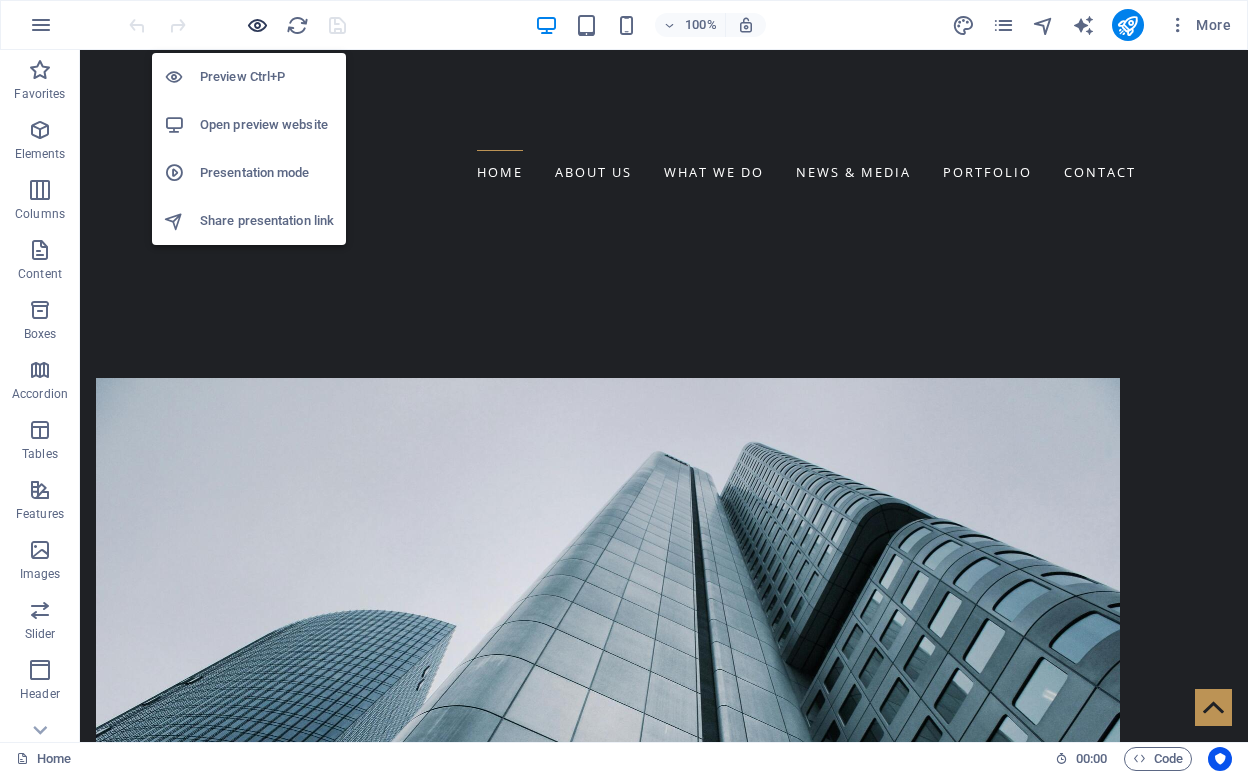 click at bounding box center (257, 25) 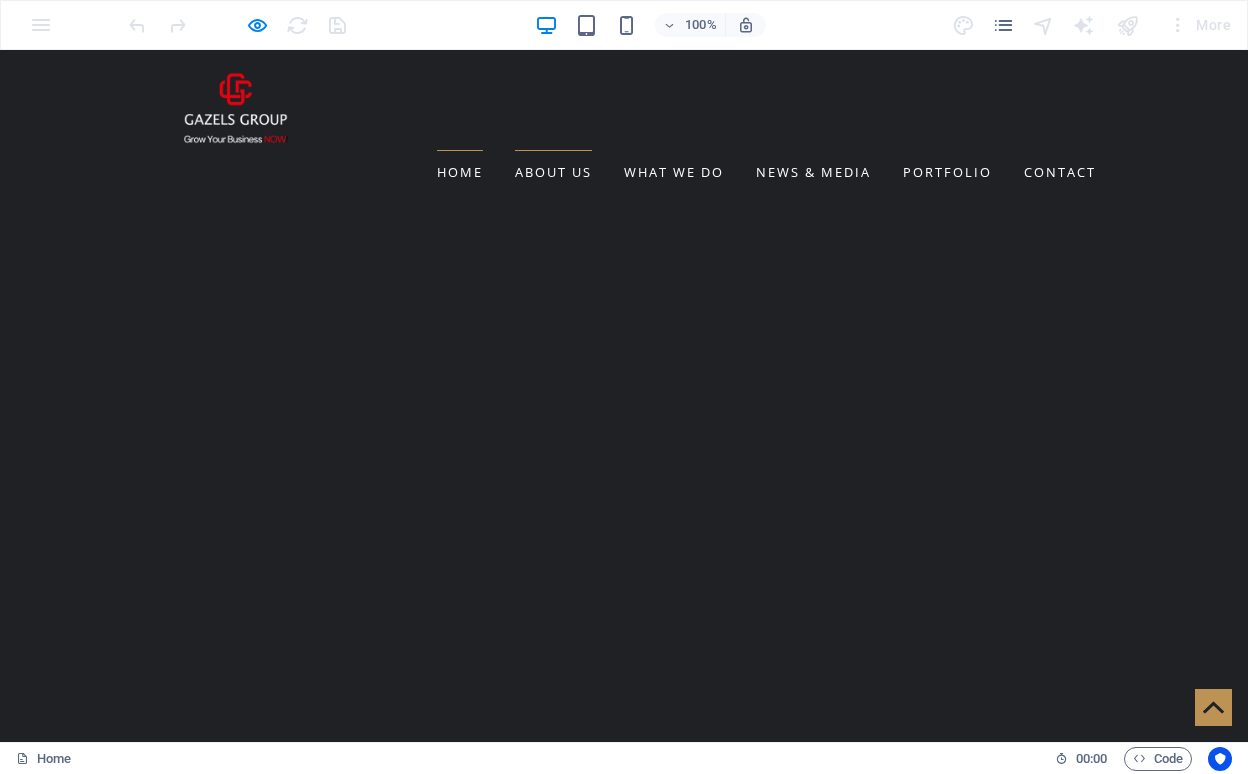 click on "About us" at bounding box center (553, 172) 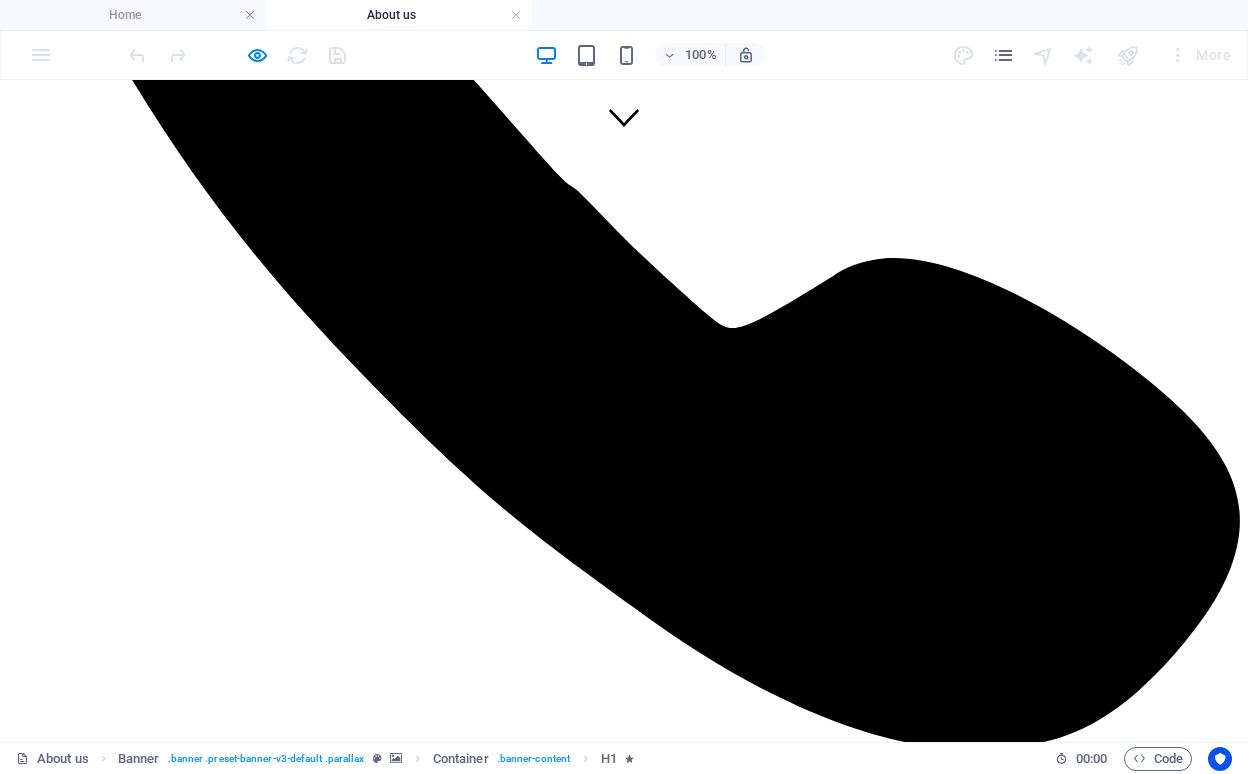 scroll, scrollTop: 591, scrollLeft: 0, axis: vertical 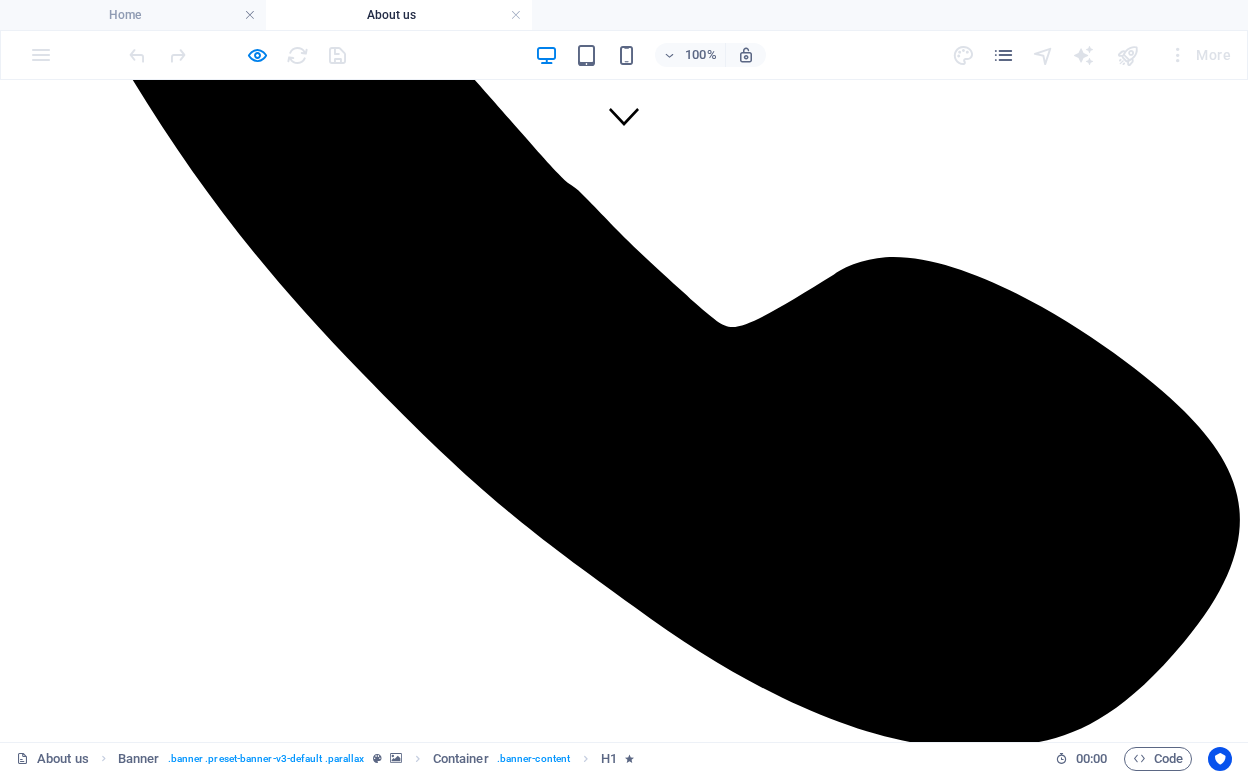 click at bounding box center (624, 12842) 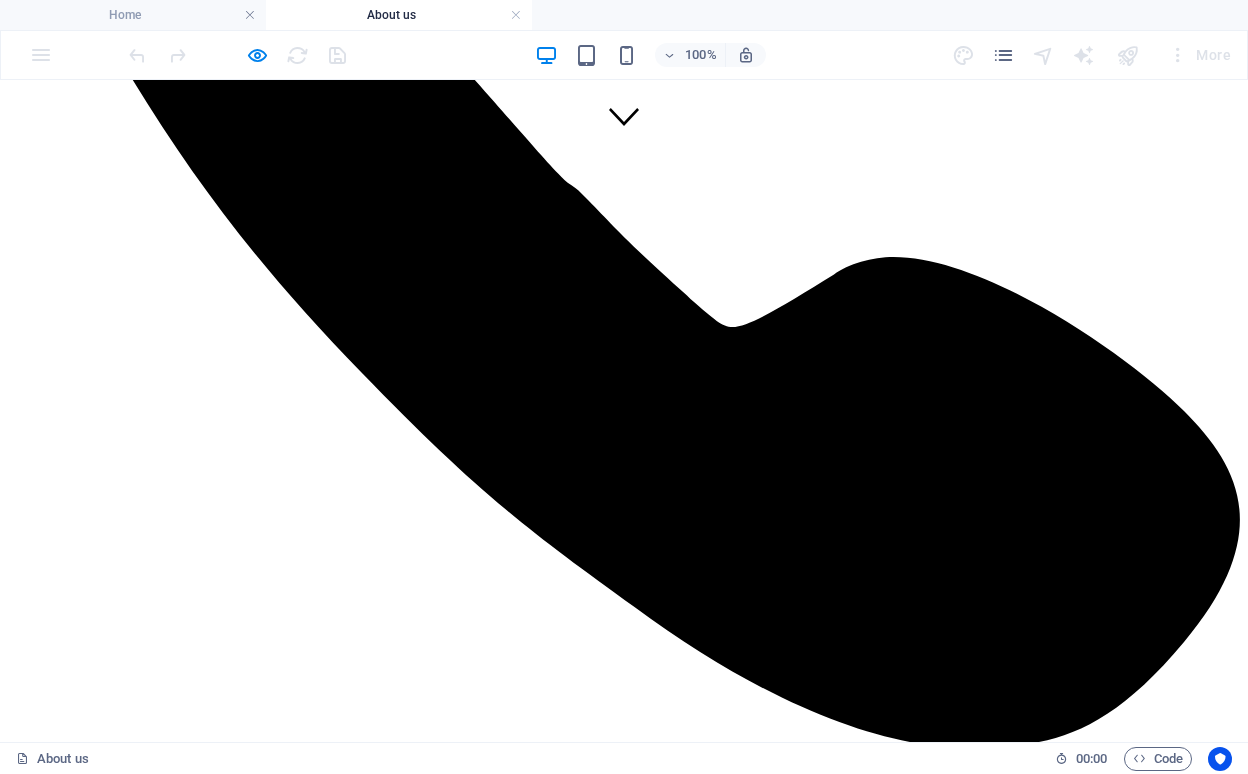 click at bounding box center [624, 12842] 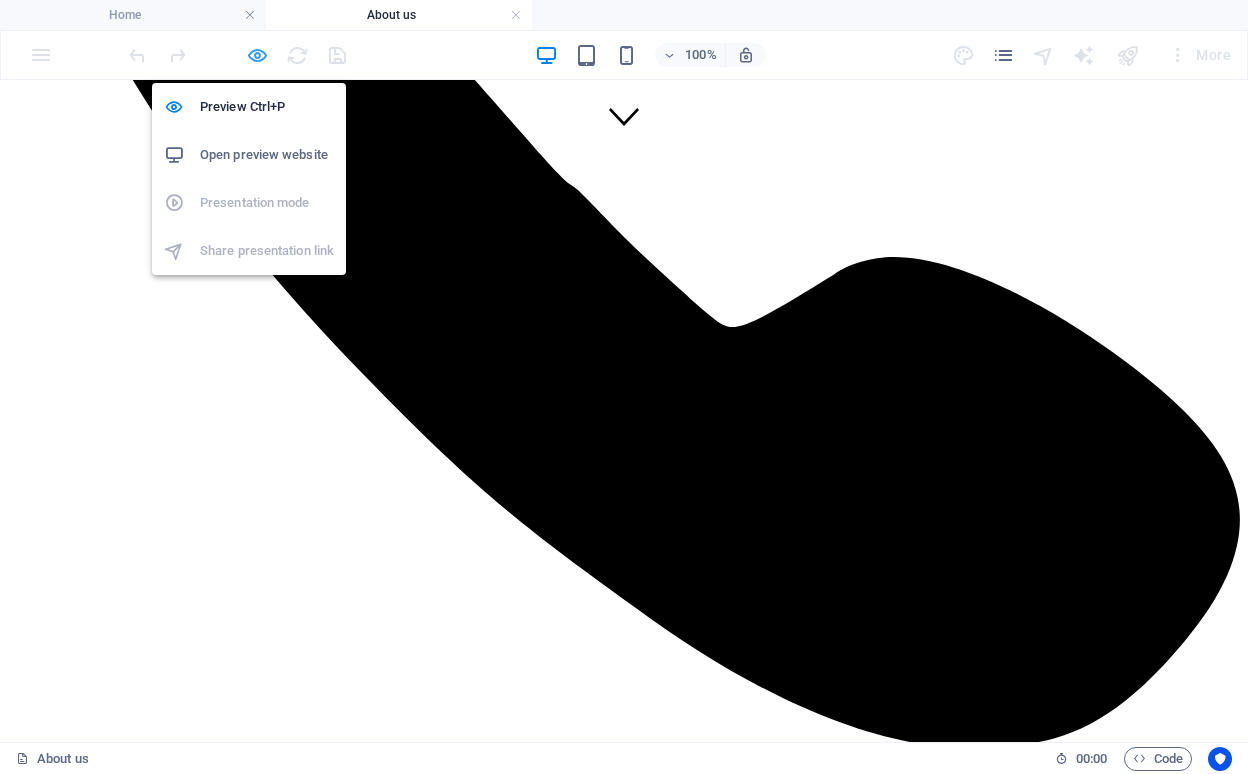 click at bounding box center [257, 55] 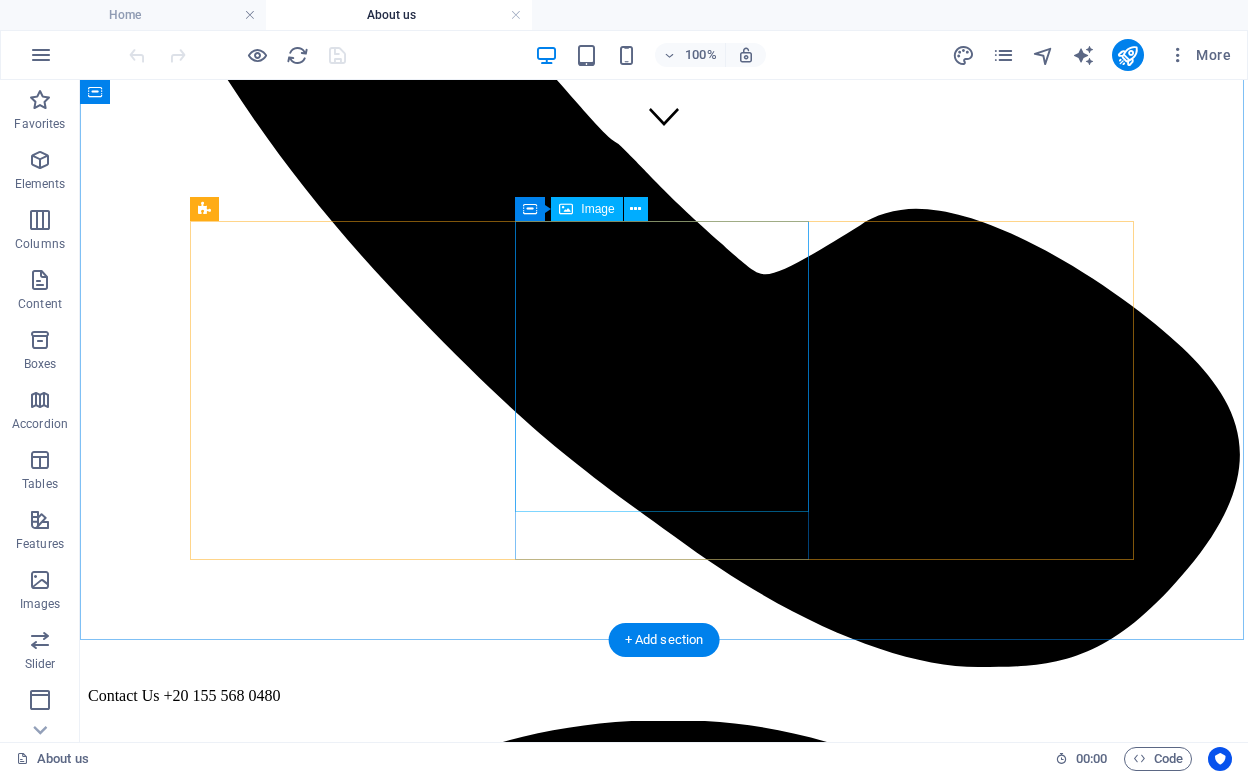 click at bounding box center [664, 12120] 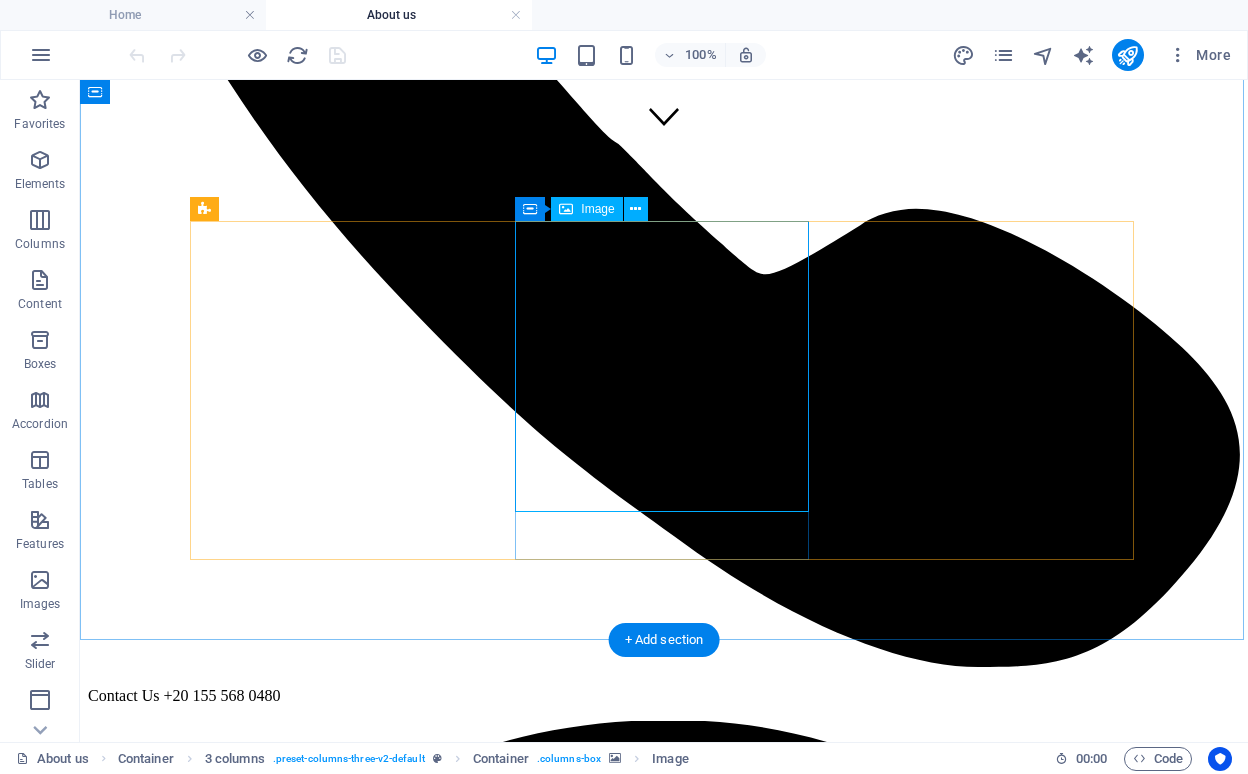 click at bounding box center [664, 12120] 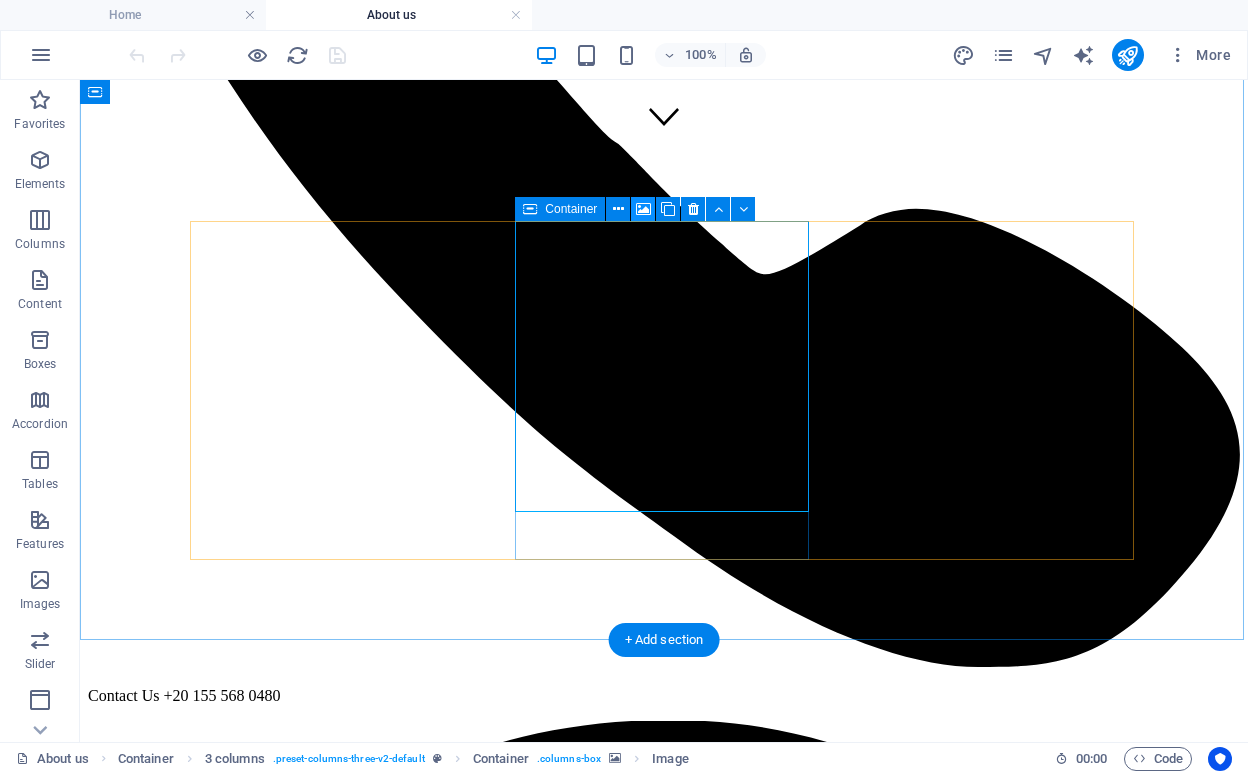 click at bounding box center (643, 209) 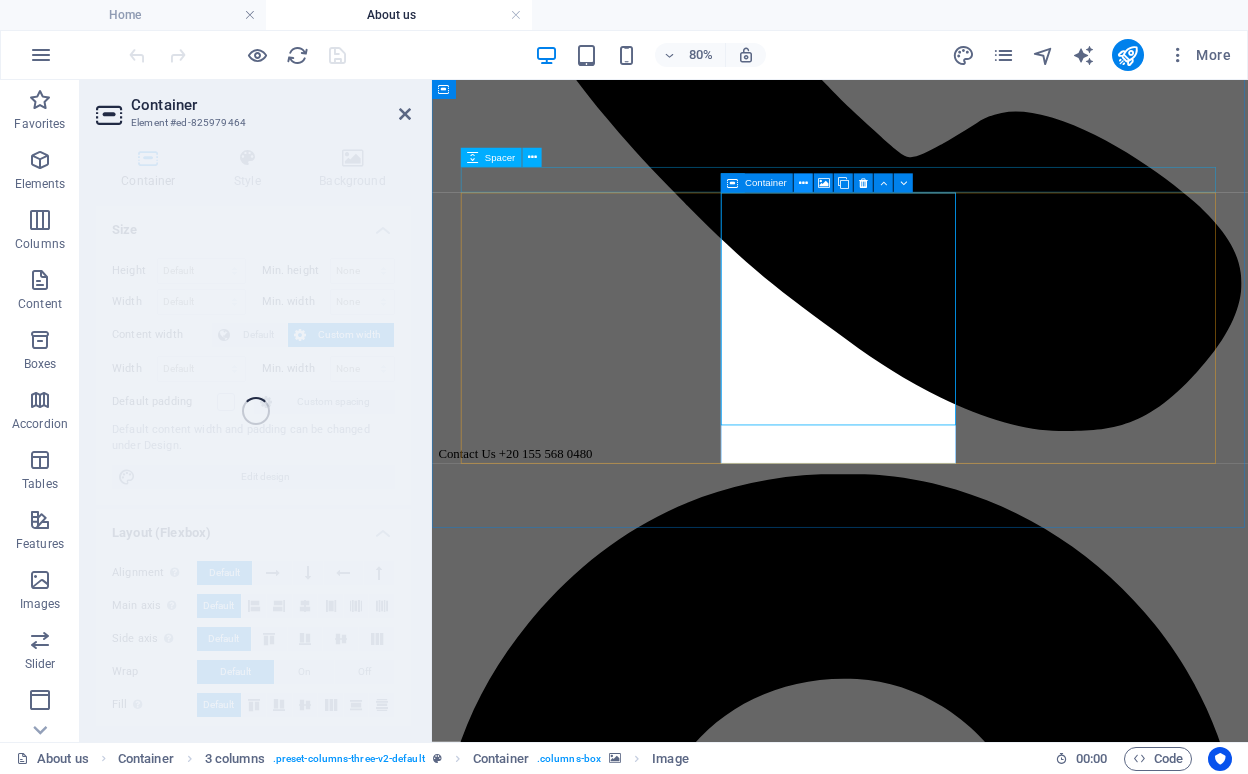 click at bounding box center (803, 183) 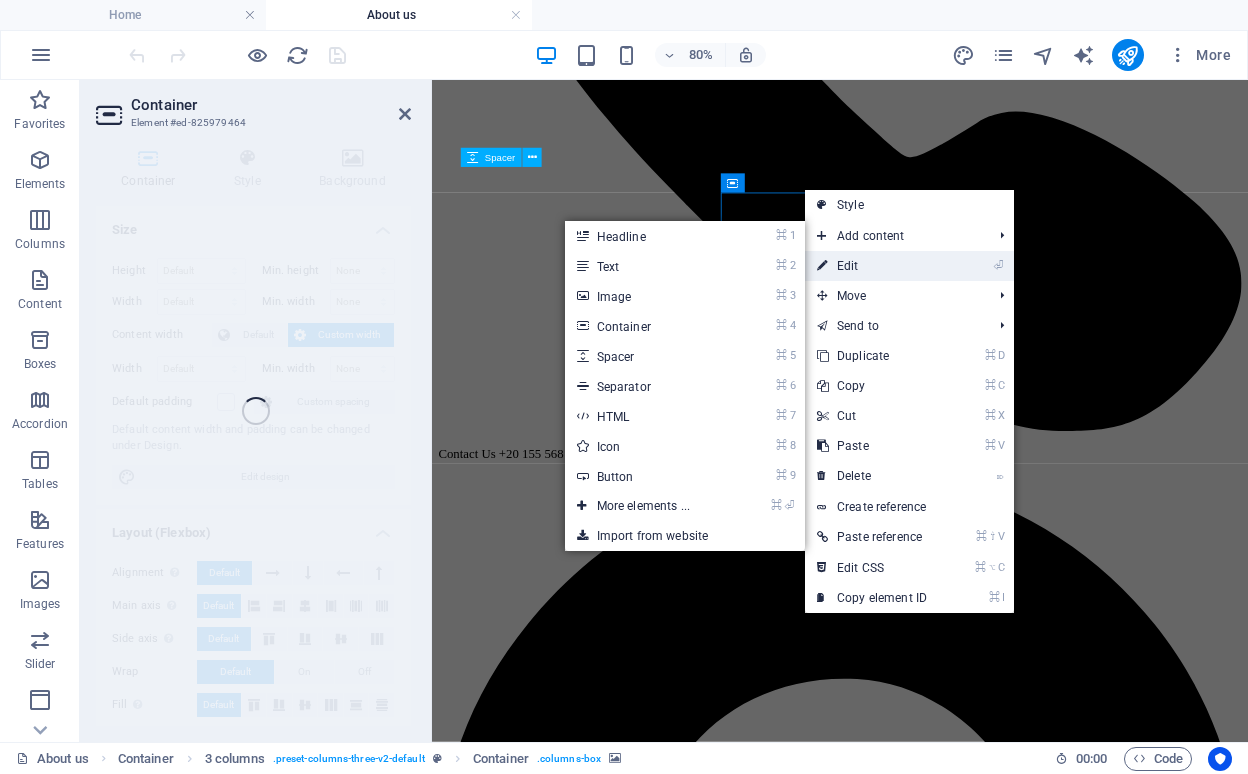 click on "⏎  Edit" at bounding box center [872, 266] 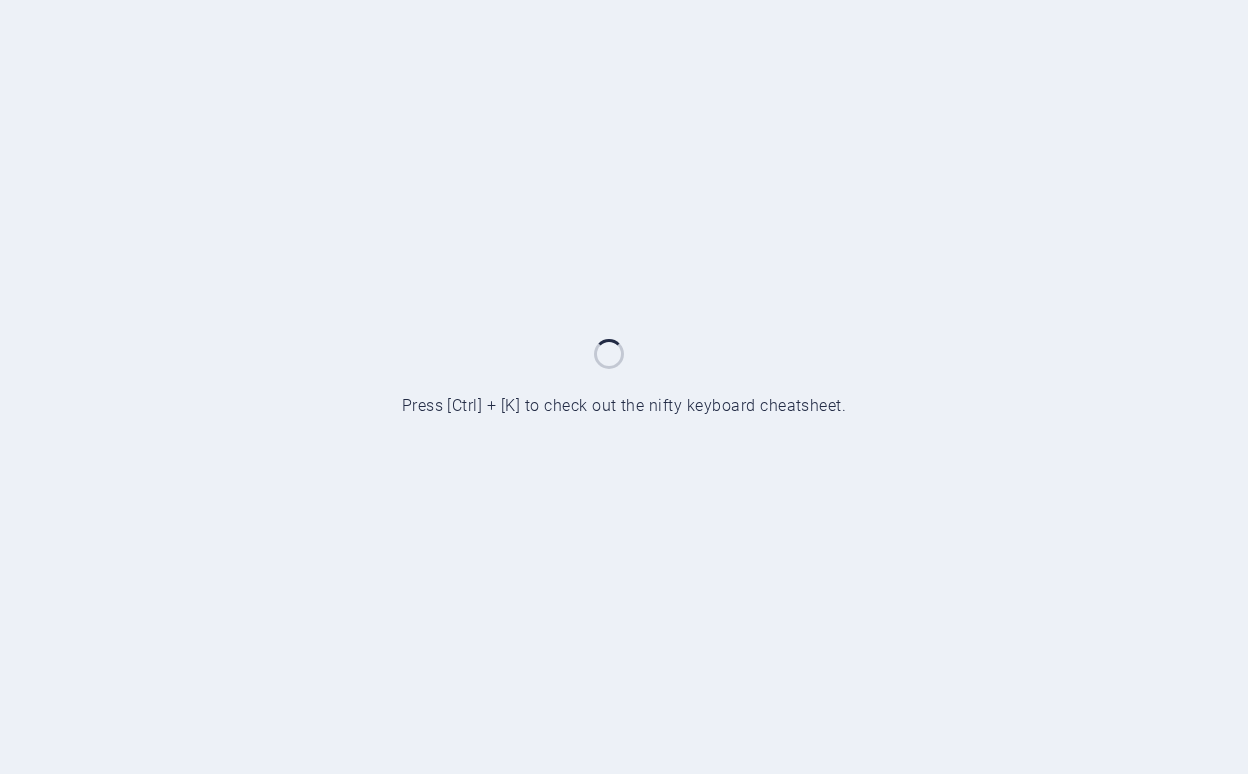 scroll, scrollTop: 0, scrollLeft: 0, axis: both 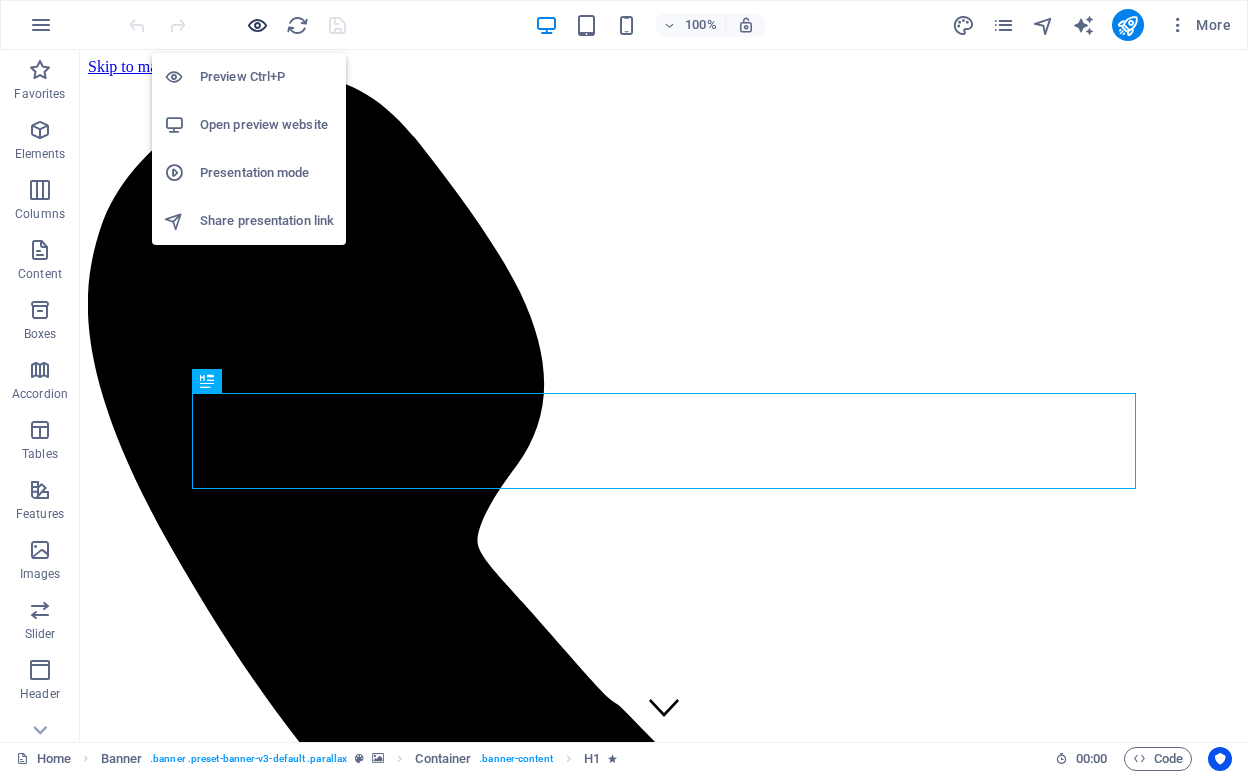 click at bounding box center (257, 25) 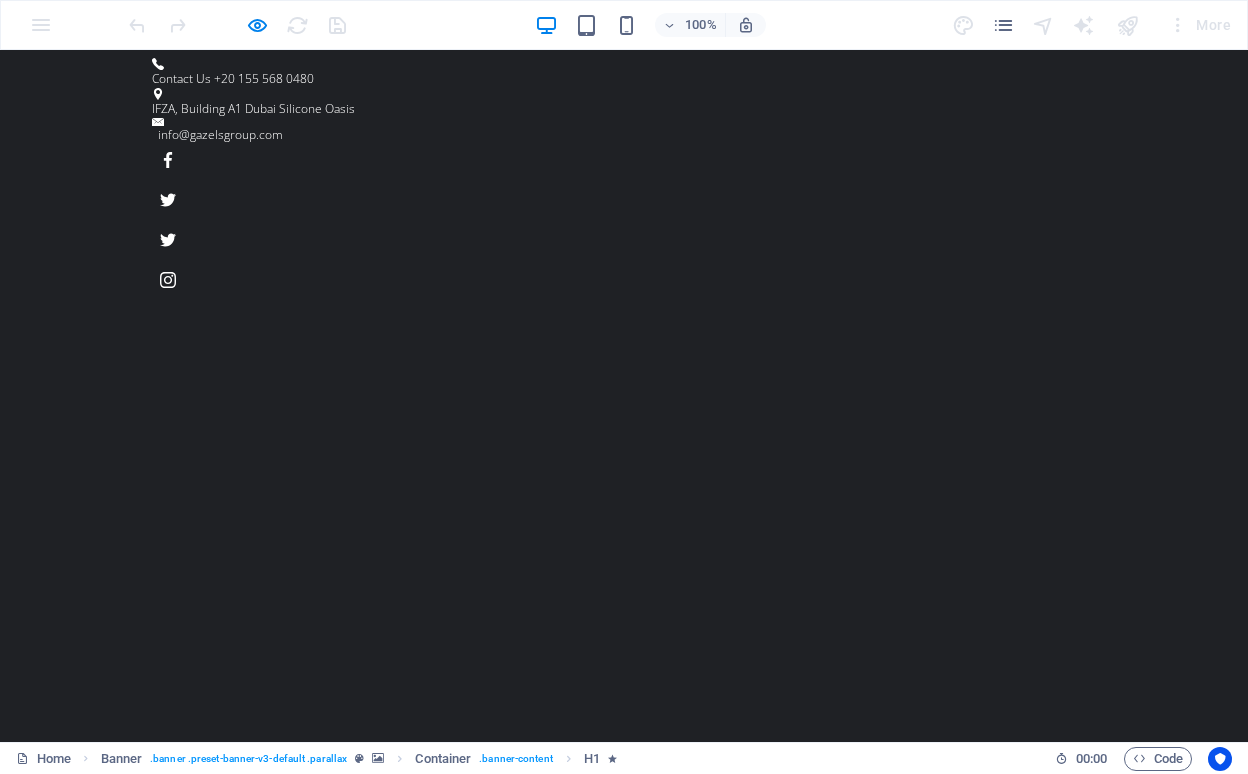 click on "About us" at bounding box center [553, 1118] 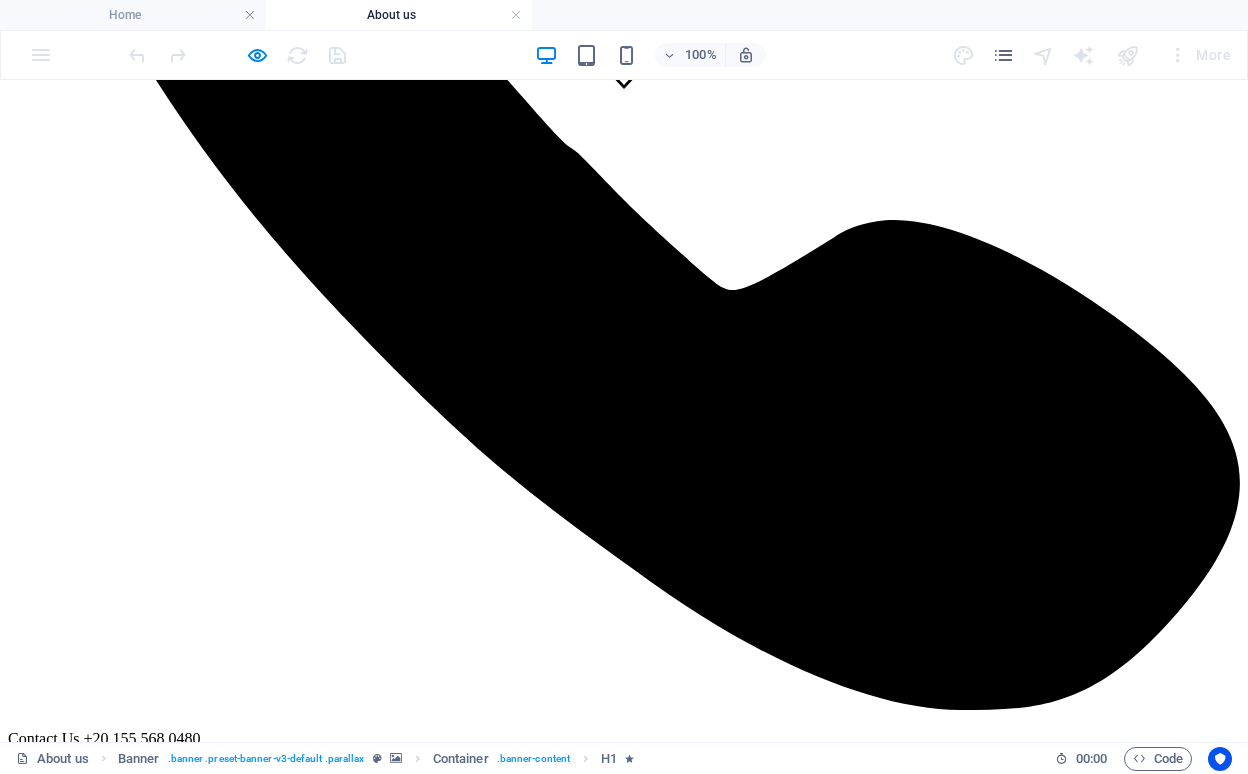 scroll, scrollTop: 579, scrollLeft: 0, axis: vertical 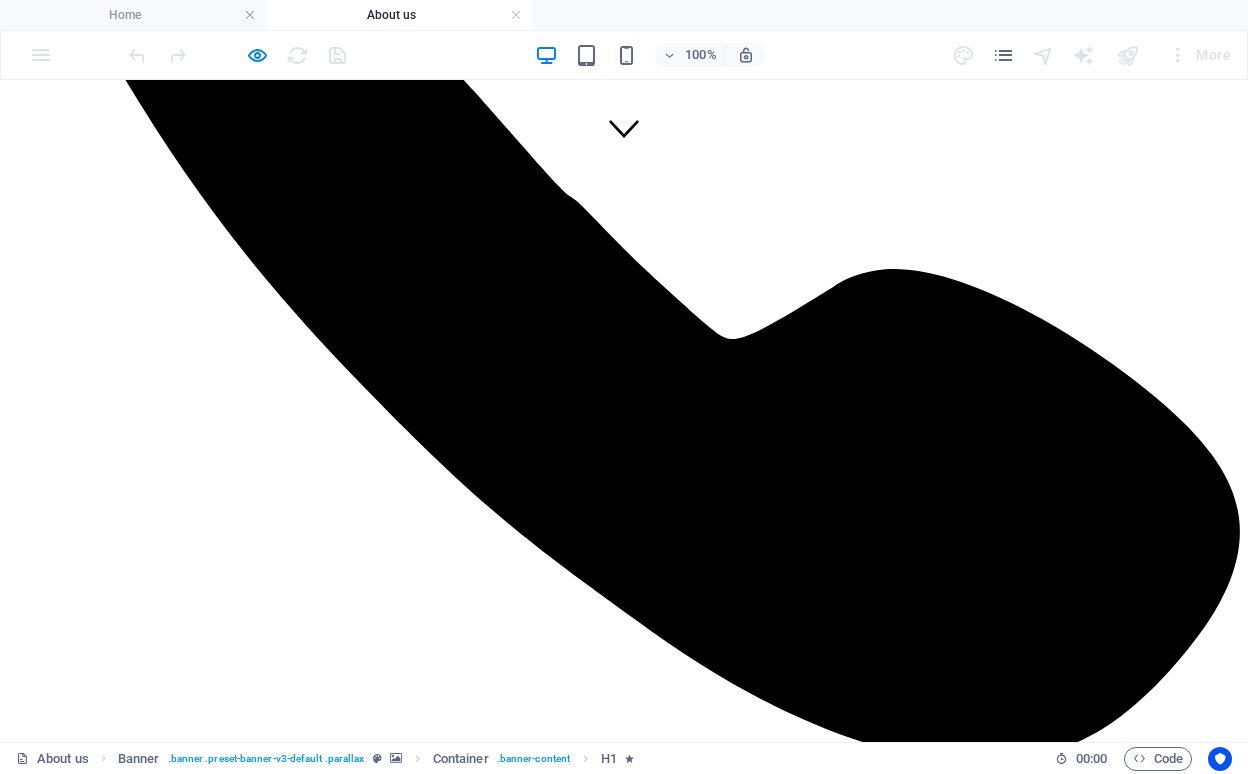 click at bounding box center (624, 12854) 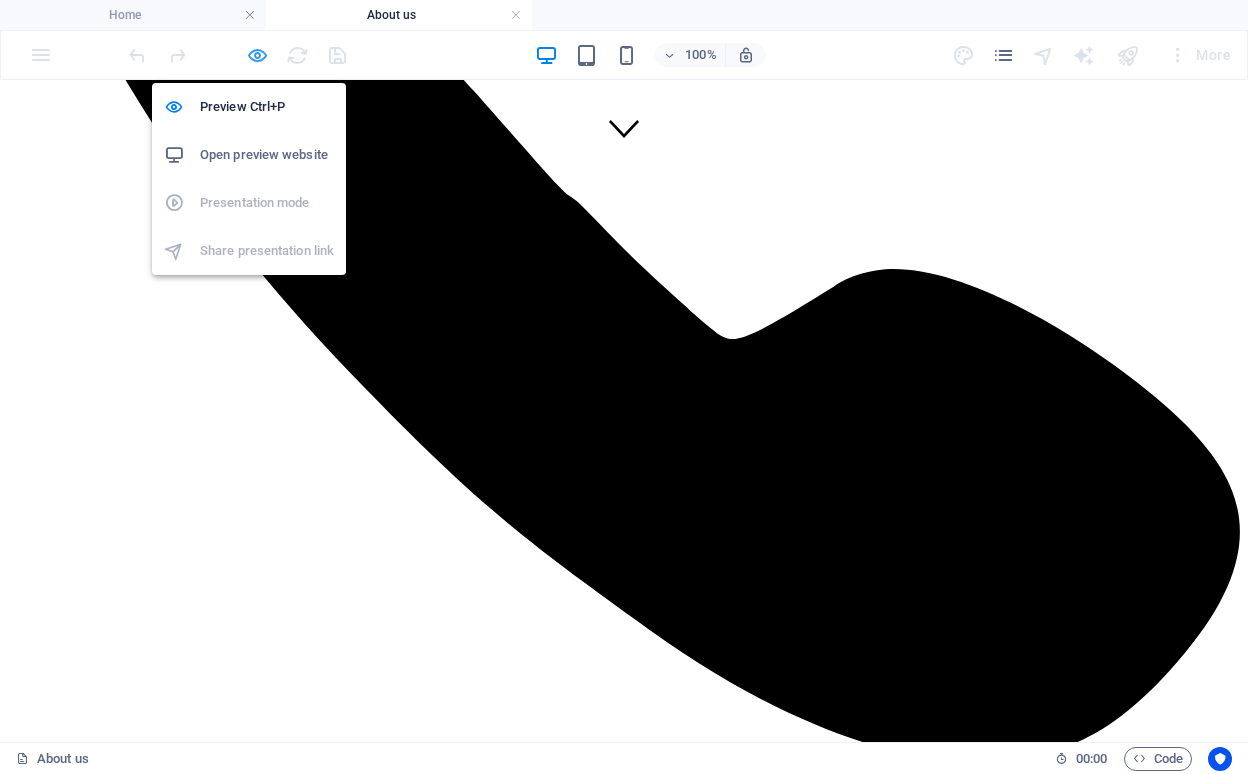 click at bounding box center (257, 55) 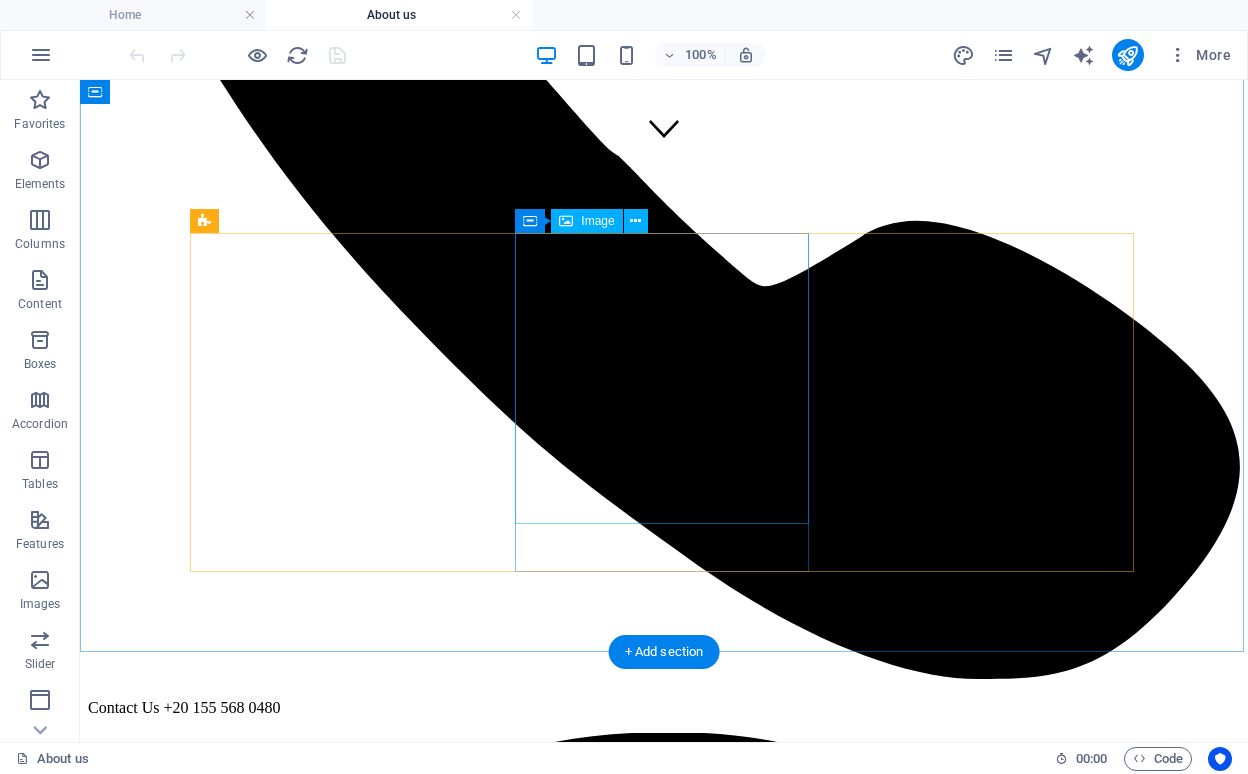 click at bounding box center (664, 12132) 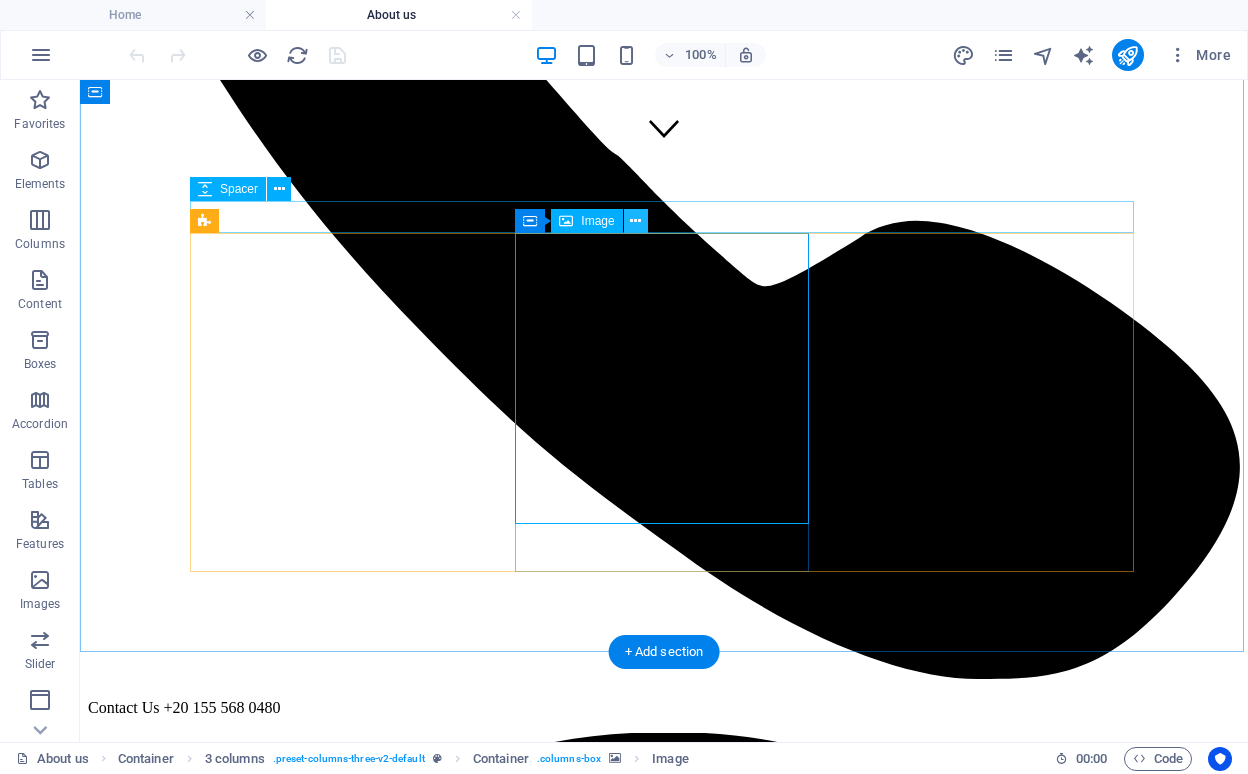 click at bounding box center [635, 221] 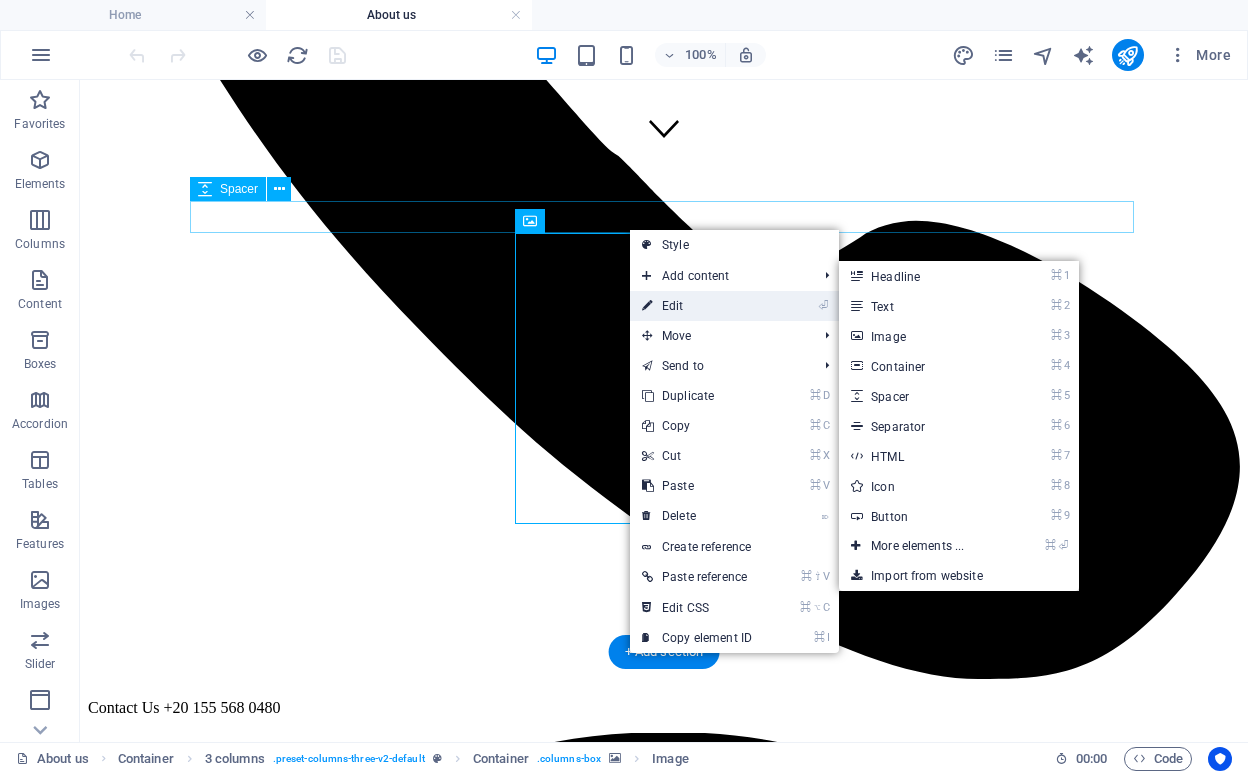 click on "⏎  Edit" at bounding box center (697, 306) 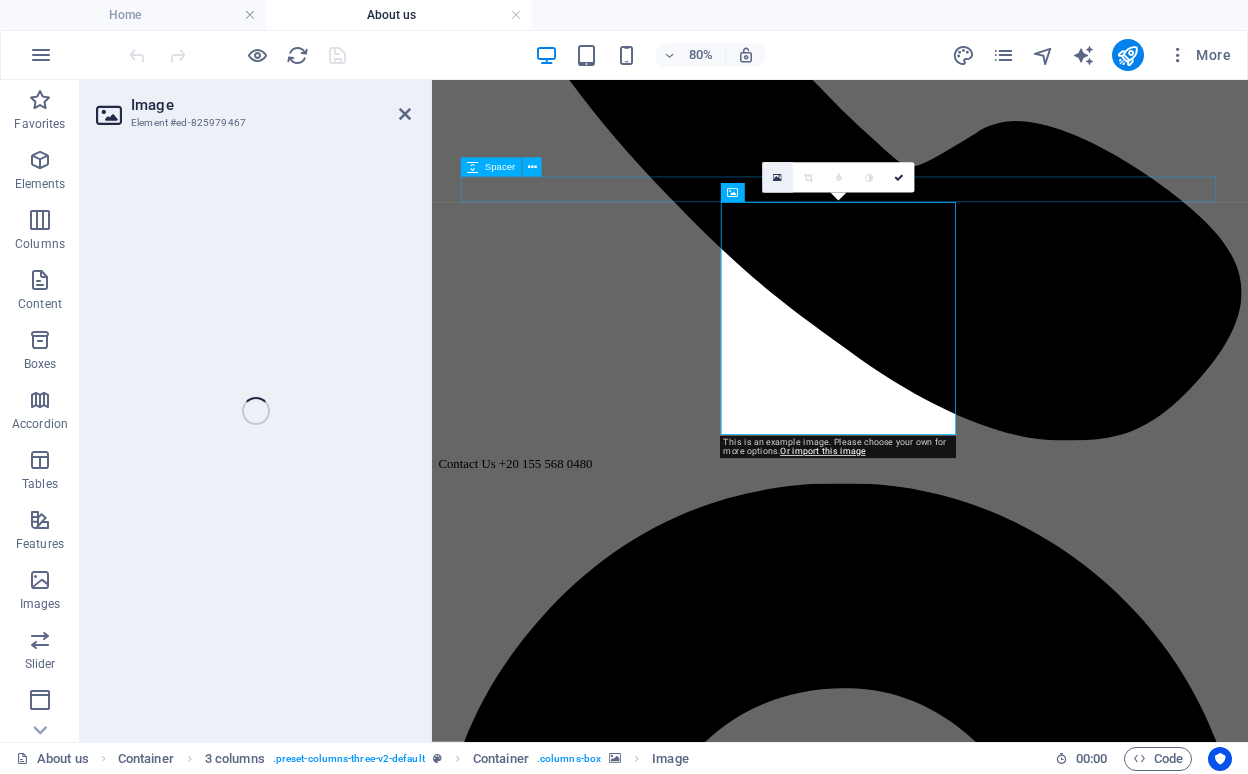 click at bounding box center [777, 177] 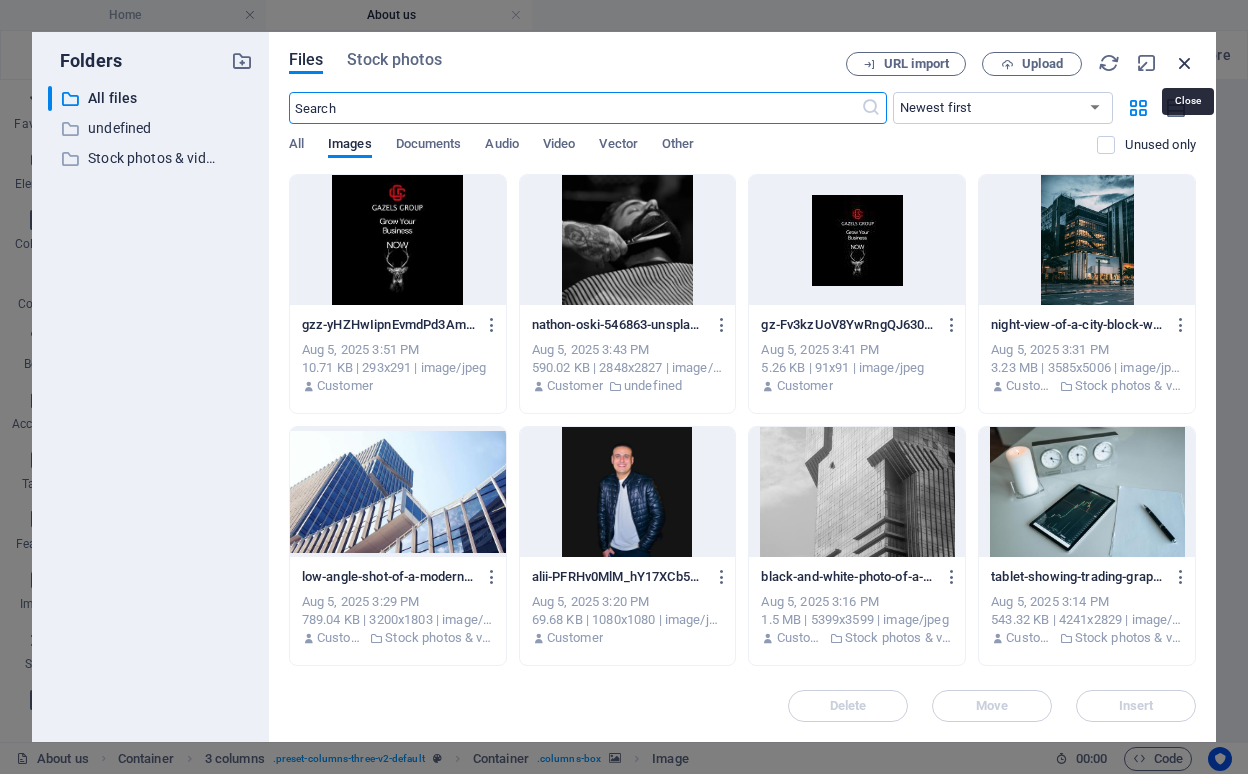 click at bounding box center [1185, 63] 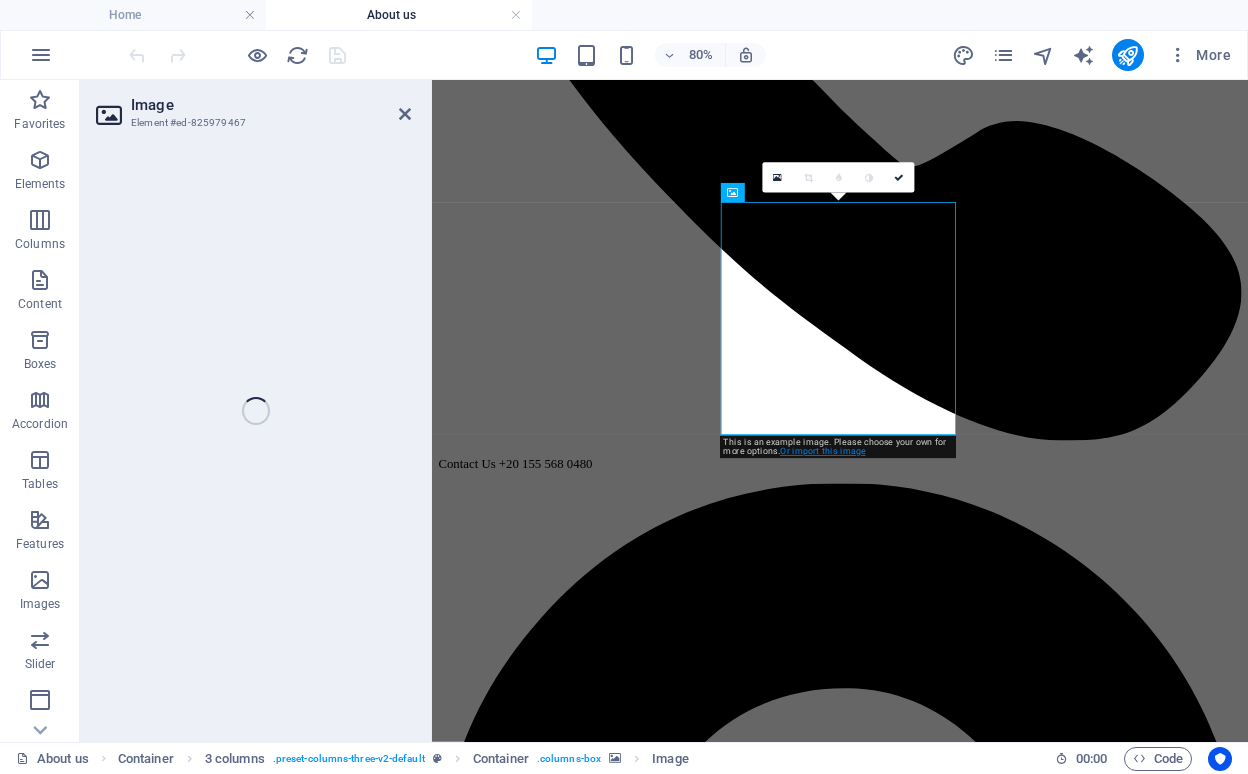 click on "Or import this image" at bounding box center (822, 451) 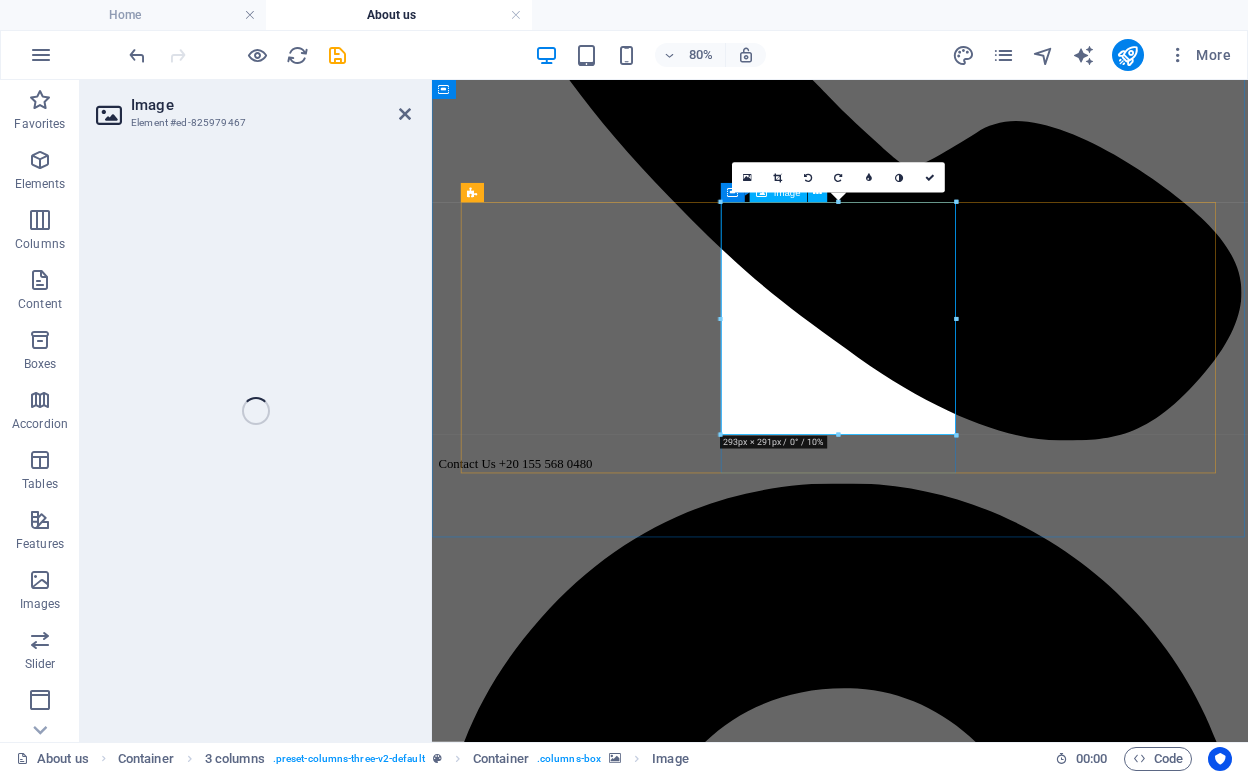 click at bounding box center [942, 10894] 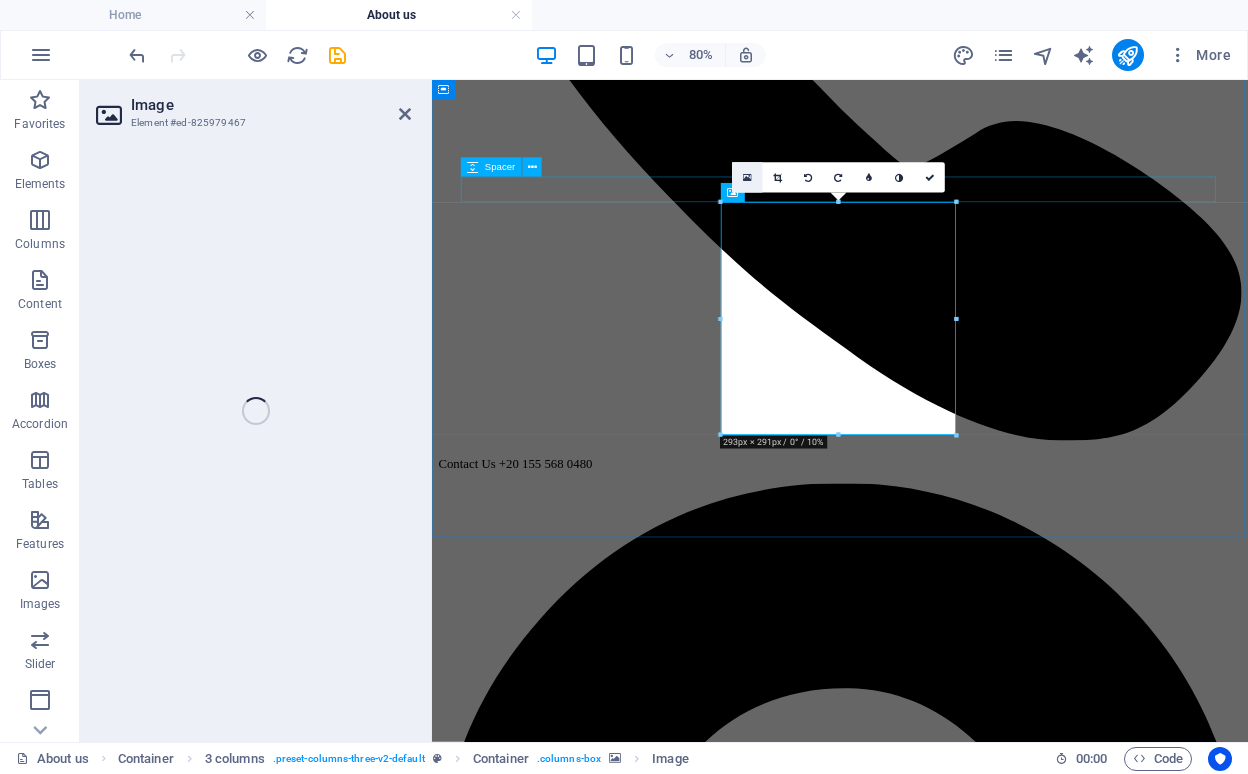 click at bounding box center [747, 177] 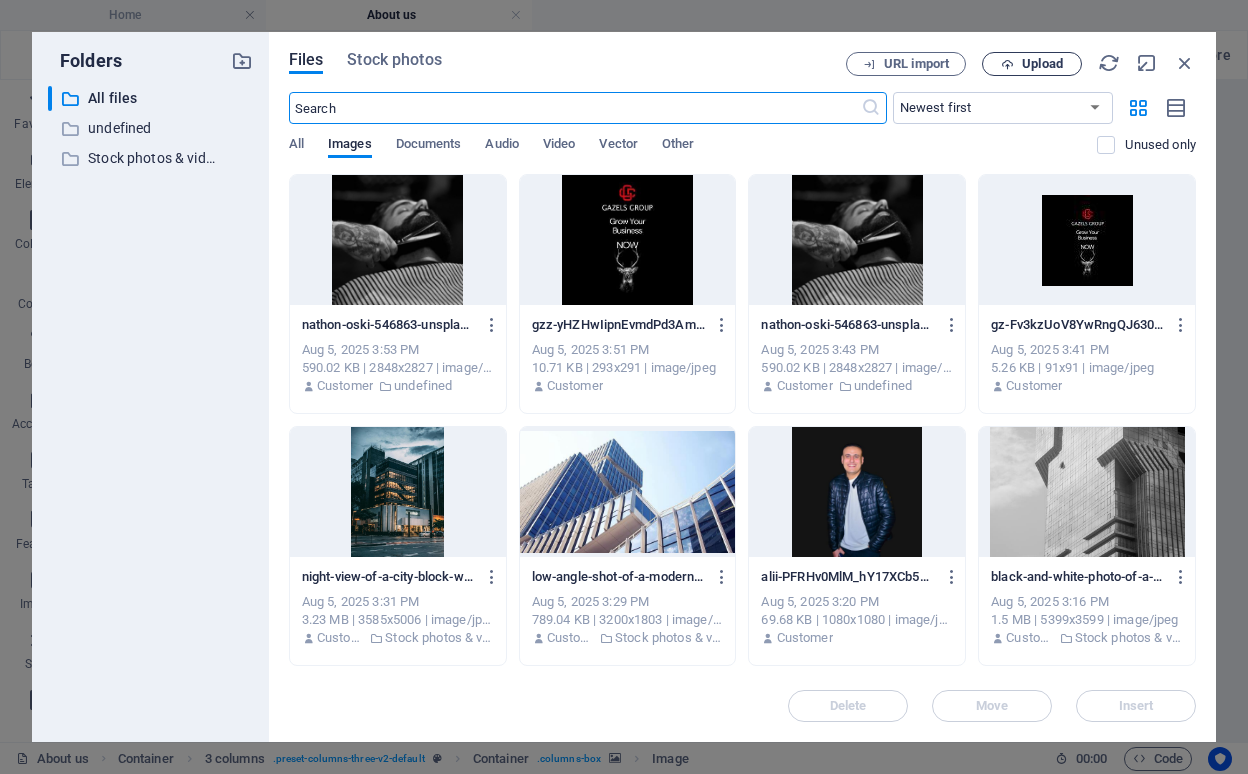 click on "Upload" at bounding box center (1042, 64) 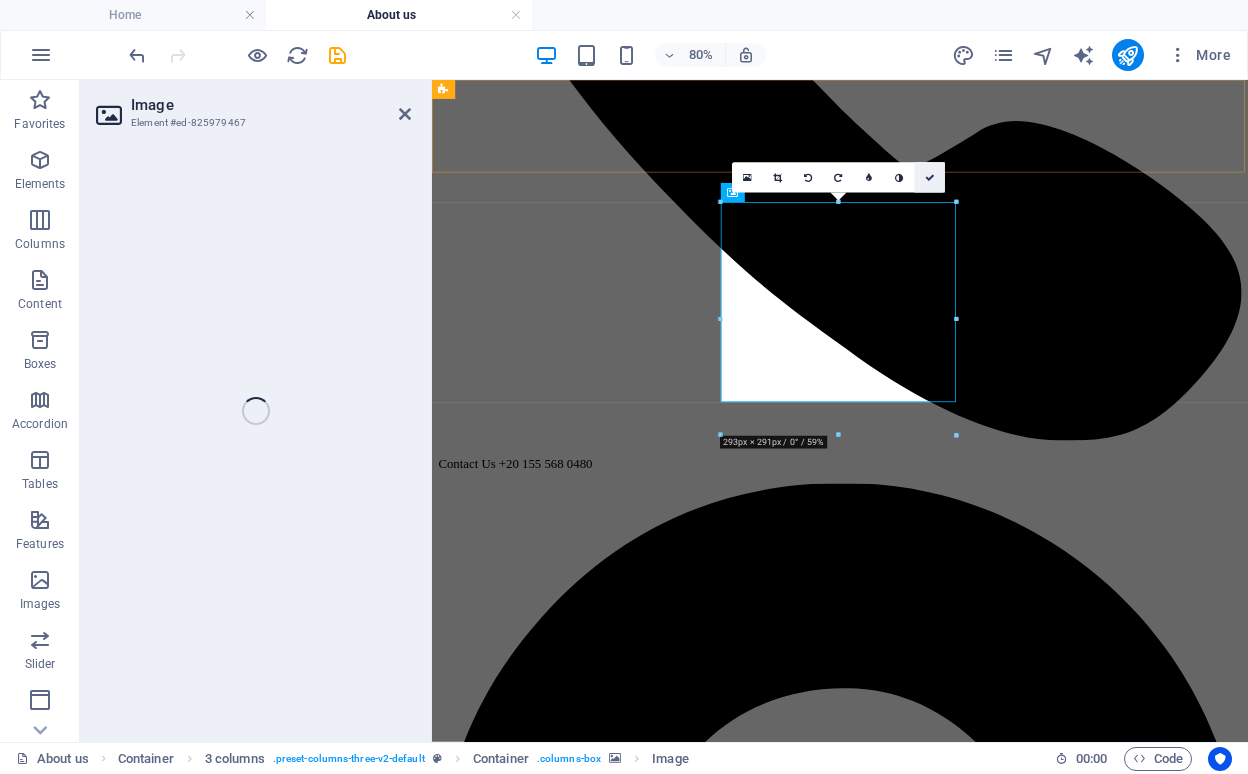 click at bounding box center (929, 177) 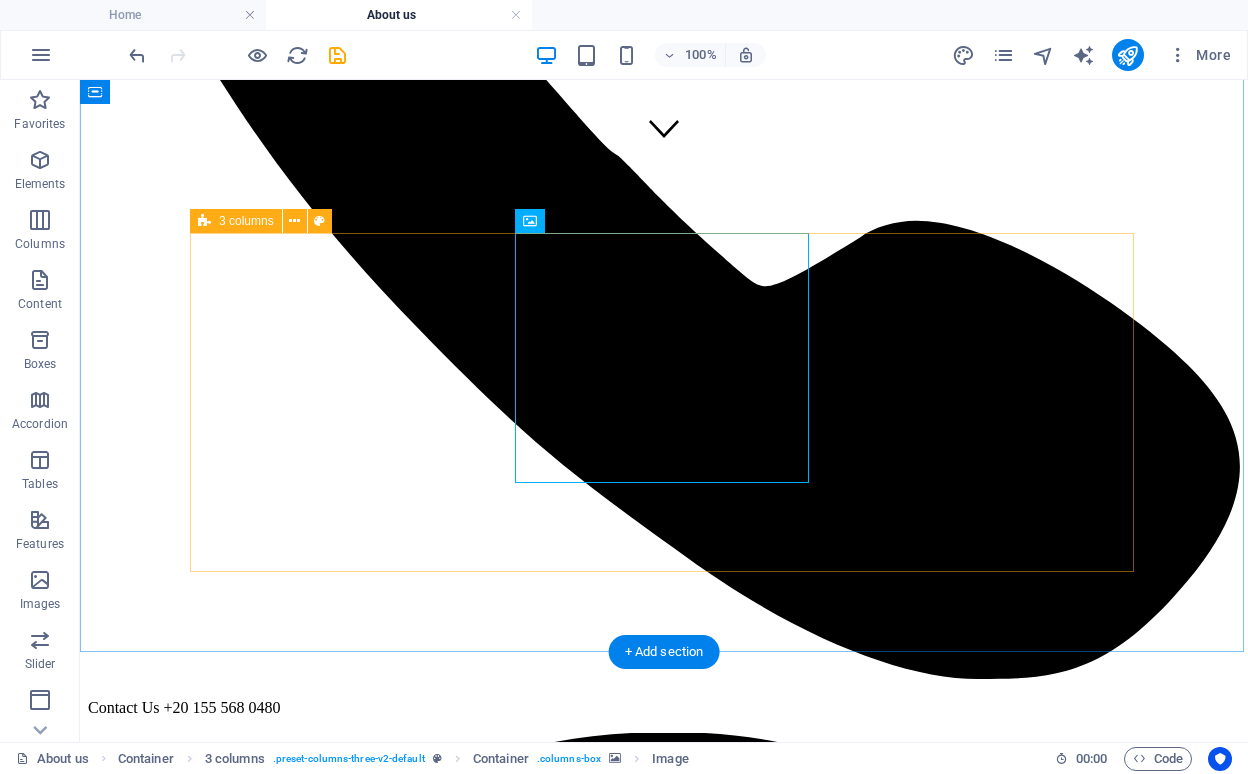 click on "About Gazels group Lorem Gazels Group is a dynamic and diversified organization that has quickly risen to prominence as a leader in multiple industries. With expertise spanning marketing, production, training, and digital solutions, web pride ourselves on delivering innovative, tailored, and high-quality services to a wide range of clients. At Gazels Group, we believe in the power of collaboration, innovation, and excellence to transform ideas into impactful realities. Working hours Mon closed Tue 09:00 - 18:30  Wed 09:00 - 18:30 Thu 09:00 - 18:30 Fri 09:00 - 18:30 Sat 12:00 - 18:30 Sun closed Get an appointment" at bounding box center (664, 11724) 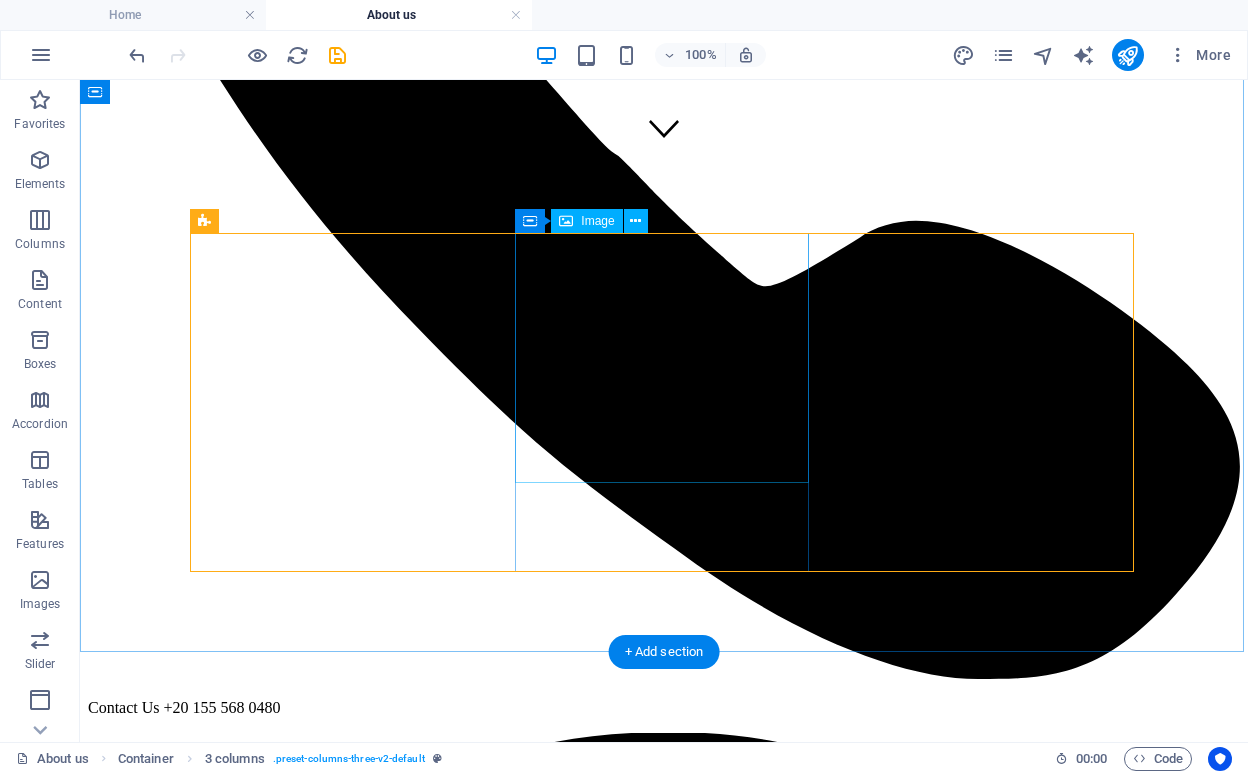 click at bounding box center [664, 11832] 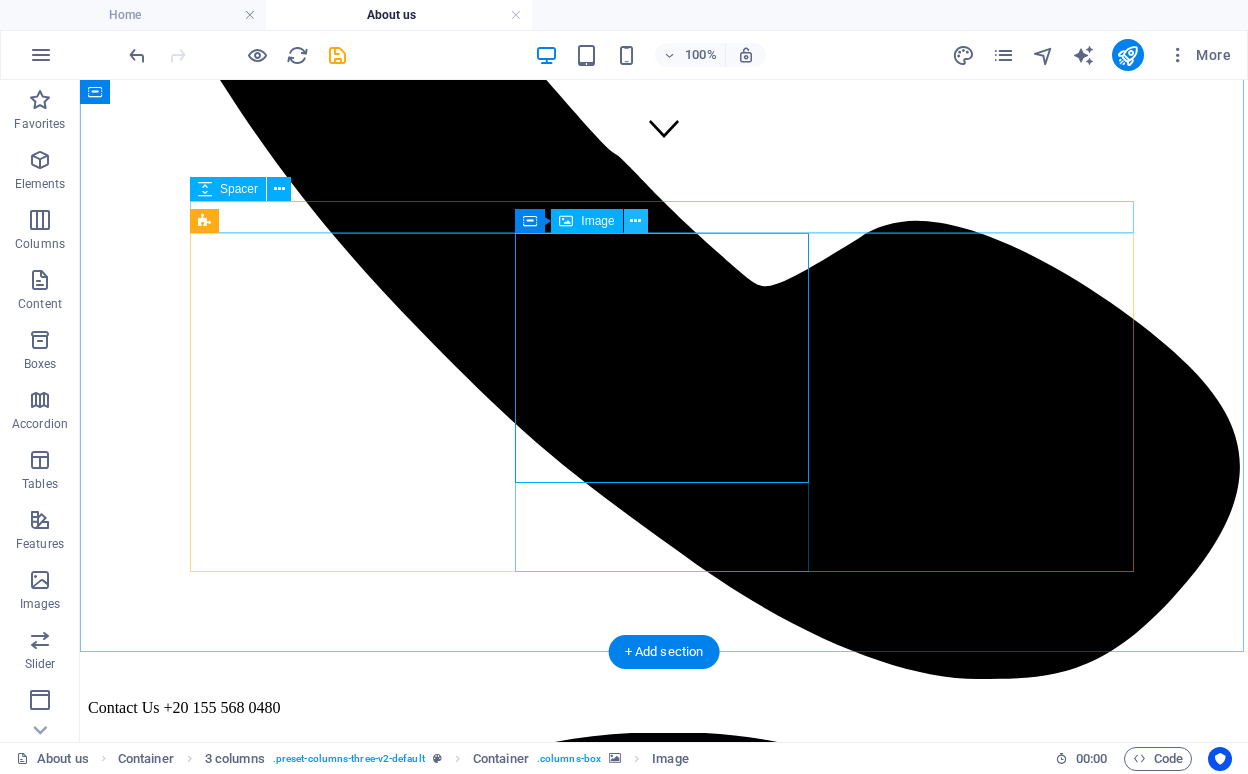 click at bounding box center [635, 221] 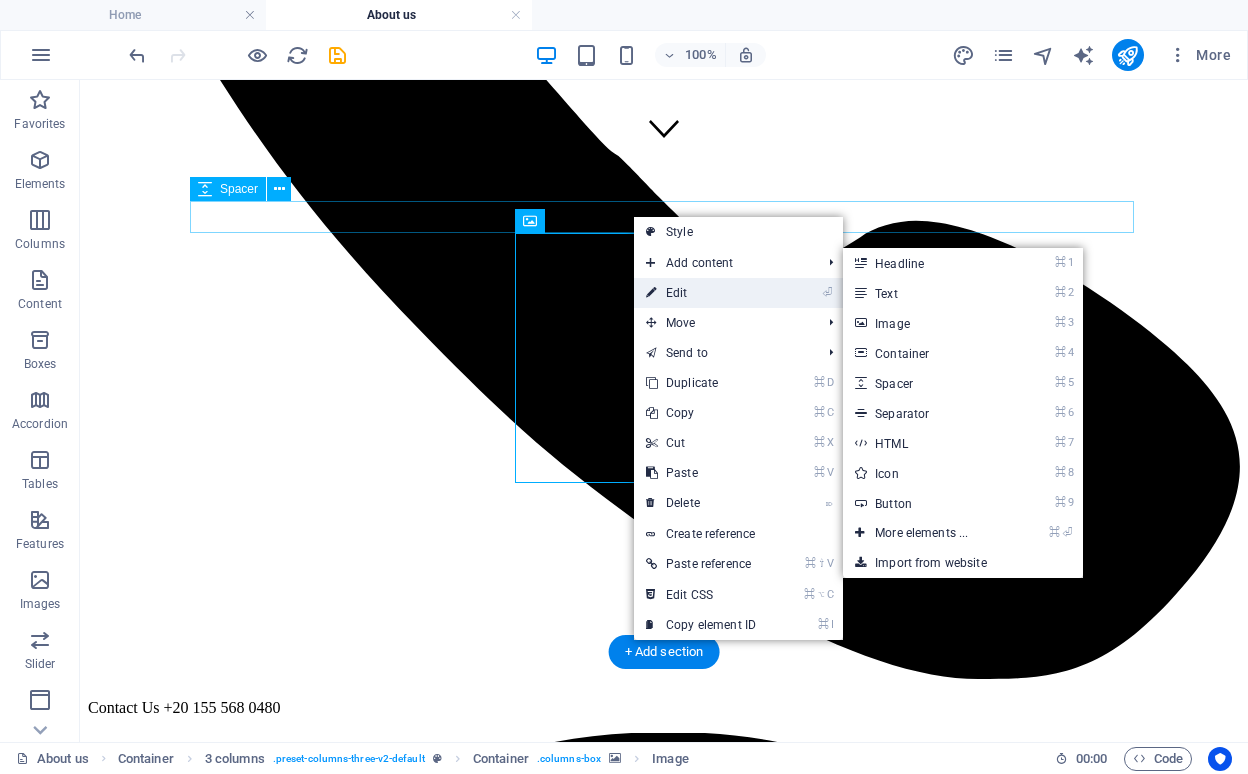 click on "⏎  Edit" at bounding box center (701, 293) 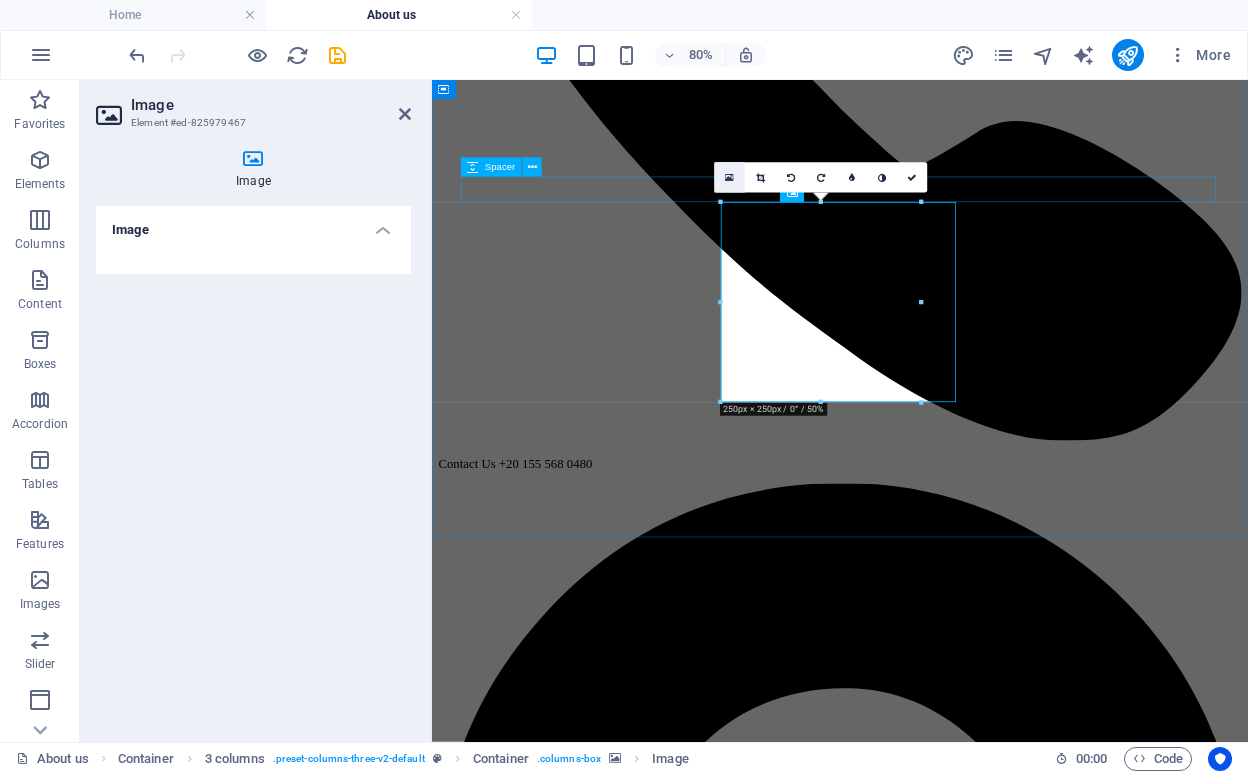click at bounding box center (729, 177) 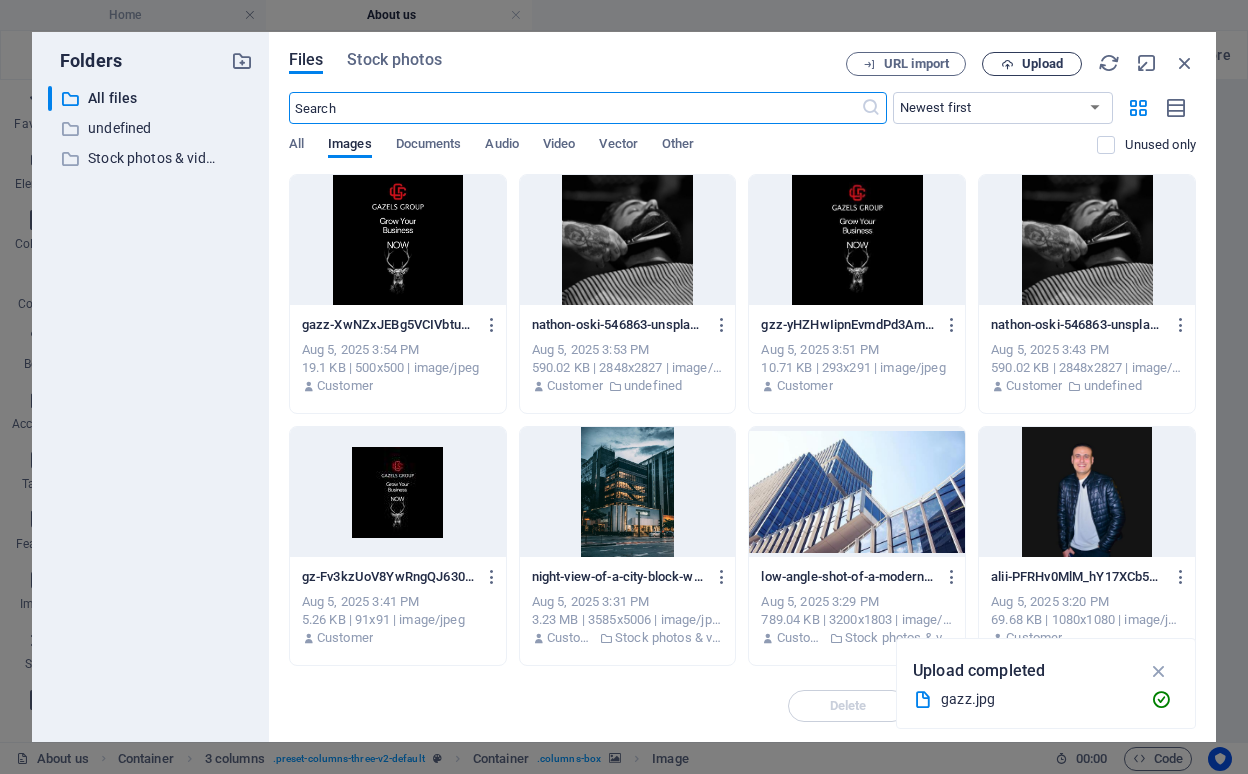 click on "Upload" at bounding box center (1032, 64) 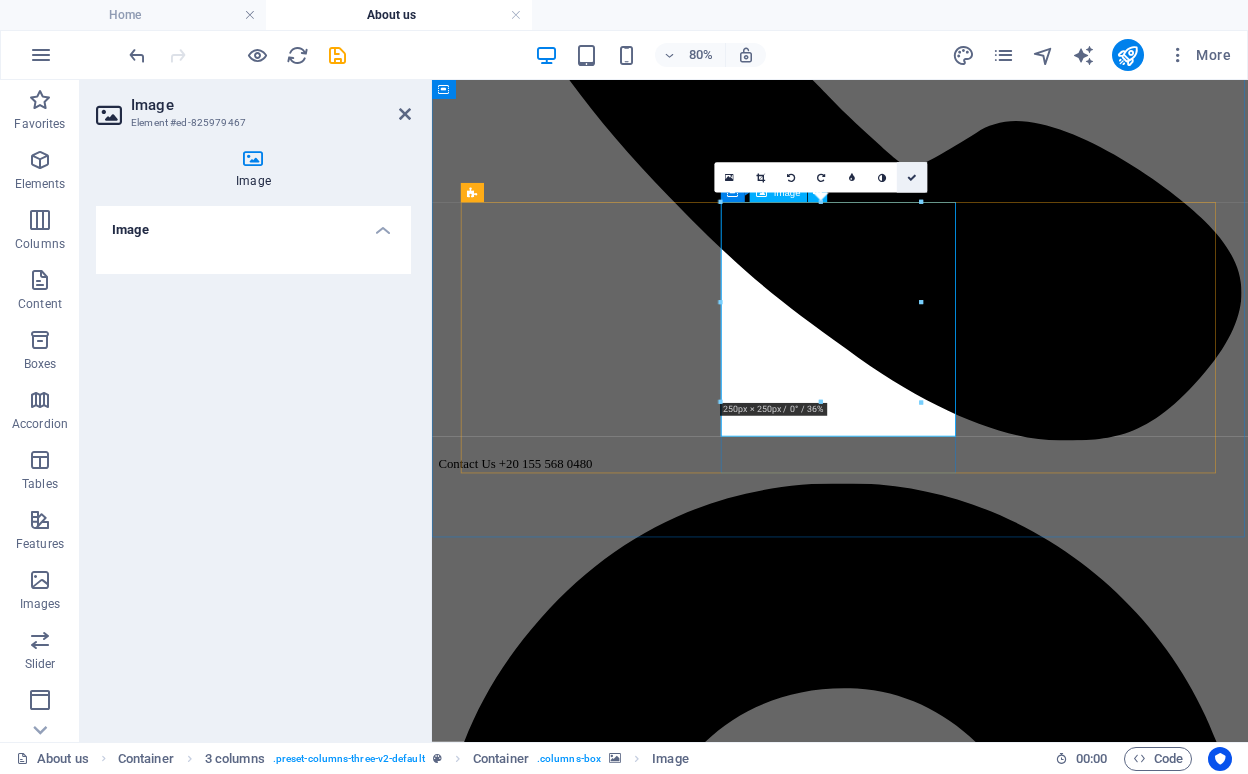 click at bounding box center (912, 178) 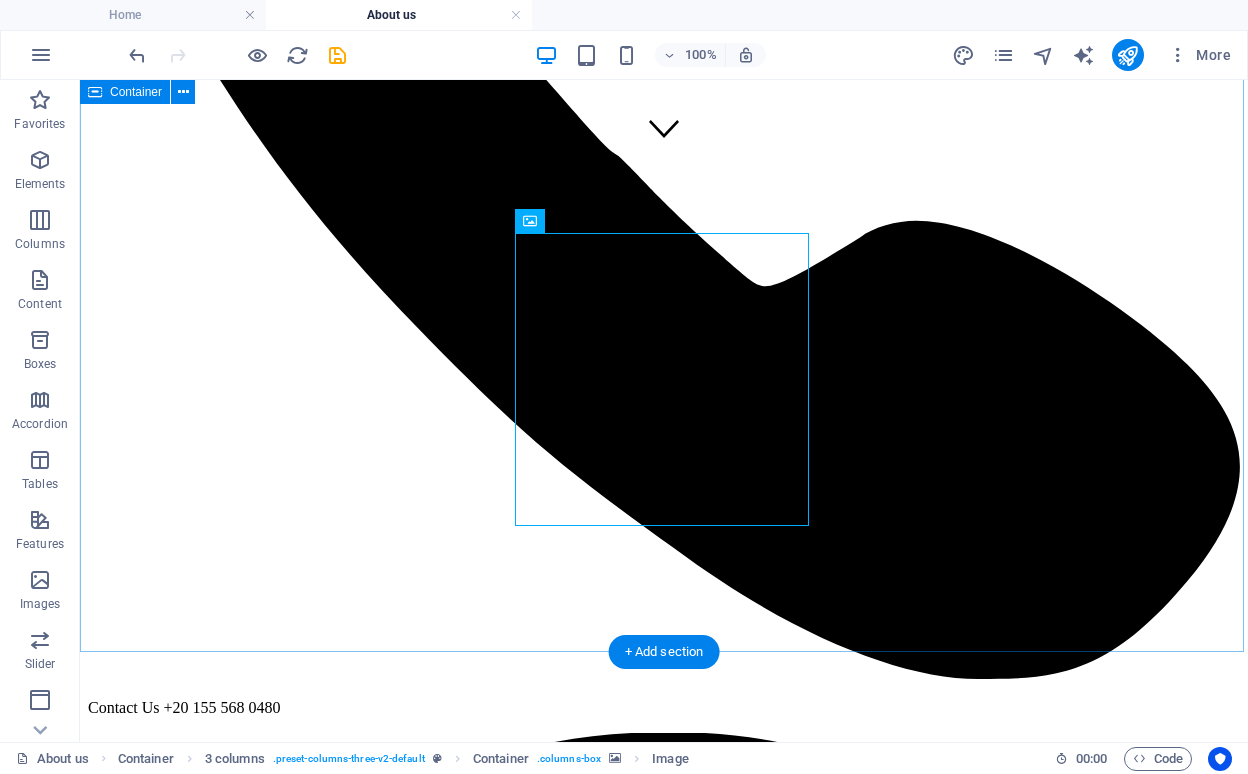 click on "WELCOME TO GAZELS GROUP About Gazels group Lorem Gazels Group is a dynamic and diversified organization that has quickly risen to prominence as a leader in multiple industries. With expertise spanning marketing, production, training, and digital solutions, web pride ourselves on delivering innovative, tailored, and high-quality services to a wide range of clients. At Gazels Group, we believe in the power of collaboration, innovation, and excellence to transform ideas into impactful realities. Working hours Mon closed Tue 09:00 - 18:30  Wed 09:00 - 18:30 Thu 09:00 - 18:30 Fri 09:00 - 18:30 Sat 12:00 - 18:30 Sun closed Get an appointment" at bounding box center (664, 11724) 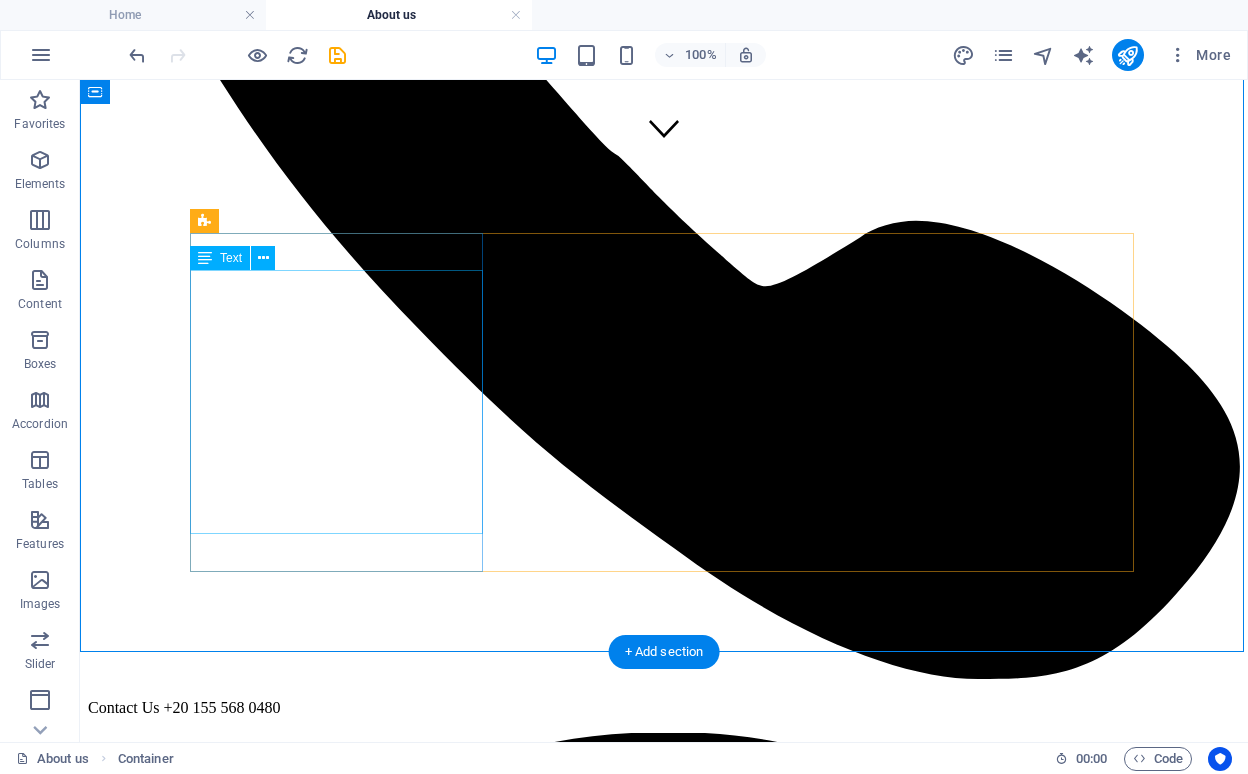 click on "Lorem Gazels Group is a dynamic and diversified organization that has quickly risen to prominence as a leader in multiple industries. With expertise spanning marketing, production, training, and digital solutions, web pride ourselves on delivering innovative, tailored, and high-quality services to a wide range of clients. At Gazels Group, we believe in the power of collaboration, innovation, and excellence to transform ideas into impactful realities." at bounding box center [664, 11315] 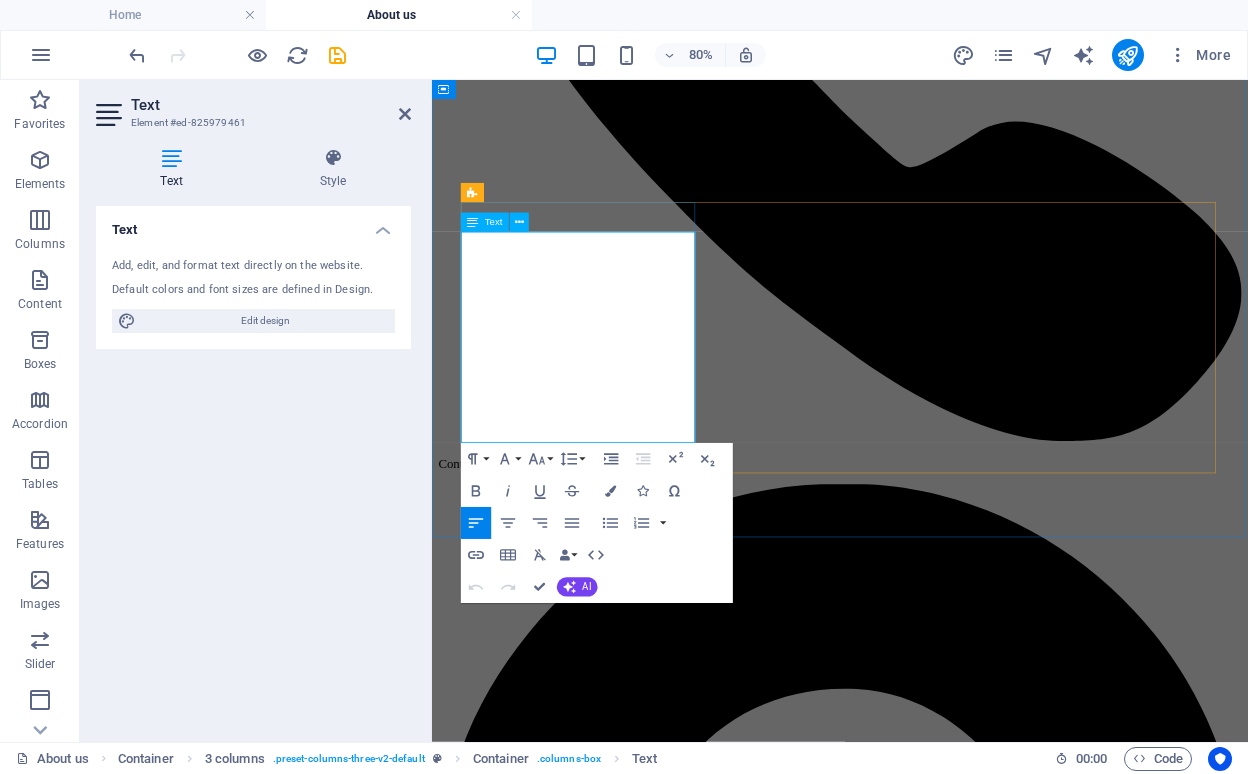 click on "Lorem Gazels Group is a dynamic and diversified organization that has quickly risen to prominence as a leader in multiple industries. With expertise spanning marketing, production, training, and digital solutions, web pride ourselves on delivering innovative, tailored, and high-quality services to a wide range of clients." at bounding box center (942, 9970) 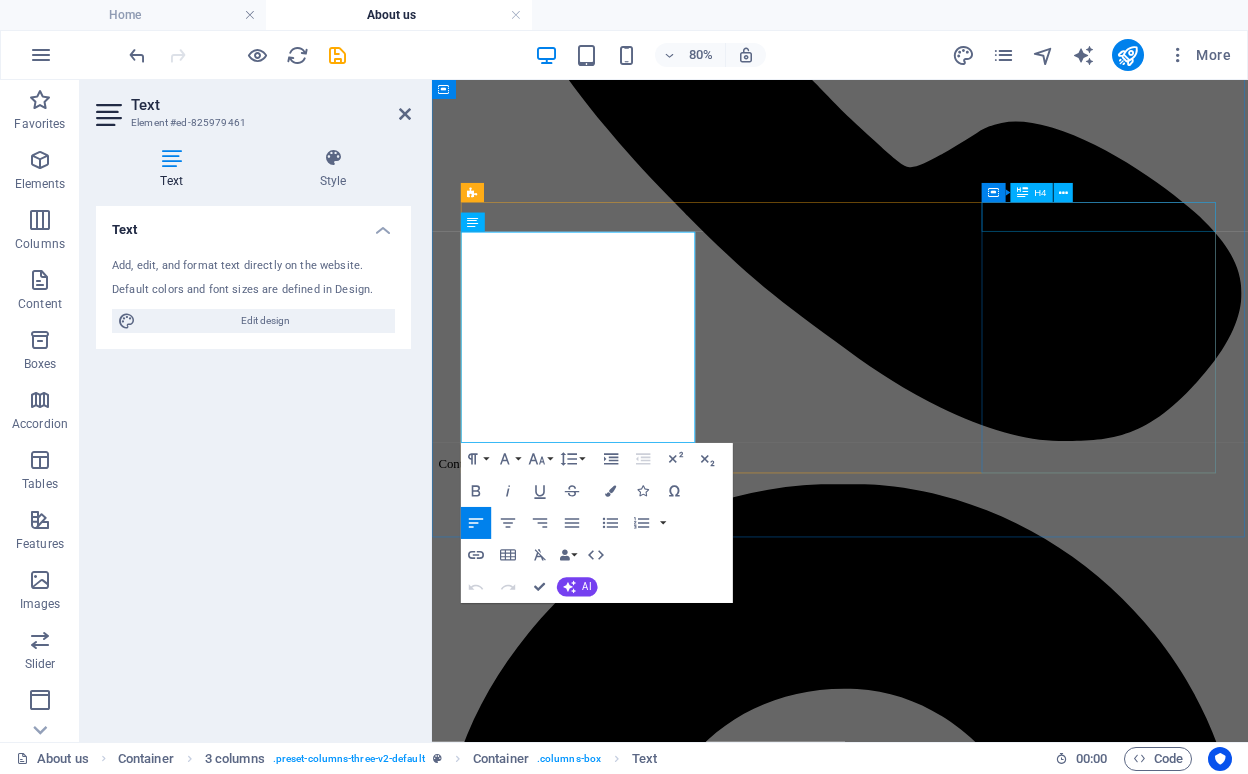 click on "Working hours" at bounding box center (942, 10771) 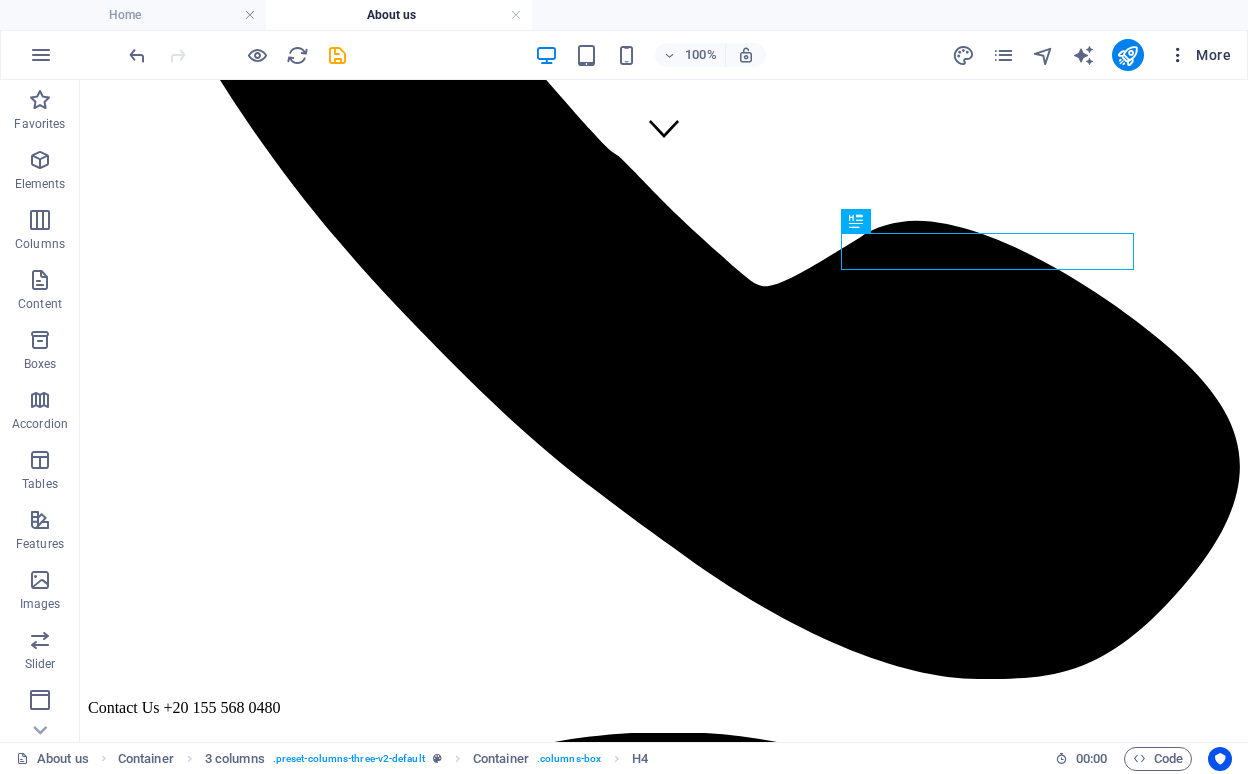 click at bounding box center [1178, 55] 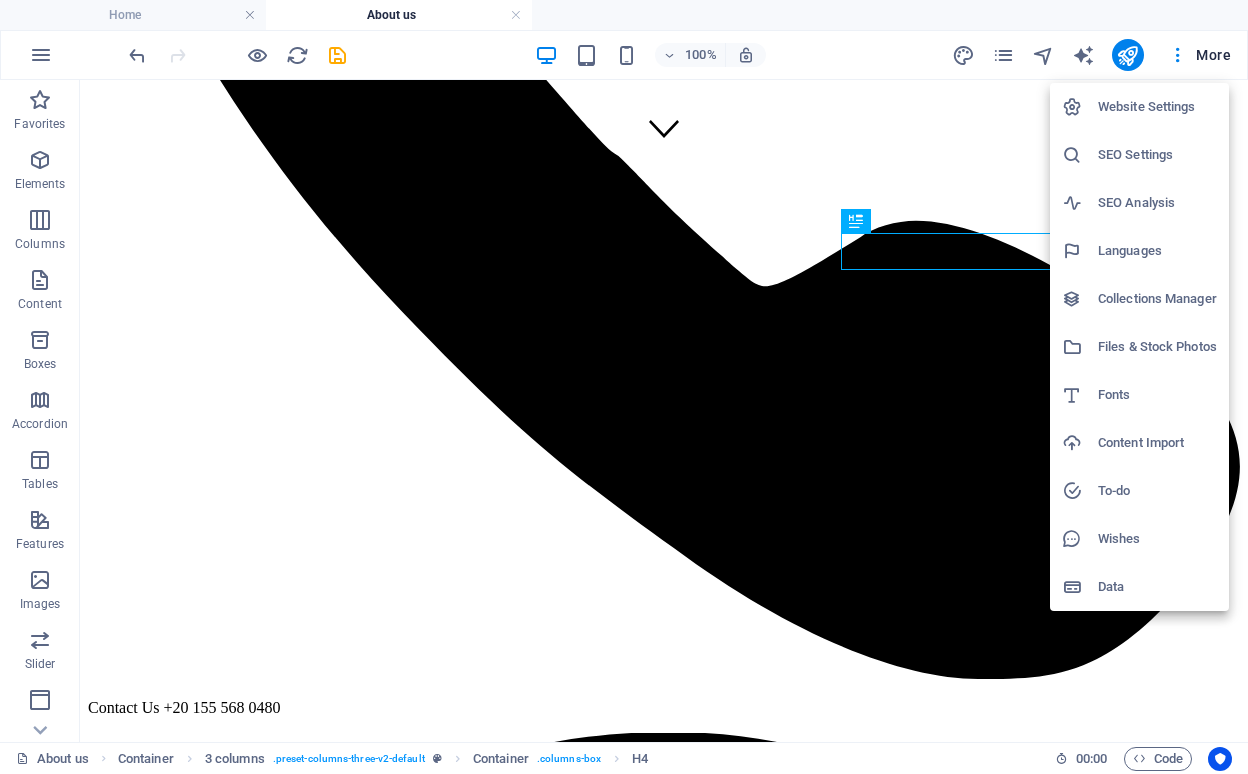 click at bounding box center [624, 387] 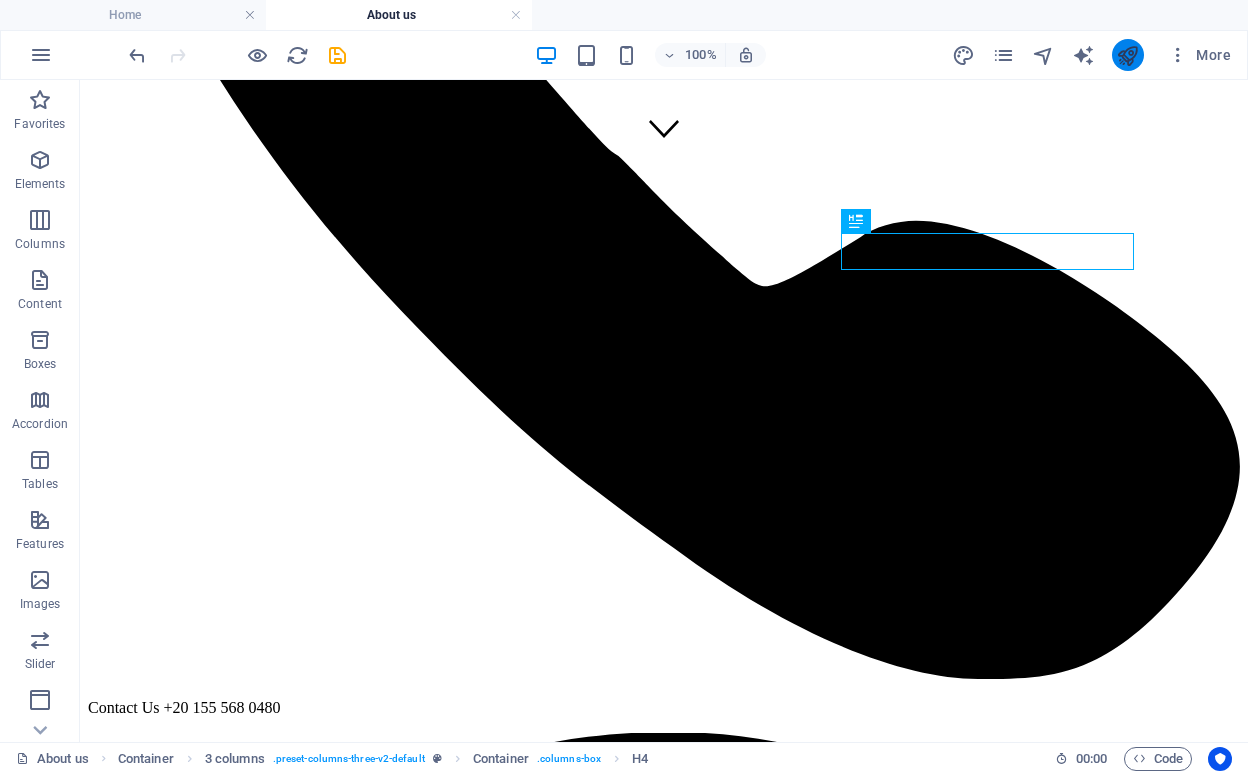 click at bounding box center (1127, 55) 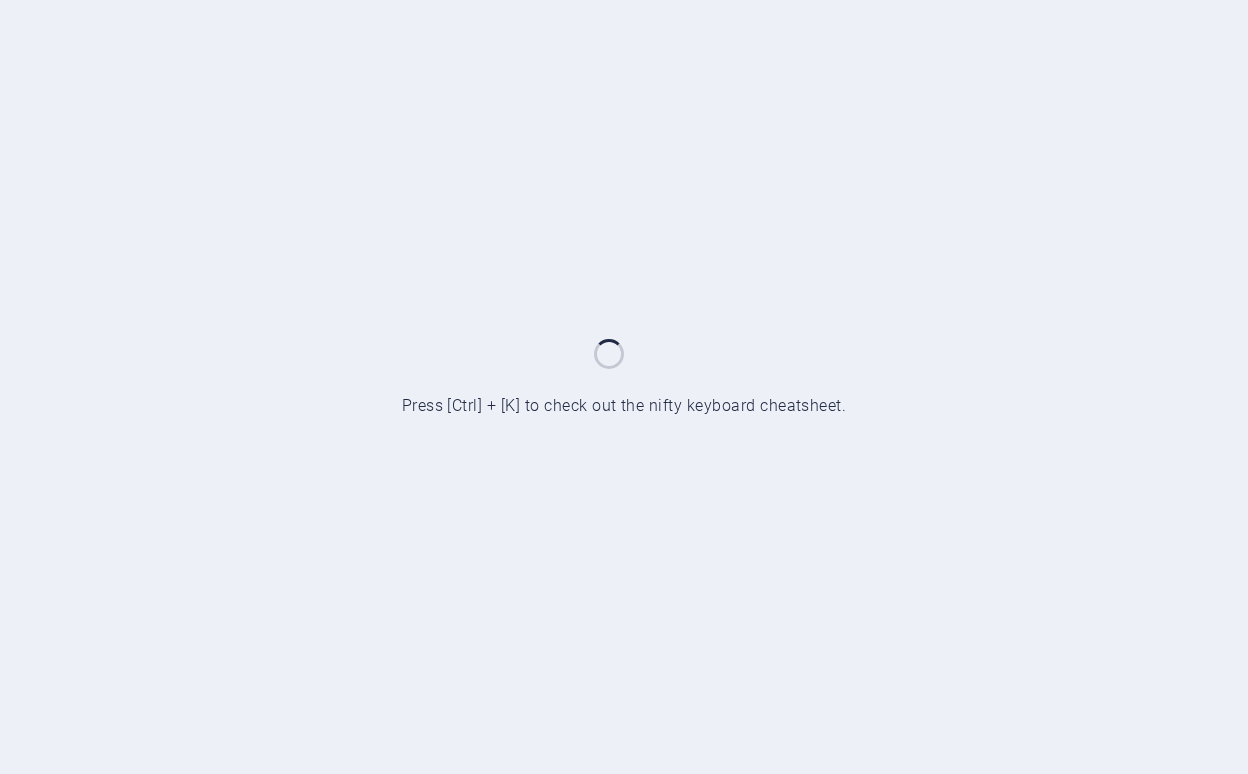 scroll, scrollTop: 0, scrollLeft: 0, axis: both 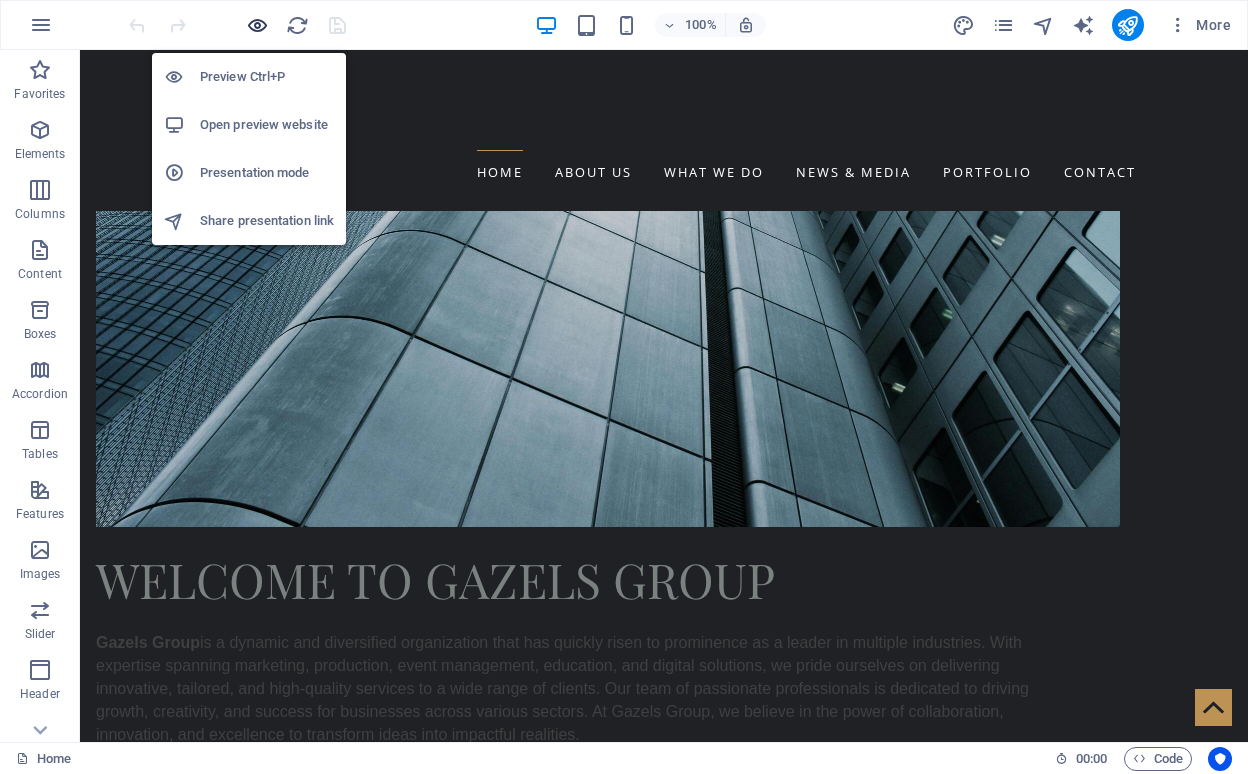 click at bounding box center (257, 25) 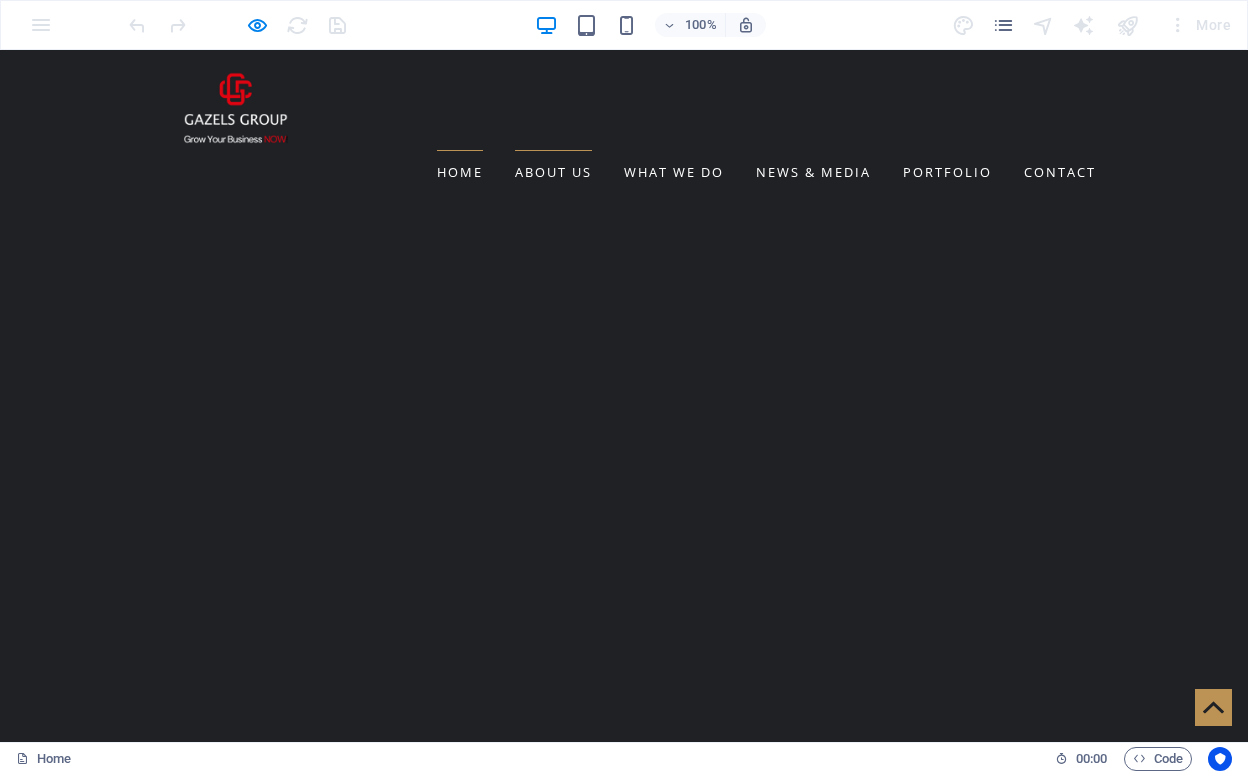click on "About us" at bounding box center (553, 172) 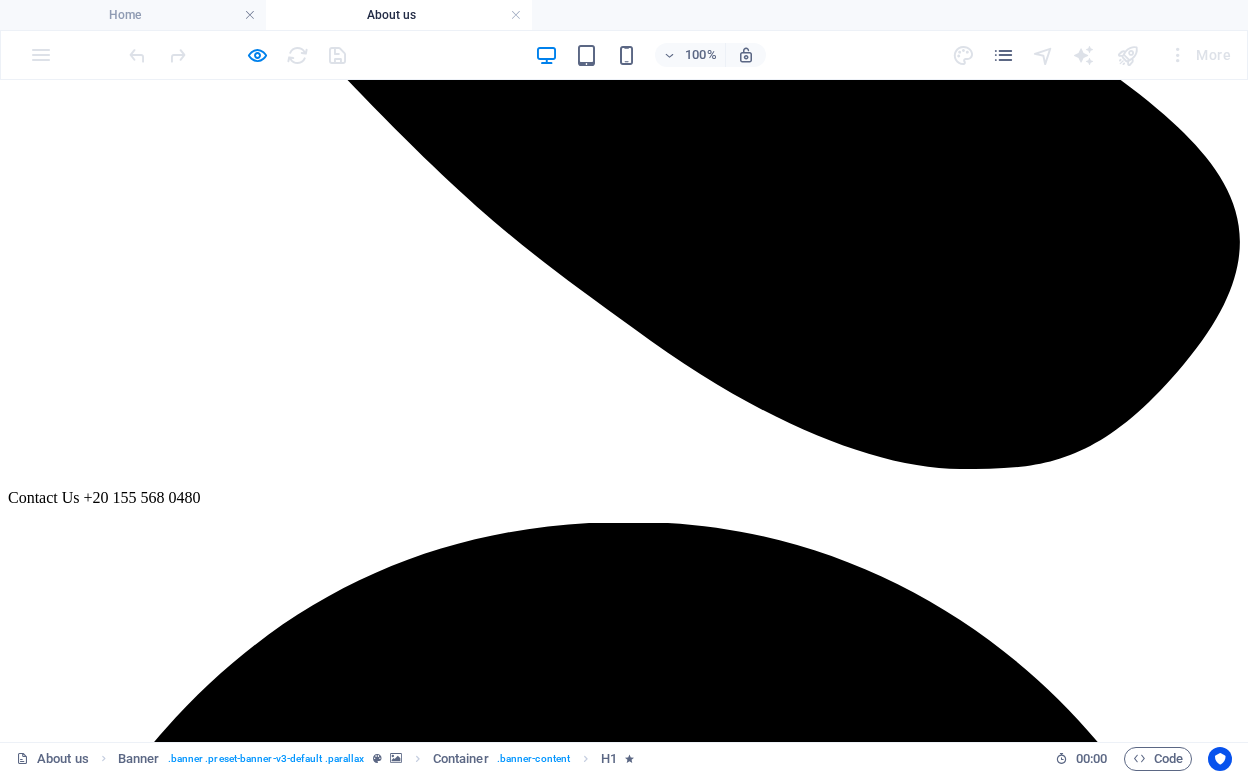 scroll, scrollTop: 862, scrollLeft: 0, axis: vertical 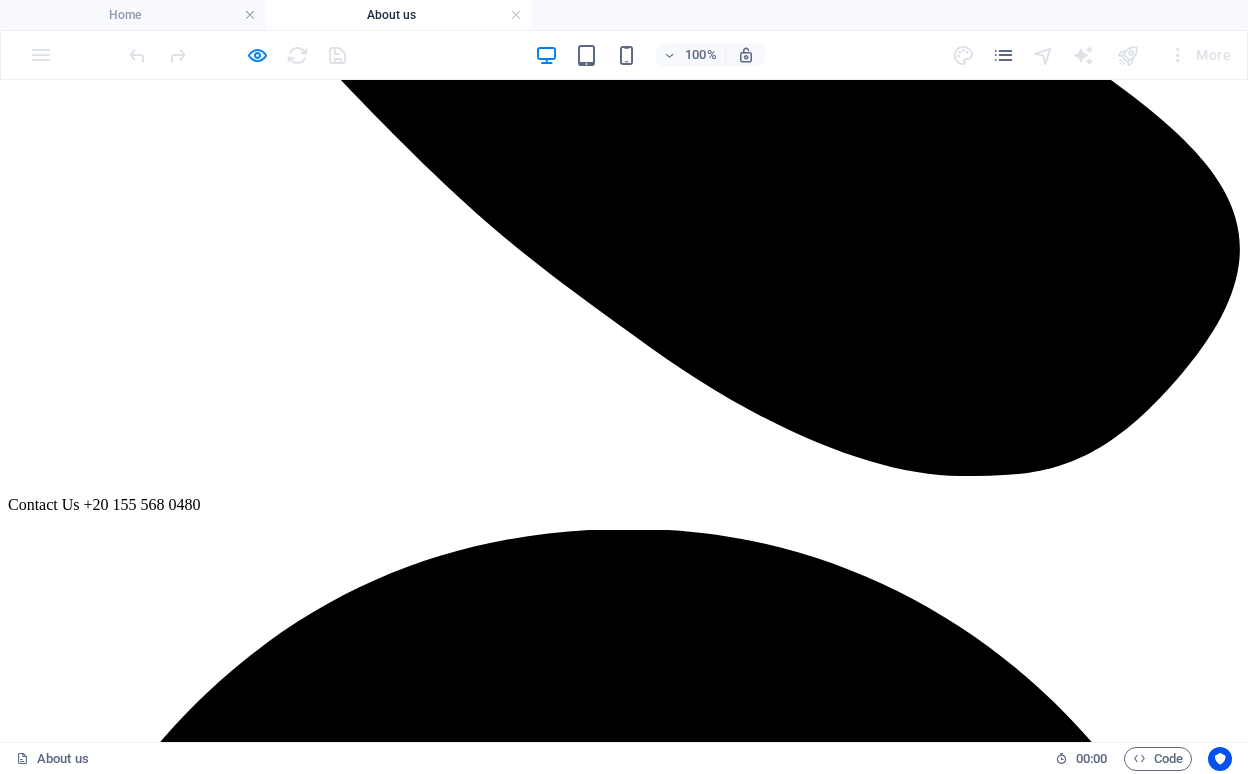 click at bounding box center [624, 13437] 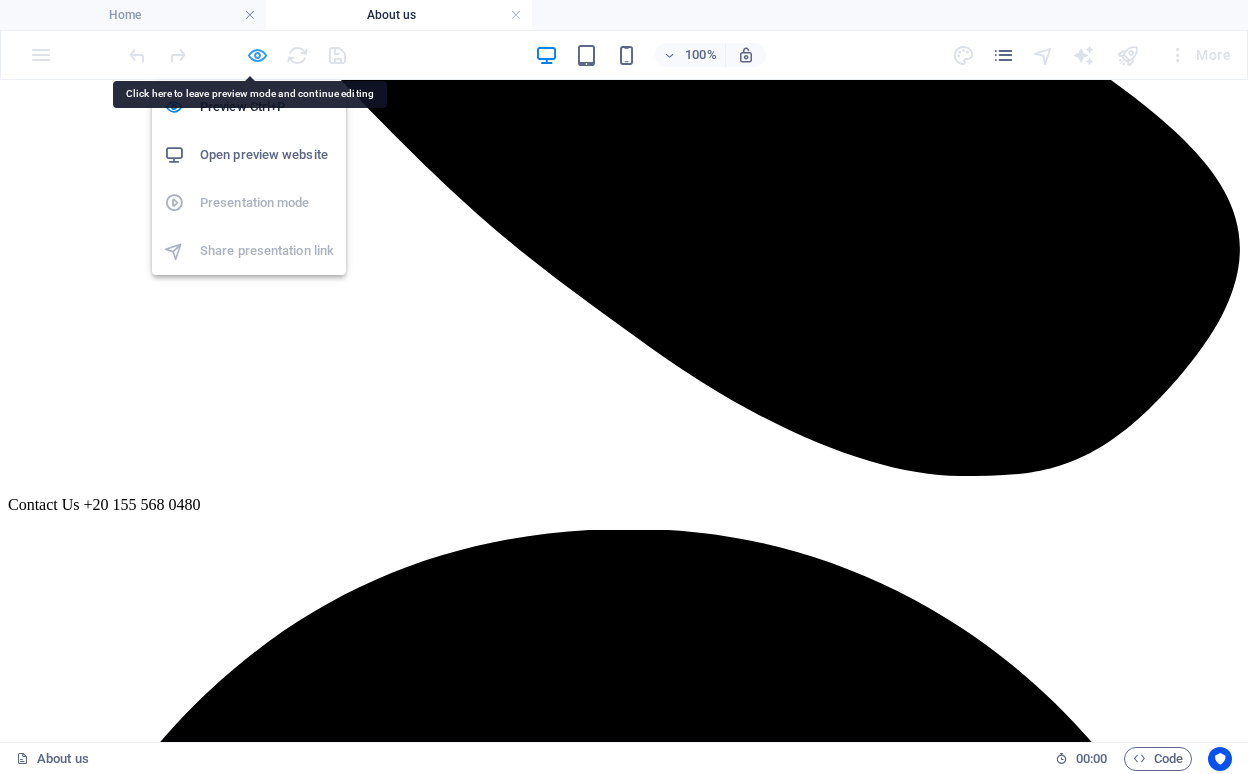 click at bounding box center (257, 55) 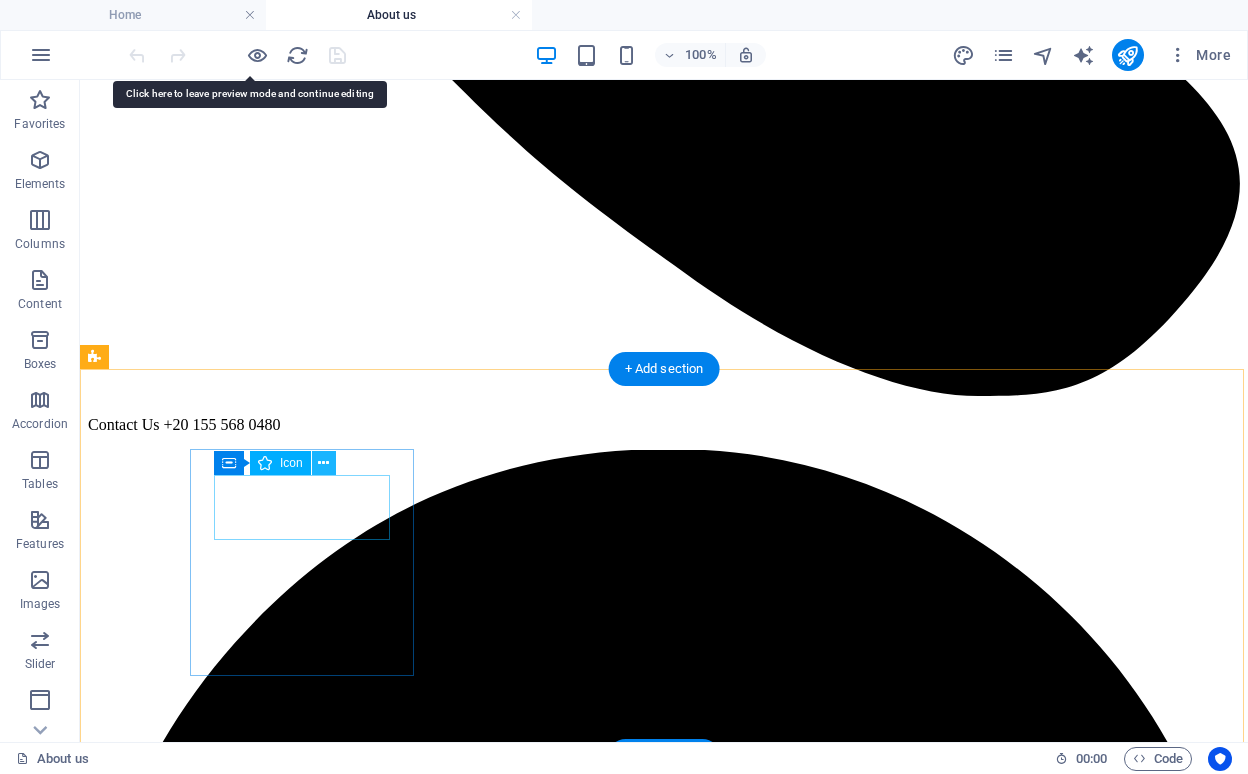 click at bounding box center (323, 463) 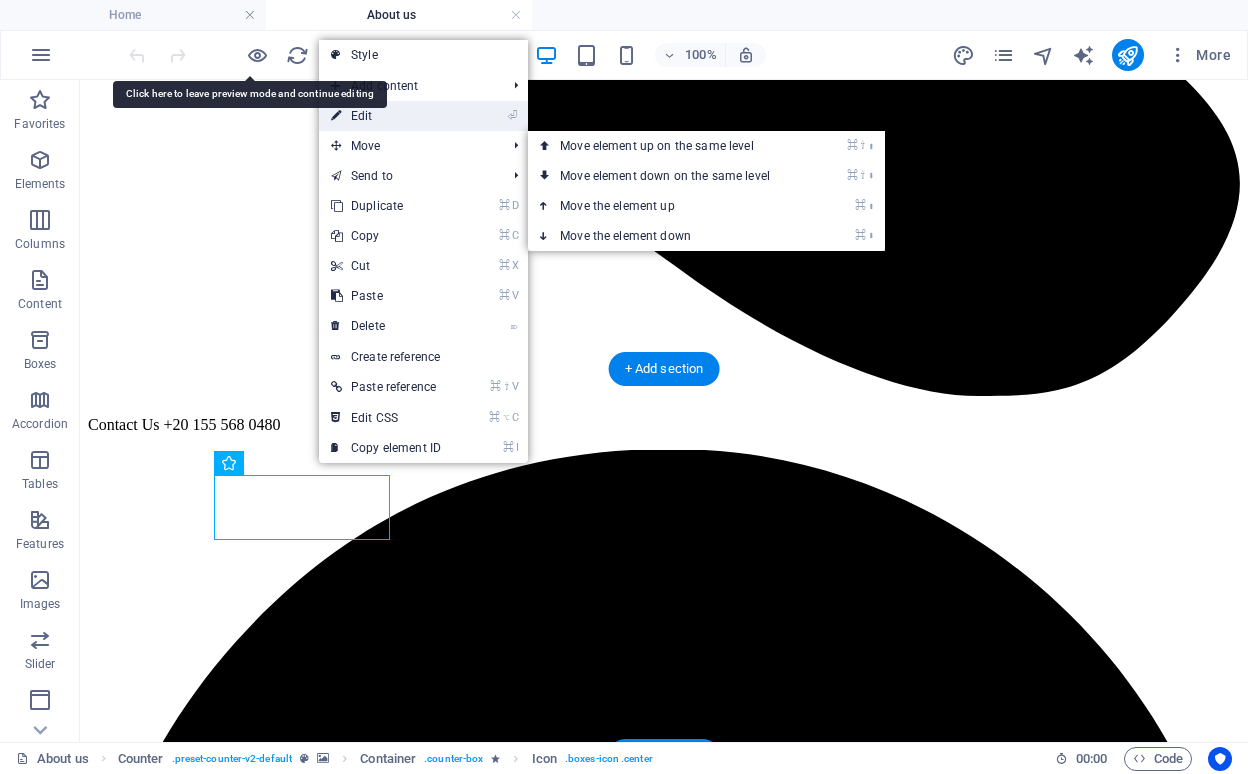 click on "⏎  Edit" at bounding box center [386, 116] 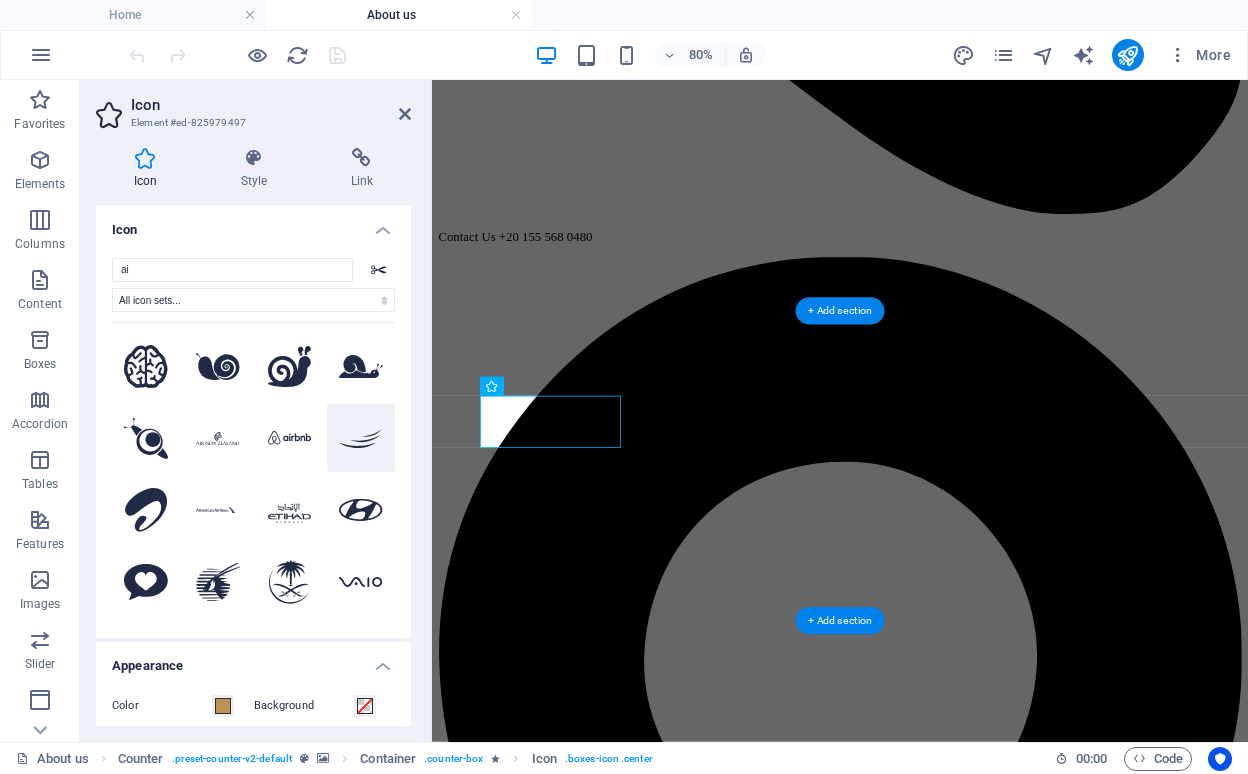 click at bounding box center [361, 438] 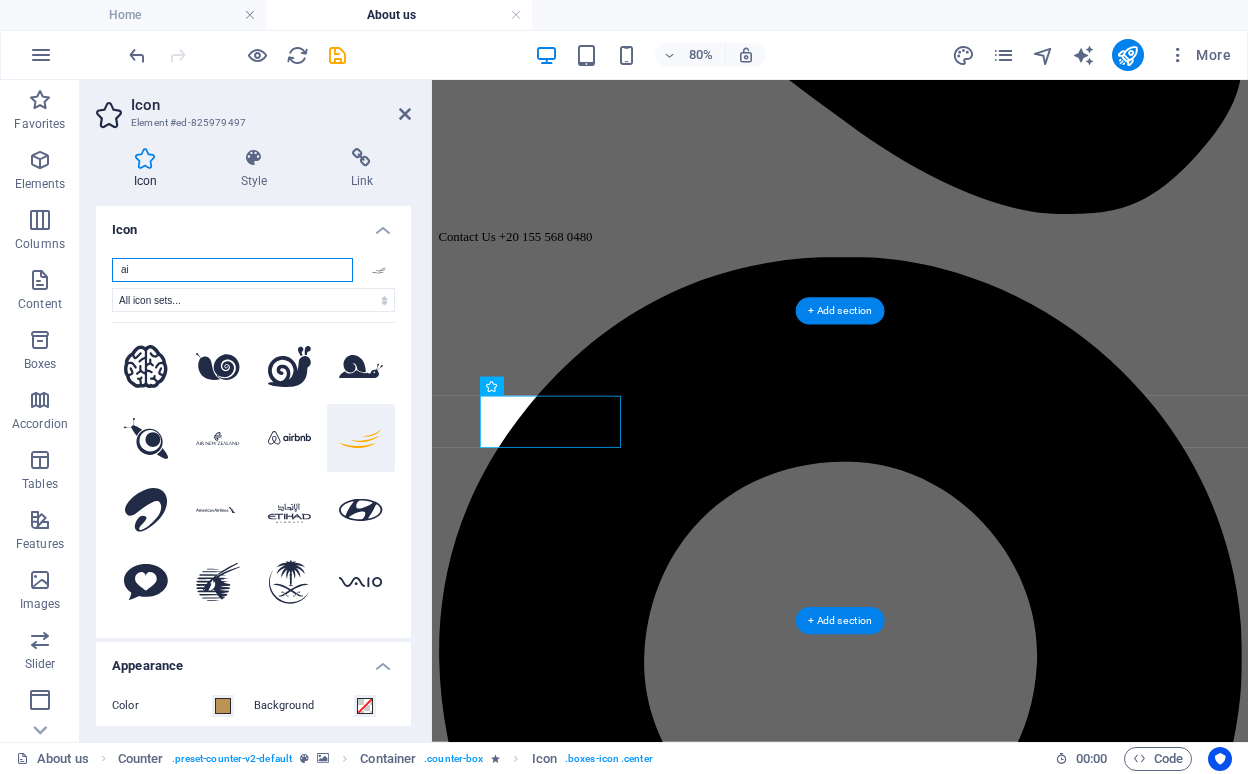 drag, startPoint x: 149, startPoint y: 273, endPoint x: 113, endPoint y: 268, distance: 36.345562 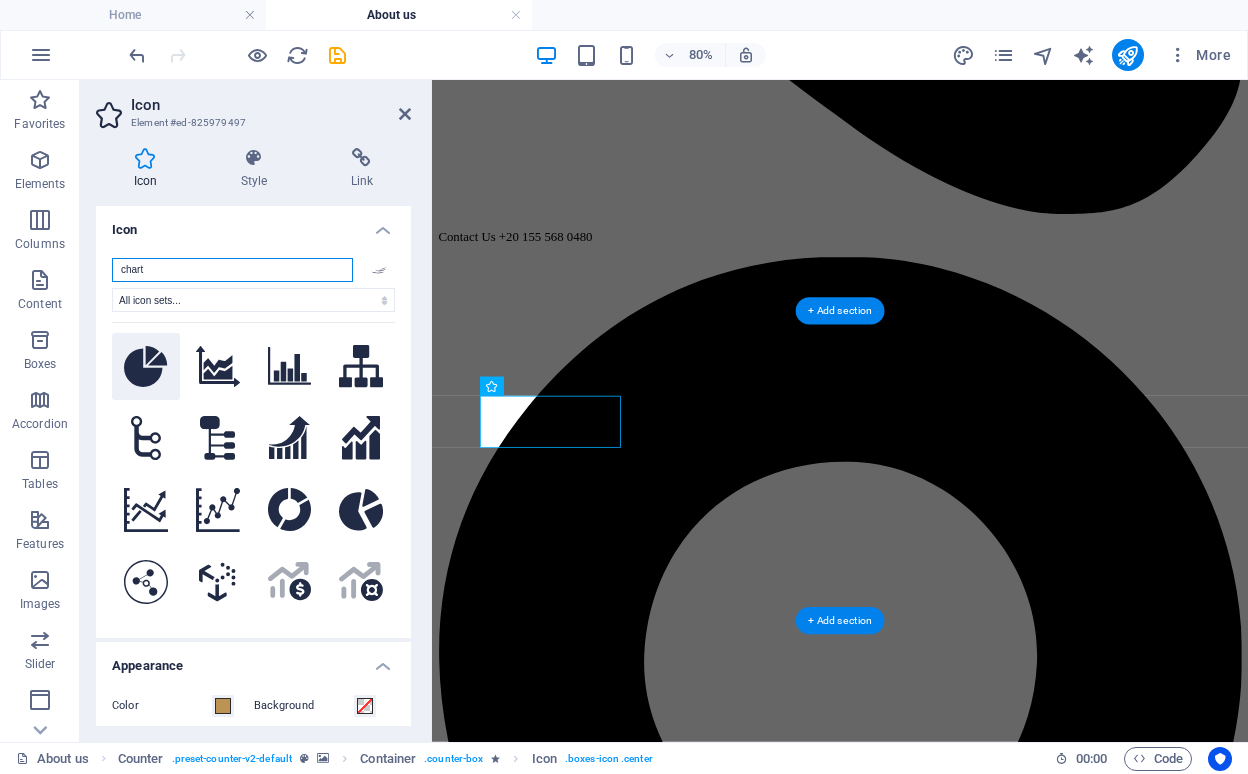 type on "chart" 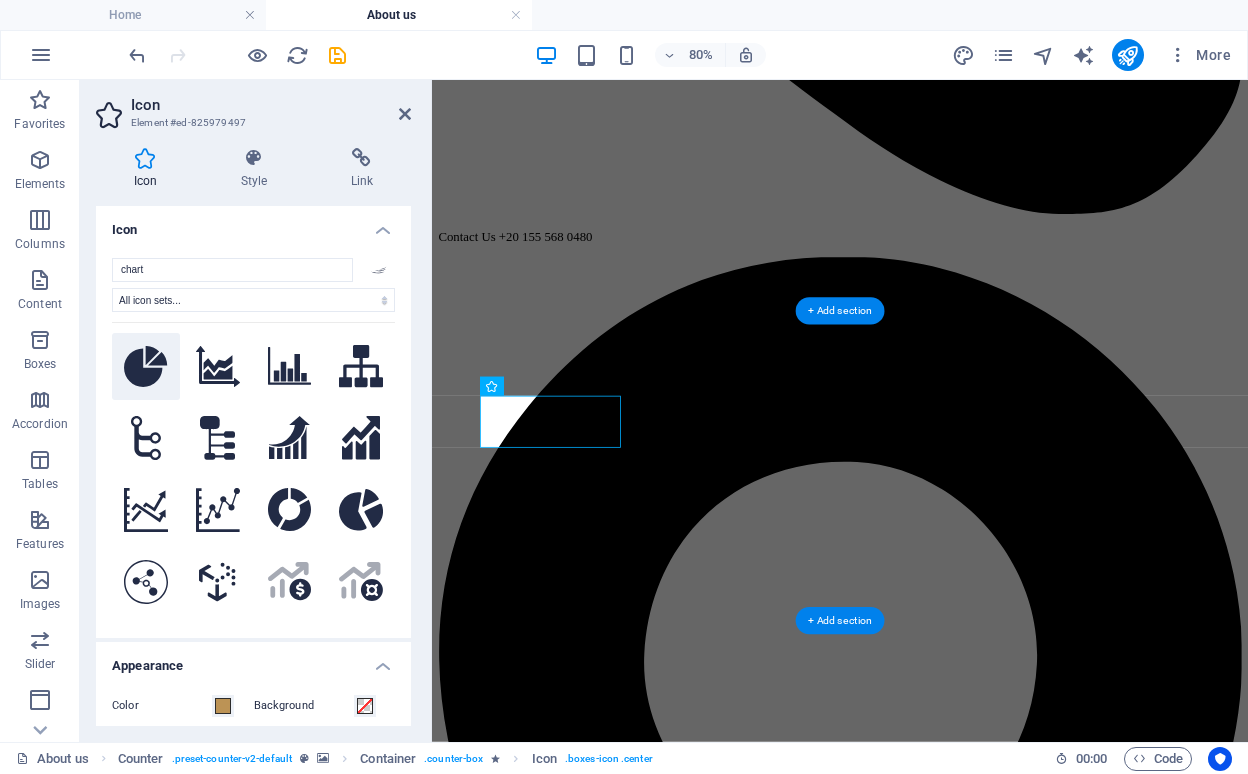 click at bounding box center [146, 367] 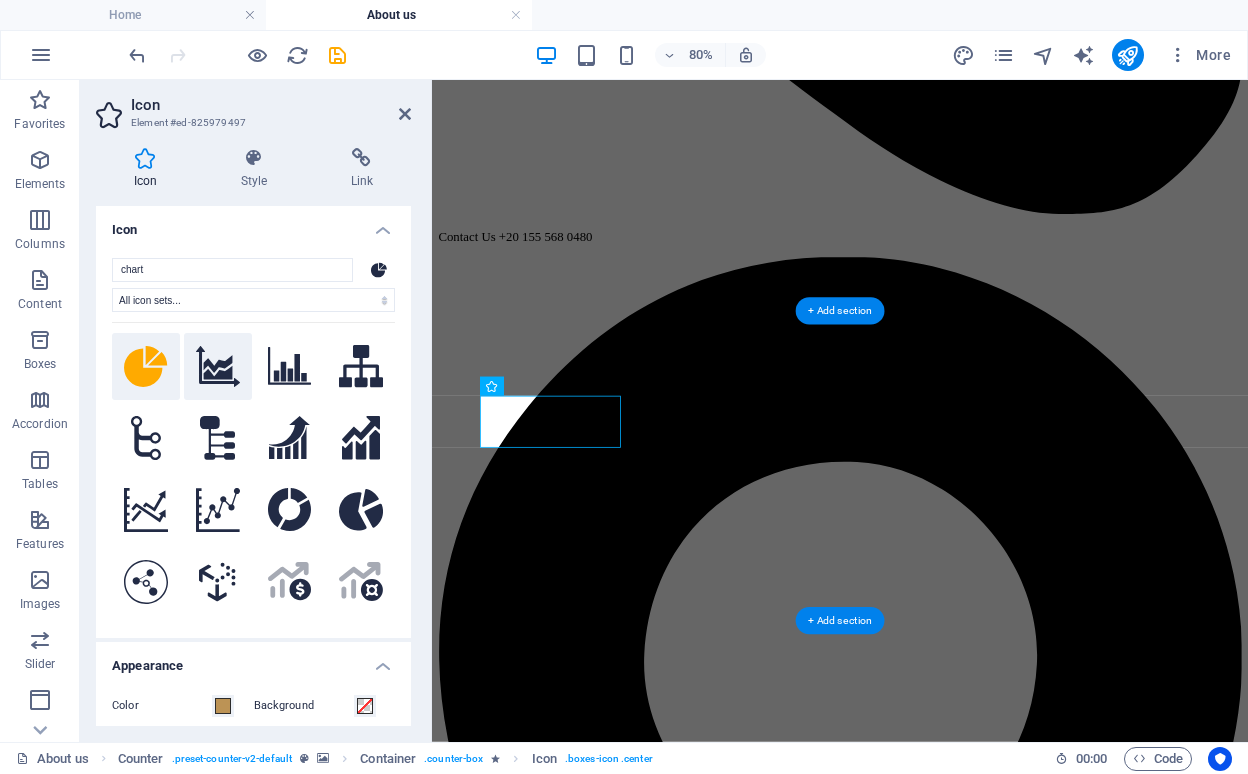 click at bounding box center [218, 367] 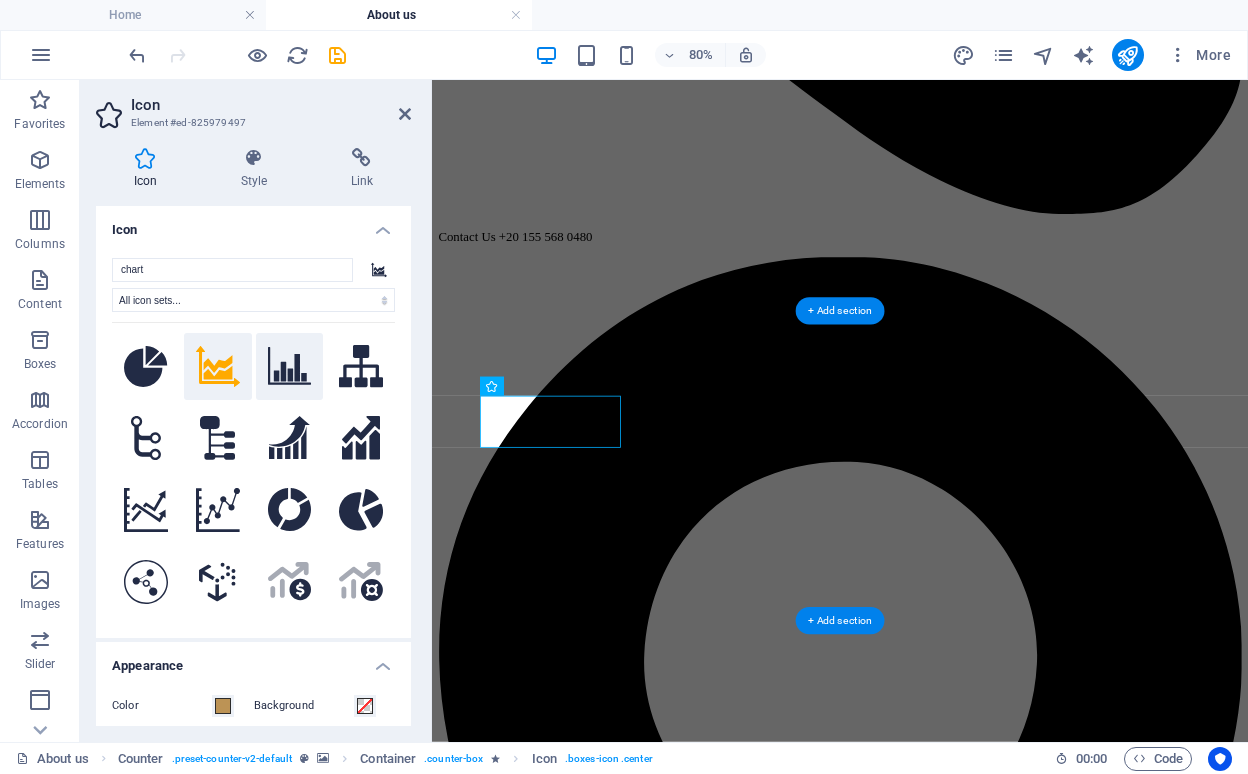 click at bounding box center (290, 367) 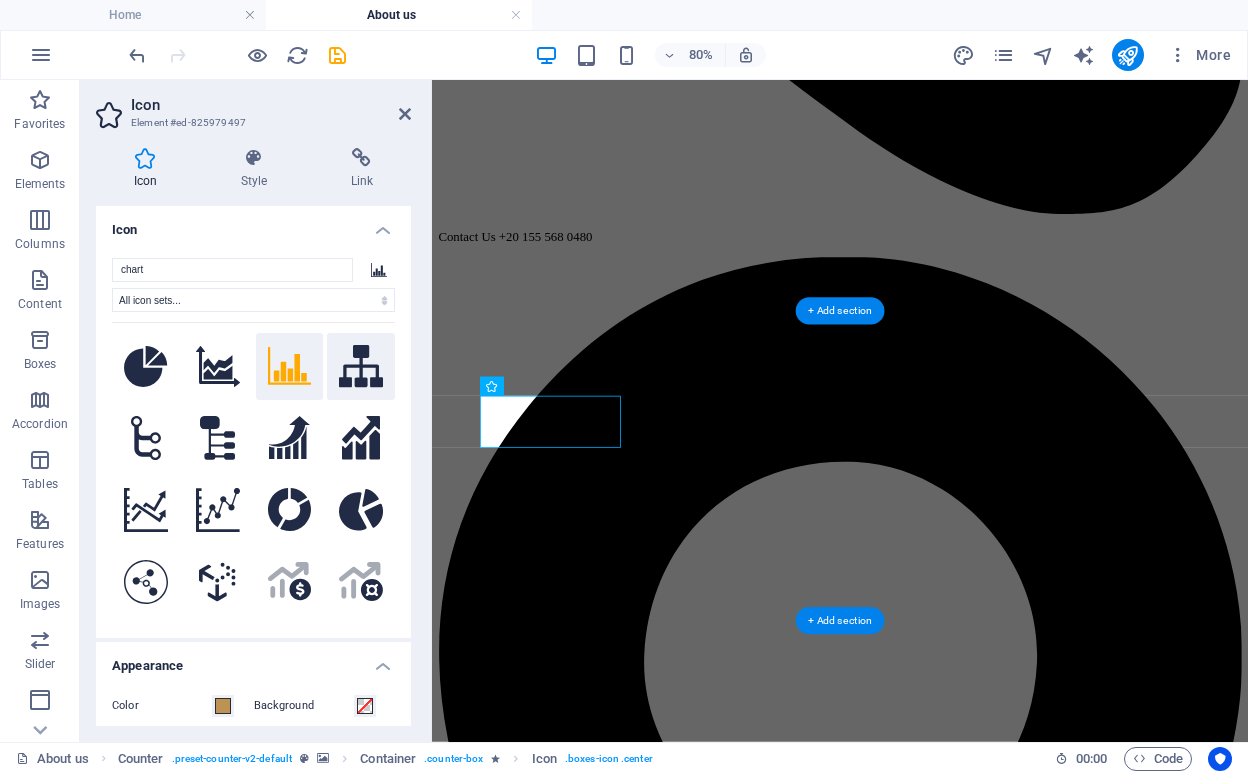 click at bounding box center [361, 367] 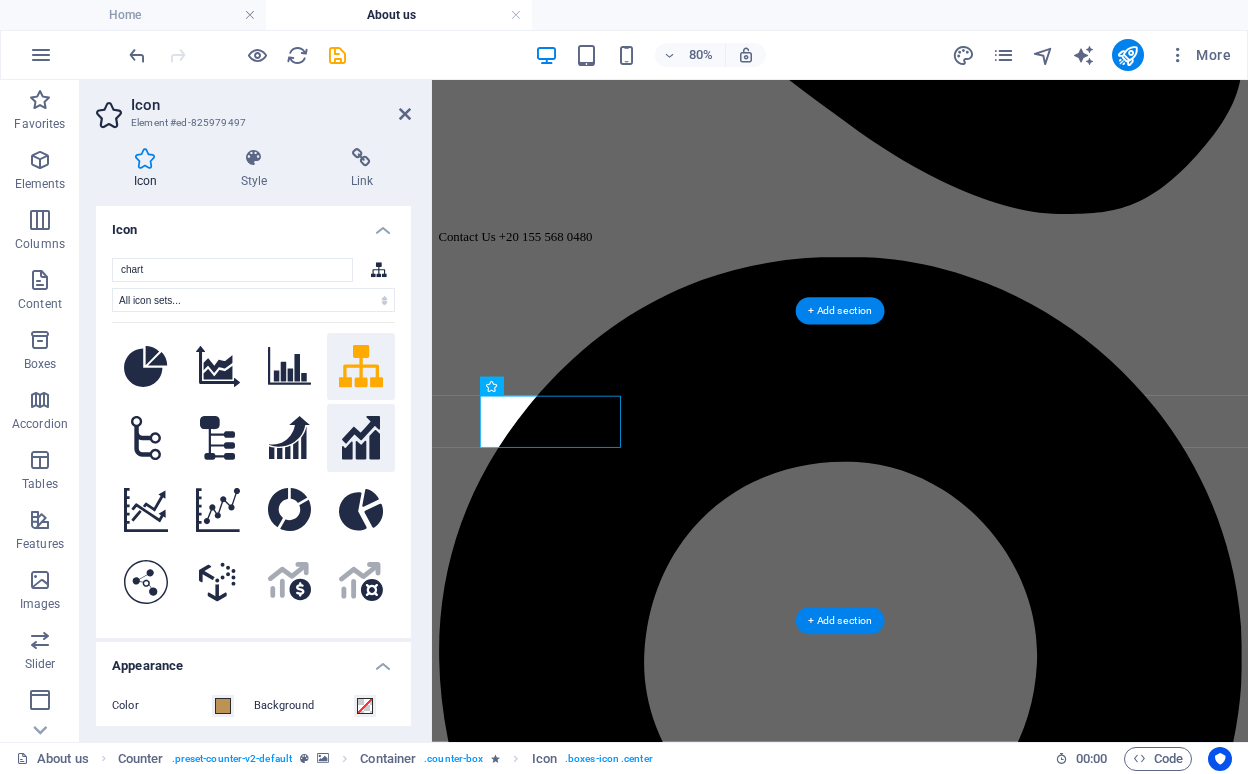 click at bounding box center (361, 438) 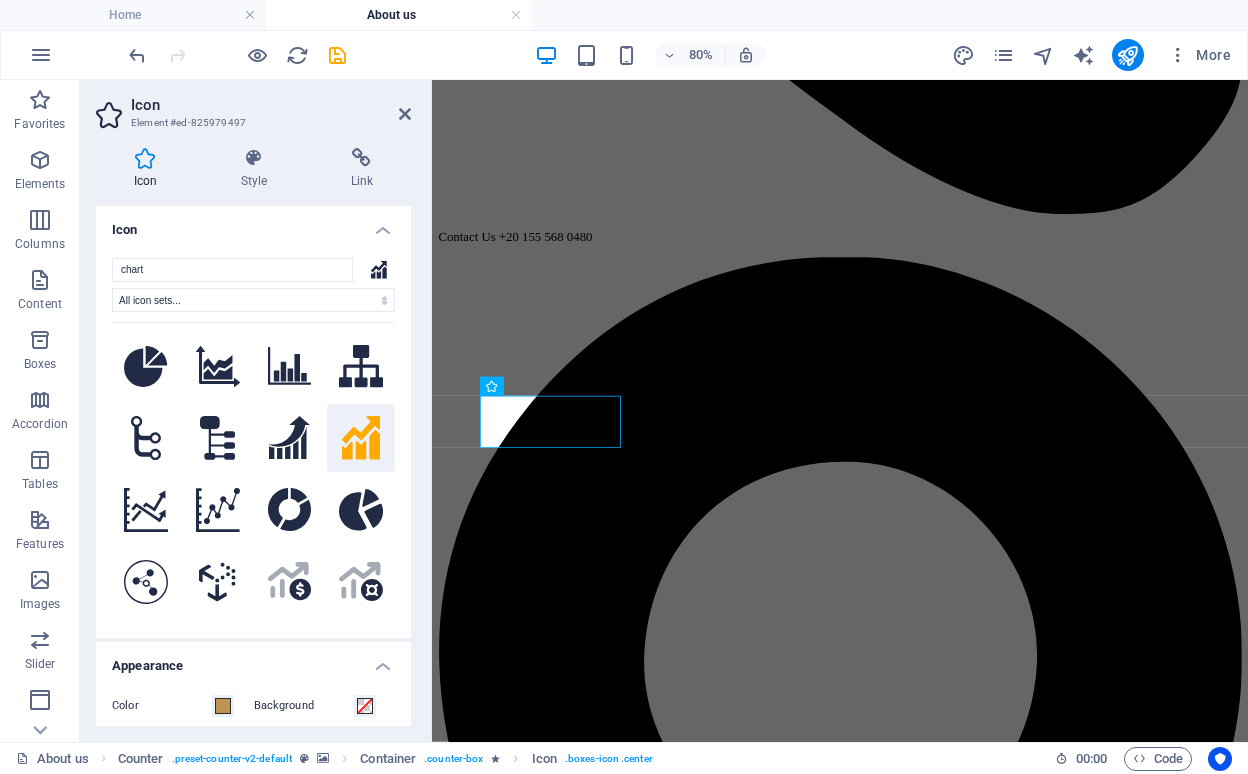 click at bounding box center (942, 11058) 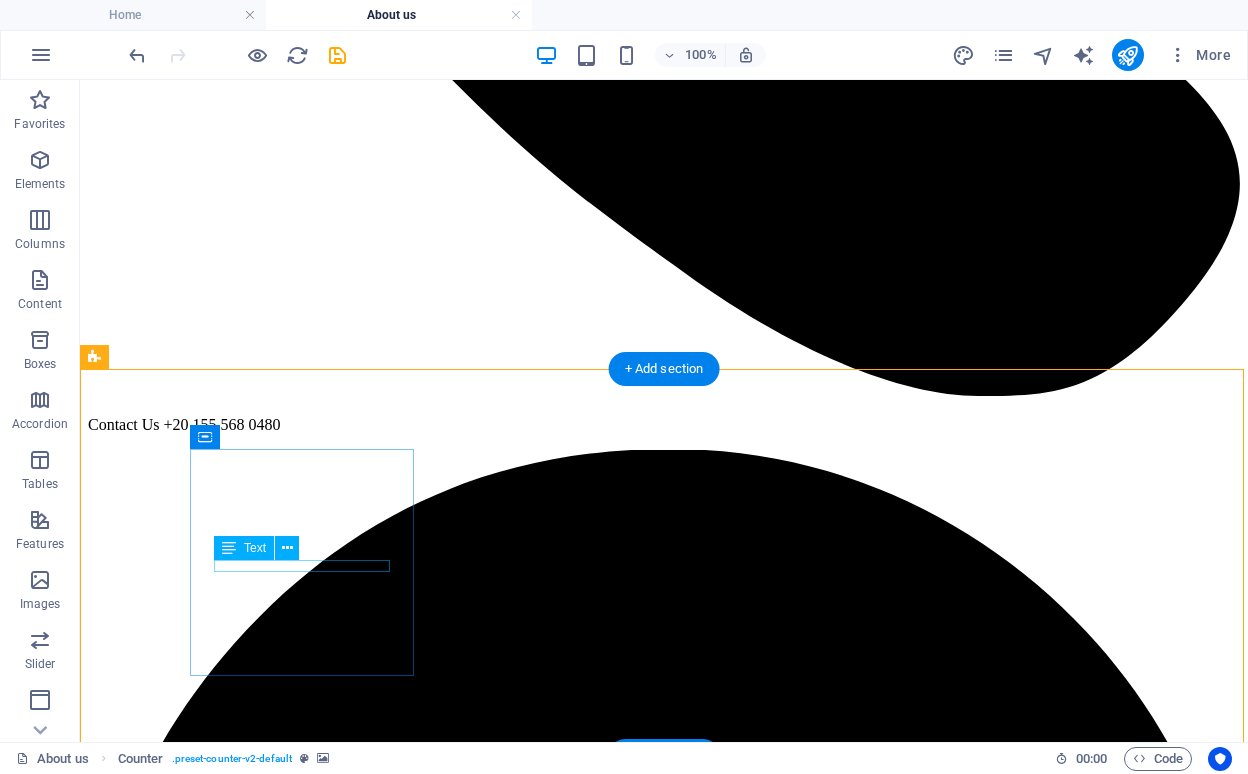 click on "Hair Cutted" at bounding box center (664, 12861) 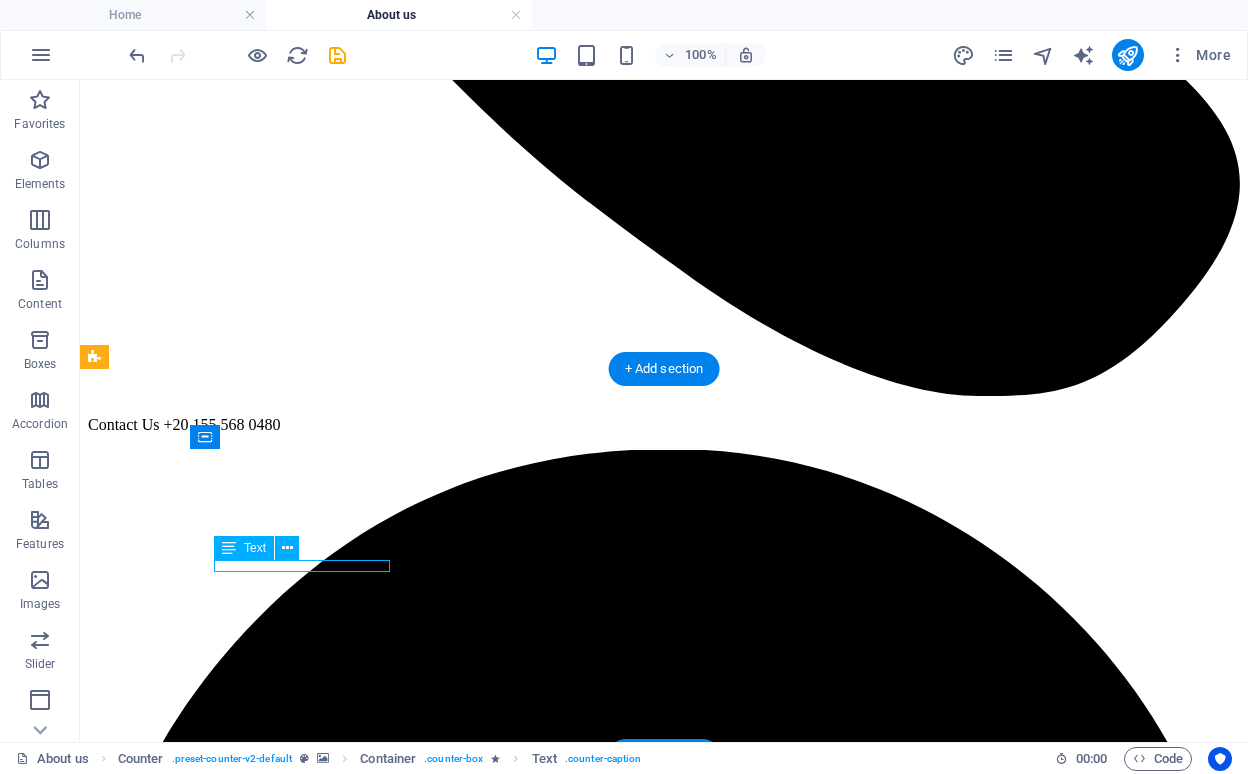 click on "Hair Cutted" at bounding box center (664, 12861) 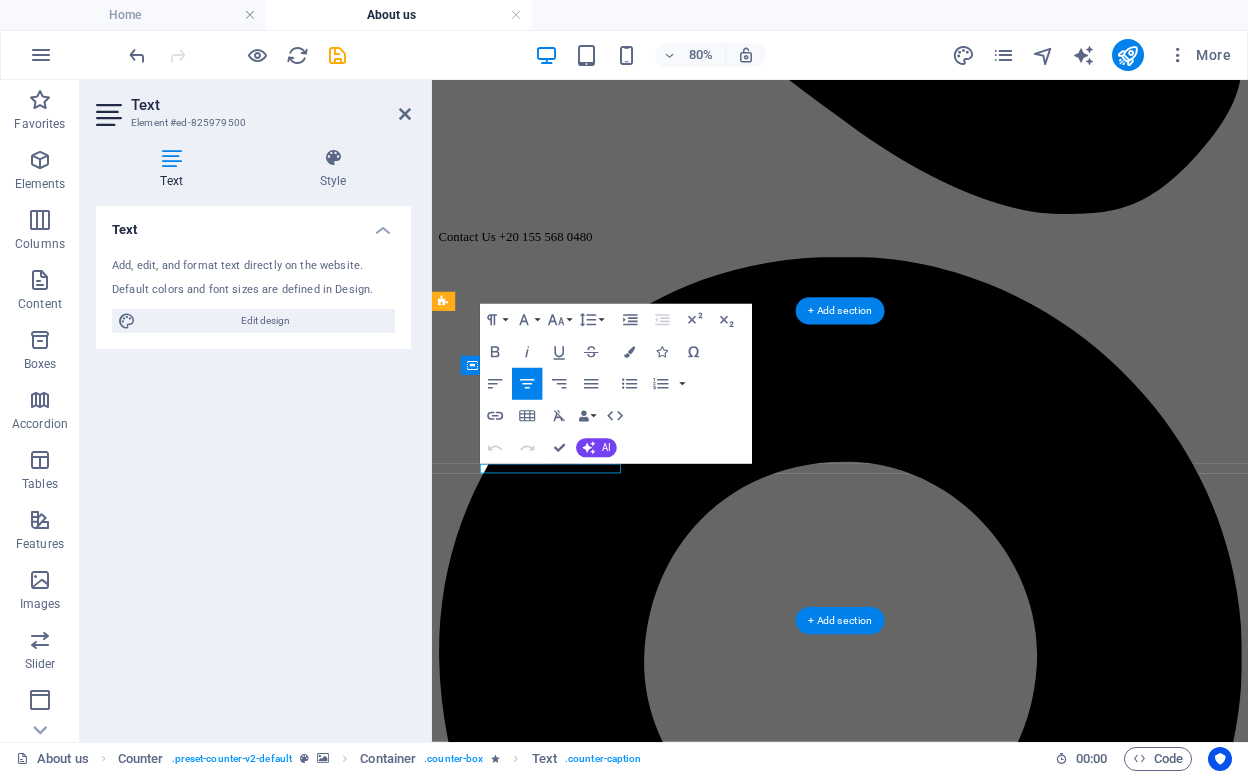 type 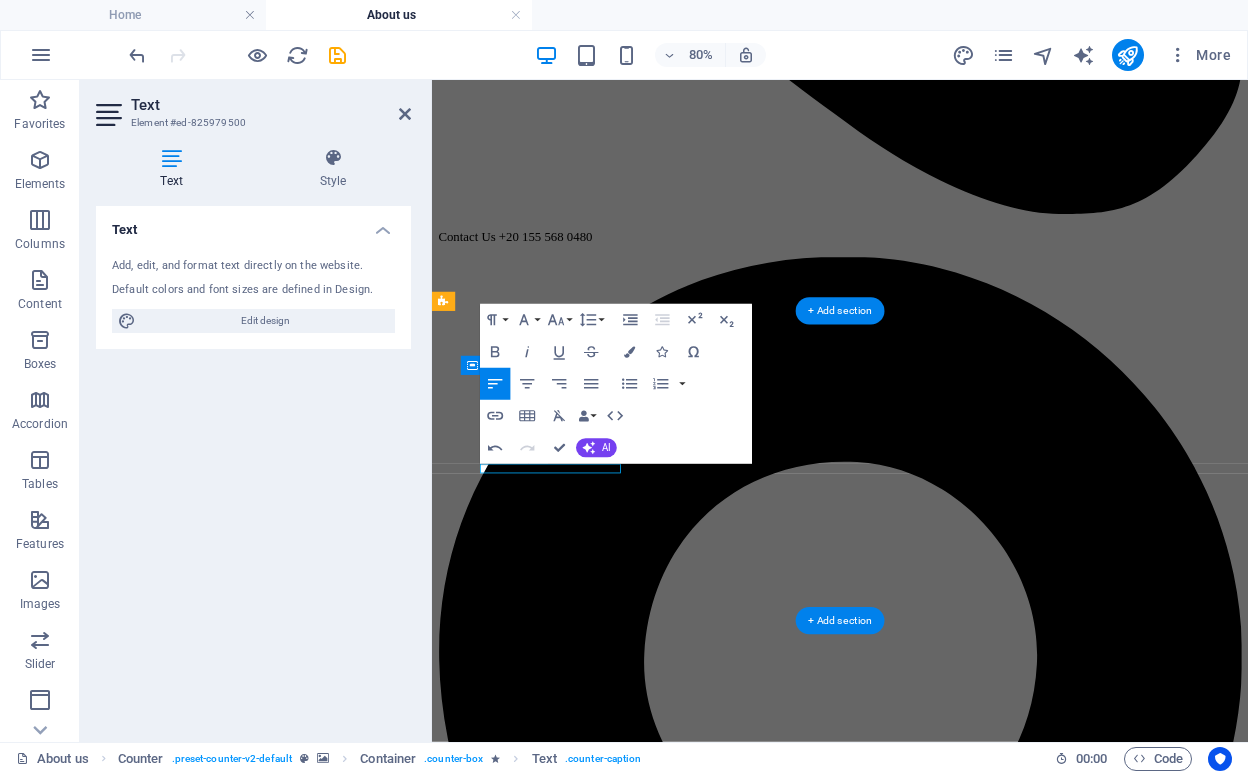 click on "Text Add, edit, and format text directly on the website. Default colors and font sizes are defined in Design. Edit design Alignment Left aligned Centered Right aligned" at bounding box center [253, 466] 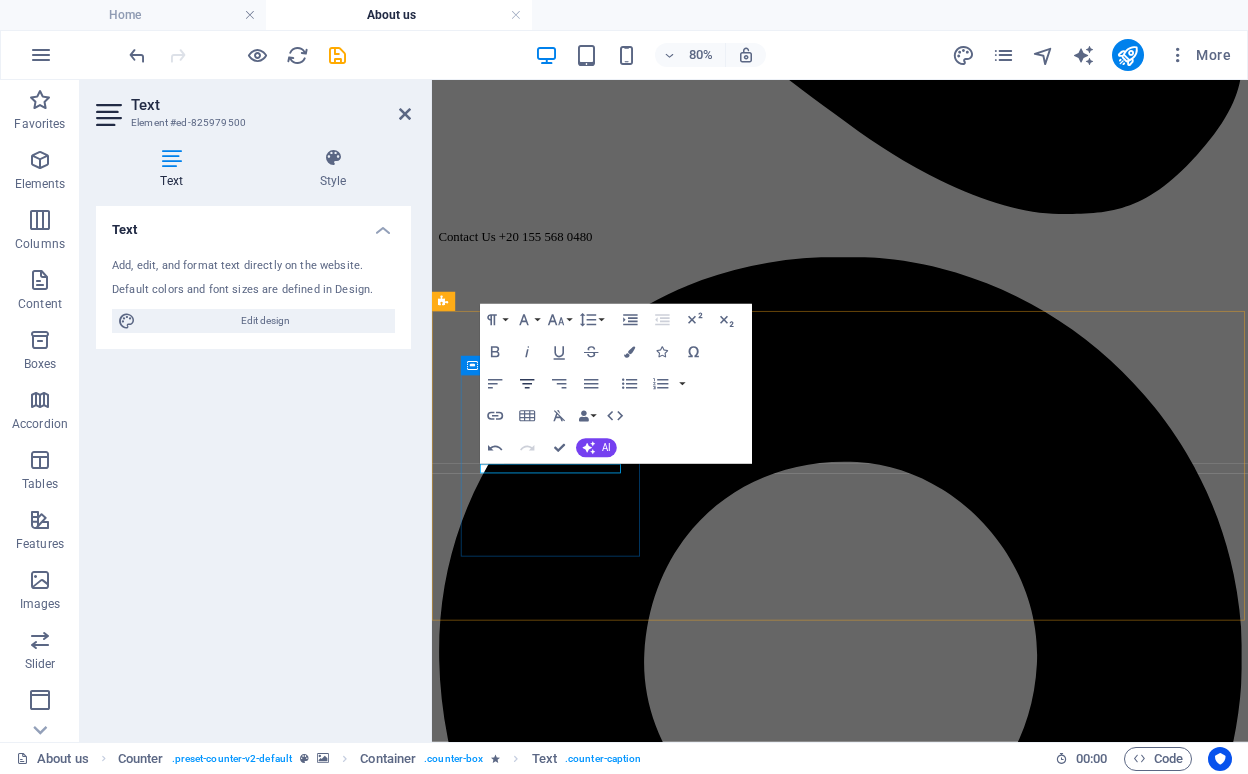 click 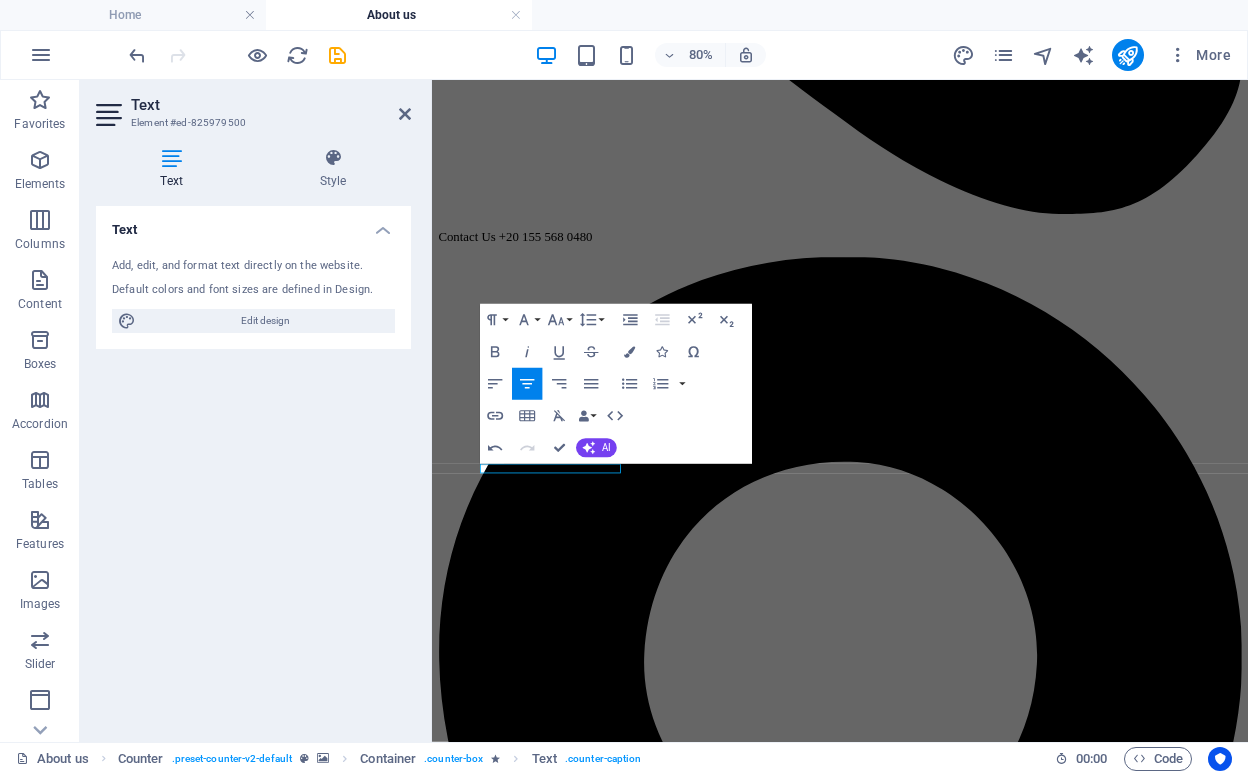 click at bounding box center [942, 11058] 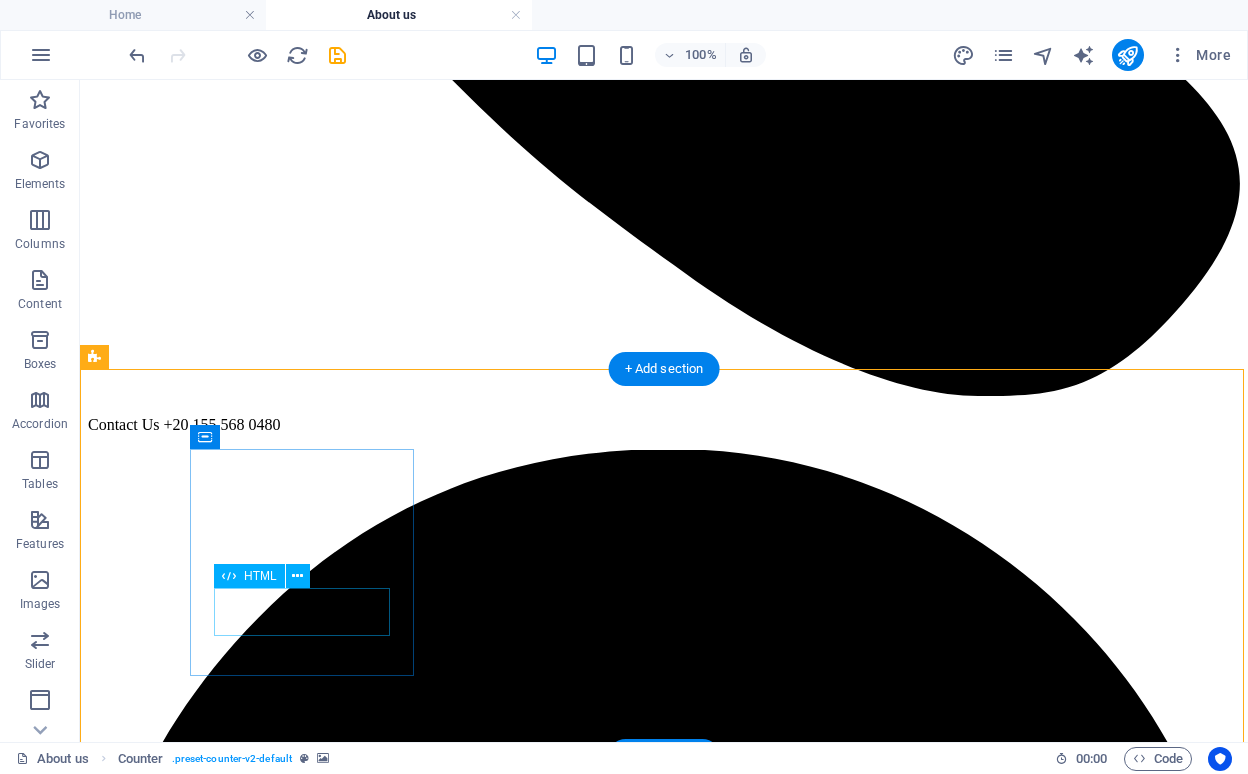 click on "20  M" at bounding box center (664, 12812) 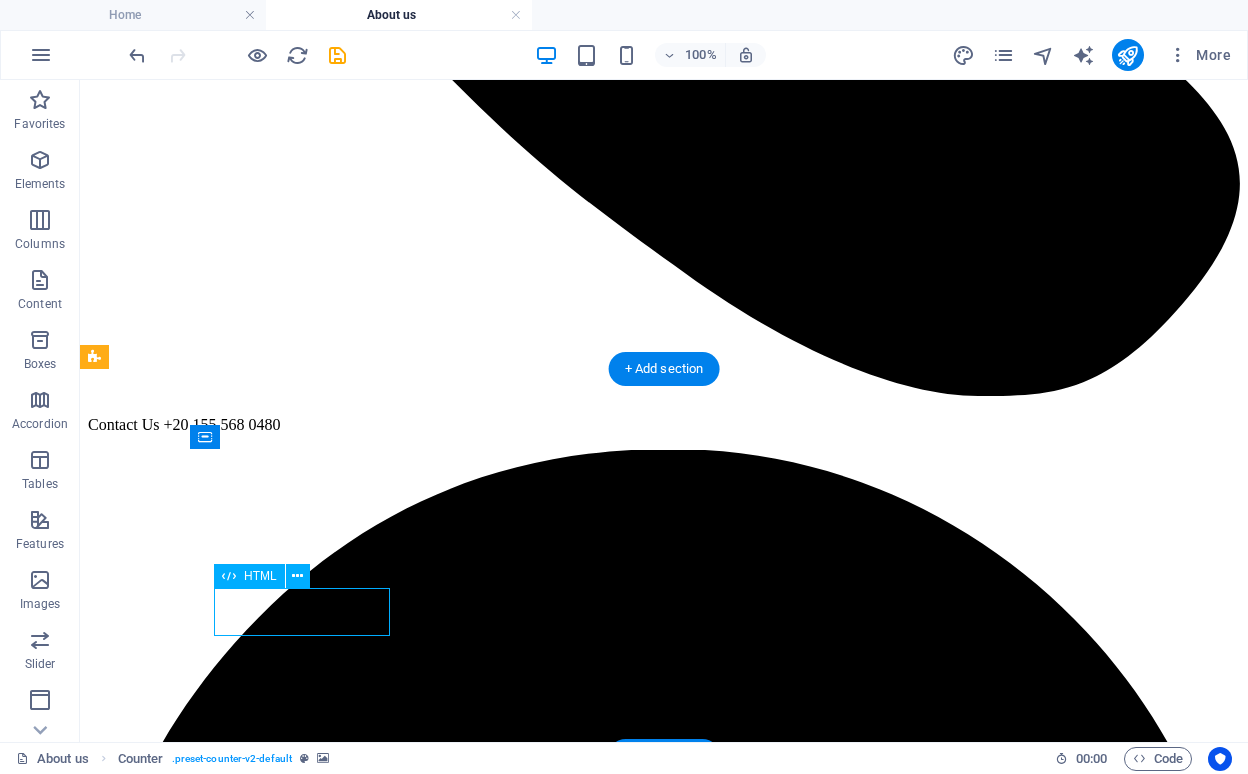 click on "20  M" at bounding box center (664, 12812) 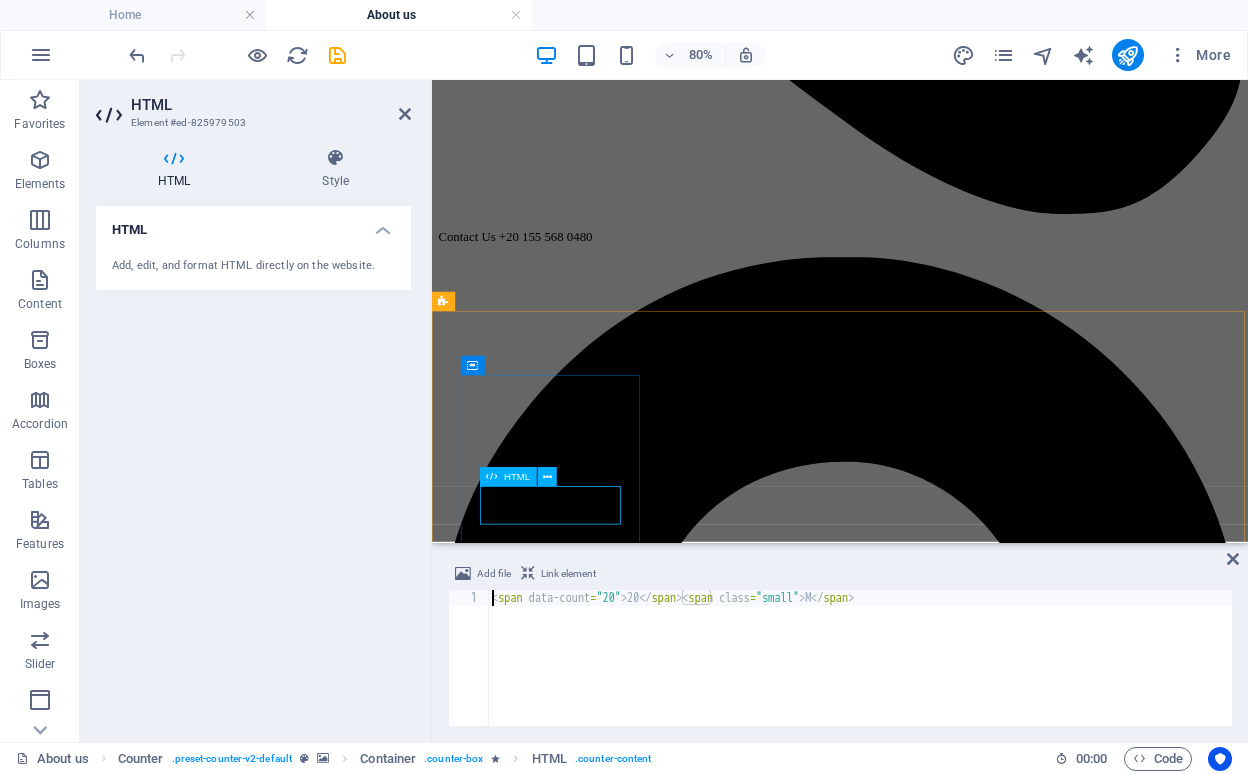 click on "20  M" at bounding box center [942, 11494] 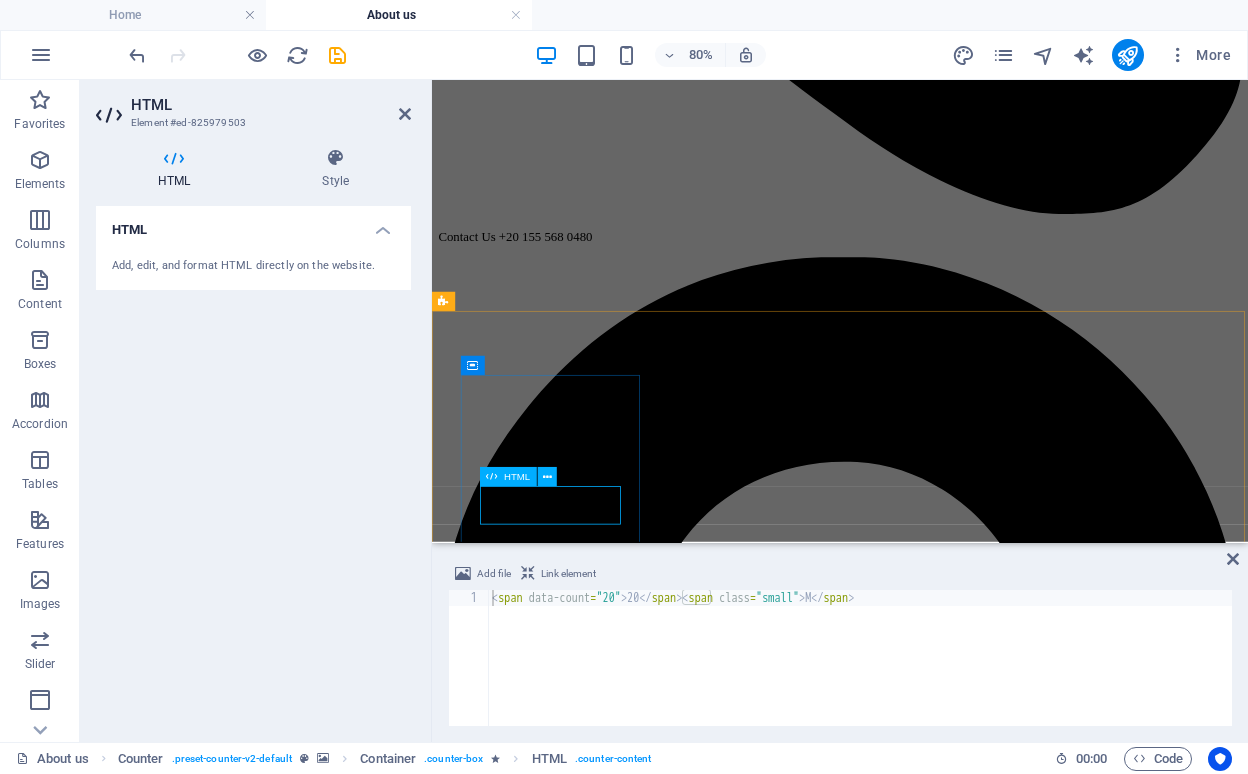 click on "20  M" at bounding box center [942, 11494] 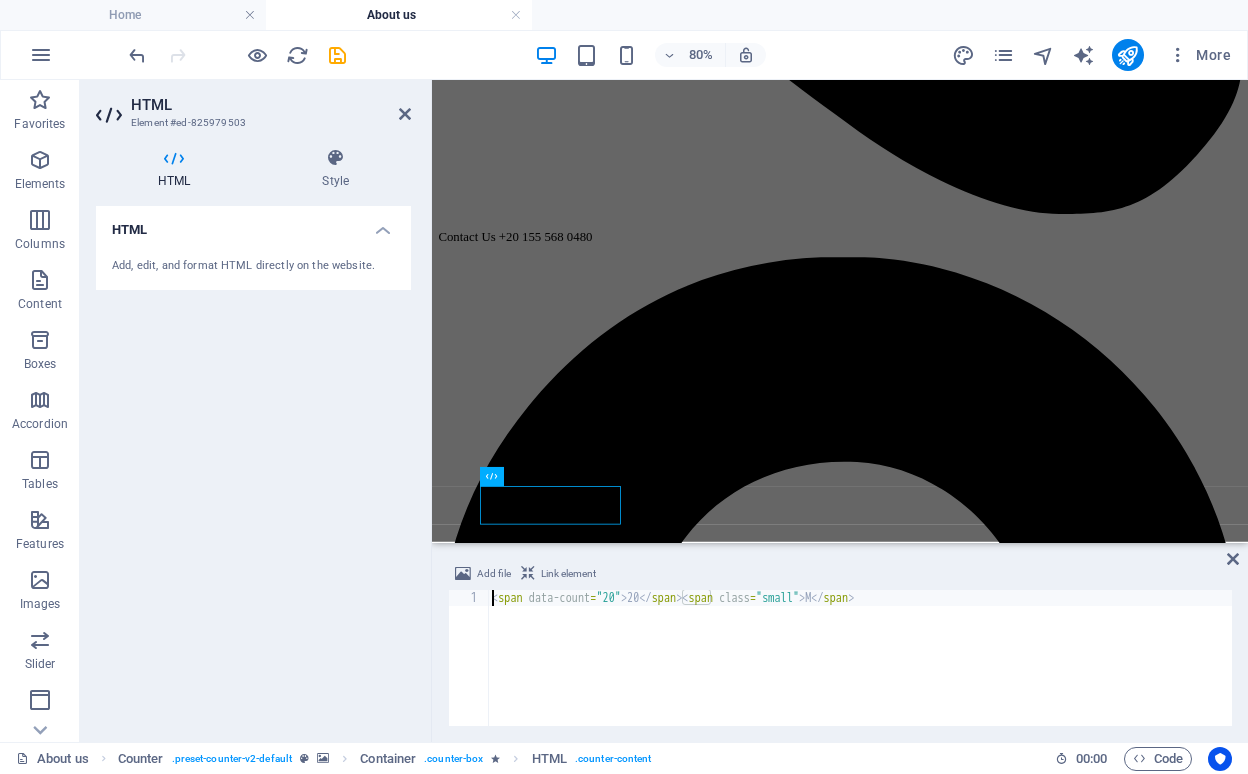 click on "< span   data-count = "20" > 20 </ span > < span   class = "small" >  M </ span >" at bounding box center (860, 674) 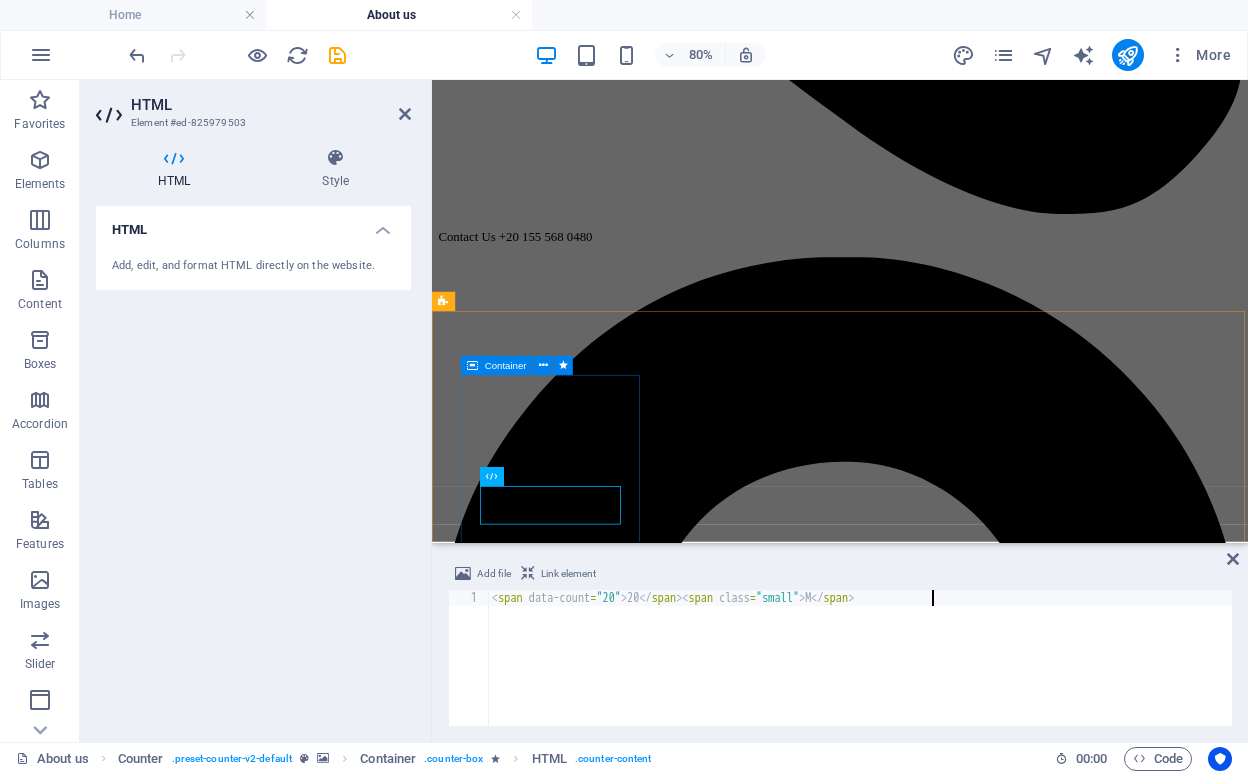 click on "Marketing 20  M" at bounding box center [942, 11432] 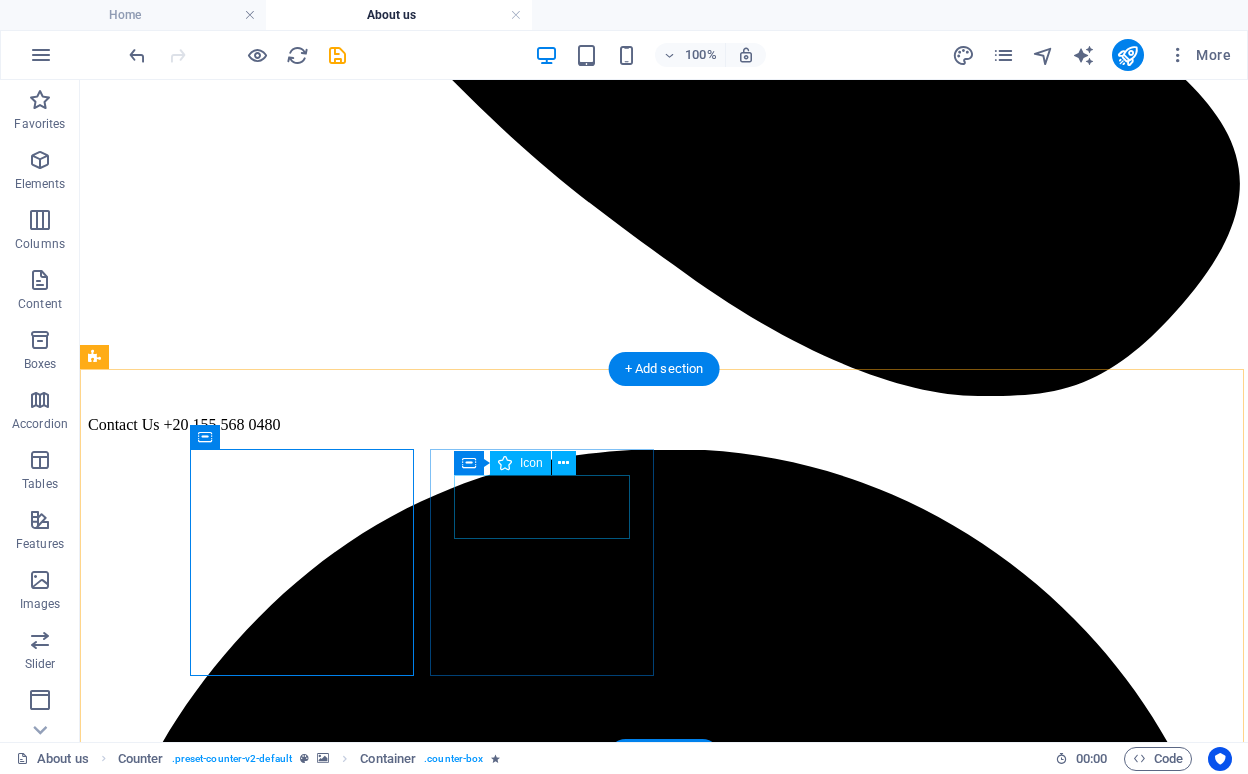 click at bounding box center (664, 12855) 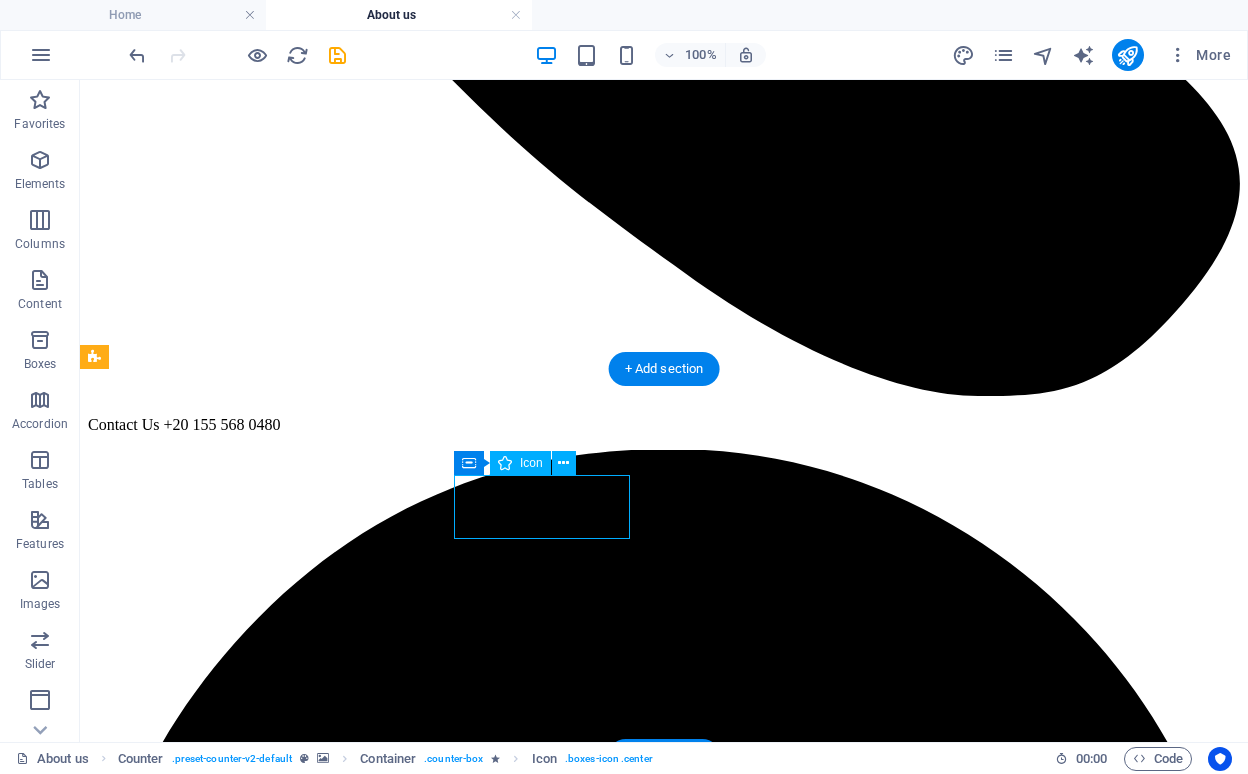 click at bounding box center [664, 12855] 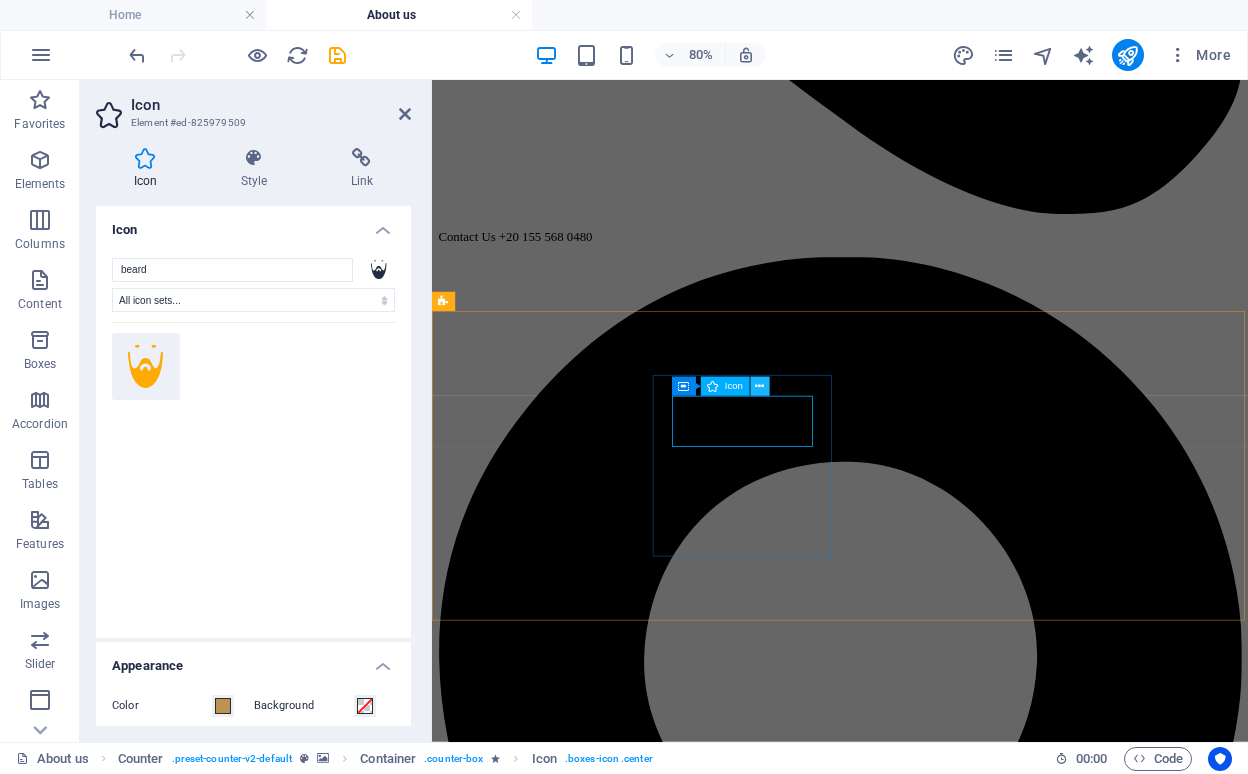 click at bounding box center [759, 386] 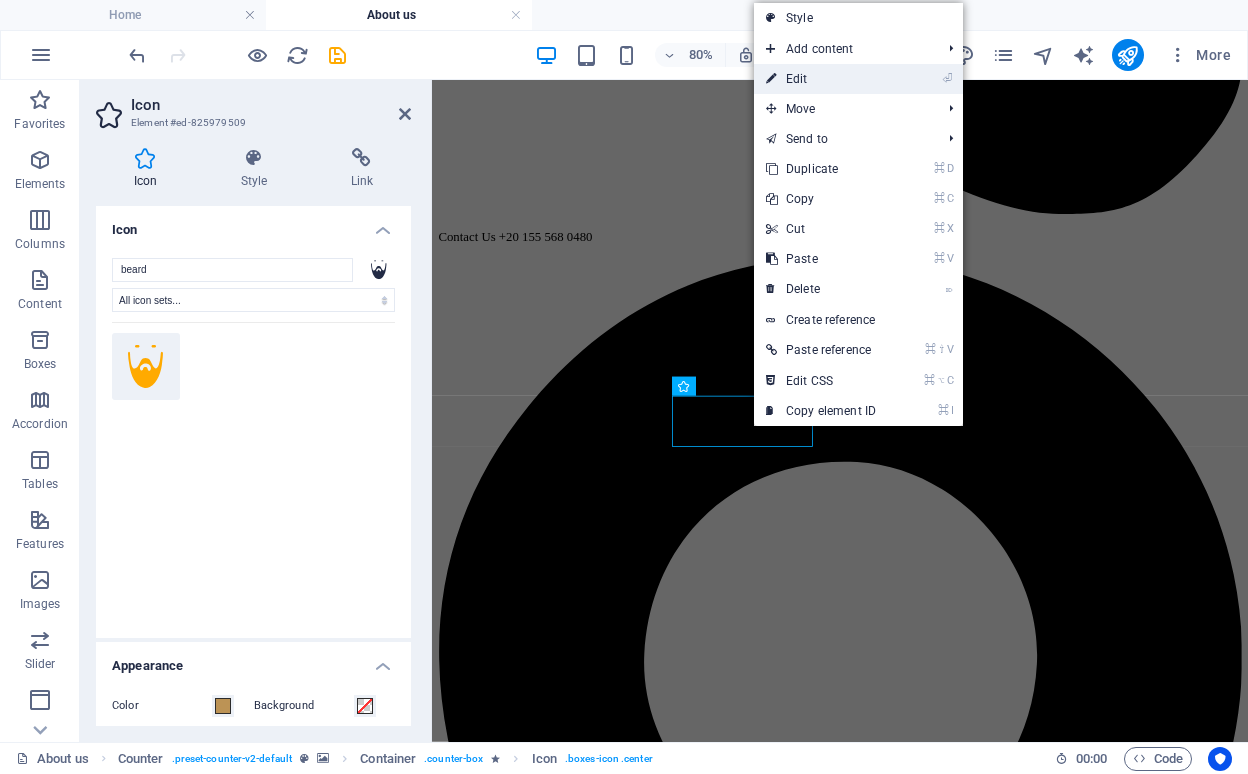 click on "⏎  Edit" at bounding box center (821, 79) 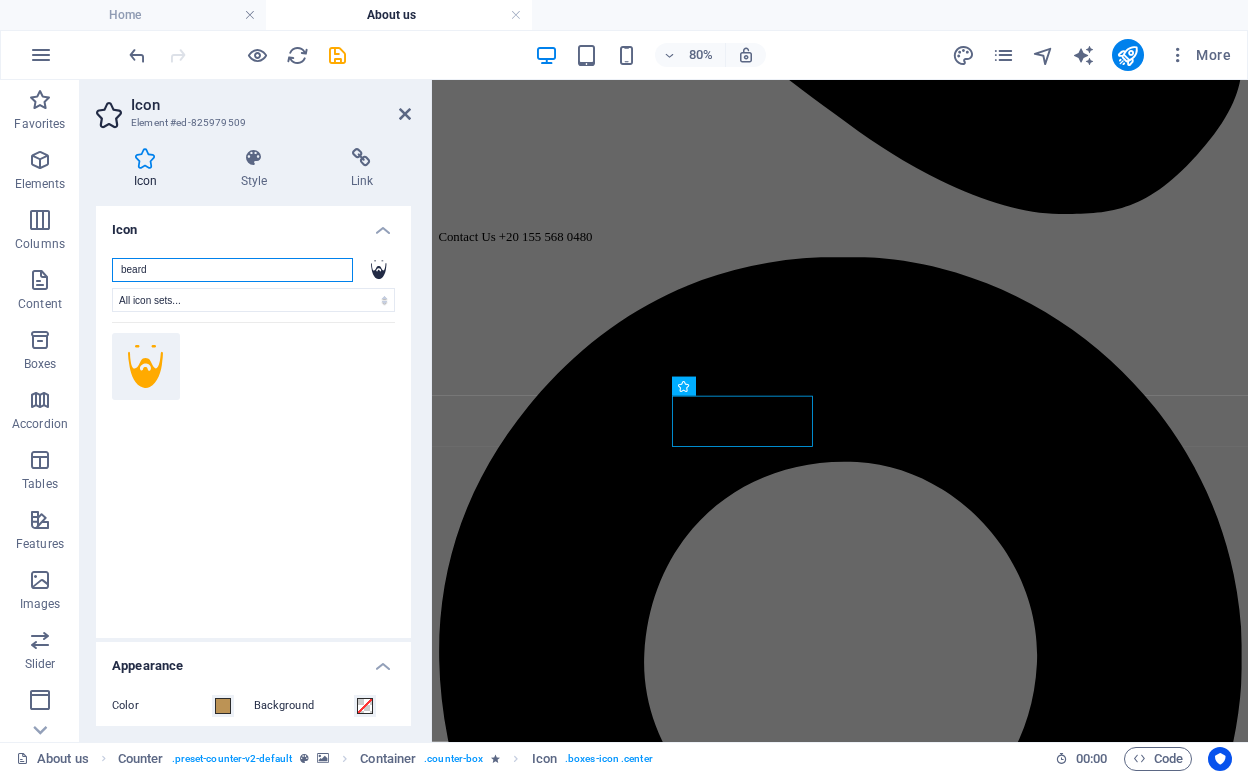 drag, startPoint x: 223, startPoint y: 272, endPoint x: 117, endPoint y: 263, distance: 106.381386 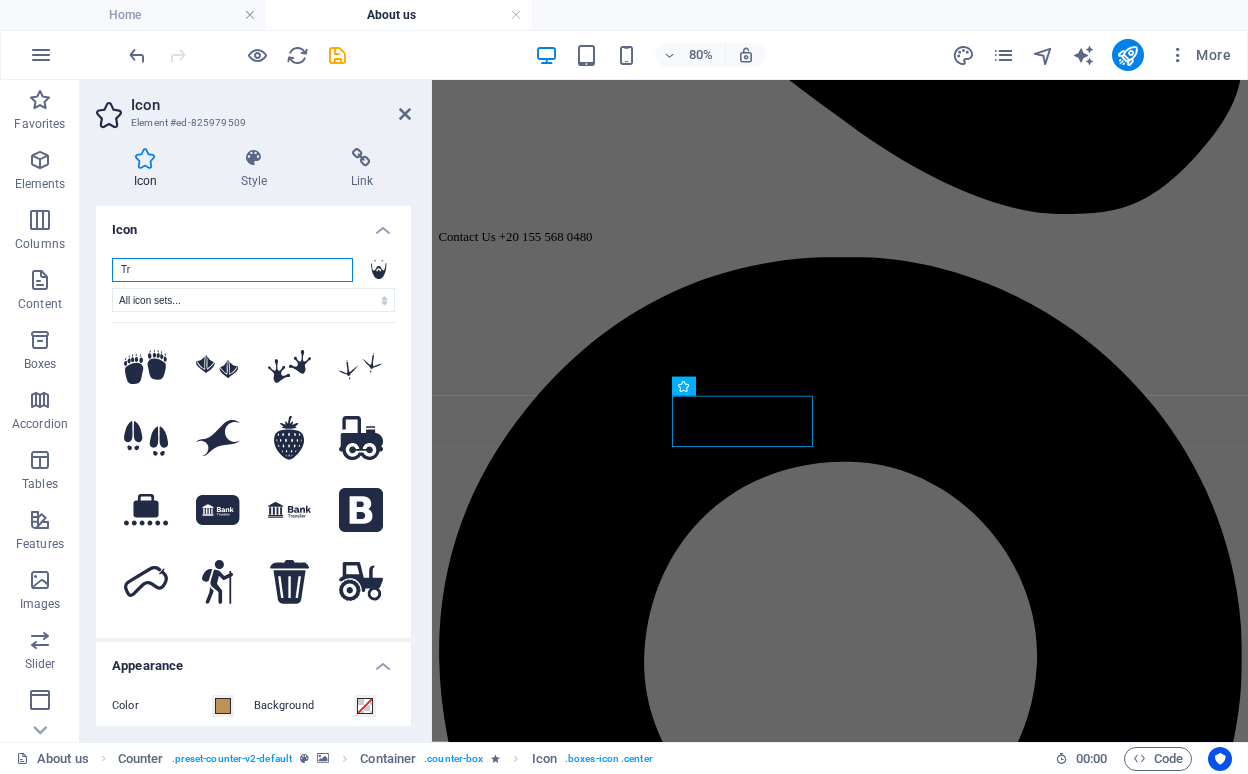 type on "T" 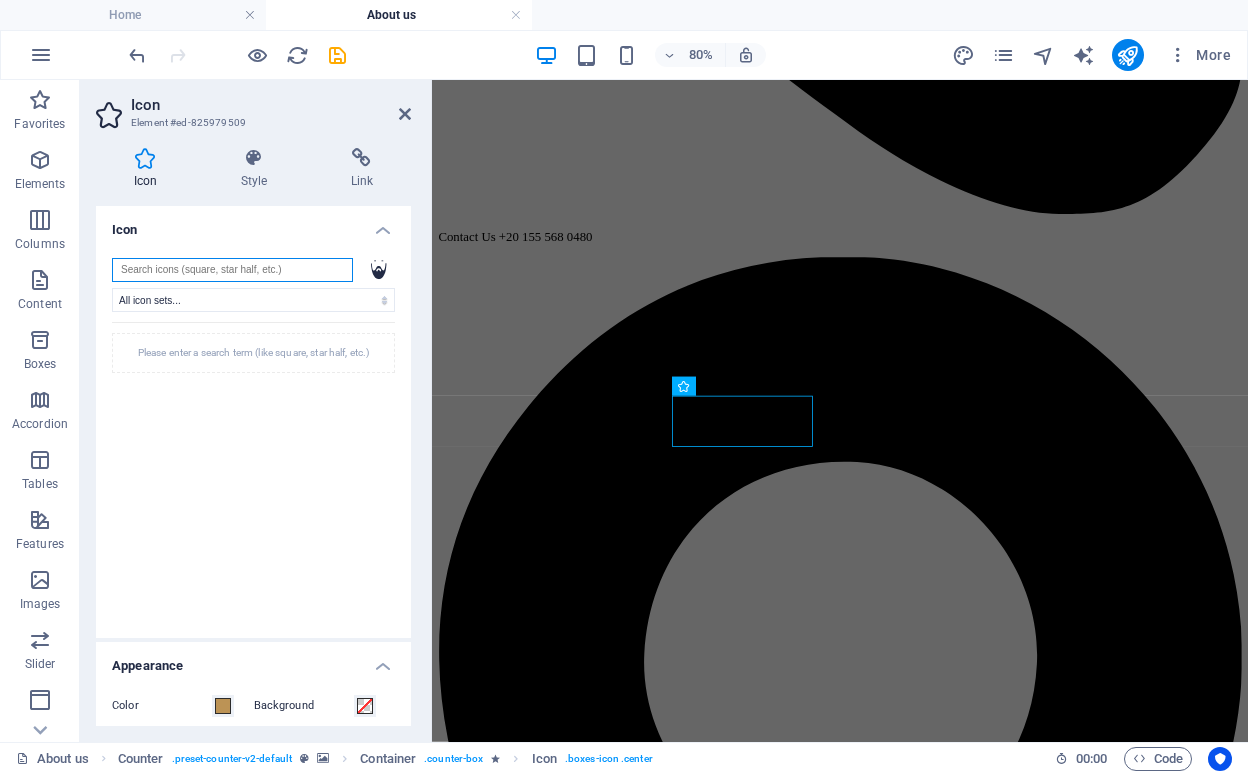 type on "c" 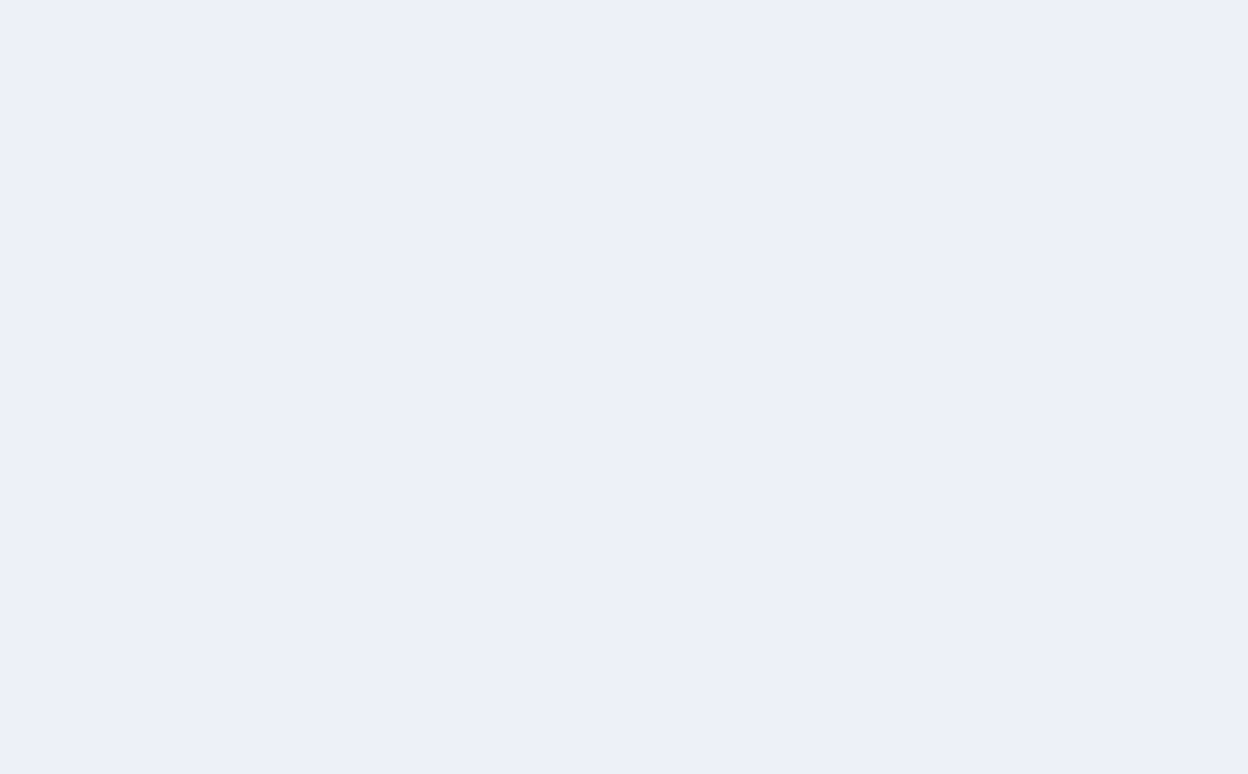 scroll, scrollTop: 0, scrollLeft: 0, axis: both 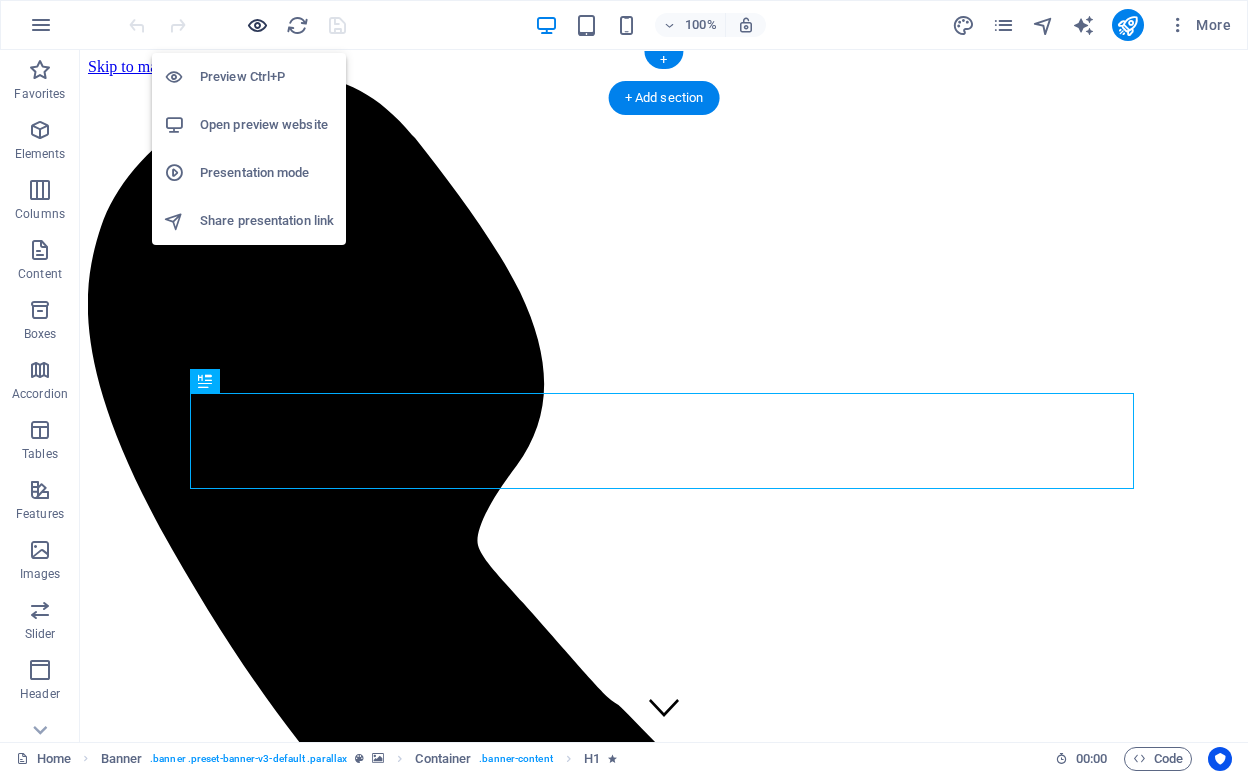 click at bounding box center (257, 25) 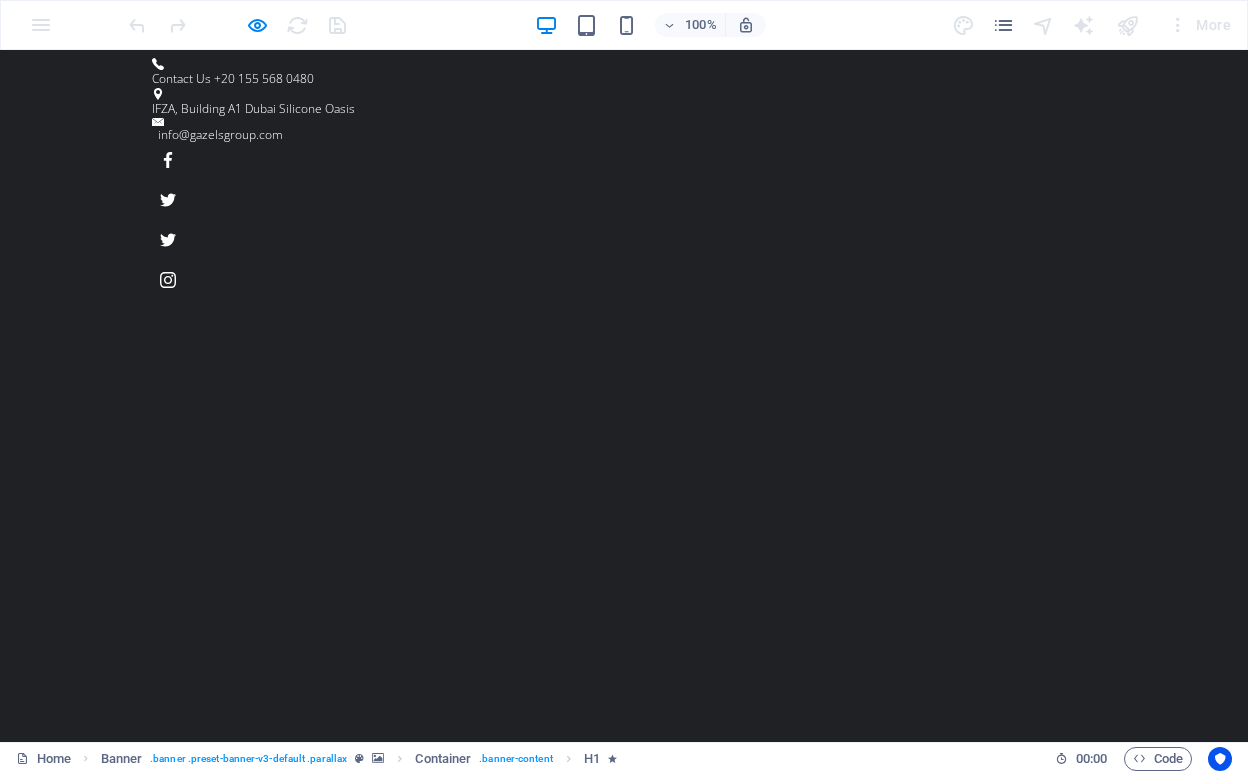 click on "About us" at bounding box center [553, 1118] 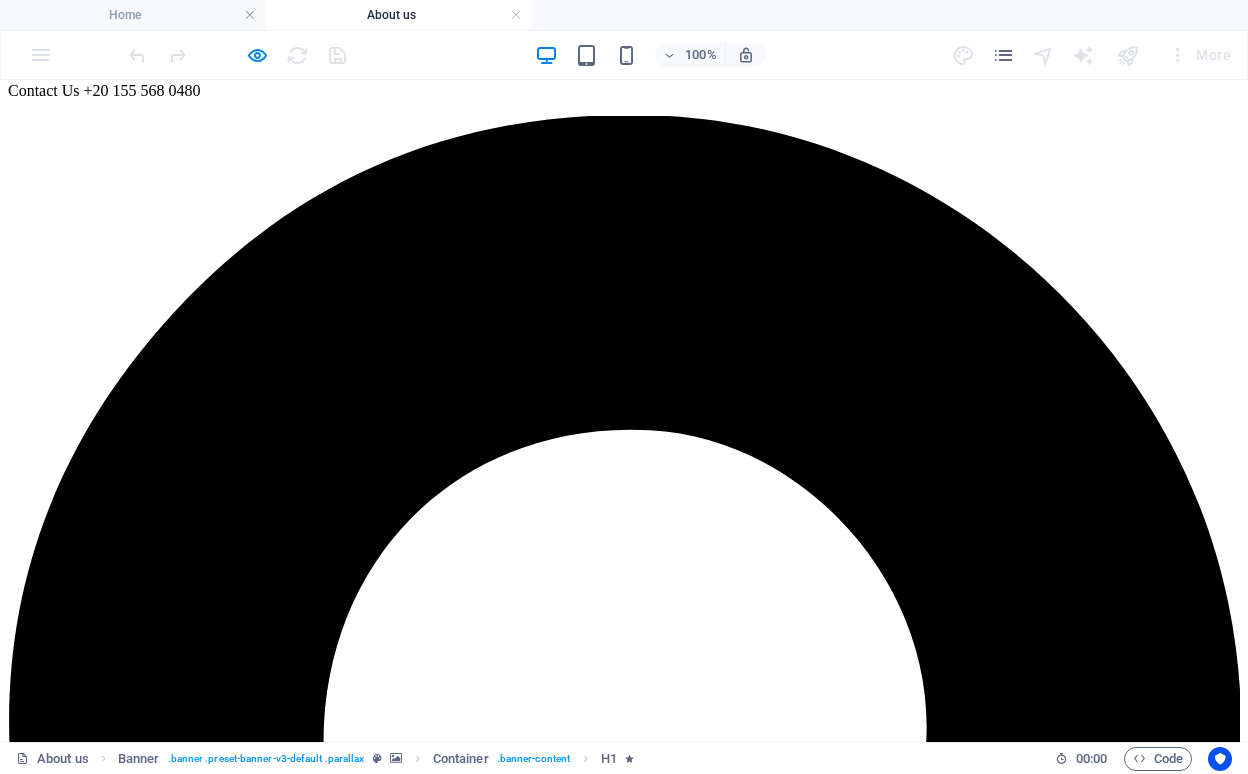 scroll, scrollTop: 1446, scrollLeft: 0, axis: vertical 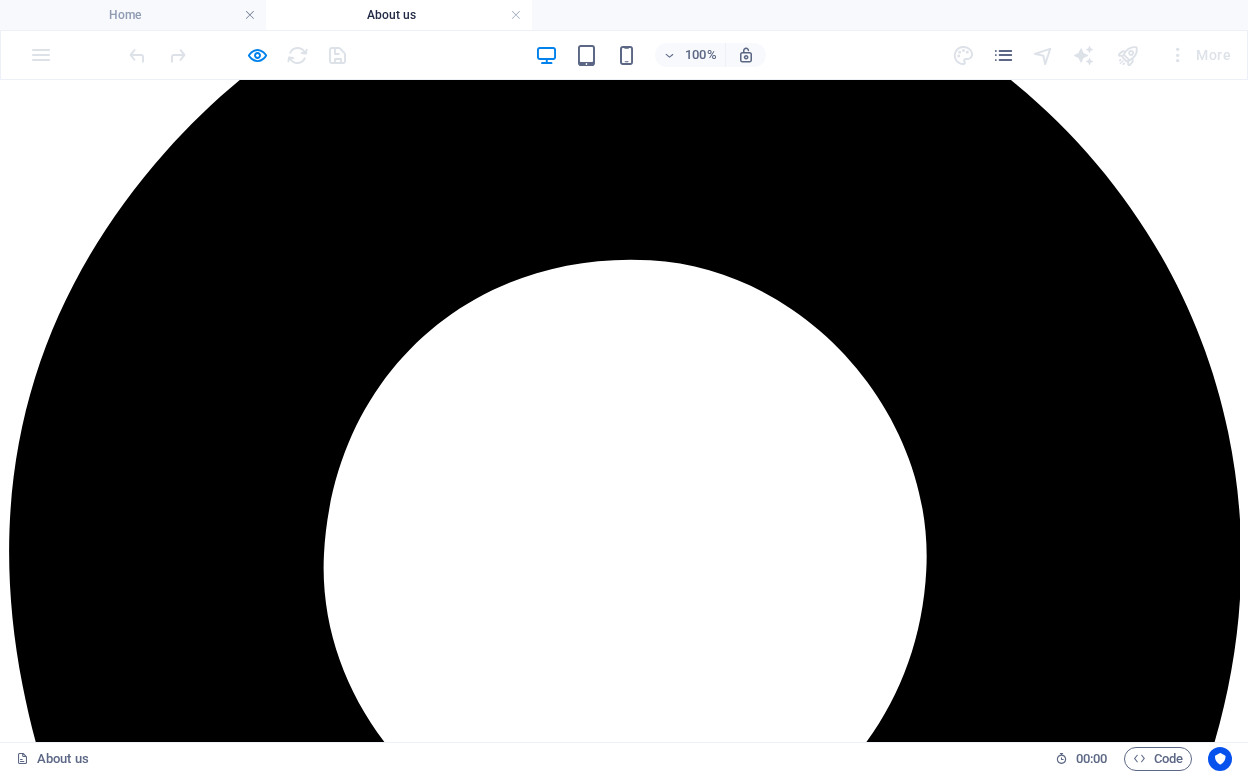 click at bounding box center [624, 14316] 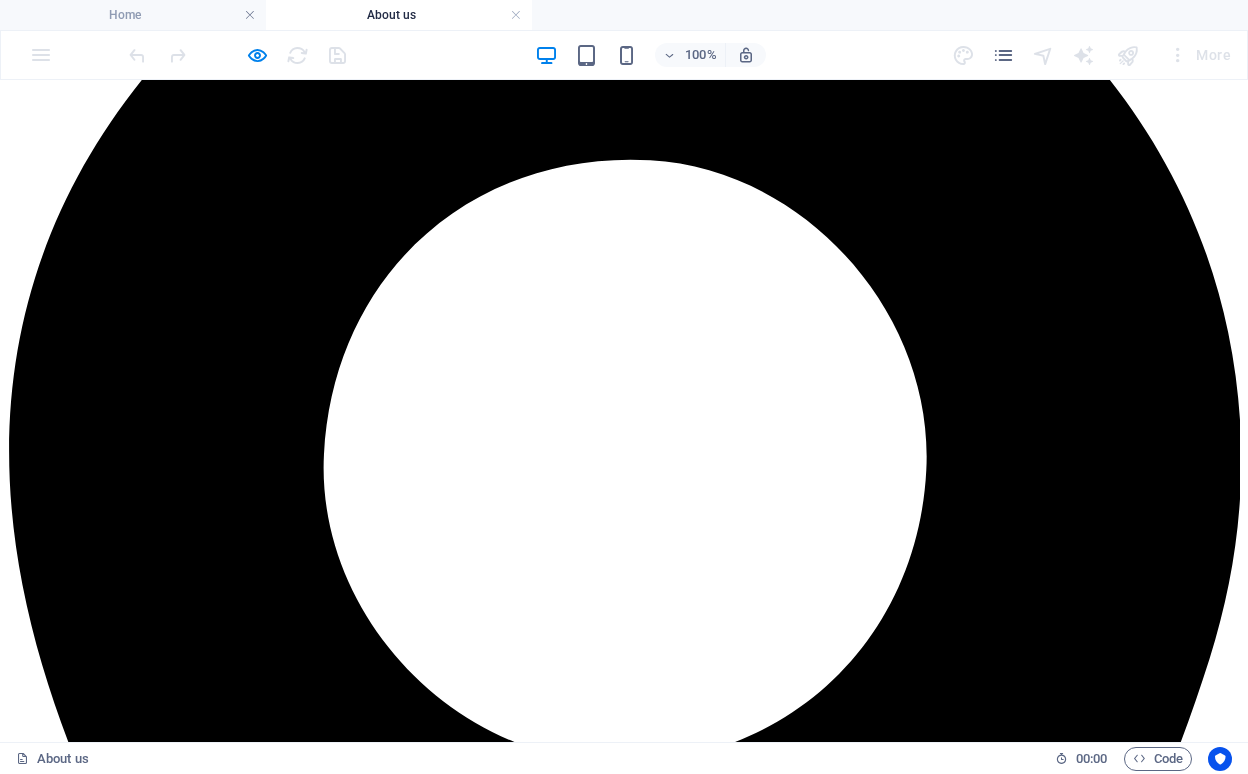 scroll, scrollTop: 1547, scrollLeft: 0, axis: vertical 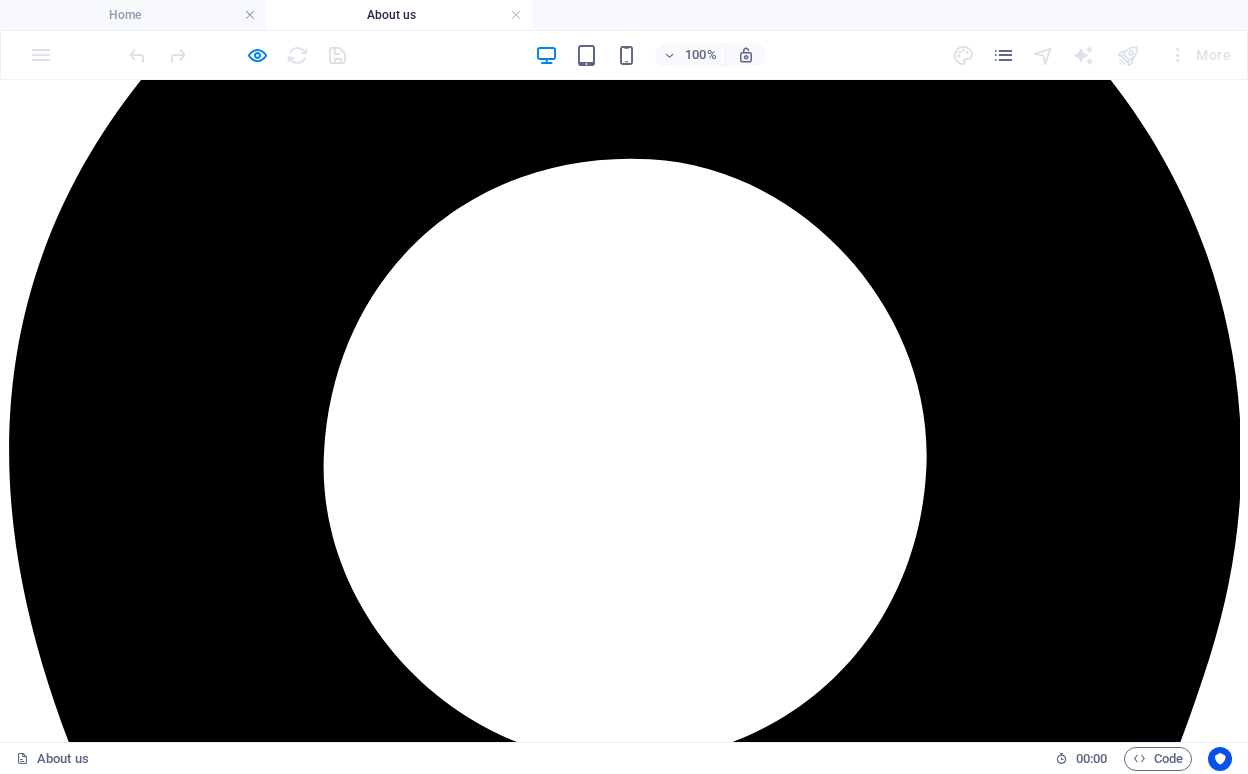 click at bounding box center [624, 14205] 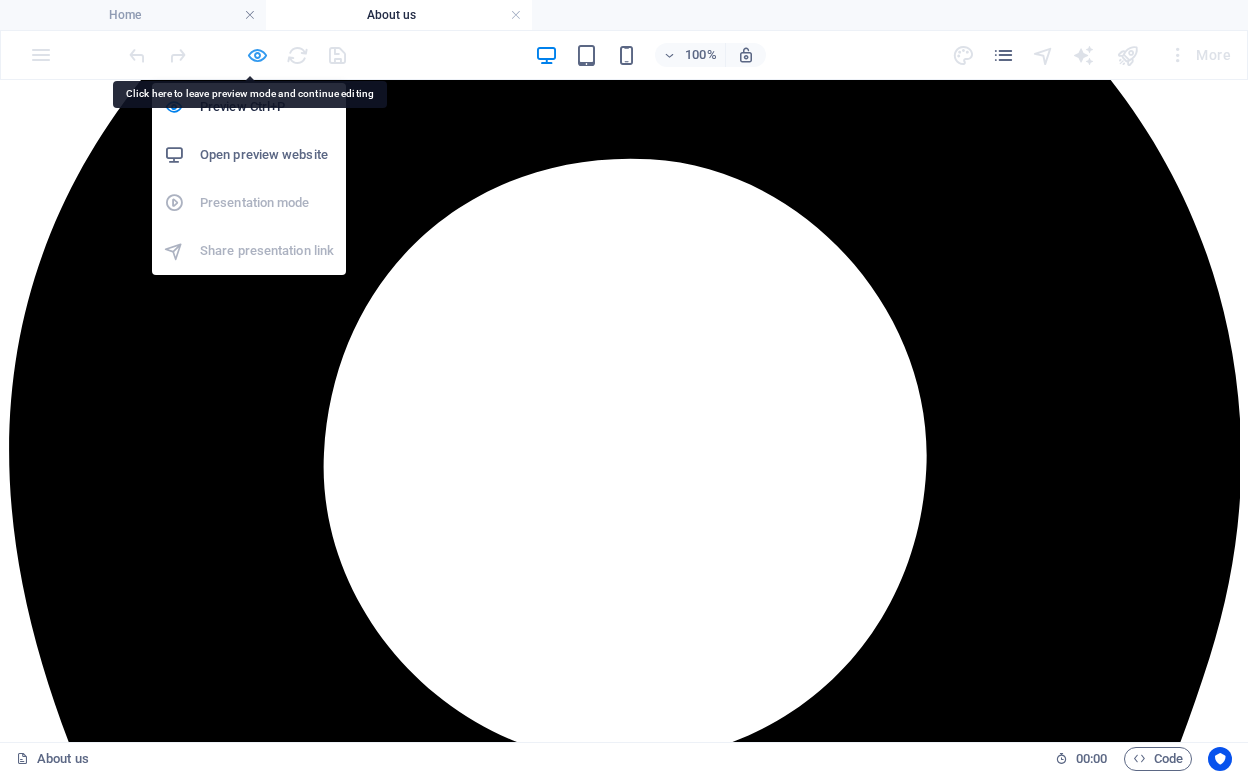 click at bounding box center [257, 55] 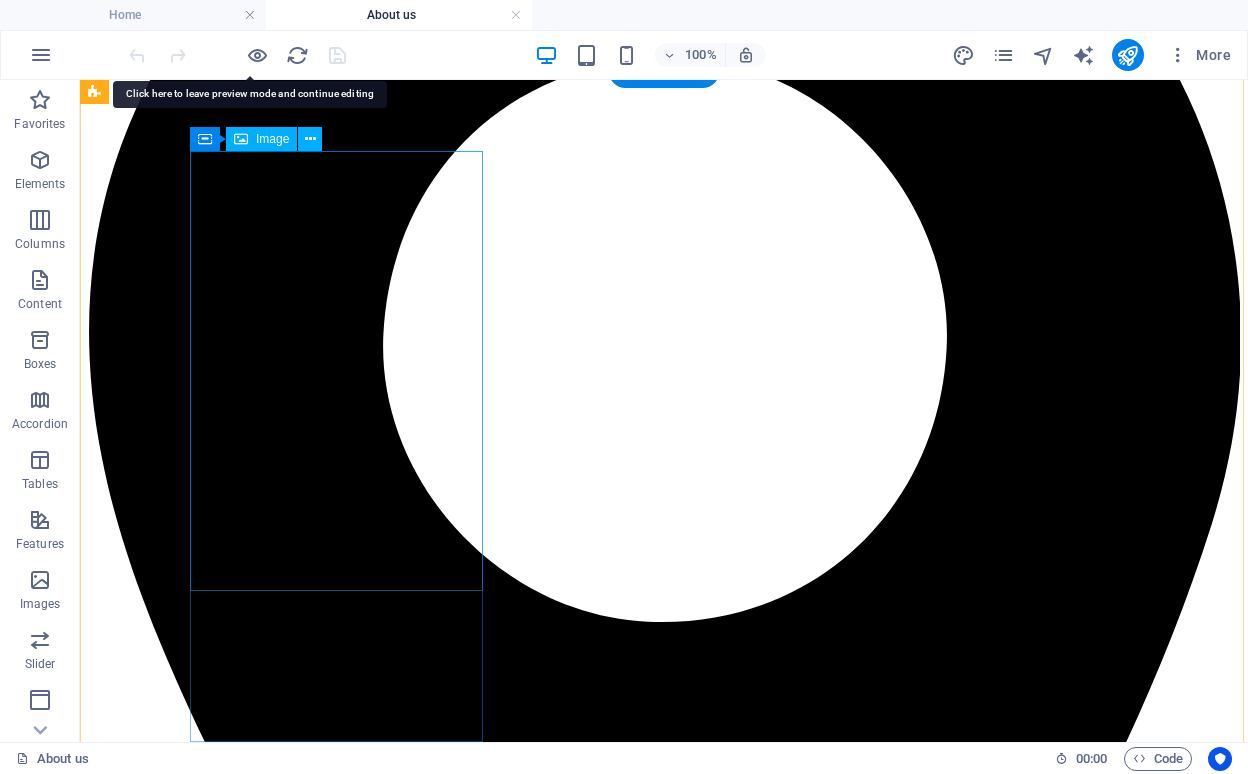 click at bounding box center (664, 13422) 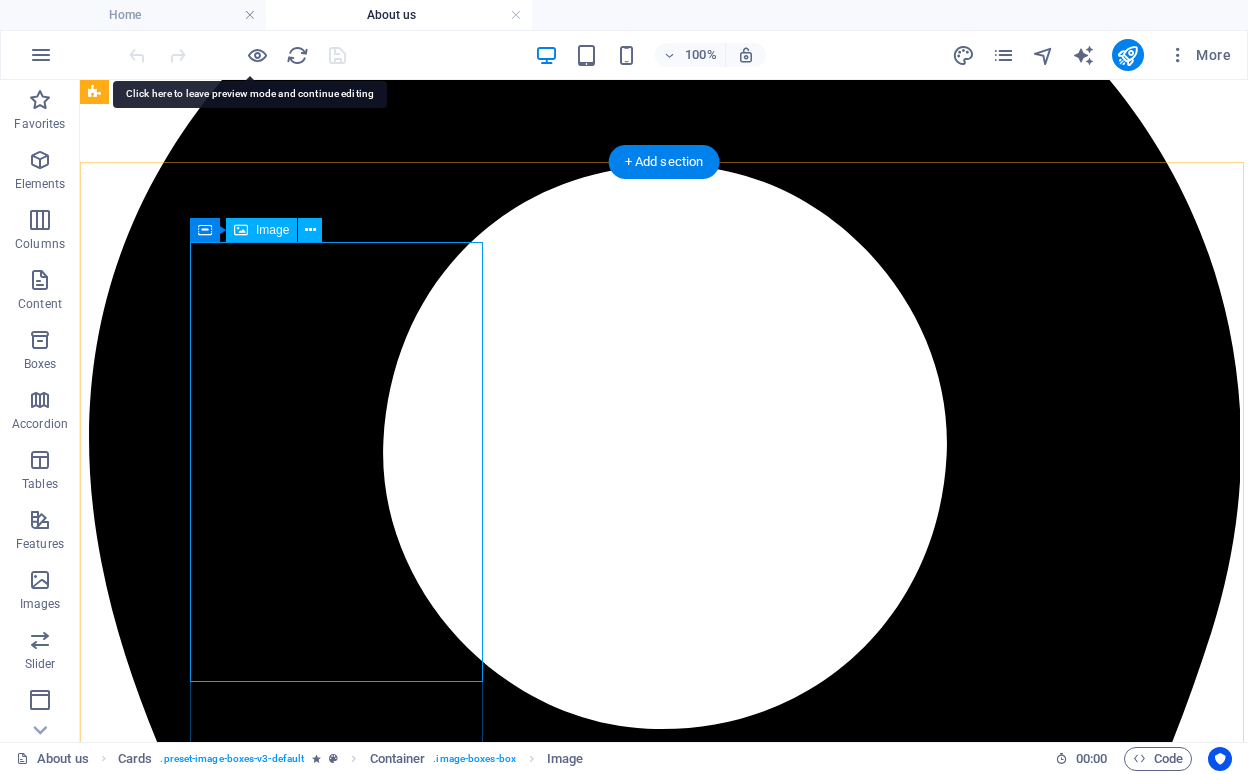 scroll, scrollTop: 1414, scrollLeft: 0, axis: vertical 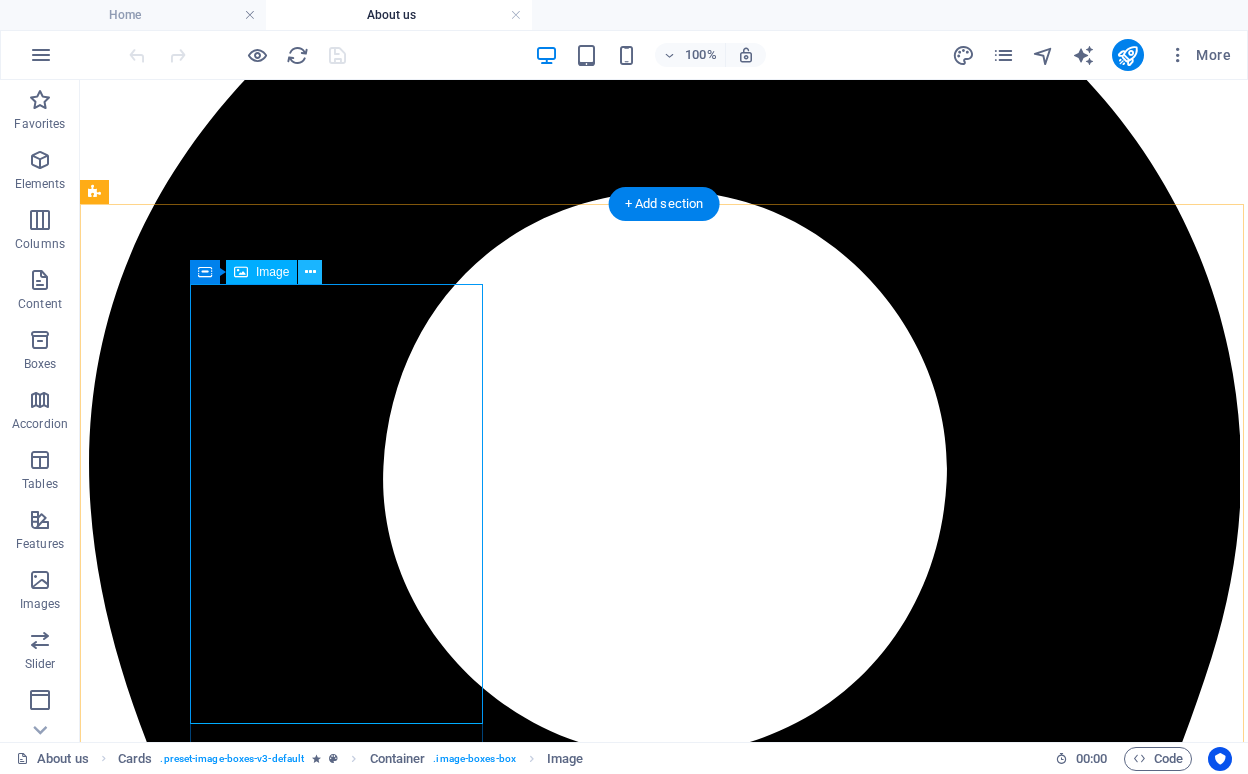 click at bounding box center [310, 272] 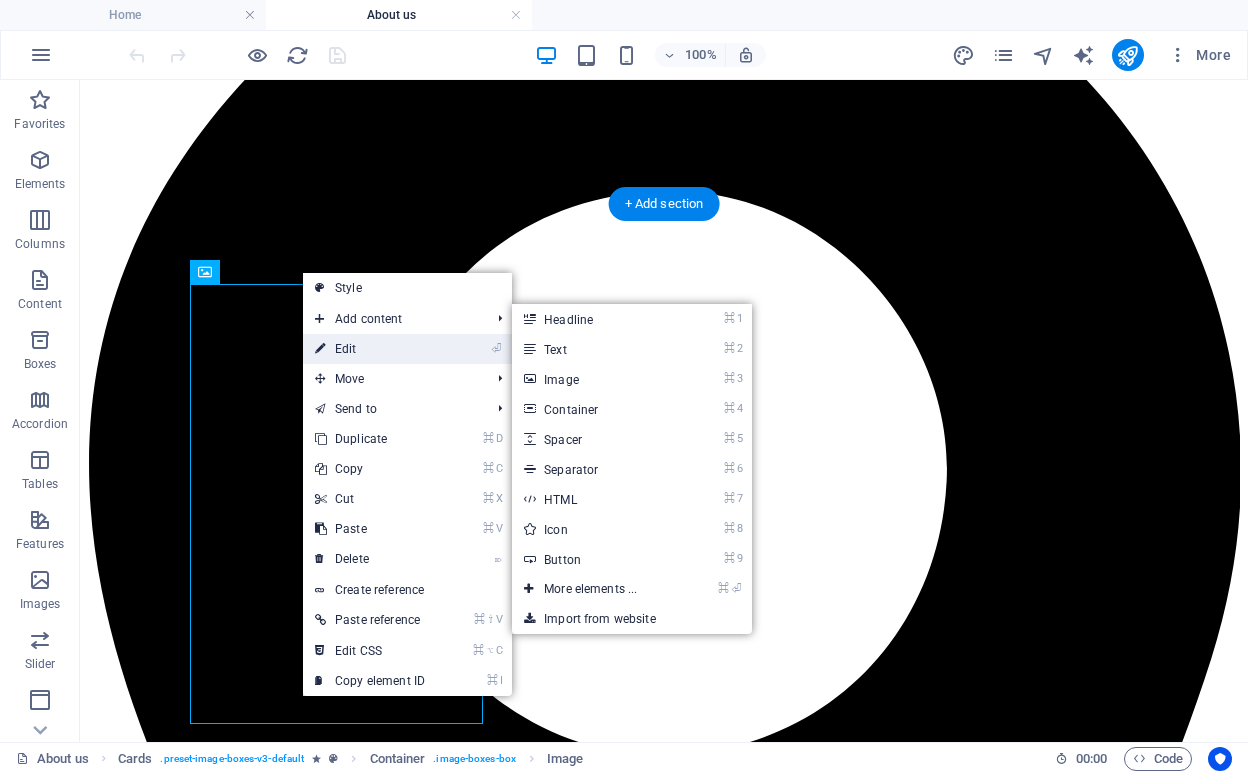 click on "⏎  Edit" at bounding box center [370, 349] 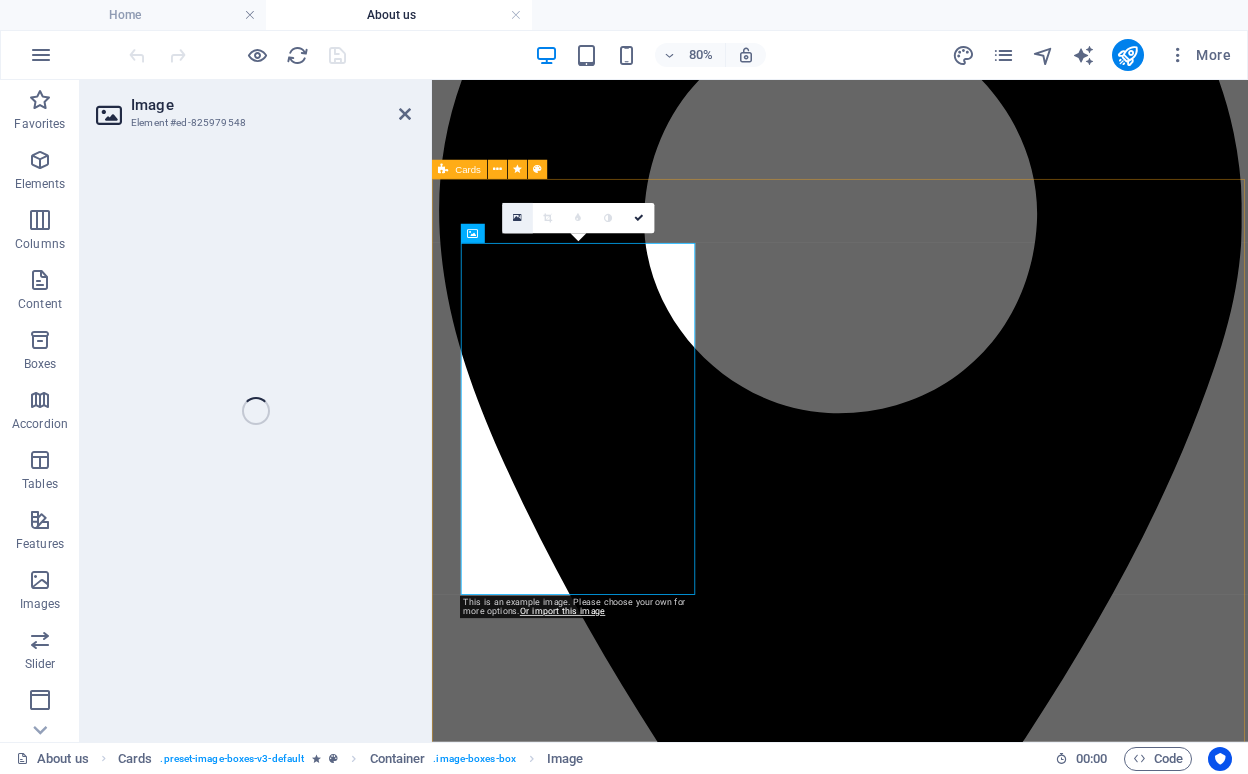 click at bounding box center (517, 218) 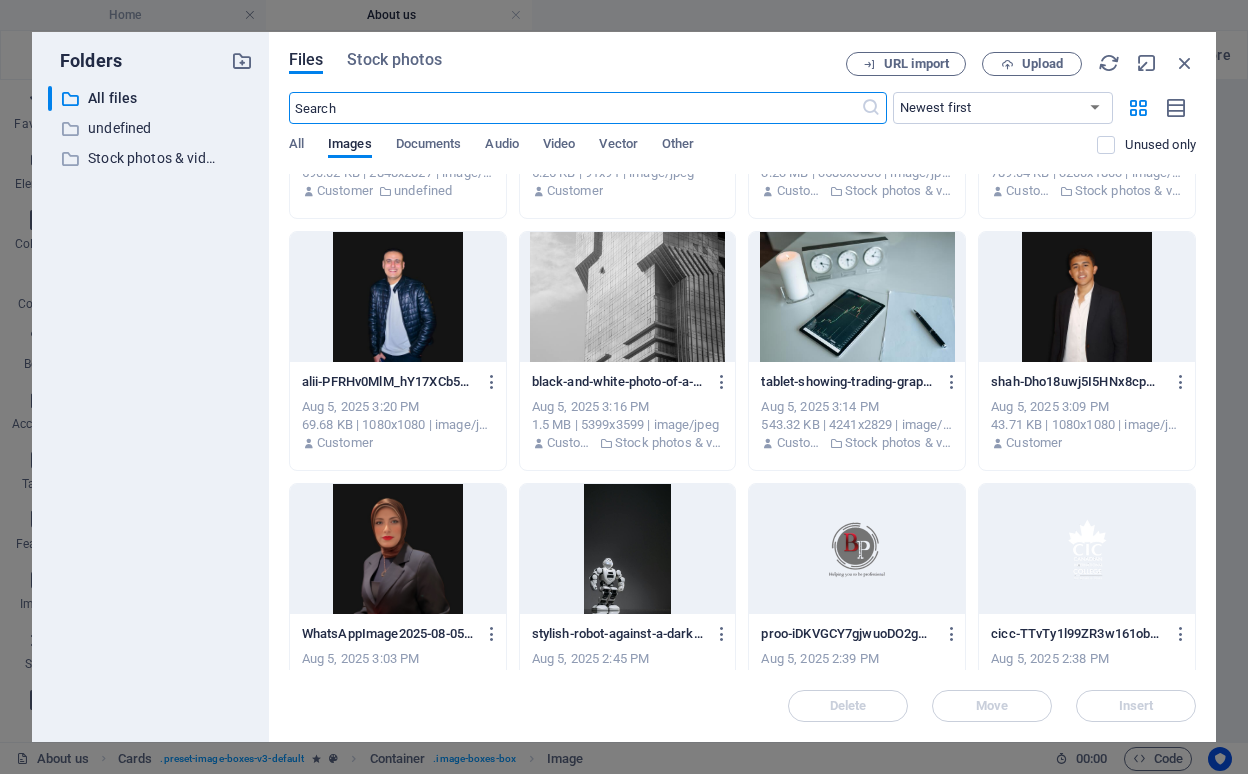 scroll, scrollTop: 482, scrollLeft: 0, axis: vertical 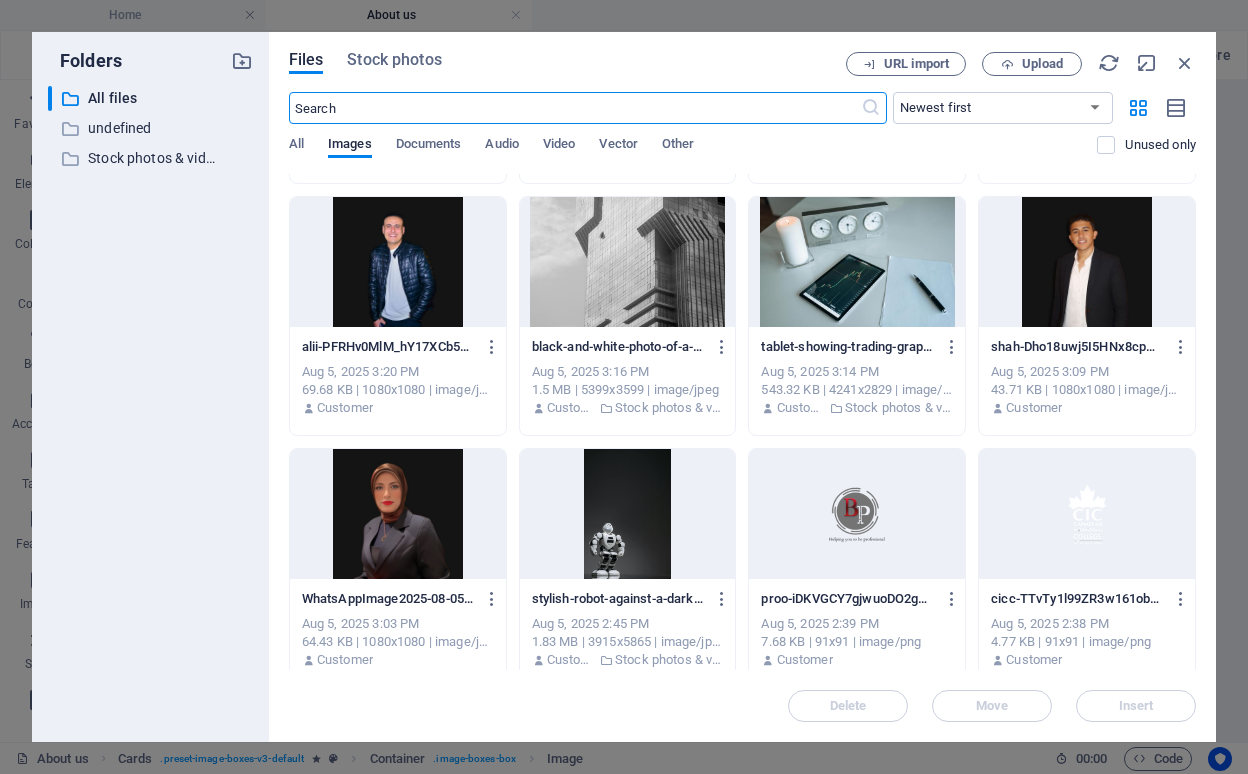 click at bounding box center [398, 514] 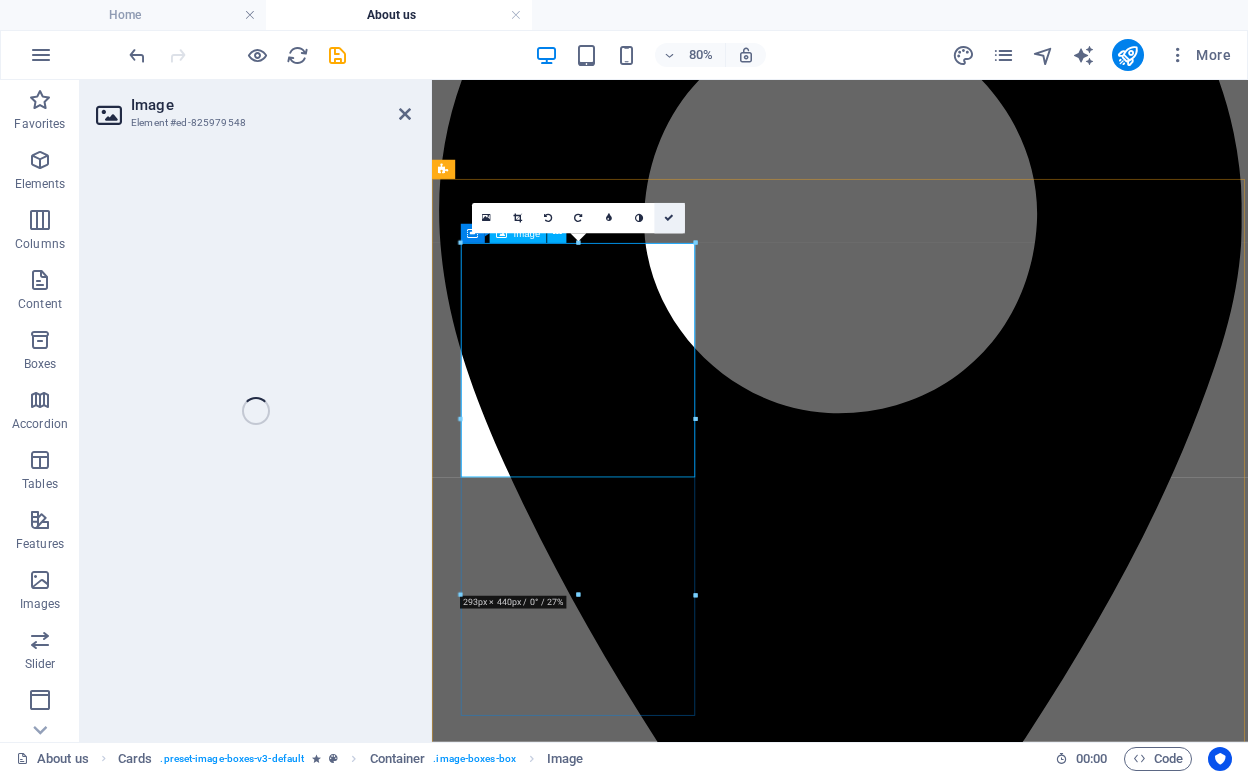 click at bounding box center [669, 219] 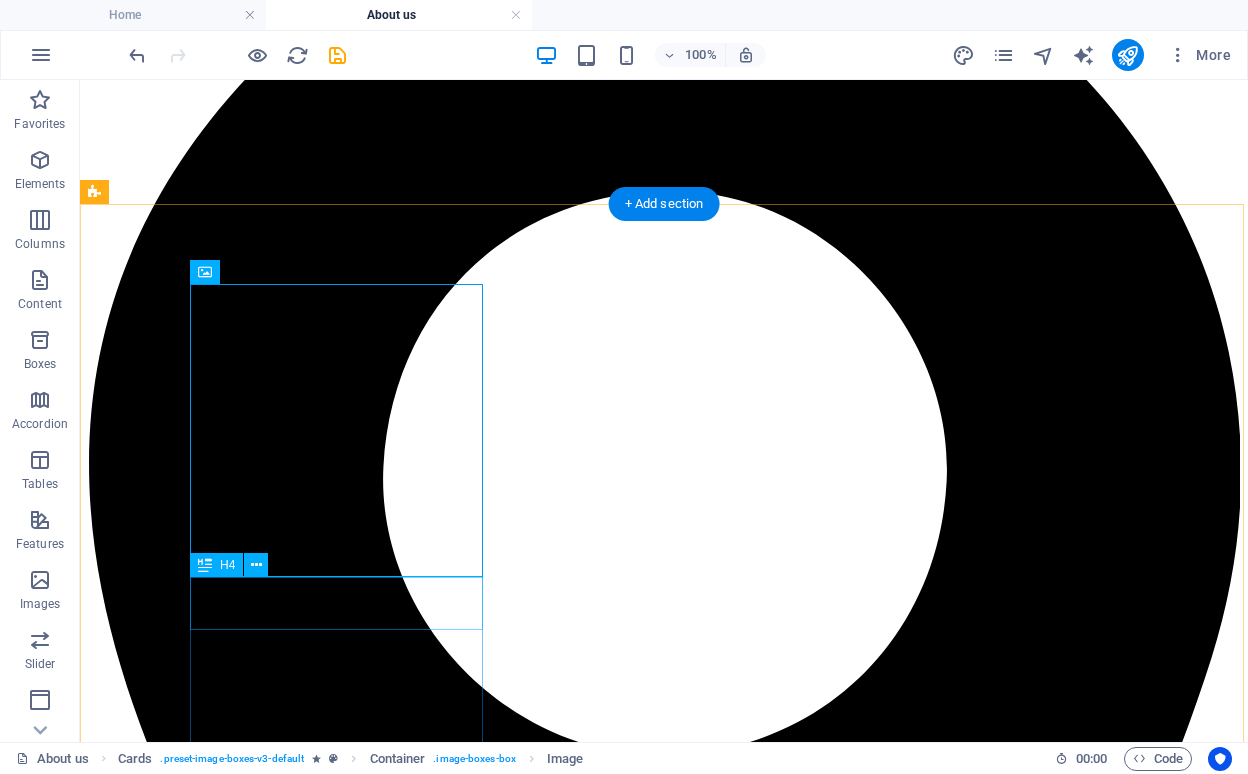 click on "JOHN DOE" at bounding box center [664, 13959] 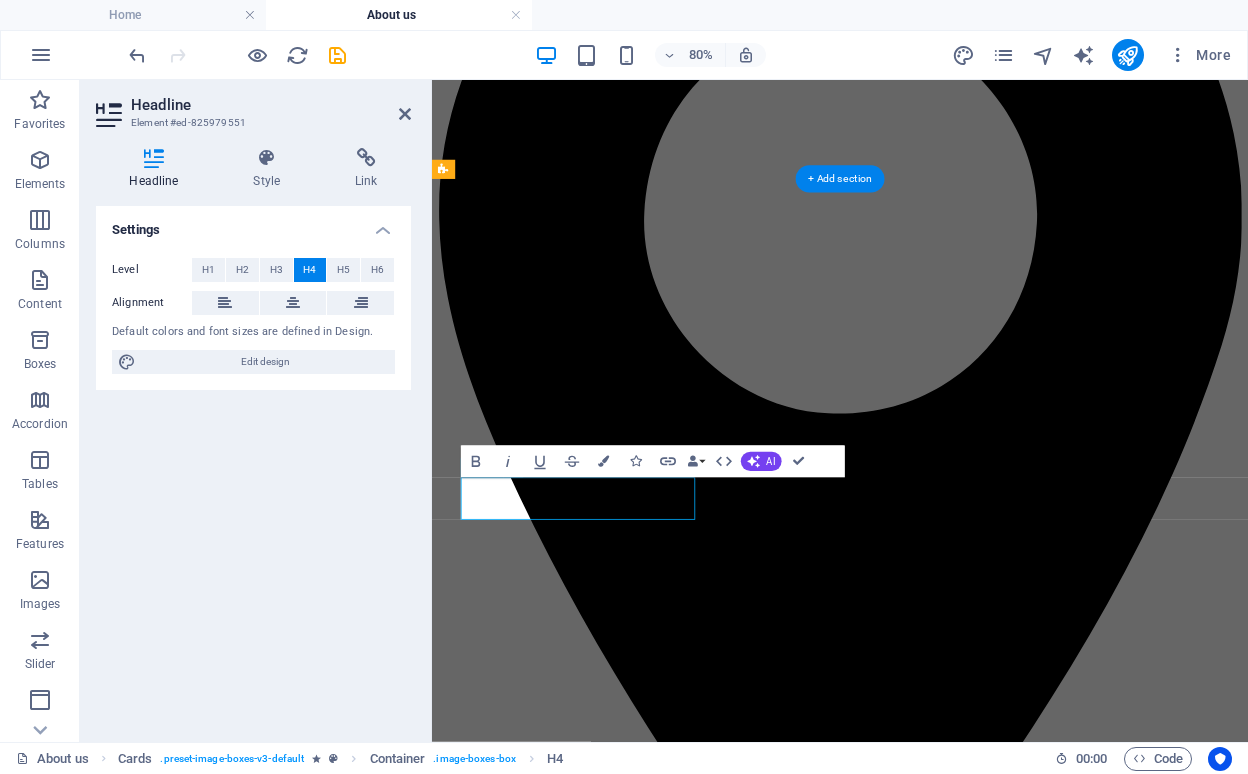 type 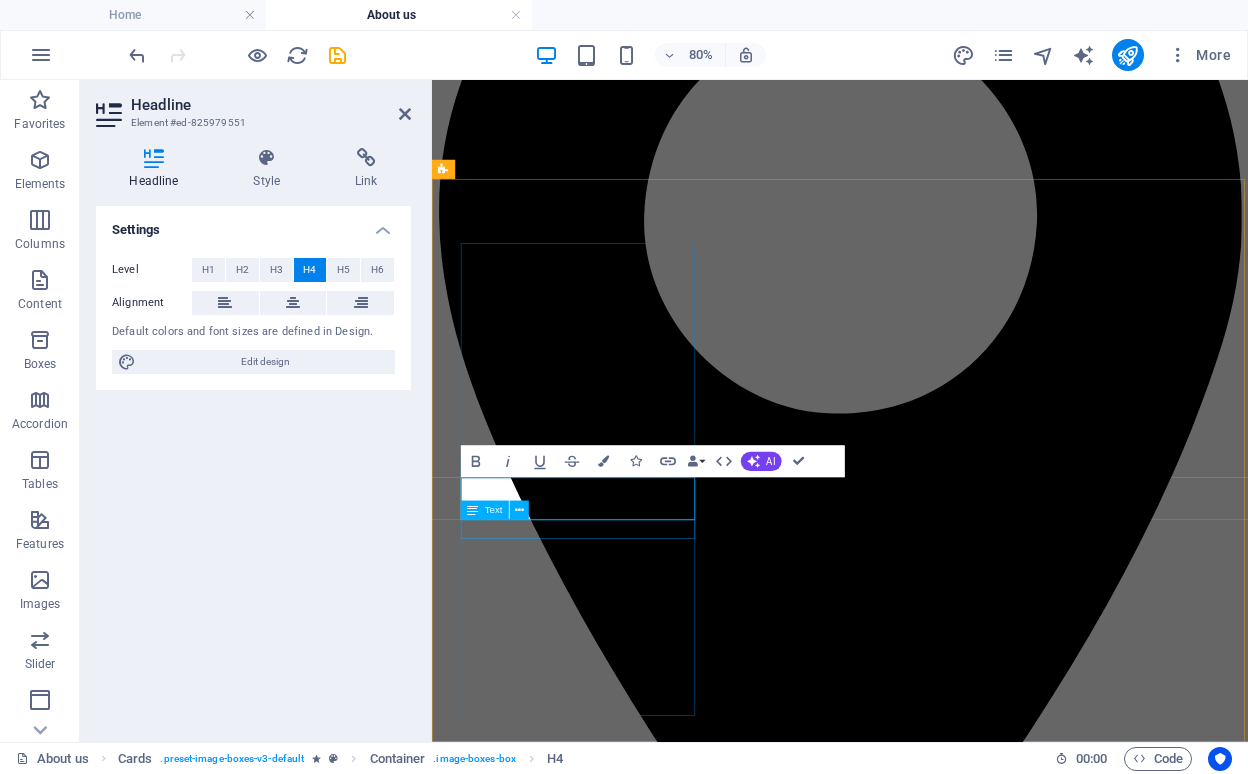 click on "CEO & Master Barber" at bounding box center (942, 12531) 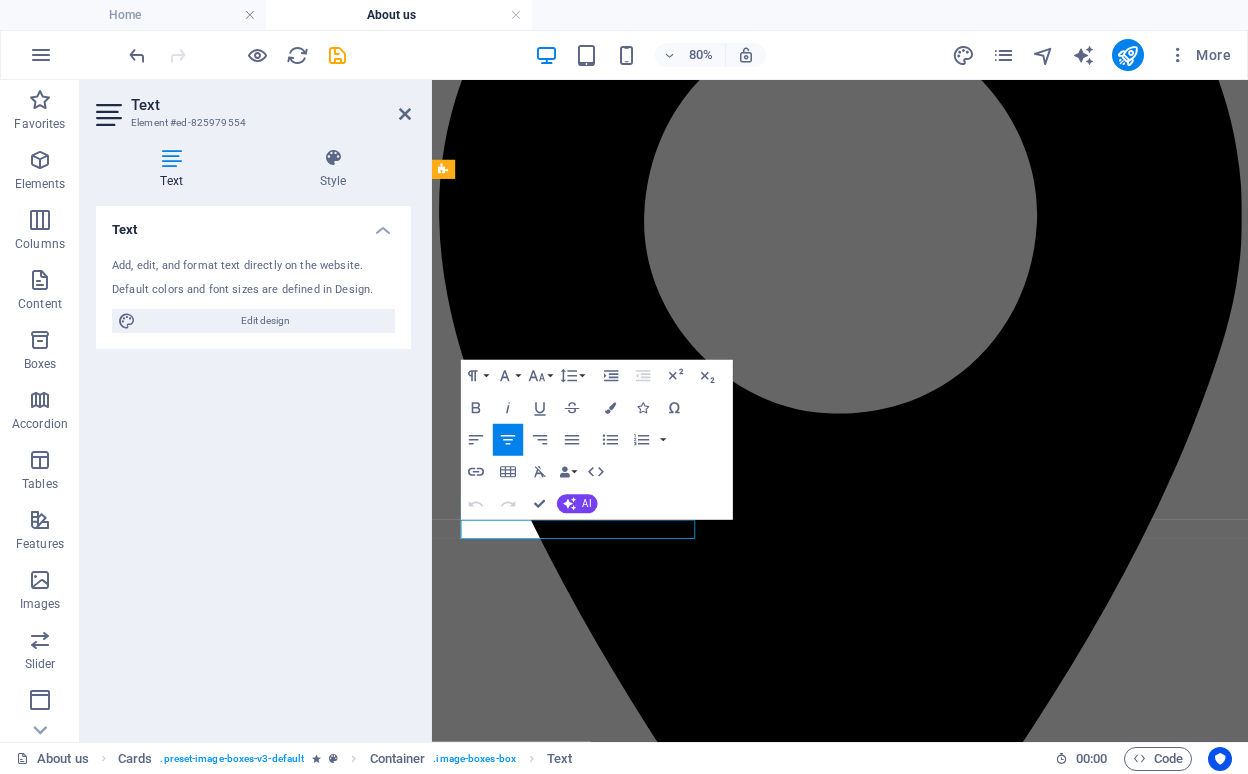type 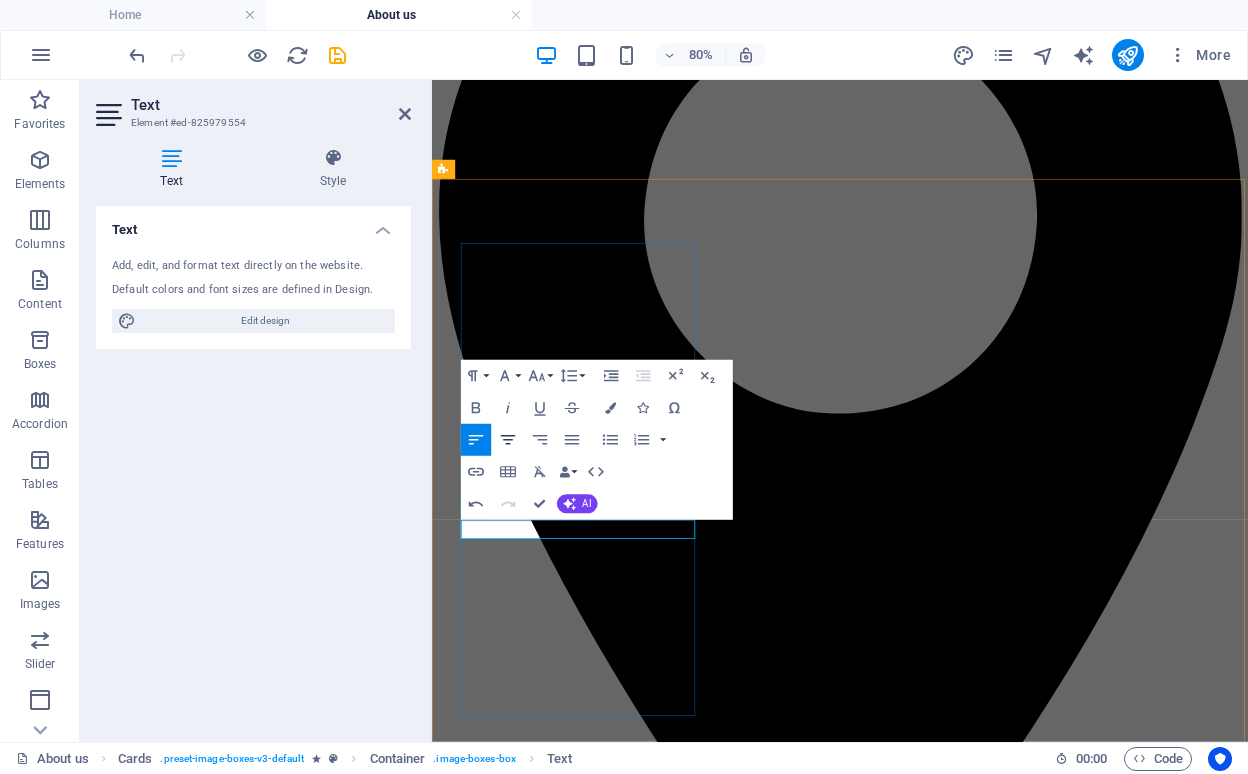 click 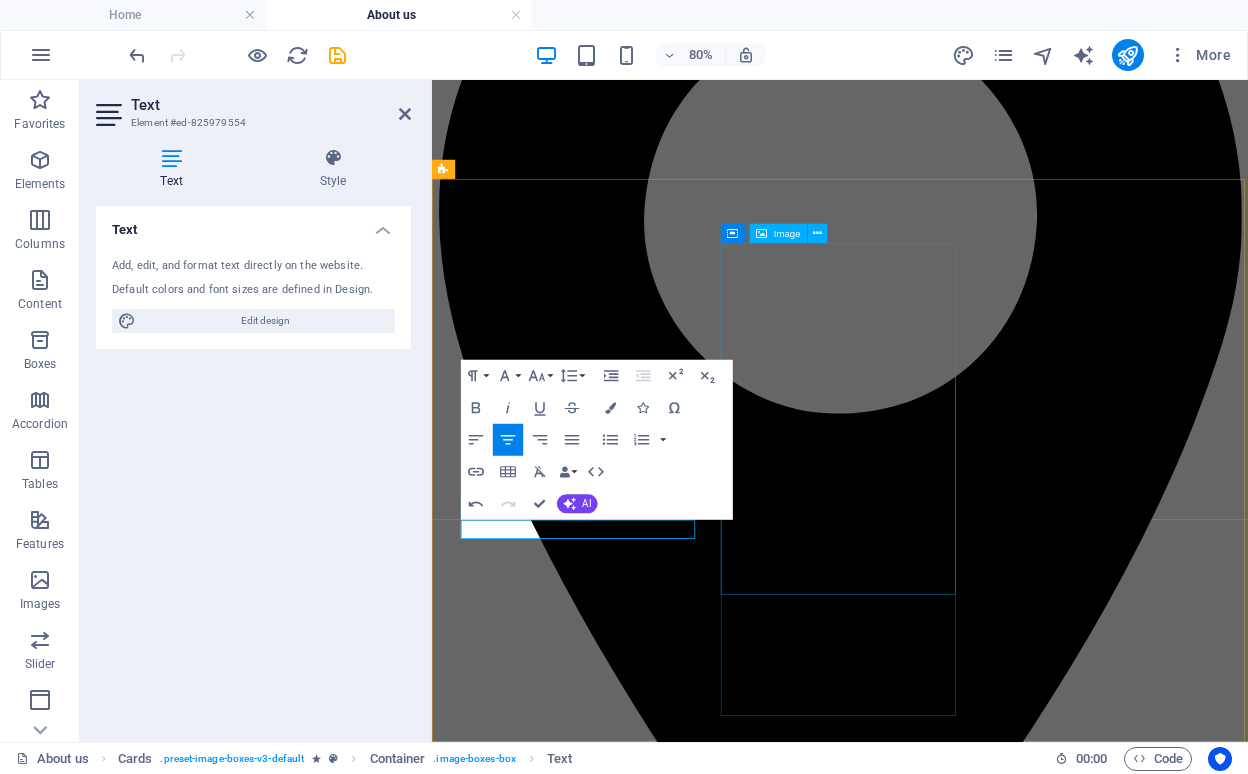 click at bounding box center (942, 17106) 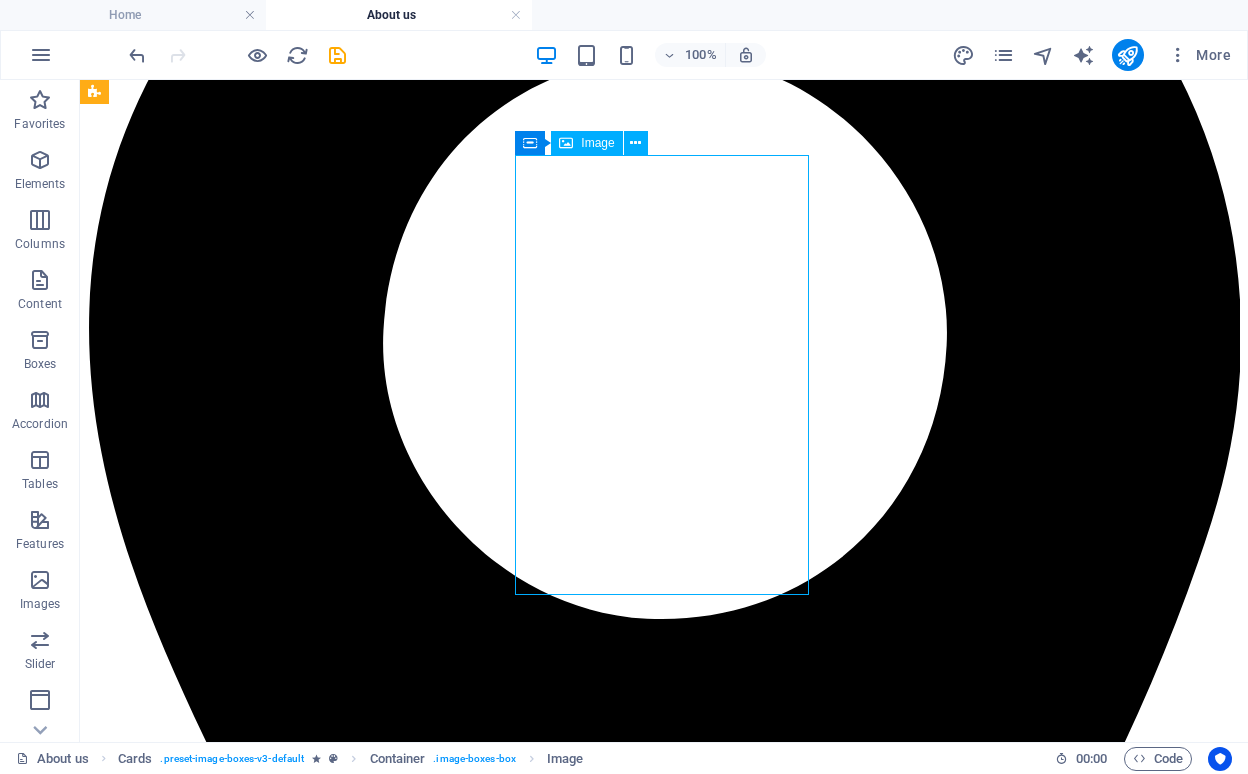 scroll, scrollTop: 1561, scrollLeft: 0, axis: vertical 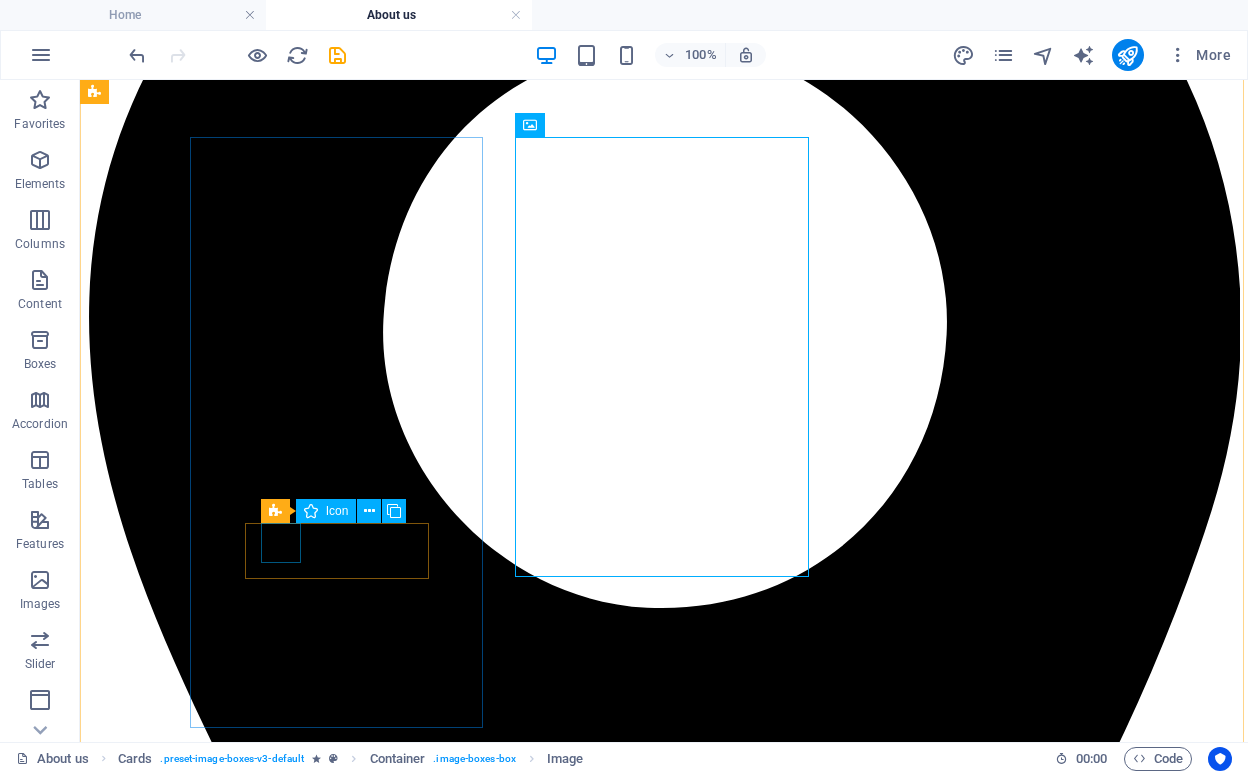 click at bounding box center [664, 14928] 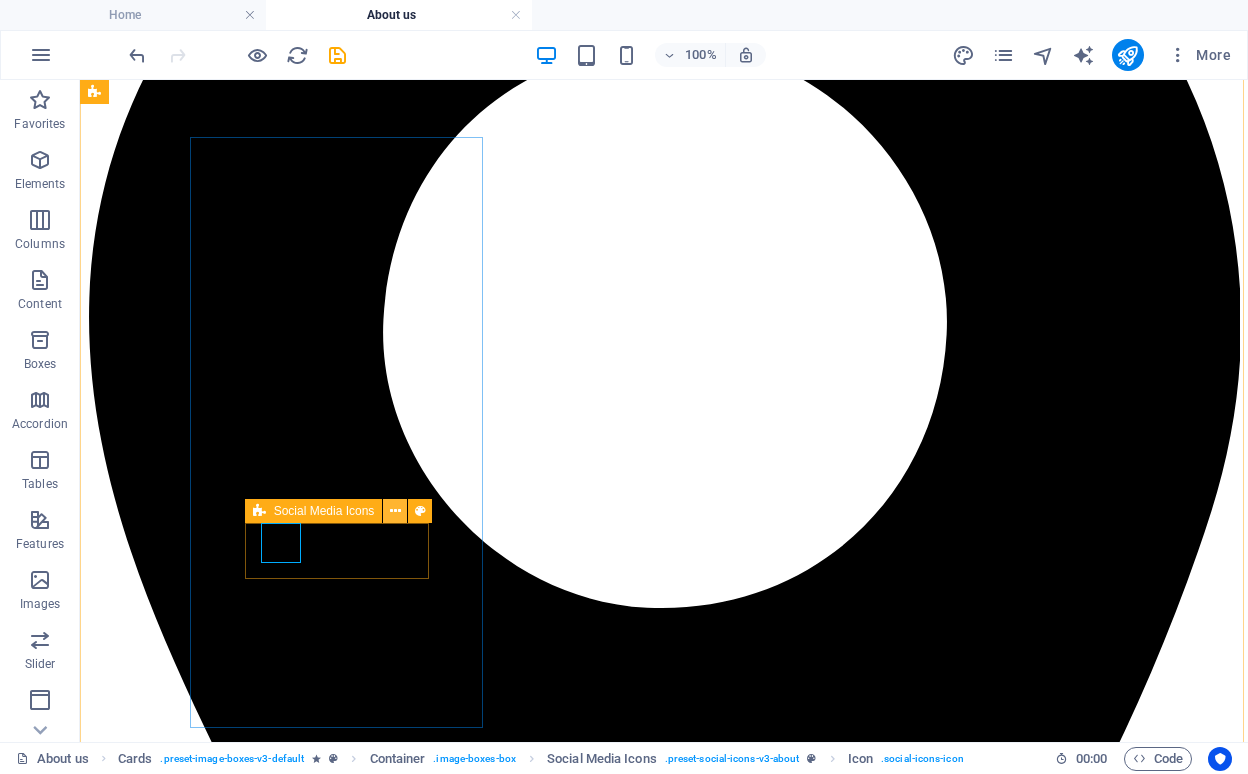 click at bounding box center [395, 511] 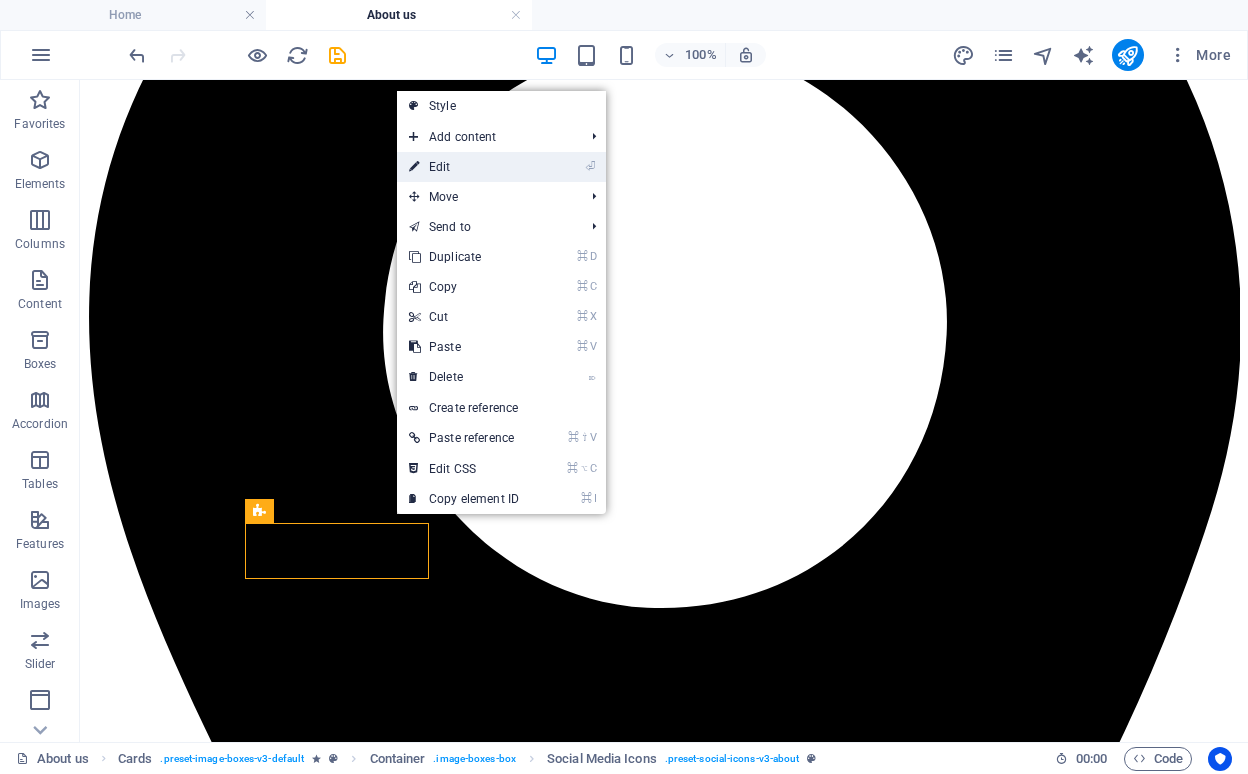 click on "⏎  Edit" at bounding box center [464, 167] 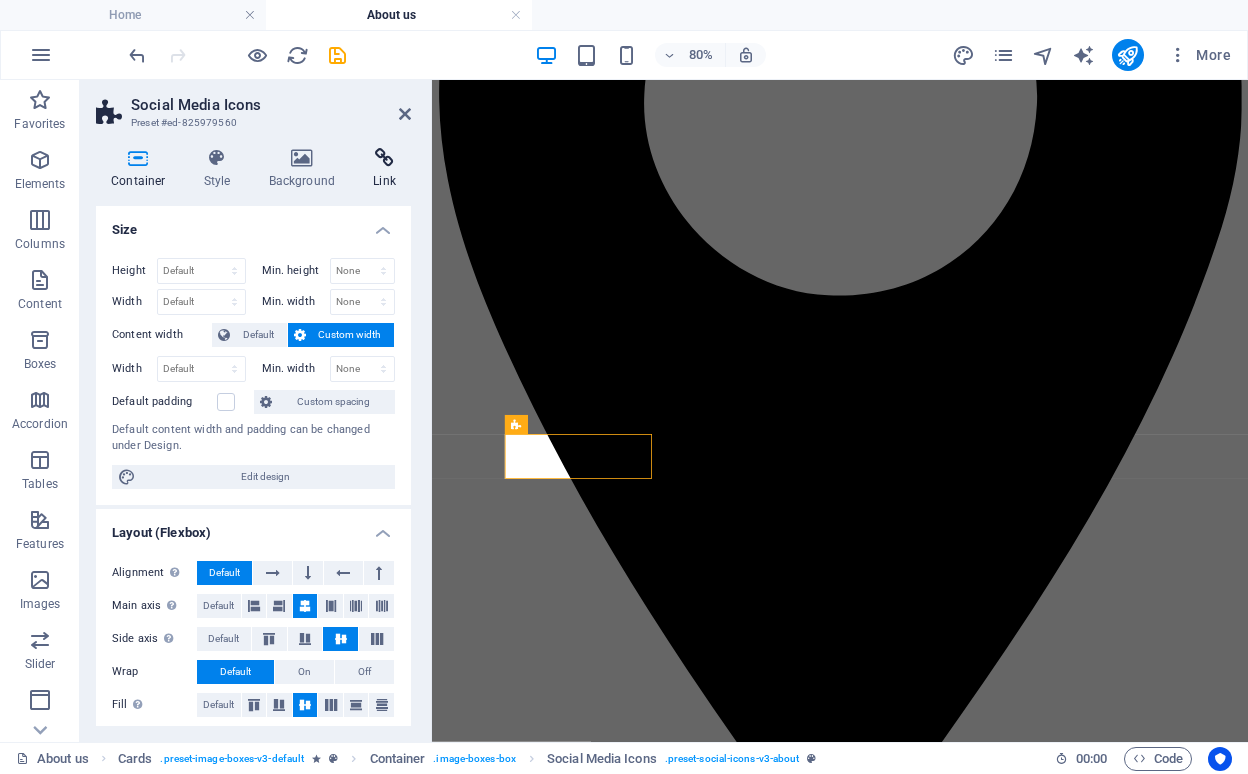 click on "Link" at bounding box center [384, 169] 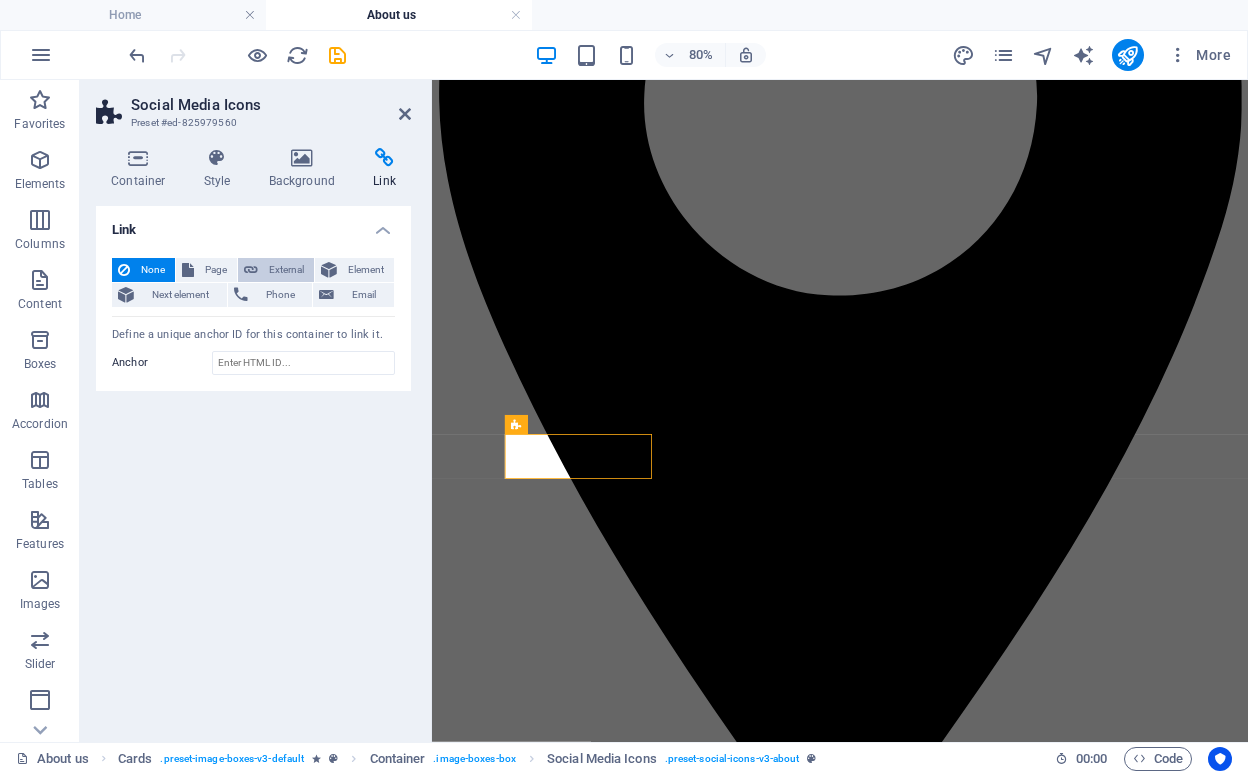 click on "External" at bounding box center (286, 270) 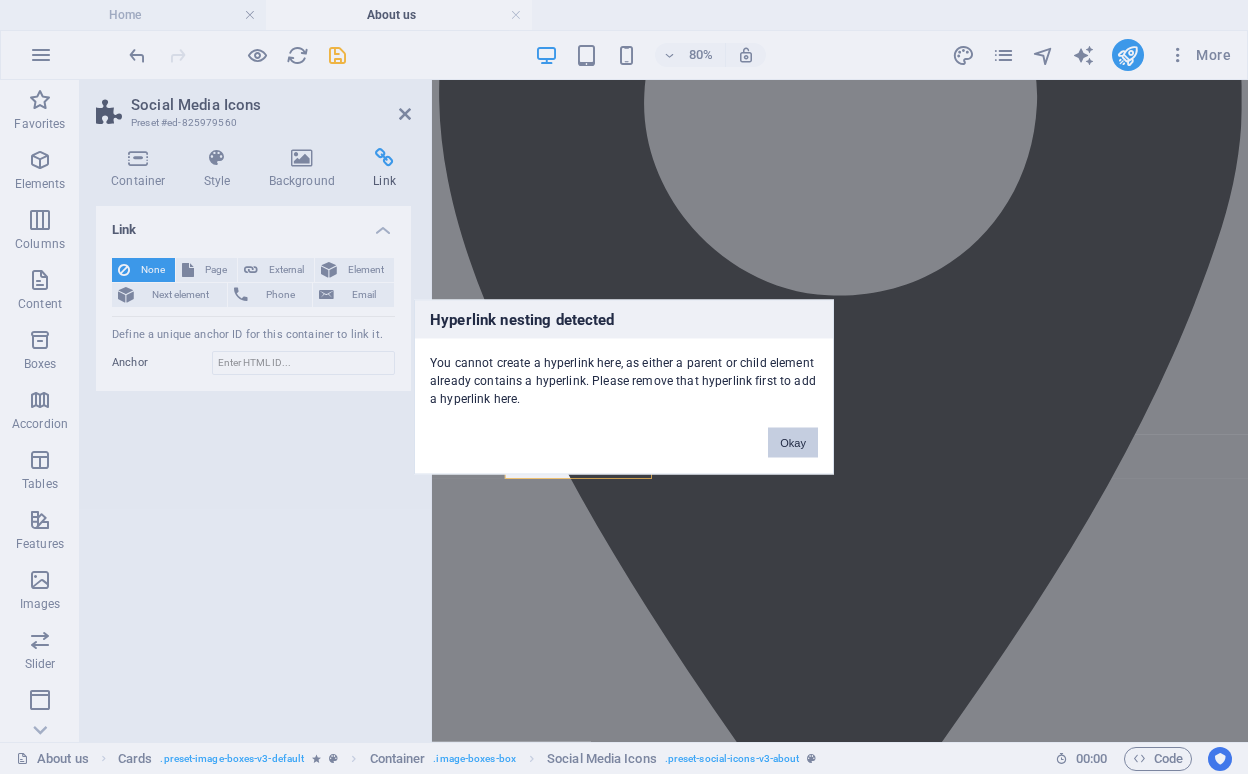click on "Okay" at bounding box center [793, 443] 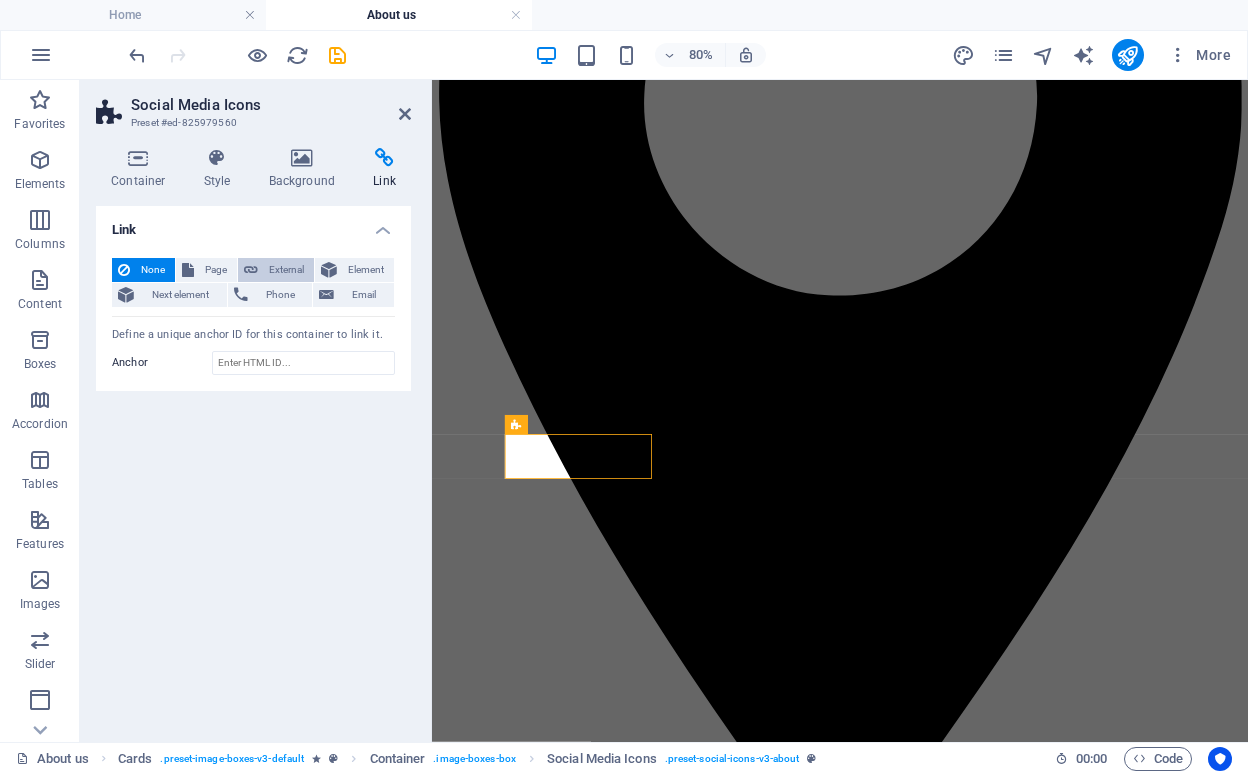 click on "External" at bounding box center (286, 270) 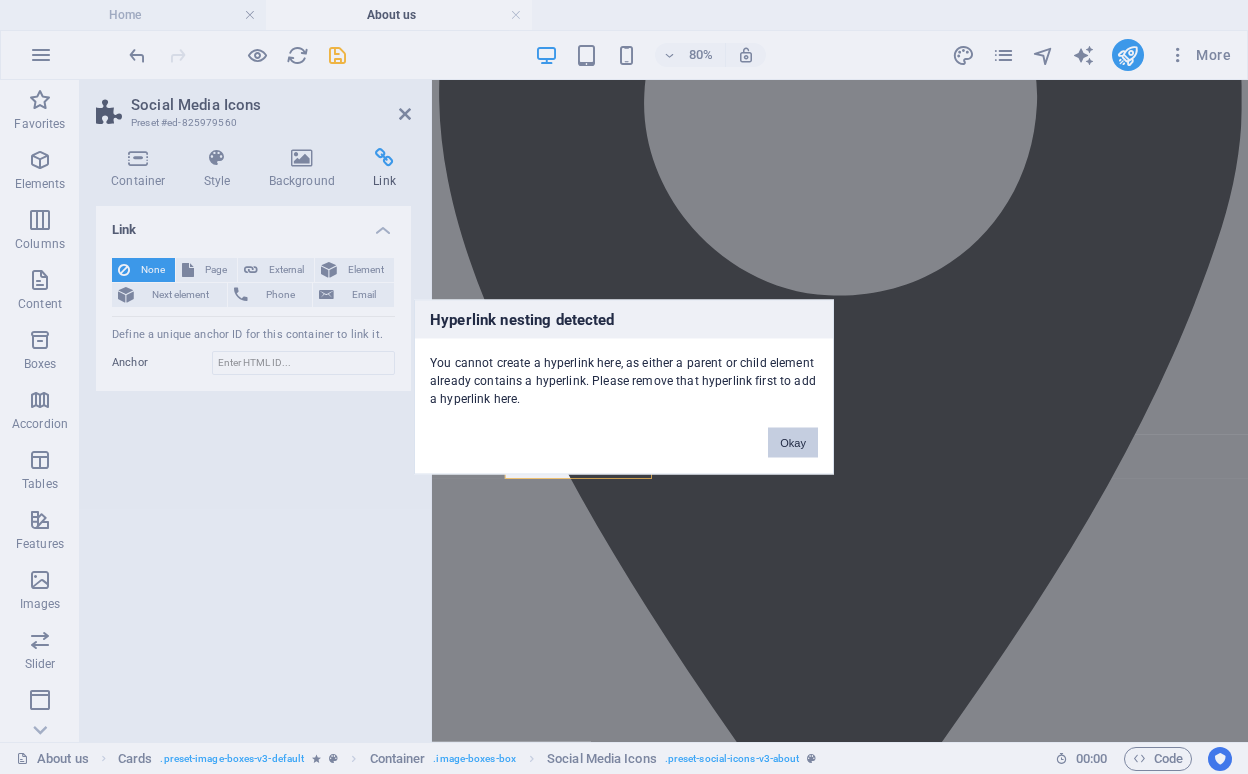 click on "Okay" at bounding box center (793, 443) 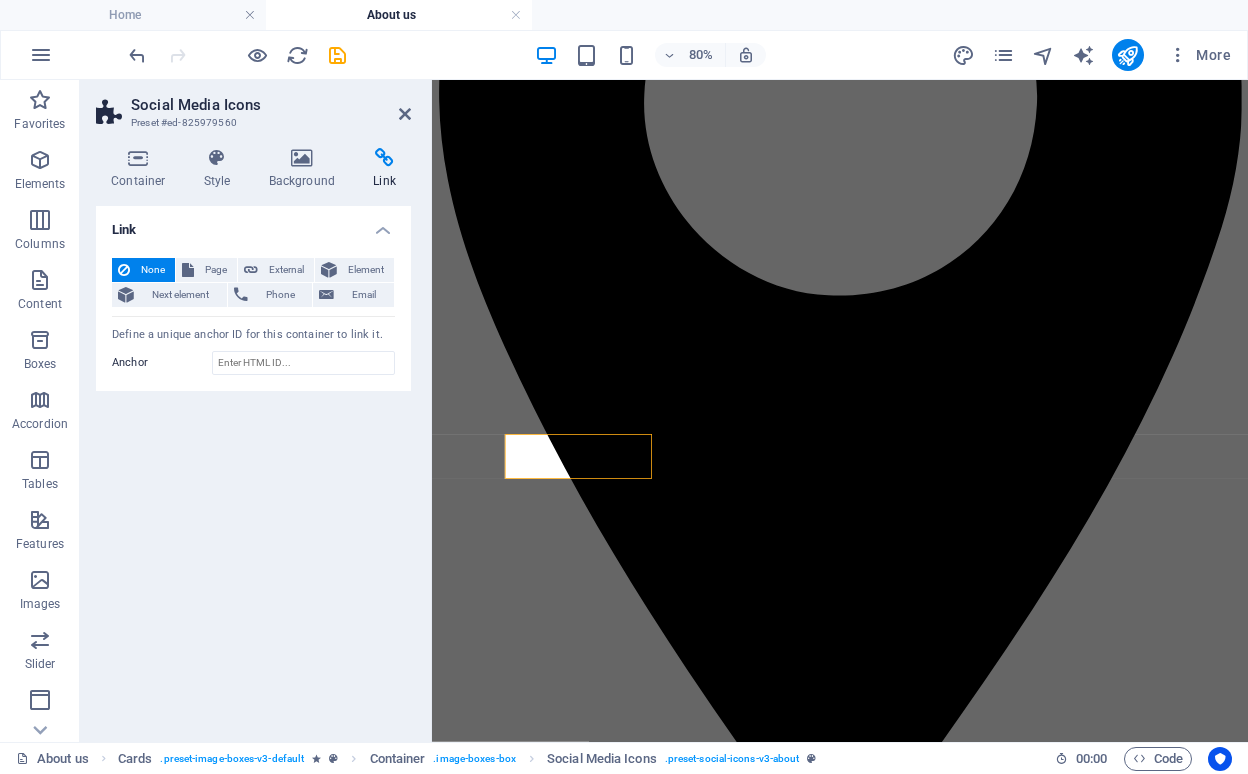 click on "Link None Page External Element Next element Phone Email Page Home About us WHAT WE DO NEWS &amp; MEDIA PORTFOLIO Contact Legal Notice Privacy Element URL Phone Email Link target New tab Same tab Overlay Title Additional link description, should not be the same as the link text. The title is most often shown as a tooltip text when the mouse moves over the element. Leave empty if uncertain. Relationship Sets the relationship of this link to the link target . For example, the value "nofollow" instructs search engines not to follow the link. Can be left empty. alternate author bookmark external help license next nofollow noreferrer noopener prev search tag Define a unique anchor ID for this container to link it. Anchor" at bounding box center (253, 466) 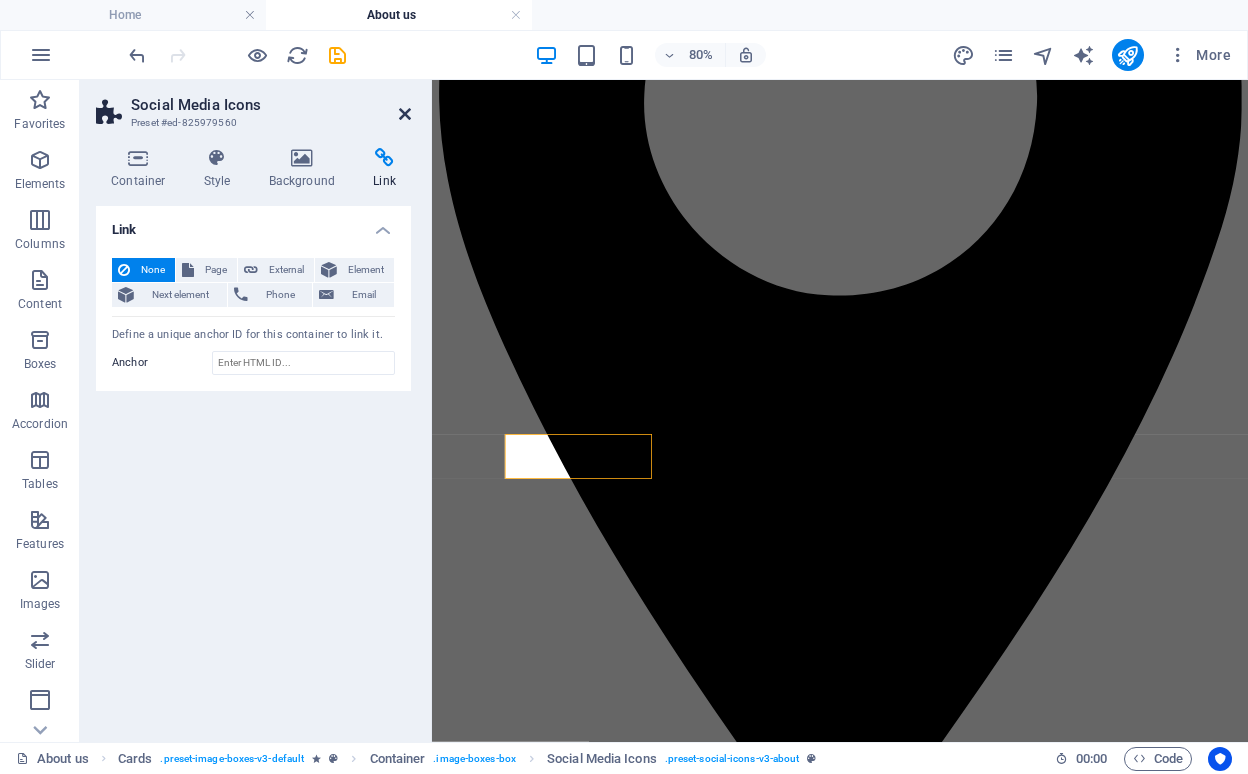 click at bounding box center [405, 114] 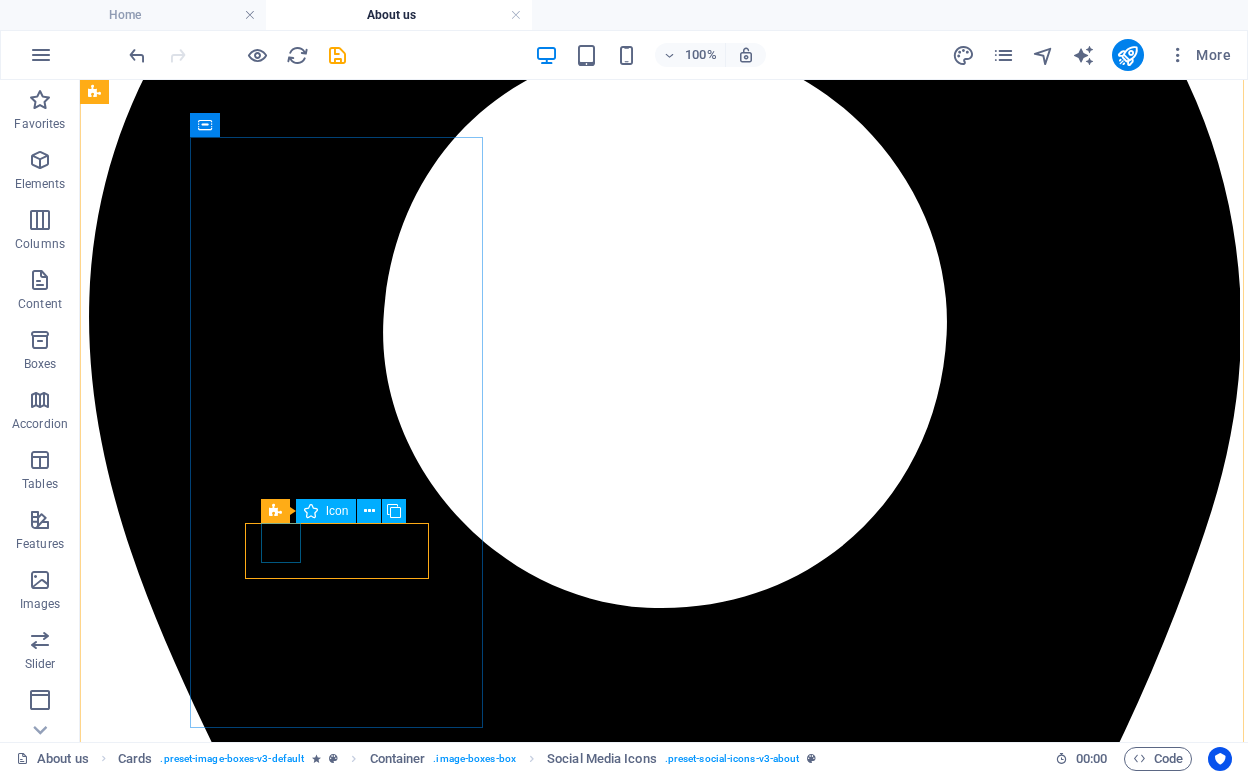 click at bounding box center (664, 15011) 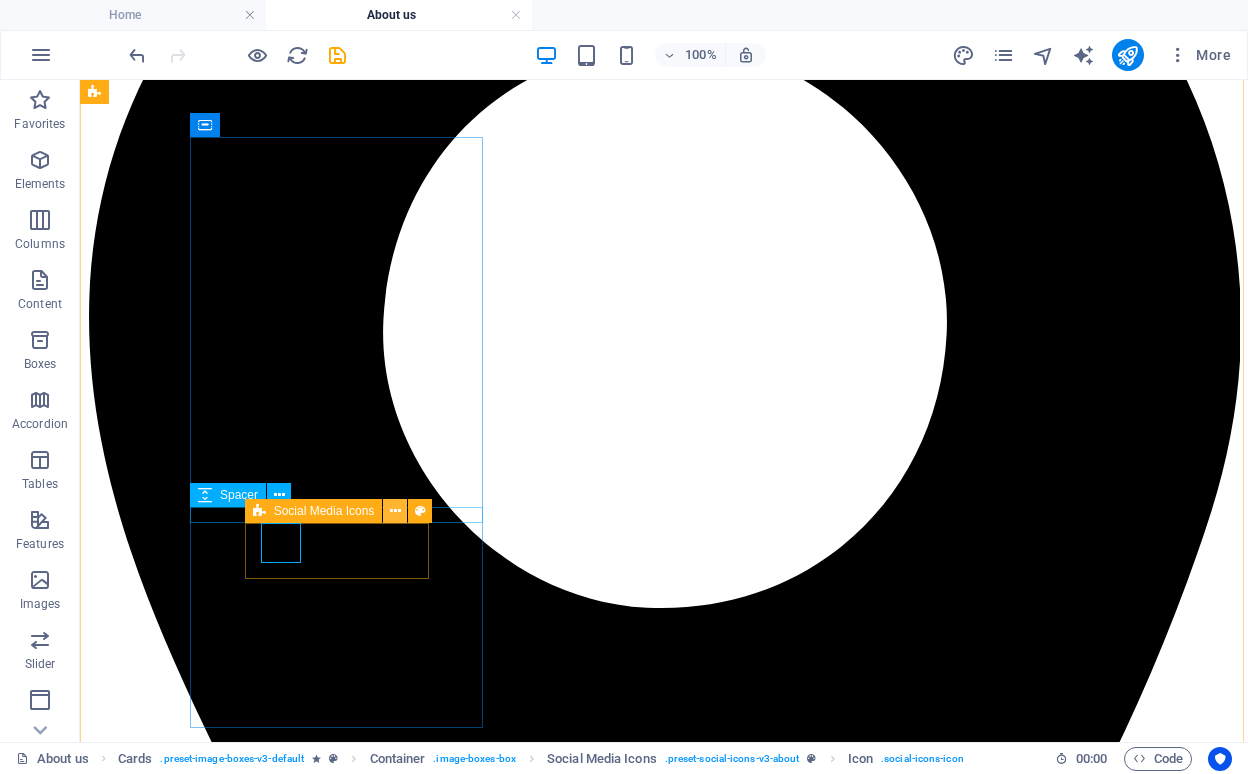 click at bounding box center [395, 511] 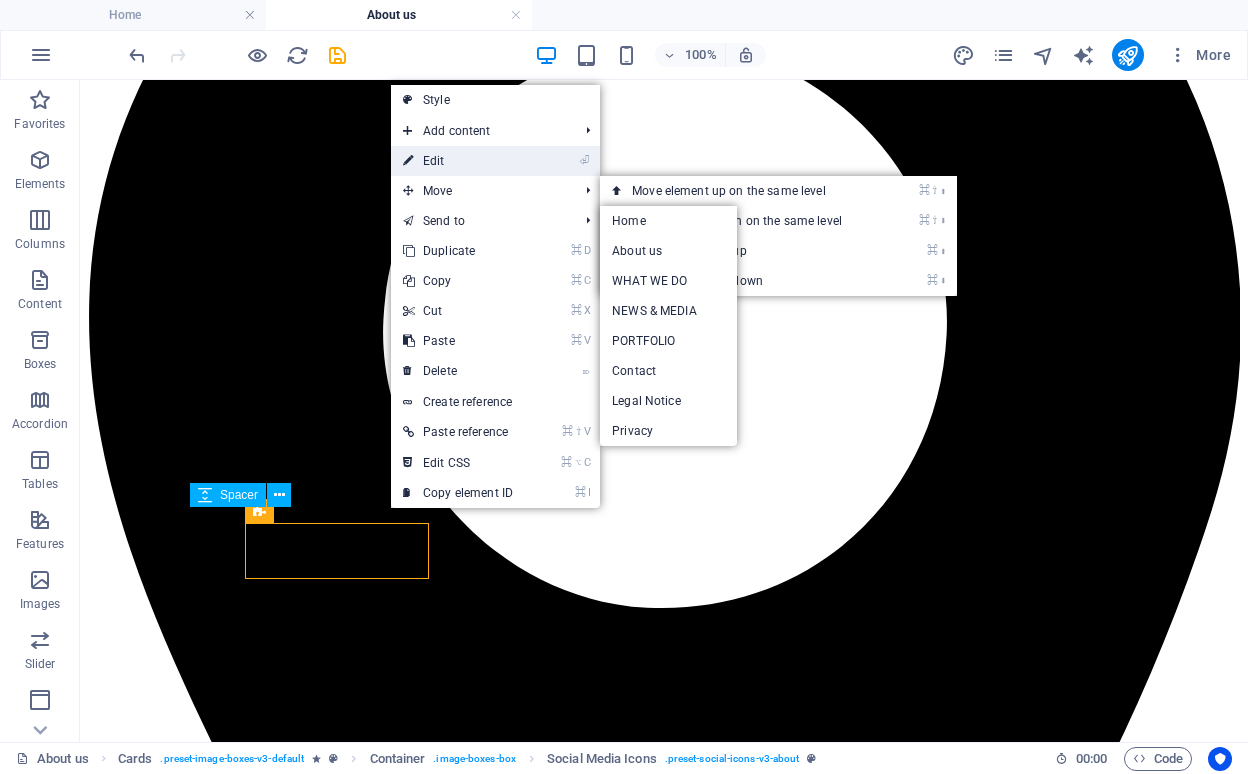 click on "⏎  Edit" at bounding box center [458, 161] 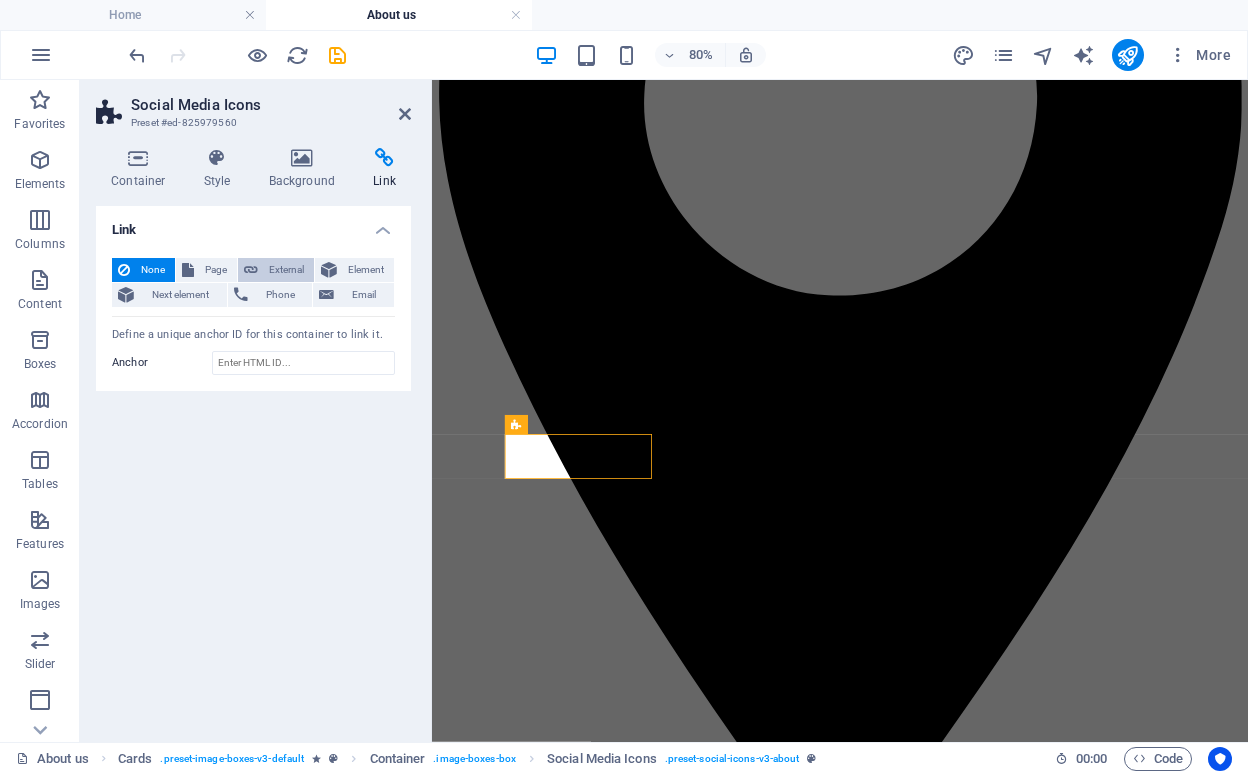click on "External" at bounding box center (286, 270) 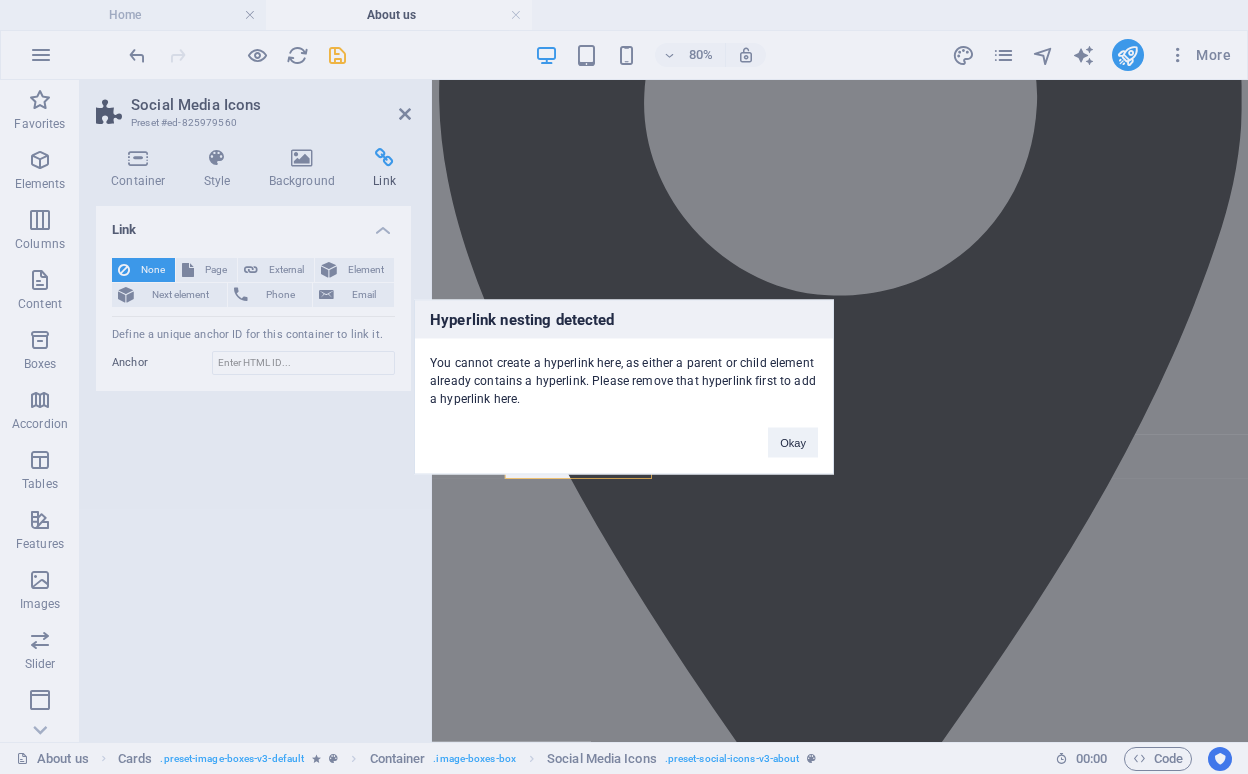 click on "Hyperlink nesting detected You cannot create a hyperlink here, as either a parent or child element already contains a hyperlink. Please remove that hyperlink first to add a hyperlink here. Okay" at bounding box center [624, 387] 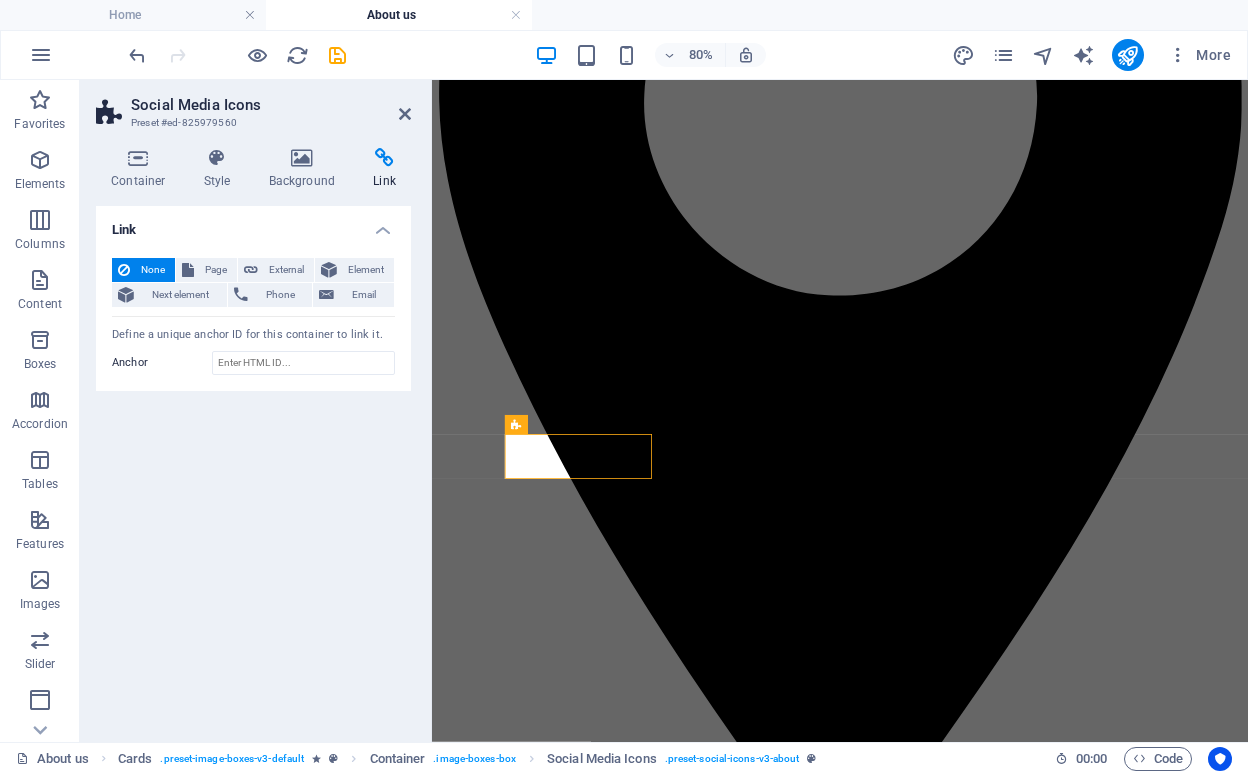 click on "Page" at bounding box center [215, 270] 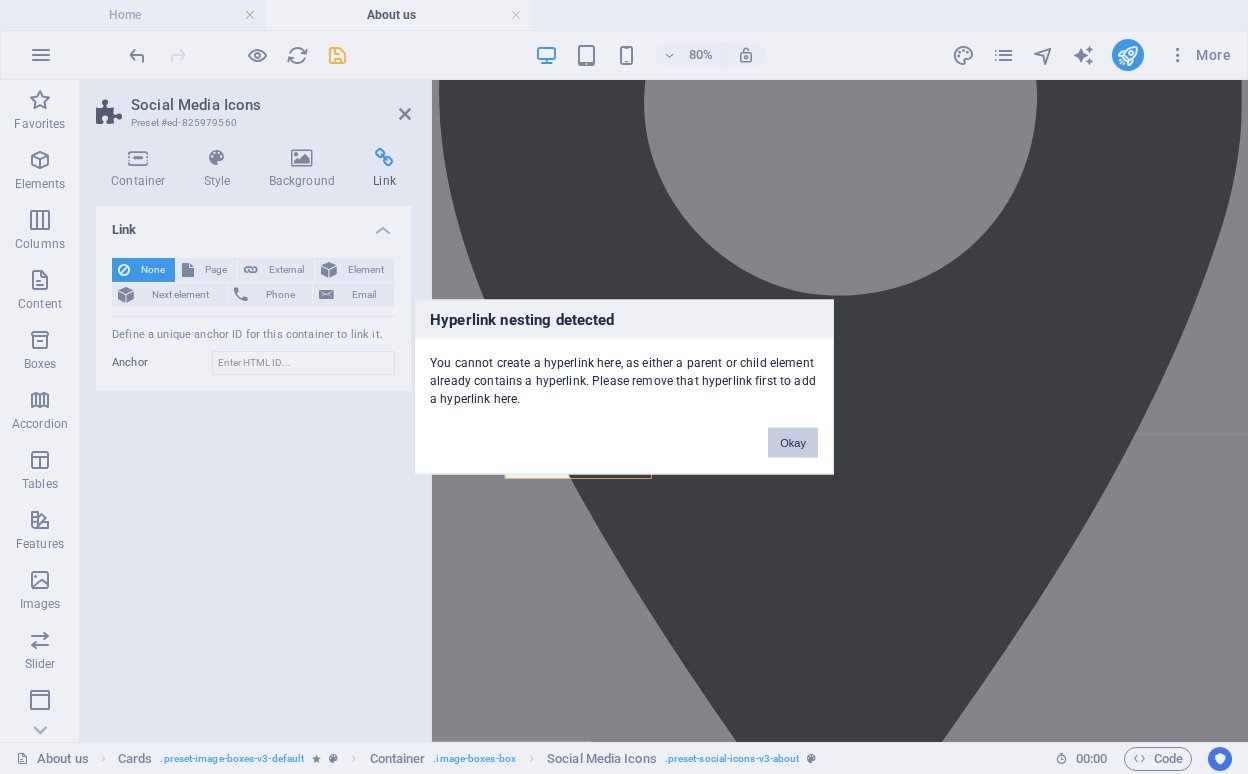 click on "Okay" at bounding box center (793, 443) 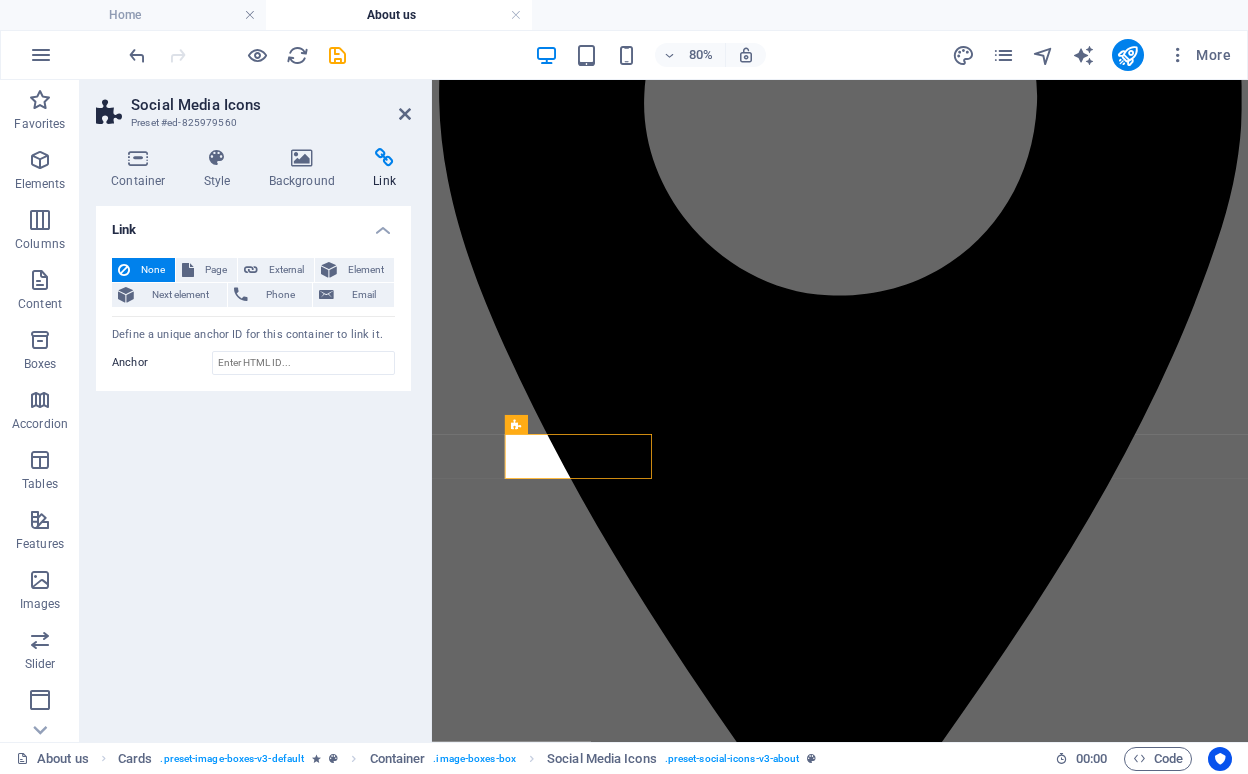 click on "None Page External Element Next element Phone Email Page Home About us WHAT WE DO NEWS &amp; MEDIA PORTFOLIO Contact Legal Notice Privacy Element
URL Phone Email Link target New tab Same tab Overlay Title Additional link description, should not be the same as the link text. The title is most often shown as a tooltip text when the mouse moves over the element. Leave empty if uncertain. Relationship Sets the  relationship of this link to the link target . For example, the value "nofollow" instructs search engines not to follow the link. Can be left empty. alternate author bookmark external help license next nofollow noreferrer noopener prev search tag Define a unique anchor ID for this container to link it. Anchor" at bounding box center [253, 317] 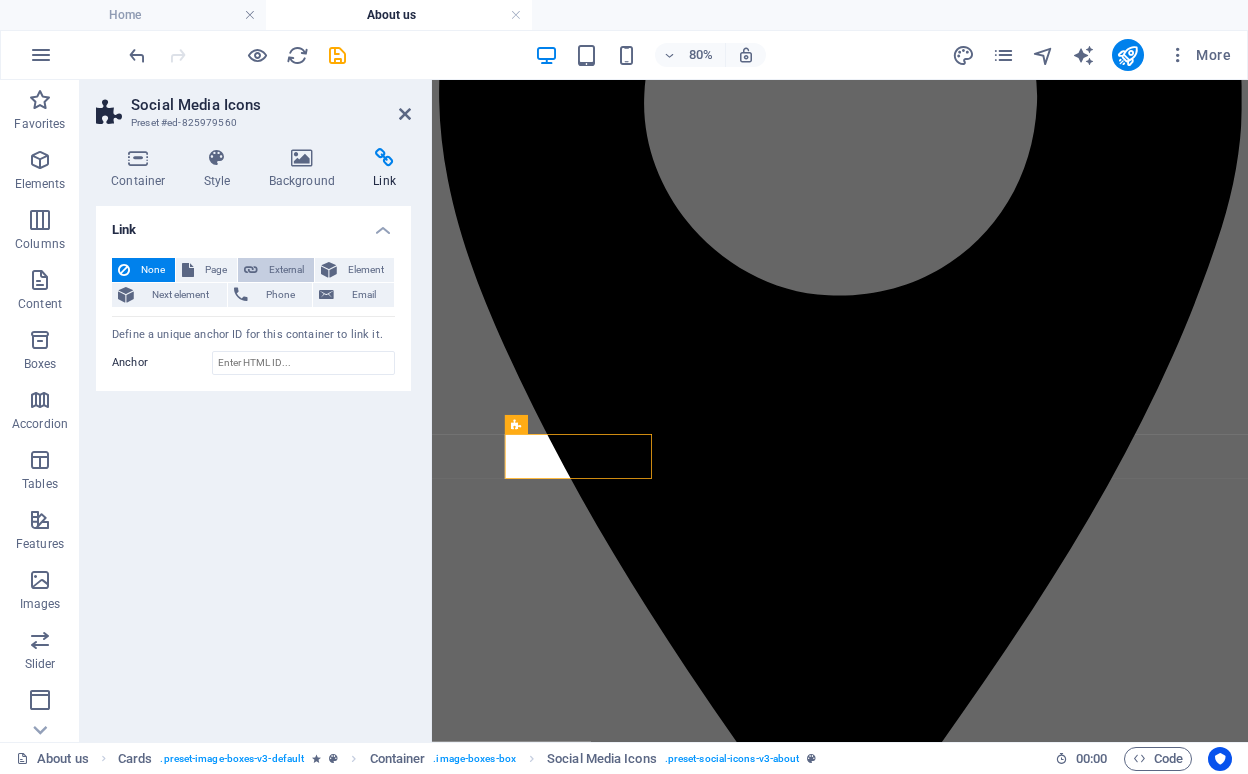 click on "External" at bounding box center (286, 270) 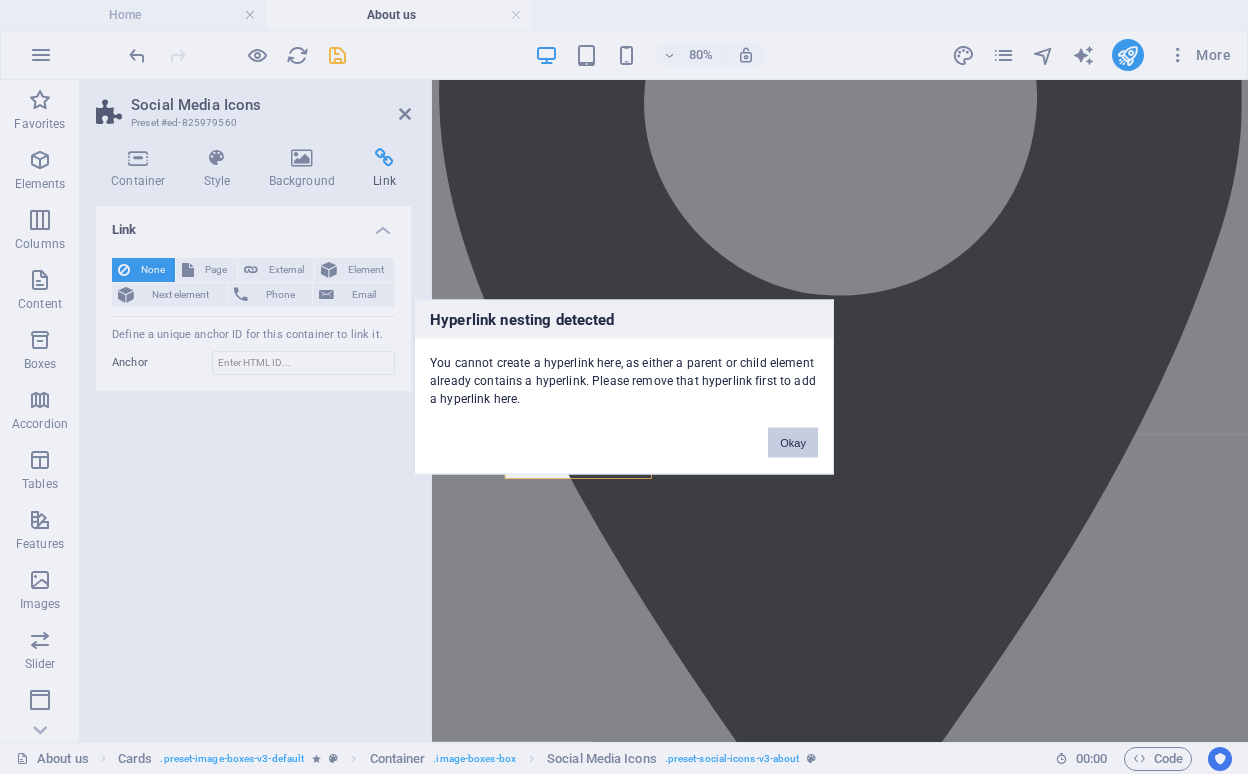 click on "Okay" at bounding box center [793, 443] 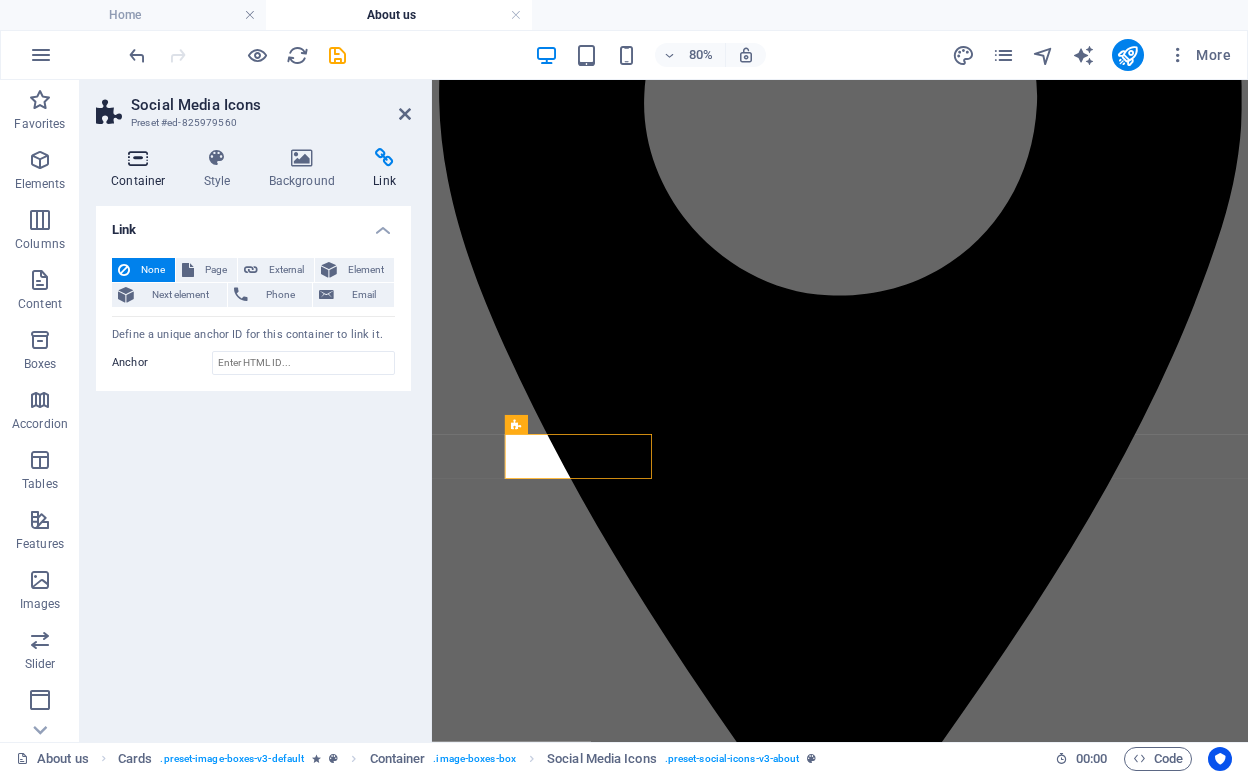 click on "Container" at bounding box center [142, 169] 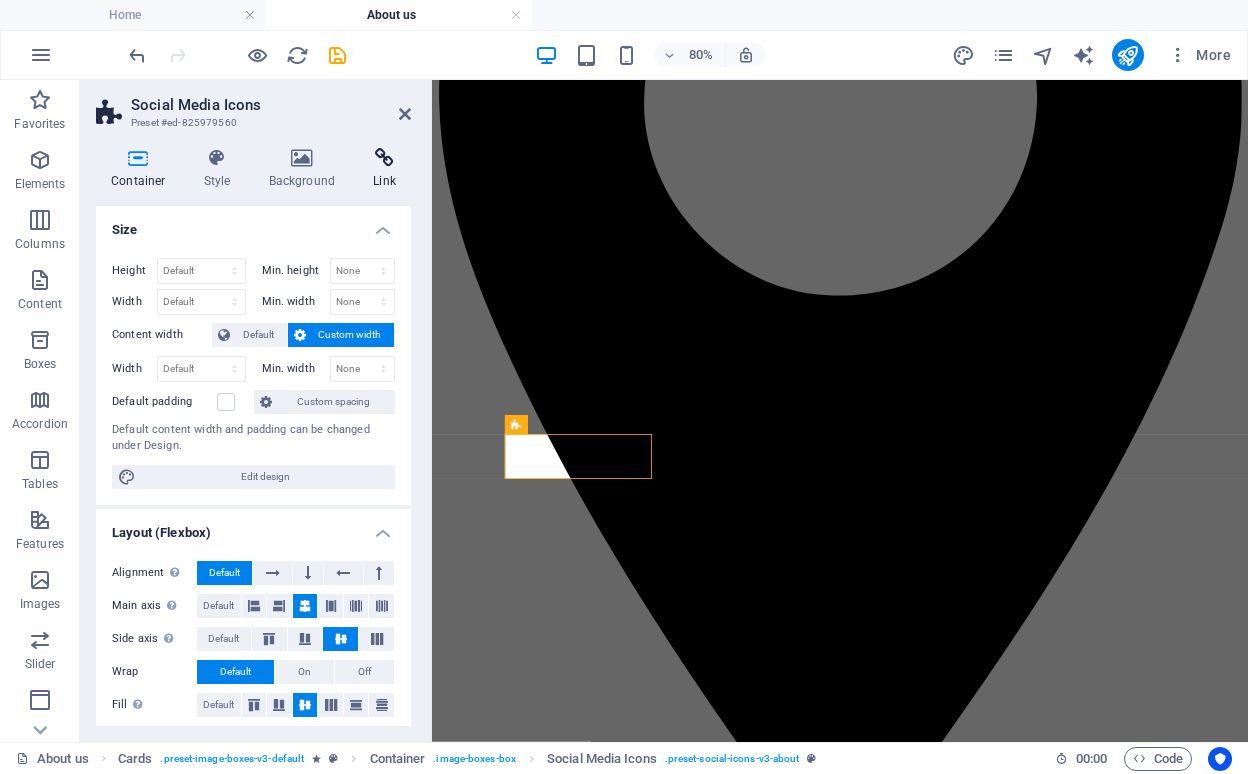 scroll, scrollTop: 0, scrollLeft: 0, axis: both 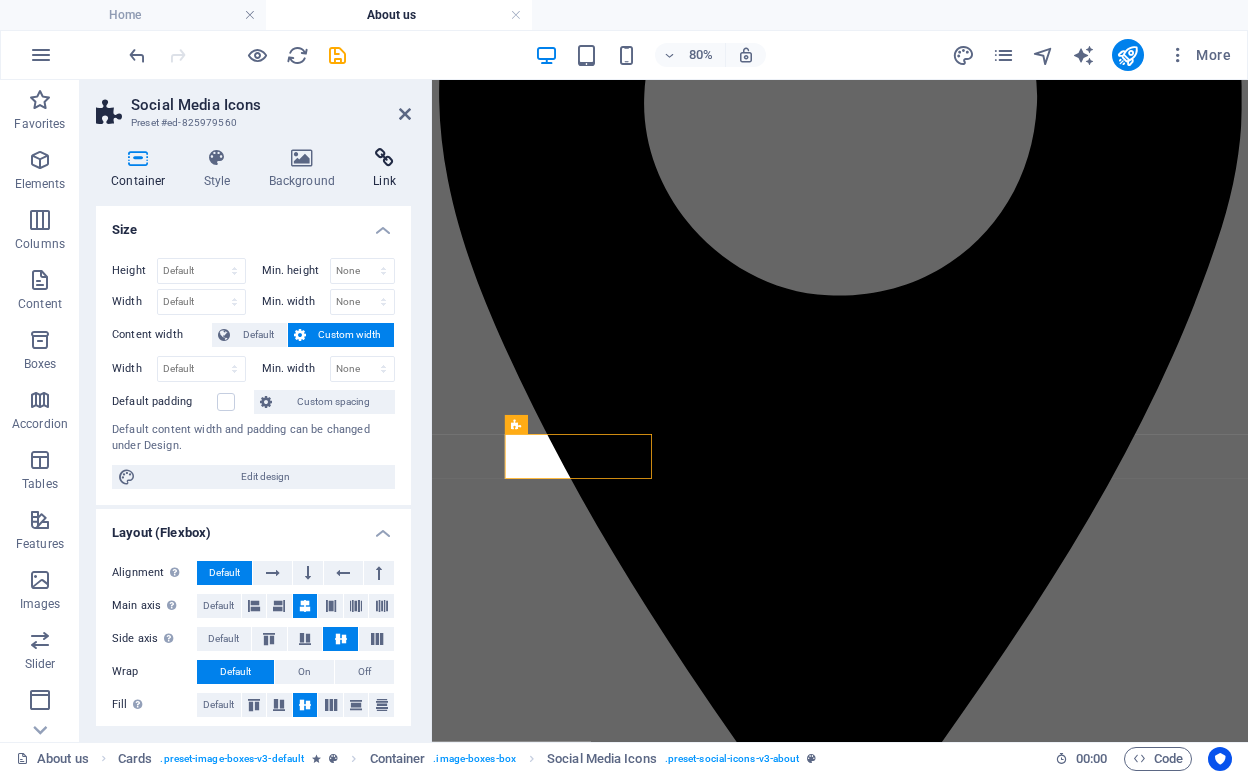click at bounding box center [384, 158] 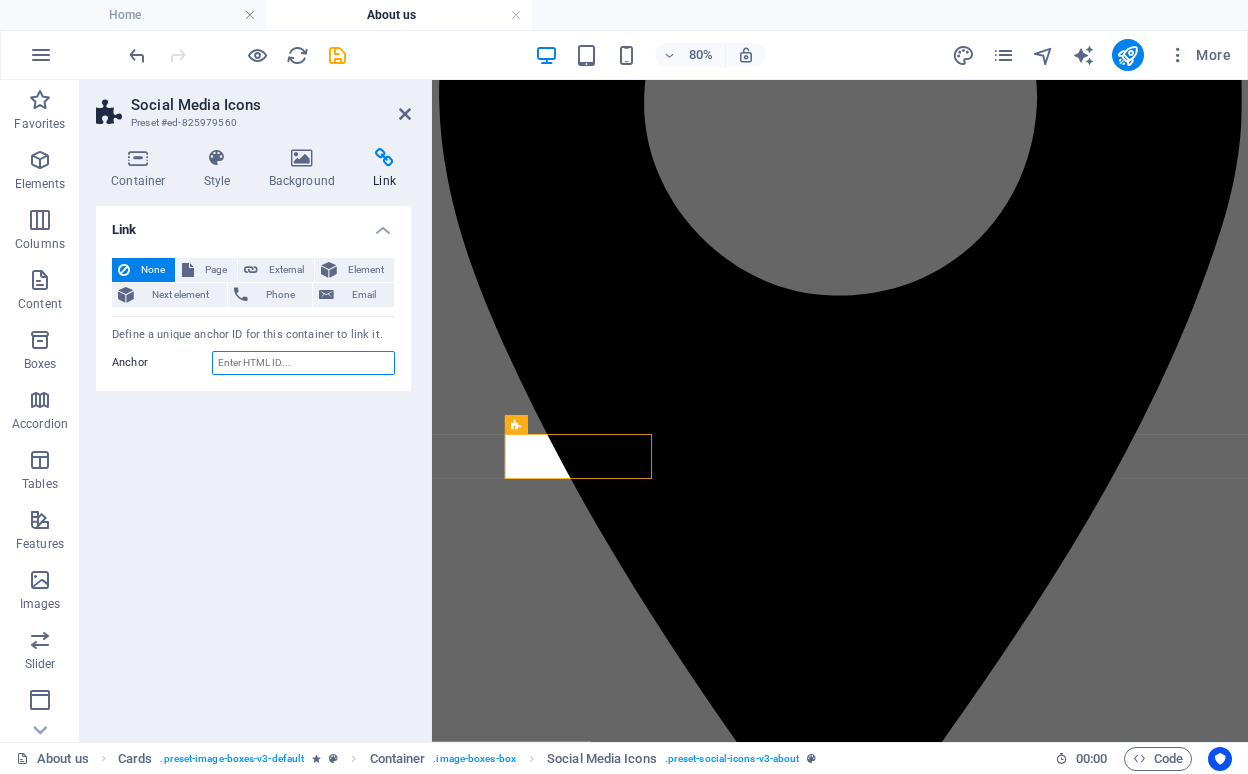 click on "Anchor" at bounding box center [303, 363] 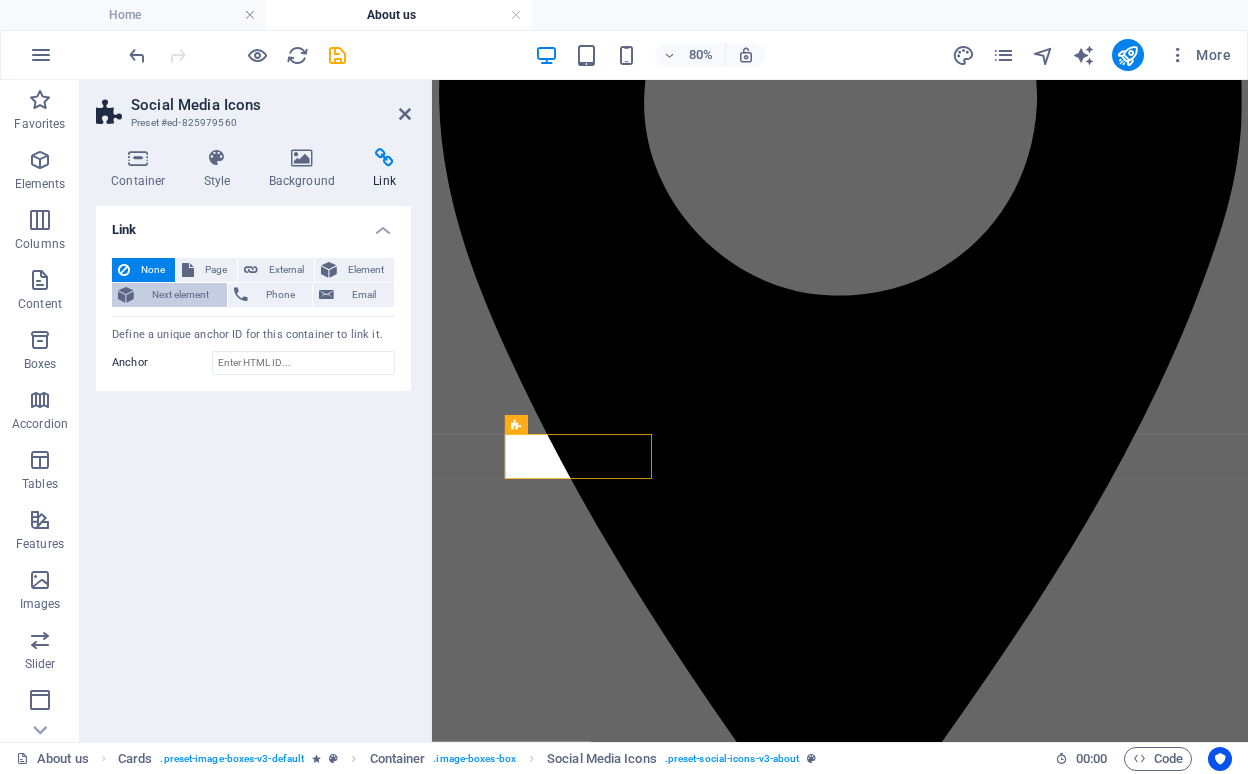 click on "Next element" at bounding box center [180, 295] 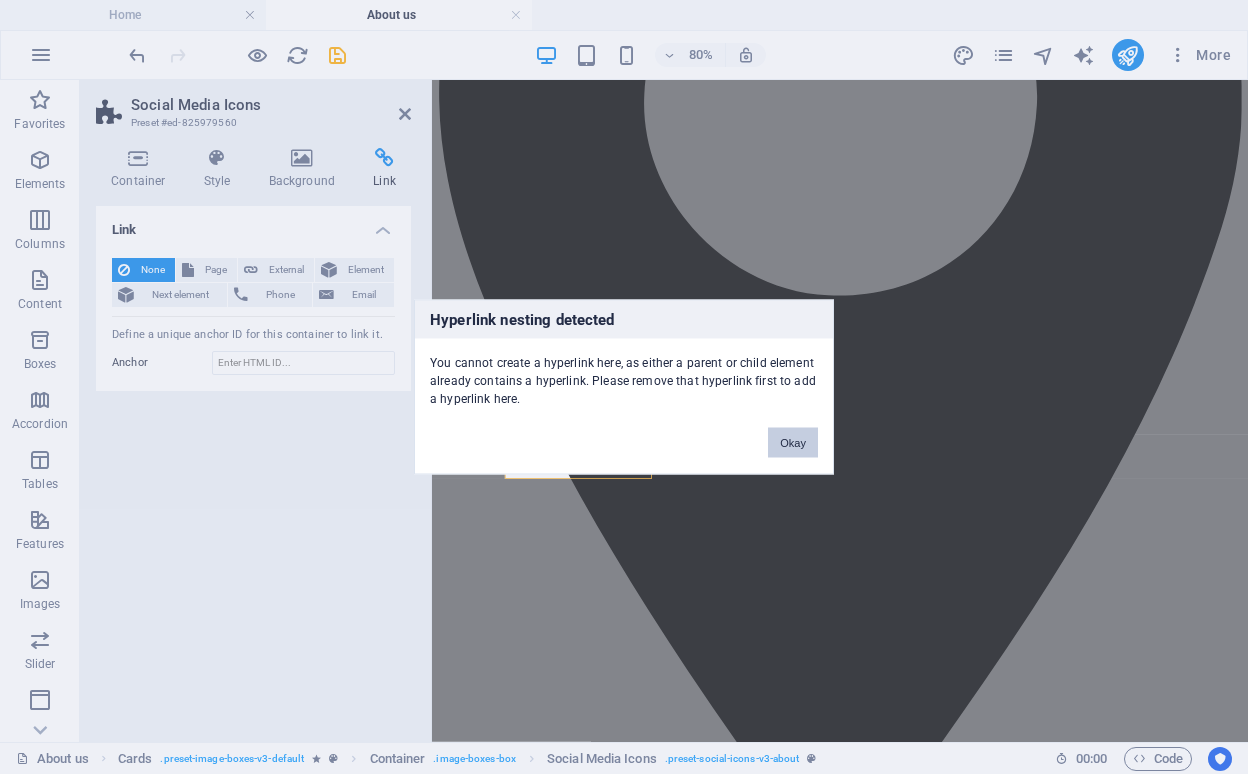 click on "Okay" at bounding box center [793, 443] 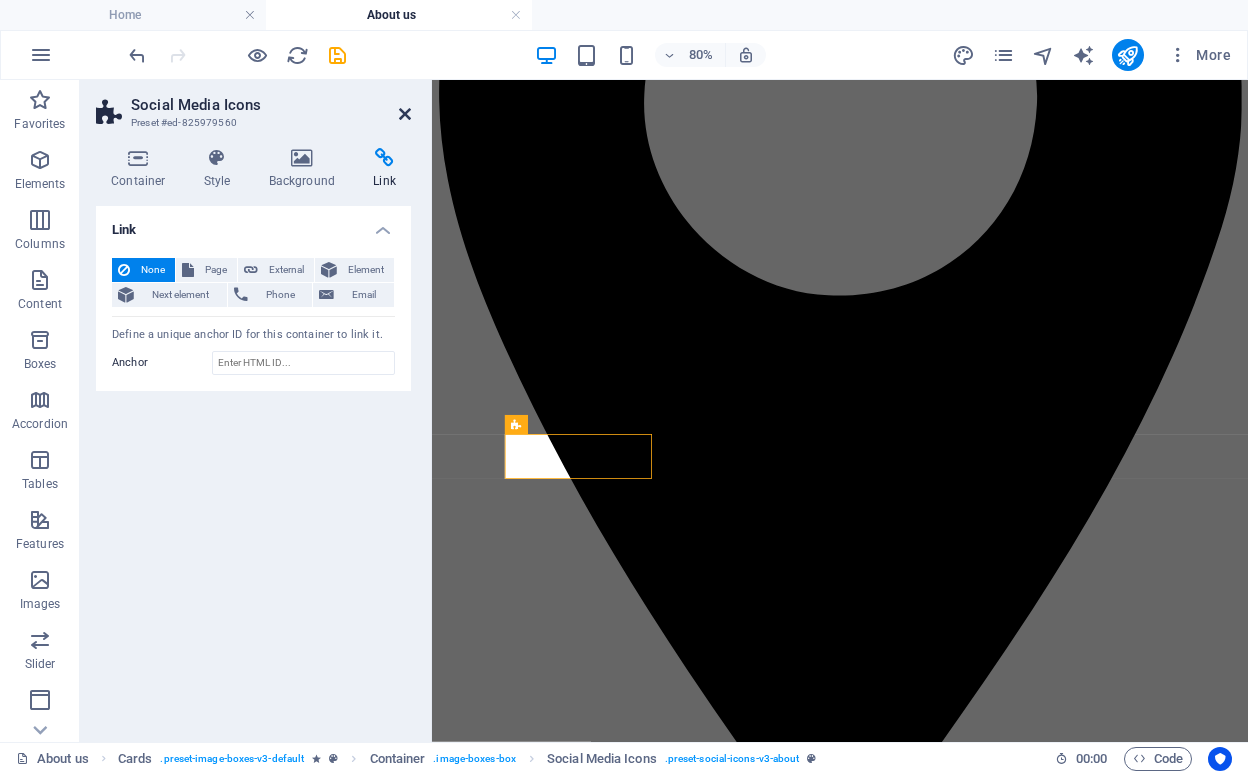 click at bounding box center [405, 114] 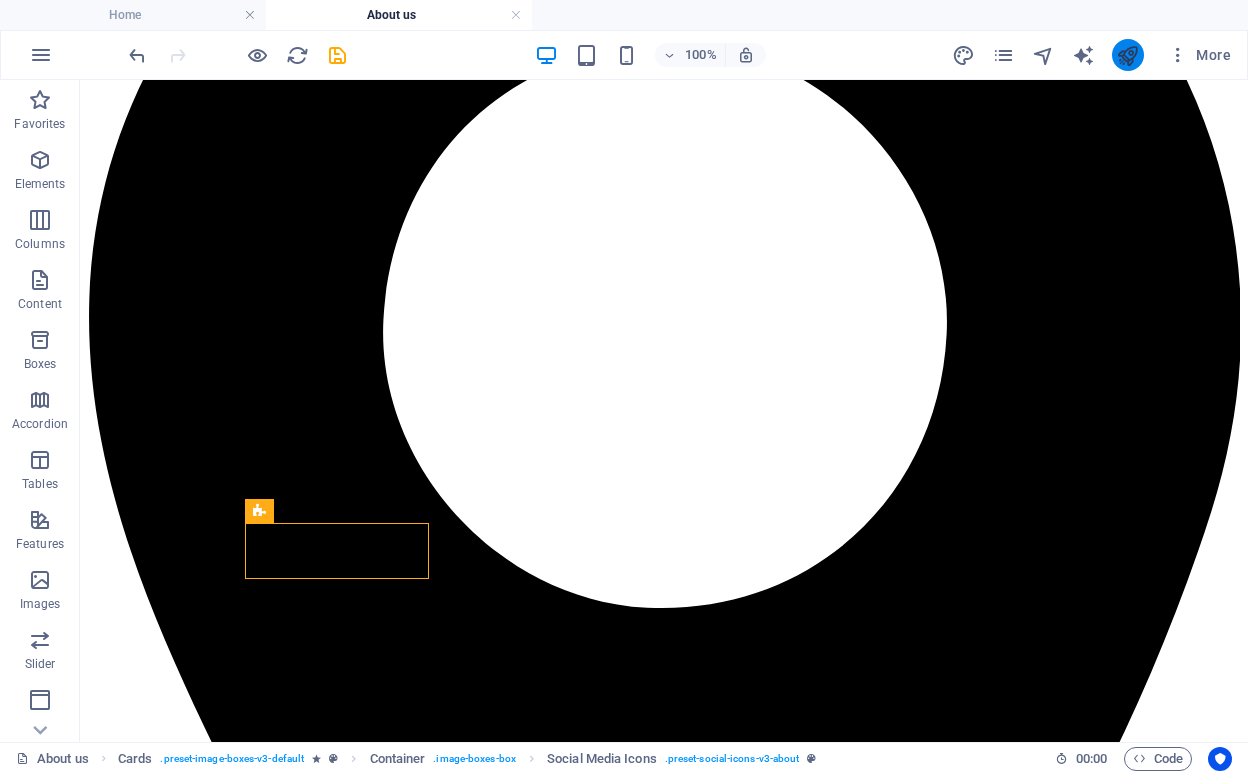 click at bounding box center [1127, 55] 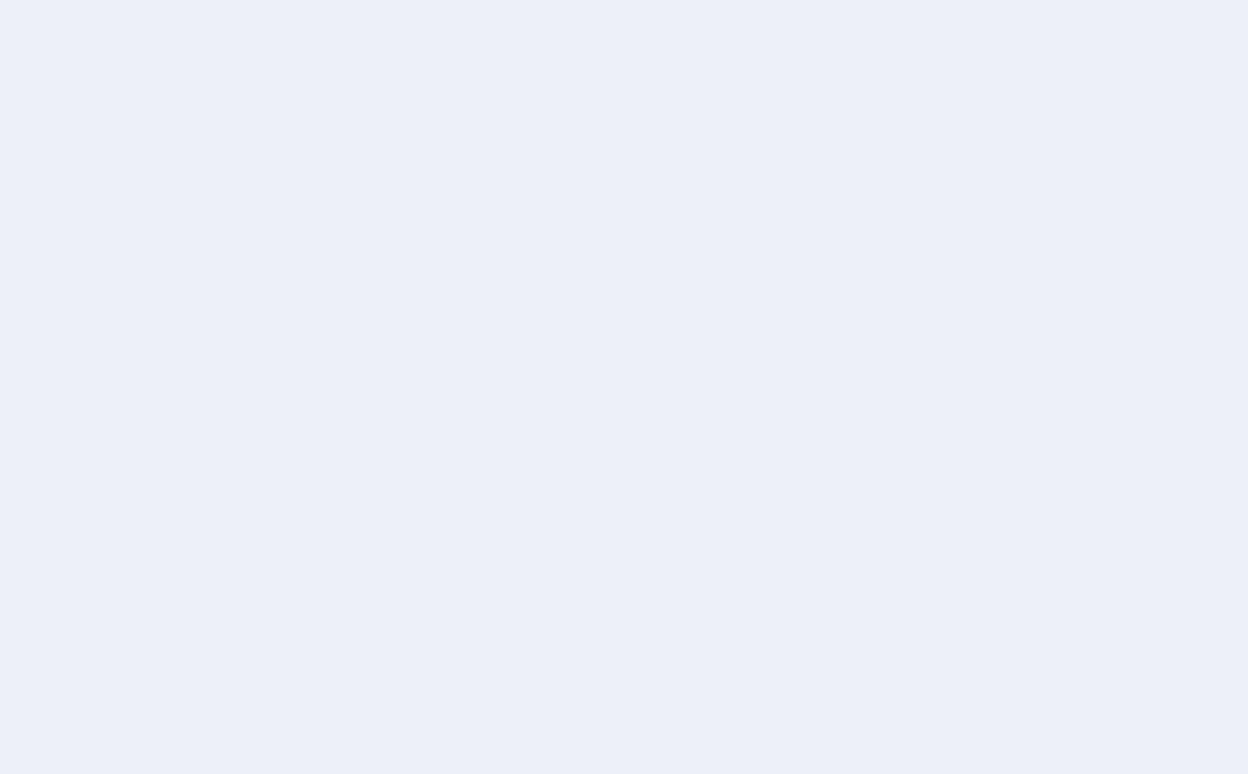 scroll, scrollTop: 0, scrollLeft: 0, axis: both 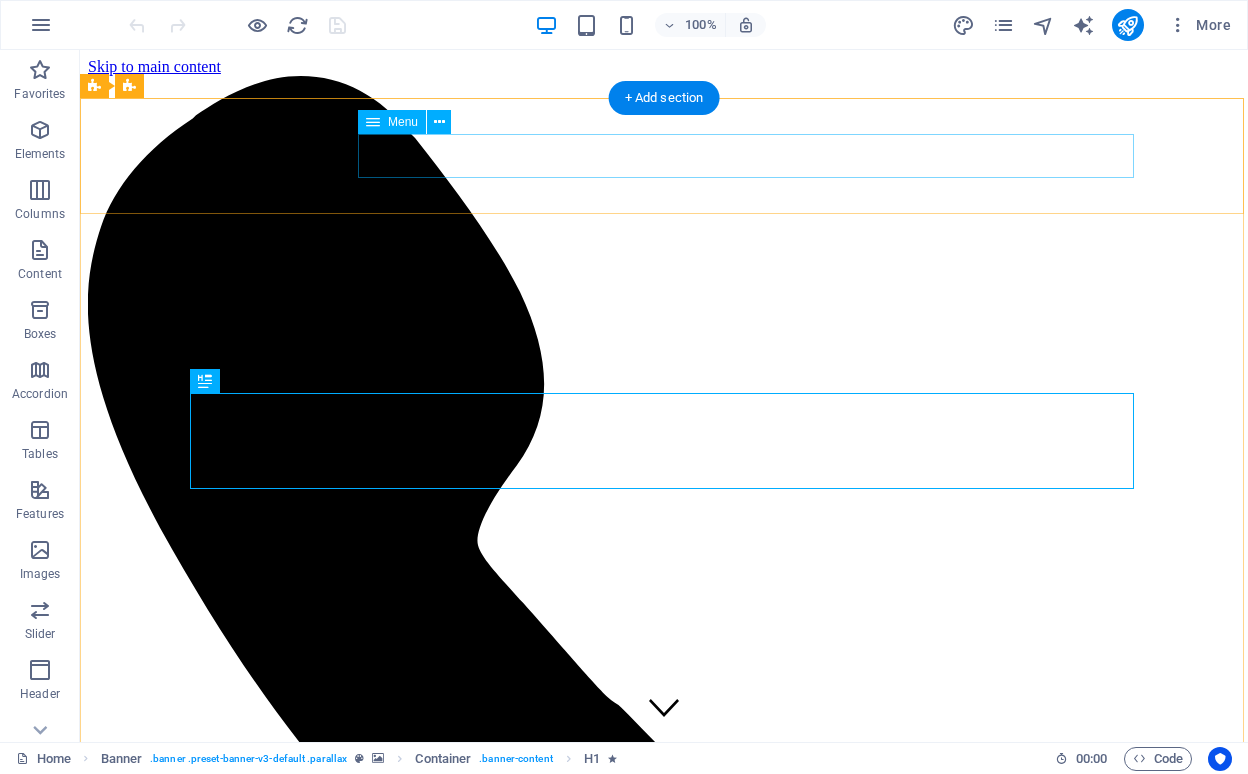 click on "Home About us WHAT WE DO NEWS & MEDIA PORTFOLIO Contact" at bounding box center (664, 9648) 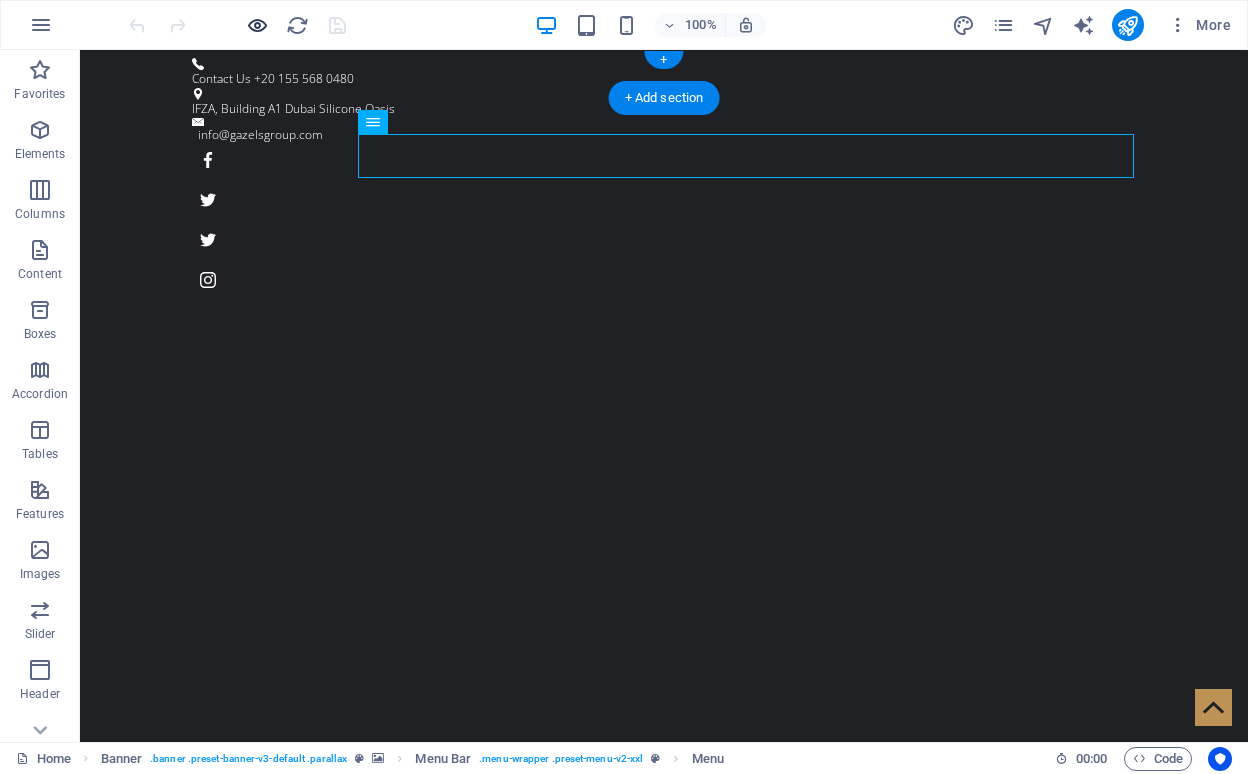 click at bounding box center (257, 25) 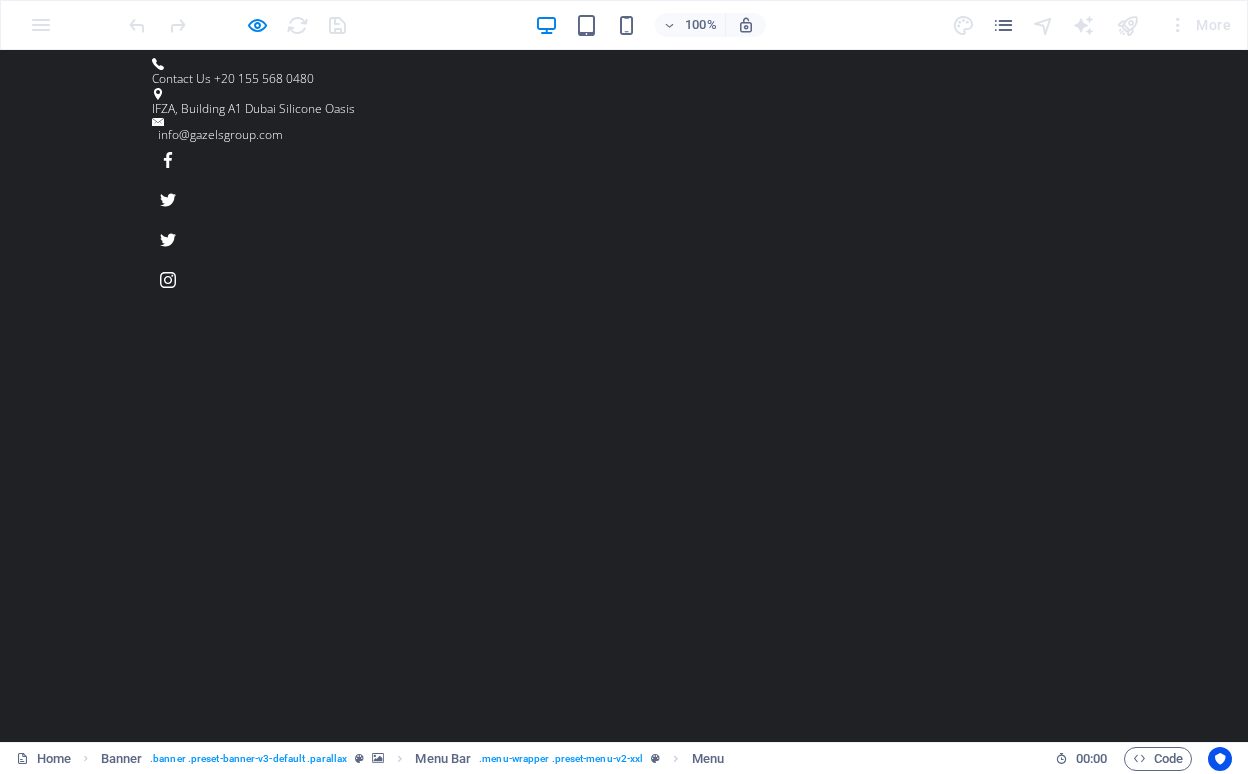 click on "About us" at bounding box center (553, 1118) 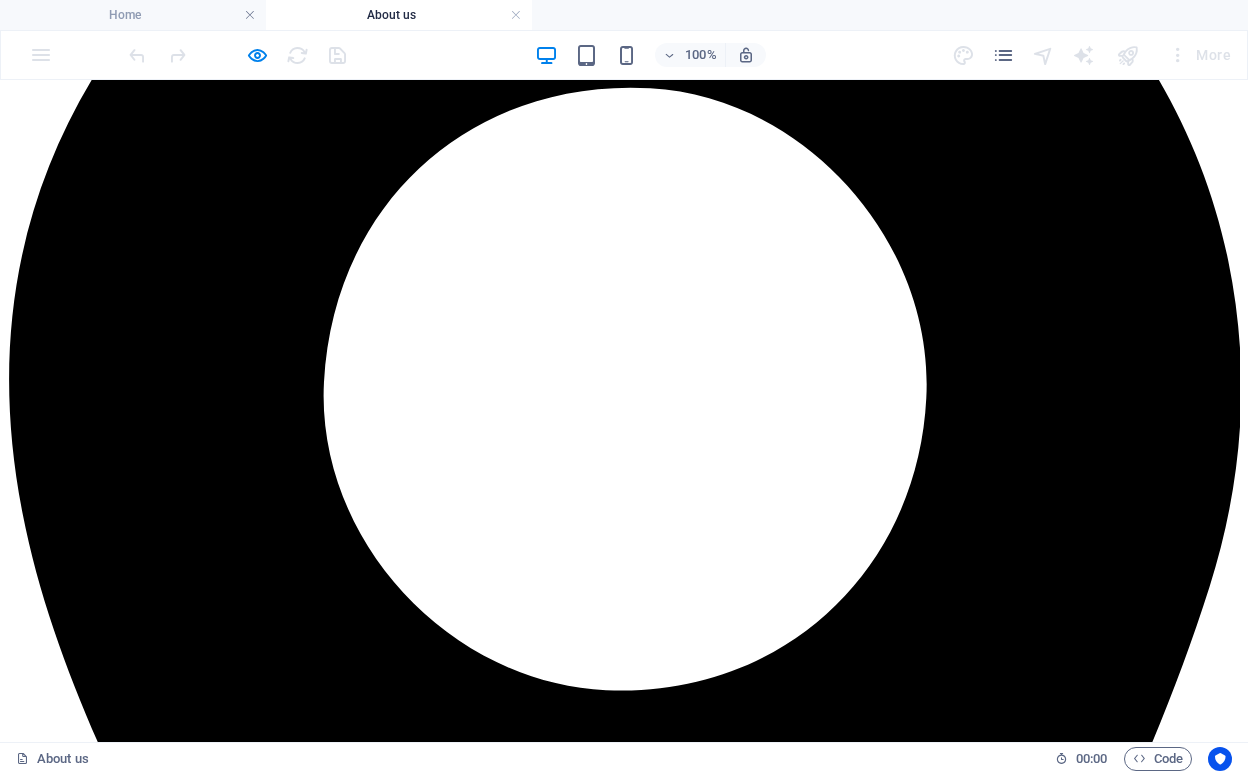 scroll, scrollTop: 1624, scrollLeft: 0, axis: vertical 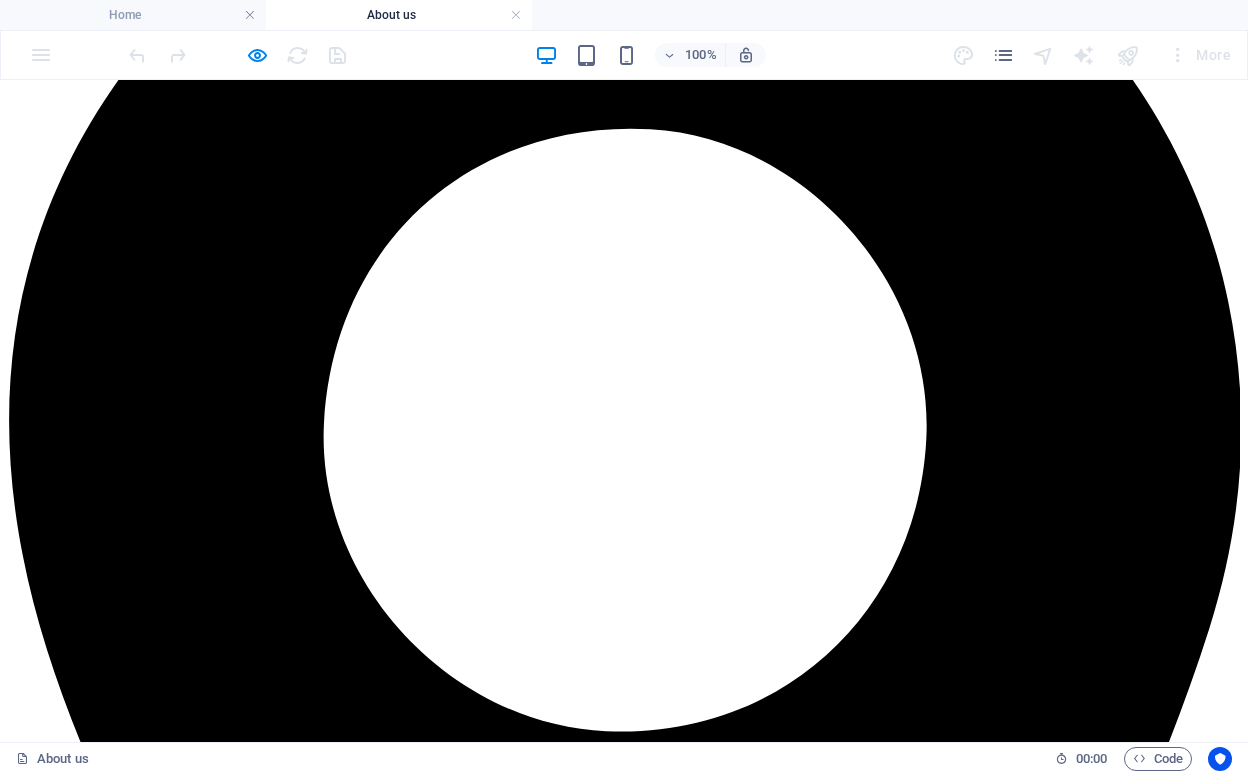 click at bounding box center [624, 26751] 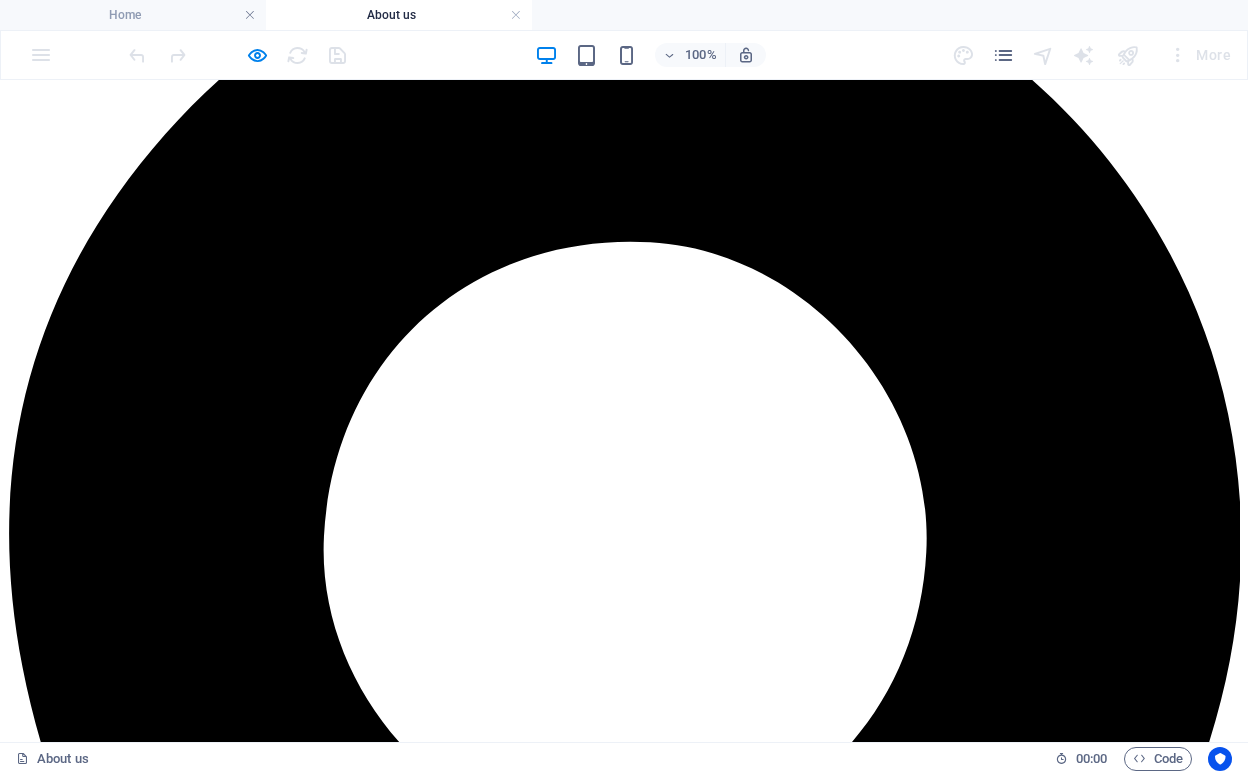 scroll, scrollTop: 1465, scrollLeft: 0, axis: vertical 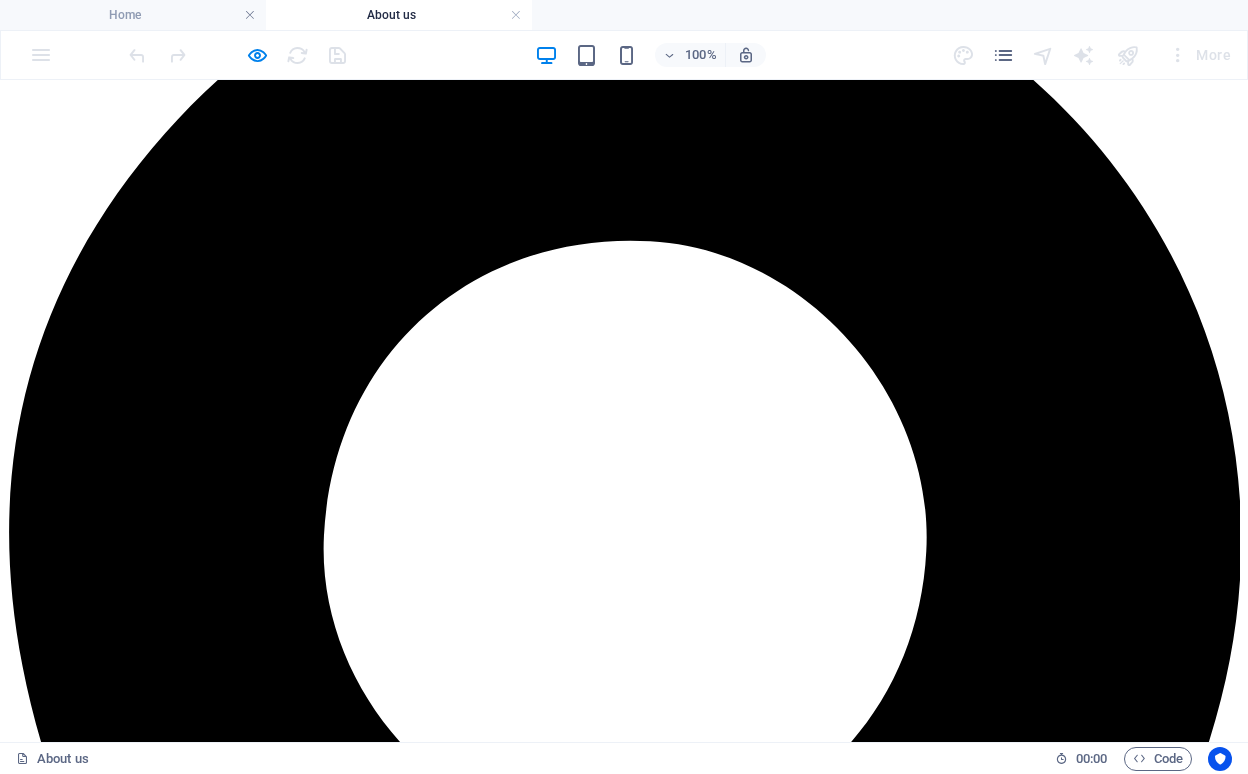 click at bounding box center [624, 26863] 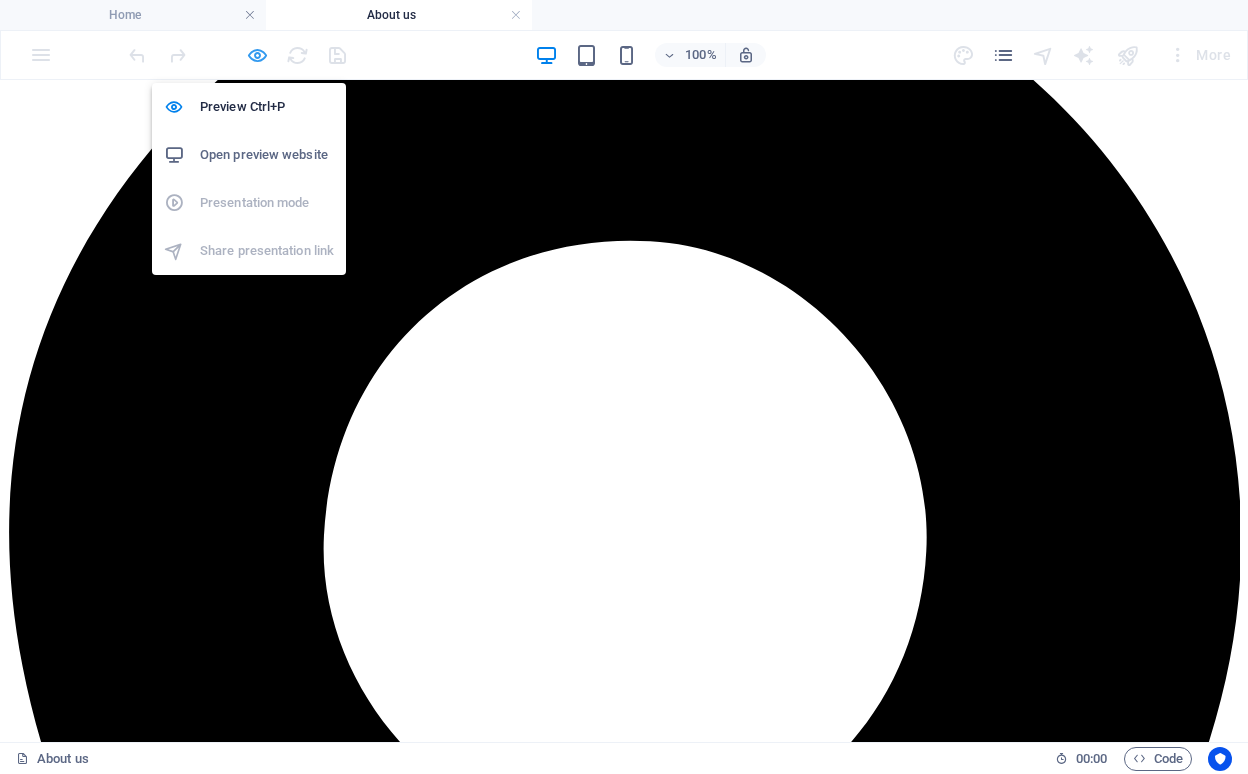 click at bounding box center (257, 55) 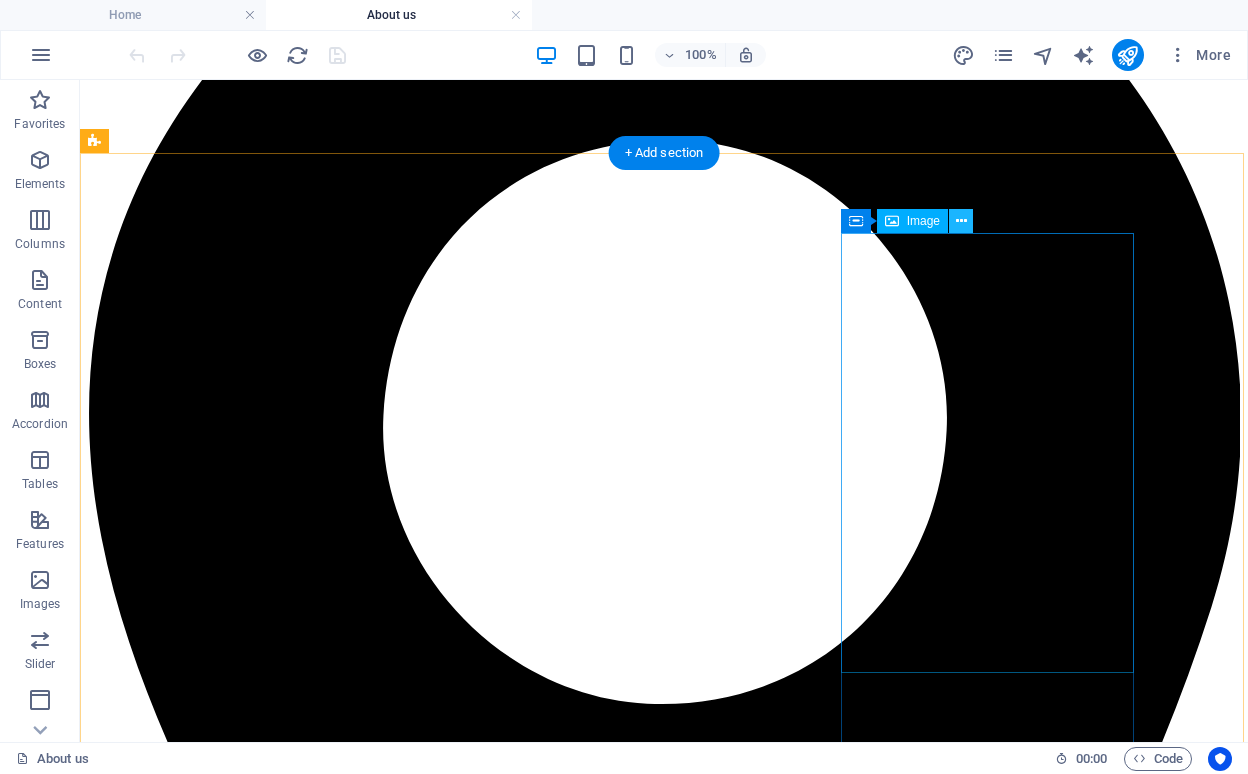 click at bounding box center [961, 221] 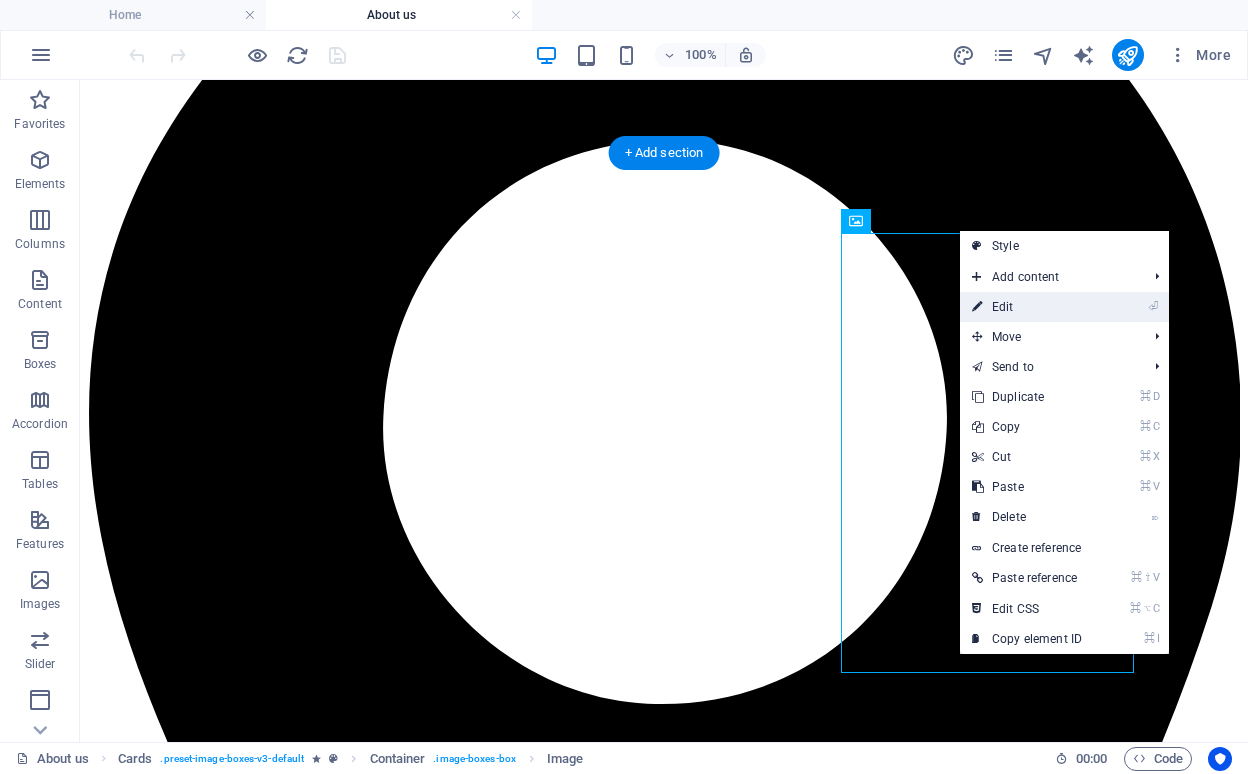 click on "⏎  Edit" at bounding box center (1027, 307) 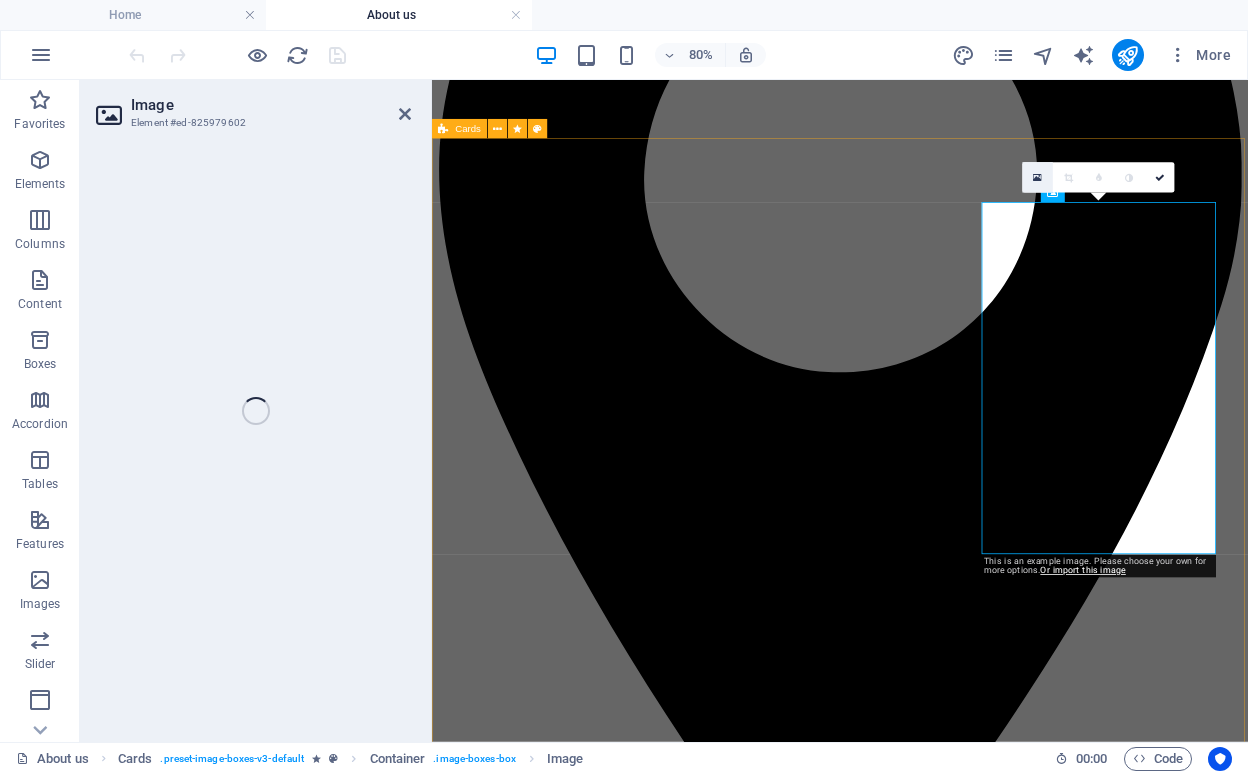 click at bounding box center [1037, 177] 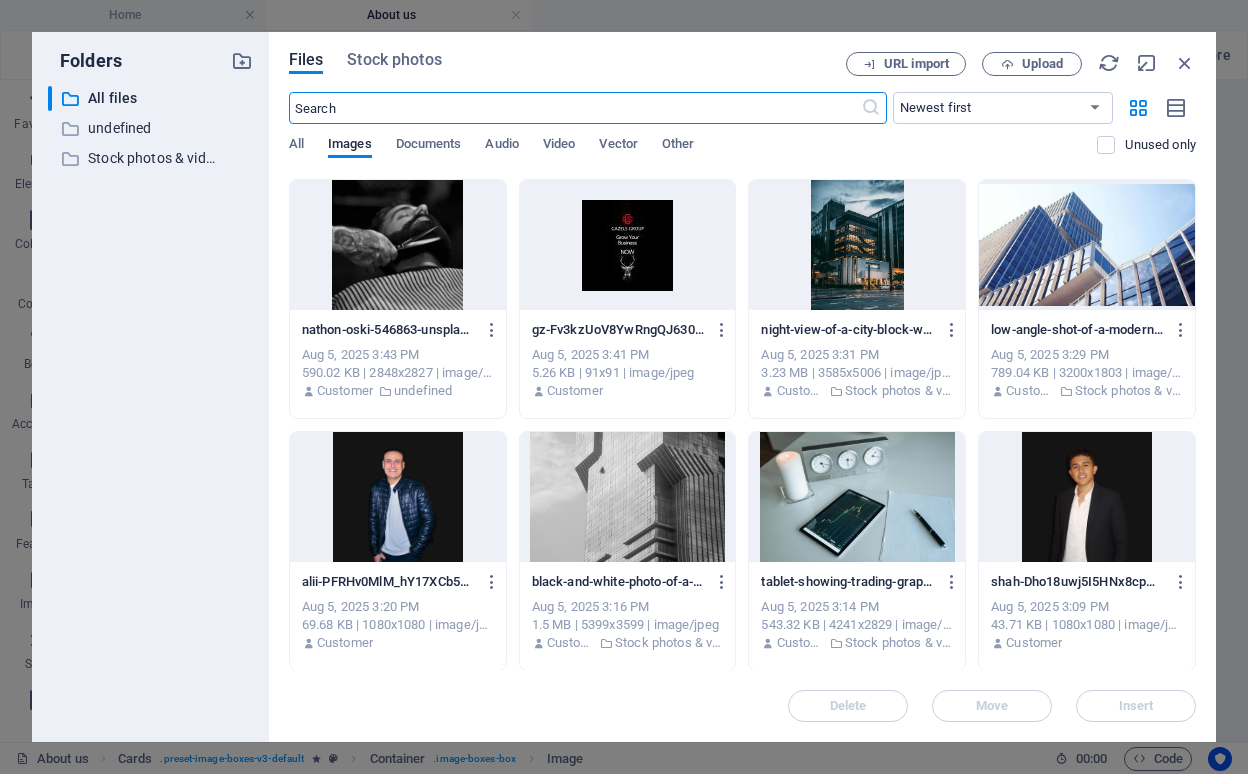 scroll, scrollTop: 288, scrollLeft: 0, axis: vertical 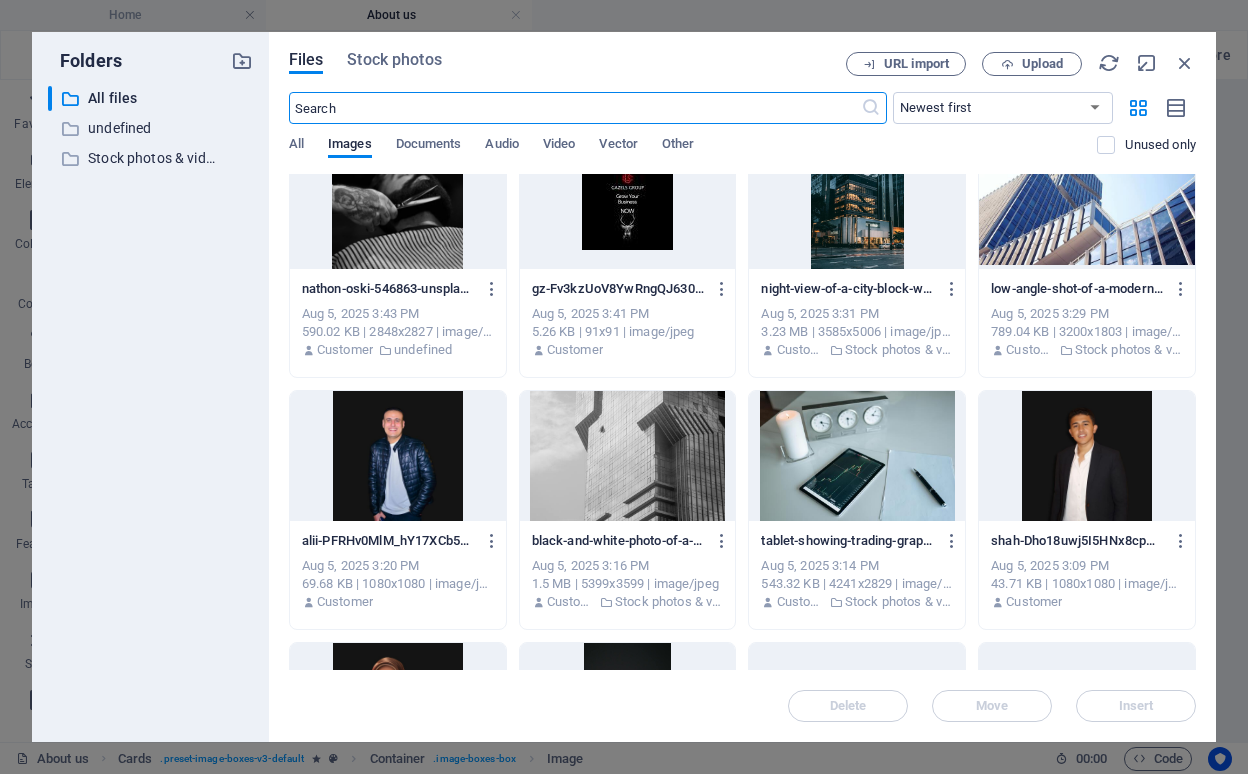 click at bounding box center (398, 456) 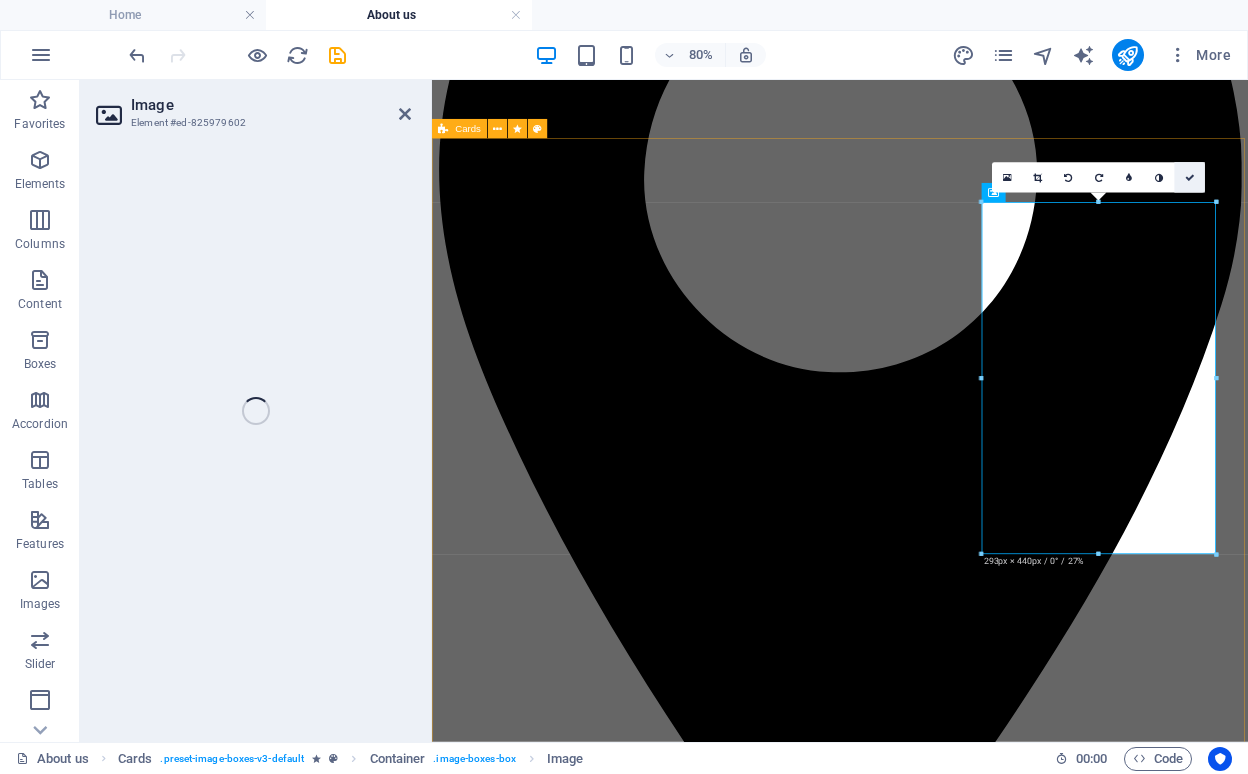 click at bounding box center (1190, 178) 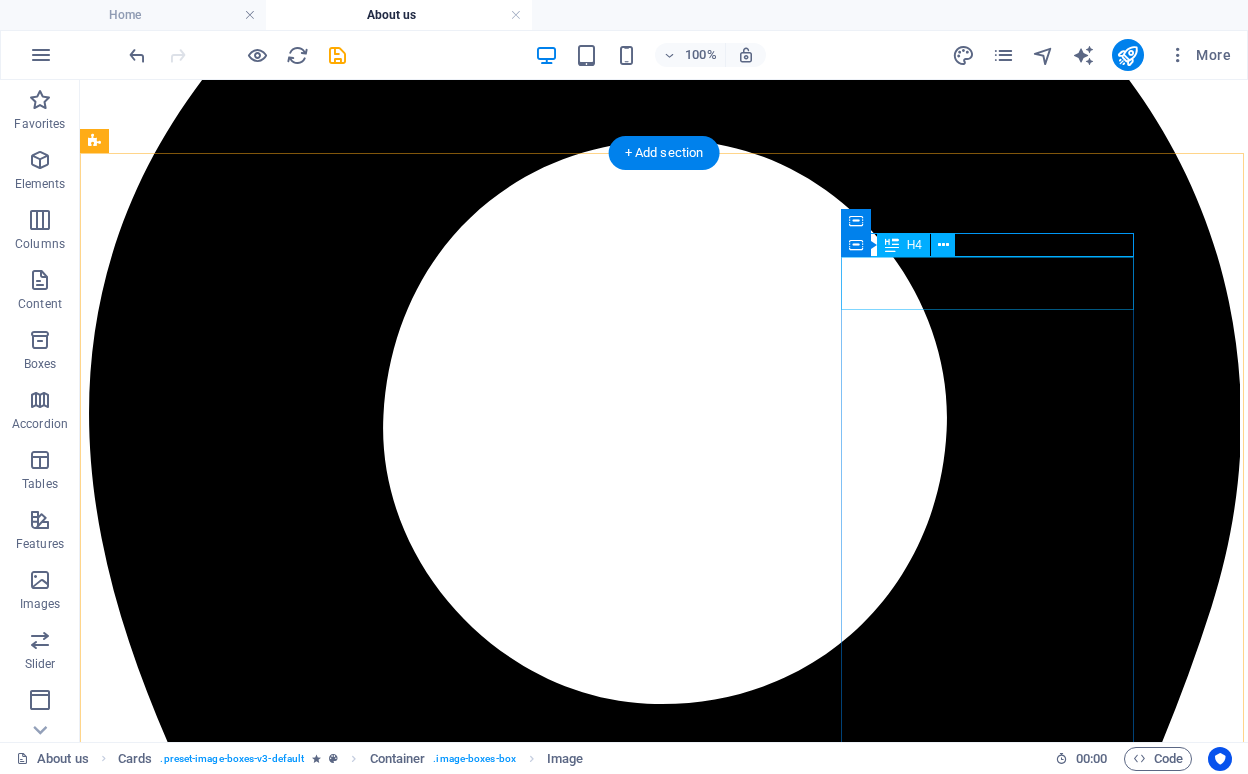 click on "TOM BEARDY" at bounding box center [664, 26375] 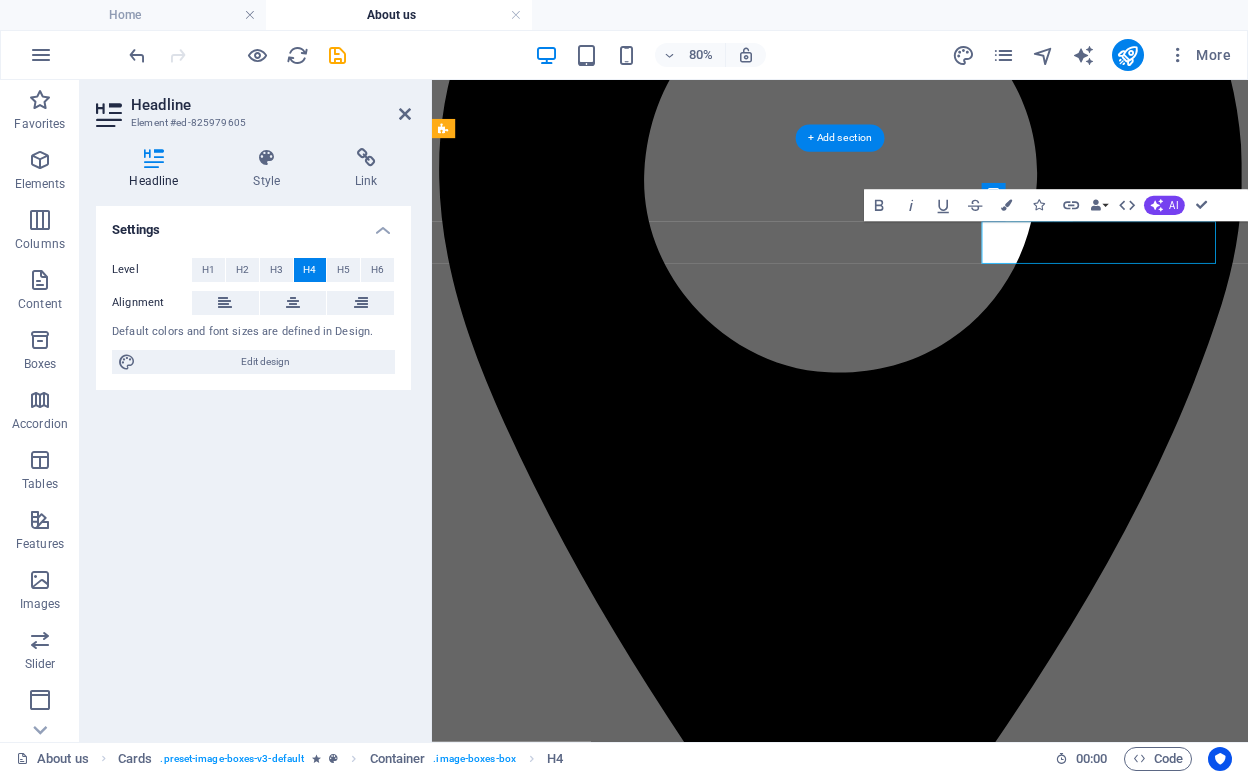 type 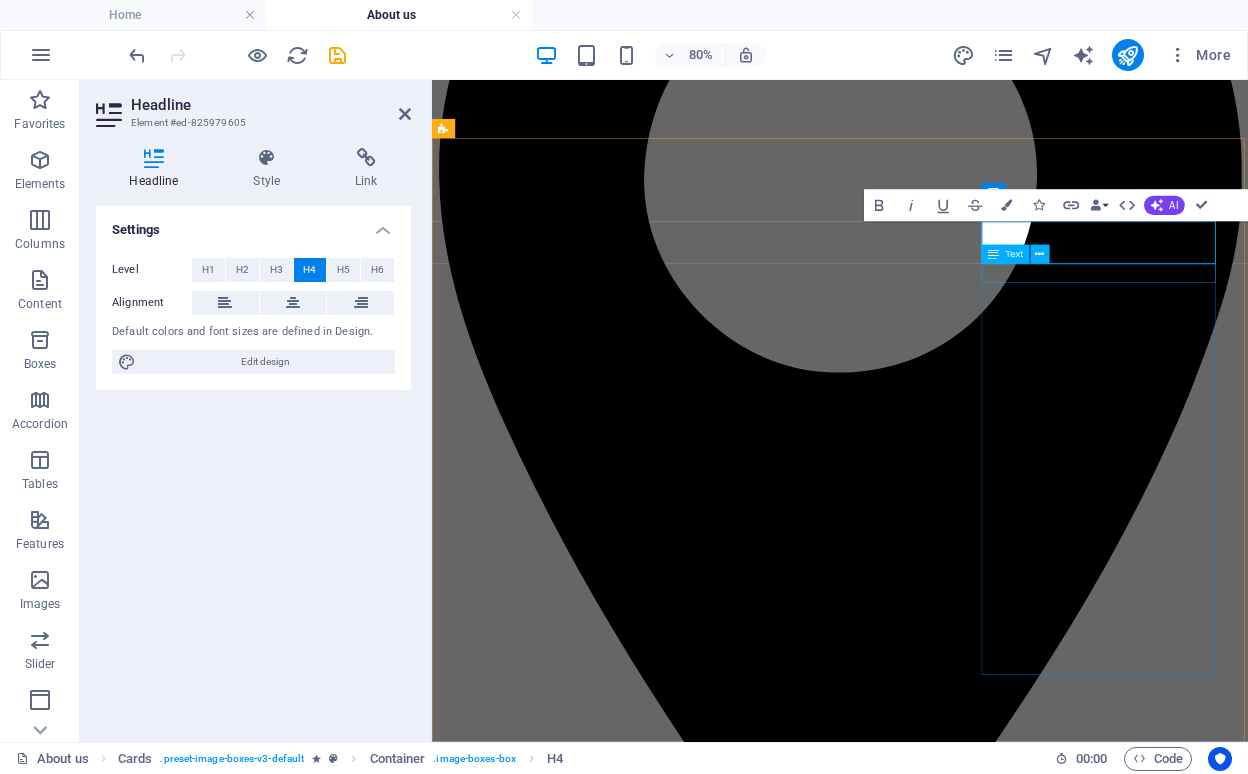 click on "Master Barber & Shave Expert" at bounding box center (942, 22777) 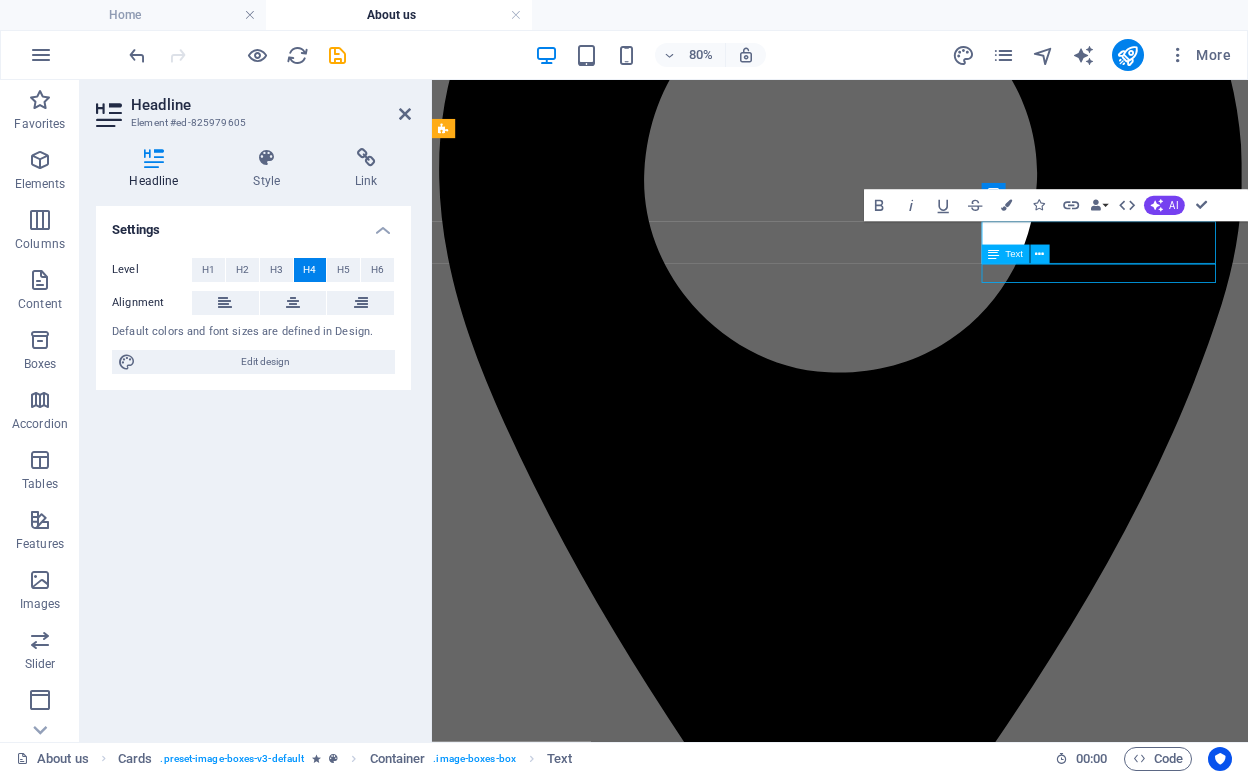 click on "Master Barber & Shave Expert" at bounding box center [942, 22777] 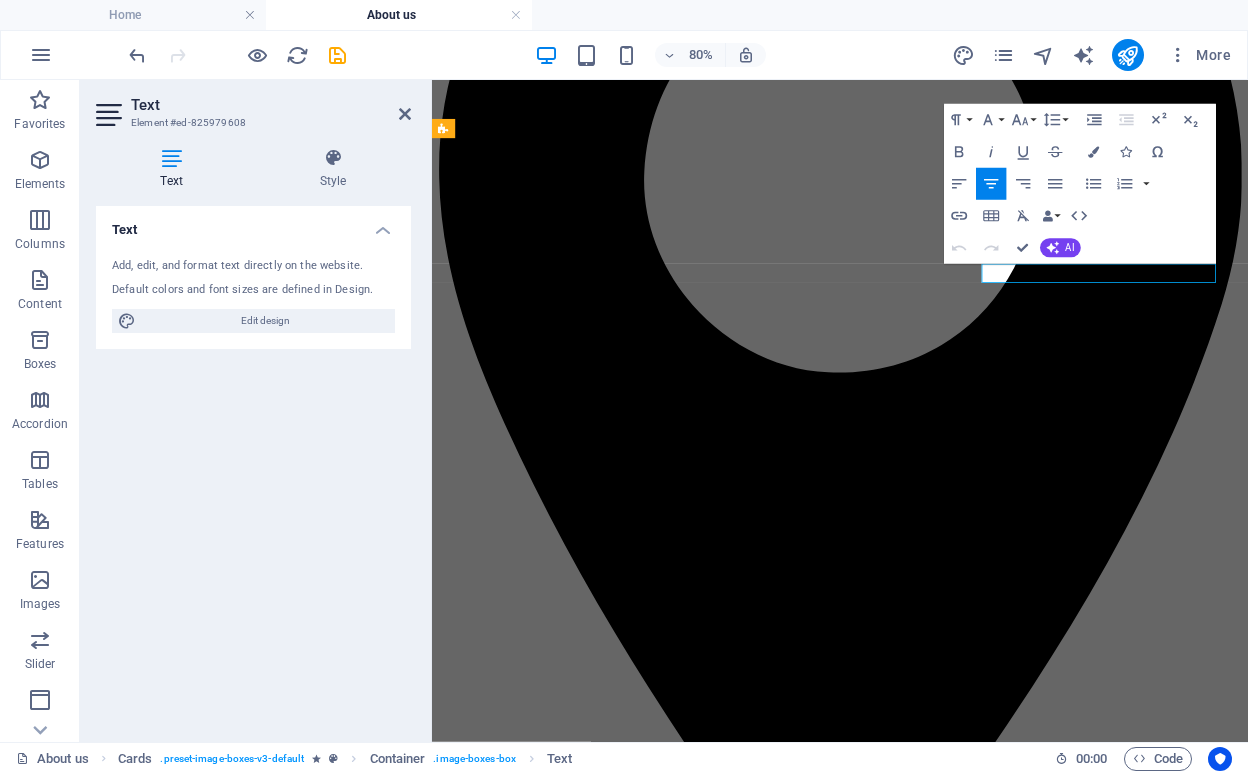 click on "Master Barber & Shave Expert" at bounding box center [942, 22694] 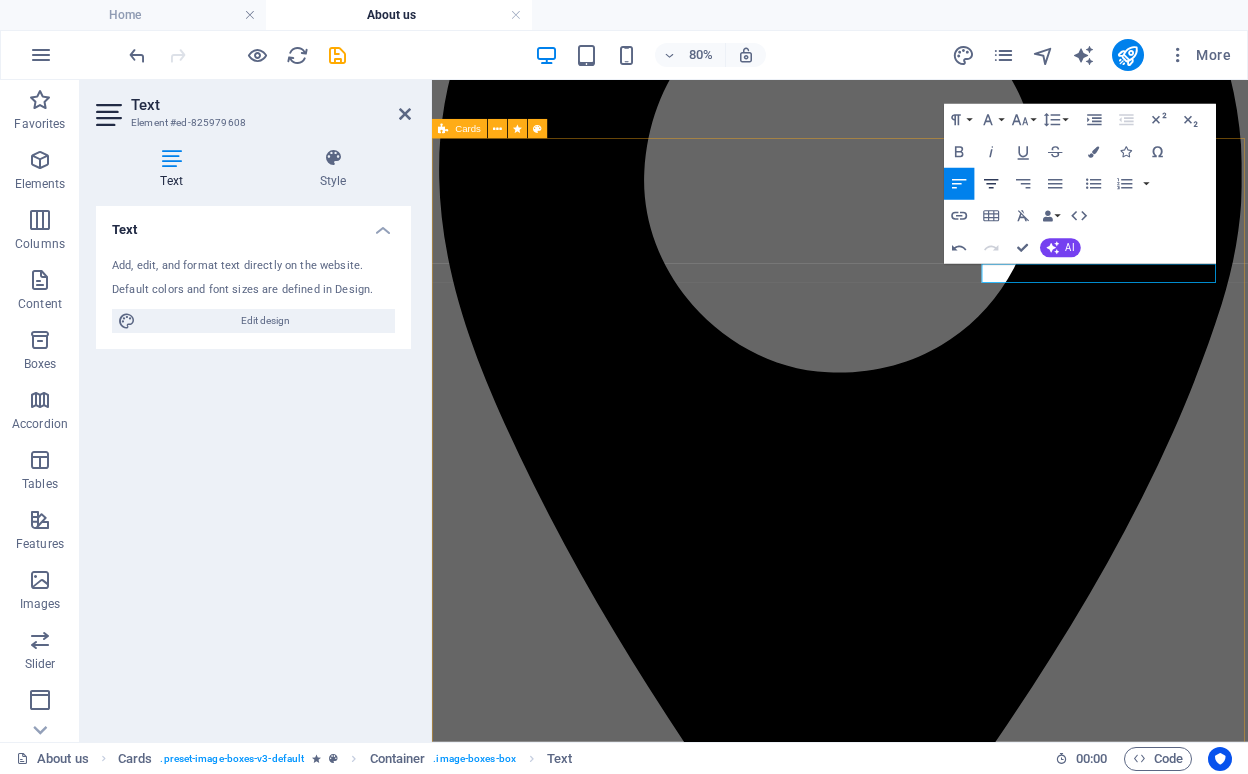 click on "Align Center" at bounding box center [991, 184] 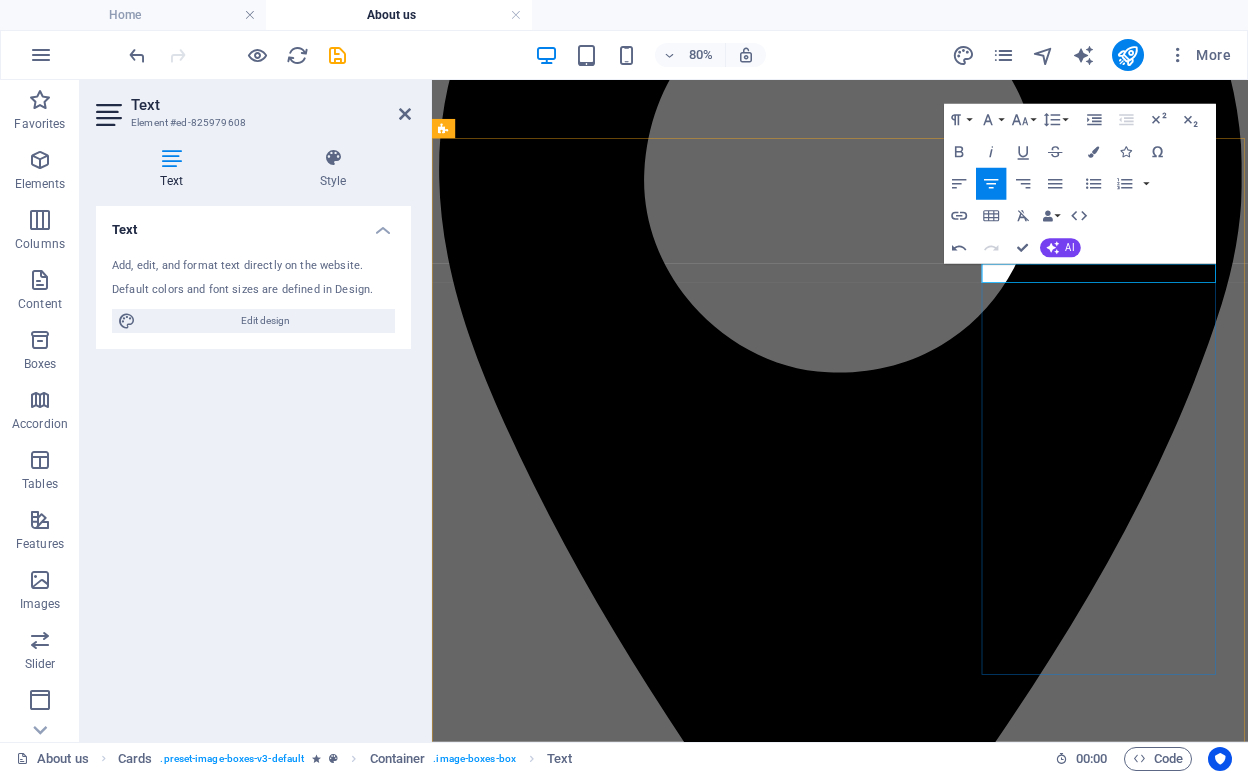 click on "Ali Atef Operation Manager" at bounding box center [942, 24148] 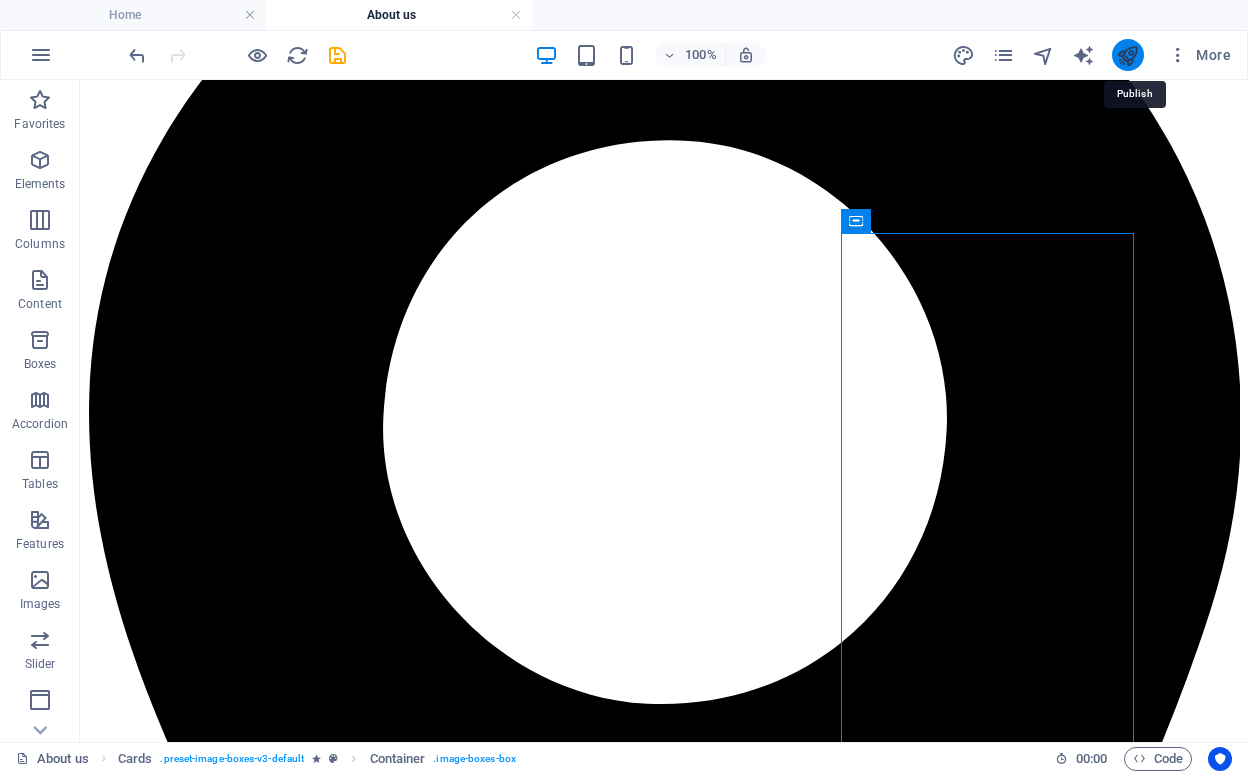 click at bounding box center (1127, 55) 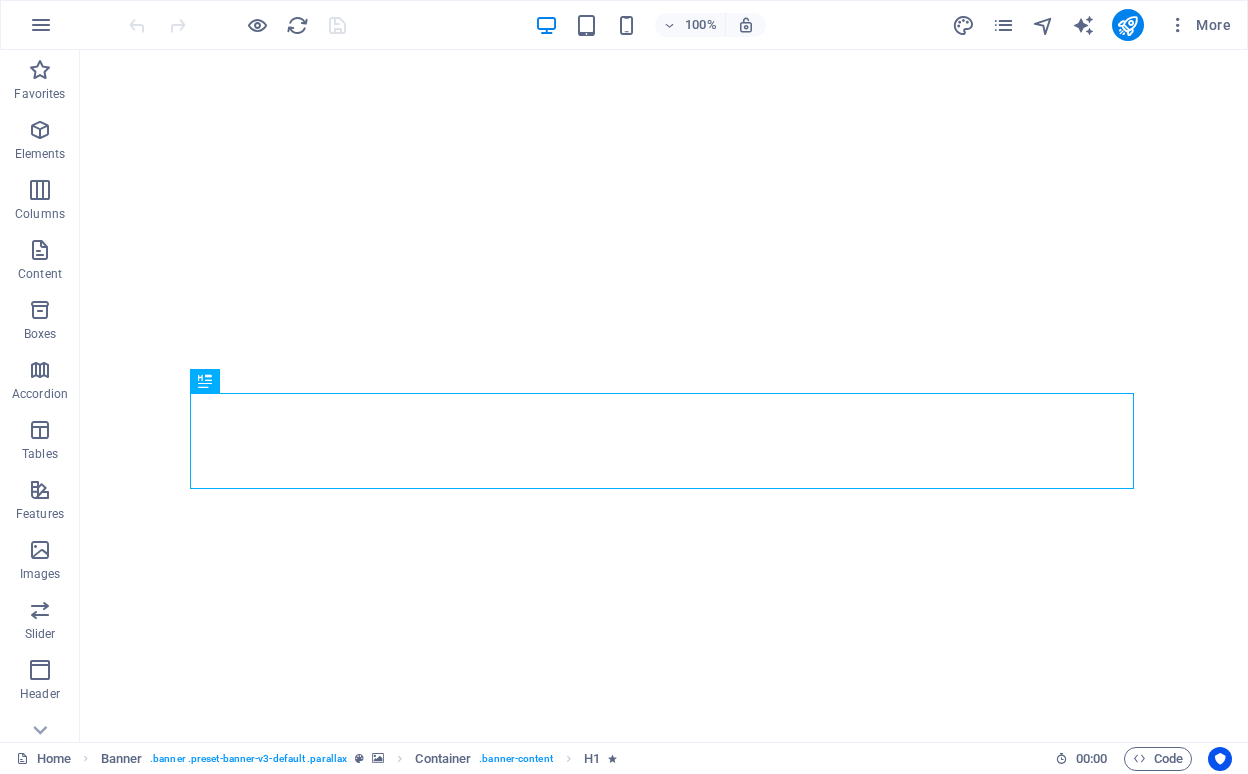 scroll, scrollTop: 0, scrollLeft: 0, axis: both 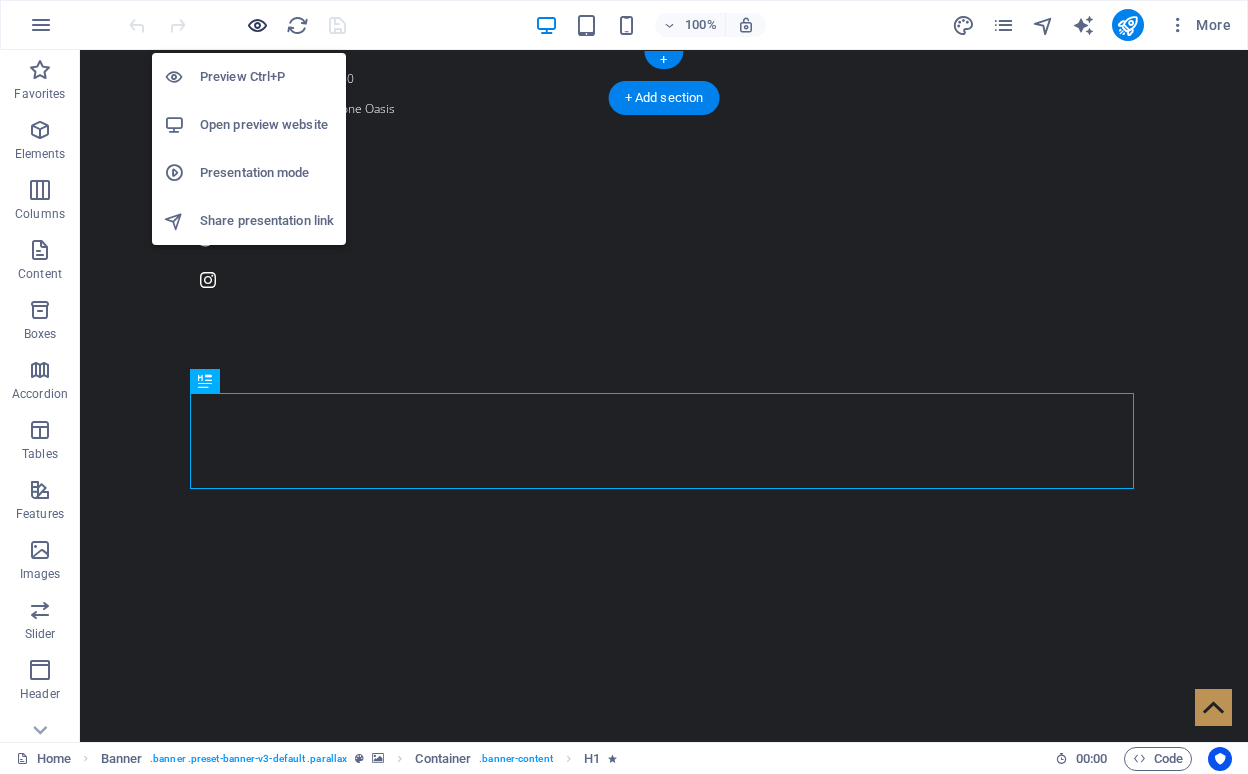 click at bounding box center (257, 25) 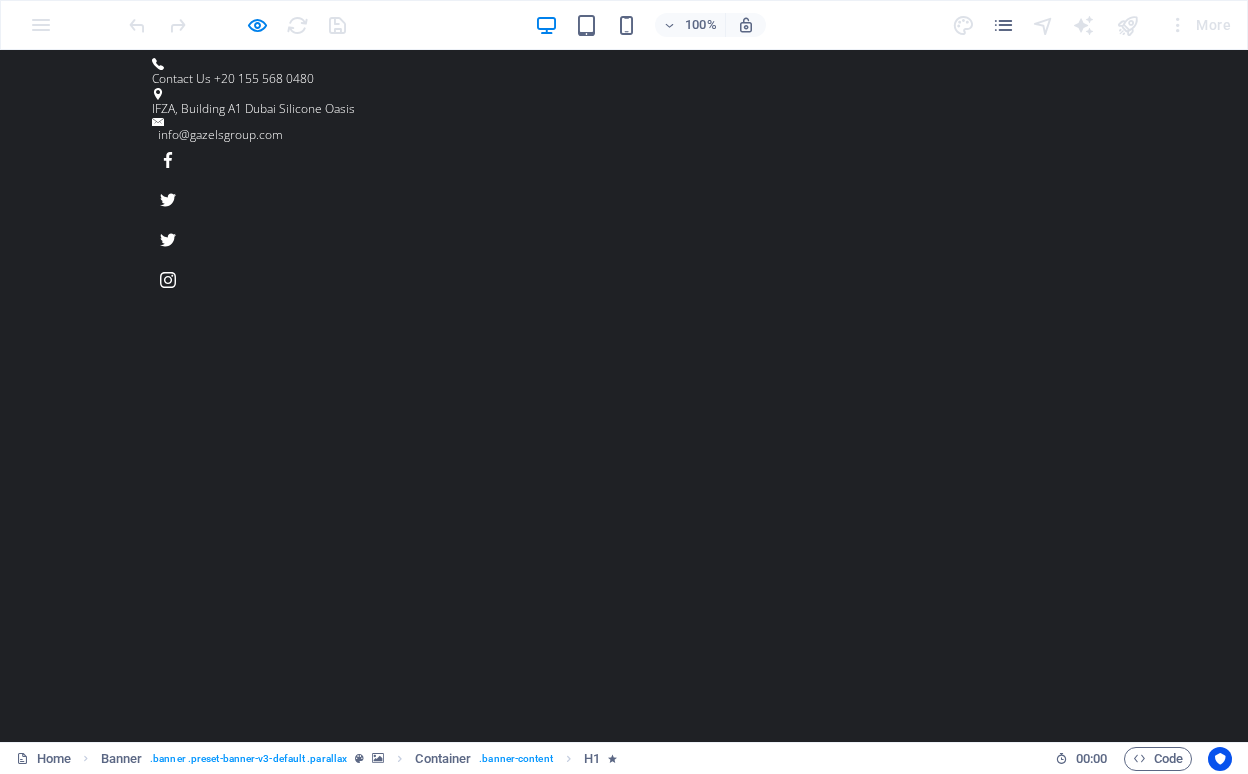click on "About us" at bounding box center (553, 1118) 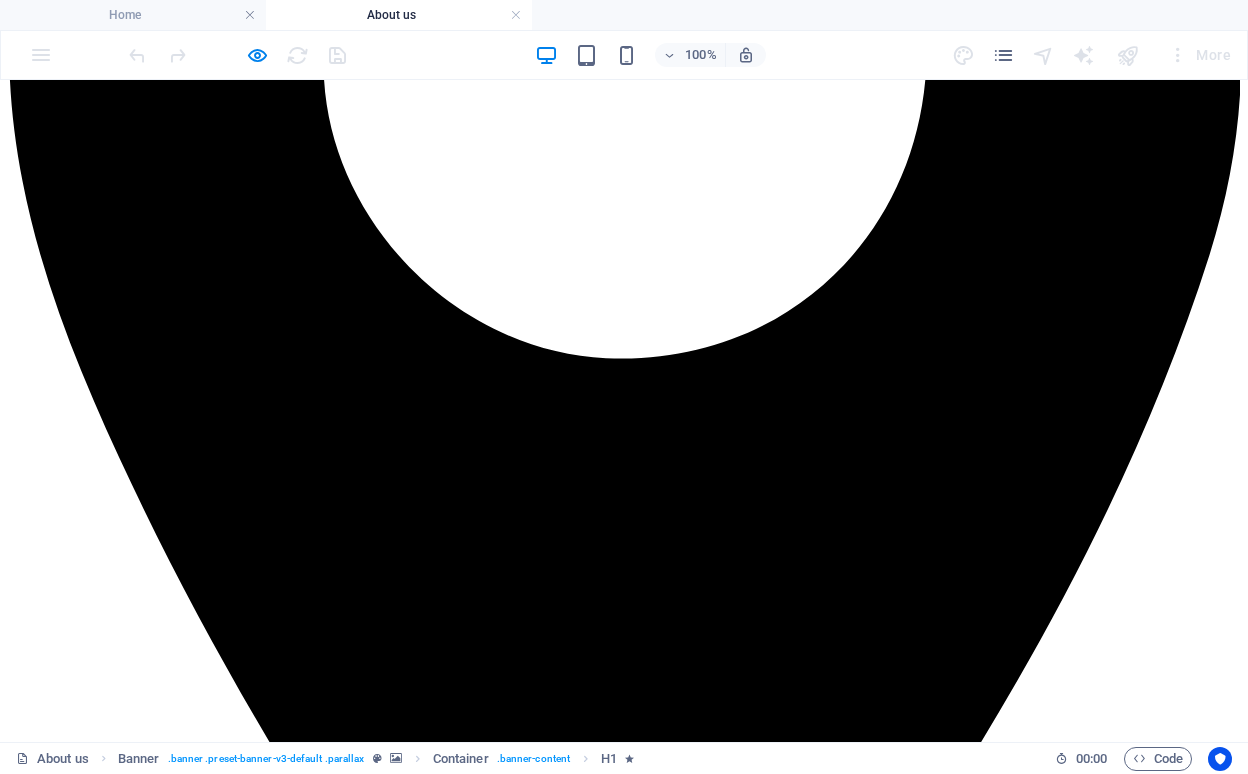 scroll, scrollTop: 1998, scrollLeft: 0, axis: vertical 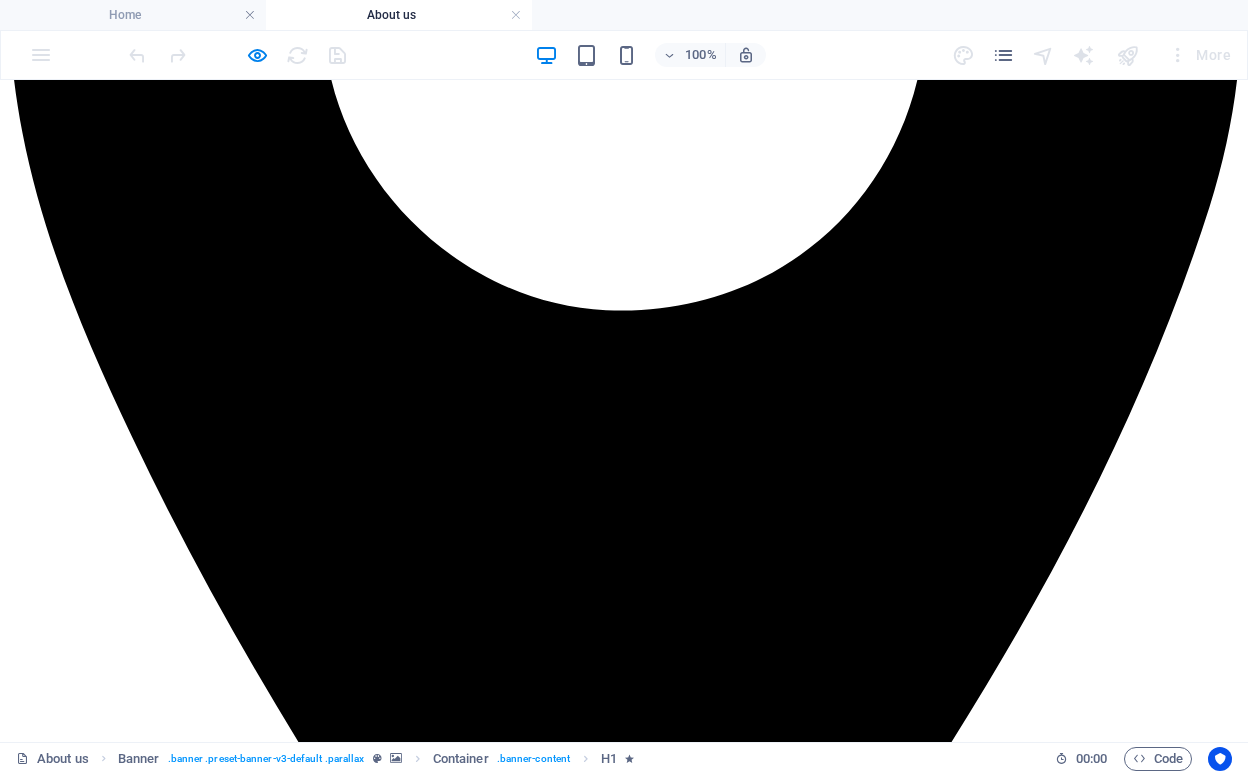 click at bounding box center [624, 32312] 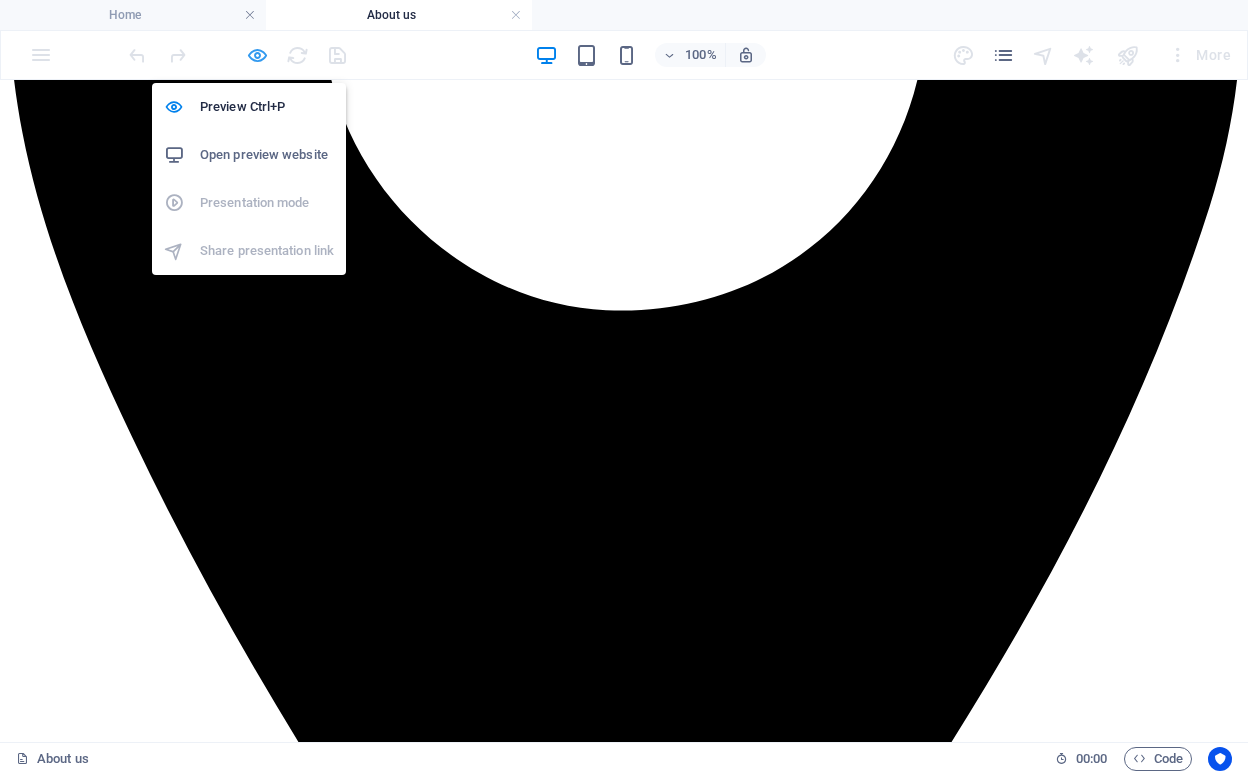 click at bounding box center [257, 55] 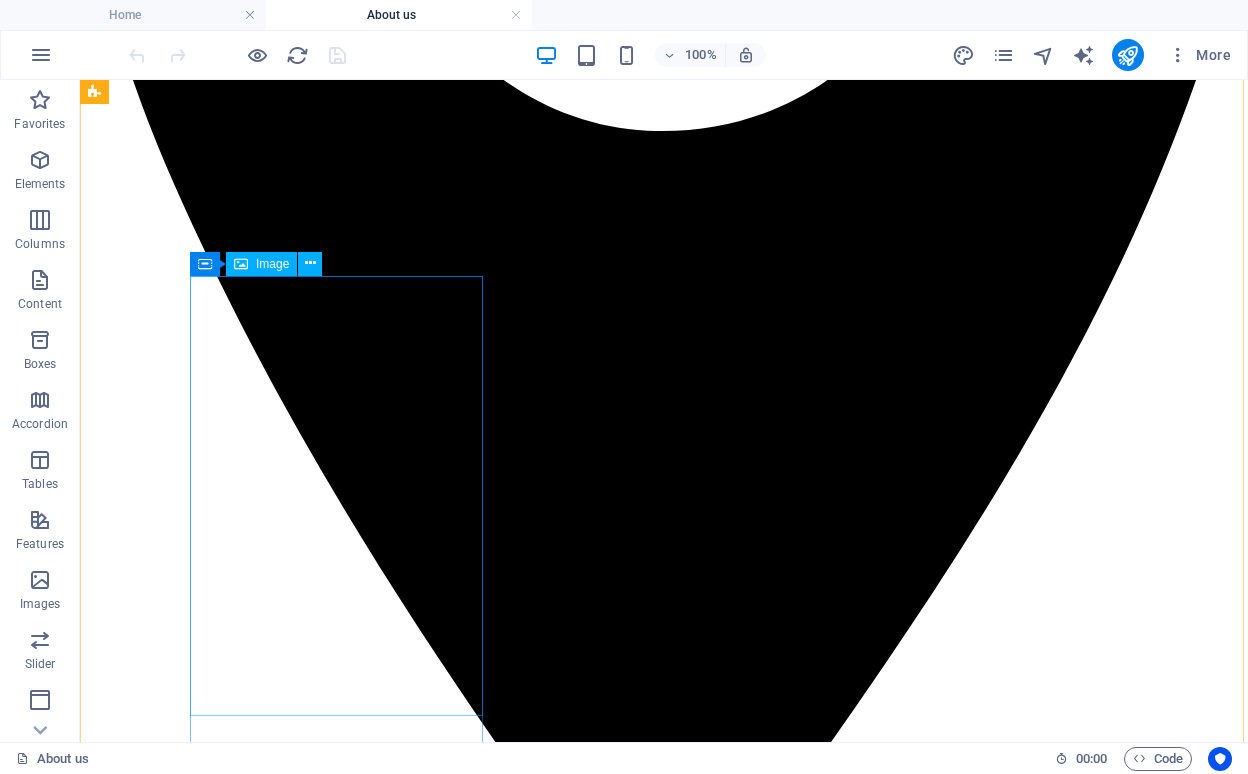 scroll, scrollTop: 2045, scrollLeft: 0, axis: vertical 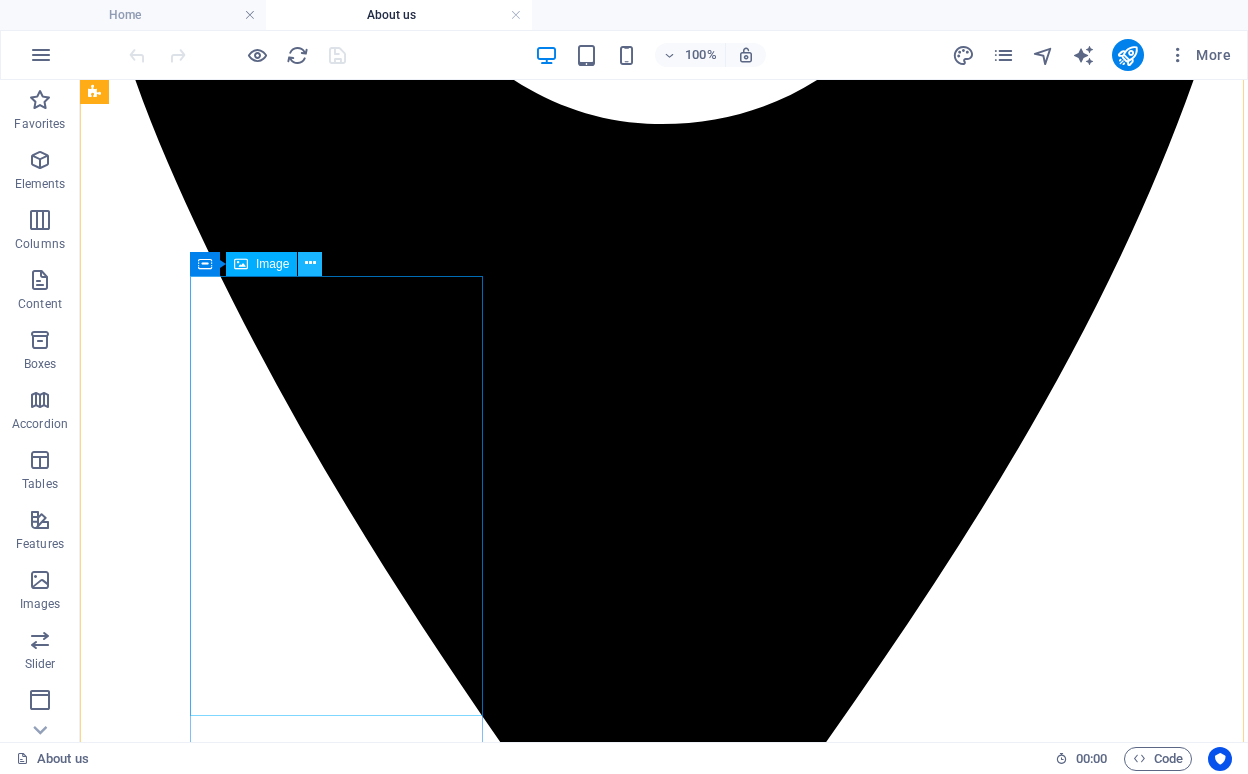 click at bounding box center [310, 263] 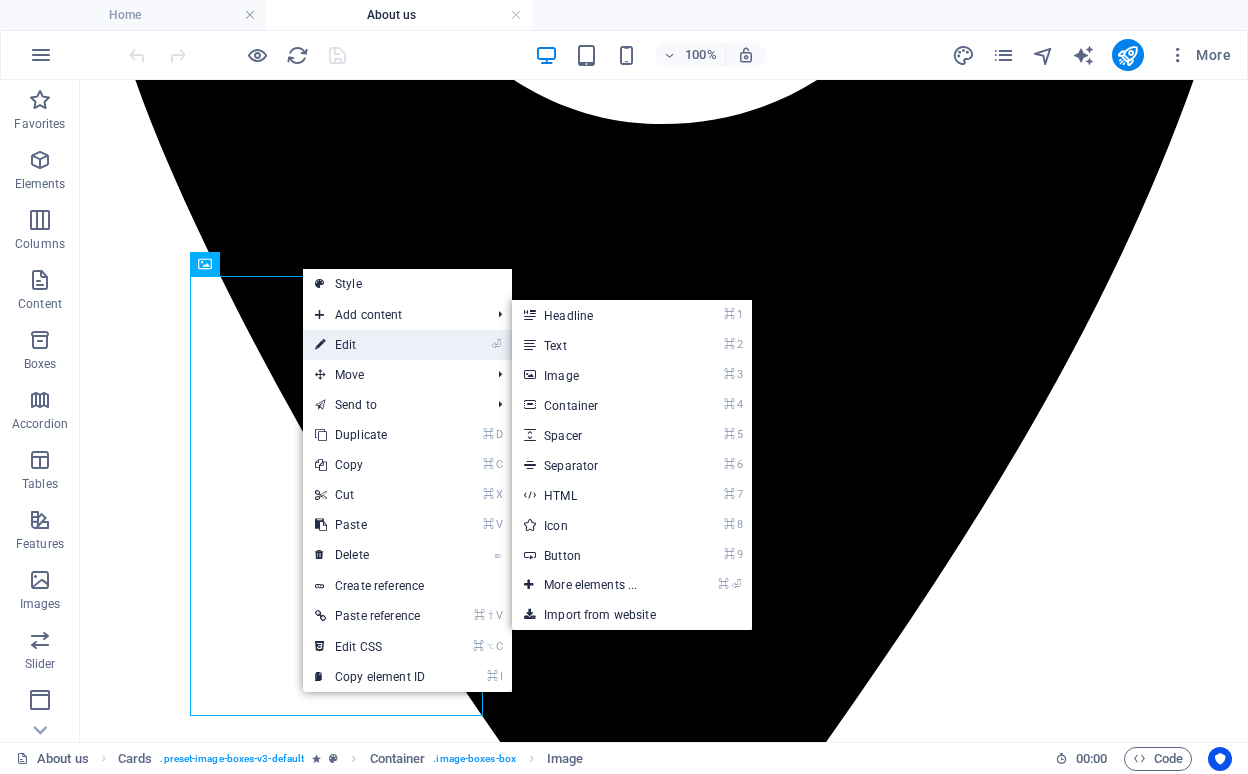 click on "⏎  Edit" at bounding box center (370, 345) 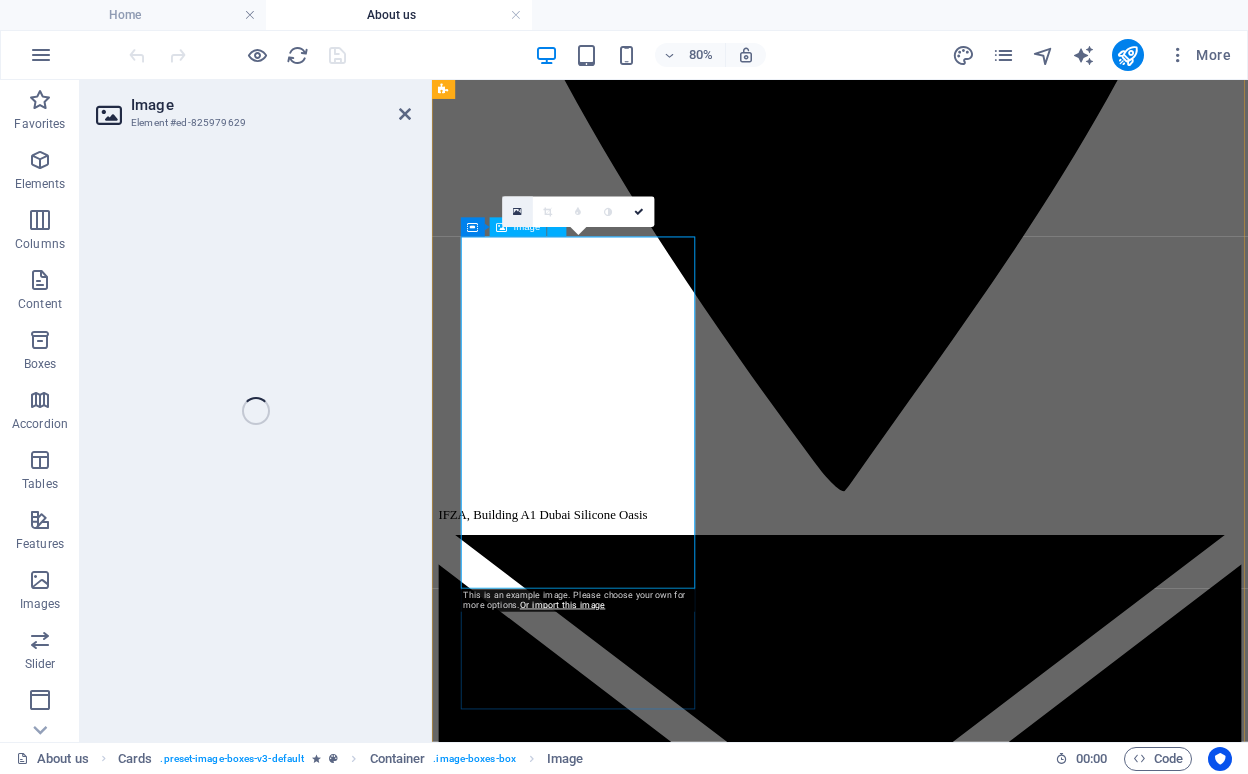 click at bounding box center (517, 212) 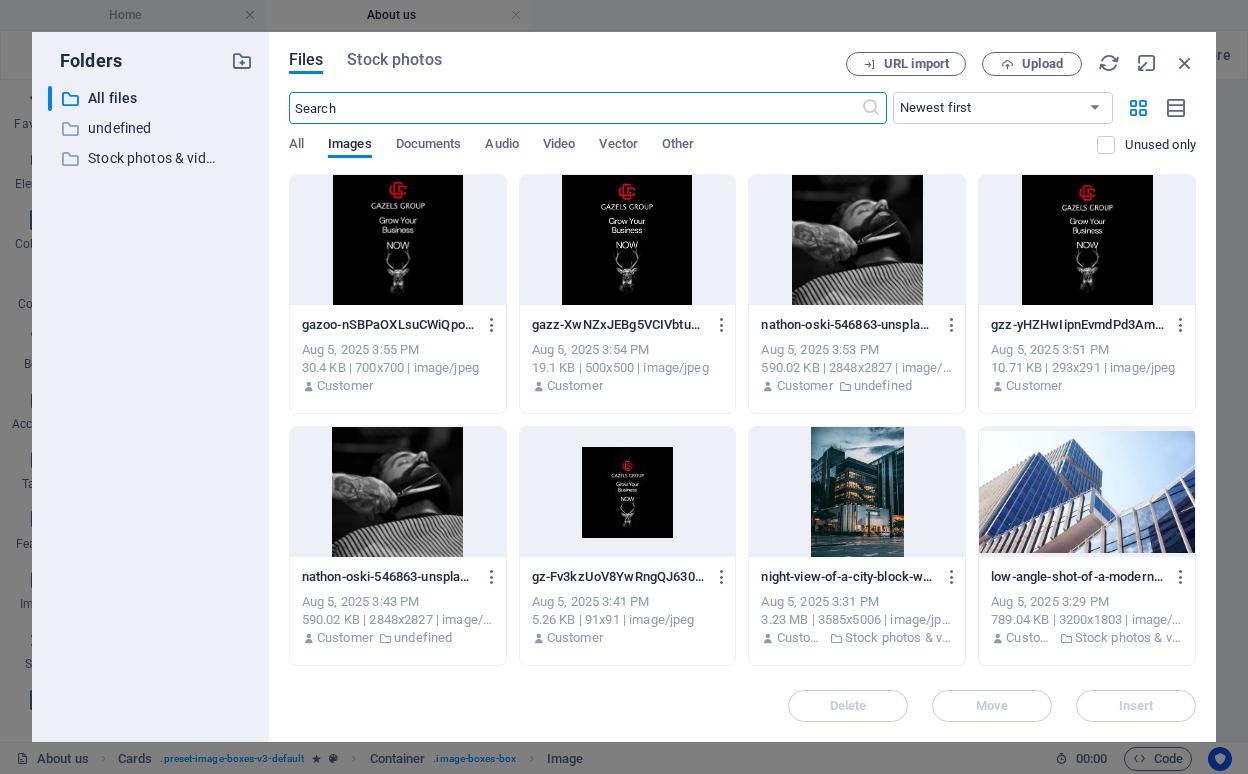 scroll, scrollTop: 1681, scrollLeft: 0, axis: vertical 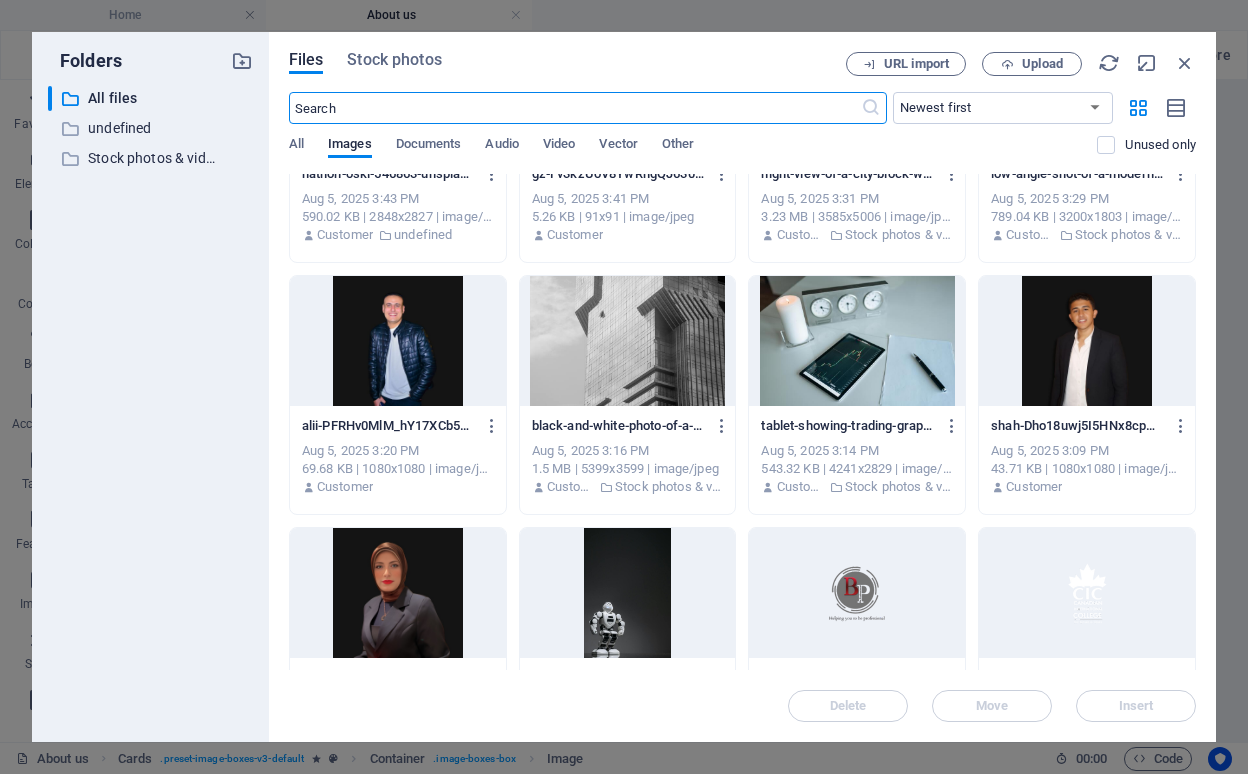 click at bounding box center (1087, 341) 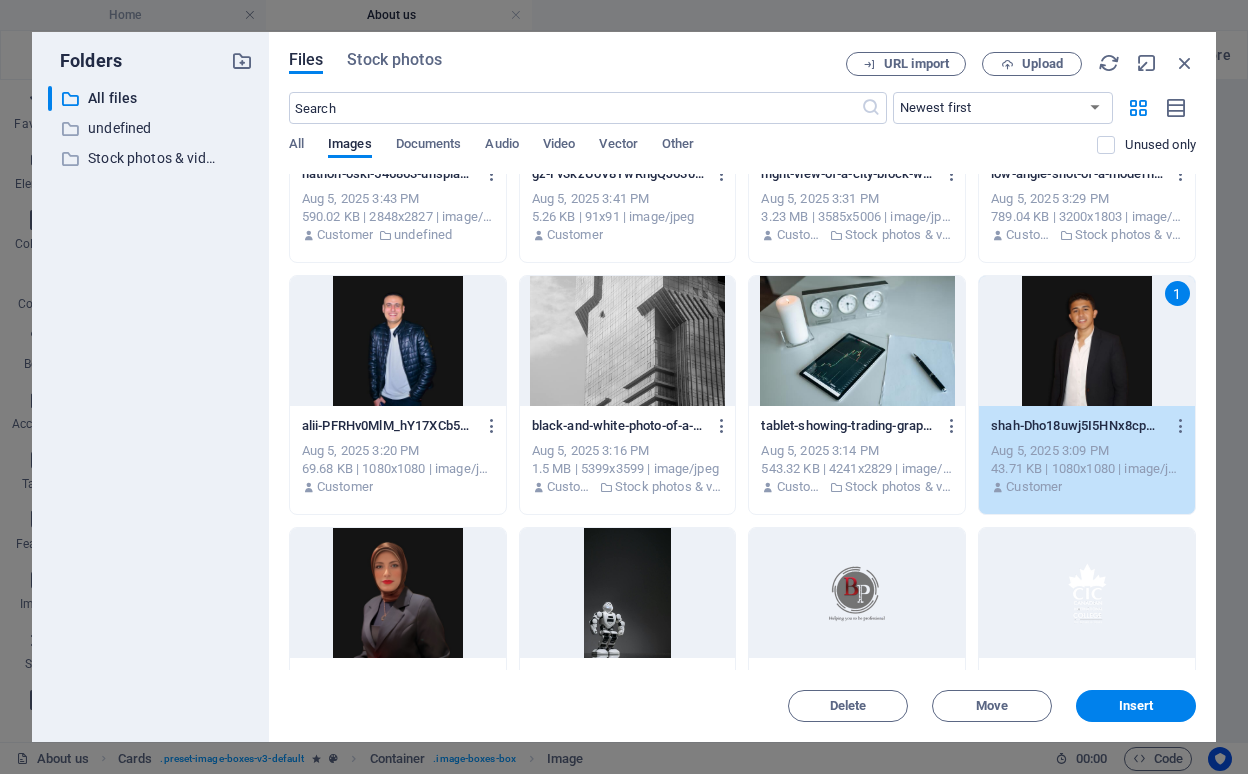 click on "1" at bounding box center [1087, 341] 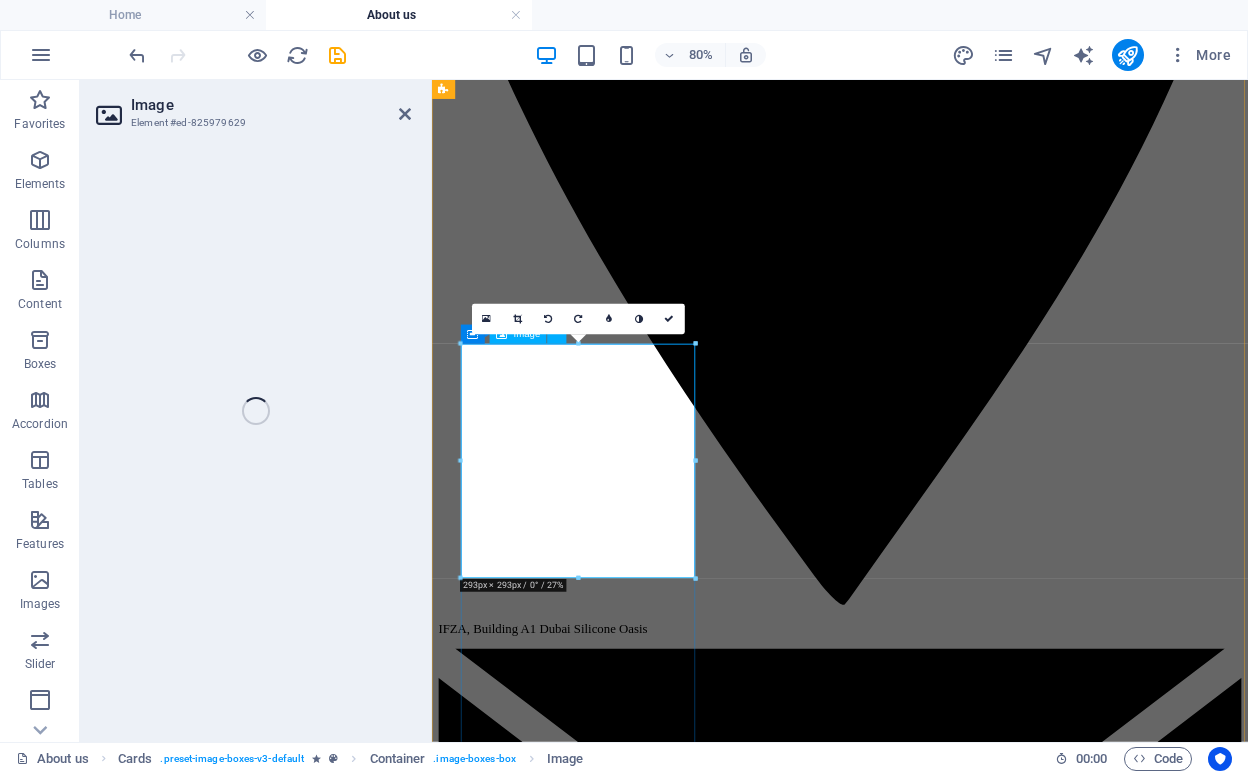 scroll, scrollTop: 1911, scrollLeft: 0, axis: vertical 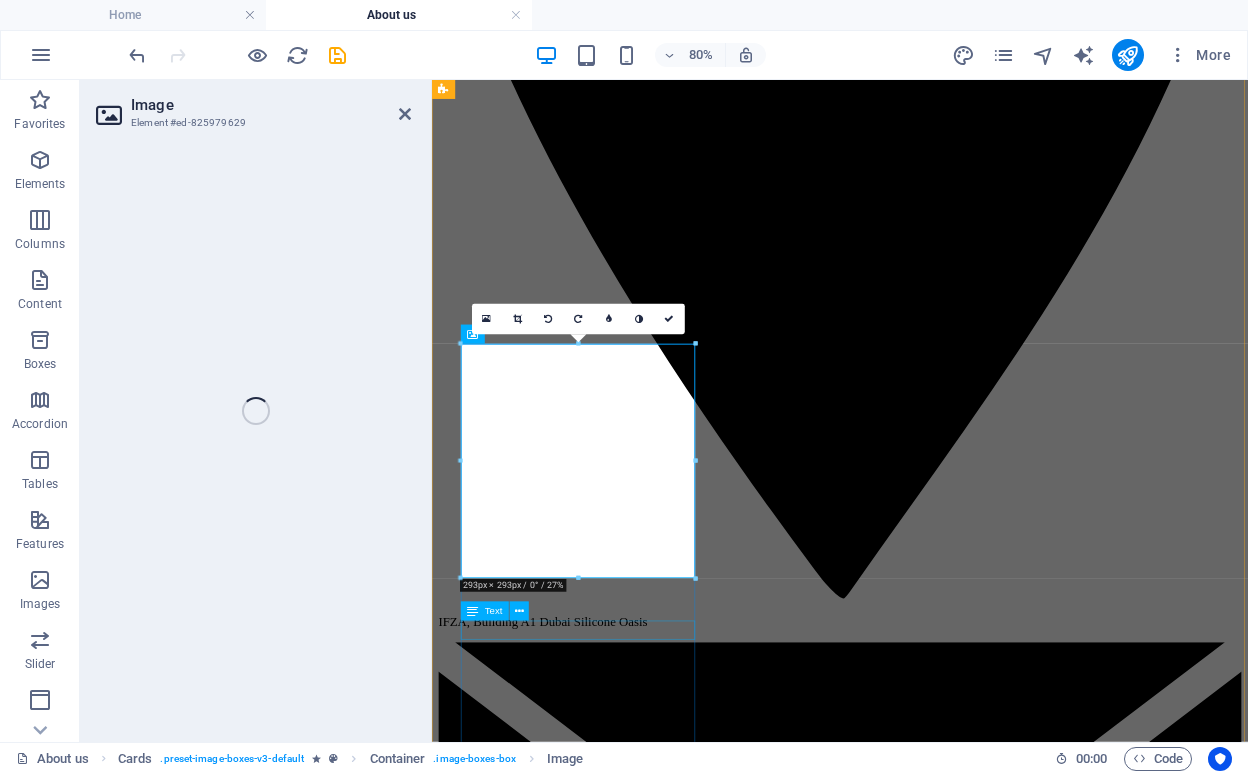 click on "Master Hair Stylist" at bounding box center [942, 27229] 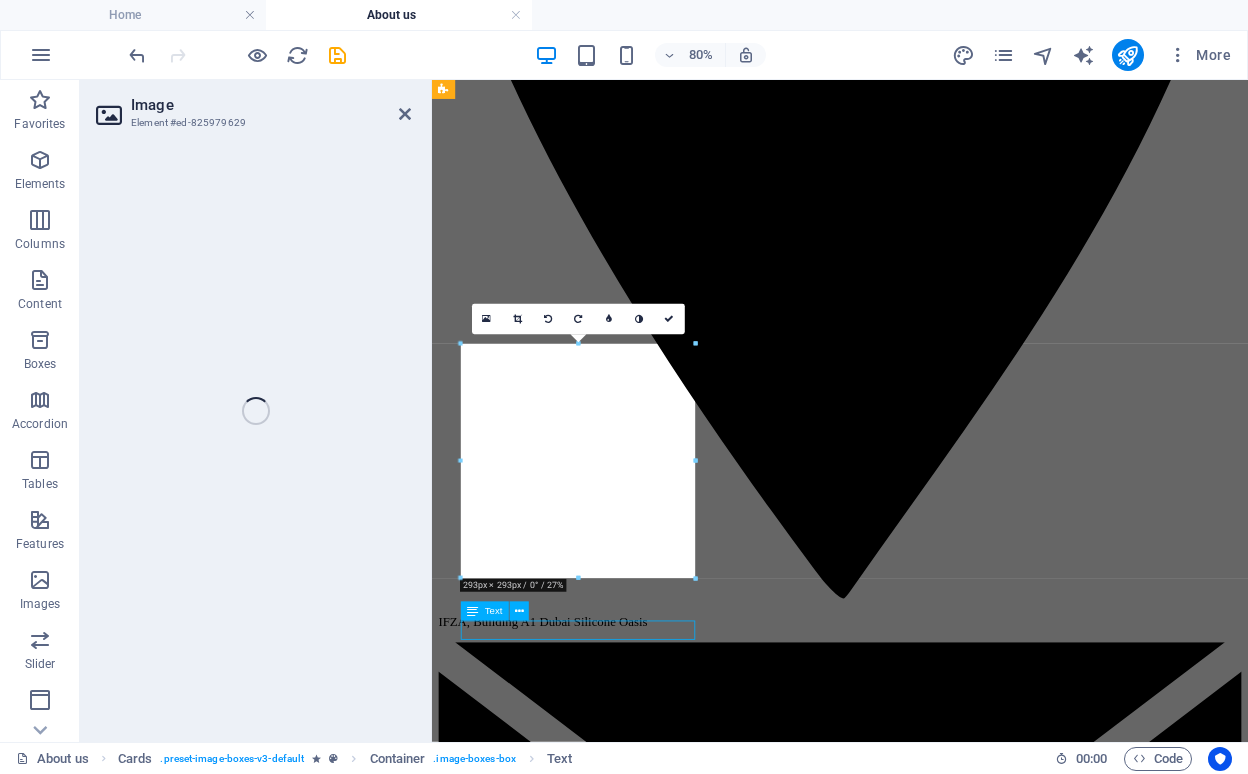 scroll, scrollTop: 2268, scrollLeft: 0, axis: vertical 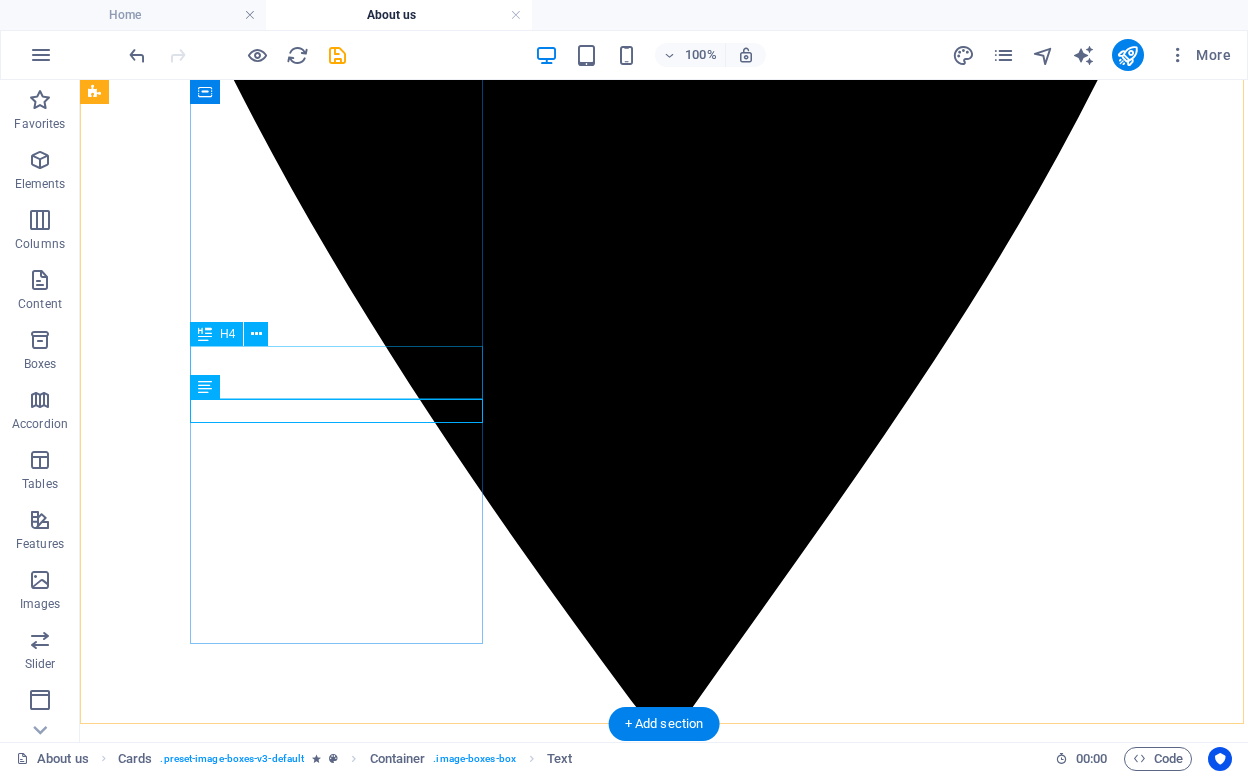 click on "Macario Ferri" at bounding box center [664, 30400] 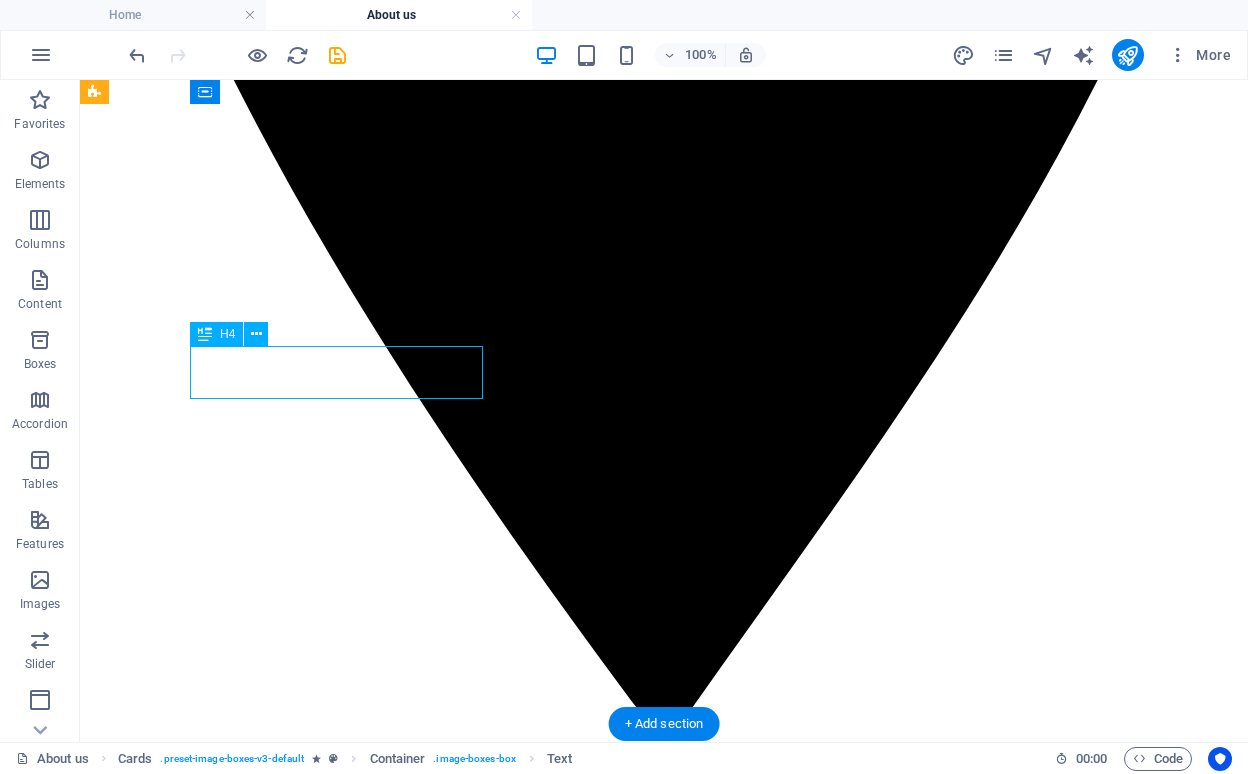 click on "Macario Ferri" at bounding box center [664, 30400] 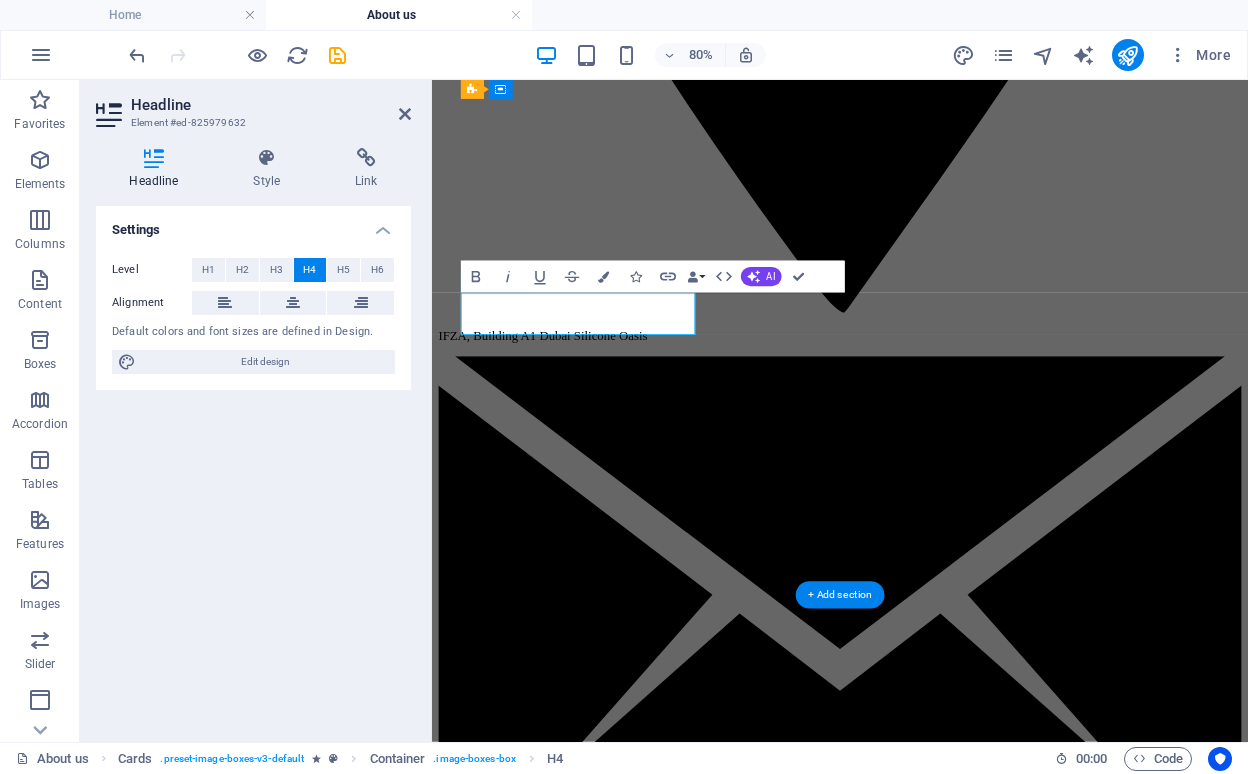 type 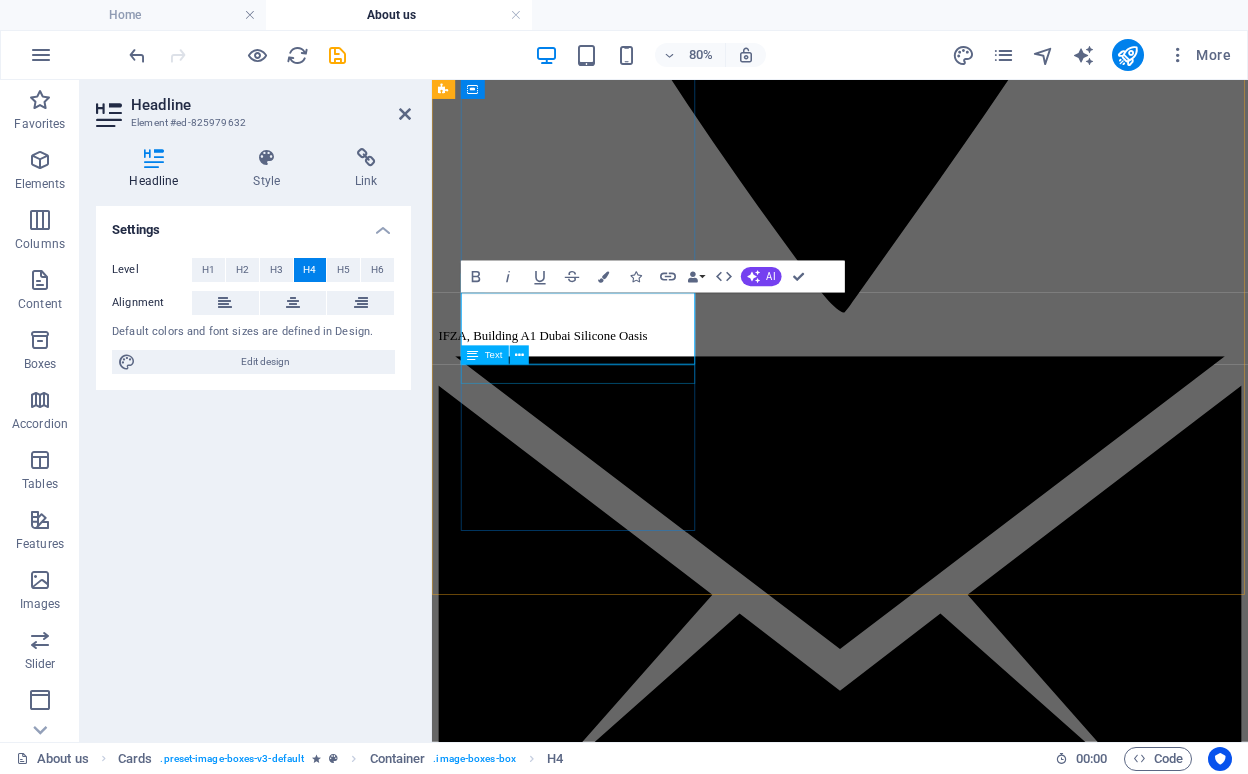 click on "Master Hair Stylist" at bounding box center (942, 26872) 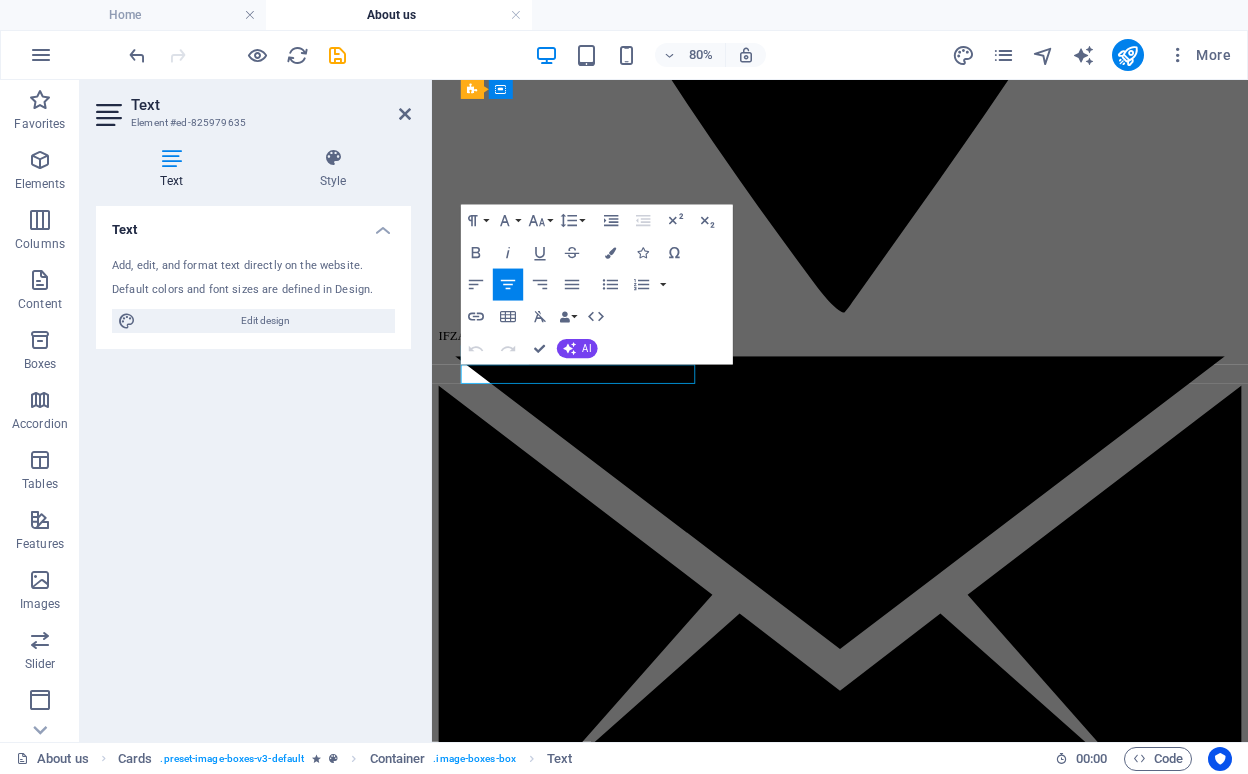 type 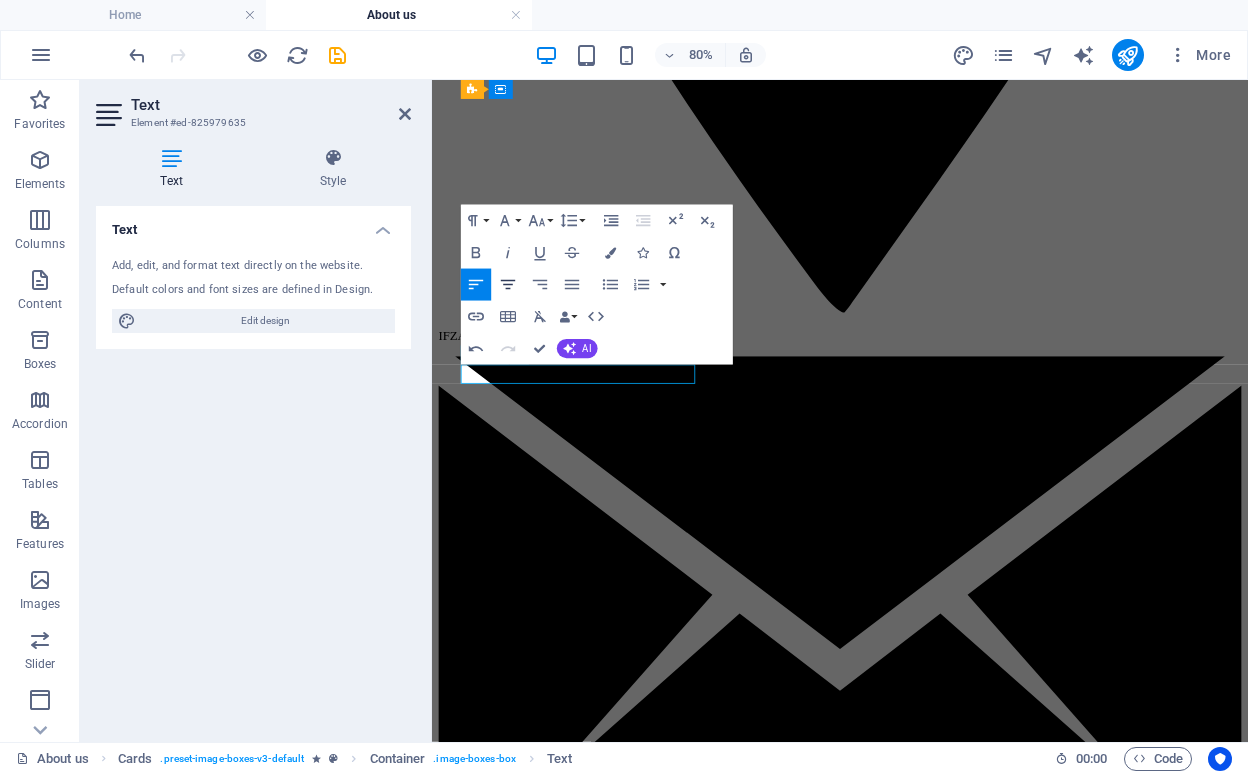 click 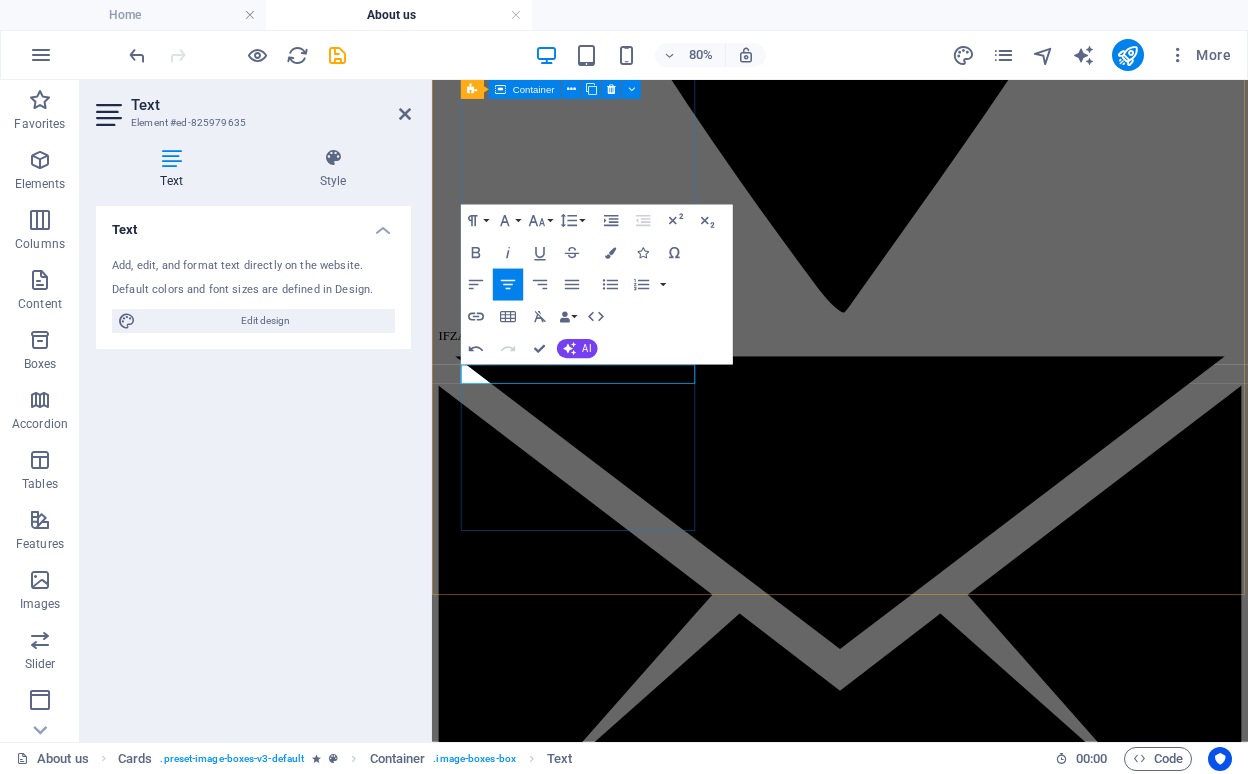 click on "Mohamed Elshahat Director of students & PR" at bounding box center (942, 28242) 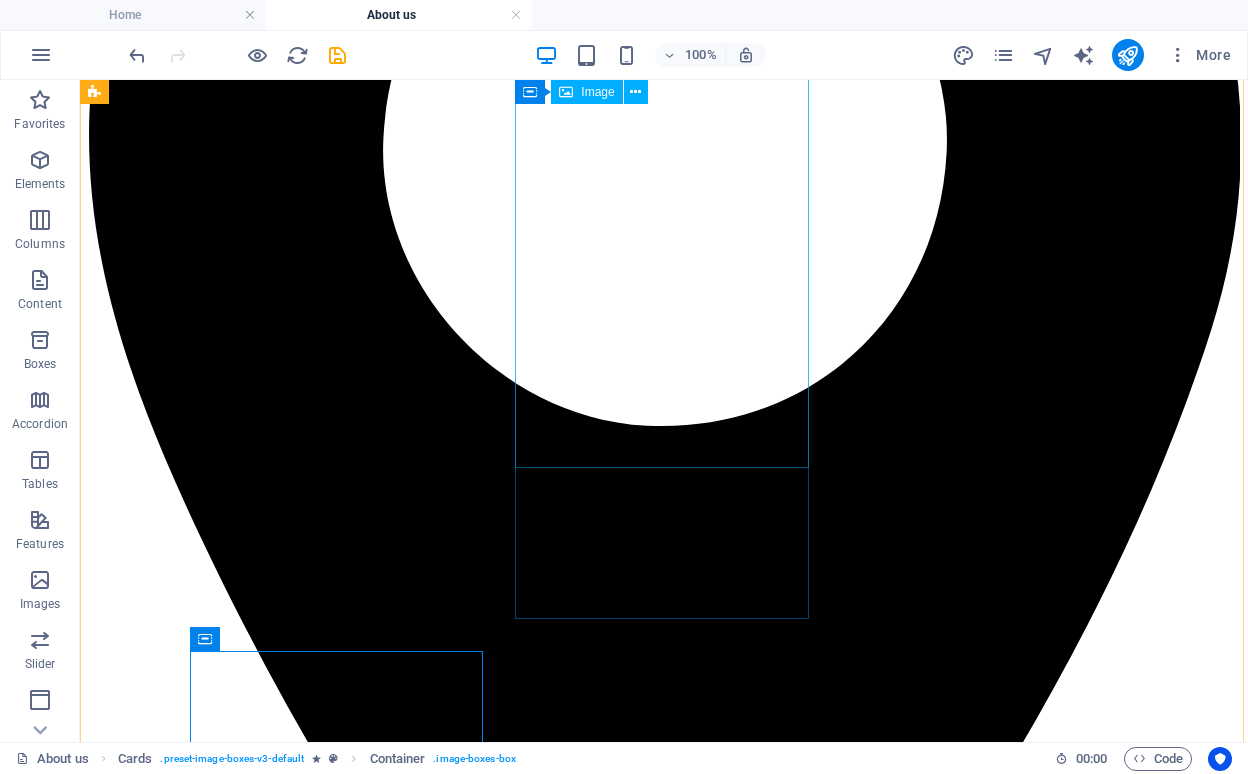scroll, scrollTop: 1750, scrollLeft: 0, axis: vertical 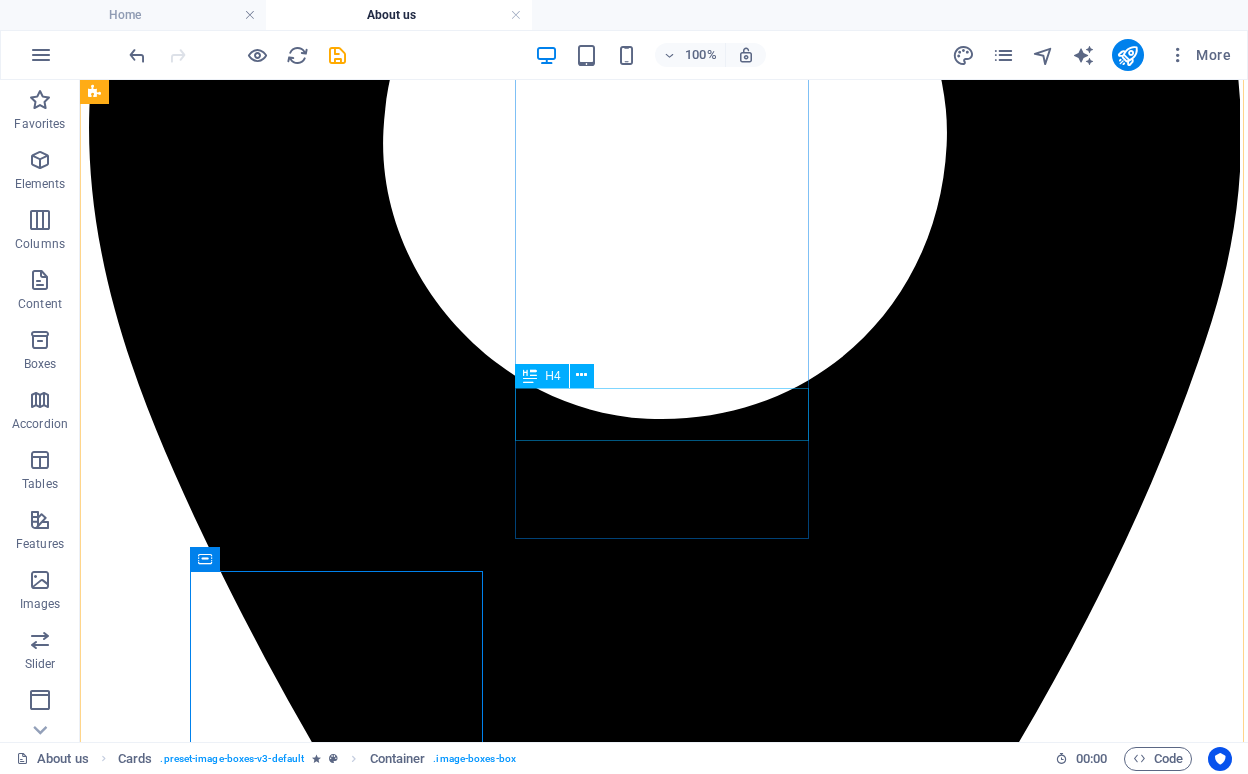 click on "MAX FURY" at bounding box center (664, 19716) 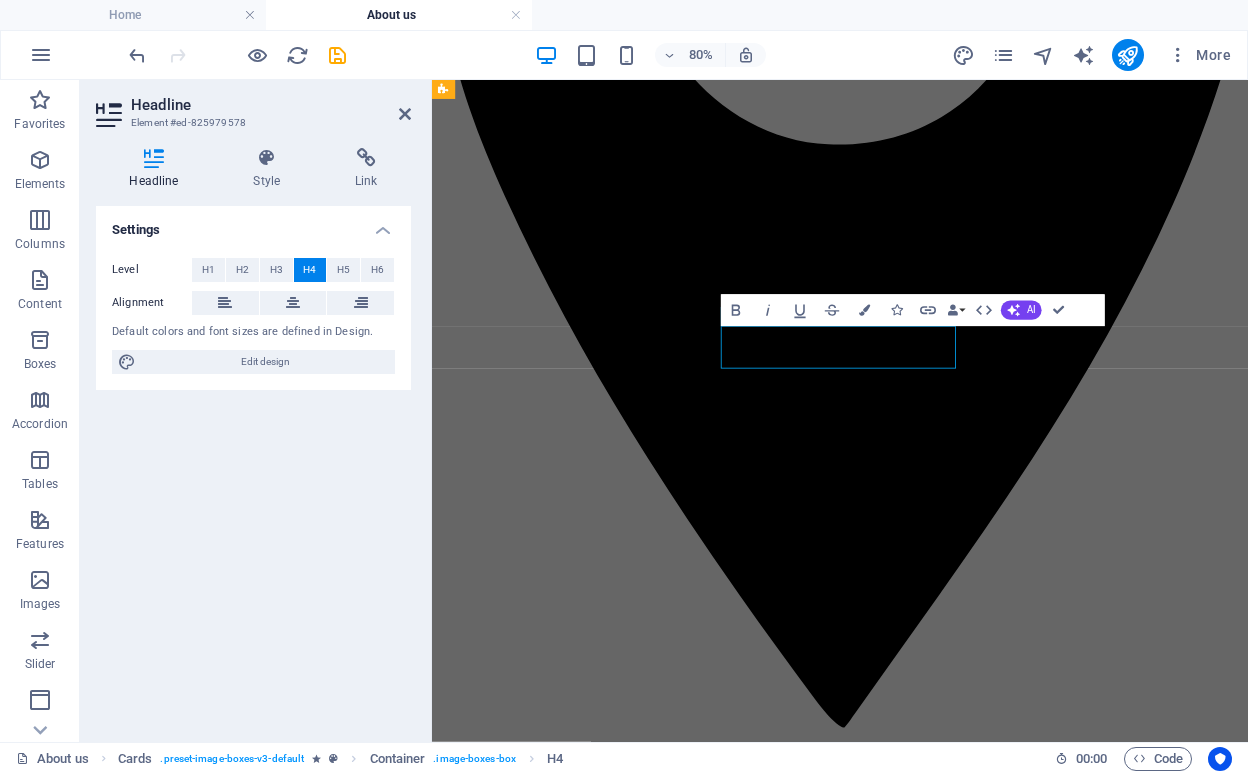 type 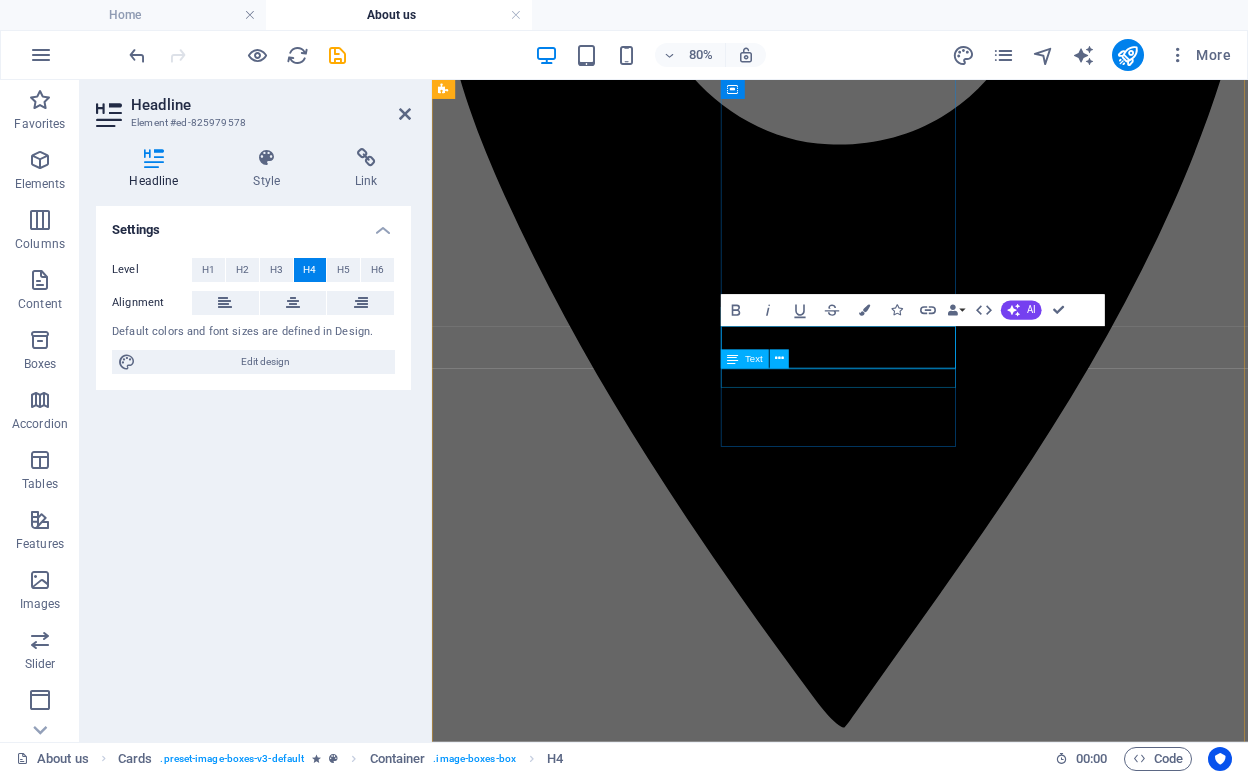 click on "Restyling & Beard Expert" at bounding box center [942, 17595] 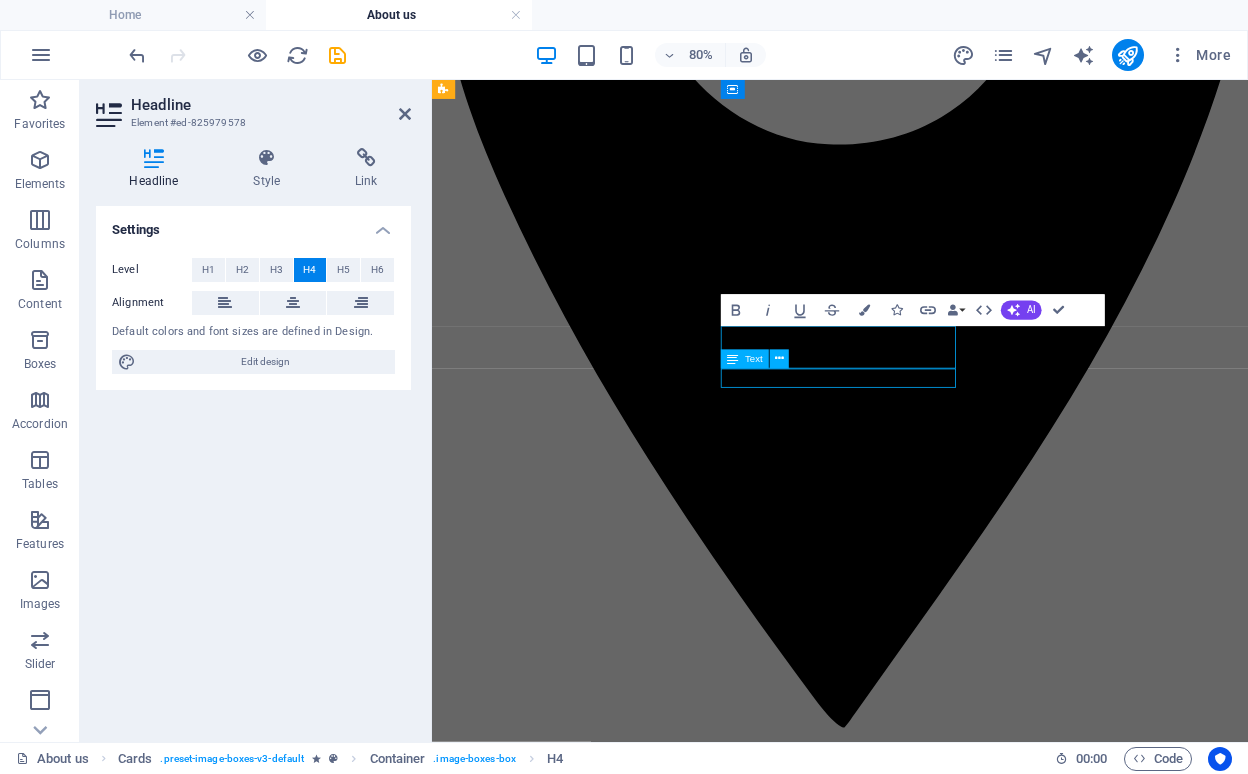click on "Restyling & Beard Expert" at bounding box center (942, 17595) 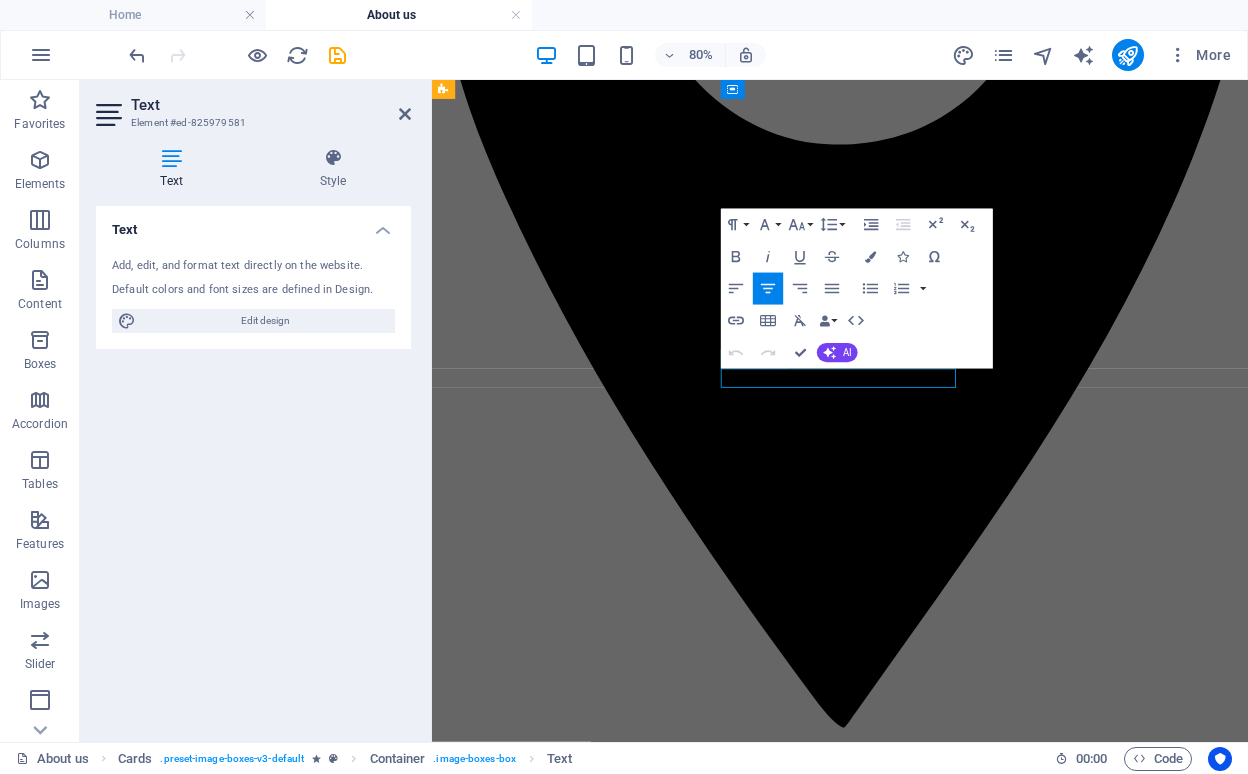type 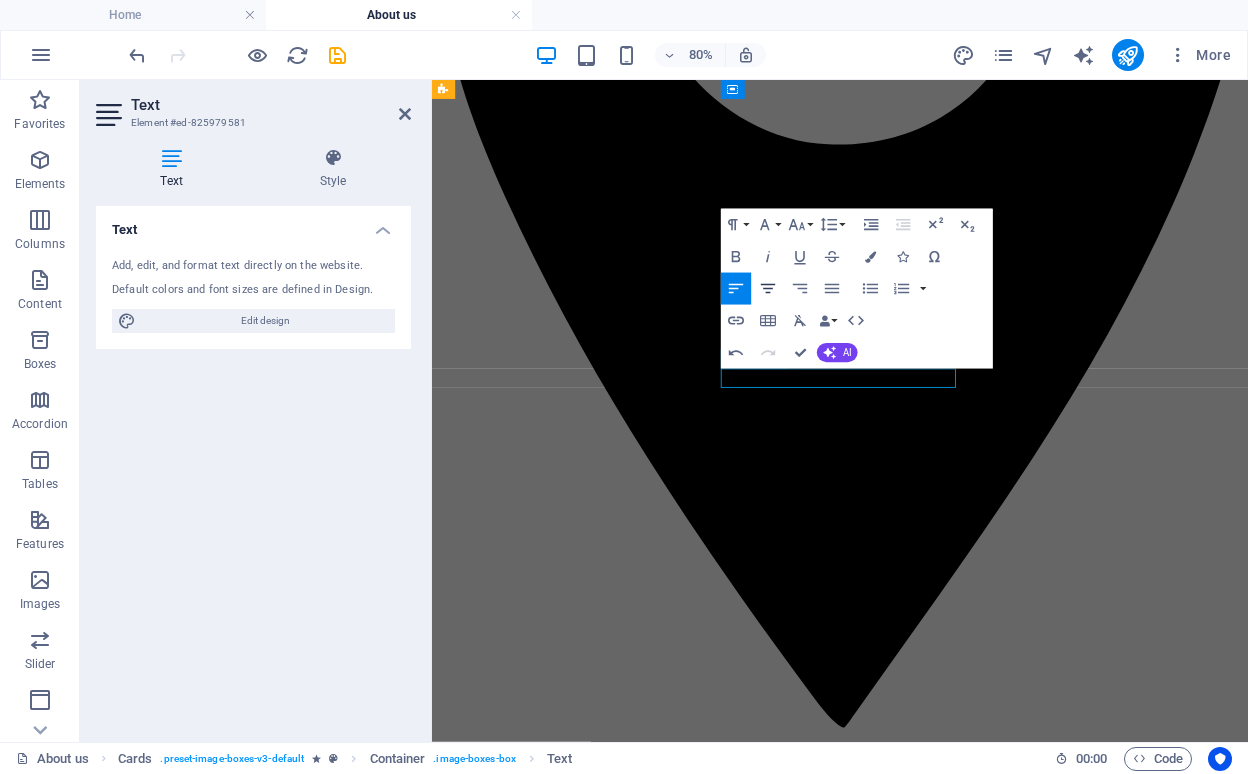 click 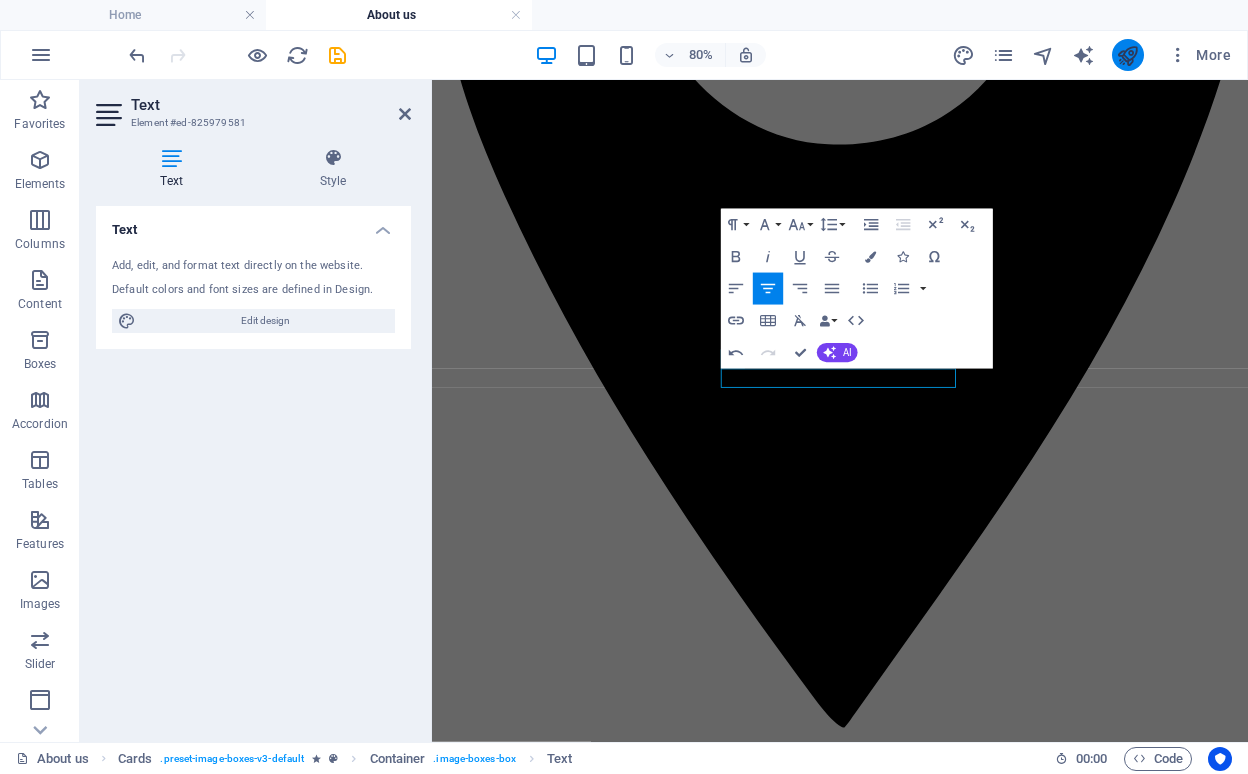 click at bounding box center [1128, 55] 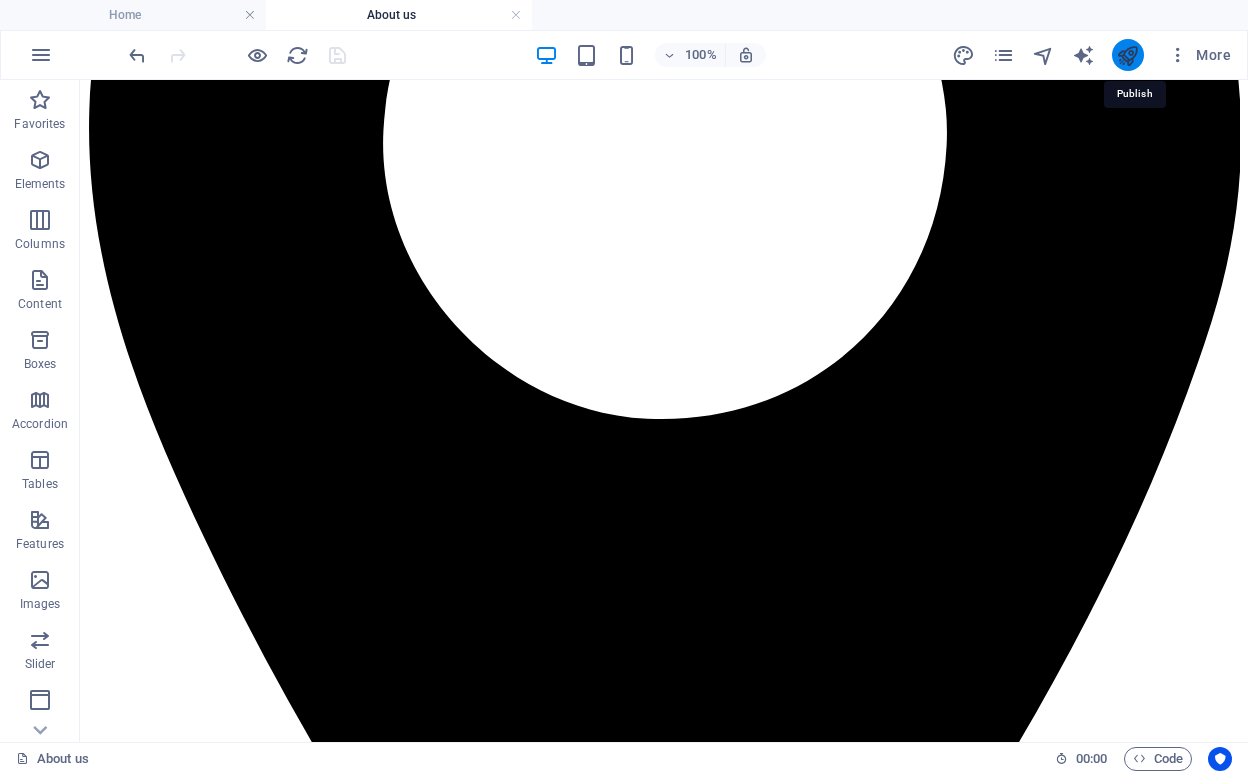 click at bounding box center (1127, 55) 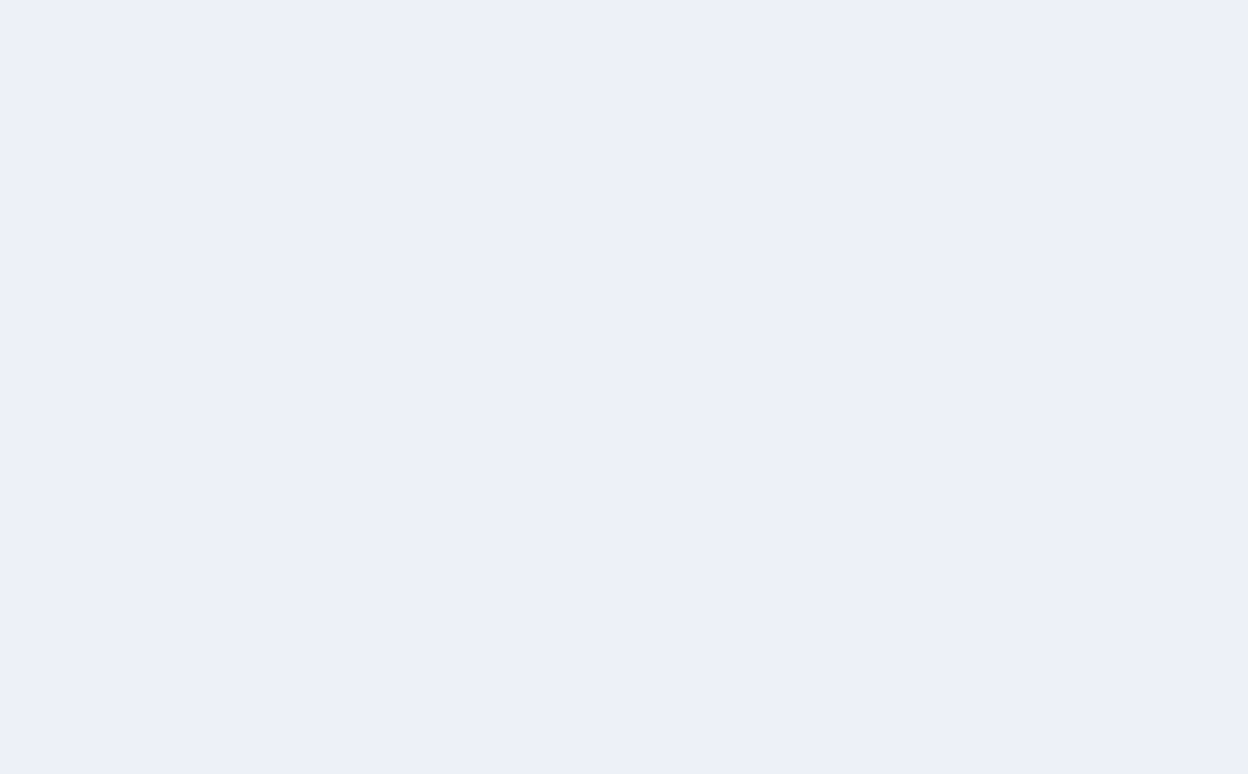 scroll, scrollTop: 0, scrollLeft: 0, axis: both 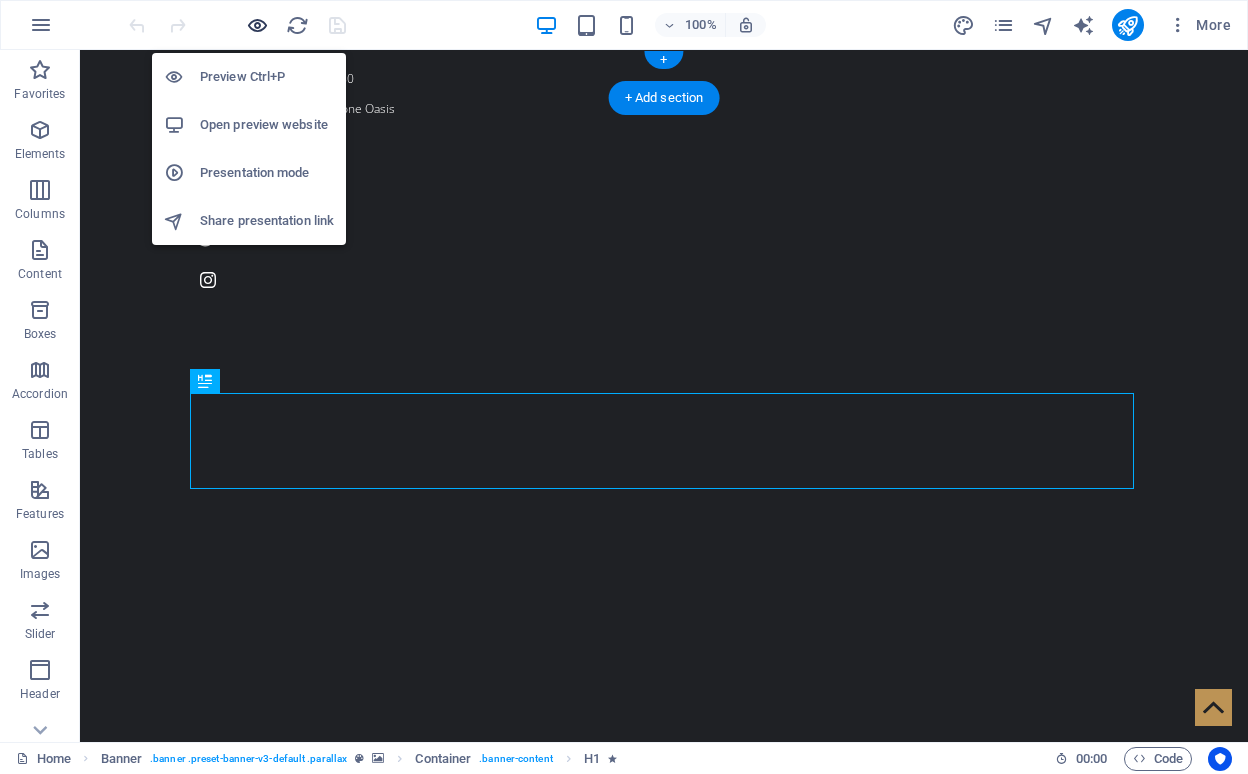 click at bounding box center (257, 25) 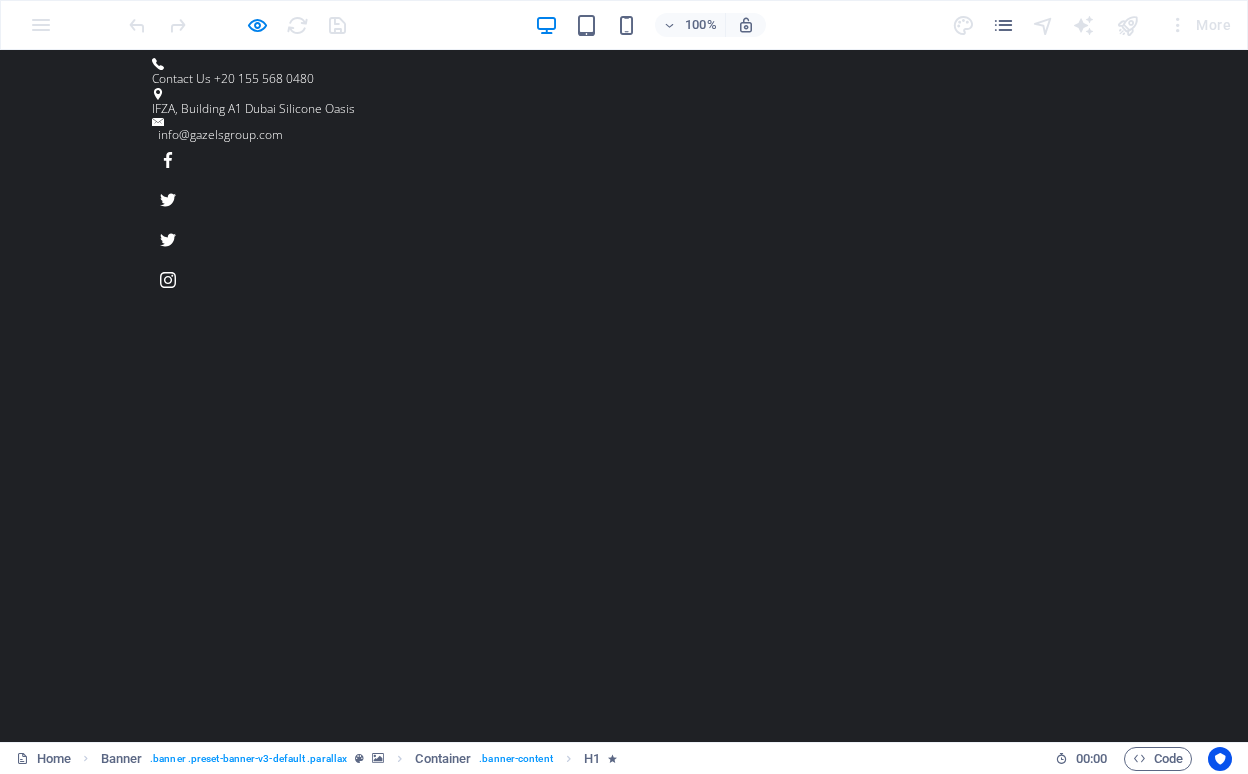 click on "About us" at bounding box center [553, 1118] 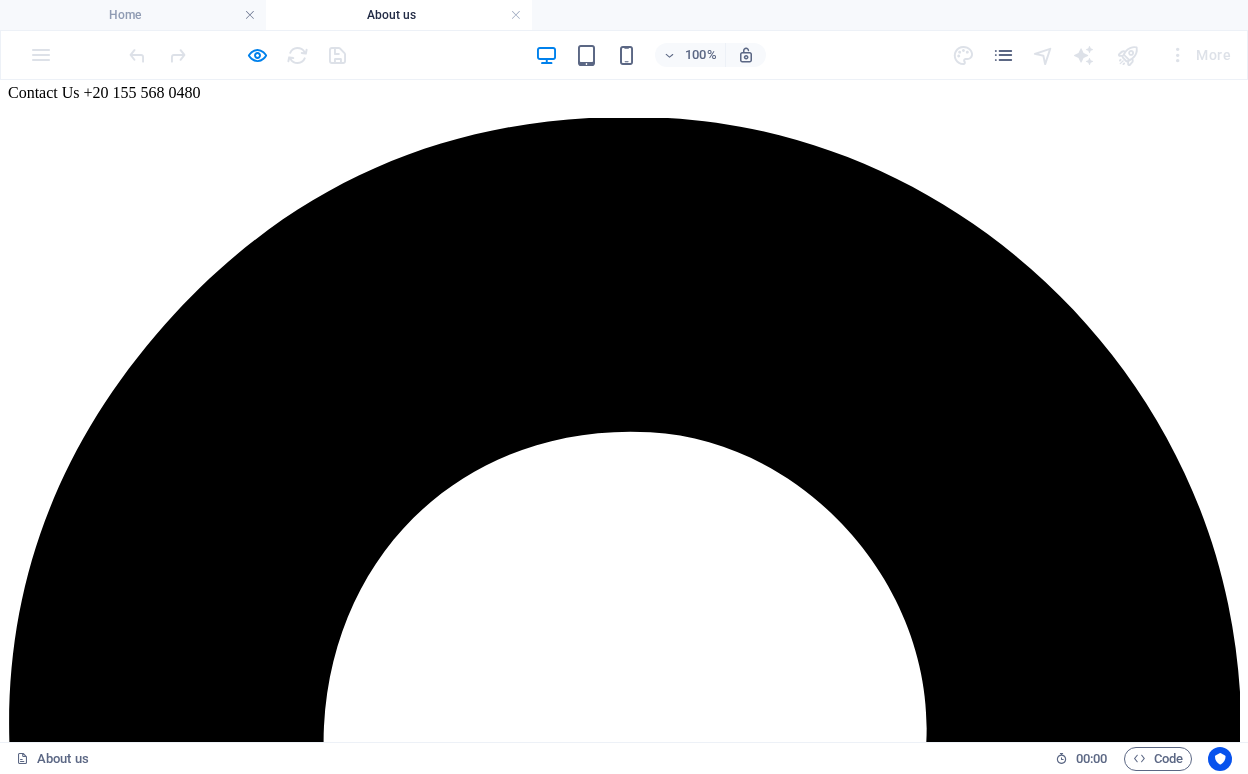 scroll, scrollTop: 1296, scrollLeft: 0, axis: vertical 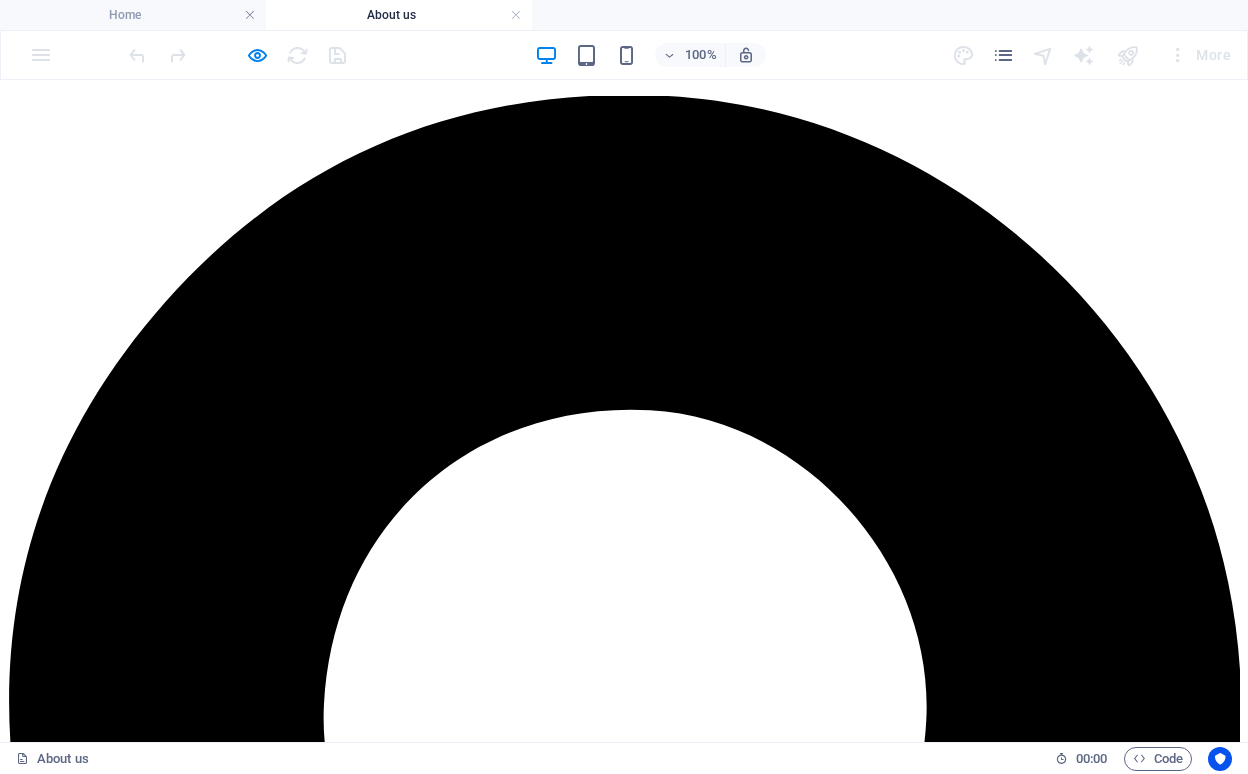 click at bounding box center [624, 20437] 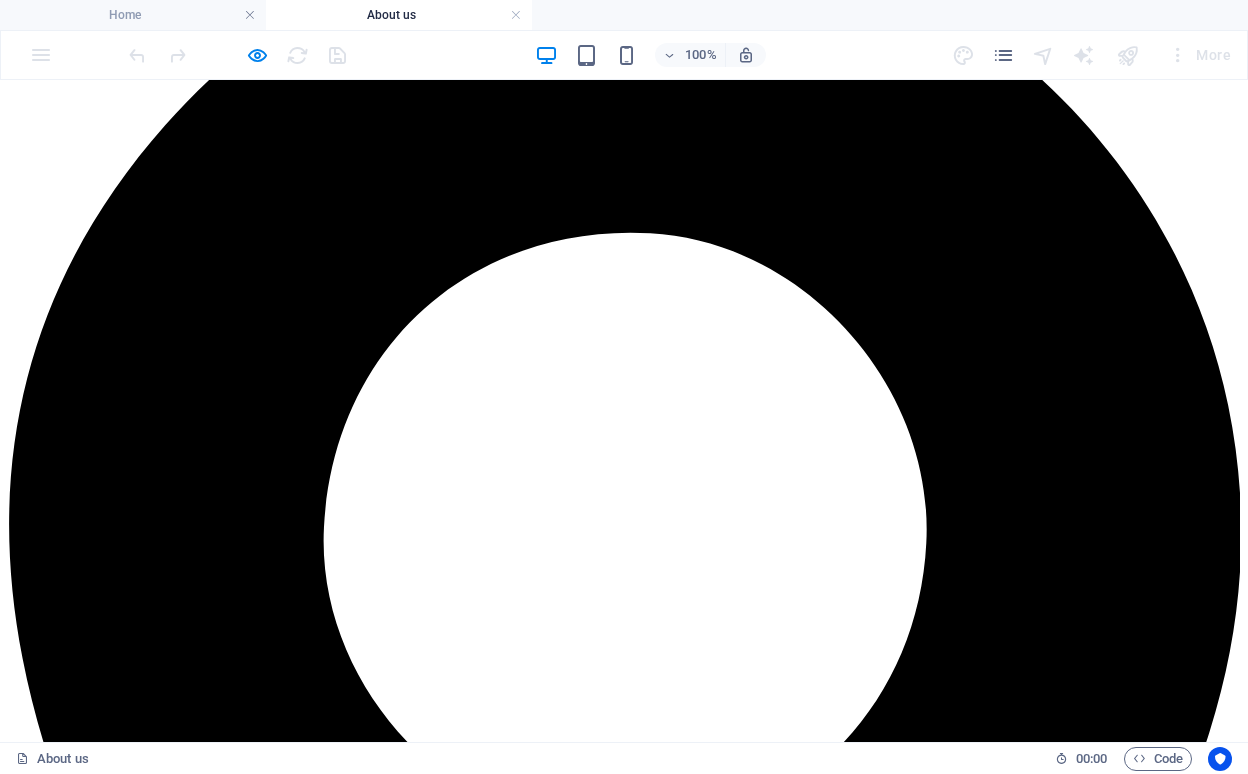 scroll, scrollTop: 1472, scrollLeft: 0, axis: vertical 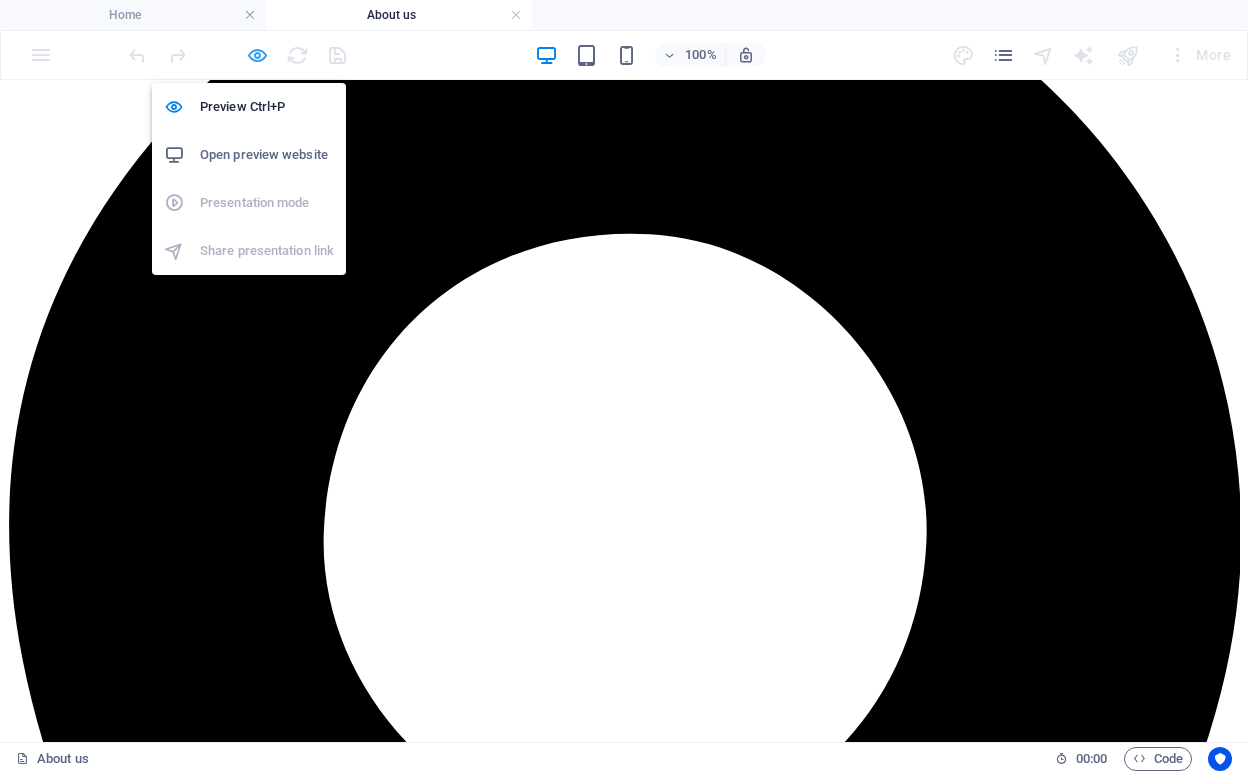 click at bounding box center (257, 55) 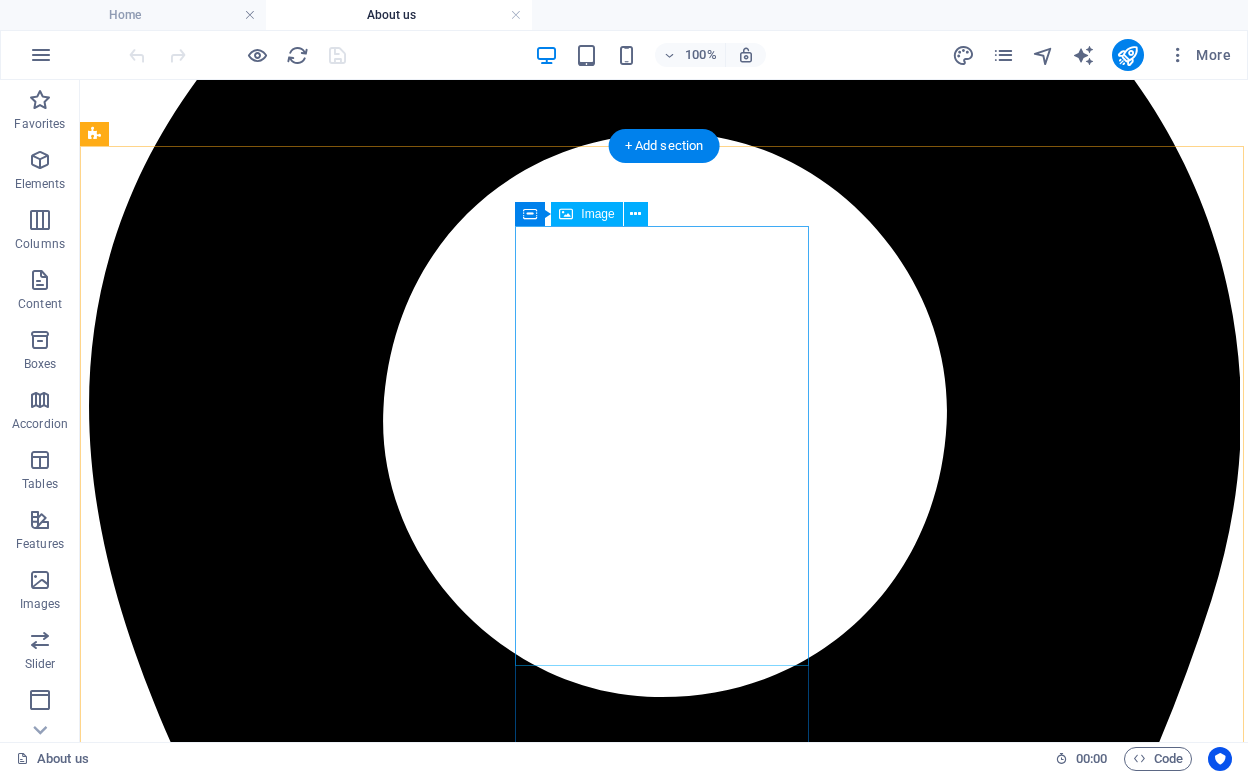 click at bounding box center [664, 19098] 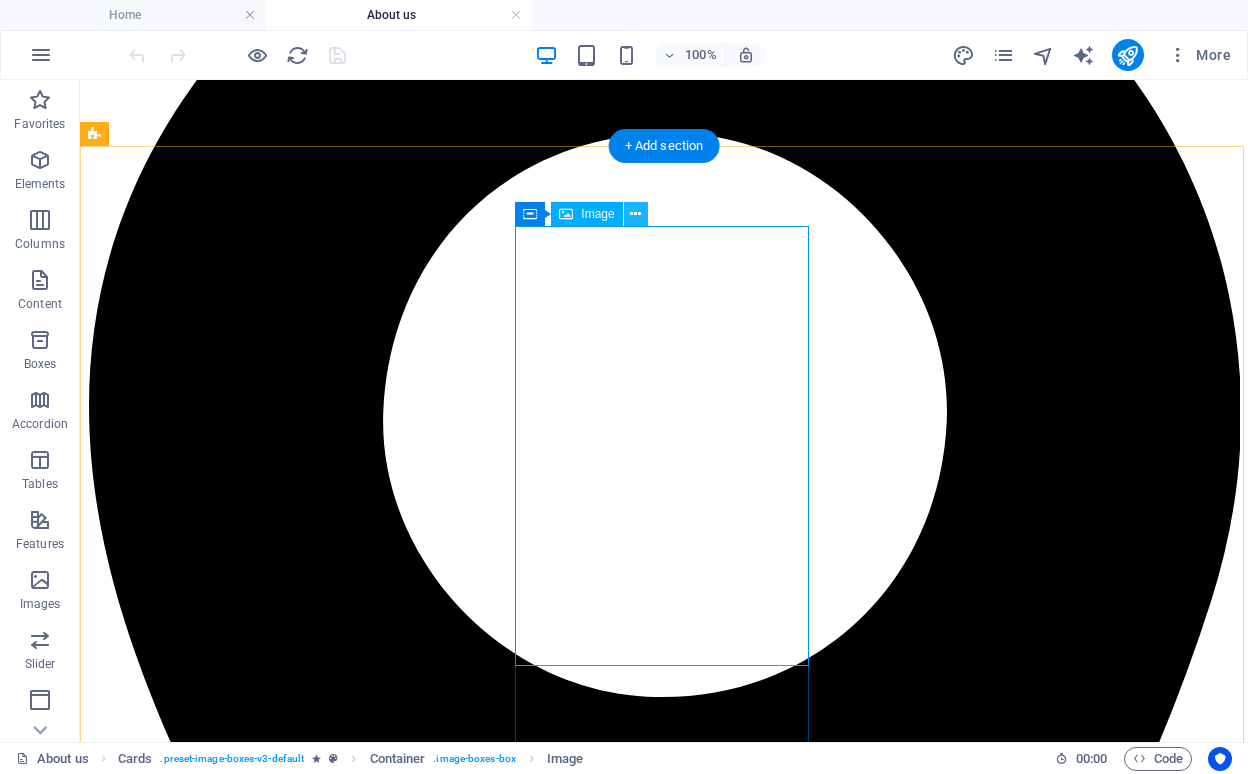 click at bounding box center [635, 214] 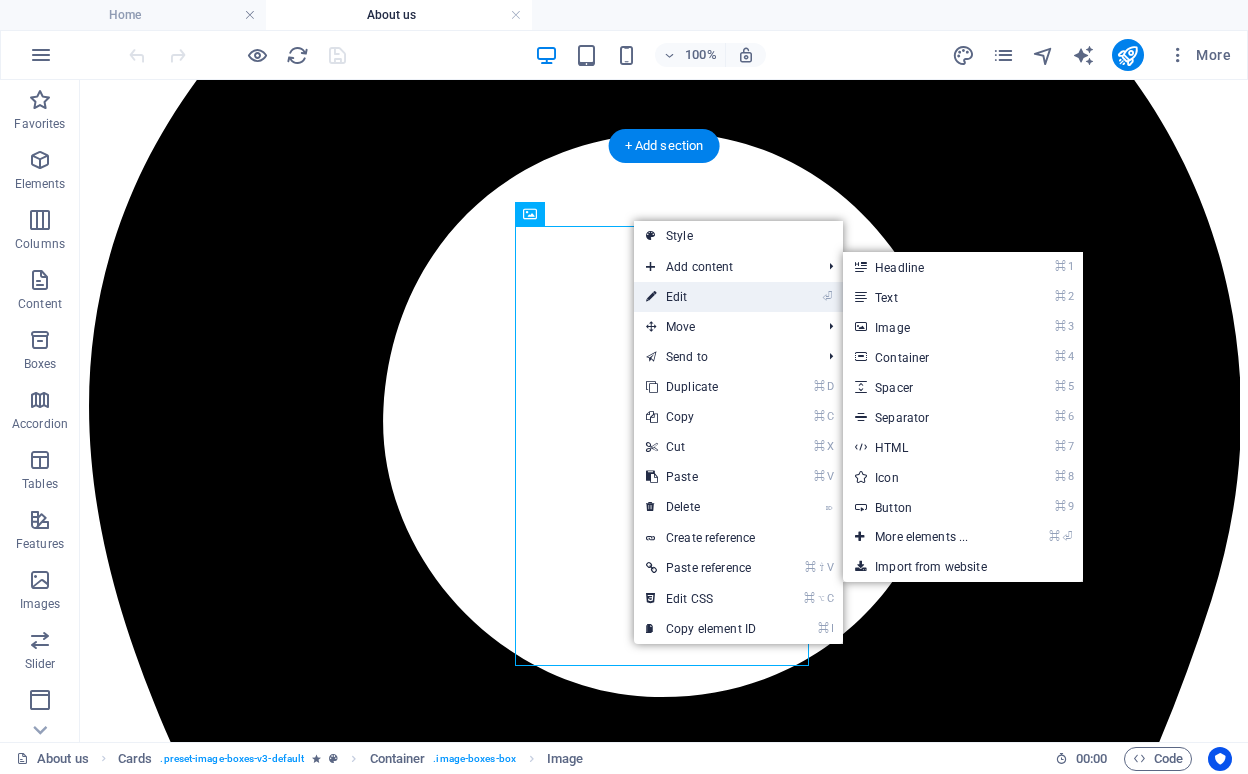 click on "⏎  Edit" at bounding box center (701, 297) 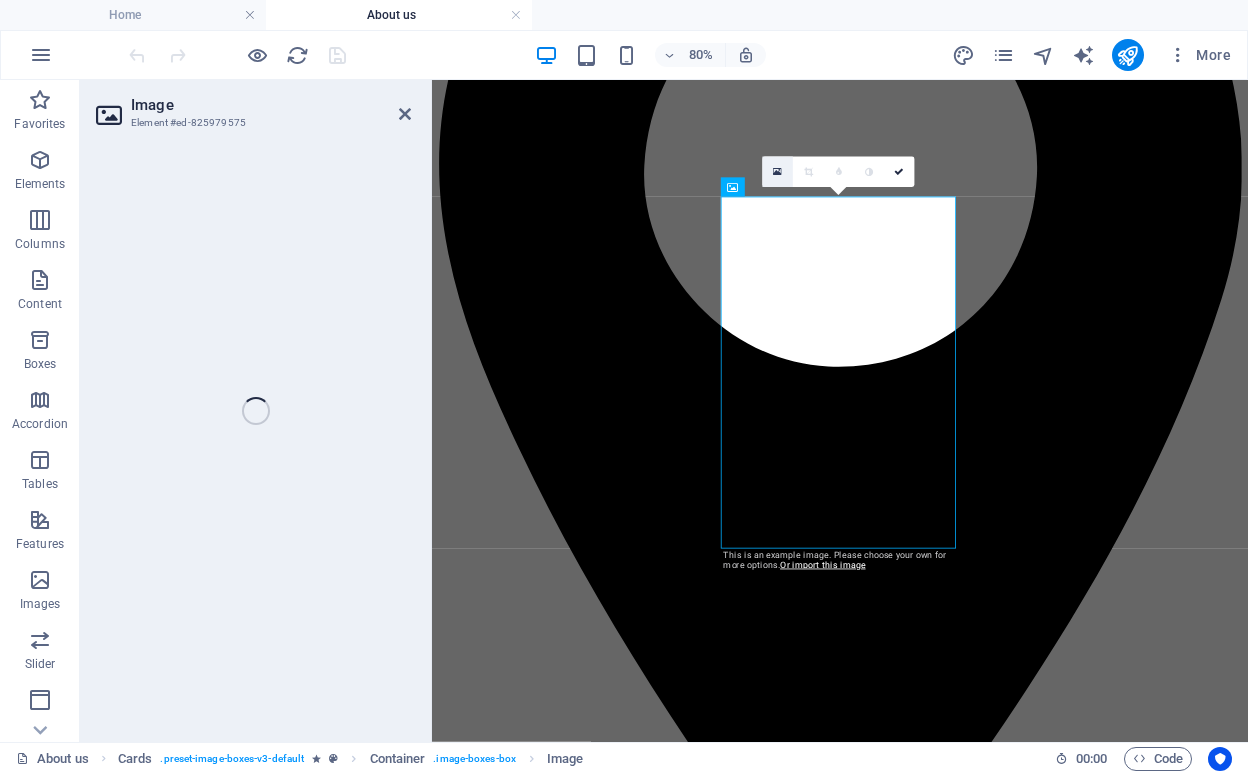 click at bounding box center [777, 171] 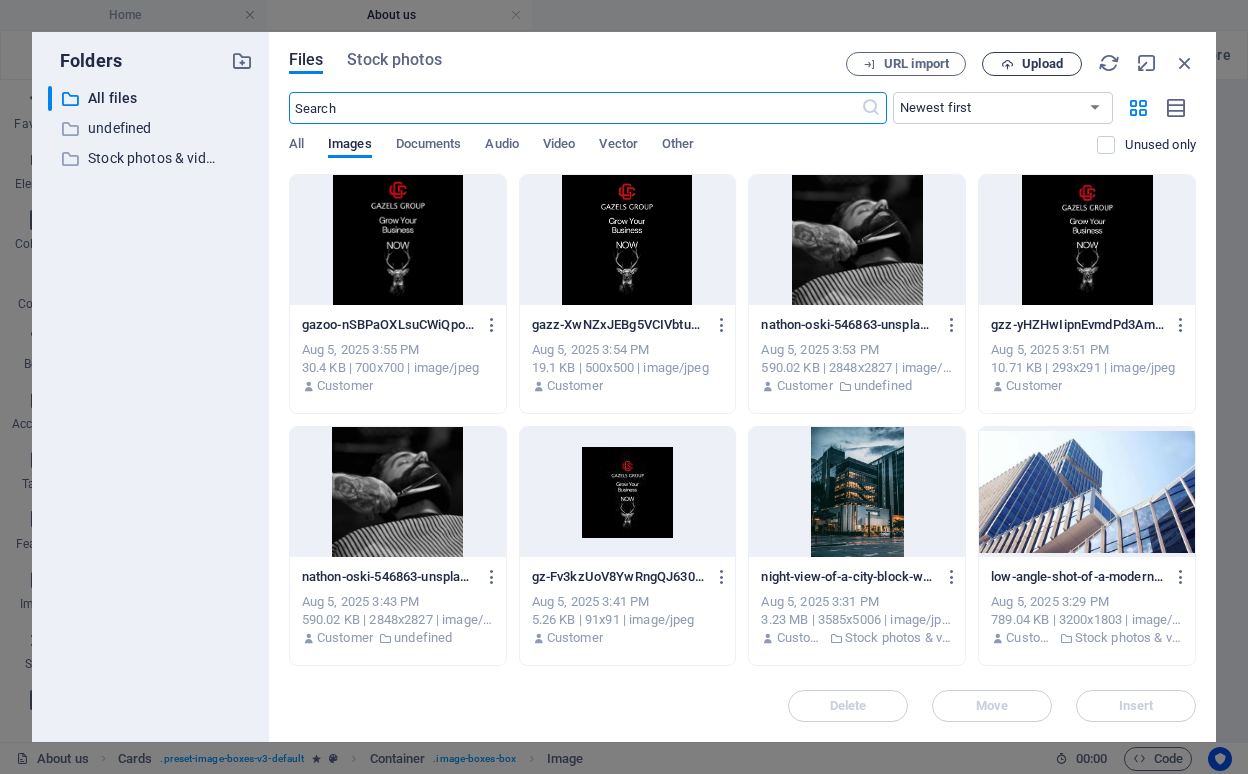 click on "Upload" at bounding box center (1032, 64) 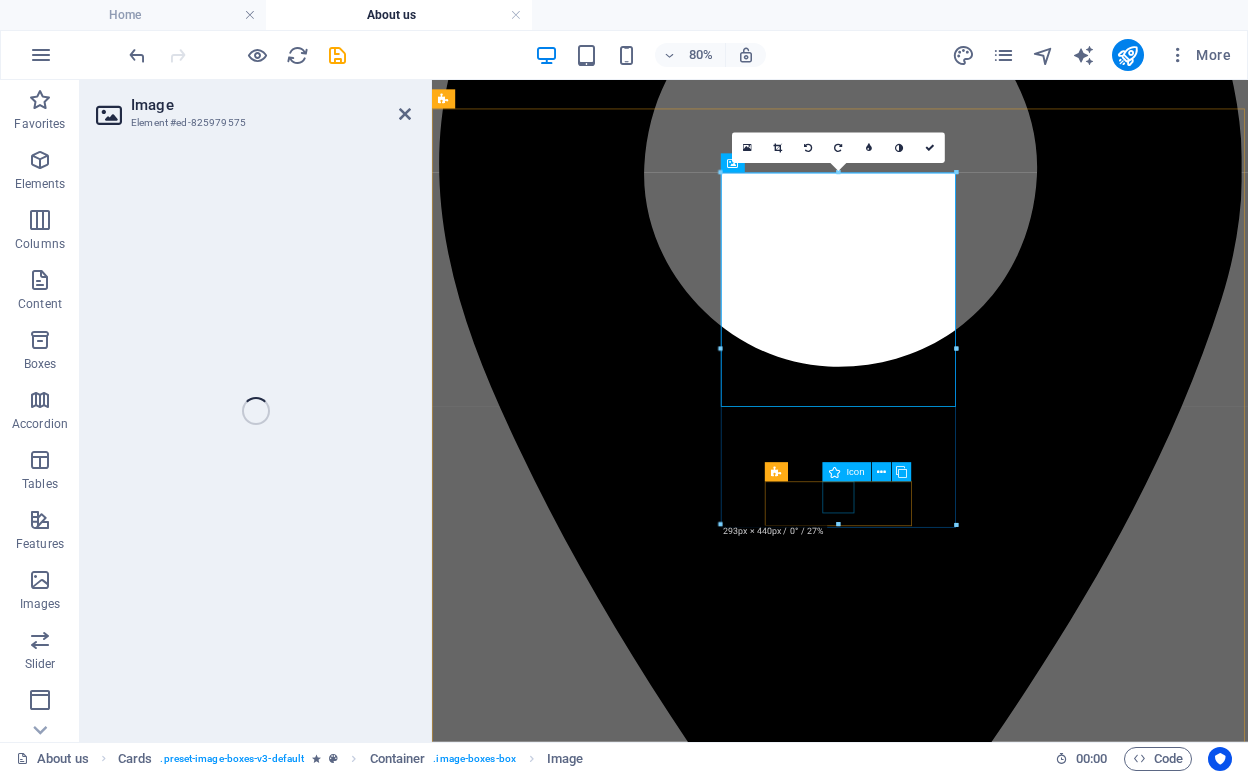 scroll, scrollTop: 1522, scrollLeft: 0, axis: vertical 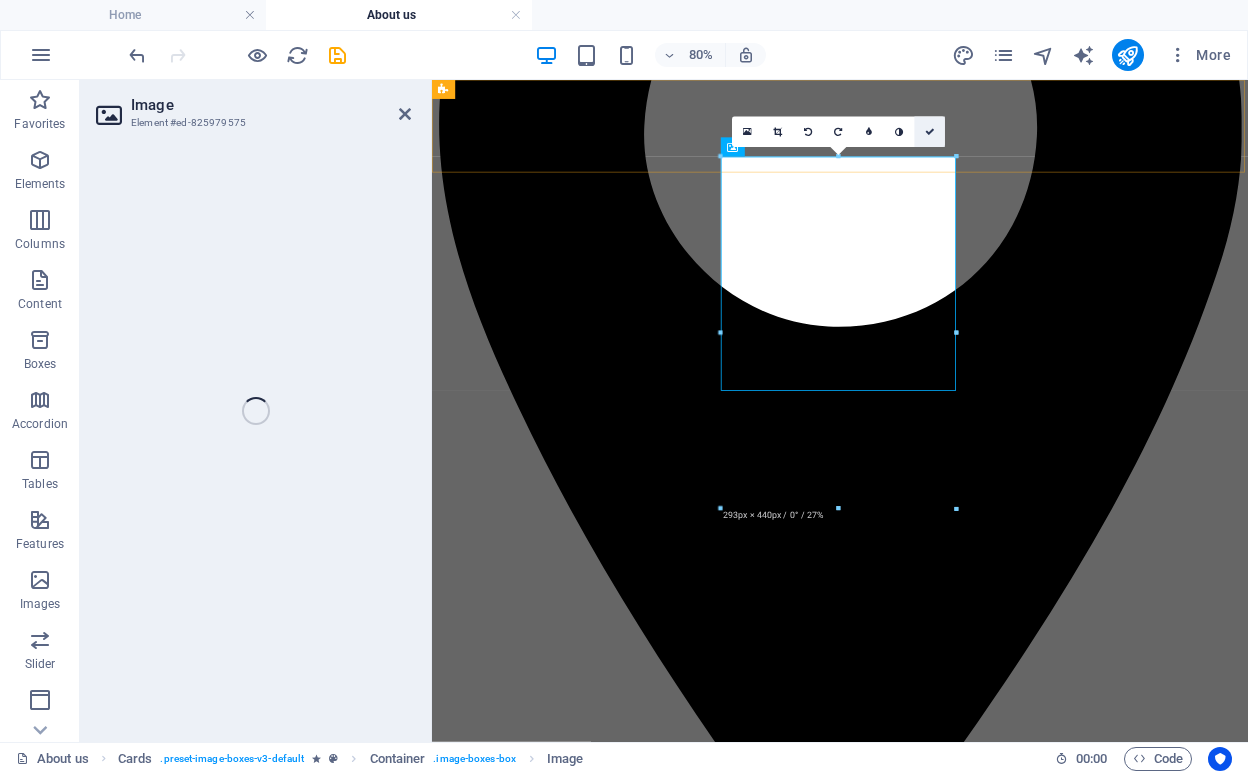 click at bounding box center (930, 132) 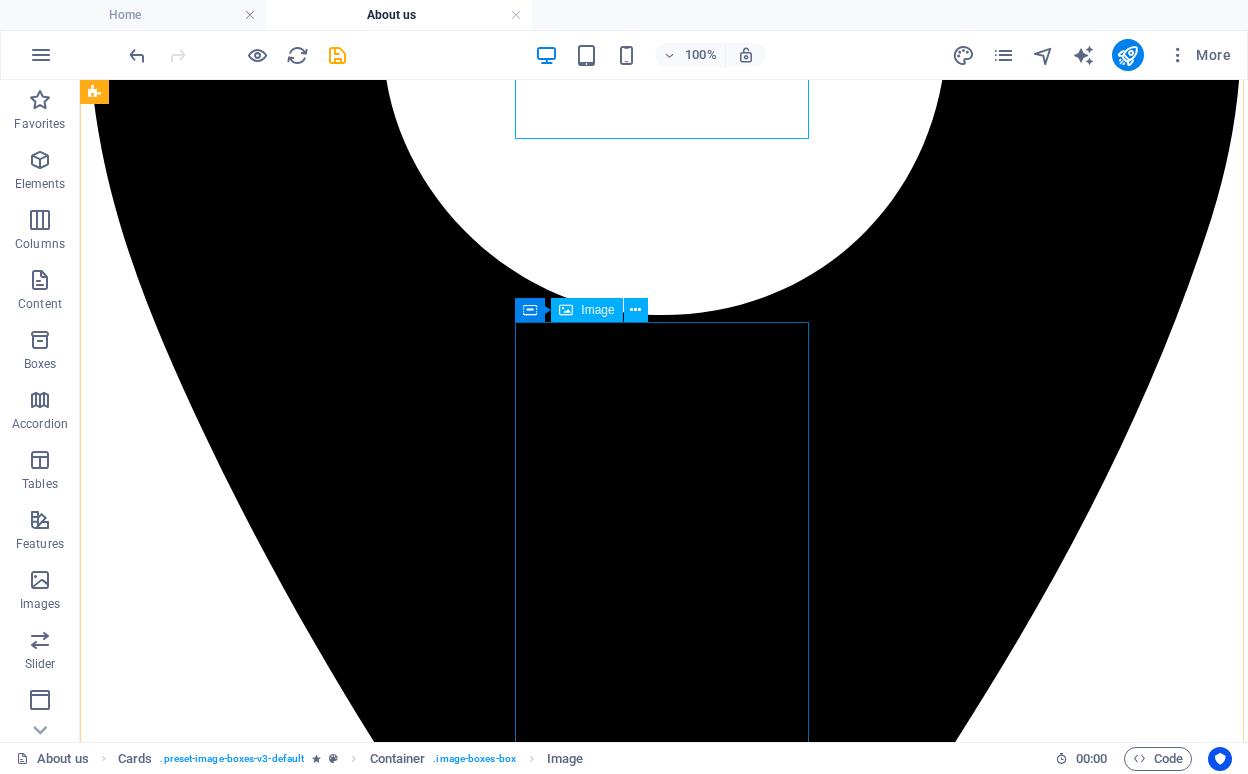 scroll, scrollTop: 1850, scrollLeft: 0, axis: vertical 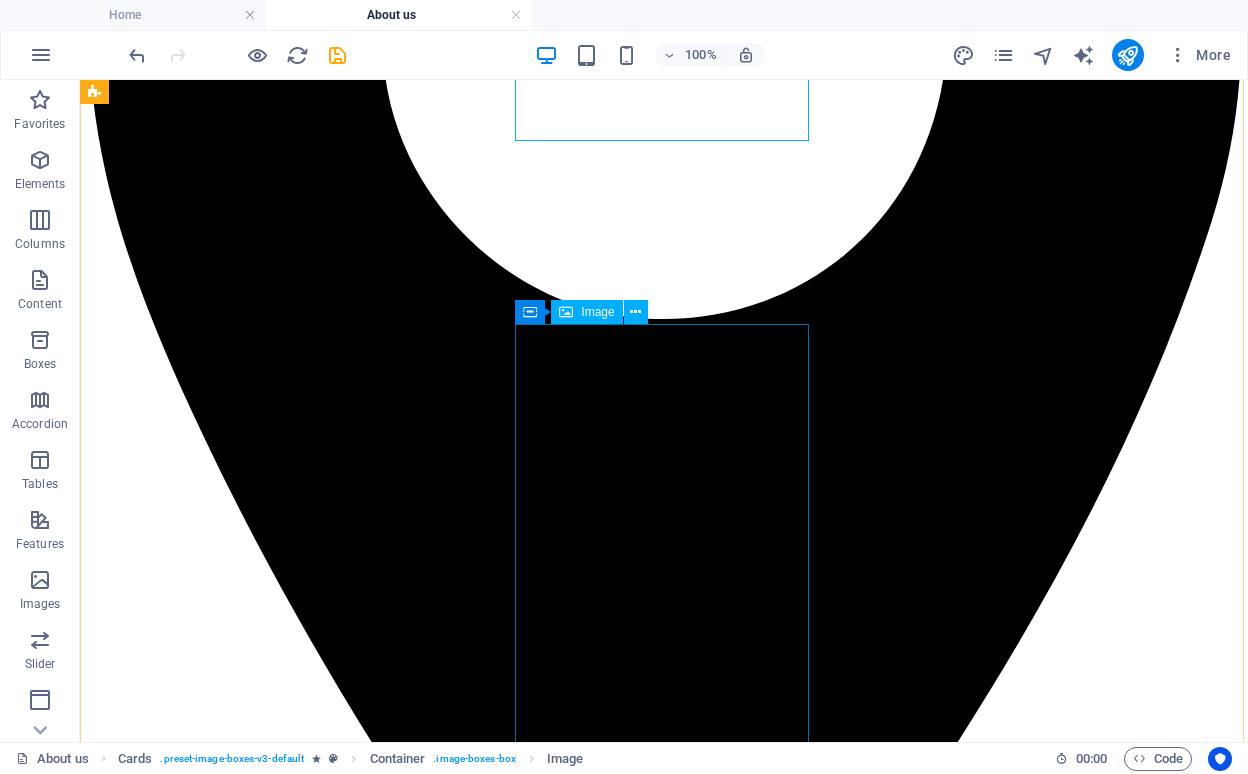 click at bounding box center (664, 35522) 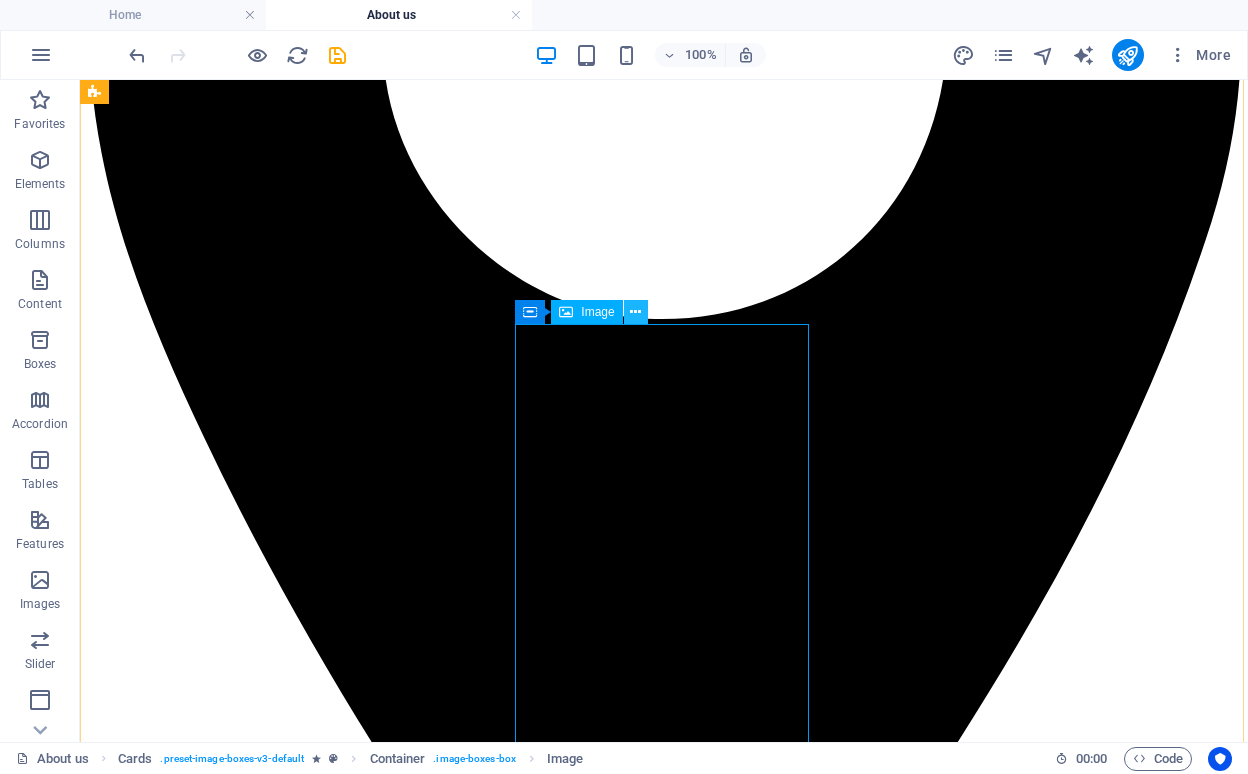 click at bounding box center [635, 312] 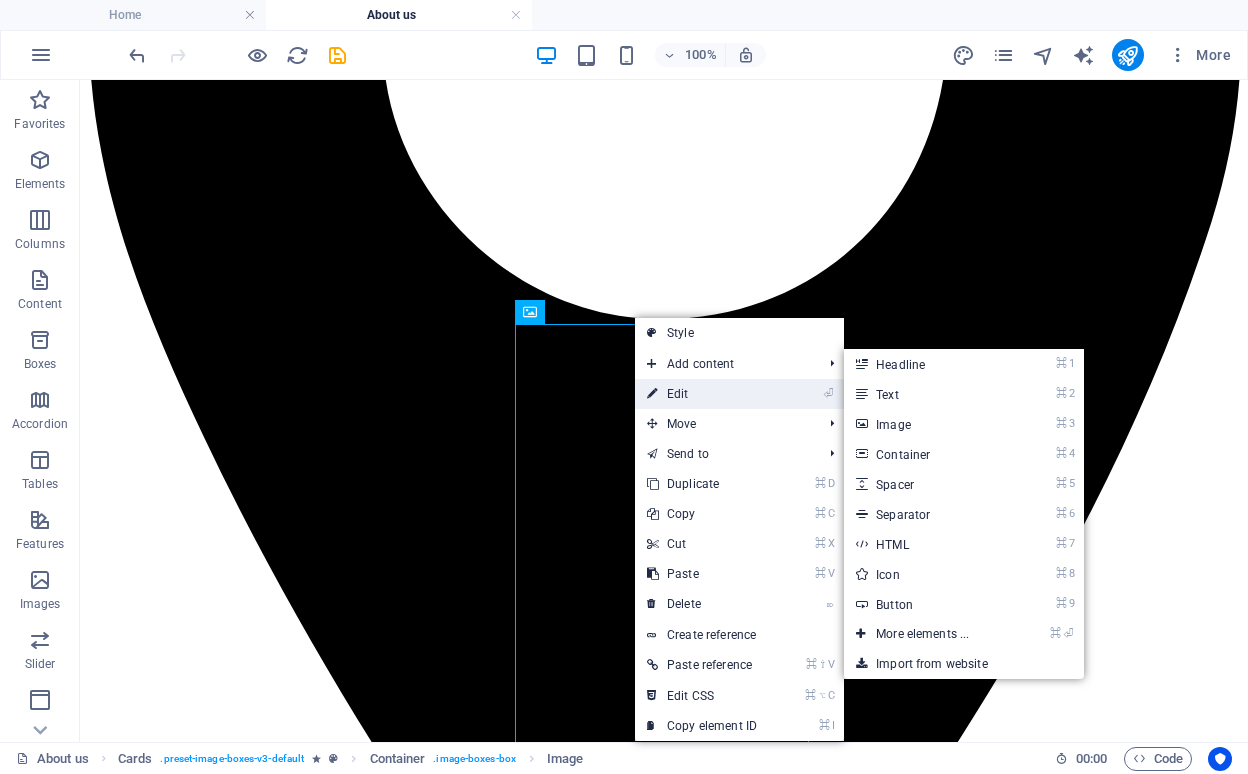 click on "⏎  Edit" at bounding box center (702, 394) 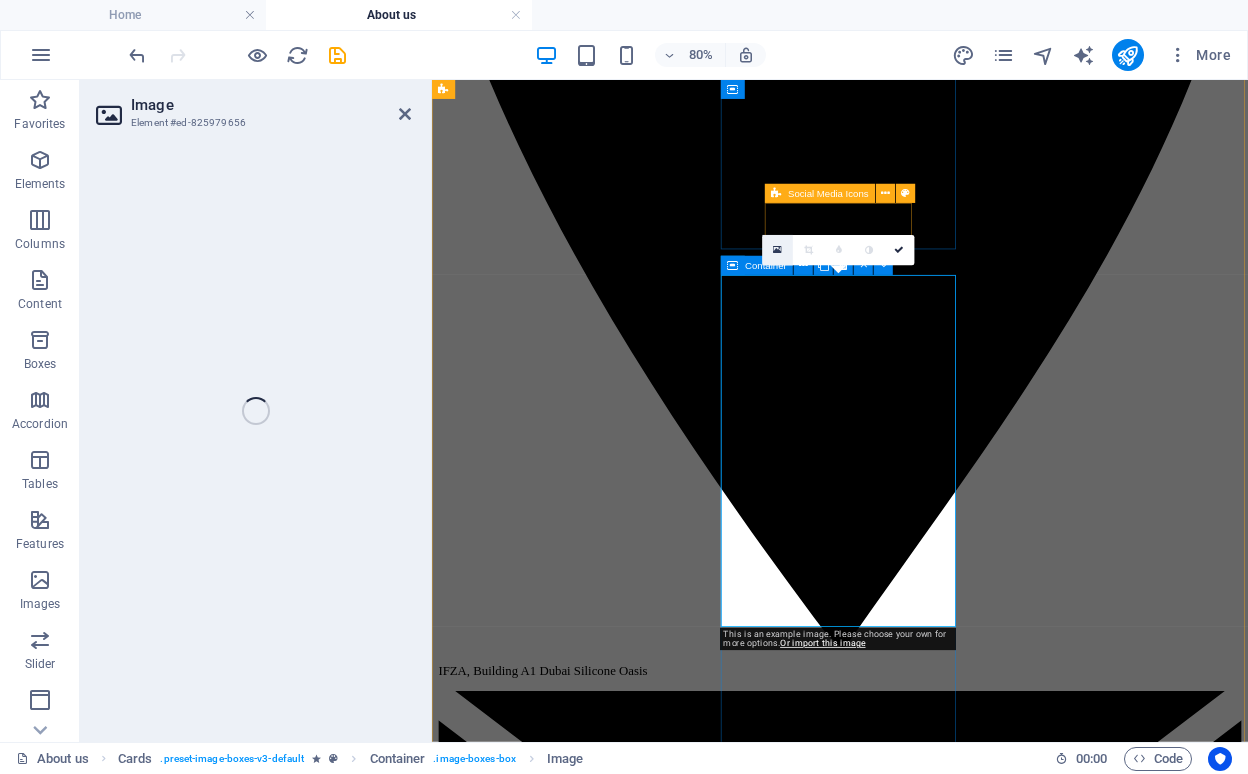 click at bounding box center (777, 250) 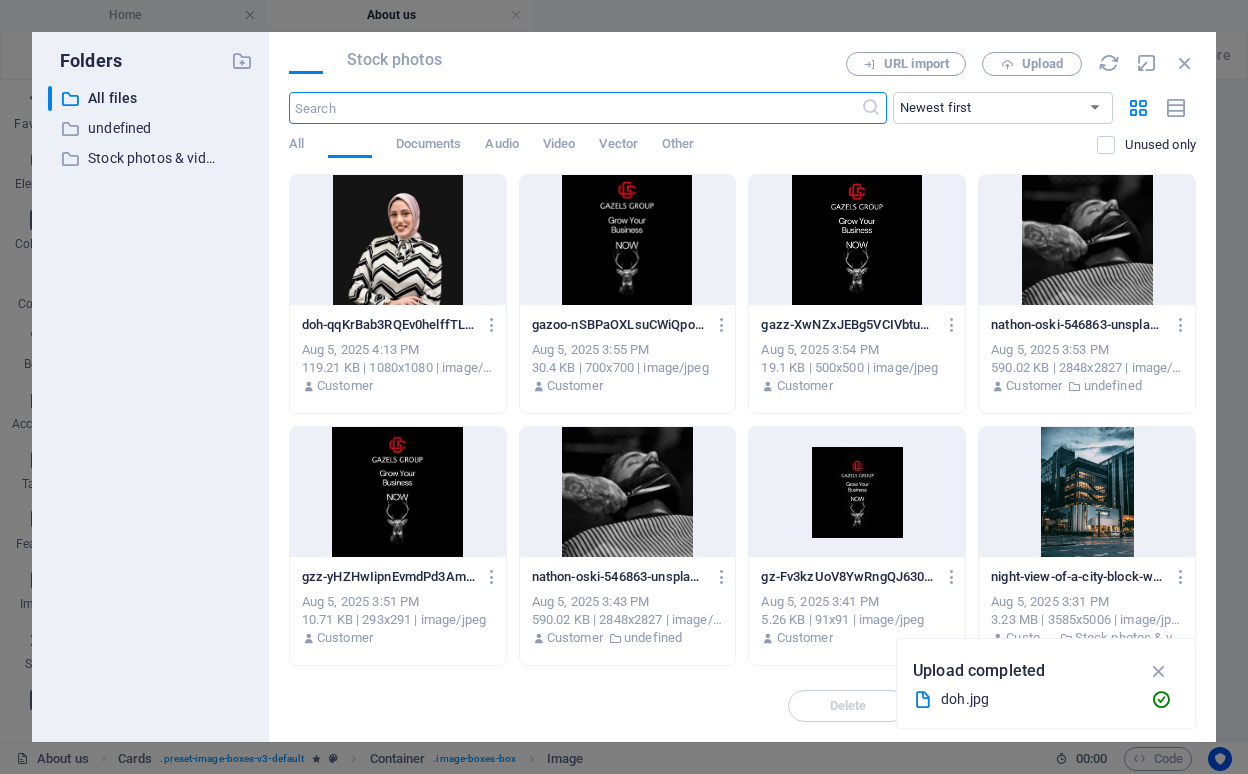 scroll, scrollTop: 1534, scrollLeft: 0, axis: vertical 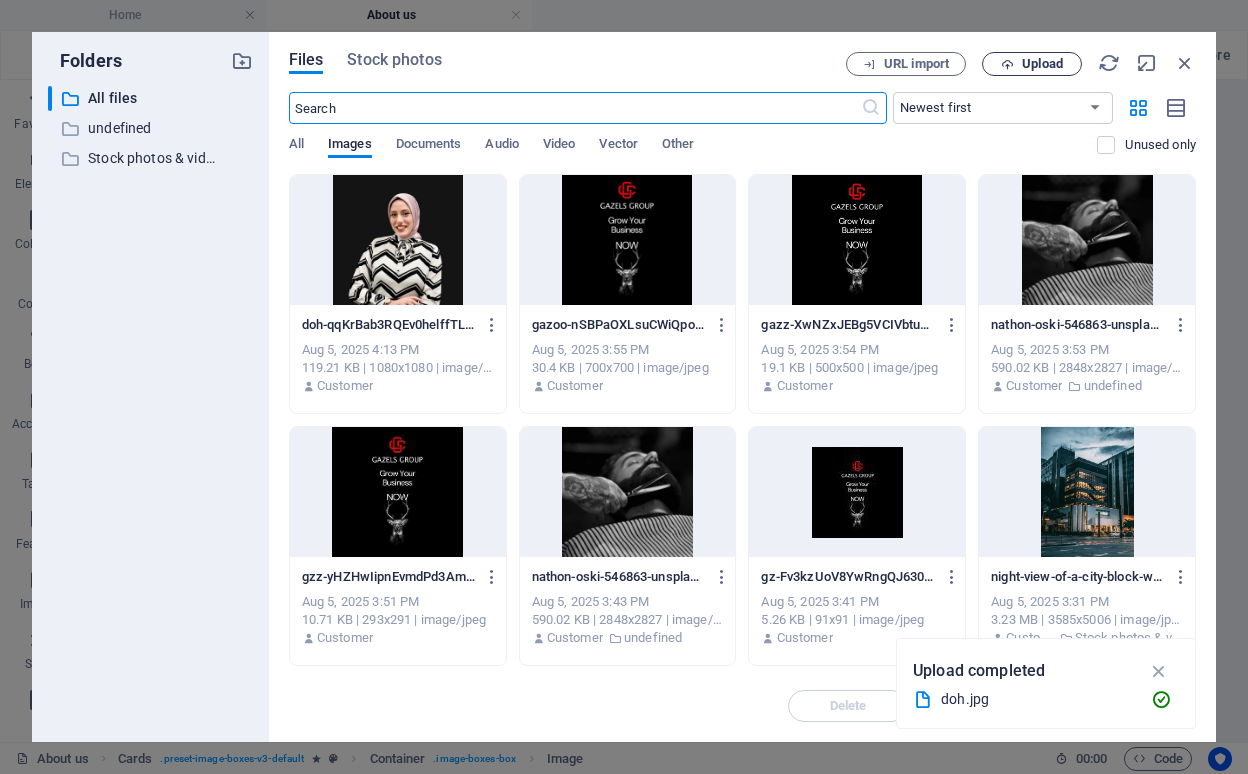 click on "Upload" at bounding box center [1042, 64] 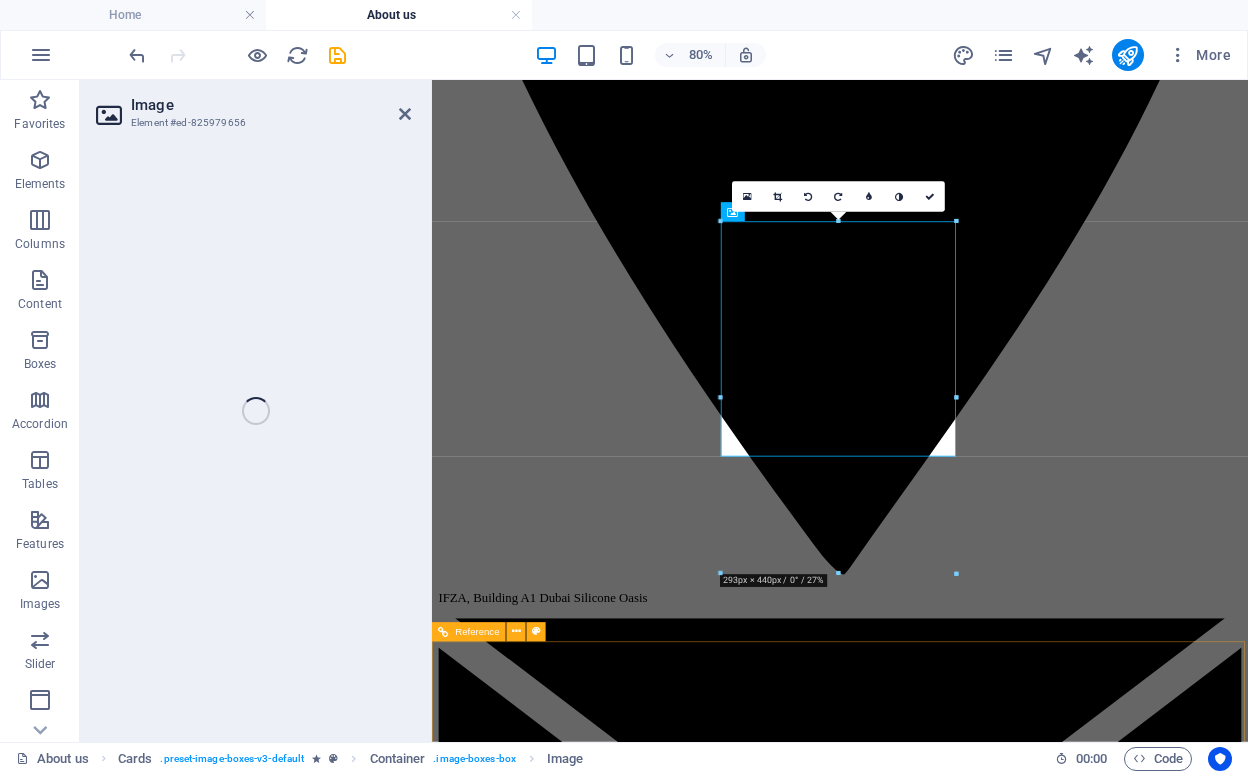 scroll, scrollTop: 1959, scrollLeft: 0, axis: vertical 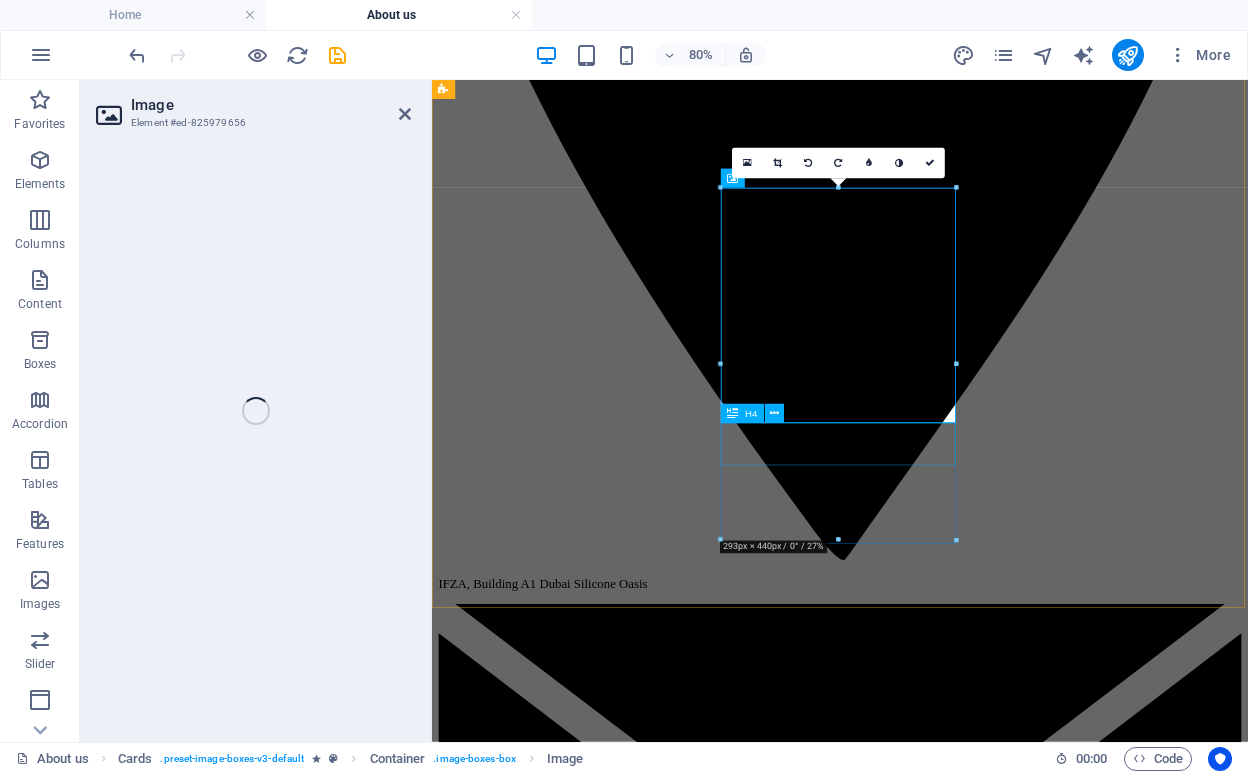 click on "Klemens Gorski" at bounding box center [942, 31537] 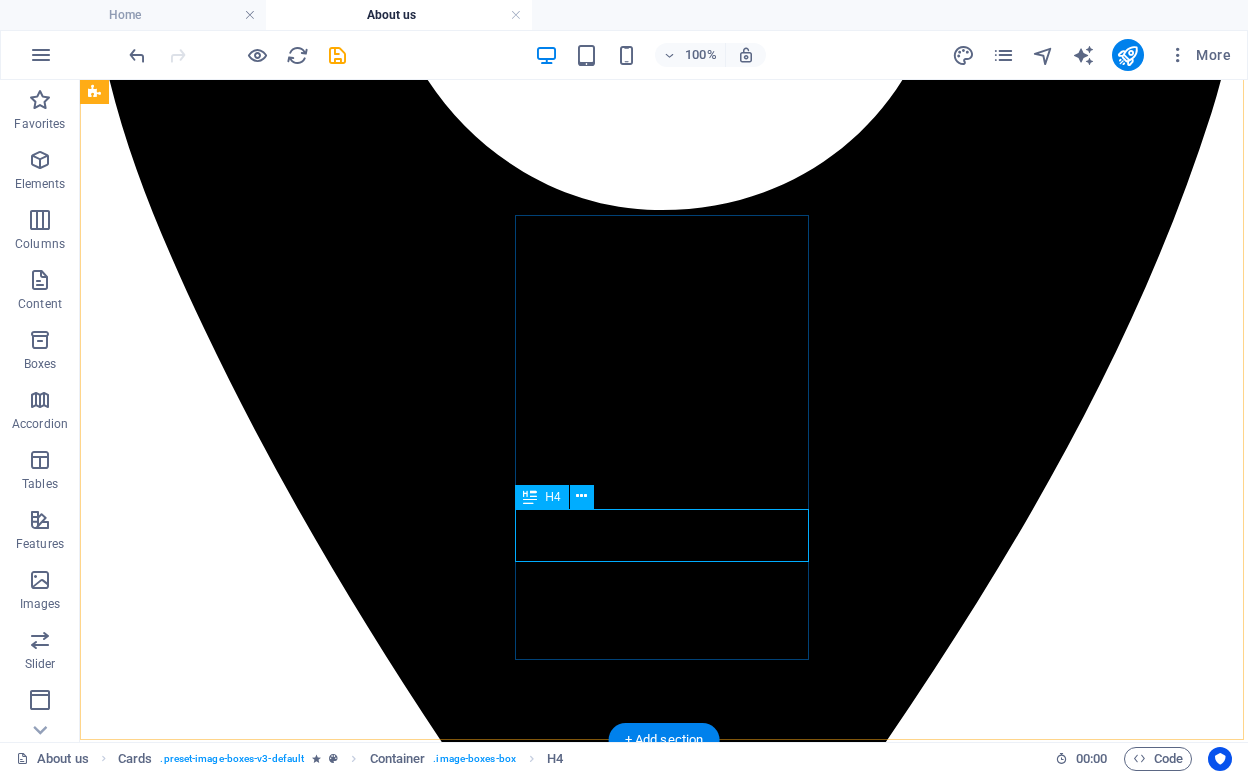 click on "Klemens Gorski" at bounding box center [664, 35817] 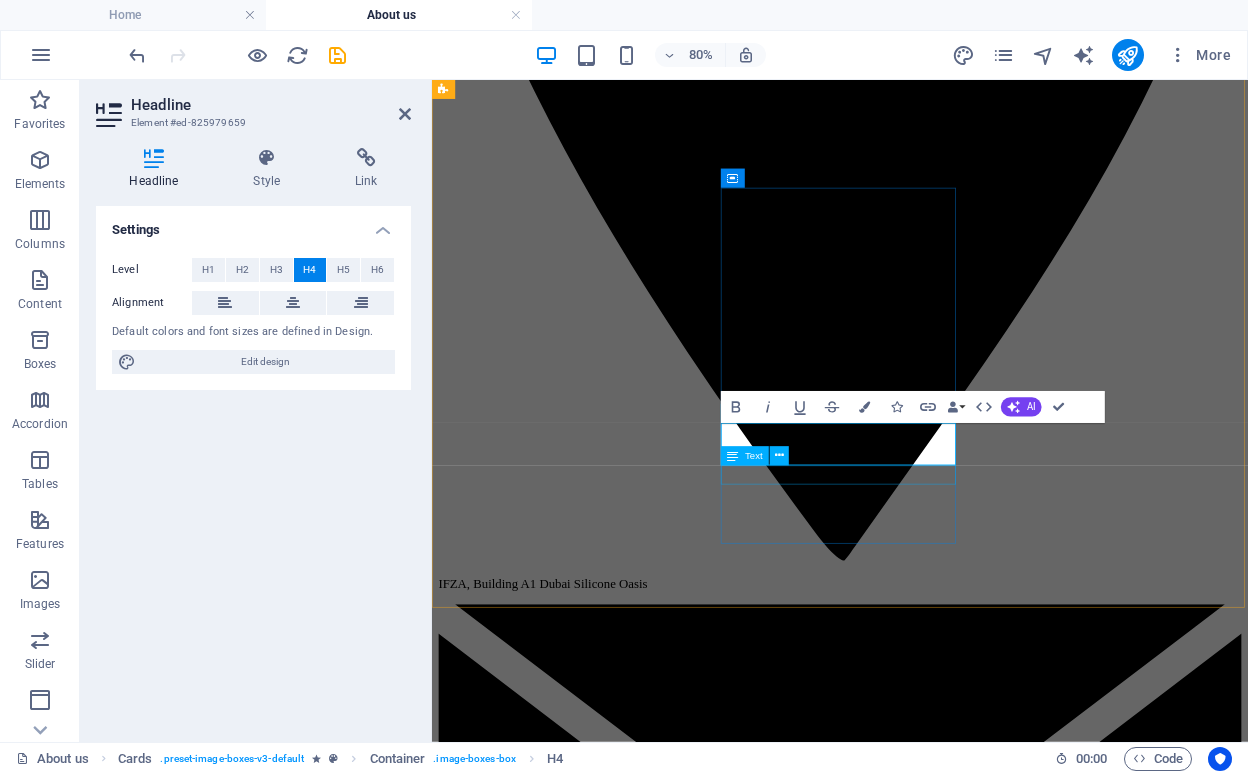 click on "Shave Expert" at bounding box center [942, 31576] 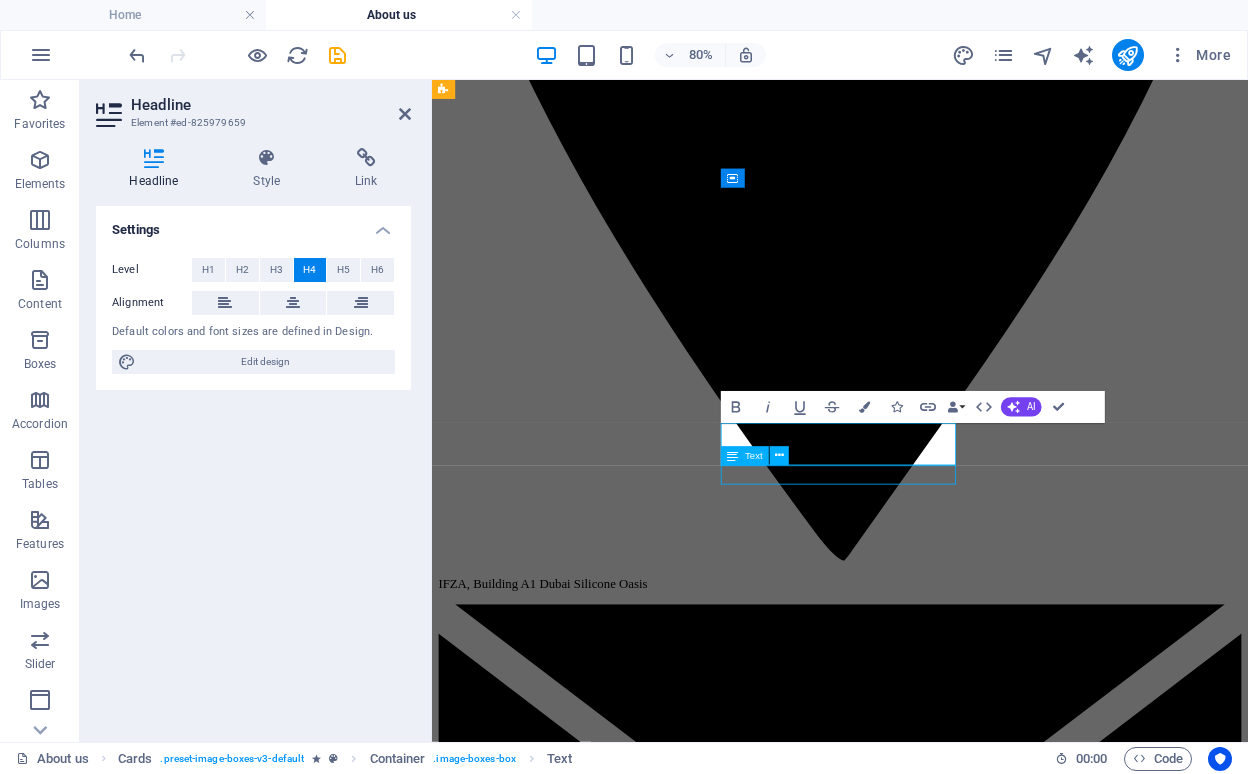 click on "Shave Expert" at bounding box center [942, 31576] 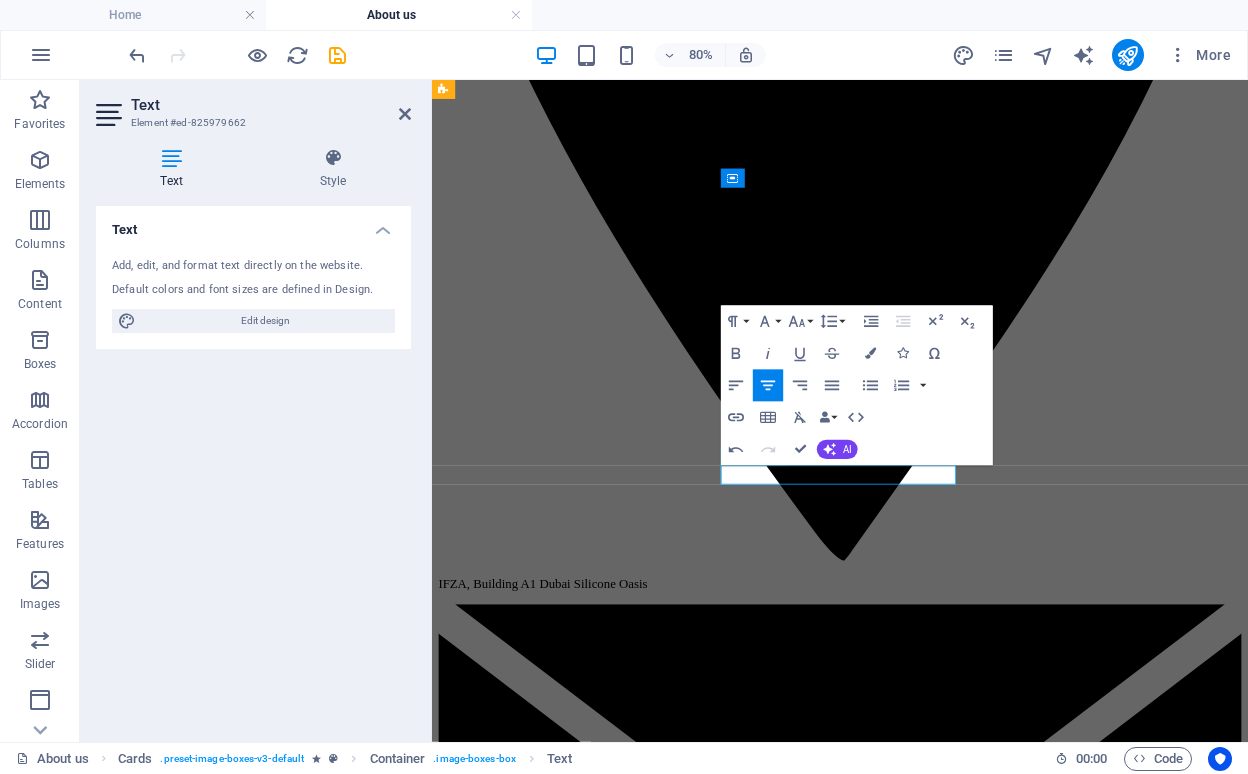 click on "Thaqib Khouri Hair Stylist" at bounding box center (942, 38098) 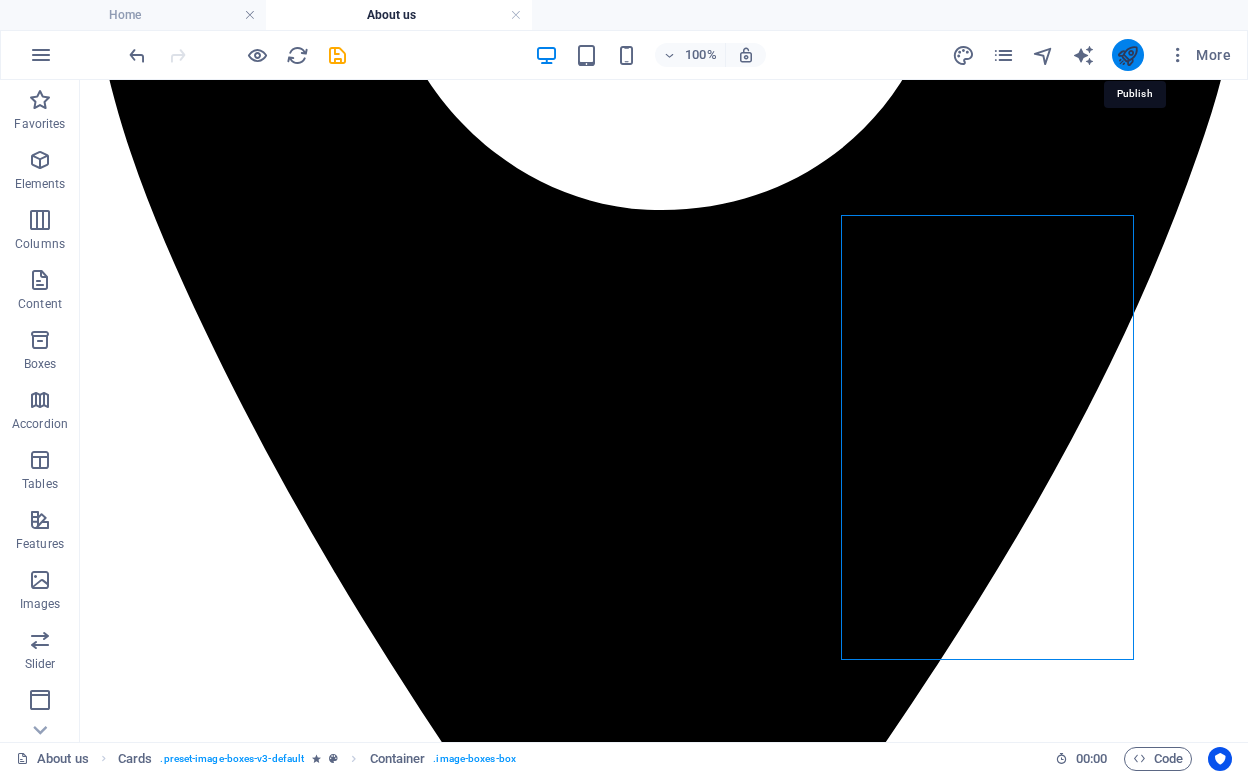 click at bounding box center (1127, 55) 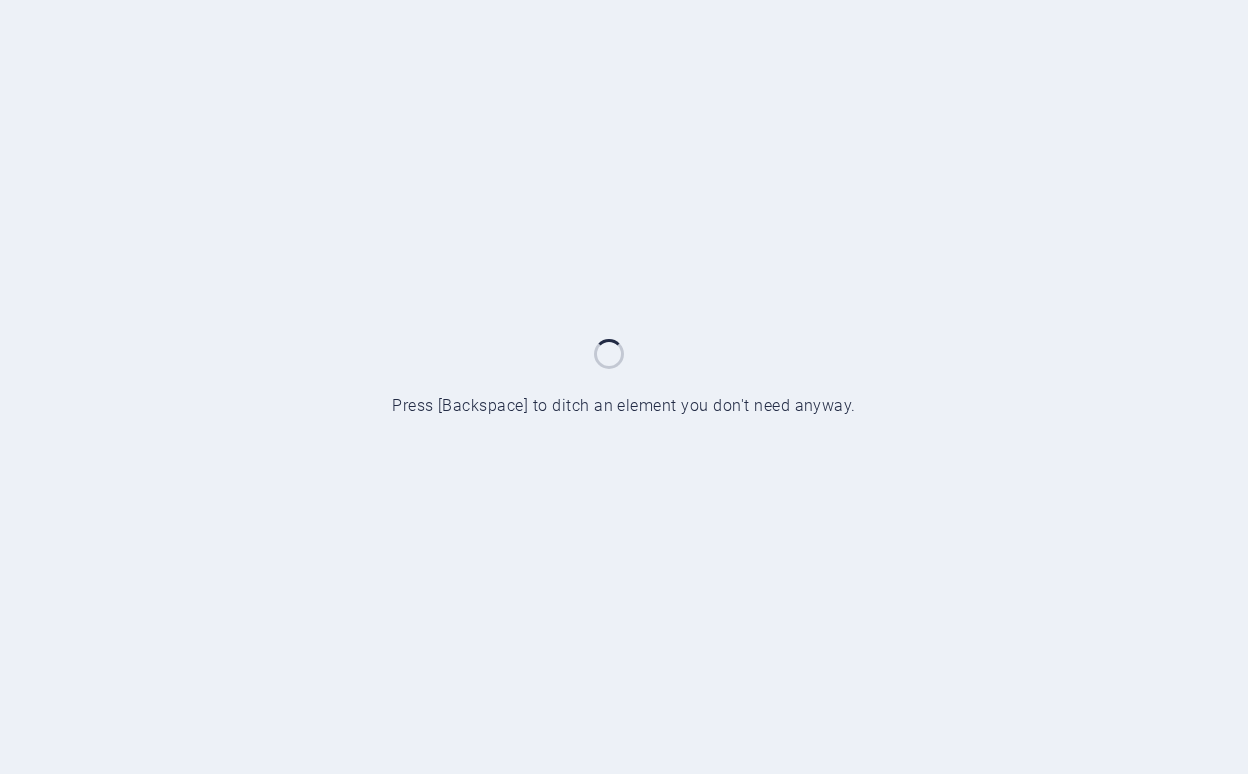 scroll, scrollTop: 0, scrollLeft: 0, axis: both 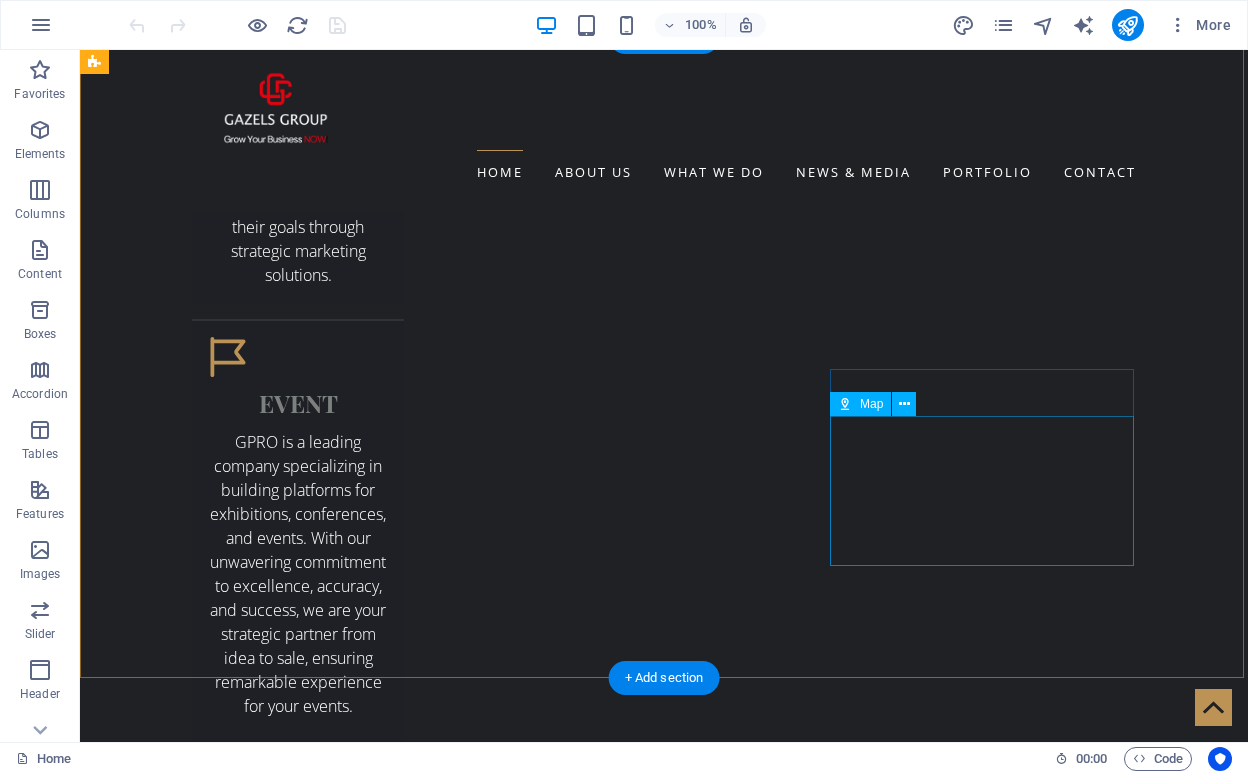 click at bounding box center [568, 9961] 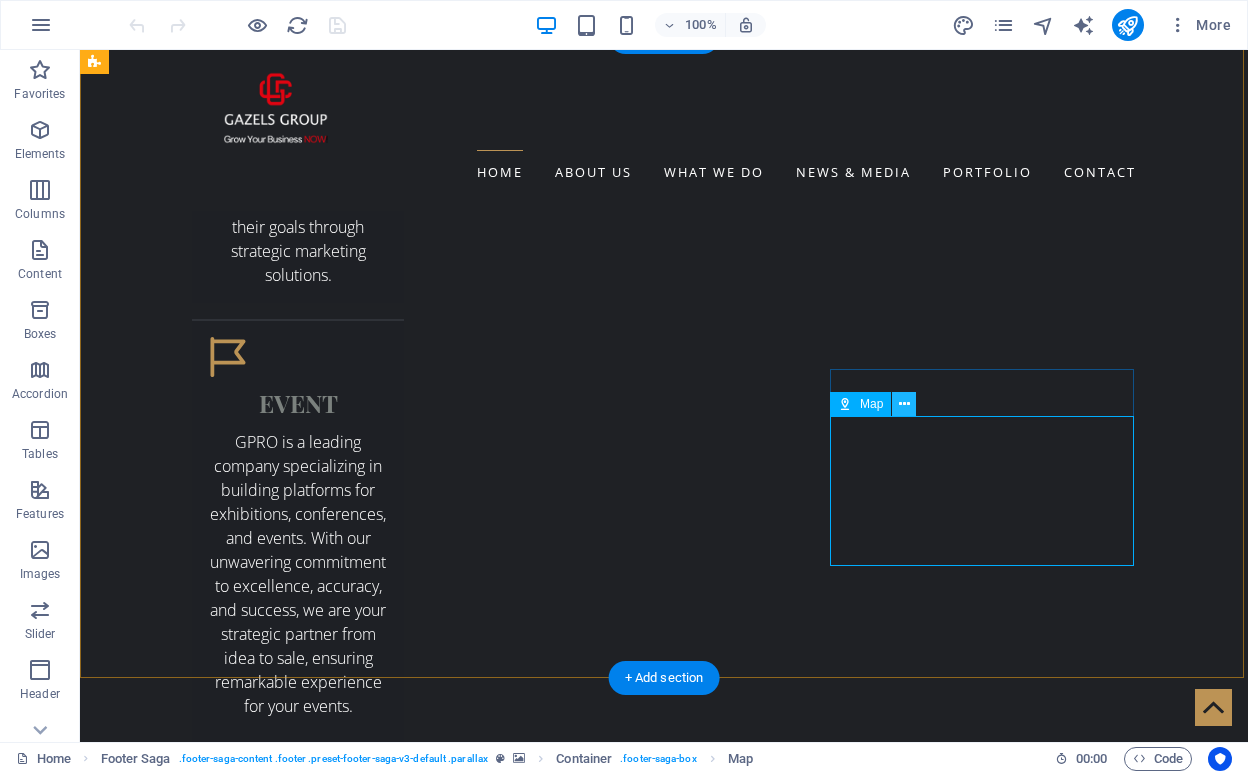 click at bounding box center [904, 404] 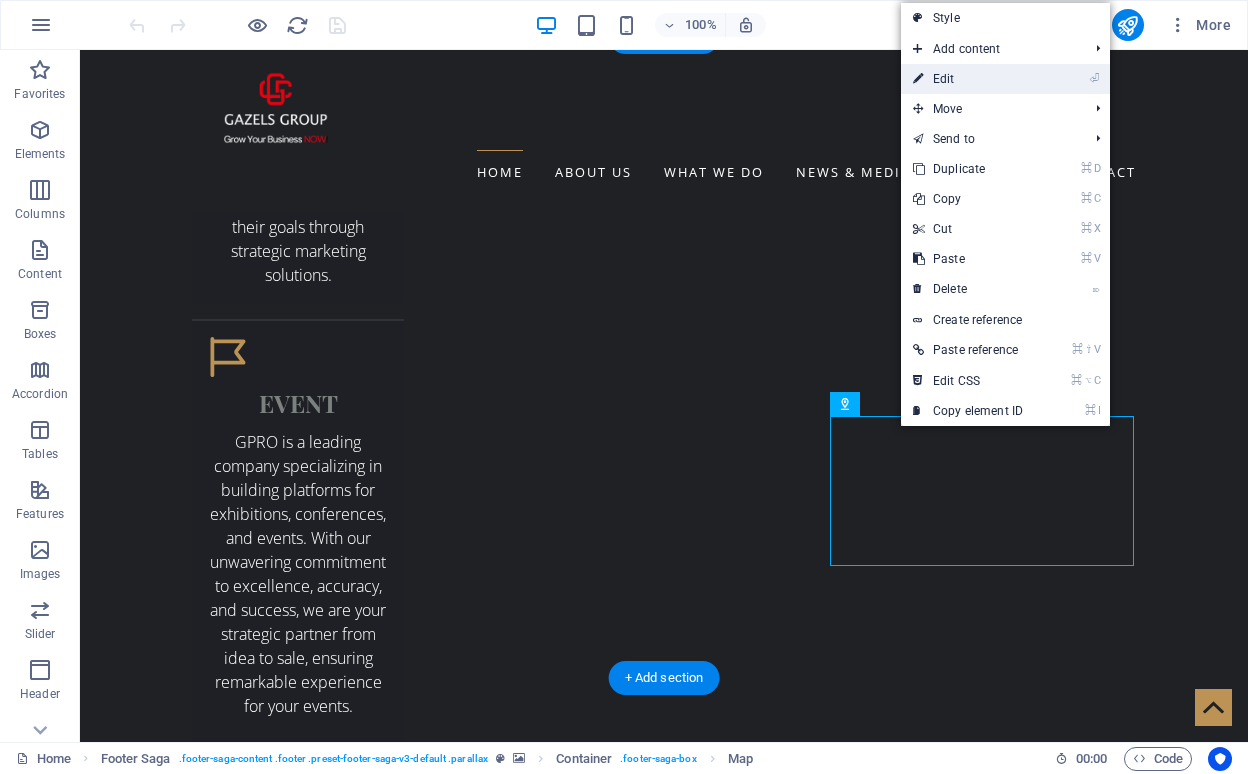 click on "⏎  Edit" at bounding box center (968, 79) 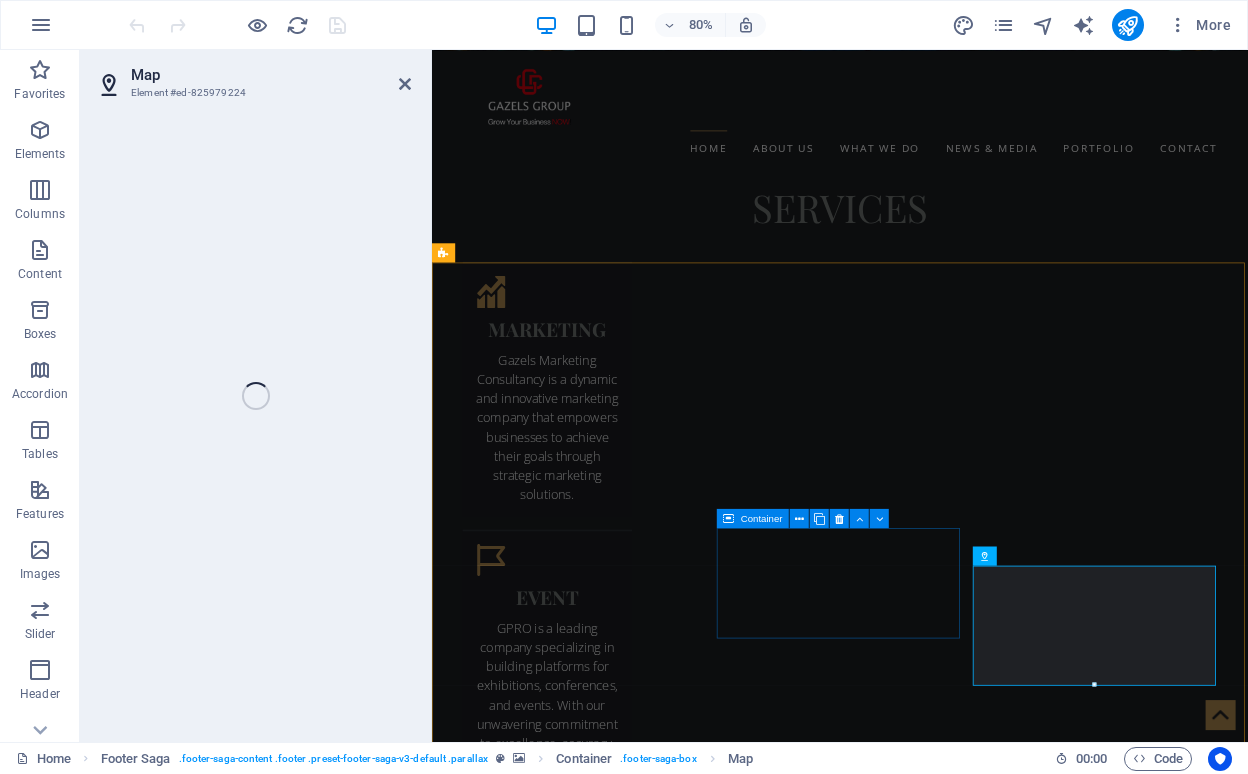 scroll, scrollTop: 3709, scrollLeft: 0, axis: vertical 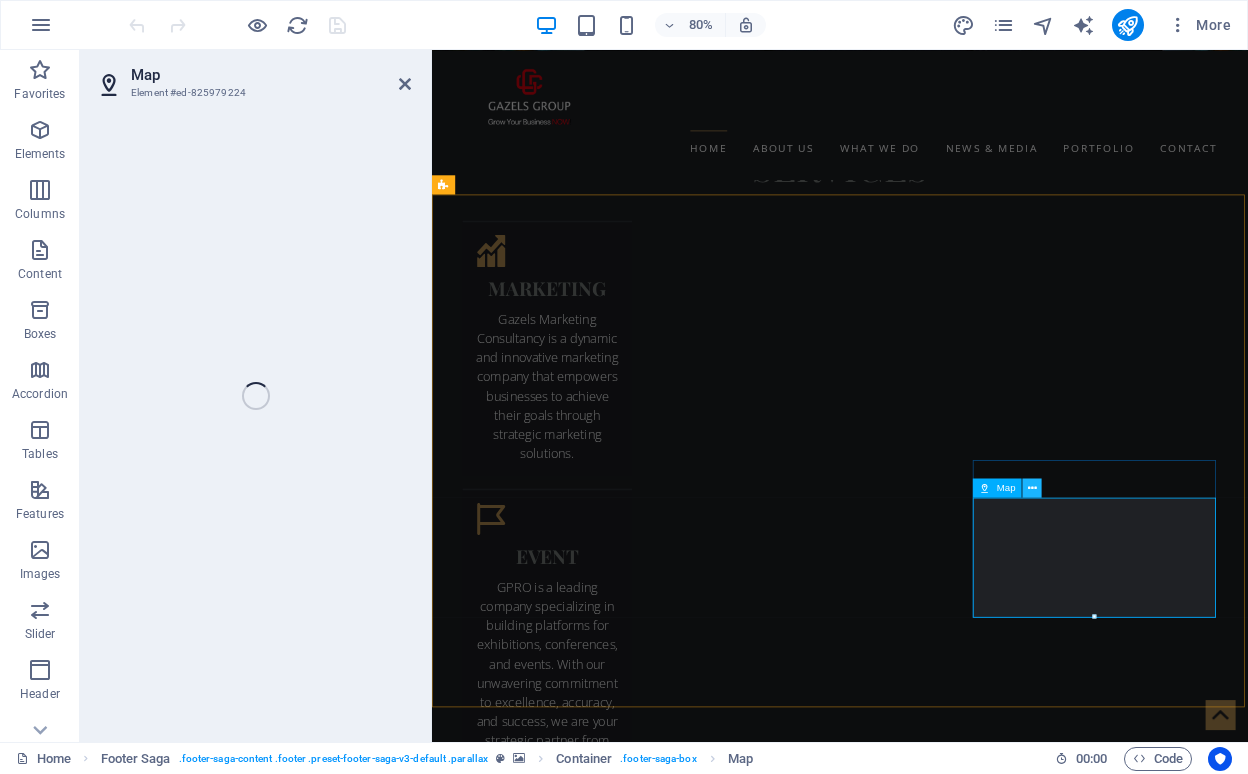 click at bounding box center (1032, 487) 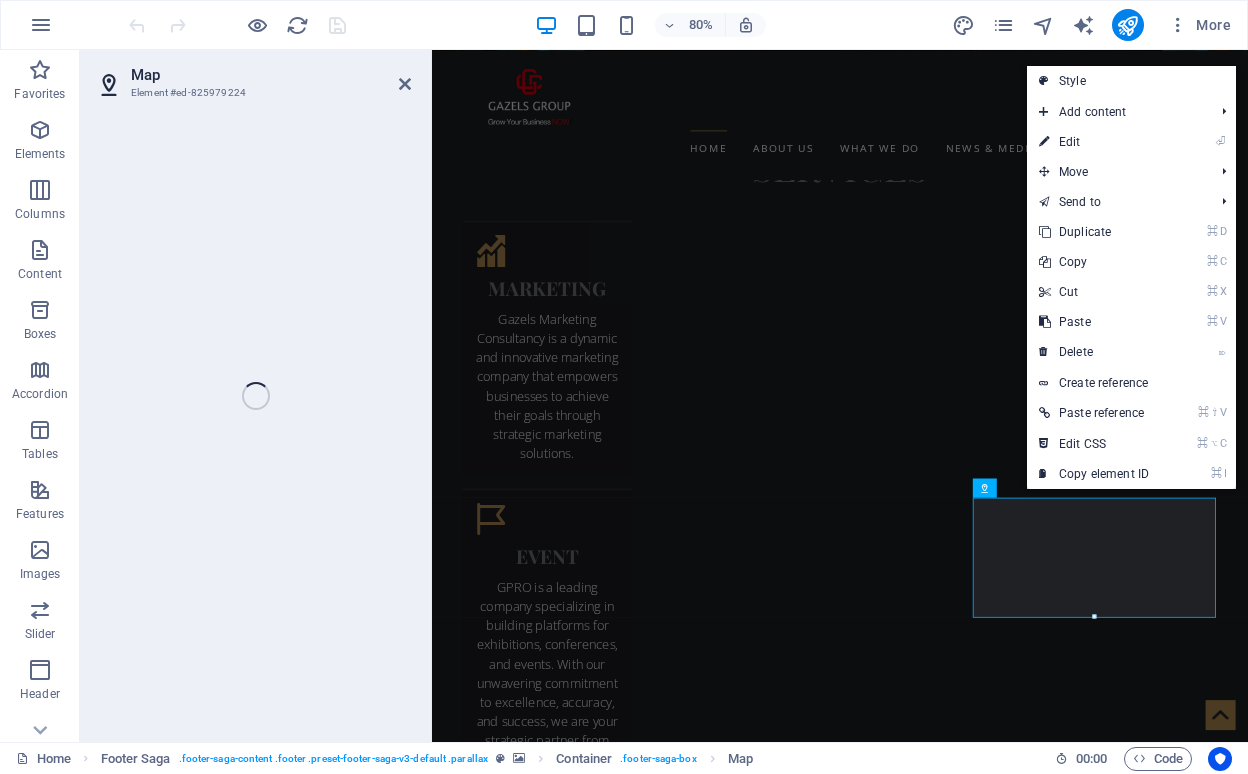 click on "Map Element #ed-825979224
Drag here to replace the existing content. Press “Ctrl” if you want to create a new element.
H1   Banner   Container   Menu Bar   Container   Text   Info Bar   Container   Logo   Unequal Columns   Container   Logo   Footer Saga   Container   Text   Container   Menu   Container   Container   H4   Container   Spacer   Map   Container   H4   Menu   Container   Button   Container   Container   H4   Container   Text" at bounding box center (664, 396) 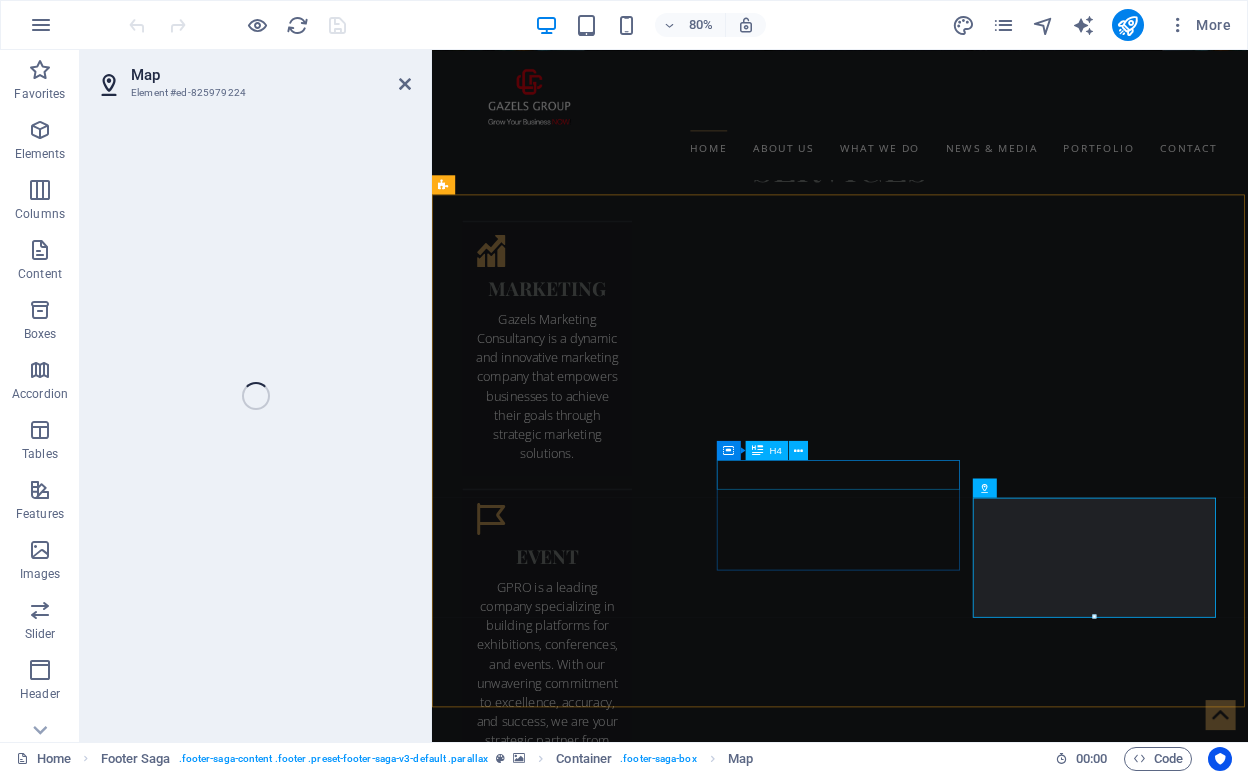 click on "PARTNERS" at bounding box center (920, 9837) 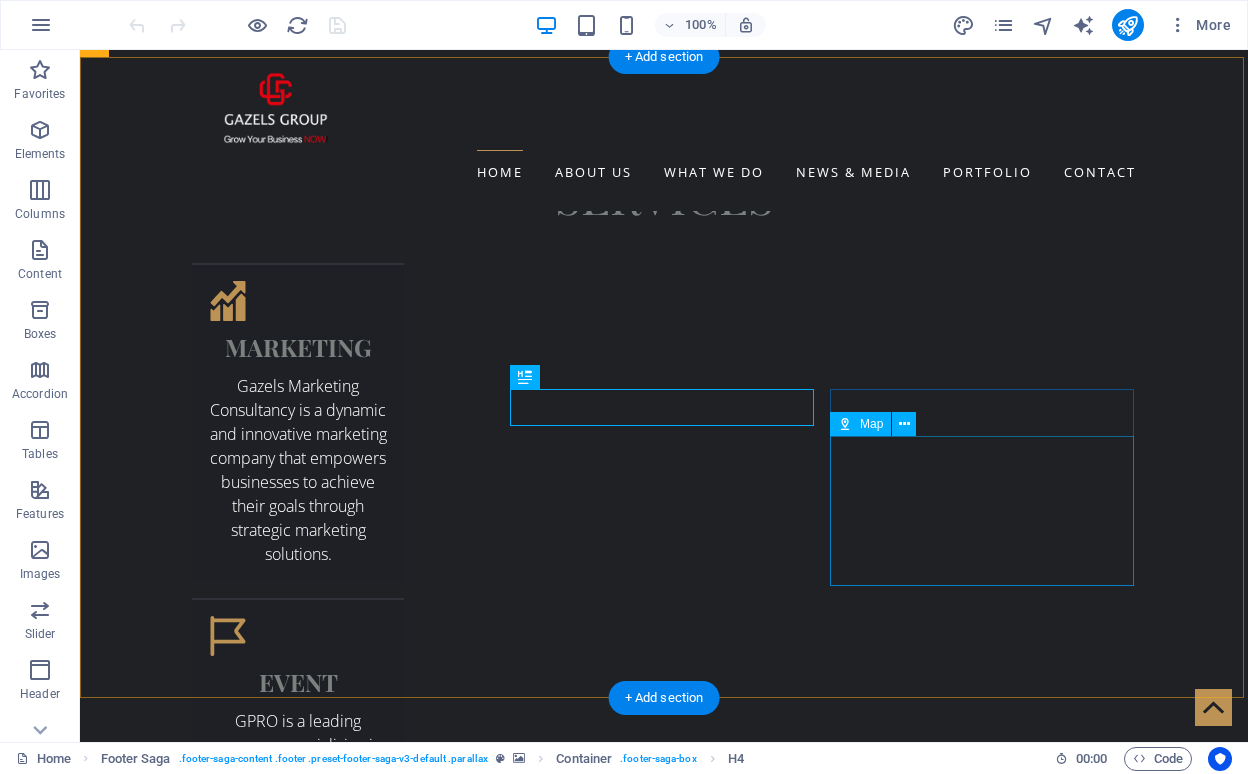click at bounding box center (568, 10326) 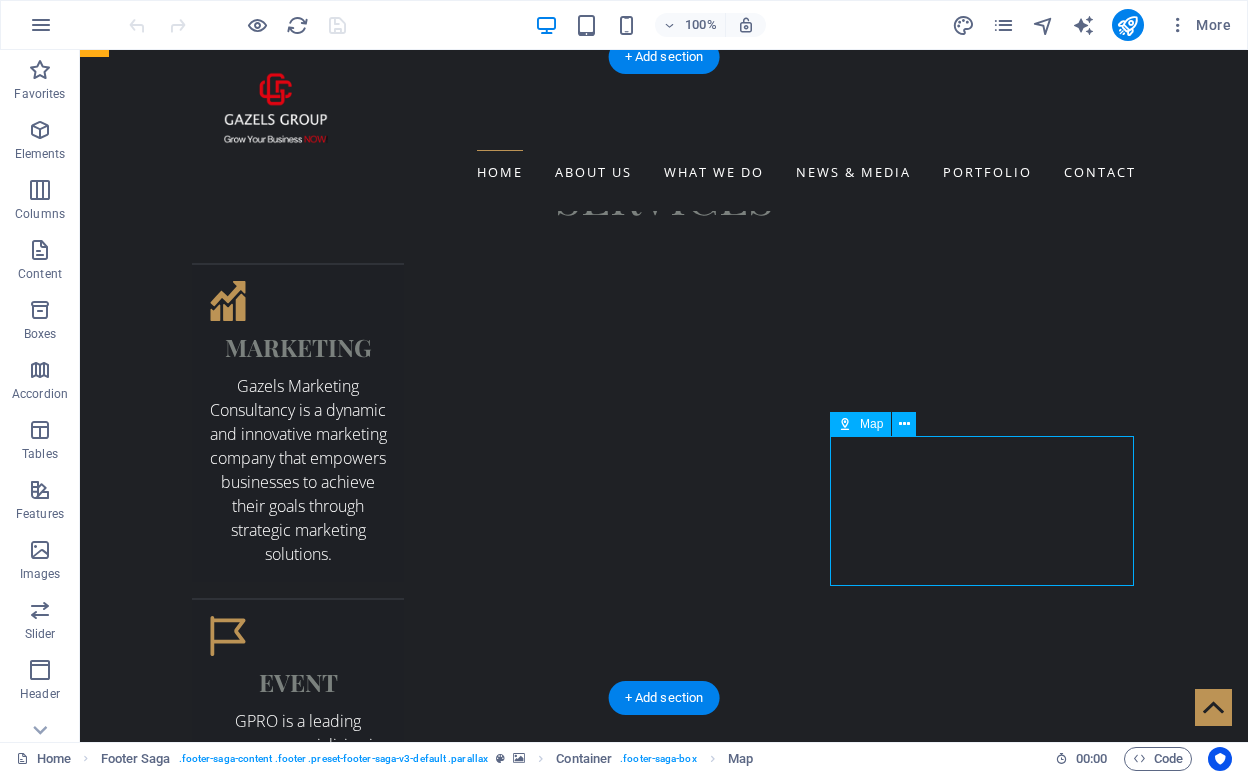 click at bounding box center (568, 10326) 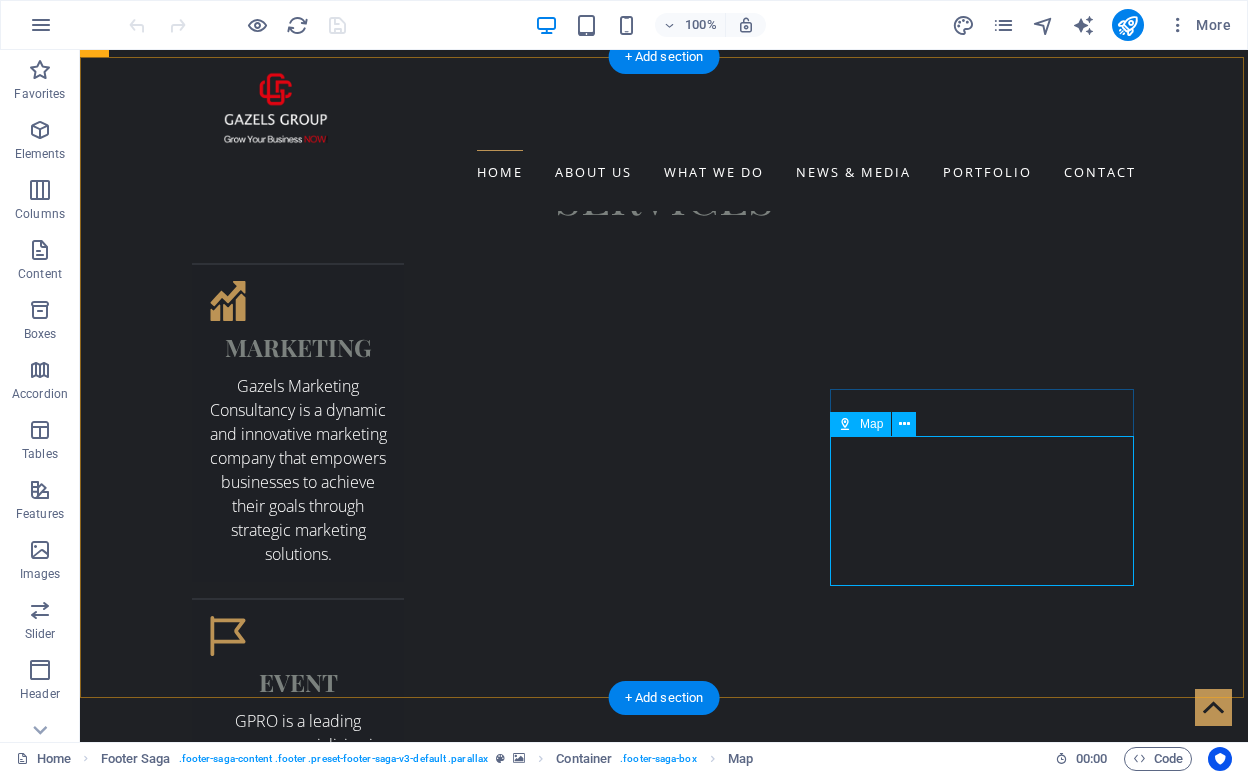 click at bounding box center [845, 424] 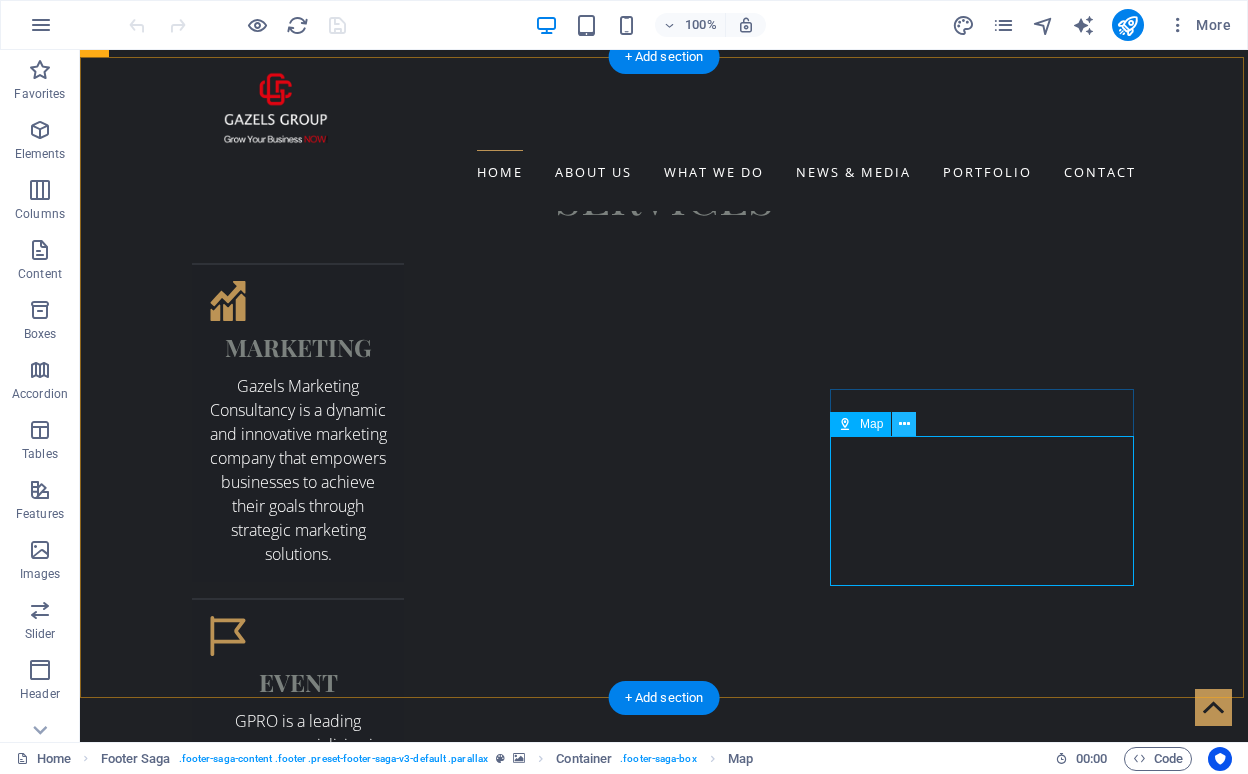 click at bounding box center (904, 424) 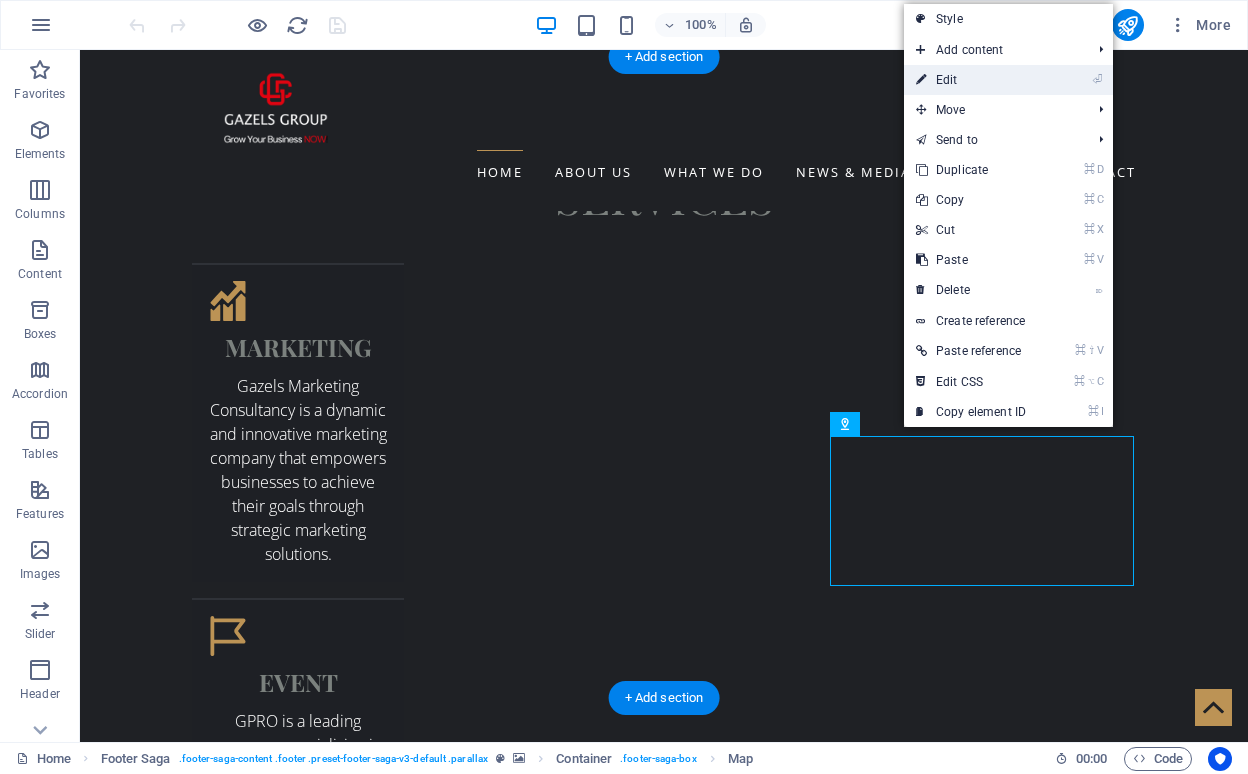 click on "⏎  Edit" at bounding box center [971, 80] 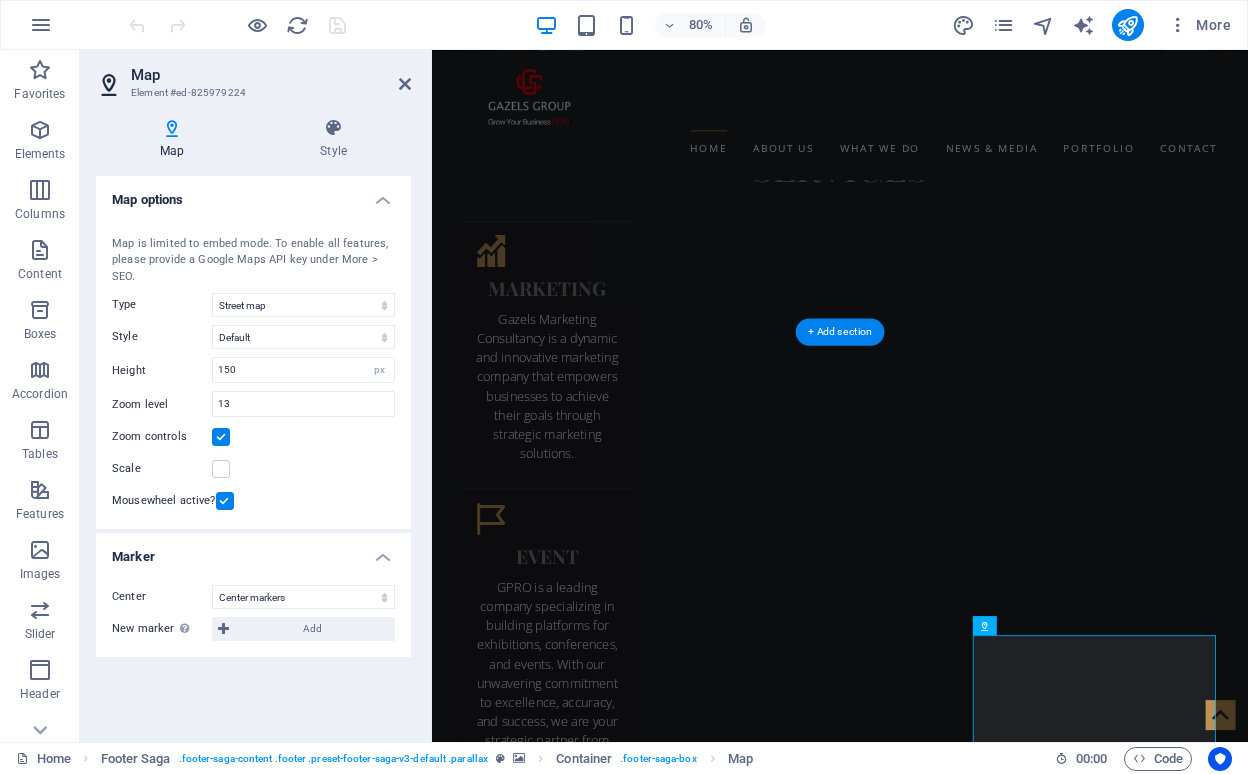 scroll, scrollTop: 3537, scrollLeft: 0, axis: vertical 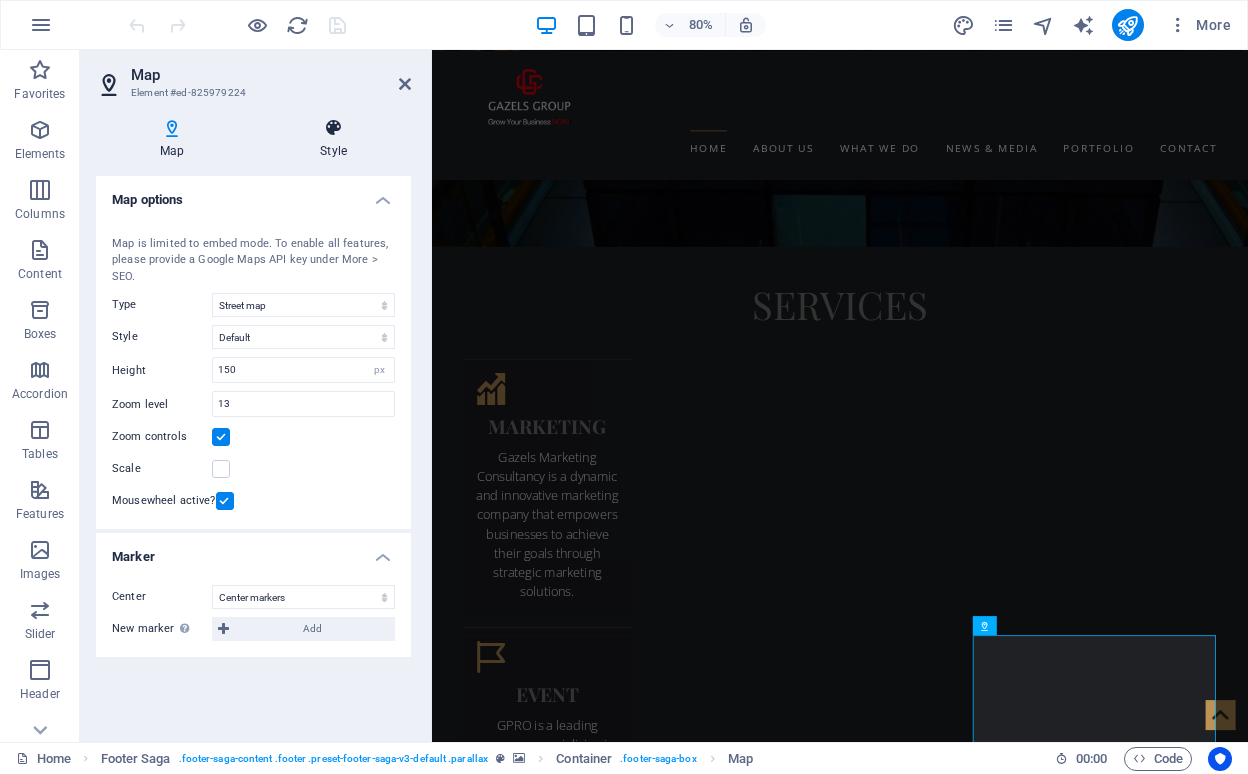 click on "Style" at bounding box center [333, 139] 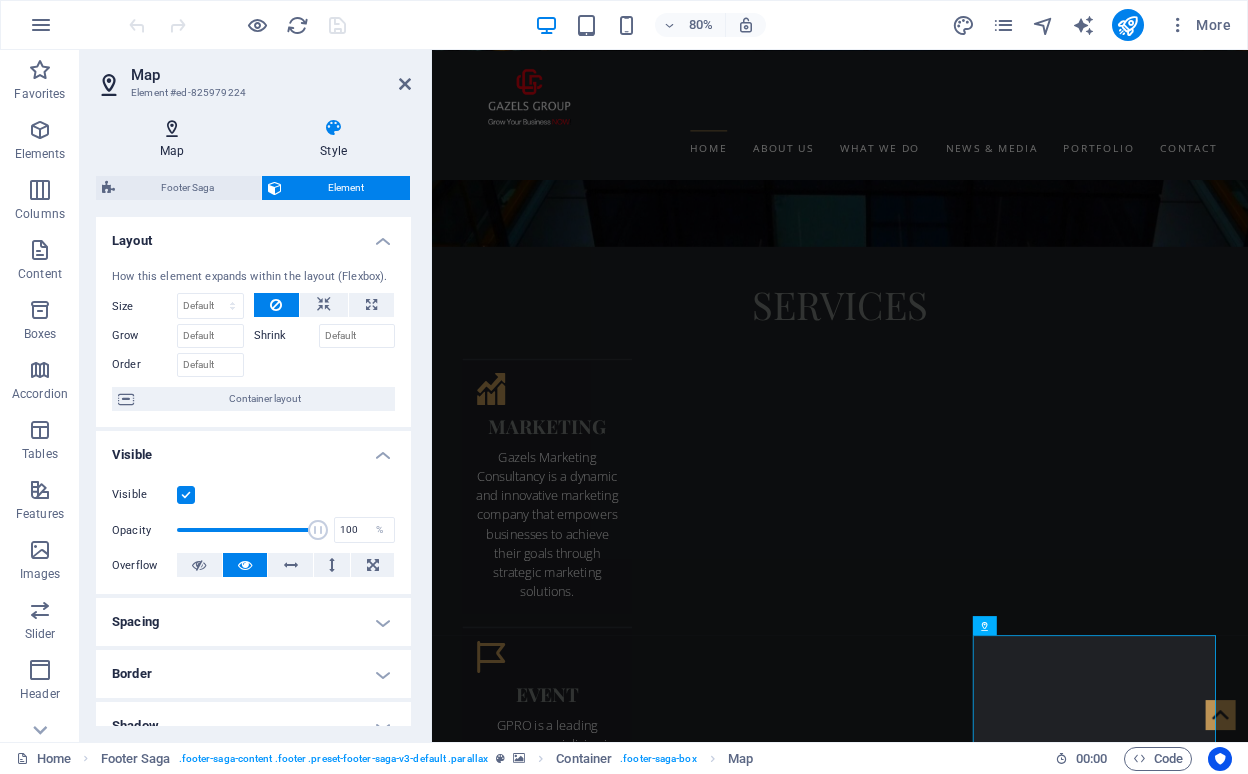 scroll, scrollTop: 0, scrollLeft: 0, axis: both 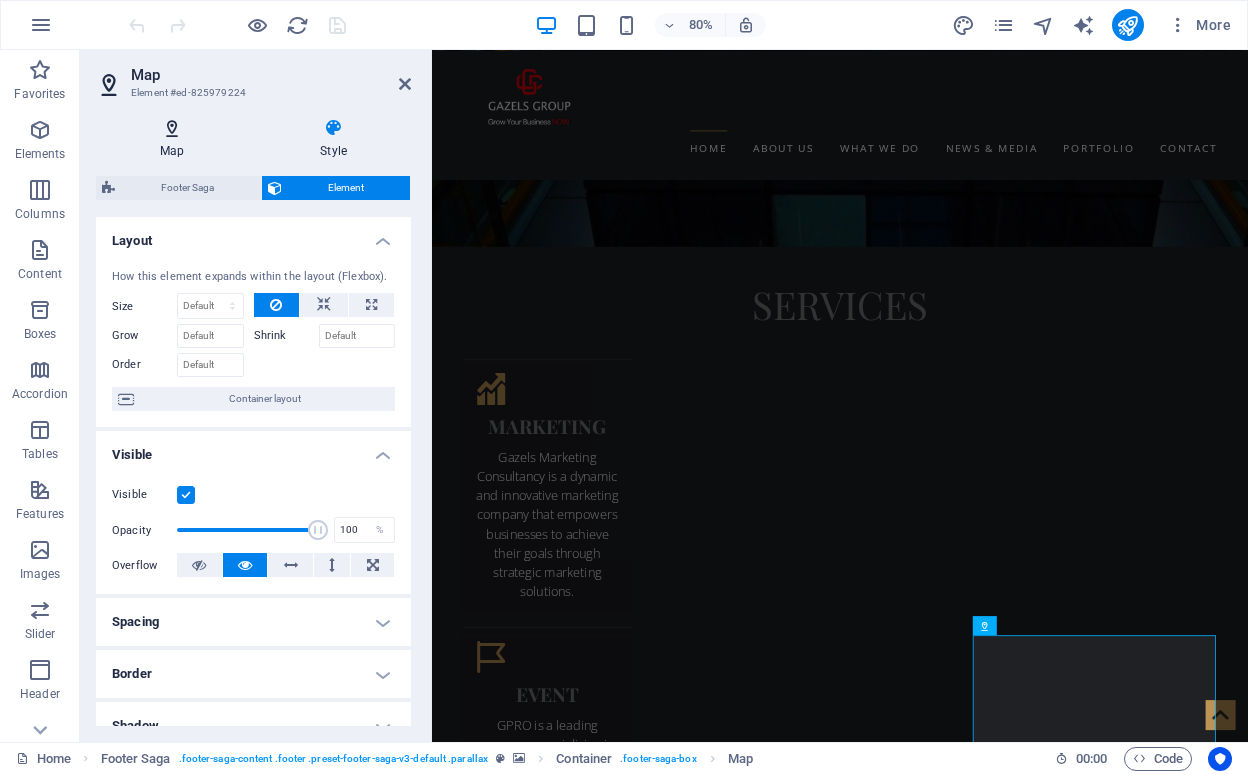 click at bounding box center [172, 128] 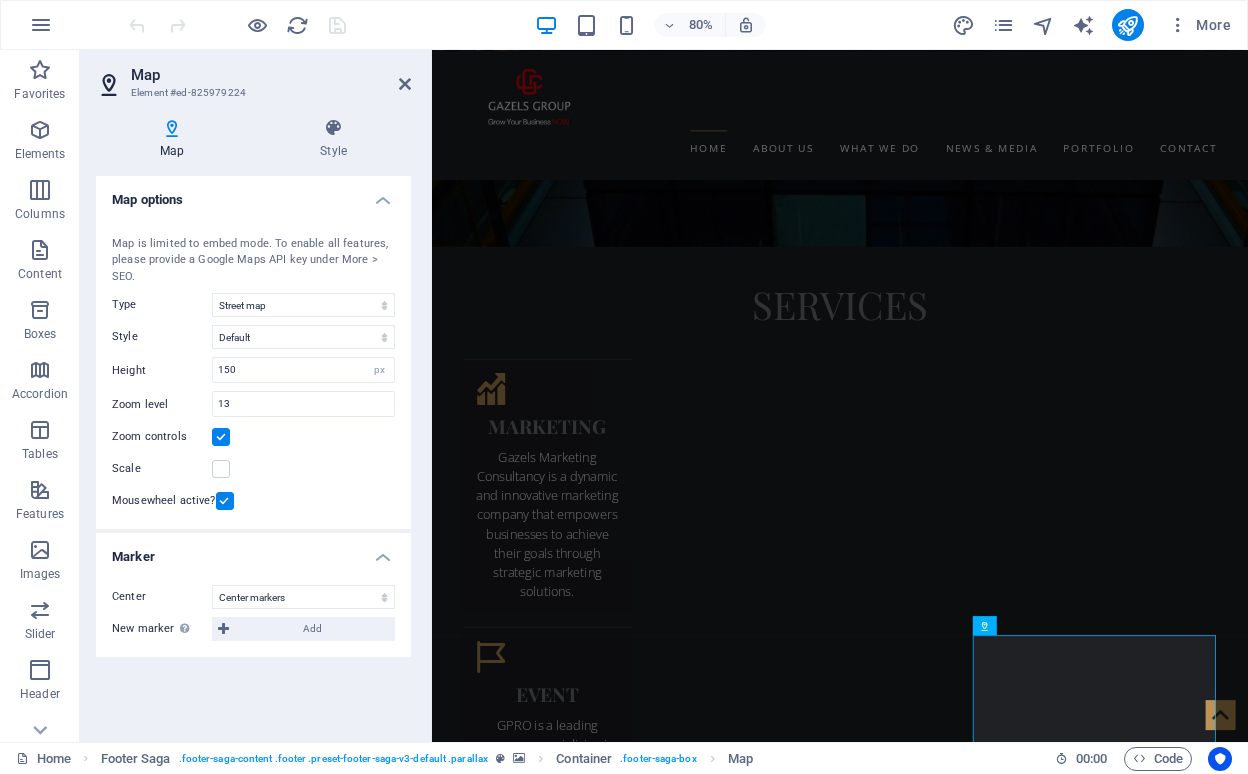 click at bounding box center [111, 85] 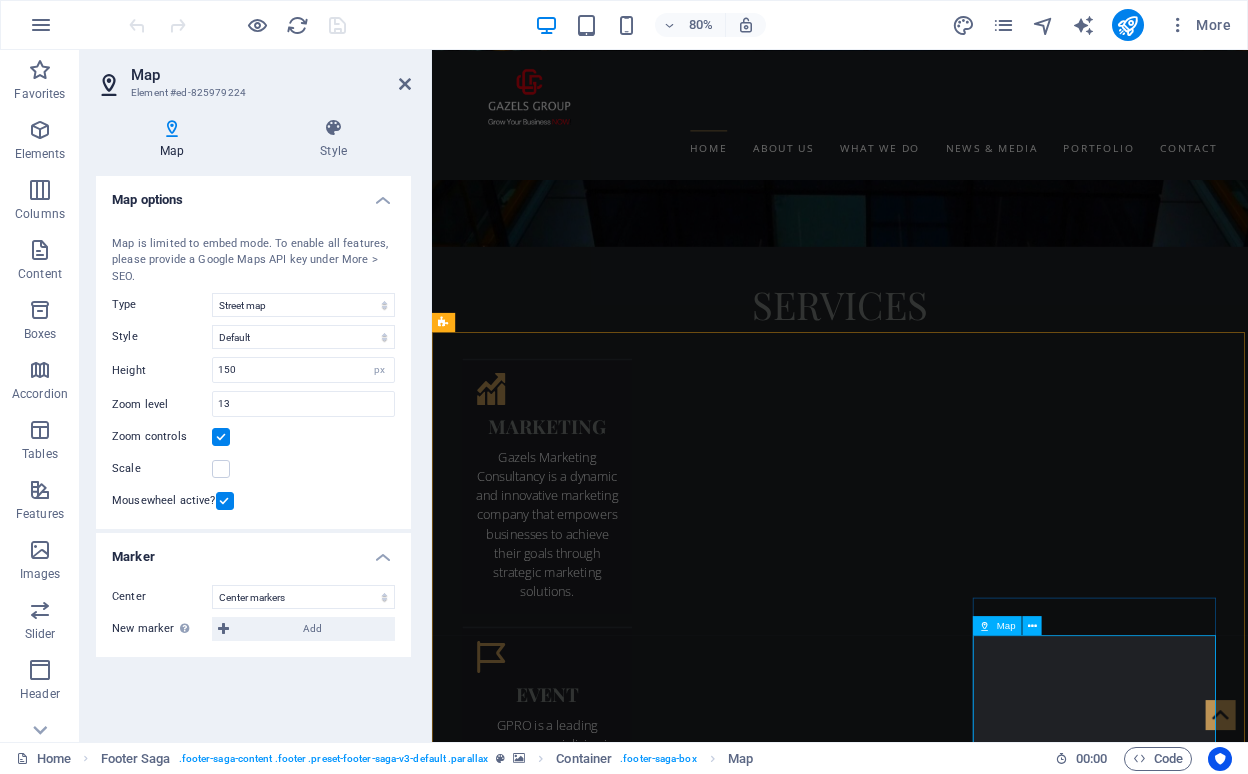 click at bounding box center (920, 10350) 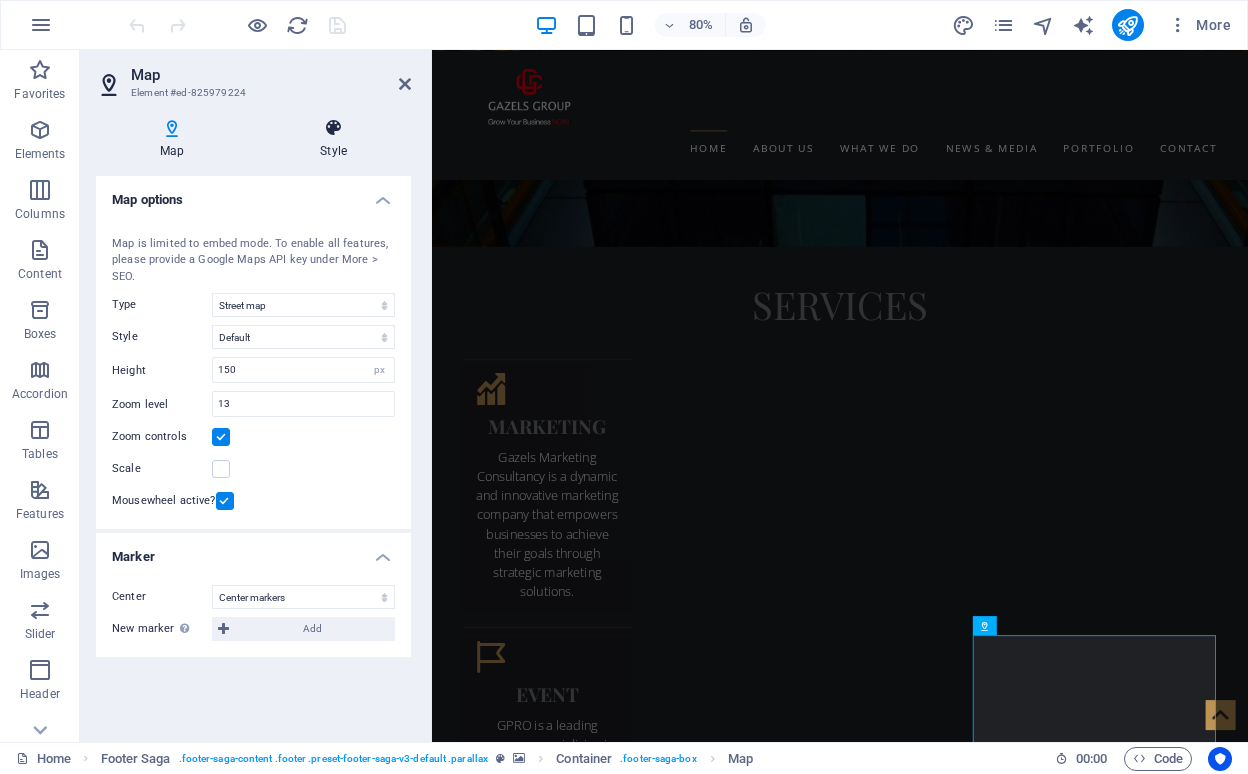 click at bounding box center [333, 128] 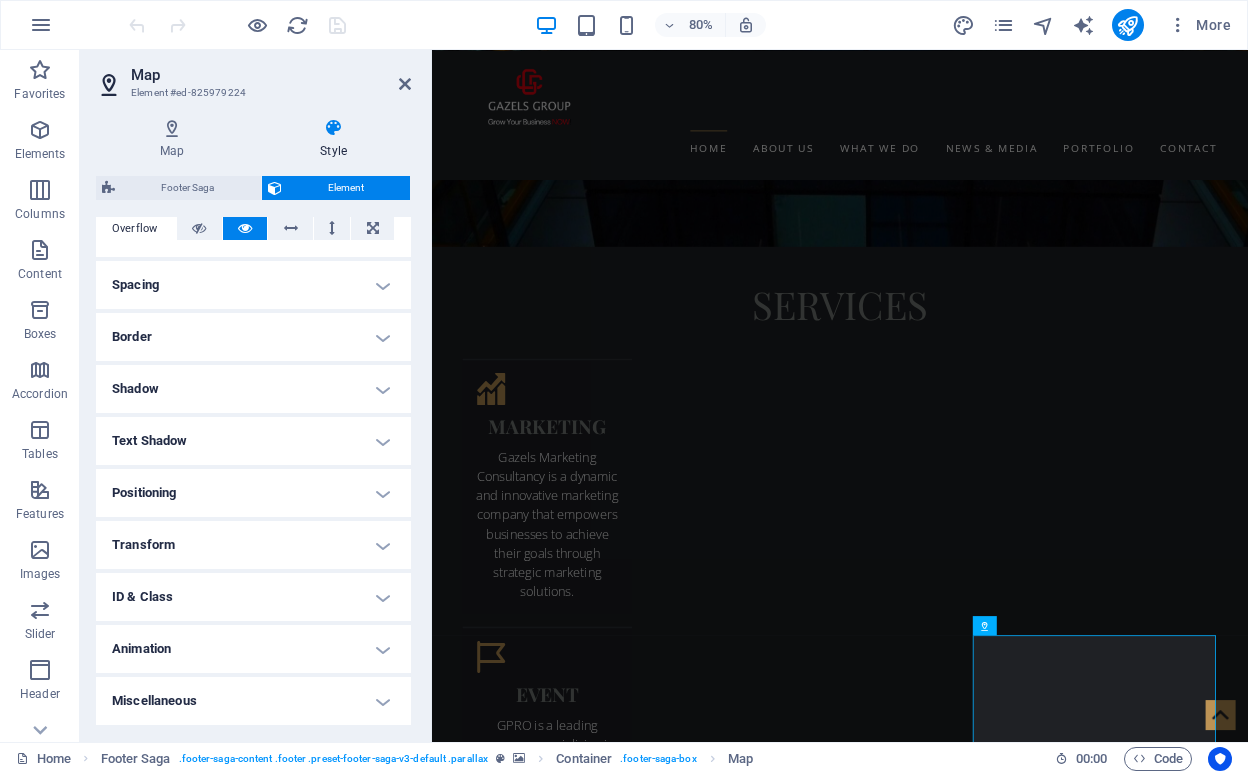 scroll, scrollTop: 335, scrollLeft: 0, axis: vertical 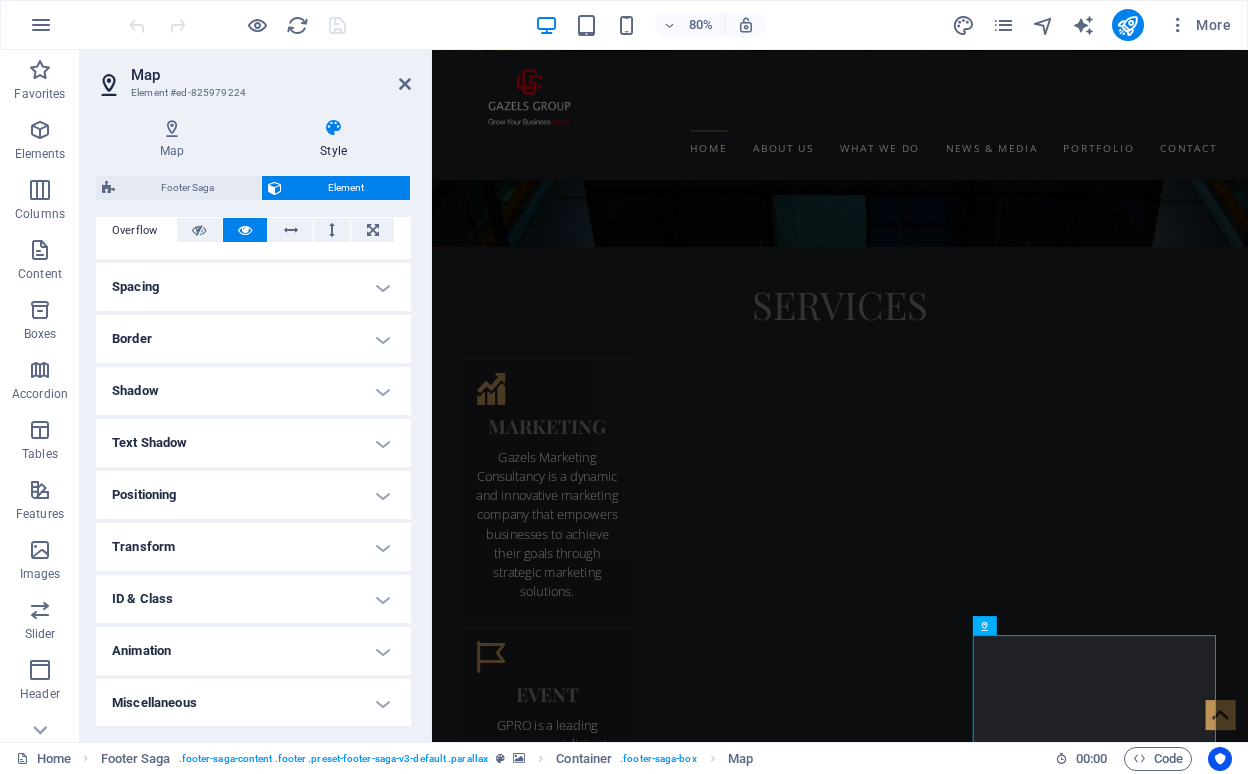 click on "Border" at bounding box center (253, 339) 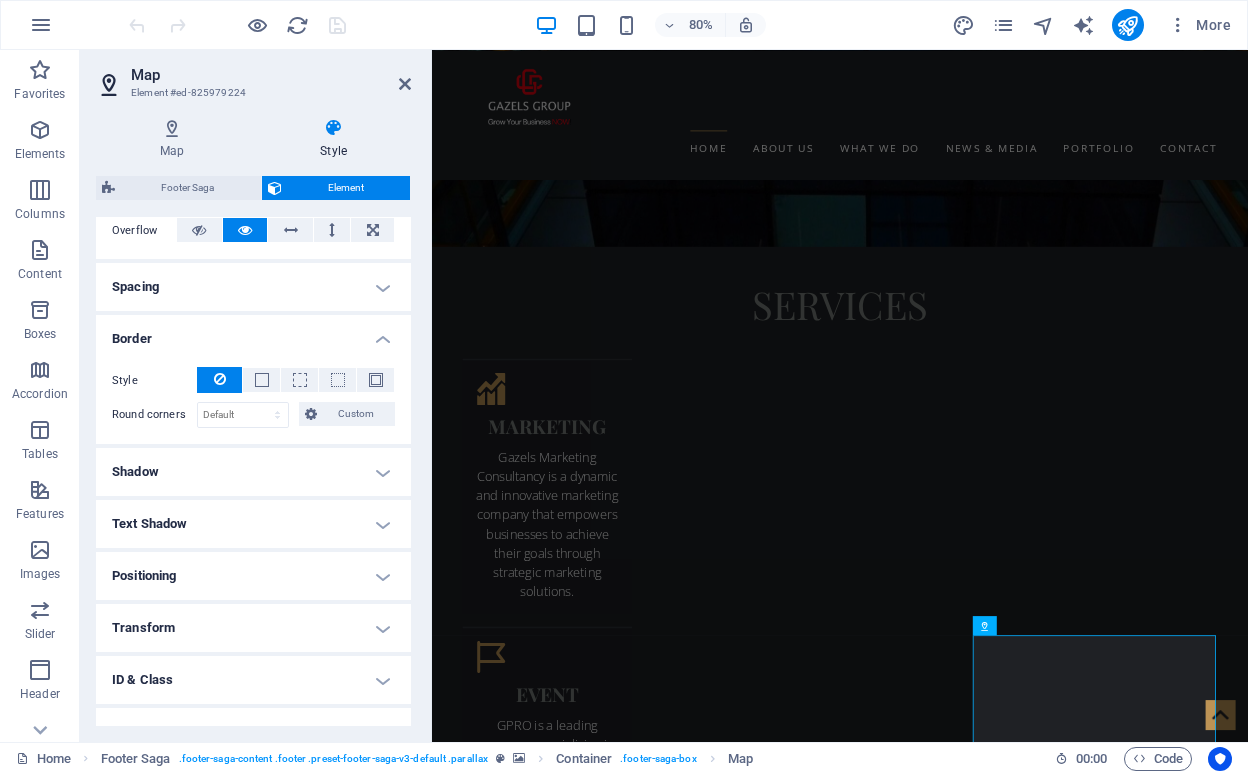 click on "Border" at bounding box center (253, 333) 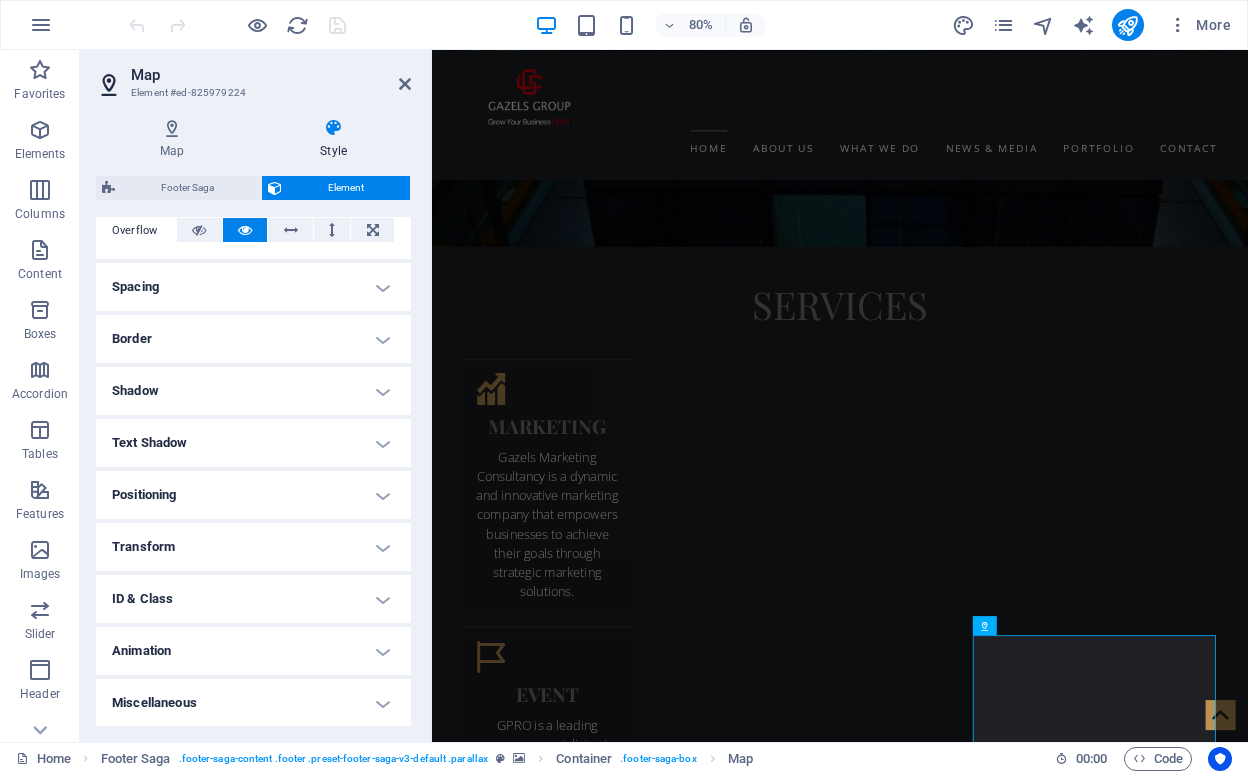 click on "Positioning" at bounding box center (253, 495) 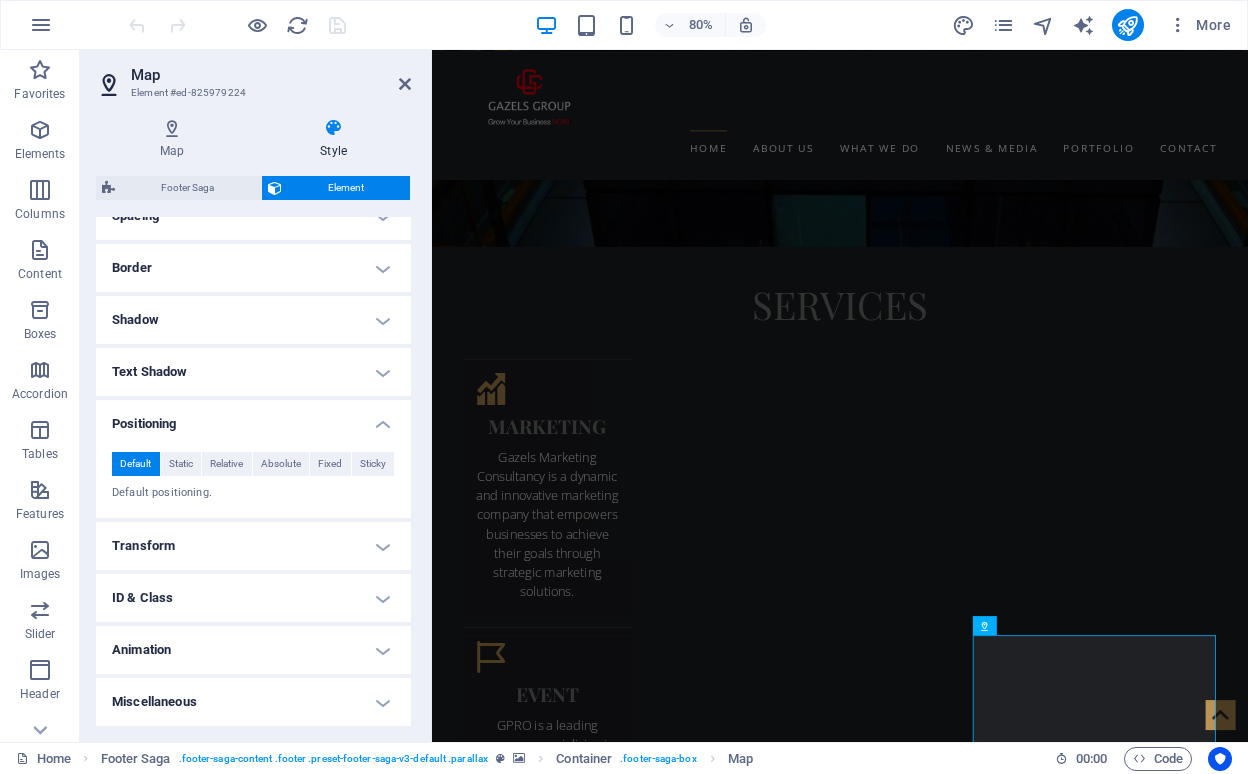 scroll, scrollTop: 404, scrollLeft: 0, axis: vertical 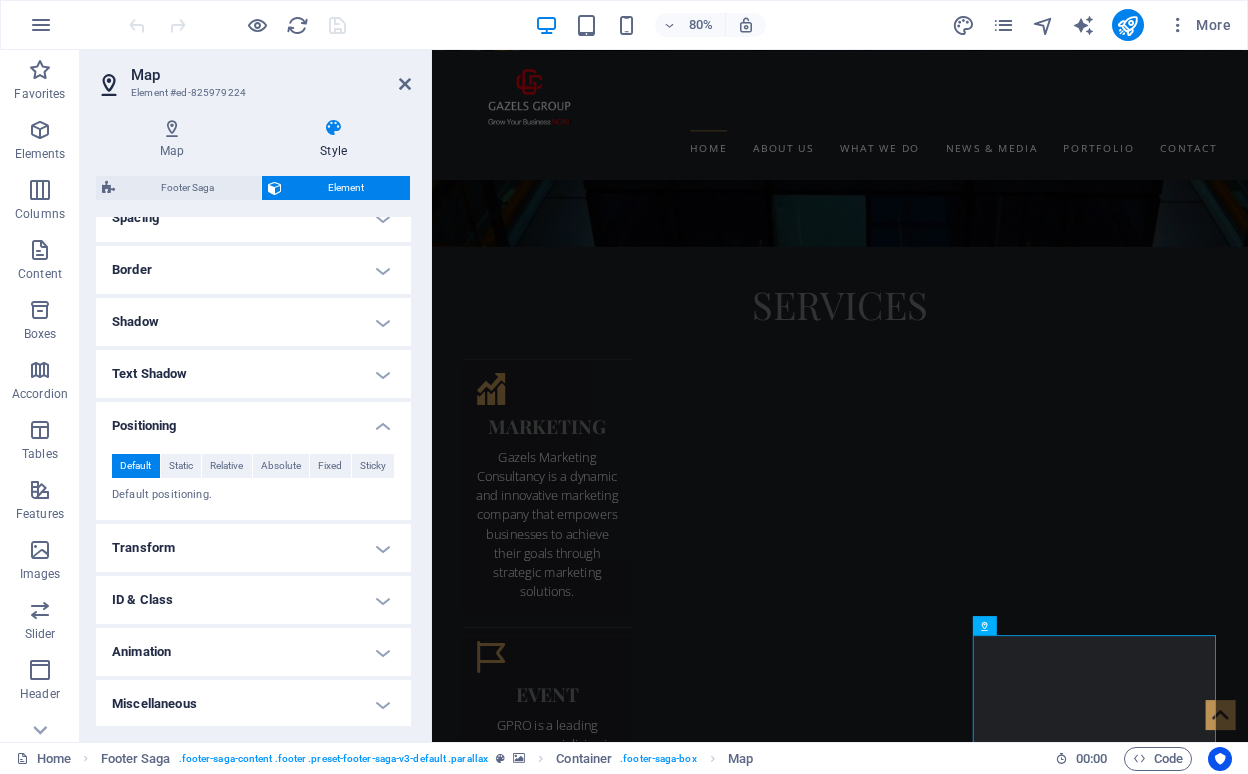 click on "Map" at bounding box center (271, 75) 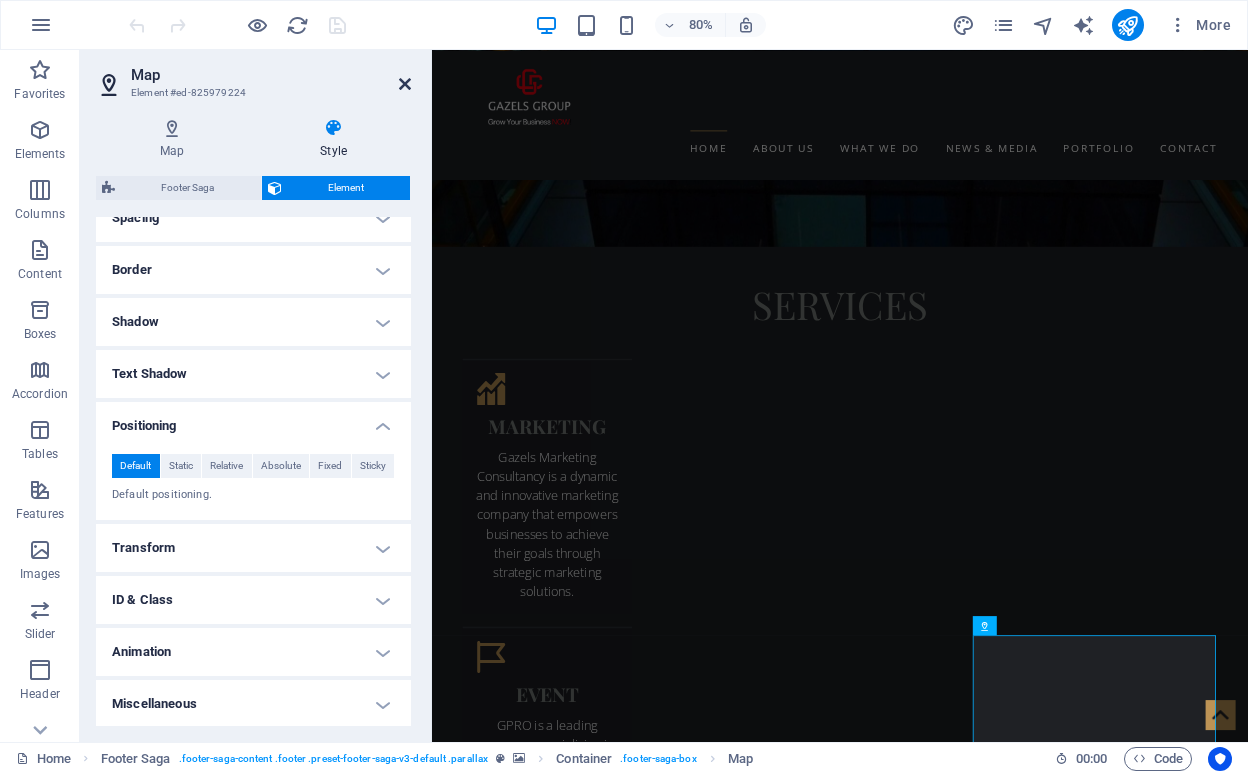 click at bounding box center (405, 84) 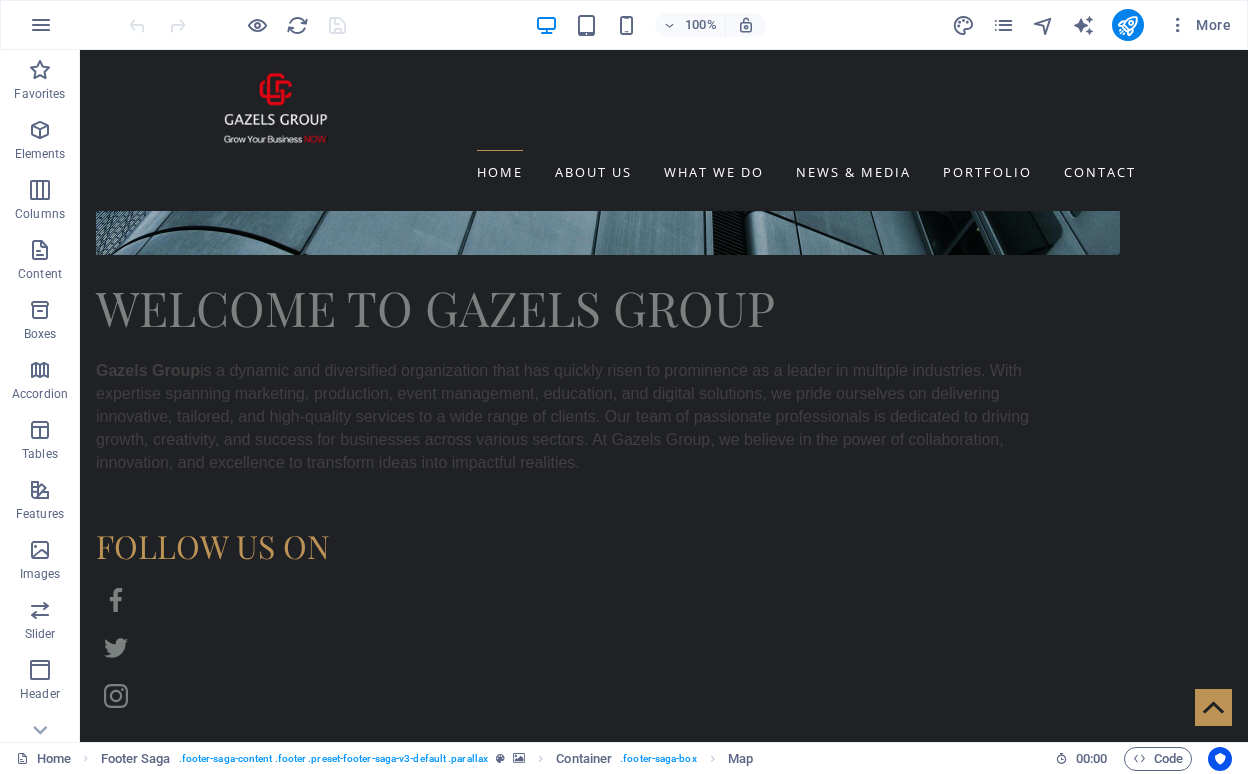 scroll, scrollTop: 1925, scrollLeft: 0, axis: vertical 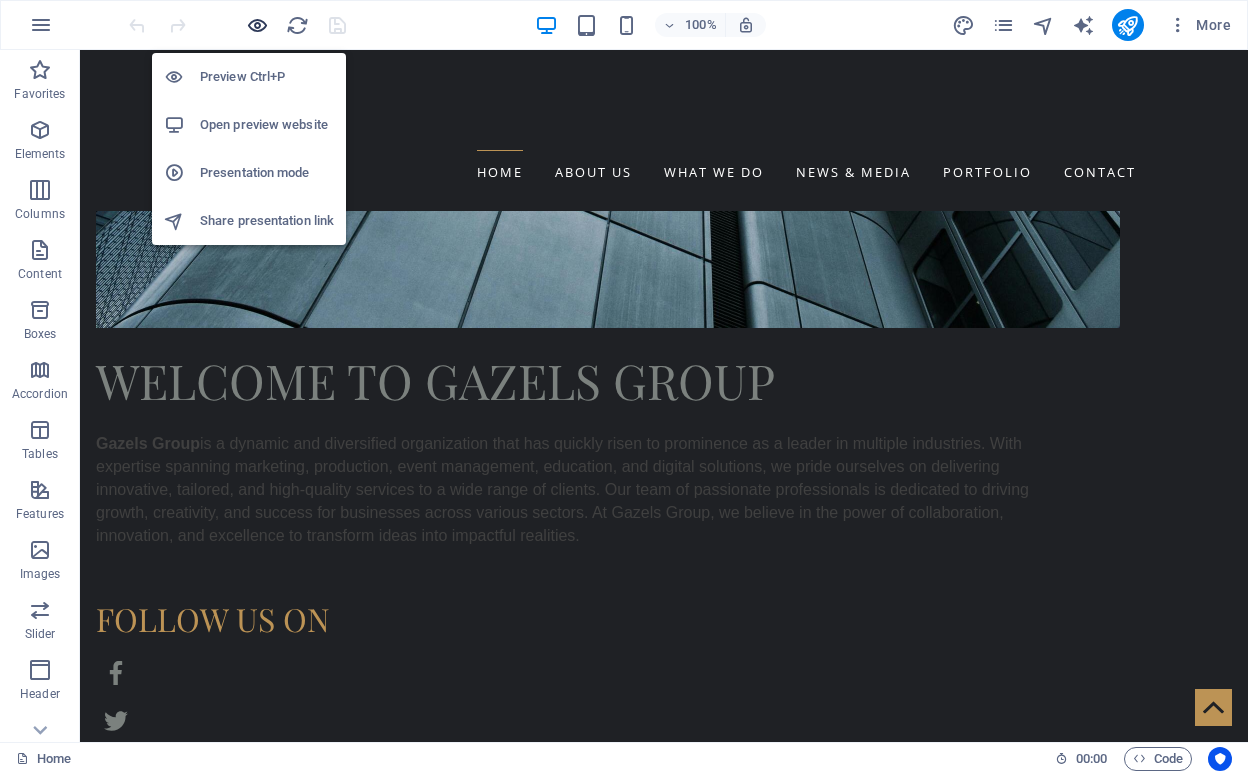 click at bounding box center [257, 25] 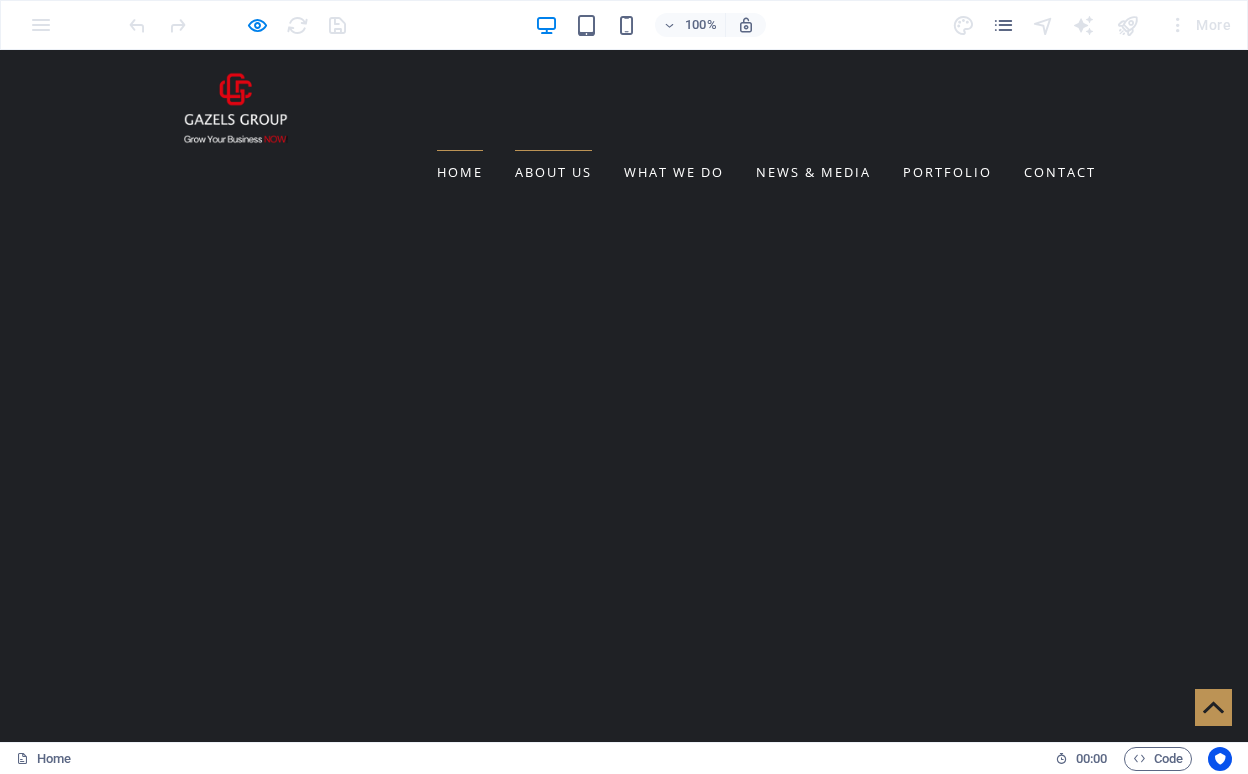 click on "About us" at bounding box center [553, 172] 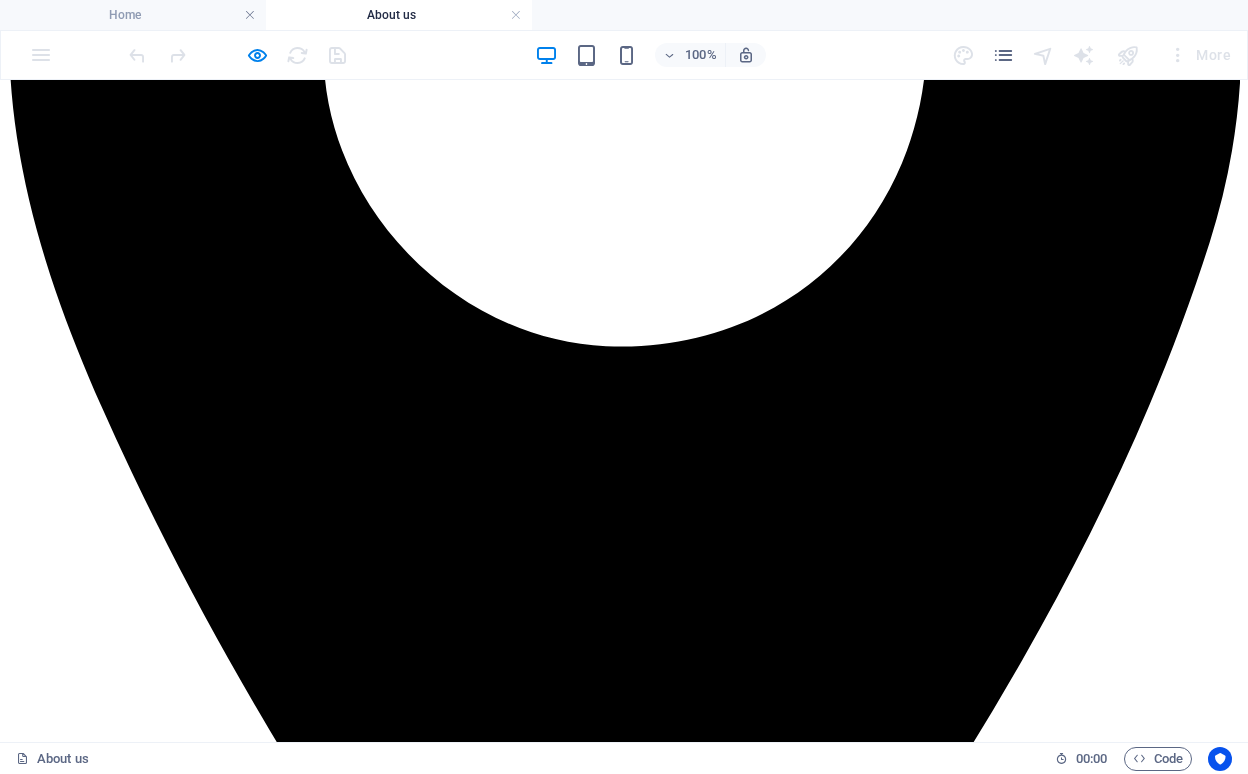 scroll, scrollTop: 1866, scrollLeft: 0, axis: vertical 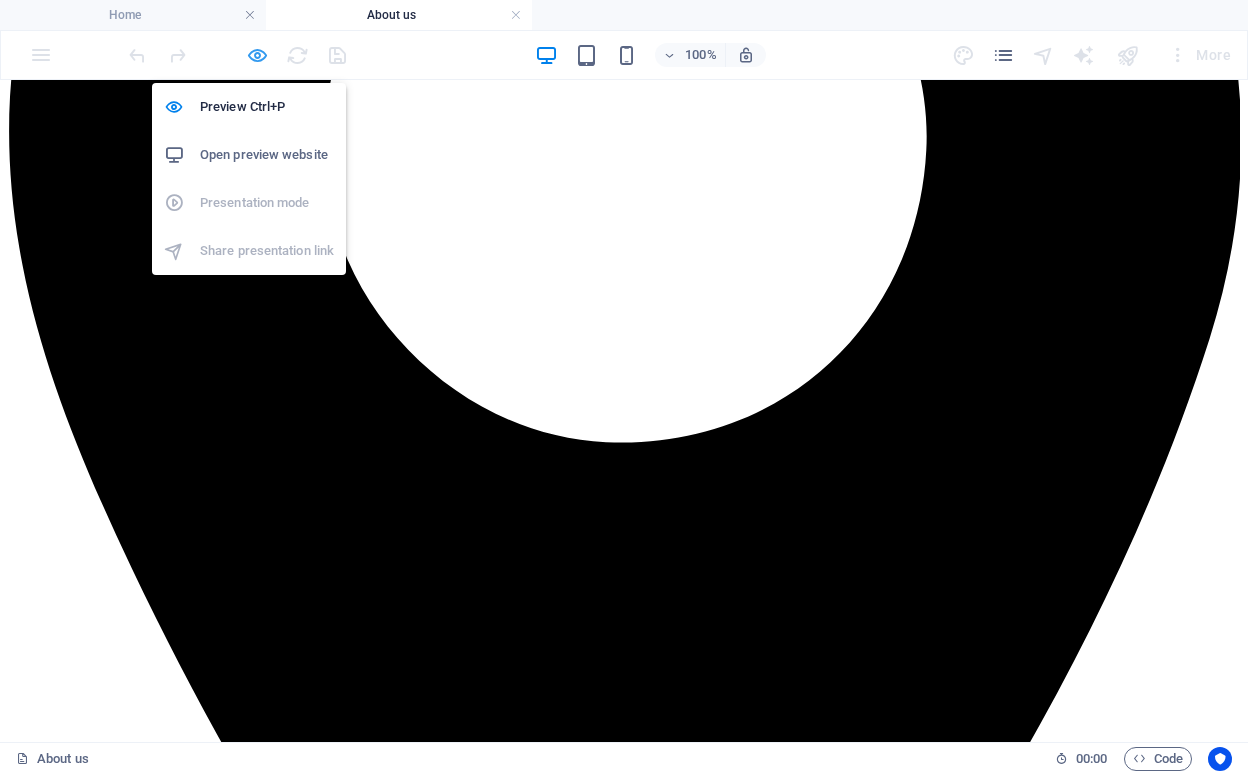 click at bounding box center [257, 55] 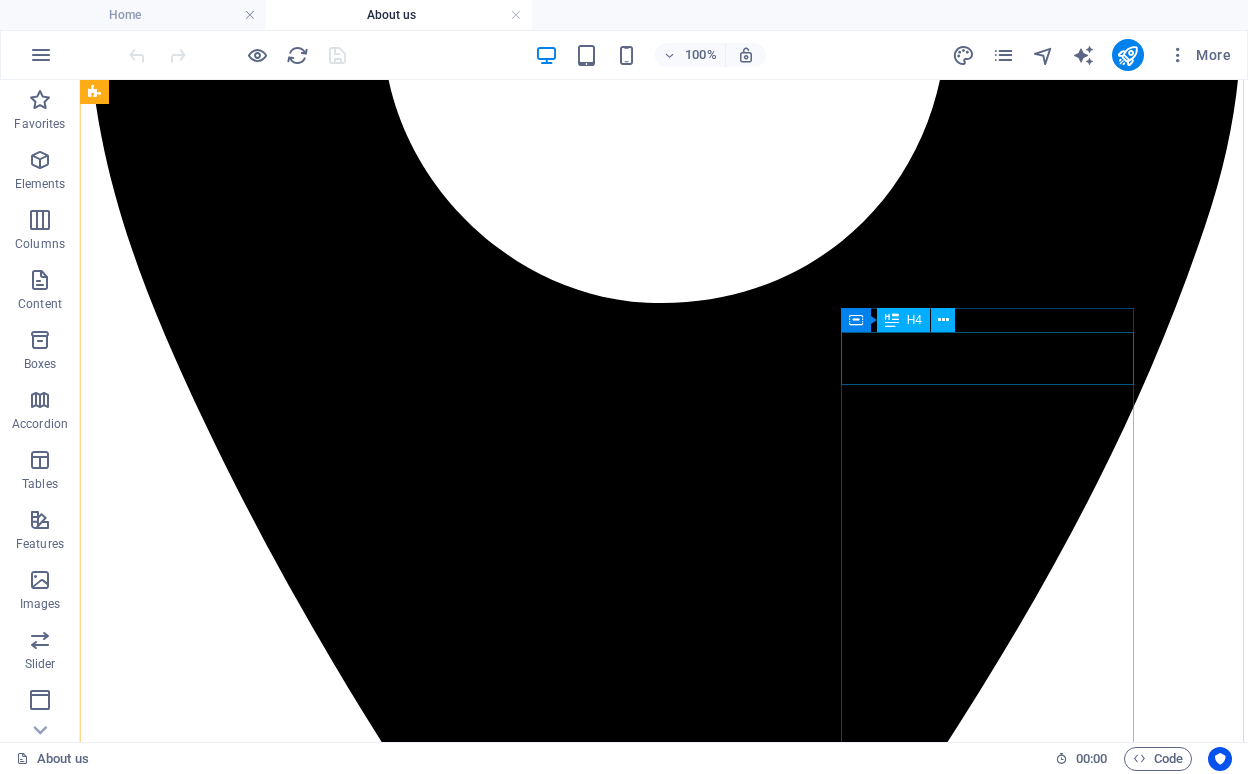 click on "Thaqib Khouri" at bounding box center [664, 42009] 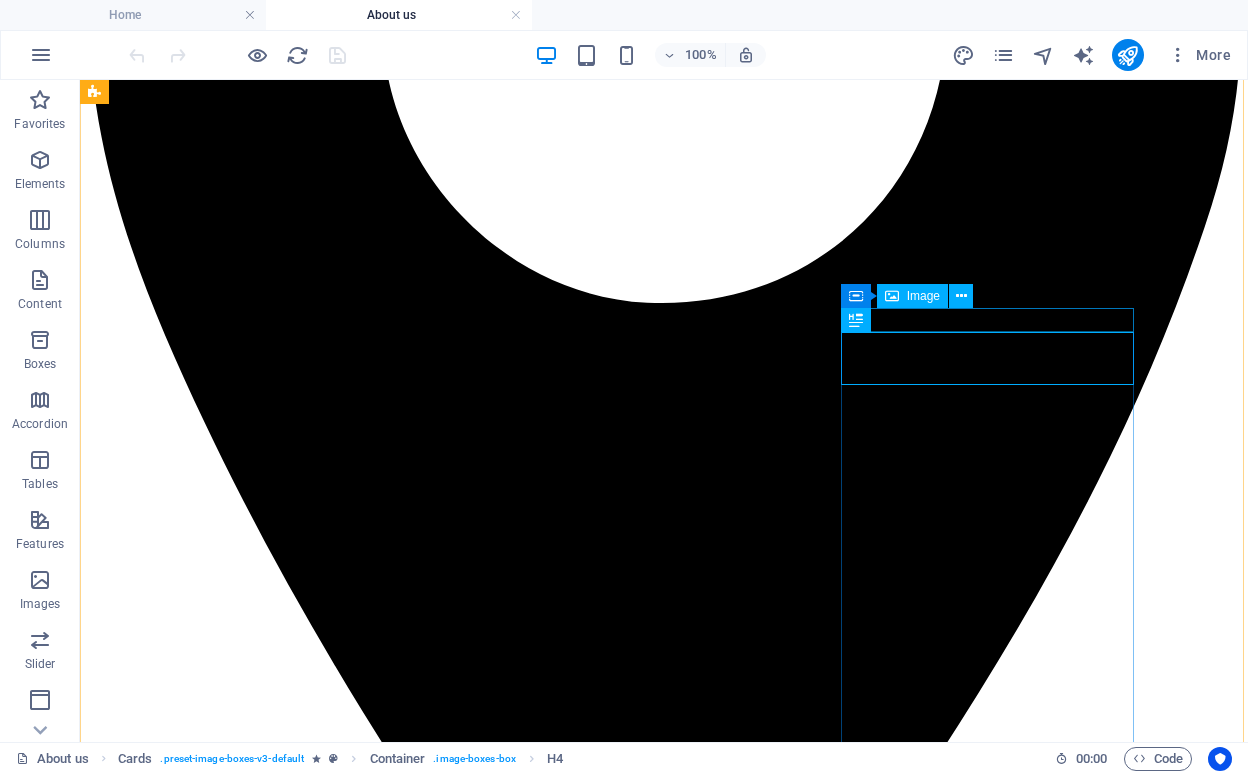 click at bounding box center [664, 41110] 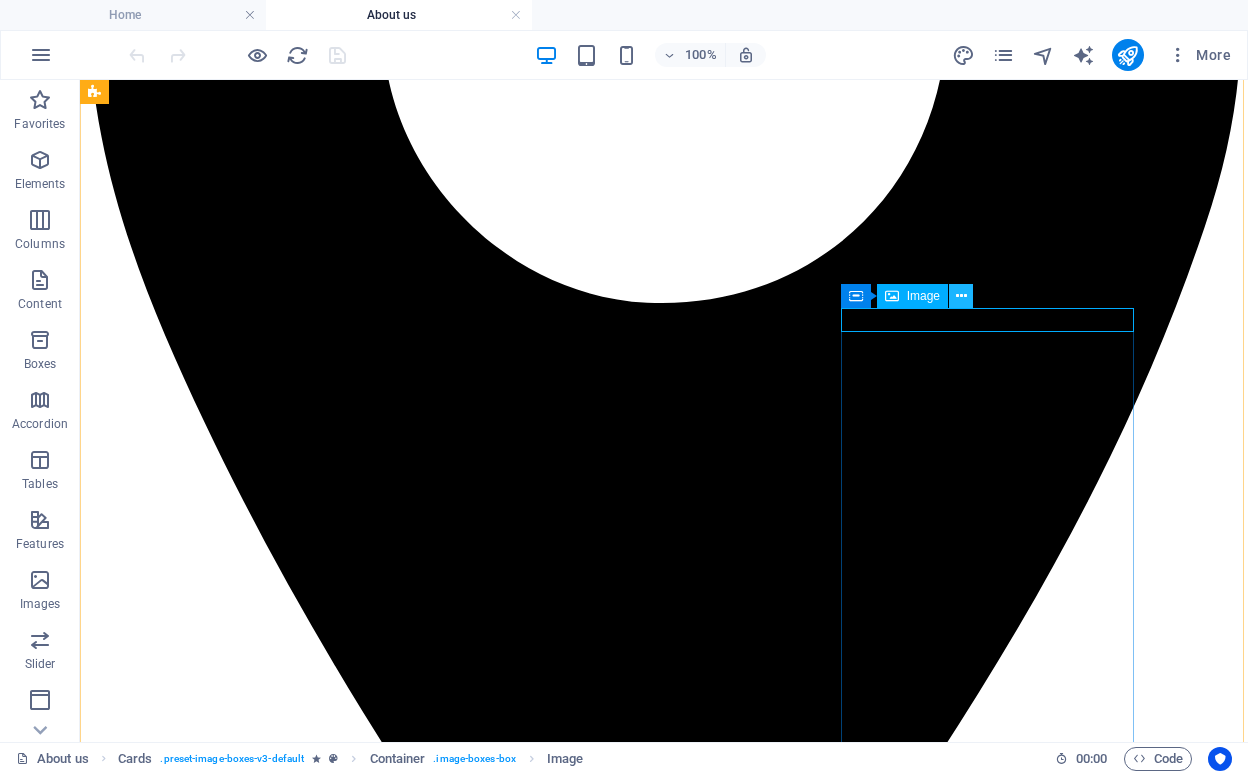 click at bounding box center [961, 296] 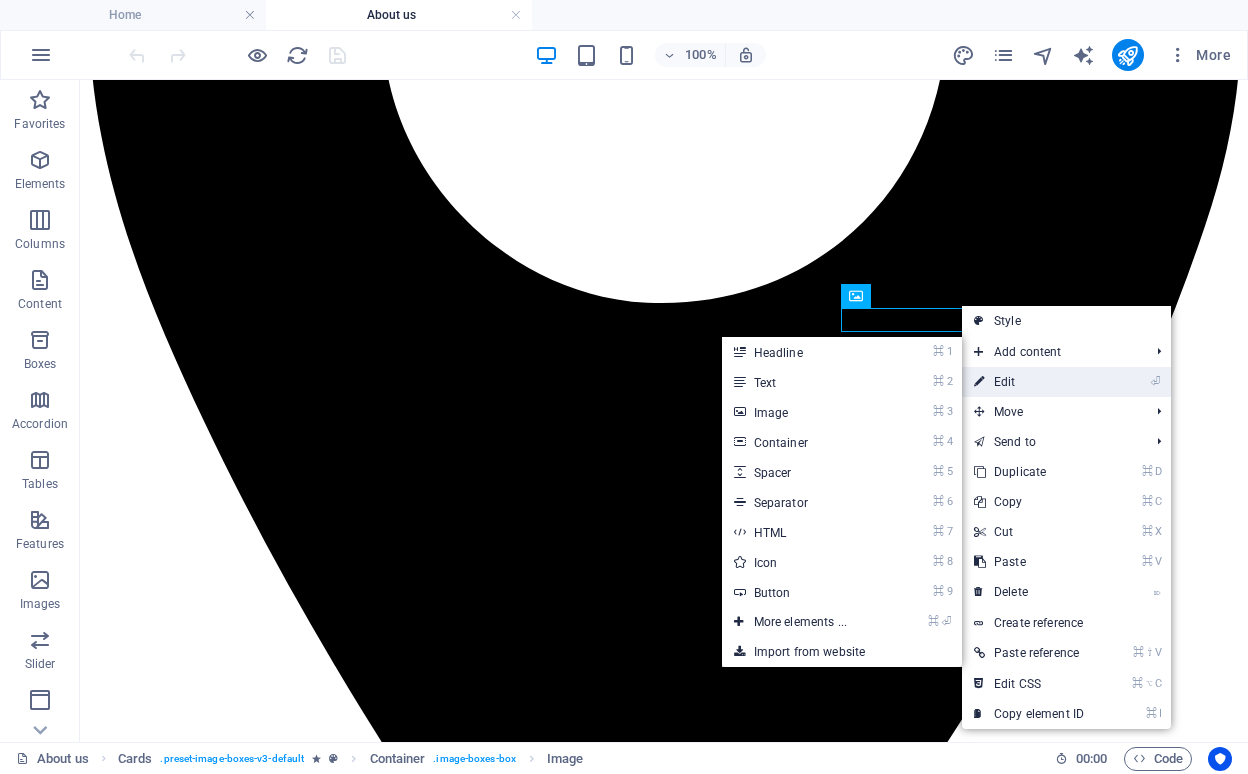 click on "⏎  Edit" at bounding box center [1029, 382] 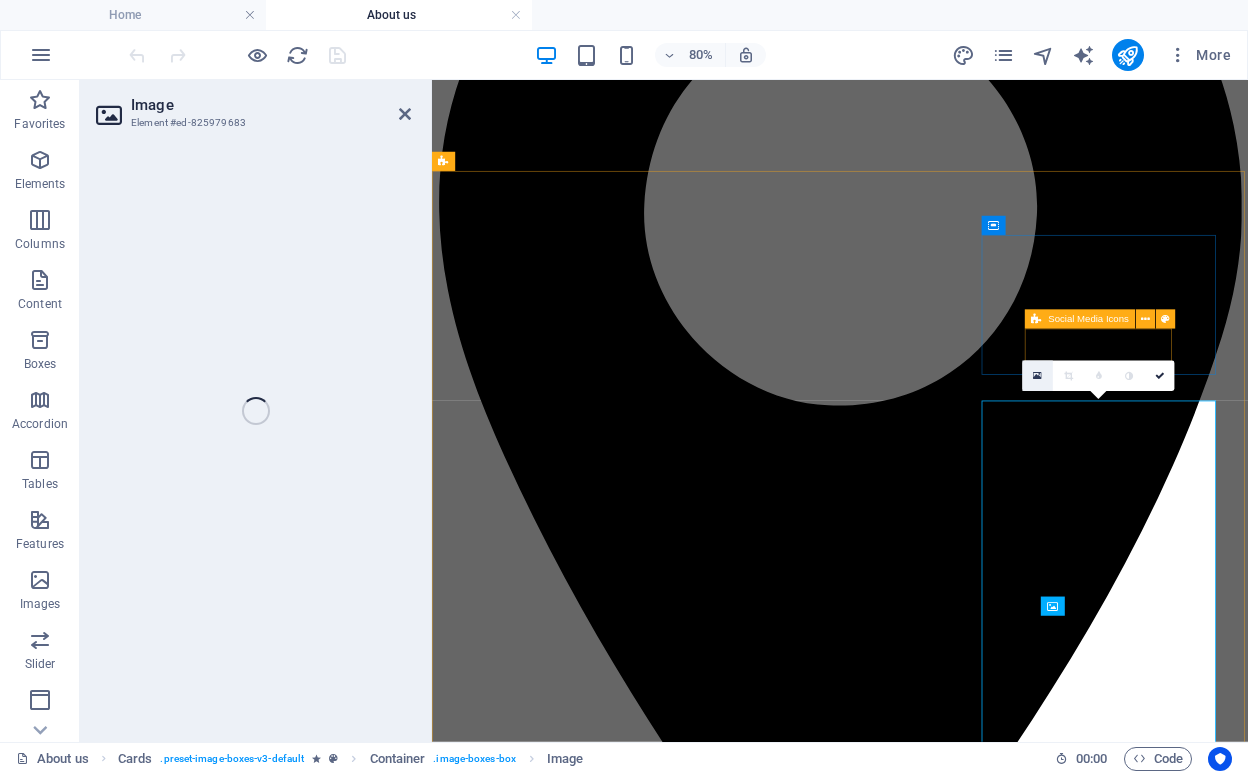click at bounding box center [1038, 376] 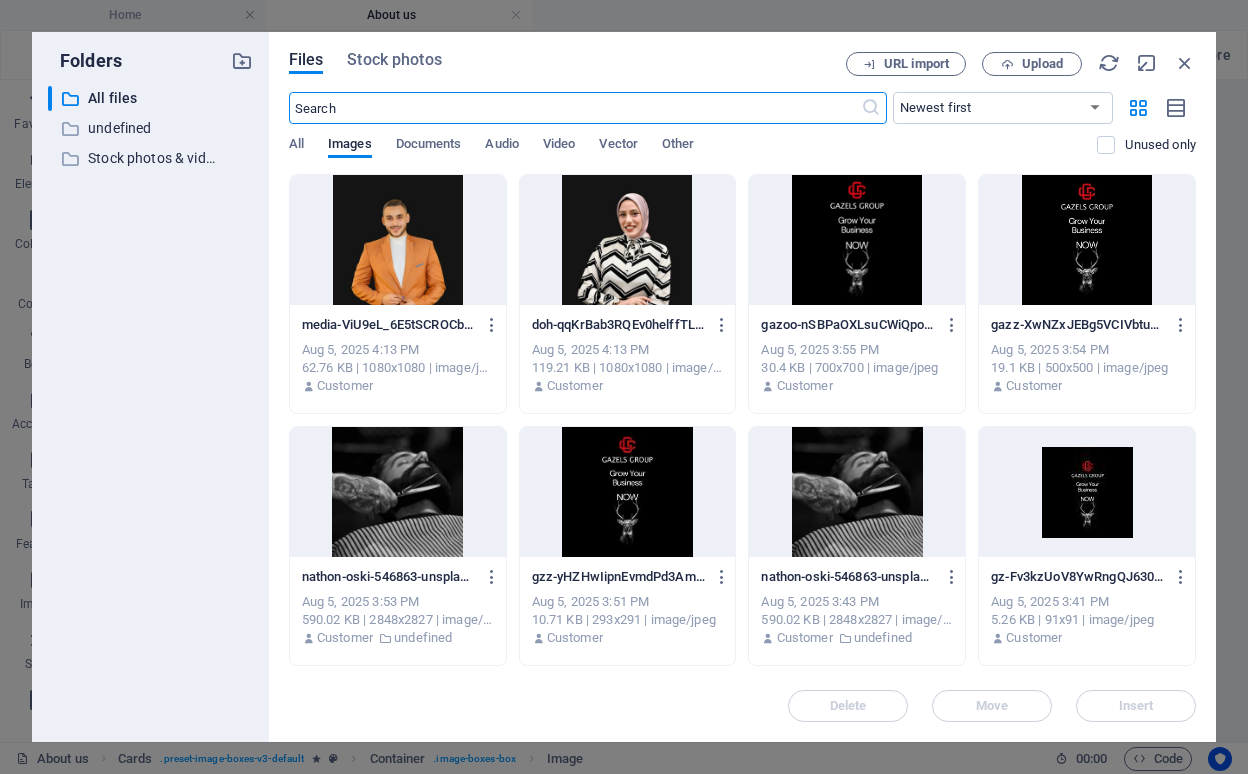 scroll, scrollTop: 1266, scrollLeft: 0, axis: vertical 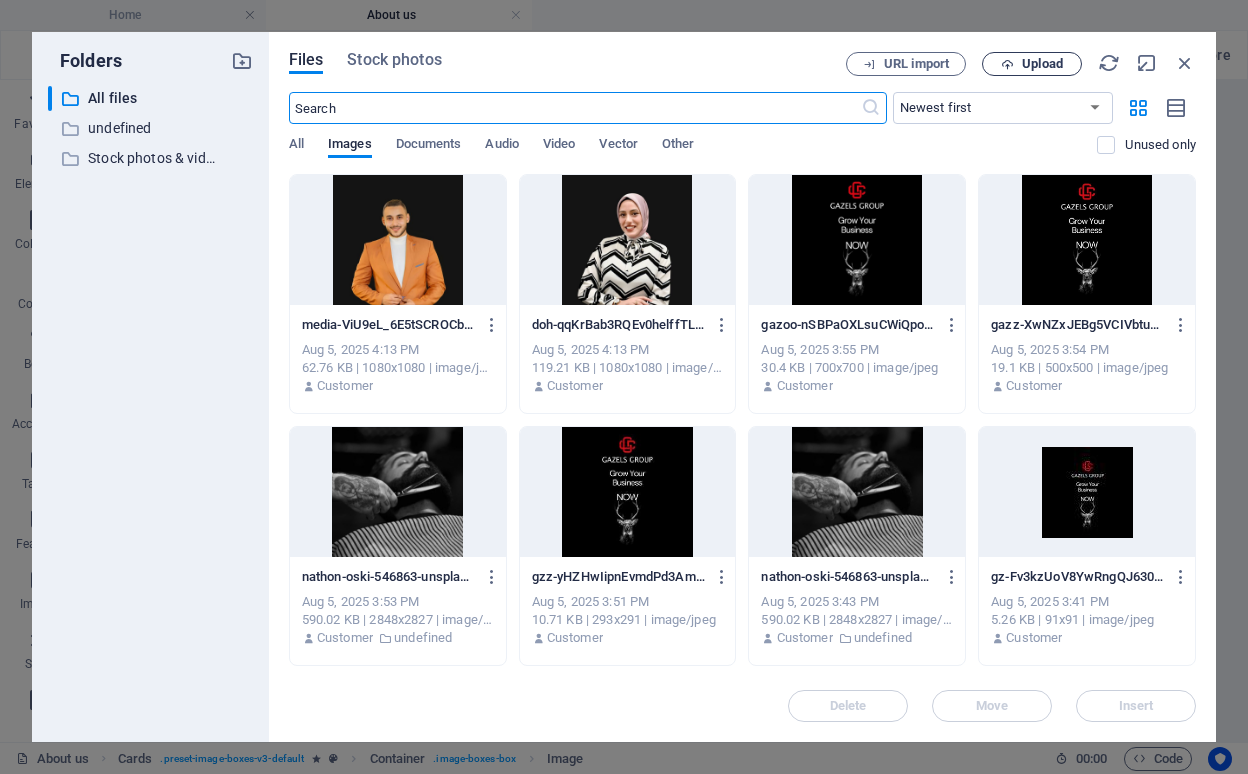 click on "Upload" at bounding box center [1042, 64] 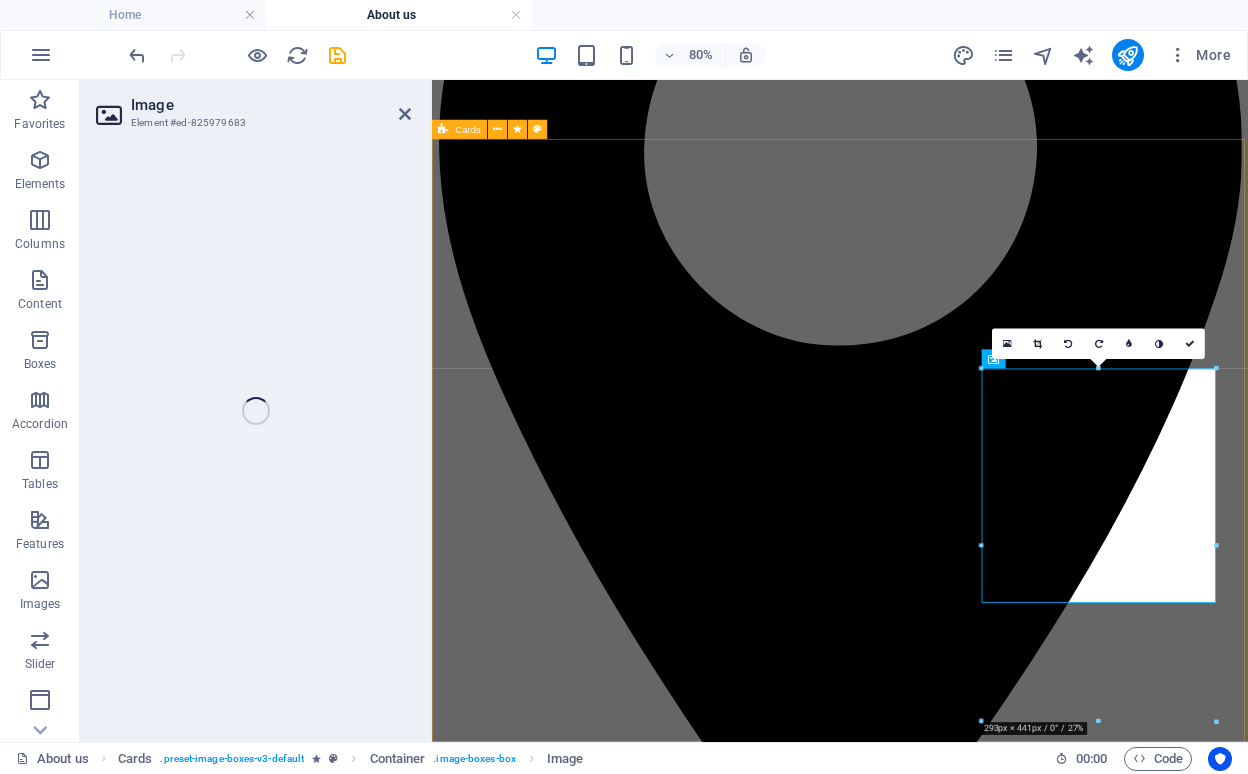 scroll, scrollTop: 1502, scrollLeft: 0, axis: vertical 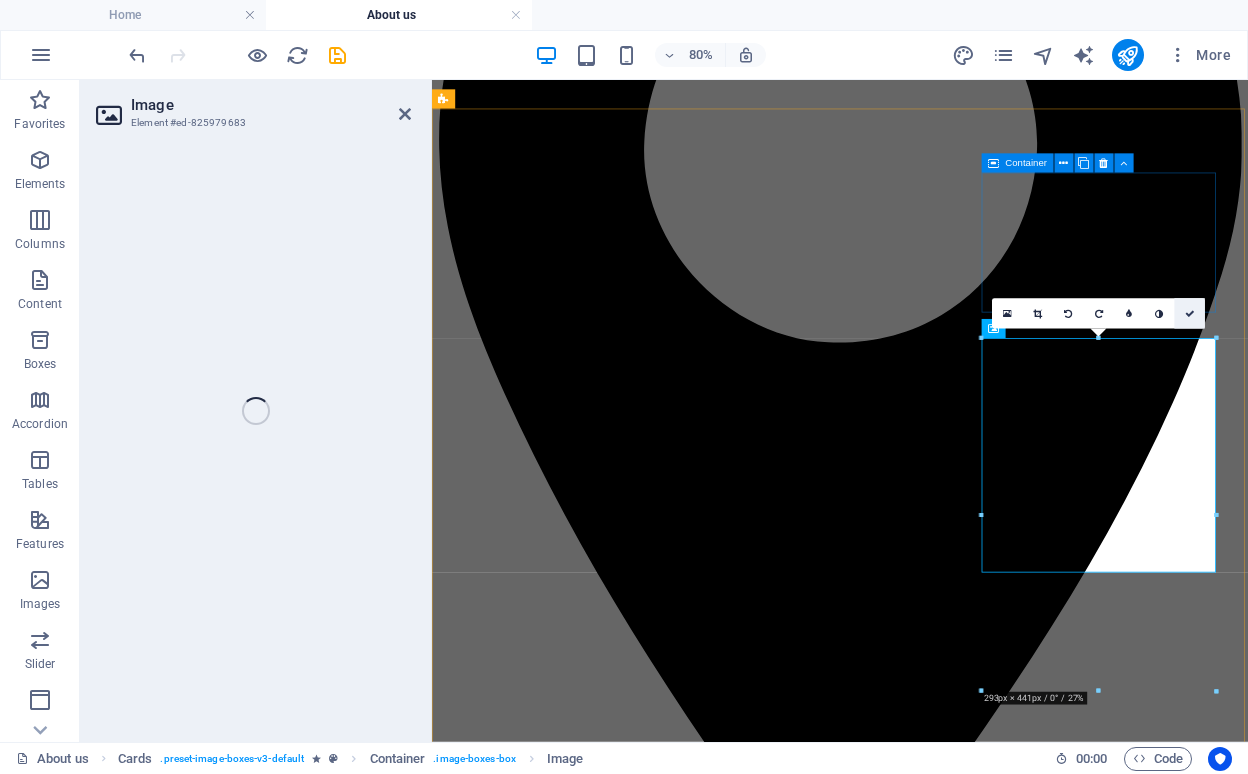 click at bounding box center (1190, 313) 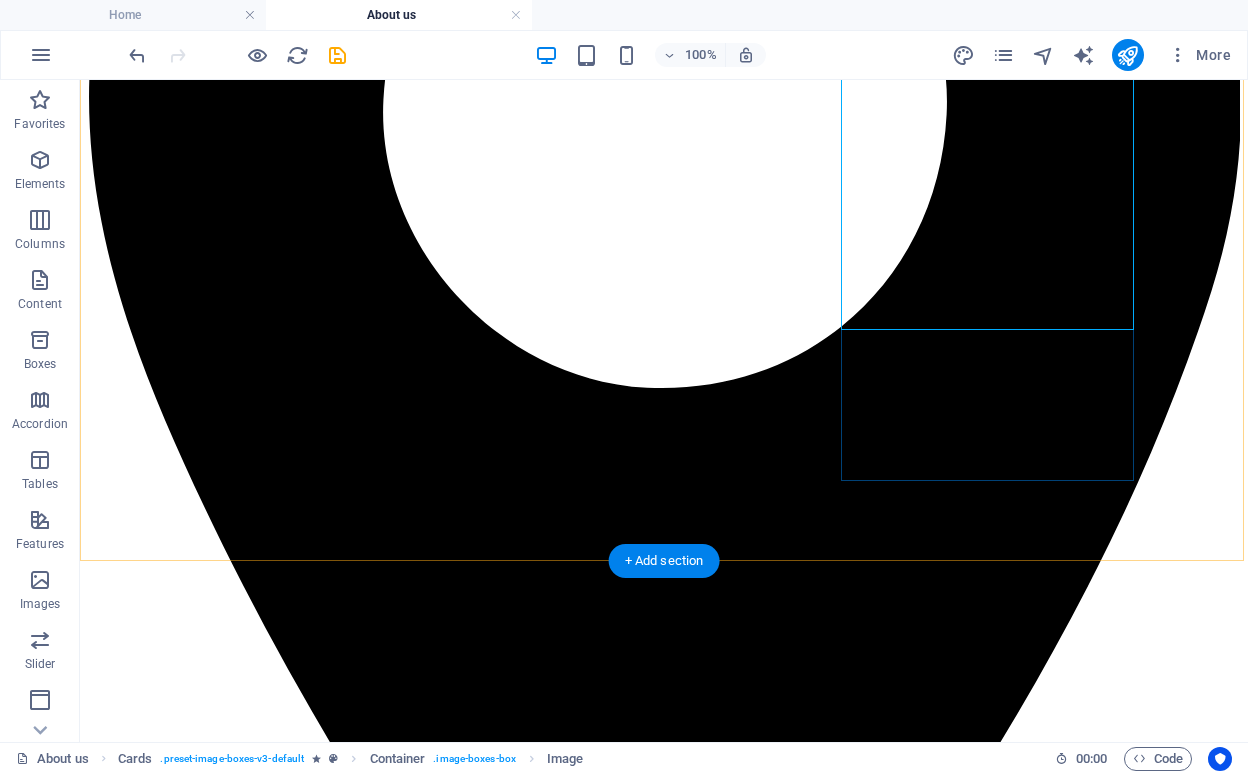 scroll, scrollTop: 1889, scrollLeft: 0, axis: vertical 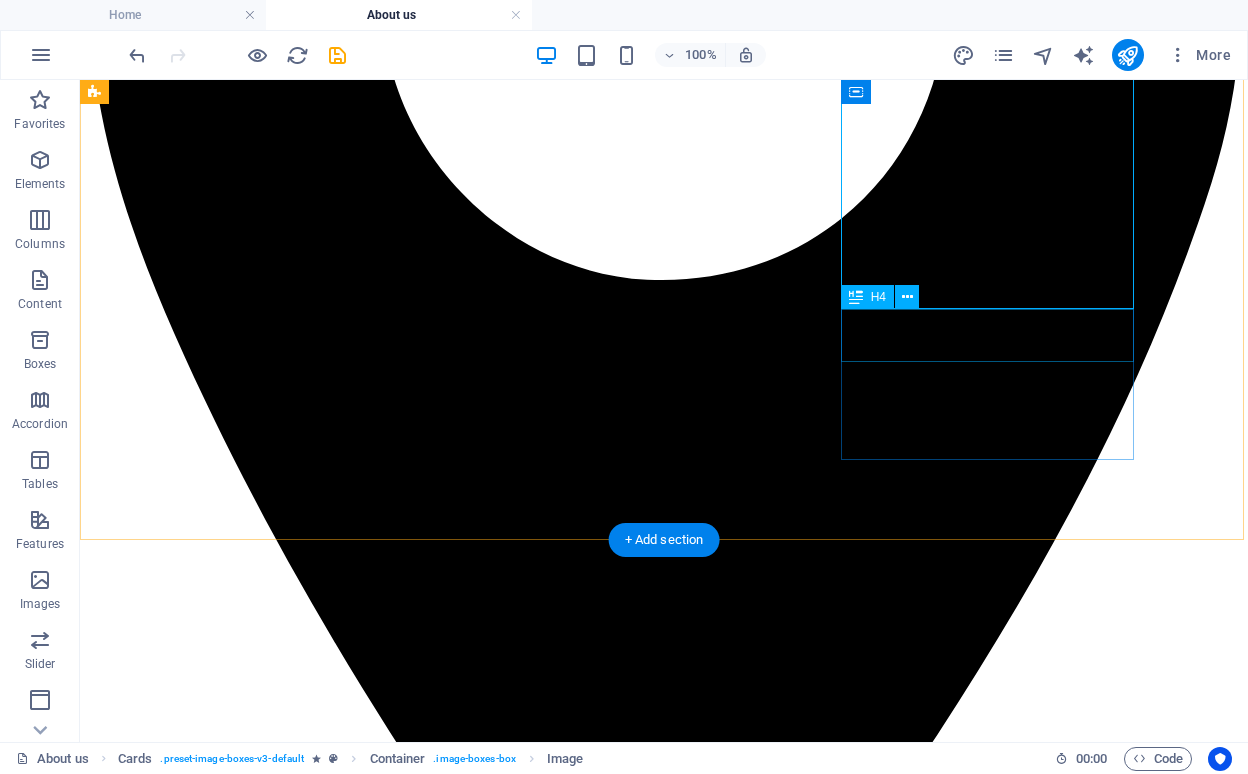 click on "Thaqib Khouri" at bounding box center (664, 41404) 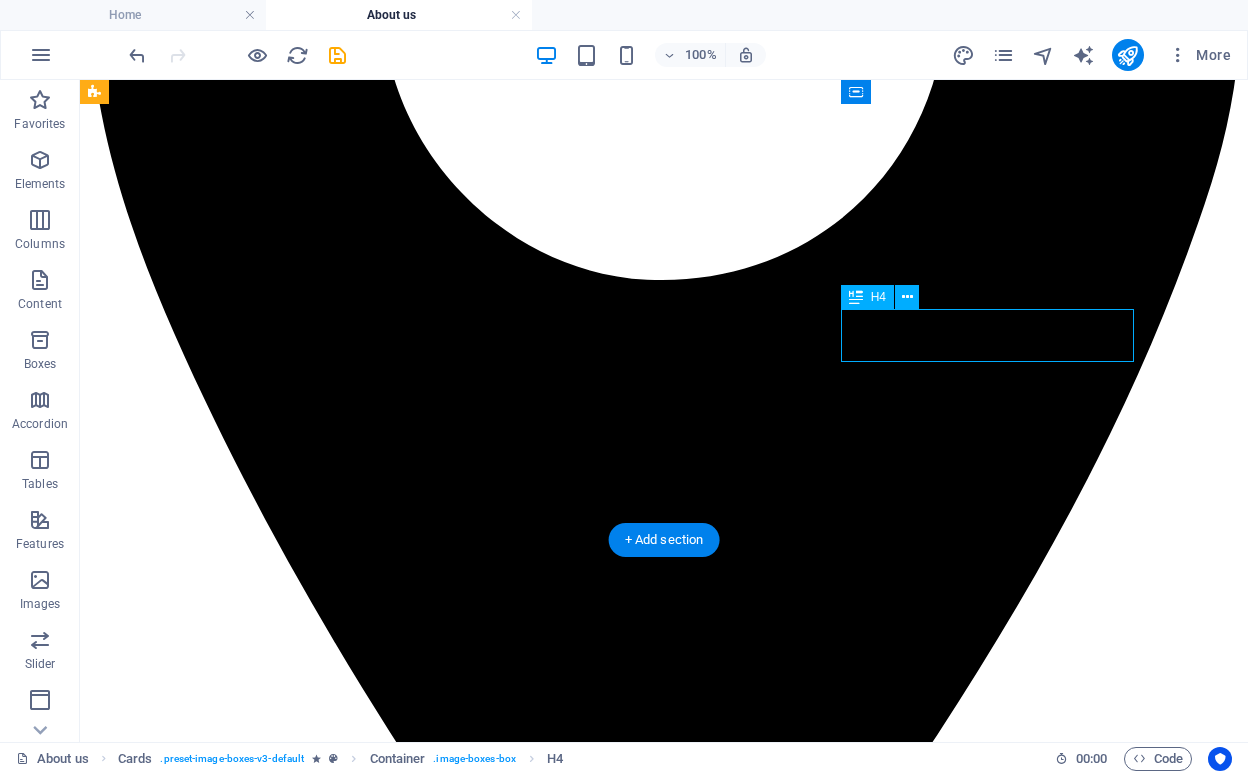click on "Thaqib Khouri" at bounding box center [664, 41404] 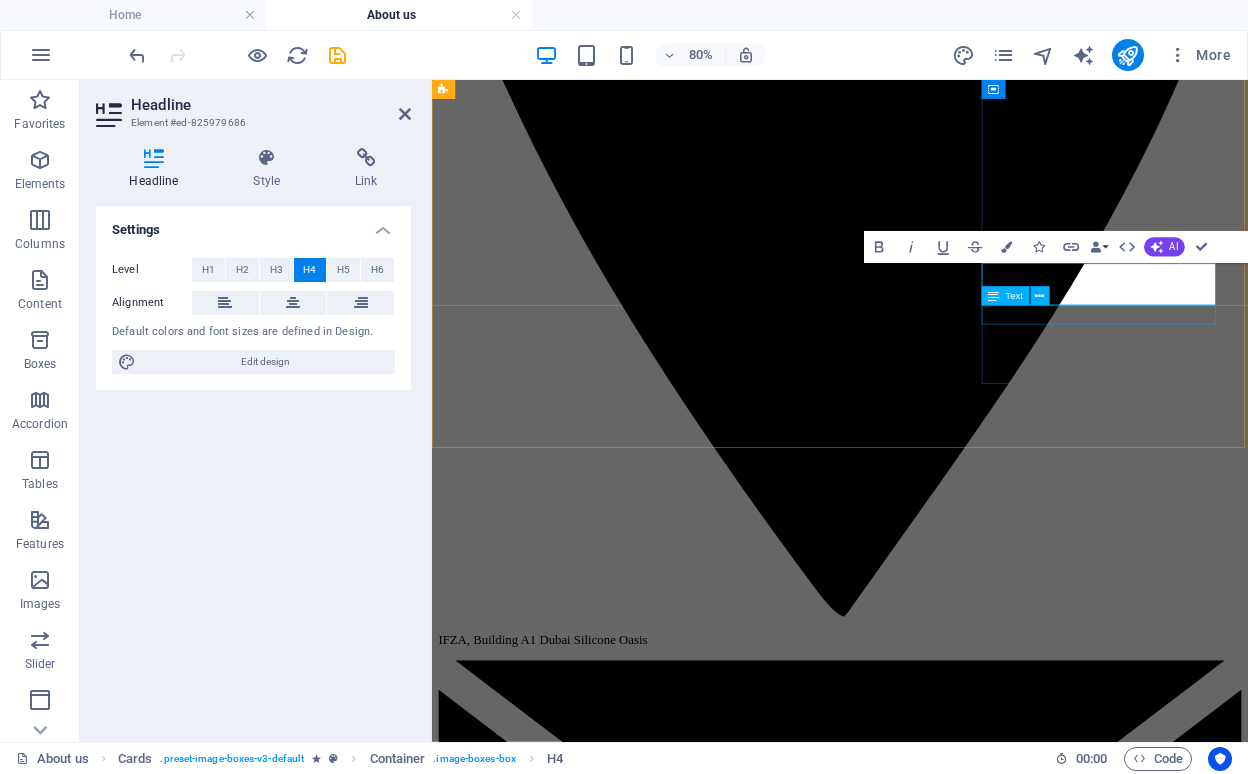 click on "Hair Stylist" at bounding box center (942, 36544) 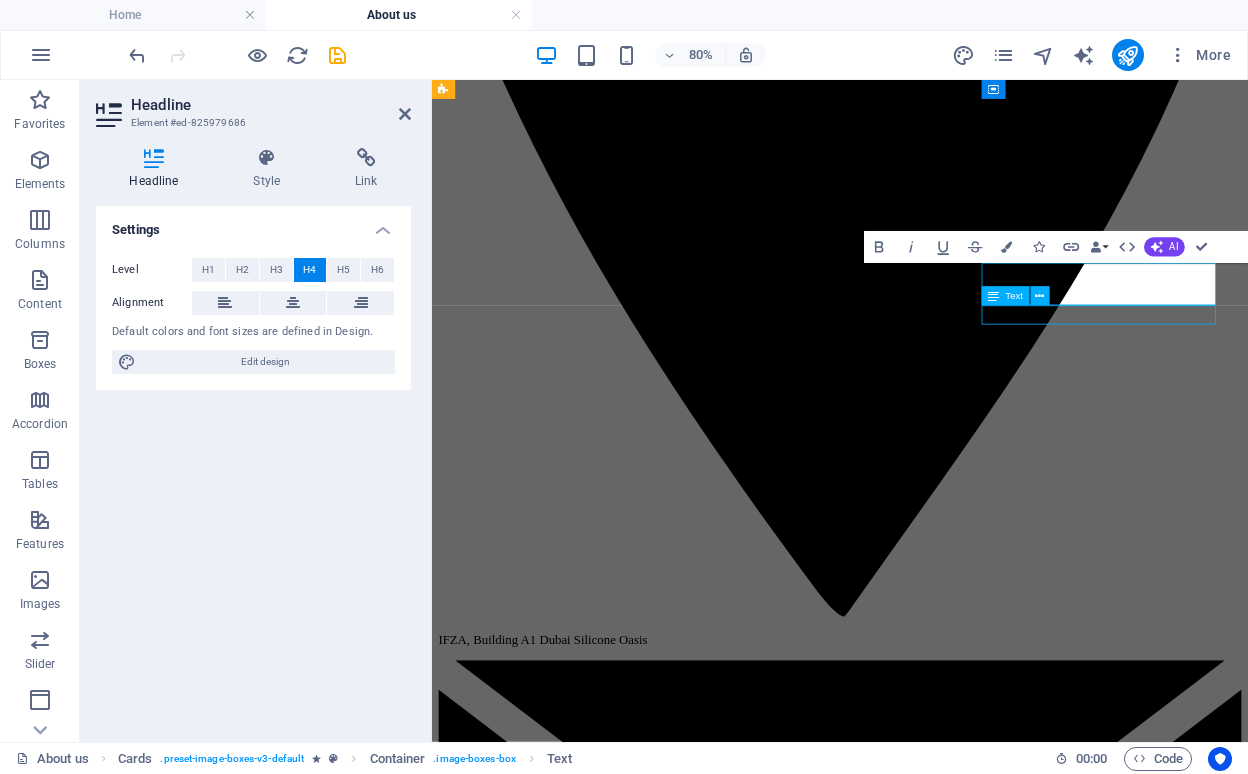 click on "Hair Stylist" at bounding box center [942, 36544] 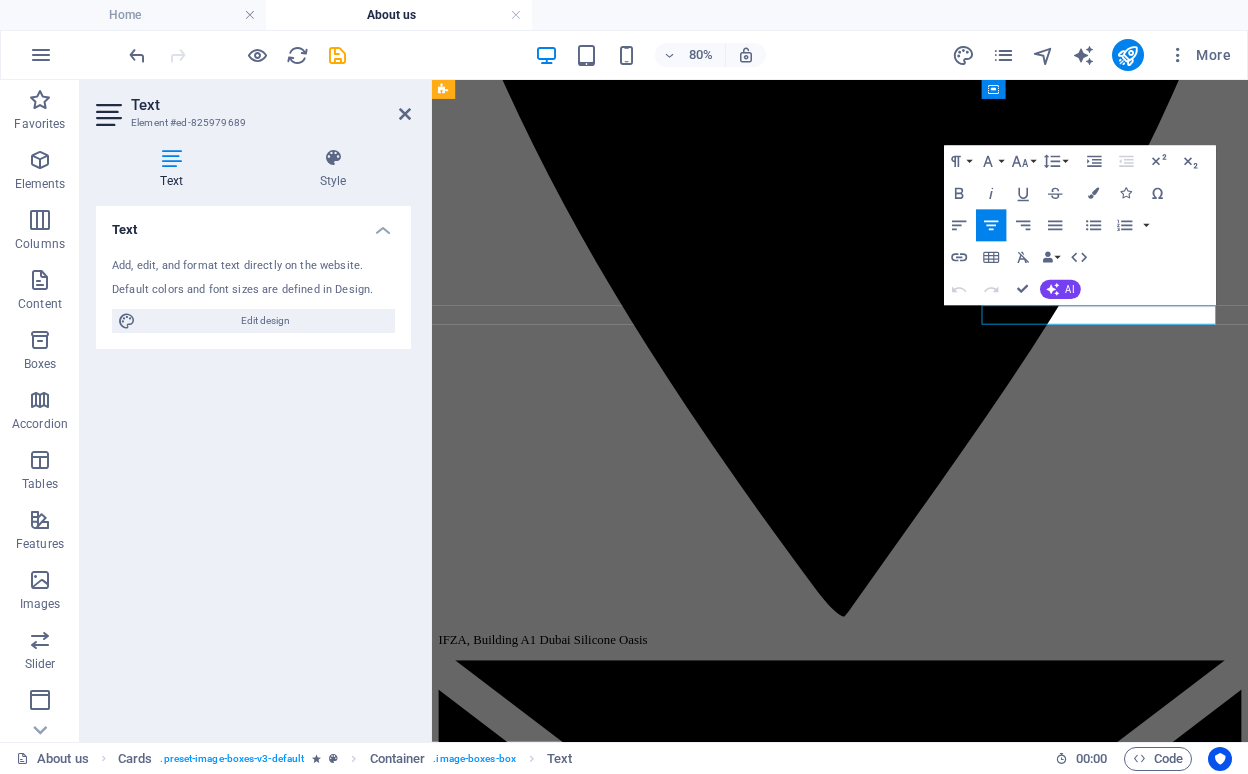 type 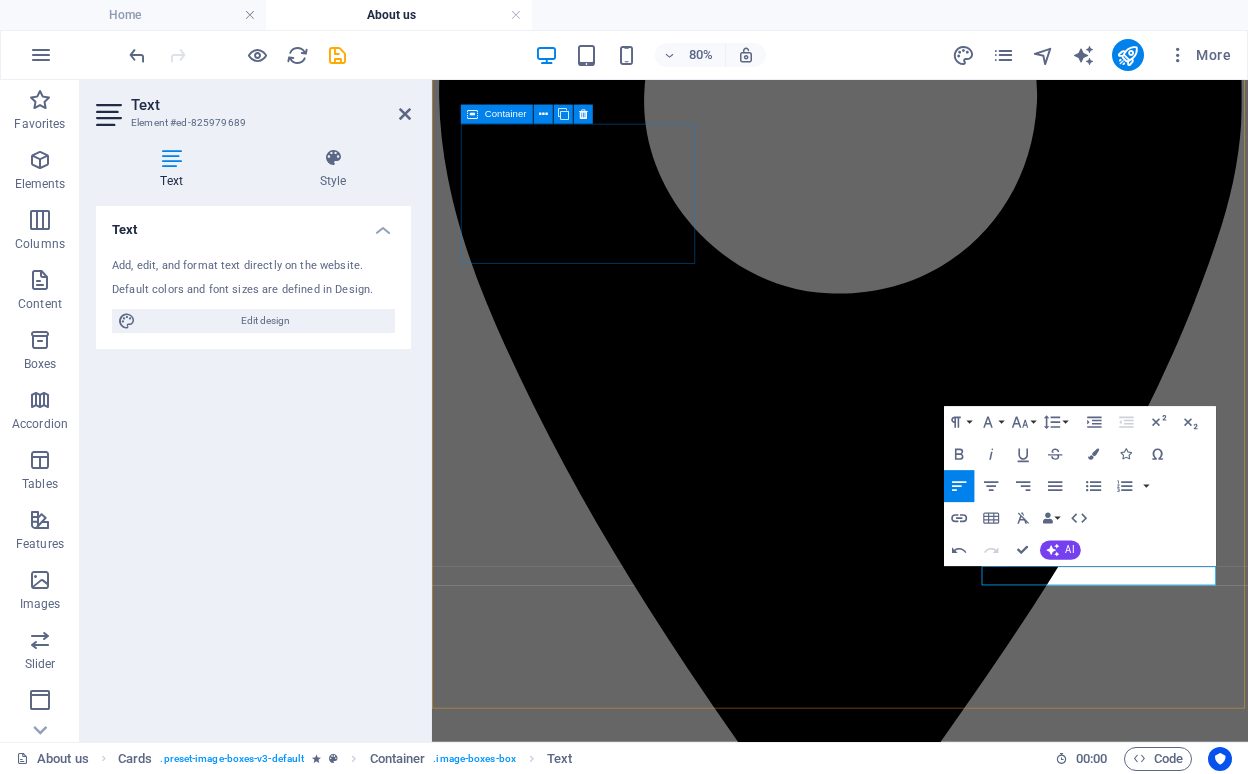 scroll, scrollTop: 1564, scrollLeft: 0, axis: vertical 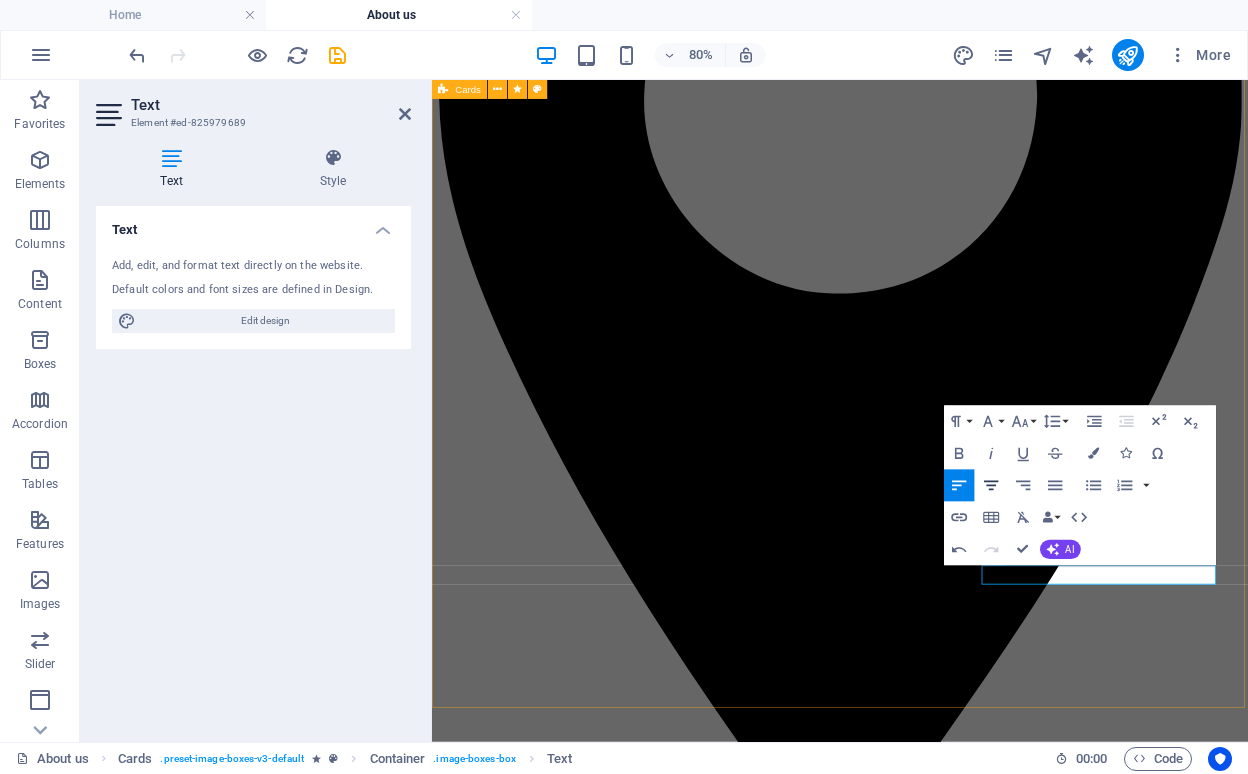 click on "Align Center" at bounding box center [991, 486] 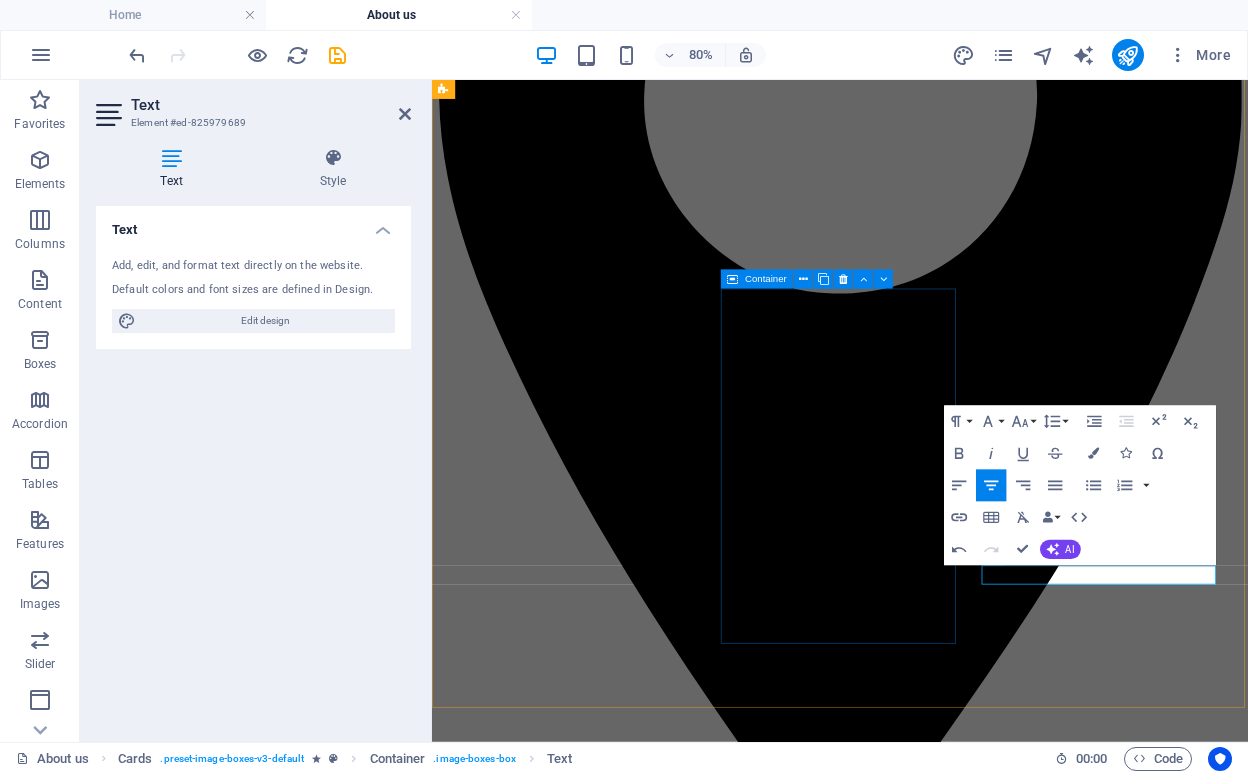 click on "Mohamed Asaad Media Buyer" at bounding box center [942, 33342] 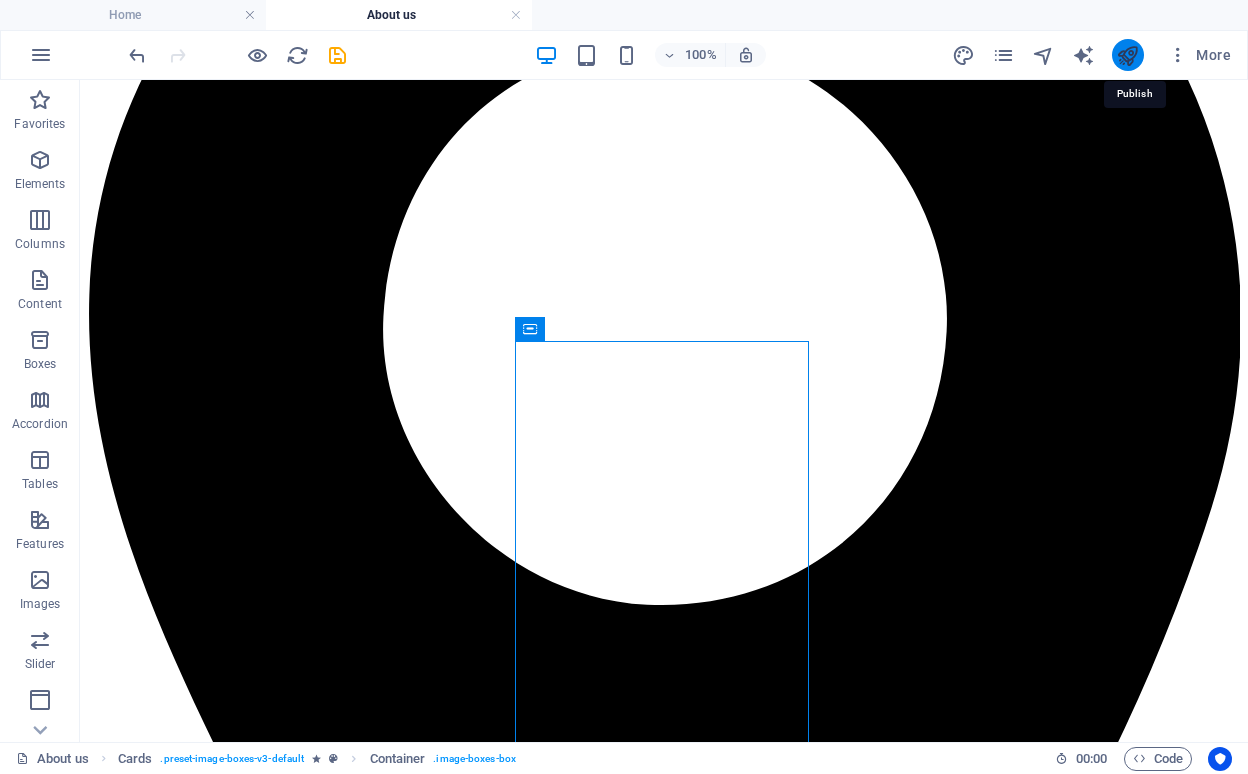 click at bounding box center (1127, 55) 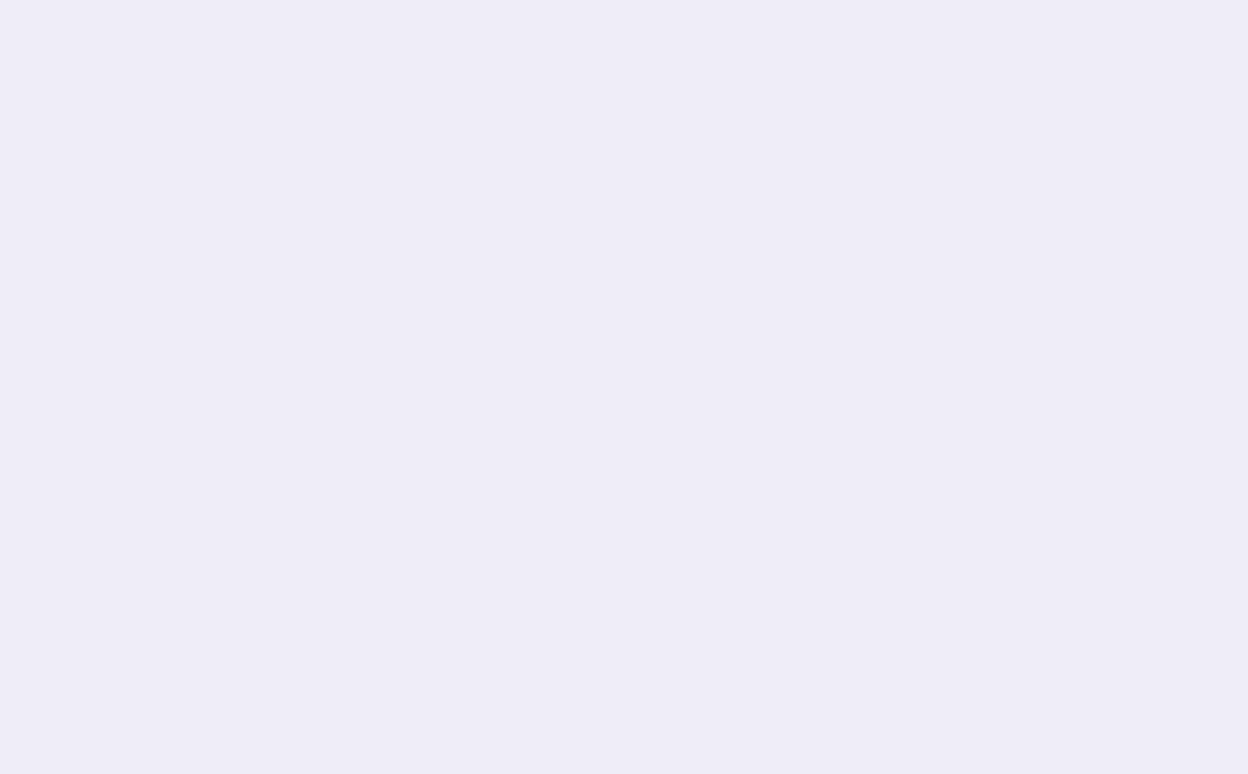 scroll, scrollTop: 0, scrollLeft: 0, axis: both 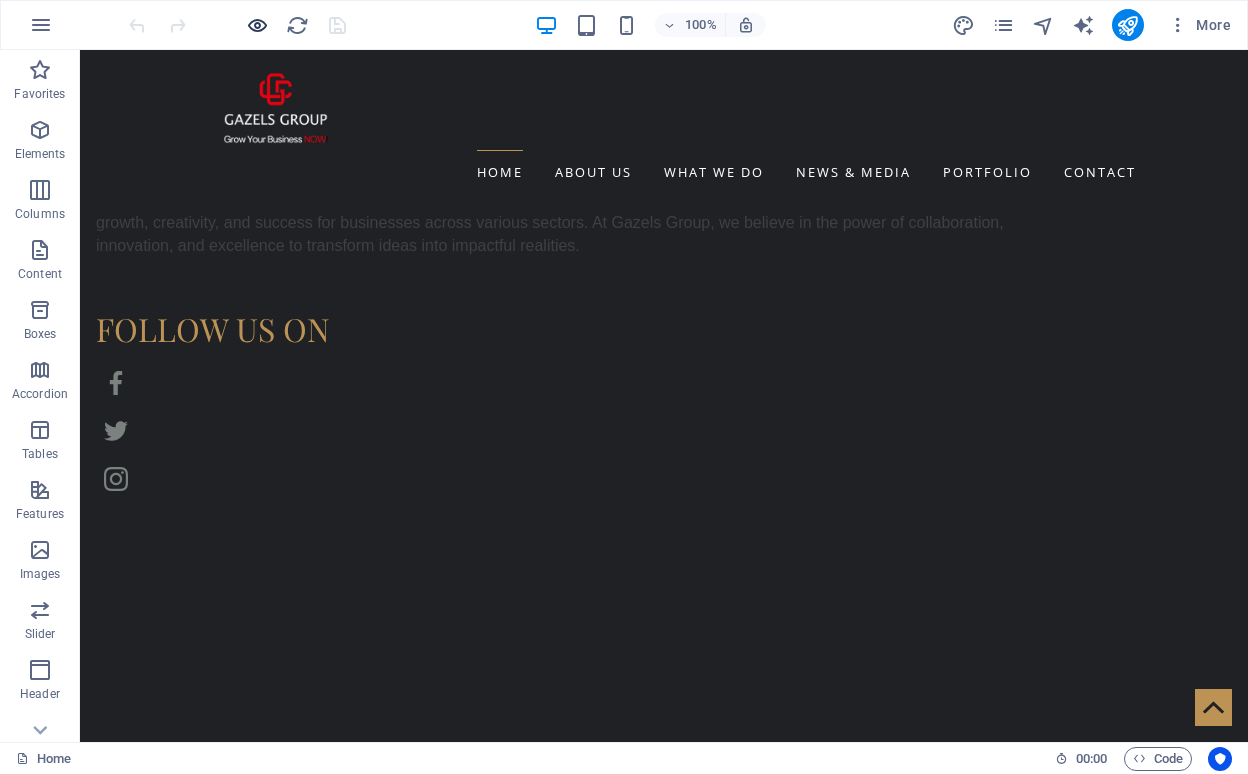 click at bounding box center [257, 25] 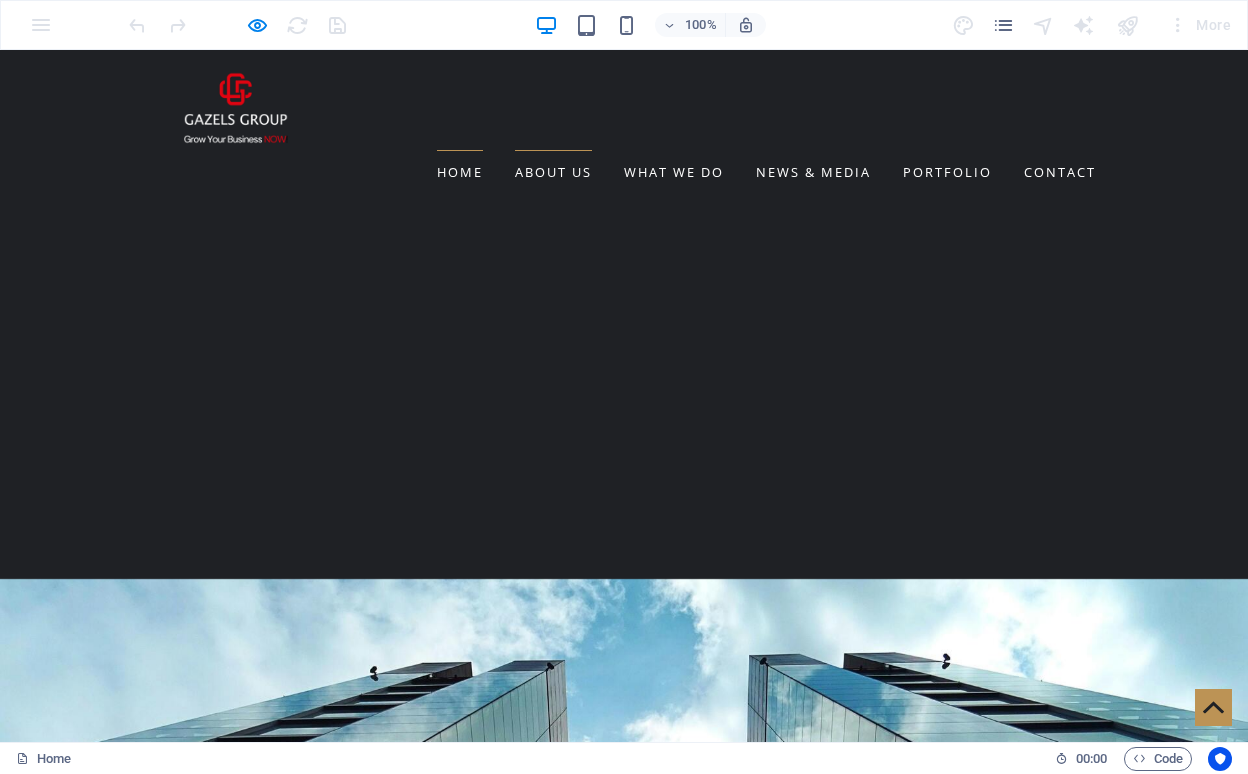 click on "About us" at bounding box center [553, 172] 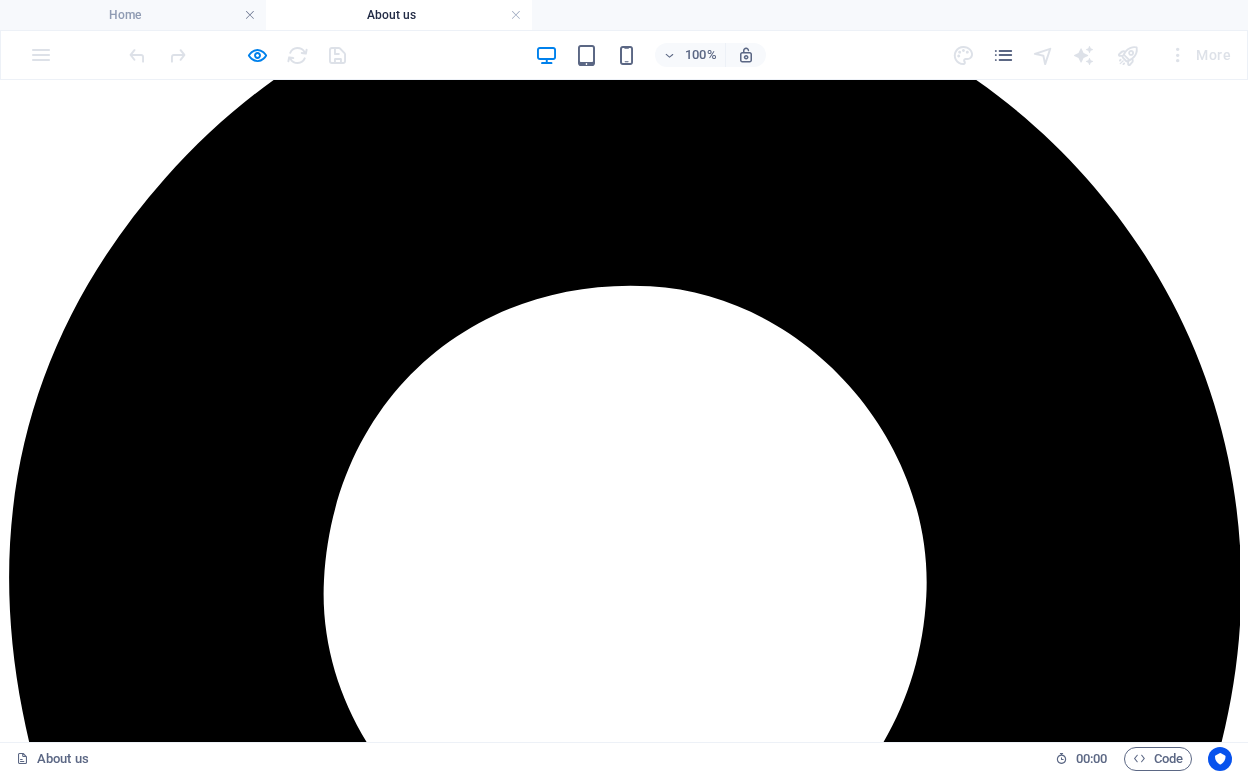 scroll, scrollTop: 1367, scrollLeft: 0, axis: vertical 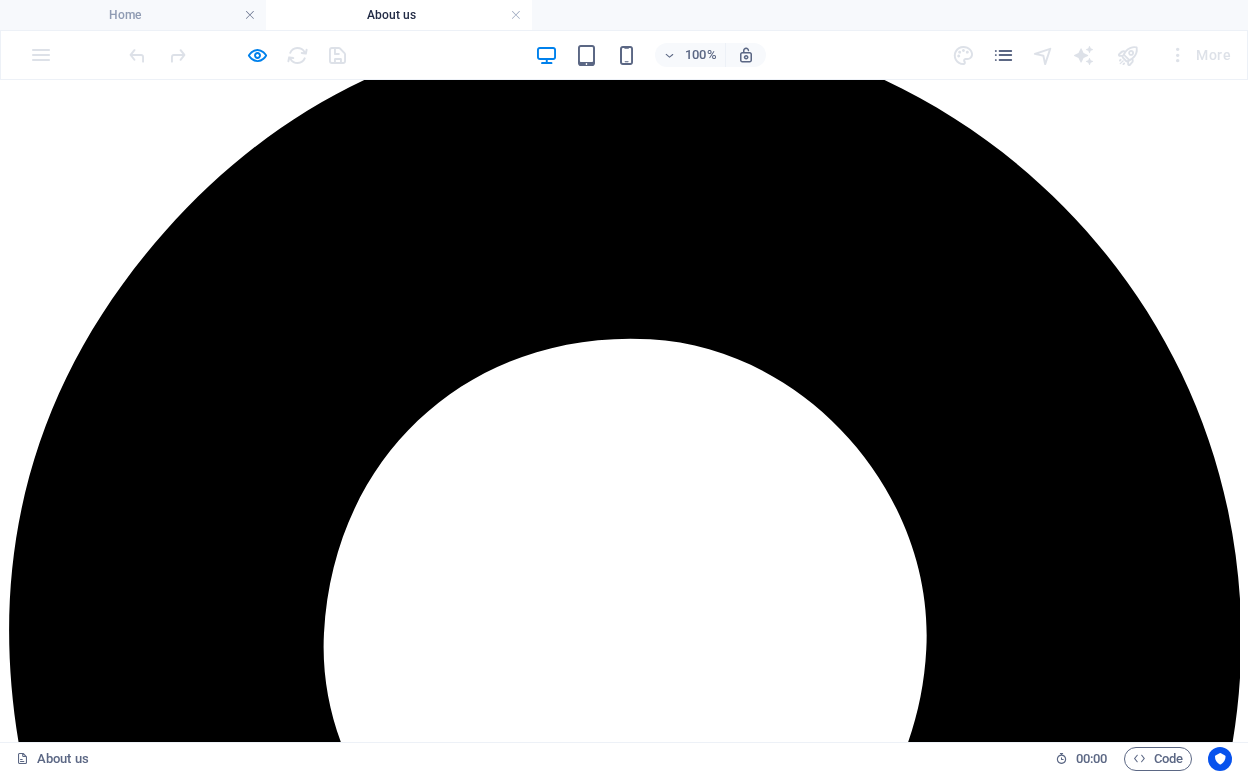 click on "Ms. [FIRST] [LAST]" at bounding box center (624, 20706) 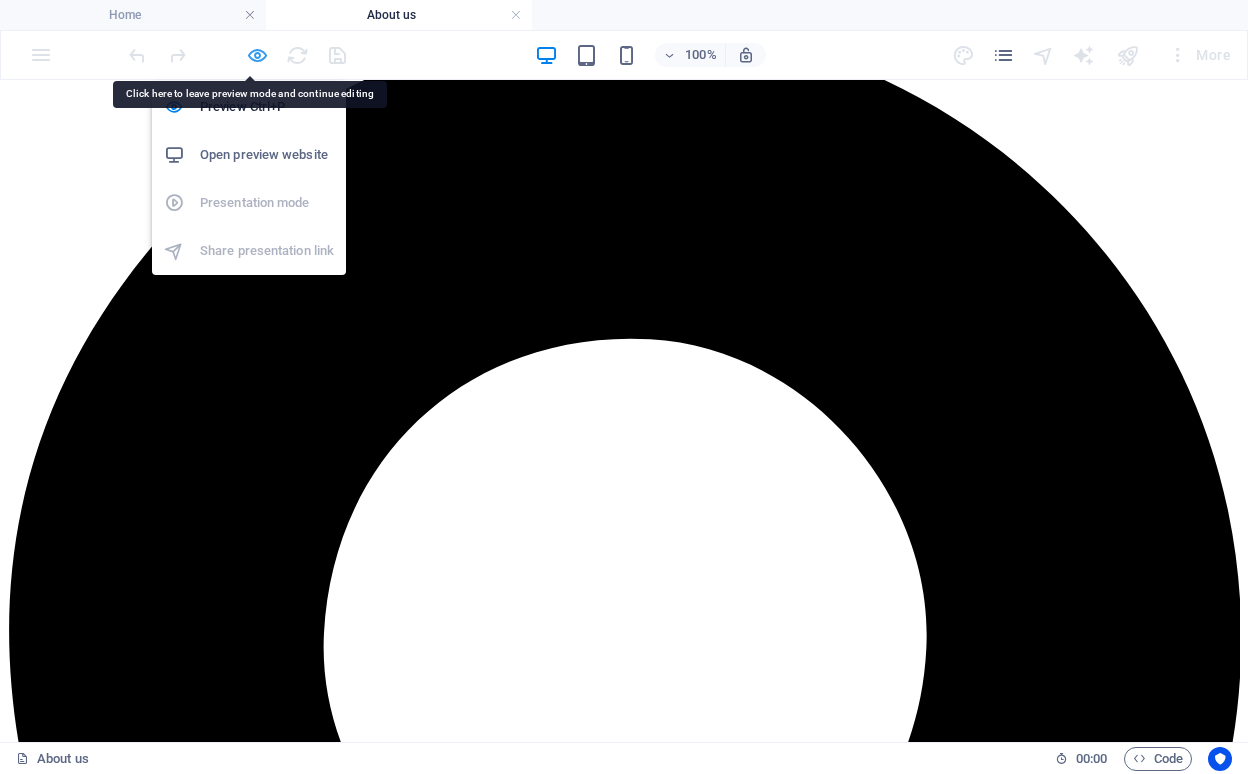 click at bounding box center (257, 55) 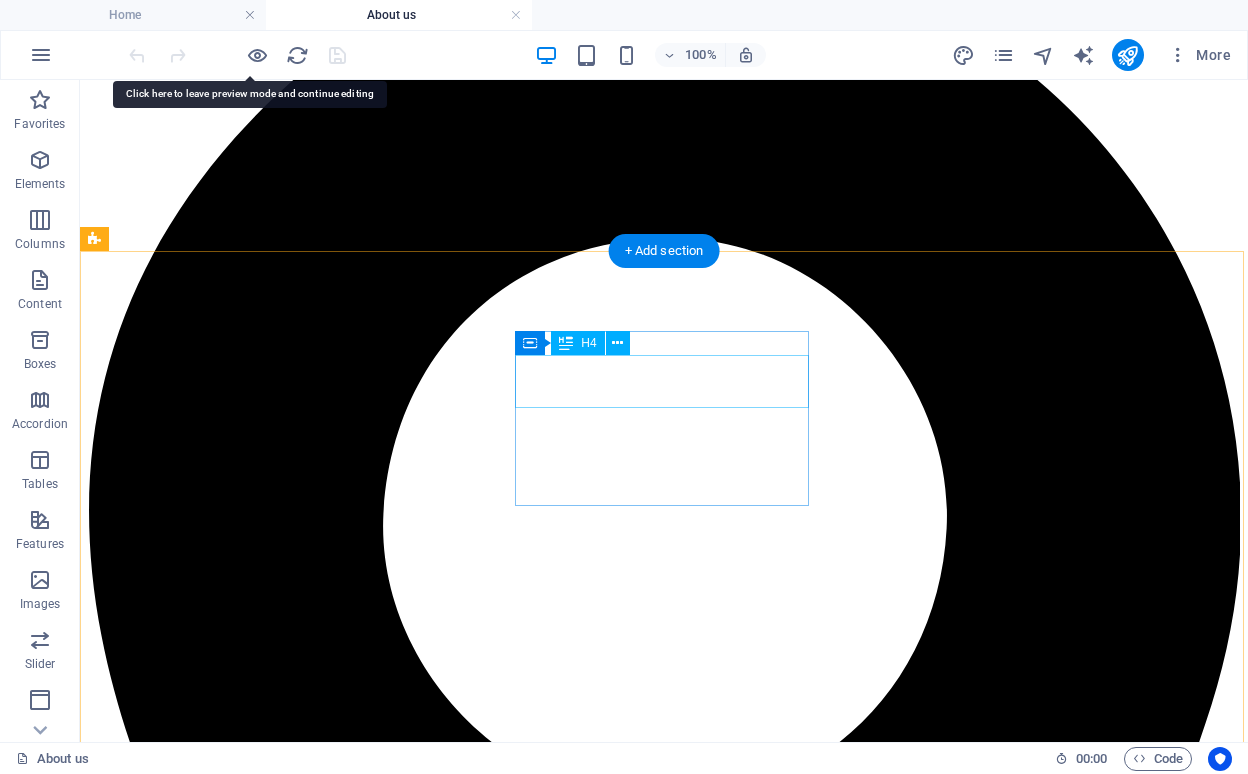 click on "Ms. [FIRST] [LAST]" at bounding box center [664, 19523] 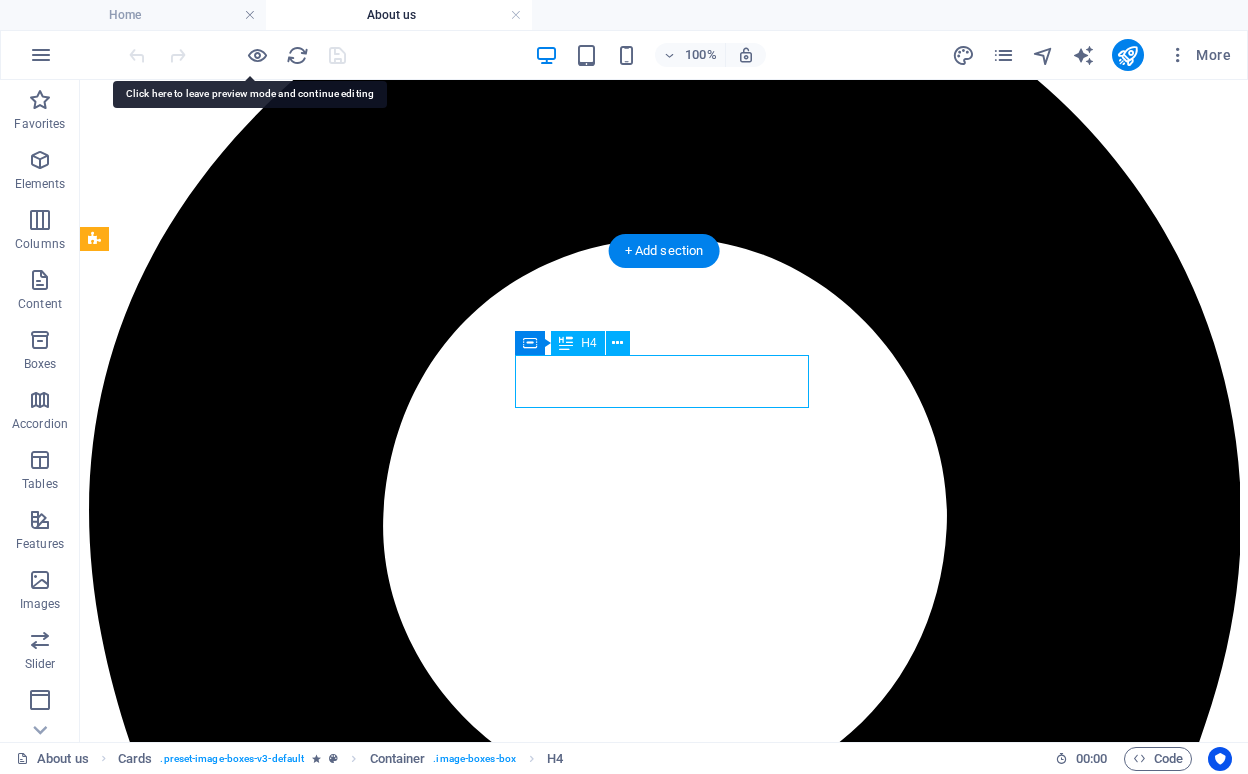 click on "Ms. [FIRST] [LAST]" at bounding box center (664, 19523) 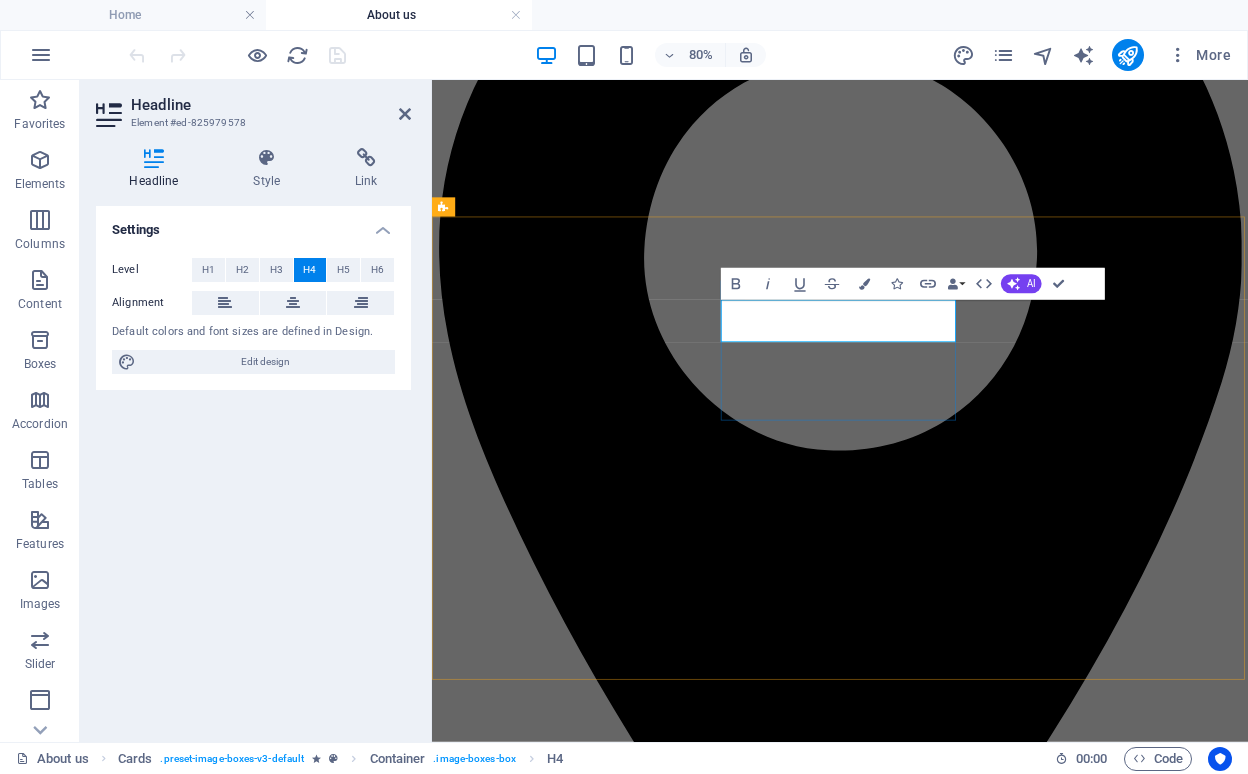 click on "Ms. [FIRST] [LAST]" at bounding box center (942, 17354) 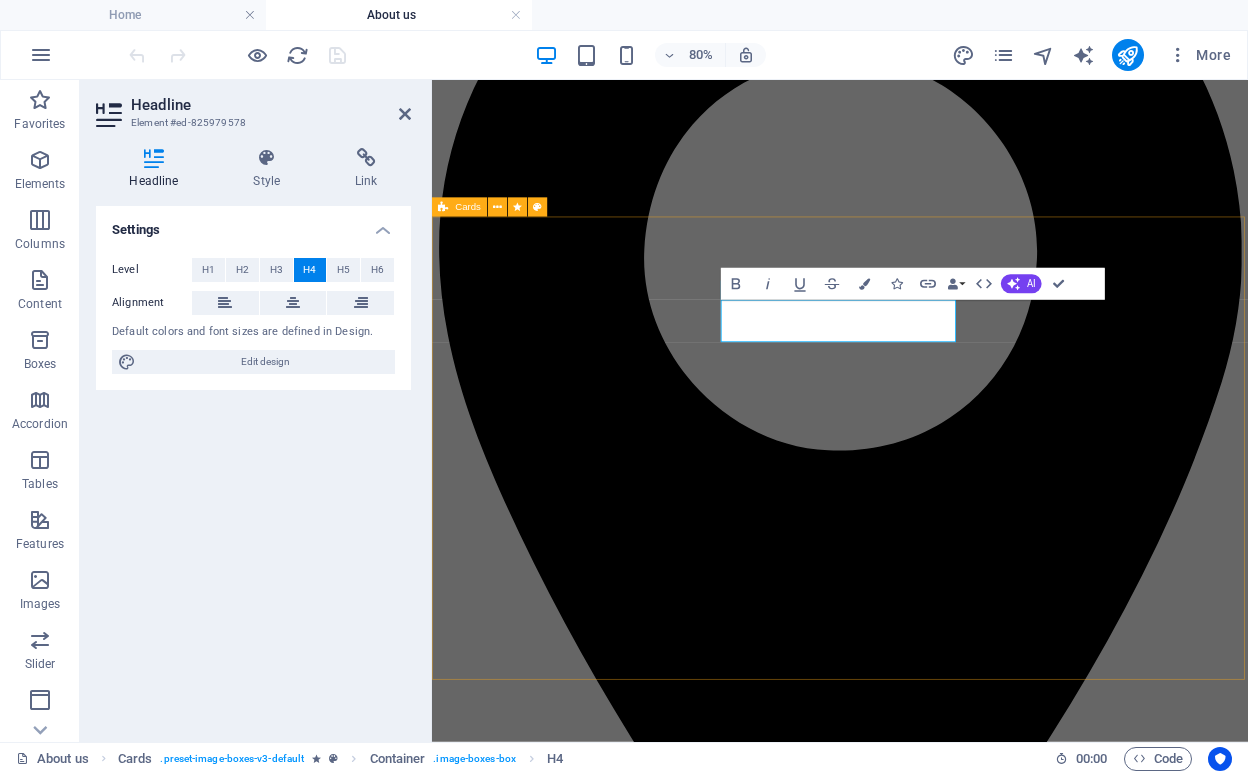 click on "Ms. [FIRST] [LAST] [TITLE] Mrs. [FIRST] [LAST] [TITLE] [FIRST] [LAST] [TITLE] [FIRST] [LAST] [TITLE] [FIRST] [LAST] [TITLE]" at bounding box center (942, 26193) 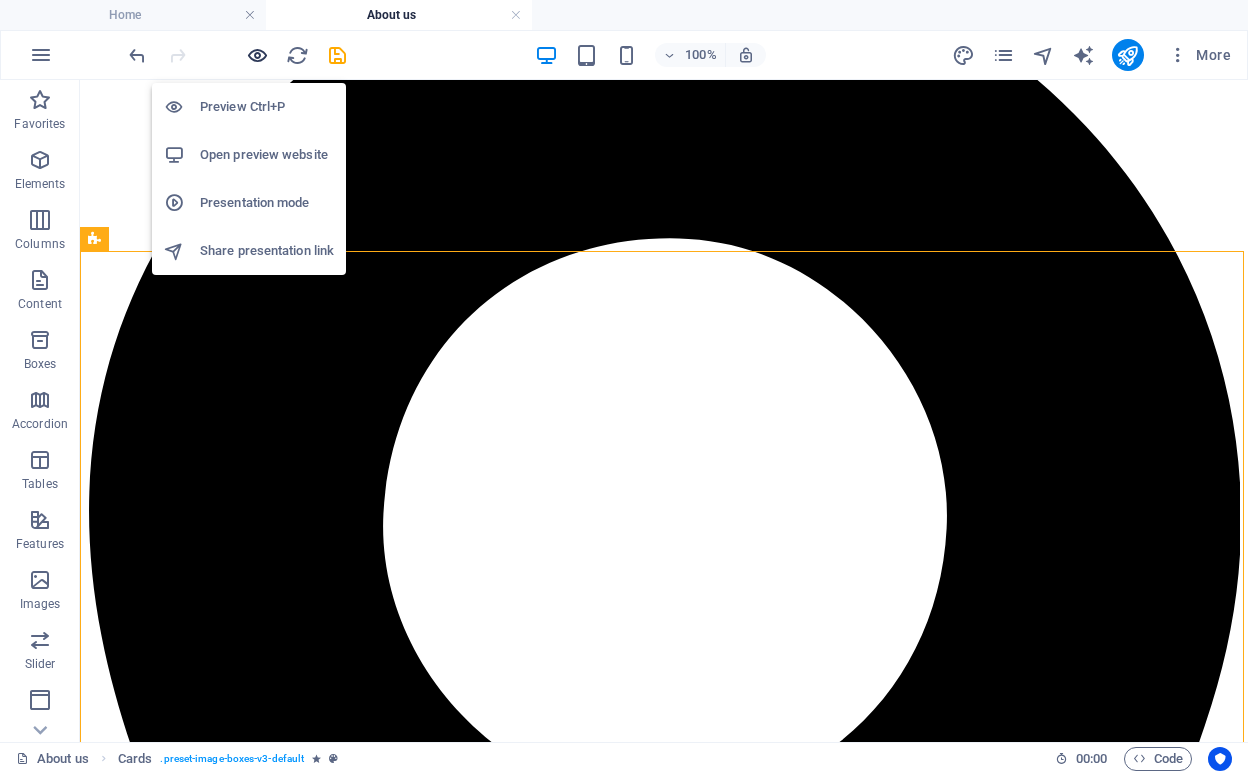 click at bounding box center [257, 55] 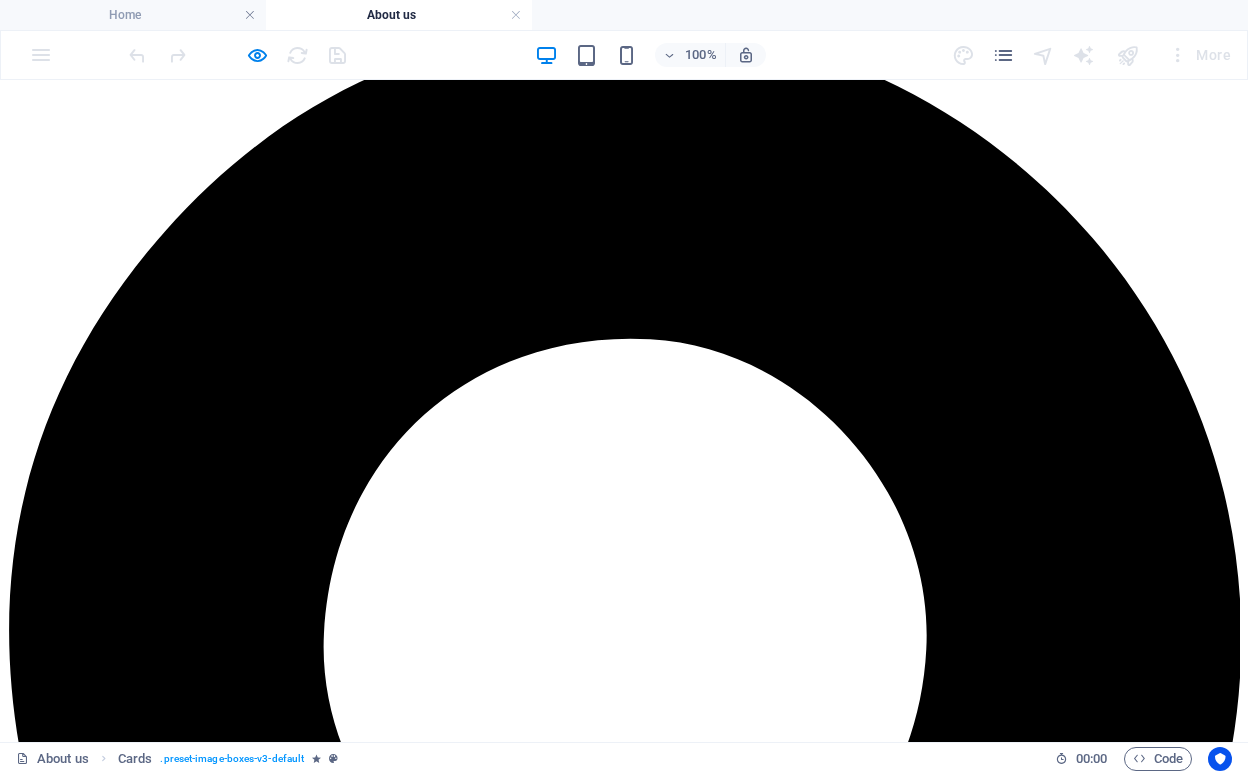 click on "NEWS & MEDIA" at bounding box center (107, 9153) 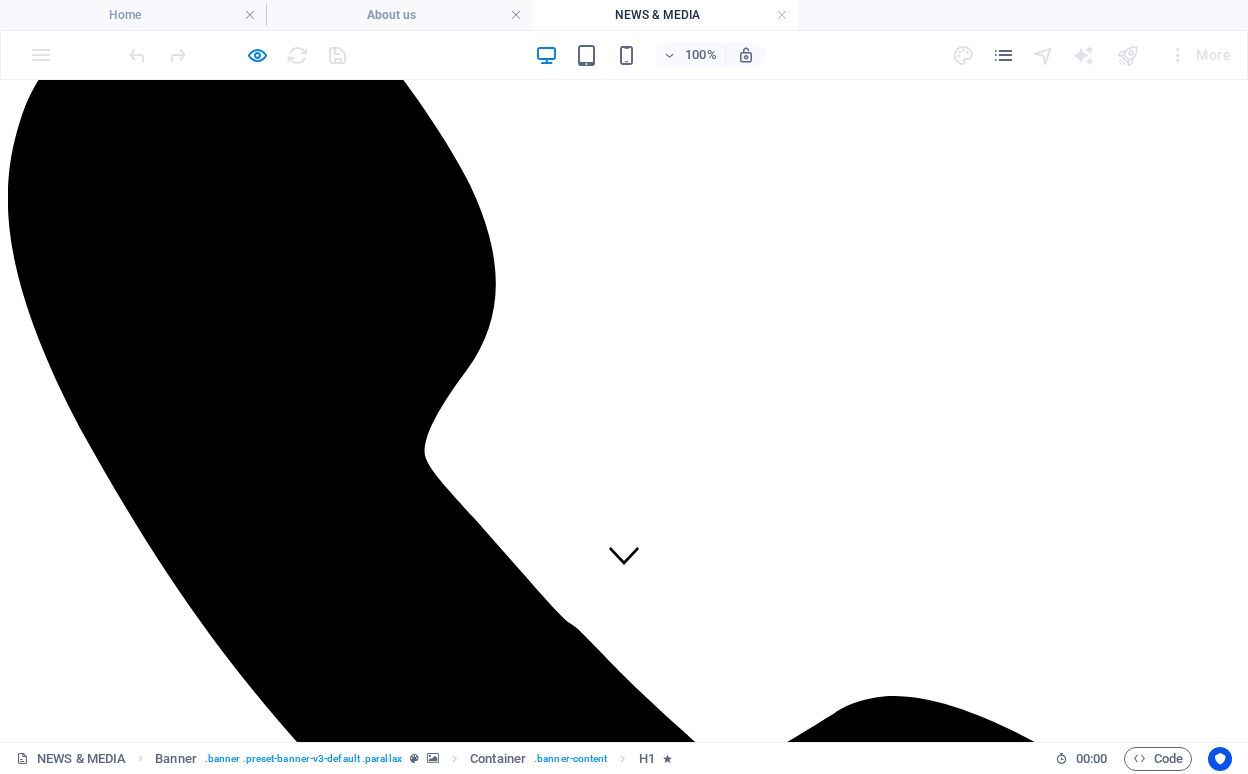 scroll, scrollTop: 0, scrollLeft: 0, axis: both 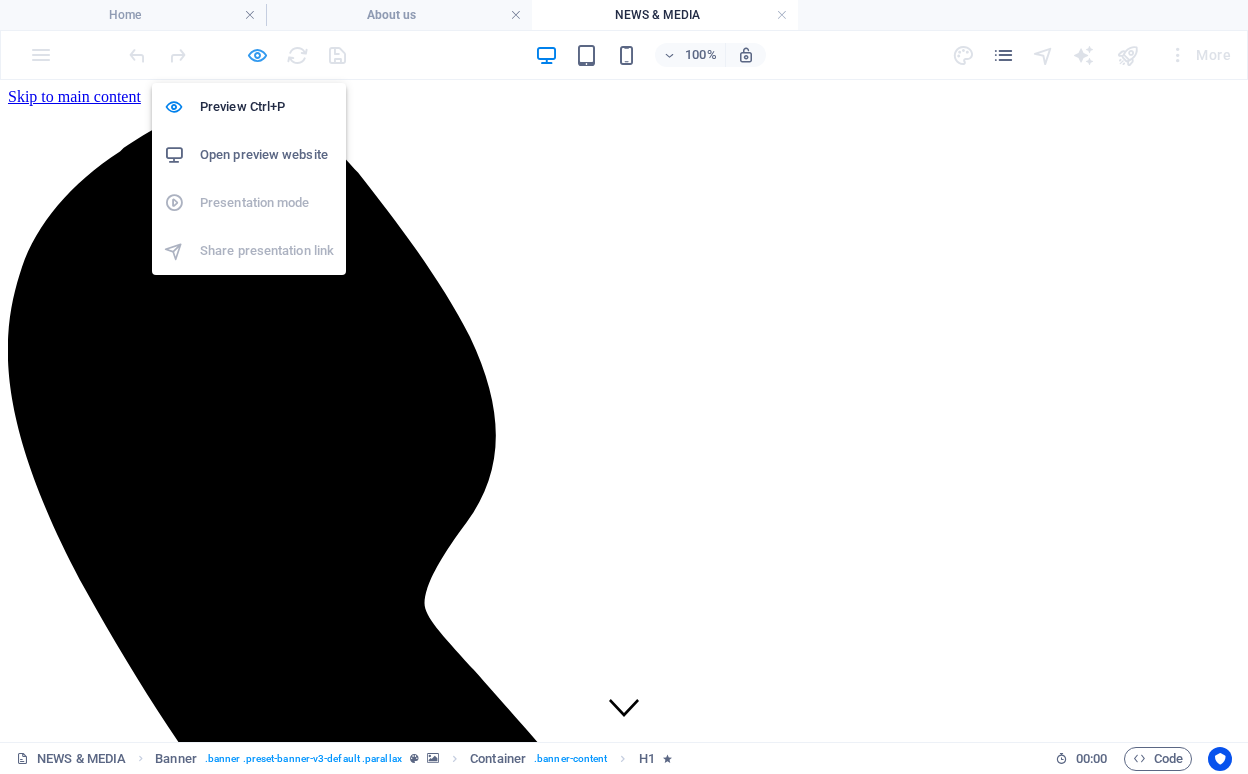 click at bounding box center (257, 55) 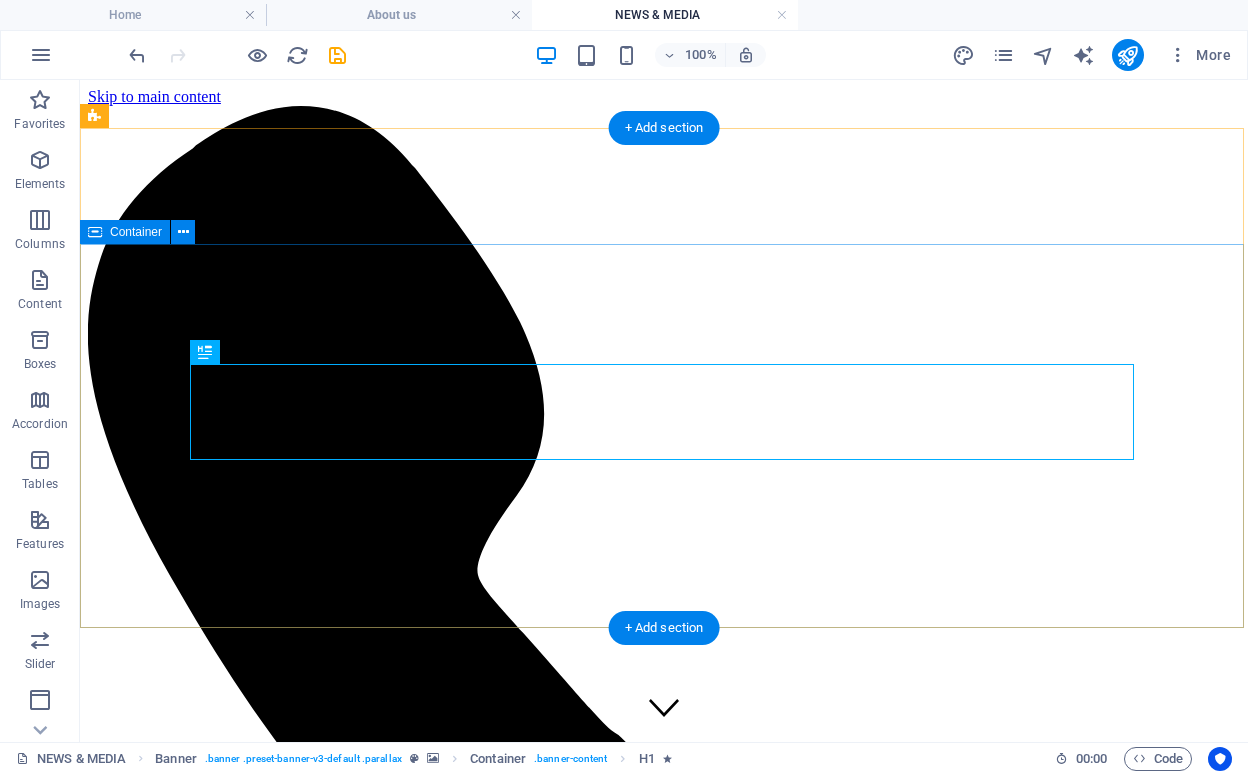 click on "Pricing Lorem ipsum dolor sit amet" at bounding box center (664, 11556) 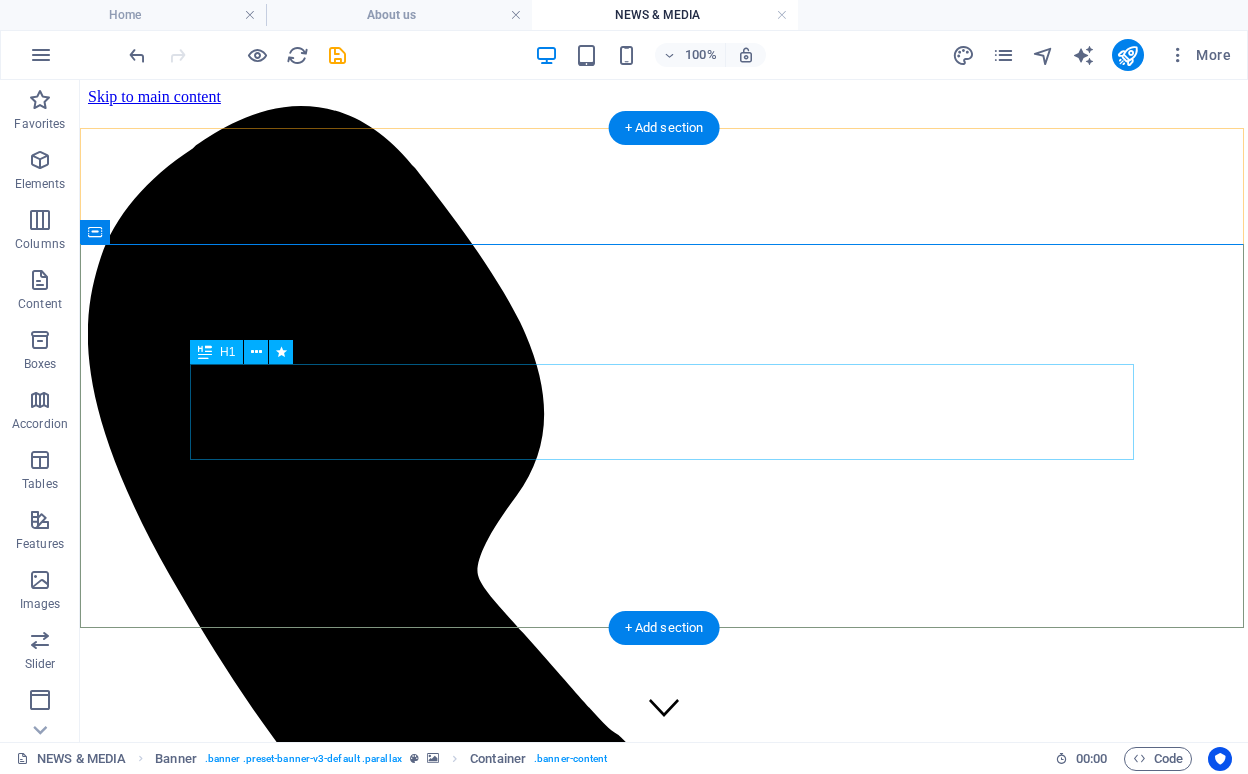 click on "Pricing" at bounding box center (664, 11535) 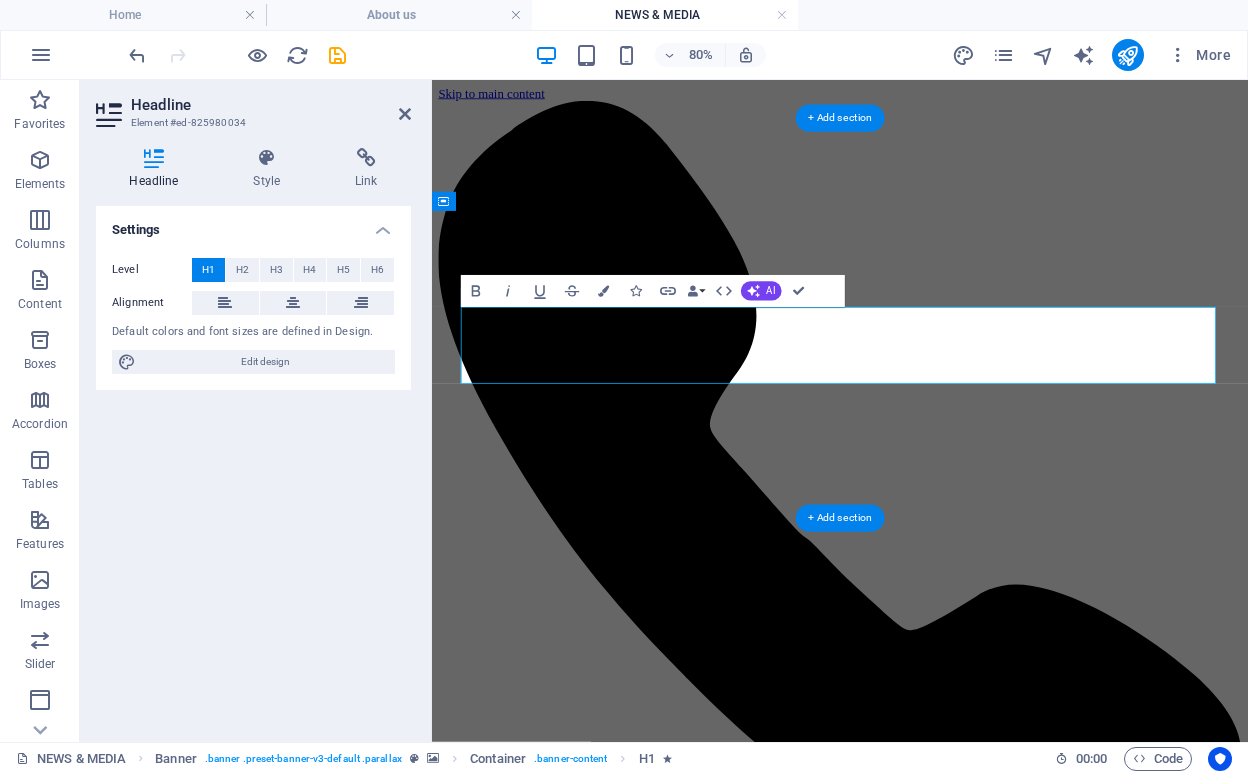 type 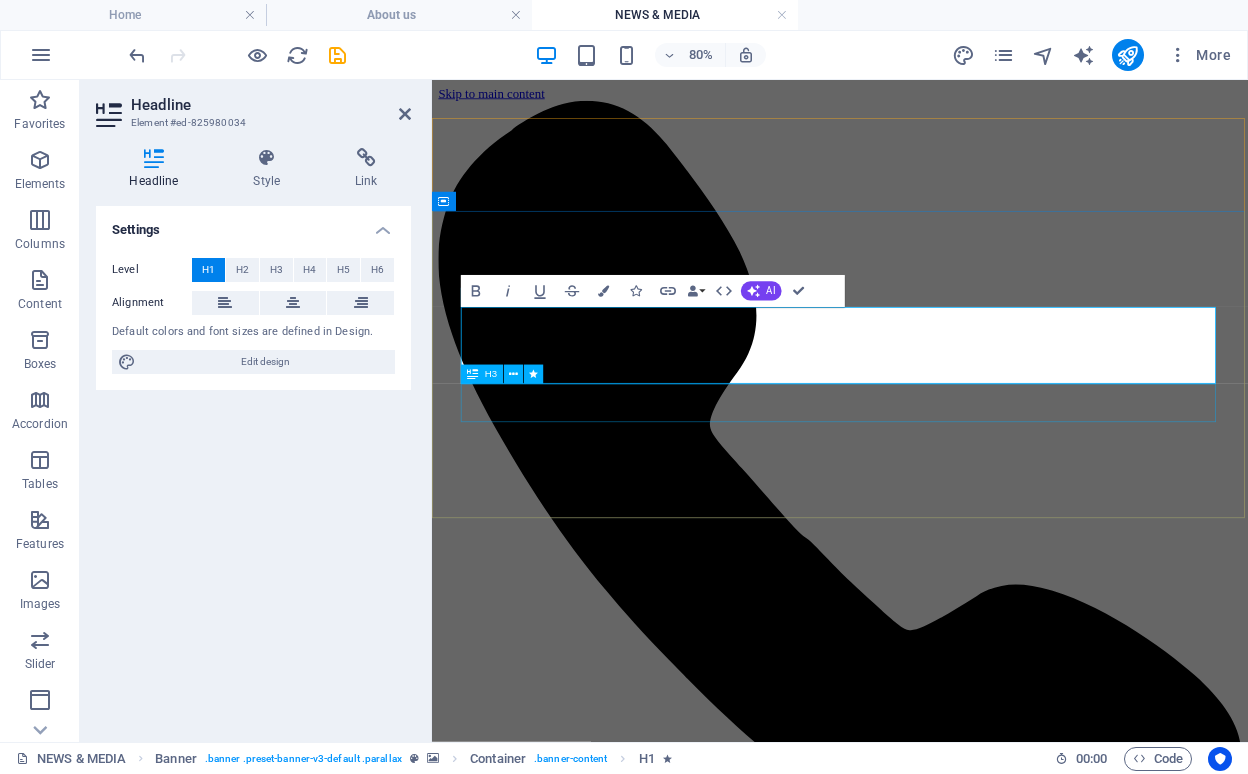 click on "Lorem ipsum dolor sit amet" at bounding box center (942, 10333) 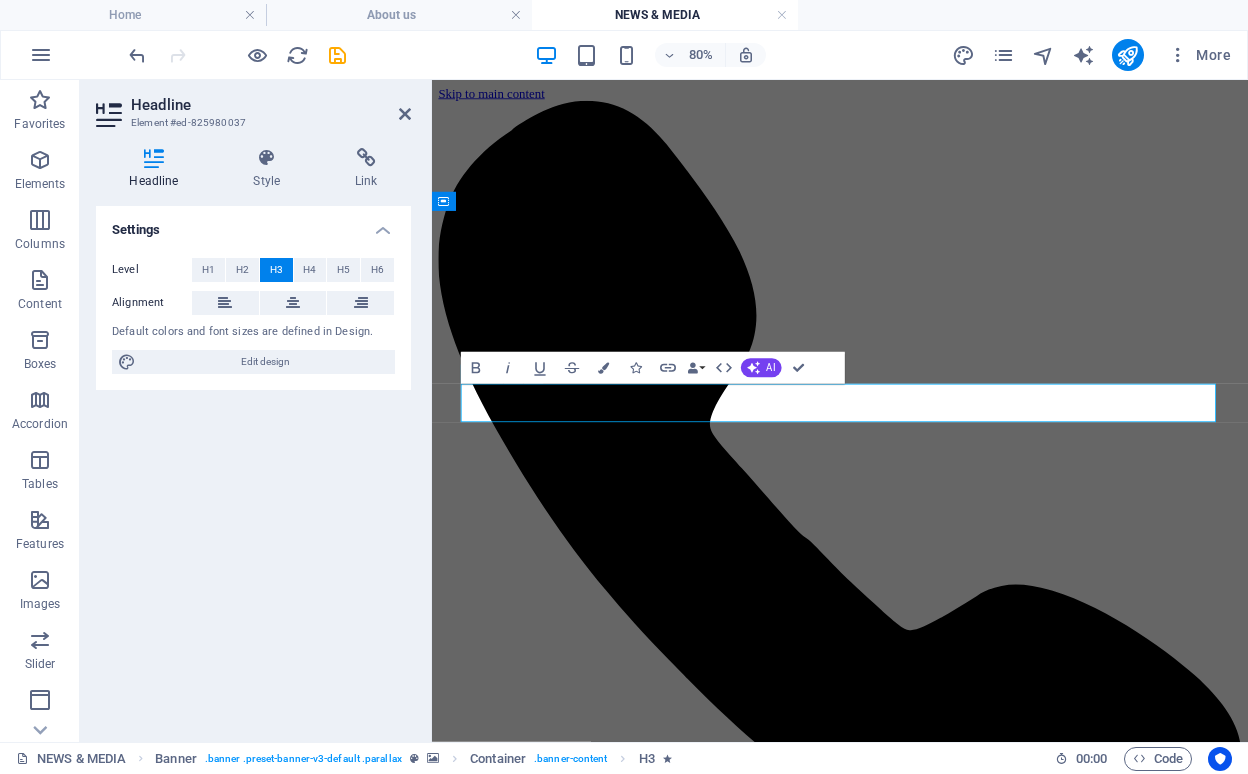type 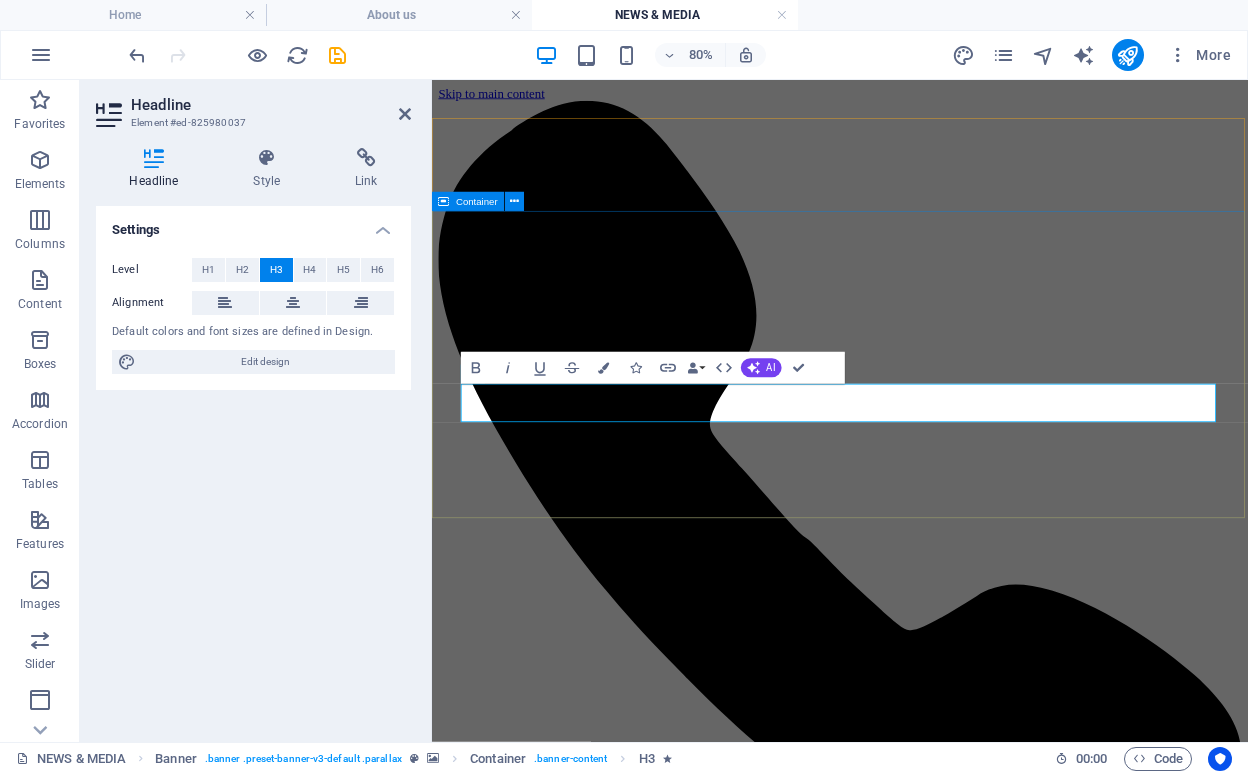 click on "News & Media Know our latest news" at bounding box center (942, 10302) 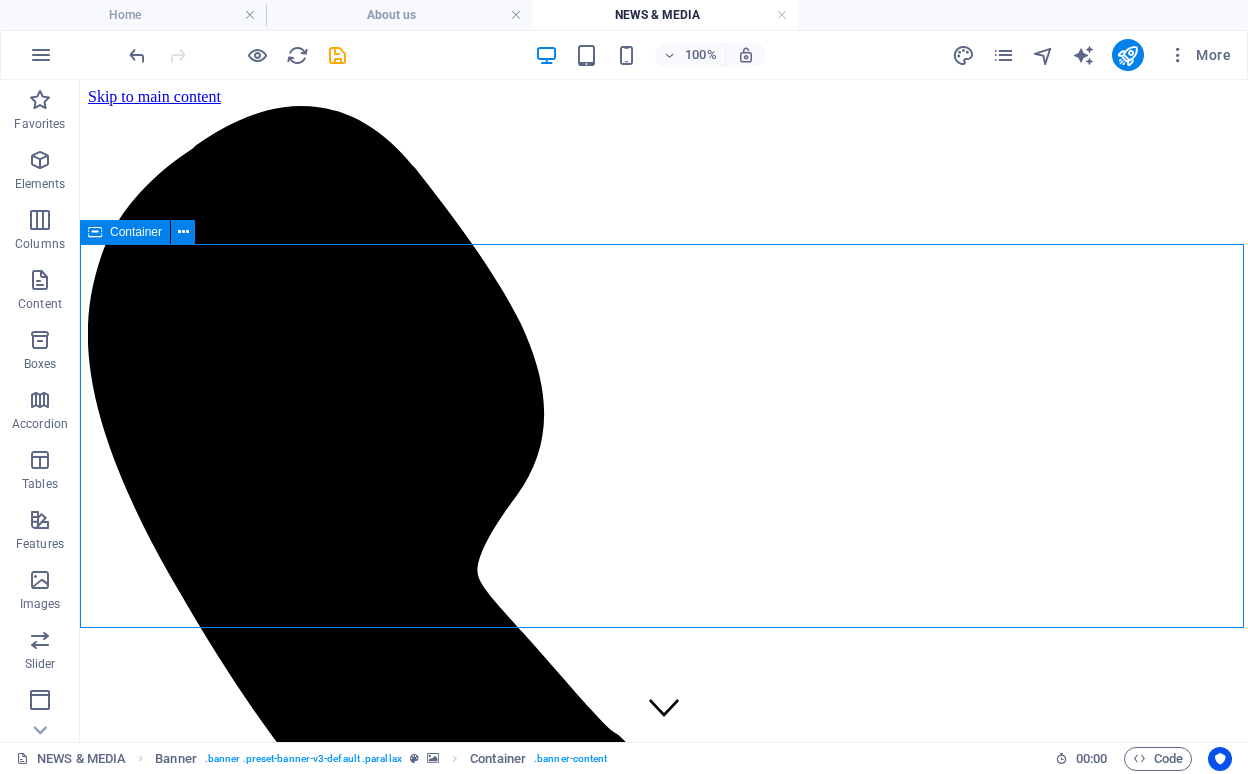 click on "Know our latest news" at bounding box center (664, 11587) 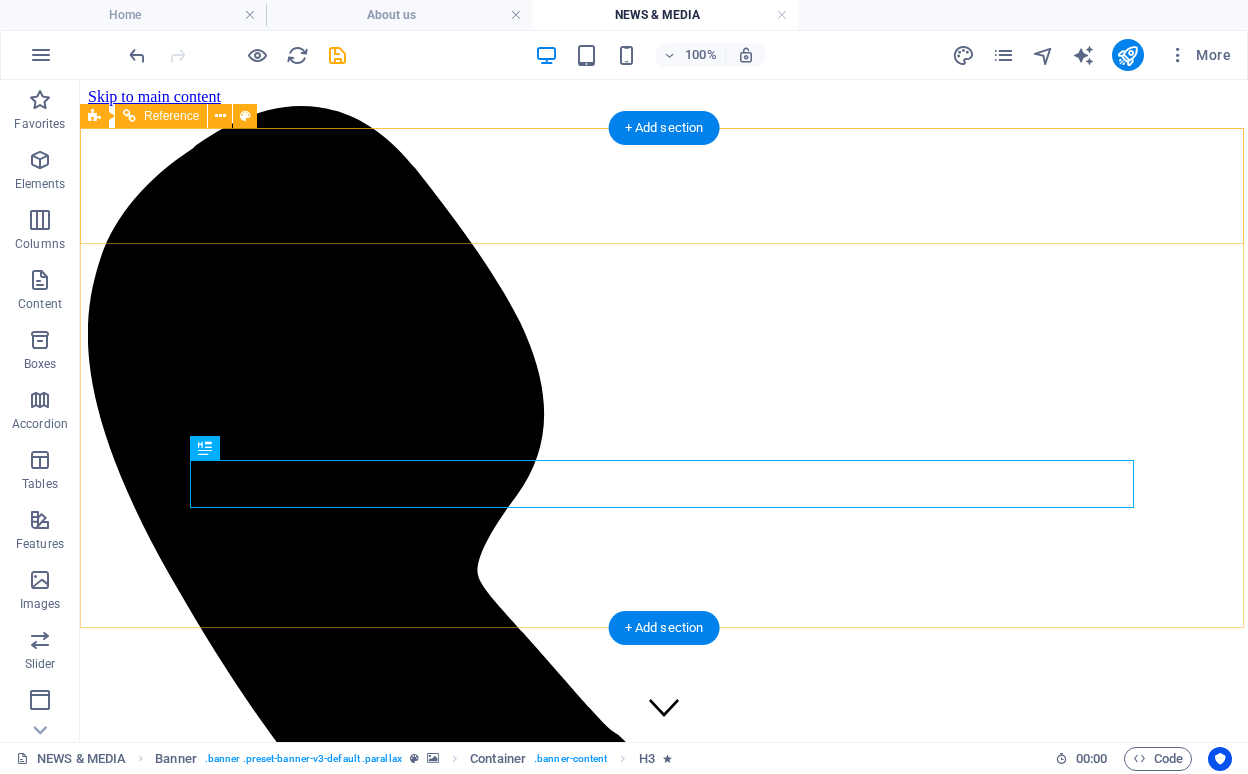 click on "Home About us WHAT WE DO NEWS & MEDIA PORTFOLIO Contact" at bounding box center [664, 10616] 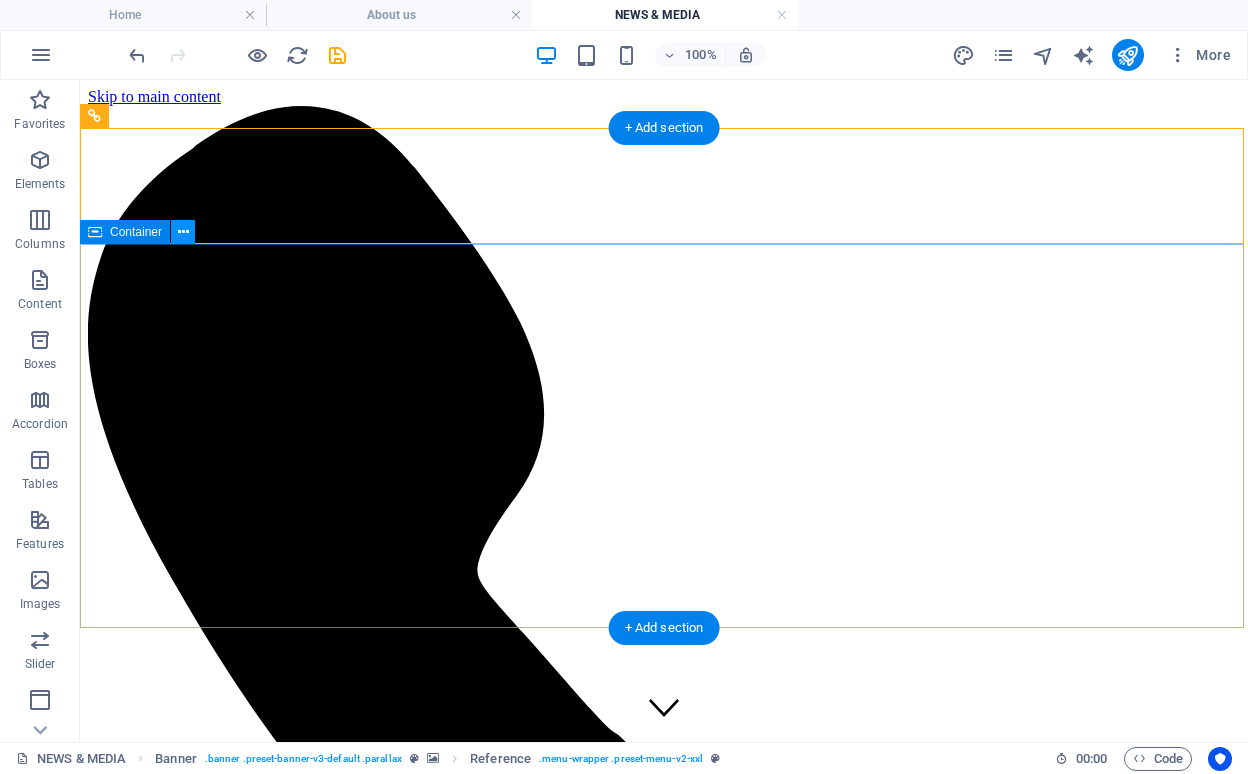click at bounding box center [183, 232] 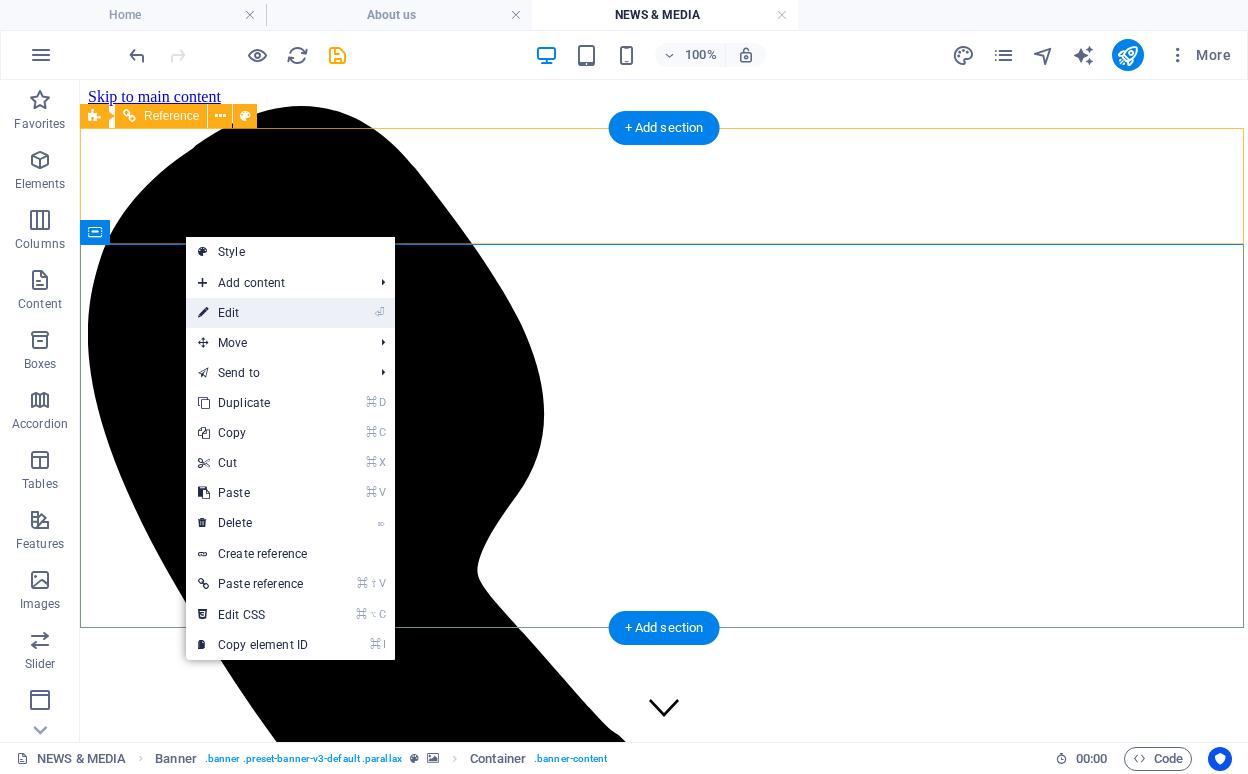 click on "⏎  Edit" at bounding box center [253, 313] 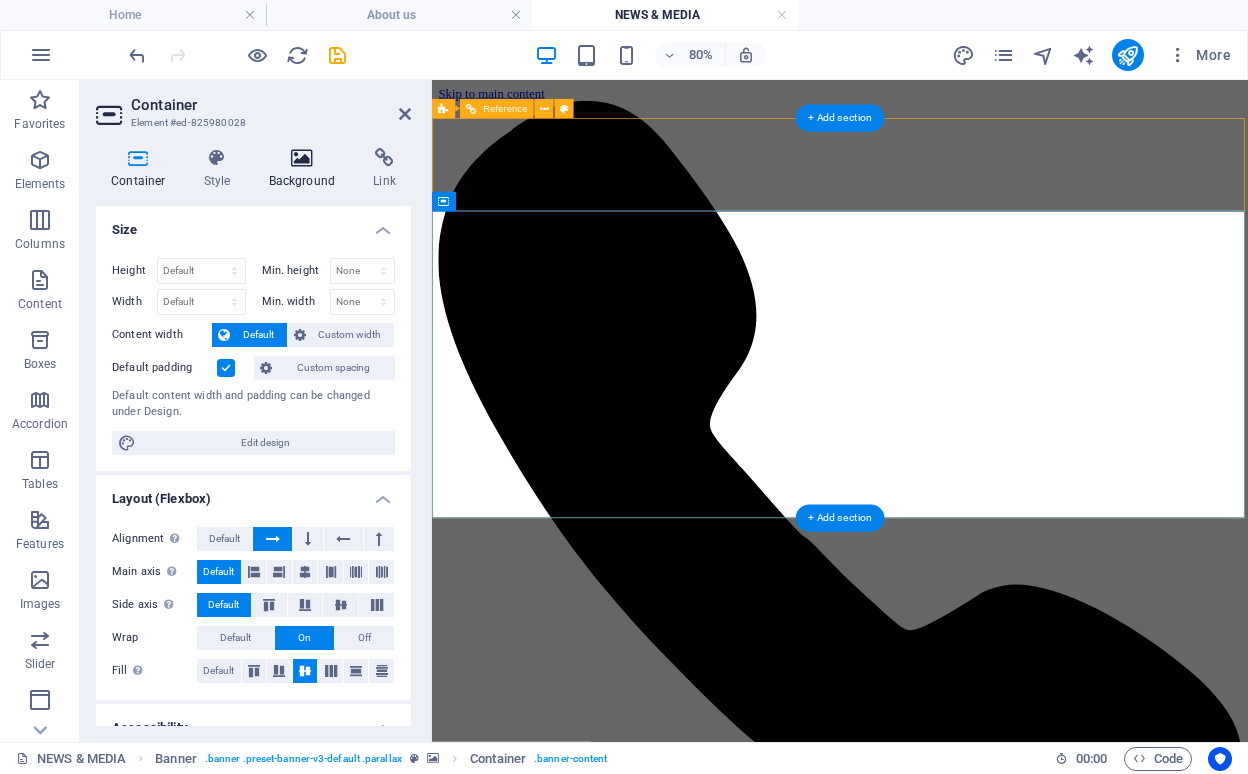 click at bounding box center (302, 158) 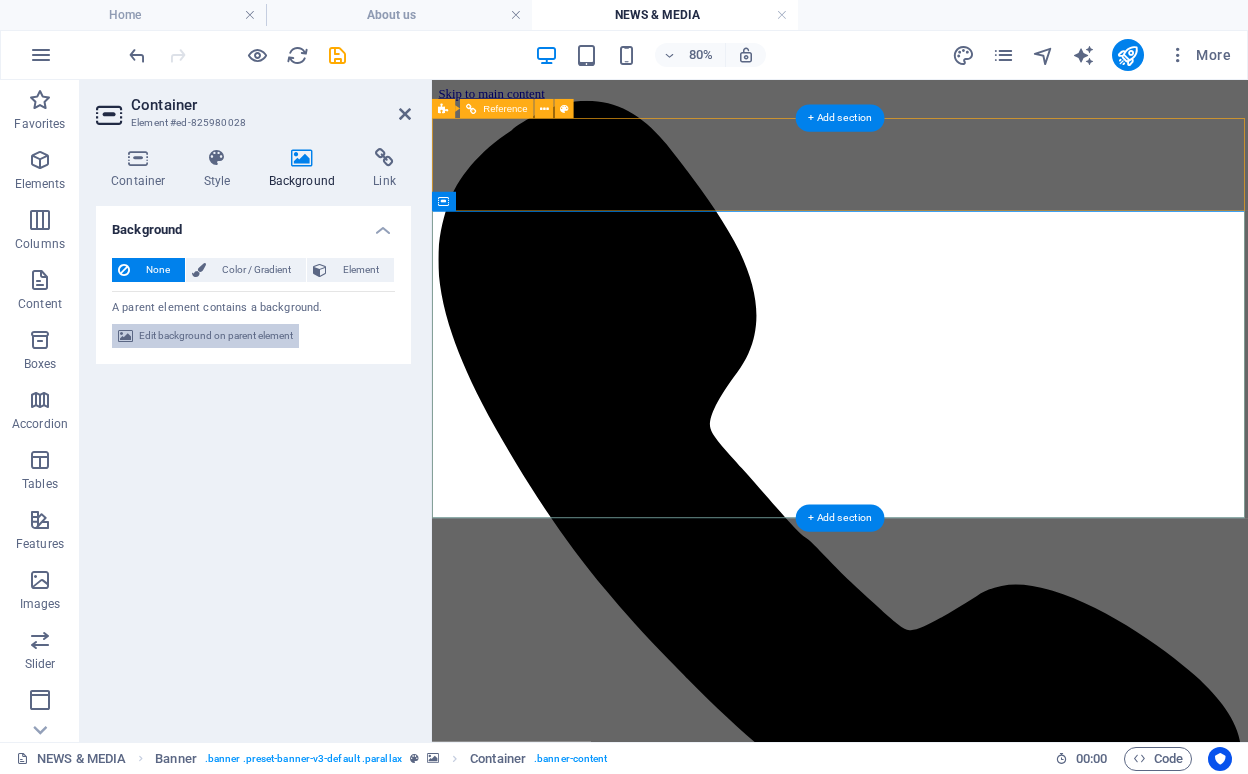 click on "Edit background on parent element" at bounding box center [216, 336] 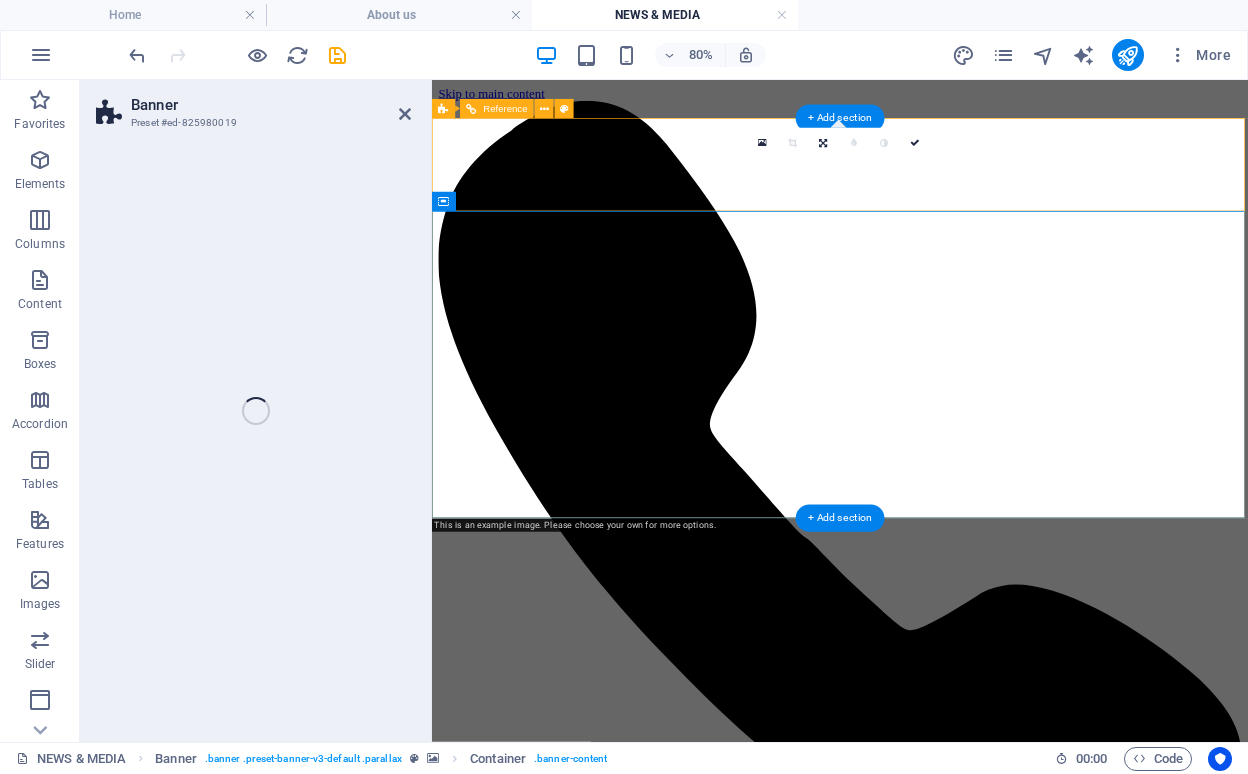 select on "vh" 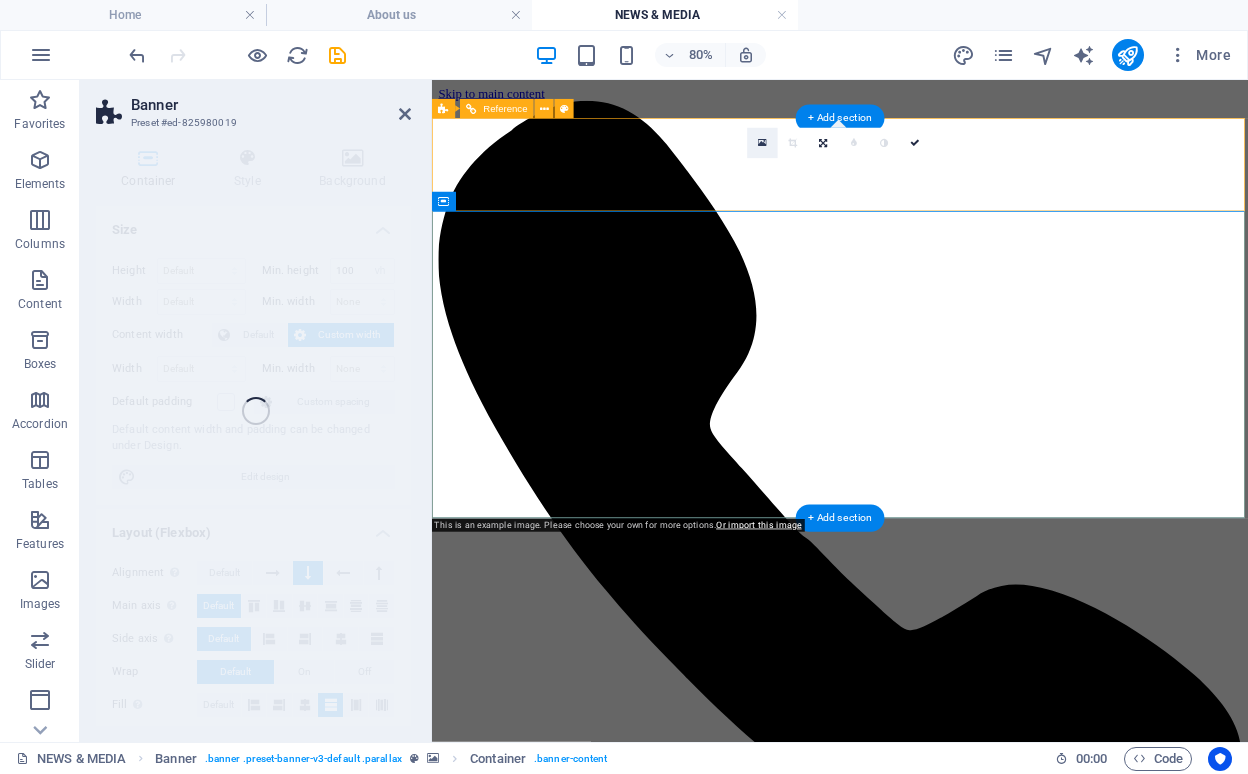 click at bounding box center (762, 143) 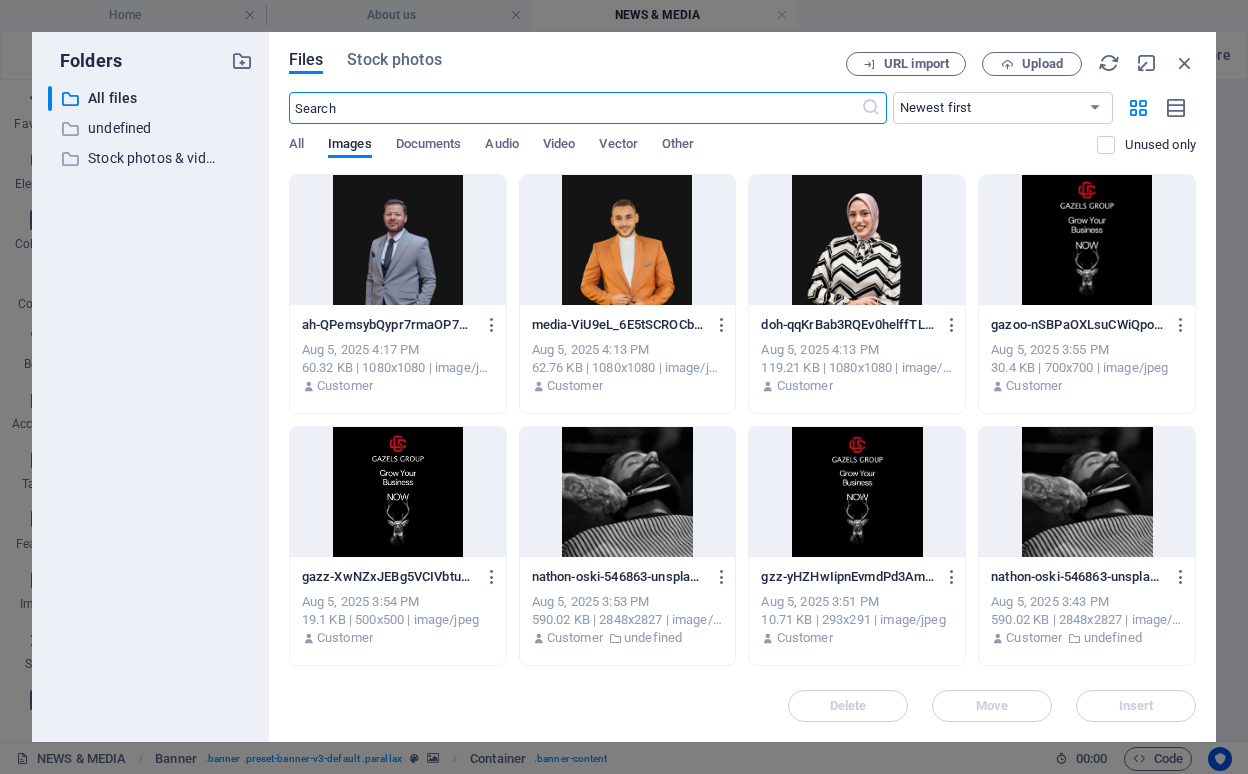 click on "Files Stock photos URL import Upload ​ Newest first Oldest first Name (A-Z) Name (Z-A) Size (0-9) Size (9-0) Resolution (0-9) Resolution (9-0) All Images Documents Audio Video Vector Other Unused only Drop files here to upload them instantly ah-QPemsybQypr7rmaOP7KrEw.jpg ah-QPemsybQypr7rmaOP7KrEw.jpg Aug 5, 2025 4:17 PM 60.32 KB | 1080x1080 | image/jpeg Customer media-ViU9eL_6E5tSCROCbVsWtQ.jpg media-ViU9eL_6E5tSCROCbVsWtQ.jpg Aug 5, 2025 4:13 PM 62.76 KB | 1080x1080 | image/jpeg Customer doh-qqKrBab3RQEv0helffTLzg.jpg doh-qqKrBab3RQEv0helffTLzg.jpg Aug 5, 2025 4:13 PM 119.21 KB | 1080x1080 | image/jpeg Customer gazoo-nSBPaOXLsuCWiQpo1ORhDg.jpg gazoo-nSBPaOXLsuCWiQpo1ORhDg.jpg Aug 5, 2025 3:55 PM 30.4 KB | 700x700 | image/jpeg Customer gazz-XwNZxJEBg5VCIVbtuJEQig.jpg gazz-XwNZxJEBg5VCIVbtuJEQig.jpg Aug 5, 2025 3:54 PM 19.1 KB | 500x500 | image/jpeg Customer nathon-oski-546863-unsplash-x1F7UUc8rBqZXWRIckL4dQ.jpg nathon-oski-546863-unsplash-x1F7UUc8rBqZXWRIckL4dQ.jpg Aug 5, 2025 3:53 PM Customer undefined" at bounding box center (742, 387) 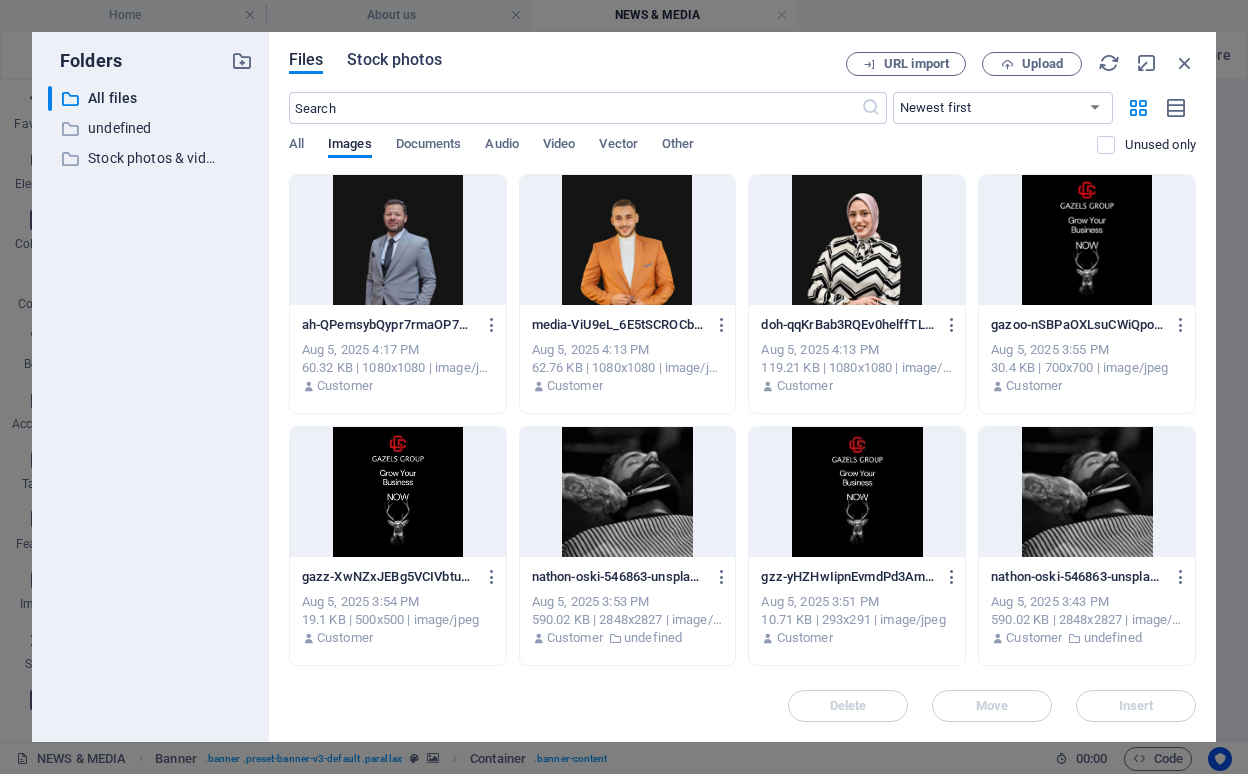 click on "Stock photos" at bounding box center [394, 60] 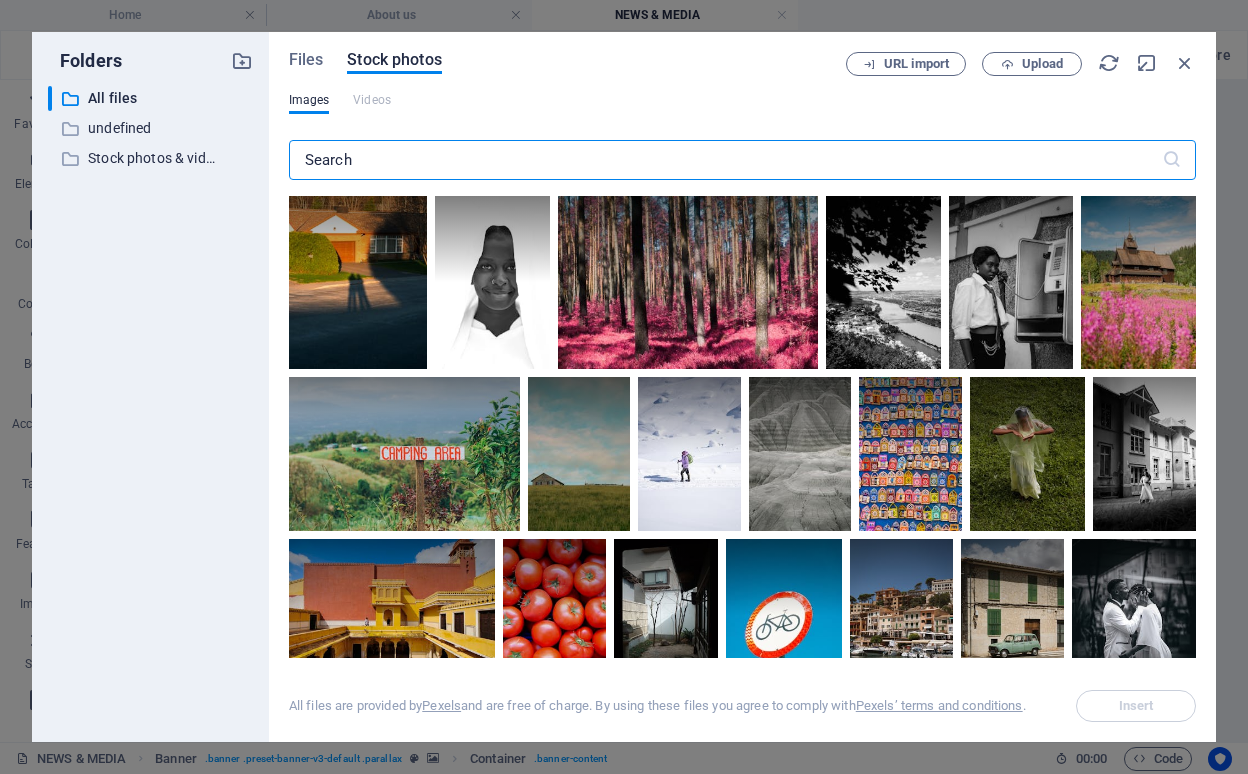 click at bounding box center (725, 160) 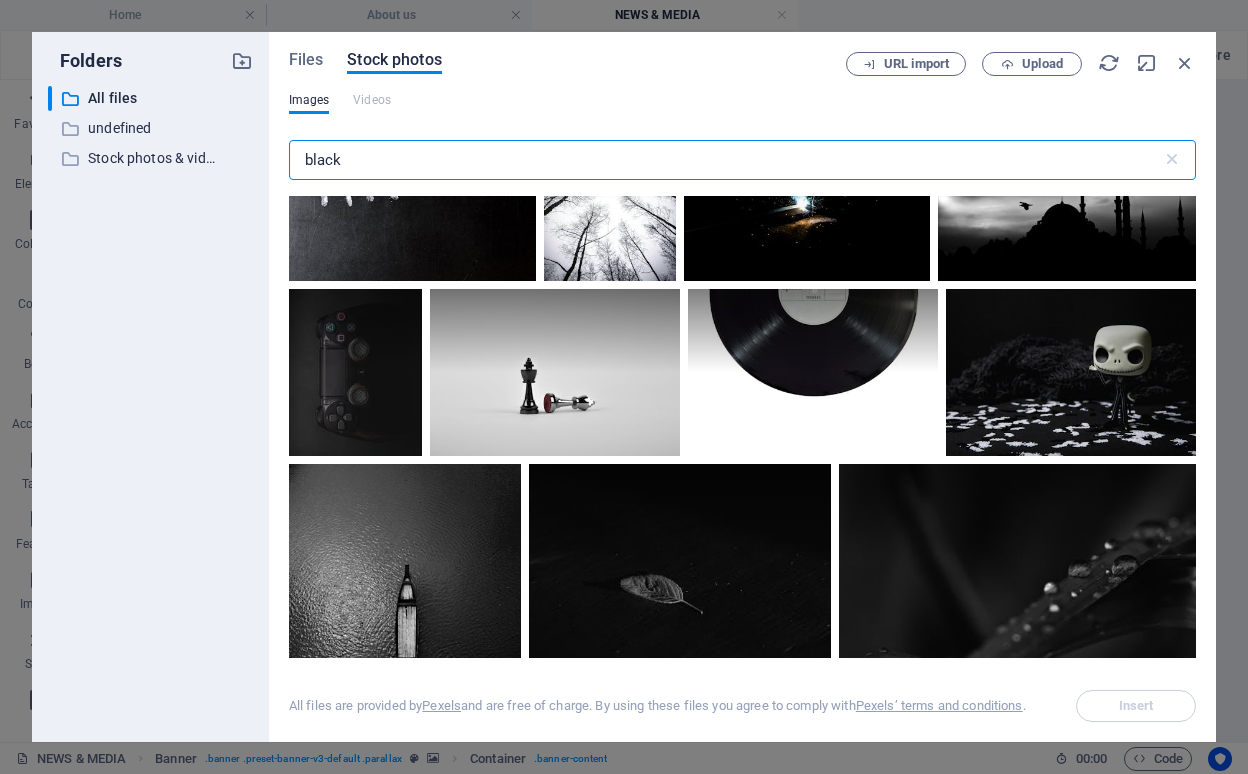 scroll, scrollTop: 1000, scrollLeft: 0, axis: vertical 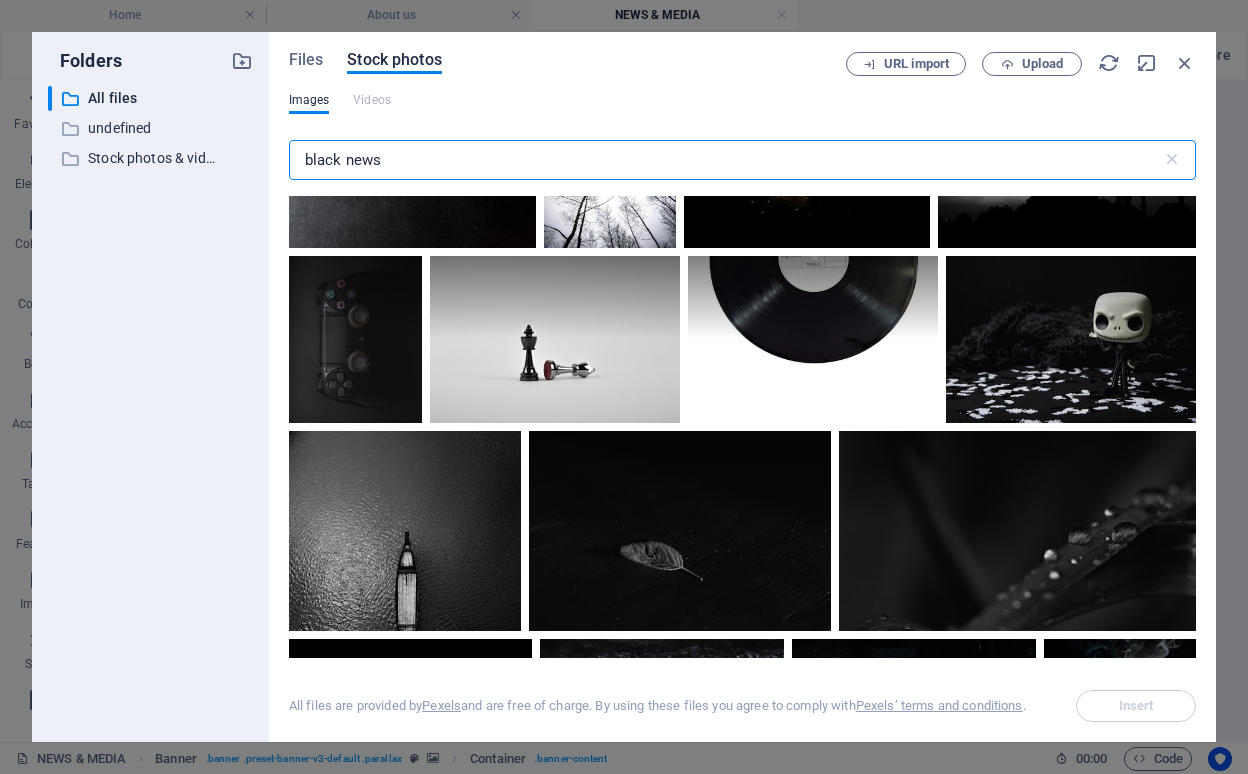 type on "black news" 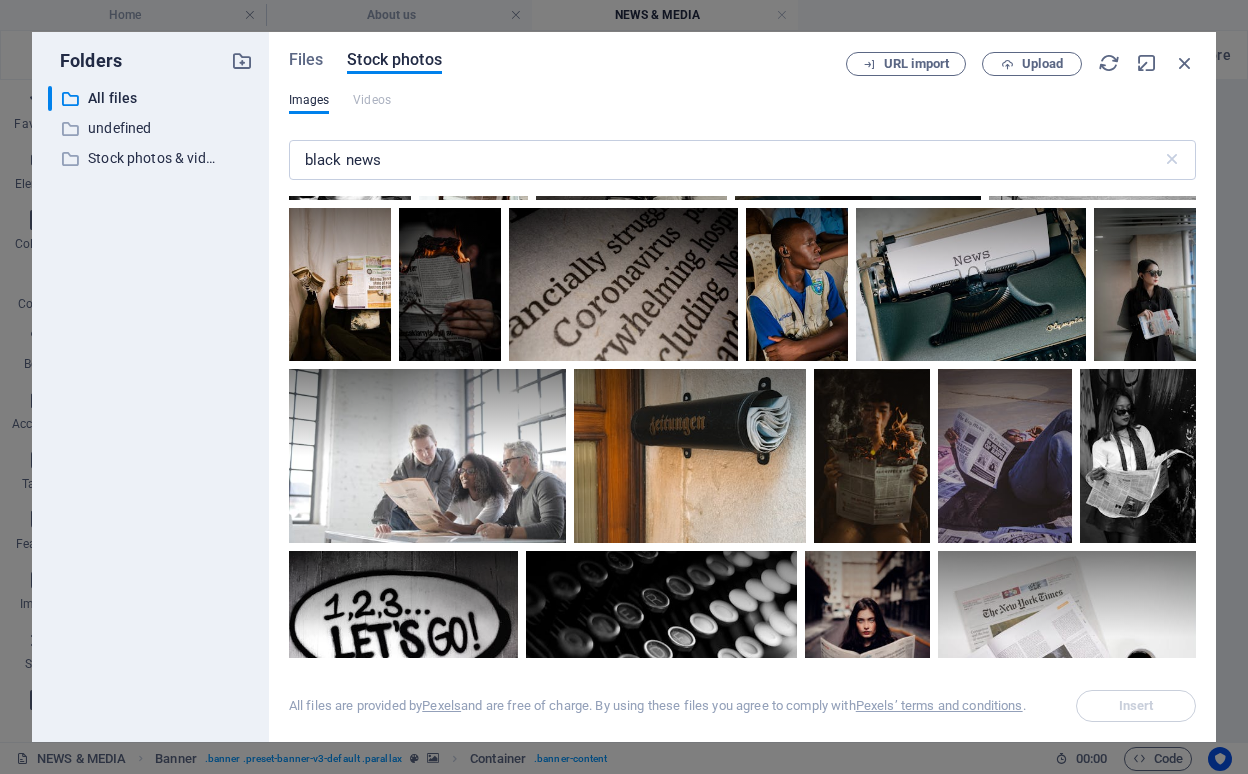 scroll, scrollTop: 5387, scrollLeft: 0, axis: vertical 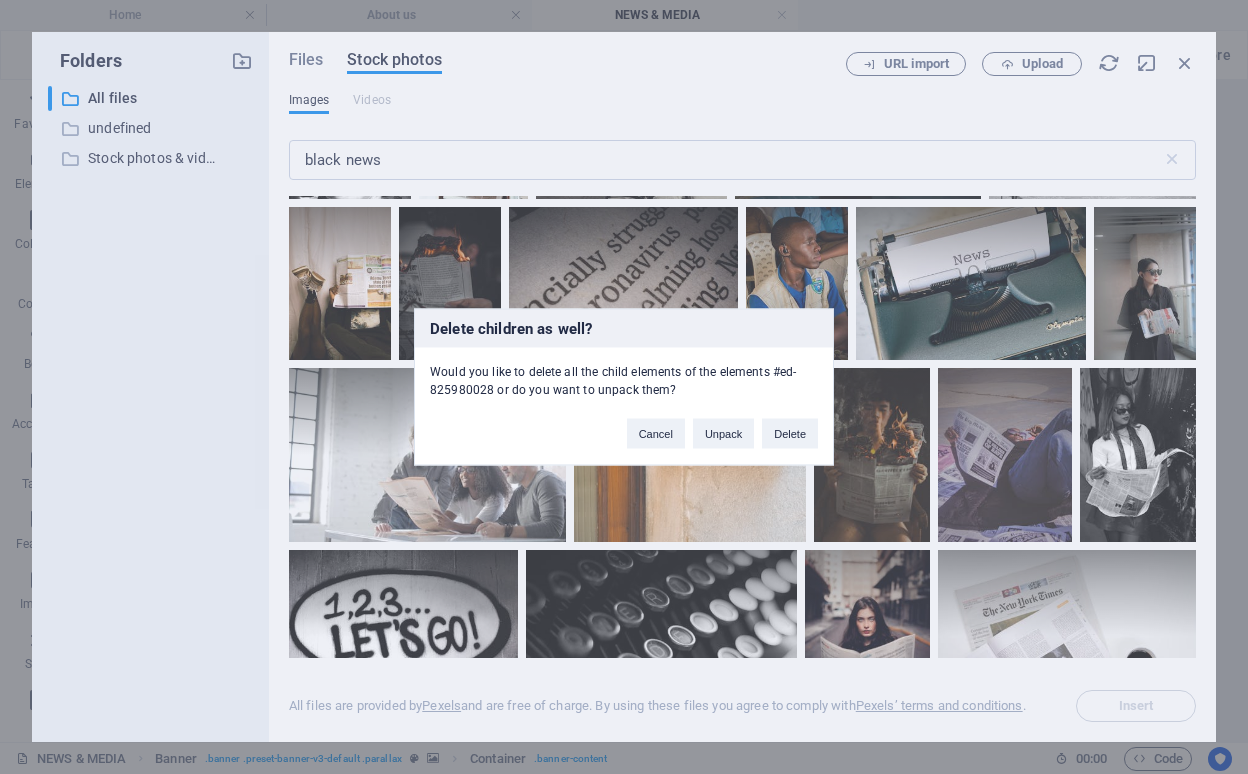 type 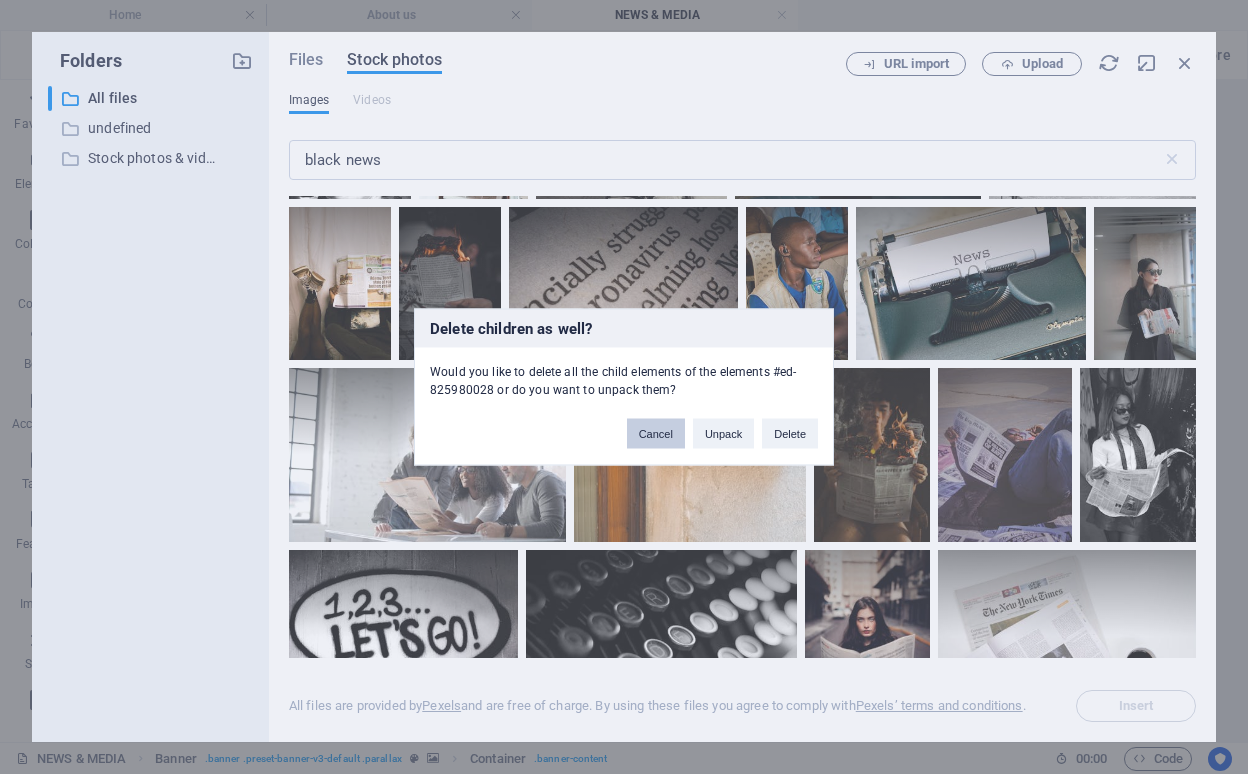 click on "Cancel" at bounding box center [656, 434] 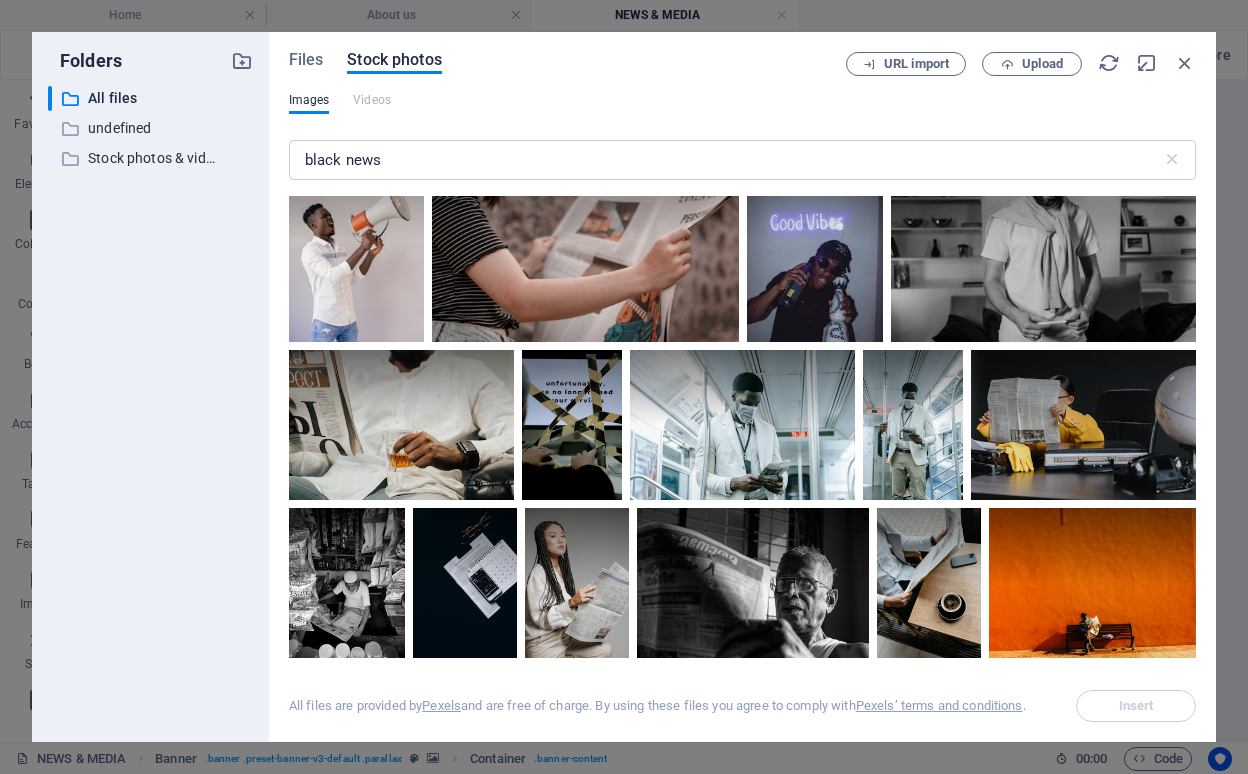 scroll, scrollTop: 7585, scrollLeft: 0, axis: vertical 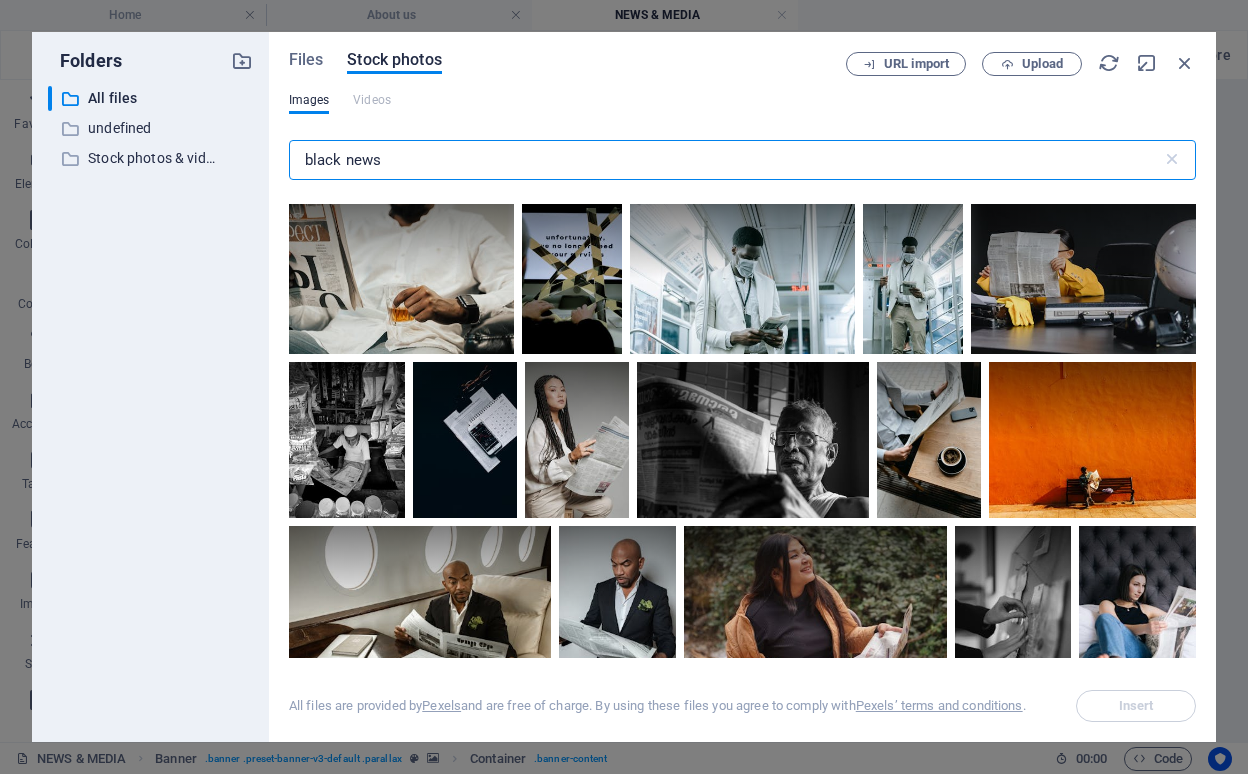 drag, startPoint x: 459, startPoint y: 156, endPoint x: 345, endPoint y: 154, distance: 114.01754 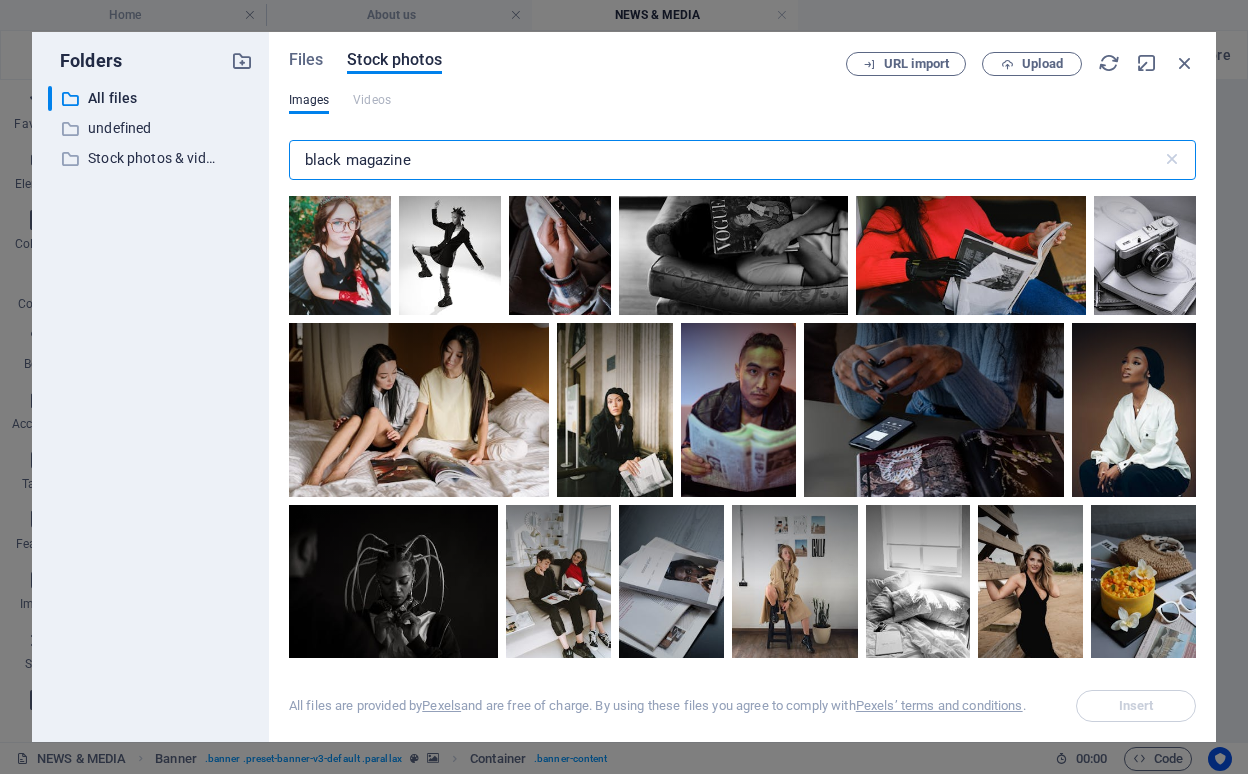 scroll, scrollTop: 6295, scrollLeft: 0, axis: vertical 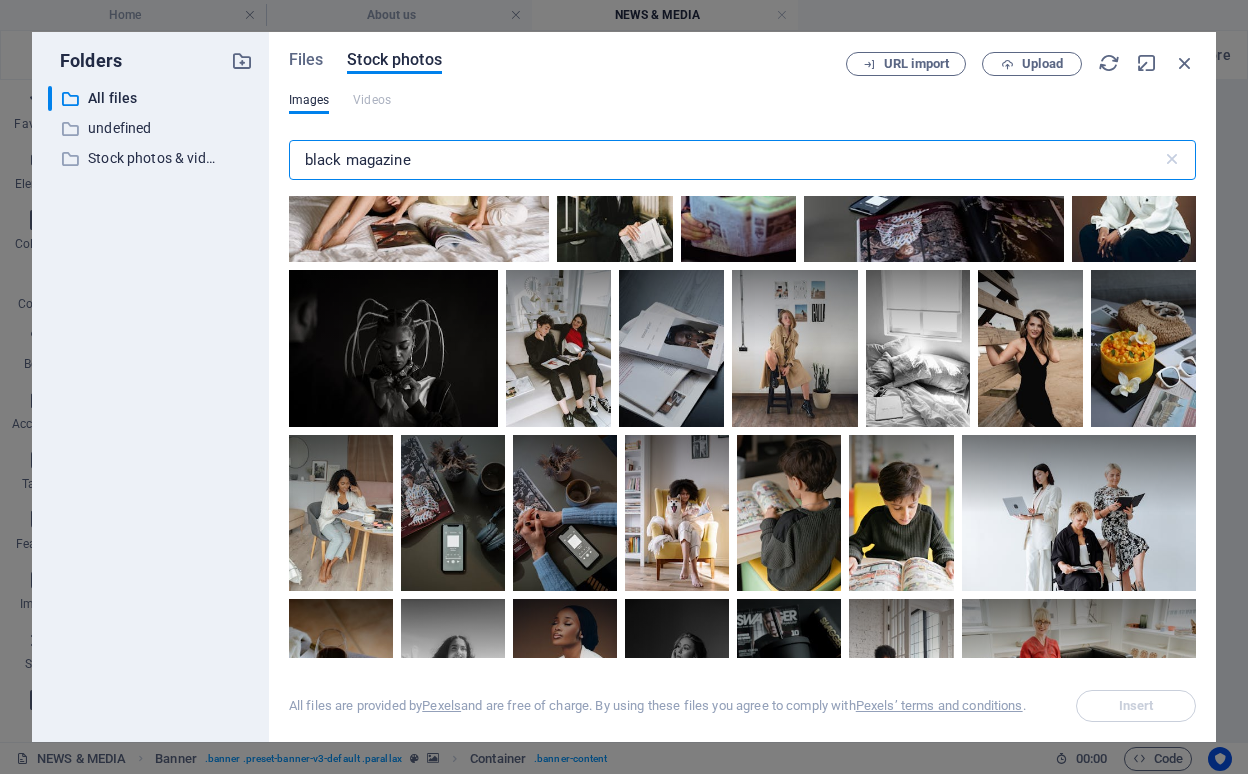 click on "black magazine" at bounding box center [725, 160] 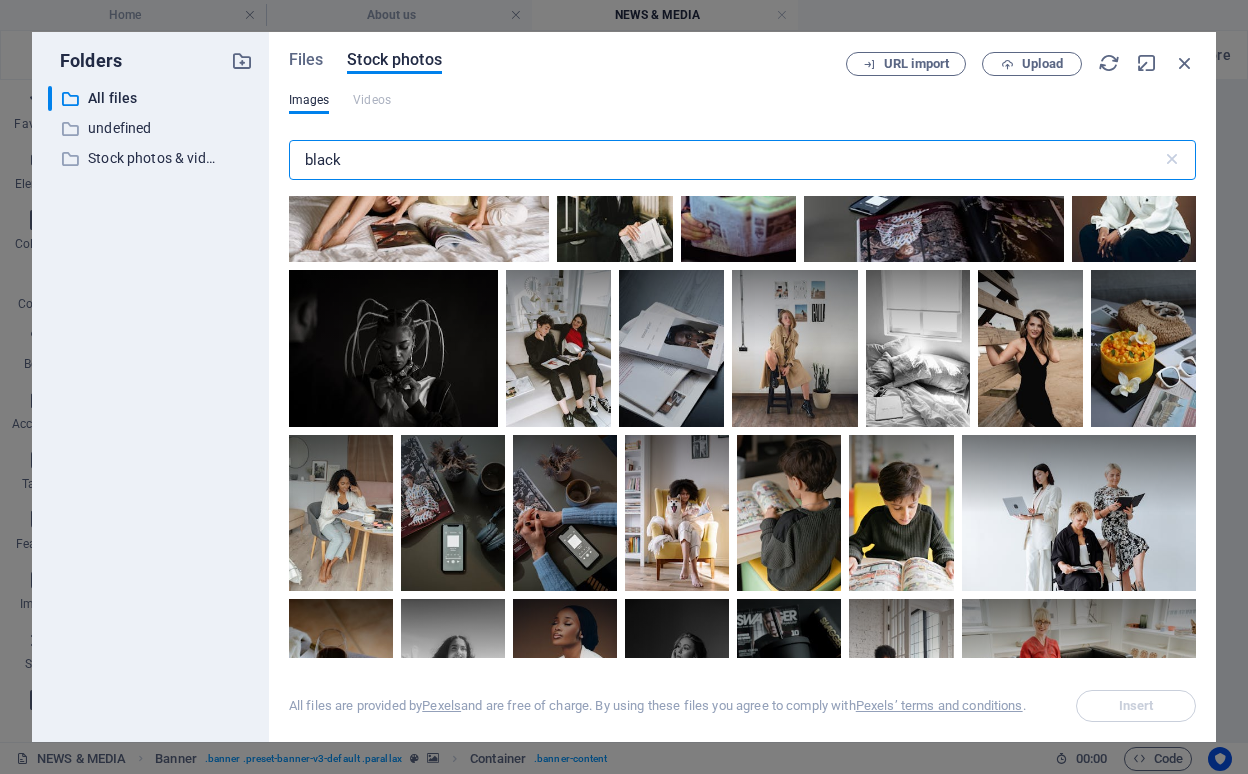 type on "black" 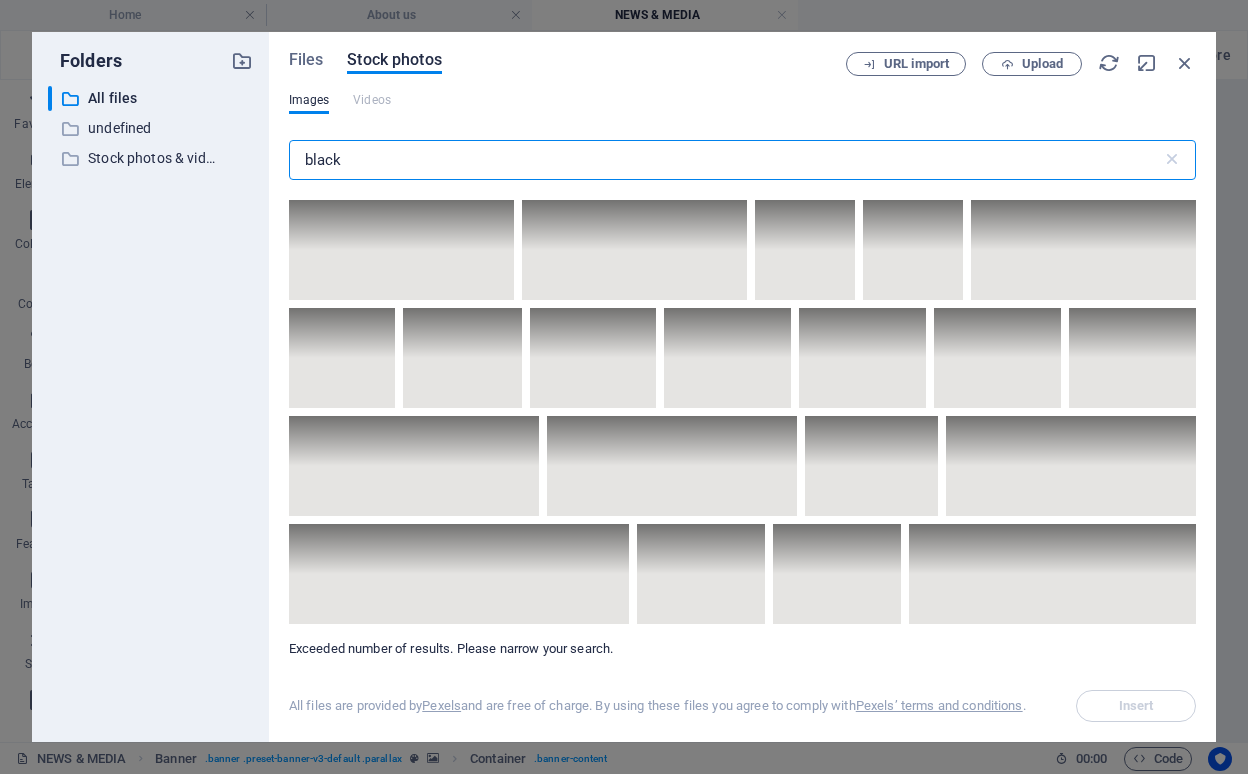 scroll, scrollTop: 18044, scrollLeft: 0, axis: vertical 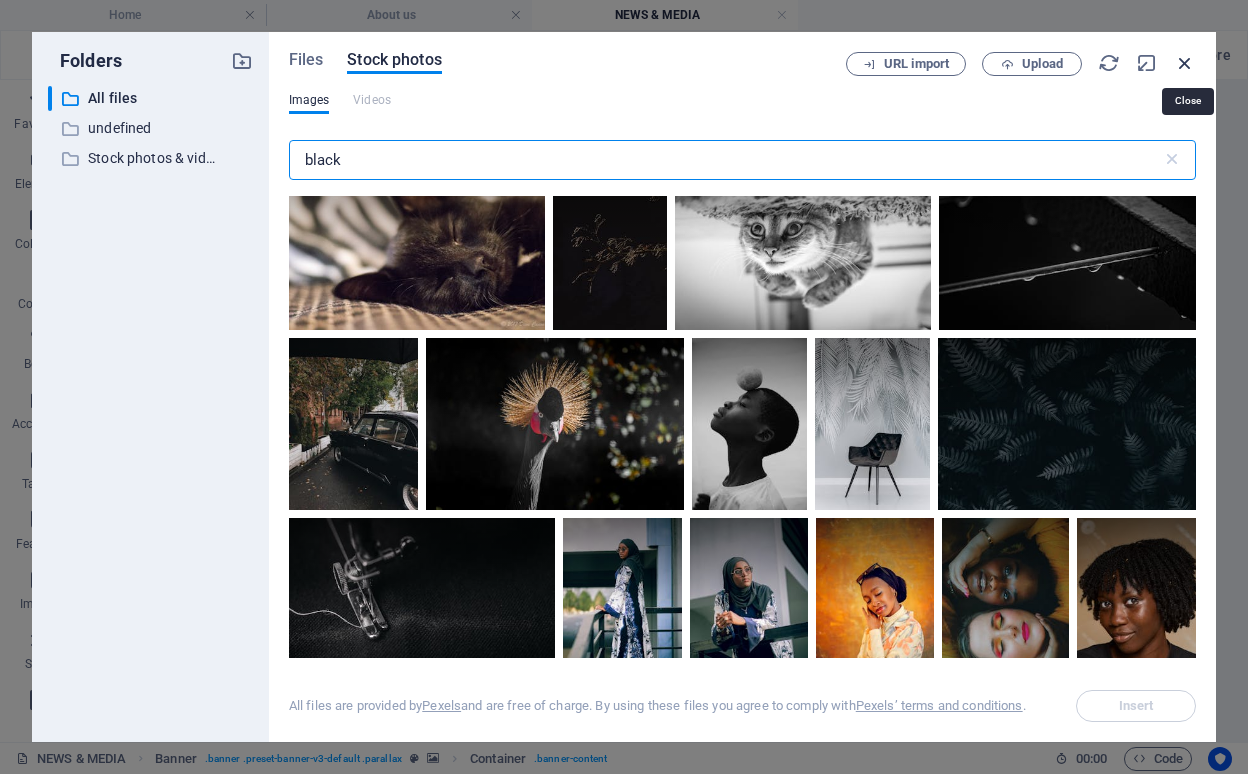click at bounding box center (1185, 63) 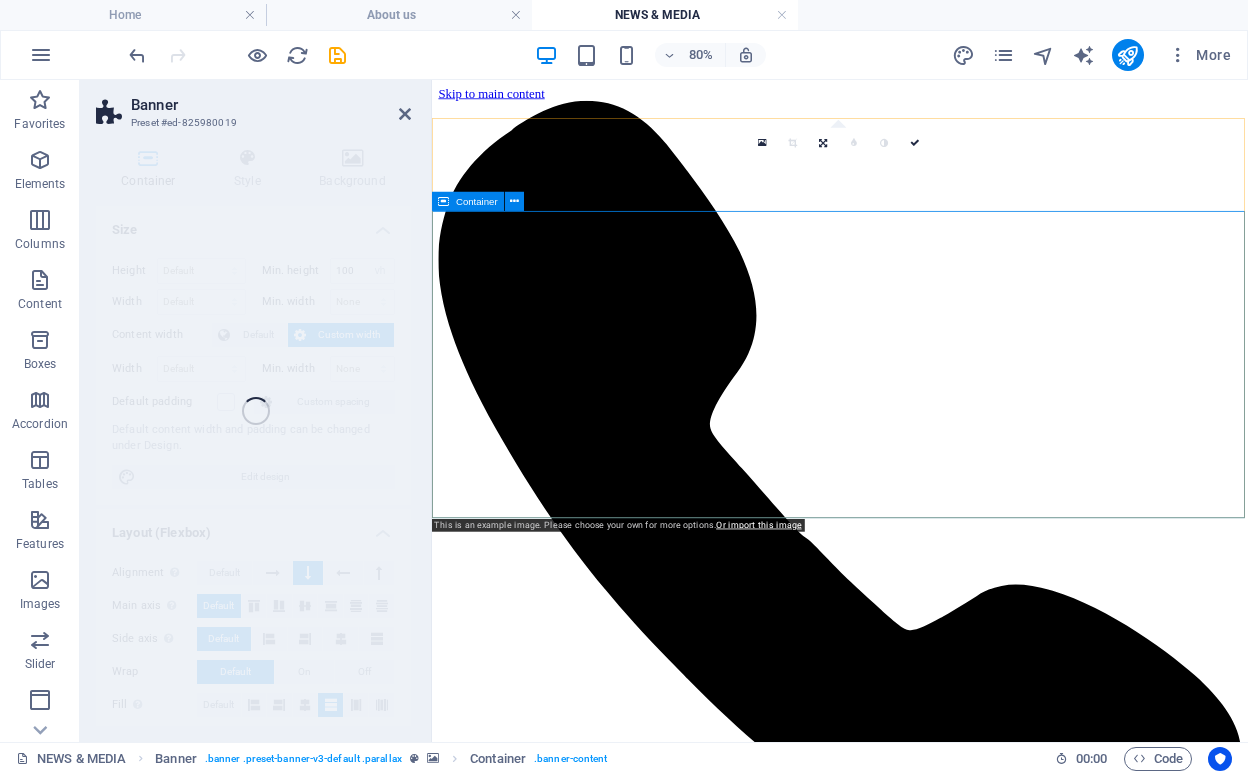 click on "News & Media Know our latest news" at bounding box center [942, 10219] 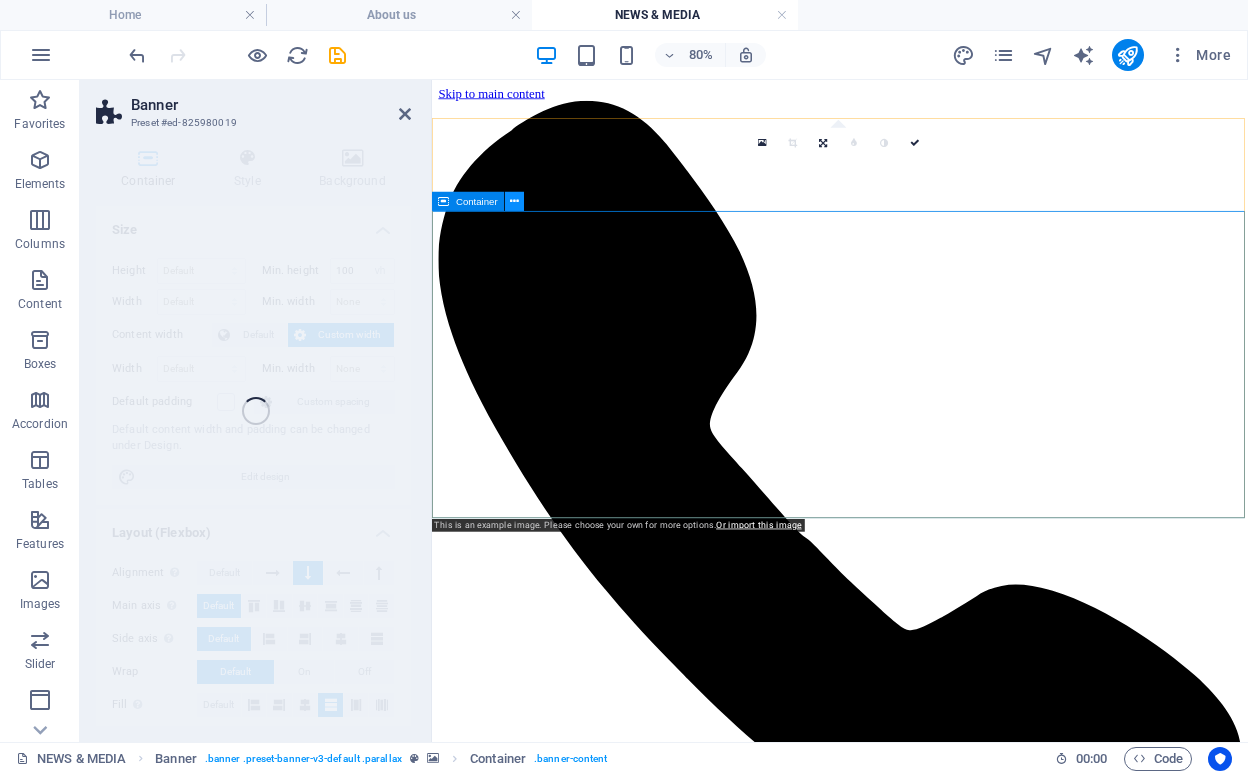 click at bounding box center (514, 201) 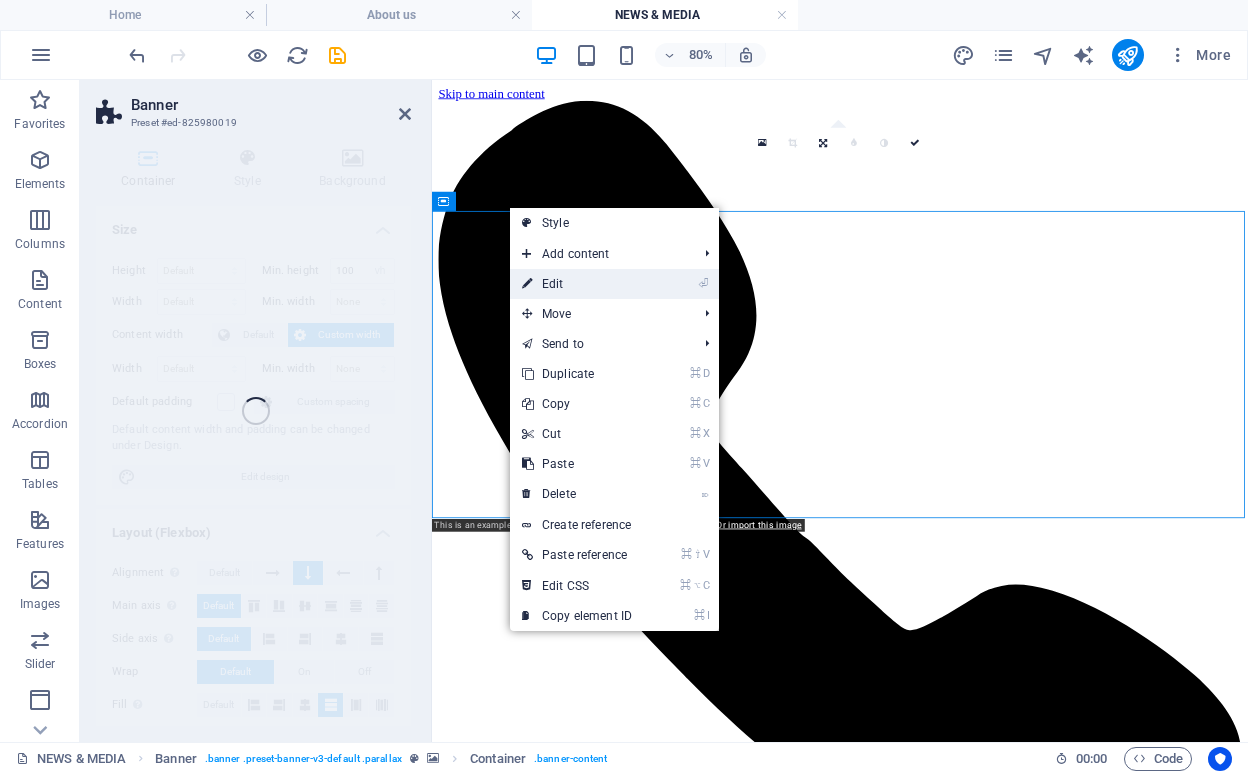 click on "⏎  Edit" at bounding box center (577, 284) 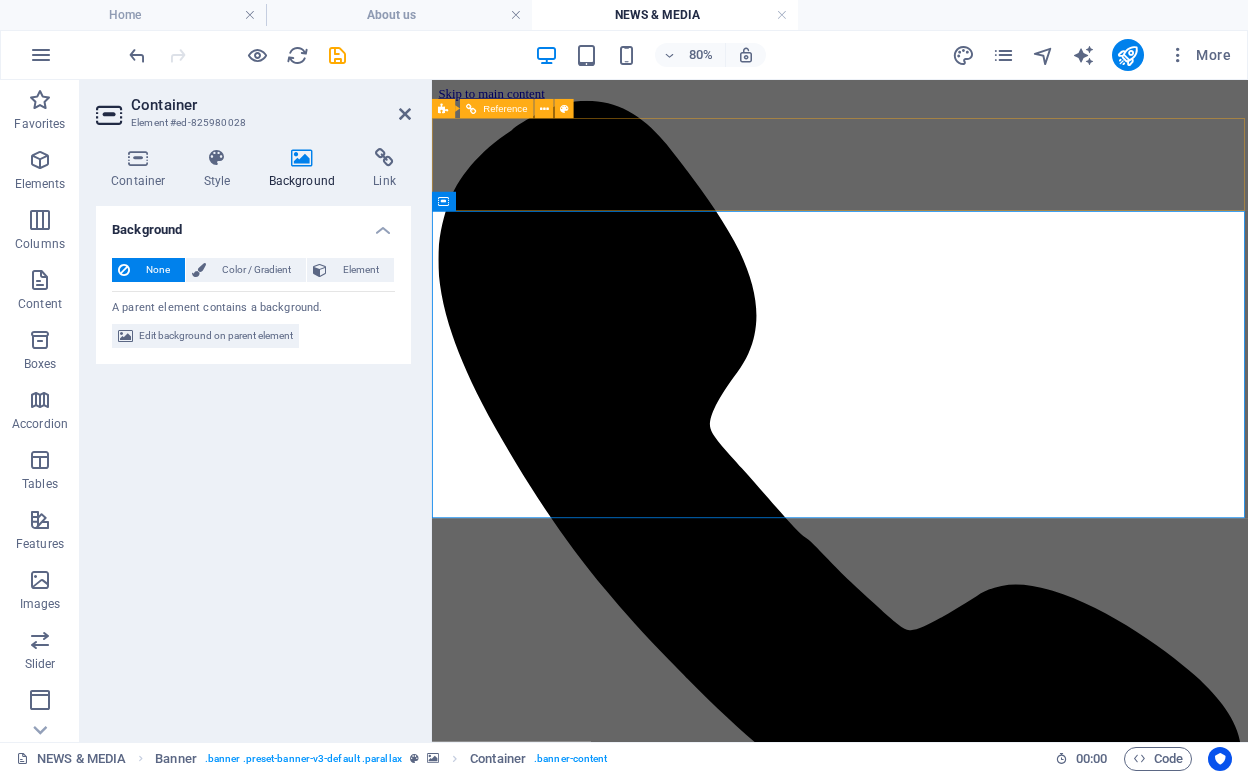 click on "None Color / Gradient Element Stretch background to full-width Color overlay Places an overlay over the background to colorize it Parallax 40 % Image Image slider Map Video YouTube Vimeo HTML Color Gradient Color A parent element contains a background. Edit background on parent element" at bounding box center [253, 303] 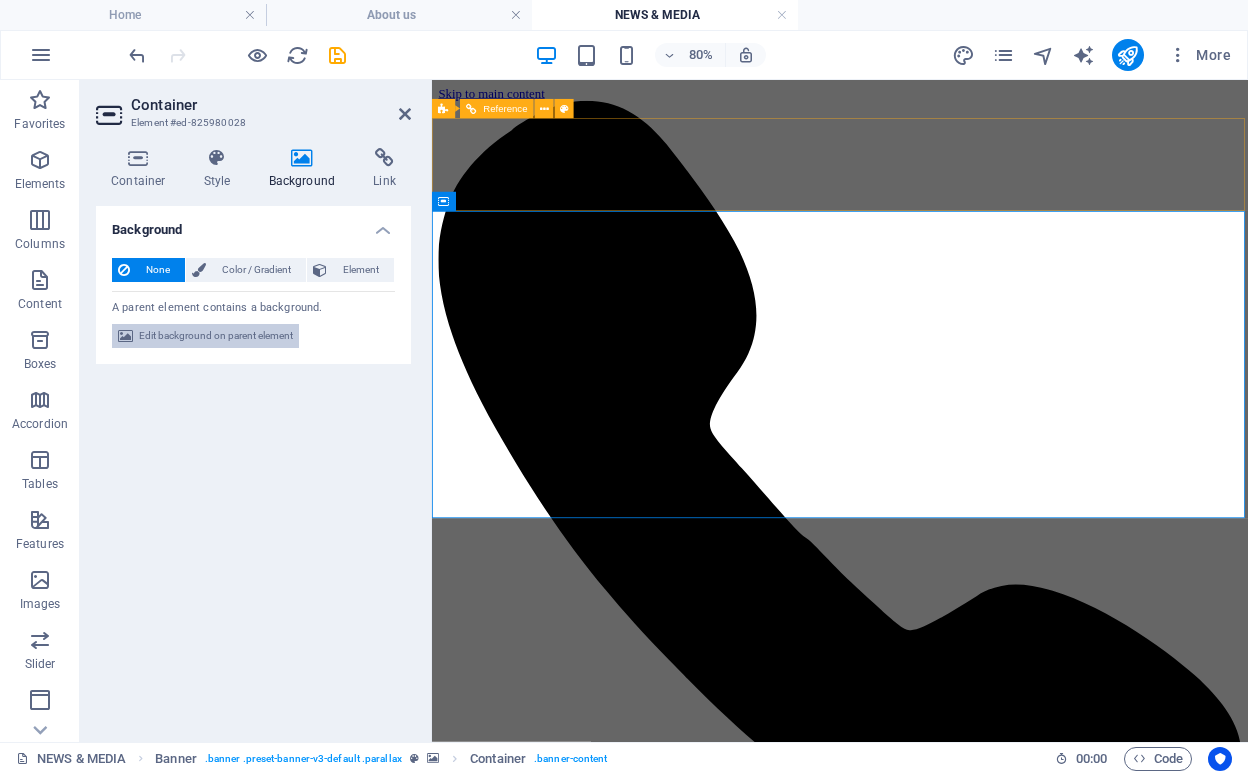 click on "Edit background on parent element" at bounding box center (216, 336) 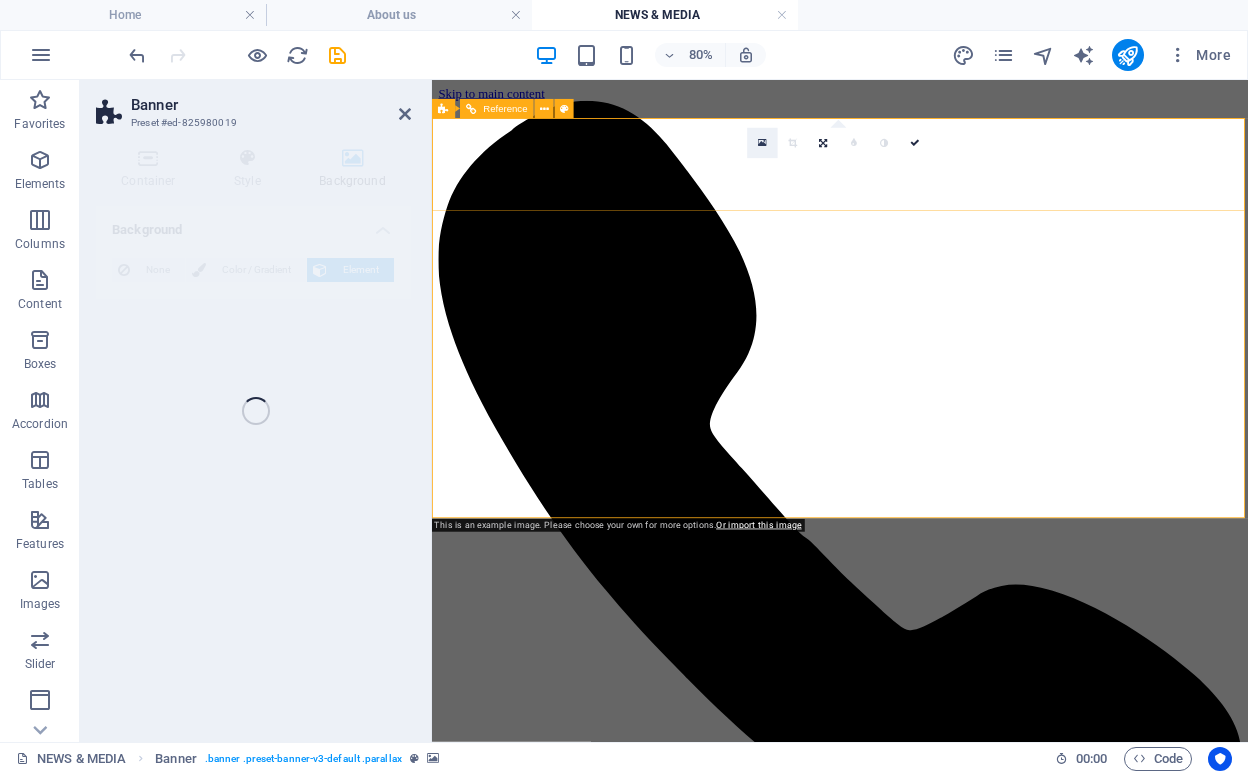 click at bounding box center (762, 143) 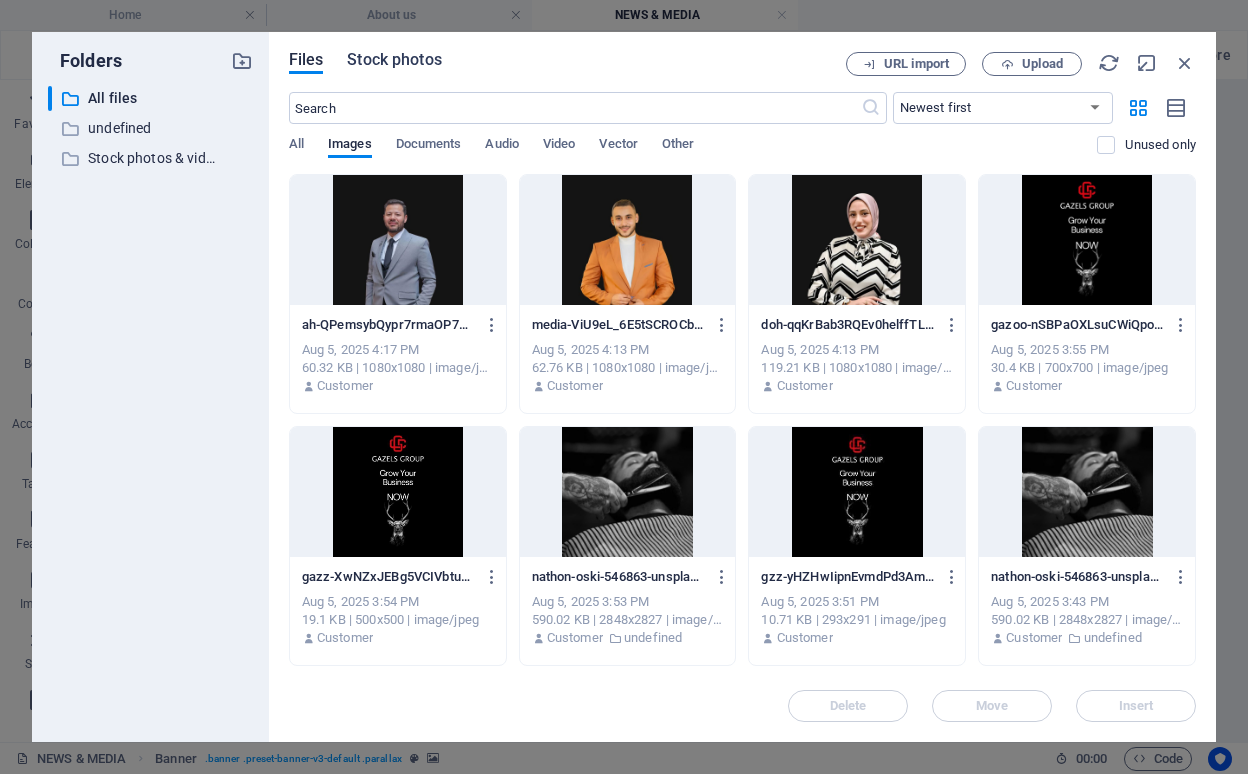 click on "Stock photos" at bounding box center (394, 60) 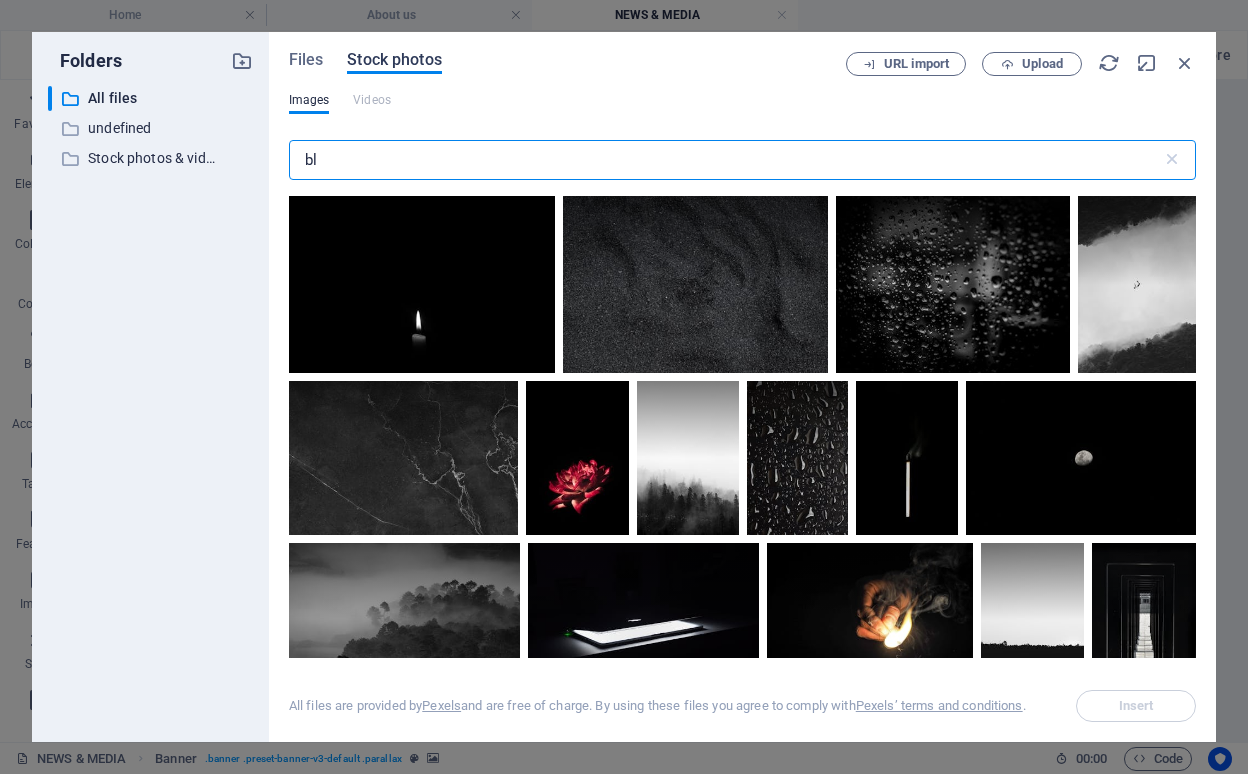 type on "b" 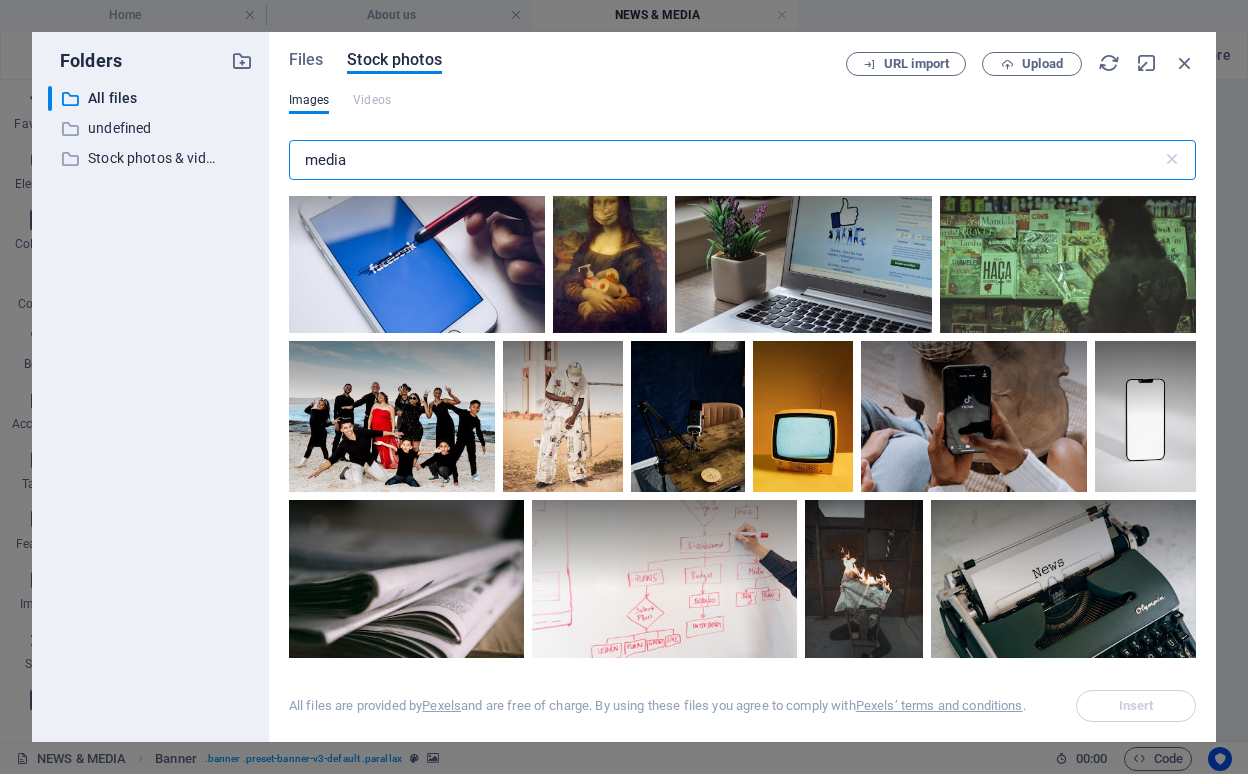 scroll, scrollTop: 4725, scrollLeft: 0, axis: vertical 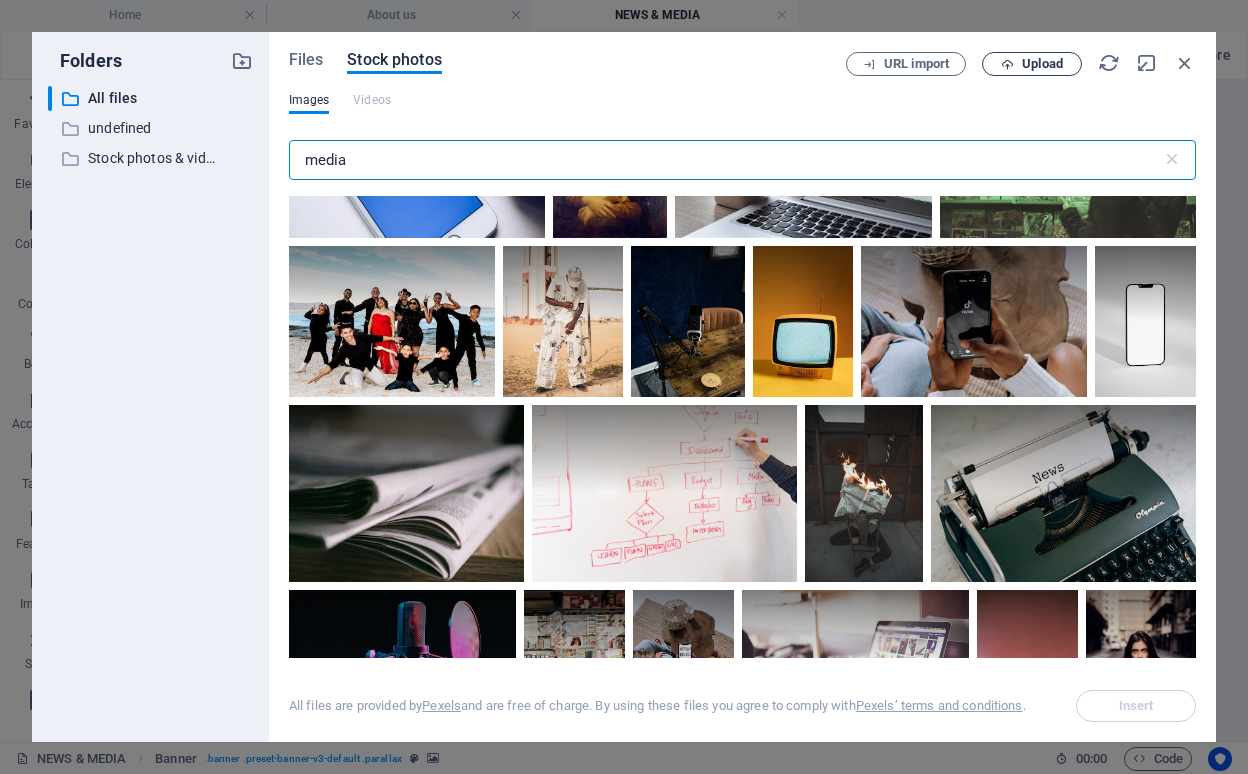 type on "media" 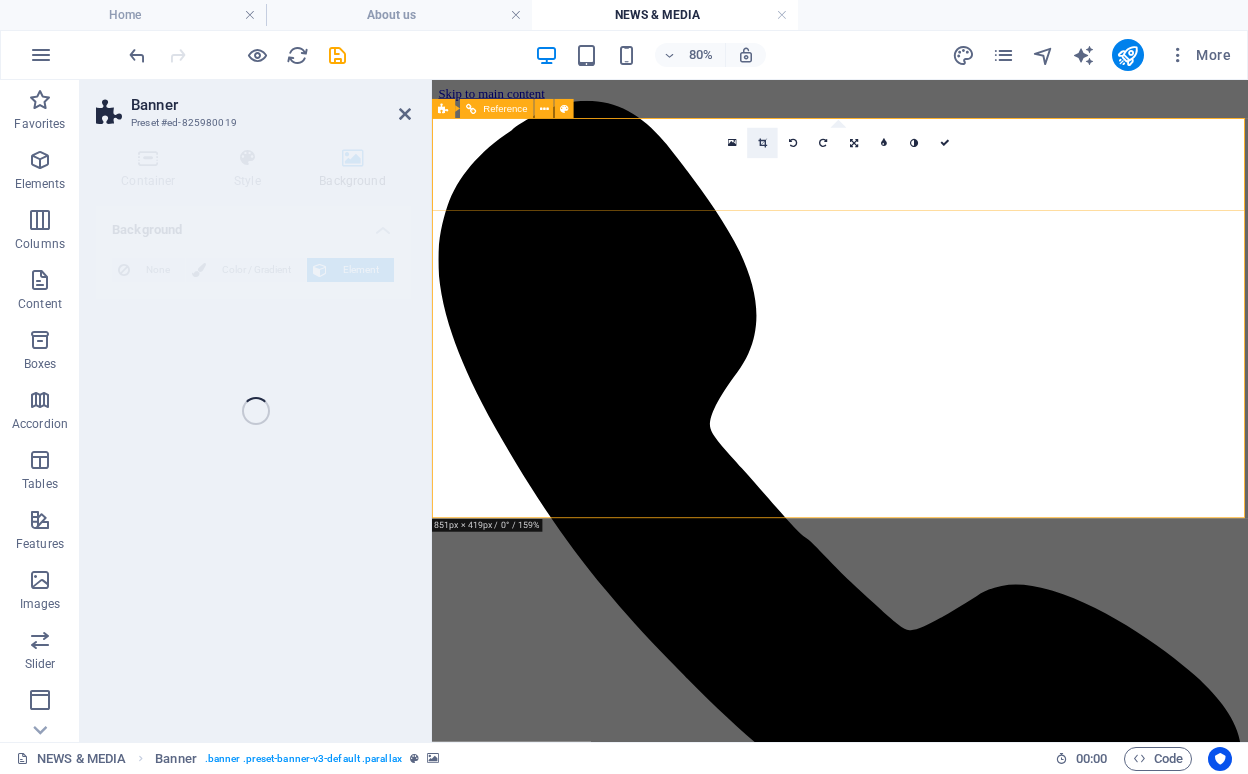 click at bounding box center (762, 143) 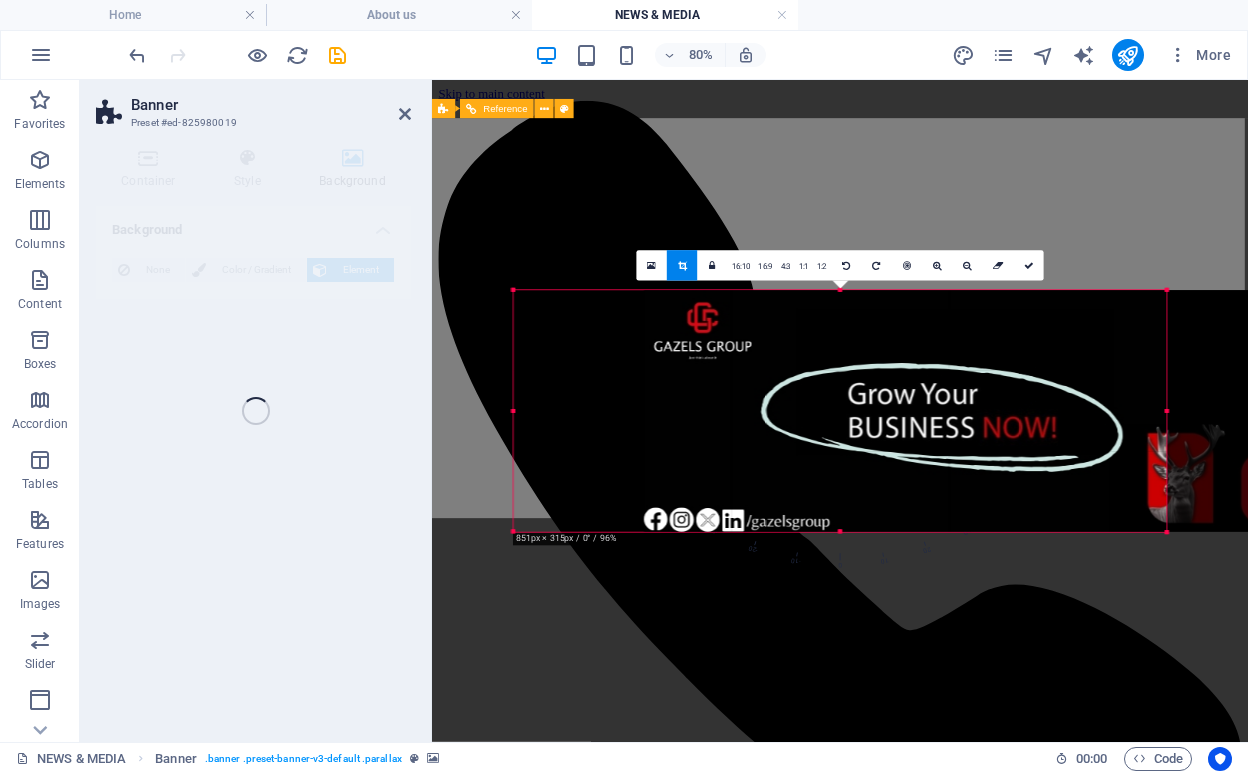 drag, startPoint x: 622, startPoint y: 474, endPoint x: 787, endPoint y: 460, distance: 165.59288 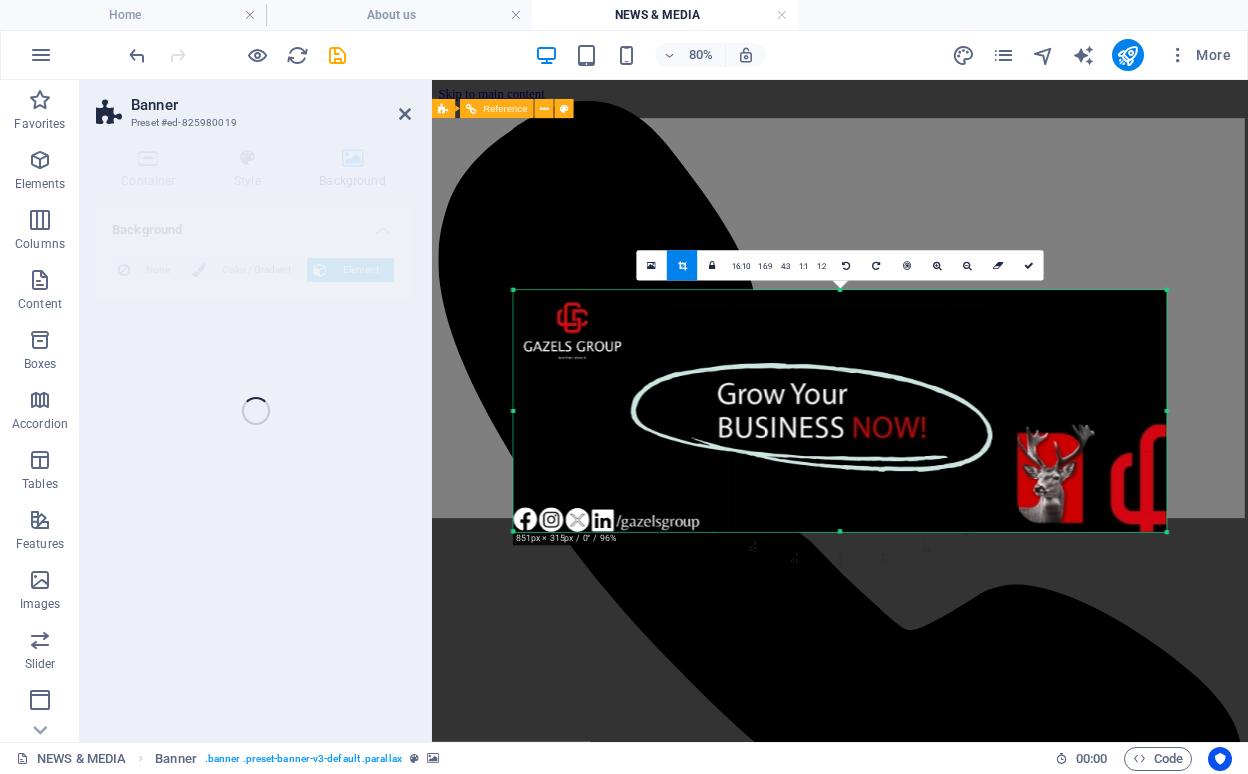 drag, startPoint x: 516, startPoint y: 537, endPoint x: 495, endPoint y: 550, distance: 24.698177 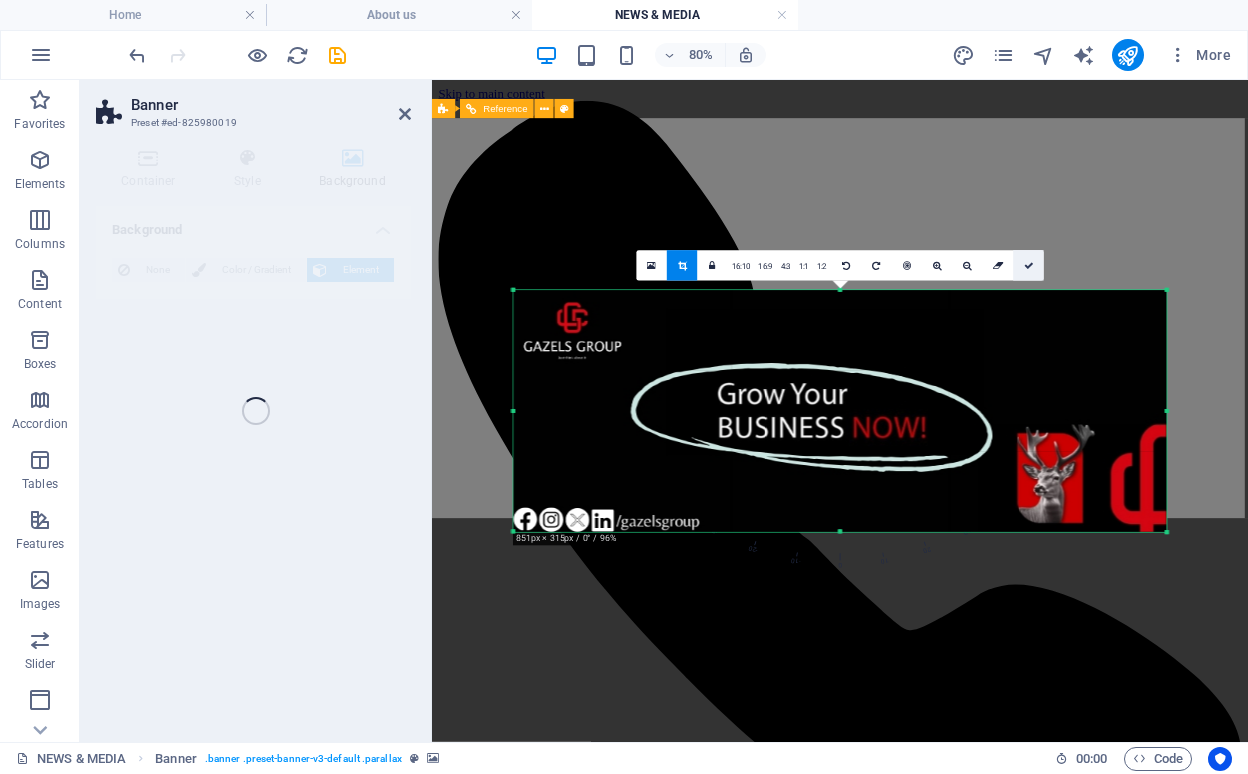 click at bounding box center [1029, 266] 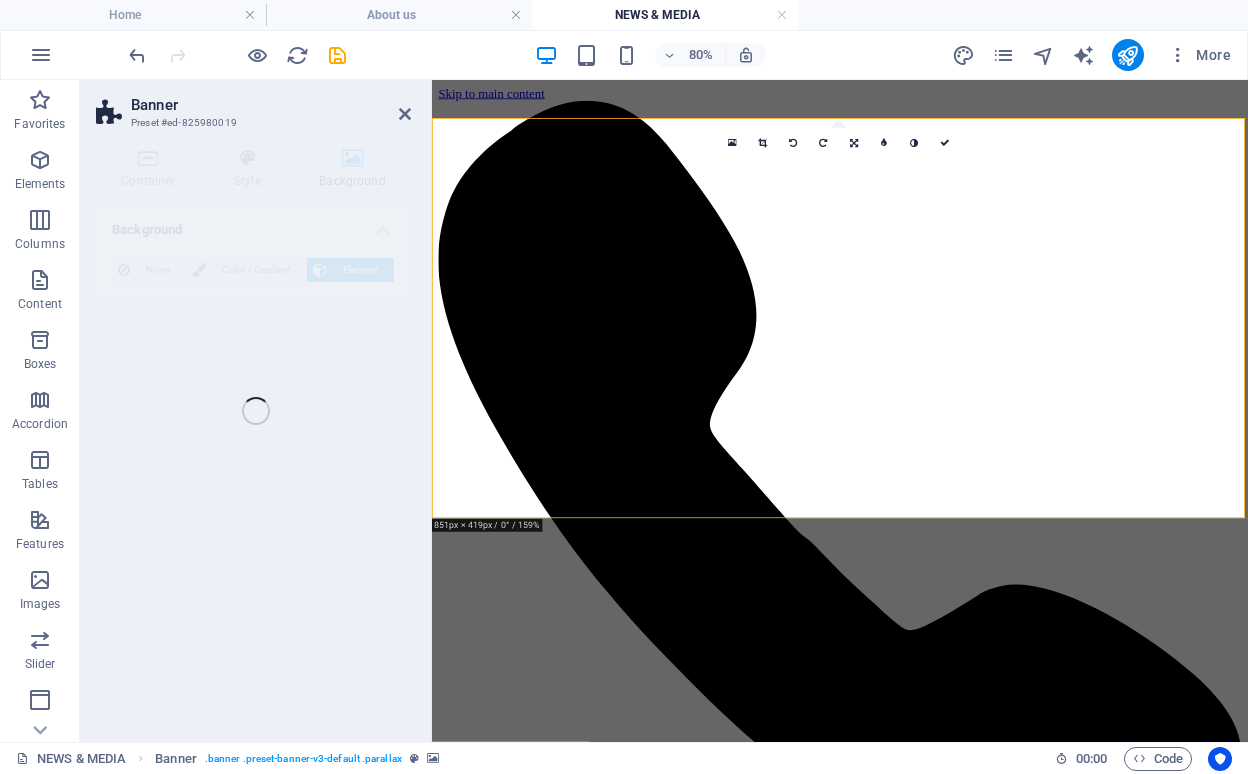 click on "Banner Preset #ed-825980019
Container Style Background Size Height Default px rem % vh vw Min. height 100 None px rem % vh vw Width Default px rem % em vh vw Min. width None px rem % vh vw Content width Default Custom width Width Default px rem % em vh vw Min. width None px rem % vh vw Default padding Custom spacing Default content width and padding can be changed under Design. Edit design Layout (Flexbox) Alignment Determines the flex direction. Default Main axis Determine how elements should behave along the main axis inside this container (justify content). Default Side axis Control the vertical direction of the element inside of the container (align items). Default Wrap Default On Off Fill Controls the distances and direction of elements on the y-axis across several lines (align content). Default Accessibility ARIA helps assistive technologies (like screen readers) to understand the role, state, and behavior of web elements Role The ARIA role defines the purpose of an element.  None Alert" at bounding box center [664, 411] 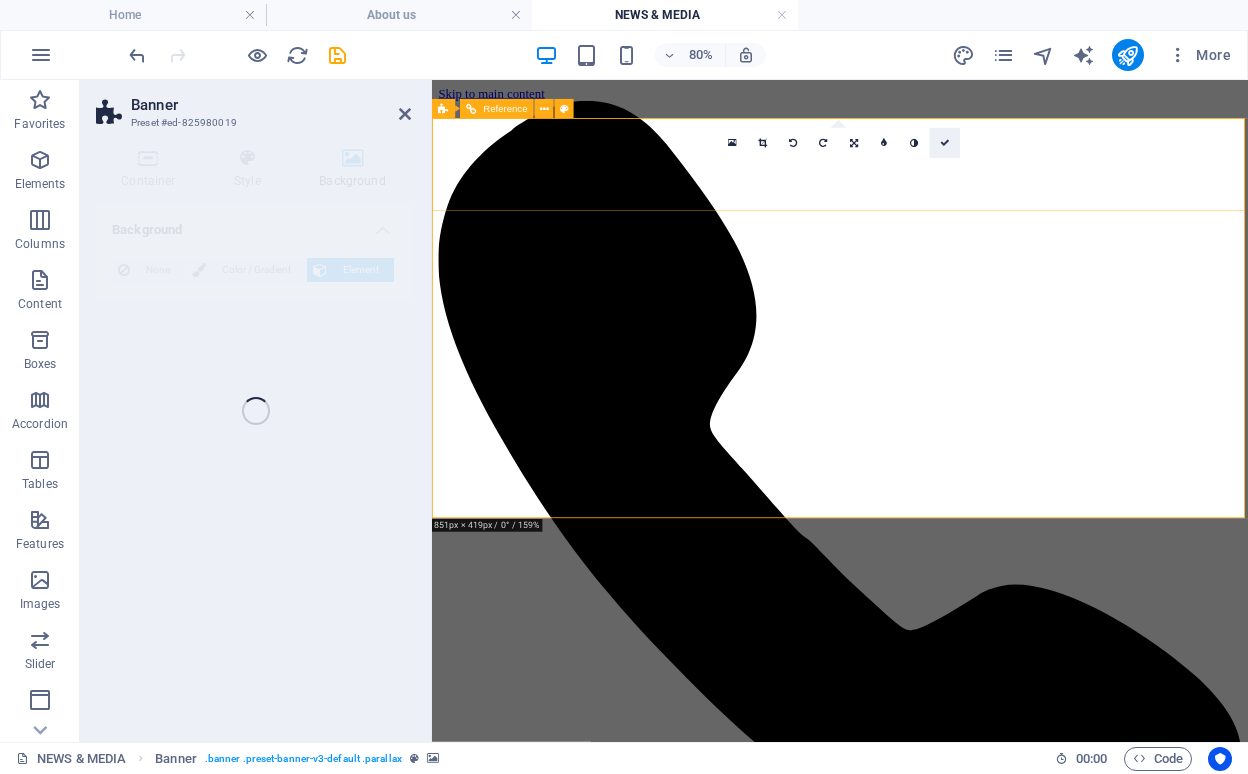click at bounding box center (945, 143) 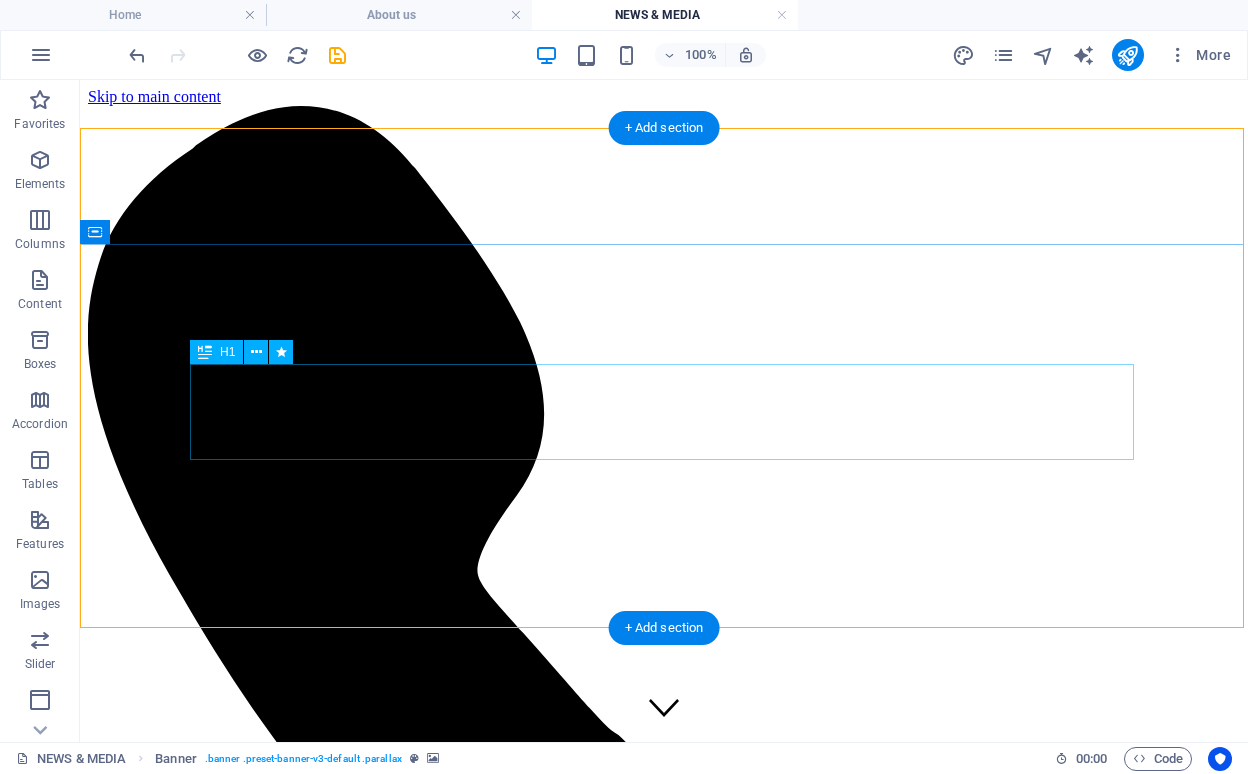click on "News & Media" at bounding box center [664, 11618] 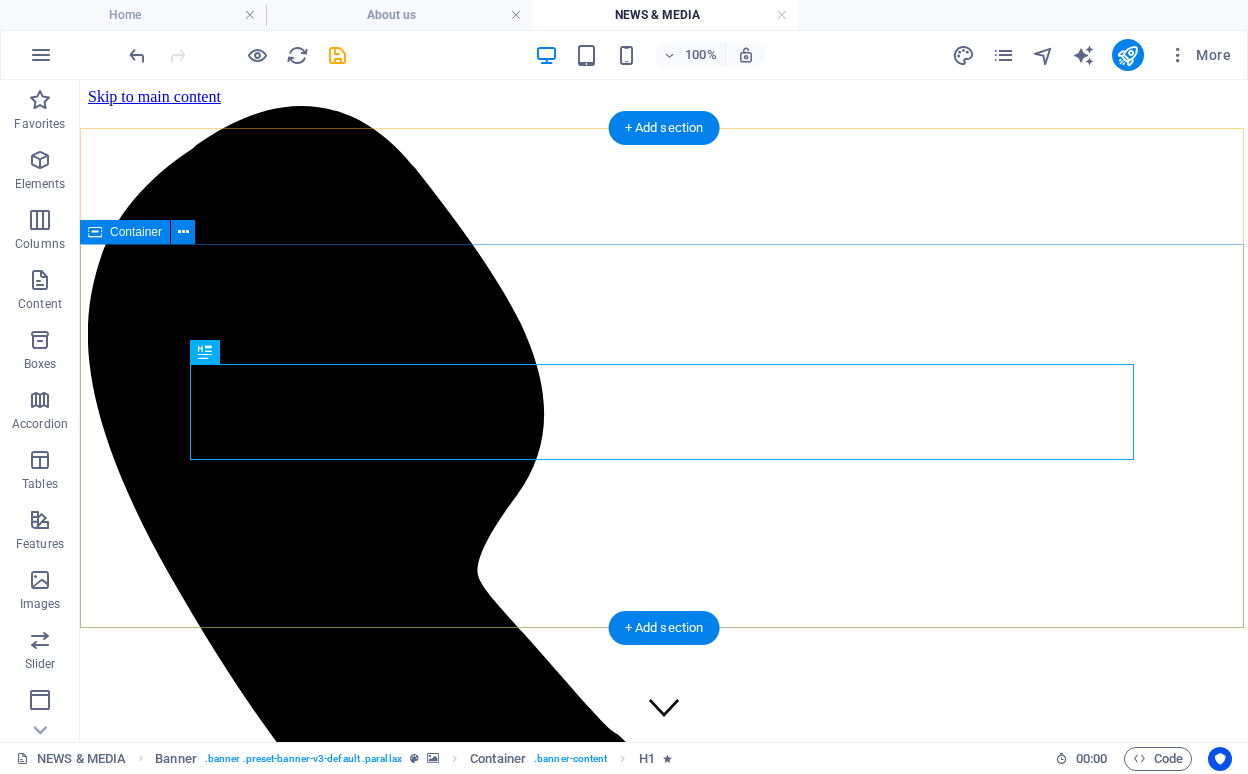 click on "News & Media Know our latest news" at bounding box center [664, 11639] 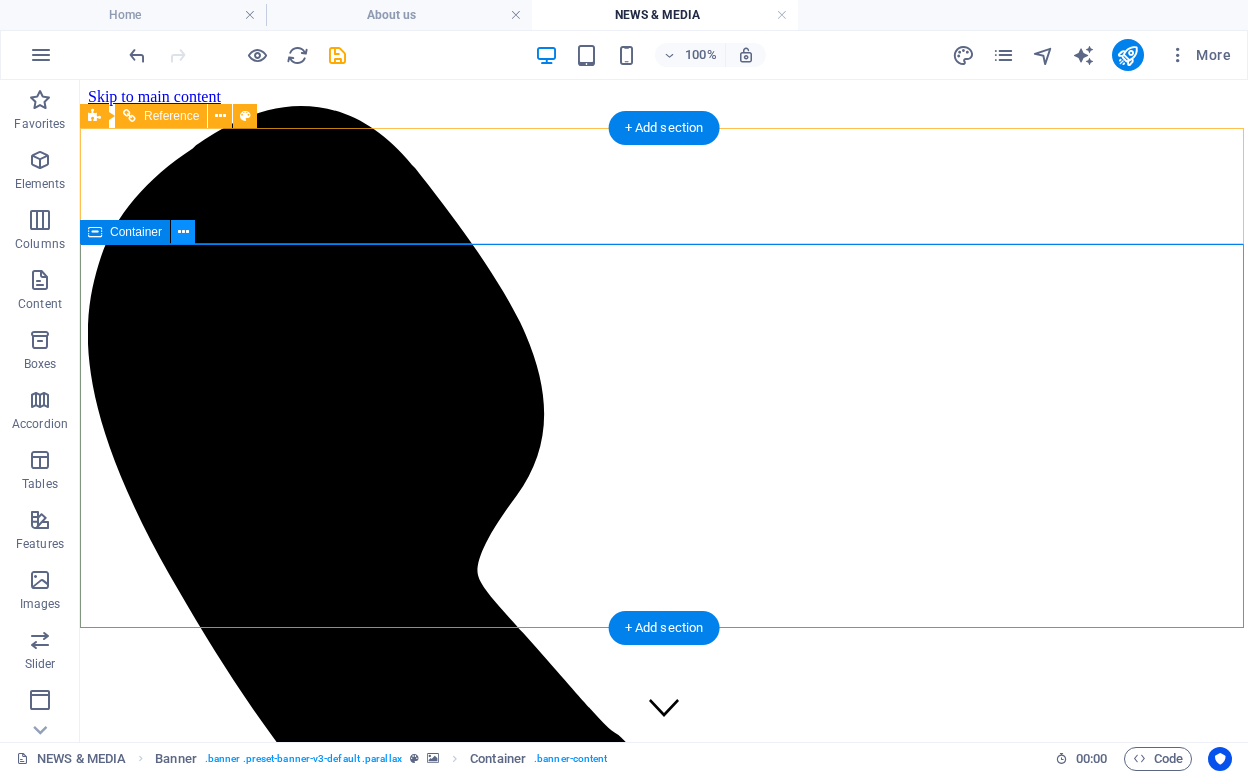 click at bounding box center (183, 232) 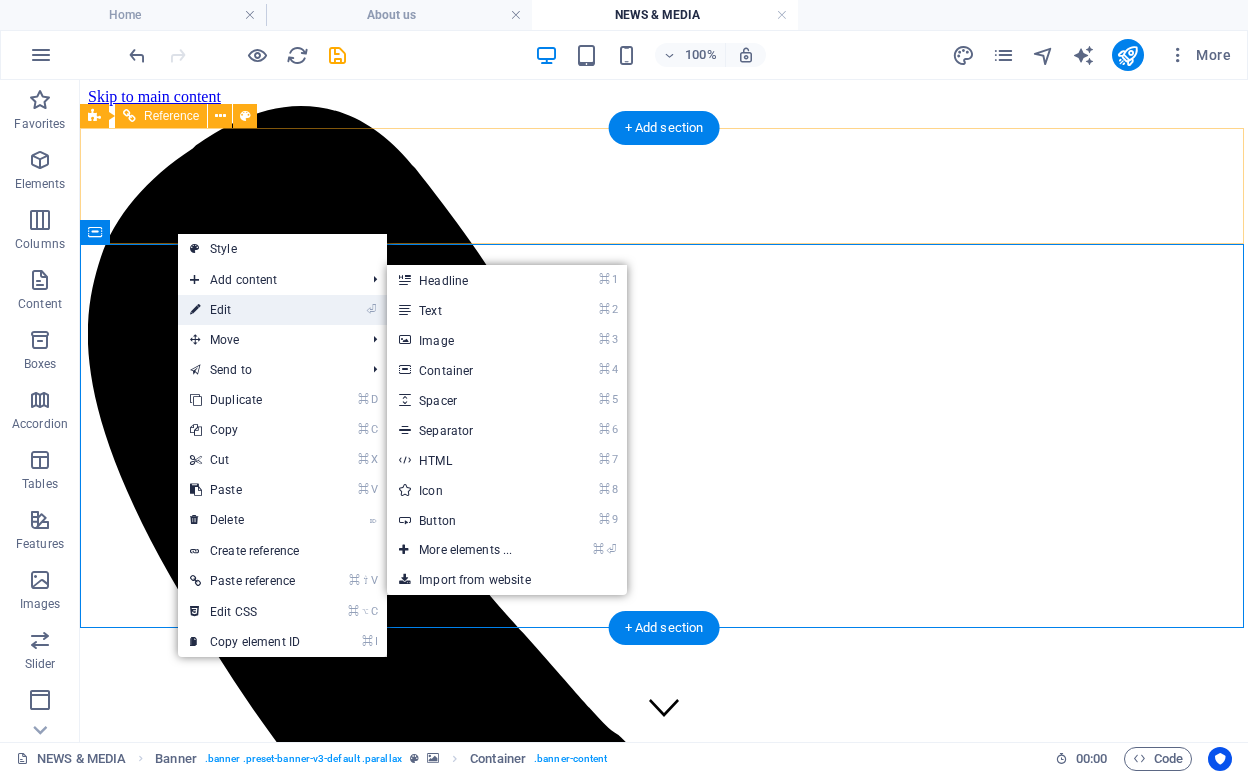 click on "⏎  Edit" at bounding box center [245, 310] 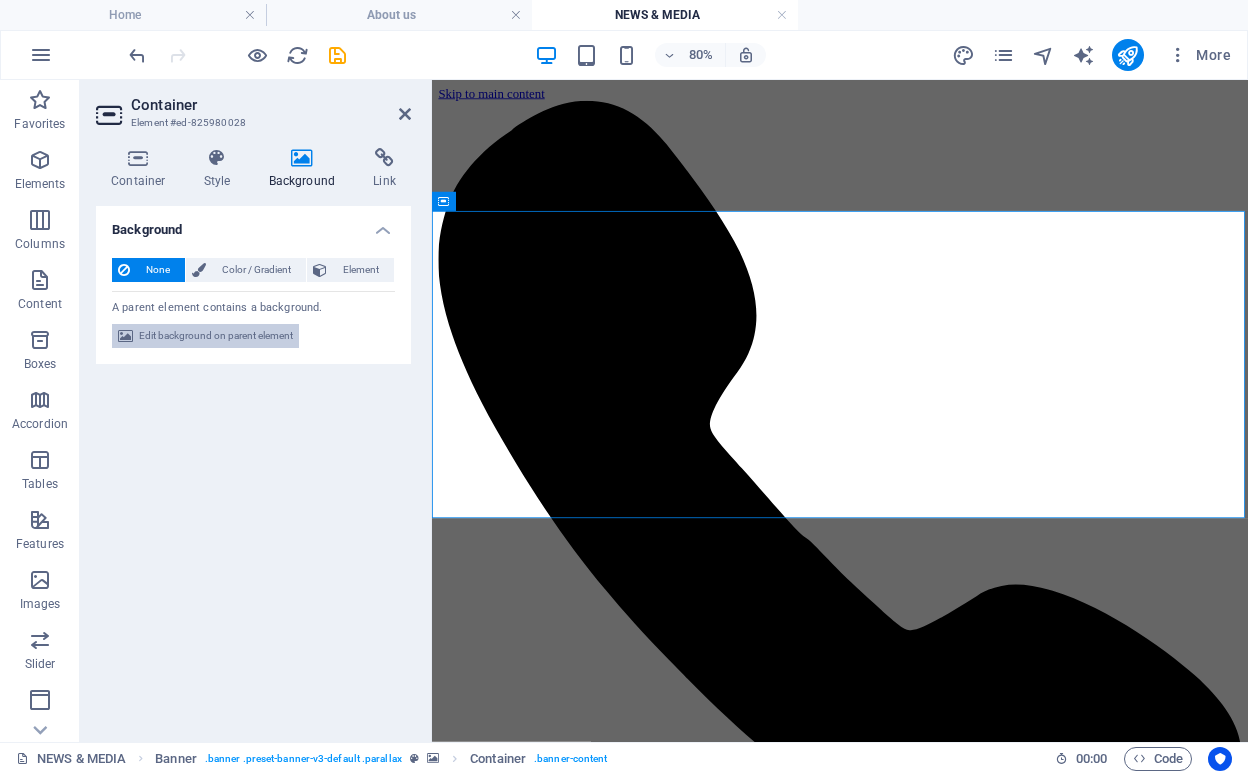 click on "Edit background on parent element" at bounding box center [216, 336] 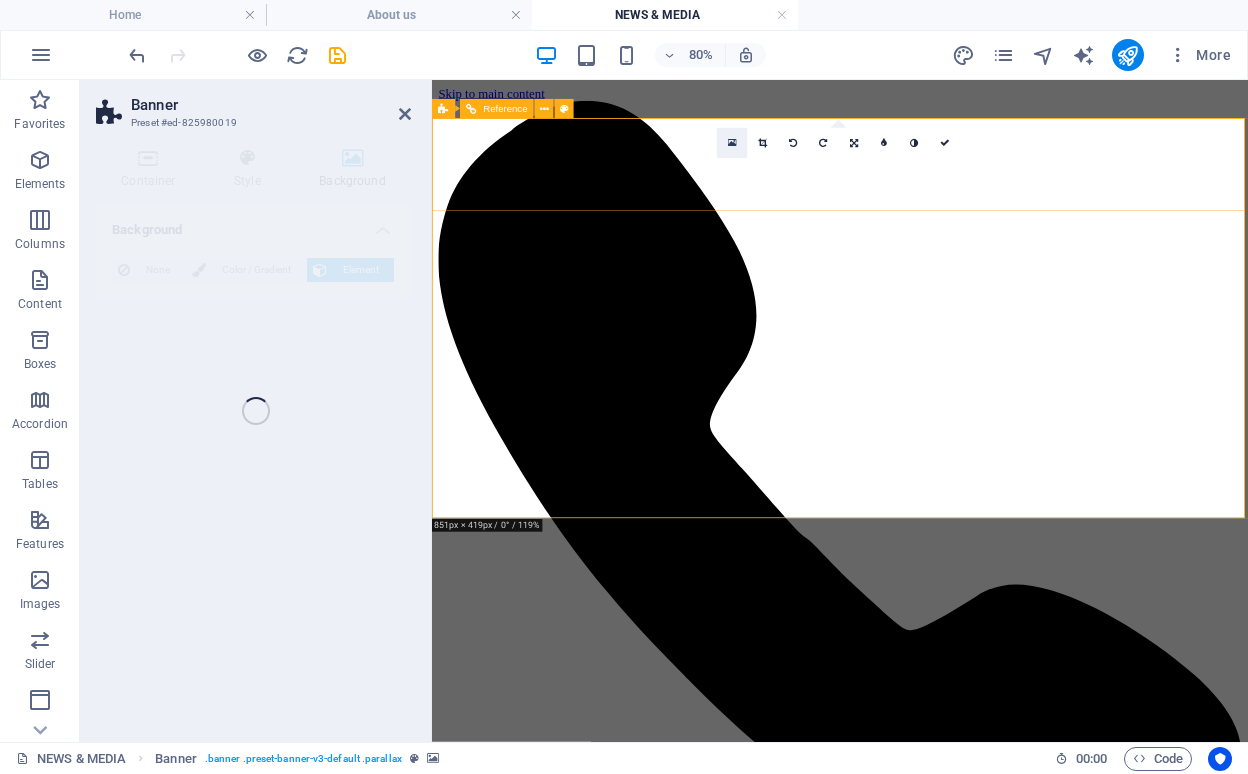 click at bounding box center [732, 143] 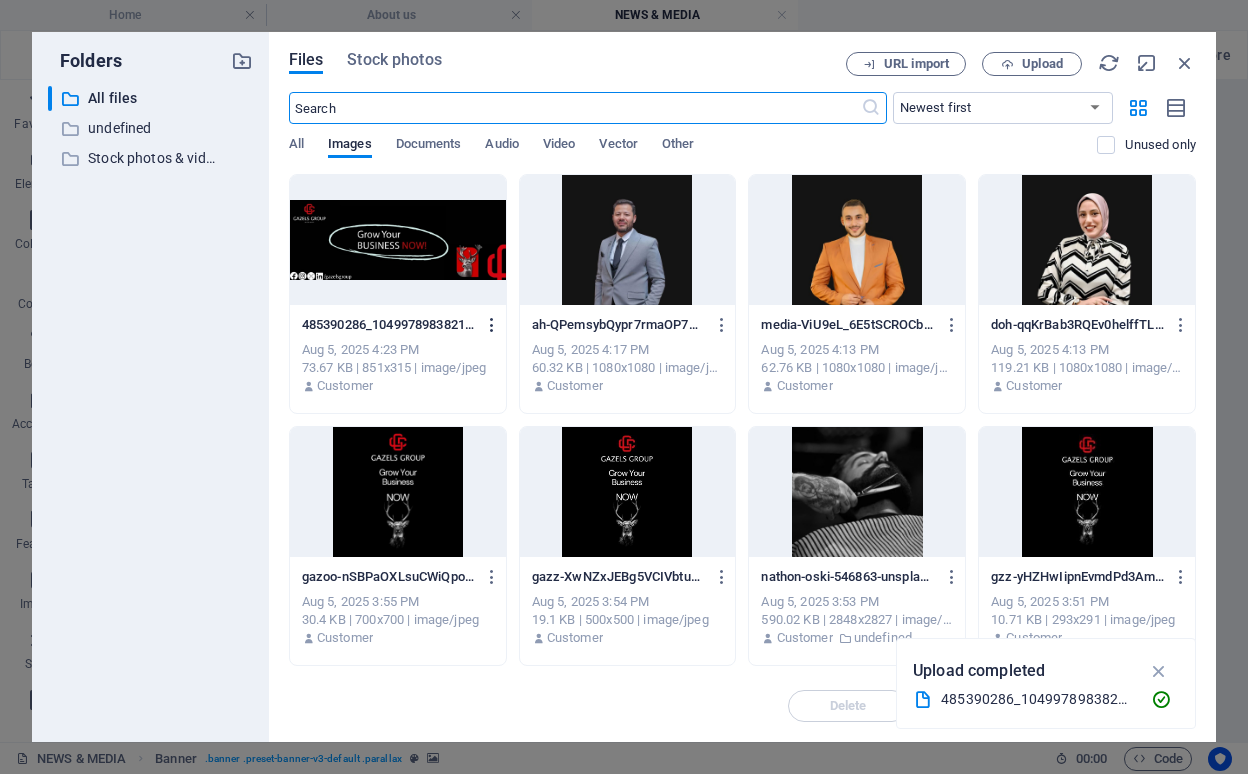 click at bounding box center (492, 325) 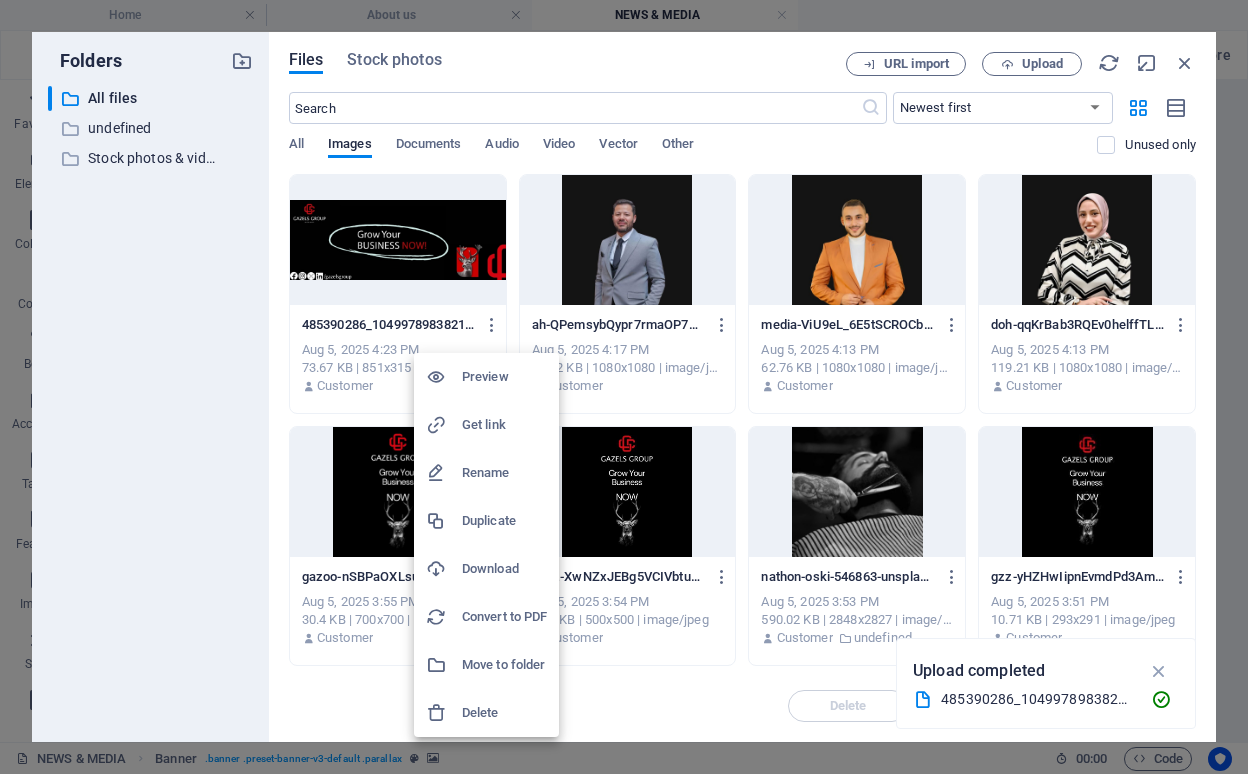 click at bounding box center [624, 387] 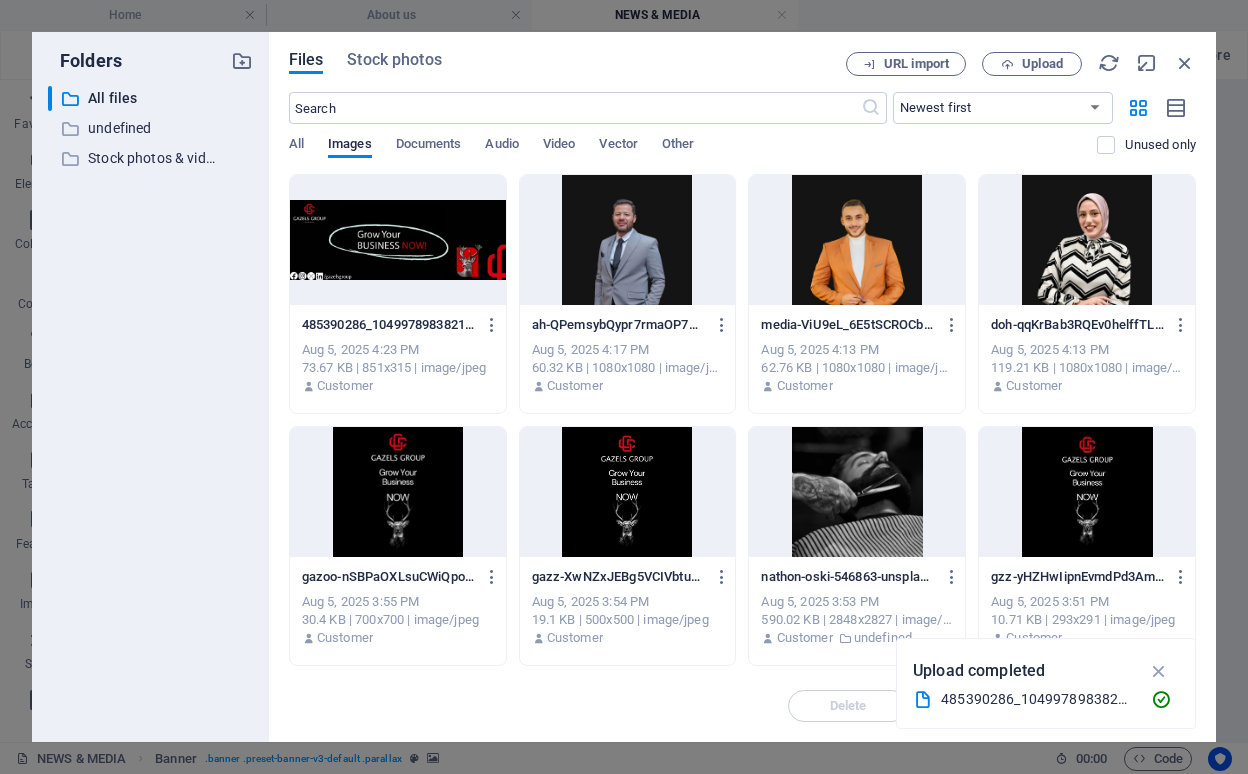 click on "Stock photos" at bounding box center [394, 60] 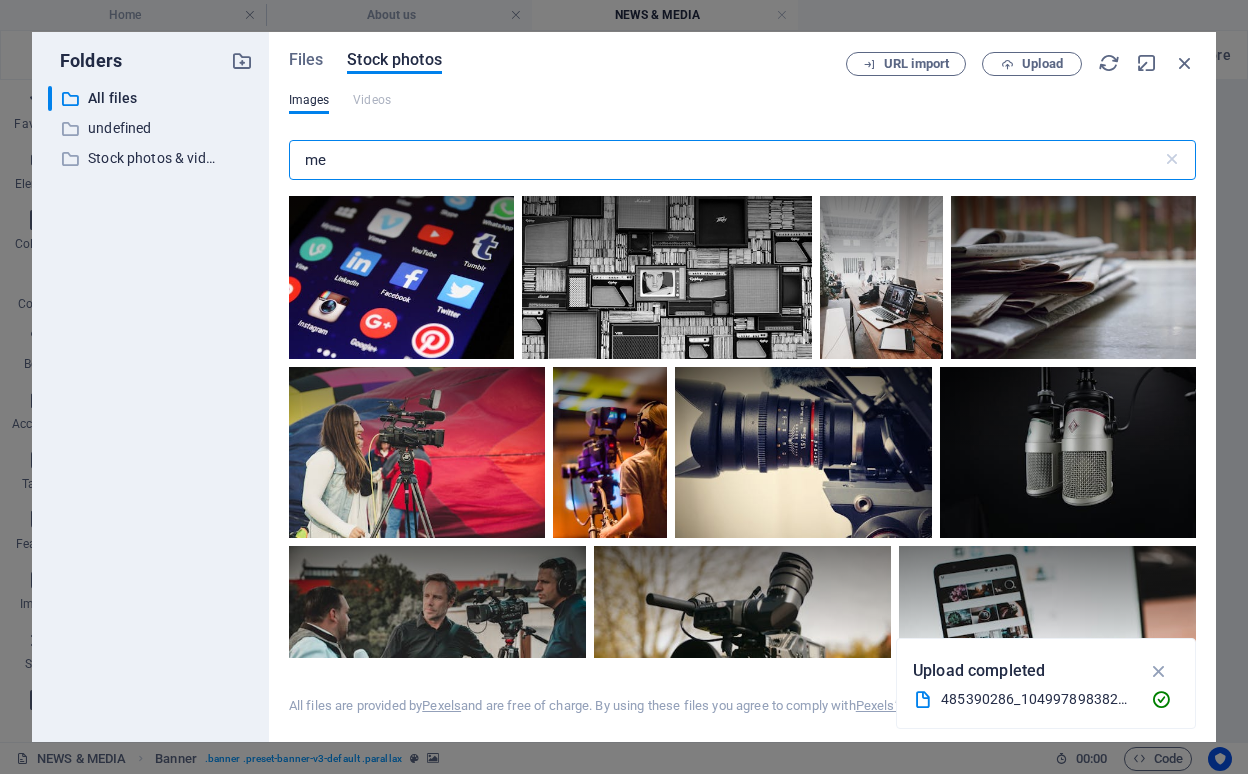 type on "m" 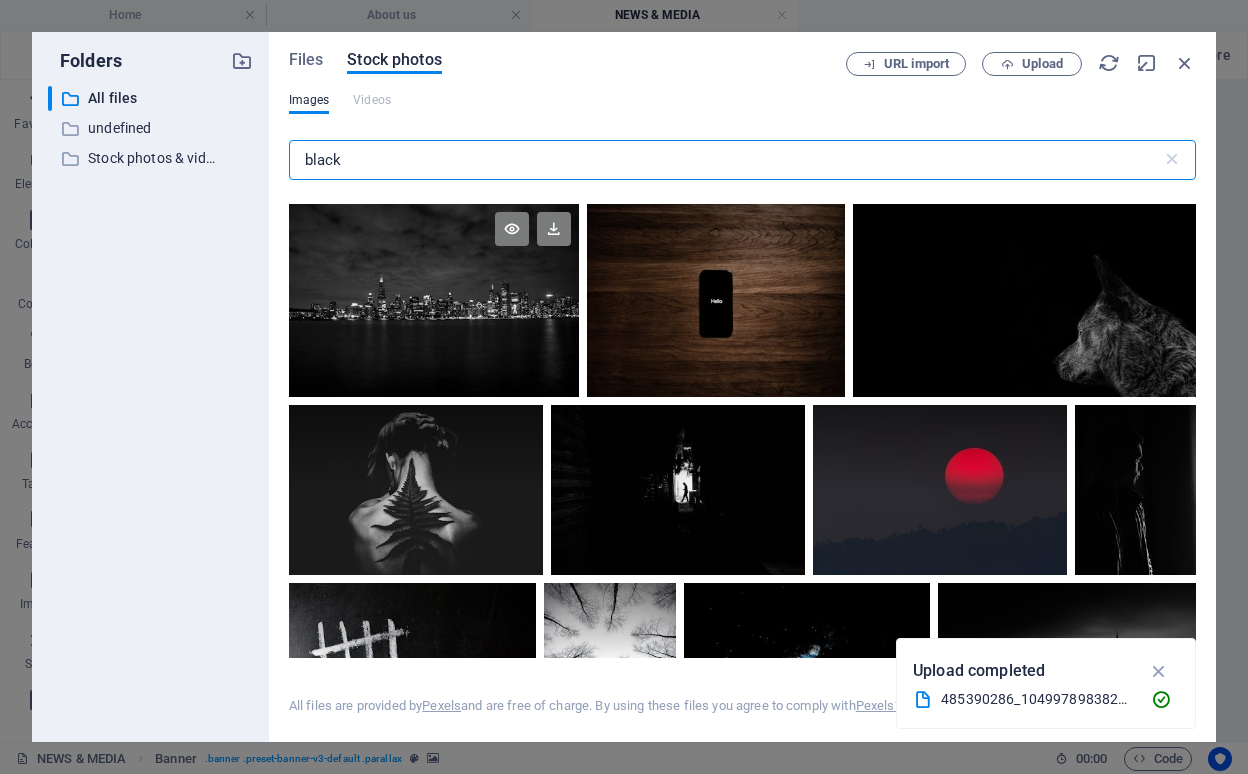 scroll, scrollTop: 508, scrollLeft: 0, axis: vertical 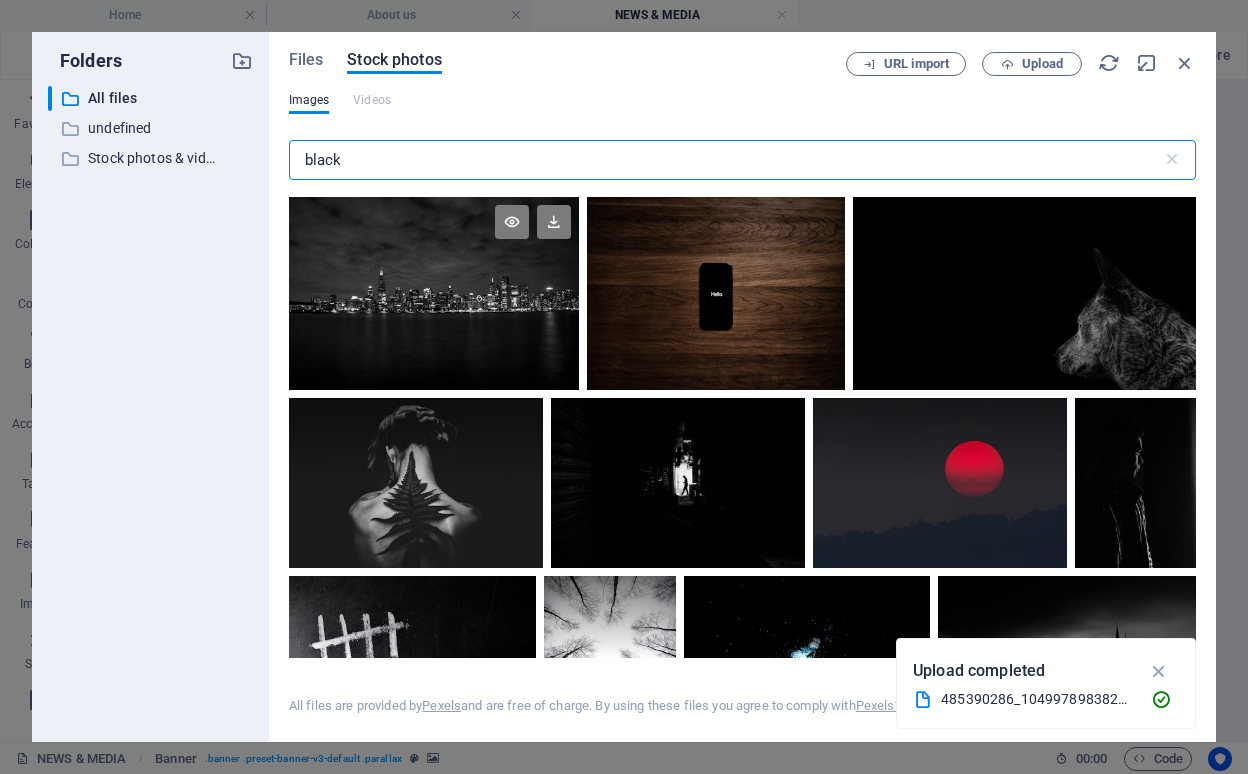 type on "black" 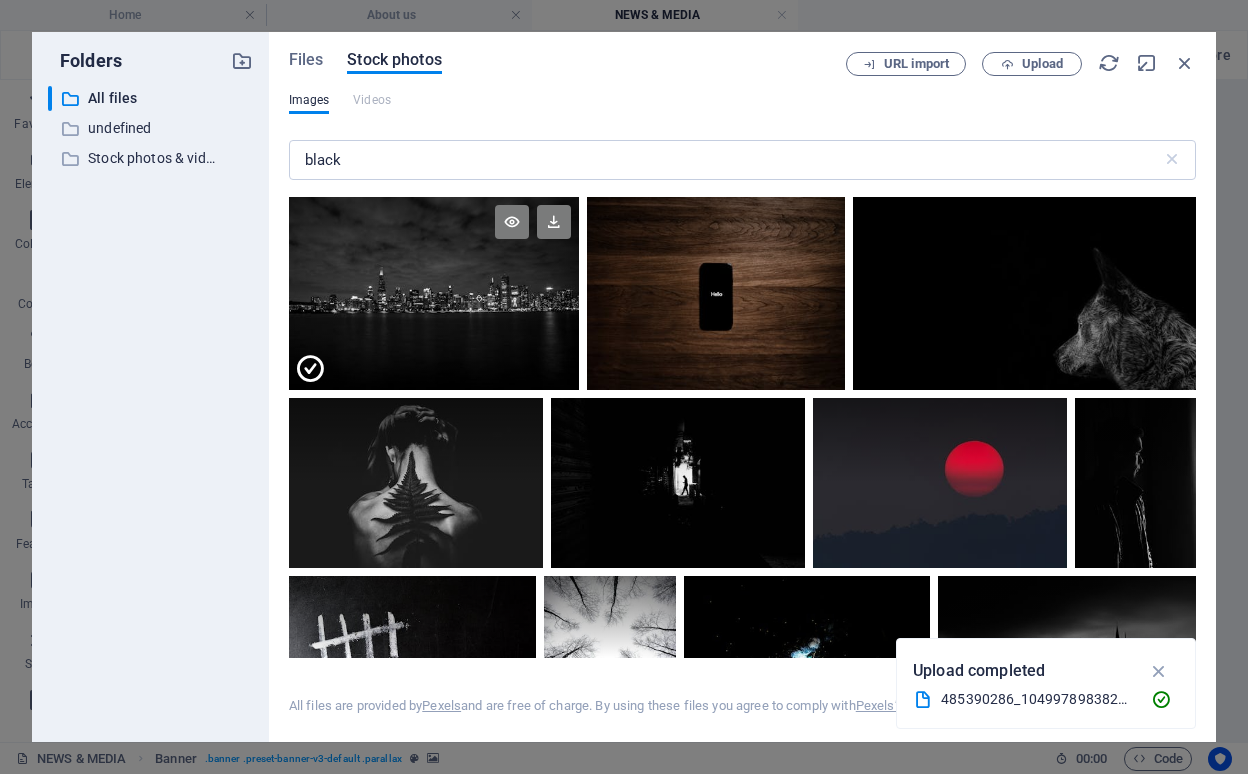 click at bounding box center [434, 342] 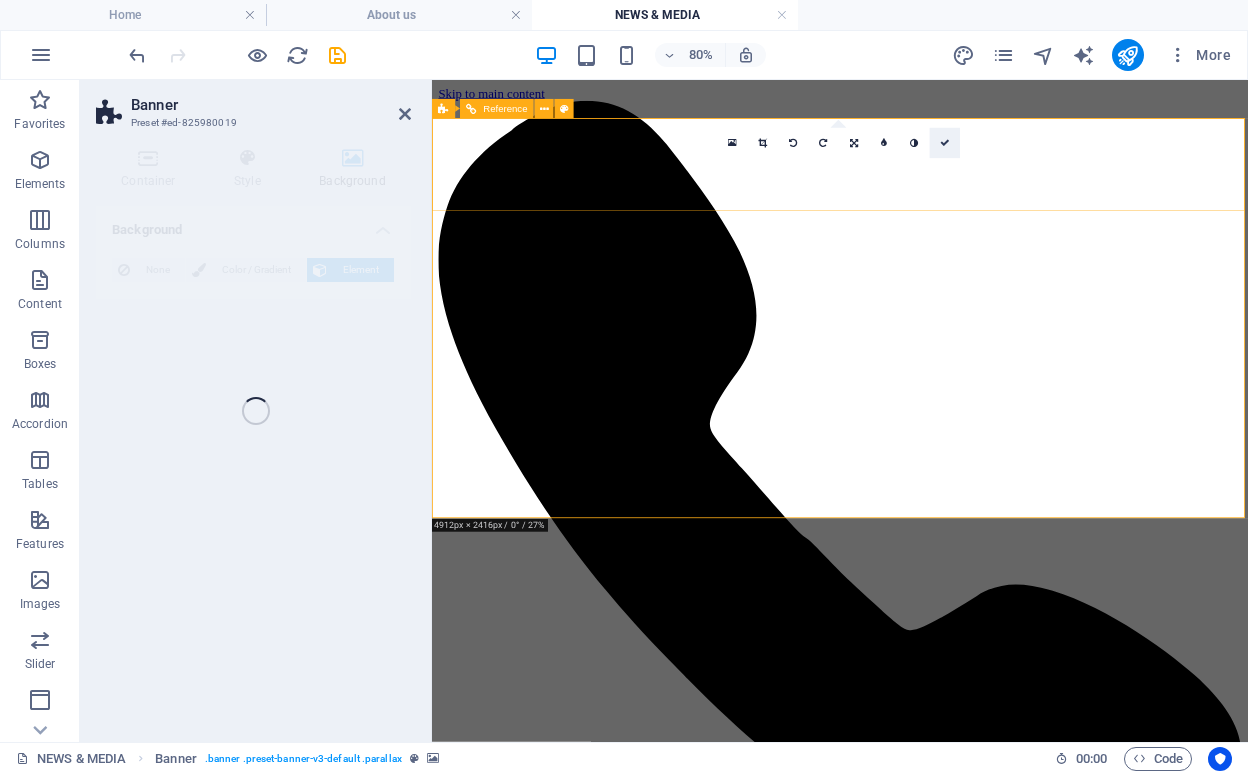 click at bounding box center [945, 143] 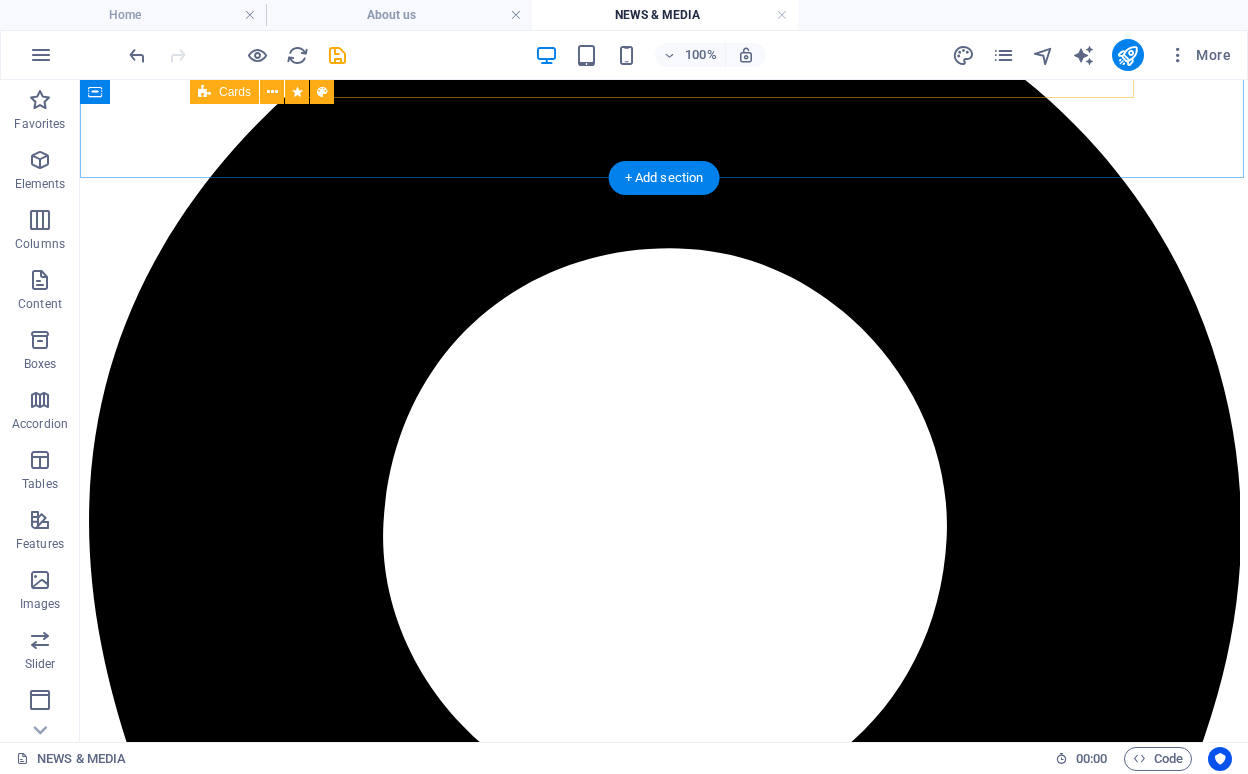 scroll, scrollTop: 1396, scrollLeft: 0, axis: vertical 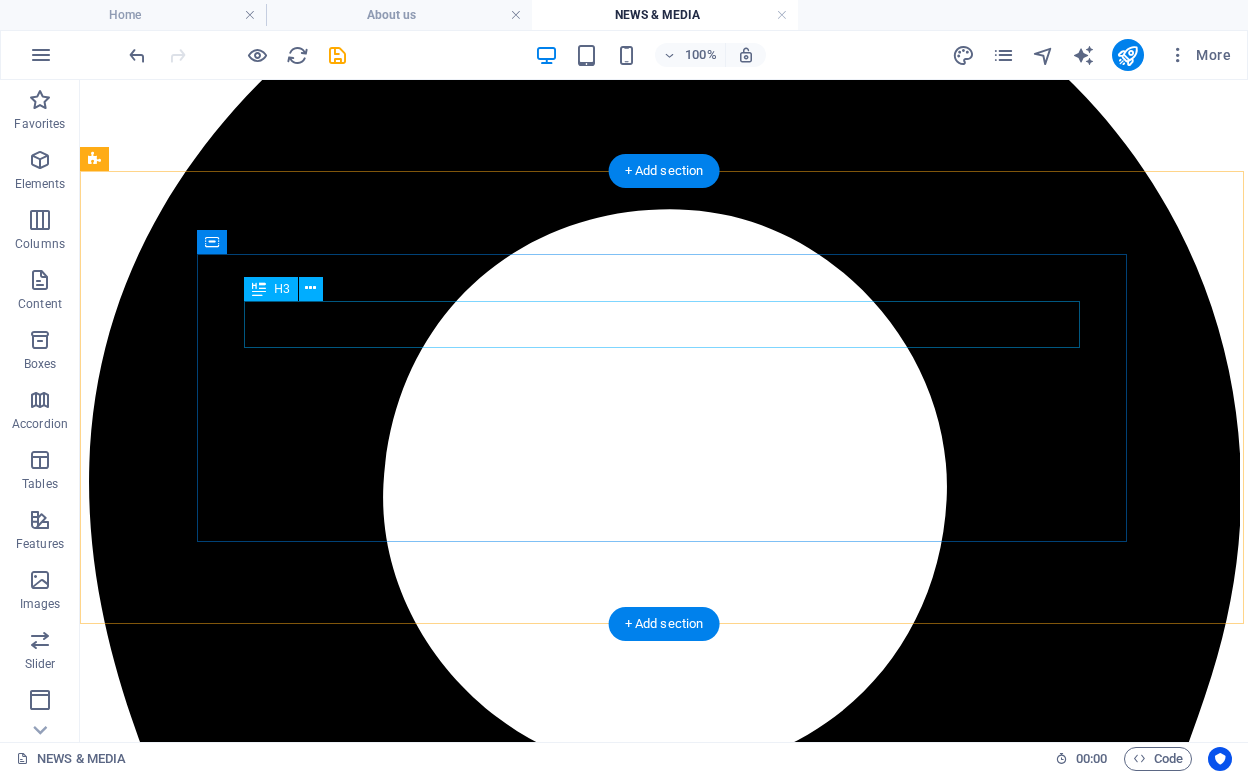 click on "GET 15% OFF YOUR FIRST HAIRCUT." at bounding box center [664, 16738] 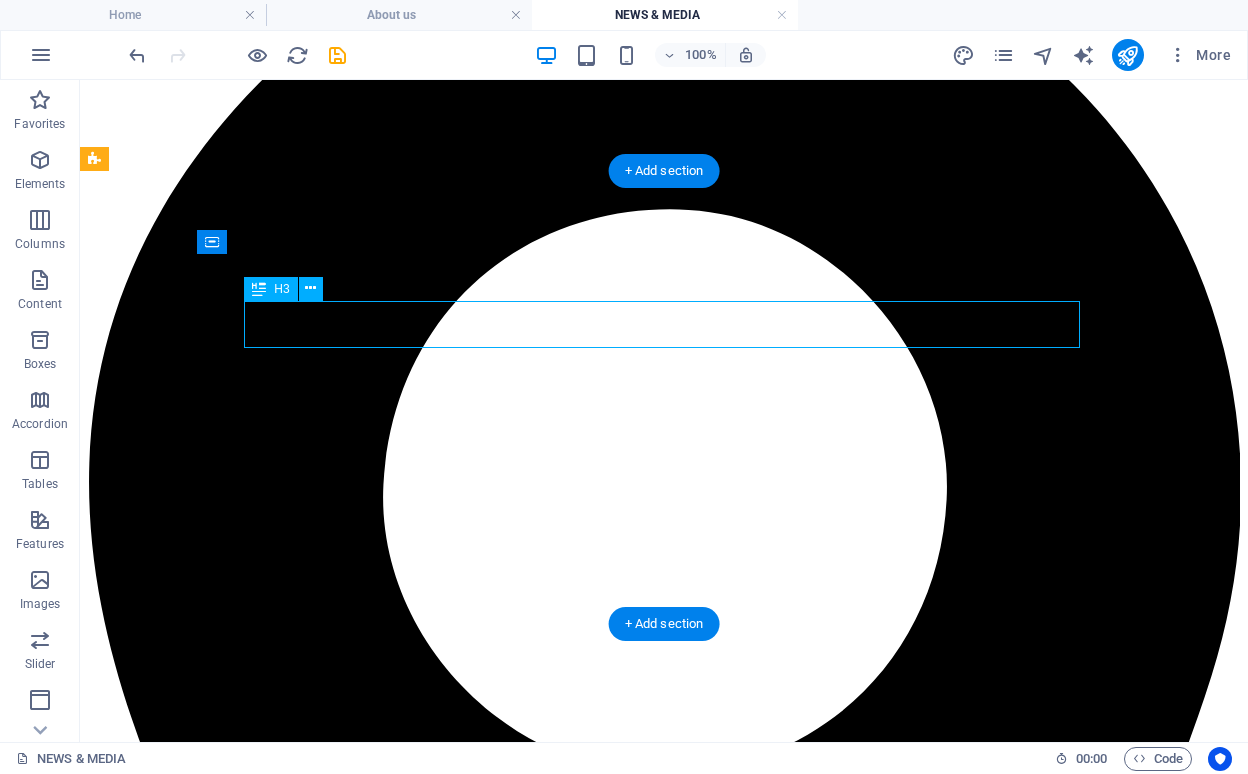 click on "GET 15% OFF YOUR FIRST HAIRCUT." at bounding box center [664, 16738] 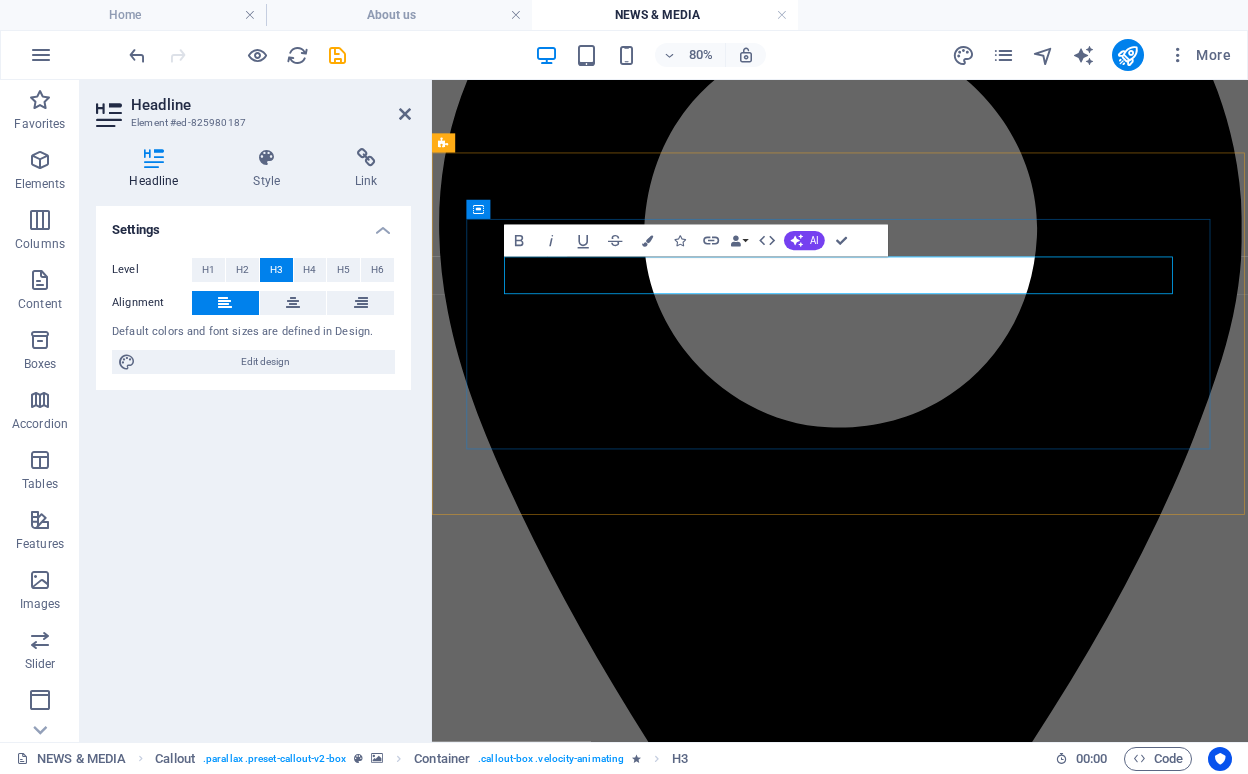 click on "GET 15% OFF YOUR FIRST HAIRCUT." at bounding box center [614, 14827] 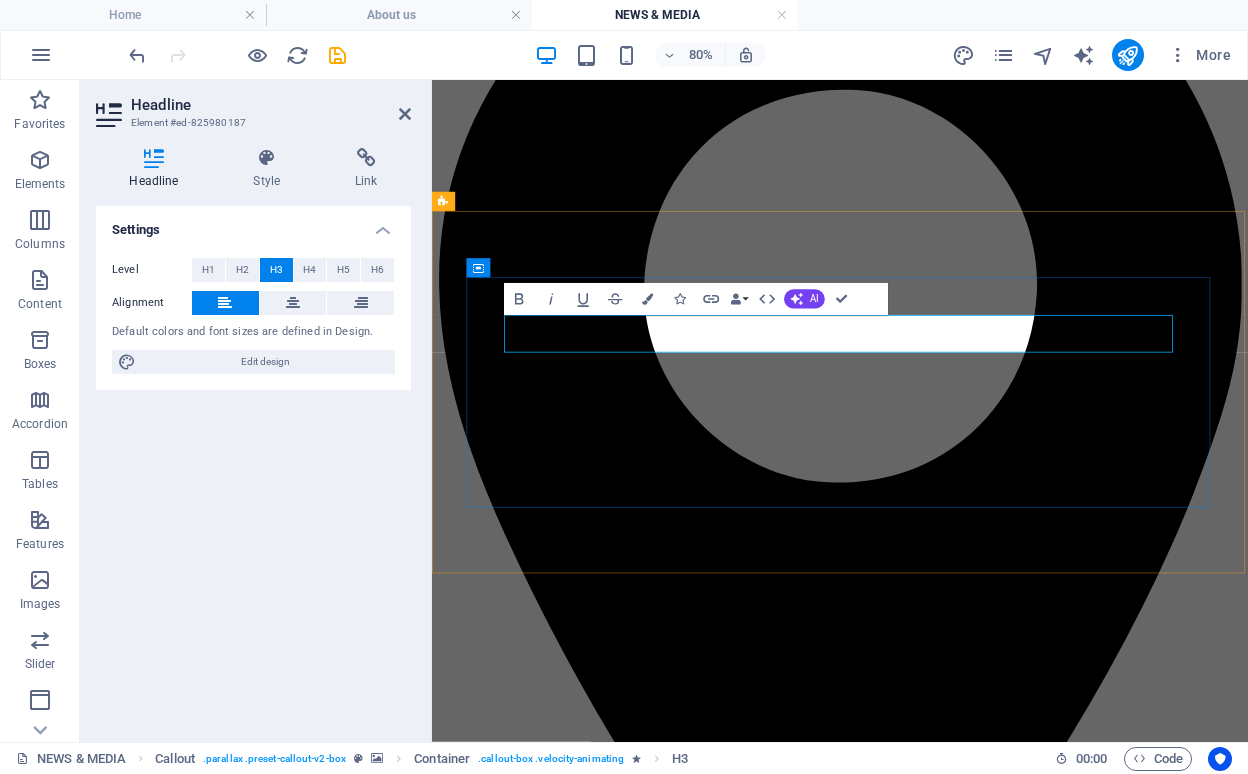scroll, scrollTop: 1323, scrollLeft: 0, axis: vertical 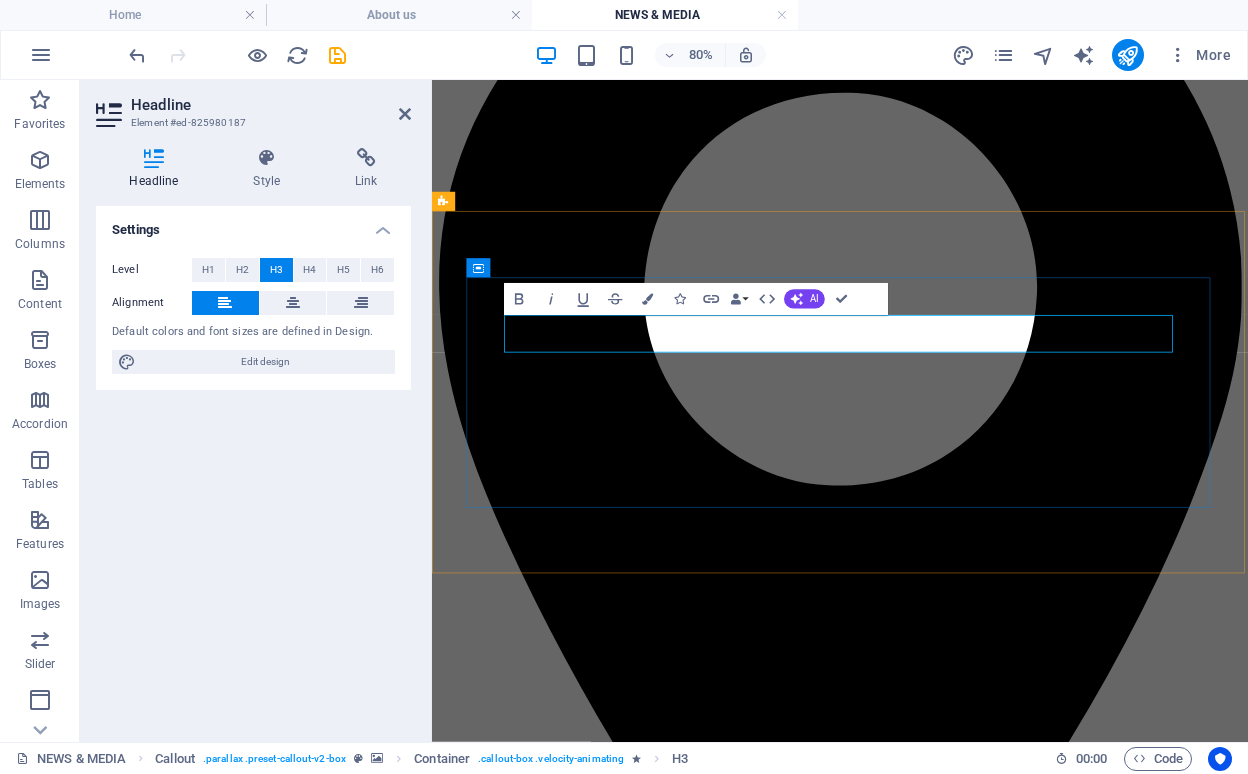 drag, startPoint x: 917, startPoint y: 400, endPoint x: 1046, endPoint y: 393, distance: 129.18979 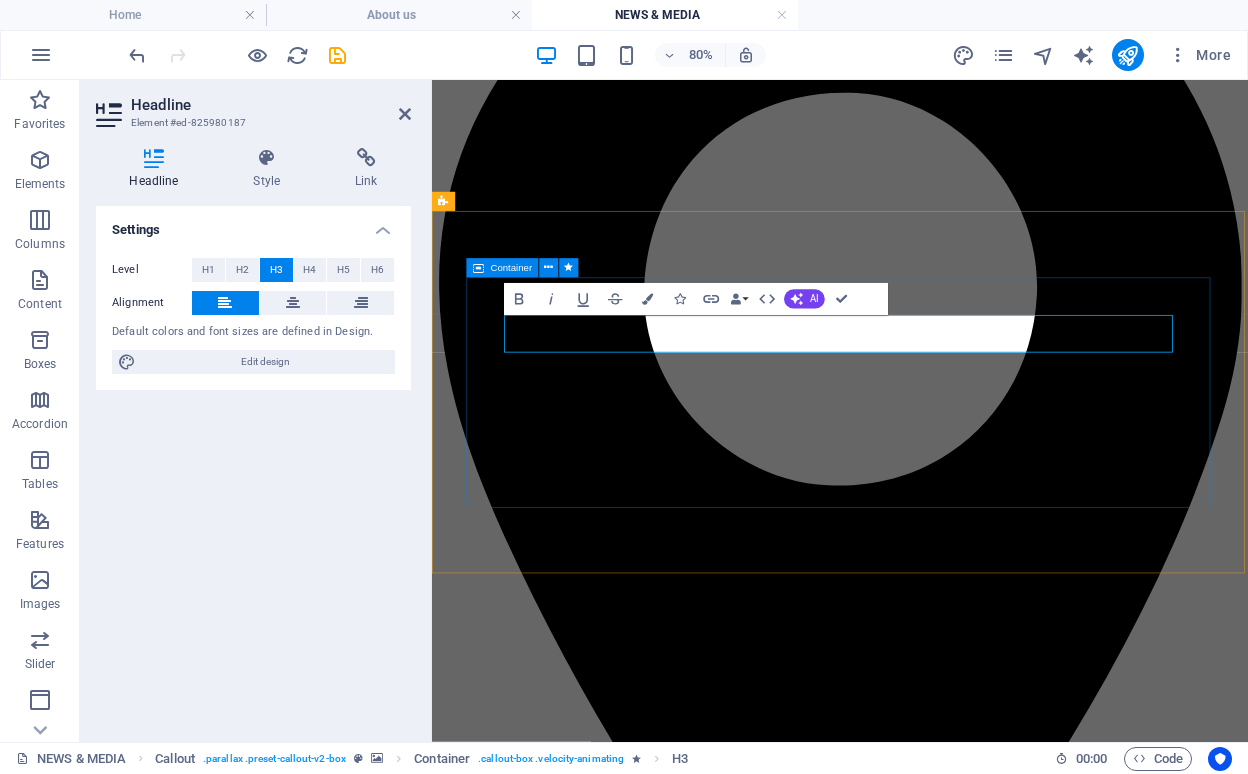 click on "GET 15% OFF YOUR FIRST Request. Lorem ipsum dolor sit amet, consectetur adipisicing elit. Repellat, maiores, a libero atque assumenda praesentium cum magni odio dolor accusantium explicabo repudiandae molestiae itaque provident sit debitis aspernatur soluta deserunt incidunt ad cumque ex laboriosam. Distinctio, mollitia, molestias excepturi voluptatem veritatis iusto nam nulla.   Get in touch" at bounding box center (942, 15144) 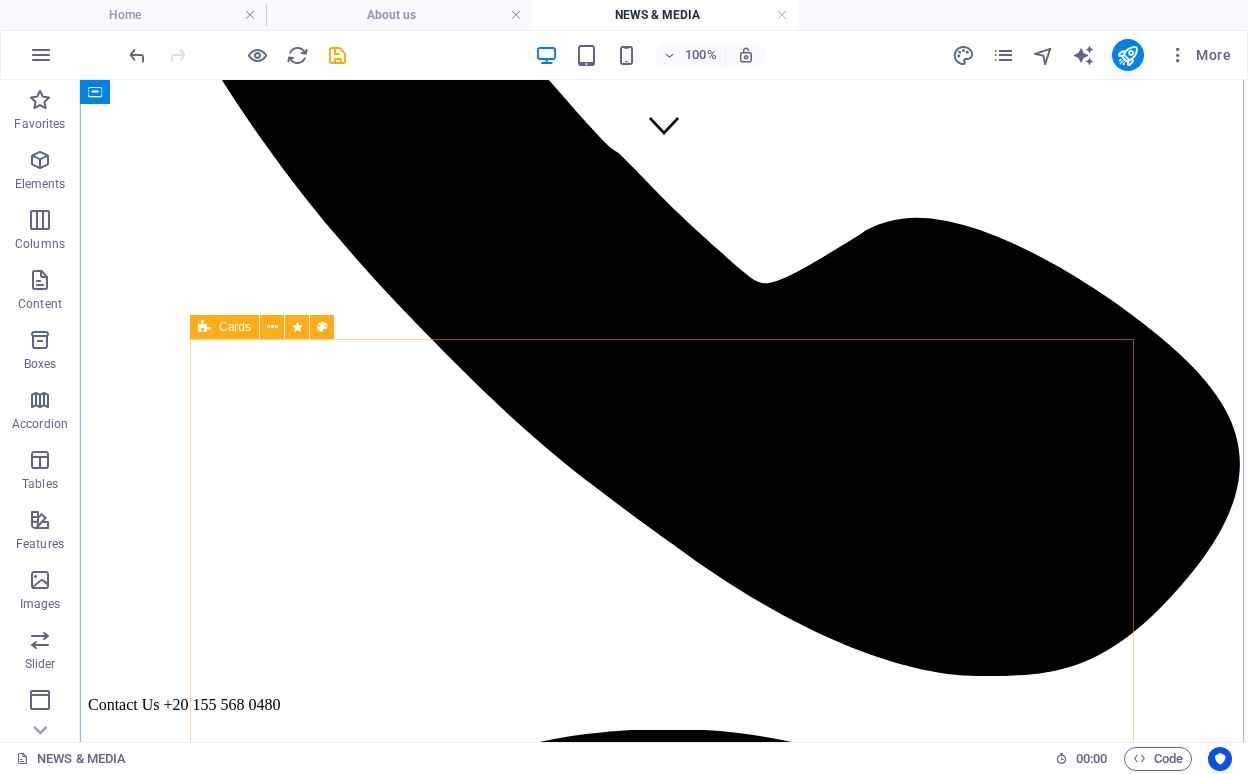 scroll, scrollTop: 570, scrollLeft: 0, axis: vertical 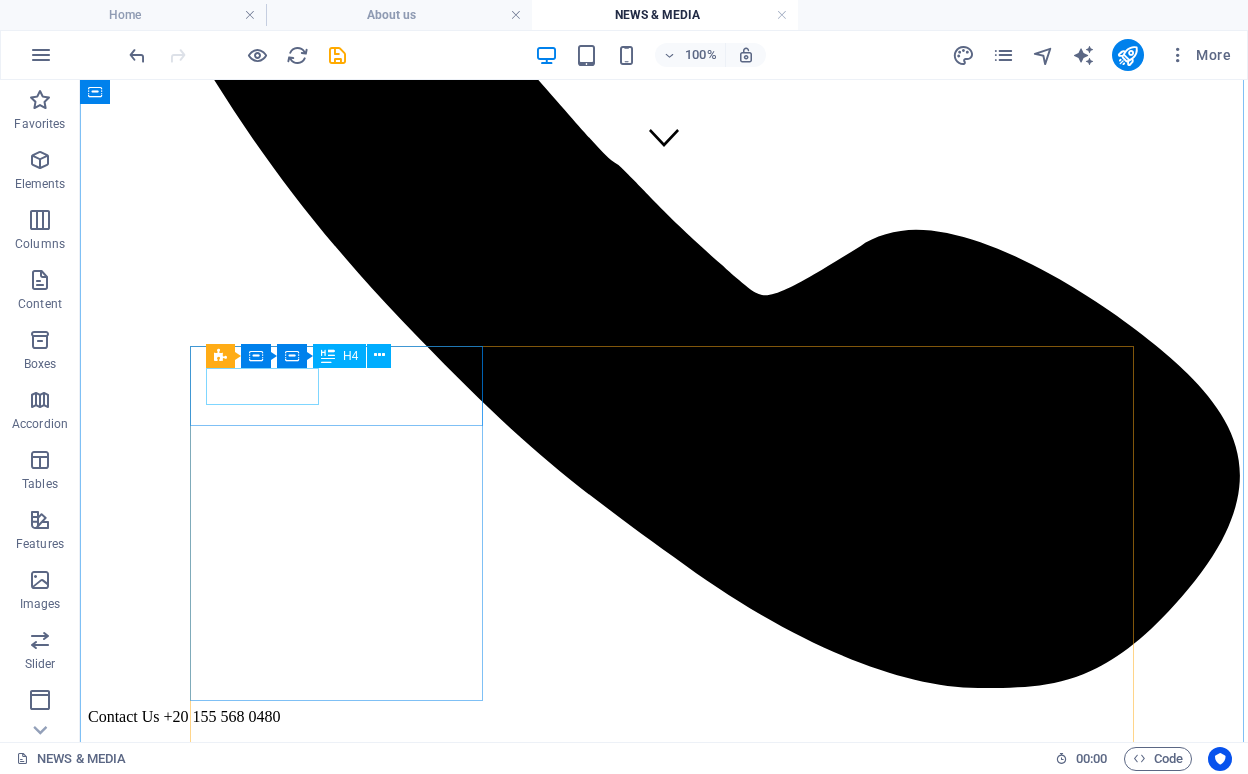 click on "Haircut" at bounding box center (664, 11291) 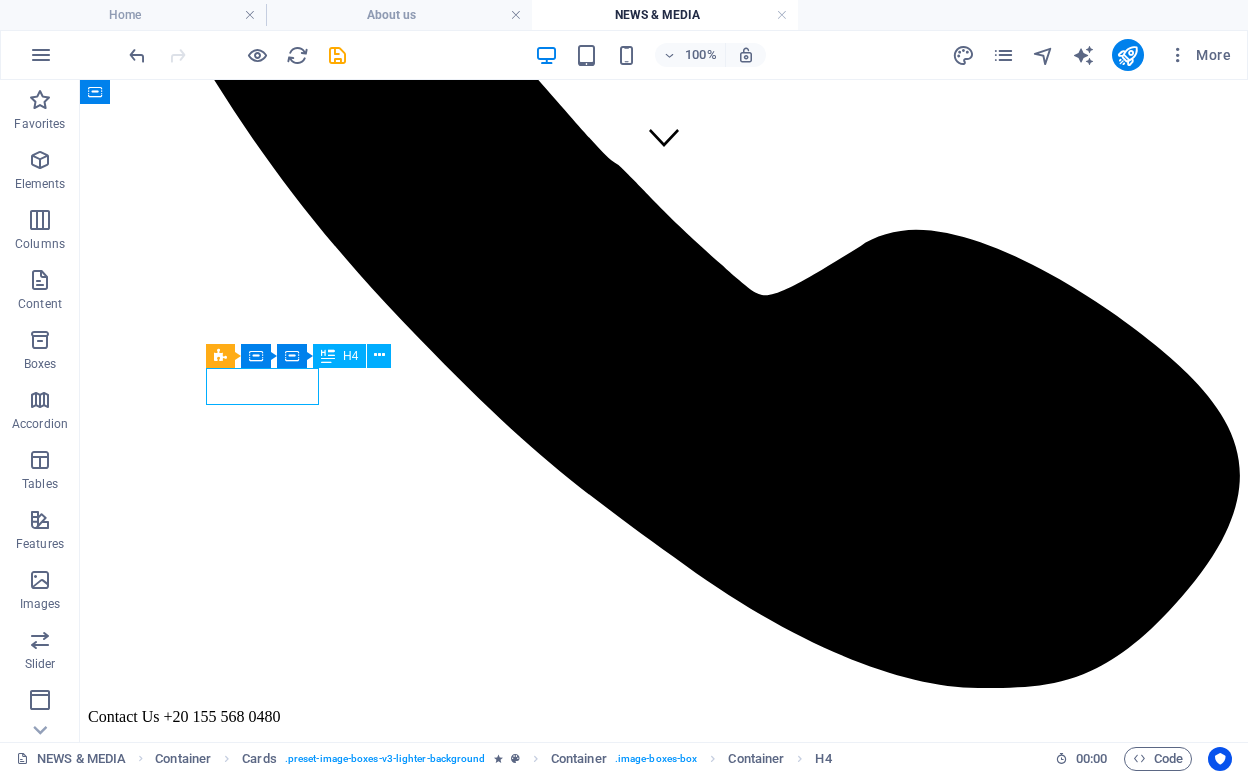 click on "Haircut" at bounding box center (664, 11291) 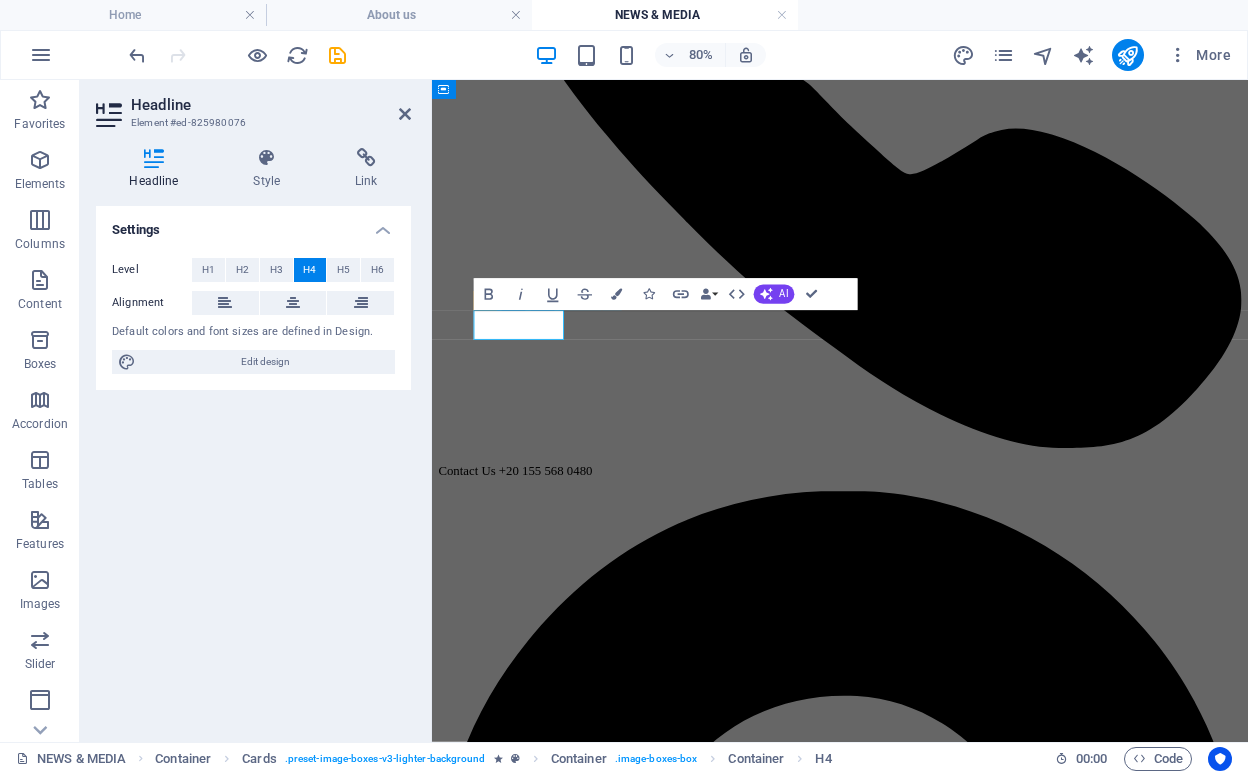 type 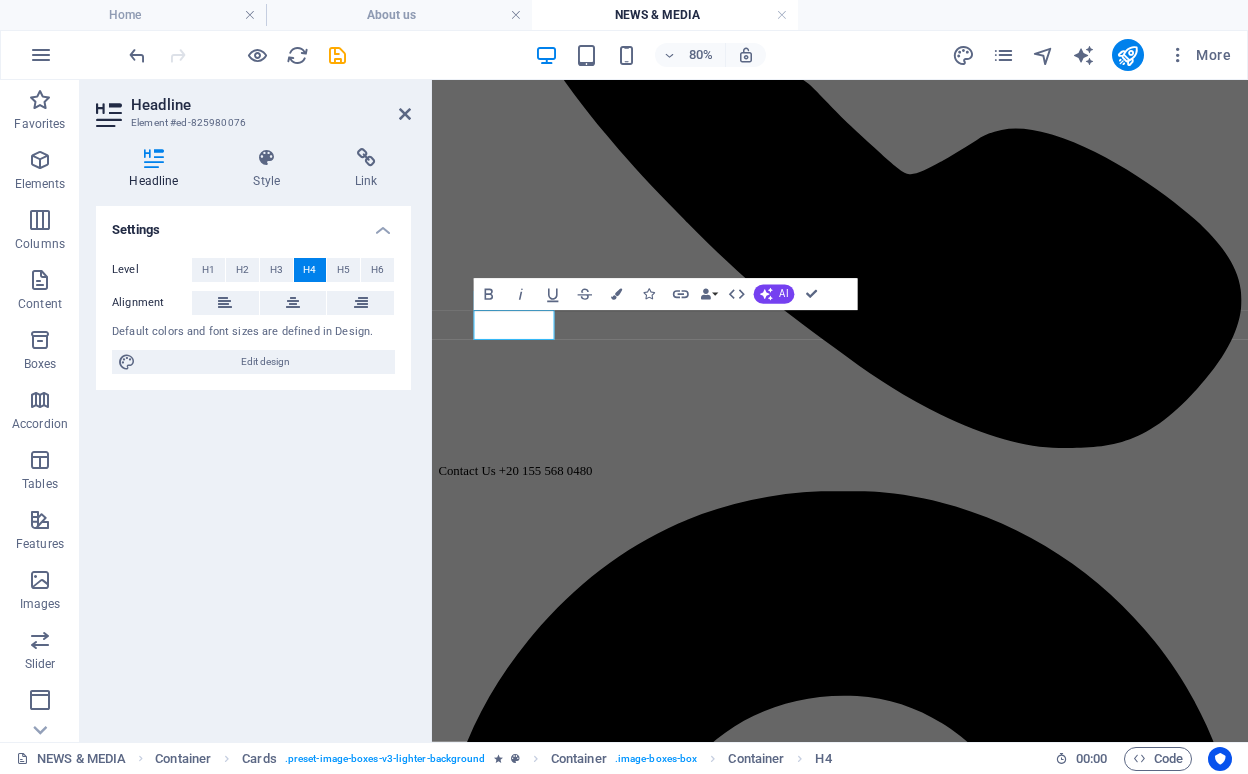 click on "Headline Style Link Settings Level H1 H2 H3 H4 H5 H6 Alignment Default colors and font sizes are defined in Design. Edit design Cards Element Layout How this element expands within the layout (Flexbox). Size Default auto px % 1/1 1/2 1/3 1/4 1/5 1/6 1/7 1/8 1/9 1/10 Grow Shrink Order Container layout Visible Visible Opacity 100 % Overflow Spacing Margin Default auto px % rem vw vh Custom Custom auto px % rem vw vh auto px % rem vw vh auto px % rem vw vh auto px % rem vw vh Padding Default px rem % vh vw Custom Custom px rem % vh vw px rem % vh vw px rem % vh vw px rem % vh vw Border Style              - Width 1 auto px rem % vh vw Custom Custom 1 auto px rem % vh vw 1 auto px rem % vh vw 1 auto px rem % vh vw 1 auto px rem % vh vw  - Color Round corners Default px rem % vh vw Custom Custom px rem % vh vw px rem % vh vw px rem % vh vw px rem % vh vw Shadow Default None Outside Inside Color X offset 0 px rem vh vw Y offset 0 px rem vh vw Blur 0 px rem % vh vw Spread 0 px rem vh vw Text Shadow Default" at bounding box center [253, 437] 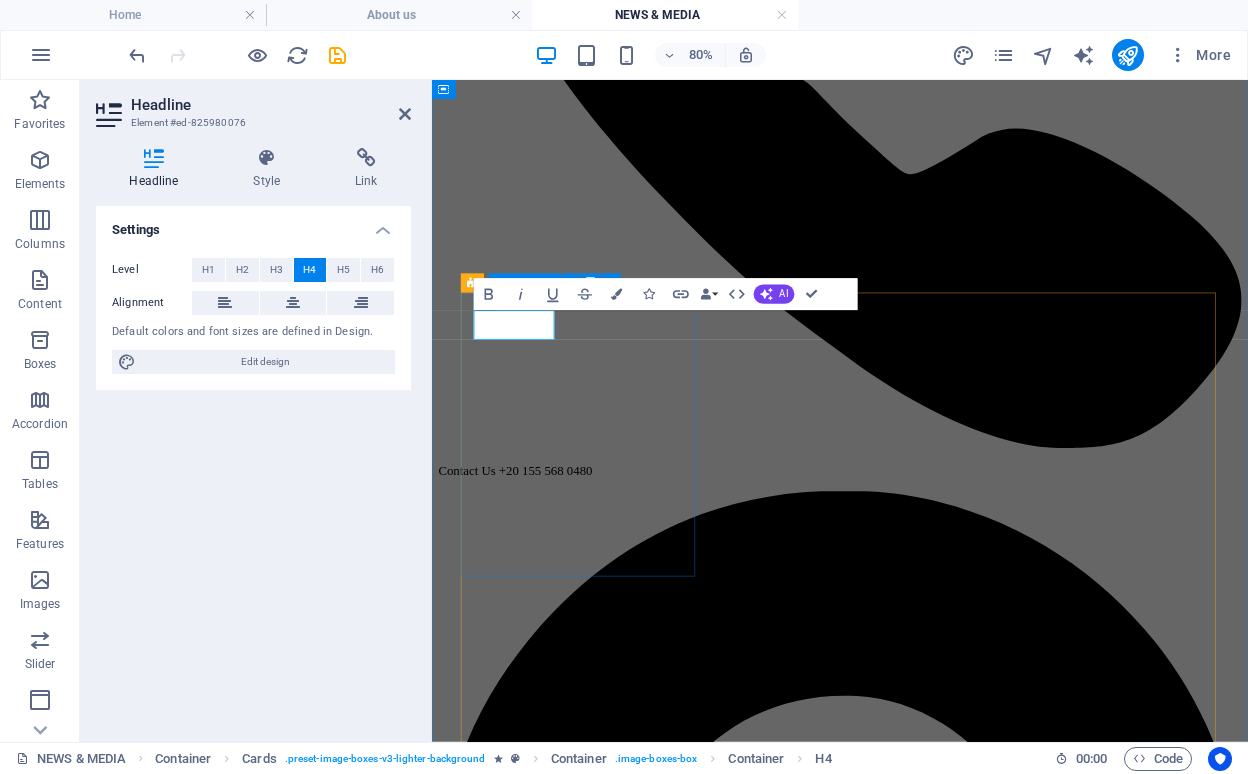 click on "Techne $22 Lorem ipsum dolor sit amet, consectetur adipisicing elit. Veritatis, dolorem!" at bounding box center (942, 10430) 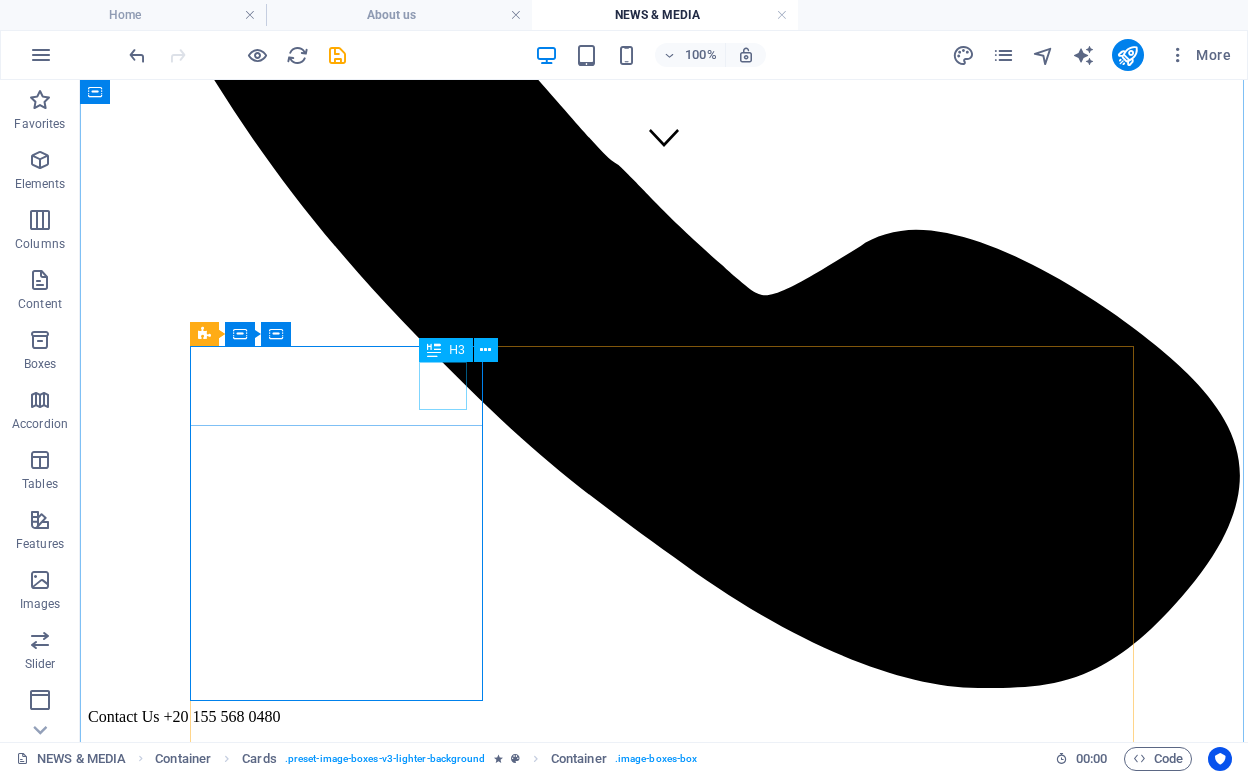 click on "$22" at bounding box center [664, 11333] 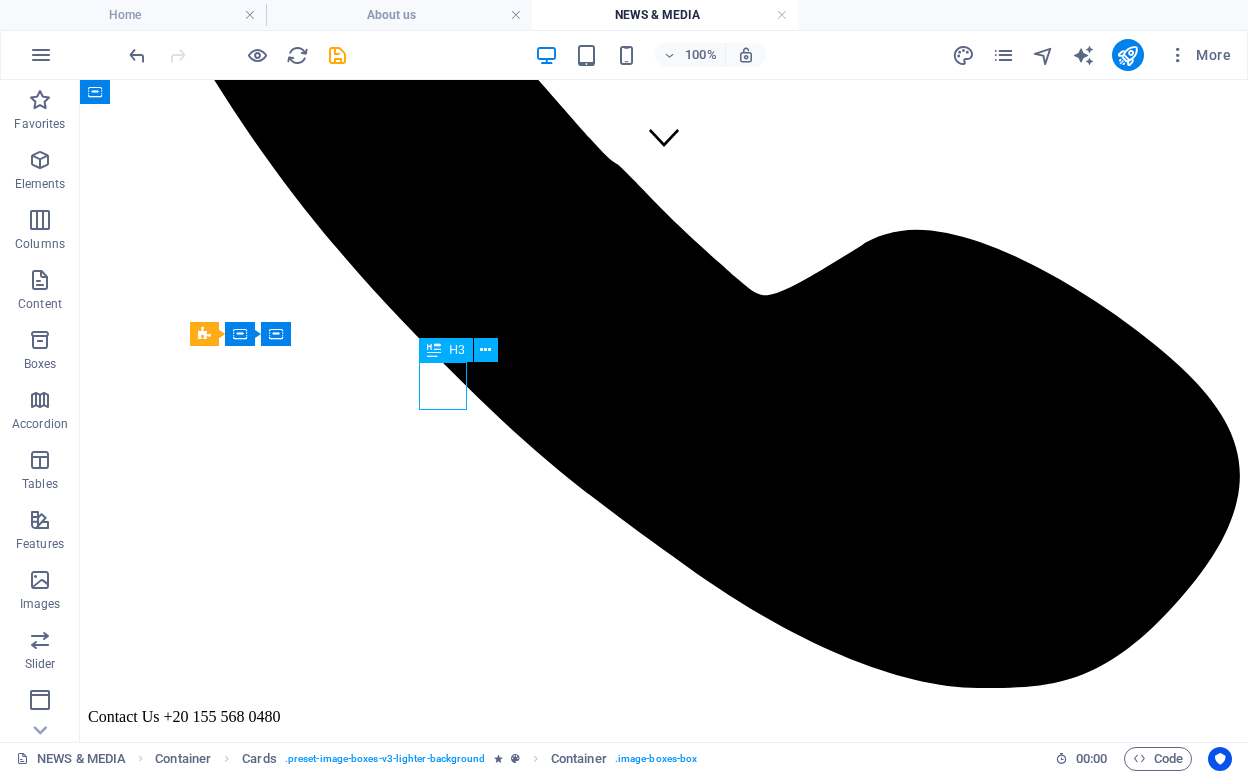 click on "$22" at bounding box center [664, 11333] 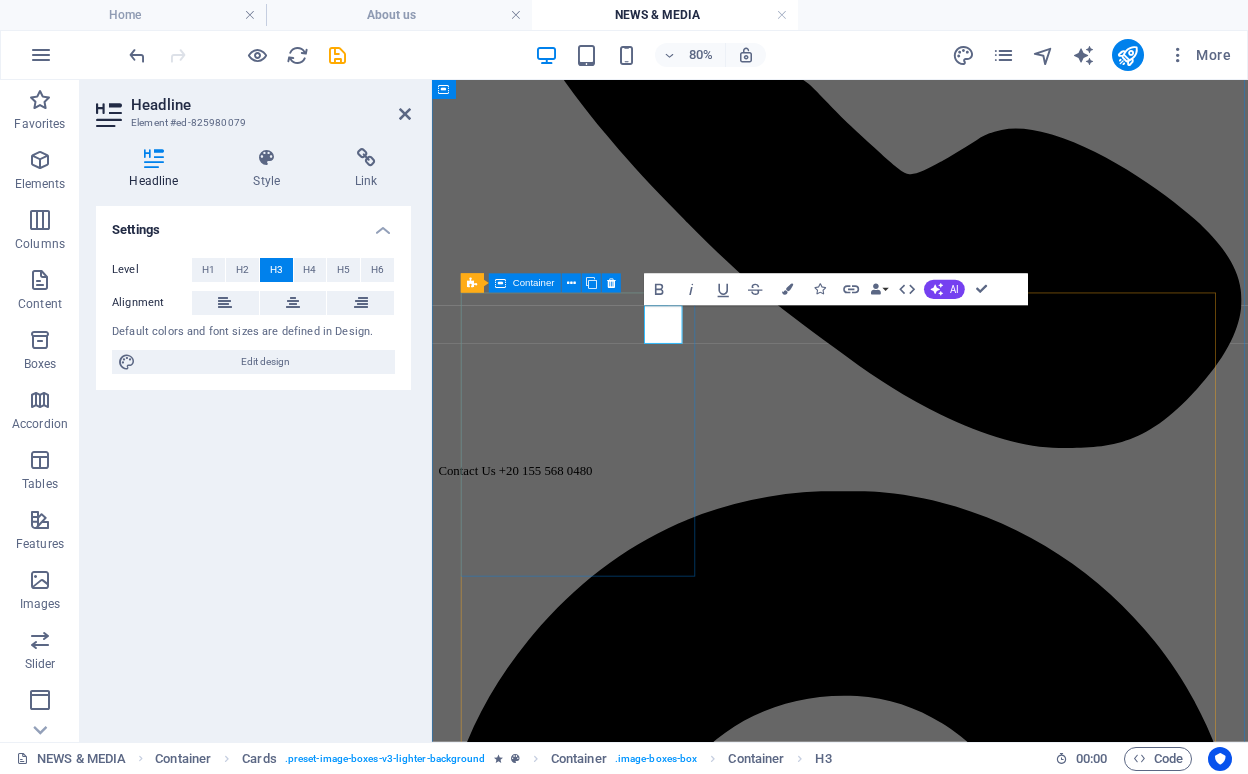 click on "Techne $22 Lorem ipsum dolor sit amet, consectetur adipisicing elit. Veritatis, dolorem!" at bounding box center (942, 10347) 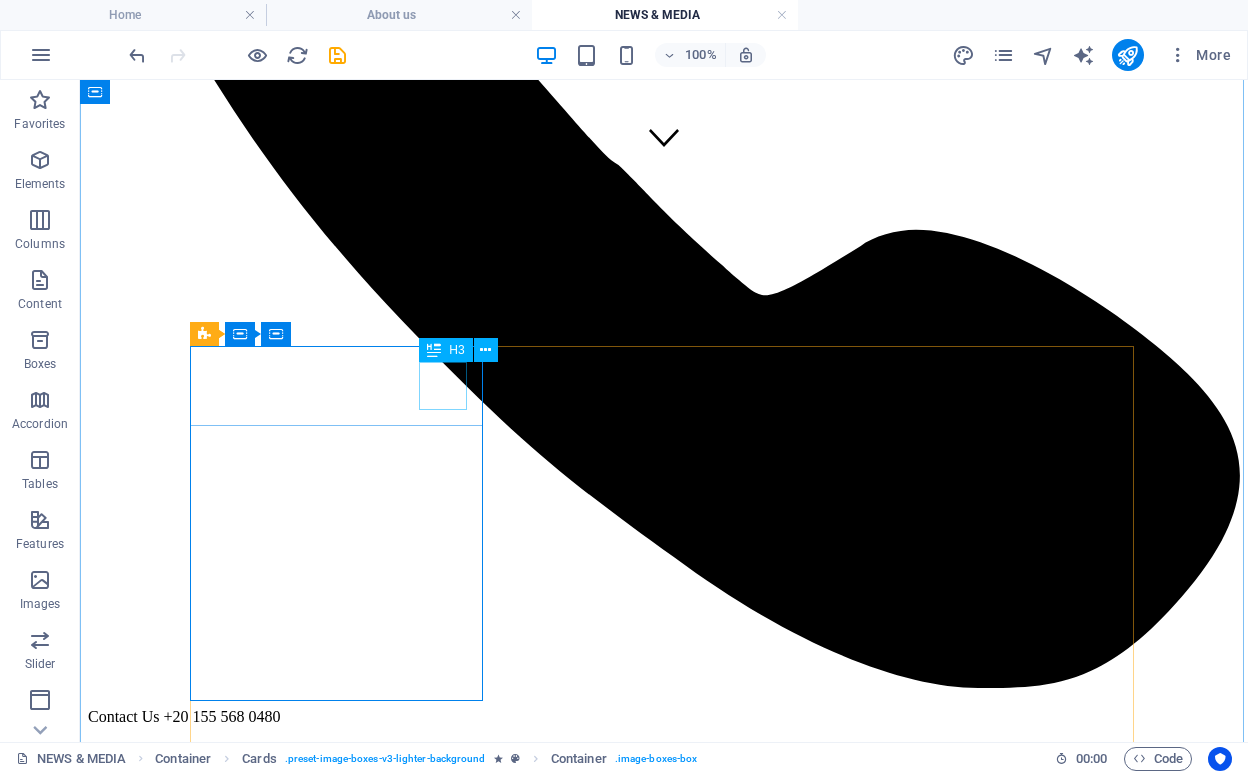 click on "$22" at bounding box center (664, 11333) 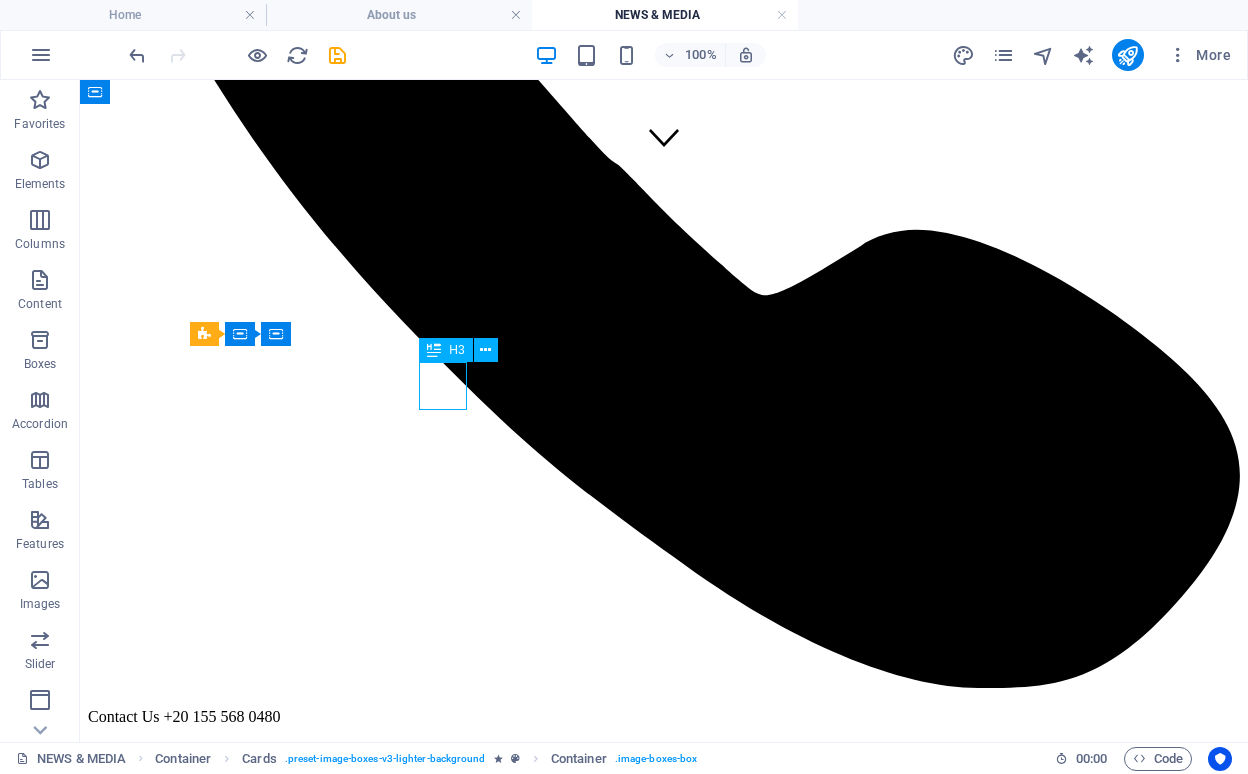 click on "$22" at bounding box center (664, 11333) 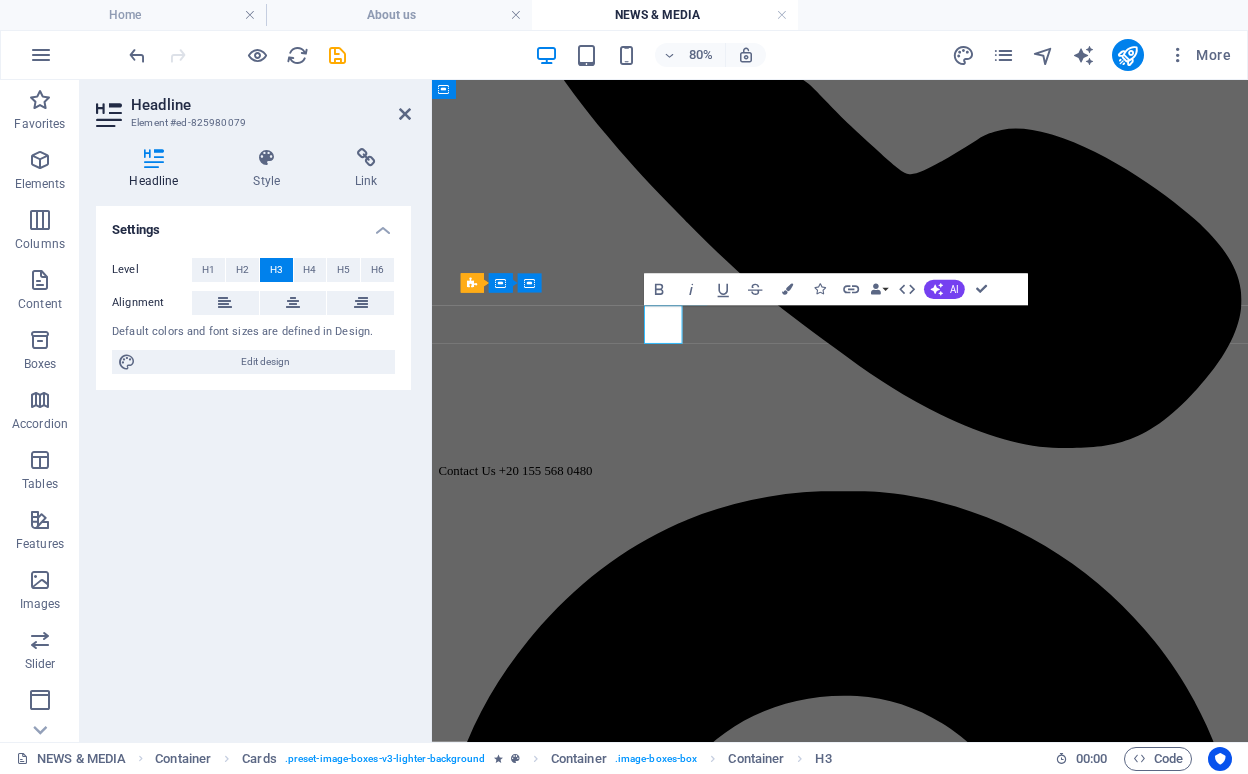 type 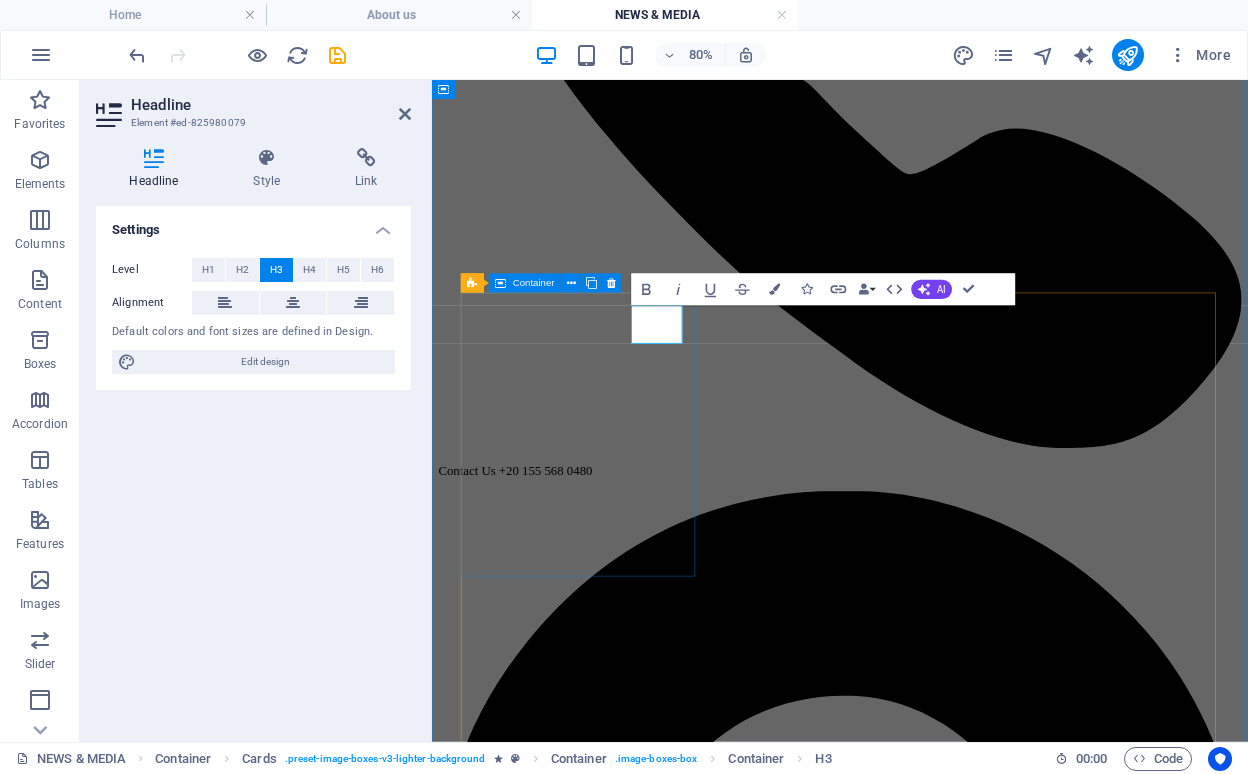 click on "Techne 2024 Lorem ipsum dolor sit amet, consectetur adipisicing elit. Veritatis, dolorem!" at bounding box center (942, 10430) 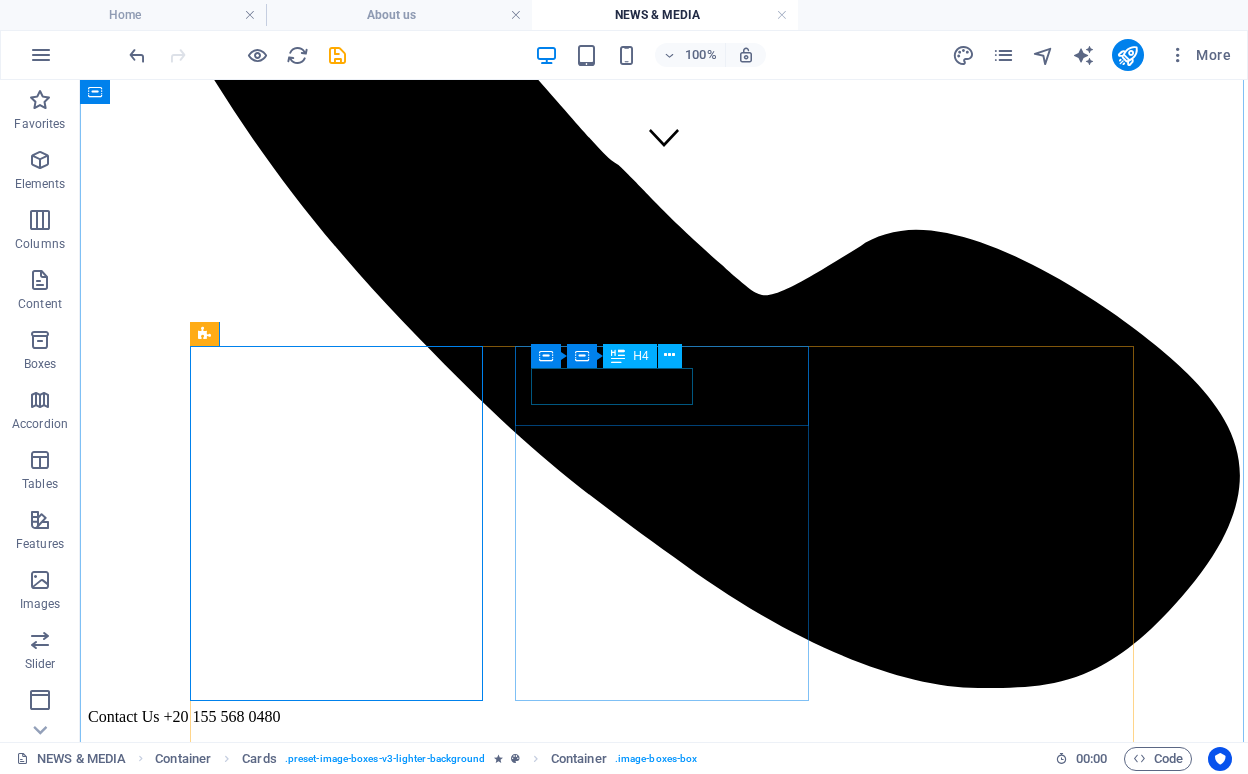 click on "Beard Trim" at bounding box center [664, 12247] 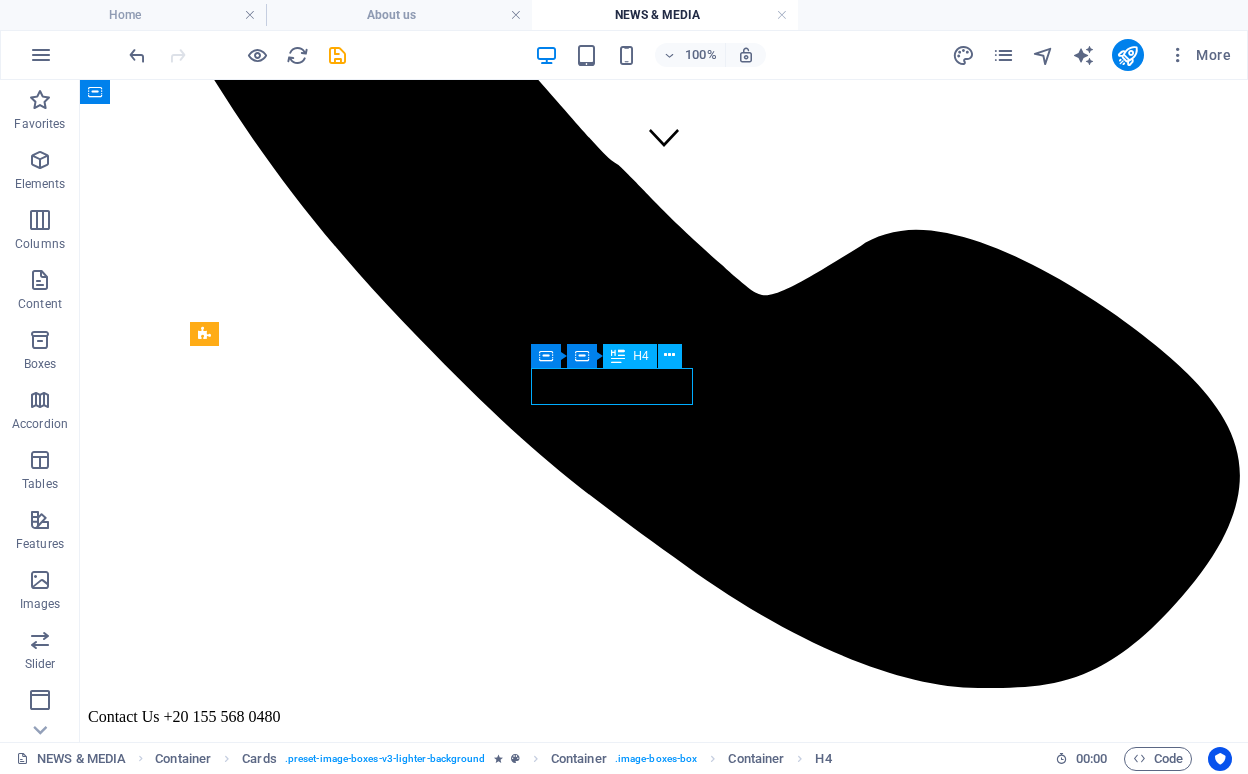 click on "Beard Trim" at bounding box center (664, 12247) 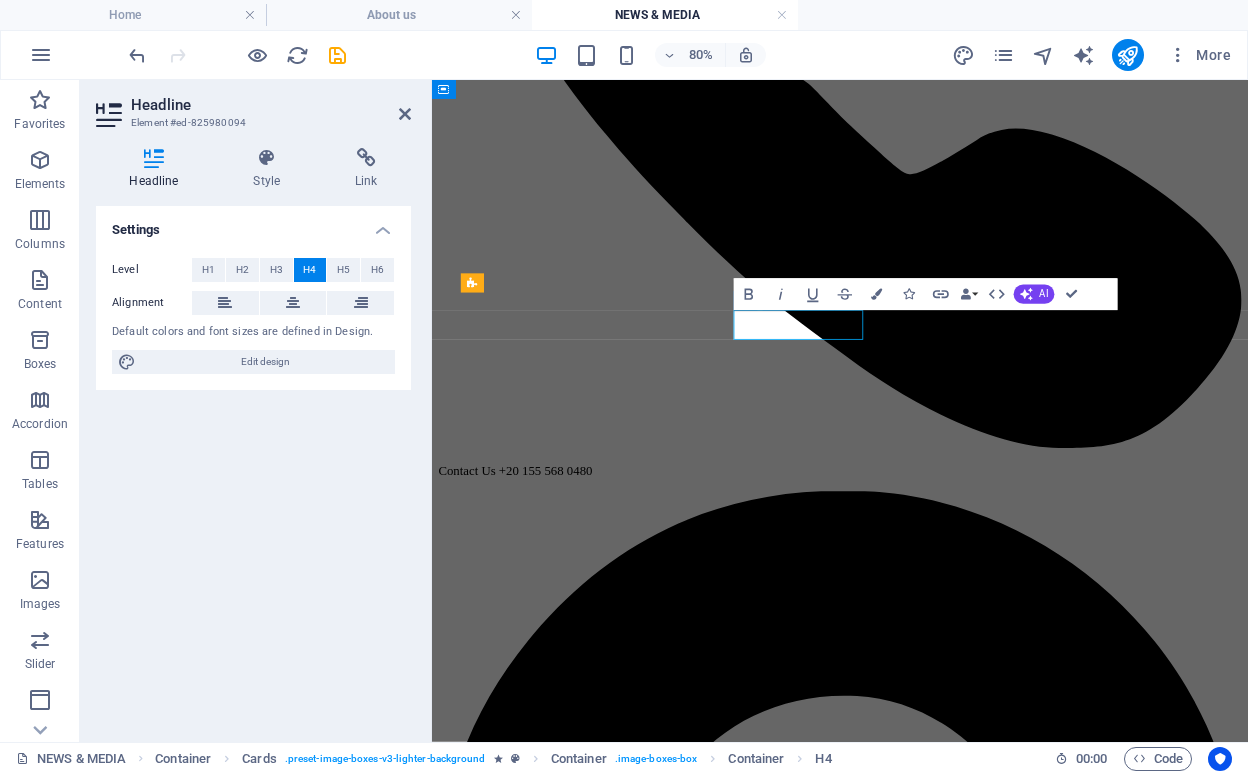 type 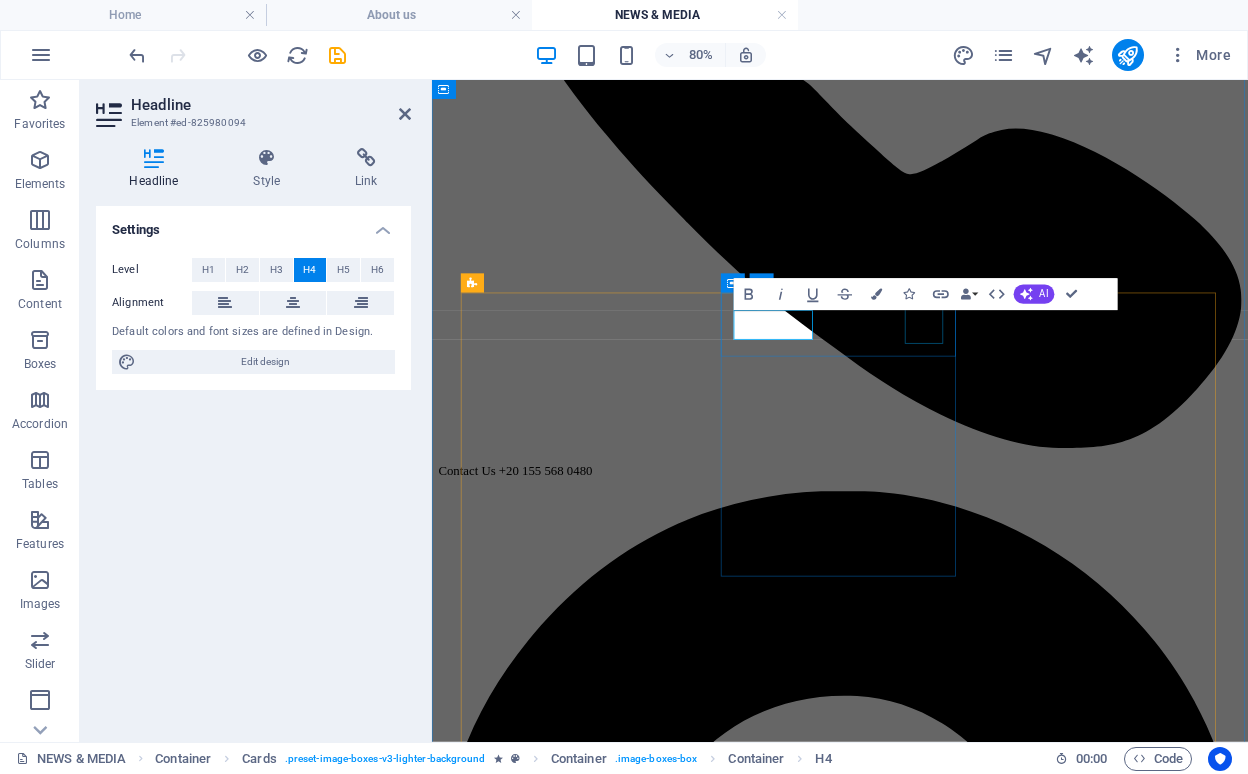 click on "$18" at bounding box center [942, 10954] 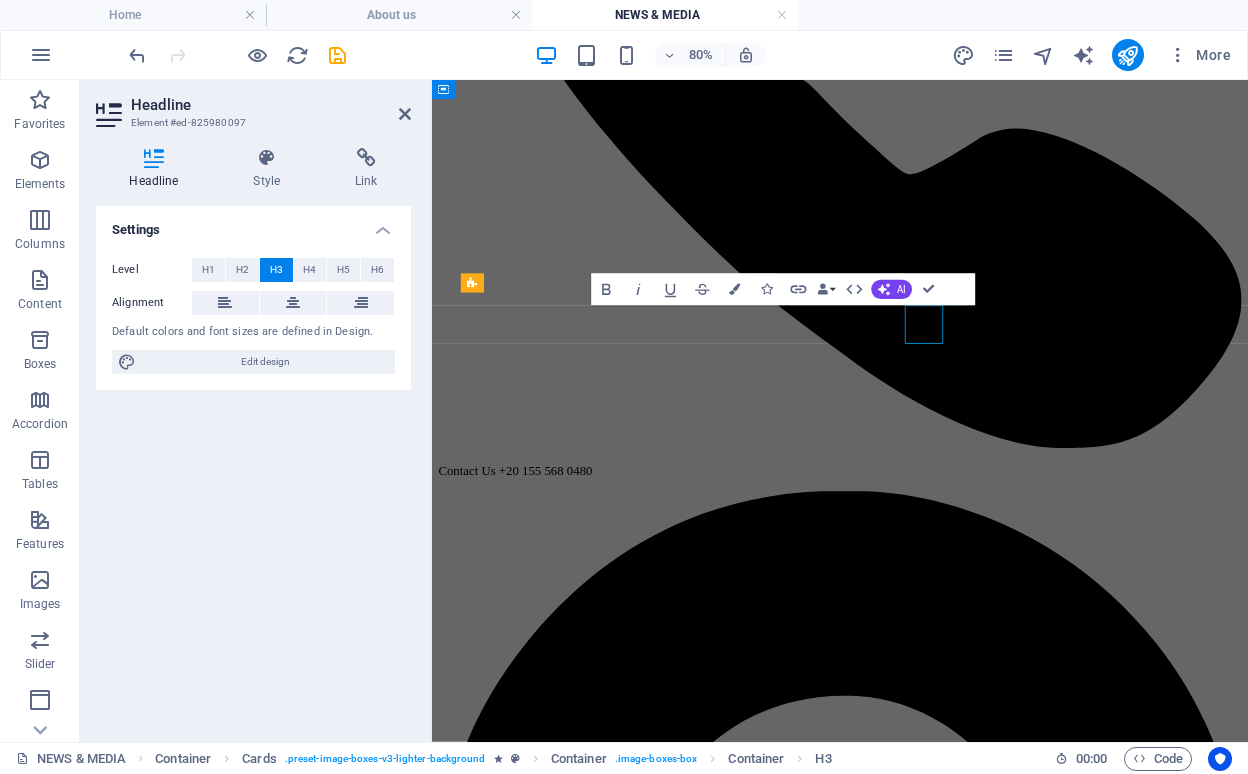 type 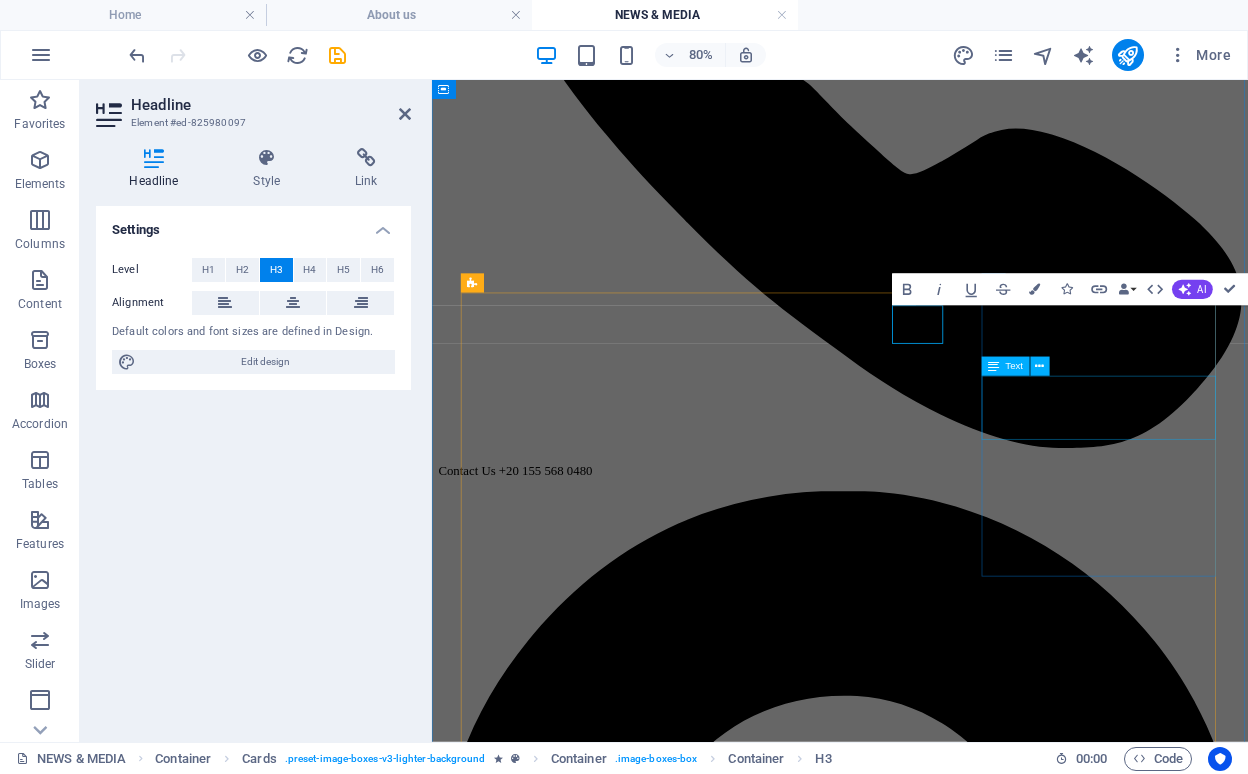 click on "Lorem ipsum dolor sit amet, consectetur adipisicing elit. Veritatis, dolorem!" at bounding box center [942, 12552] 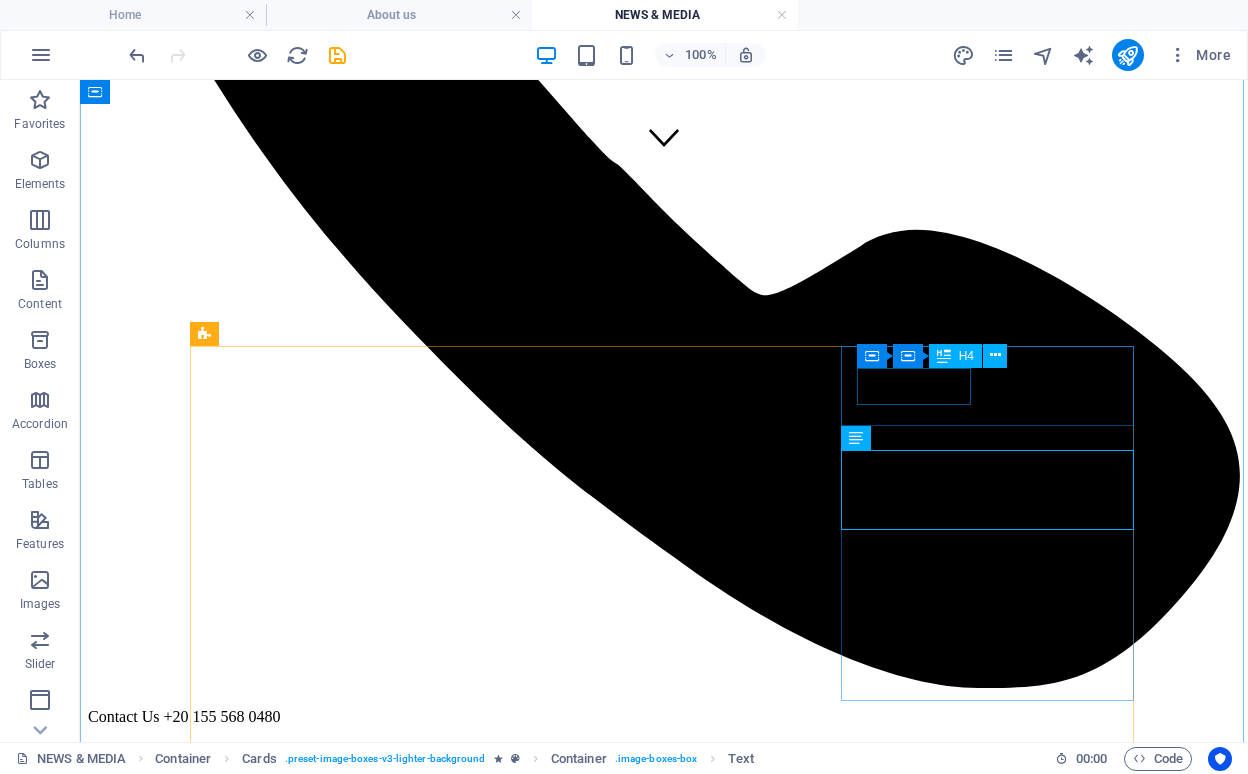 click on "Styling" at bounding box center (664, 13201) 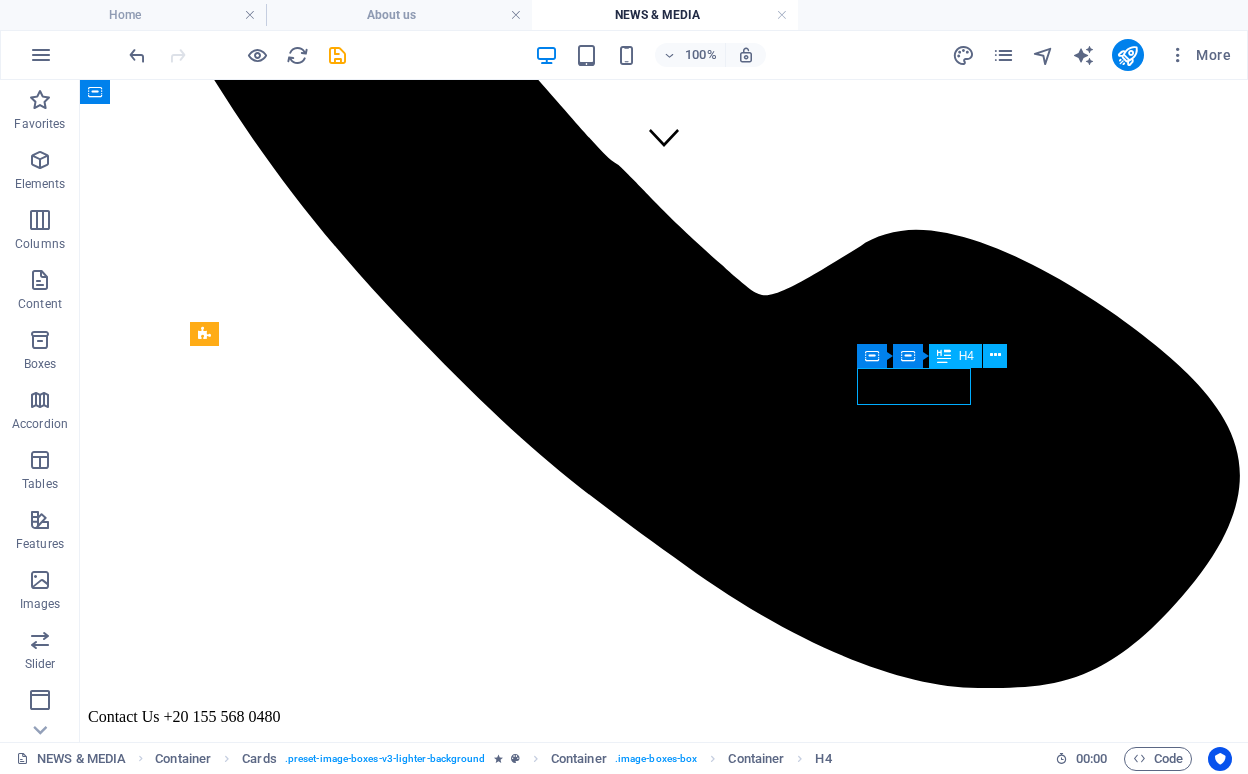 click on "Styling" at bounding box center (664, 13201) 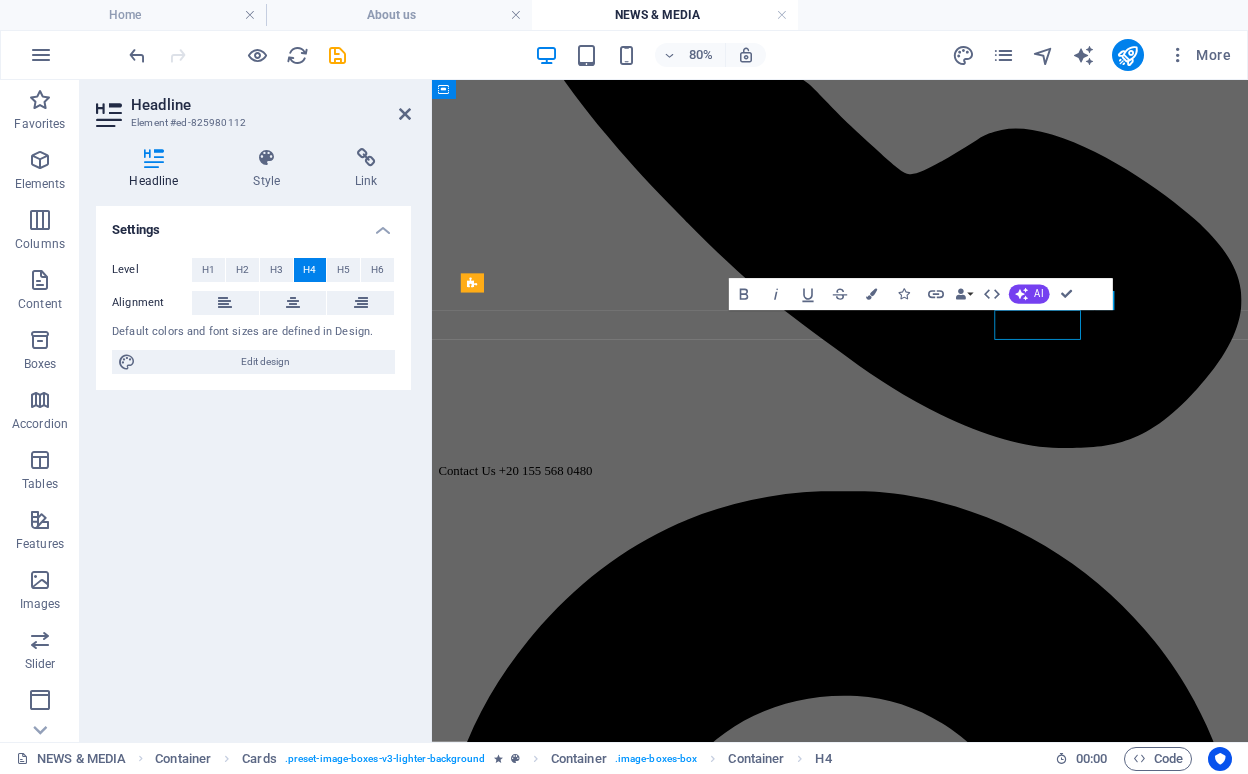 type 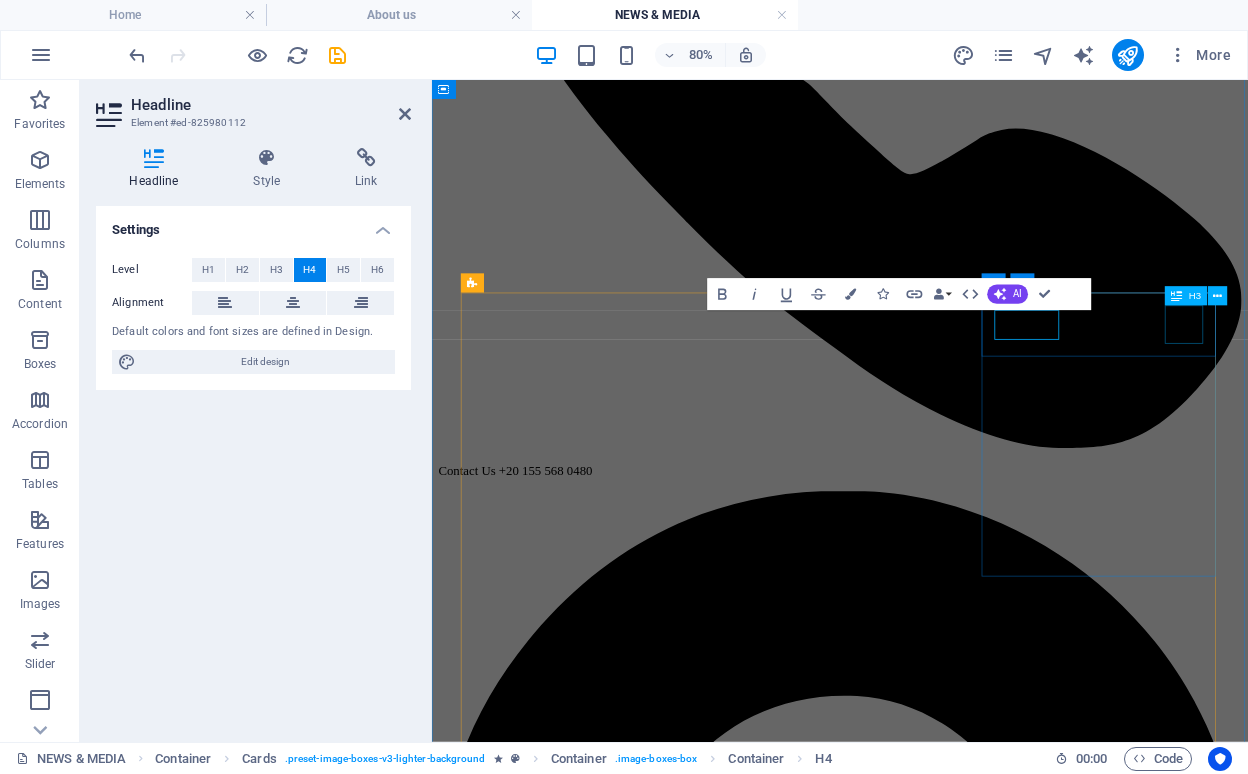 click on "$22" at bounding box center [942, 11810] 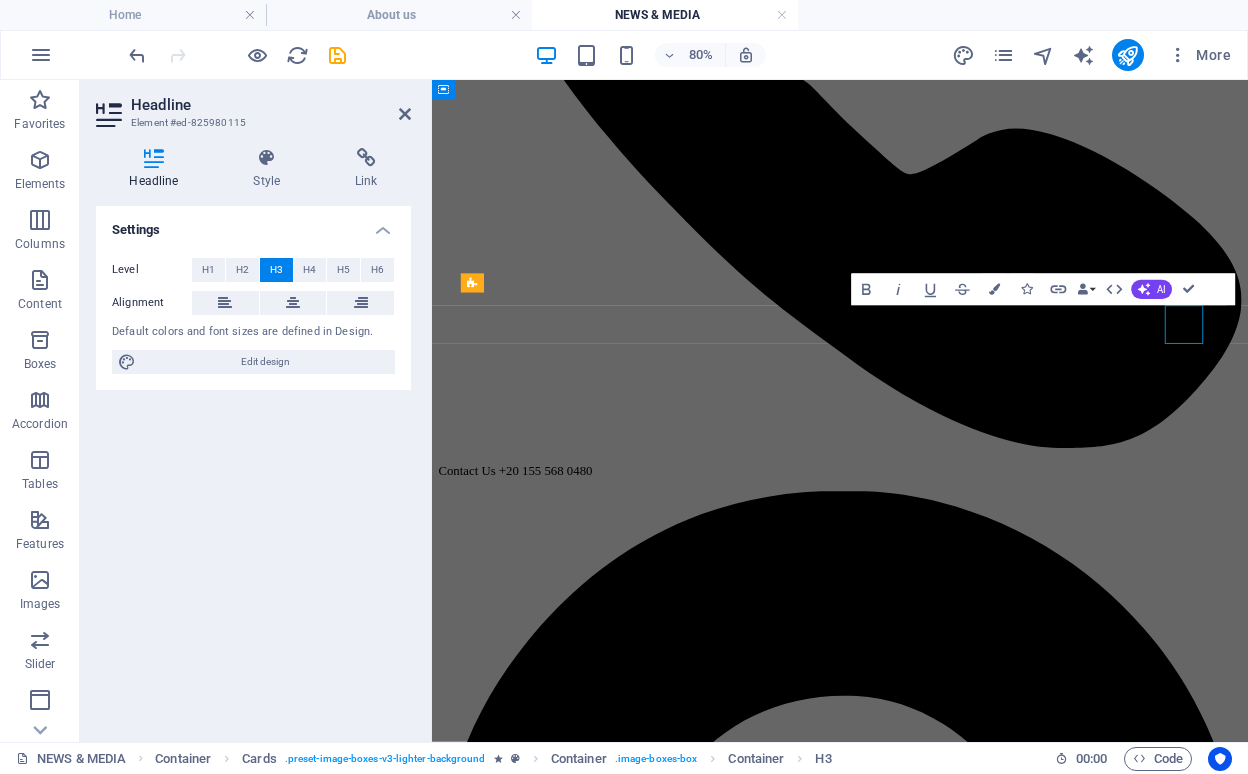 type 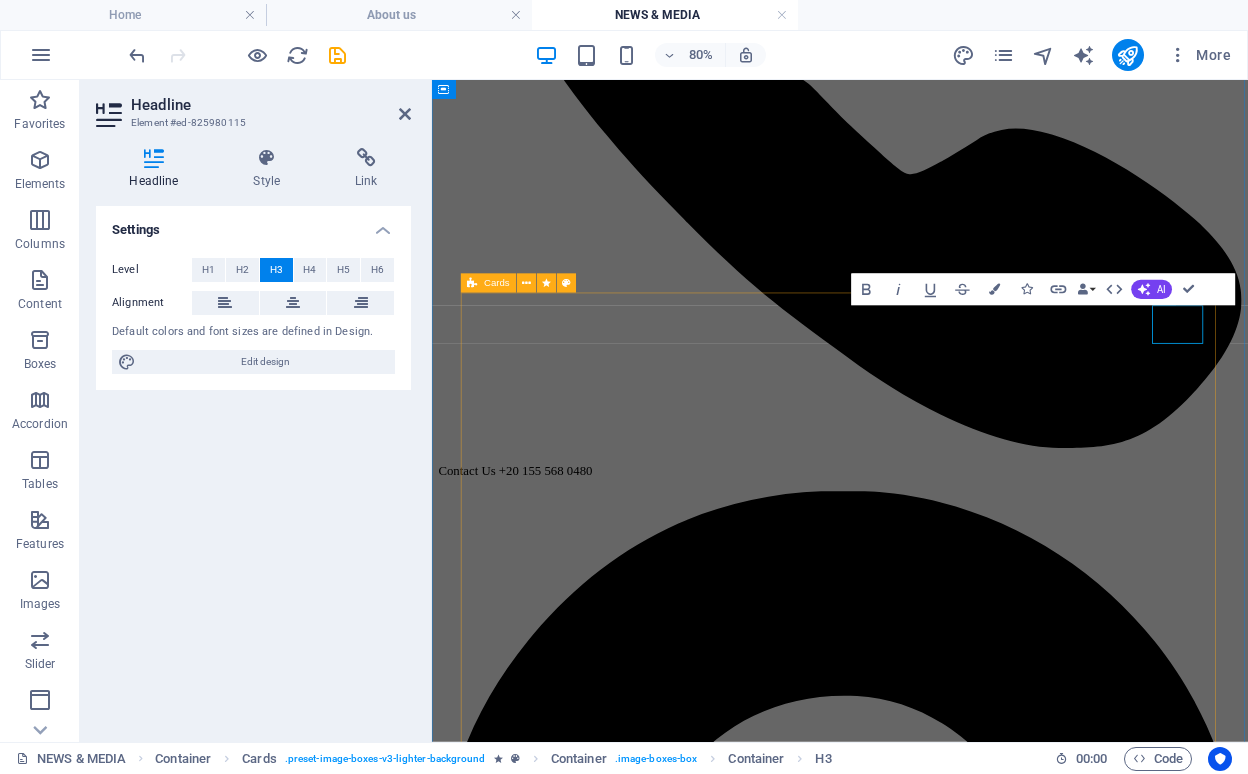 click on "Techne 2024 Lorem ipsum dolor sit amet, consectetur adipisicing elit. Veritatis, dolorem!  Matrix 2024 Lorem ipsum dolor sit amet, consectetur adipisicing elit. Veritatis, dolorem!  Edafa 2025 Lorem ipsum dolor sit amet, consectetur adipisicing elit. Veritatis, dolorem!  Shaves  $17 Lorem ipsum dolor sit amet, consectetur adipisicing elit. Veritatis, dolorem!  Children  $12 Lorem ipsum dolor sit amet, consectetur adipisicing elit. Veritatis, dolorem!  Specials  $34 Lorem ipsum dolor sit amet, consectetur adipisicing elit. Veritatis, dolorem!" at bounding box center [942, 12571] 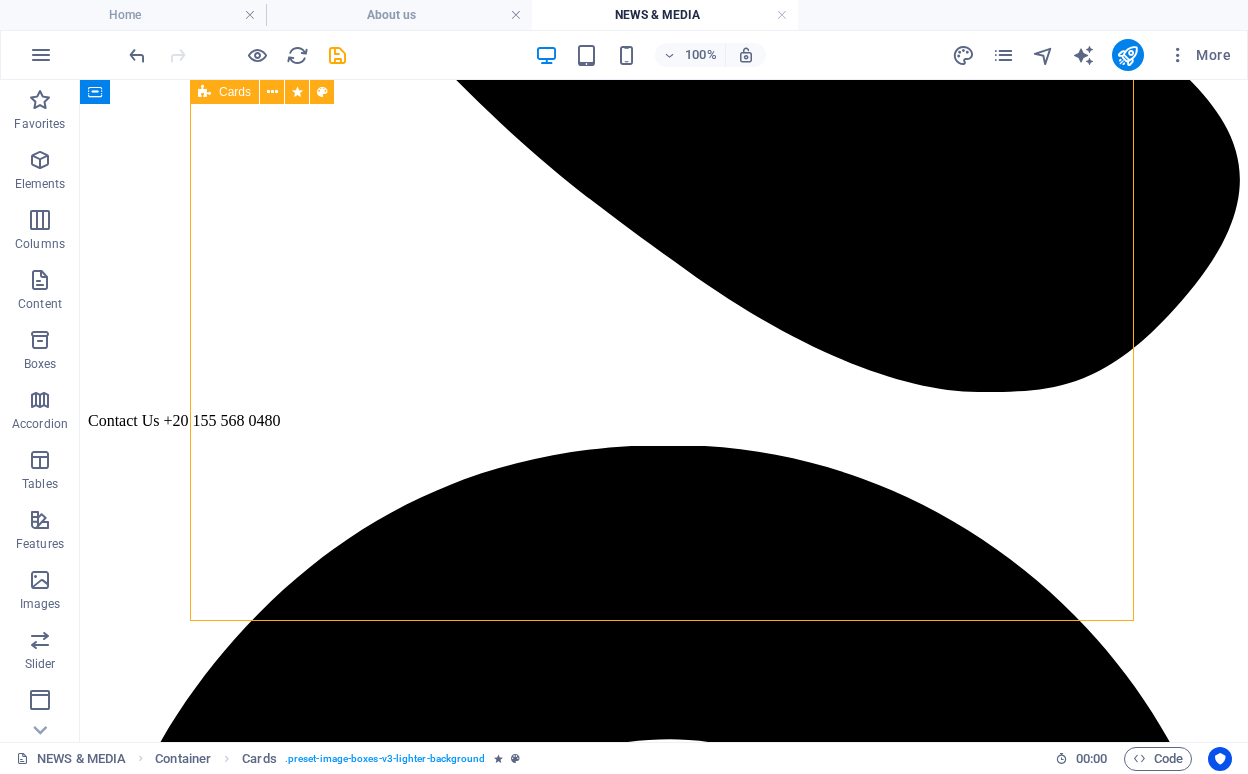 scroll, scrollTop: 873, scrollLeft: 0, axis: vertical 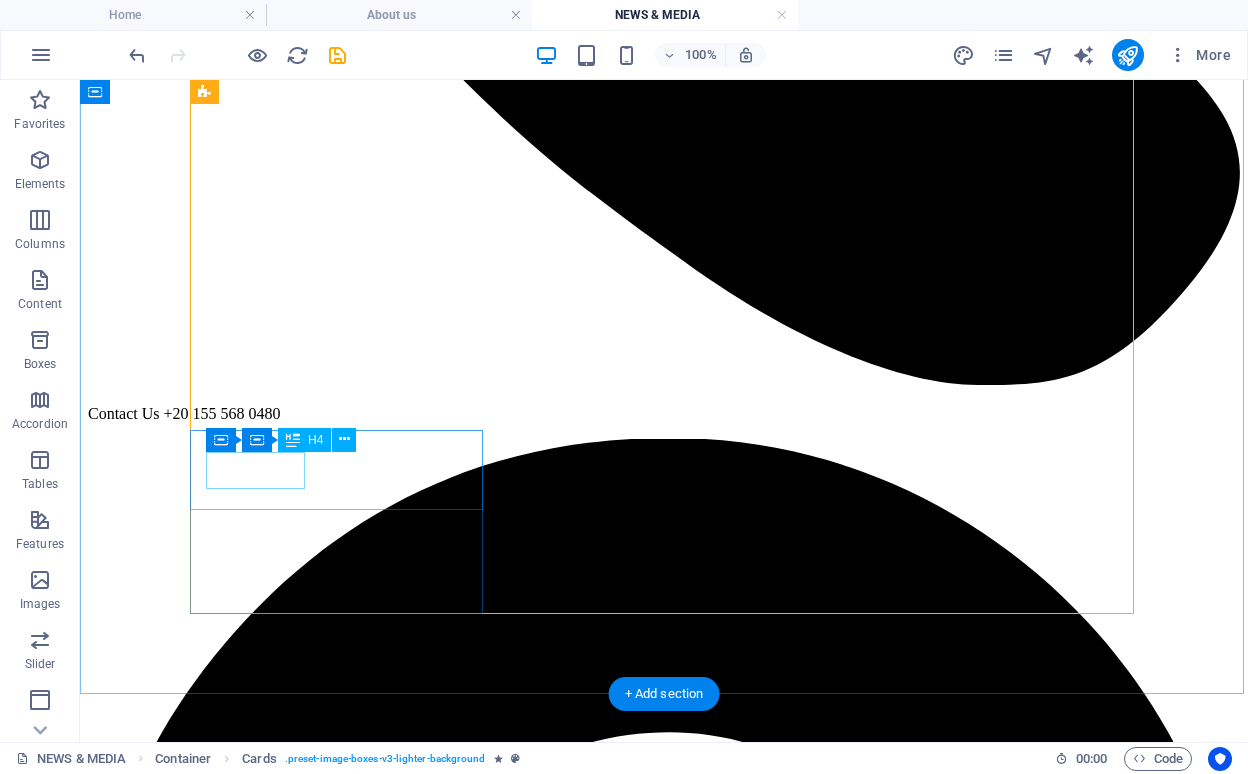 click on "Shaves" at bounding box center (664, 13852) 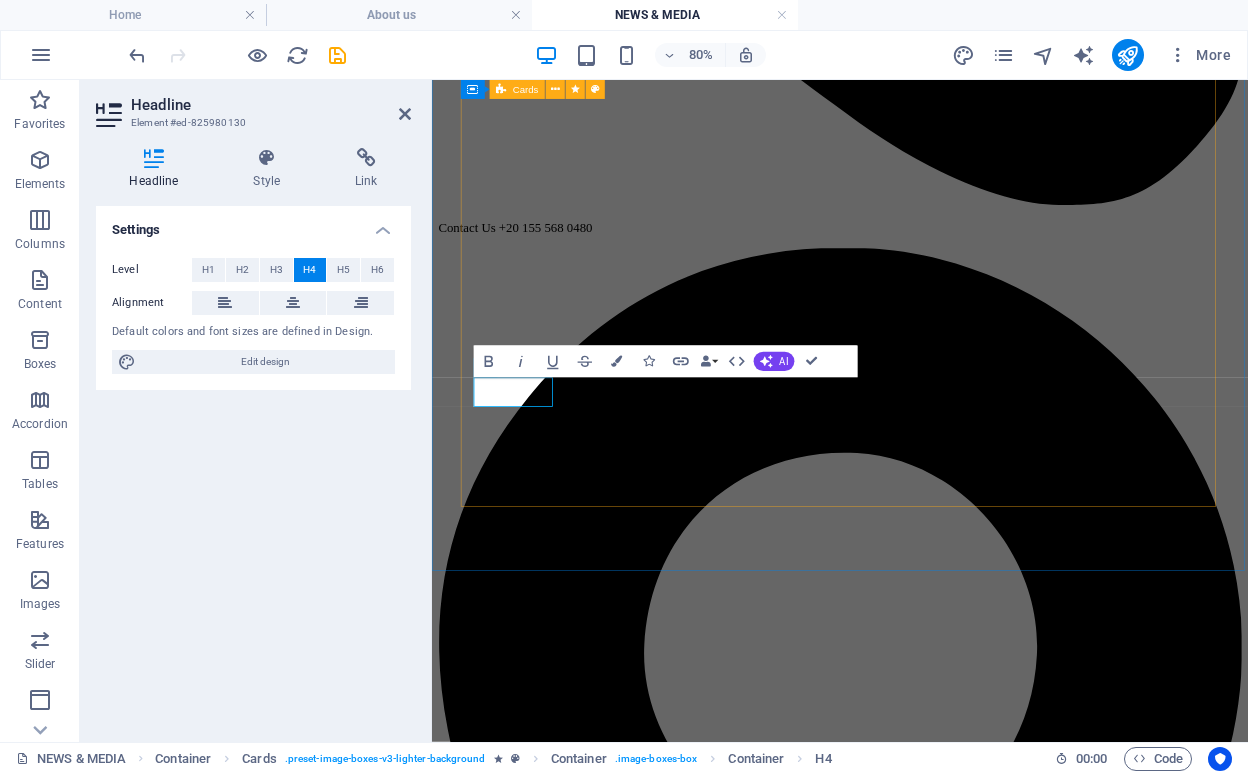 type 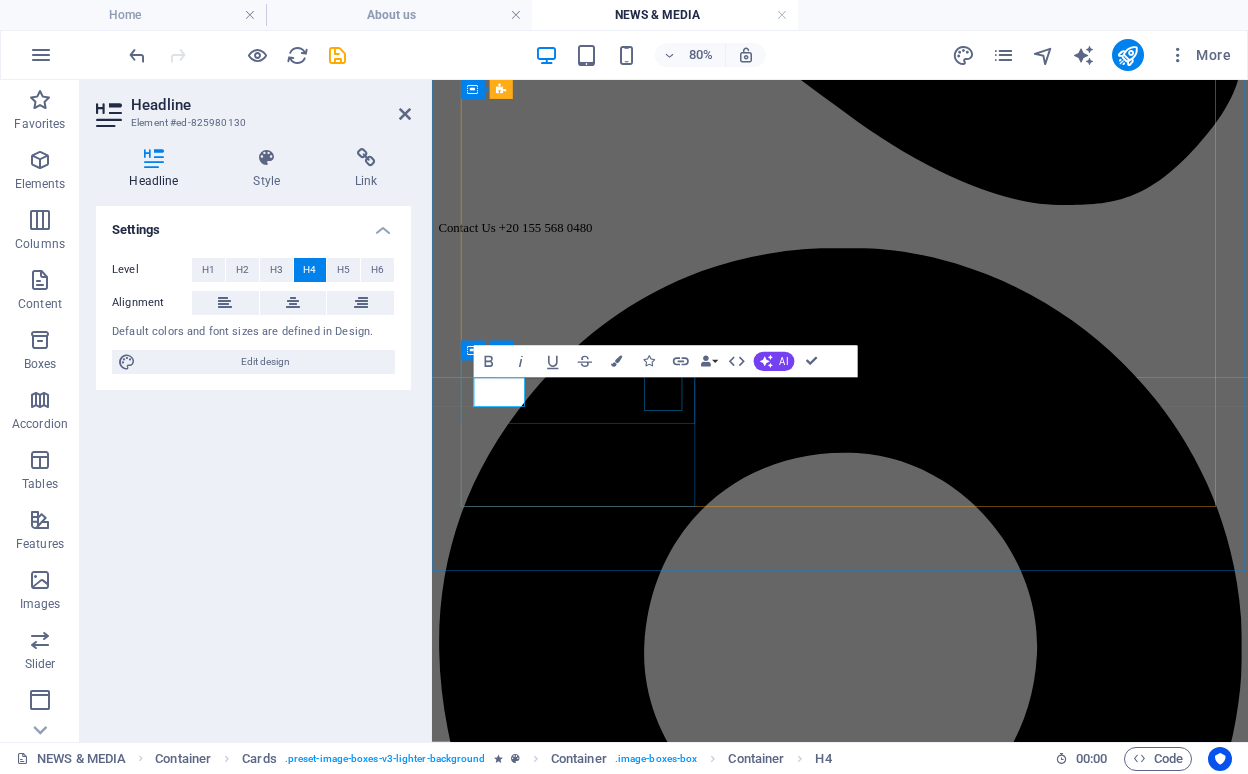 click on "$17" at bounding box center [942, 12362] 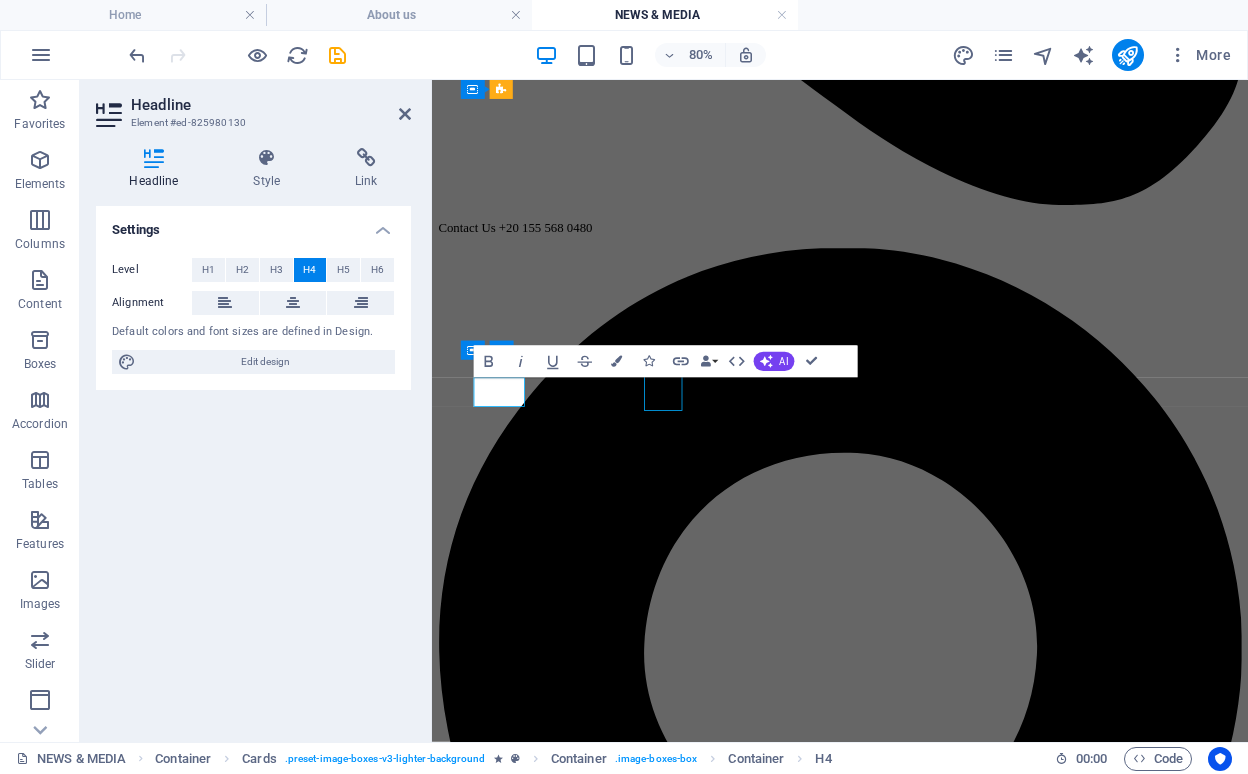 click on "$17" at bounding box center [942, 12362] 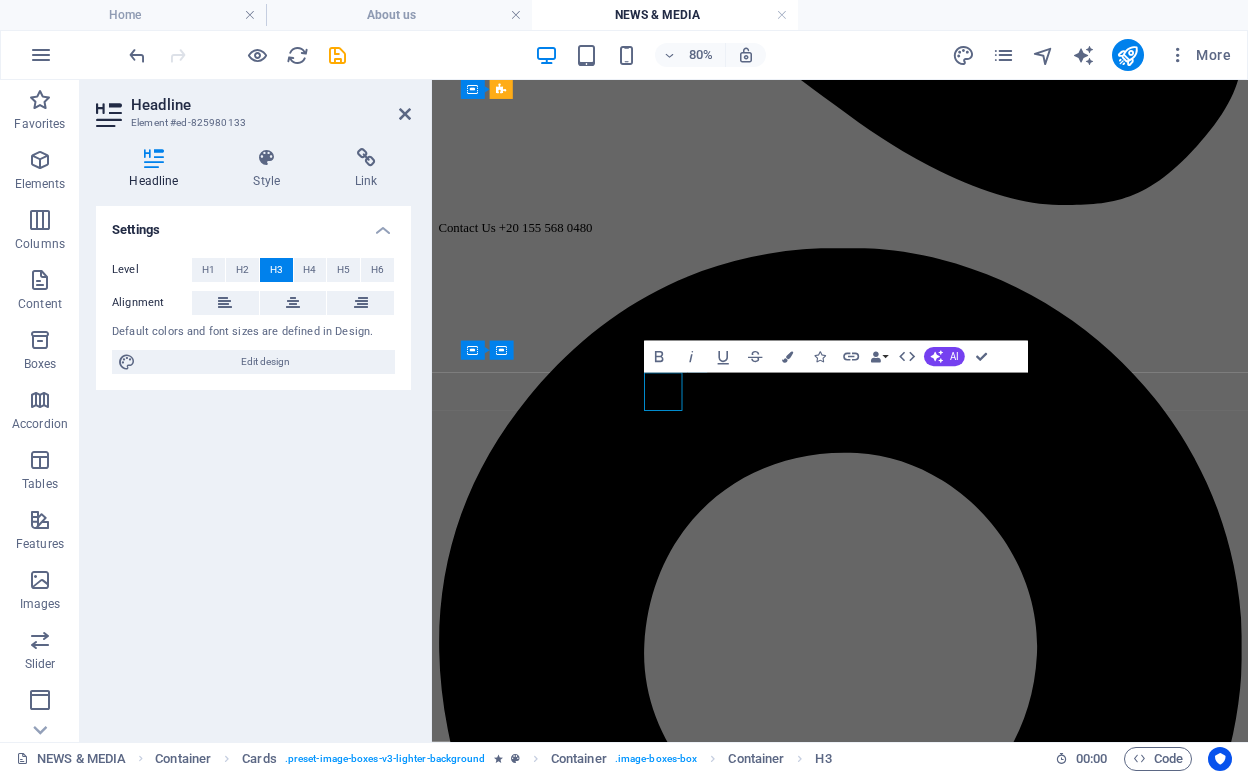 type 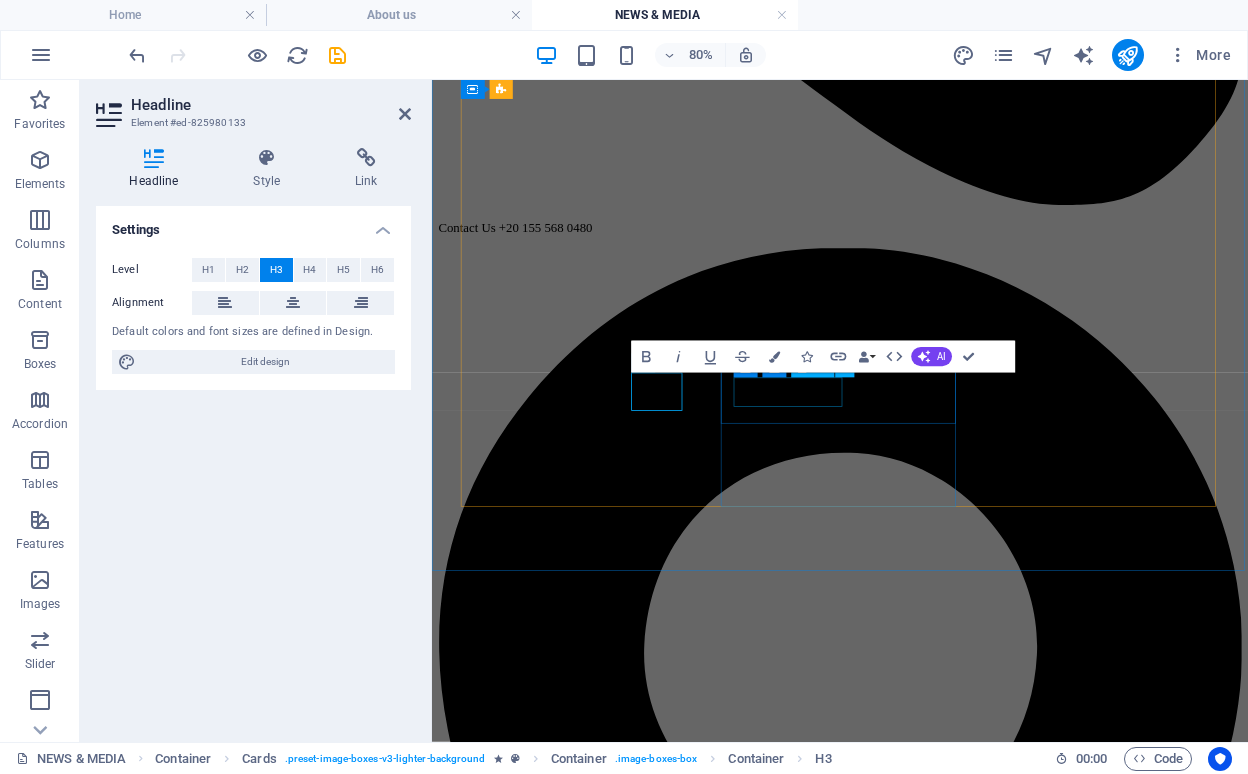 click on "Children" at bounding box center (942, 13178) 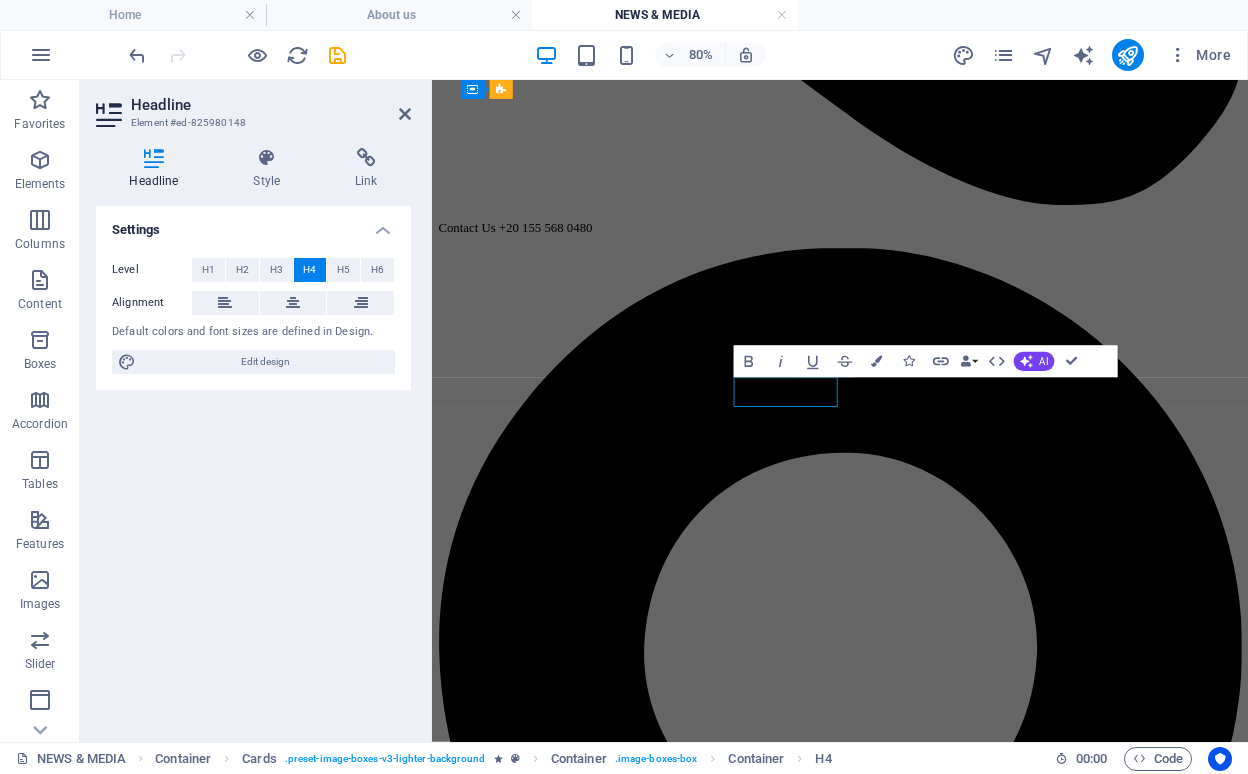 type 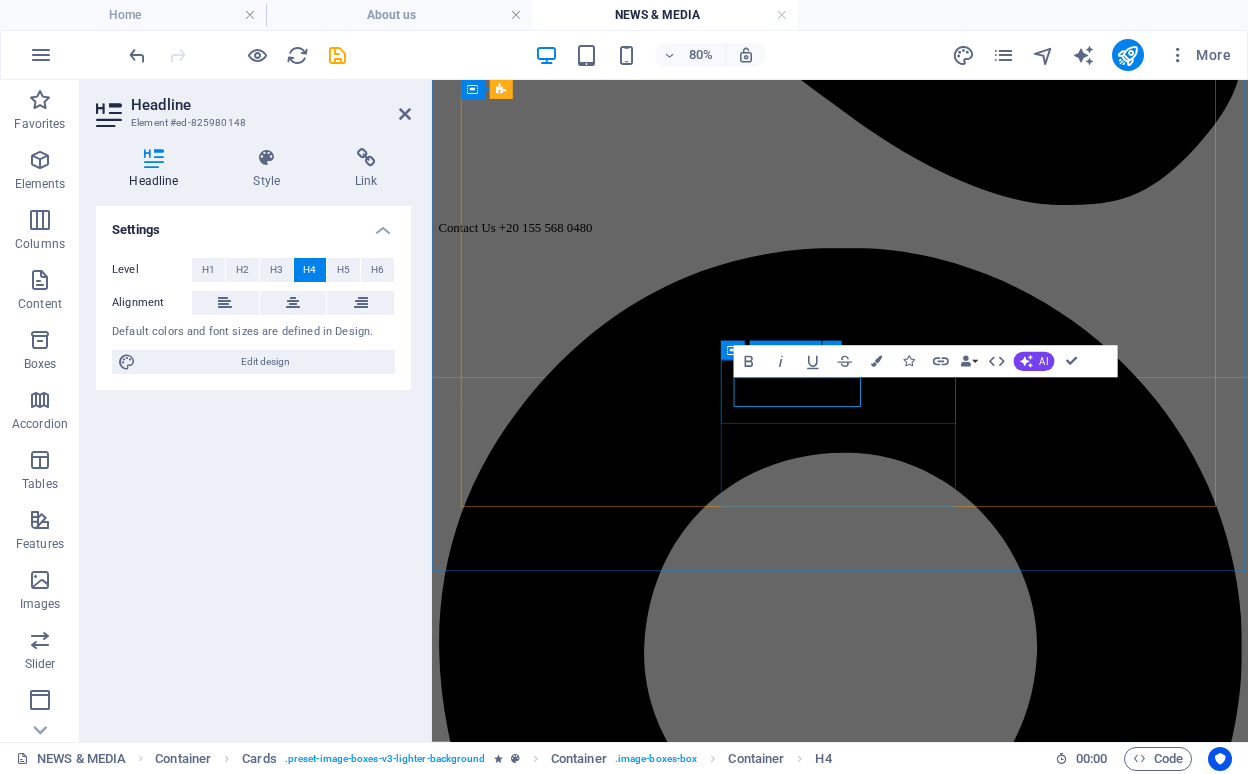 click on "Shark tank $12" at bounding box center (942, 13197) 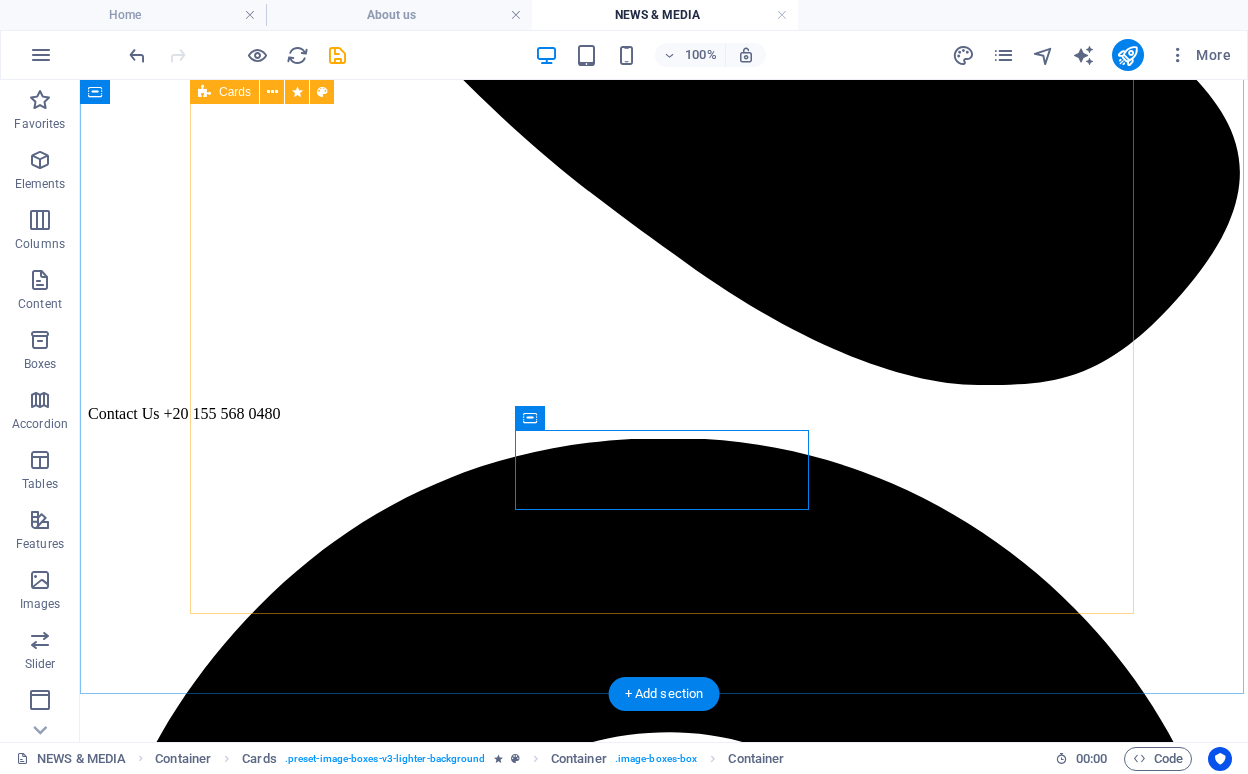 click on "Techne 2024 Lorem ipsum dolor sit amet, consectetur adipisicing elit. Veritatis, dolorem!  Matrix 2024 Lorem ipsum dolor sit amet, consectetur adipisicing elit. Veritatis, dolorem!  Edafa 2025 Lorem ipsum dolor sit amet, consectetur adipisicing elit. Veritatis, dolorem!  leap 2025 Lorem ipsum dolor sit amet, consectetur adipisicing elit. Veritatis, dolorem!  Shark tank $12 Lorem ipsum dolor sit amet, consectetur adipisicing elit. Veritatis, dolorem!  Specials  $34 Lorem ipsum dolor sit amet, consectetur adipisicing elit. Veritatis, dolorem!" at bounding box center (664, 13799) 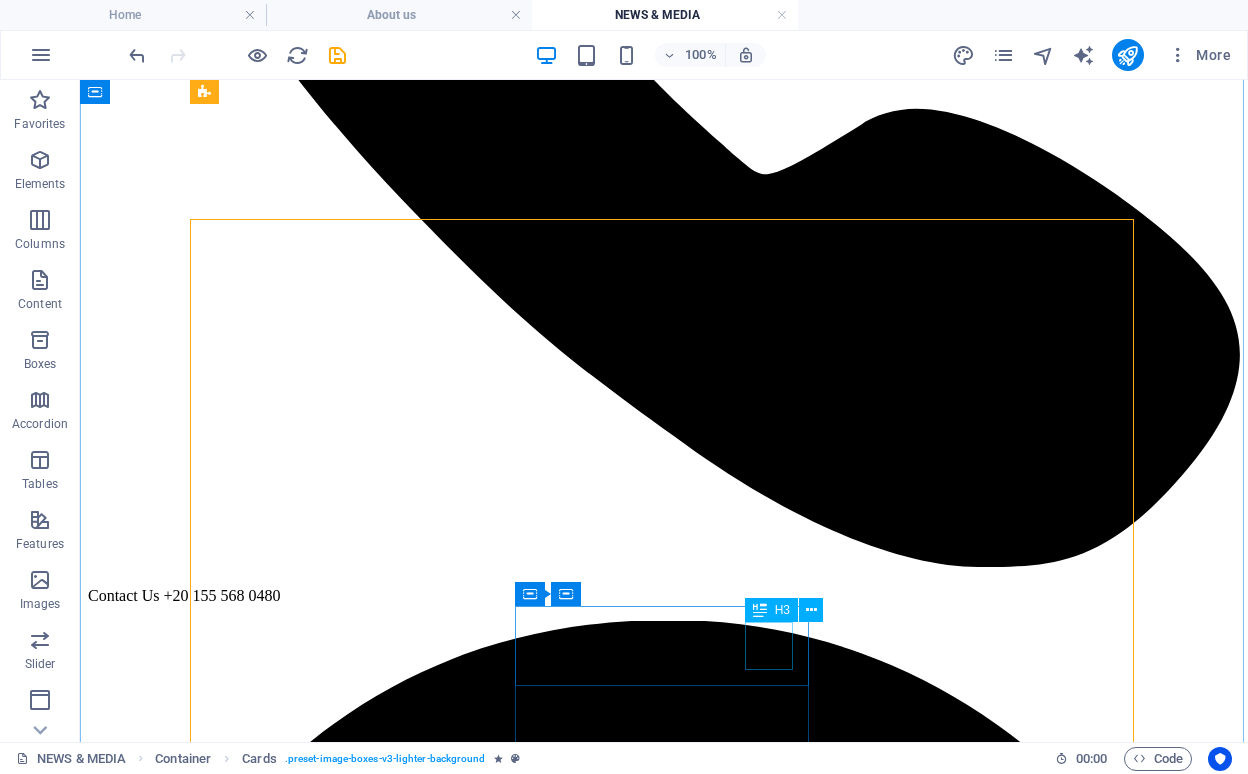 scroll, scrollTop: 619, scrollLeft: 0, axis: vertical 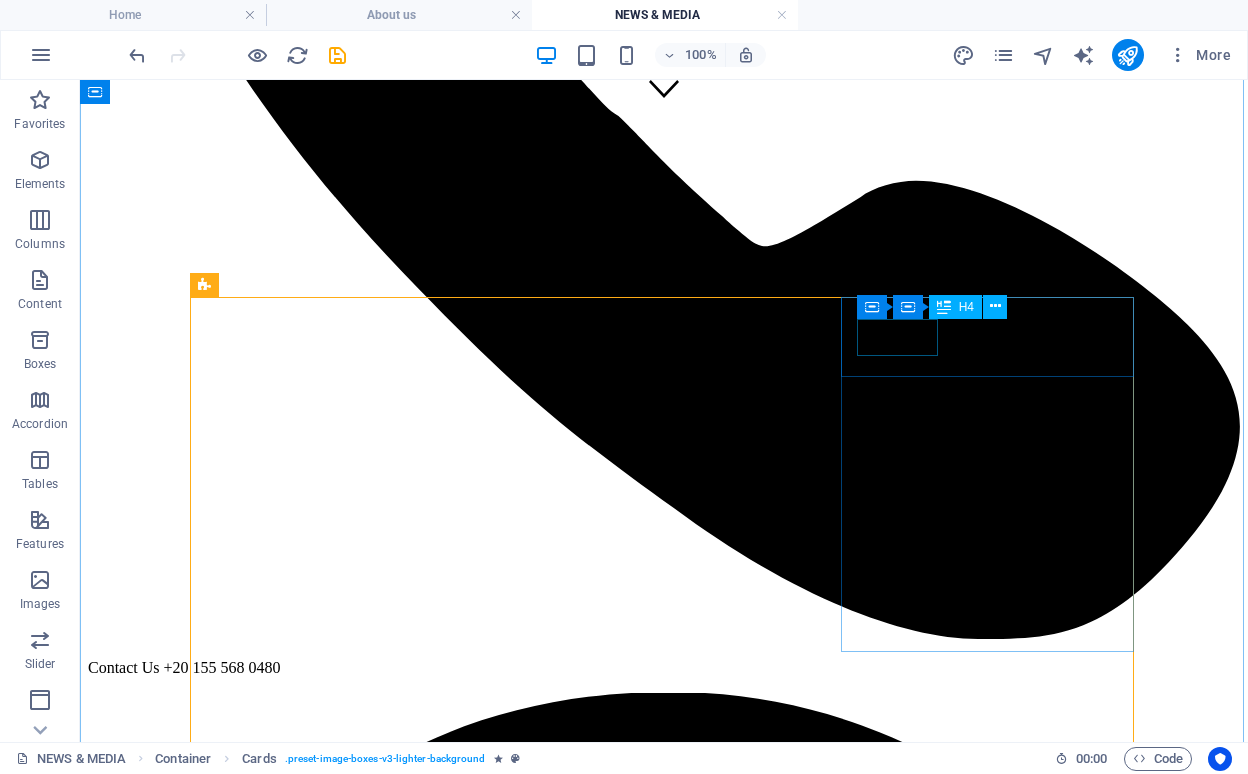 click on "Edafa" at bounding box center (664, 13152) 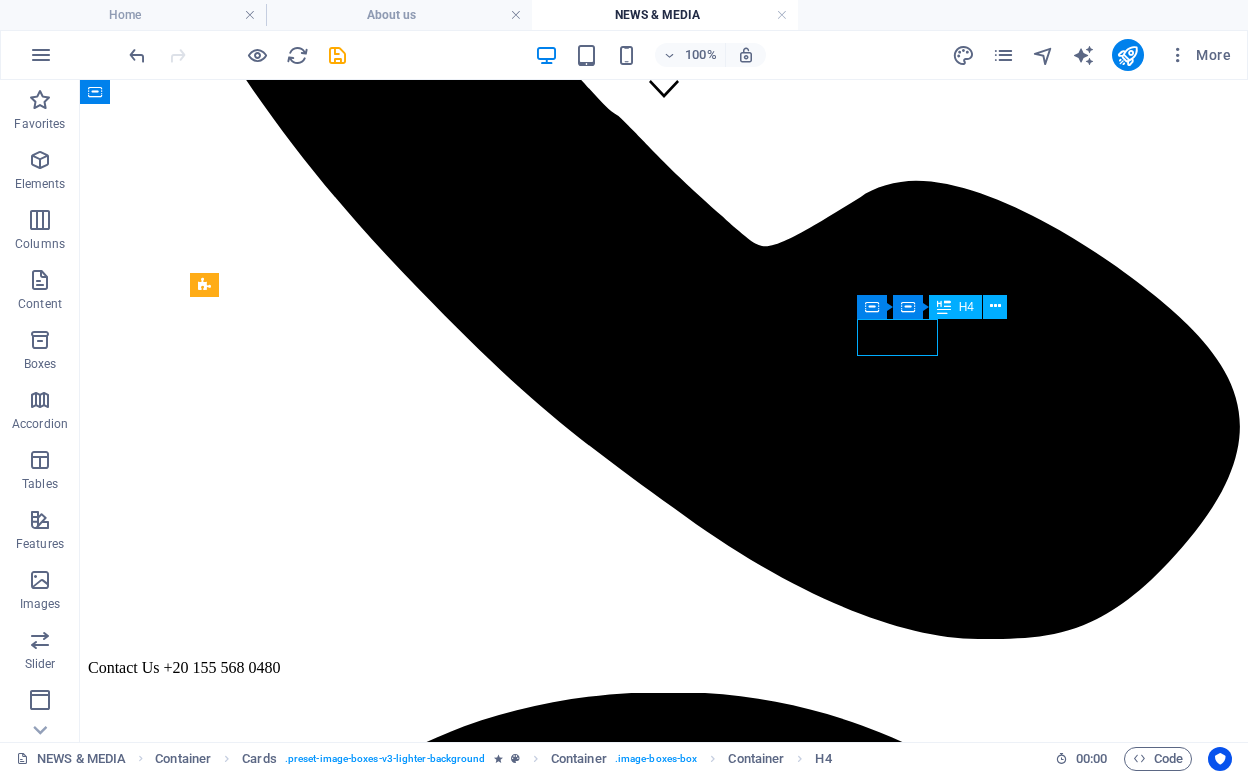 click on "Edafa" at bounding box center (664, 13152) 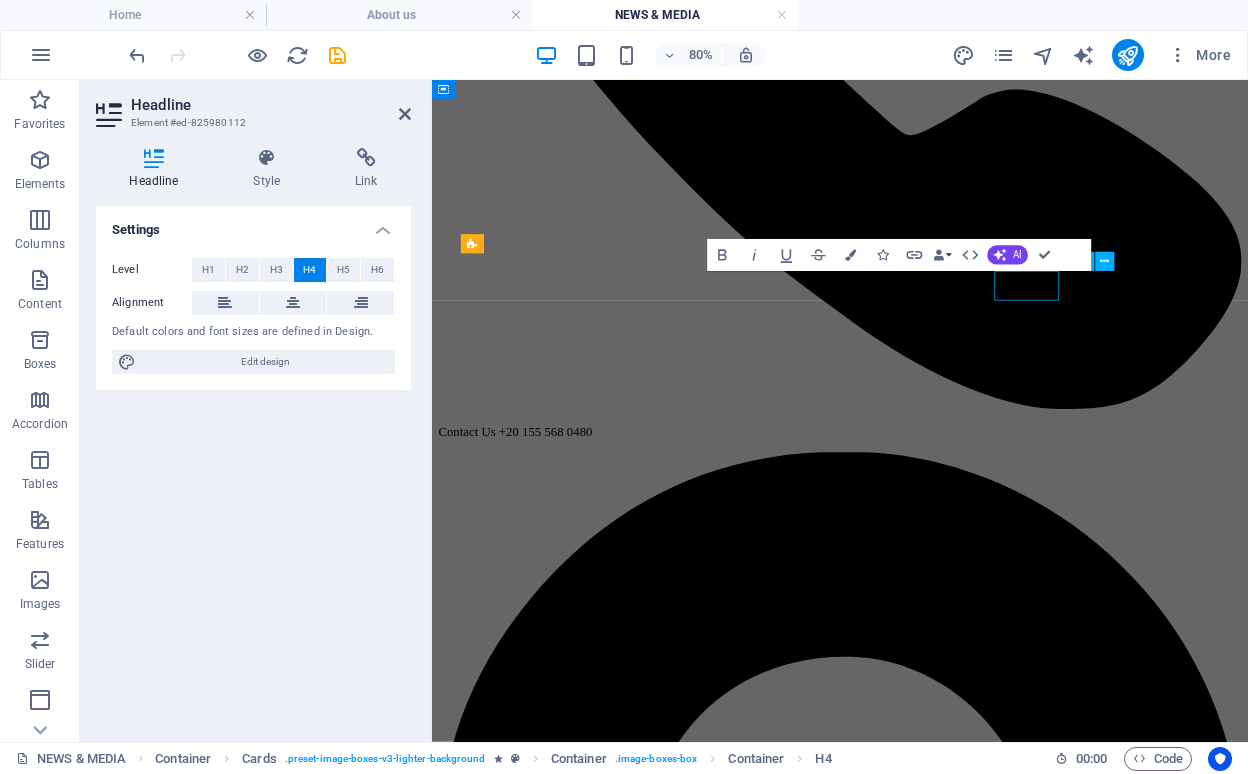 type 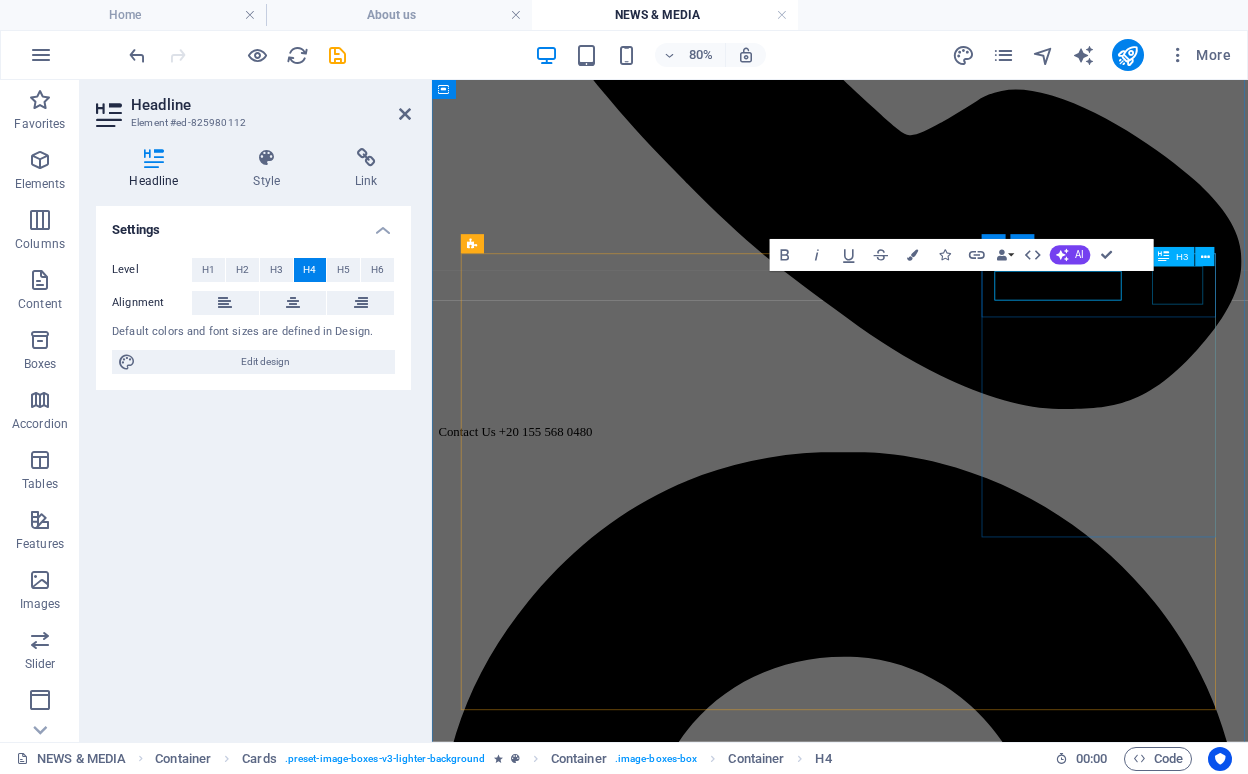 click on "2025" at bounding box center (942, 11761) 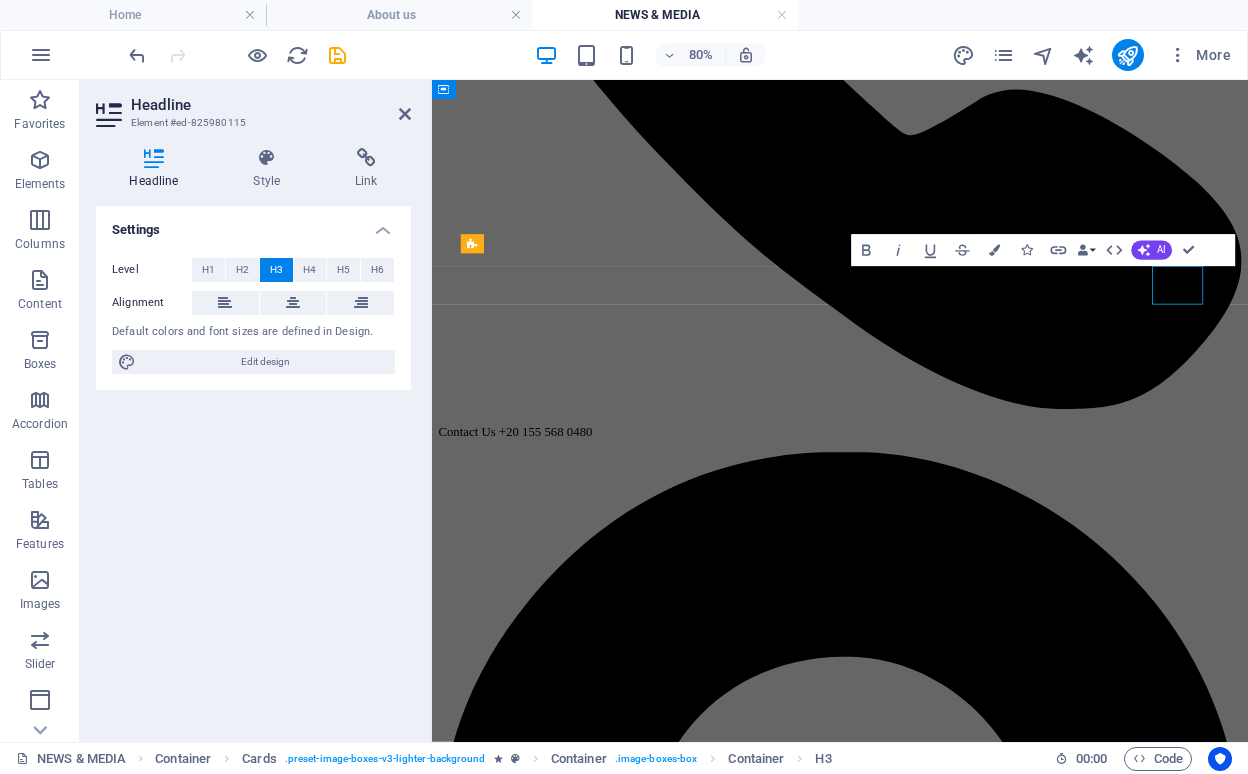 type 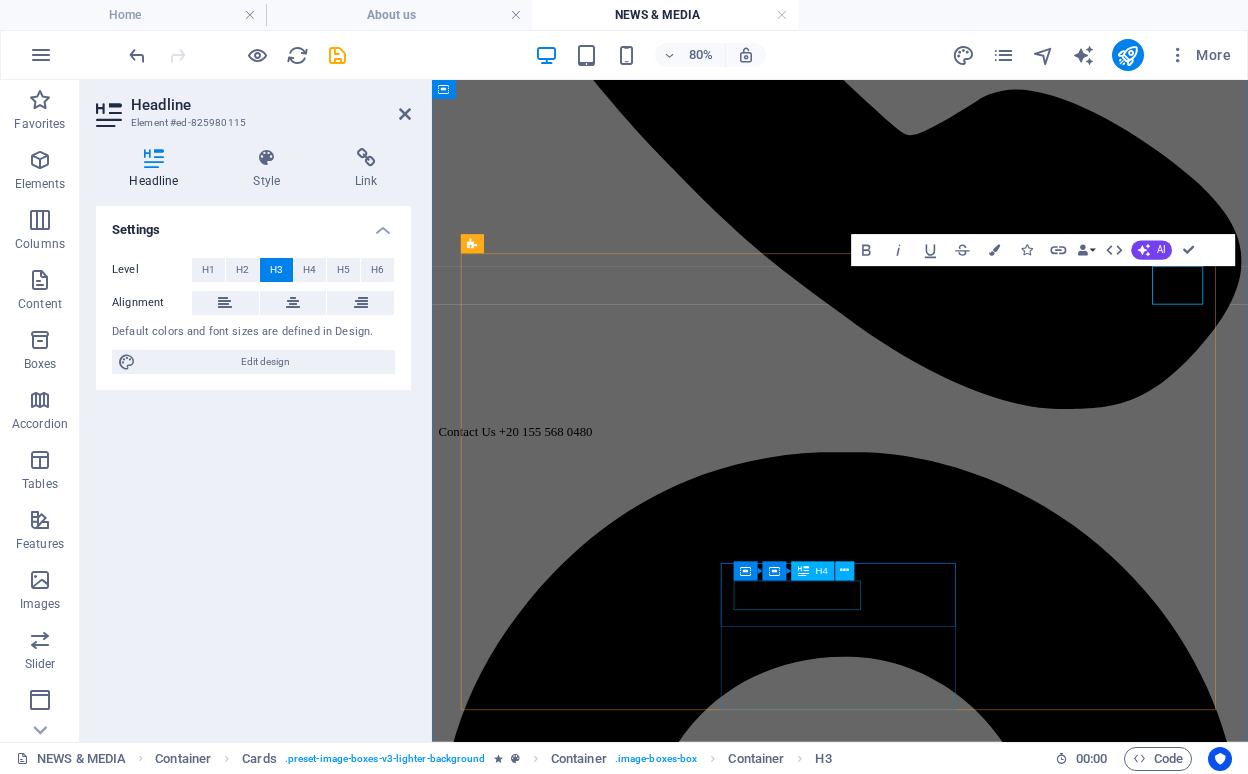 click on "Shark tank" at bounding box center (942, 13432) 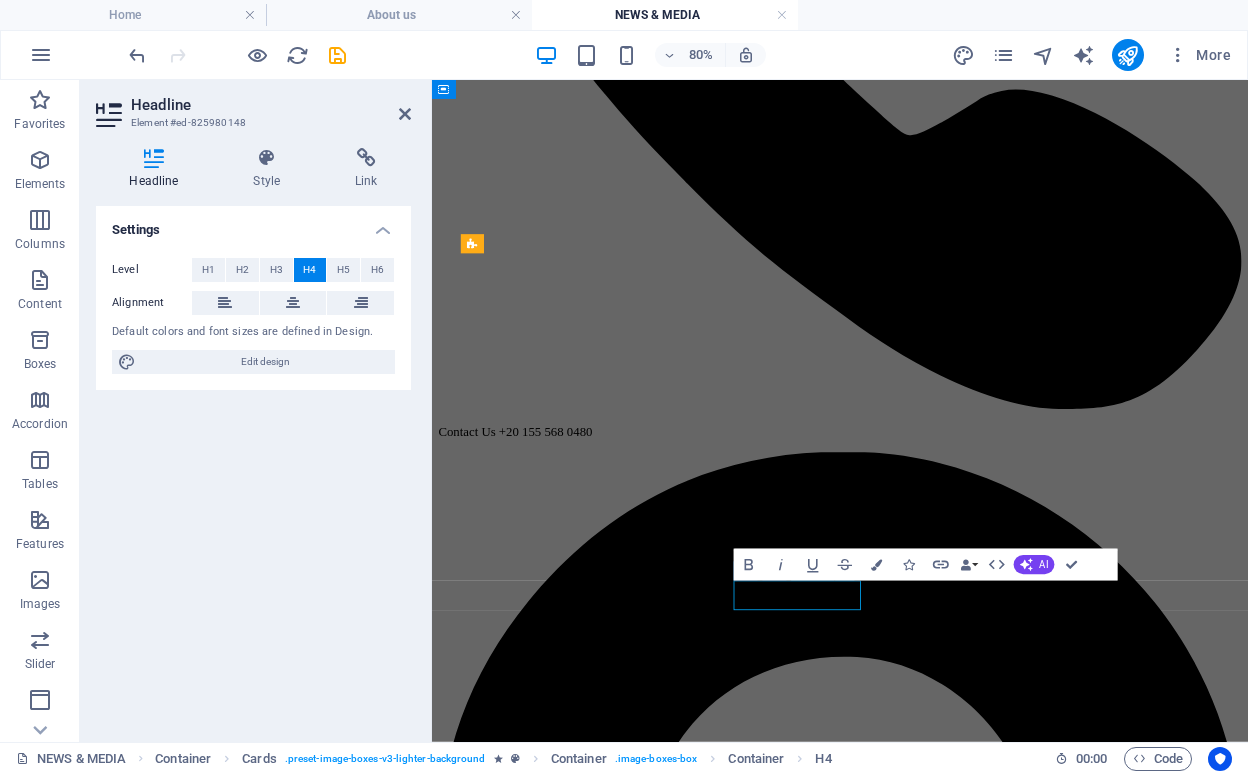 type 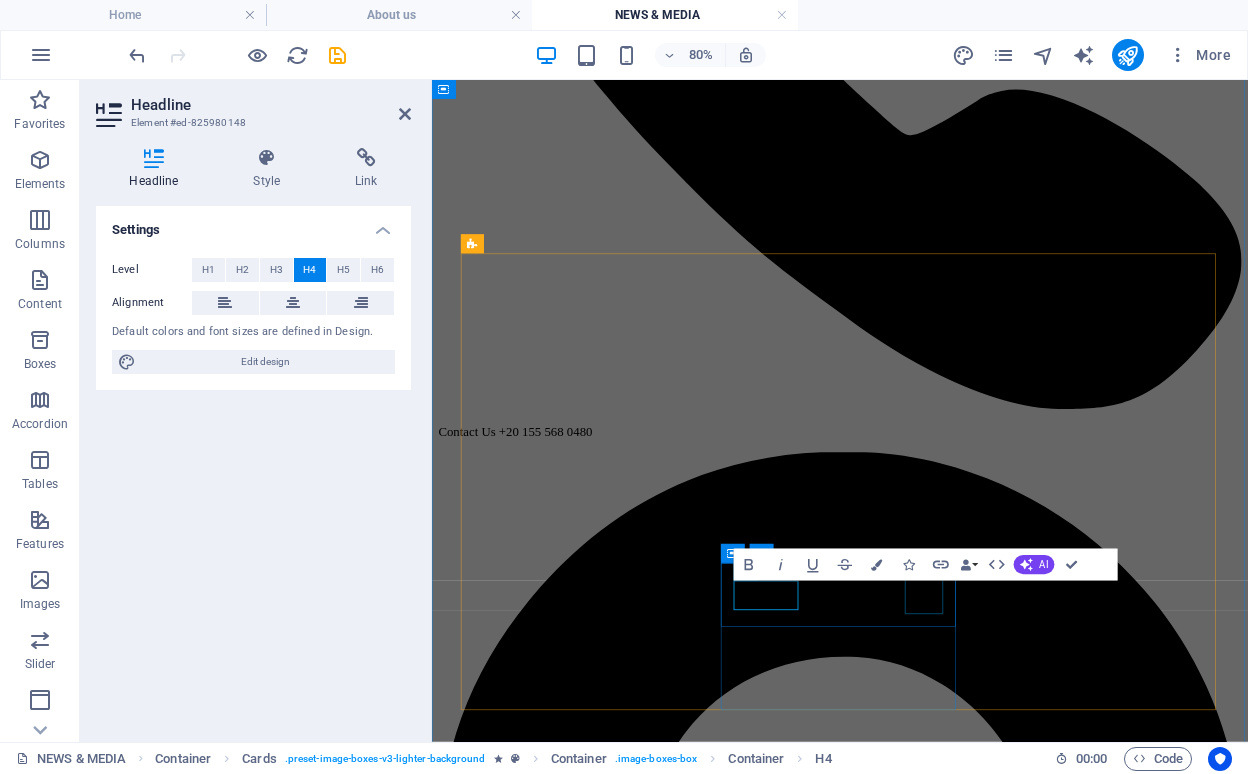 click on "$12" at bounding box center (942, 13473) 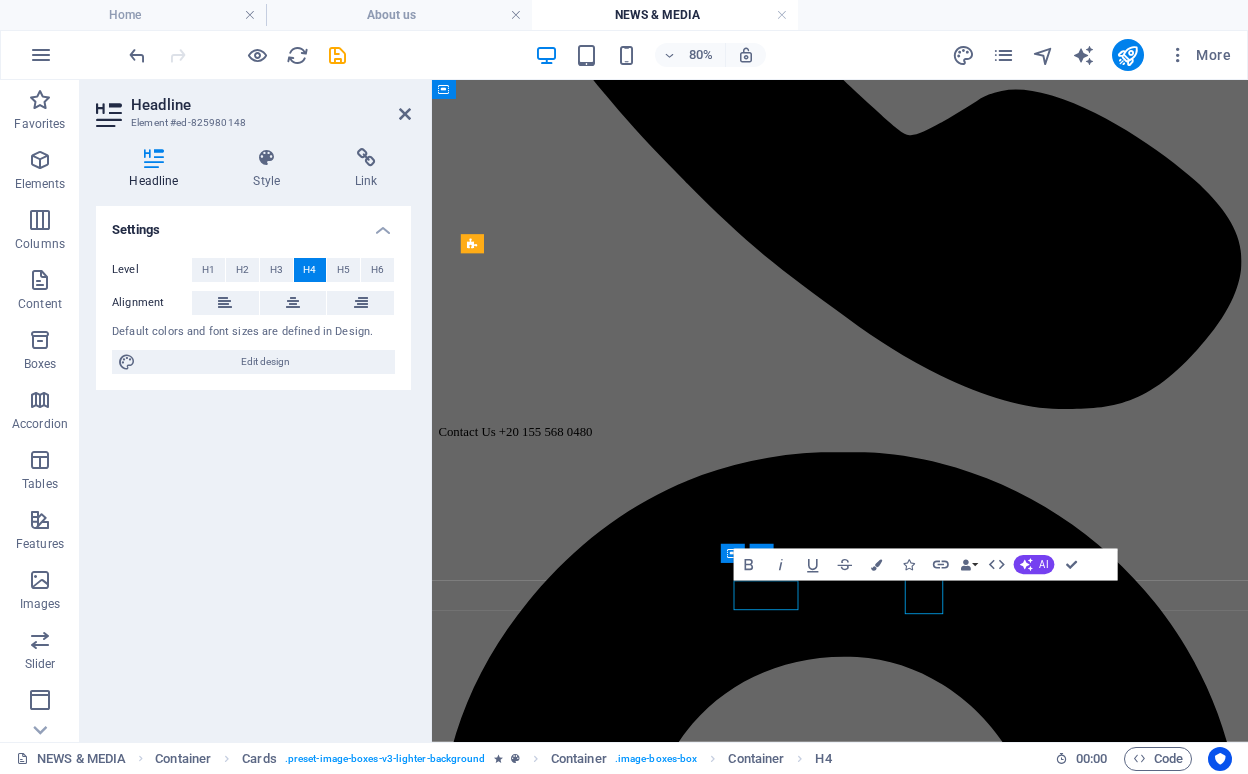 click on "$12" at bounding box center (942, 13473) 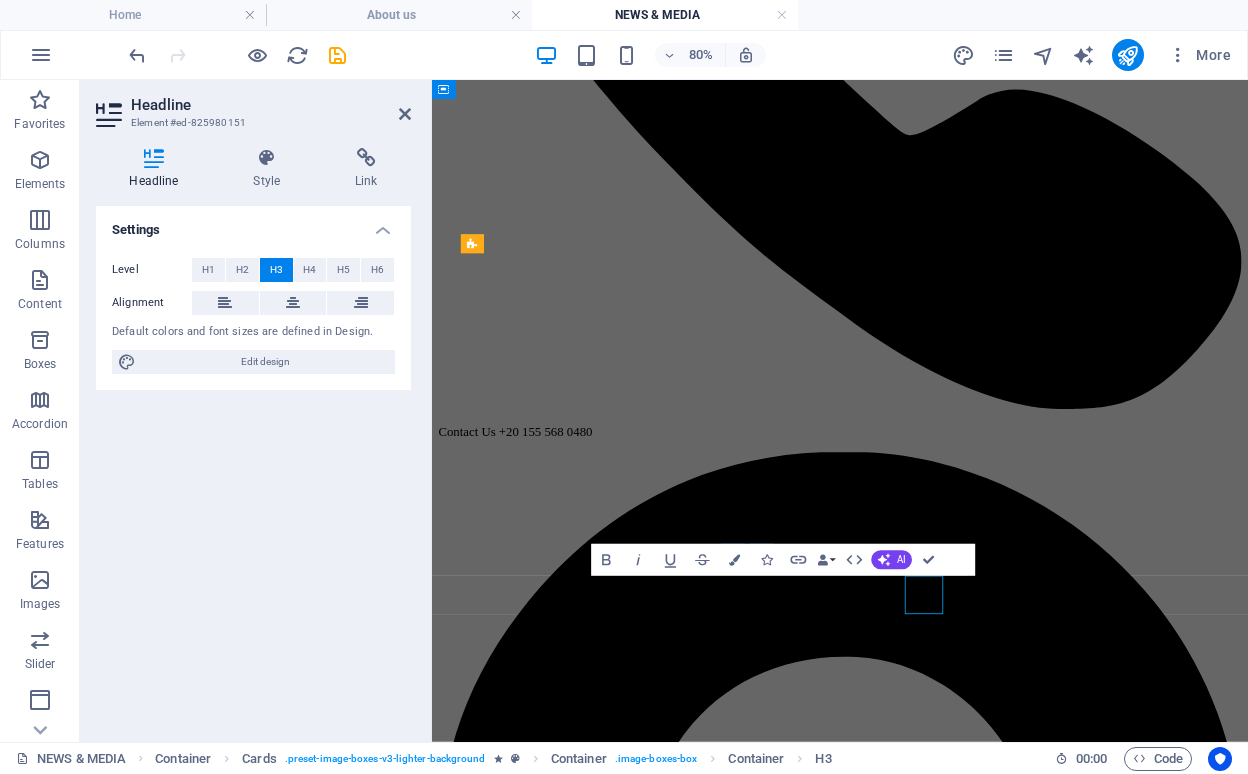 type 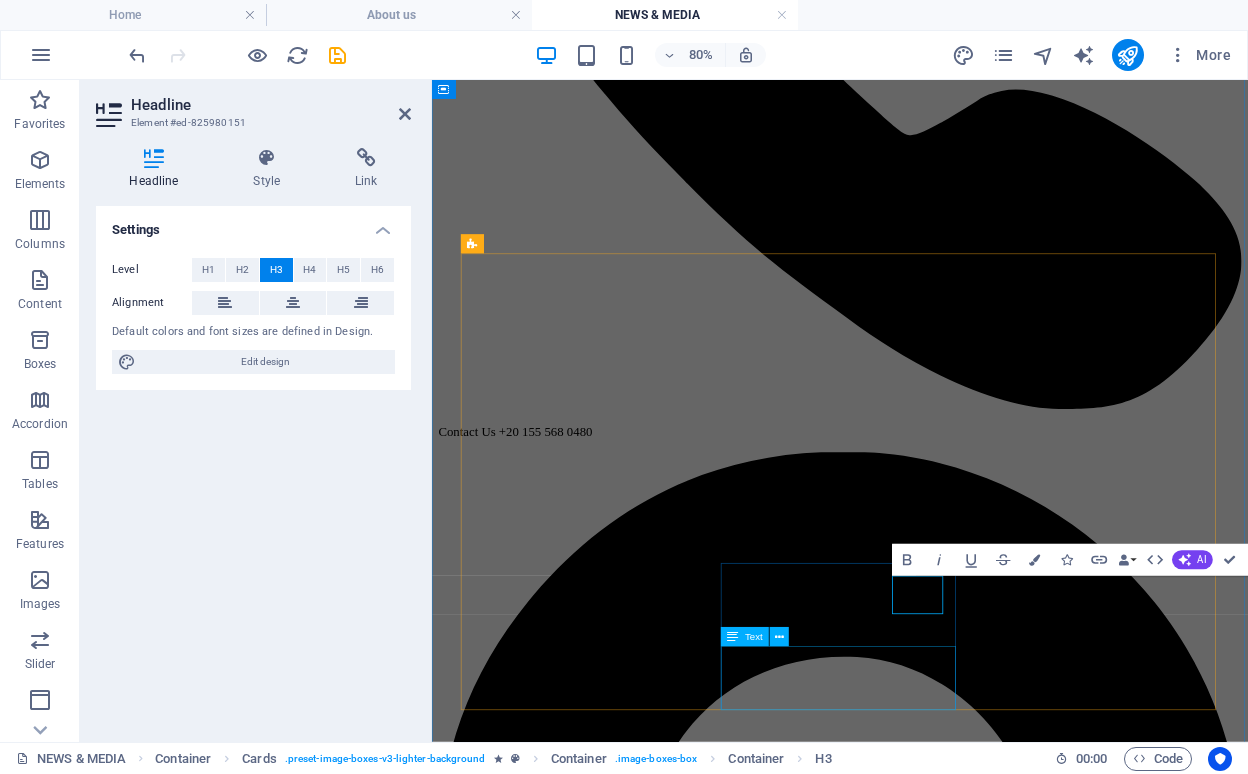 click on "Lorem ipsum dolor sit amet, consectetur adipisicing elit. Veritatis, dolorem!" at bounding box center [942, 14217] 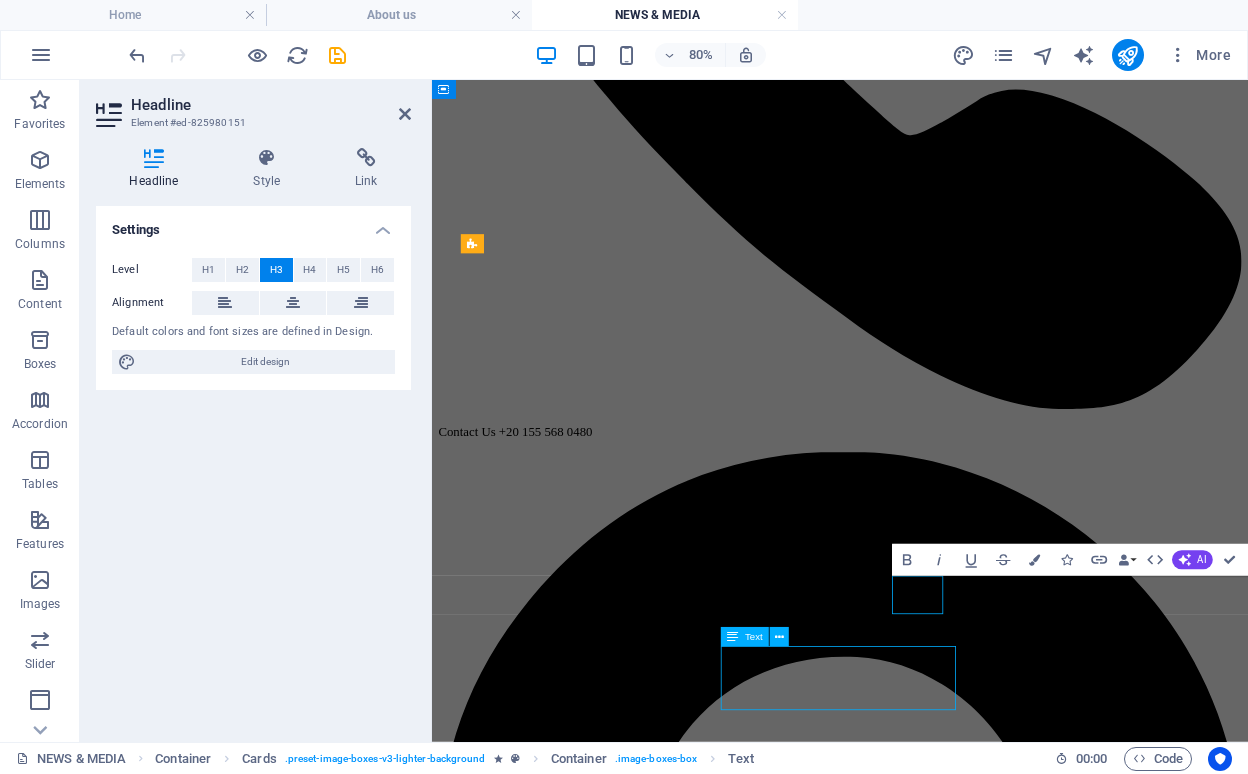 scroll, scrollTop: 1036, scrollLeft: 0, axis: vertical 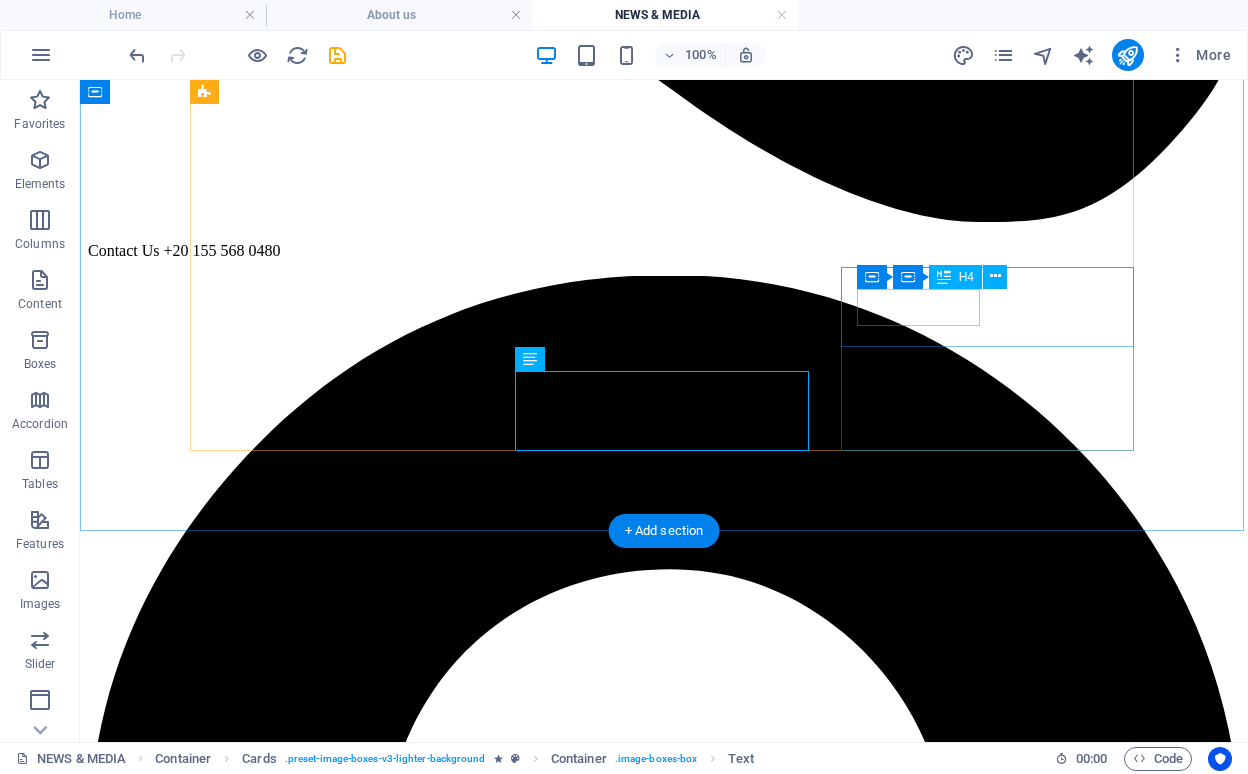 click on "Specials" at bounding box center [664, 15600] 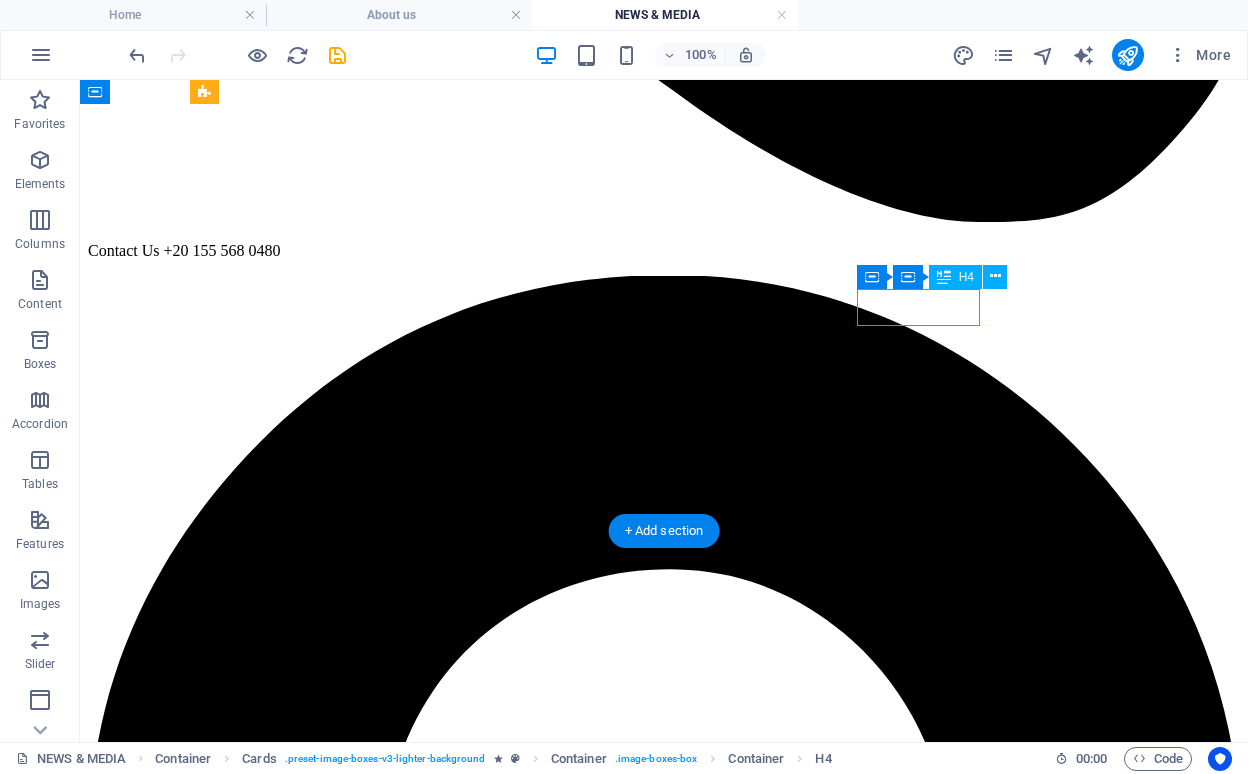 click on "Specials" at bounding box center (664, 15600) 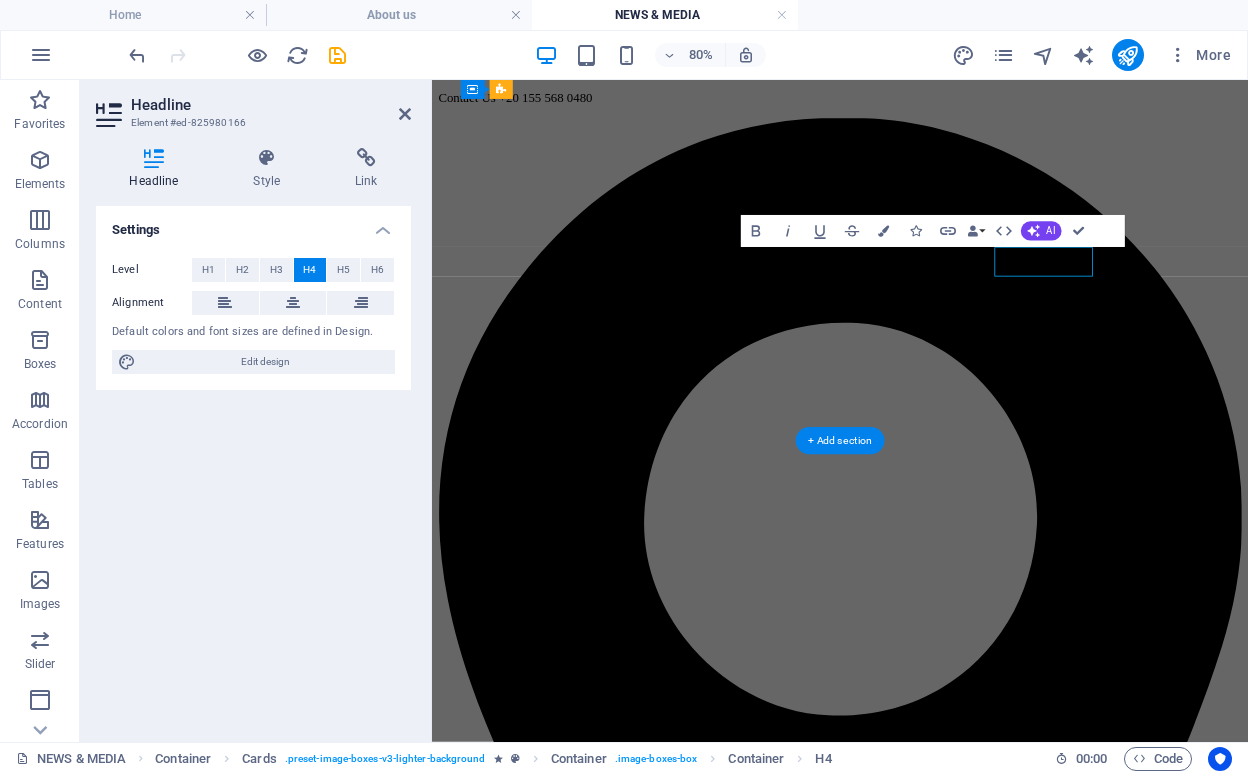 type 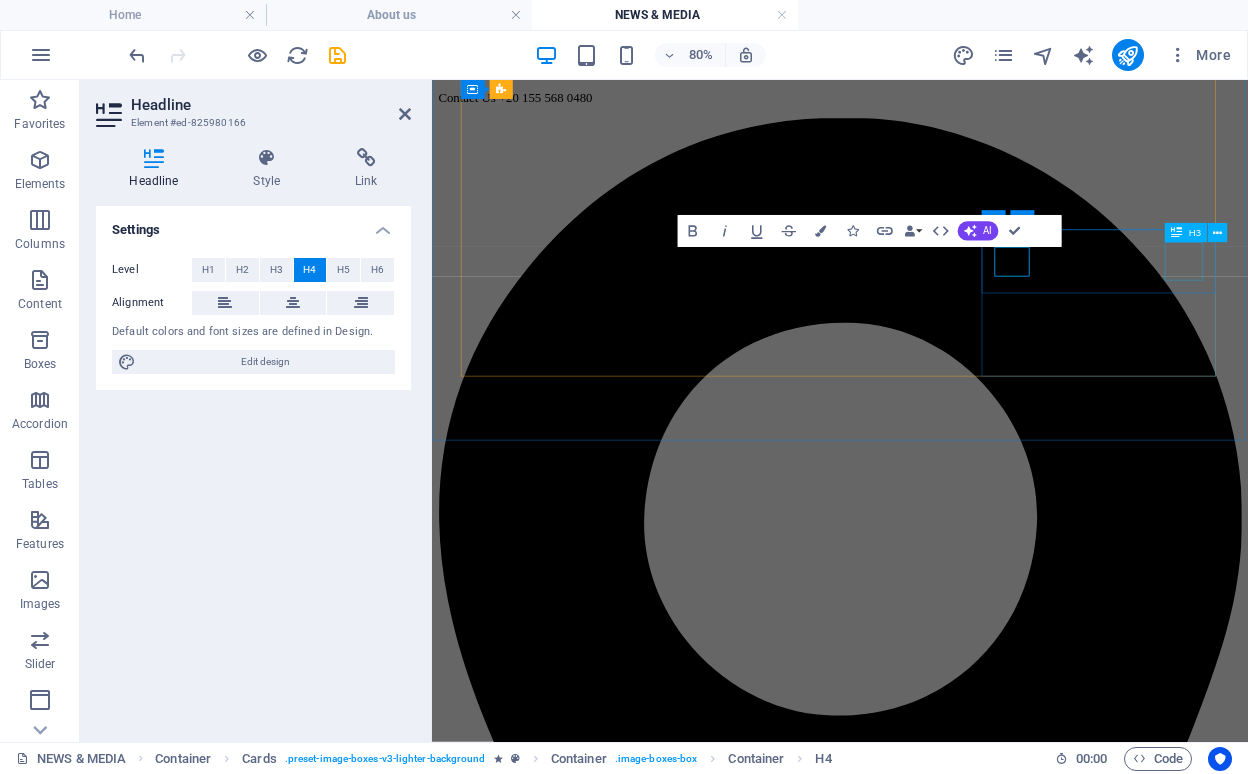 click on "$34" at bounding box center [942, 13913] 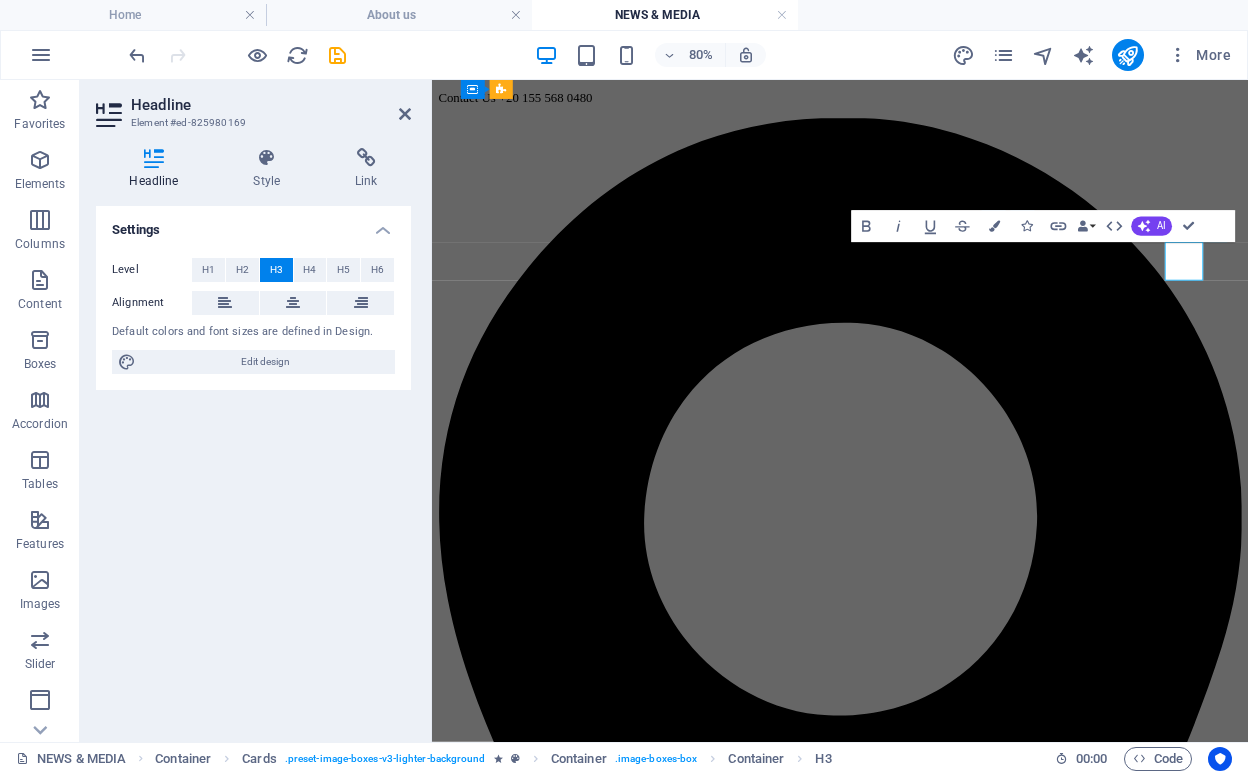 type 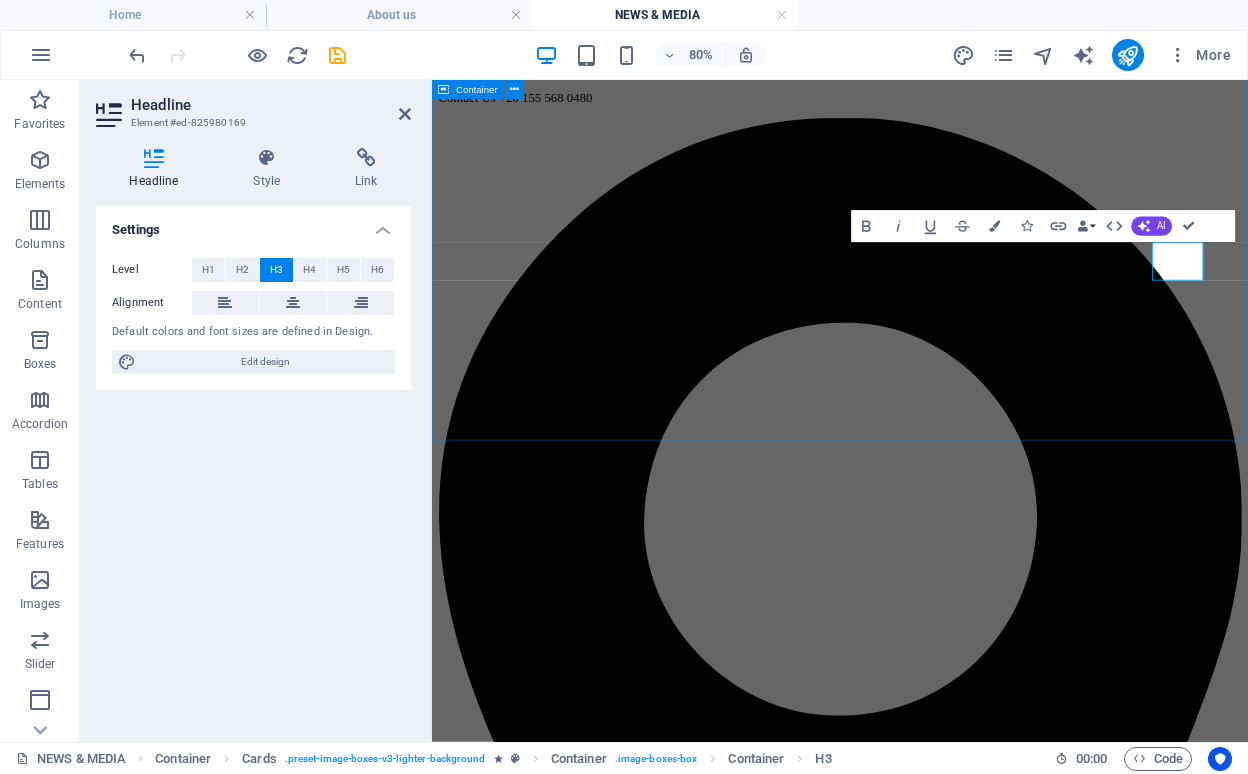 click on "Our services at best price Lorem ipsum dolor sit amet, consectetur adipisicing elit. Repellat, maiores, a libero atque assumenda praesentium cum magni odio dolor accusantium explicabo repudiandae molestiae itaque provident sit debitis aspernatur soluta deserunt incidunt ad cumque ex laboriosam. Distinctio, mollitia, molestias excepturi voluptatem veritatis iusto nam nulla. Techne 2024 Lorem ipsum dolor sit amet, consectetur adipisicing elit. Veritatis, dolorem!  Matrix 2024 Lorem ipsum dolor sit amet, consectetur adipisicing elit. Veritatis, dolorem!  Shark tank 2024 Lorem ipsum dolor sit amet, consectetur adipisicing elit. Veritatis, dolorem!  leap 2025 Lorem ipsum dolor sit amet, consectetur adipisicing elit. Veritatis, dolorem!  Edafa 2025 Lorem ipsum dolor sit amet, consectetur adipisicing elit. Veritatis, dolorem!  CIC 2025 Lorem ipsum dolor sit amet, consectetur adipisicing elit. Veritatis, dolorem!" at bounding box center [942, 12006] 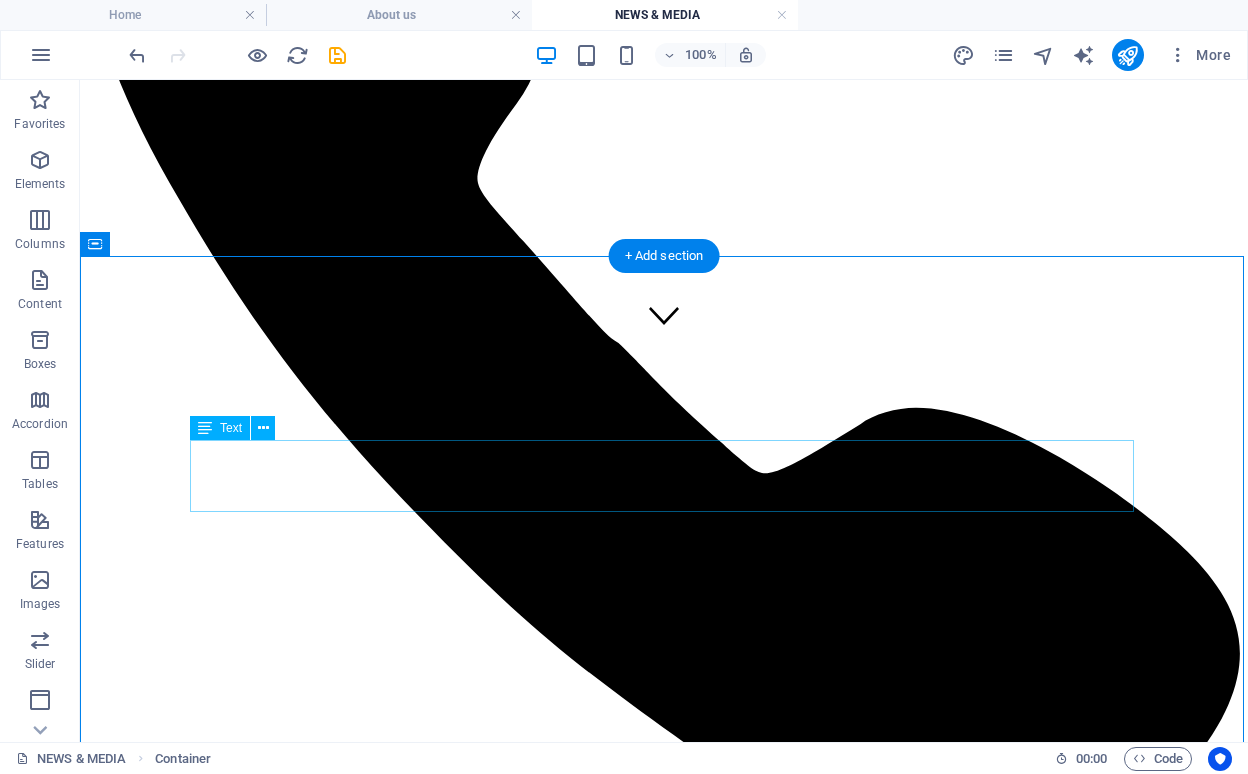 scroll, scrollTop: 353, scrollLeft: 0, axis: vertical 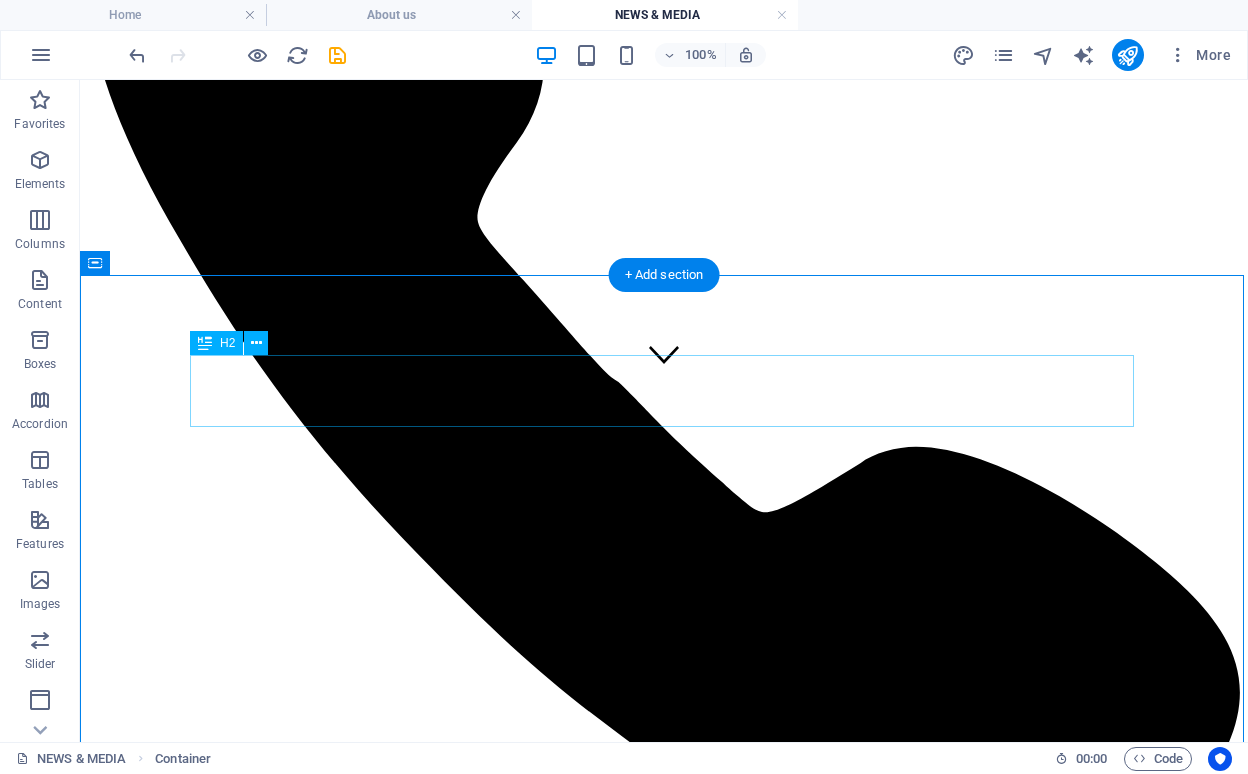 click on "Our services at best price" at bounding box center (664, 11296) 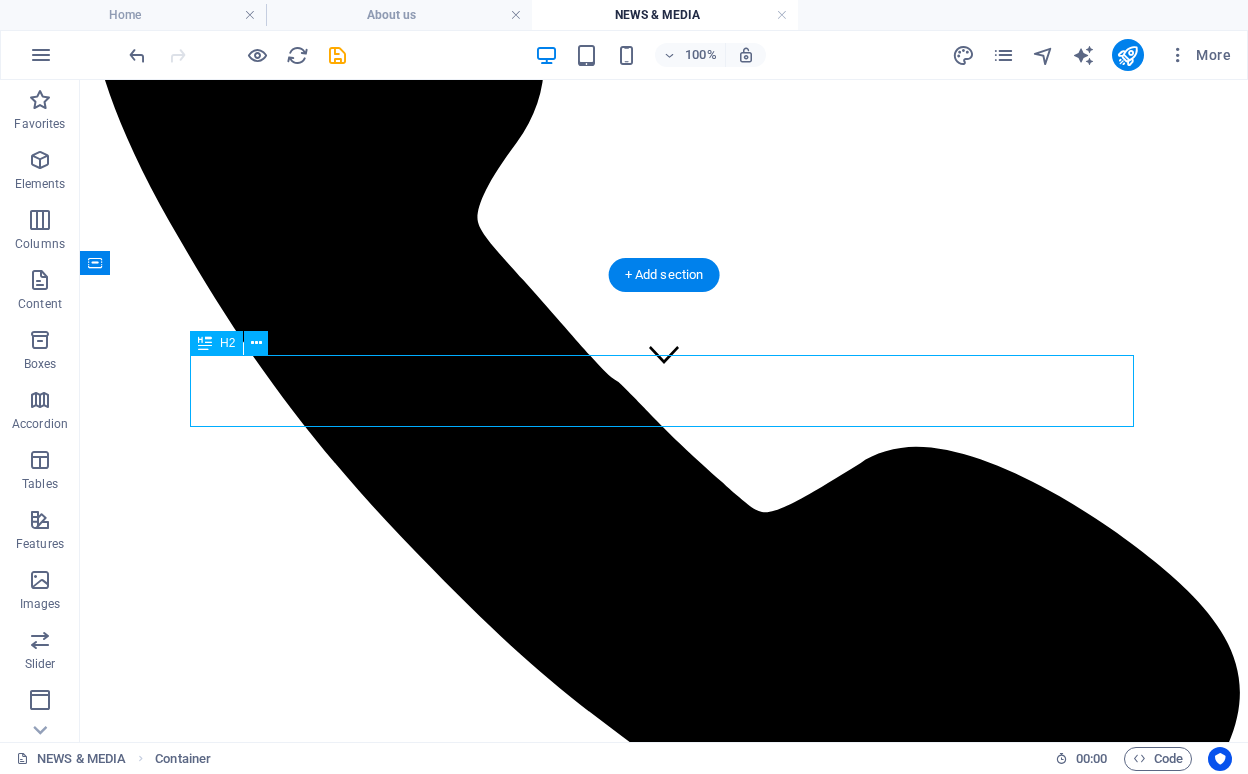 click on "Our services at best price" at bounding box center (664, 11296) 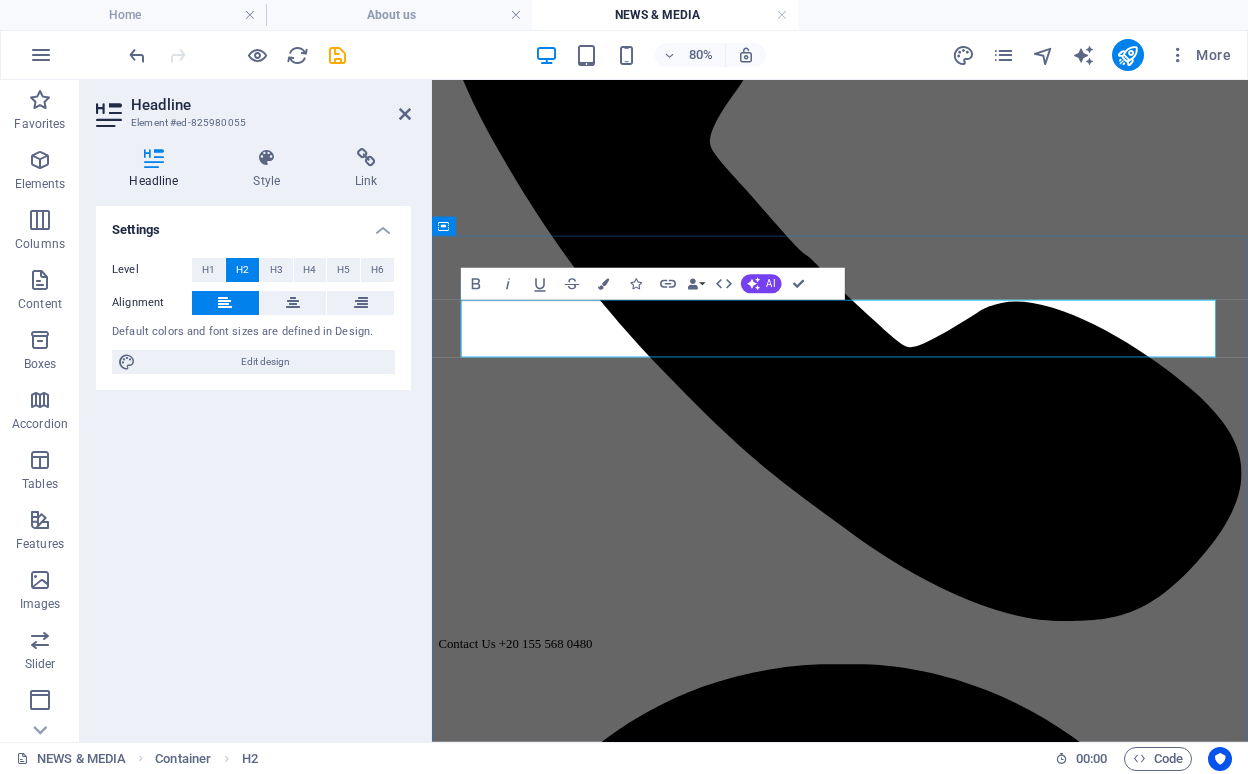 click on "Our services at best price" at bounding box center [942, 9960] 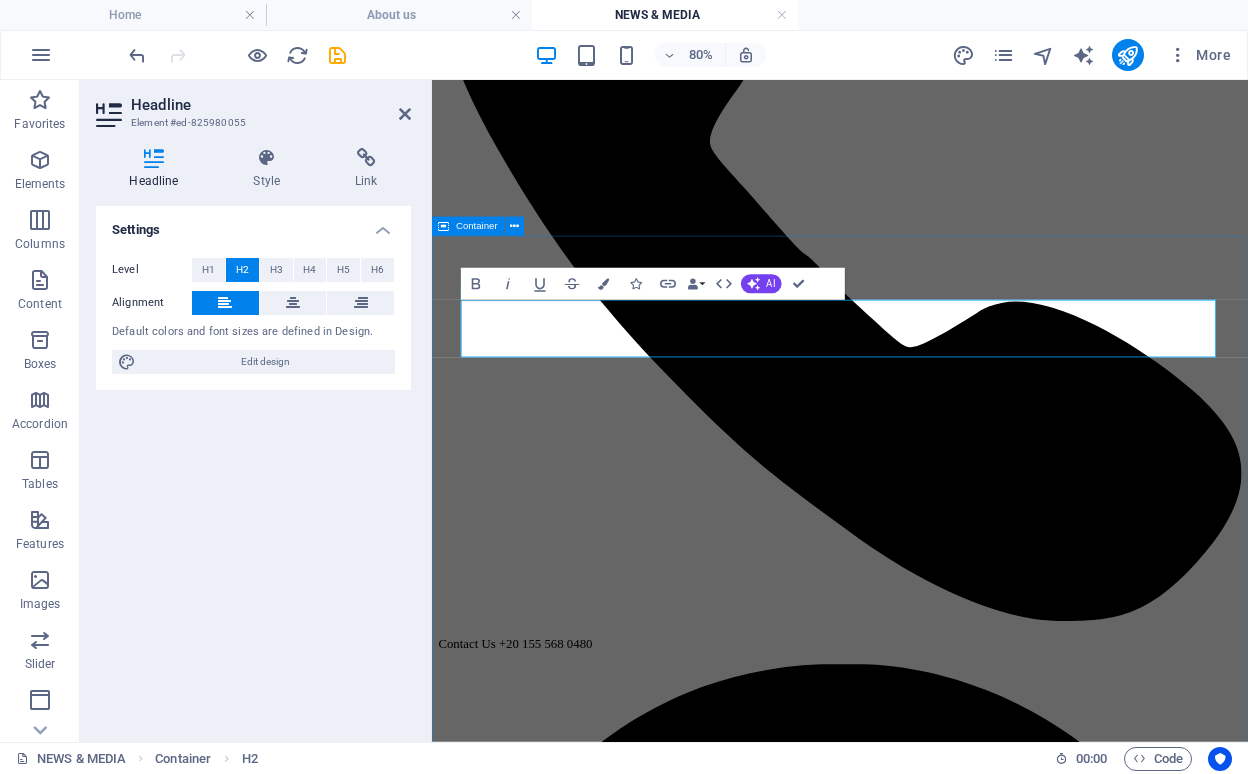 type 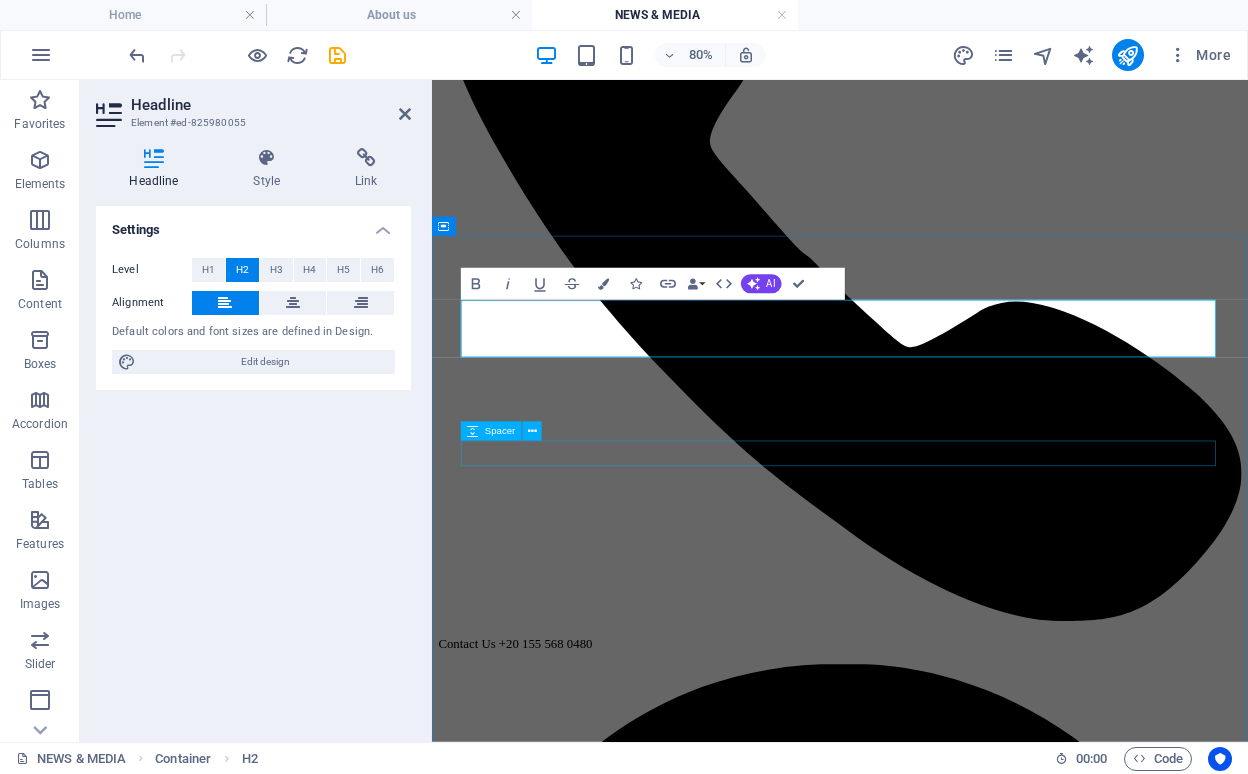 click at bounding box center (942, 10211) 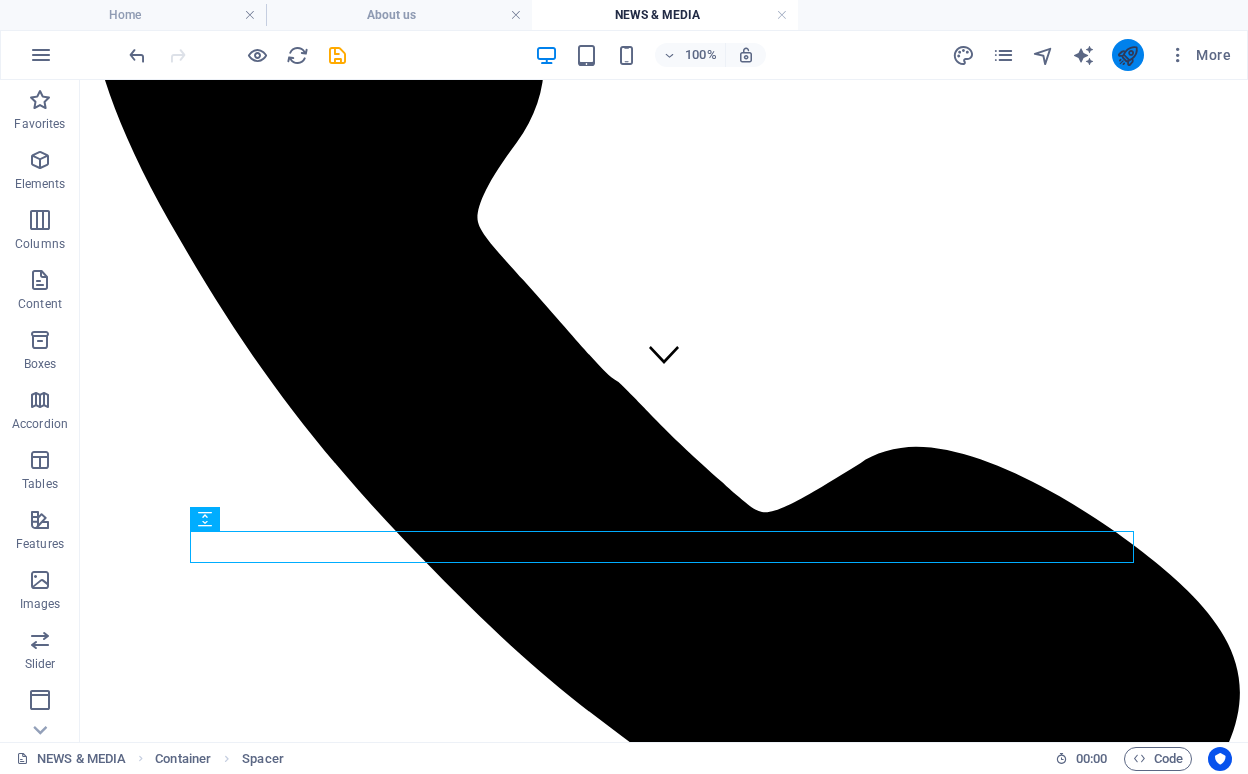 click at bounding box center [1127, 55] 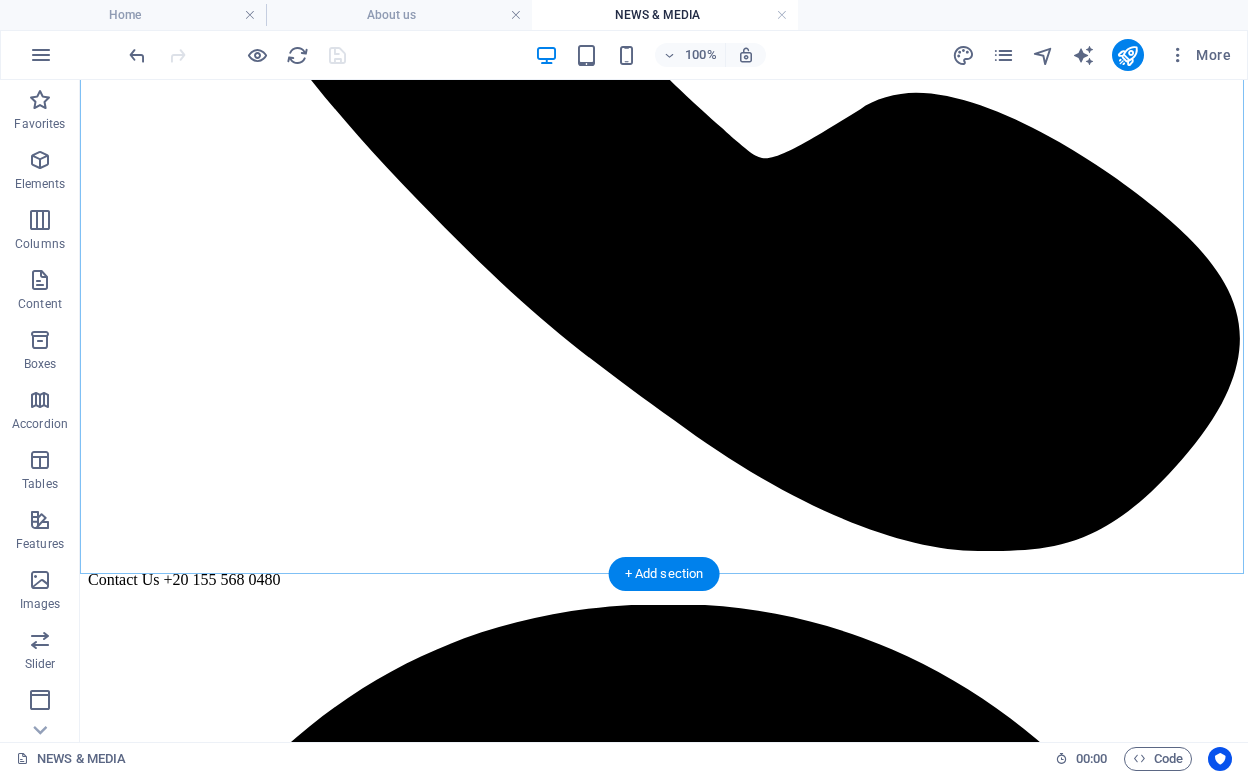 scroll, scrollTop: 1116, scrollLeft: 0, axis: vertical 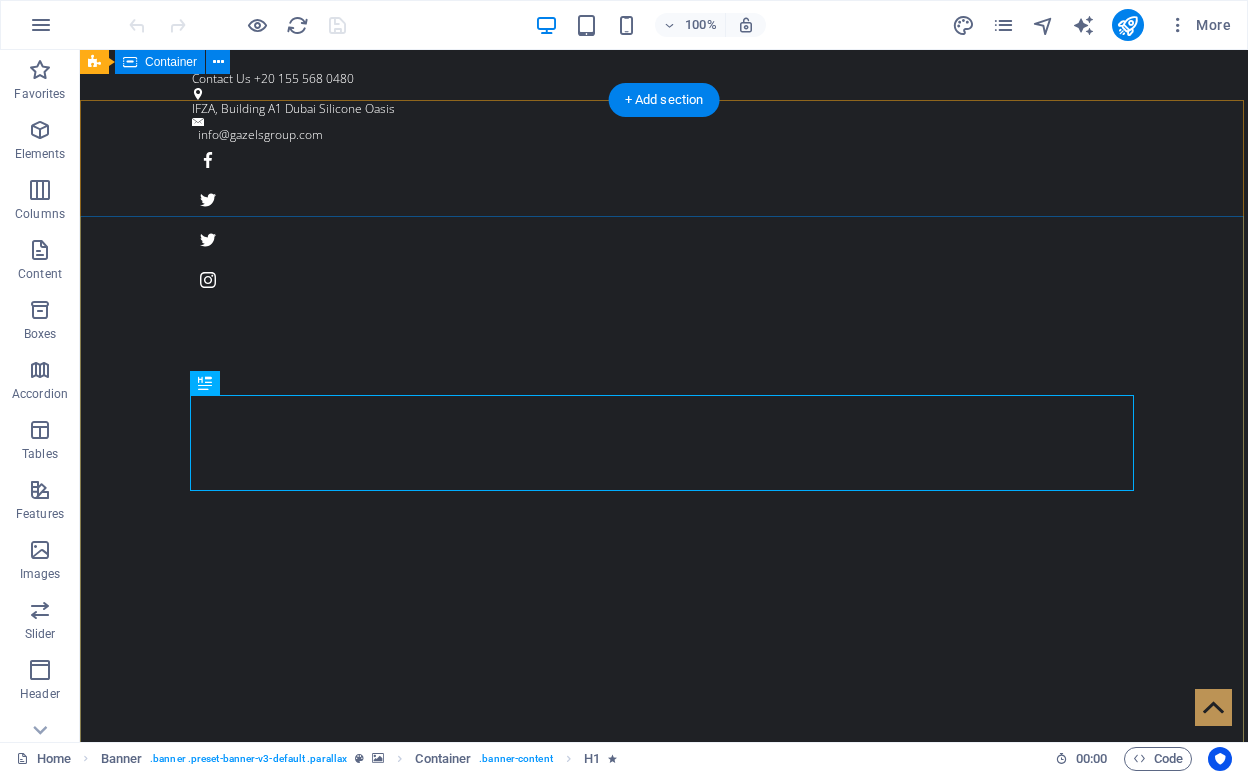 click on "Grow Your Business NOW! Where Vision Meets Precision Learn more" at bounding box center [664, 1346] 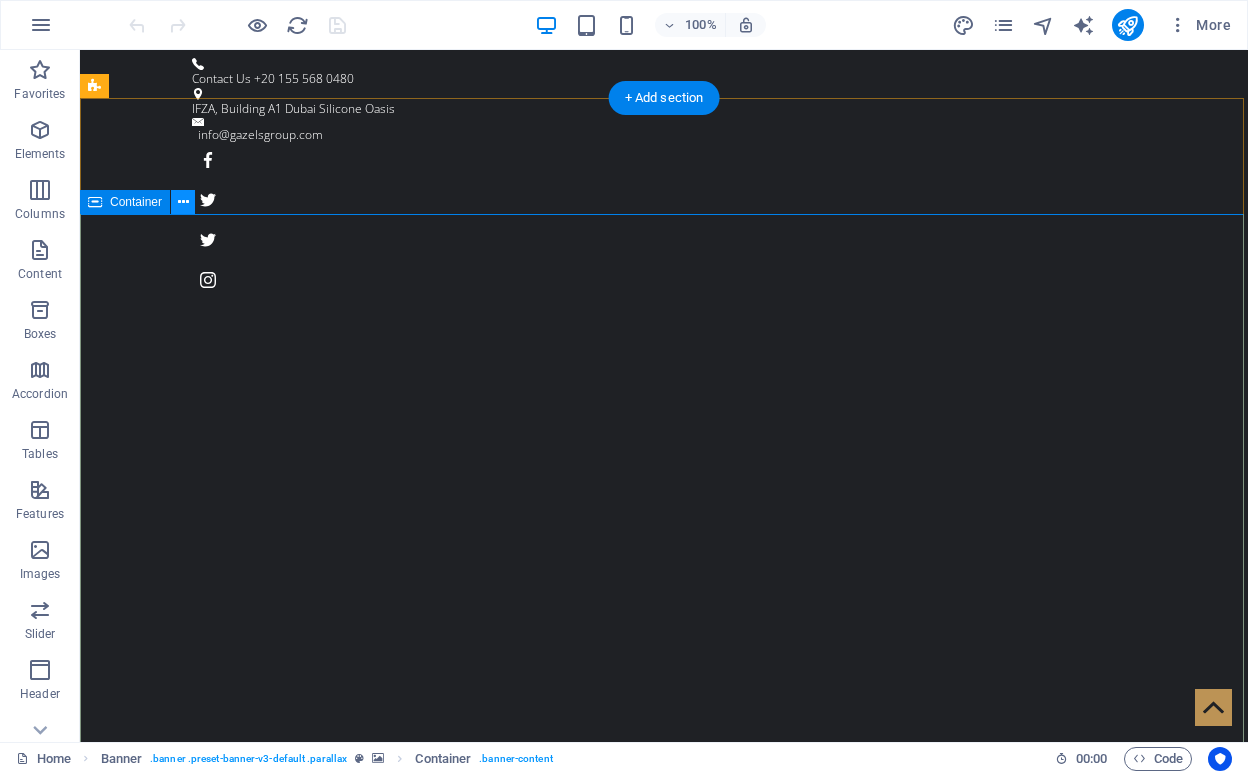 click at bounding box center [183, 202] 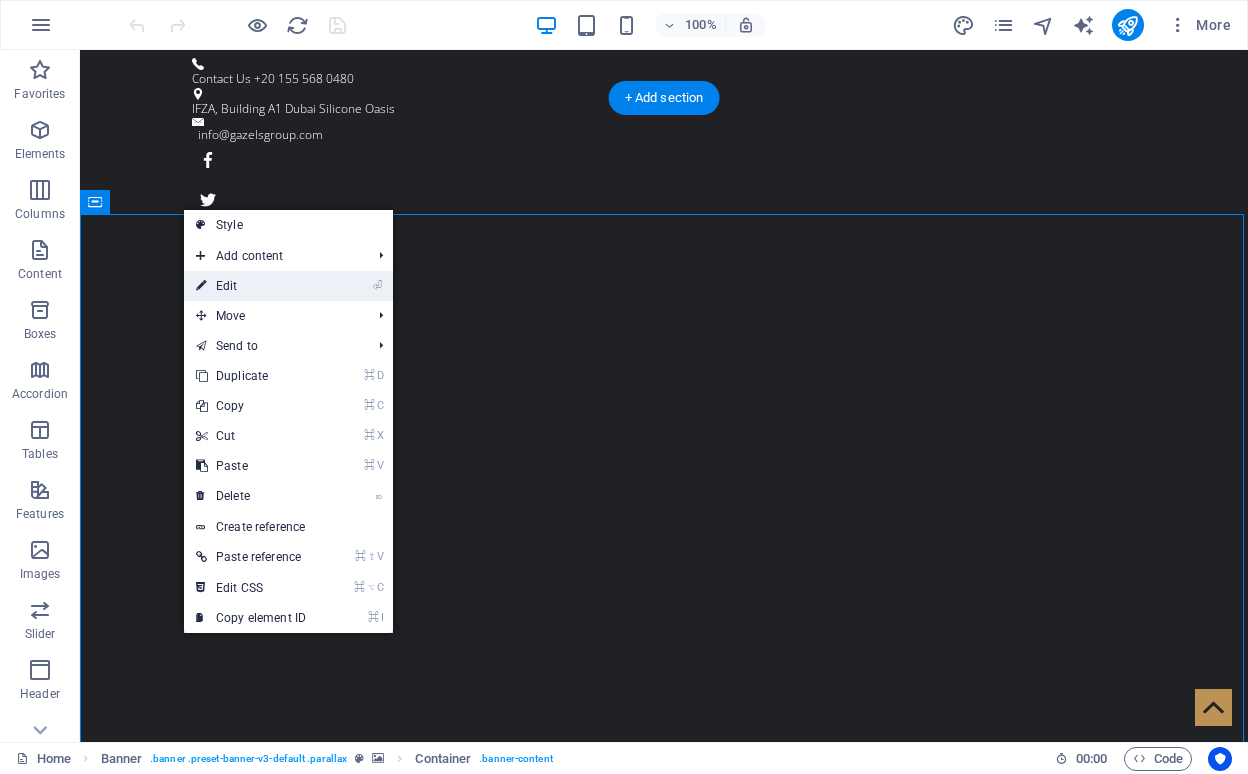 click on "⏎  Edit" at bounding box center [251, 286] 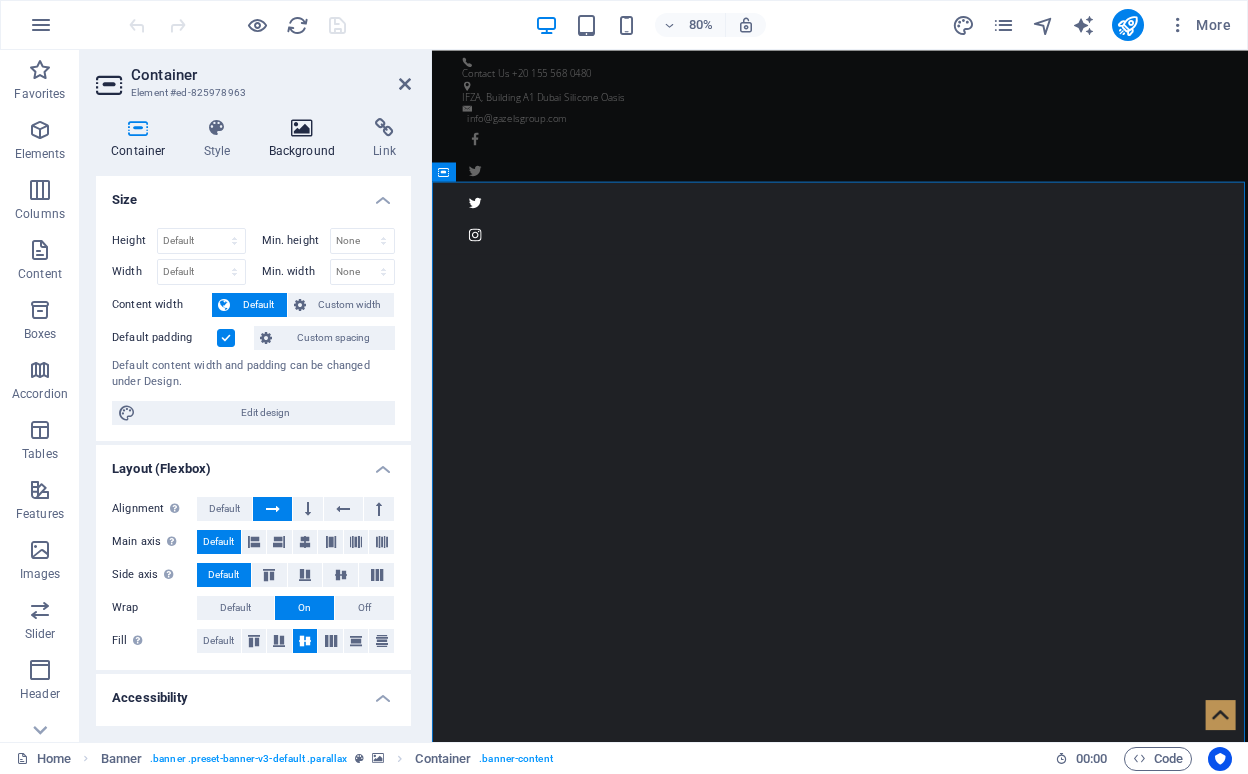 click at bounding box center (302, 128) 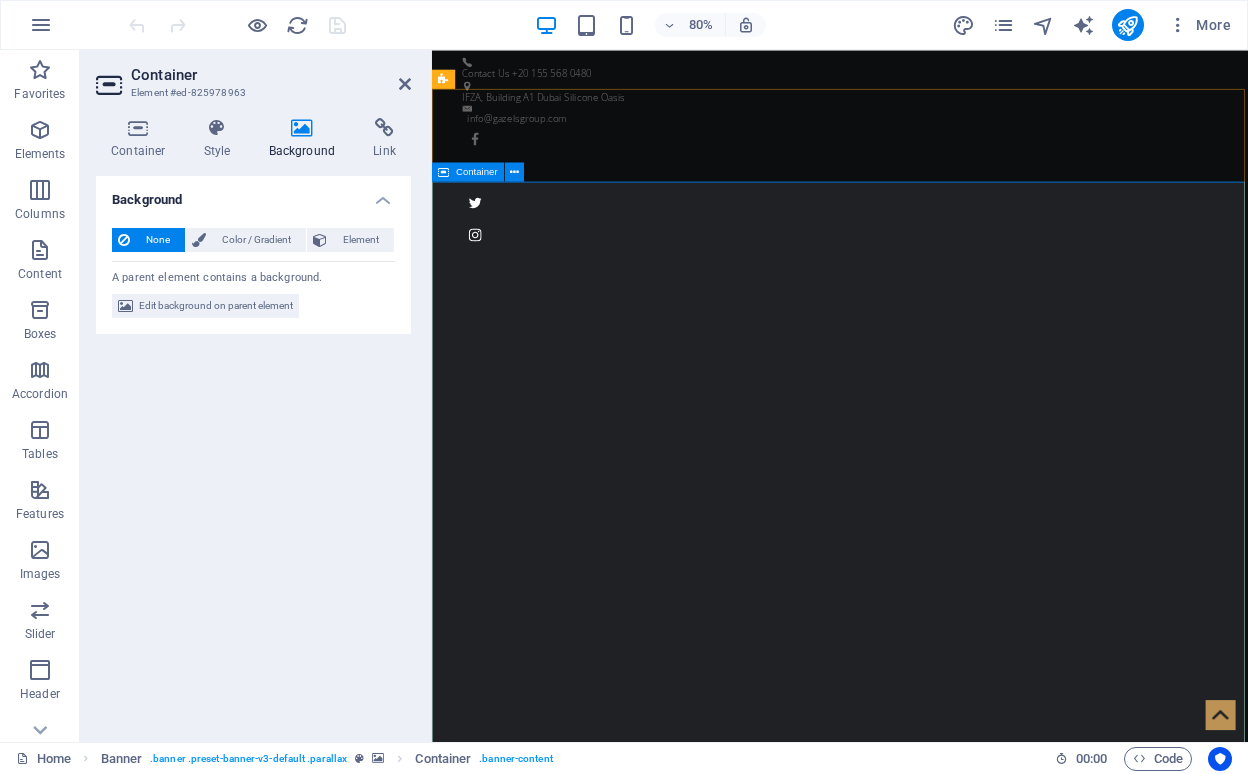 click on "Grow Your Business NOW! Where Vision Meets Precision Learn more" at bounding box center (942, 1346) 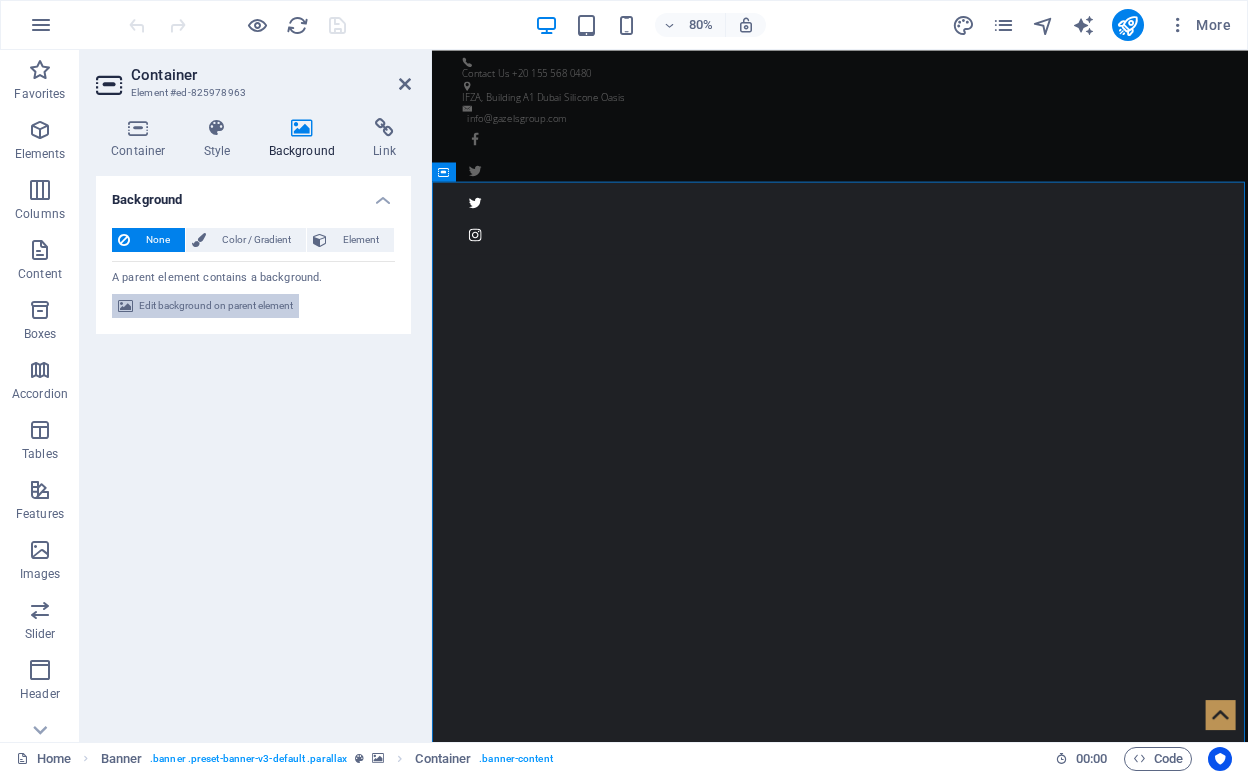 click on "Edit background on parent element" at bounding box center (216, 306) 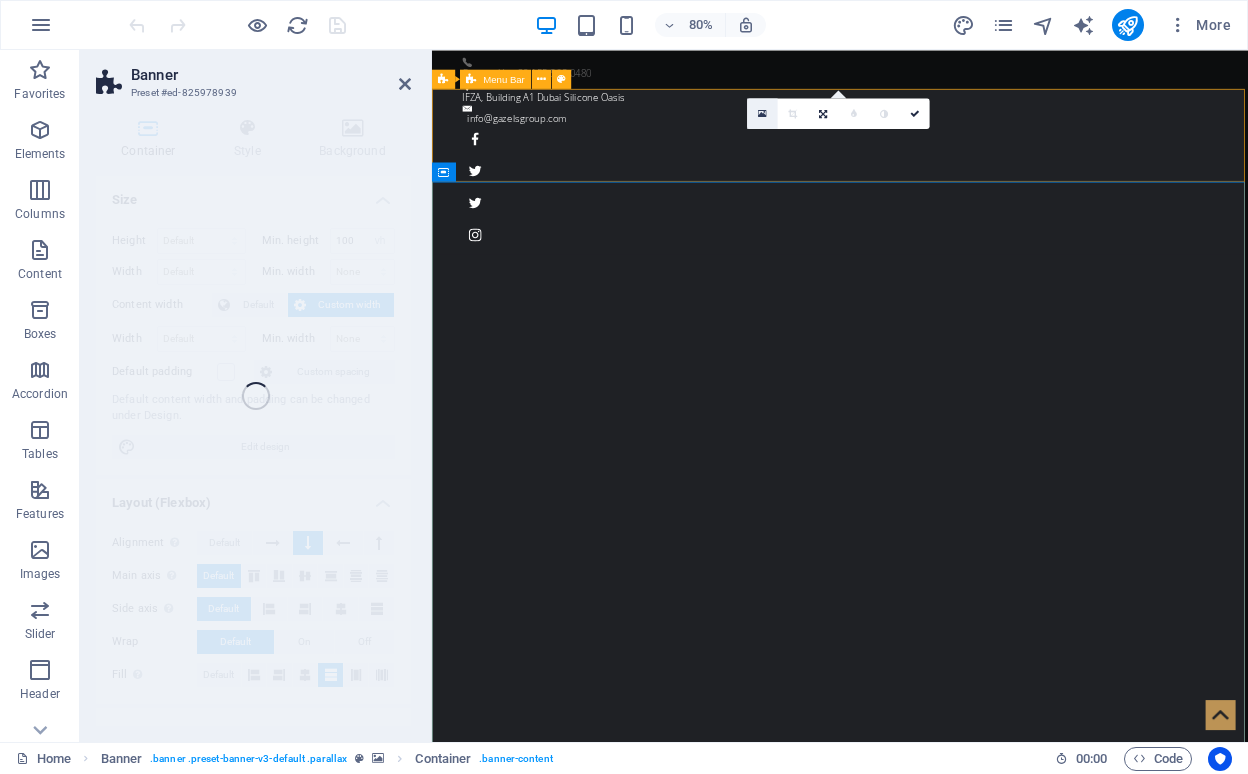 click at bounding box center [762, 113] 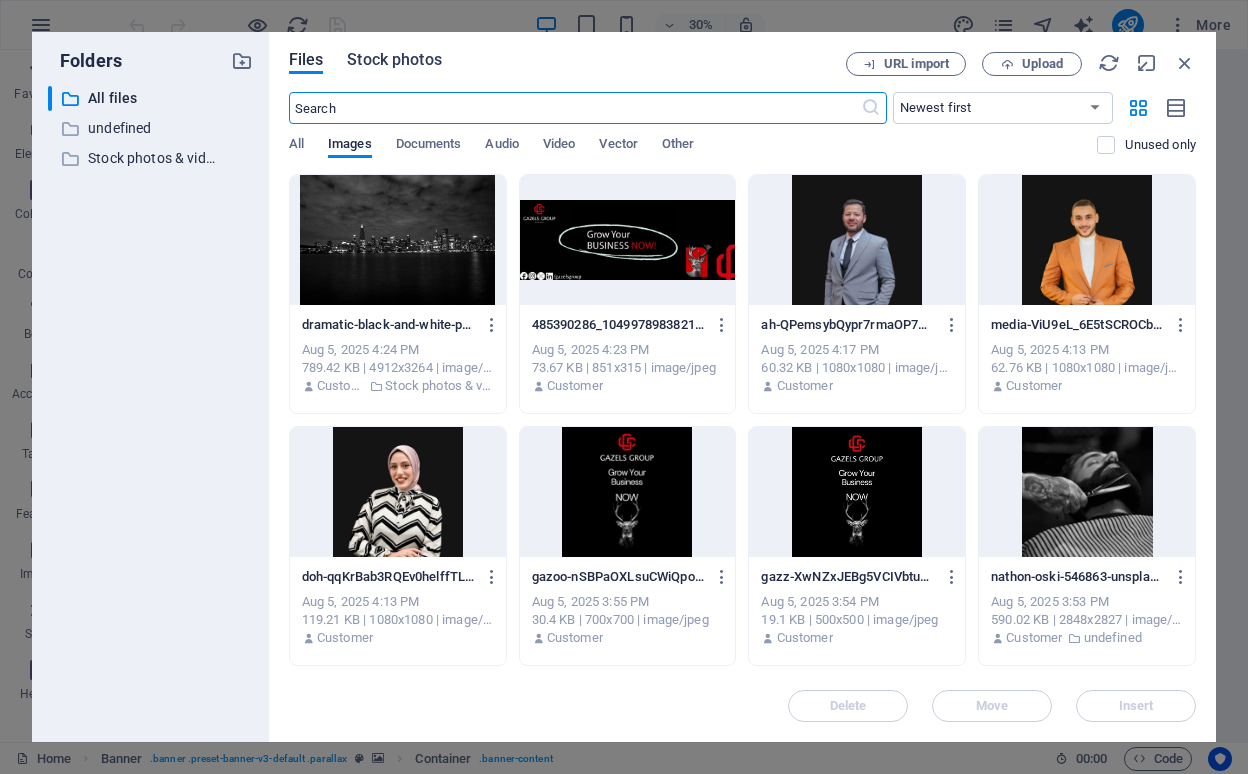 click on "Stock photos" at bounding box center [394, 60] 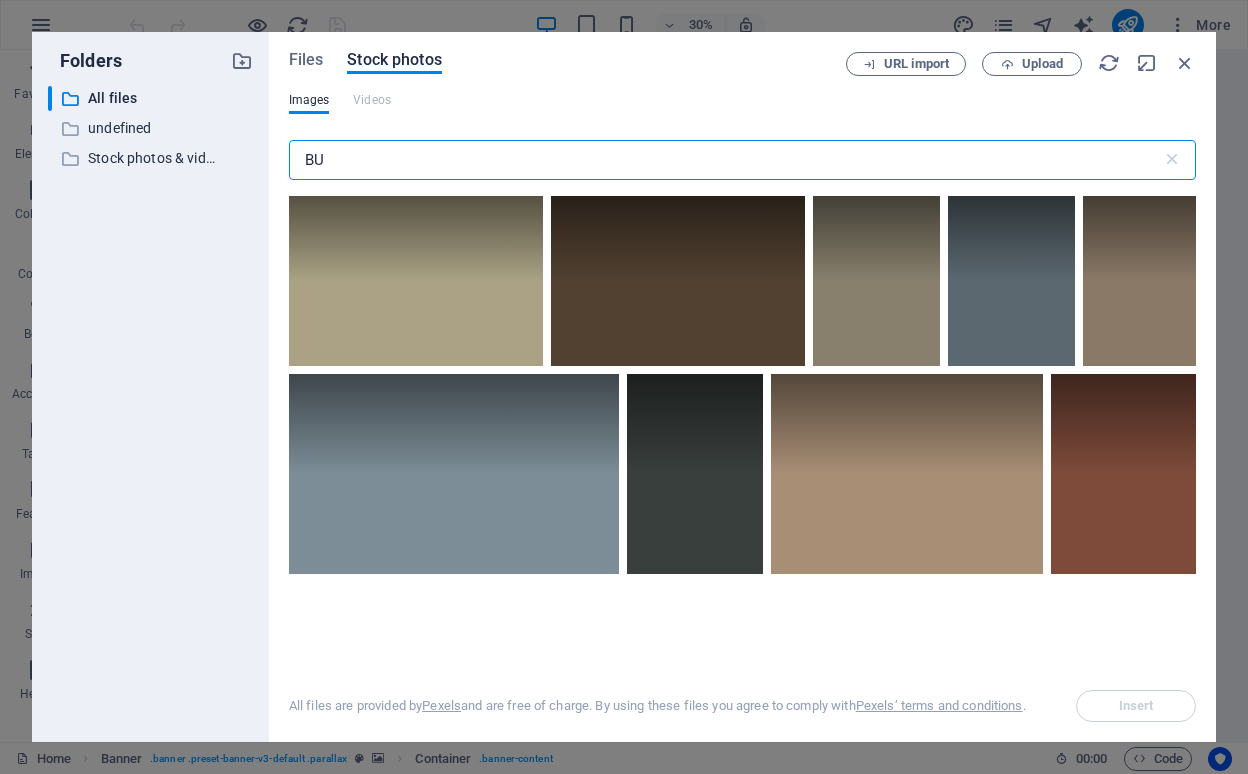 type on "B" 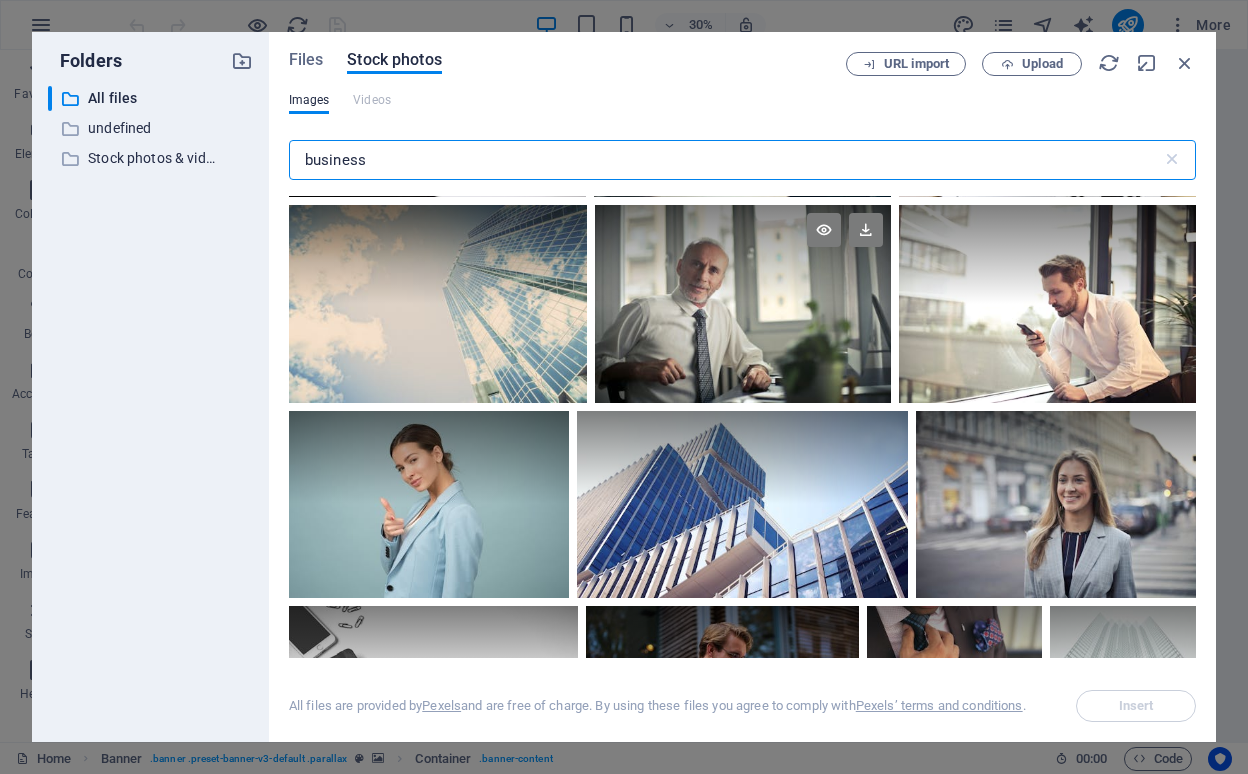 scroll, scrollTop: 607, scrollLeft: 0, axis: vertical 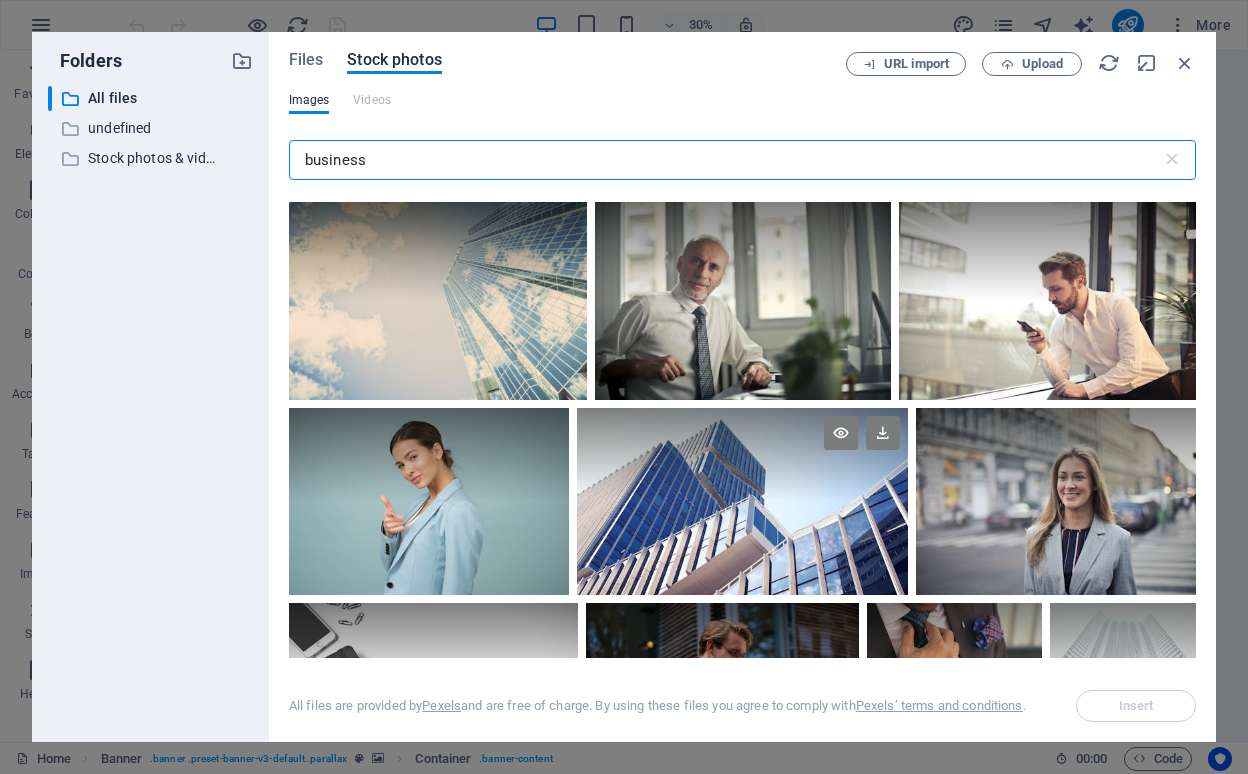 type on "business" 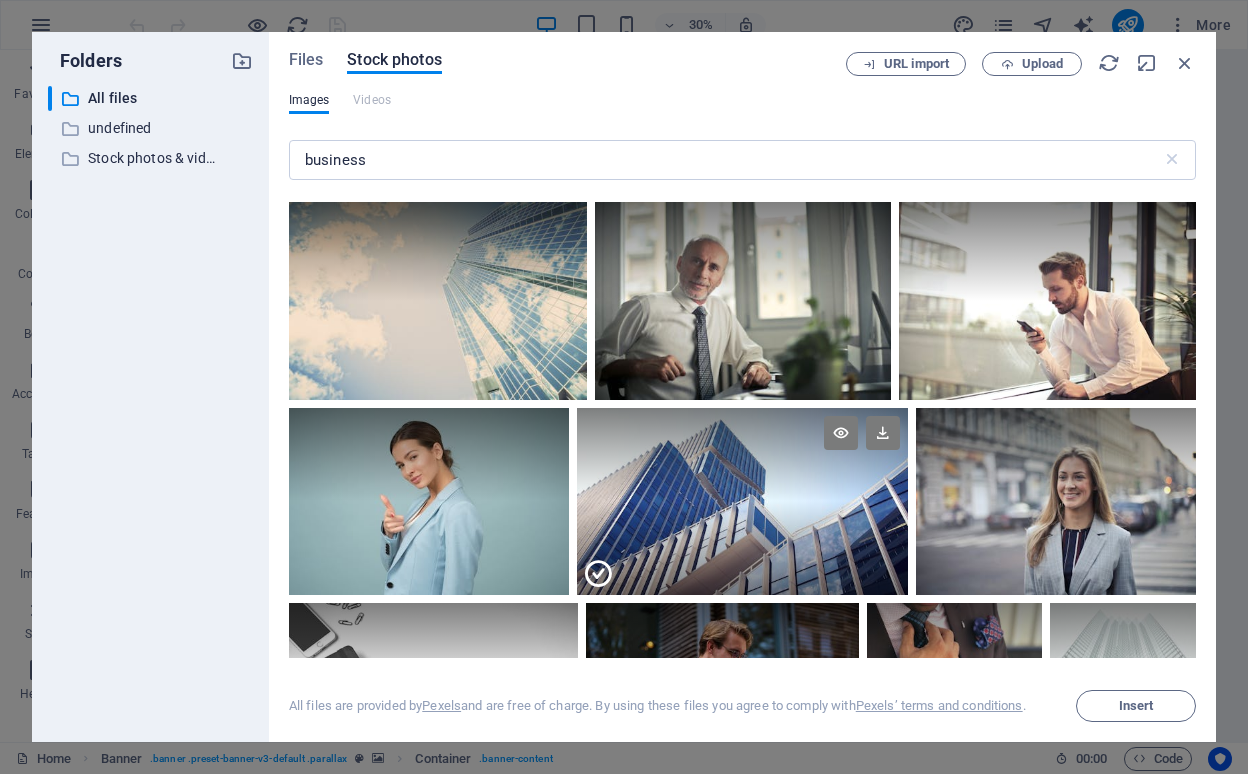 click at bounding box center [742, 454] 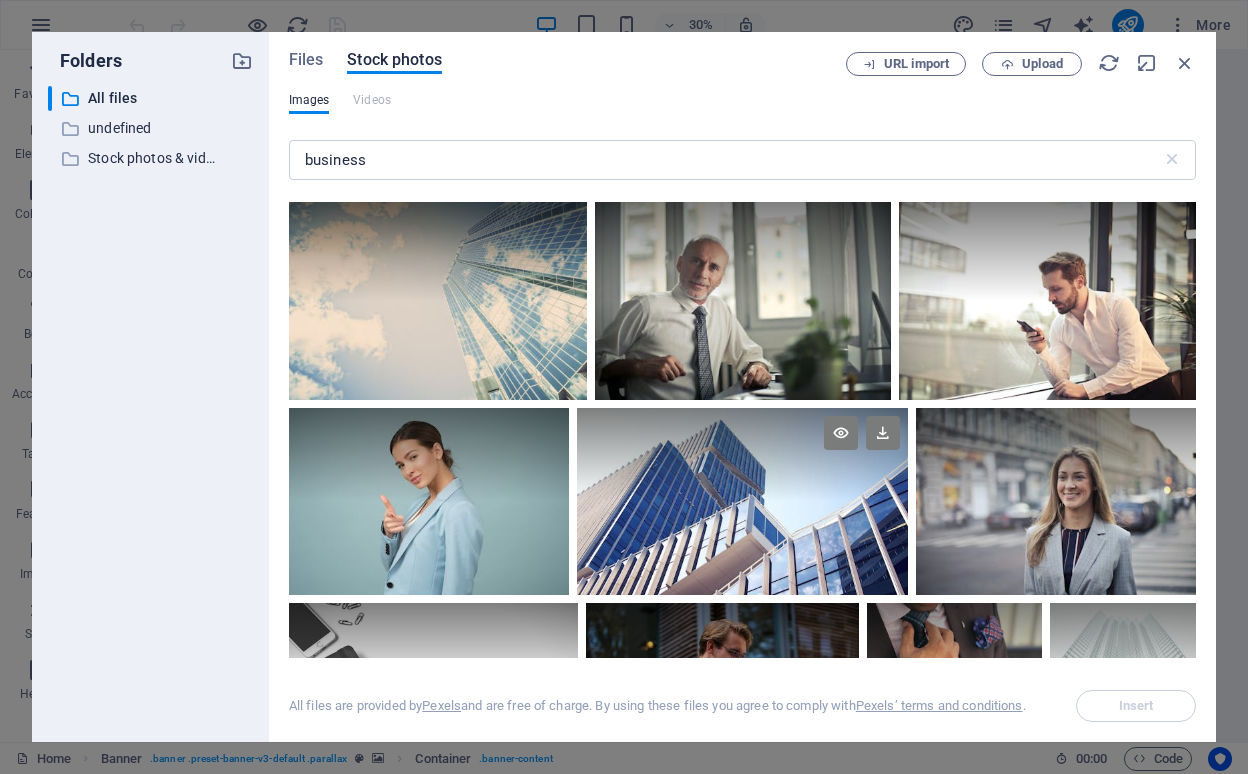 click at bounding box center [742, 454] 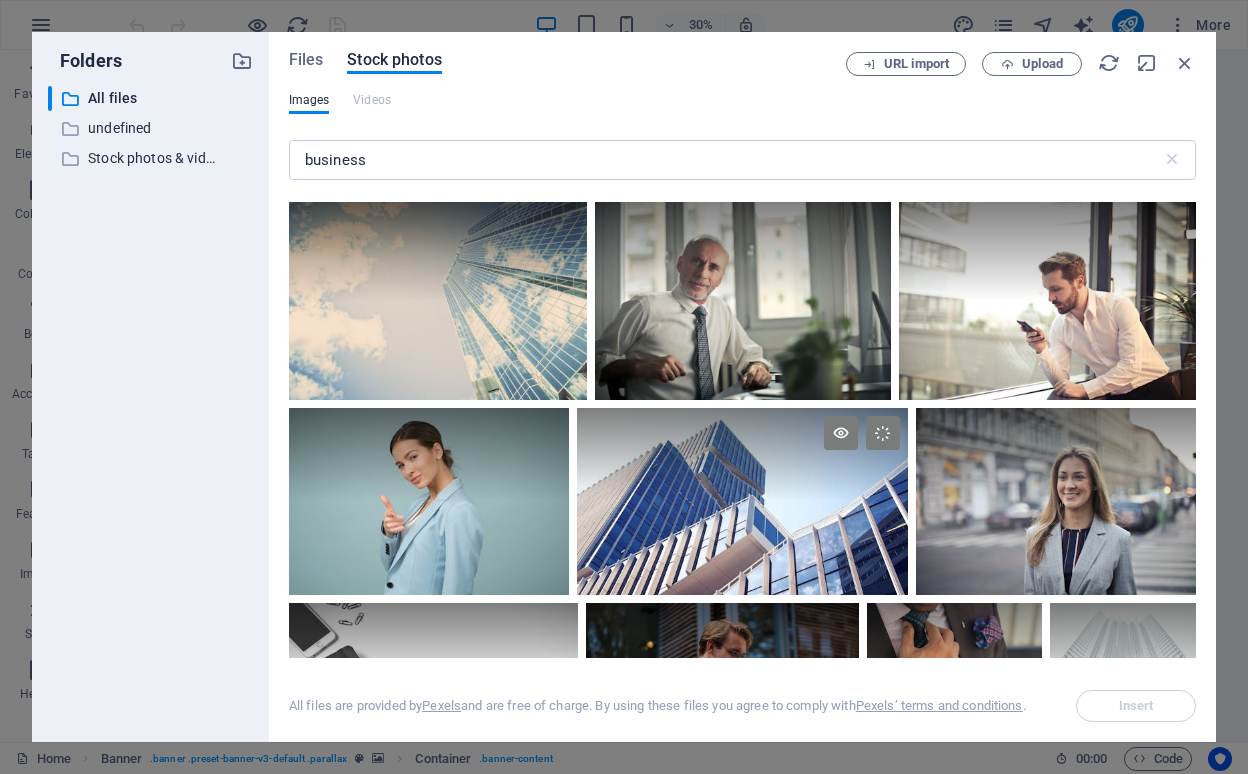 click on "Where Vision Meets Precision" at bounding box center (976, 1530) 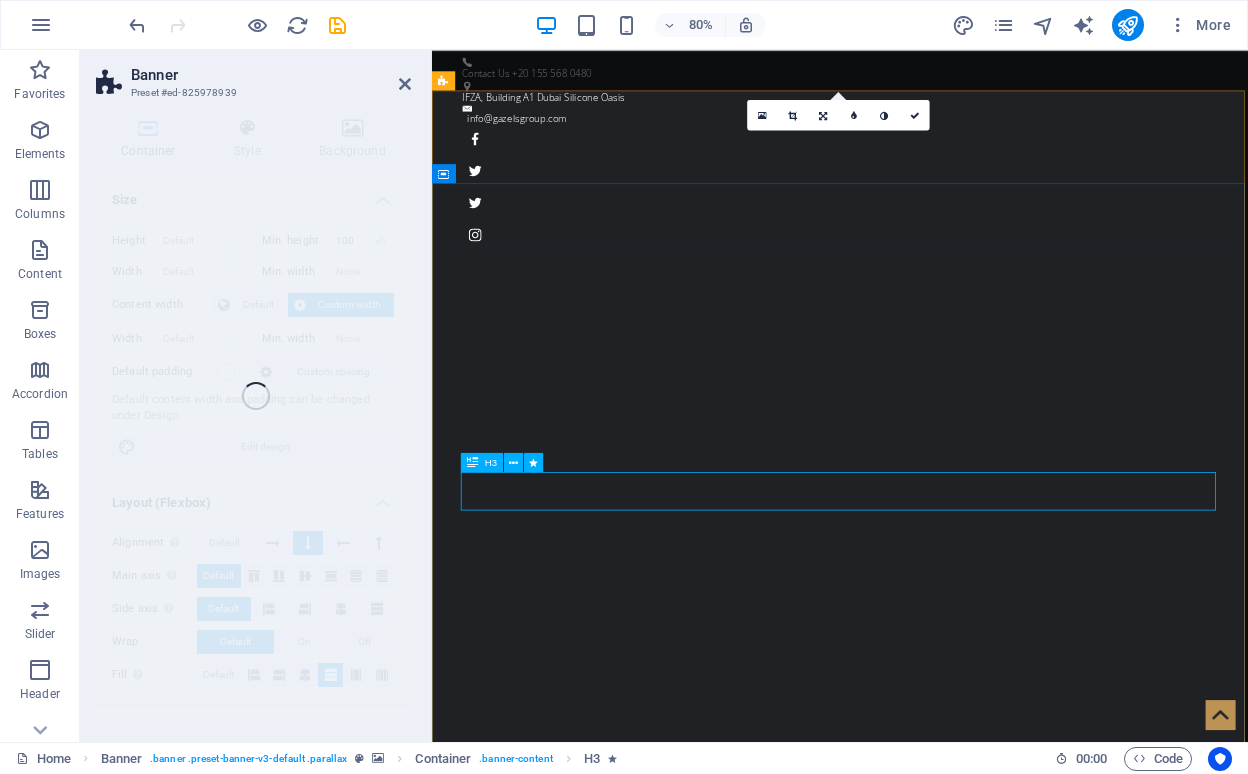 scroll, scrollTop: 0, scrollLeft: 0, axis: both 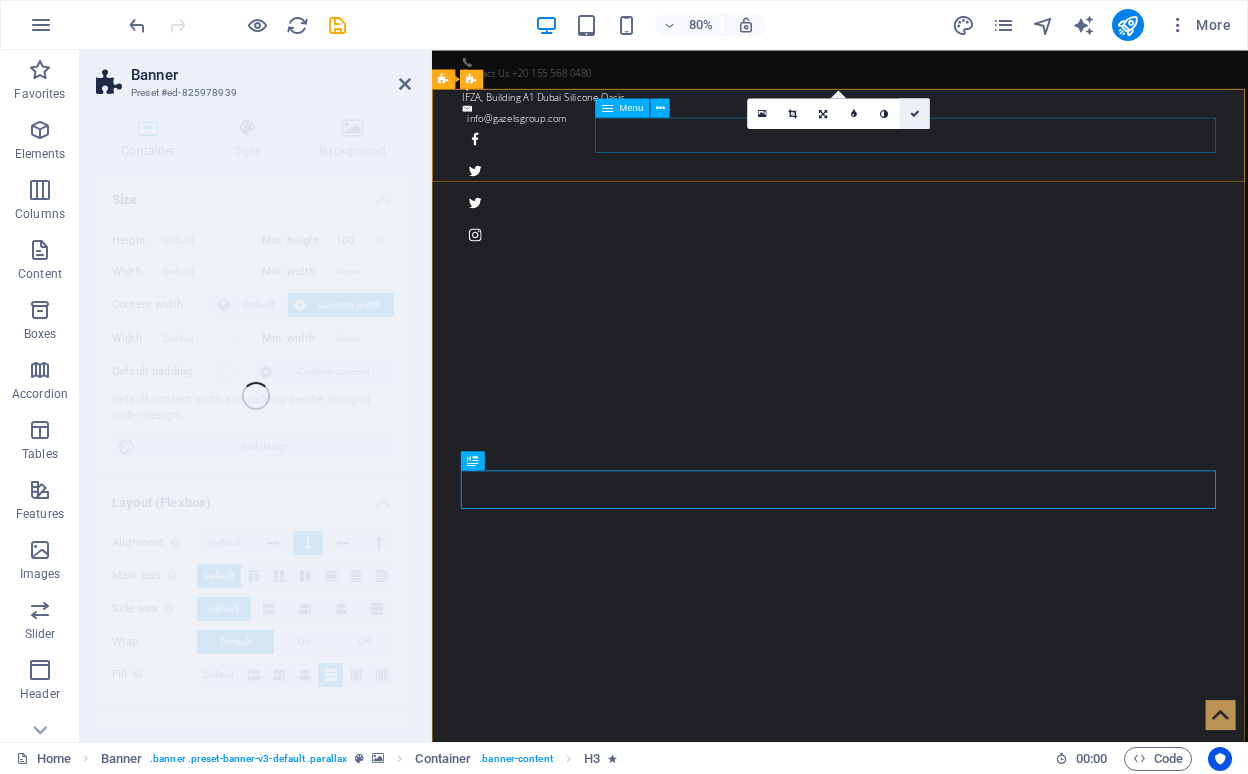click at bounding box center (914, 113) 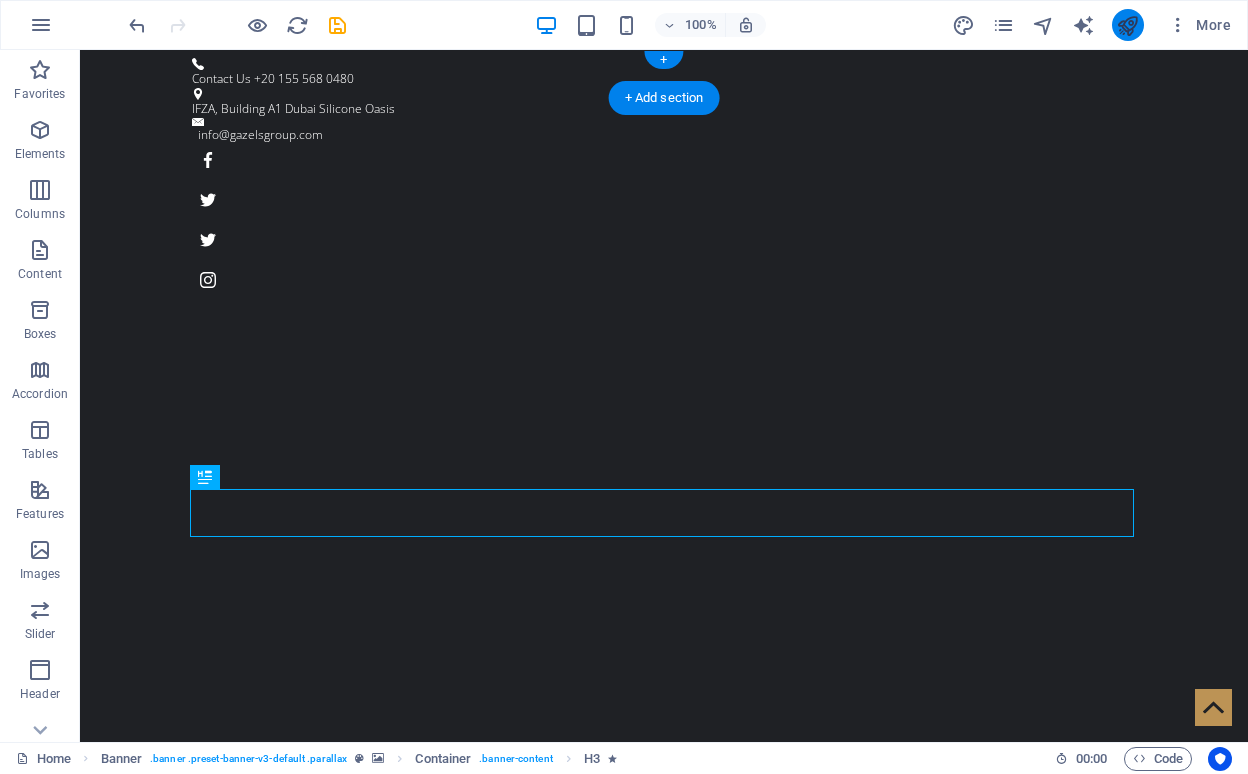click at bounding box center (1127, 25) 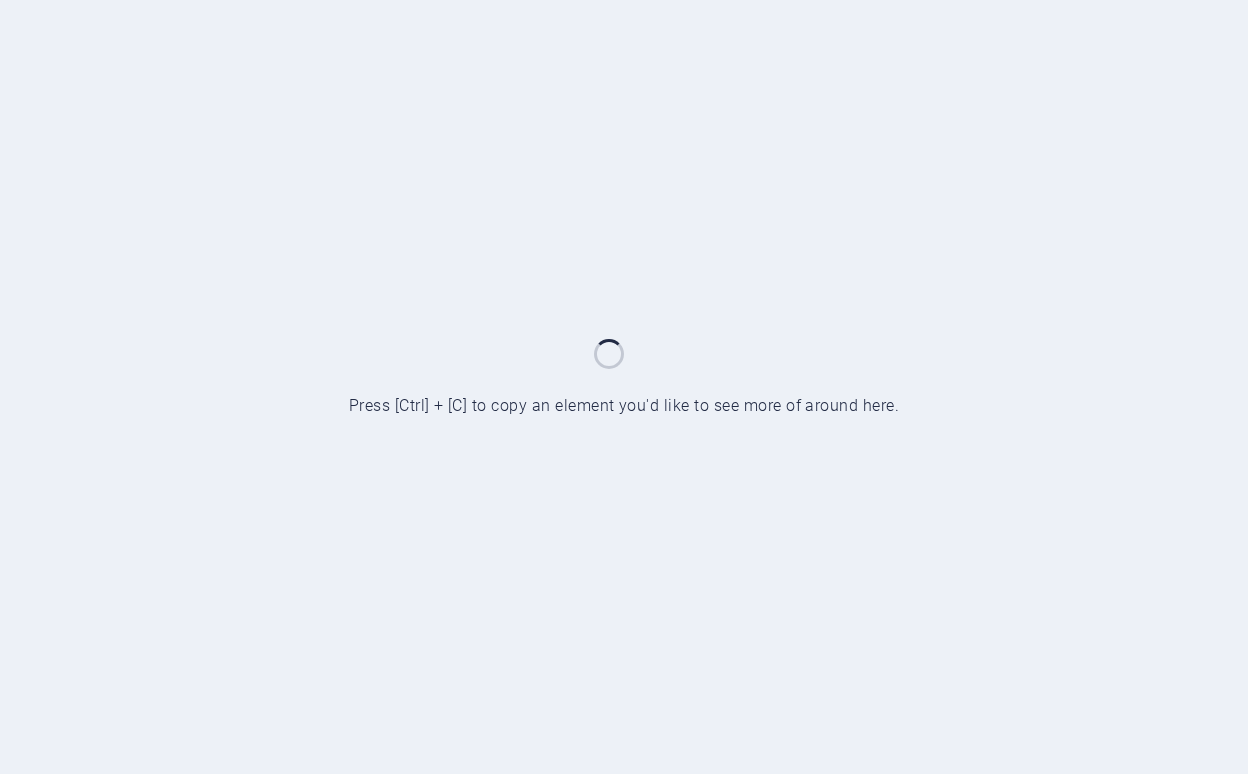 scroll, scrollTop: 0, scrollLeft: 0, axis: both 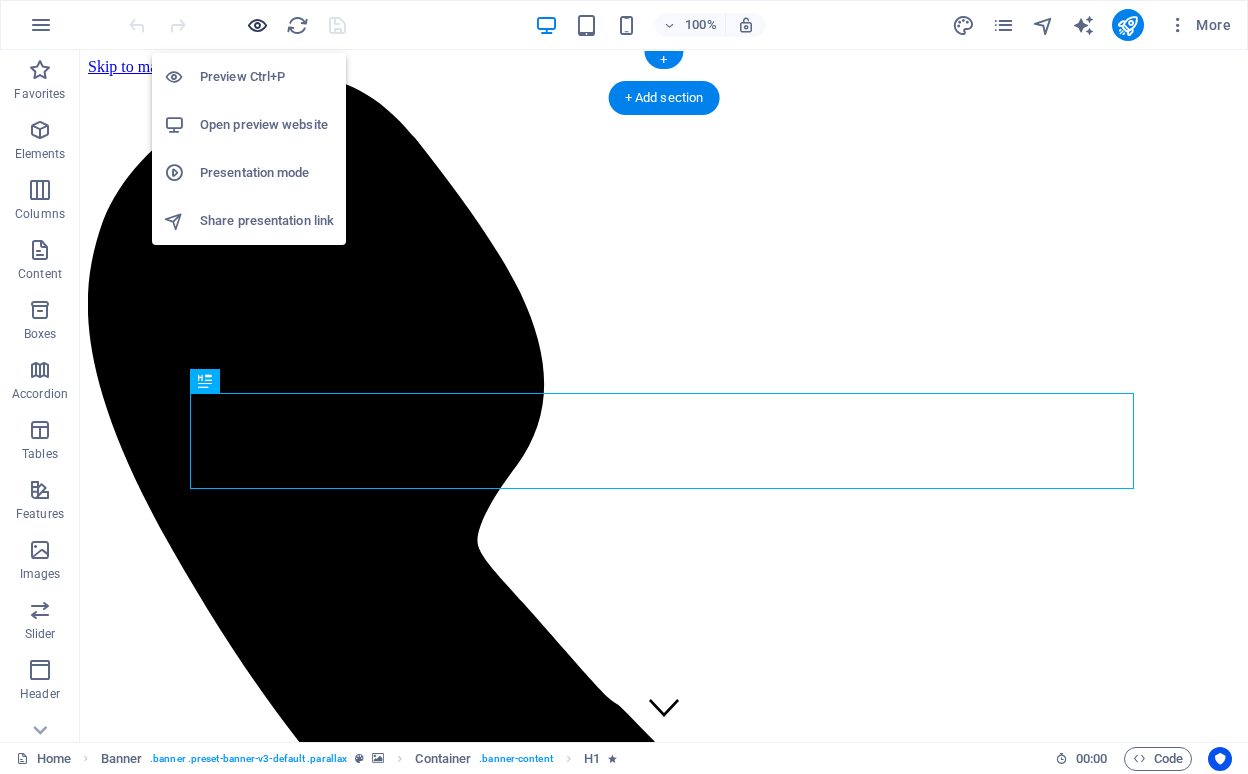 click at bounding box center [257, 25] 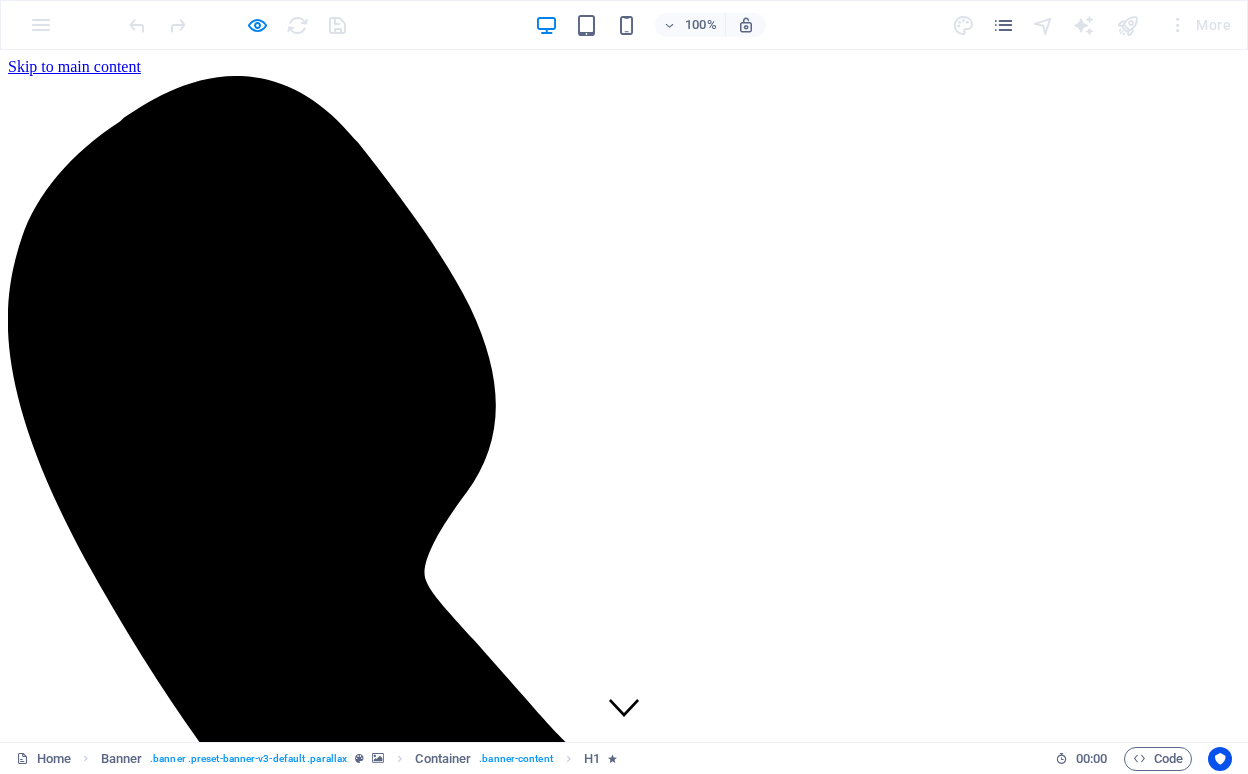 click on "NEWS & MEDIA" at bounding box center (107, 10601) 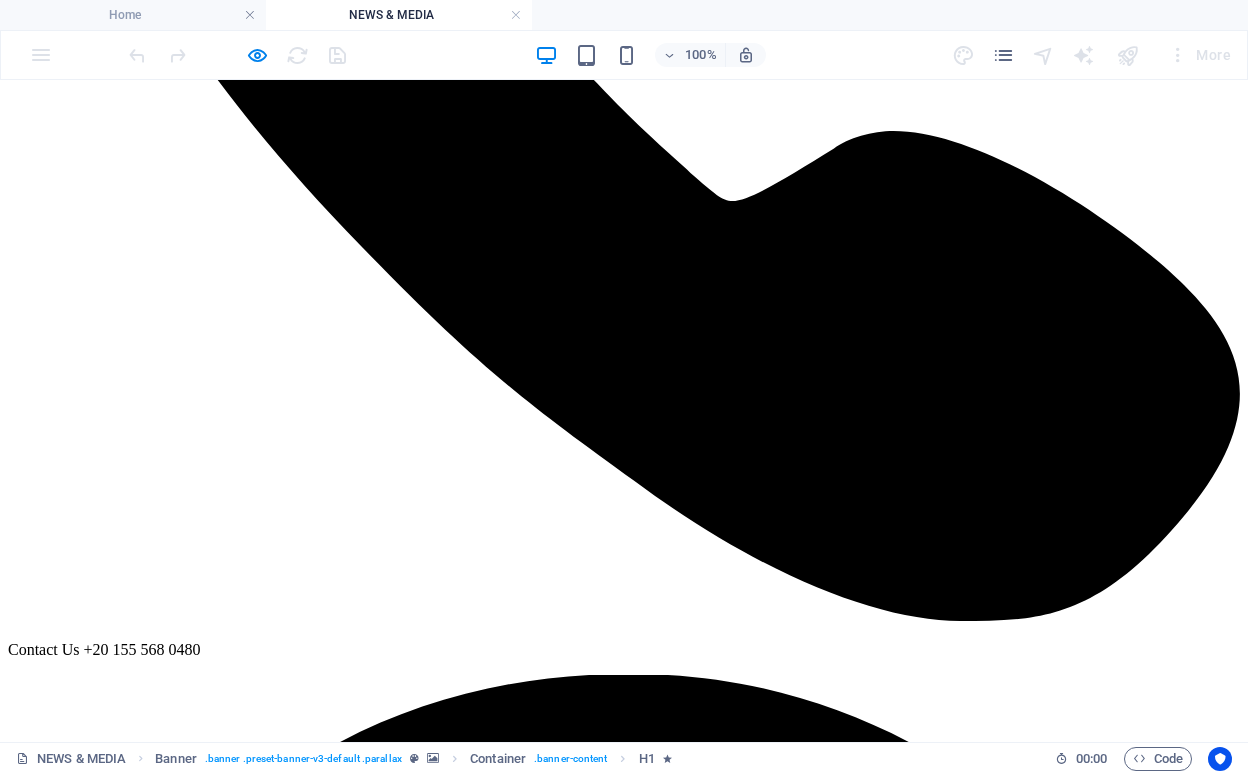 scroll, scrollTop: 720, scrollLeft: 0, axis: vertical 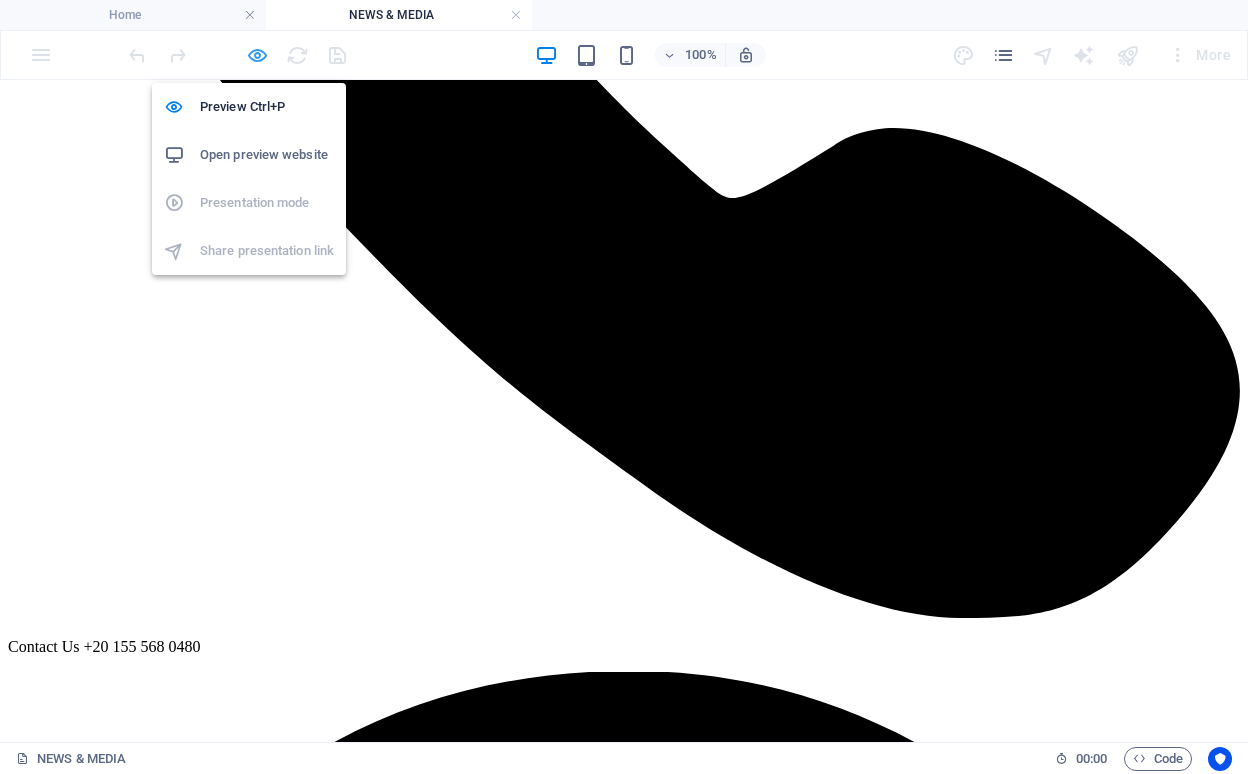 click at bounding box center [257, 55] 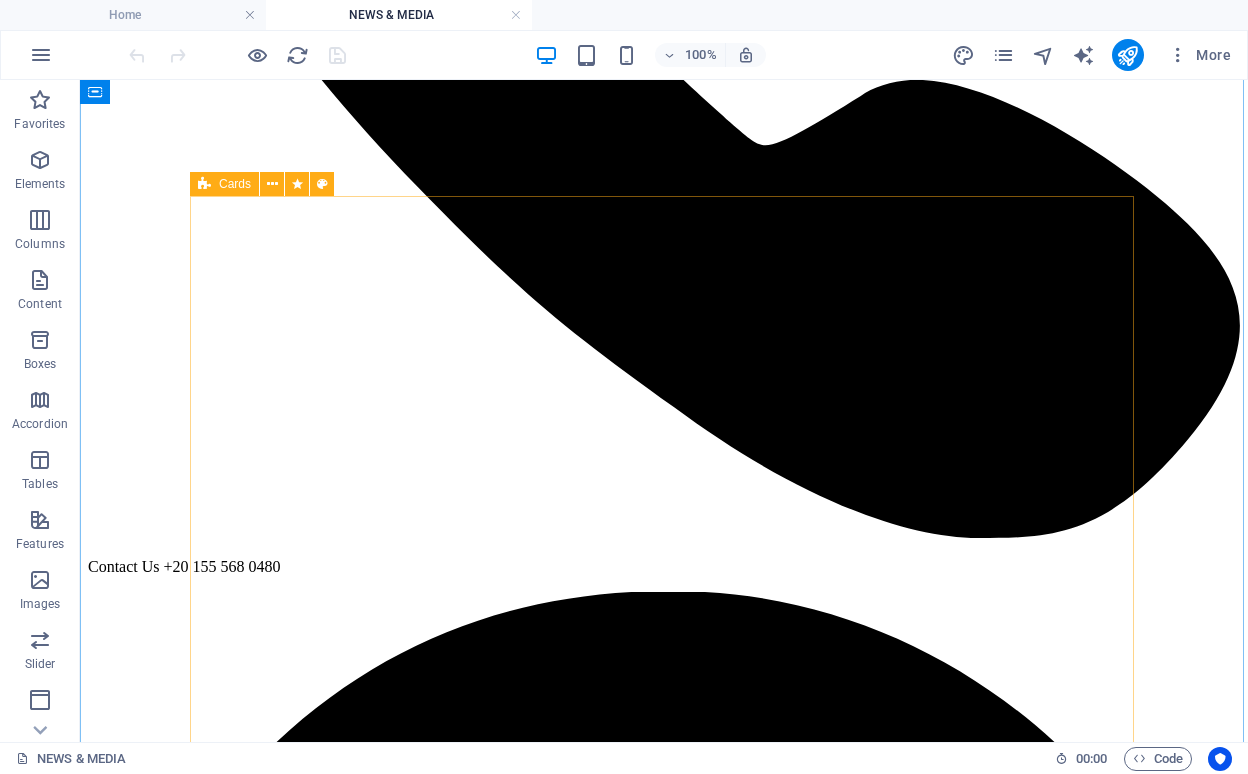 click on "Techne" at bounding box center [664, 11141] 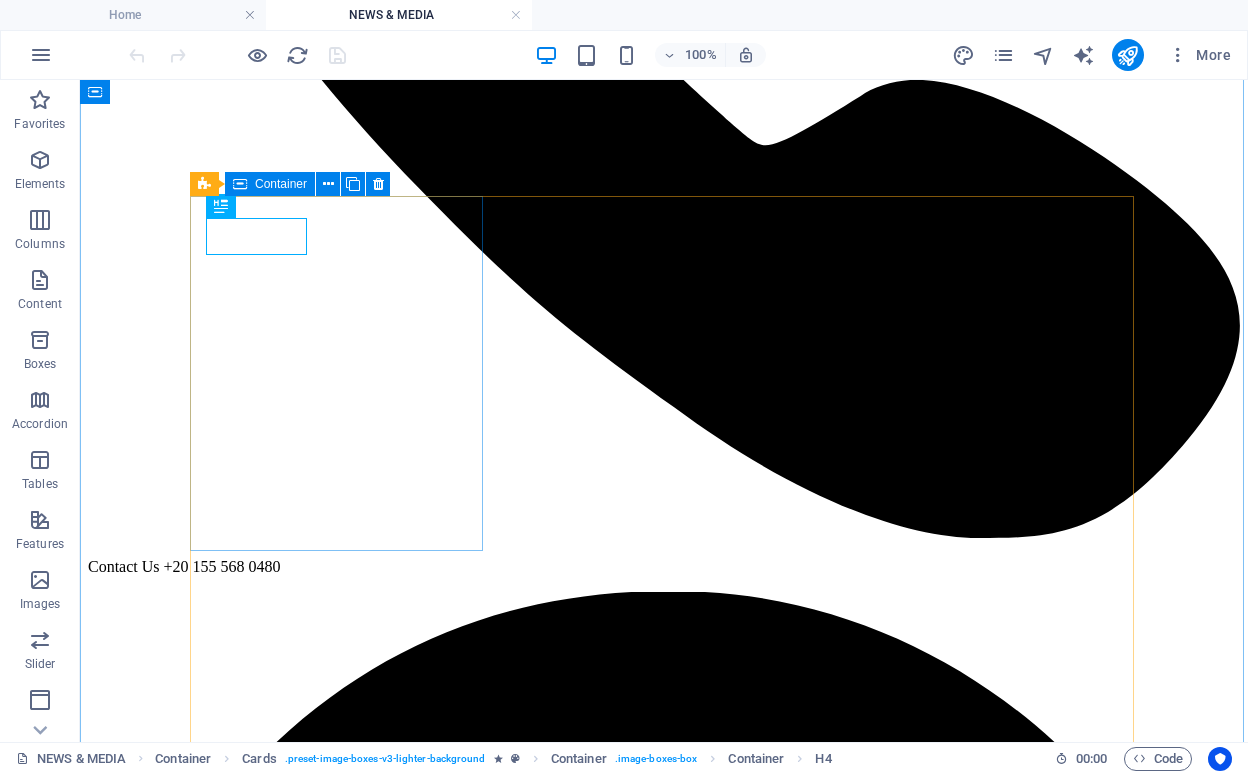 click on "Techne 2024 Lorem ipsum dolor sit amet, consectetur adipisicing elit. Veritatis, dolorem!" at bounding box center (664, 11565) 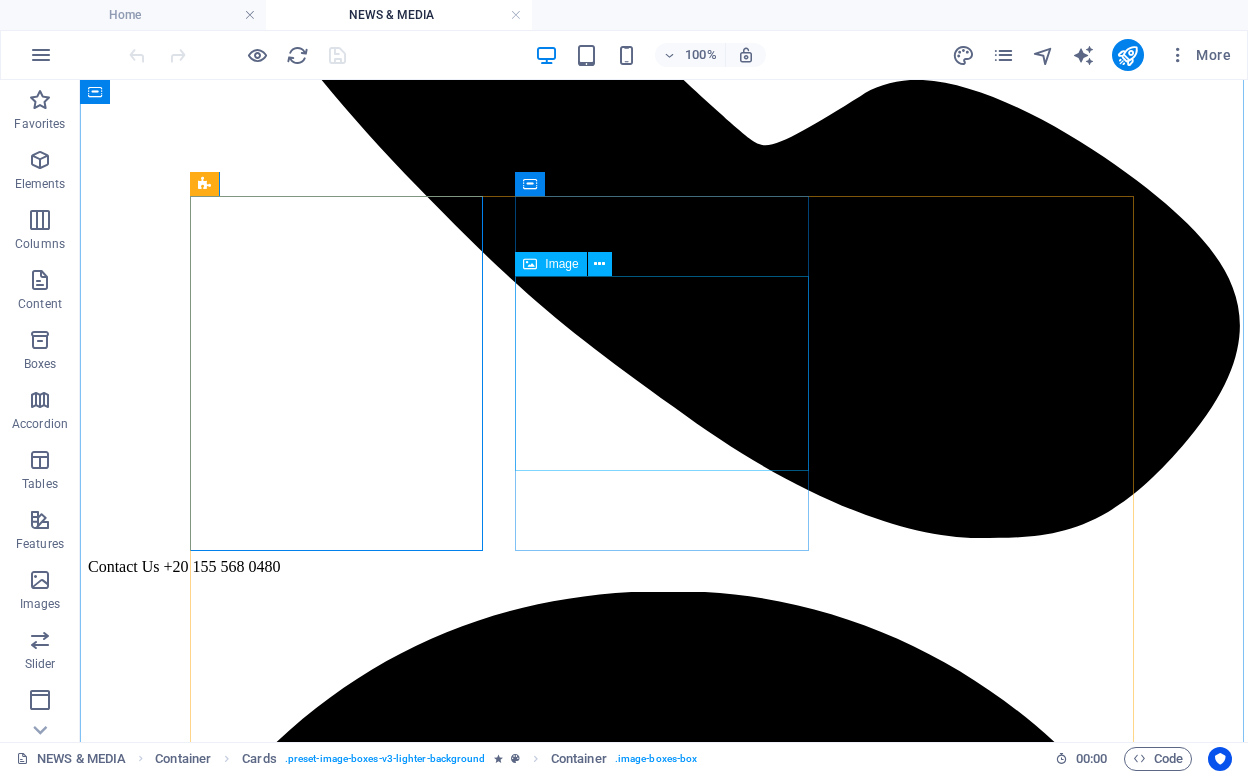 click at bounding box center [664, 12569] 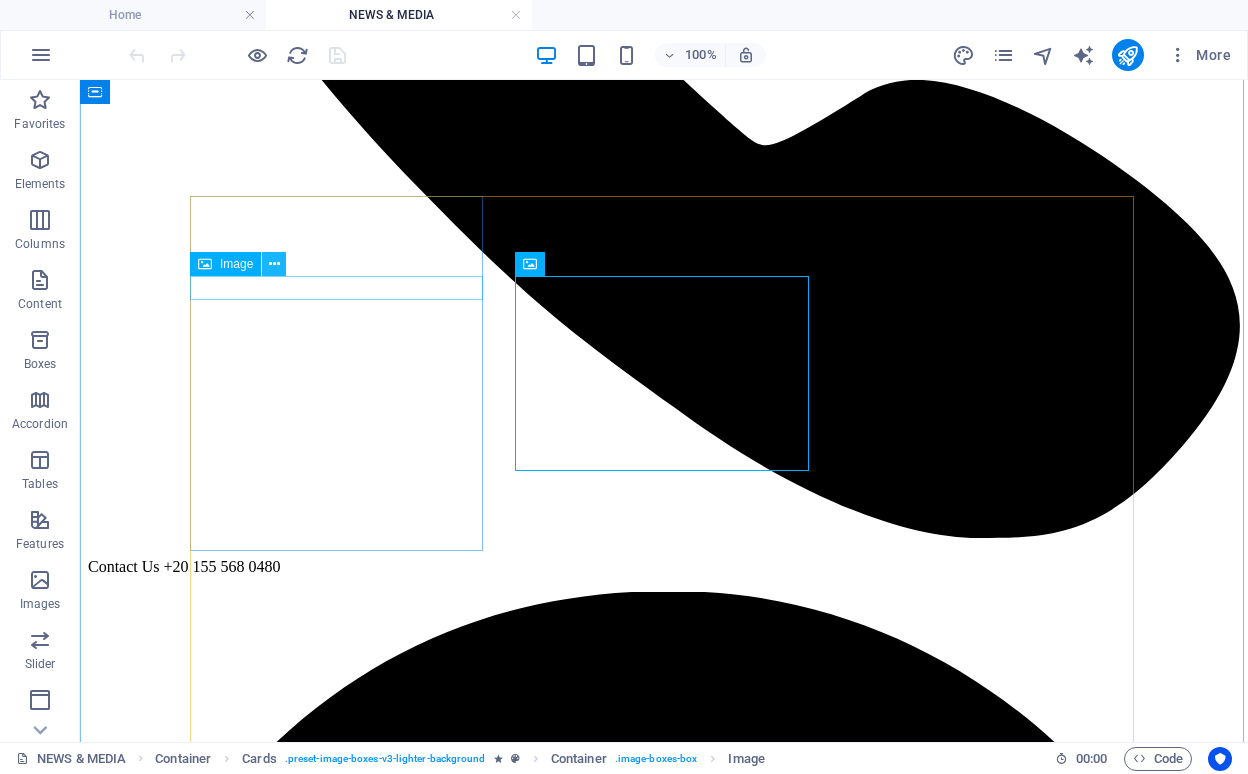 click at bounding box center [274, 264] 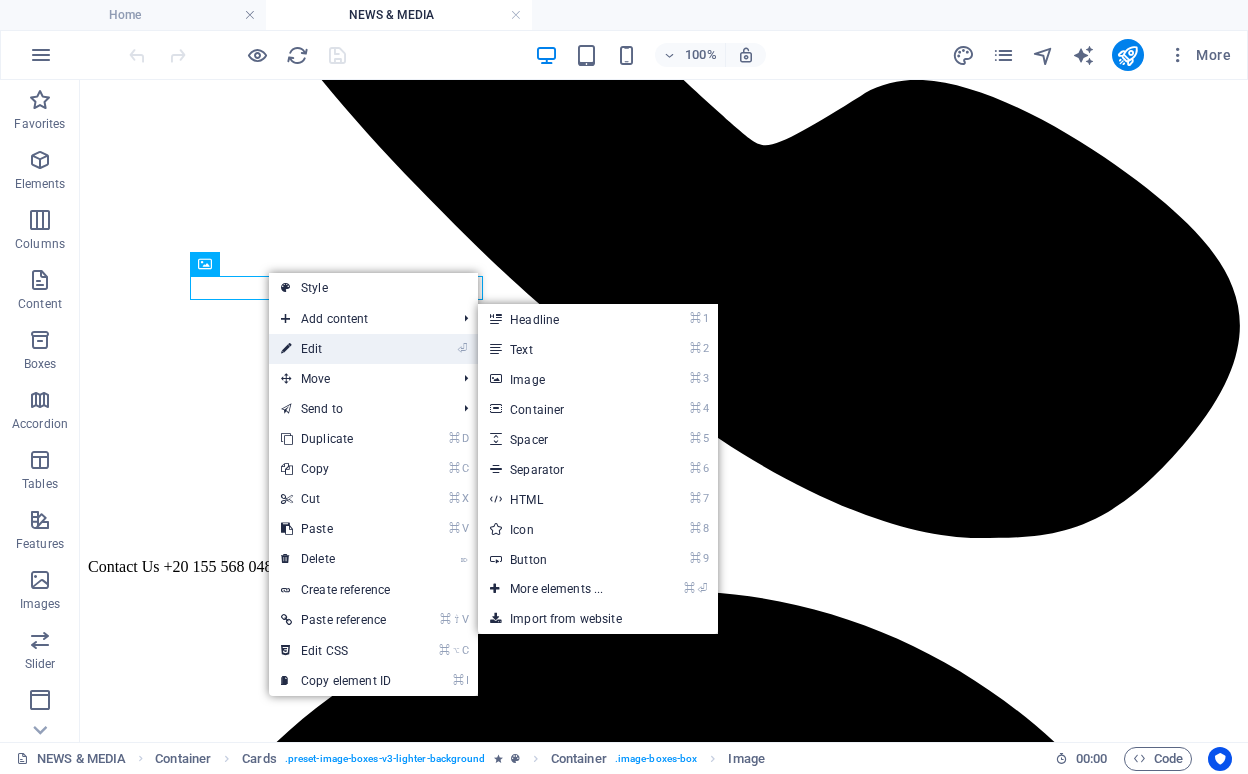 click on "⏎  Edit" at bounding box center [336, 349] 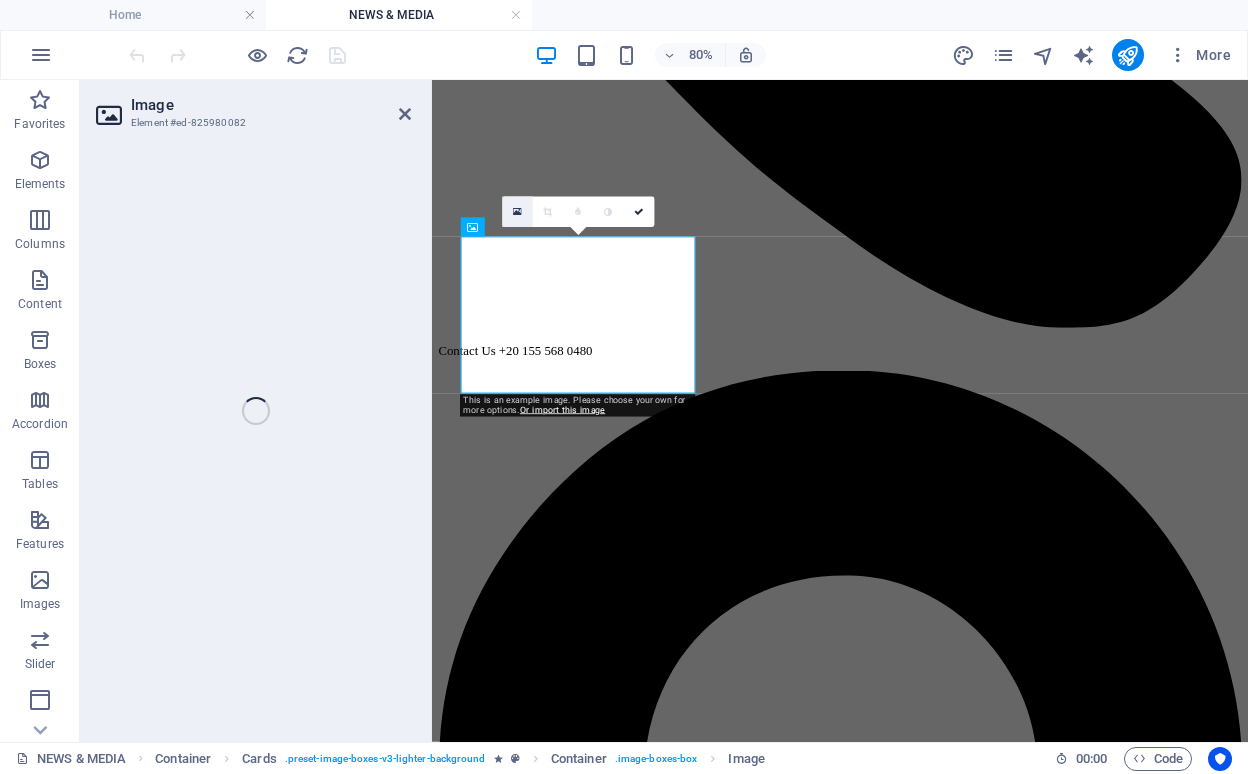 click at bounding box center (517, 212) 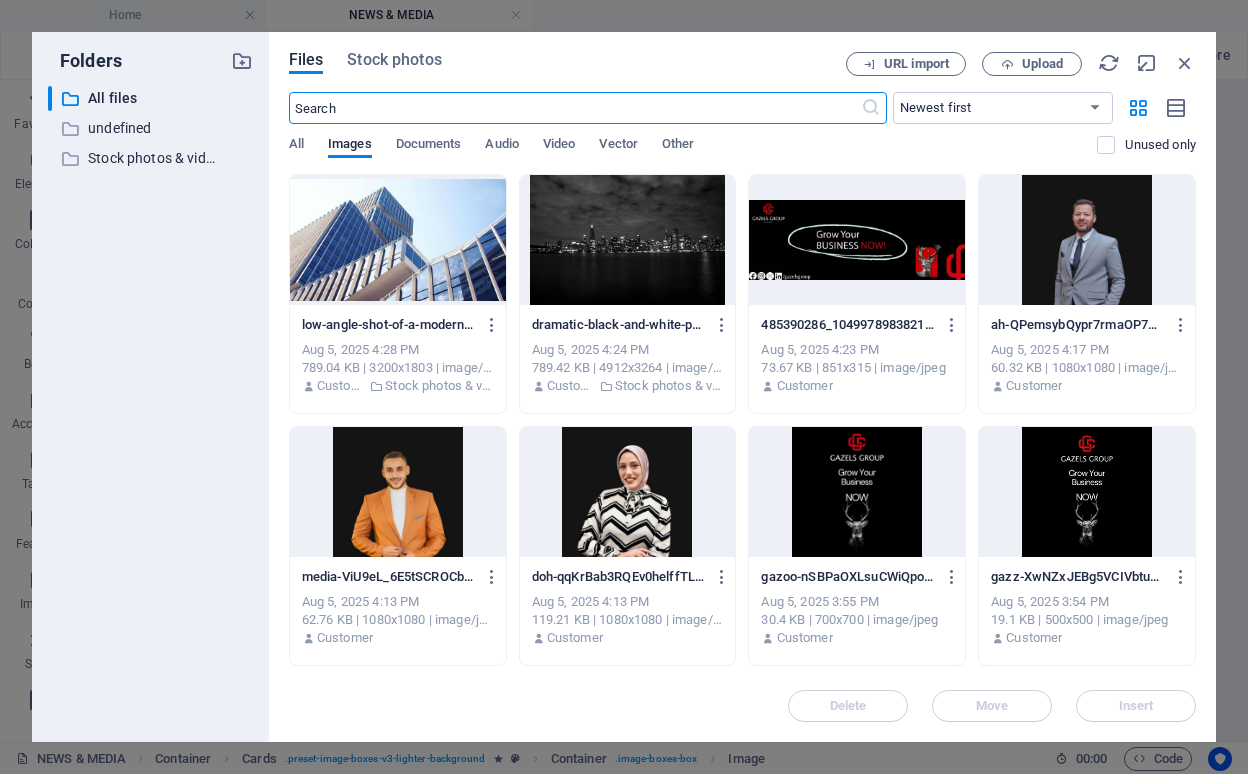 scroll, scrollTop: 709, scrollLeft: 0, axis: vertical 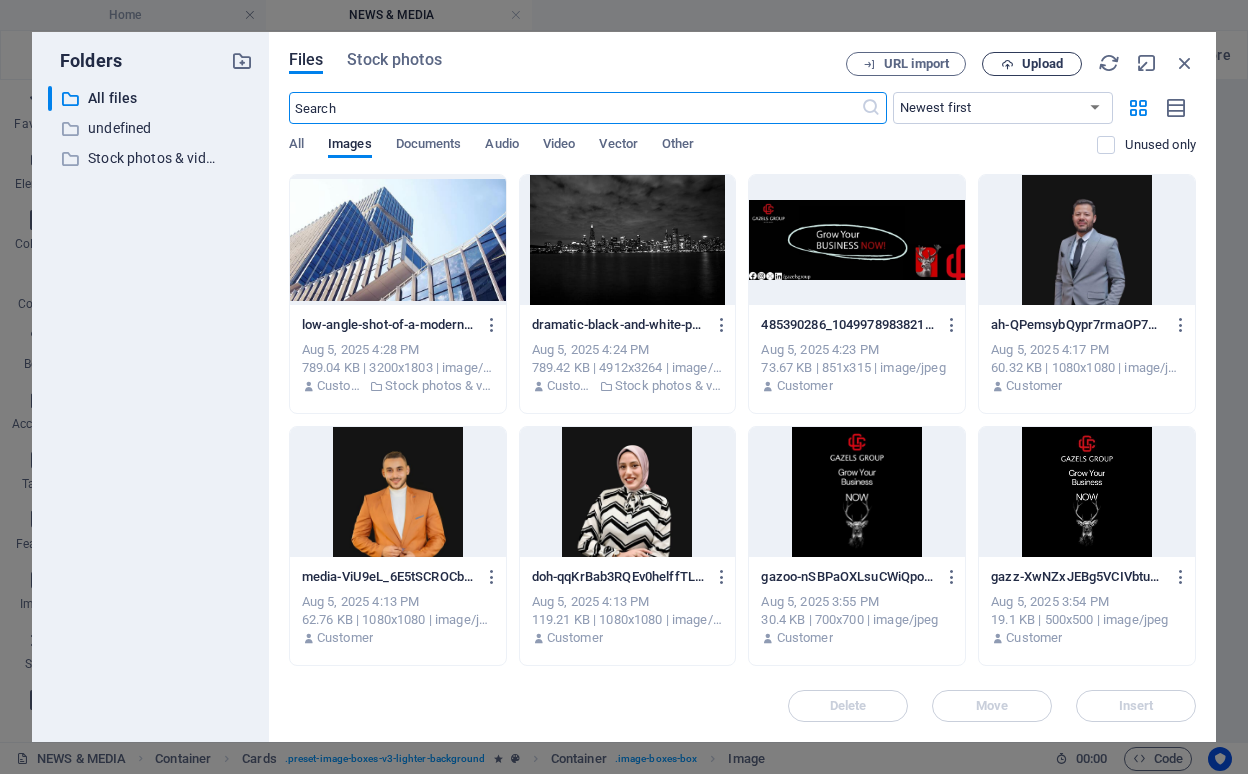 click on "Upload" at bounding box center [1032, 64] 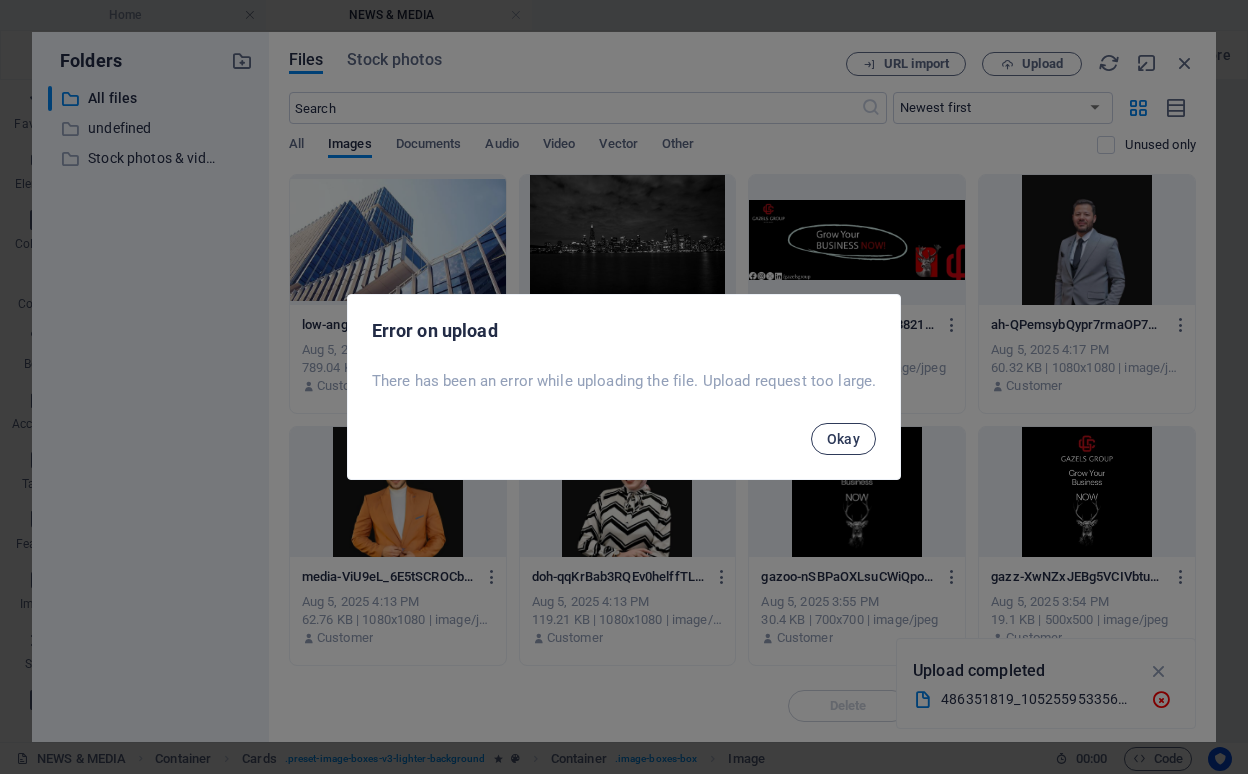 click on "Okay" at bounding box center (844, 439) 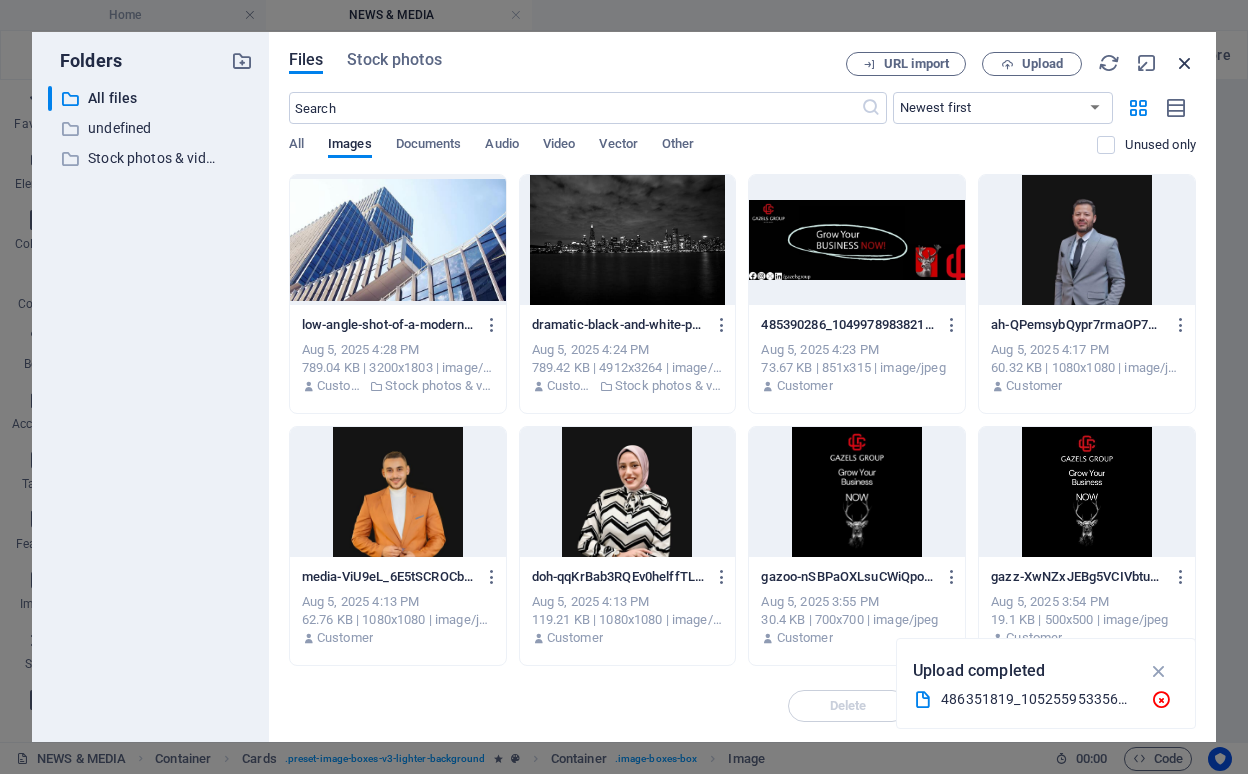 click at bounding box center [1185, 63] 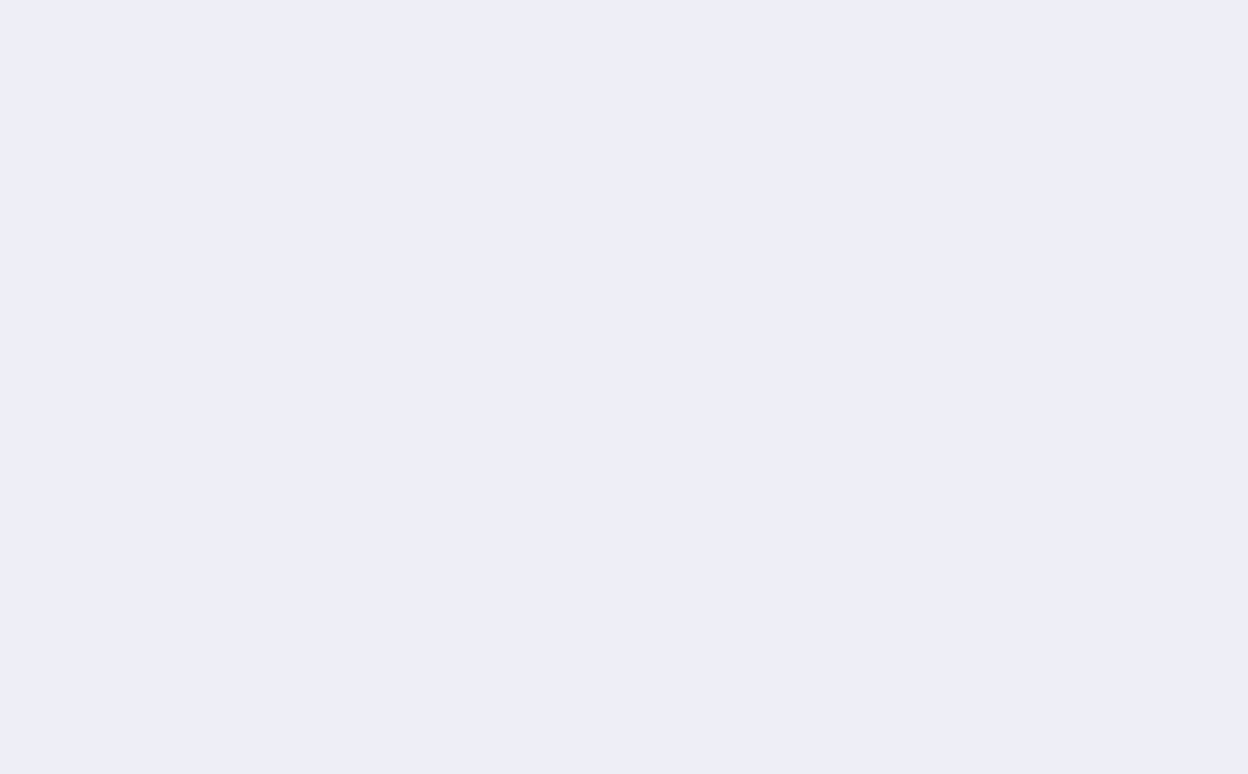 scroll, scrollTop: 0, scrollLeft: 0, axis: both 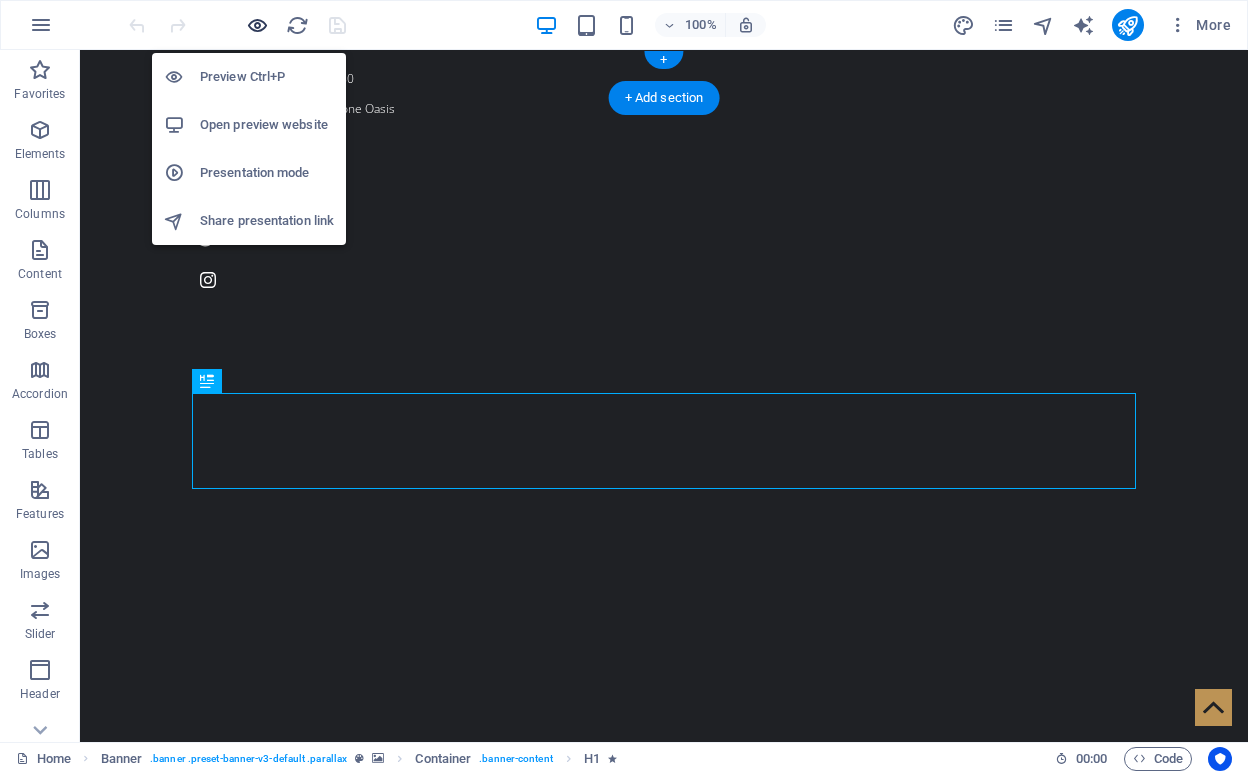click at bounding box center (257, 25) 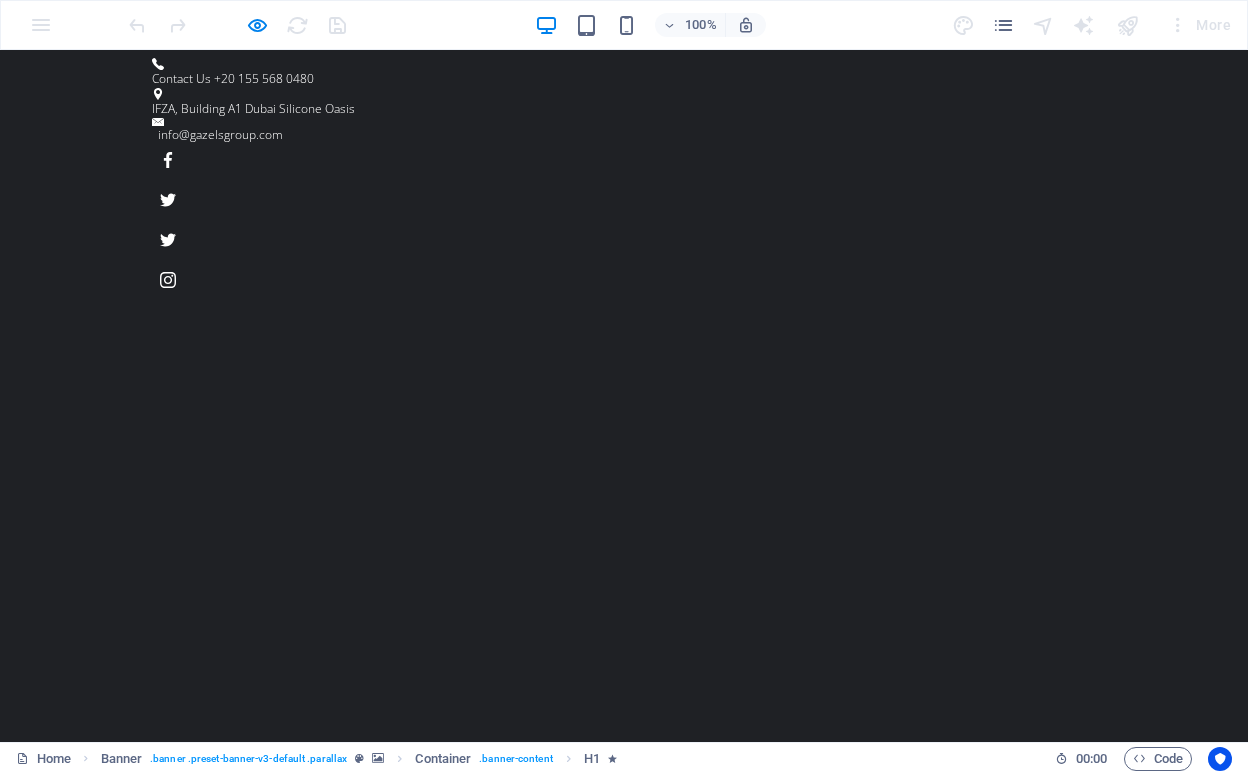 click on "NEWS & MEDIA" at bounding box center [813, 1118] 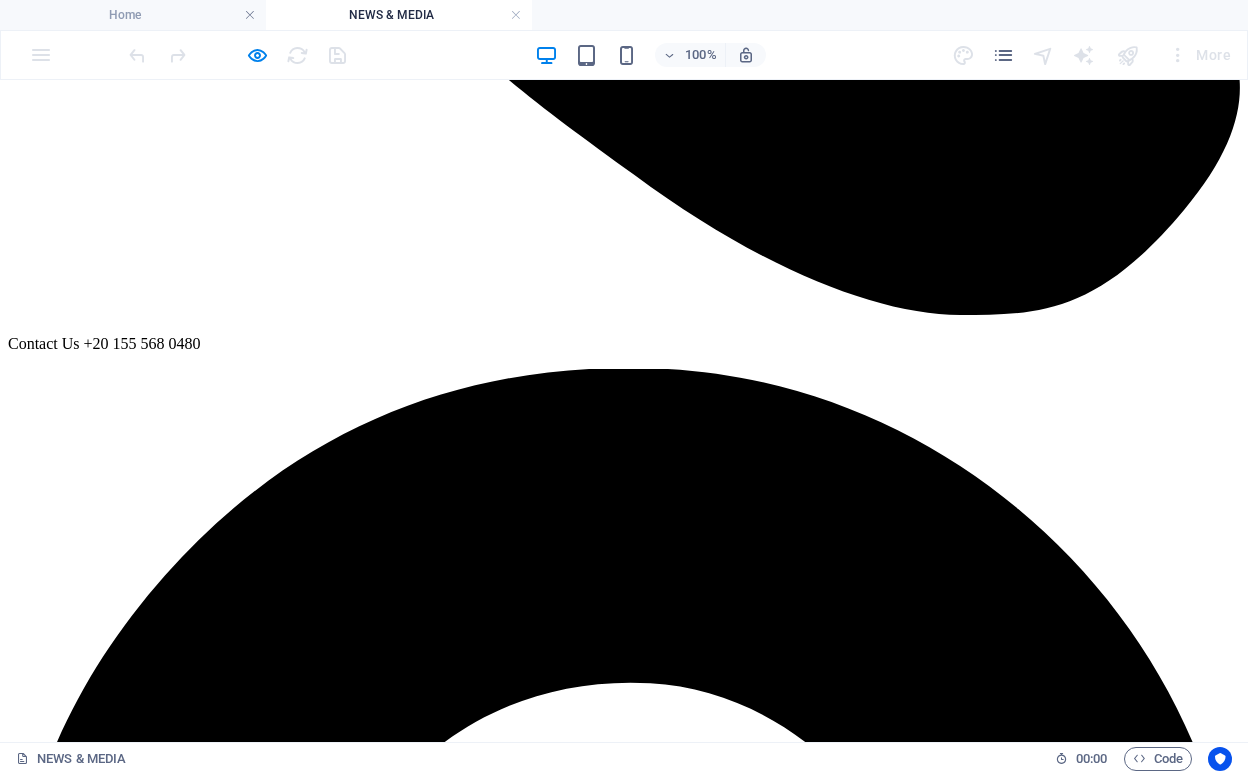 scroll, scrollTop: 1028, scrollLeft: 0, axis: vertical 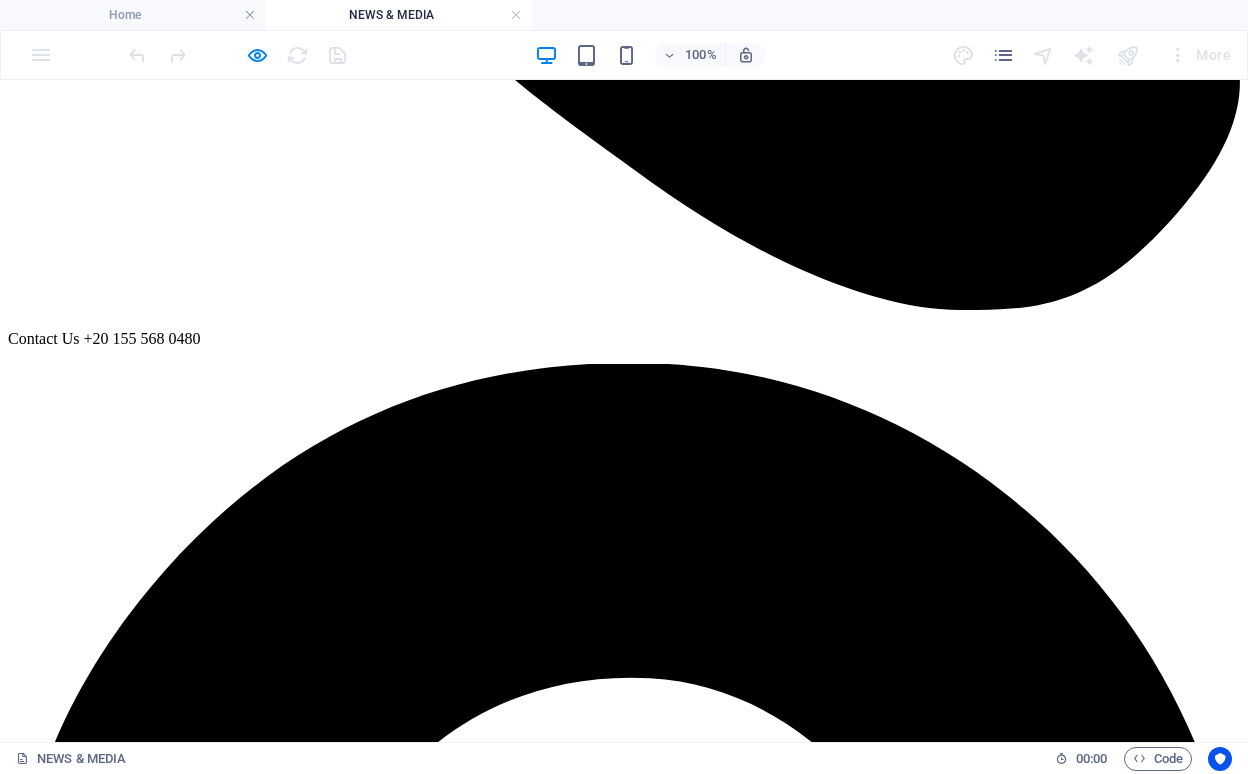 click on "leap 2025" at bounding box center [624, 14599] 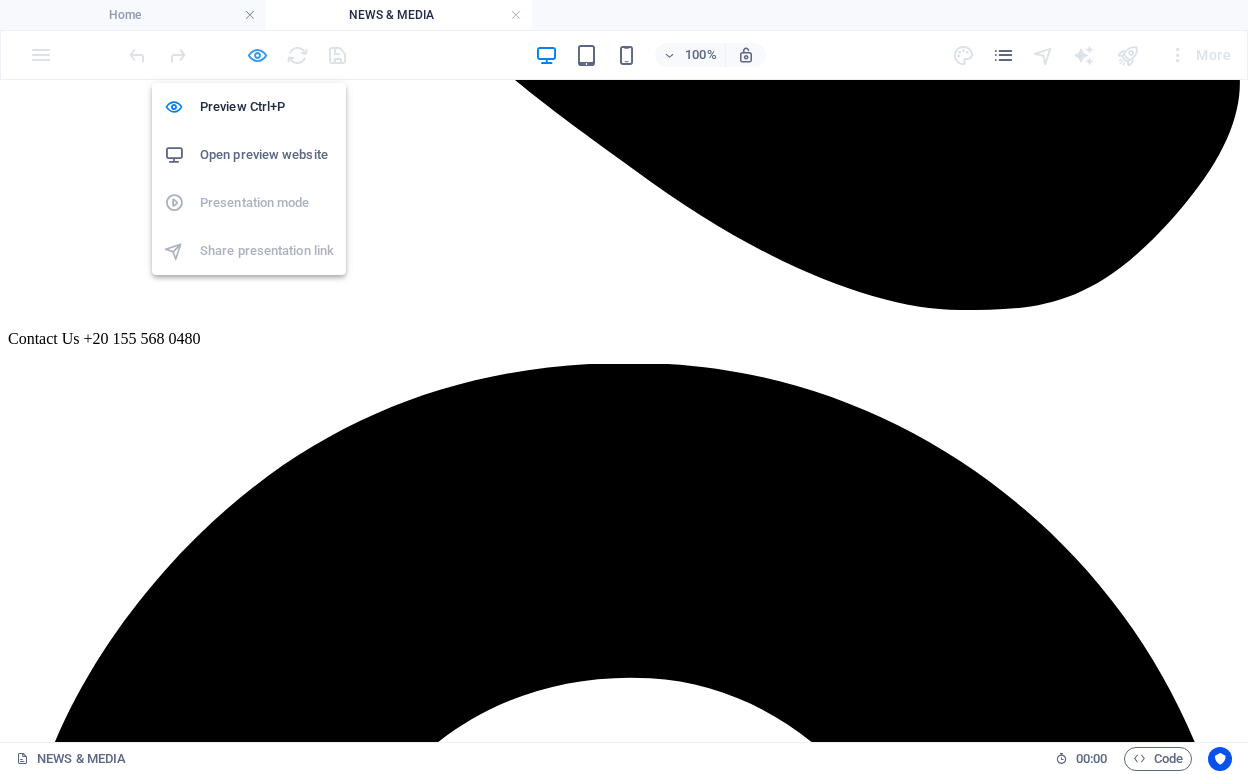 click at bounding box center (257, 55) 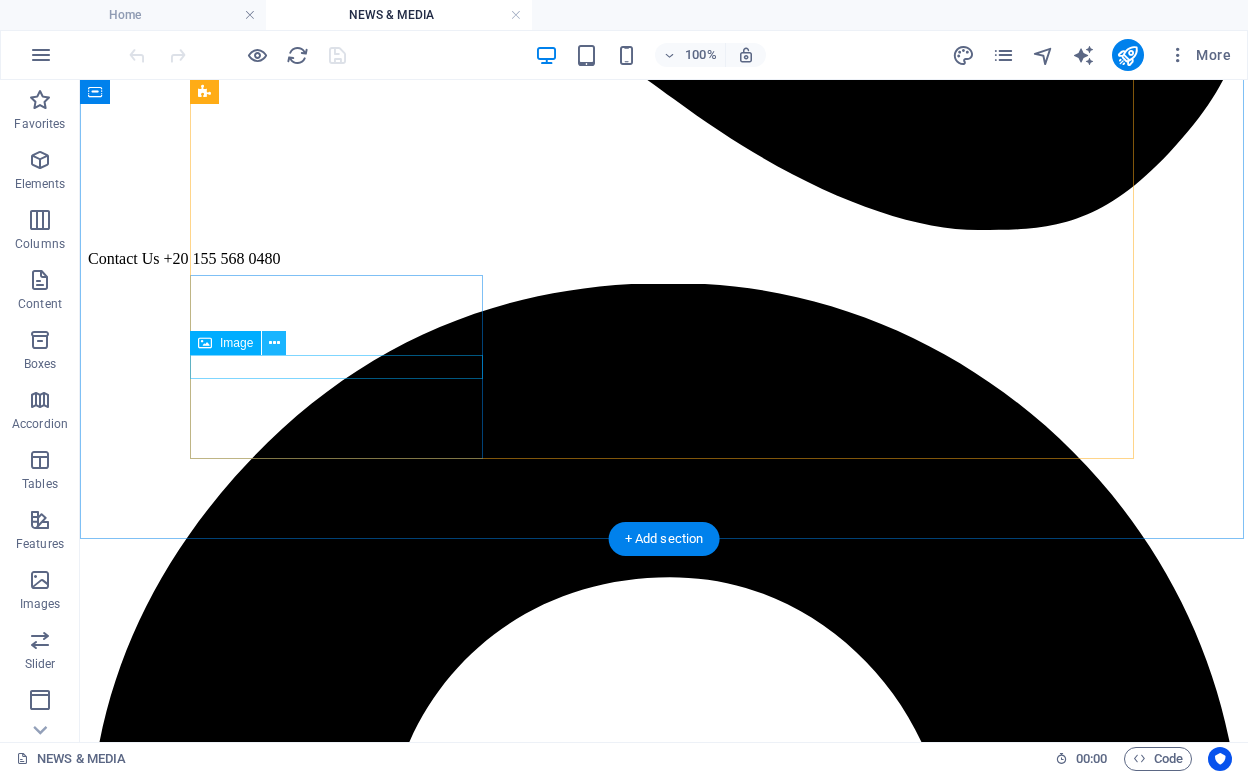 click at bounding box center (274, 343) 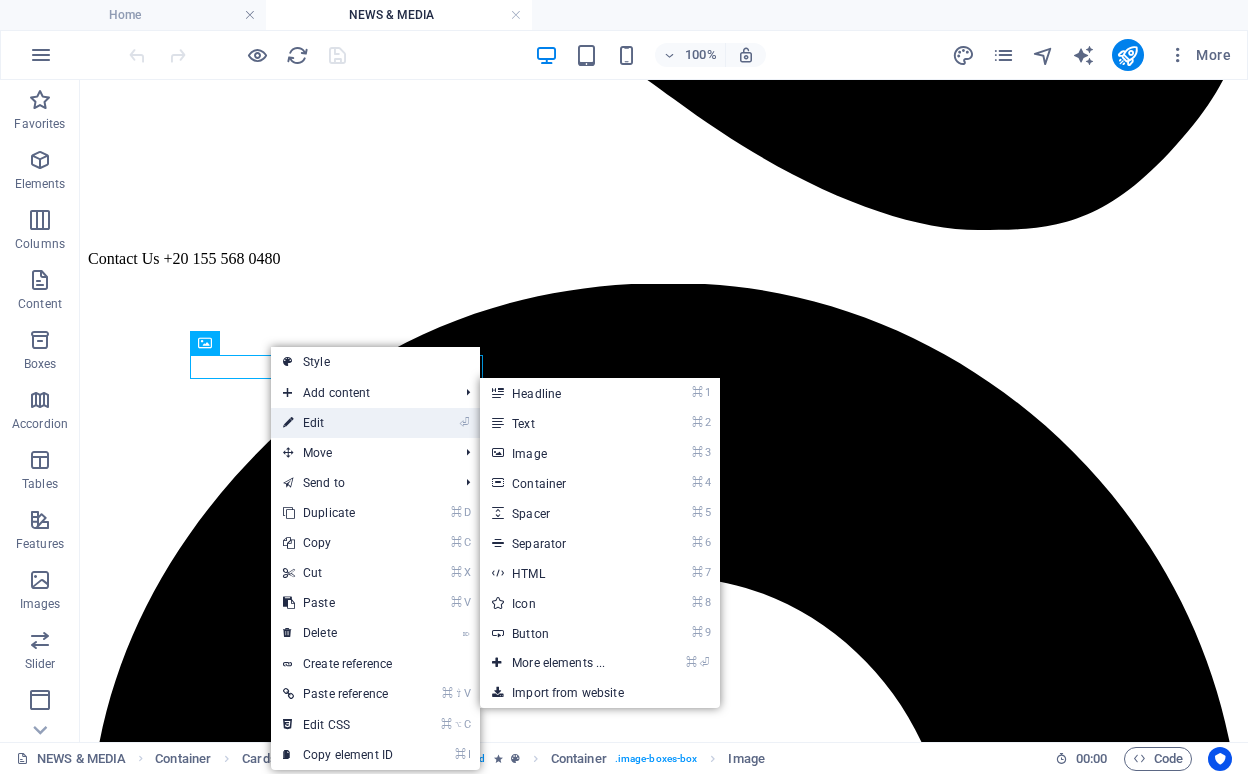 click on "⏎  Edit" at bounding box center [338, 423] 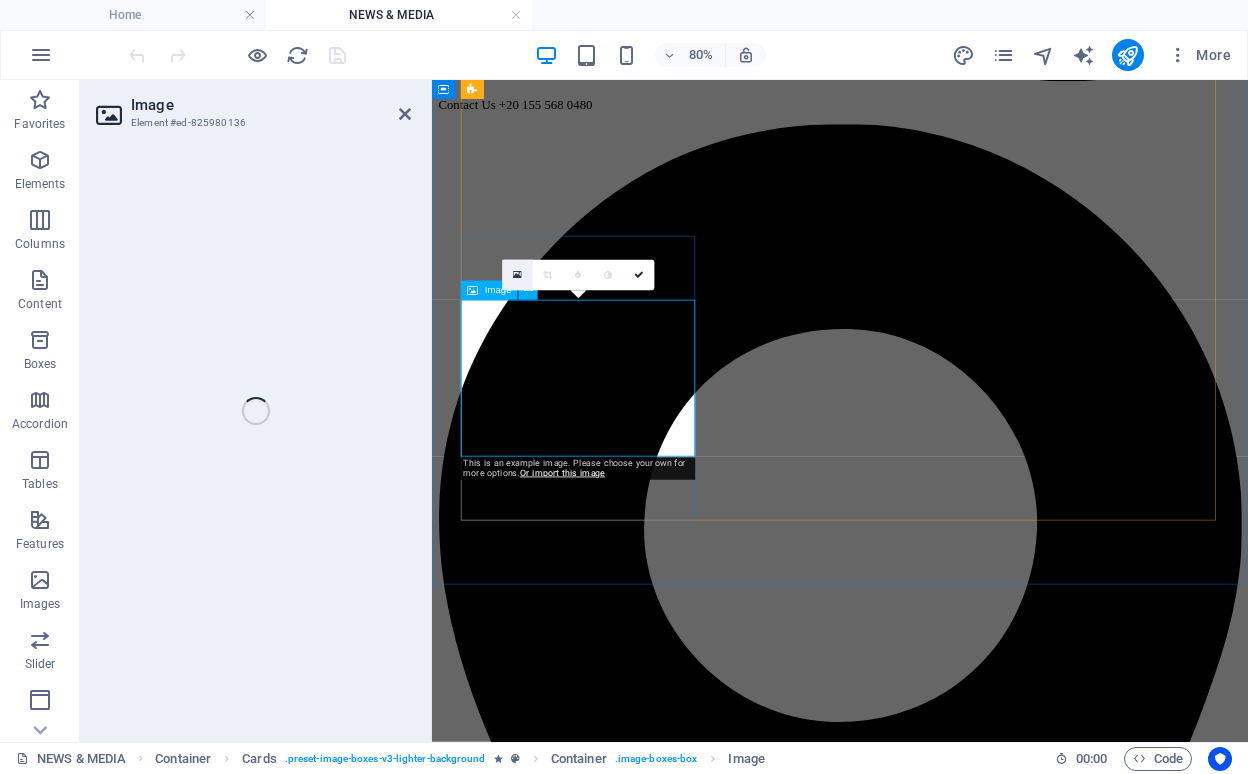 click at bounding box center (517, 275) 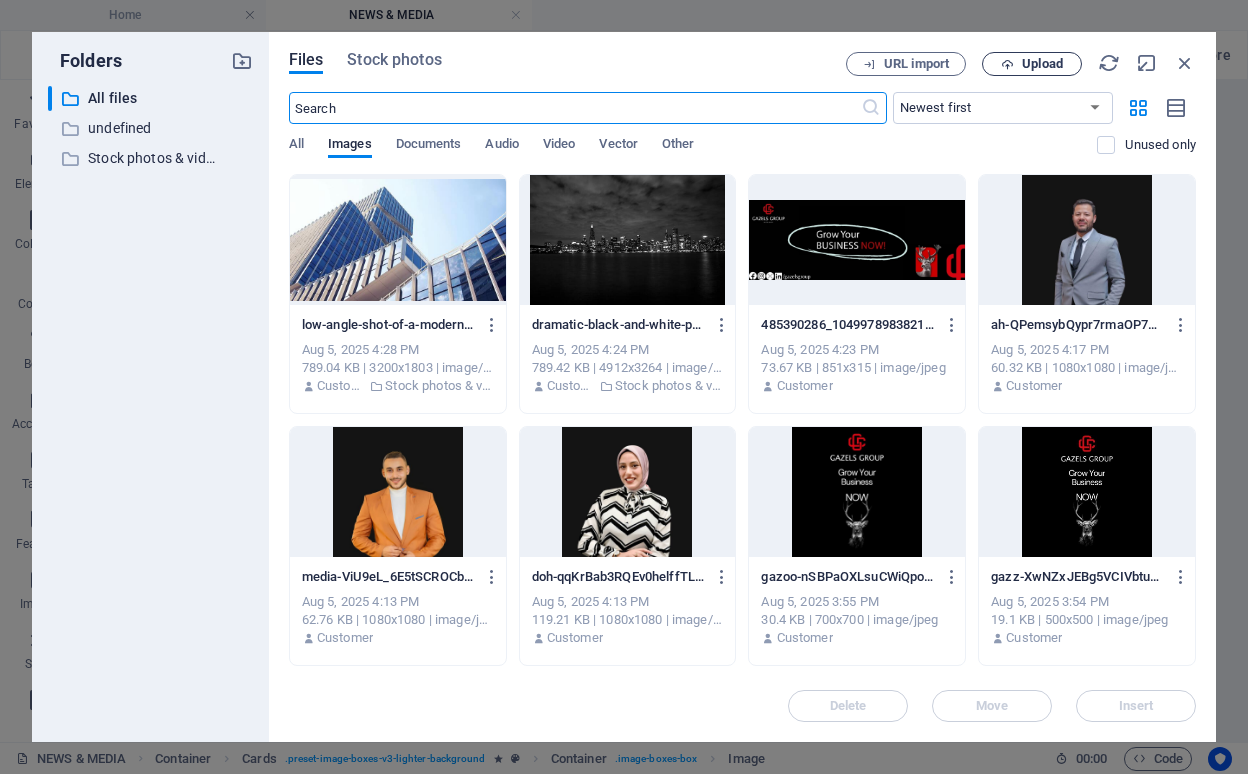 scroll, scrollTop: 709, scrollLeft: 0, axis: vertical 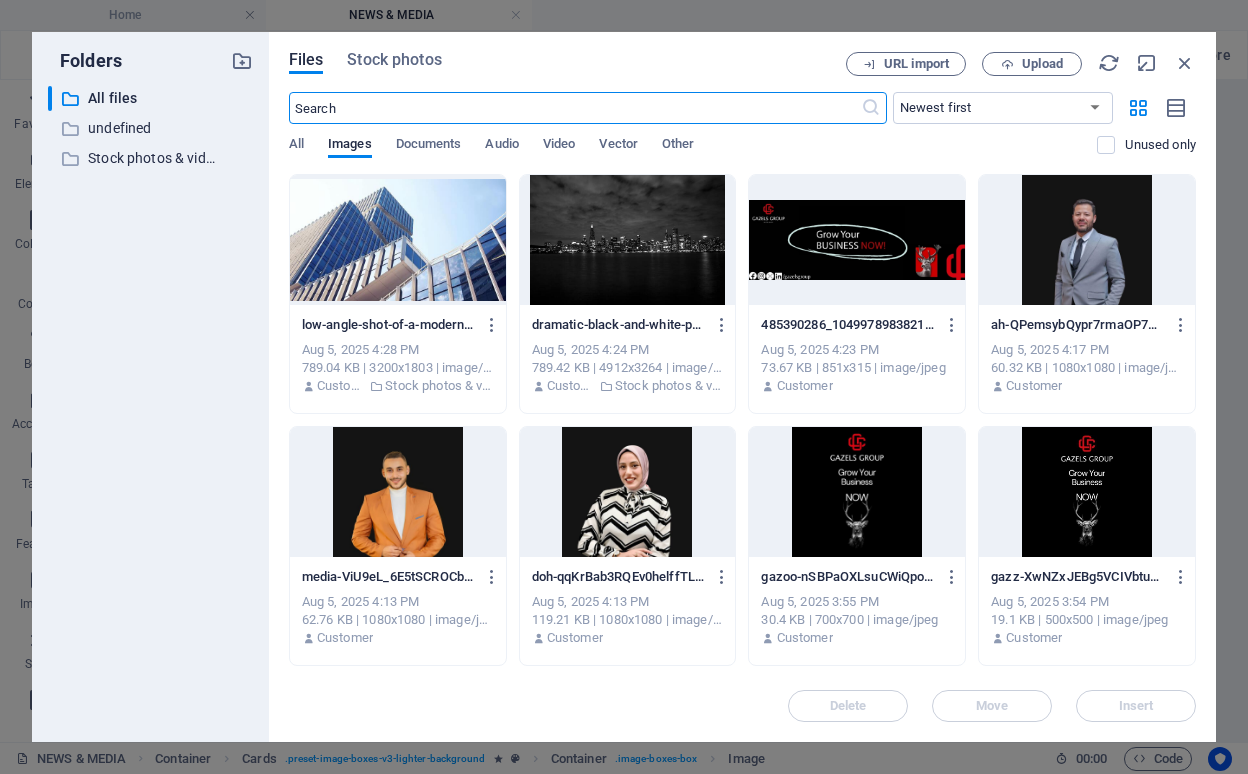 click on "Upload" at bounding box center (1042, 64) 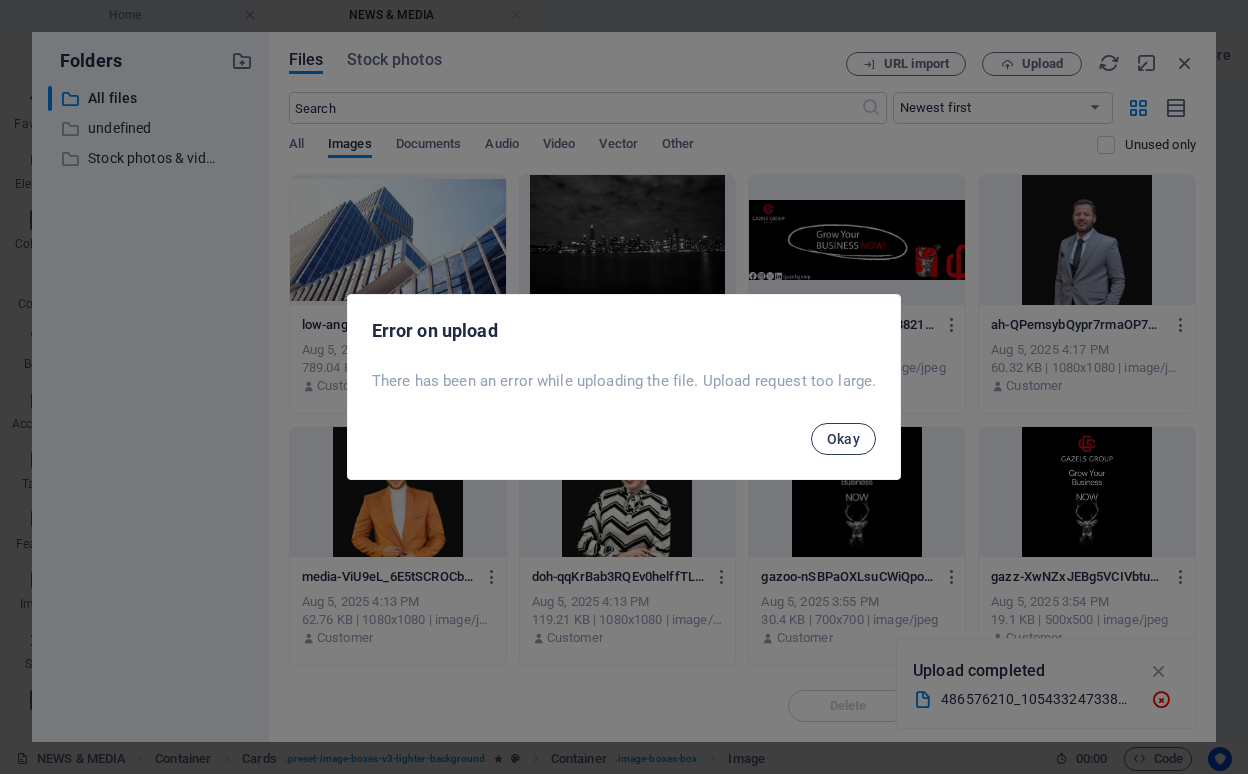 click on "Okay" at bounding box center (844, 439) 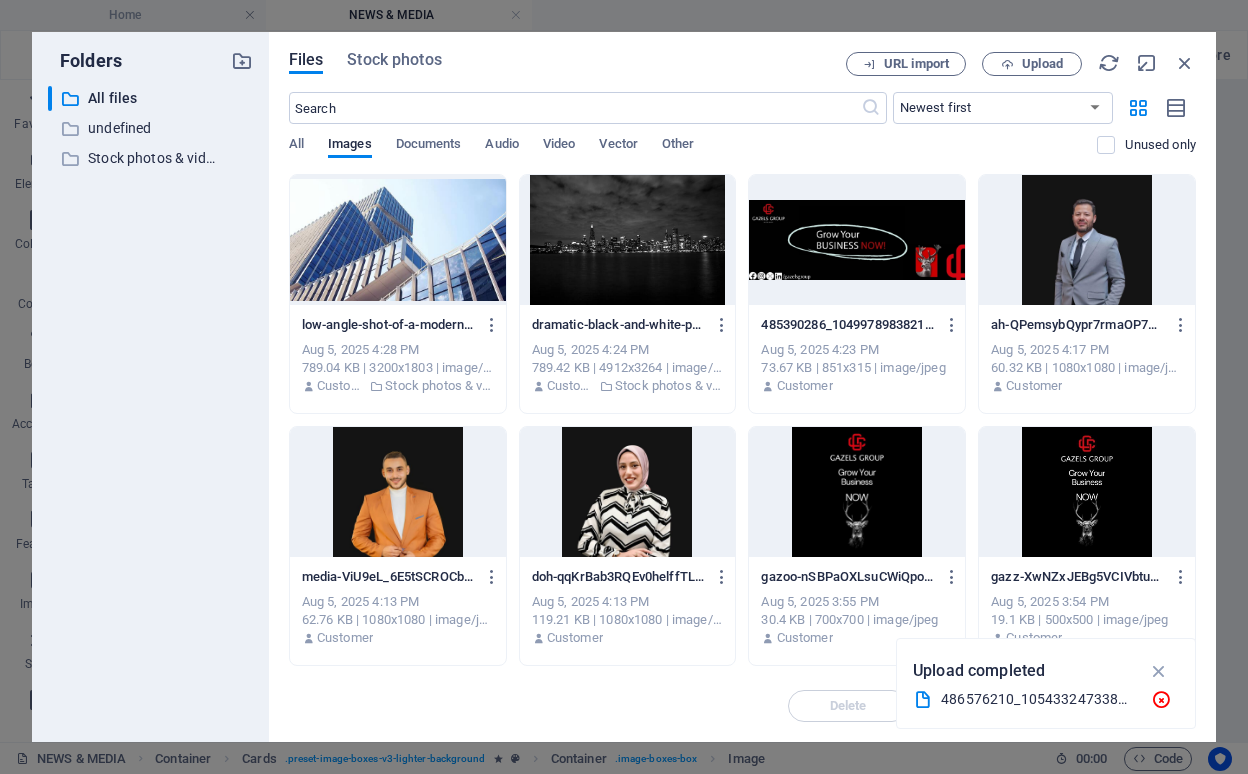 click on "URL import Upload" at bounding box center [1021, 64] 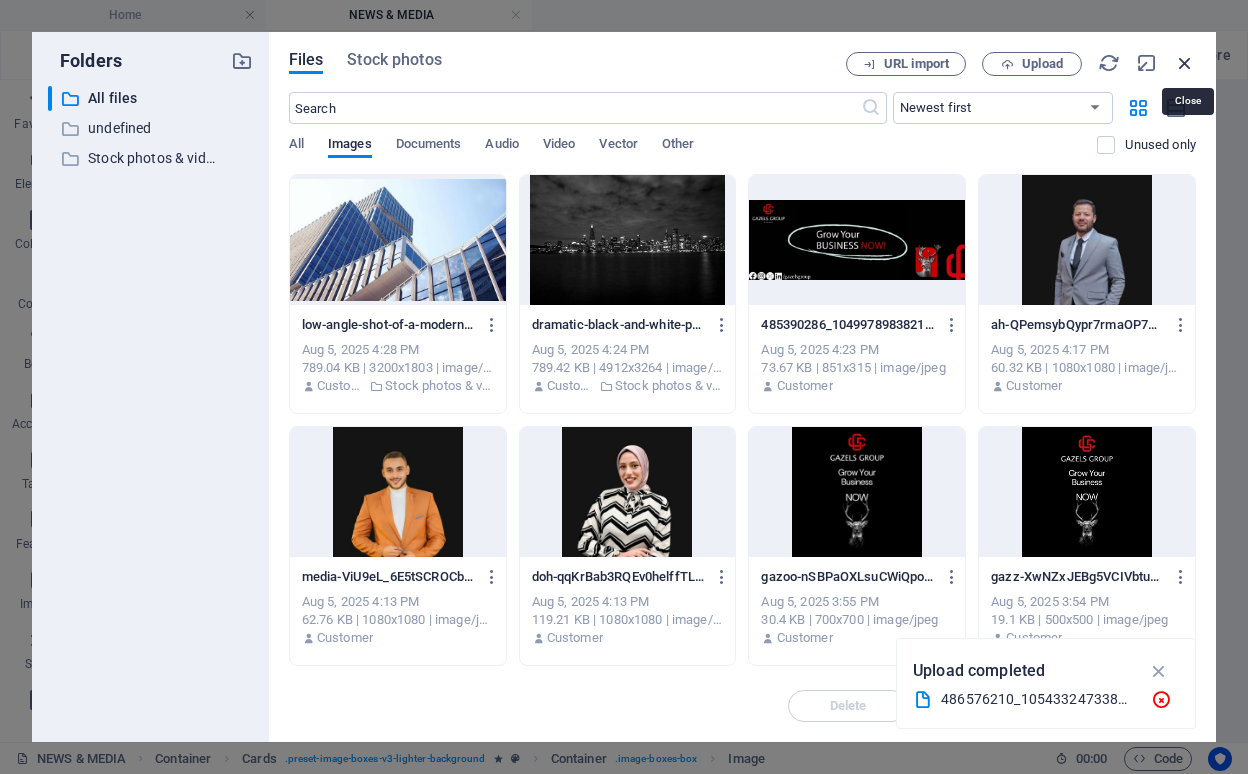 click at bounding box center [1185, 63] 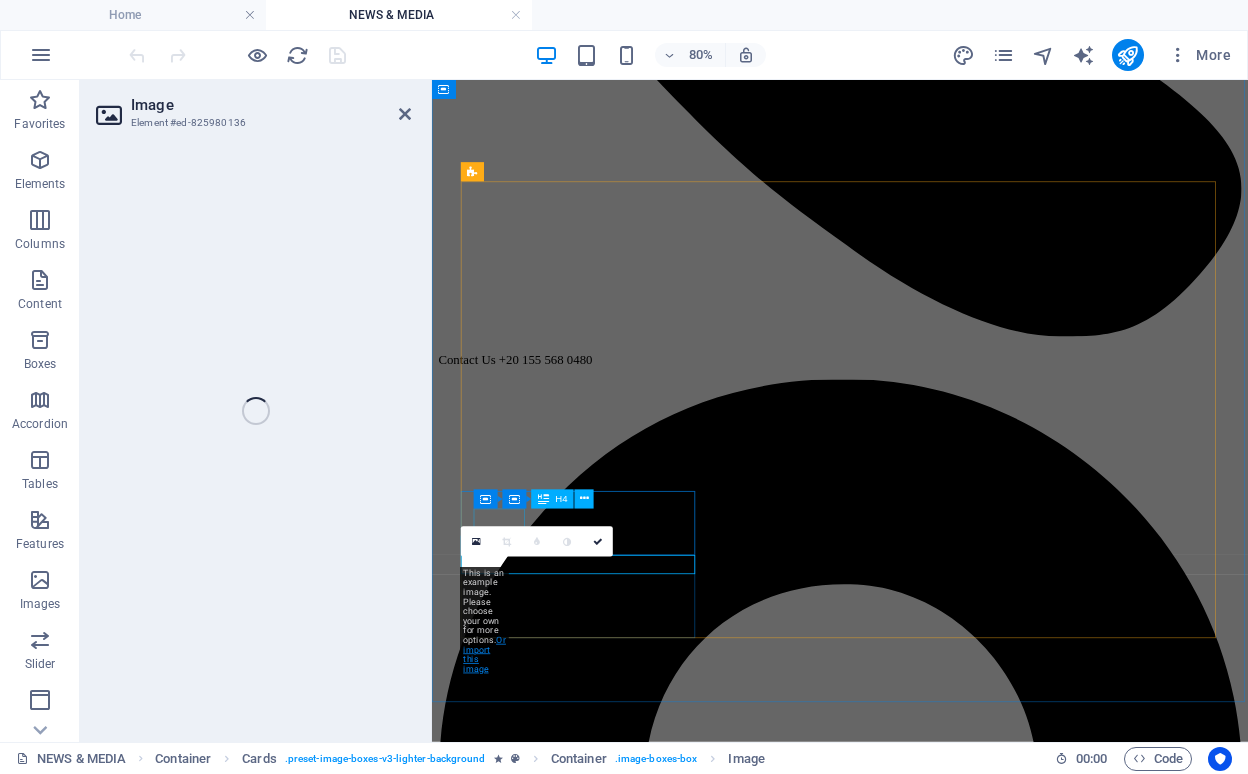 click on "Or import this image" at bounding box center (484, 654) 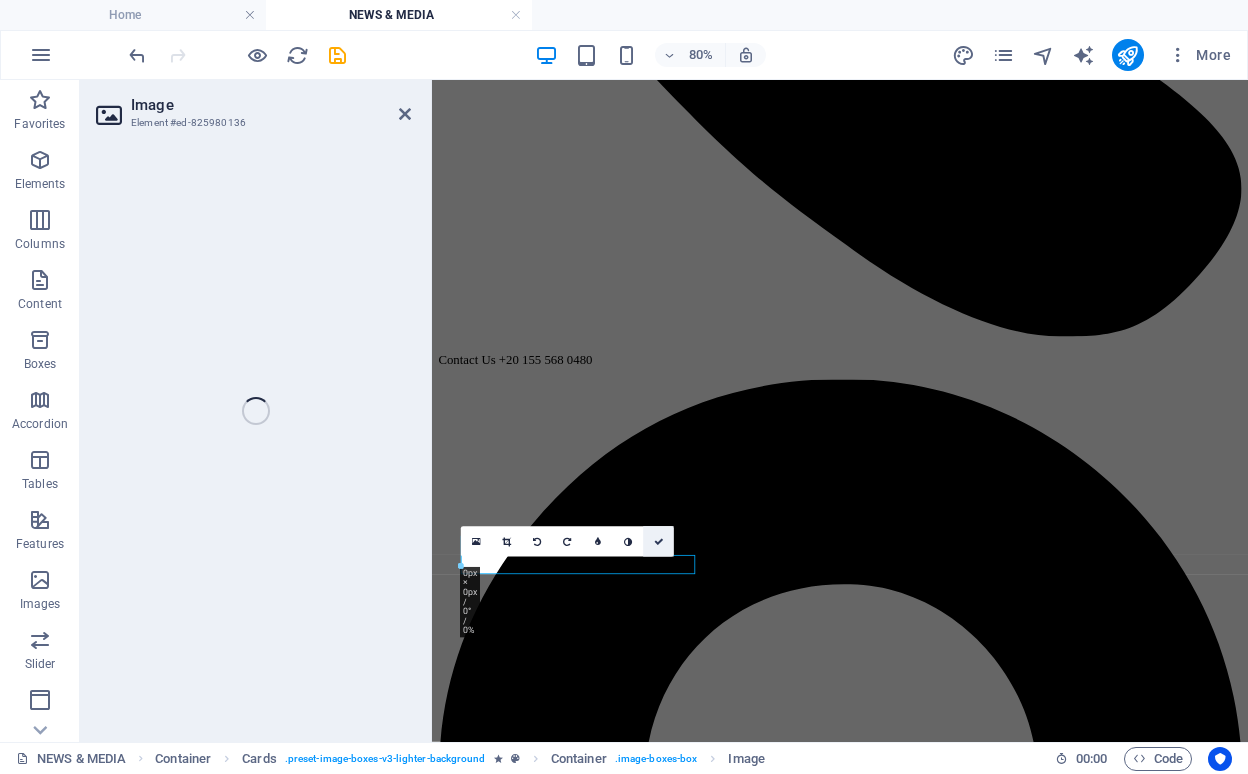 click at bounding box center [658, 541] 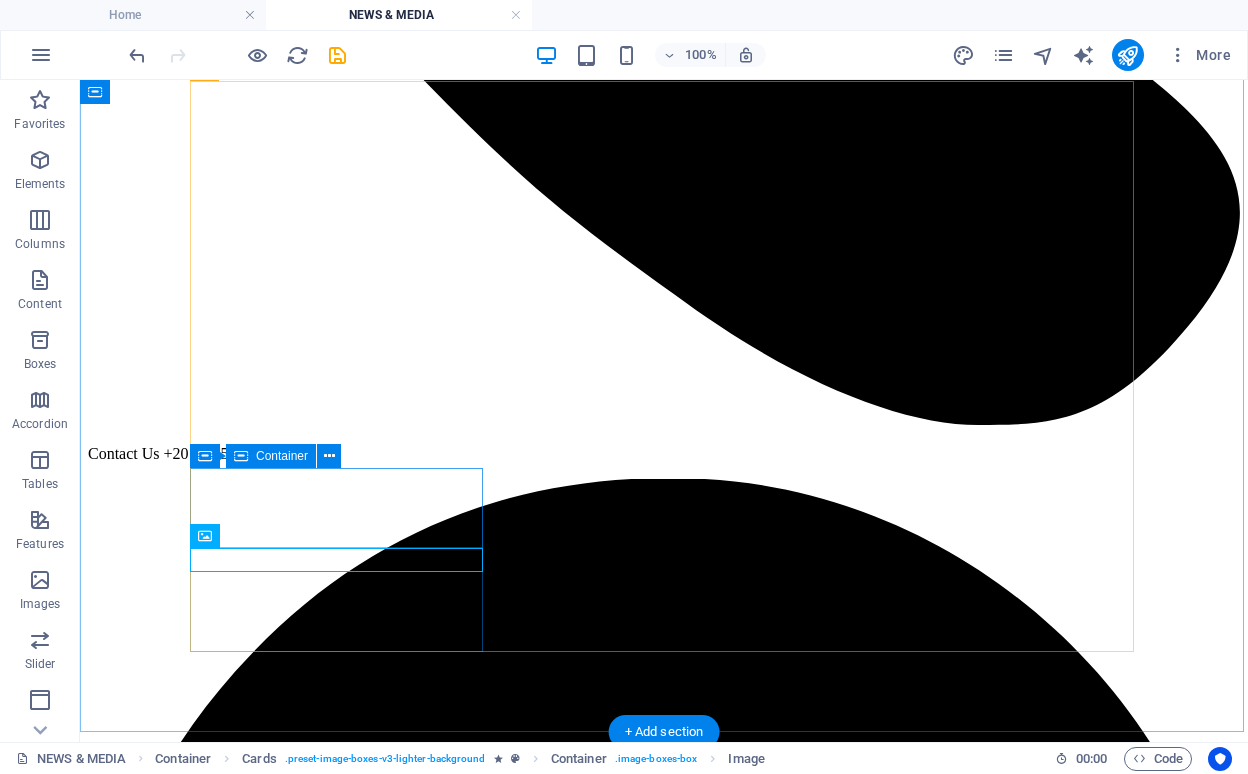 scroll, scrollTop: 838, scrollLeft: 0, axis: vertical 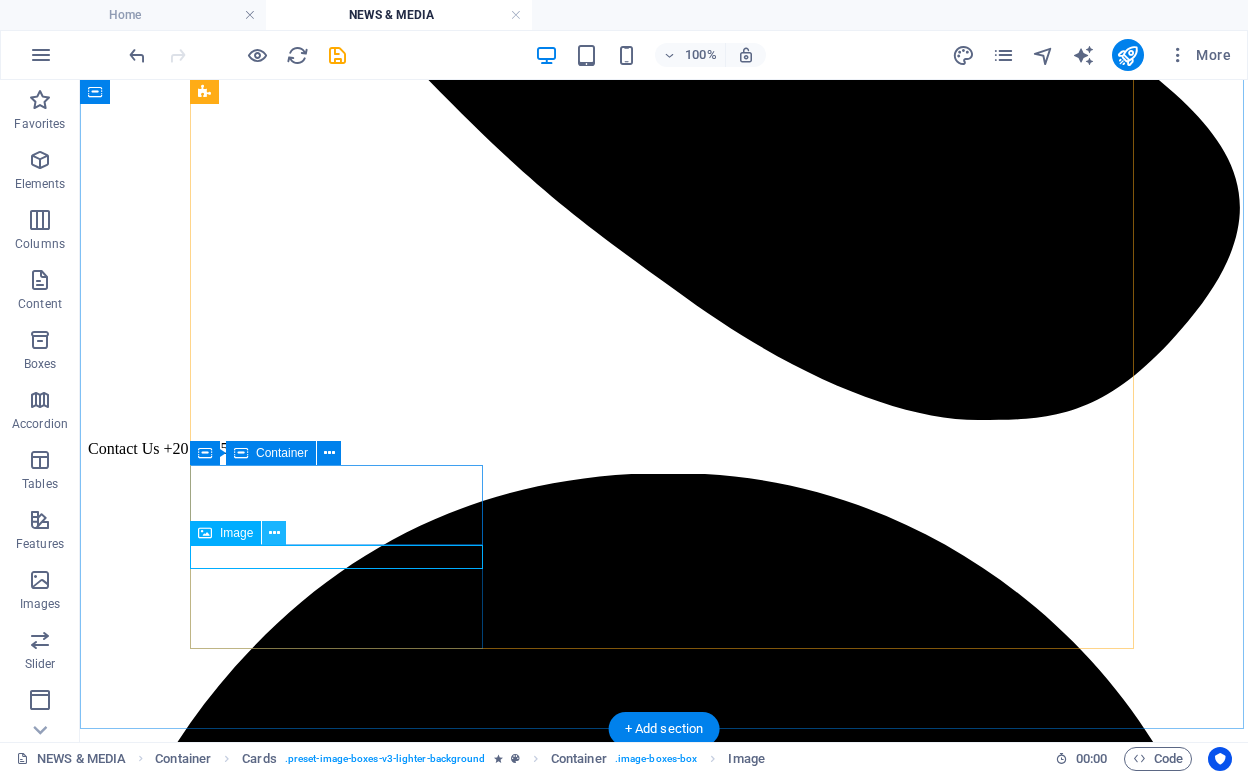 click at bounding box center (274, 533) 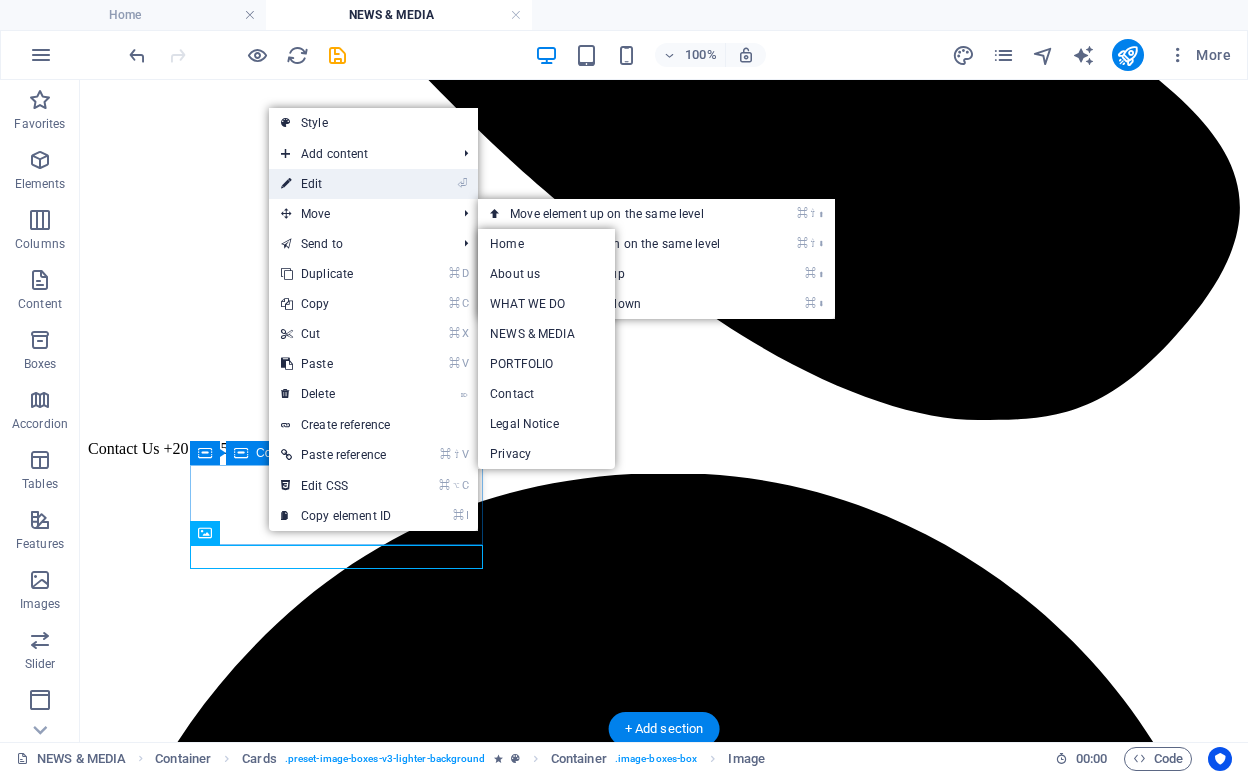 click on "⏎  Edit" at bounding box center [336, 184] 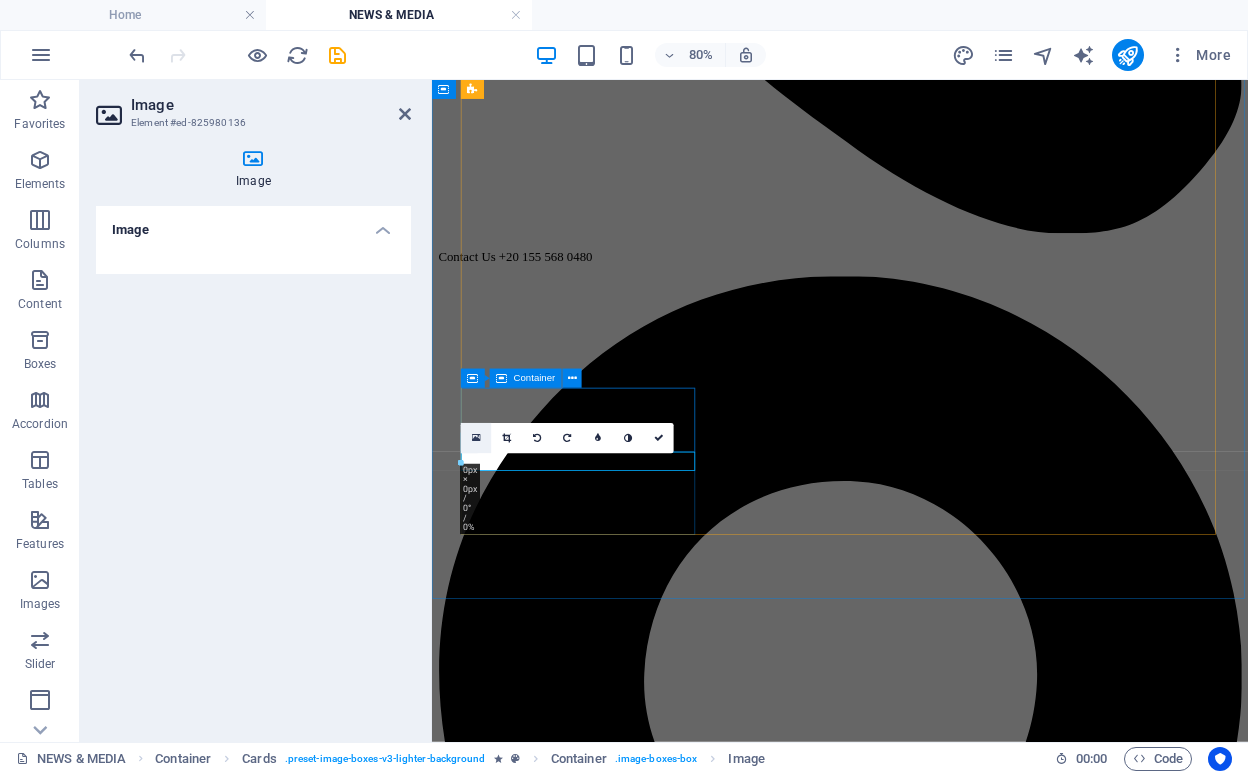 click at bounding box center (476, 438) 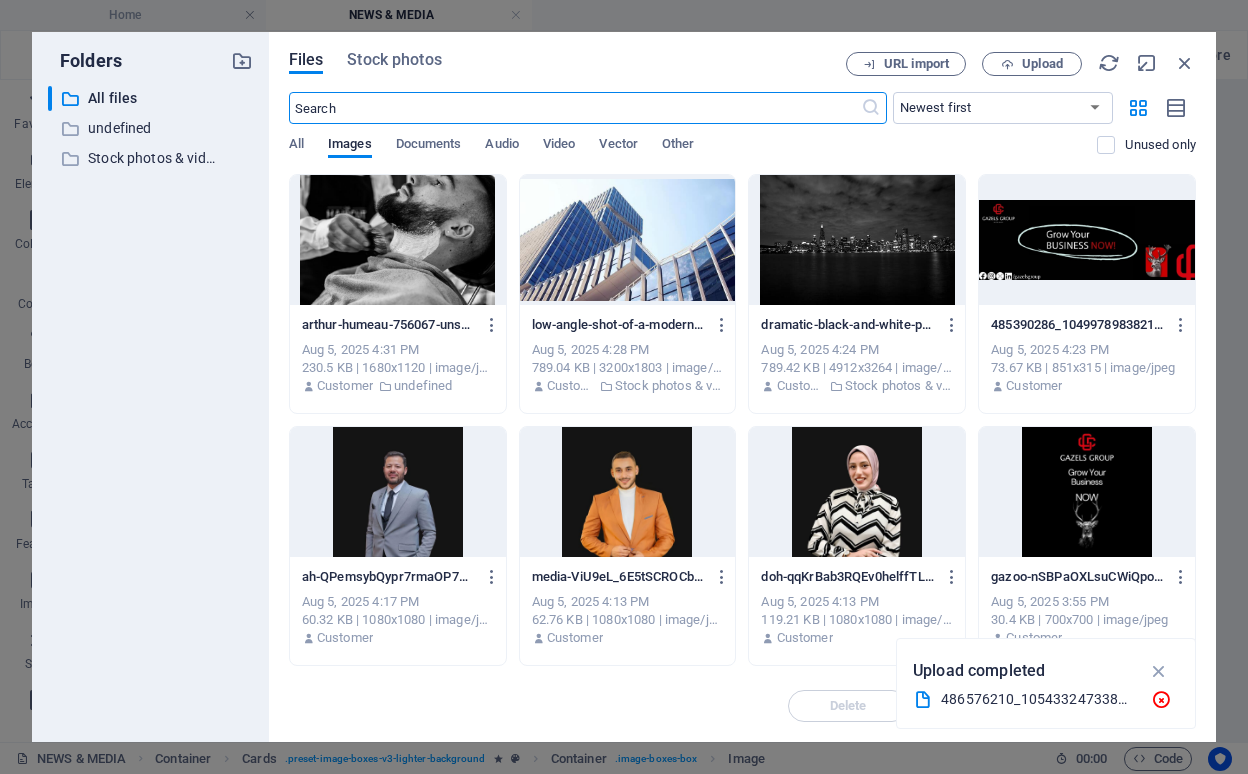 scroll, scrollTop: 709, scrollLeft: 0, axis: vertical 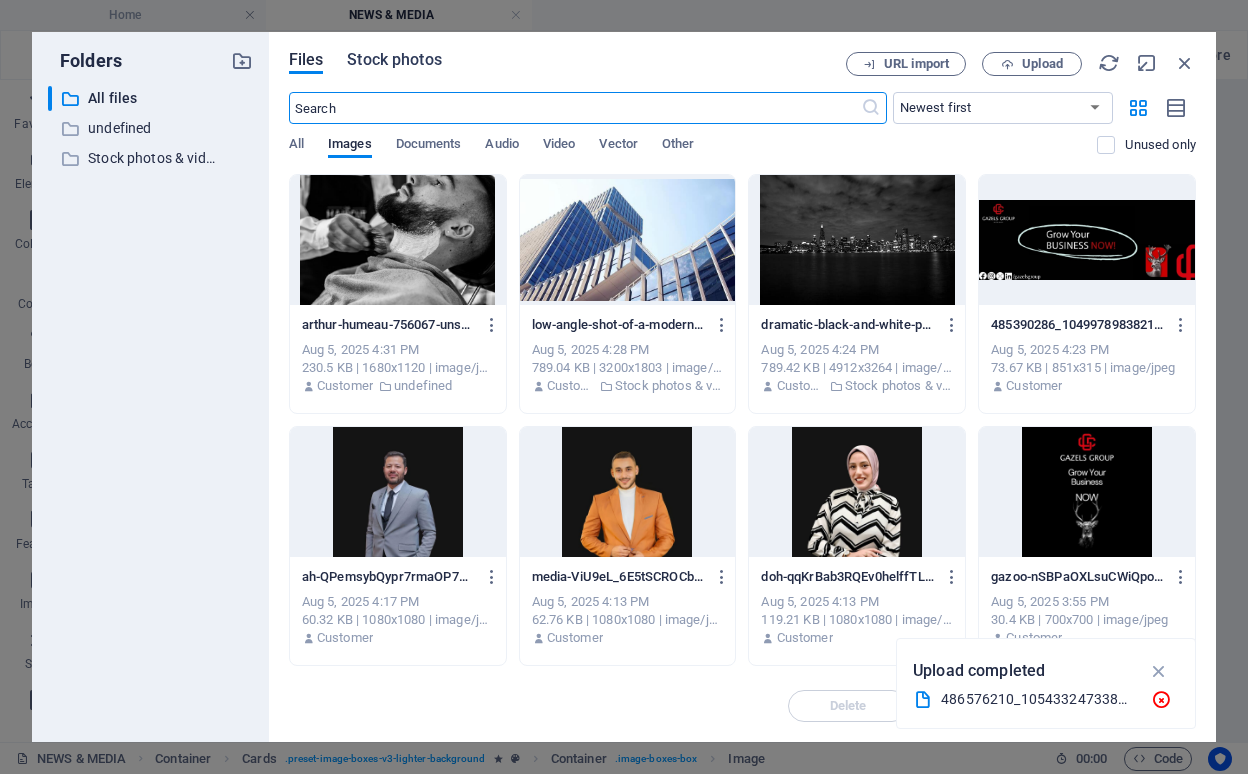 click on "Stock photos" at bounding box center [394, 60] 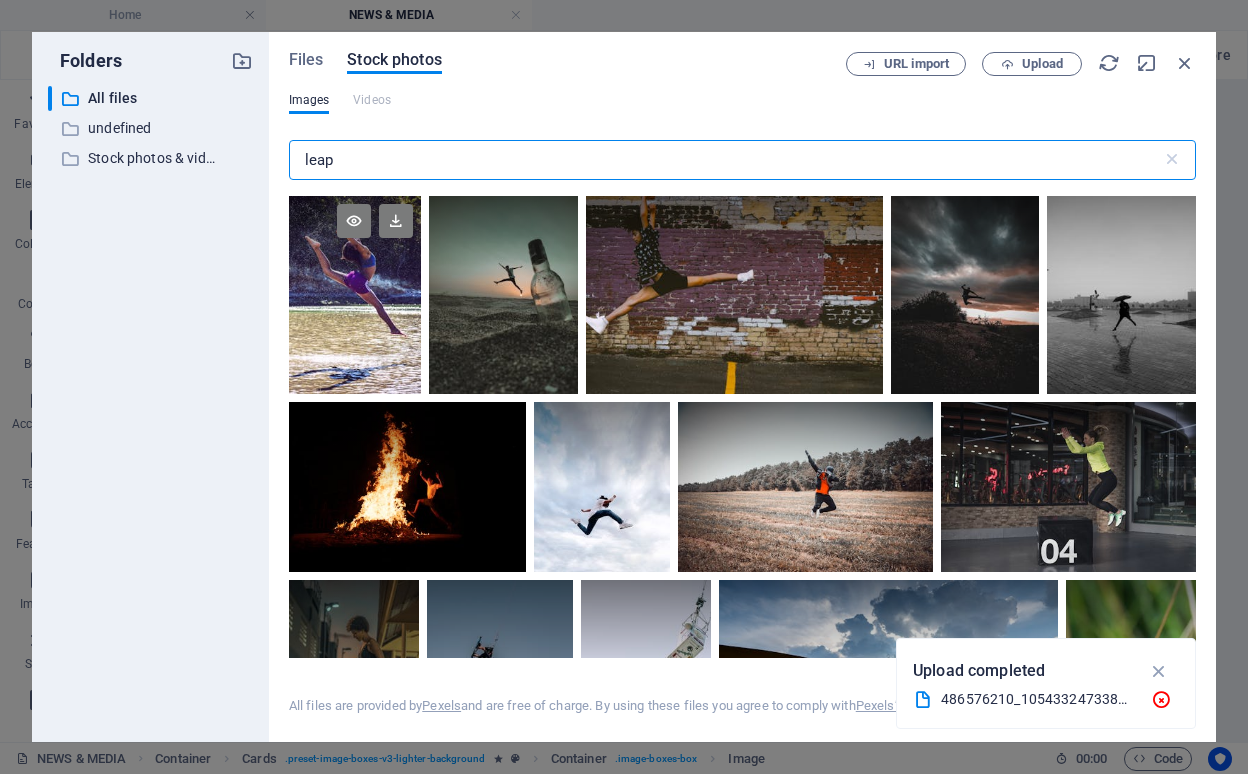 click at bounding box center [355, 245] 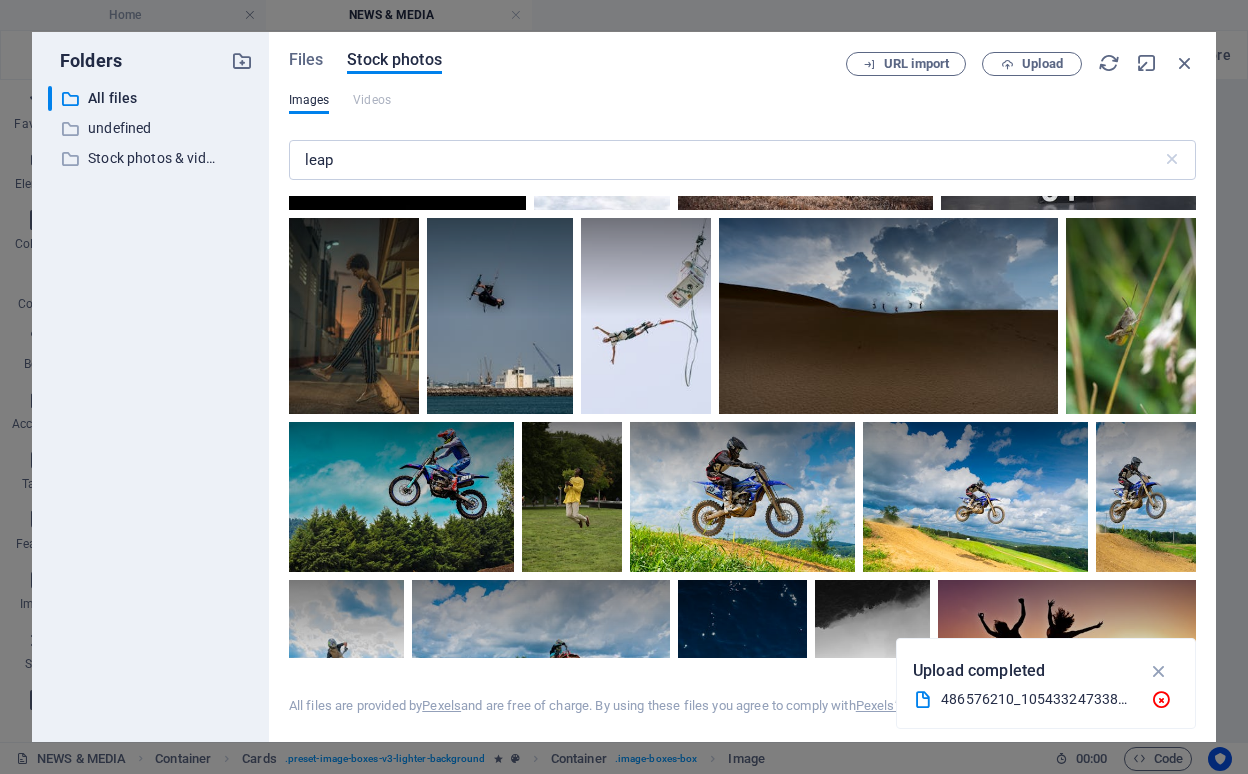 scroll, scrollTop: 418, scrollLeft: 0, axis: vertical 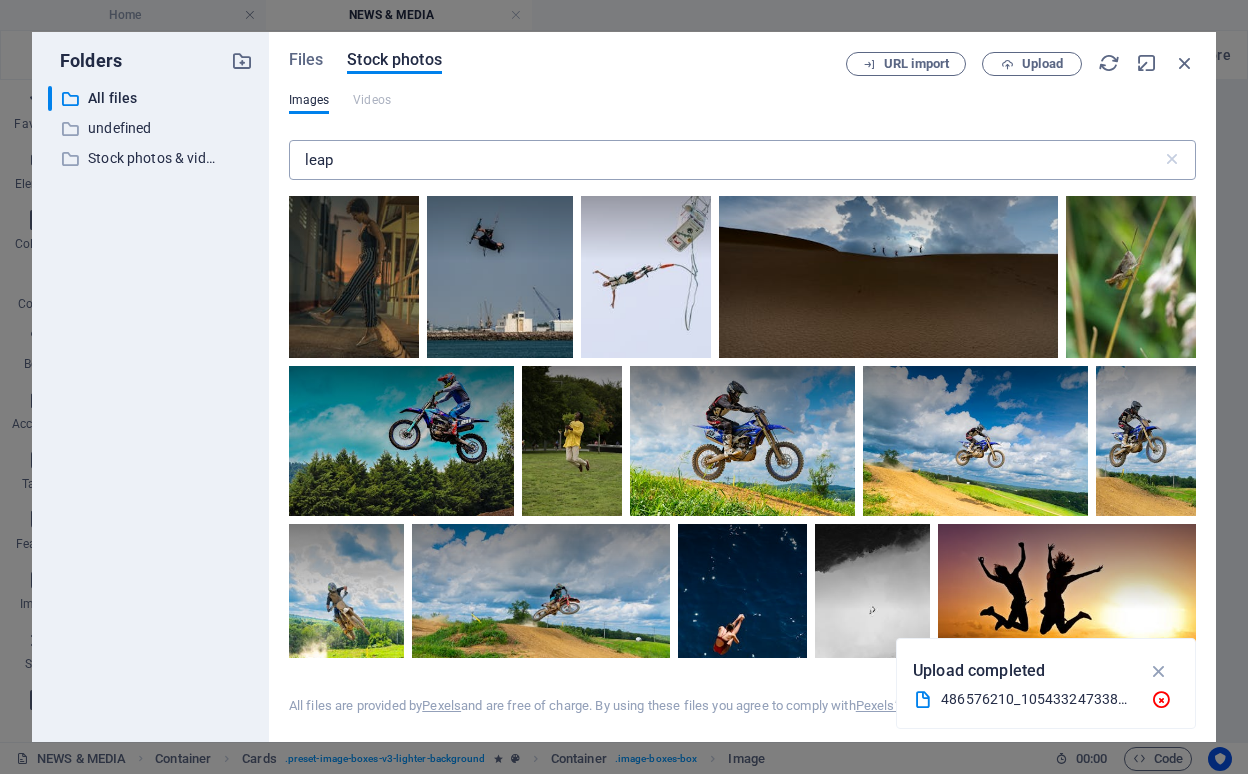 click on "leap" at bounding box center [725, 160] 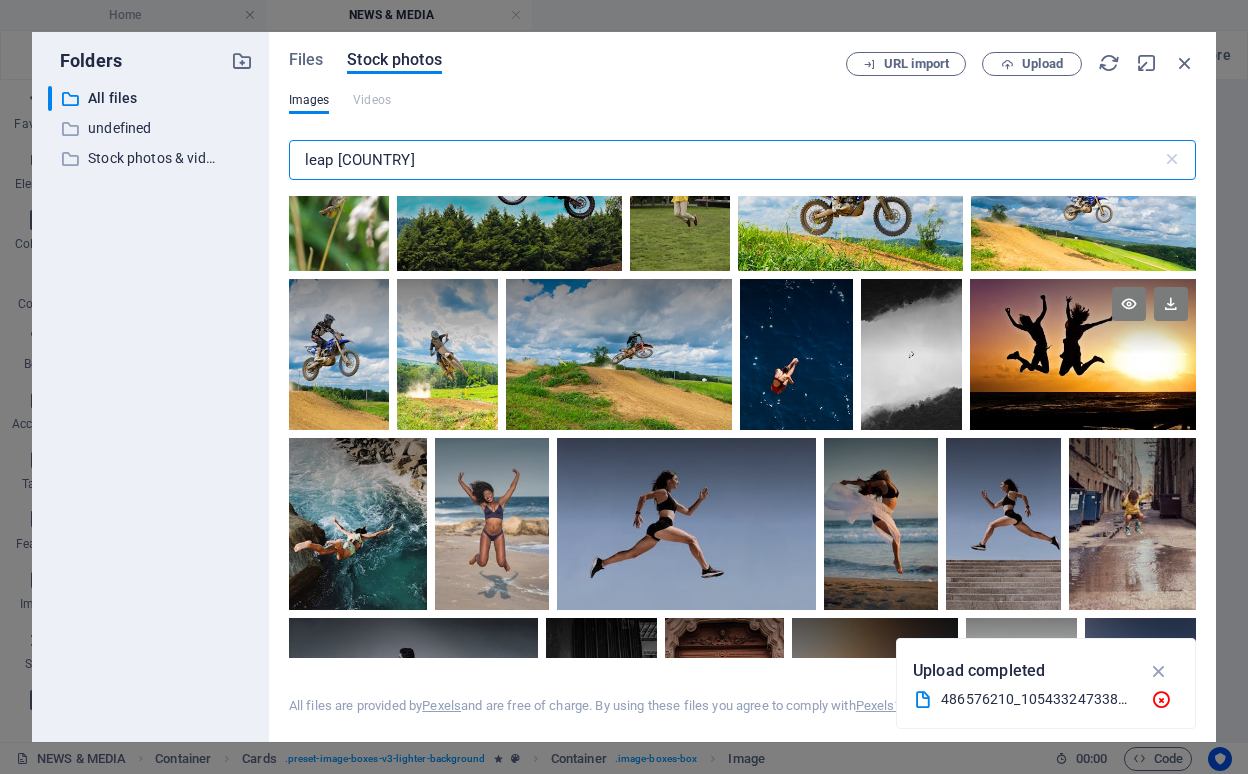 scroll, scrollTop: 0, scrollLeft: 0, axis: both 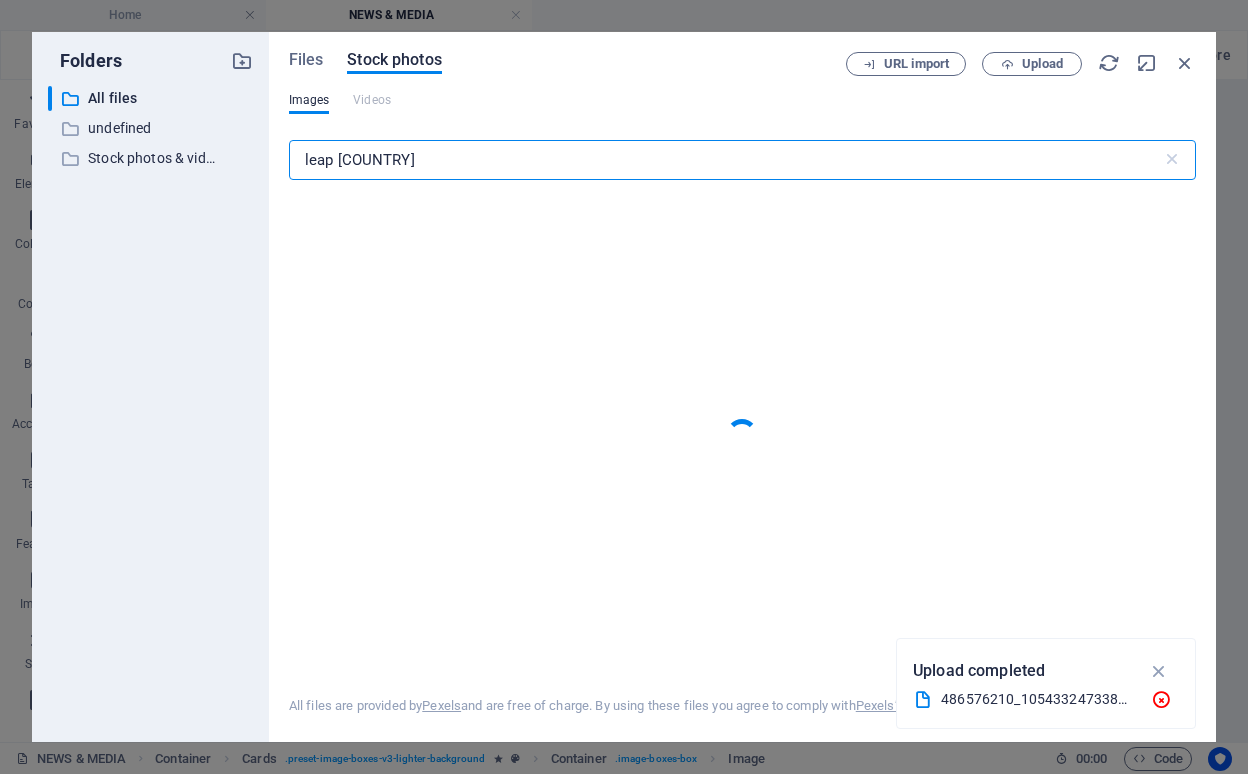 type on "leap [COUNTRY]" 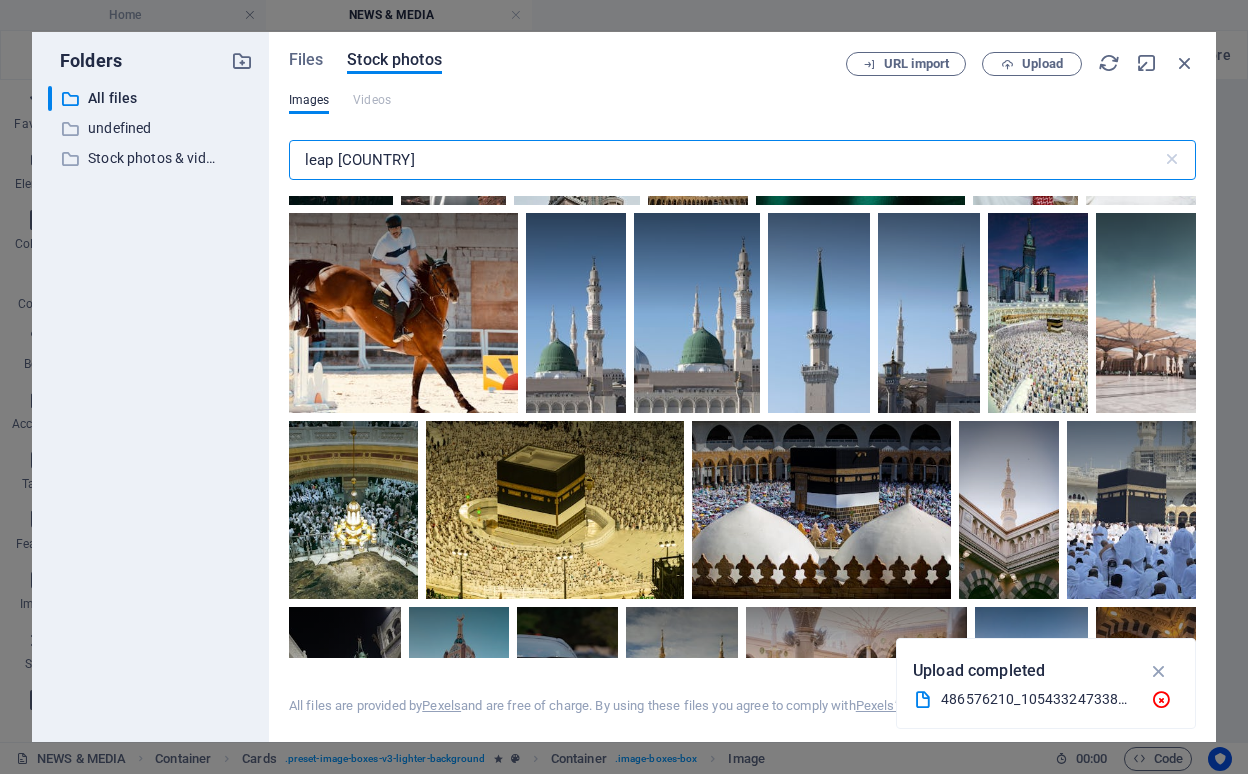 scroll, scrollTop: 417, scrollLeft: 0, axis: vertical 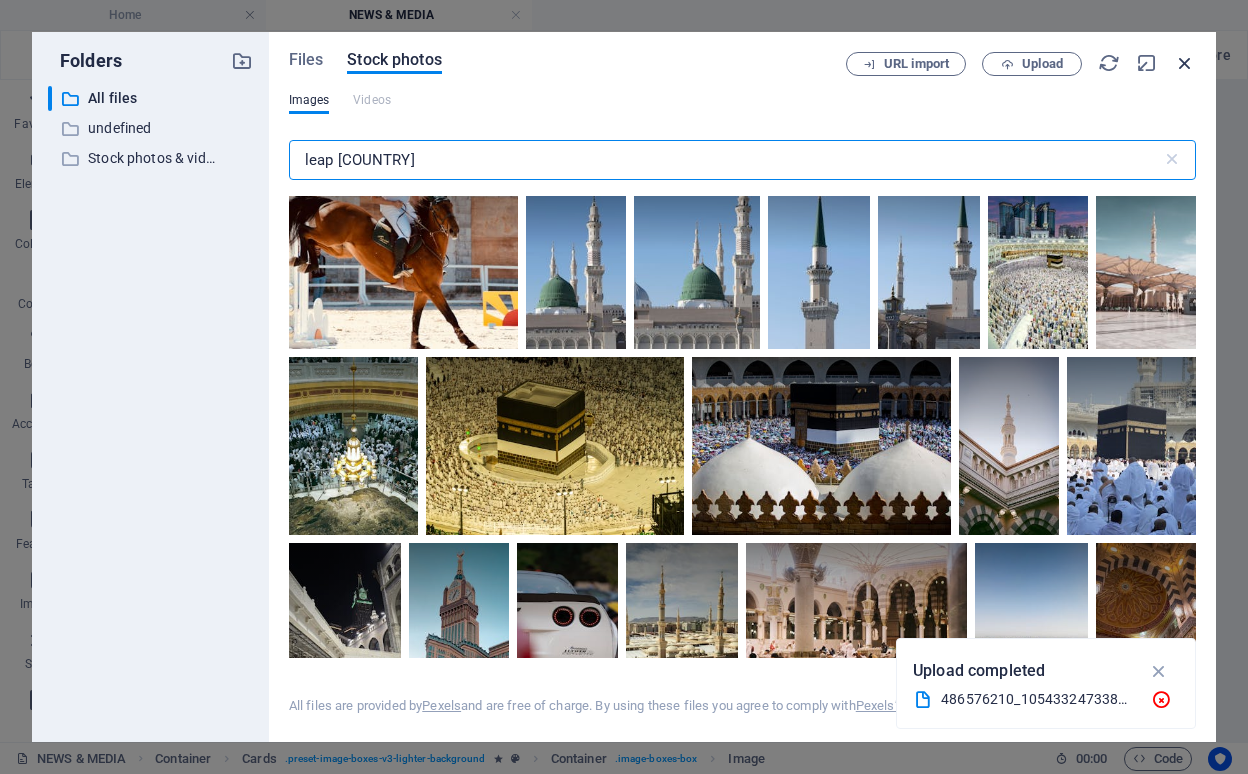 click at bounding box center [1185, 63] 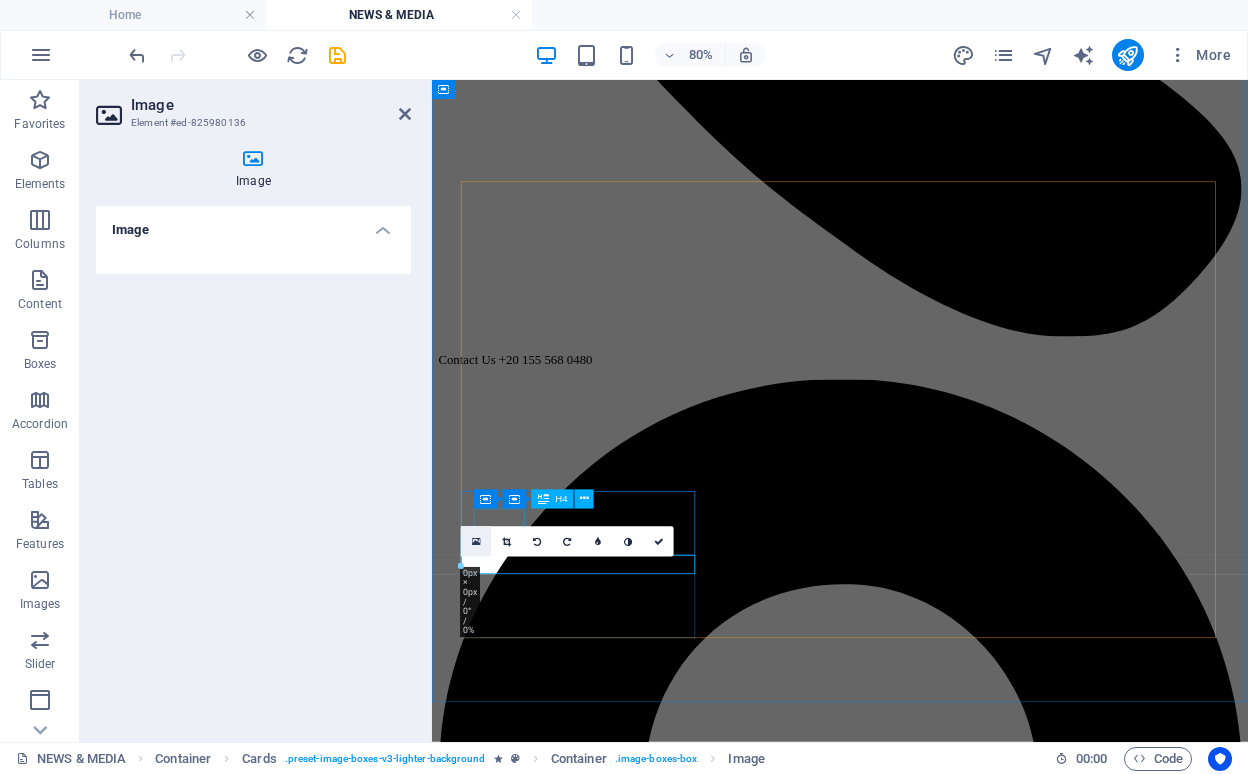 click at bounding box center [476, 541] 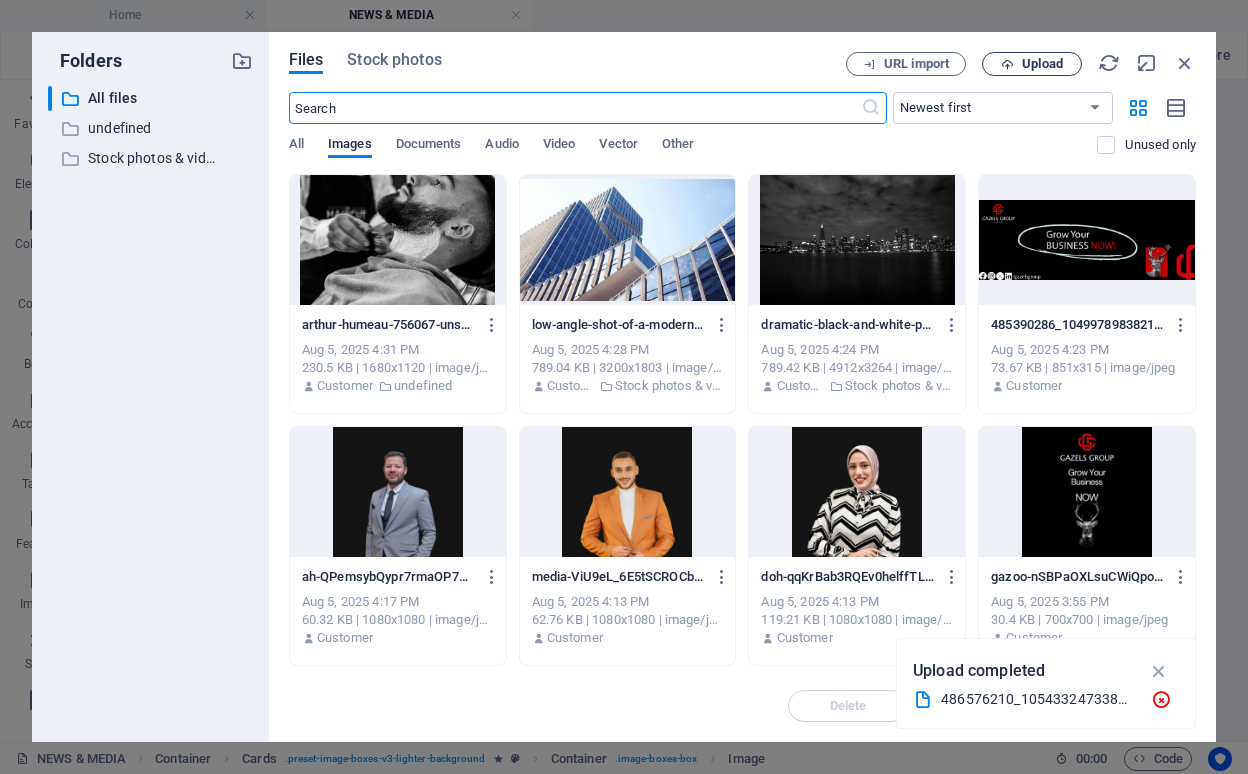 click on "Upload" at bounding box center [1042, 64] 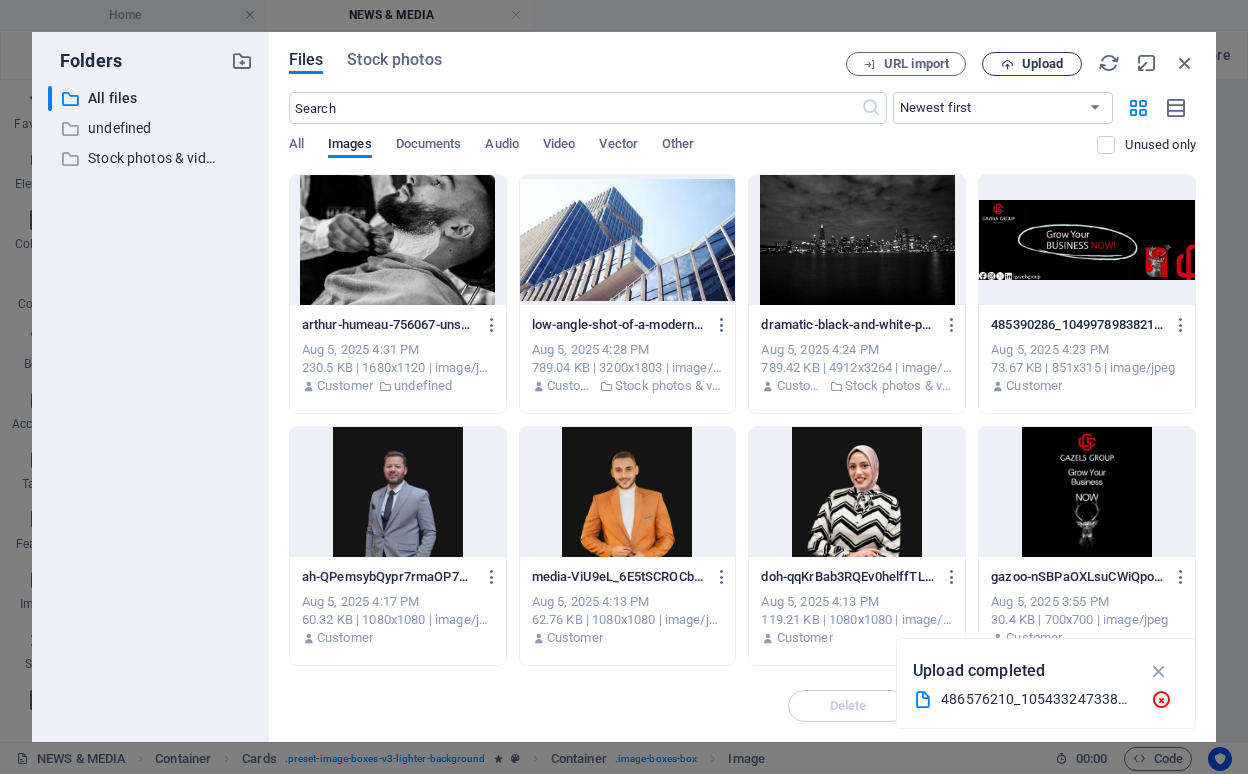 click on "Upload" at bounding box center [1032, 64] 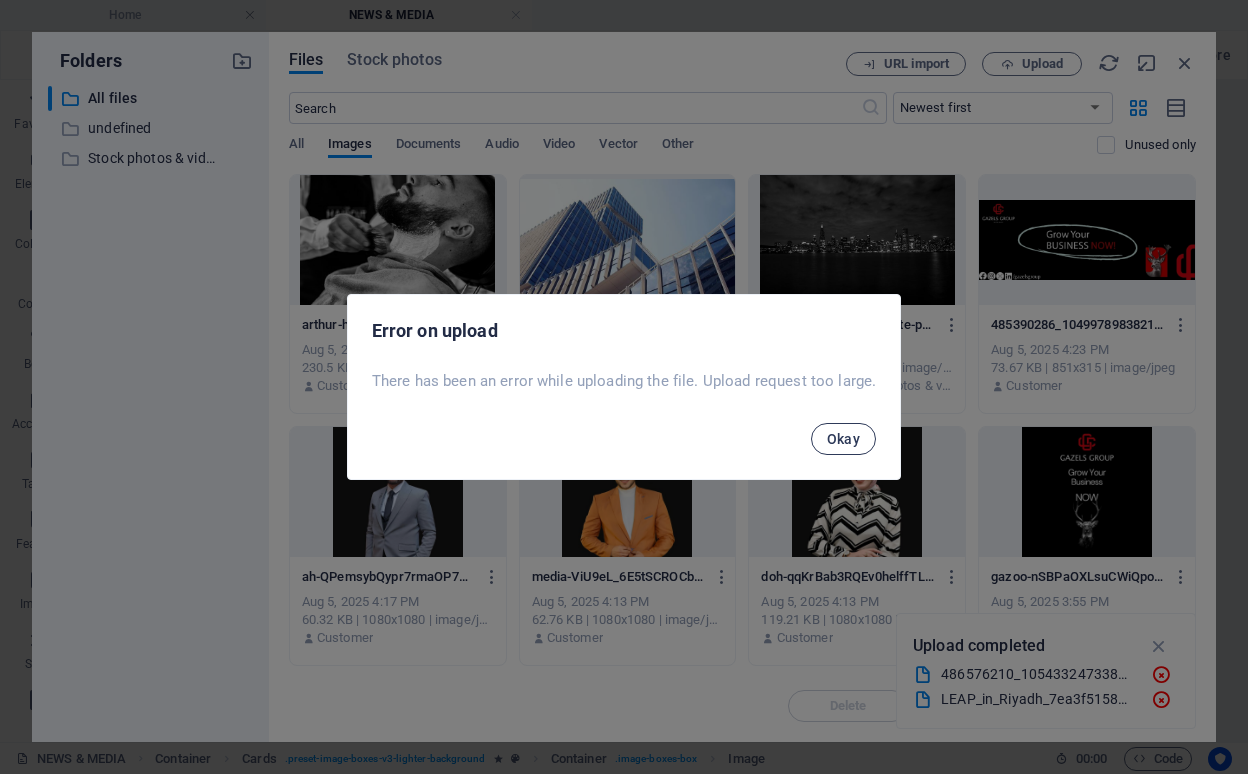 click on "Okay" at bounding box center (844, 439) 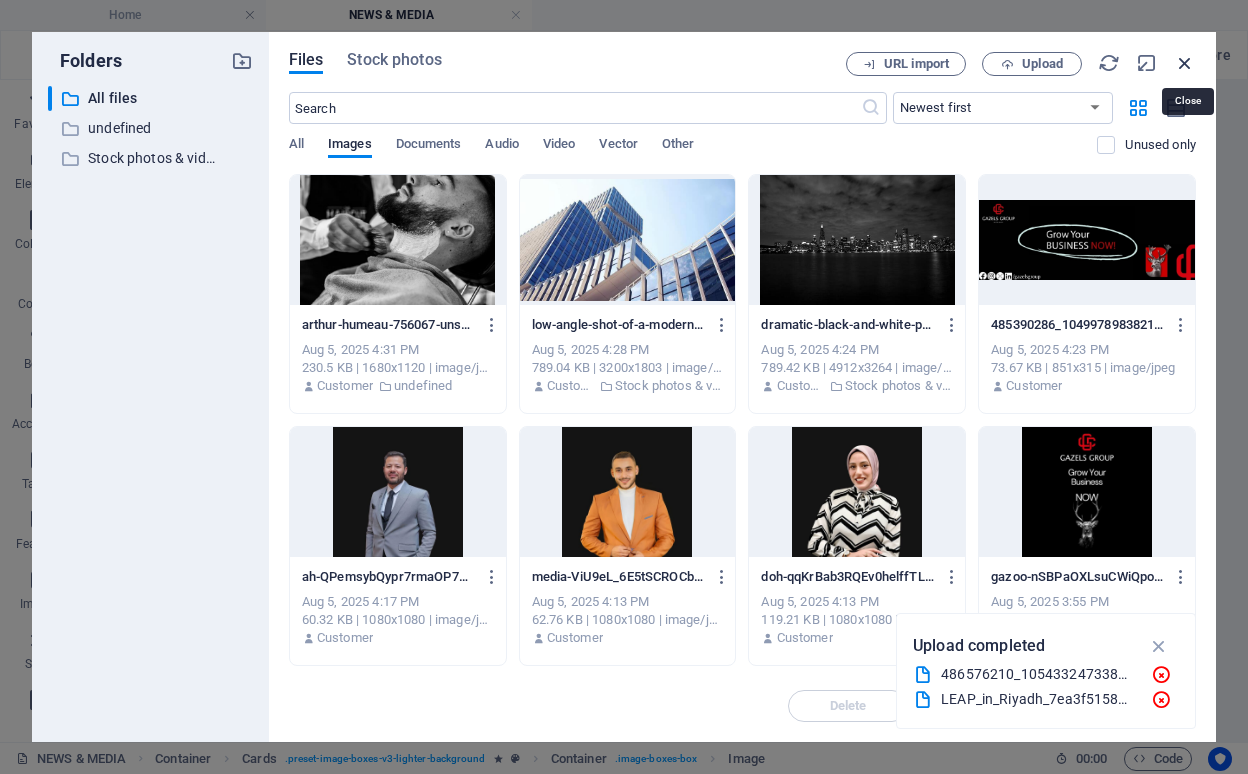 click at bounding box center [1185, 63] 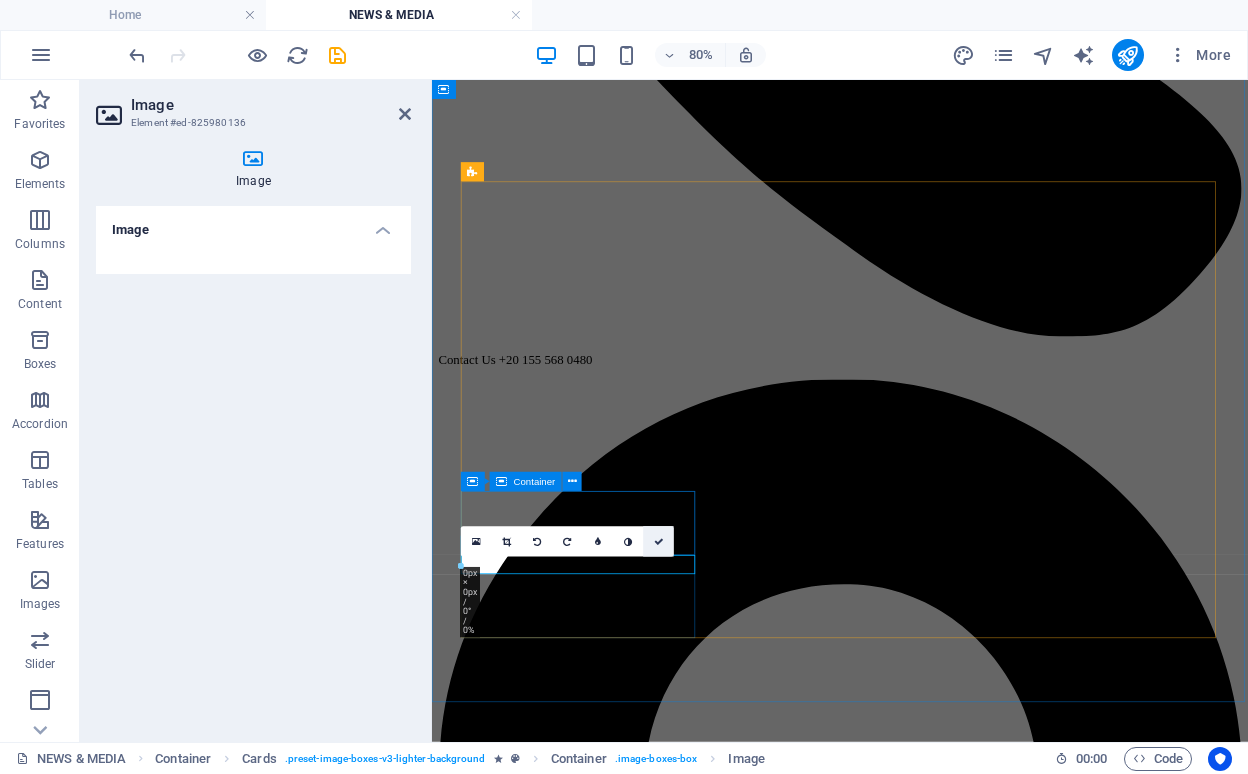 click at bounding box center (659, 542) 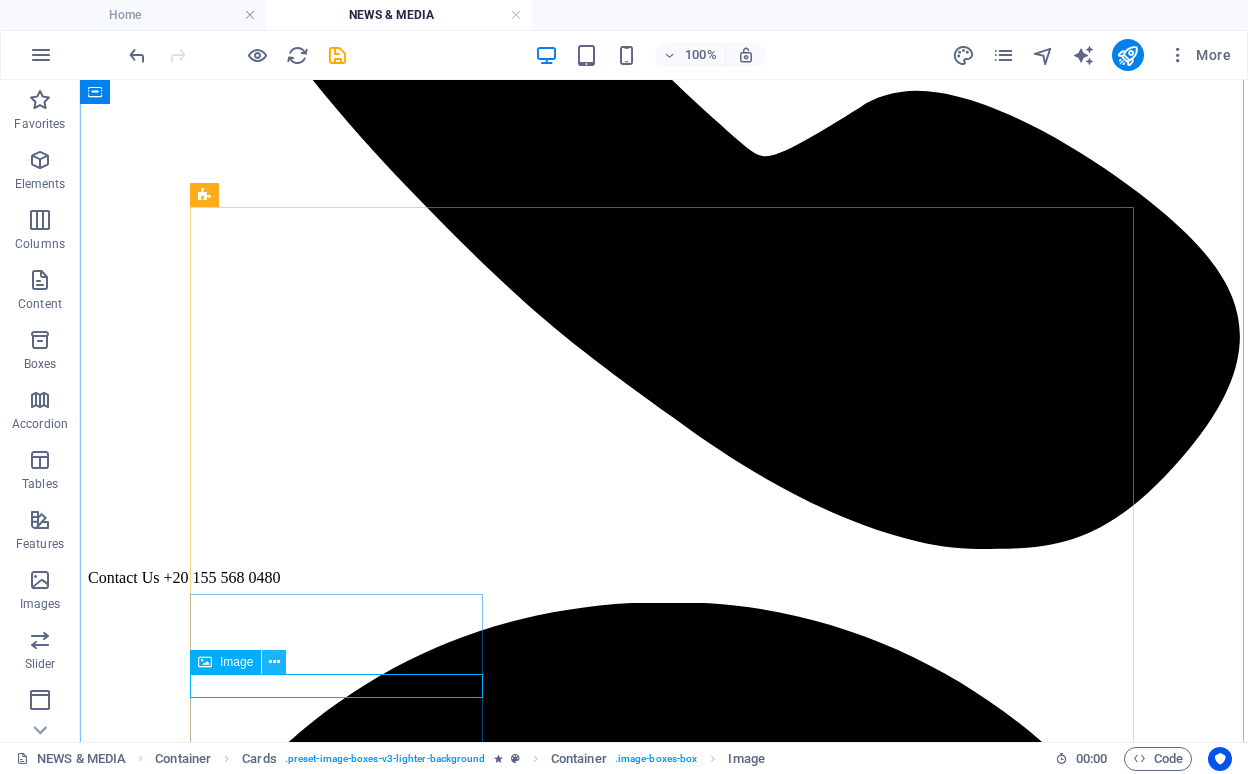 click at bounding box center (274, 662) 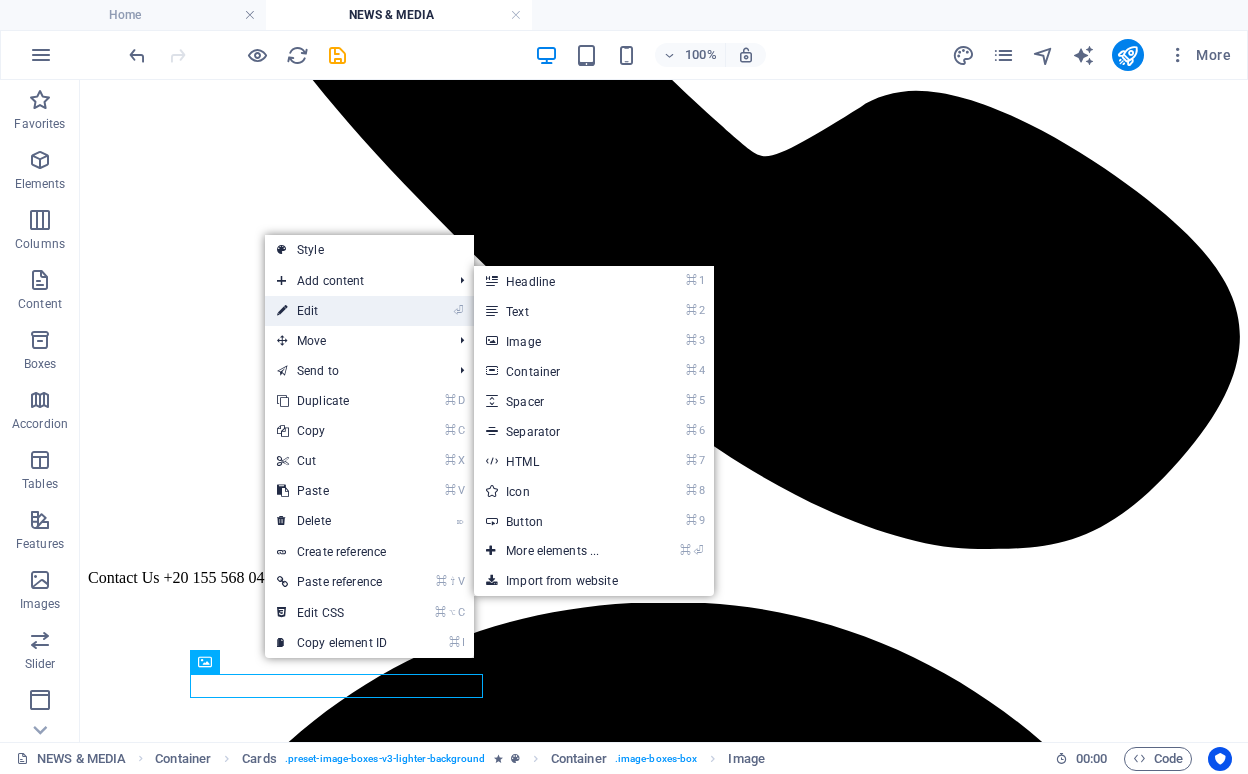 click on "⏎  Edit" at bounding box center (332, 311) 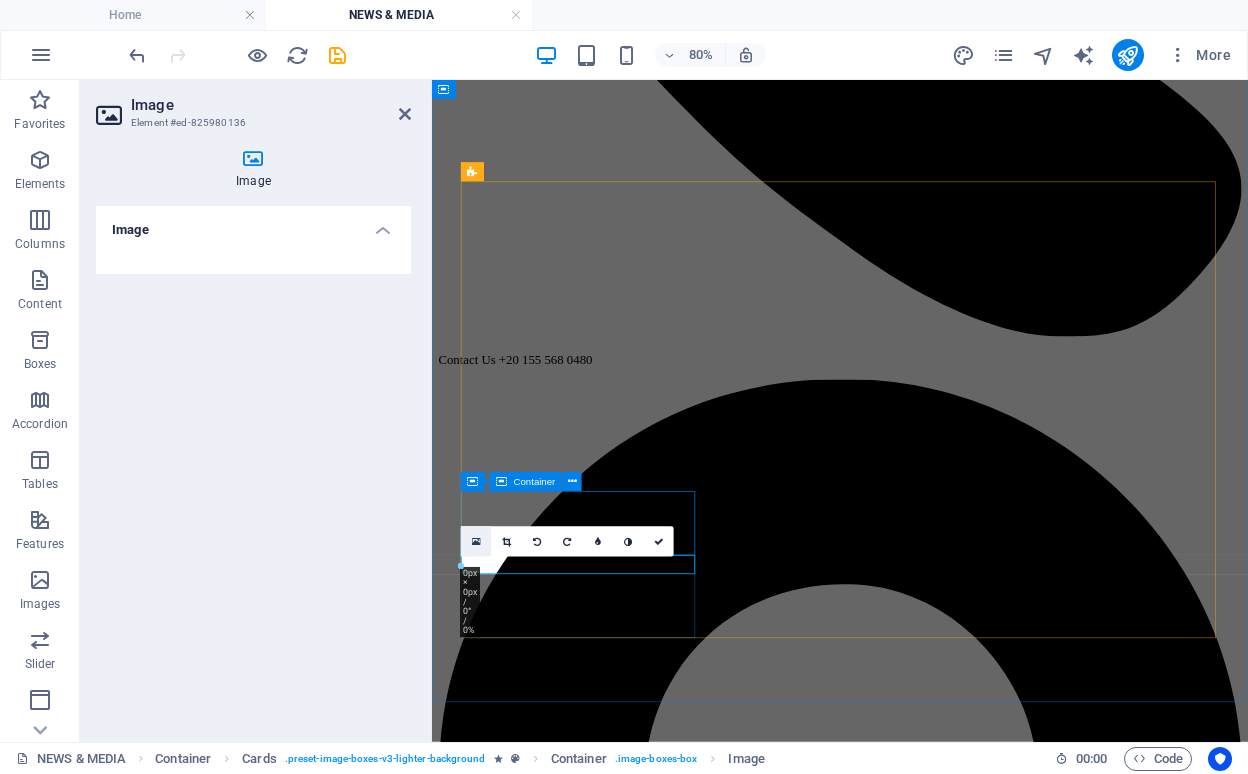 click at bounding box center (476, 541) 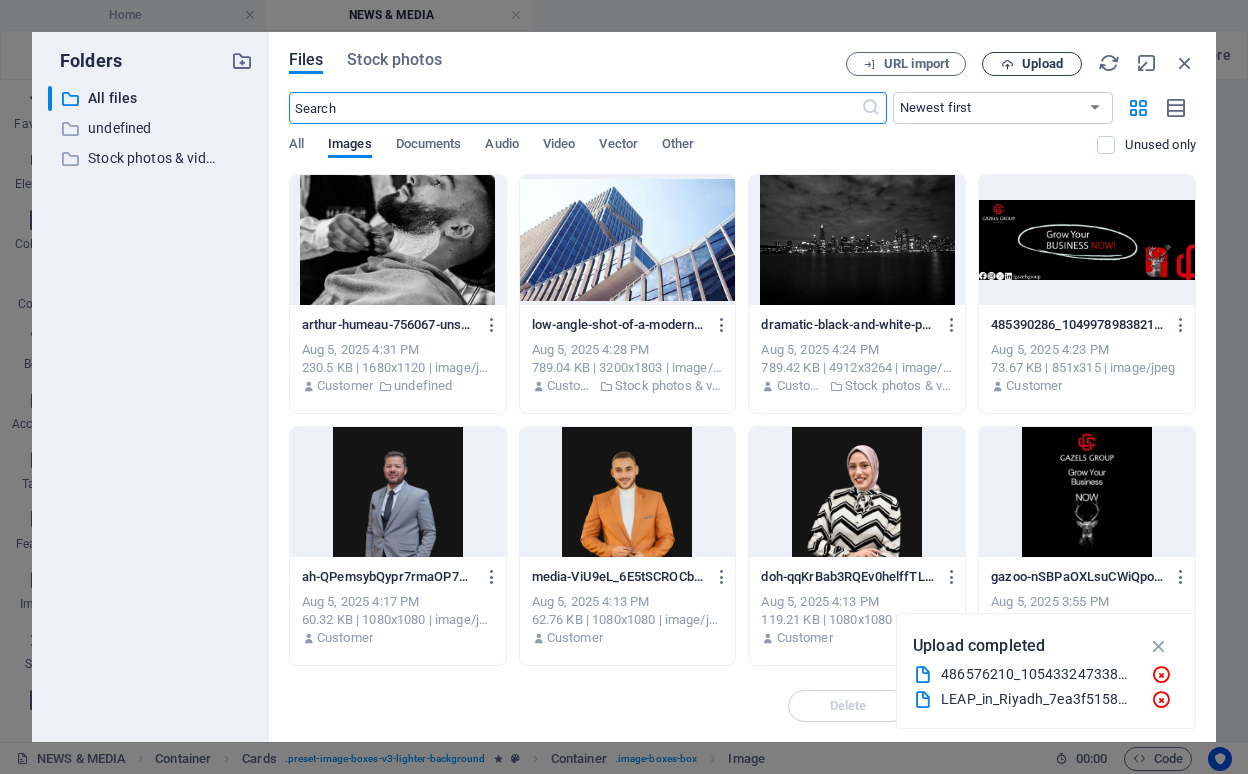 click on "Upload" at bounding box center [1042, 64] 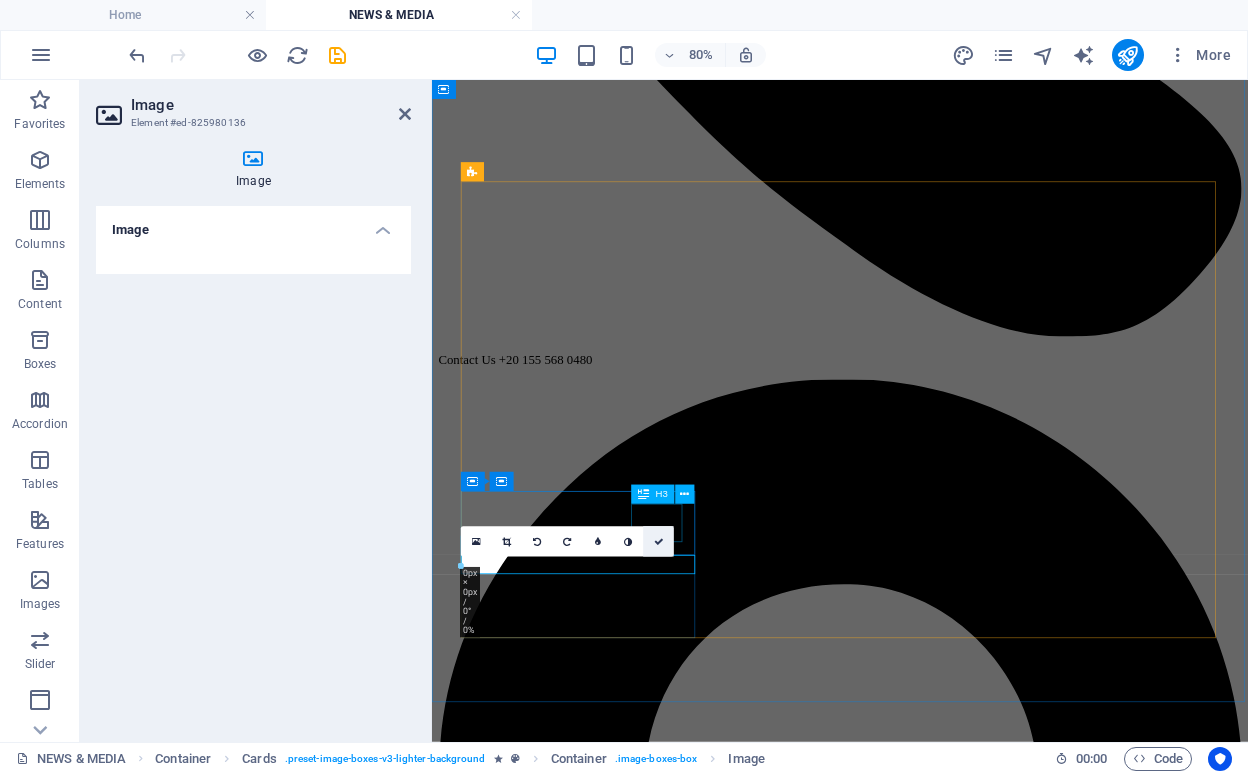 click at bounding box center (659, 542) 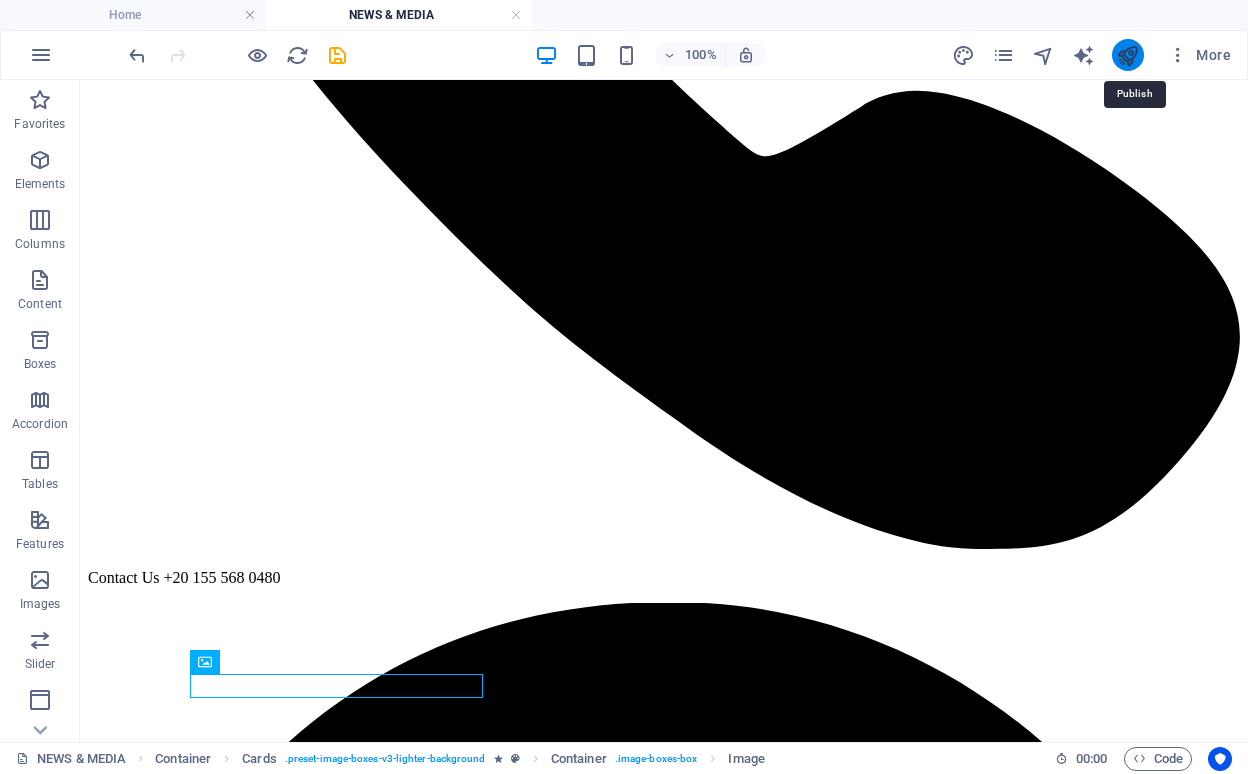 click at bounding box center [1127, 55] 